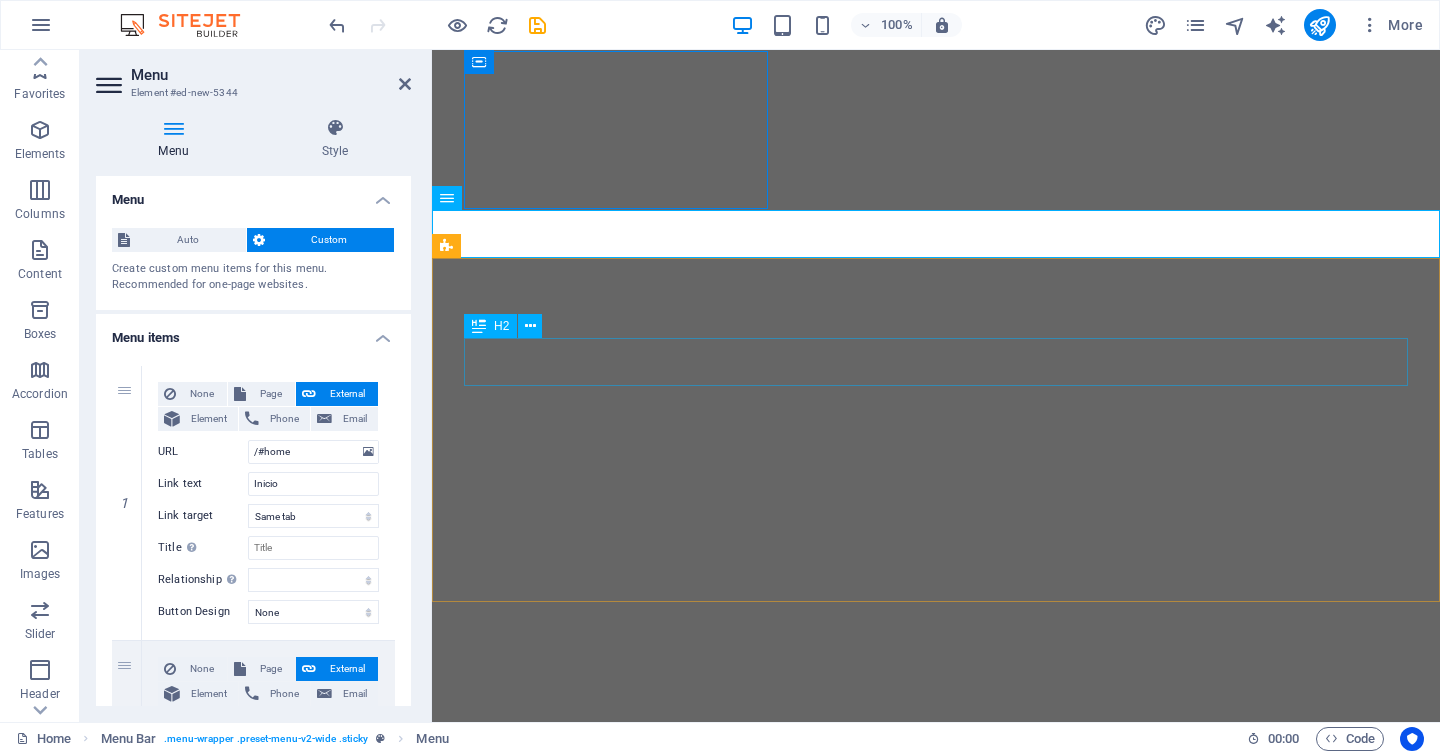 select 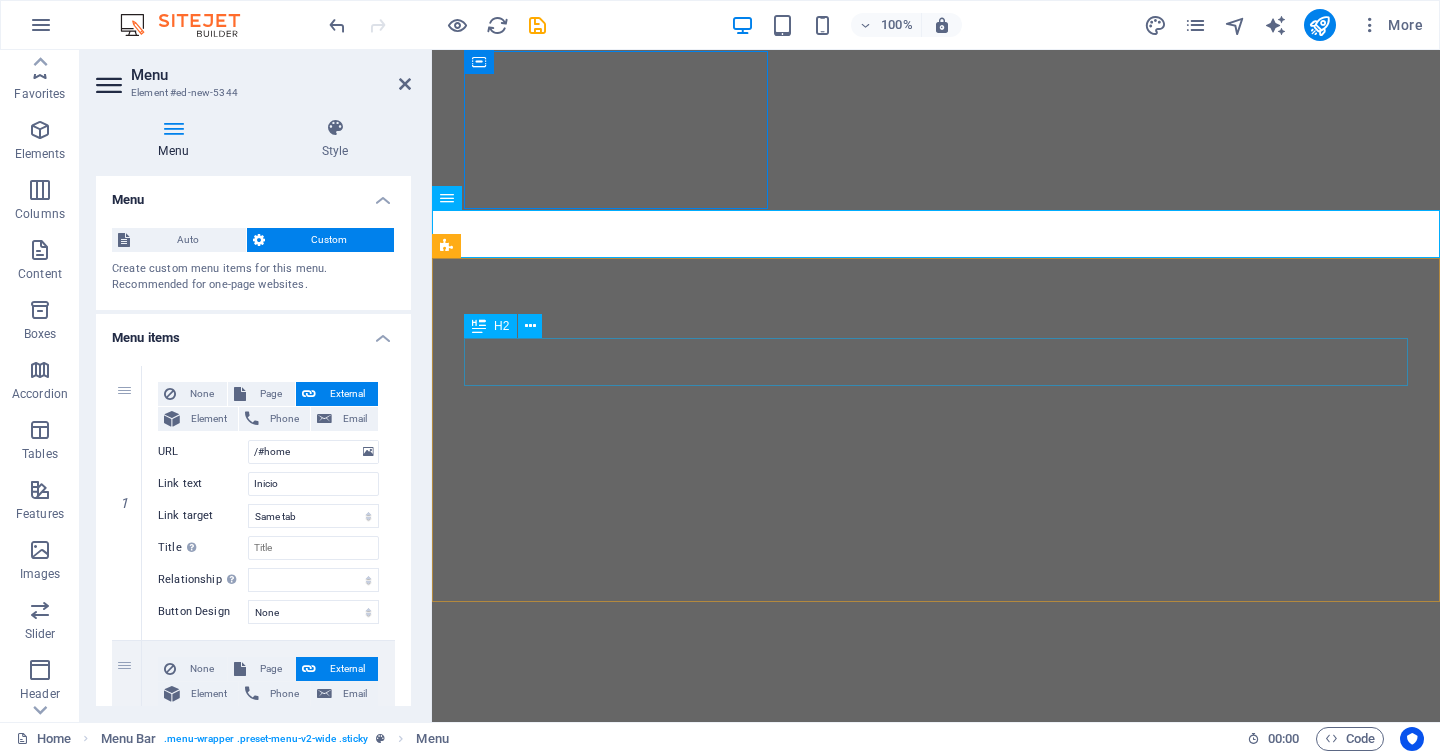 scroll, scrollTop: 0, scrollLeft: 0, axis: both 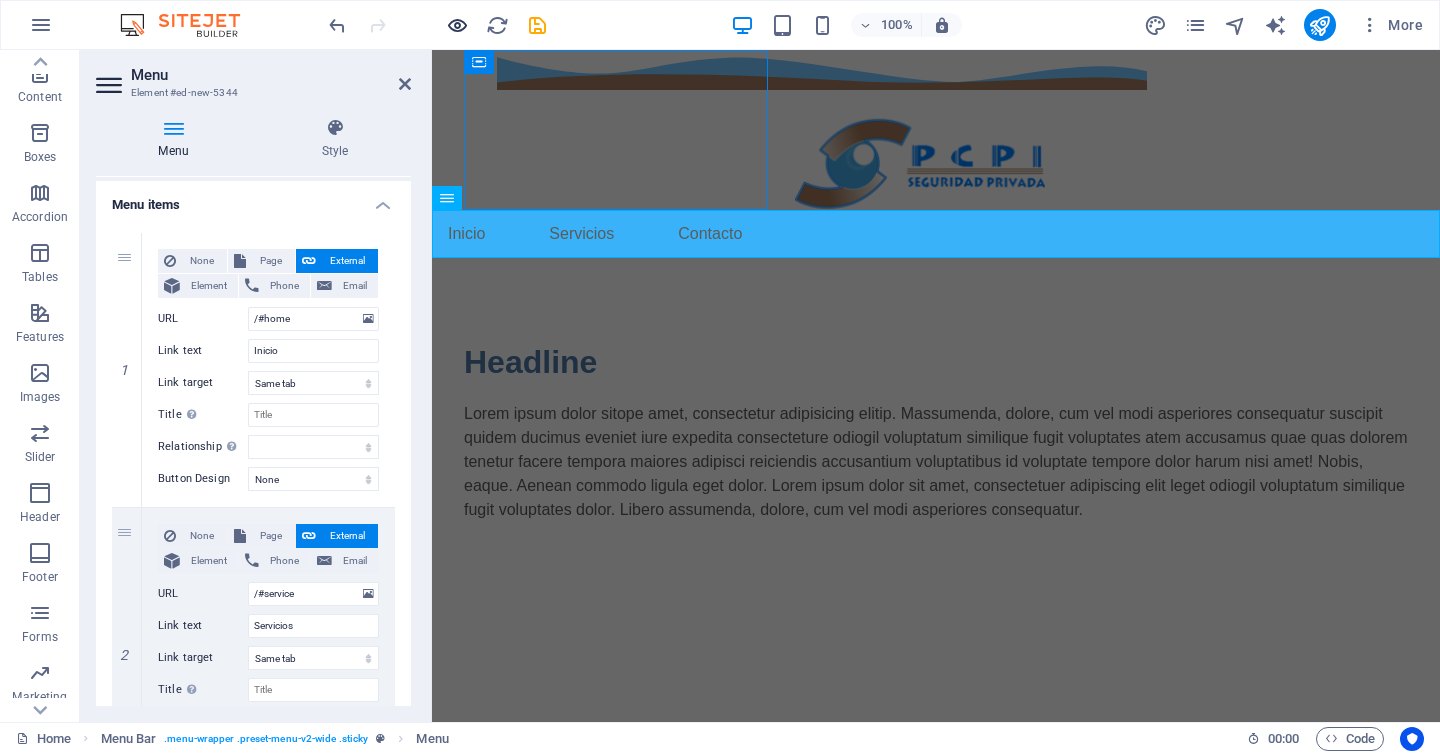 click at bounding box center (457, 25) 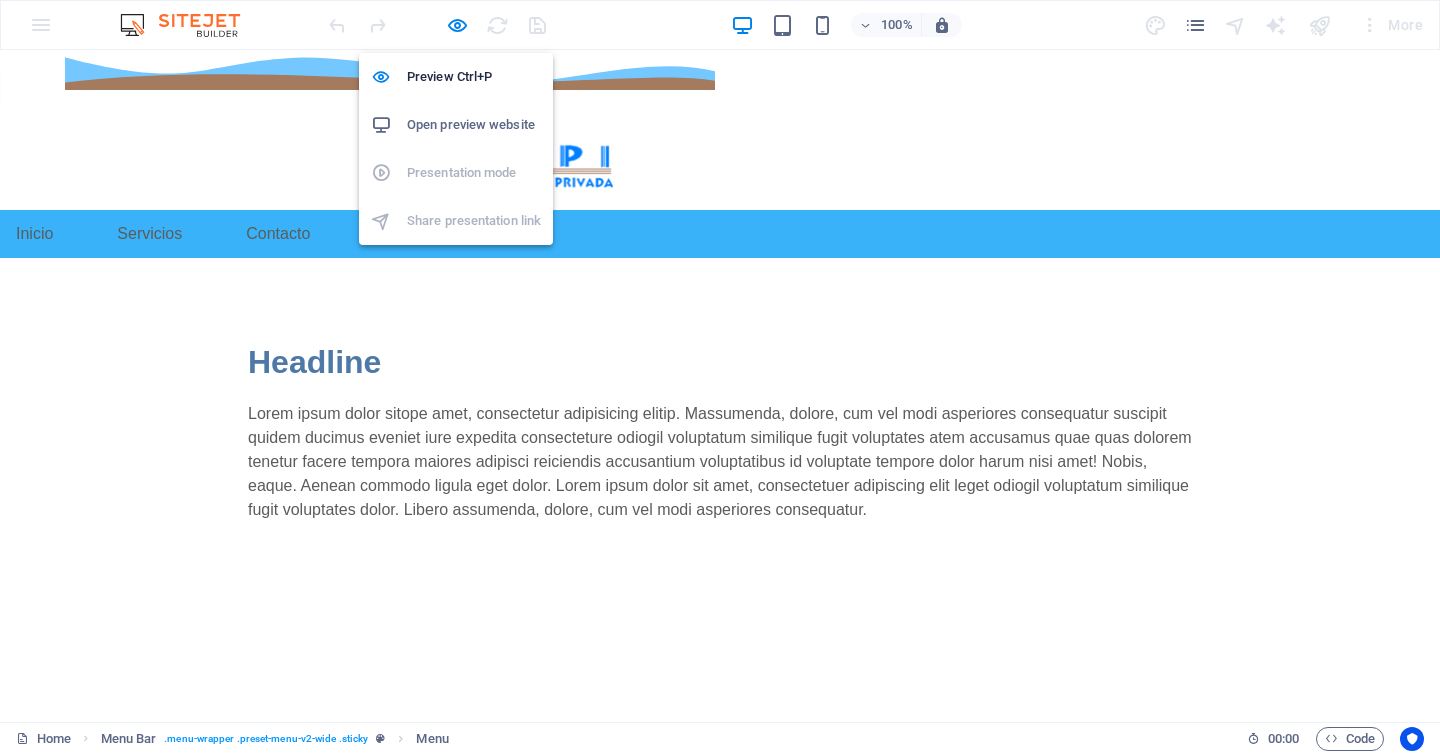 click at bounding box center [457, 25] 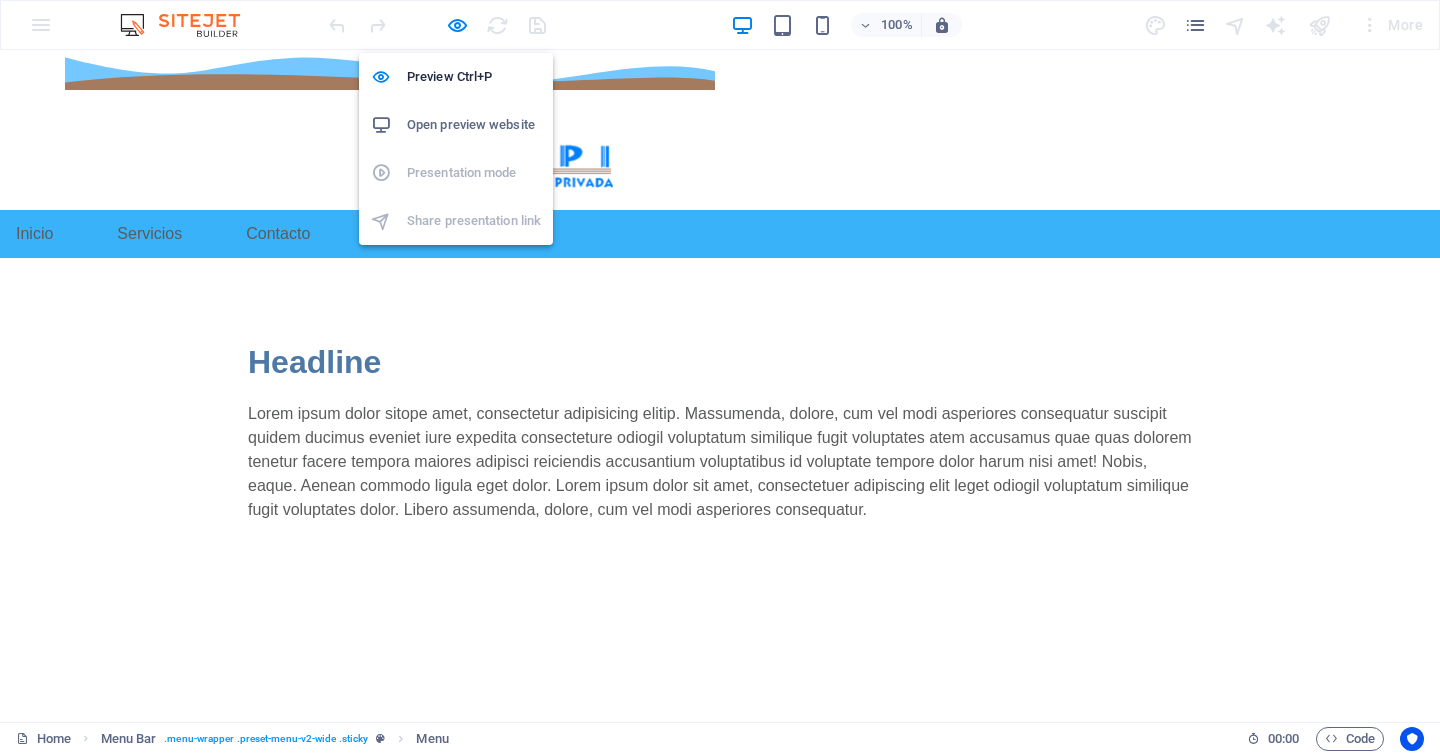 select 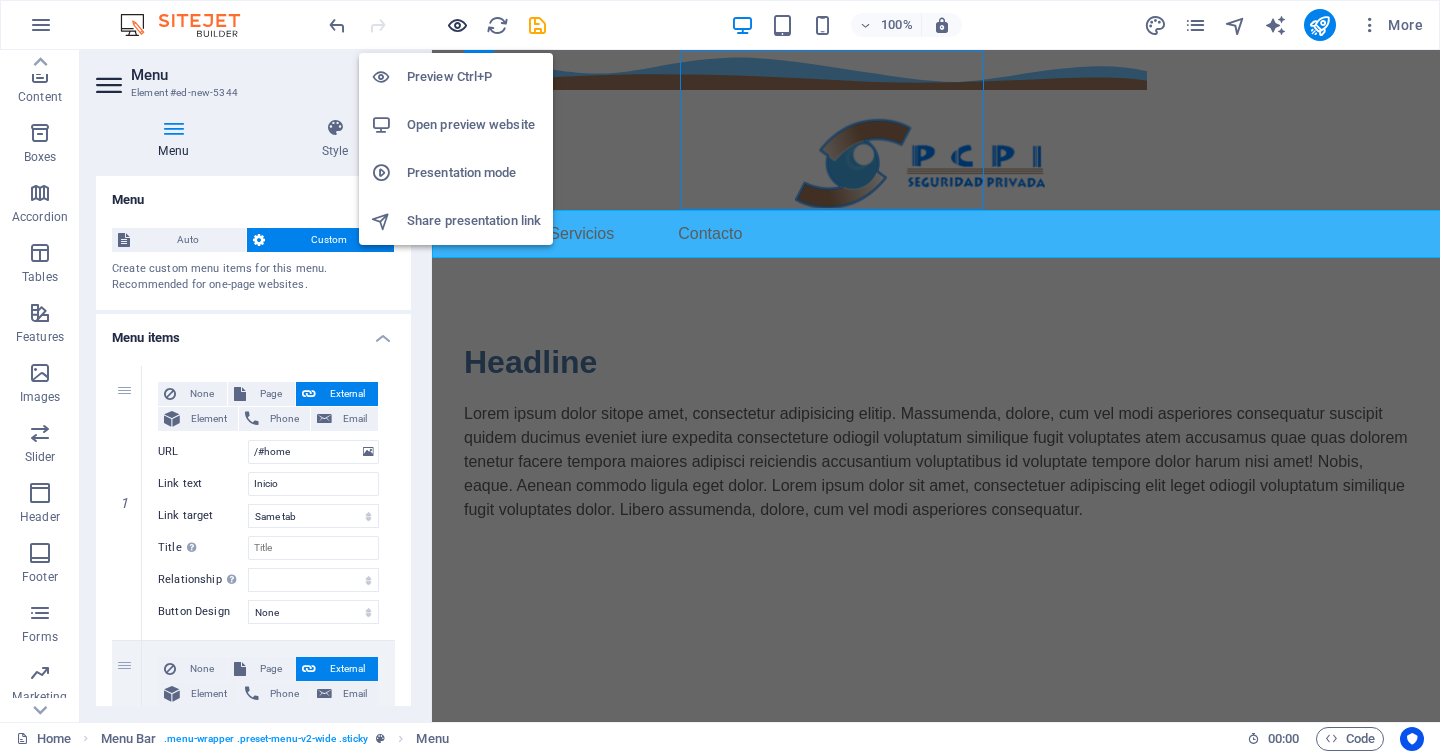 click at bounding box center (457, 25) 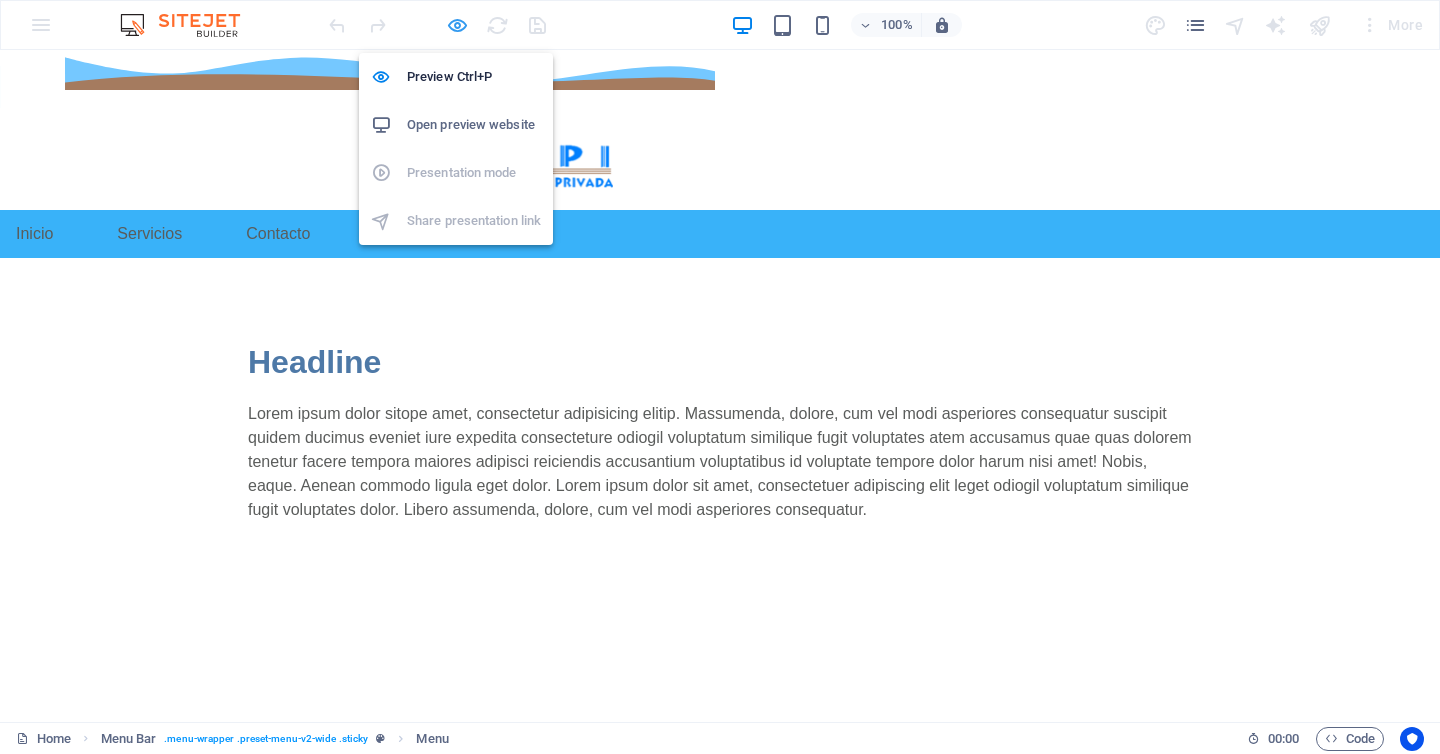 click at bounding box center [457, 25] 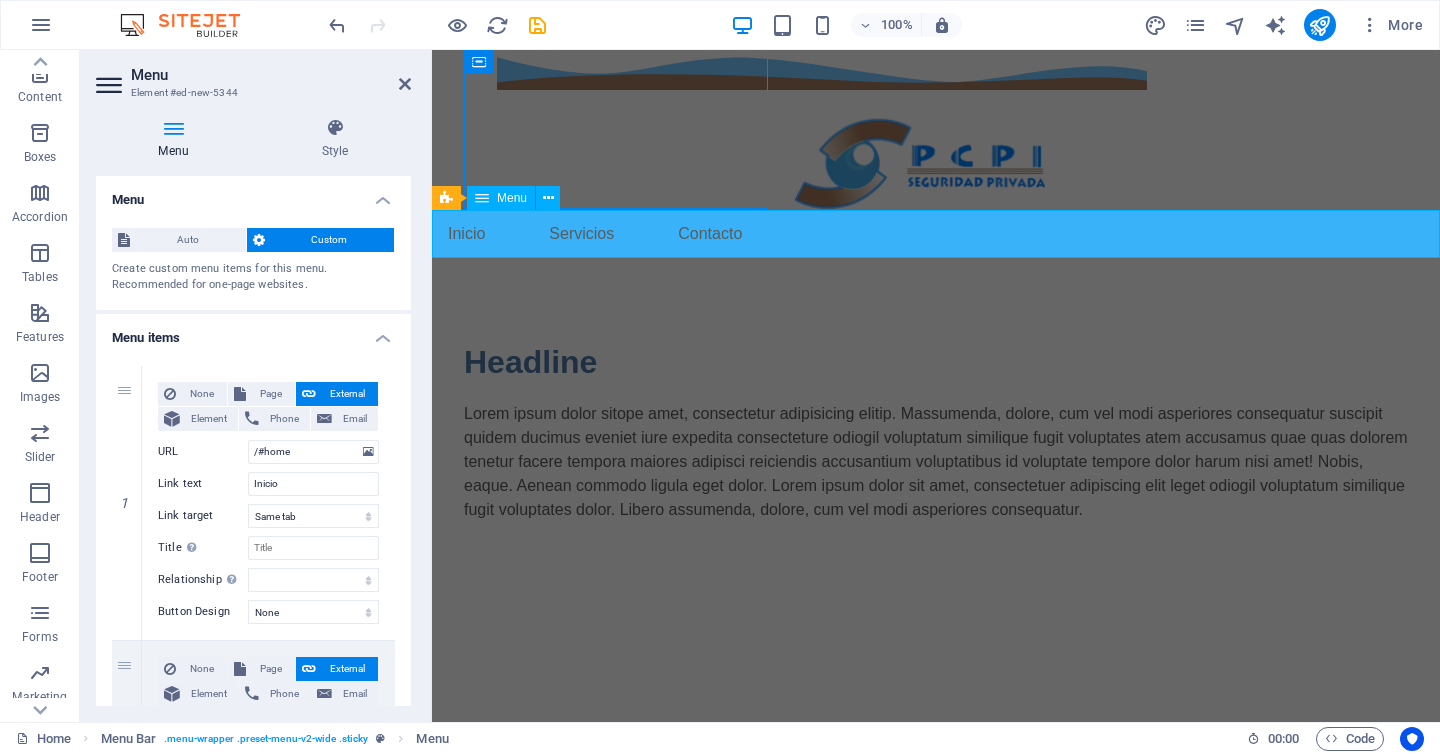 click on "Menu" at bounding box center (512, 198) 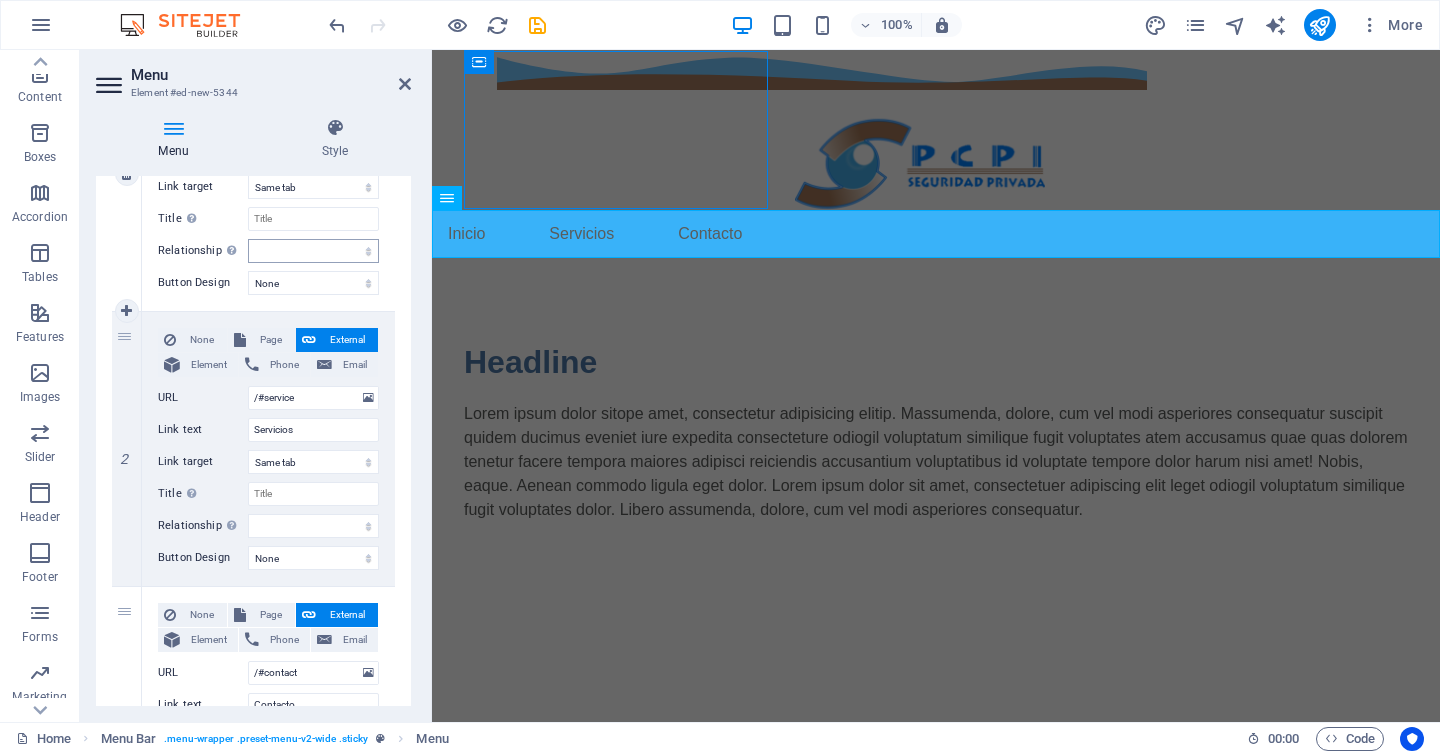 scroll, scrollTop: 338, scrollLeft: 0, axis: vertical 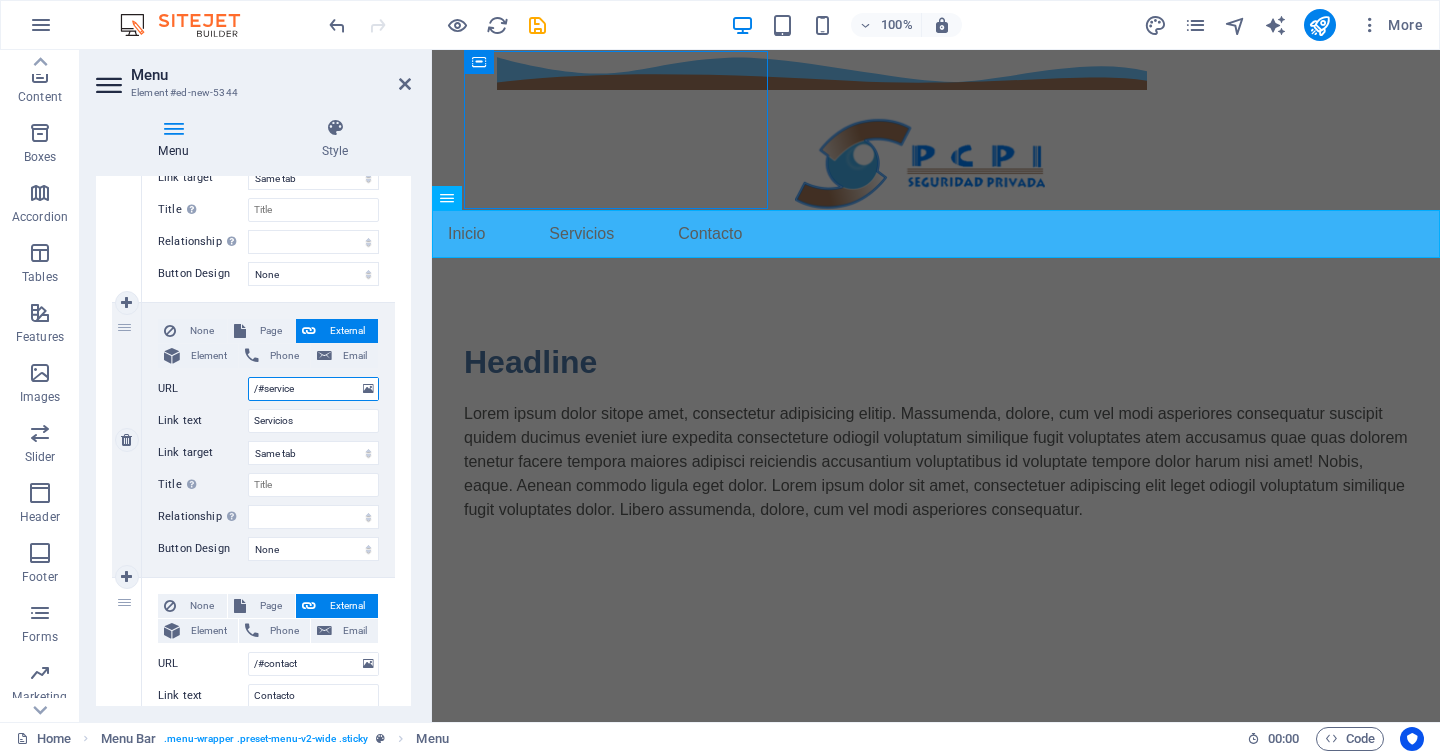 click on "/#service" at bounding box center [313, 389] 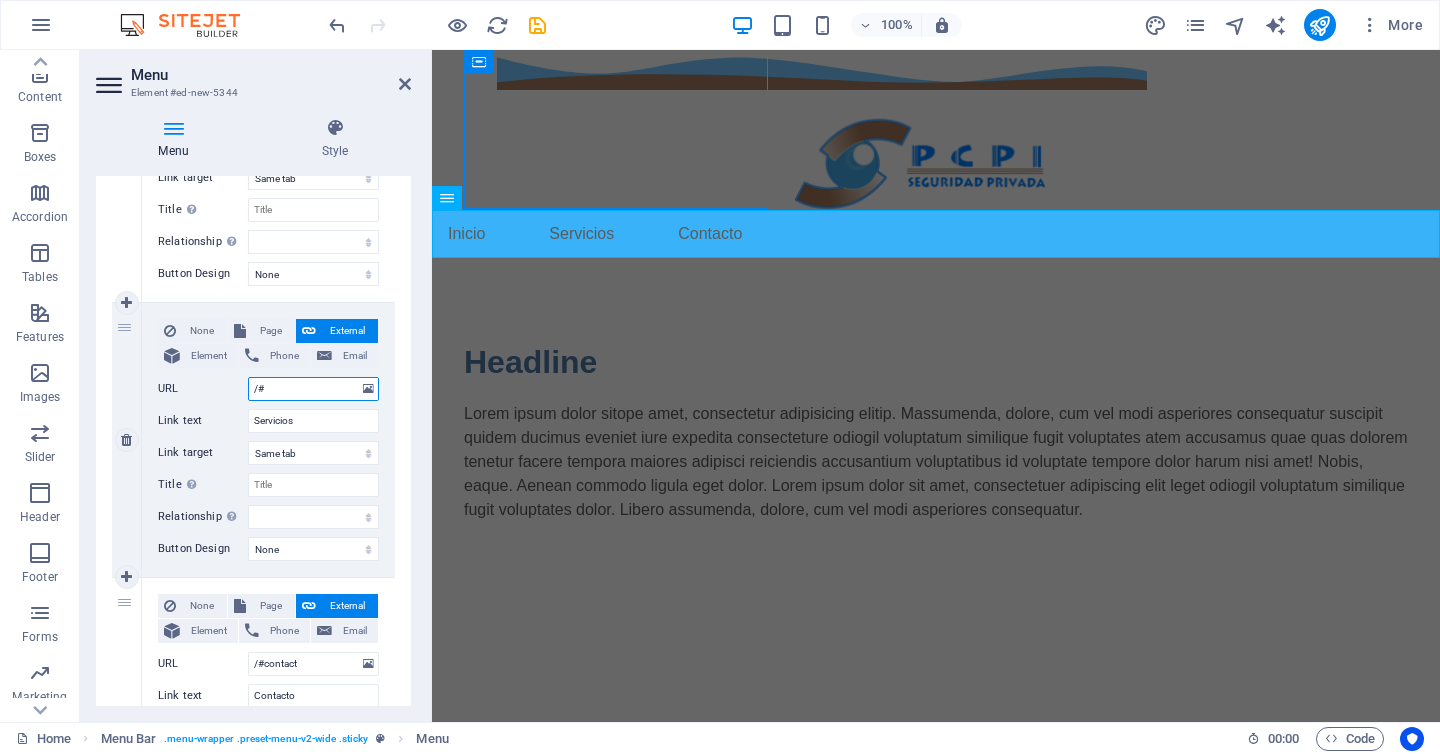 type on "/" 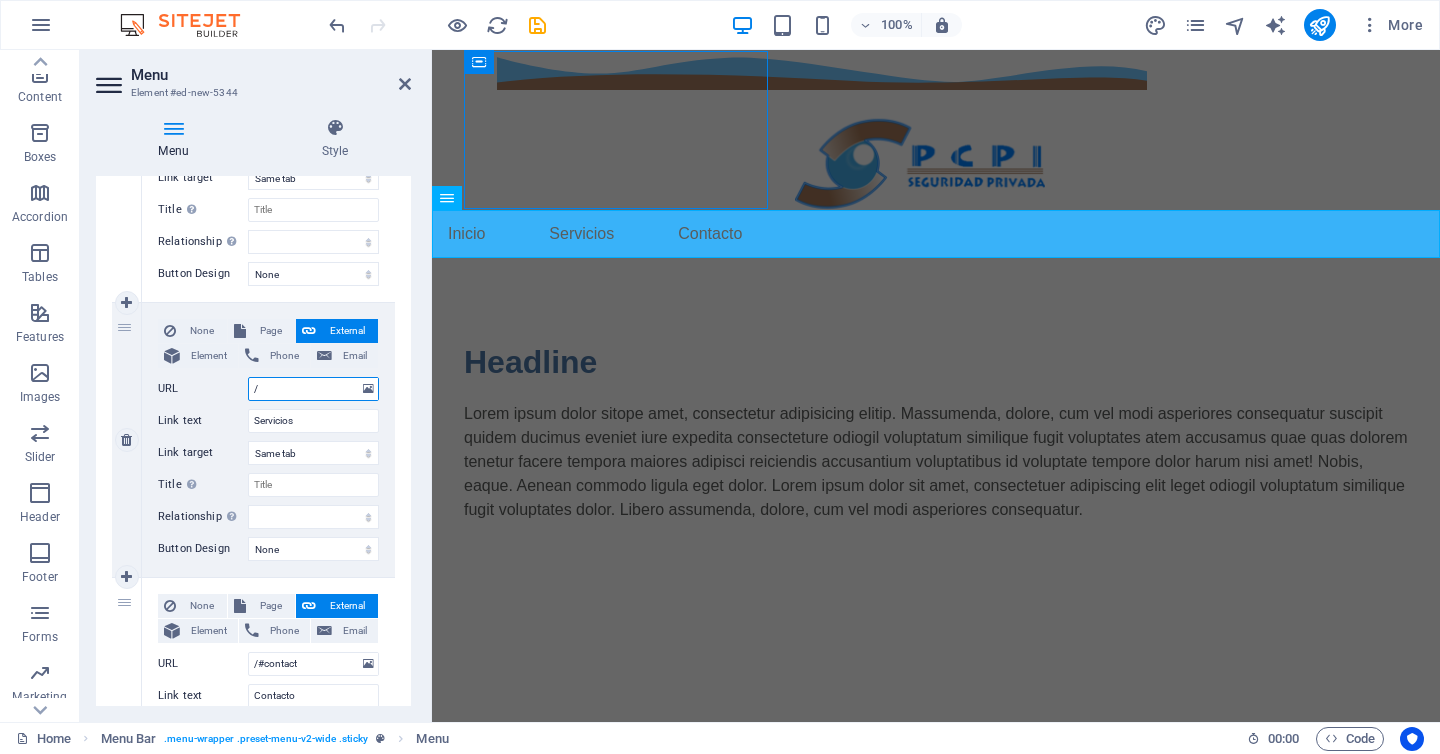 select 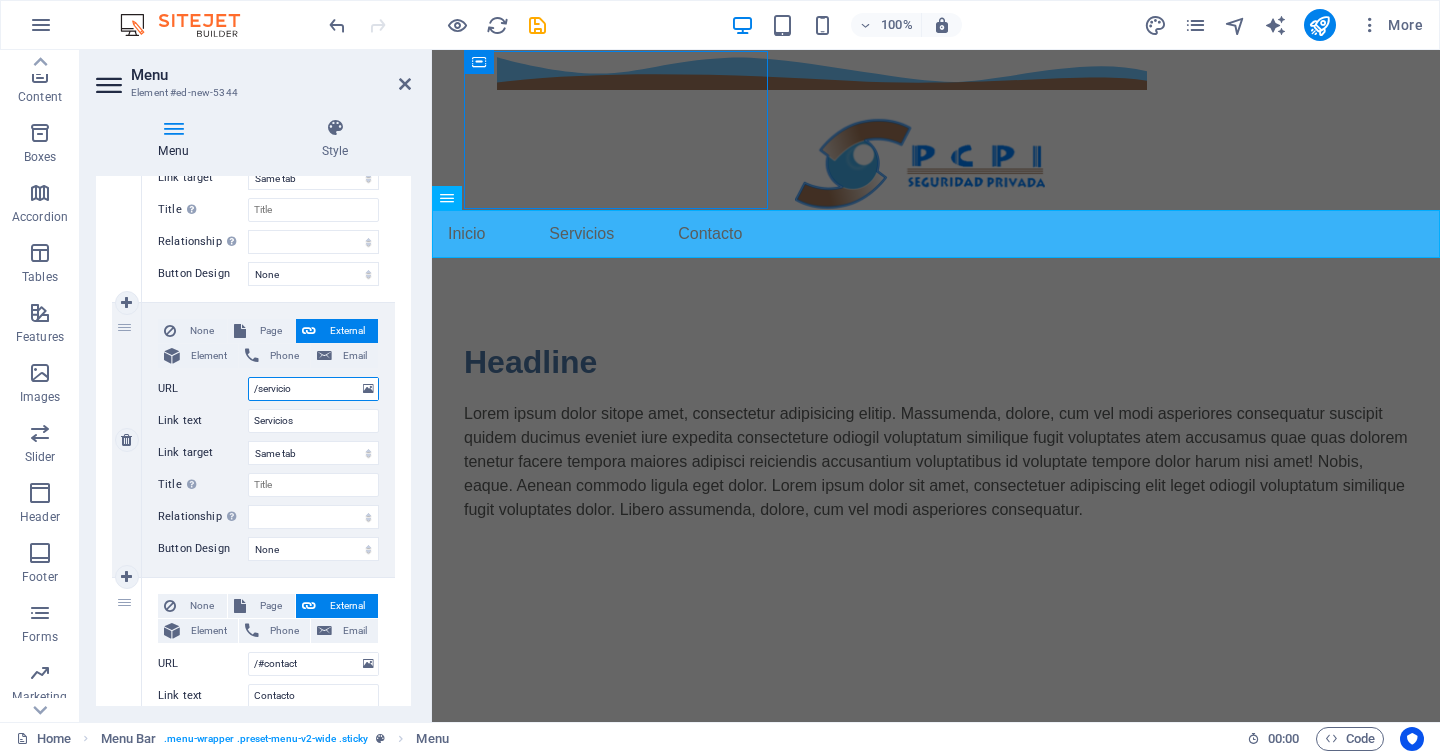 type on "/servicios" 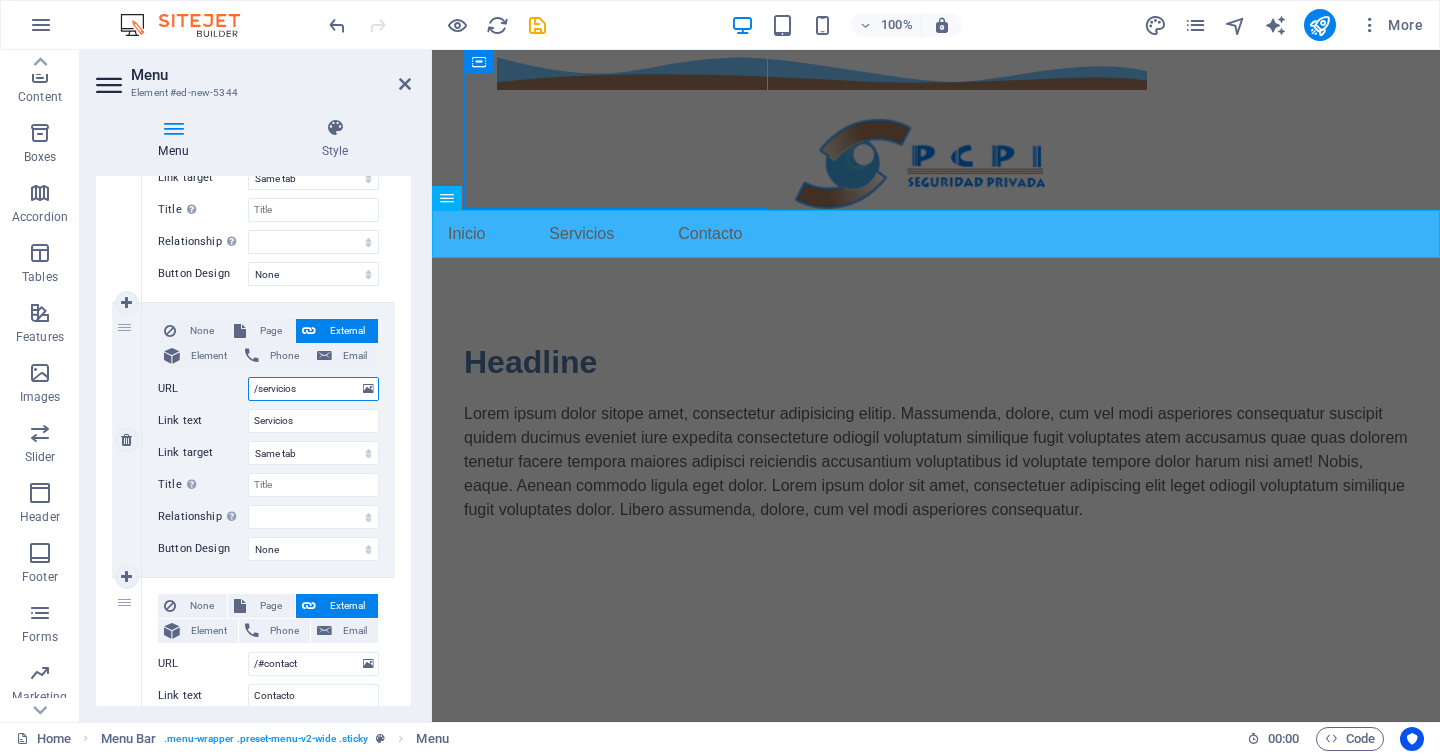 select 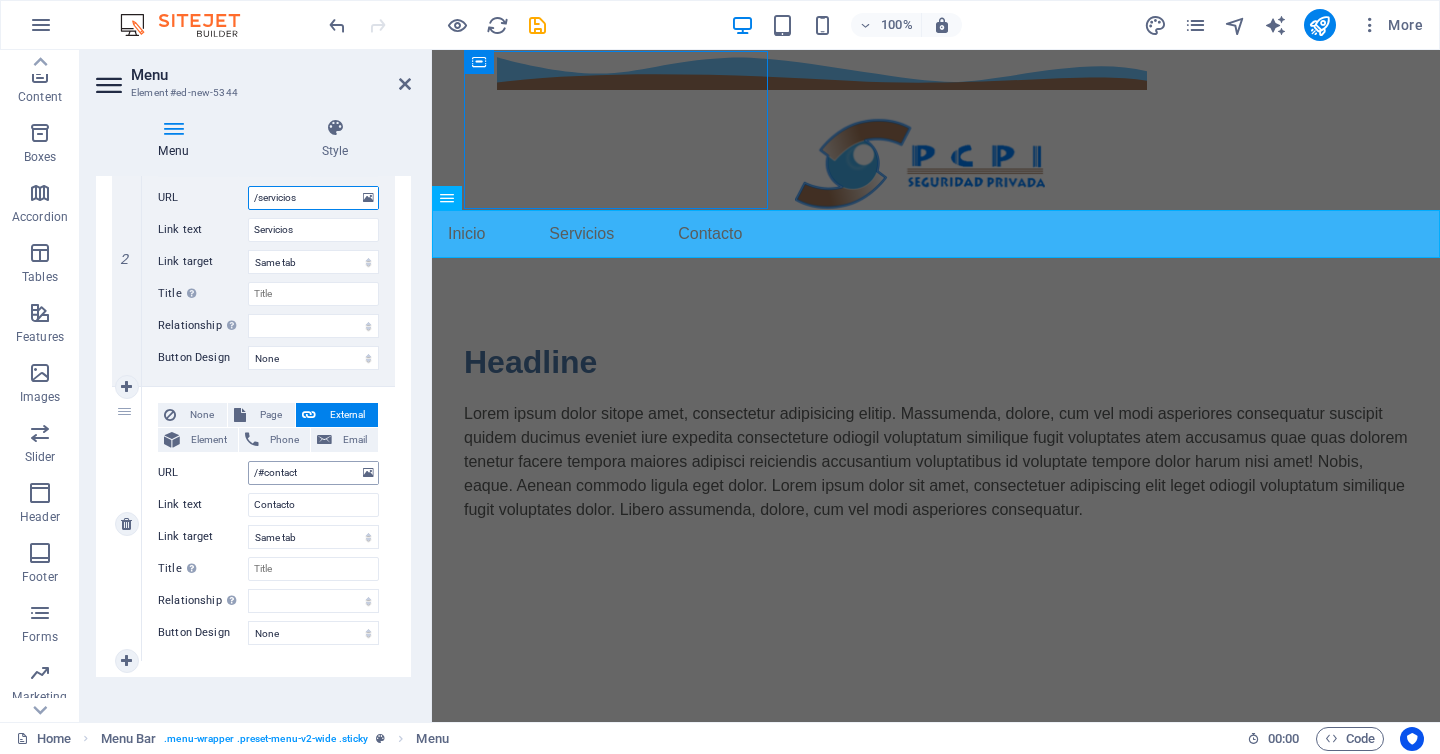 scroll, scrollTop: 540, scrollLeft: 0, axis: vertical 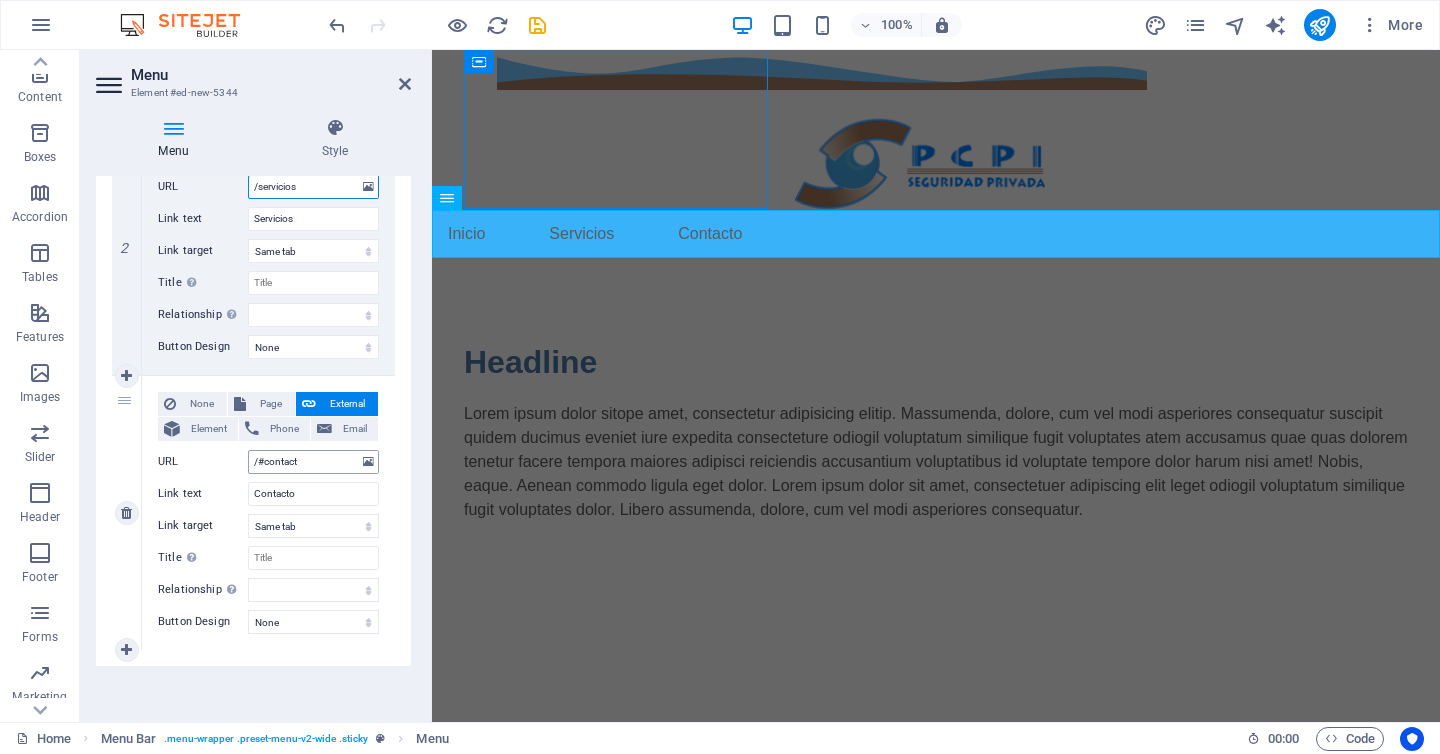 type on "/servicios" 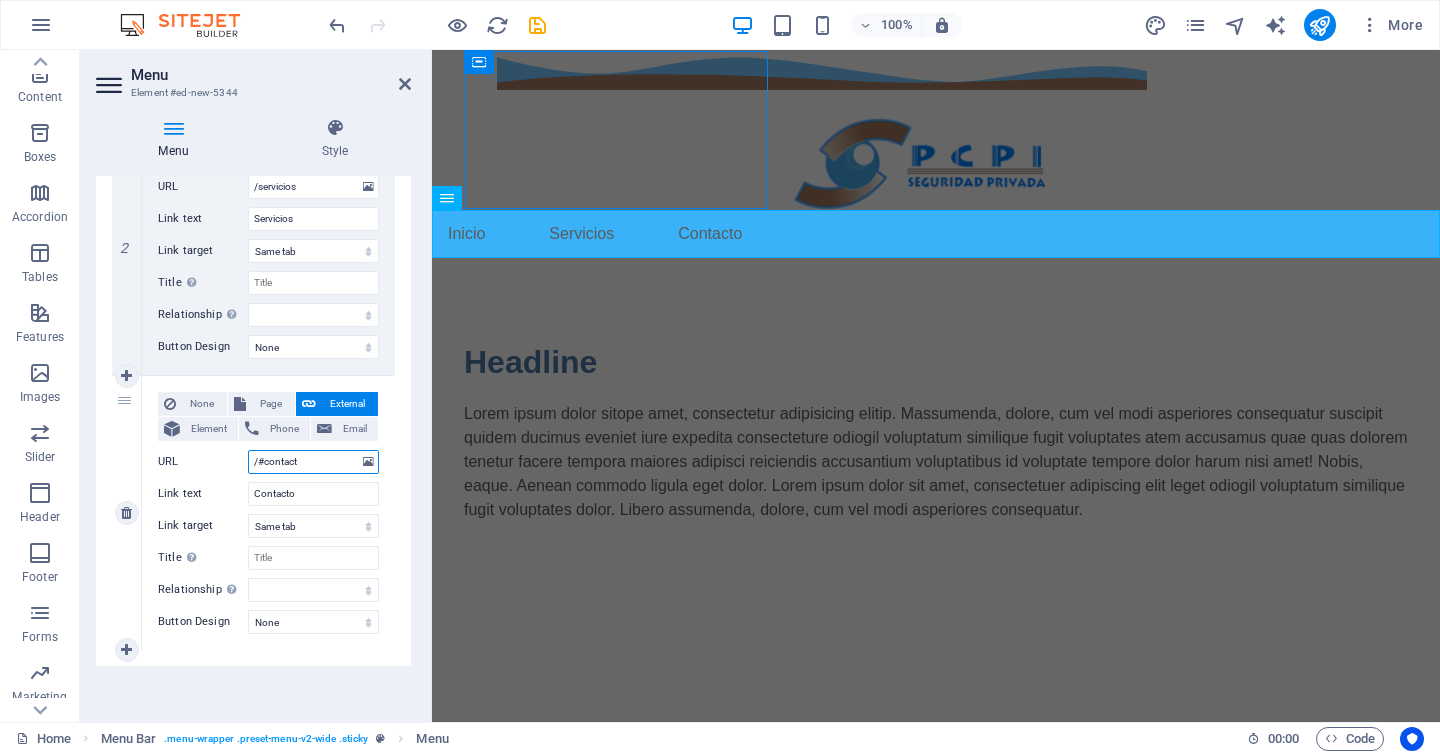 click on "/#contact" at bounding box center [313, 462] 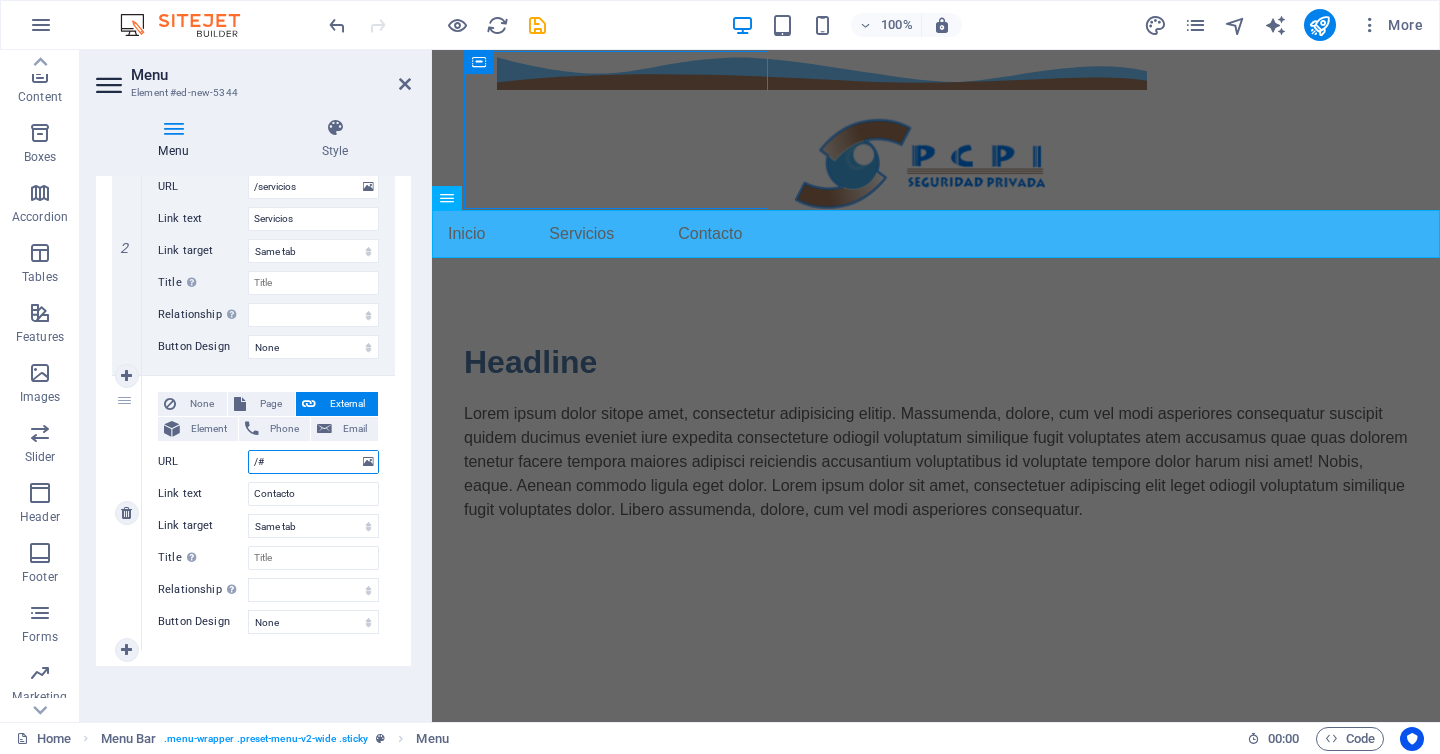 type on "/" 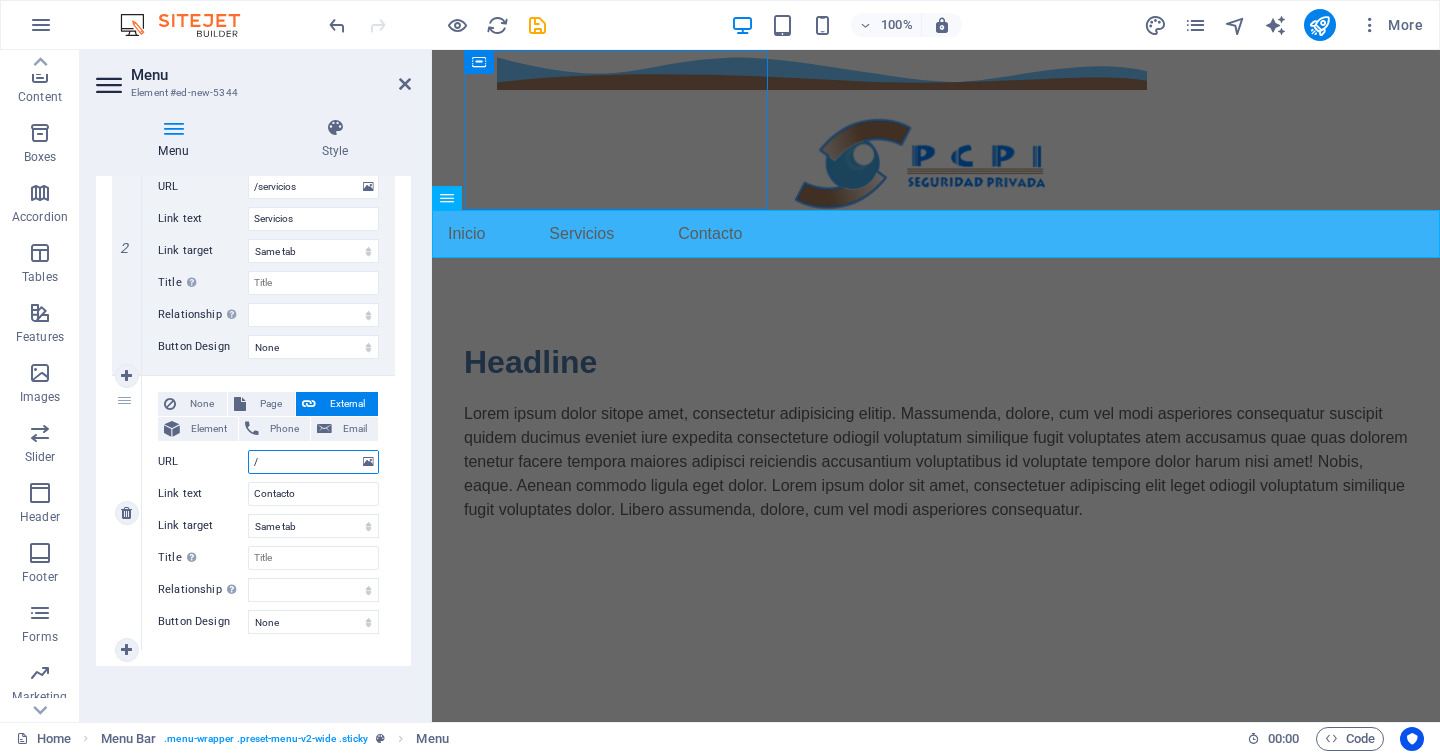 select 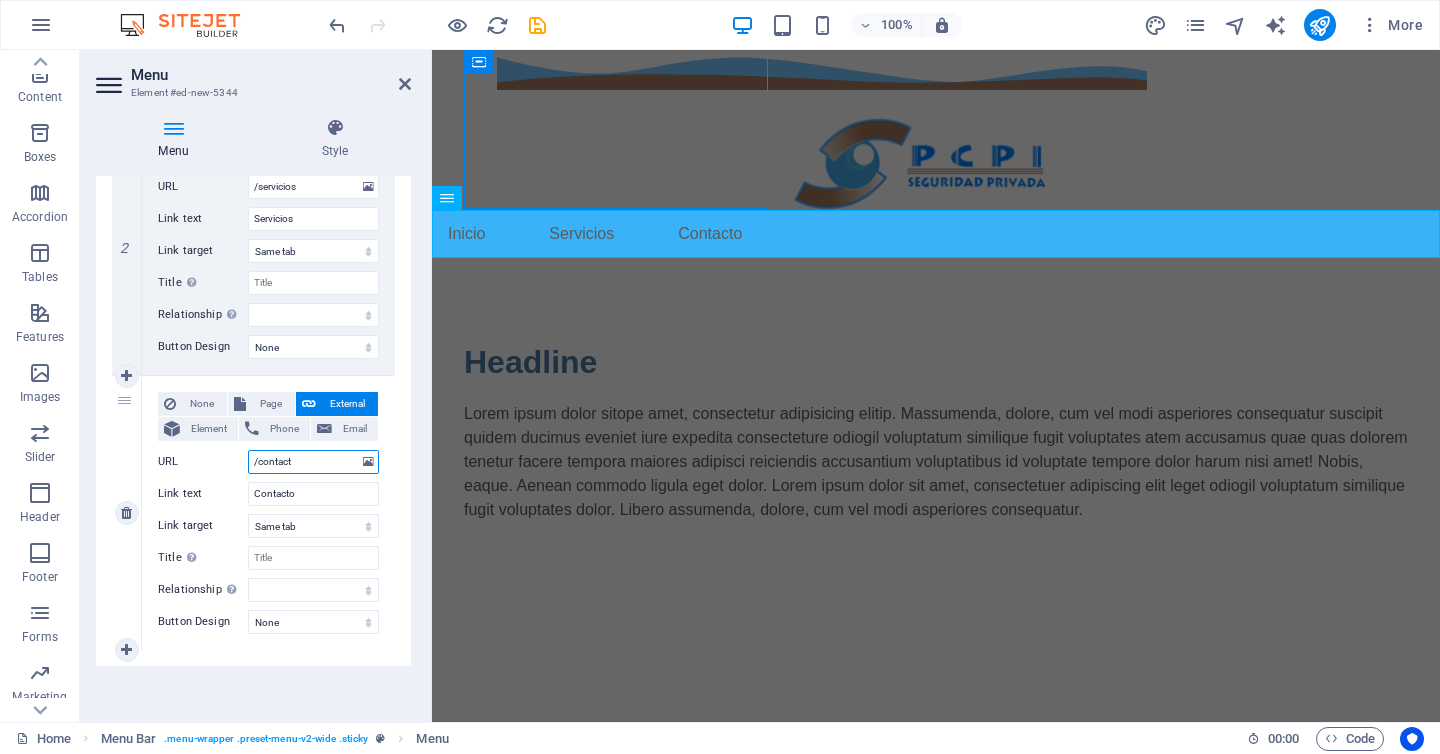 type on "/contacto" 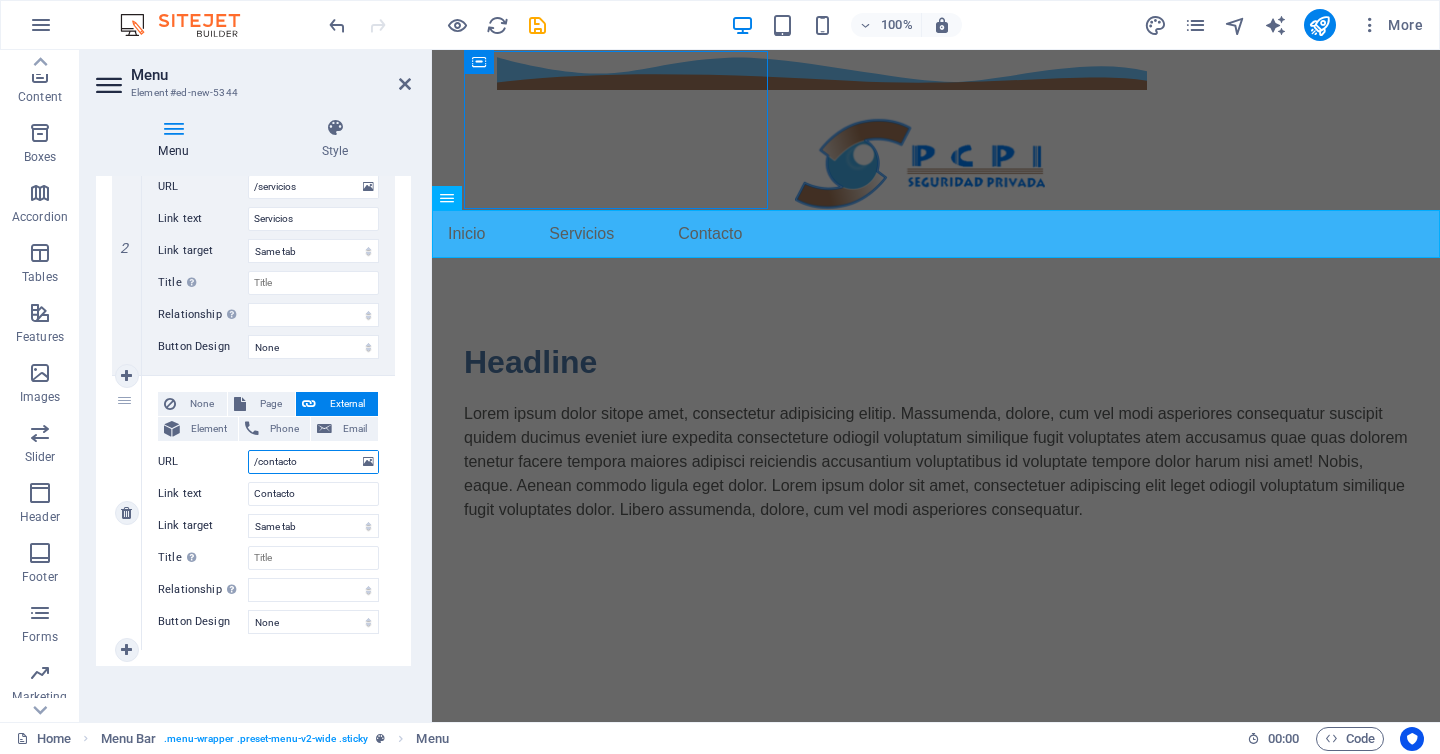 select 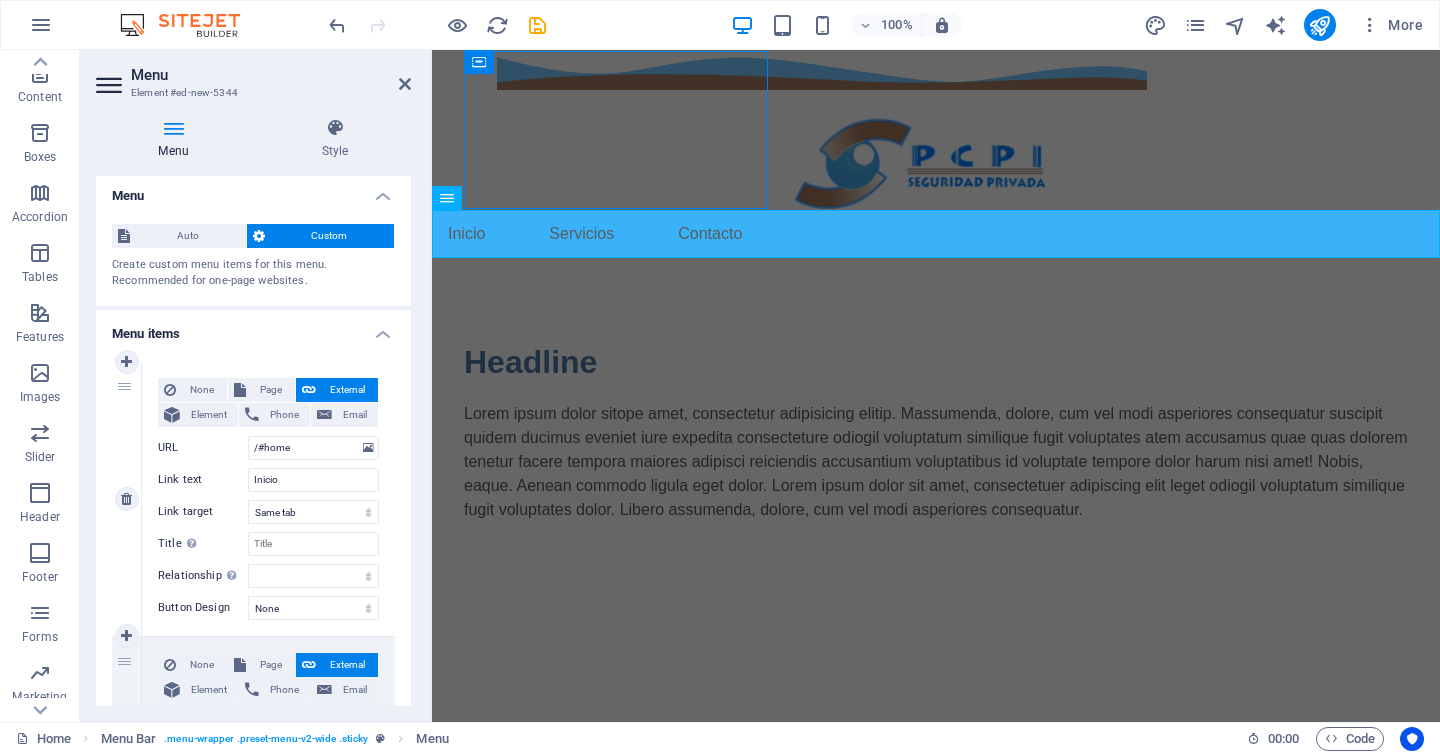 scroll, scrollTop: 2, scrollLeft: 0, axis: vertical 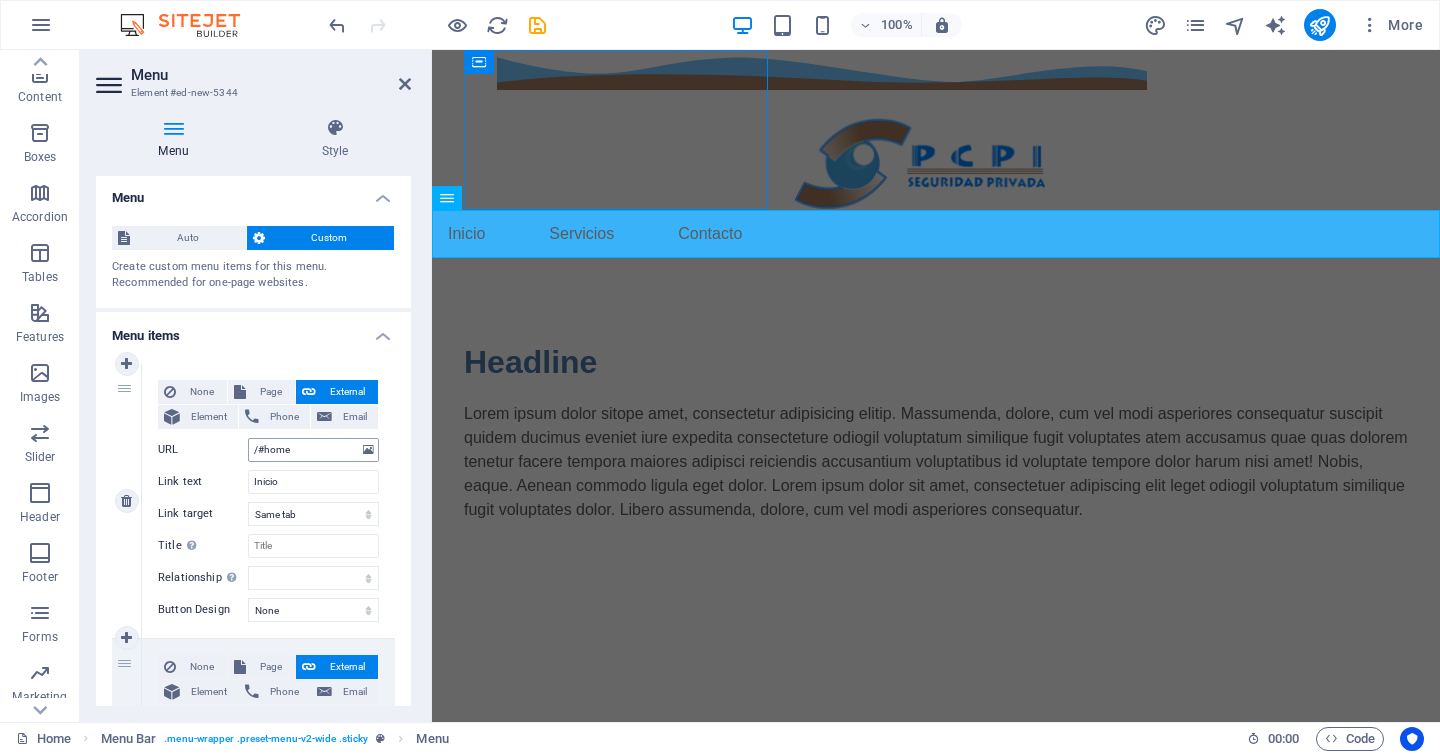 type on "/contacto" 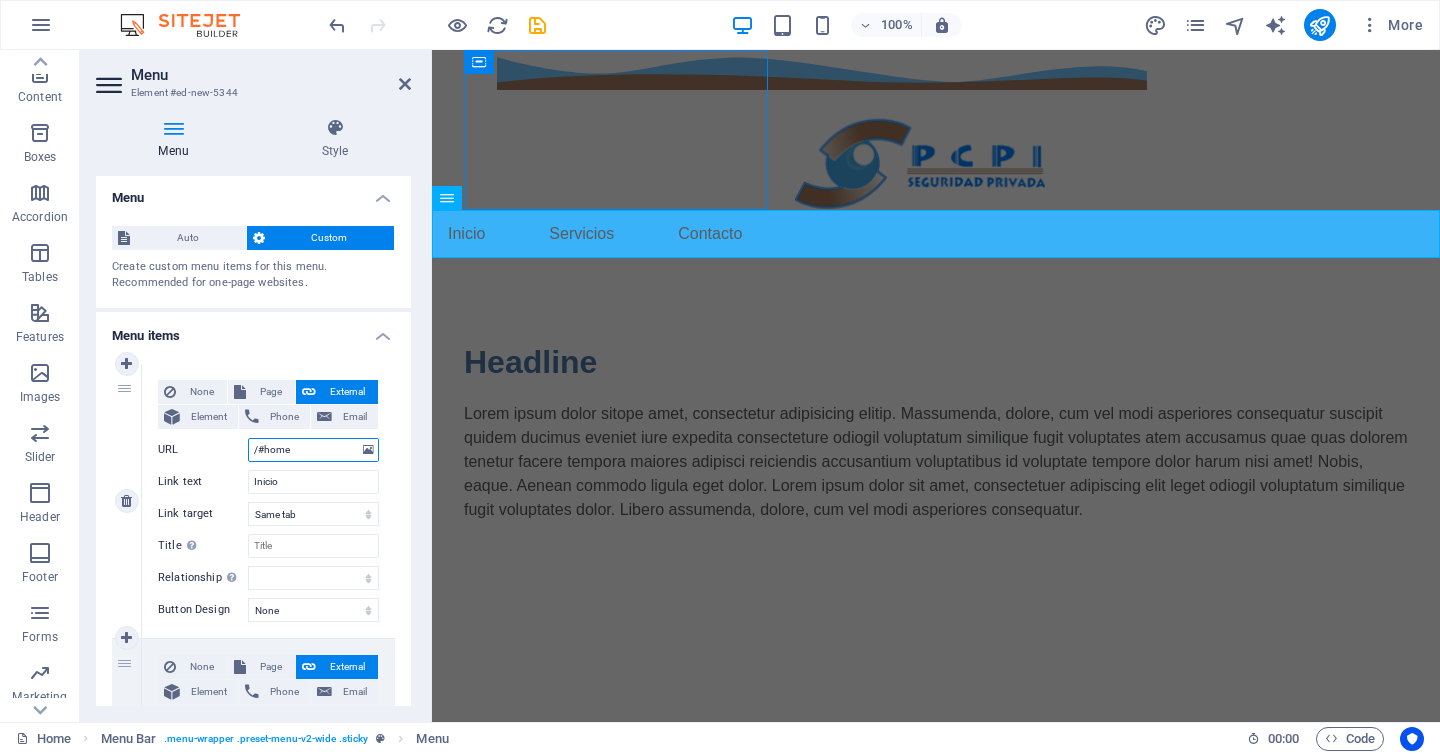click on "/#home" at bounding box center [313, 450] 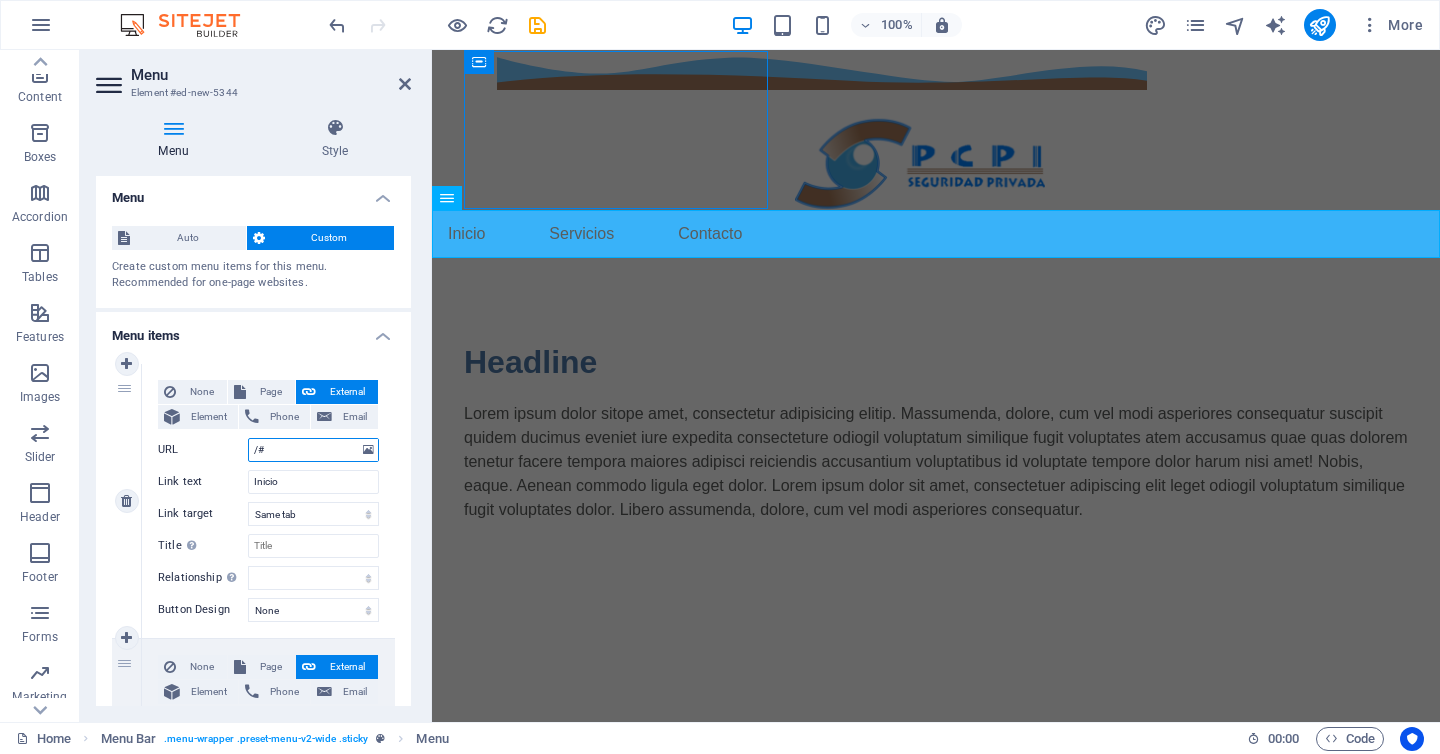 type on "/" 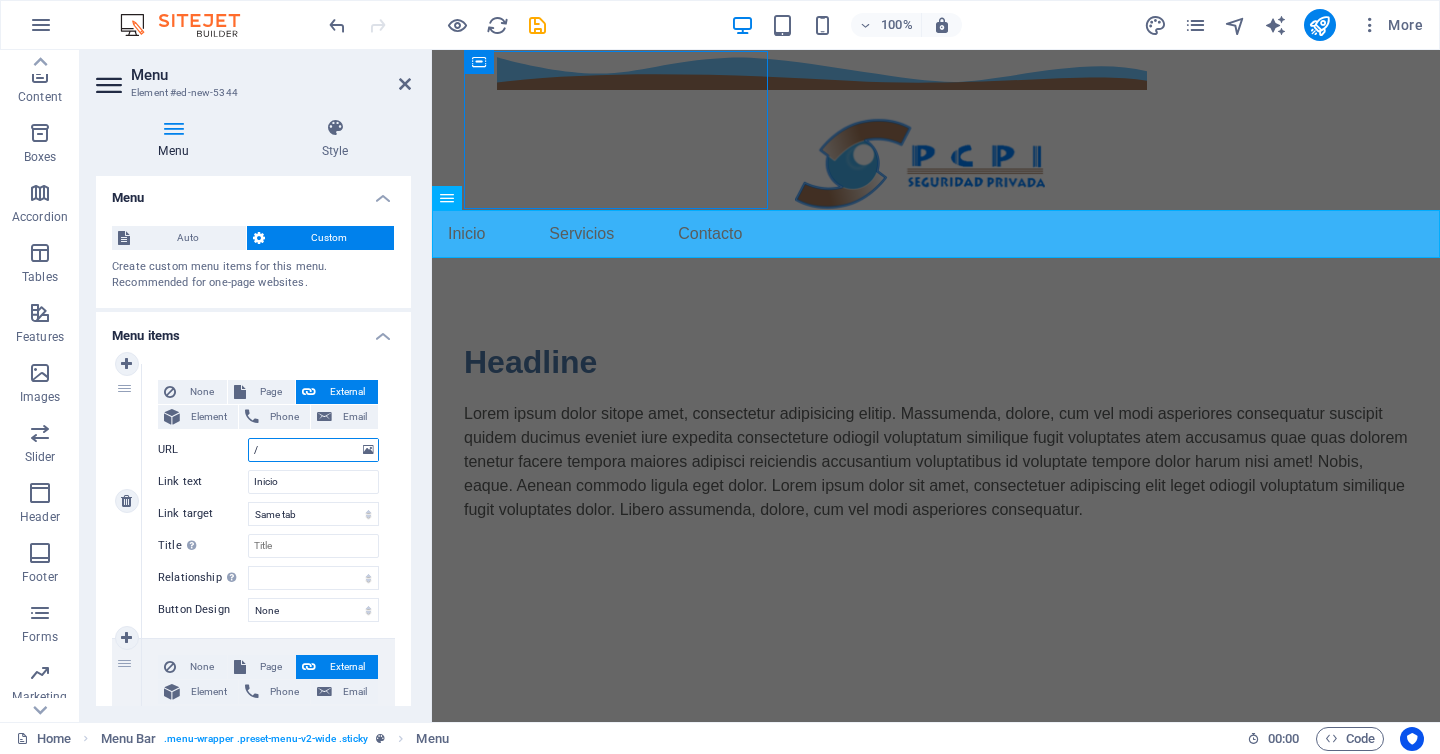 select 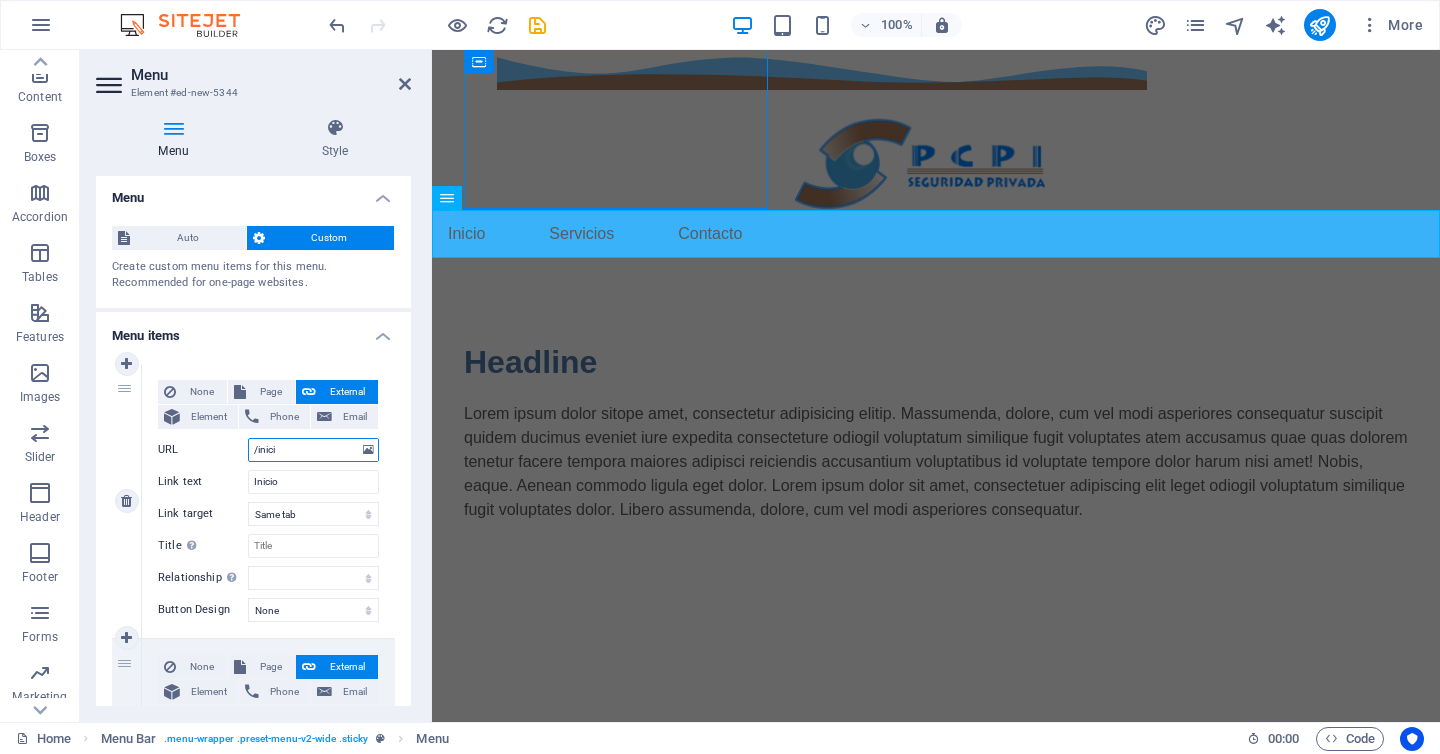 type on "/inicio" 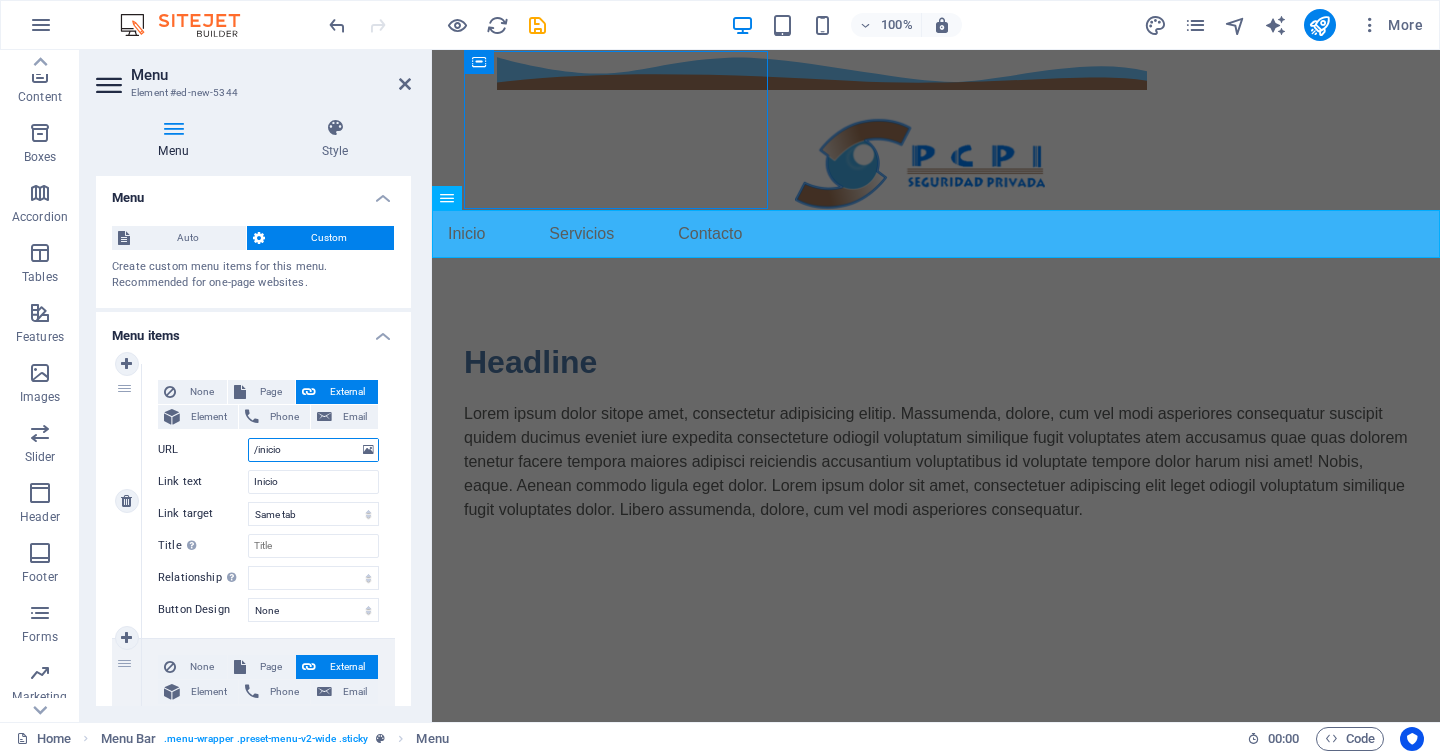 select 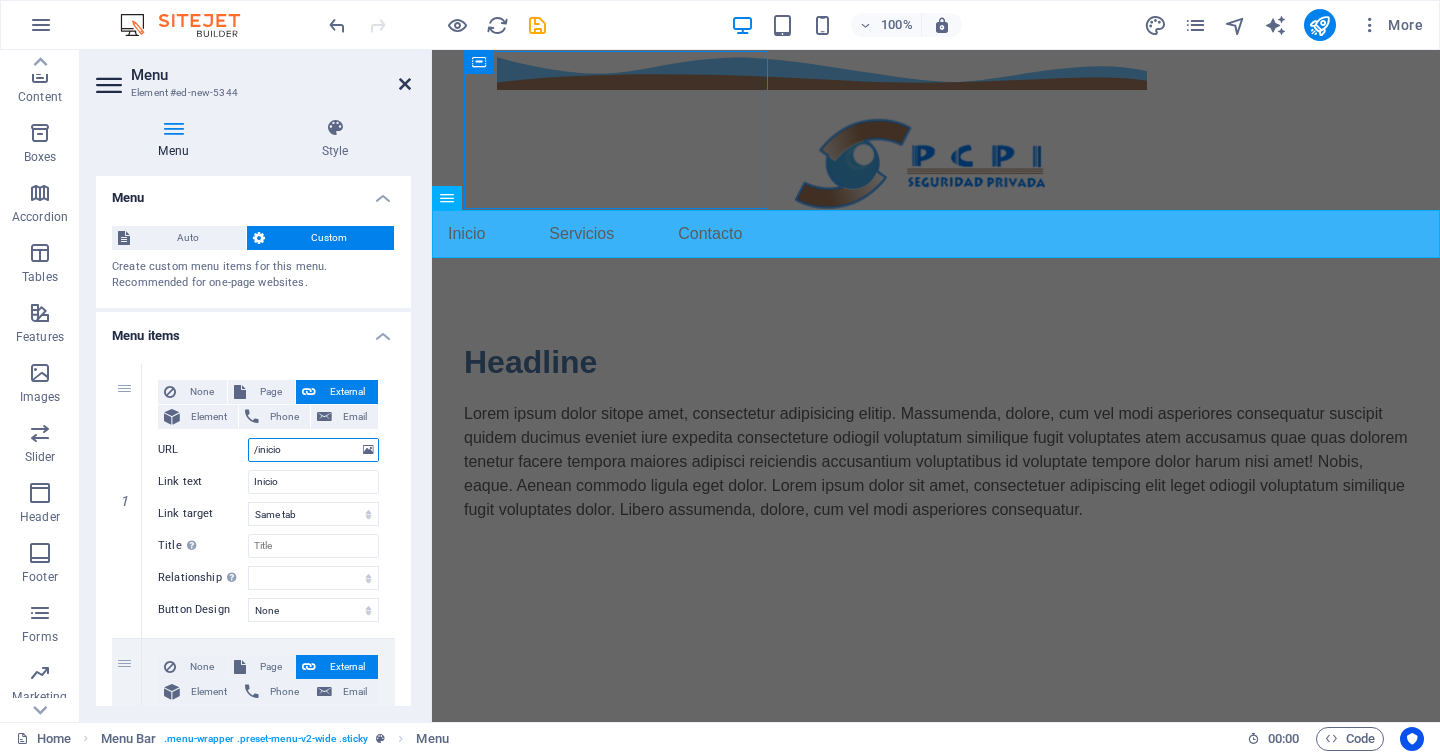 type on "/inicio" 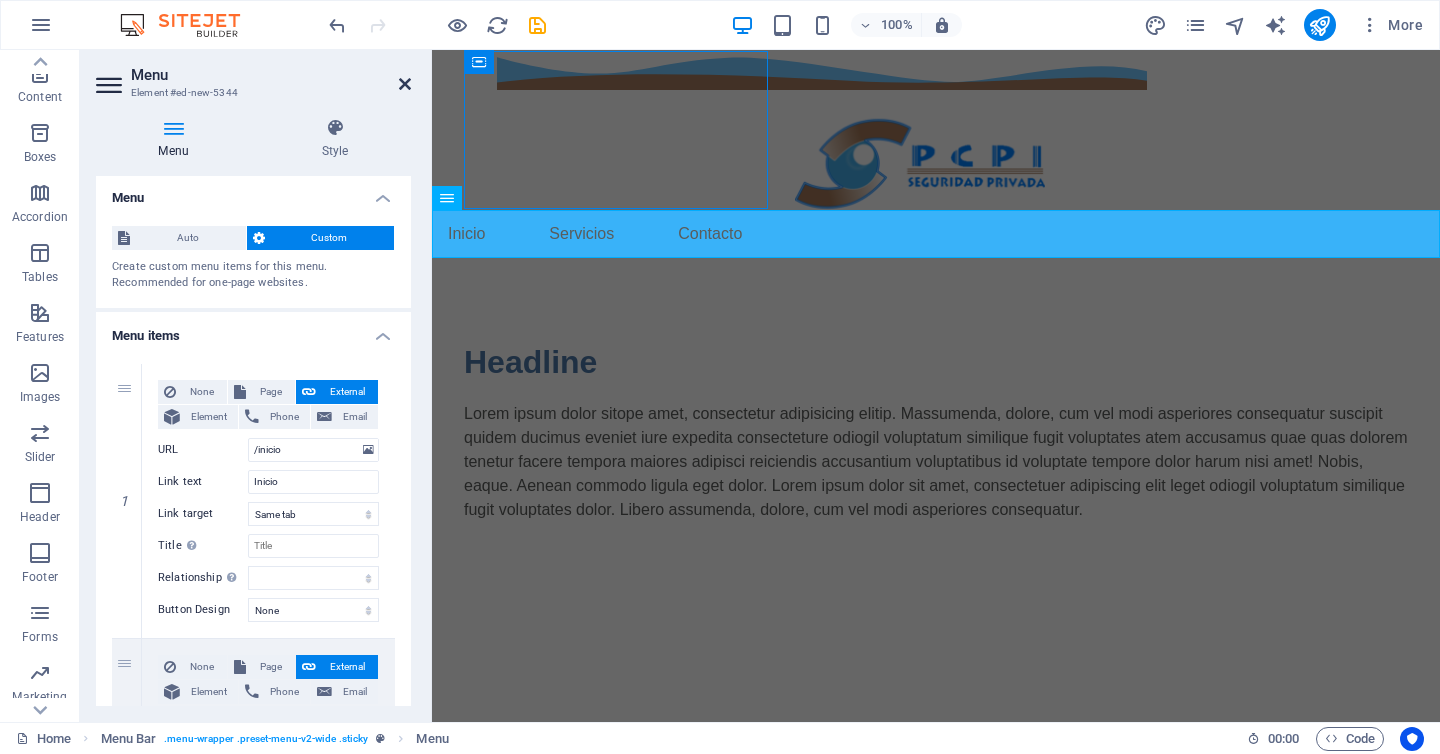 click at bounding box center [405, 84] 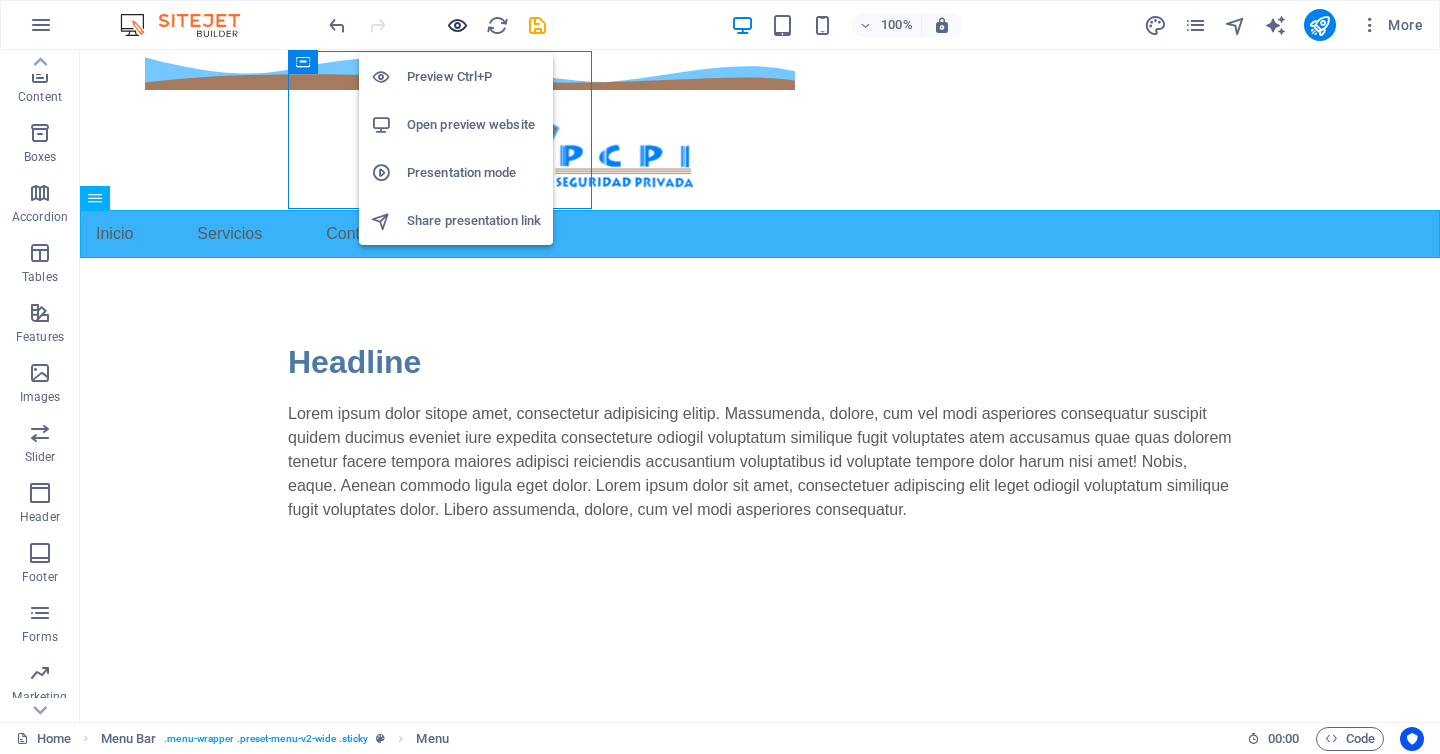 click at bounding box center (457, 25) 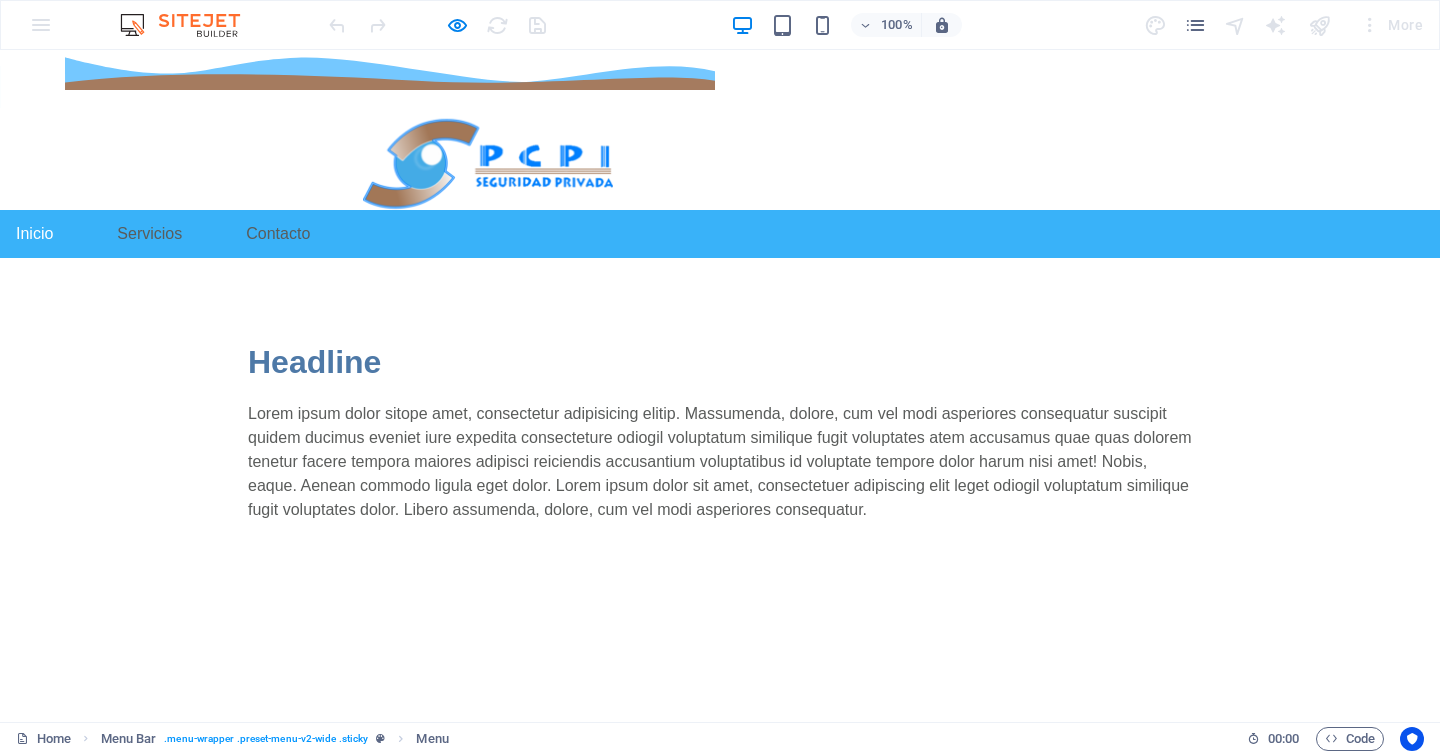 click on "Inicio" at bounding box center [34, 234] 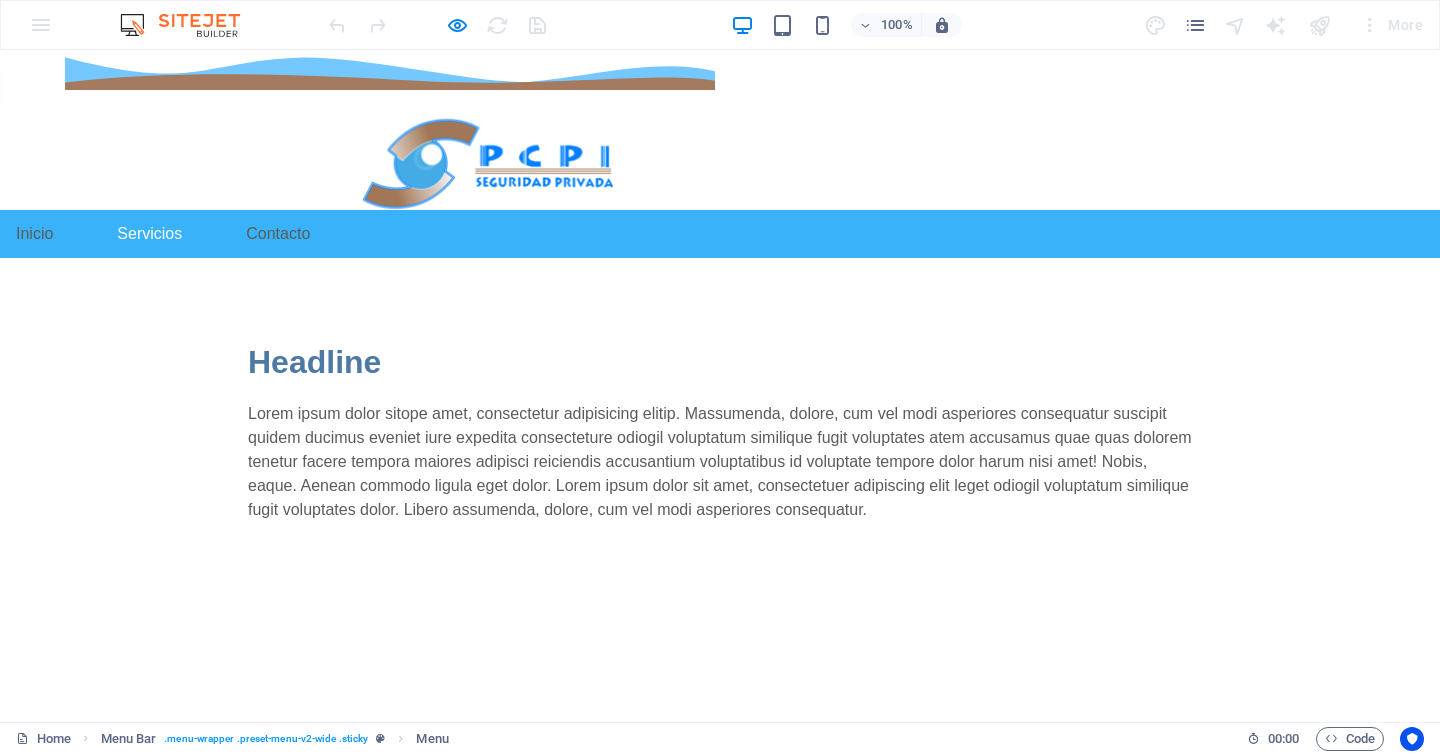 click on "Servicios" at bounding box center (149, 234) 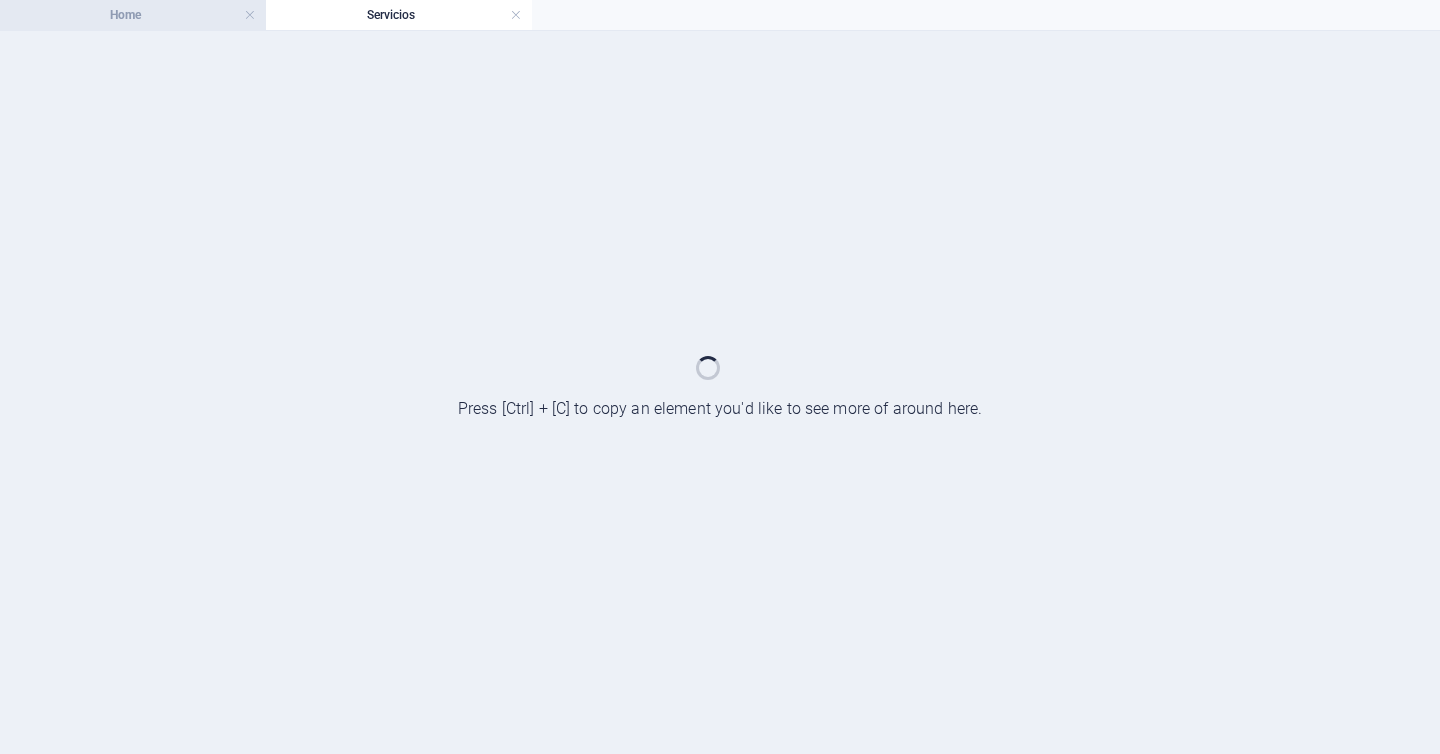 click on "Home" at bounding box center [133, 15] 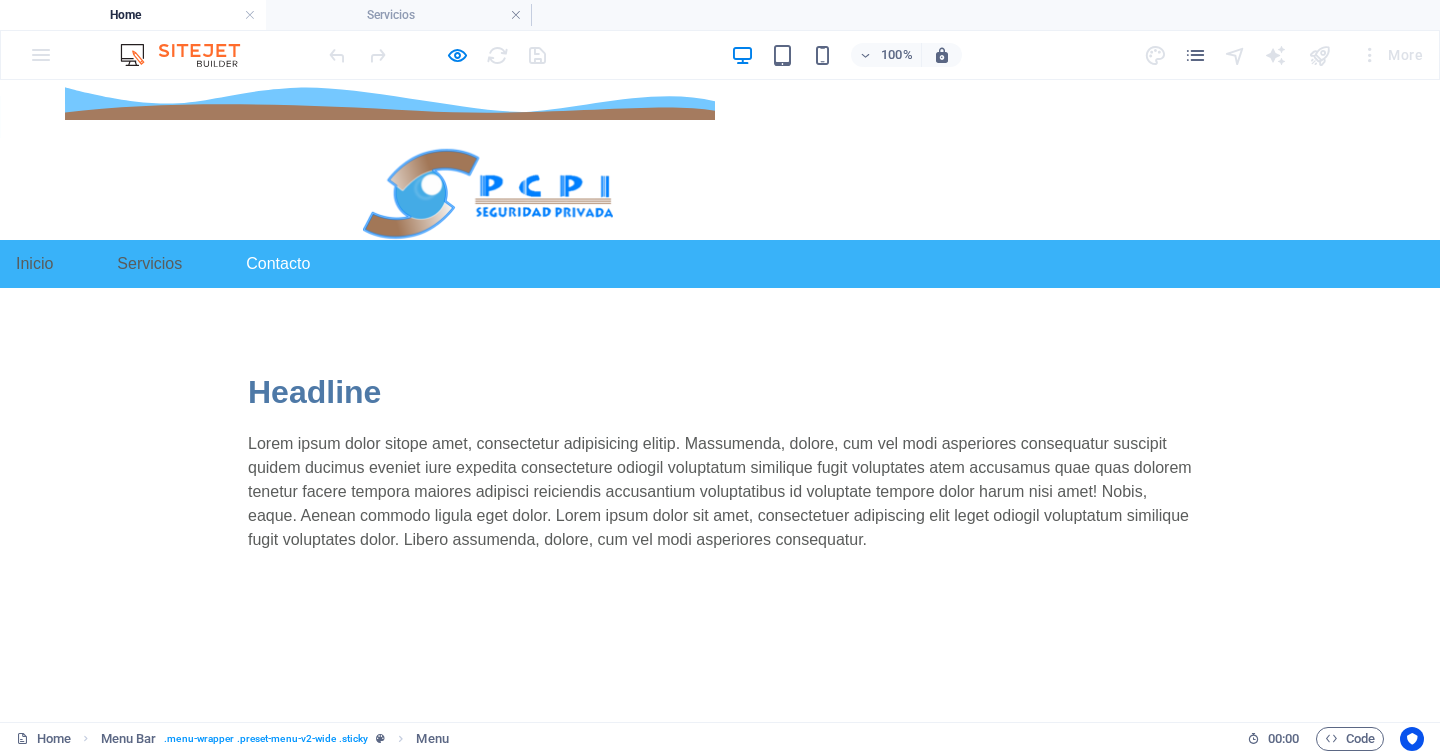 click on "Contacto" at bounding box center [278, 264] 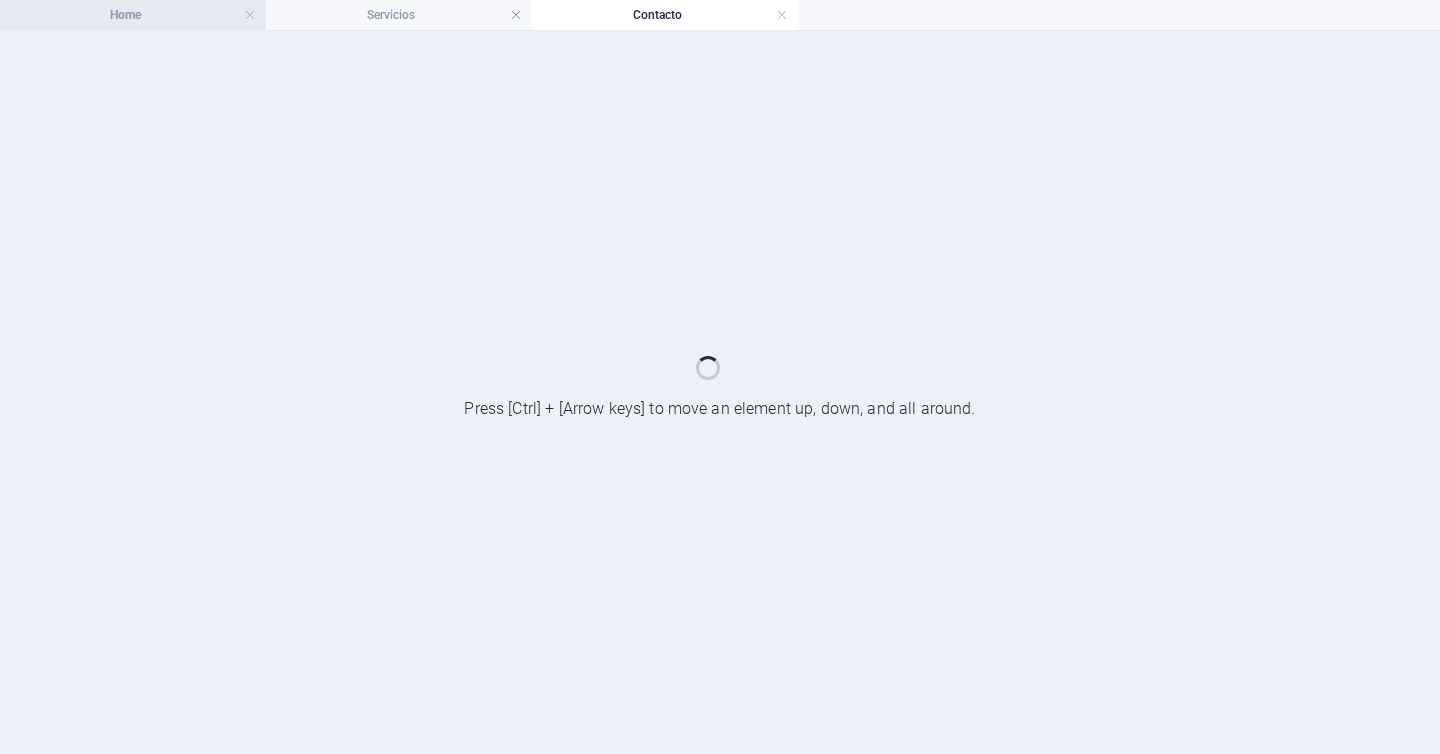 click on "Home" at bounding box center [133, 15] 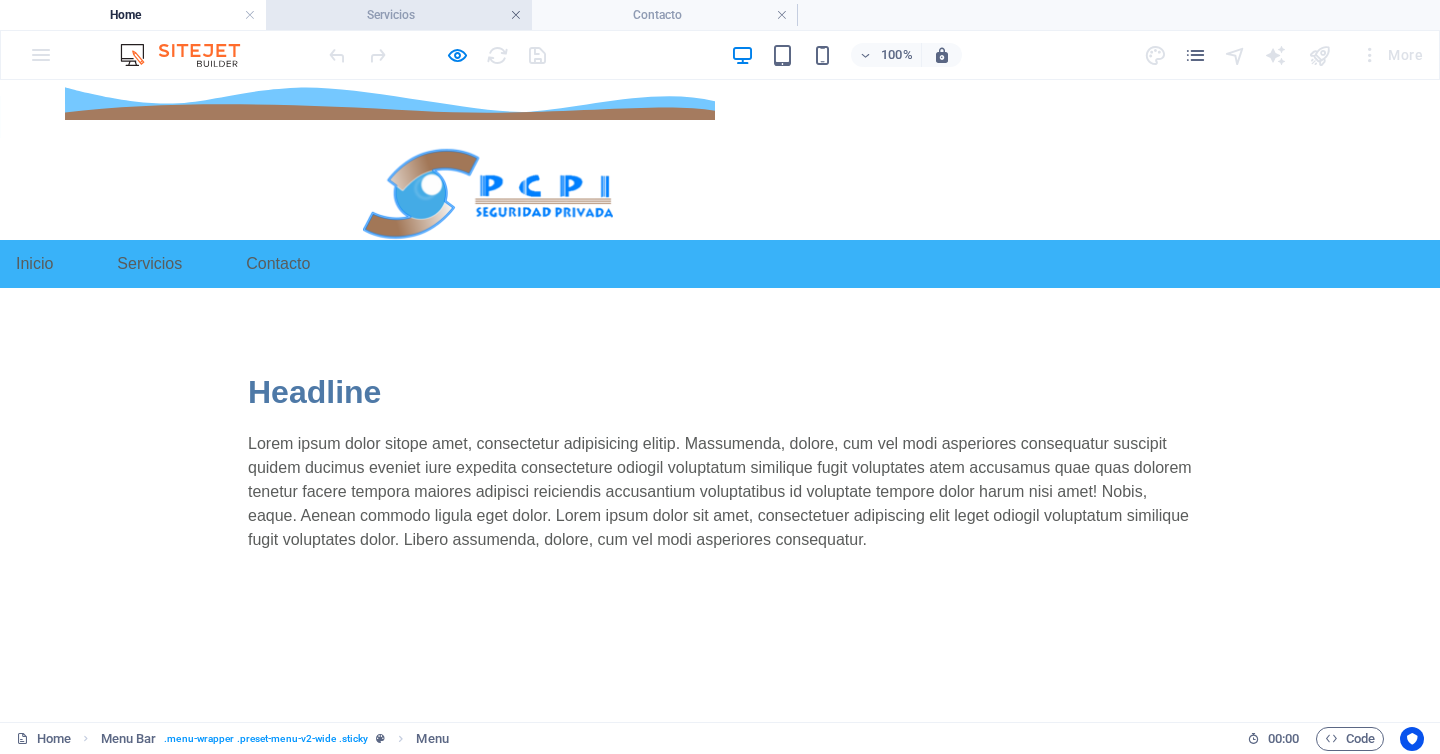 click at bounding box center [516, 15] 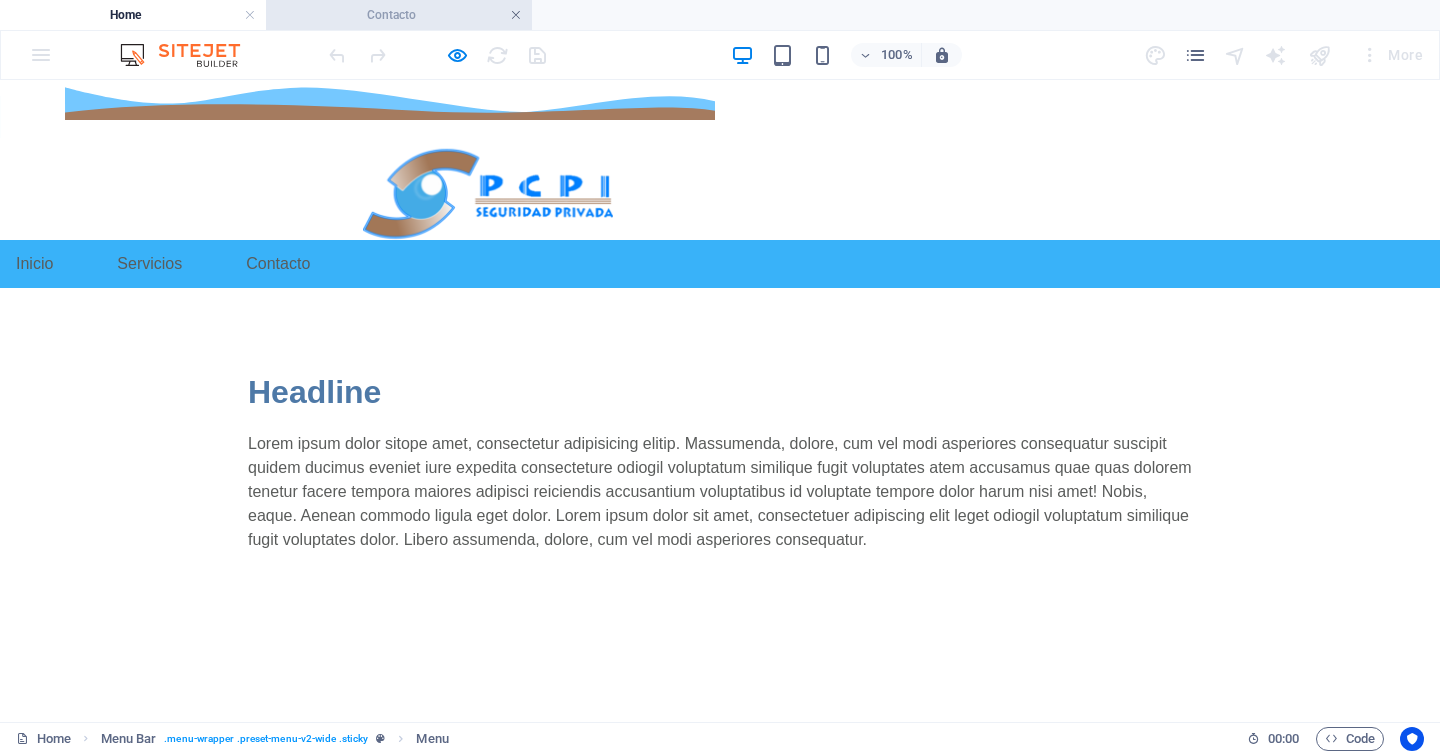 click at bounding box center (516, 15) 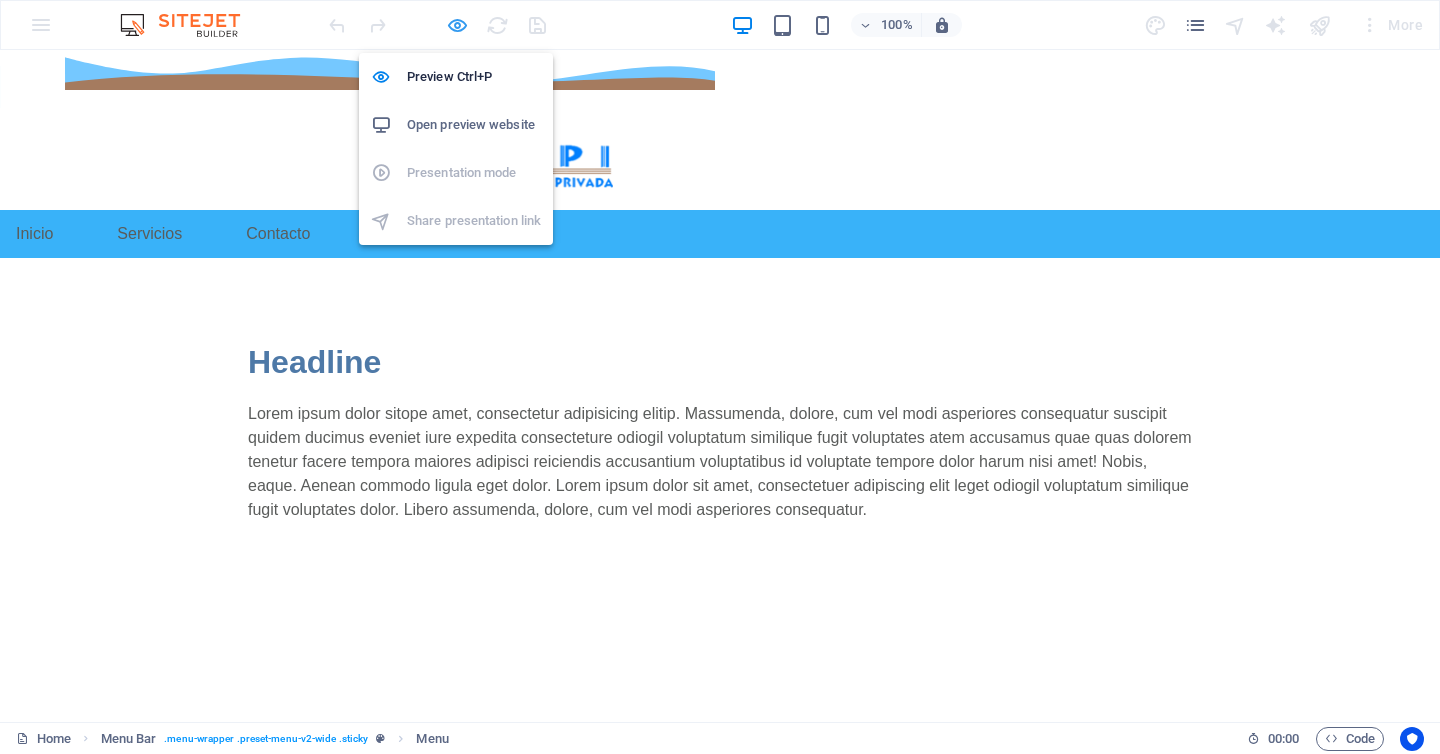 click at bounding box center [457, 25] 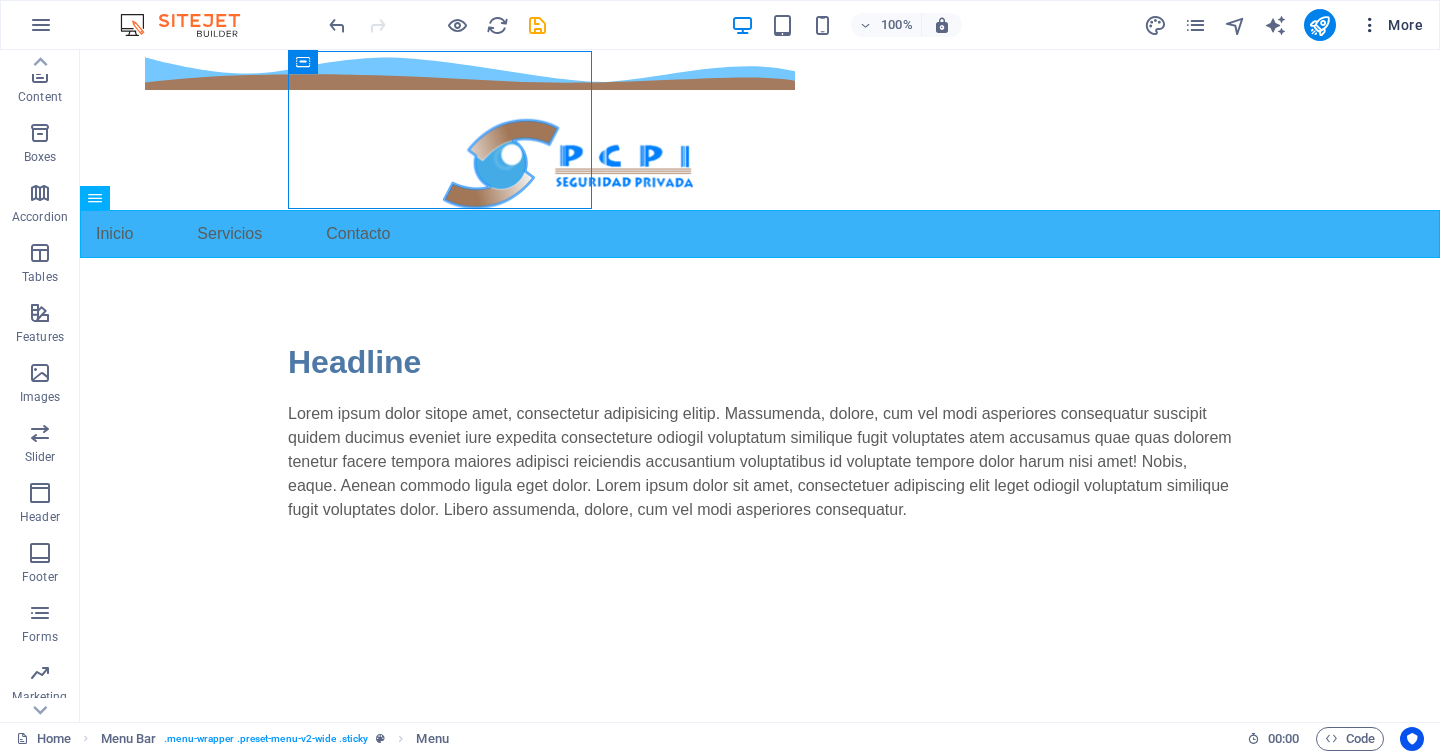 click on "More" at bounding box center (1391, 25) 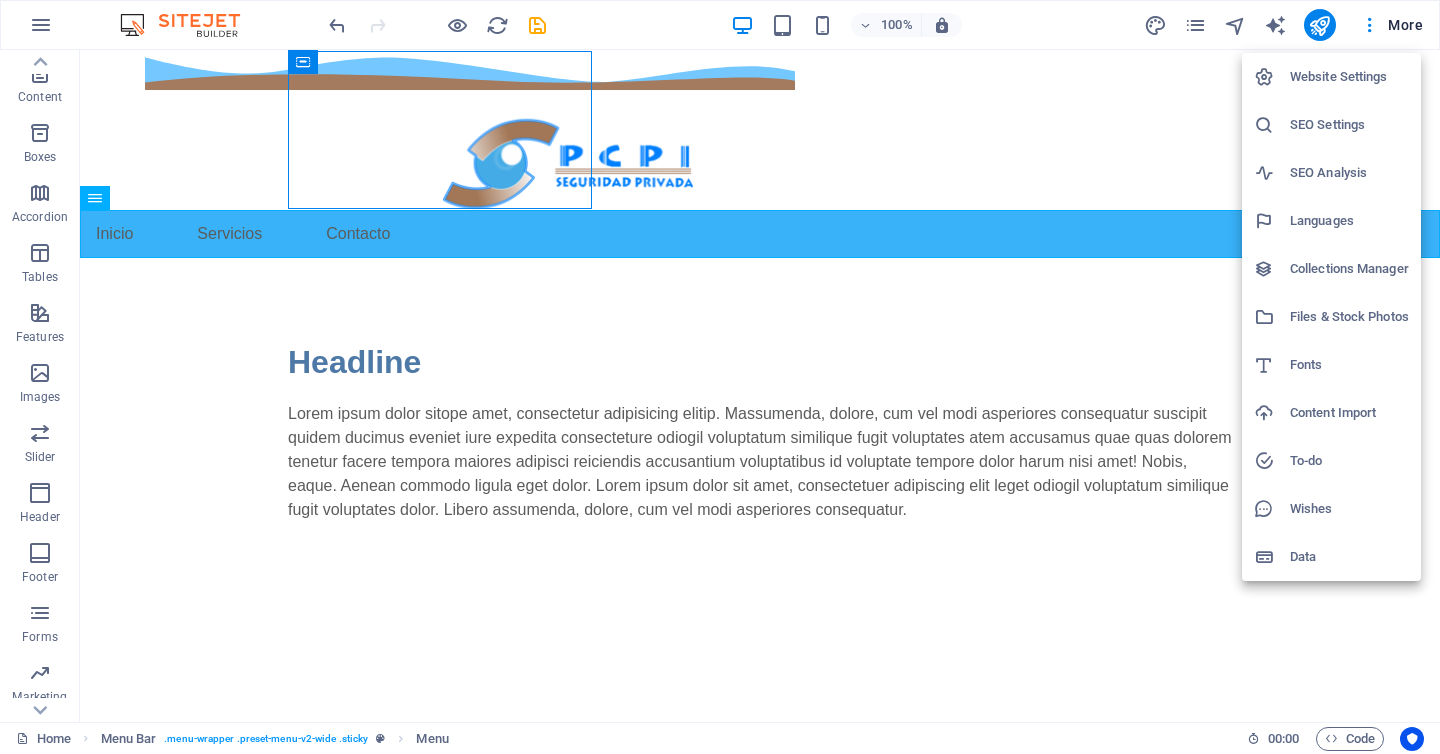 click at bounding box center (720, 377) 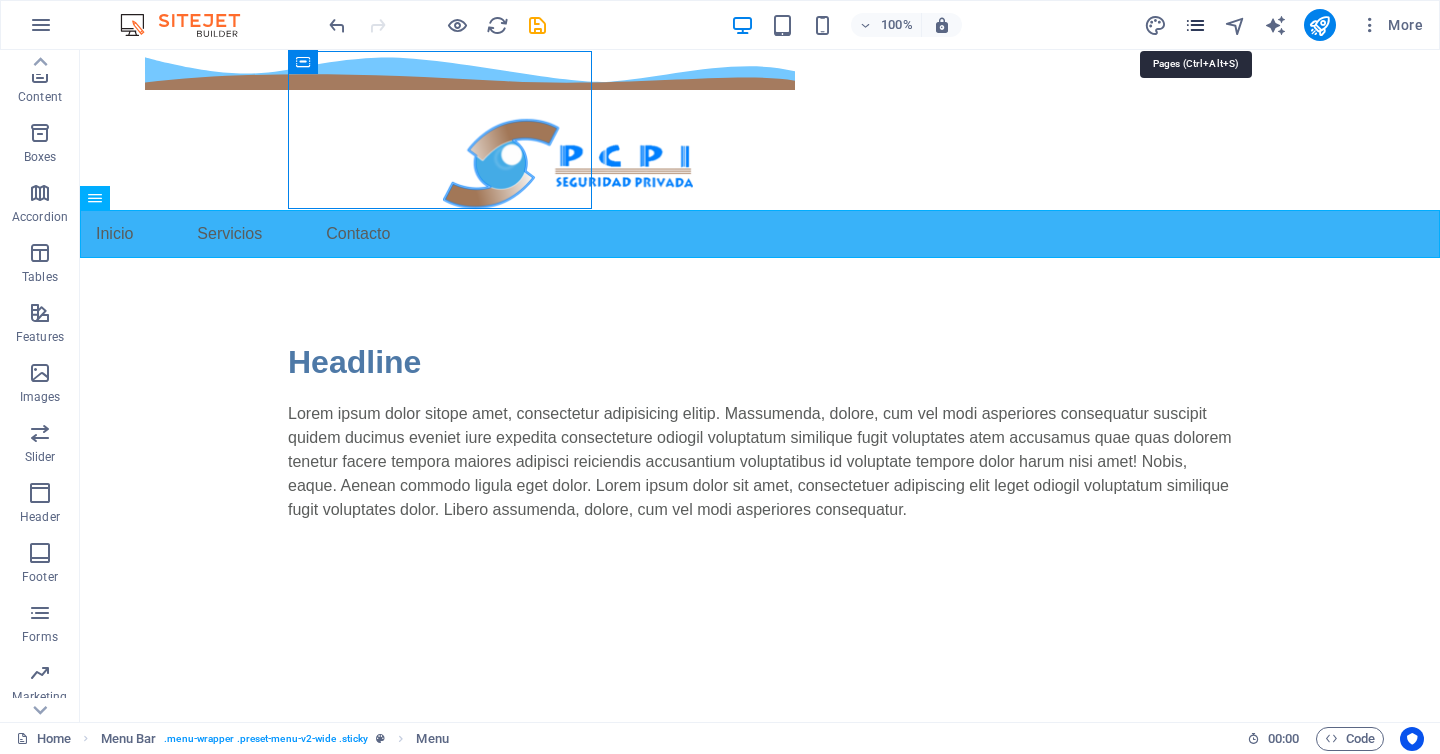 click at bounding box center [1195, 25] 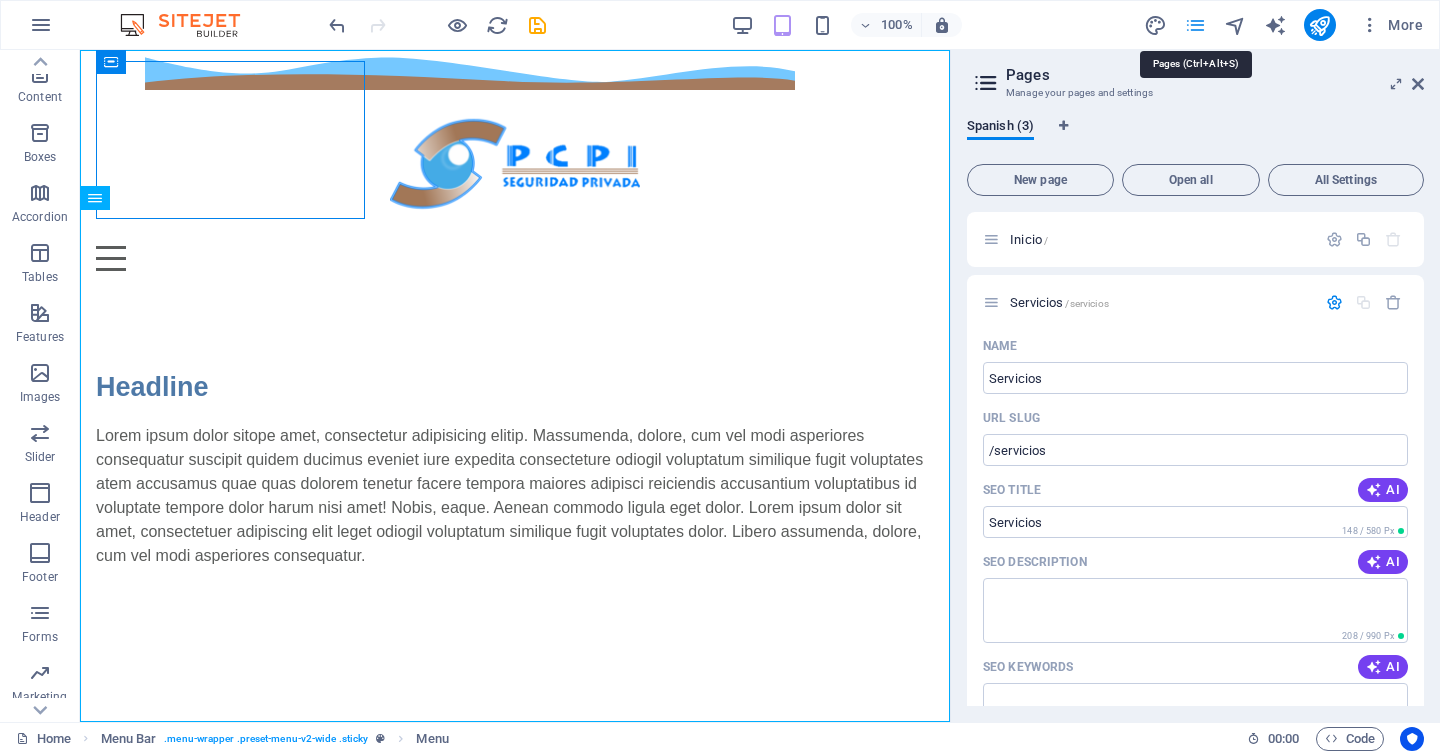 scroll, scrollTop: 727, scrollLeft: 0, axis: vertical 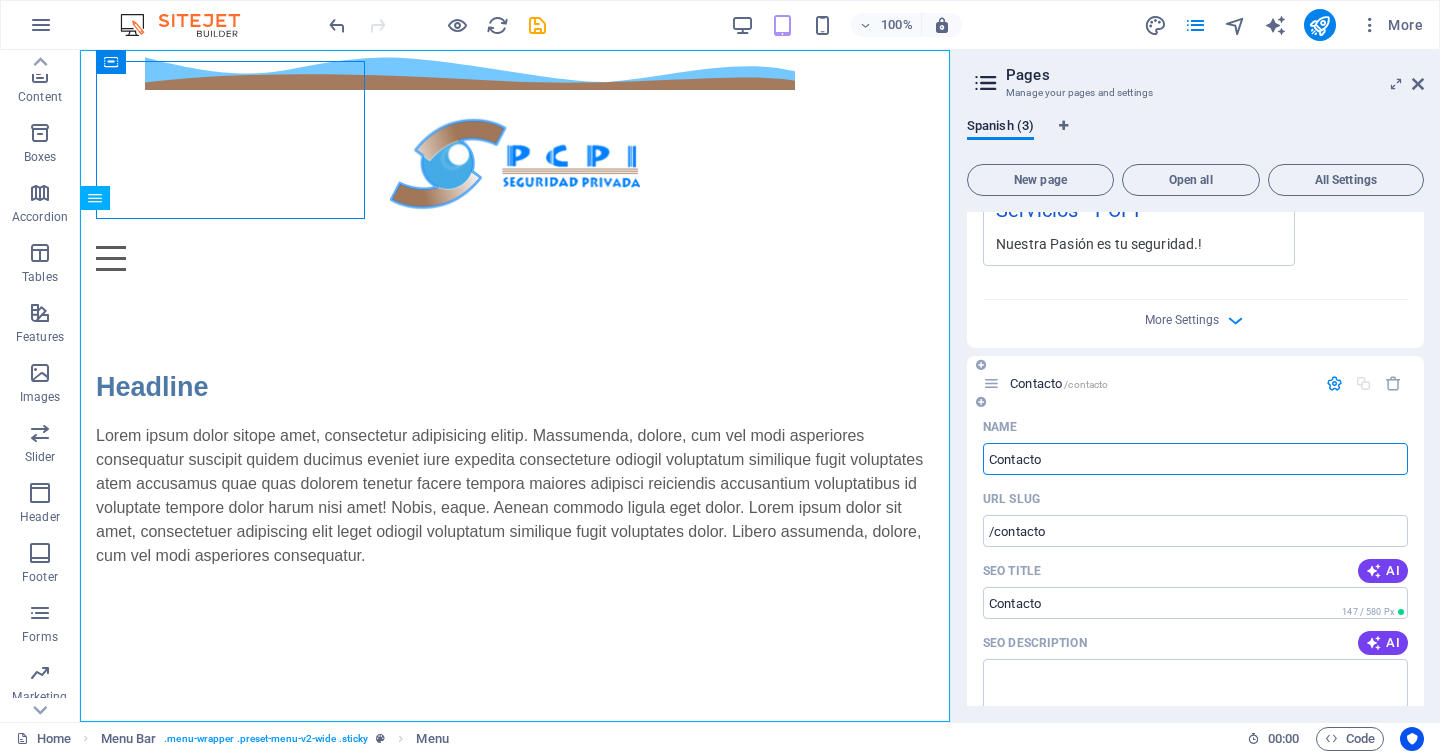 click on "Contacto" at bounding box center [1195, 459] 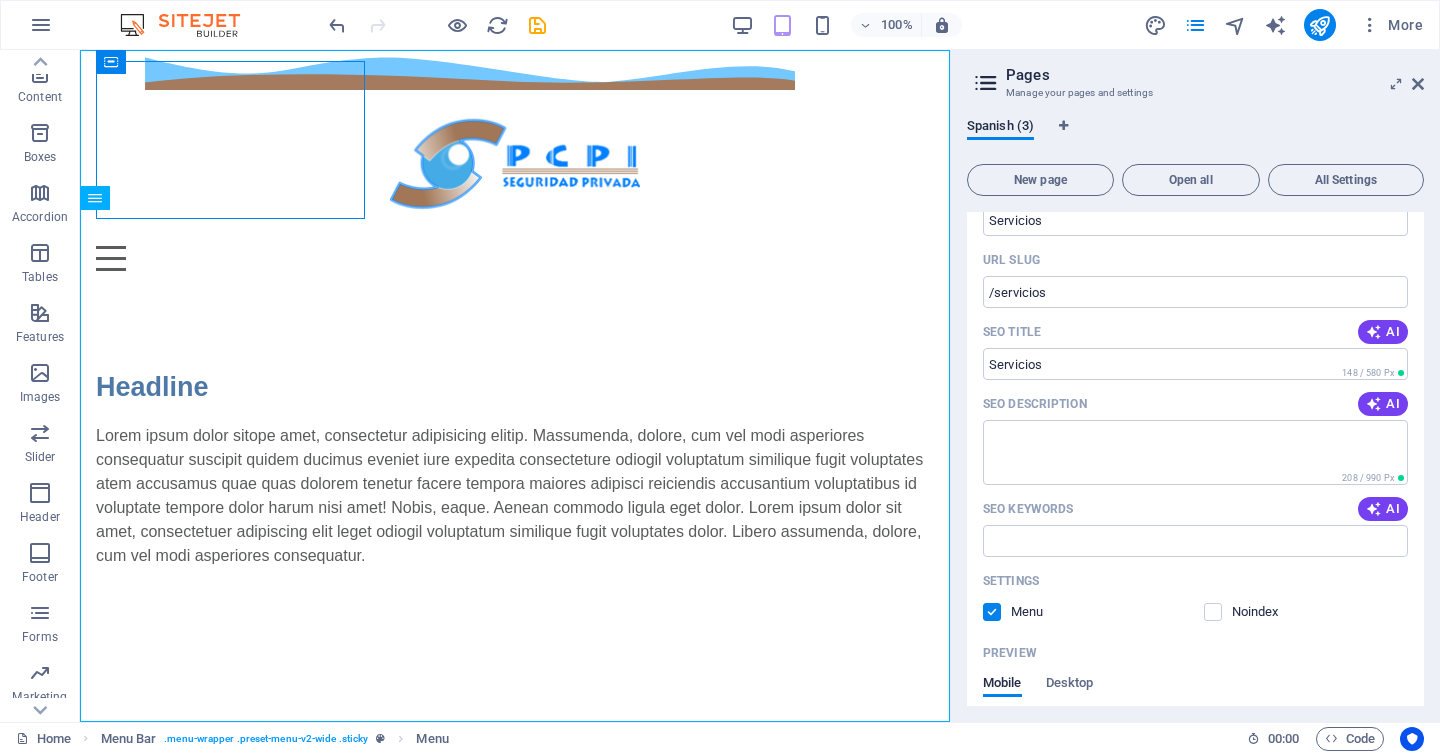 scroll, scrollTop: 0, scrollLeft: 0, axis: both 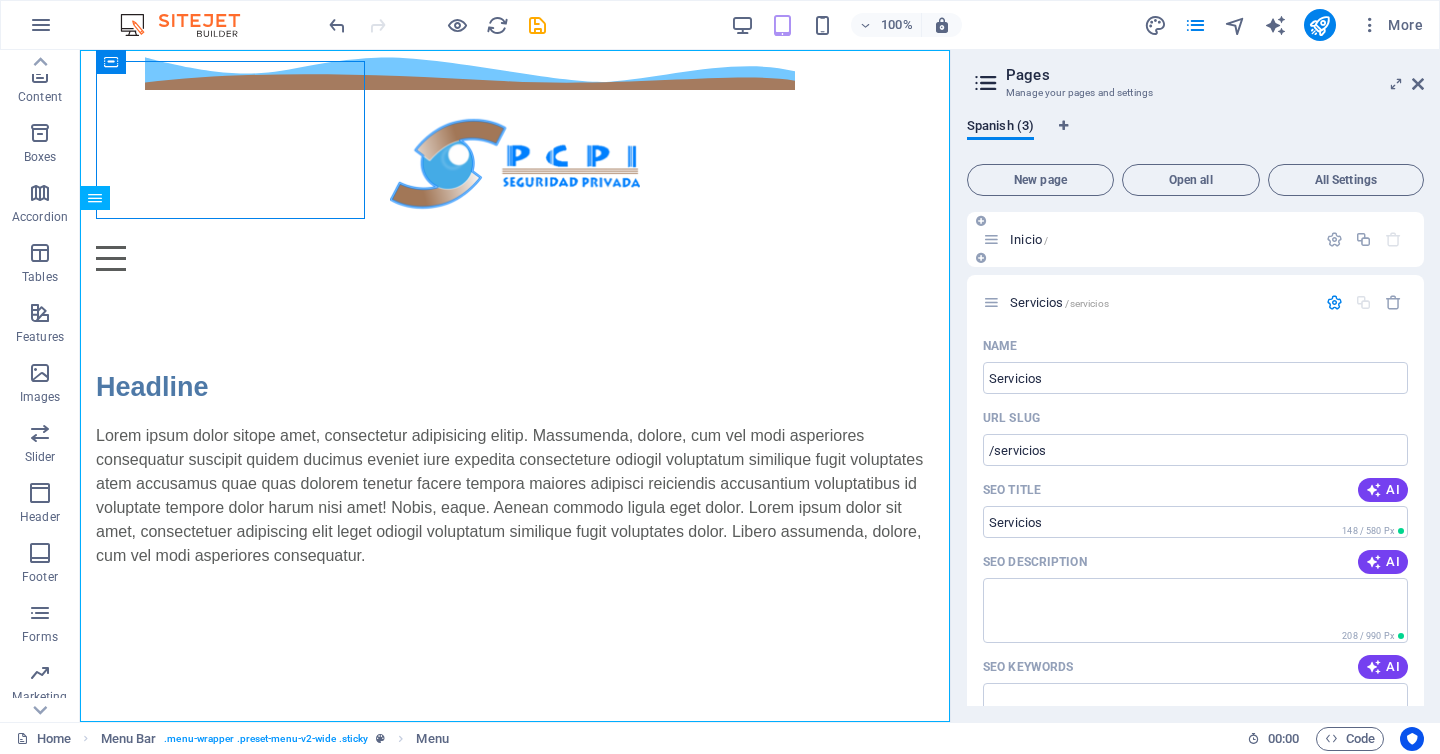 click on "Inicio /" at bounding box center (1160, 239) 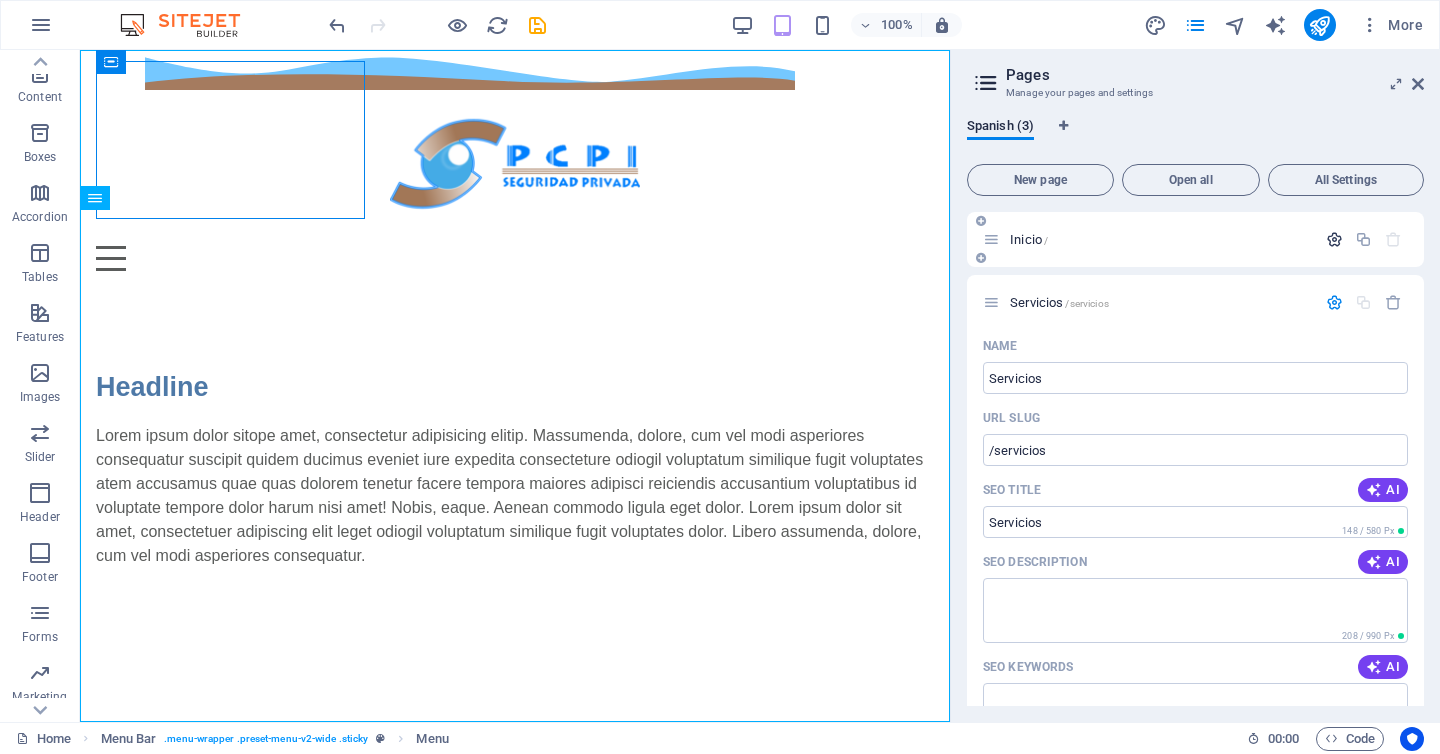 click at bounding box center (1334, 239) 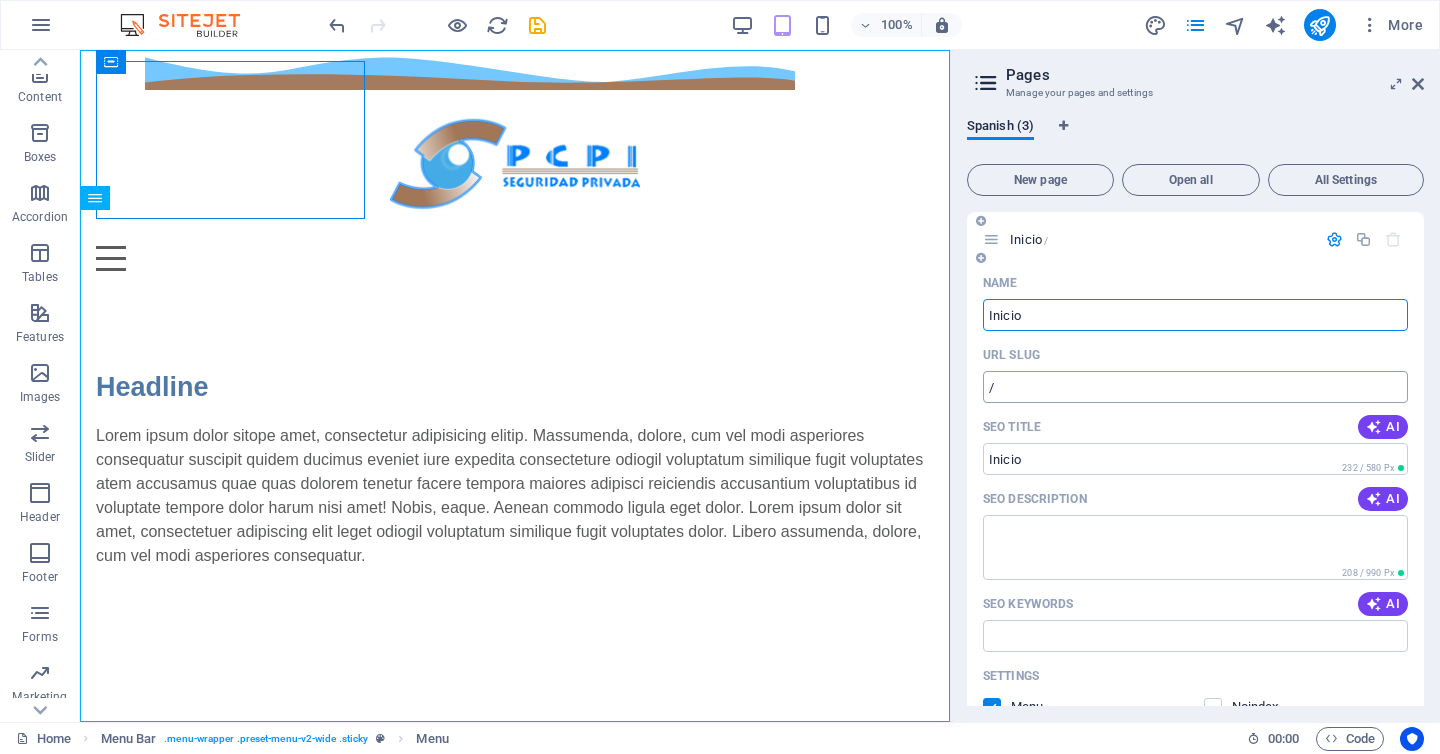 click on "/" at bounding box center [1195, 387] 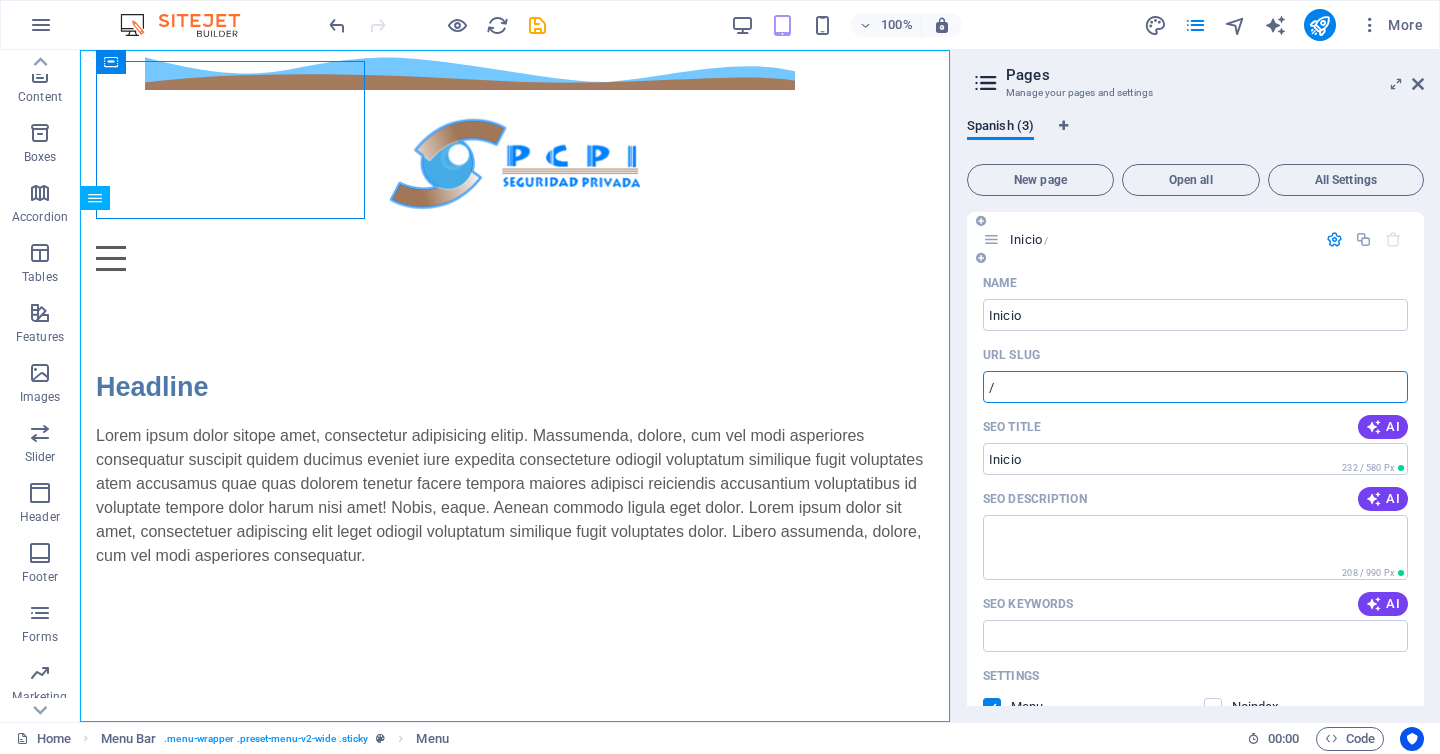 click on "/" at bounding box center (1195, 387) 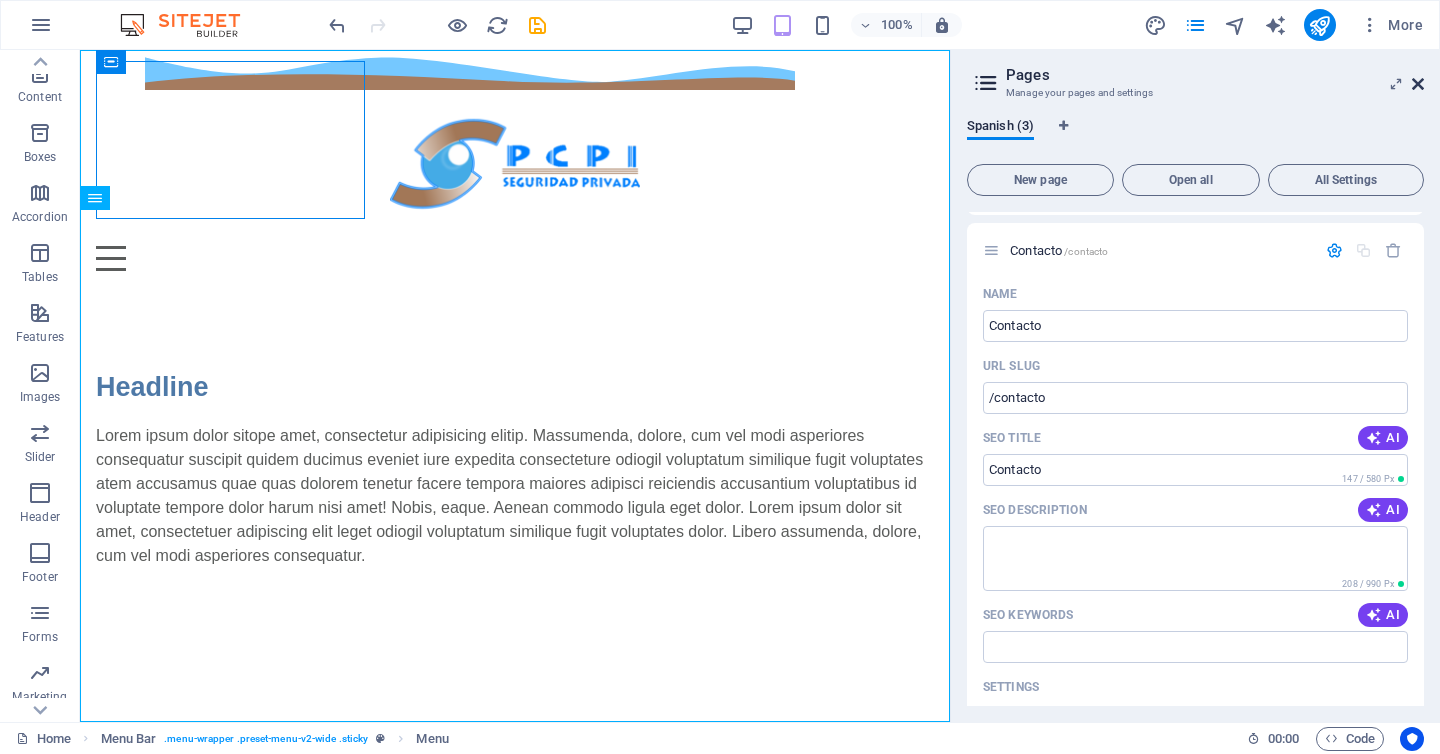 type on "/inicio" 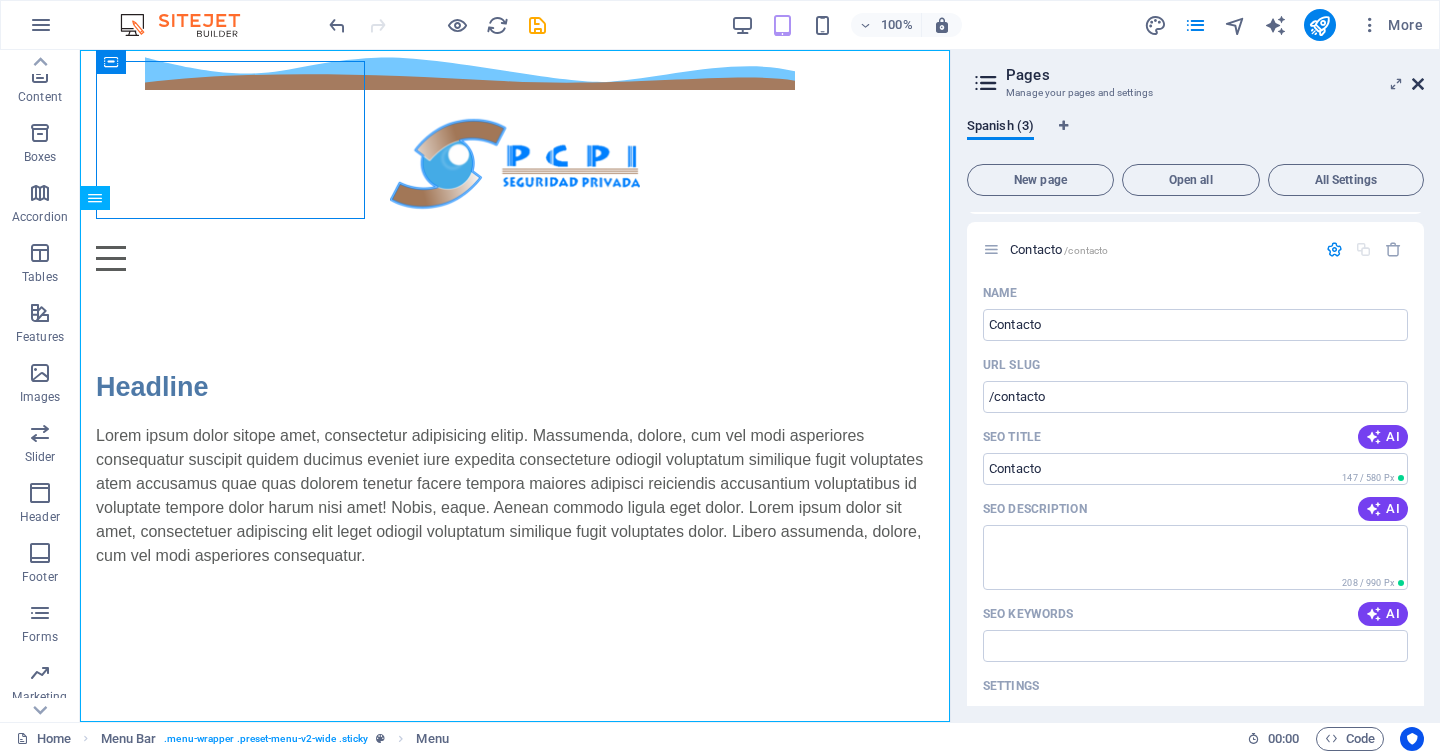 click at bounding box center (1418, 84) 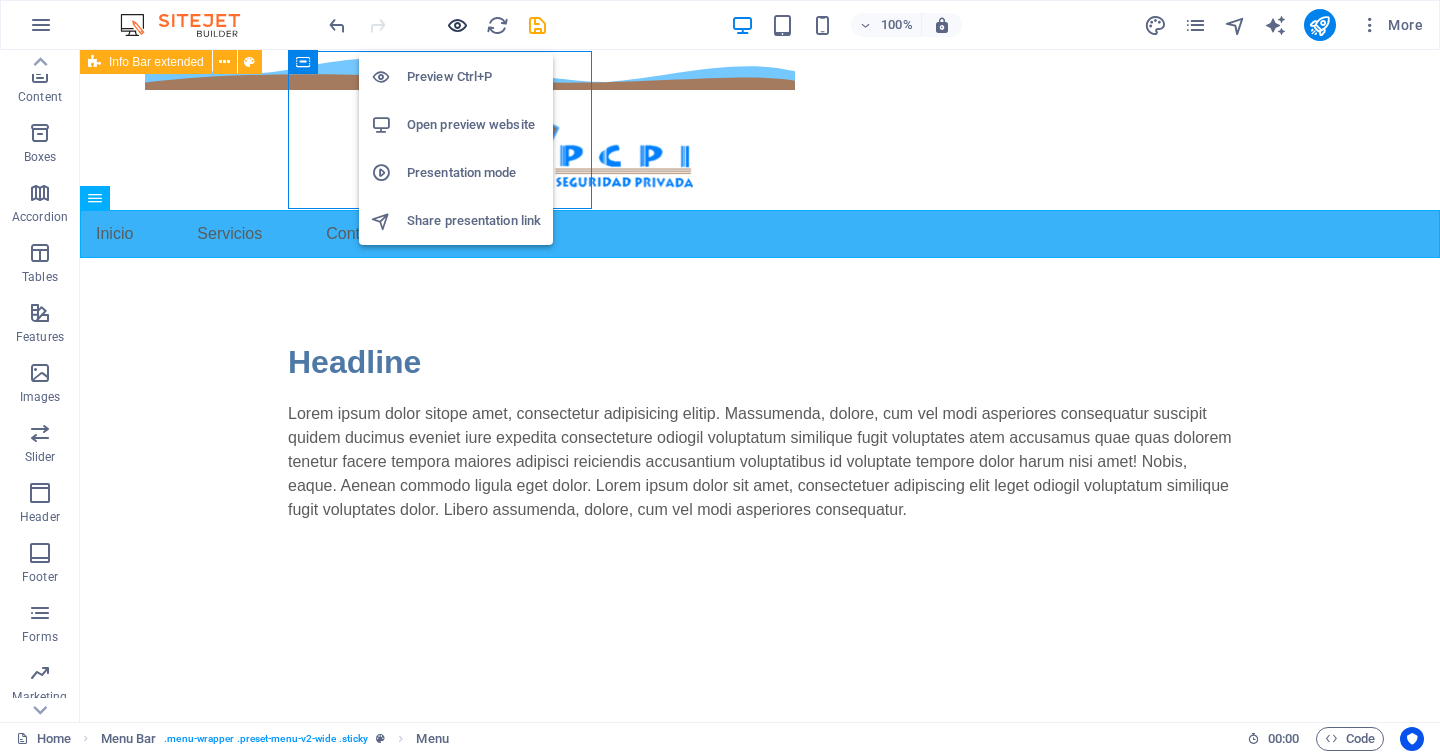 click at bounding box center [457, 25] 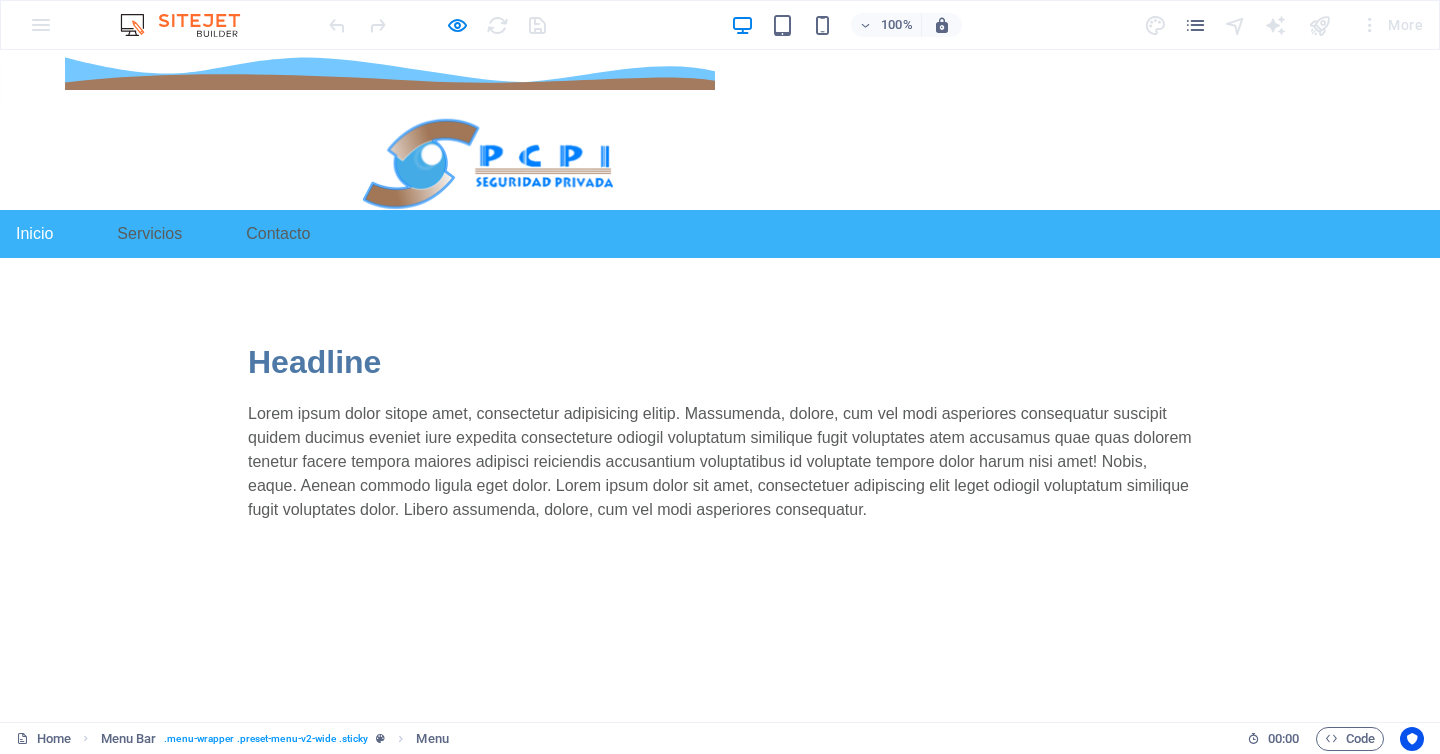 click on "Inicio" at bounding box center [34, 234] 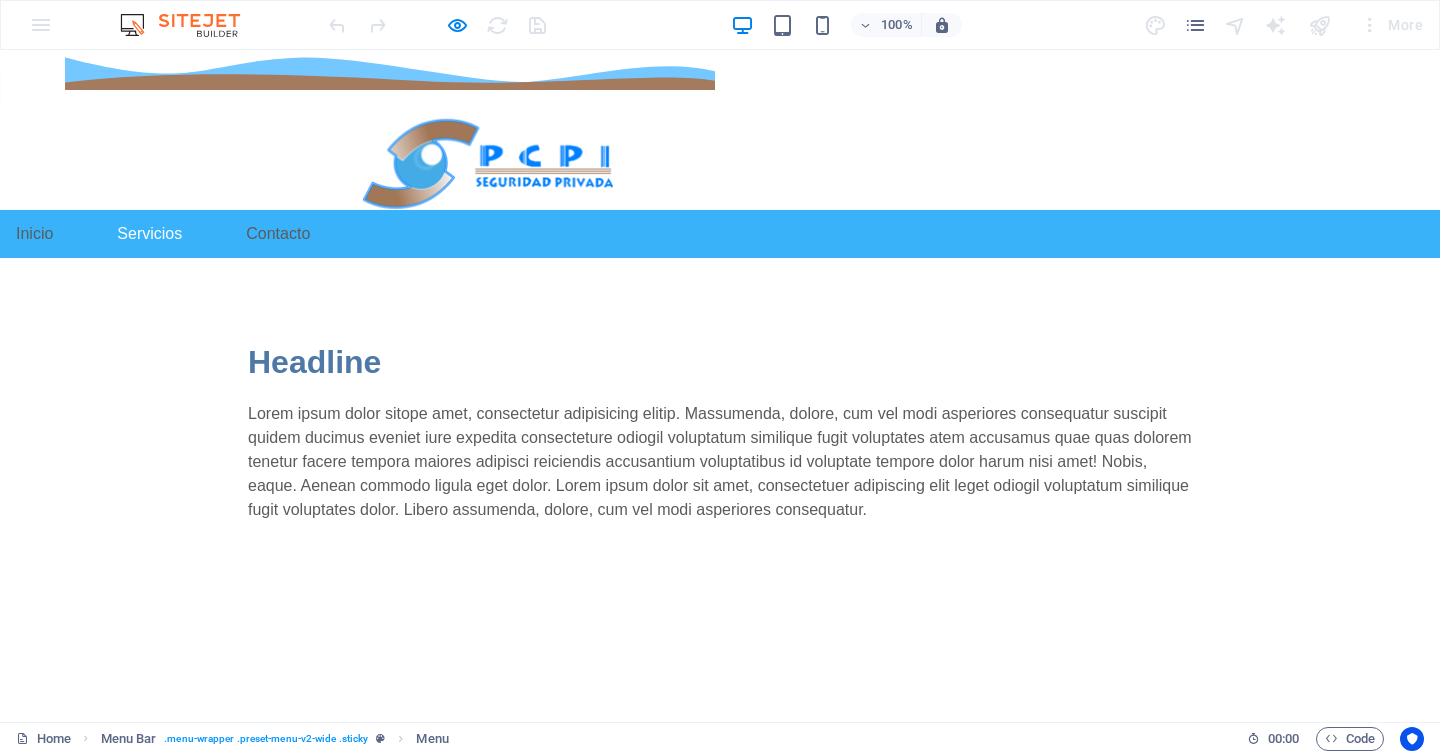 click on "Servicios" at bounding box center [149, 234] 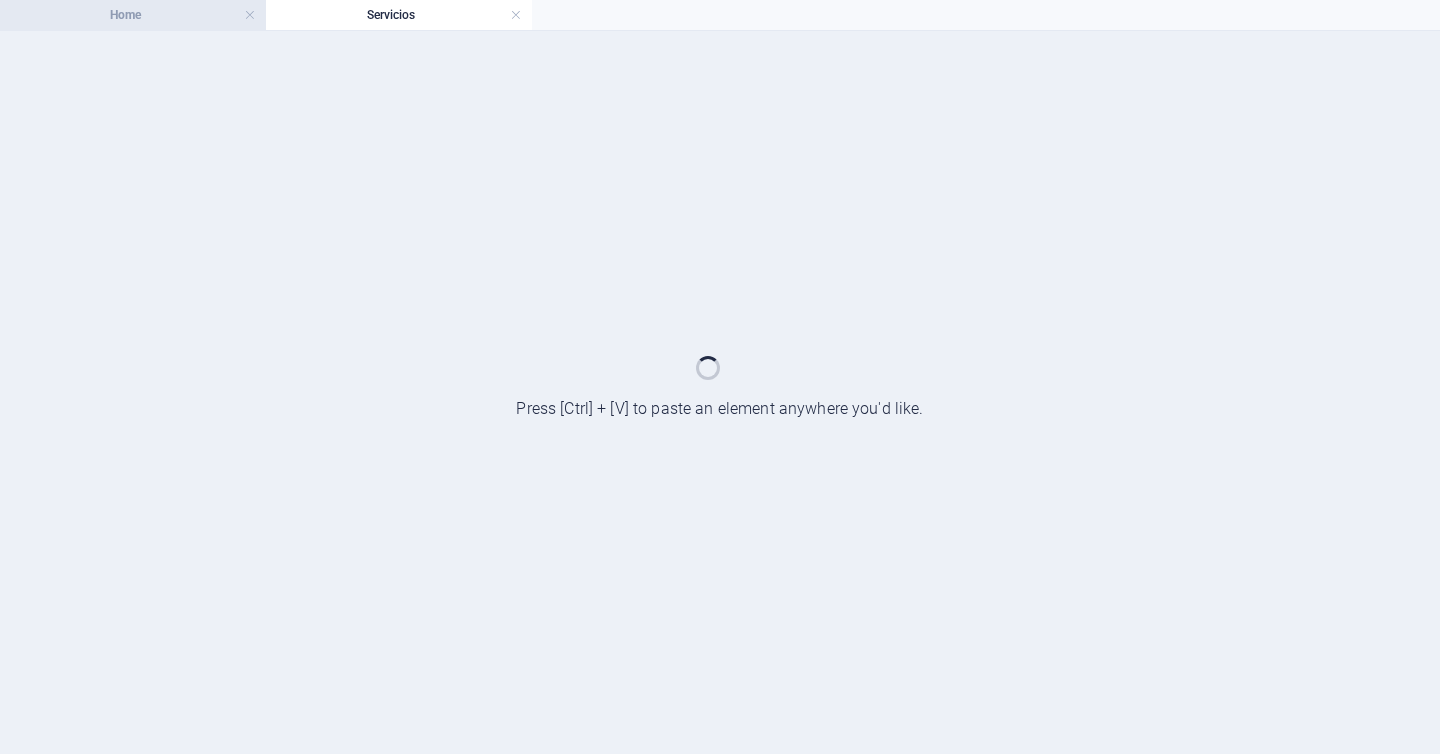 click on "Home" at bounding box center (133, 15) 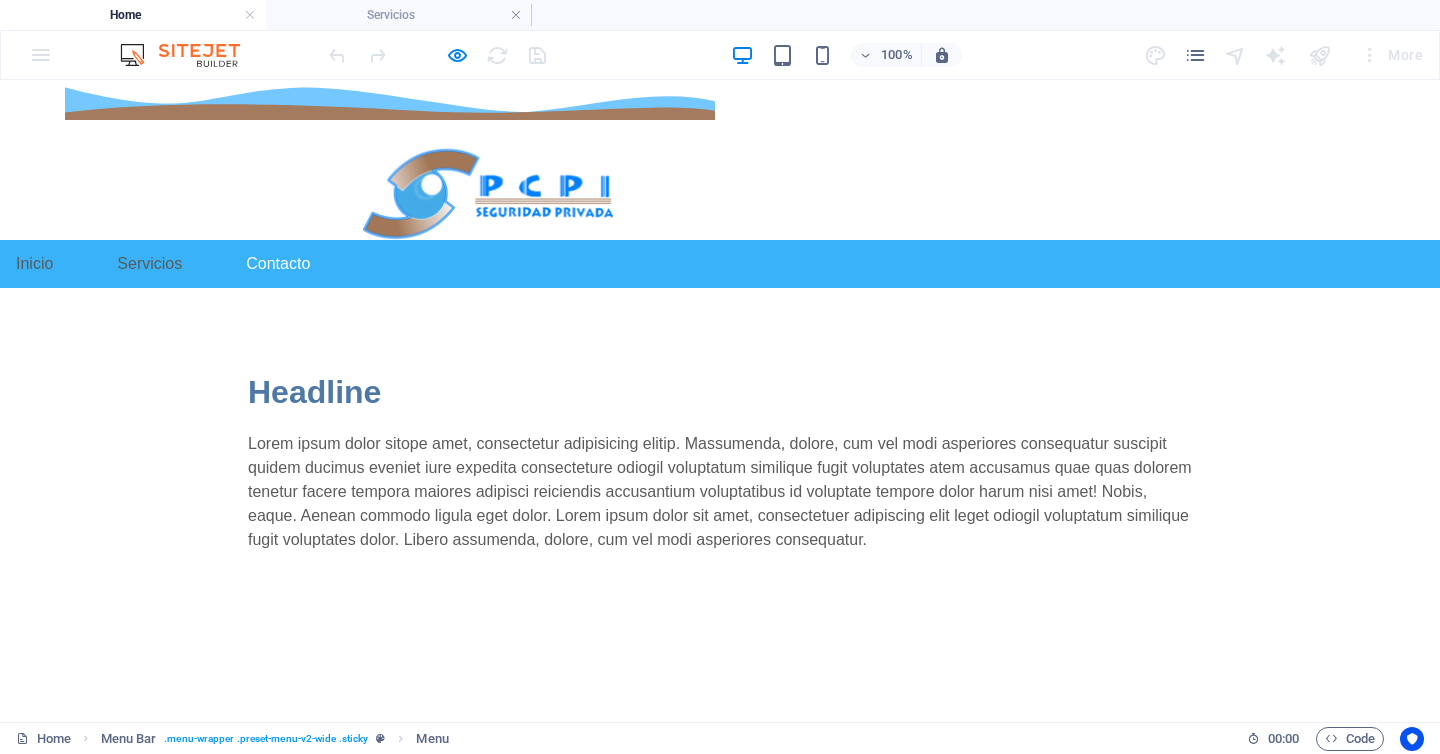click on "Contacto" at bounding box center (278, 264) 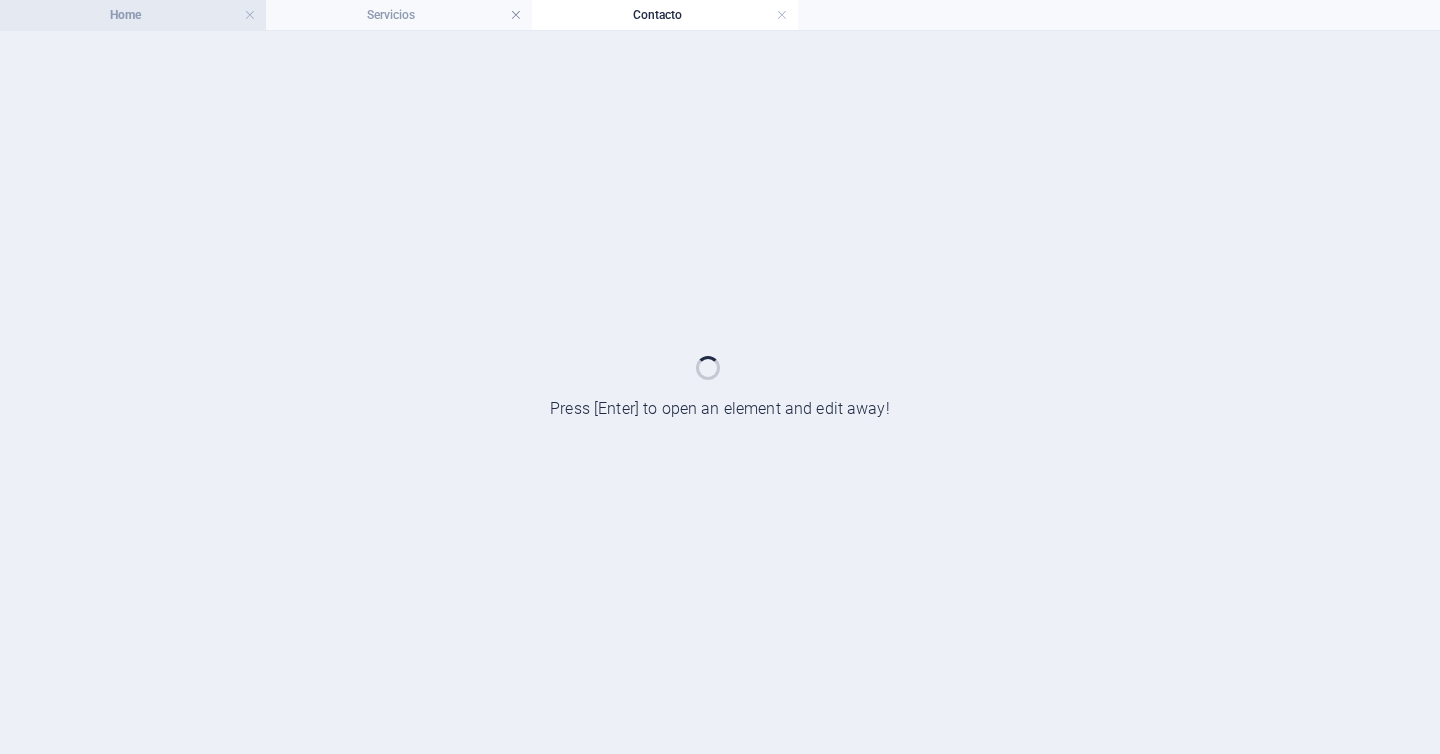 click on "Home" at bounding box center [133, 15] 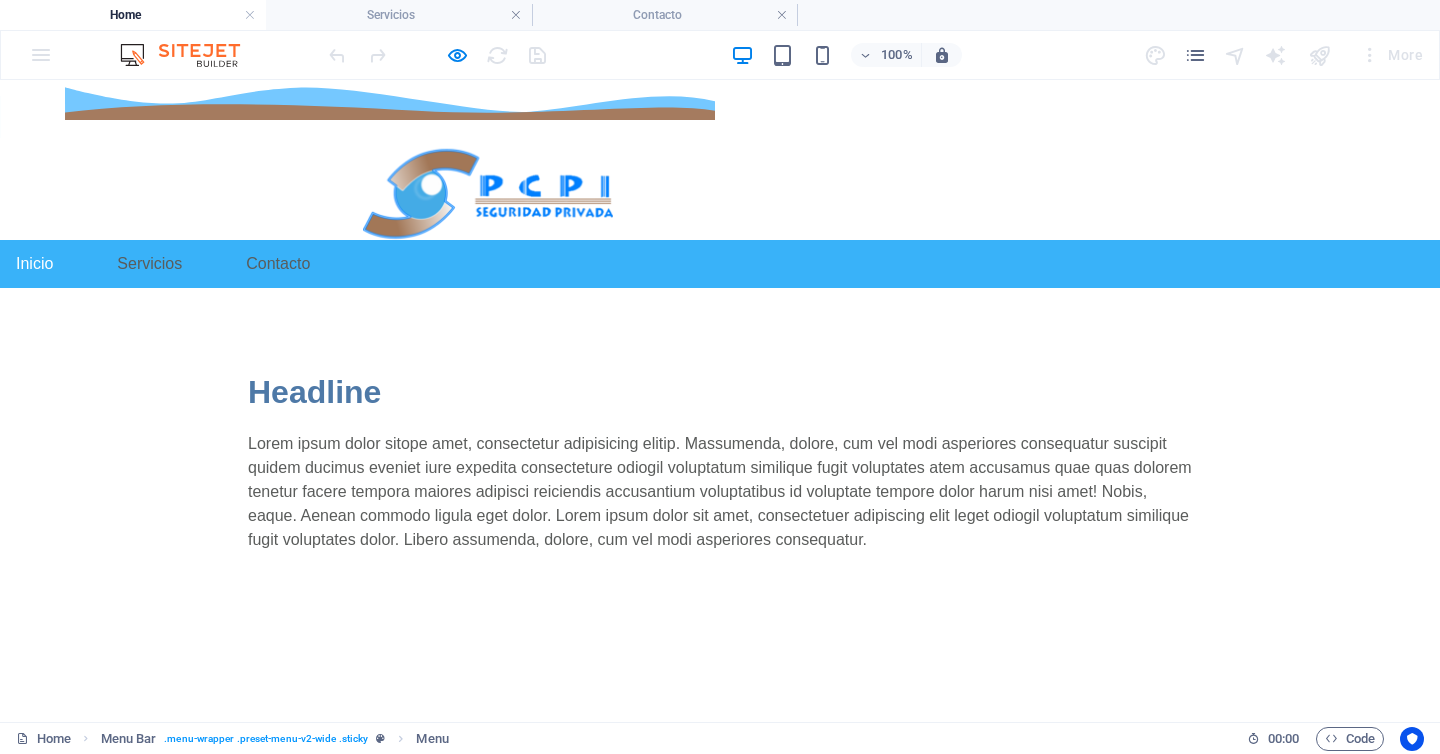 click on "Inicio" at bounding box center [34, 264] 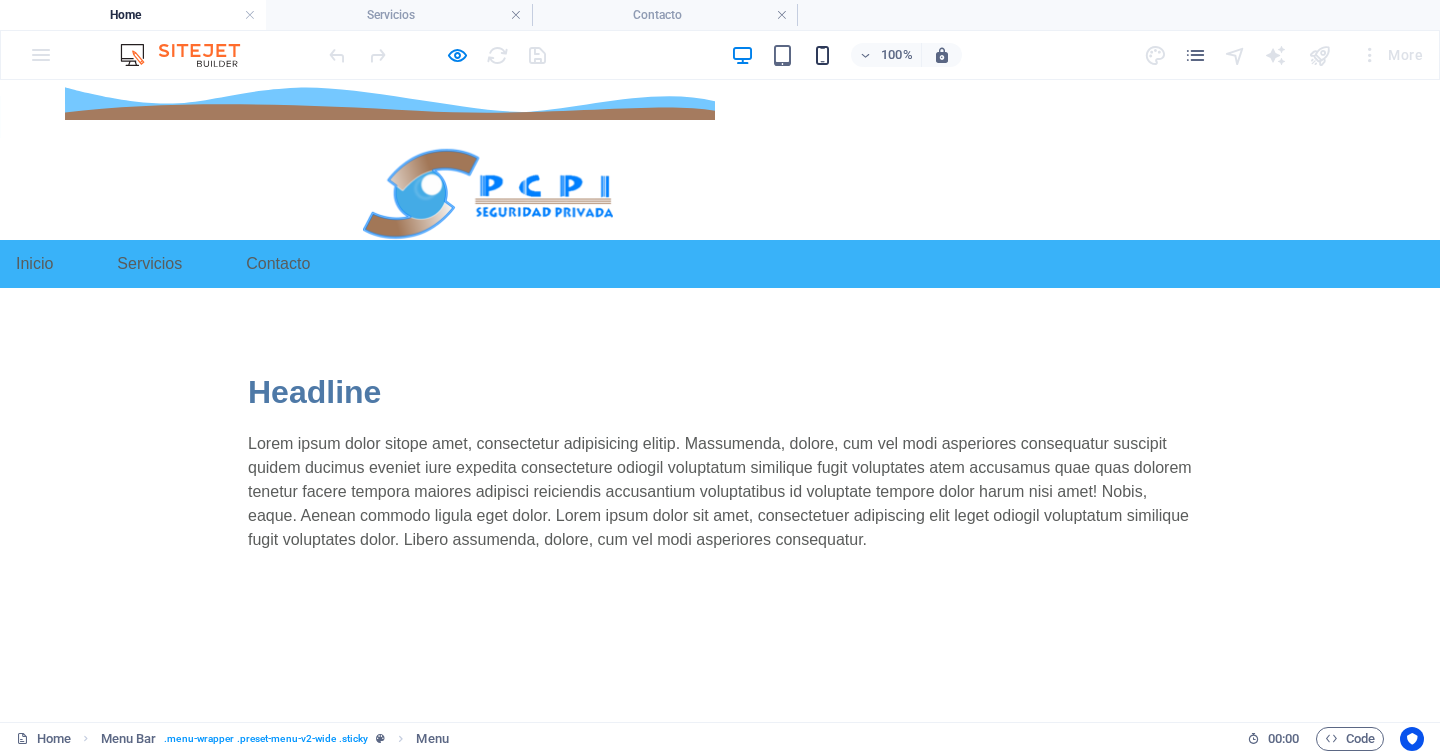 click at bounding box center (822, 55) 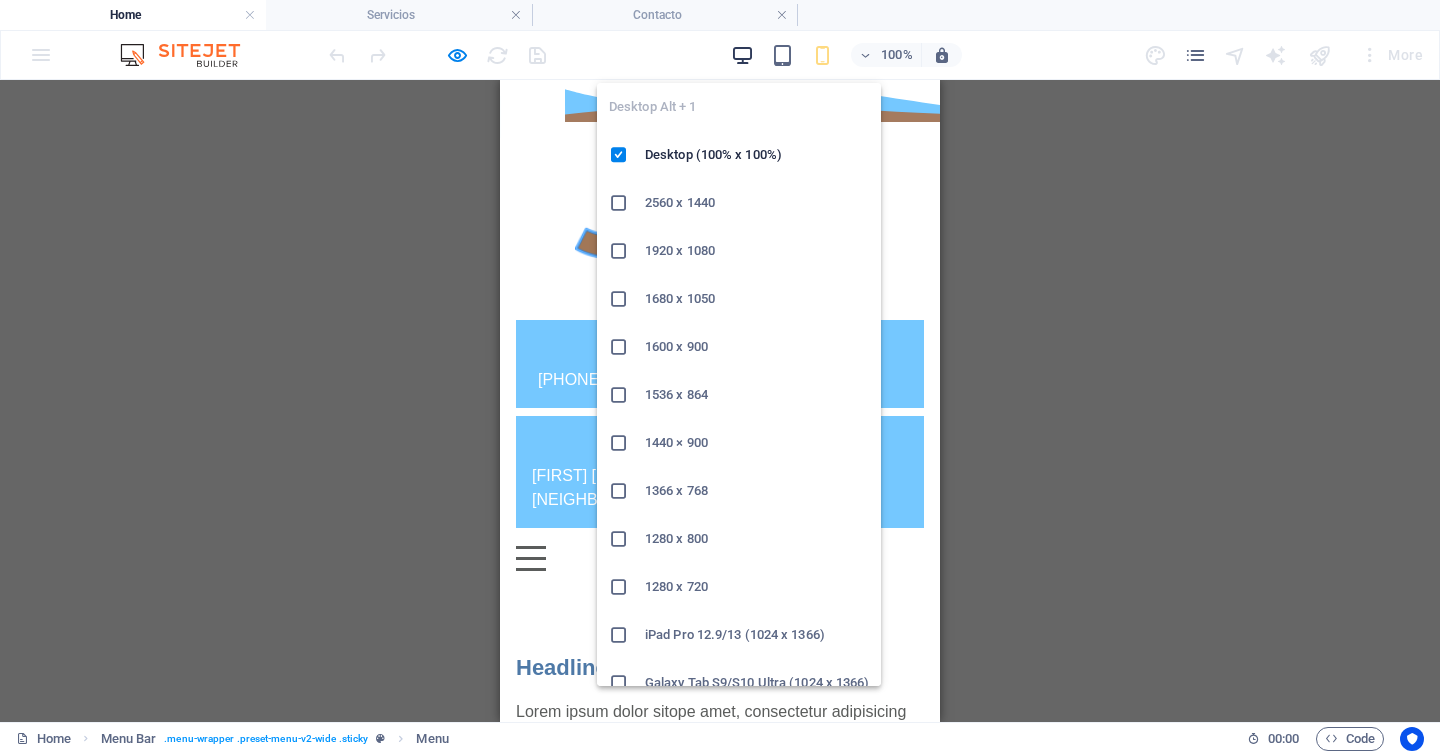 click at bounding box center (742, 55) 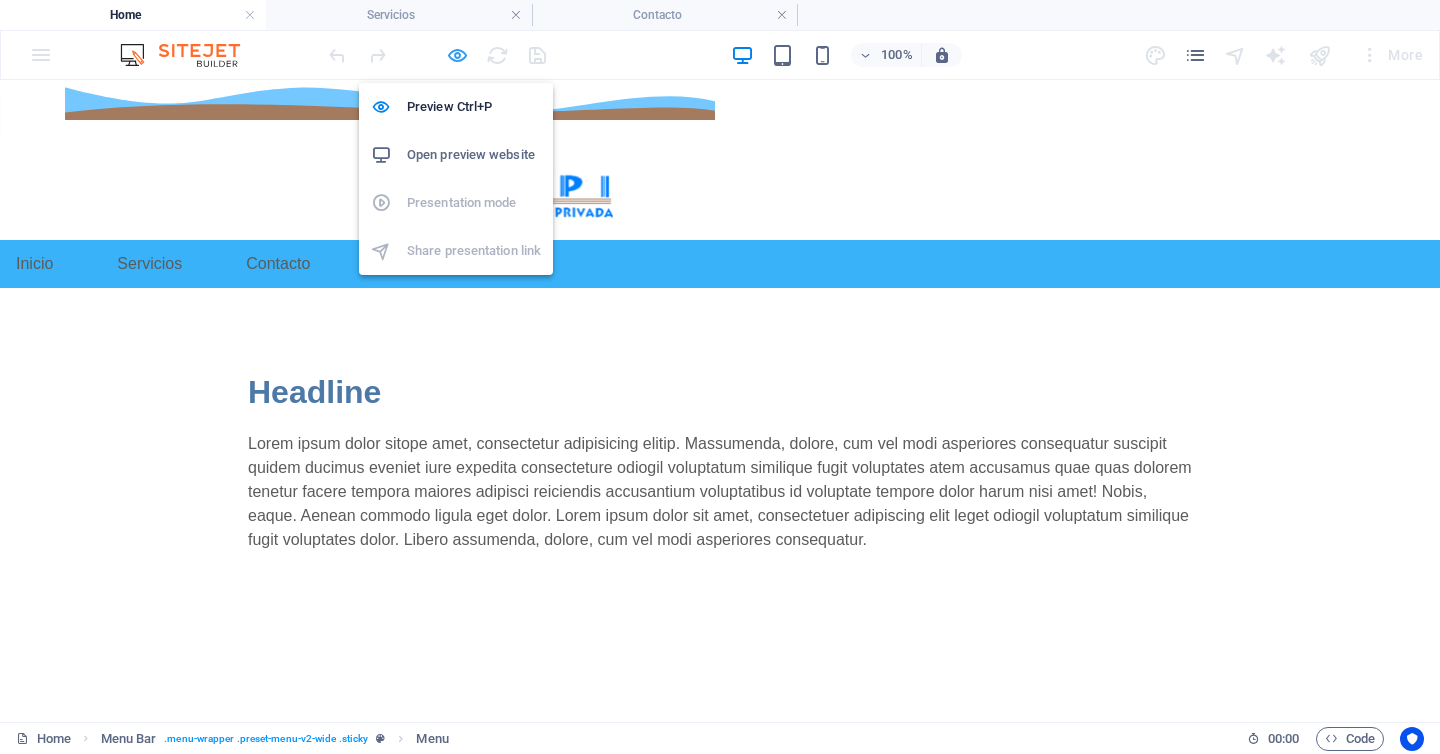 click at bounding box center (457, 55) 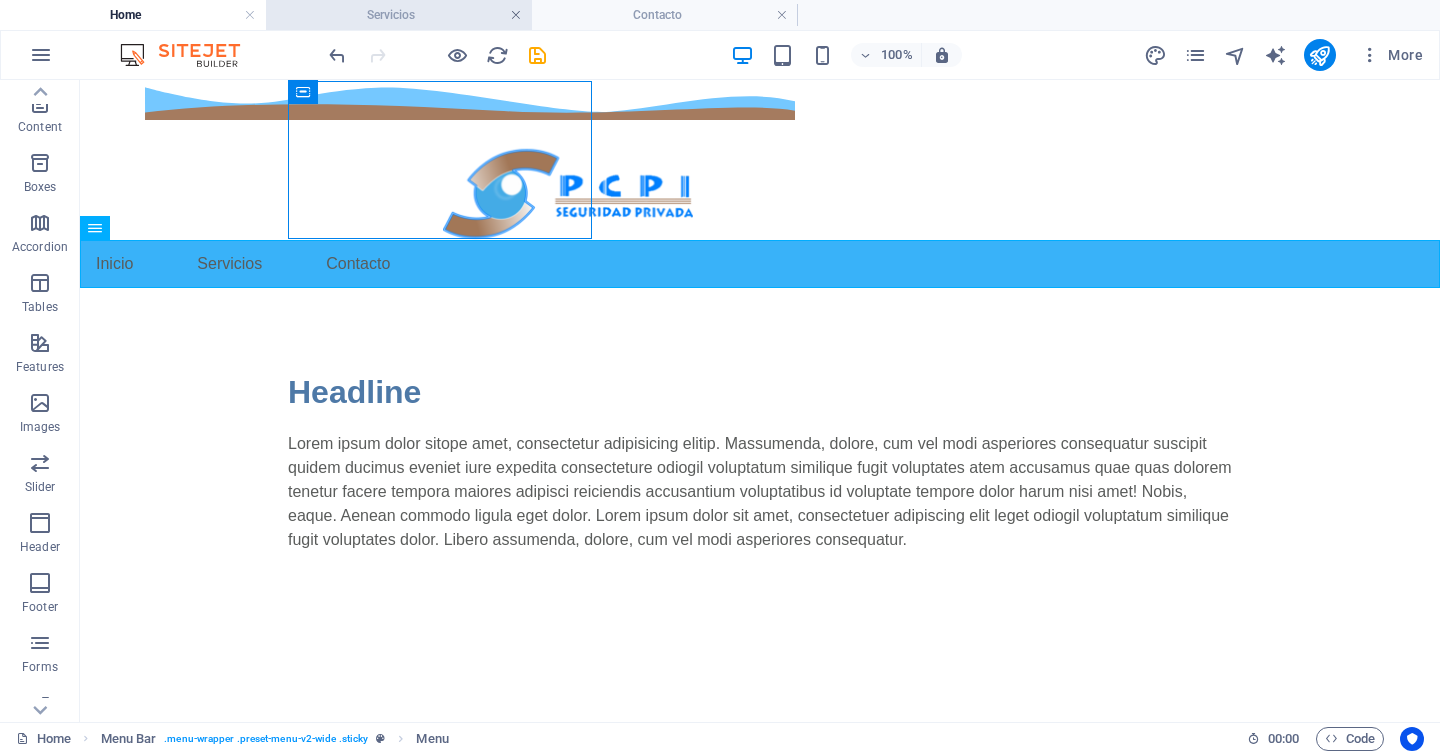 click at bounding box center [516, 15] 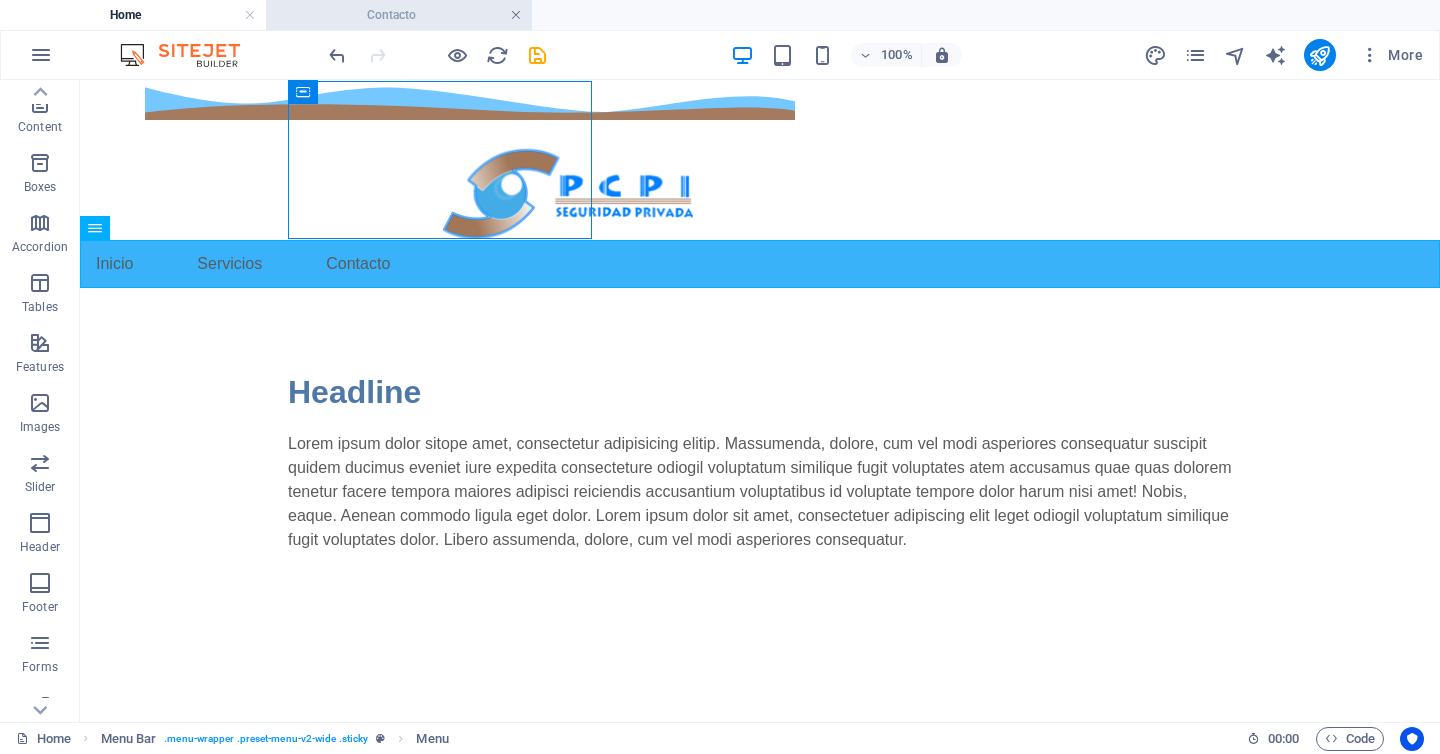 click at bounding box center [516, 15] 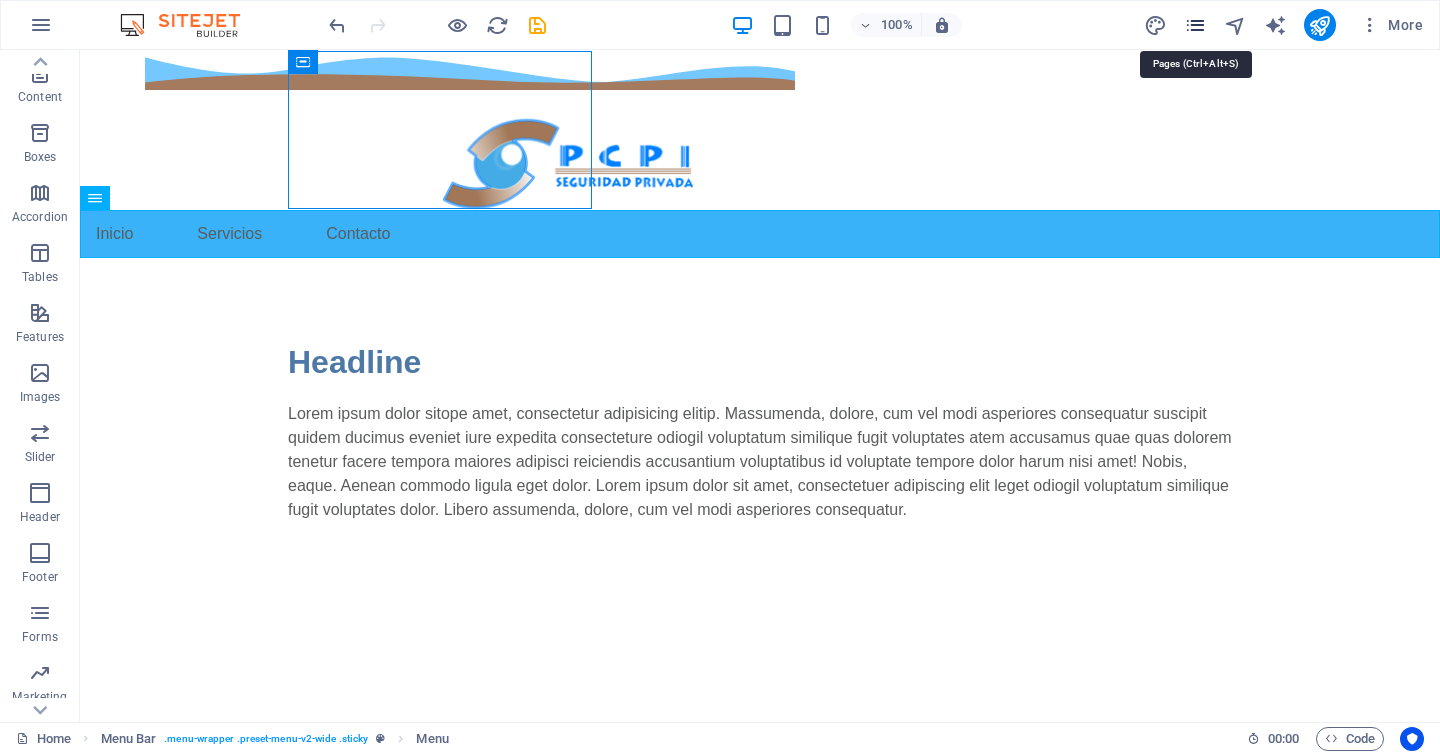 click at bounding box center (1195, 25) 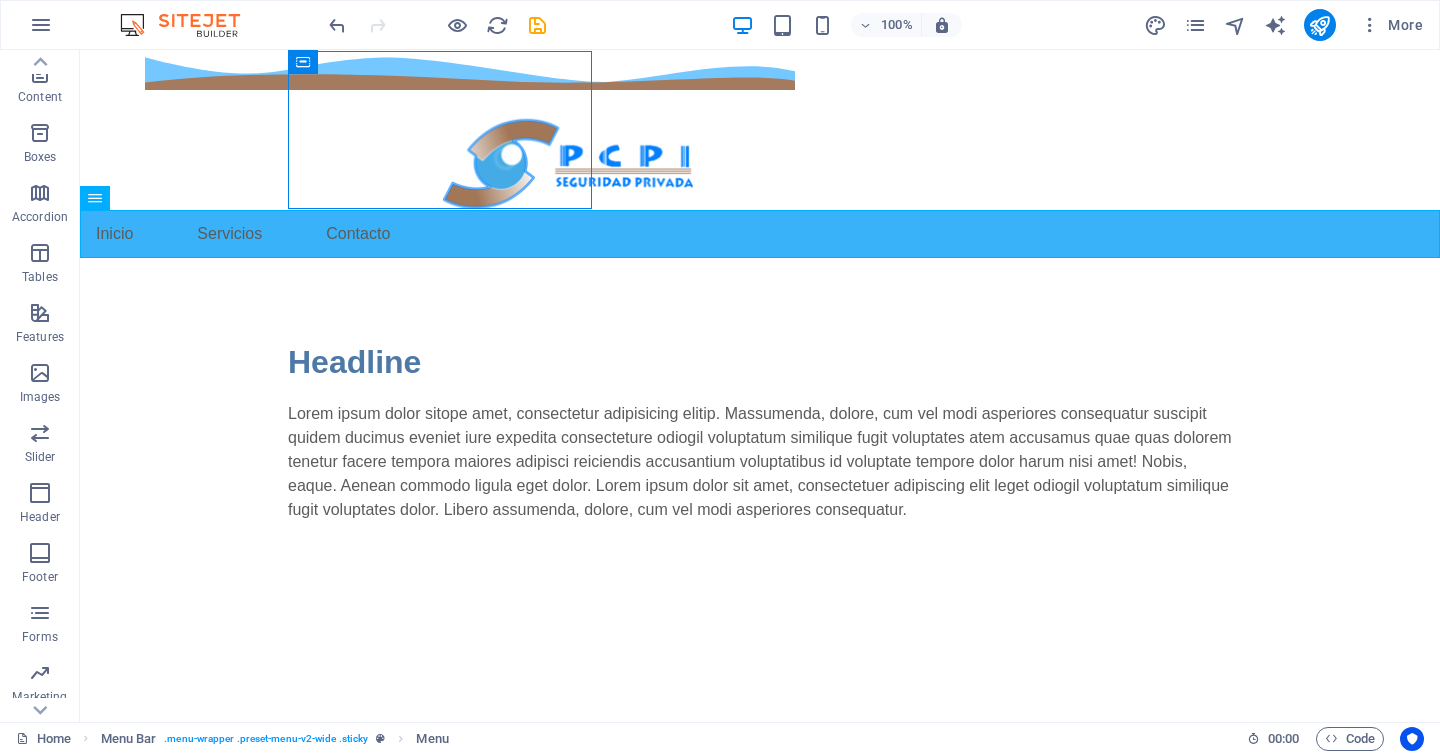 click on "Skip to main content
8183454327 ISAAC GARZA 1208 PTE, COL. CENTRO ,  Monterrey   64000 Menu Inicio Servicios Contacto Headline Lorem ipsum dolor sitope amet, consectetur adipisicing elitip. Massumenda, dolore, cum vel modi asperiores consequatur suscipit quidem ducimus eveniet iure expedita consecteture odiogil voluptatum similique fugit voluptates atem accusamus quae quas dolorem tenetur facere tempora maiores adipisci reiciendis accusantium voluptatibus id voluptate tempore dolor harum nisi amet! Nobis, eaque. Aenean commodo ligula eget dolor. Lorem ipsum dolor sit amet, consectetuer adipiscing elit leget odiogil voluptatum similique fugit voluptates dolor. Libero assumenda, dolore, cum vel modi asperiores consequatur." at bounding box center [760, 326] 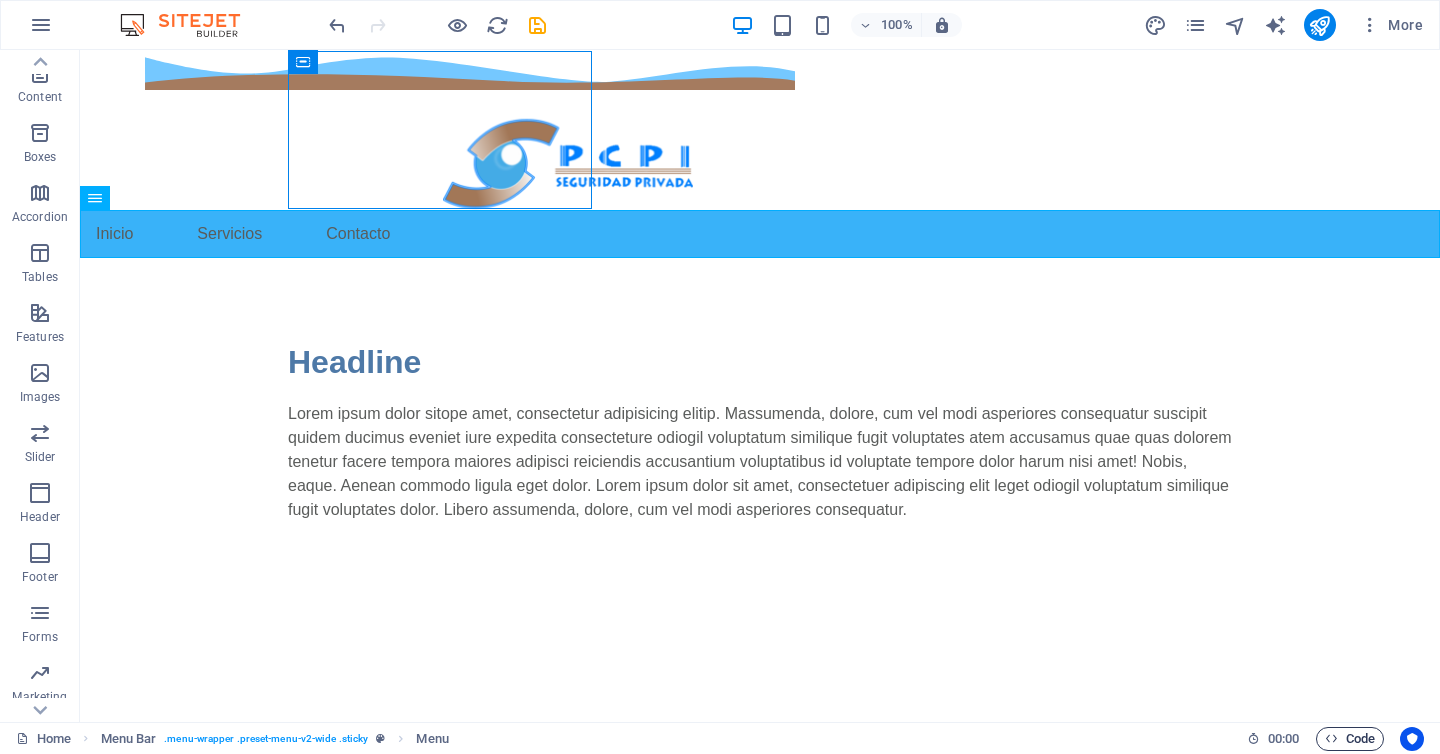 click on "Code" at bounding box center [1350, 739] 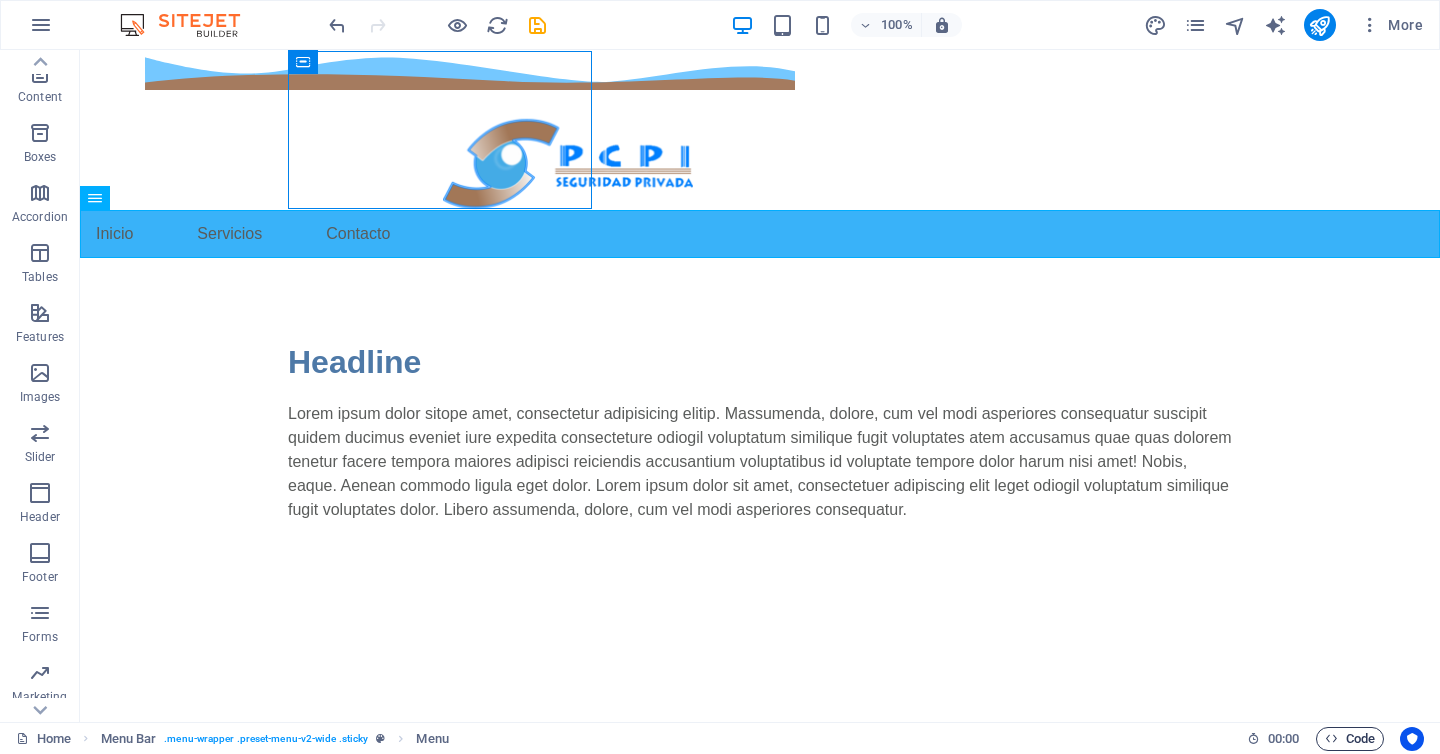 click on "Code" at bounding box center (1350, 739) 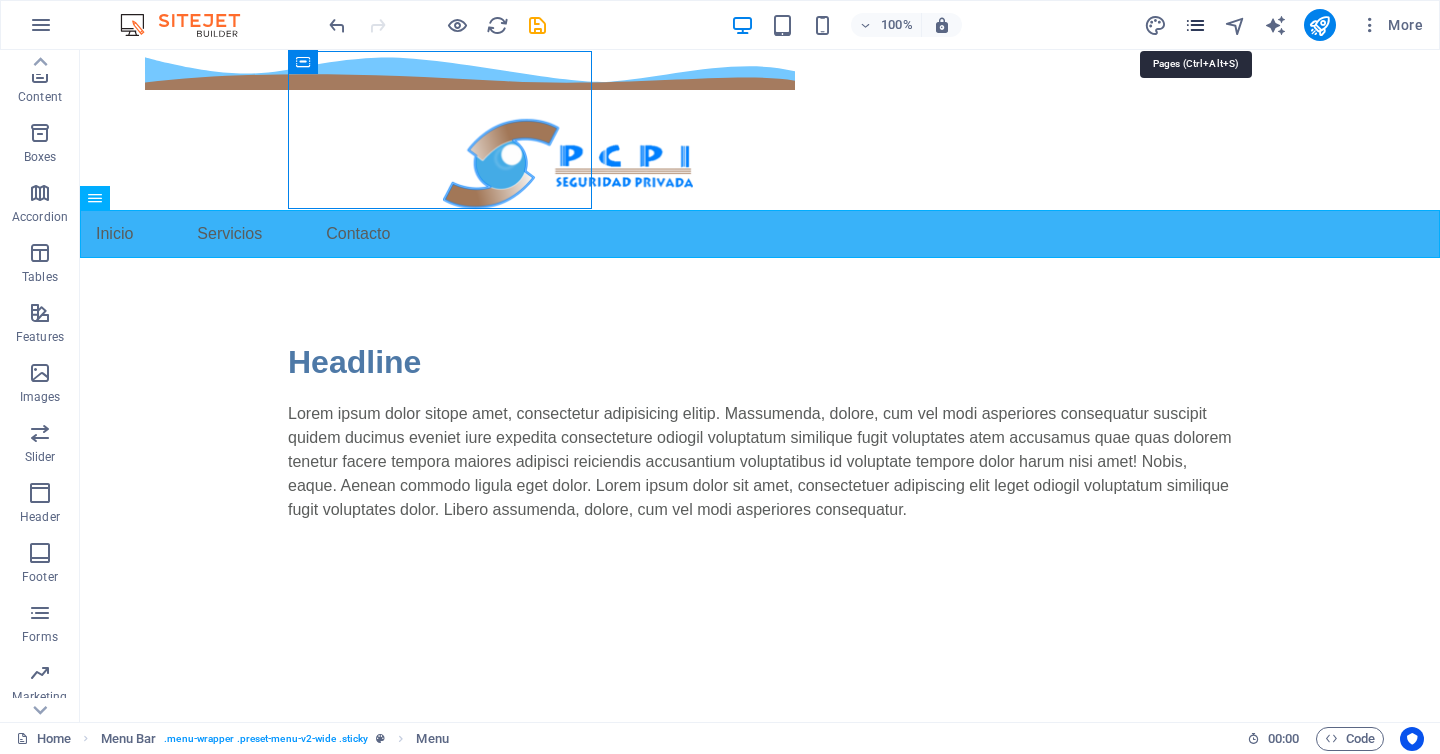 click at bounding box center (1195, 25) 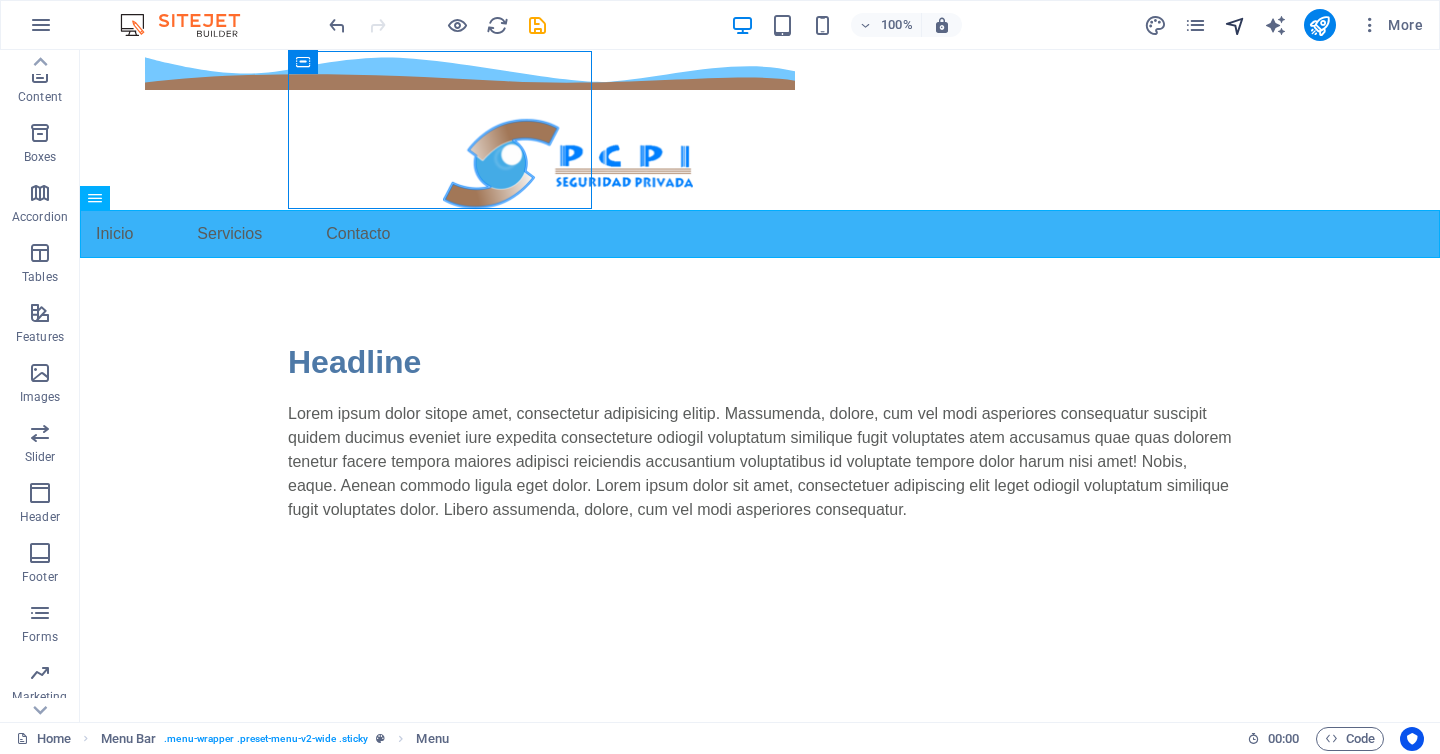 click on "More" at bounding box center (1287, 25) 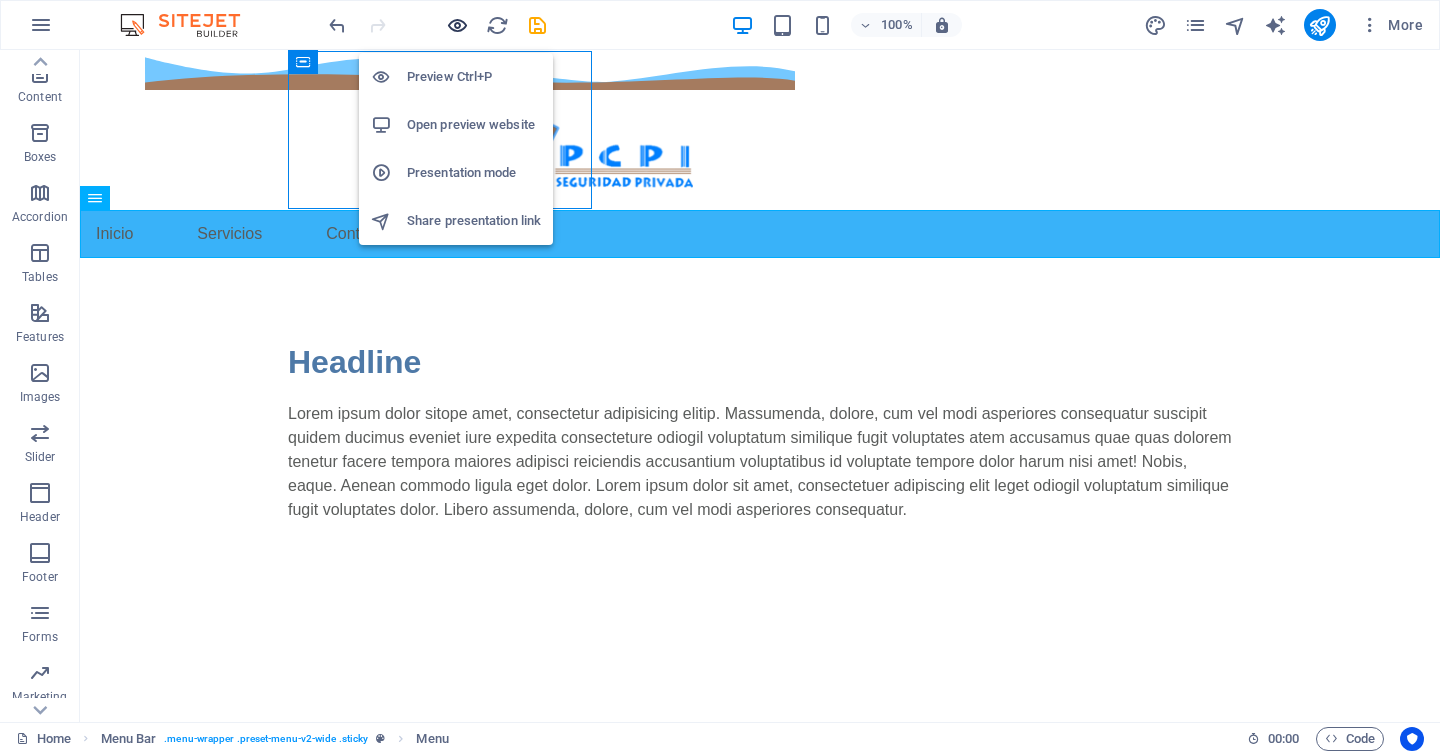 click at bounding box center [457, 25] 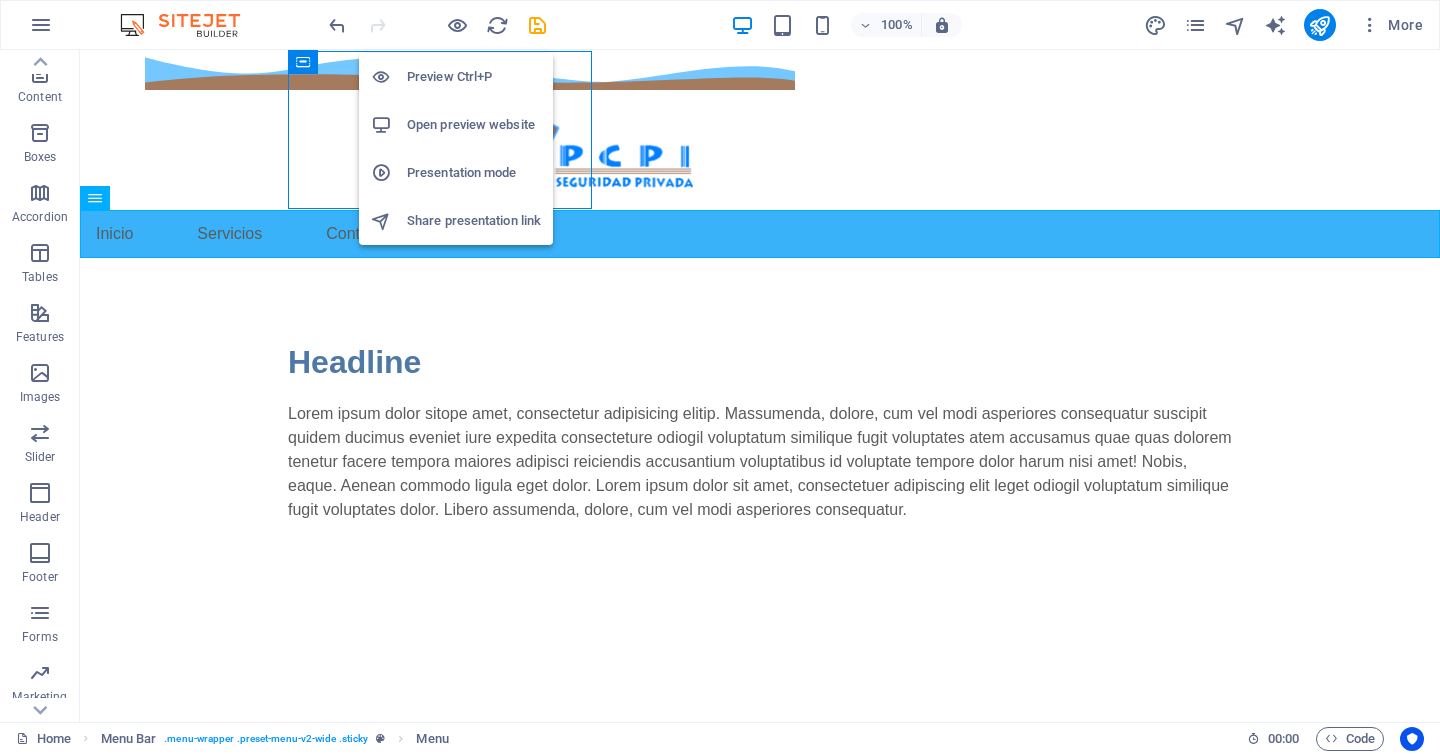 click on "Preview Ctrl+P" at bounding box center (474, 77) 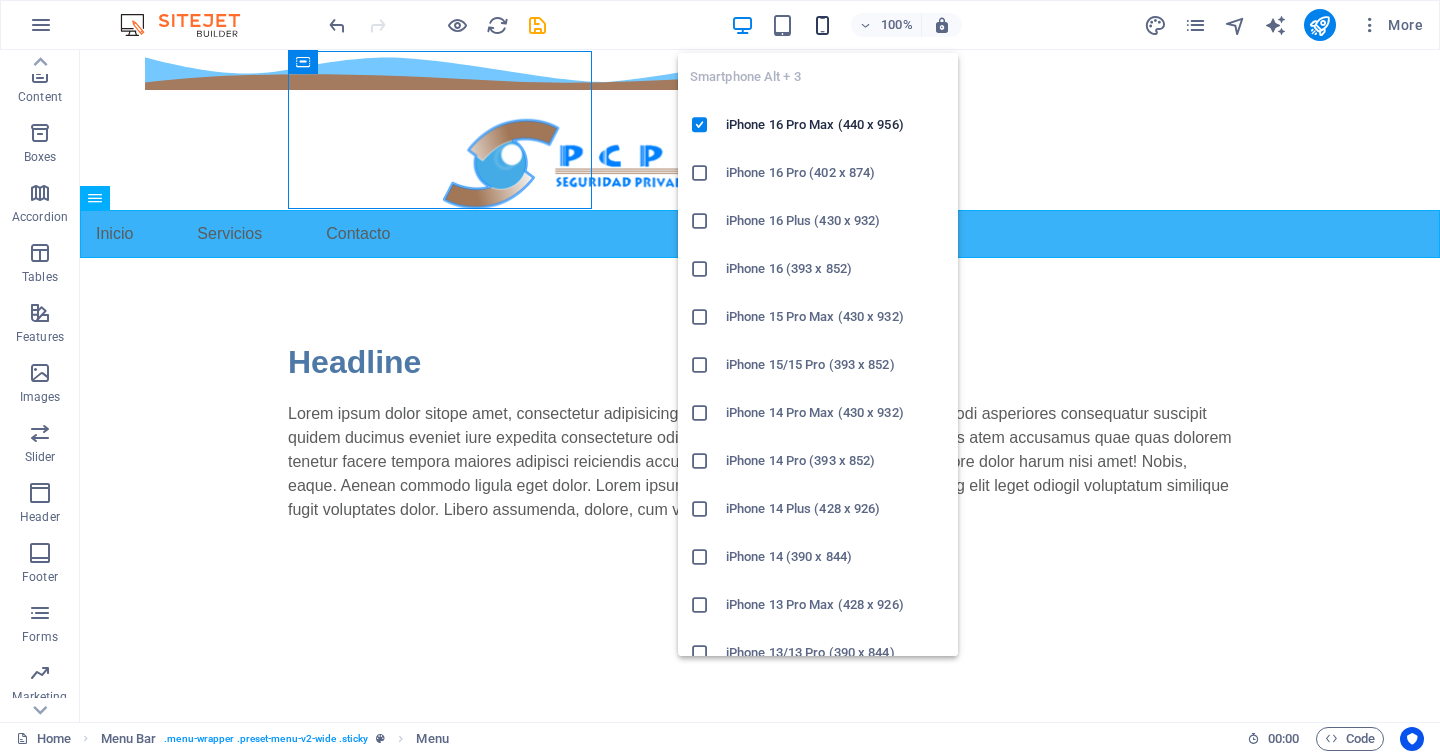 click at bounding box center (822, 25) 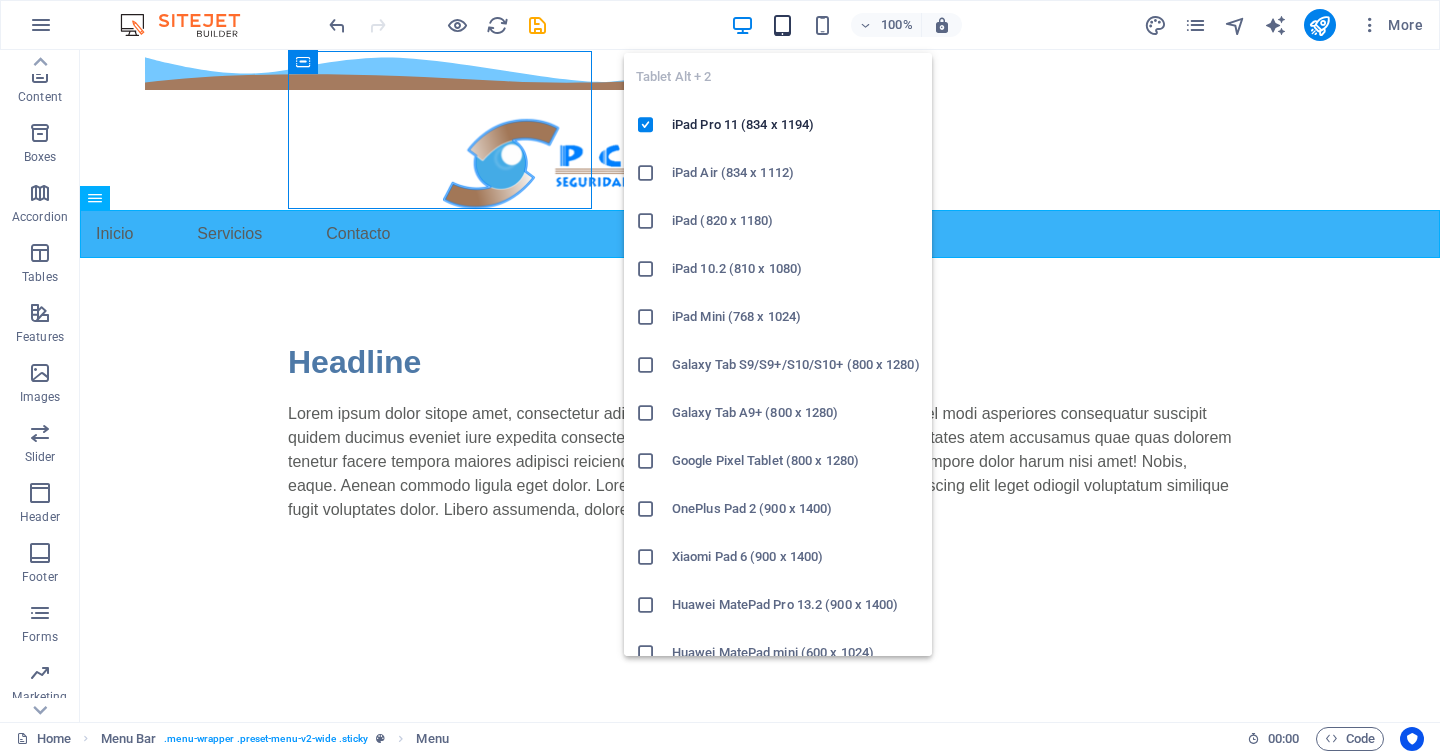 click at bounding box center [782, 25] 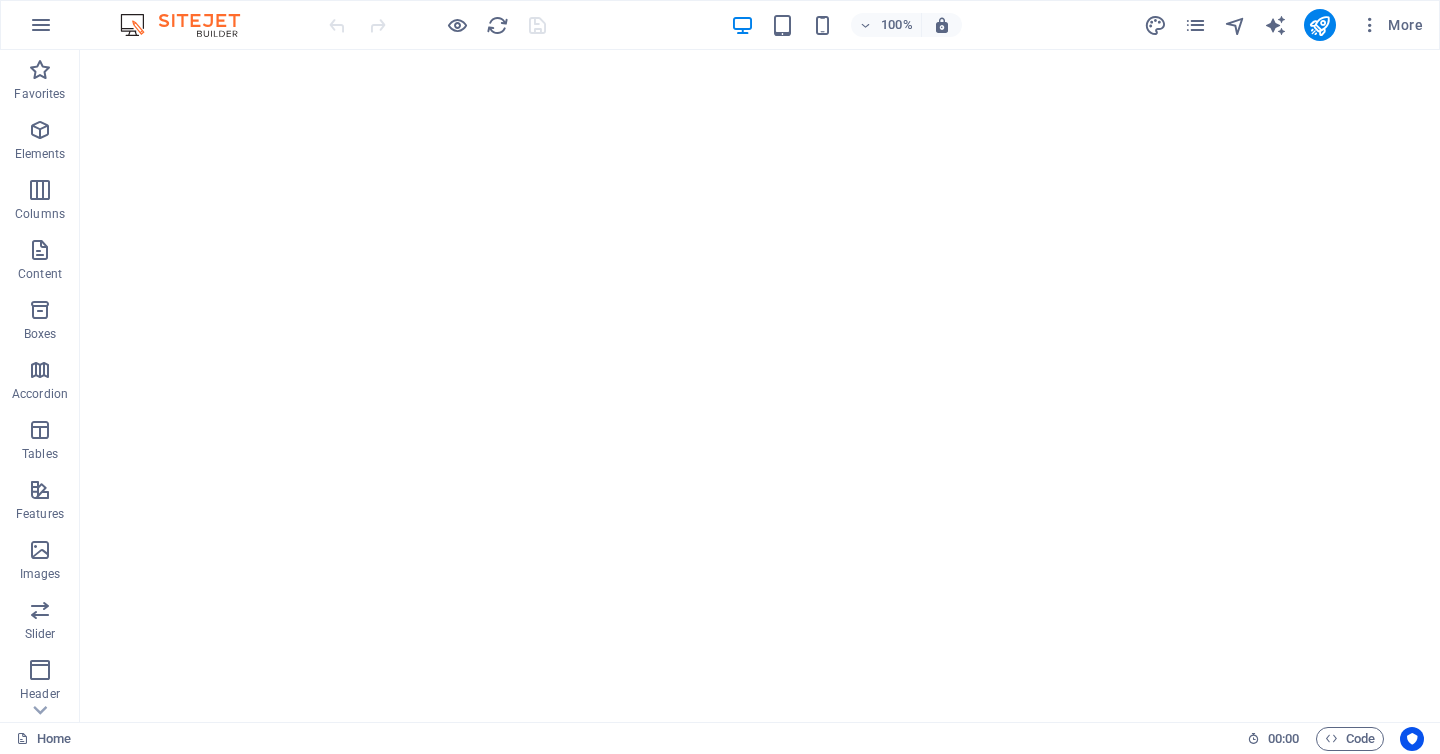 scroll, scrollTop: 0, scrollLeft: 0, axis: both 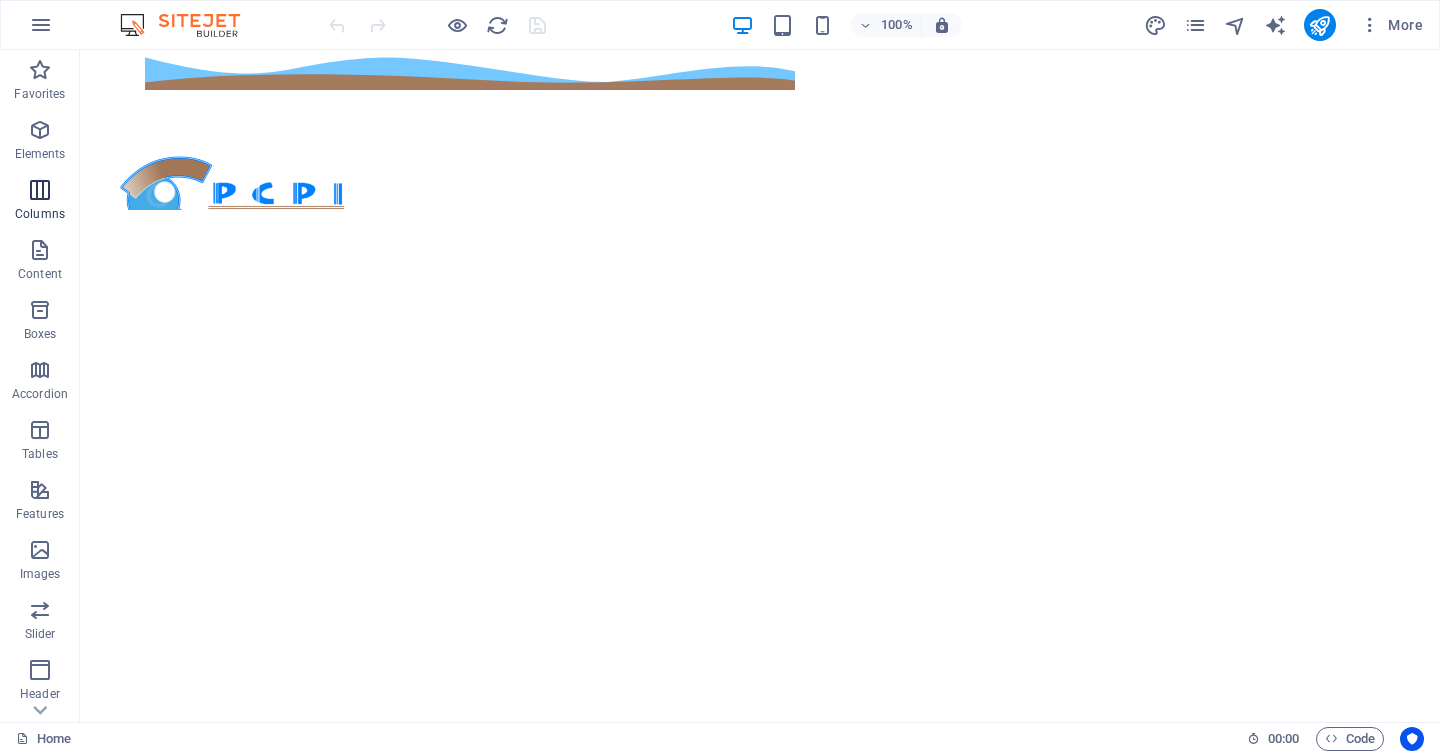 click at bounding box center [40, 190] 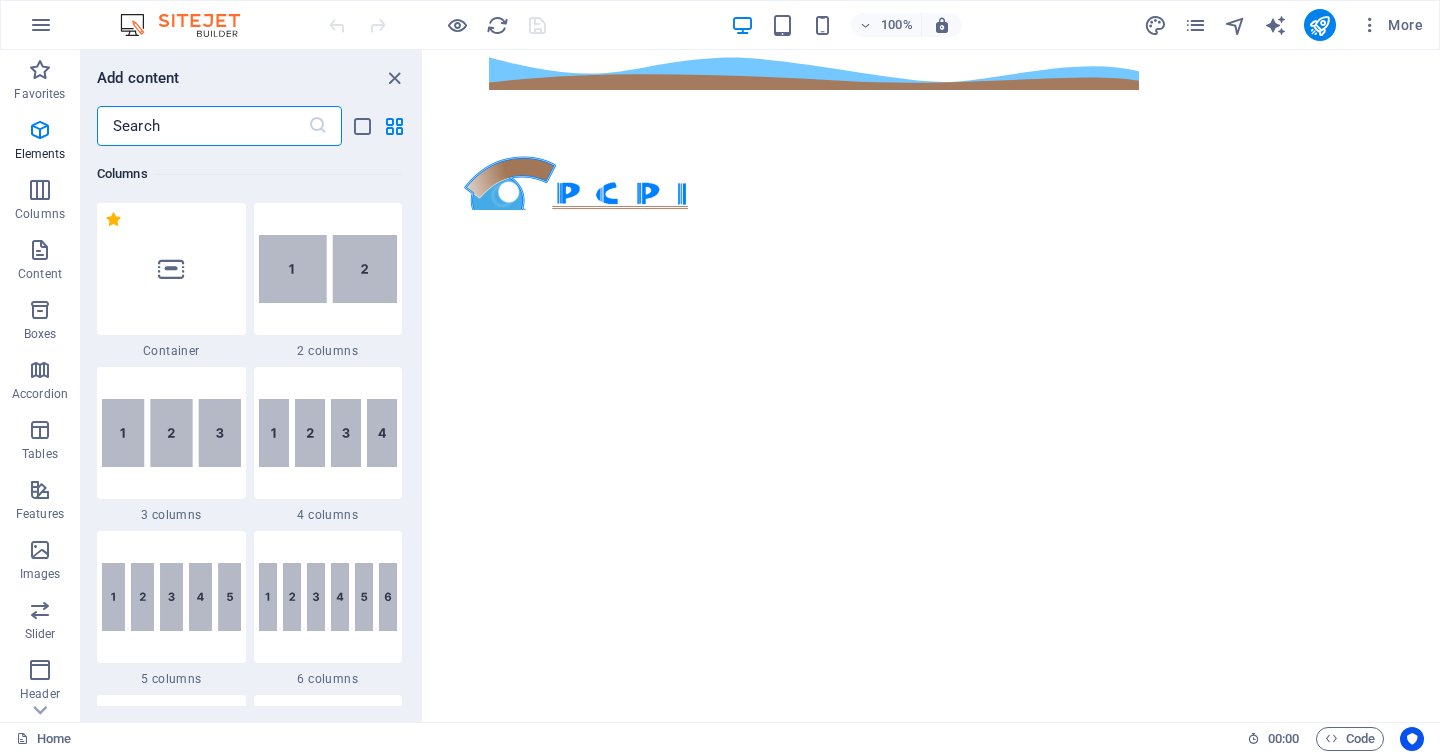 scroll, scrollTop: 990, scrollLeft: 0, axis: vertical 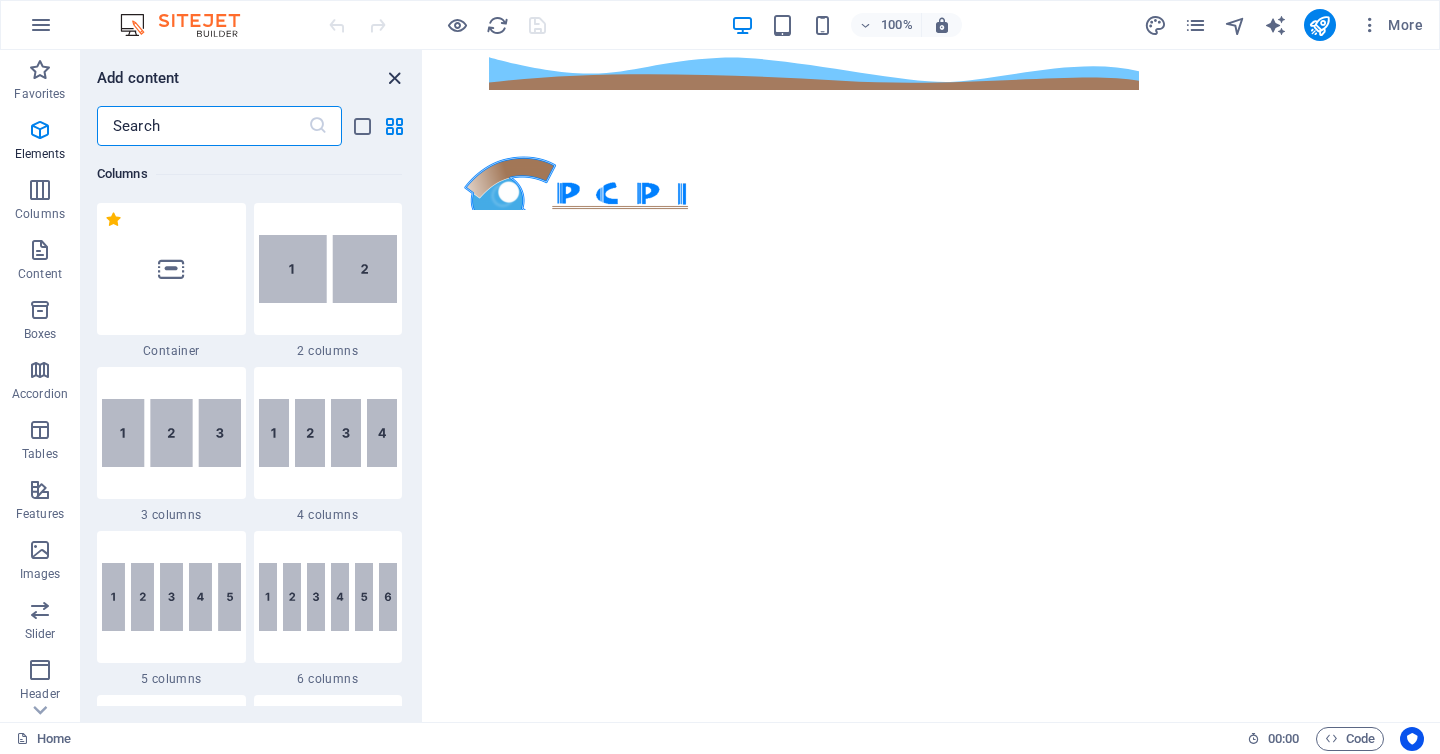 click at bounding box center (394, 78) 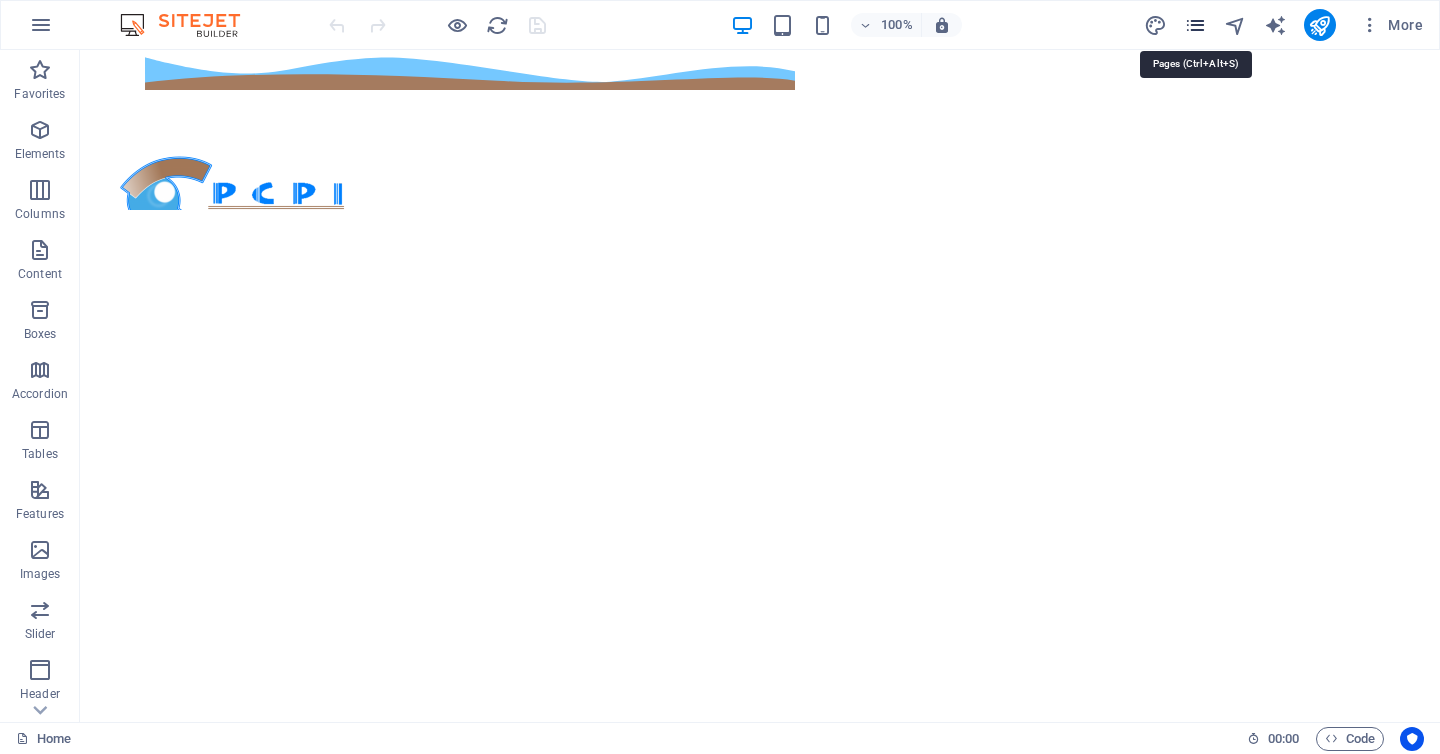 click at bounding box center (1195, 25) 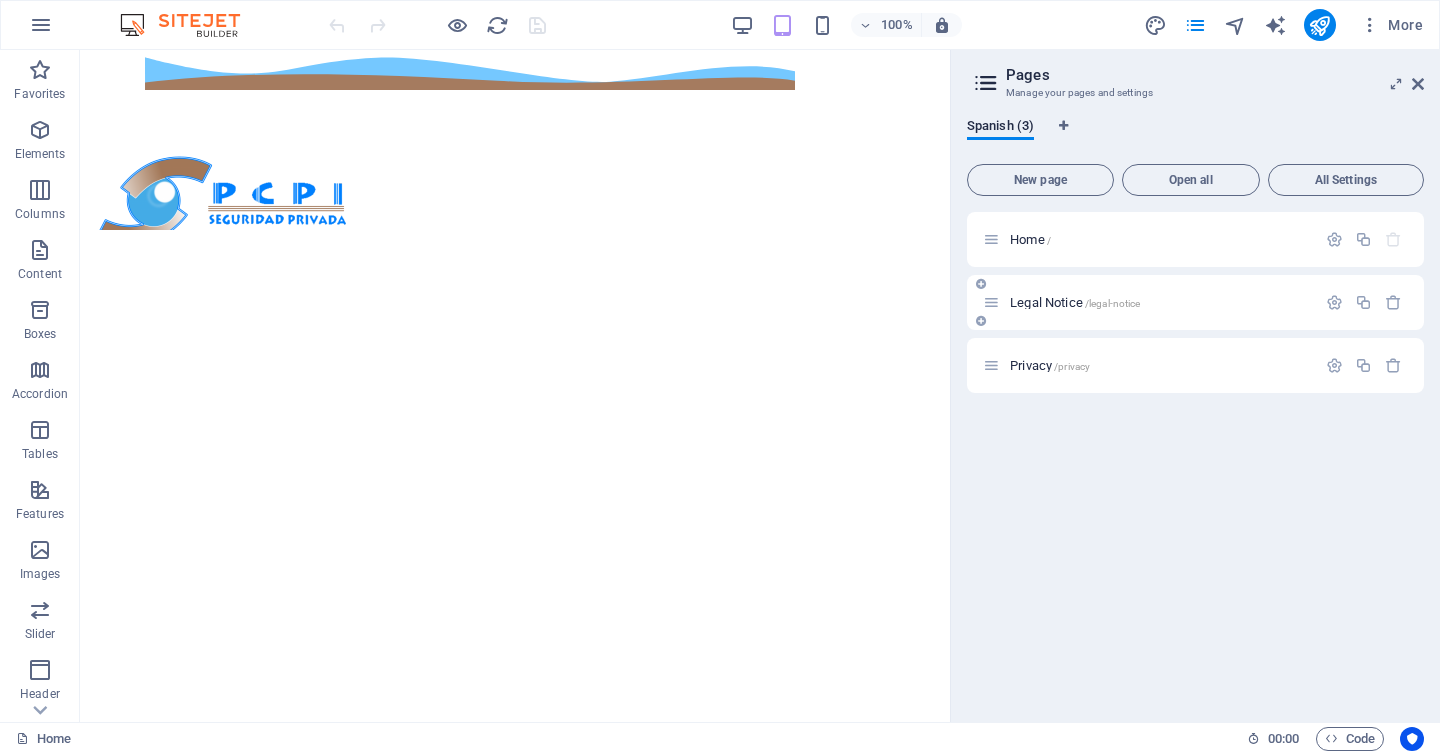 click at bounding box center [991, 302] 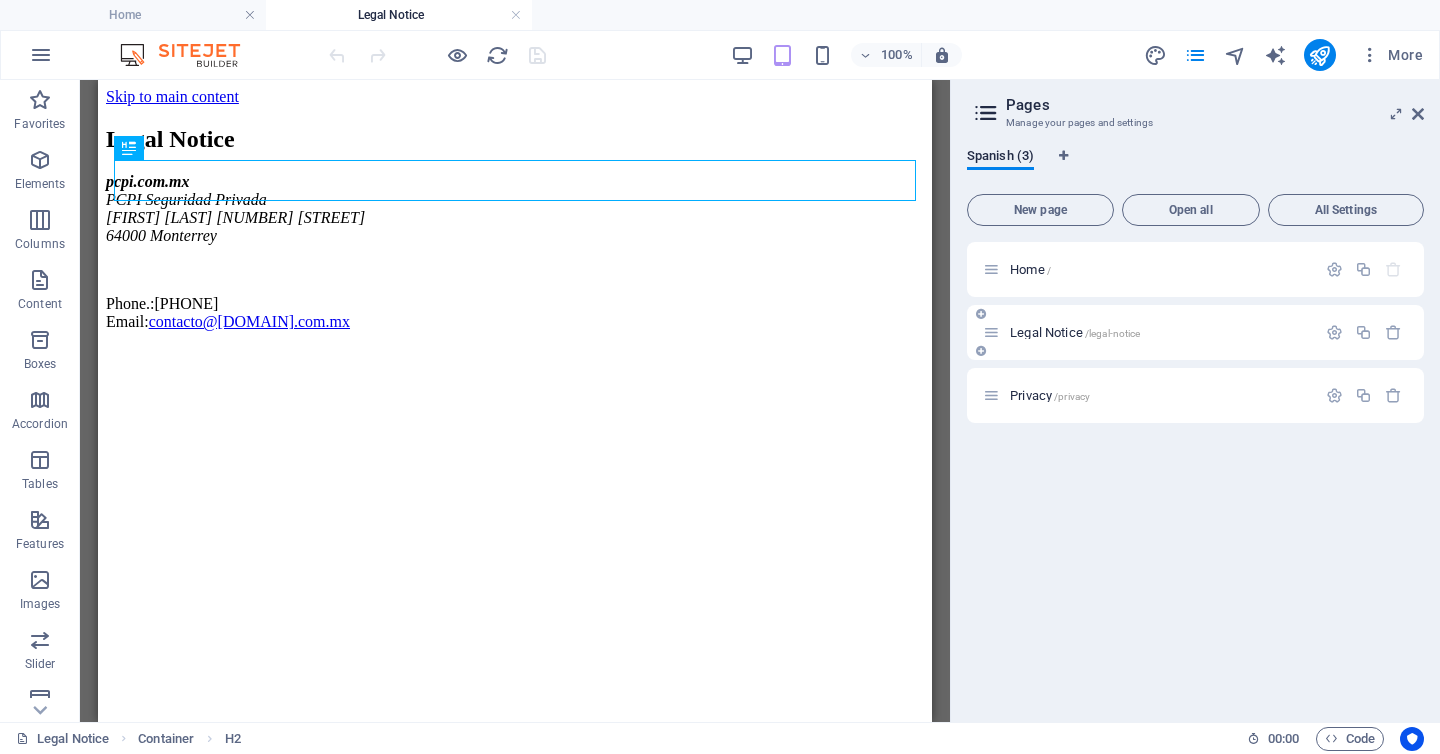 scroll, scrollTop: 0, scrollLeft: 0, axis: both 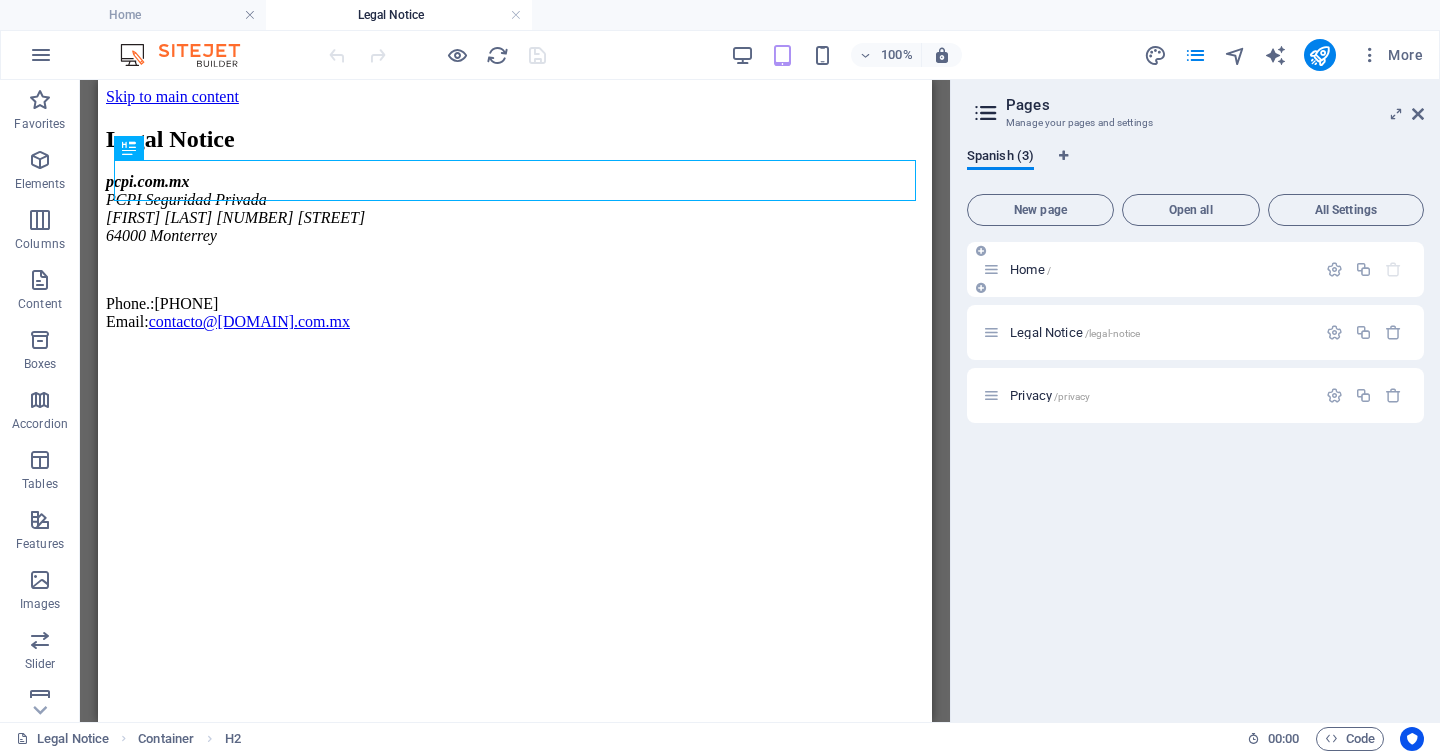 click on "Home /" at bounding box center (1160, 269) 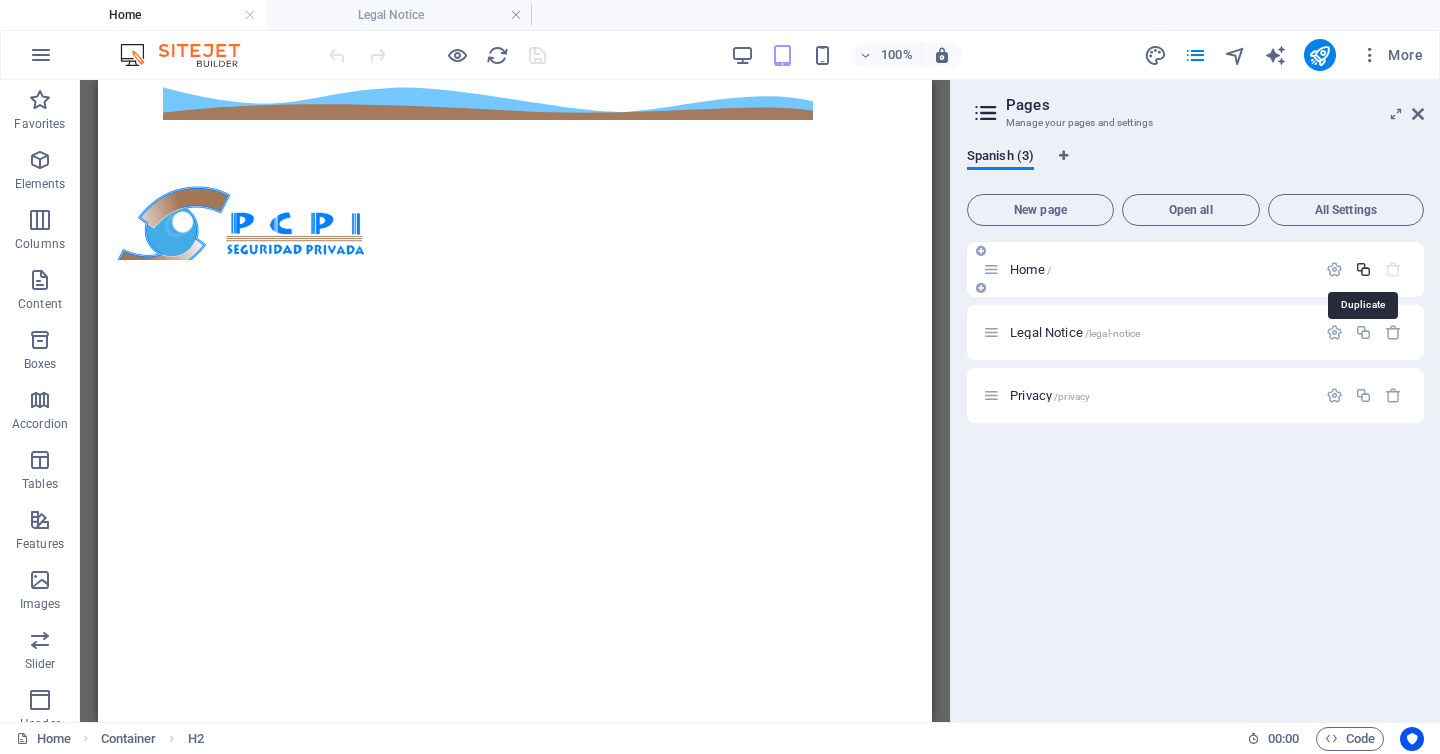 click at bounding box center (1363, 269) 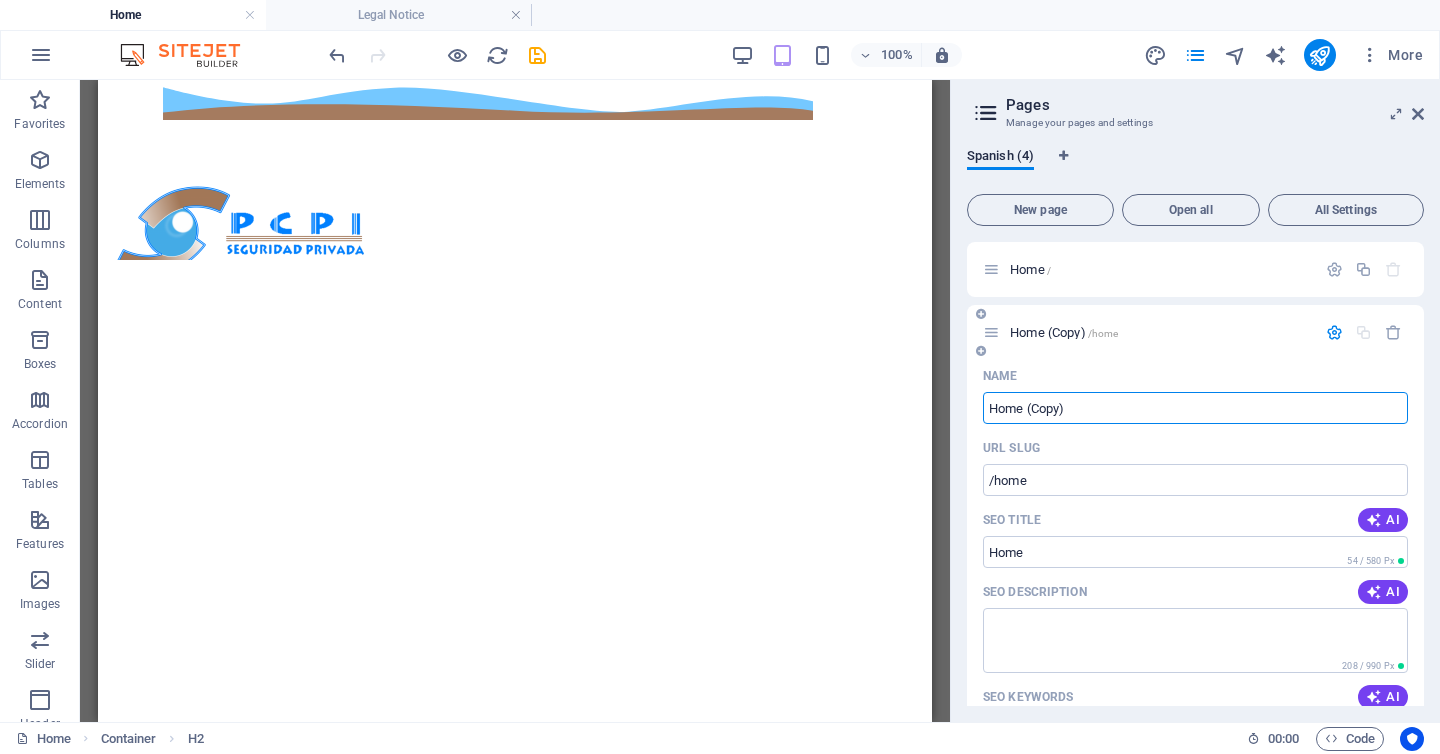 click on "Home (Copy)" at bounding box center (1195, 408) 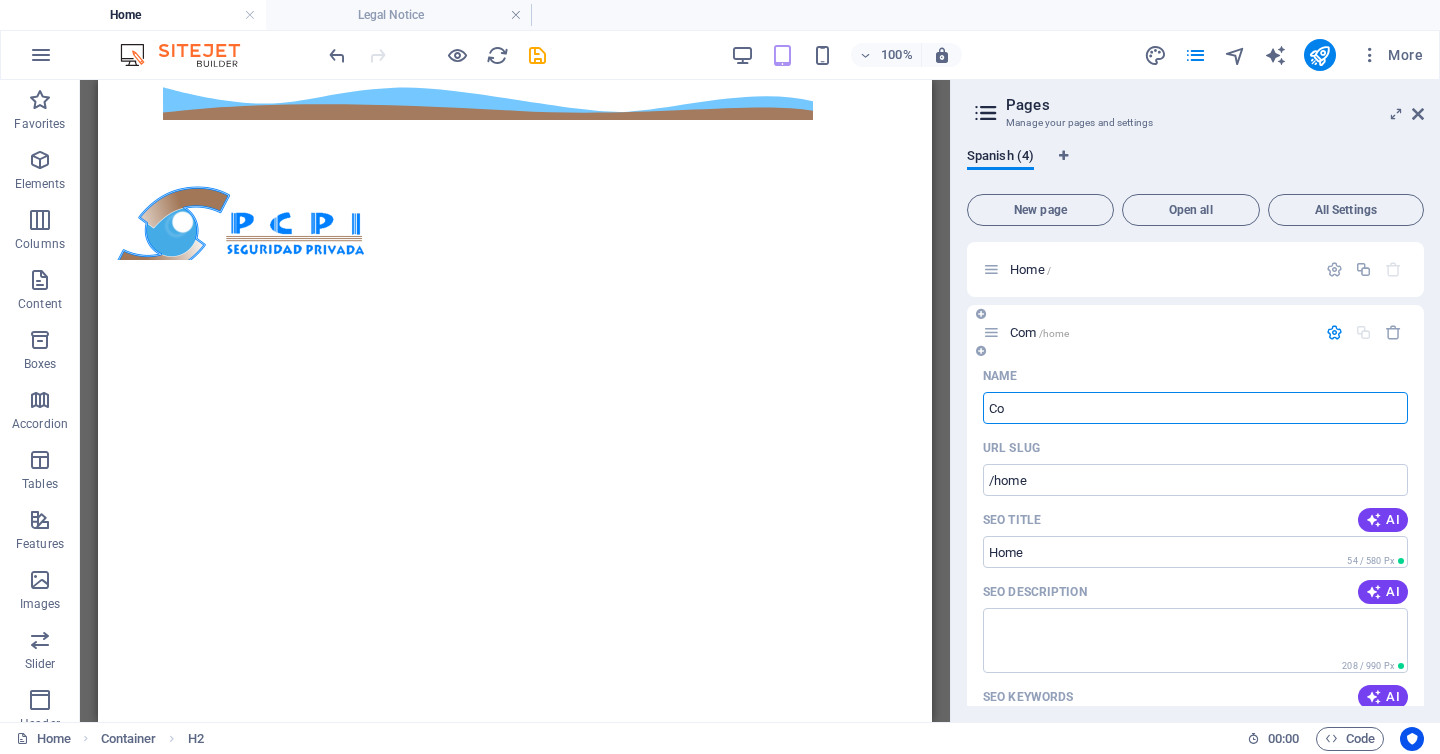 type on "C" 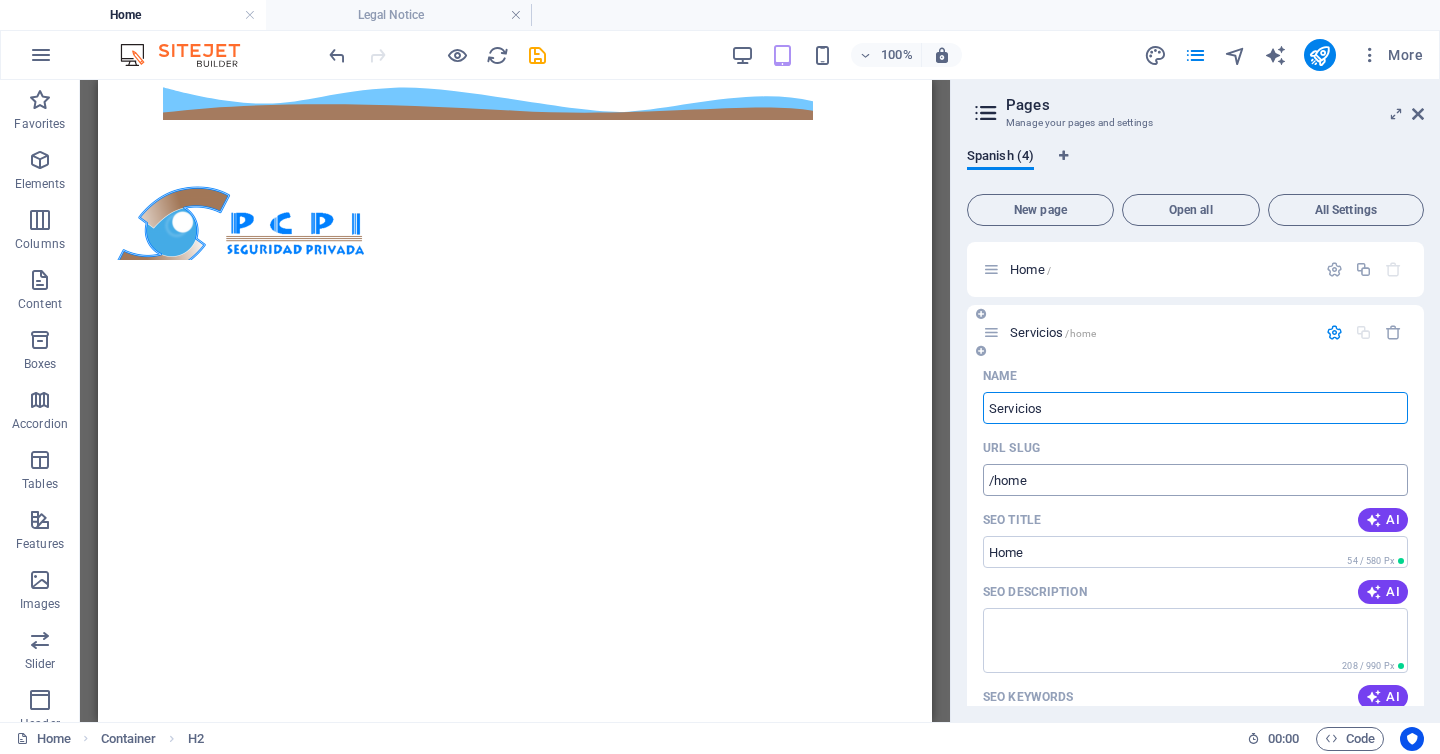 type on "Servicios" 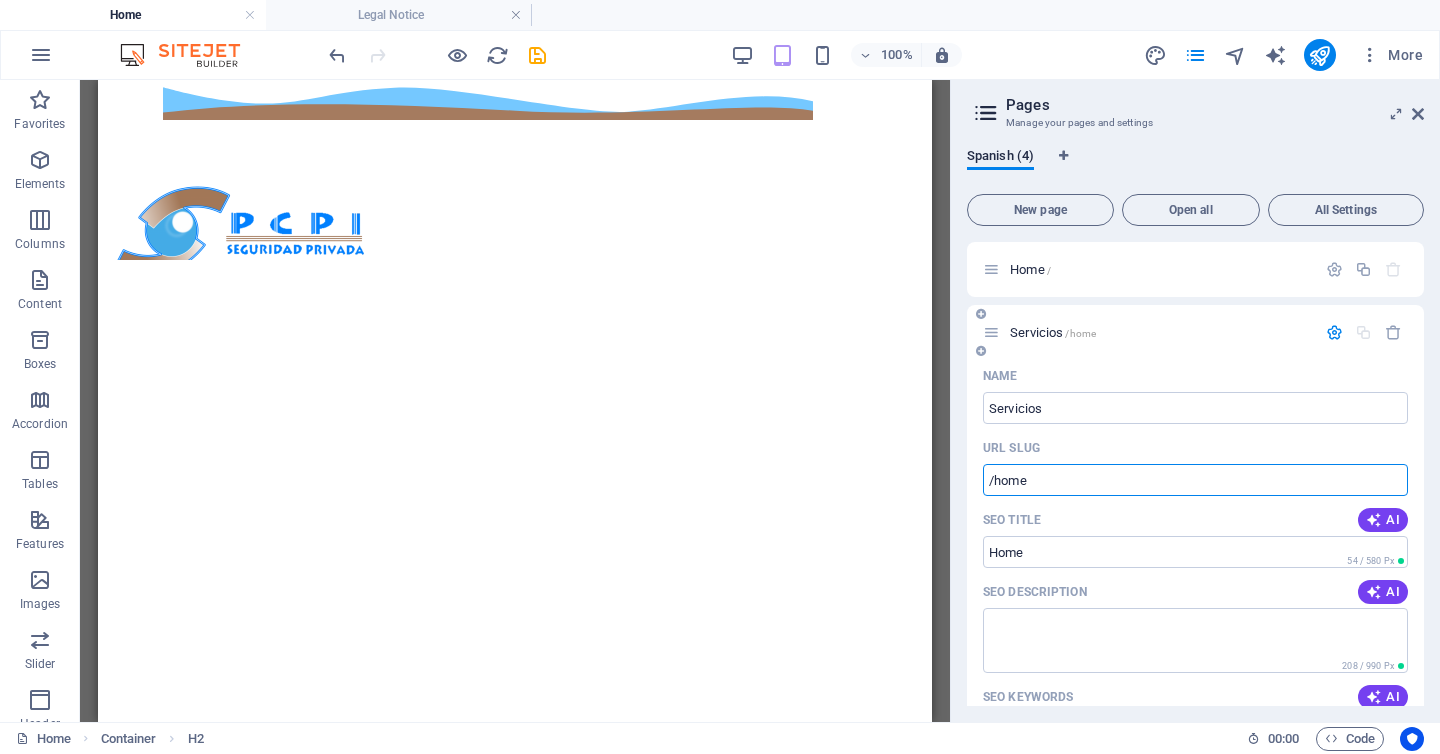 click on "/home" at bounding box center [1195, 480] 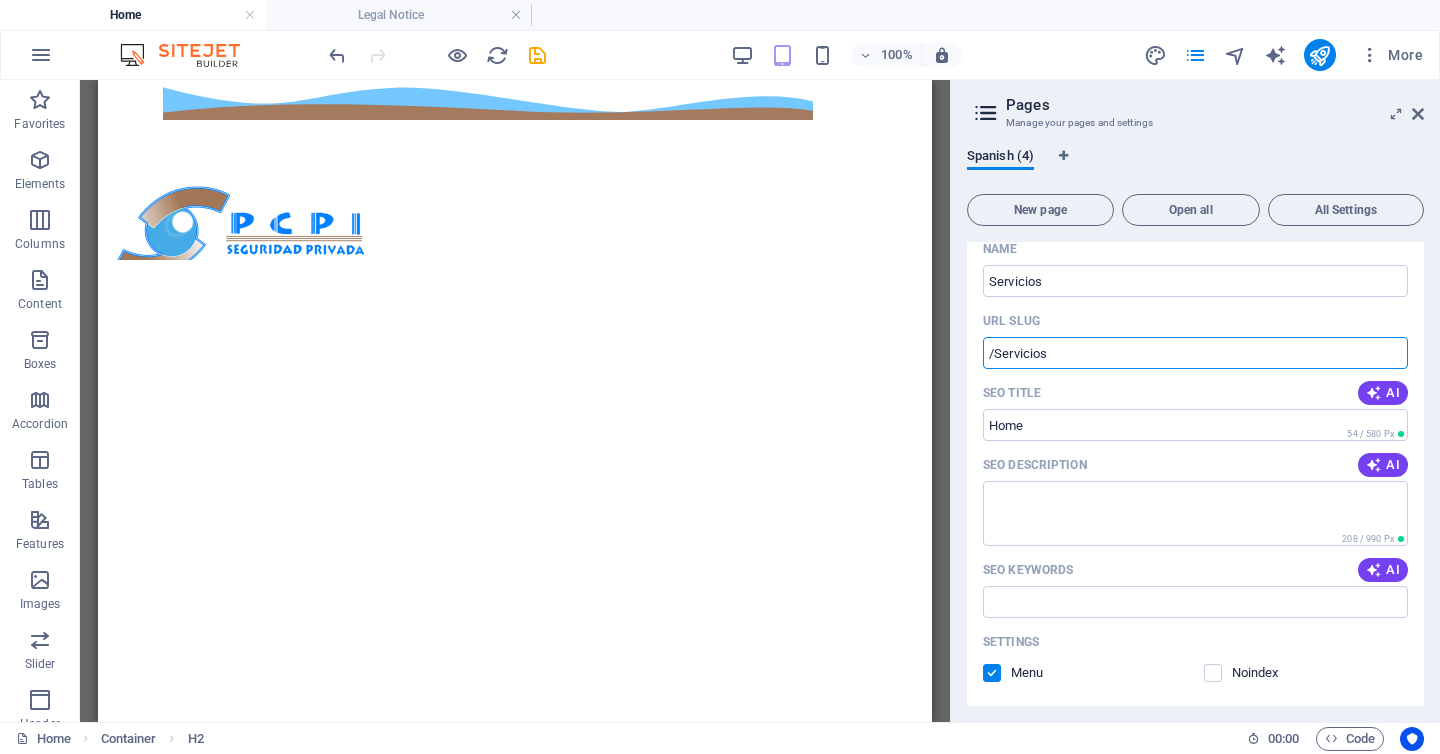 scroll, scrollTop: 134, scrollLeft: 0, axis: vertical 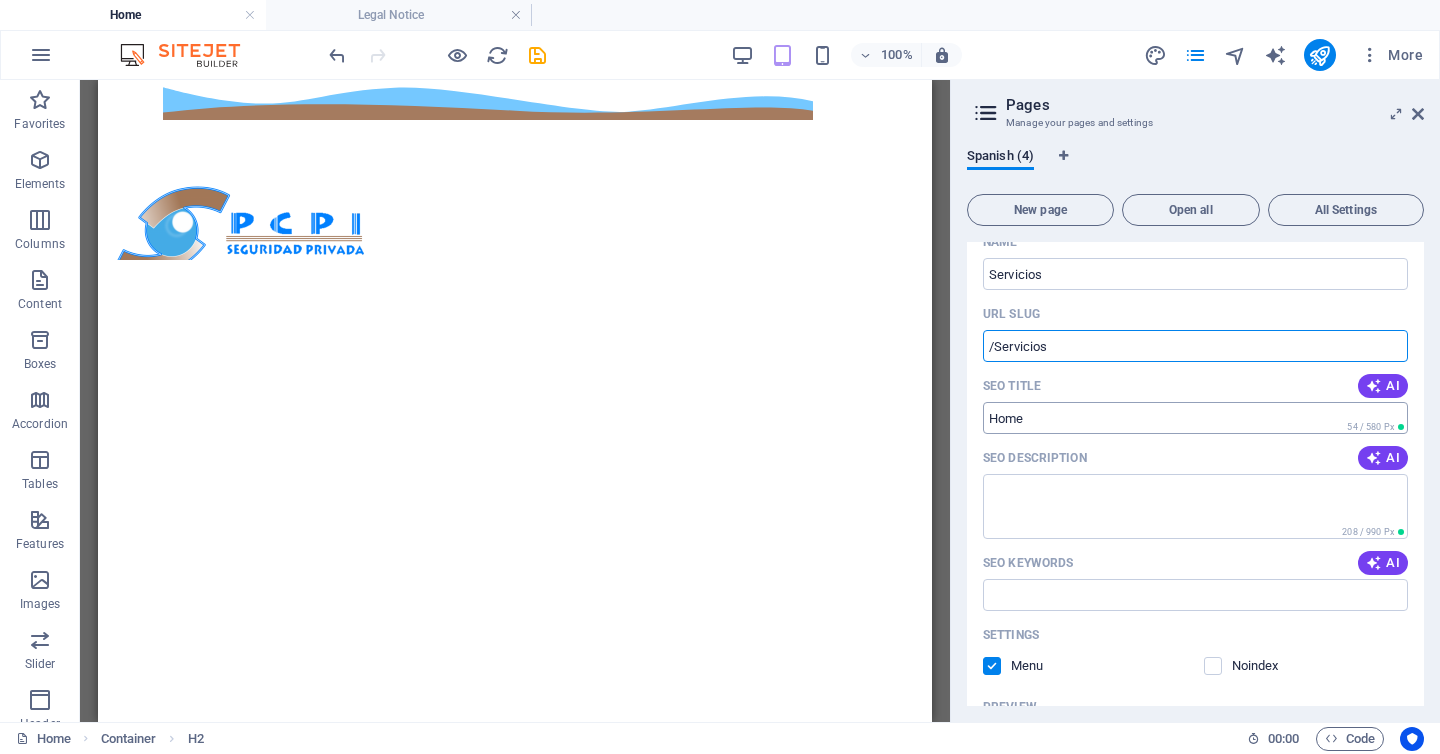 type on "/Servicios" 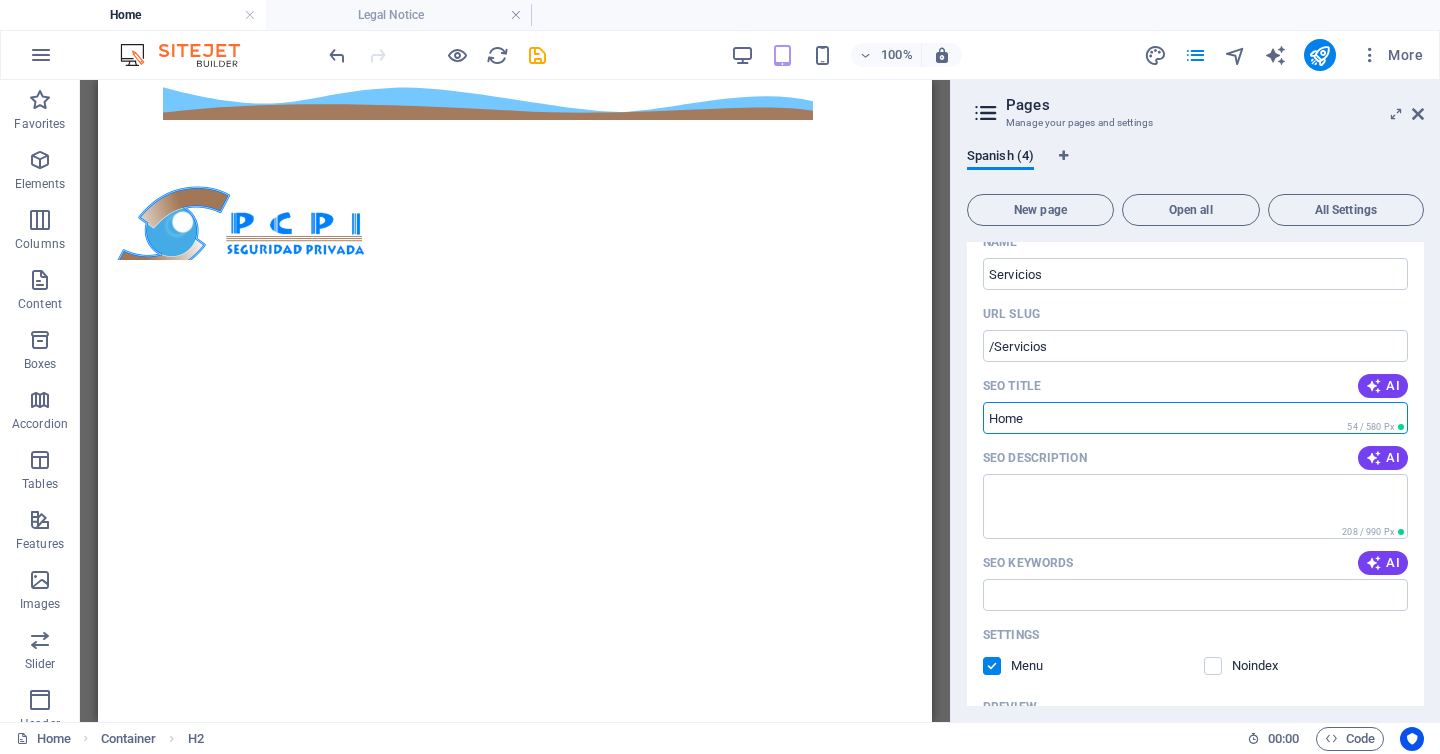 click on "Home" at bounding box center (1195, 418) 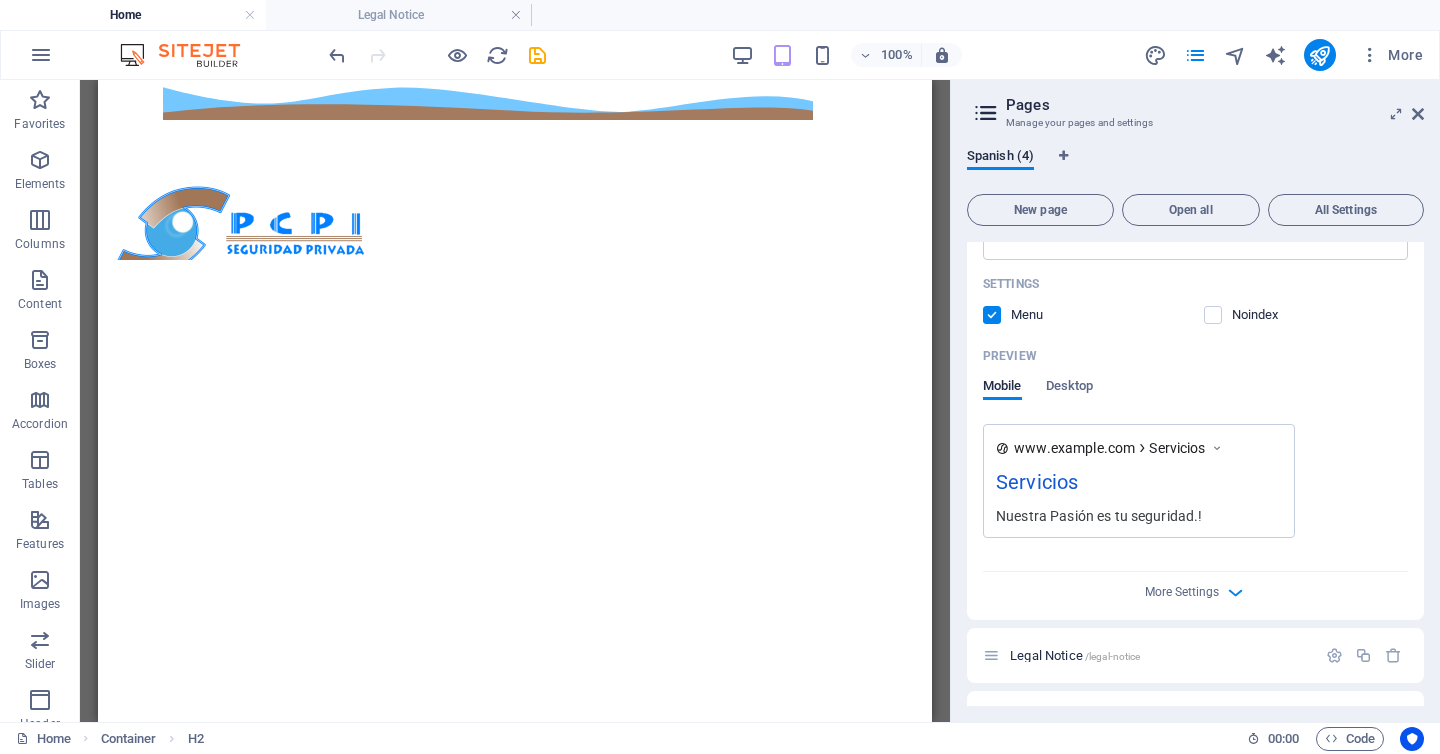 scroll, scrollTop: 533, scrollLeft: 0, axis: vertical 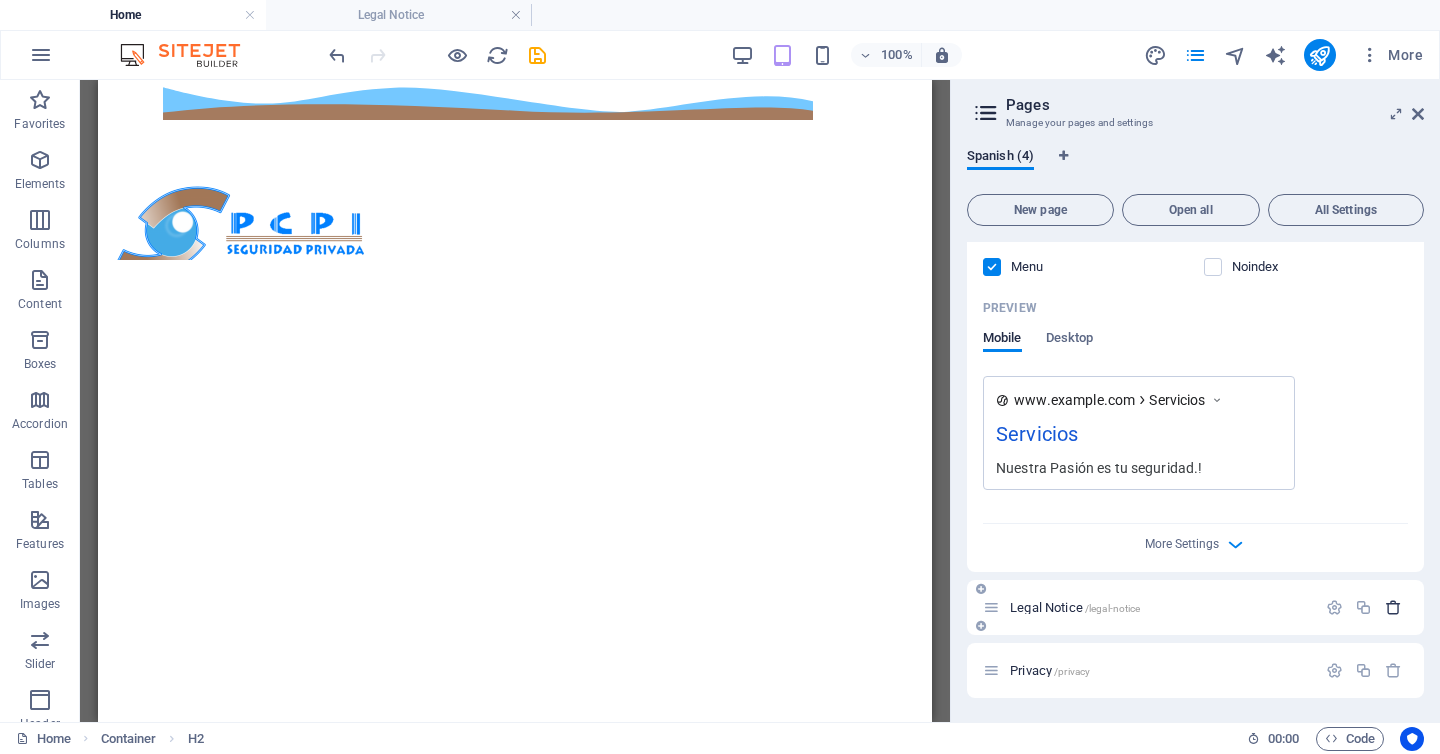 type on "Servicios" 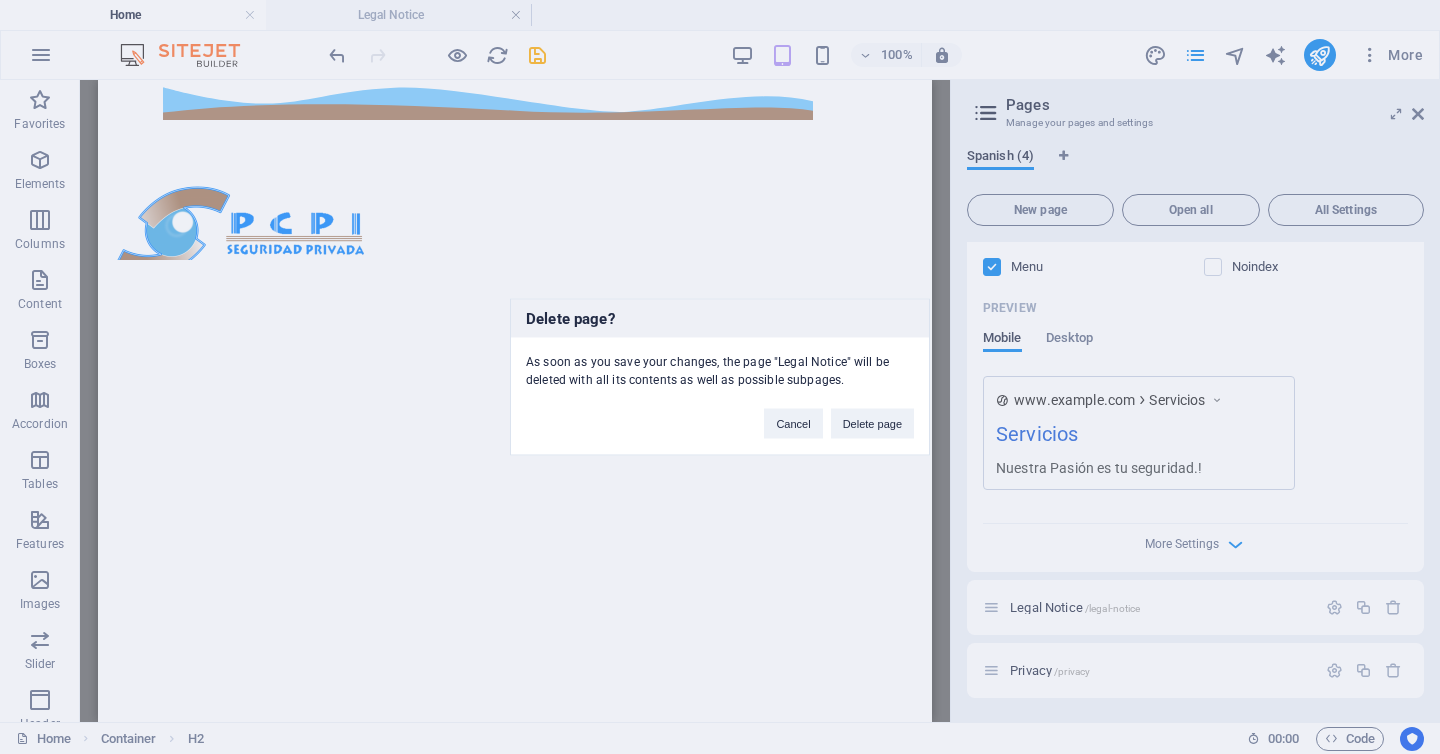 drag, startPoint x: 855, startPoint y: 416, endPoint x: 1268, endPoint y: 586, distance: 446.61954 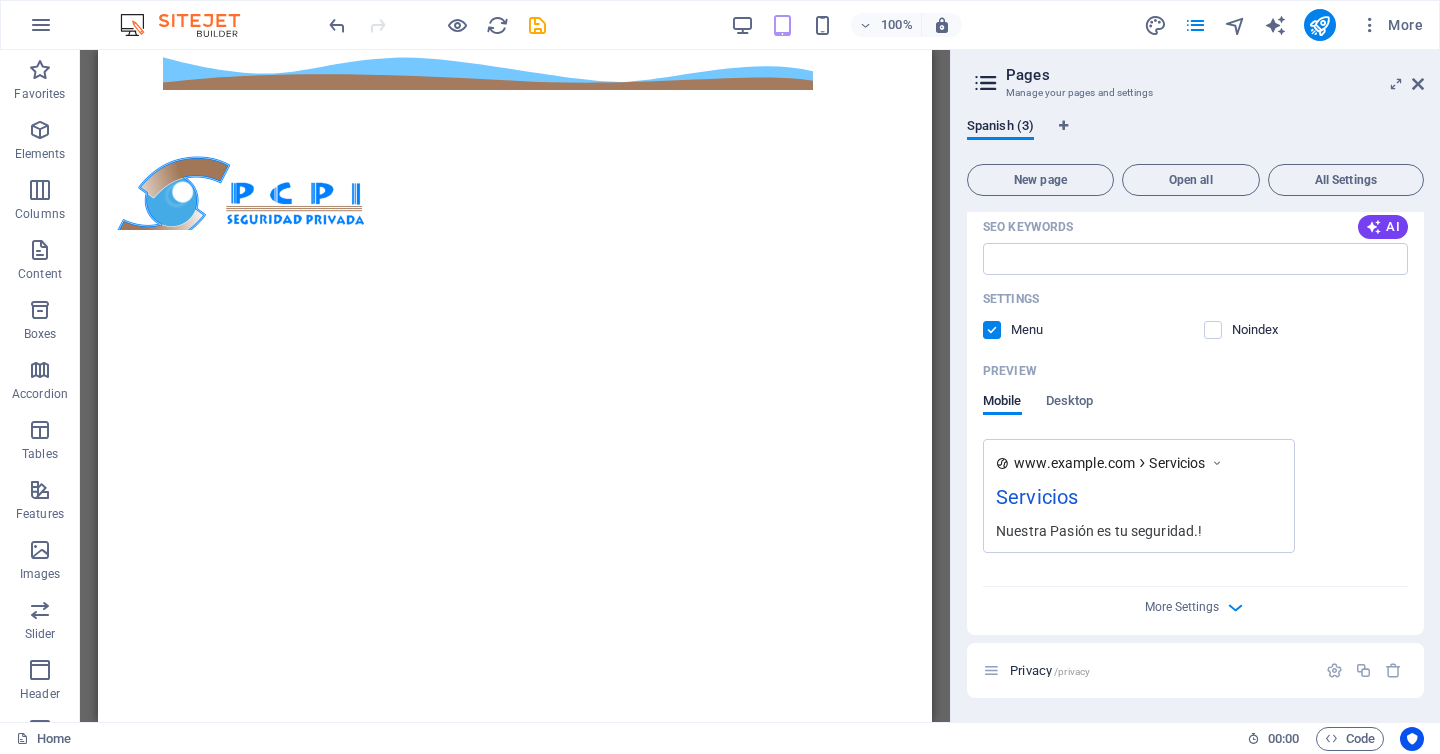 scroll, scrollTop: 440, scrollLeft: 0, axis: vertical 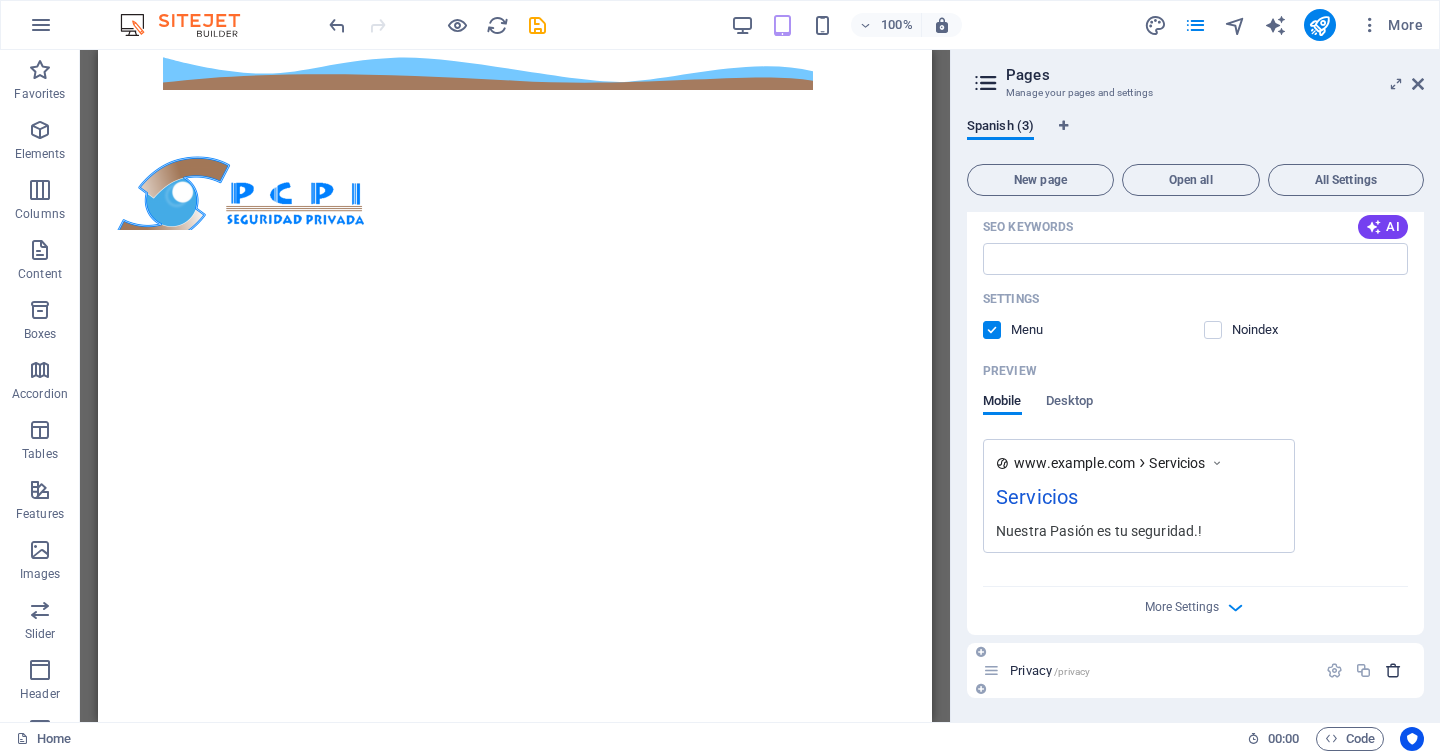 click at bounding box center (1393, 670) 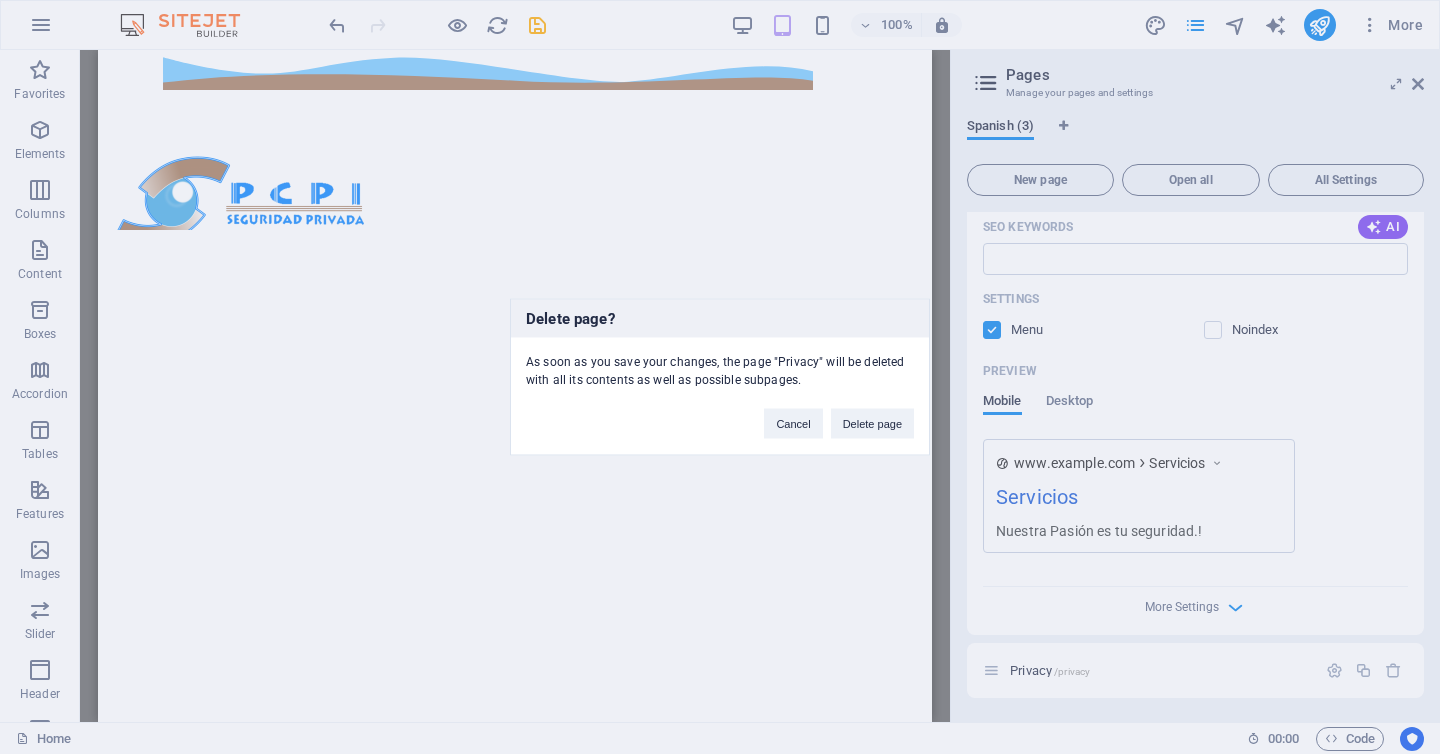 click on "Delete page" at bounding box center (872, 424) 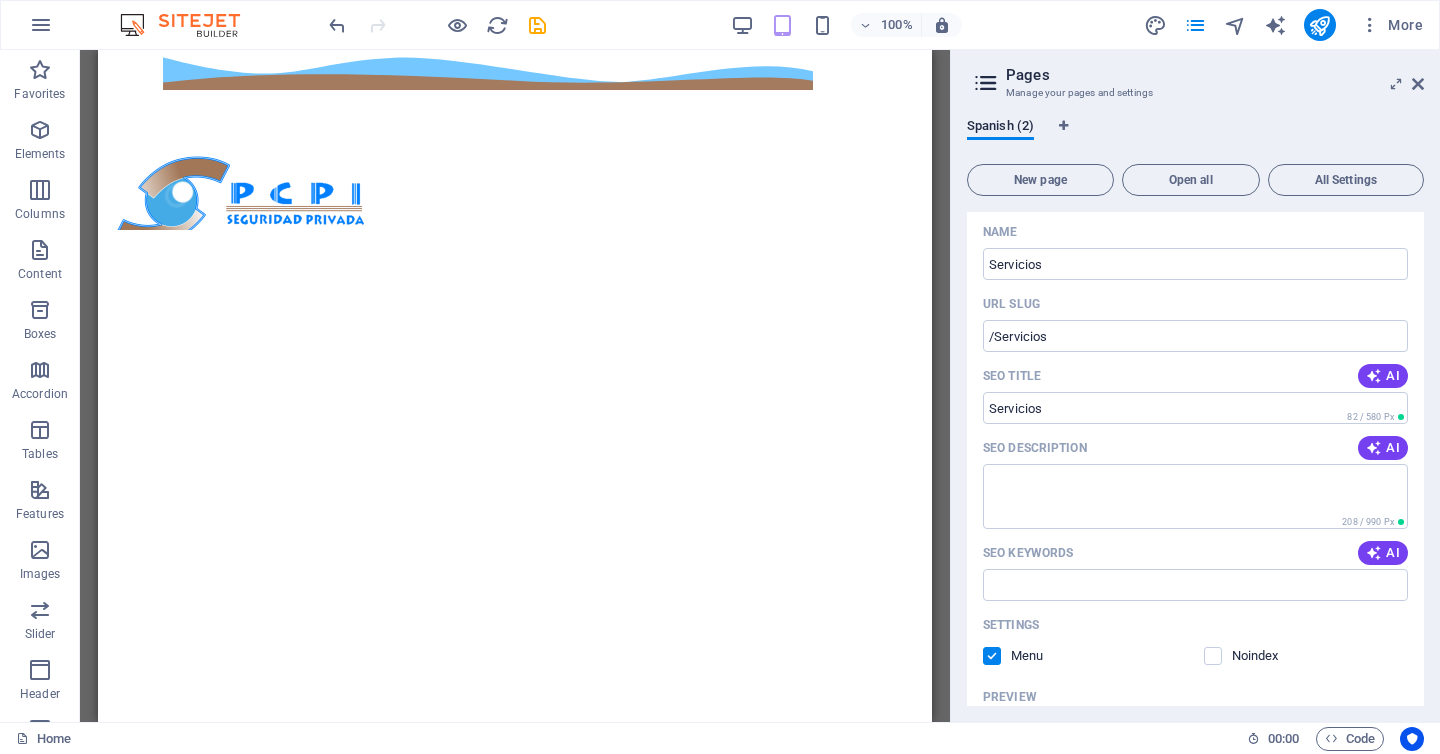 scroll, scrollTop: 0, scrollLeft: 0, axis: both 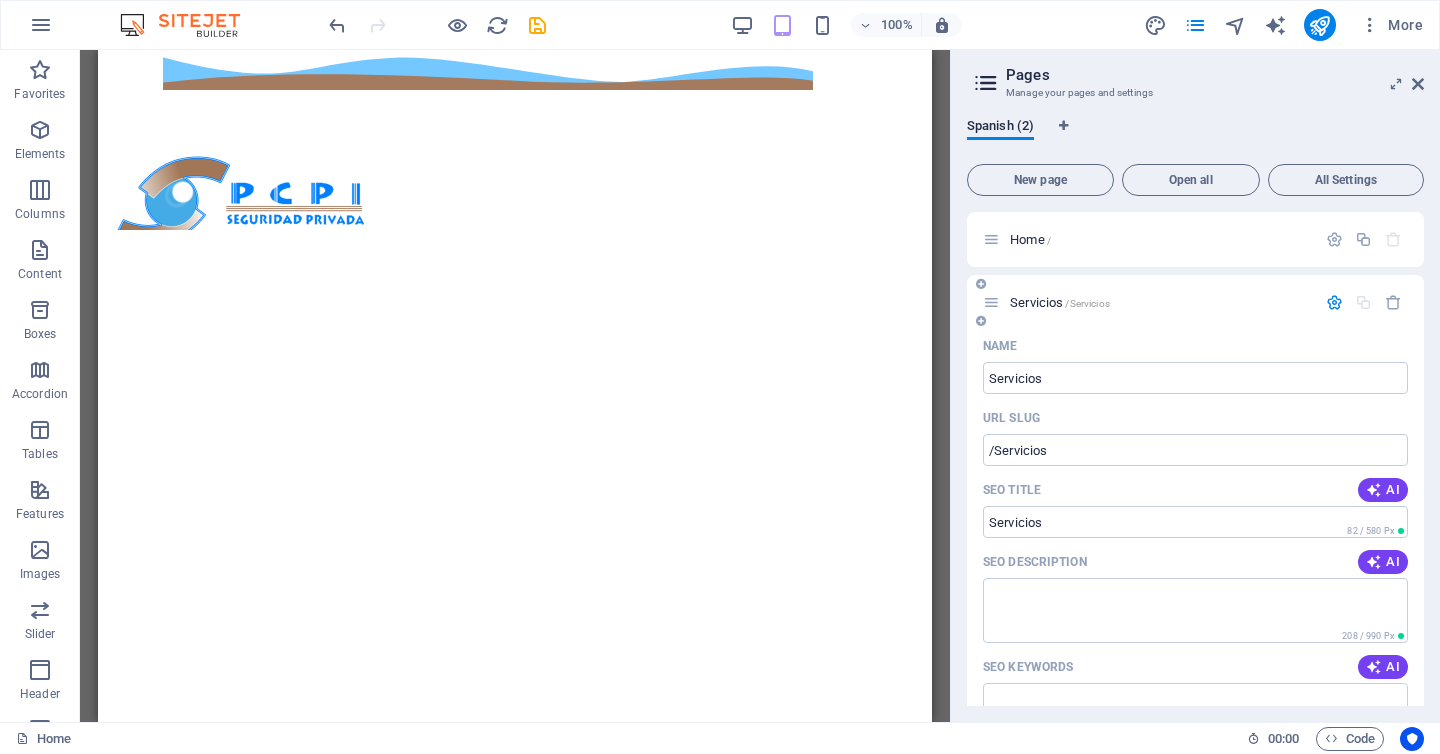 click at bounding box center (1334, 302) 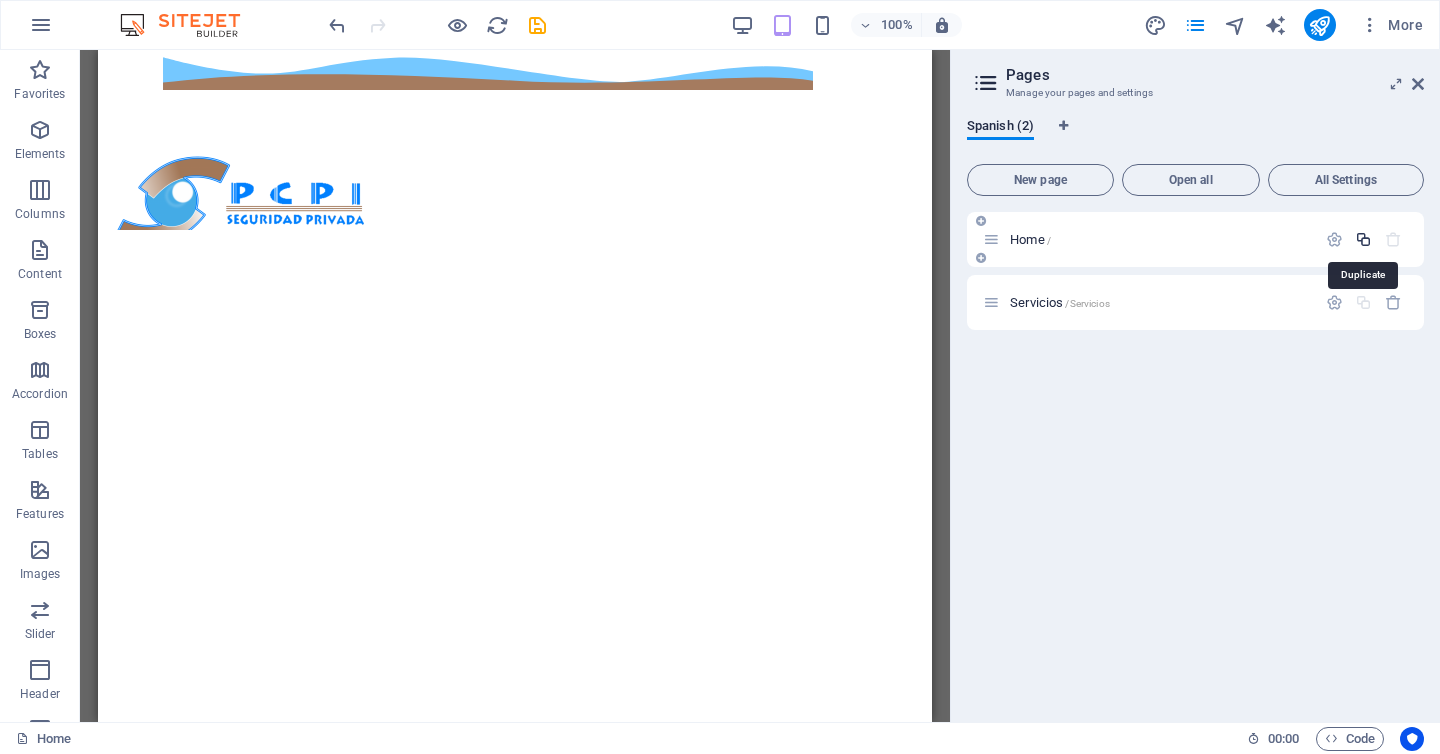 click at bounding box center [1363, 239] 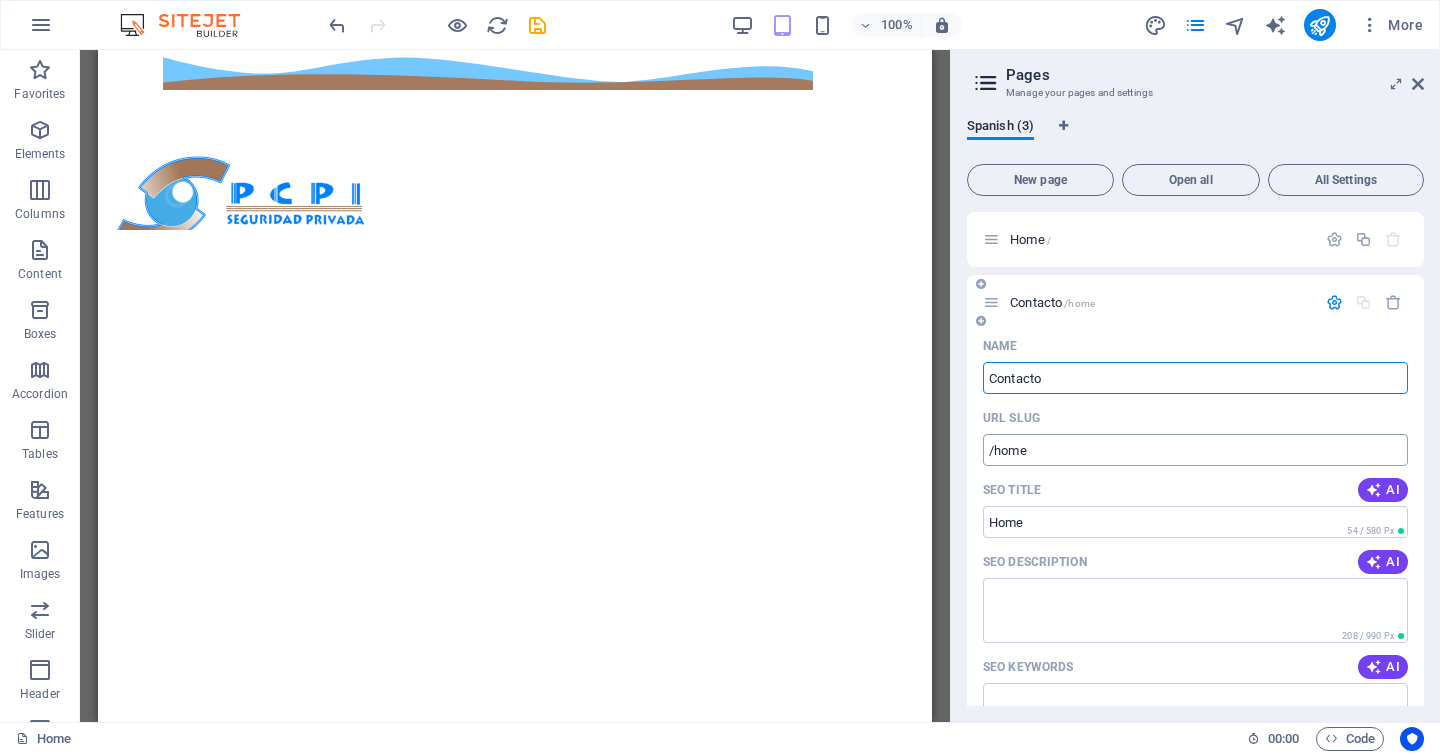 type on "Contacto" 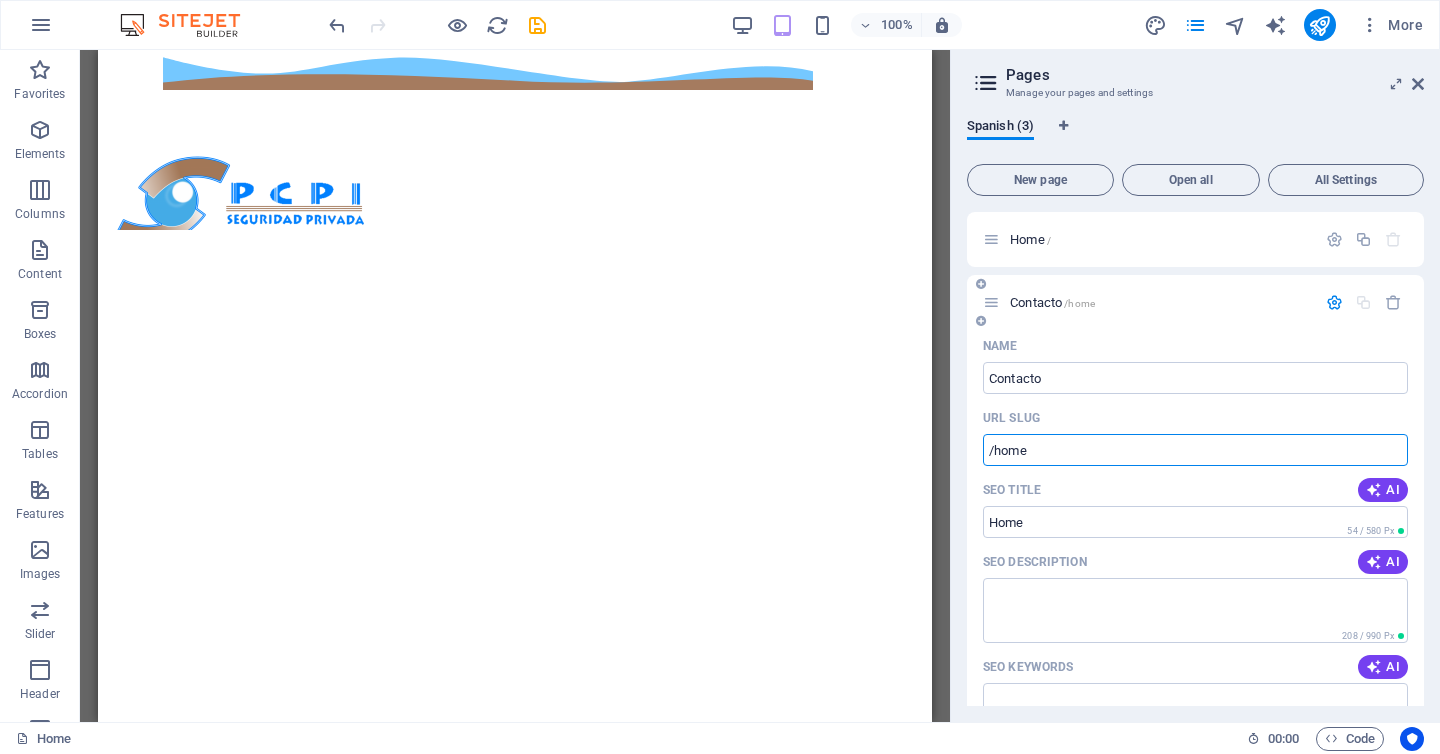 click on "/home" at bounding box center (1195, 450) 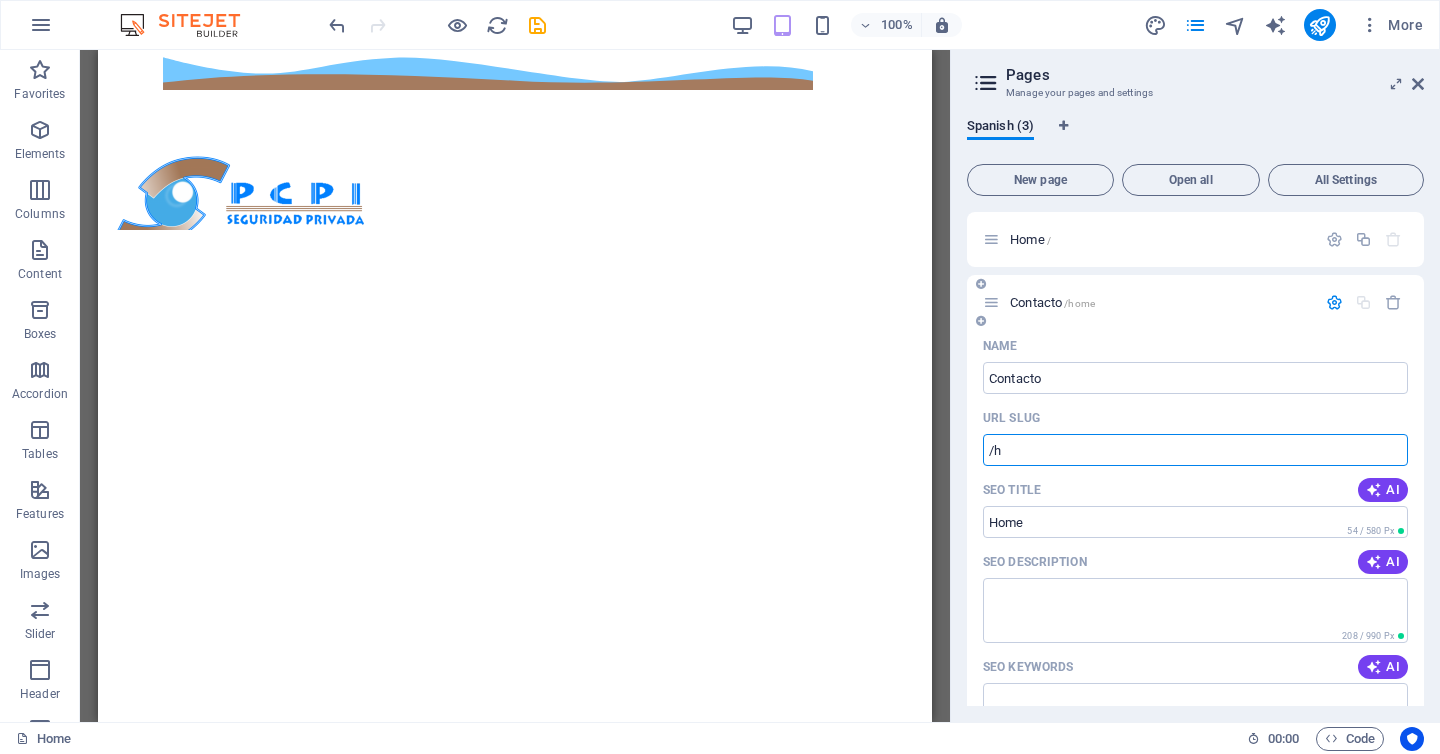 type on "/" 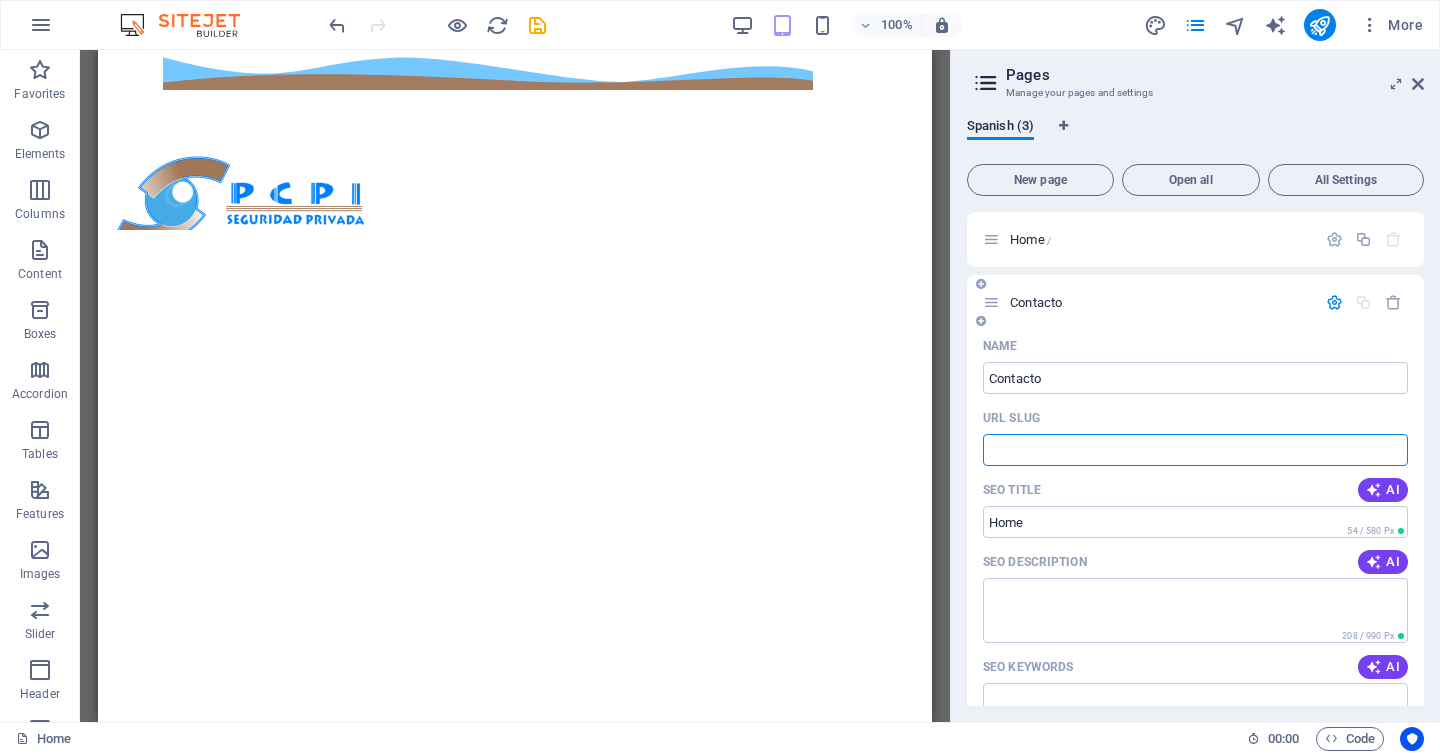 type on "7" 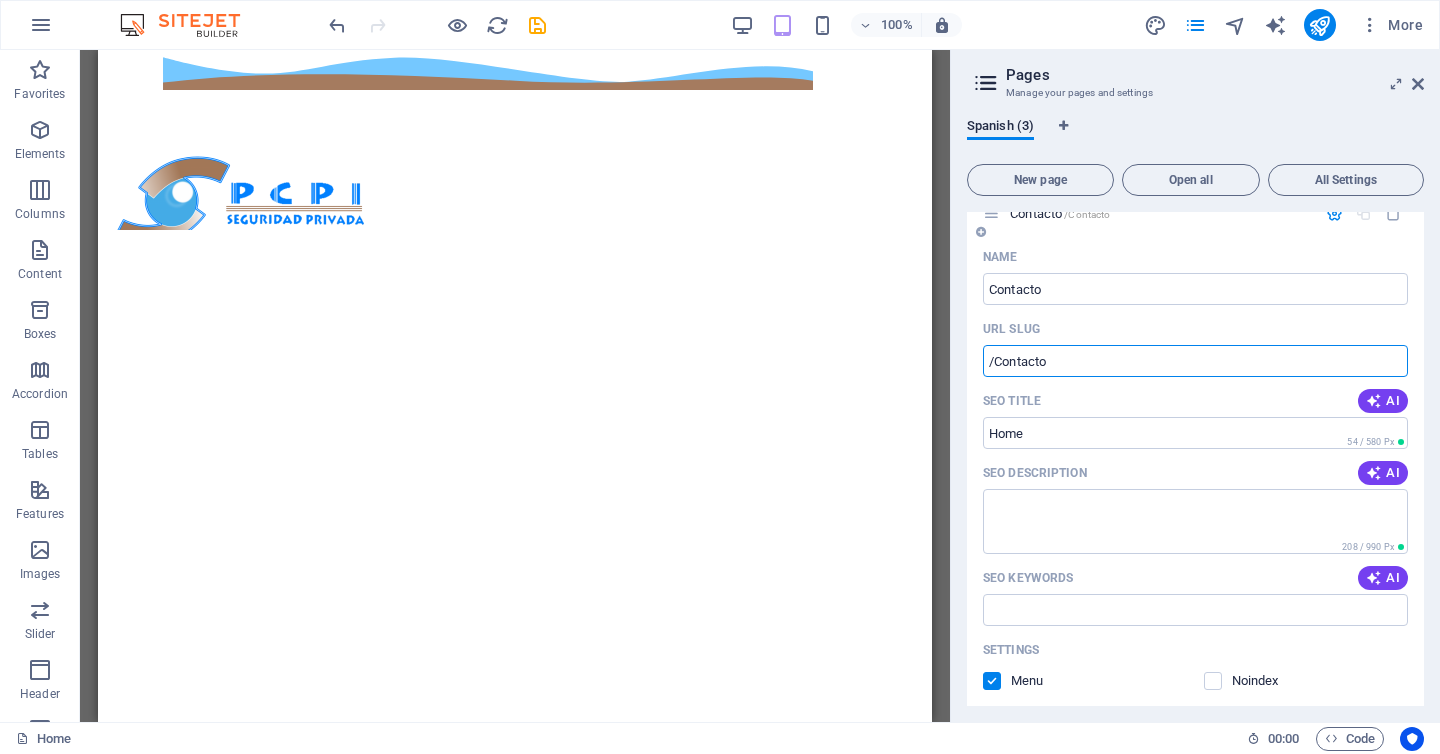 scroll, scrollTop: 104, scrollLeft: 0, axis: vertical 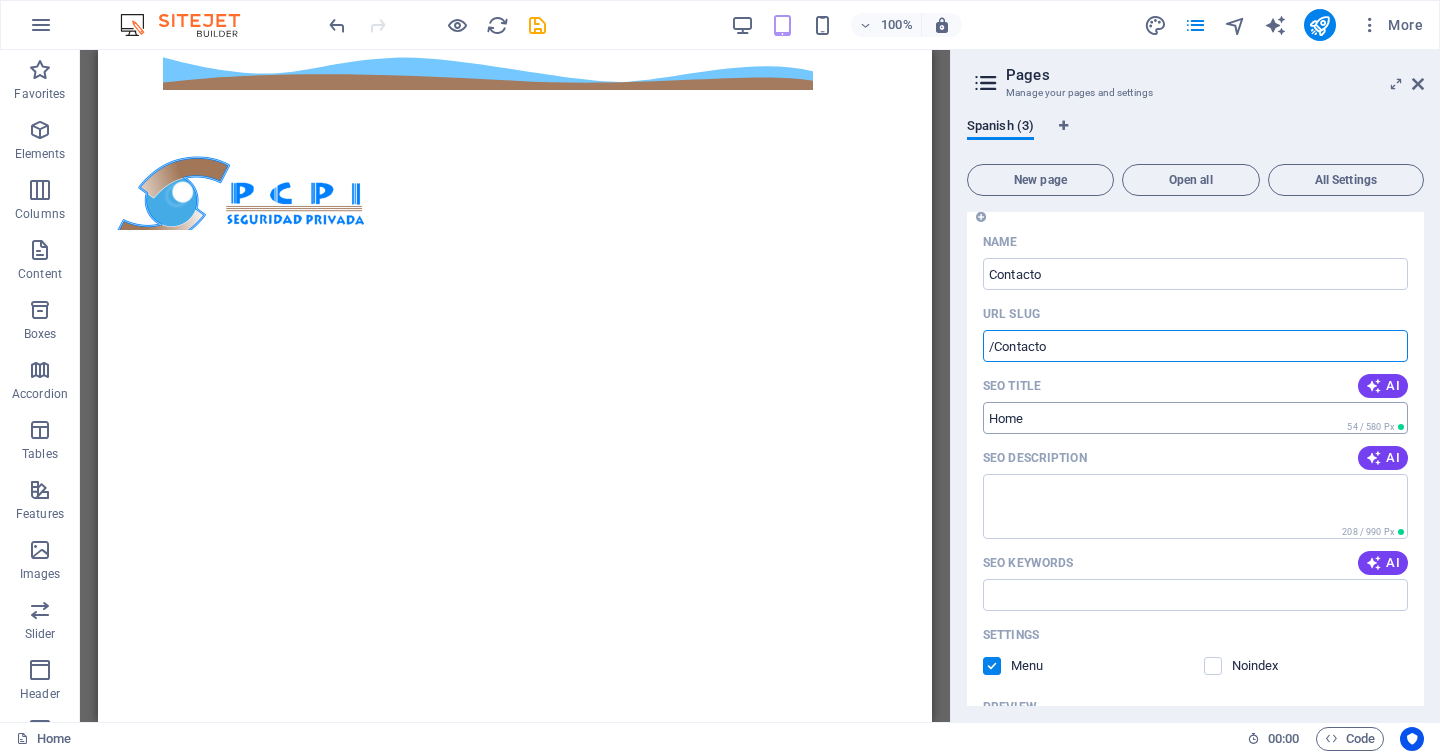 type on "/Contacto" 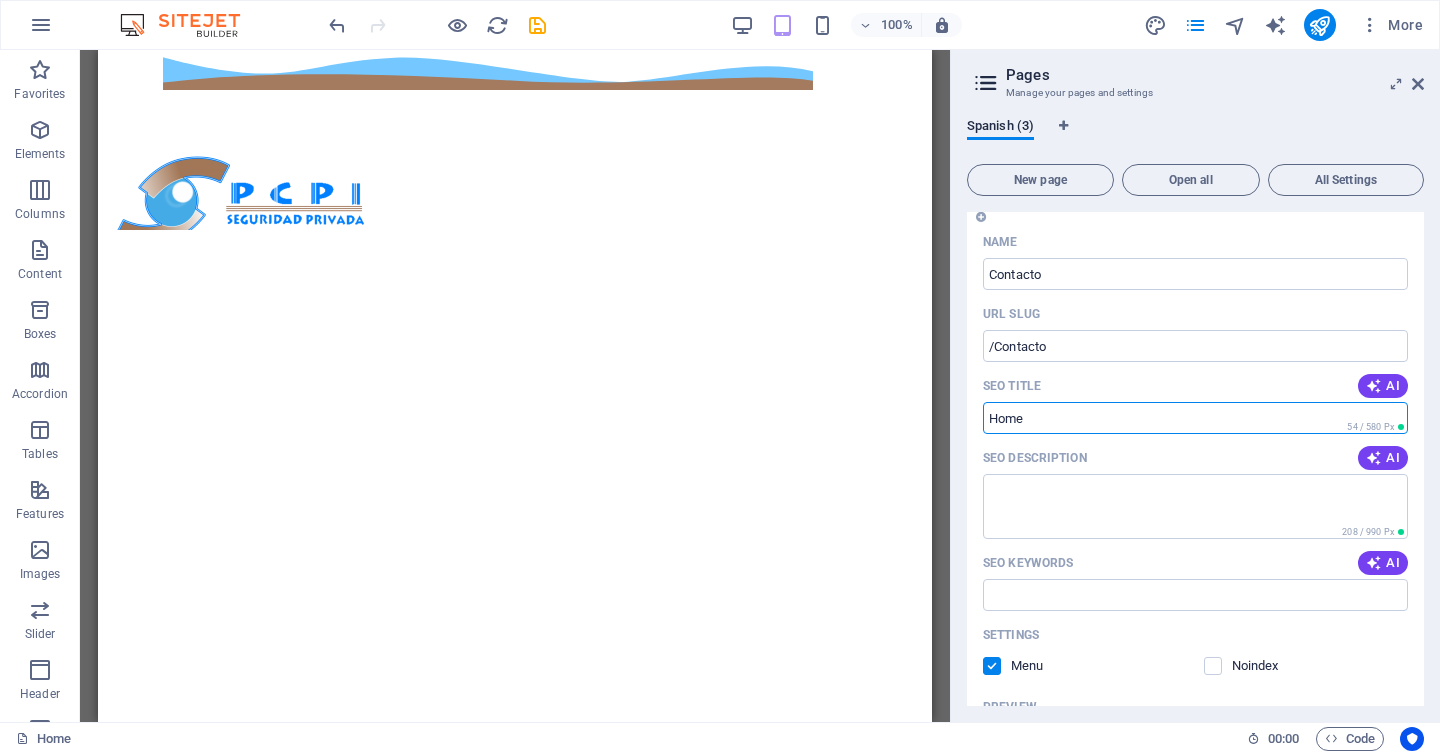 click on "Home" at bounding box center [1195, 418] 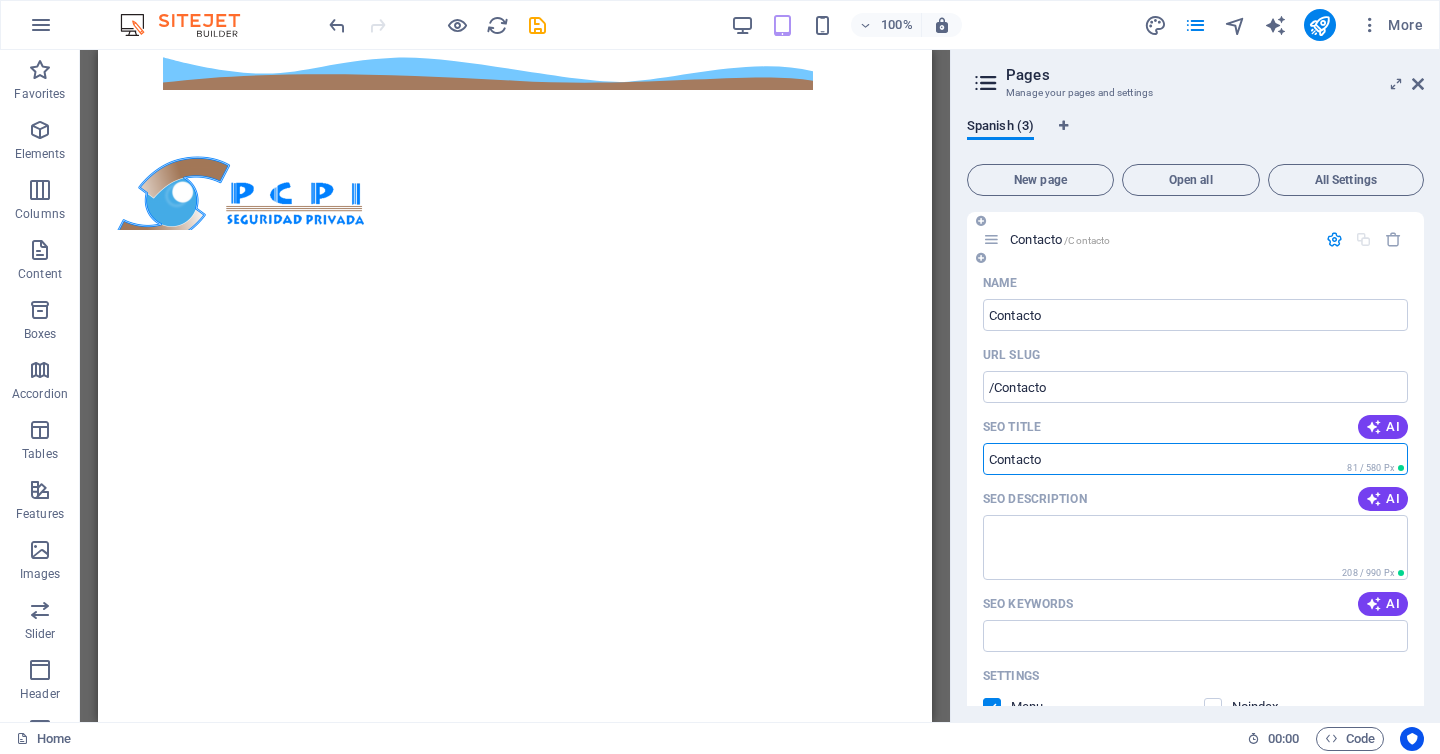 scroll, scrollTop: 0, scrollLeft: 0, axis: both 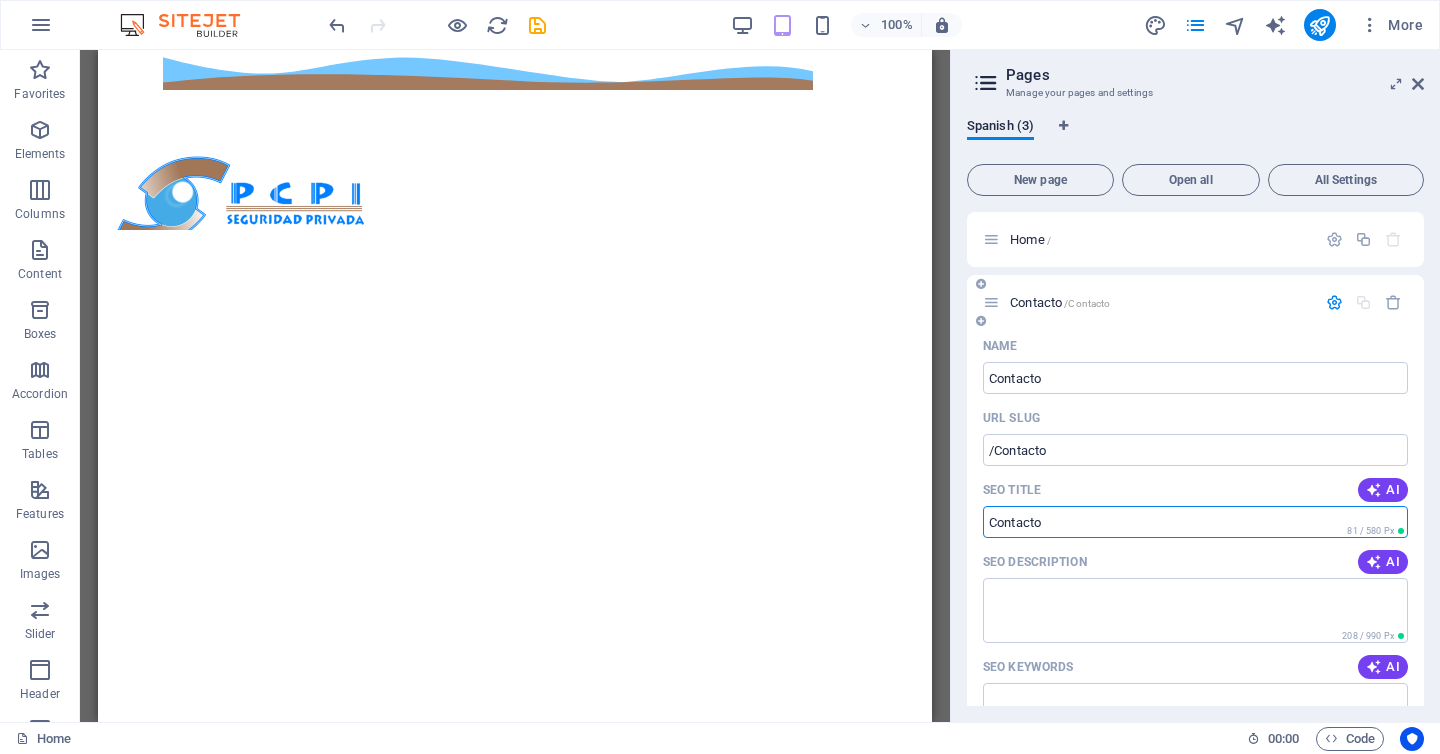 type on "Contacto" 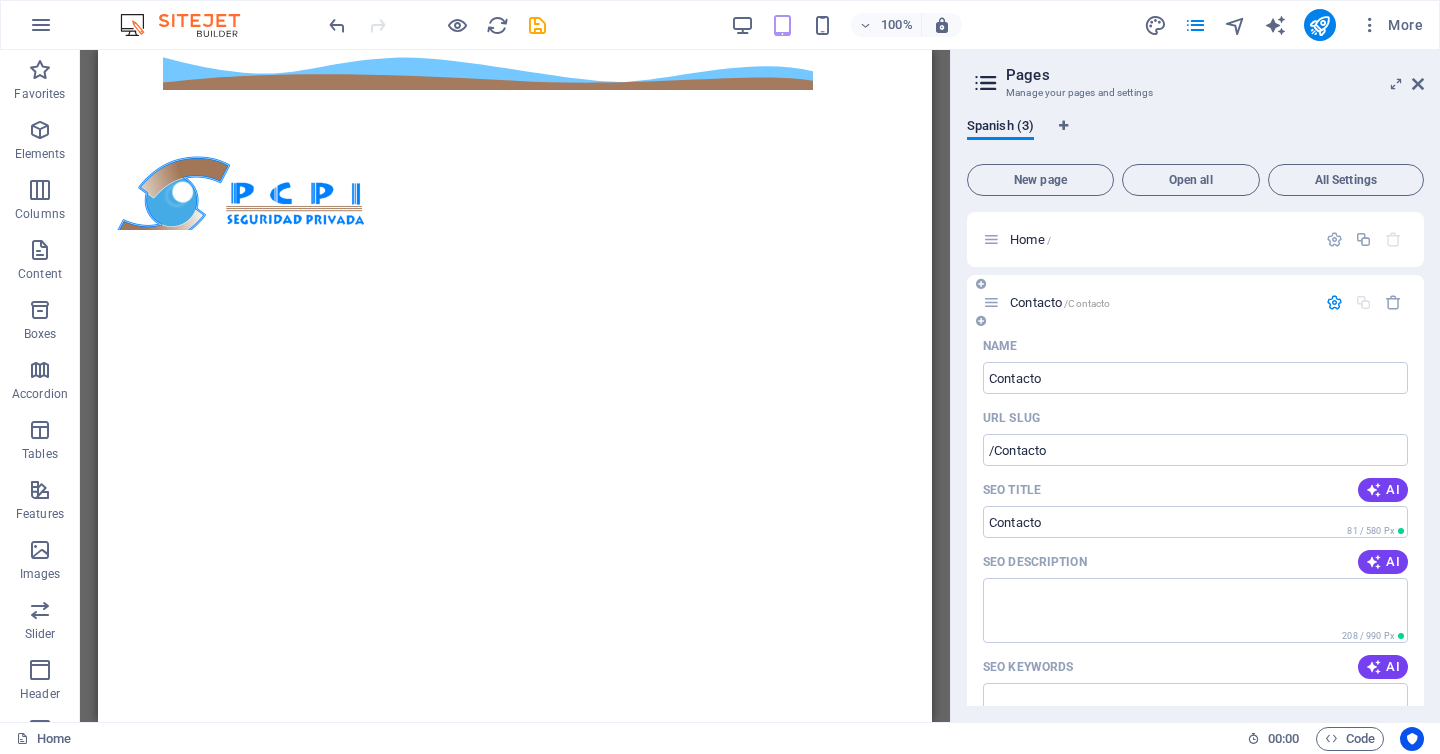 click on "Name Contacto ​ URL SLUG /Contacto ​ SEO Title AI Contacto ​ 81 / 580 Px SEO Description AI ​ 208 / 990 Px SEO Keywords AI ​ Settings Menu Noindex Preview Mobile Desktop www.example.com Contacto Contacto Nuestra Pasión es tu seguridad.! Meta tags ​ Preview Image (Open Graph) Drag files here, click to choose files or select files from Files or our free stock photos & videos More Settings" at bounding box center [1195, 702] 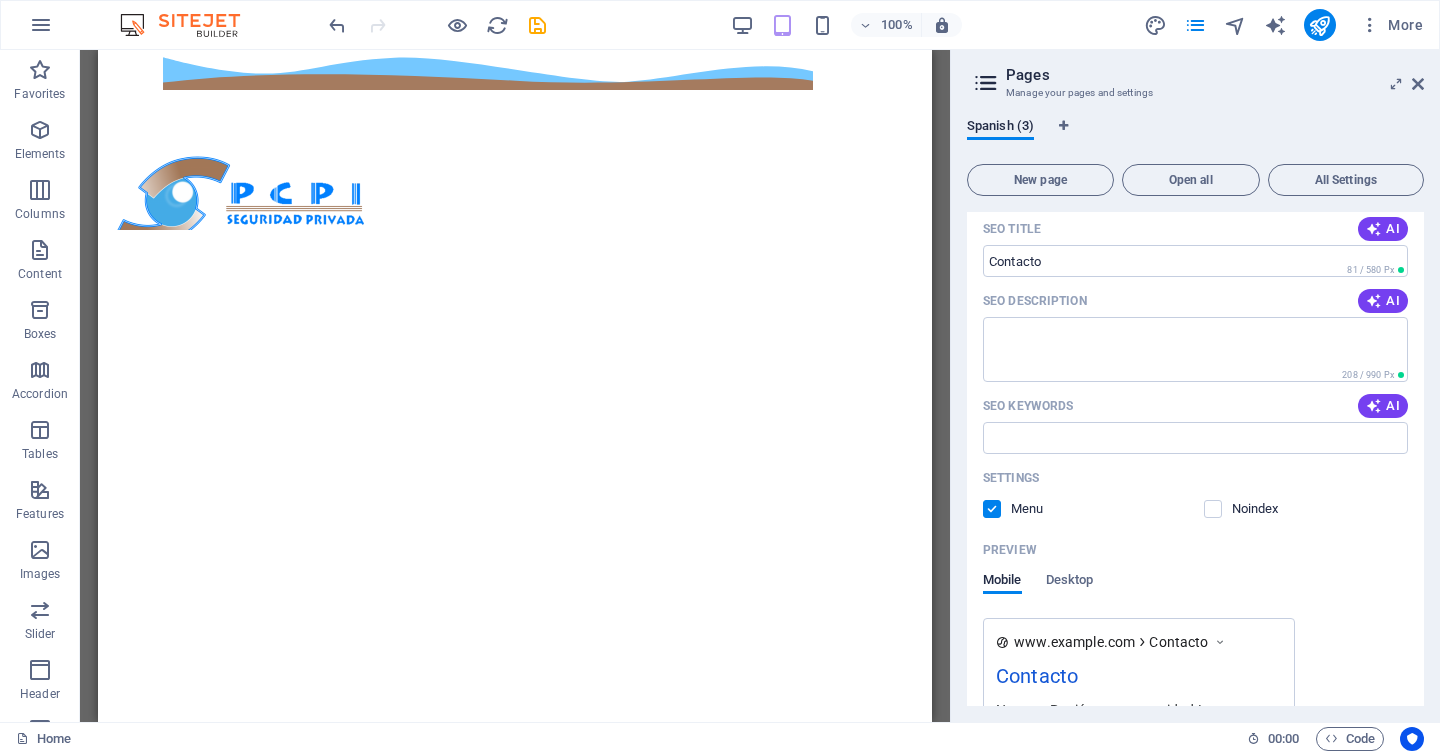 scroll, scrollTop: 440, scrollLeft: 0, axis: vertical 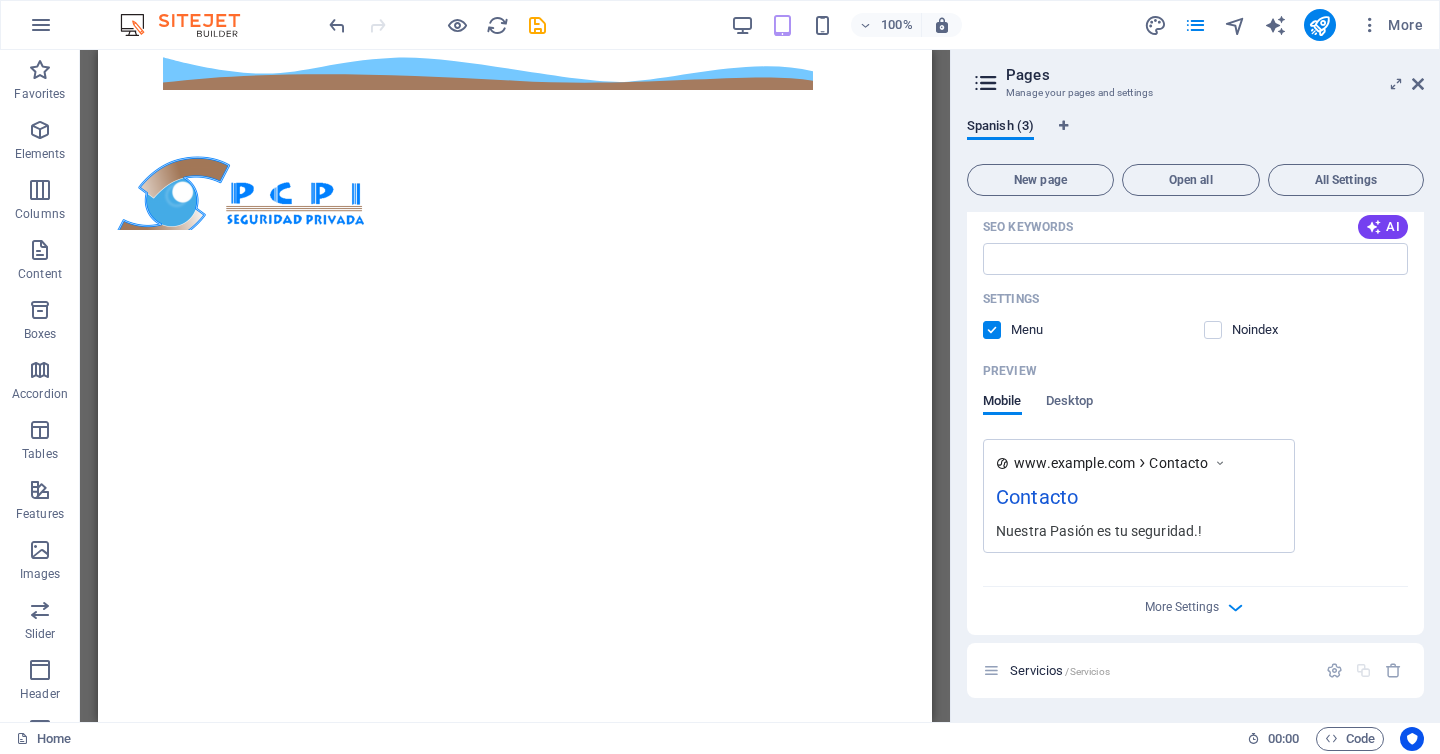 click on "Contacto" at bounding box center [1139, 501] 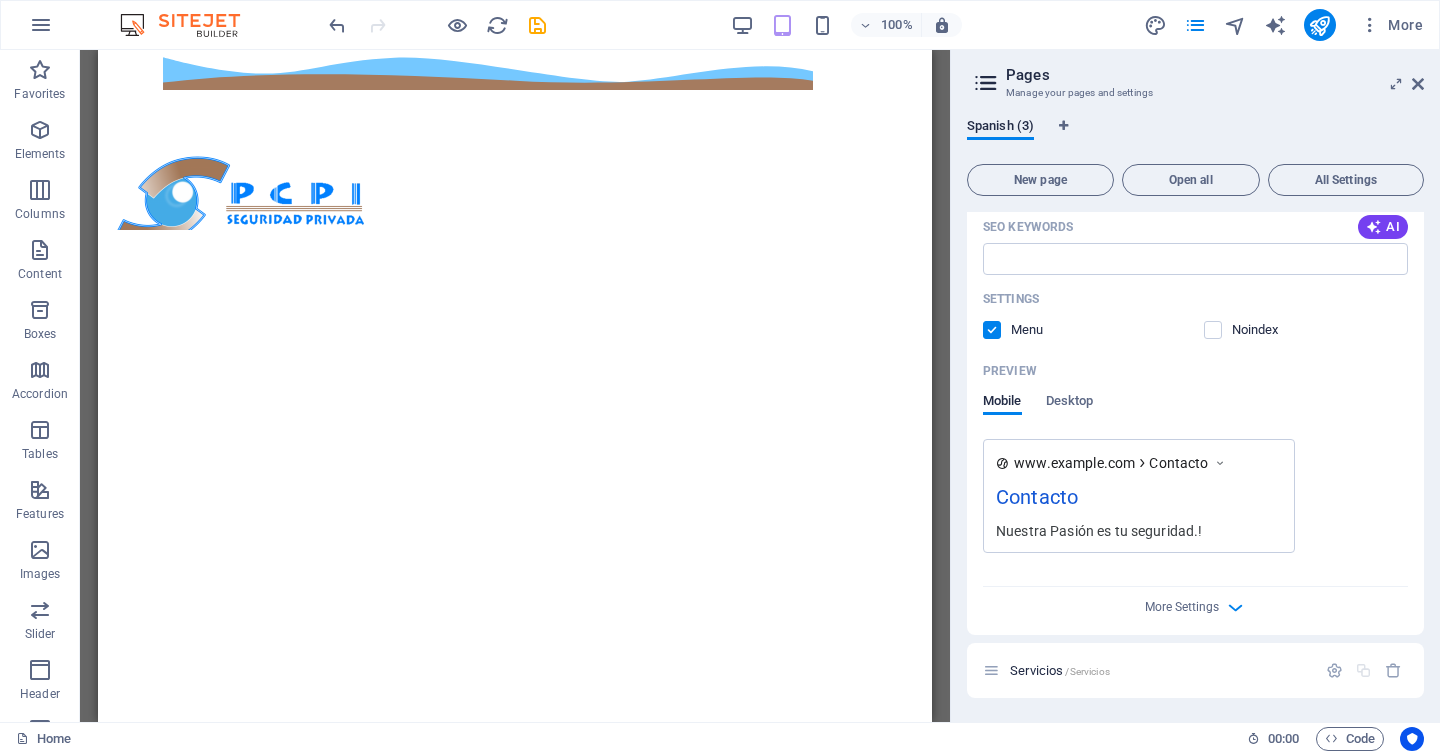 click at bounding box center (1220, 463) 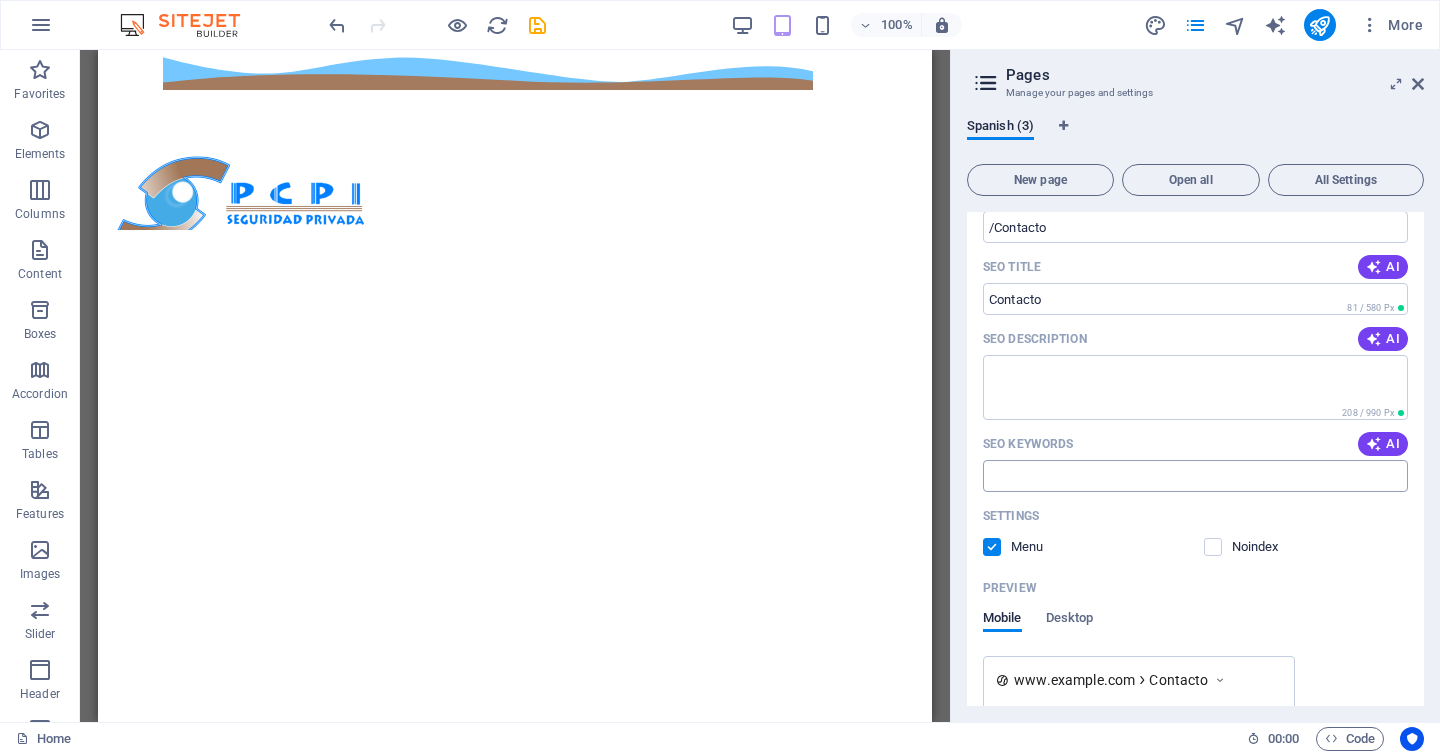 scroll, scrollTop: 177, scrollLeft: 0, axis: vertical 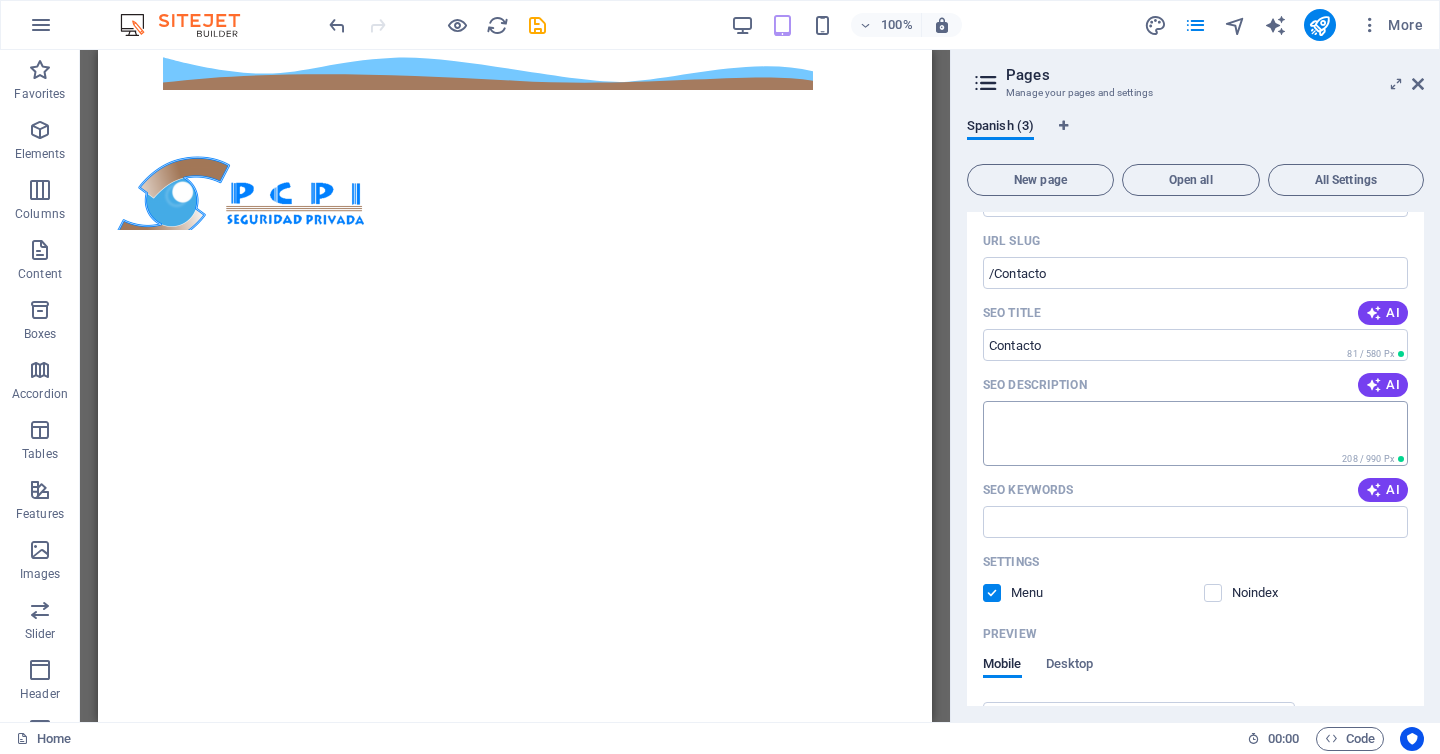 click on "SEO Description" at bounding box center (1195, 433) 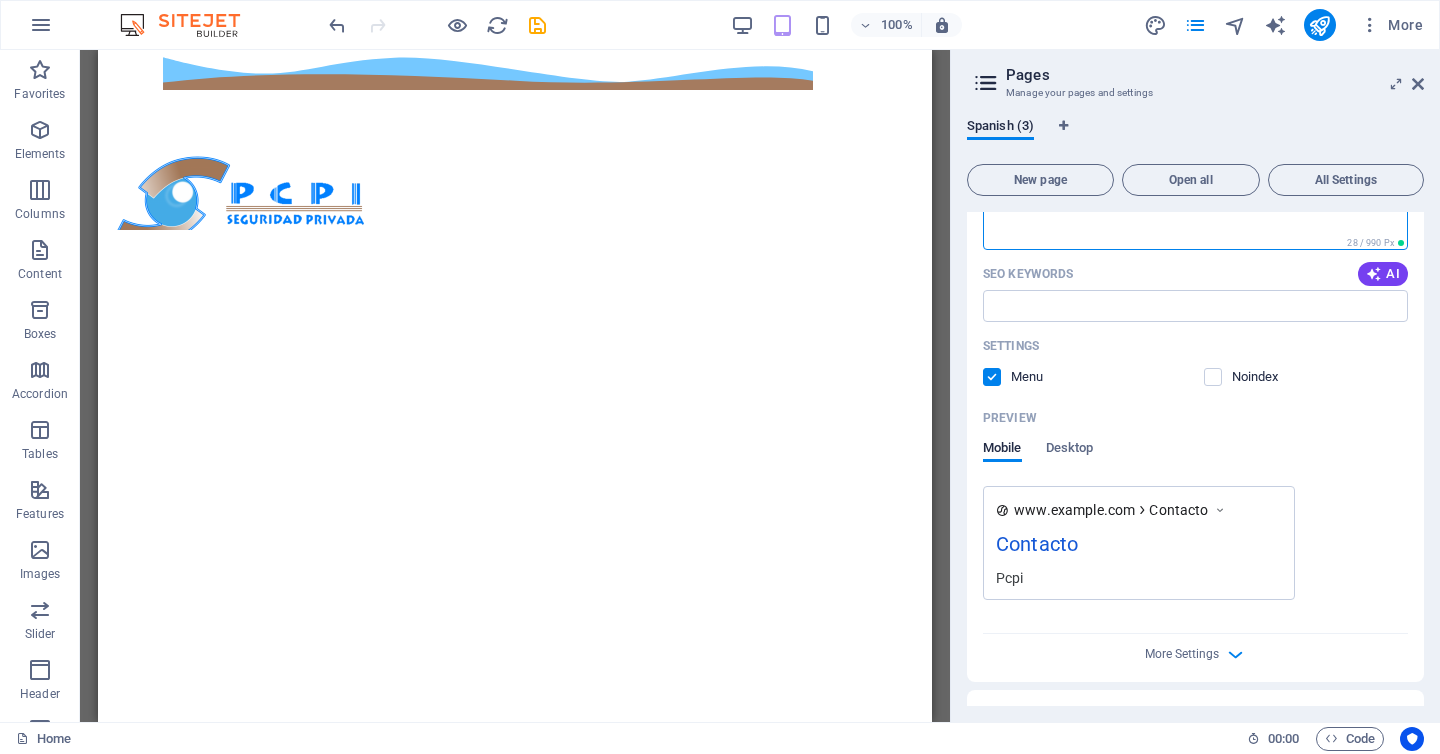 scroll, scrollTop: 396, scrollLeft: 0, axis: vertical 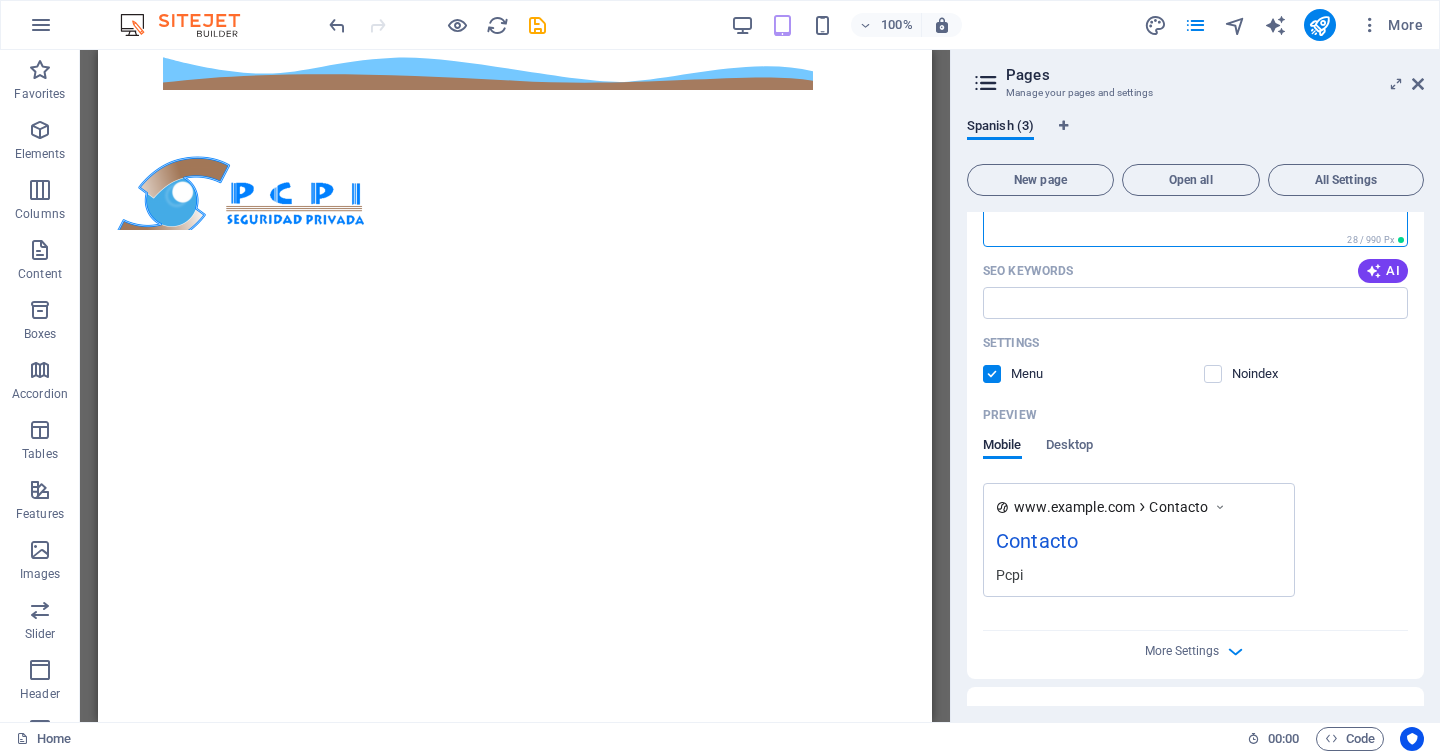 type on "Pcpi" 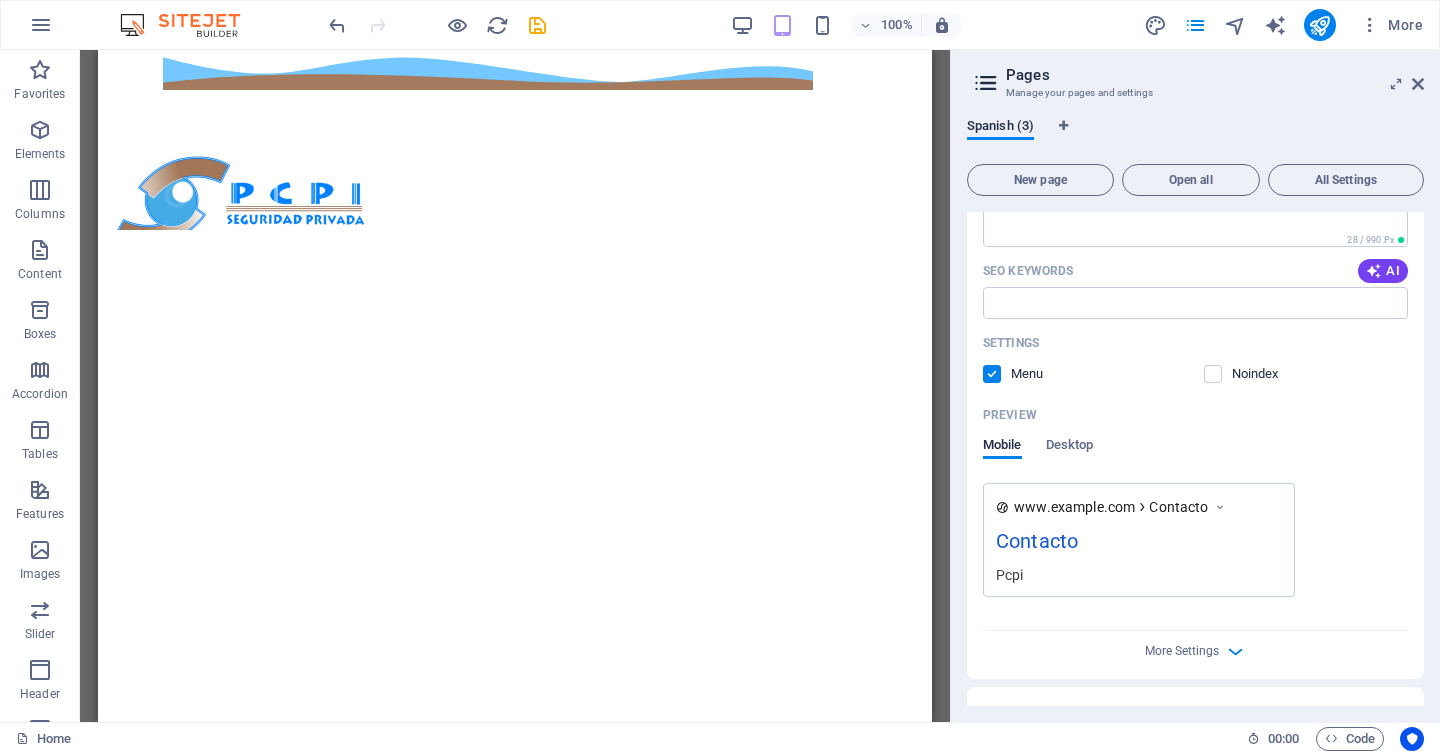 click on "www.example.com Contacto Contacto Pcpi" at bounding box center (1195, 540) 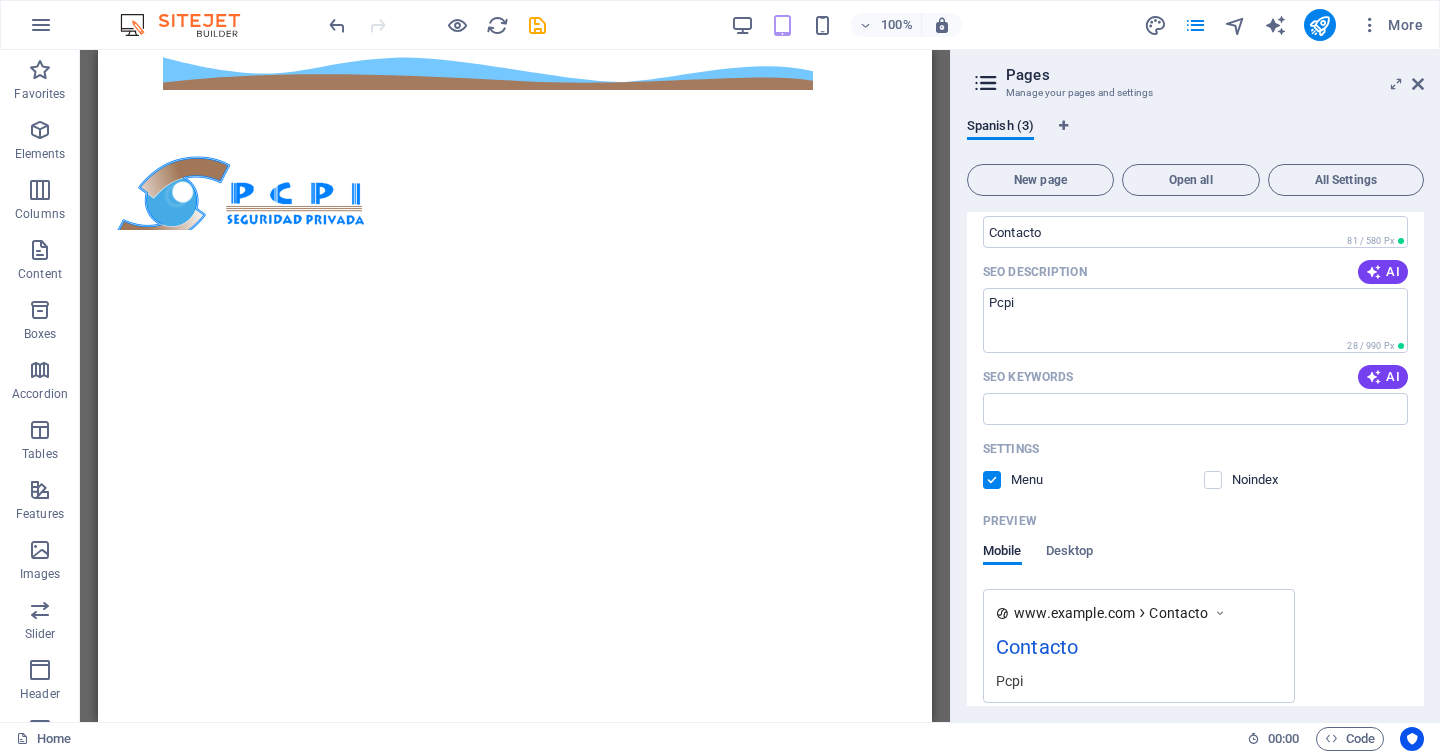 scroll, scrollTop: 266, scrollLeft: 0, axis: vertical 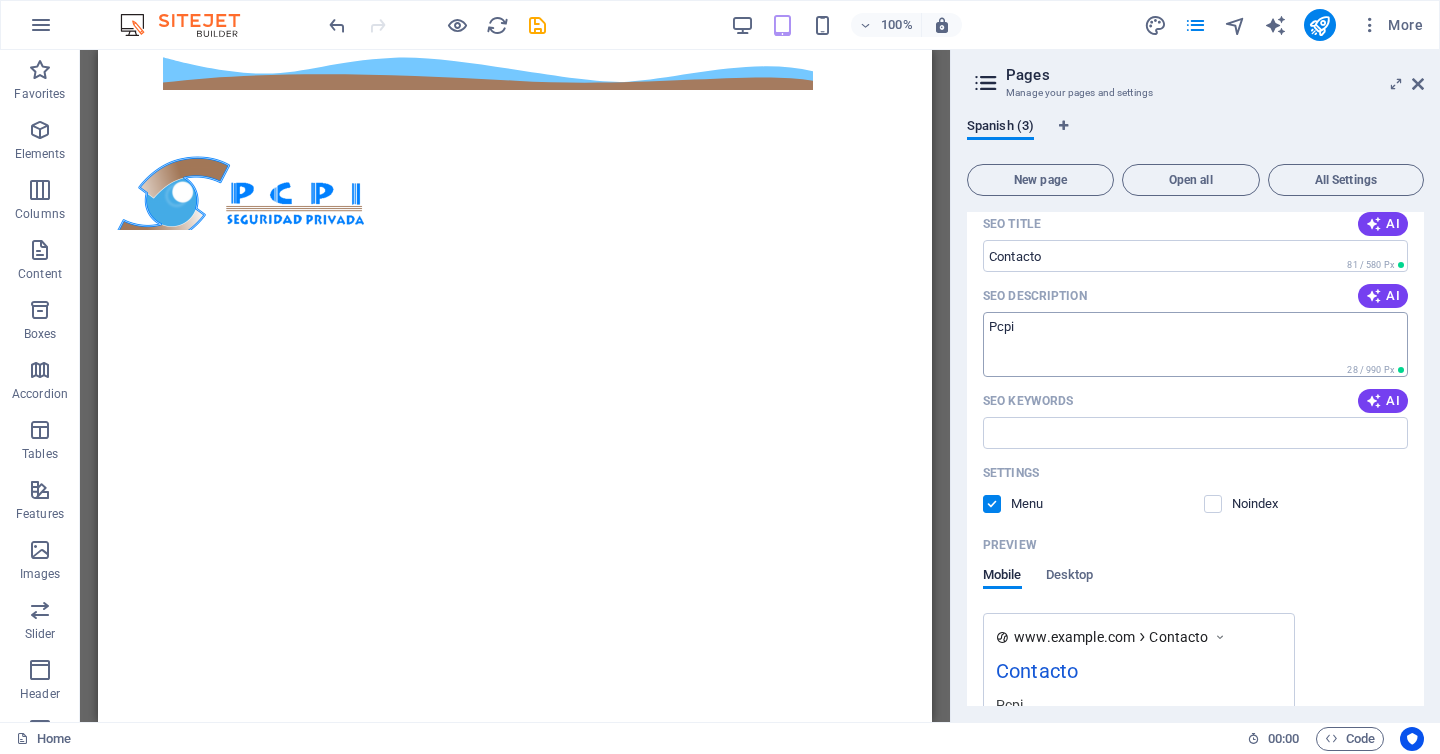 click on "Pcpi" at bounding box center (1195, 344) 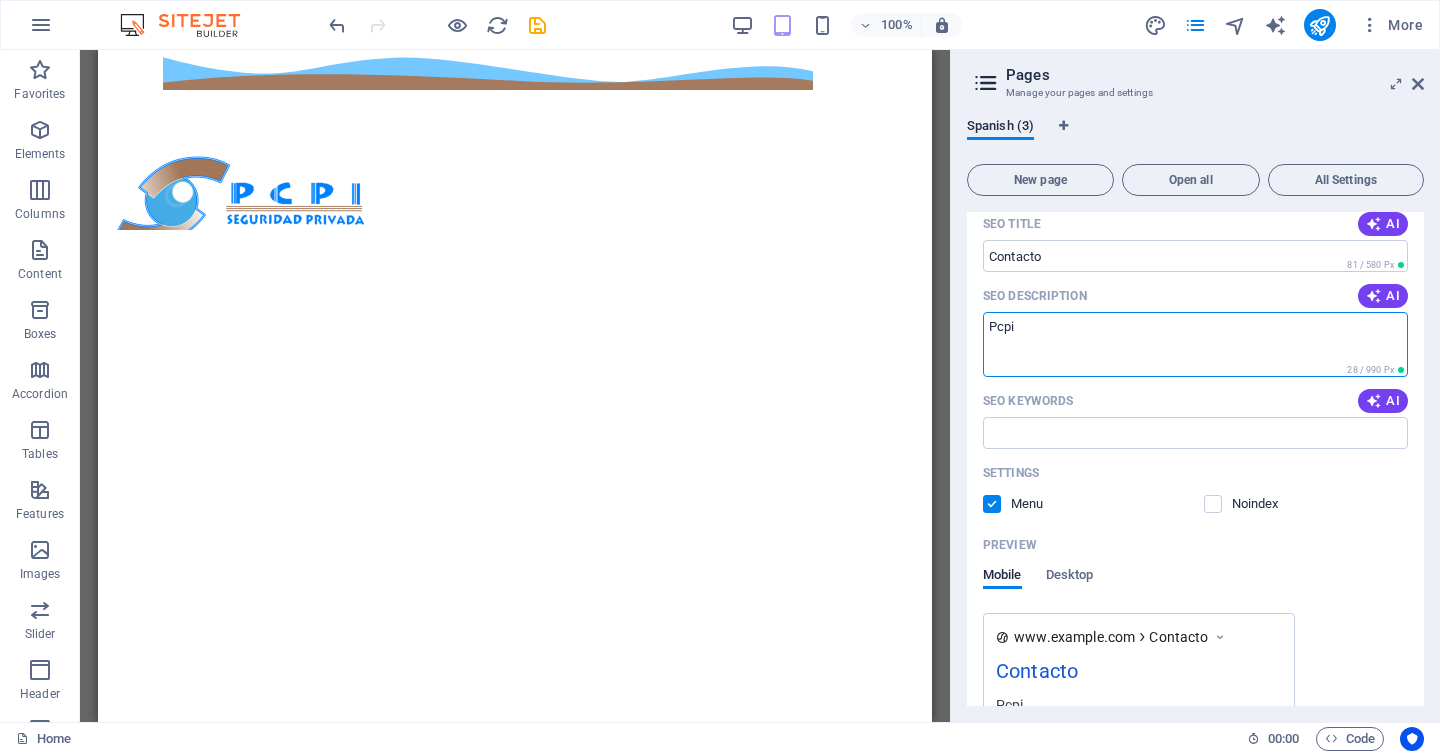 click on "Pcpi" at bounding box center [1195, 344] 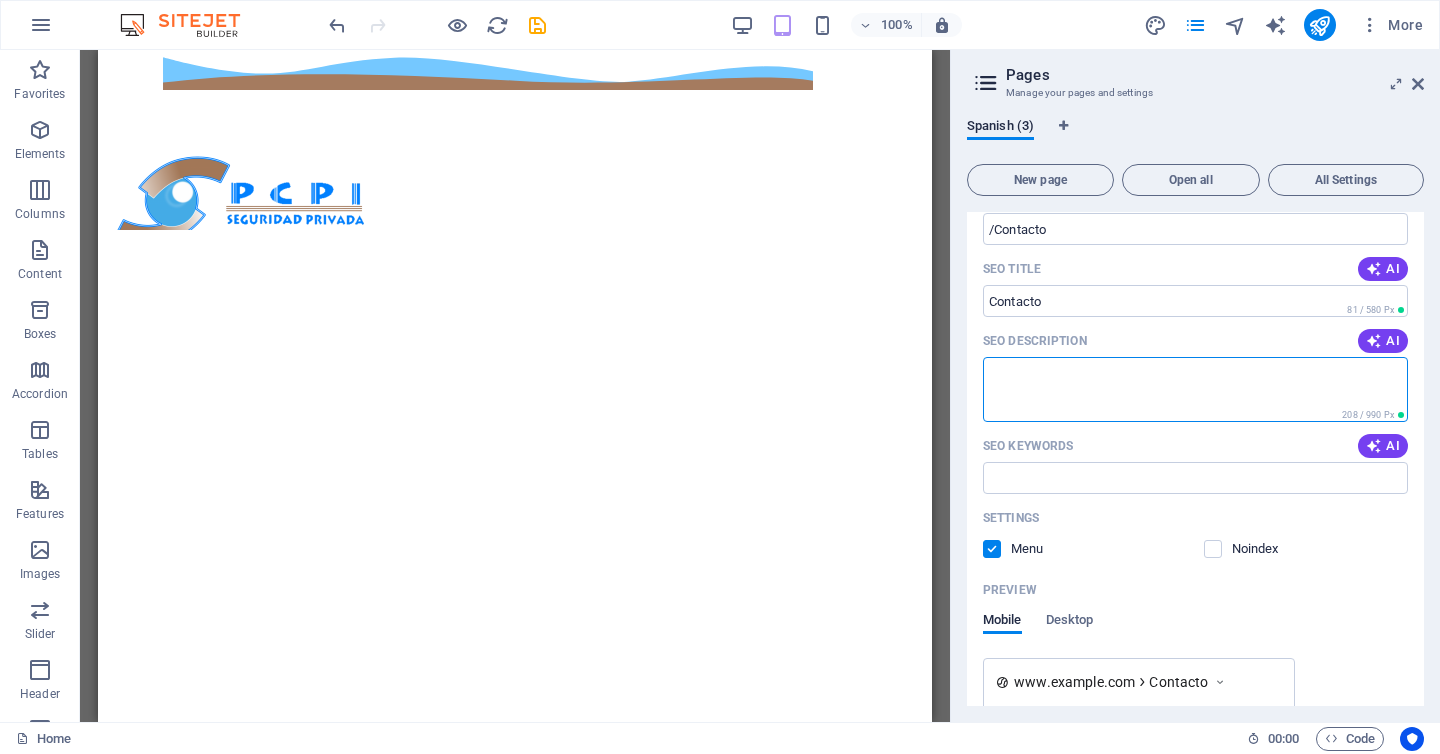 scroll, scrollTop: 213, scrollLeft: 0, axis: vertical 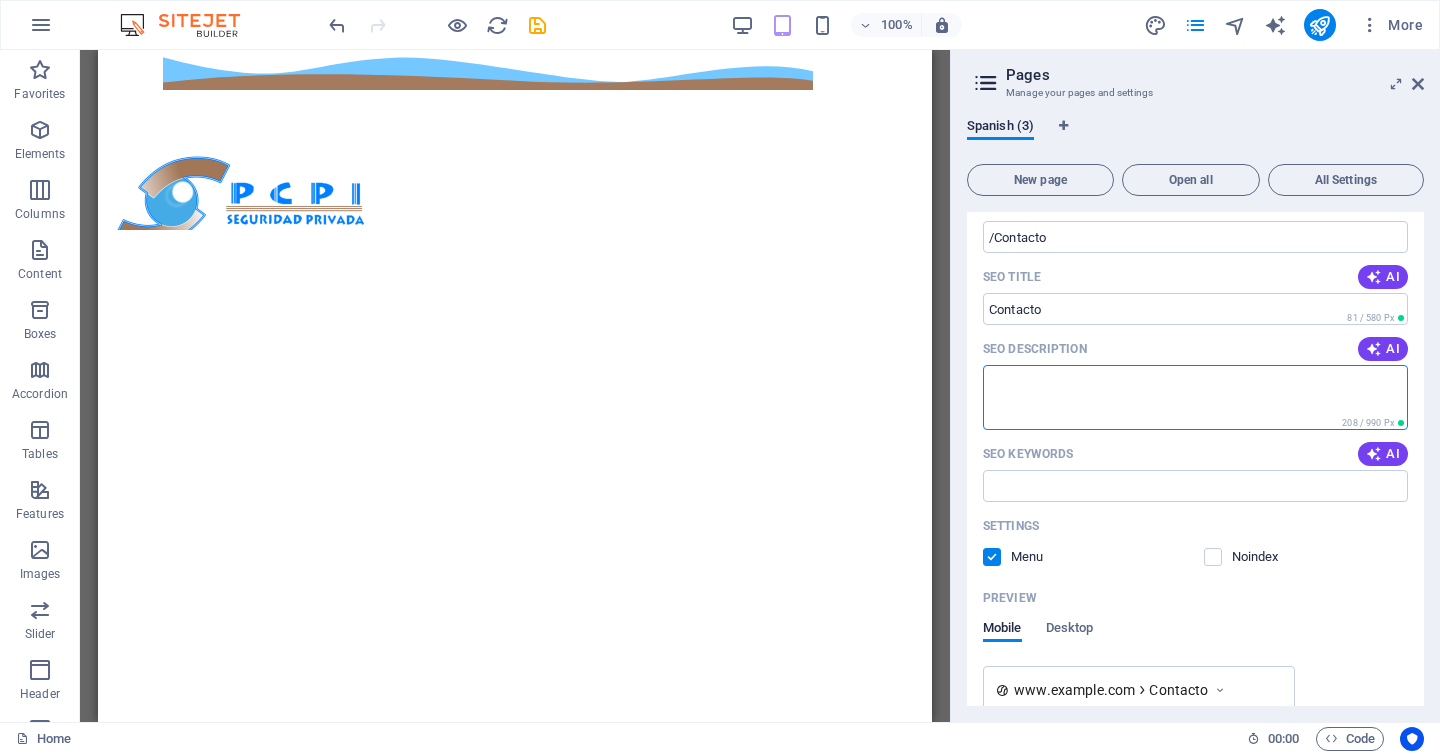 type 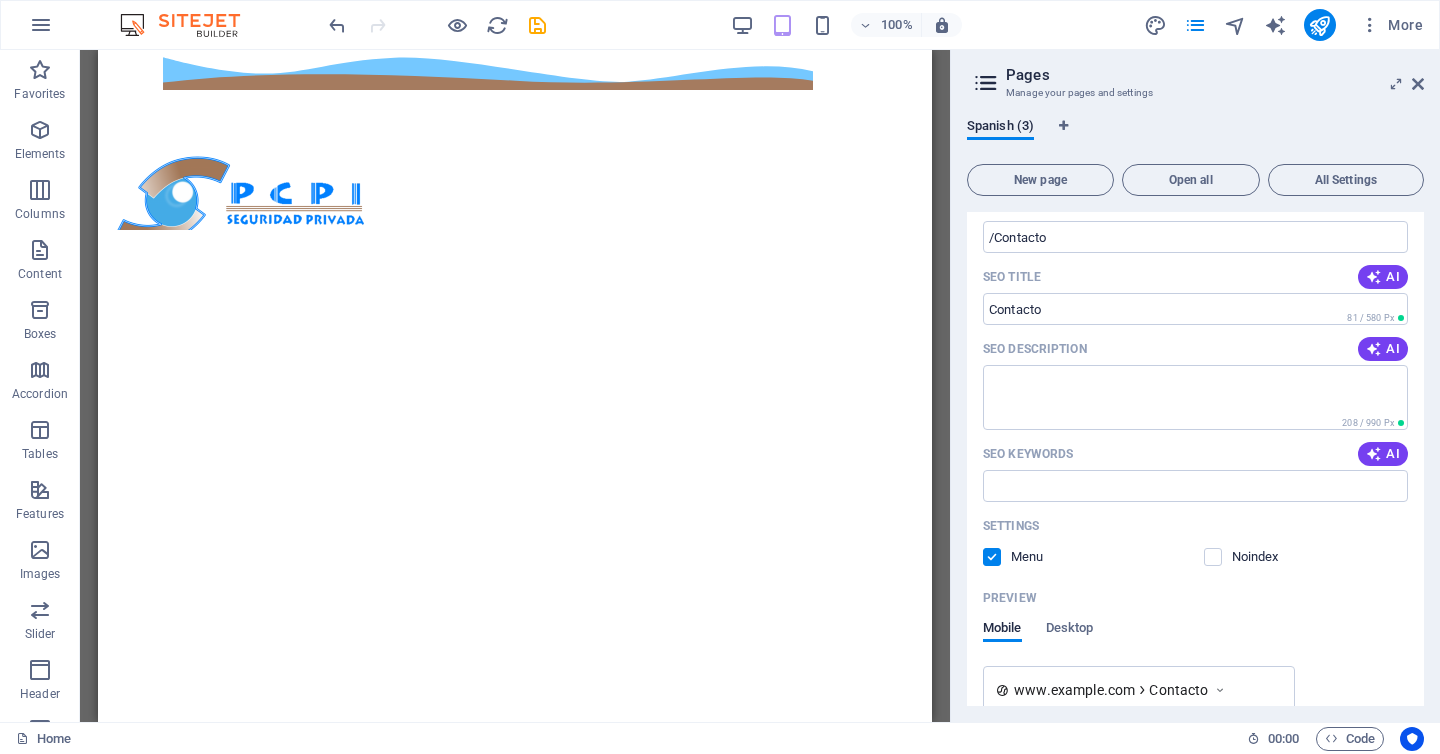 scroll, scrollTop: 440, scrollLeft: 0, axis: vertical 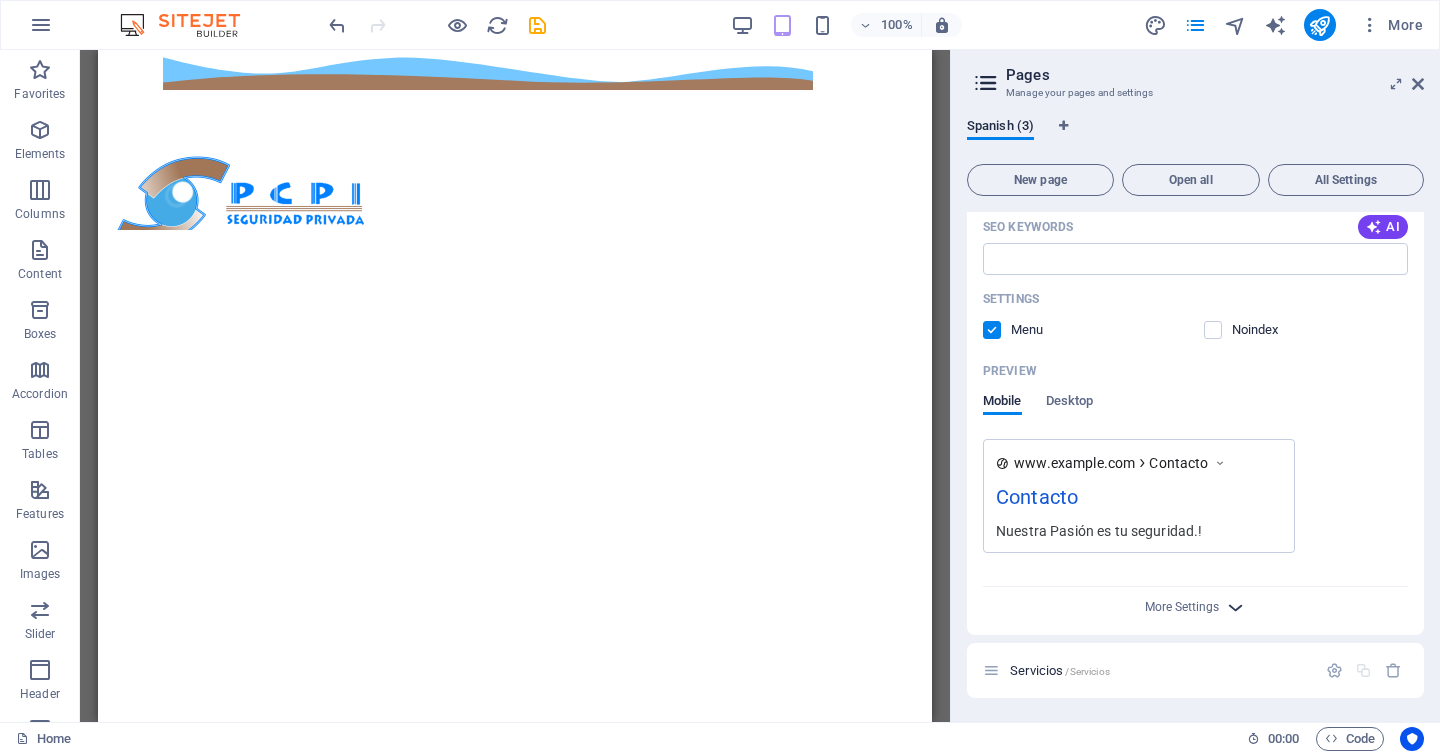 click at bounding box center (1235, 607) 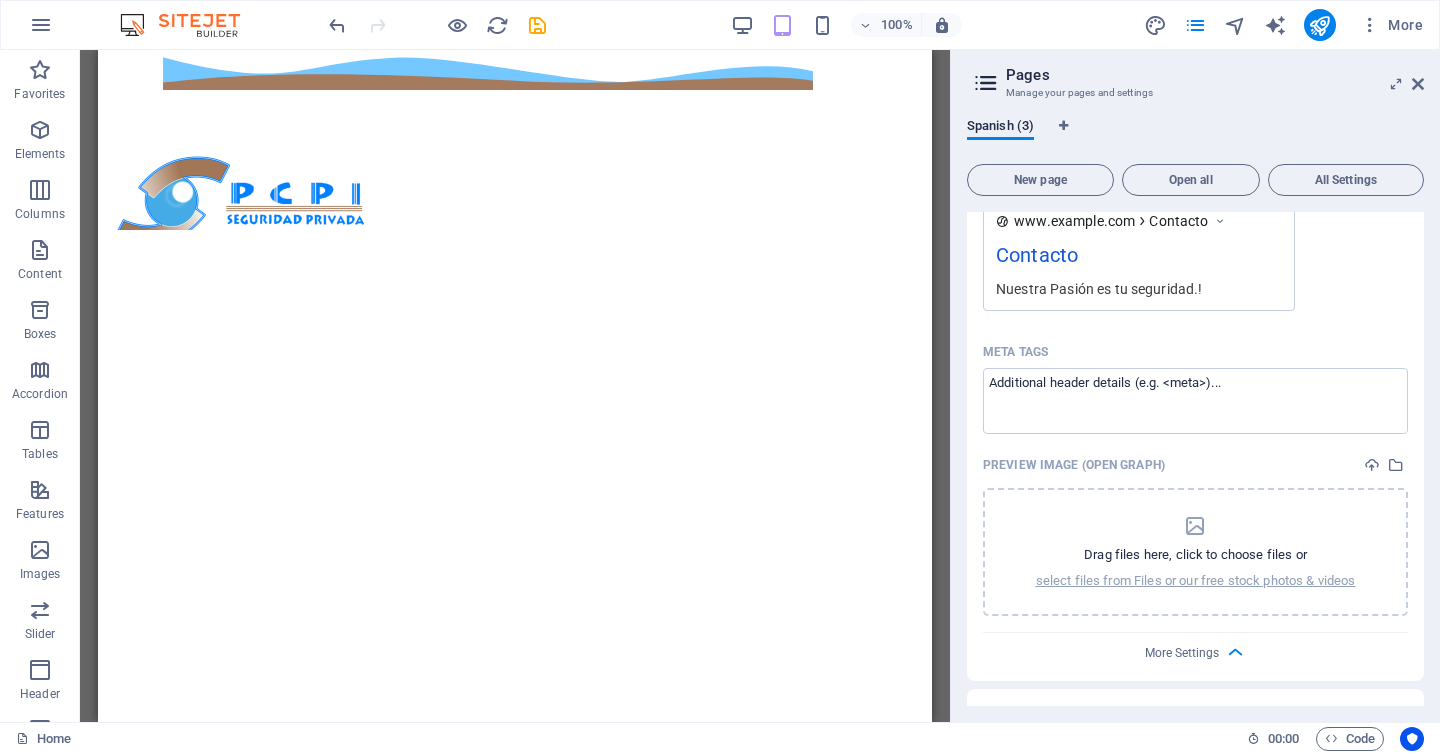scroll, scrollTop: 691, scrollLeft: 0, axis: vertical 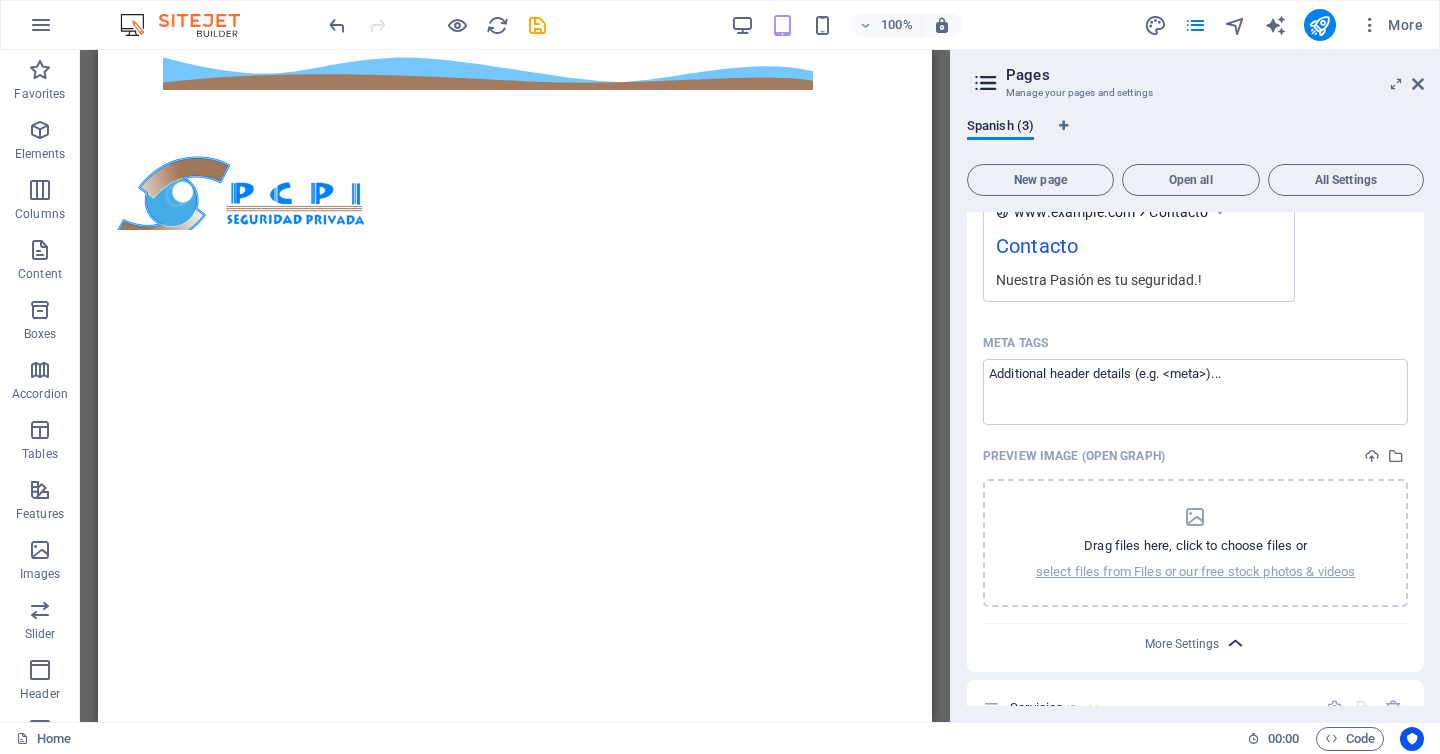 click at bounding box center [1235, 643] 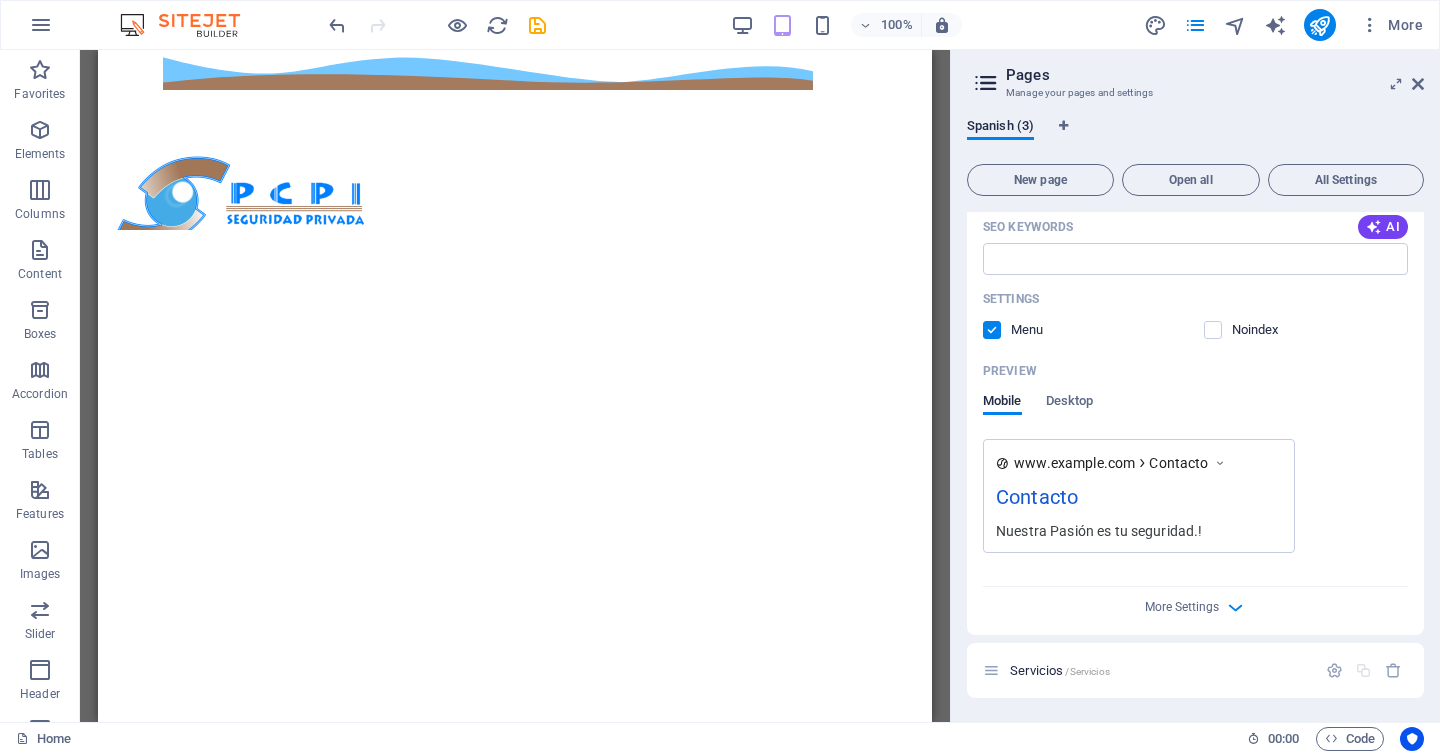 scroll, scrollTop: 0, scrollLeft: 0, axis: both 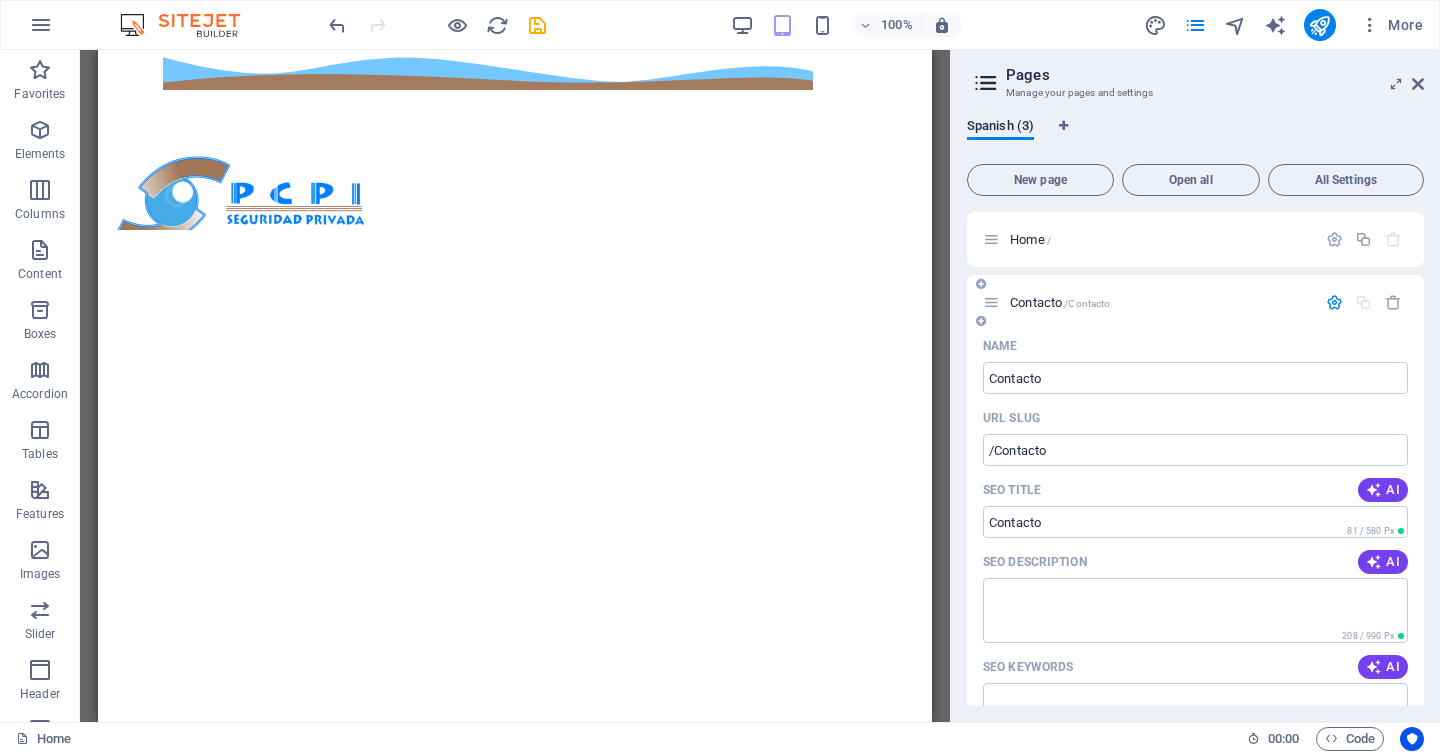 click at bounding box center (1334, 302) 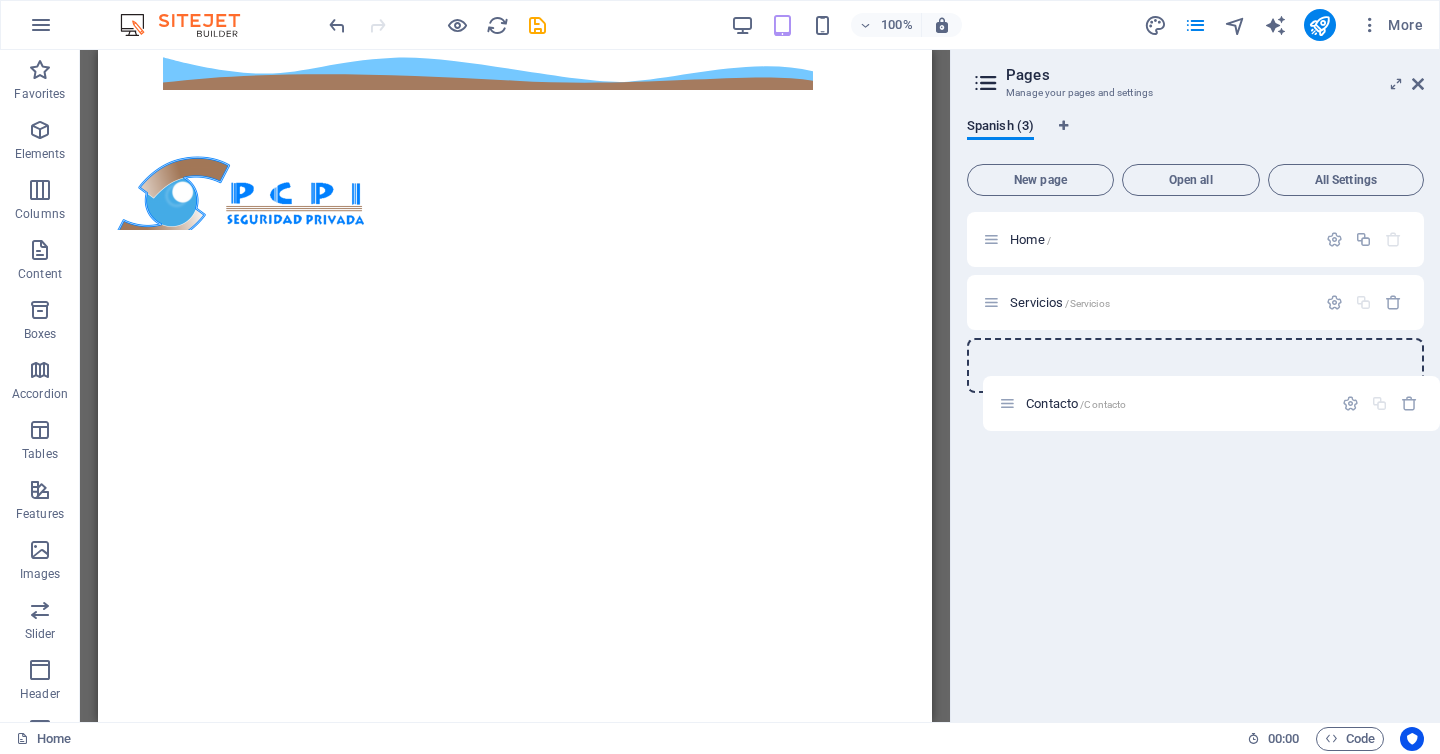 drag, startPoint x: 997, startPoint y: 303, endPoint x: 1016, endPoint y: 399, distance: 97.862144 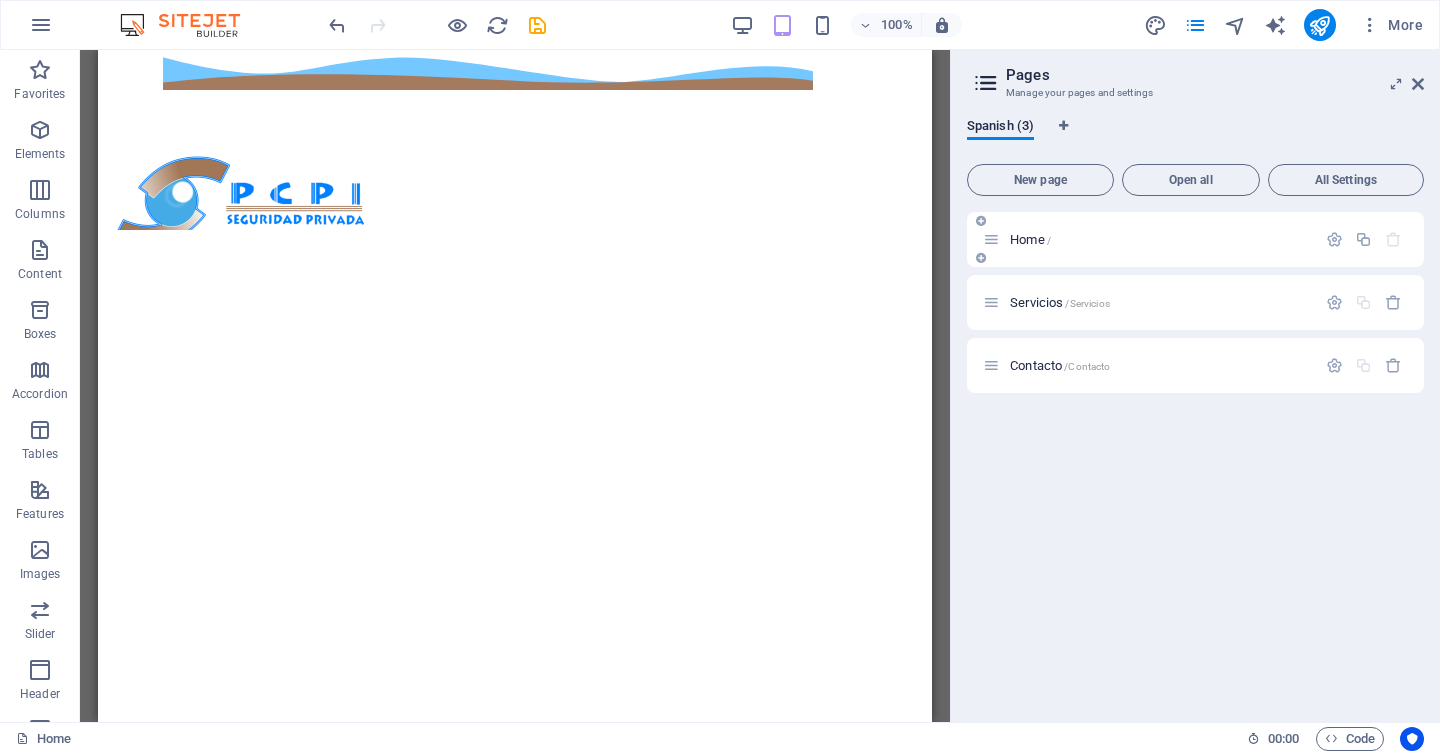 click on "Home /" at bounding box center (1160, 239) 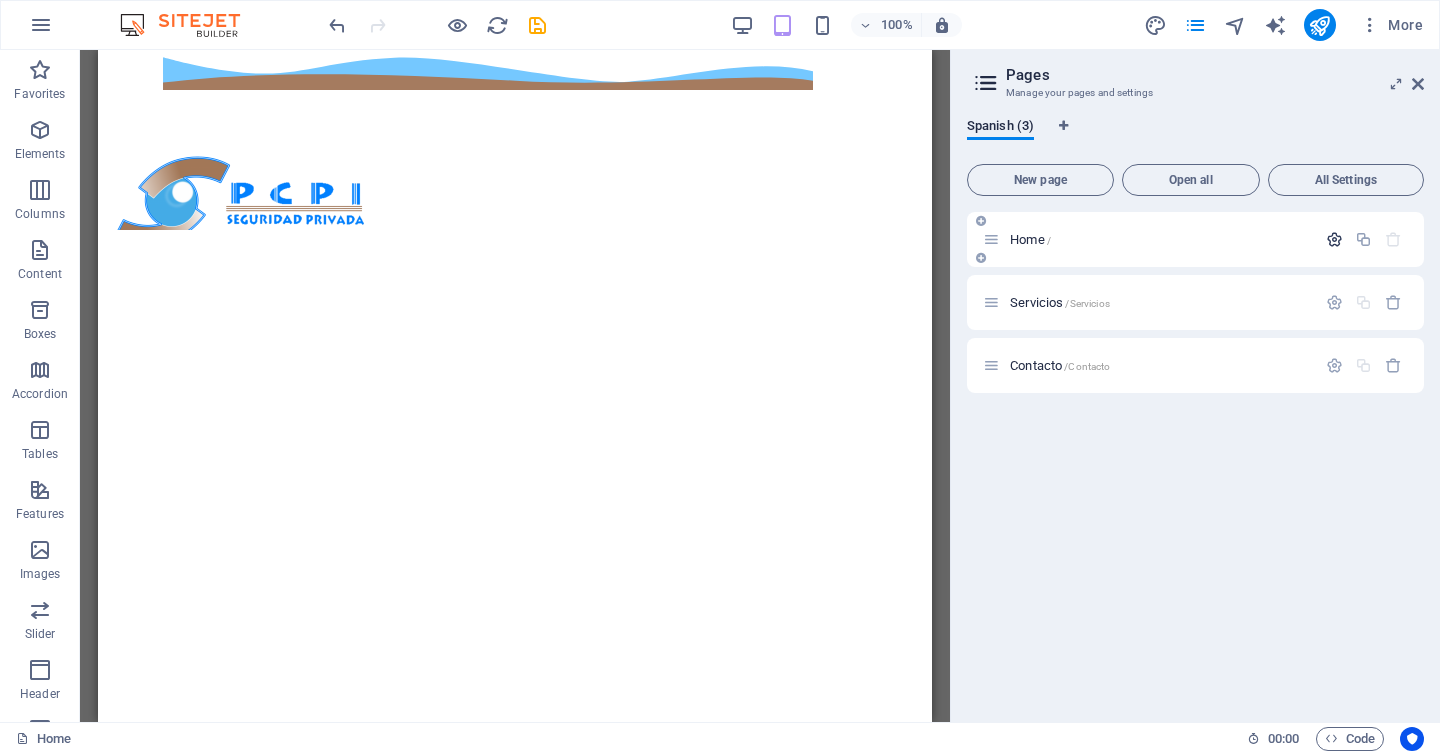 click at bounding box center (1334, 239) 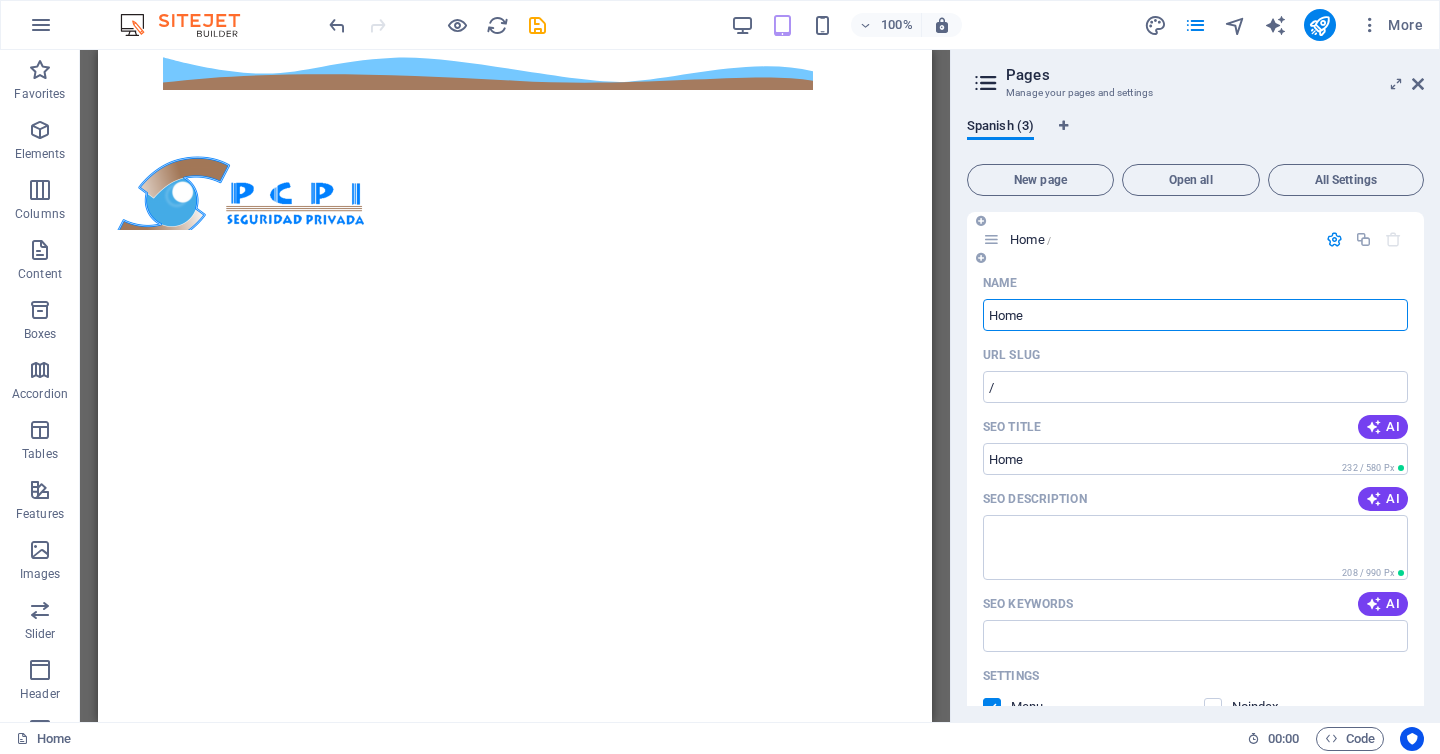 click on "Home" at bounding box center [1195, 315] 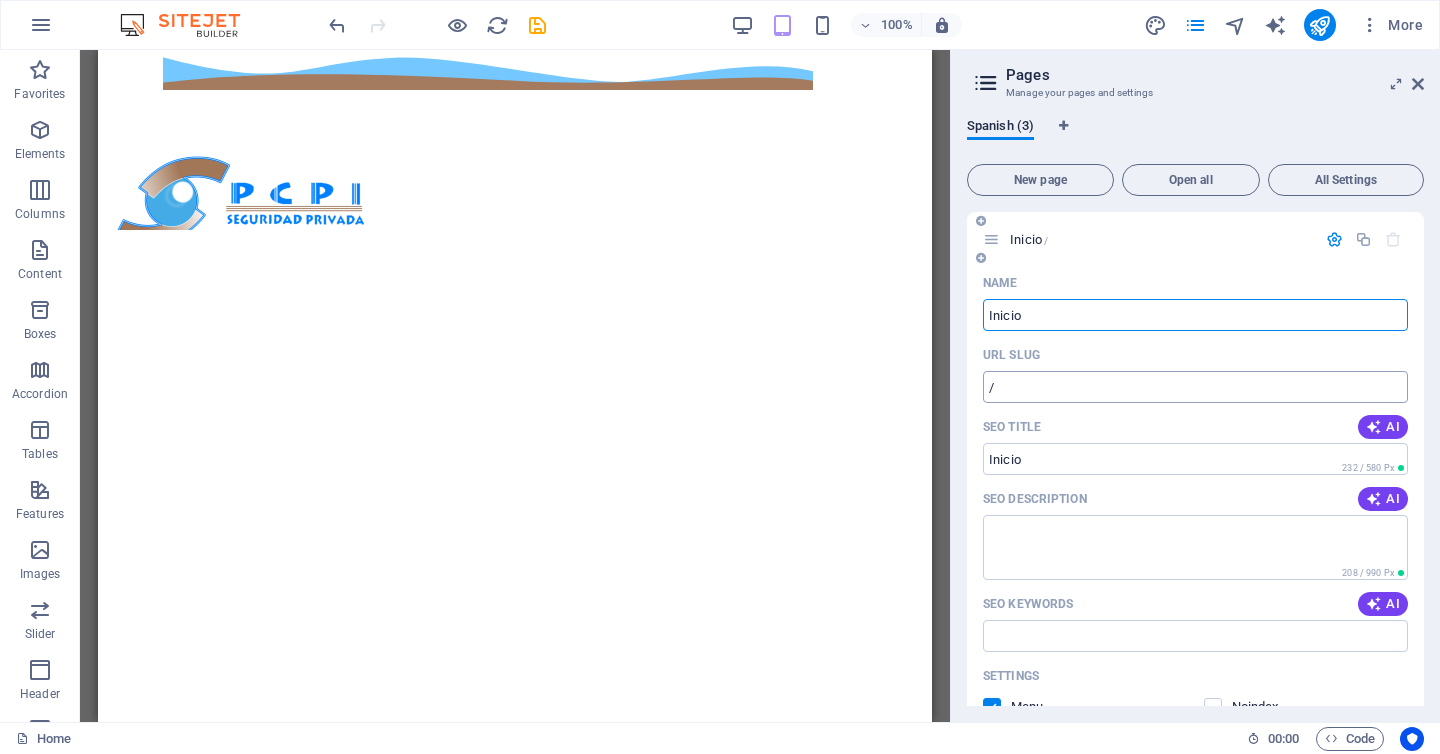 type on "Inicio" 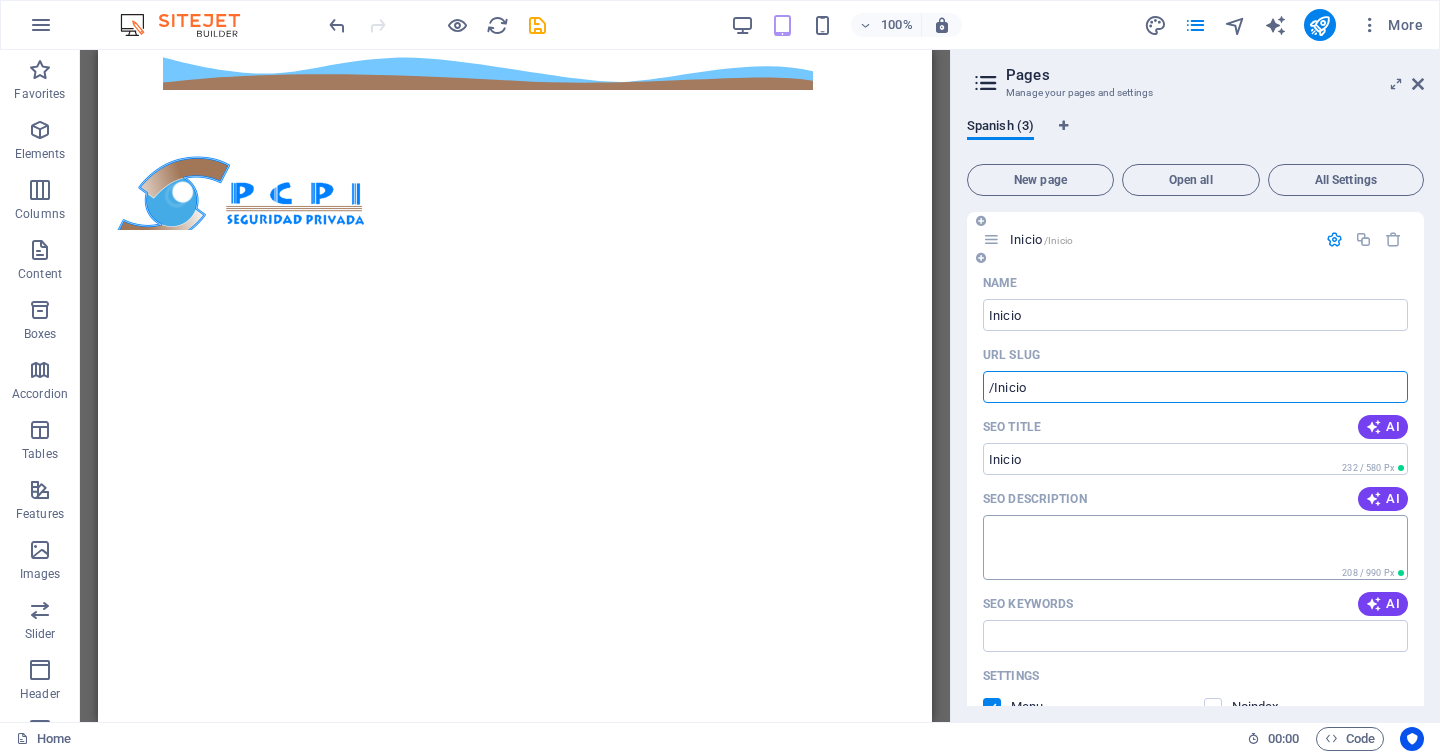 type on "/Inicio" 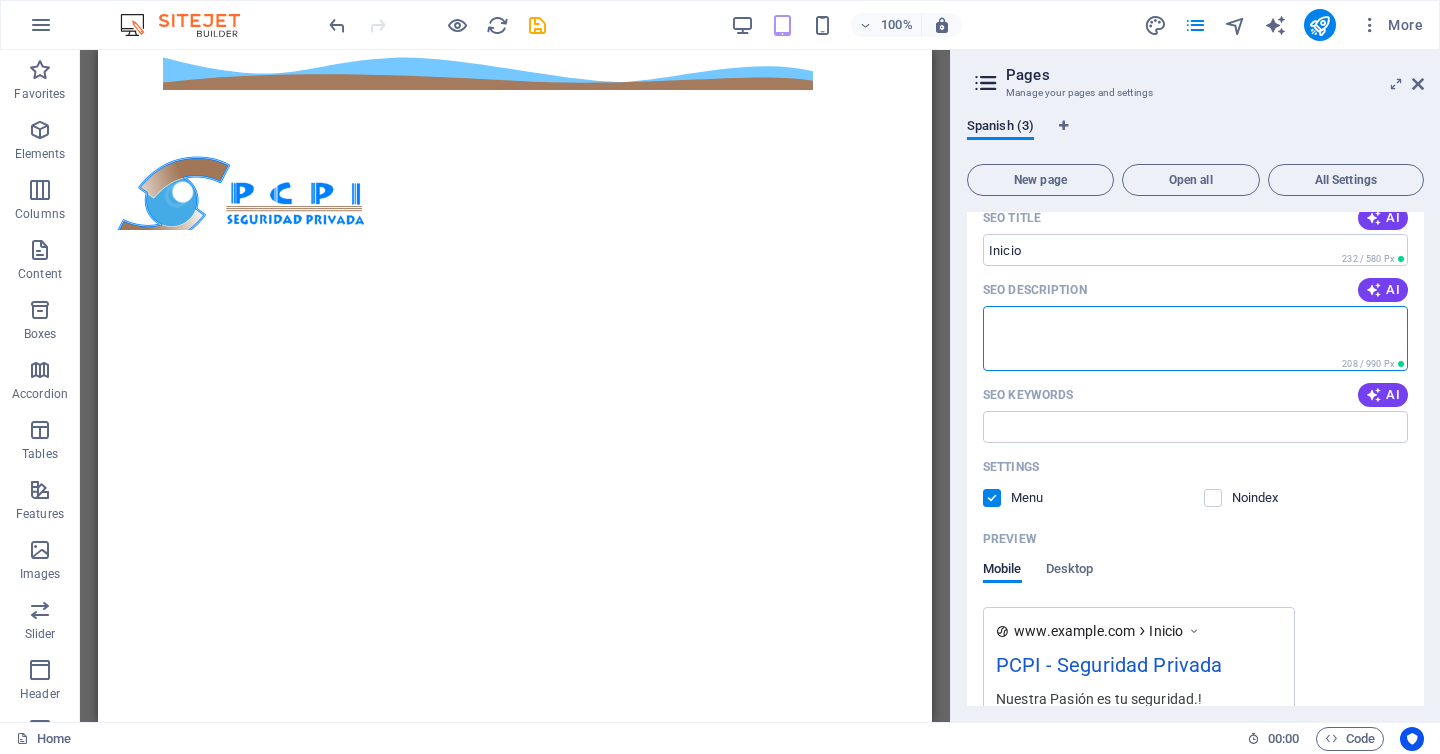 scroll, scrollTop: 0, scrollLeft: 0, axis: both 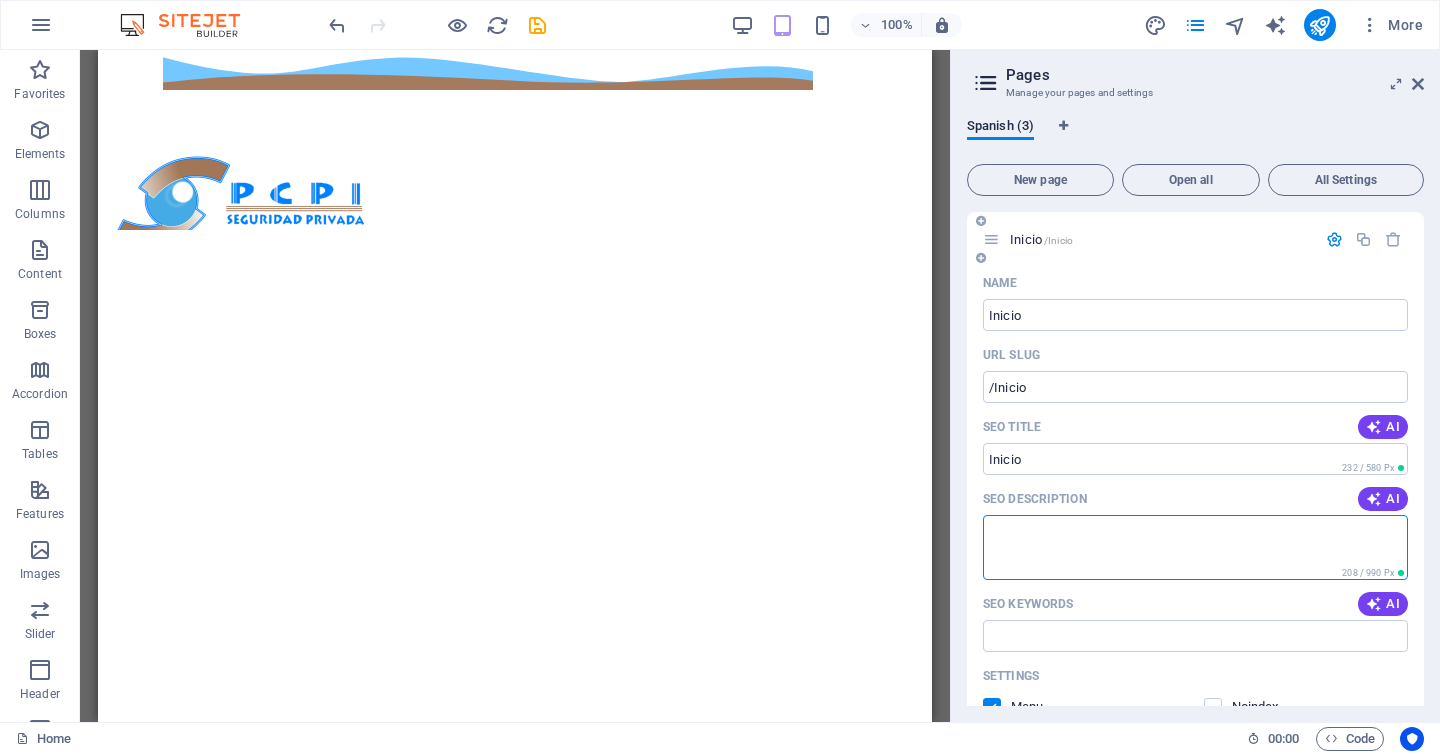 click at bounding box center (1334, 239) 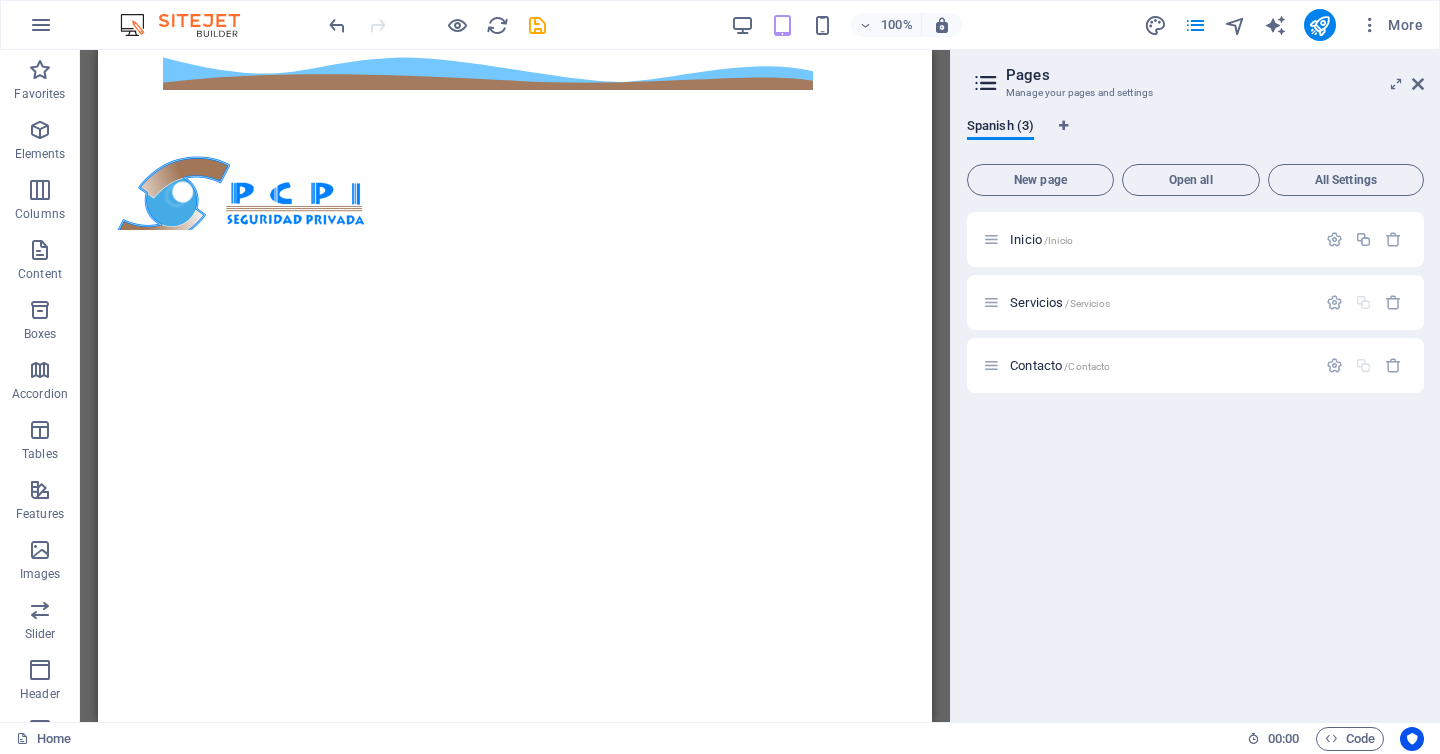 click on "Inicio /Inicio Servicios /Servicios Contacto /Contacto" at bounding box center [1195, 459] 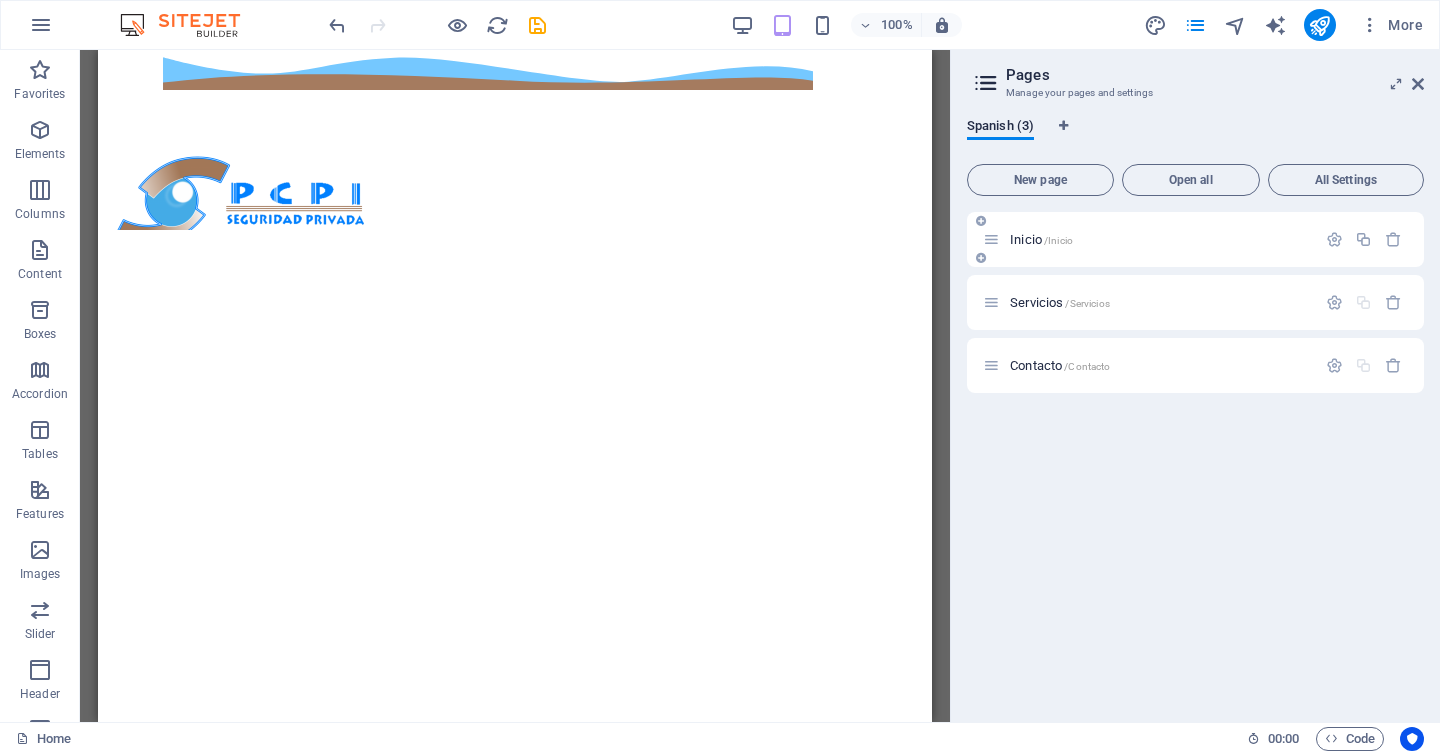 click on "/Inicio" at bounding box center (1058, 240) 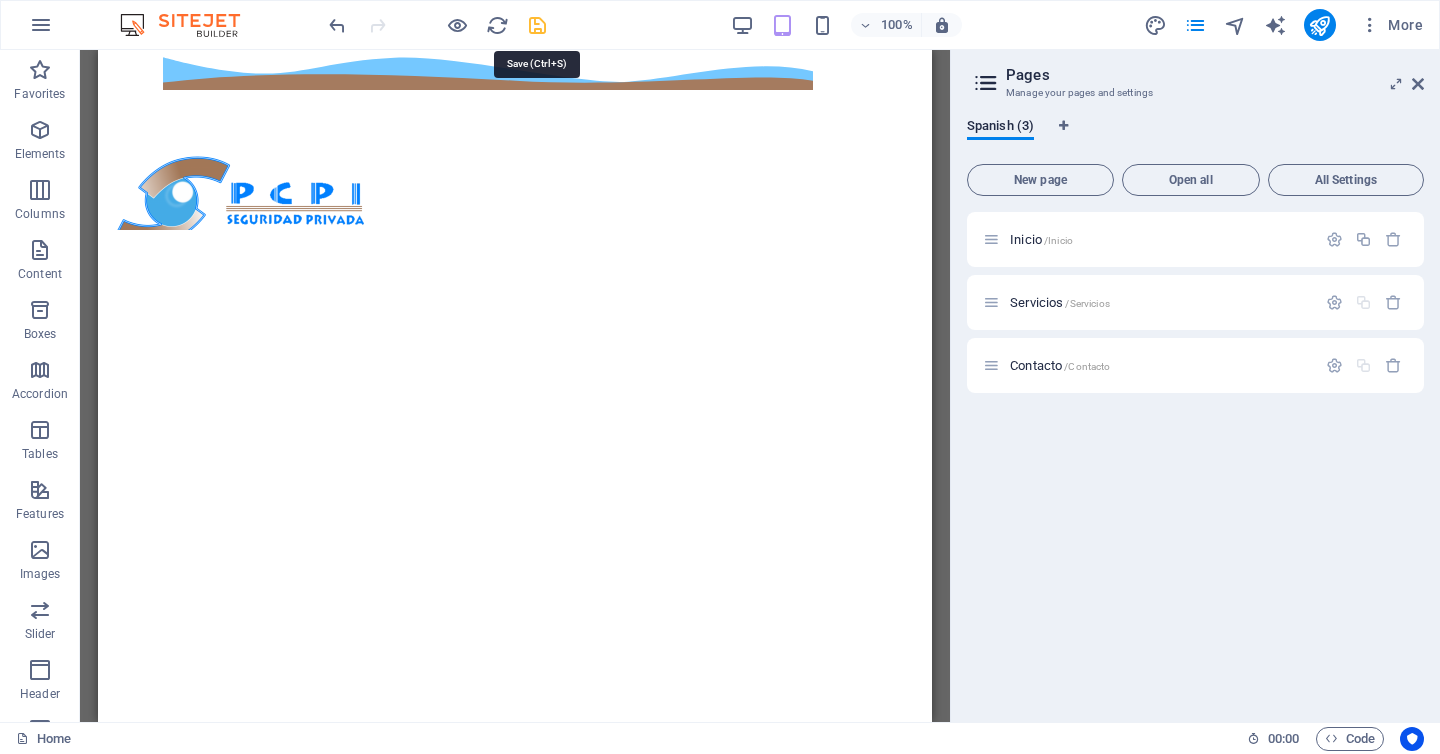 click at bounding box center [537, 25] 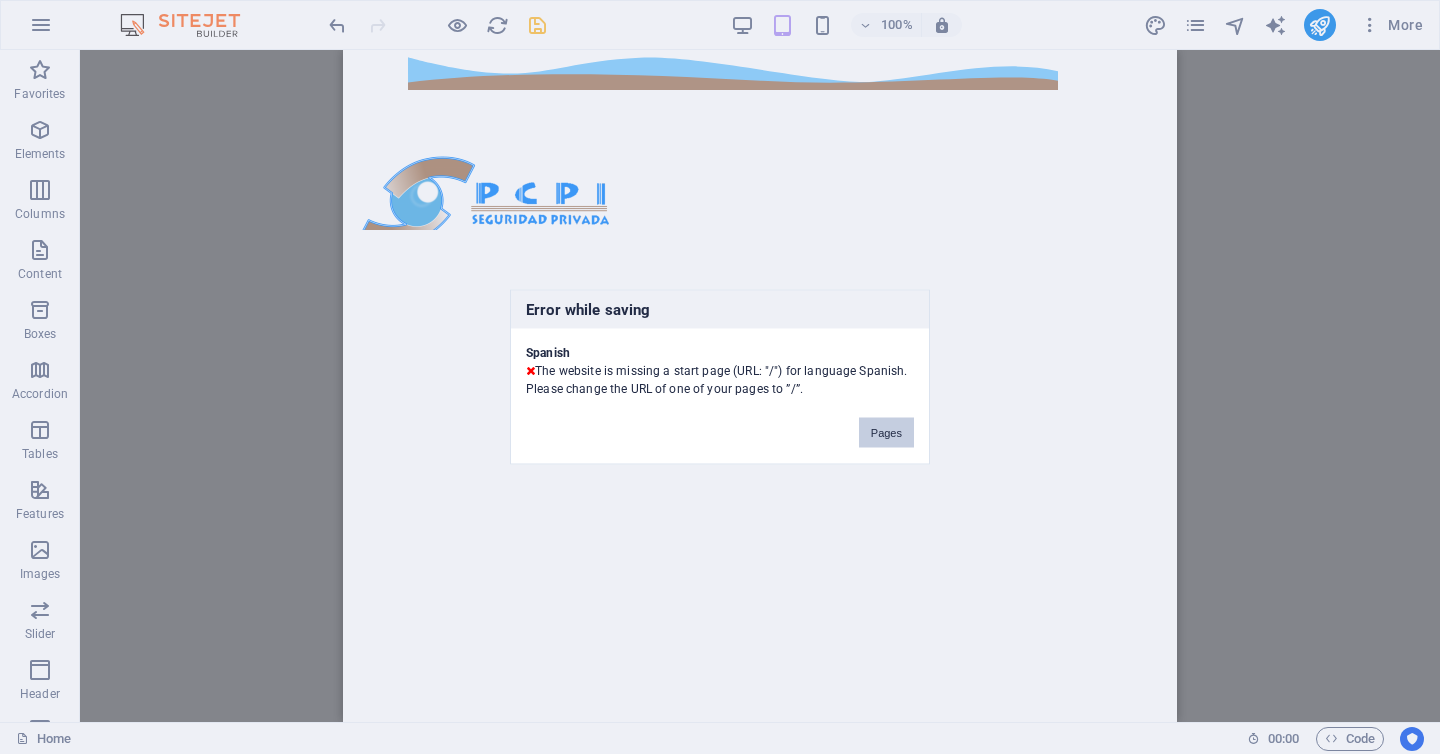 click on "Pages" at bounding box center [886, 433] 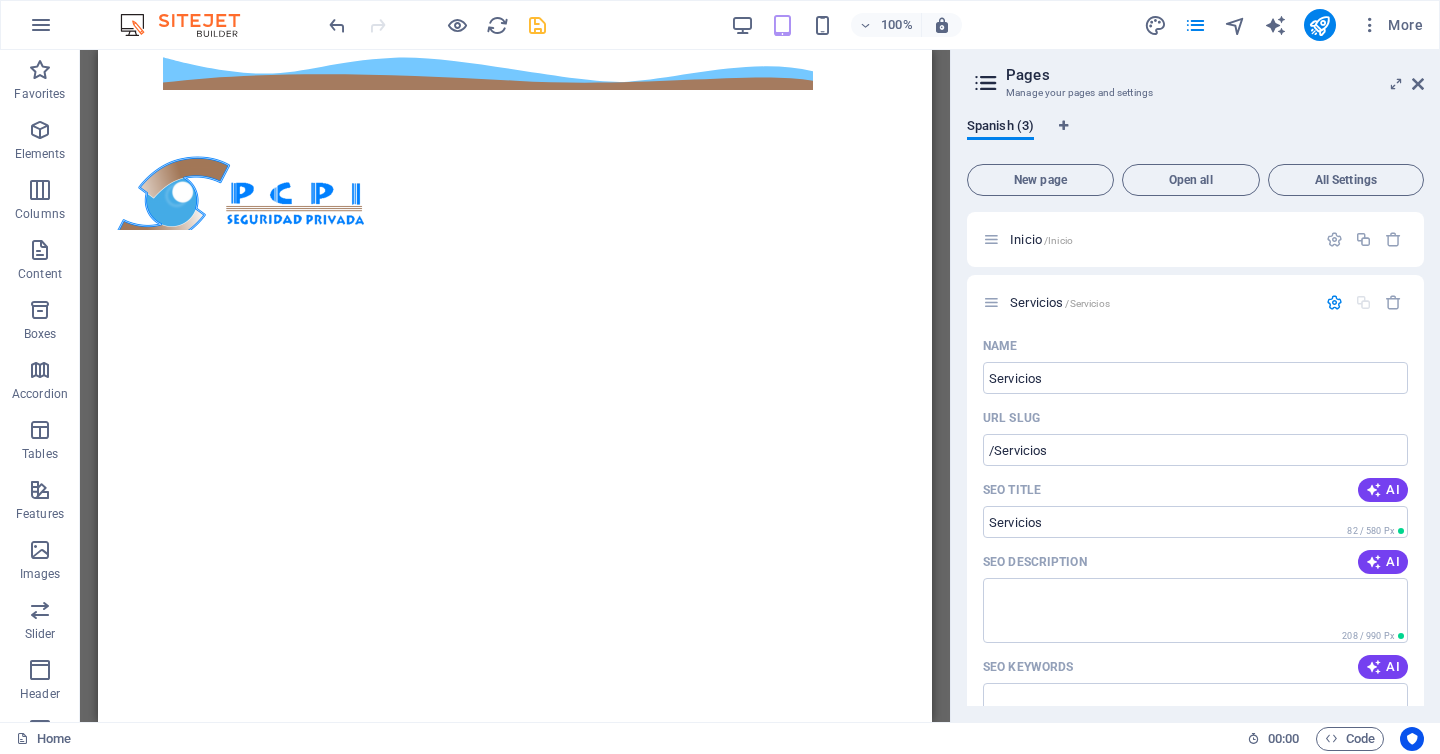 scroll, scrollTop: 727, scrollLeft: 0, axis: vertical 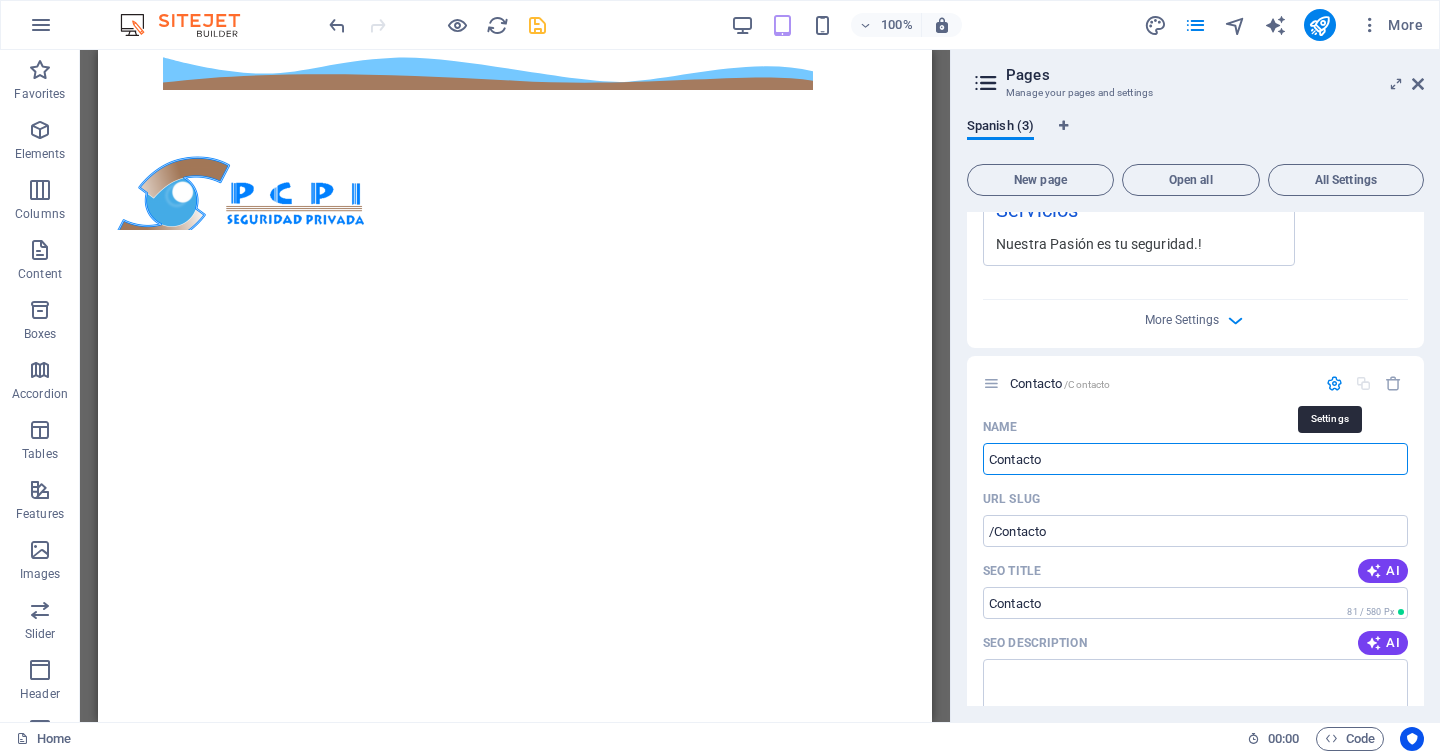 click at bounding box center (1334, 383) 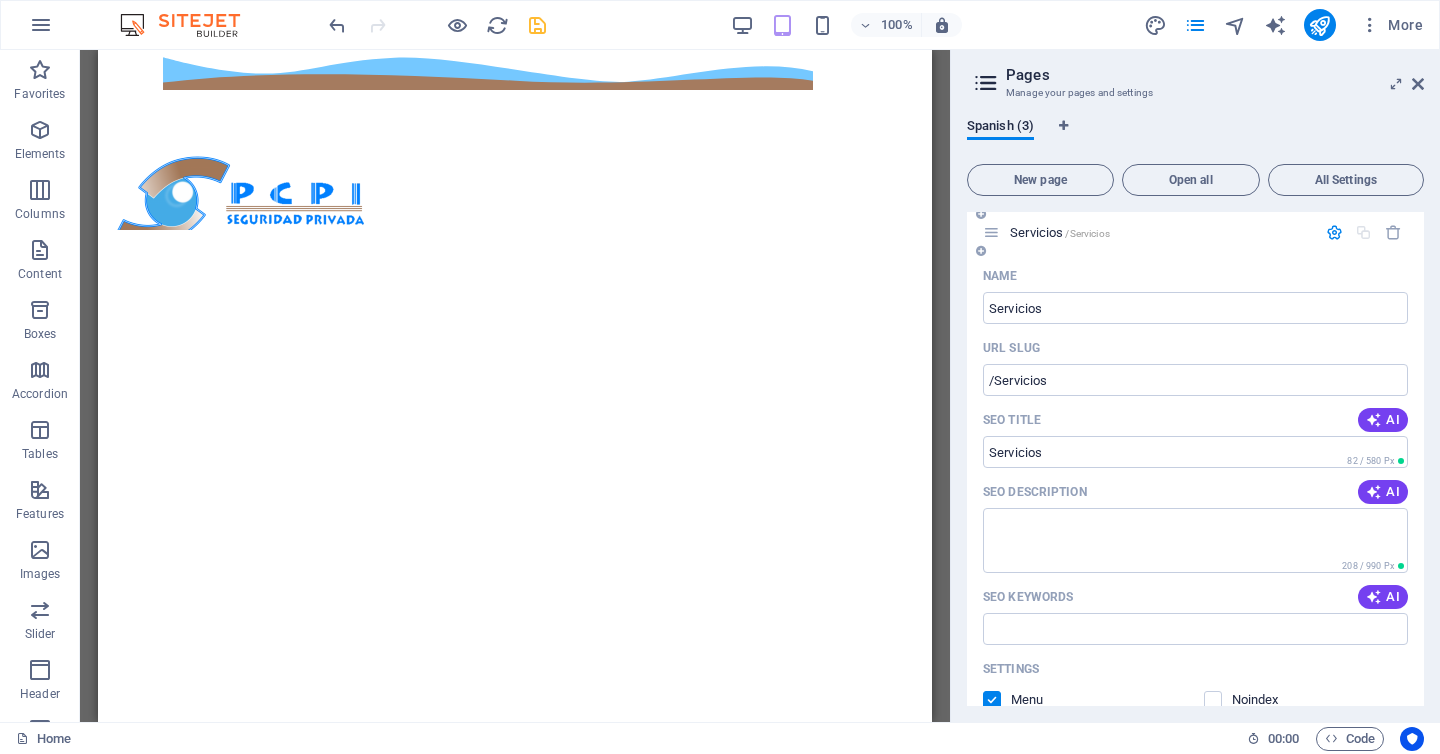 scroll, scrollTop: 0, scrollLeft: 0, axis: both 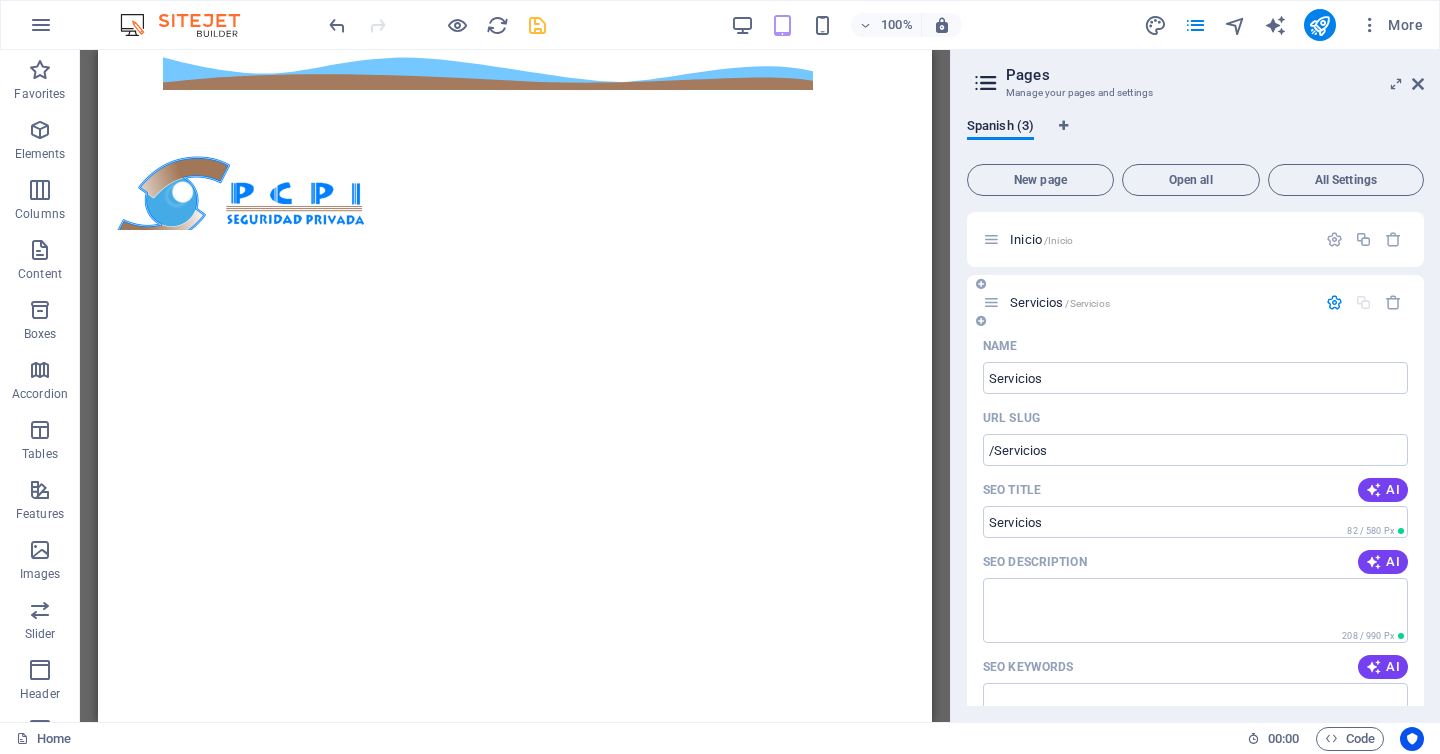 click at bounding box center (1334, 302) 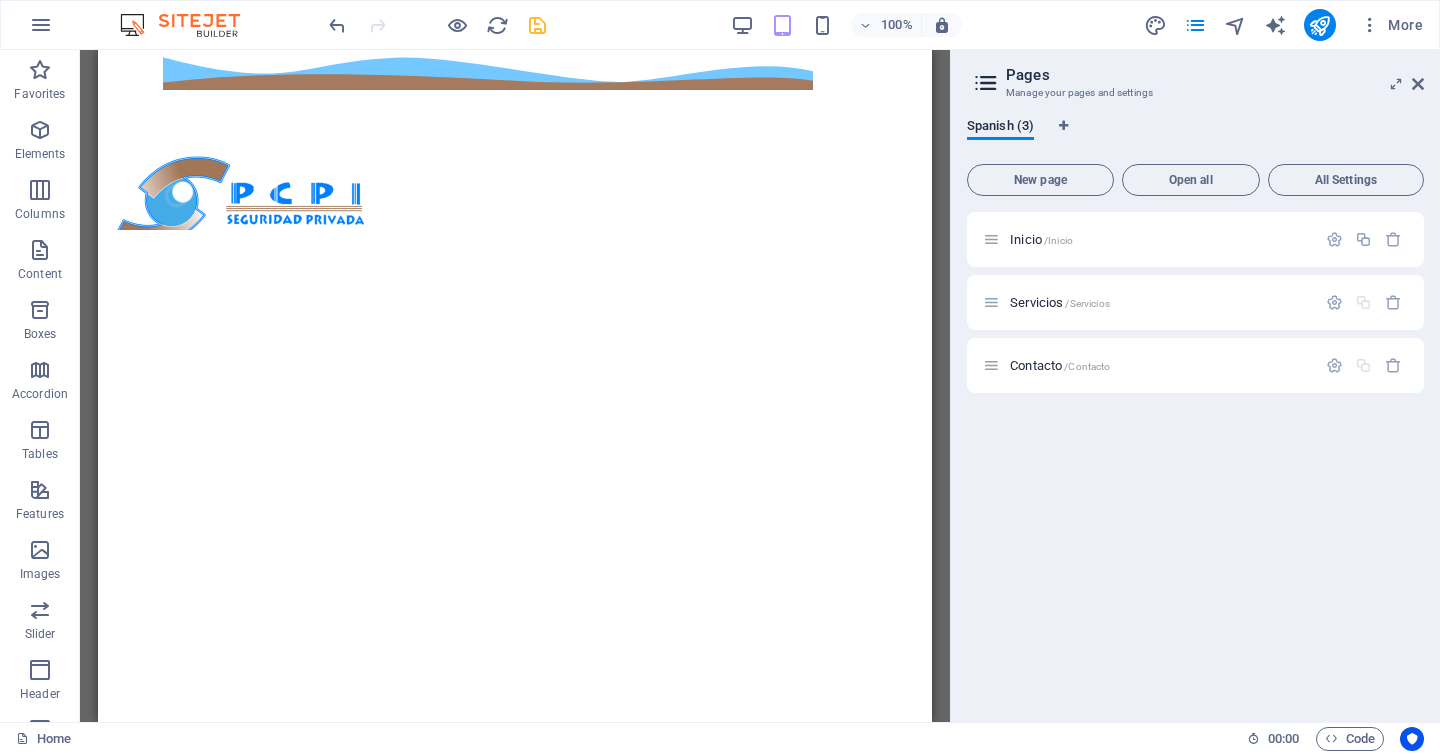 click on "Inicio /Inicio Servicios /Servicios Contacto /Contacto" at bounding box center [1195, 459] 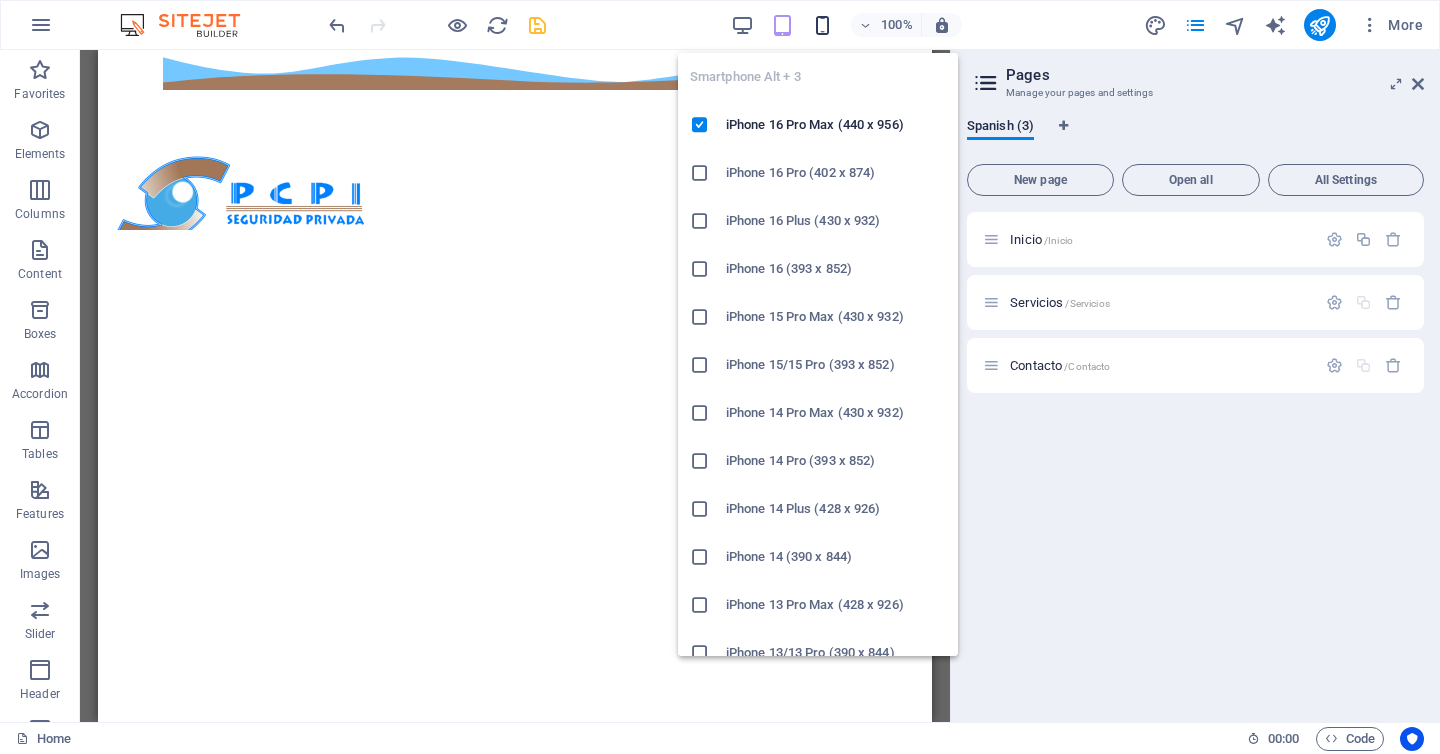 click at bounding box center (822, 25) 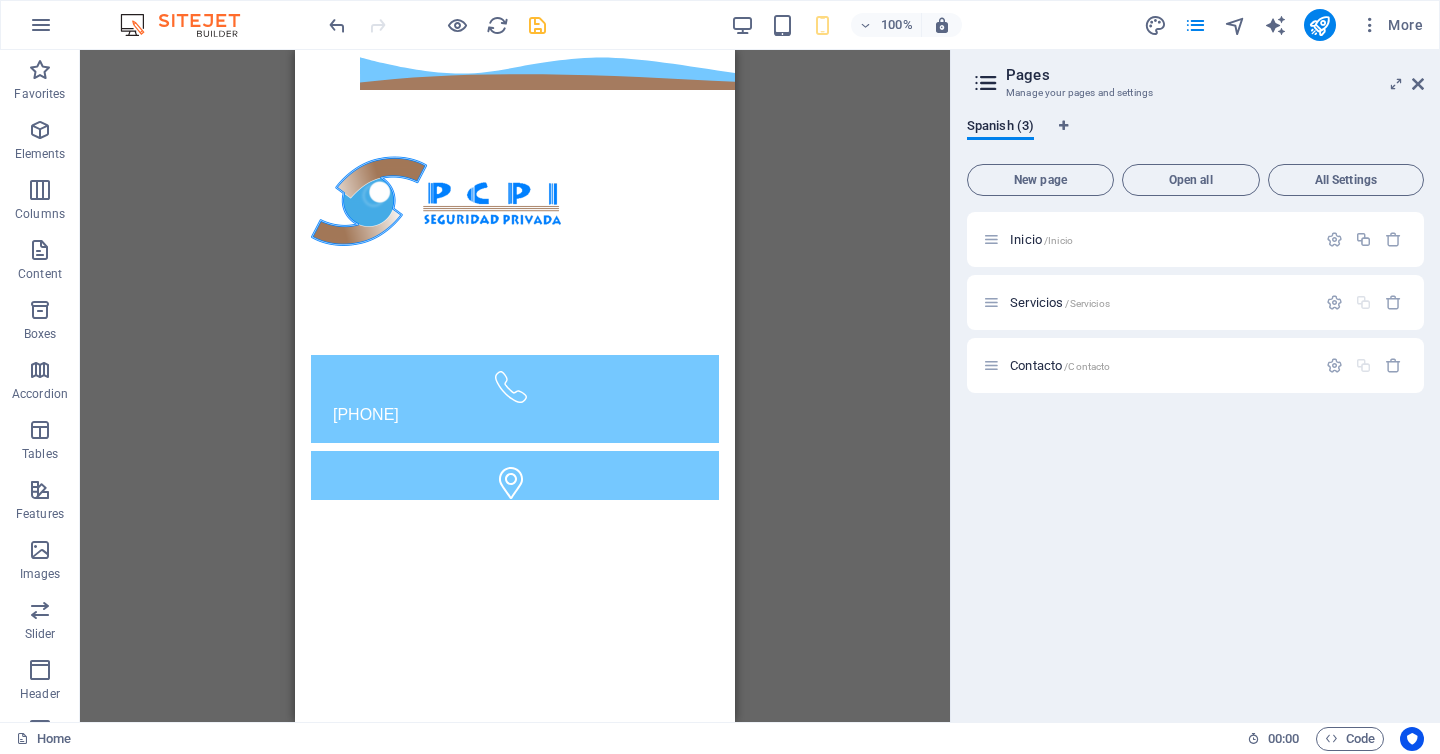 click on "100%" at bounding box center [846, 25] 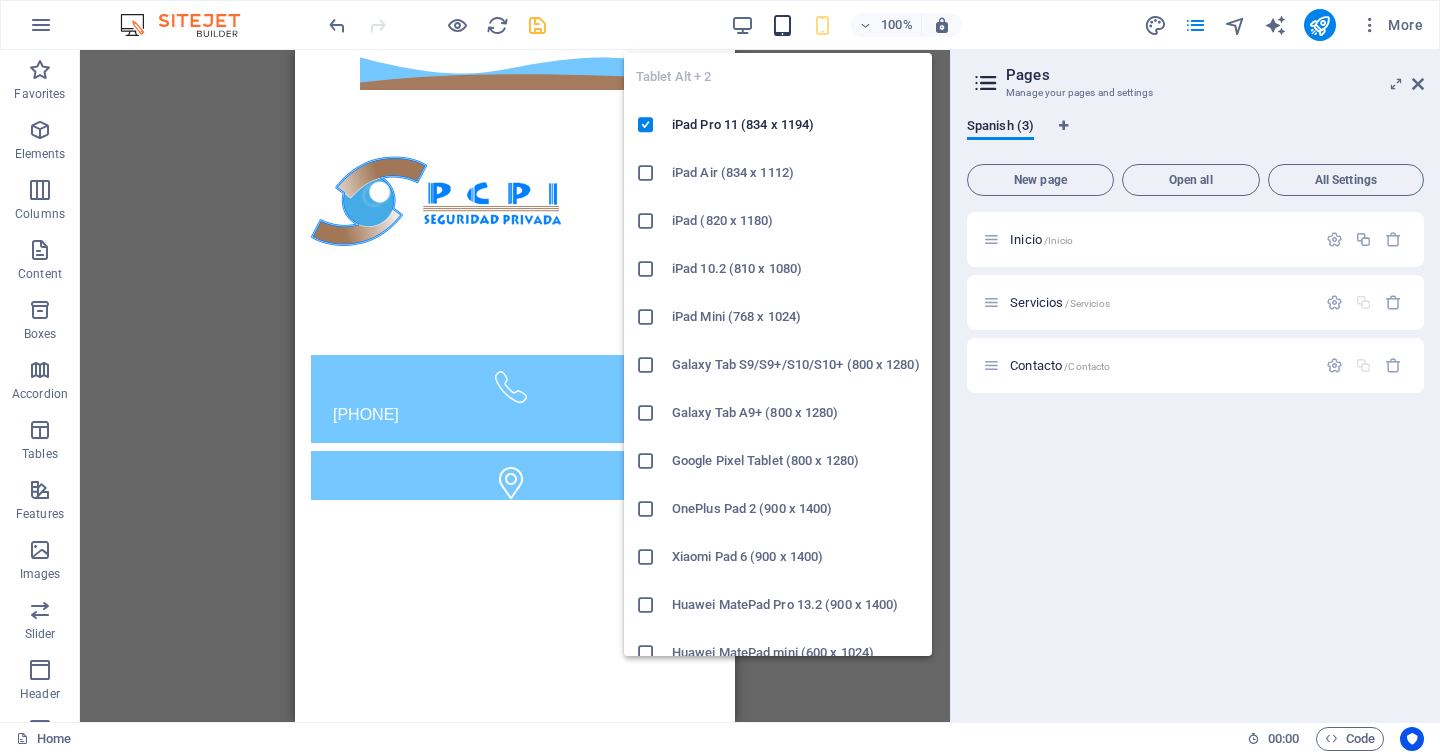 click at bounding box center (782, 25) 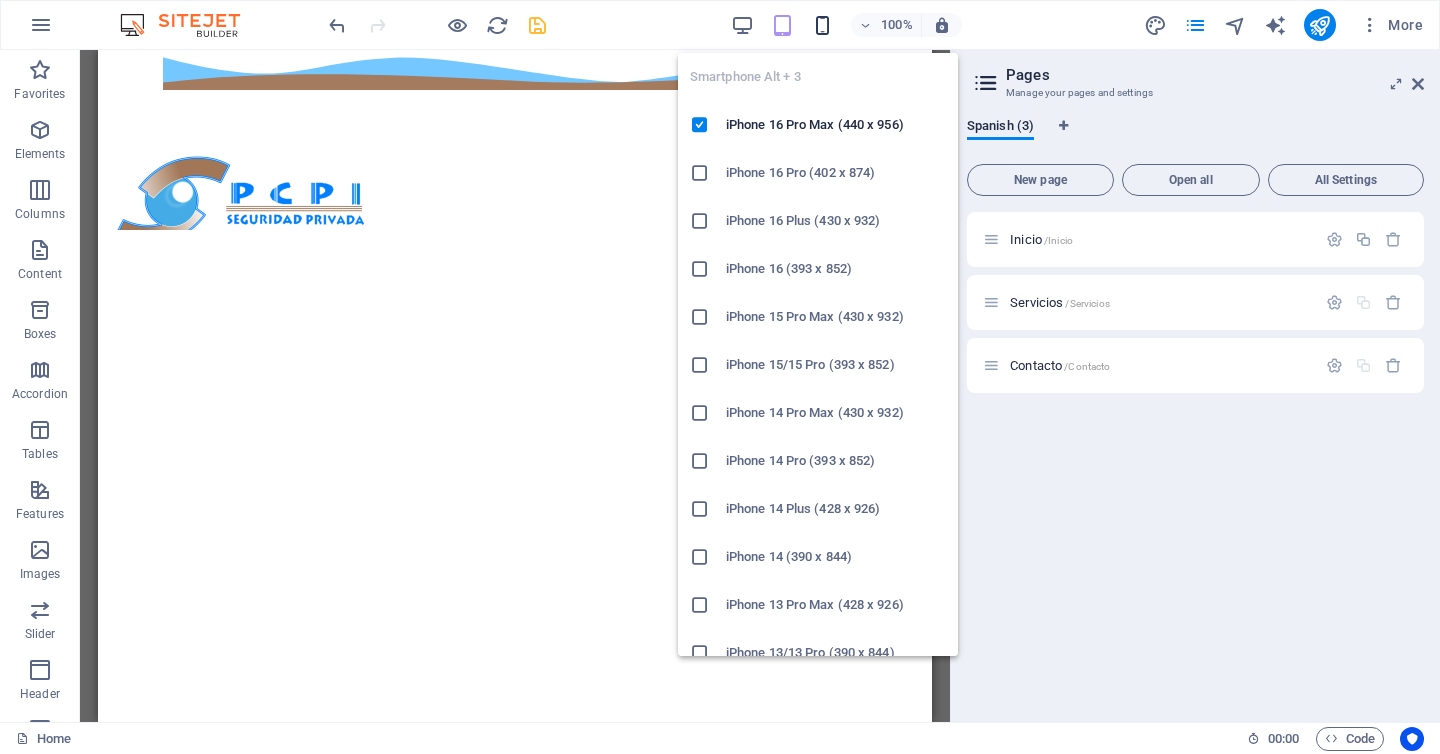 click at bounding box center (822, 25) 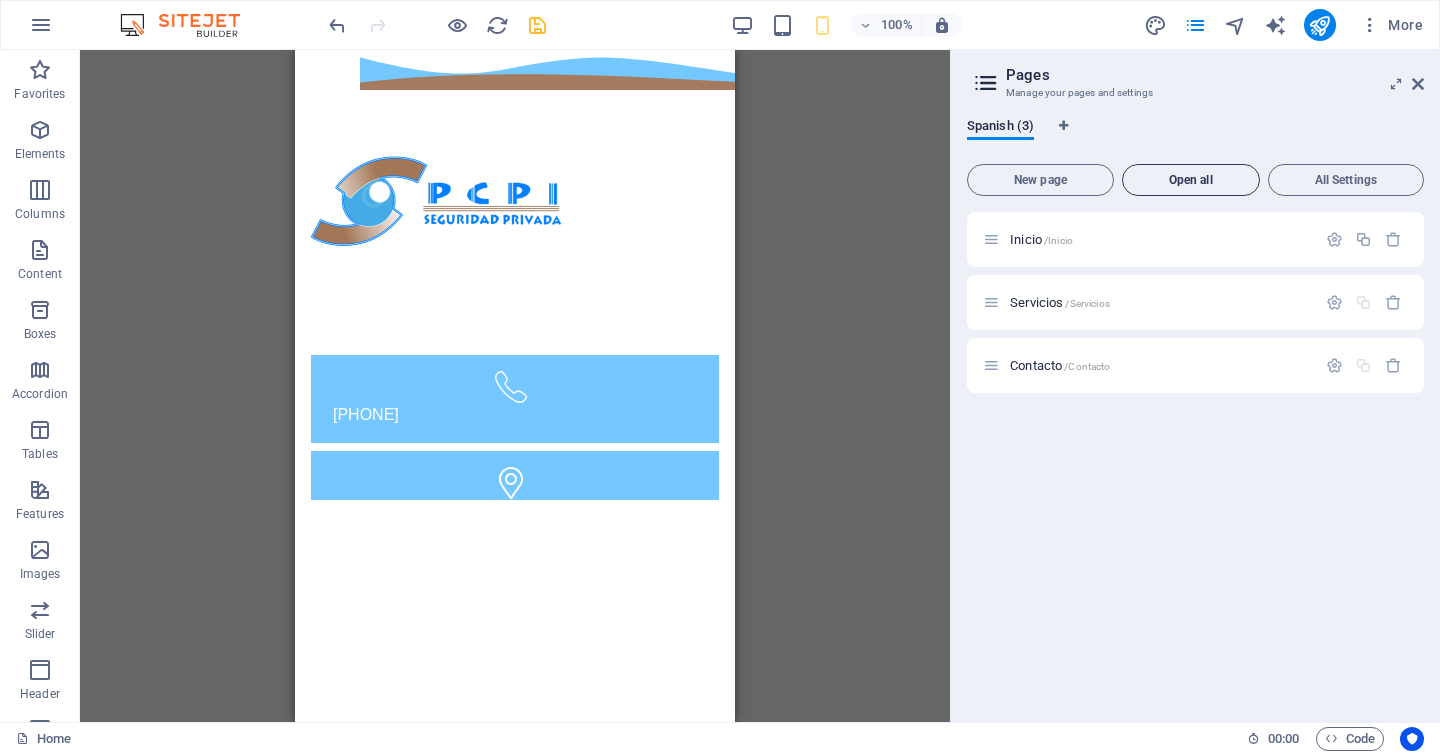 click on "Open all" at bounding box center [1191, 180] 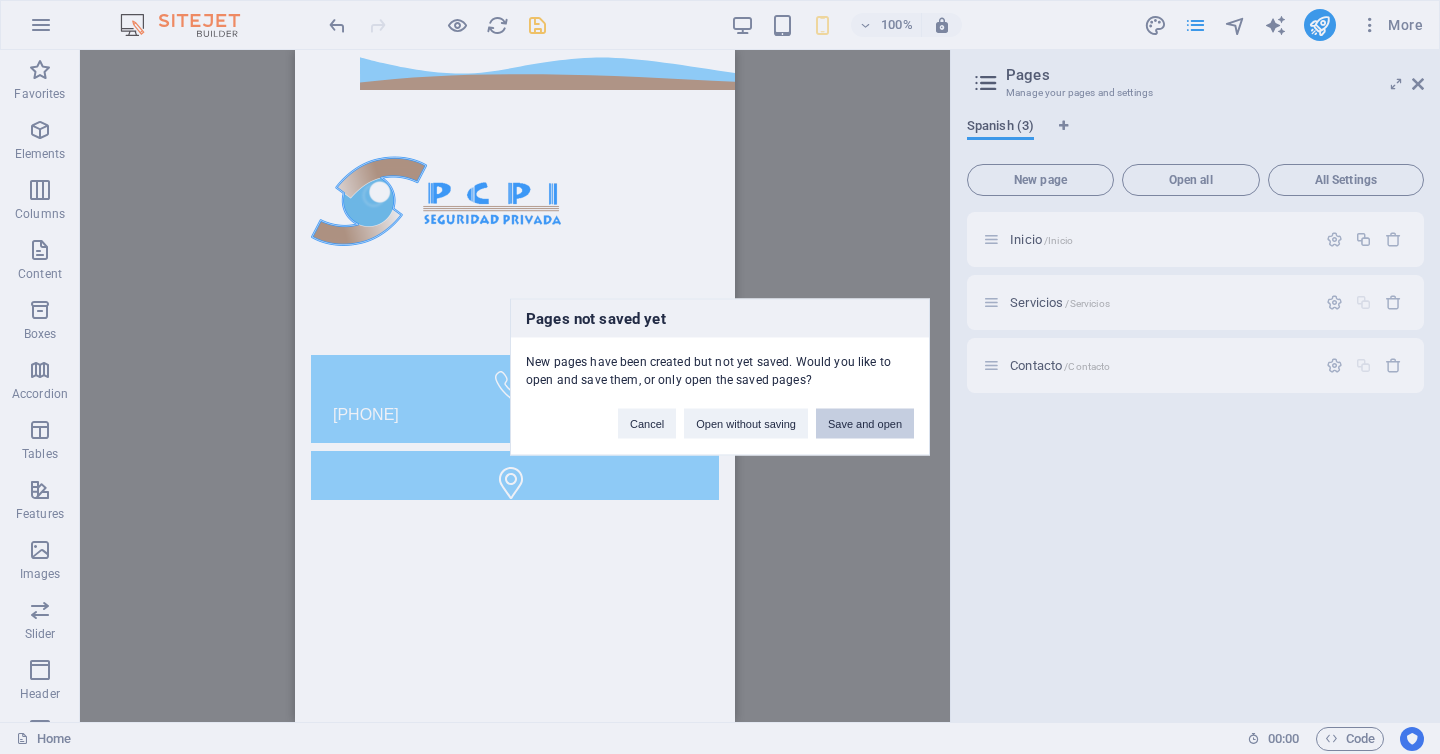 click on "Save and open" at bounding box center (865, 424) 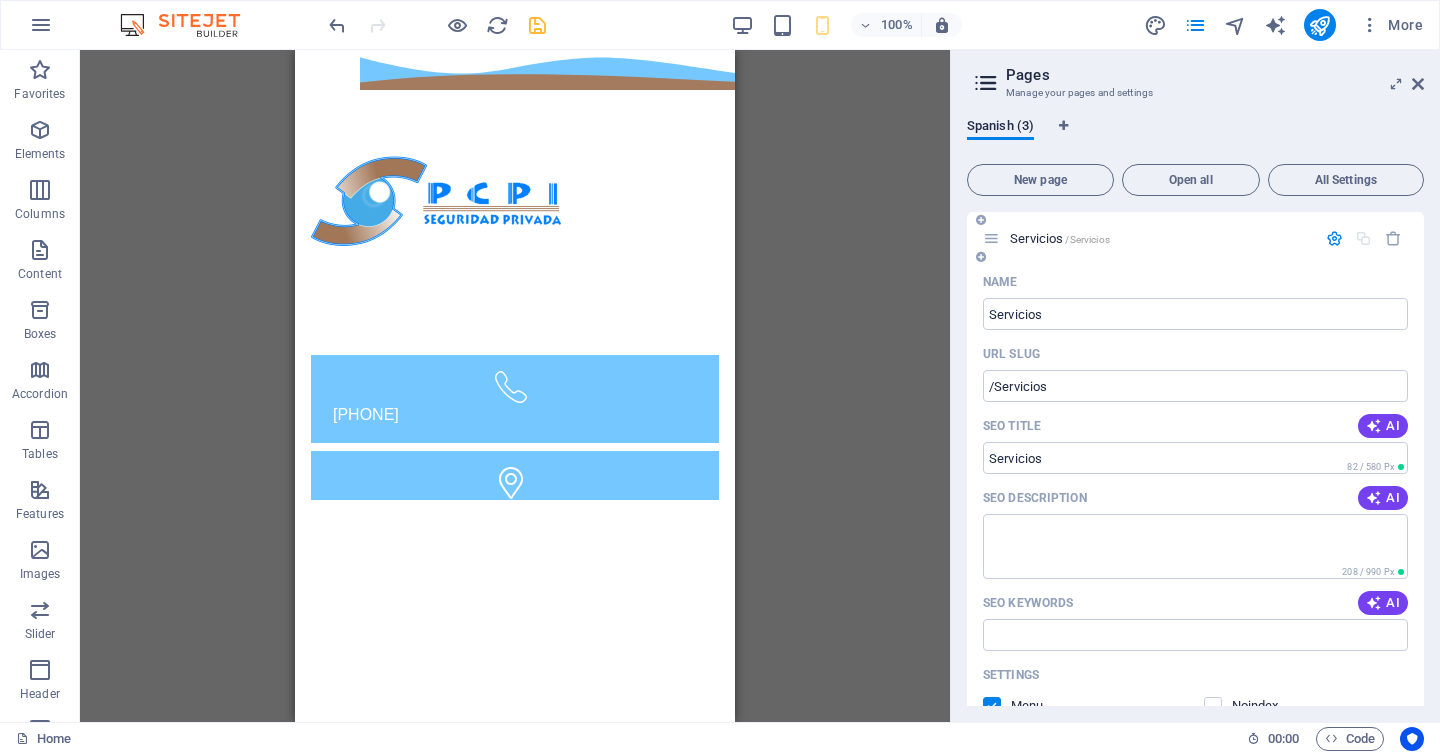 scroll, scrollTop: 0, scrollLeft: 0, axis: both 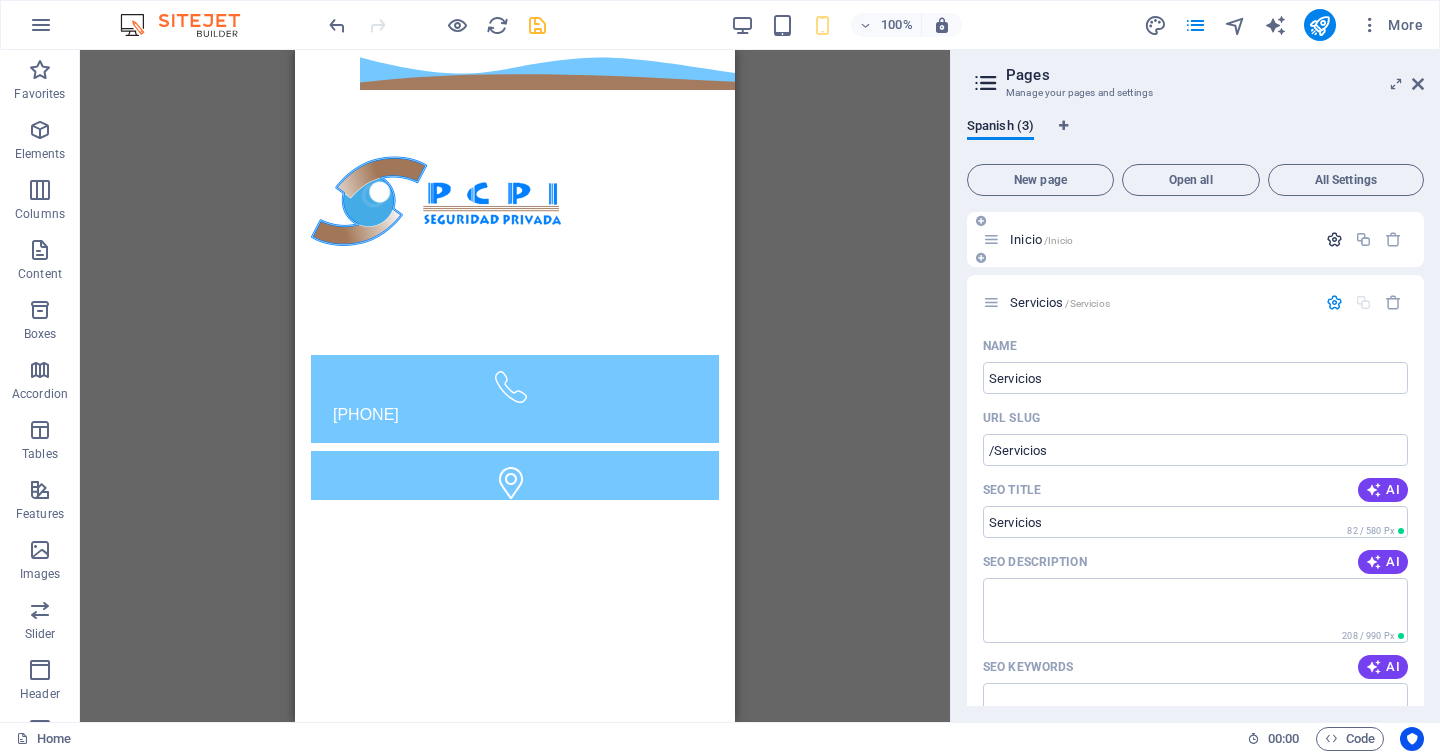 click at bounding box center (1334, 239) 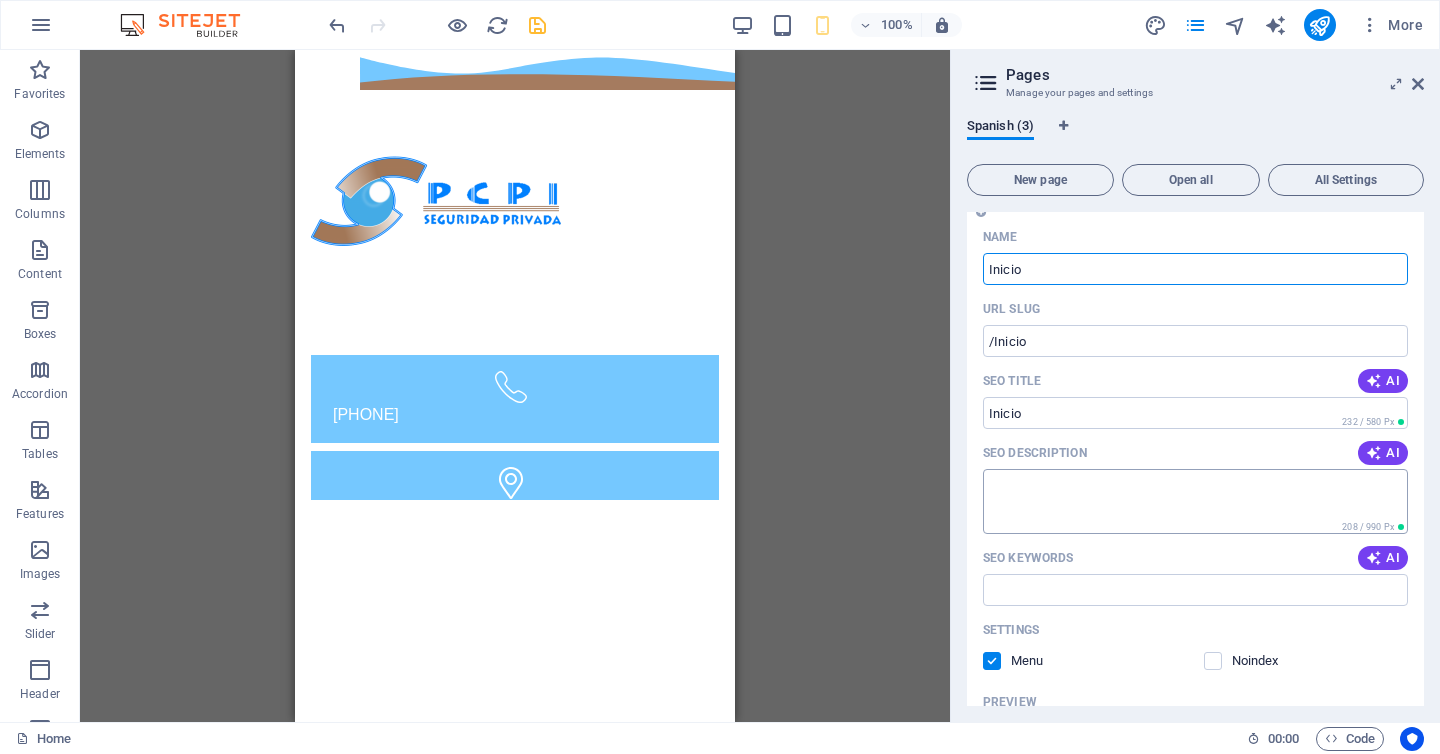 scroll, scrollTop: 0, scrollLeft: 0, axis: both 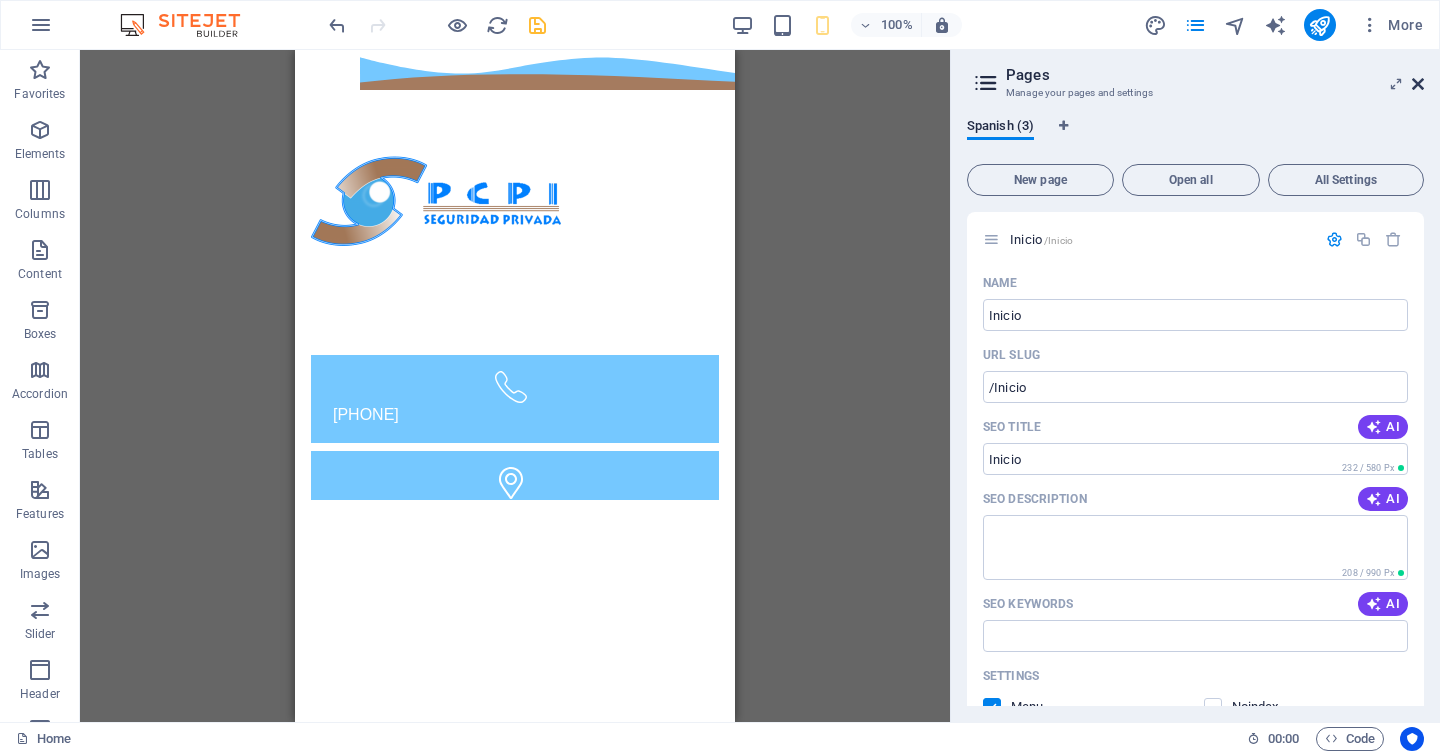 click at bounding box center [1418, 84] 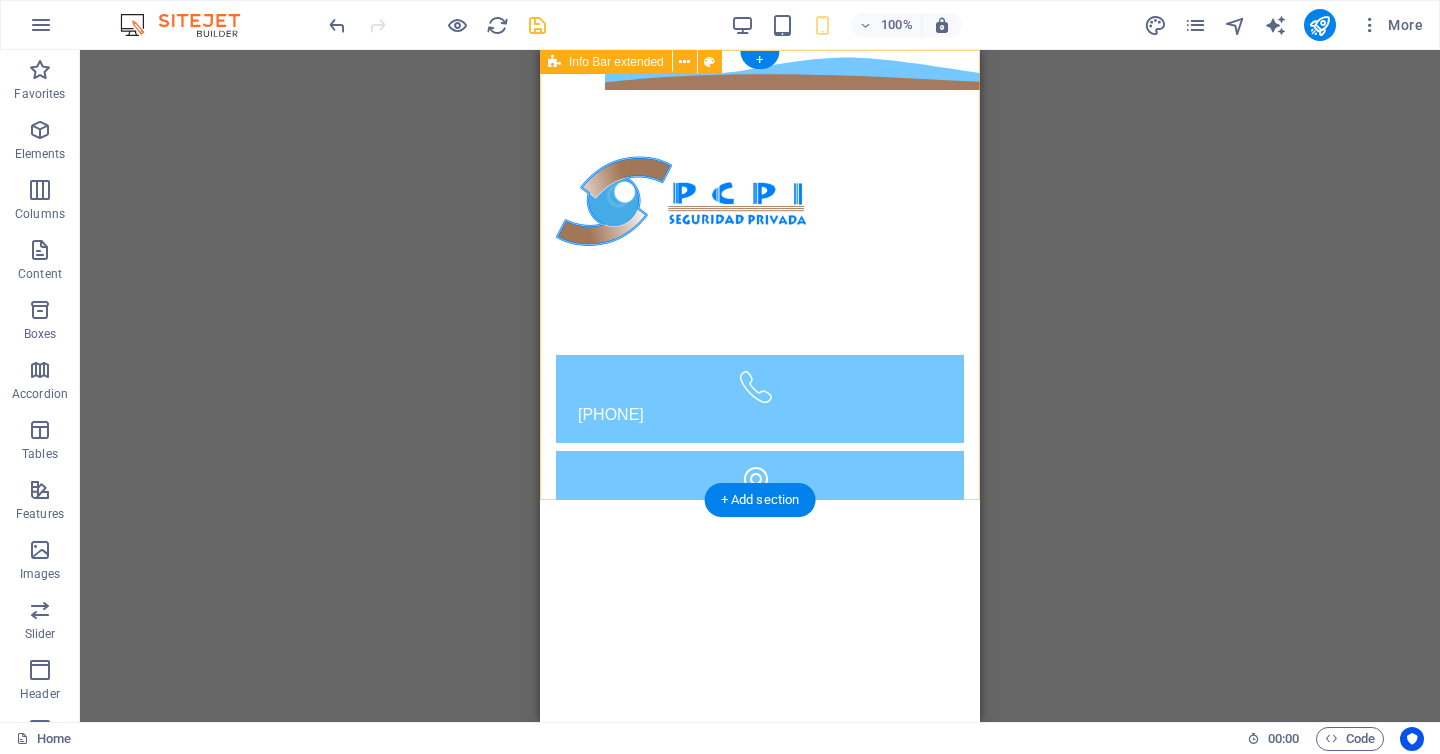 click on "[PHONE] [FIRST] [LAST] [NUMBER] [STREET], [CITY] [POSTAL_CODE]" at bounding box center (760, 275) 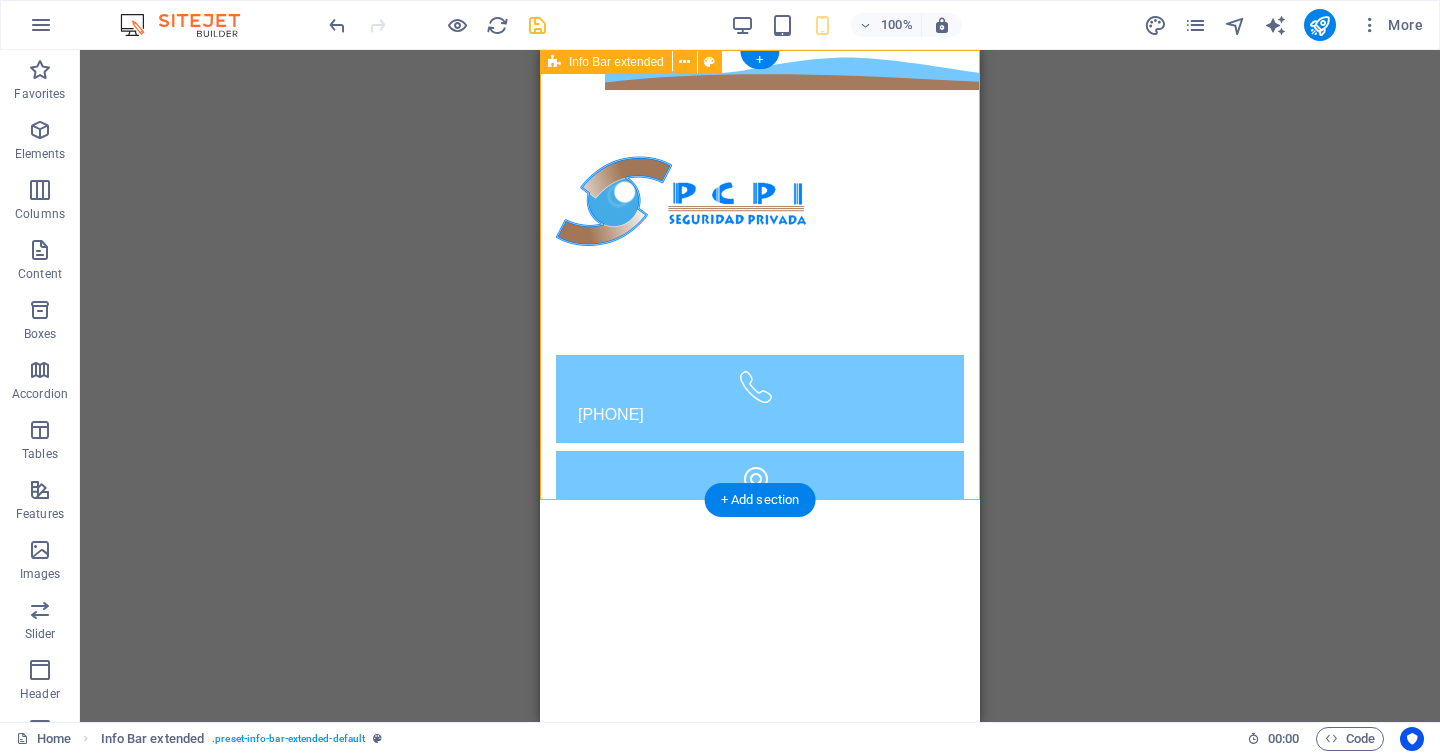 click on "[PHONE] [FIRST] [LAST] [NUMBER] [STREET], [CITY] [POSTAL_CODE]" at bounding box center (760, 275) 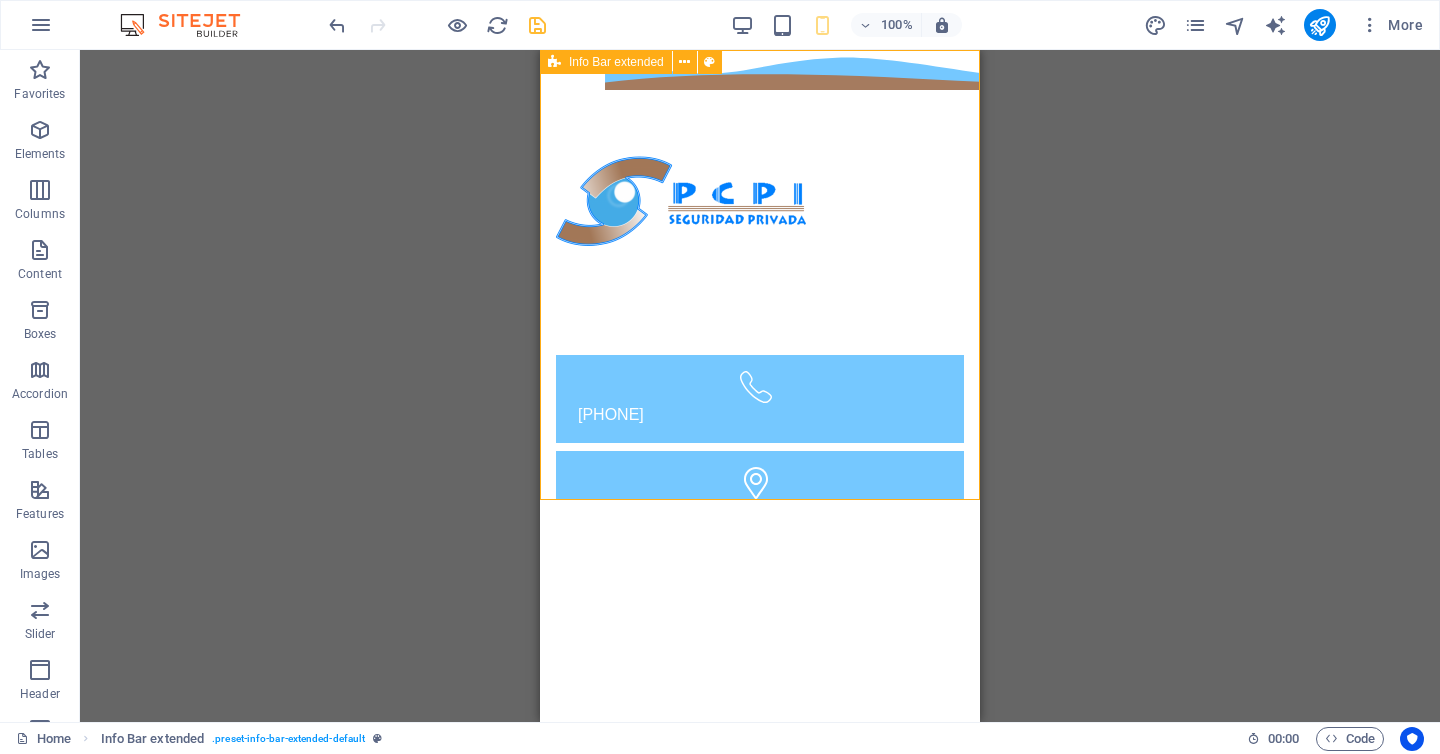 click on "Info Bar extended" at bounding box center [606, 62] 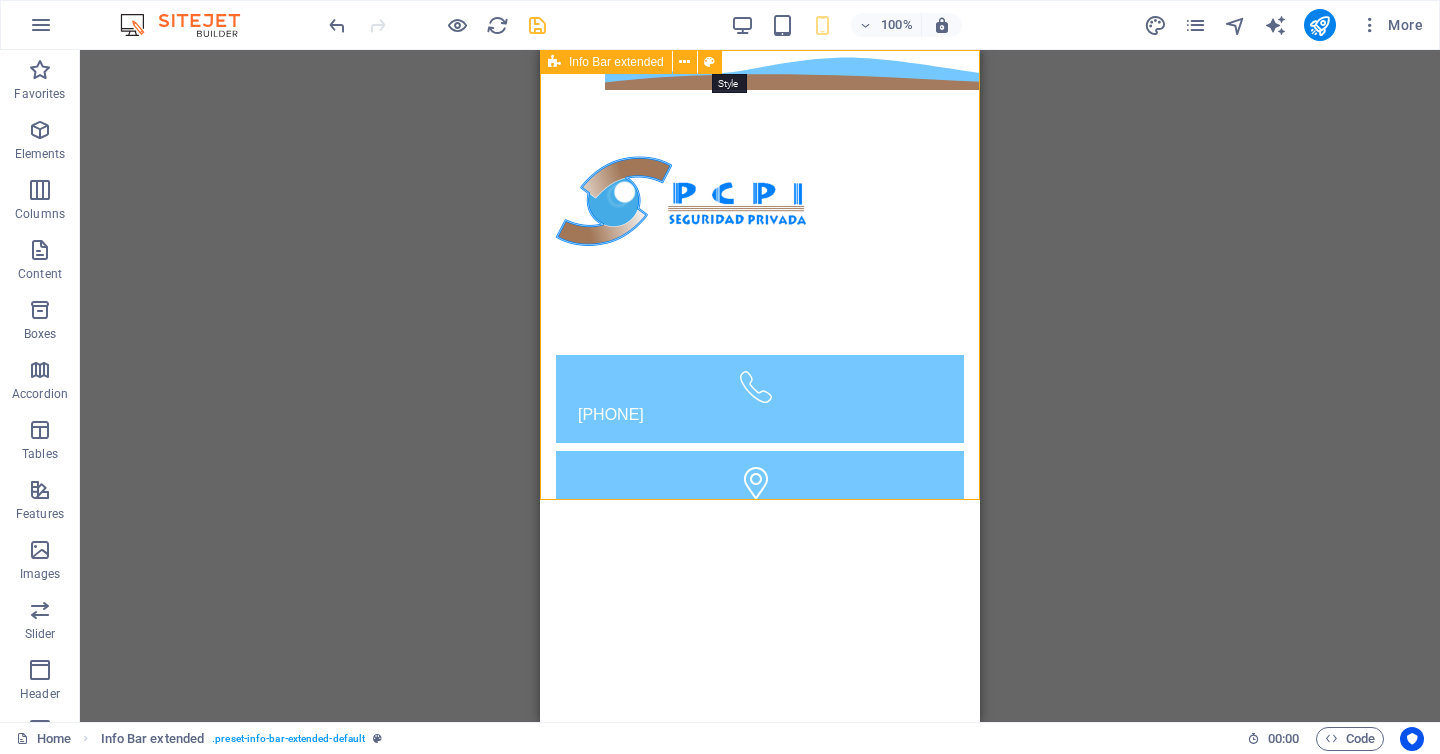 click at bounding box center (709, 62) 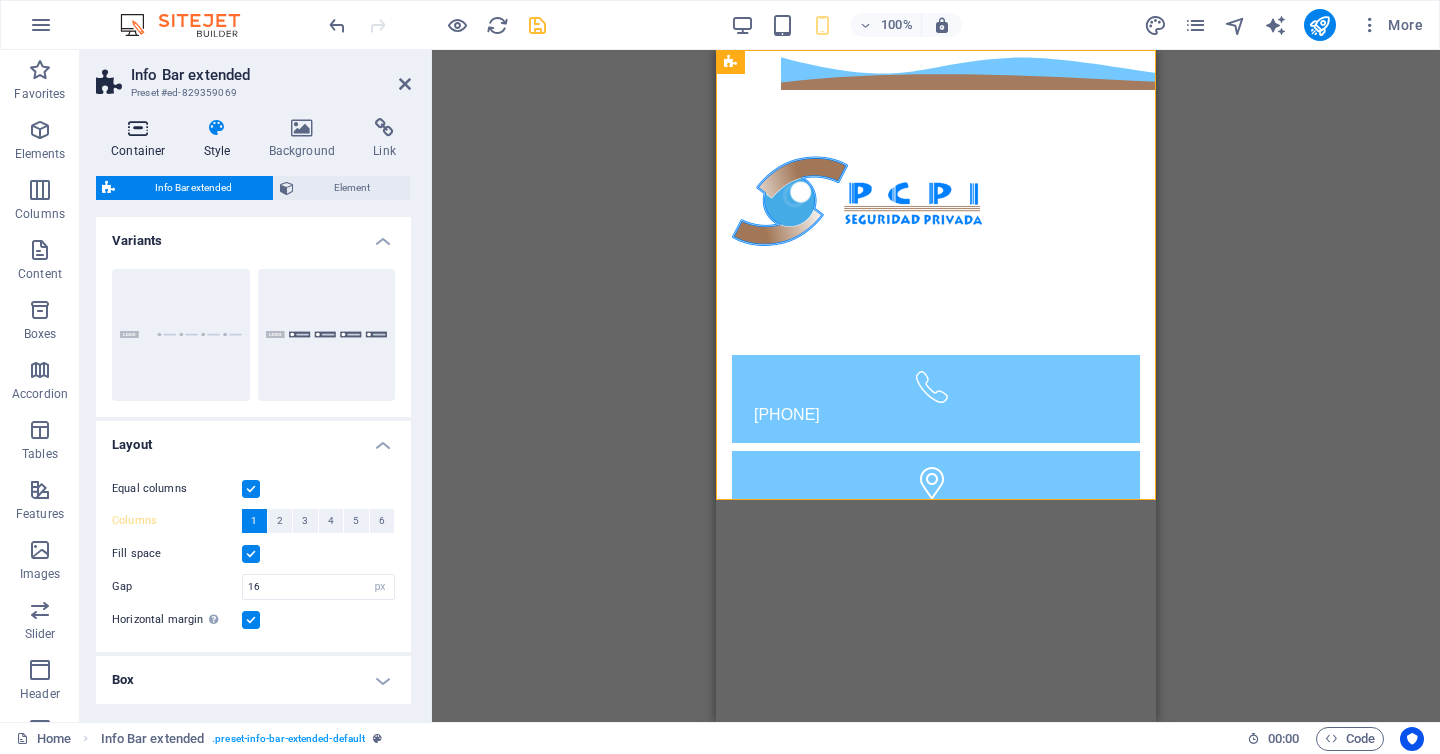 click at bounding box center (138, 128) 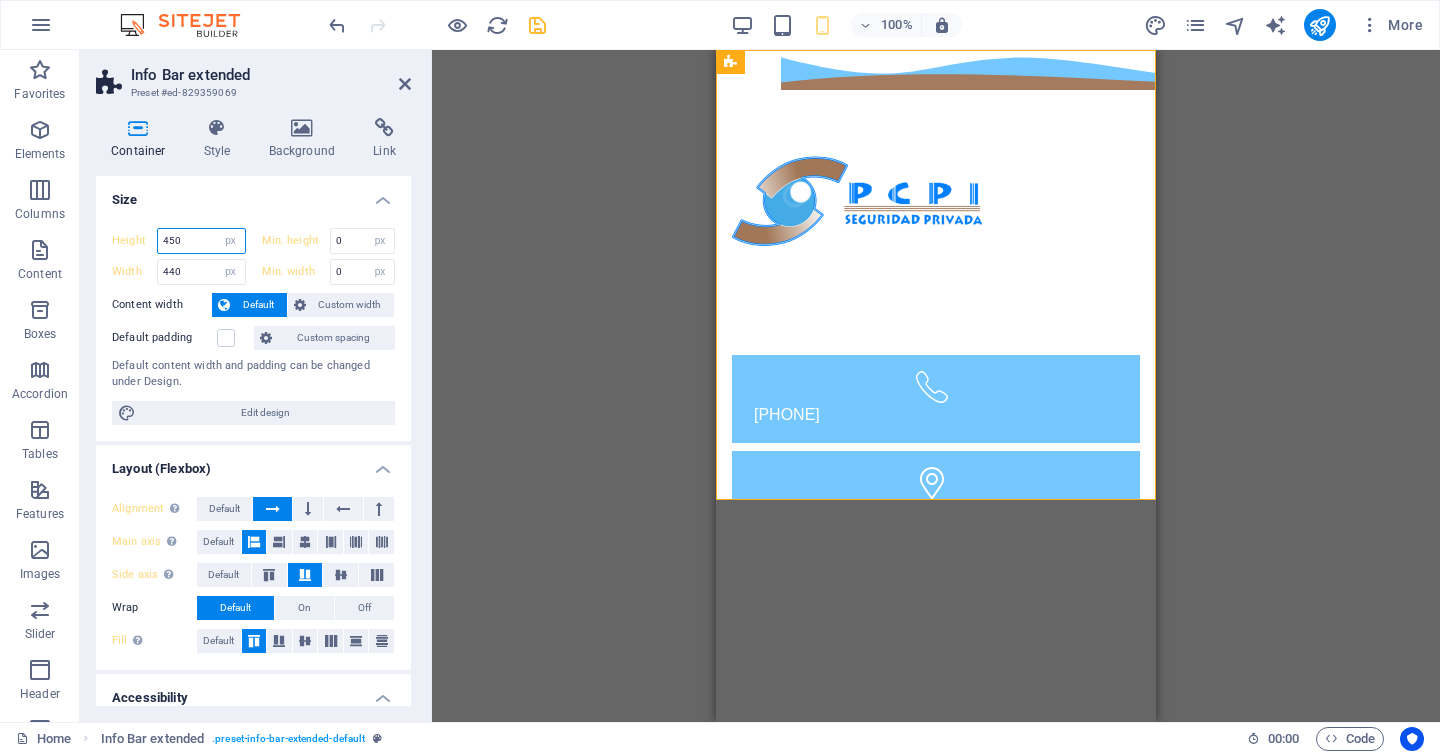 click on "450" at bounding box center [201, 241] 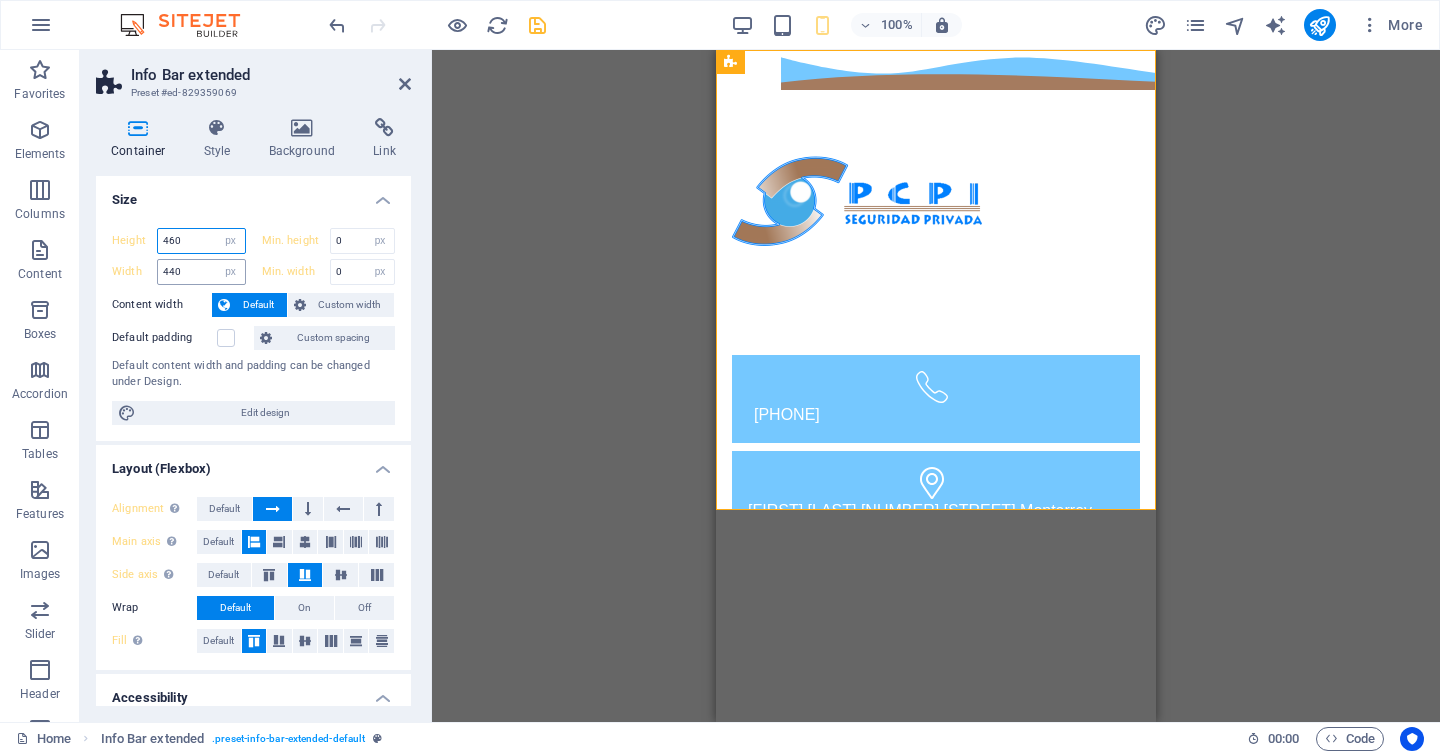 type on "460" 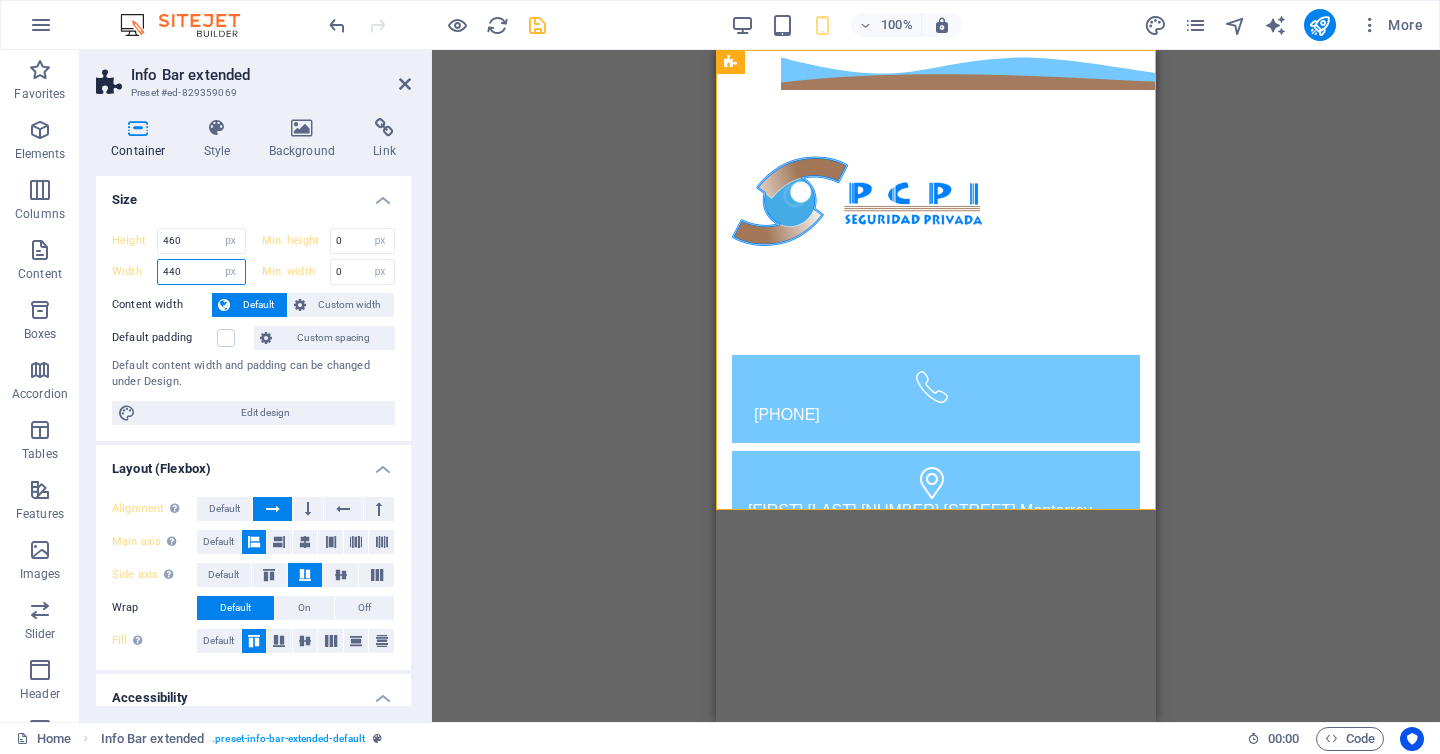 click on "440" at bounding box center (201, 272) 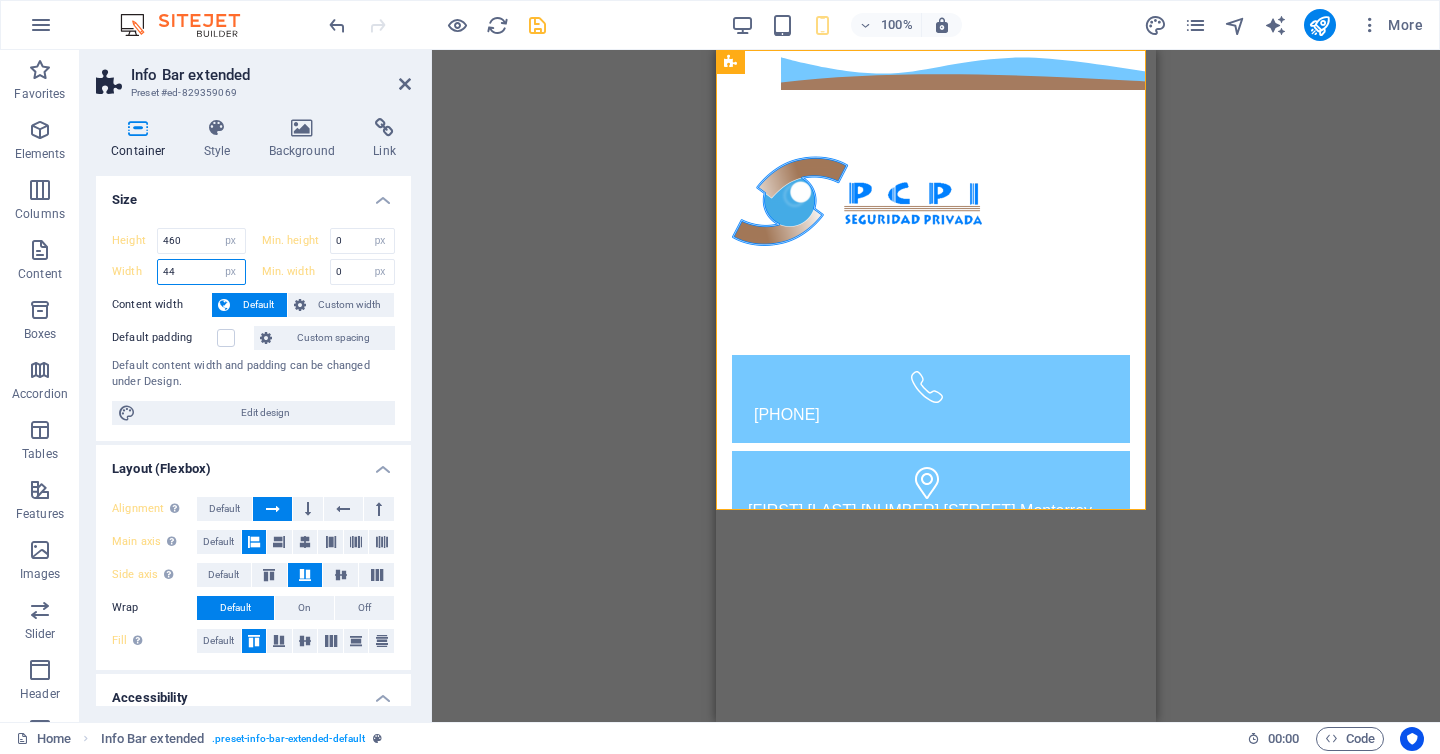 type on "440" 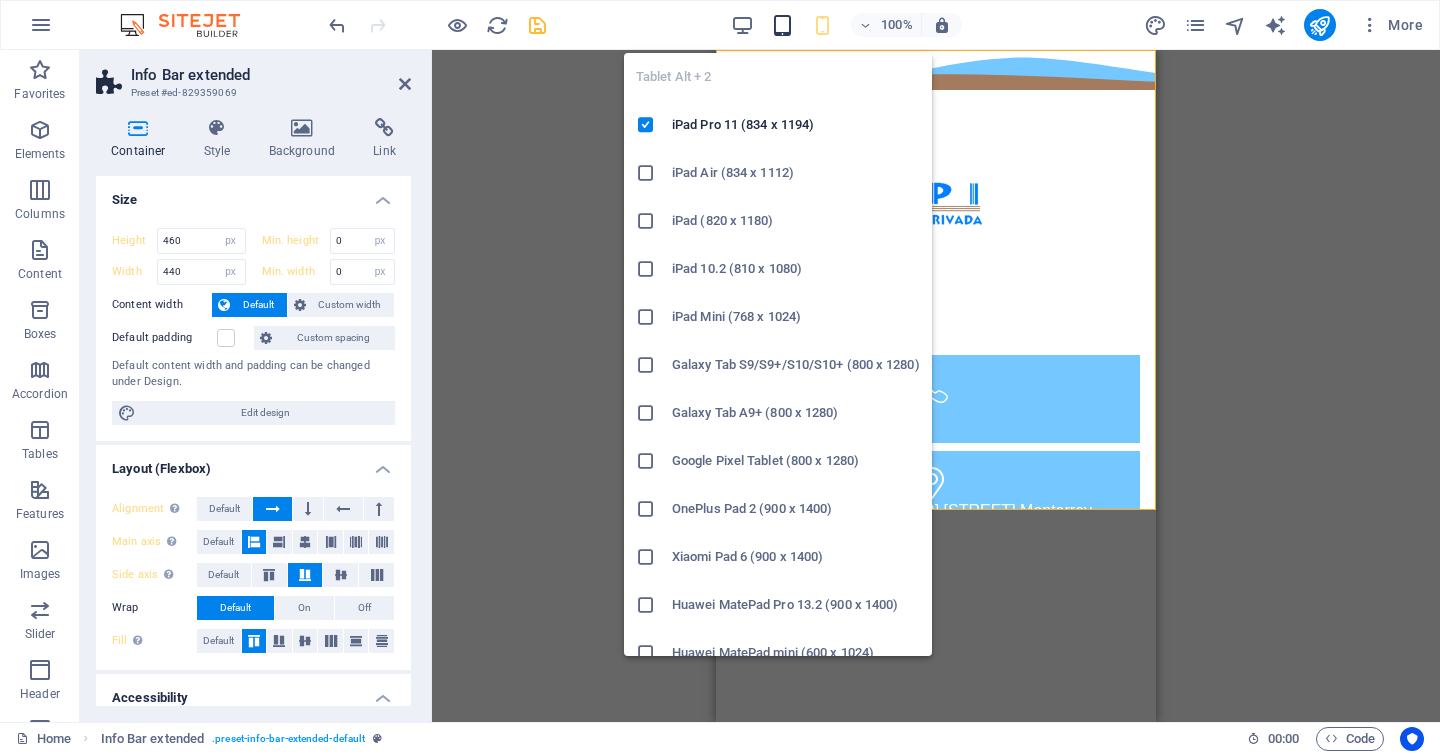 click at bounding box center (782, 25) 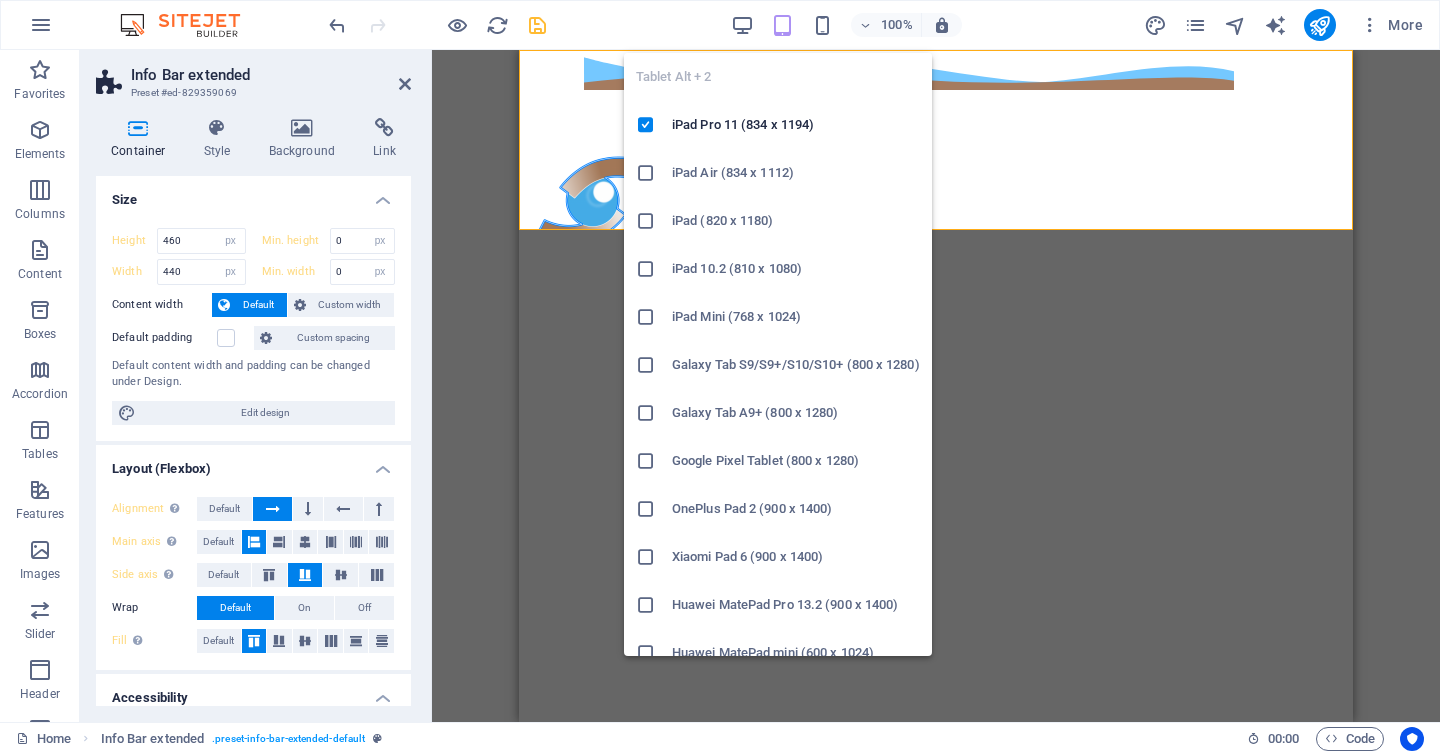 type on "180" 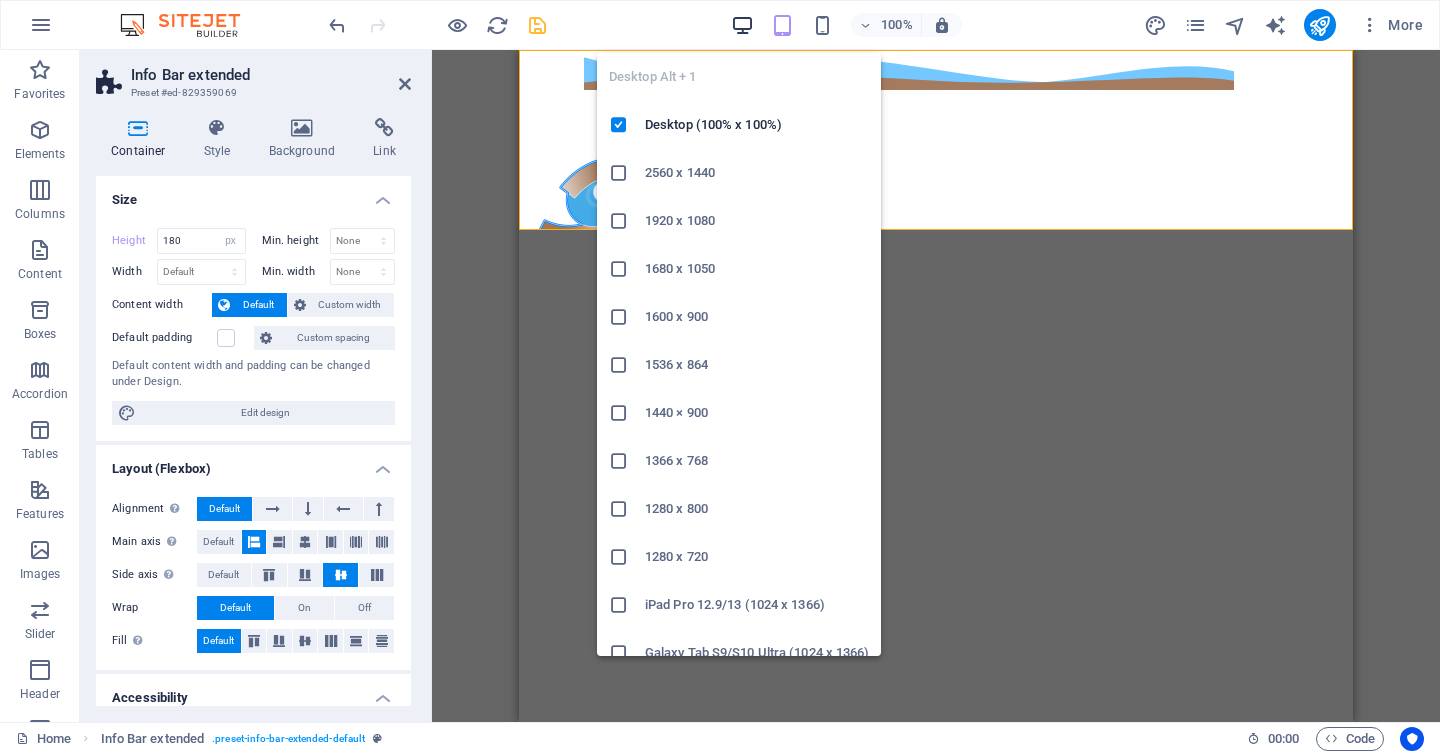 click at bounding box center [742, 25] 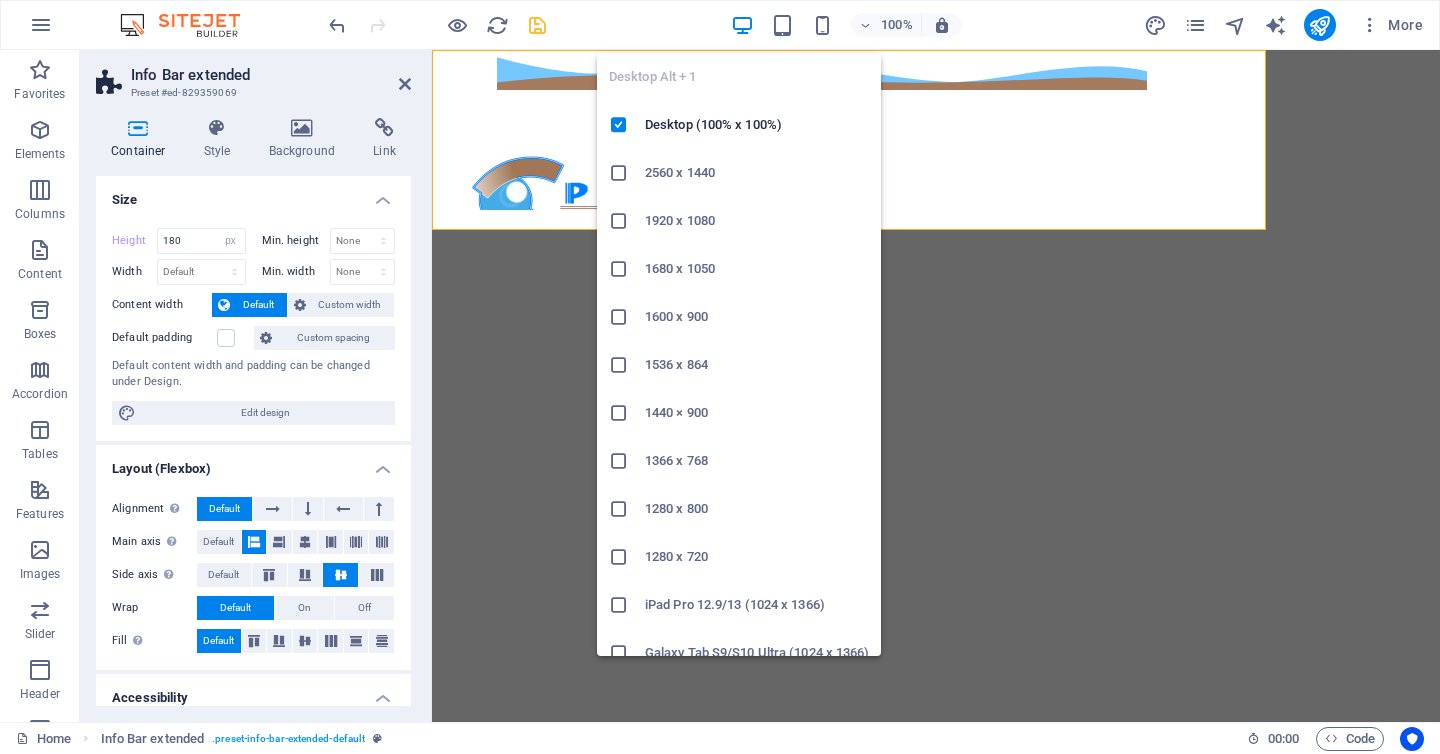 type on "160" 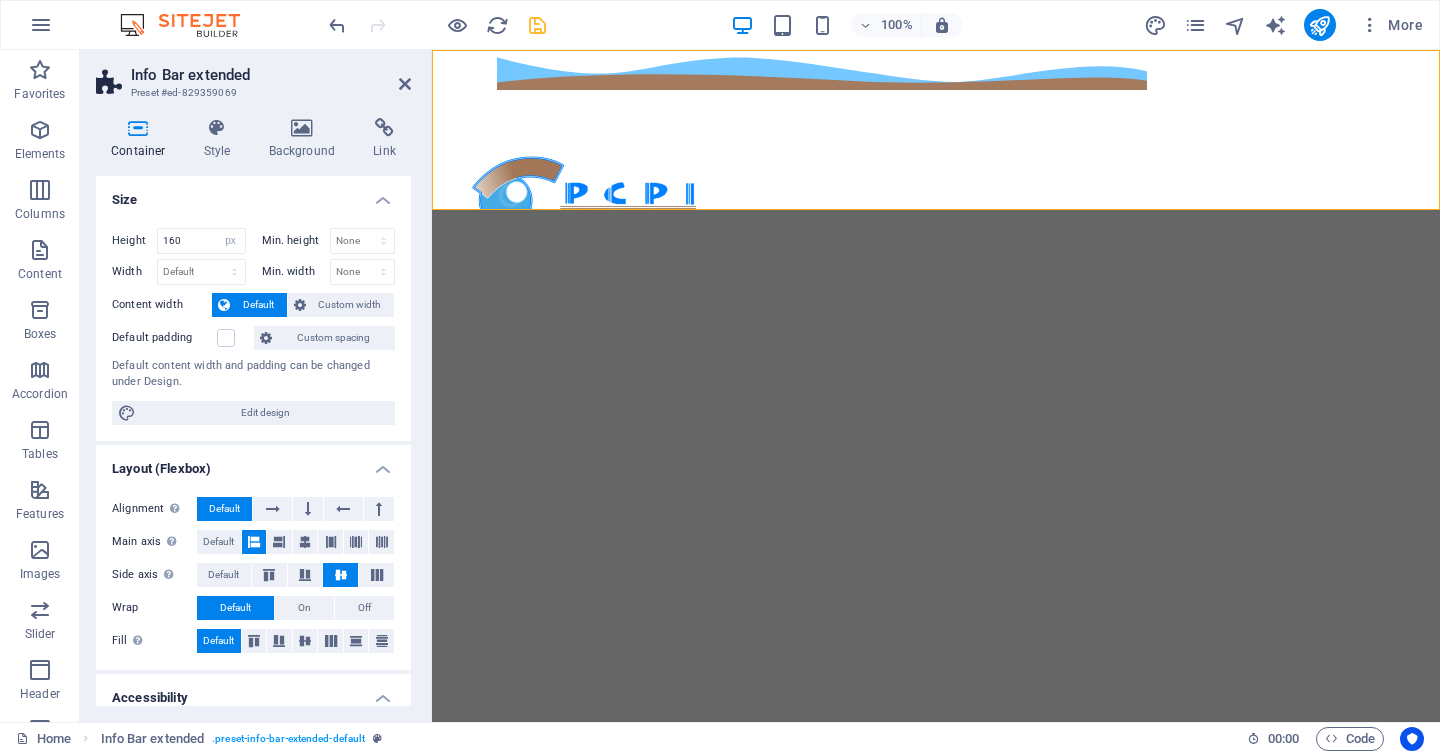 click on "Skip to main content
[PHONE] [FIRST] [LAST] [NUMBER] [STREET], [CITY] [POSTAL_CODE]" at bounding box center (936, 130) 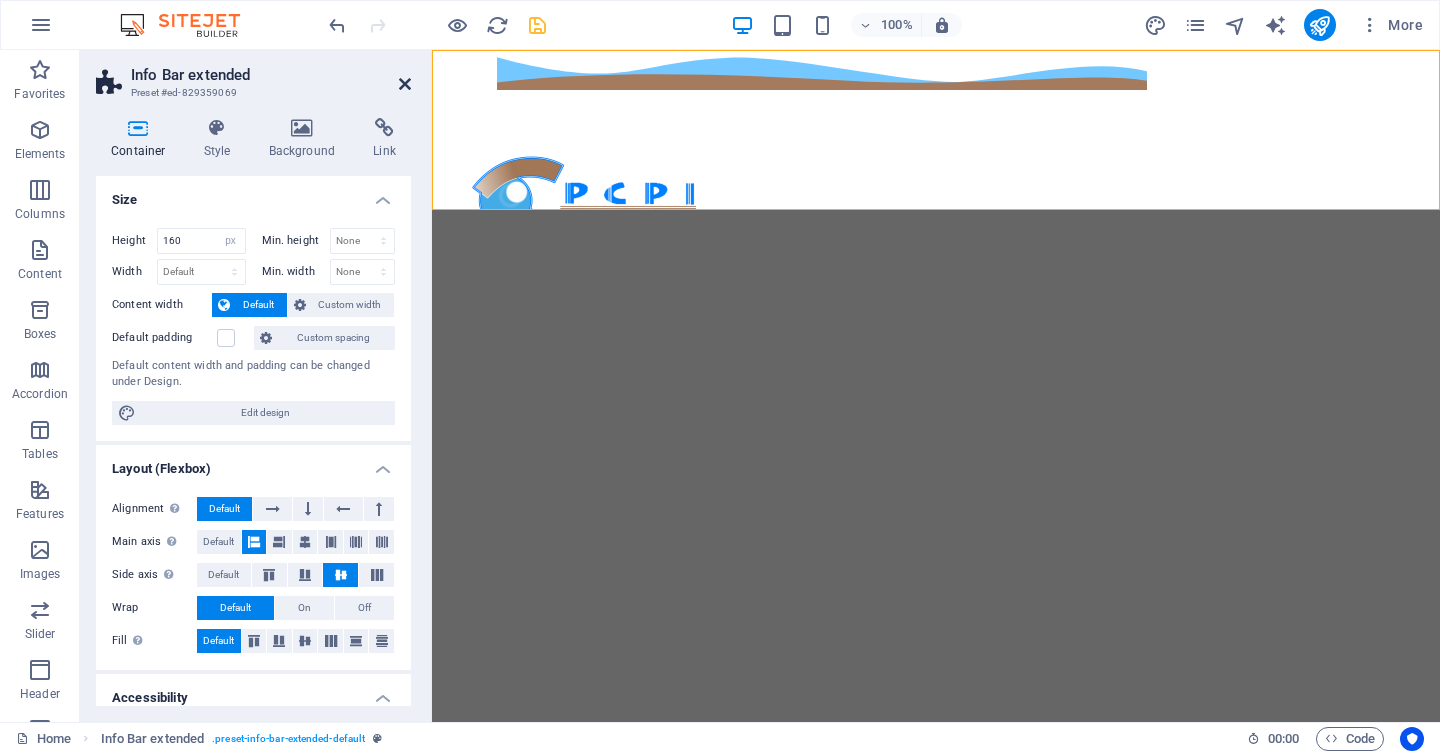 click at bounding box center [405, 84] 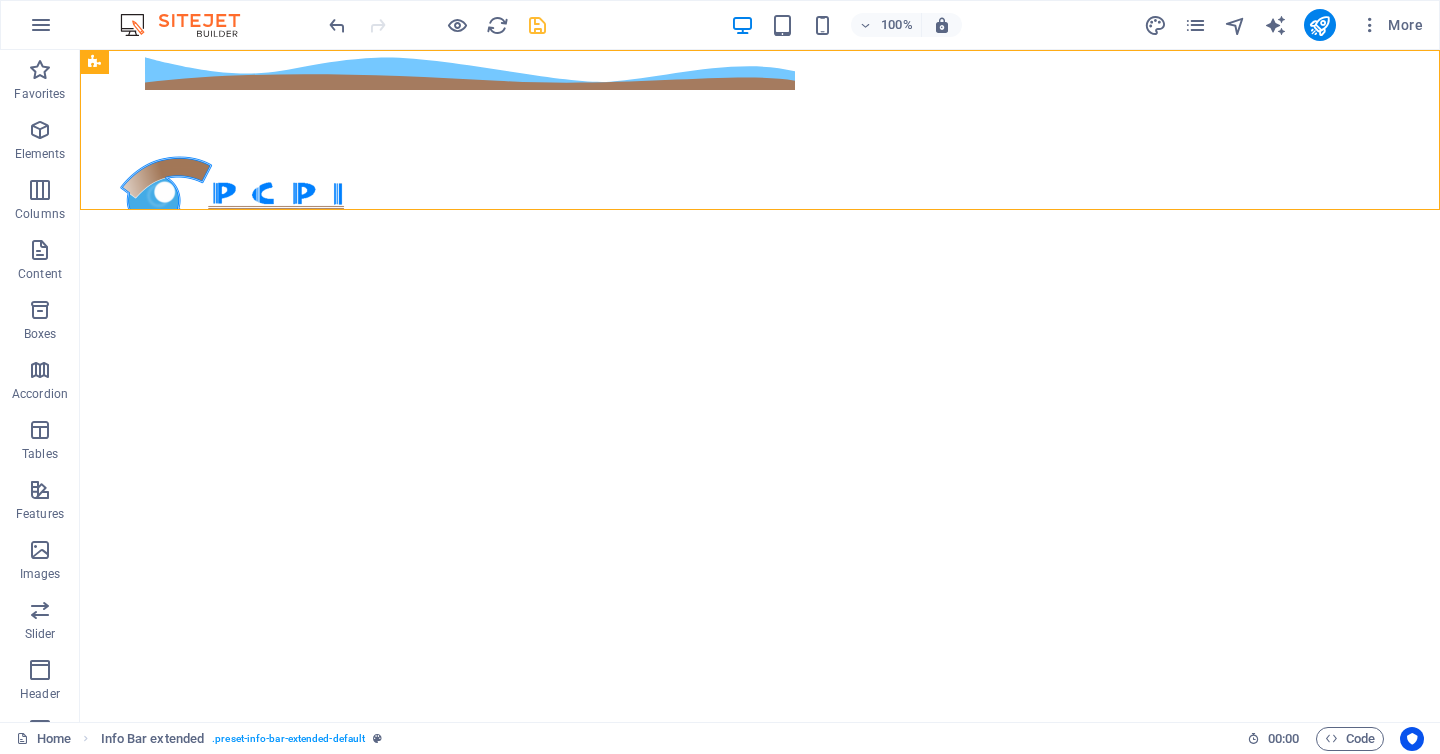 click on "Skip to main content
[PHONE] [FIRST] [LAST] [NUMBER] [STREET], [CITY] [POSTAL_CODE]" at bounding box center (760, 130) 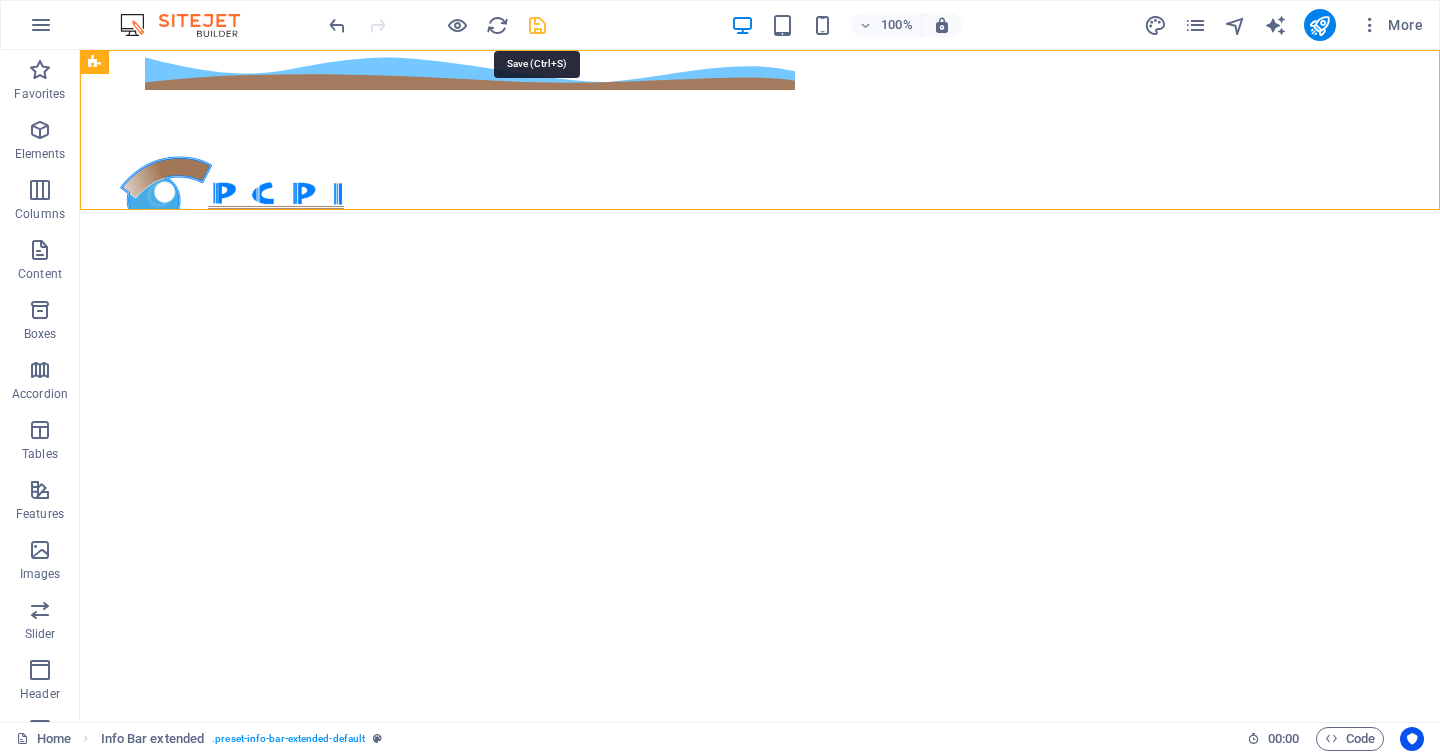 click at bounding box center (537, 25) 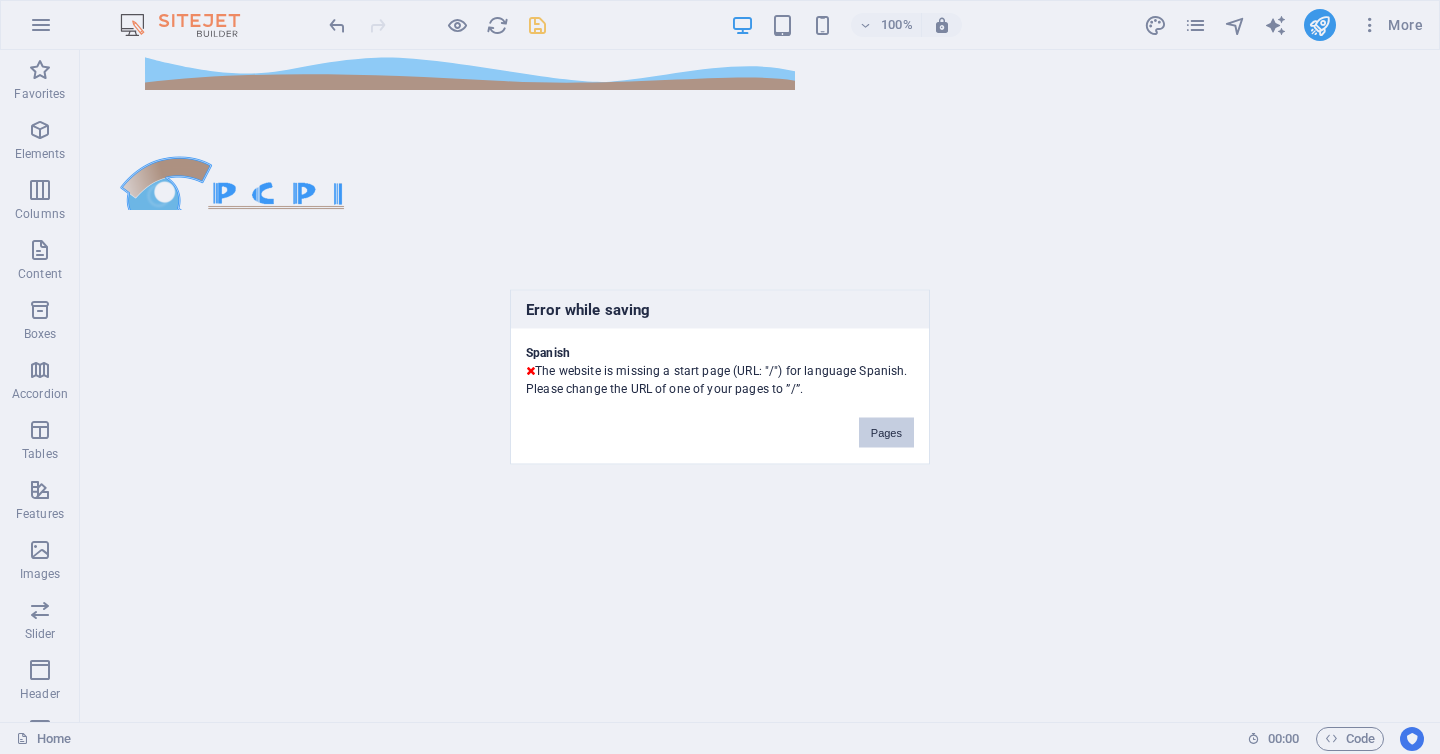 click on "Pages" at bounding box center [886, 433] 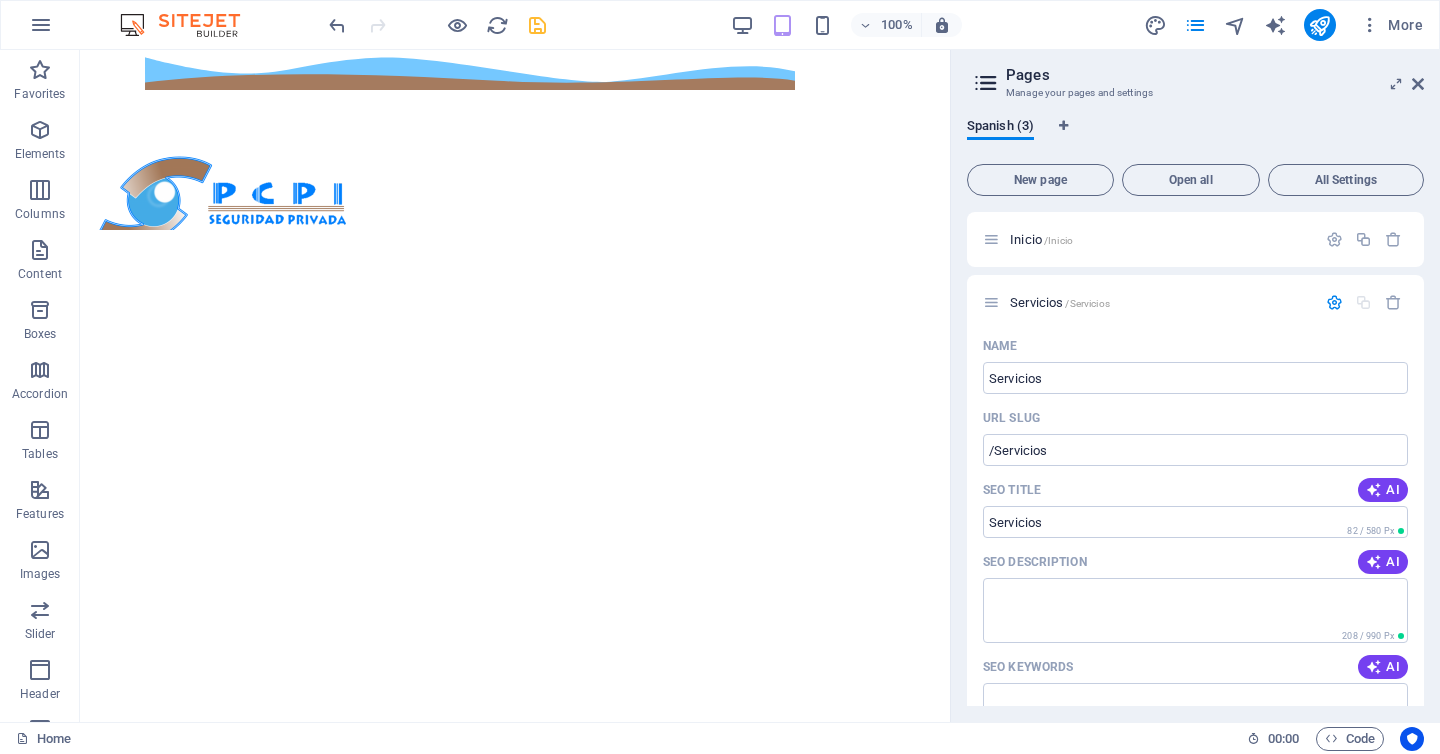 scroll, scrollTop: 727, scrollLeft: 0, axis: vertical 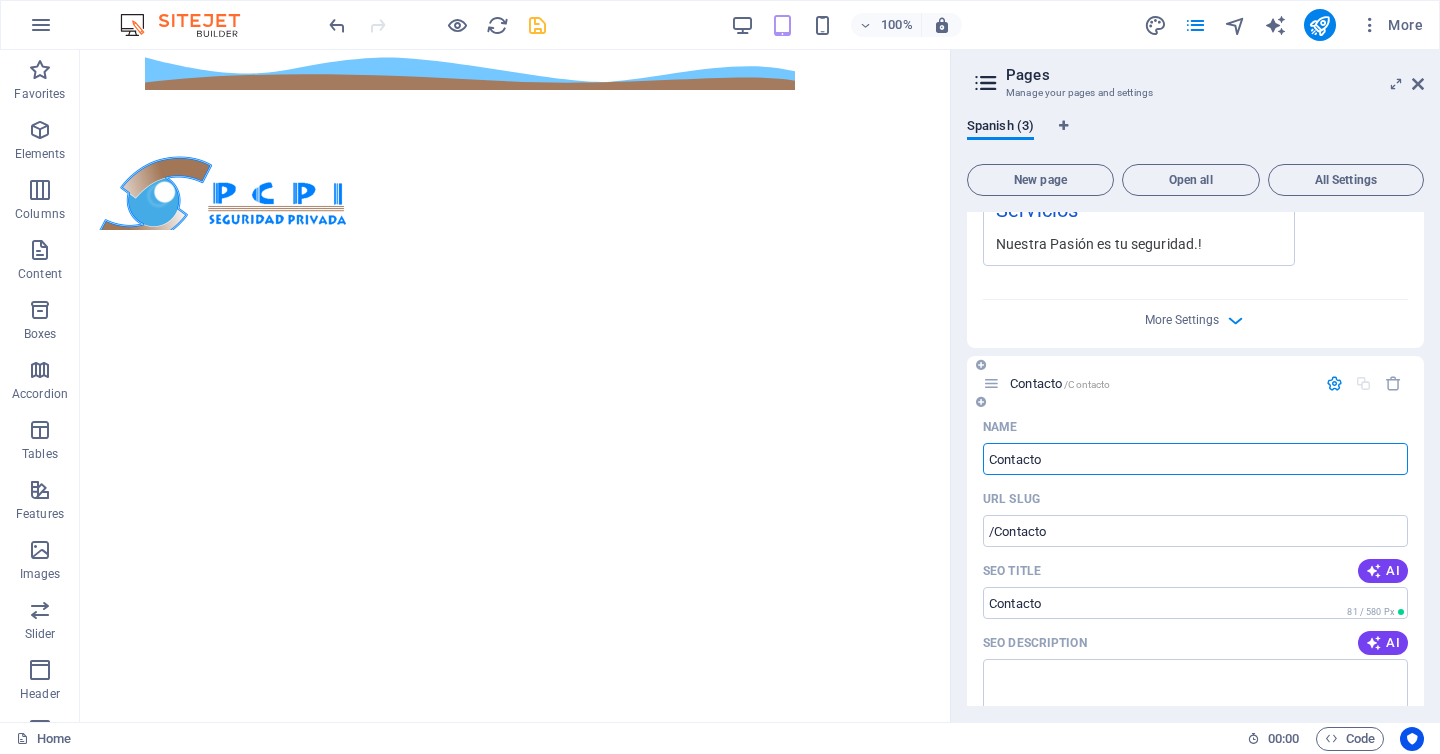 click on "Contacto" at bounding box center [1195, 459] 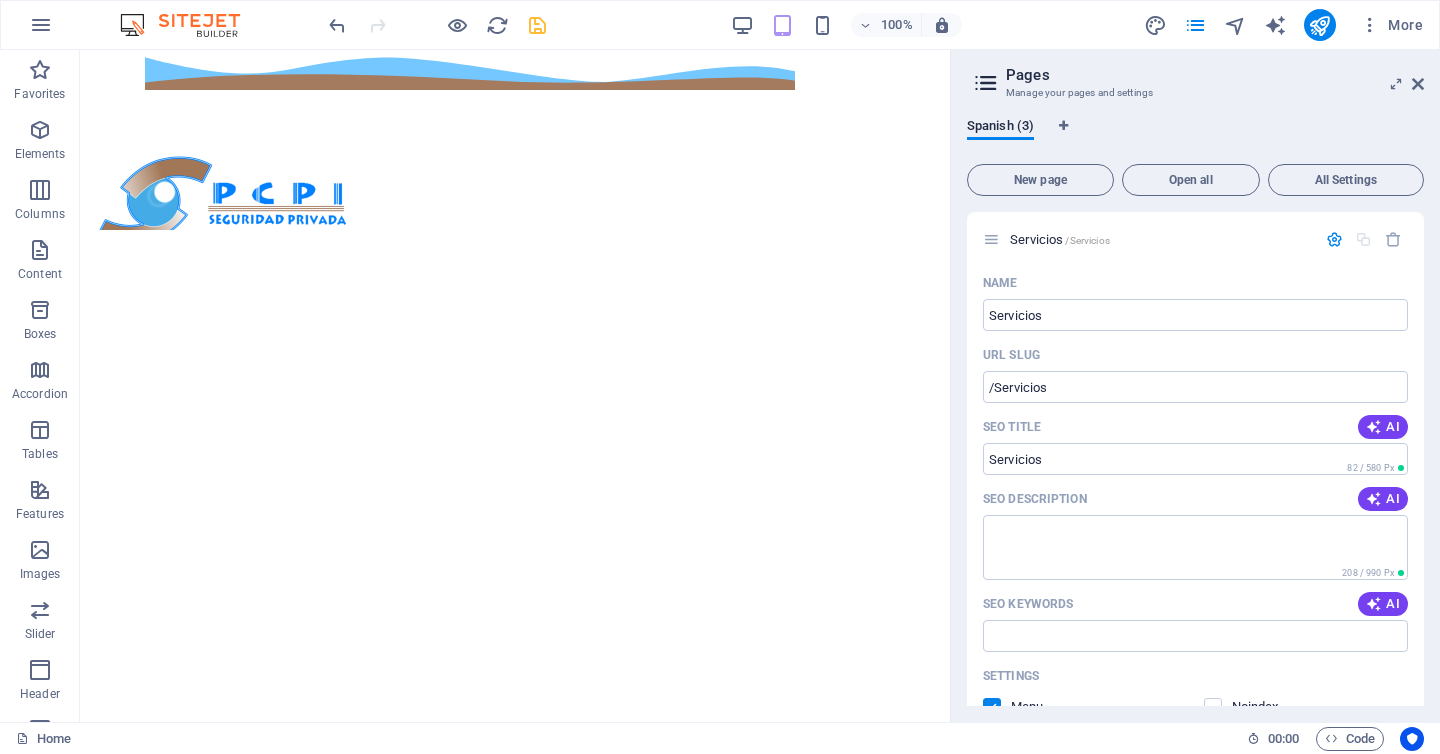scroll, scrollTop: 0, scrollLeft: 0, axis: both 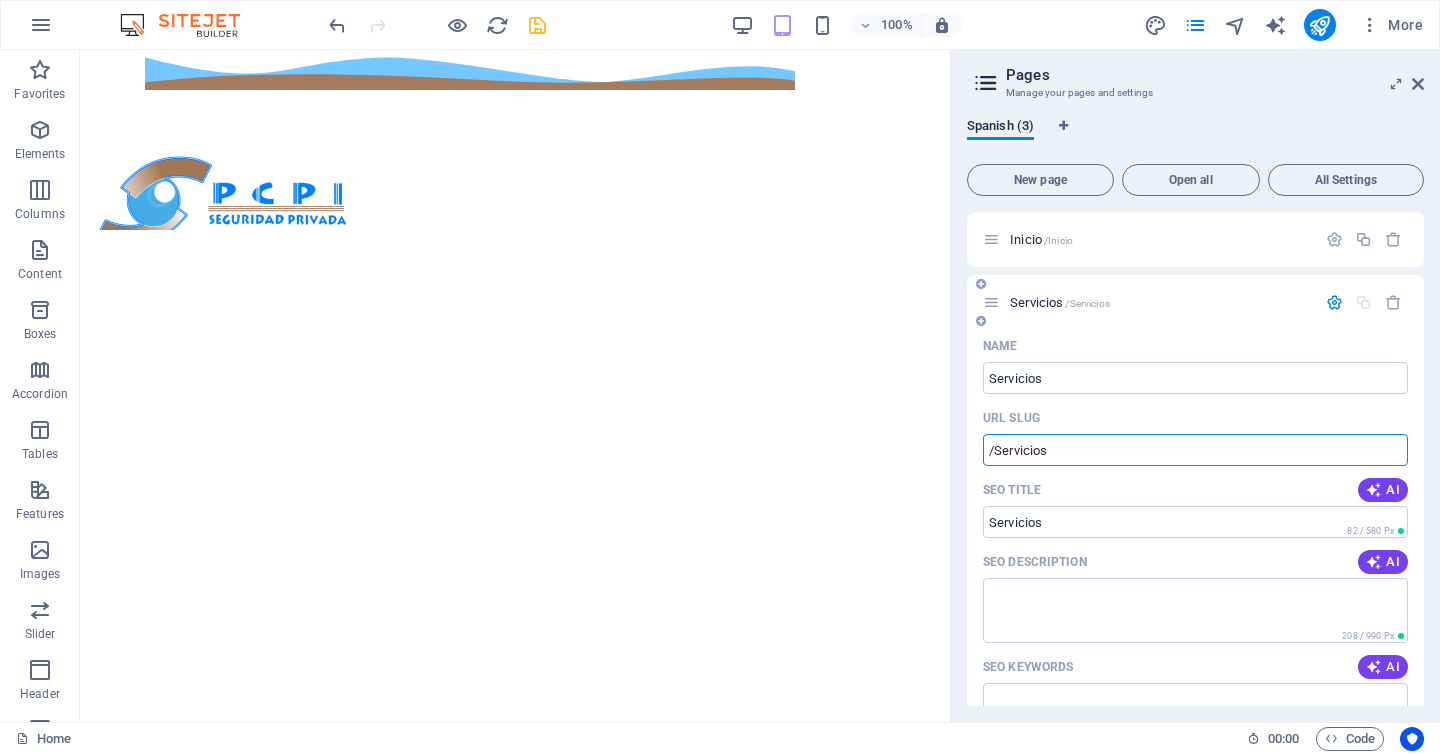 click on "/Servicios" at bounding box center (1195, 450) 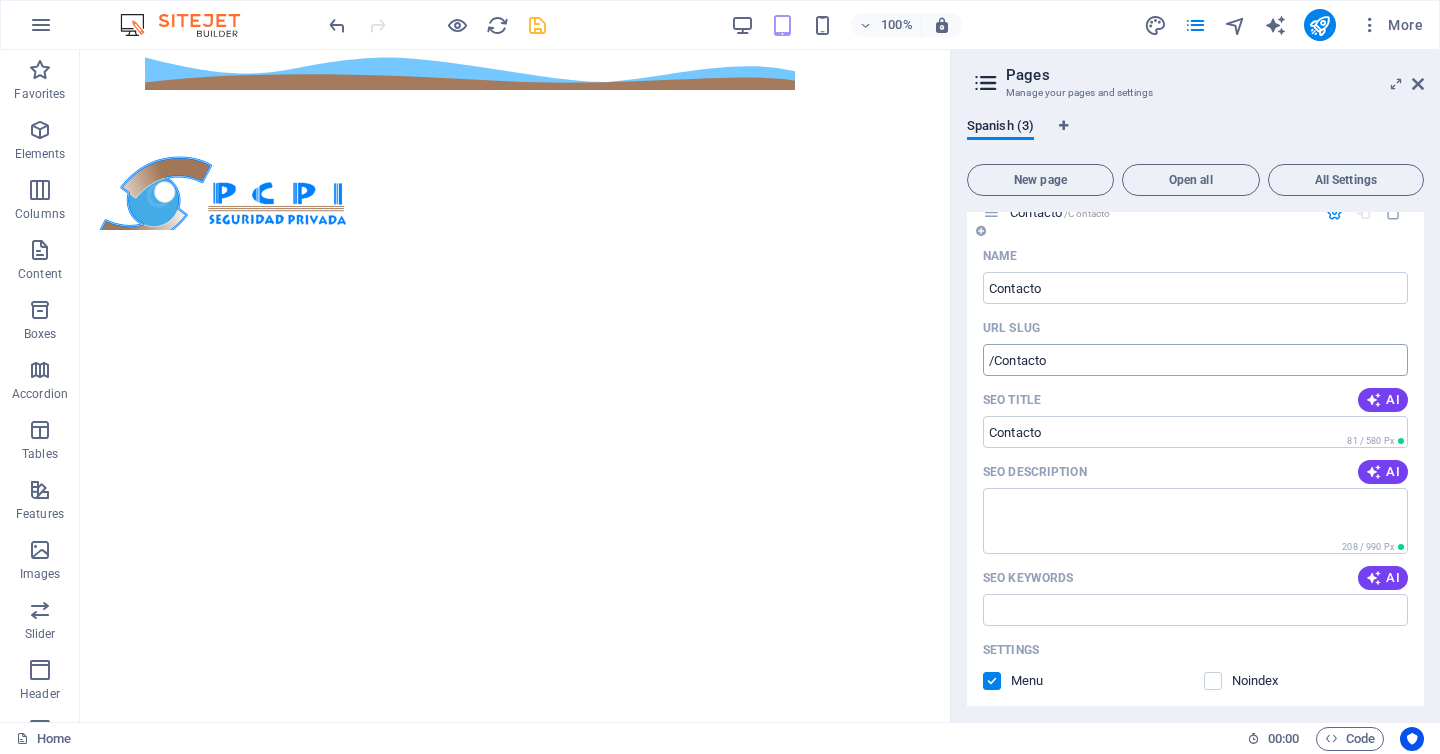 type on "/servicios" 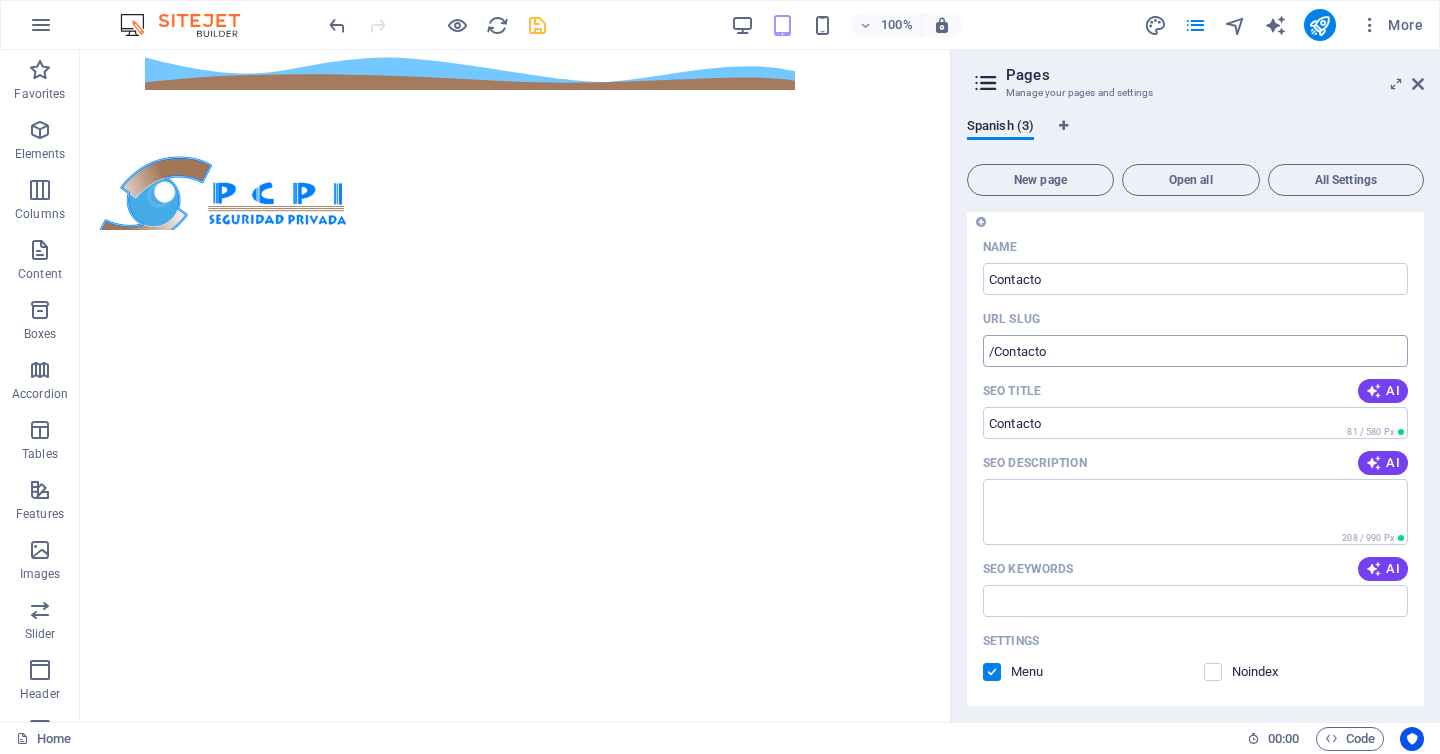 click on "/Contacto" at bounding box center [1195, -457] 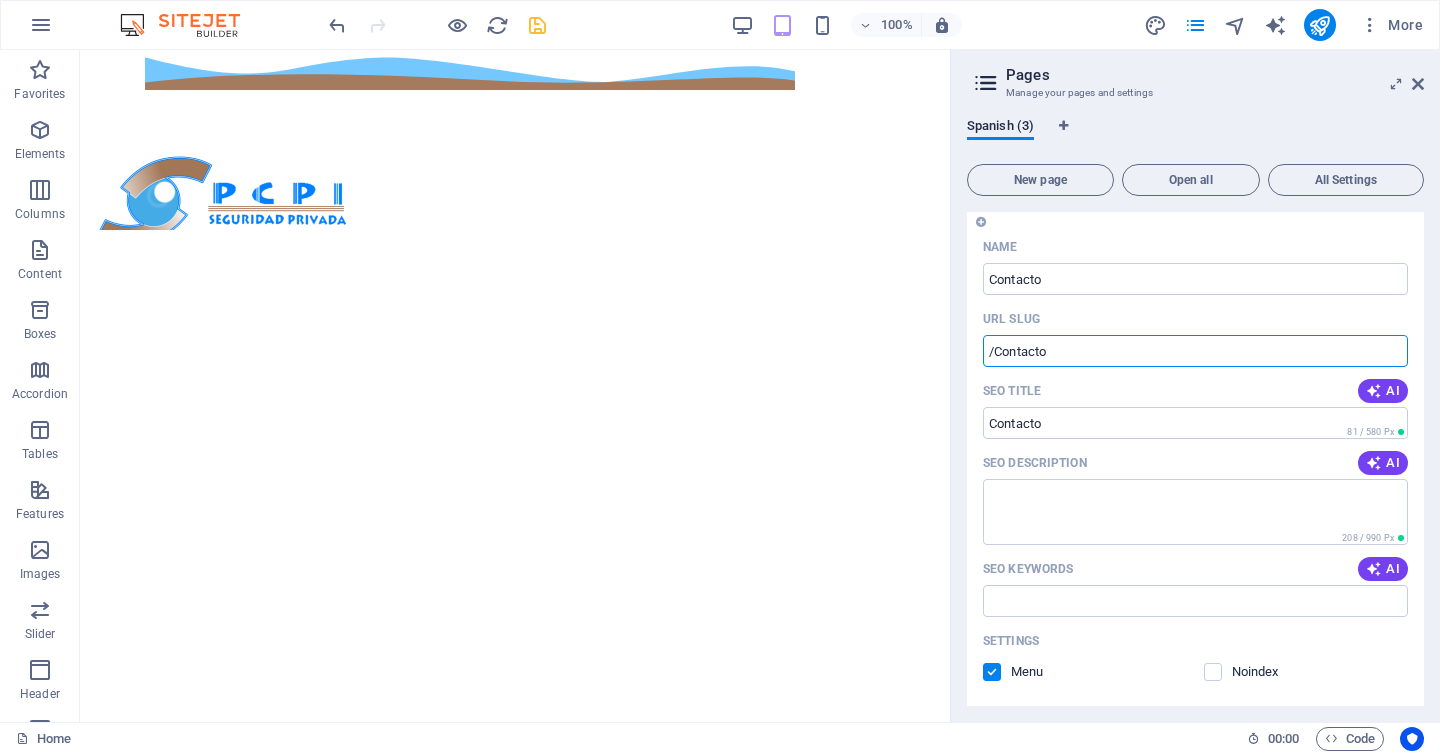 click on "/Contacto" at bounding box center (1195, 351) 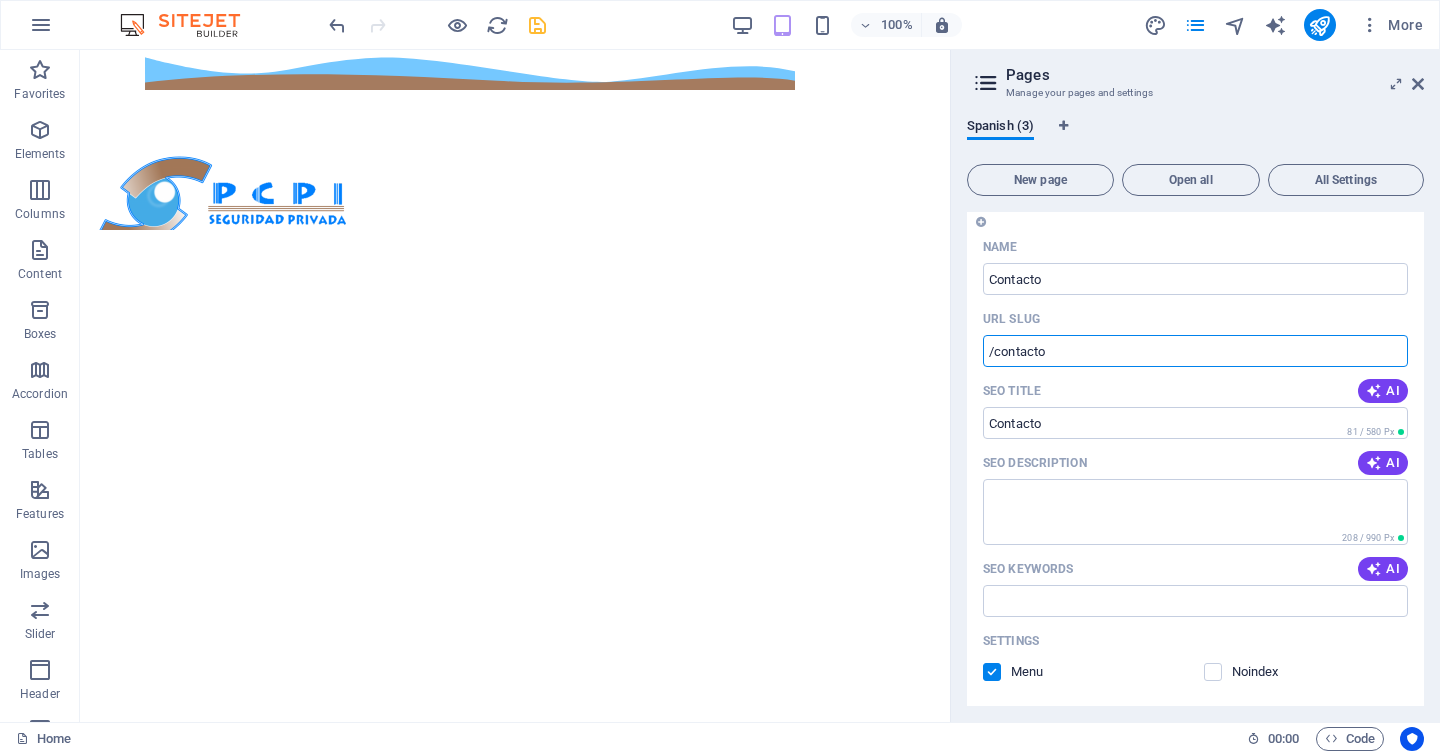 click on "/contacto" at bounding box center (1195, 351) 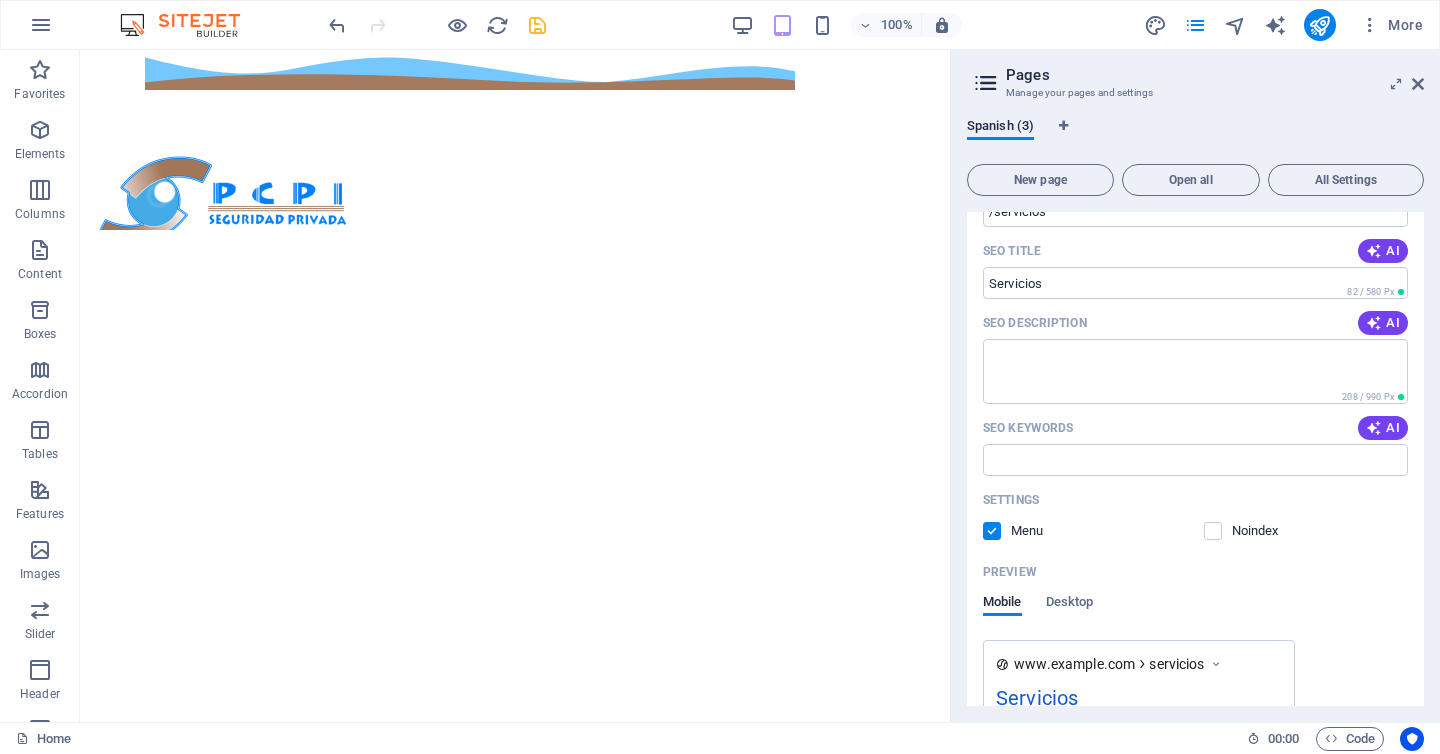 scroll, scrollTop: 0, scrollLeft: 0, axis: both 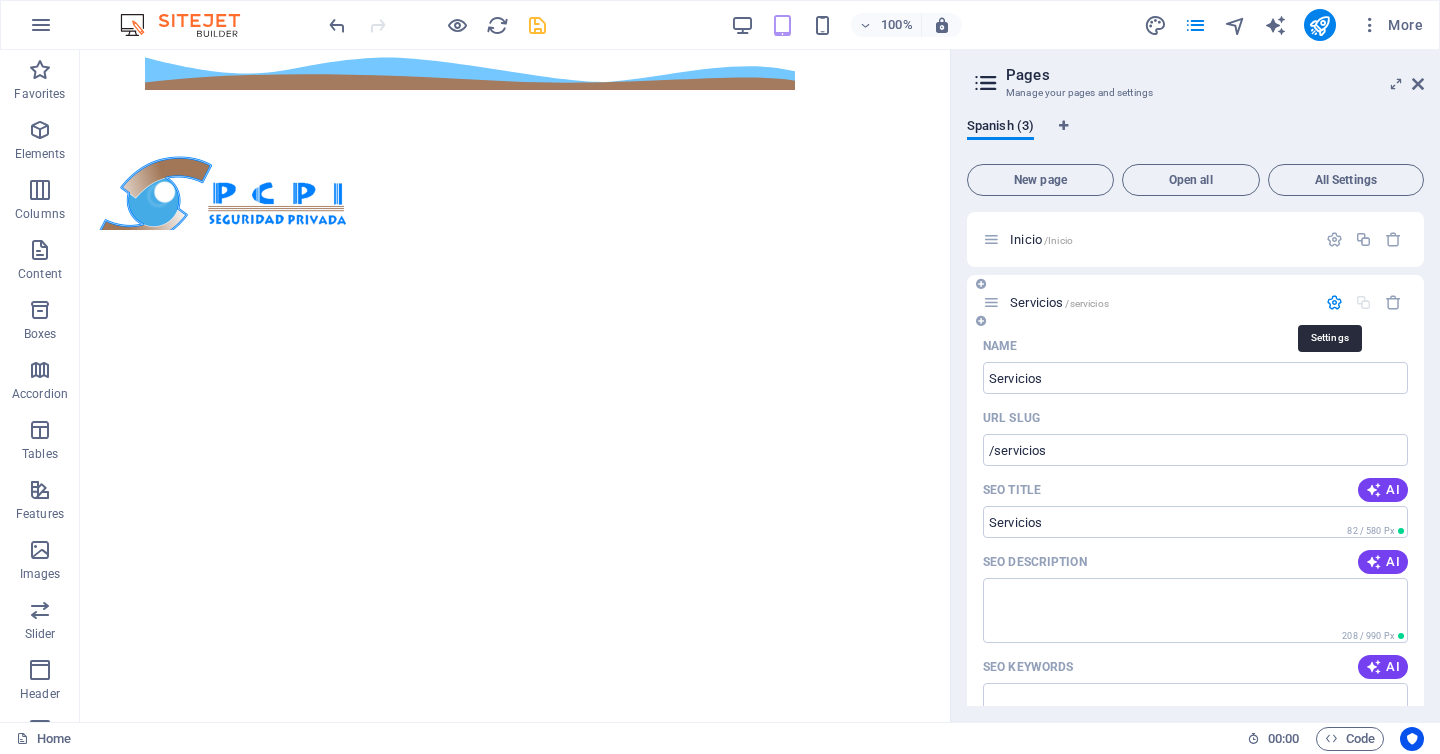 click at bounding box center (1334, 302) 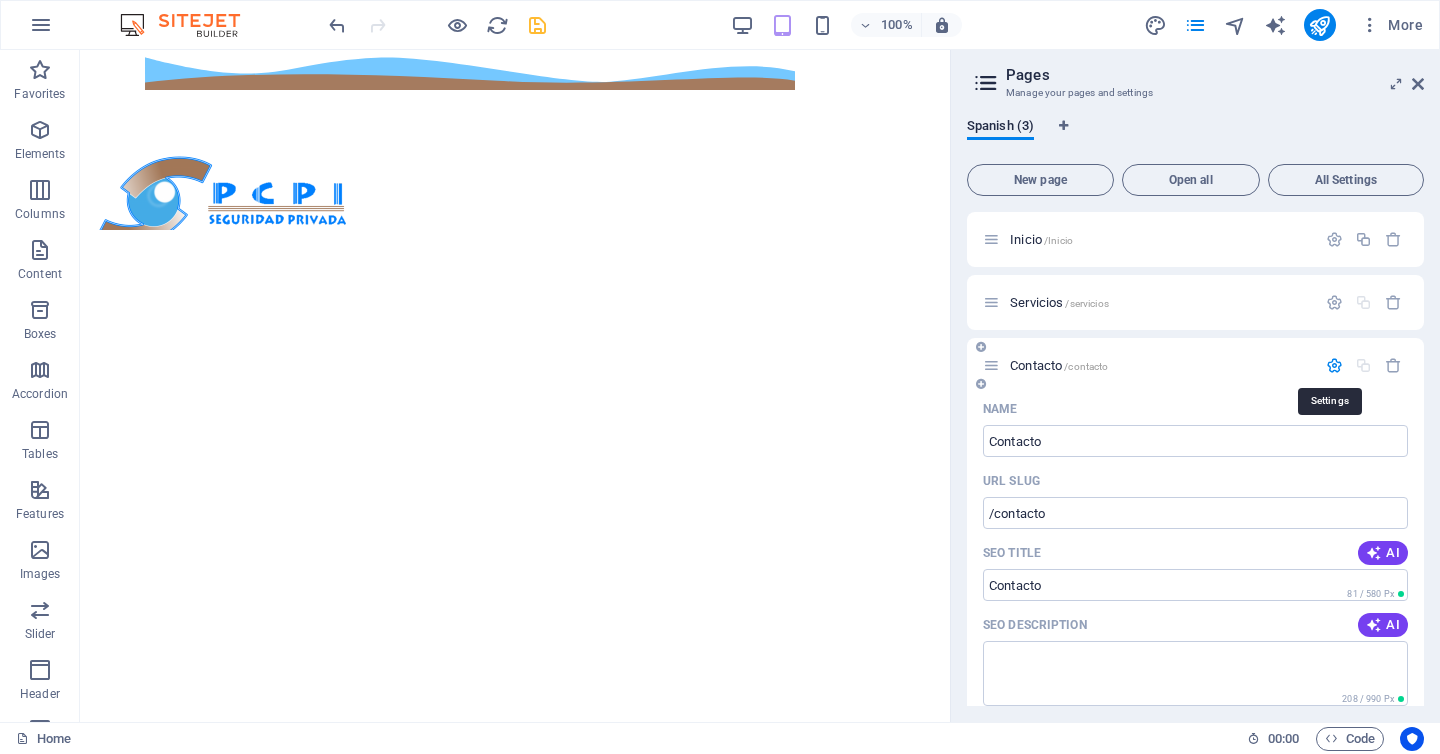 click at bounding box center [1334, 365] 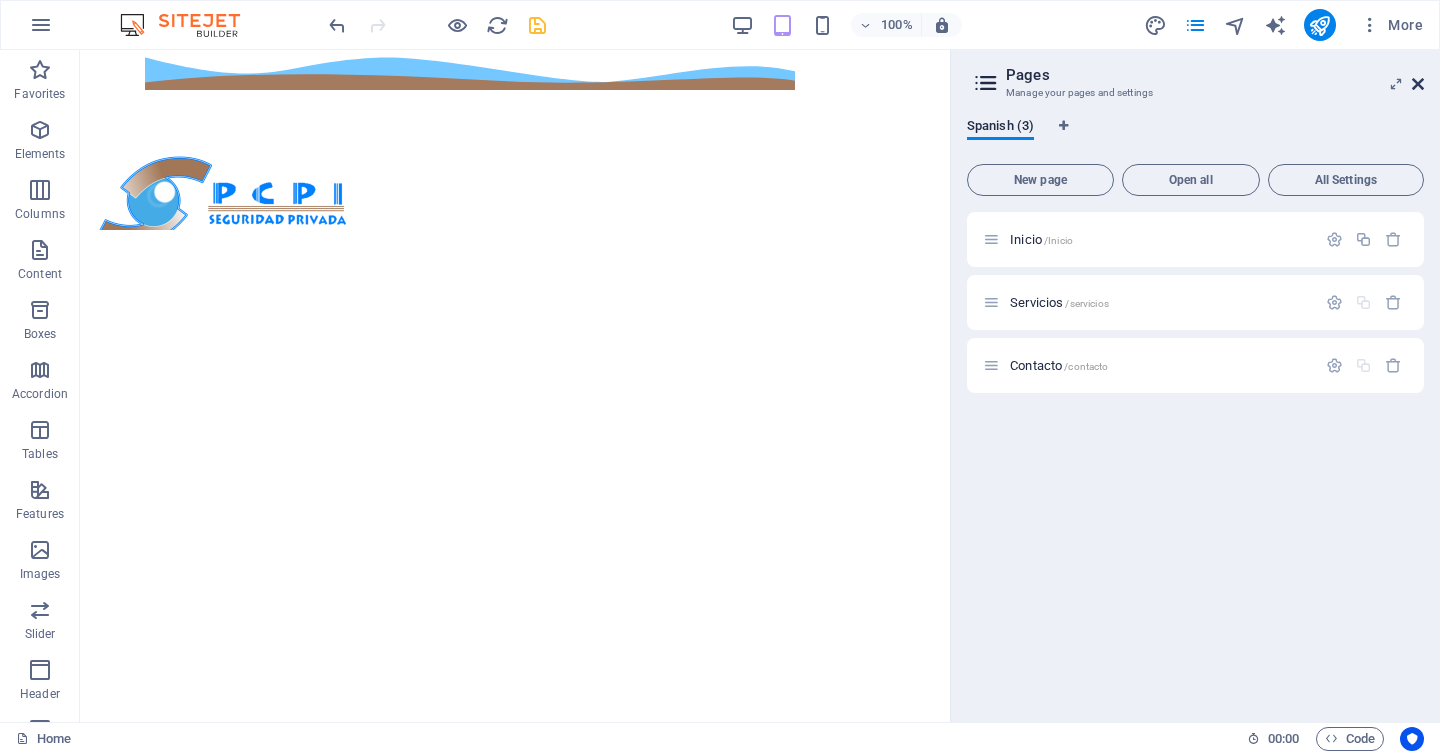 click at bounding box center [1418, 84] 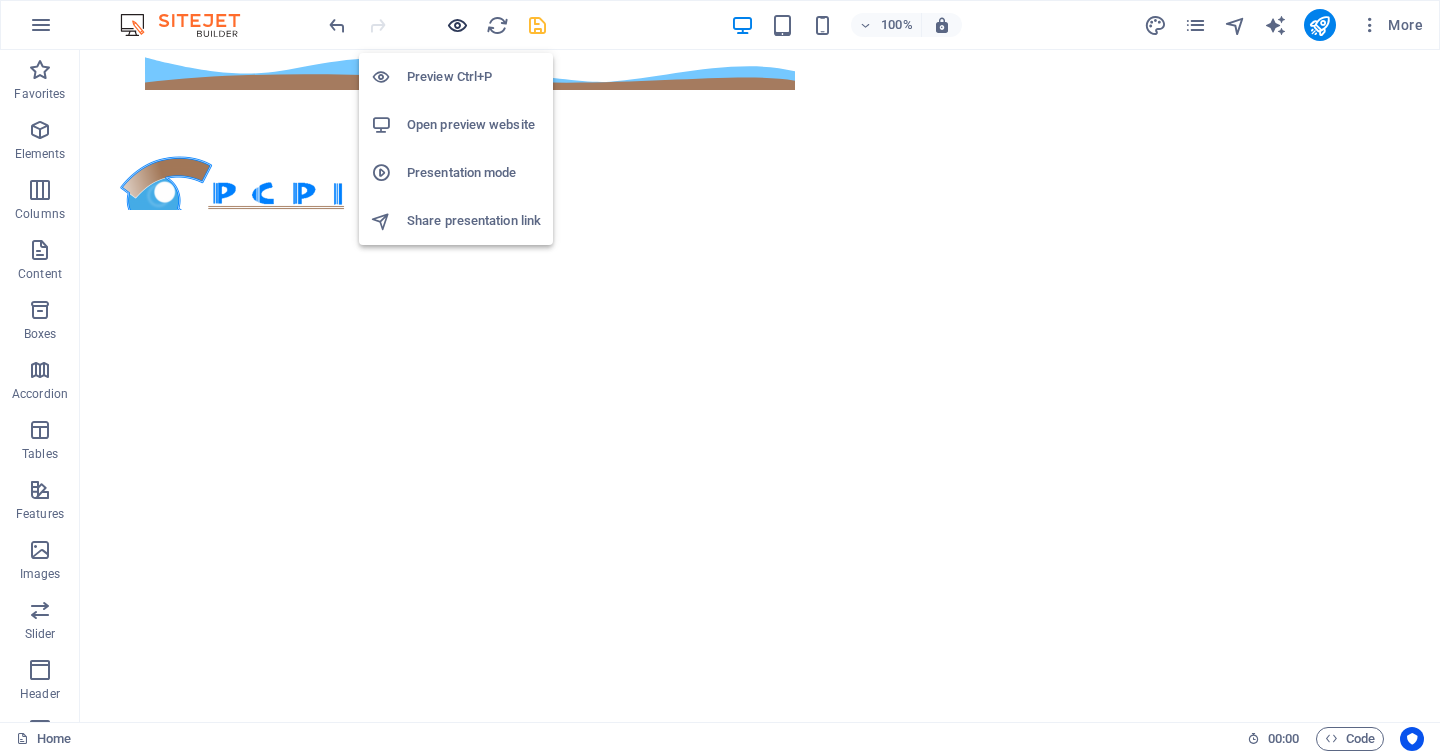 click at bounding box center [457, 25] 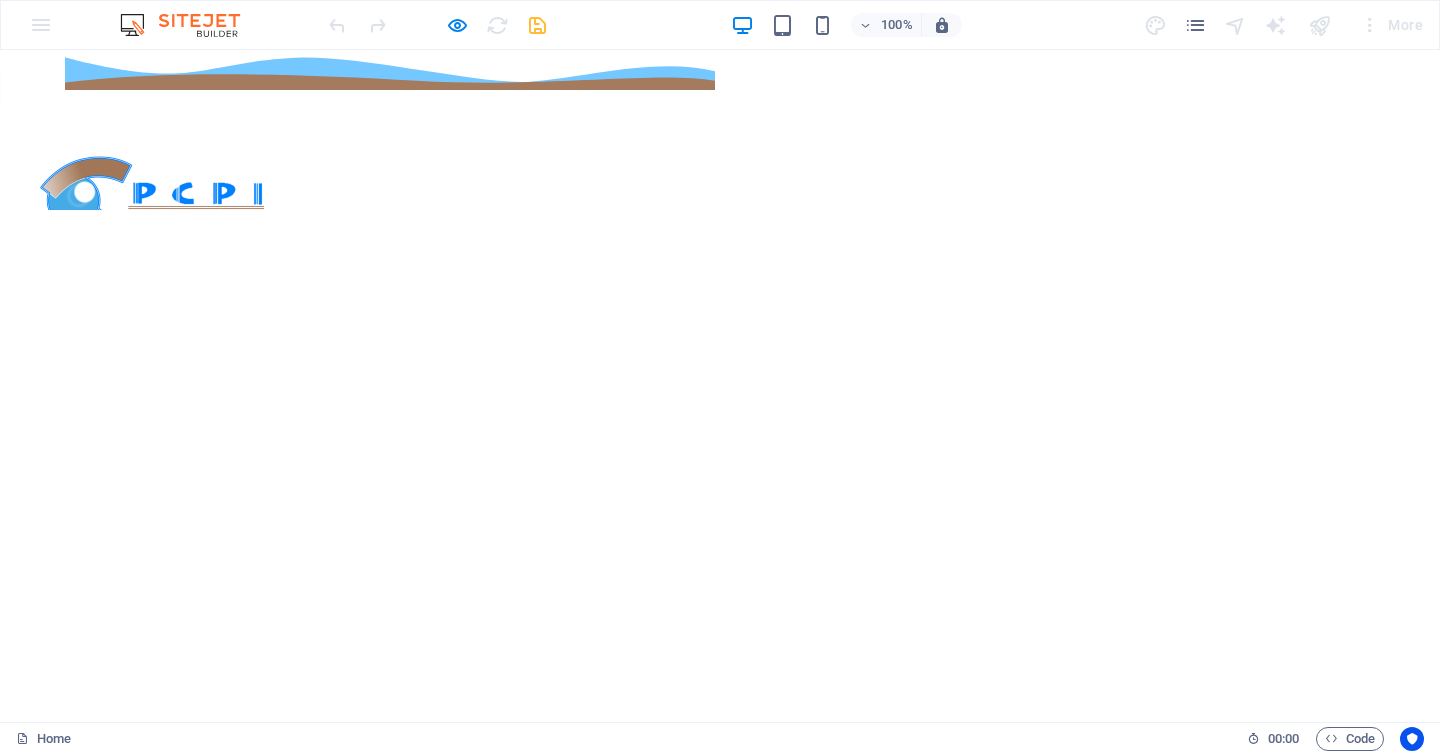 click on "Skip to main content
[PHONE] [FIRST] [LAST] [NUMBER] [STREET], [CITY] [POSTAL_CODE]" at bounding box center [720, 130] 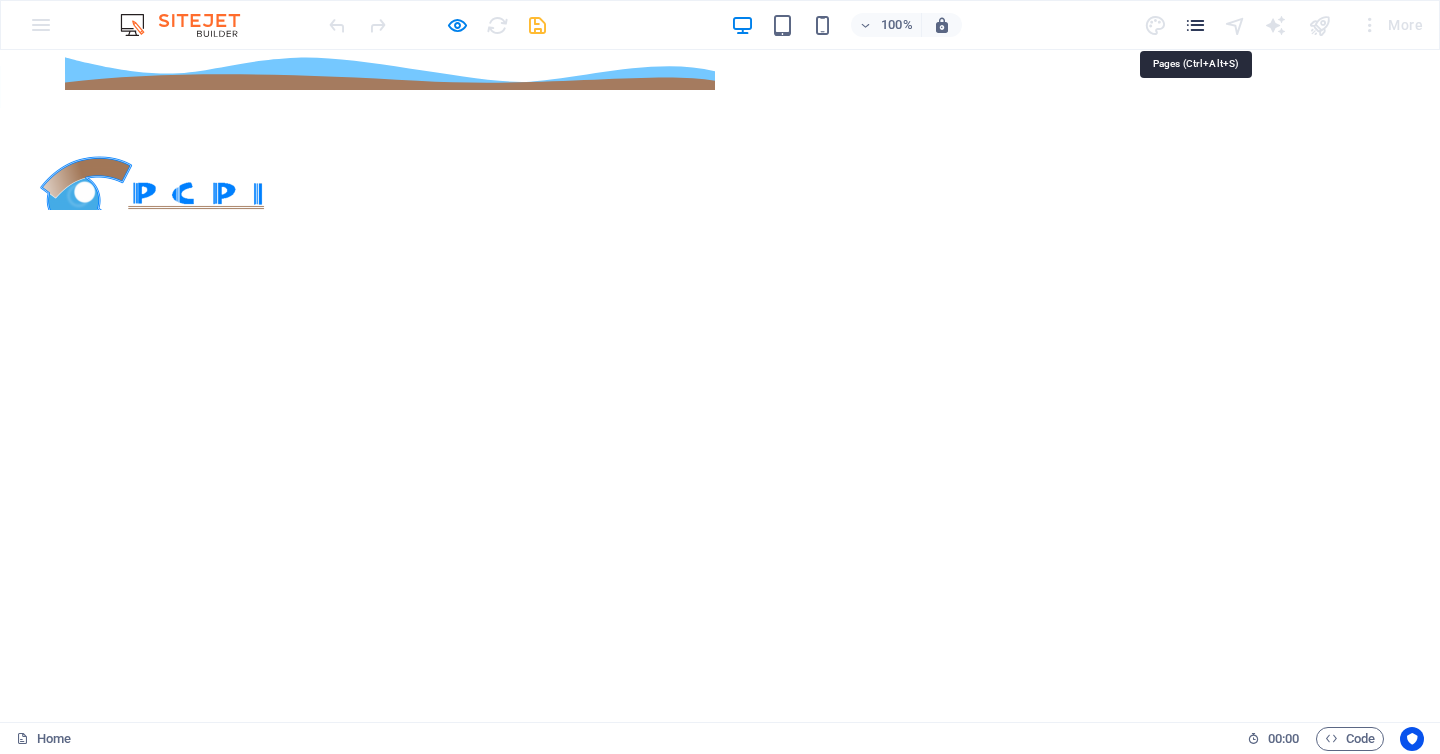 click at bounding box center [1195, 25] 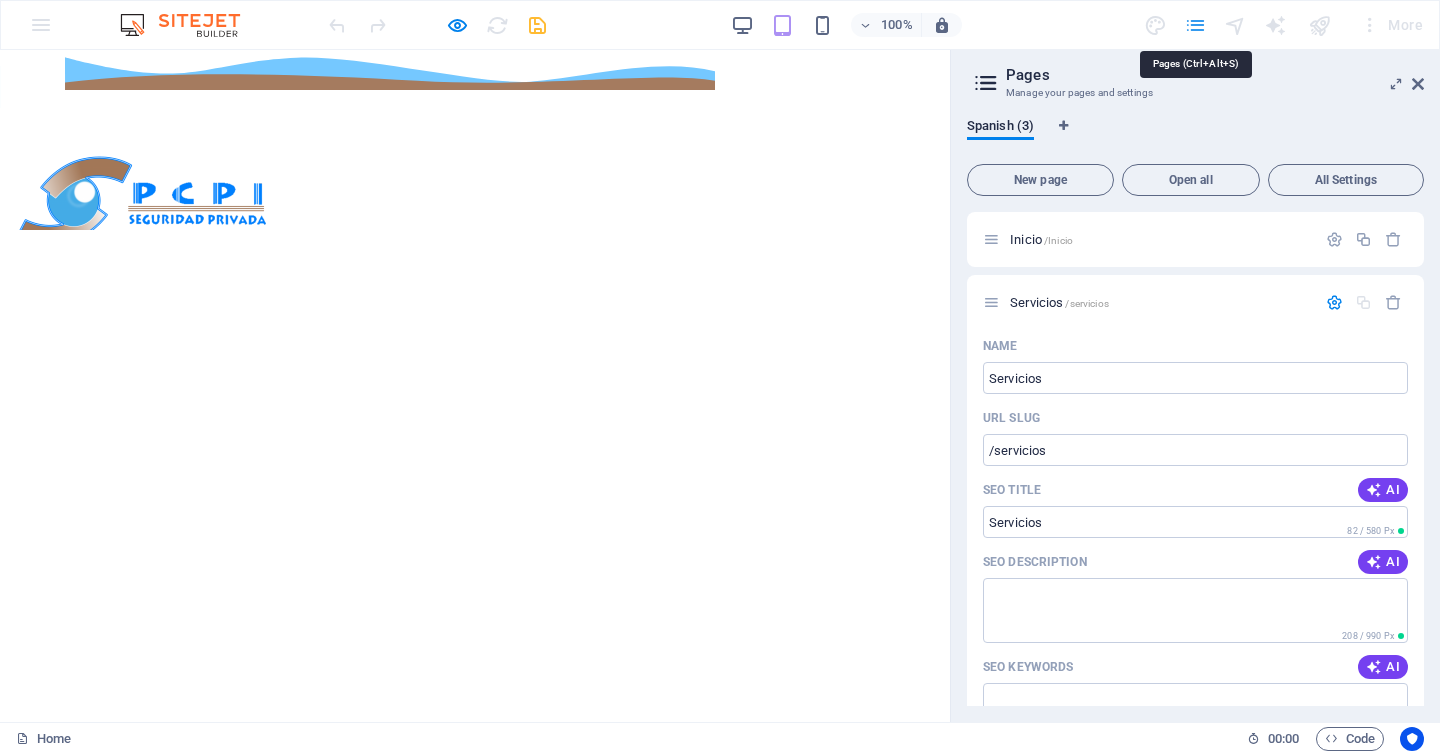 scroll, scrollTop: 727, scrollLeft: 0, axis: vertical 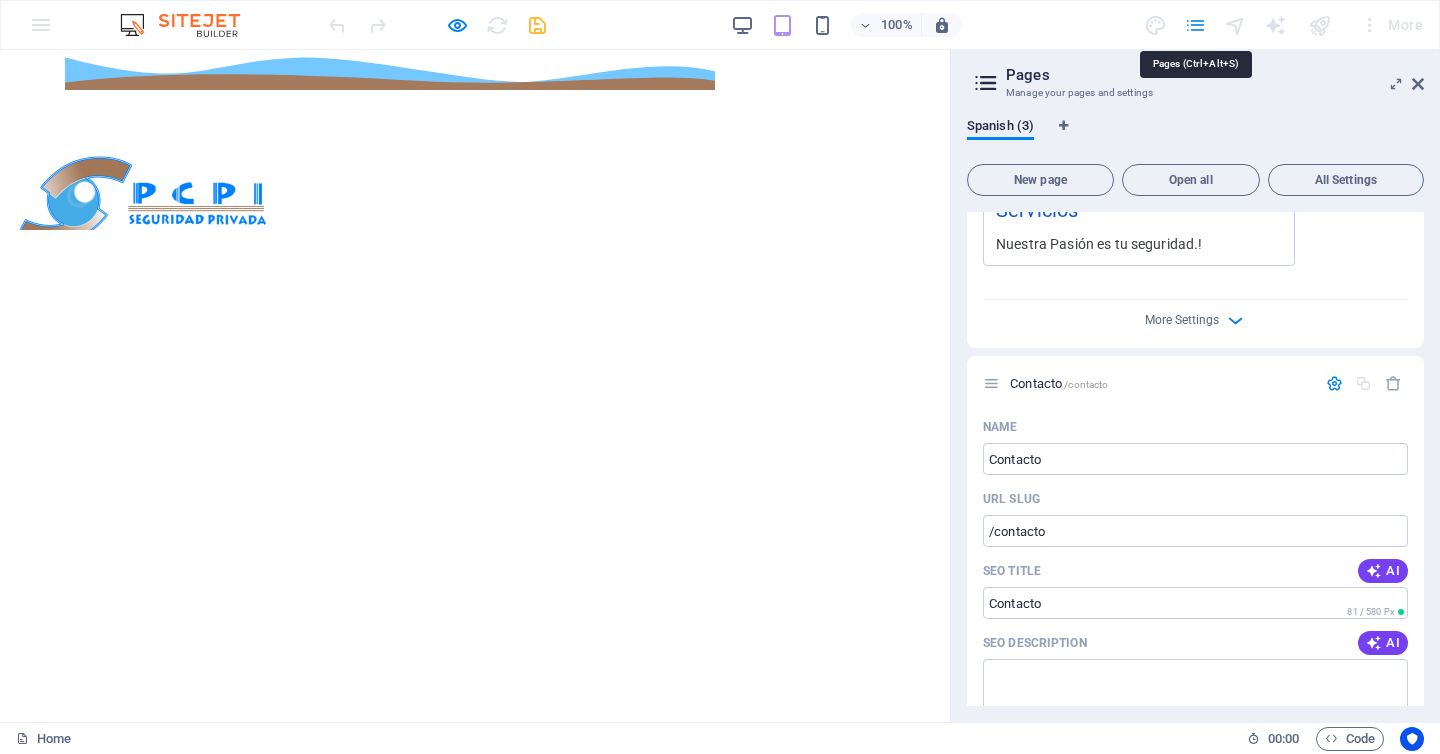 click at bounding box center [1195, 25] 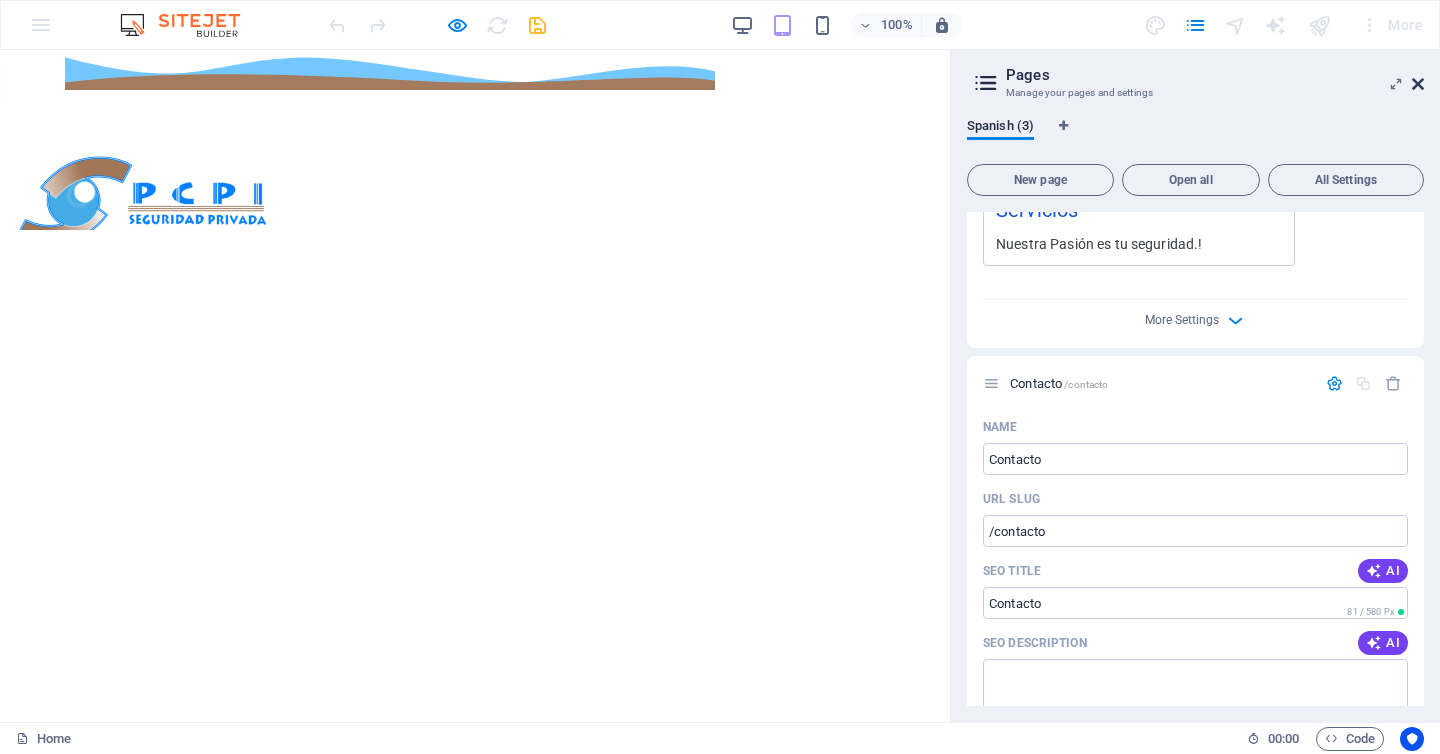 click at bounding box center [1418, 84] 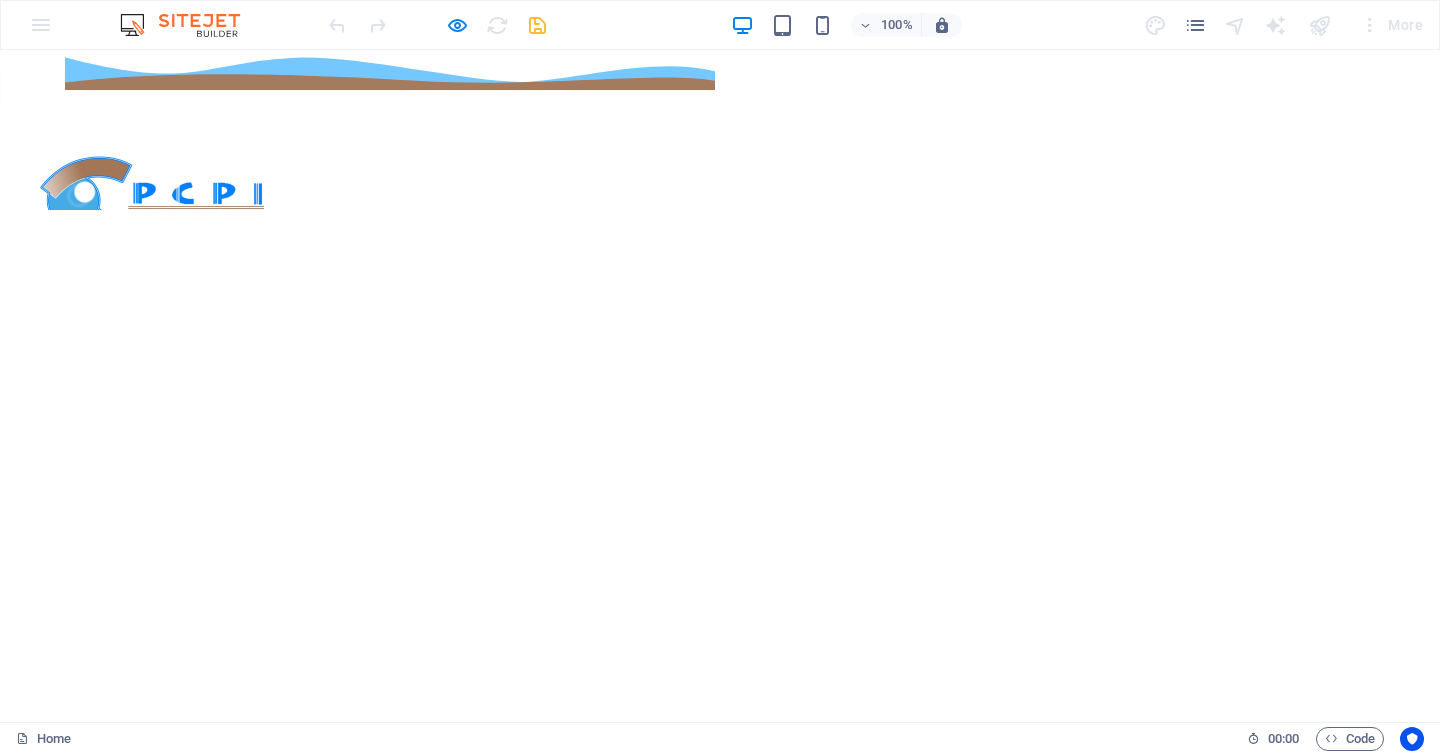 click on "100% More" at bounding box center (720, 25) 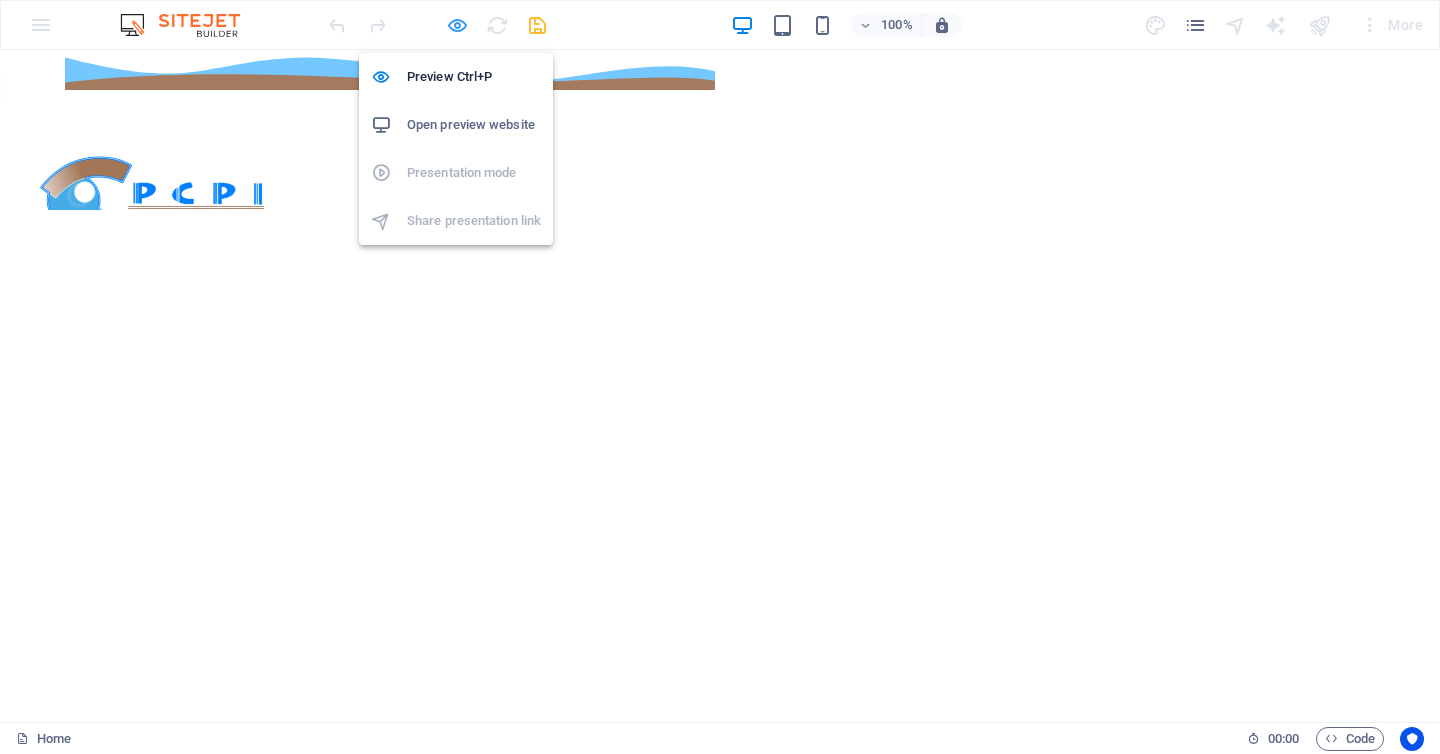 click at bounding box center [457, 25] 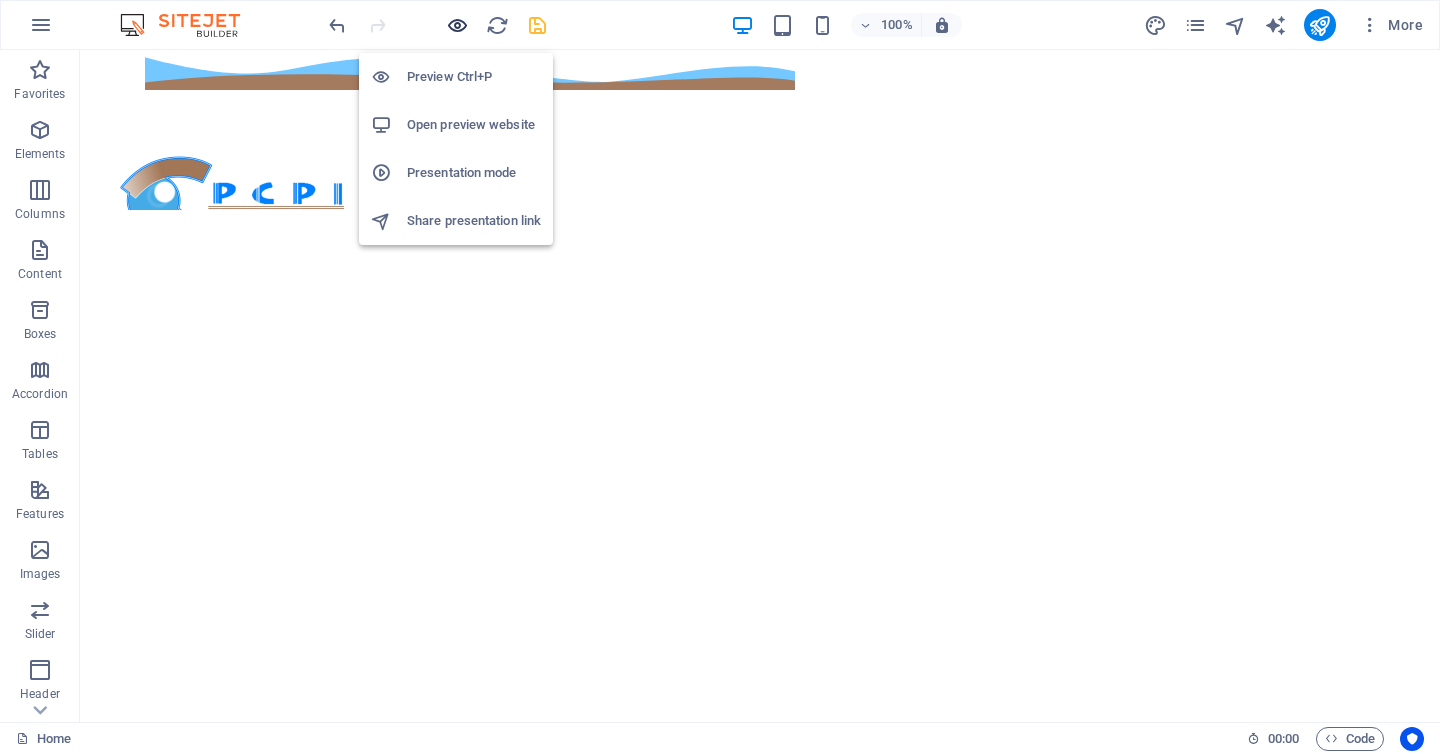 click at bounding box center (457, 25) 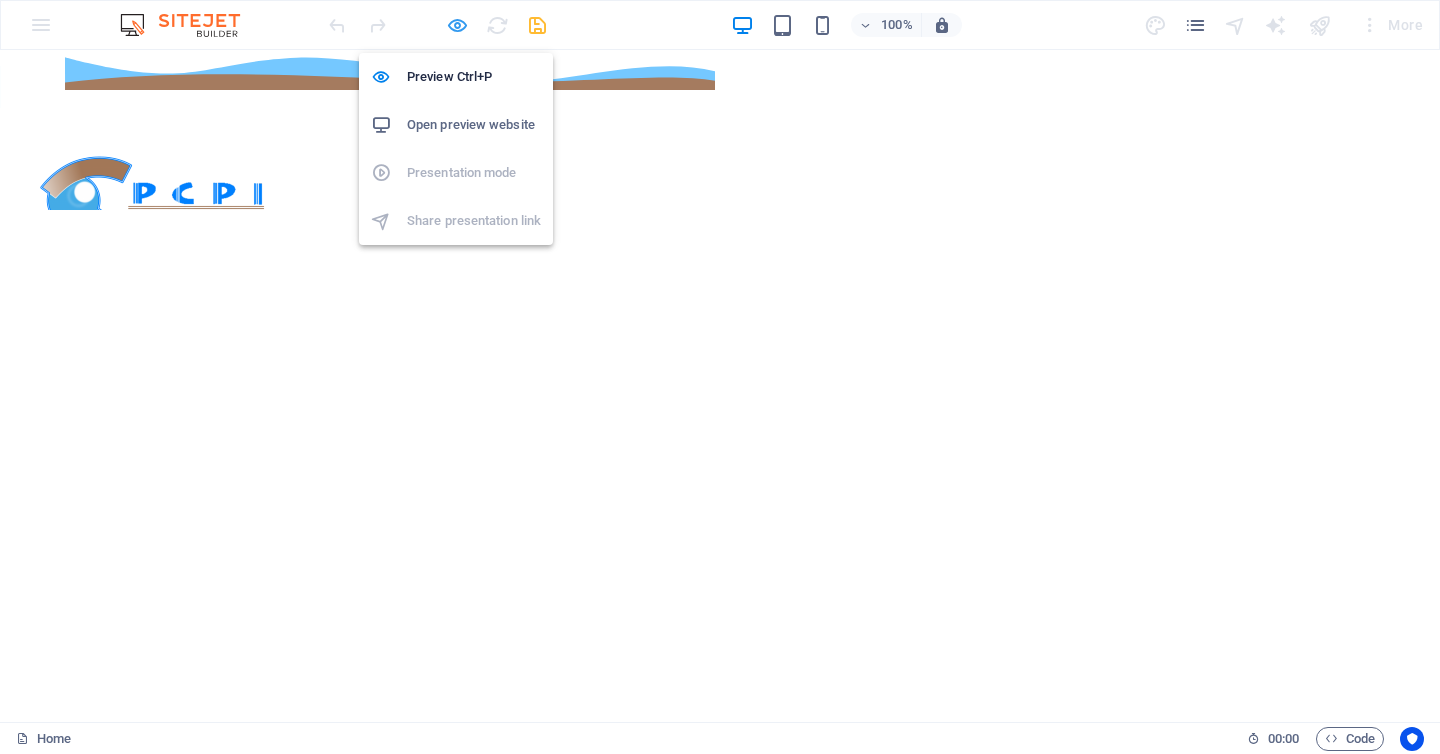 click at bounding box center [457, 25] 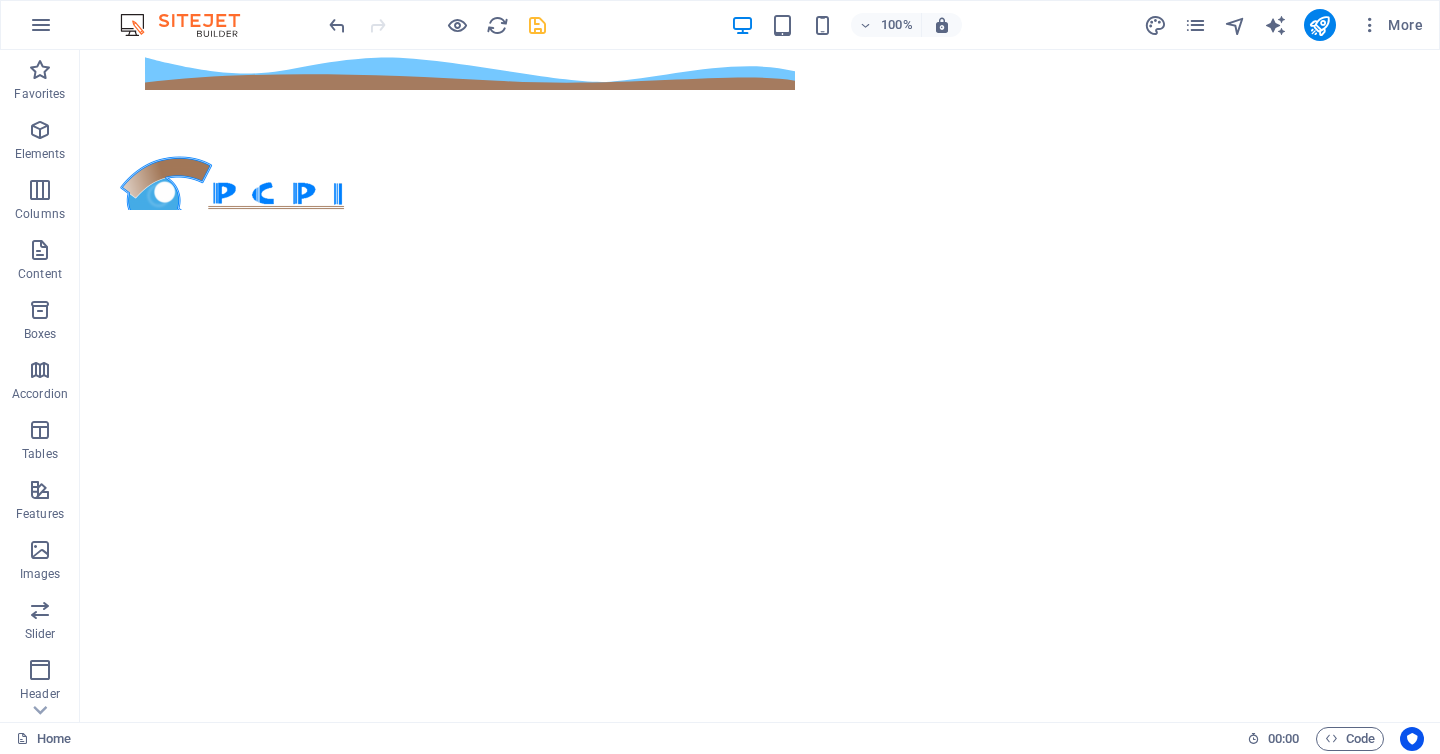 click on "Skip to main content
[PHONE] [FIRST] [LAST] [NUMBER] [STREET], [CITY] [POSTAL_CODE]" at bounding box center [760, 130] 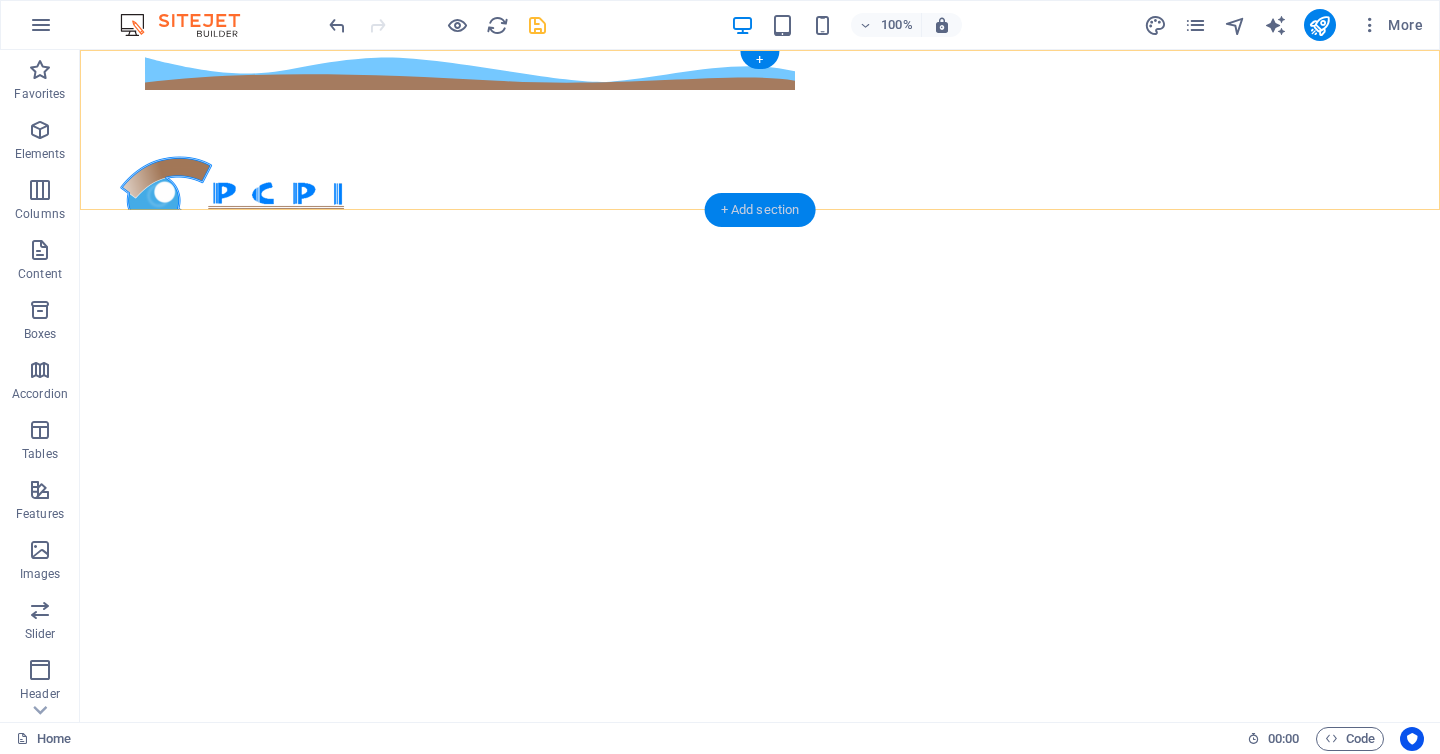 drag, startPoint x: 755, startPoint y: 213, endPoint x: 331, endPoint y: 163, distance: 426.93793 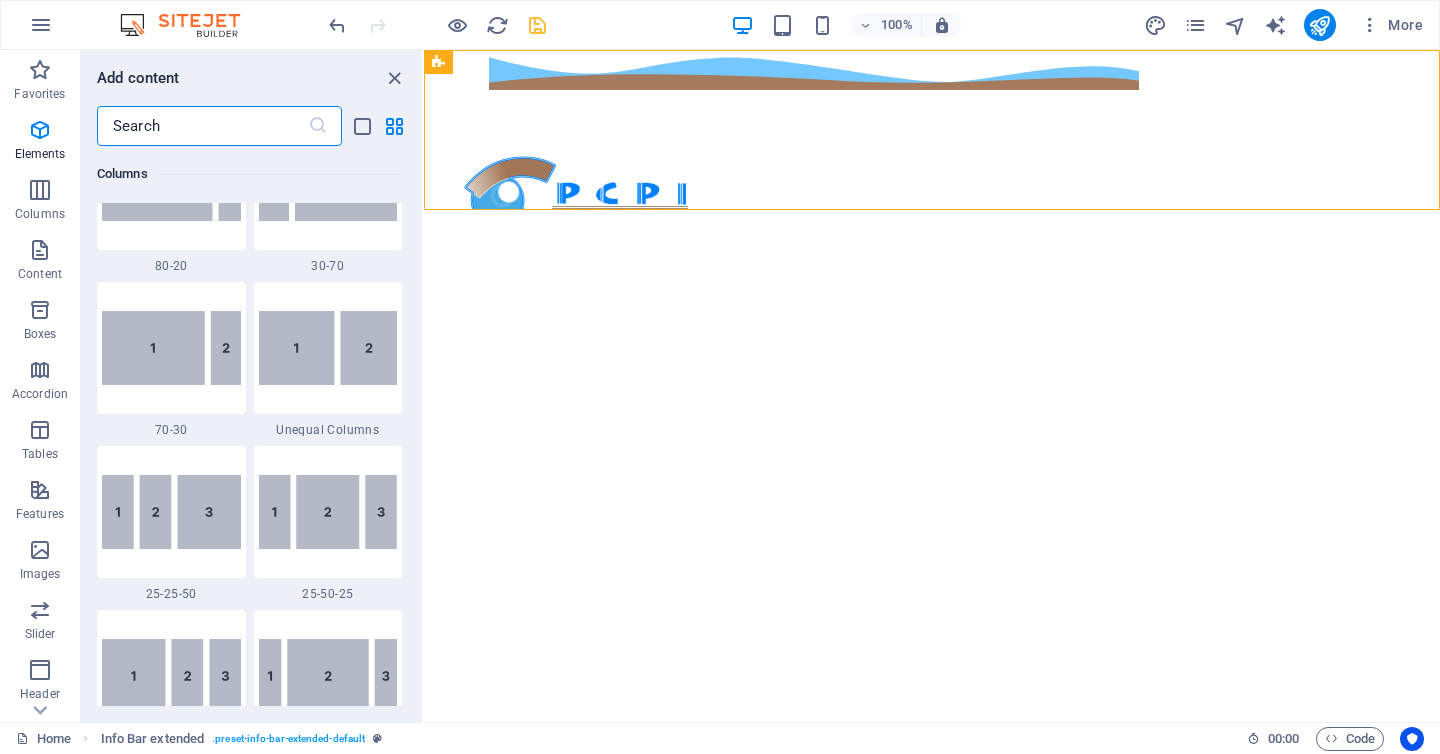 scroll, scrollTop: 3499, scrollLeft: 0, axis: vertical 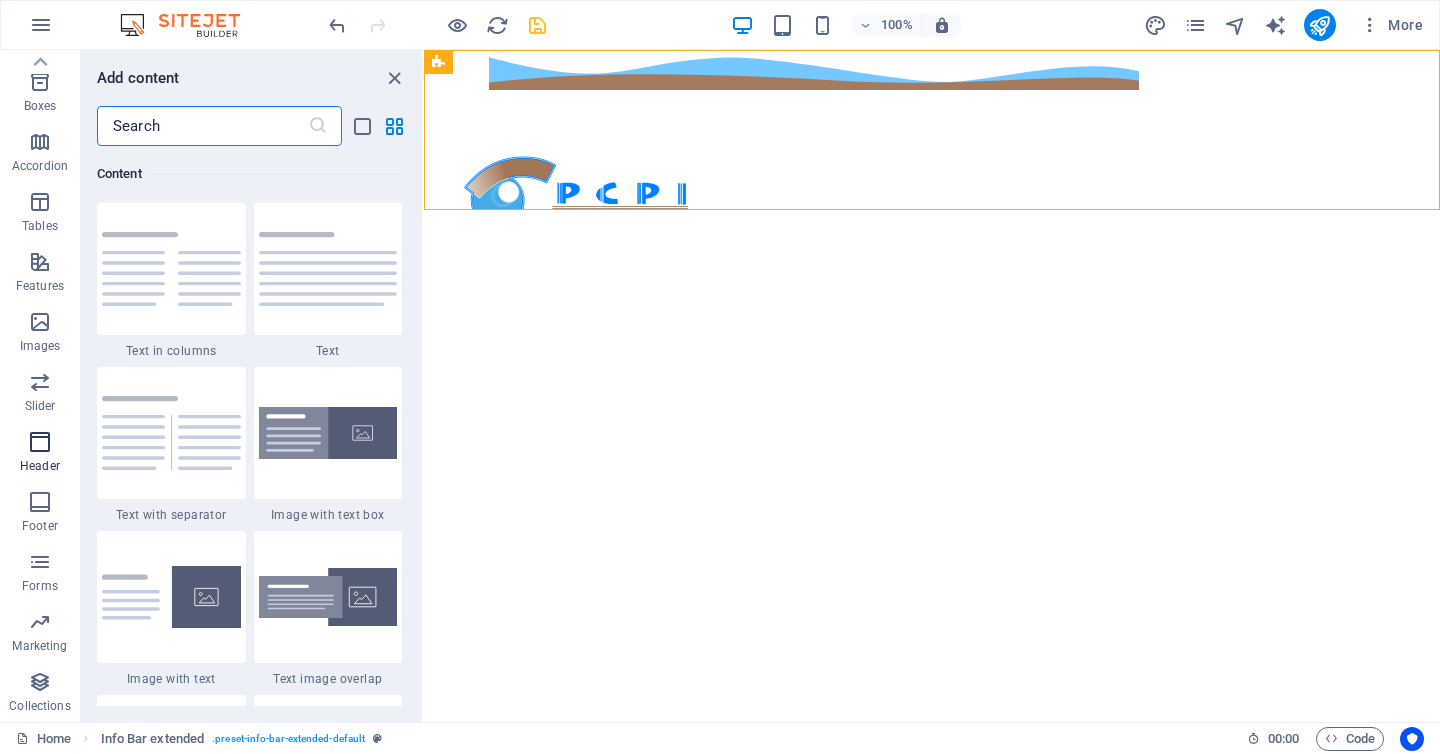 click at bounding box center (40, 442) 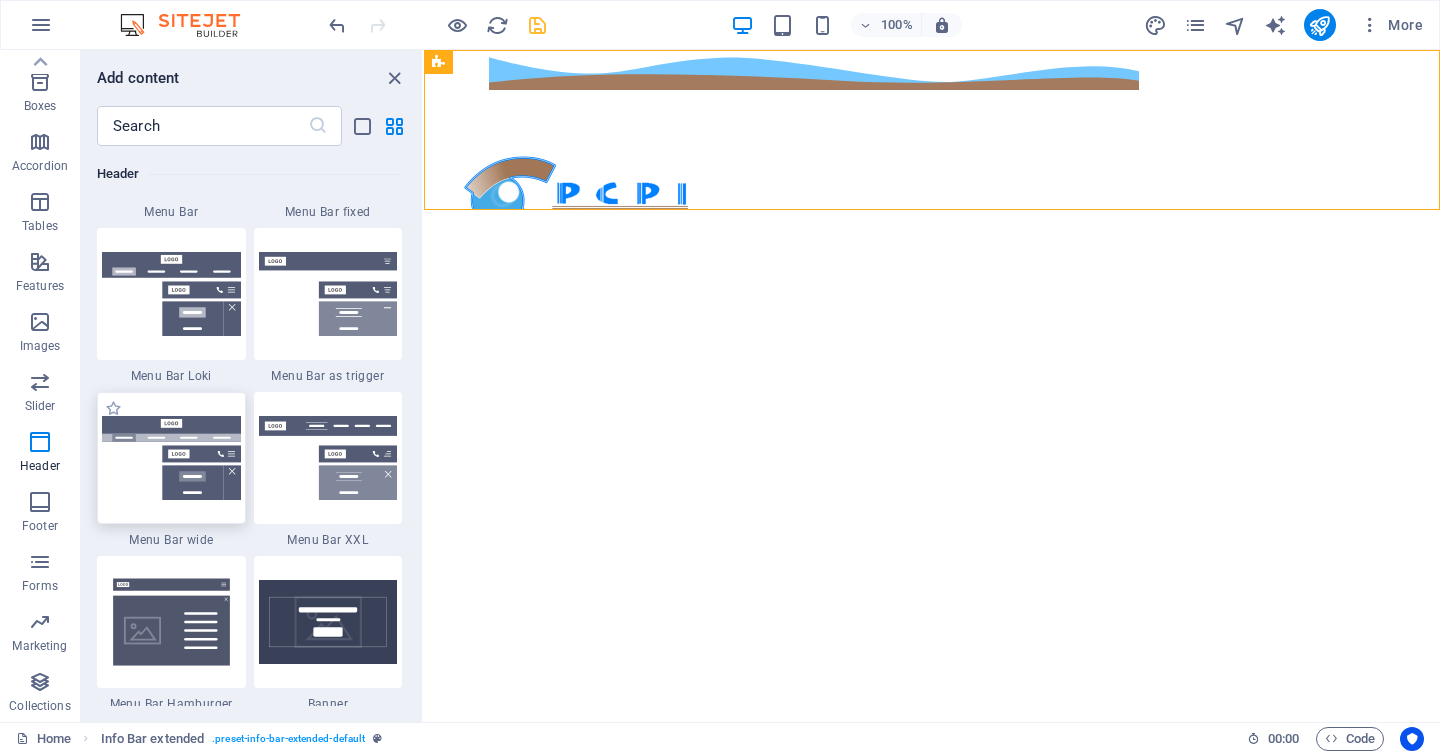 scroll, scrollTop: 12347, scrollLeft: 0, axis: vertical 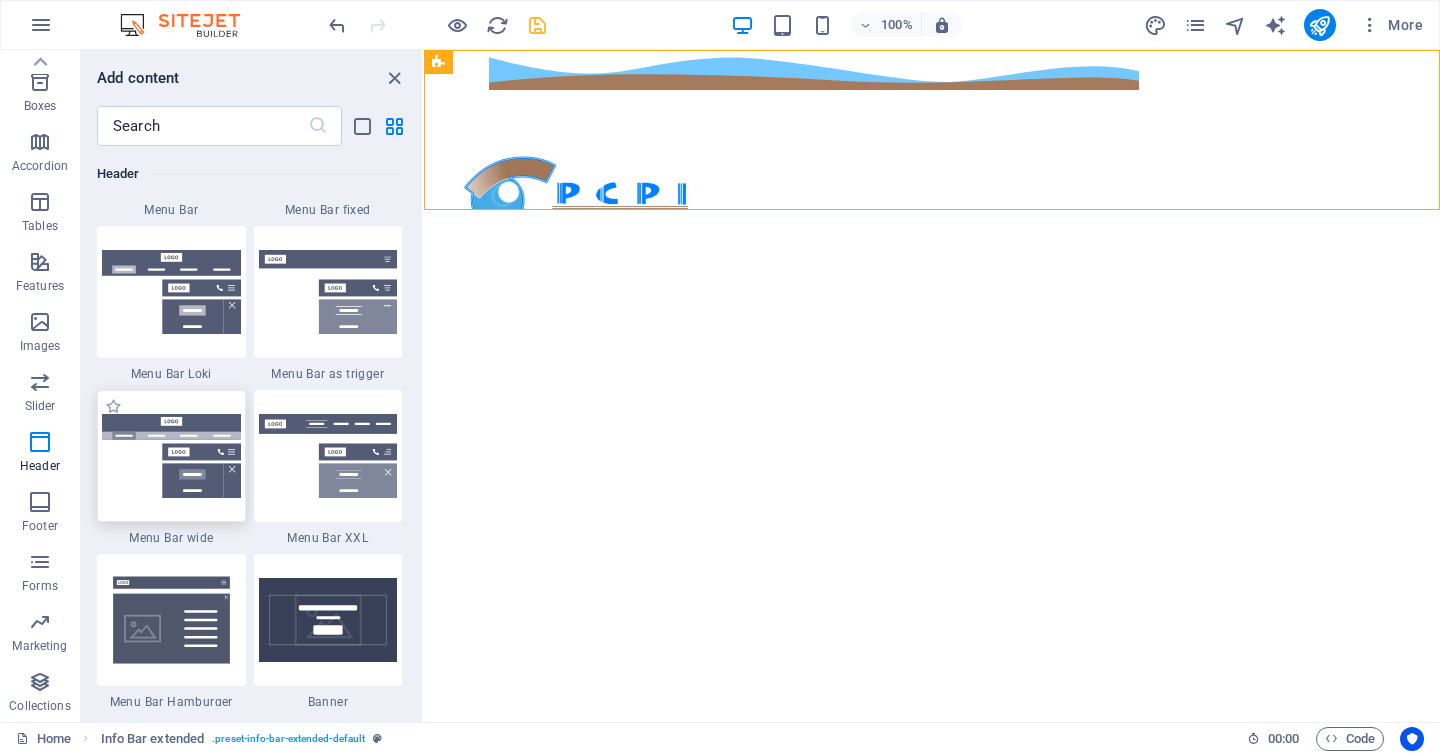 click at bounding box center (171, 456) 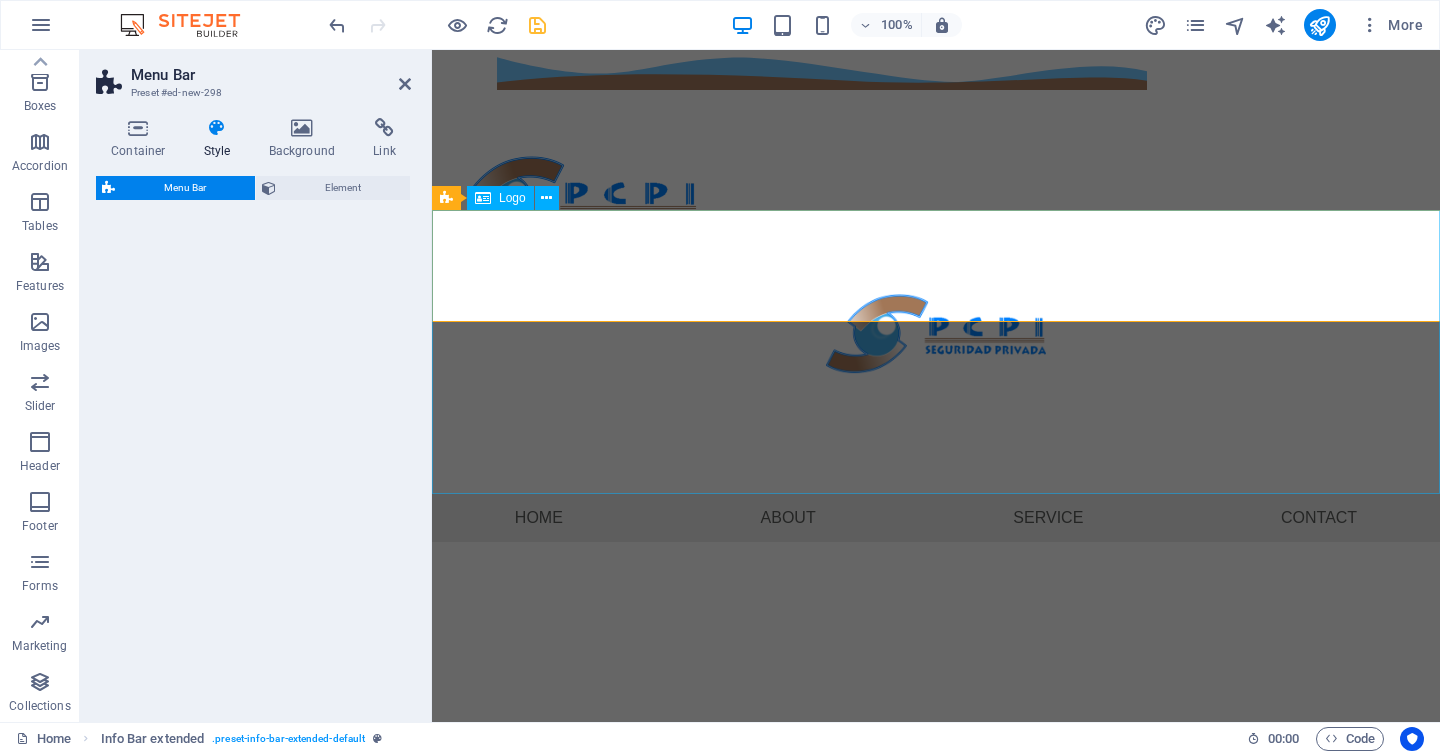 select on "rem" 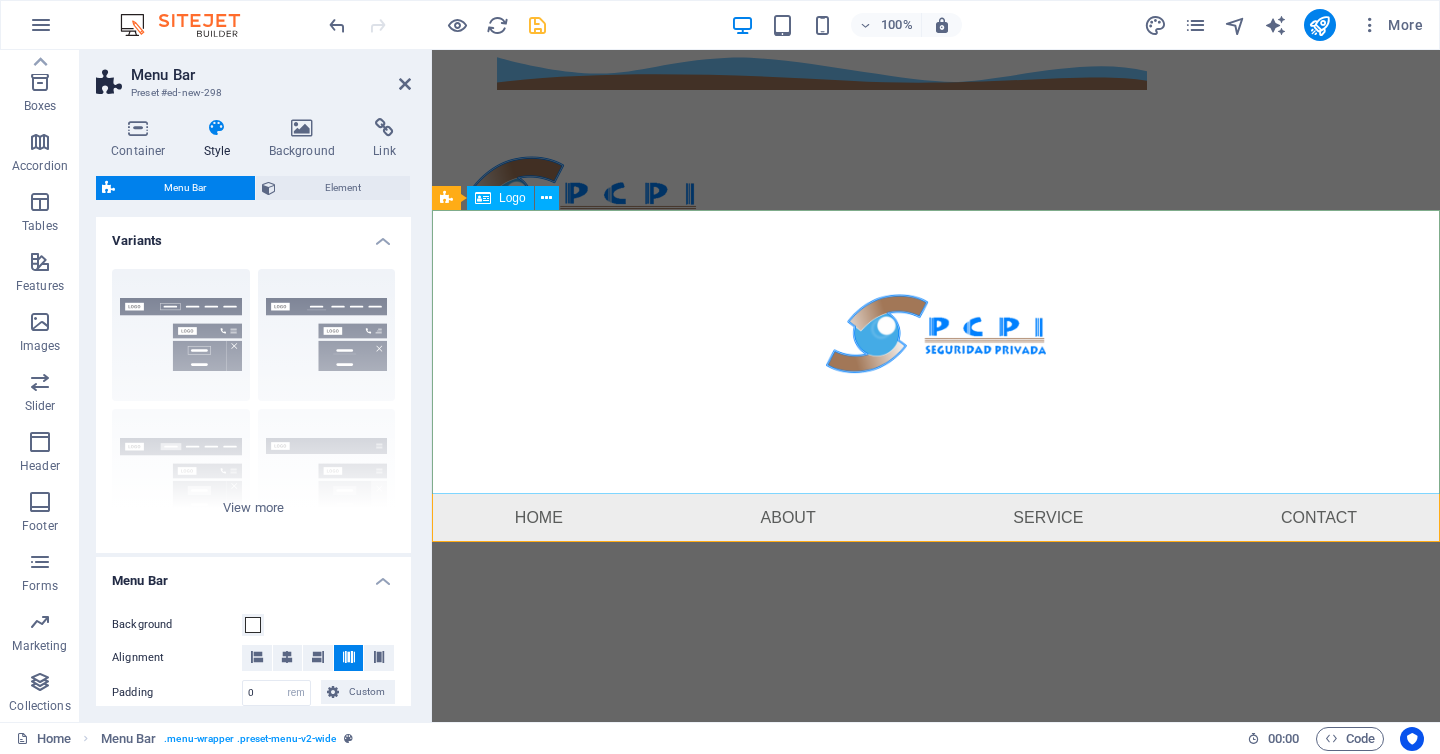 click at bounding box center (936, 352) 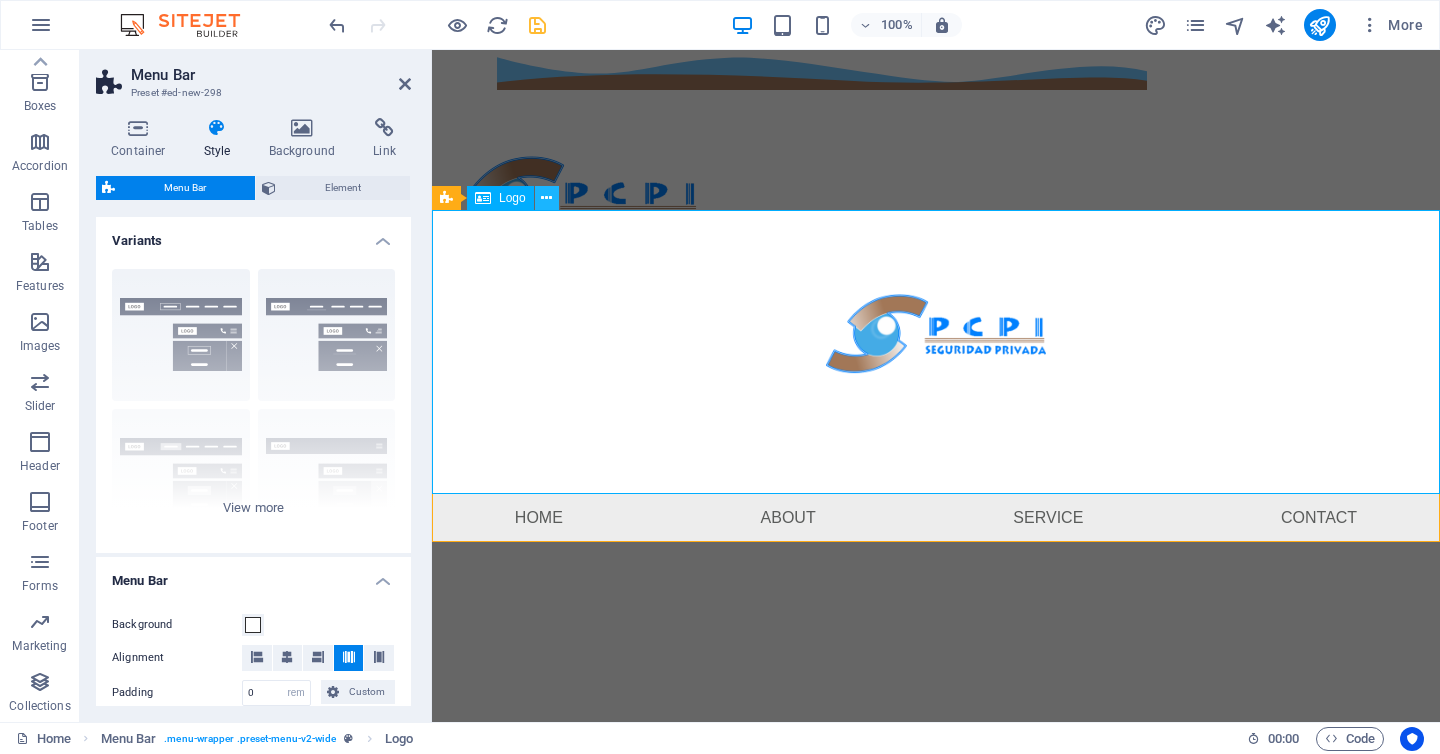 click at bounding box center [546, 198] 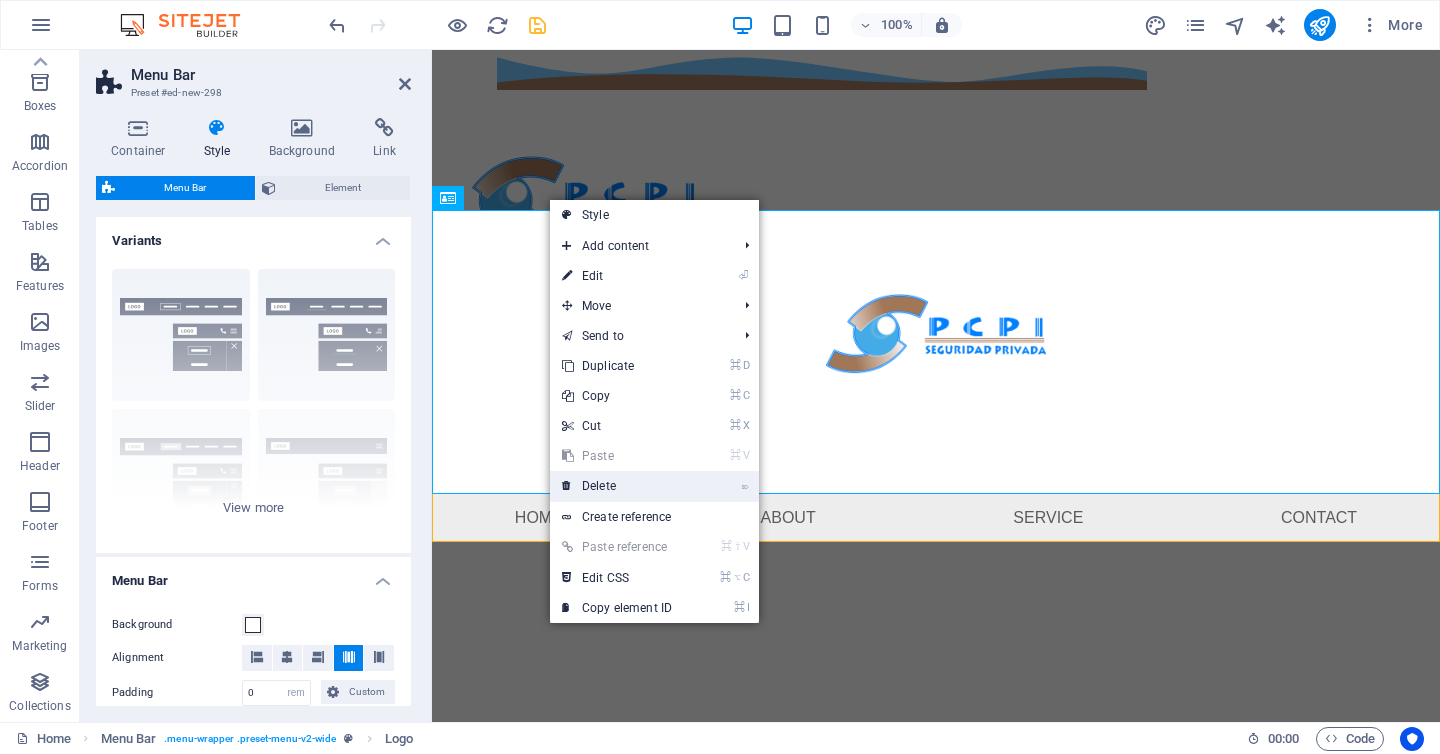 drag, startPoint x: 617, startPoint y: 479, endPoint x: 185, endPoint y: 429, distance: 434.88388 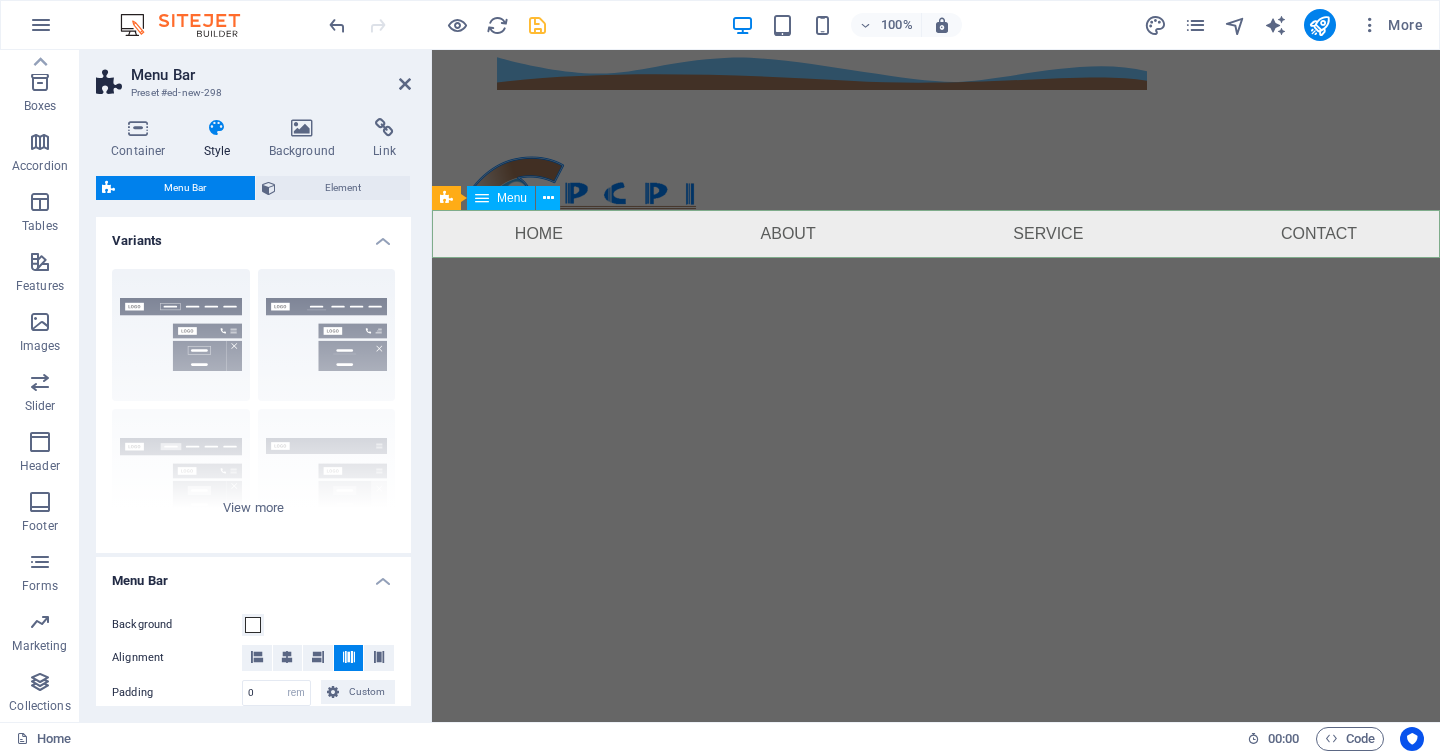 click on "Menu" at bounding box center [512, 198] 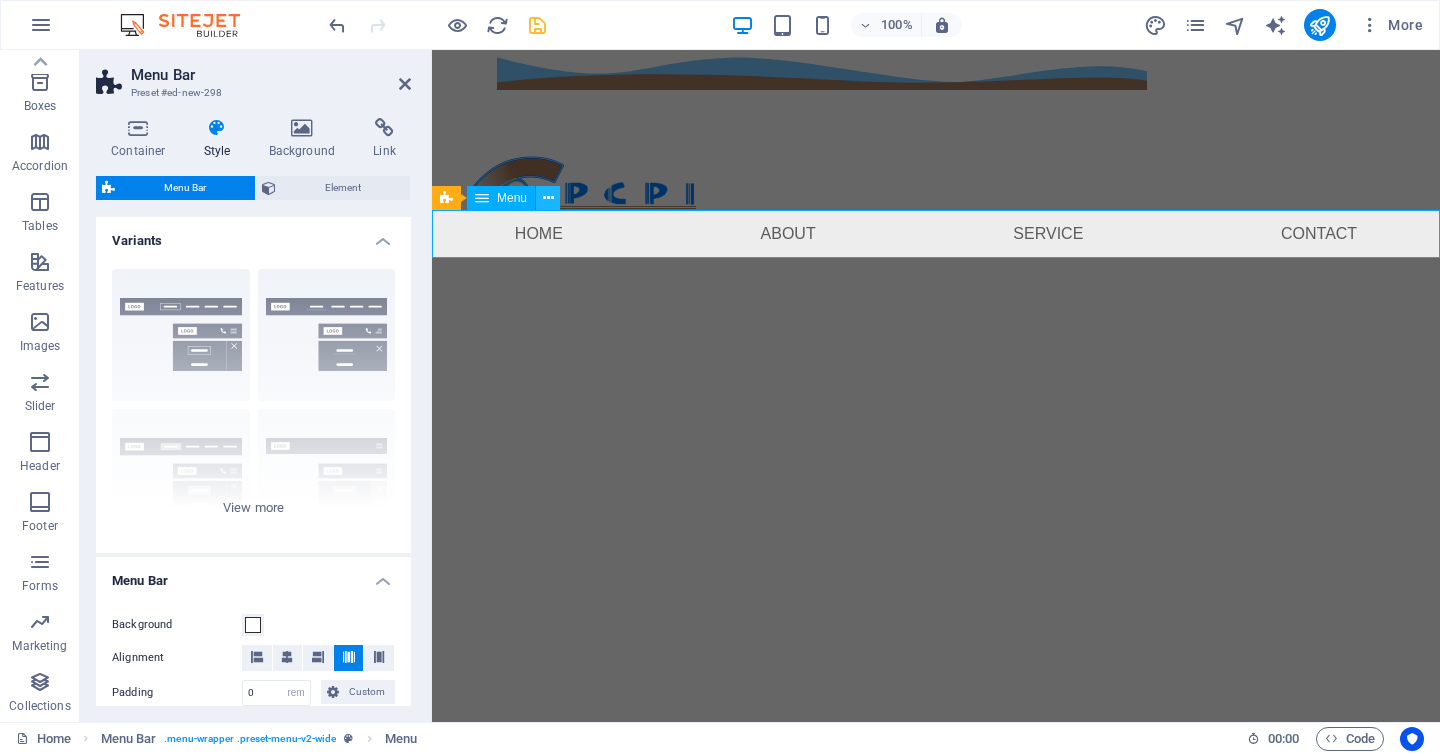 click at bounding box center [548, 198] 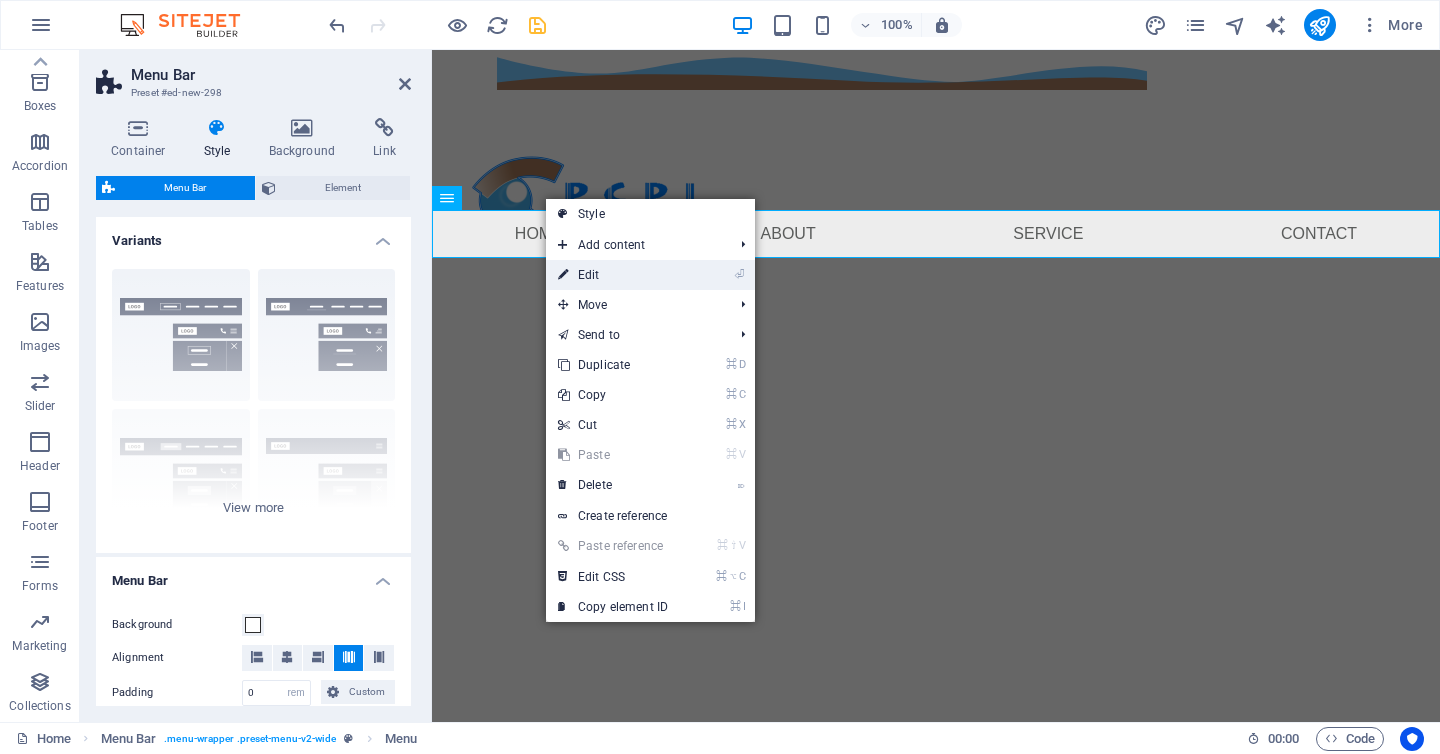 click on "⏎  Edit" at bounding box center (613, 275) 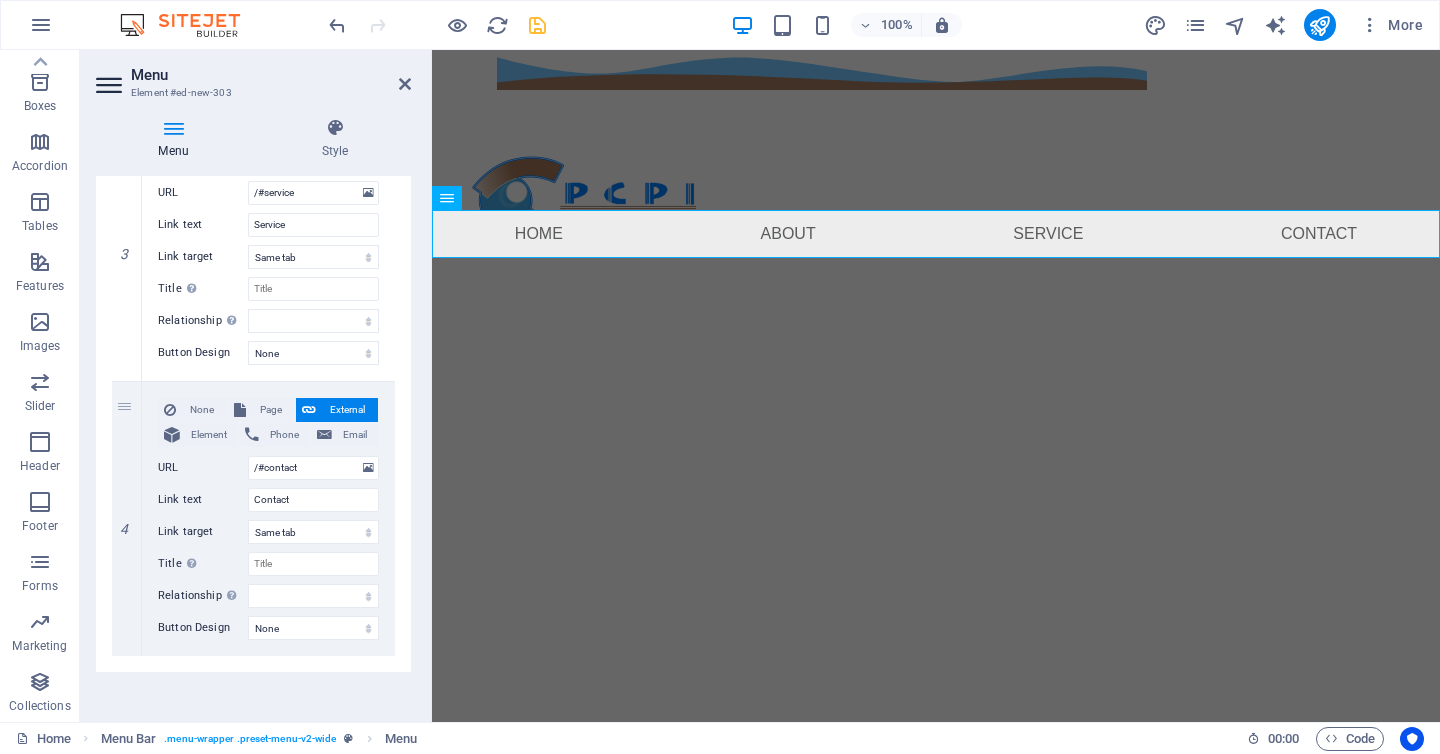 scroll, scrollTop: 815, scrollLeft: 0, axis: vertical 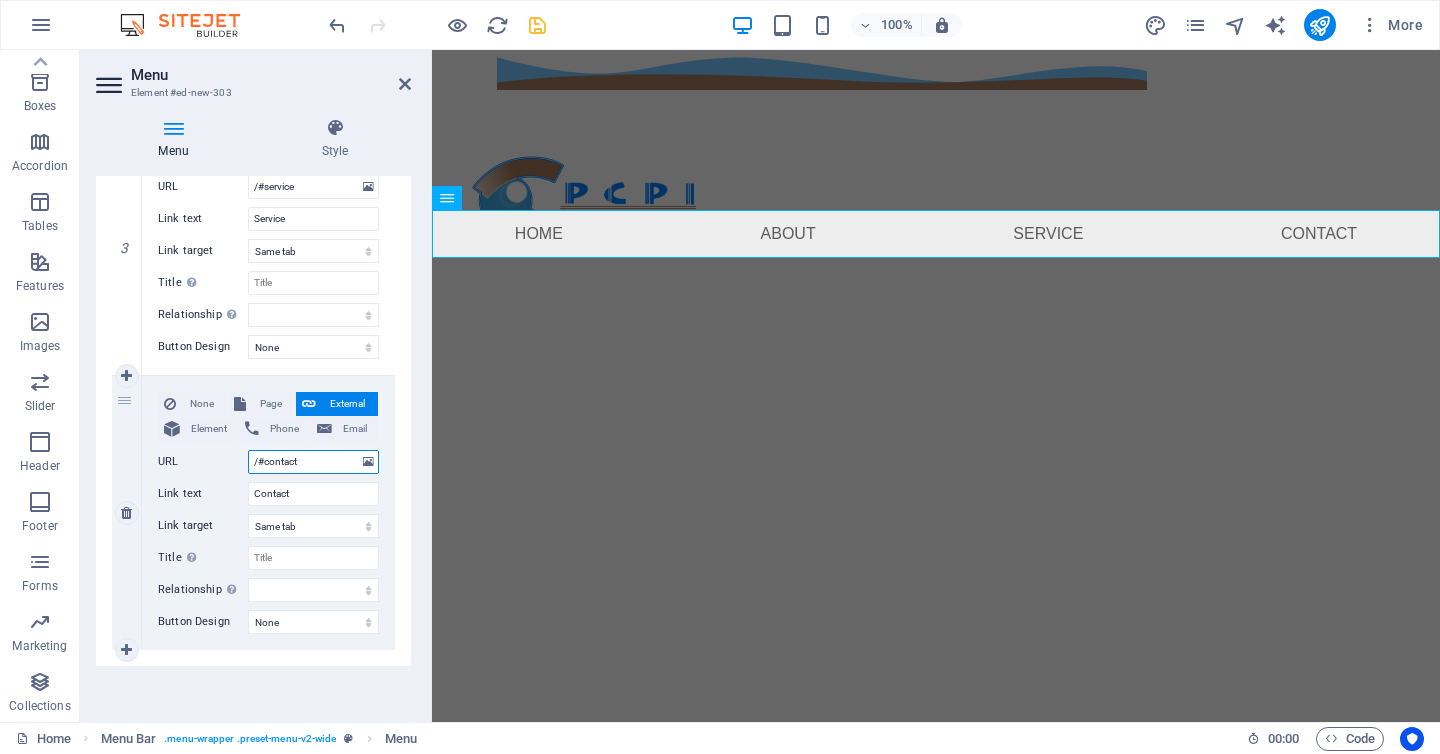 click on "/#contact" at bounding box center [313, 462] 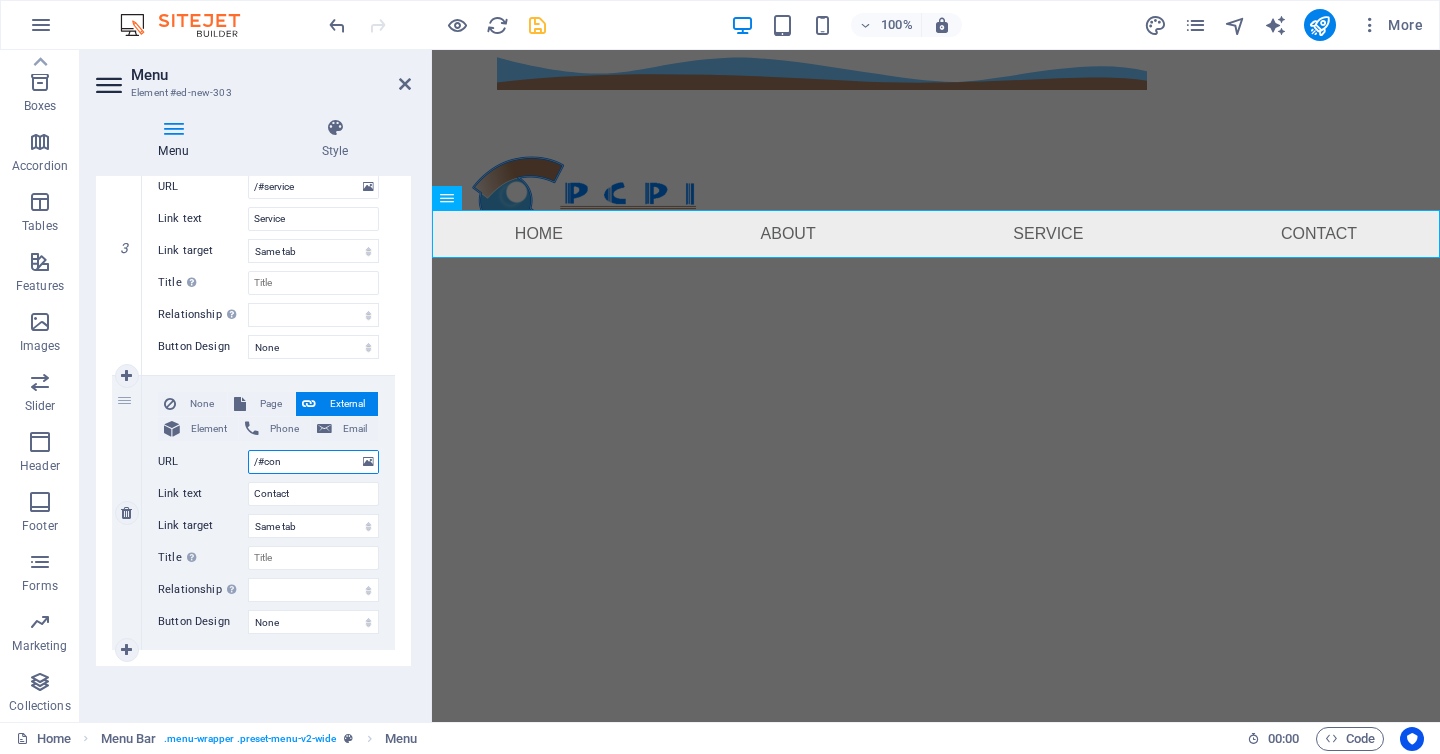 type on "/#co" 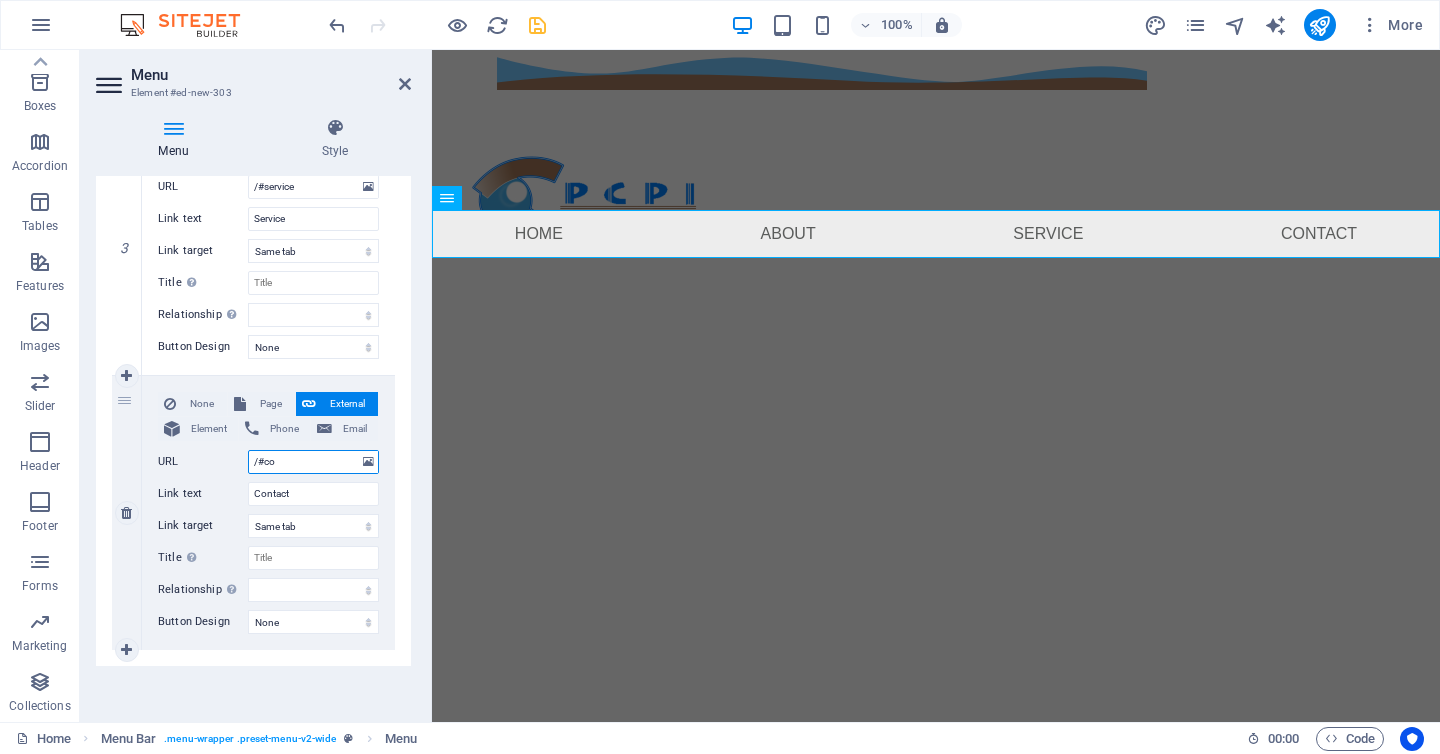 select 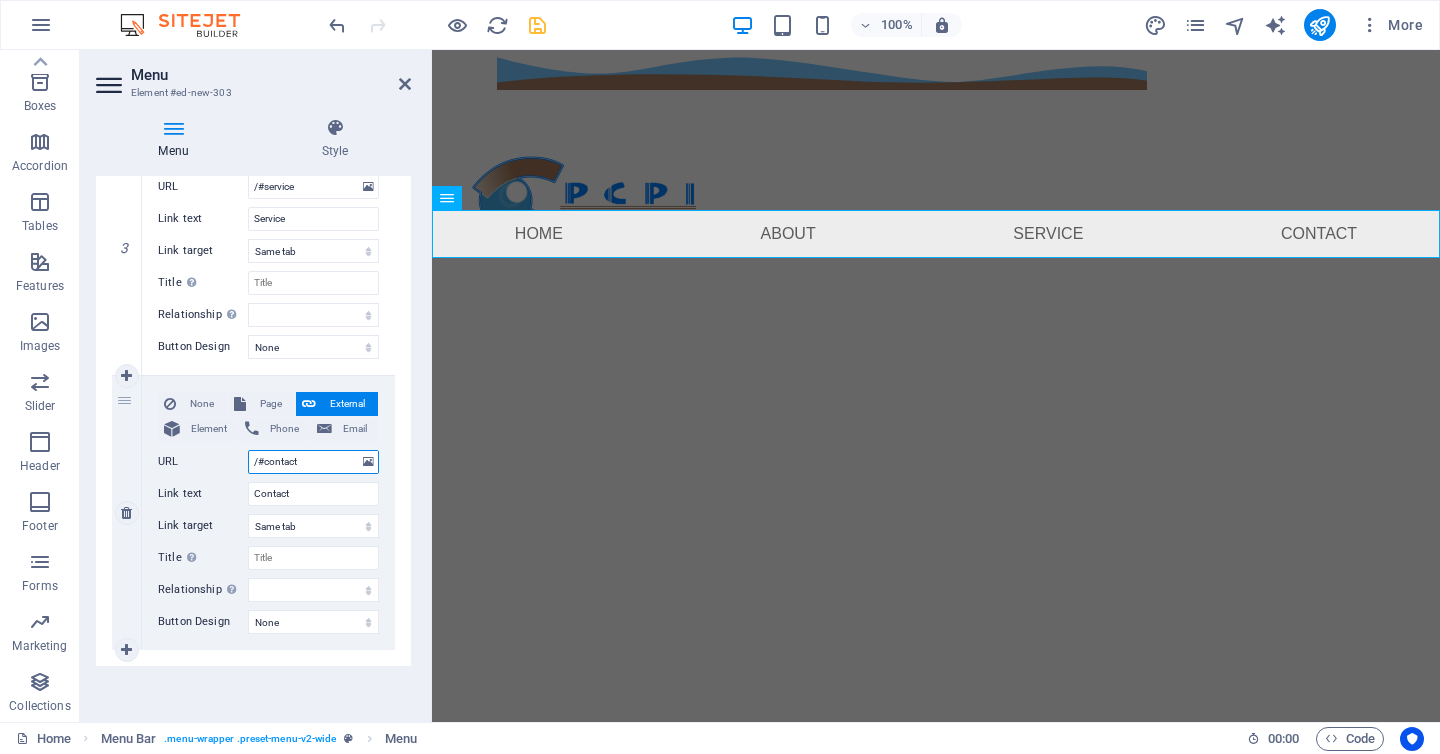 type on "/#contacto" 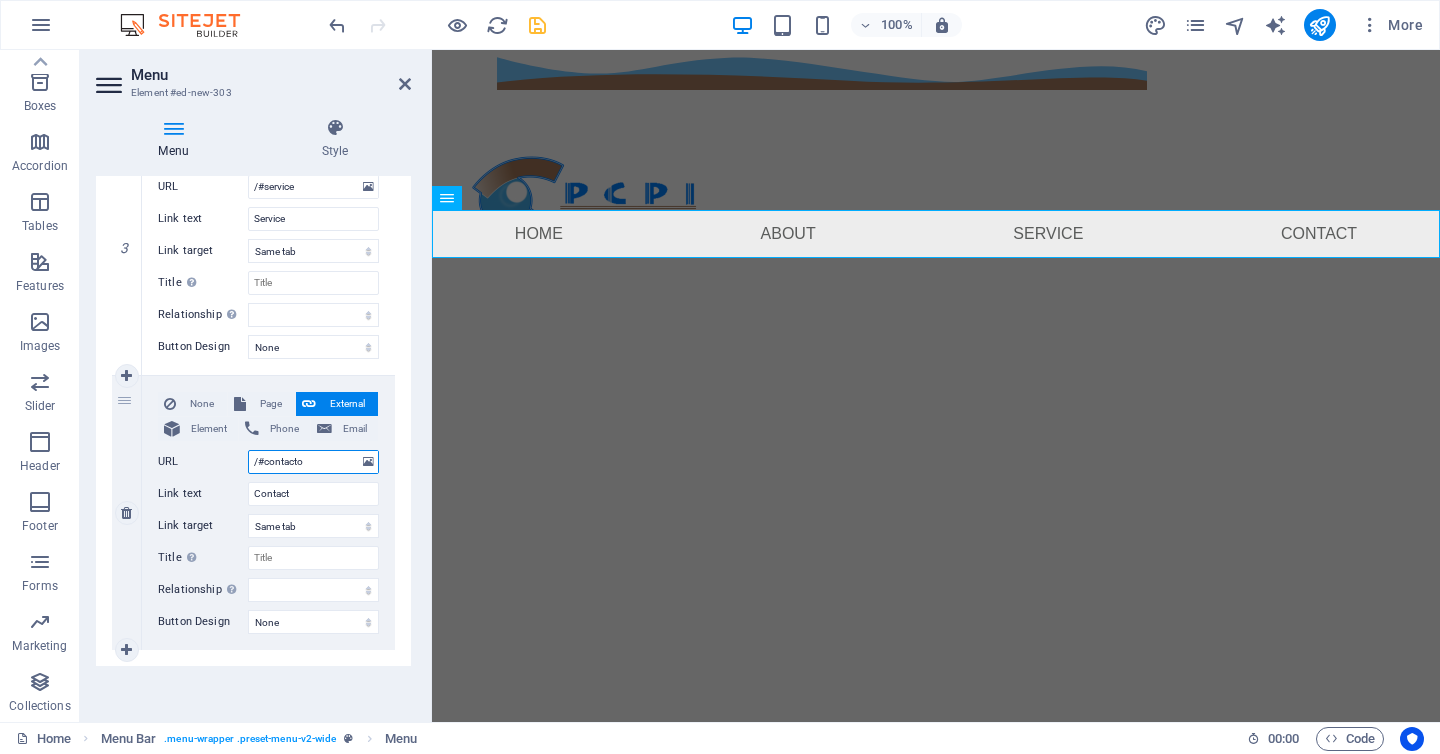 select 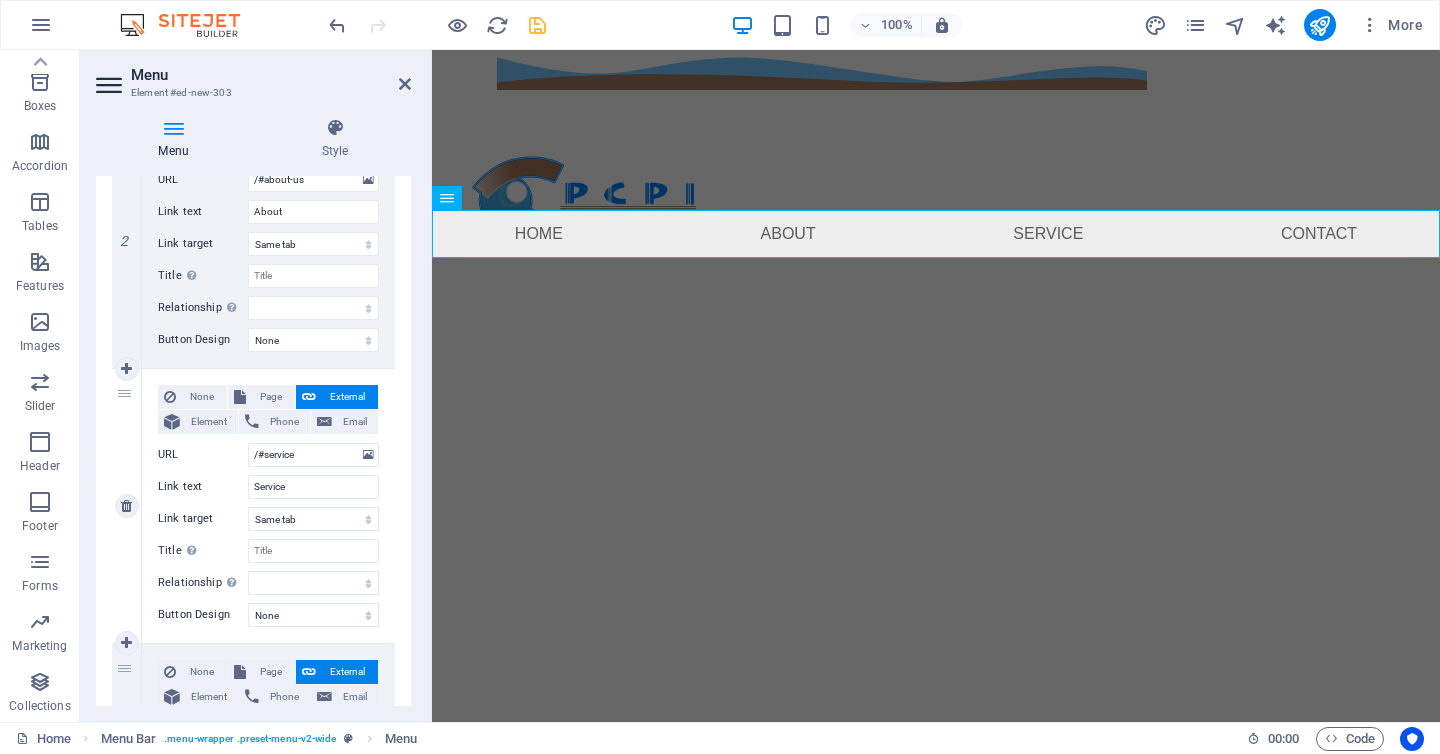 scroll, scrollTop: 548, scrollLeft: 0, axis: vertical 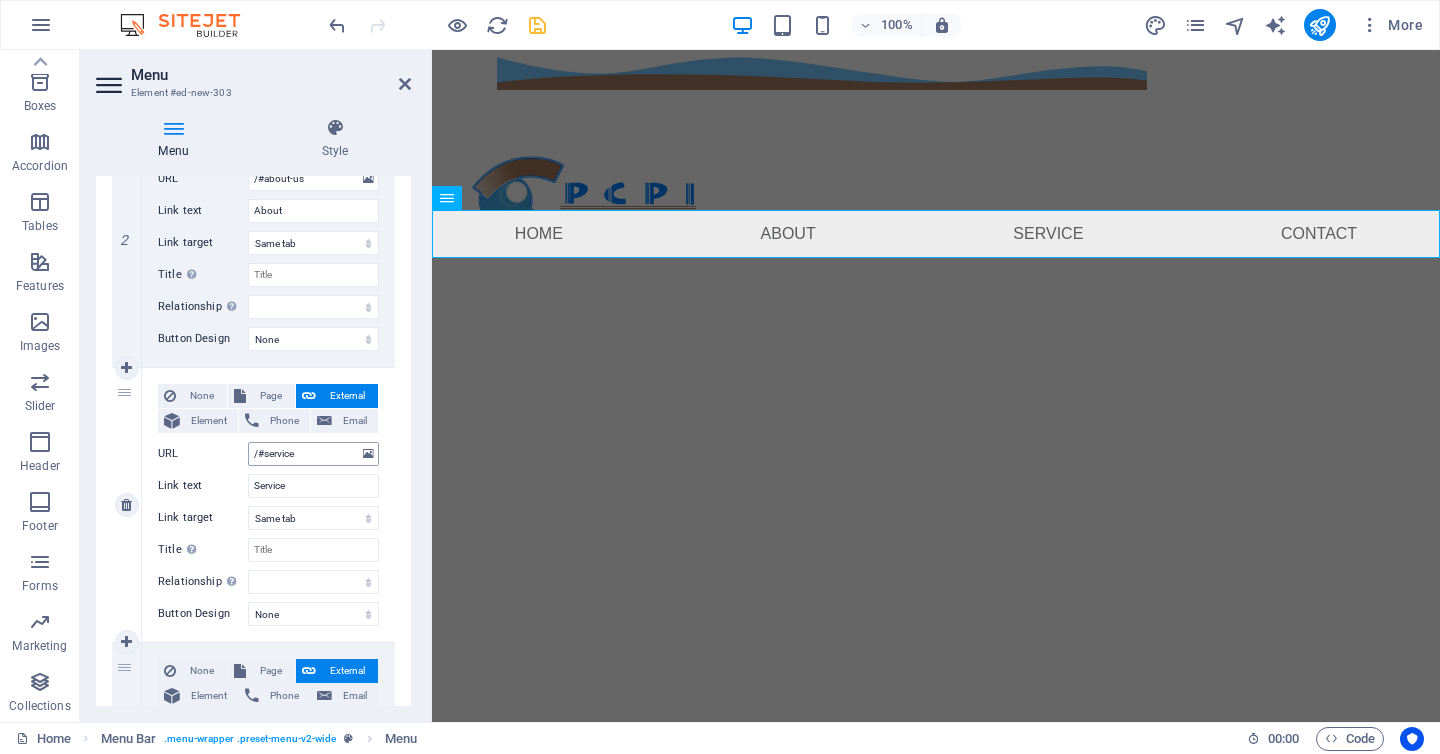 type on "/#contacto" 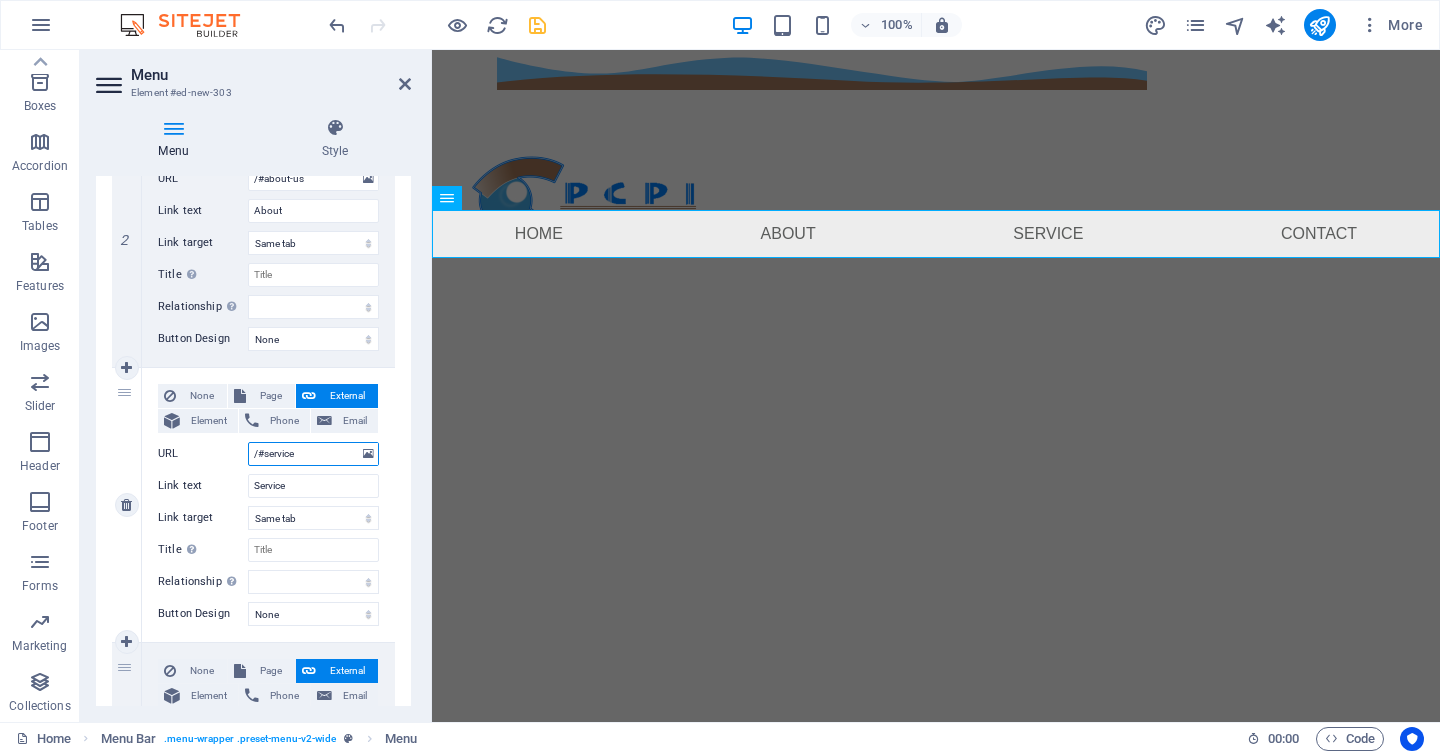 click on "/#service" at bounding box center (313, 454) 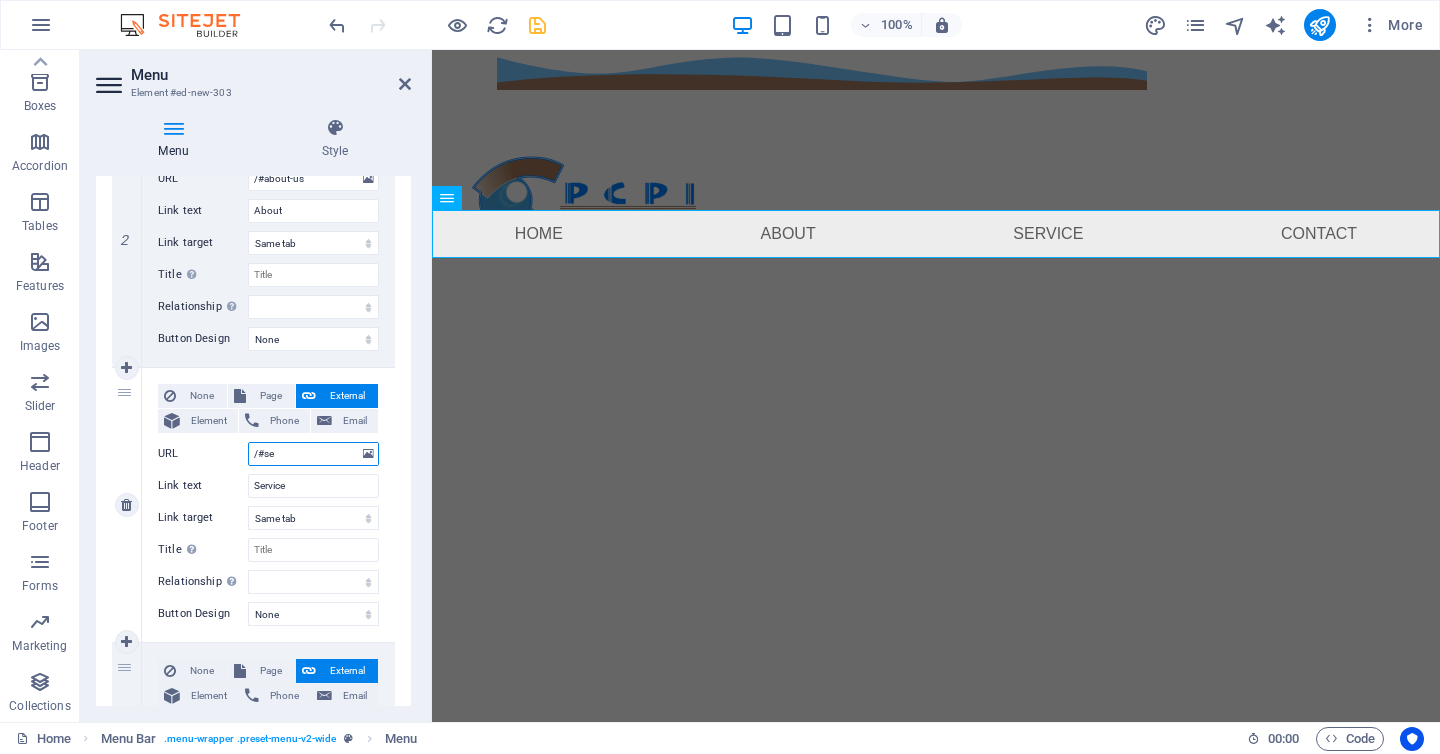 type on "/#s" 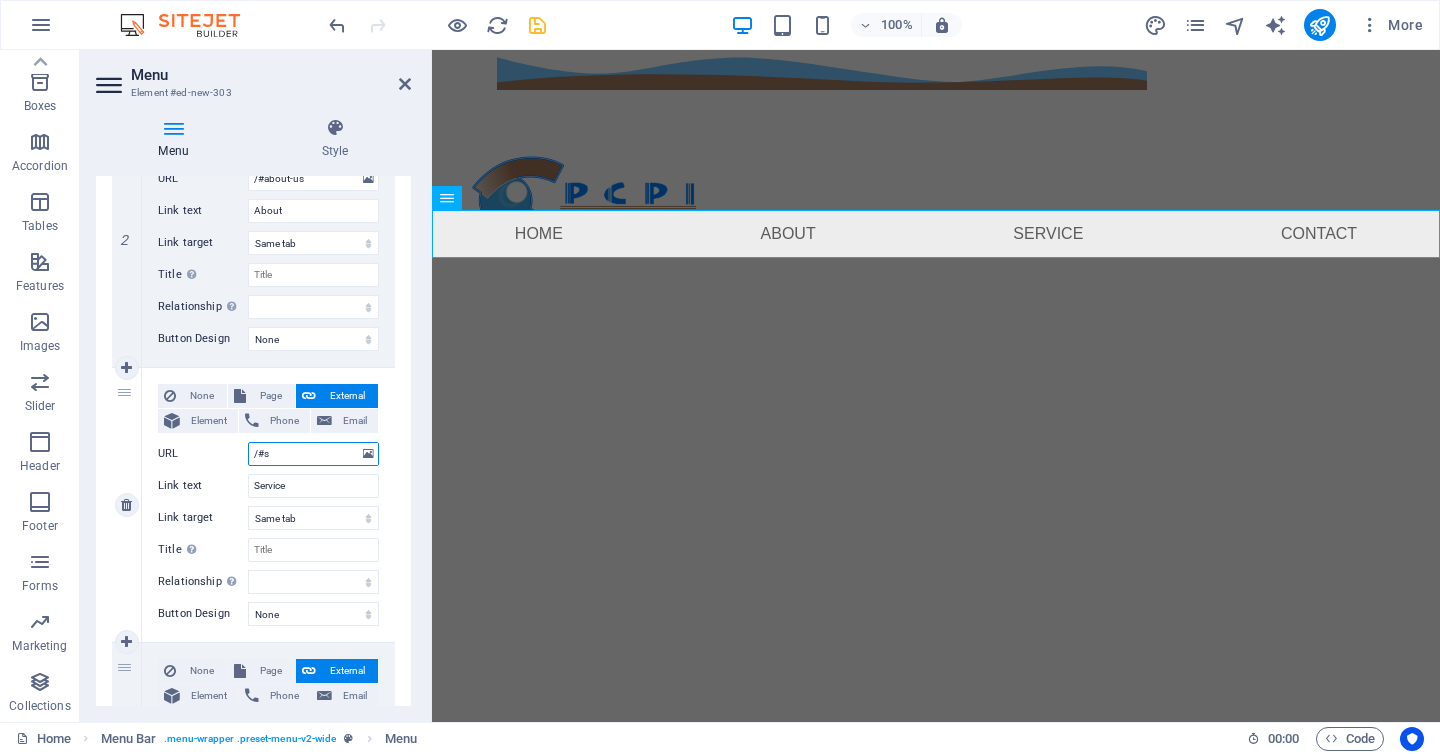 select 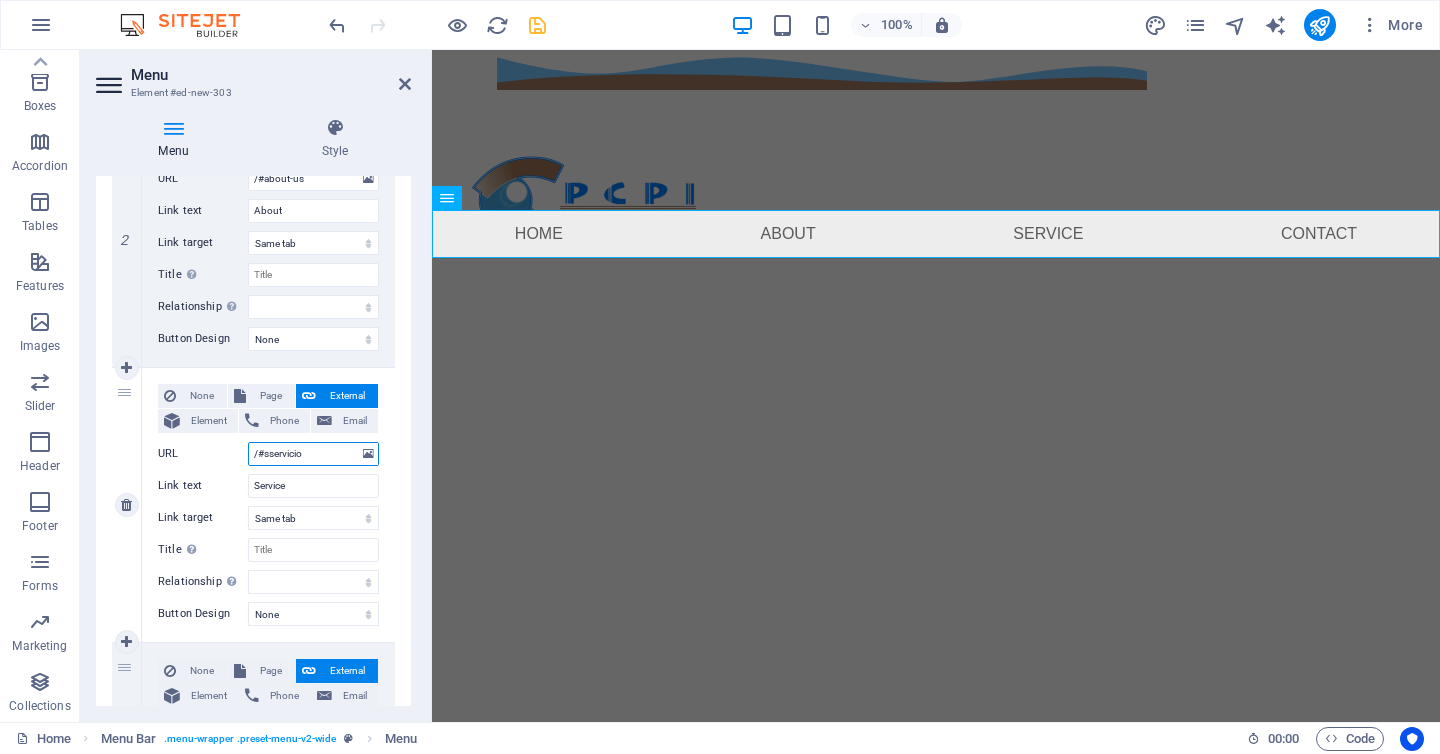 type on "/#sservicios" 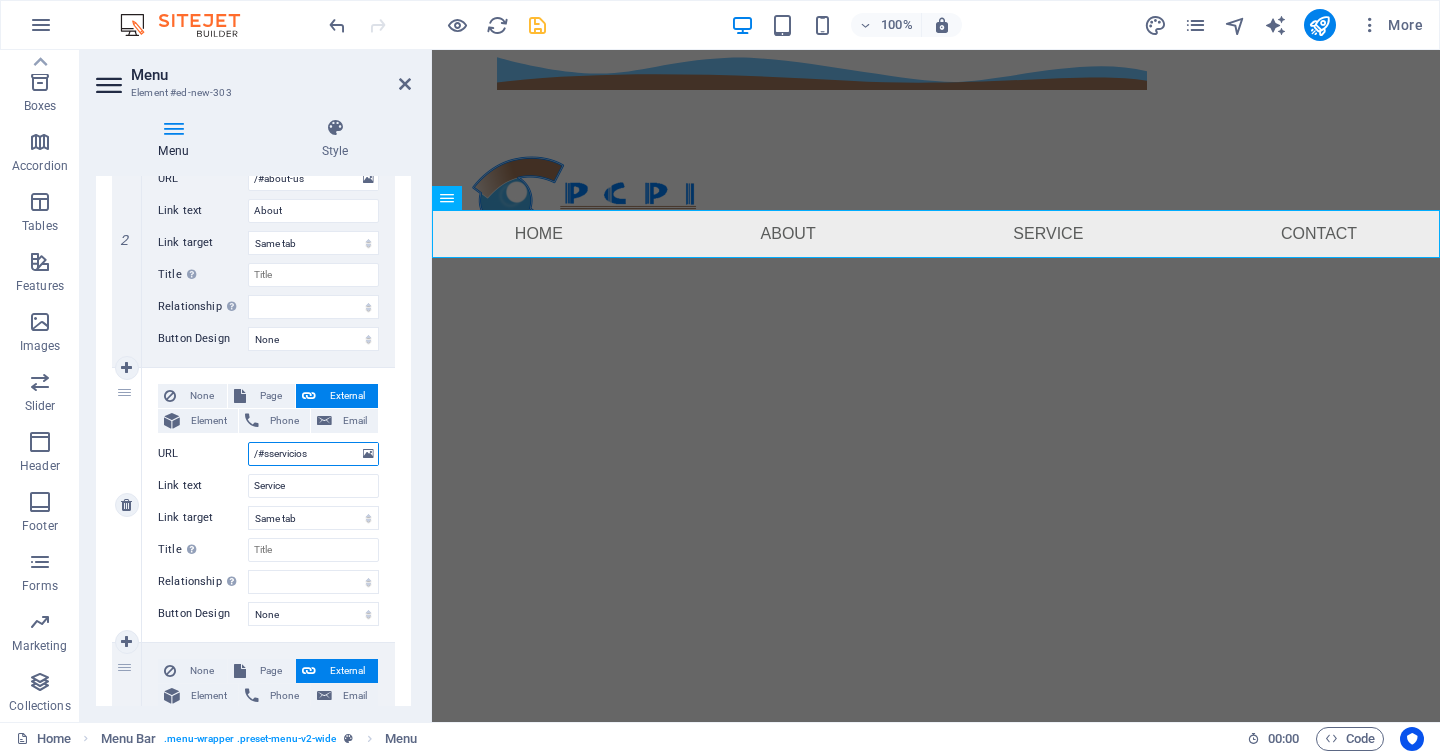 select 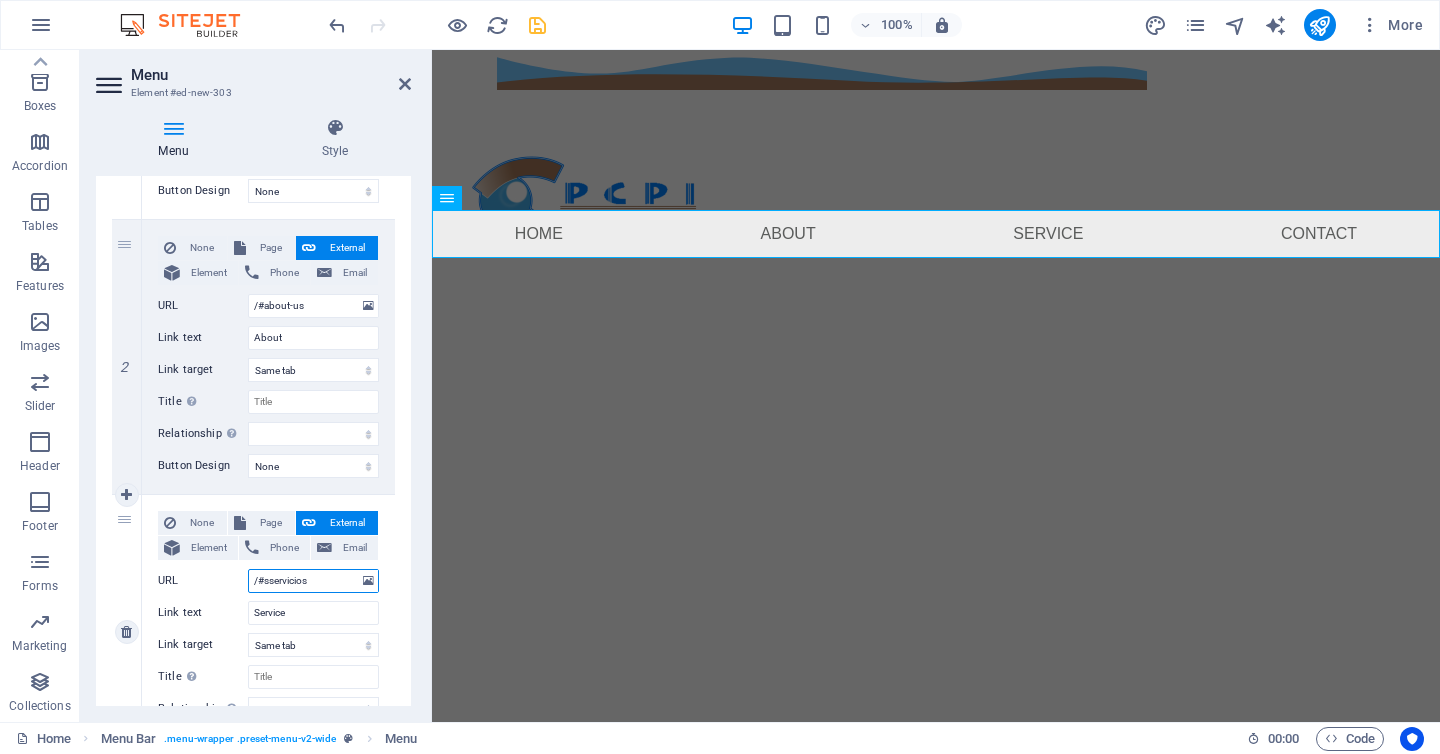 scroll, scrollTop: 414, scrollLeft: 0, axis: vertical 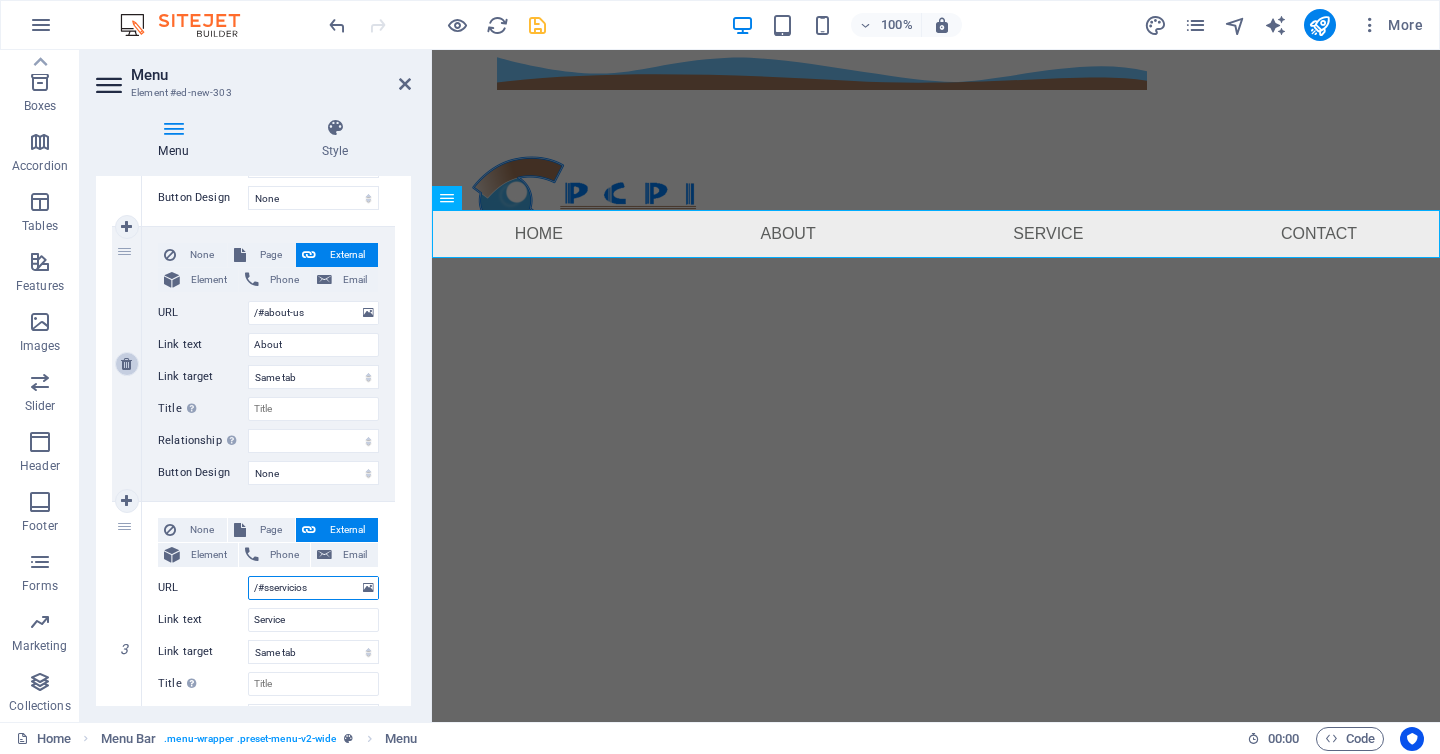 type on "/#sservicios" 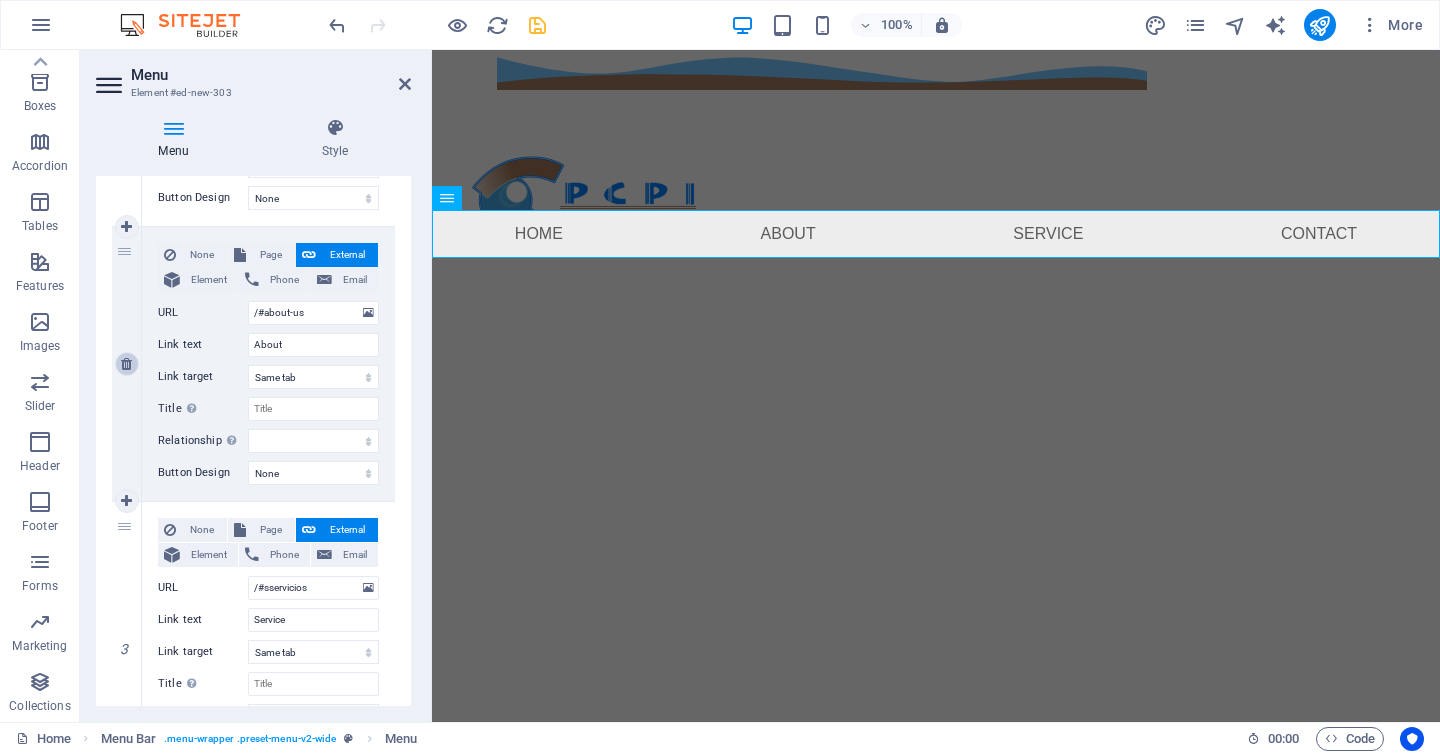 click at bounding box center (126, 364) 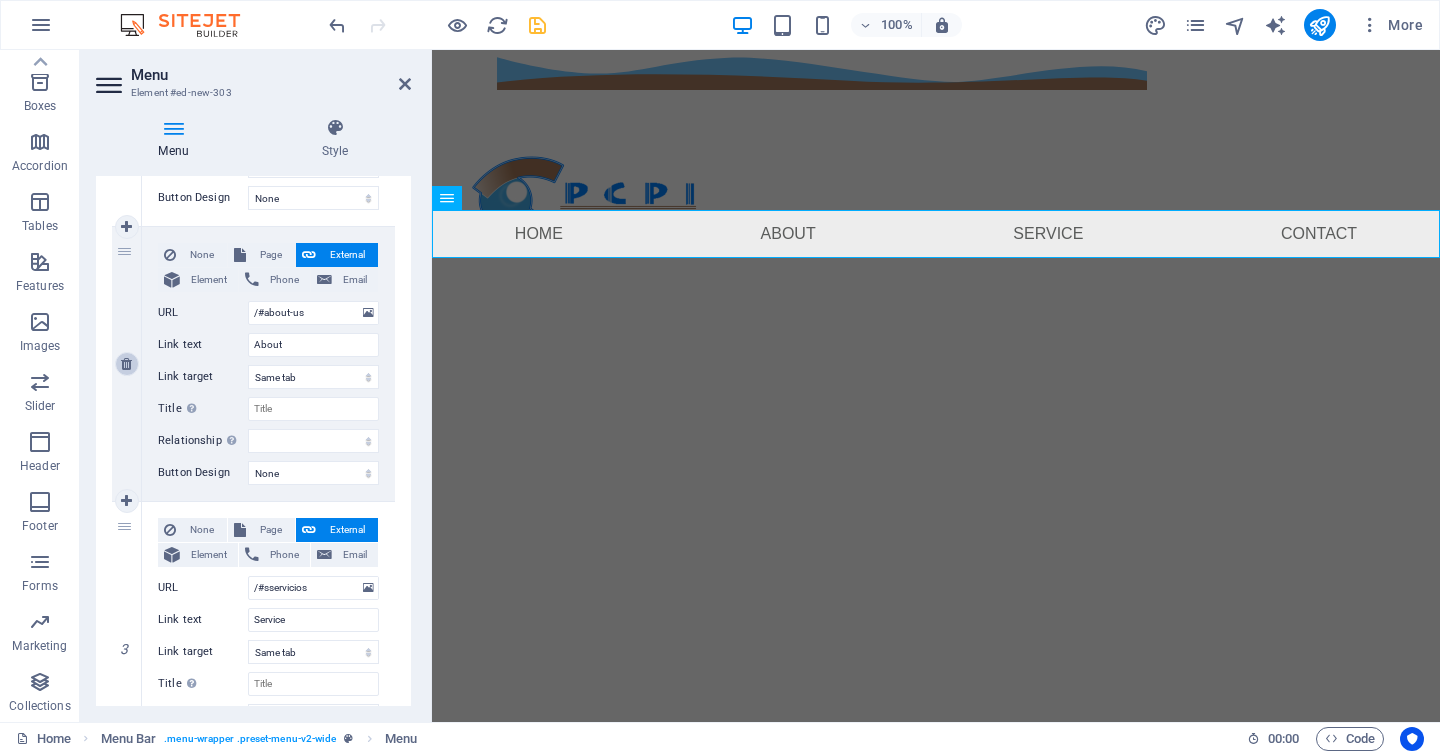 type on "/#sservicios" 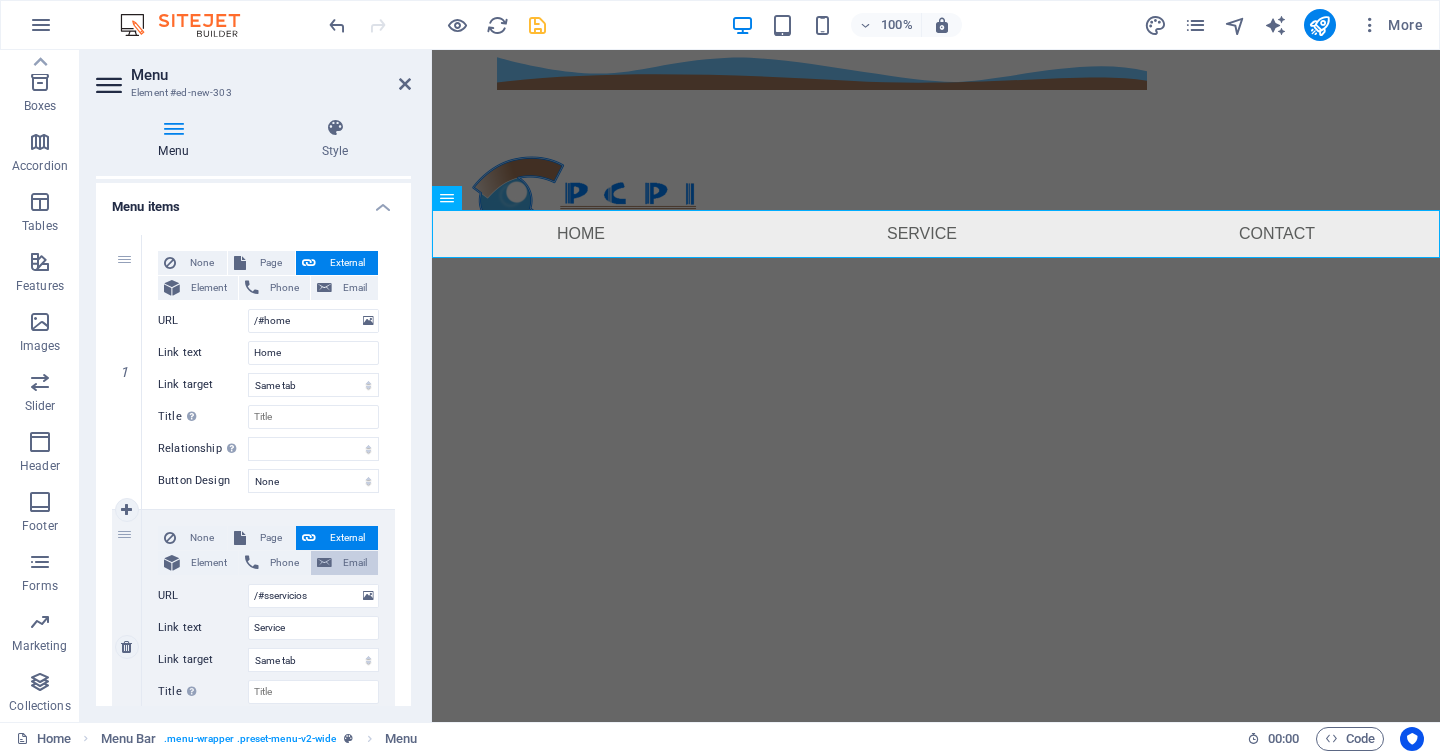 scroll, scrollTop: 125, scrollLeft: 0, axis: vertical 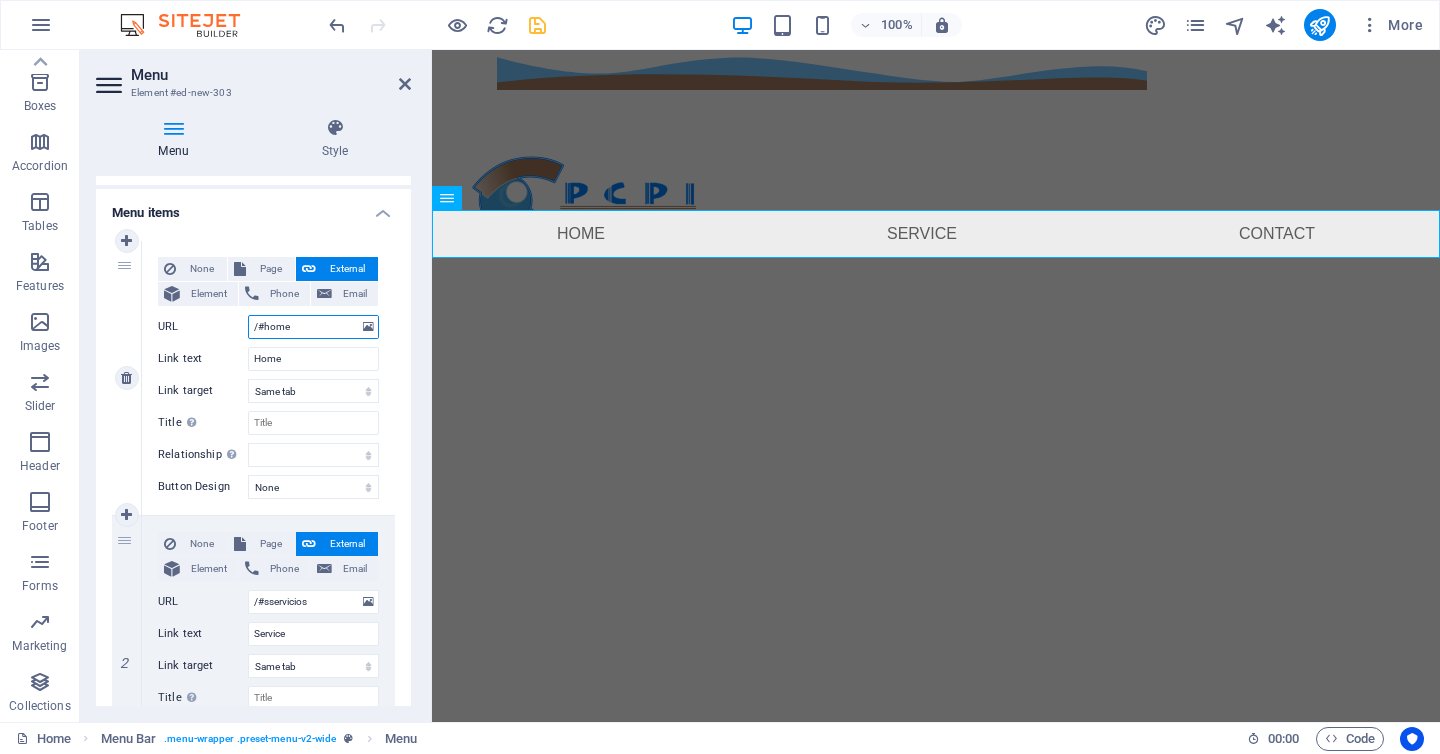 click on "/#home" at bounding box center (313, 327) 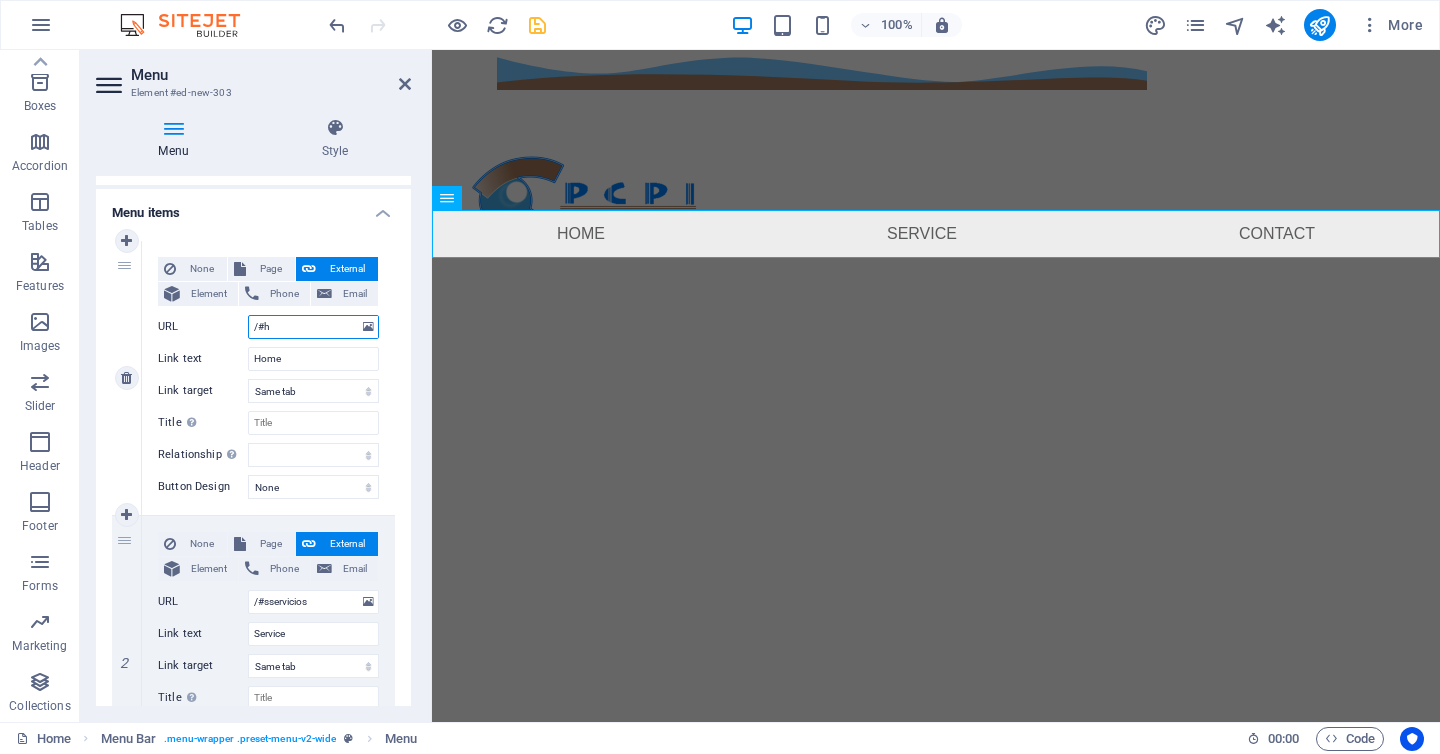 type on "/#" 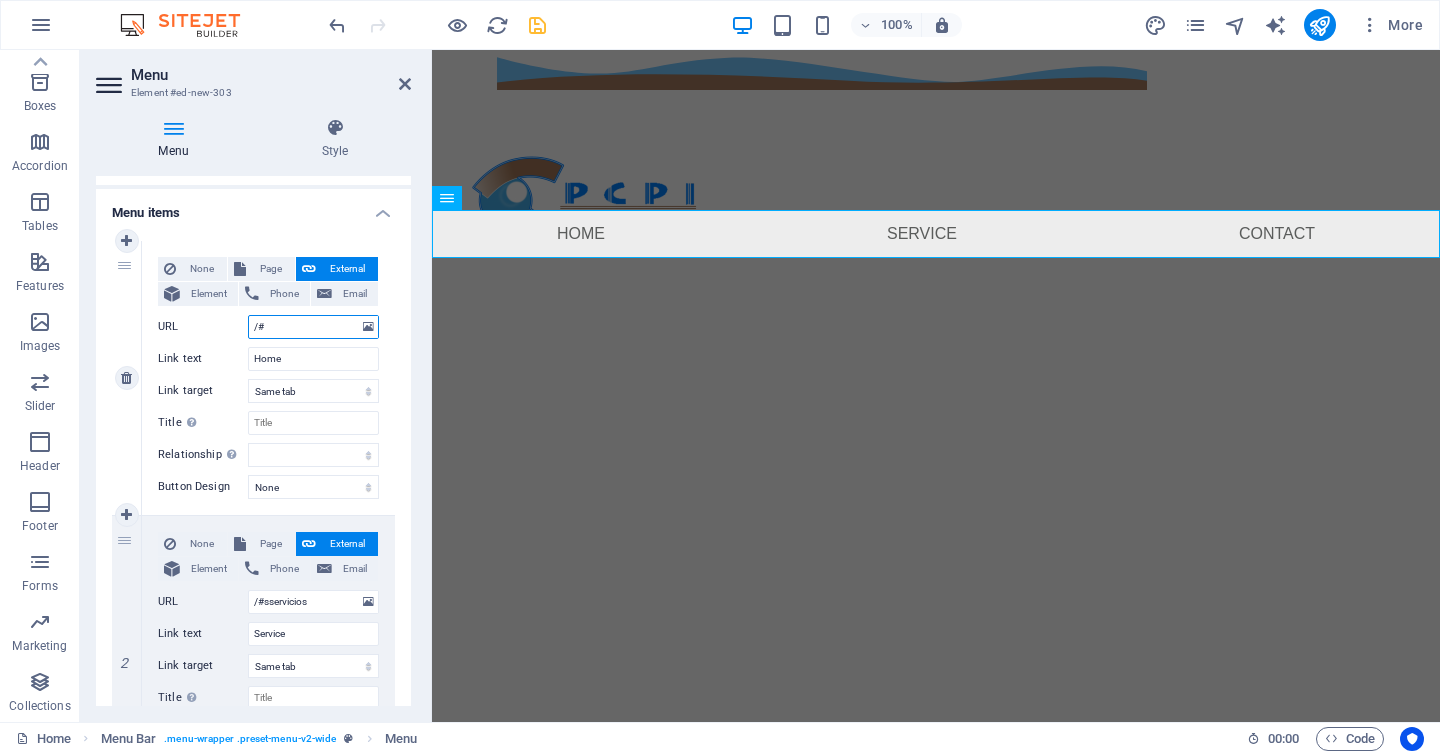 select 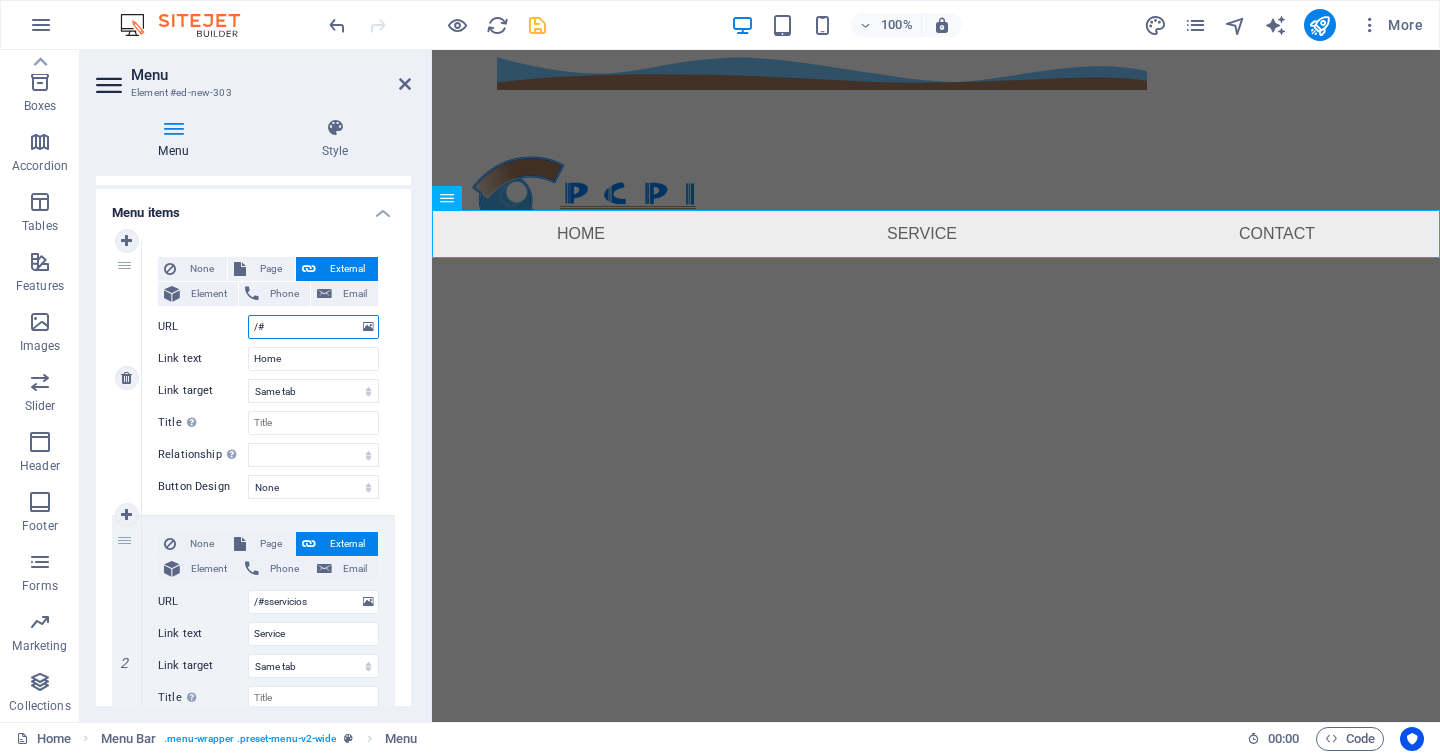 select 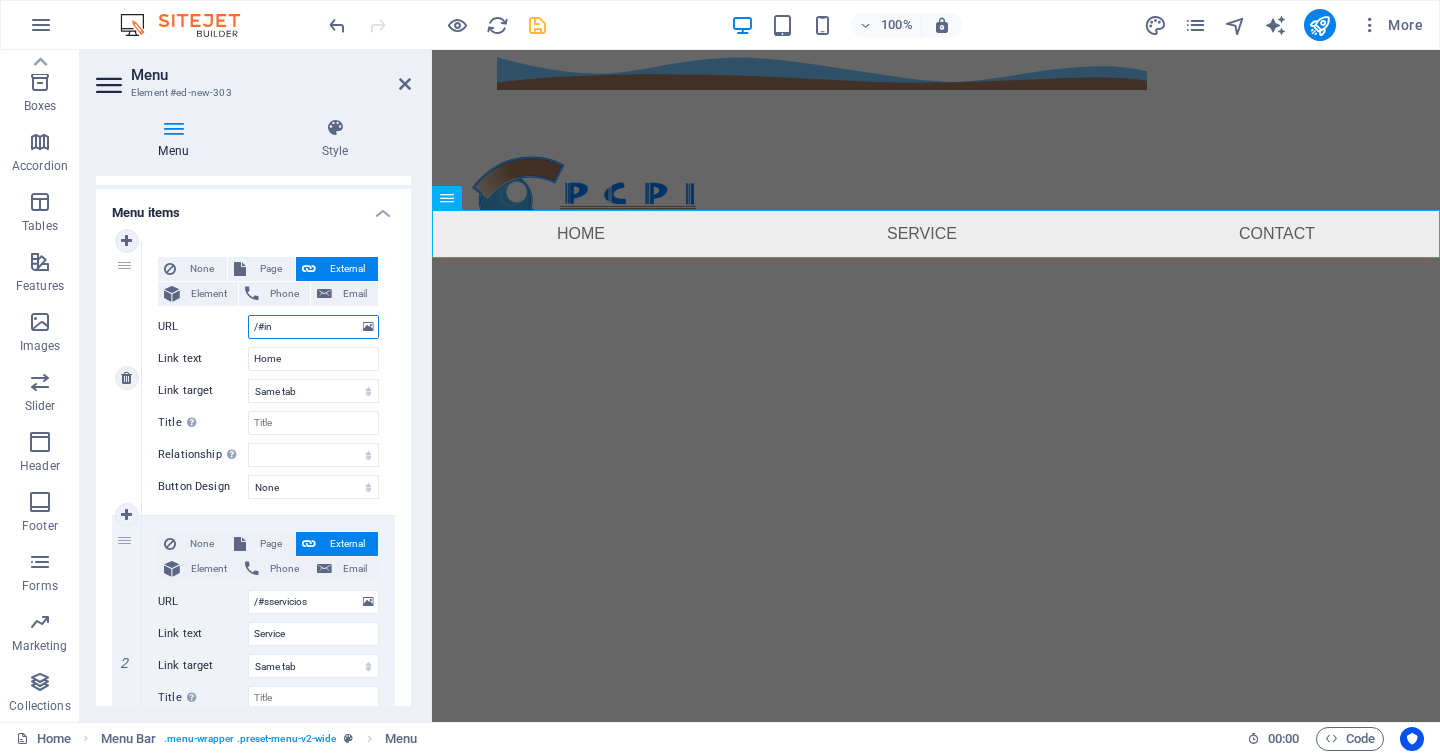 type on "/#ini" 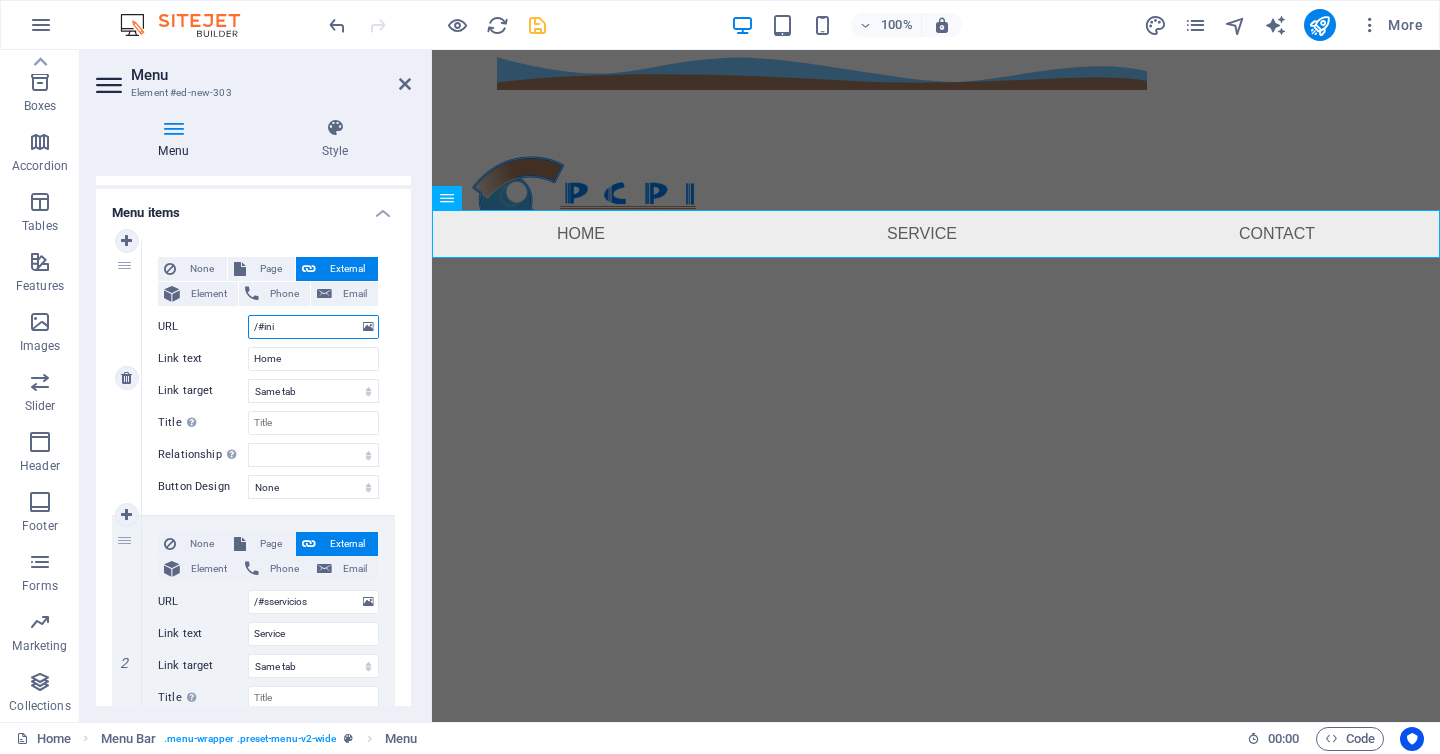 select 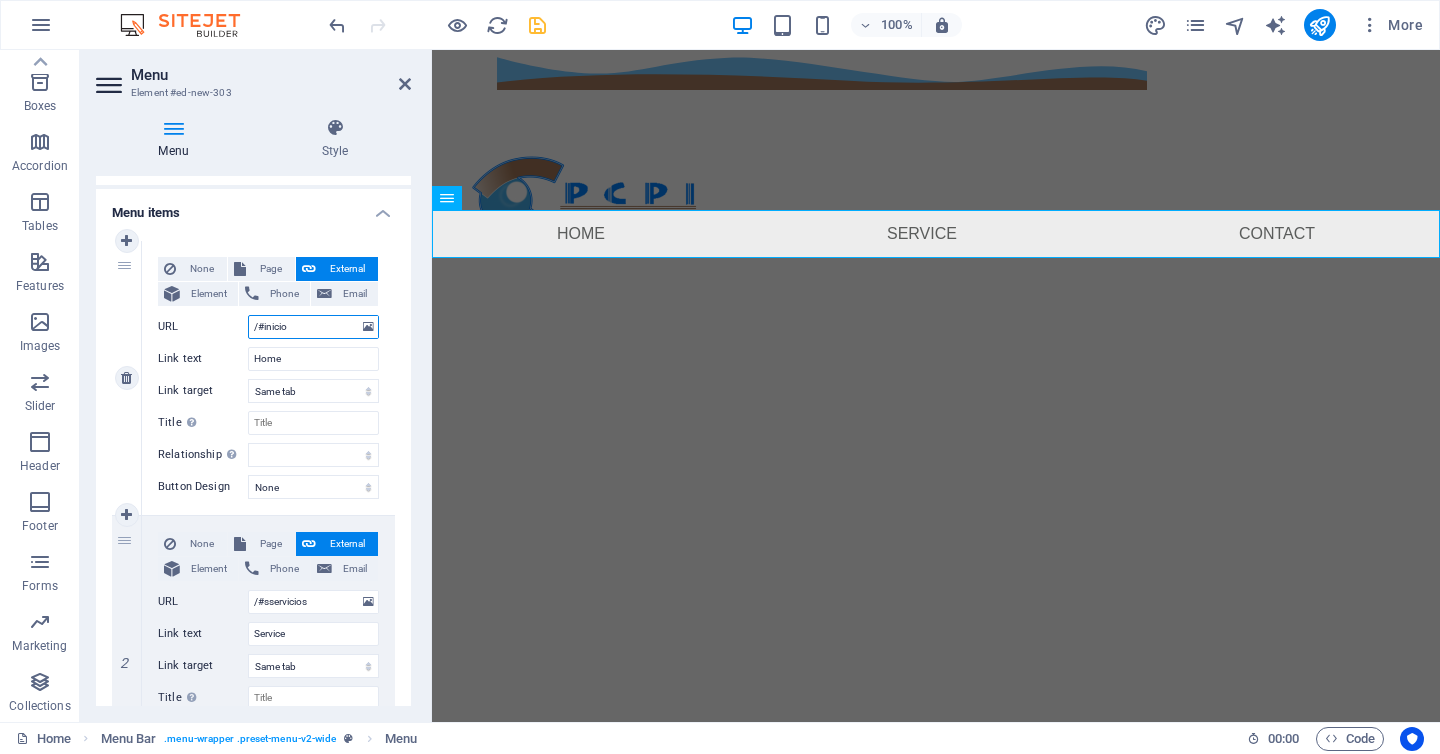 type on "/#inicio" 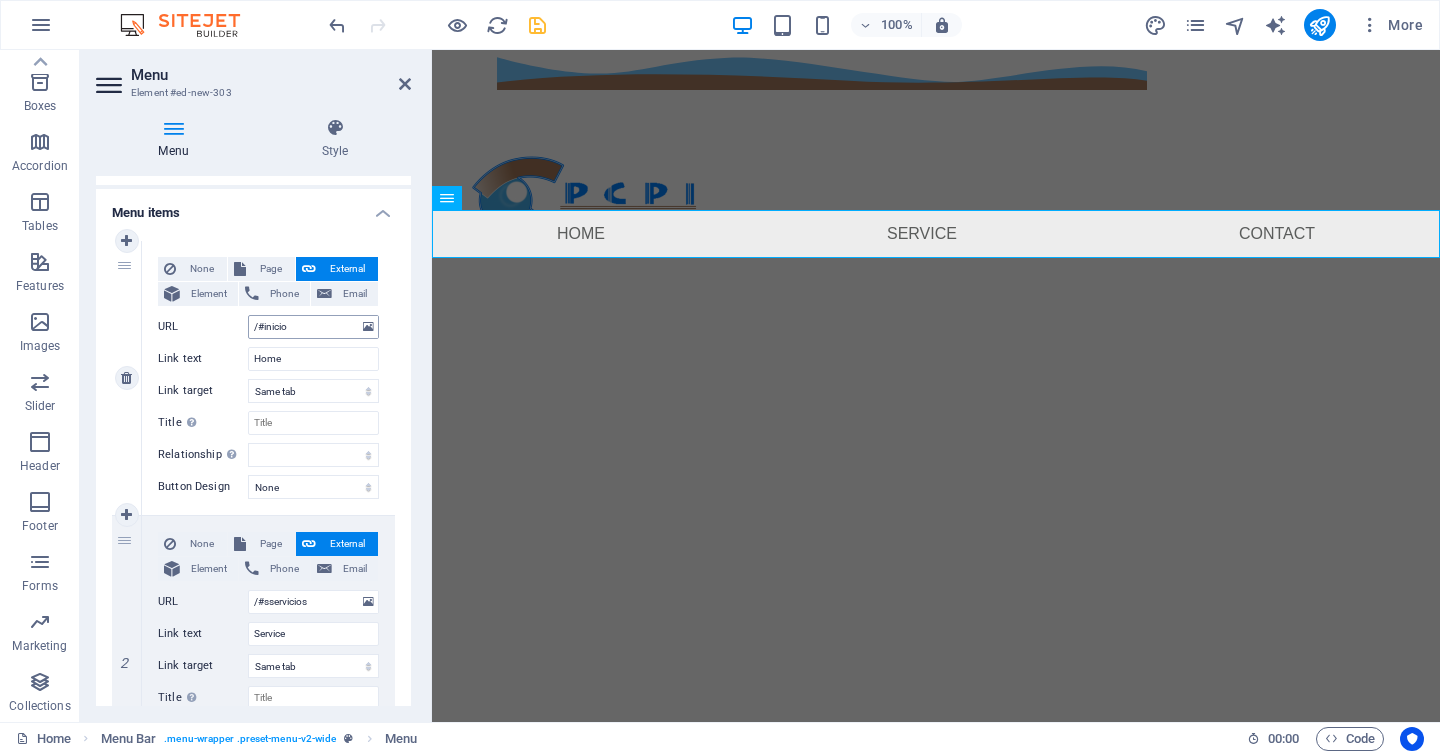 select 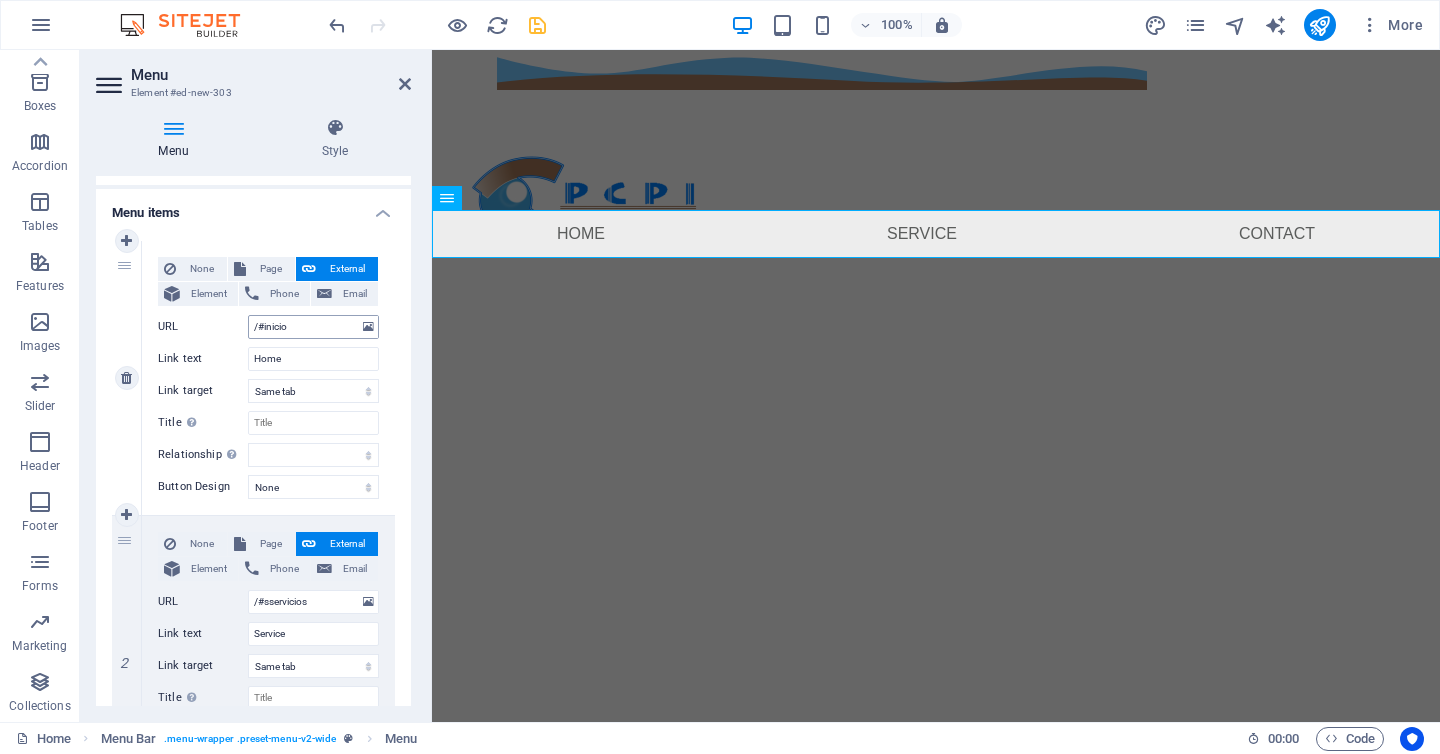 type 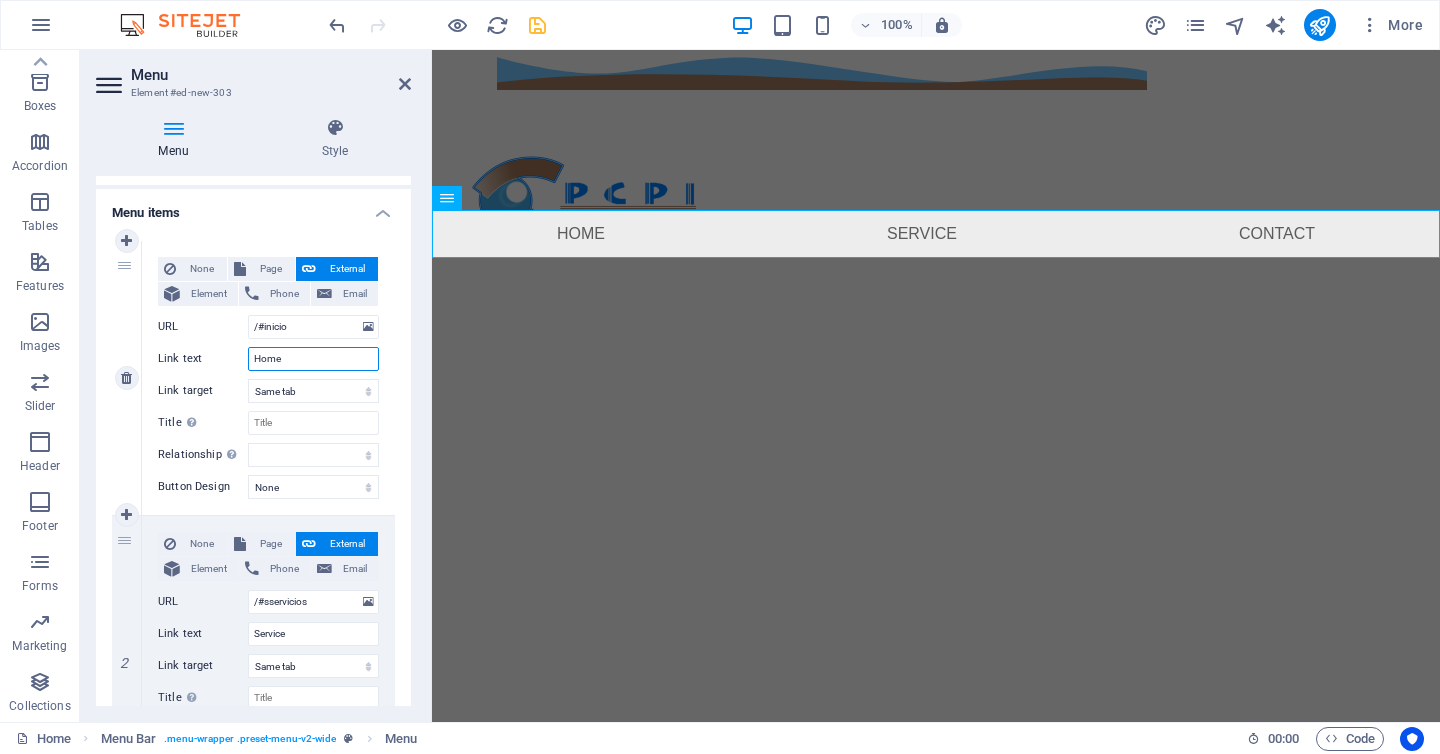click on "Home" at bounding box center [313, 359] 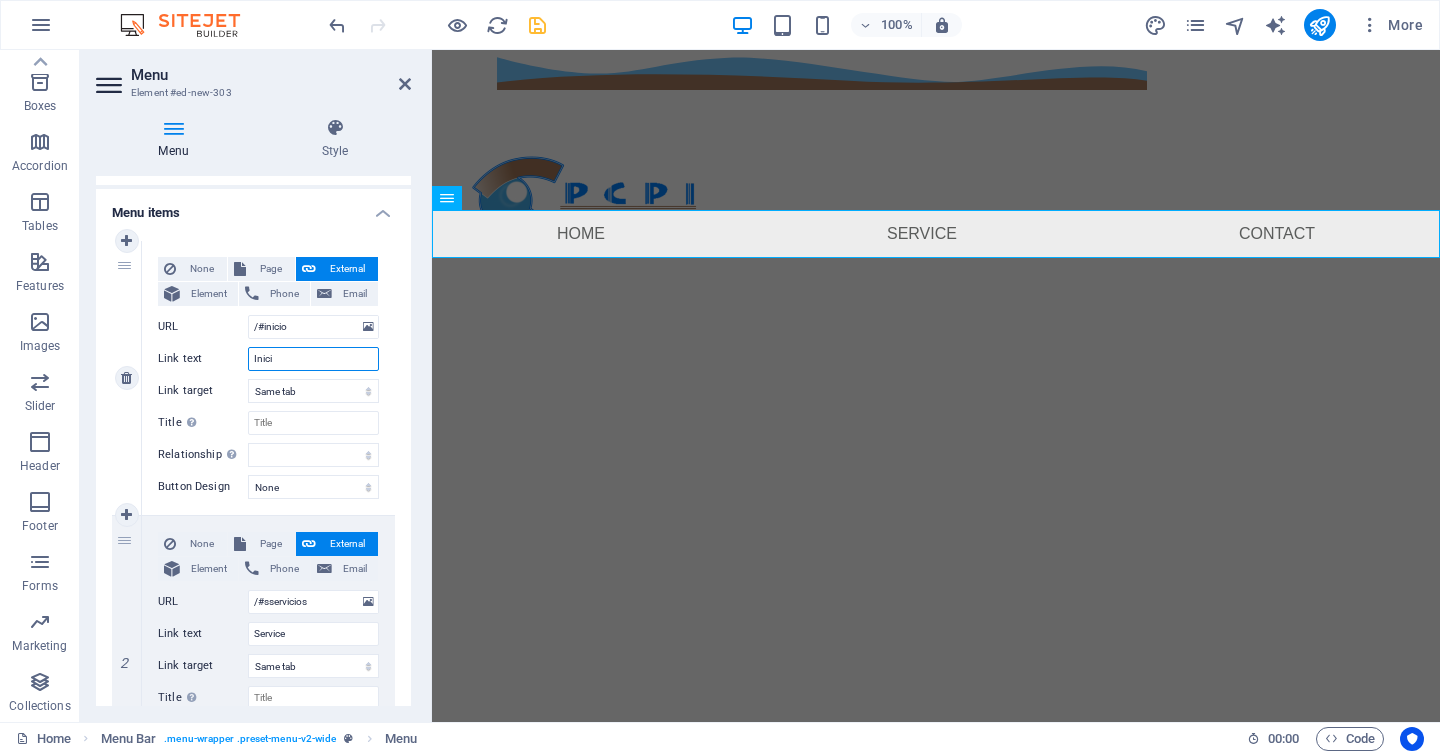 type on "Inicio" 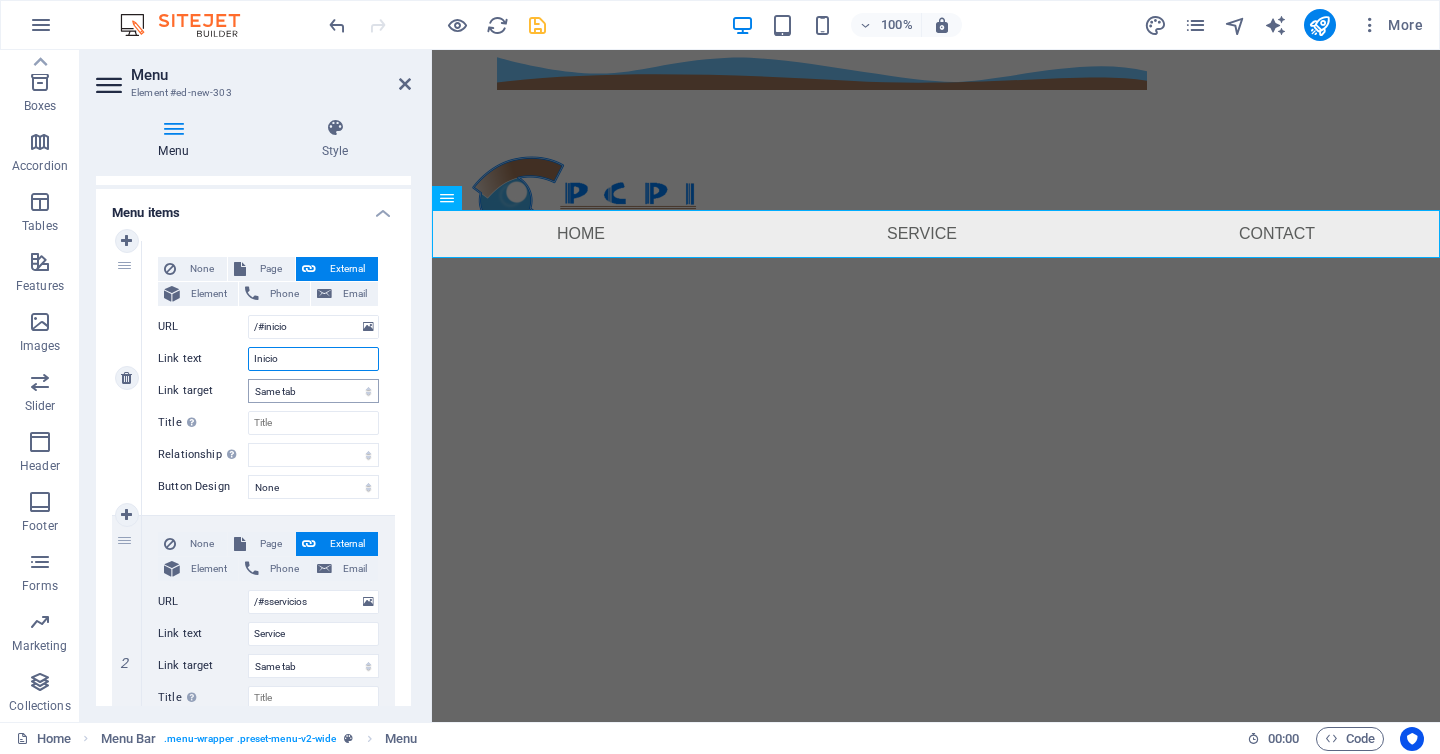 select 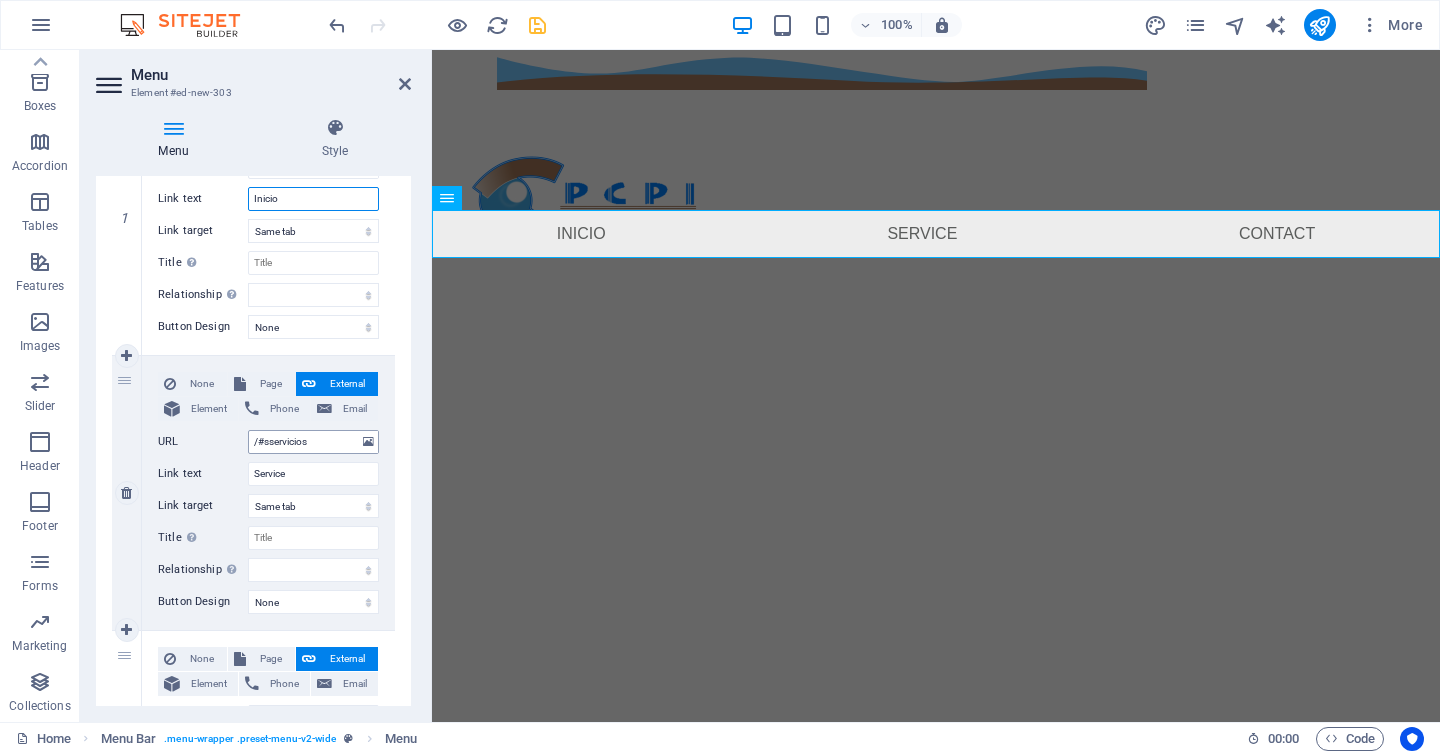 scroll, scrollTop: 297, scrollLeft: 0, axis: vertical 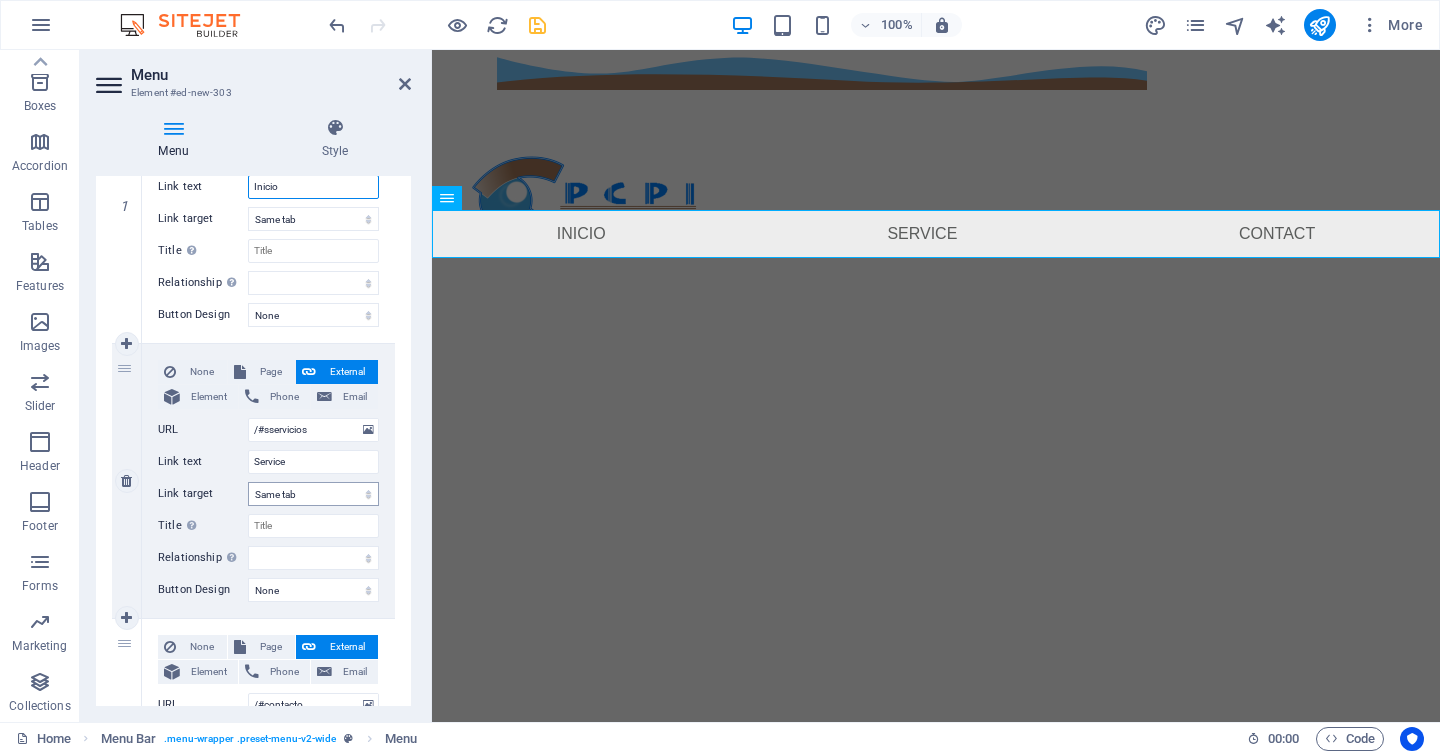 type on "Inicio" 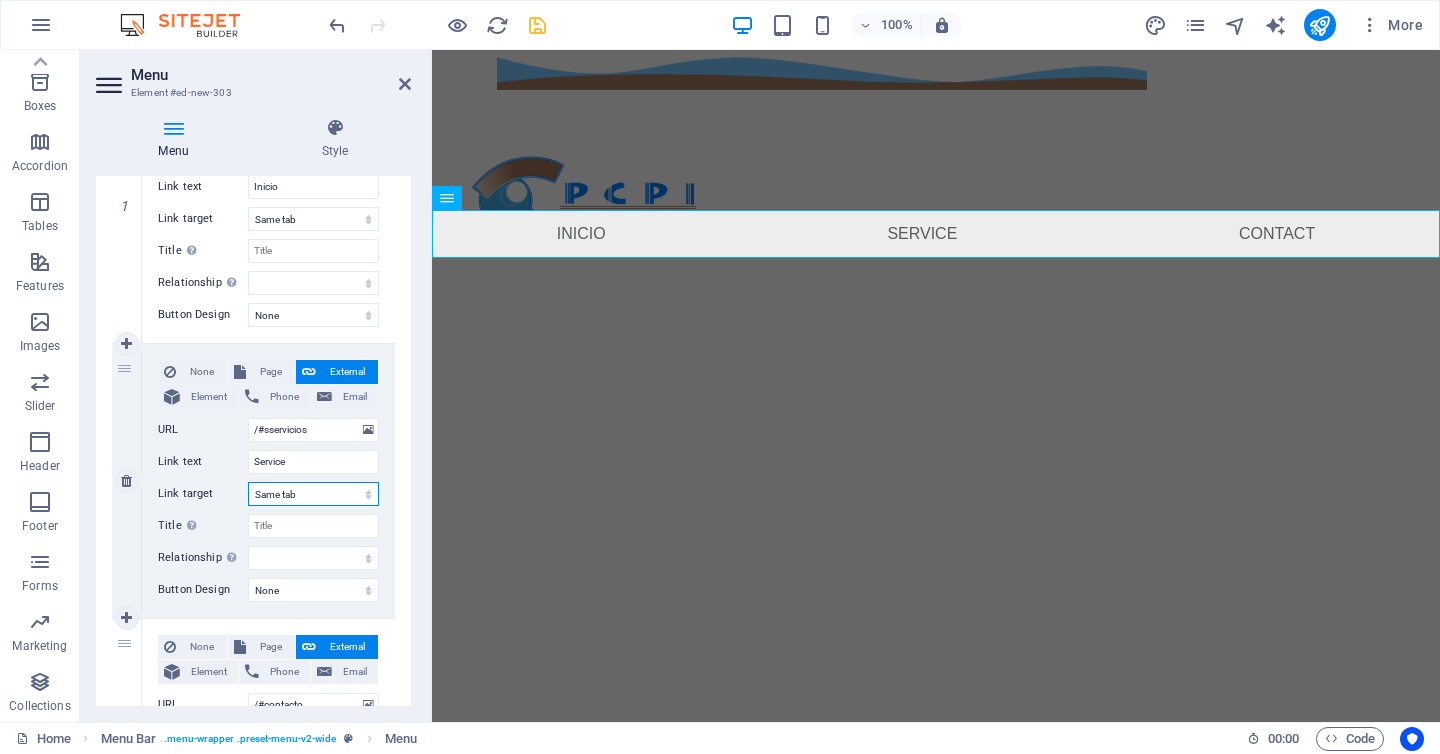 click on "New tab Same tab Overlay" at bounding box center (313, 494) 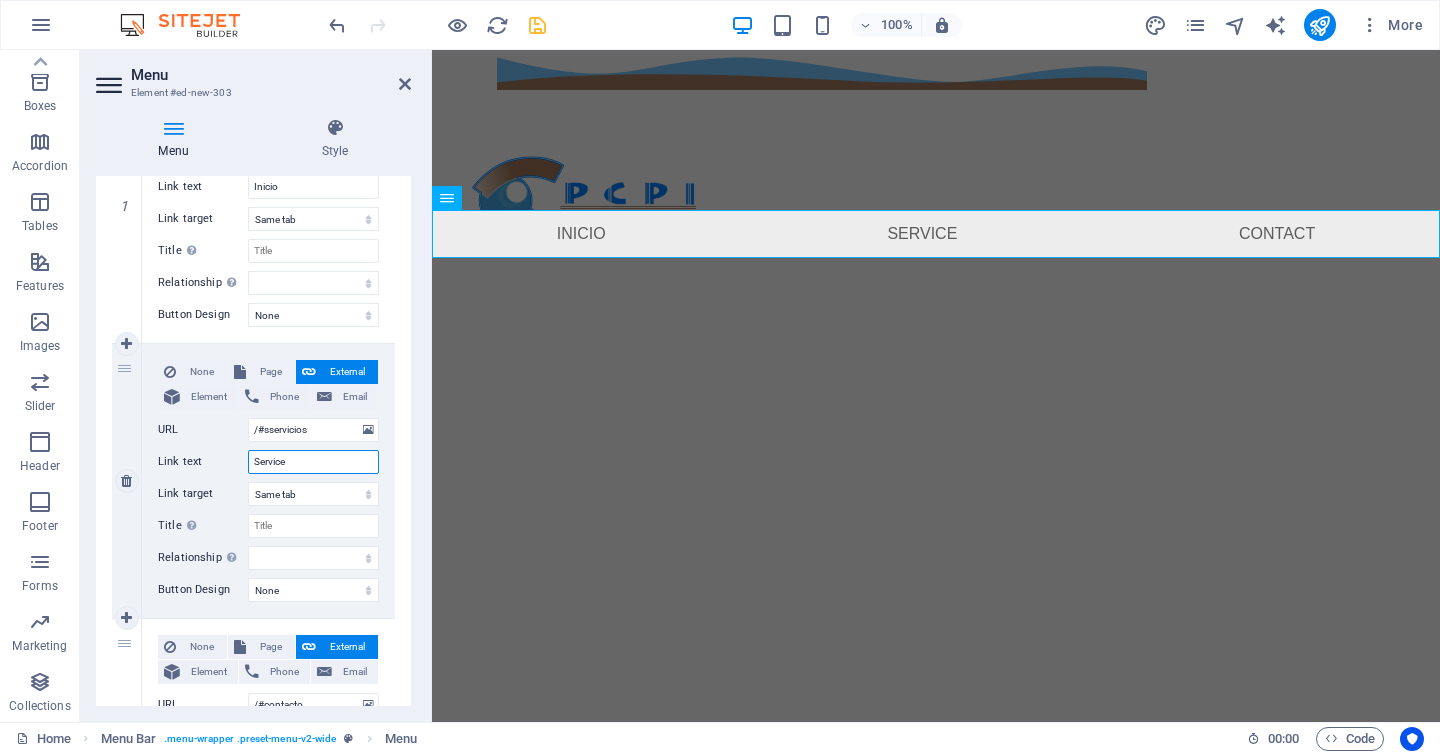 click on "Service" at bounding box center [313, 462] 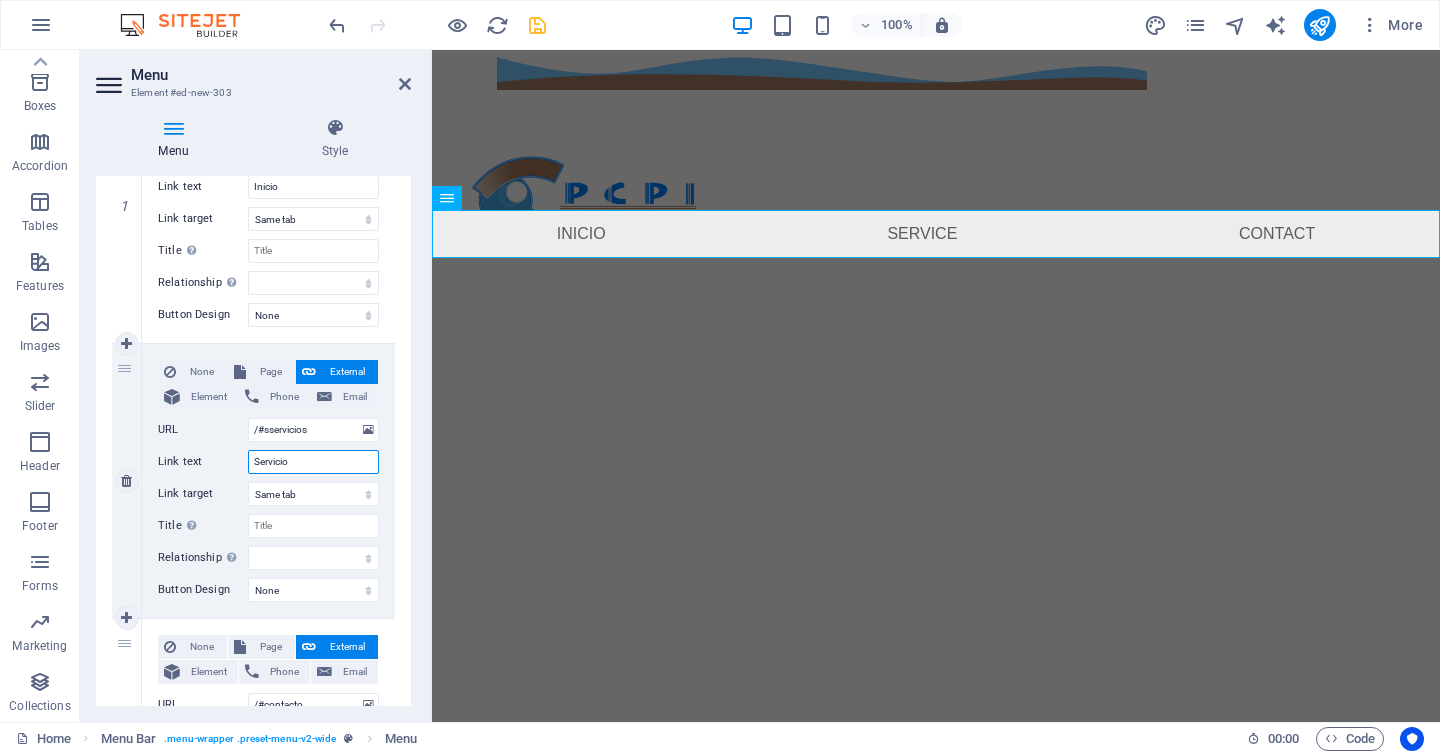 type on "Servicios" 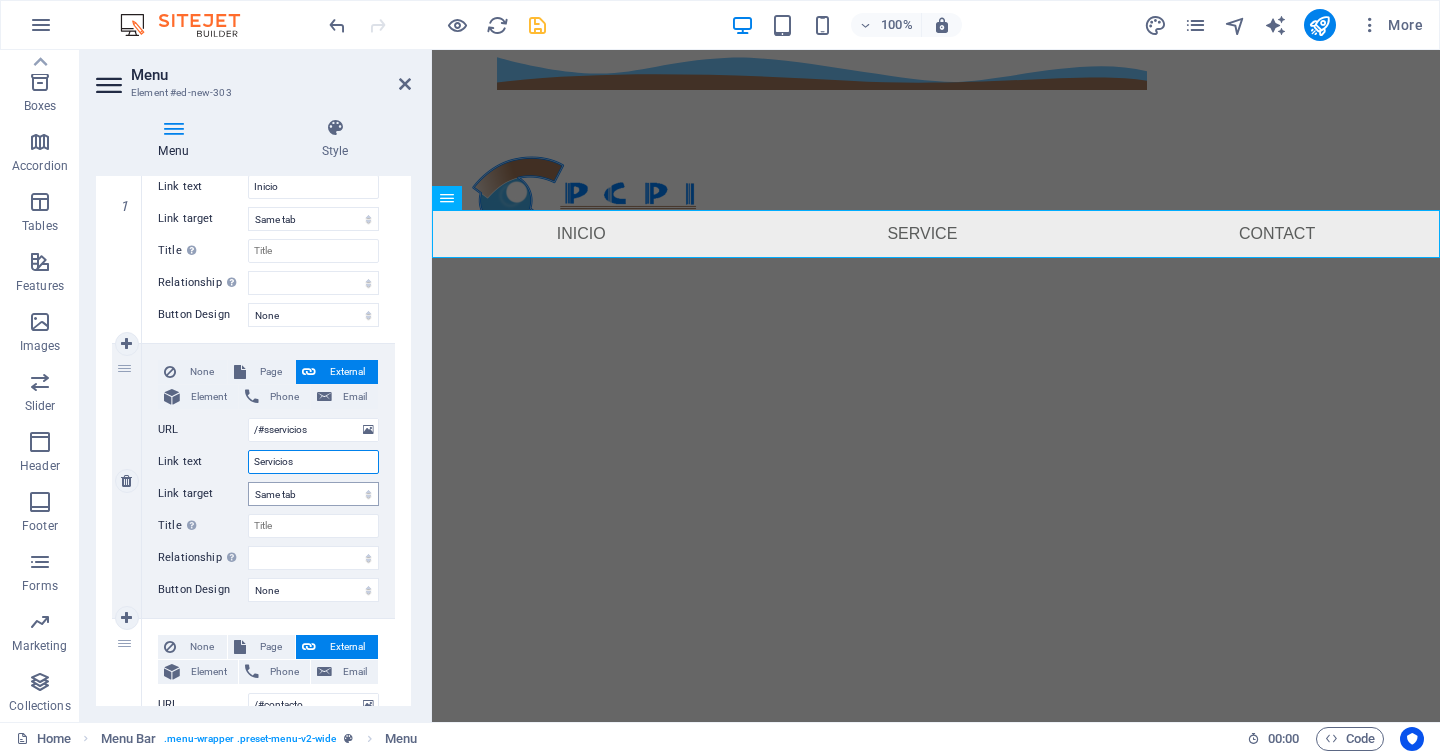 select 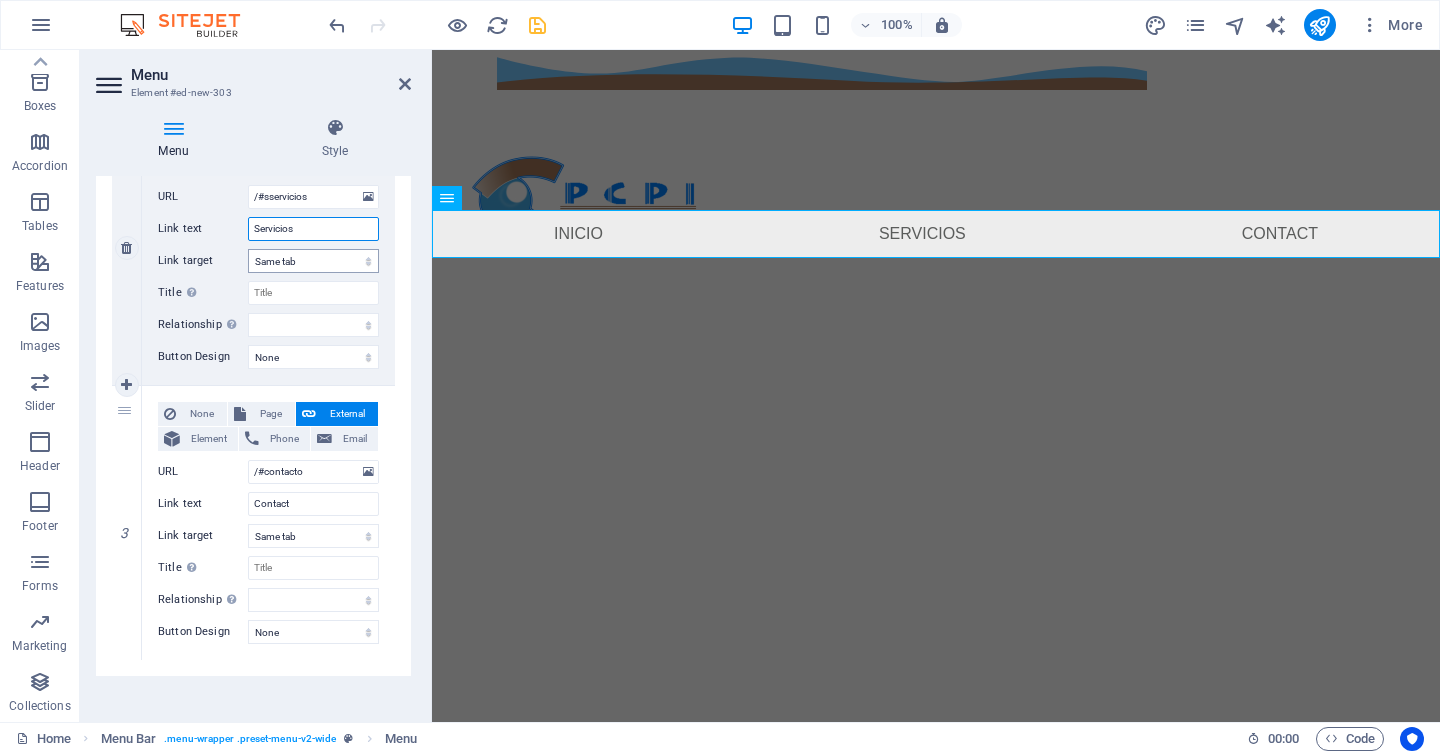 scroll, scrollTop: 540, scrollLeft: 0, axis: vertical 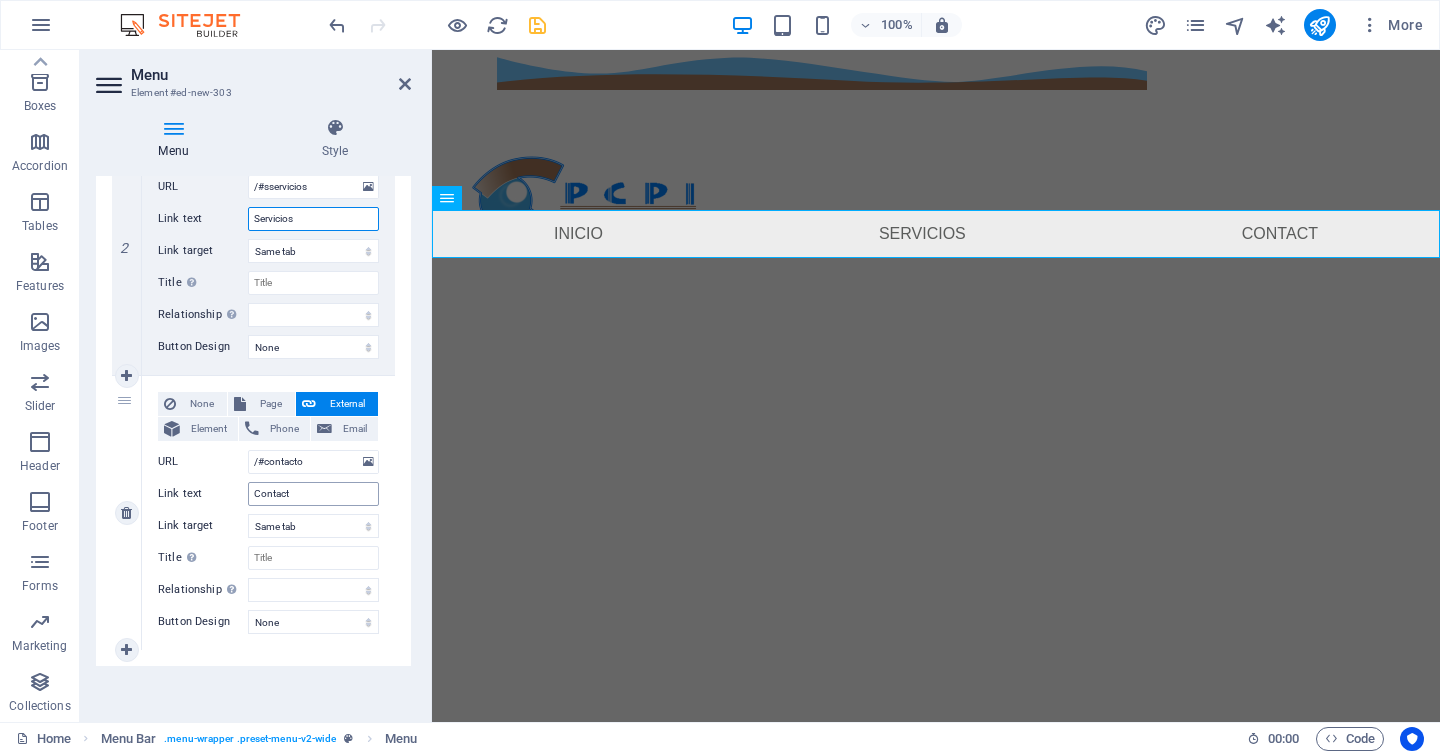 type on "Servicios" 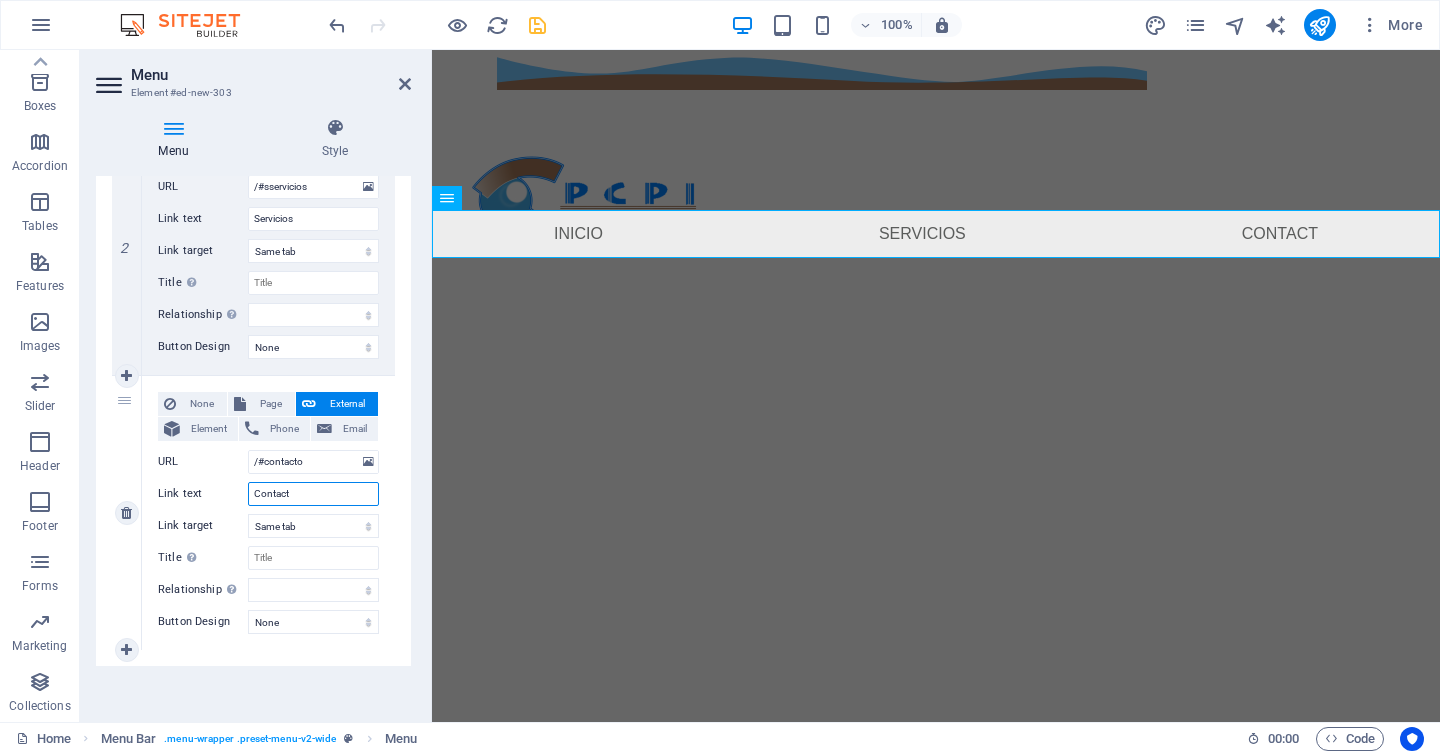 click on "Contact" at bounding box center [313, 494] 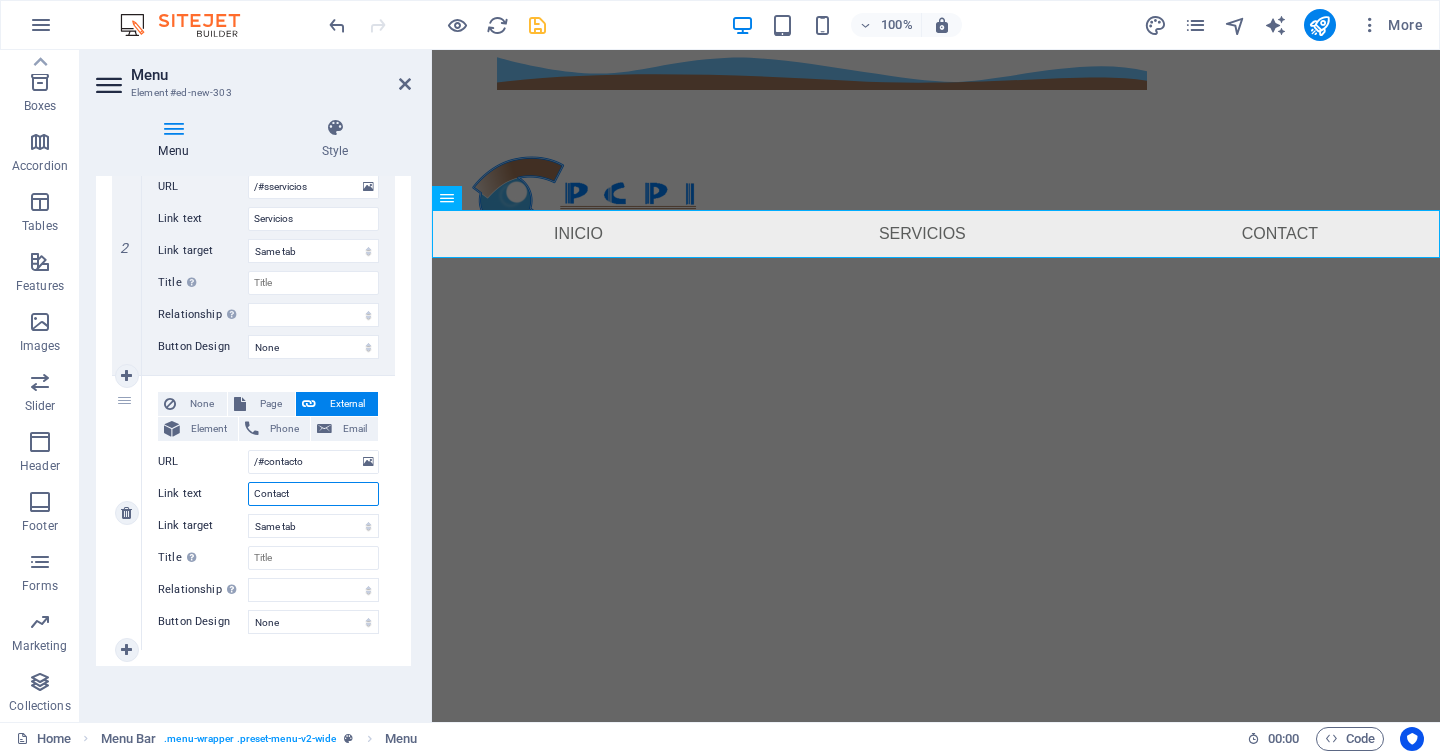 type on "Contacto" 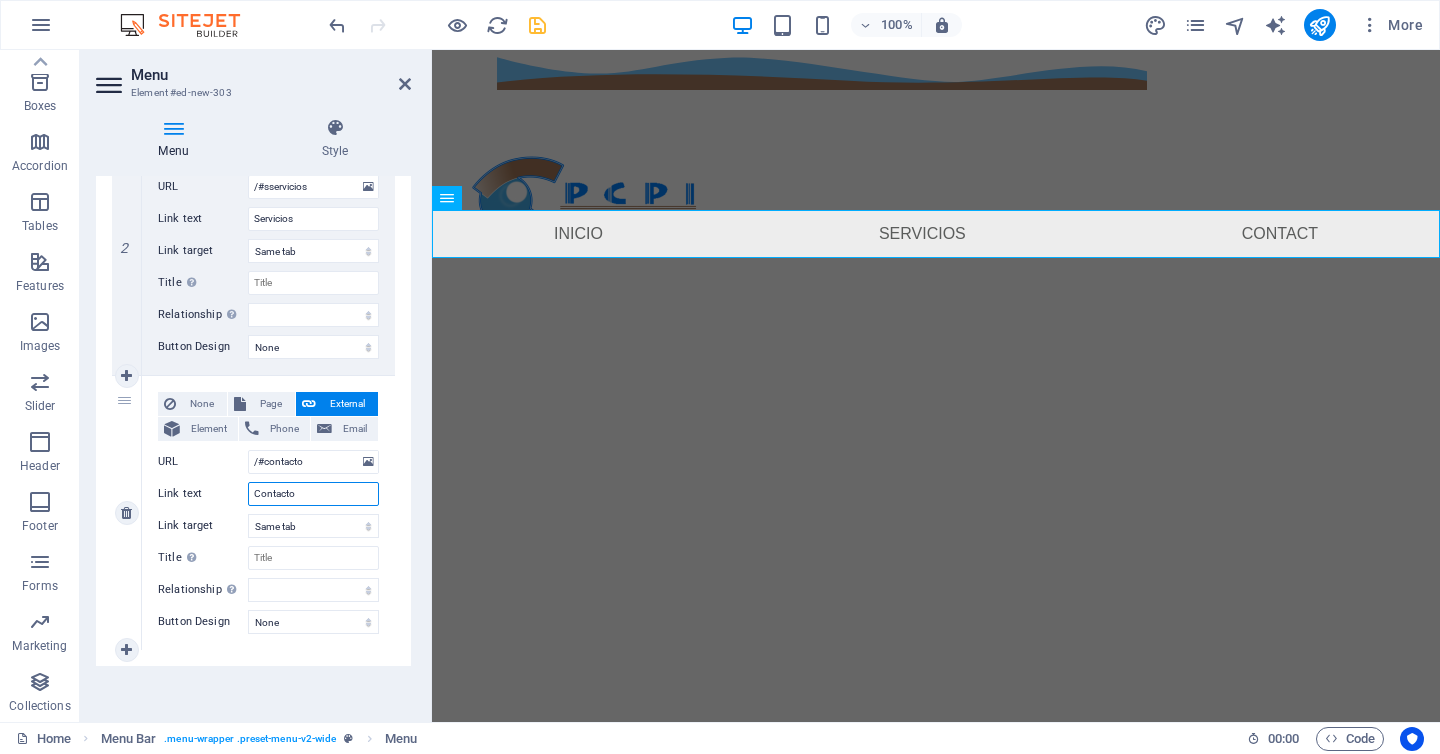 select 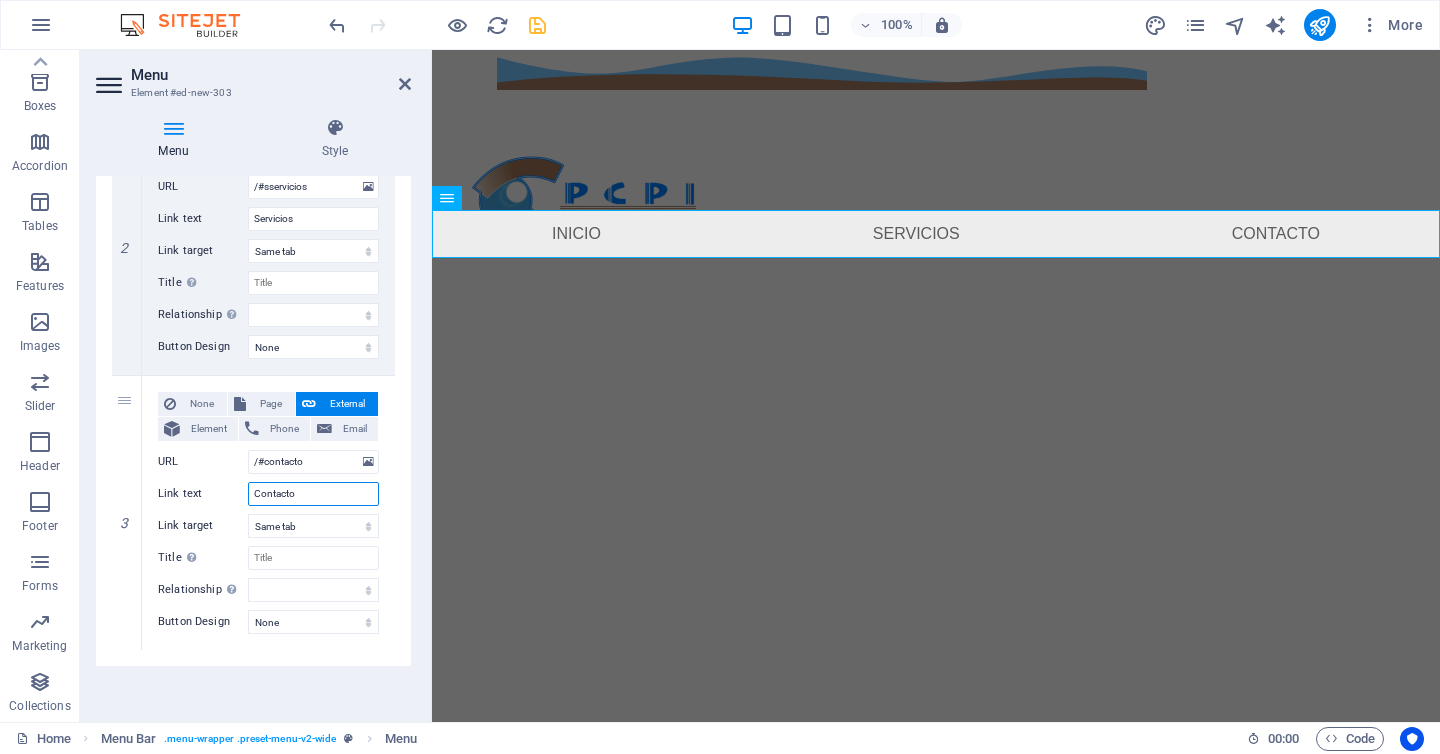 type on "Contacto" 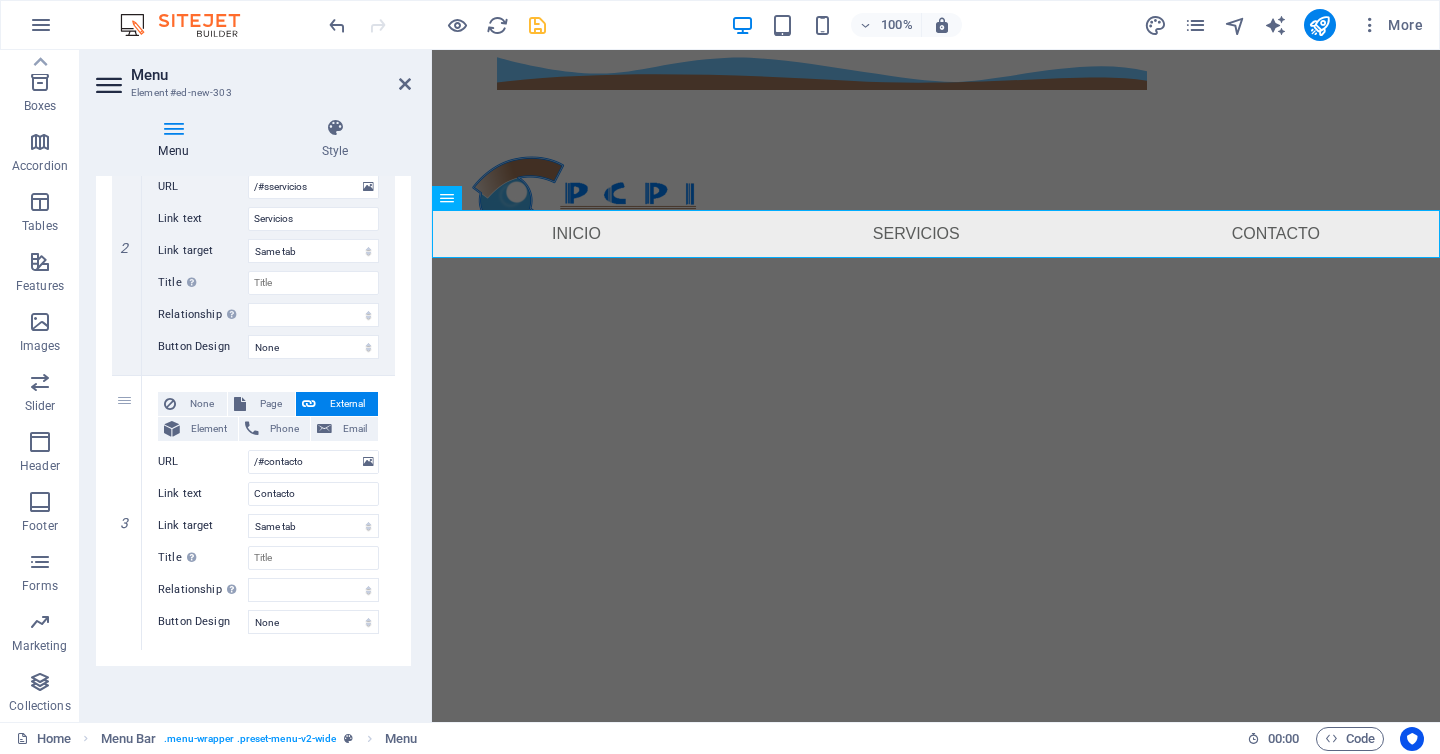 click on "Menu Auto Custom Create custom menu items for this menu. Recommended for one-page websites. Manage pages Menu items 1 None Page External Element Phone Email Page Inicio Servicios Contacto Element
URL /#inicio Phone Email Link text Inicio Link target New tab Same tab Overlay Title Additional link description, should not be the same as the link text. The title is most often shown as a tooltip text when the mouse moves over the element. Leave empty if uncertain. Relationship Sets the  relationship of this link to the link target . For example, the value "nofollow" instructs search engines not to follow the link. Can be left empty. alternate author bookmark external help license next nofollow noreferrer noopener prev search tag Button Design None Default Primary Secondary 2 None Page External Element Phone Email Page Inicio Servicios Contacto Element
URL /#sservicios Phone Email Link text Servicios Link target New tab Same tab Overlay Title Relationship Sets the  3" at bounding box center [253, 441] 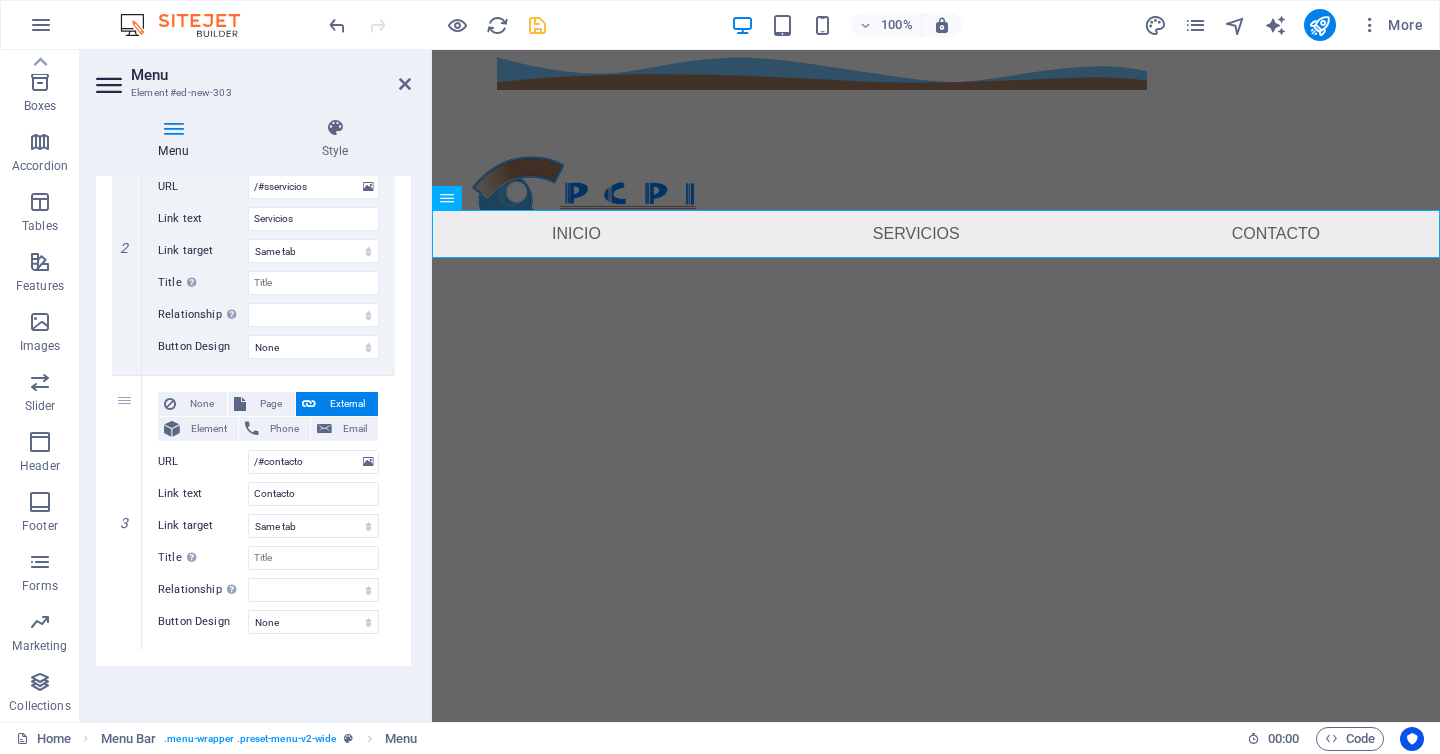click on "Menu Auto Custom Create custom menu items for this menu. Recommended for one-page websites. Manage pages Menu items 1 None Page External Element Phone Email Page Inicio Servicios Contacto Element
URL /#inicio Phone Email Link text Inicio Link target New tab Same tab Overlay Title Additional link description, should not be the same as the link text. The title is most often shown as a tooltip text when the mouse moves over the element. Leave empty if uncertain. Relationship Sets the  relationship of this link to the link target . For example, the value "nofollow" instructs search engines not to follow the link. Can be left empty. alternate author bookmark external help license next nofollow noreferrer noopener prev search tag Button Design None Default Primary Secondary 2 None Page External Element Phone Email Page Inicio Servicios Contacto Element
URL /#sservicios Phone Email Link text Servicios Link target New tab Same tab Overlay Title Relationship Sets the  3" at bounding box center (253, 441) 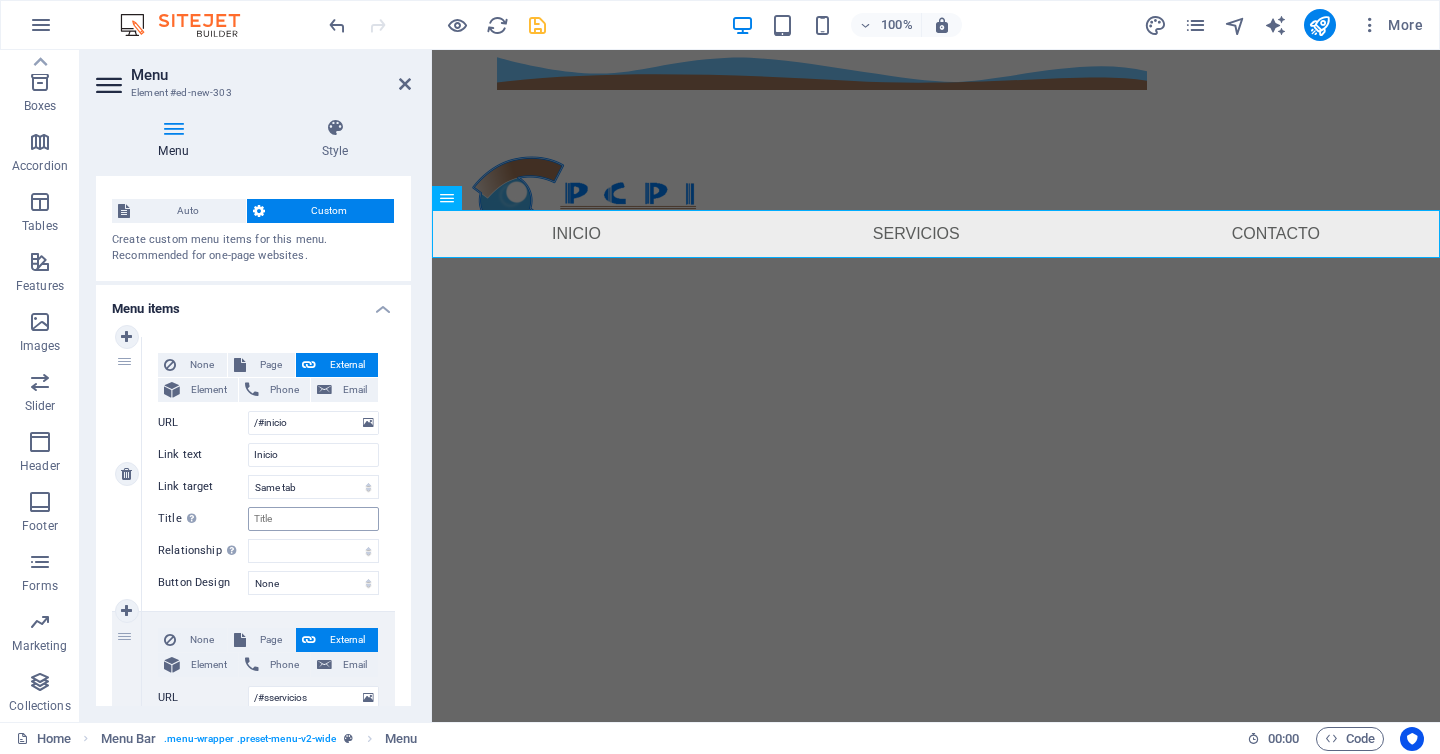 scroll, scrollTop: 0, scrollLeft: 0, axis: both 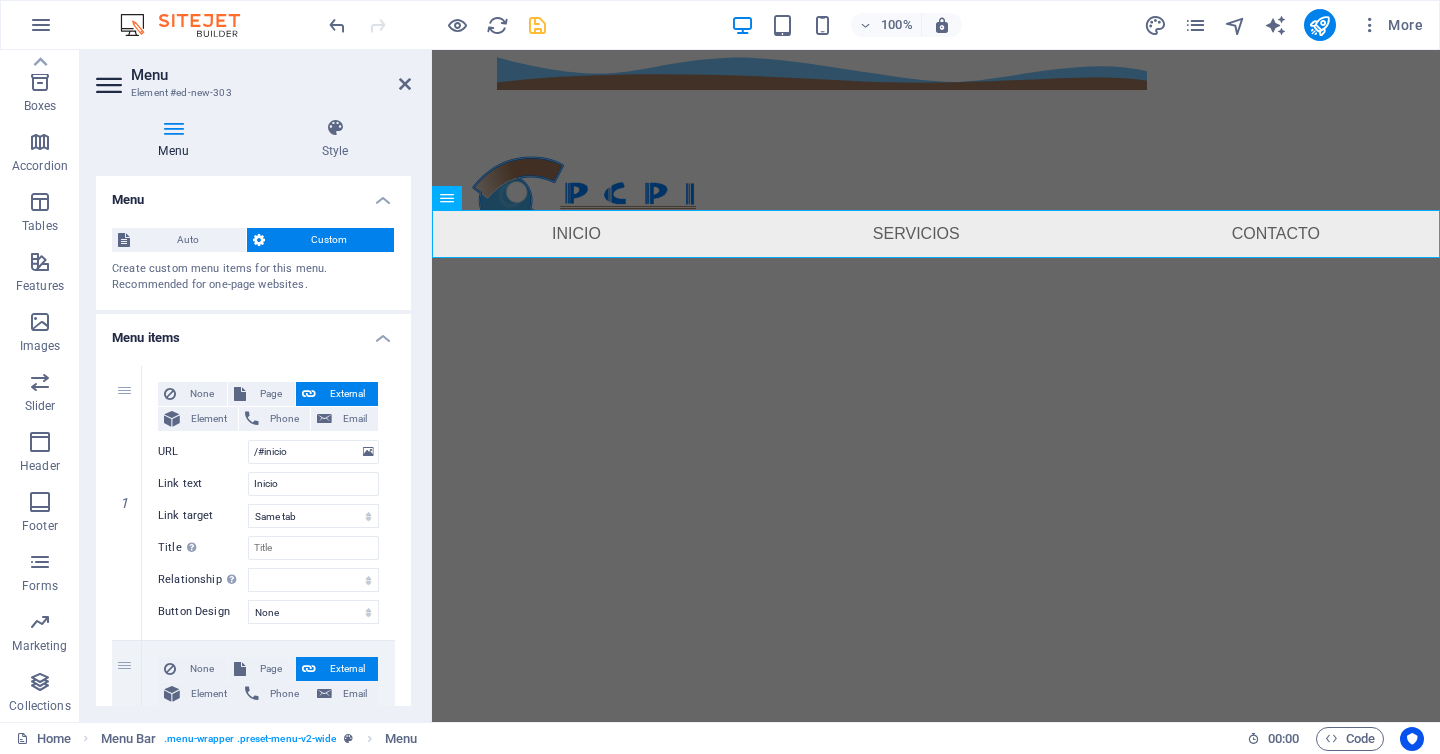 click on "Custom" at bounding box center (330, 240) 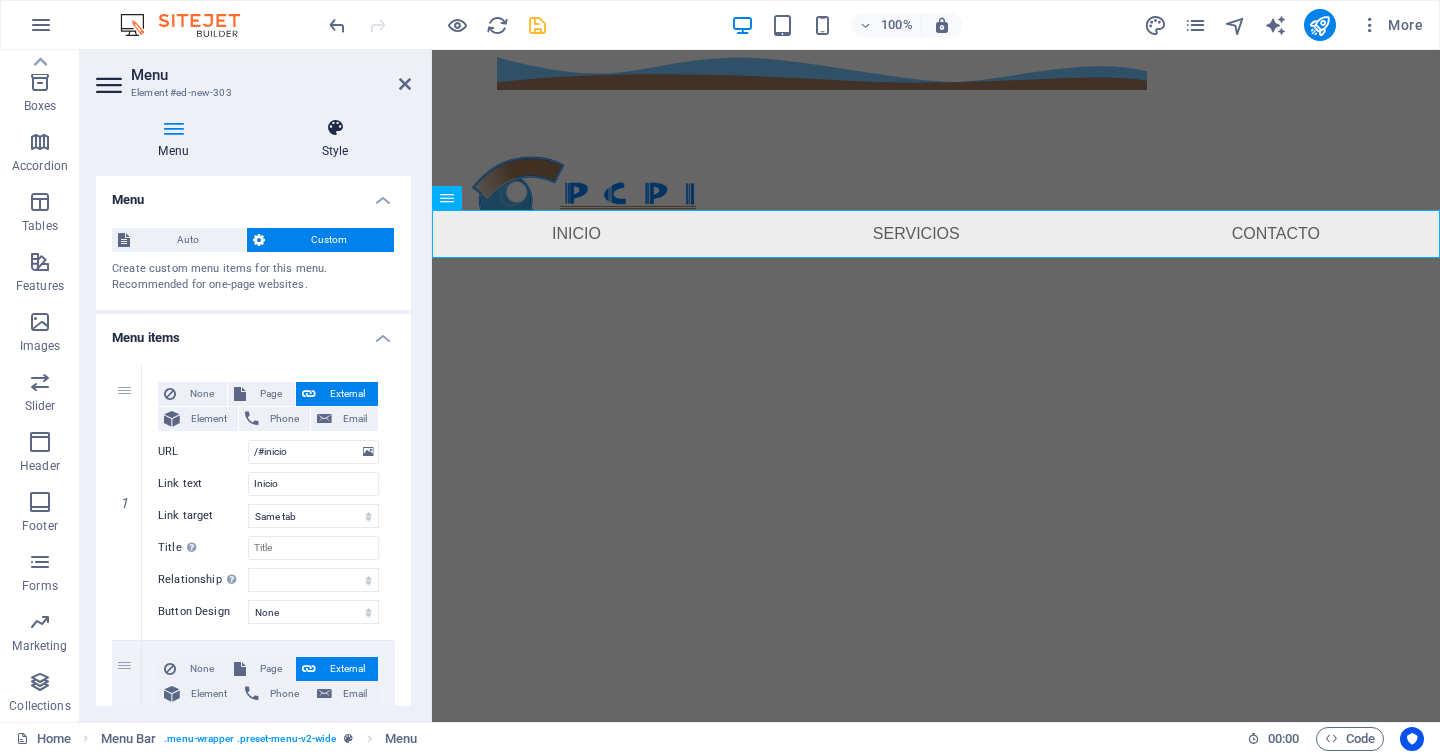 click at bounding box center (335, 128) 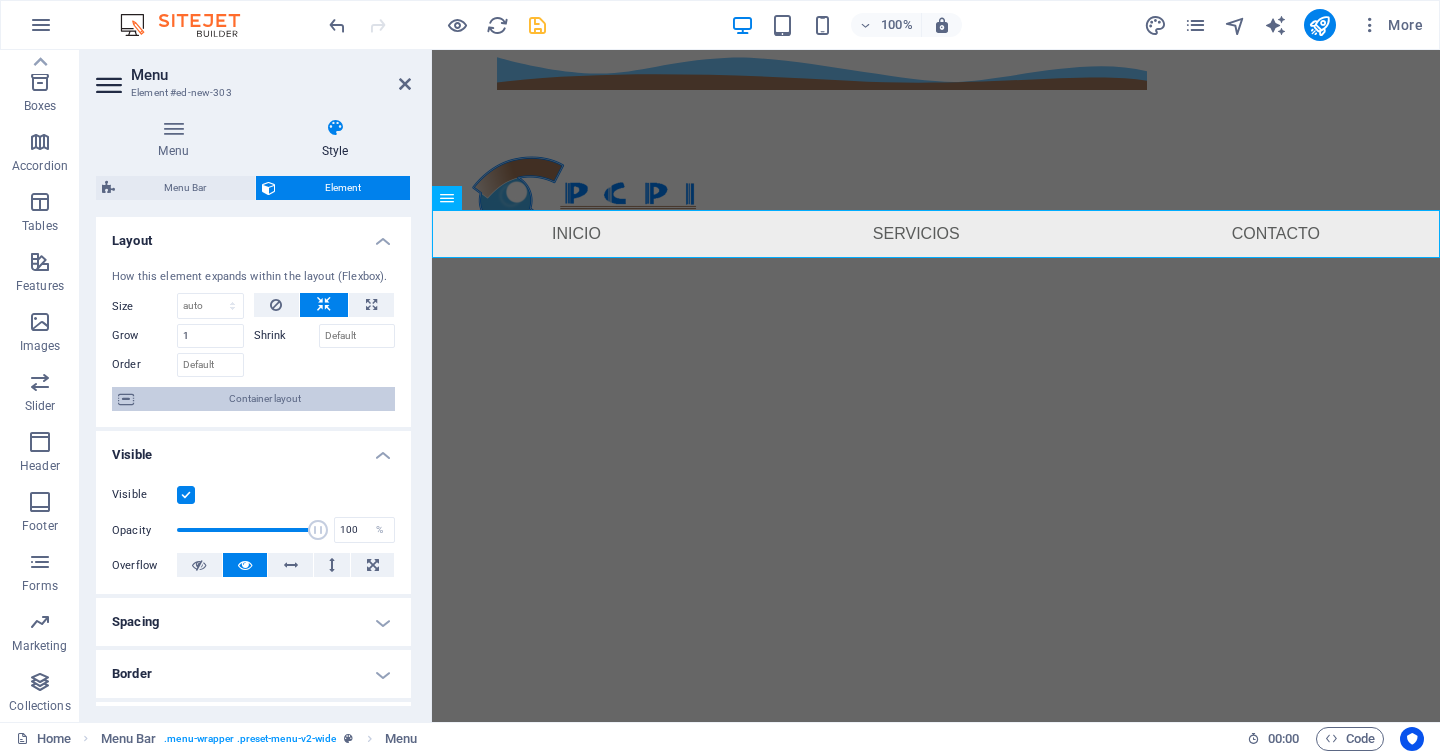 click on "Container layout" at bounding box center [264, 399] 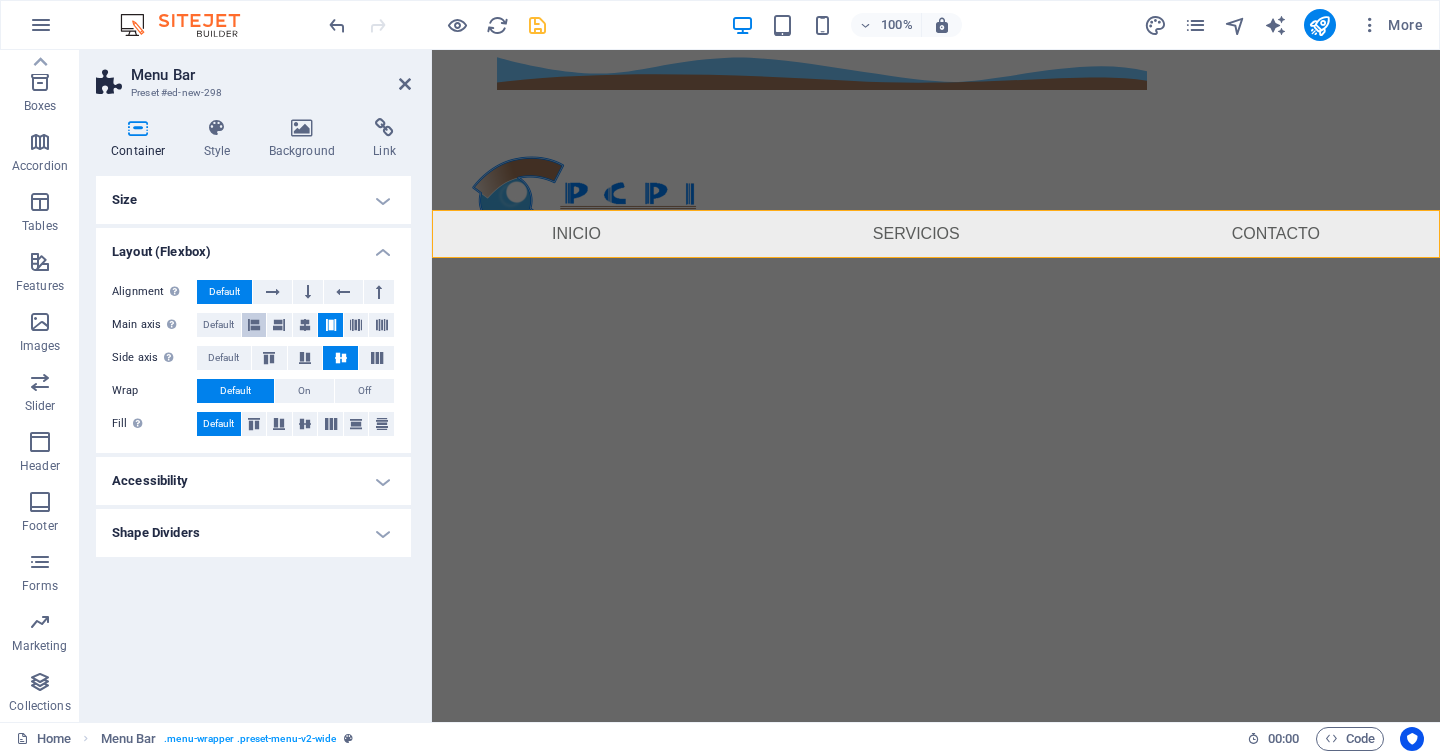 click at bounding box center [254, 325] 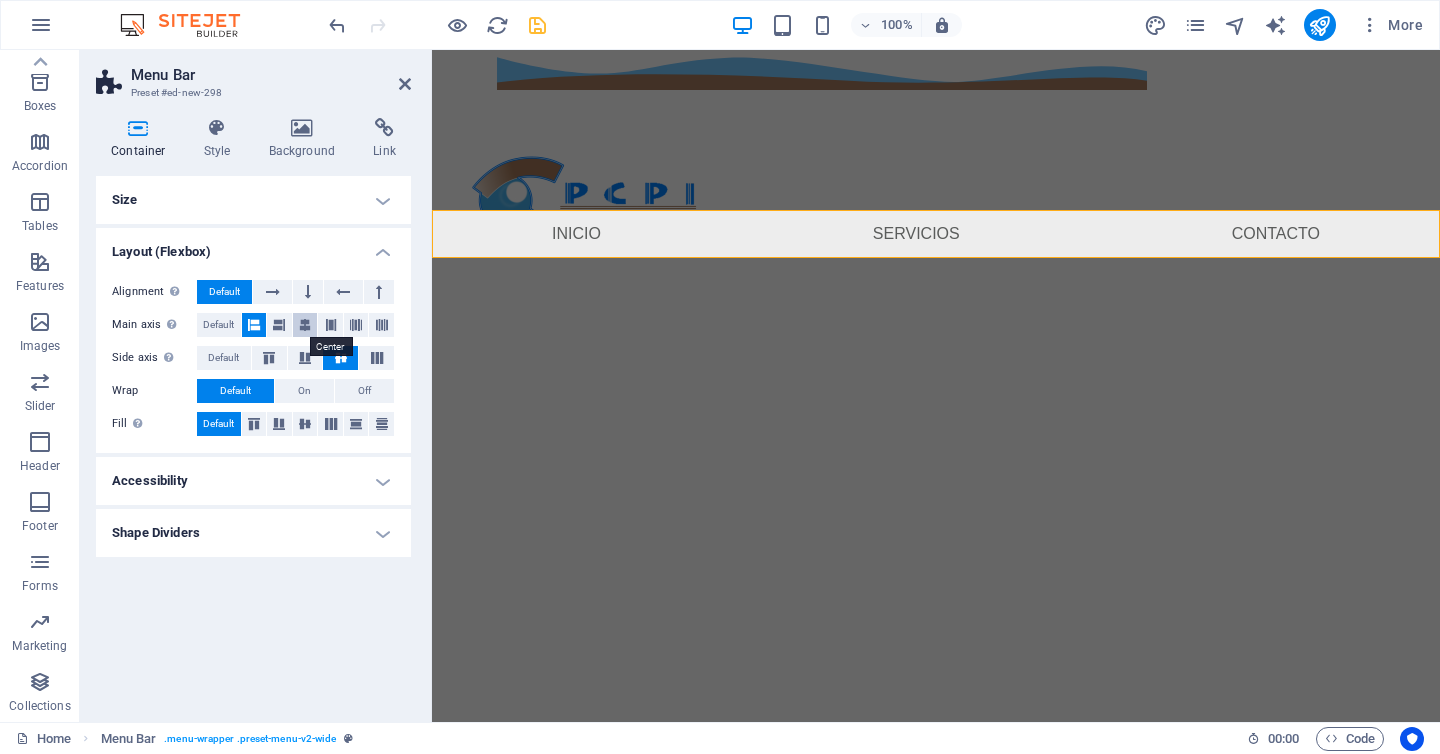 click at bounding box center (305, 325) 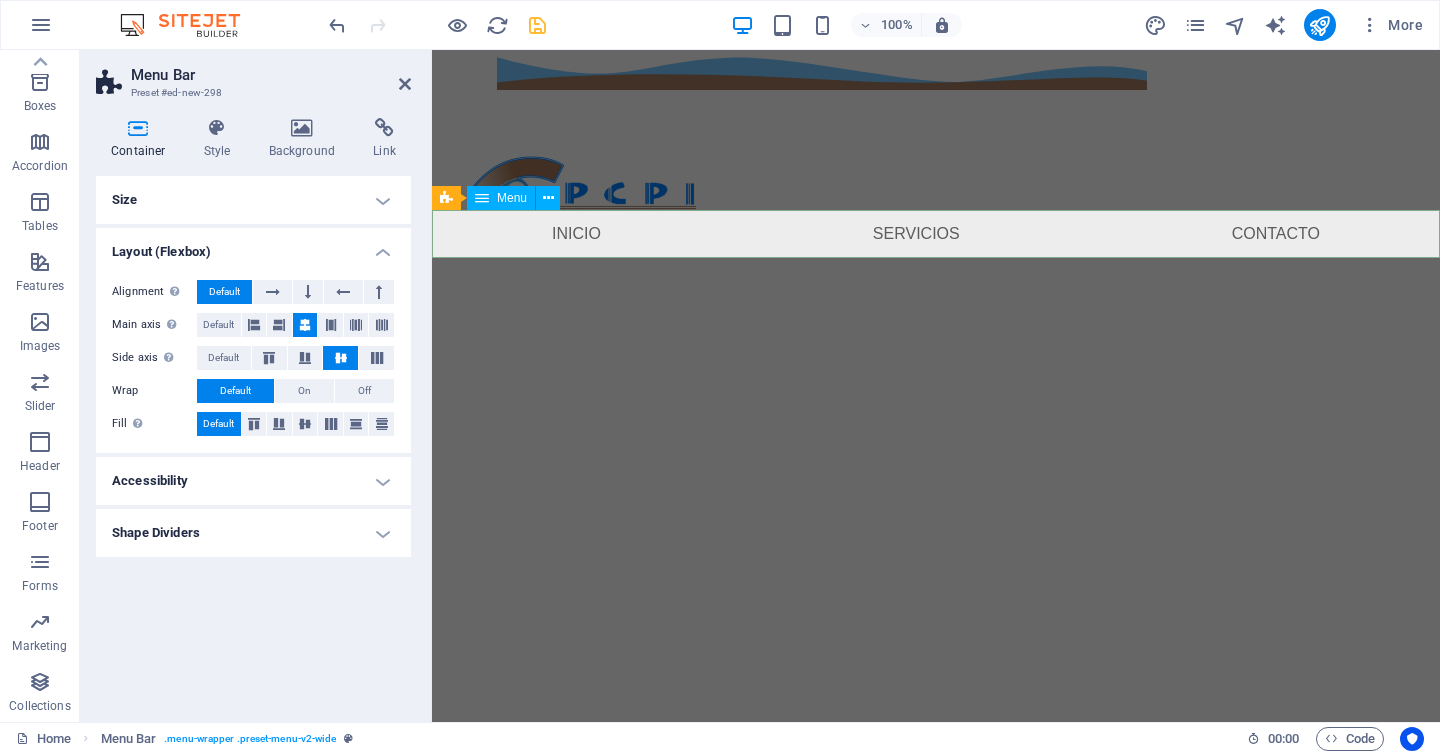 click on "Inicio Servicios Contacto" at bounding box center (936, 234) 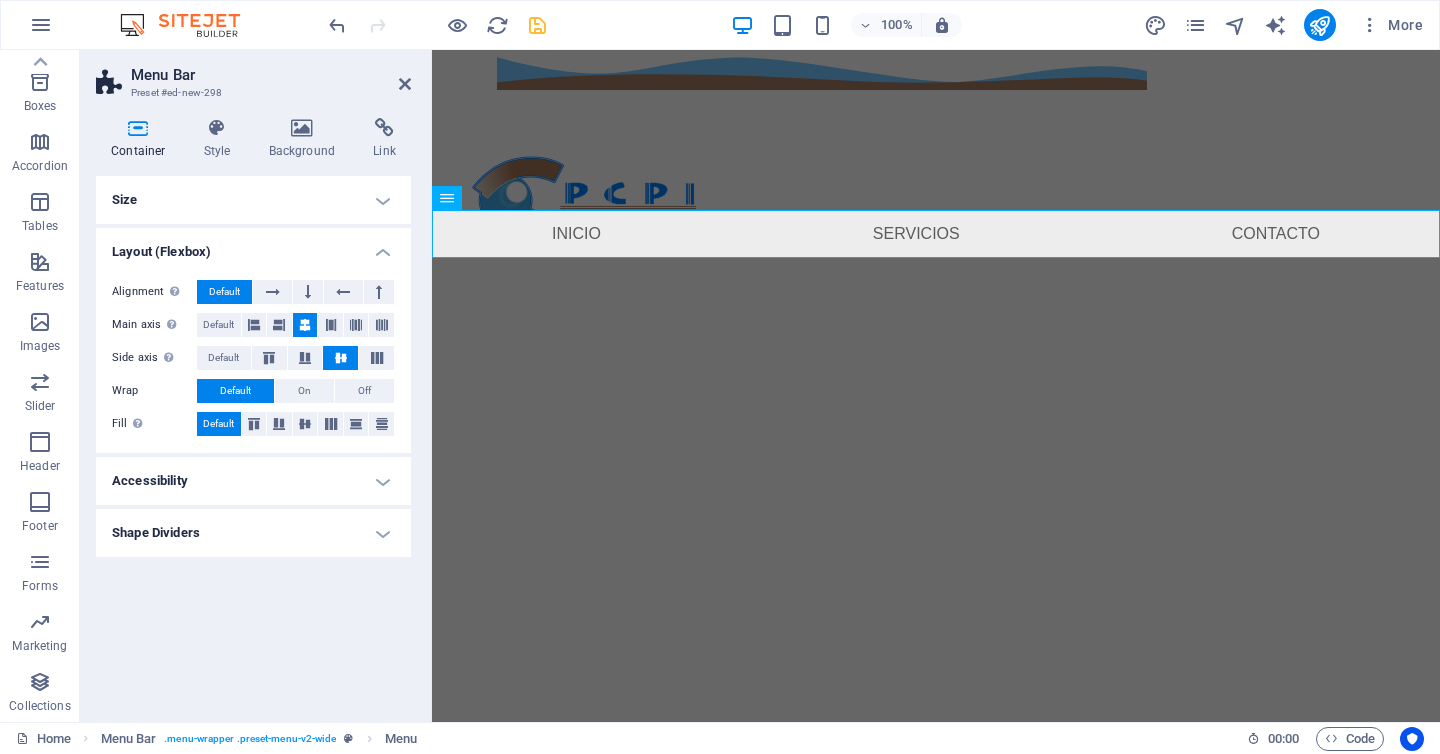 click on "Skip to main content
[PHONE] [FIRST] [LAST] [NUMBER] [STREET], [CITY] [POSTAL_CODE] Menu Inicio Servicios Contacto" at bounding box center (936, 154) 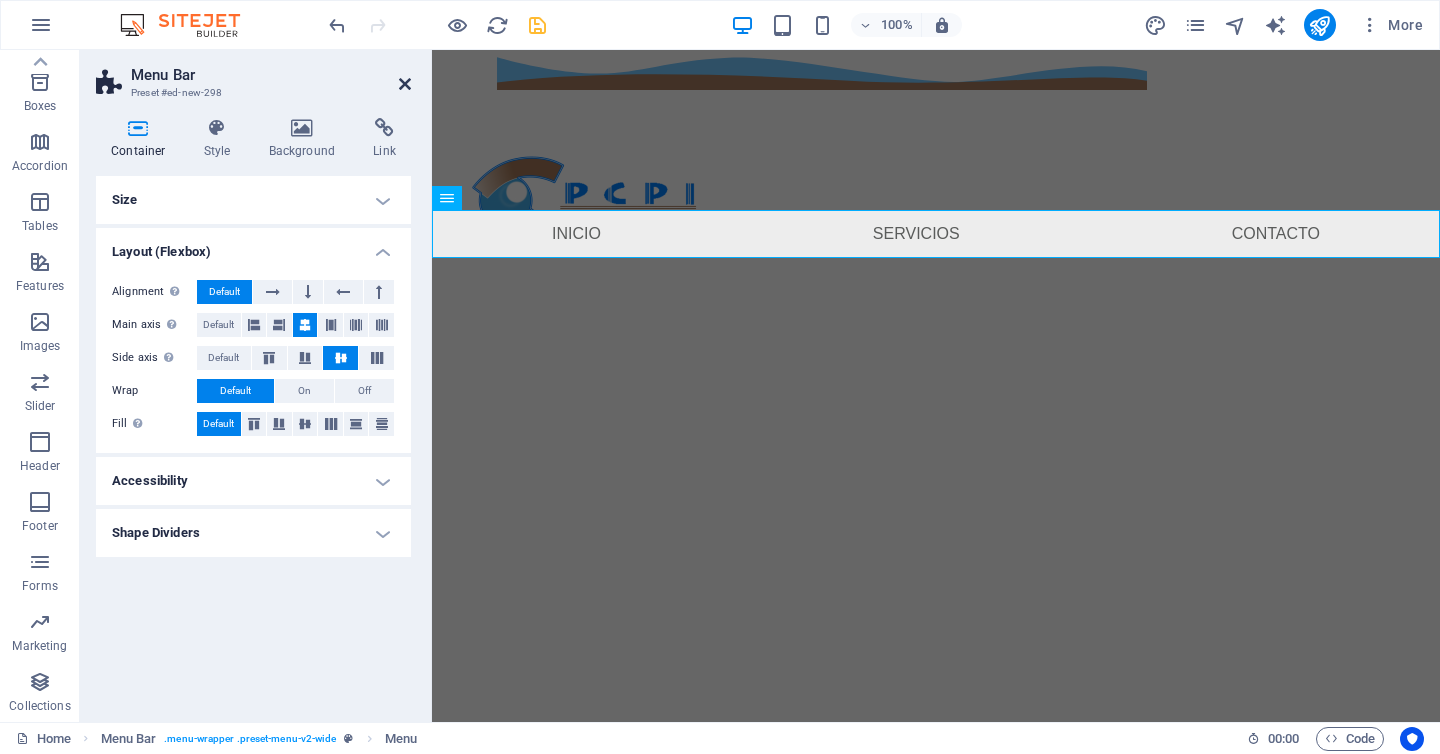 click at bounding box center [405, 84] 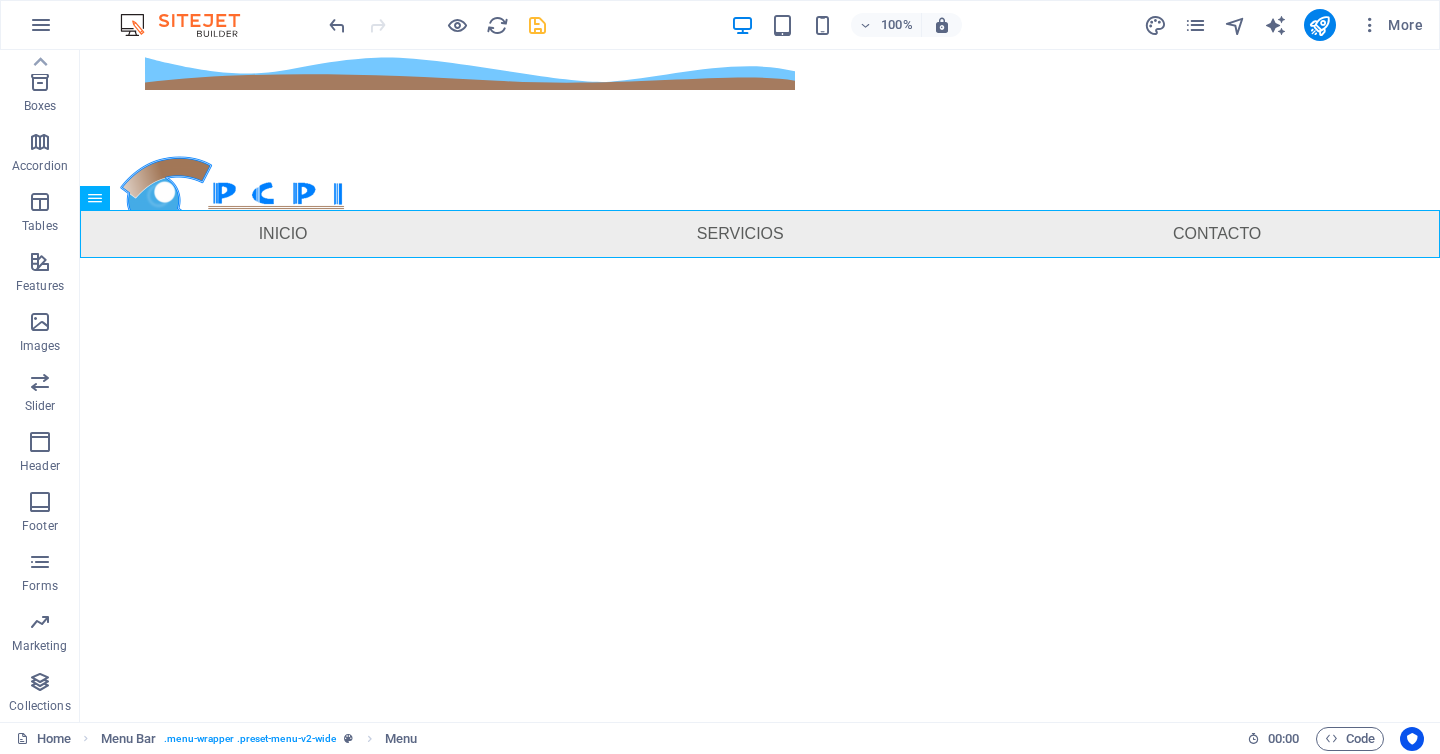 click on "Skip to main content
[PHONE] [FIRST] [LAST] [NUMBER] [STREET], [CITY] [POSTAL_CODE] Menu Inicio Servicios Contacto" at bounding box center (760, 154) 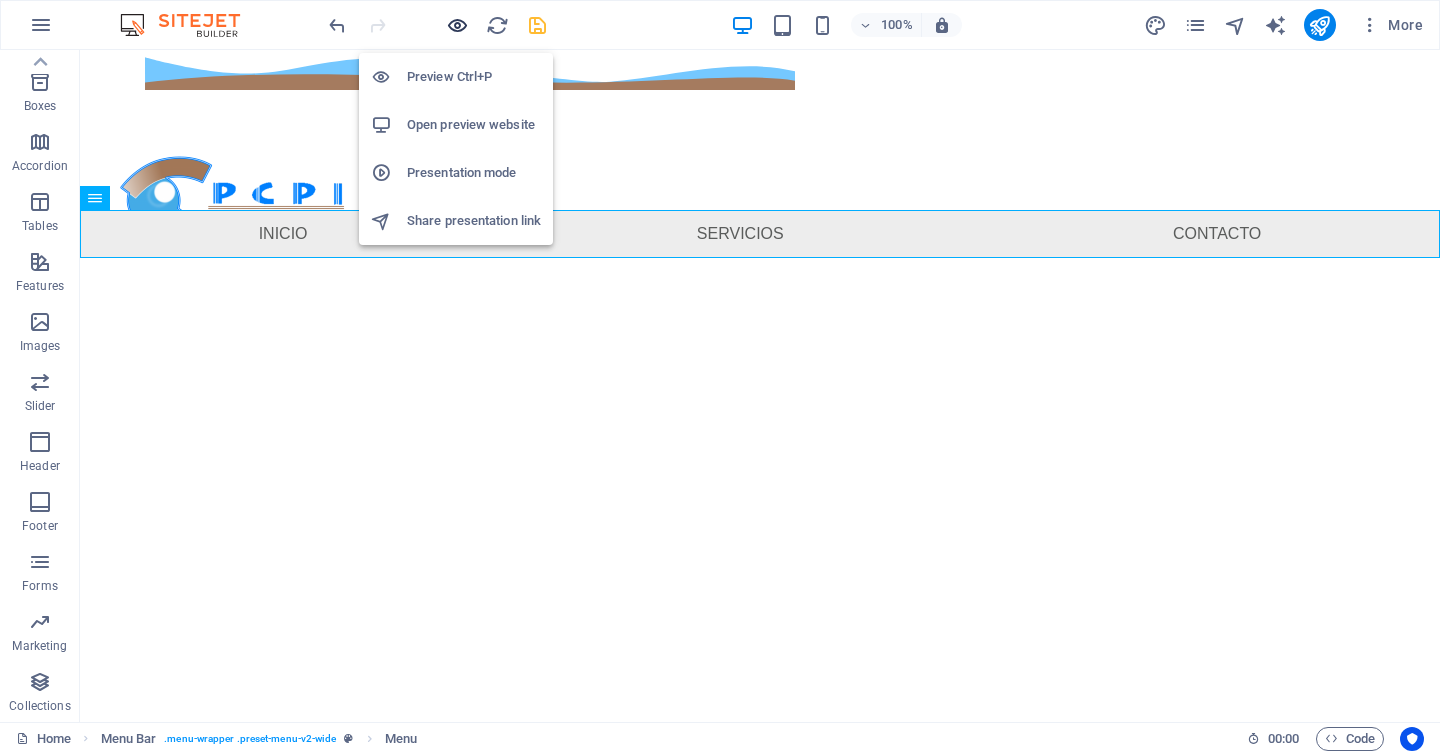 click at bounding box center [457, 25] 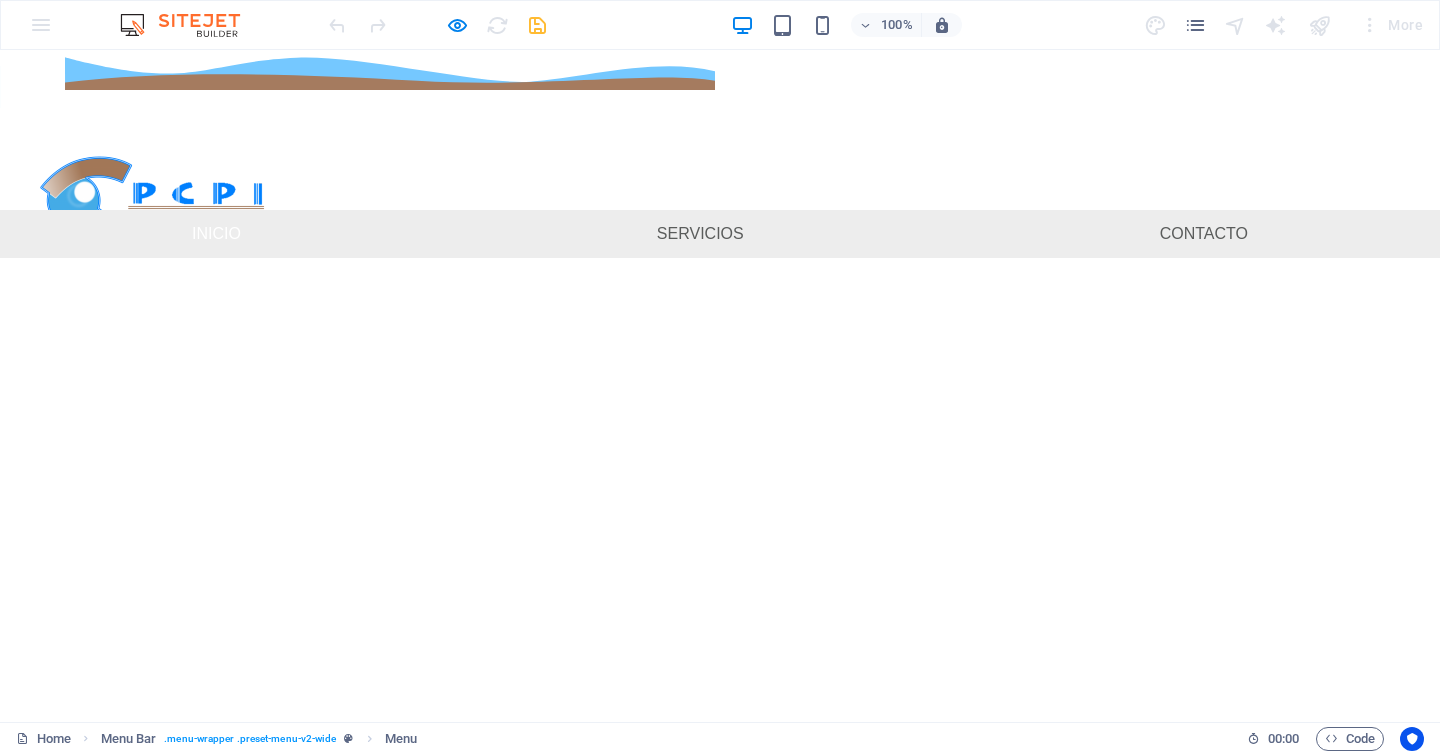 click on "Inicio" at bounding box center (216, 234) 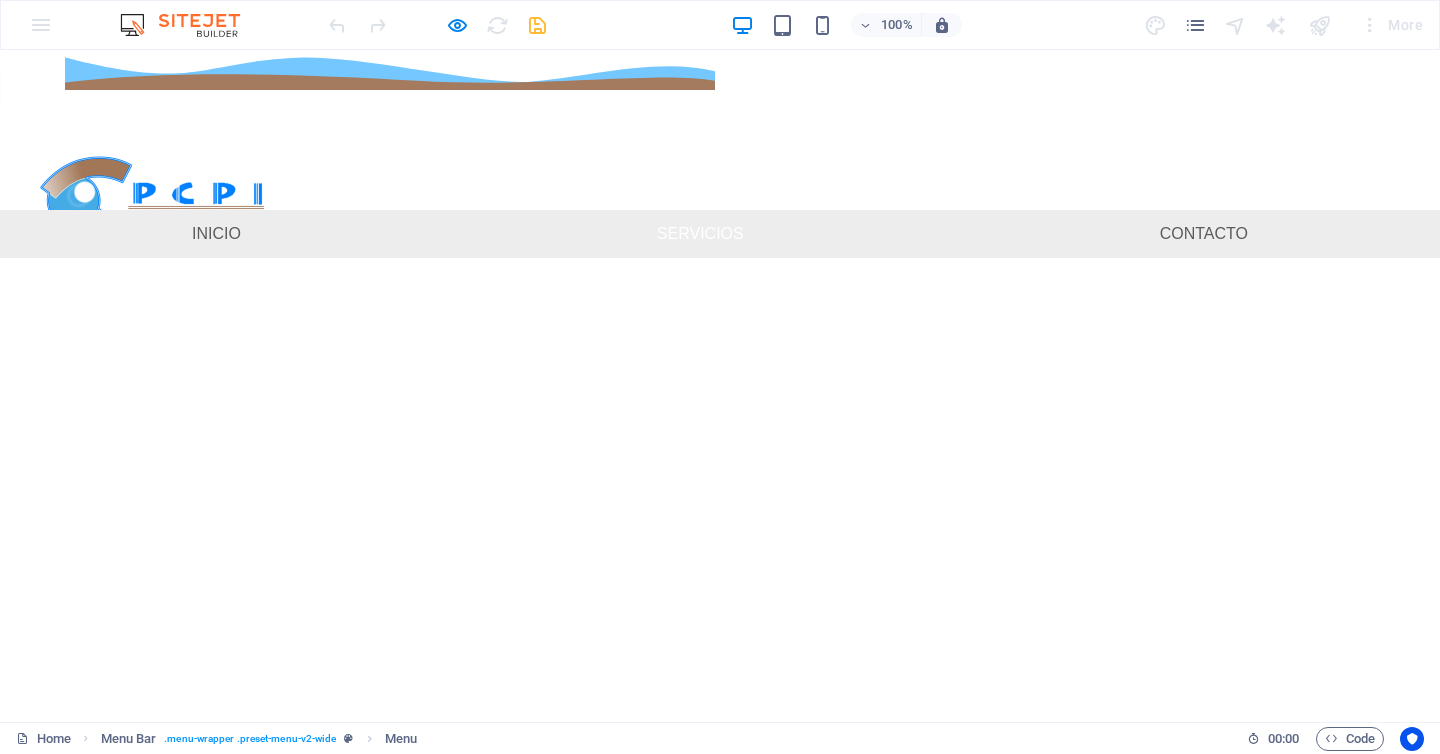 click on "Servicios" at bounding box center [700, 234] 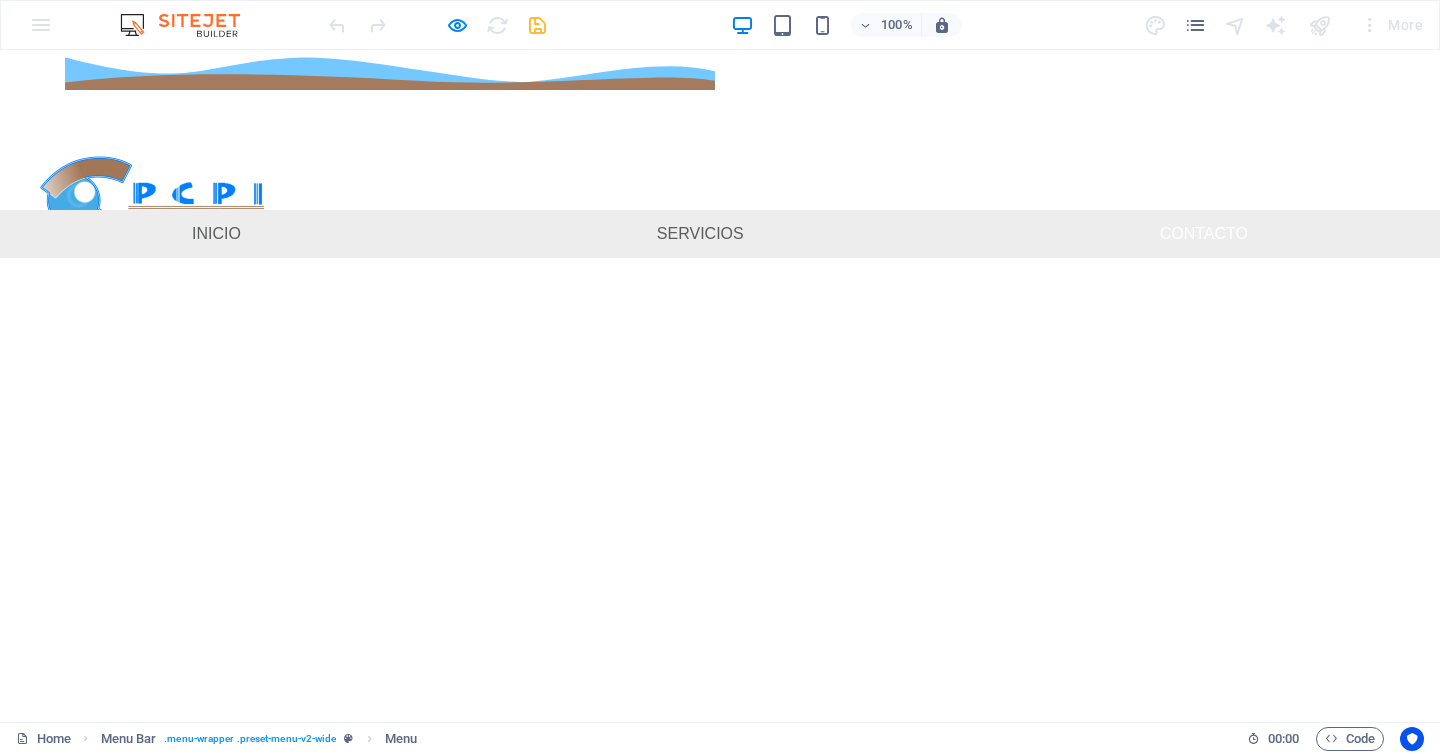click on "Contacto" at bounding box center [1204, 234] 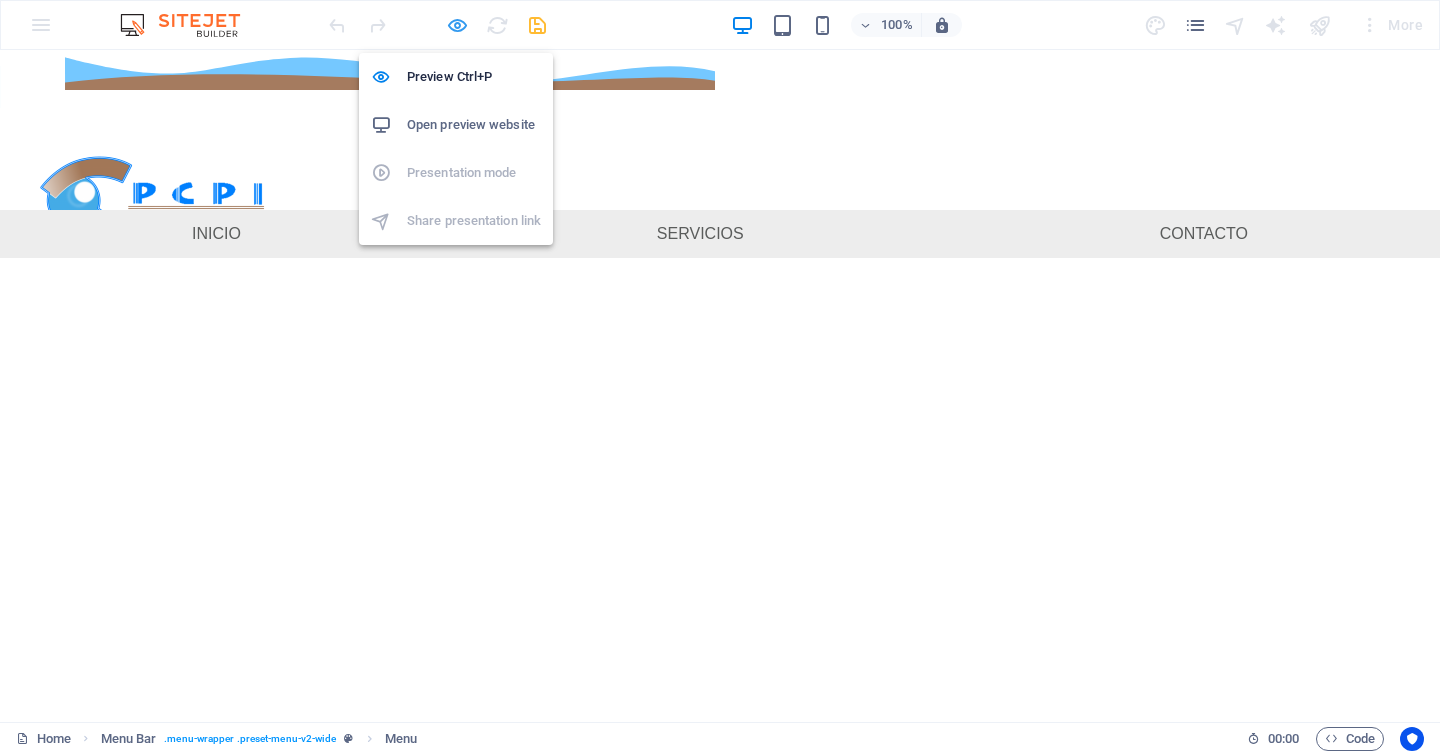 click at bounding box center (457, 25) 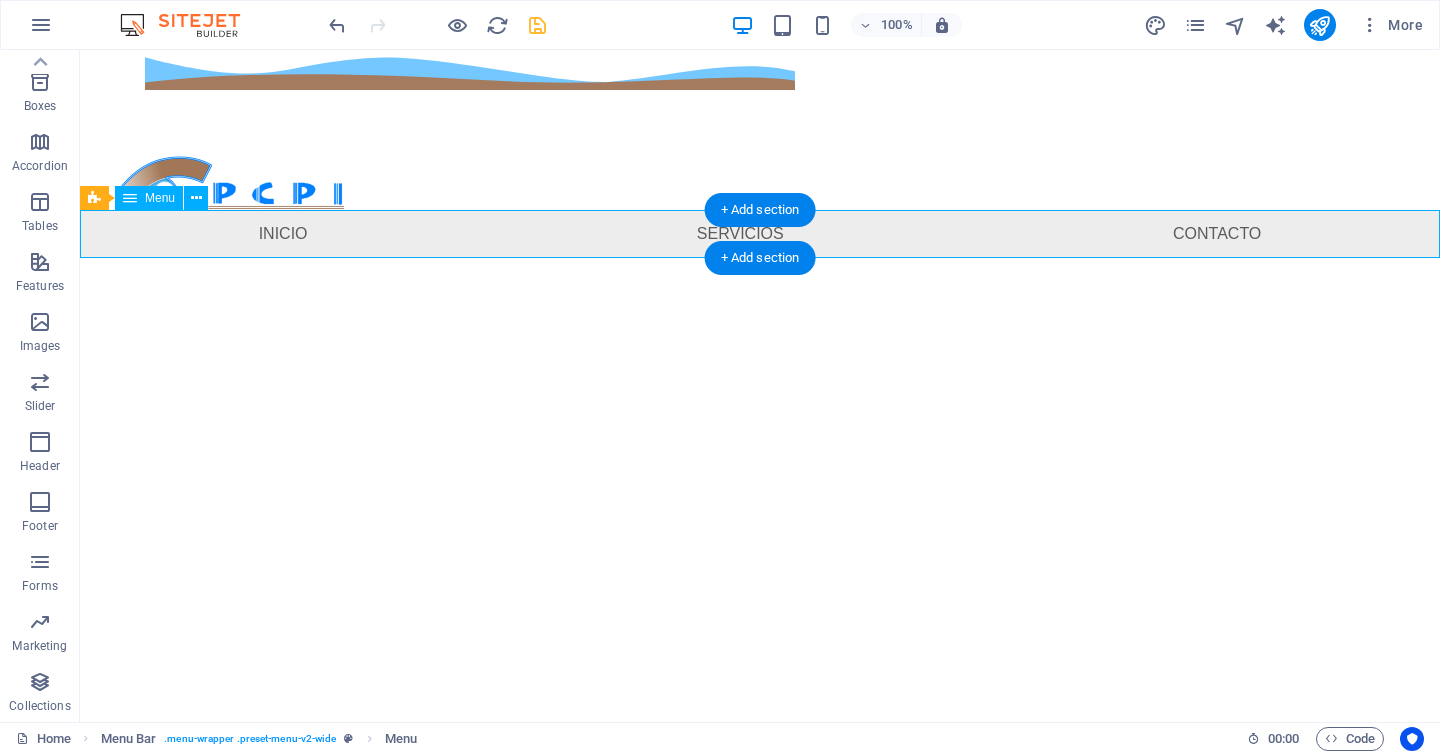 click on "Inicio Servicios Contacto" at bounding box center [760, 234] 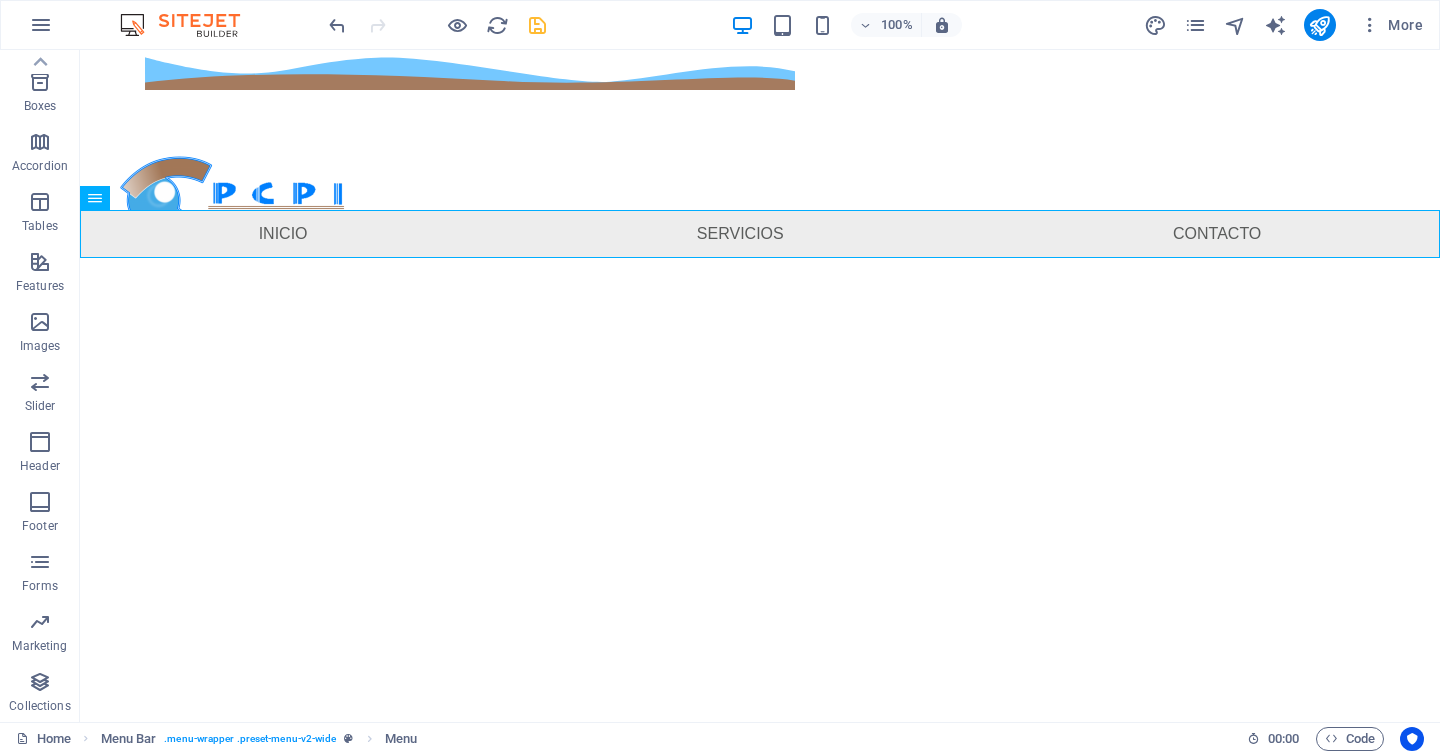 click on "Skip to main content
[PHONE] [FIRST] [LAST] [NUMBER] [STREET], [CITY] [POSTAL_CODE] Menu Inicio Servicios Contacto" at bounding box center [760, 154] 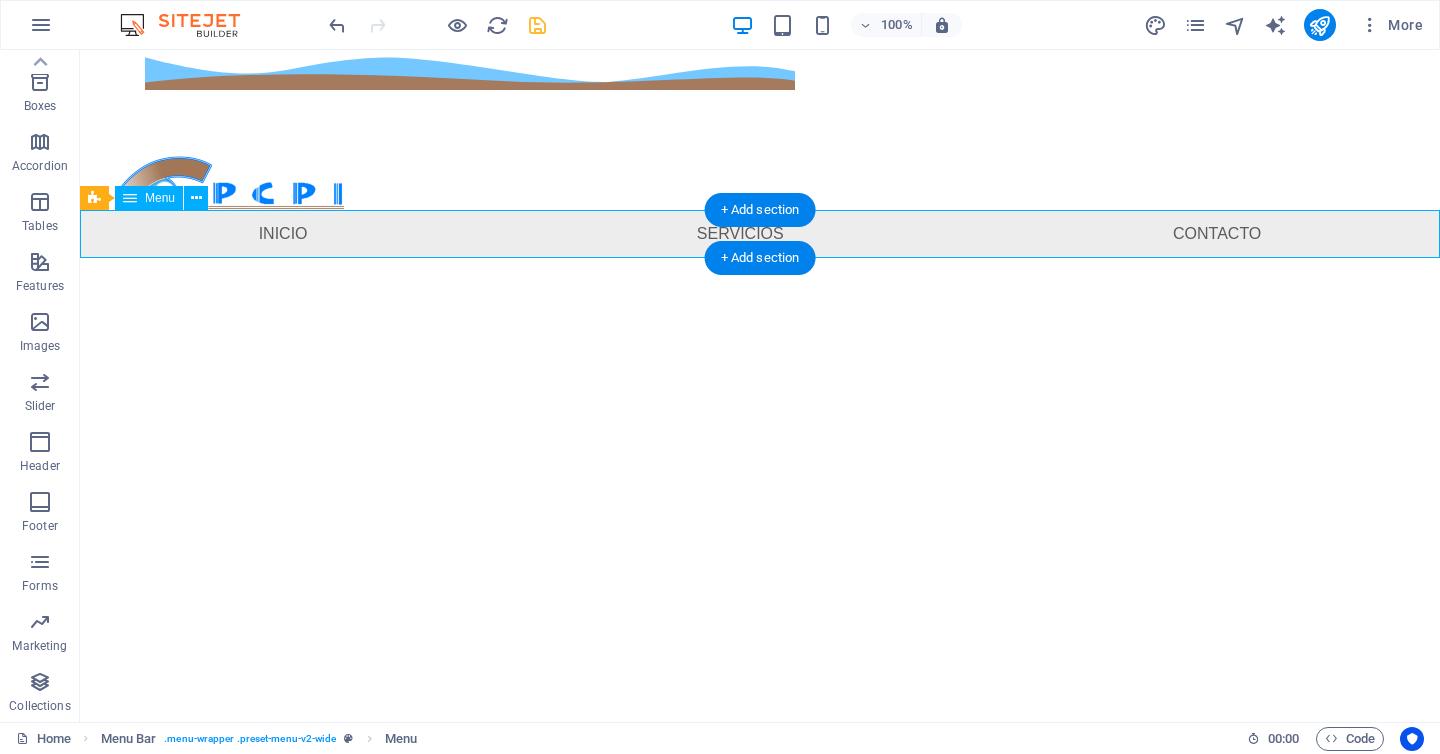 click on "Inicio Servicios Contacto" at bounding box center (760, 234) 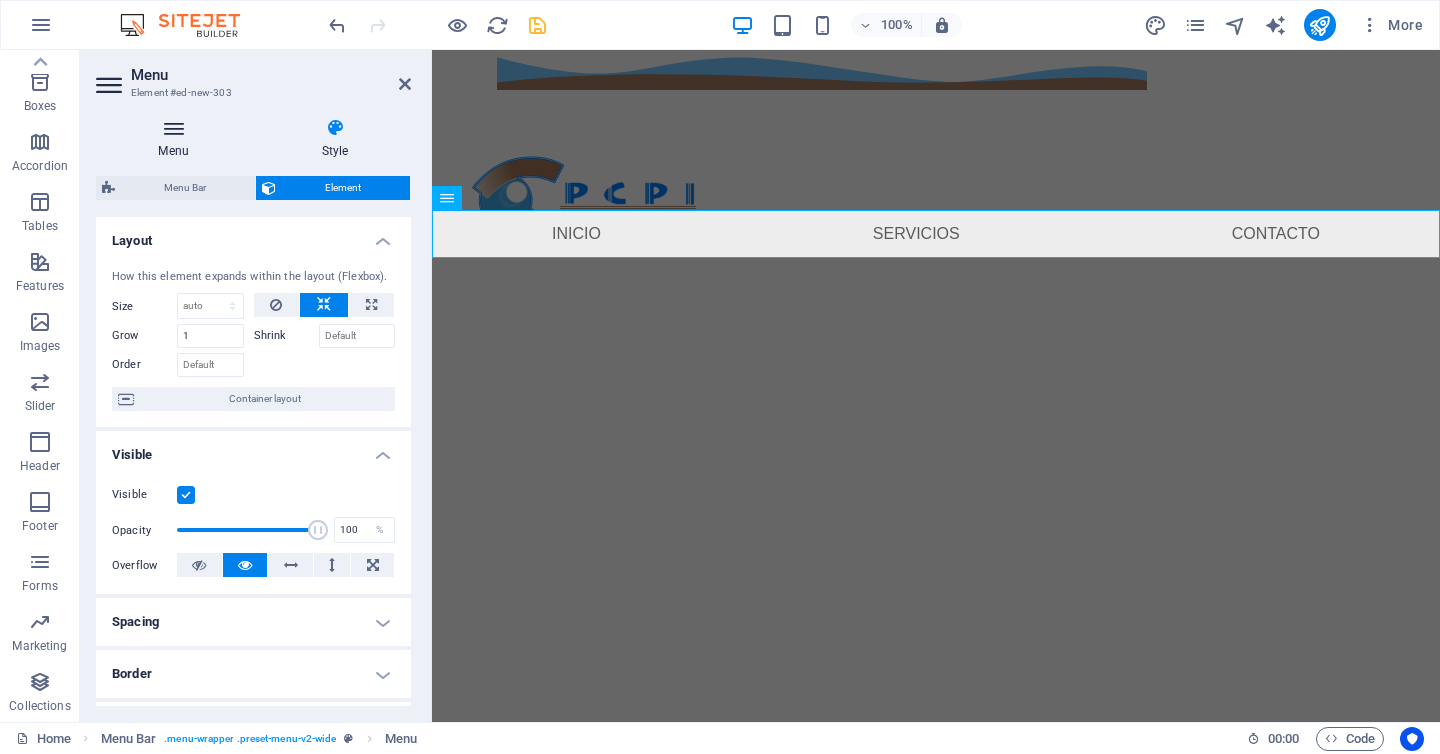 click on "Menu" at bounding box center (177, 139) 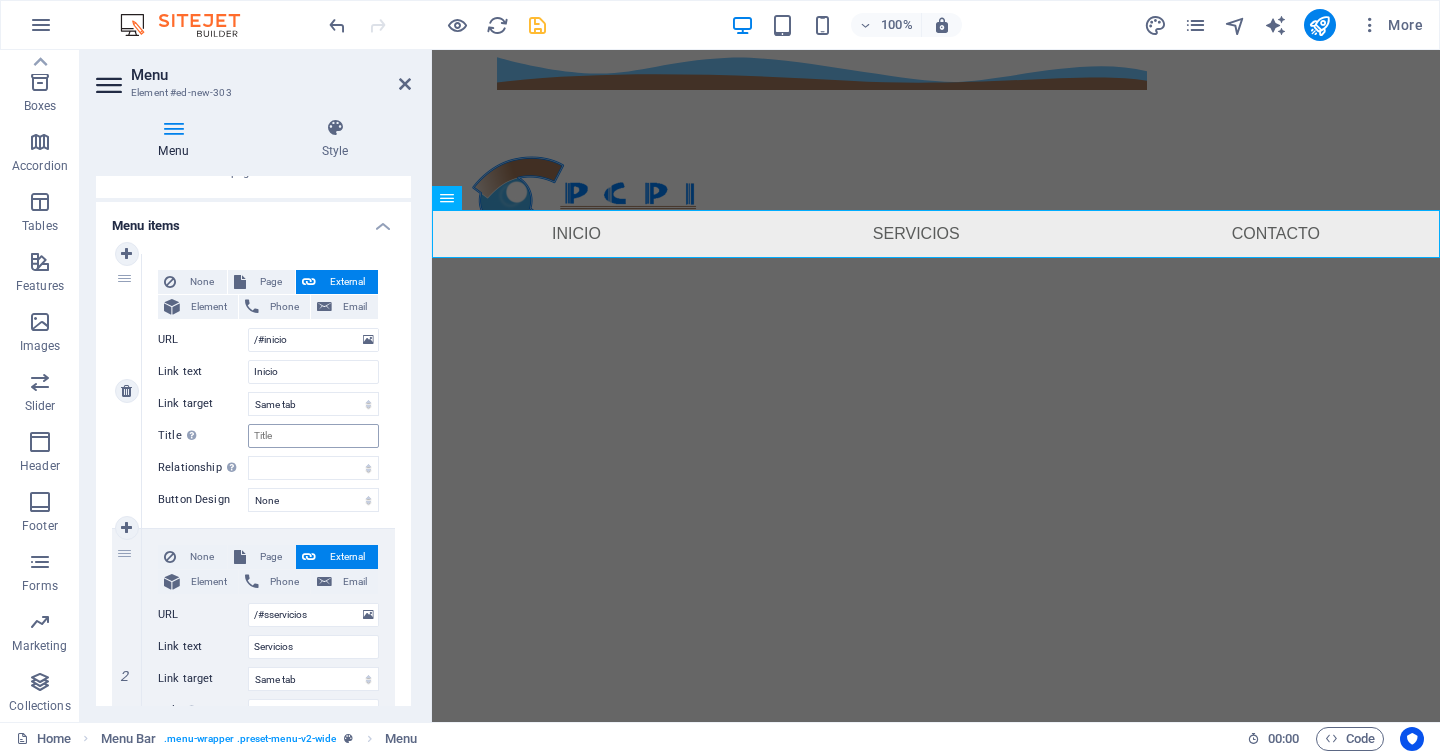 scroll, scrollTop: 116, scrollLeft: 0, axis: vertical 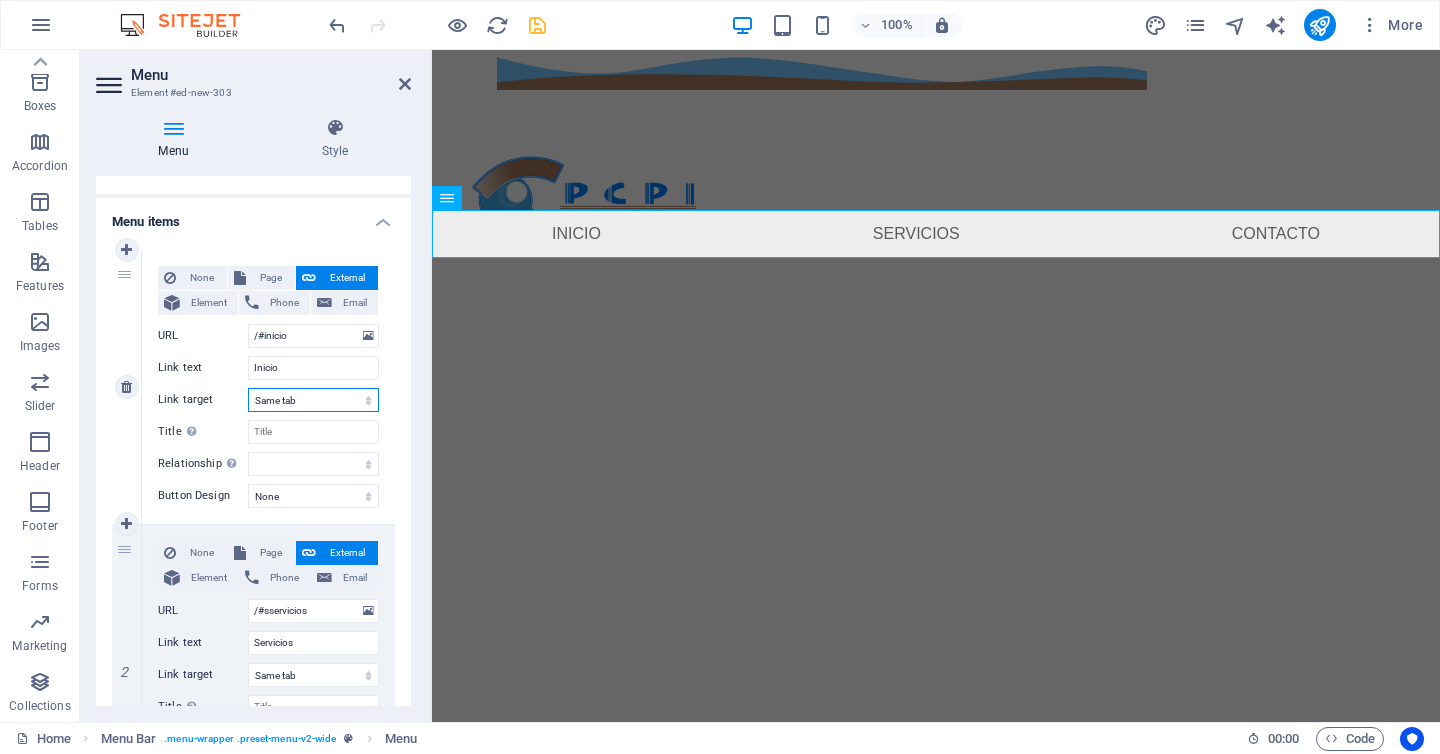 click on "New tab Same tab Overlay" at bounding box center [313, 400] 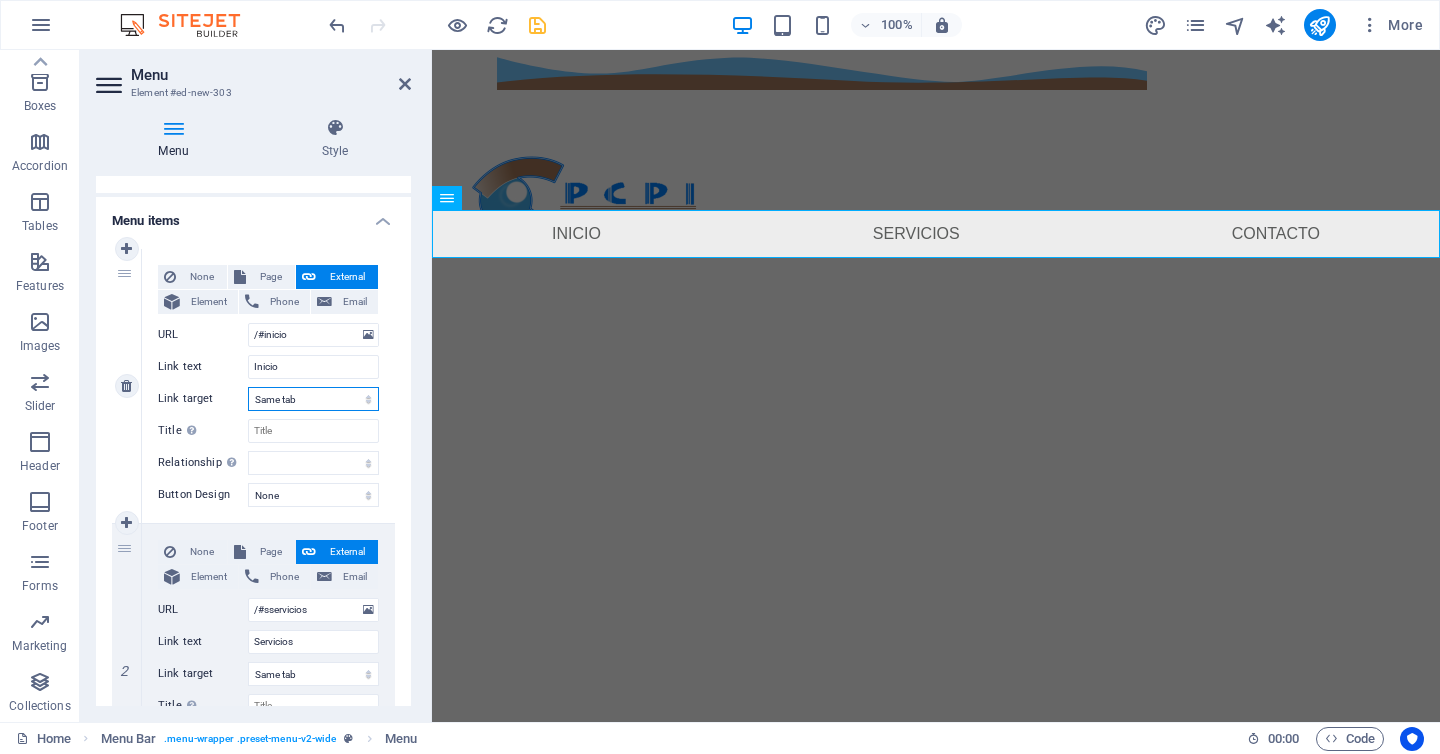 select on "overlay" 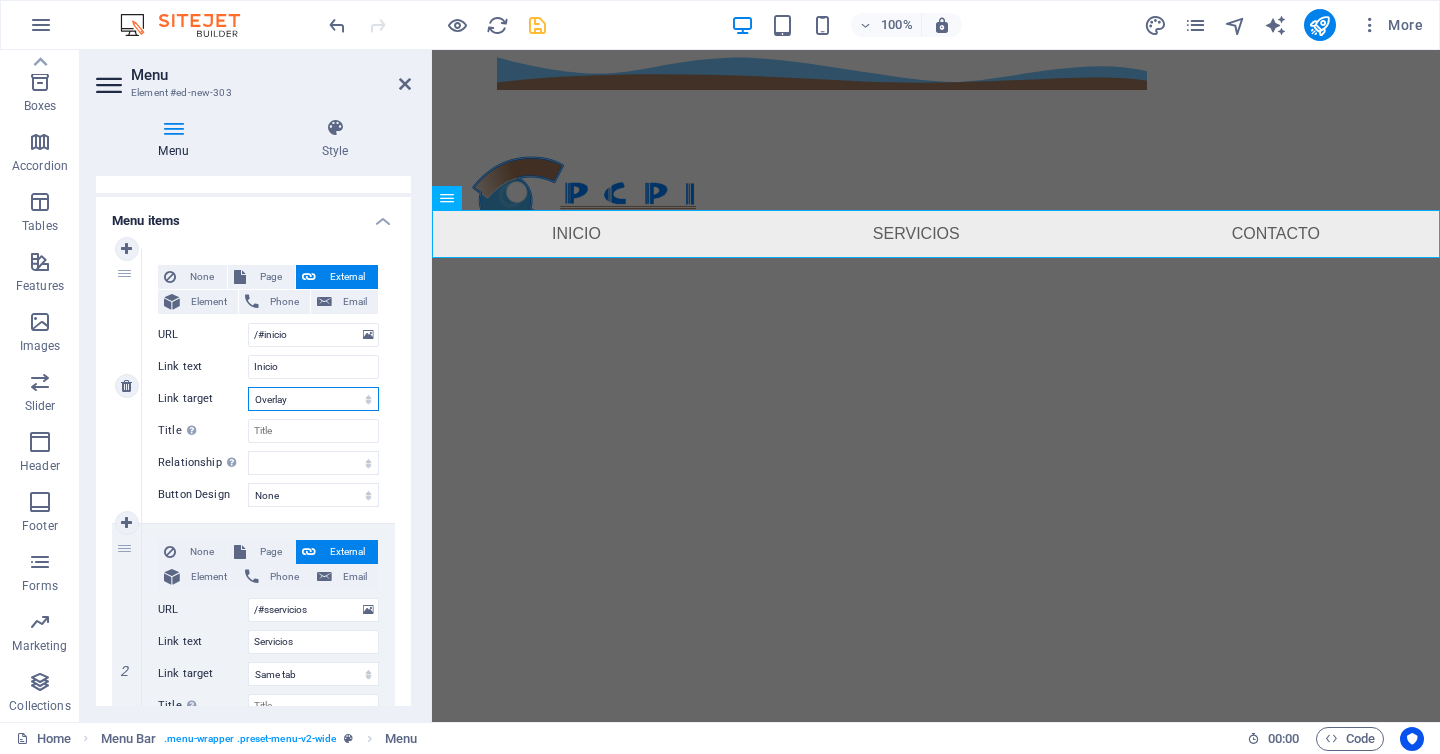 select 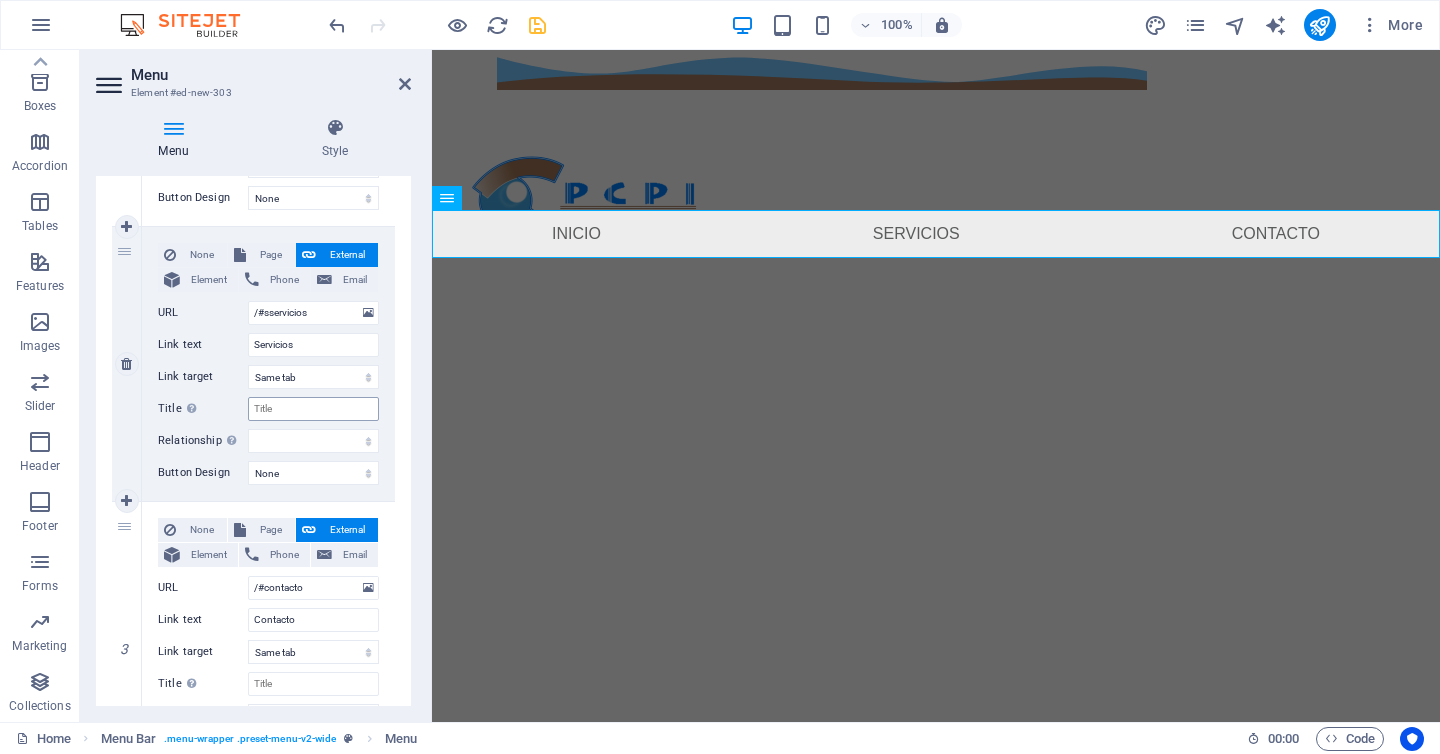 scroll, scrollTop: 418, scrollLeft: 0, axis: vertical 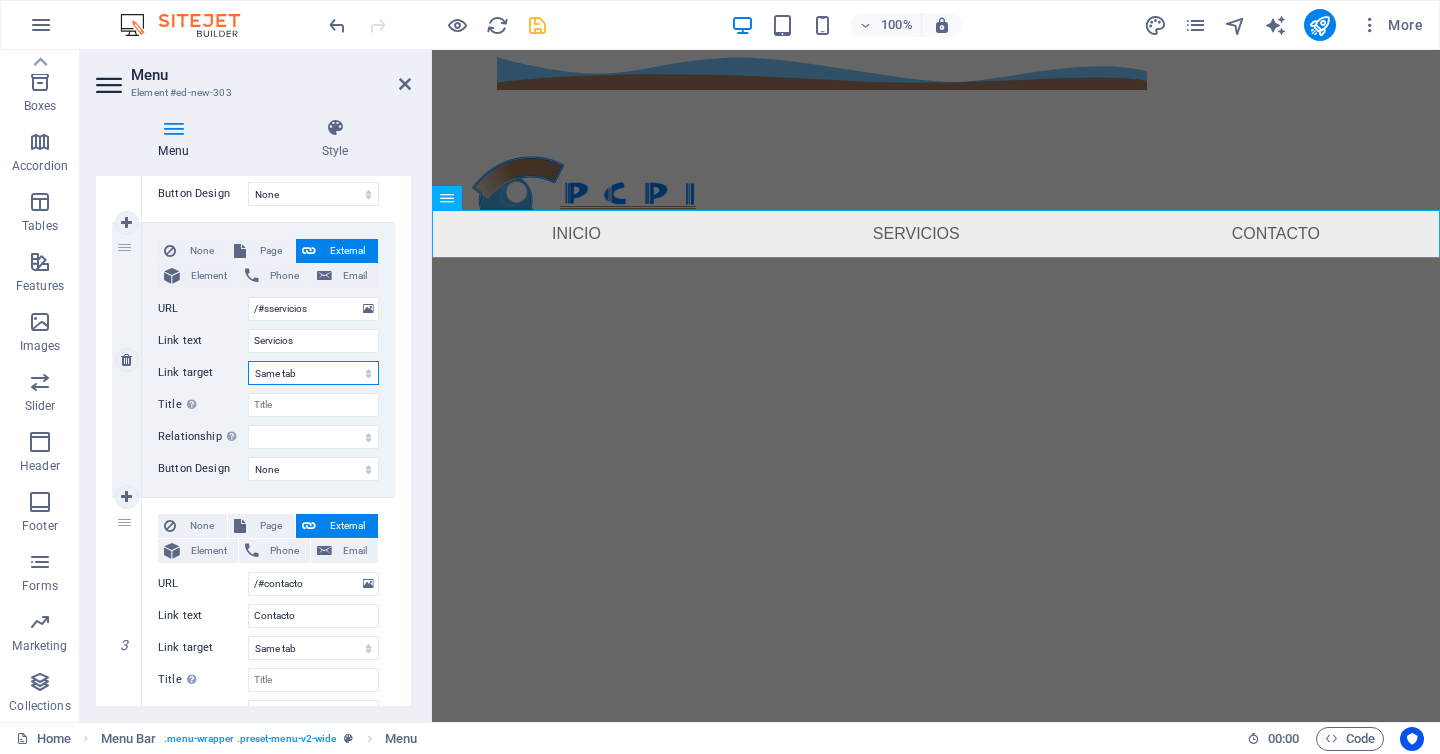 click on "New tab Same tab Overlay" at bounding box center [313, 373] 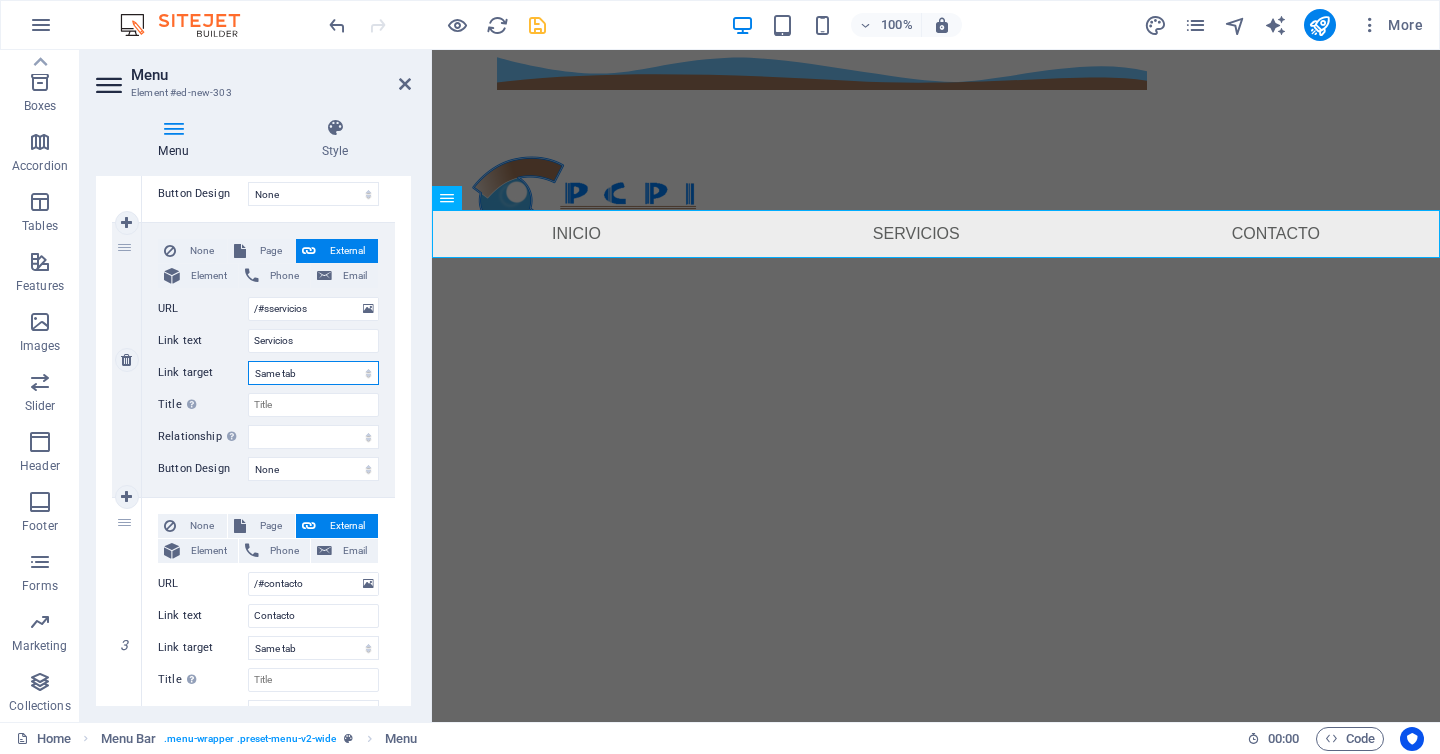 select on "overlay" 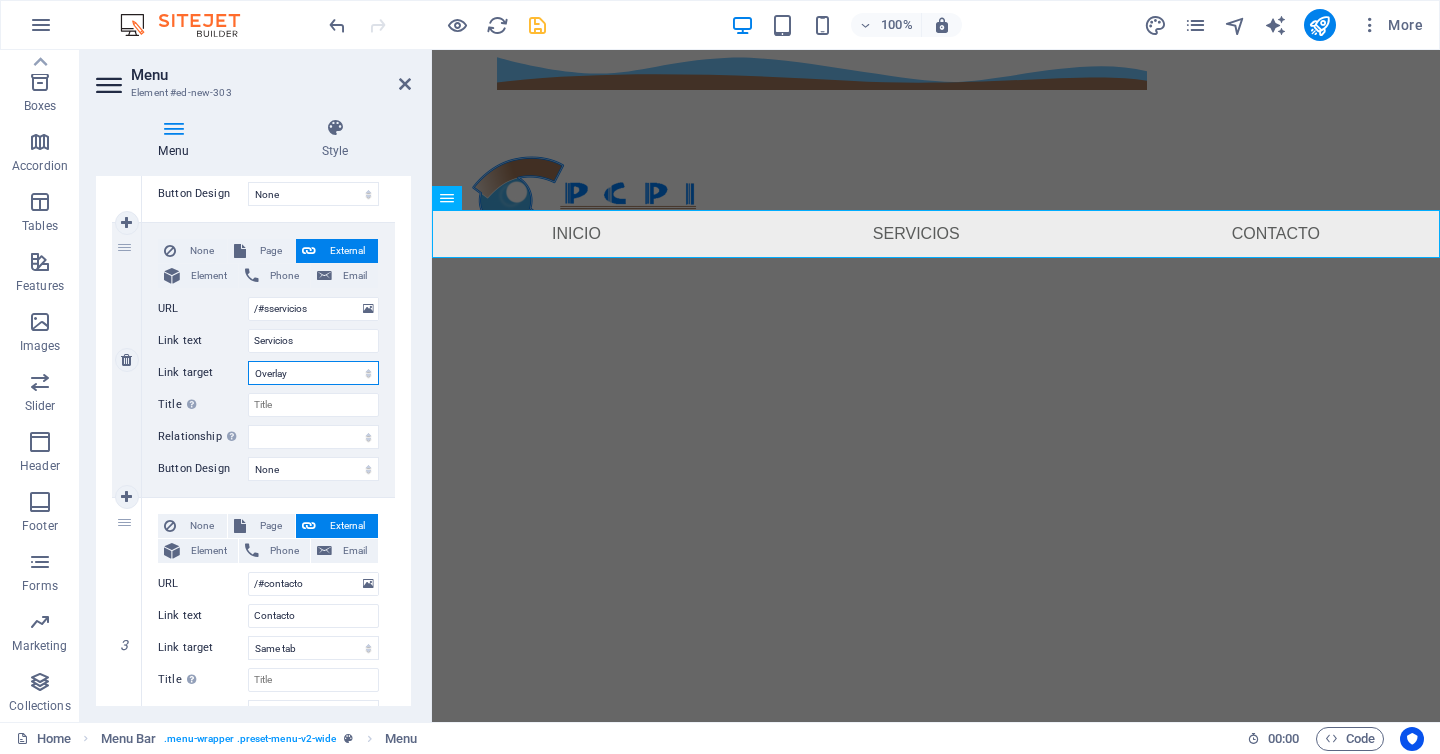 select 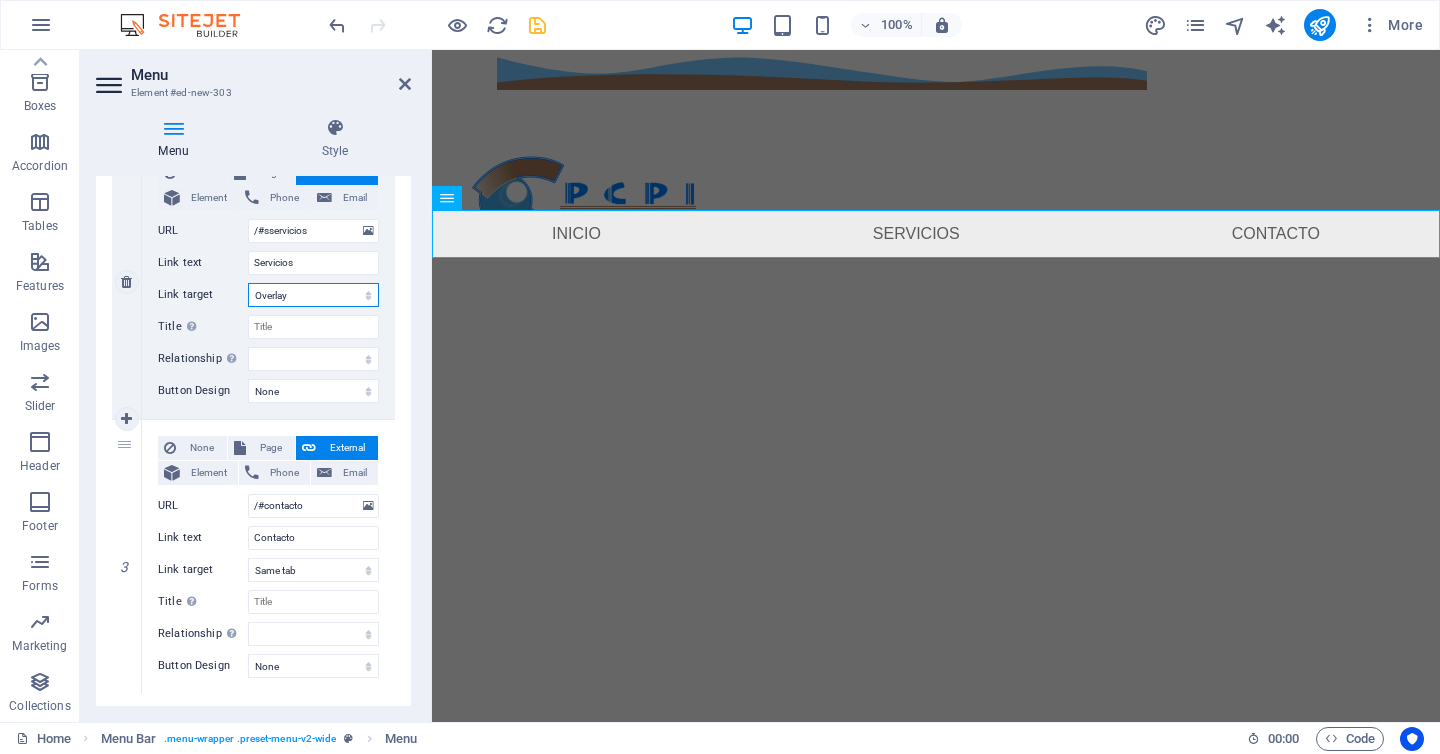 scroll, scrollTop: 540, scrollLeft: 0, axis: vertical 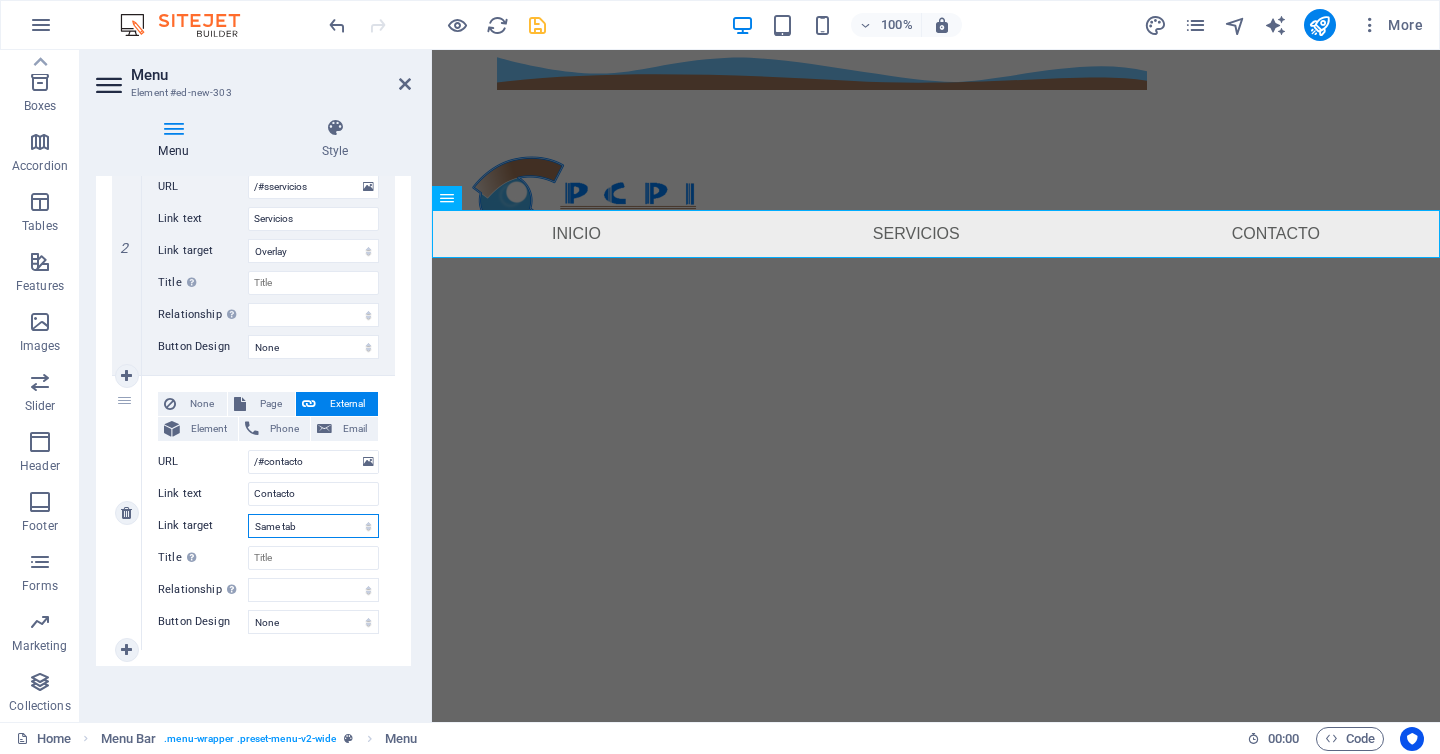 click on "New tab Same tab Overlay" at bounding box center (313, 526) 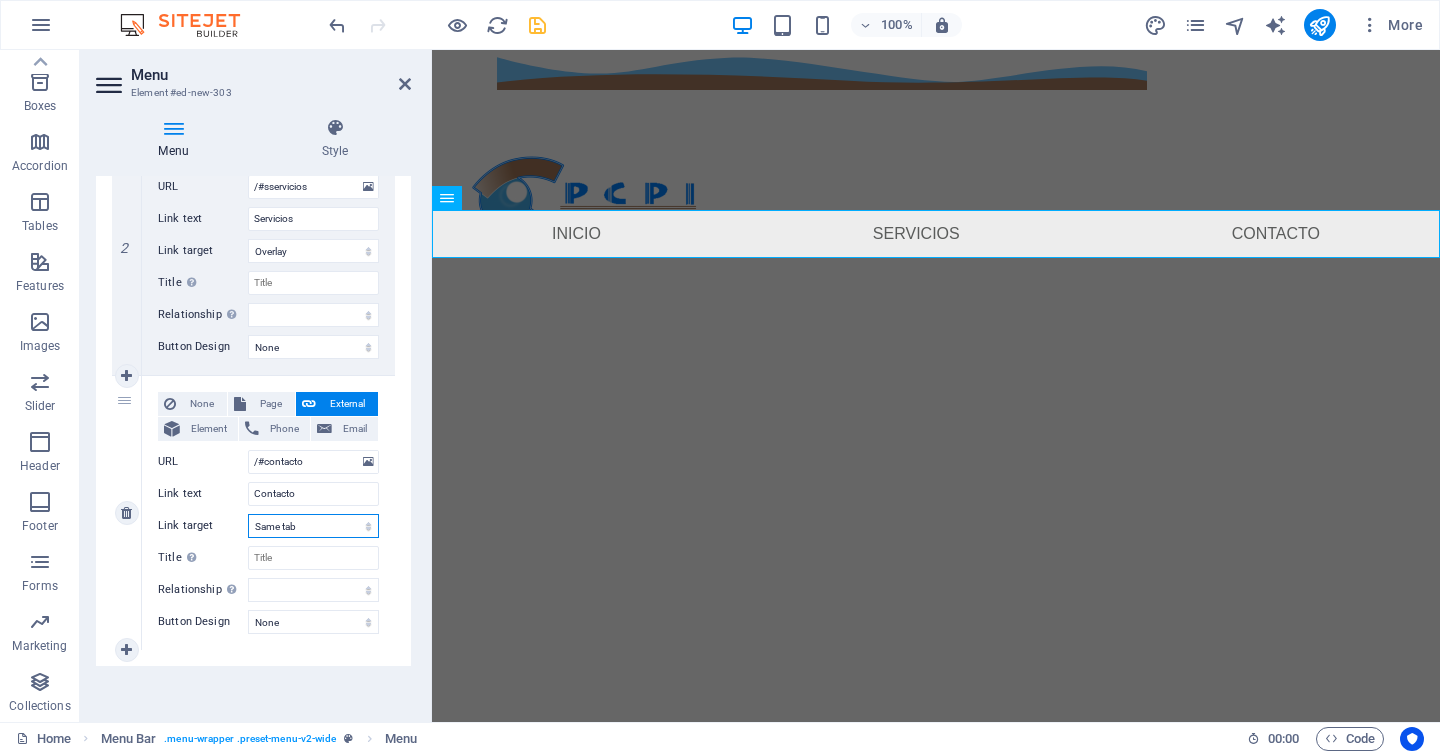 select on "overlay" 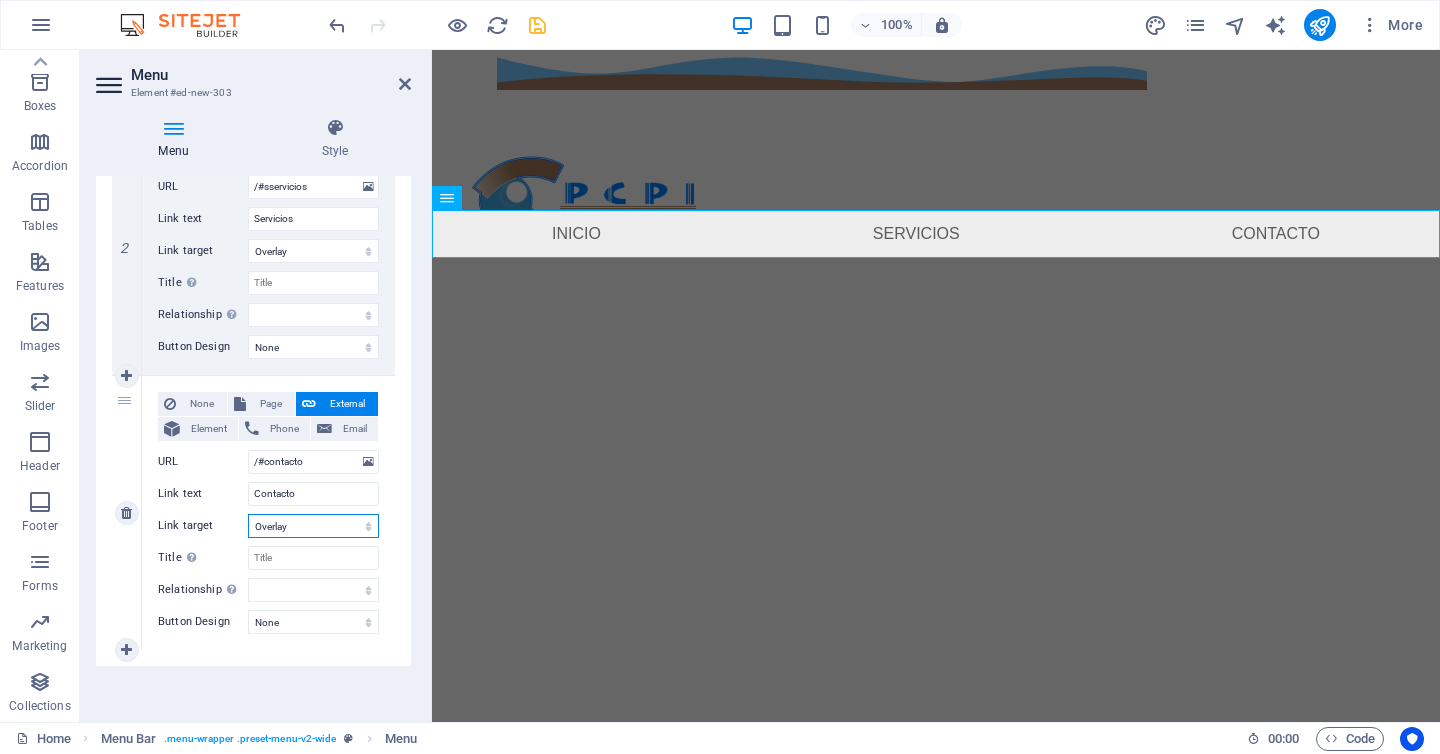 select 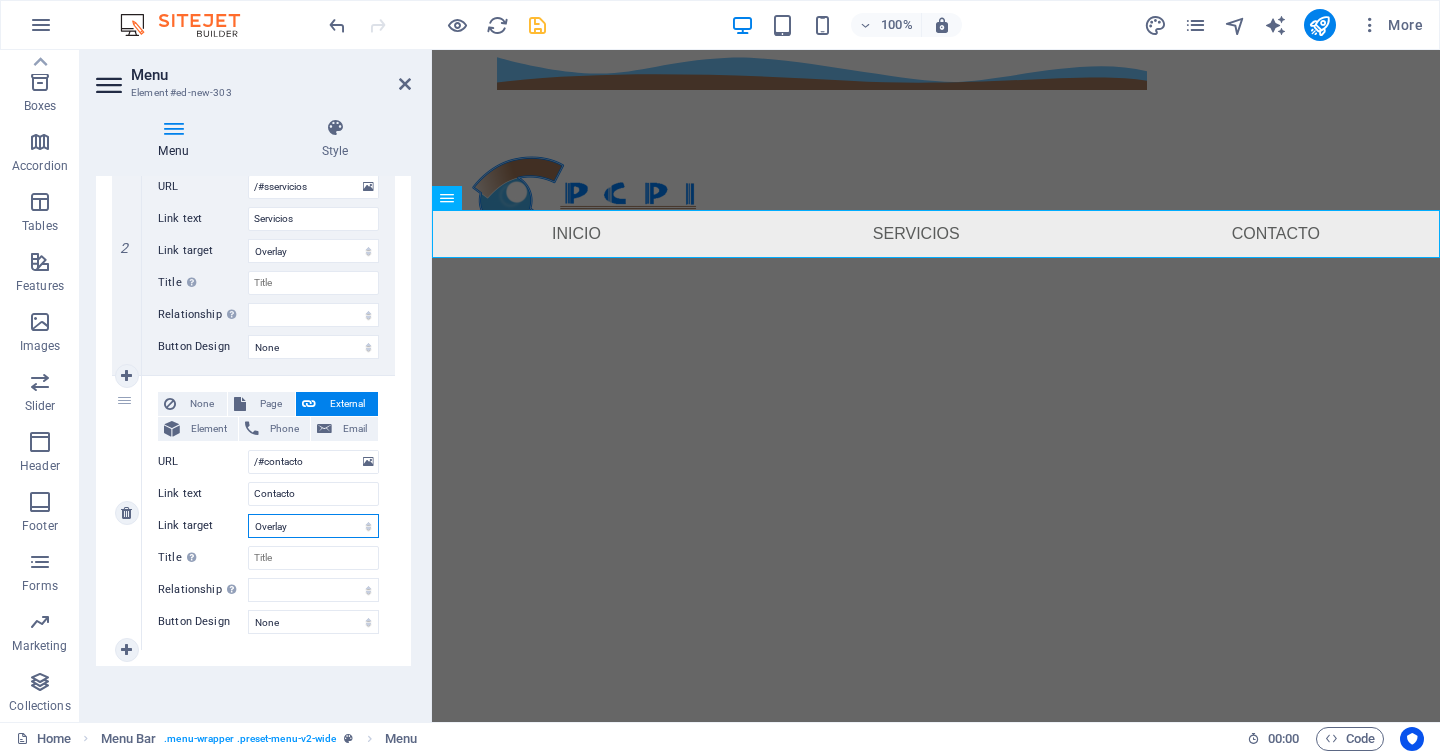 select 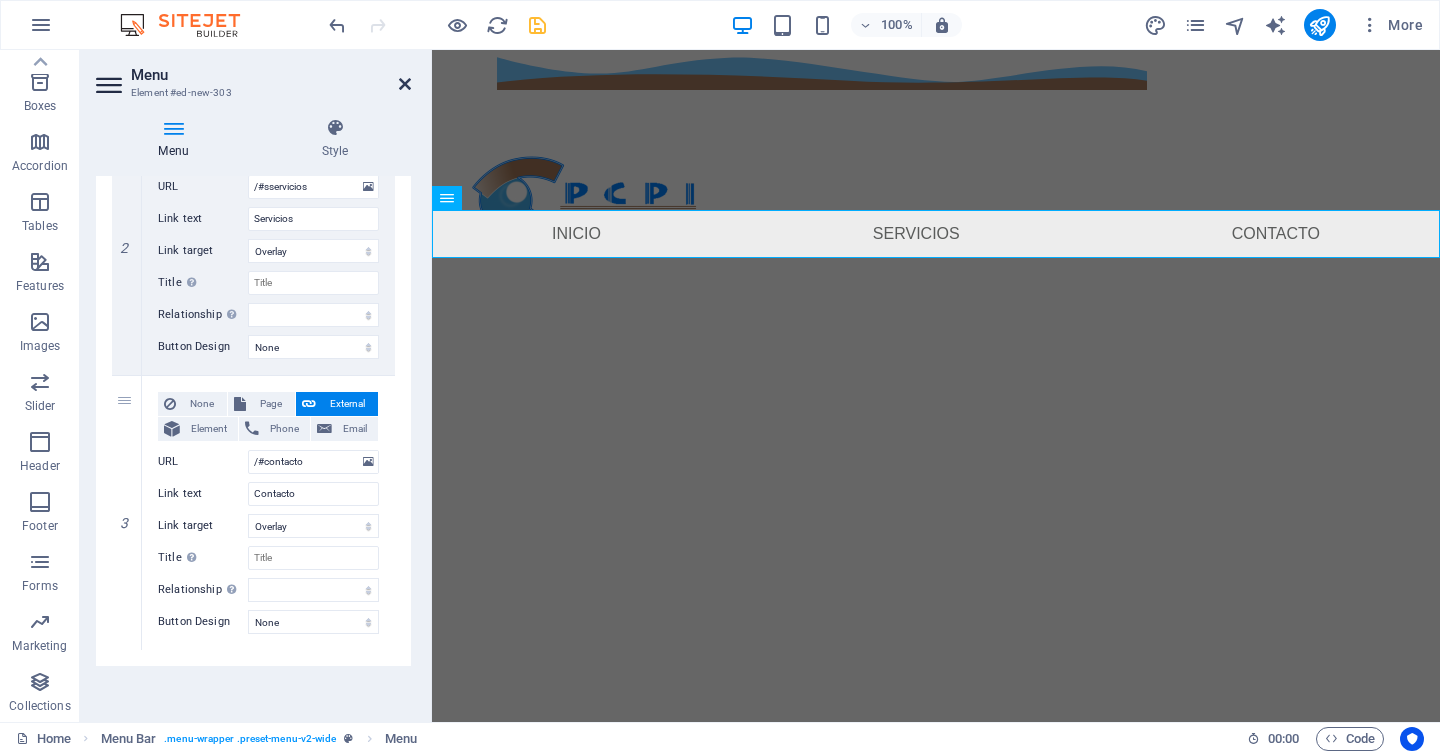 click at bounding box center [405, 84] 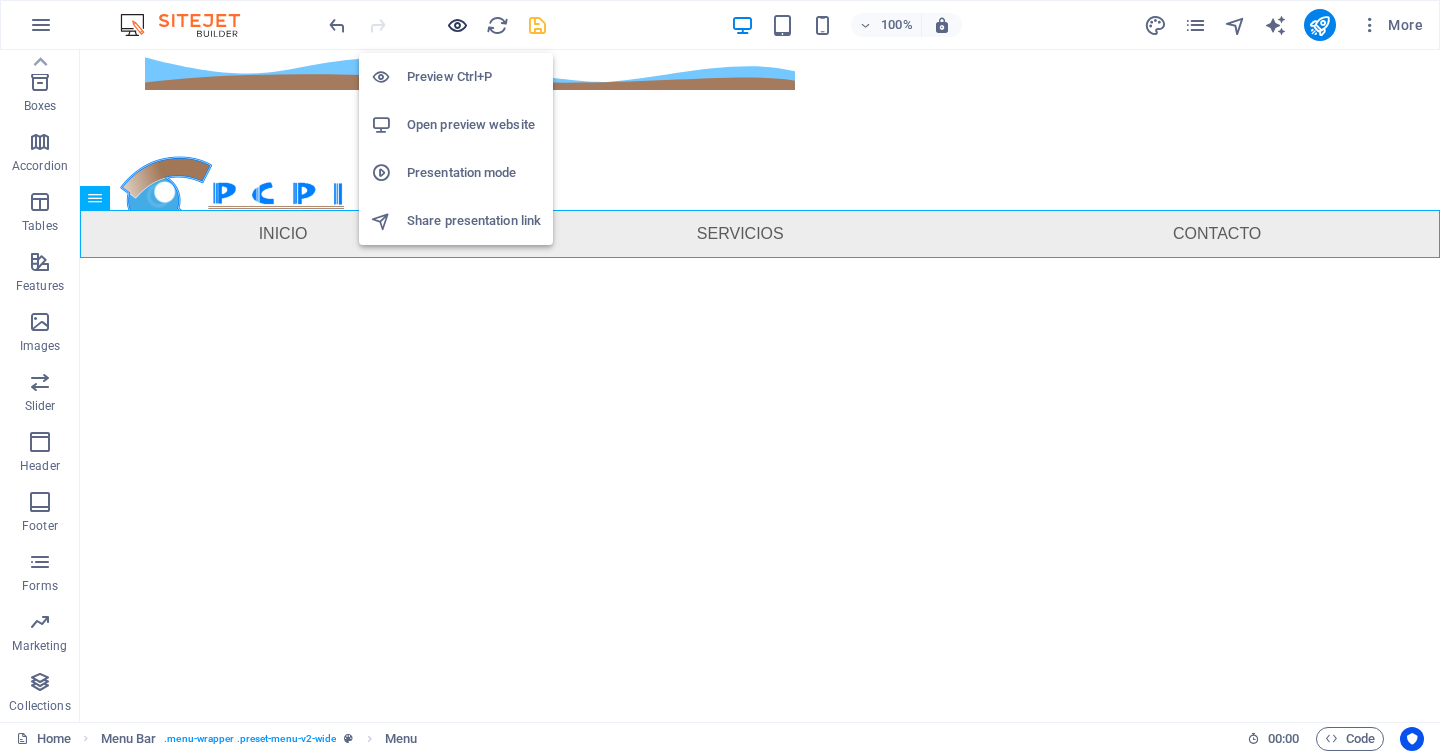 click at bounding box center [457, 25] 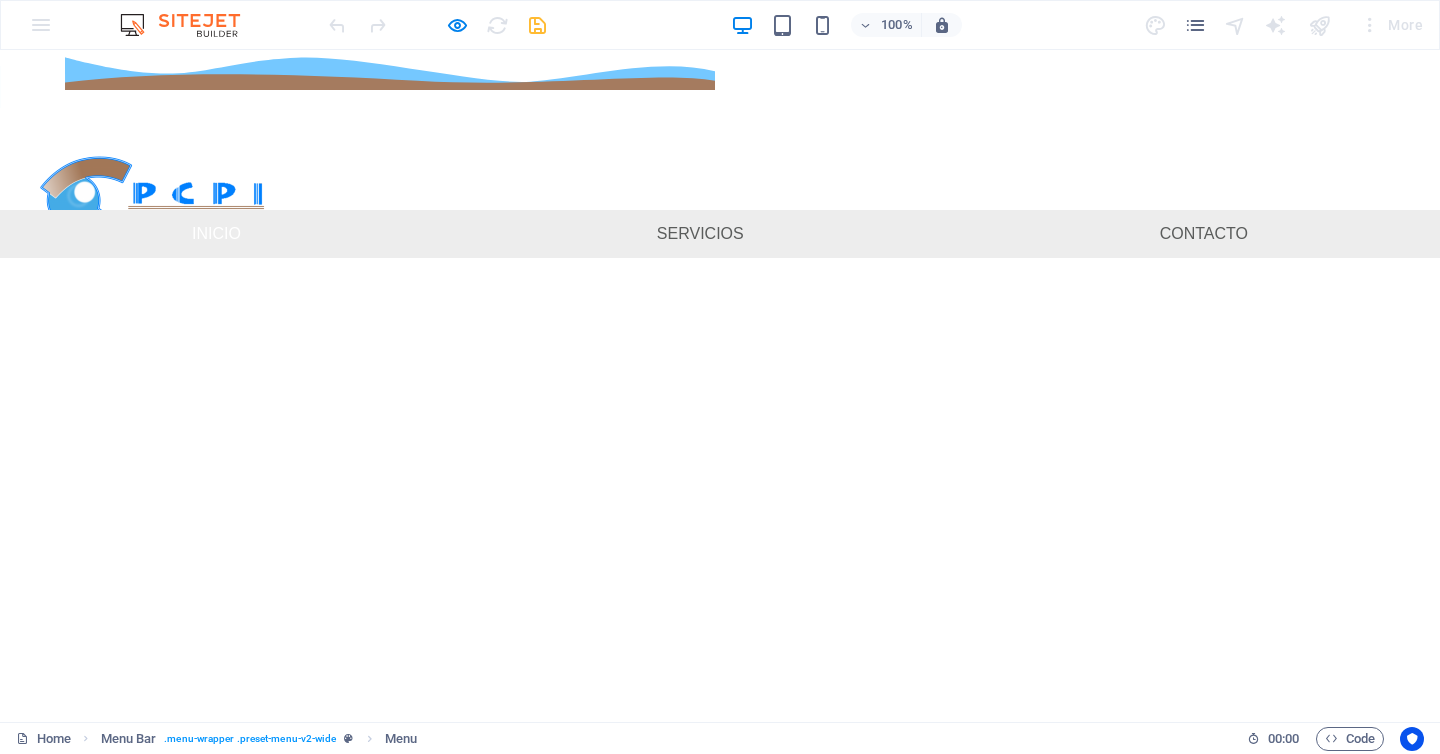 click on "Inicio" at bounding box center [216, 234] 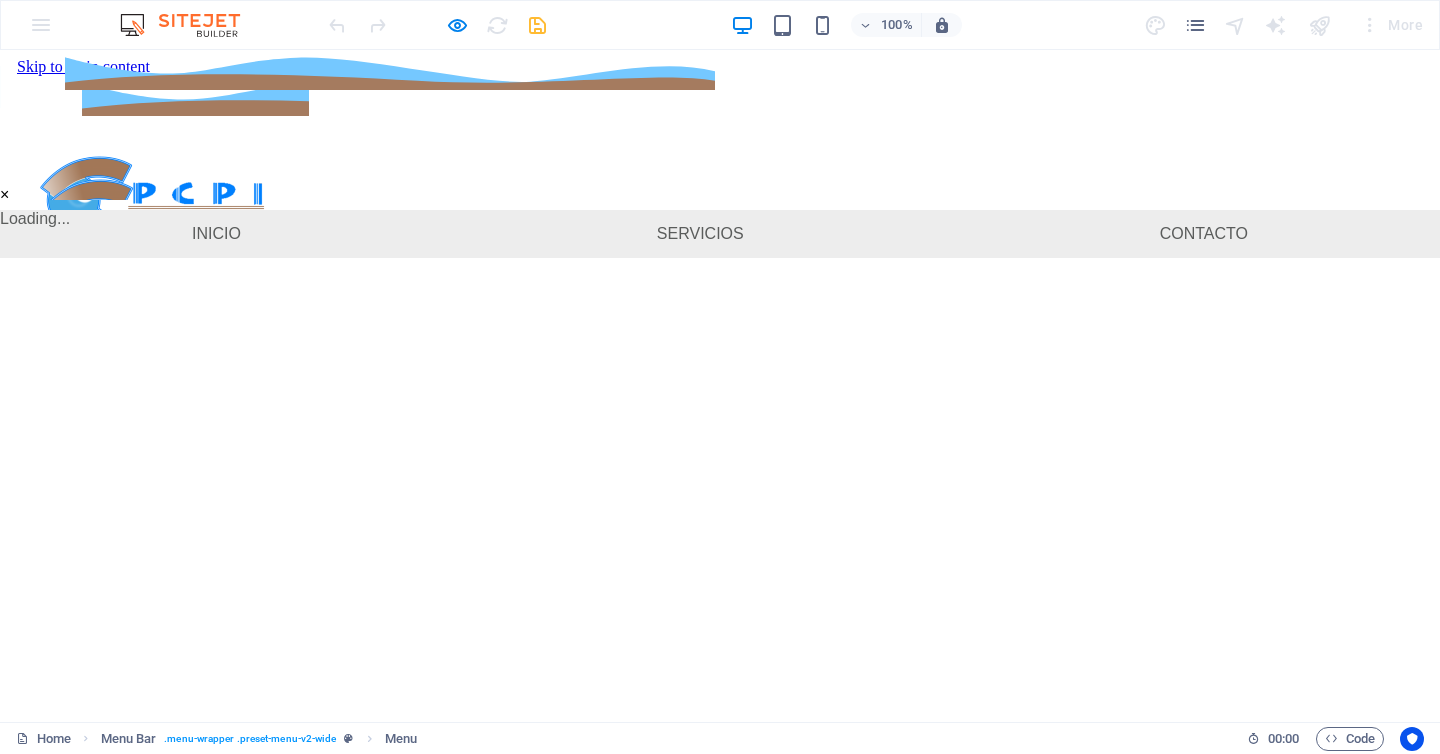 scroll, scrollTop: 0, scrollLeft: 0, axis: both 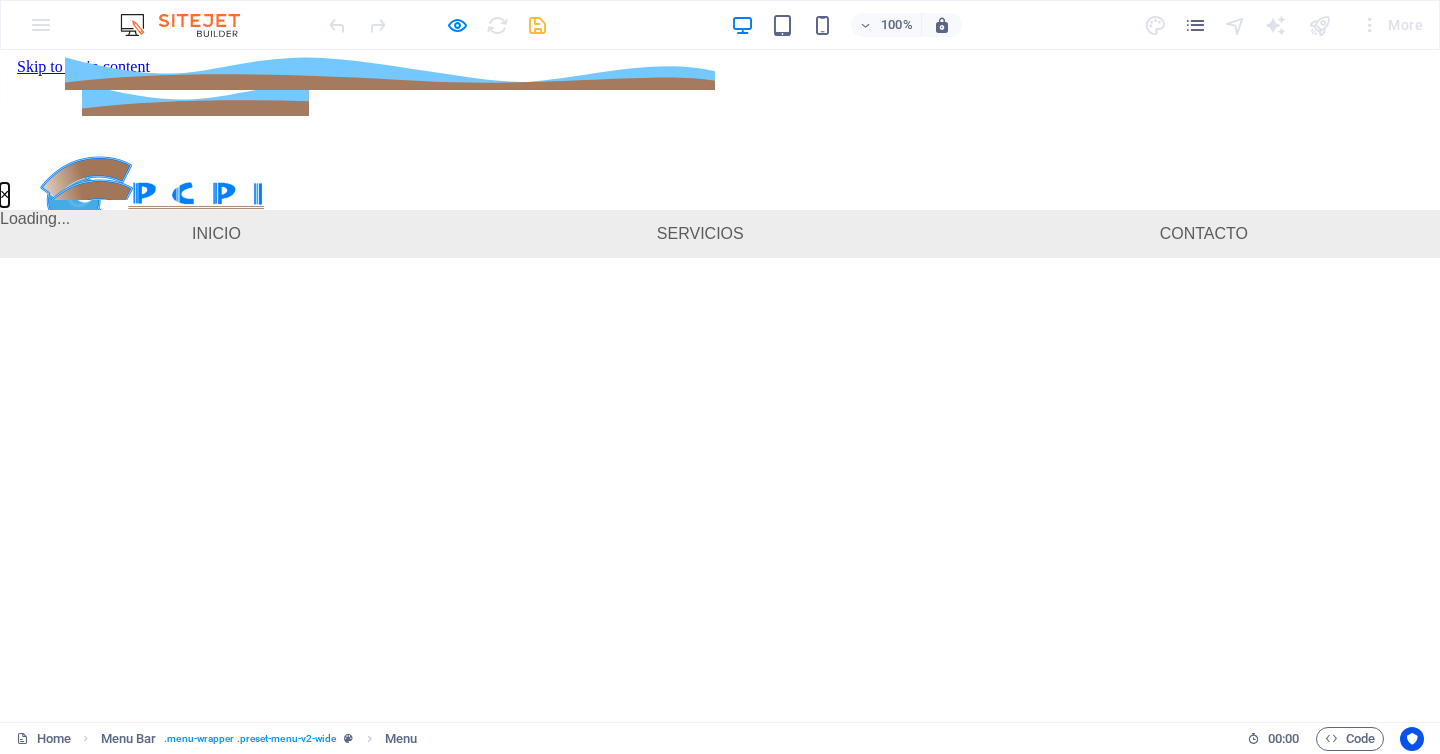 drag, startPoint x: 1164, startPoint y: 110, endPoint x: 1124, endPoint y: 137, distance: 48.259712 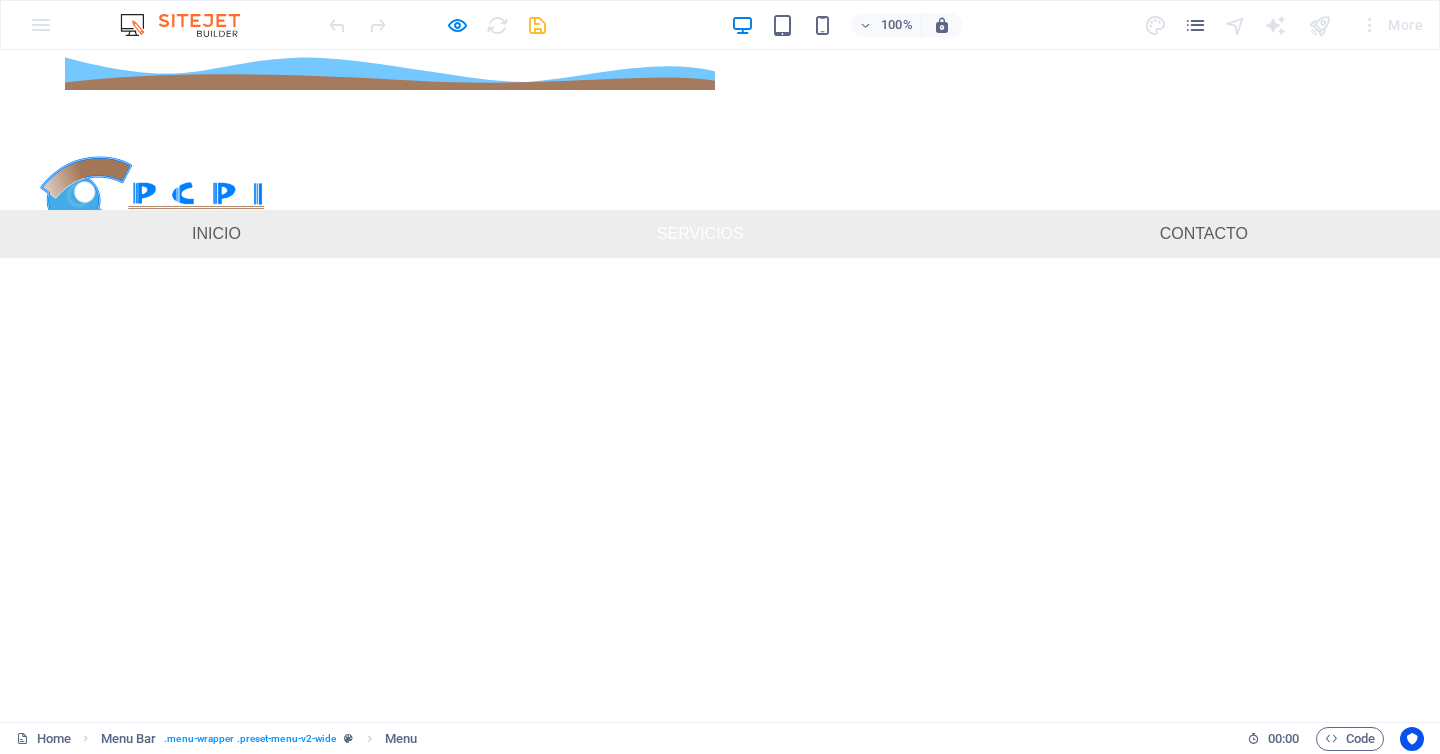 click on "Servicios" at bounding box center (700, 234) 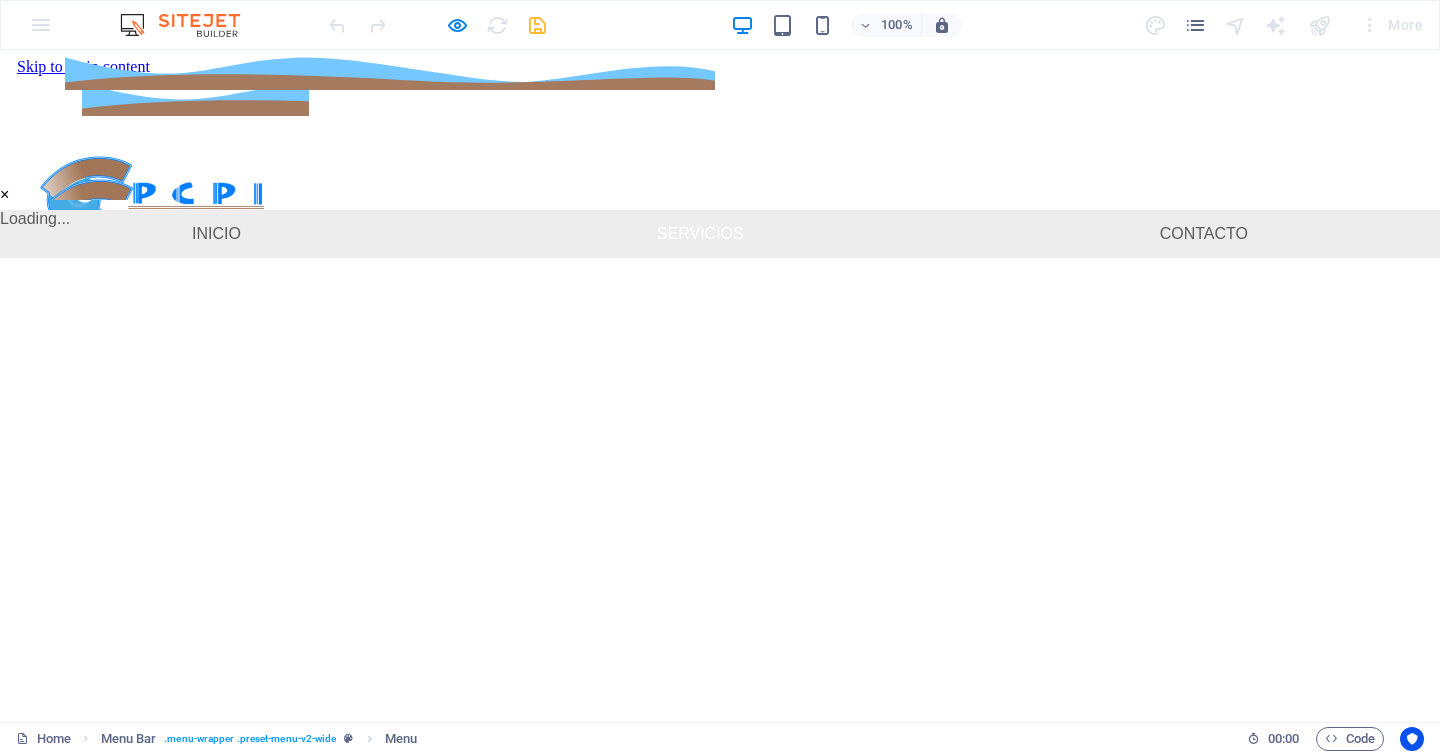 scroll, scrollTop: 0, scrollLeft: 0, axis: both 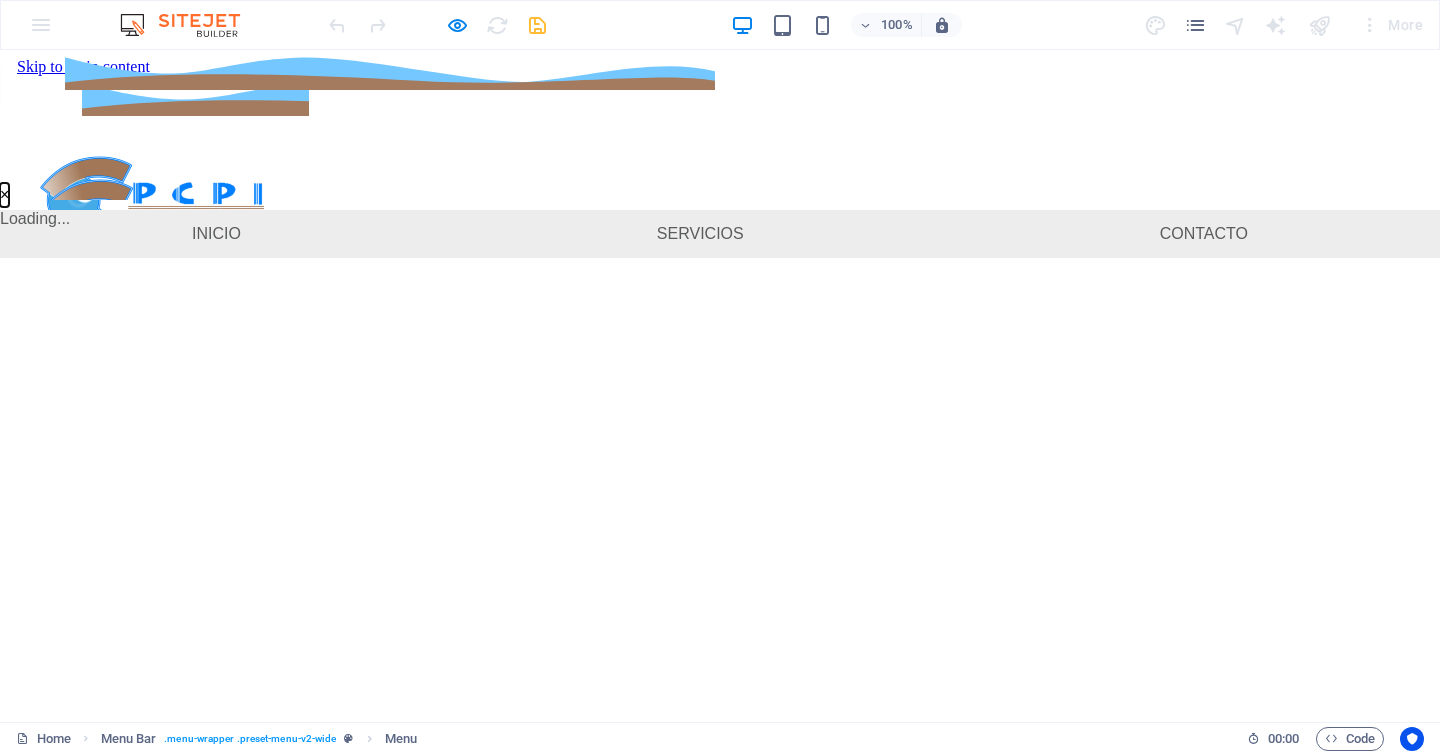 click on "×" at bounding box center (4, 195) 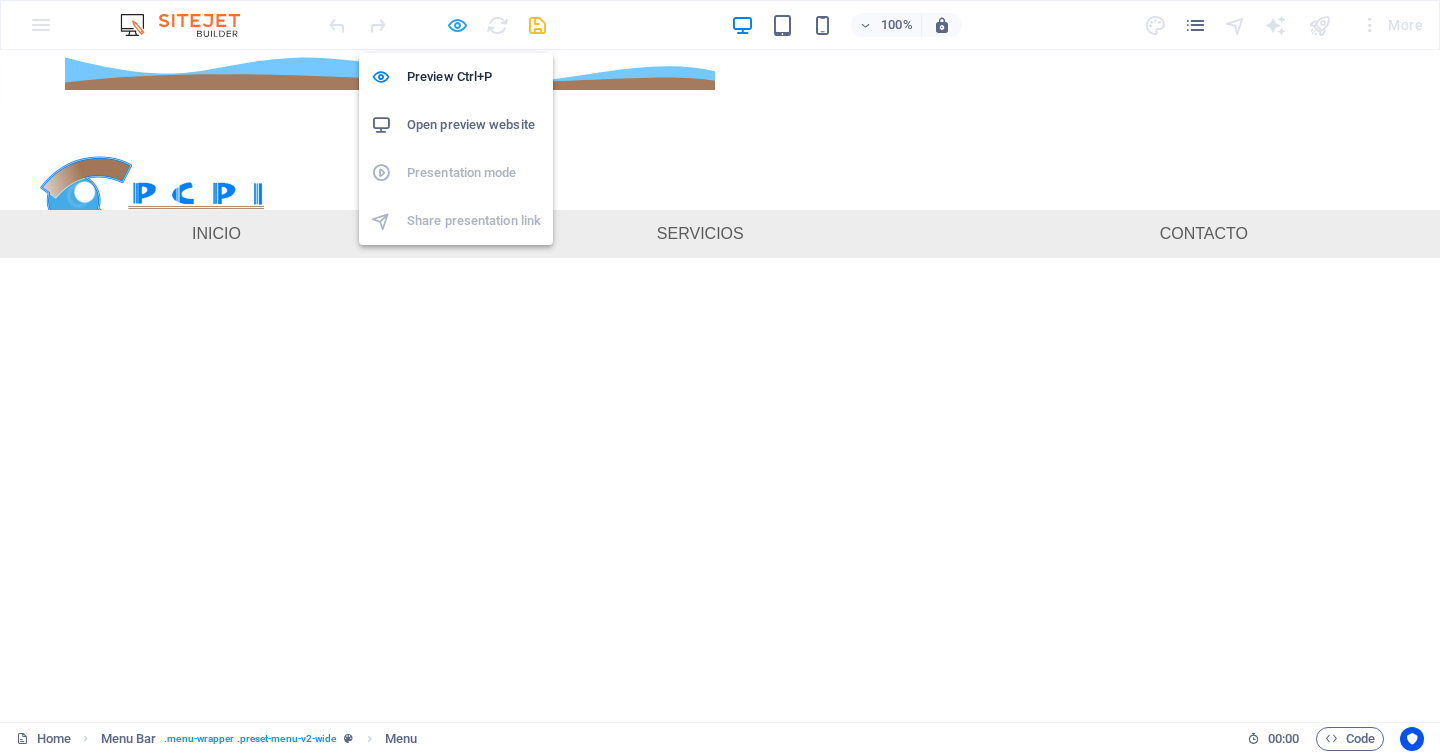 click at bounding box center [457, 25] 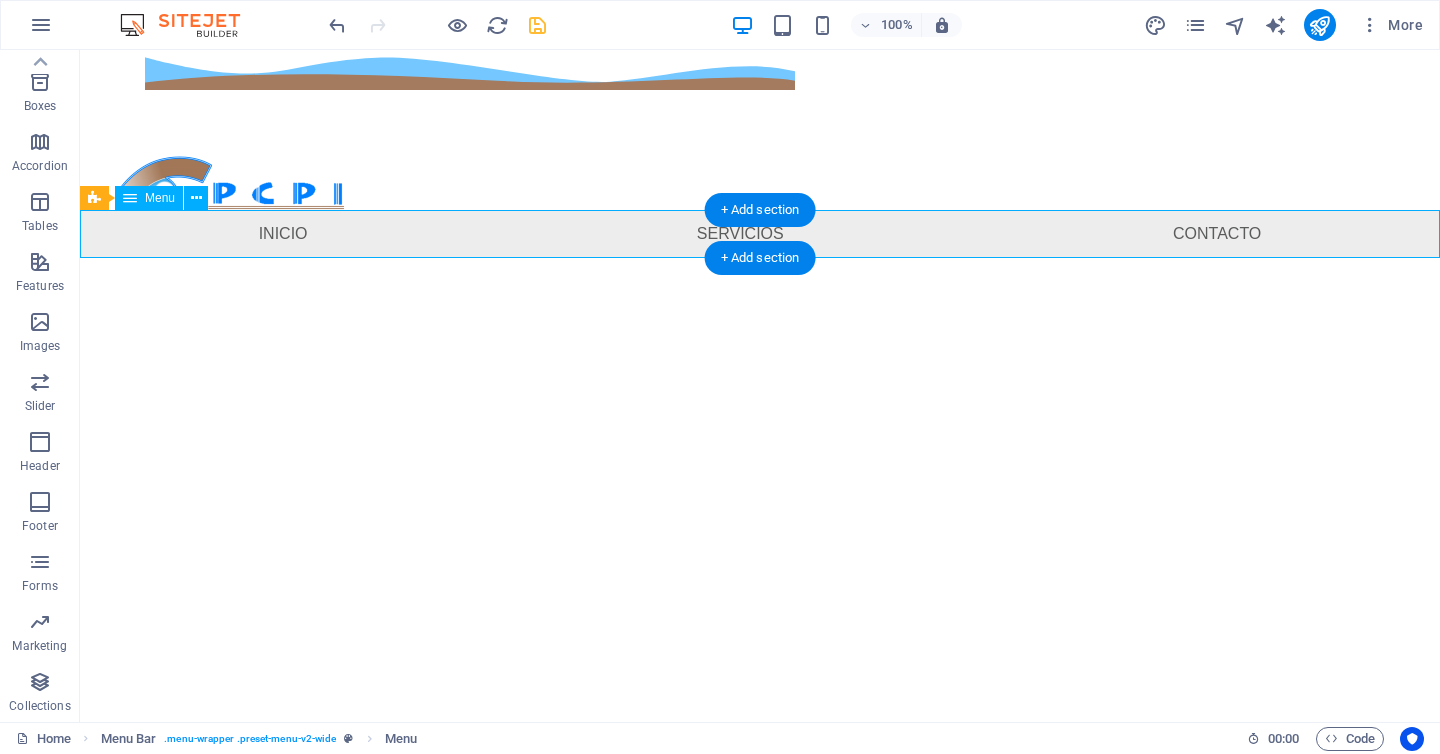 click on "Inicio Servicios Contacto" at bounding box center [760, 234] 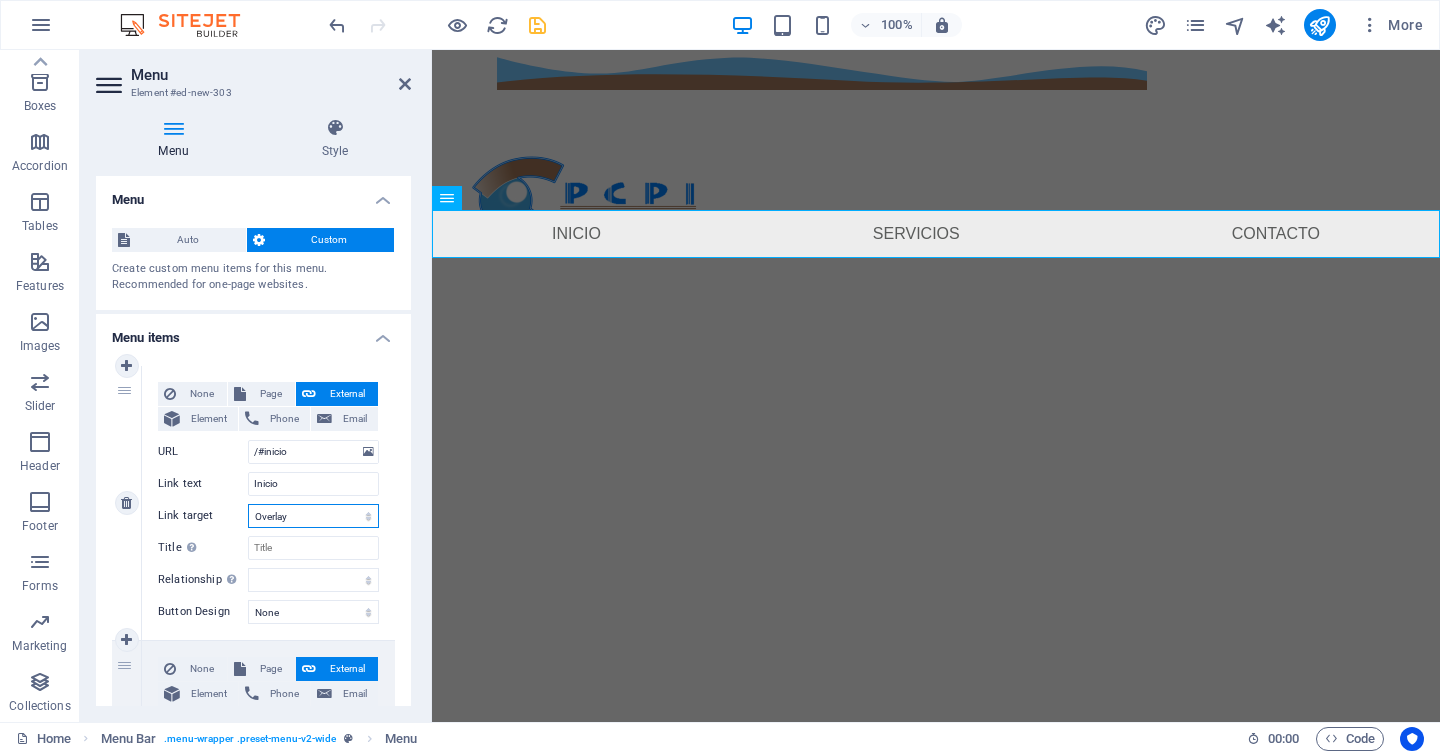 click on "New tab Same tab Overlay" at bounding box center (313, 516) 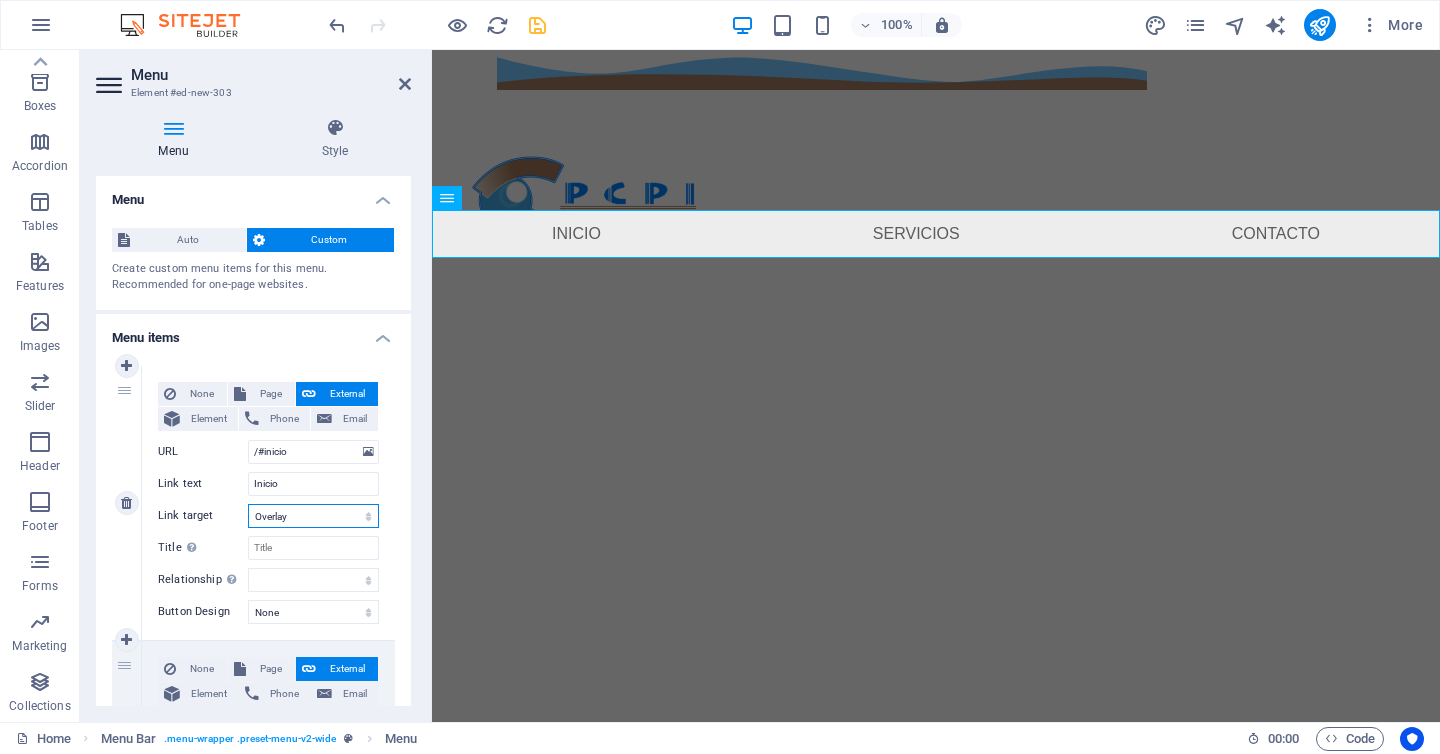select on "blank" 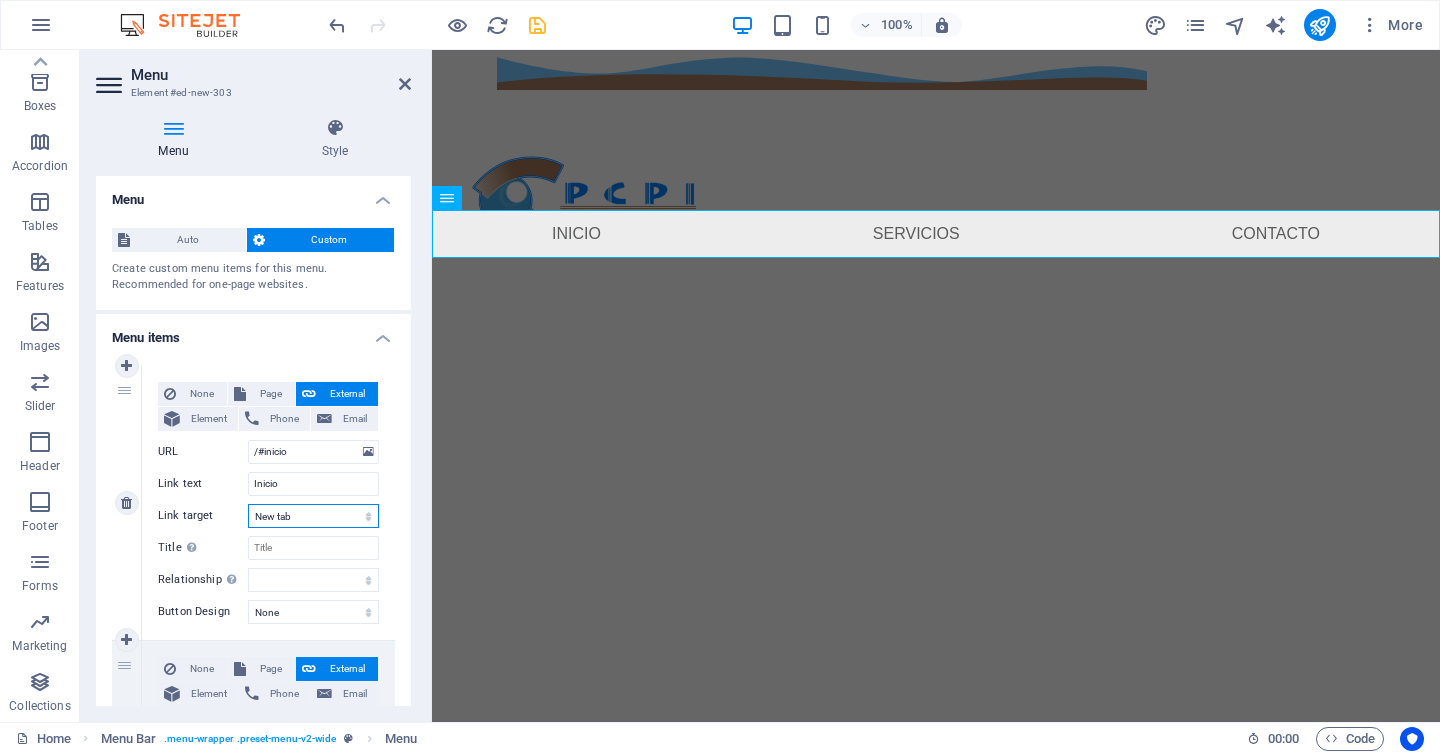 select 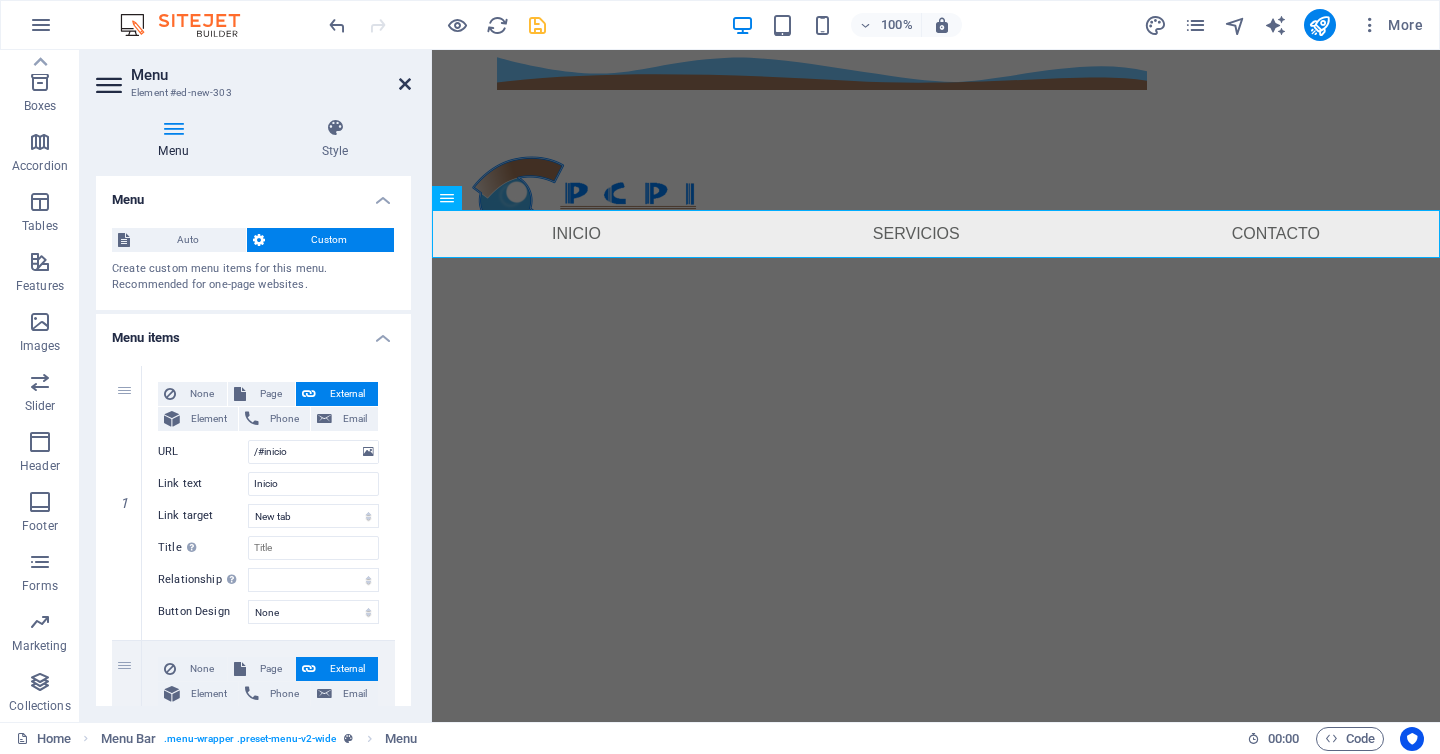 click at bounding box center (405, 84) 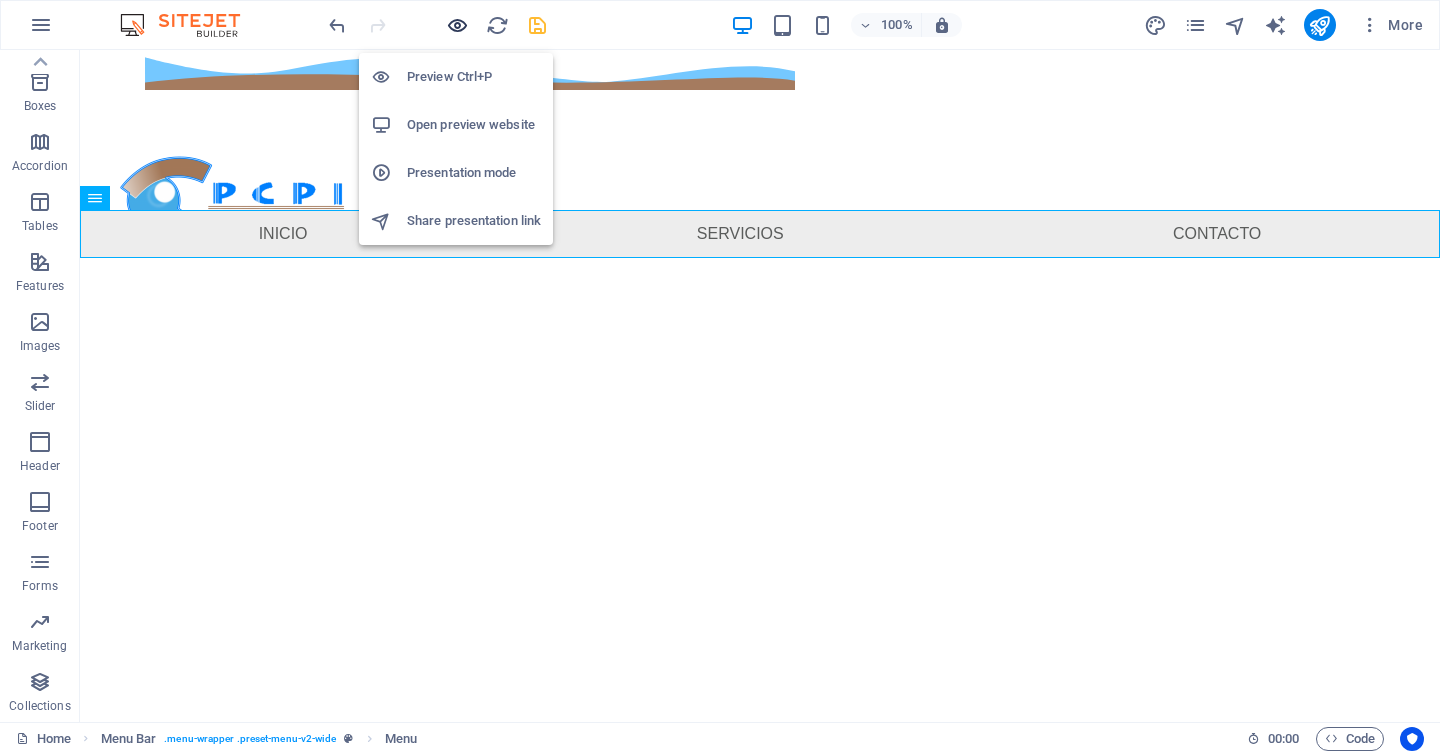 click at bounding box center (457, 25) 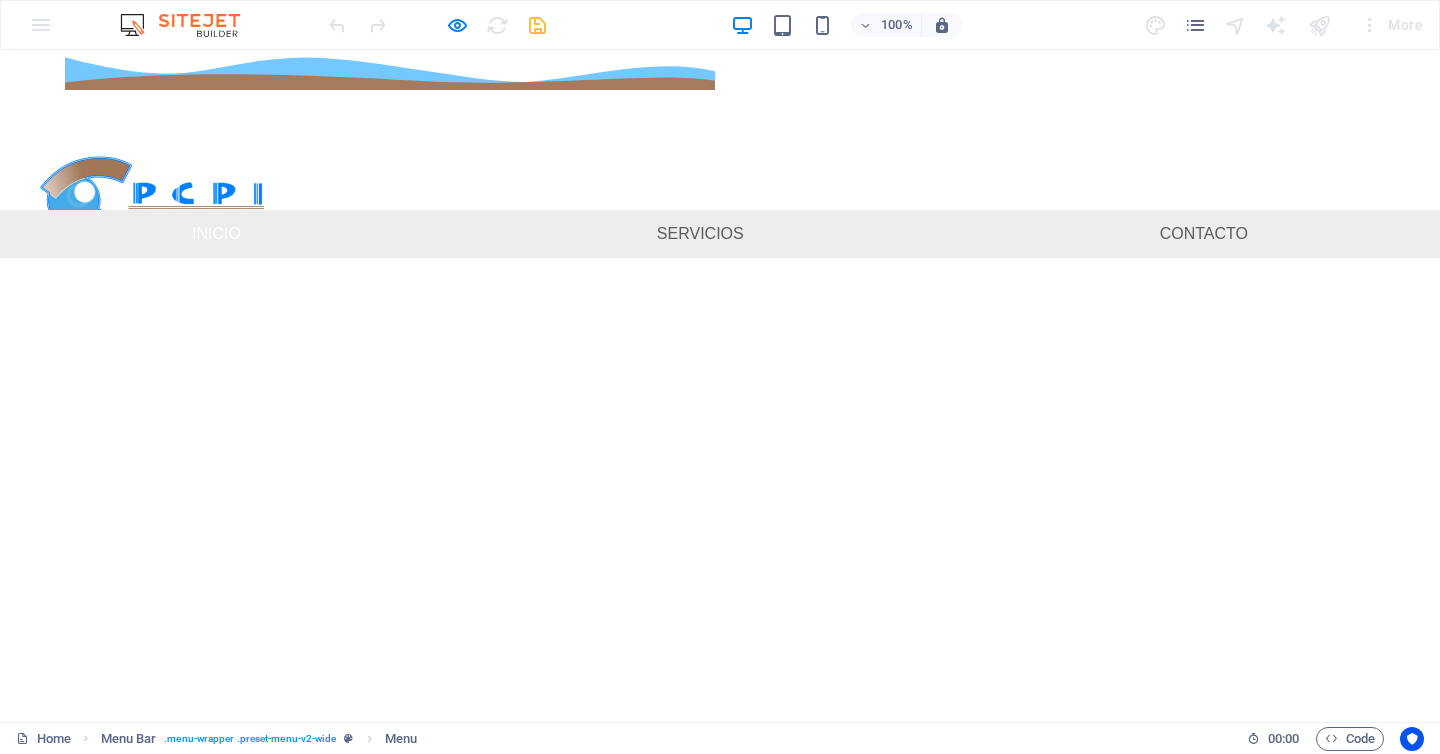 click on "Inicio" at bounding box center [216, 234] 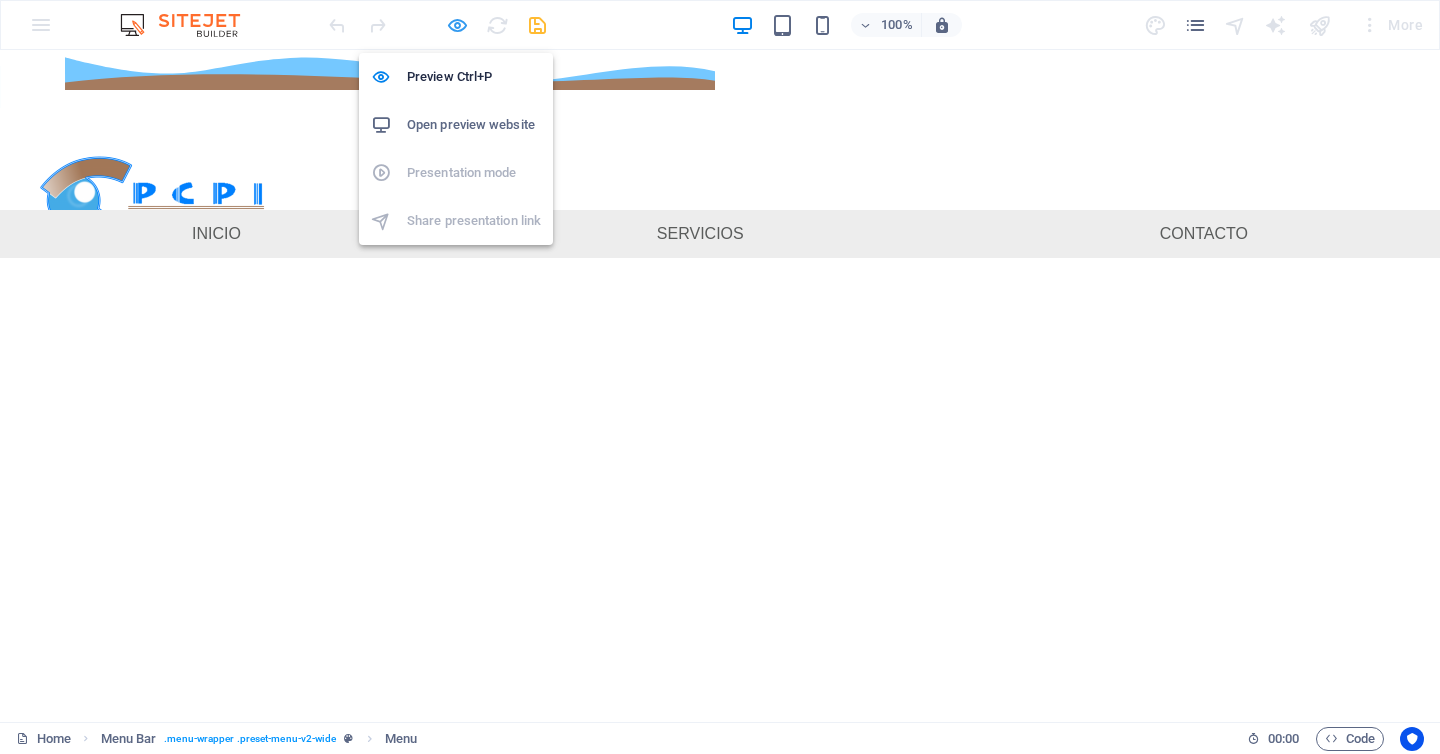 click at bounding box center [457, 25] 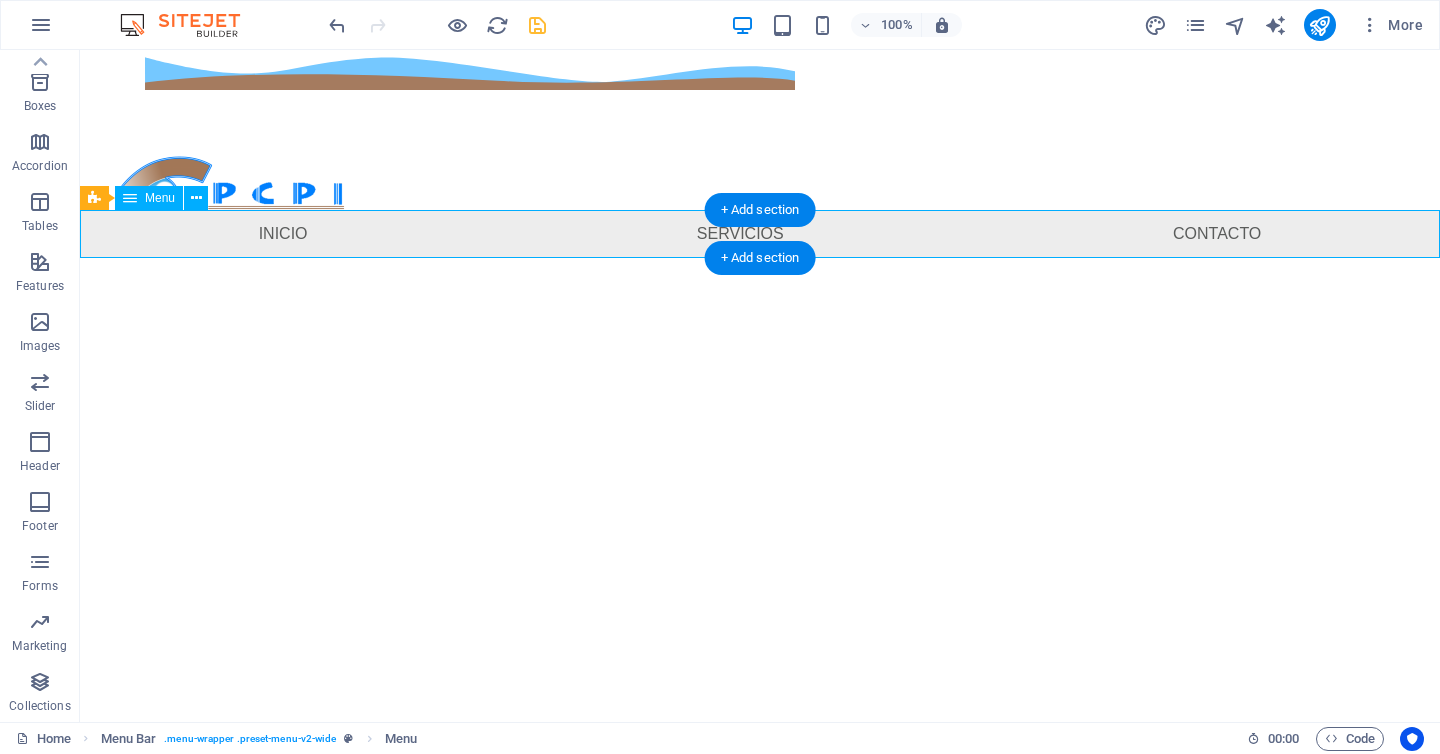click on "Inicio Servicios Contacto" at bounding box center [760, 234] 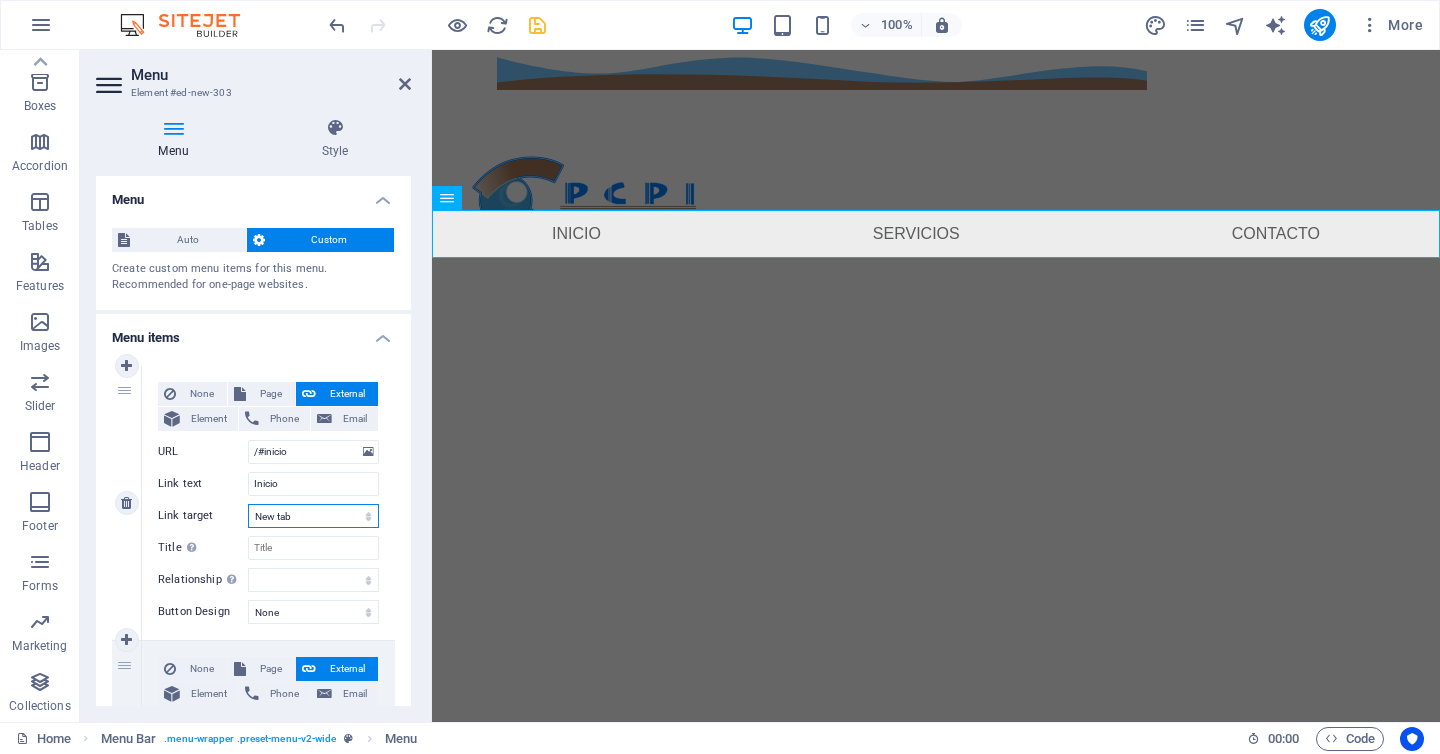 click on "New tab Same tab Overlay" at bounding box center (313, 516) 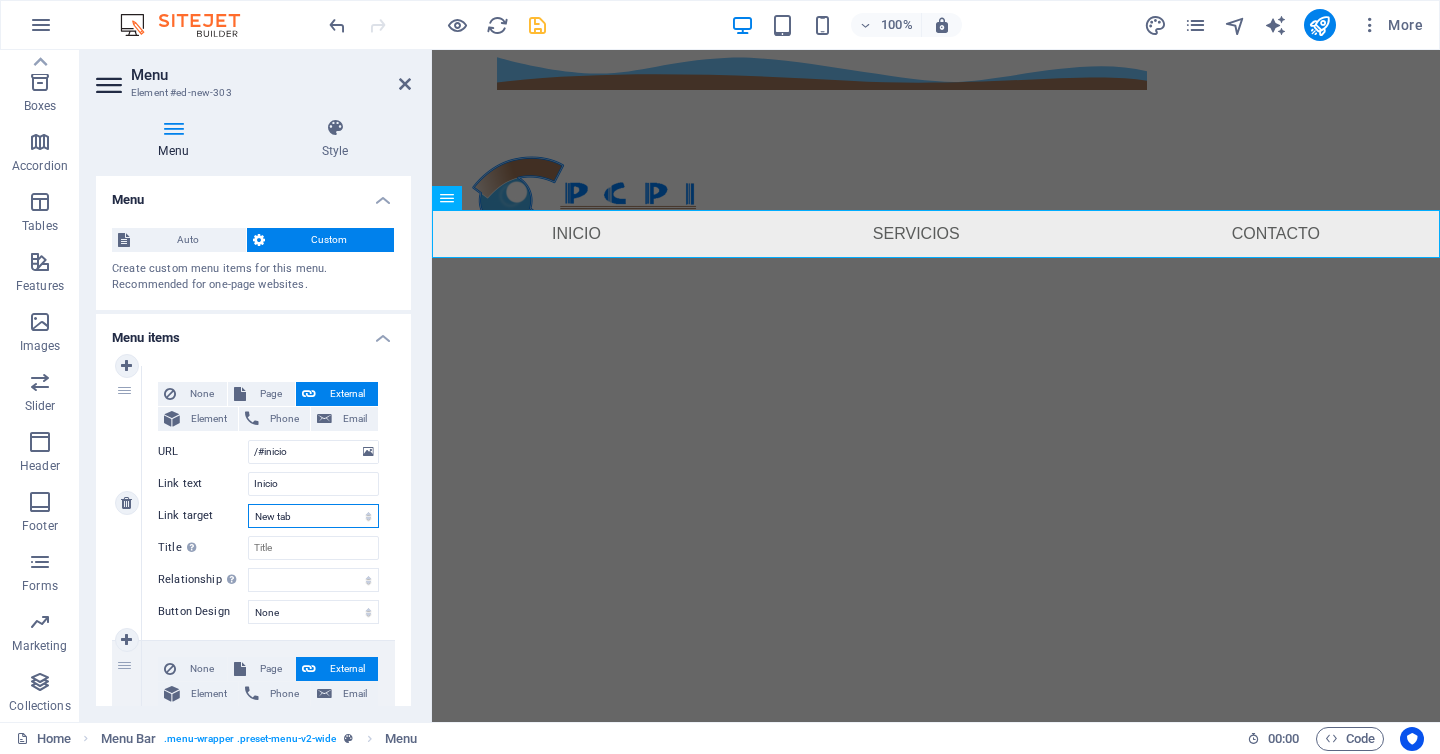 select 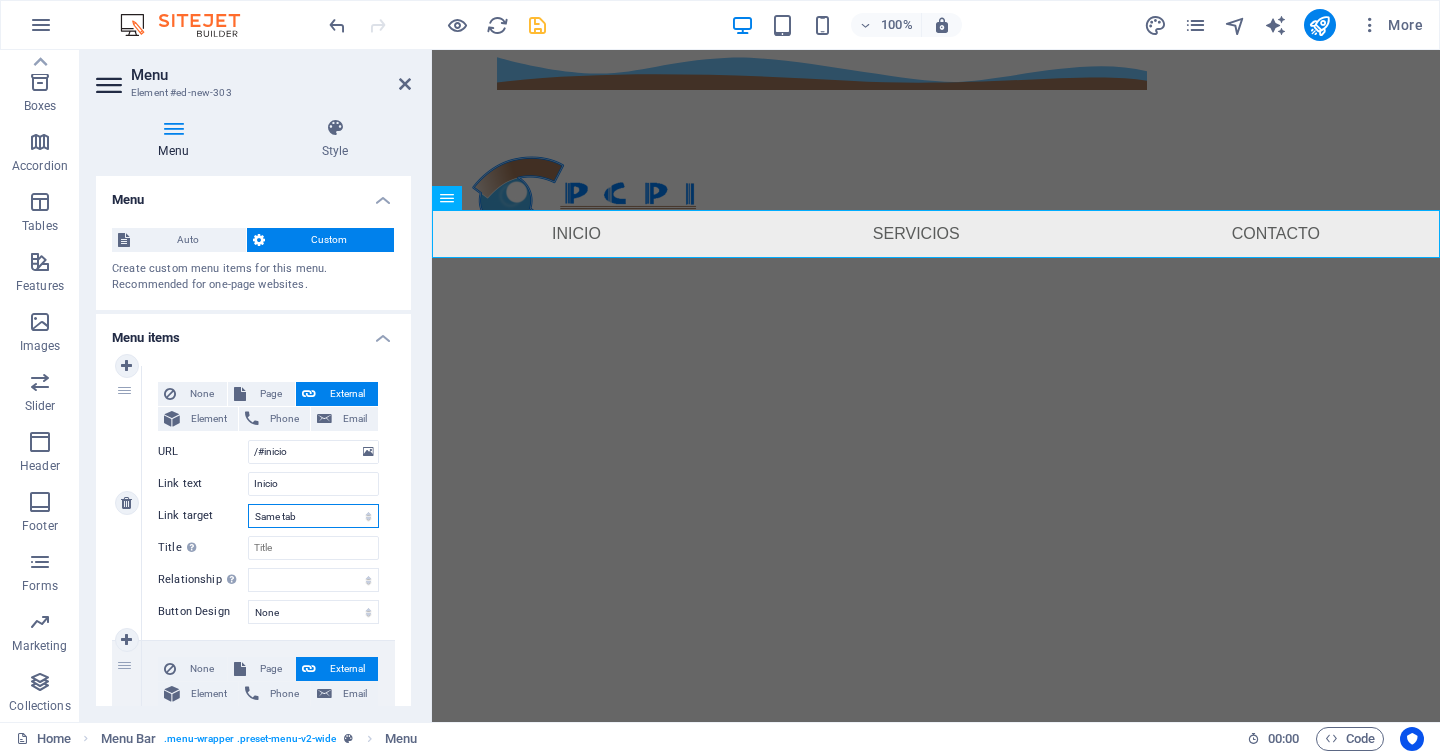 select 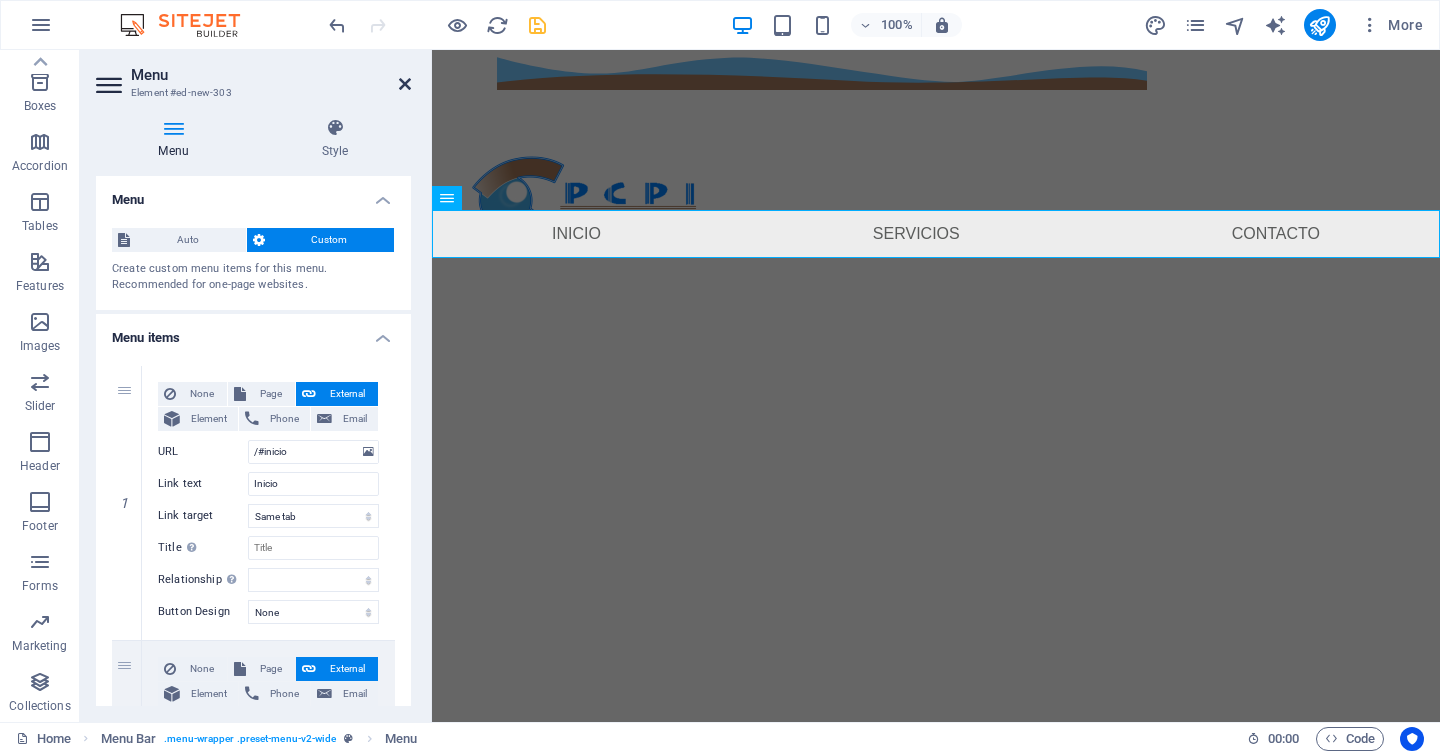 click at bounding box center [405, 84] 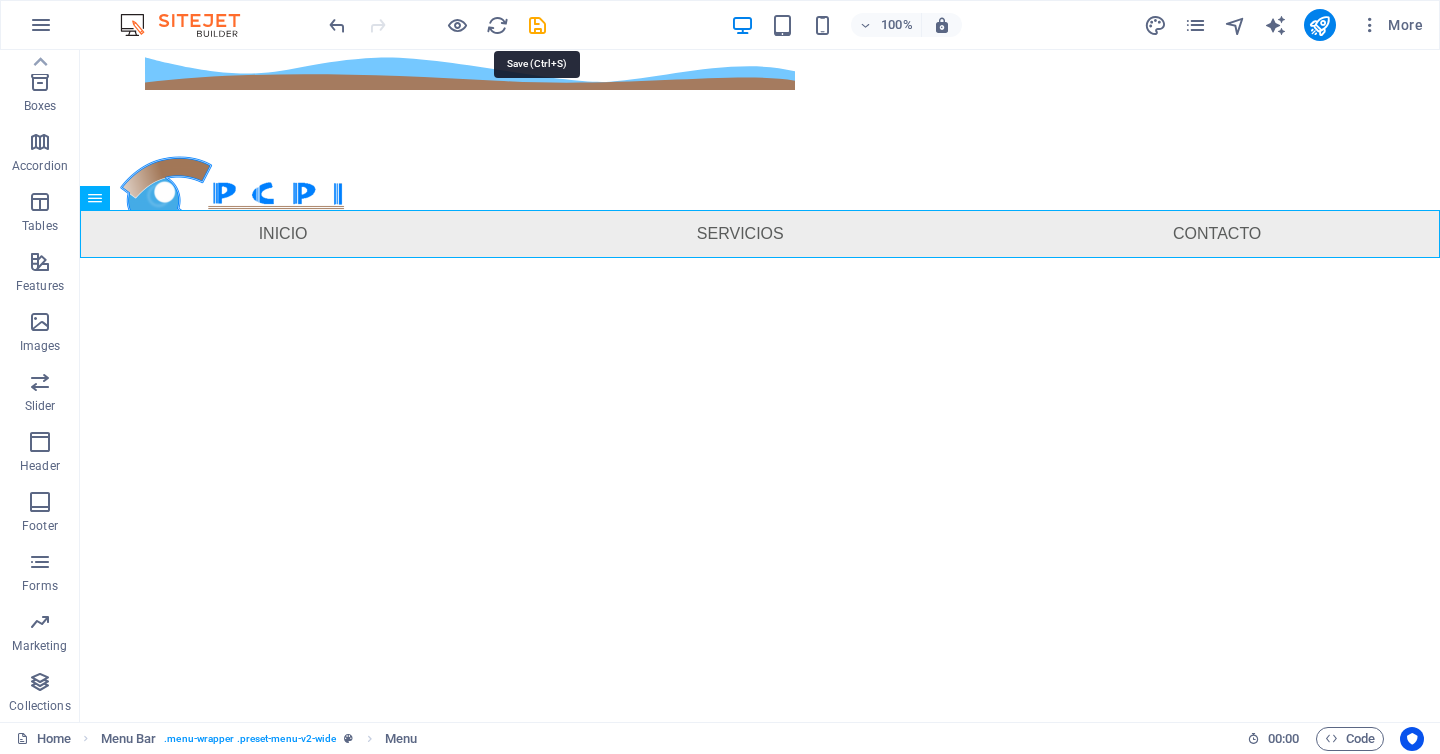 click at bounding box center [537, 25] 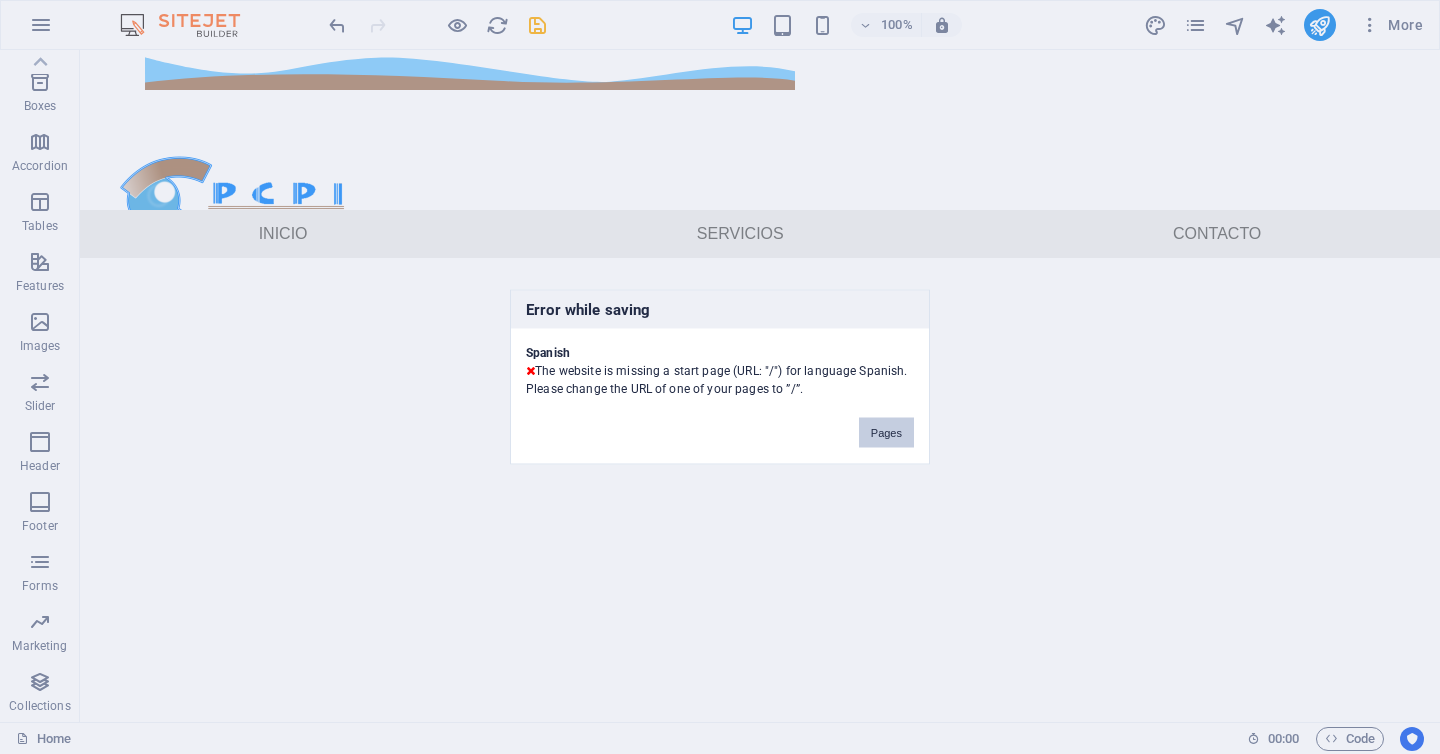 click on "Pages" at bounding box center [886, 433] 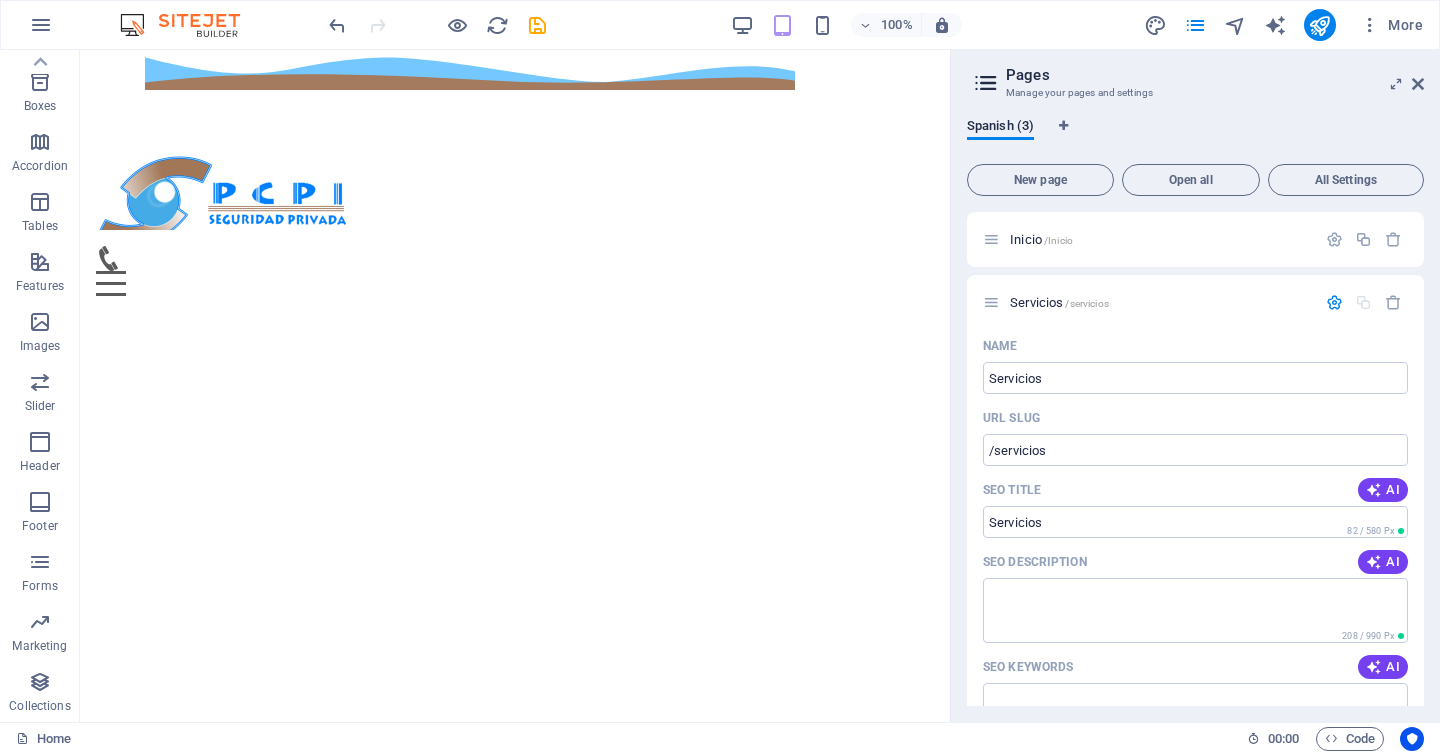 scroll, scrollTop: 727, scrollLeft: 0, axis: vertical 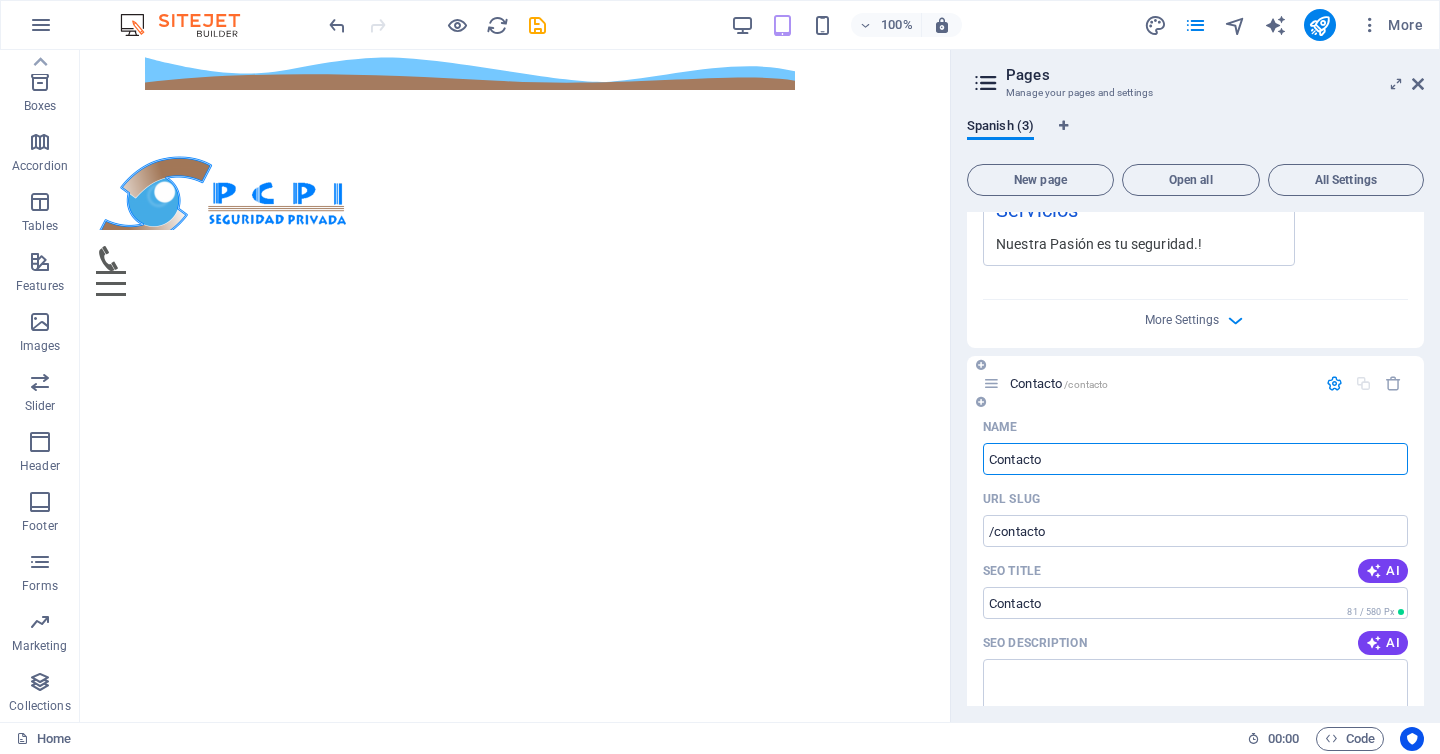 click on "Contacto" at bounding box center (1195, 459) 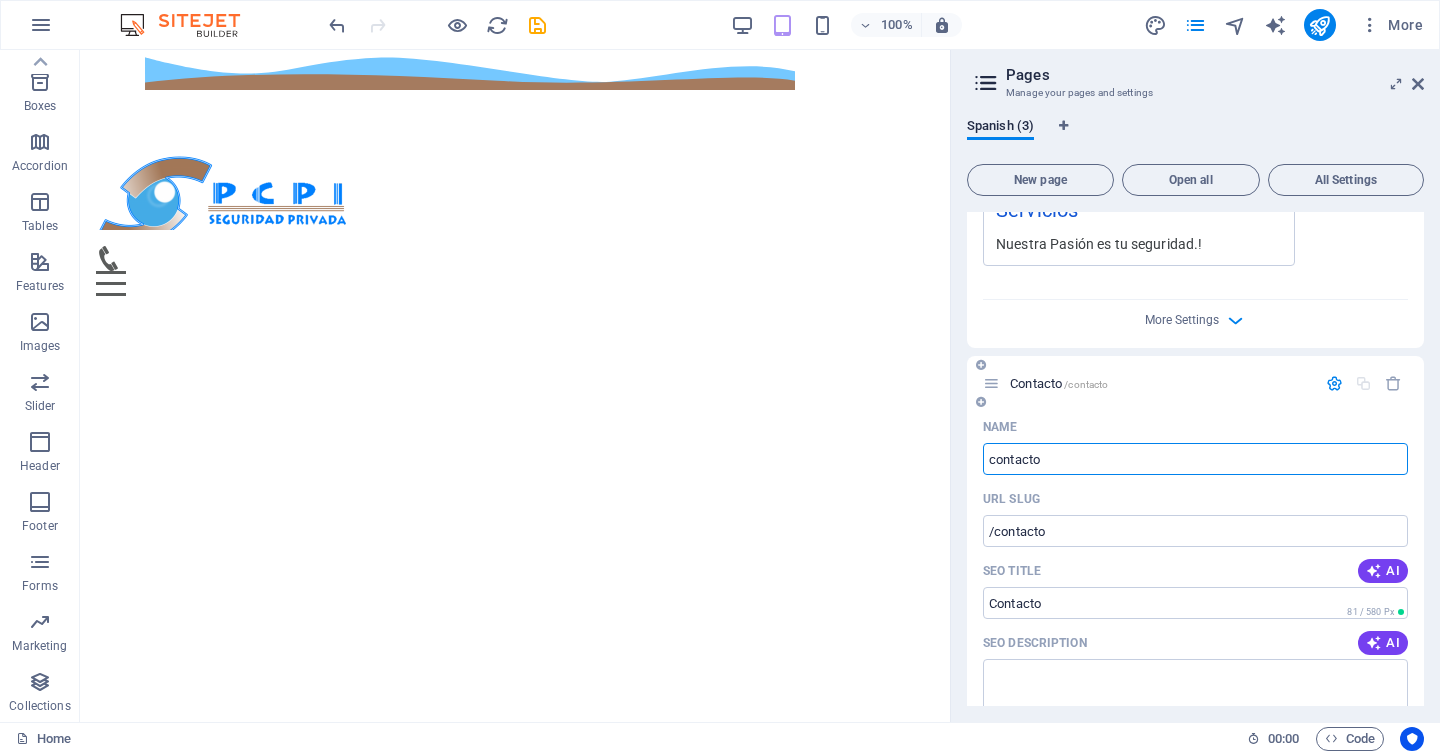 type on "contacto" 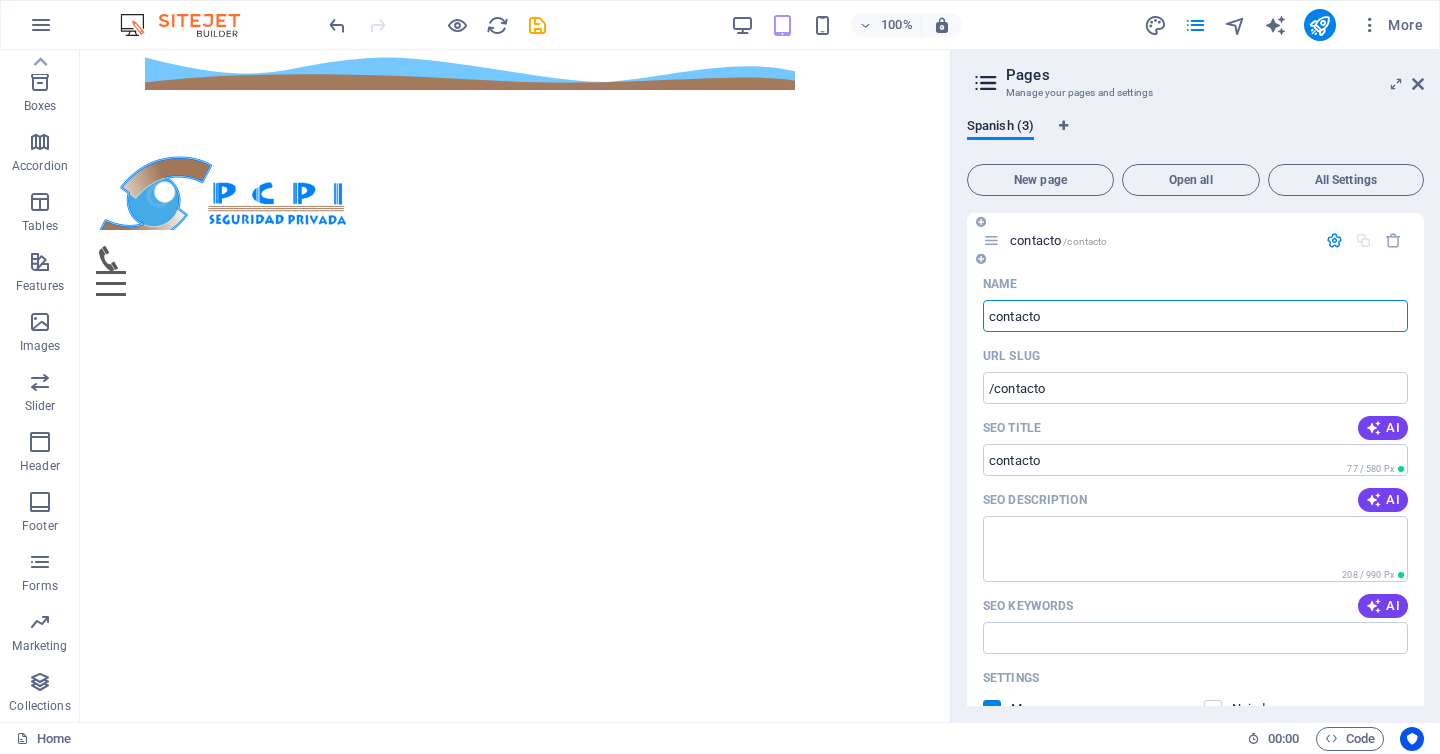 scroll, scrollTop: 865, scrollLeft: 0, axis: vertical 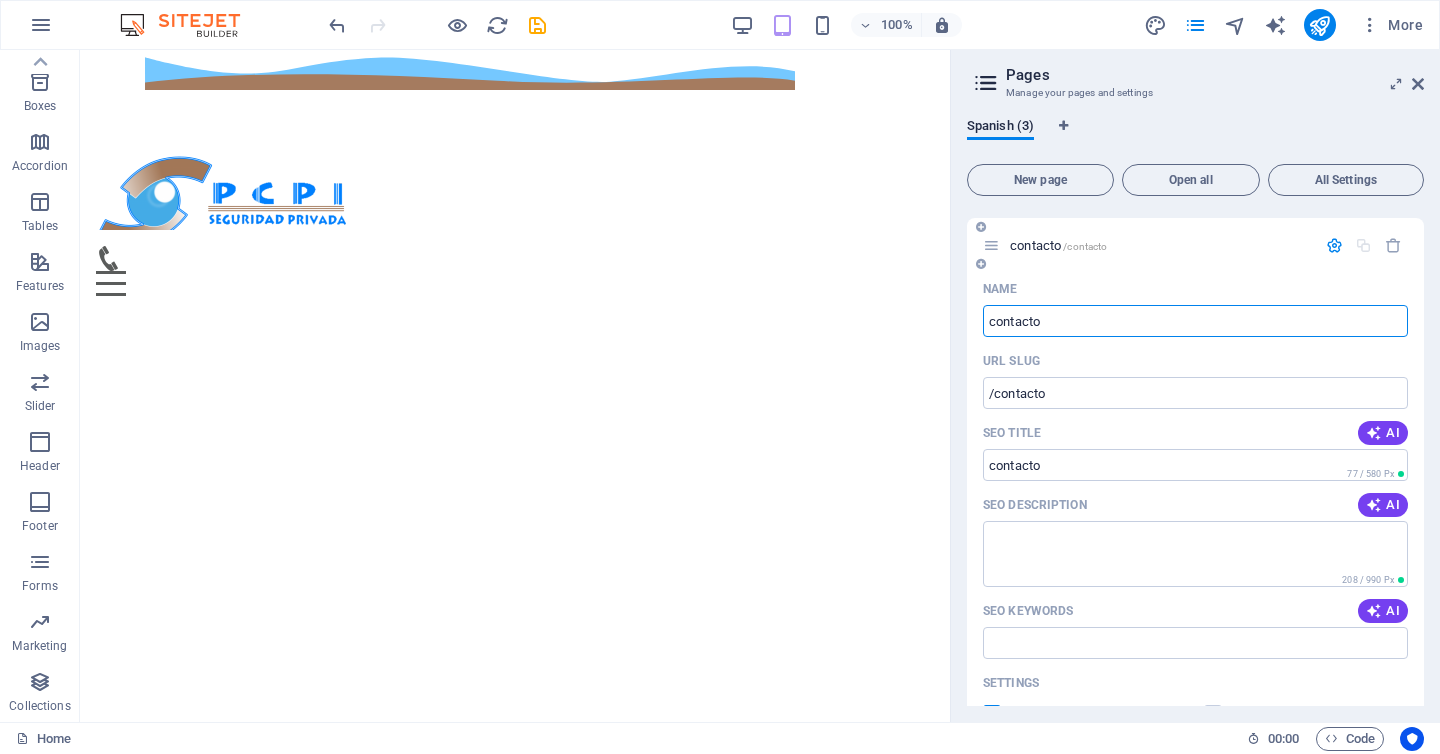 drag, startPoint x: 994, startPoint y: 321, endPoint x: 993, endPoint y: 332, distance: 11.045361 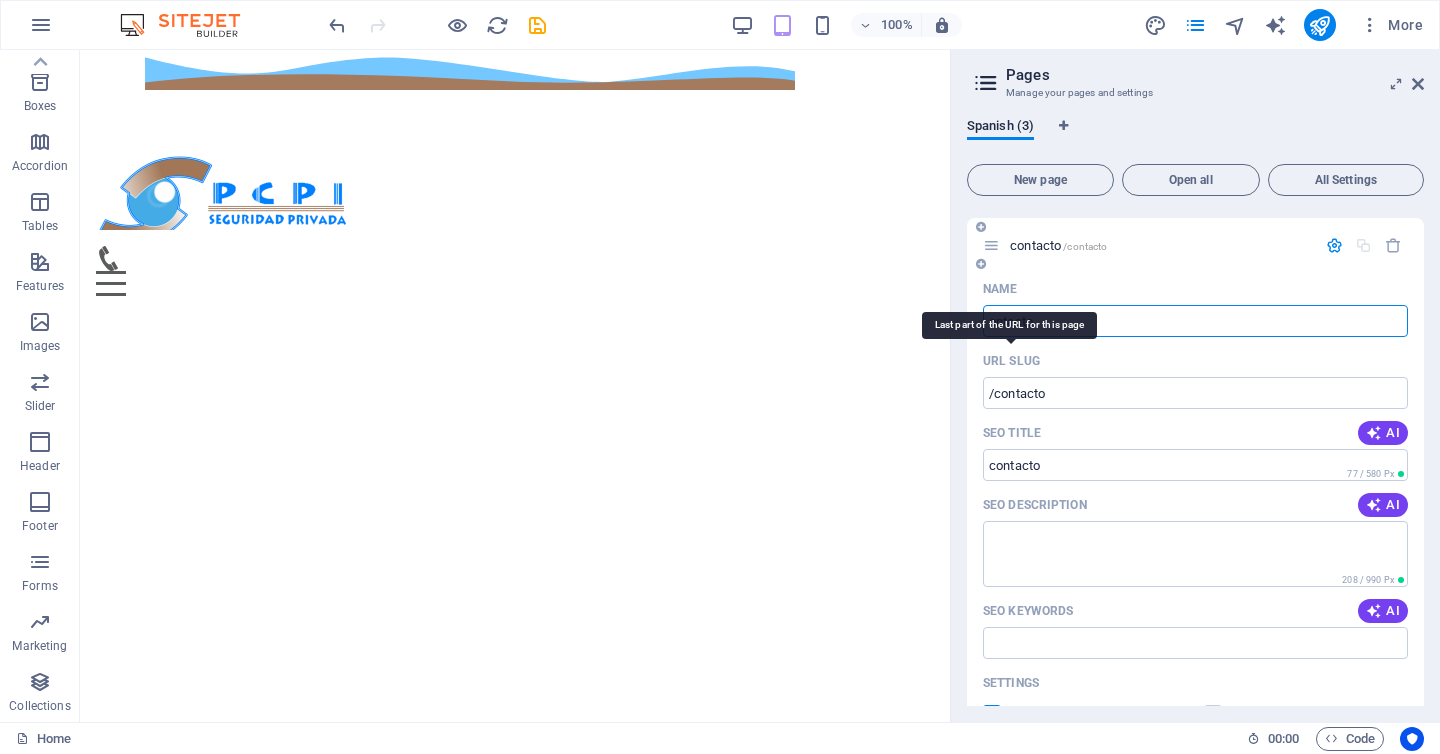 type on "Contacto" 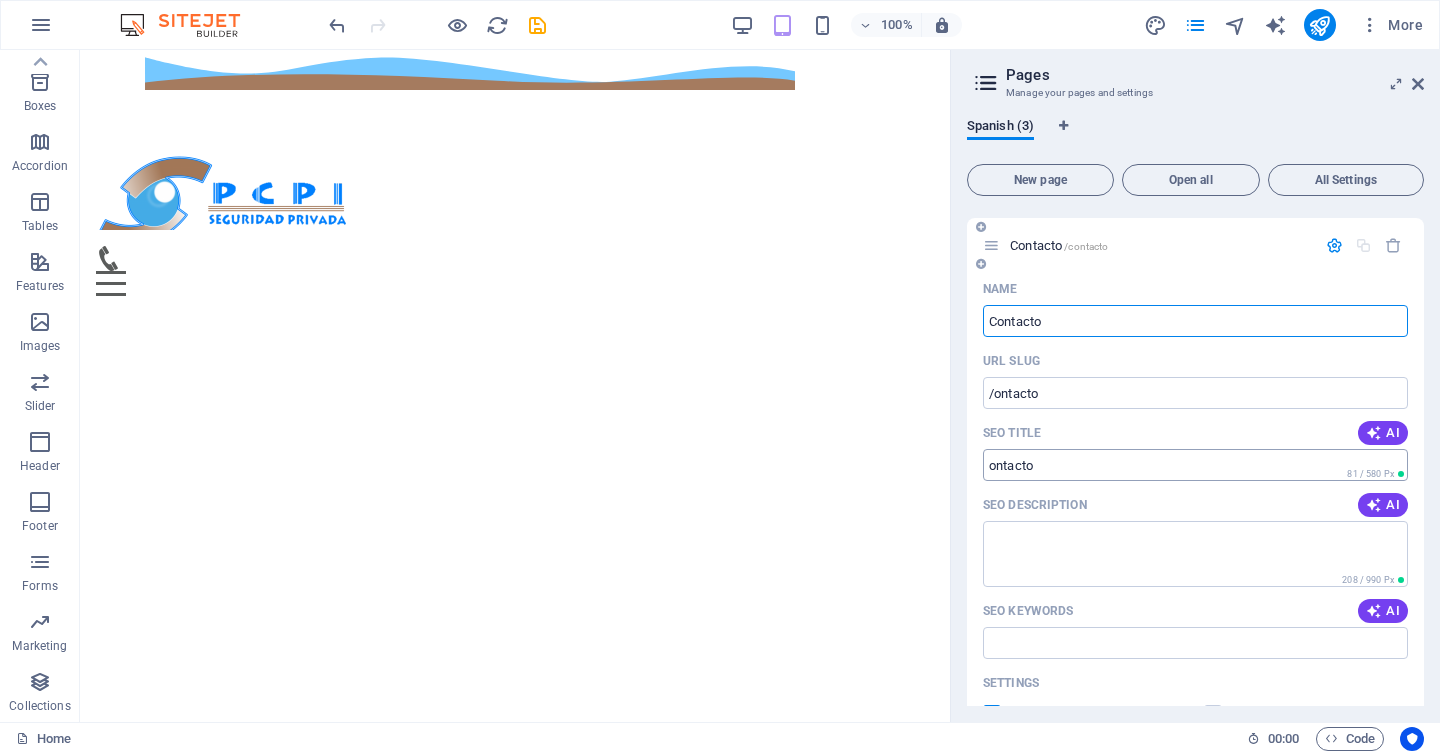type on "Contacto" 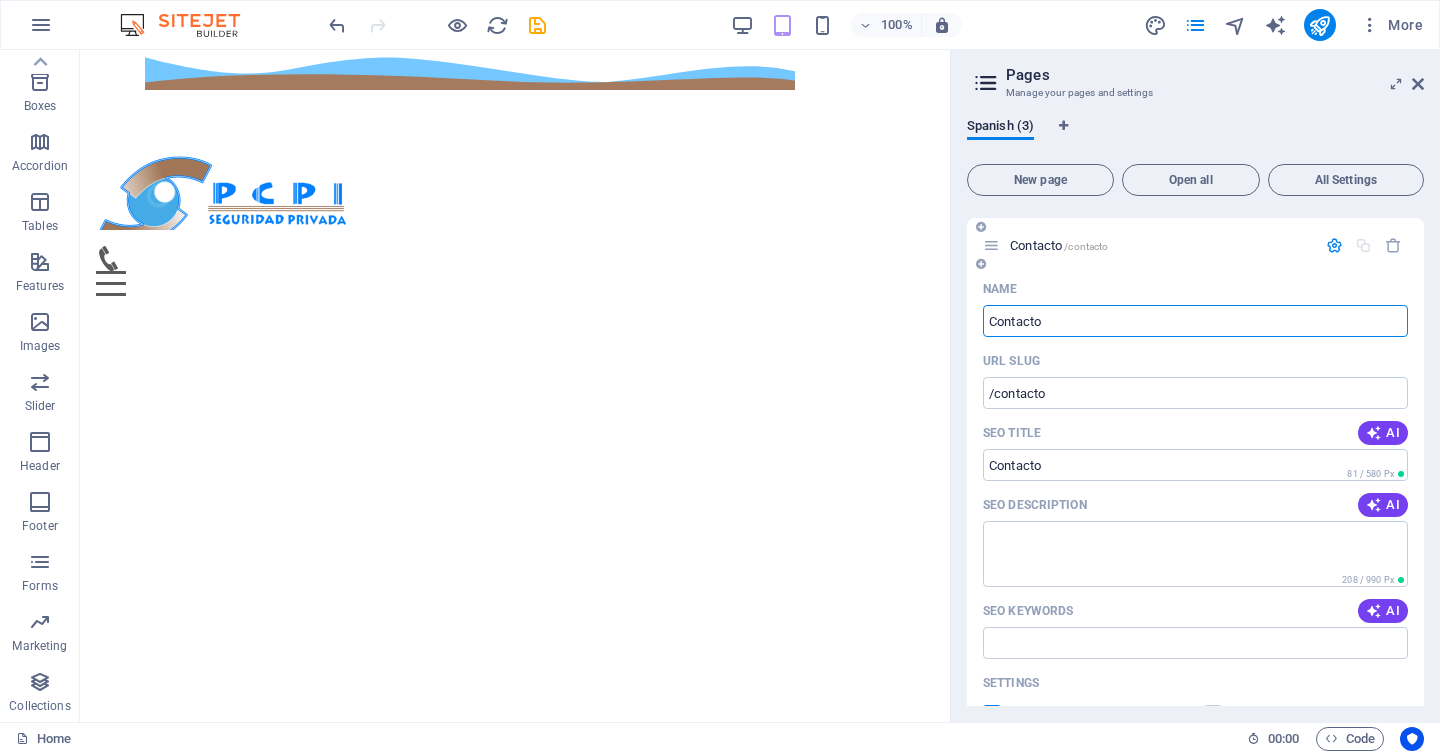 click on "Contacto" at bounding box center [1195, 321] 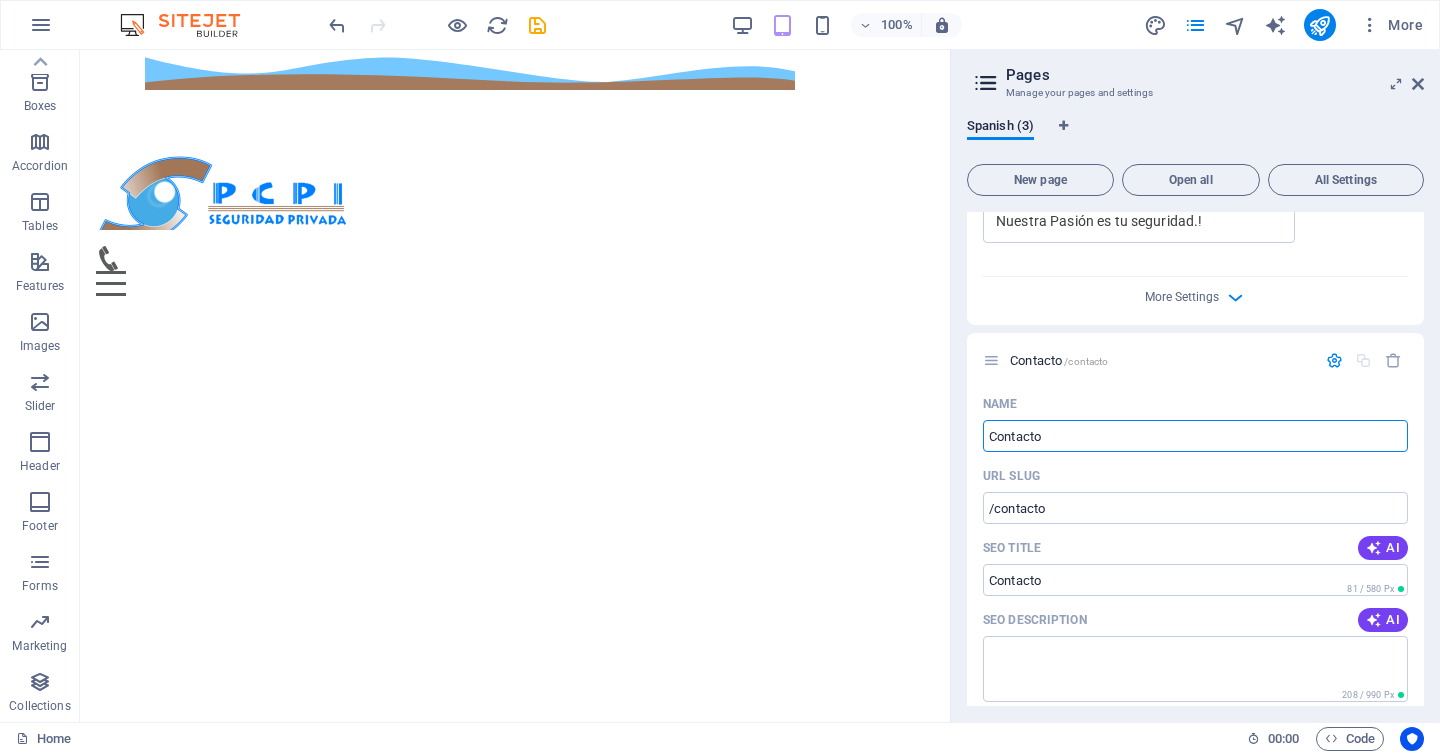 scroll, scrollTop: 0, scrollLeft: 0, axis: both 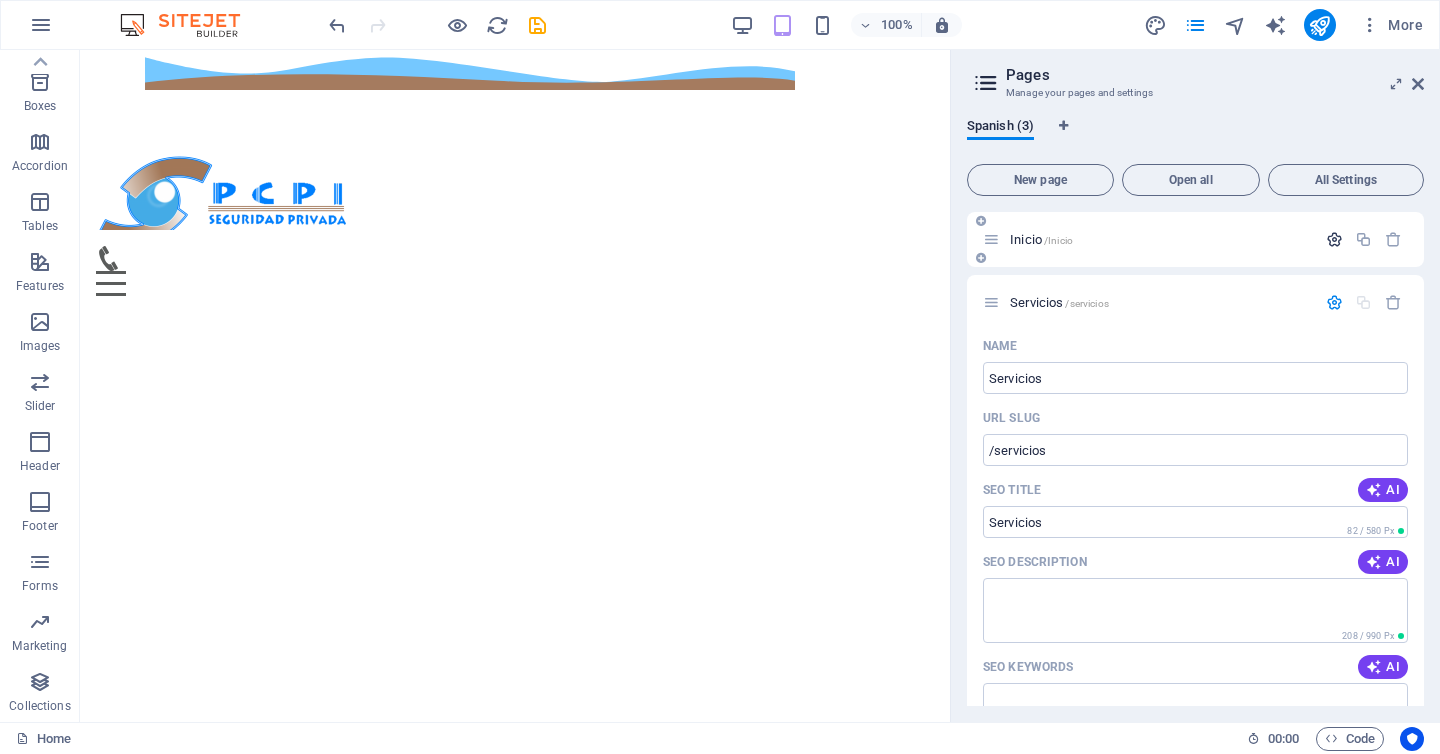 click at bounding box center (1334, 239) 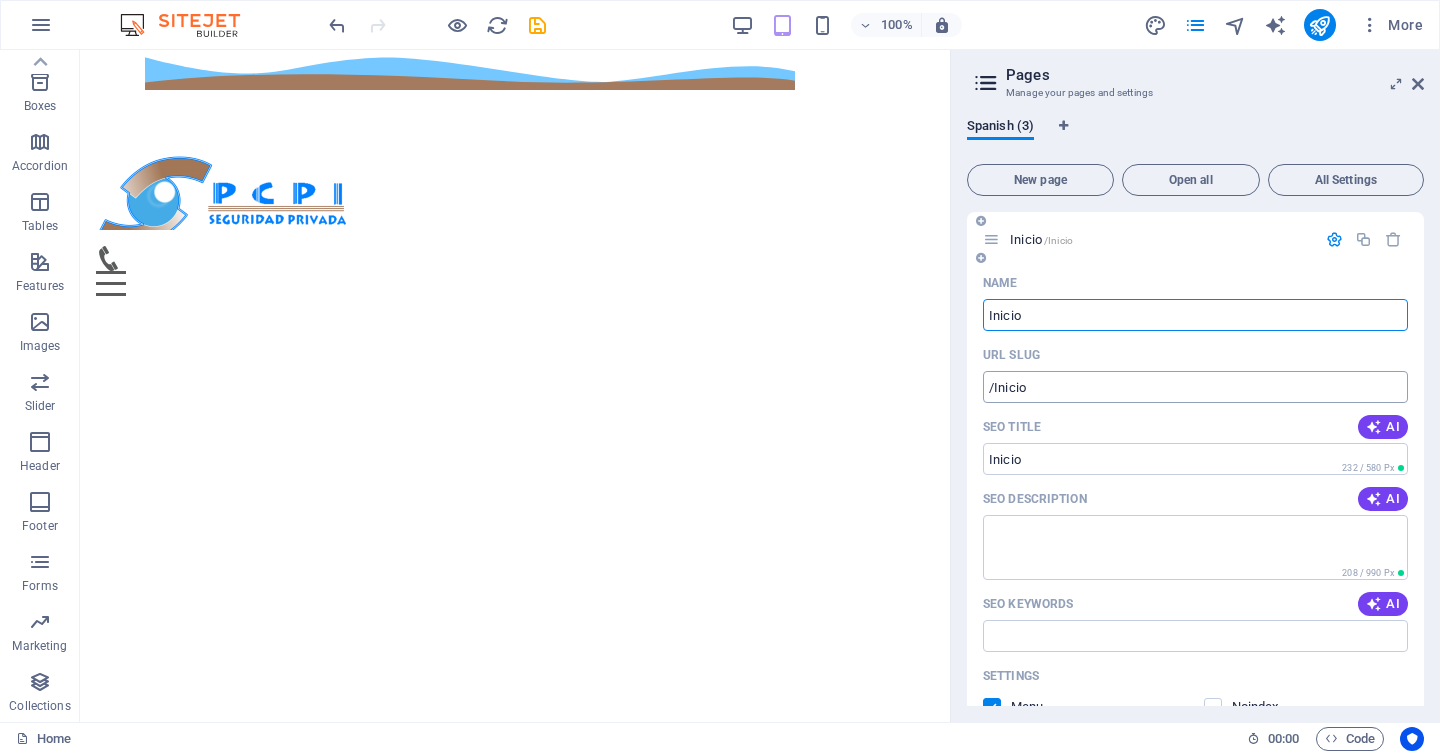 click on "/Inicio" at bounding box center (1195, 387) 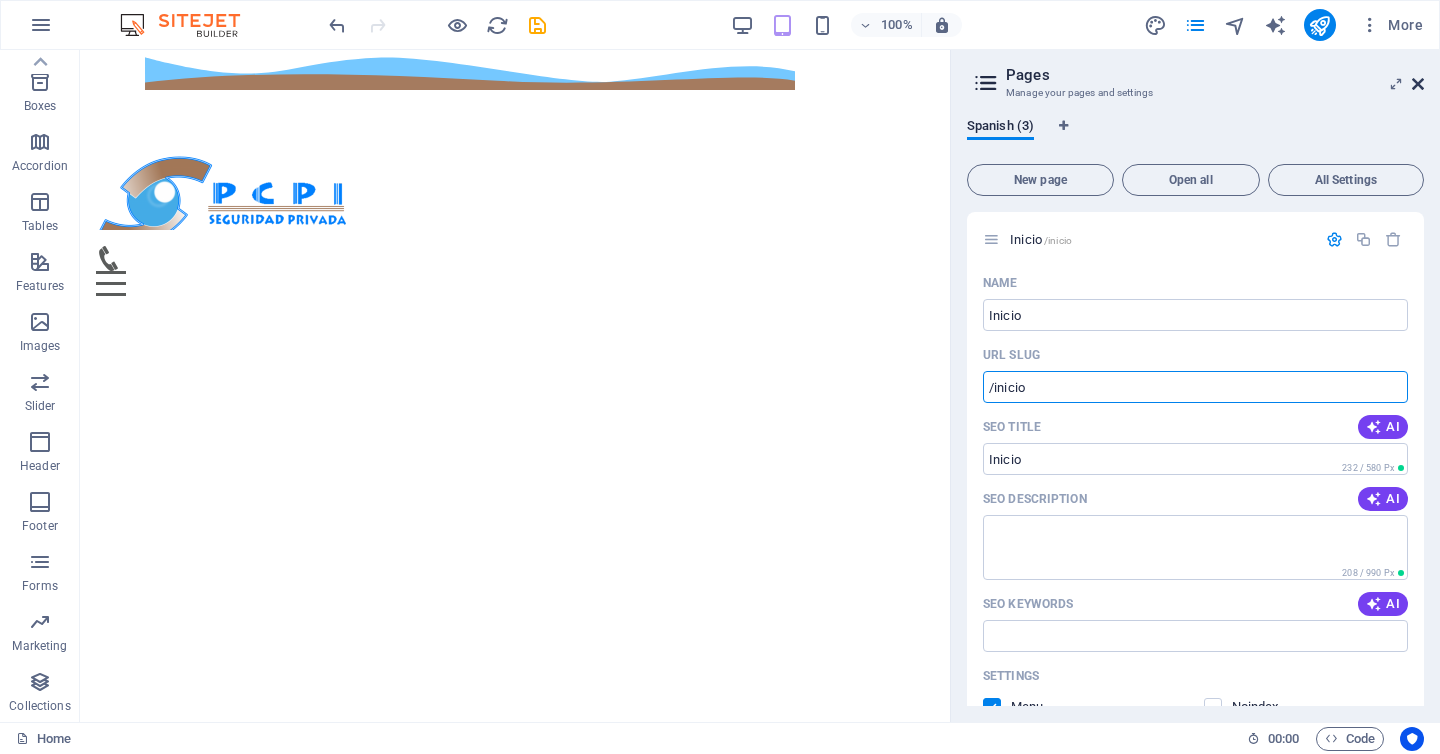 type on "/inicio" 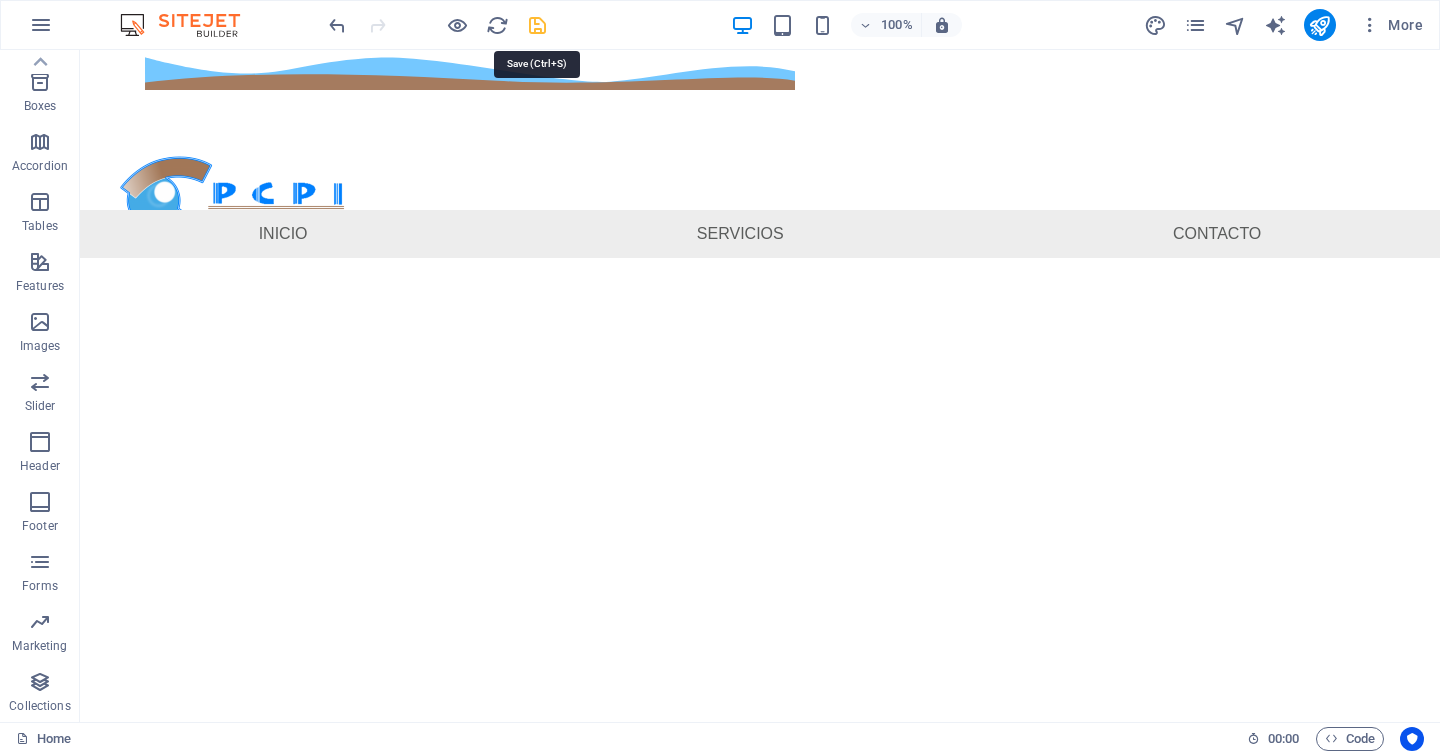 click at bounding box center [537, 25] 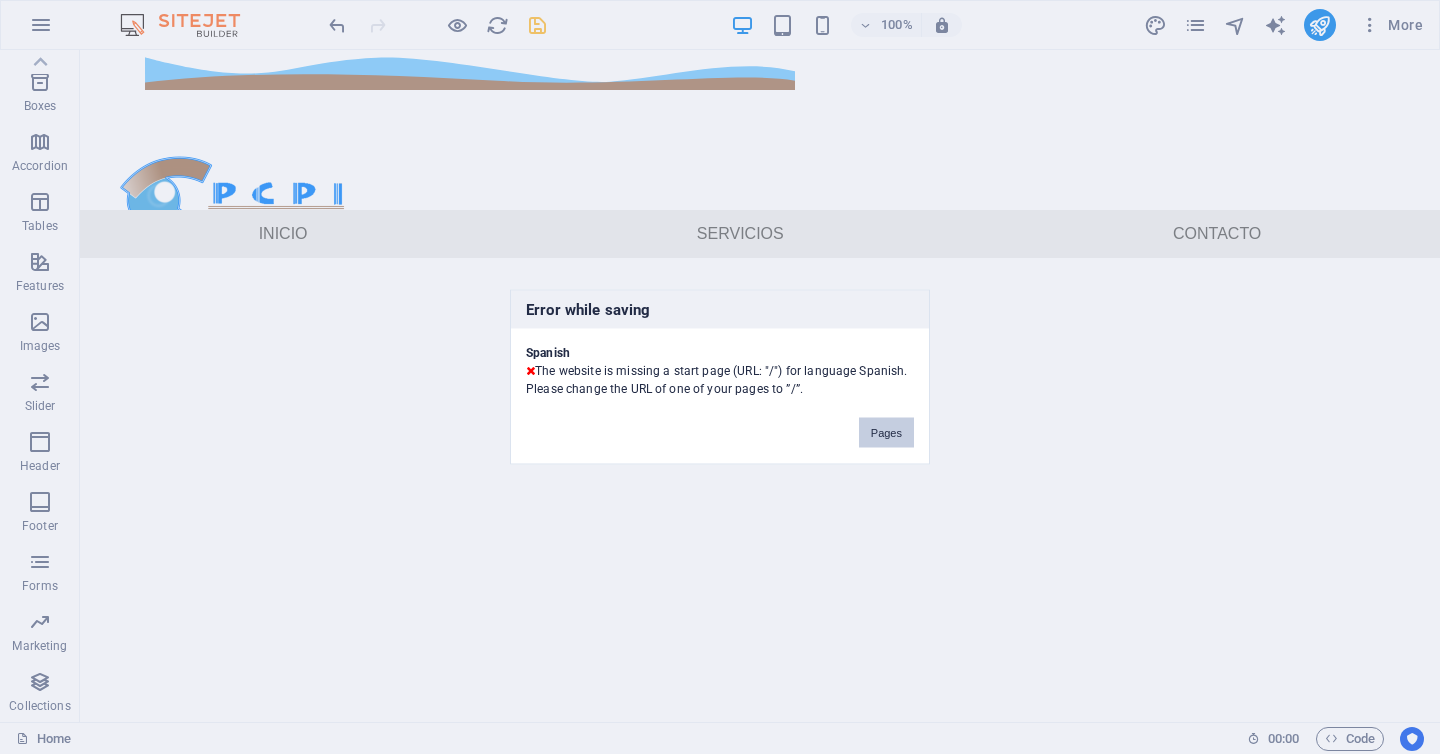 drag, startPoint x: 896, startPoint y: 442, endPoint x: 465, endPoint y: 109, distance: 544.6559 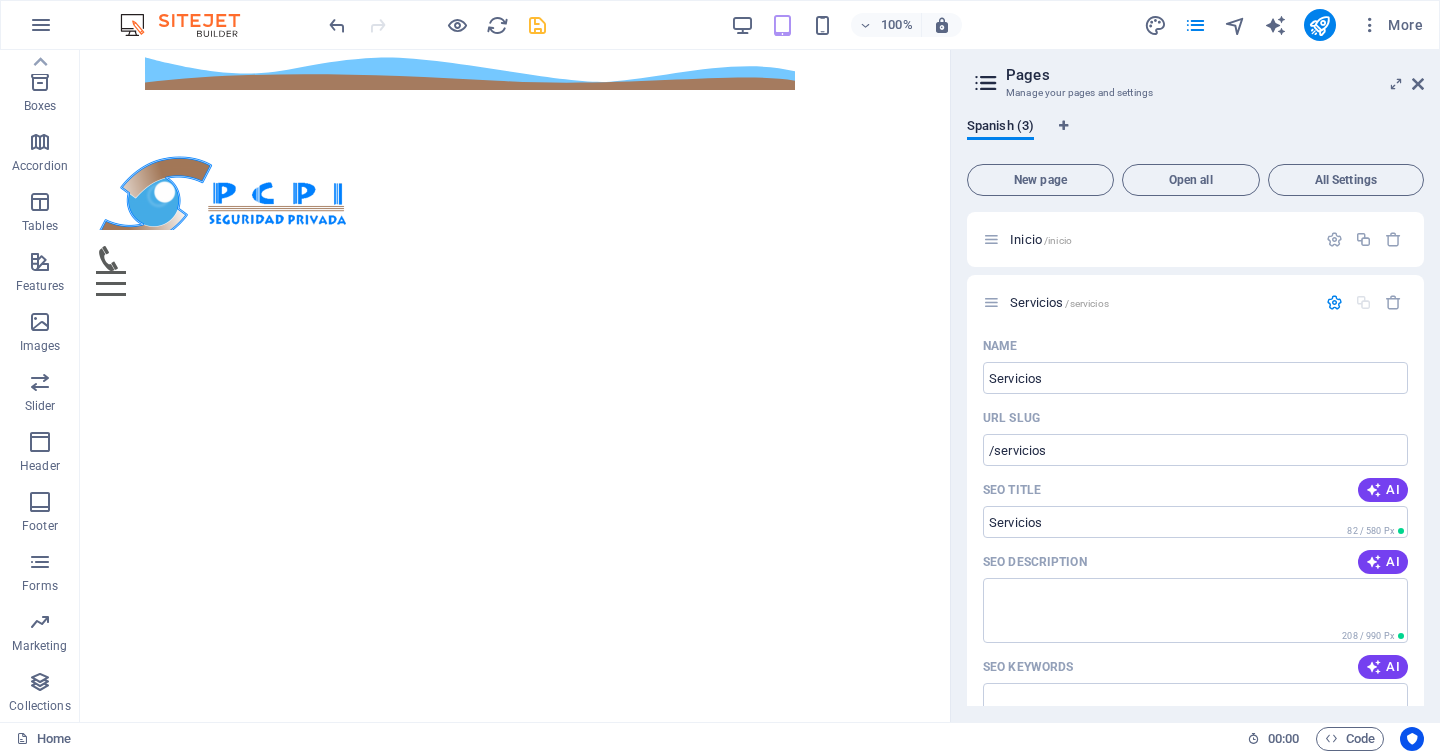 scroll, scrollTop: 727, scrollLeft: 0, axis: vertical 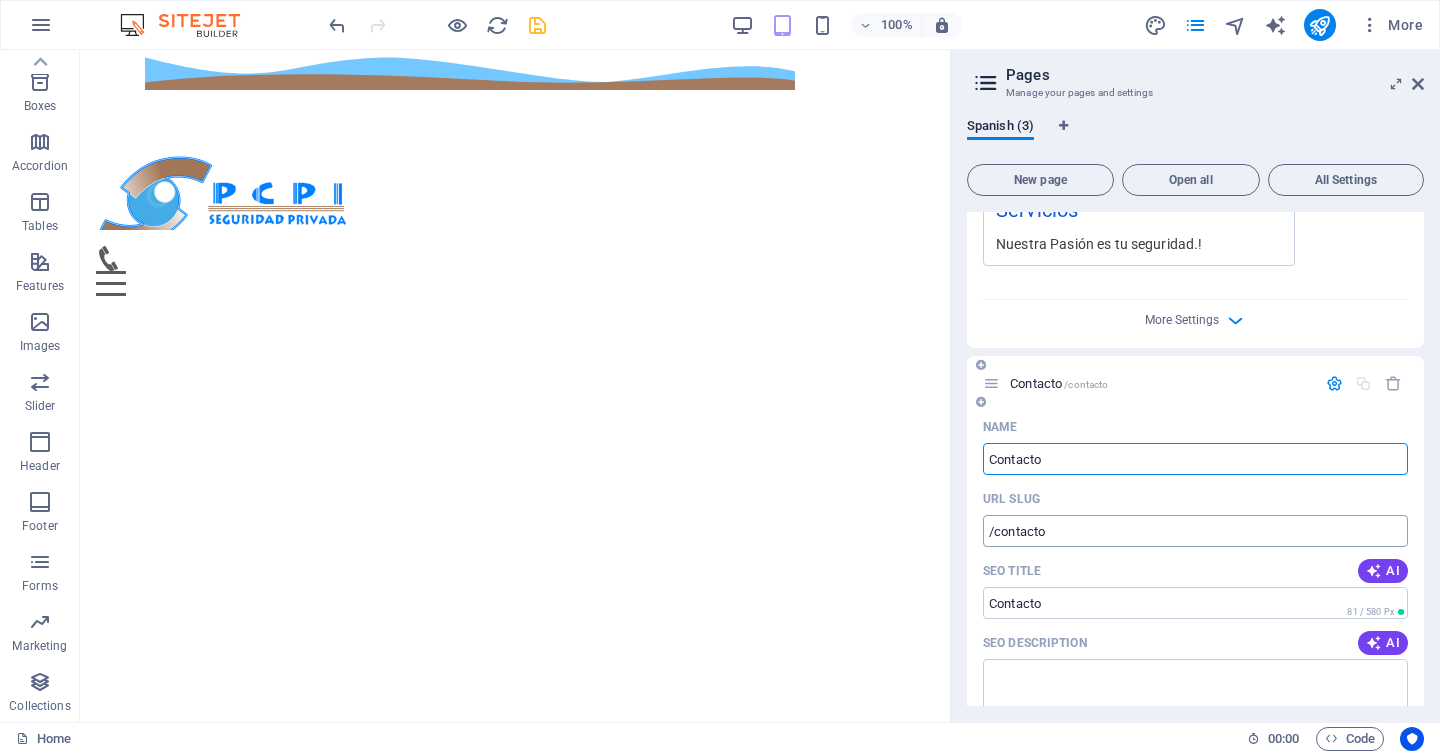 click on "/contacto" at bounding box center (1195, -277) 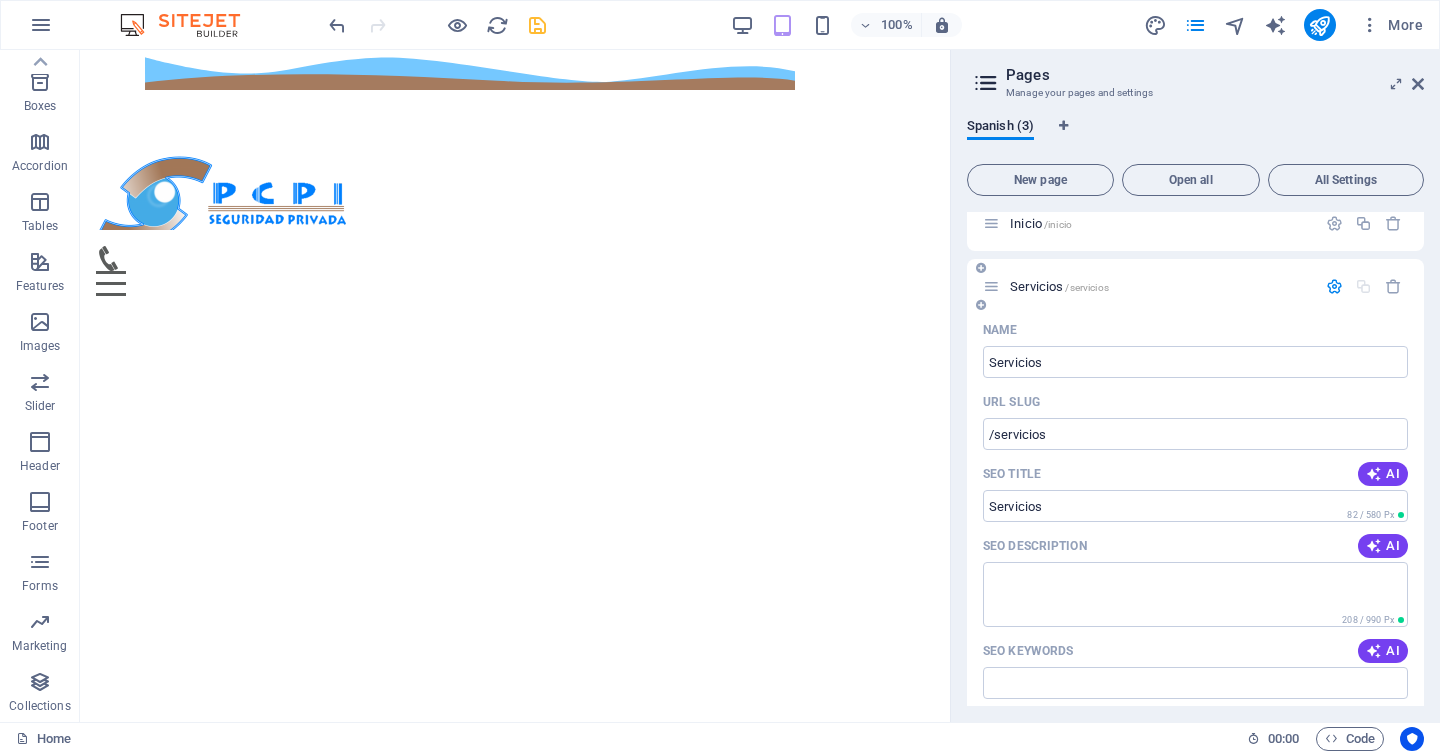 scroll, scrollTop: 18, scrollLeft: 0, axis: vertical 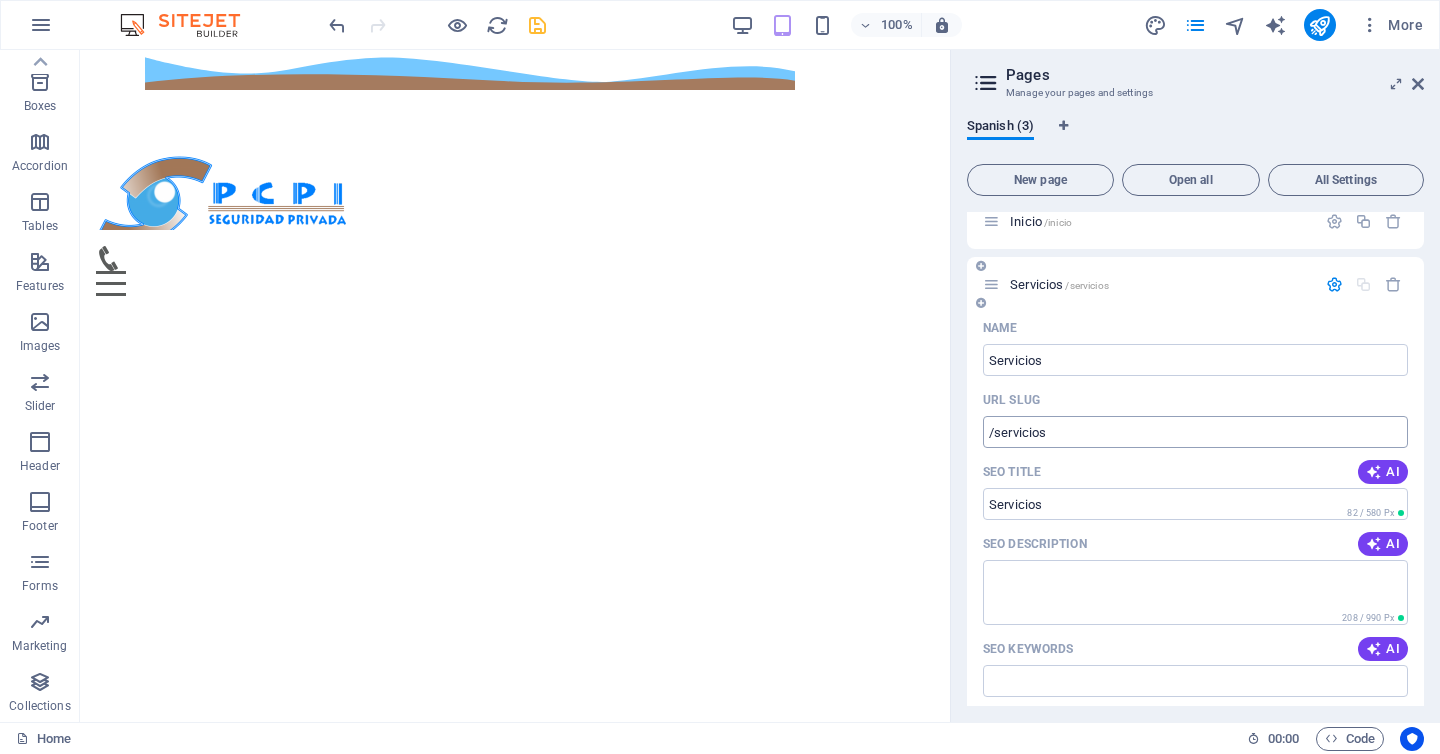 type on "contacto" 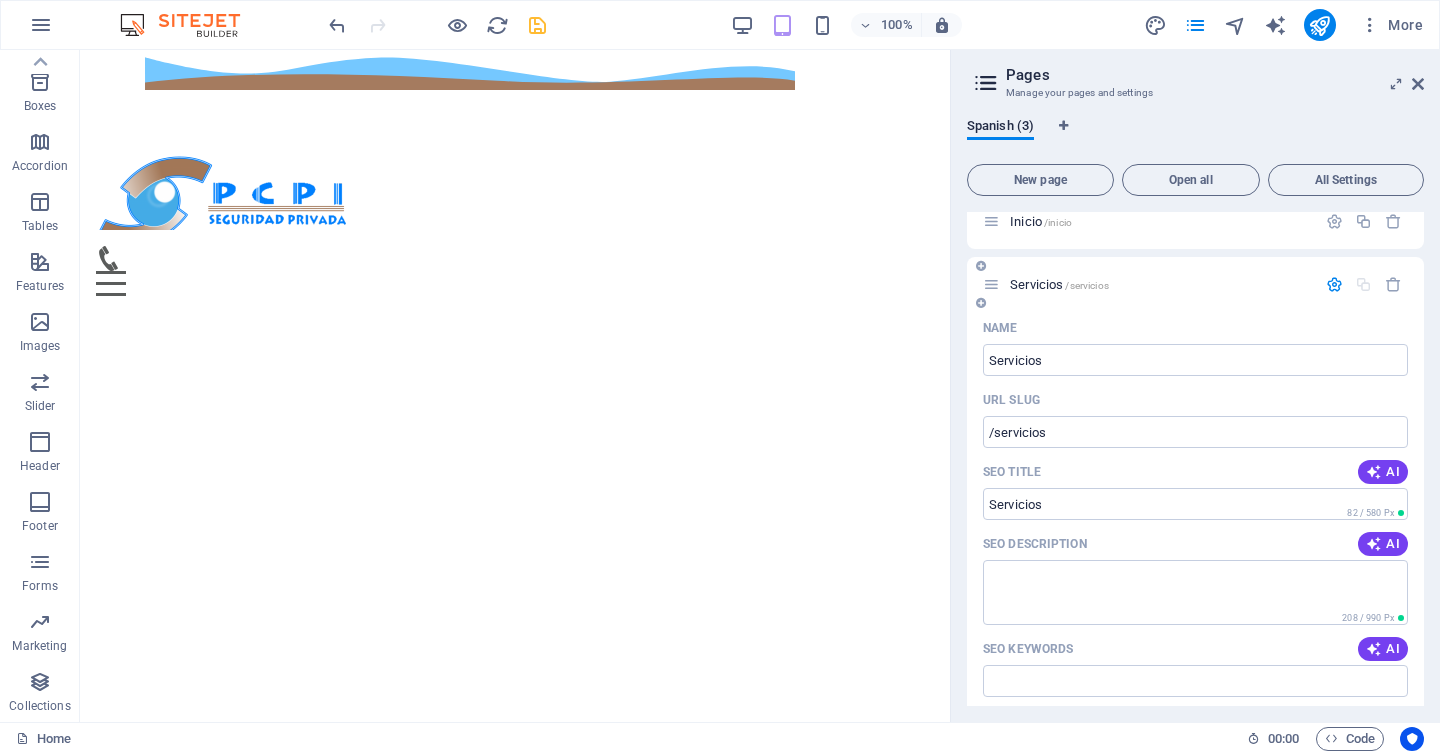 click on "/servicios" at bounding box center (1195, 432) 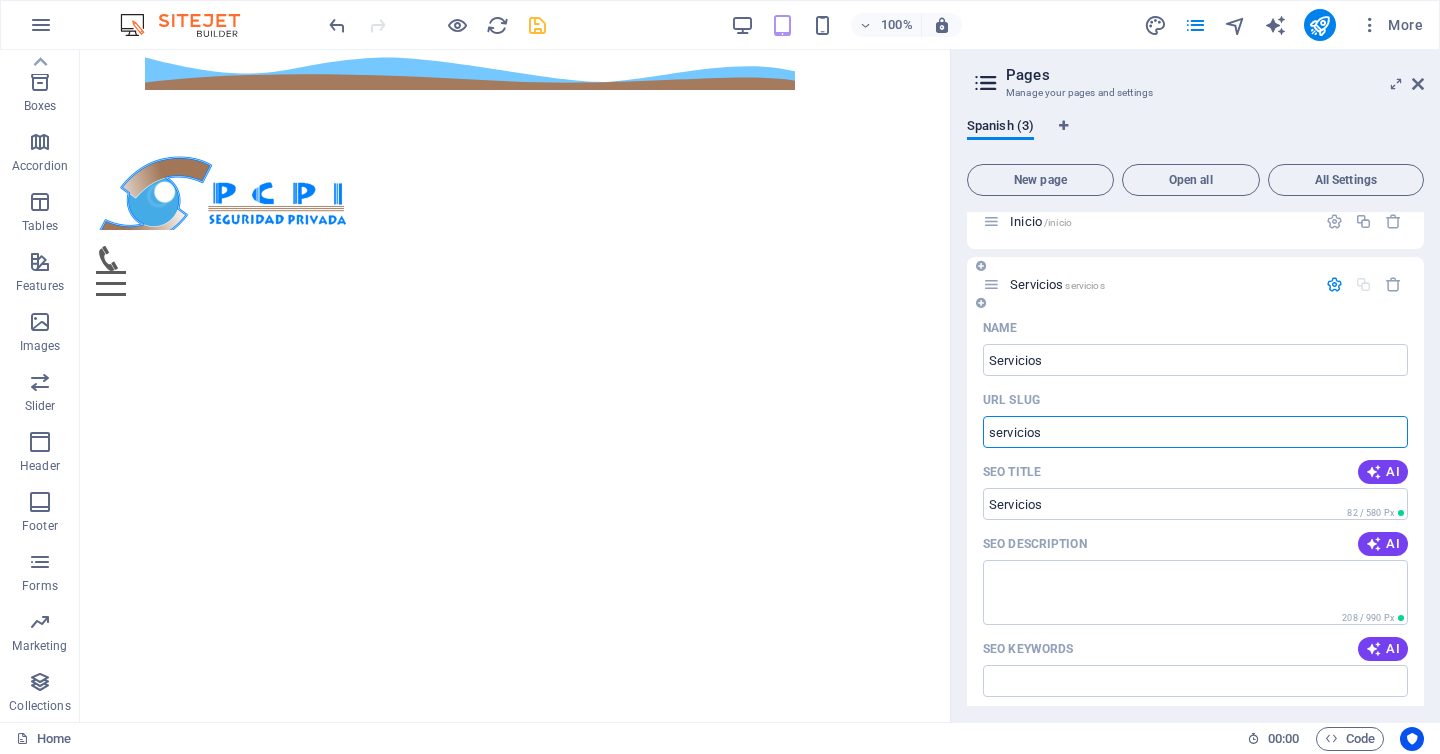 scroll, scrollTop: 0, scrollLeft: 0, axis: both 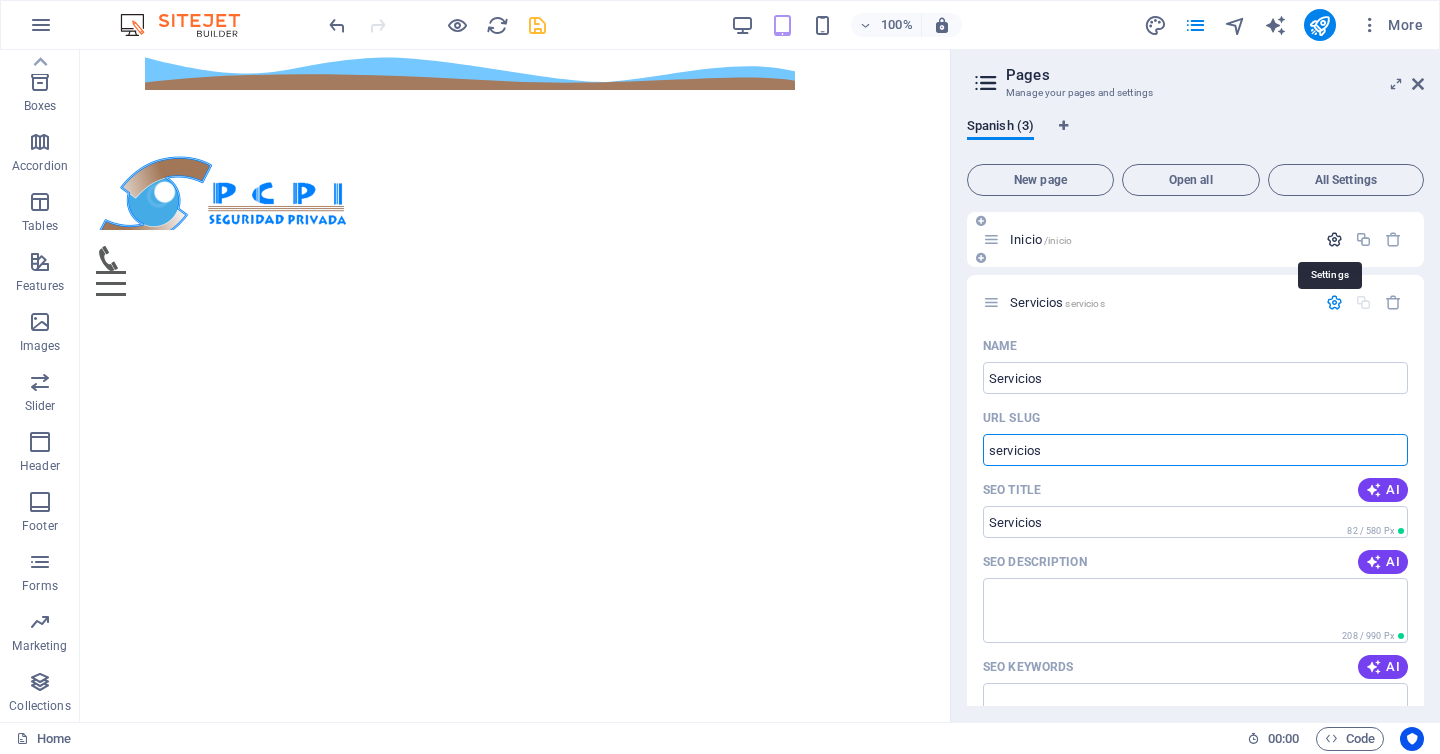 type on "servicios" 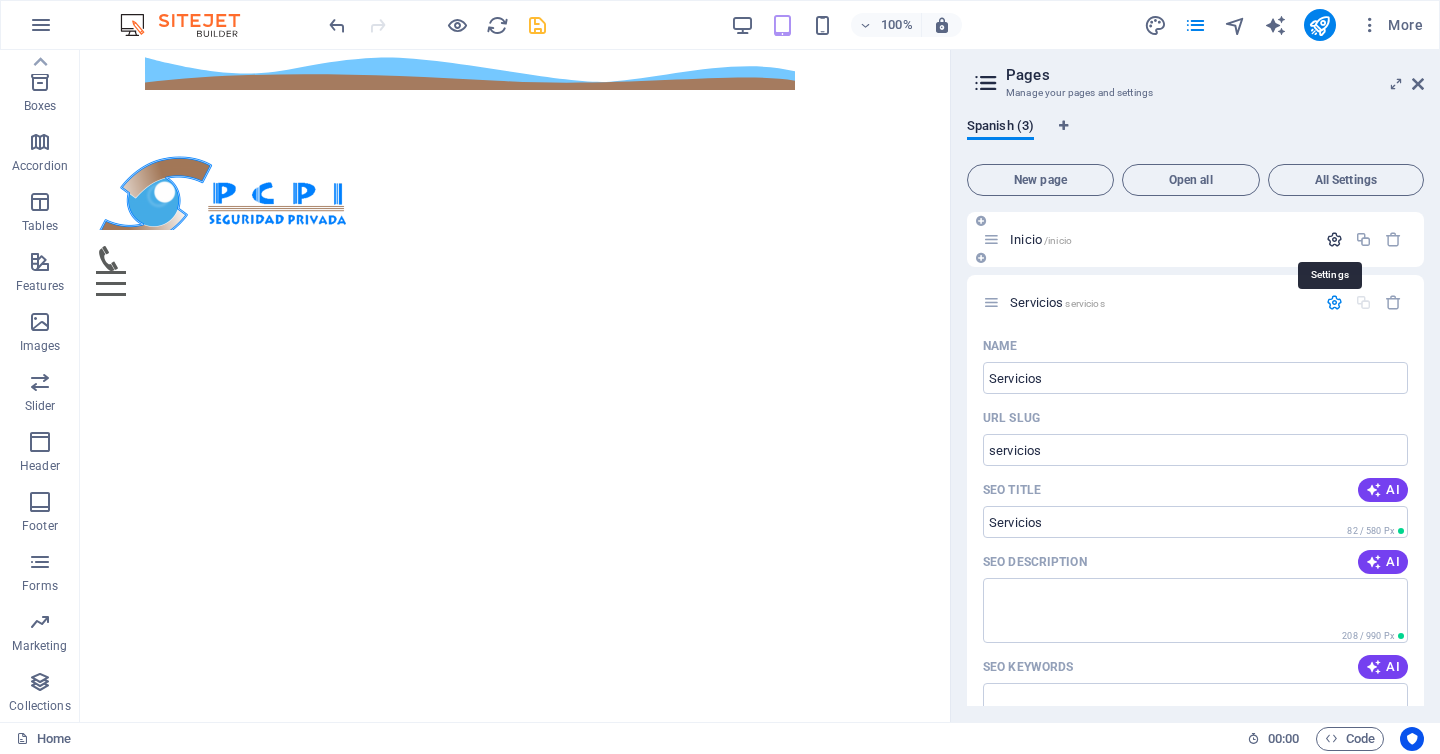 click at bounding box center [1334, 239] 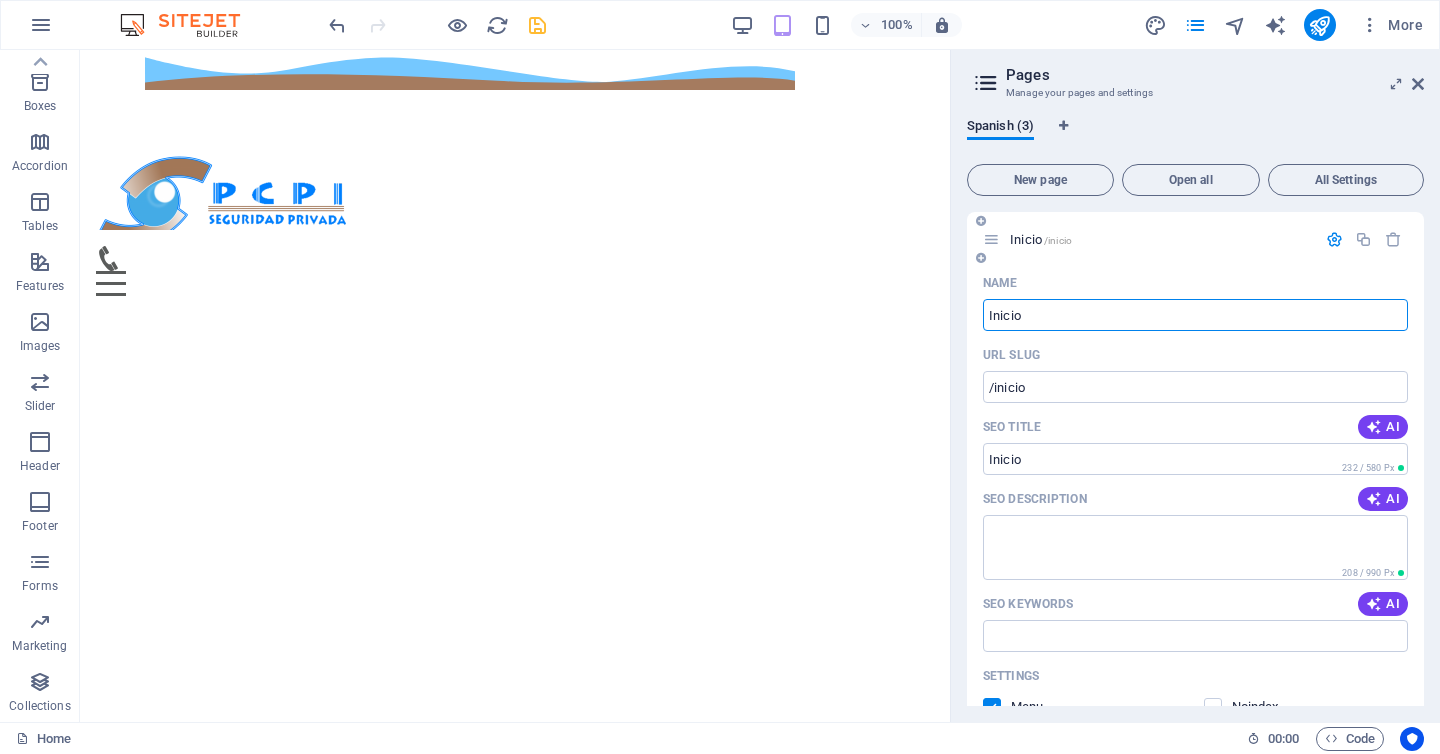 click on "/inicio" at bounding box center [1195, 387] 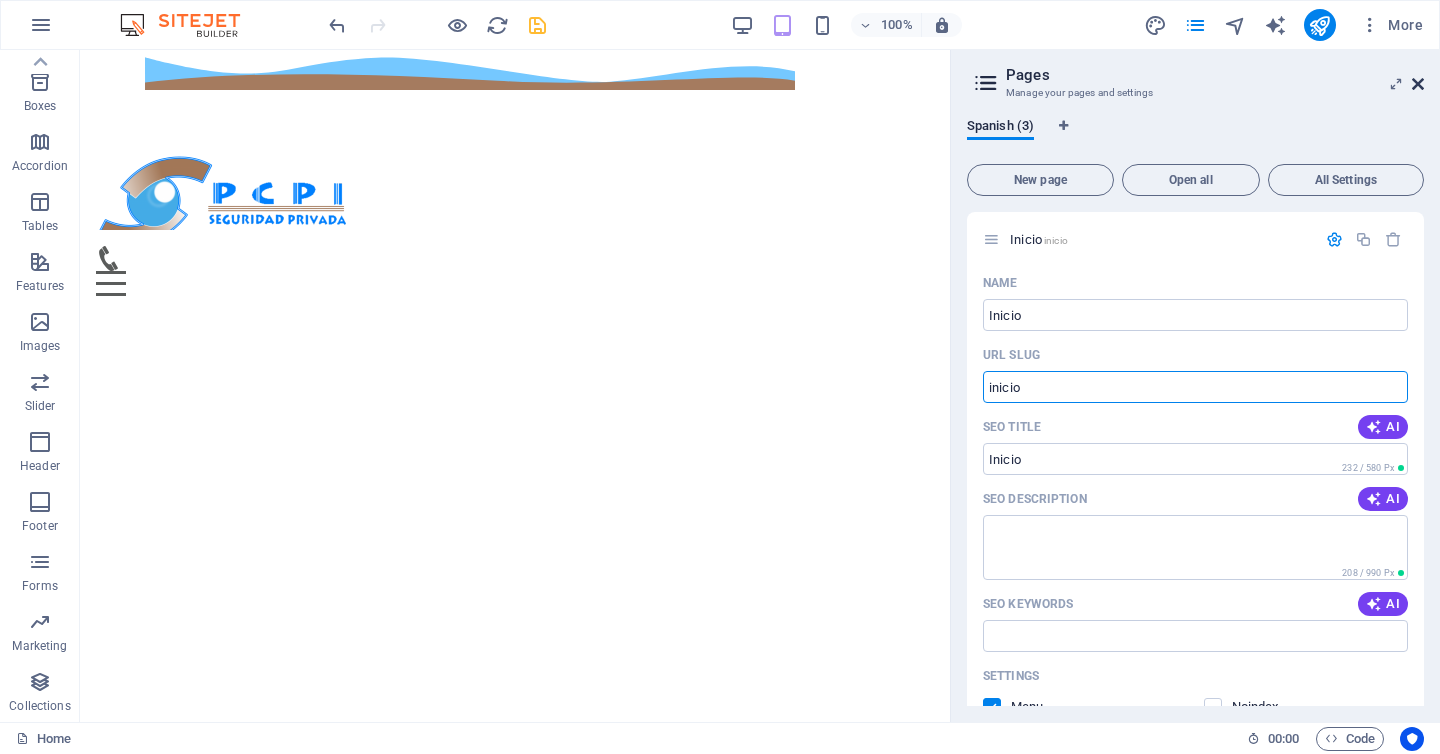 type on "inicio" 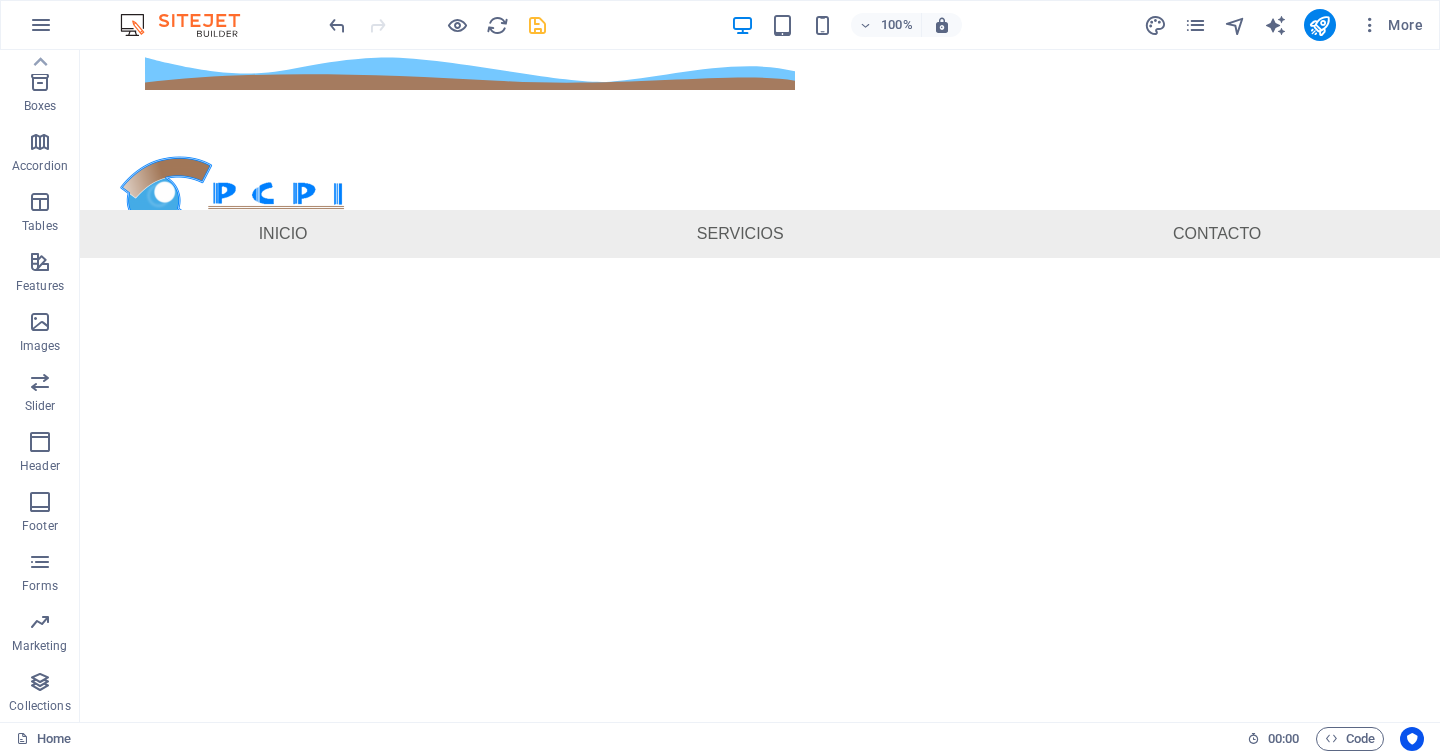 click on "Skip to main content
8183454327 ISAAC GARZA 1208 PTE, COL. CENTRO ,  Monterrey   64000 Menu Inicio Servicios Contacto" at bounding box center (760, 154) 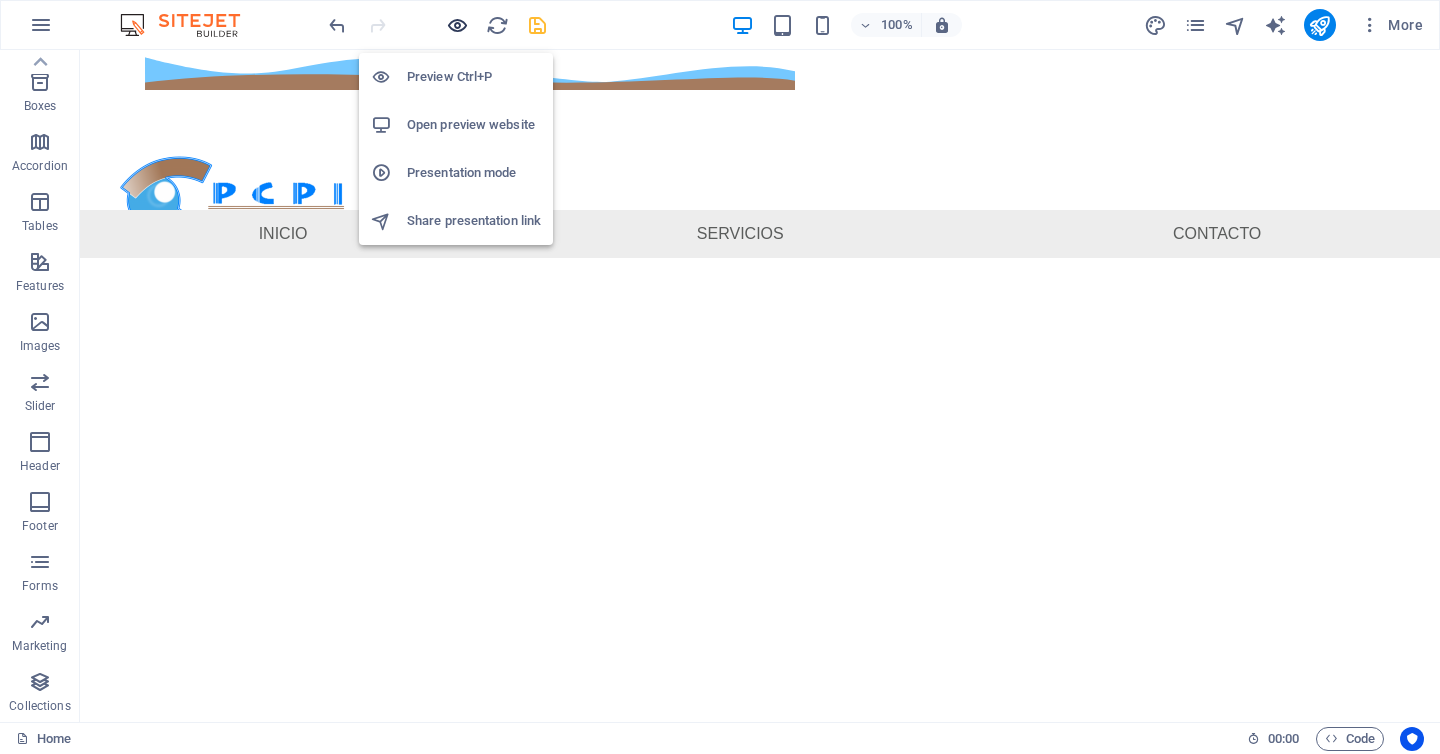 click at bounding box center (457, 25) 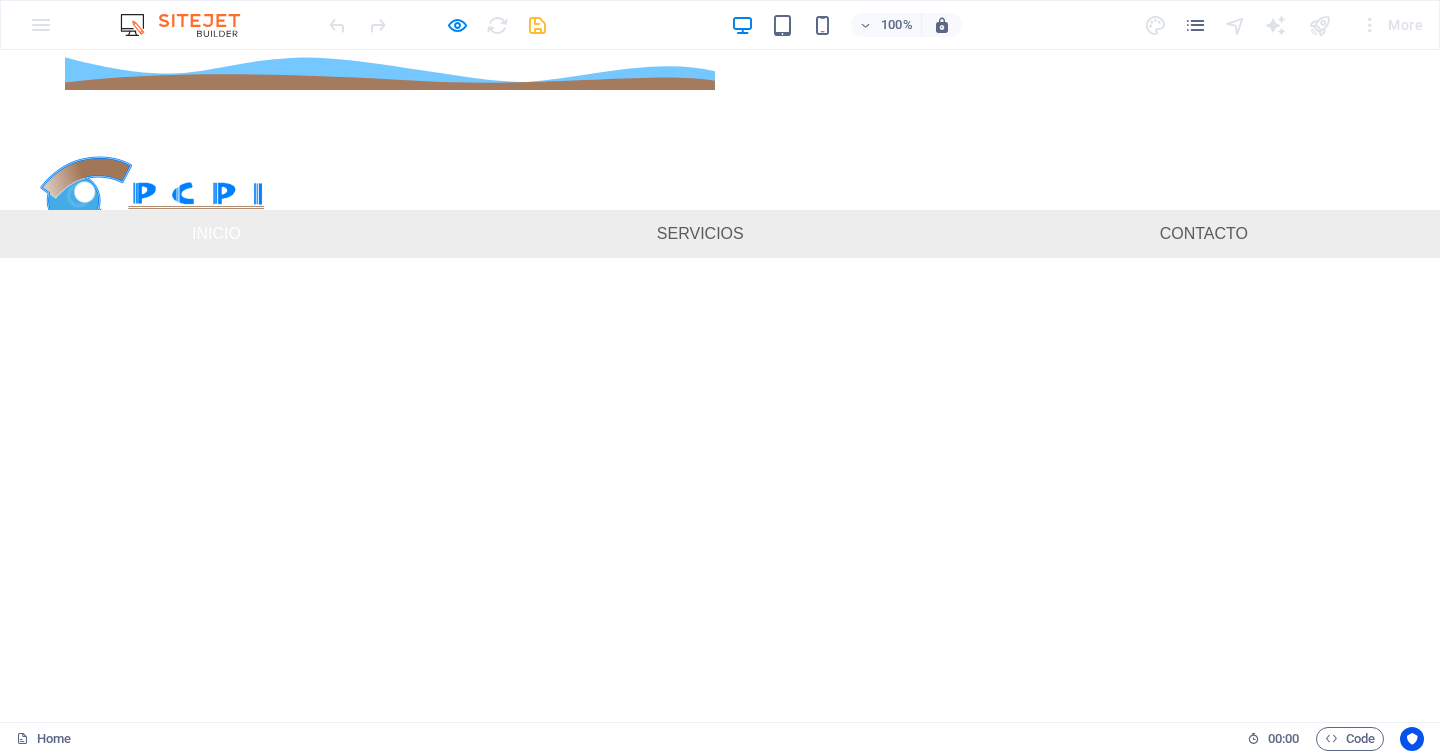 click on "Inicio" at bounding box center [216, 234] 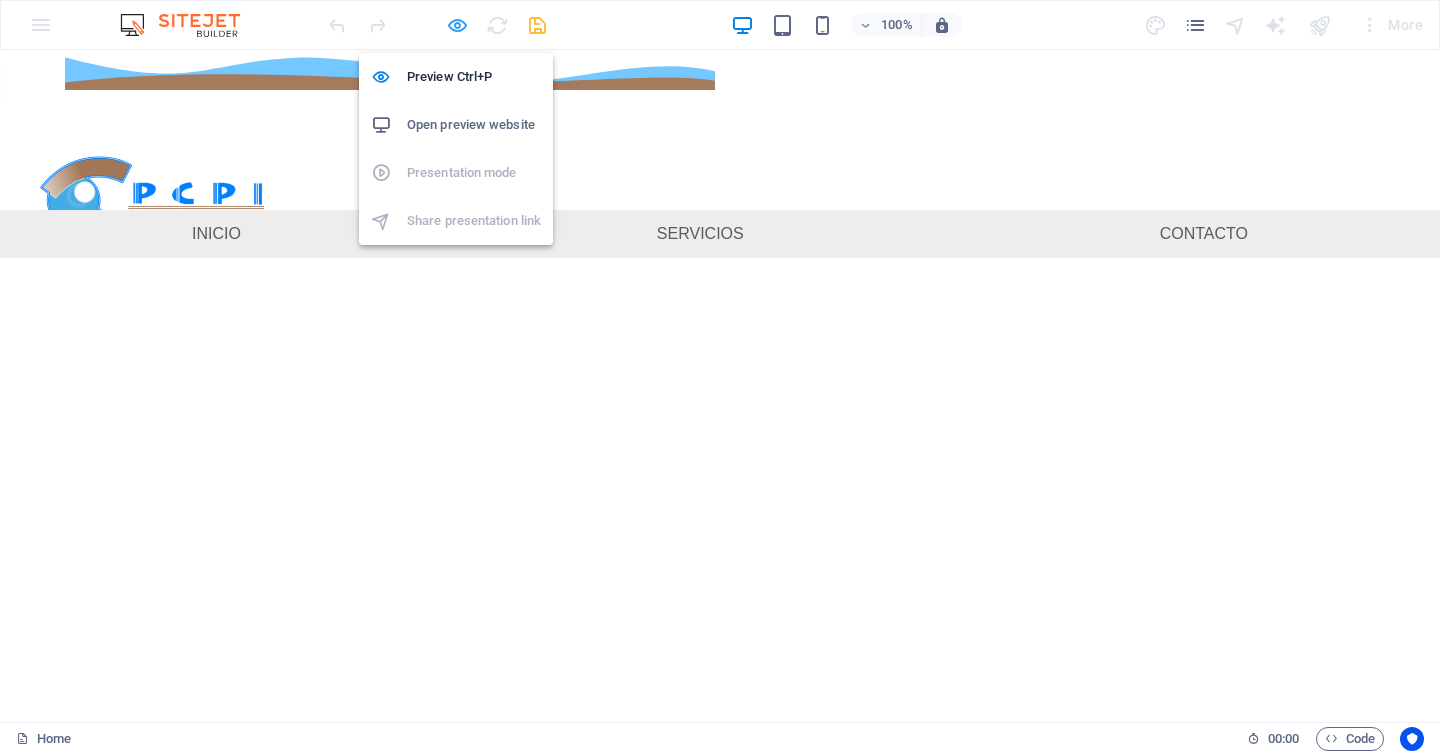 click at bounding box center (457, 25) 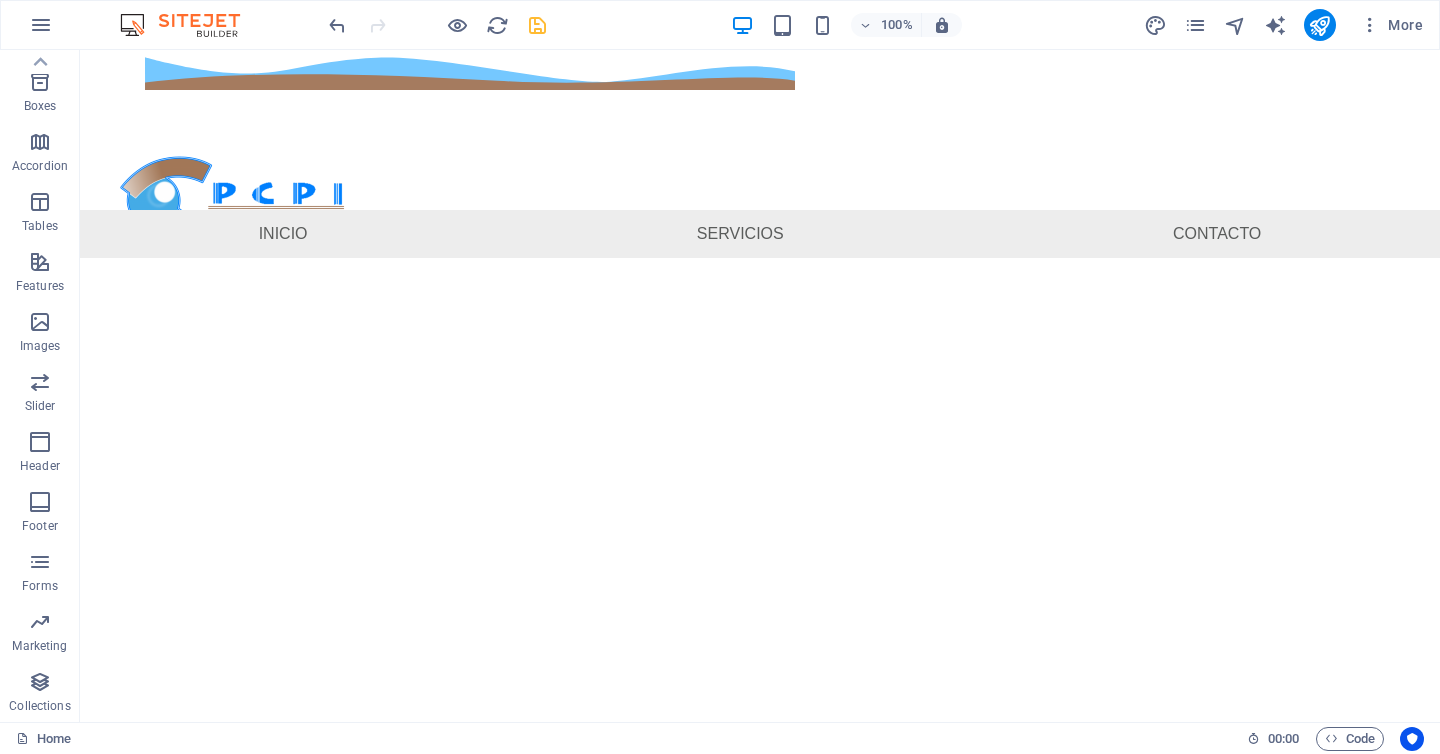 click on "100% More" at bounding box center [878, 25] 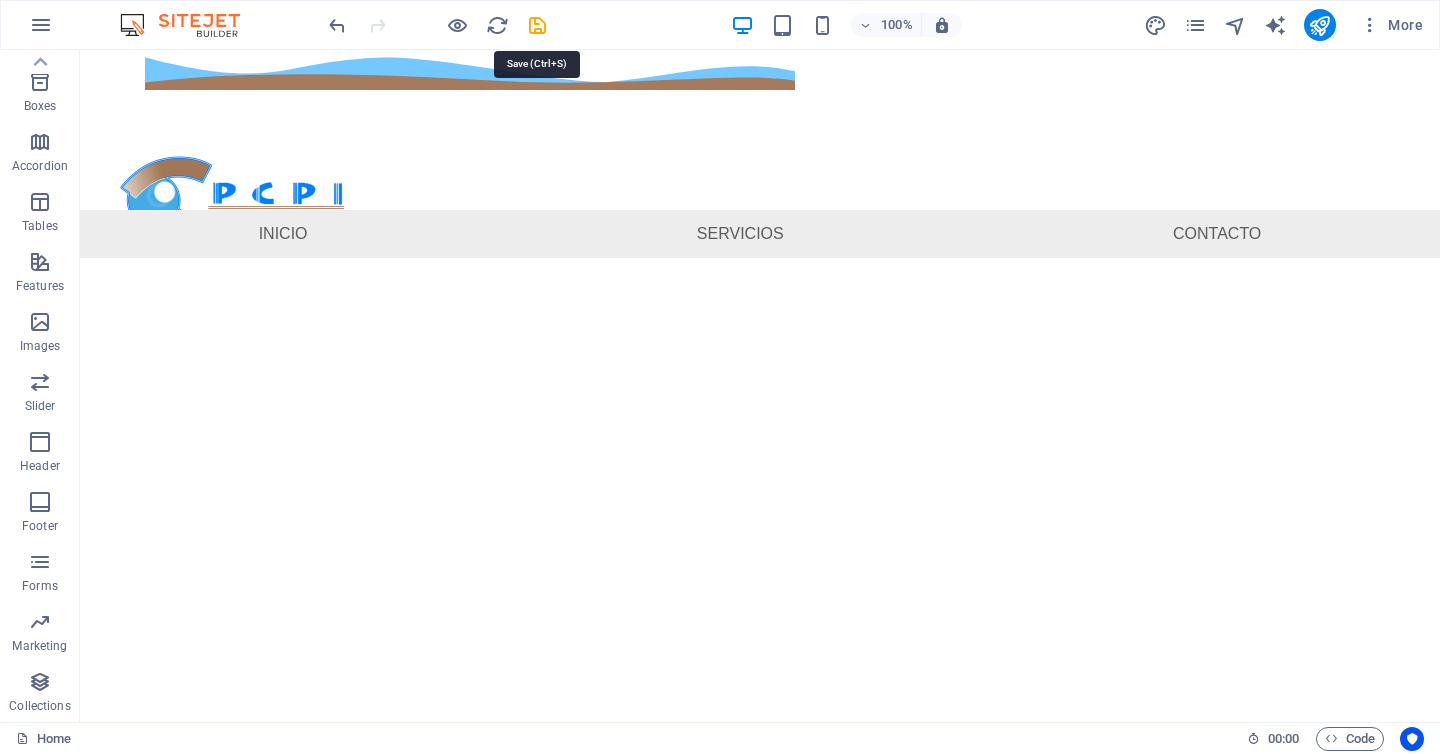 click at bounding box center (537, 25) 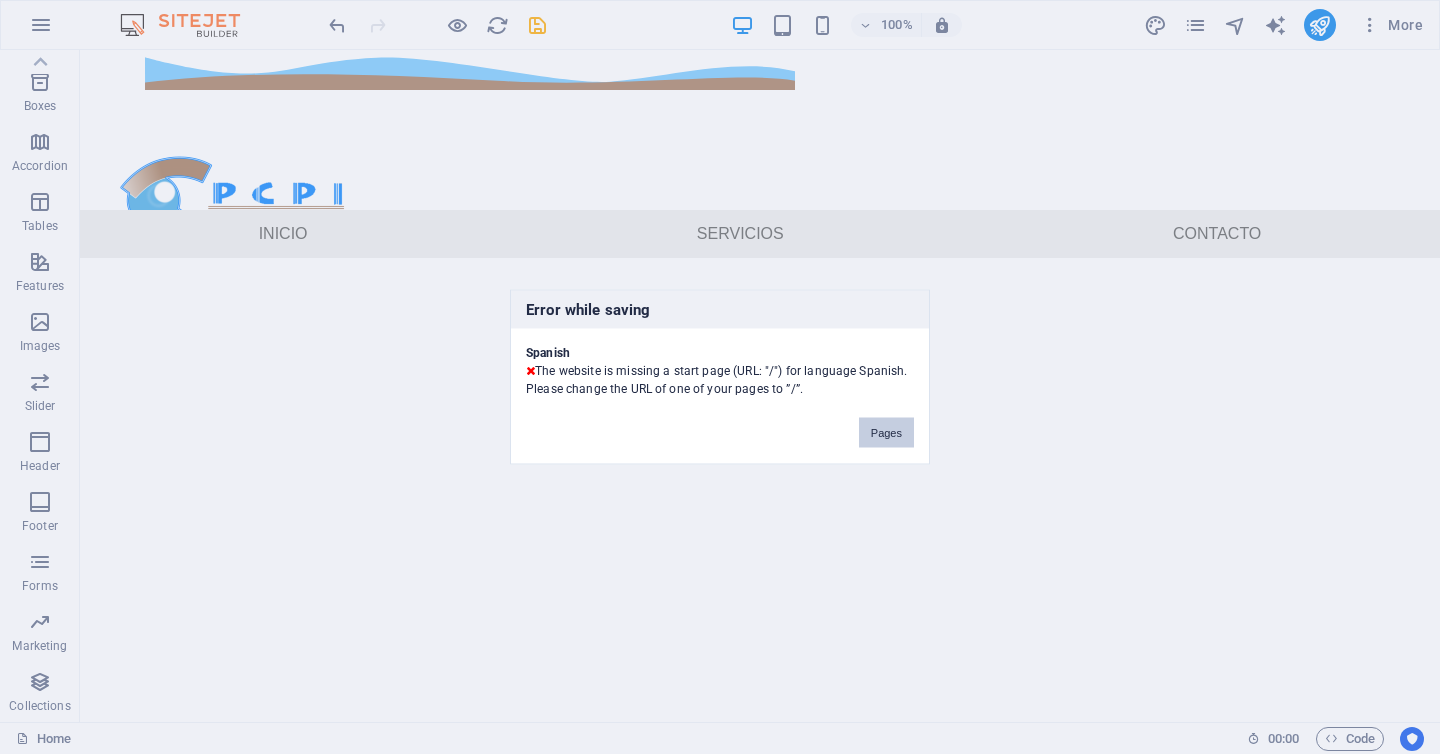 click on "Pages" at bounding box center (886, 433) 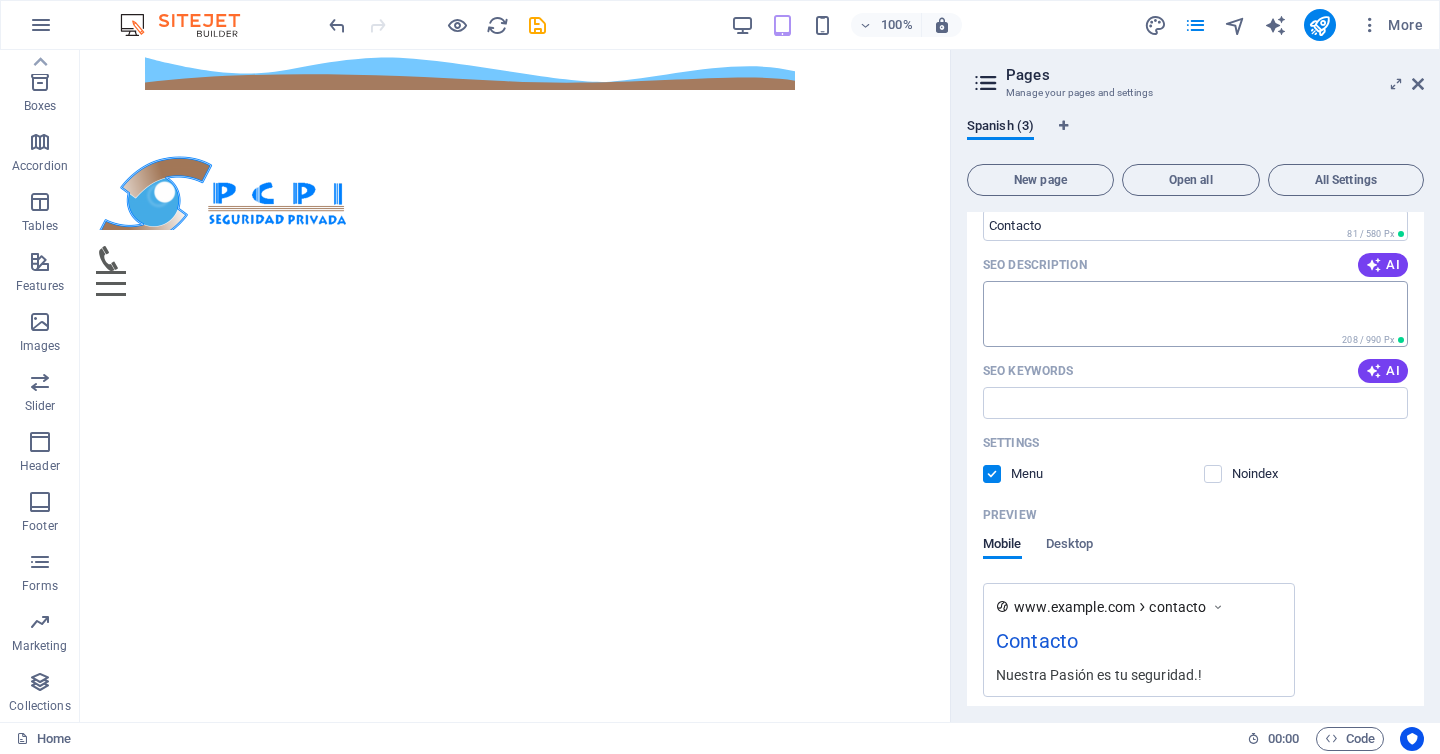 scroll, scrollTop: 1186, scrollLeft: 0, axis: vertical 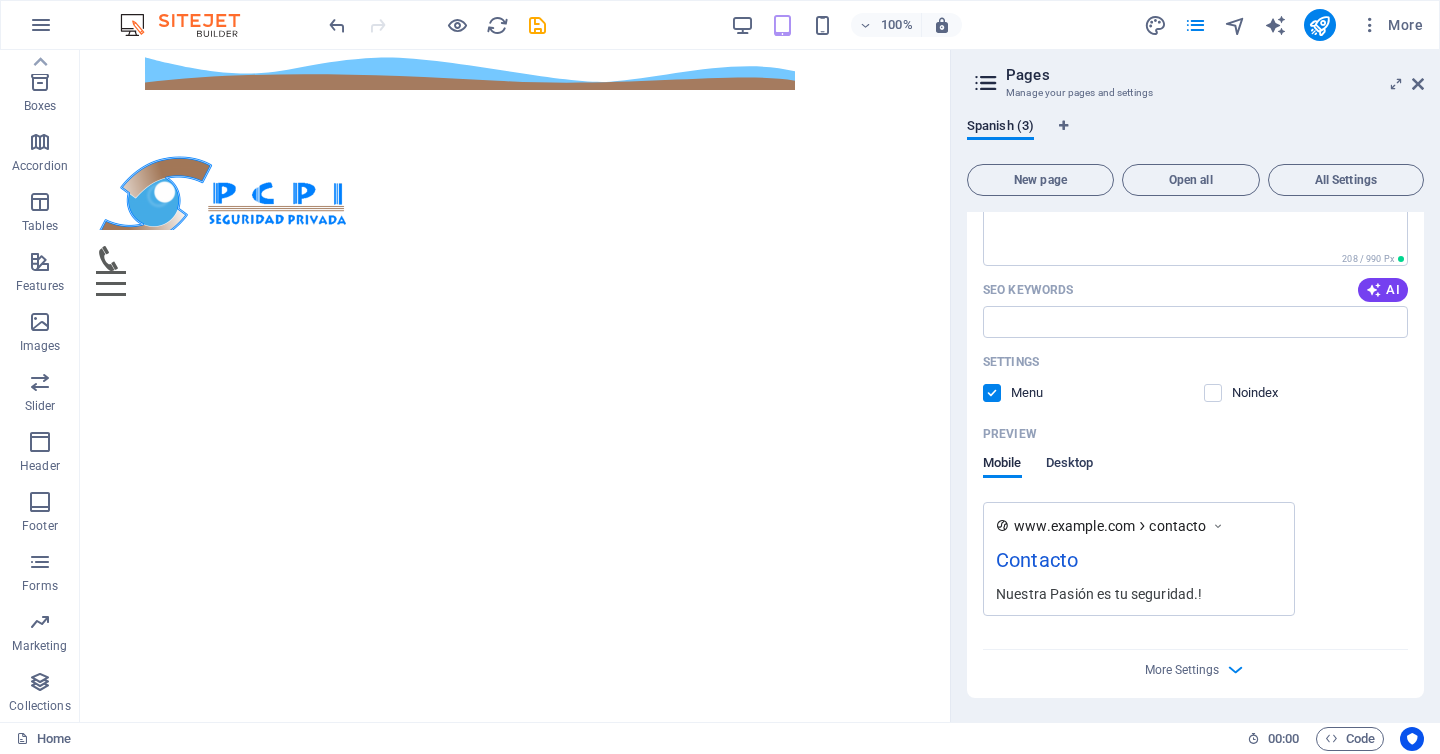 click on "Desktop" at bounding box center (1070, 465) 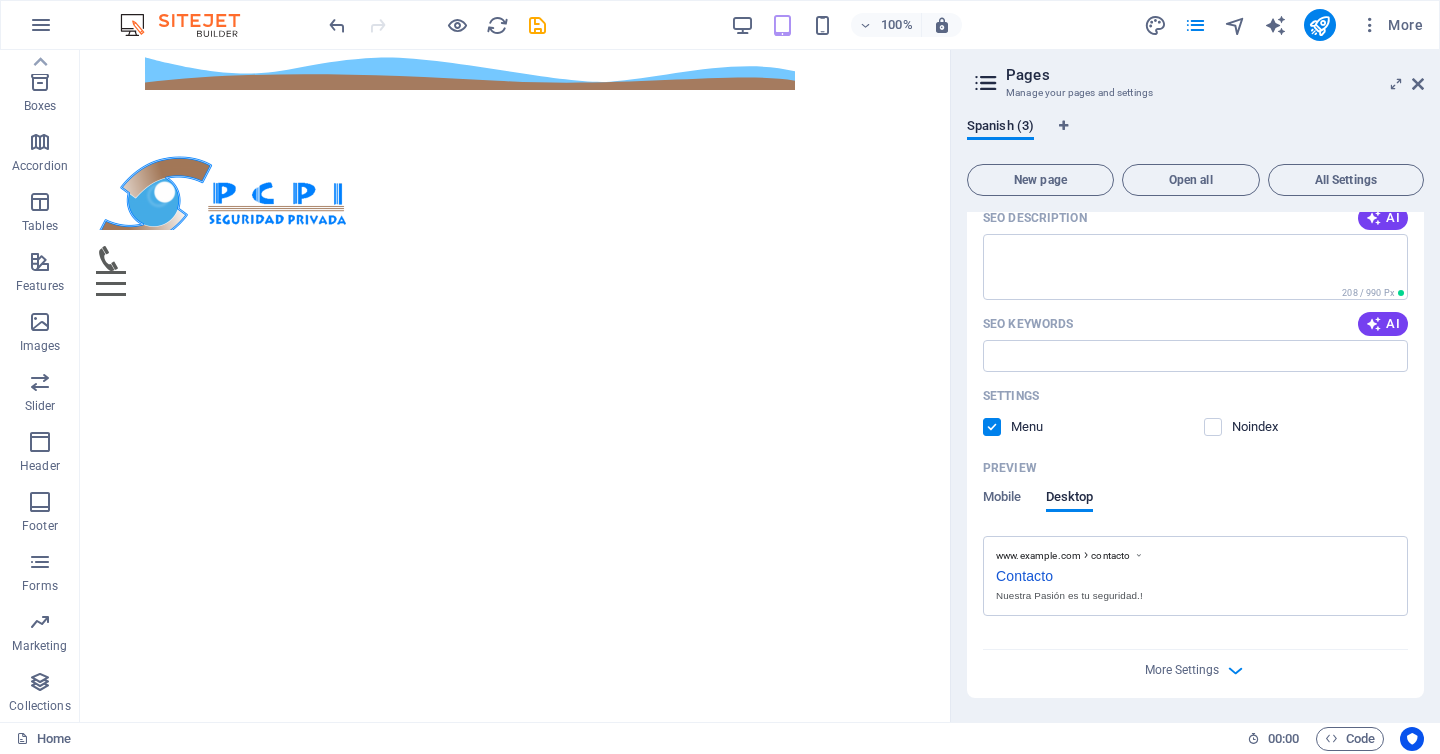 scroll, scrollTop: 1149, scrollLeft: 0, axis: vertical 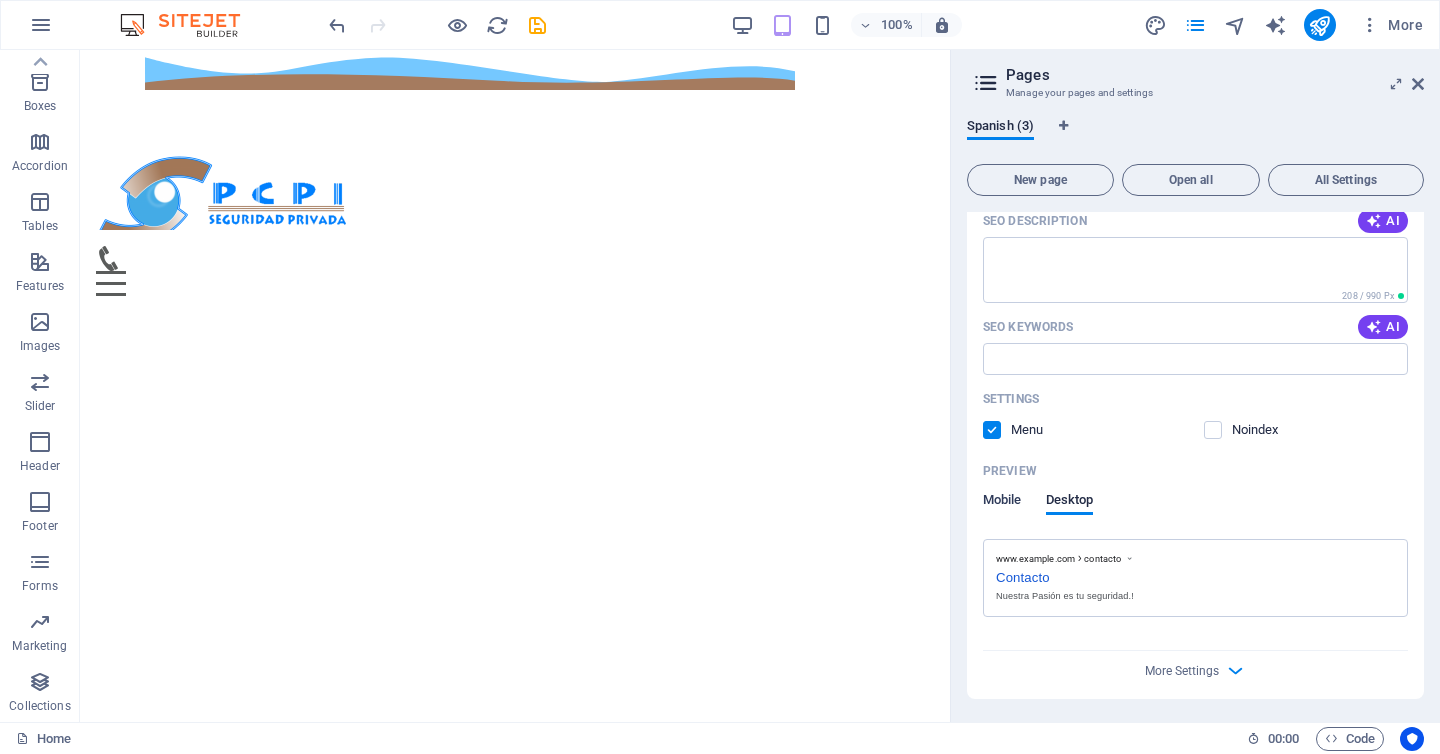 click on "Mobile" at bounding box center [1002, 502] 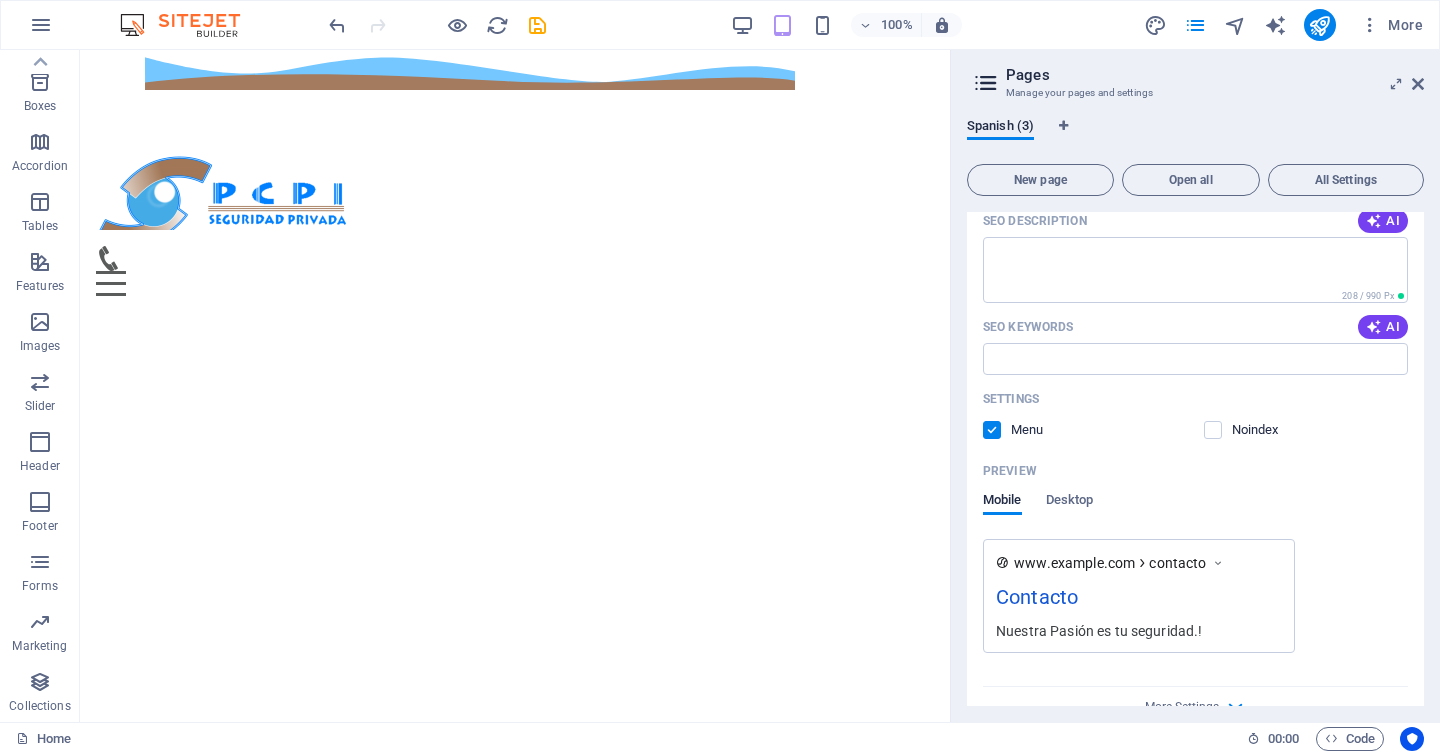 click at bounding box center (1227, 430) 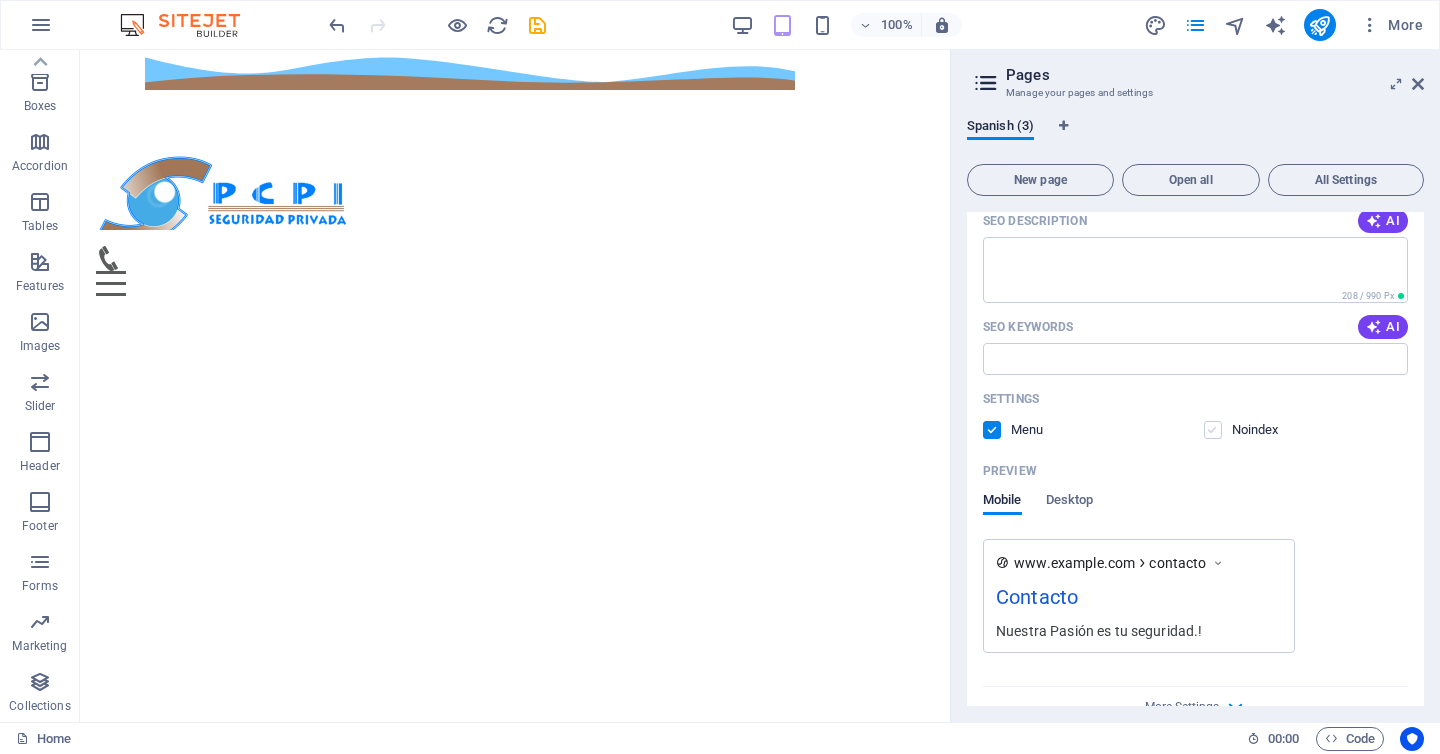 click at bounding box center (1213, 430) 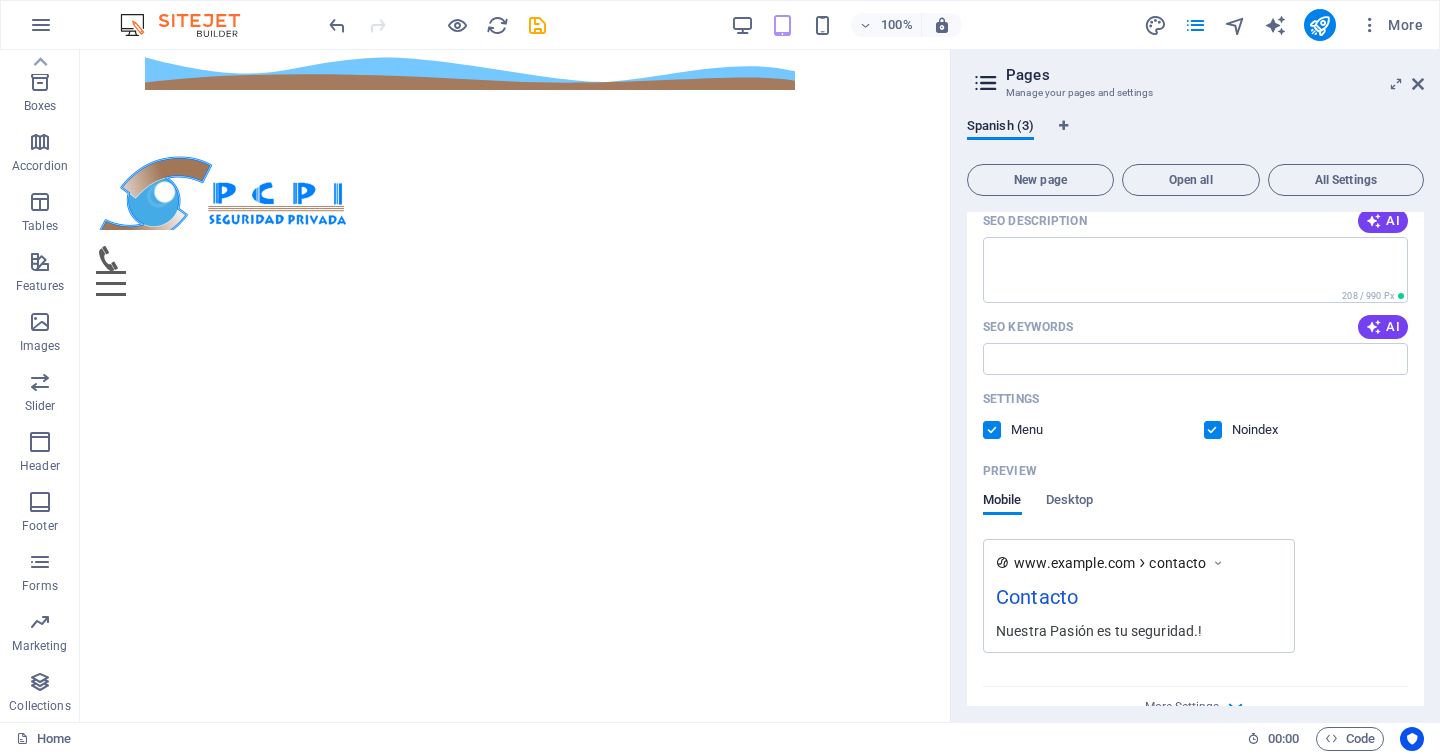 click at bounding box center [1213, 430] 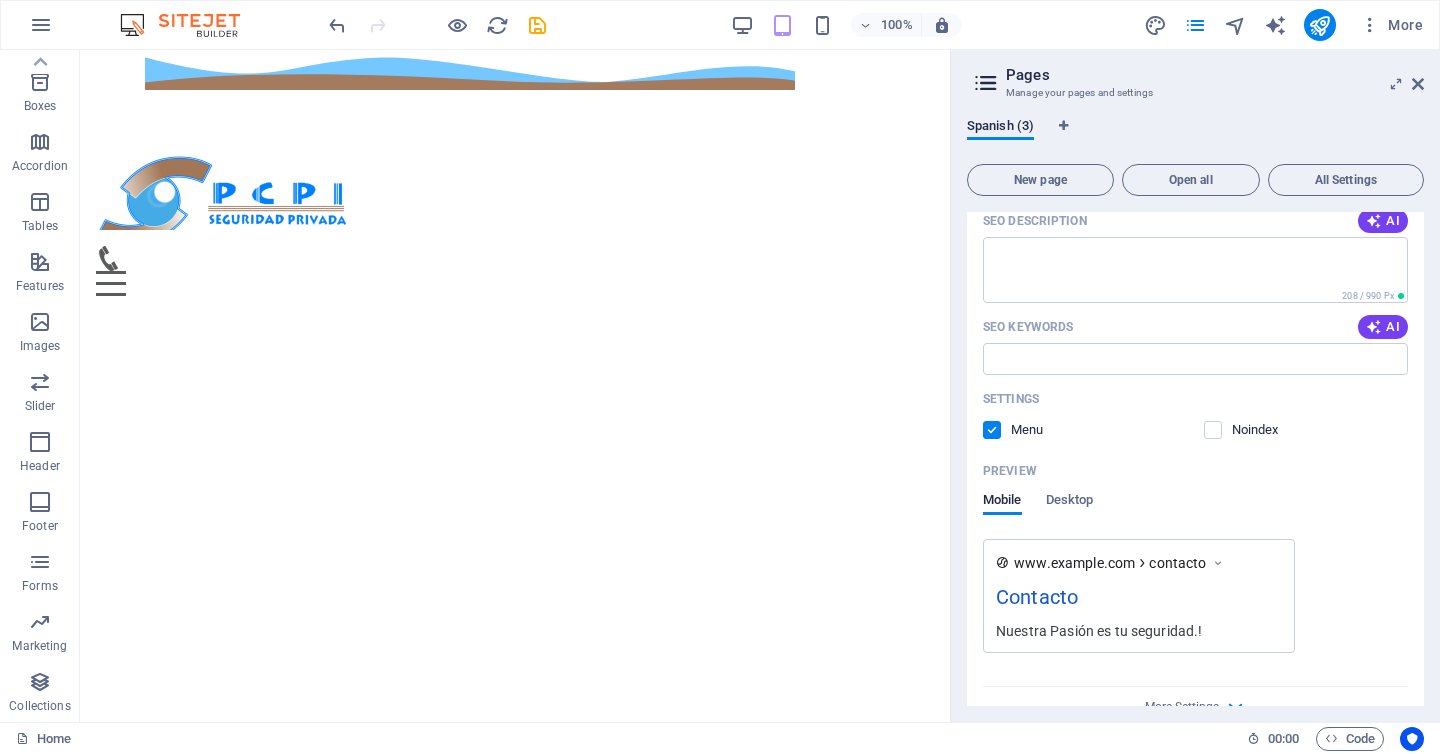 click at bounding box center (992, 430) 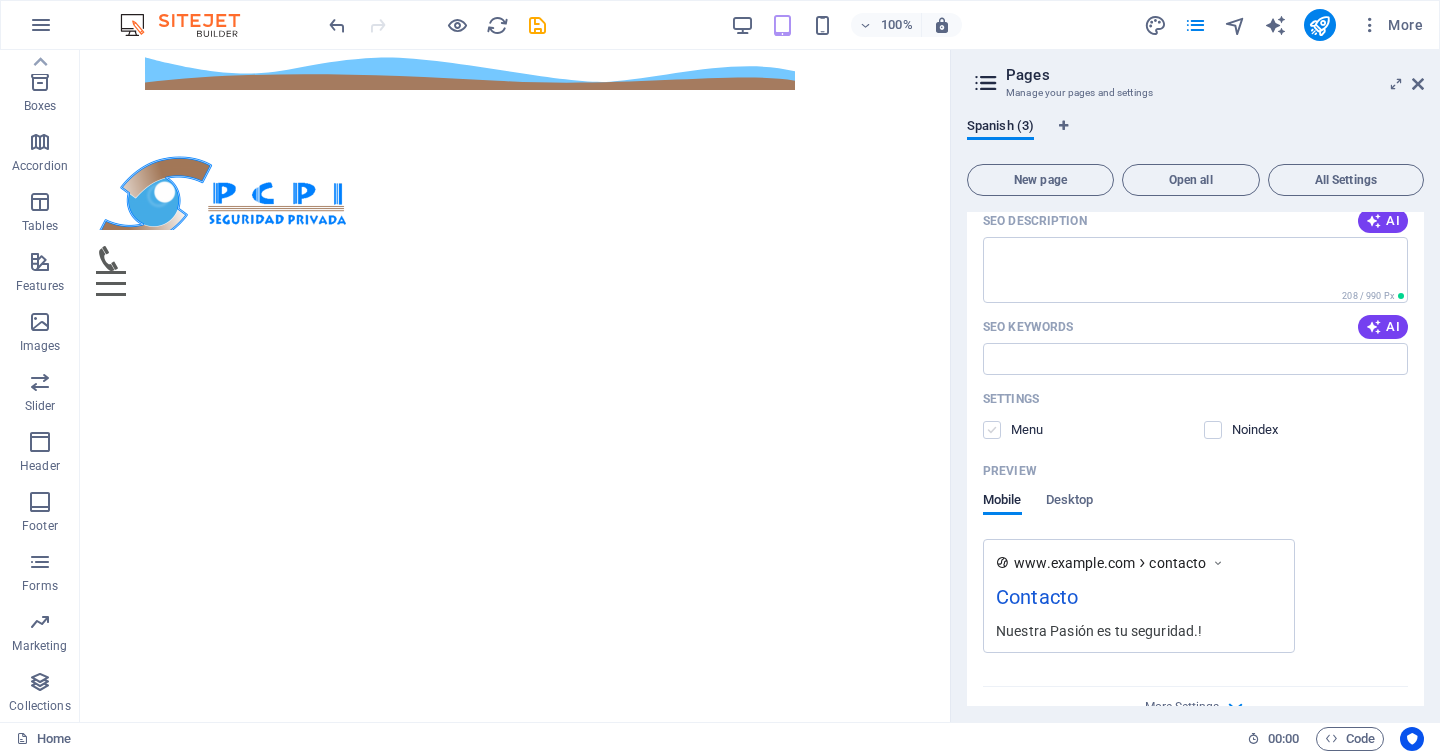 click at bounding box center [992, 430] 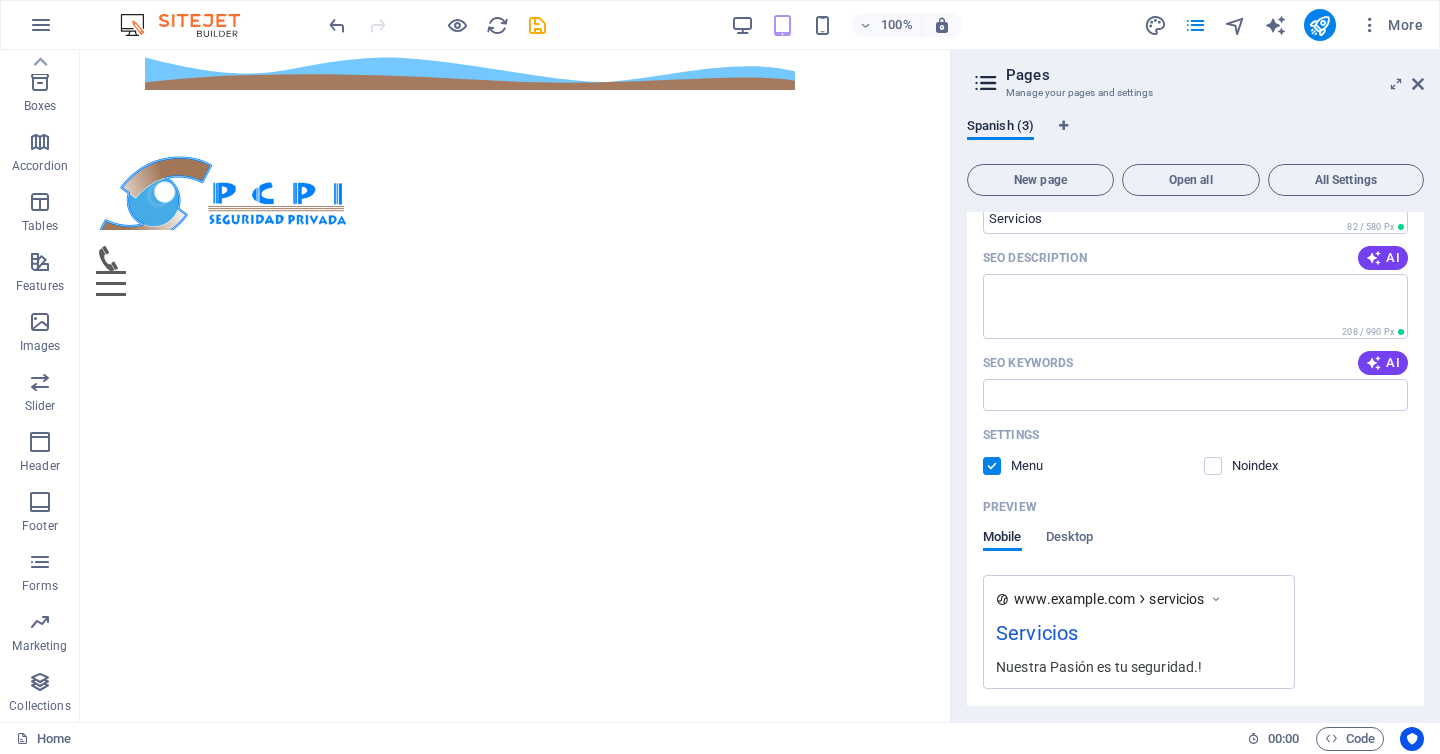 scroll, scrollTop: 310, scrollLeft: 0, axis: vertical 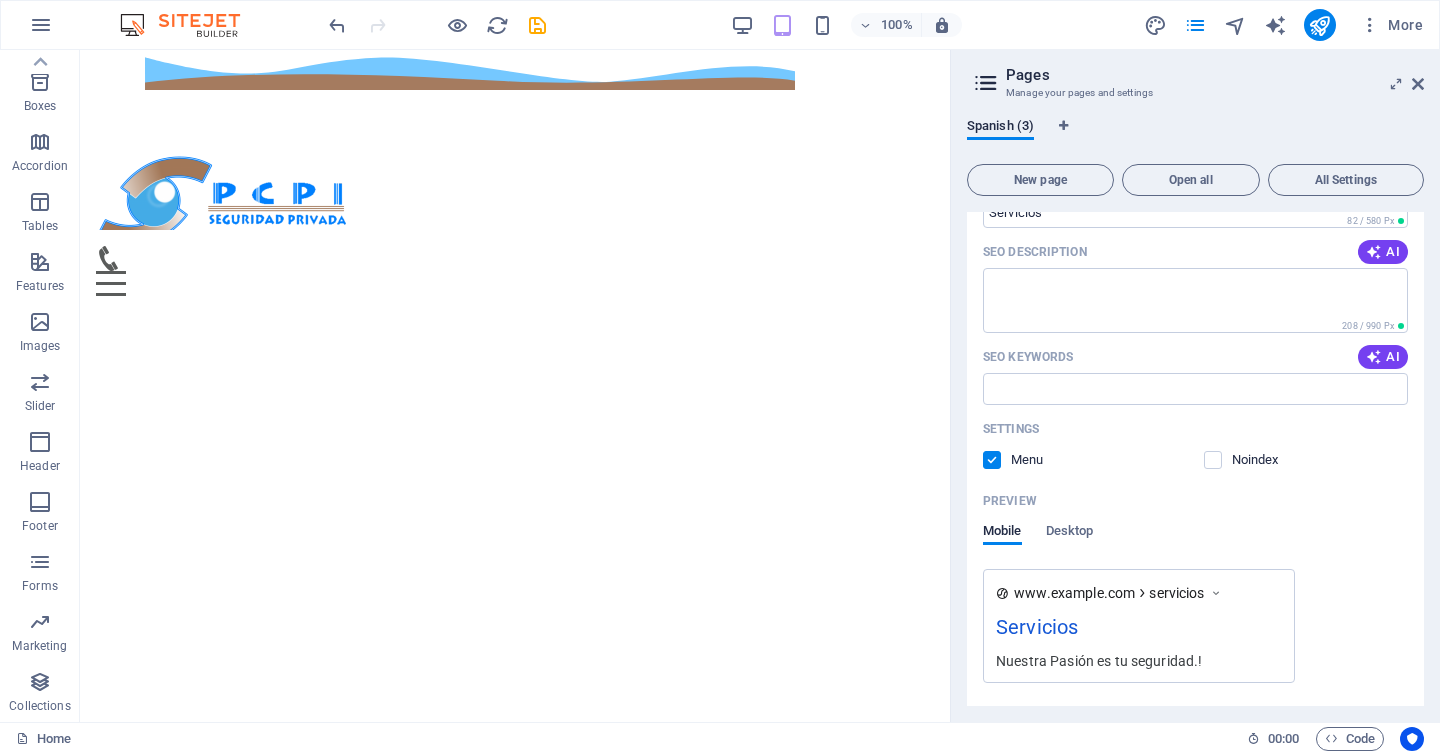 click on "Preview" at bounding box center [1195, 501] 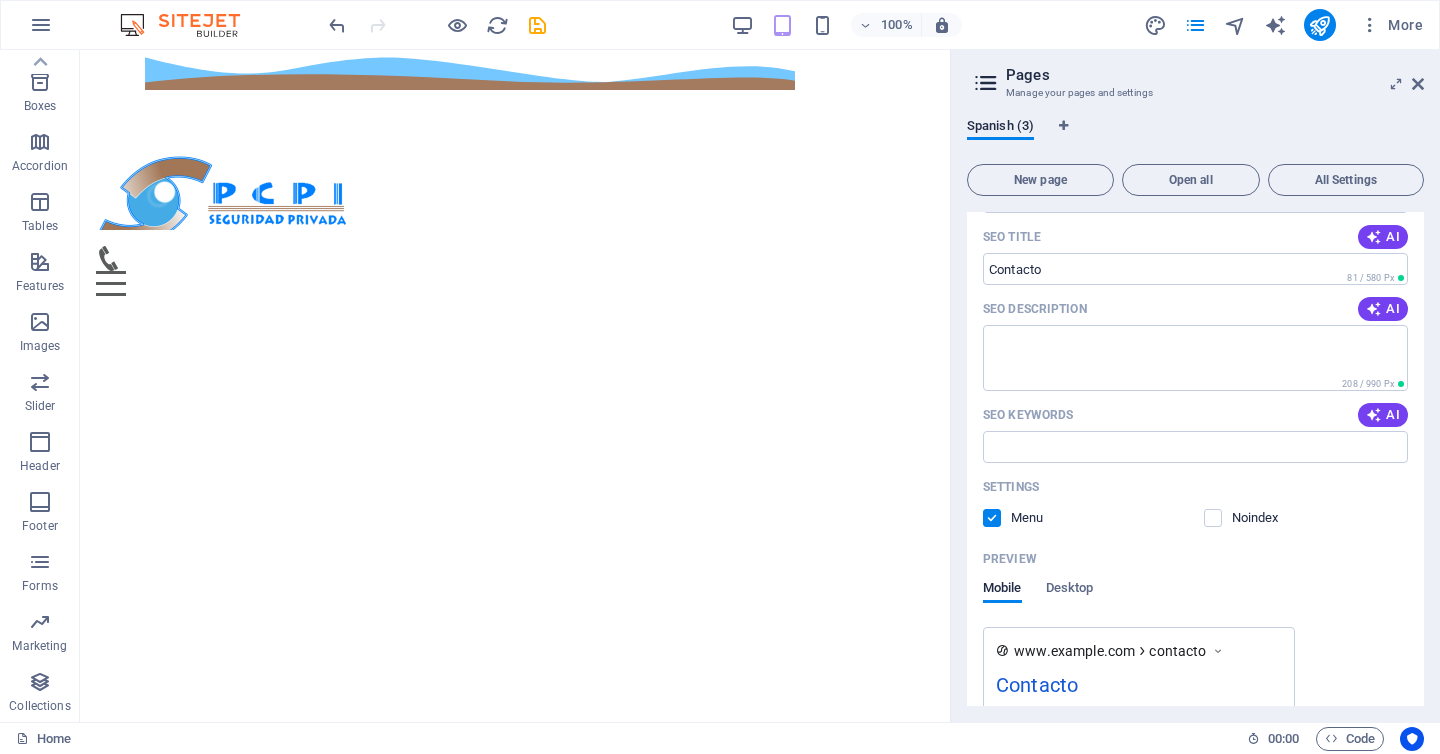 scroll, scrollTop: 1186, scrollLeft: 0, axis: vertical 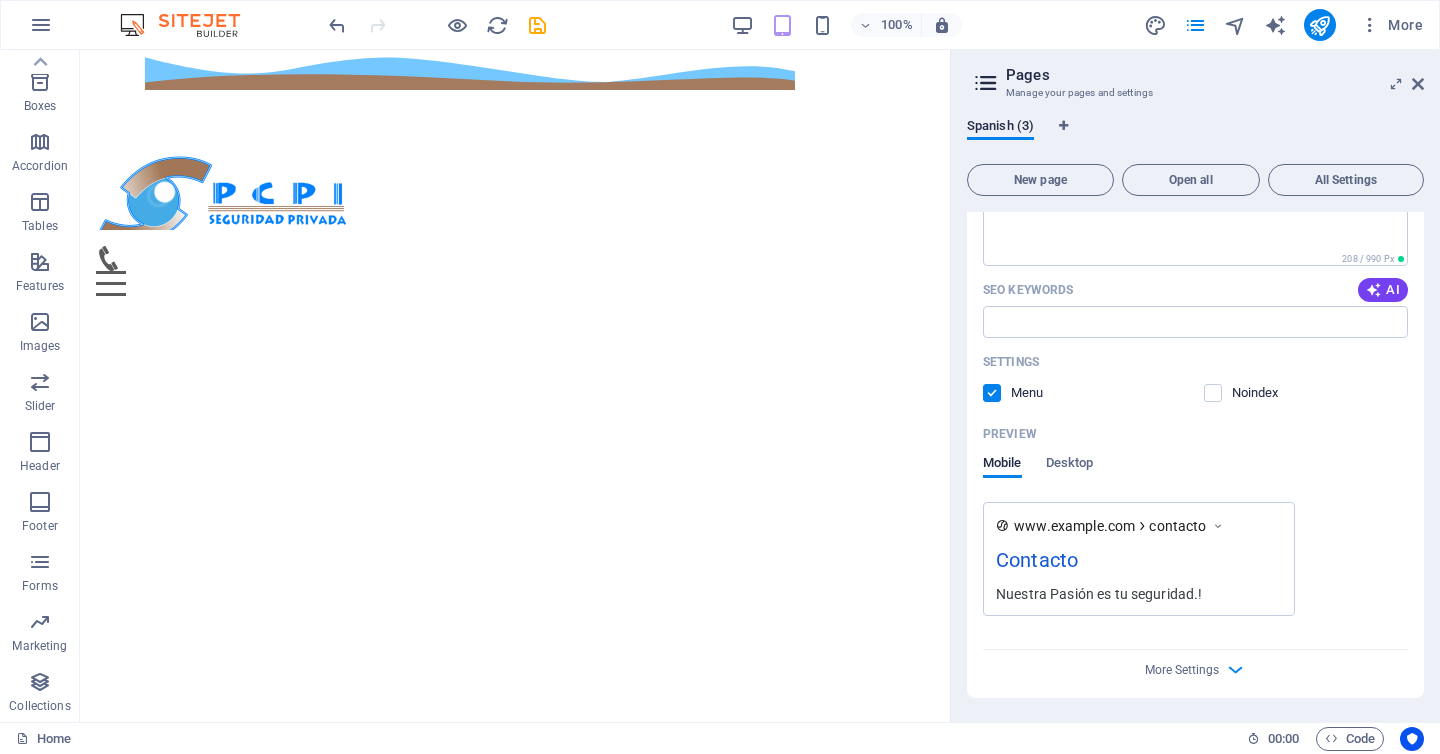 click on "Skip to main content
8183454327 ISAAC GARZA 1208 PTE, COL. CENTRO ,  Monterrey   64000 Menu Inicio Servicios Contacto" at bounding box center (515, 181) 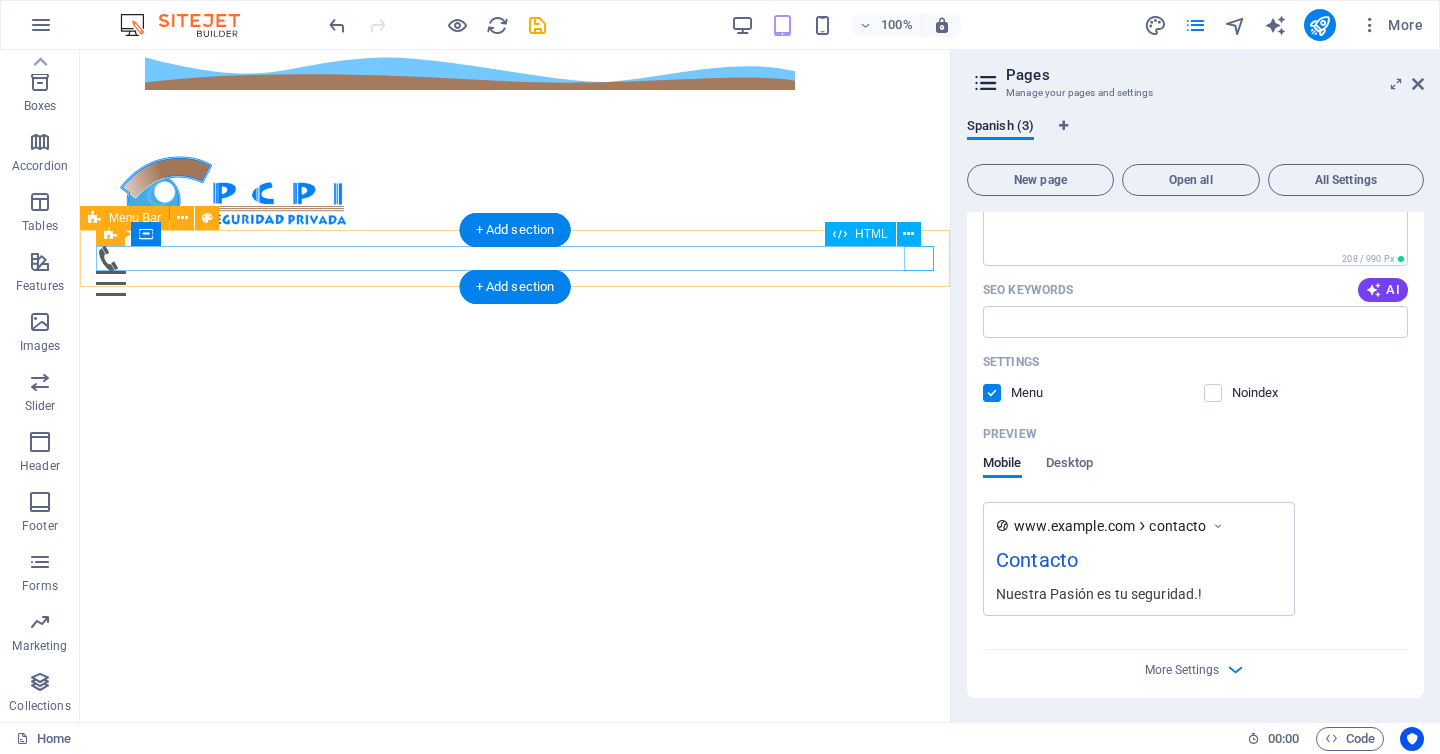 click on "Menu" at bounding box center [515, 283] 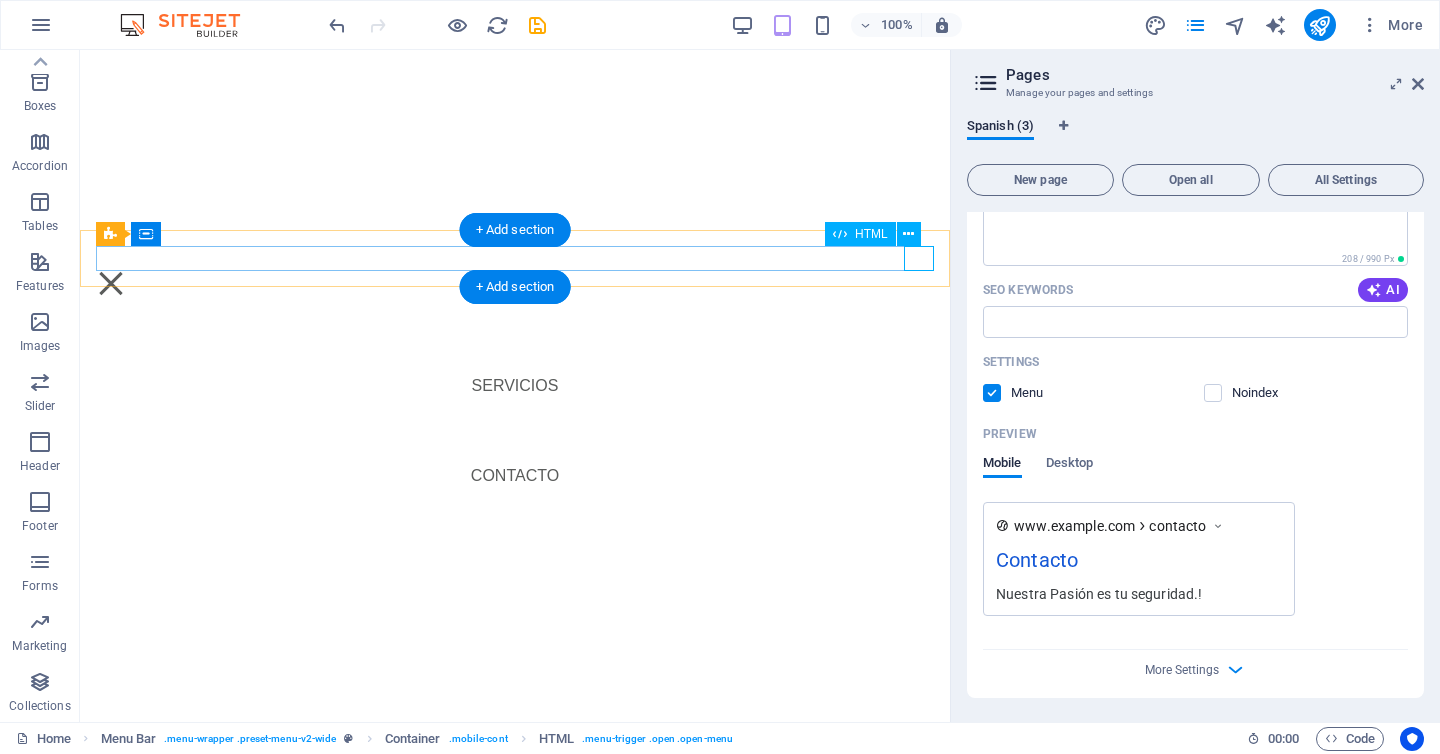 click on "Menu" at bounding box center [111, 283] 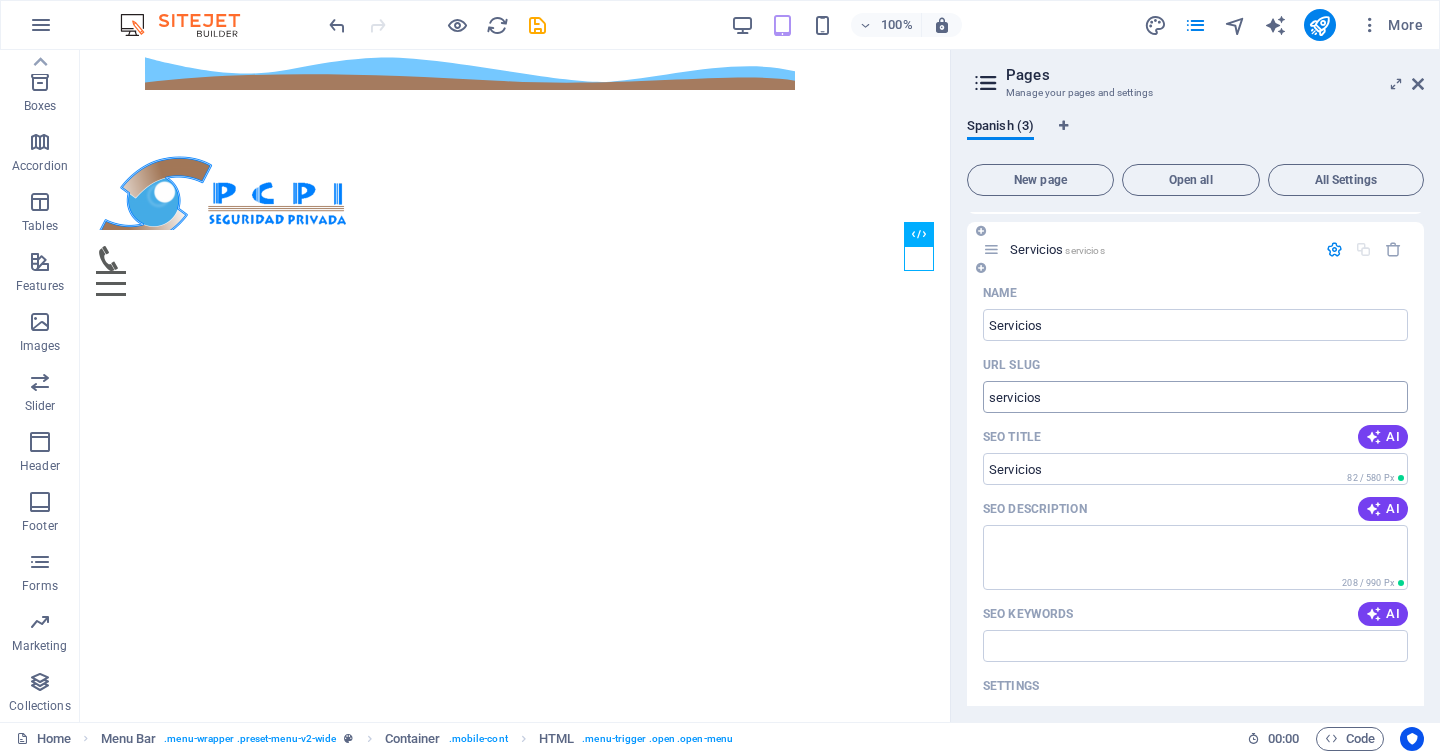 scroll, scrollTop: 0, scrollLeft: 0, axis: both 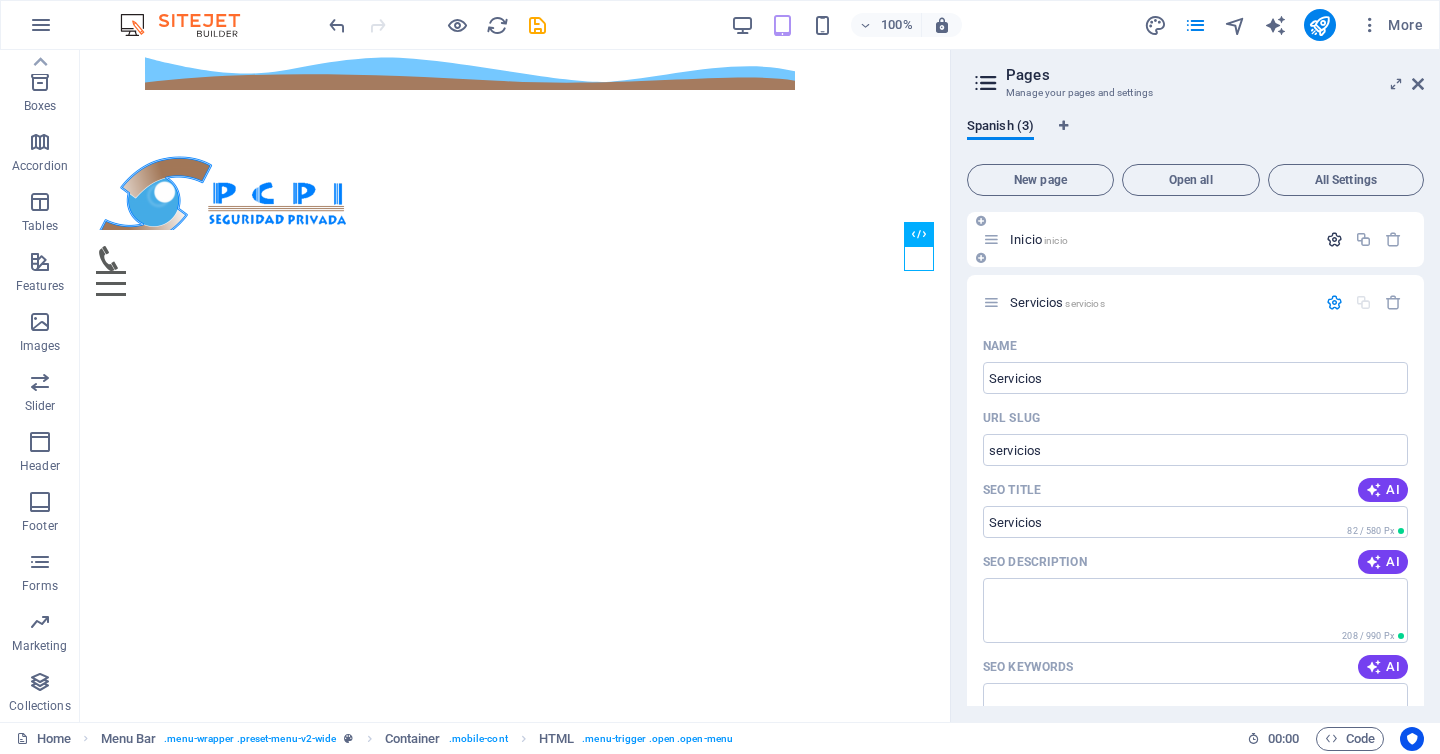 click at bounding box center [1334, 239] 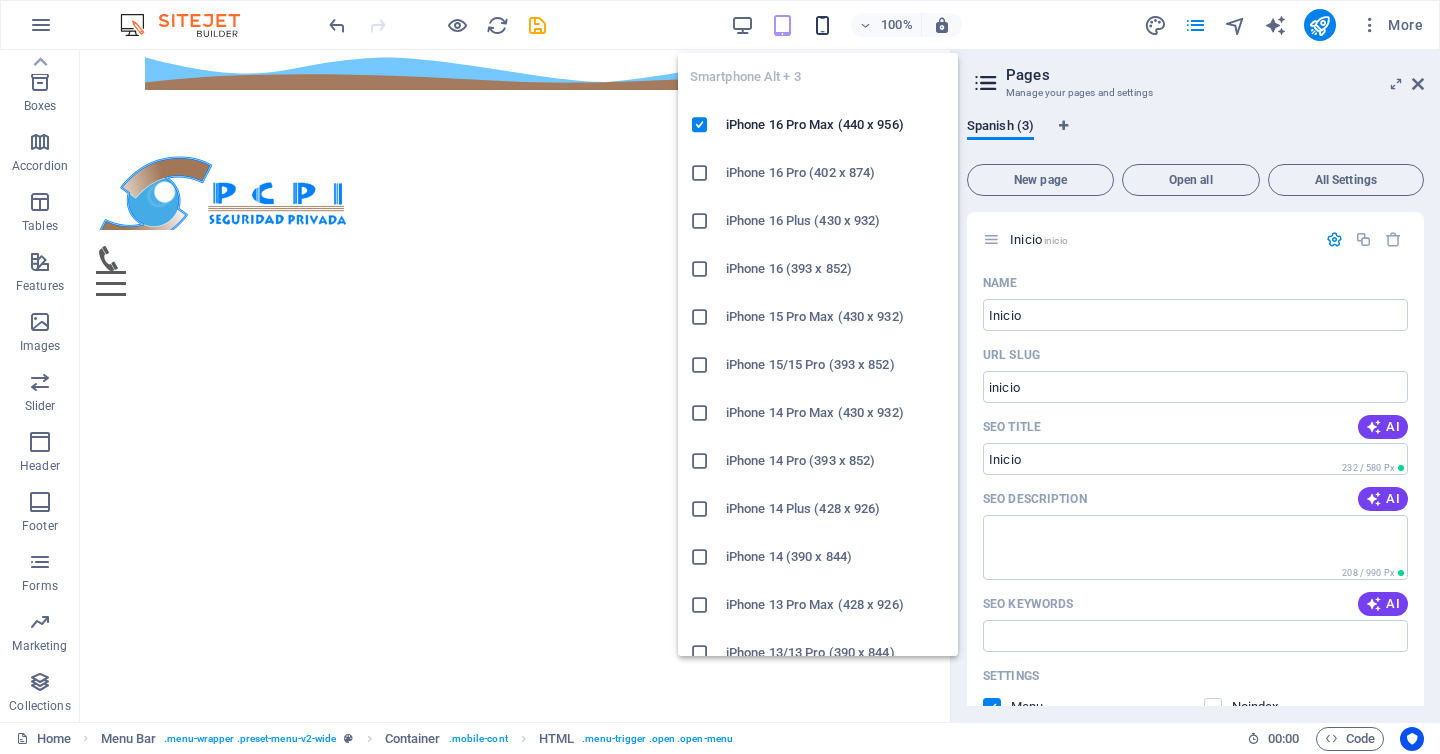 click at bounding box center [822, 25] 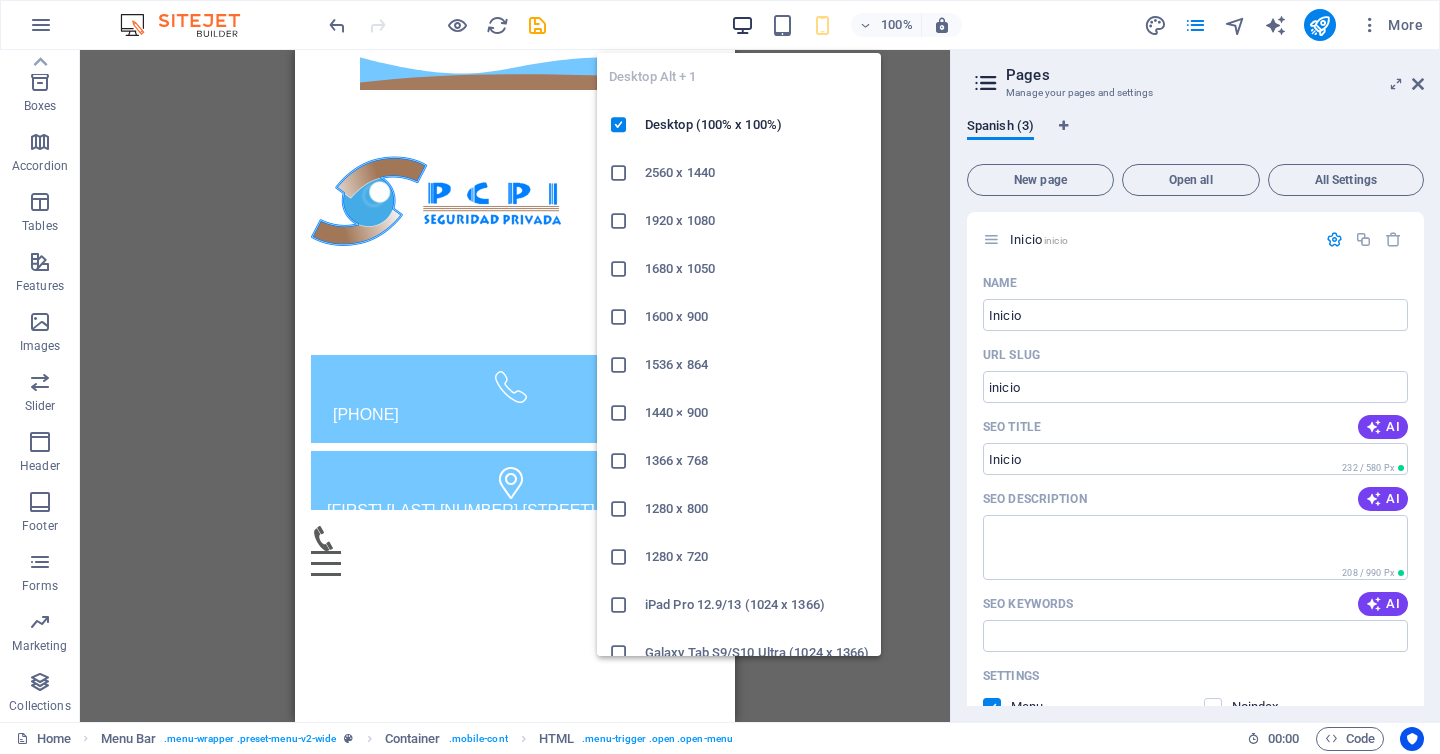 click at bounding box center (742, 25) 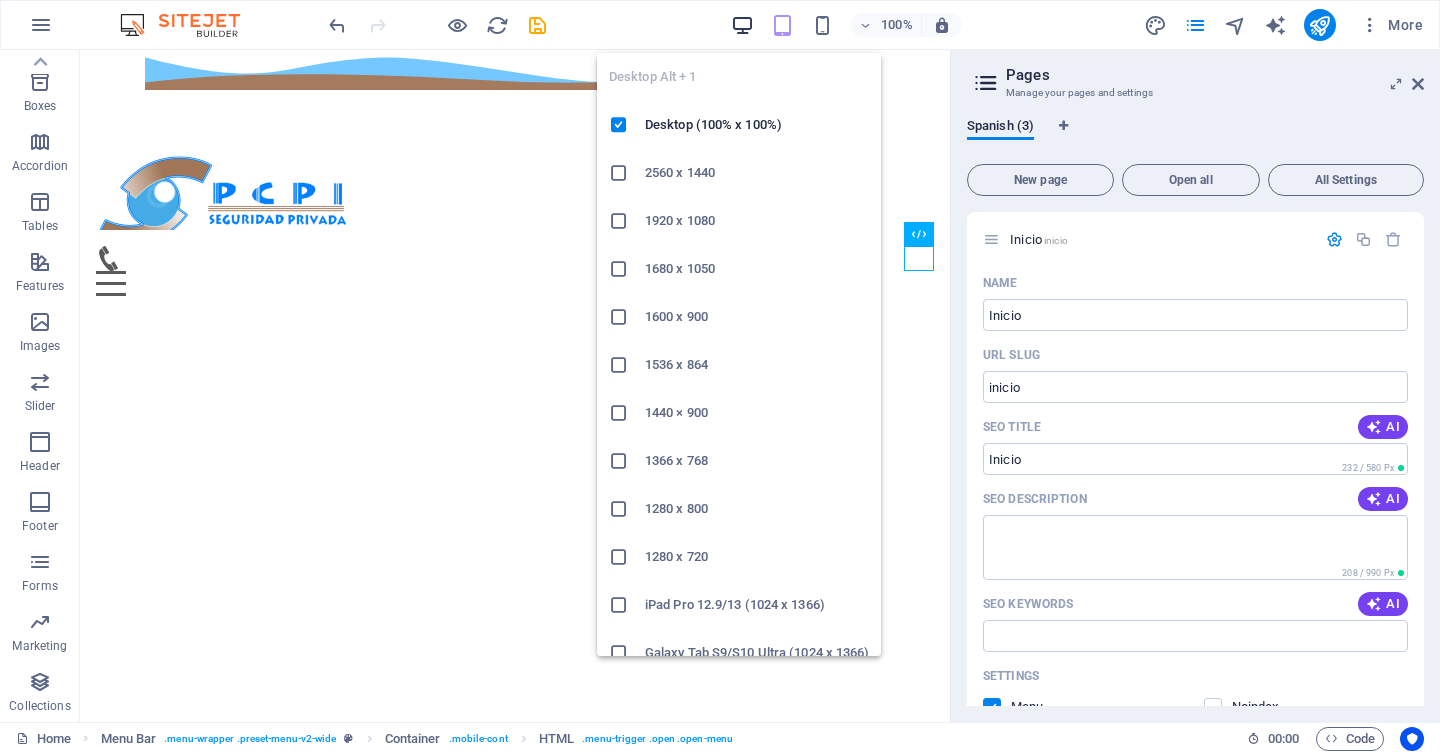 click at bounding box center [742, 25] 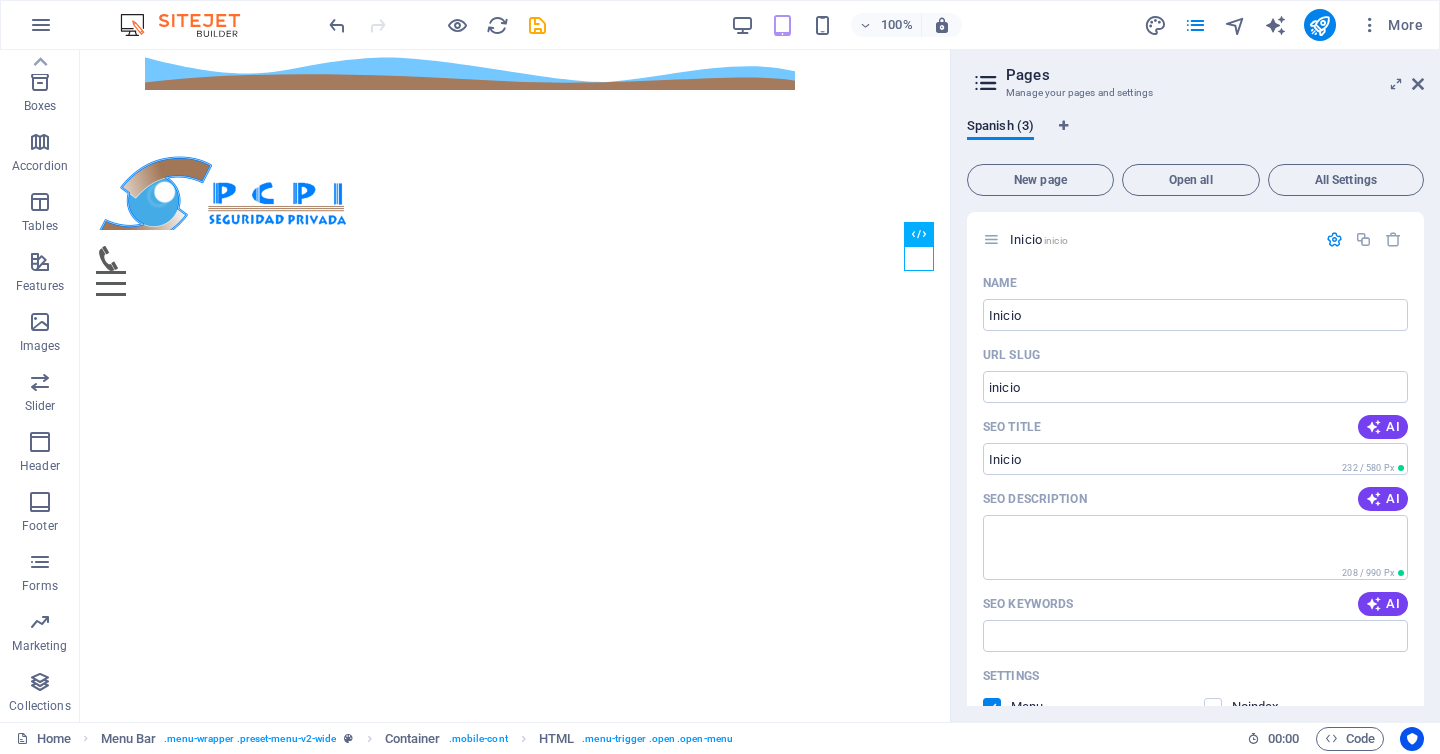 type 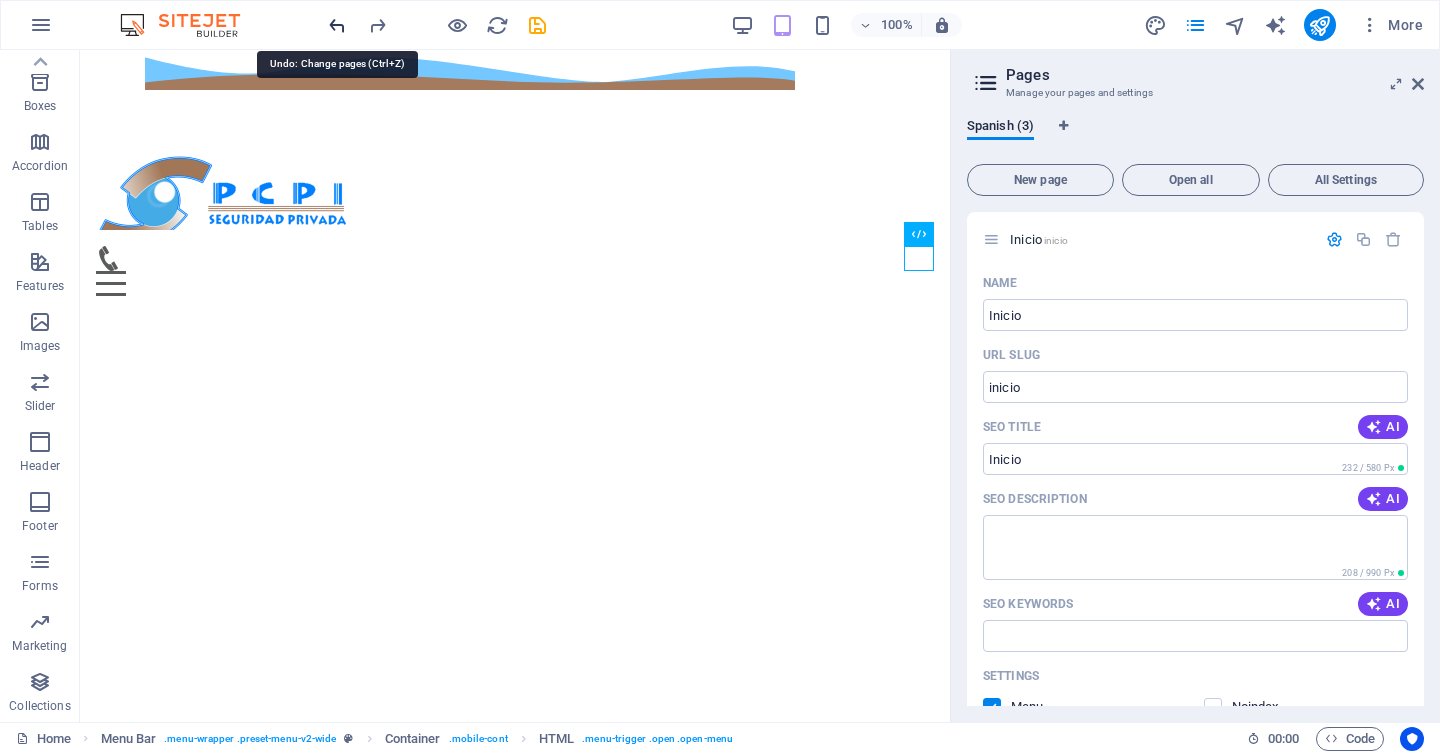 click at bounding box center [337, 25] 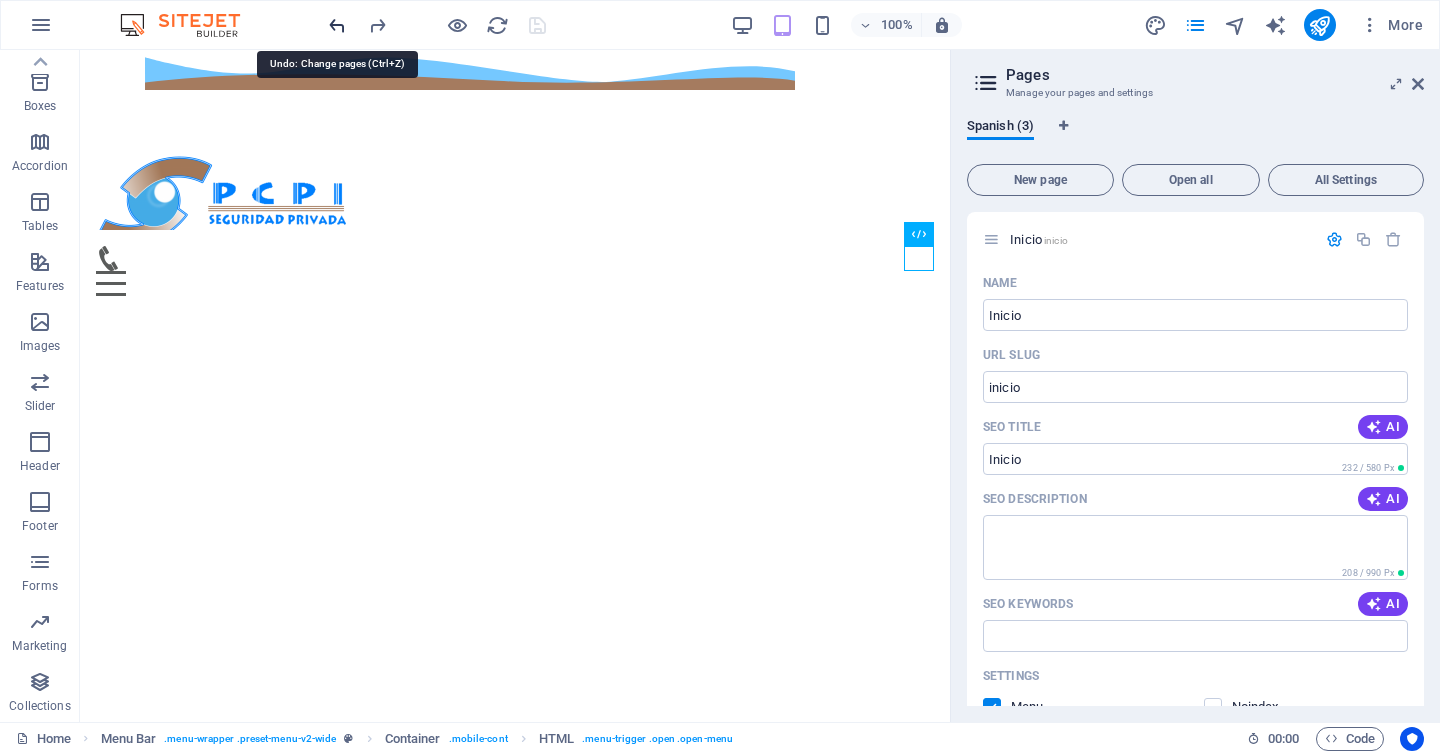 click at bounding box center (337, 25) 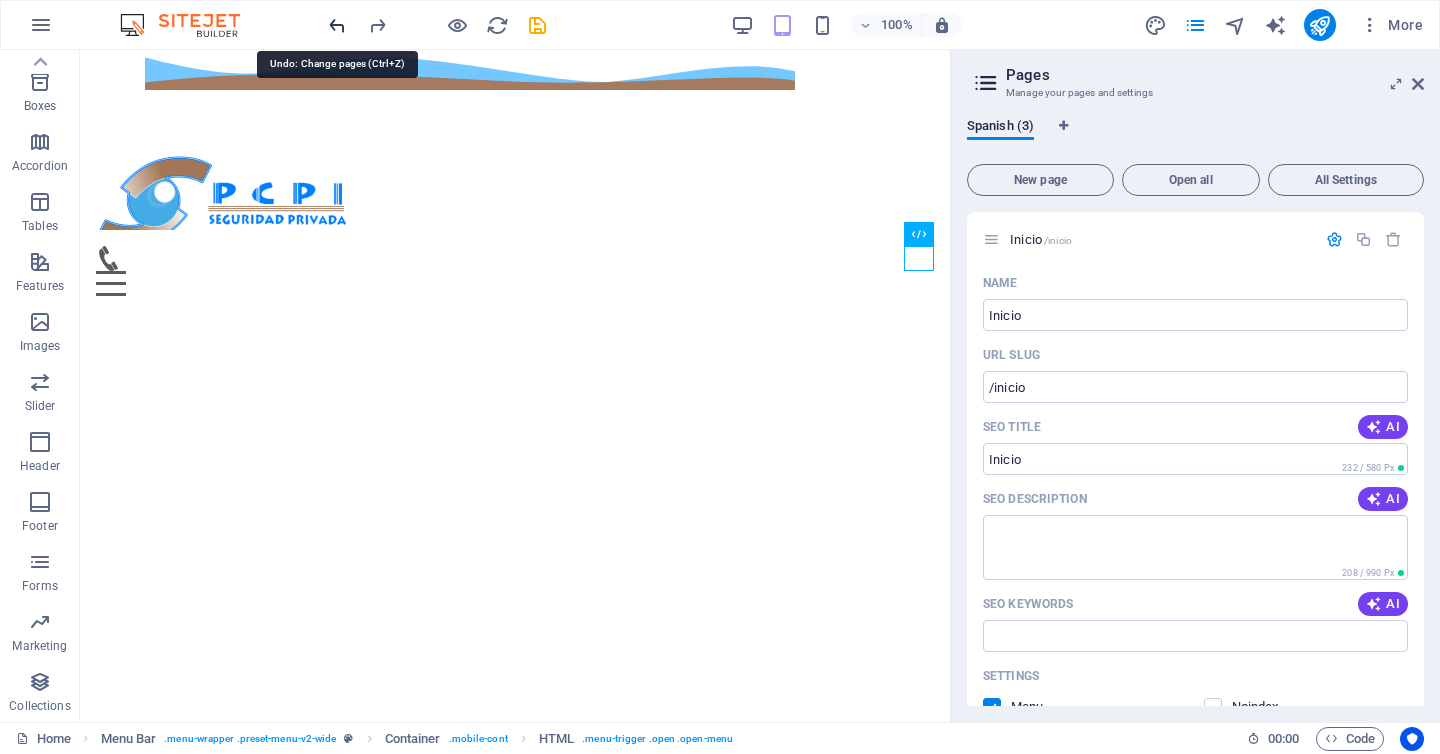scroll, scrollTop: 1473, scrollLeft: 0, axis: vertical 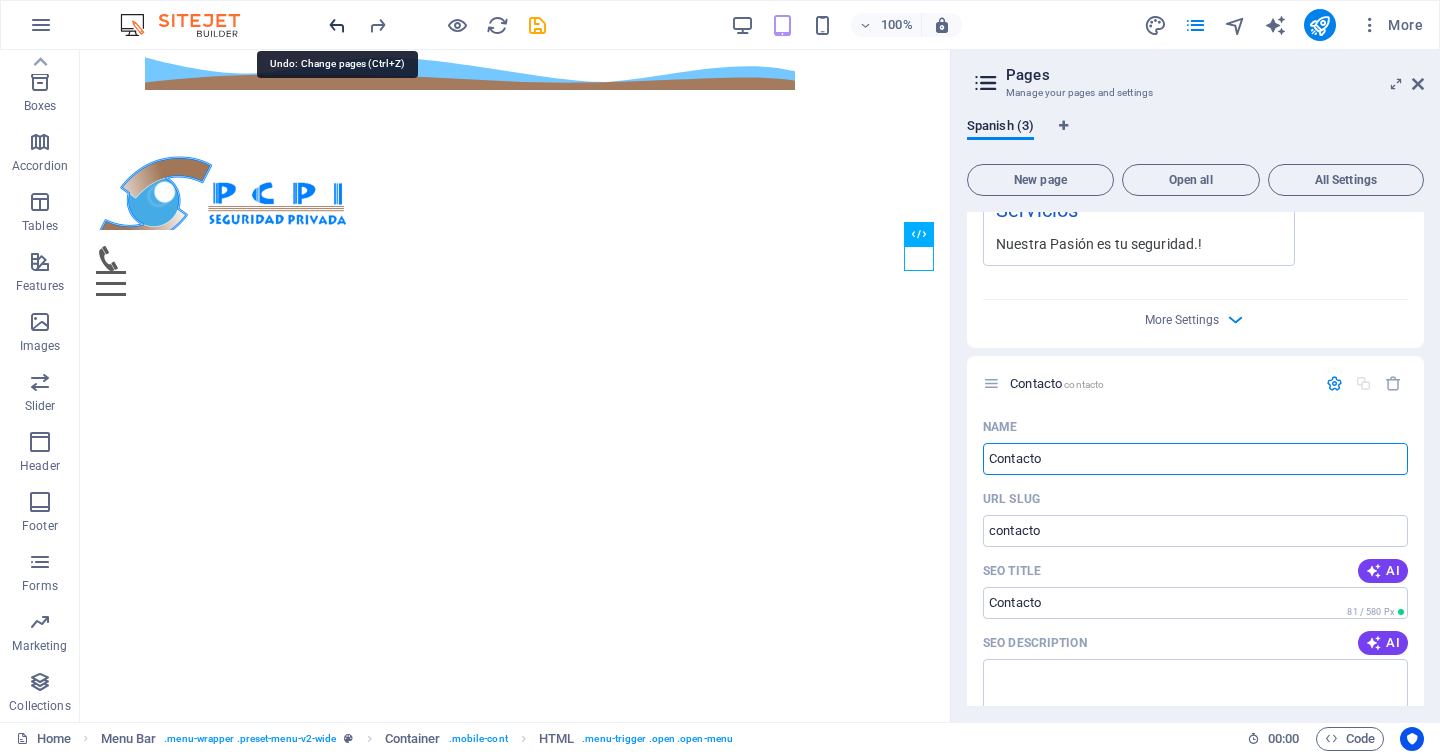 click at bounding box center [337, 25] 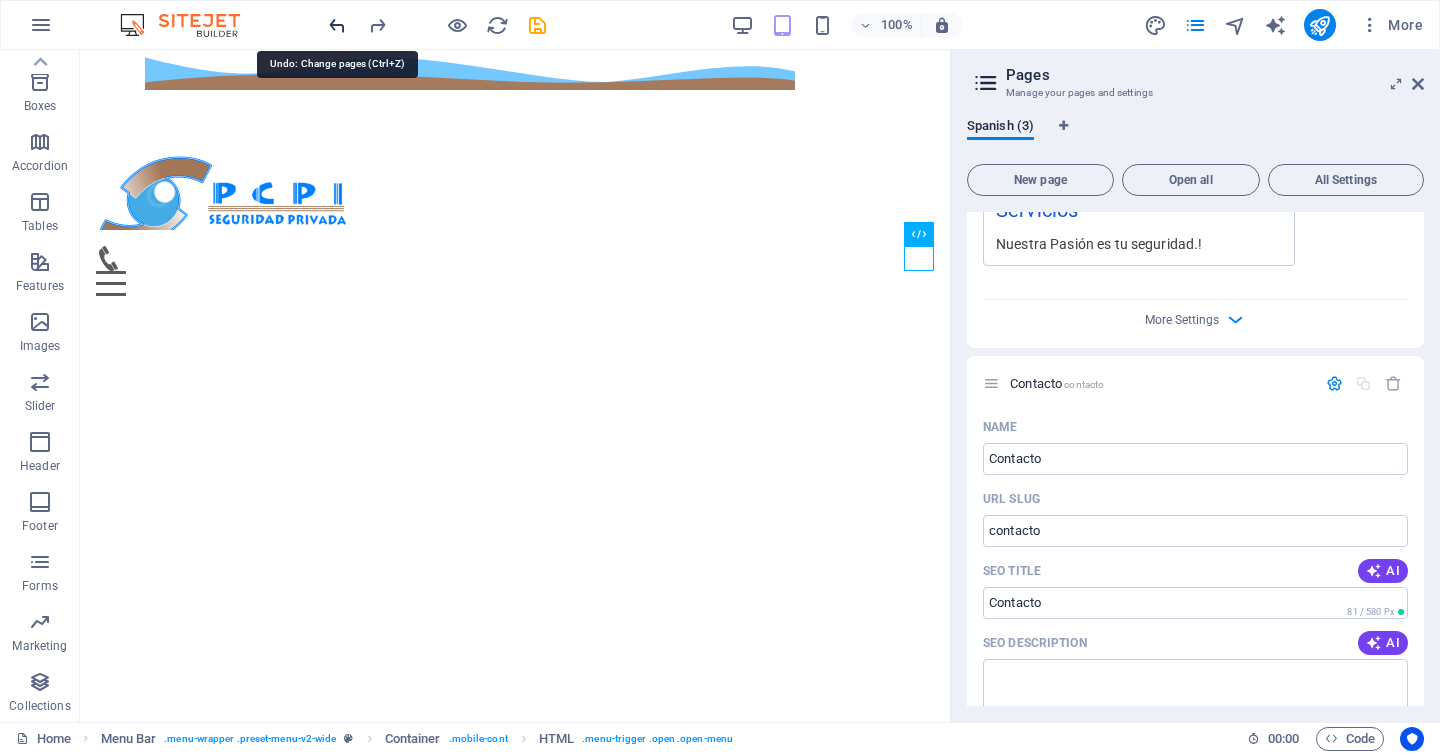 click at bounding box center (337, 25) 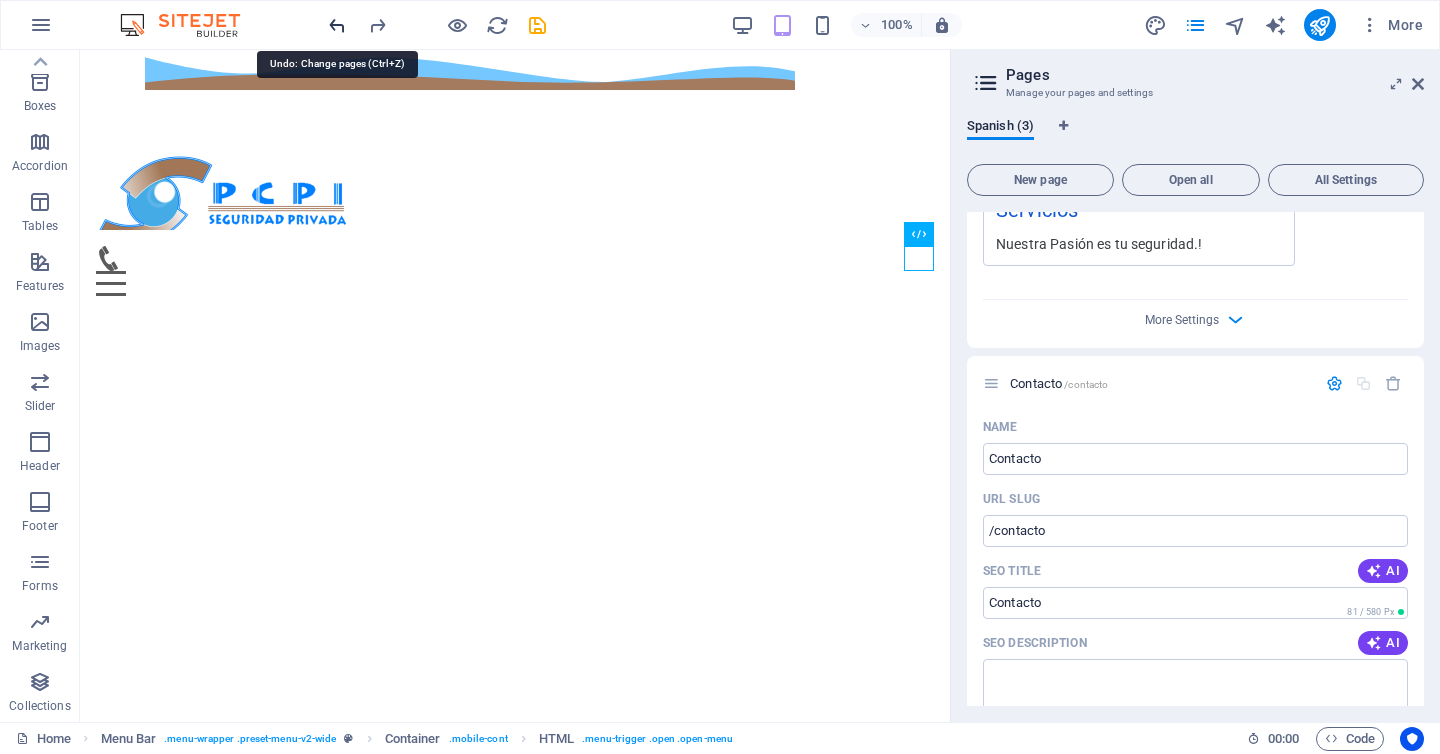 type on "/contacto" 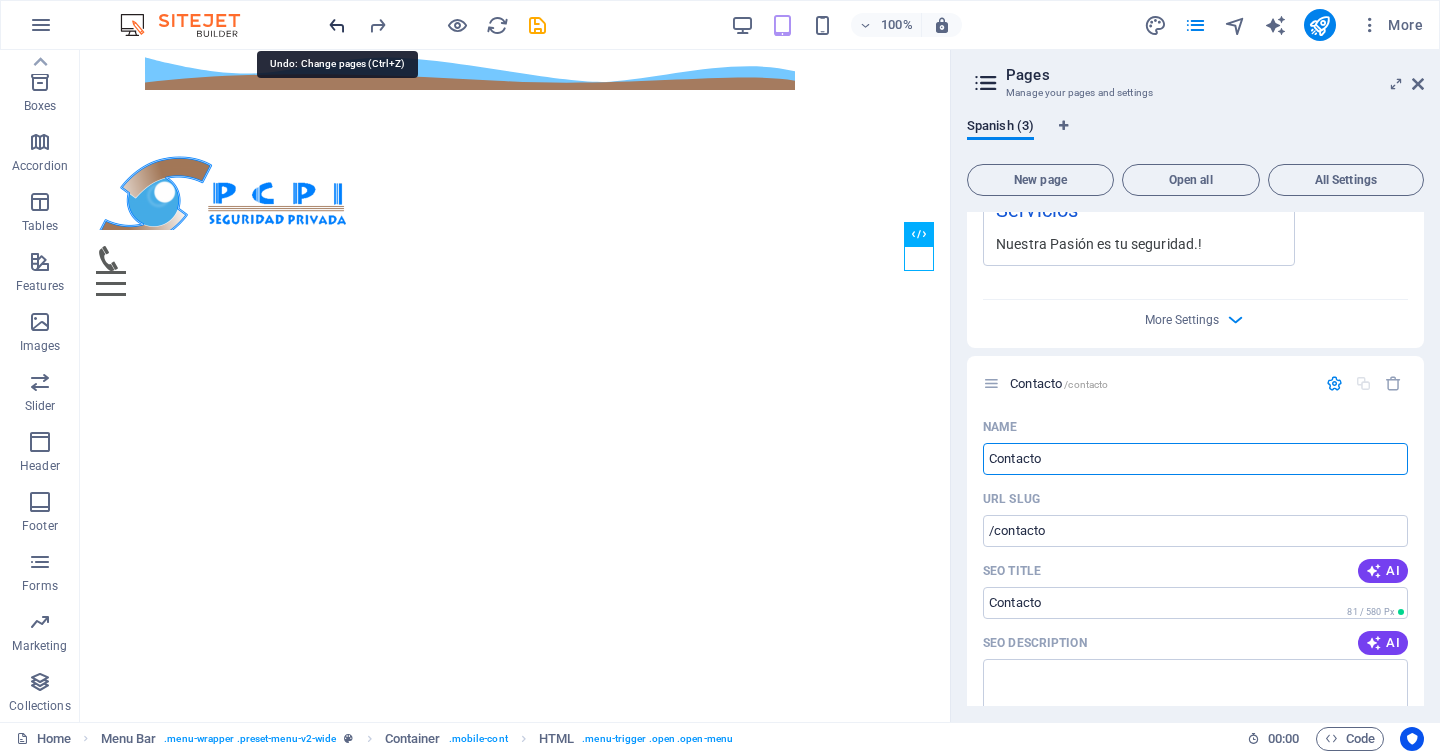 scroll, scrollTop: 1473, scrollLeft: 0, axis: vertical 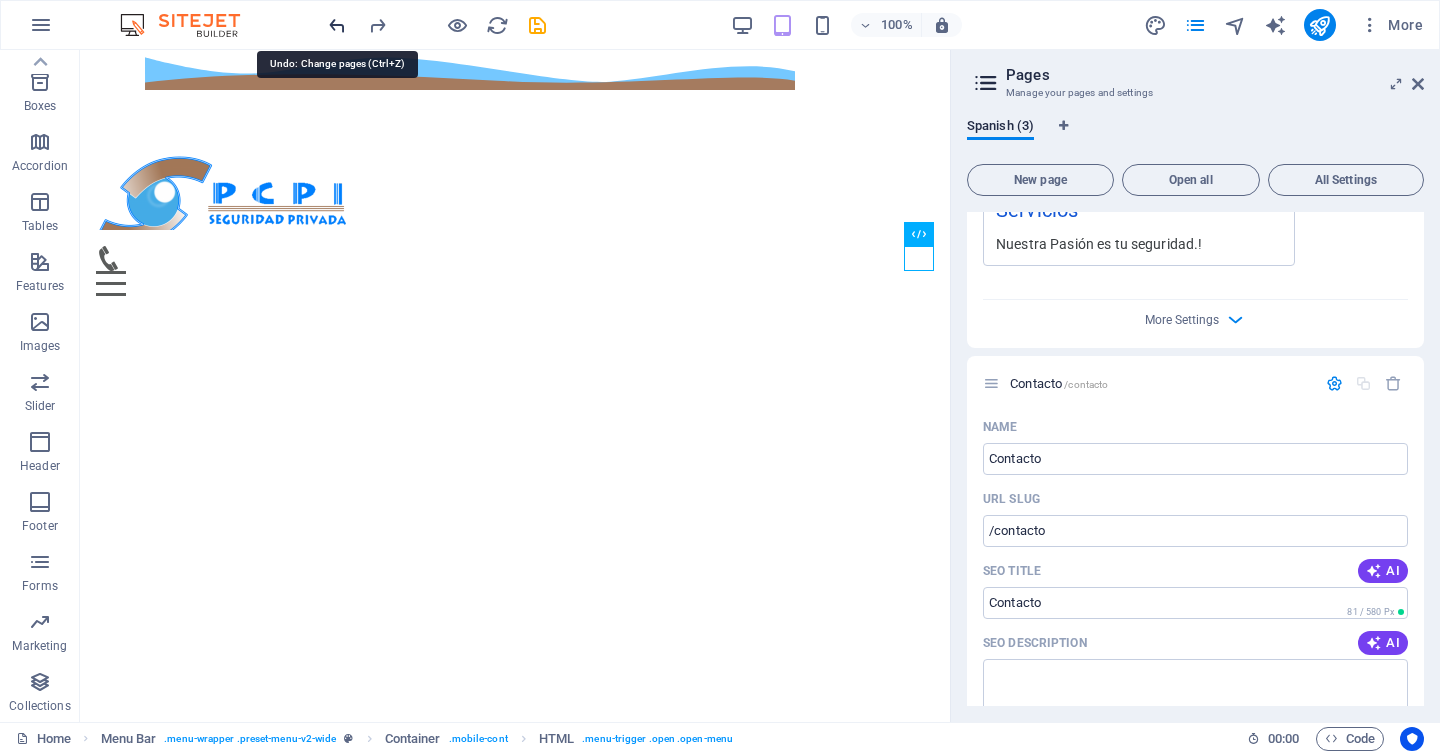 click at bounding box center (337, 25) 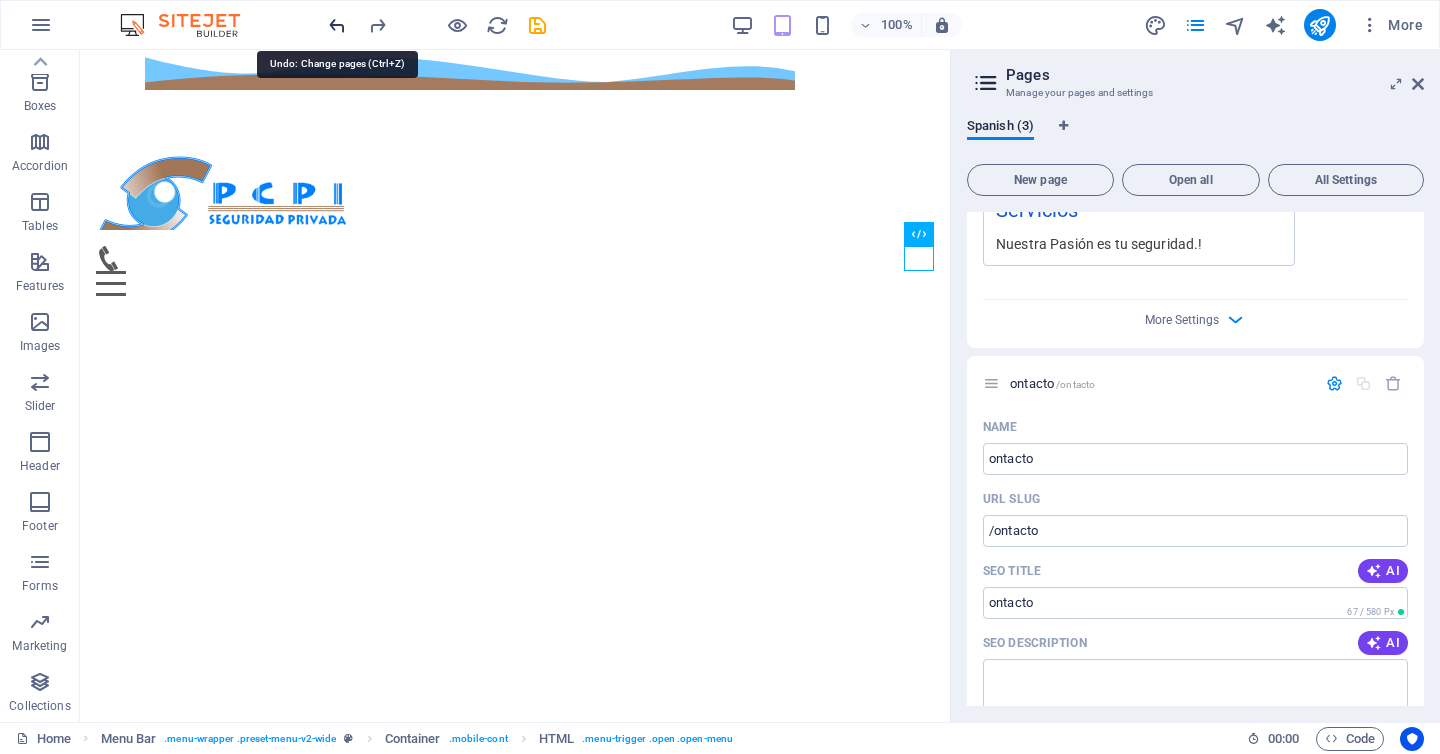 type on "ontacto" 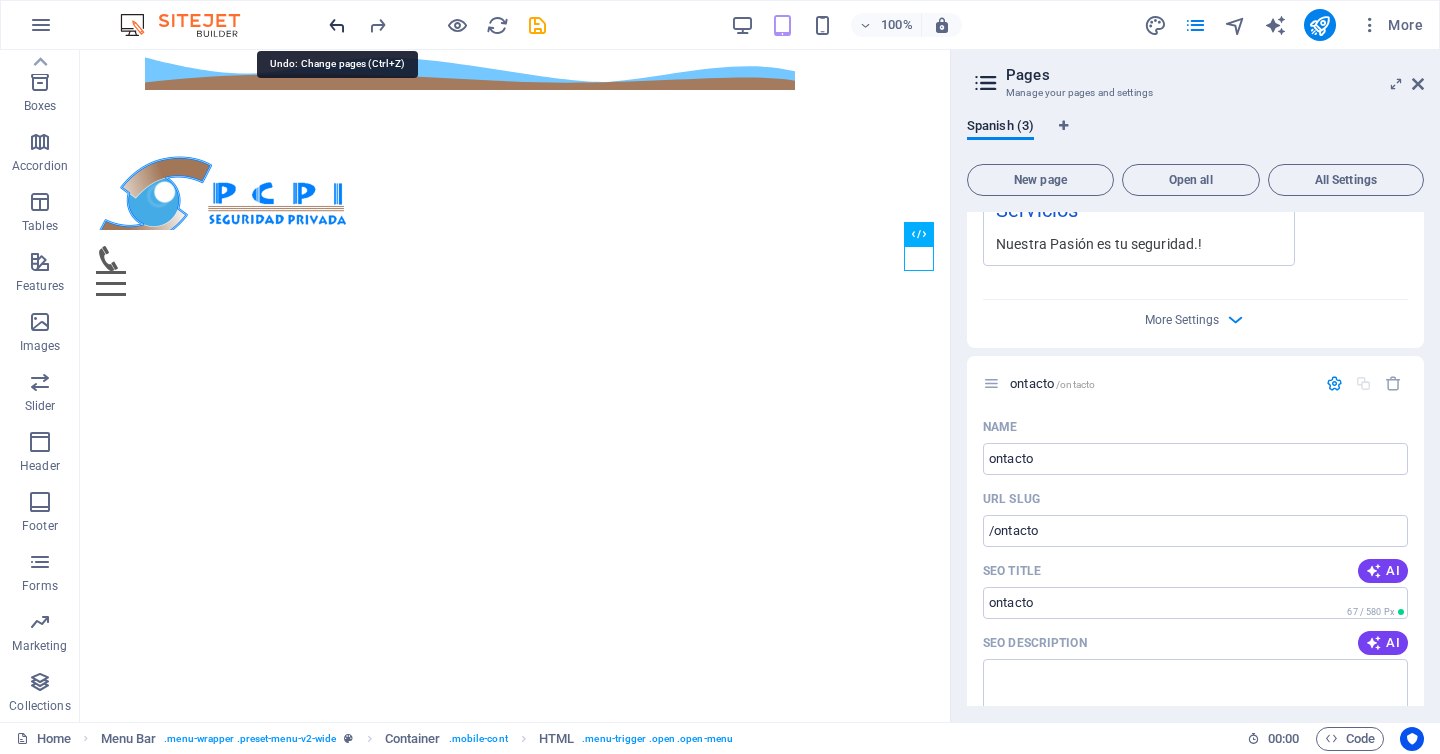 click at bounding box center (337, 25) 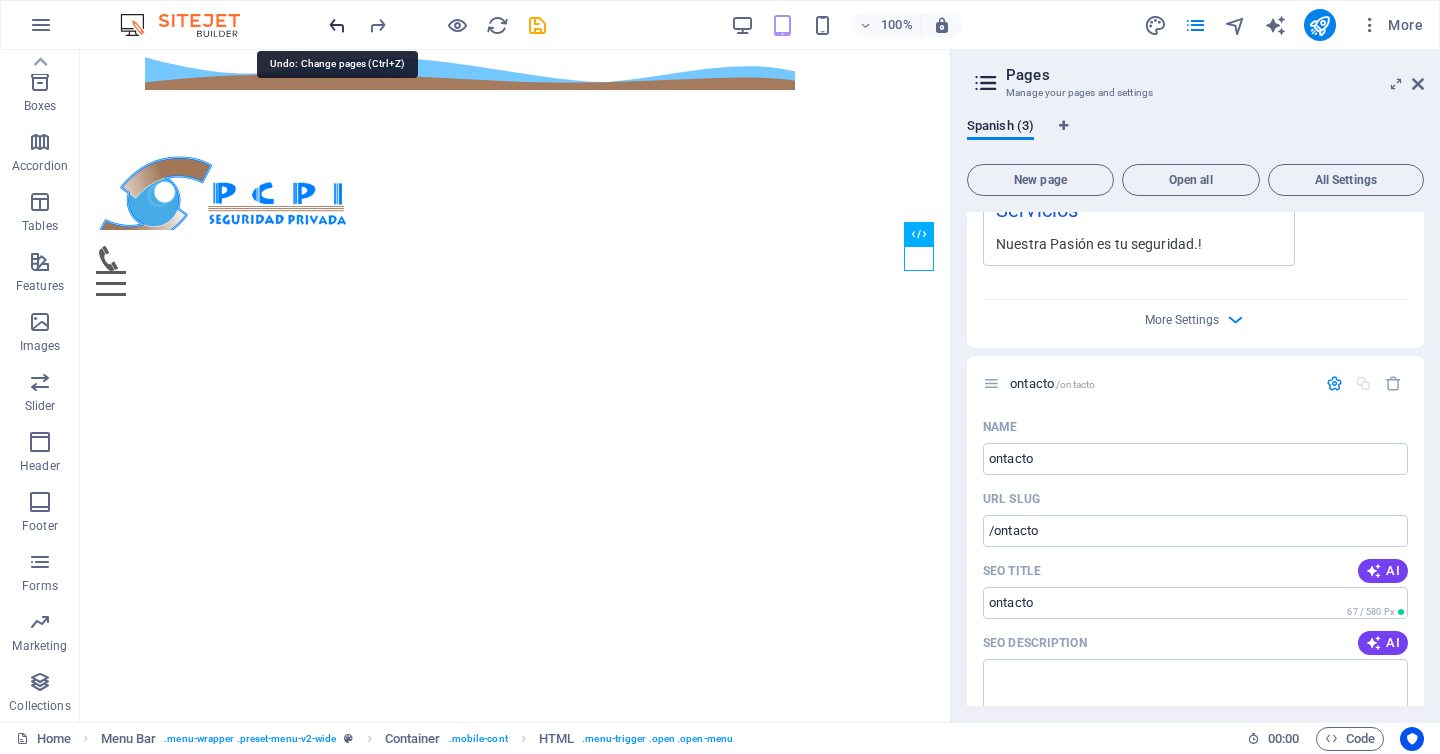 type on "/contacto" 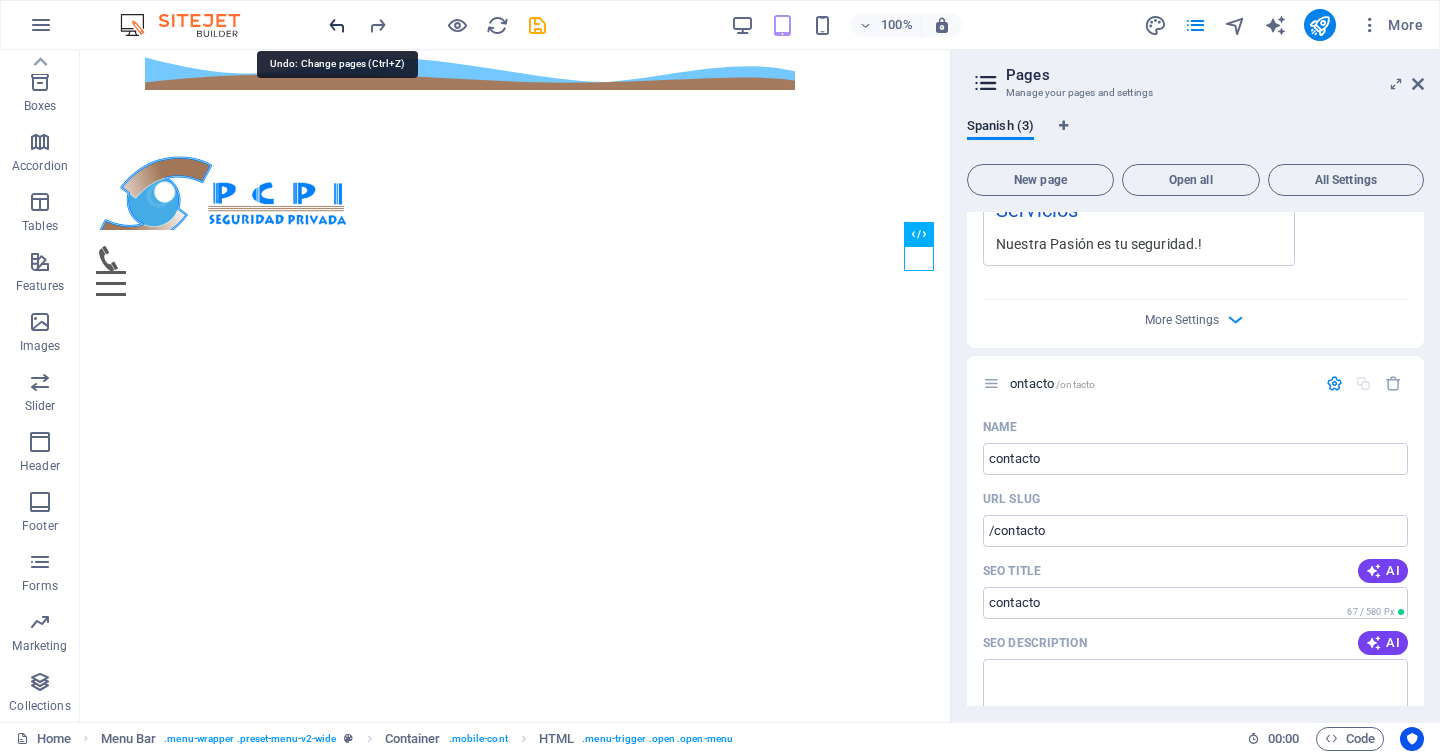 click at bounding box center [337, 25] 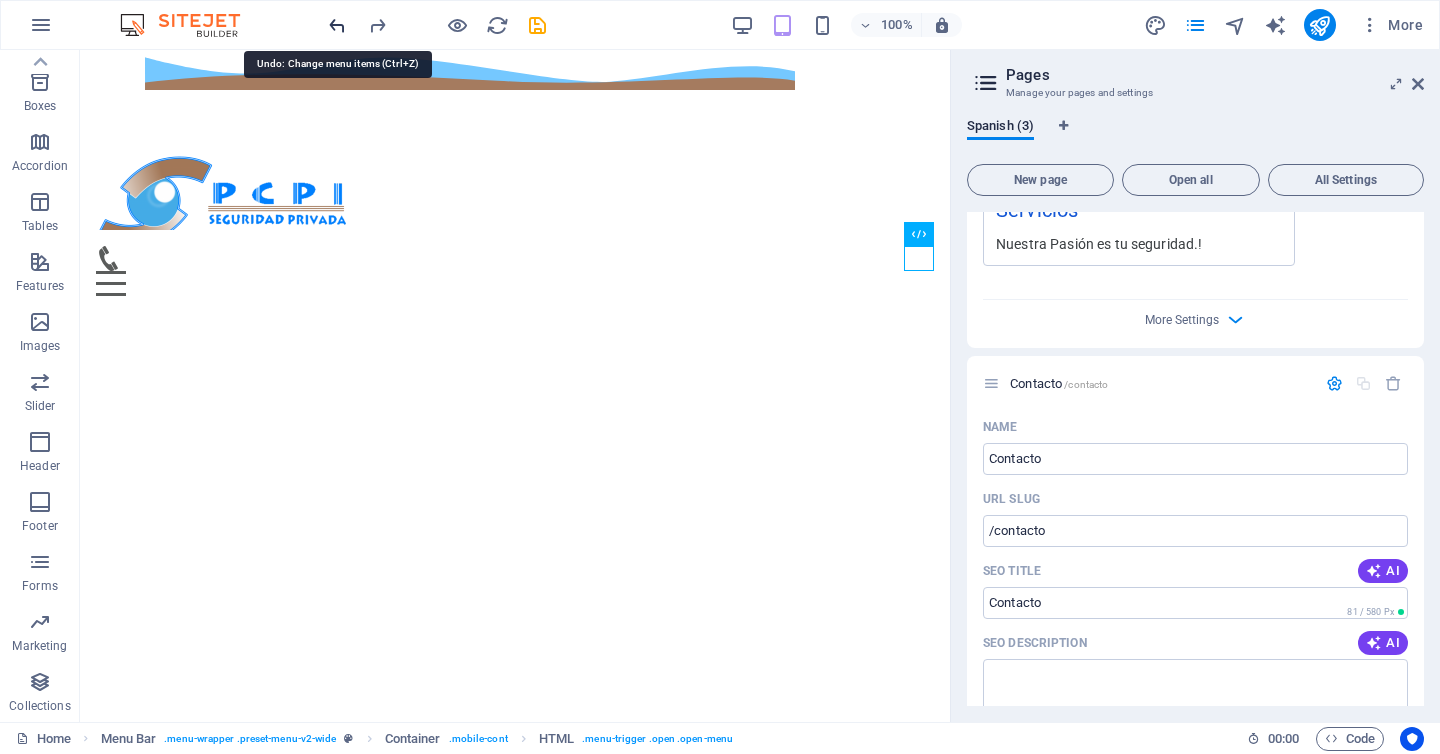 click at bounding box center [337, 25] 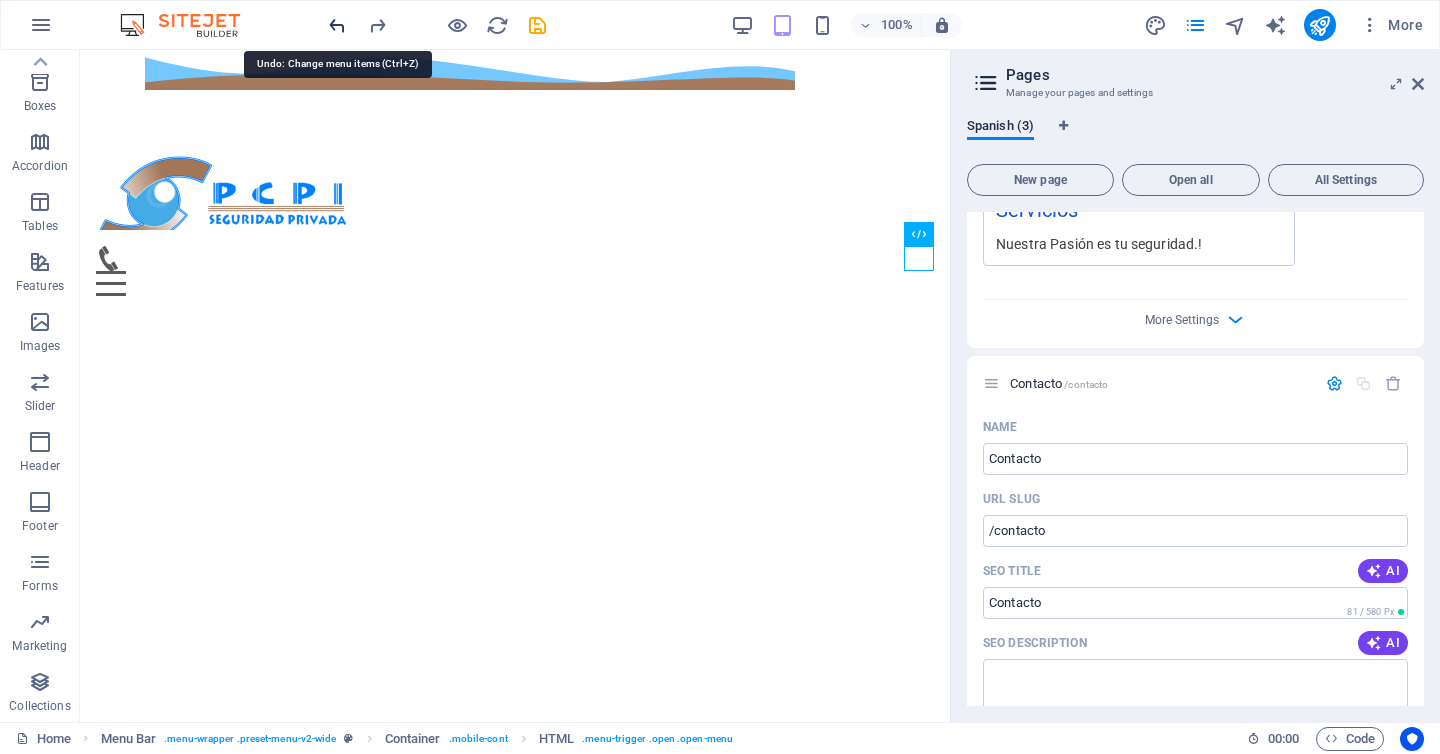 click at bounding box center (337, 25) 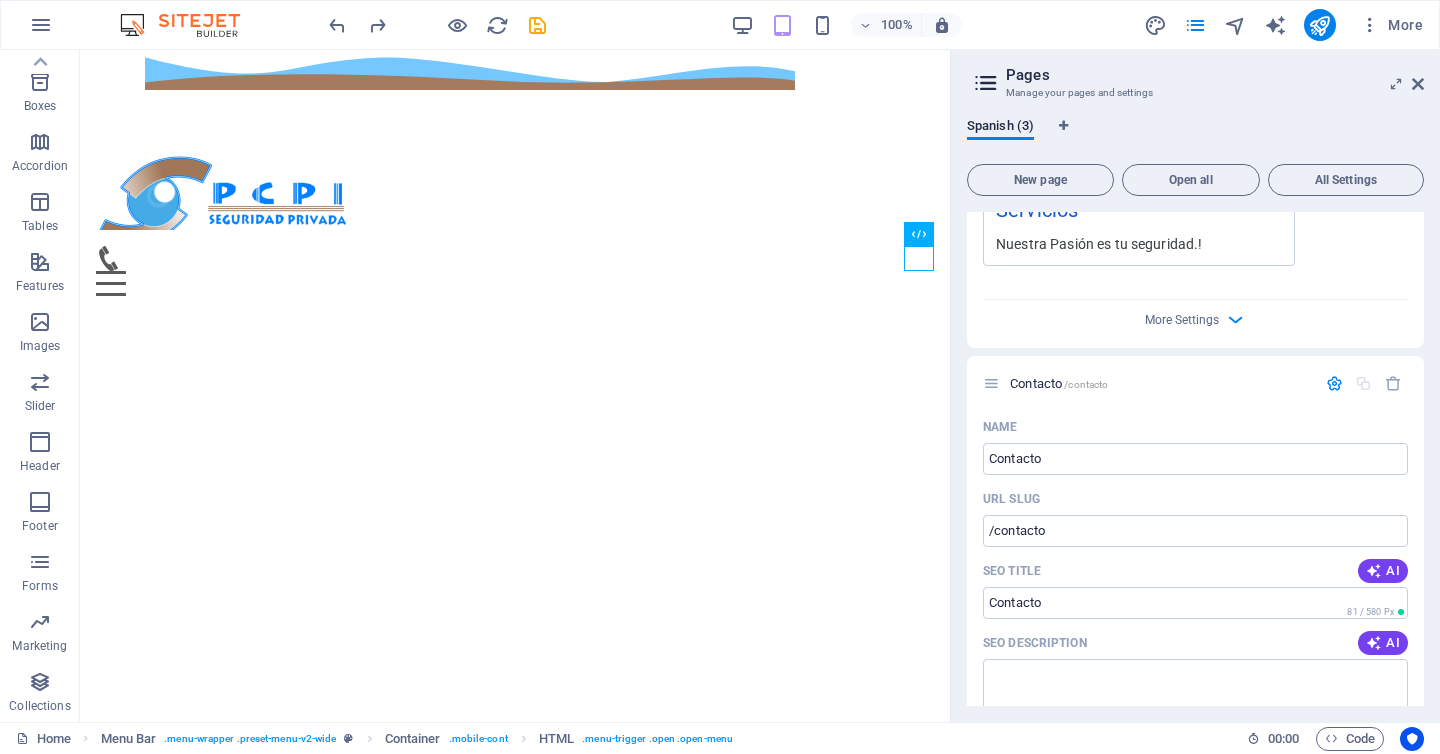 drag, startPoint x: 760, startPoint y: 393, endPoint x: 745, endPoint y: 390, distance: 15.297058 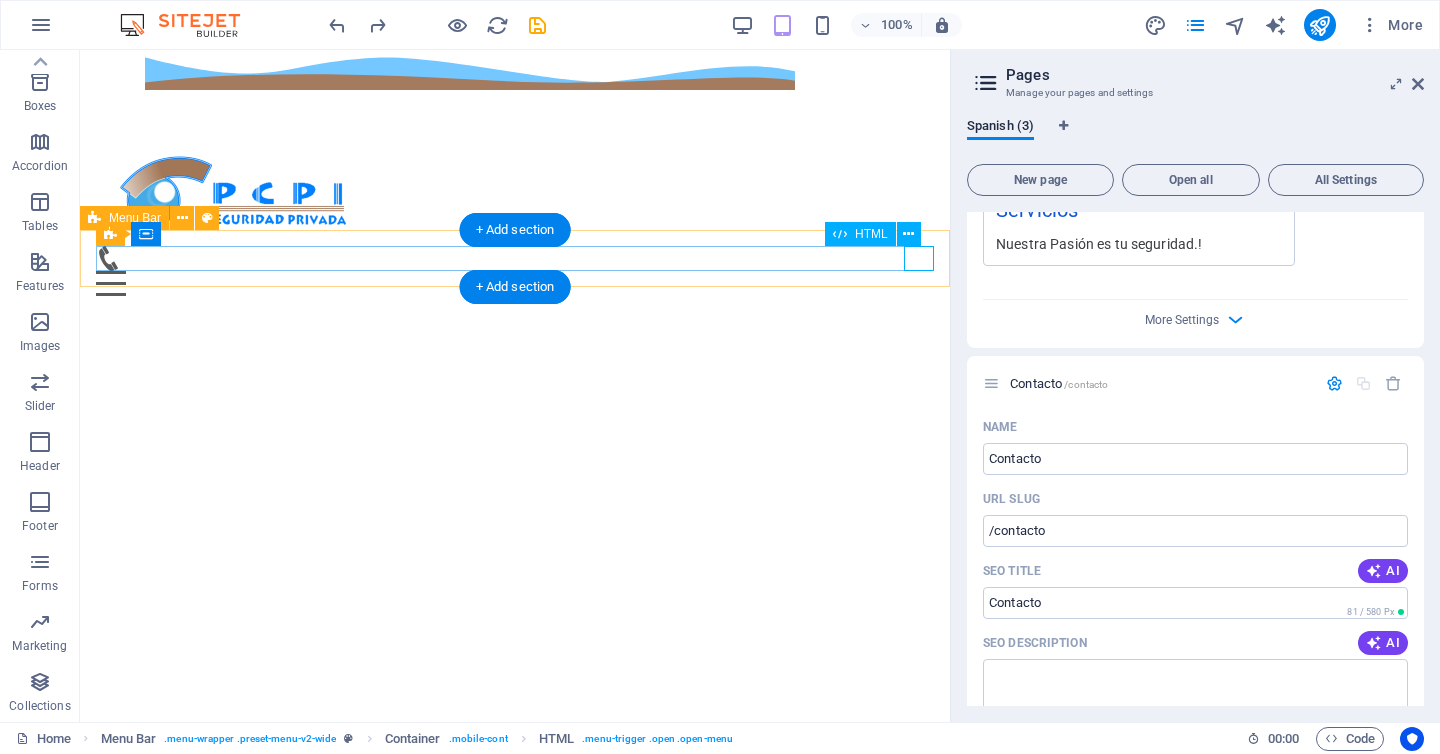 click on "Menu" at bounding box center [515, 283] 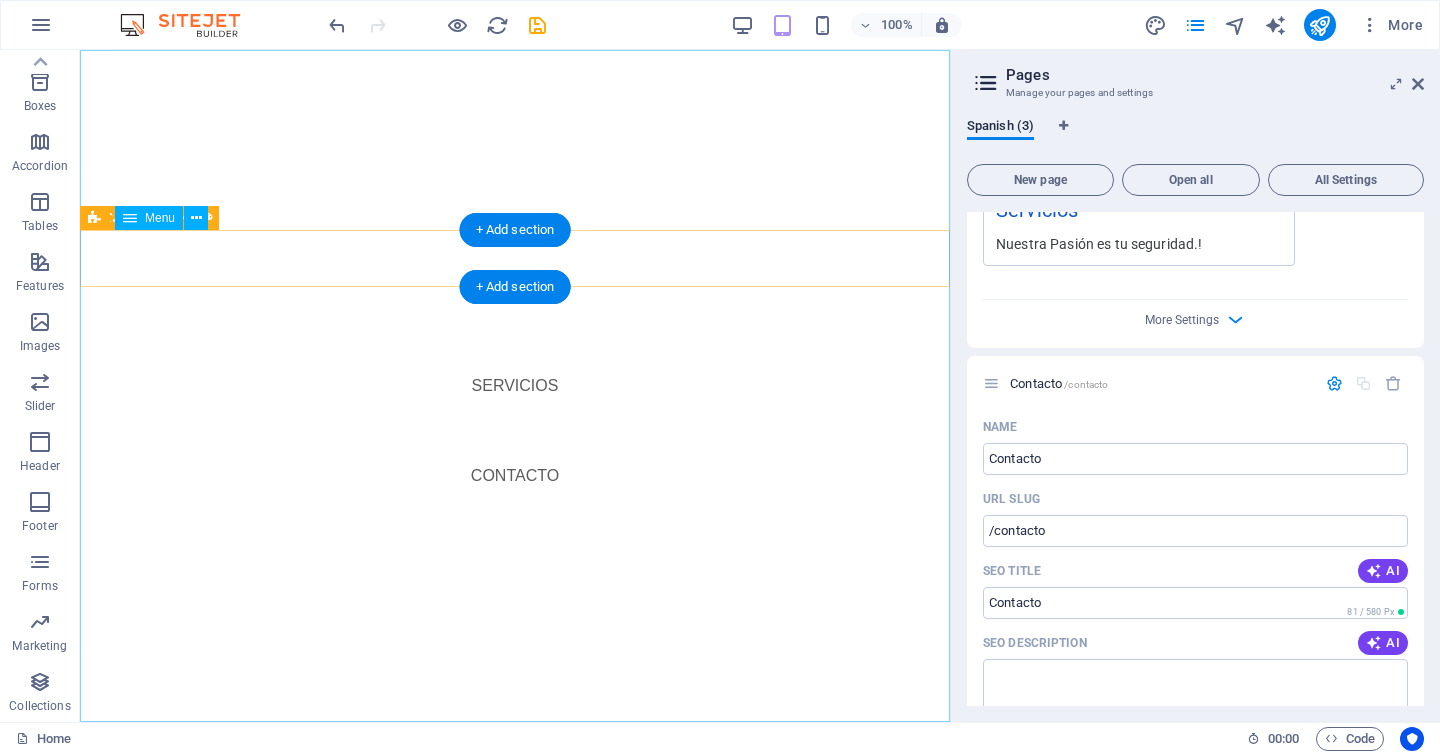 click on "Inicio Servicios Contacto" at bounding box center (515, 386) 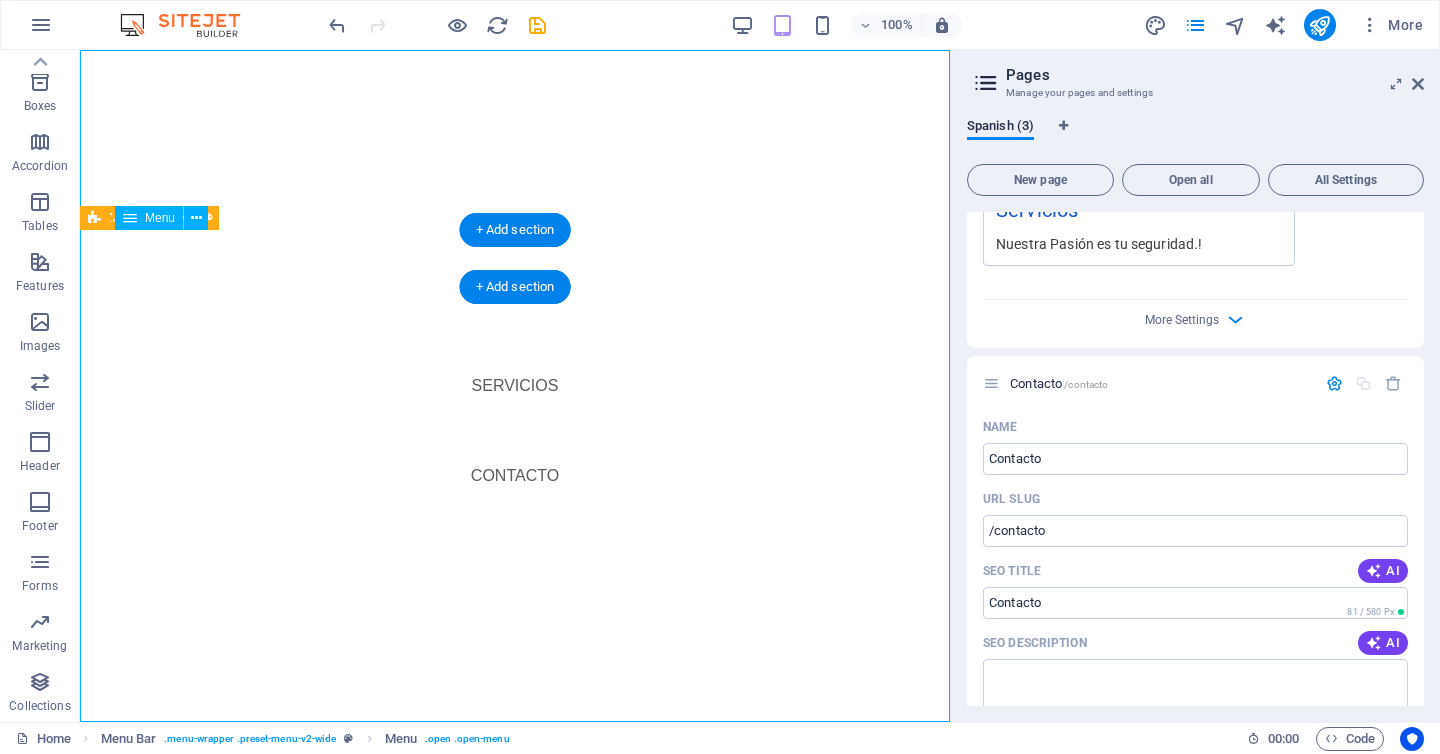 click on "Inicio Servicios Contacto" at bounding box center [515, 386] 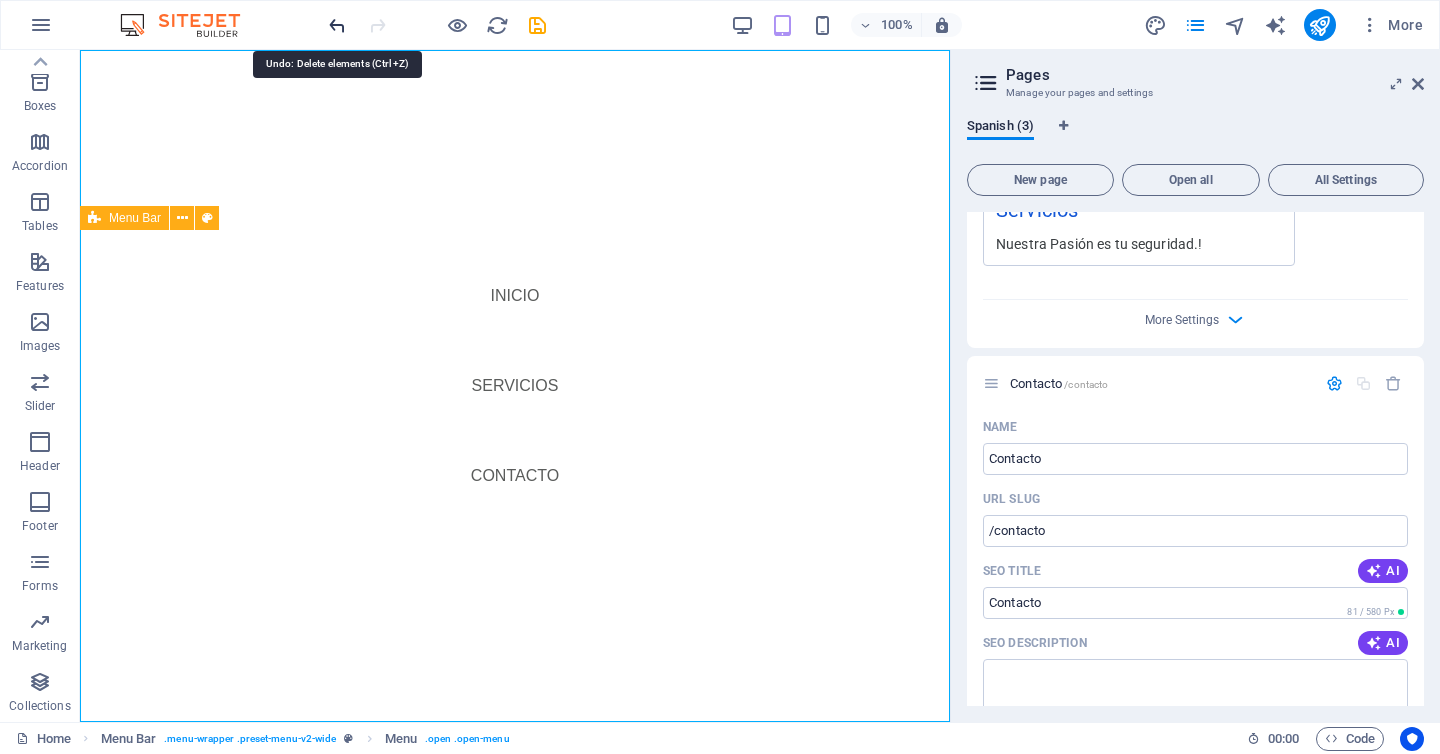 click at bounding box center [337, 25] 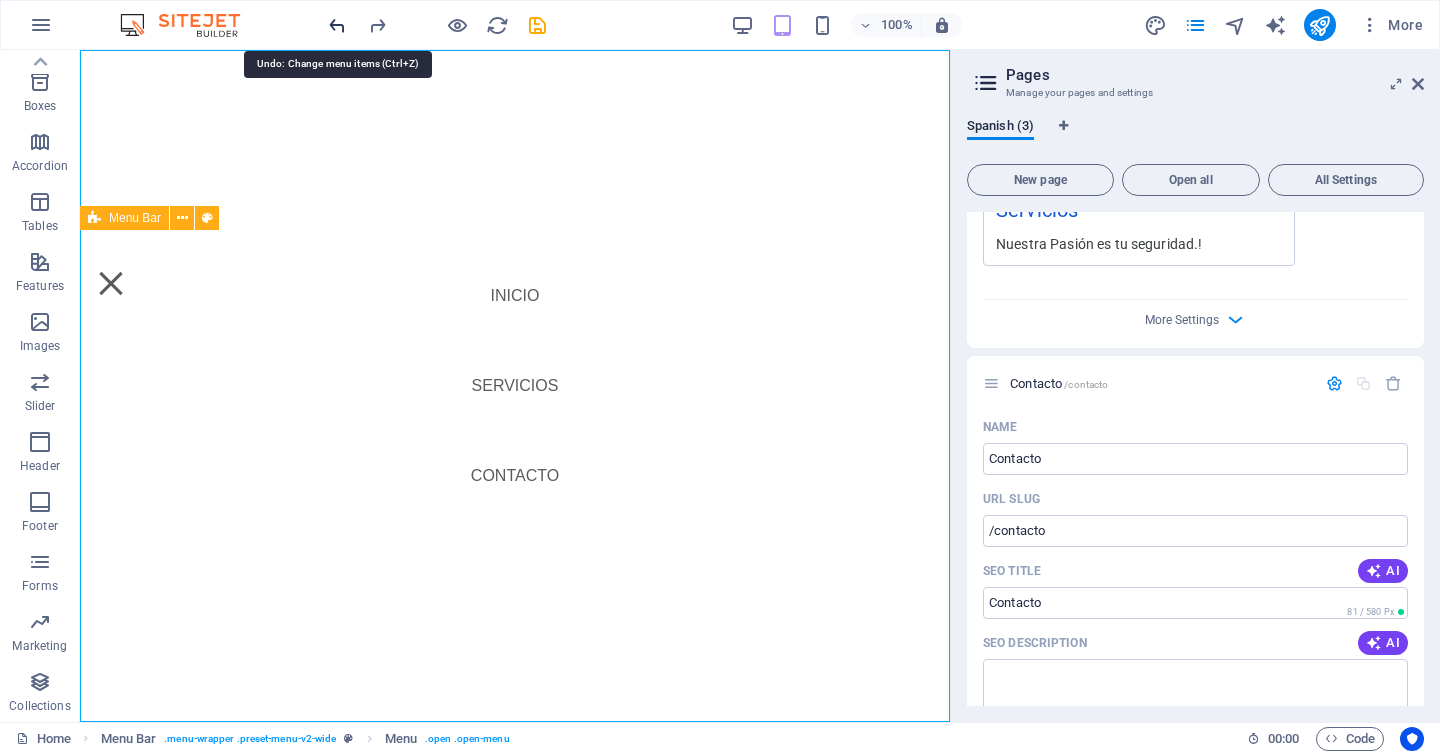 click at bounding box center [337, 25] 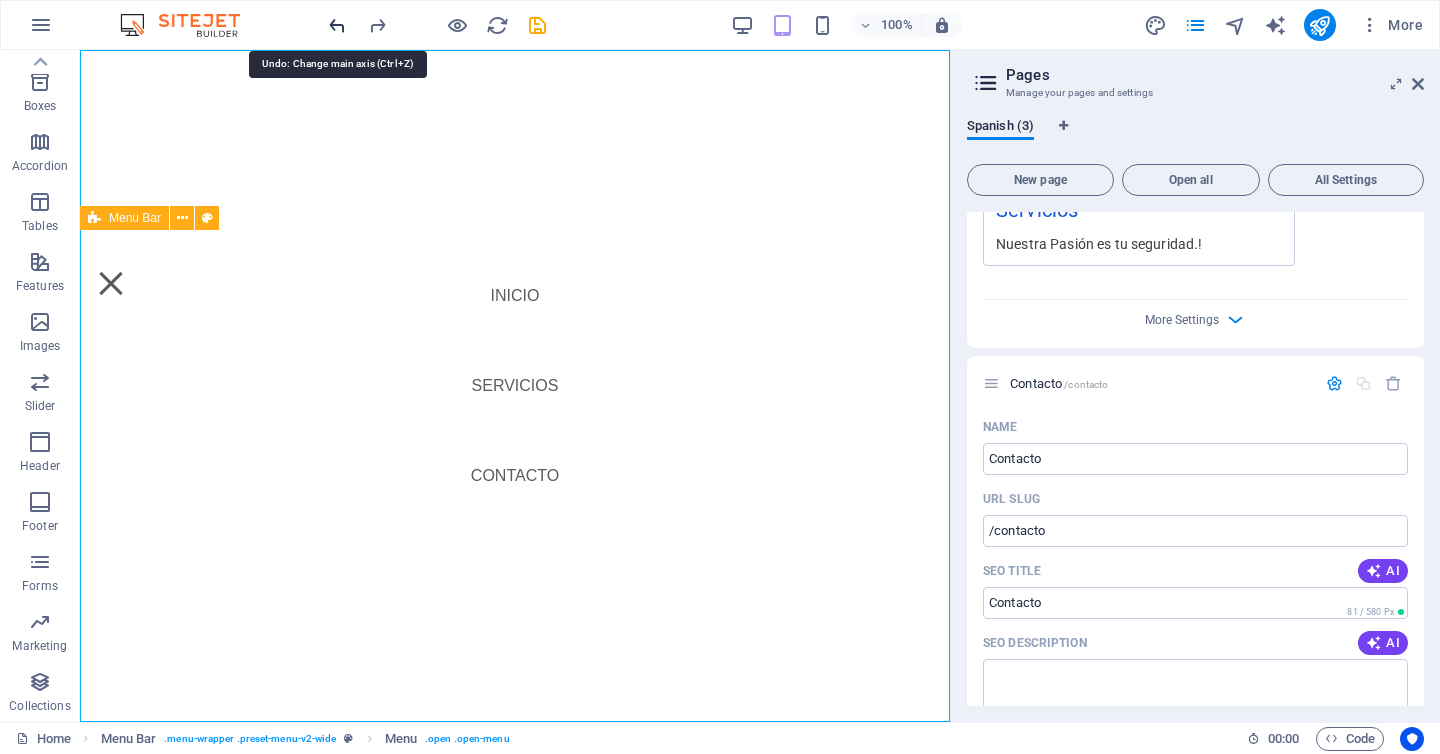 click at bounding box center (337, 25) 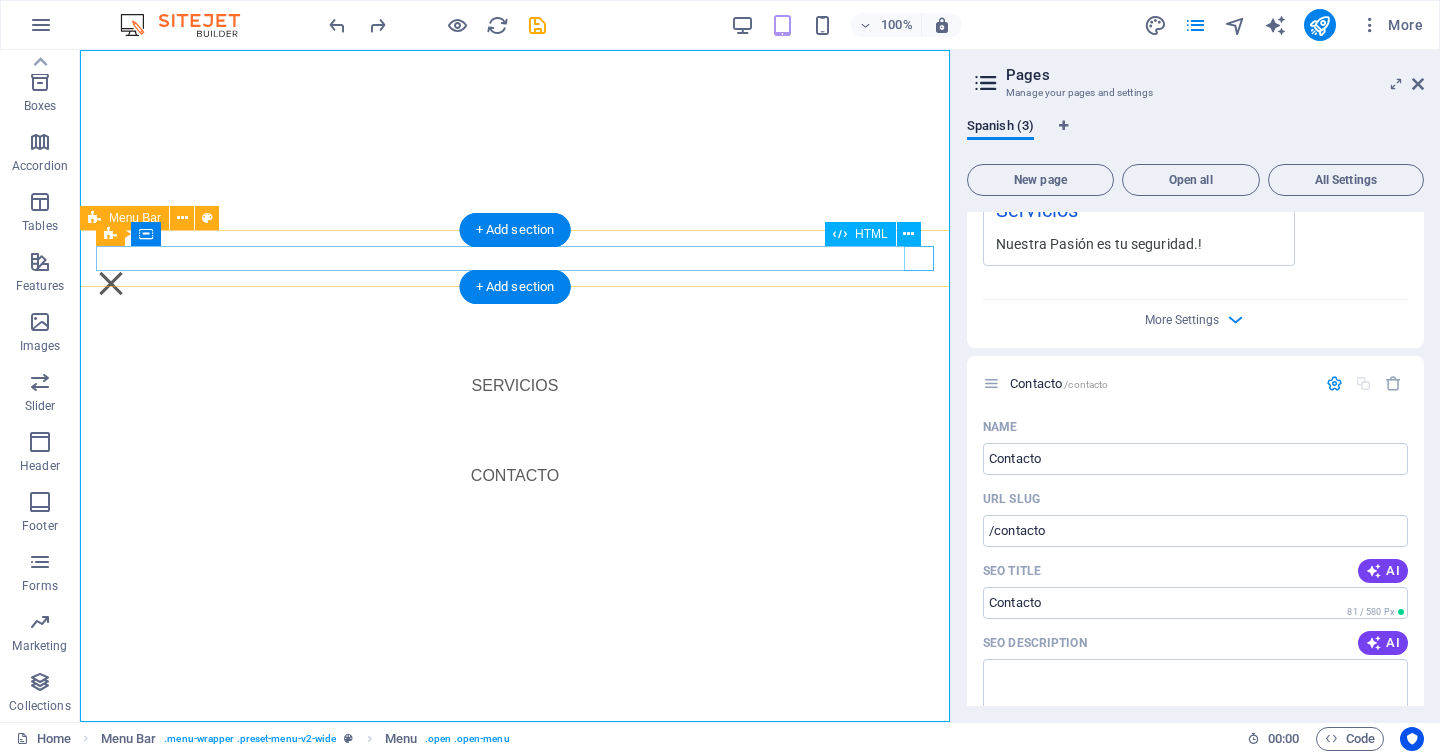 click on "Menu" at bounding box center [111, 283] 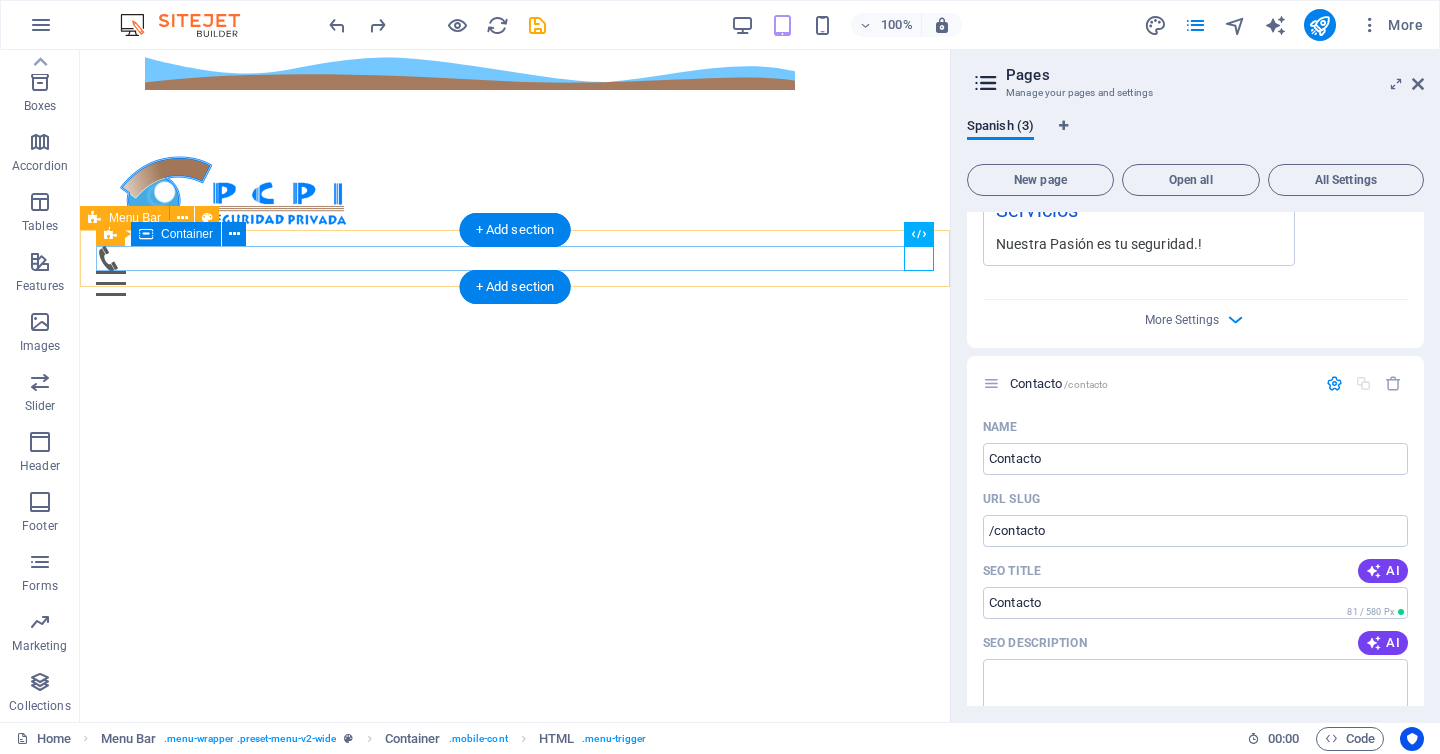 click on "Menu" at bounding box center (515, 271) 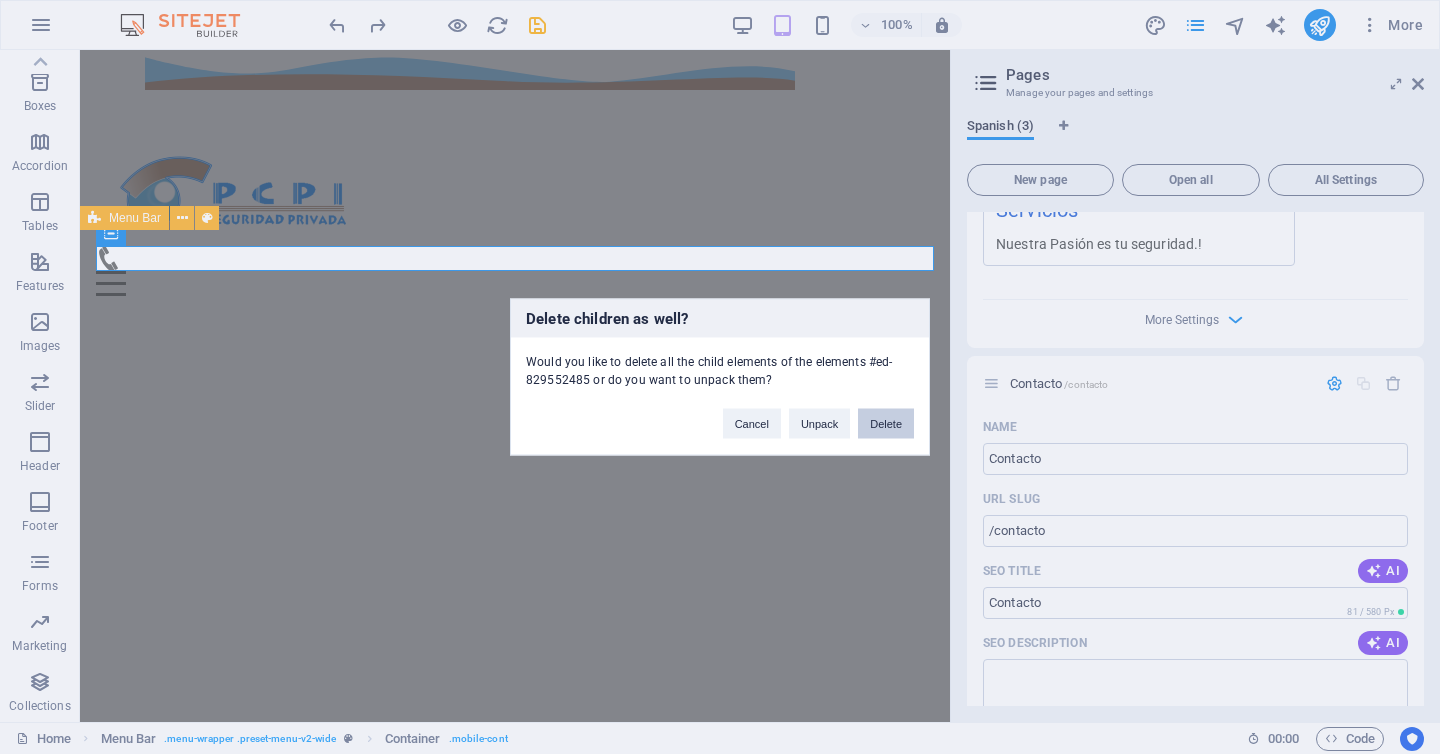 drag, startPoint x: 731, startPoint y: 373, endPoint x: 884, endPoint y: 426, distance: 161.91974 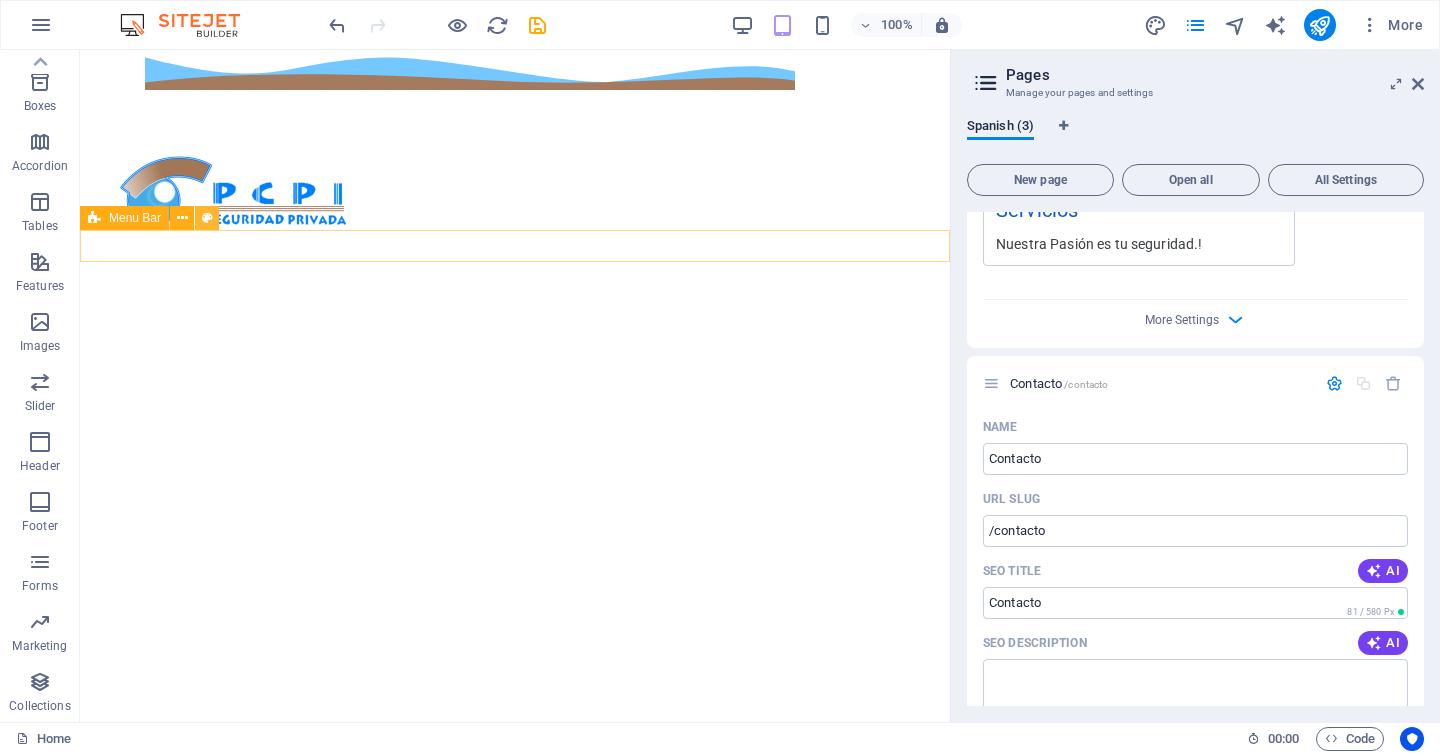 click at bounding box center (207, 218) 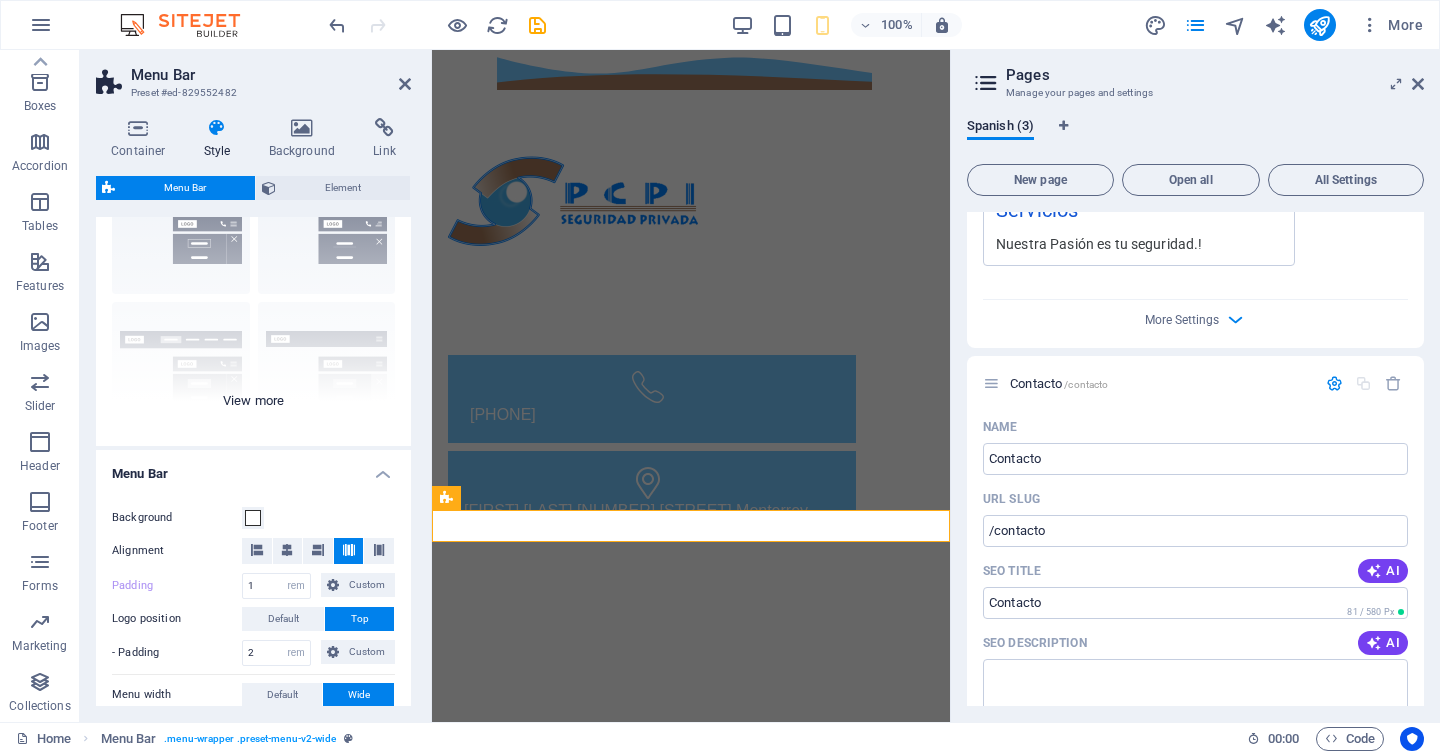 scroll, scrollTop: 146, scrollLeft: 0, axis: vertical 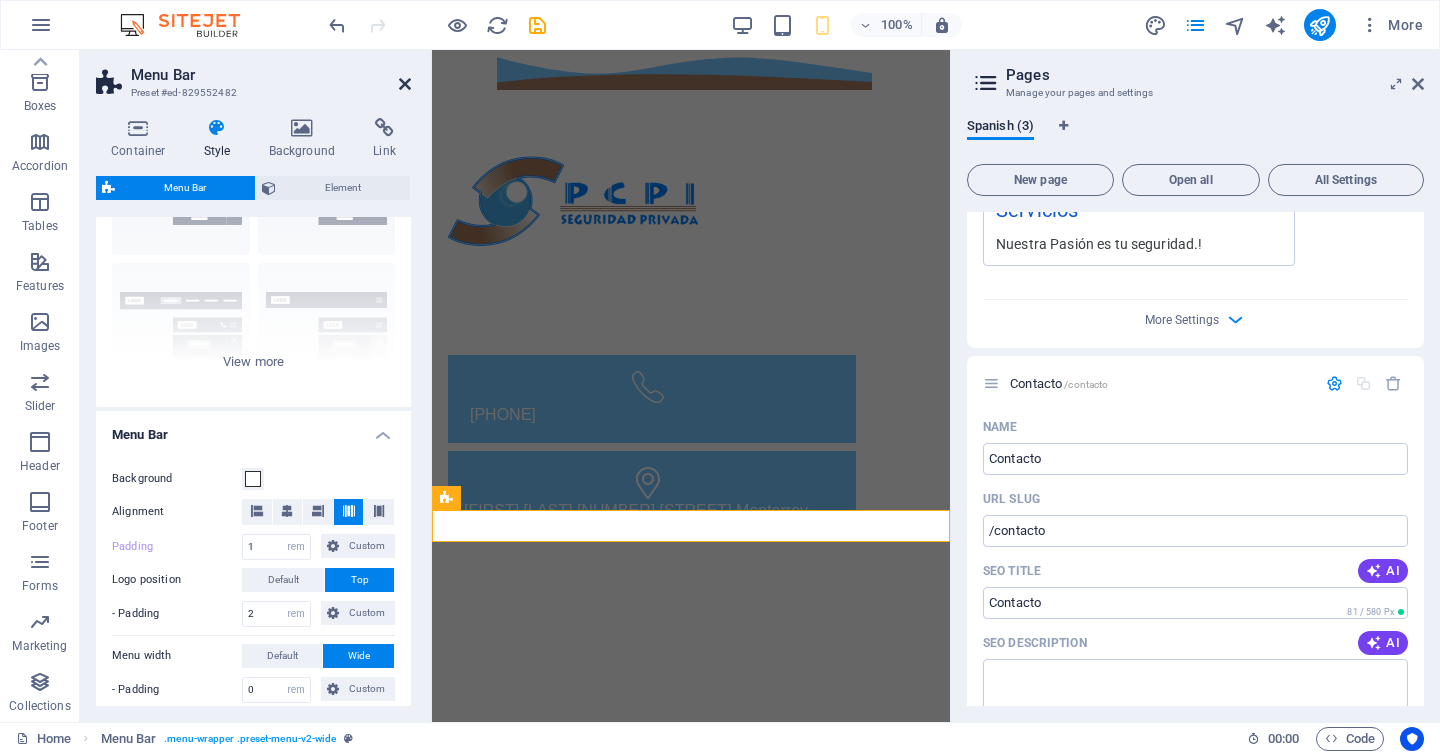 click at bounding box center (405, 84) 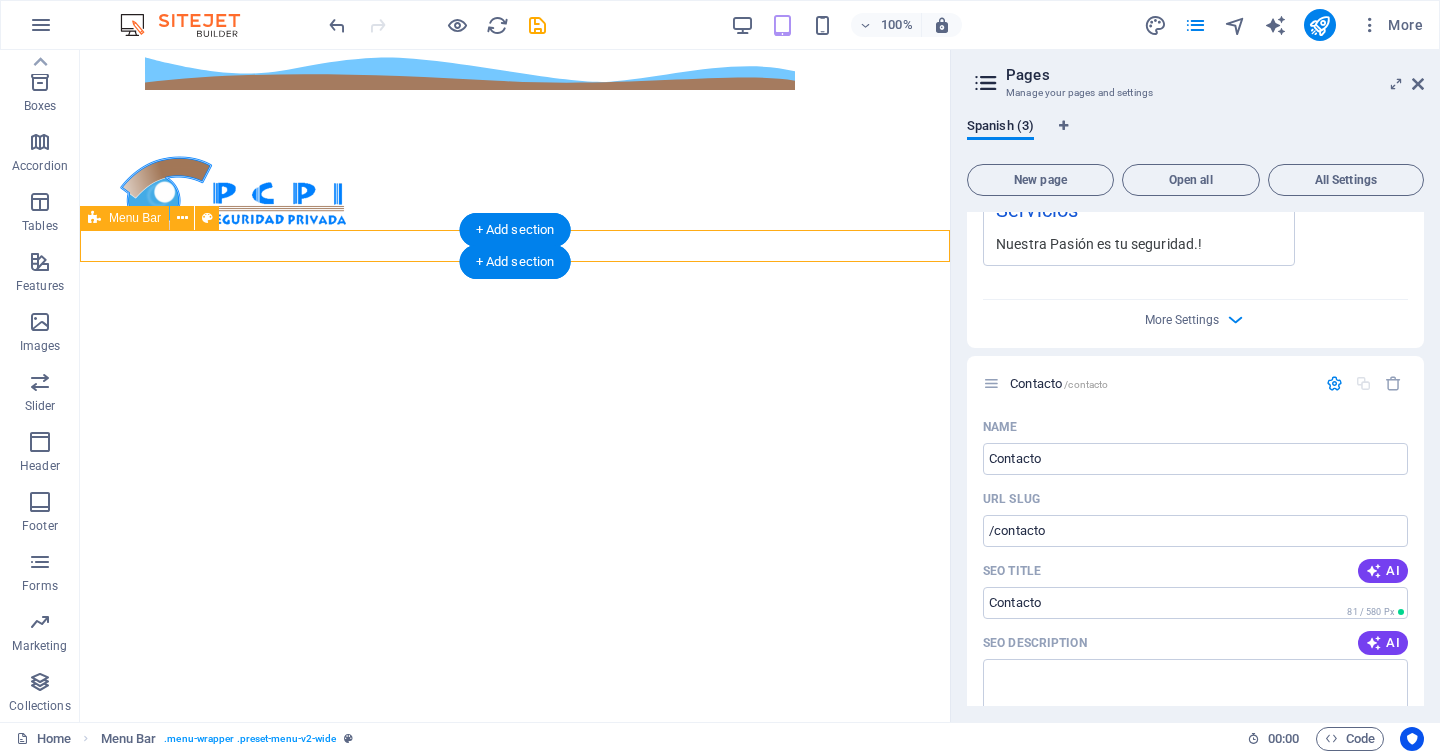 click on "Inicio Servicios Contacto" at bounding box center (515, 246) 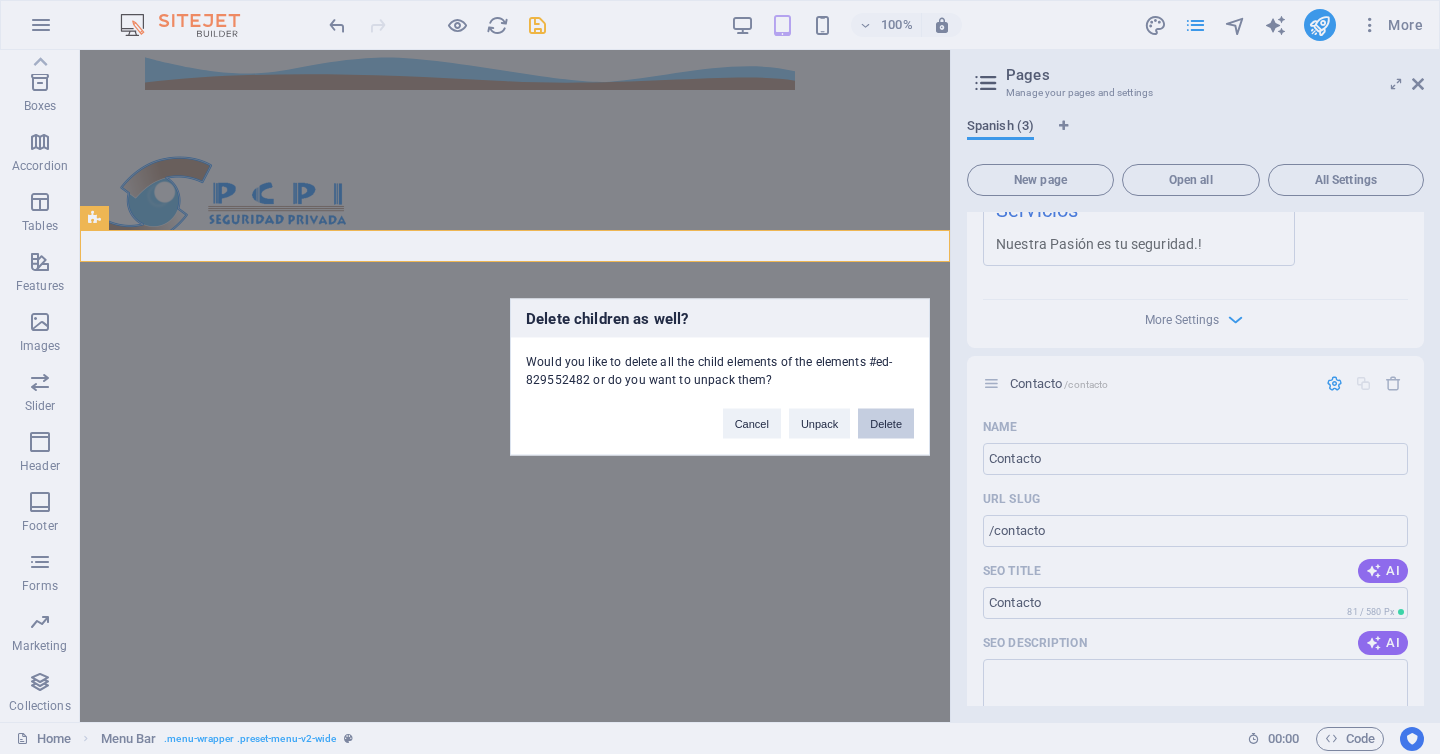 type 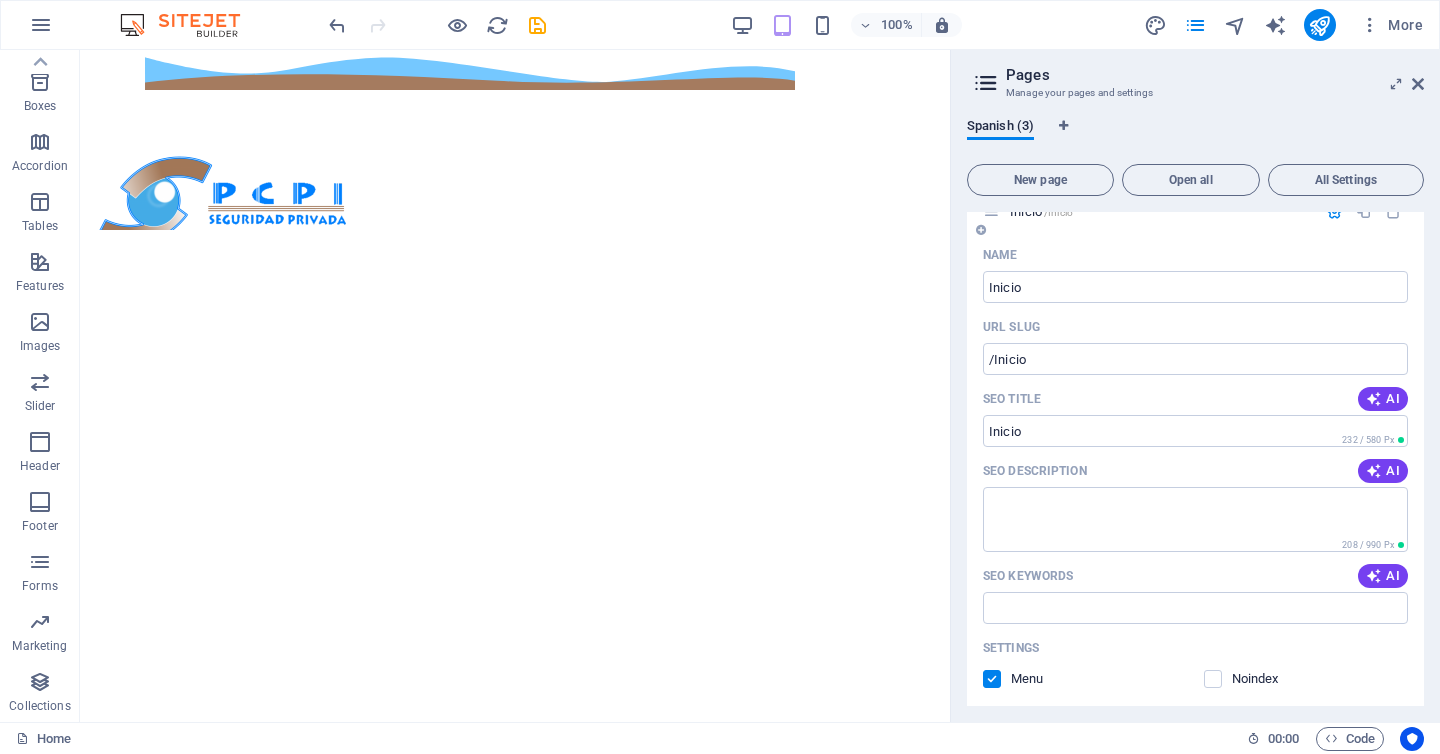 scroll, scrollTop: 0, scrollLeft: 0, axis: both 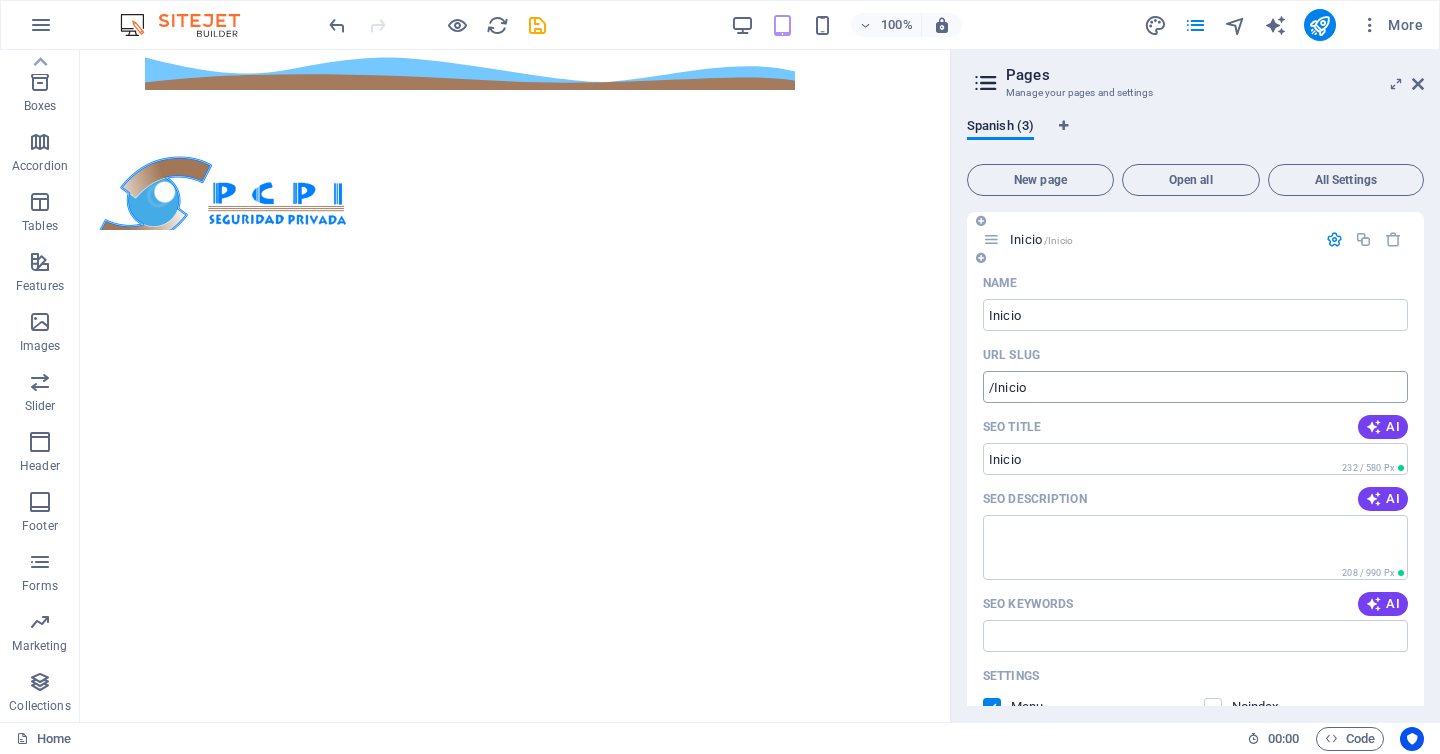 click on "/Inicio" at bounding box center [1195, 387] 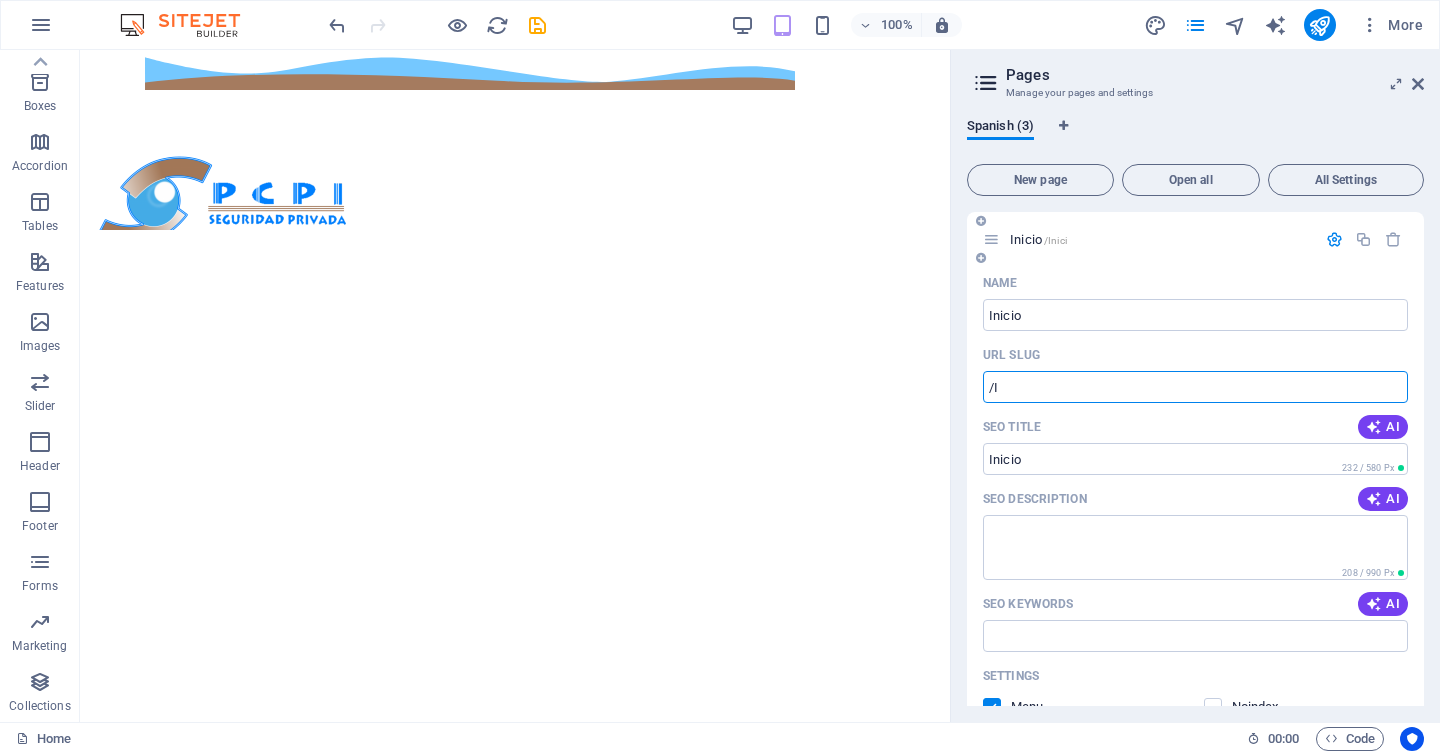 type on "/" 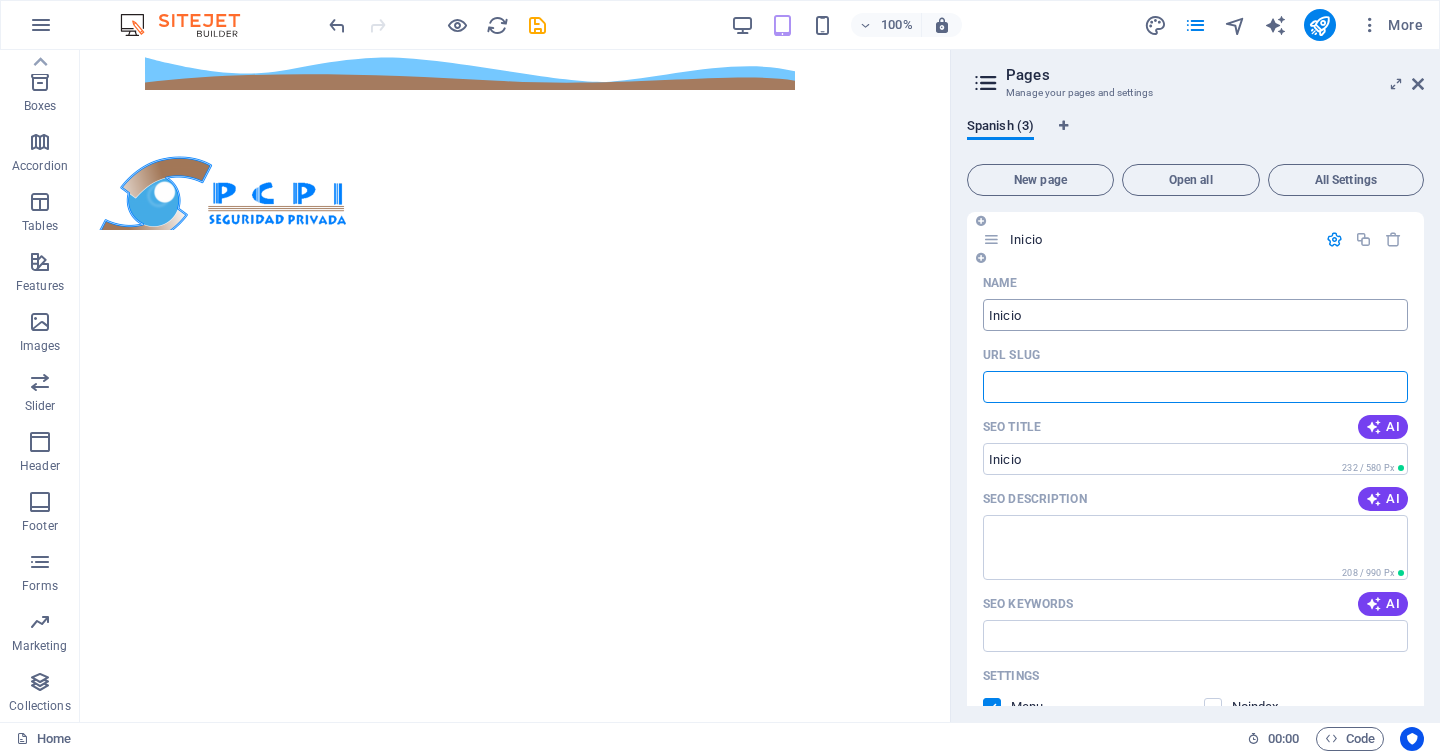 type 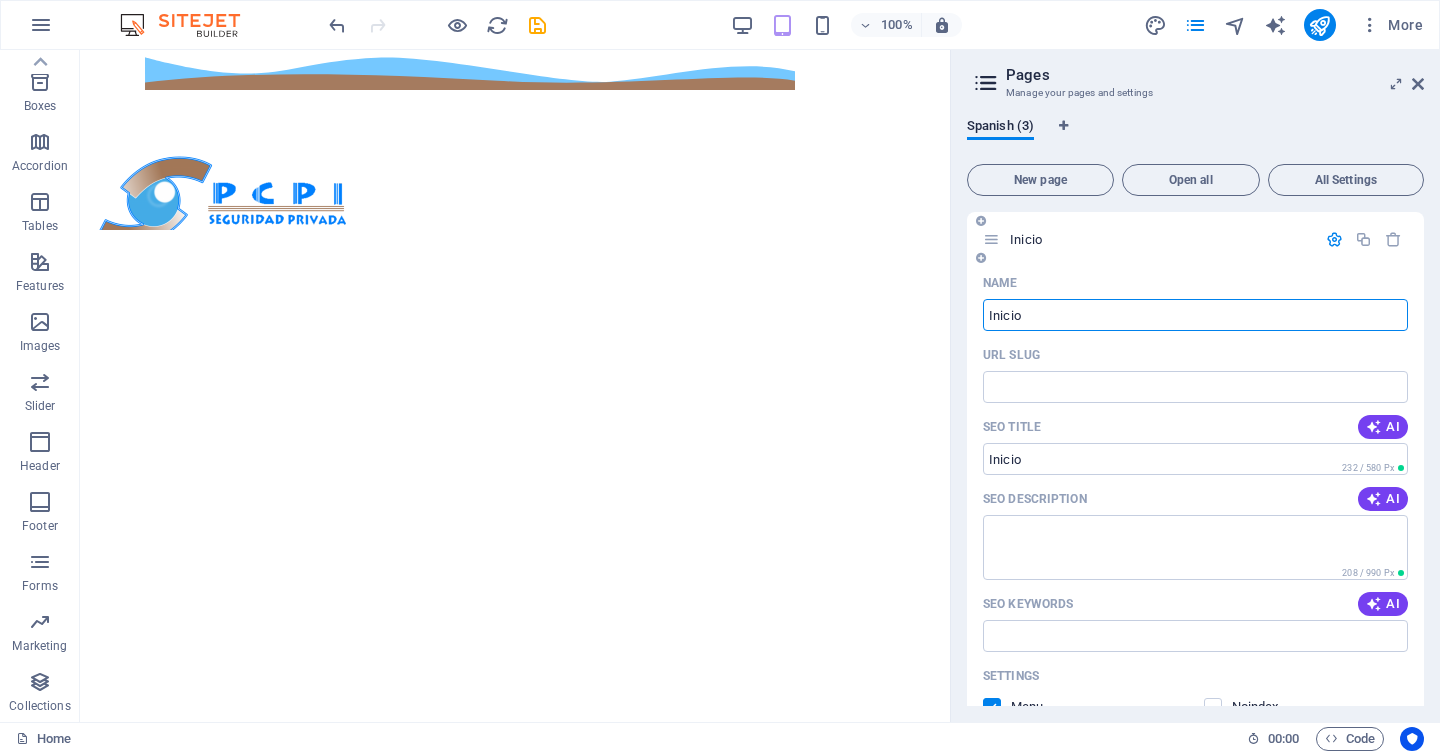 click on "Inicio" at bounding box center [1195, 315] 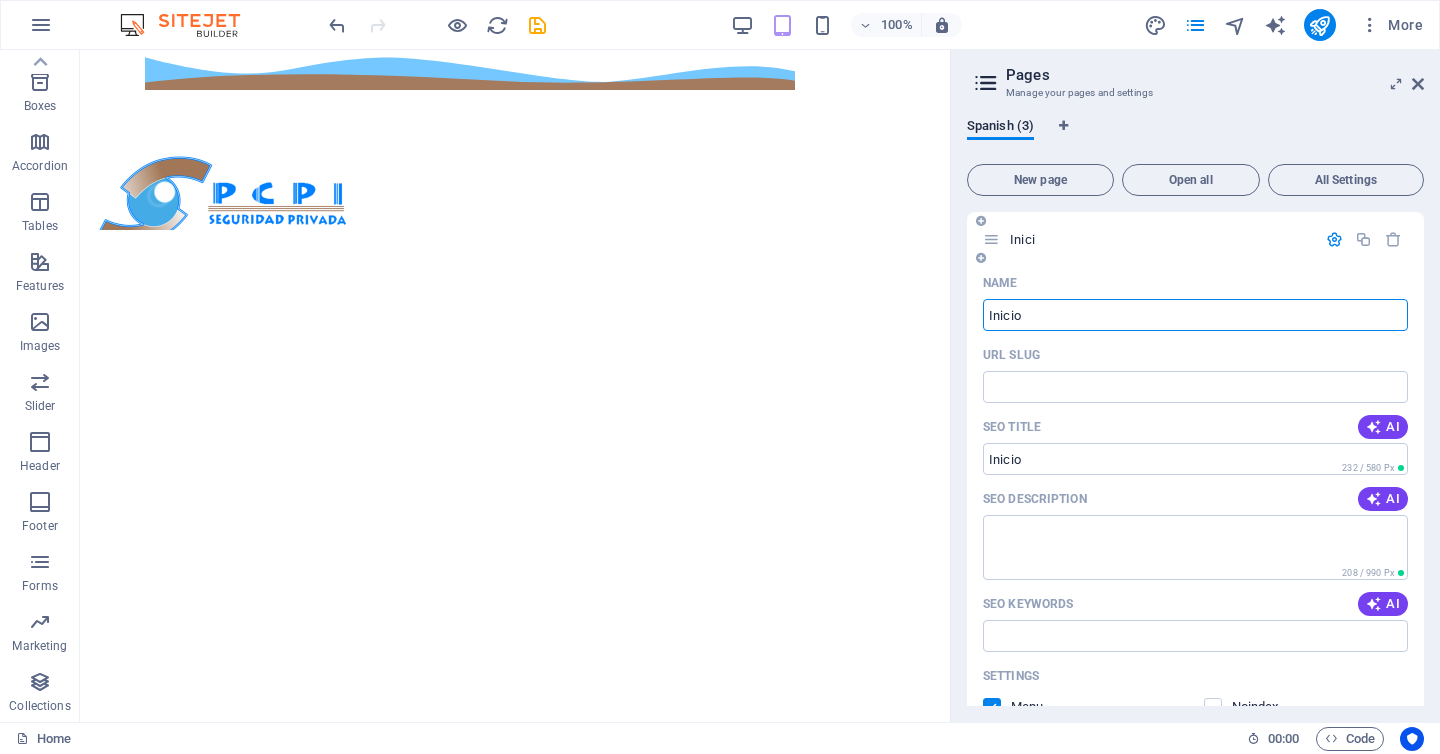 type on "Inicio" 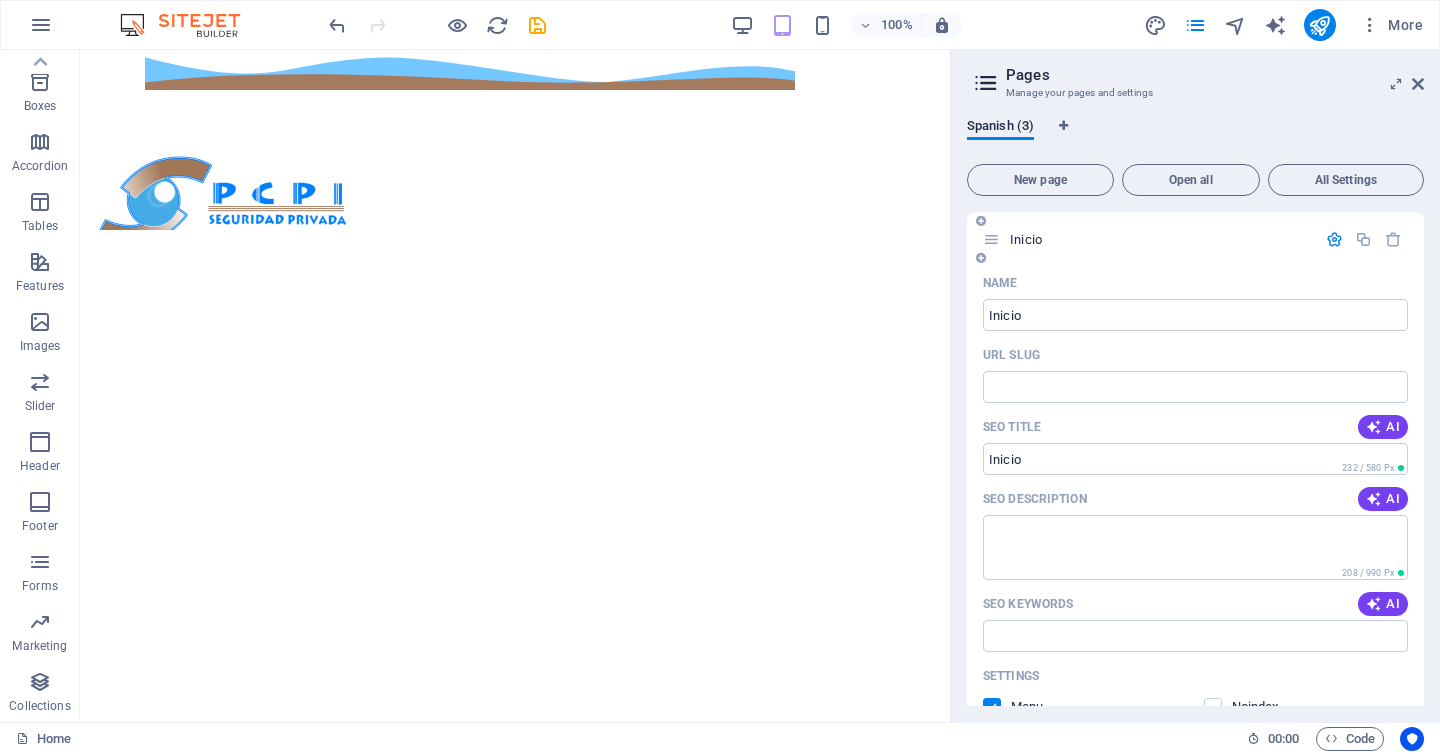 click on "URL SLUG" at bounding box center (1195, 355) 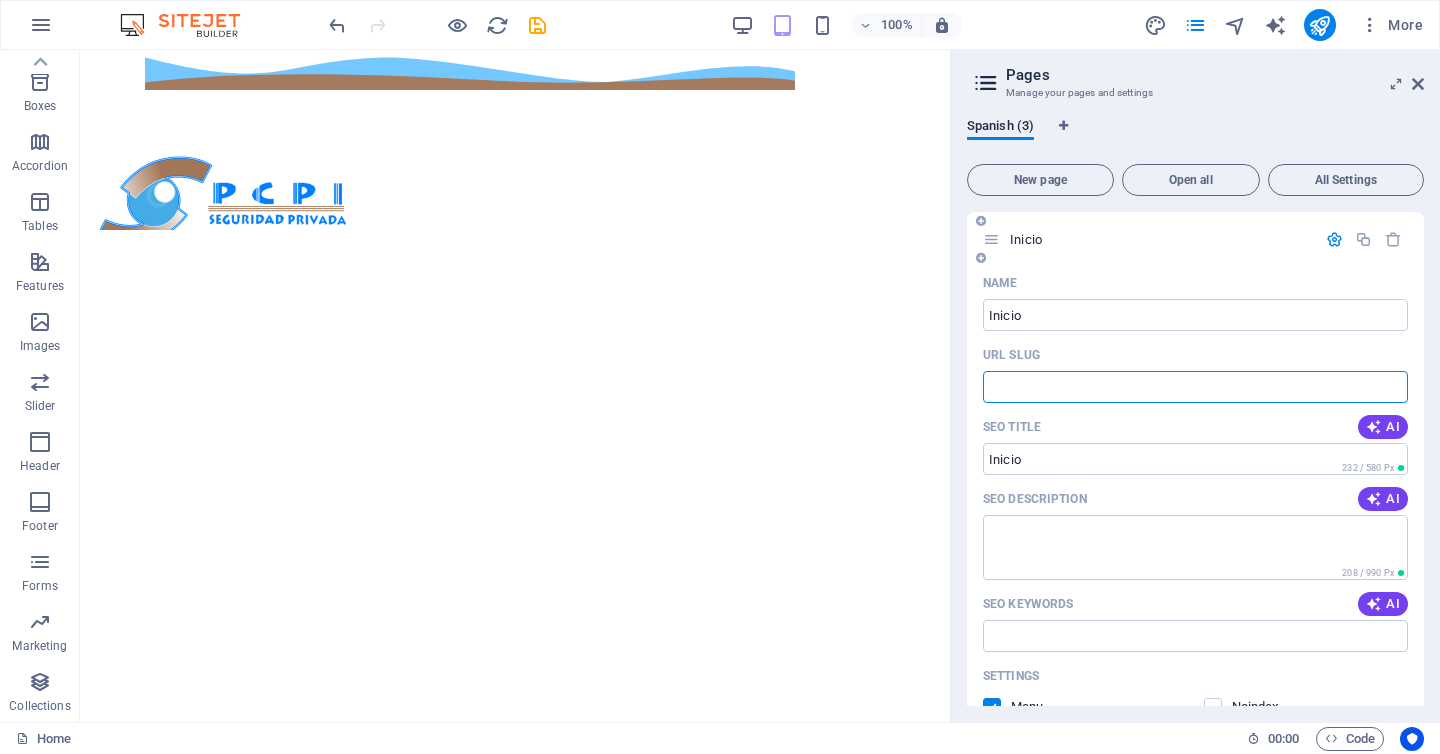 click on "URL SLUG" at bounding box center (1195, 387) 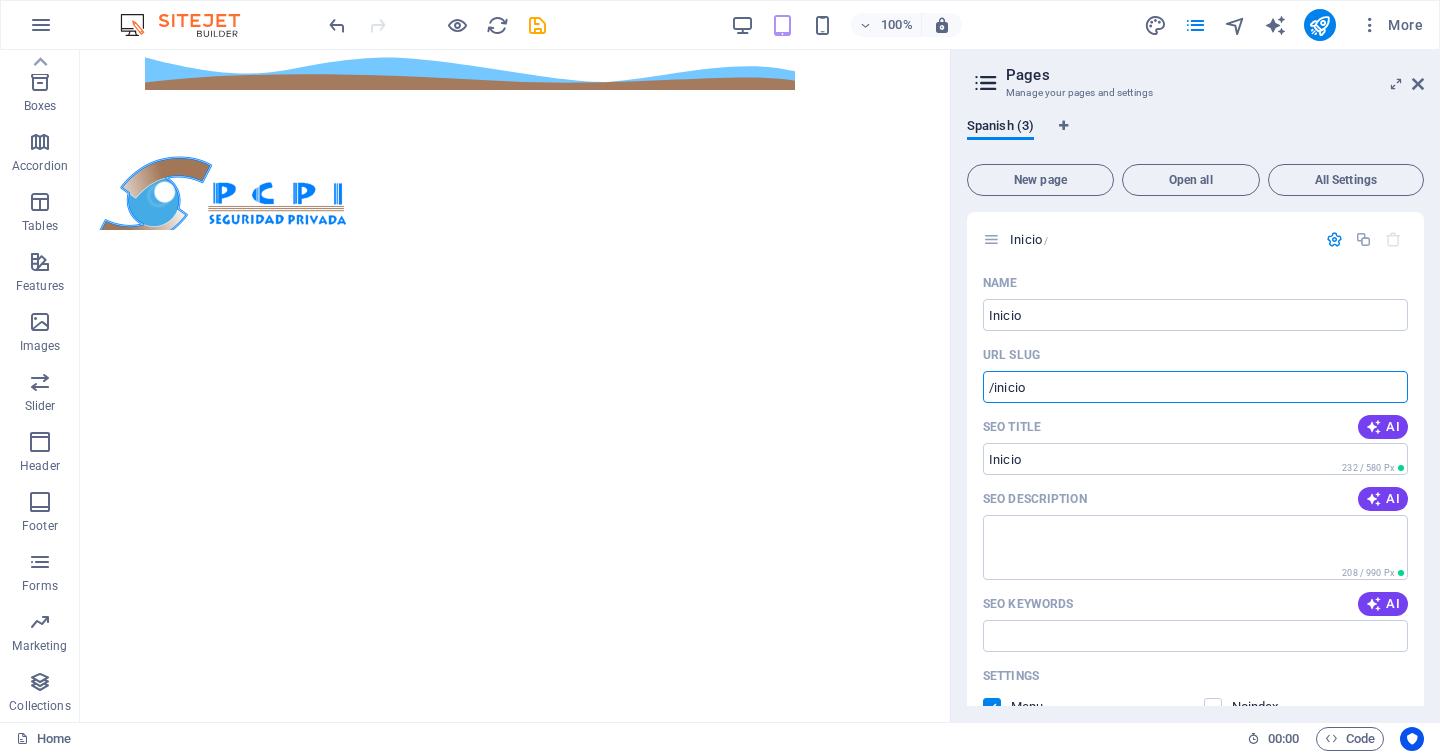 click on "Skip to main content
8183454327 ISAAC GARZA 1208 PTE, COL. CENTRO ,  Monterrey   64000" at bounding box center (515, 140) 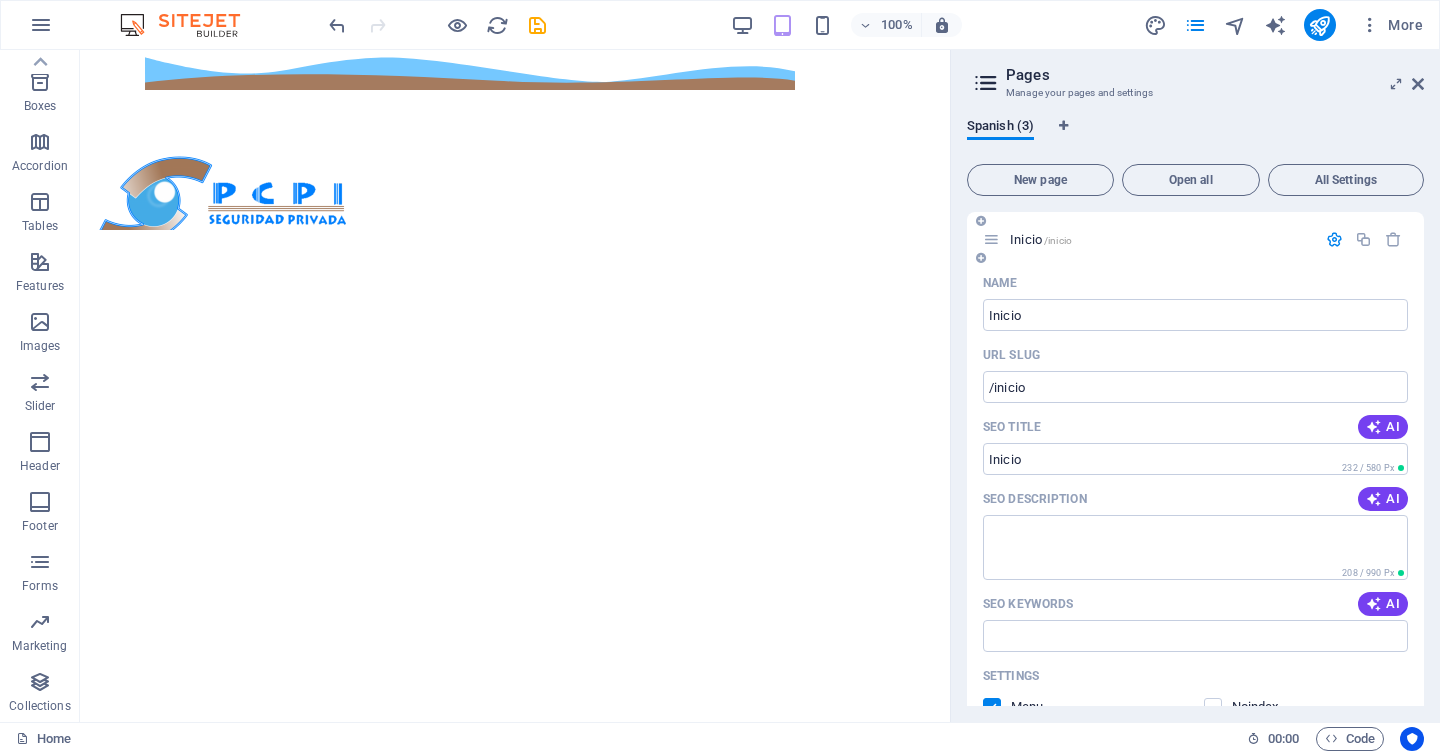 type on "/inicio" 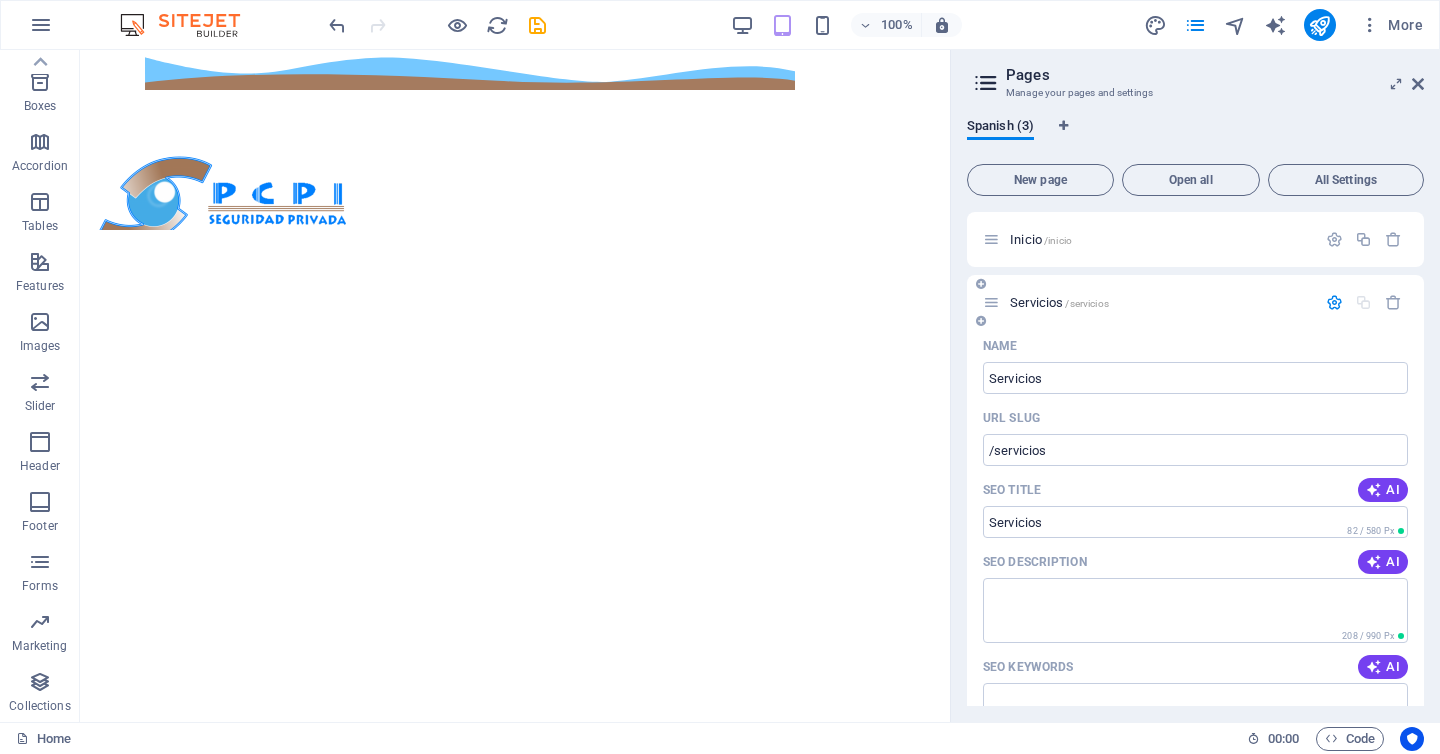 click at bounding box center [1334, 302] 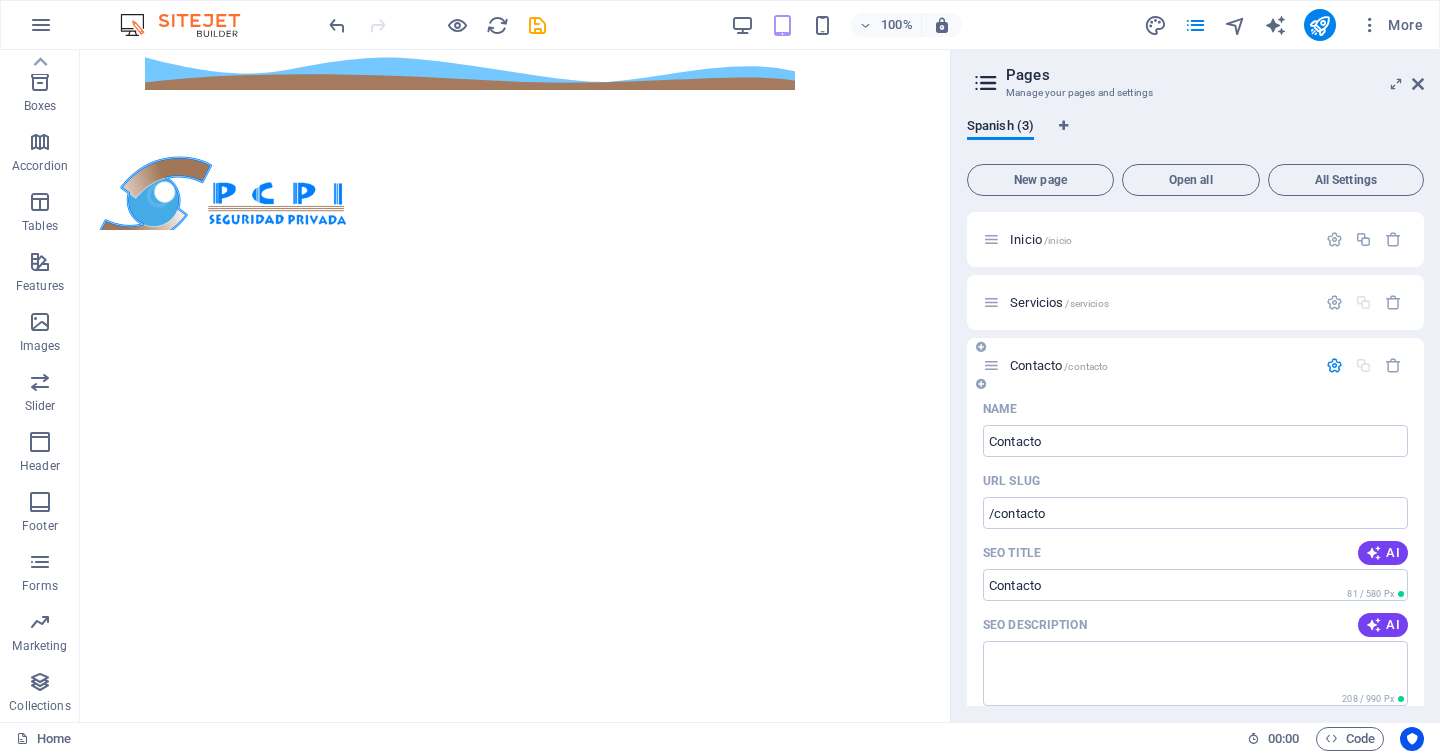 click at bounding box center (1334, 365) 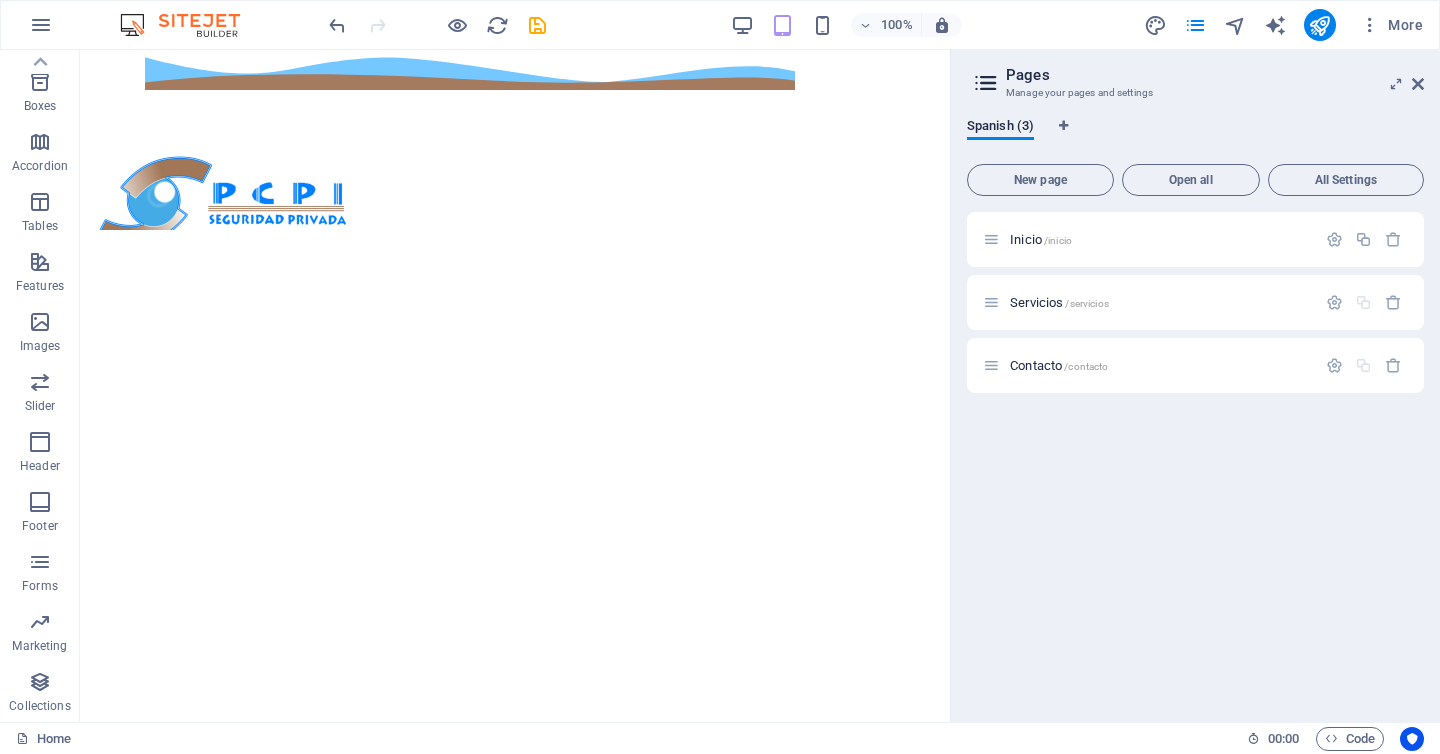 click on "Skip to main content
8183454327 ISAAC GARZA 1208 PTE, COL. CENTRO ,  Monterrey   64000" at bounding box center (515, 140) 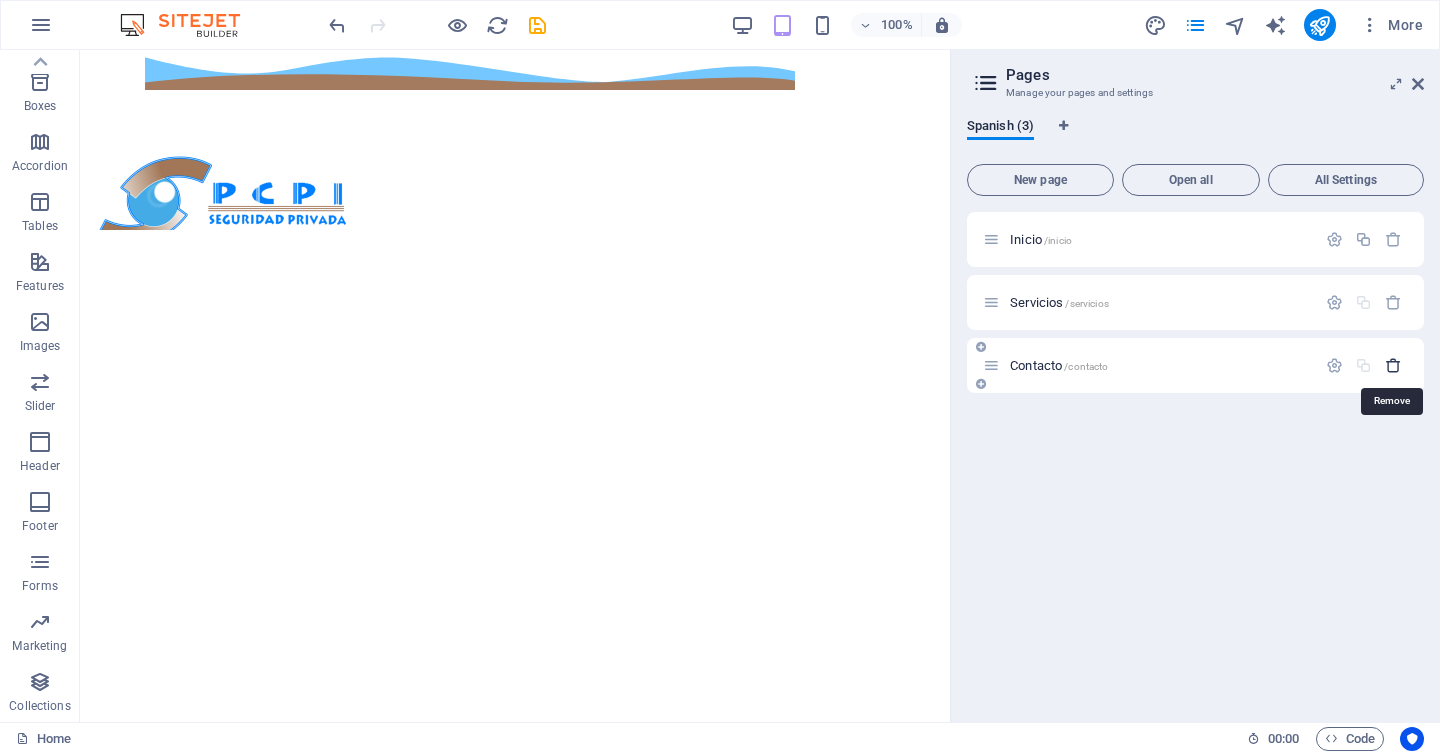 click at bounding box center [1393, 365] 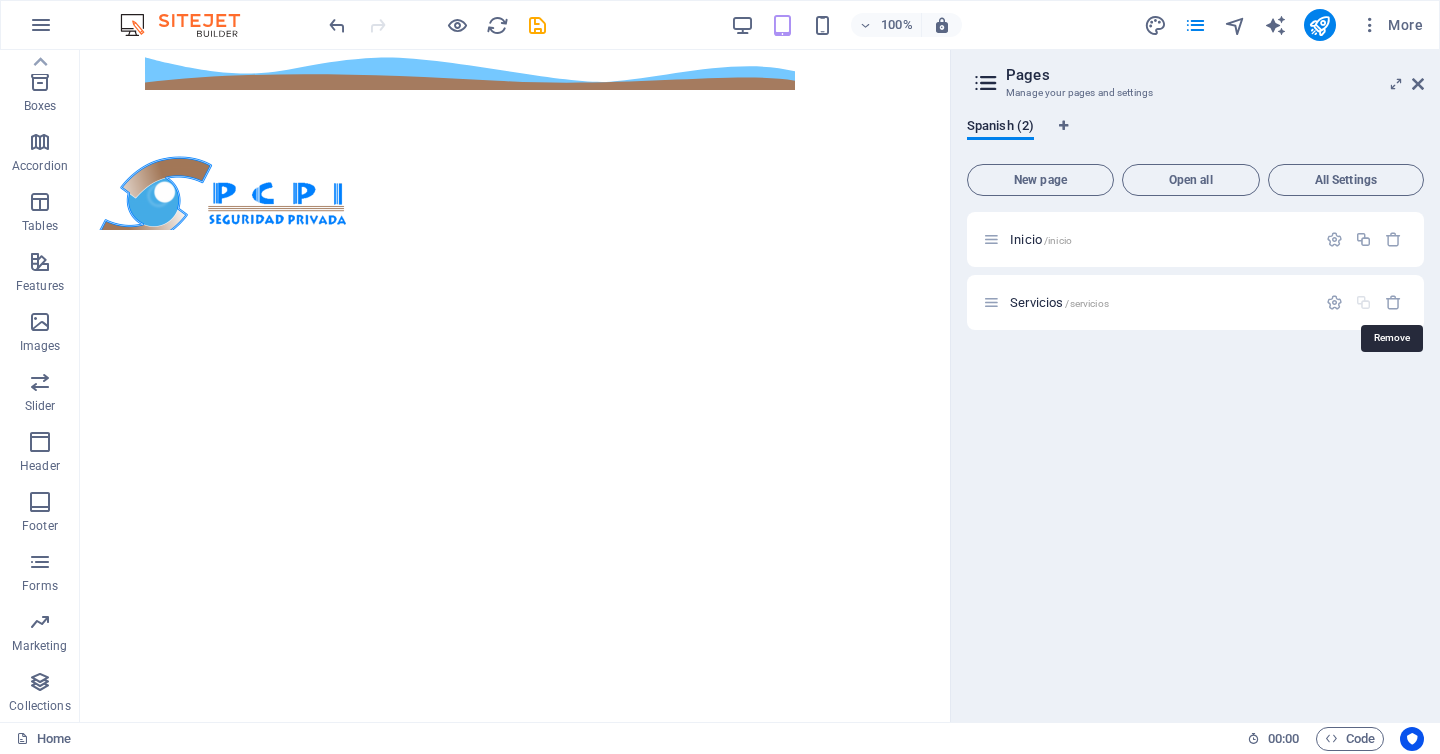 click at bounding box center [1393, 302] 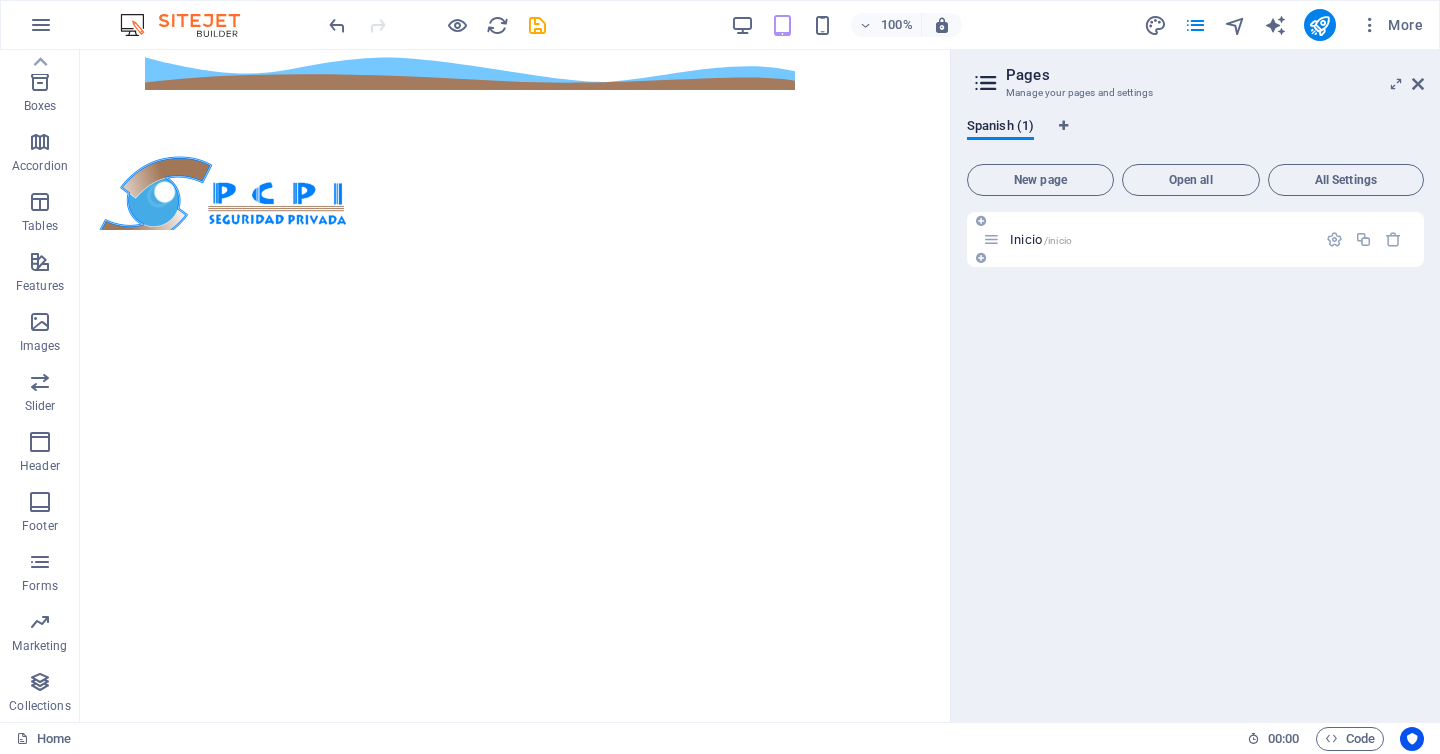 click on "Inicio /inicio" at bounding box center (1160, 239) 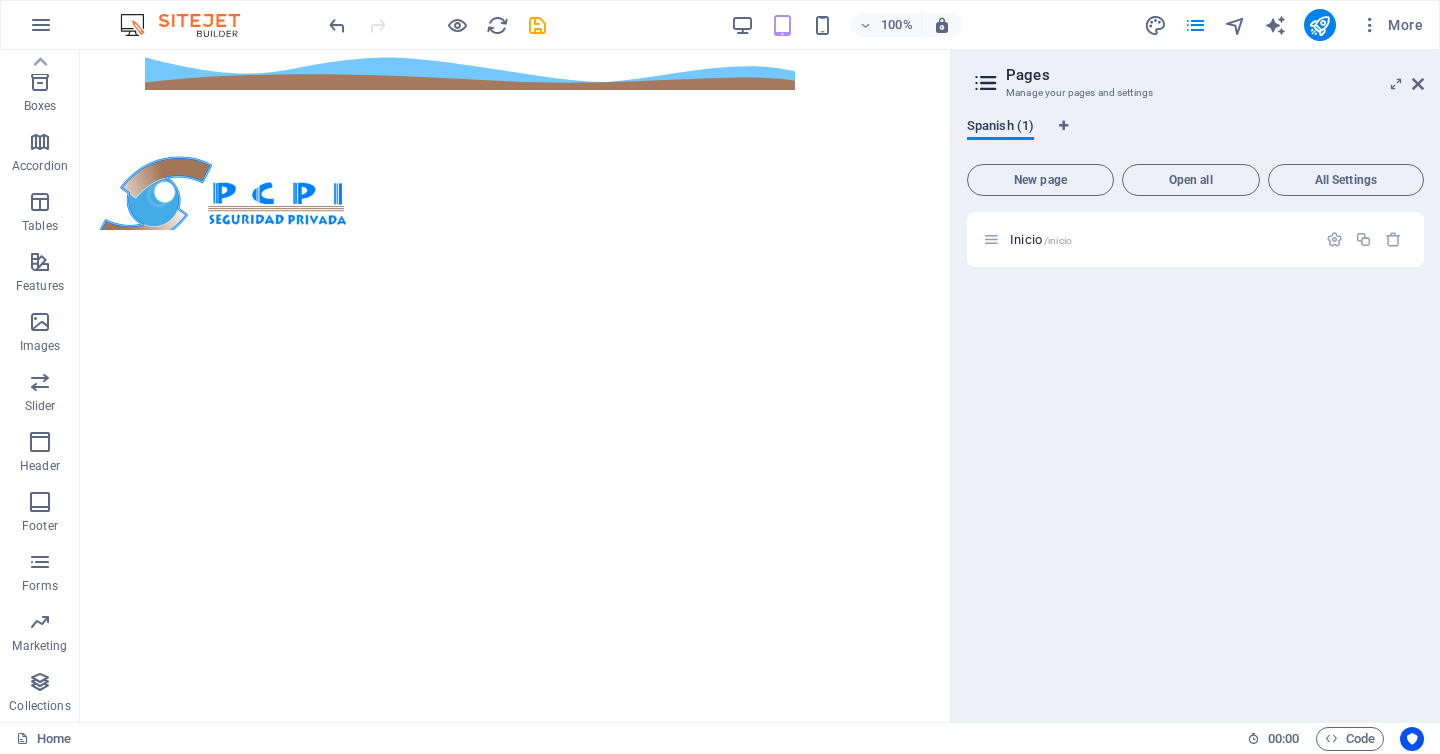 click on "Spanish (1)" at bounding box center (1000, 128) 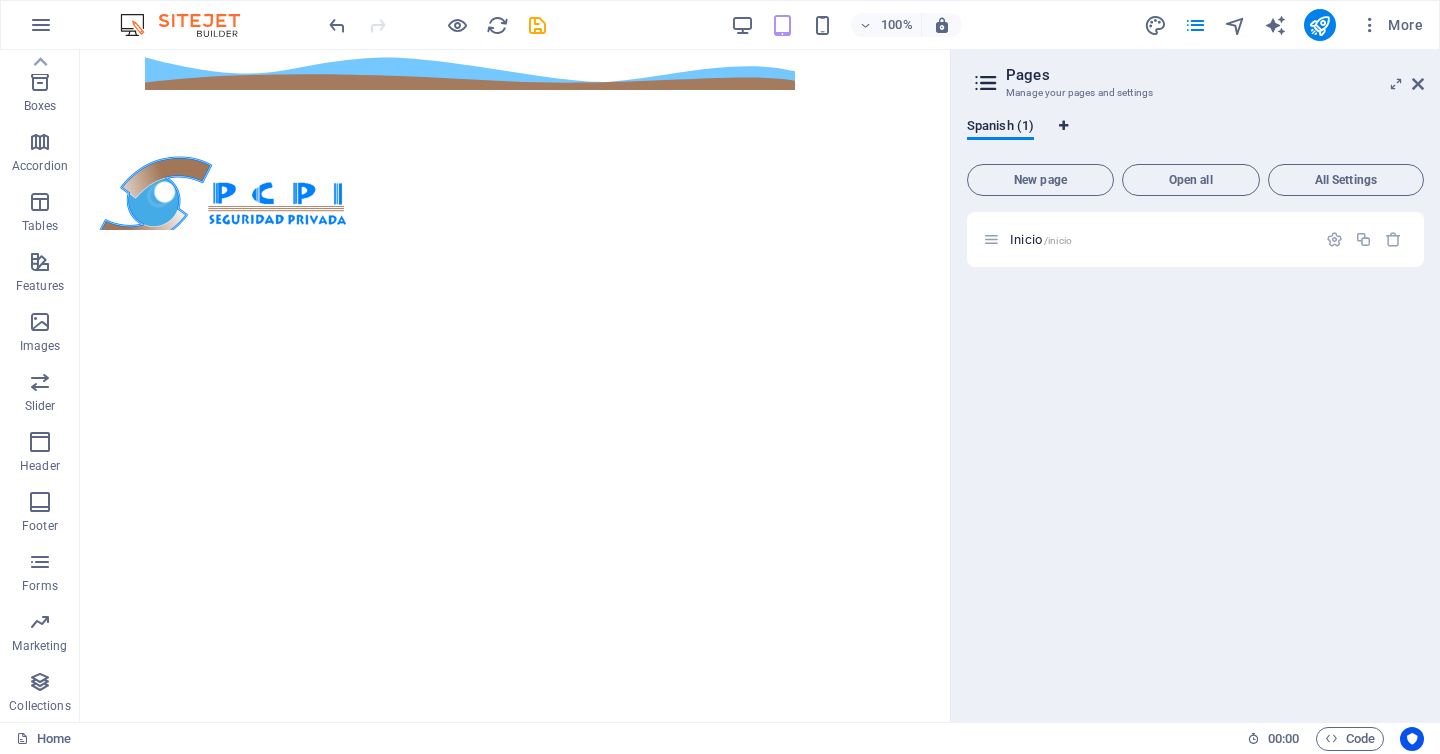 click at bounding box center (1063, 126) 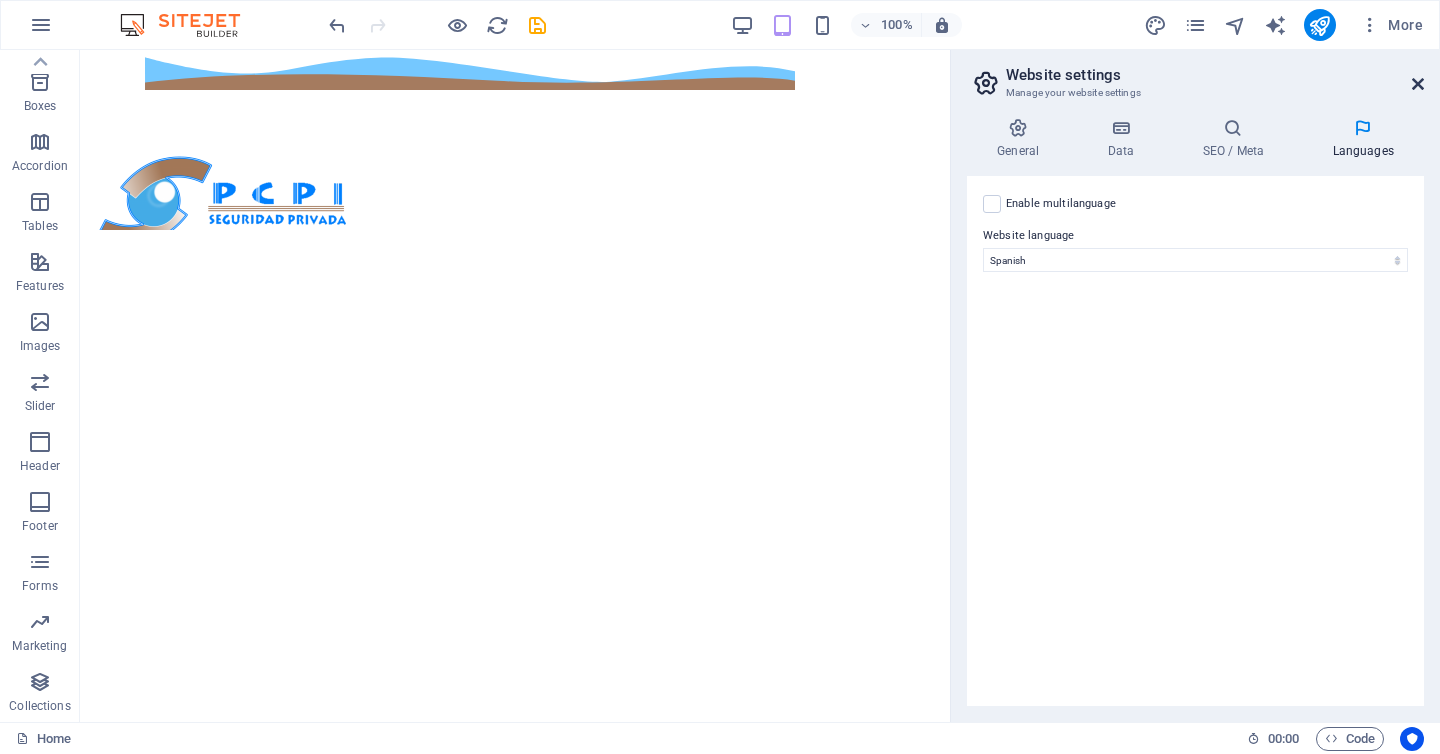 click at bounding box center (1418, 84) 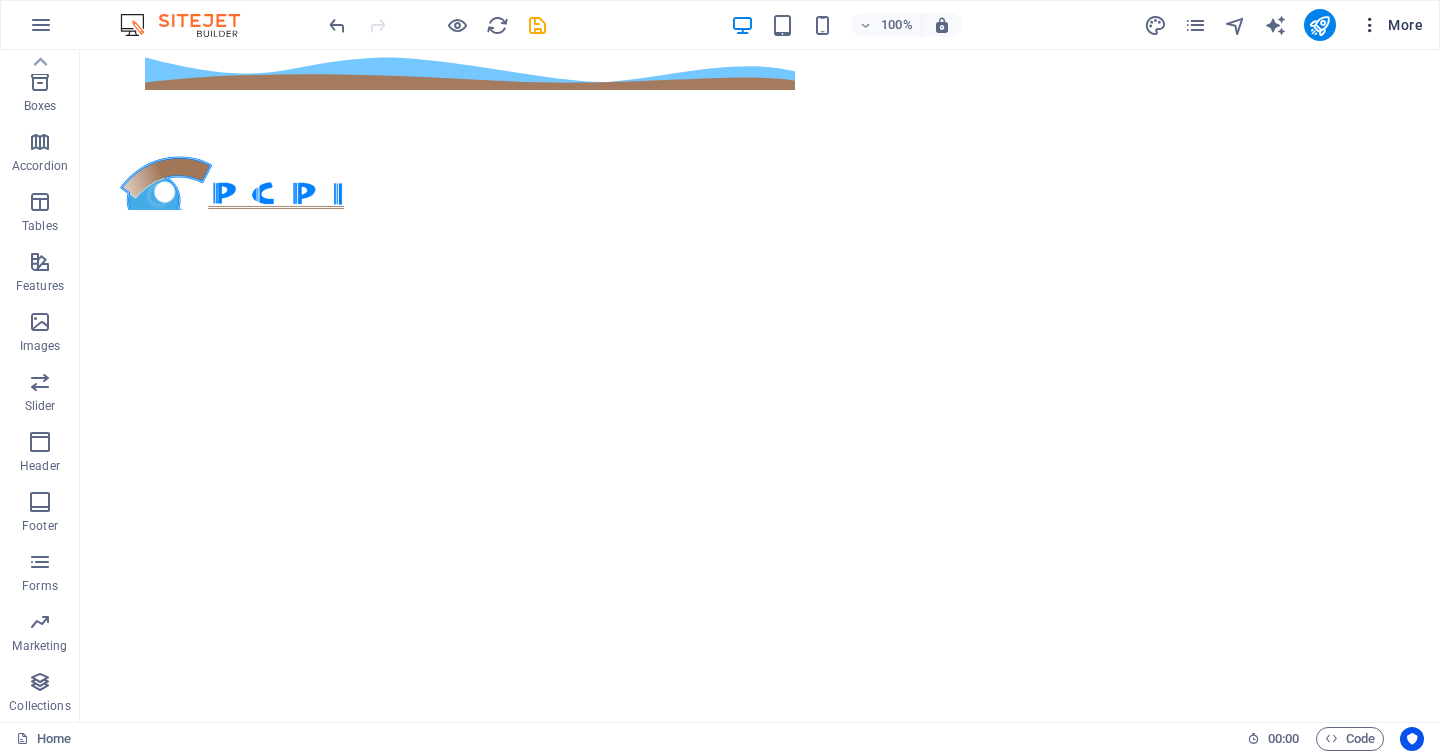 click on "More" at bounding box center (1391, 25) 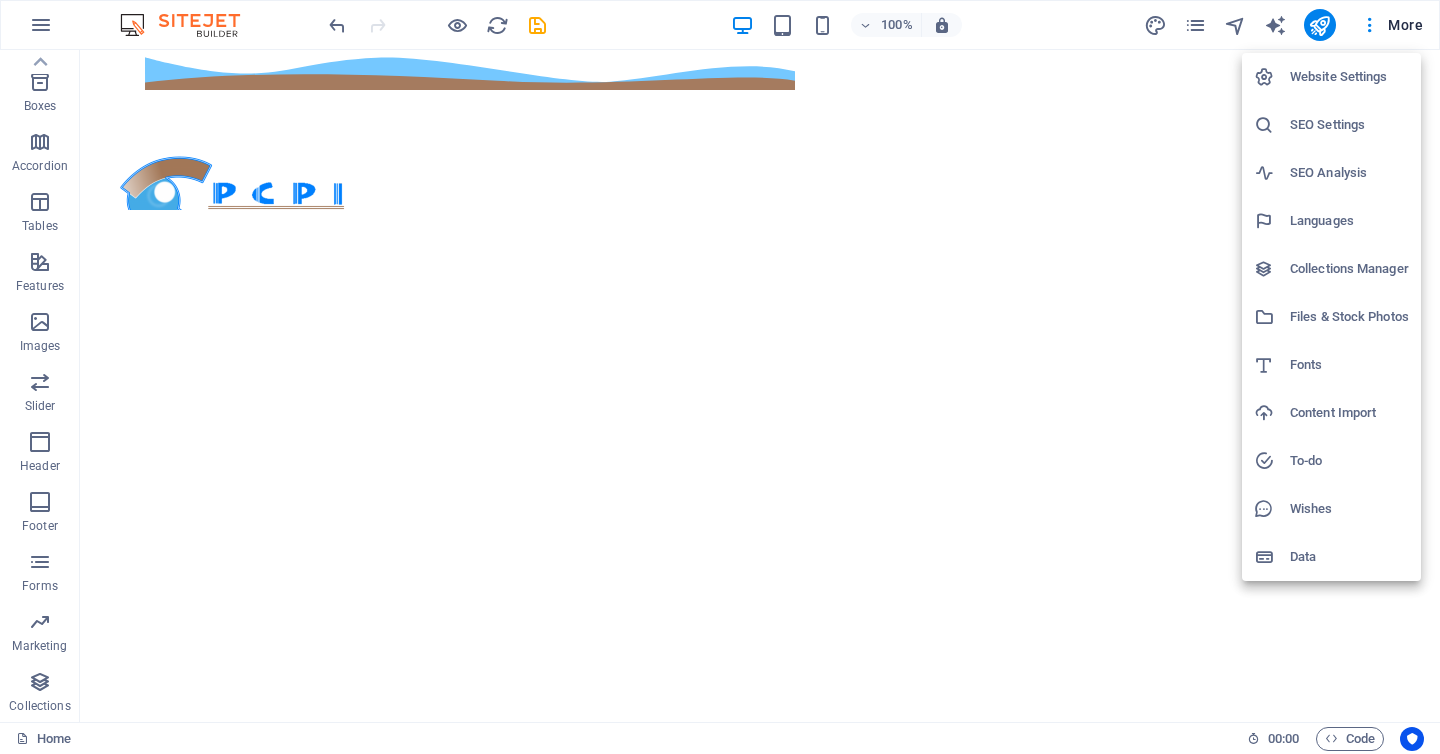 click at bounding box center [720, 377] 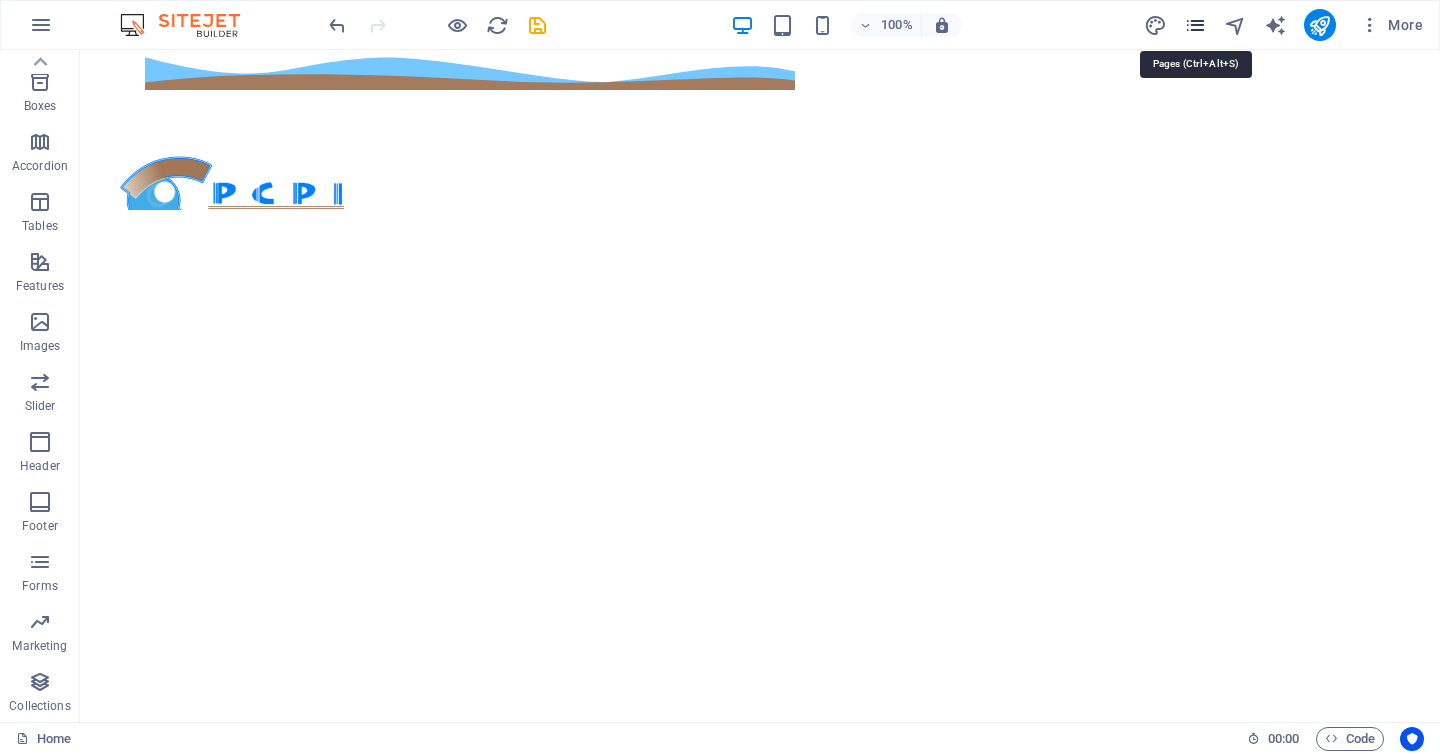 click at bounding box center (1195, 25) 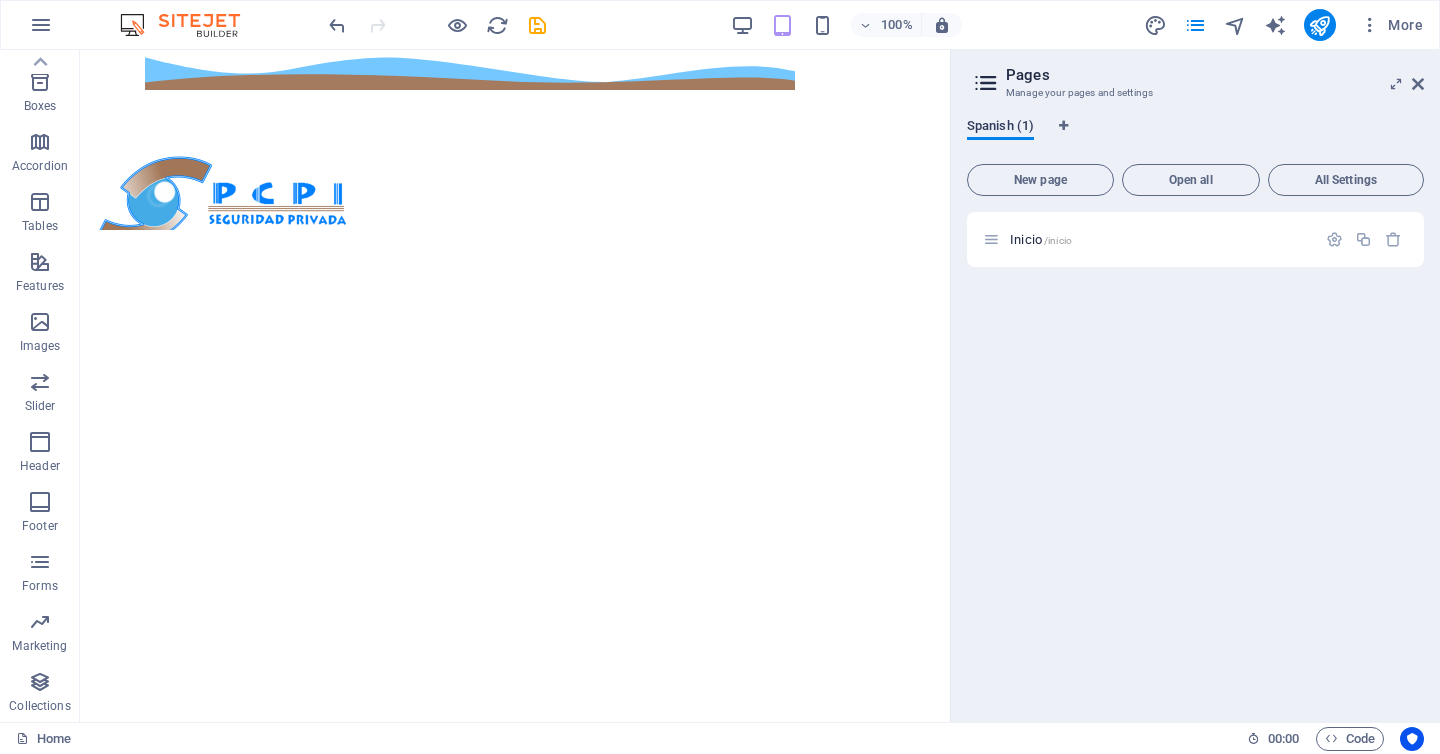 click on "Spanish (1)" at bounding box center [1000, 128] 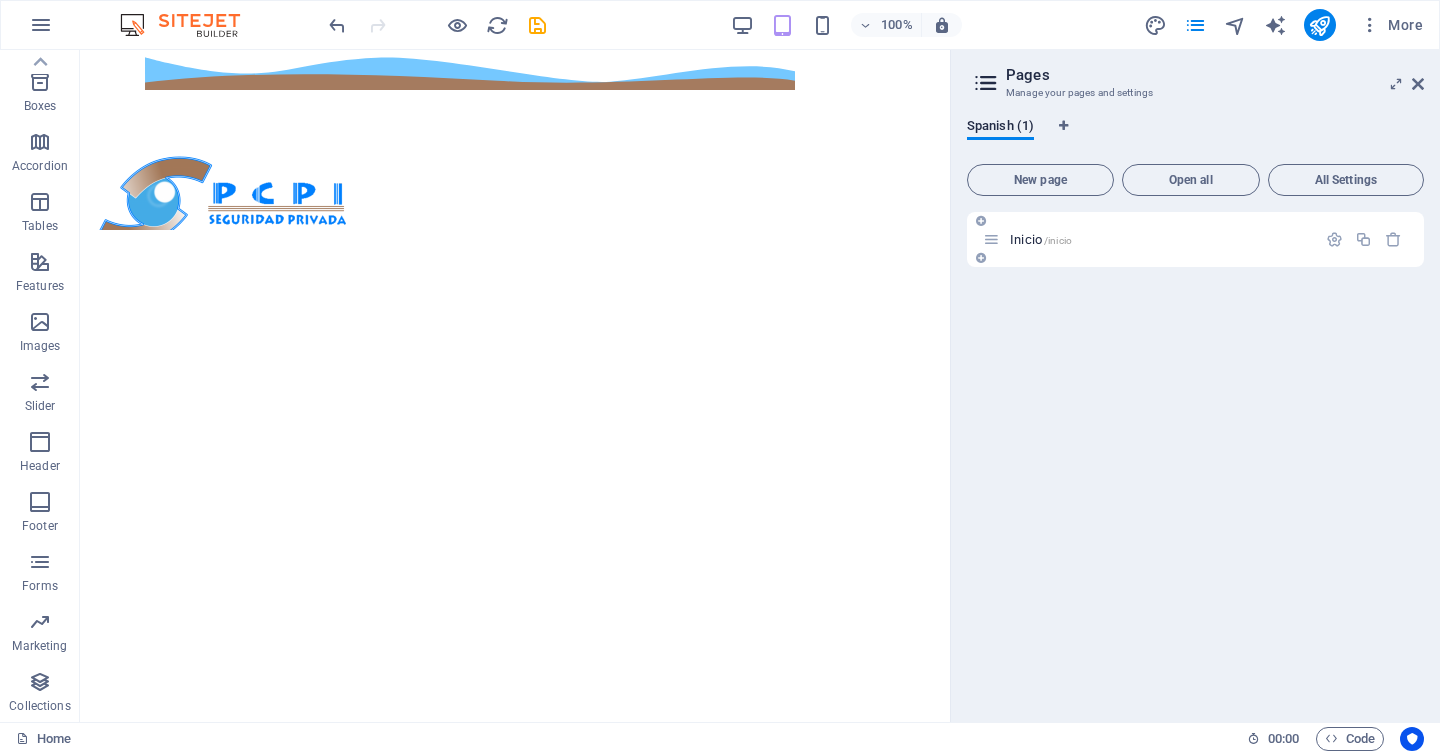 click on "/inicio" at bounding box center [1058, 240] 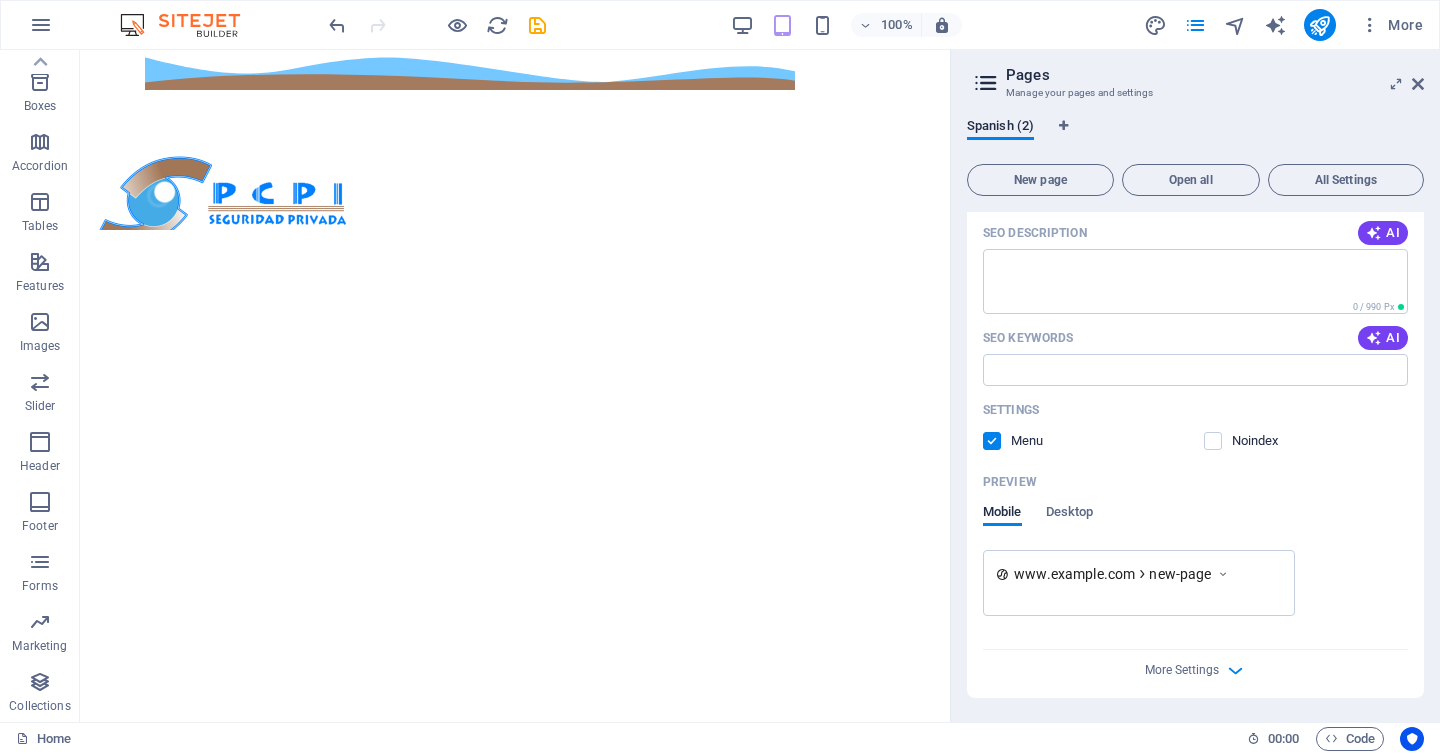 scroll, scrollTop: 0, scrollLeft: 0, axis: both 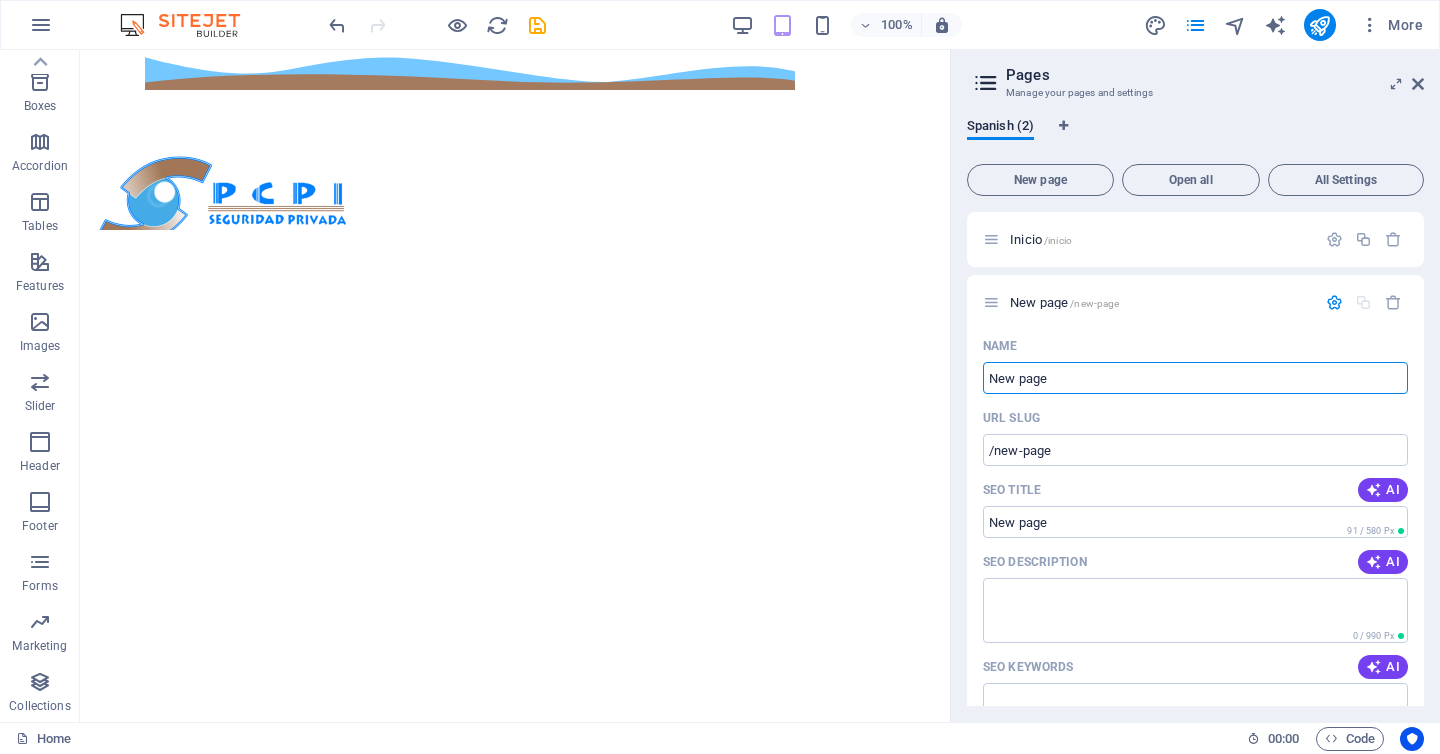 click at bounding box center (1393, 302) 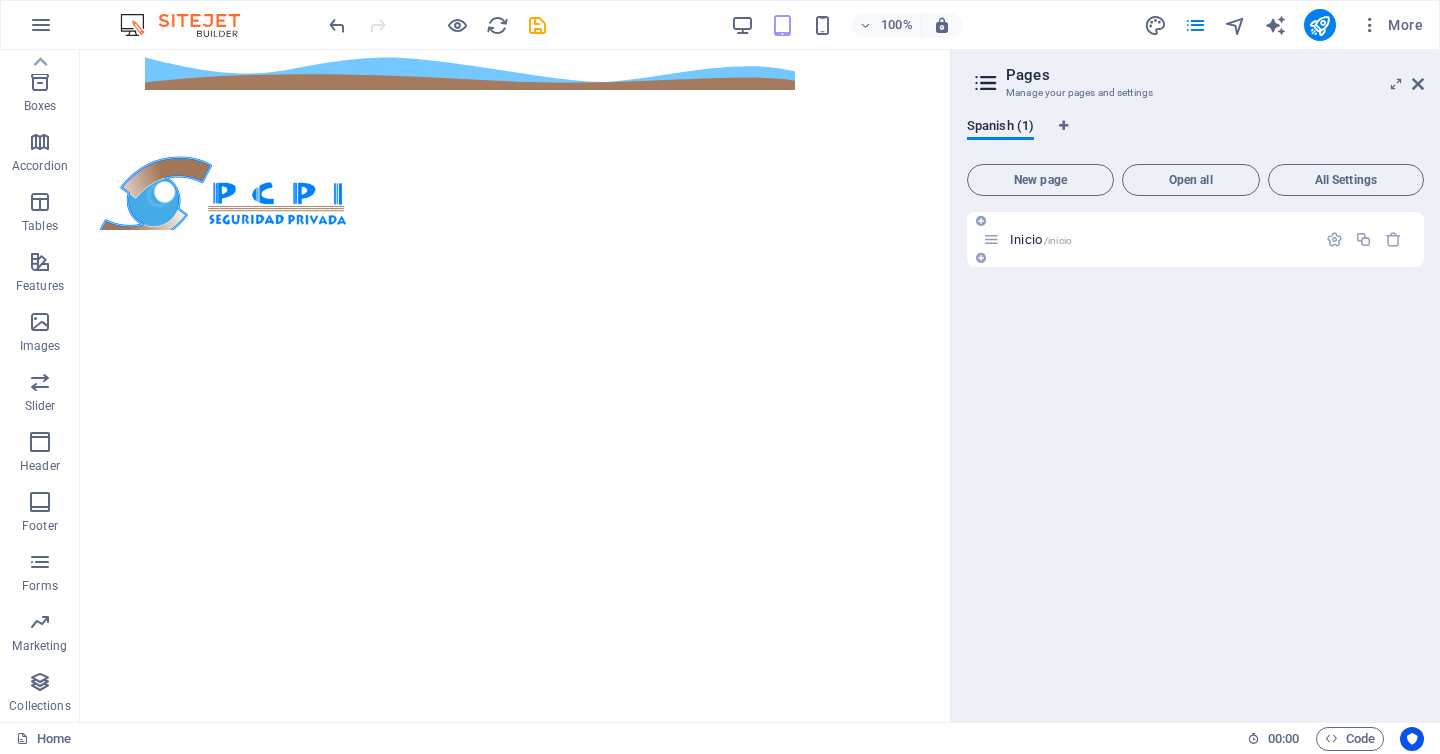 click on "/inicio" at bounding box center (1058, 240) 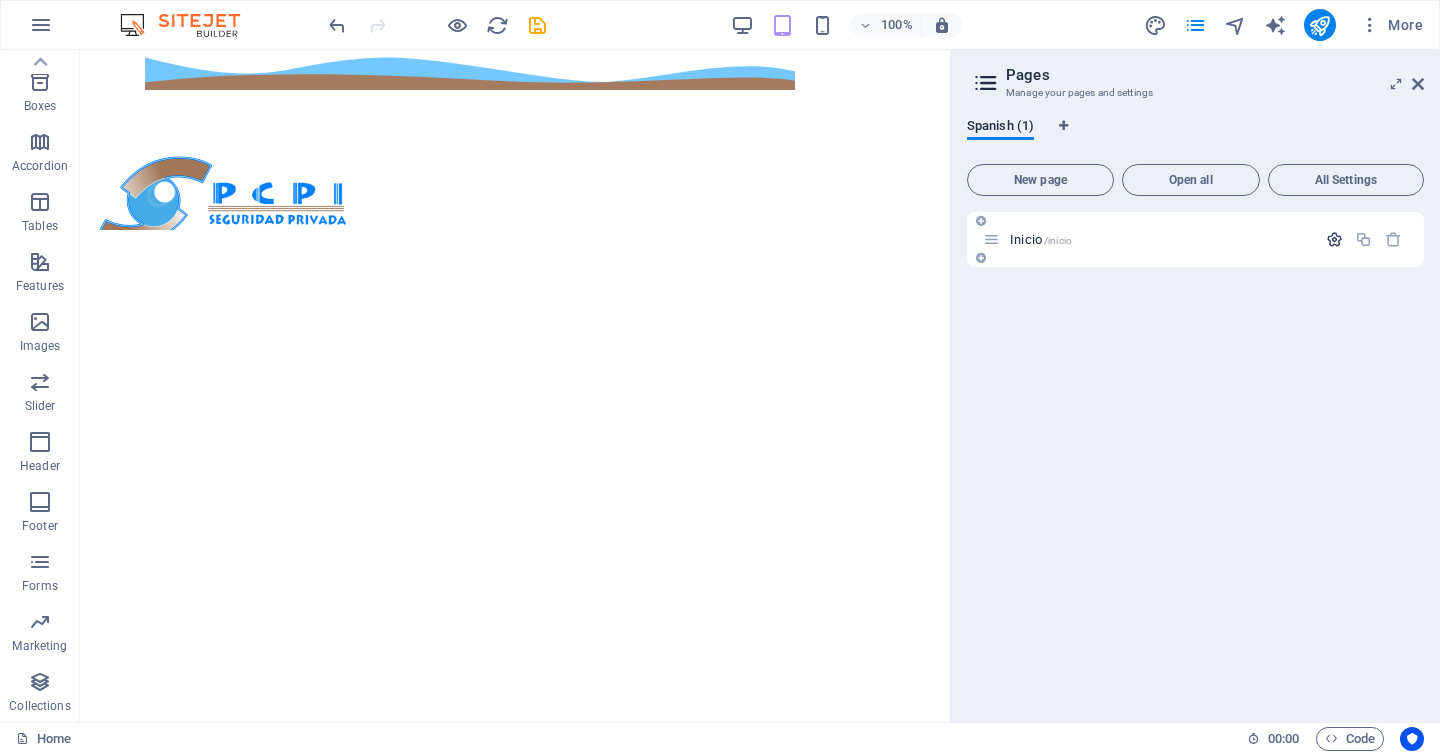 click at bounding box center [1334, 239] 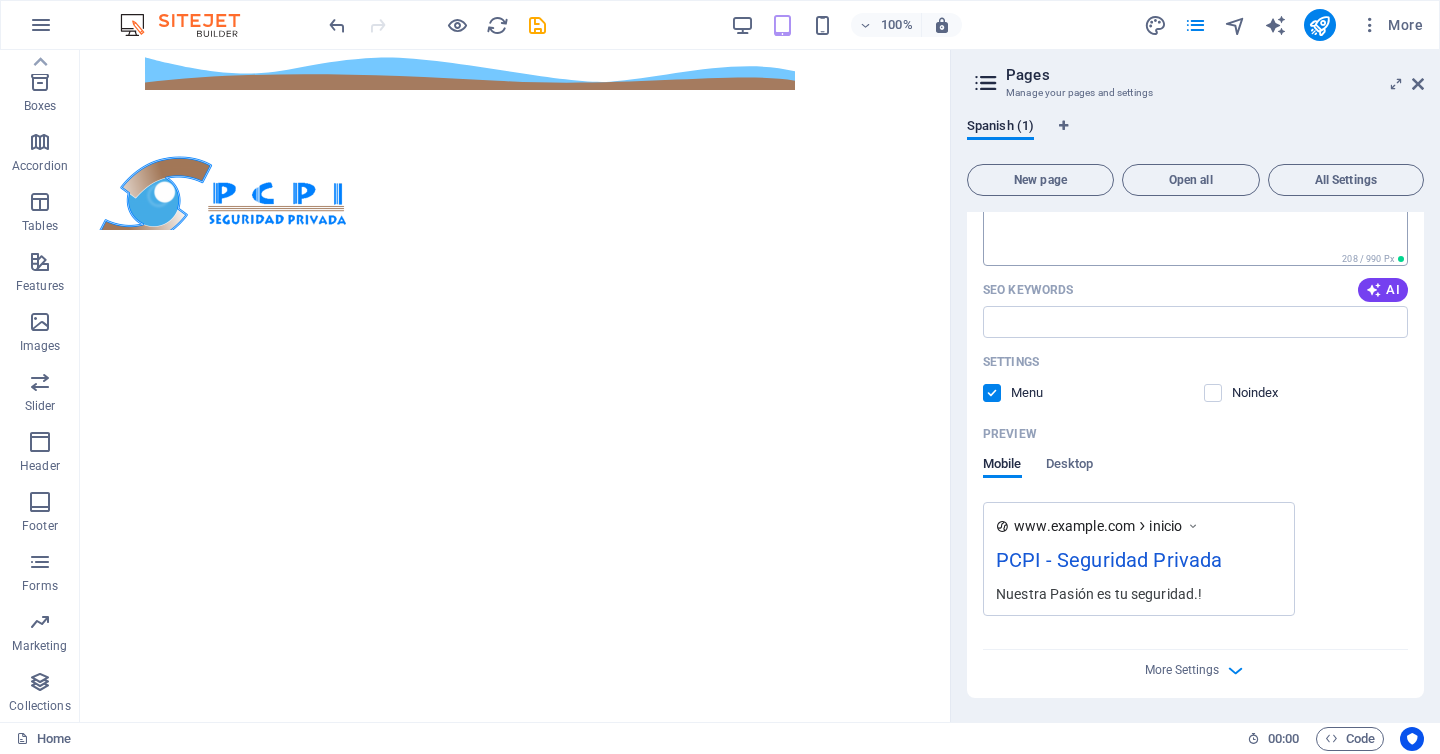 scroll, scrollTop: 0, scrollLeft: 0, axis: both 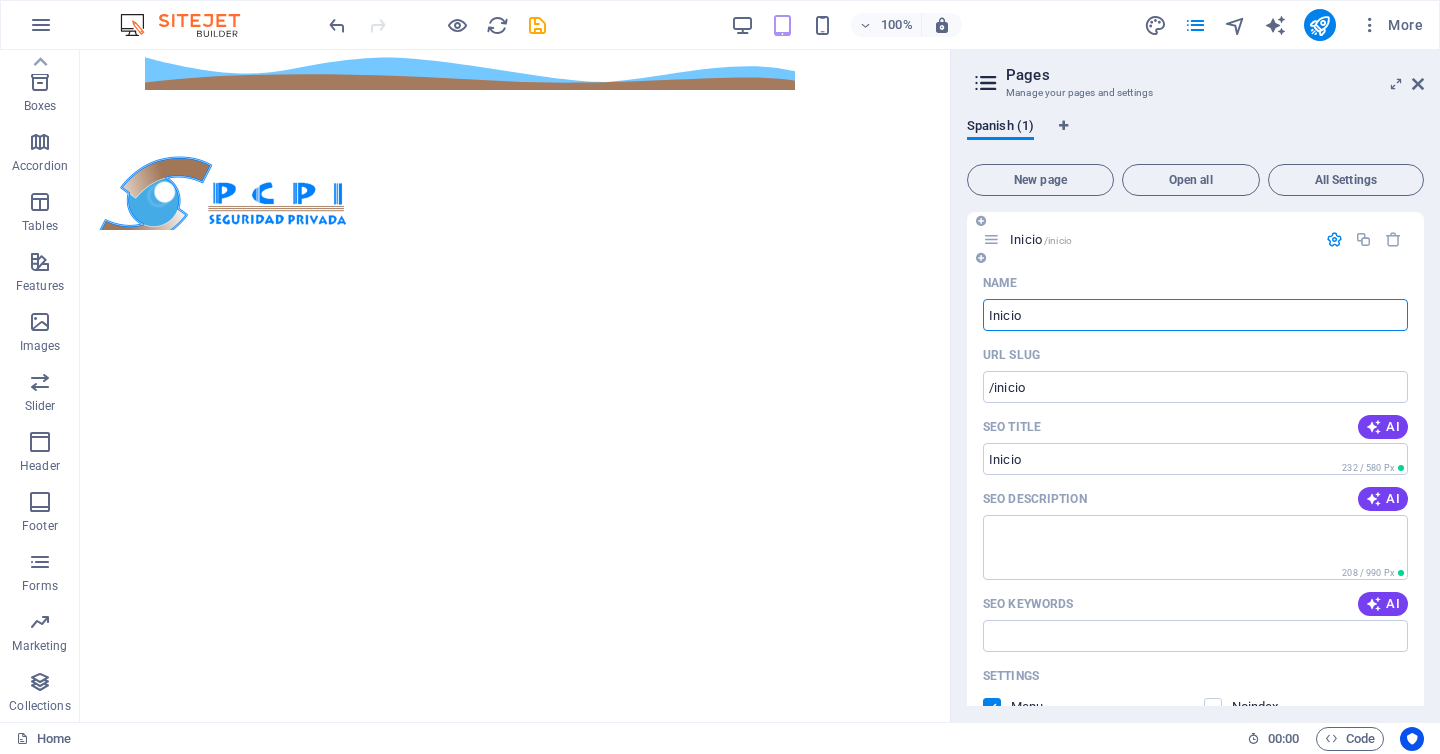 click at bounding box center [1334, 239] 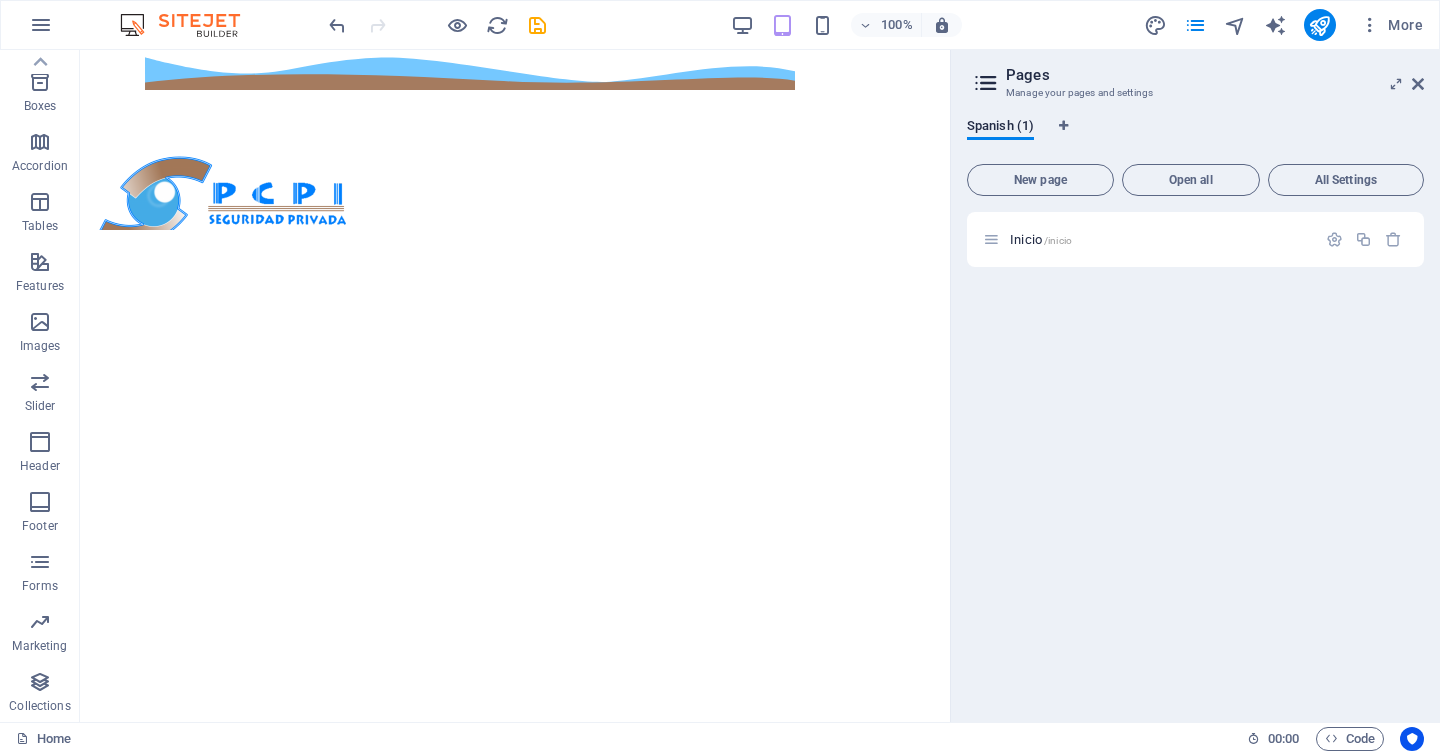 click on "Skip to main content
8183454327 ISAAC GARZA 1208 PTE, COL. CENTRO ,  Monterrey   64000" at bounding box center [515, 140] 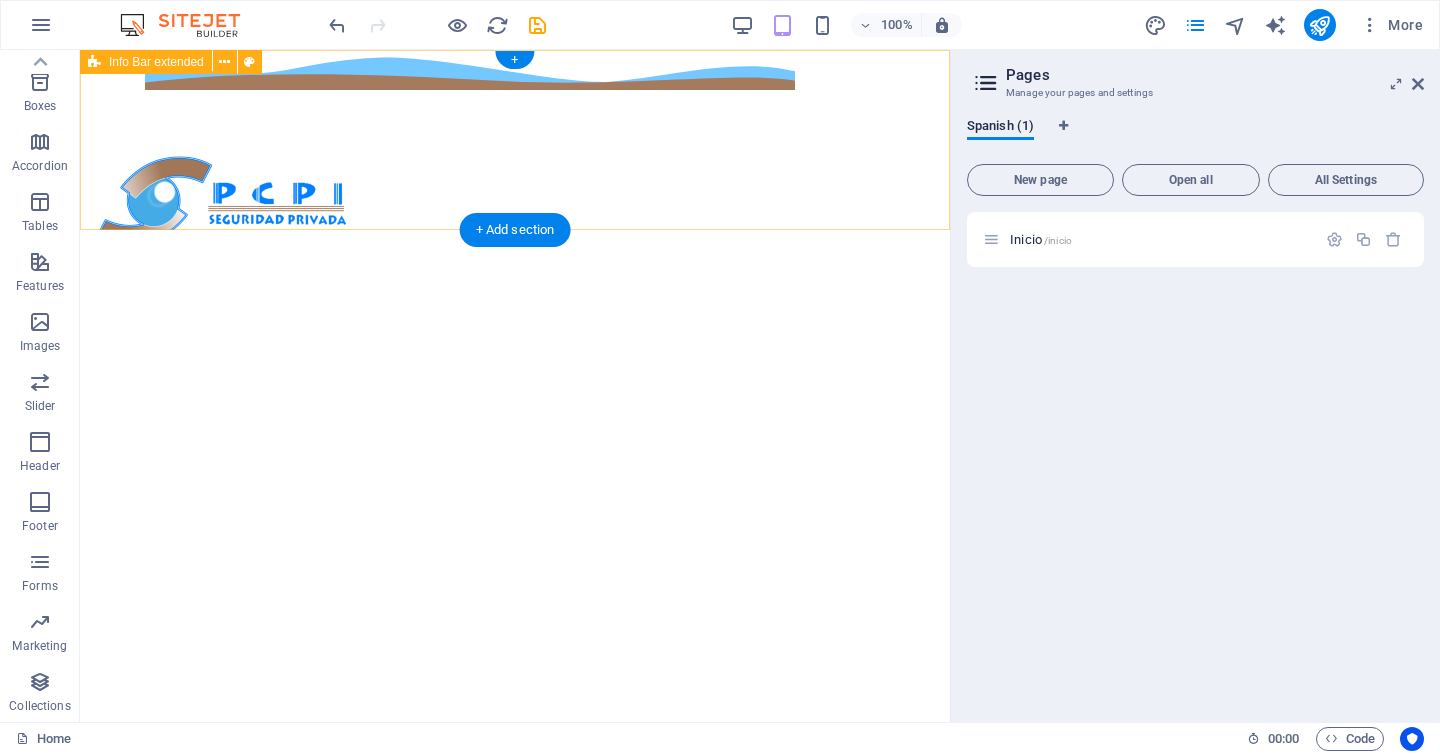 click on "8183454327 ISAAC GARZA 1208 PTE, COL. CENTRO ,  Monterrey   64000" at bounding box center (515, 140) 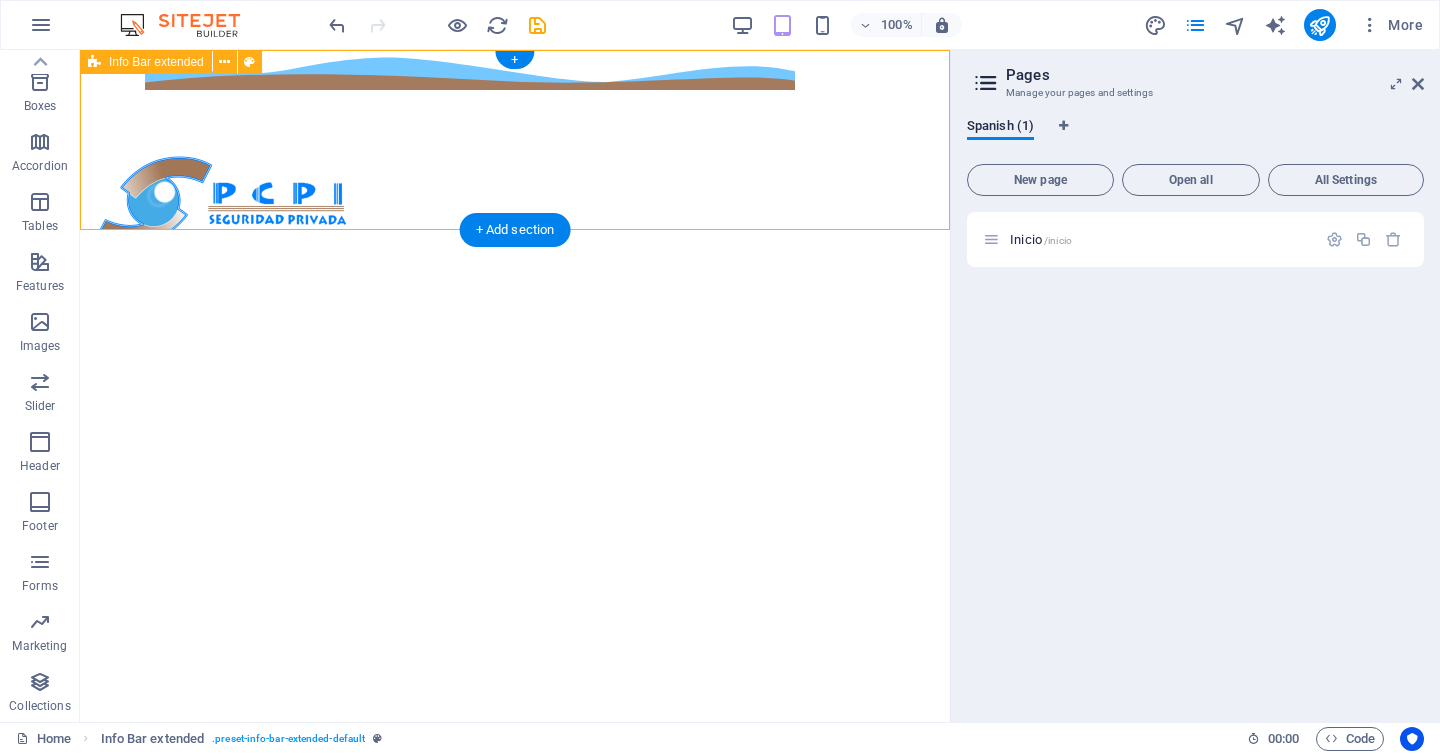 click on "8183454327 ISAAC GARZA 1208 PTE, COL. CENTRO ,  Monterrey   64000" at bounding box center [515, 140] 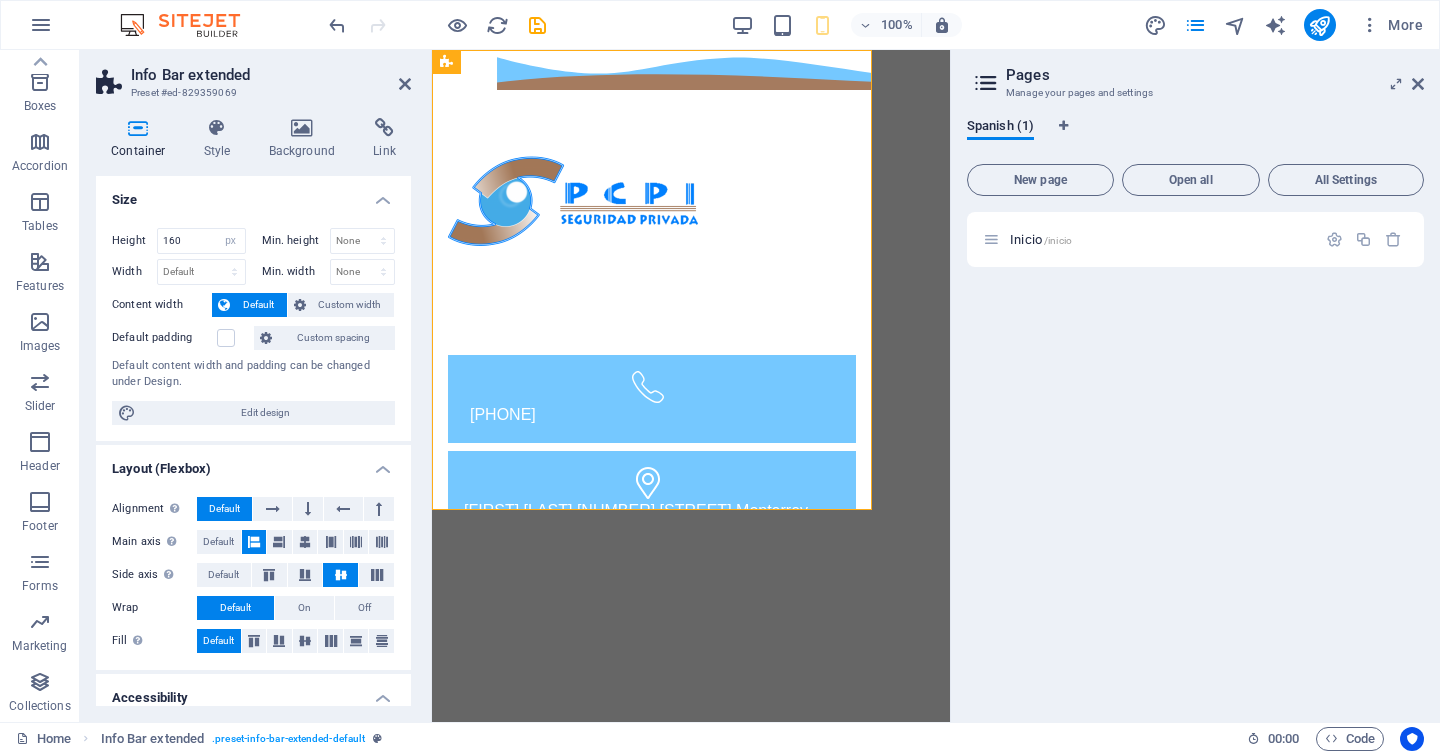 type on "460" 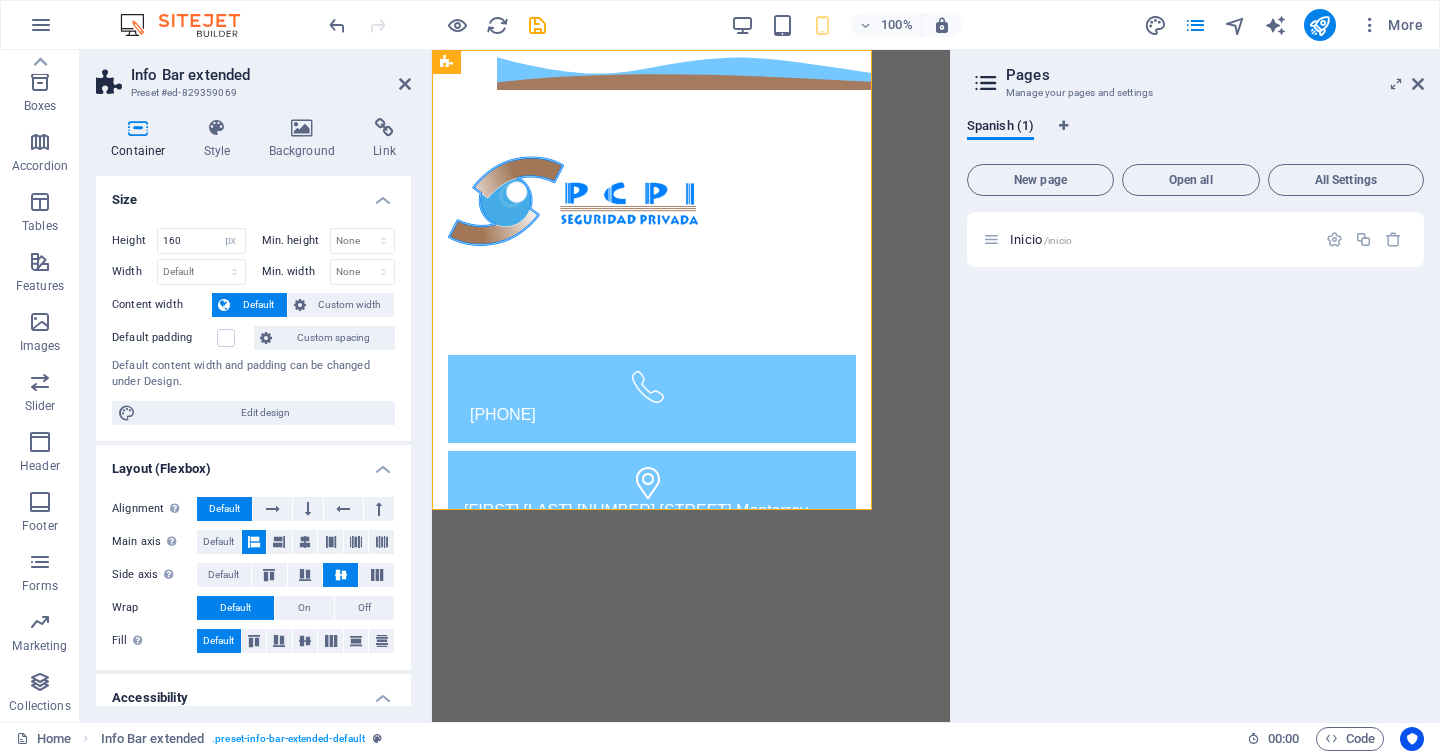 type on "0" 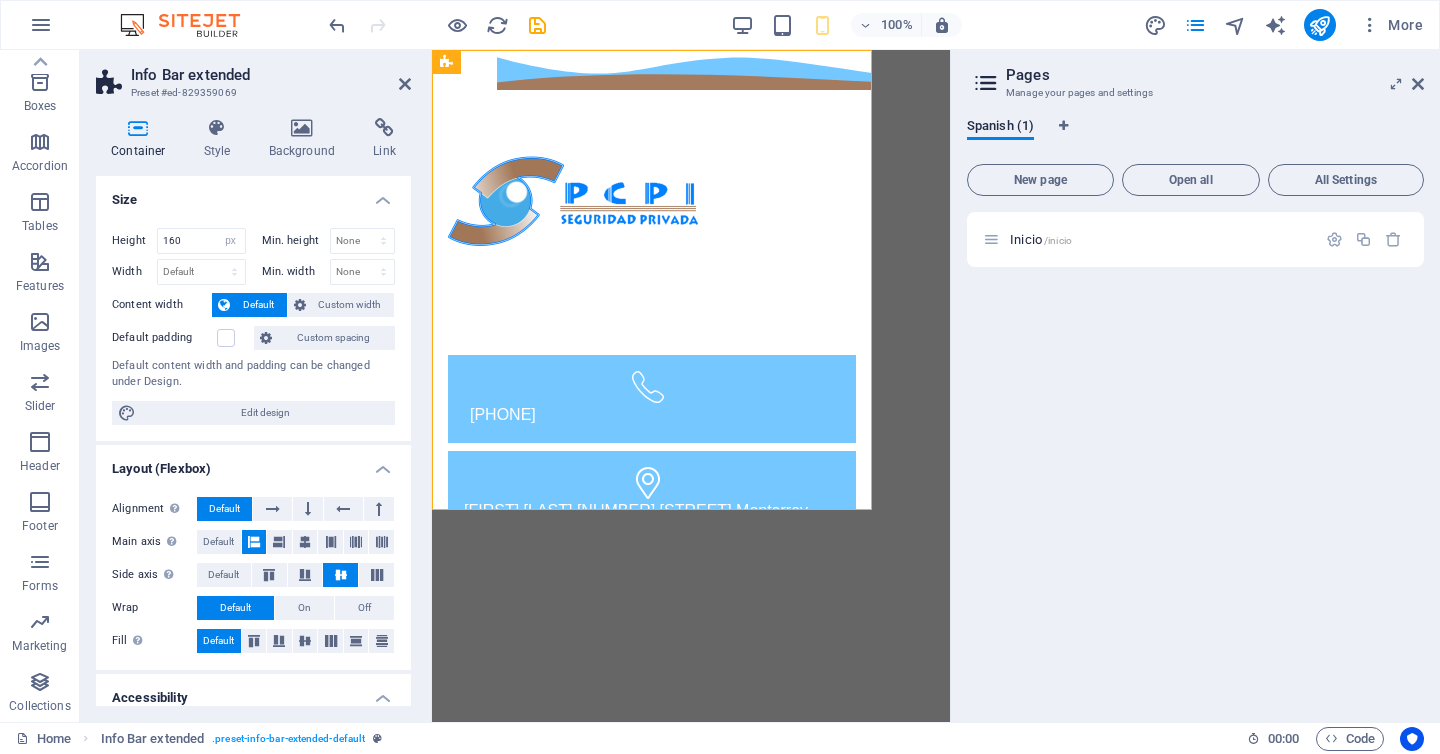 type on "440" 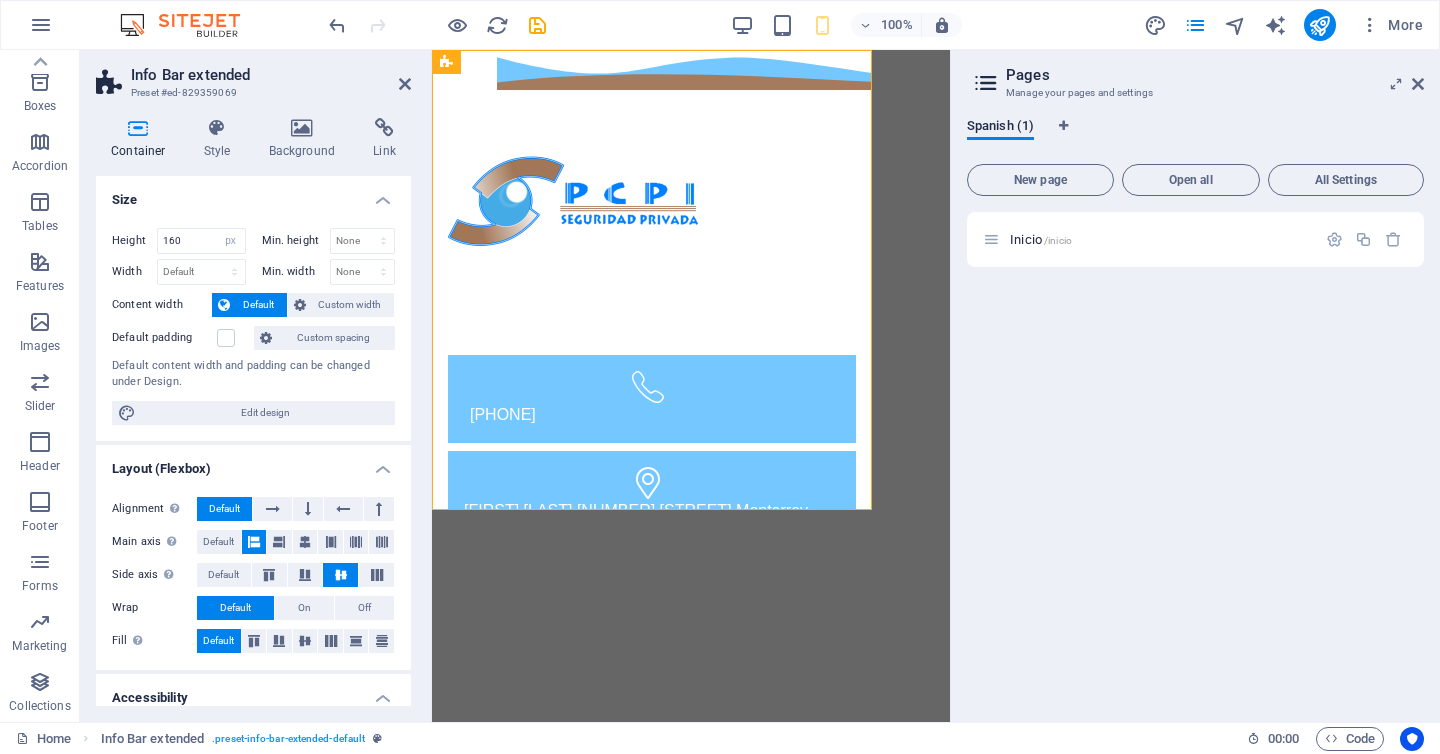 select on "px" 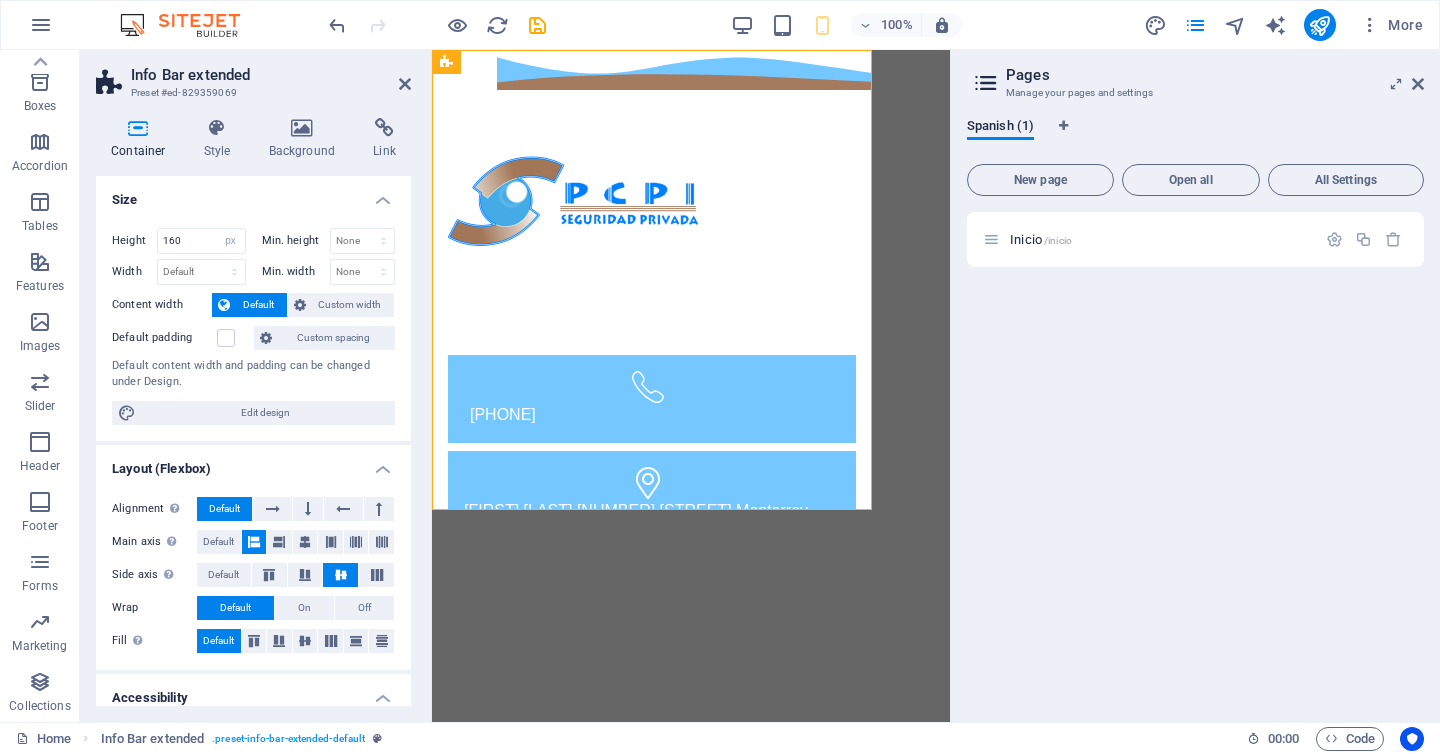 type on "0" 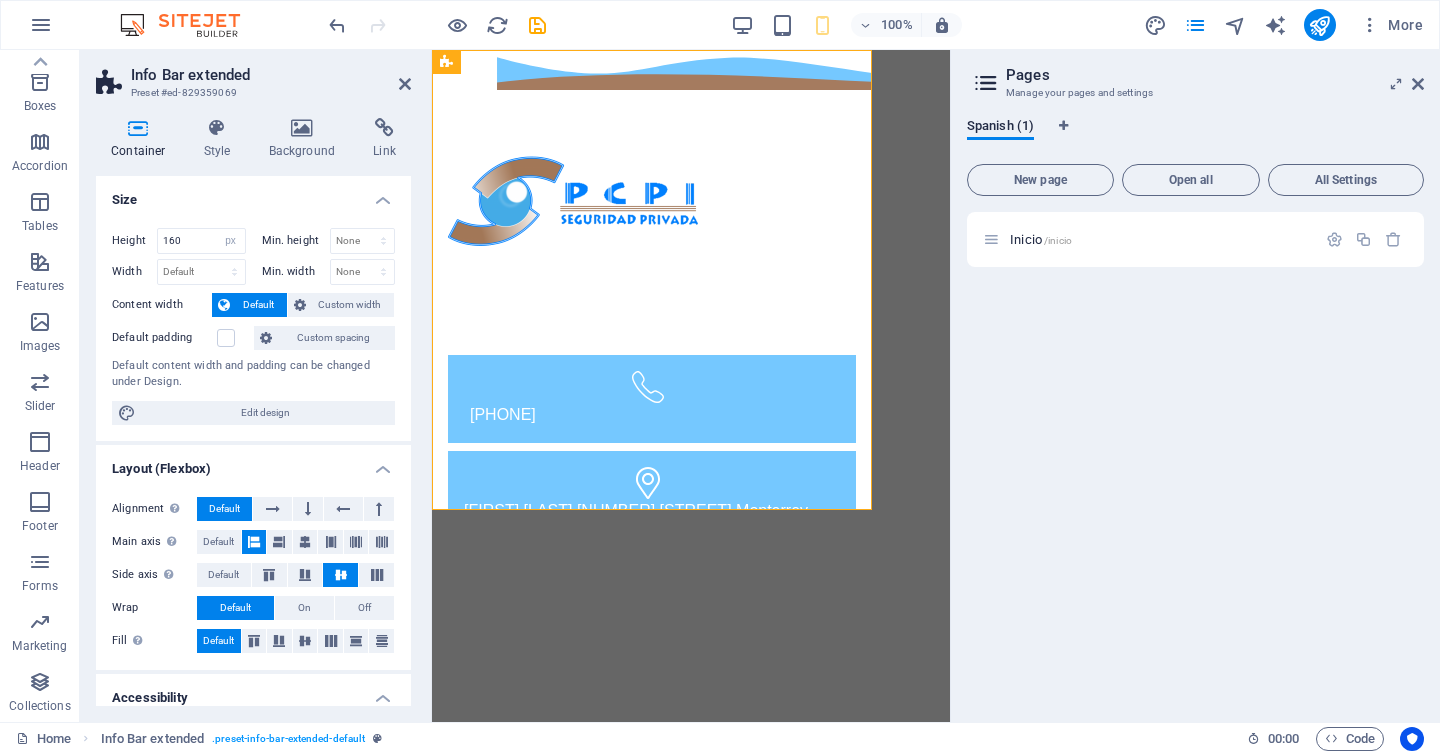 select on "px" 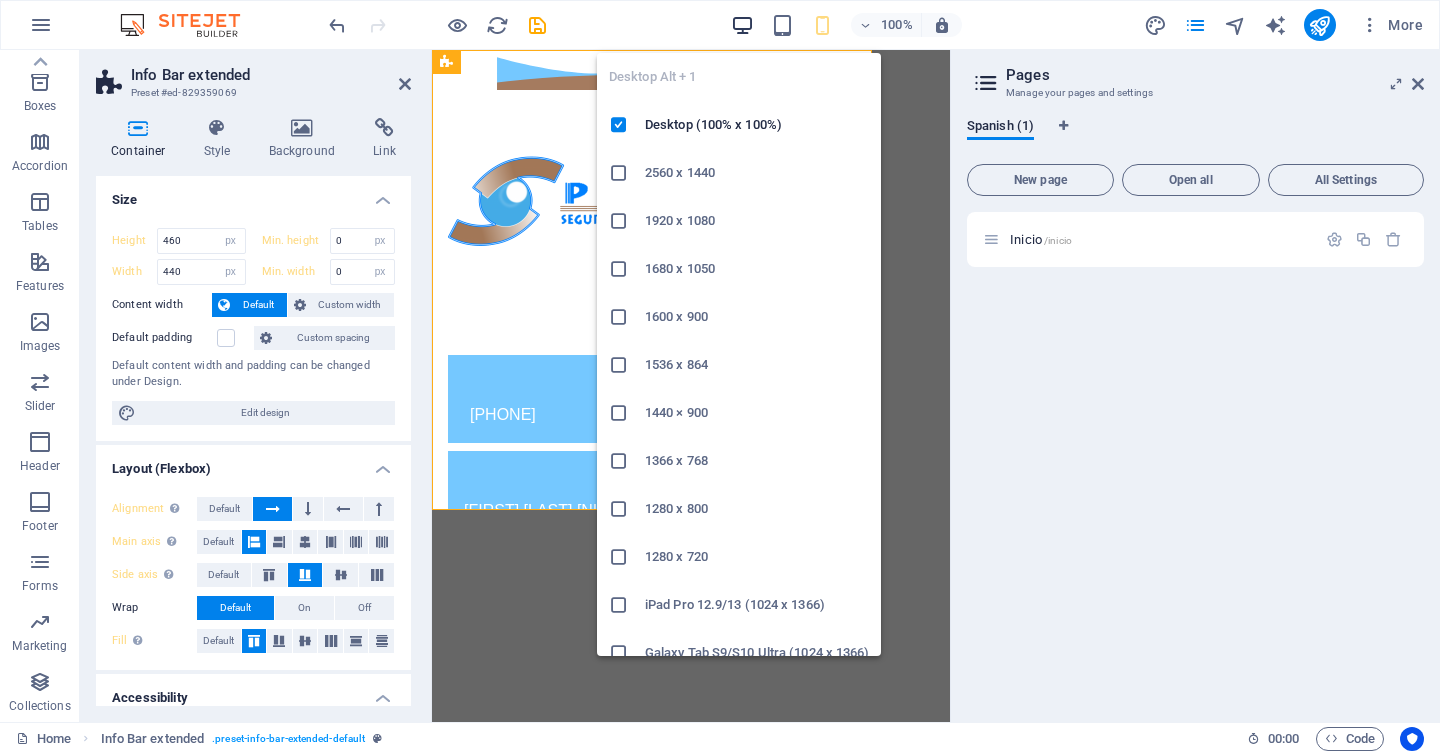 click at bounding box center (742, 25) 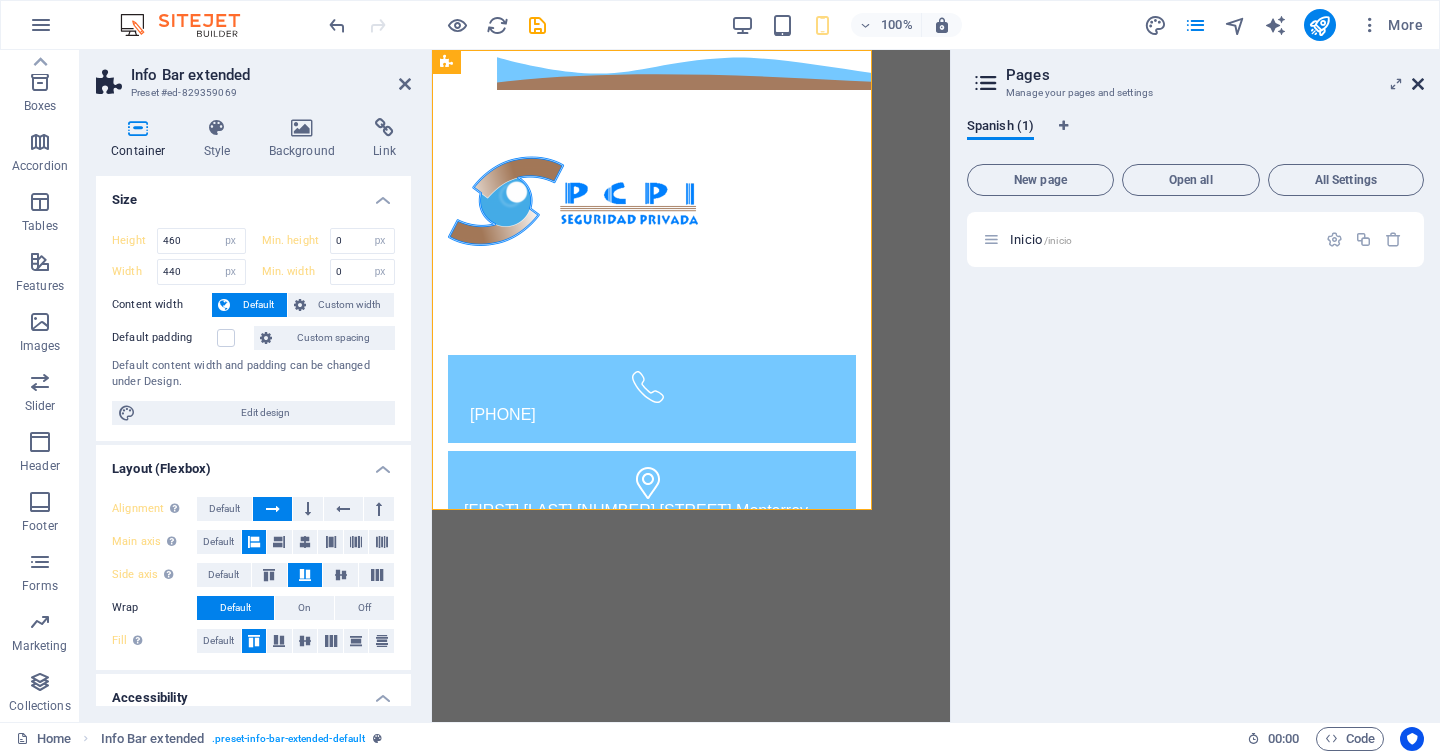 click at bounding box center [1418, 84] 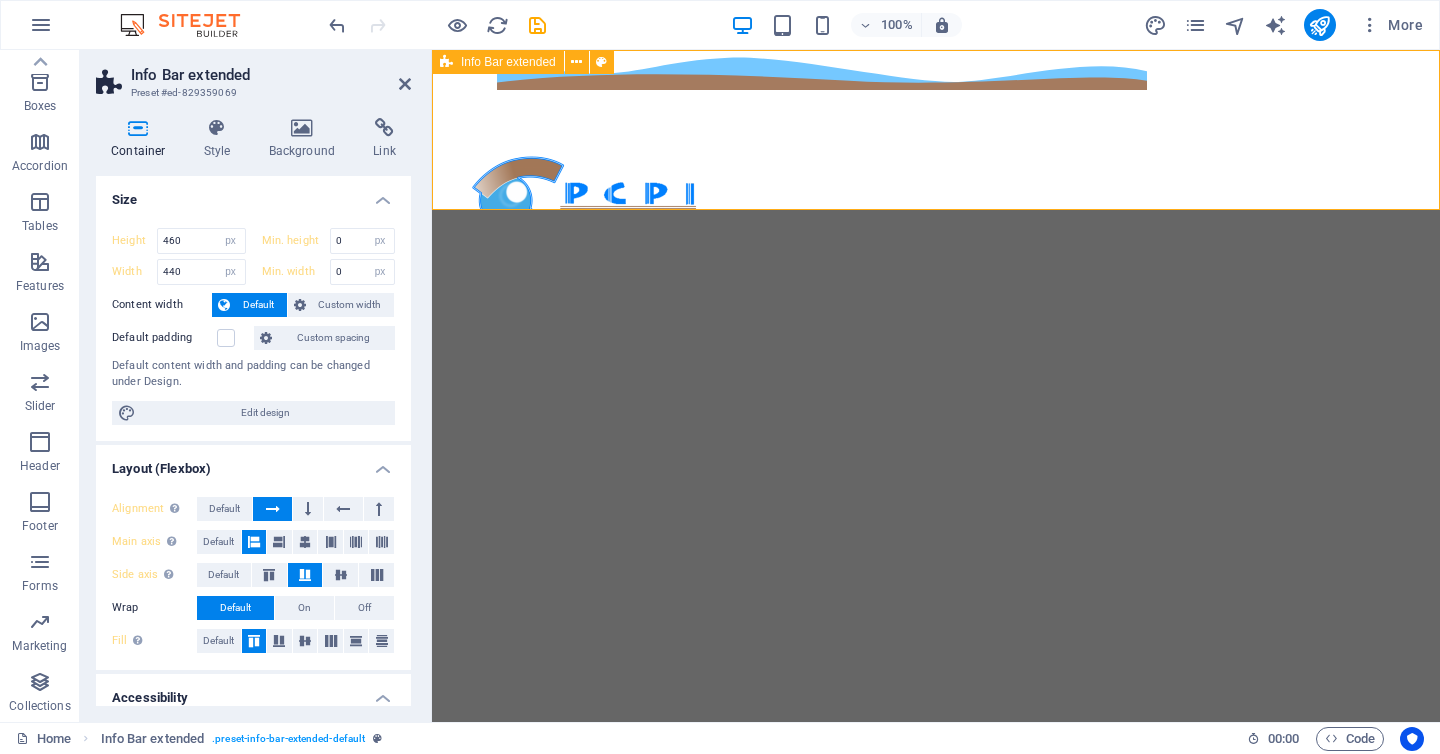 type on "160" 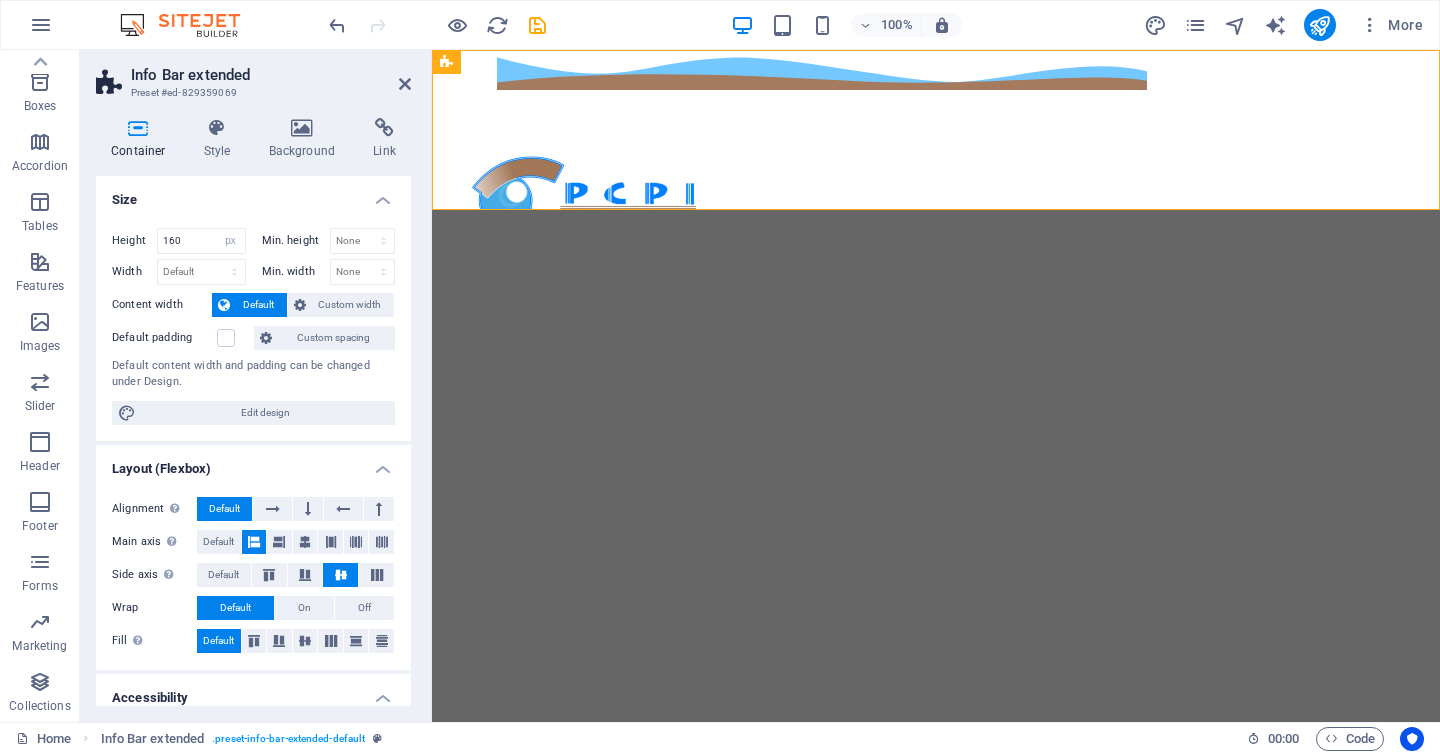 click at bounding box center (138, 128) 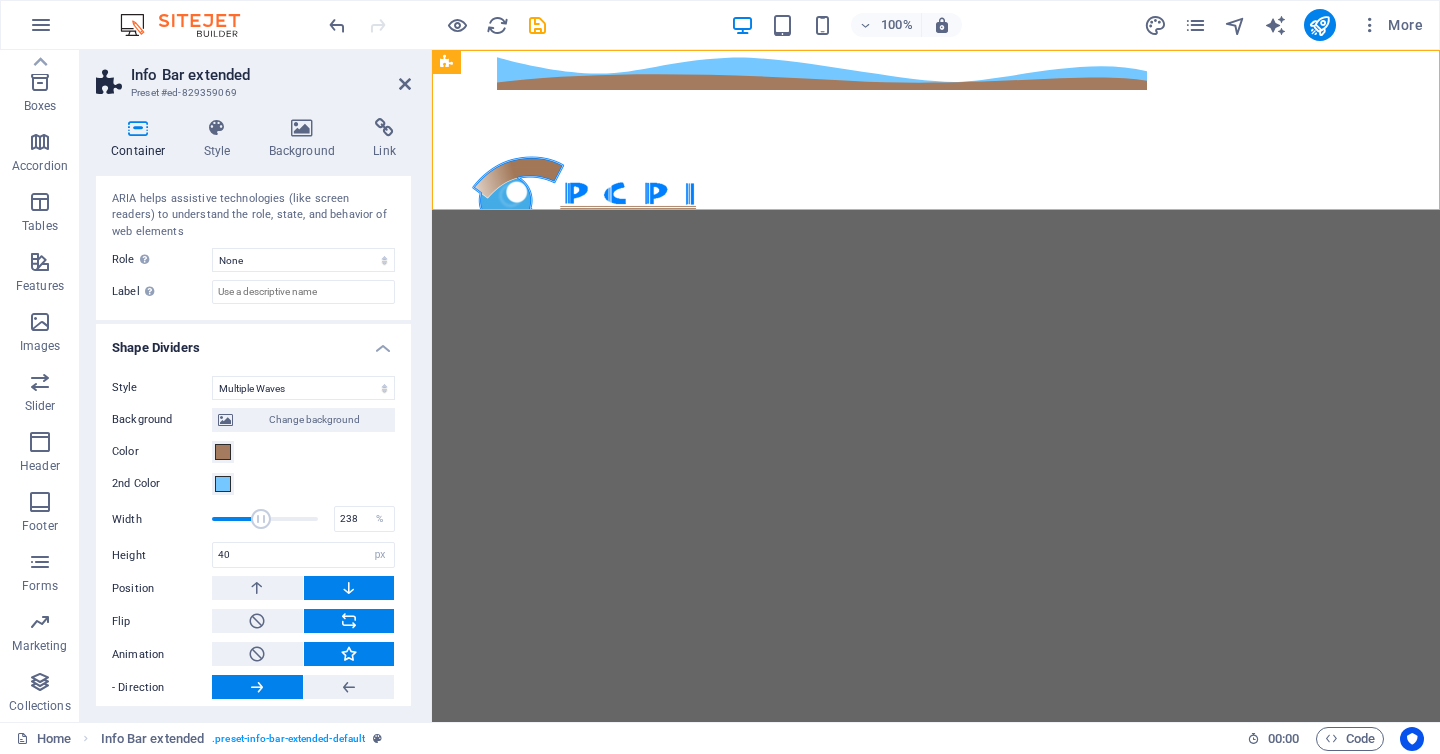 scroll, scrollTop: 583, scrollLeft: 0, axis: vertical 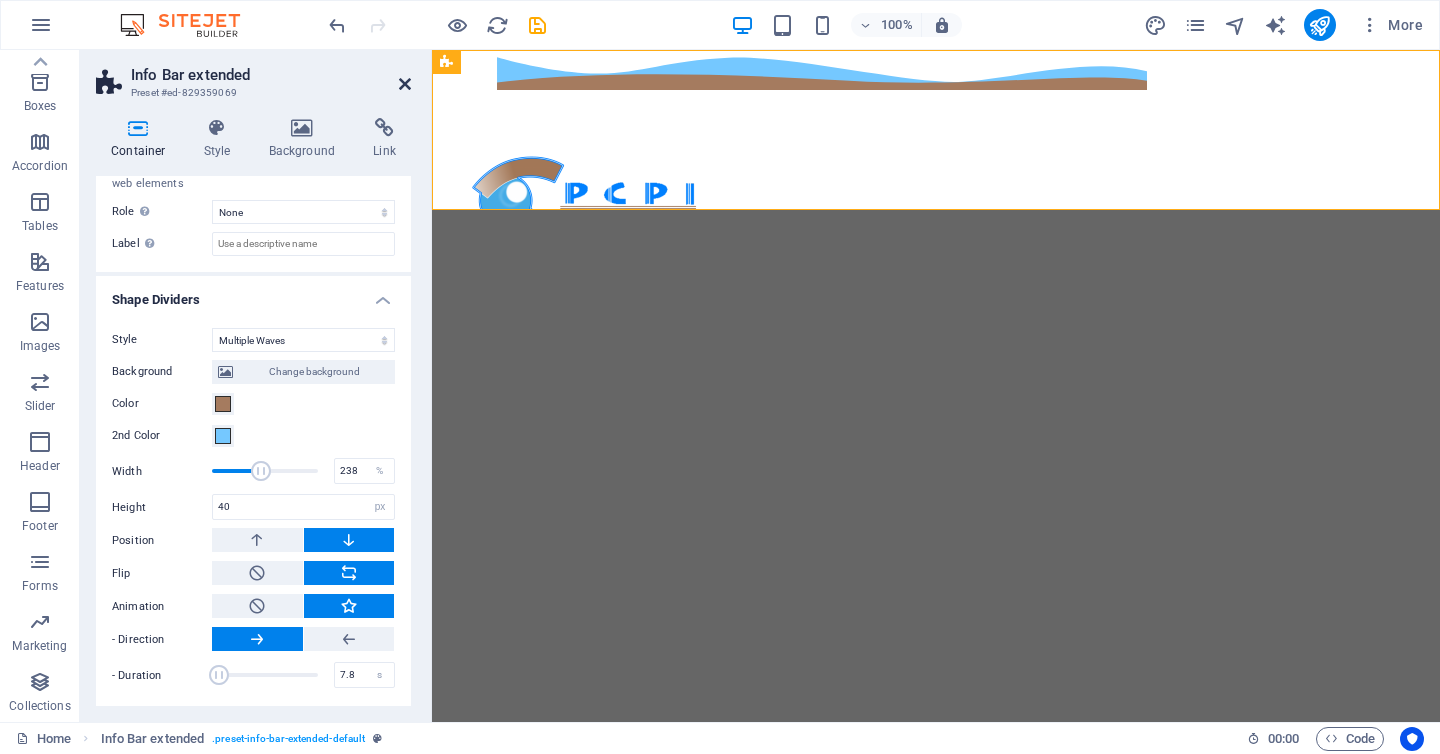 click at bounding box center (405, 84) 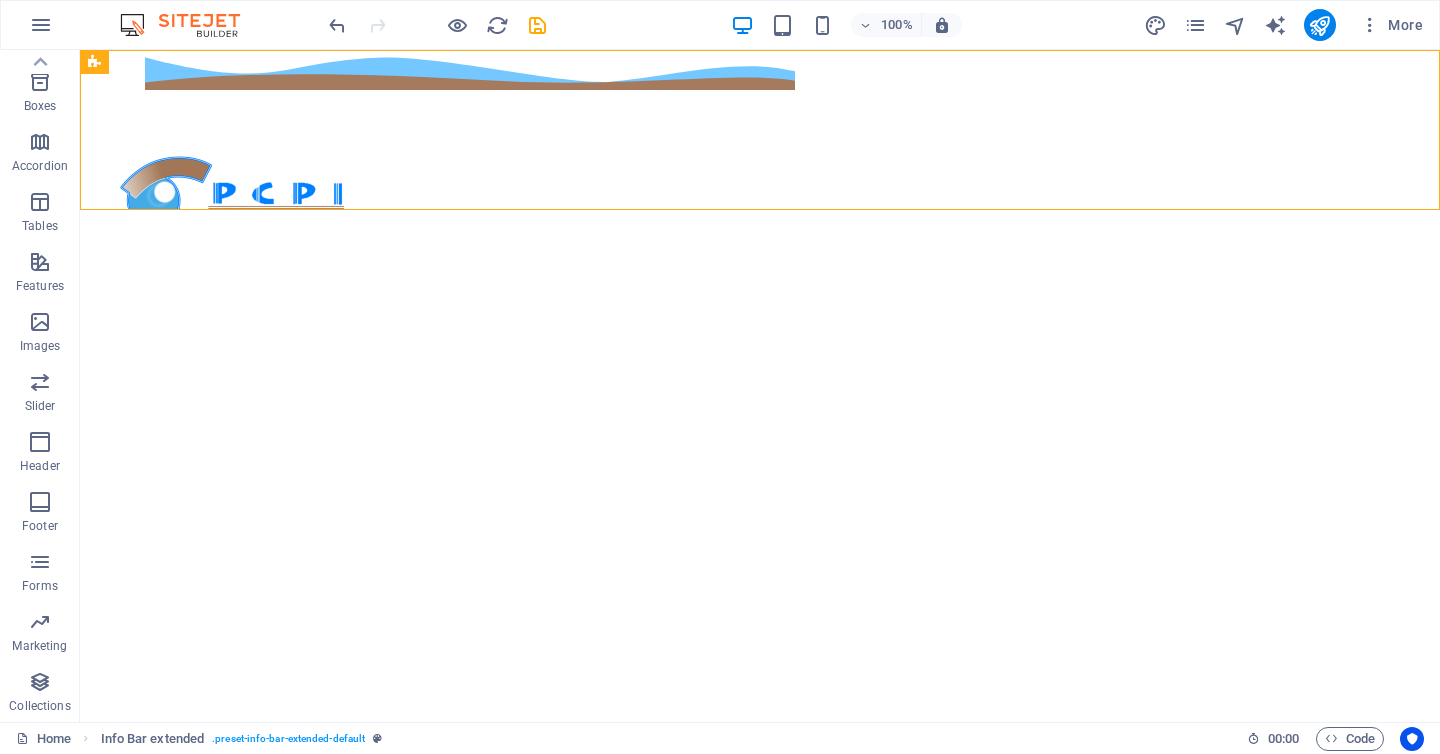 click on "Skip to main content
8183454327 ISAAC GARZA 1208 PTE, COL. CENTRO ,  Monterrey   64000" at bounding box center (760, 130) 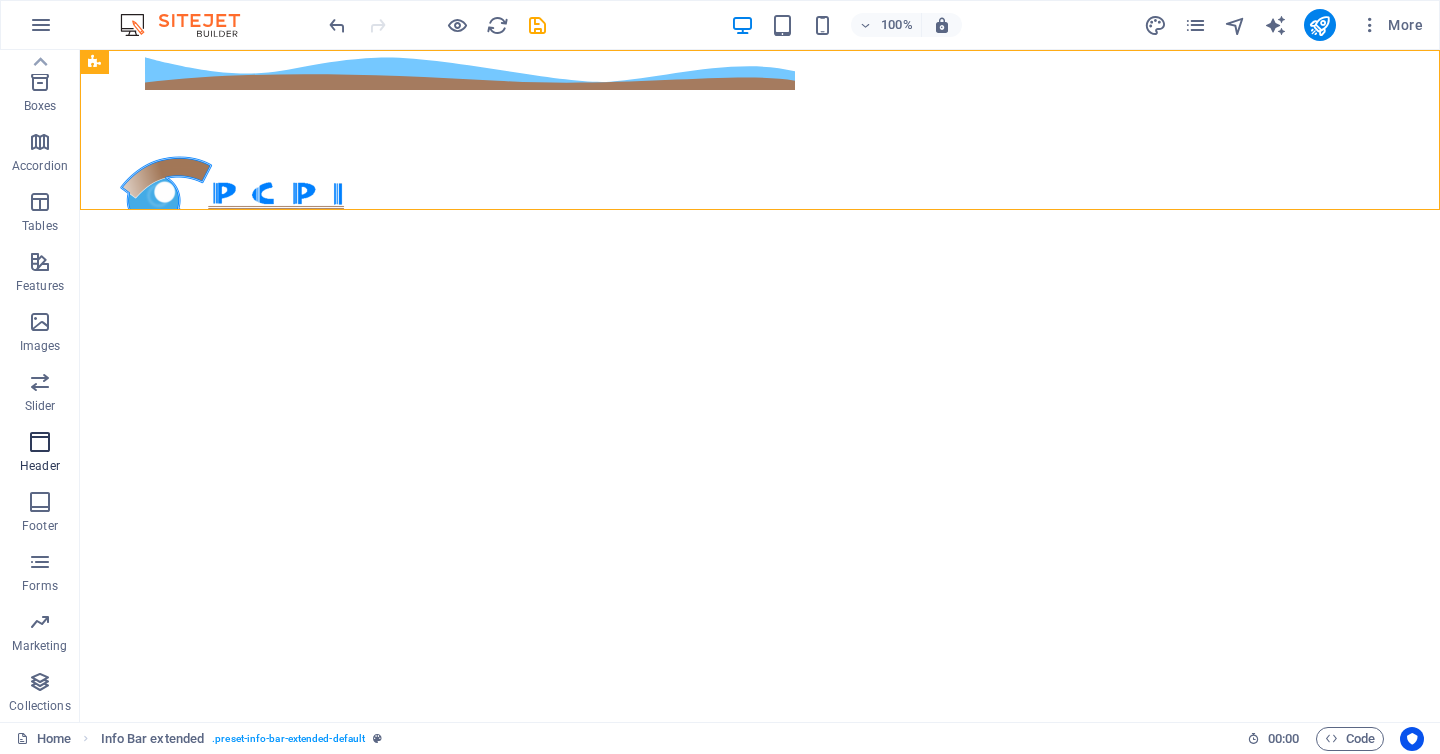 click at bounding box center [40, 442] 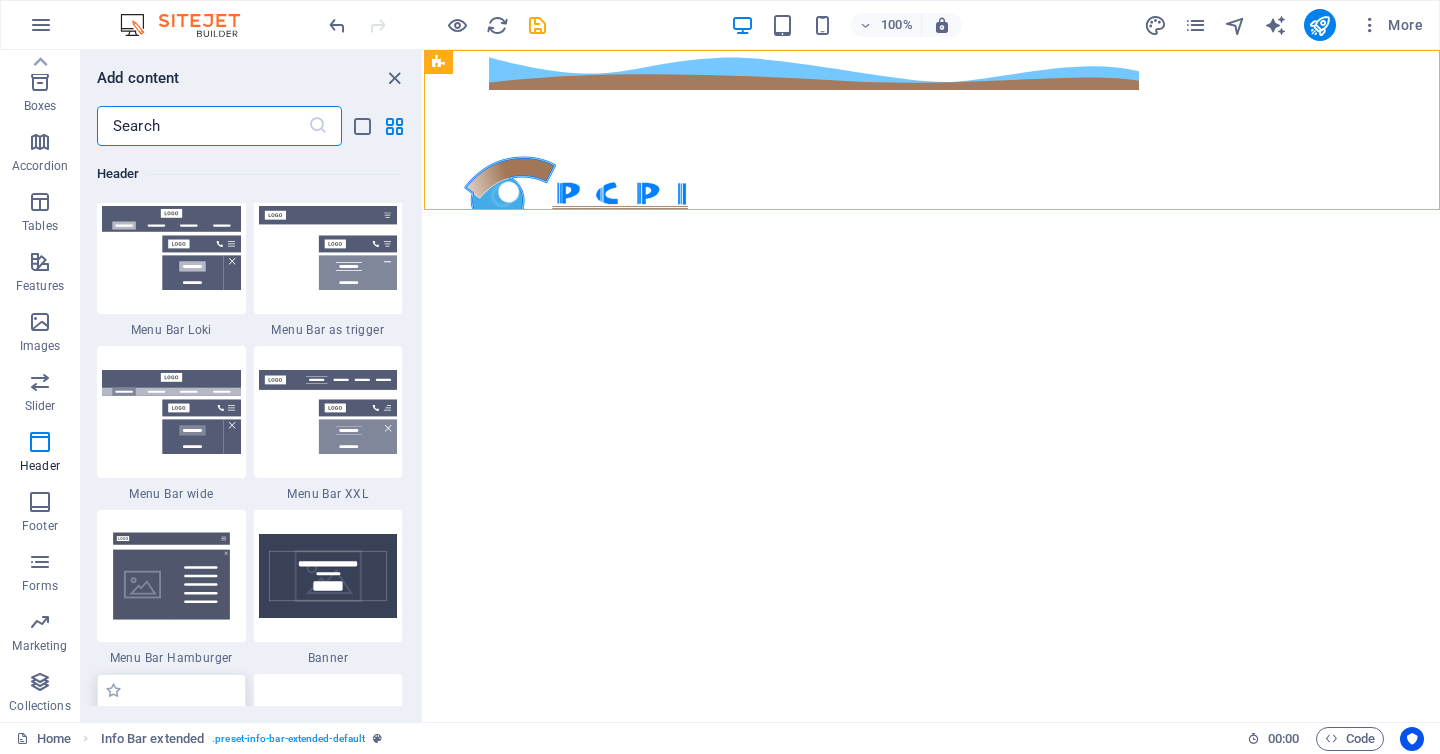 scroll, scrollTop: 12383, scrollLeft: 0, axis: vertical 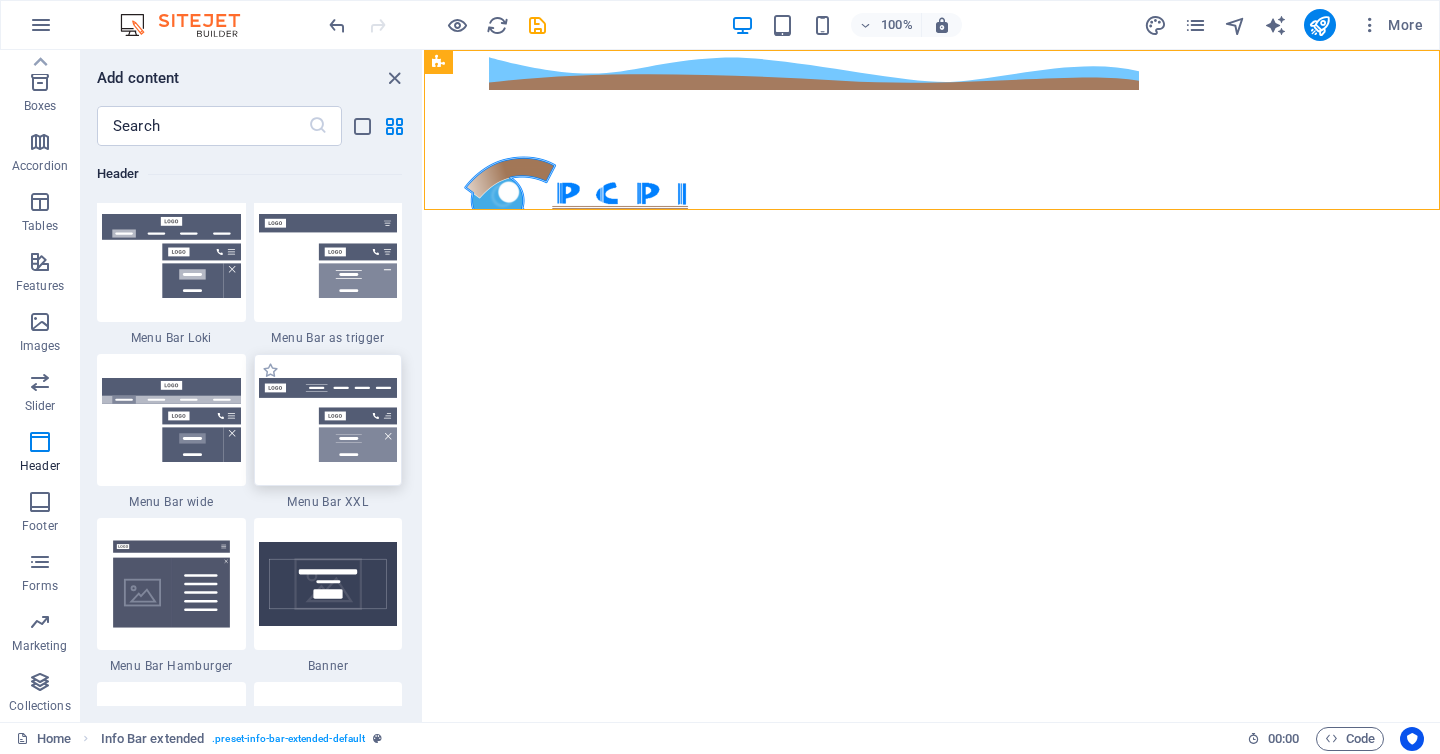 click at bounding box center (328, 420) 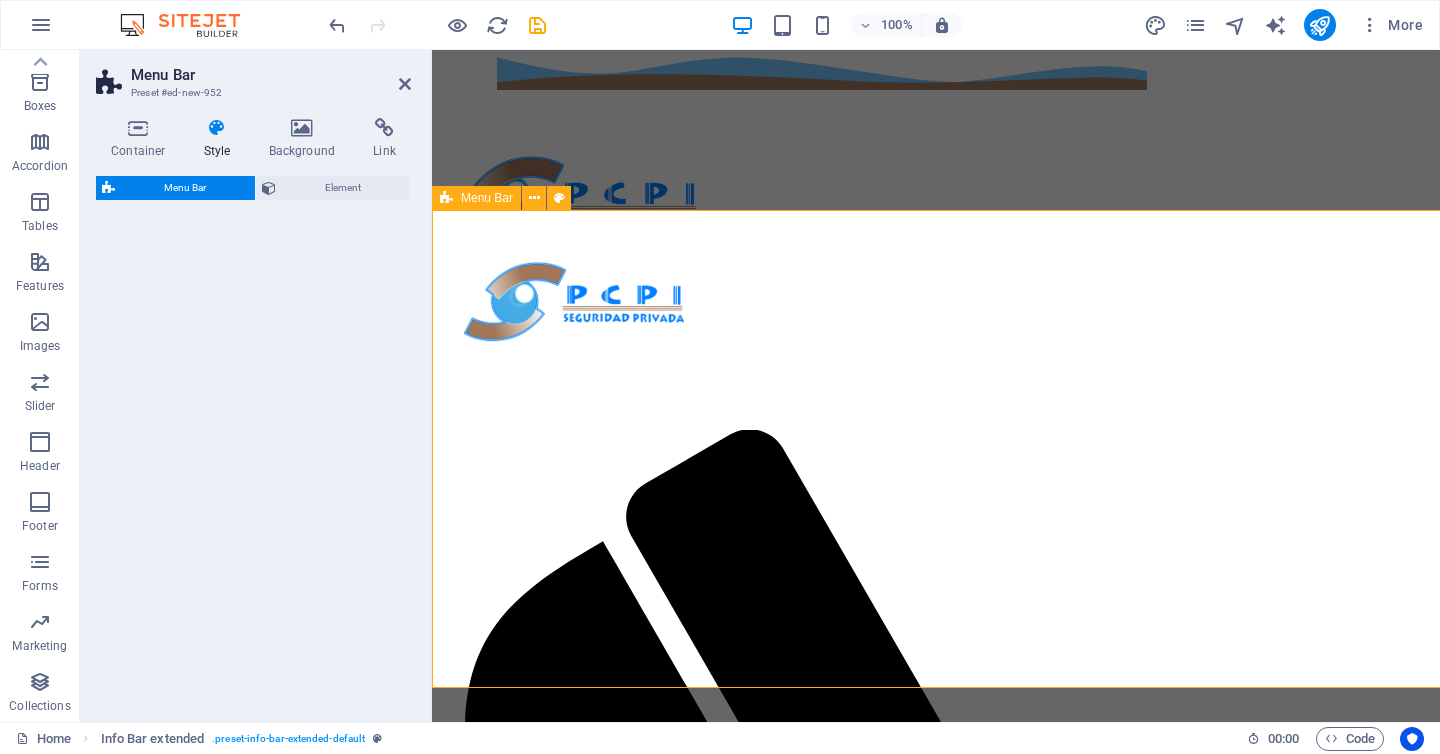select on "rem" 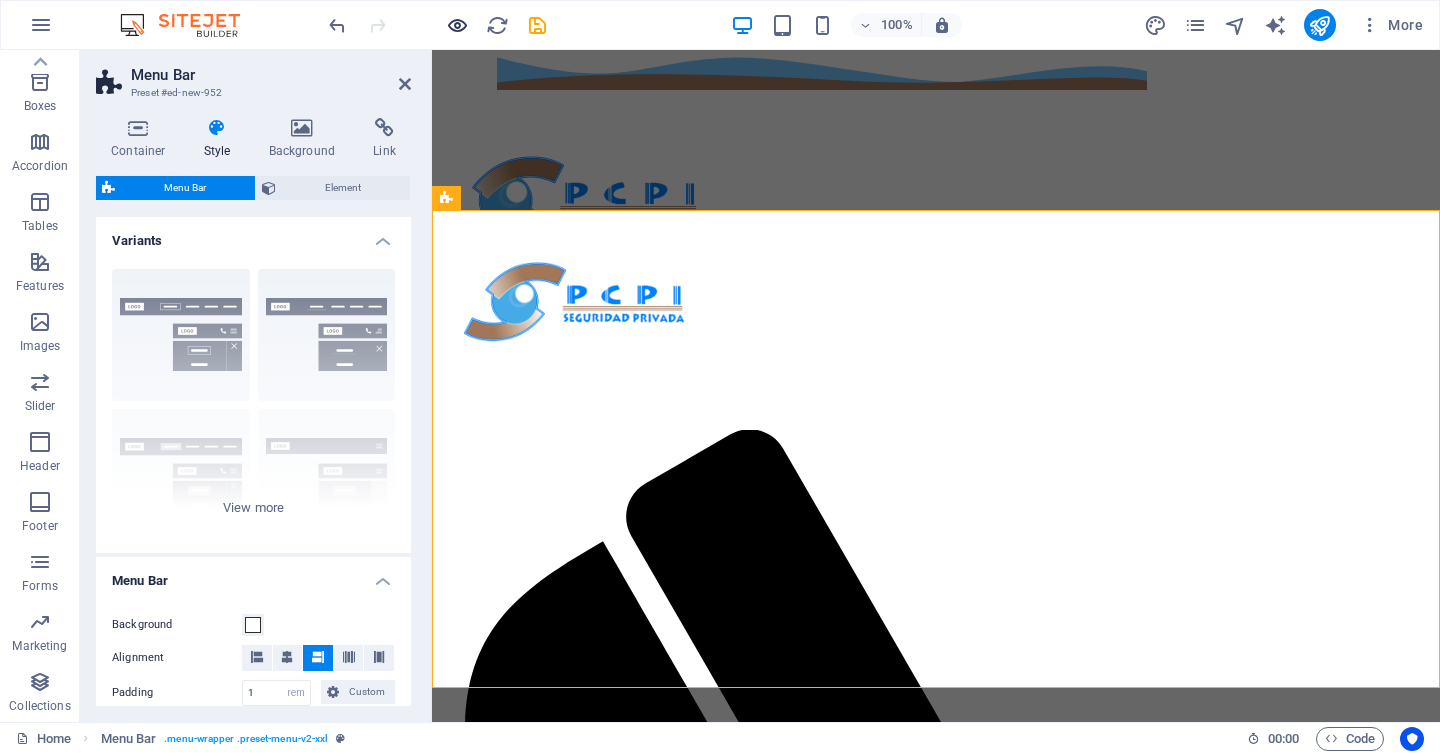 click at bounding box center (457, 25) 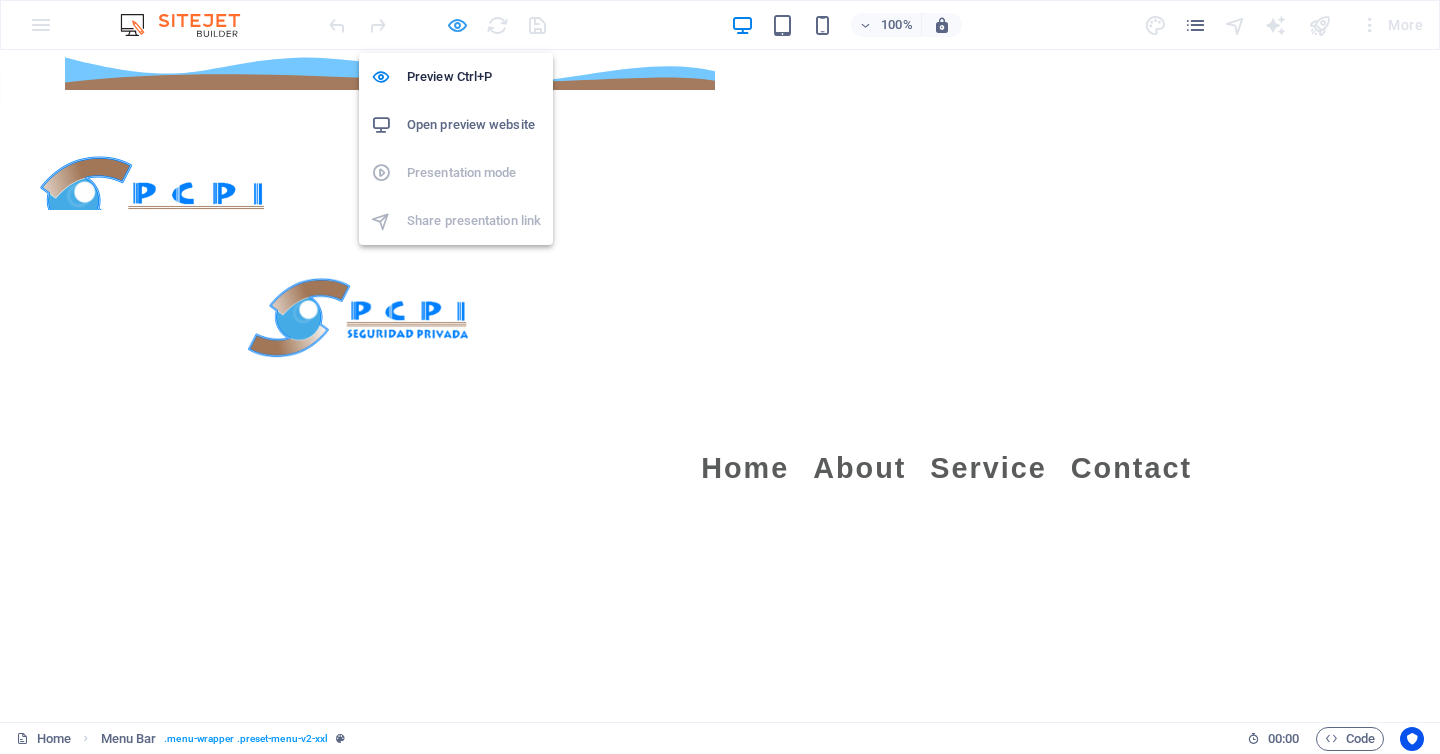 click at bounding box center (457, 25) 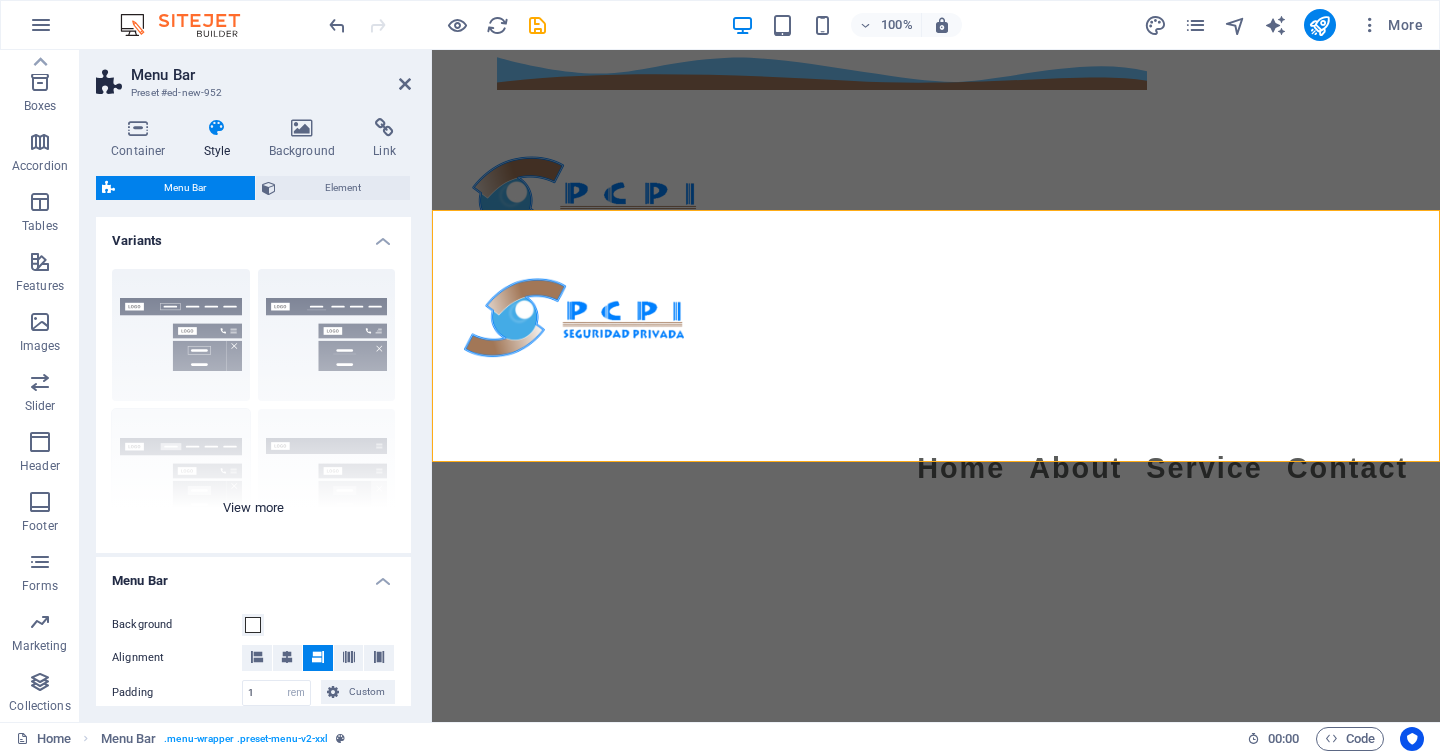 click on "Border Centered Default Fixed Loki Trigger Wide XXL" at bounding box center [253, 403] 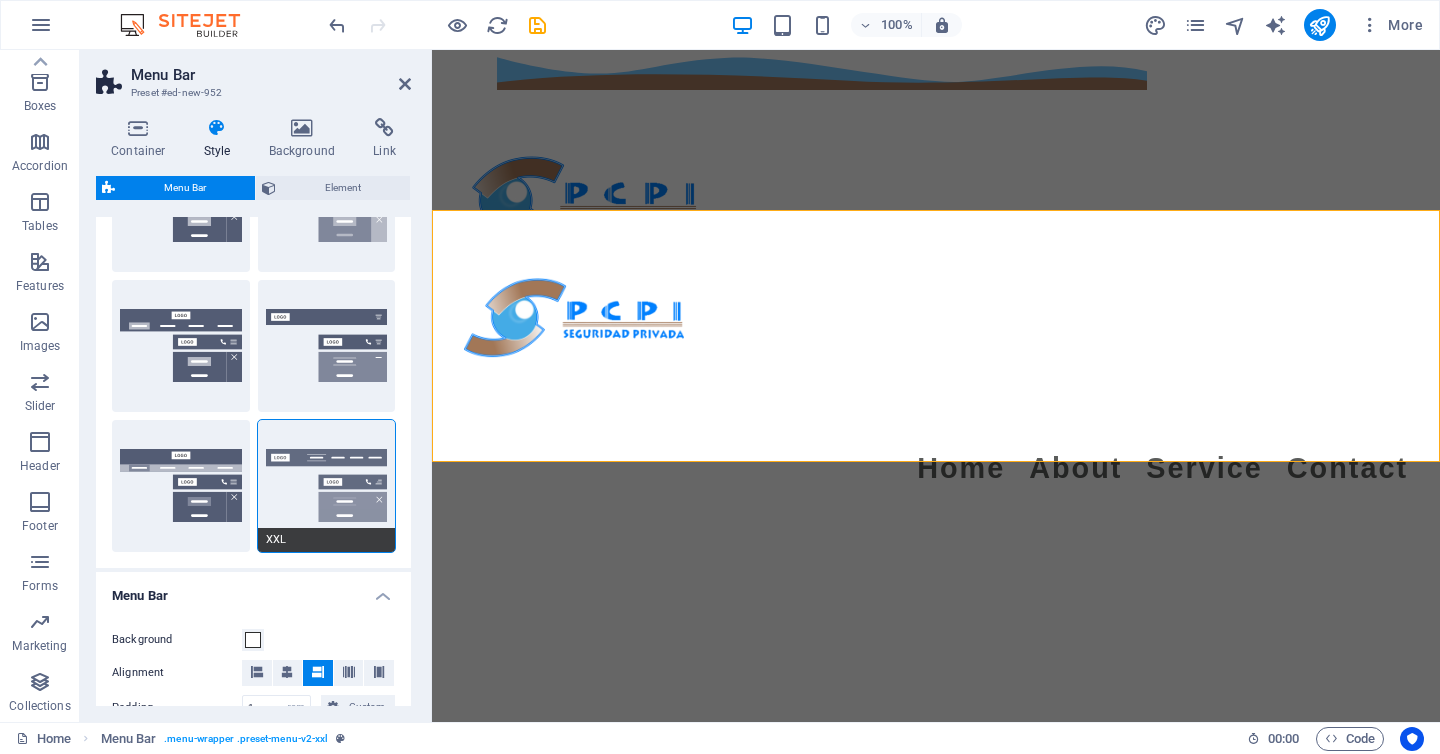 scroll, scrollTop: 271, scrollLeft: 0, axis: vertical 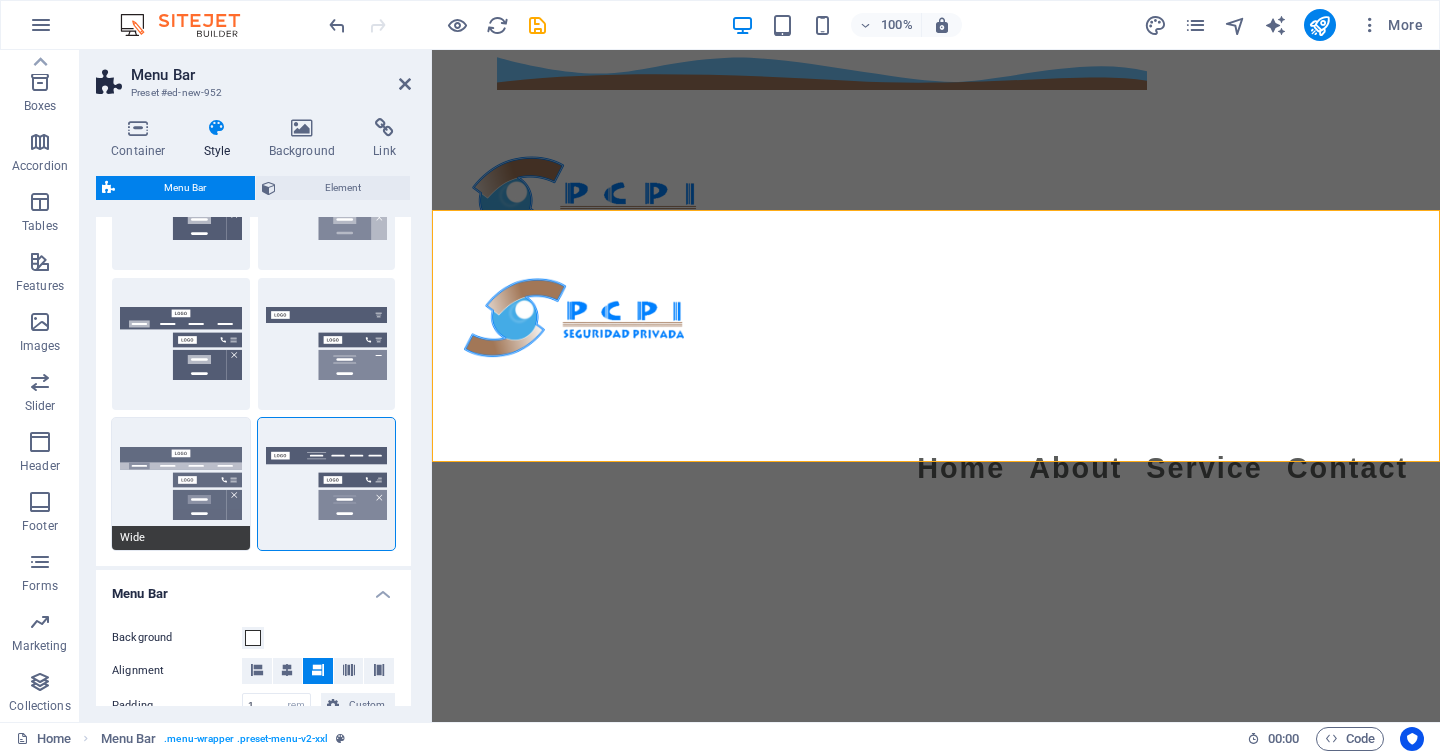 click on "Wide" at bounding box center [181, 484] 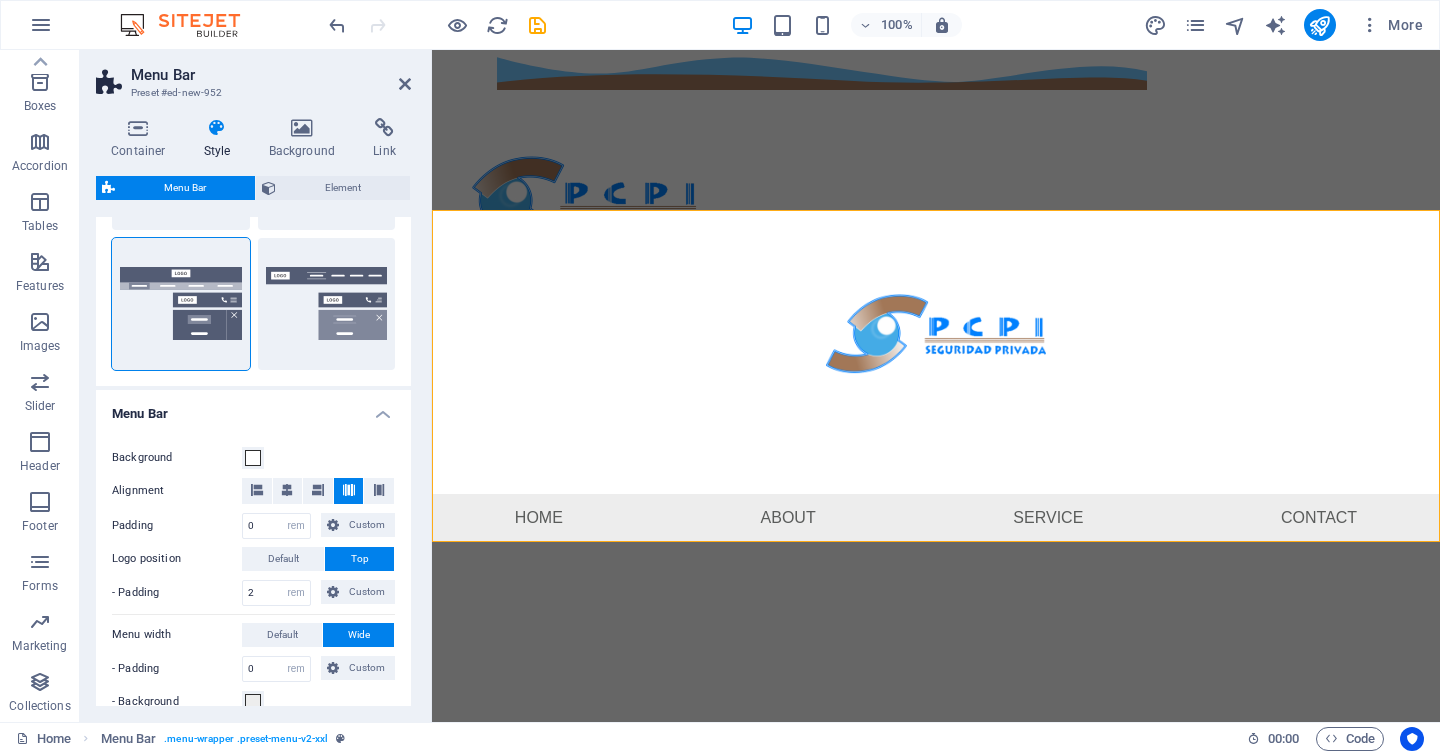 scroll, scrollTop: 548, scrollLeft: 0, axis: vertical 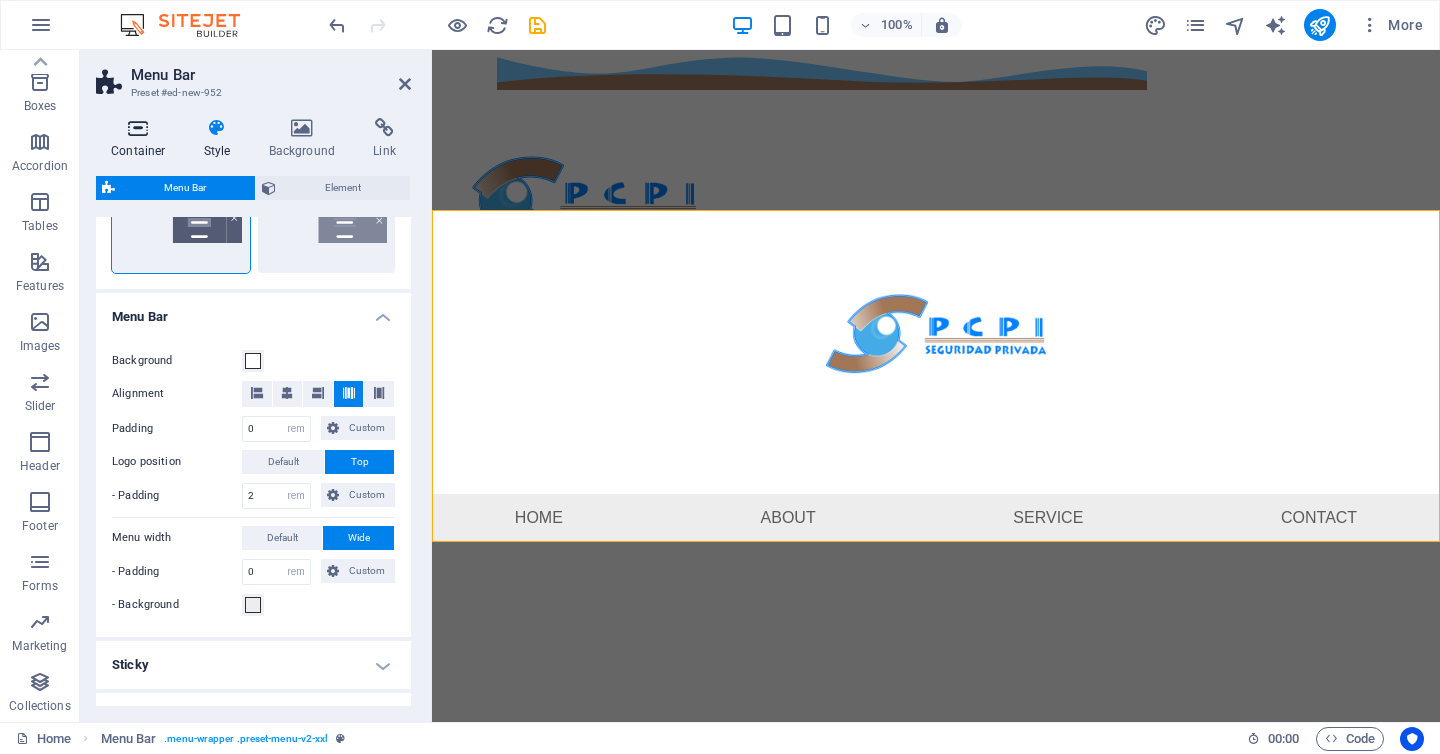 click at bounding box center (138, 128) 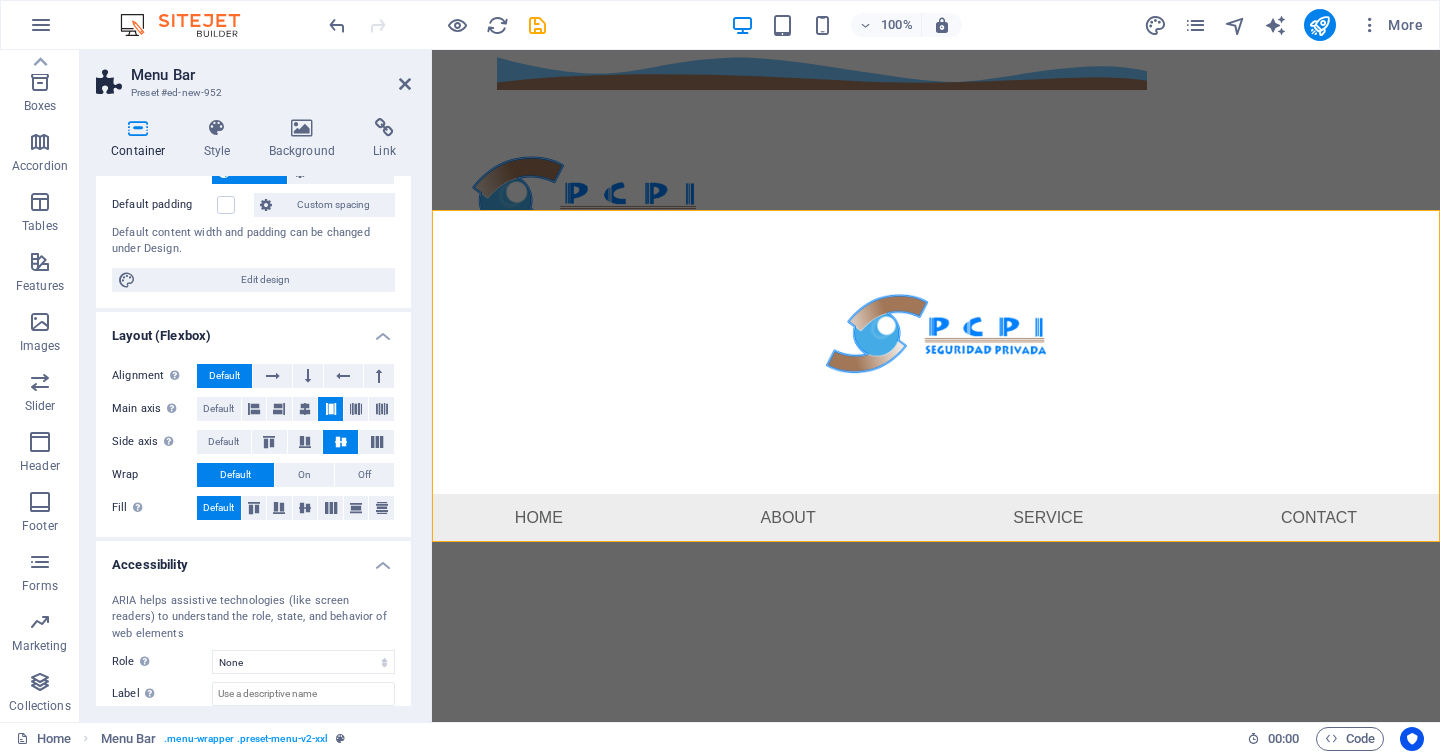 scroll, scrollTop: 137, scrollLeft: 0, axis: vertical 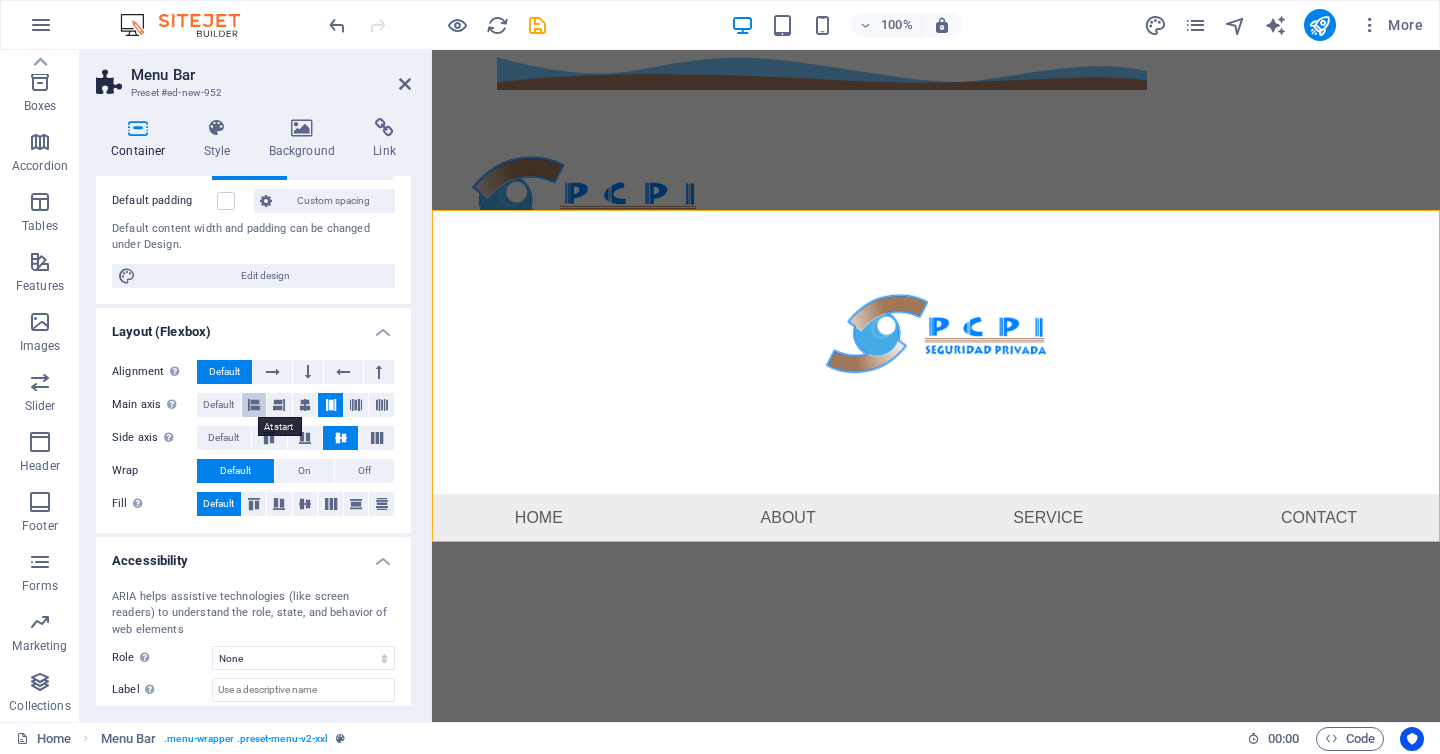click at bounding box center (254, 405) 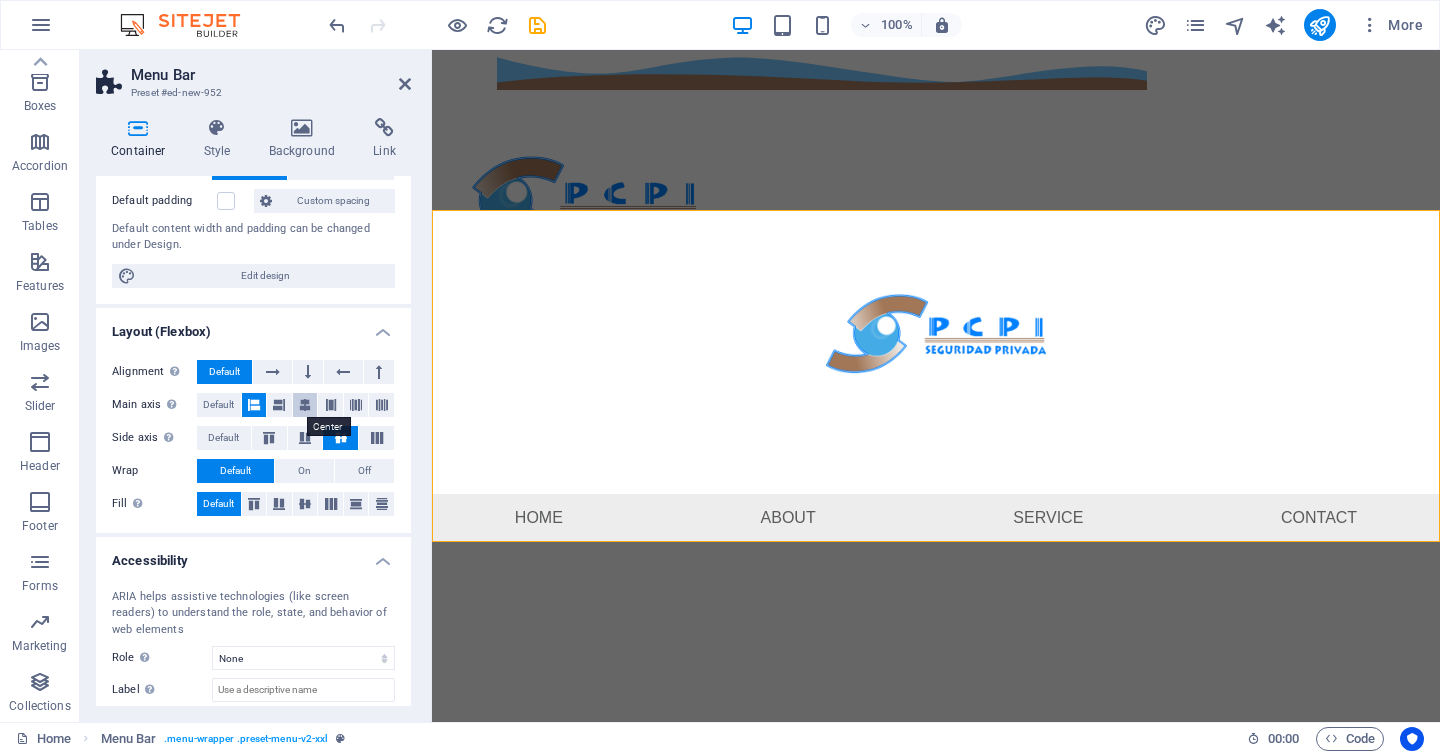 click at bounding box center [305, 405] 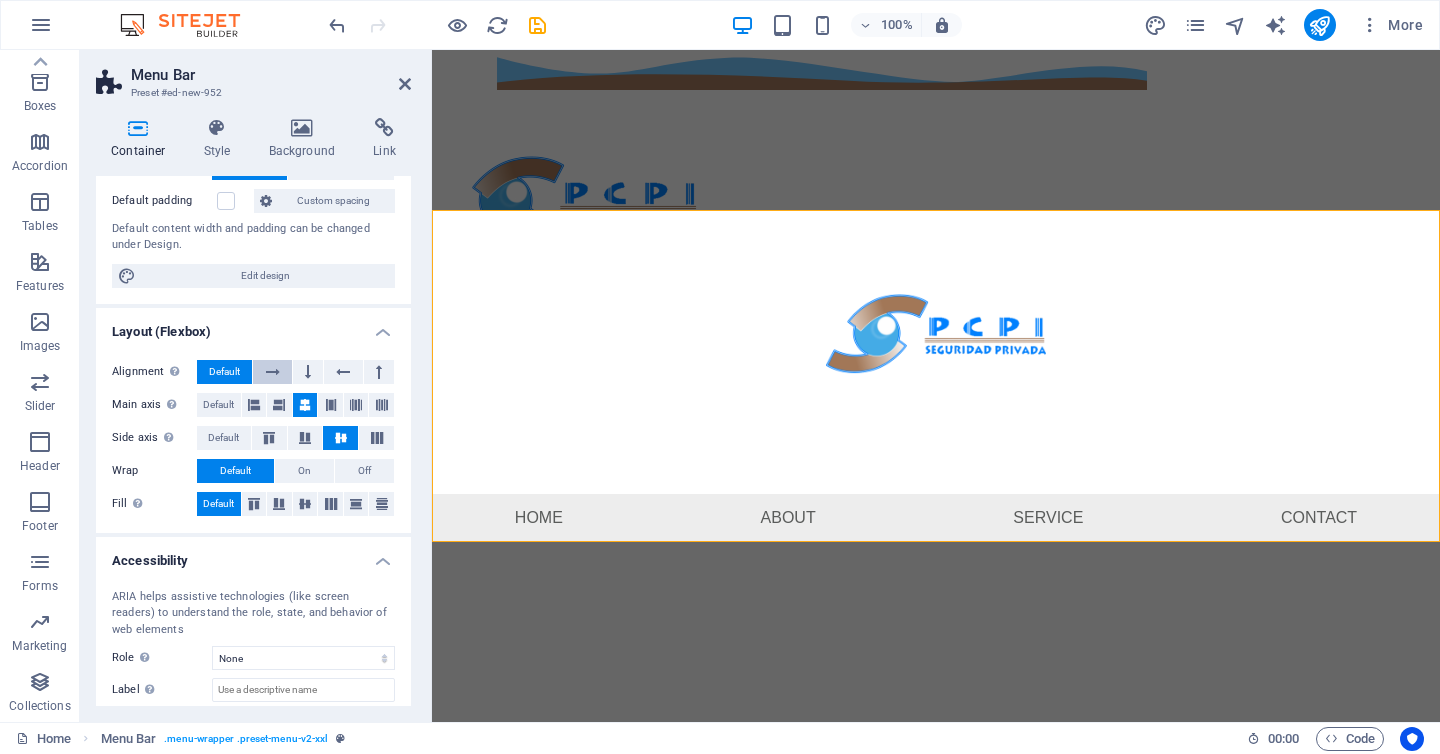 click at bounding box center [273, 372] 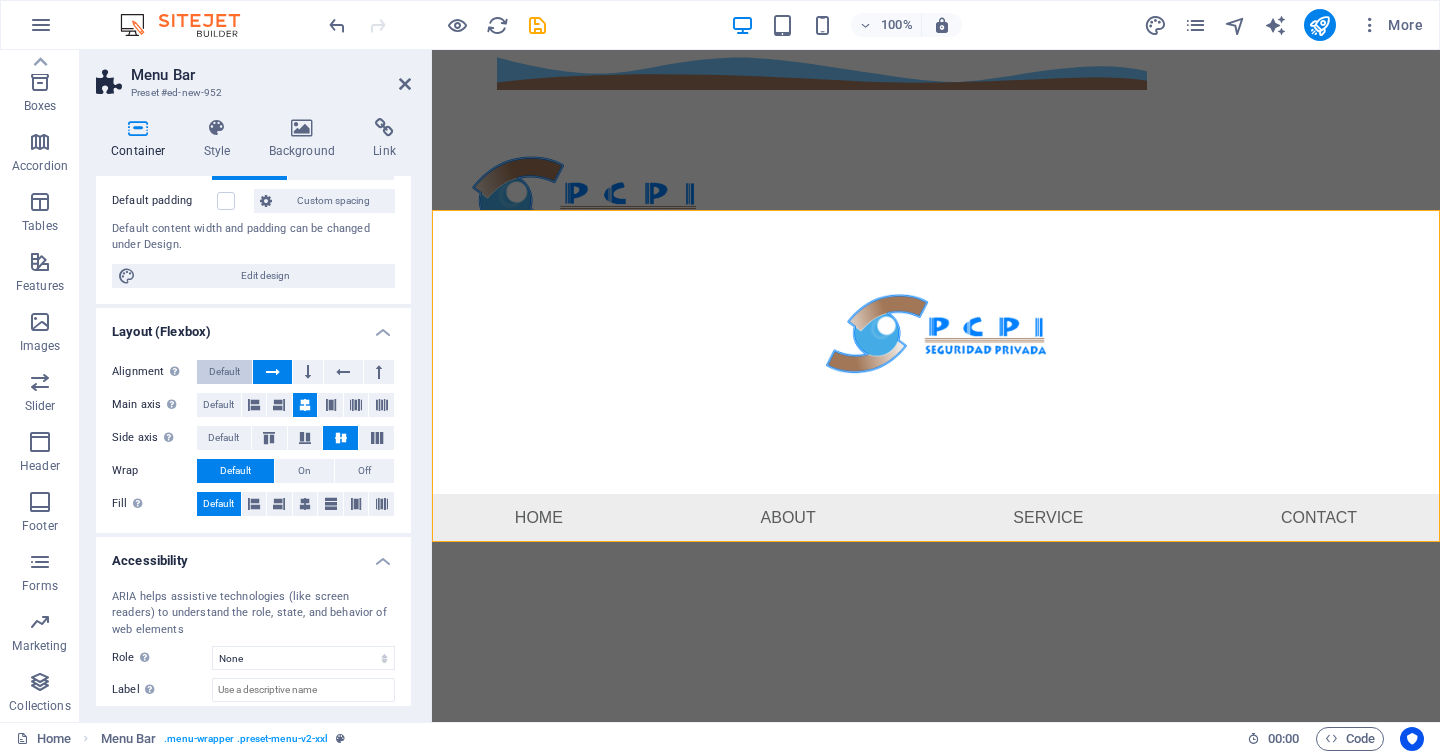 click on "Default" at bounding box center (224, 372) 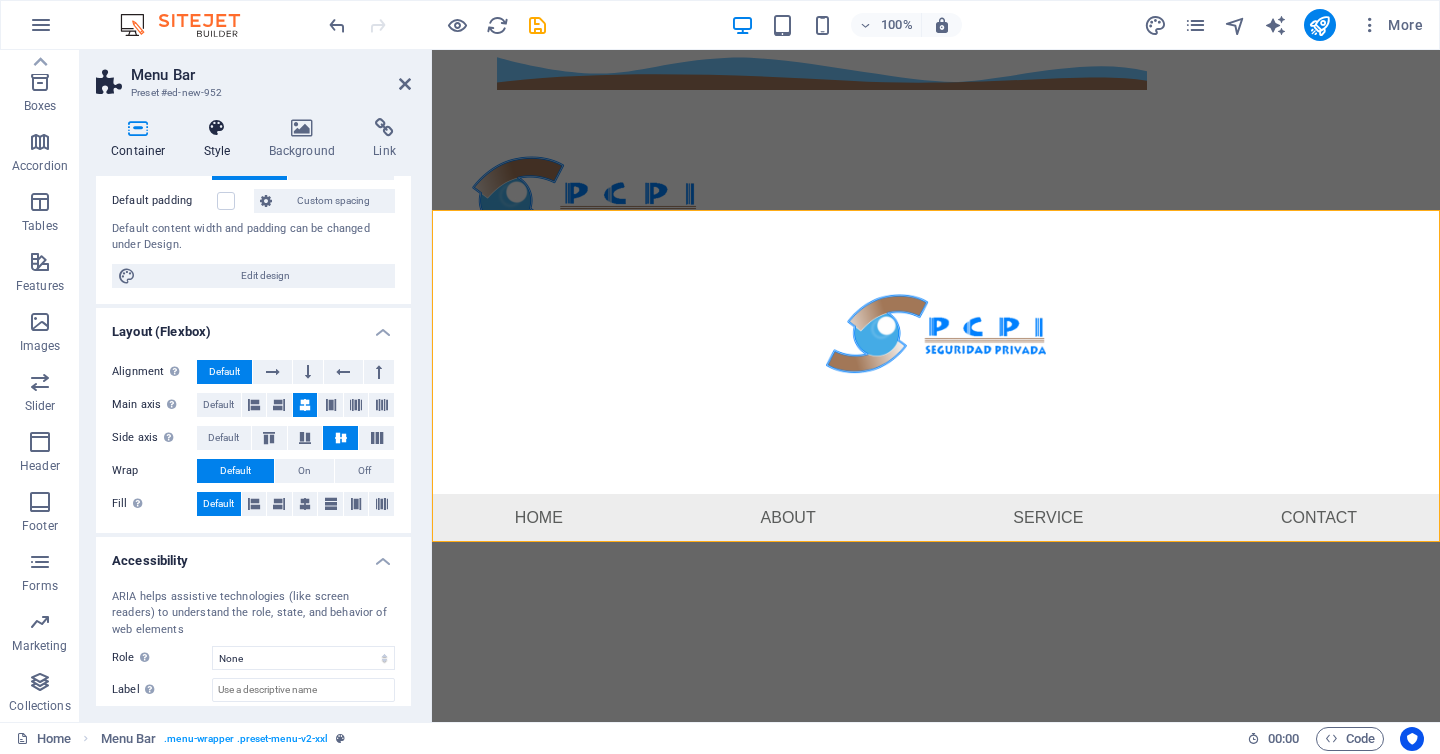 click at bounding box center (217, 128) 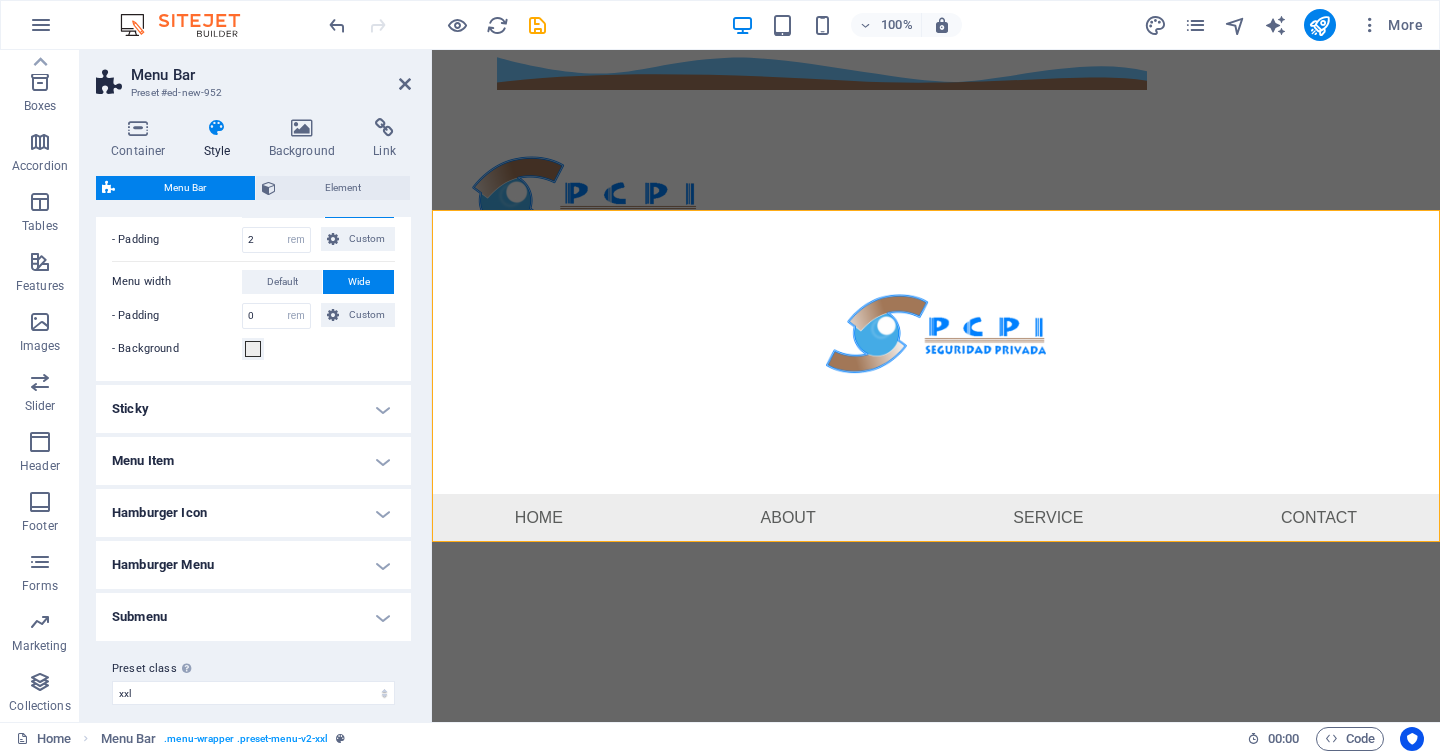 scroll, scrollTop: 818, scrollLeft: 0, axis: vertical 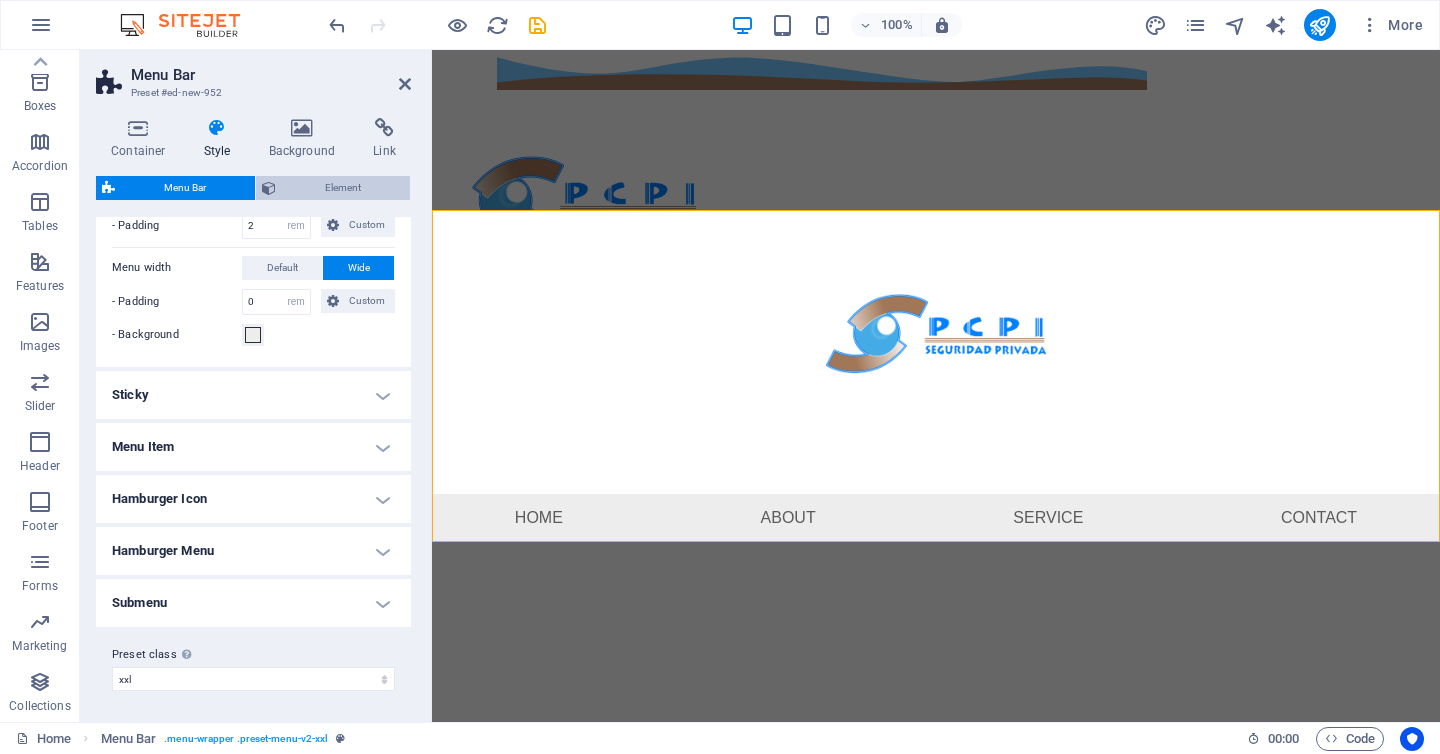 click on "Element" at bounding box center [343, 188] 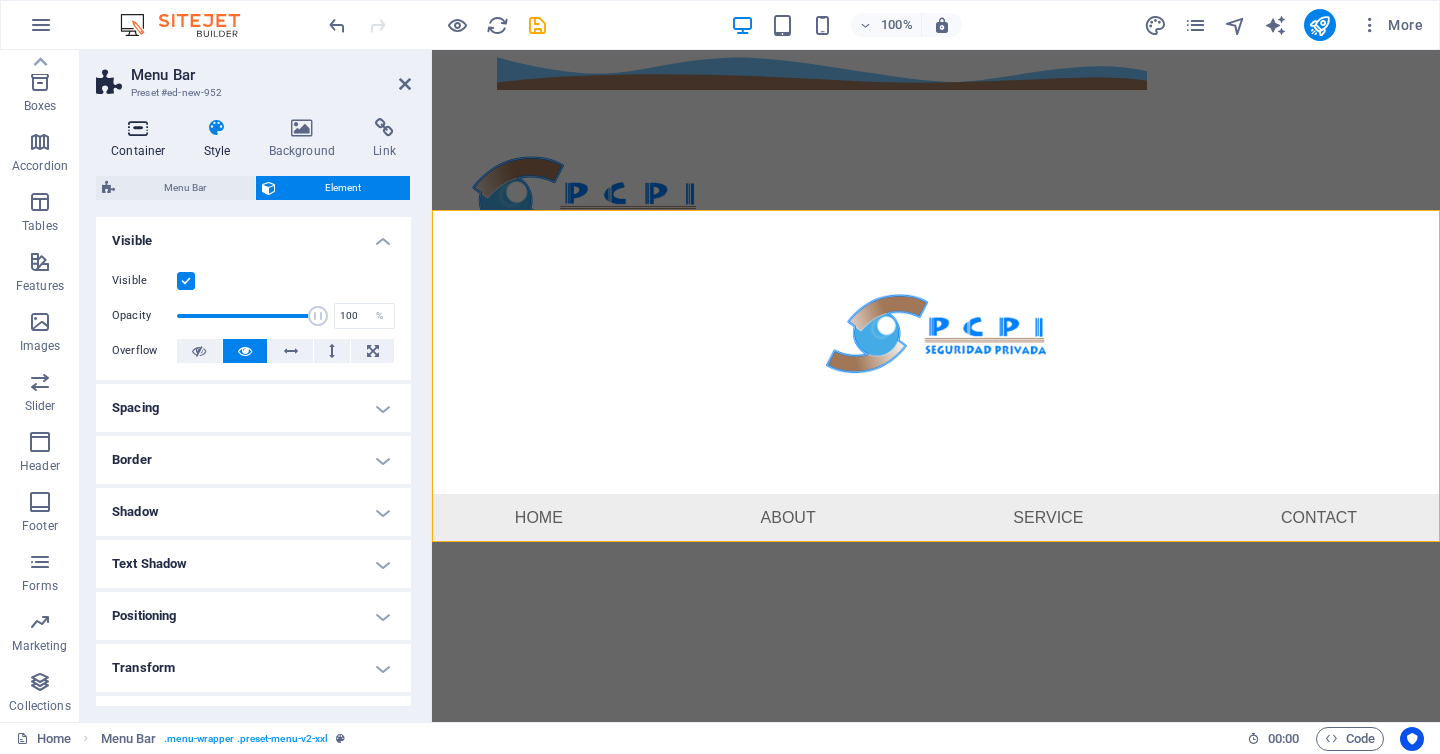 click at bounding box center (138, 128) 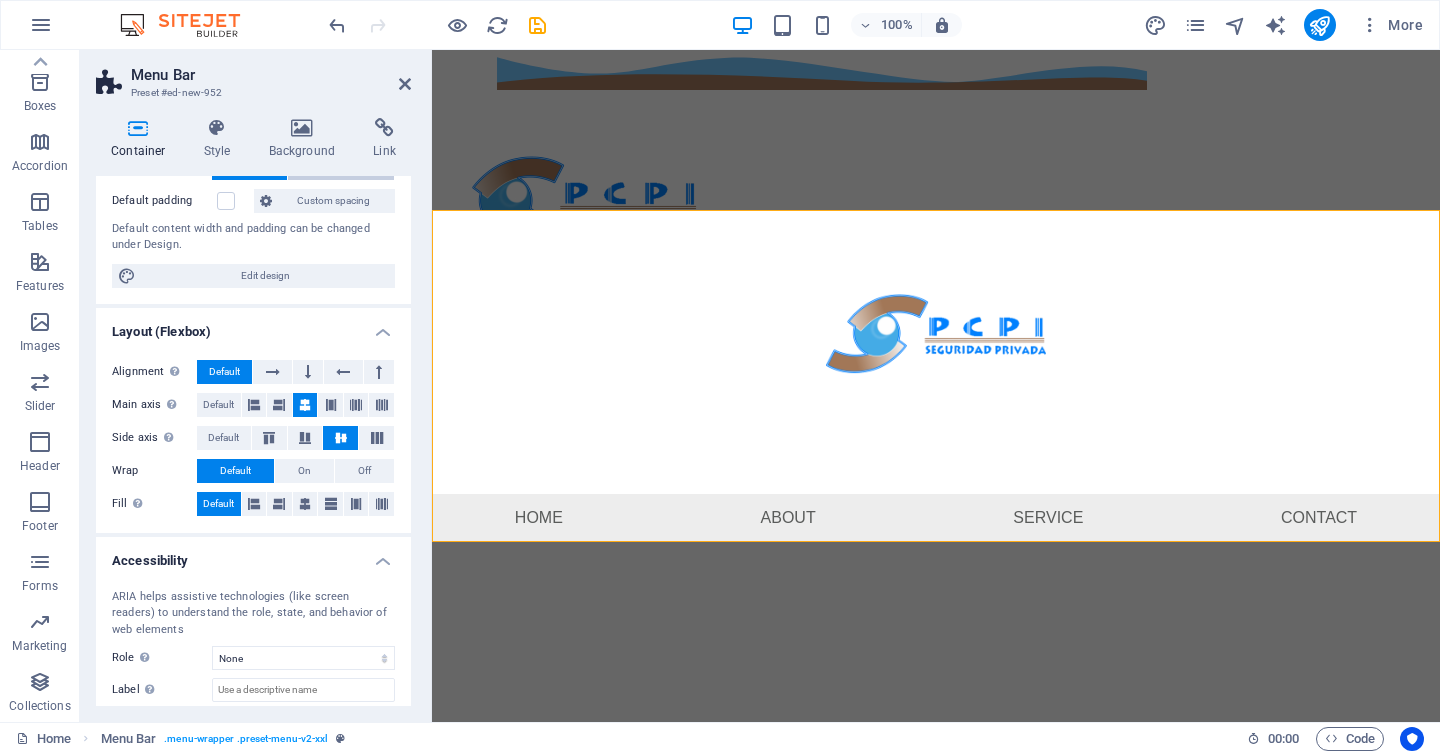 scroll, scrollTop: 0, scrollLeft: 0, axis: both 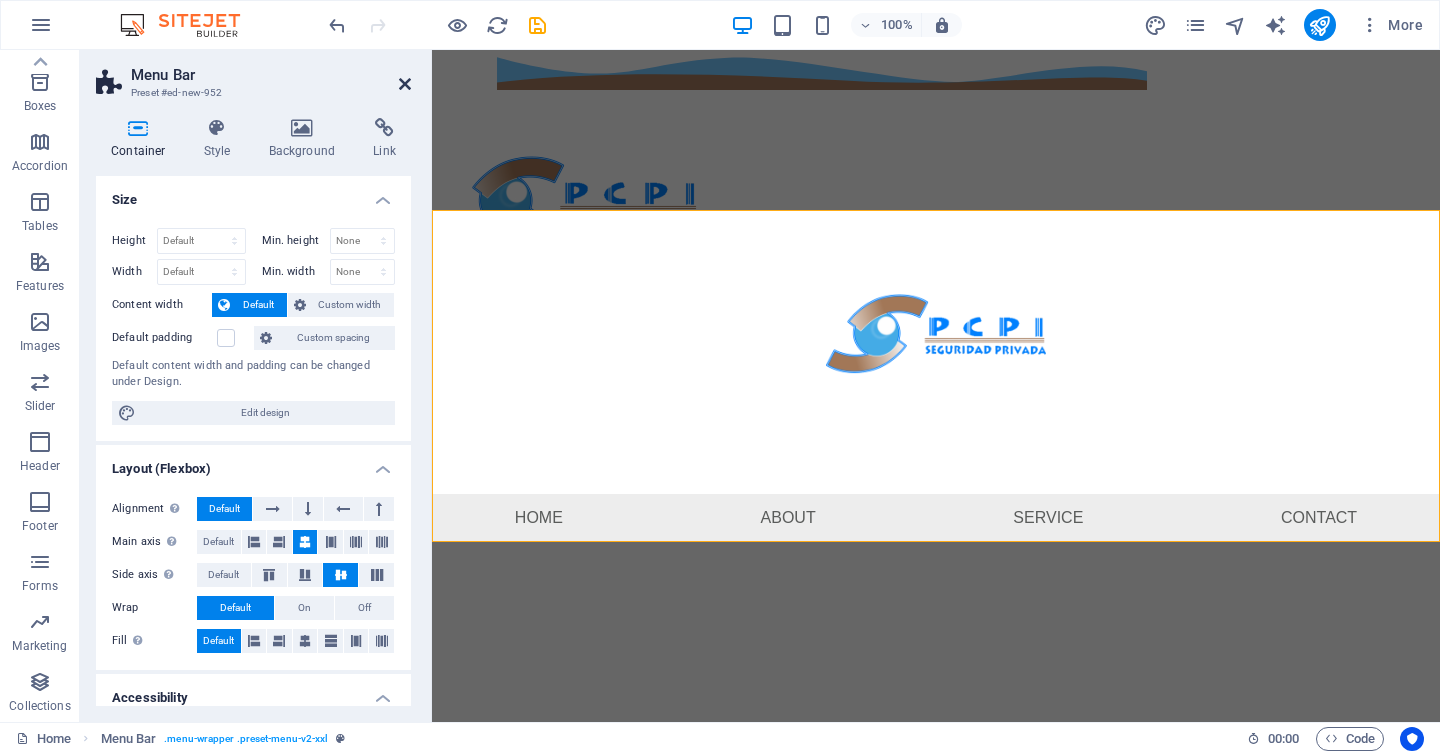 click at bounding box center [405, 84] 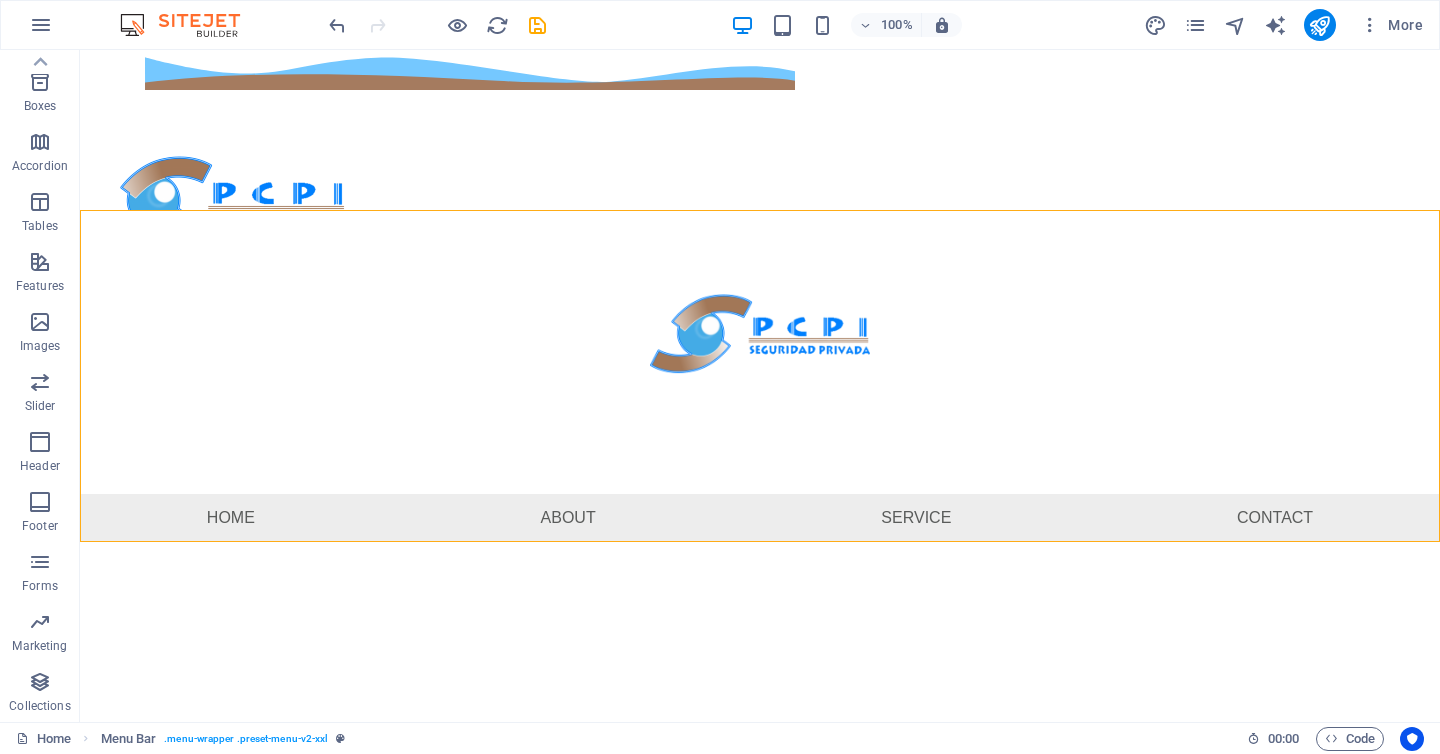 click on "Skip to main content
8183454327 ISAAC GARZA 1208 PTE, COL. CENTRO ,  Monterrey   64000 Menu Home About Service Contact" at bounding box center (760, 296) 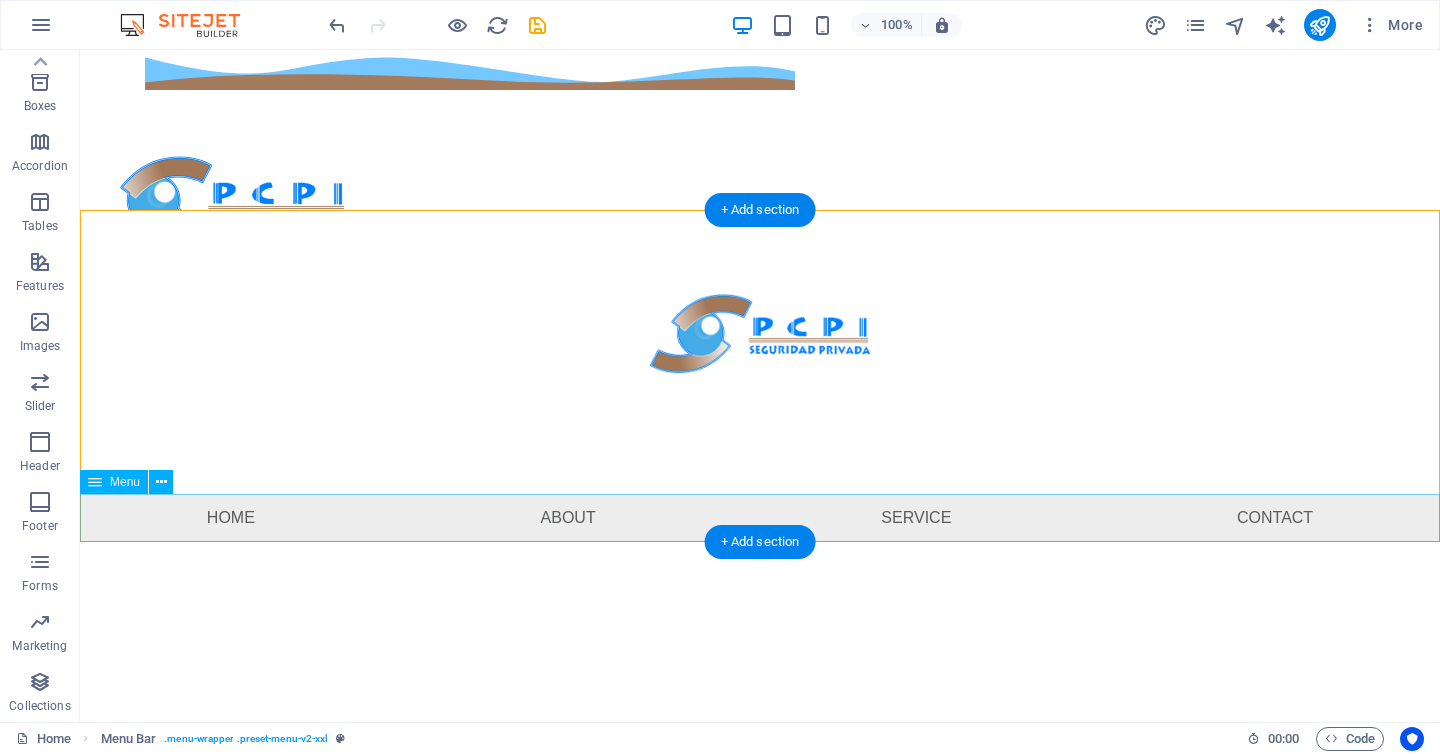 click on "Home About Service Contact" at bounding box center [760, 518] 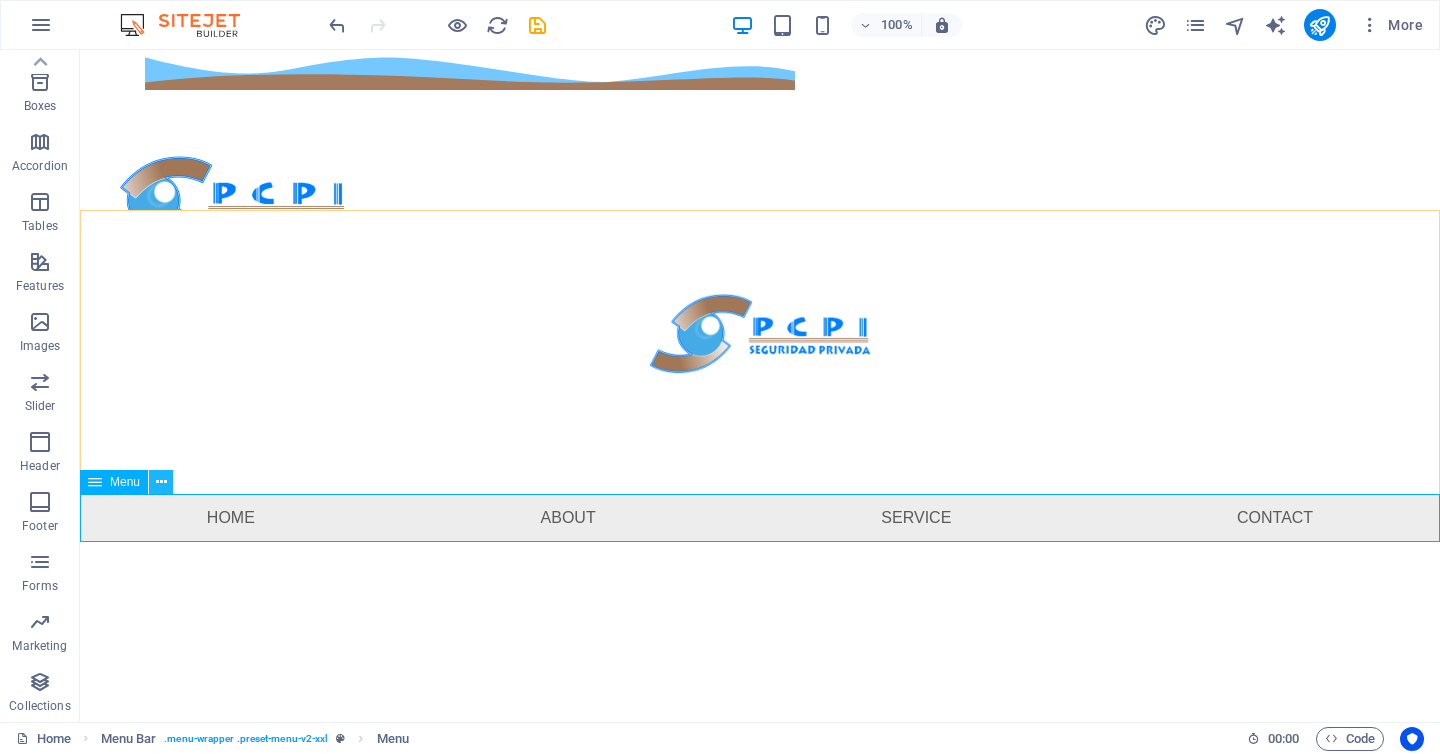 click at bounding box center (161, 482) 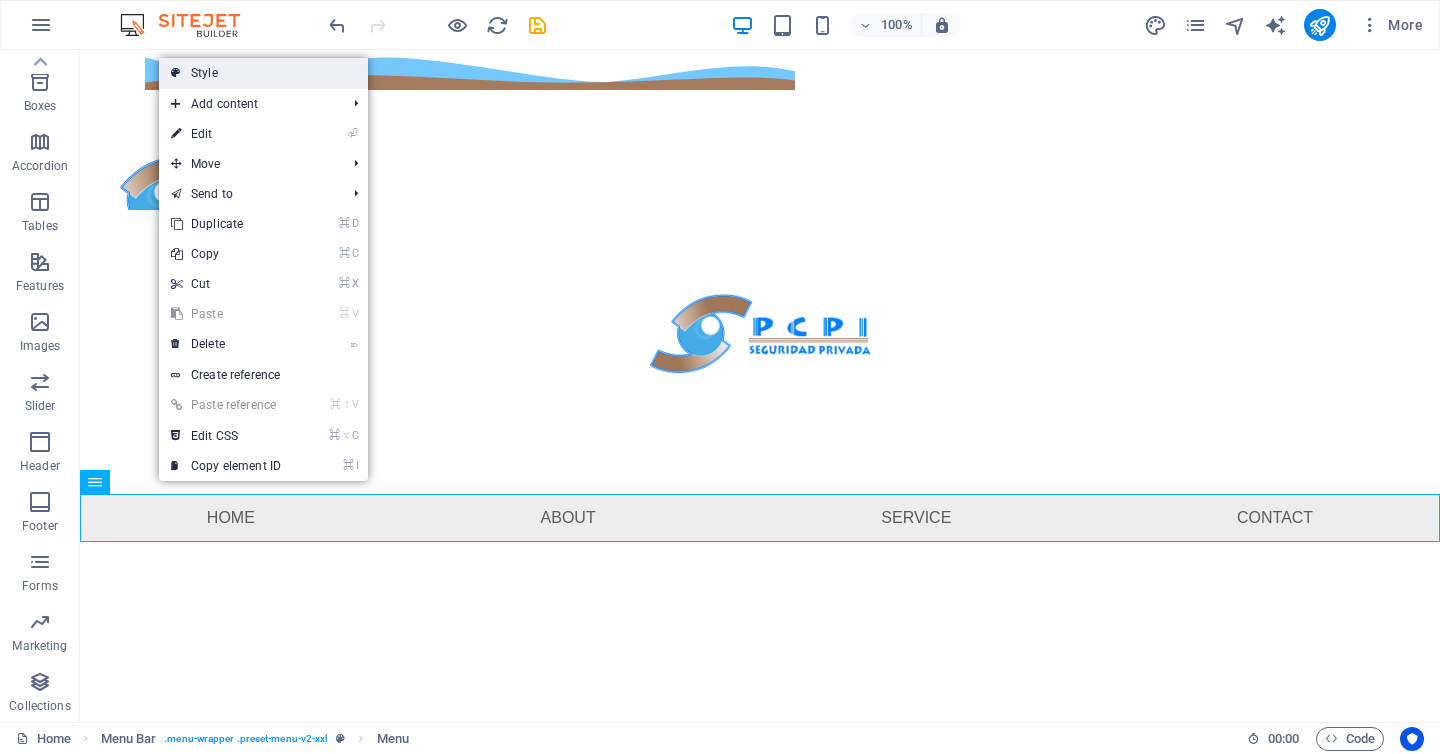 click on "Style" at bounding box center (263, 73) 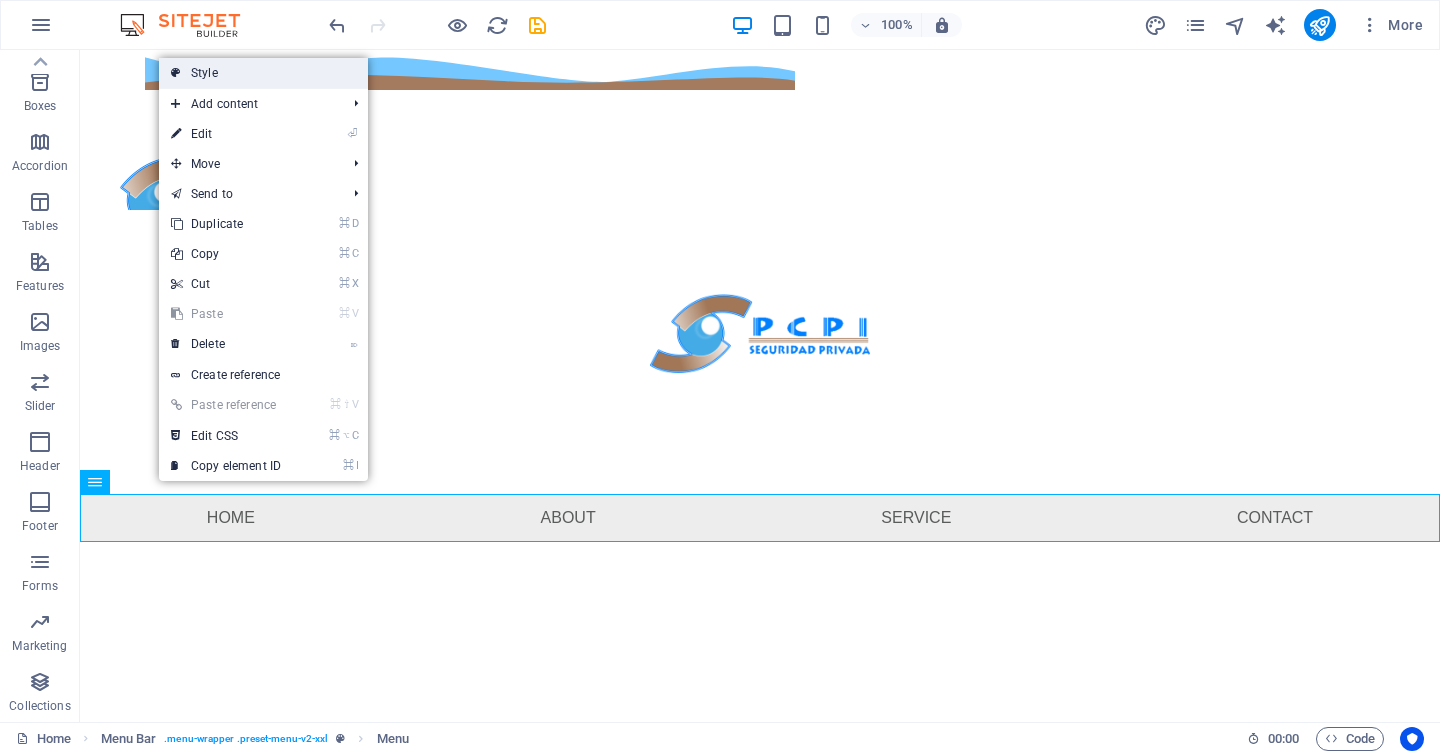 select on "rem" 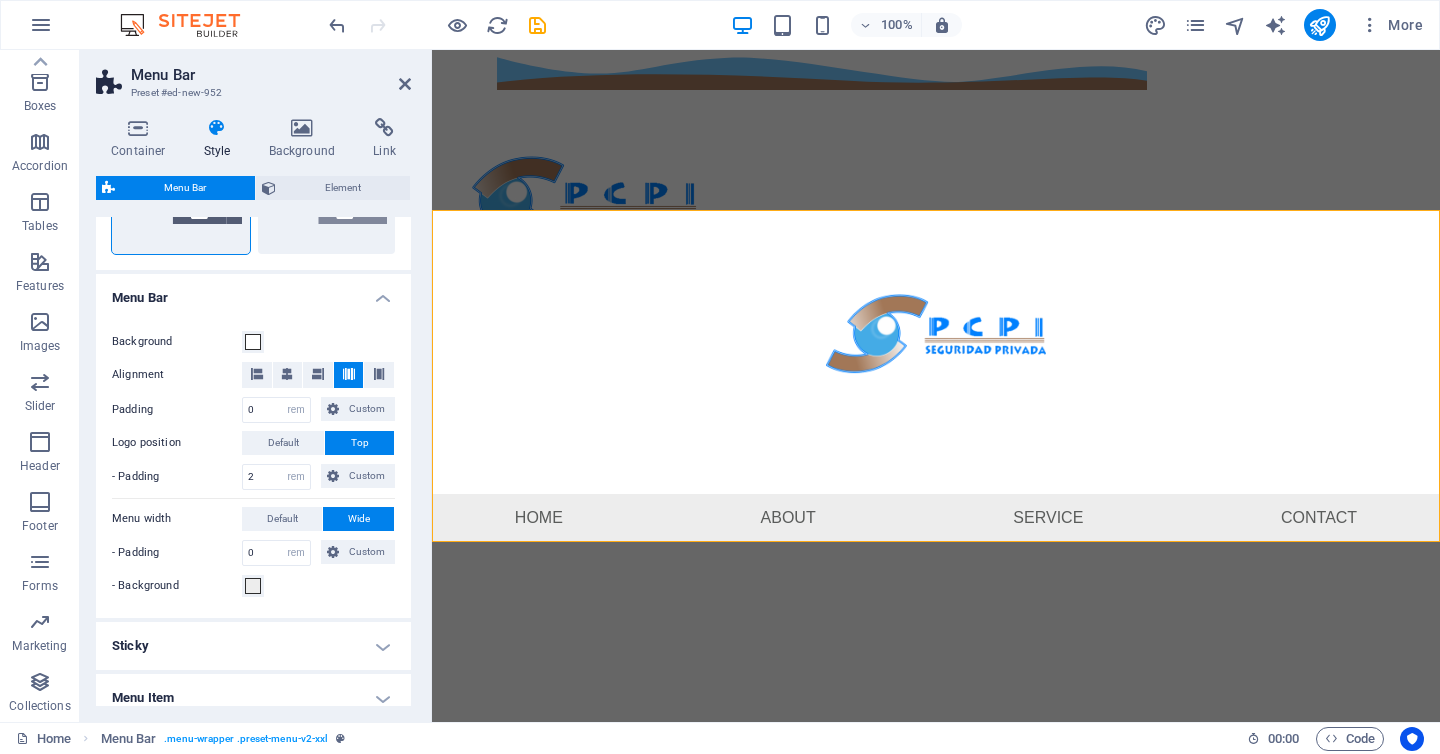 scroll, scrollTop: 818, scrollLeft: 0, axis: vertical 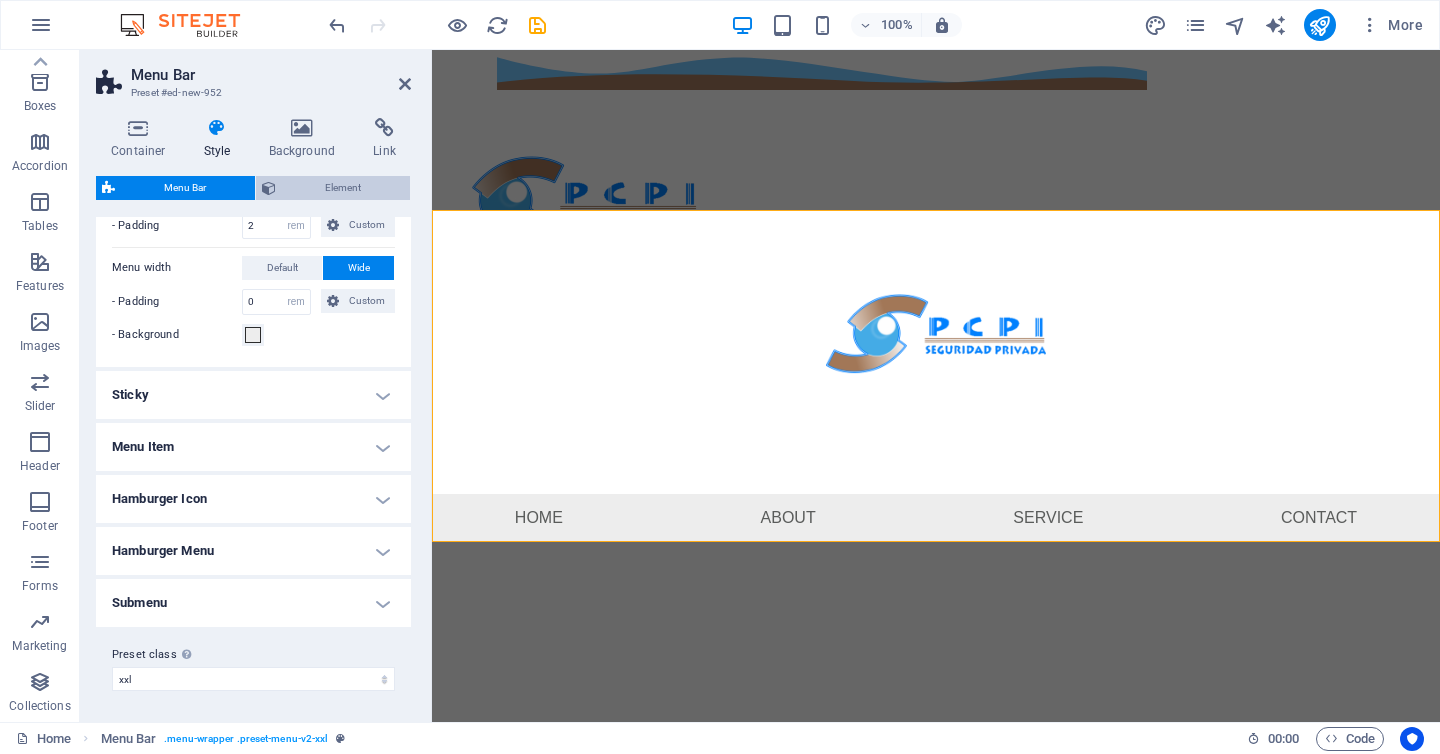 click on "Element" at bounding box center (343, 188) 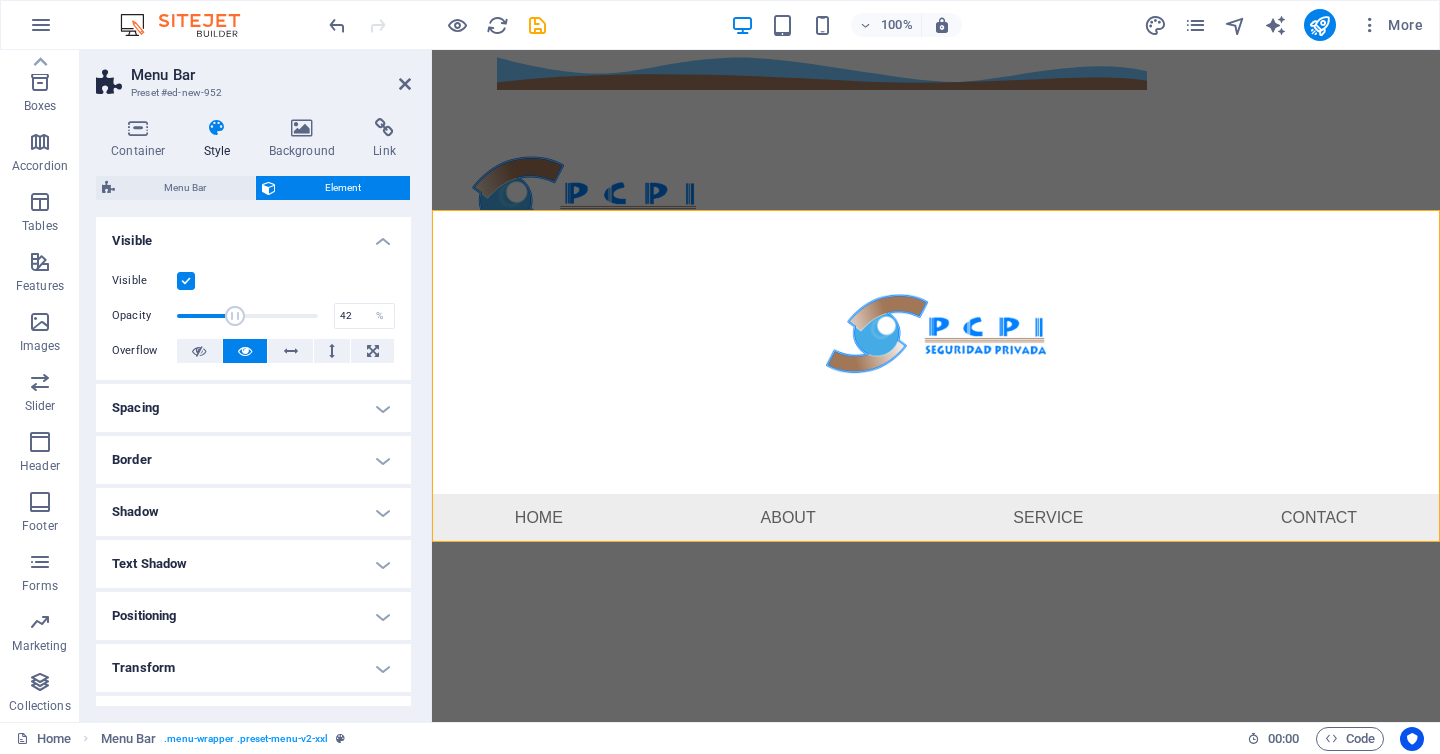 drag, startPoint x: 308, startPoint y: 313, endPoint x: 234, endPoint y: 311, distance: 74.02702 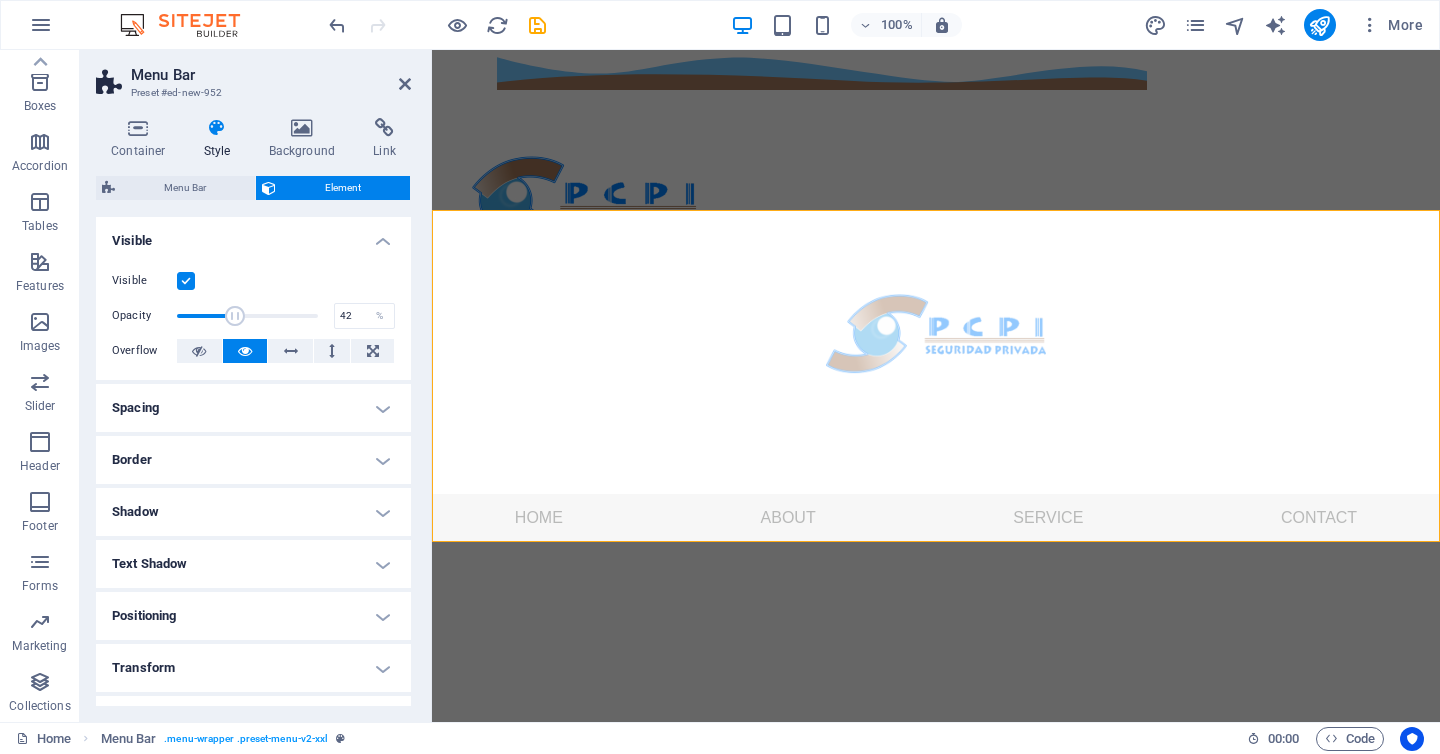 click at bounding box center (235, 316) 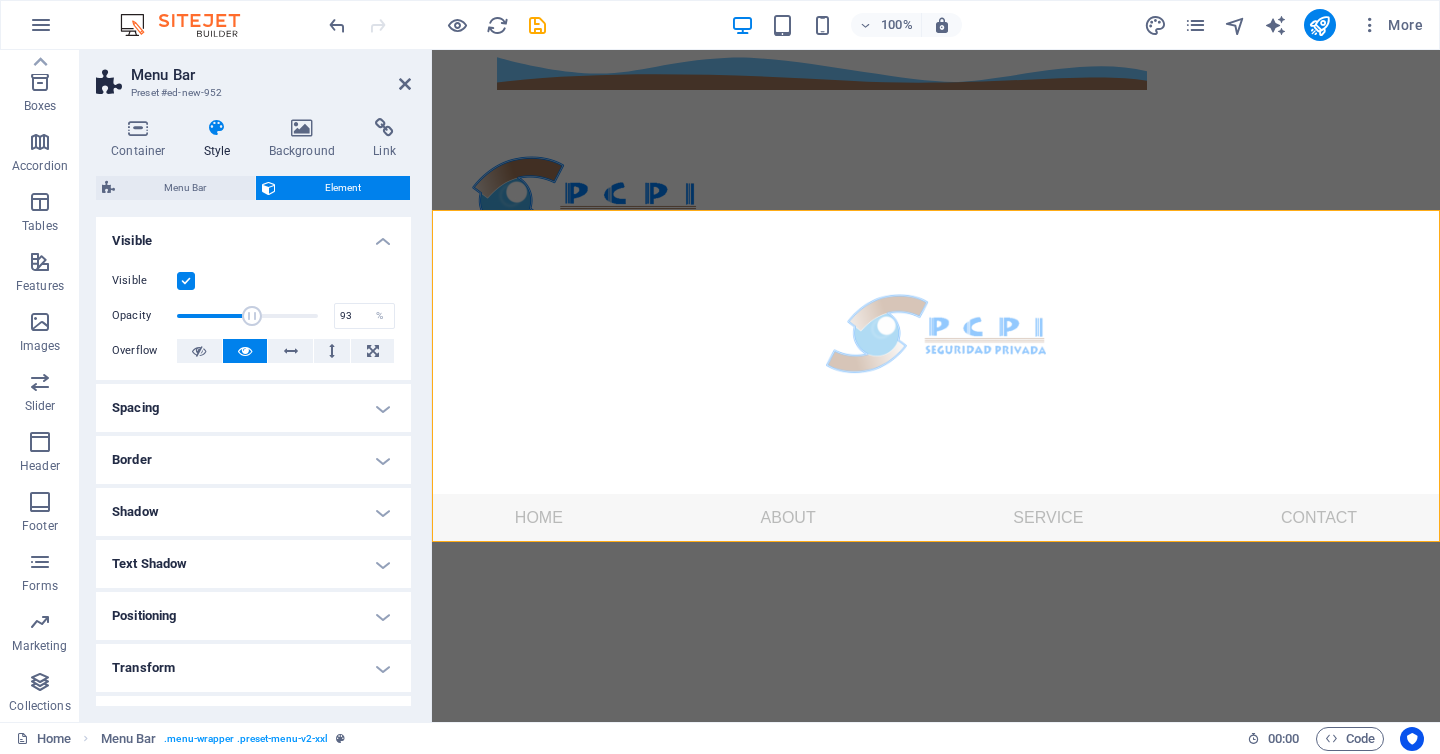 type on "100" 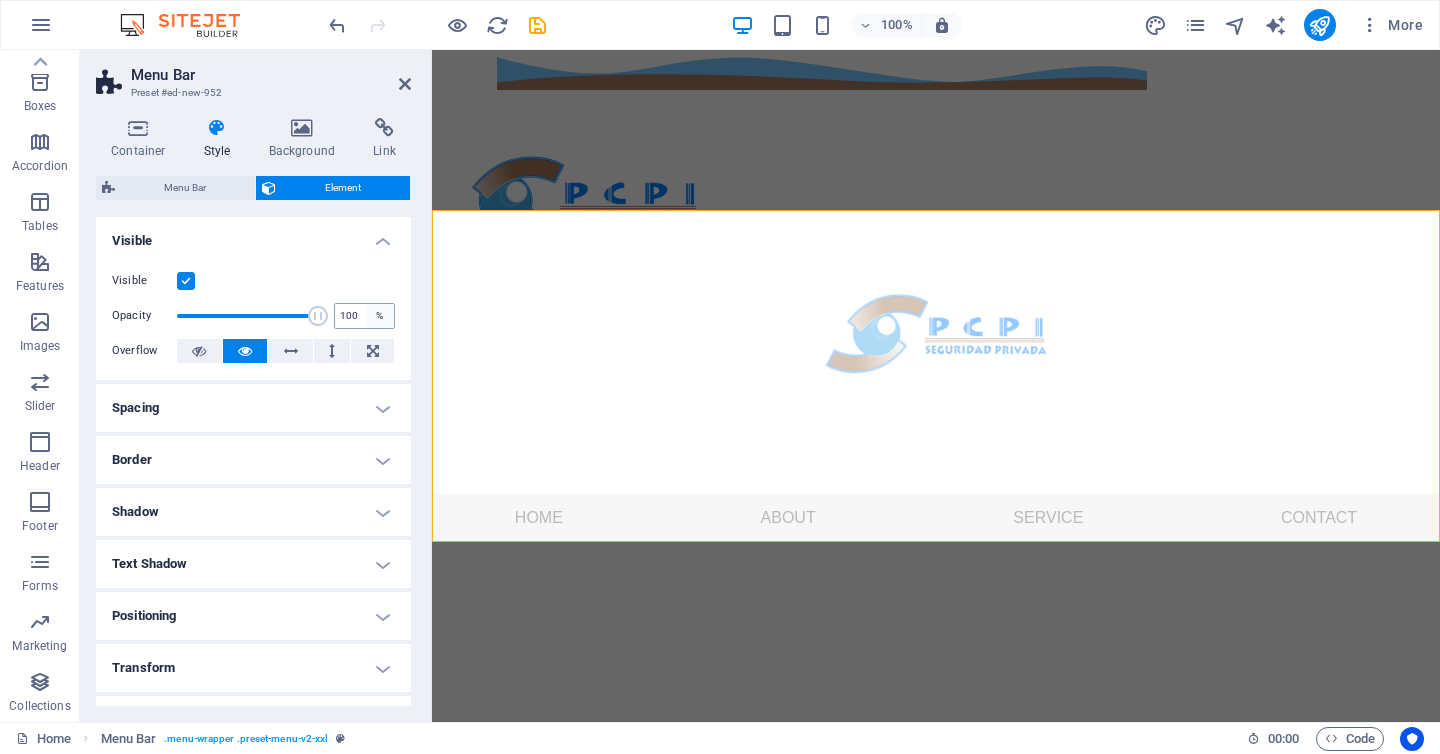 drag, startPoint x: 237, startPoint y: 311, endPoint x: 375, endPoint y: 320, distance: 138.29317 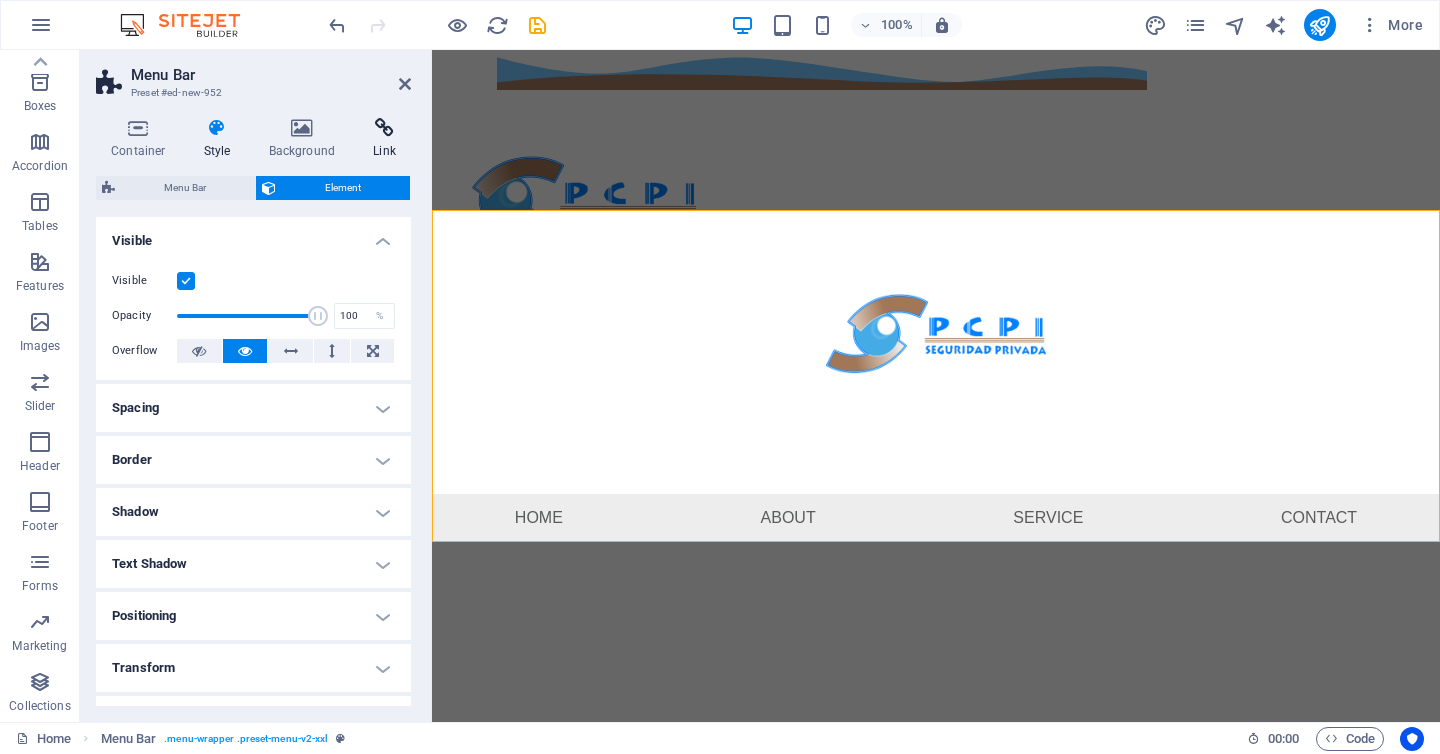 click at bounding box center [384, 128] 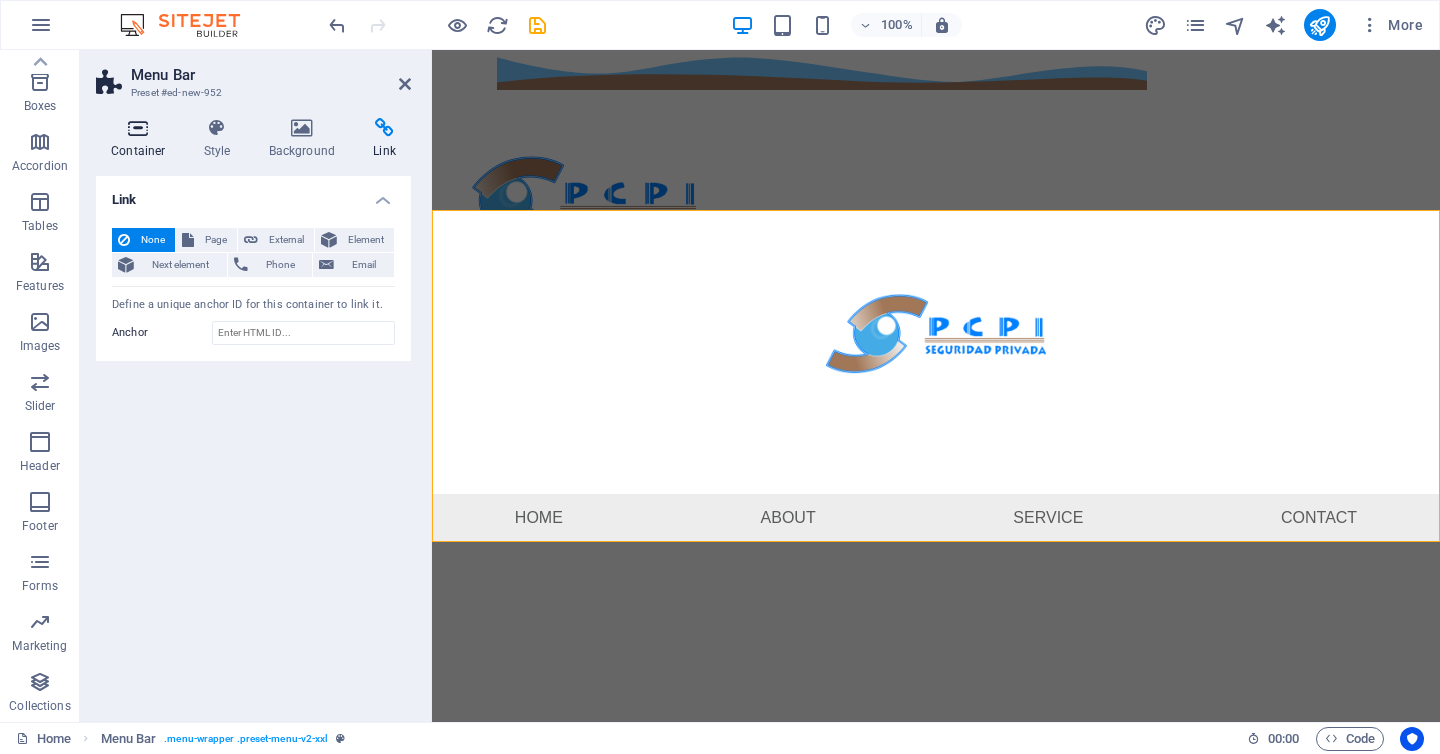 click at bounding box center (138, 128) 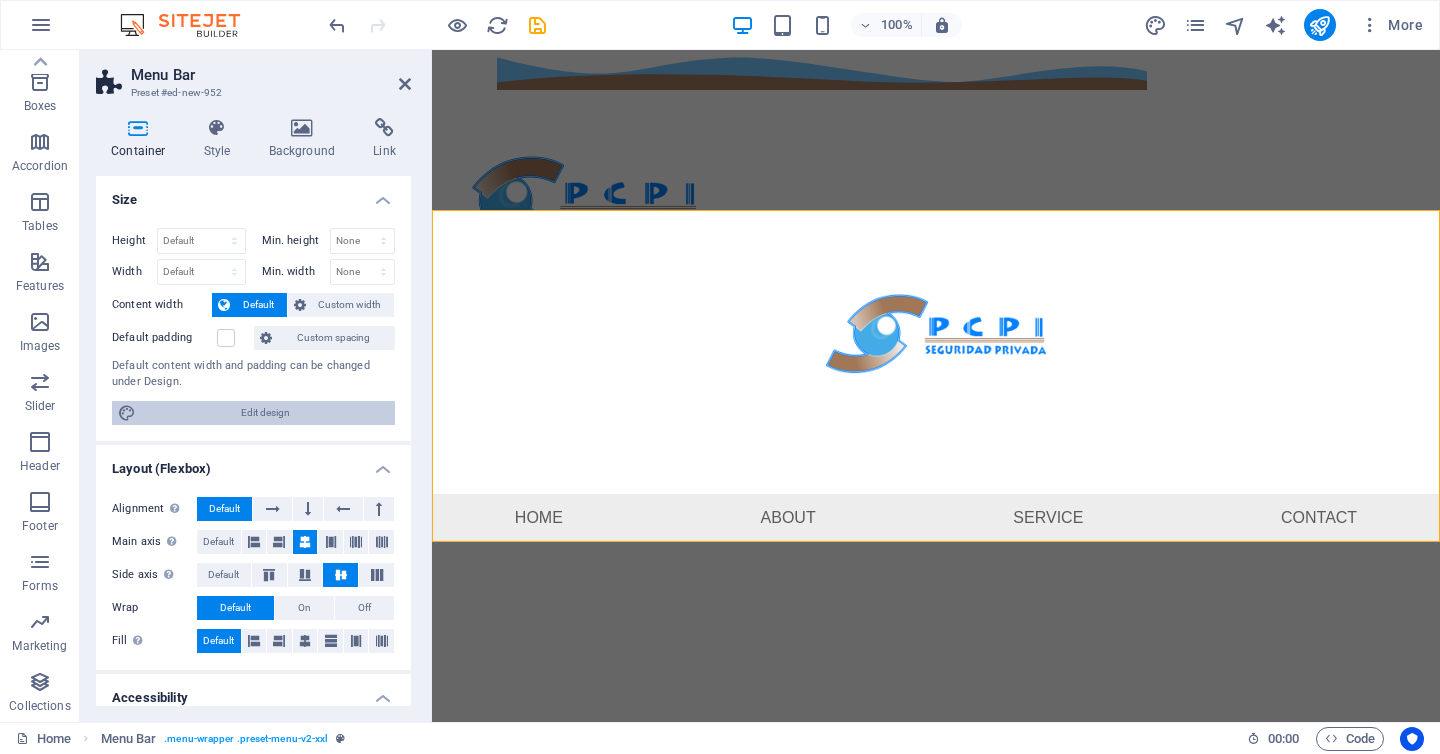 click on "Edit design" at bounding box center (265, 413) 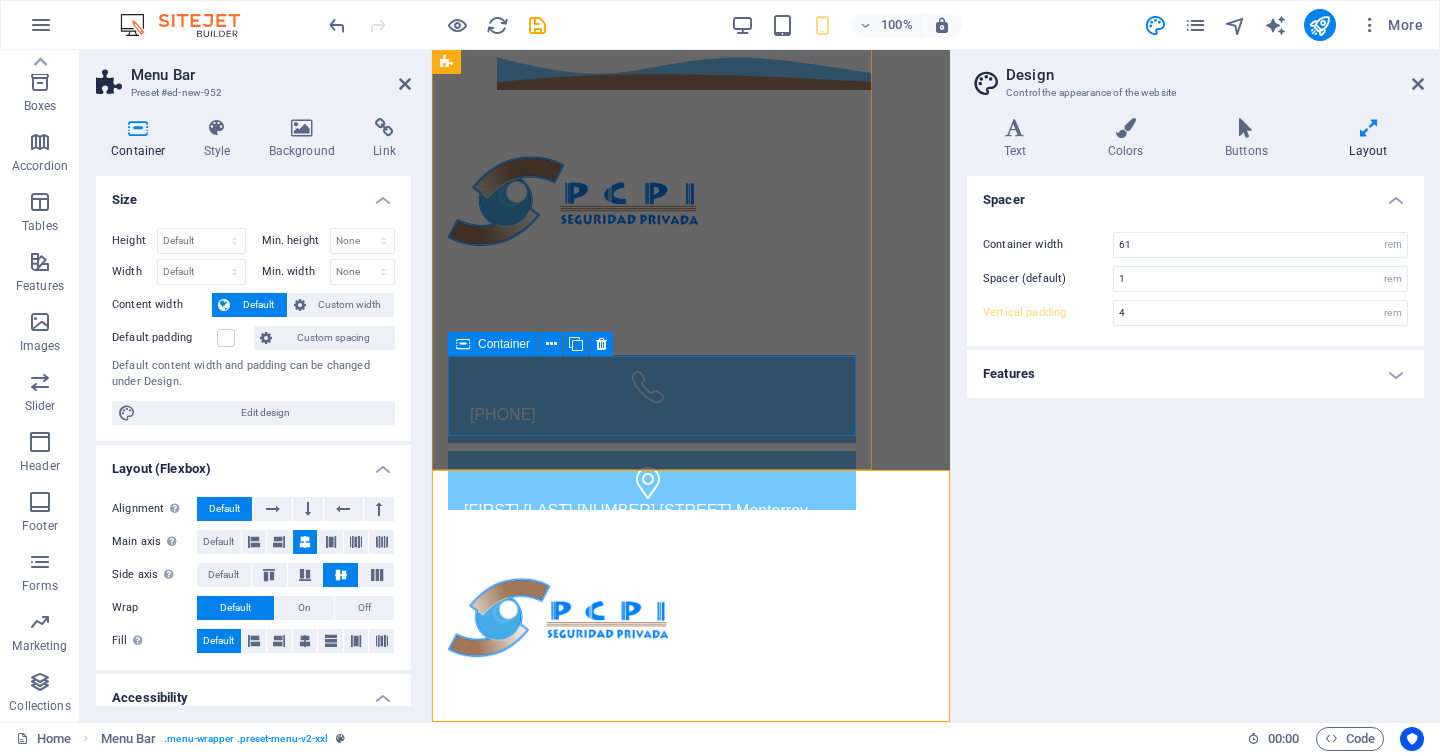 scroll, scrollTop: 40, scrollLeft: 0, axis: vertical 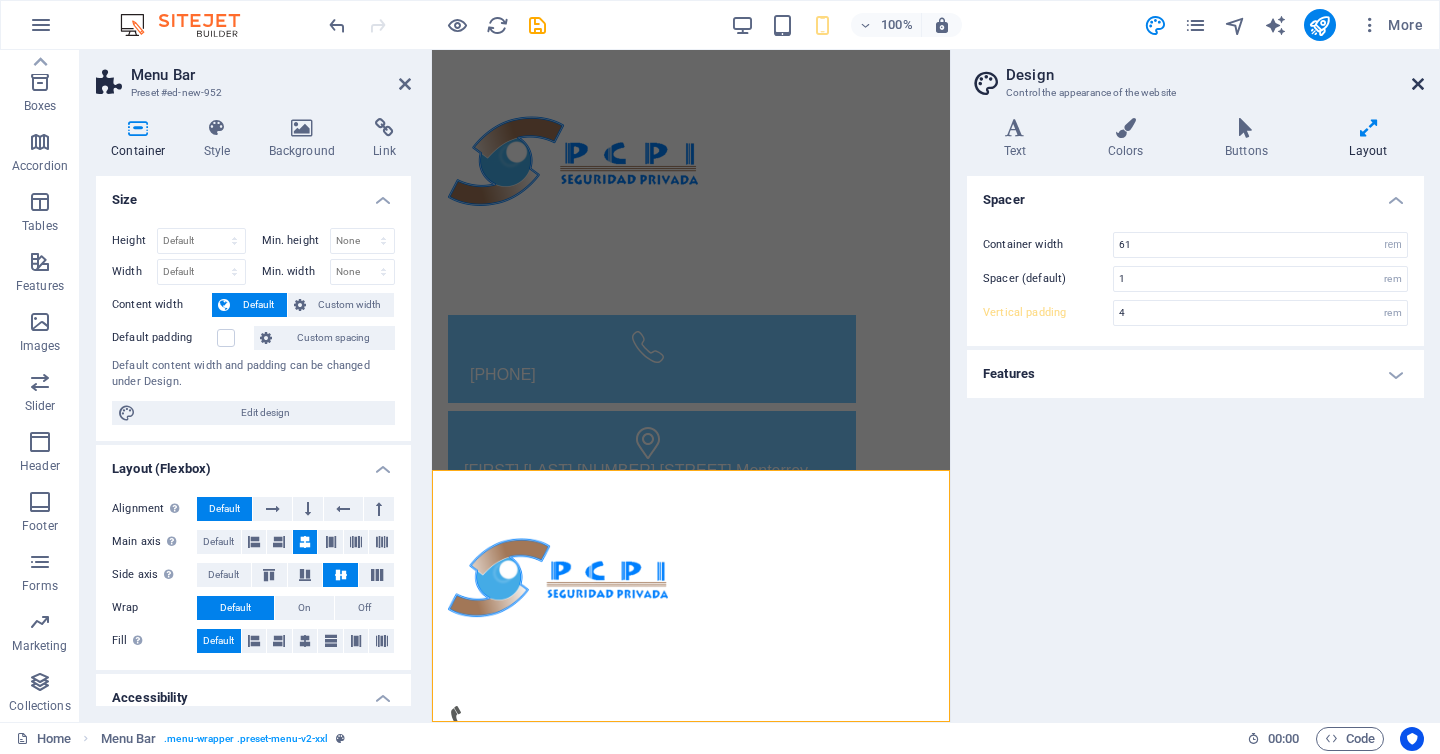 click at bounding box center (1418, 84) 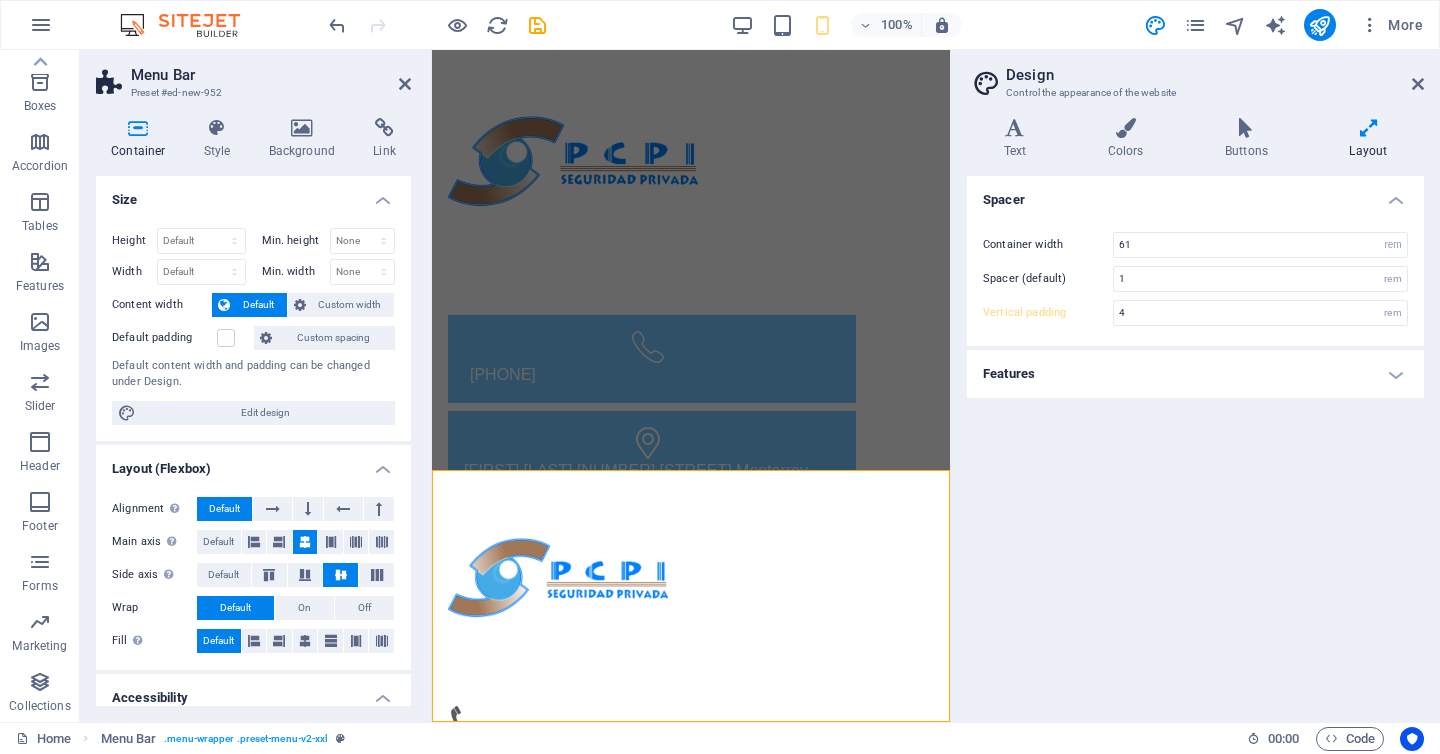 scroll, scrollTop: 0, scrollLeft: 0, axis: both 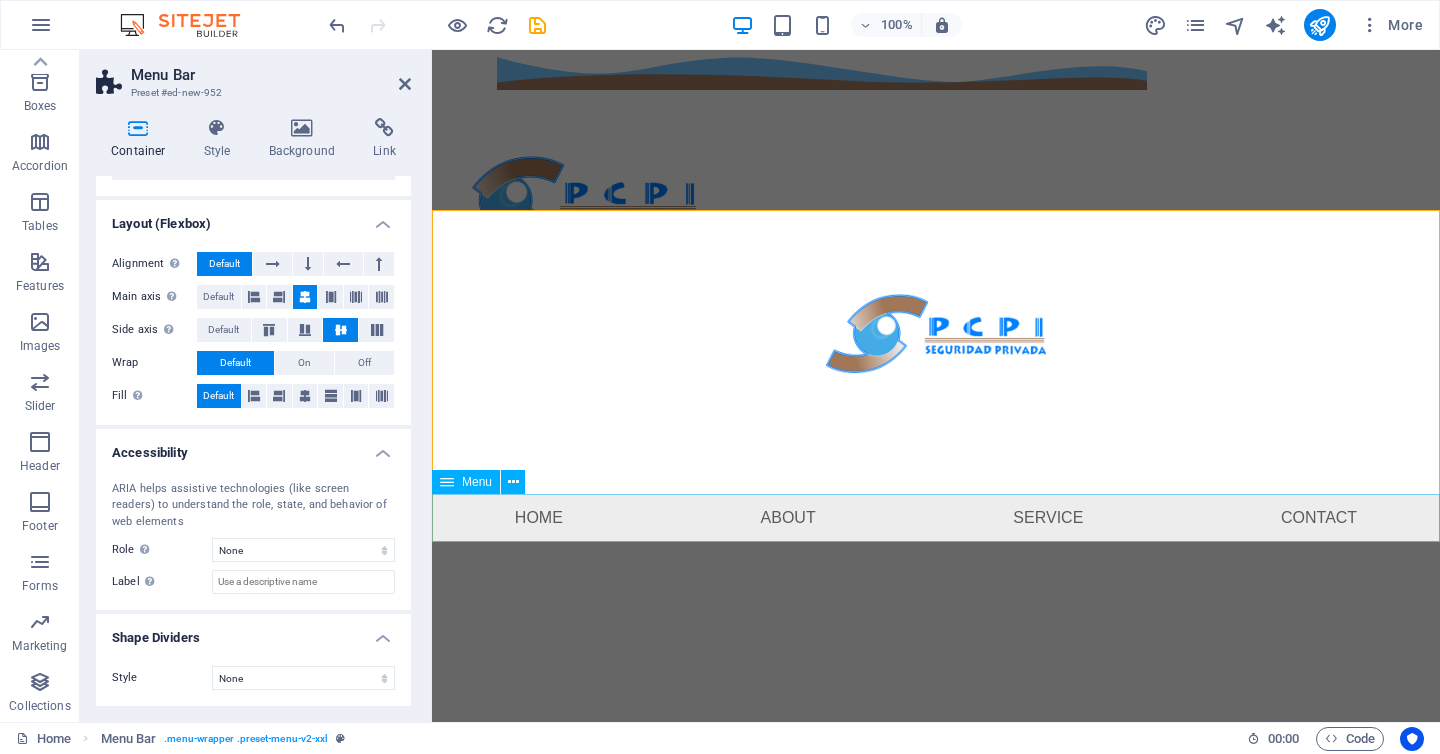 click on "Menu" at bounding box center [477, 482] 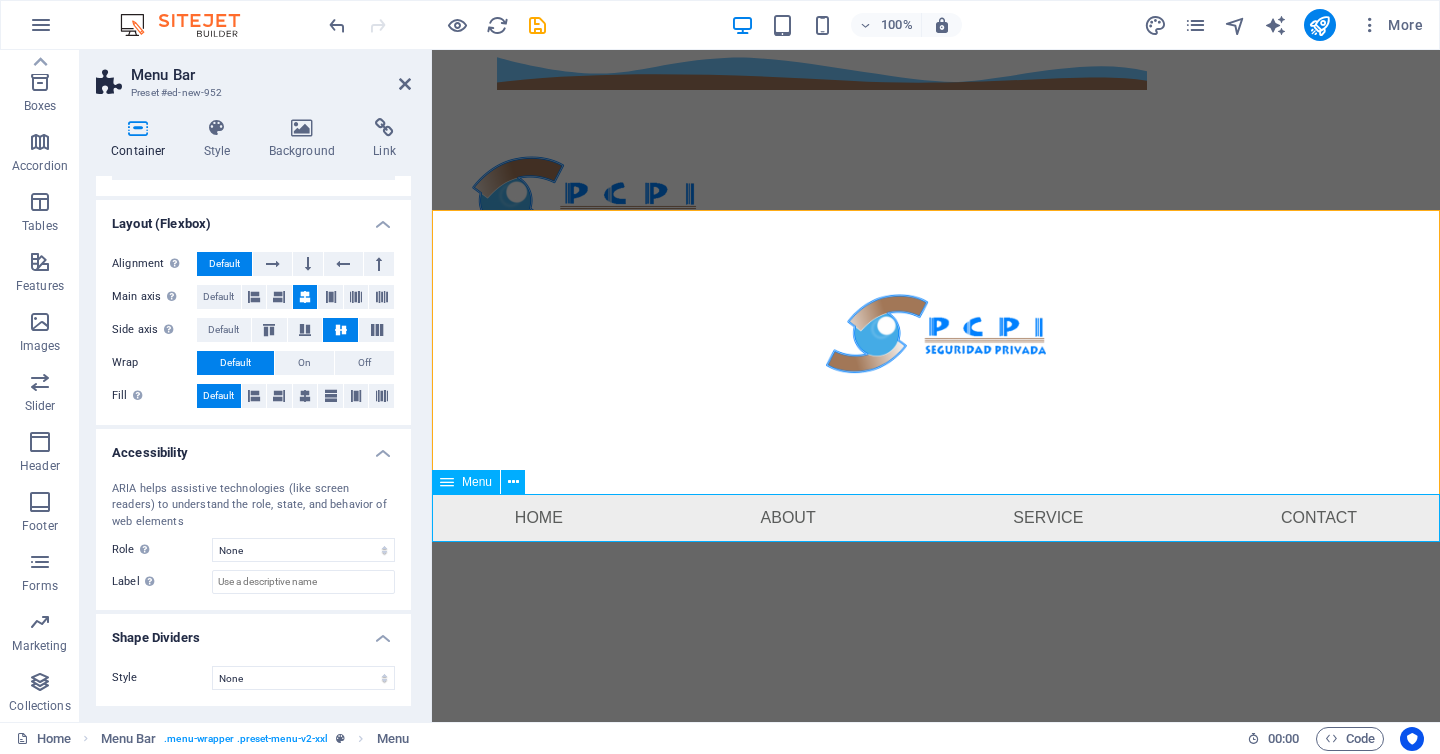 click on "Home About Service Contact" at bounding box center [936, 518] 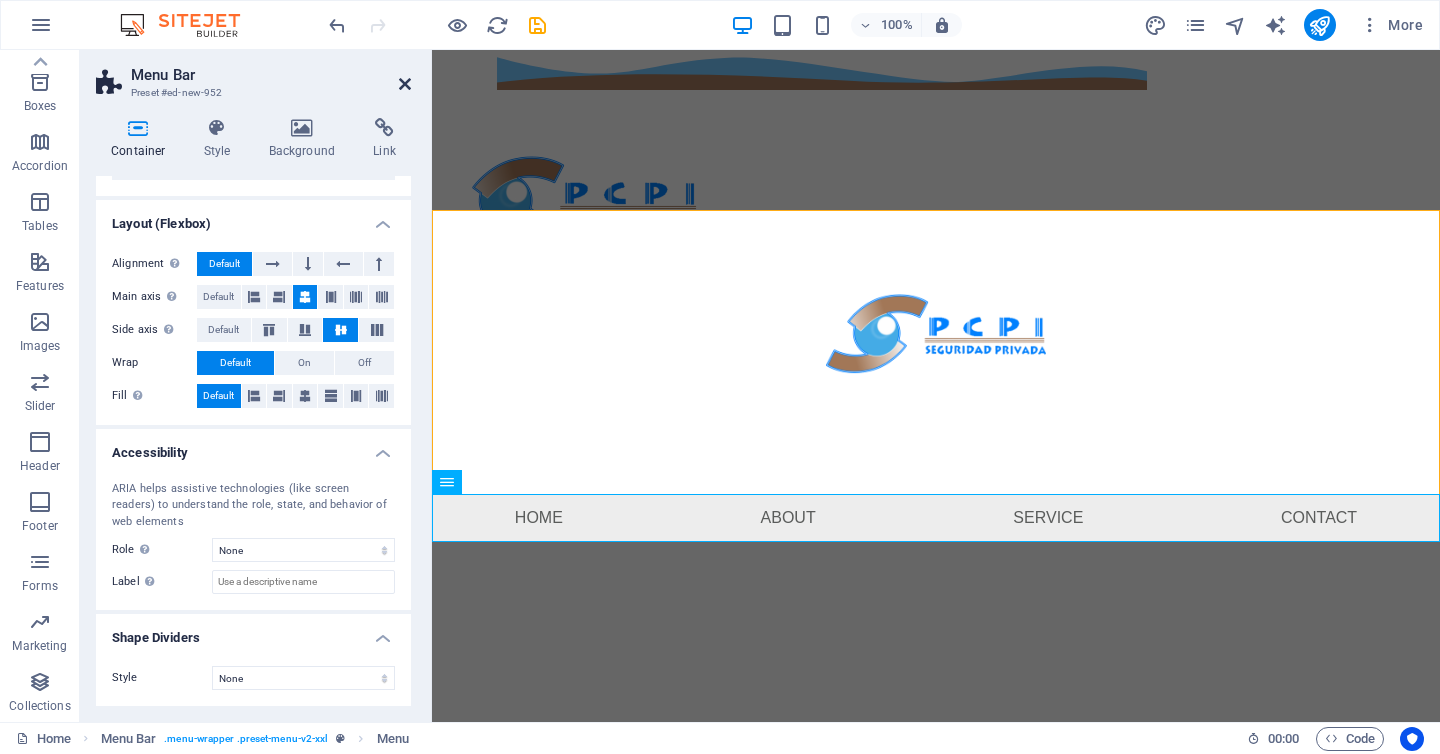 click at bounding box center (405, 84) 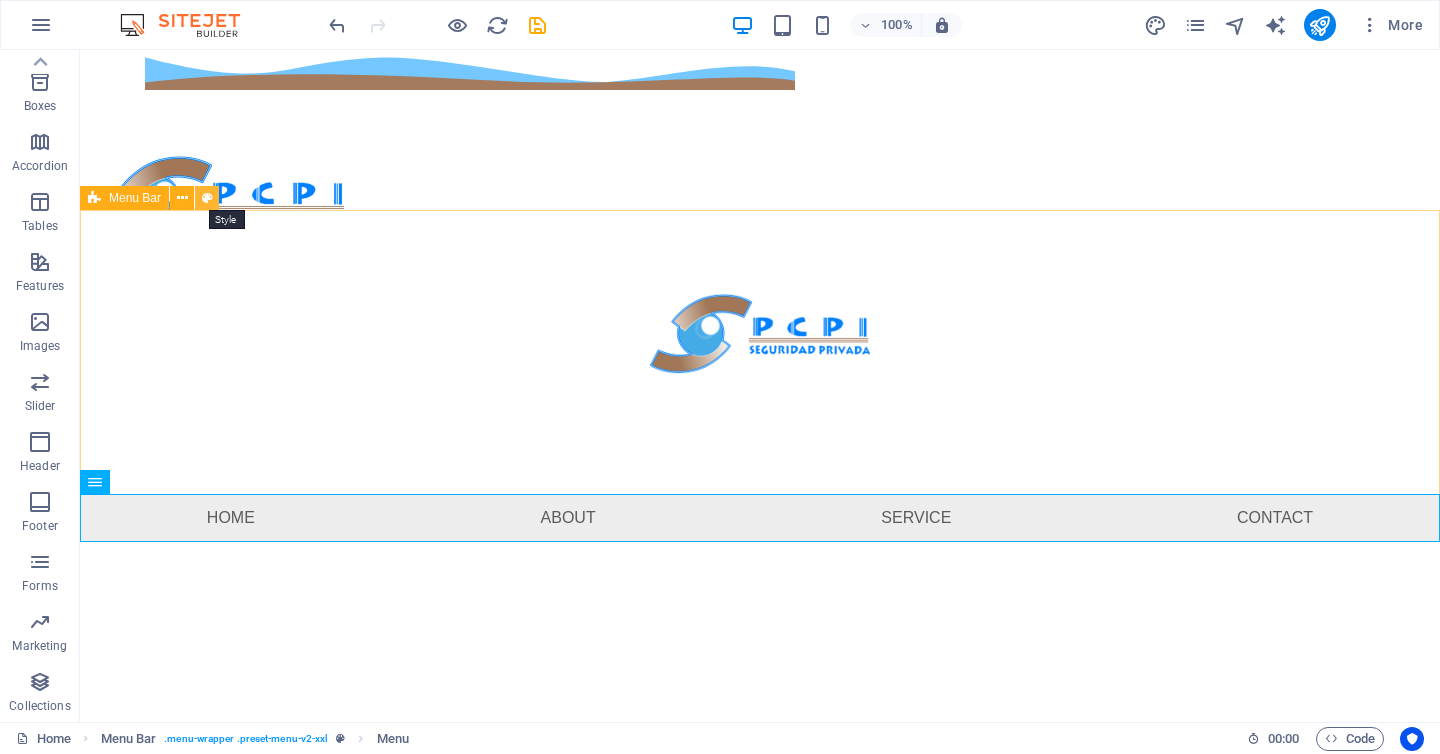 click at bounding box center [207, 198] 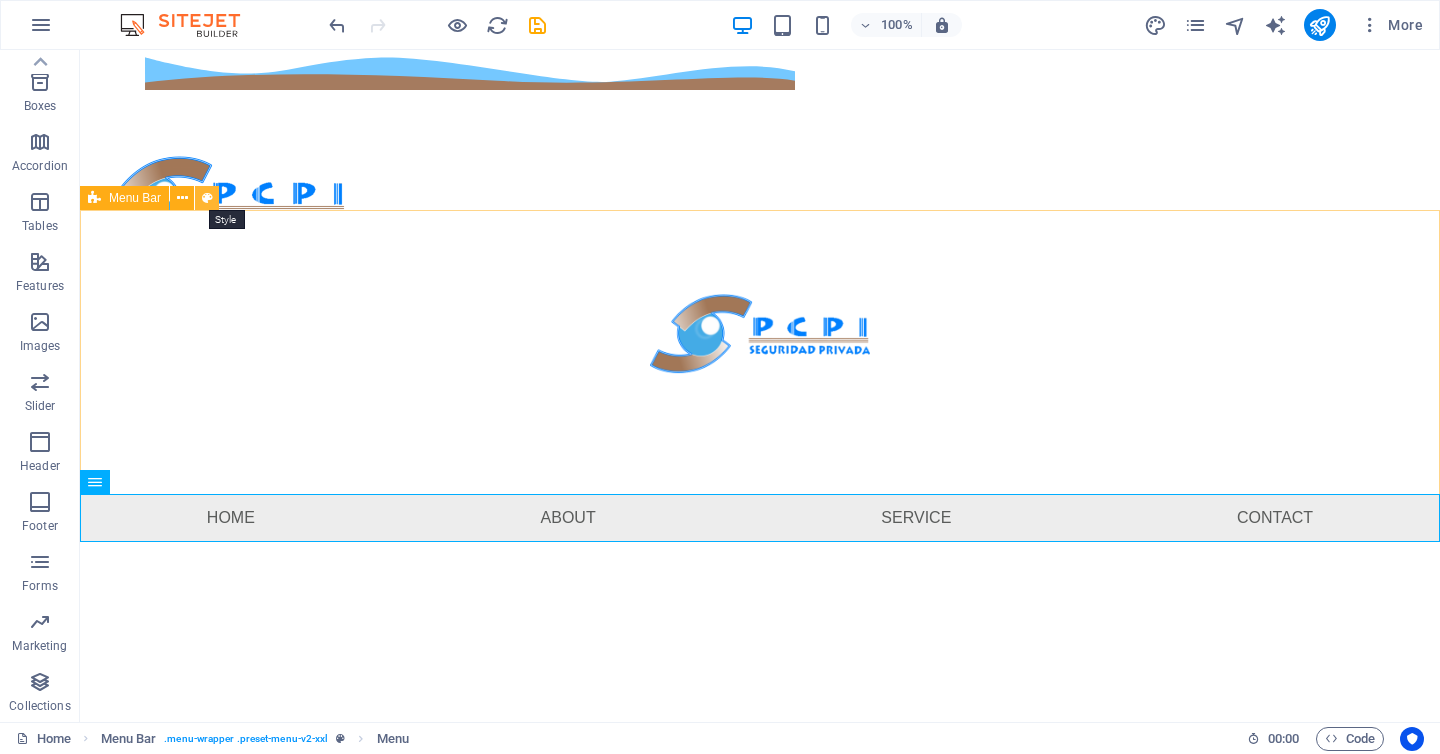 select on "rem" 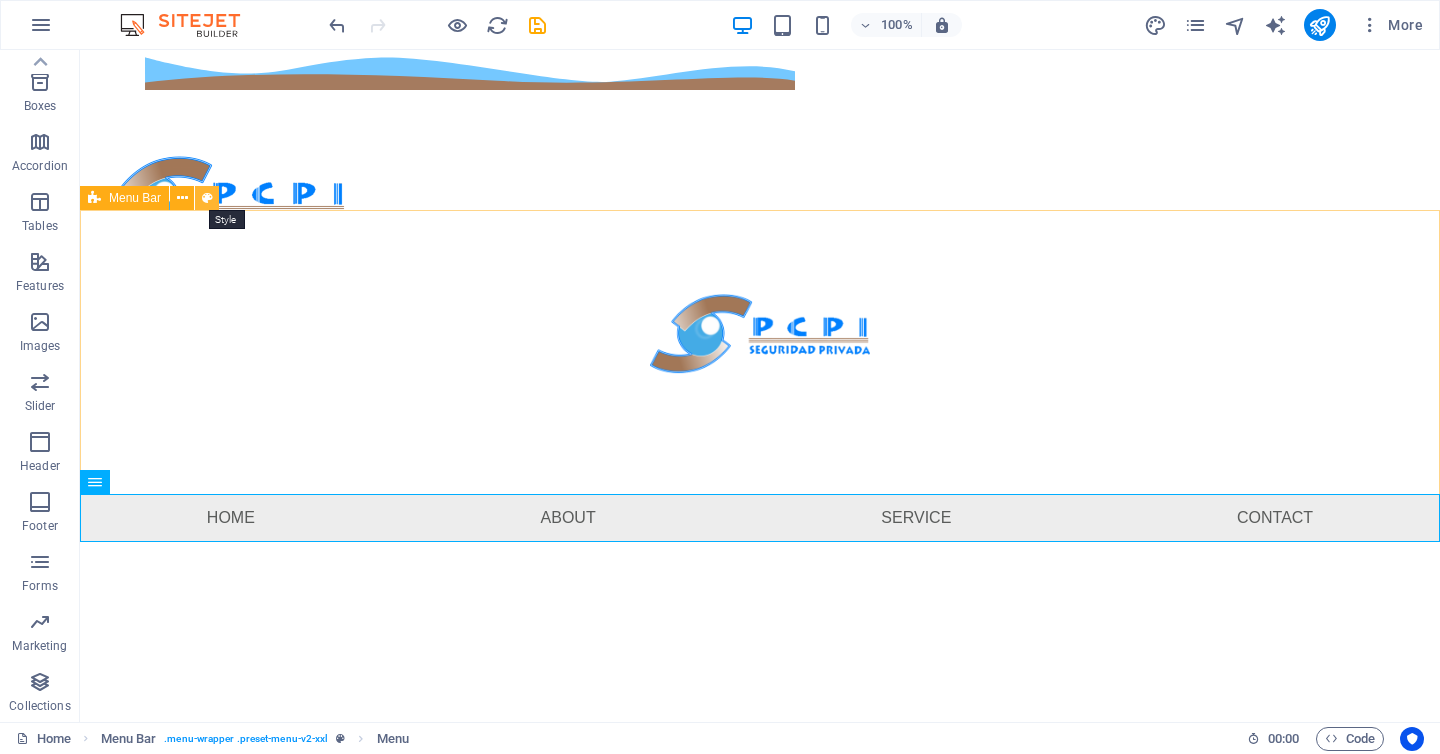 select on "rem" 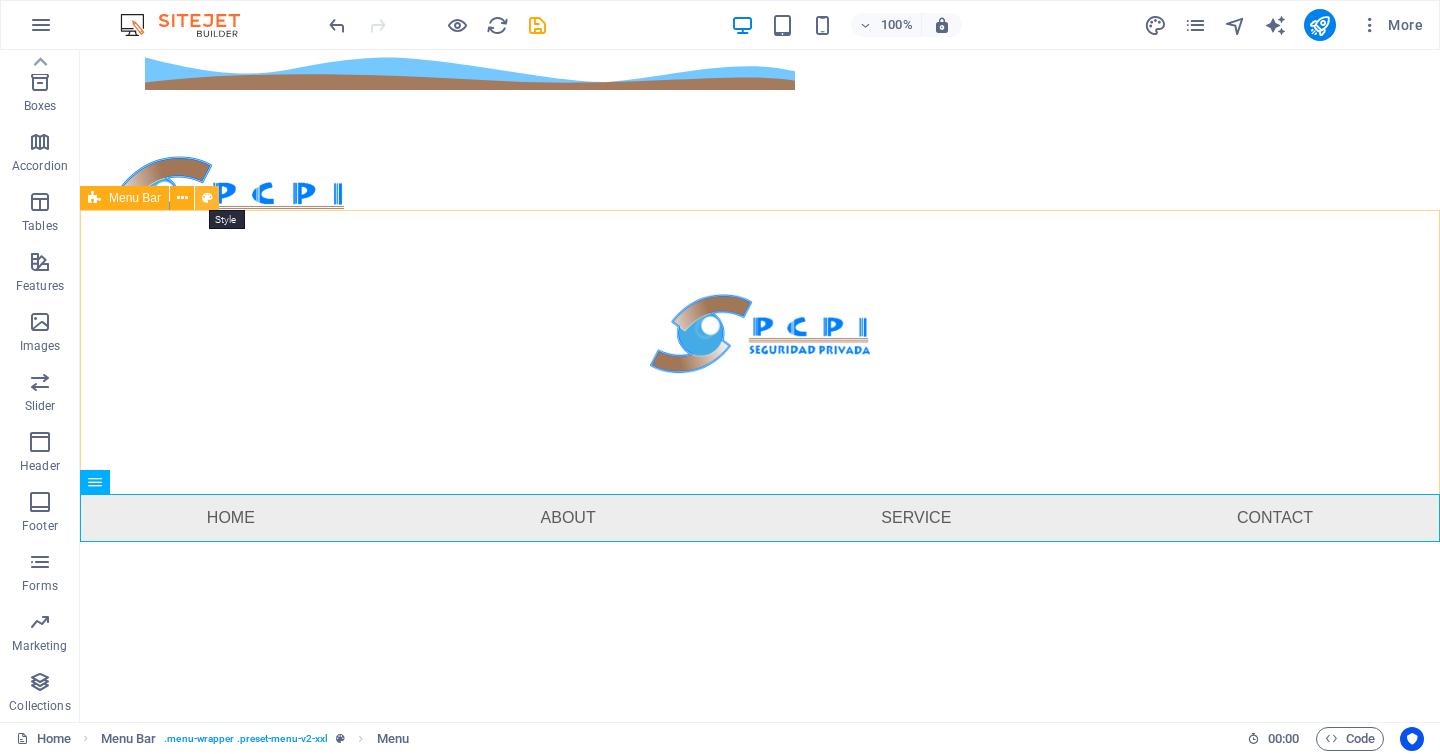 select on "rem" 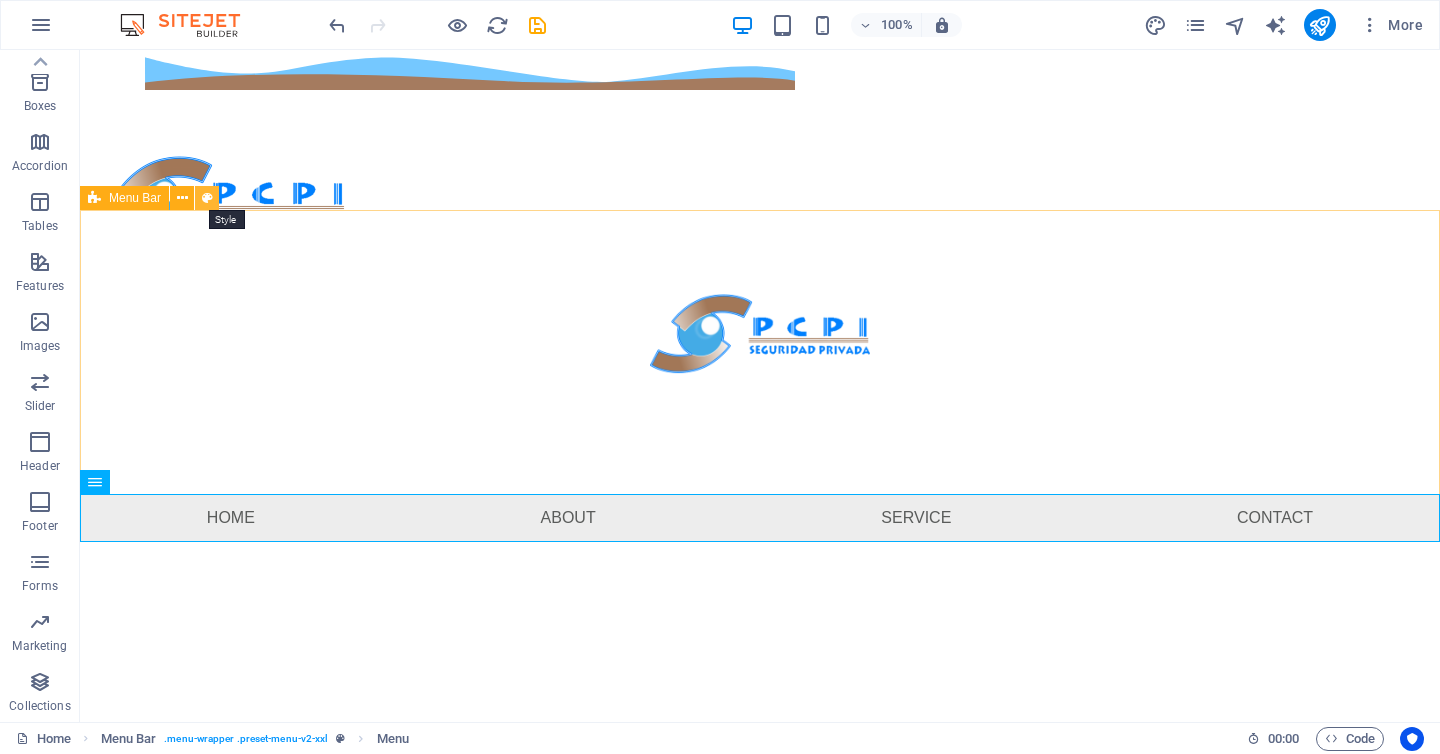 select on "preset-menu-v2-xxl" 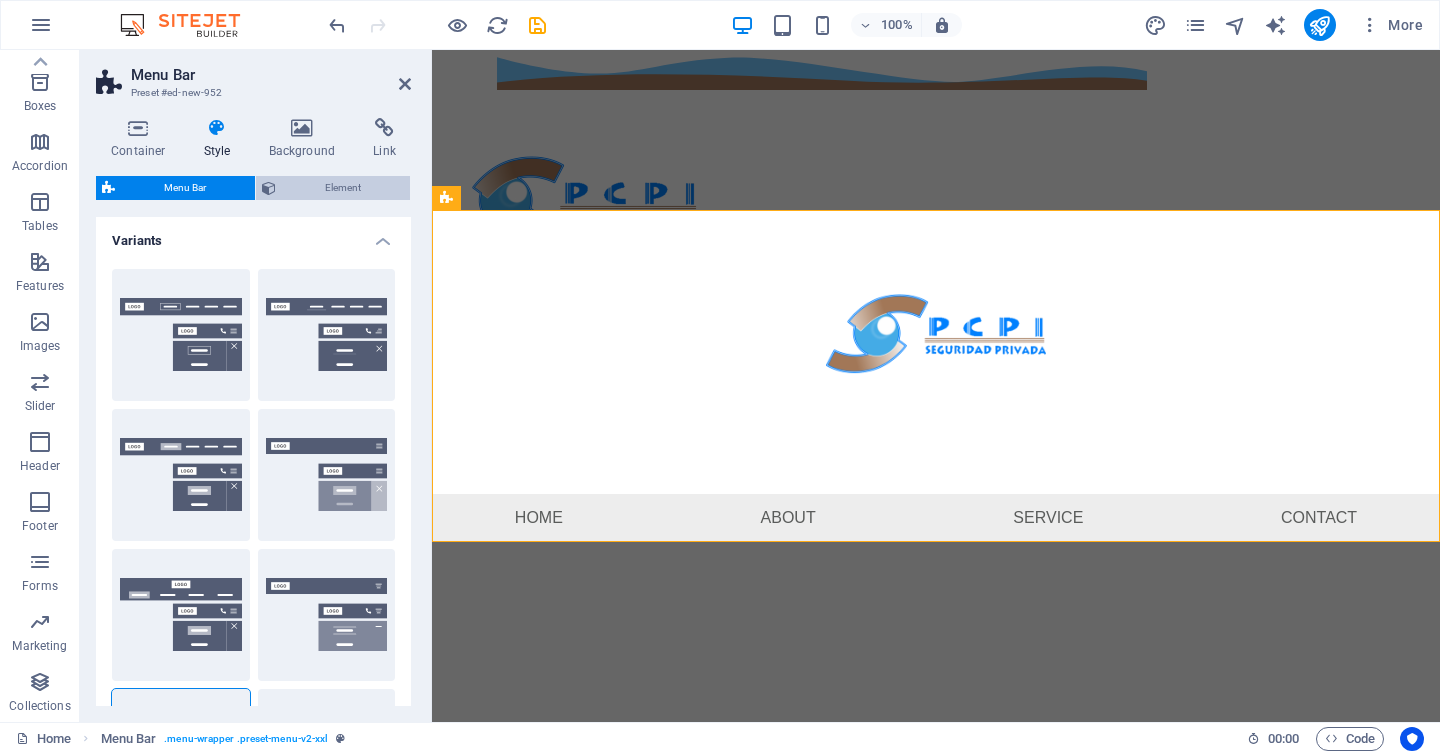 click on "Element" at bounding box center [343, 188] 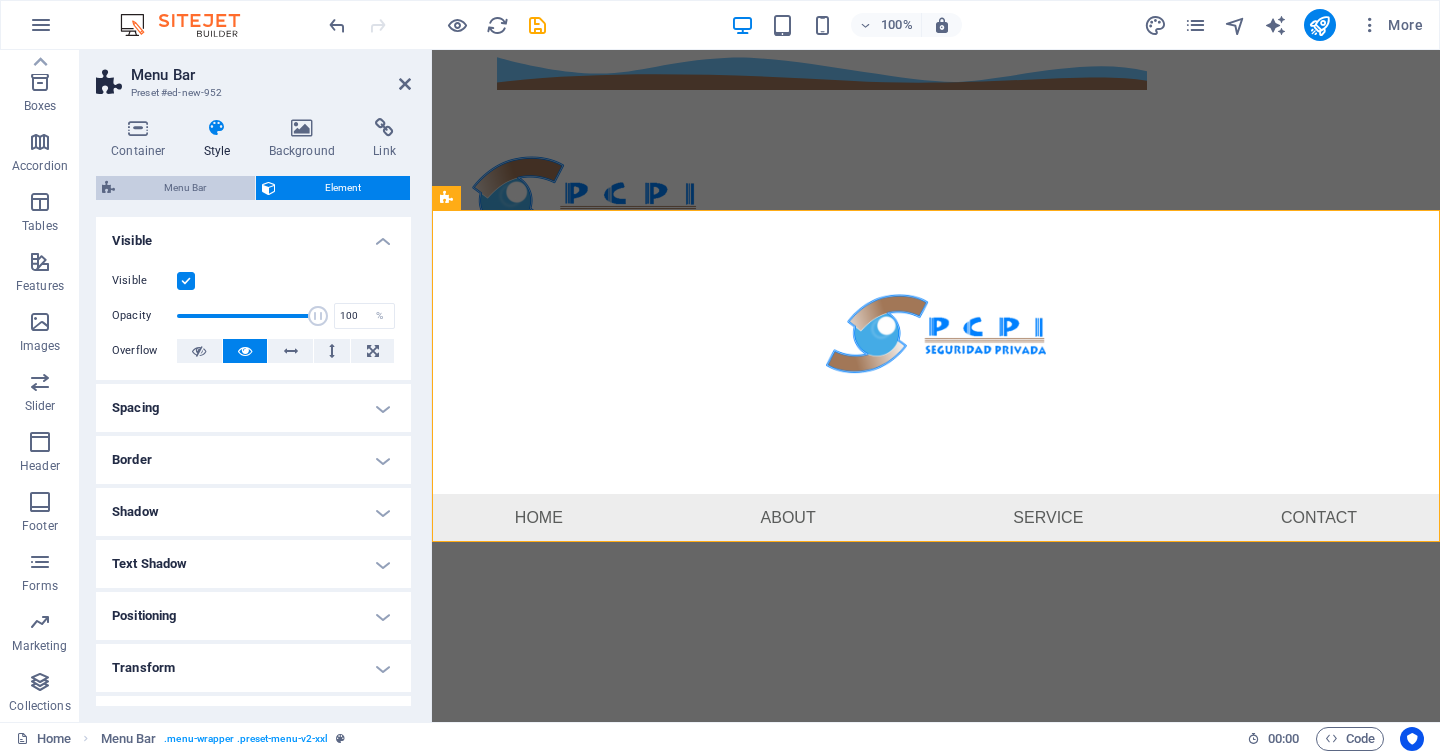 click on "Menu Bar" at bounding box center (185, 188) 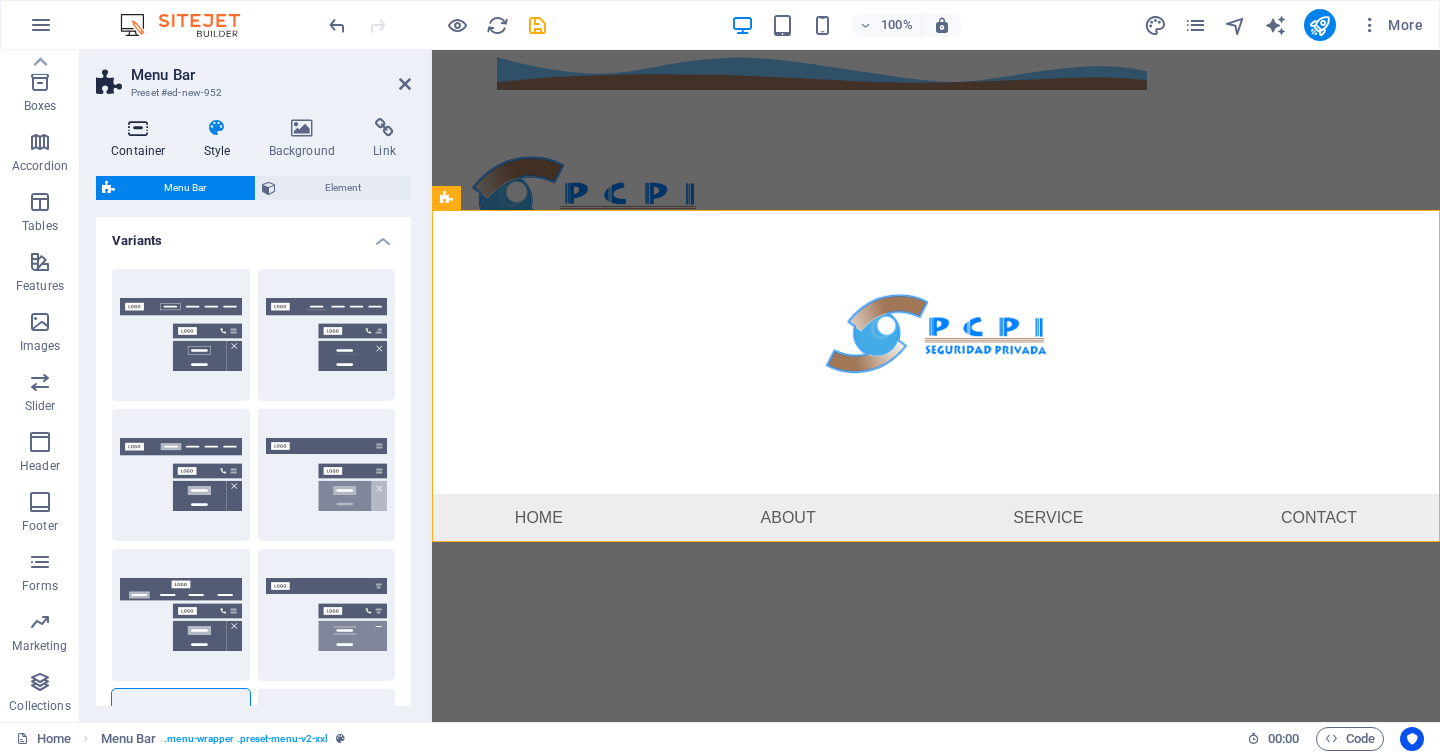 click at bounding box center (138, 128) 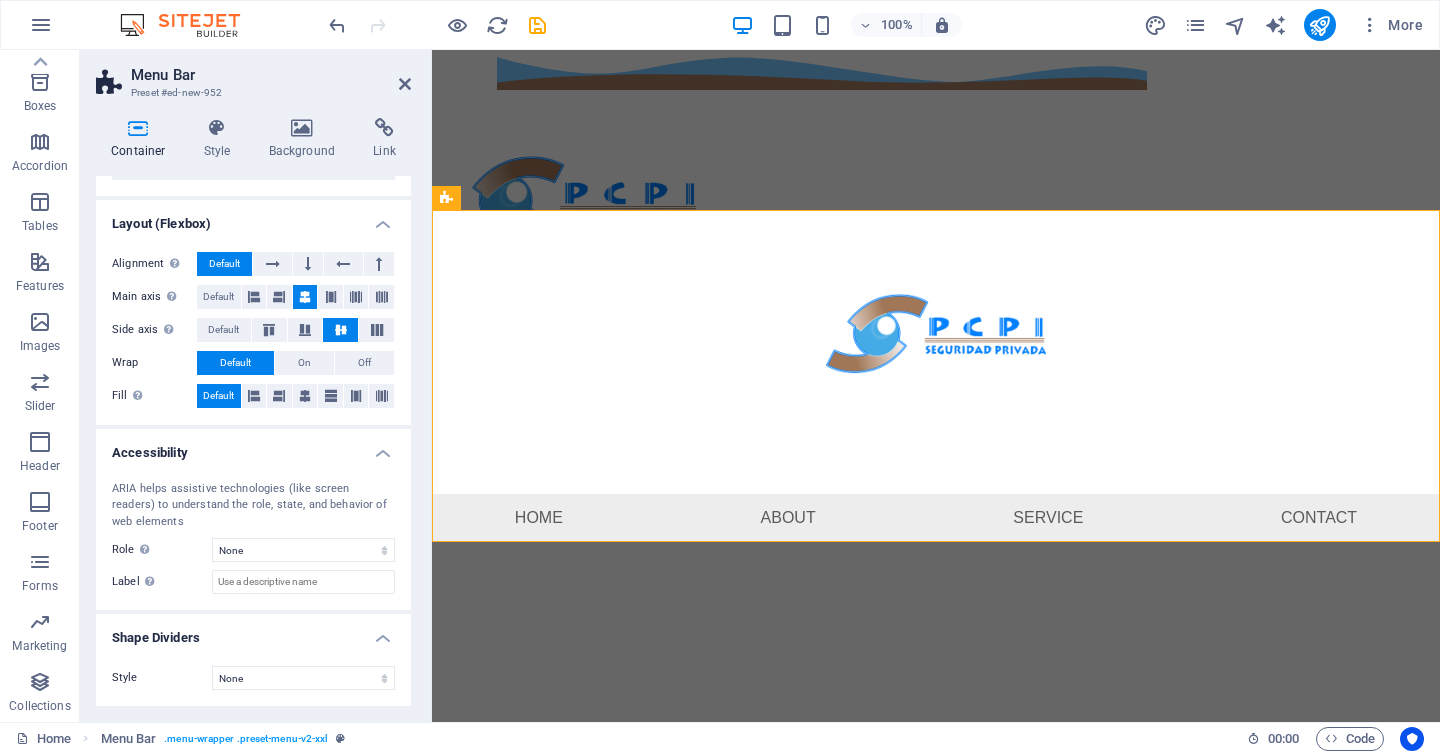 scroll, scrollTop: 0, scrollLeft: 0, axis: both 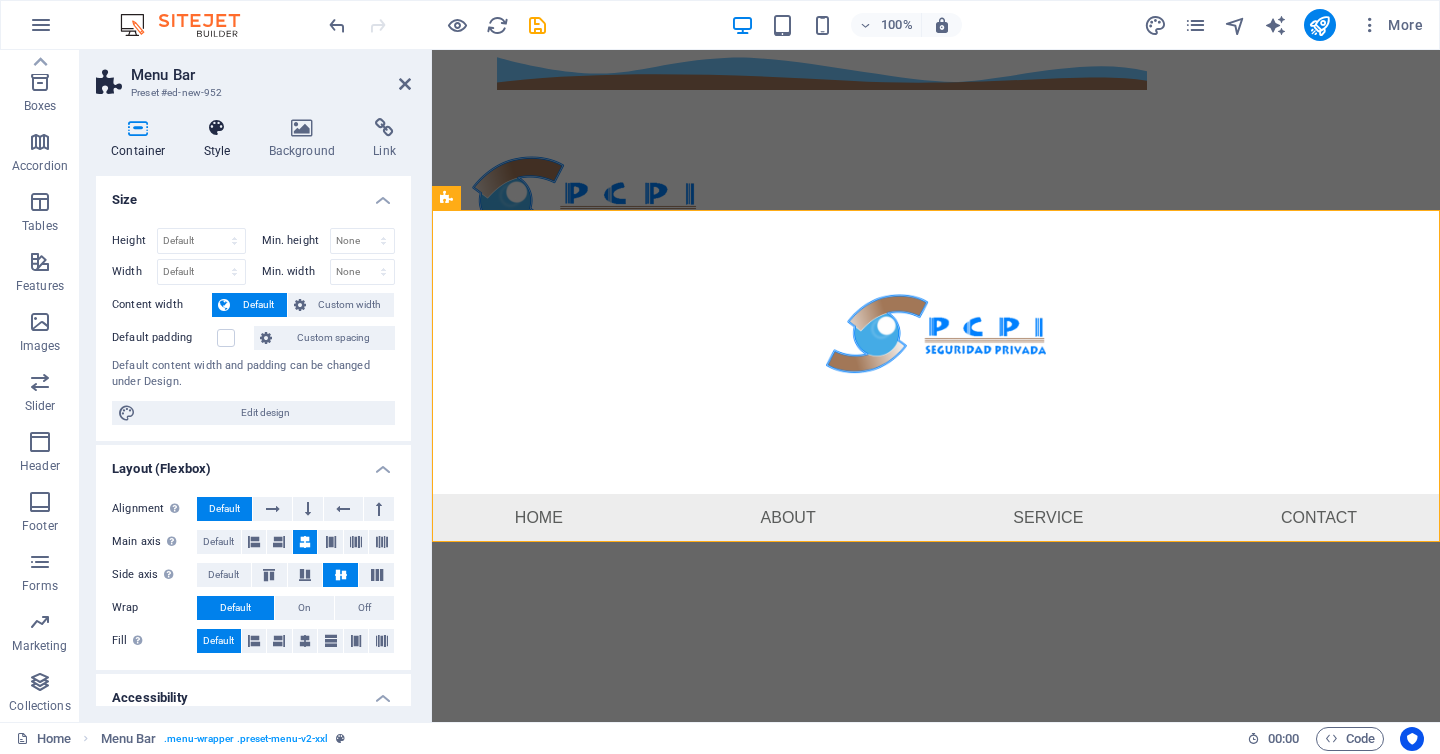 click on "Style" at bounding box center (221, 139) 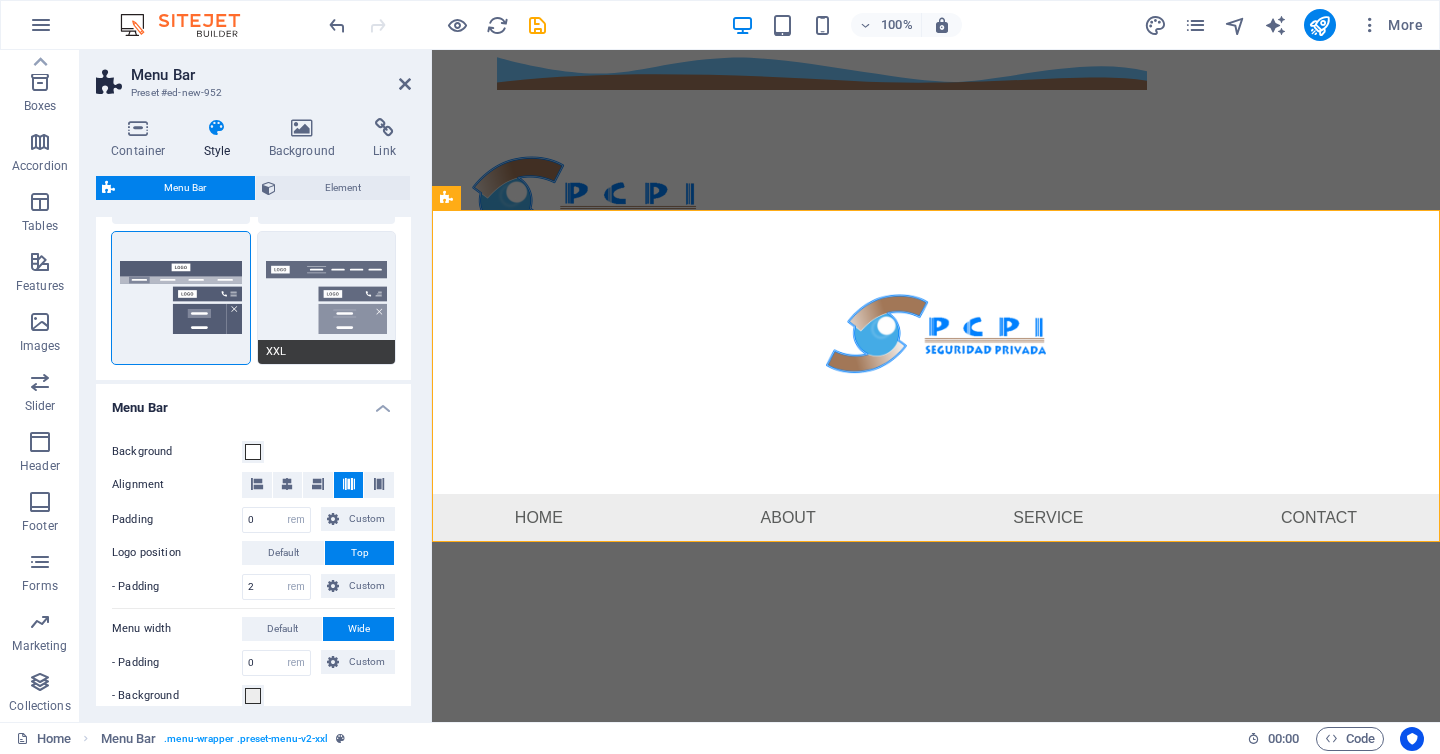 scroll, scrollTop: 471, scrollLeft: 0, axis: vertical 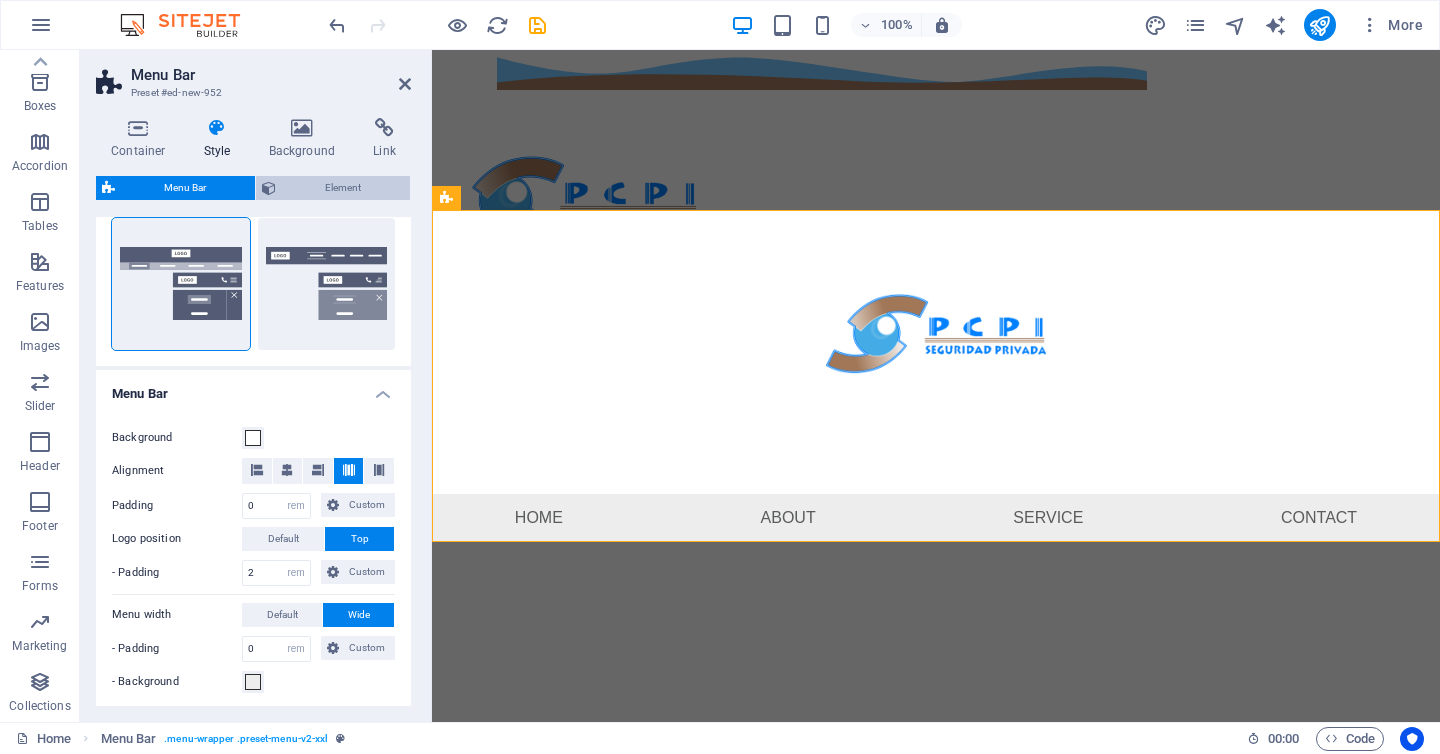 click on "Element" at bounding box center (343, 188) 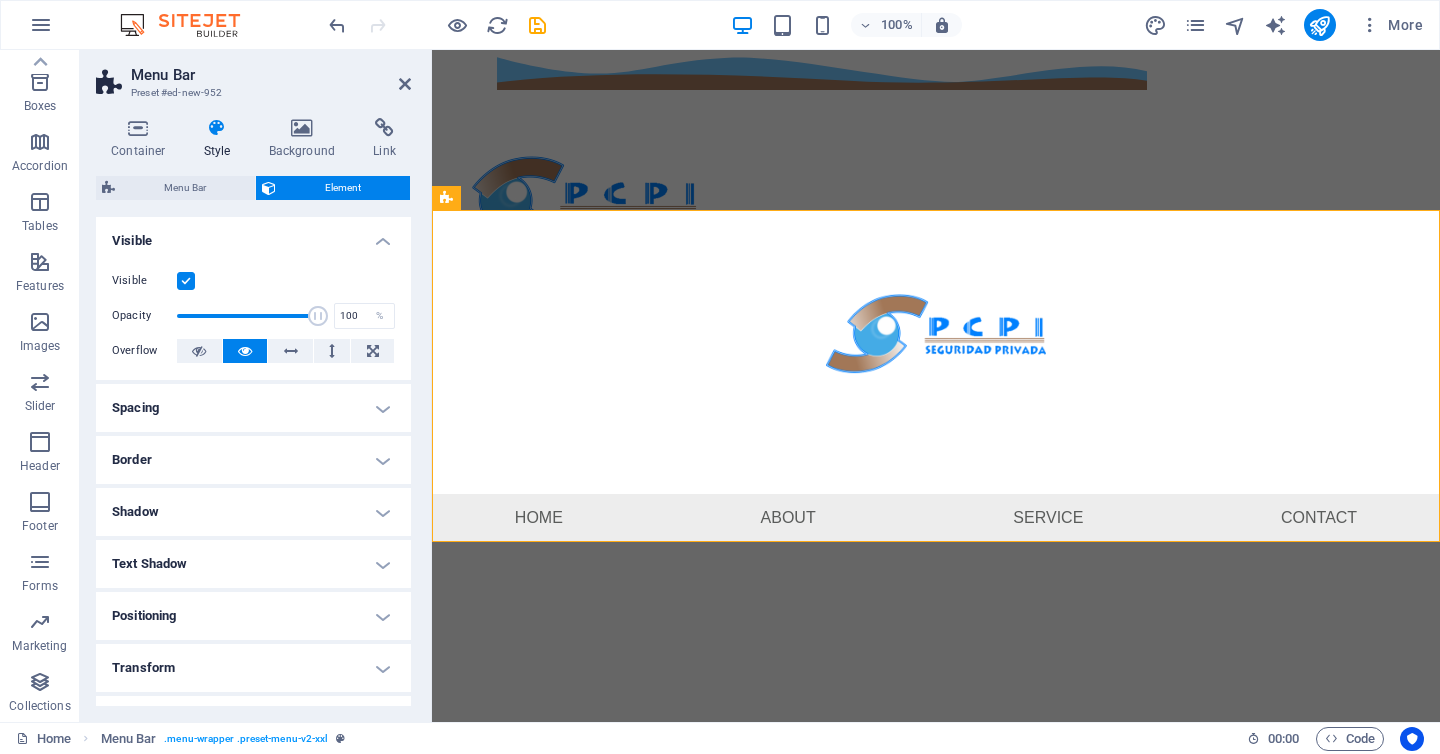 click on "Spacing" at bounding box center [253, 408] 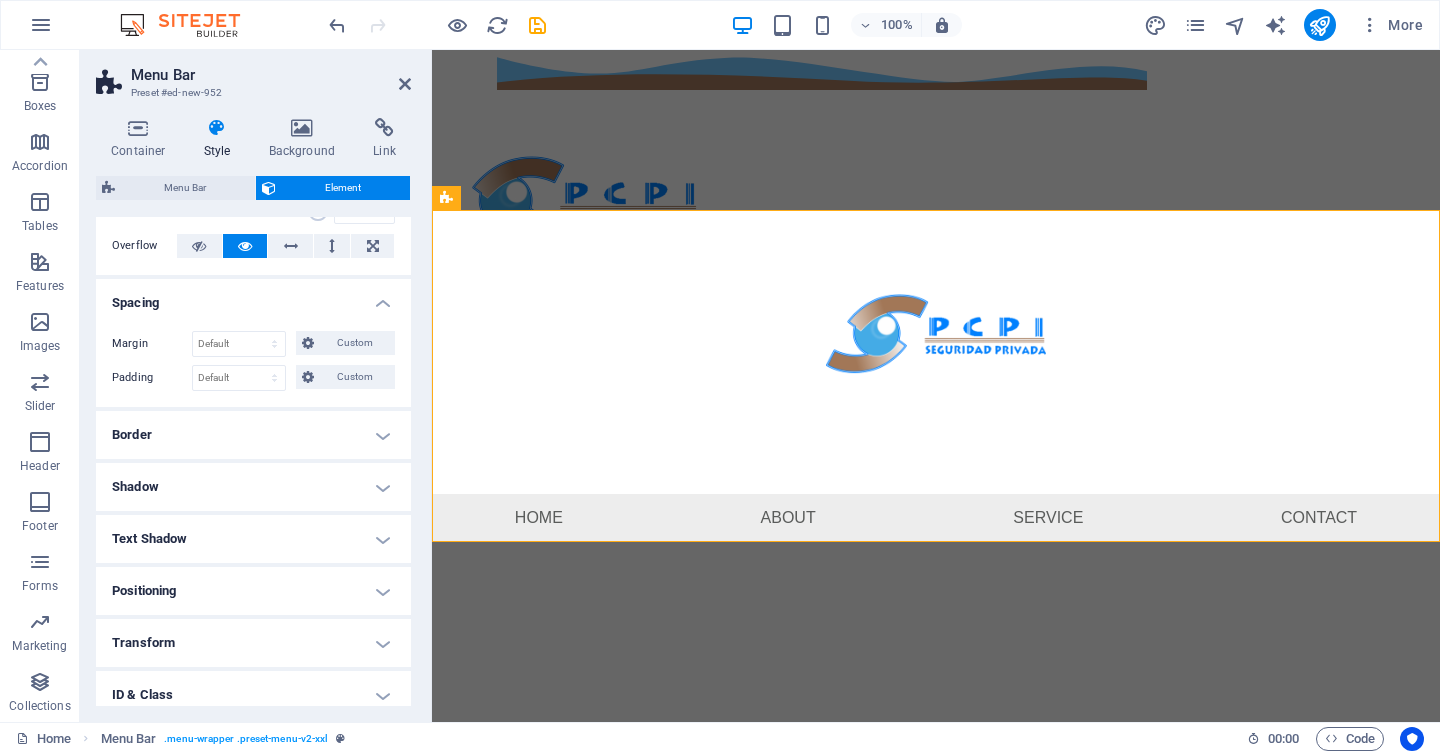 click on "Border" at bounding box center [253, 435] 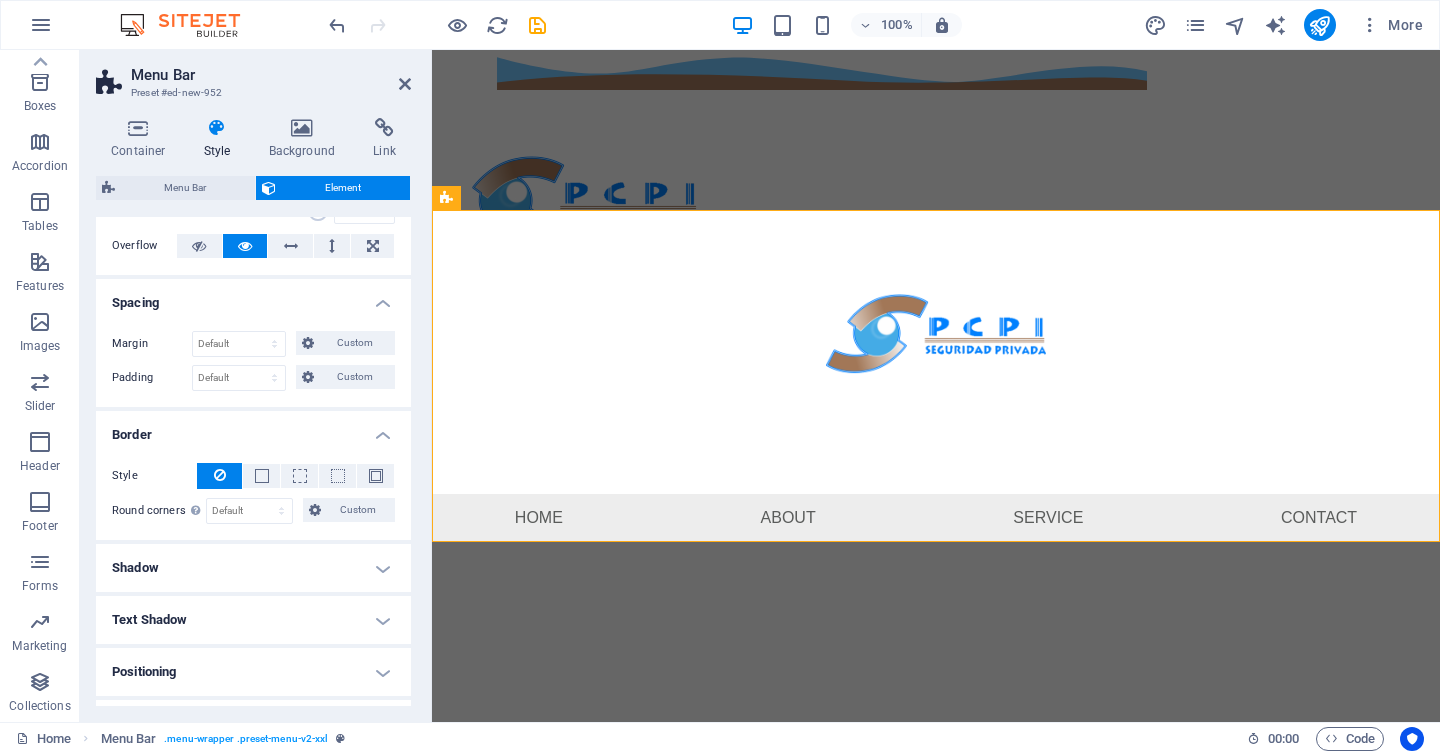 scroll, scrollTop: 302, scrollLeft: 0, axis: vertical 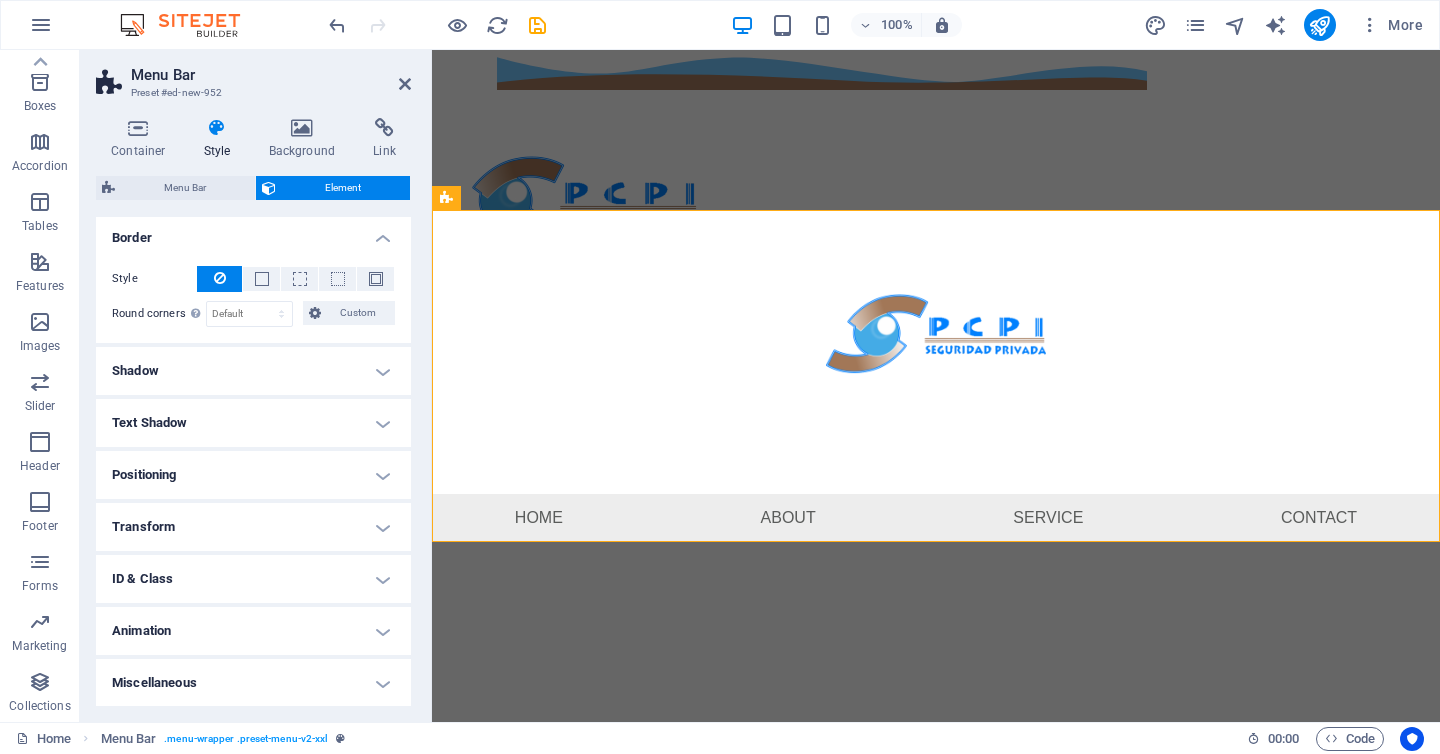 click on "Shadow" at bounding box center (253, 371) 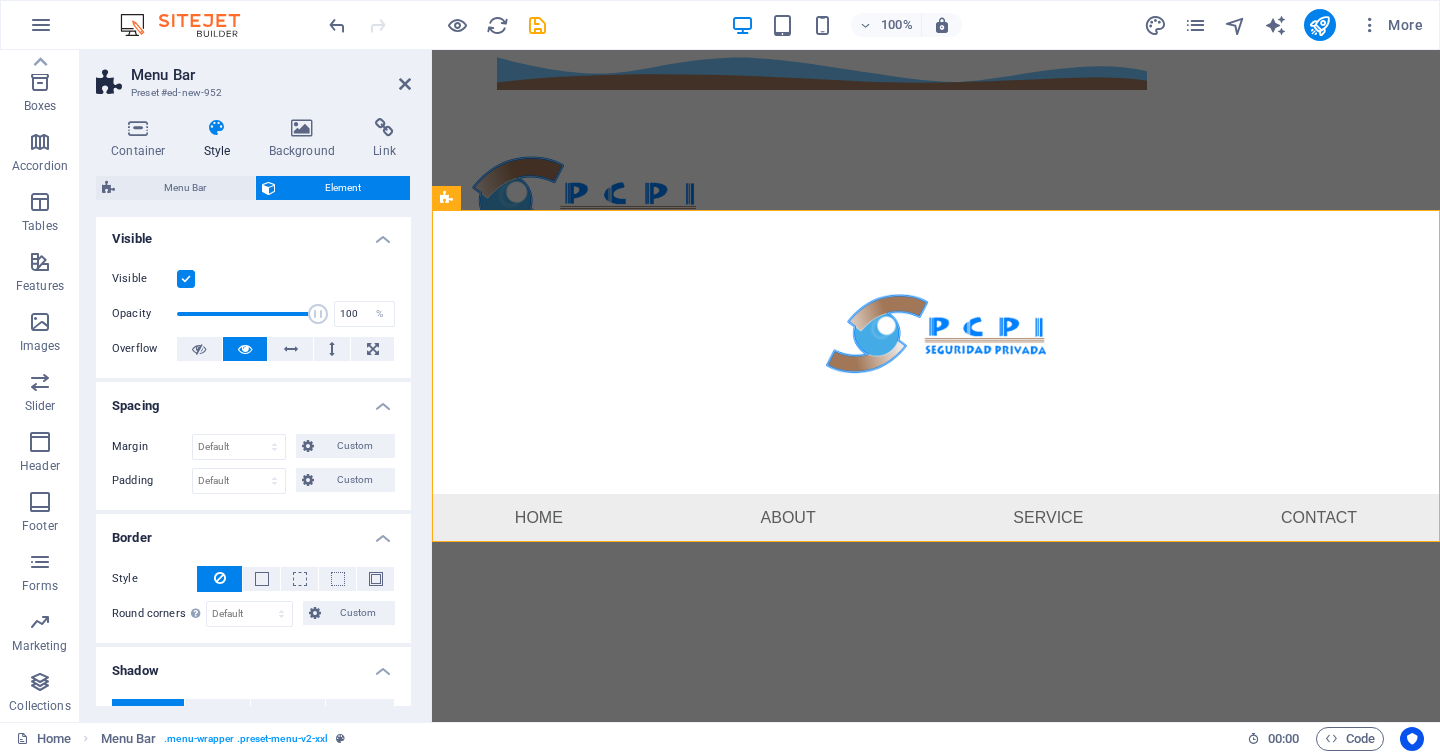 scroll, scrollTop: 0, scrollLeft: 0, axis: both 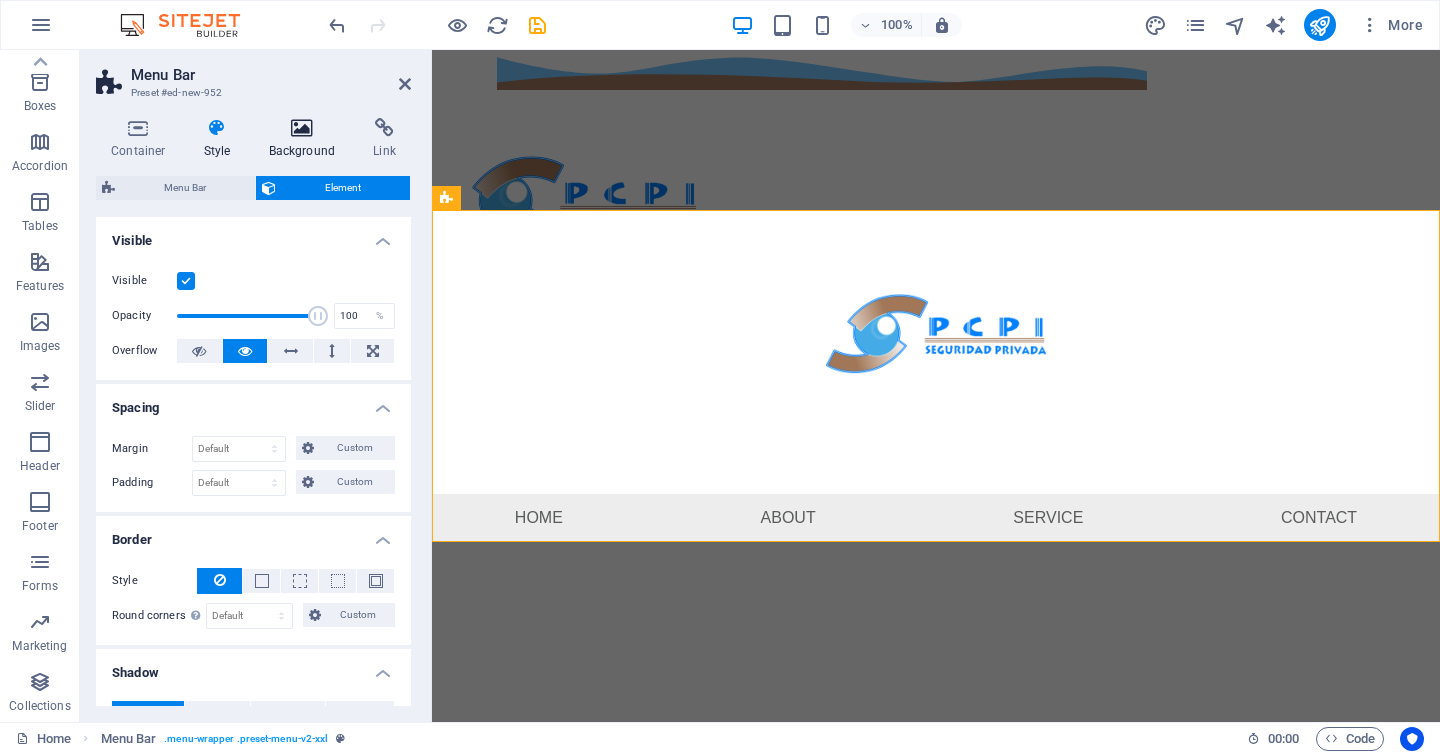 click at bounding box center (302, 128) 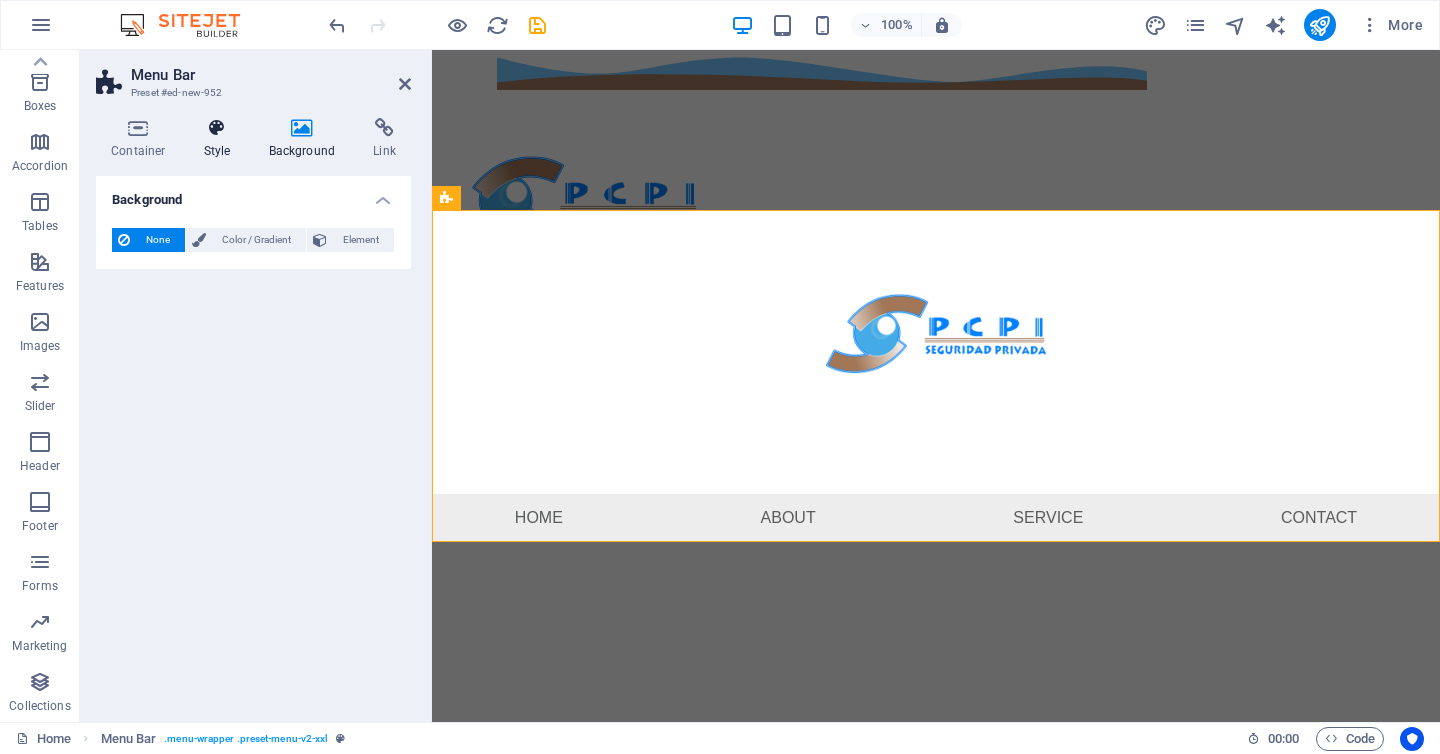 click at bounding box center (217, 128) 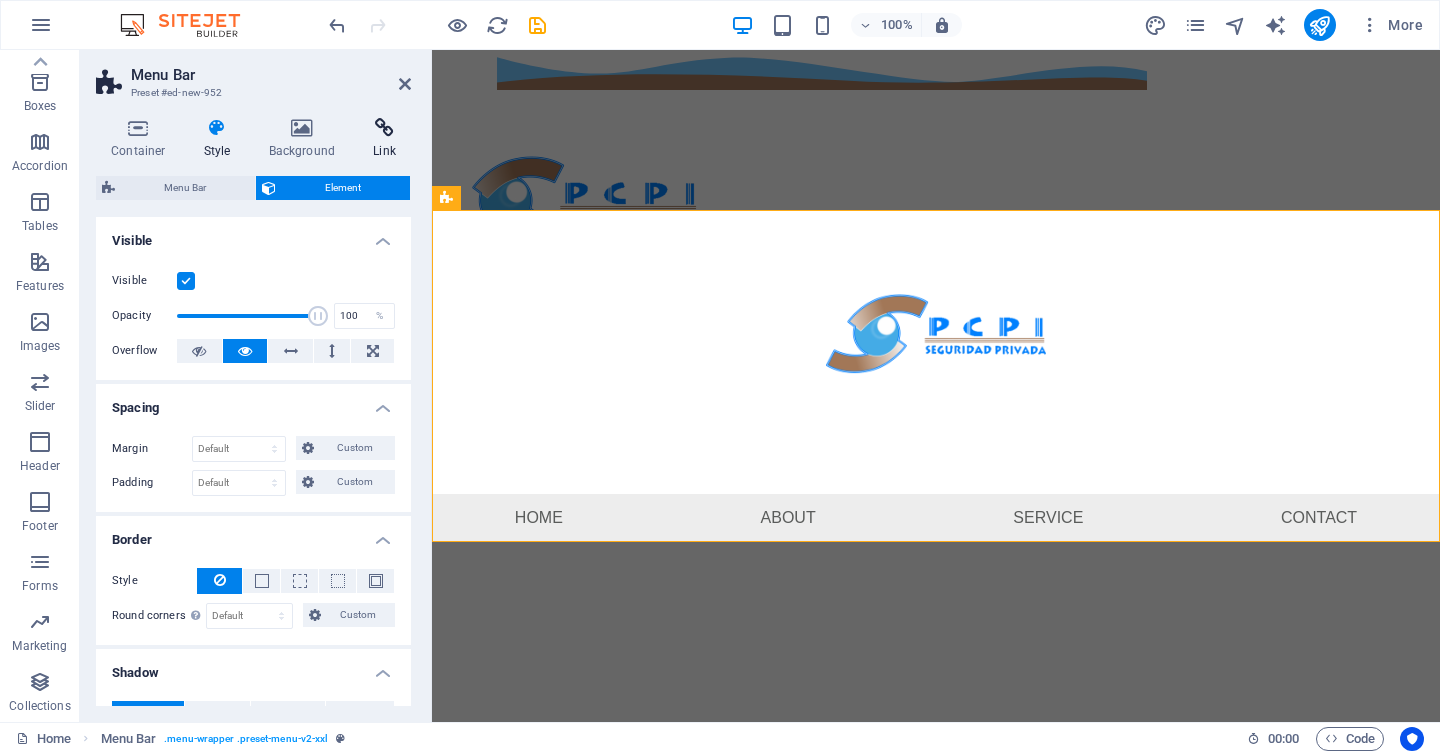click at bounding box center [384, 128] 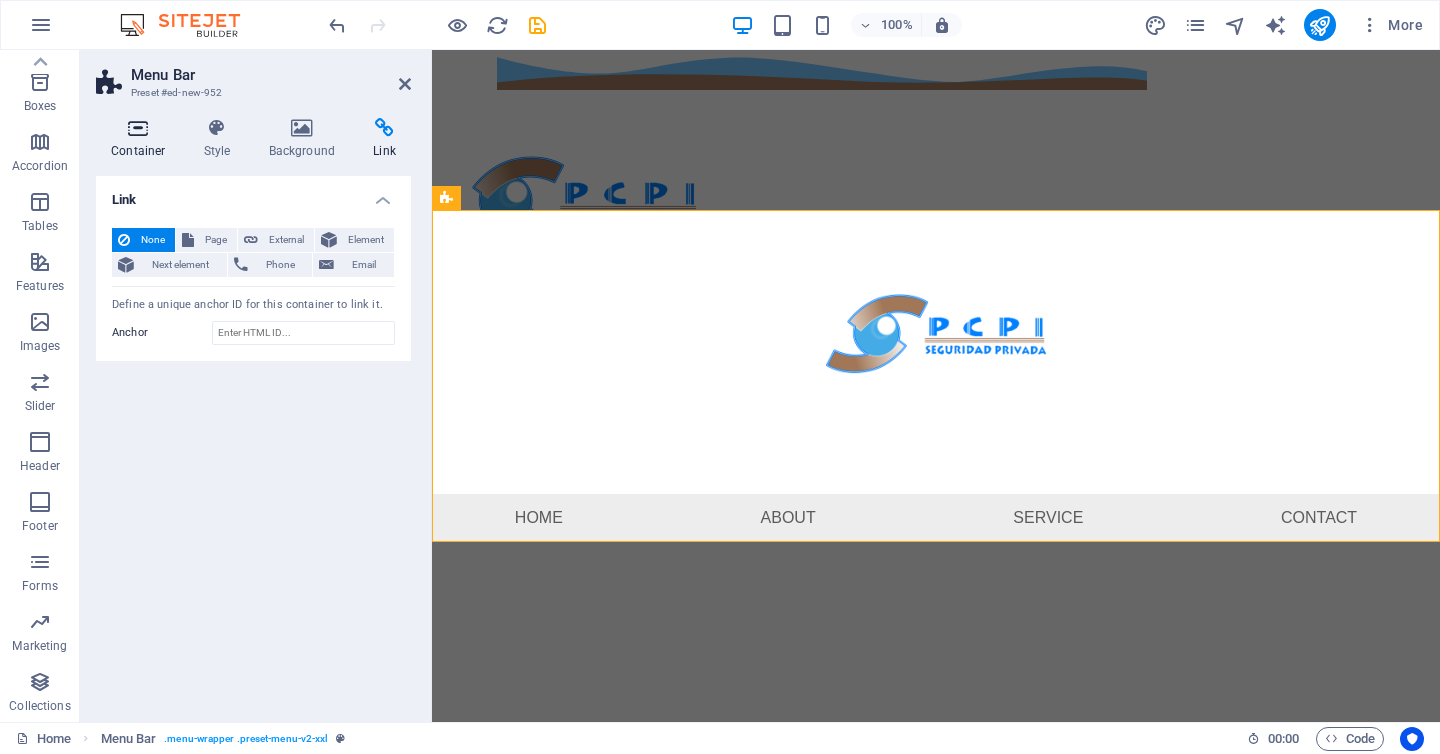 click at bounding box center [138, 128] 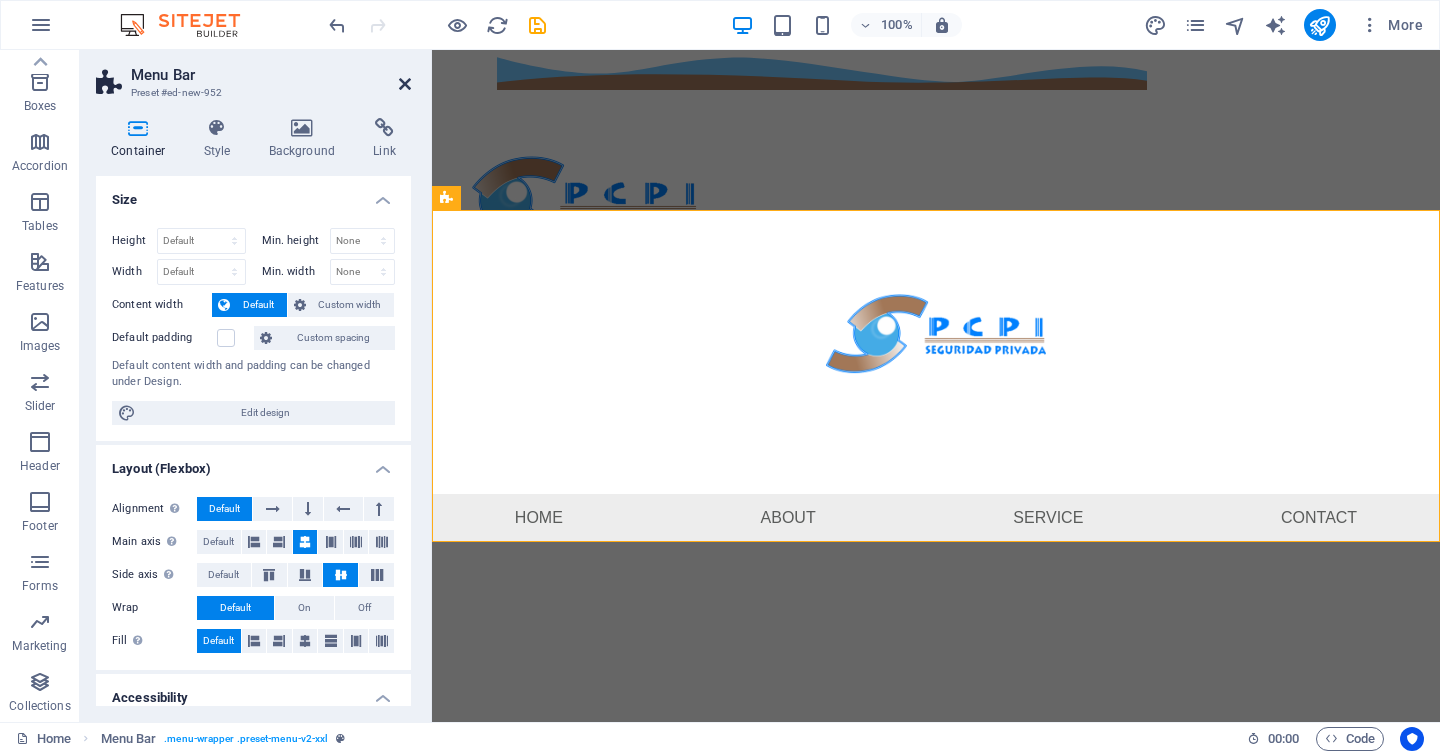 click at bounding box center [405, 84] 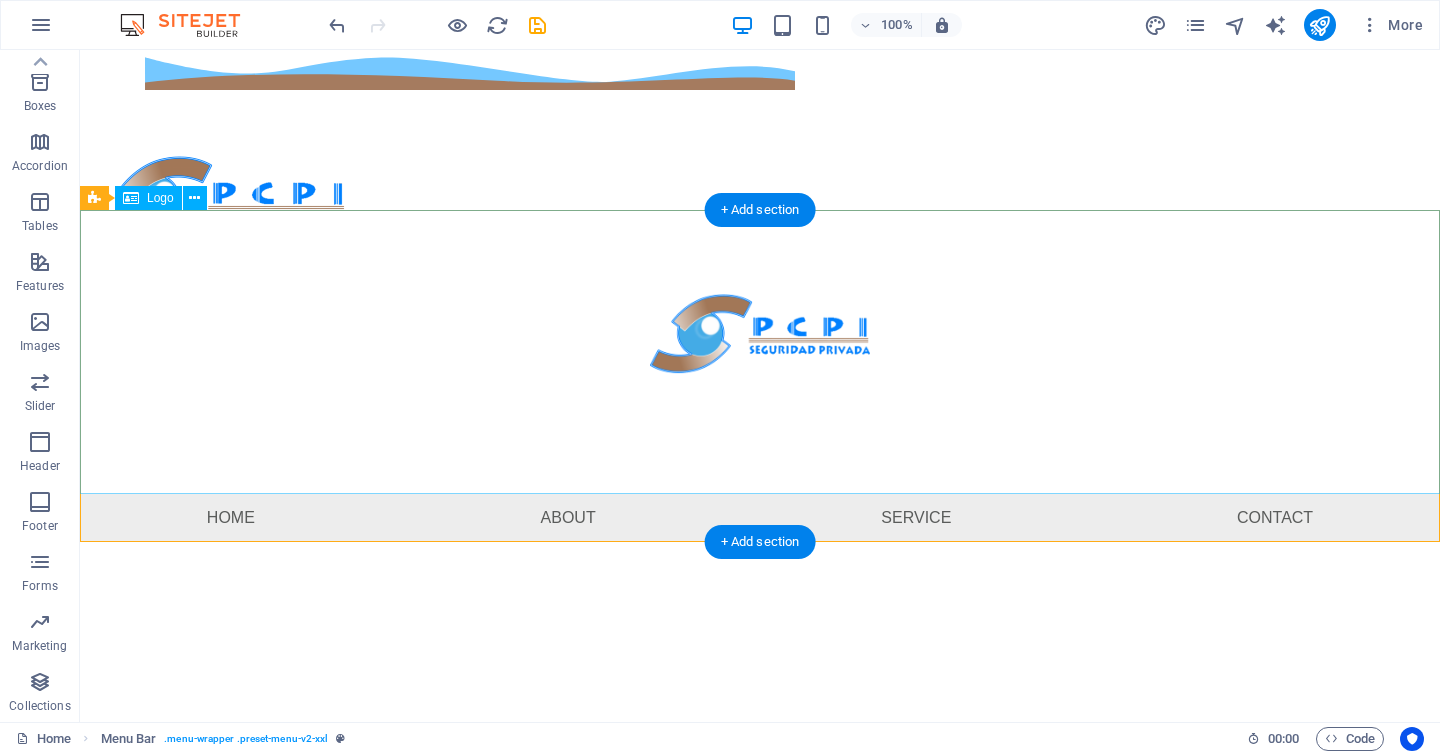 drag, startPoint x: 739, startPoint y: 471, endPoint x: 696, endPoint y: 431, distance: 58.728188 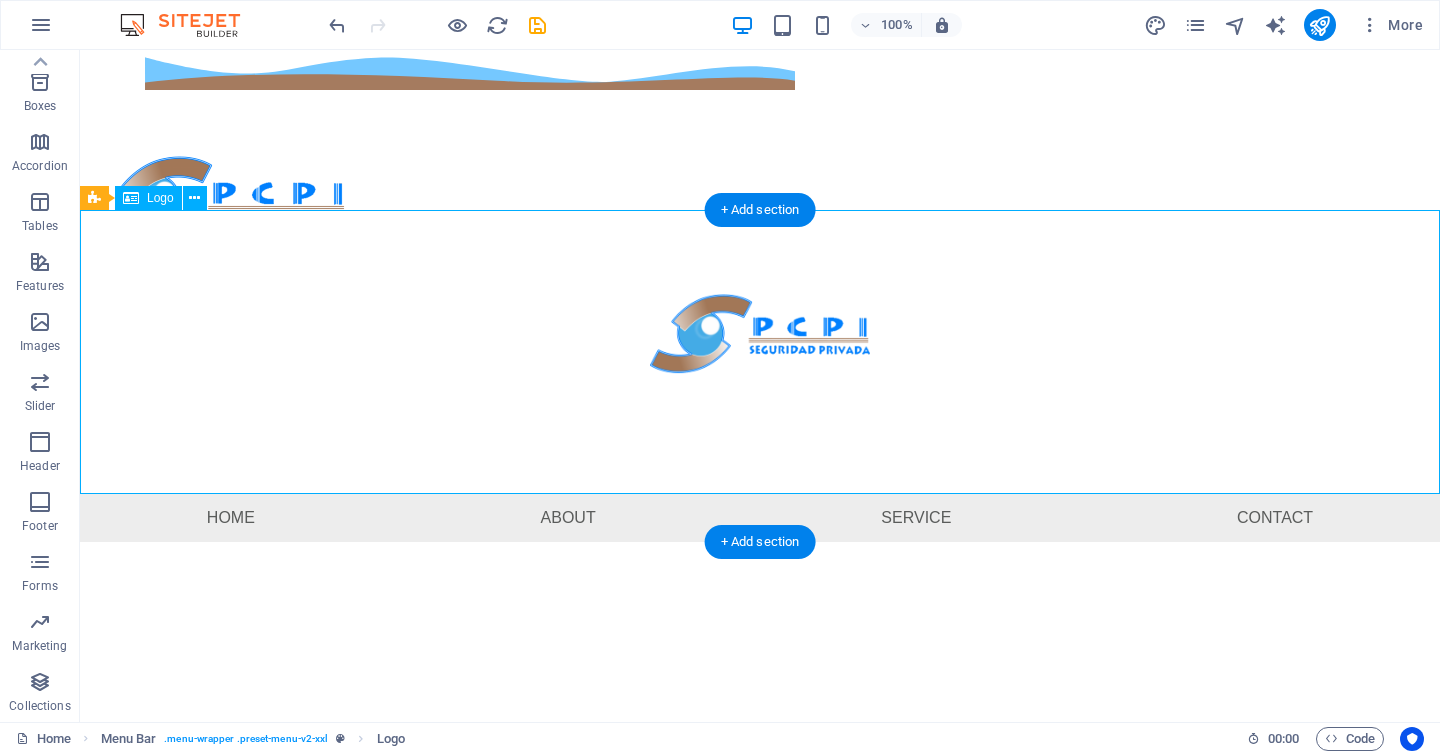 click at bounding box center (760, 352) 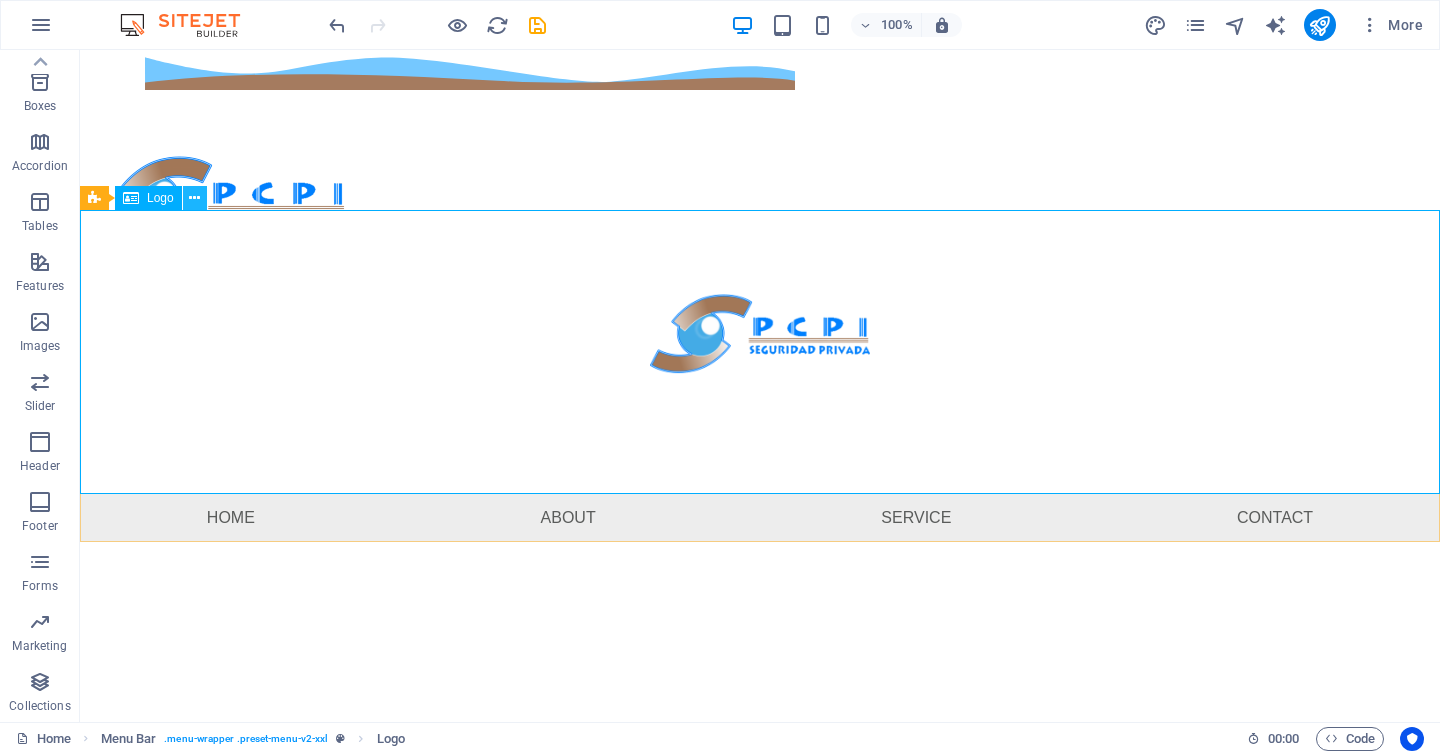 click at bounding box center [194, 198] 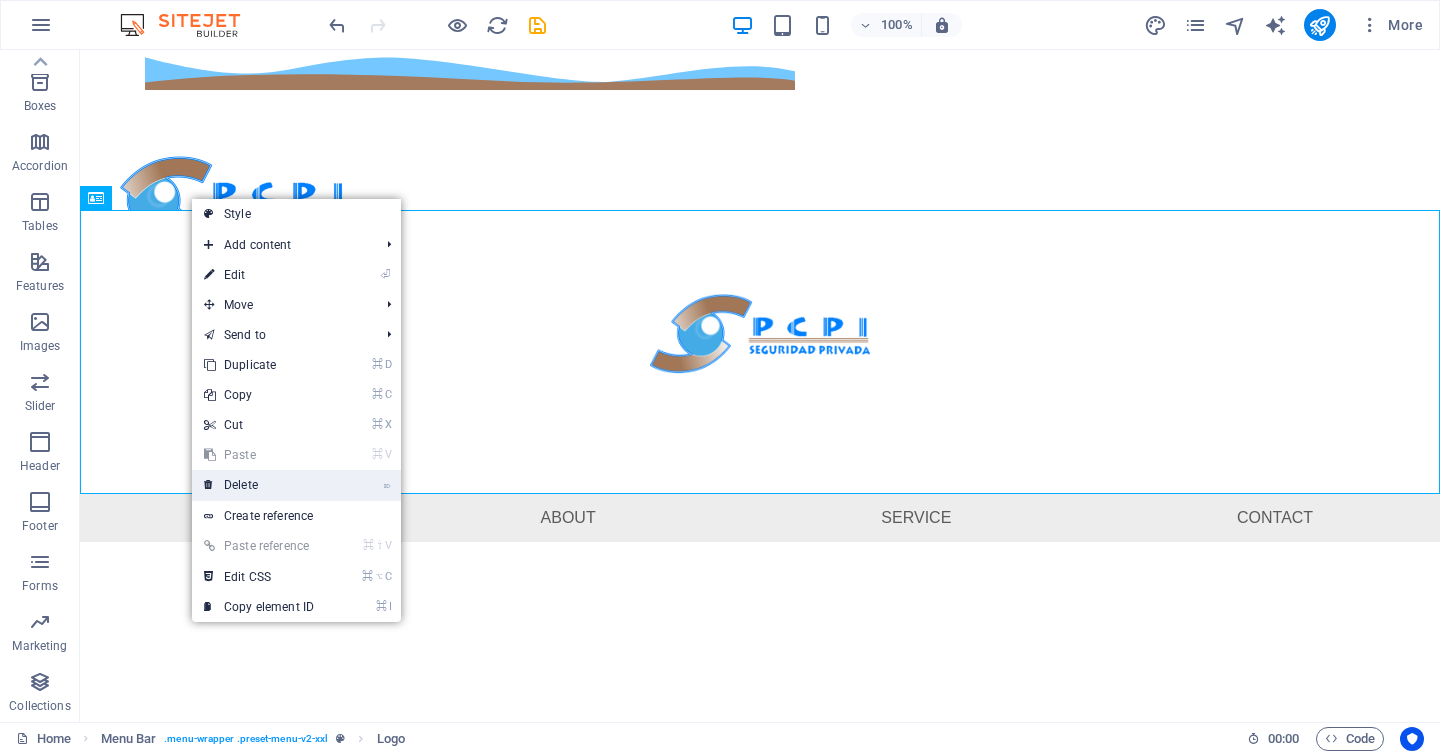 click on "⌦  Delete" at bounding box center (259, 485) 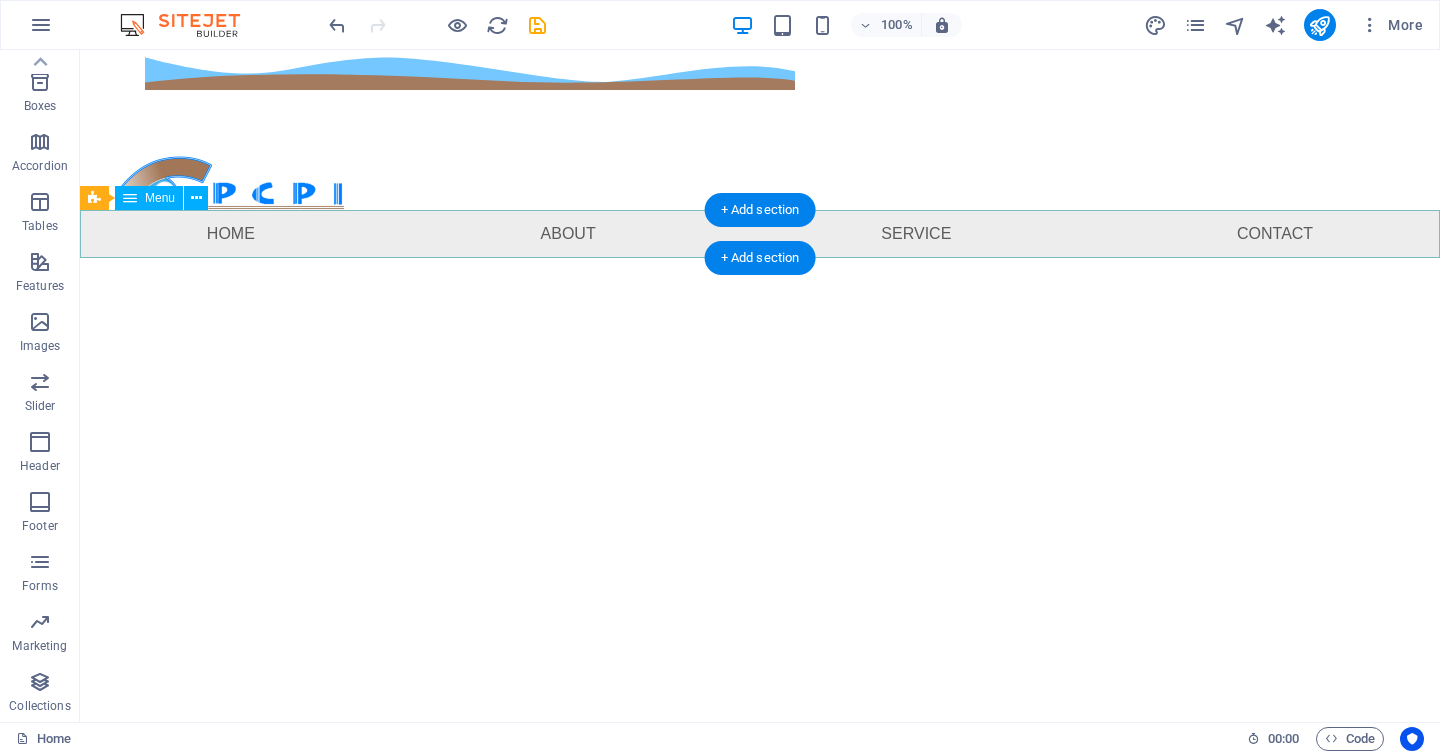 click on "Home About Service Contact" at bounding box center (760, 234) 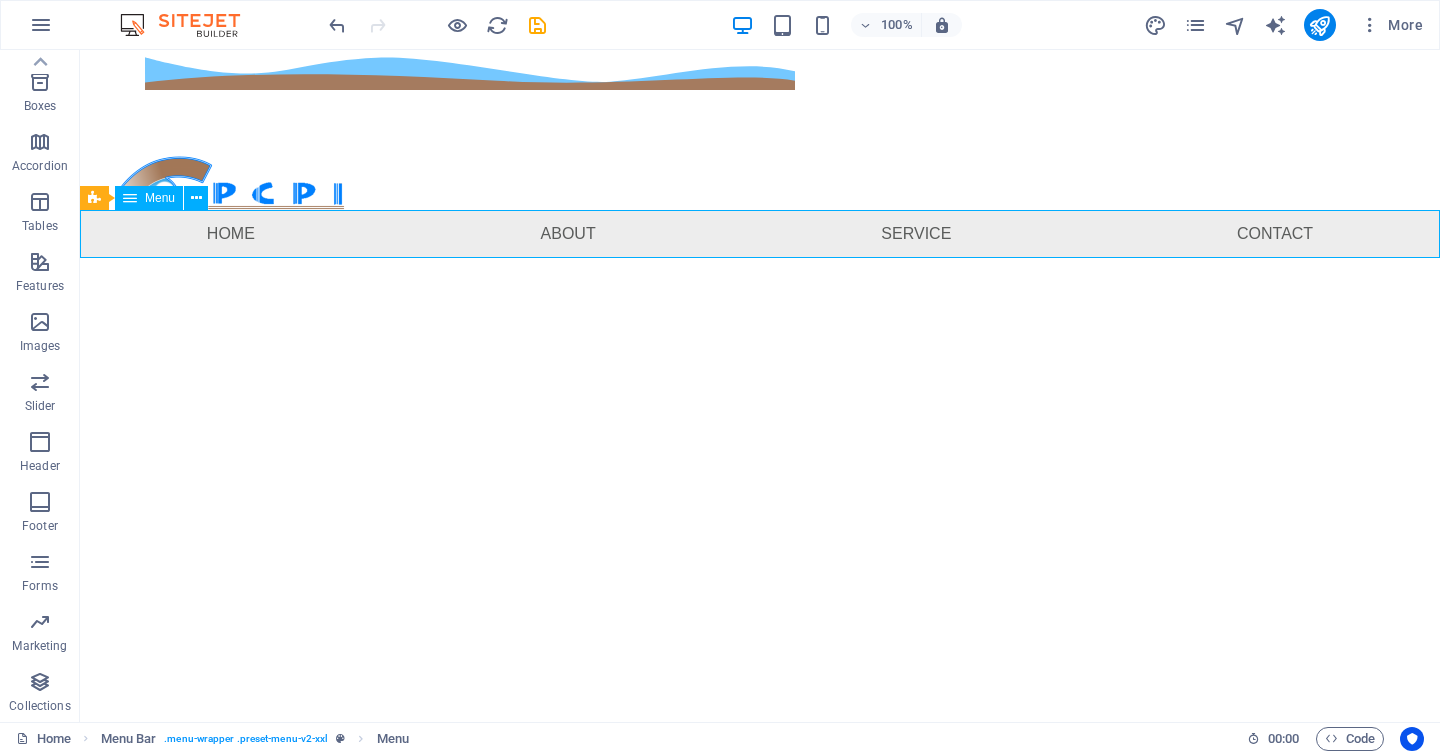 click on "Menu" at bounding box center (160, 198) 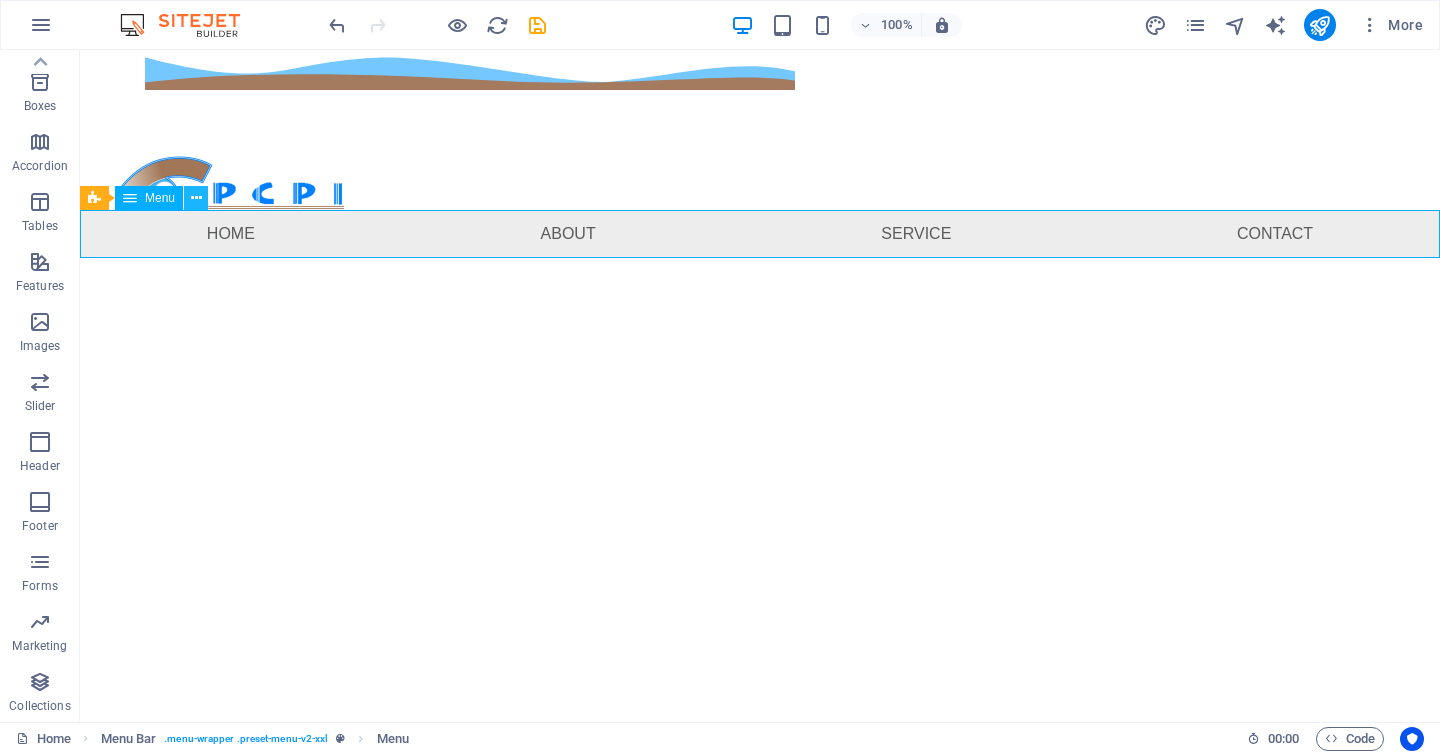 click at bounding box center (196, 198) 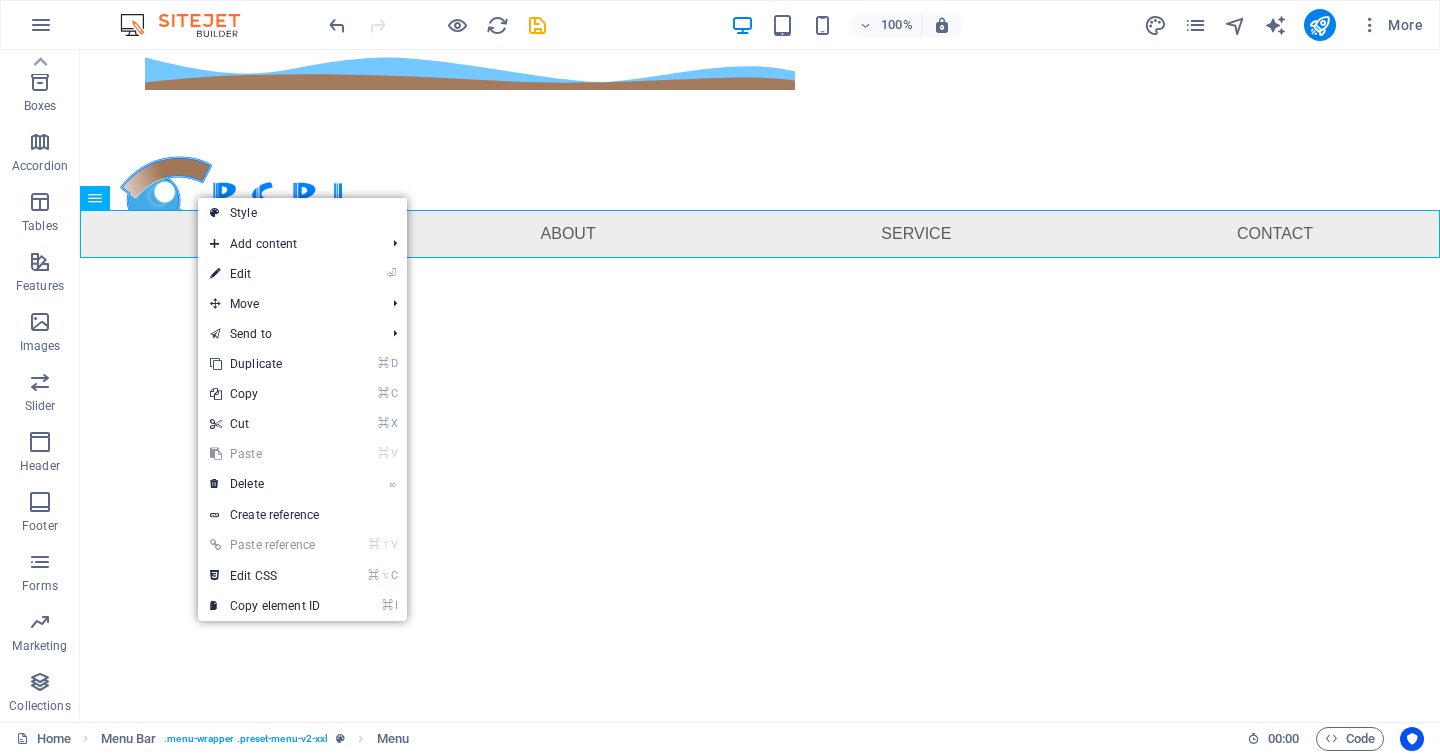 click on "⏎  Edit" at bounding box center (265, 274) 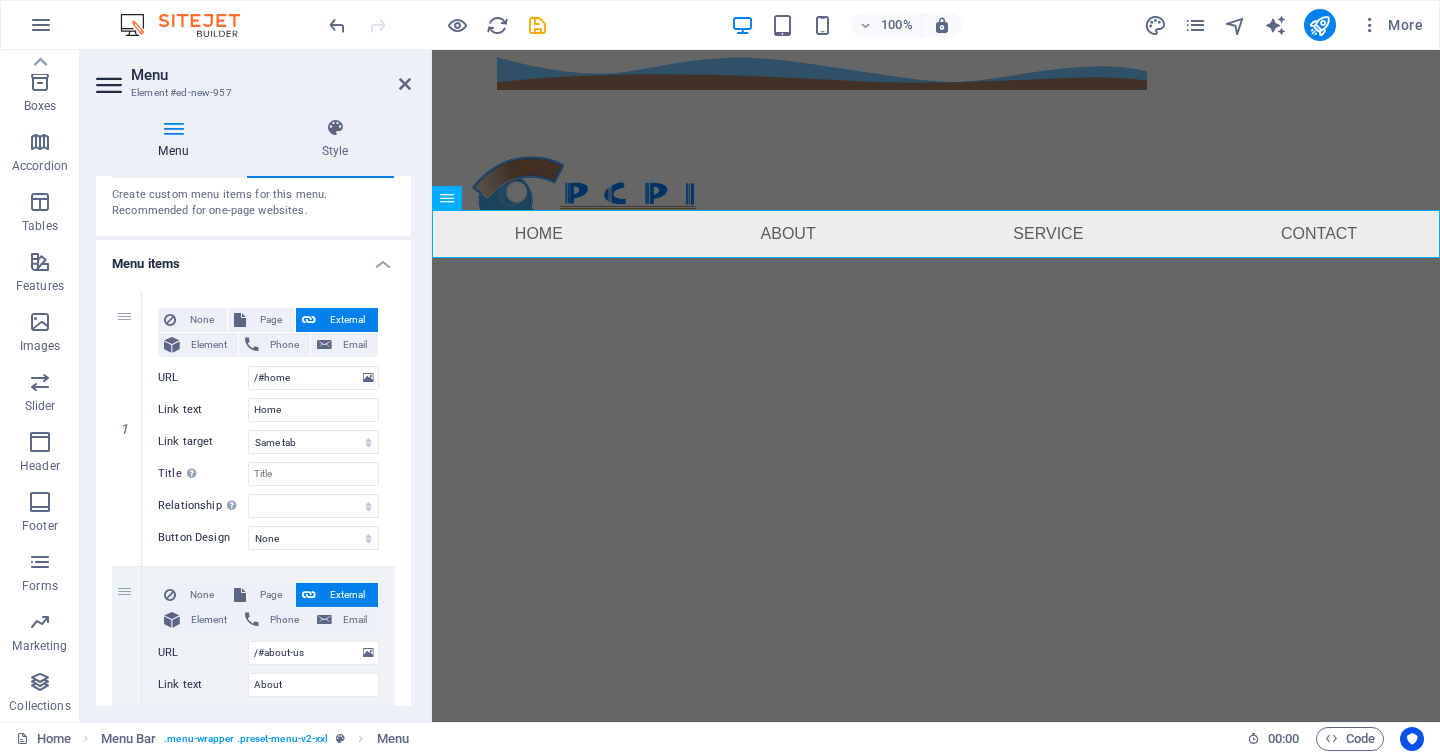 scroll, scrollTop: 78, scrollLeft: 0, axis: vertical 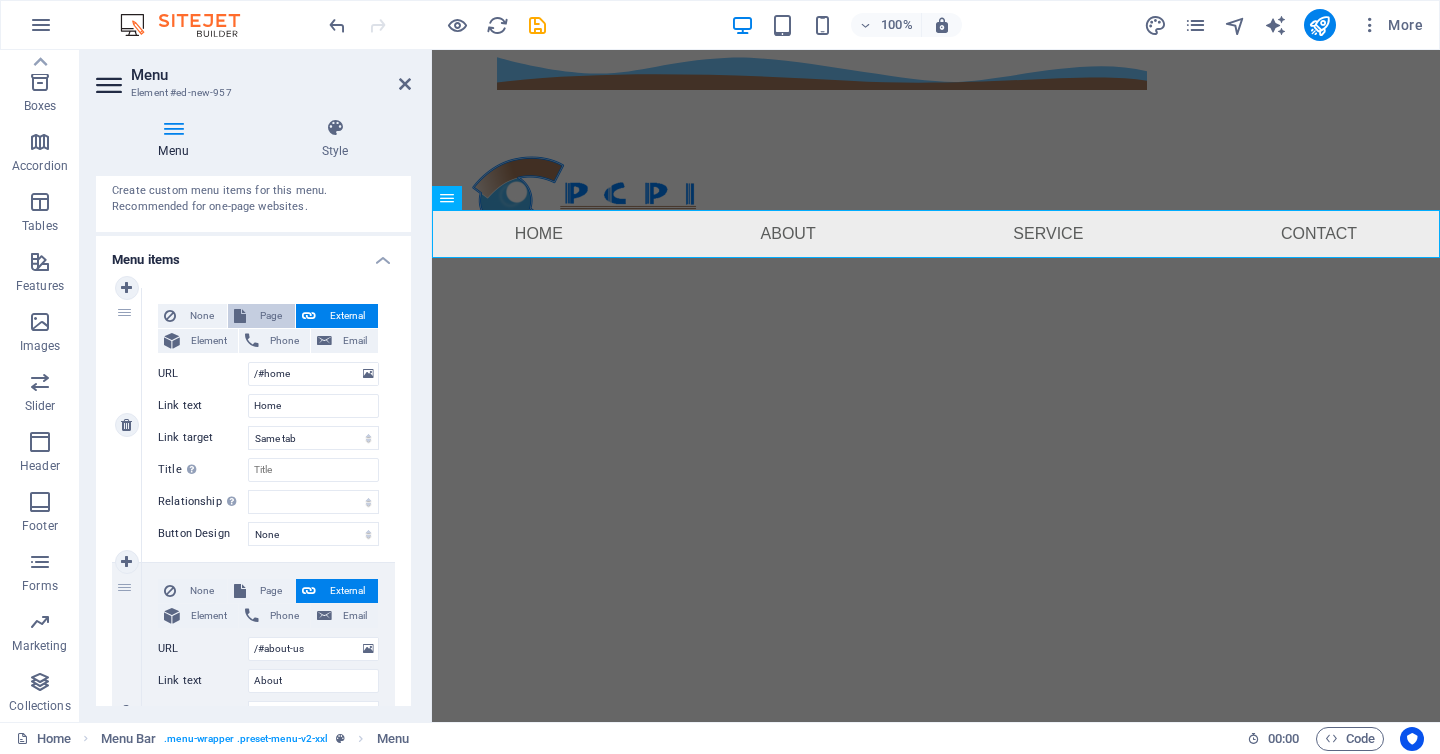 click on "Page" at bounding box center (270, 316) 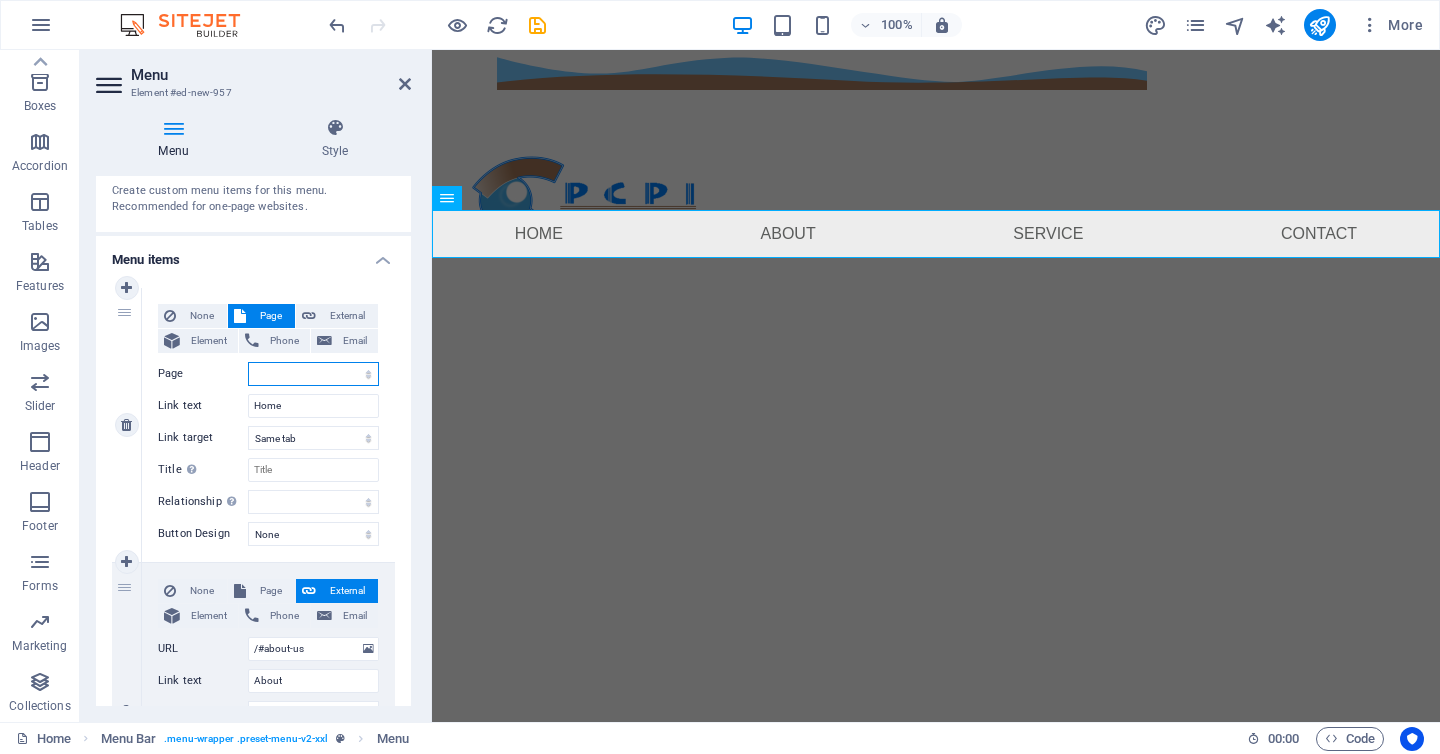 click on "Inicio" at bounding box center [313, 374] 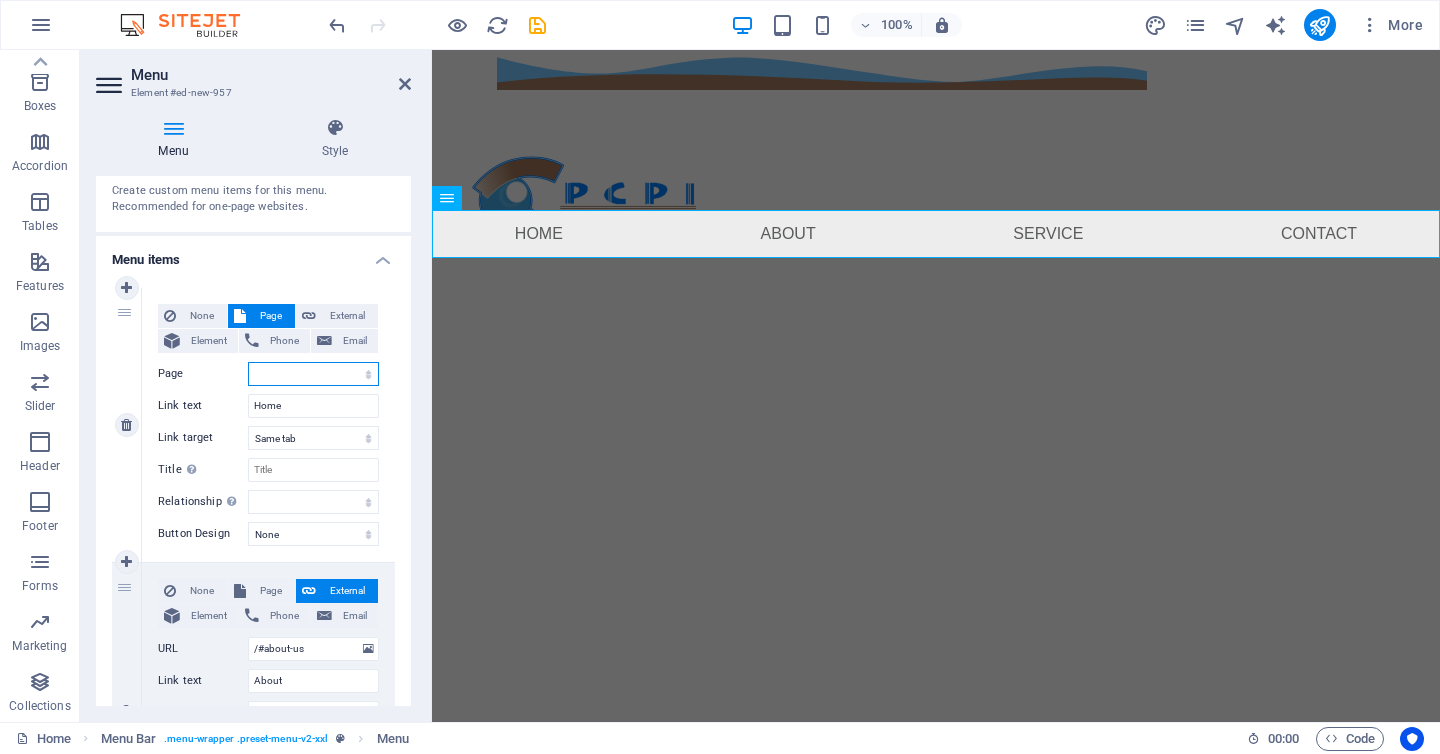 select on "0" 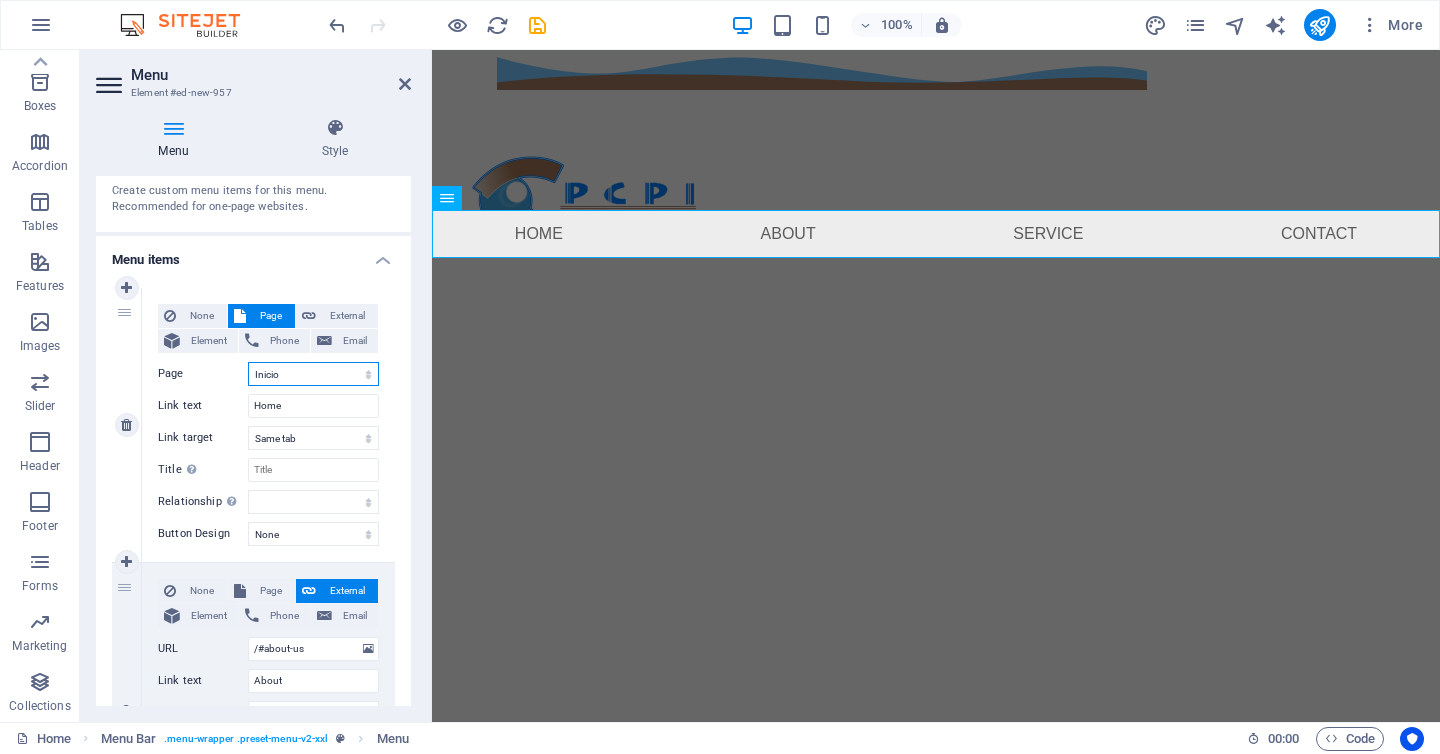 select 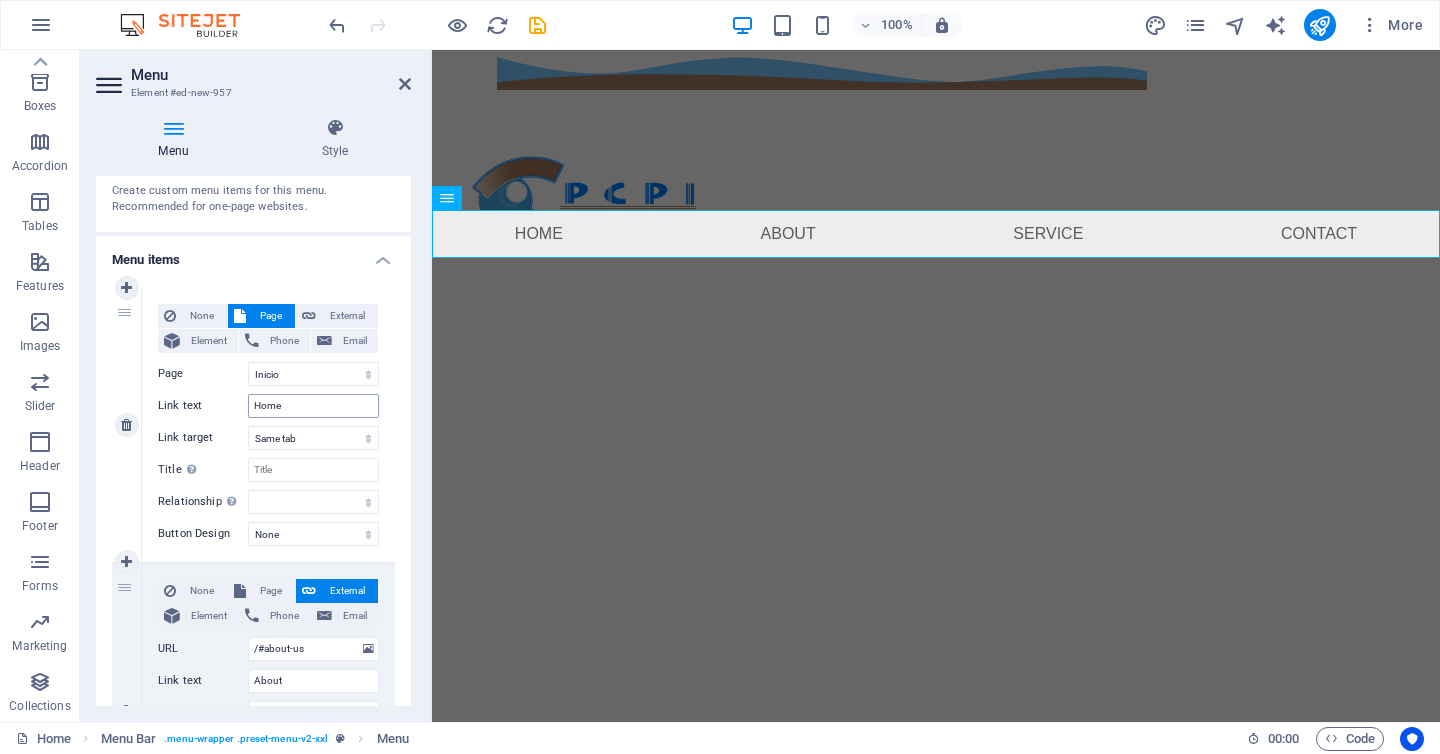 click on "None Page External Element Phone Email Page Inicio Element
URL /#home Phone Email Link text Home Link target New tab Same tab Overlay Title Additional link description, should not be the same as the link text. The title is most often shown as a tooltip text when the mouse moves over the element. Leave empty if uncertain. Relationship Sets the  relationship of this link to the link target . For example, the value "nofollow" instructs search engines not to follow the link. Can be left empty. alternate author bookmark external help license next nofollow noreferrer noopener prev search tag" at bounding box center (268, 409) 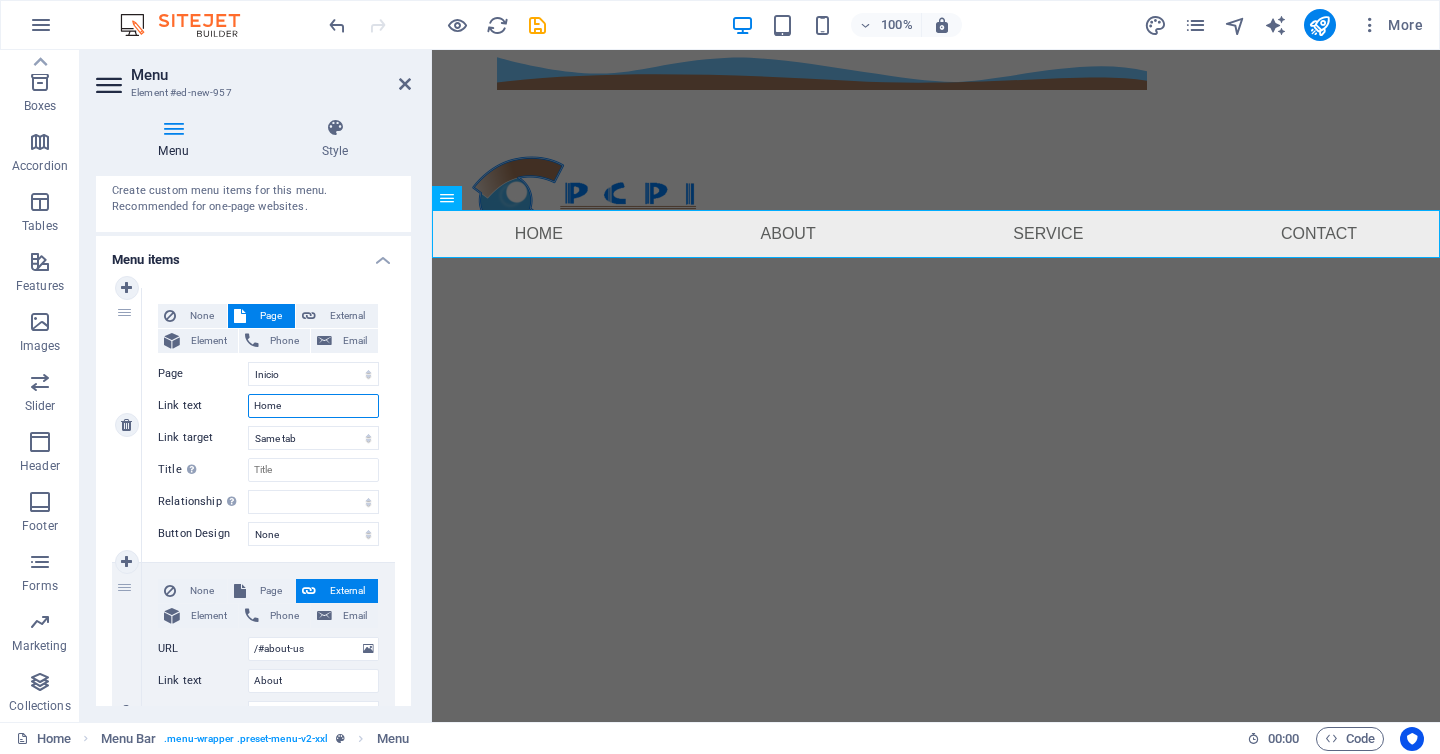 click on "Home" at bounding box center (313, 406) 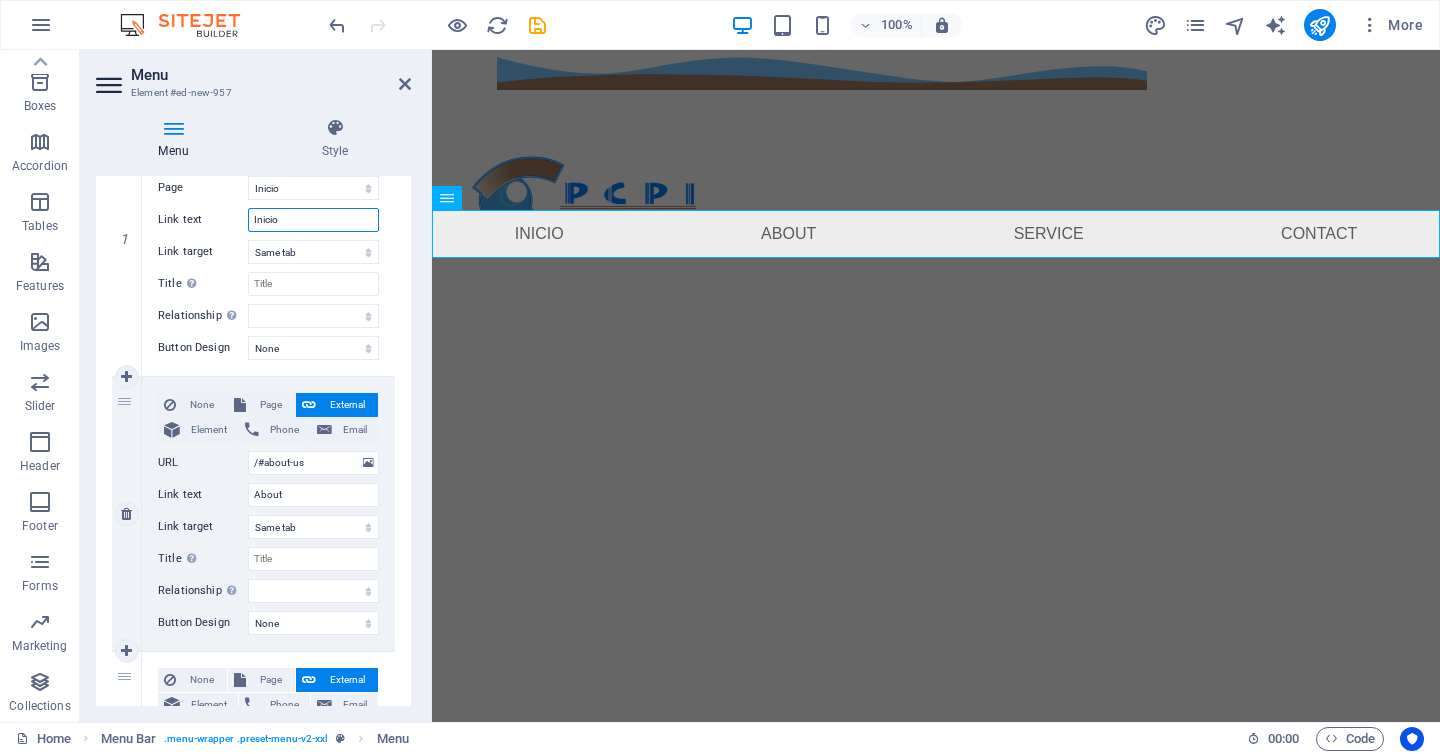 scroll, scrollTop: 266, scrollLeft: 0, axis: vertical 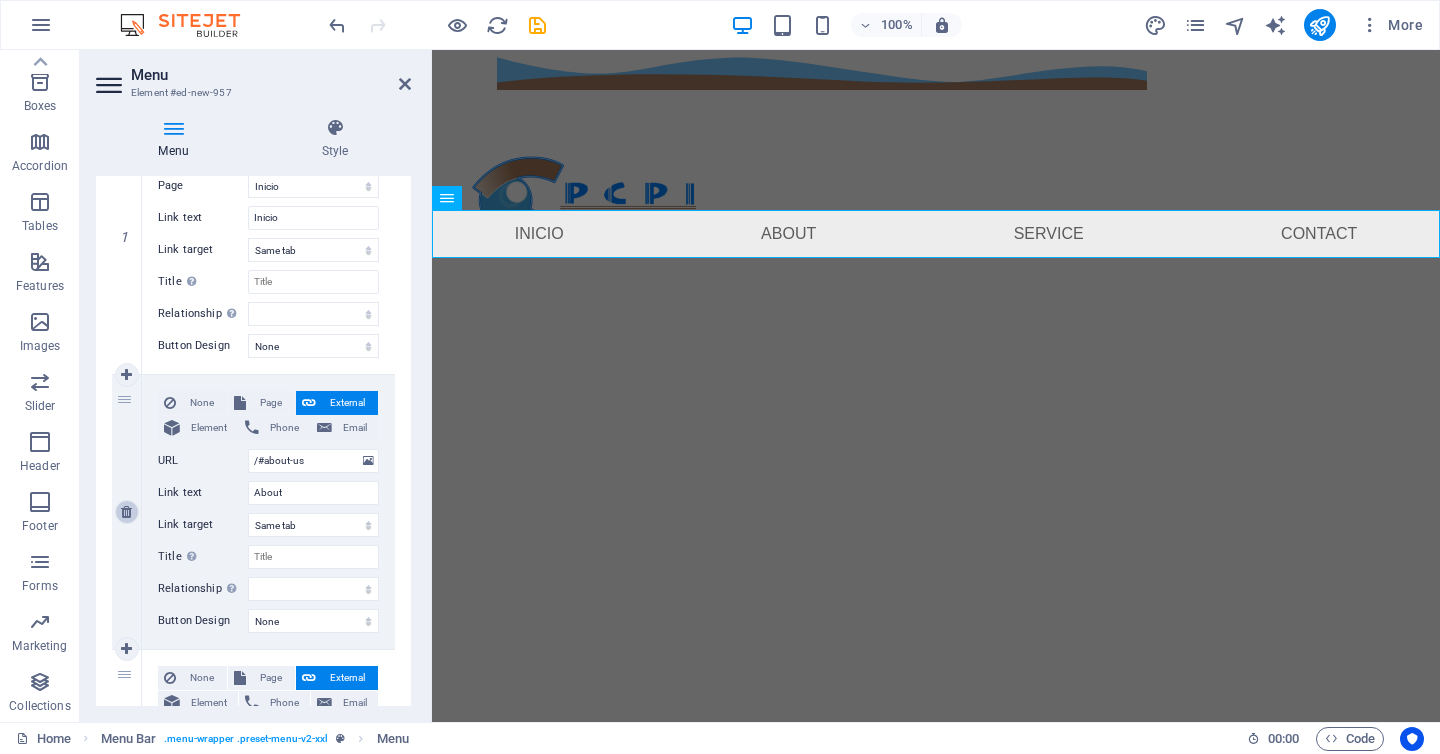 click at bounding box center (126, 512) 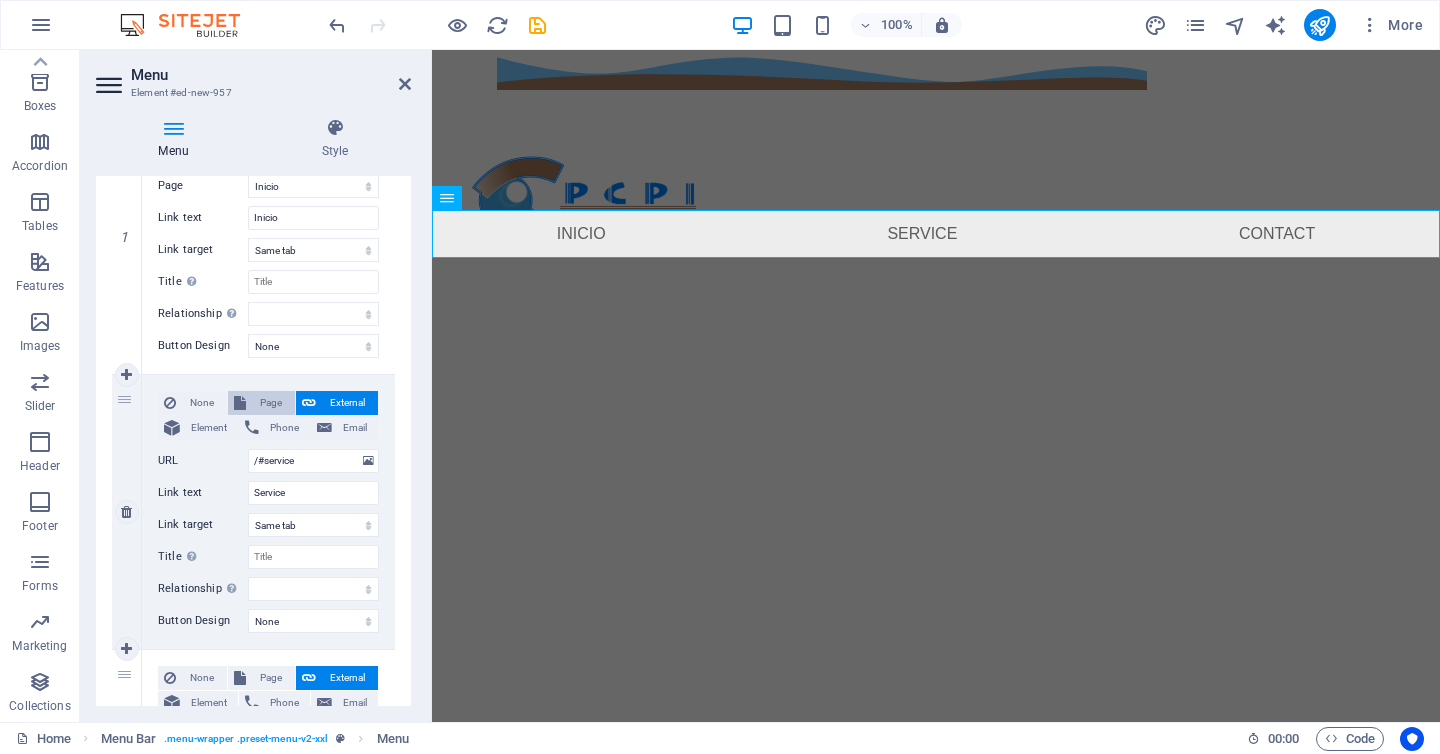 click on "Page" at bounding box center (270, 403) 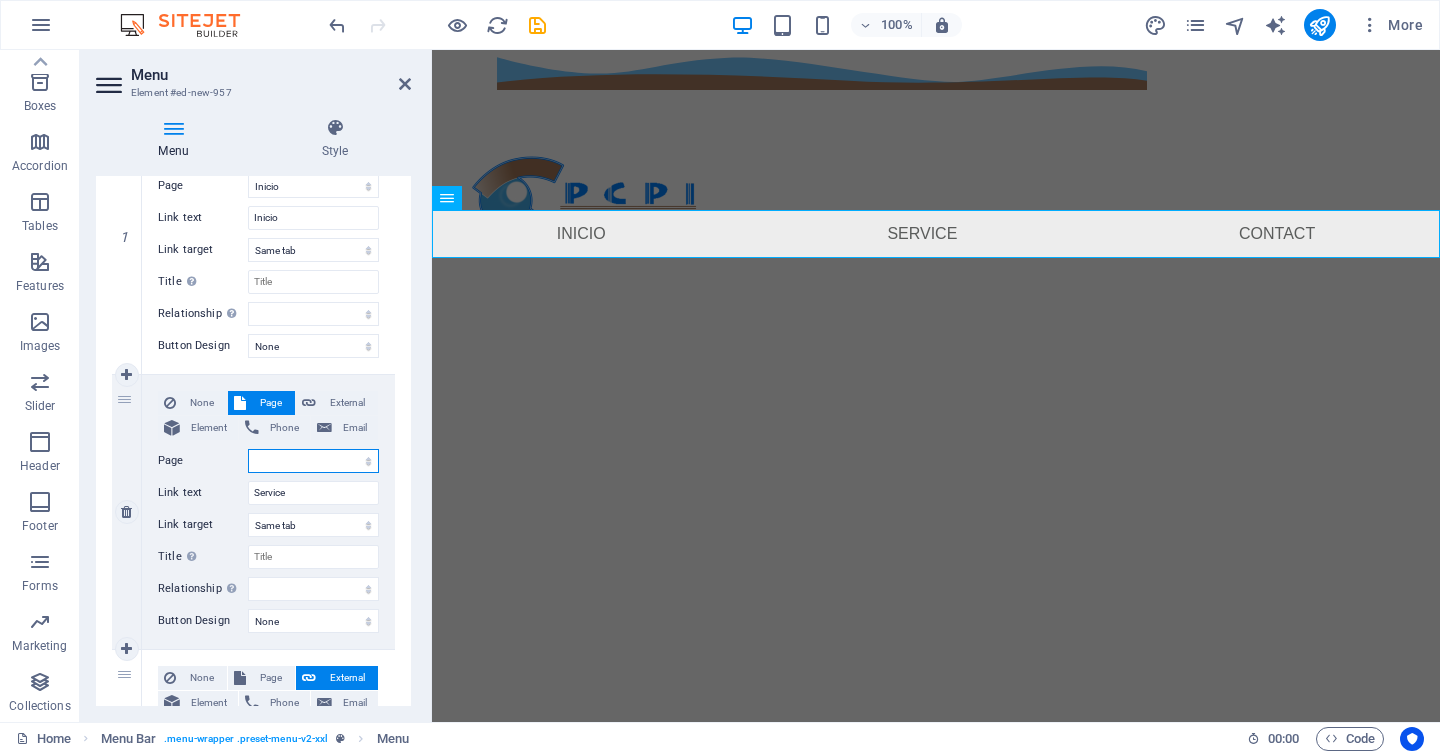 click on "Inicio" at bounding box center [313, 461] 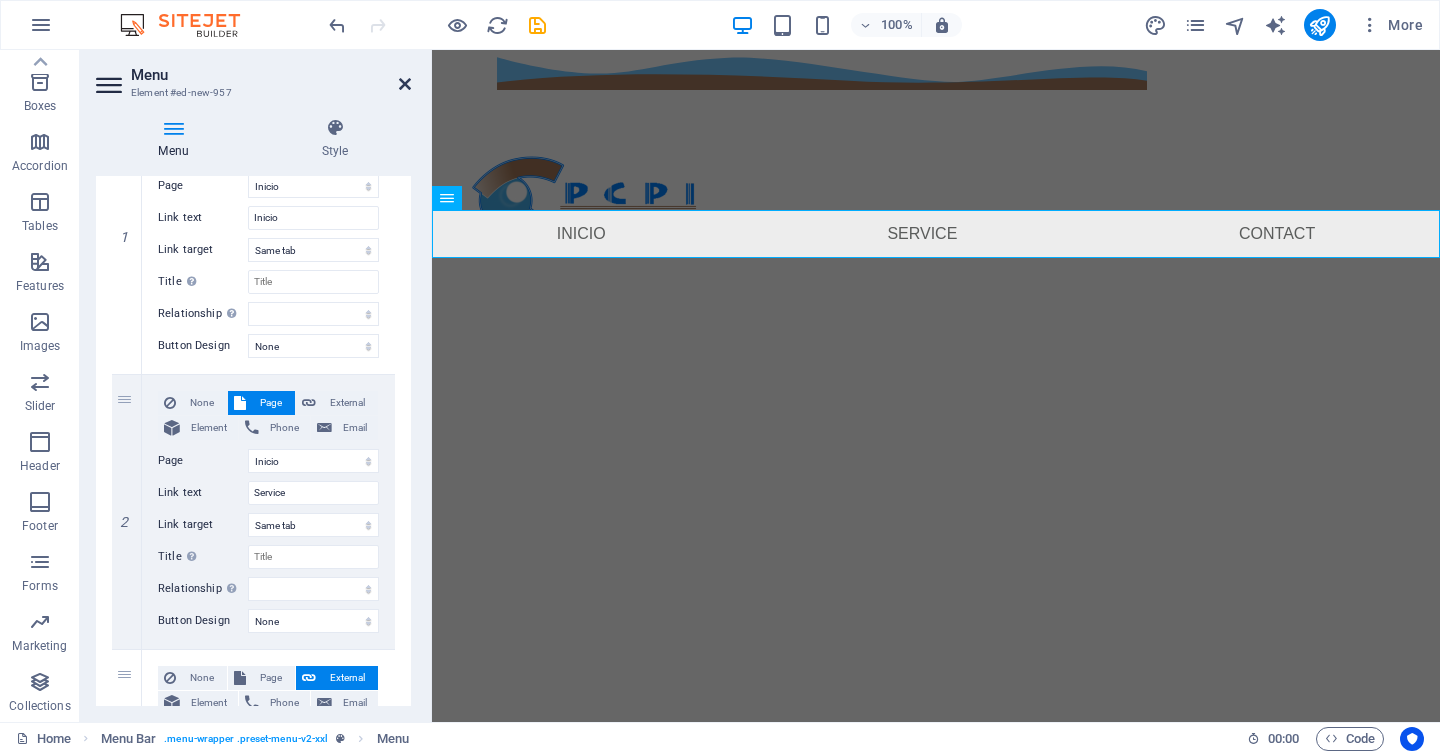click at bounding box center (405, 84) 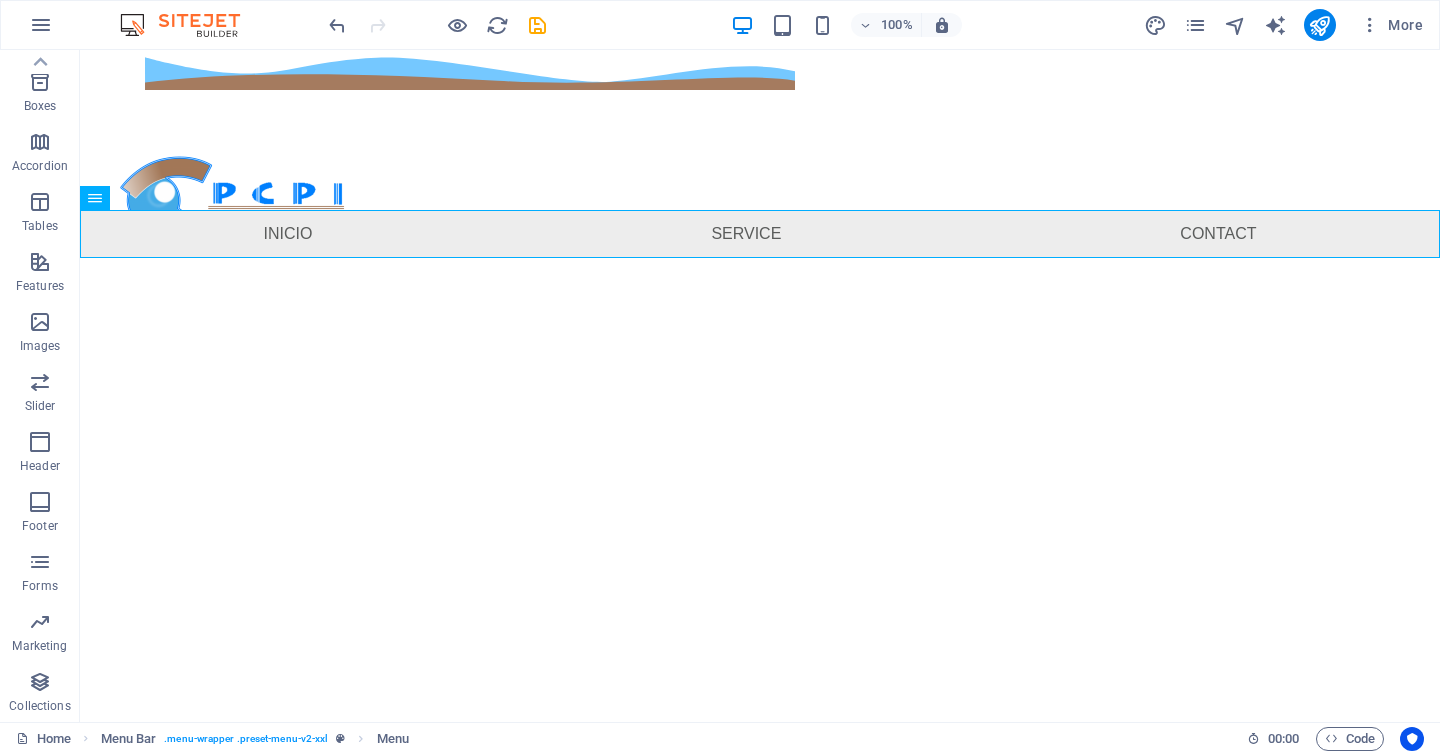click on "Skip to main content
8183454327 ISAAC GARZA 1208 PTE, COL. CENTRO ,  Monterrey   64000 Menu Inicio Service Contact" at bounding box center [760, 154] 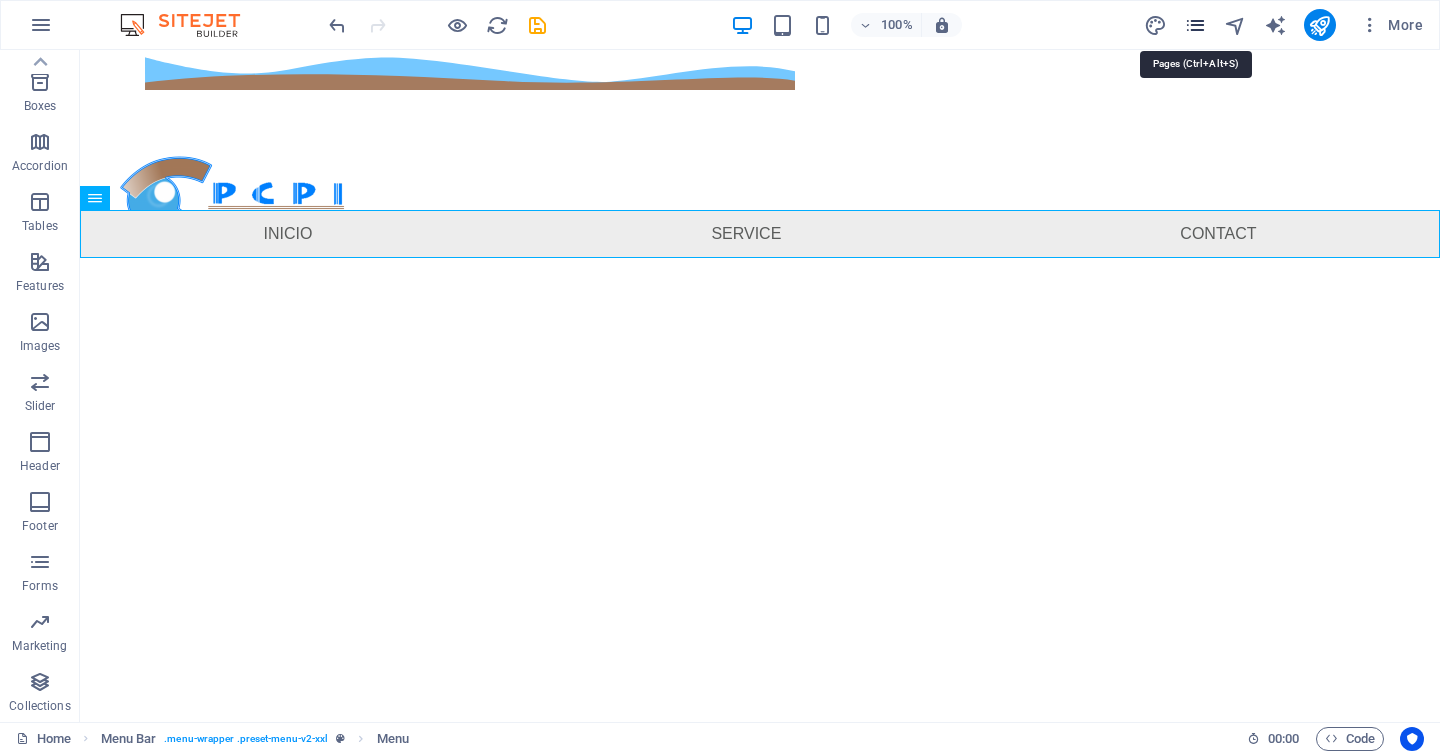 click at bounding box center (1195, 25) 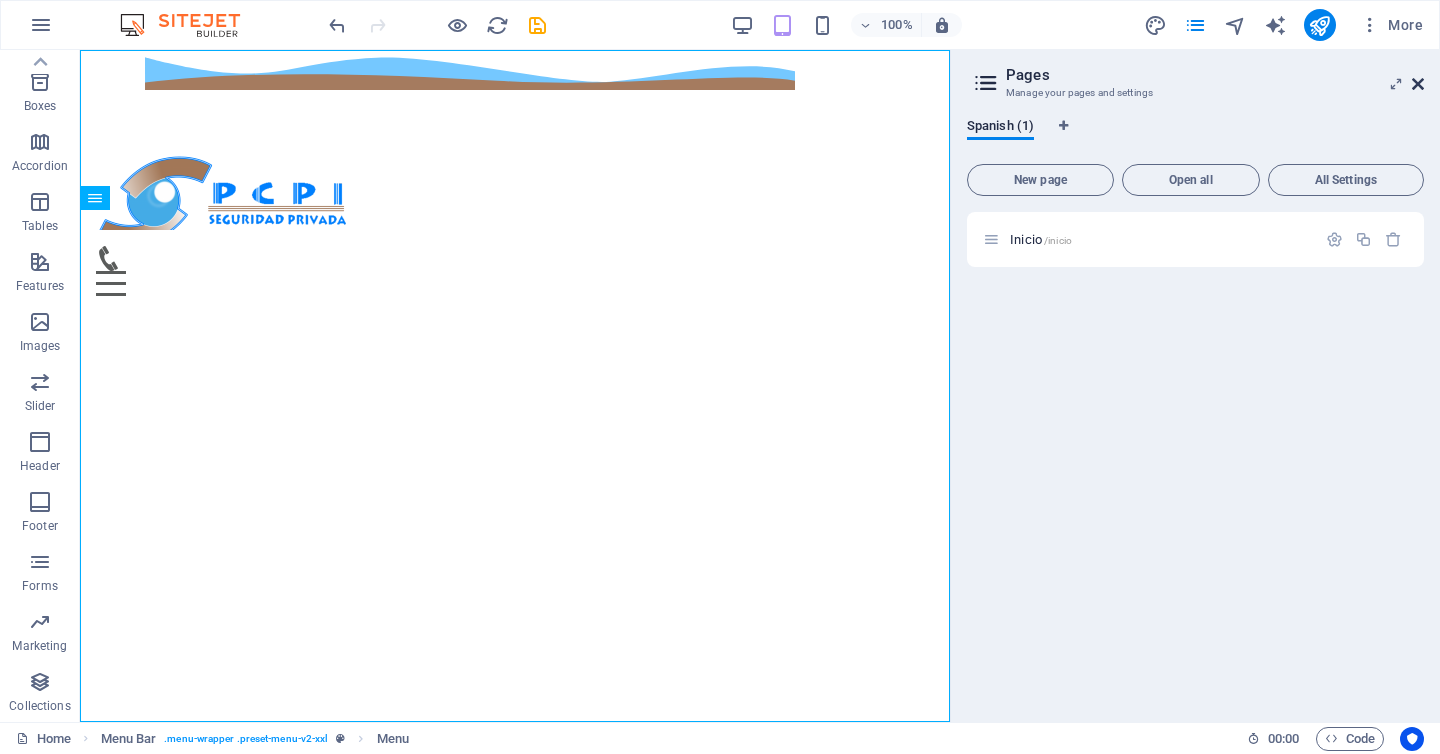 drag, startPoint x: 1415, startPoint y: 86, endPoint x: 1334, endPoint y: 36, distance: 95.189285 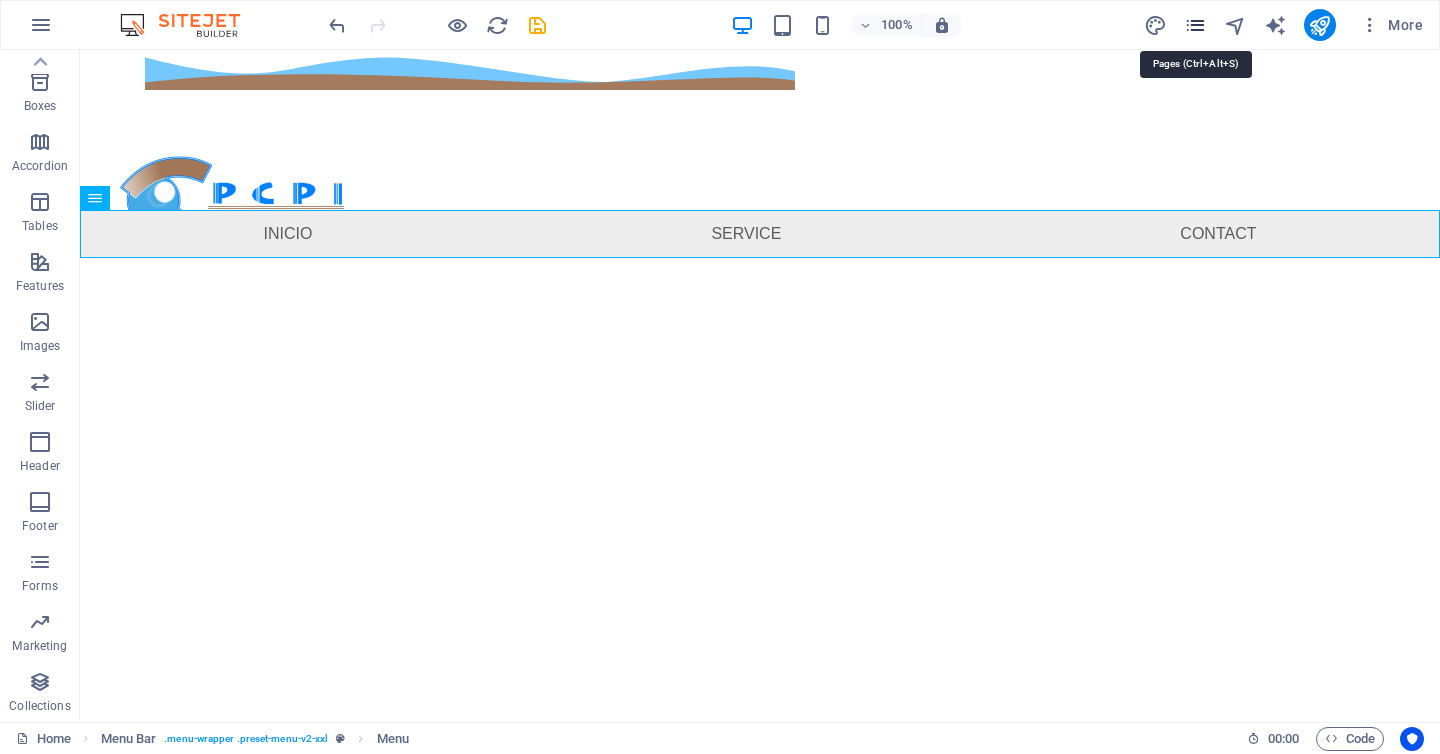 click at bounding box center (1195, 25) 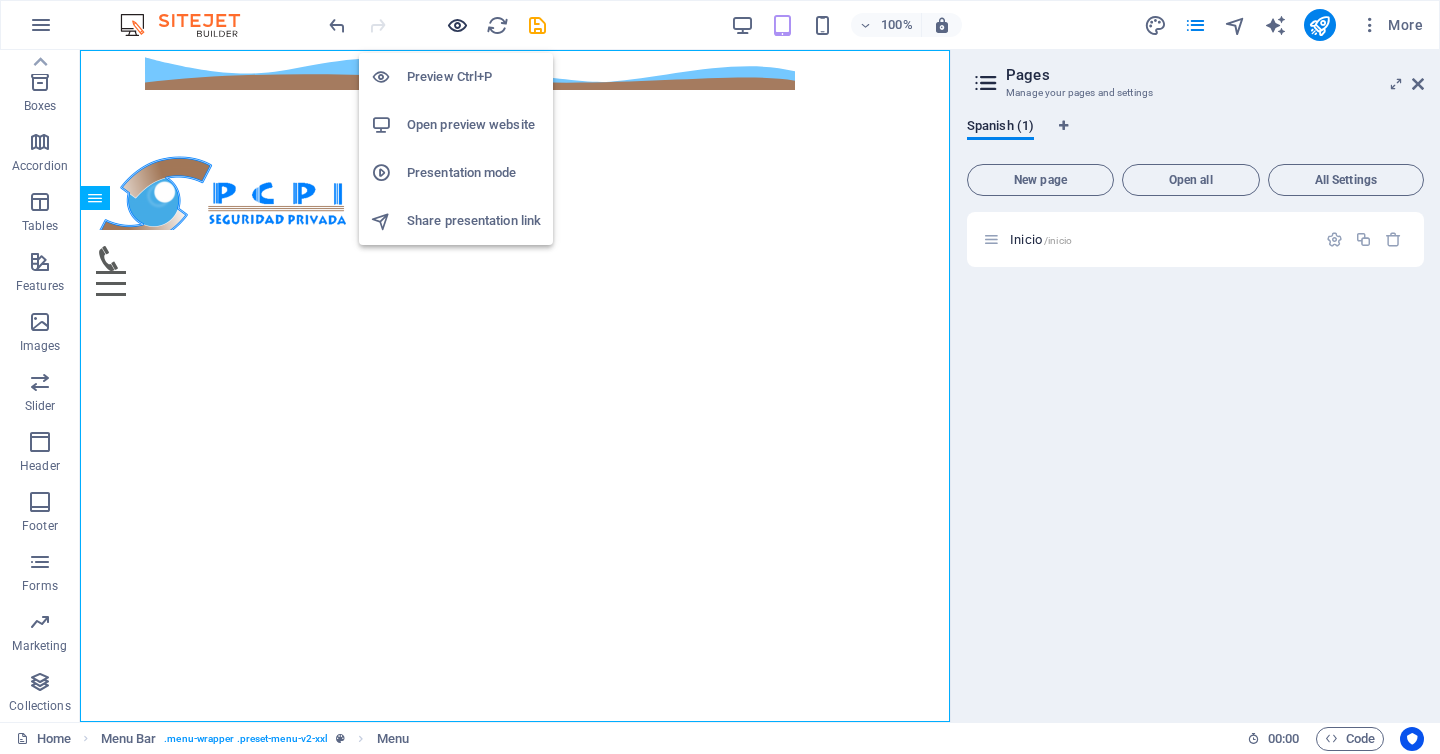 click at bounding box center [457, 25] 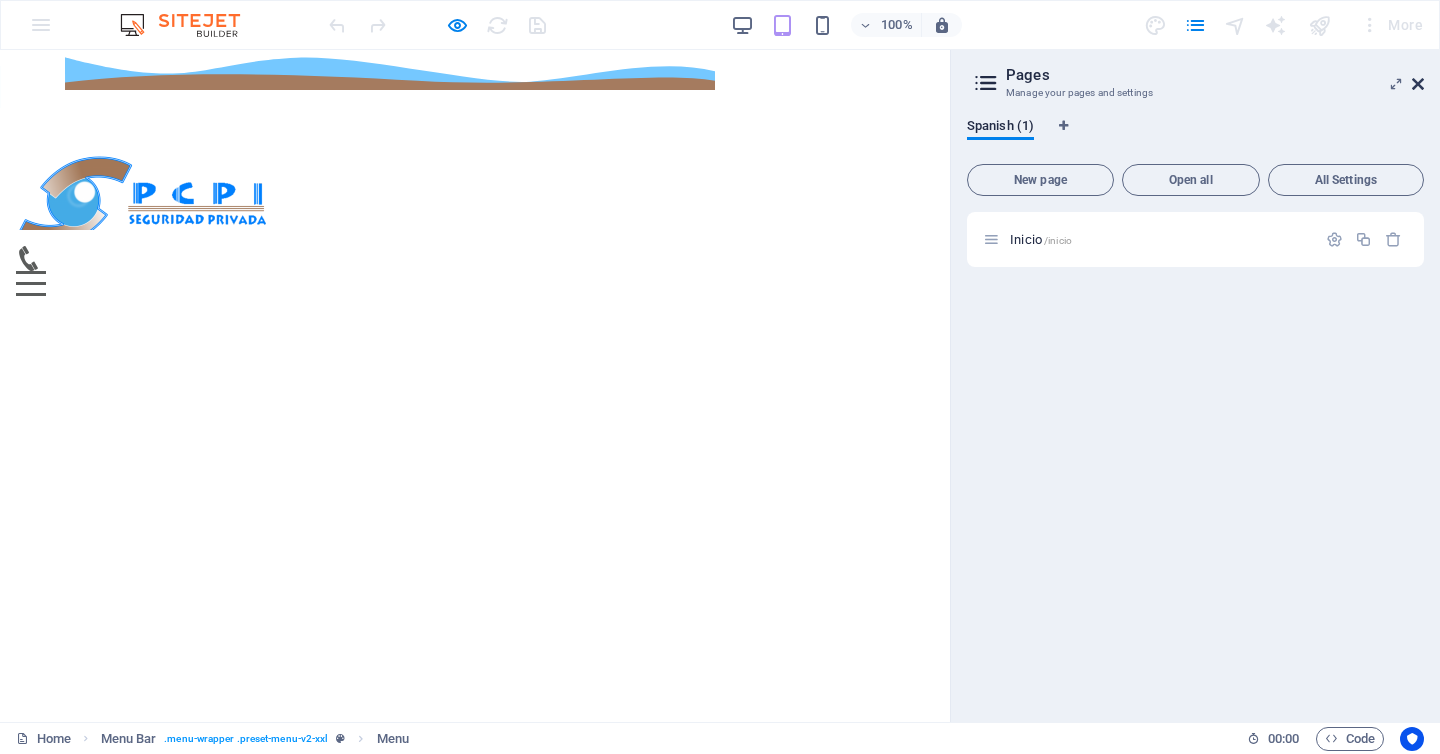 click at bounding box center [1418, 84] 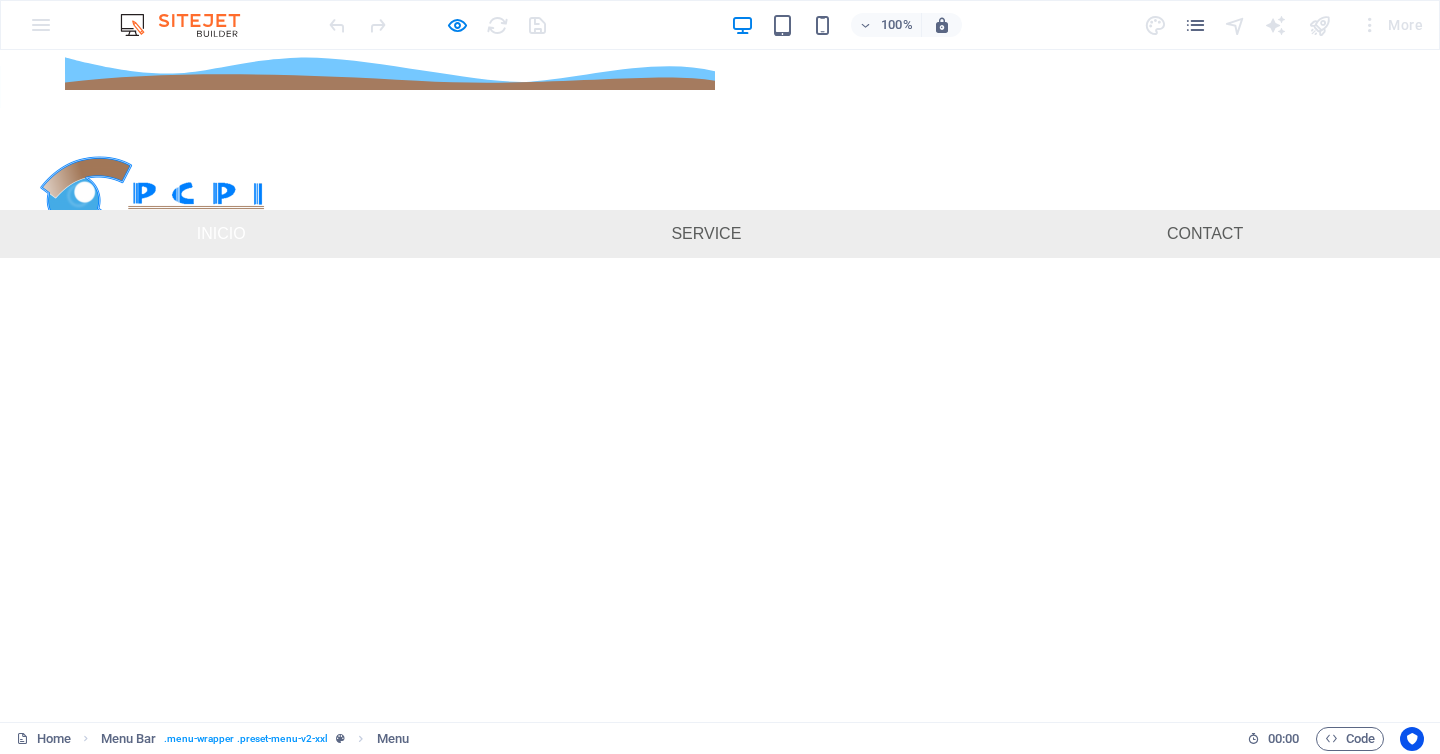 click on "Inicio" at bounding box center [221, 234] 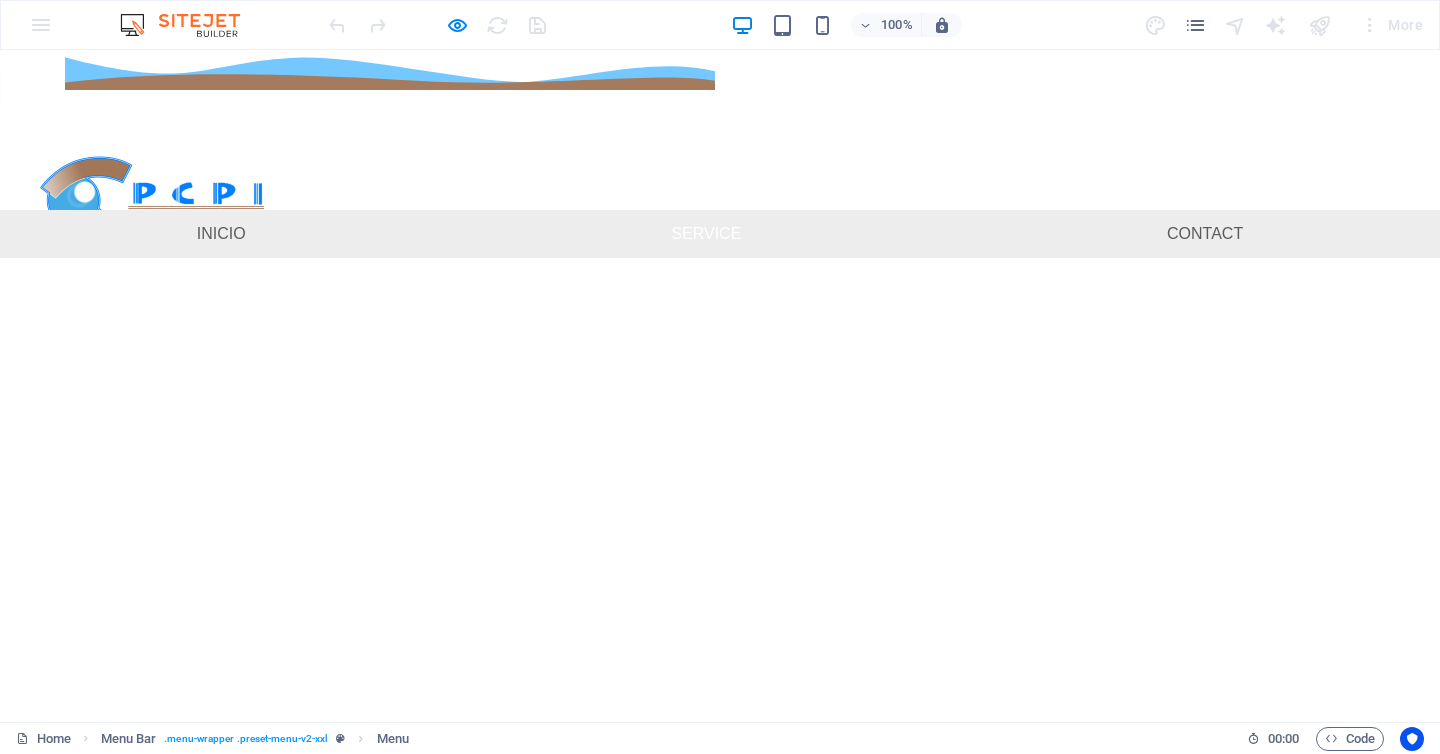 click on "Service" at bounding box center (706, 234) 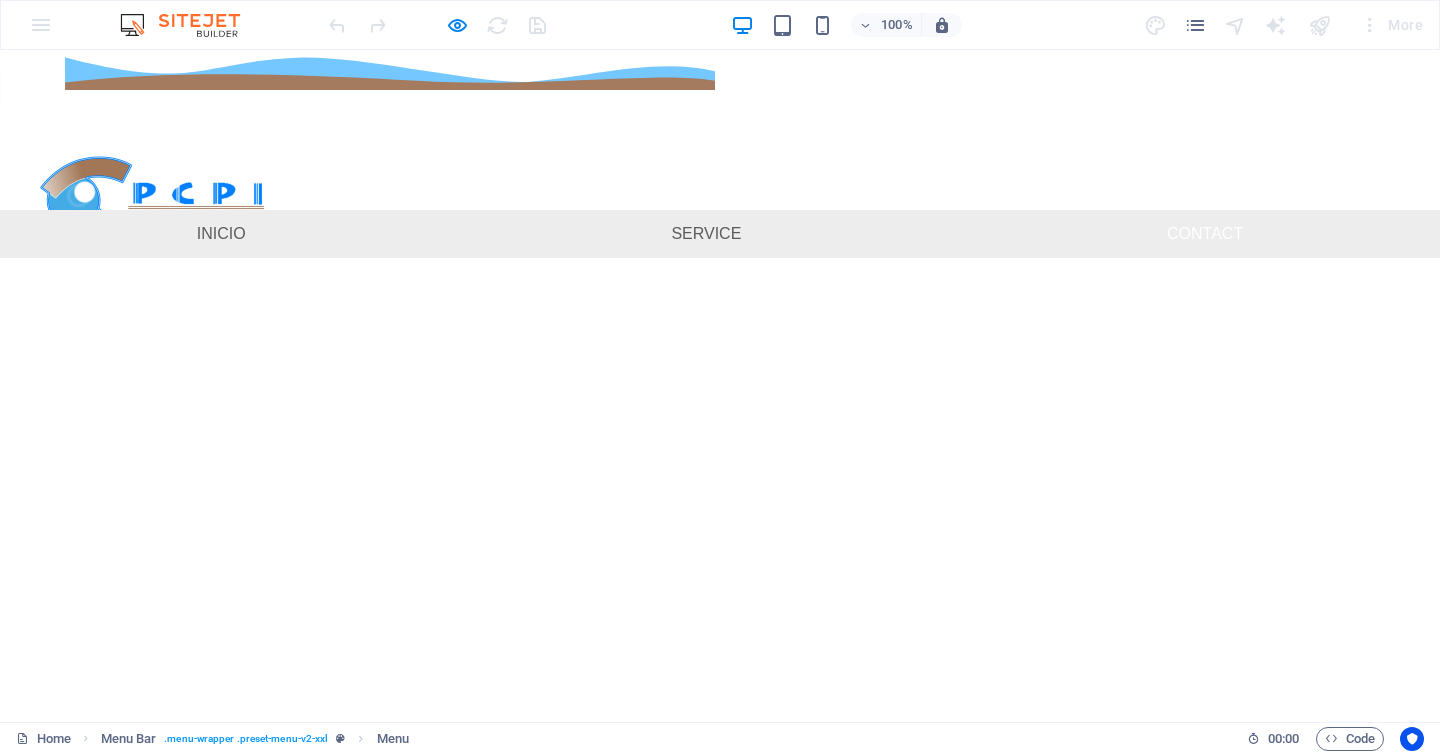 click on "Contact" at bounding box center (1205, 234) 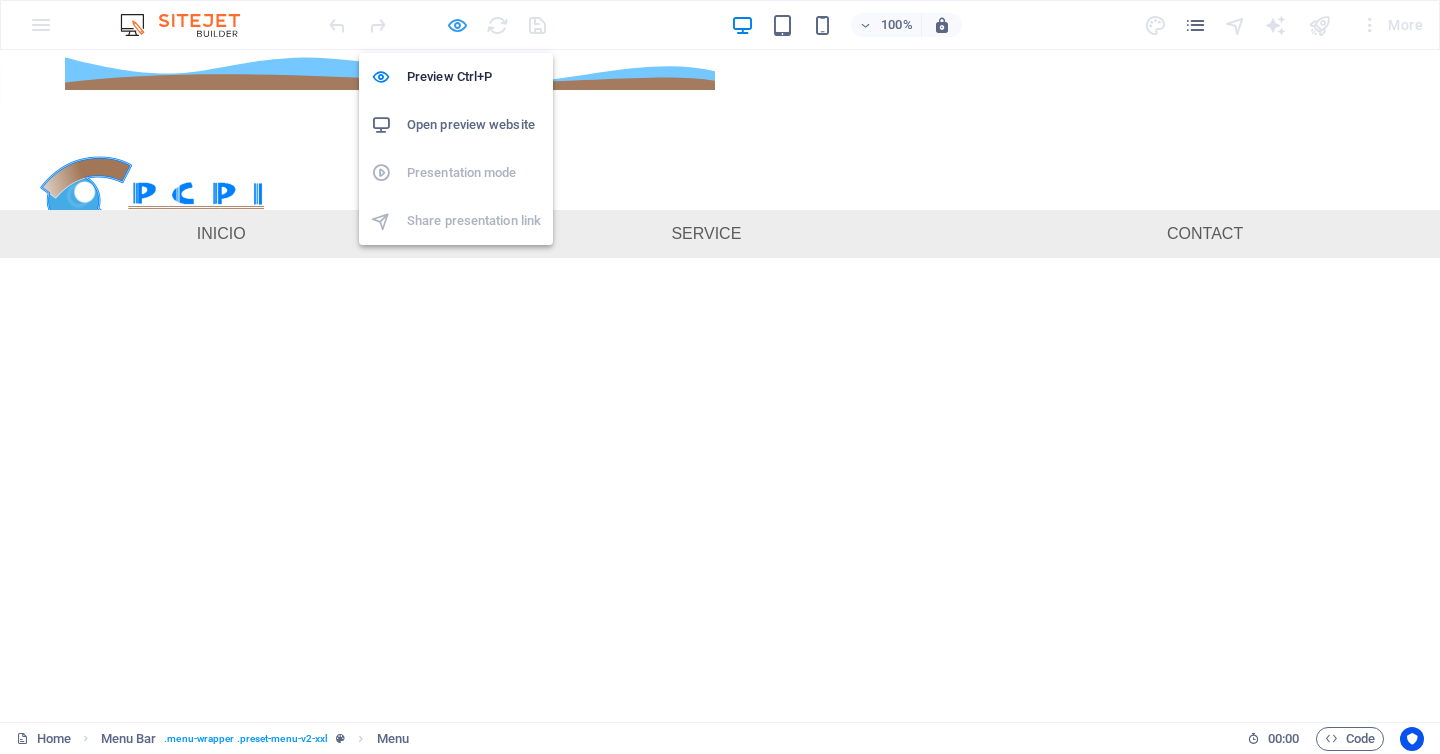 click at bounding box center [457, 25] 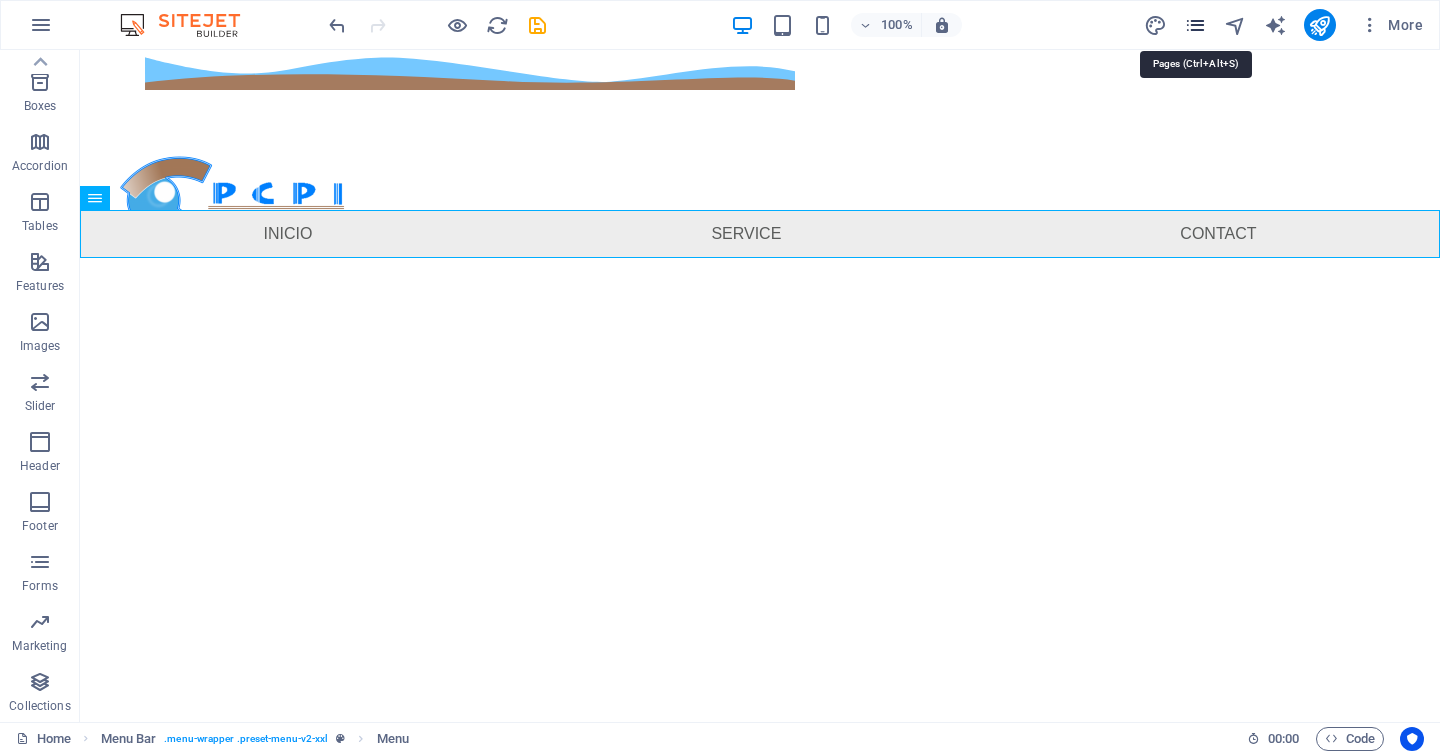 click at bounding box center (1195, 25) 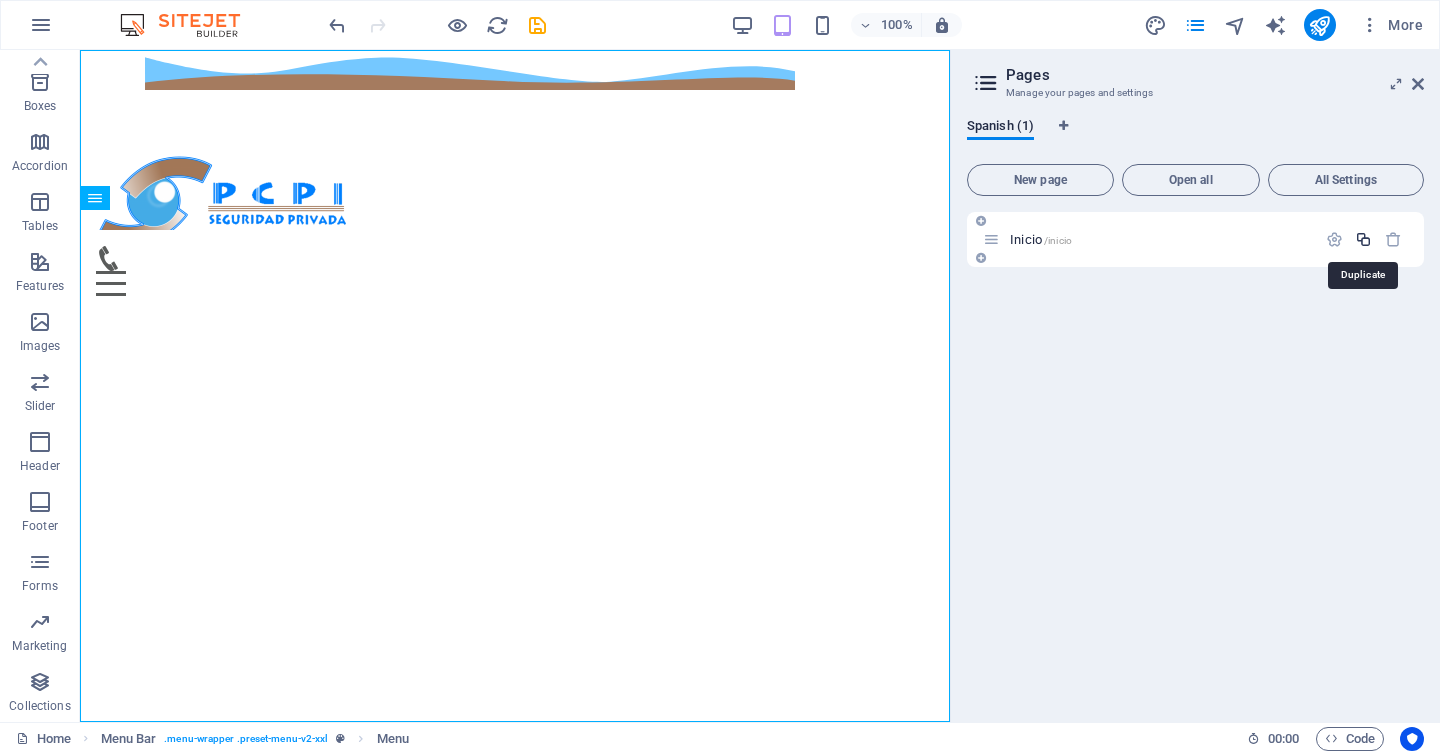 click at bounding box center [1363, 239] 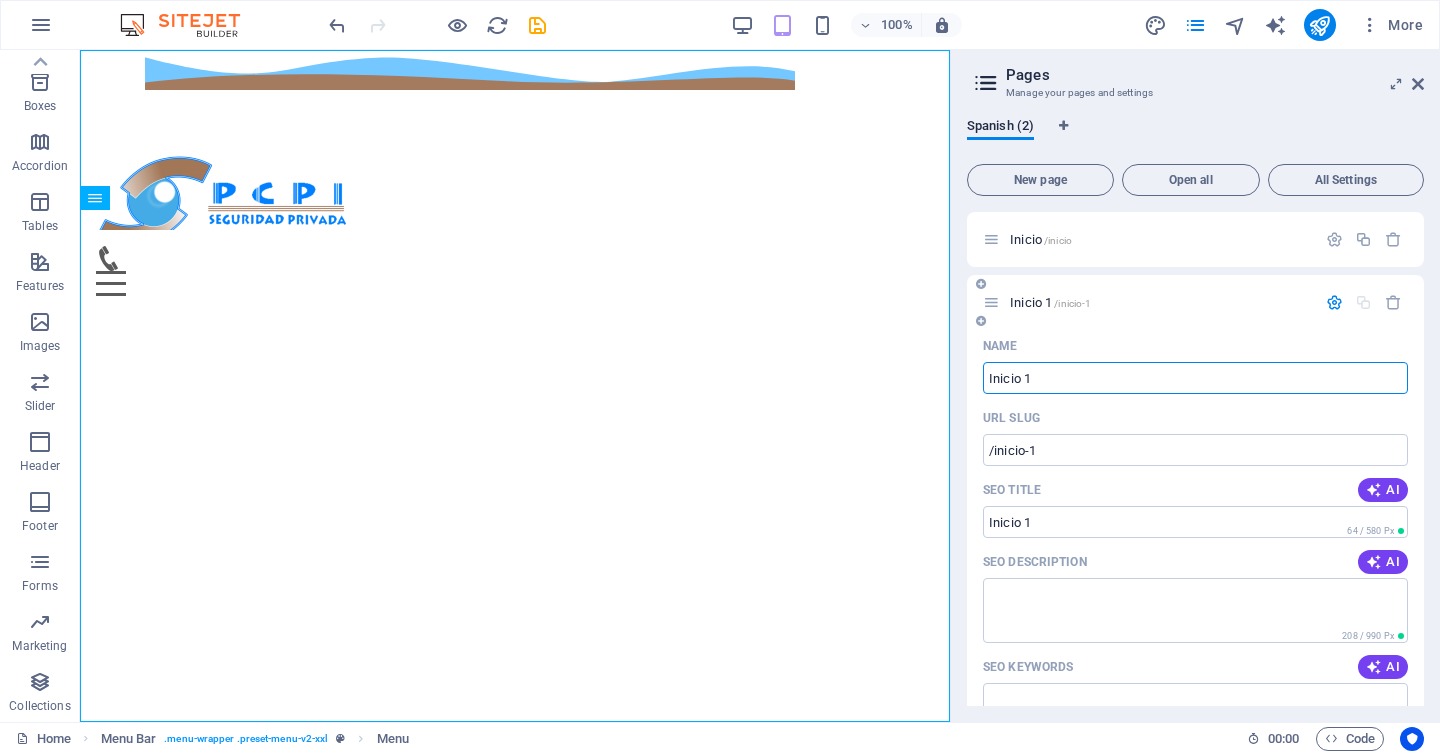 click on "Inicio 1" at bounding box center [1195, 378] 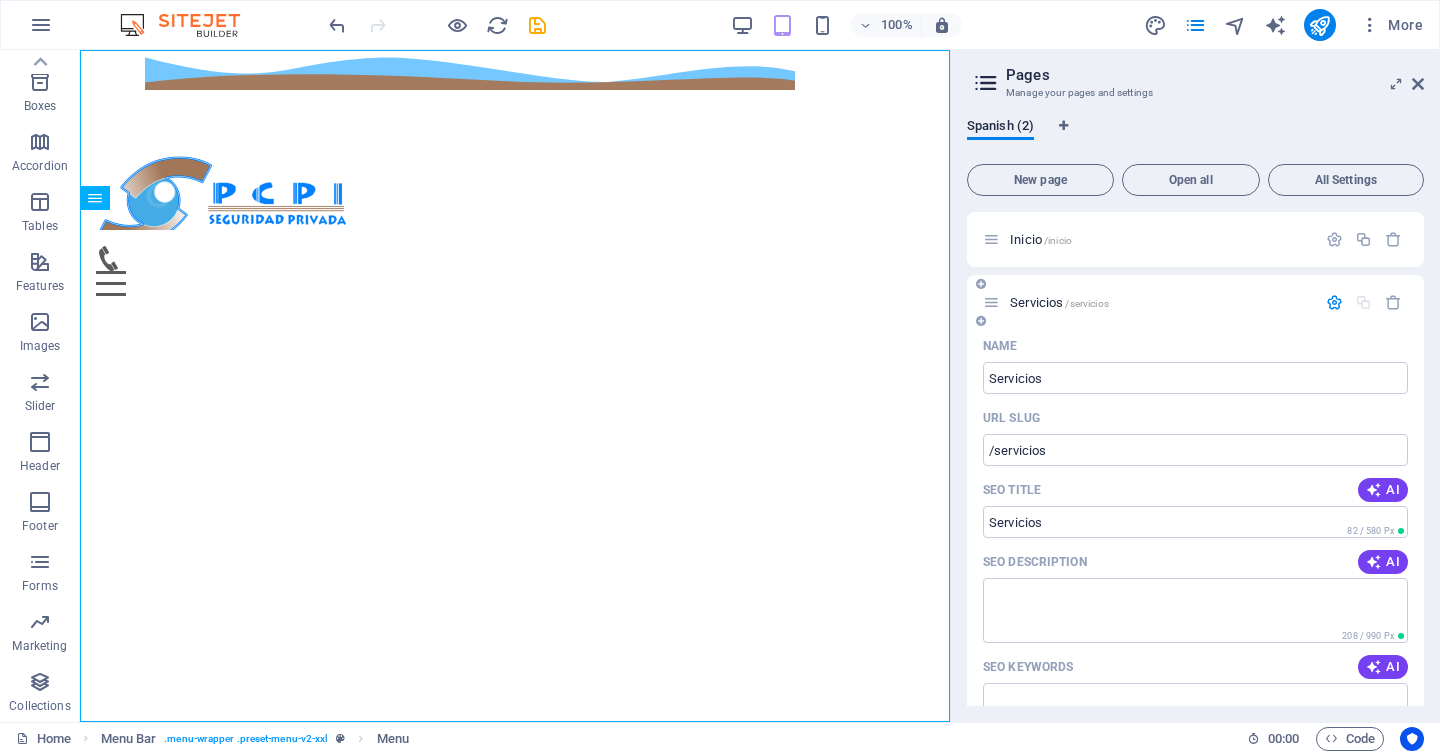 click at bounding box center [1334, 302] 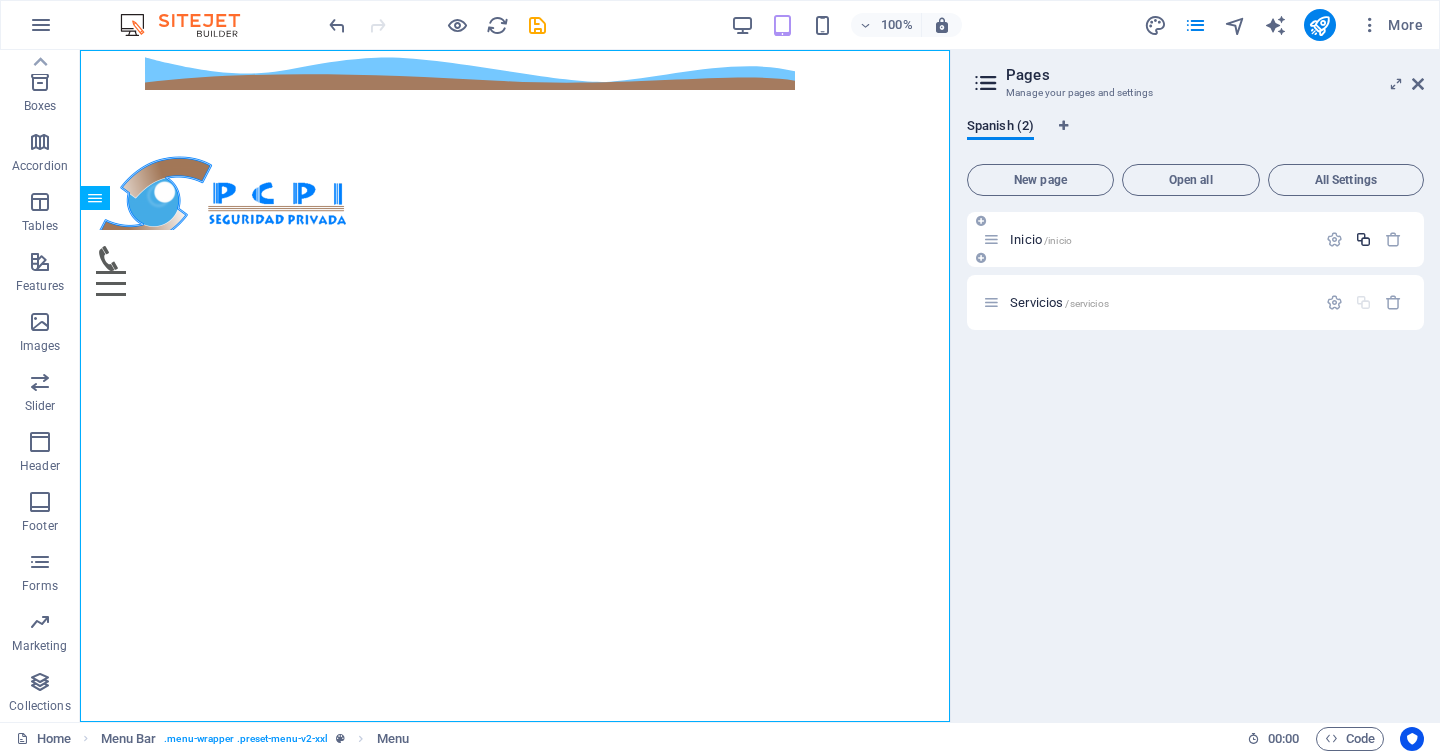 click at bounding box center (1363, 239) 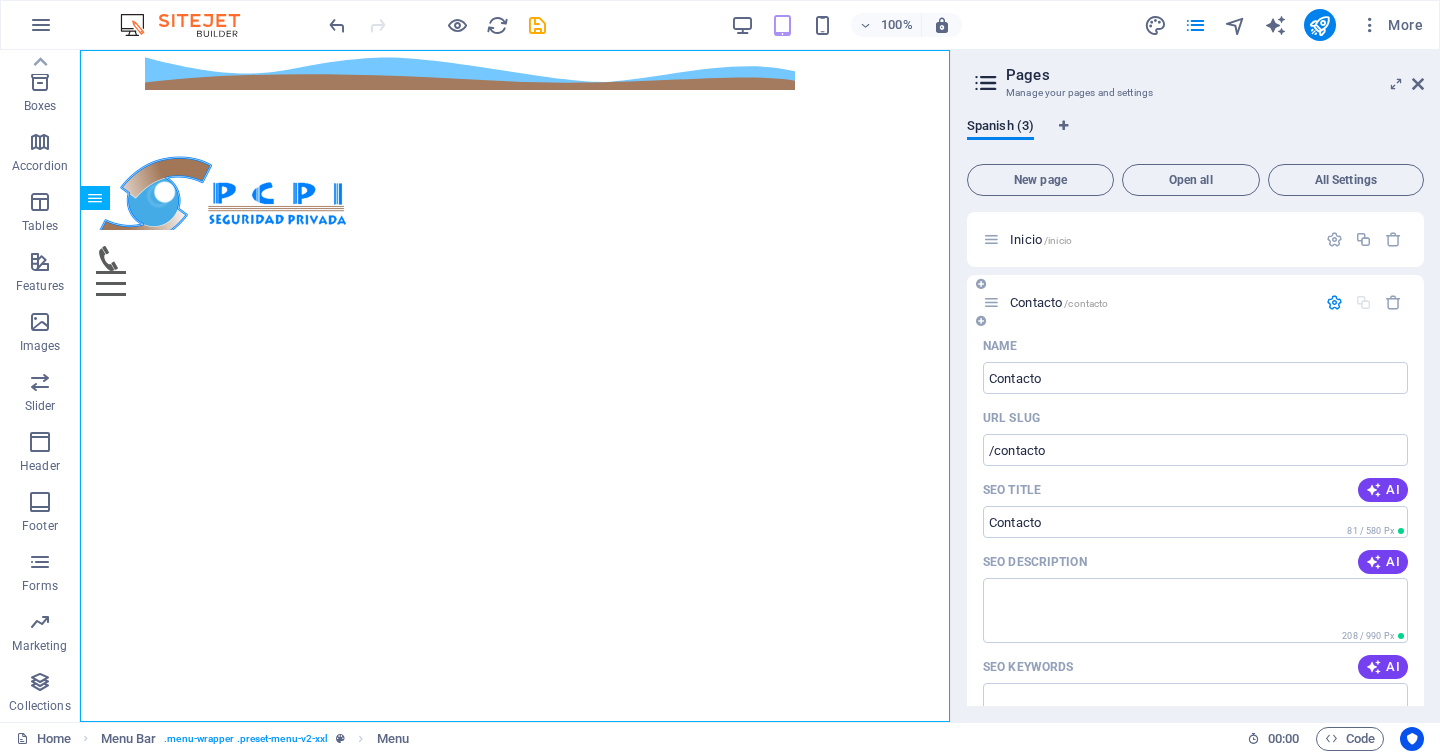 click at bounding box center (1334, 302) 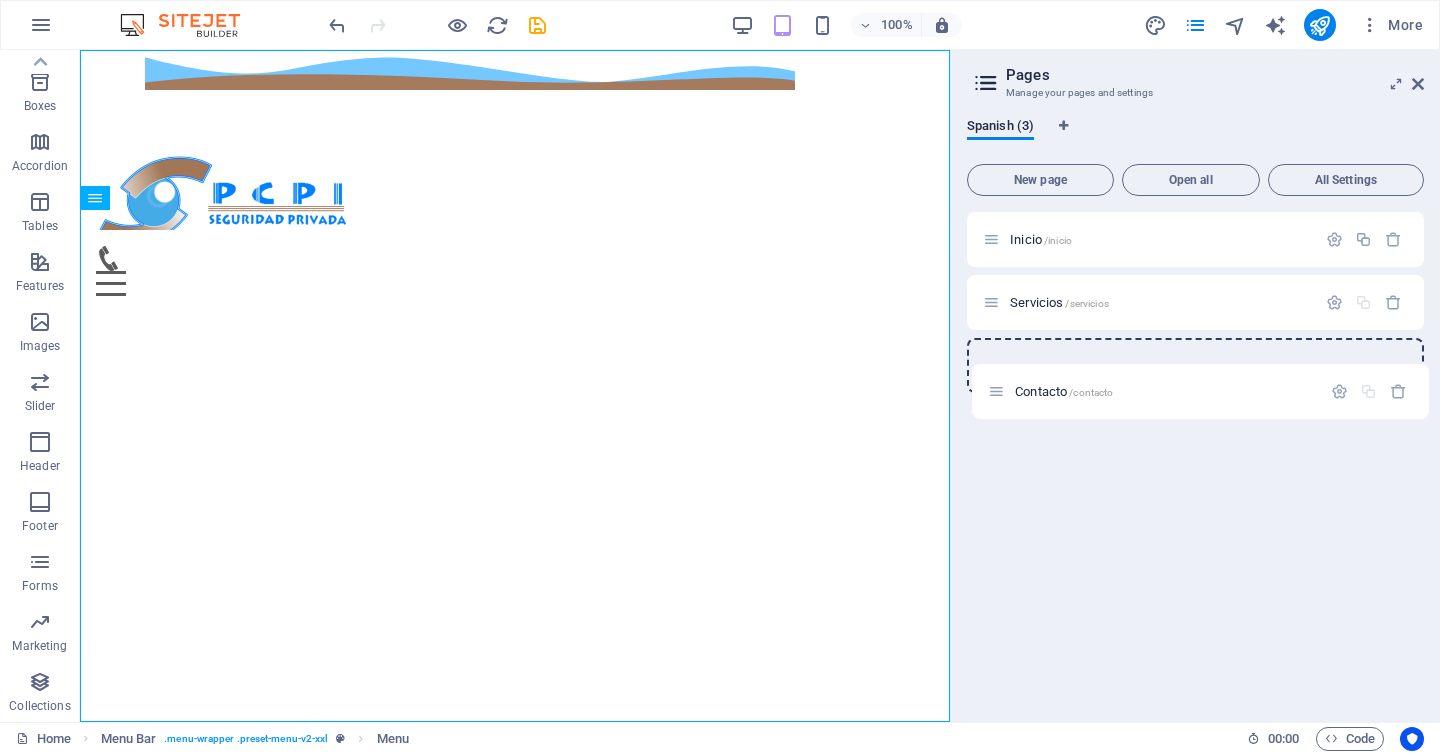 drag, startPoint x: 993, startPoint y: 301, endPoint x: 998, endPoint y: 388, distance: 87.14356 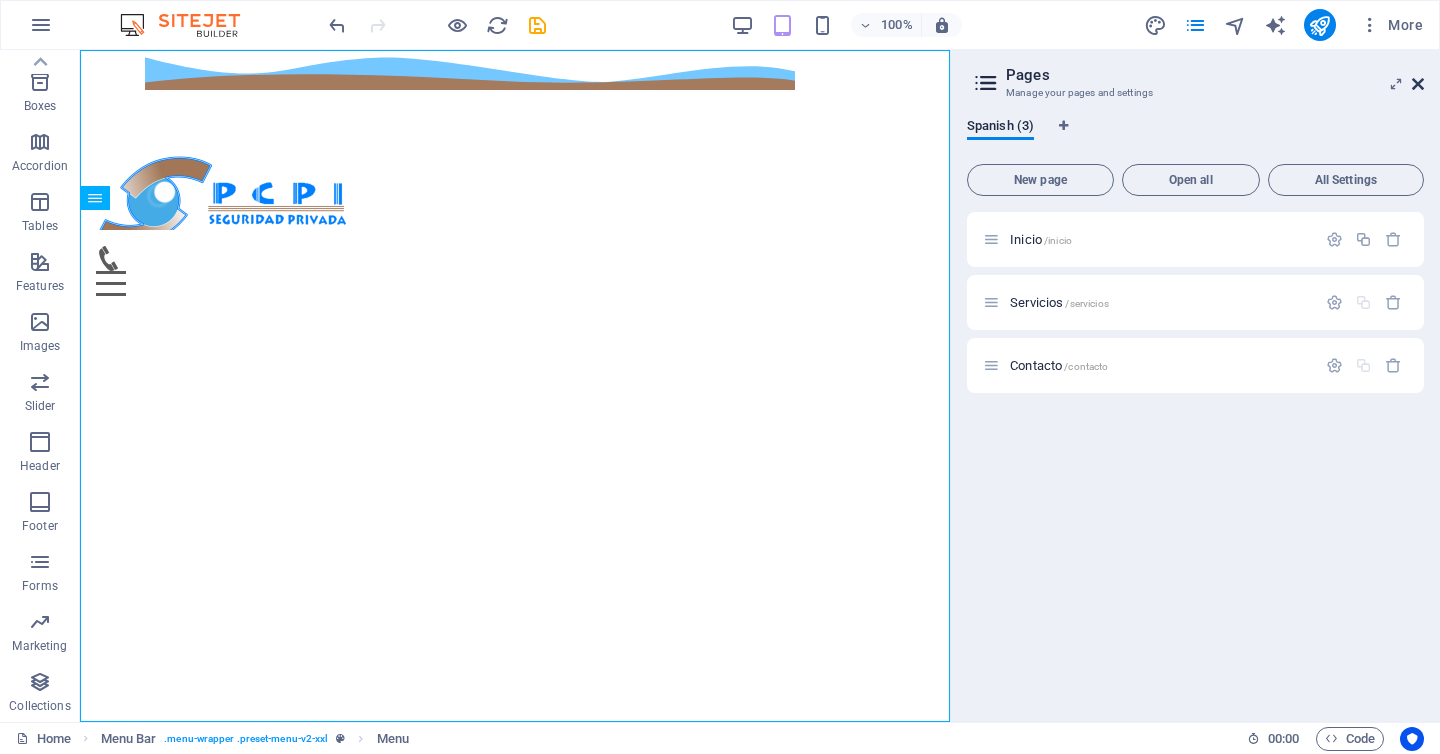 click at bounding box center [1418, 84] 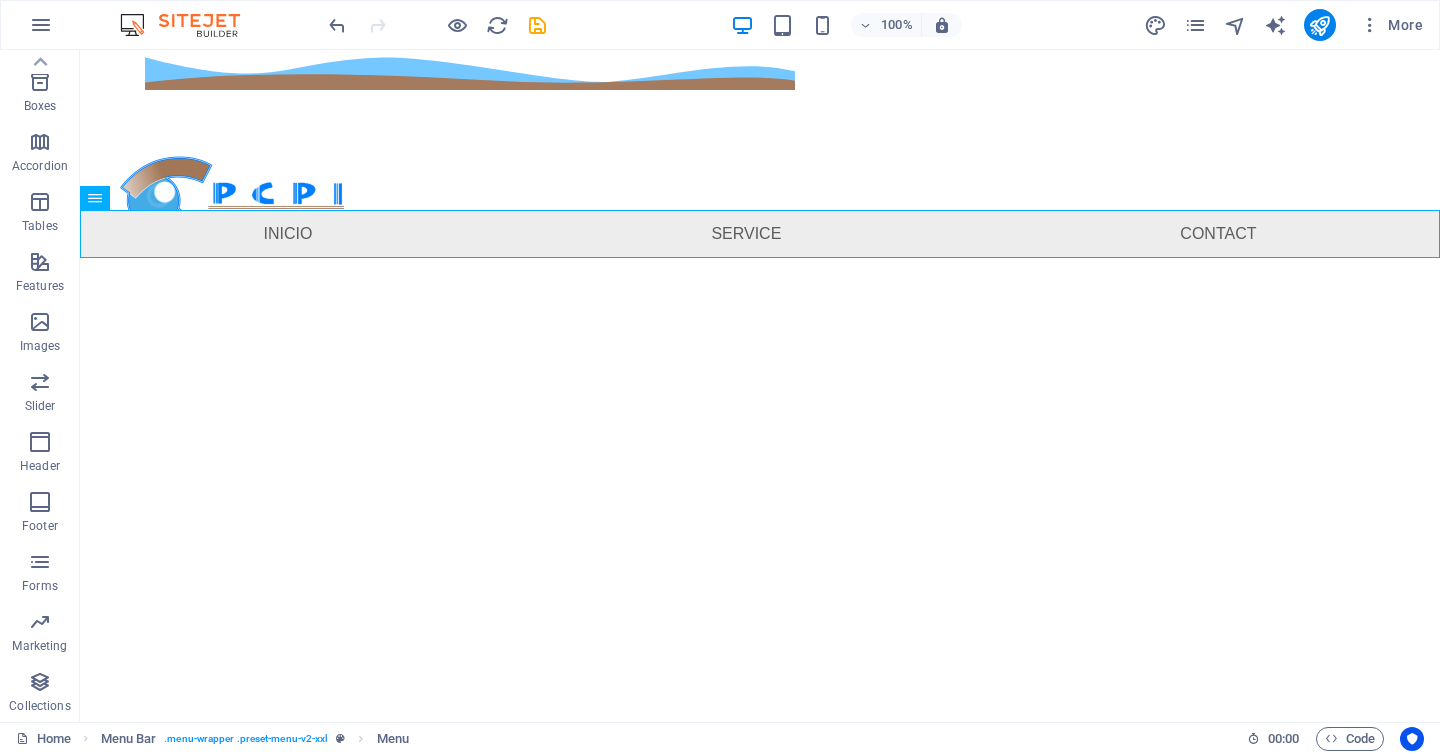click on "Skip to main content
8183454327 ISAAC GARZA 1208 PTE, COL. CENTRO ,  Monterrey   64000 Menu Inicio Service Contact" at bounding box center [760, 154] 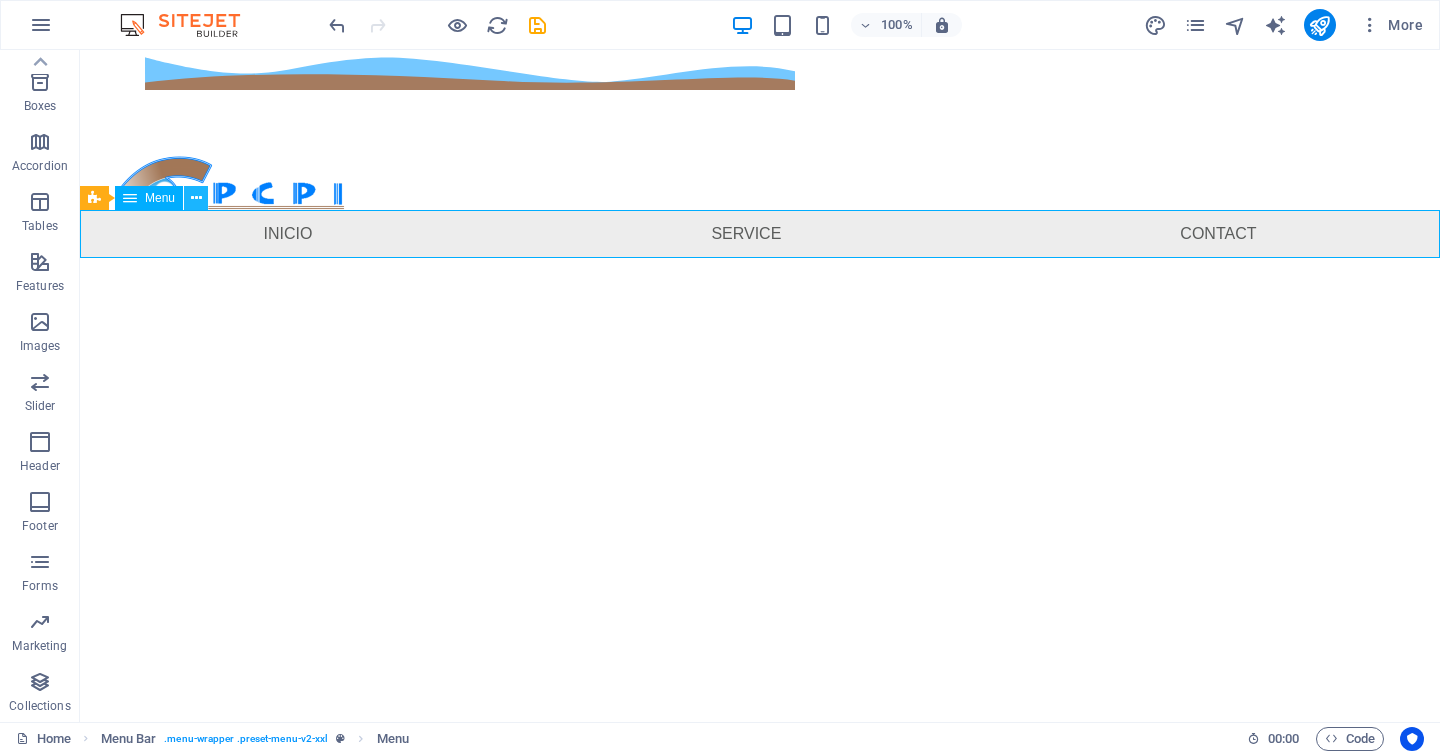 click at bounding box center (196, 198) 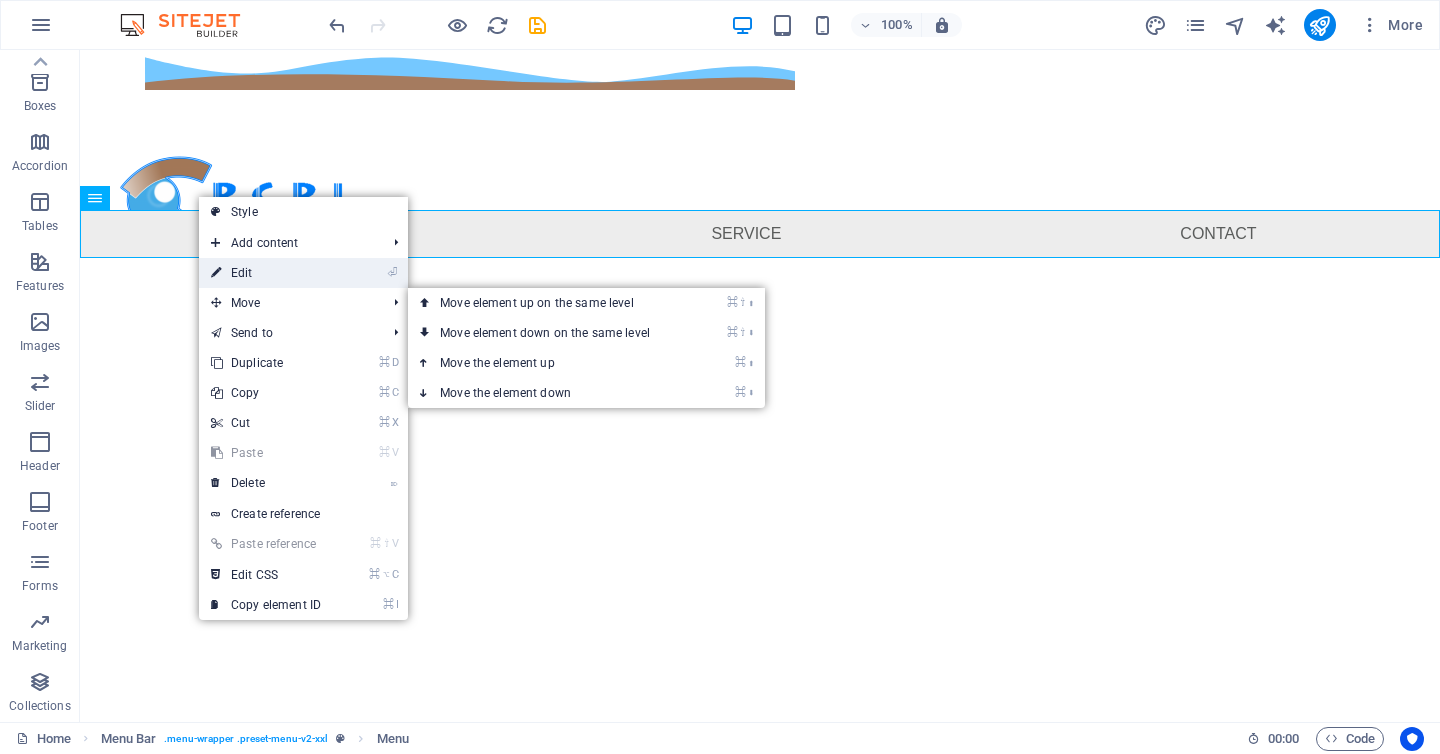 click on "⏎  Edit" at bounding box center (266, 273) 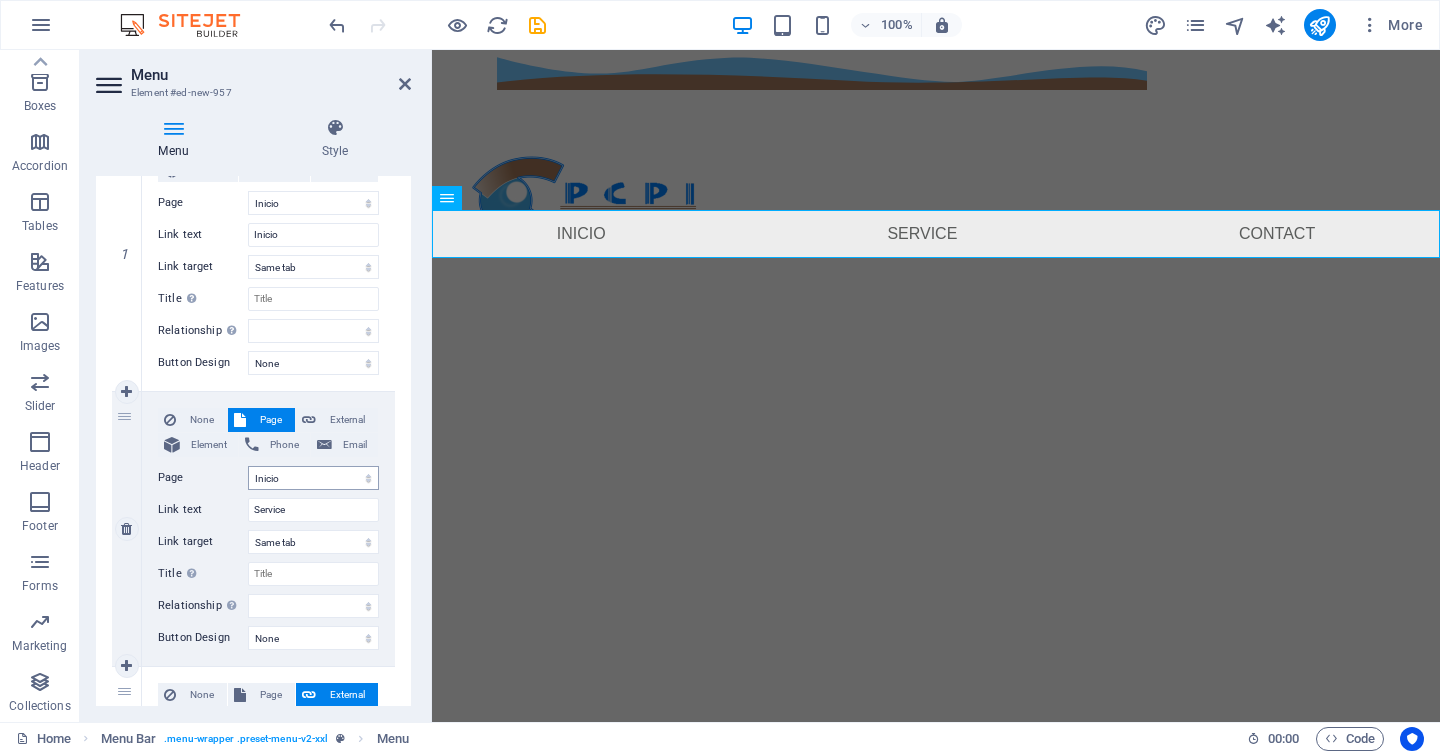 scroll, scrollTop: 251, scrollLeft: 0, axis: vertical 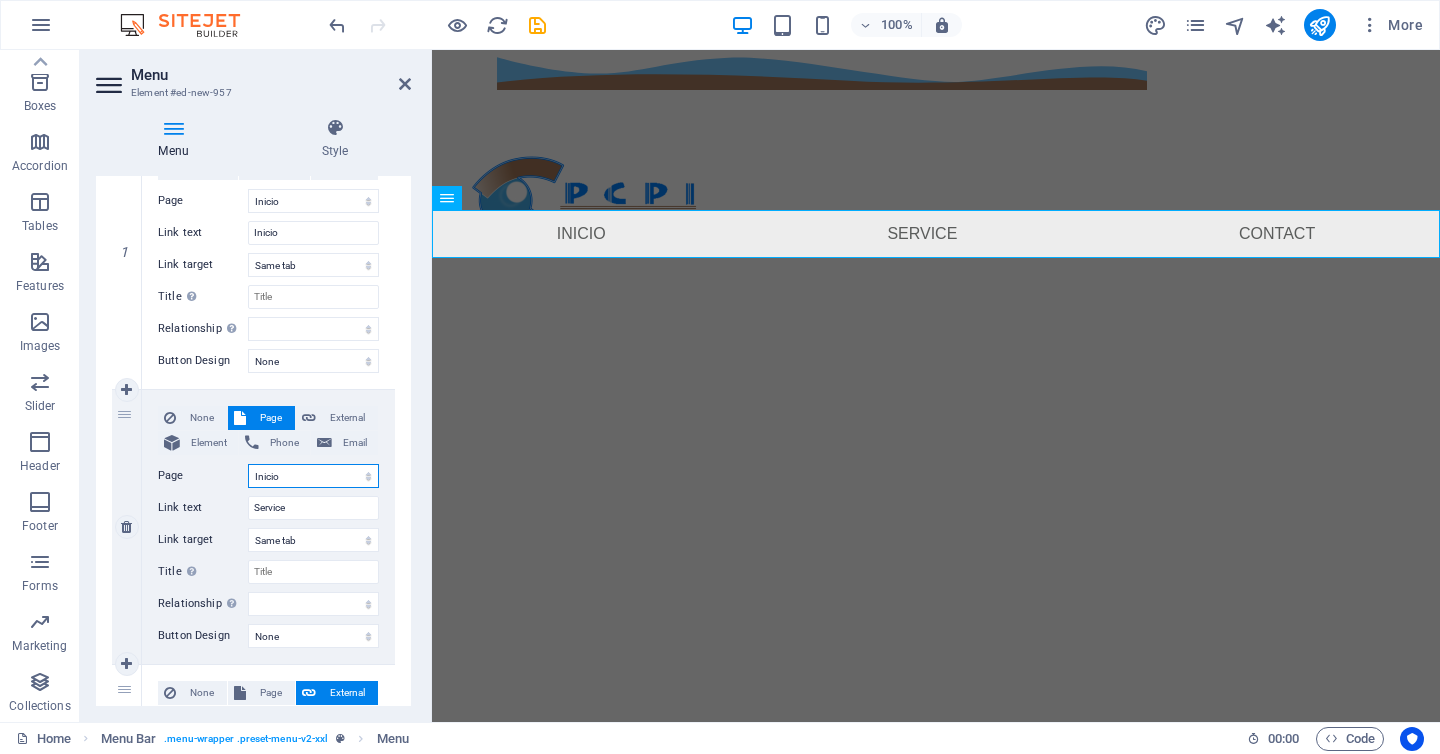 click on "Inicio Servicios Contacto" at bounding box center [313, 476] 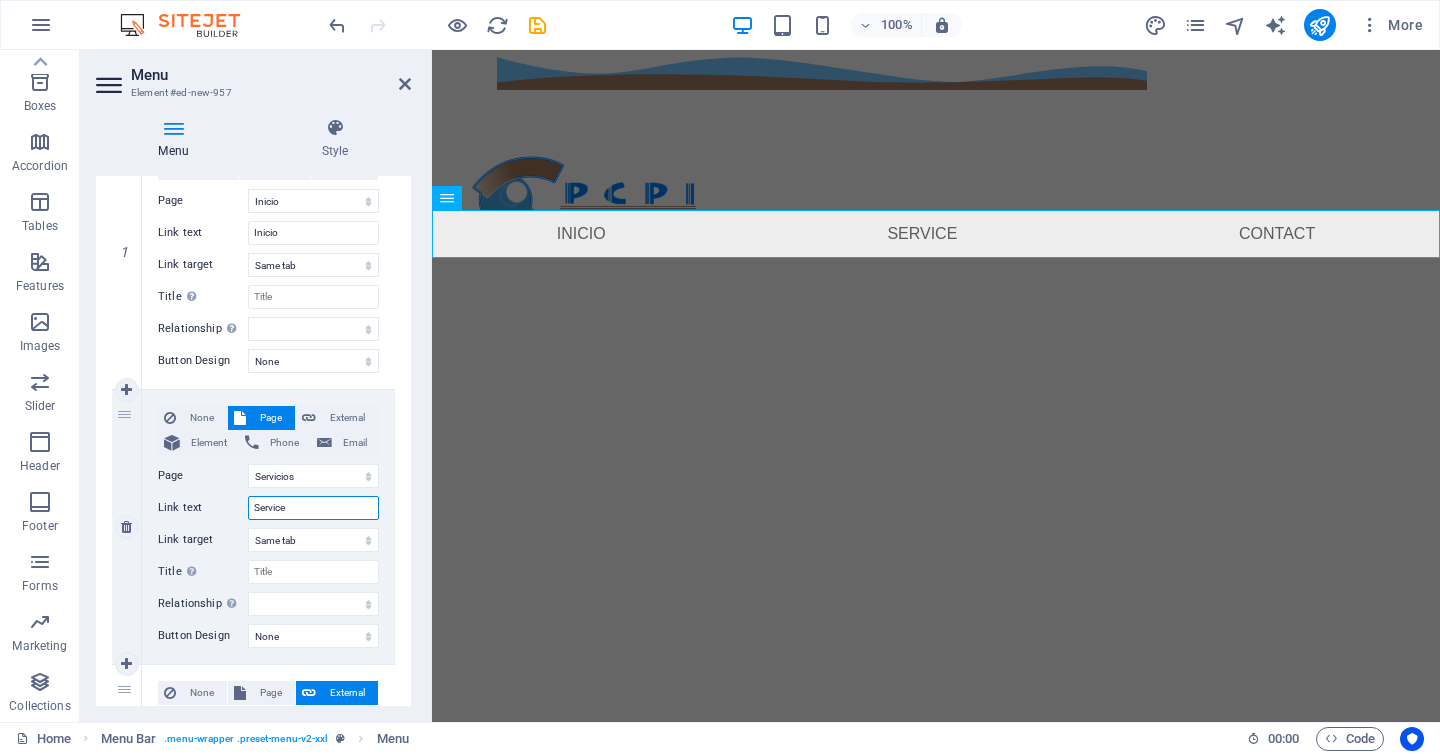 click on "Service" at bounding box center [313, 508] 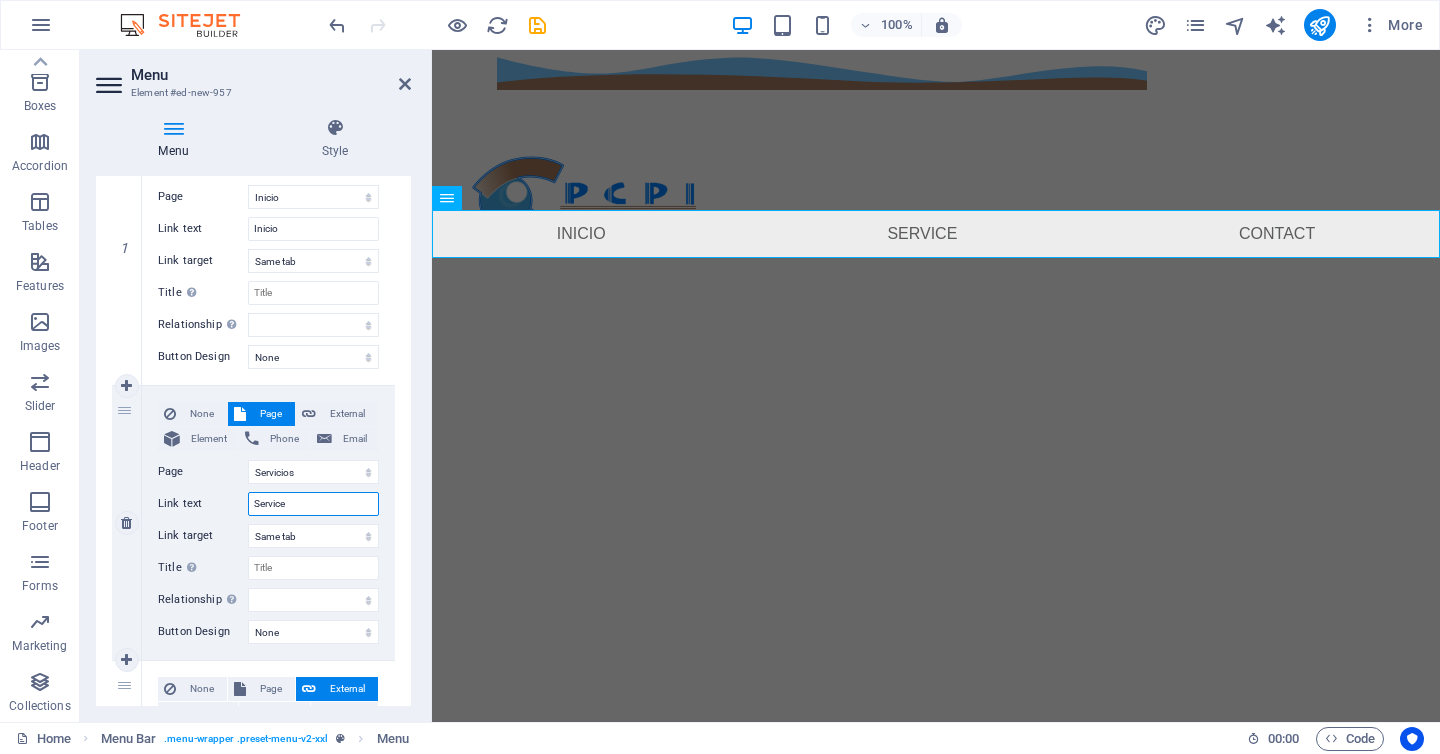 click on "Service" at bounding box center (313, 504) 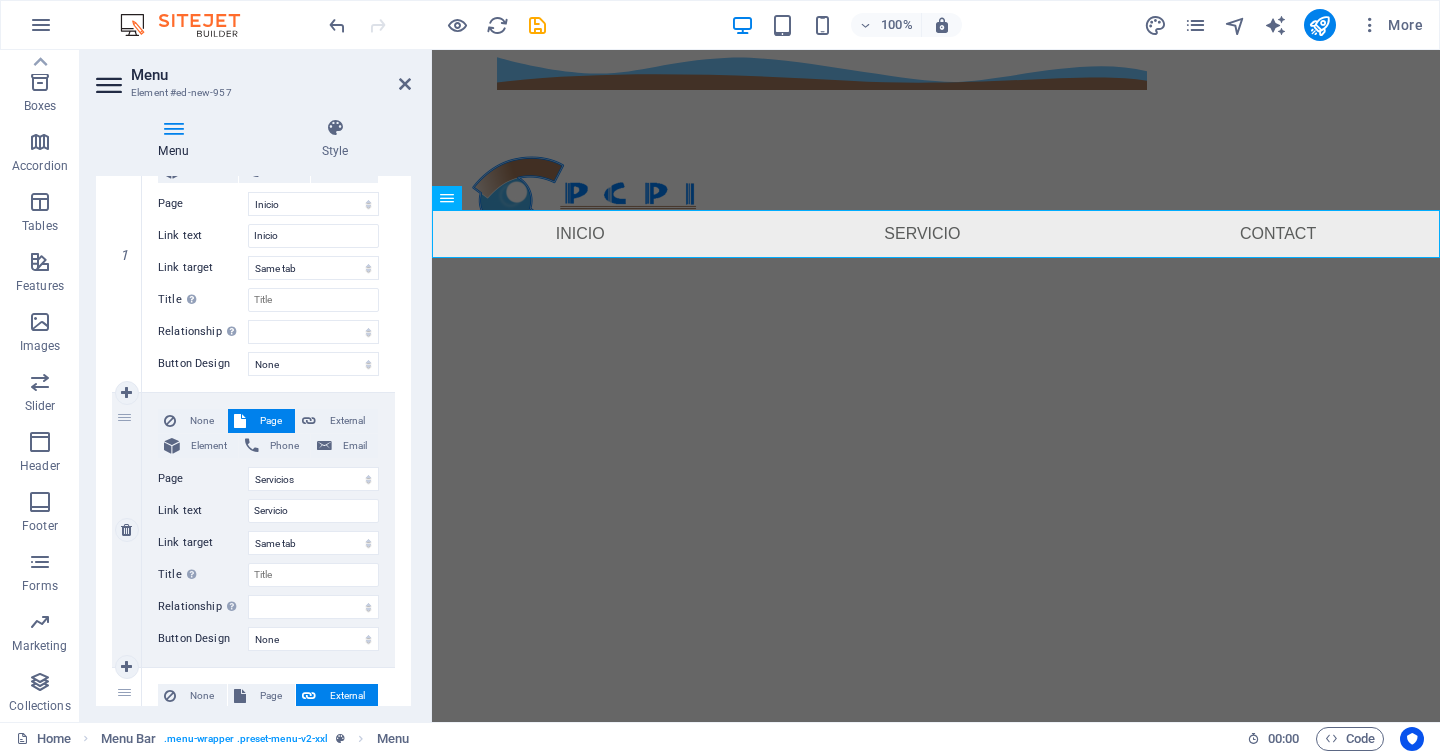 click on "None Page External Element Phone Email Page Inicio Servicios Contacto Element
URL /#service Phone Email Link text Servicio Link target New tab Same tab Overlay Title Additional link description, should not be the same as the link text. The title is most often shown as a tooltip text when the mouse moves over the element. Leave empty if uncertain. Relationship Sets the  relationship of this link to the link target . For example, the value "nofollow" instructs search engines not to follow the link. Can be left empty. alternate author bookmark external help license next nofollow noreferrer noopener prev search tag Button Design None Default Primary Secondary" at bounding box center [268, 530] 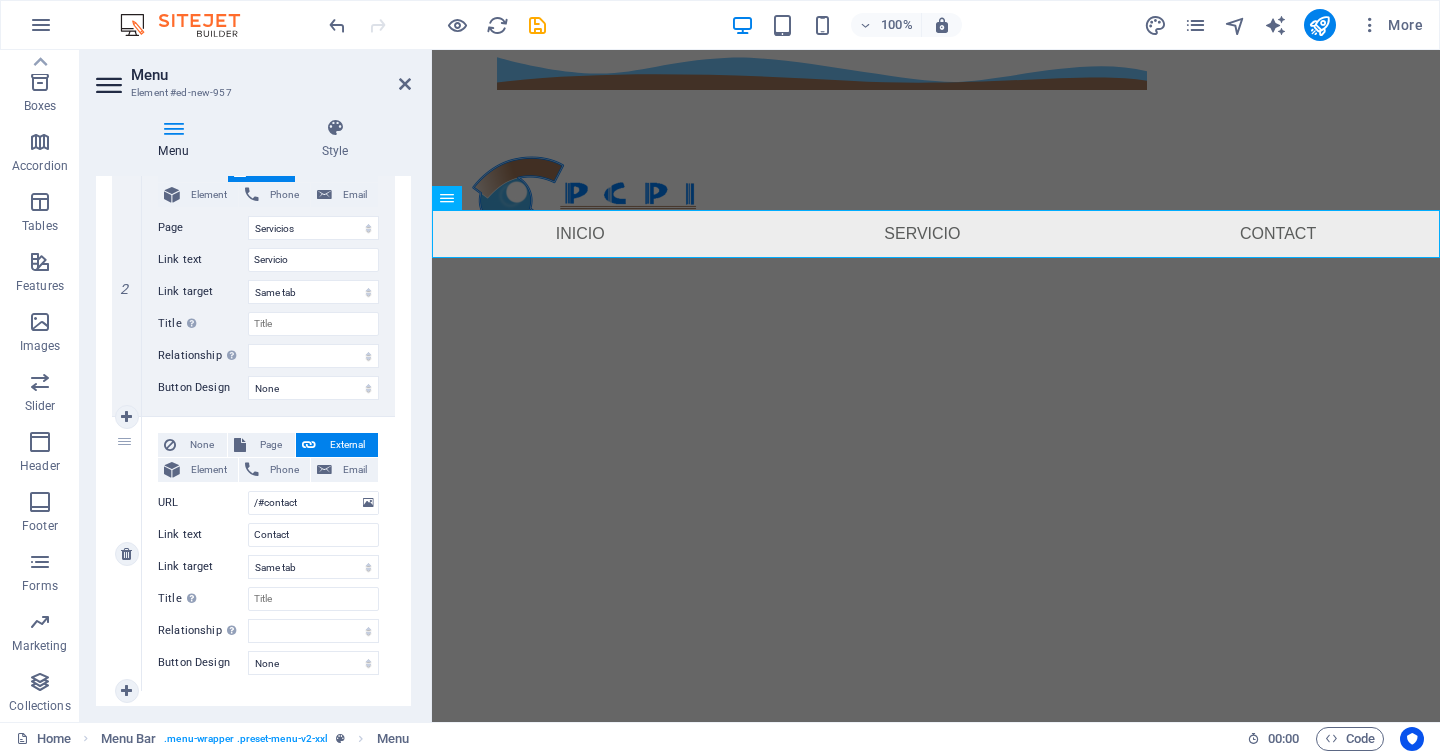 scroll, scrollTop: 540, scrollLeft: 0, axis: vertical 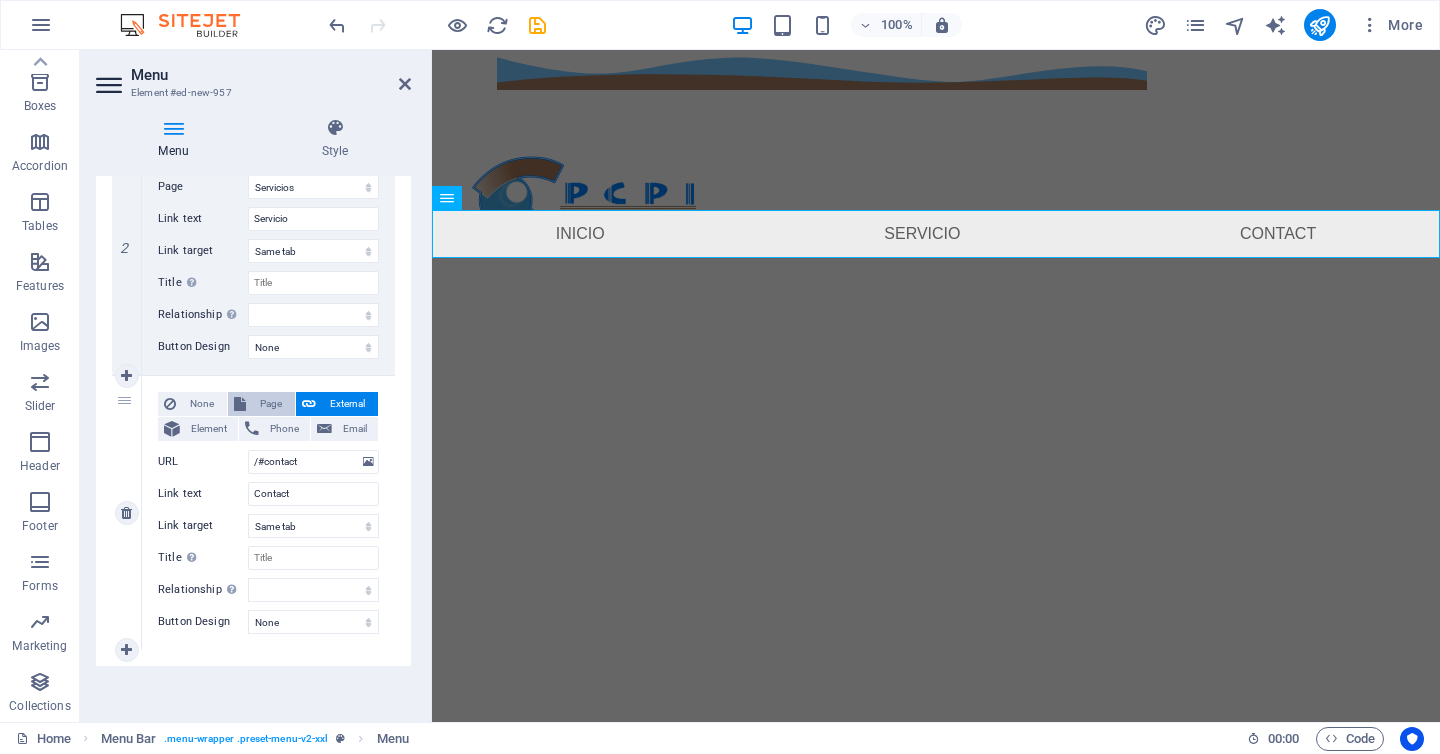 click on "Page" at bounding box center [270, 404] 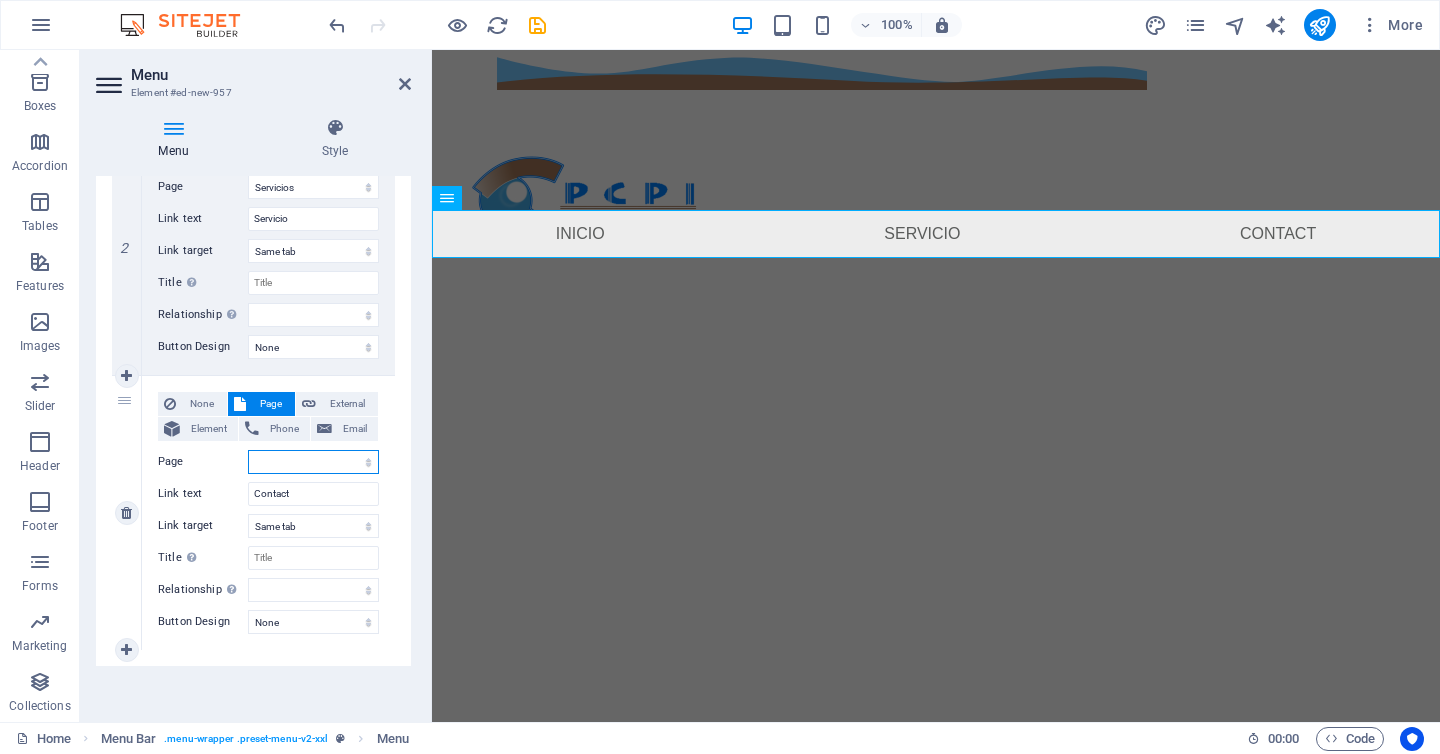 click on "Inicio Servicios Contacto" at bounding box center [313, 462] 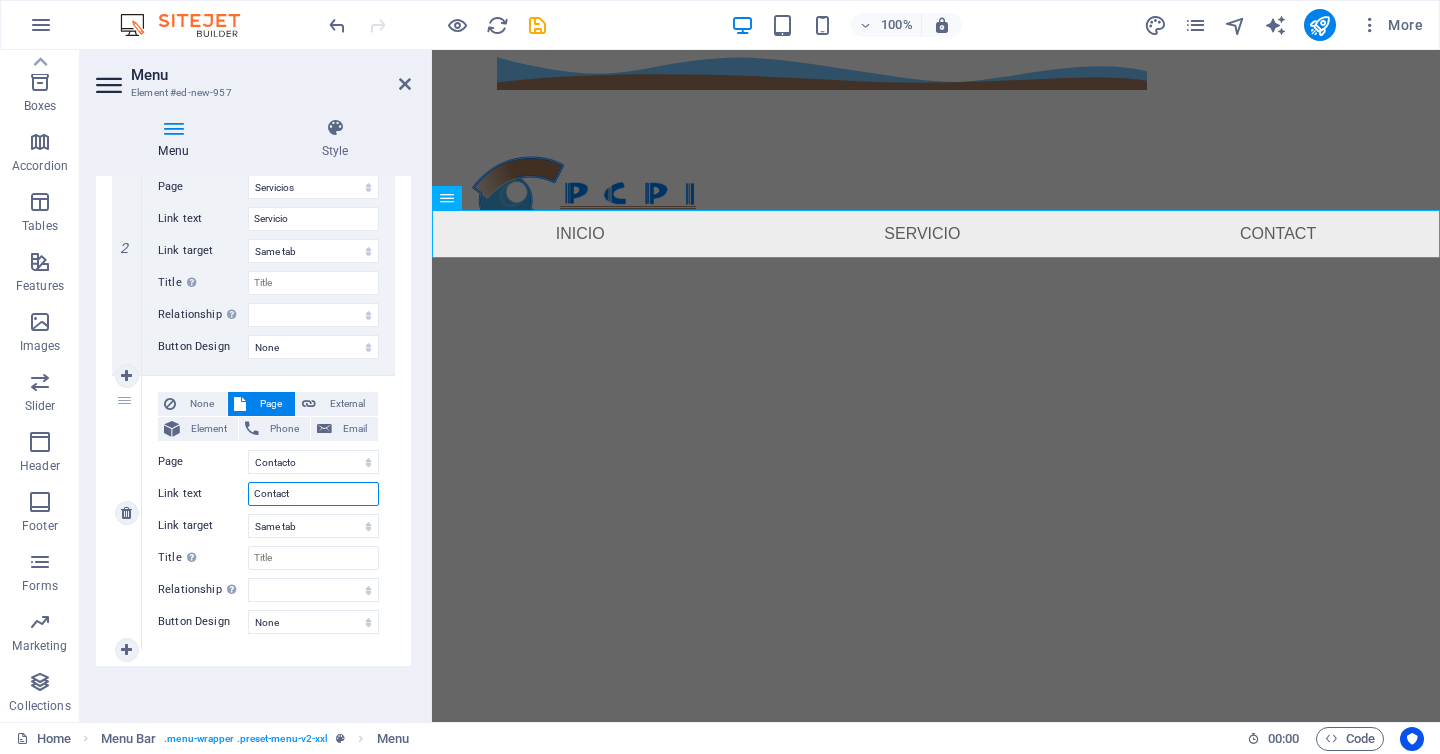 click on "Contact" at bounding box center (313, 494) 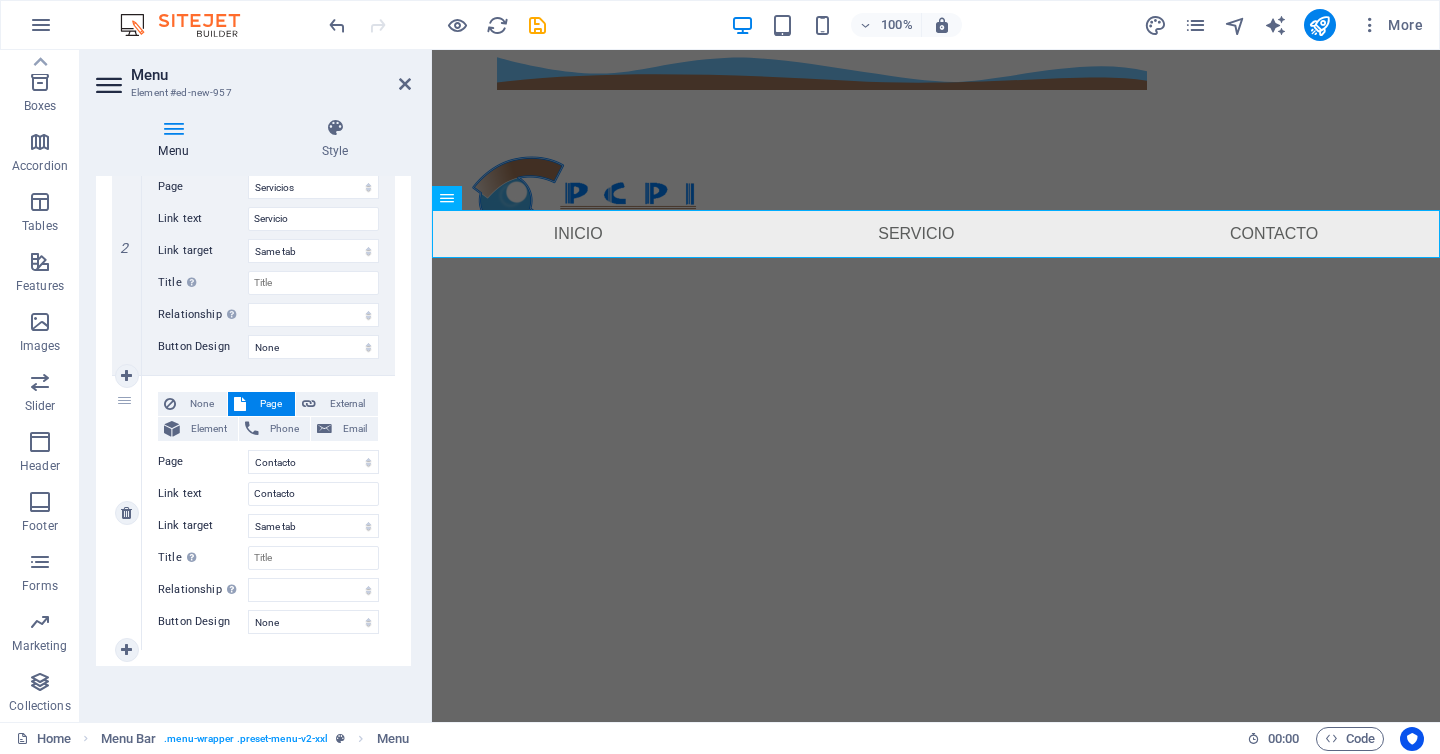 click on "None Page External Element Phone Email Page Inicio Servicios Contacto Element
URL /#contact Phone Email Link text Contacto Link target New tab Same tab Overlay Title Additional link description, should not be the same as the link text. The title is most often shown as a tooltip text when the mouse moves over the element. Leave empty if uncertain. Relationship Sets the  relationship of this link to the link target . For example, the value "nofollow" instructs search engines not to follow the link. Can be left empty. alternate author bookmark external help license next nofollow noreferrer noopener prev search tag Button Design None Default Primary Secondary" at bounding box center (268, 513) 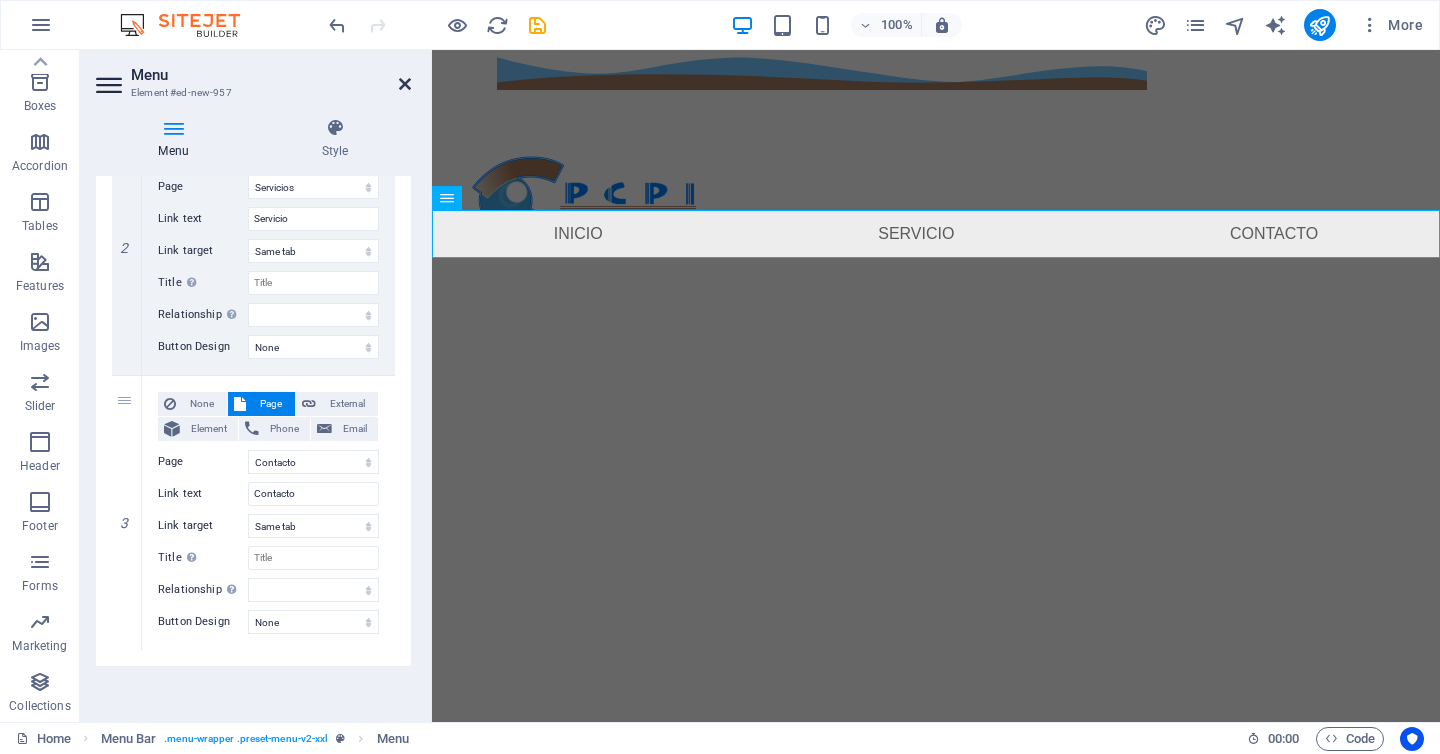 click at bounding box center [405, 84] 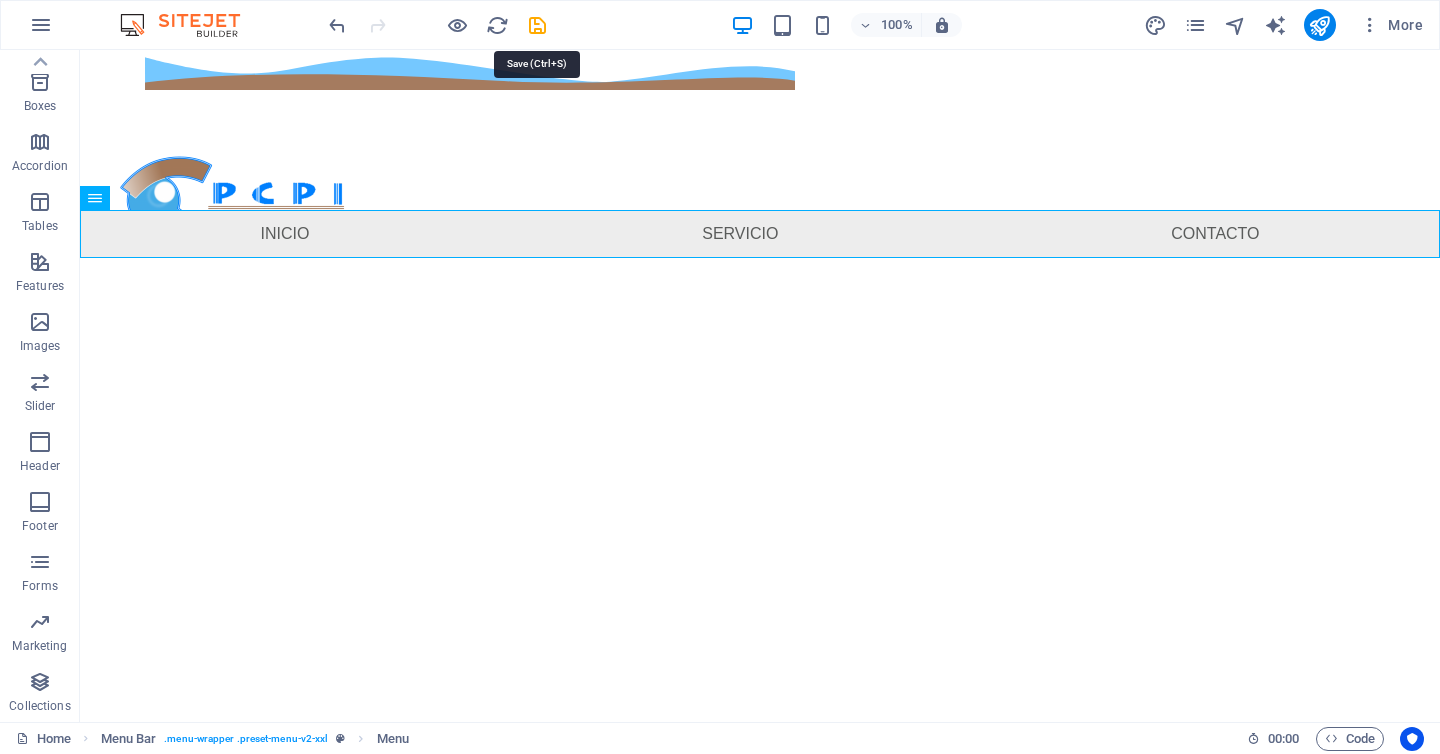 click at bounding box center (537, 25) 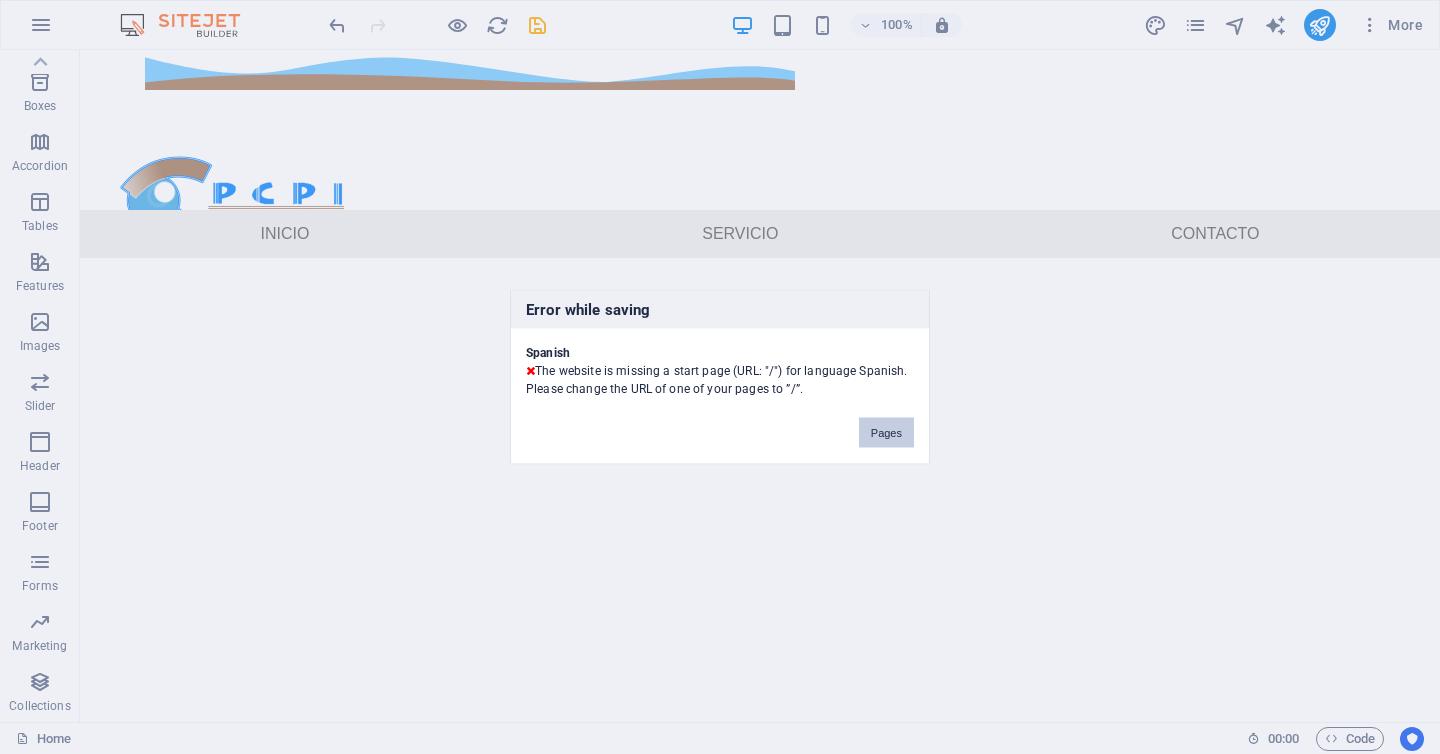 click on "Pages" at bounding box center (886, 433) 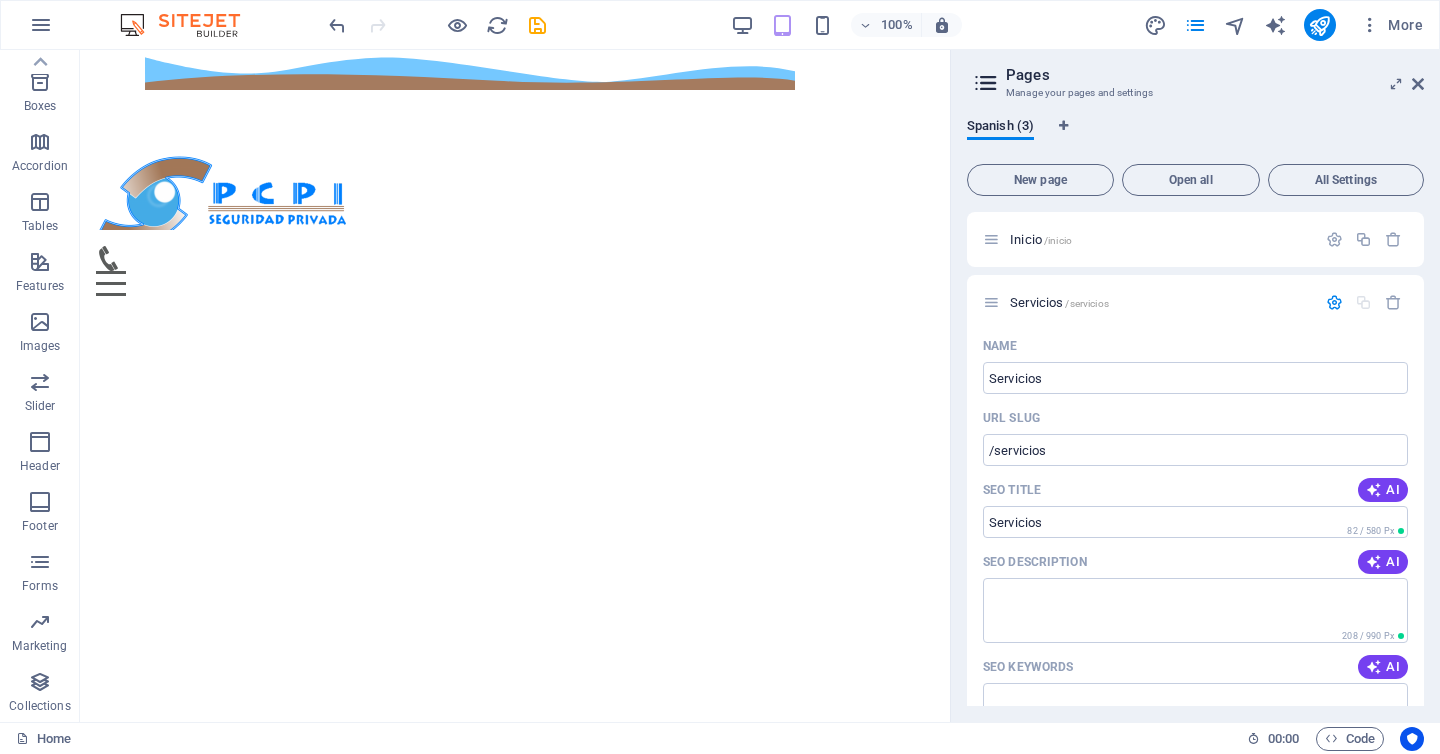 scroll, scrollTop: 727, scrollLeft: 0, axis: vertical 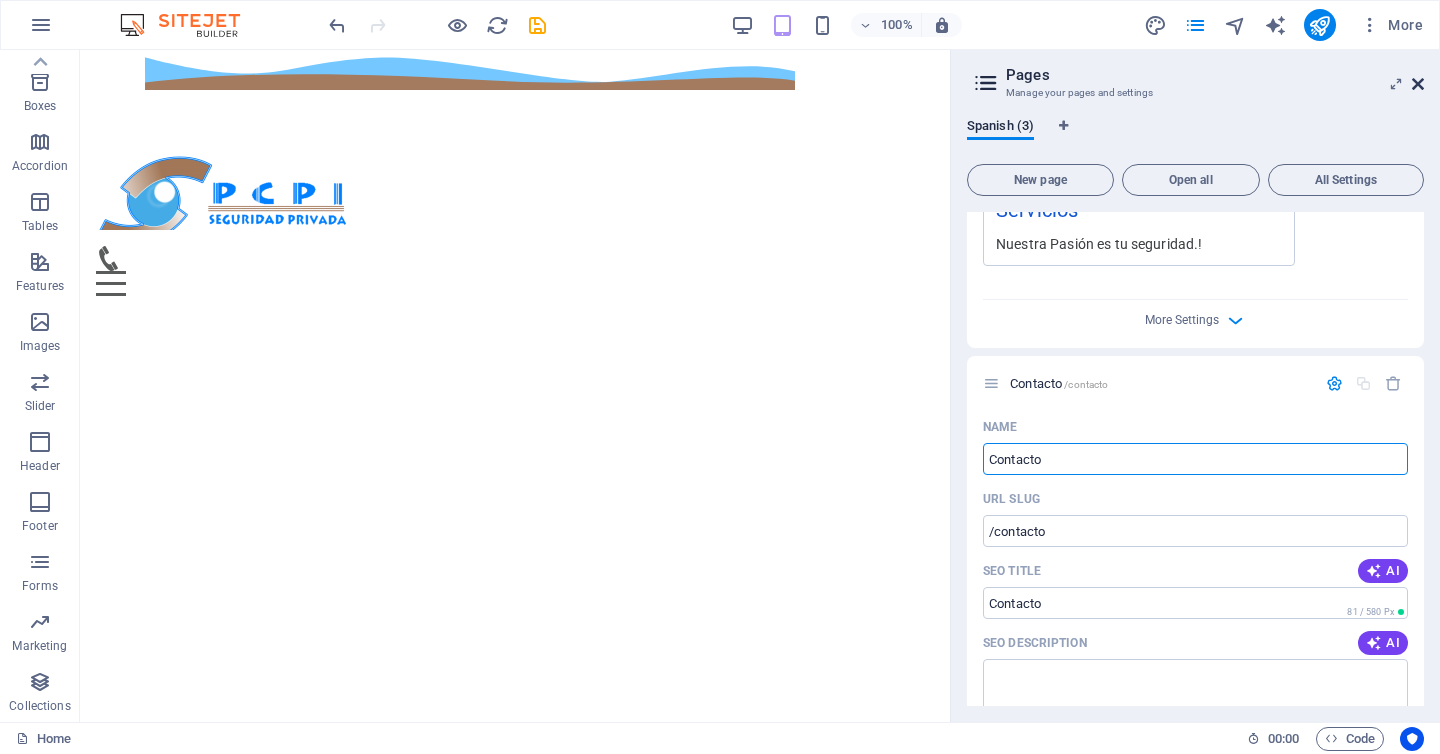 click at bounding box center [1418, 84] 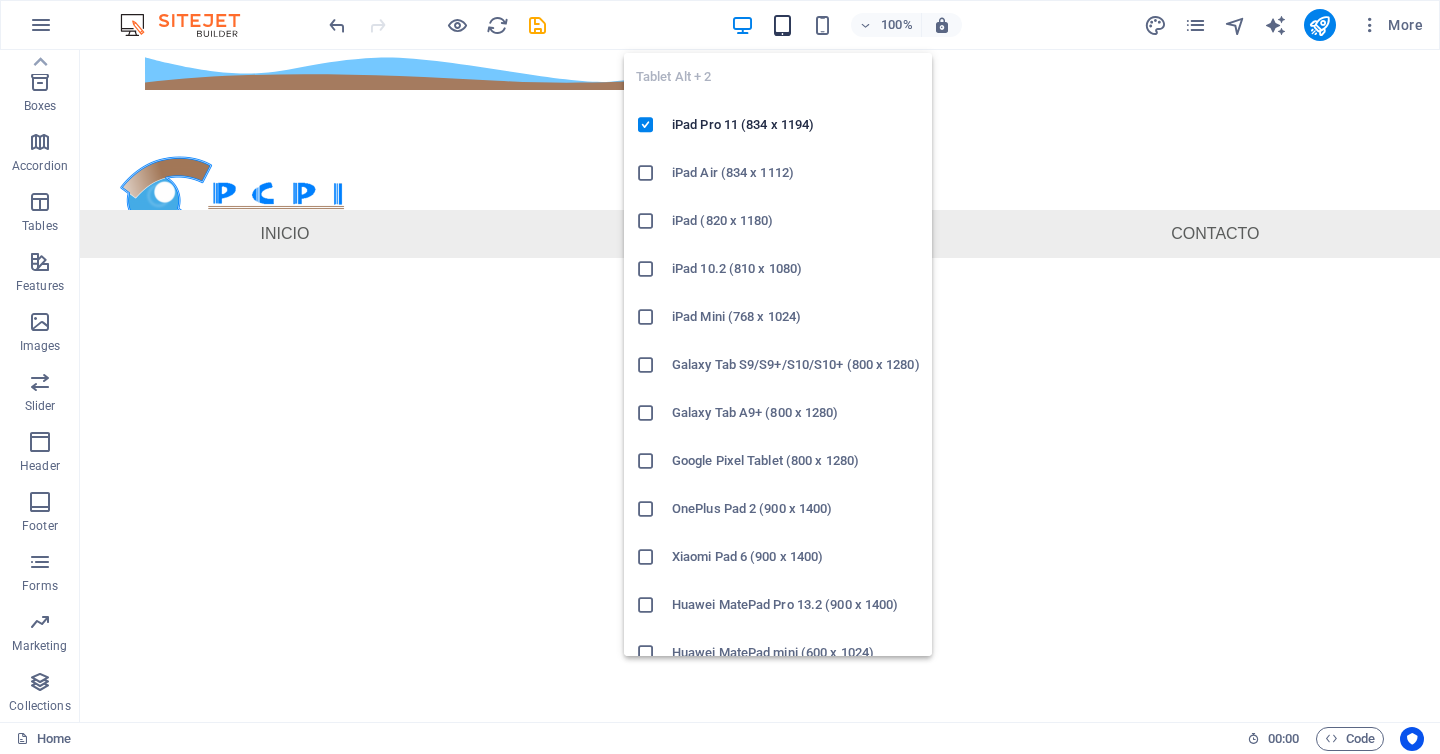click at bounding box center (782, 25) 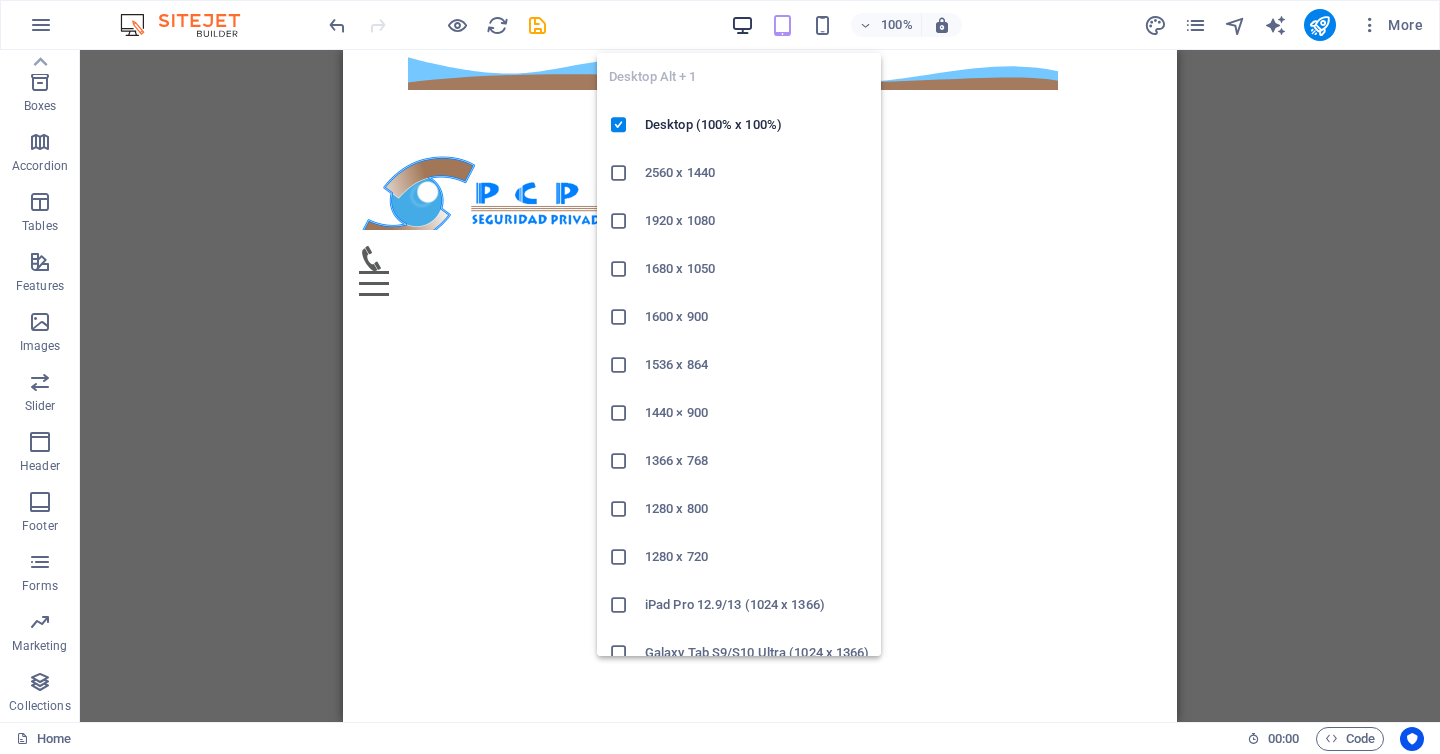 click at bounding box center [742, 25] 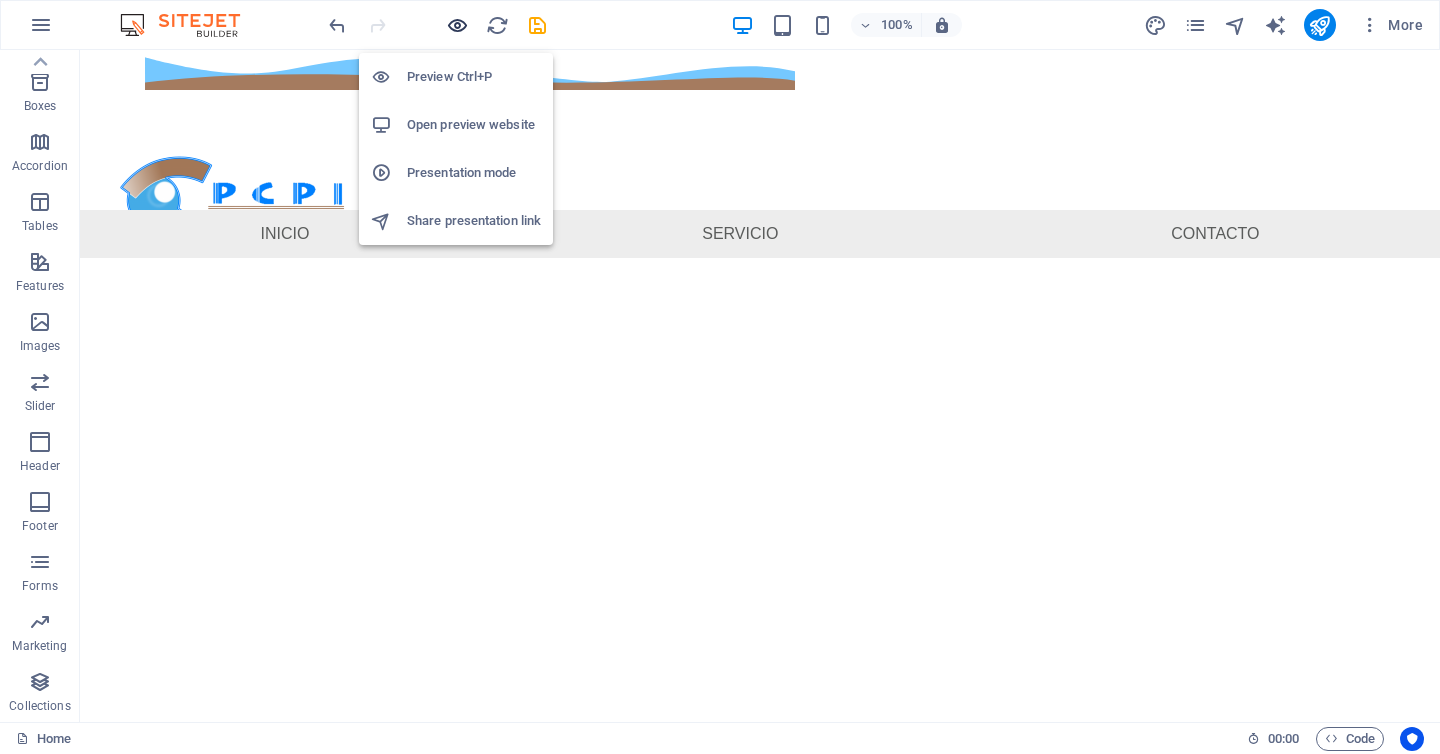 click at bounding box center [457, 25] 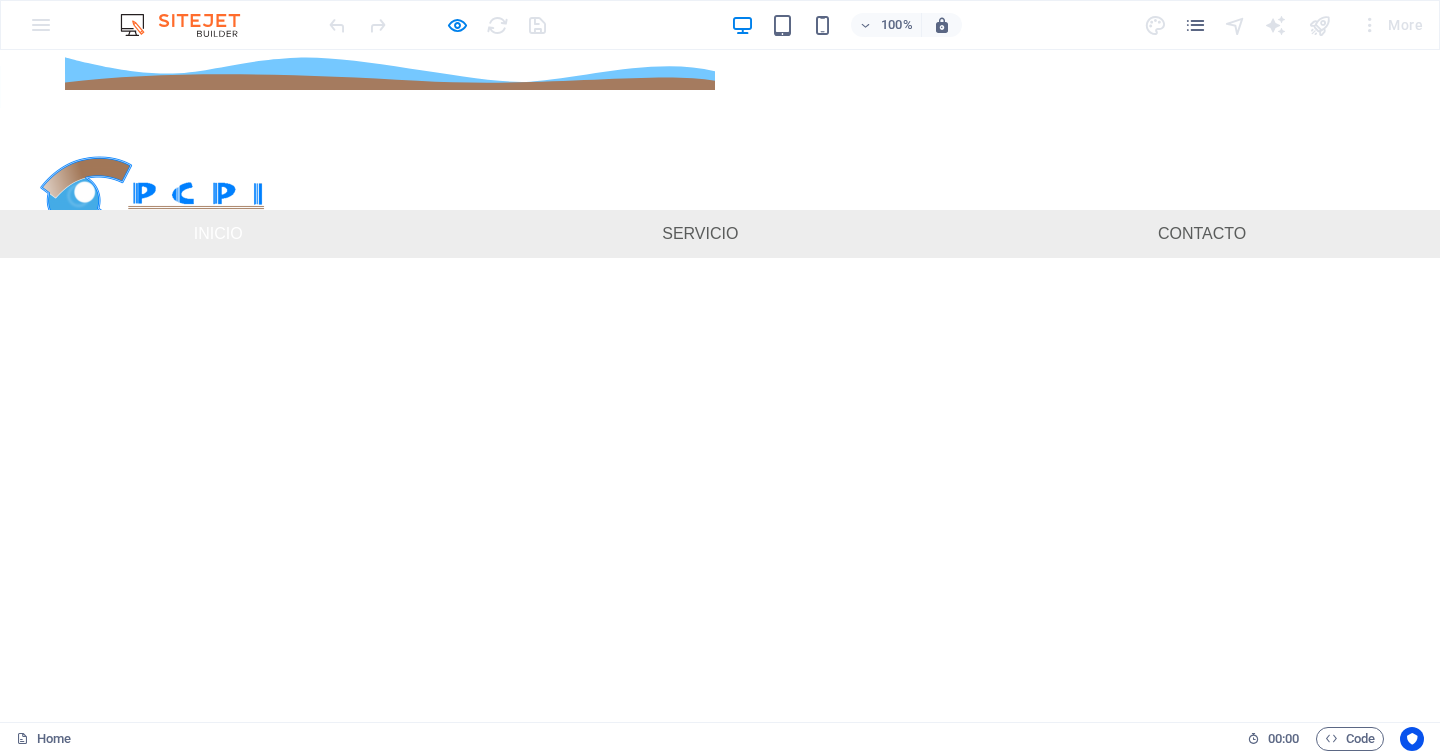 click on "Inicio" at bounding box center (218, 234) 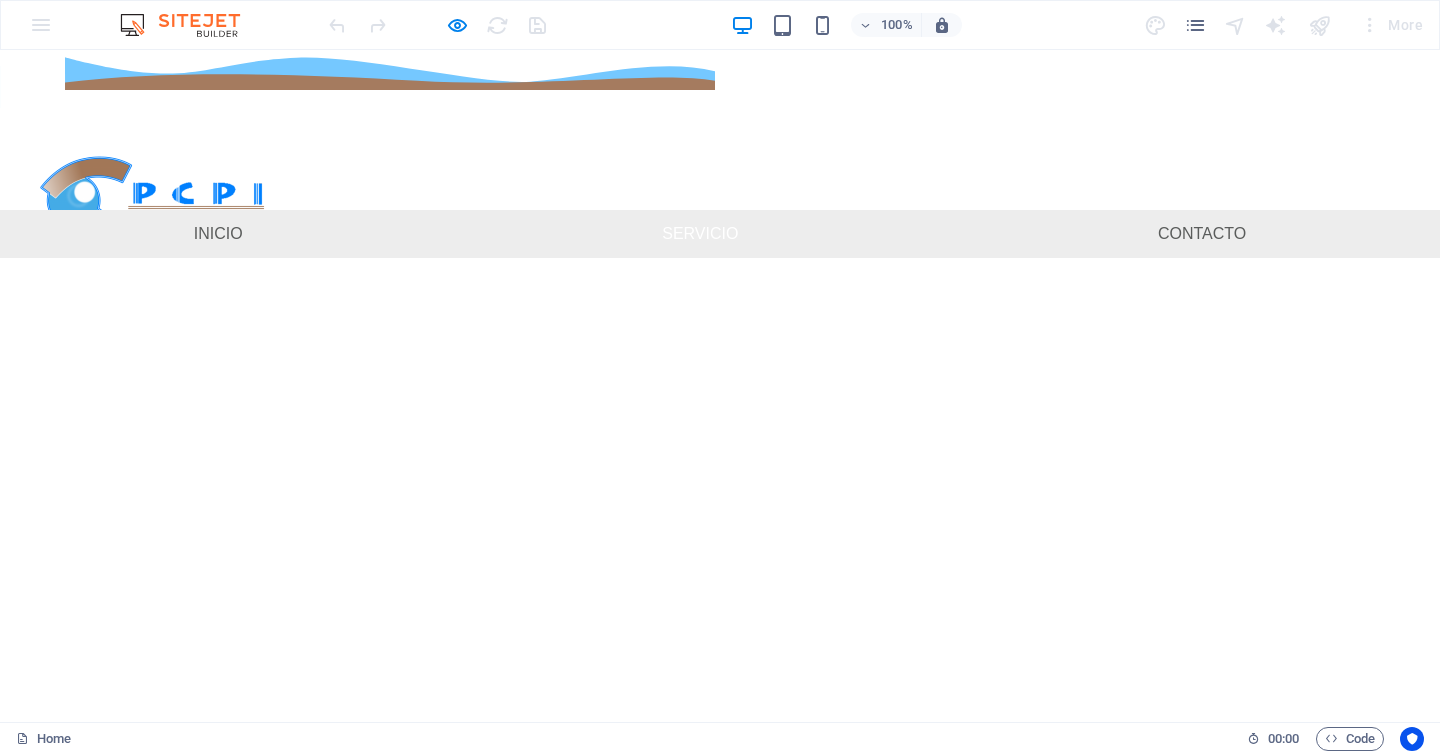 click on "Servicio" at bounding box center (700, 234) 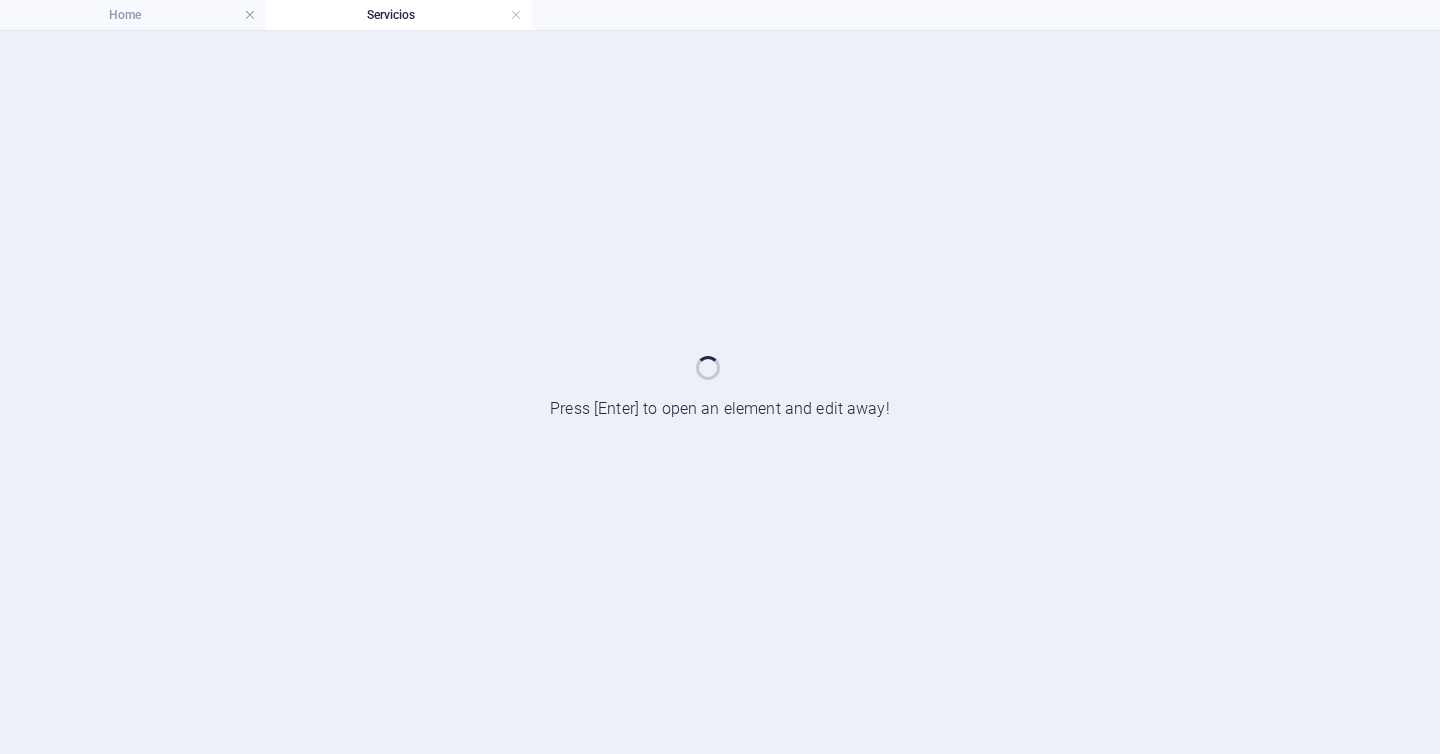 click on "Servicios" at bounding box center (399, 15) 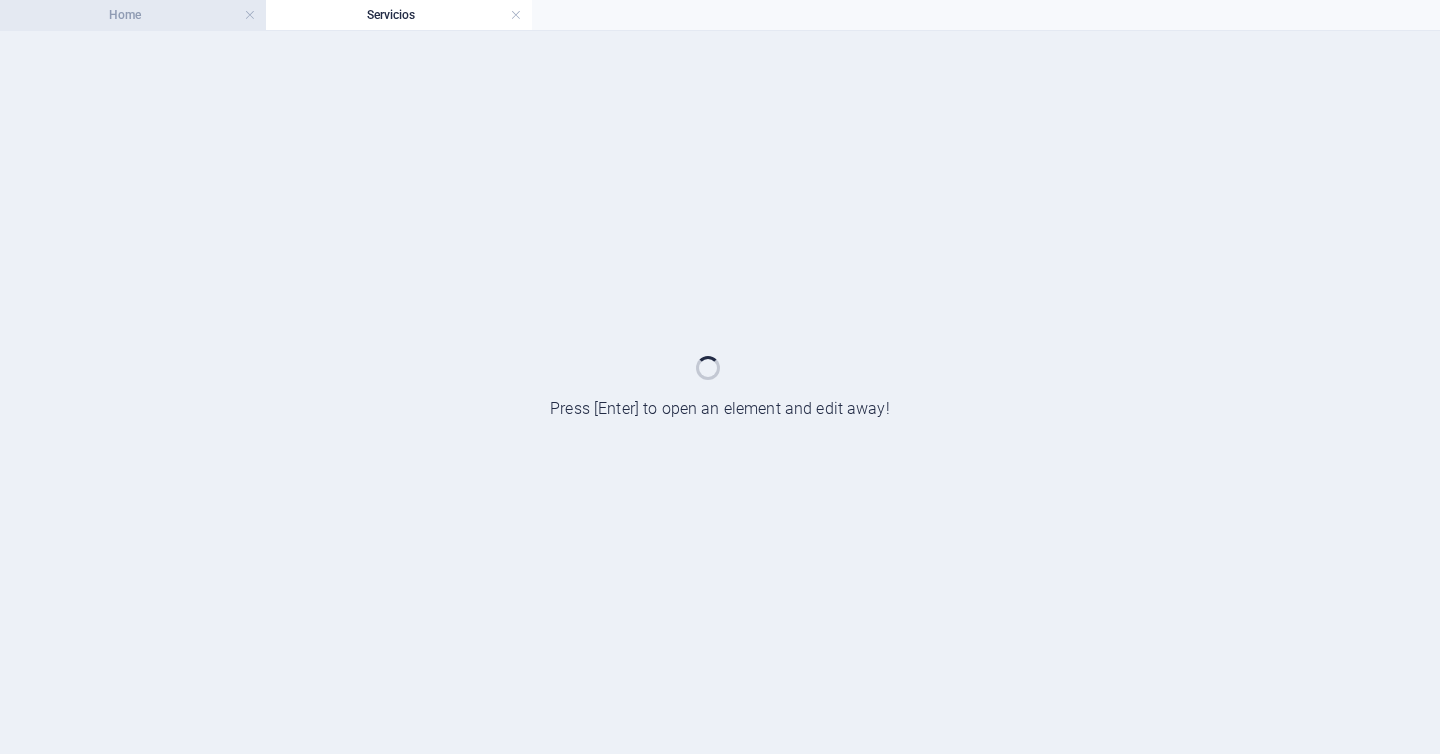 click on "Home" at bounding box center (133, 15) 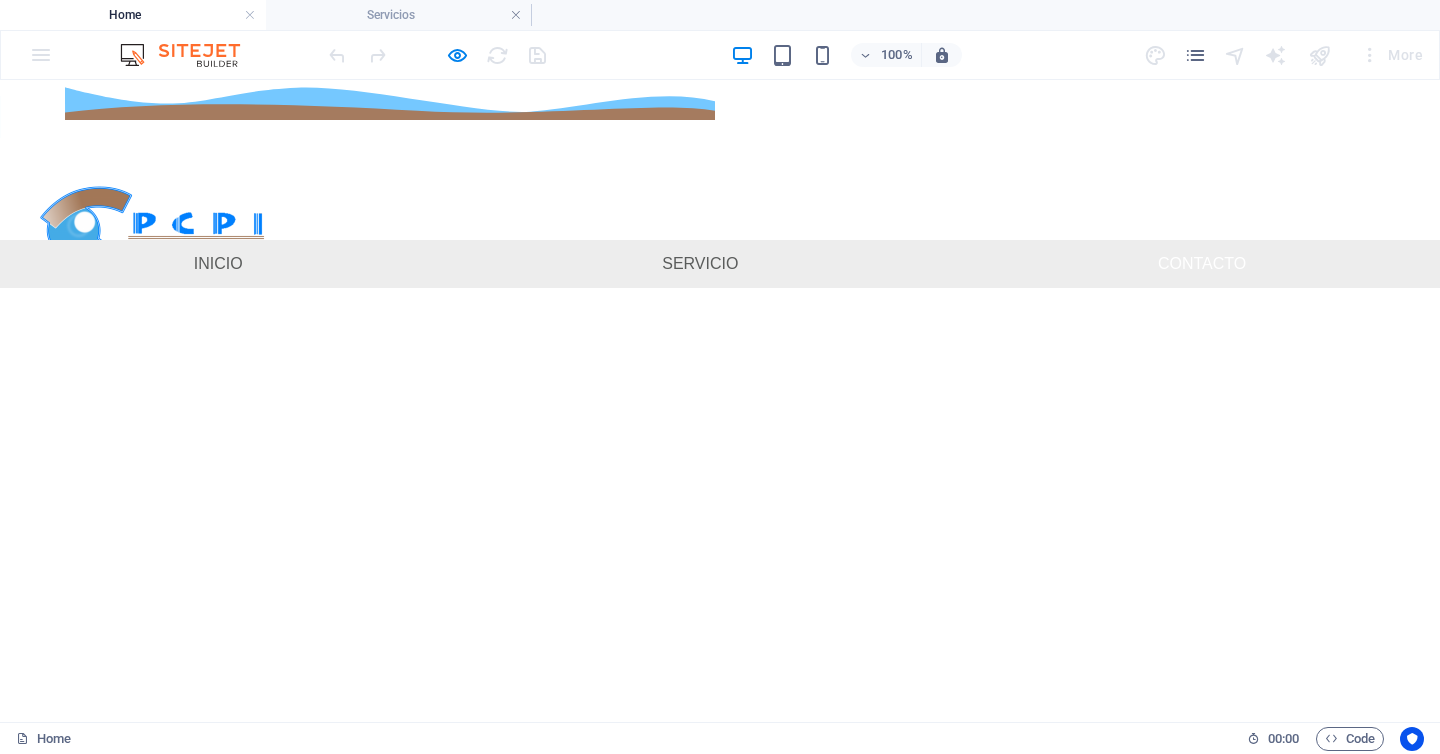 drag, startPoint x: 1192, startPoint y: 264, endPoint x: 1192, endPoint y: 344, distance: 80 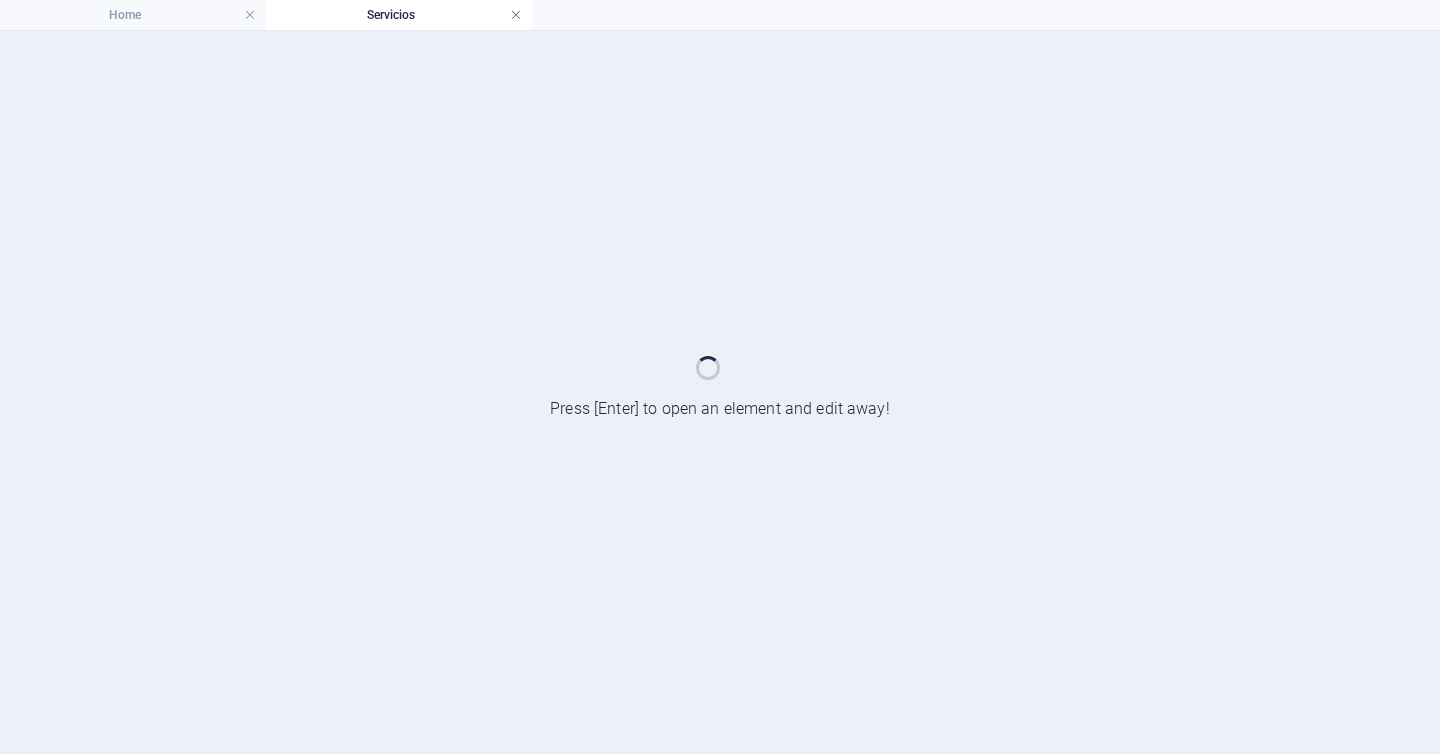 click at bounding box center [516, 15] 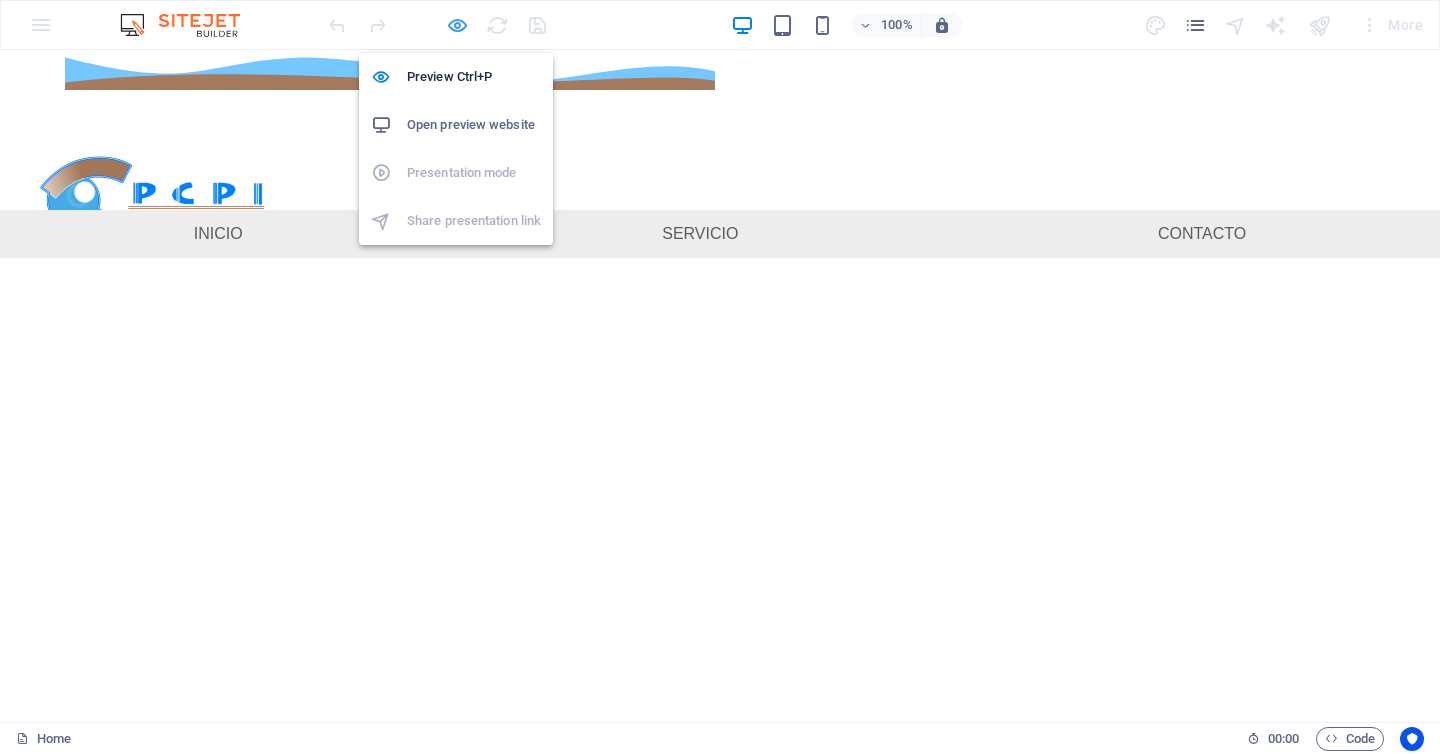 click at bounding box center (457, 25) 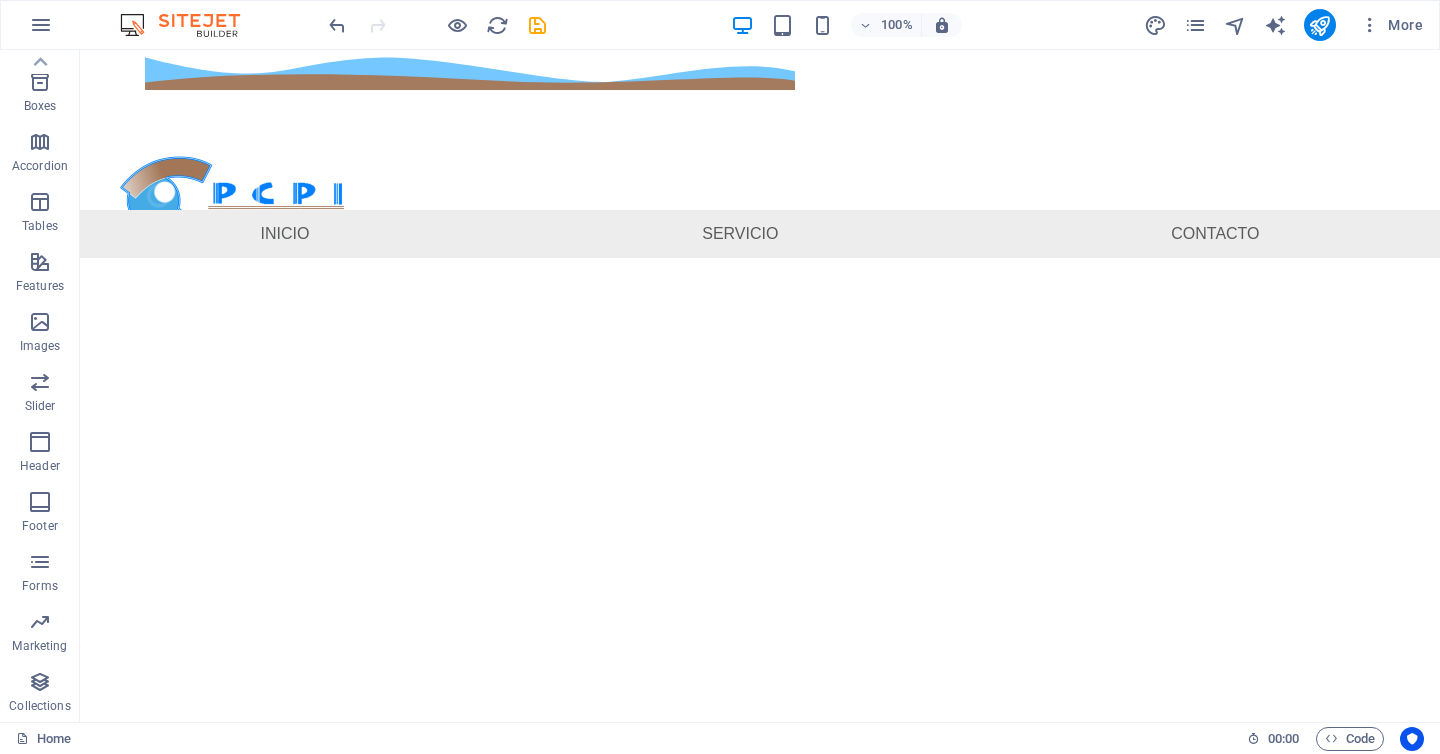 click on "Skip to main content
8183454327 ISAAC GARZA 1208 PTE, COL. CENTRO ,  Monterrey   64000 Menu Inicio Servicio Contacto" at bounding box center [760, 154] 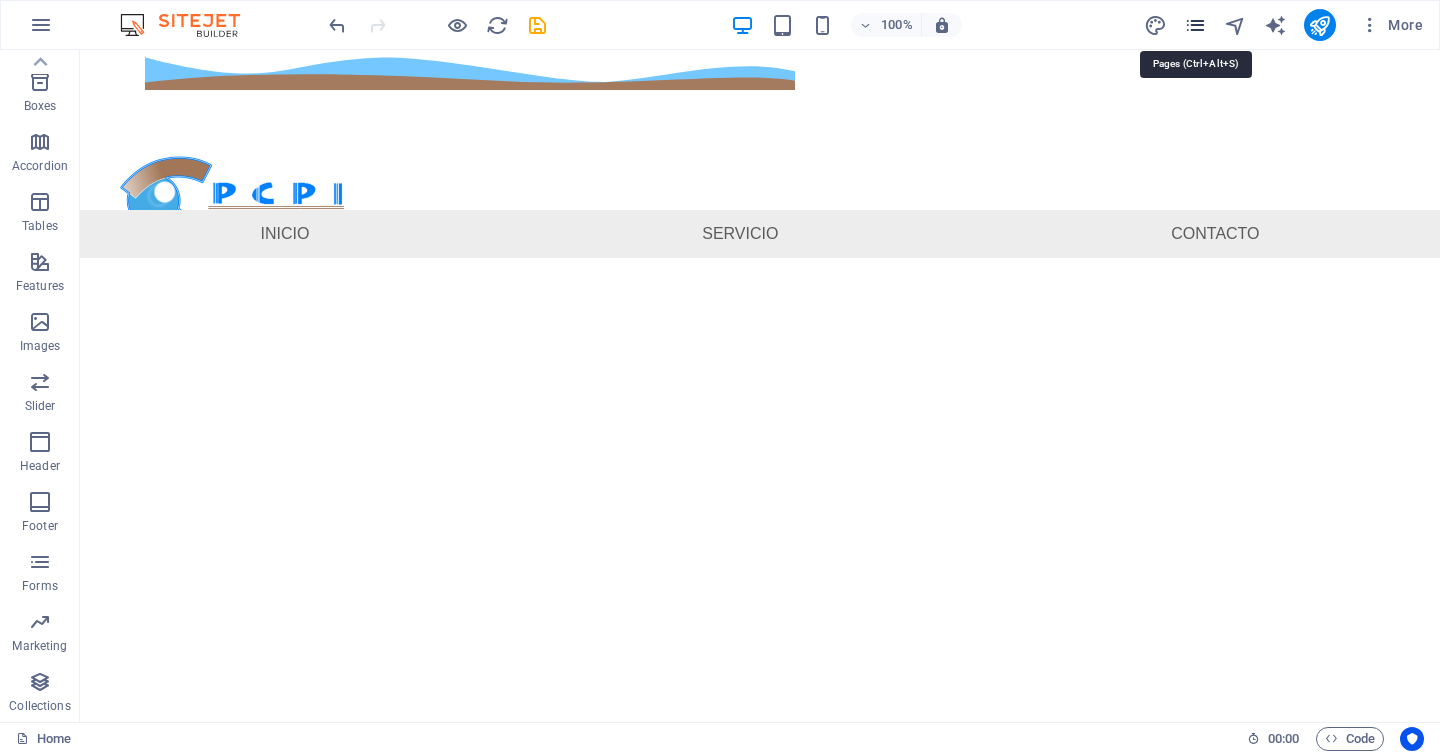 click at bounding box center [1195, 25] 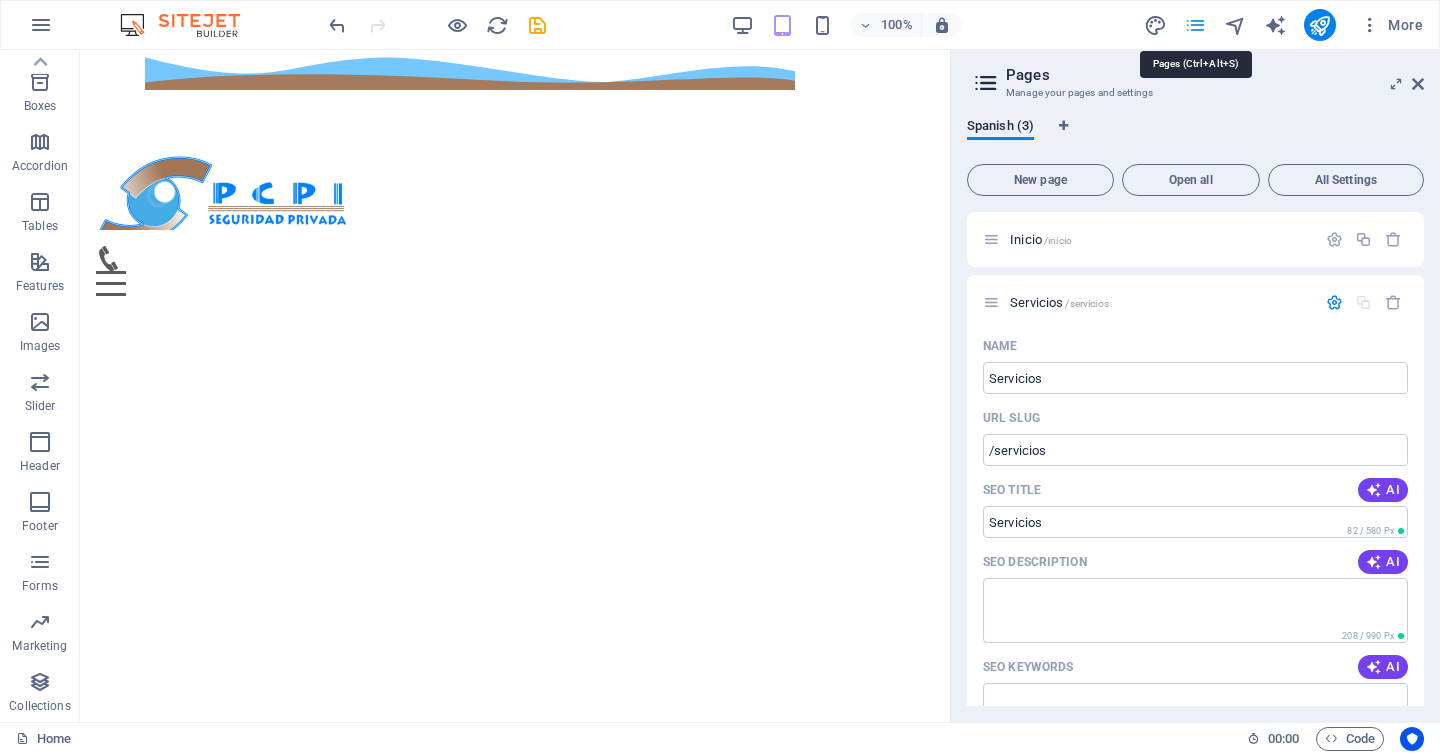 scroll, scrollTop: 727, scrollLeft: 0, axis: vertical 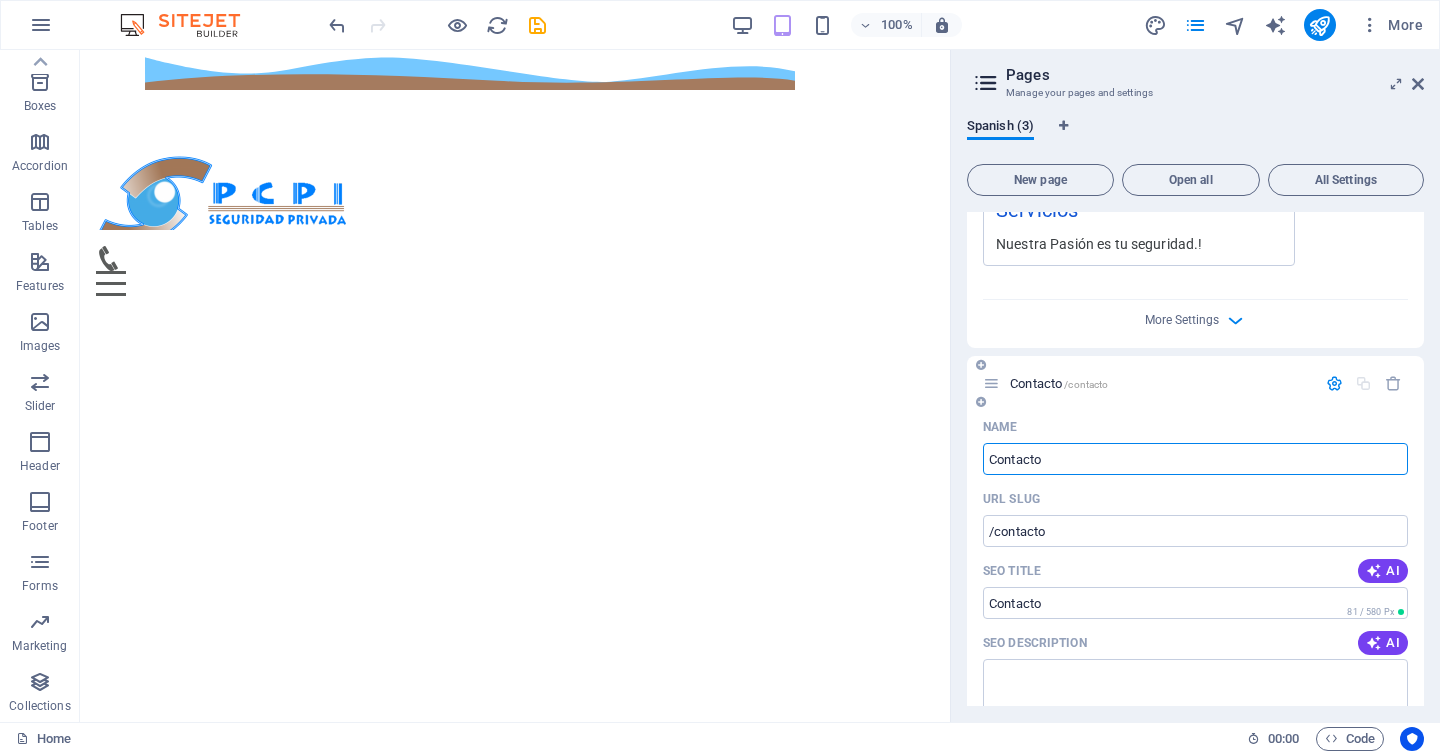 click on "Contacto" at bounding box center [1195, 459] 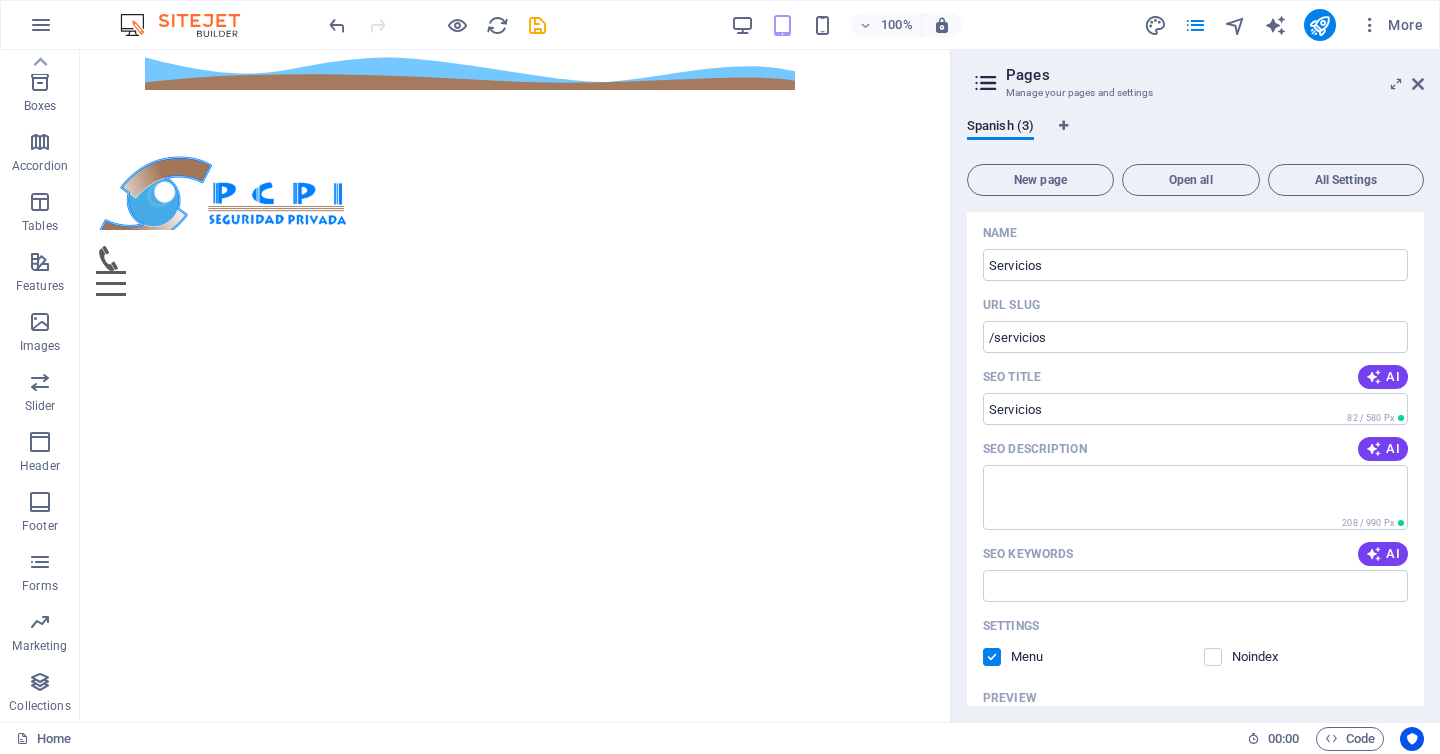 scroll, scrollTop: 0, scrollLeft: 0, axis: both 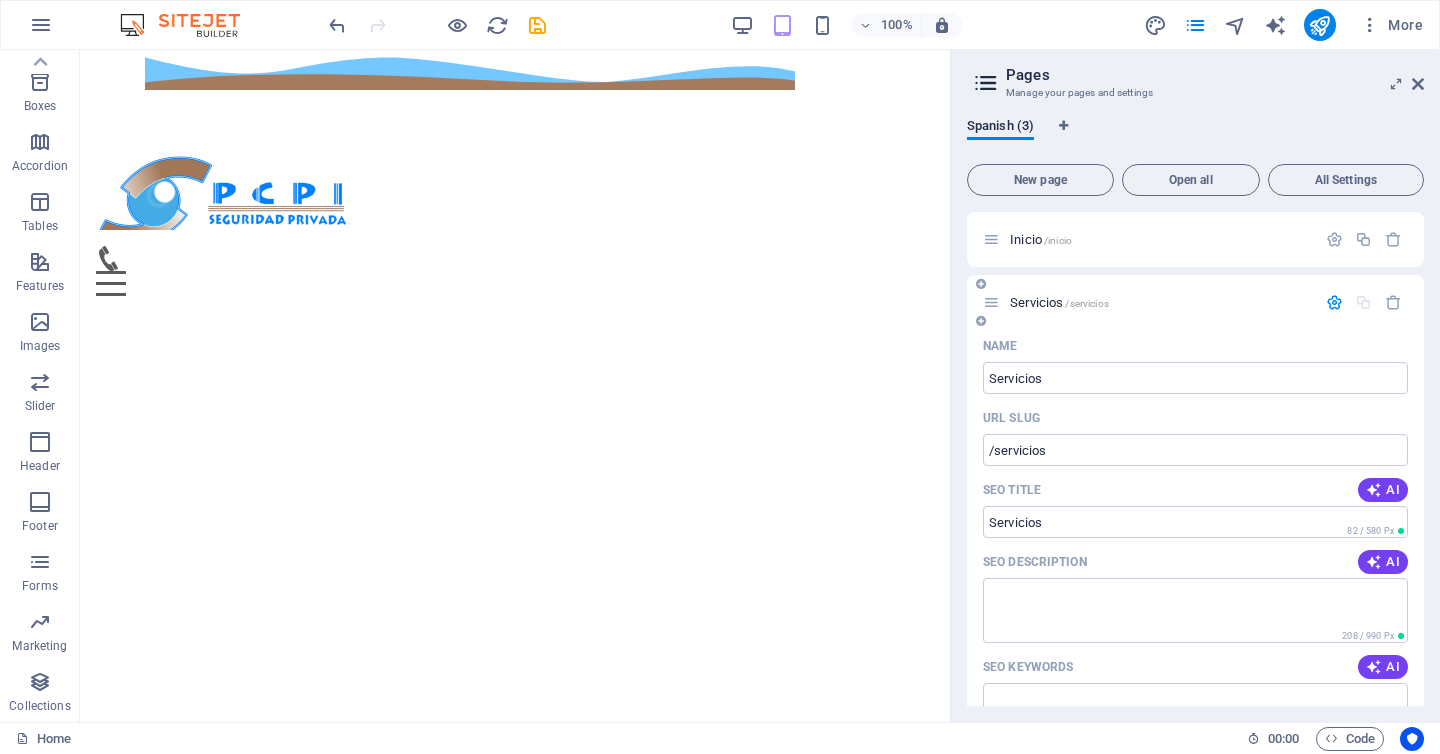 click at bounding box center (1364, 303) 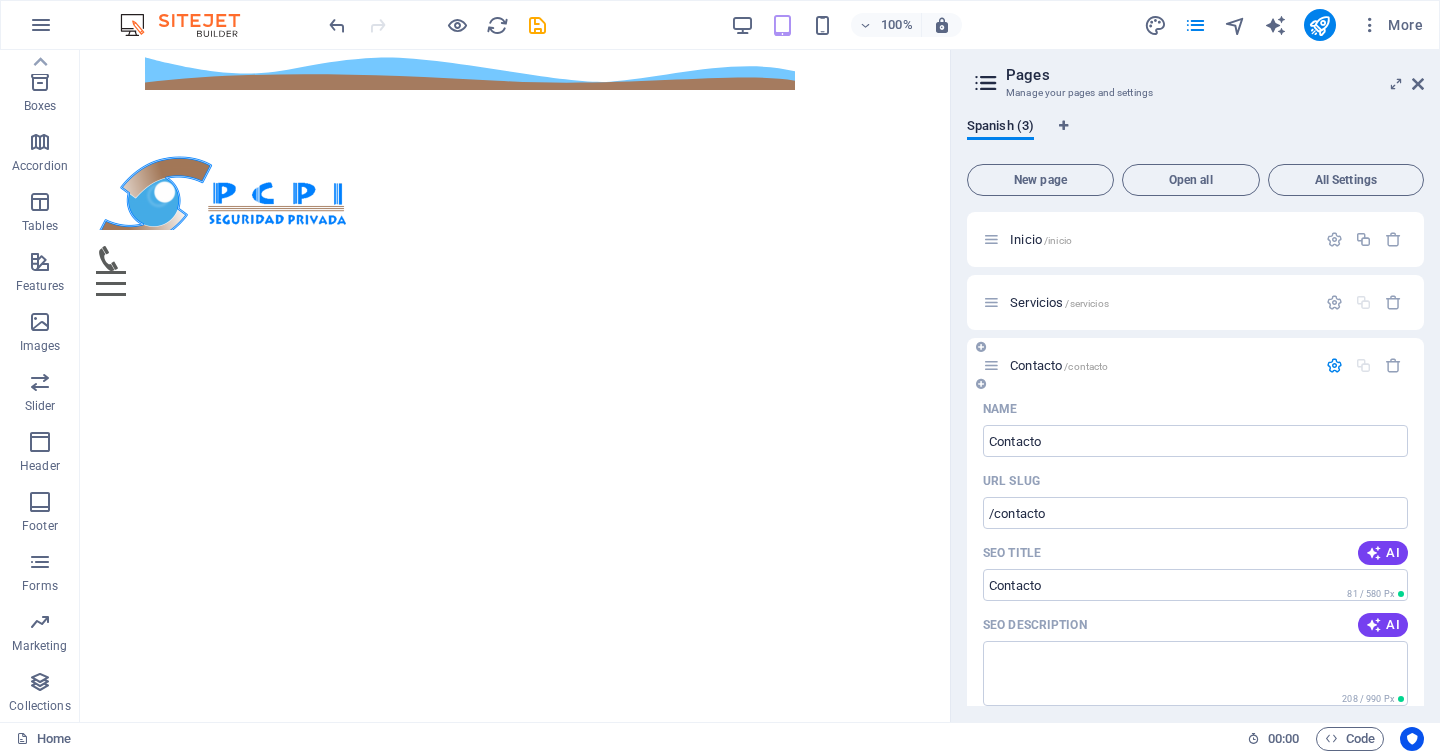 click at bounding box center [1334, 365] 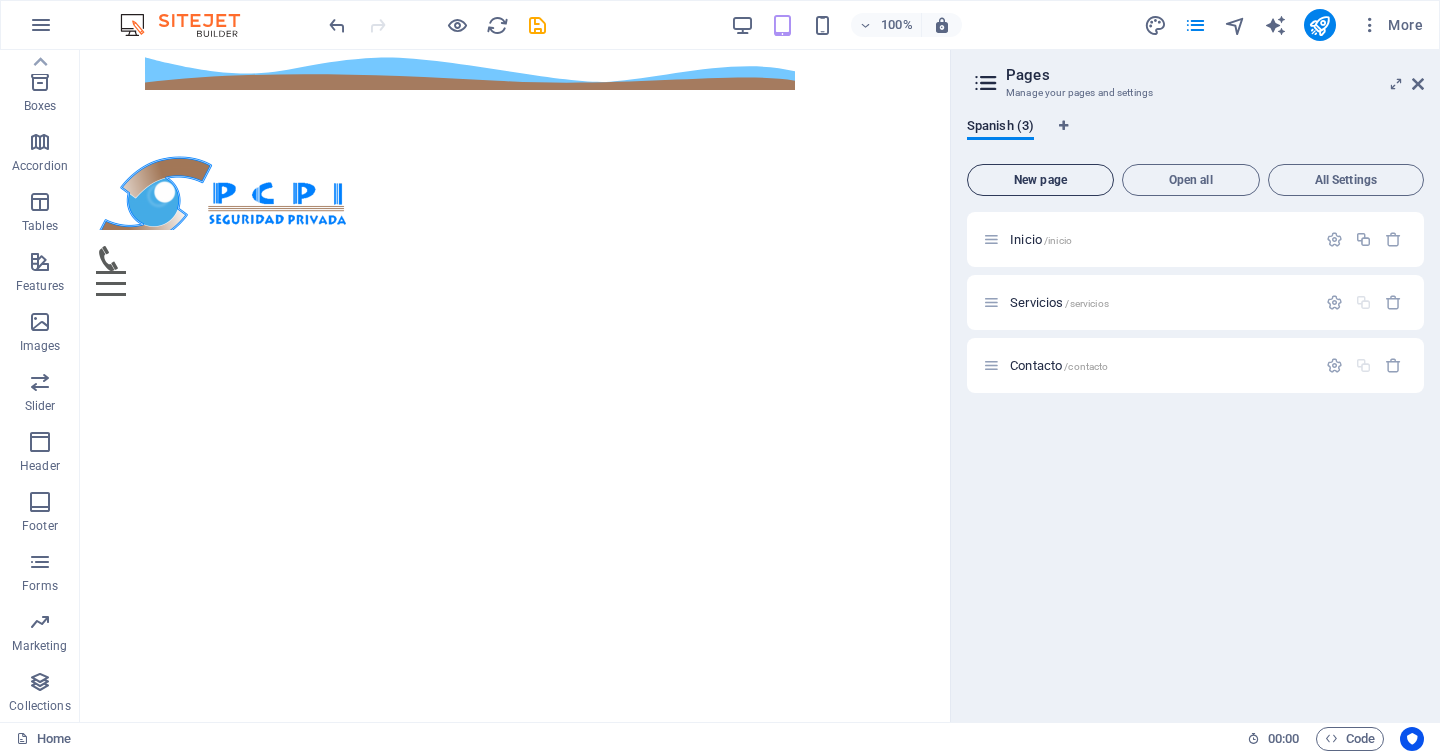 click on "New page" at bounding box center [1040, 180] 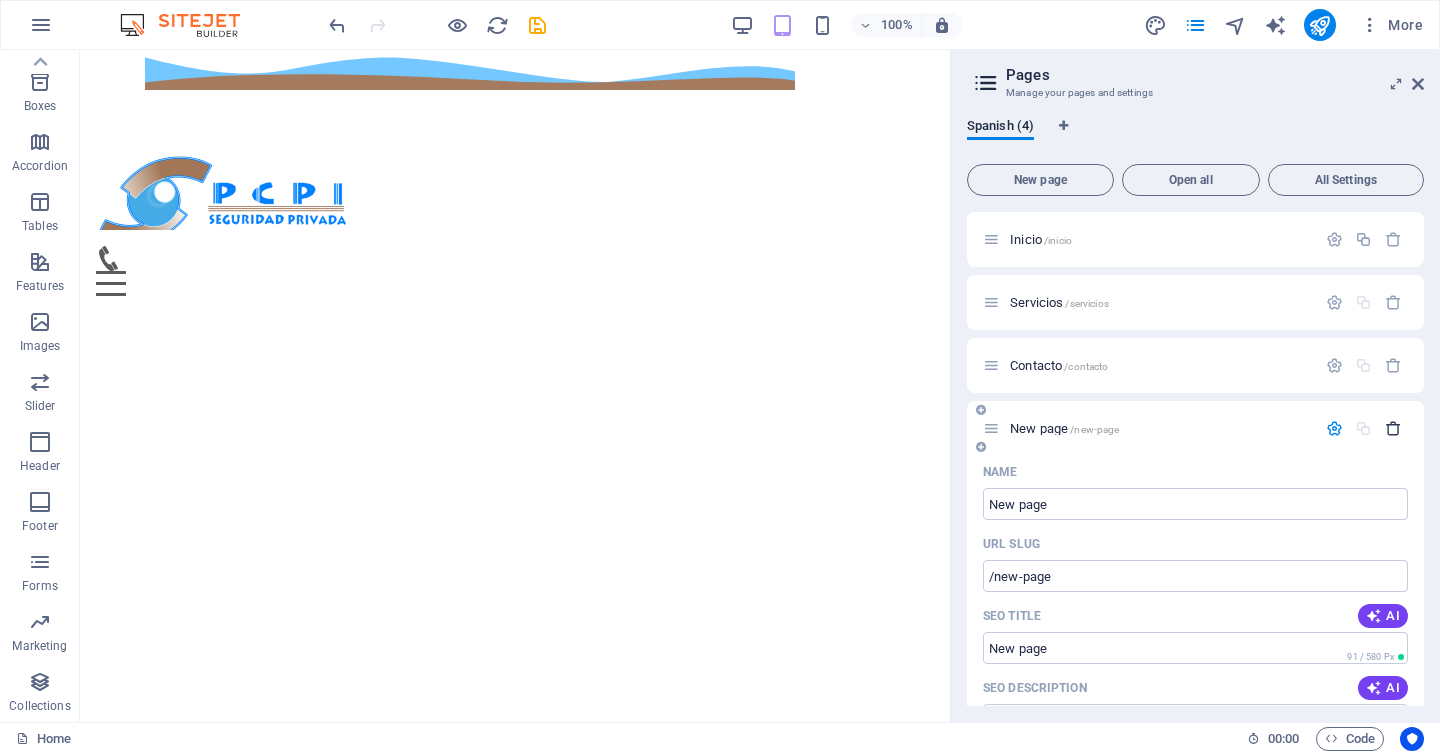 click at bounding box center (1393, 428) 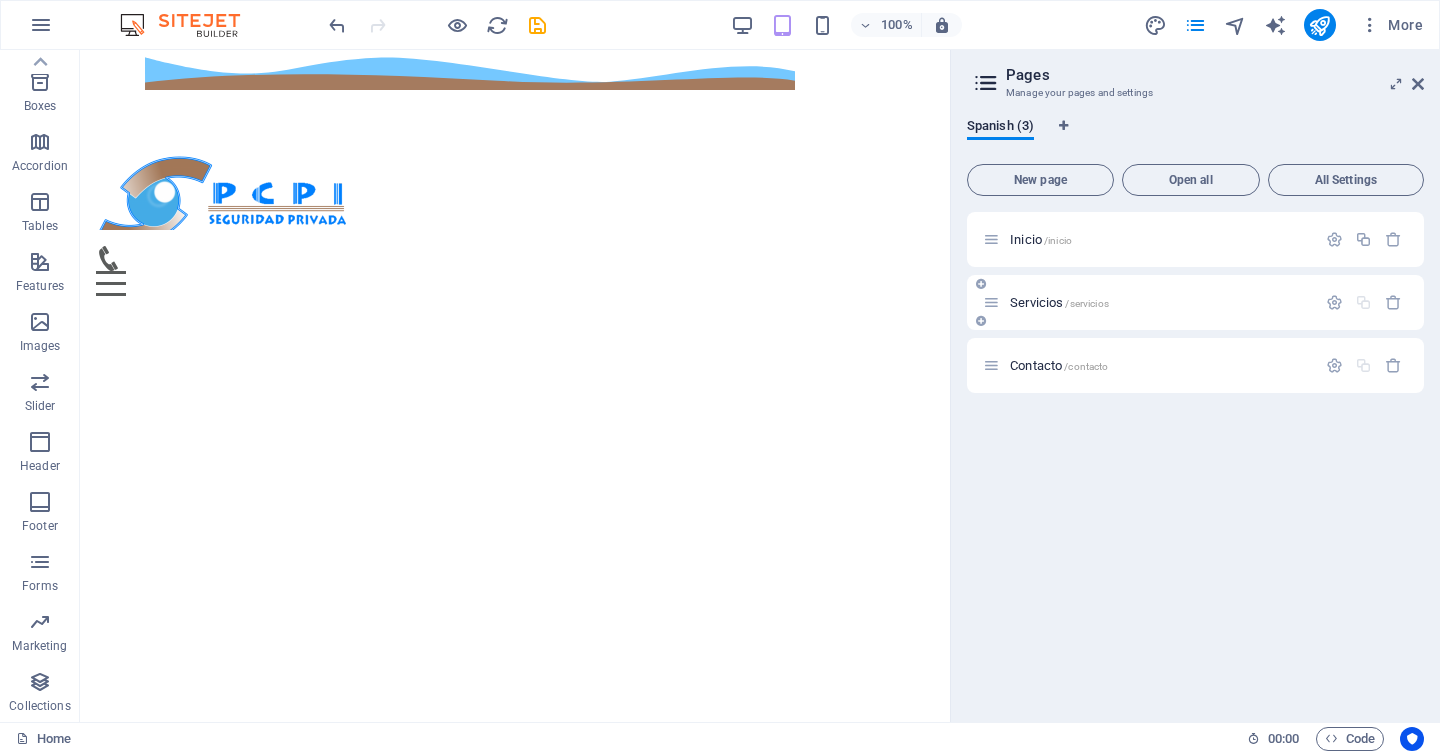 click on "Servicios /servicios" at bounding box center (1160, 302) 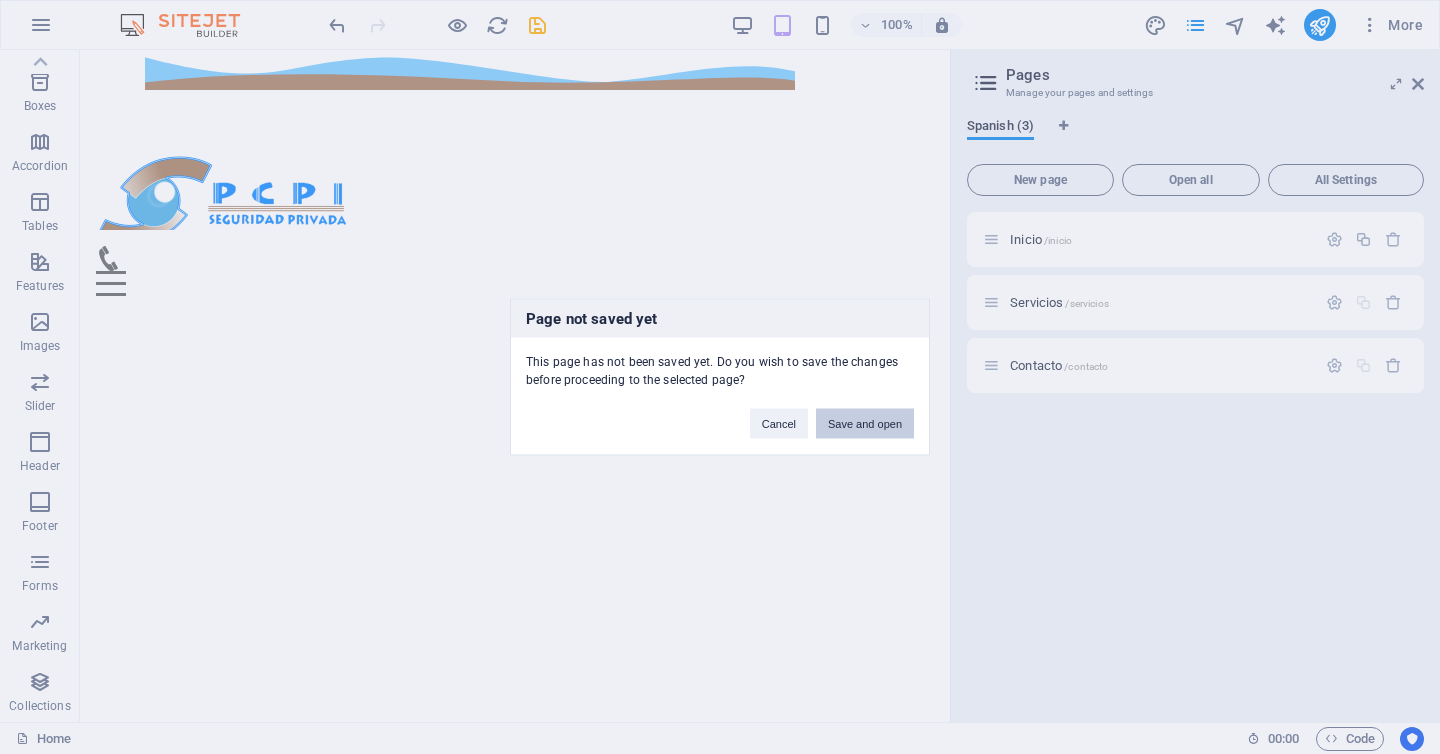click on "Save and open" at bounding box center (865, 424) 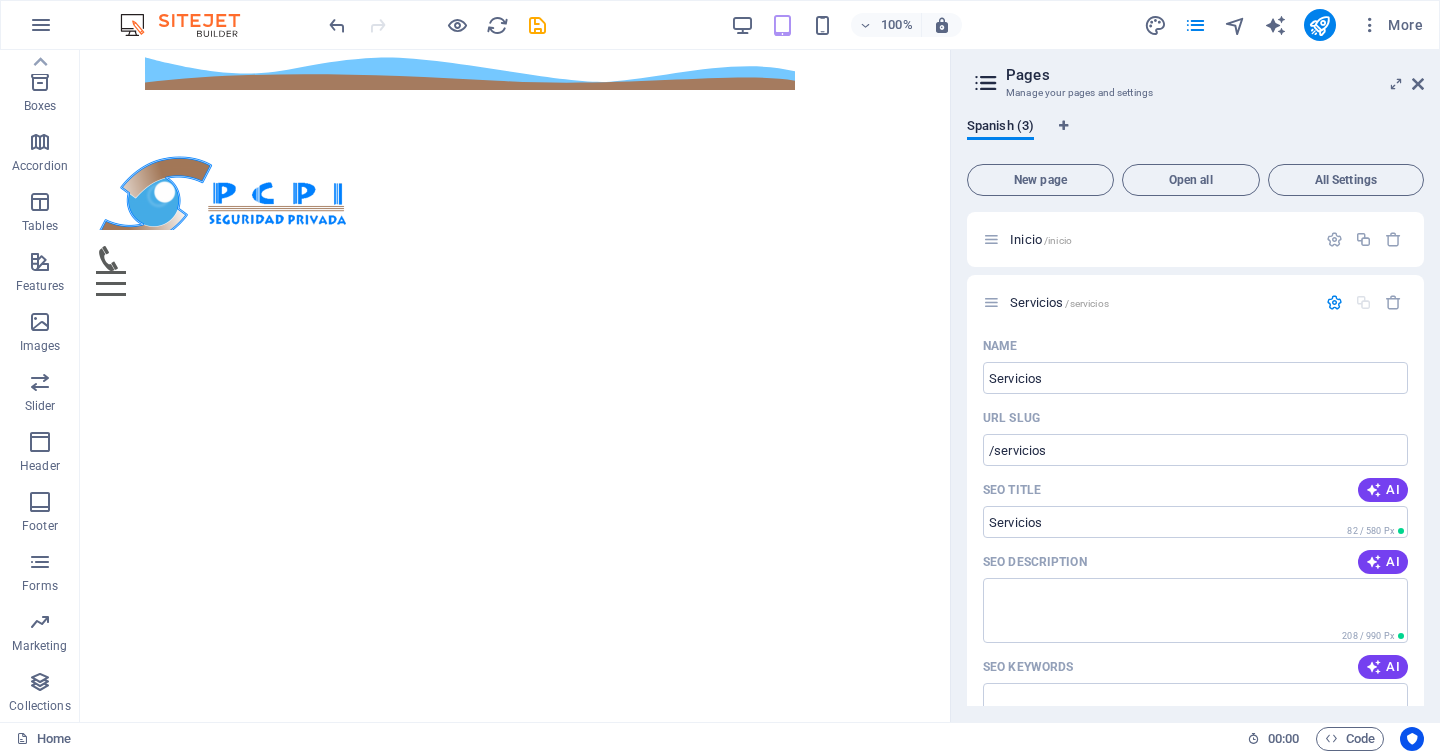 scroll, scrollTop: 727, scrollLeft: 0, axis: vertical 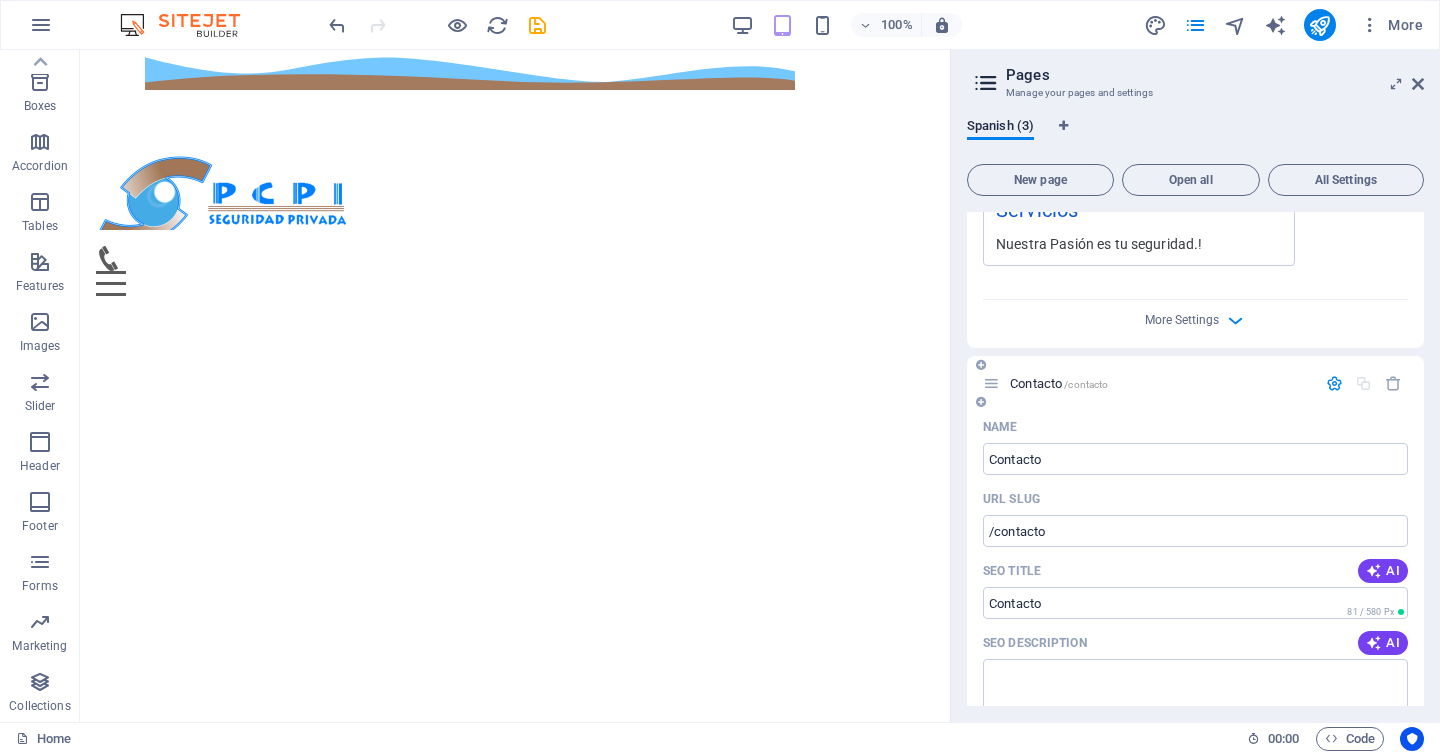 click at bounding box center [1334, 383] 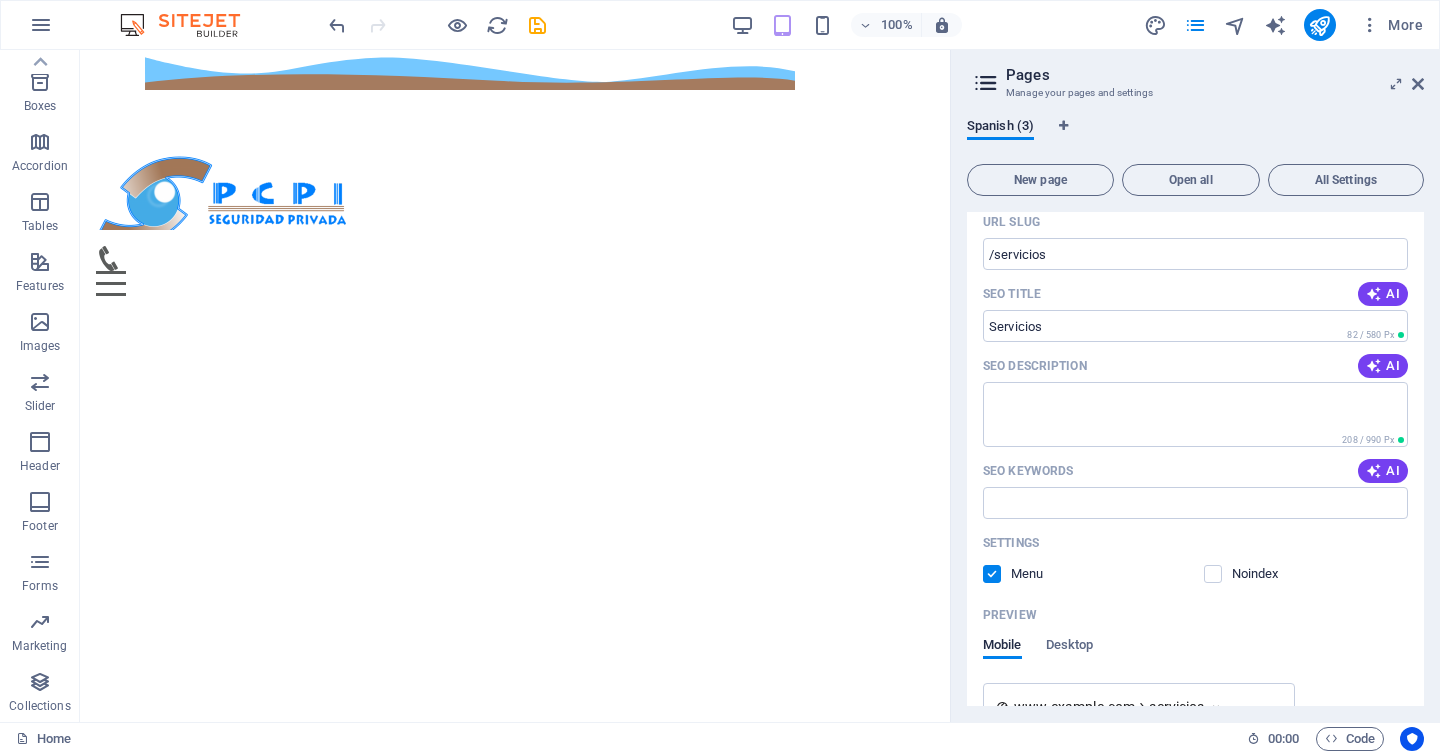 scroll, scrollTop: 0, scrollLeft: 0, axis: both 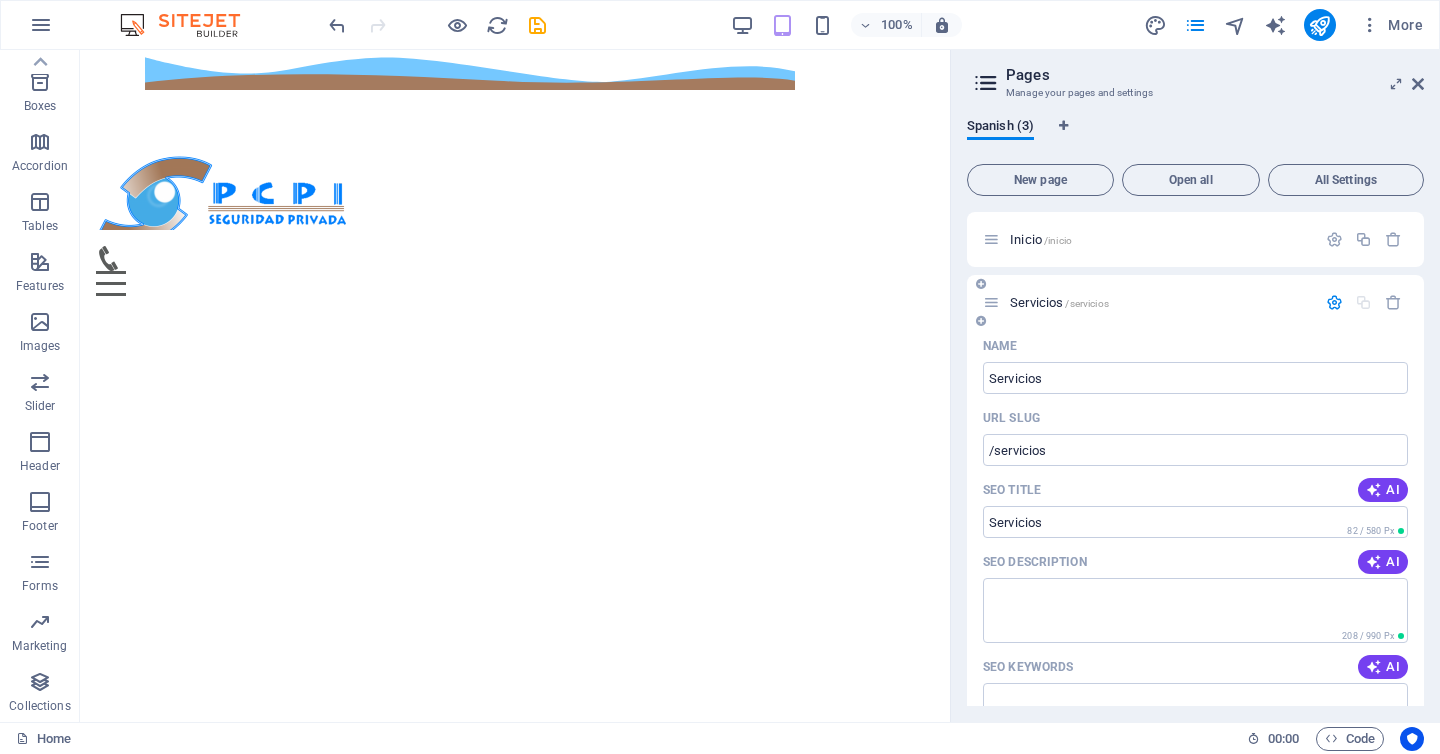 click at bounding box center (1334, 302) 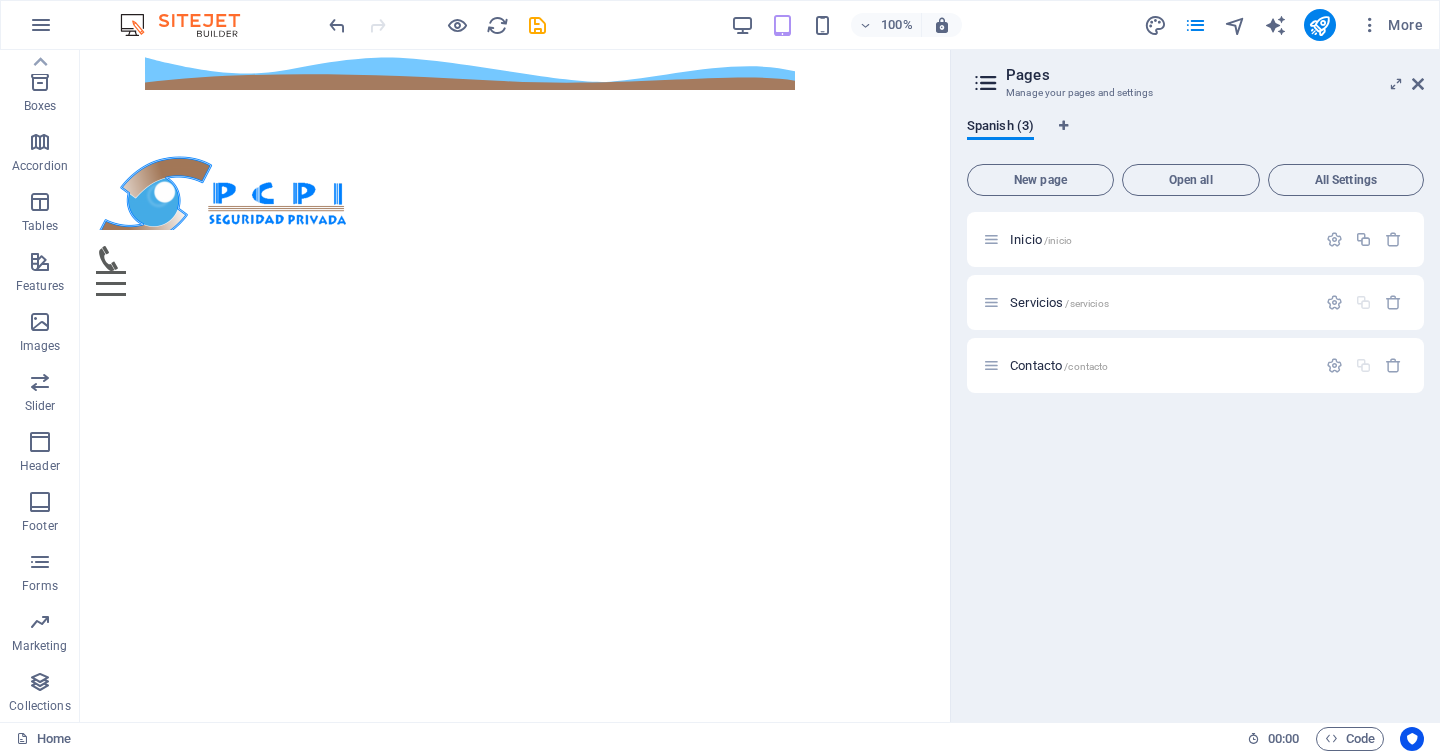 click on "Inicio /inicio Servicios /servicios Contacto /contacto" at bounding box center [1195, 459] 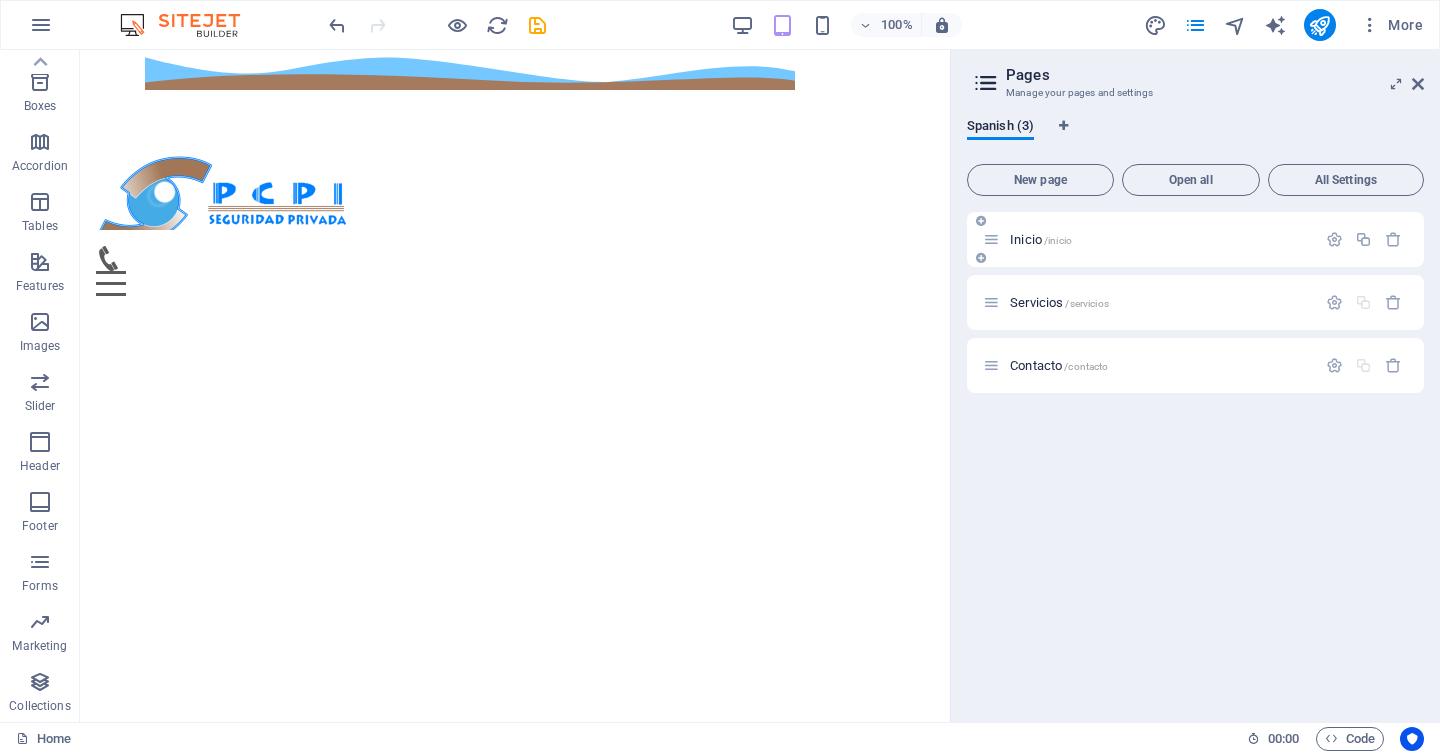 click on "Inicio /inicio" at bounding box center (1160, 239) 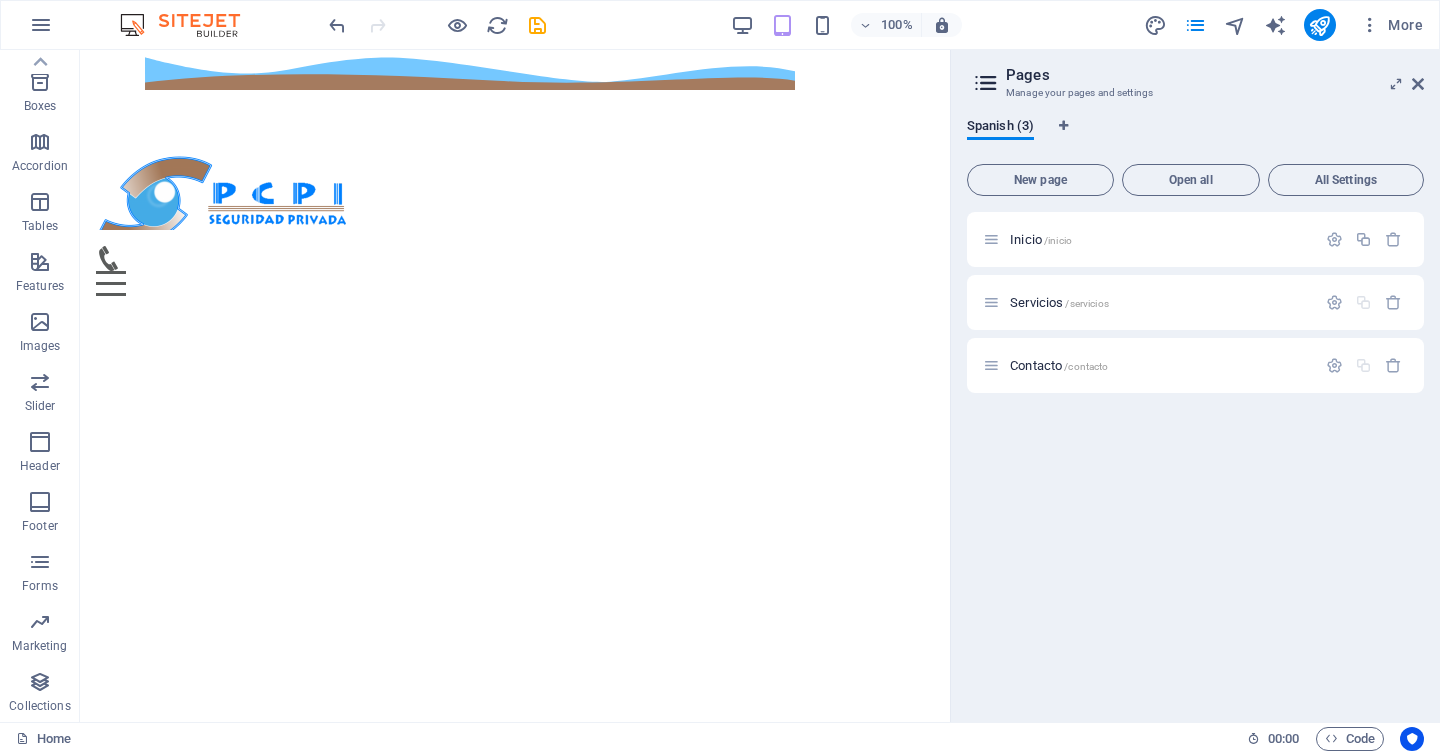 drag, startPoint x: 1258, startPoint y: 511, endPoint x: 1026, endPoint y: 442, distance: 242.04338 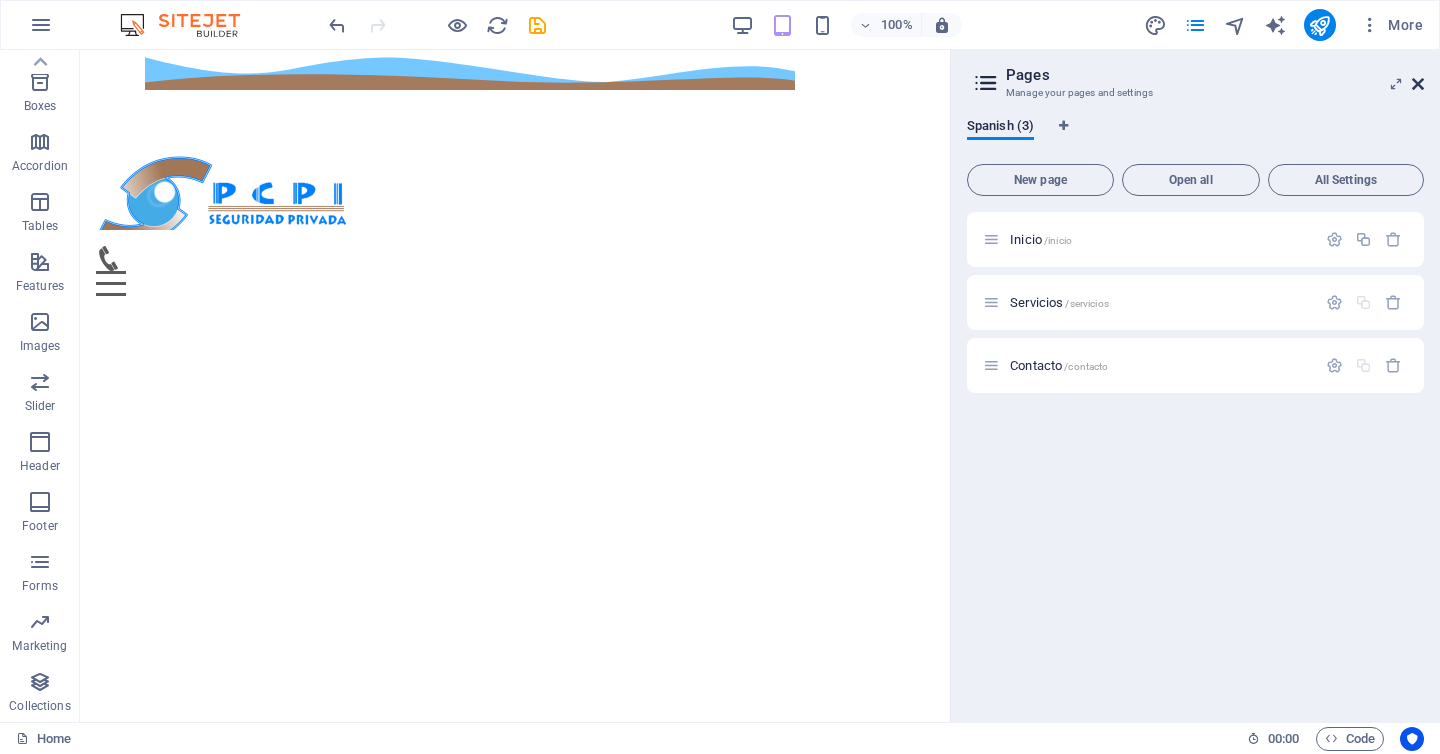 drag, startPoint x: 1420, startPoint y: 78, endPoint x: 1340, endPoint y: 28, distance: 94.33981 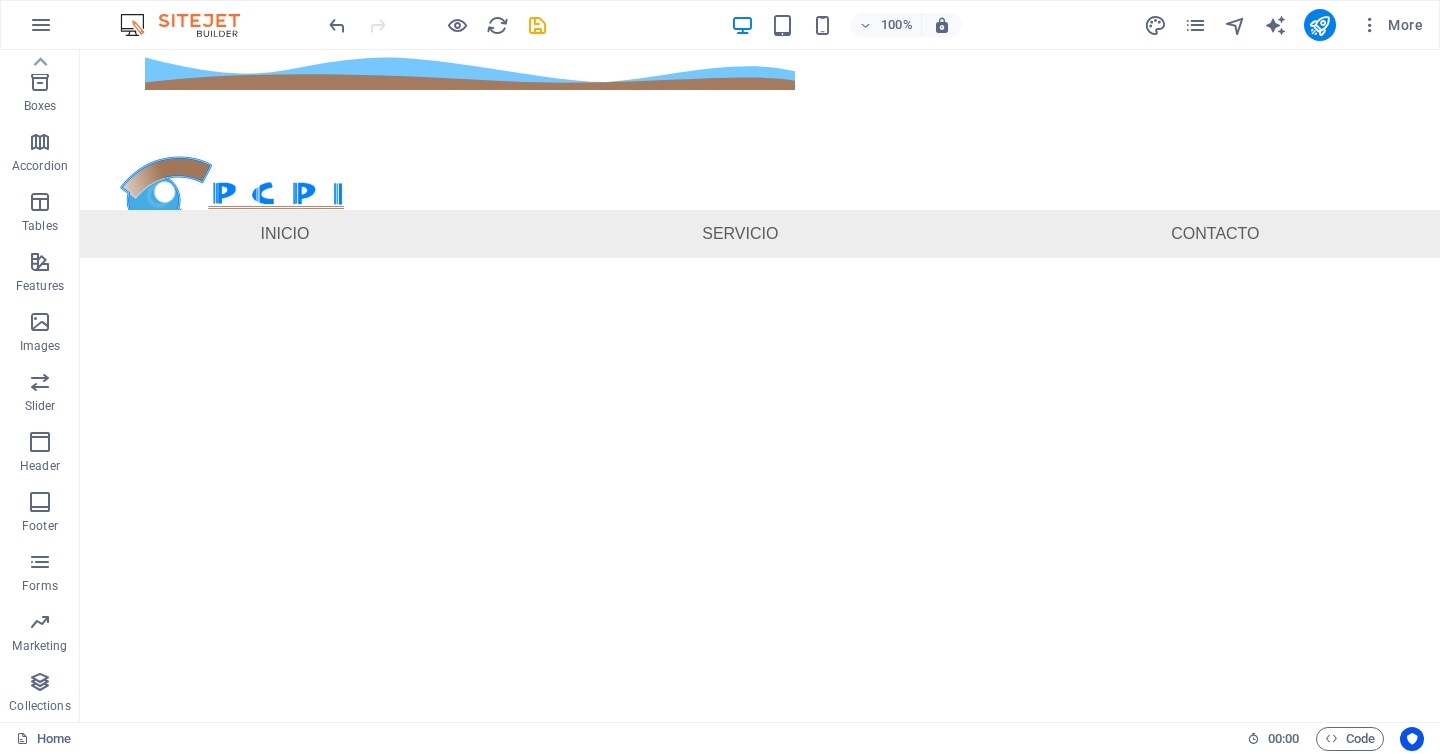 click on "Skip to main content
8183454327 ISAAC GARZA 1208 PTE, COL. CENTRO ,  Monterrey   64000 Menu Inicio Servicio Contacto" at bounding box center (760, 154) 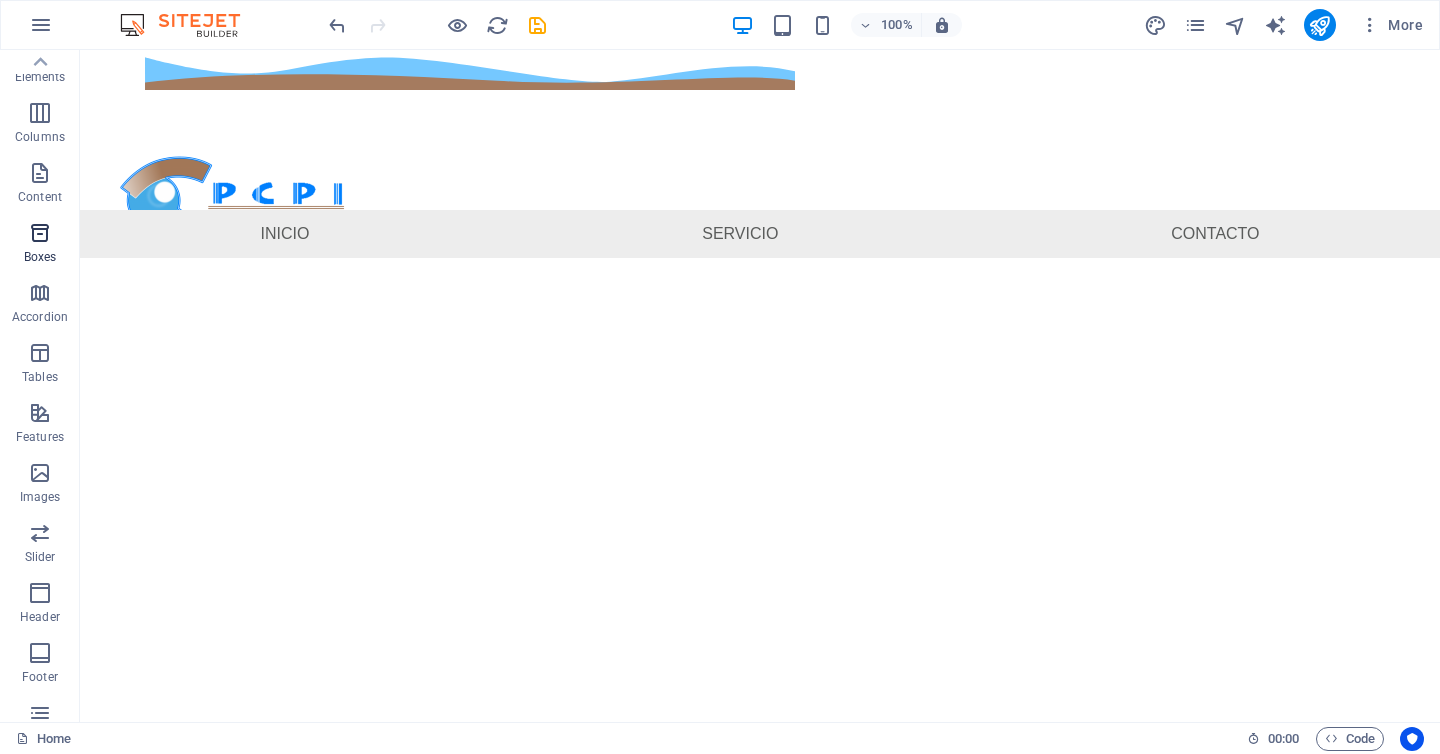 scroll, scrollTop: 0, scrollLeft: 0, axis: both 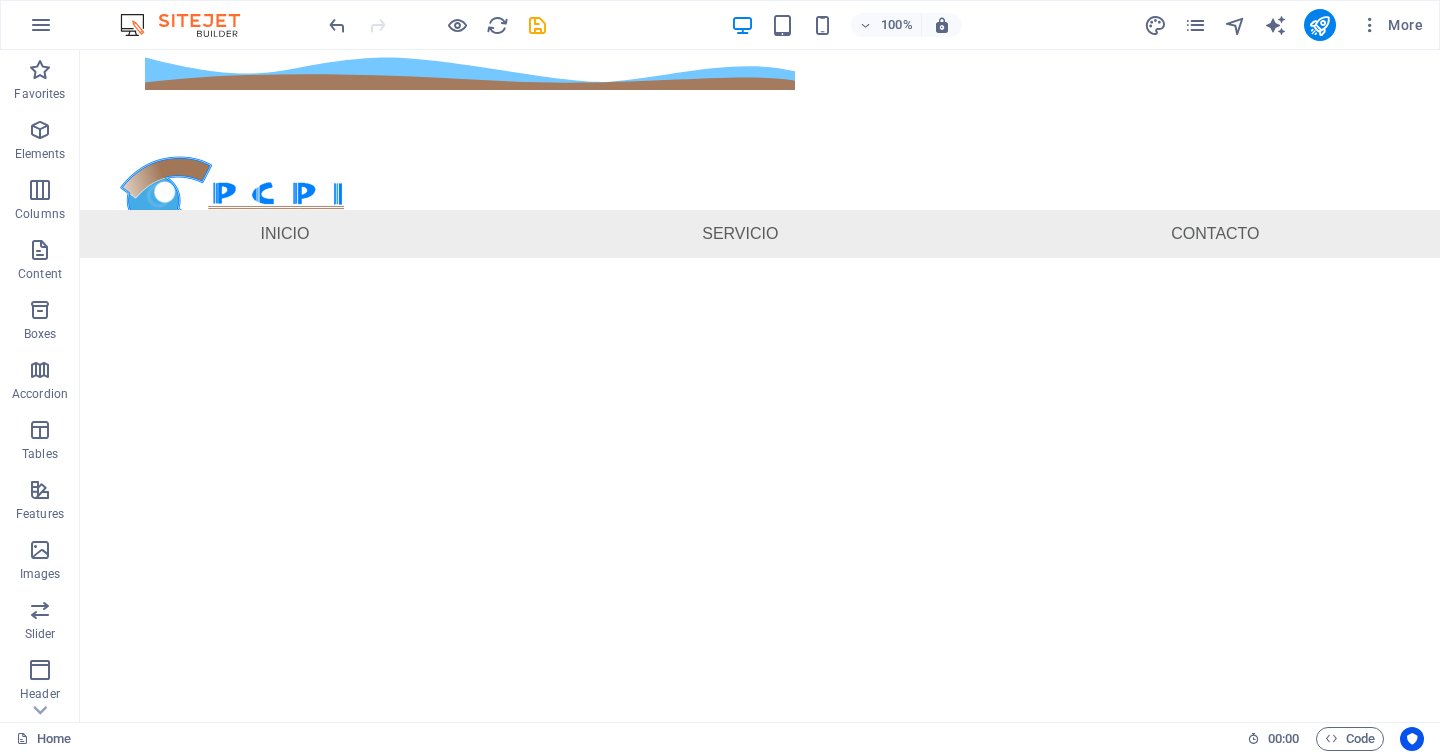 click on "Skip to main content
8183454327 ISAAC GARZA 1208 PTE, COL. CENTRO ,  Monterrey   64000 Menu Inicio Servicio Contacto" at bounding box center [760, 154] 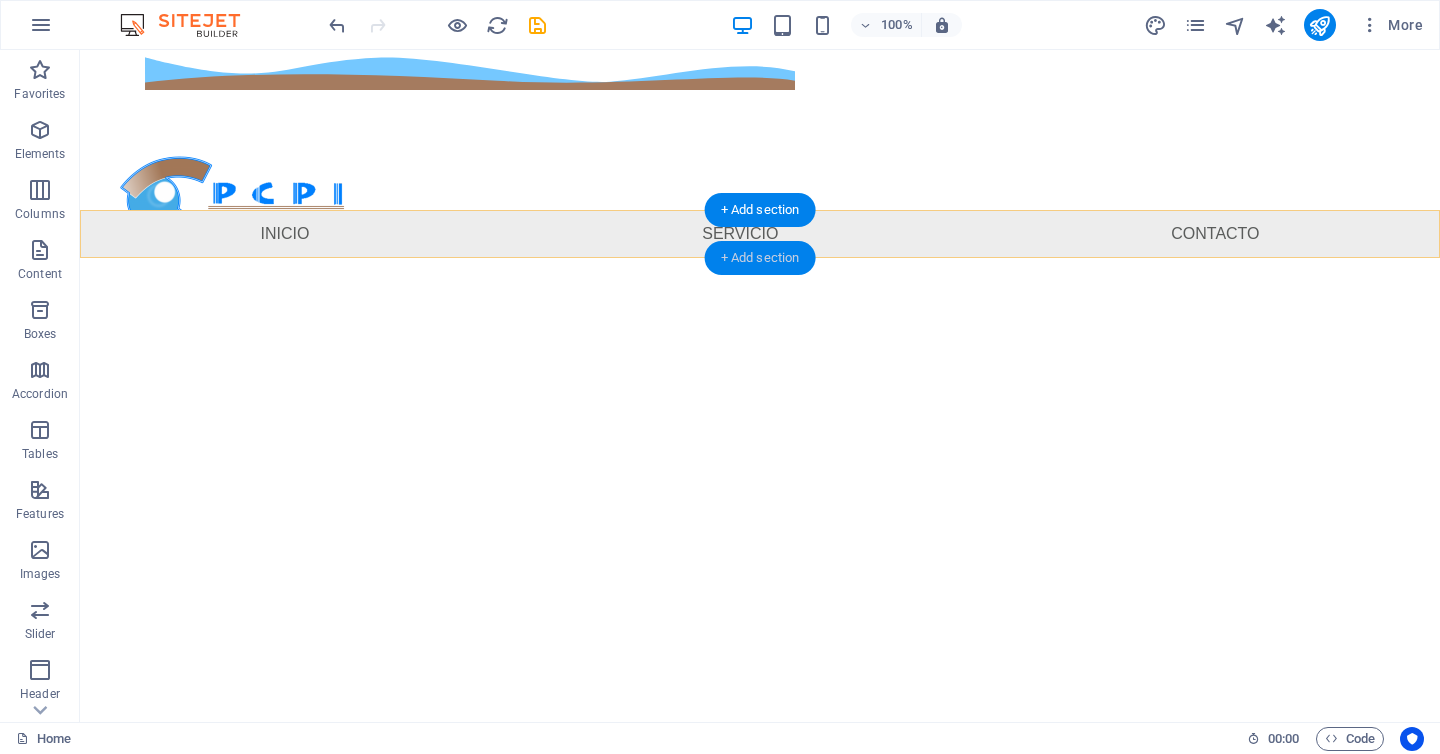drag, startPoint x: 756, startPoint y: 257, endPoint x: 327, endPoint y: 207, distance: 431.90393 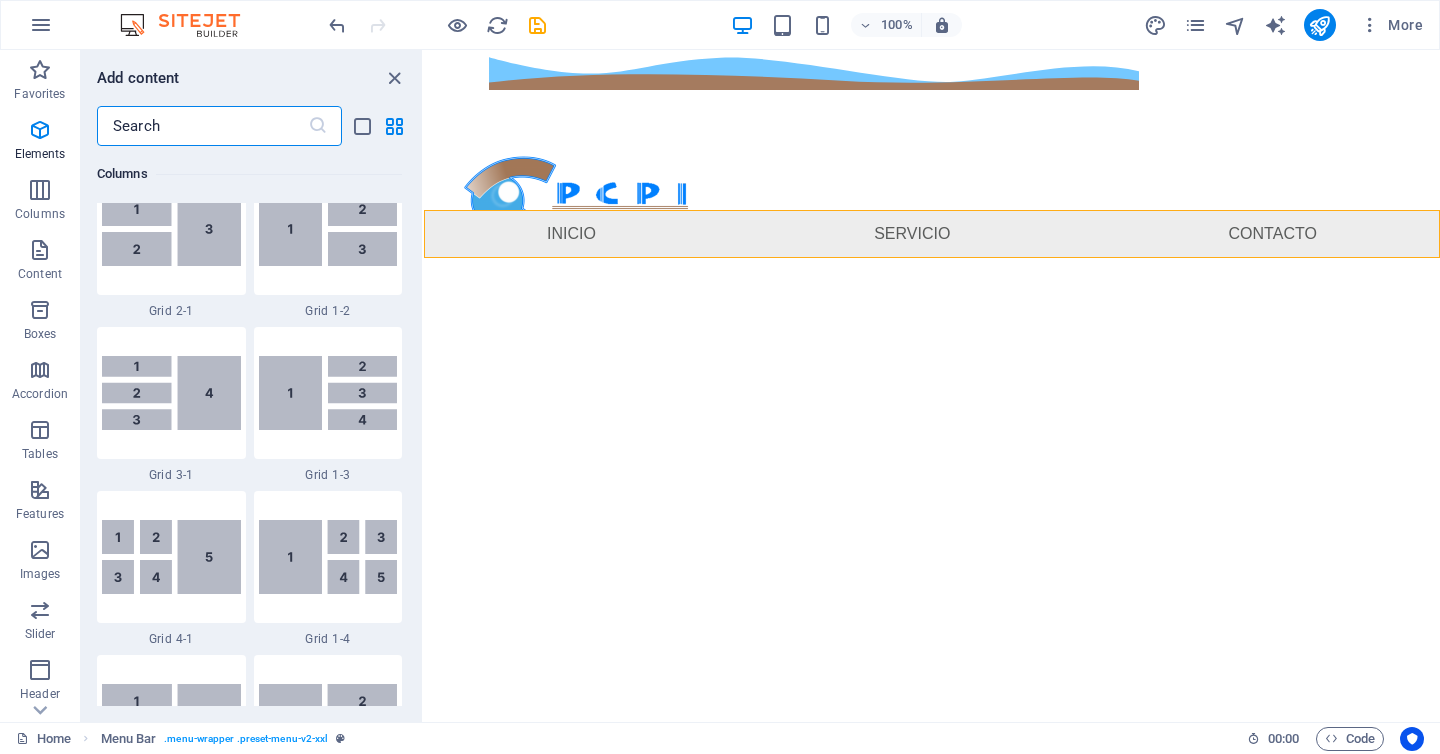 scroll, scrollTop: 3499, scrollLeft: 0, axis: vertical 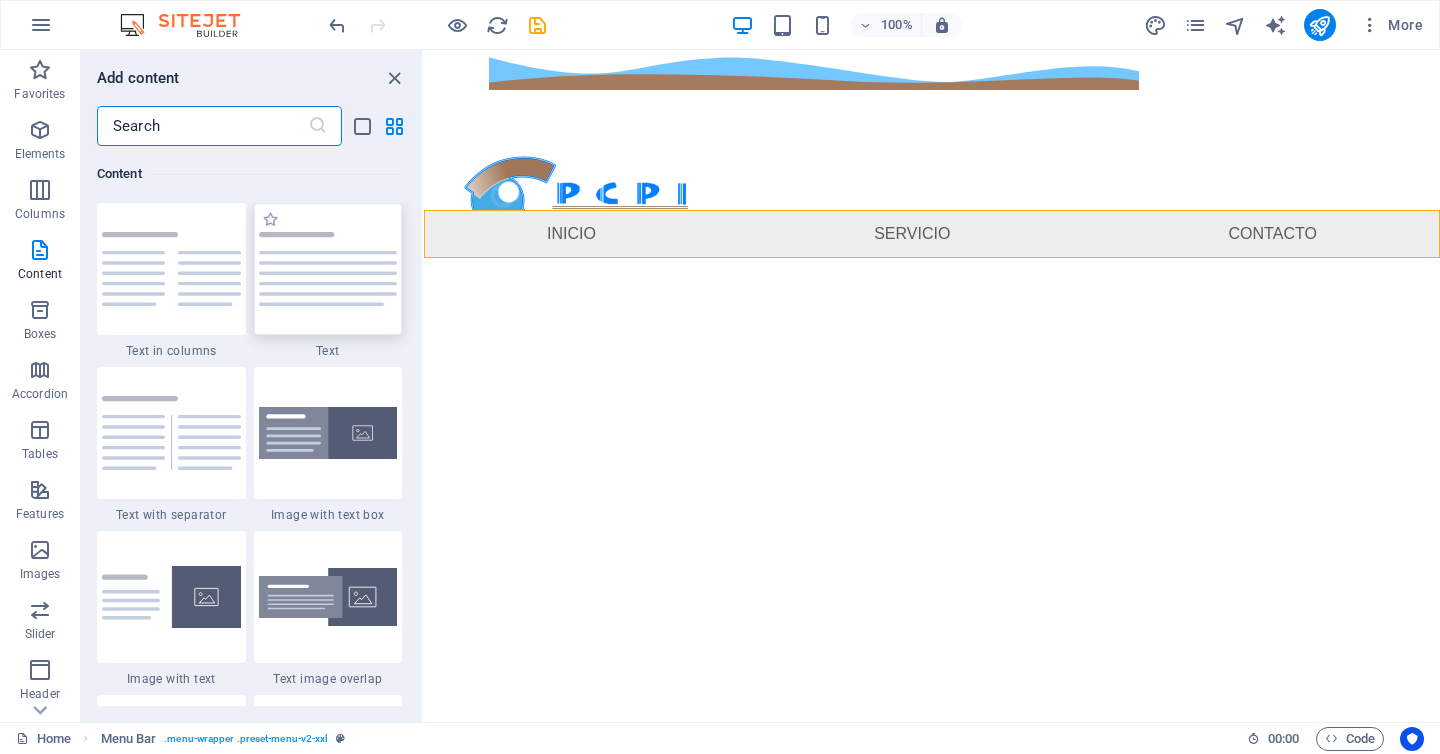 click at bounding box center [328, 269] 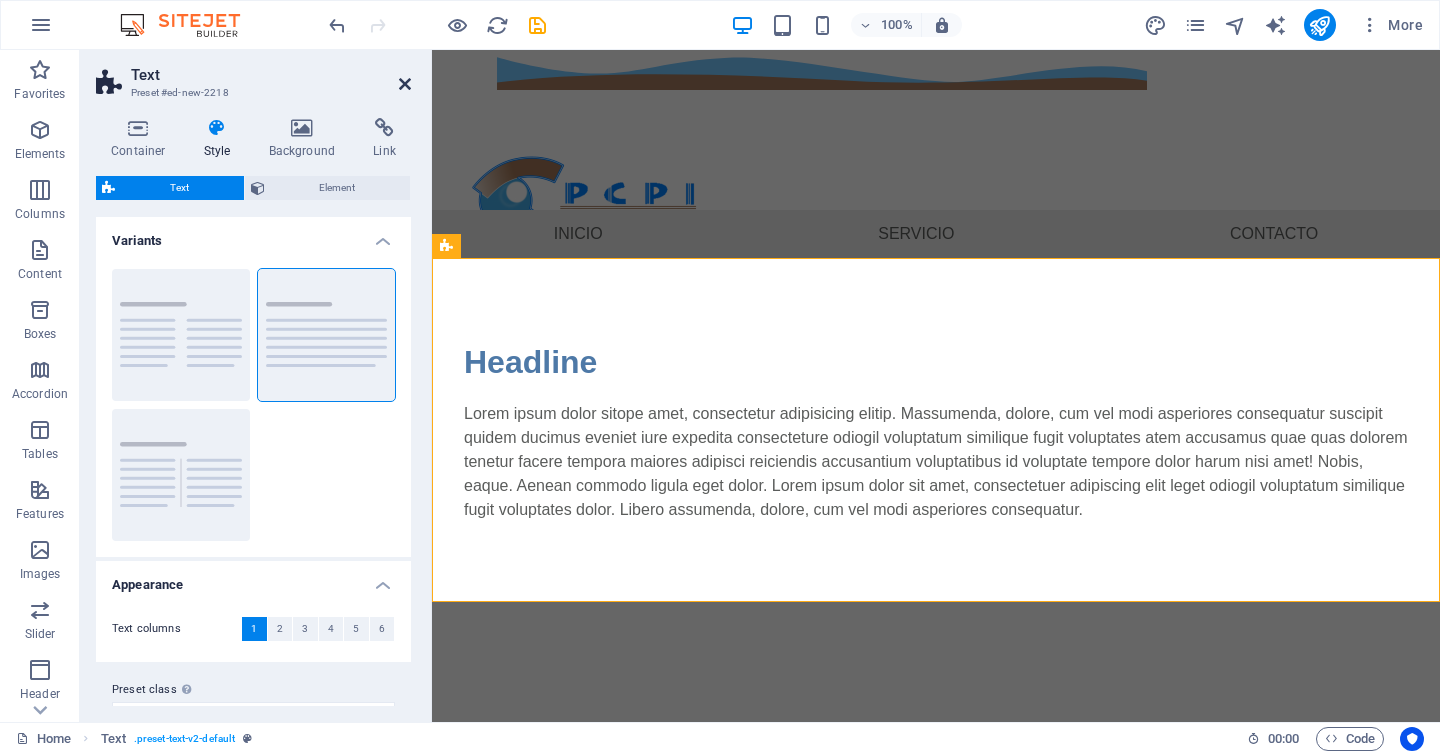 click at bounding box center (405, 84) 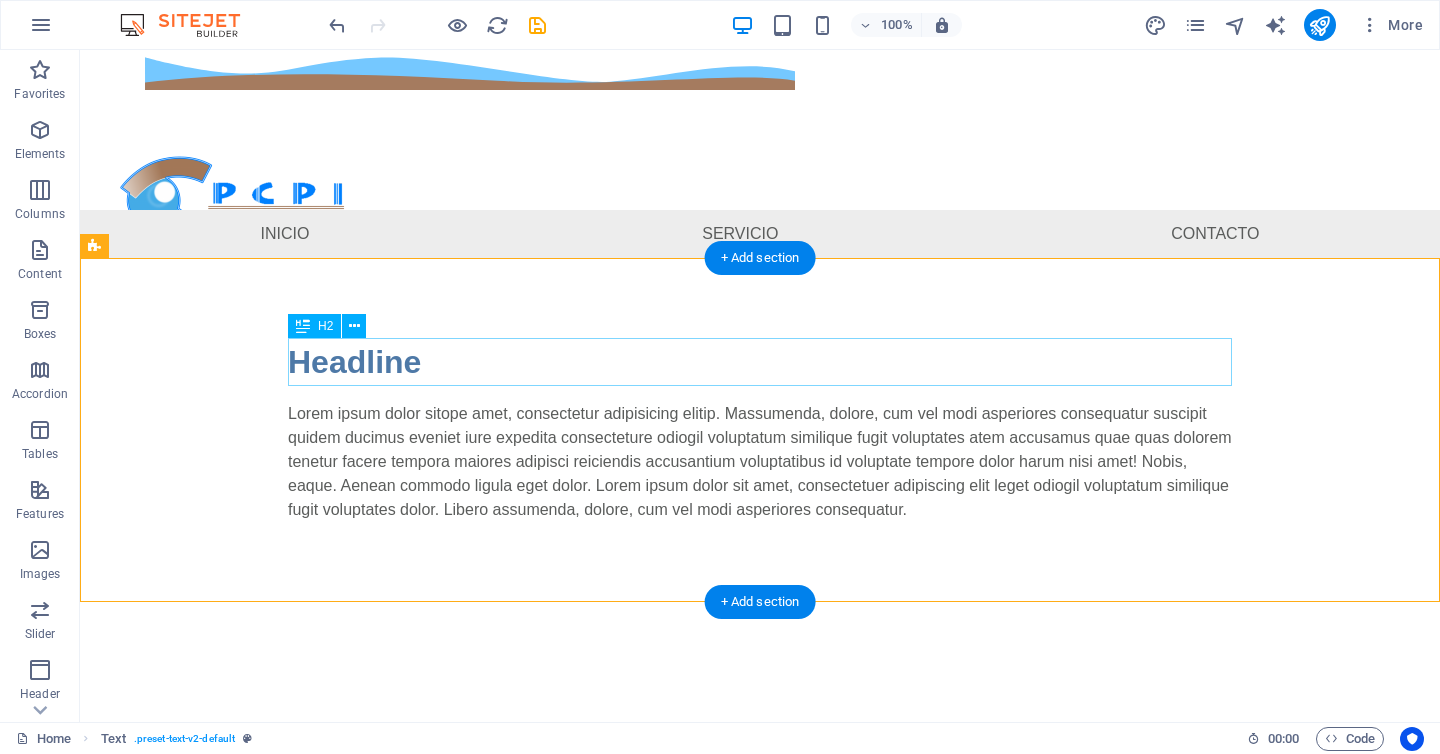 click on "Headline" at bounding box center [760, 362] 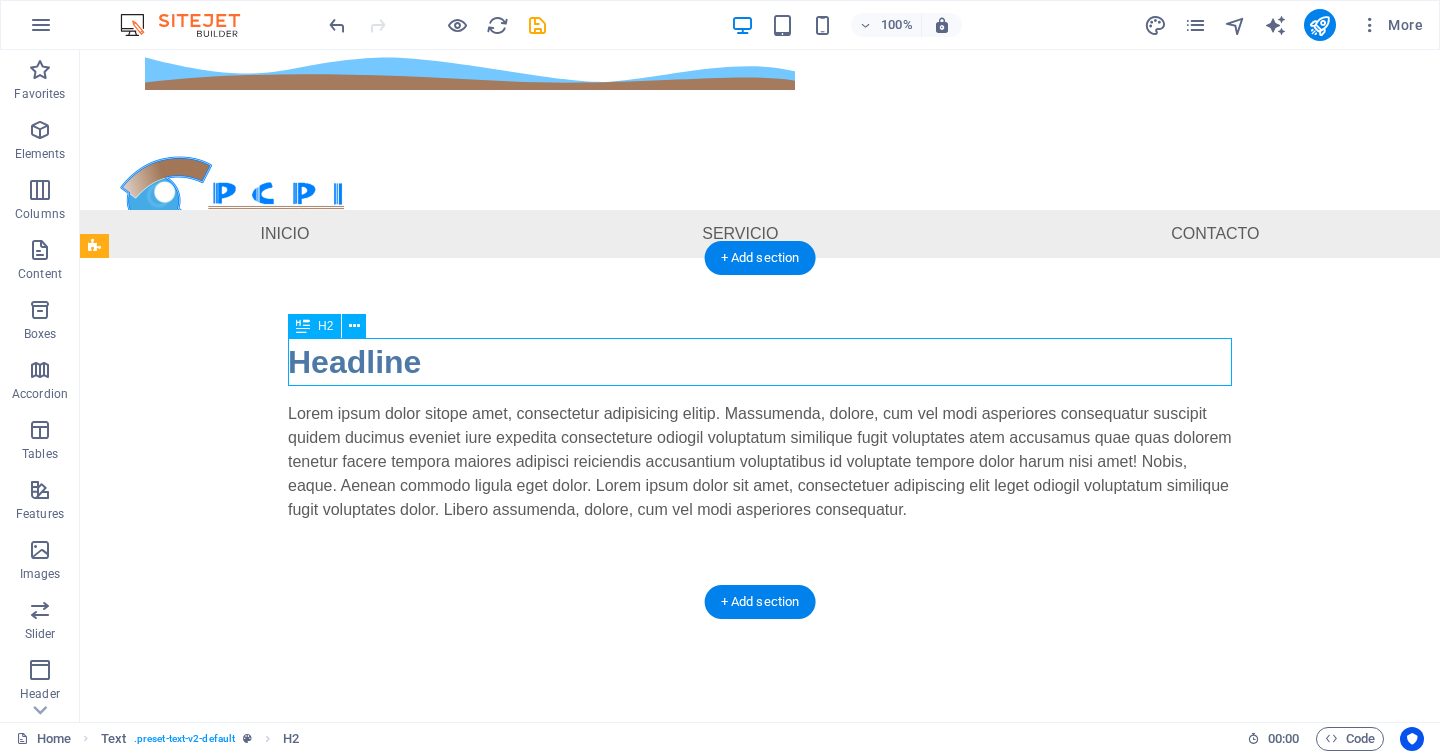click on "Headline" at bounding box center (760, 362) 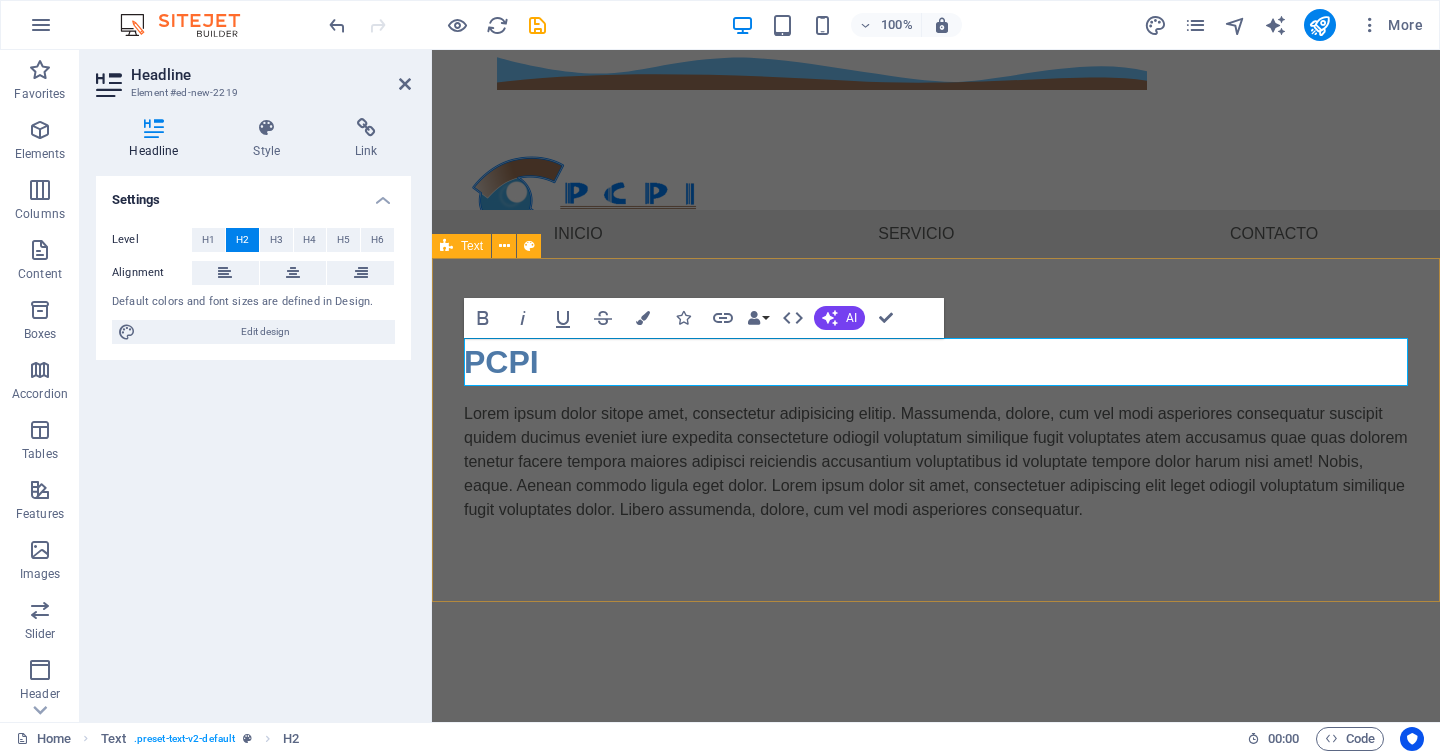 click on "PCPI Lorem ipsum dolor sitope amet, consectetur adipisicing elitip. Massumenda, dolore, cum vel modi asperiores consequatur suscipit quidem ducimus eveniet iure expedita consecteture odiogil voluptatum similique fugit voluptates atem accusamus quae quas dolorem tenetur facere tempora maiores adipisci reiciendis accusantium voluptatibus id voluptate tempore dolor harum nisi amet! Nobis, eaque. Aenean commodo ligula eget dolor. Lorem ipsum dolor sit amet, consectetuer adipiscing elit leget odiogil voluptatum similique fugit voluptates dolor. Libero assumenda, dolore, cum vel modi asperiores consequatur." at bounding box center [936, 430] 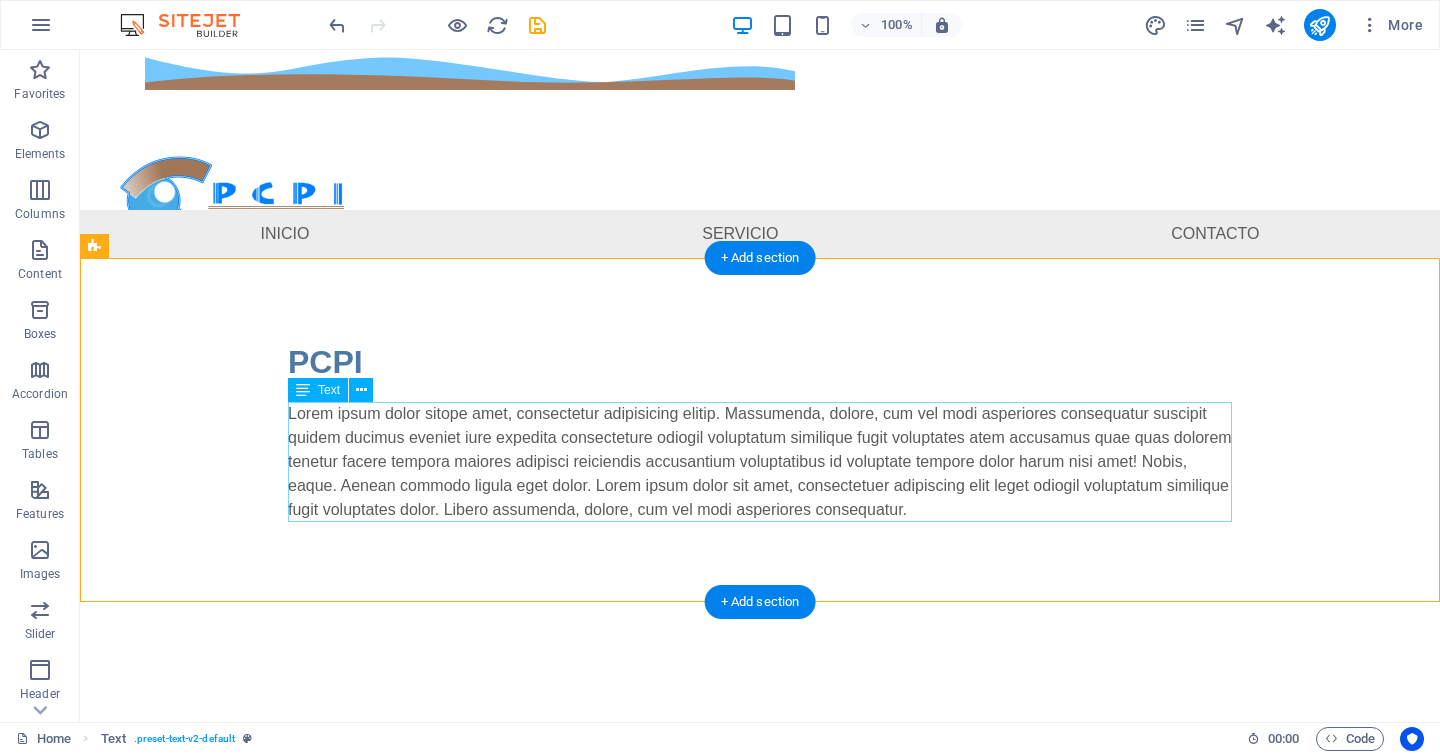click on "Lorem ipsum dolor sitope amet, consectetur adipisicing elitip. Massumenda, dolore, cum vel modi asperiores consequatur suscipit quidem ducimus eveniet iure expedita consecteture odiogil voluptatum similique fugit voluptates atem accusamus quae quas dolorem tenetur facere tempora maiores adipisci reiciendis accusantium voluptatibus id voluptate tempore dolor harum nisi amet! Nobis, eaque. Aenean commodo ligula eget dolor. Lorem ipsum dolor sit amet, consectetuer adipiscing elit leget odiogil voluptatum similique fugit voluptates dolor. Libero assumenda, dolore, cum vel modi asperiores consequatur." at bounding box center (760, 462) 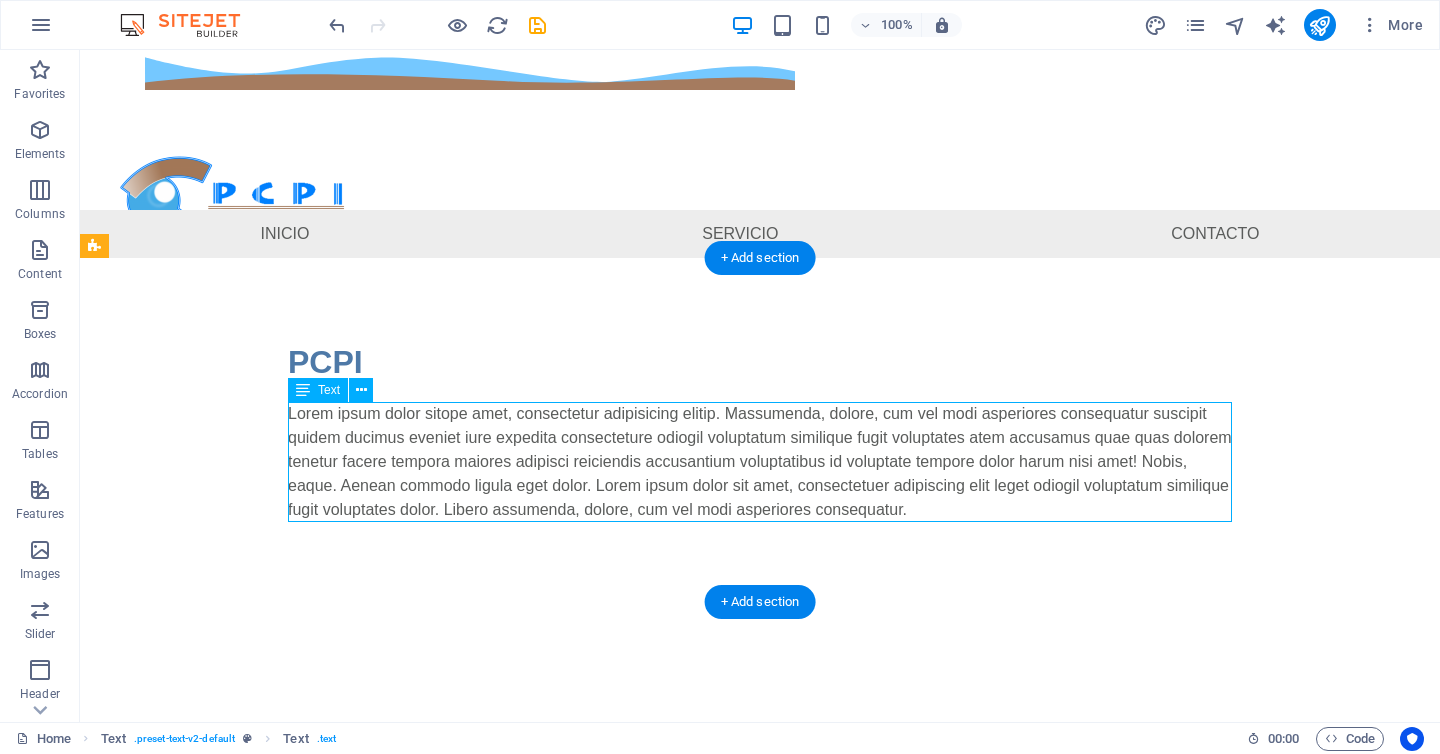 click on "Lorem ipsum dolor sitope amet, consectetur adipisicing elitip. Massumenda, dolore, cum vel modi asperiores consequatur suscipit quidem ducimus eveniet iure expedita consecteture odiogil voluptatum similique fugit voluptates atem accusamus quae quas dolorem tenetur facere tempora maiores adipisci reiciendis accusantium voluptatibus id voluptate tempore dolor harum nisi amet! Nobis, eaque. Aenean commodo ligula eget dolor. Lorem ipsum dolor sit amet, consectetuer adipiscing elit leget odiogil voluptatum similique fugit voluptates dolor. Libero assumenda, dolore, cum vel modi asperiores consequatur." at bounding box center (760, 462) 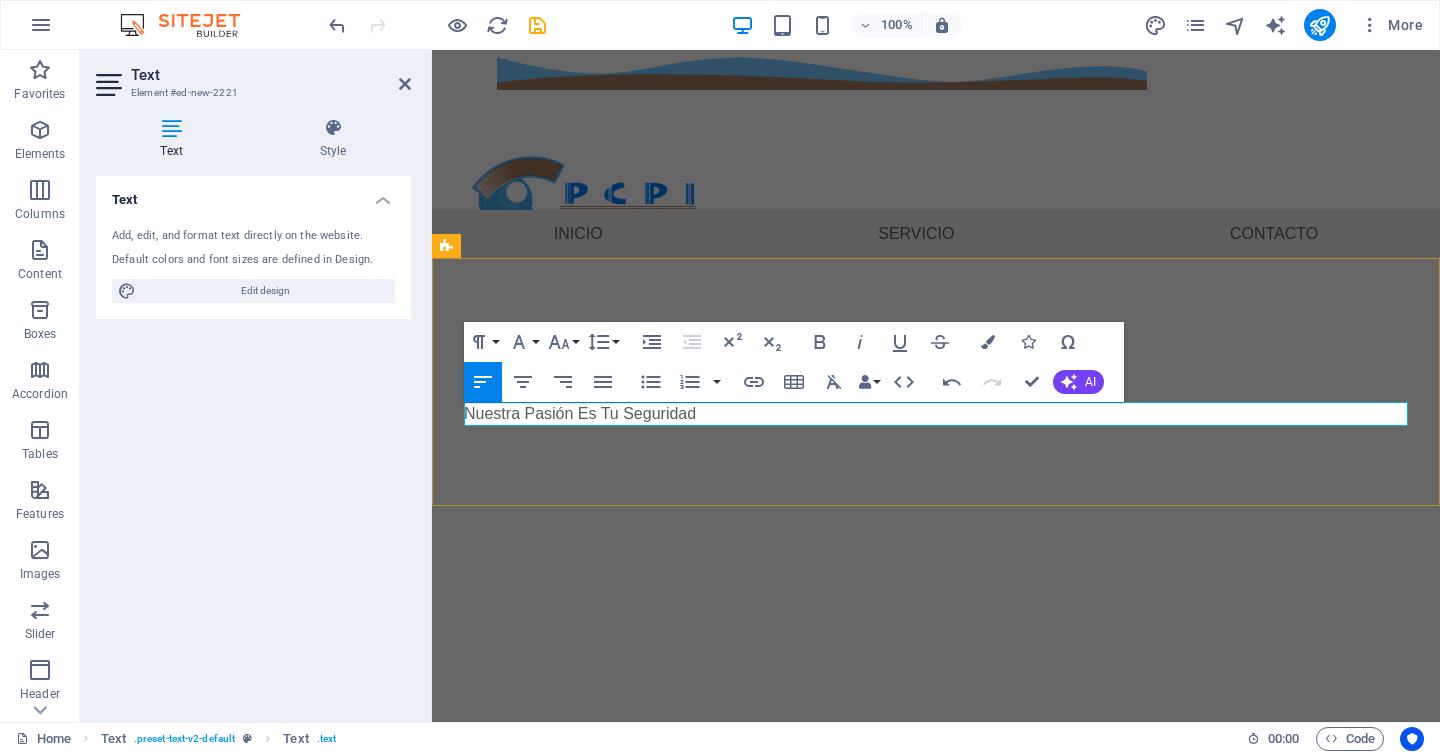 drag, startPoint x: 1003, startPoint y: 547, endPoint x: 957, endPoint y: 540, distance: 46.52956 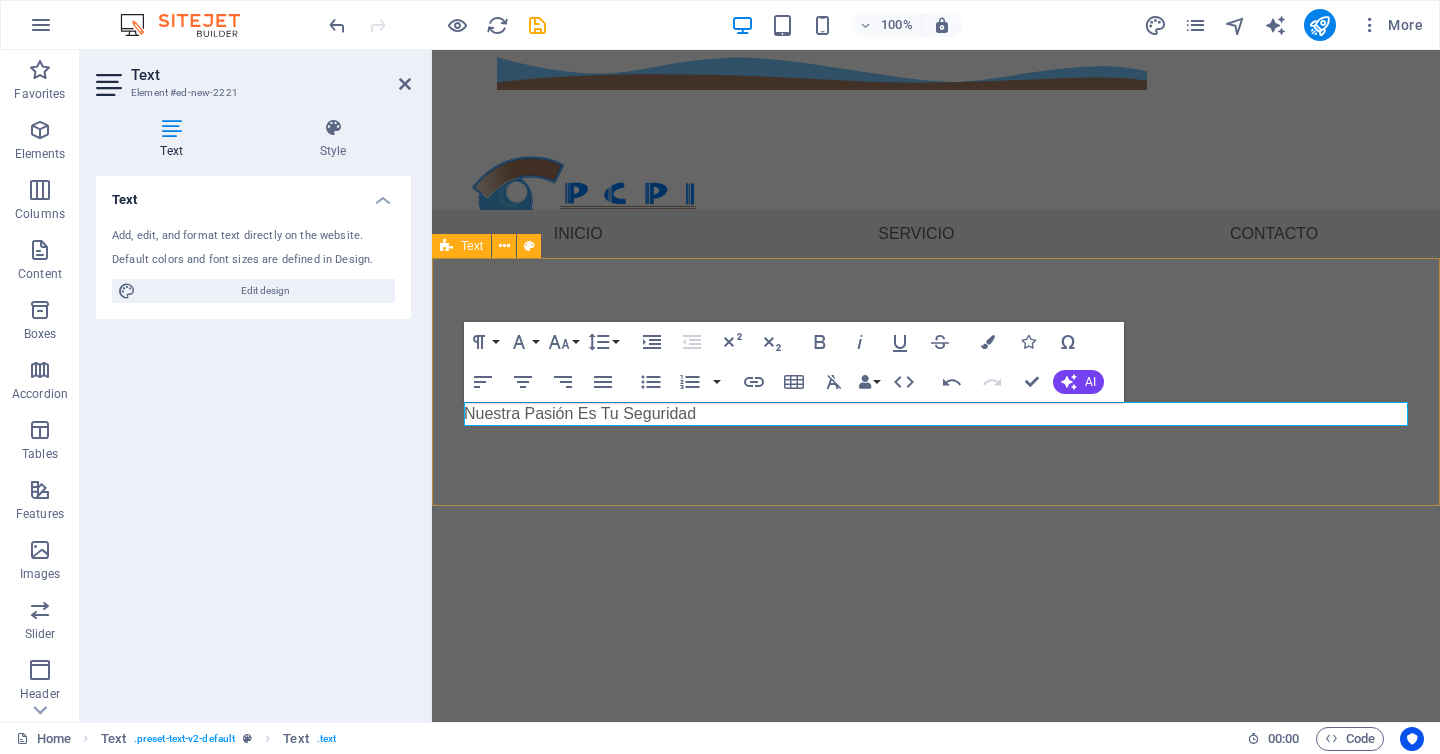 click on "PCPI Nuestra Pasión Es Tu Seguridad" at bounding box center (936, 382) 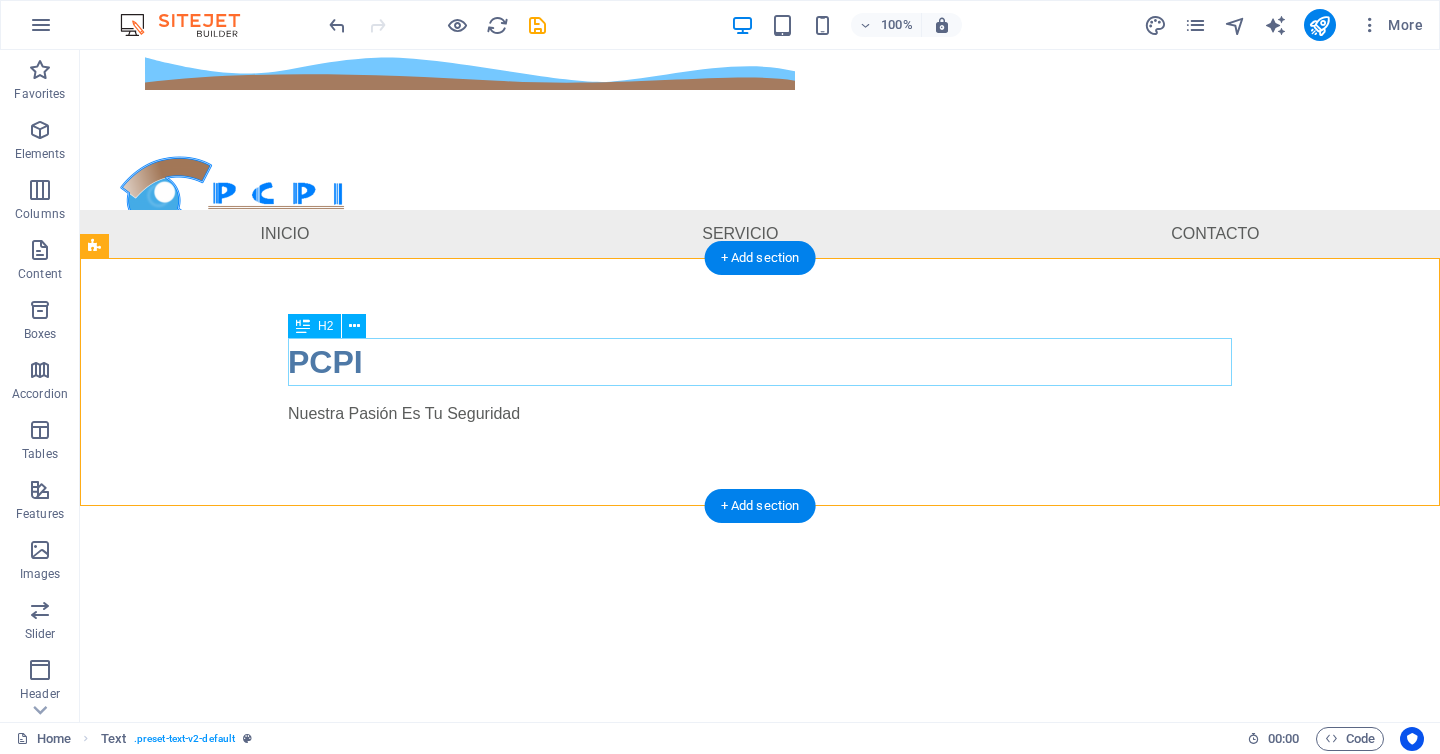 click on "PCPI" at bounding box center [760, 362] 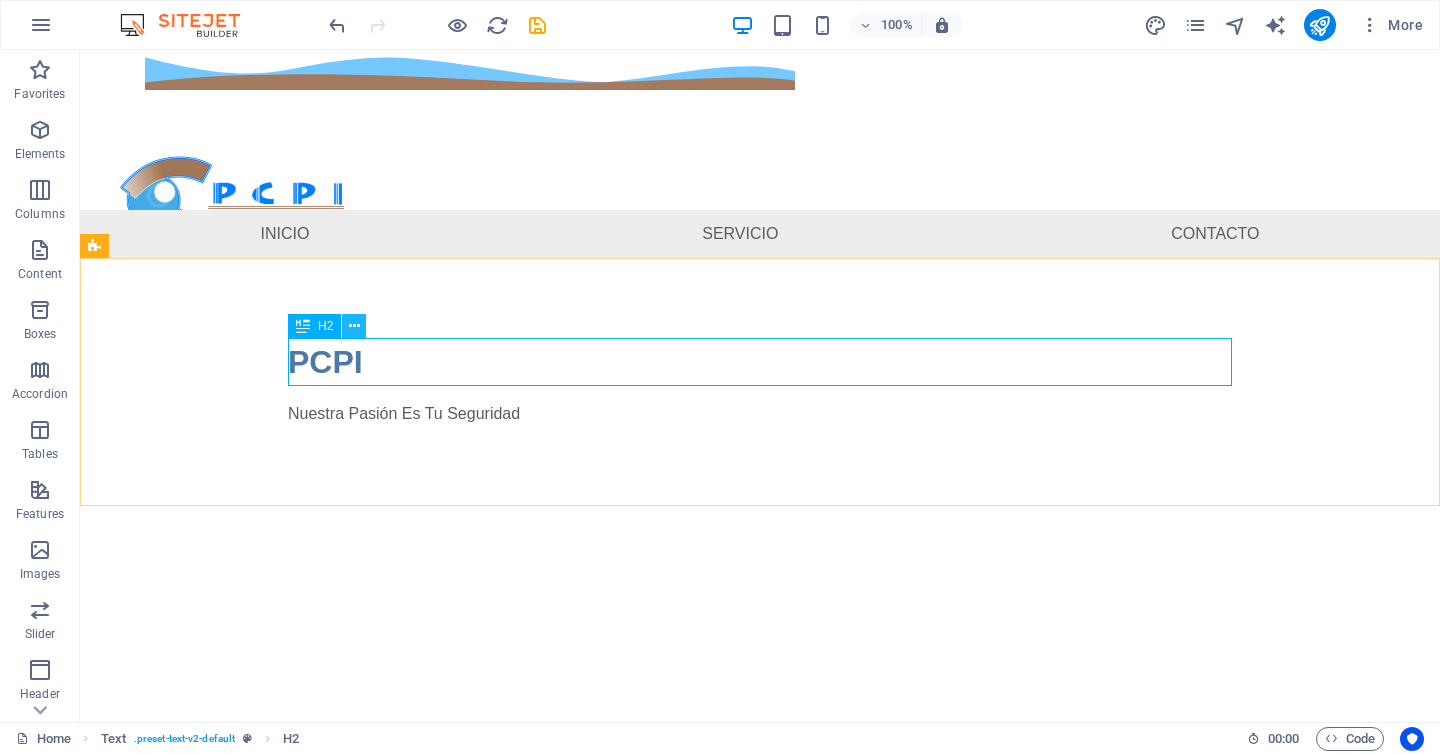 click at bounding box center [354, 326] 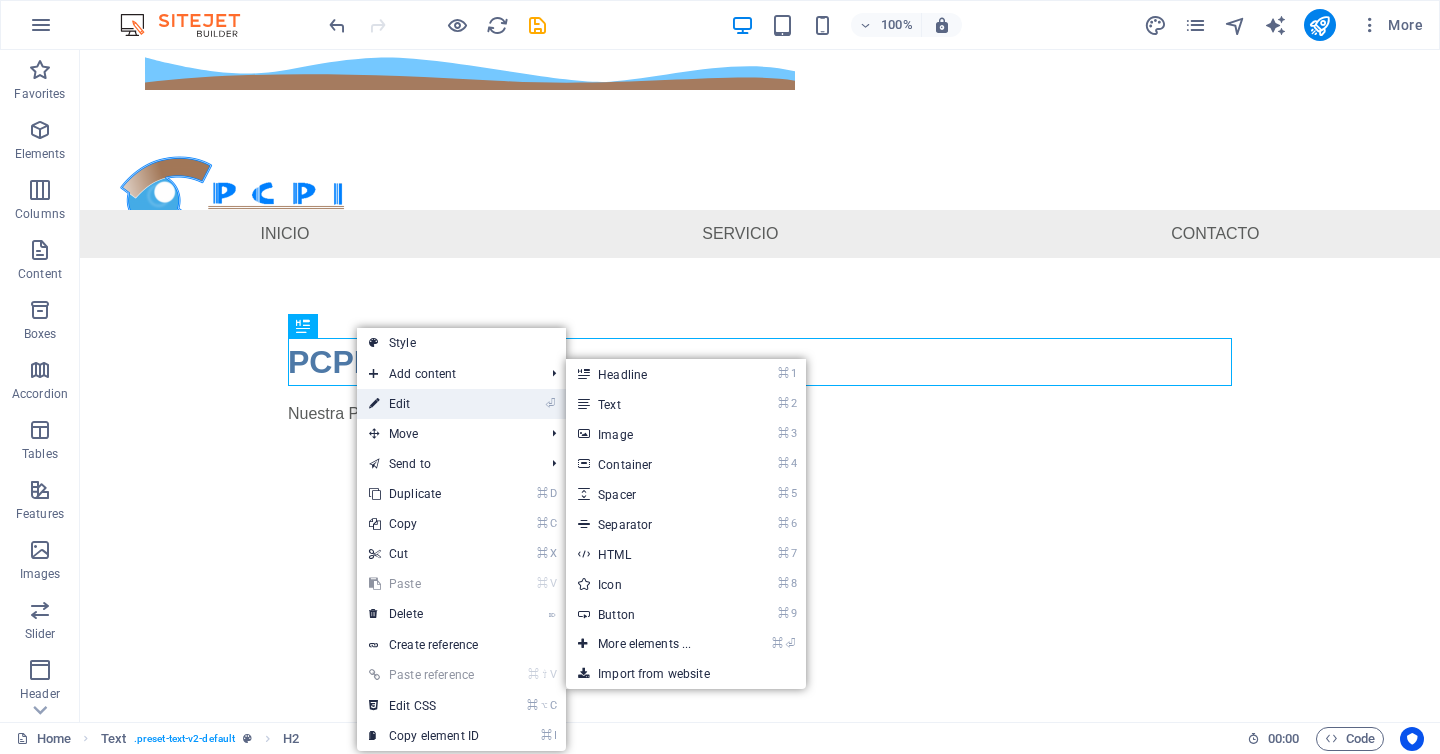 click on "⏎  Edit" at bounding box center (424, 404) 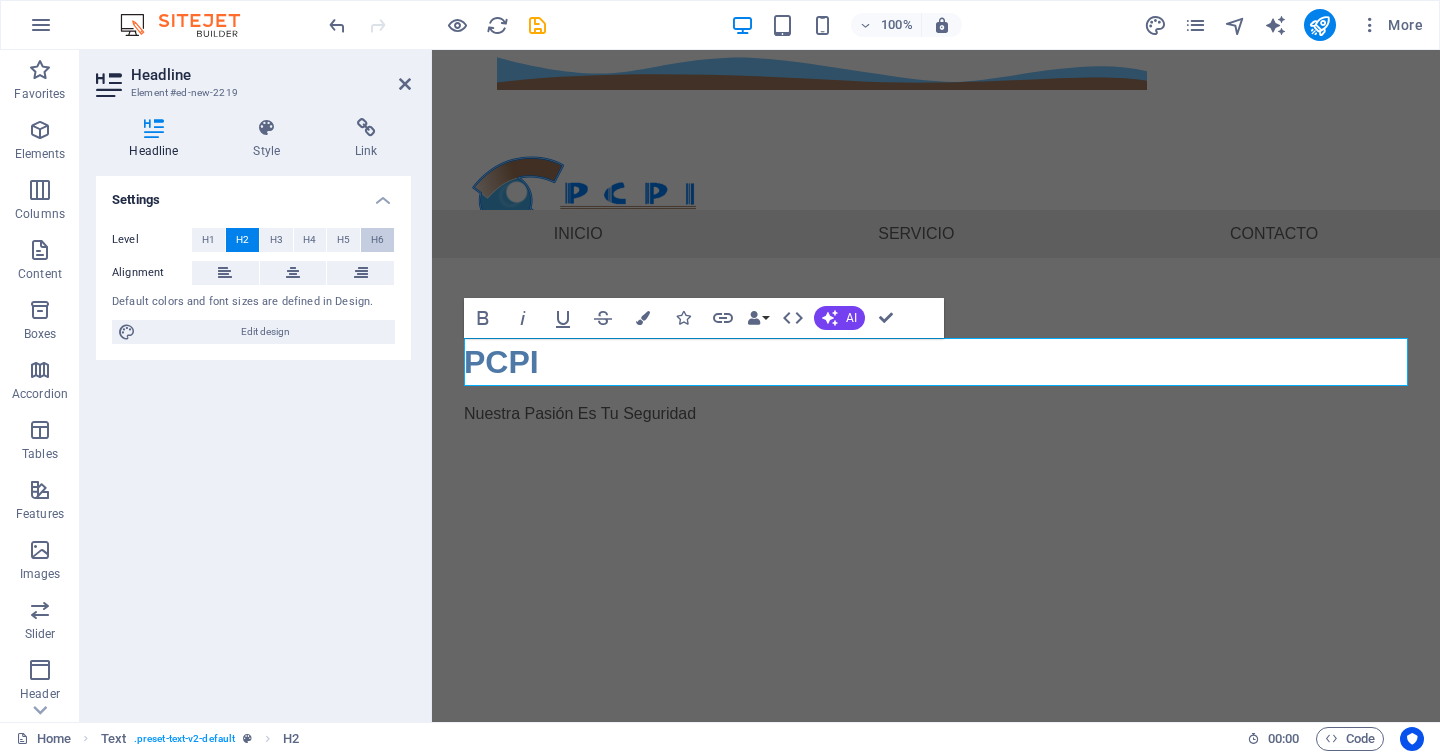 click on "H6" at bounding box center [377, 240] 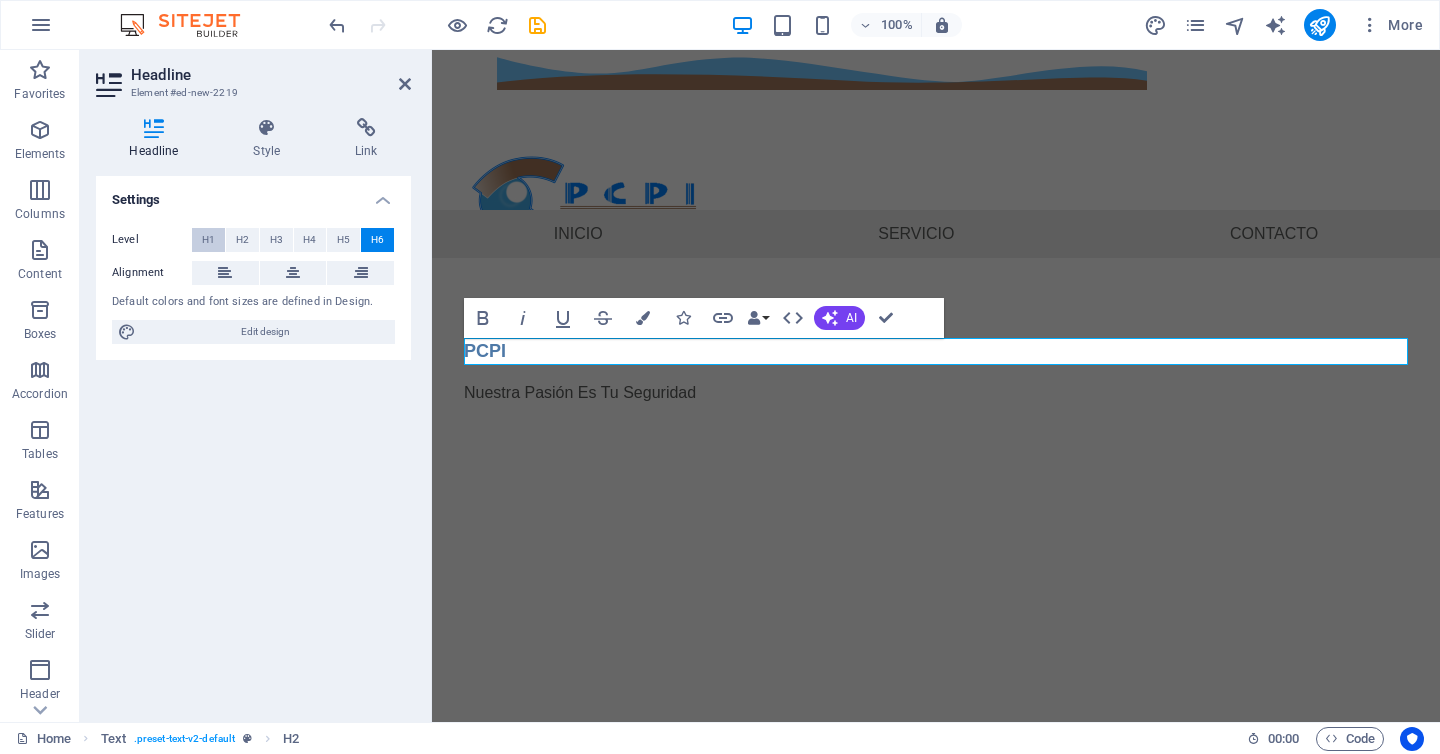 click on "H1" at bounding box center [208, 240] 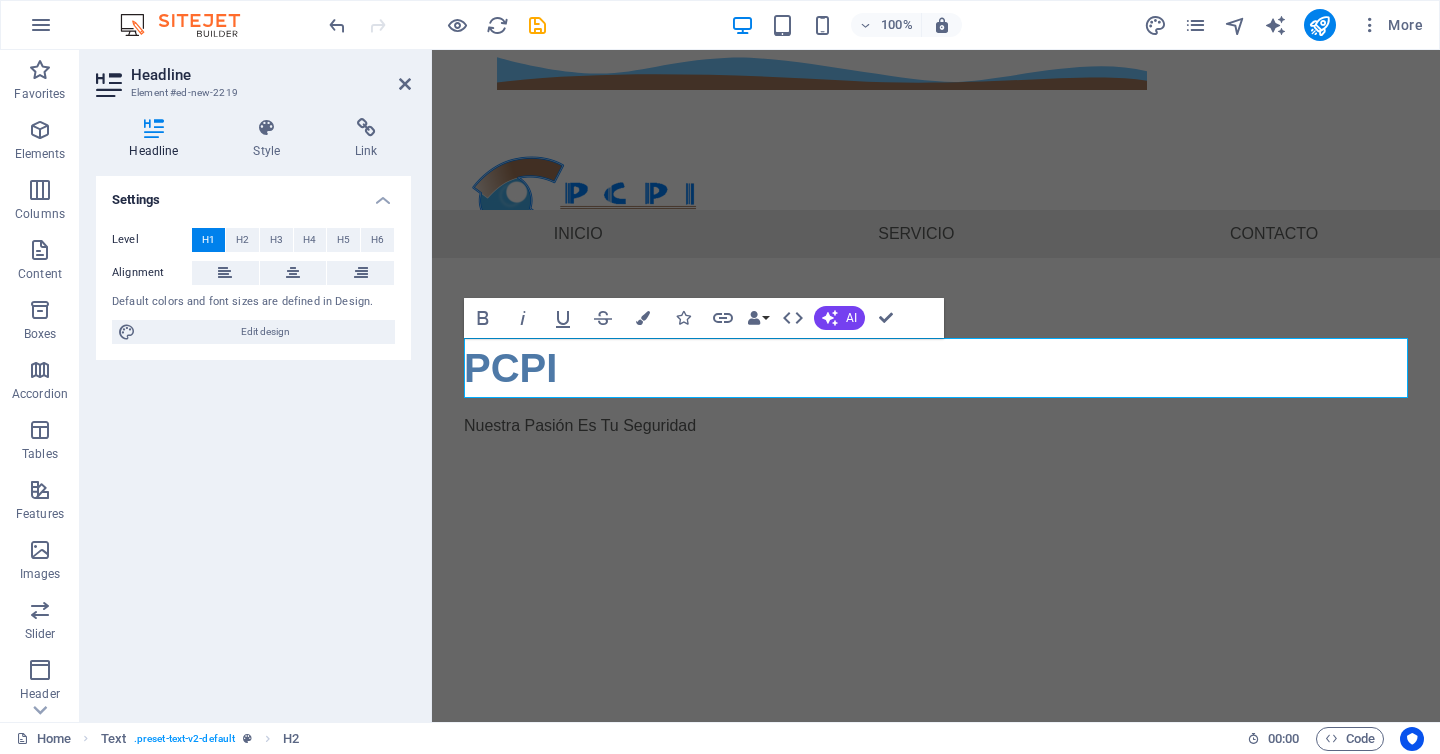 click on "H1" at bounding box center (208, 240) 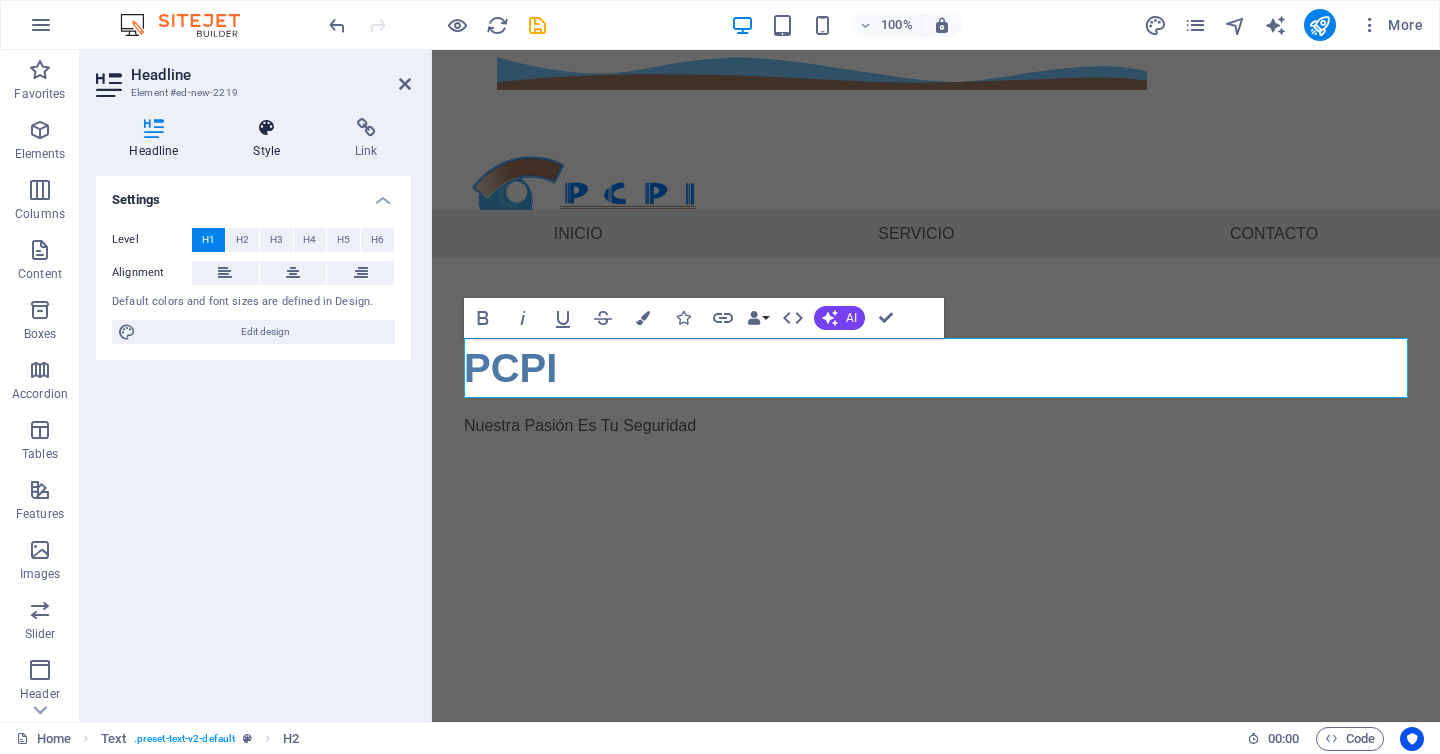 click at bounding box center [267, 128] 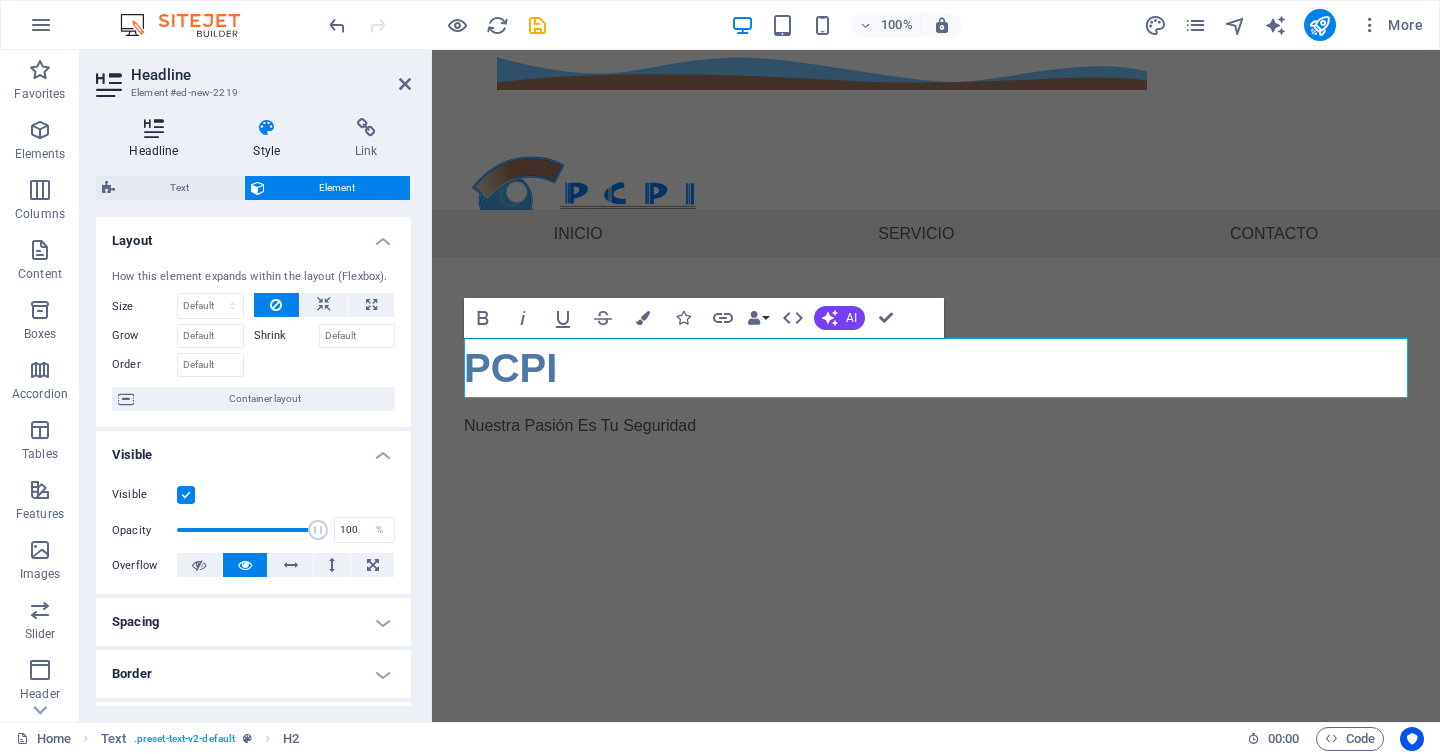 click at bounding box center [154, 128] 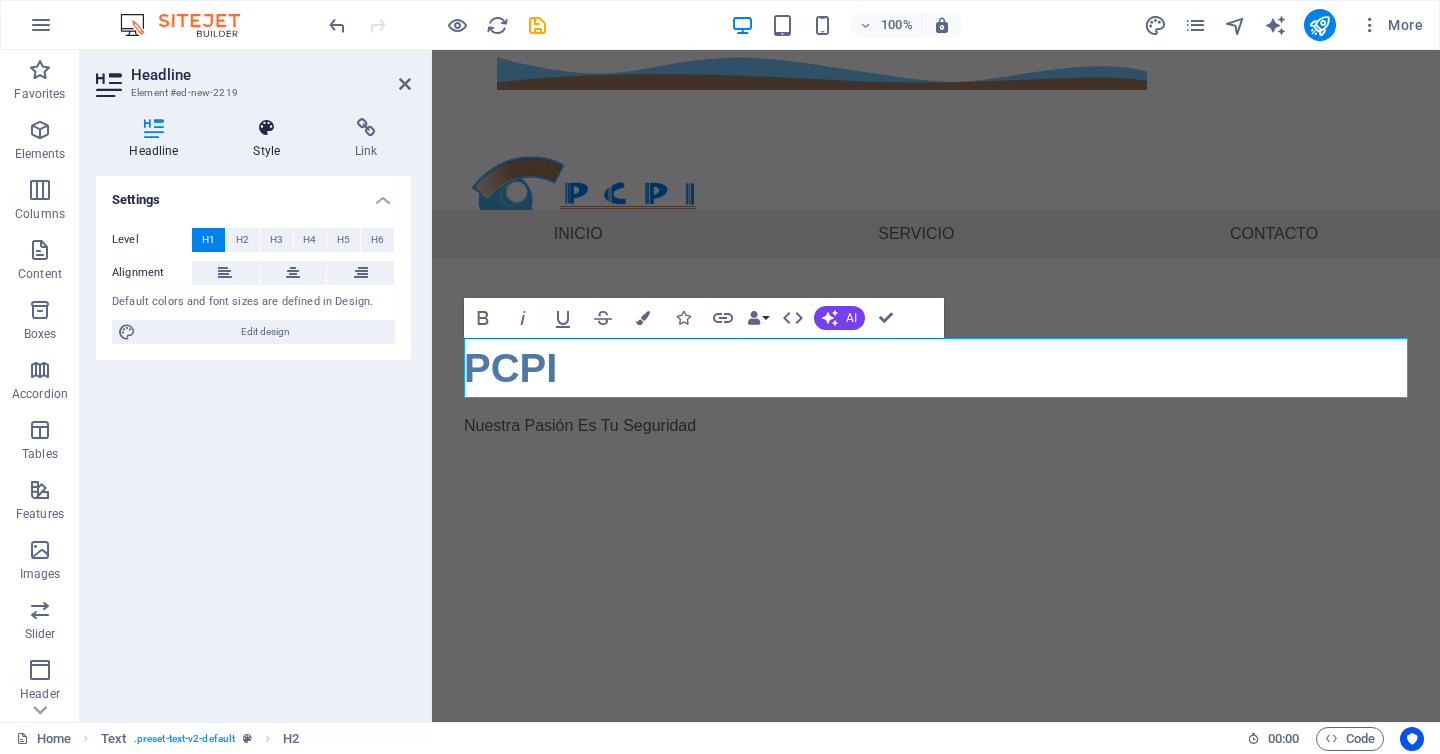 click at bounding box center [267, 128] 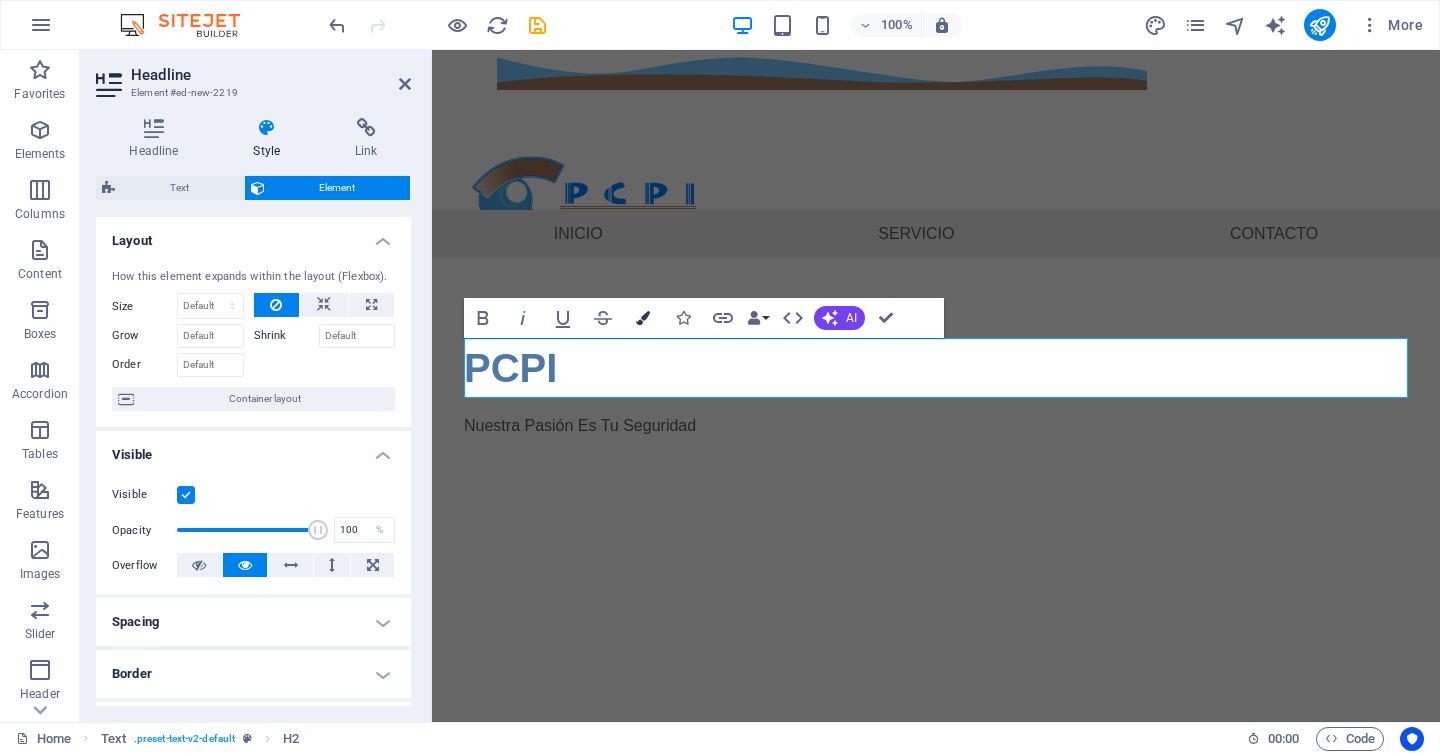 click at bounding box center [643, 318] 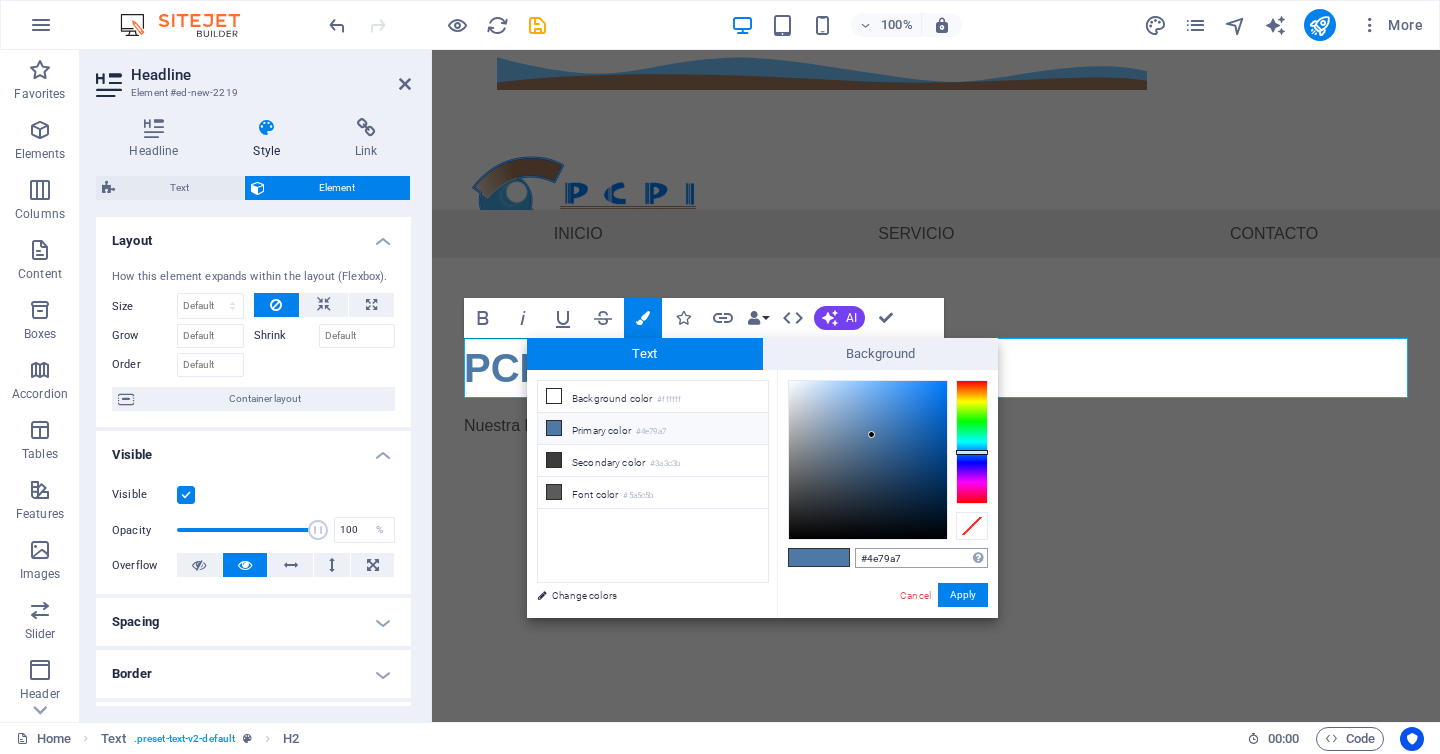 click on "#4e79a7" at bounding box center [921, 558] 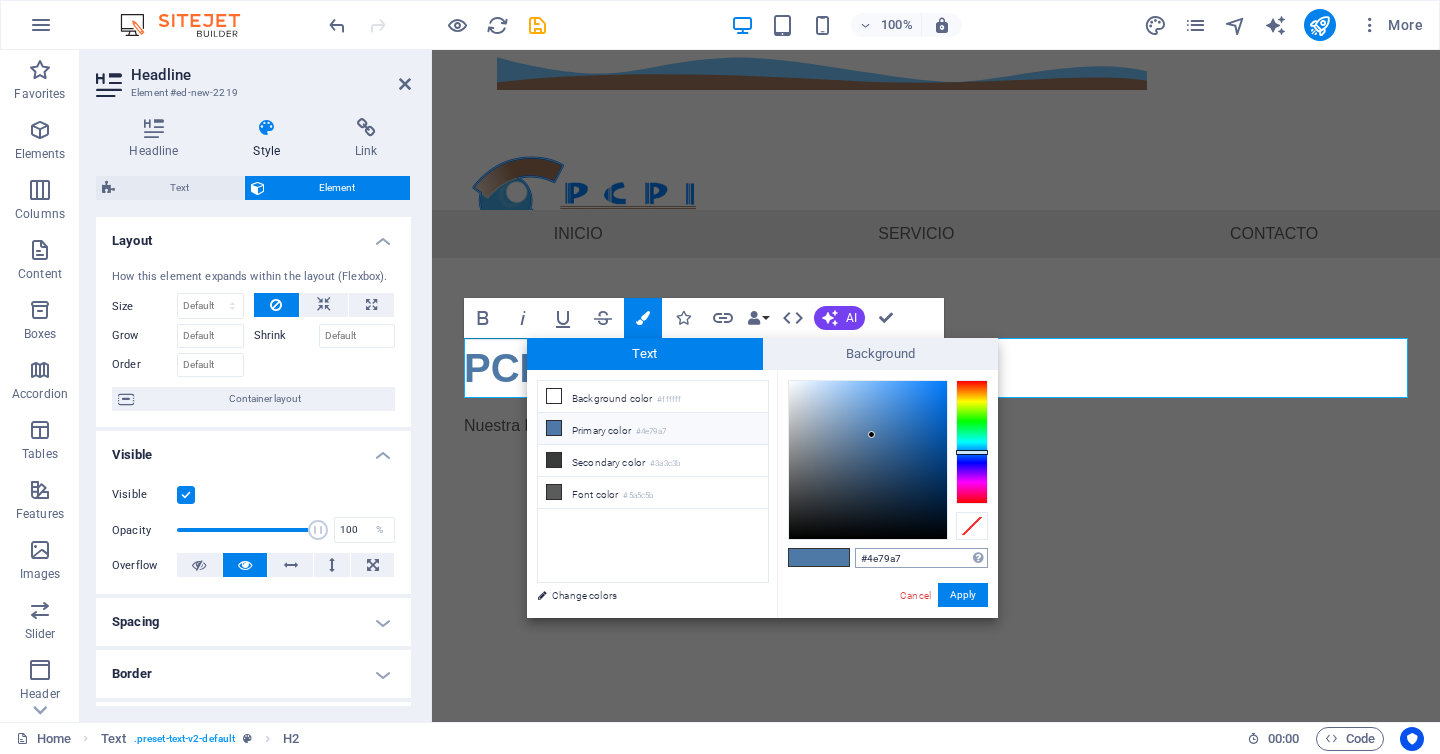 click on "#4e79a7" at bounding box center [921, 558] 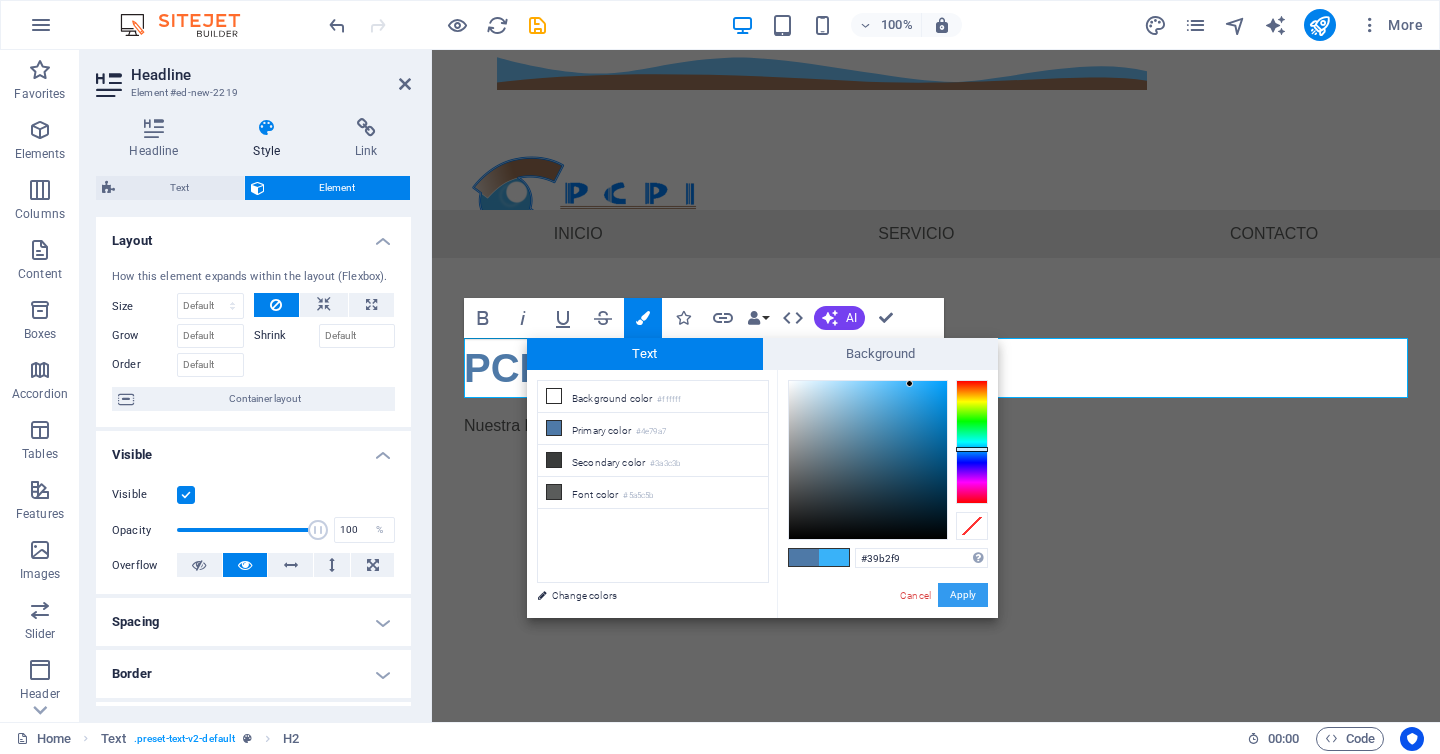 click on "Apply" at bounding box center [963, 595] 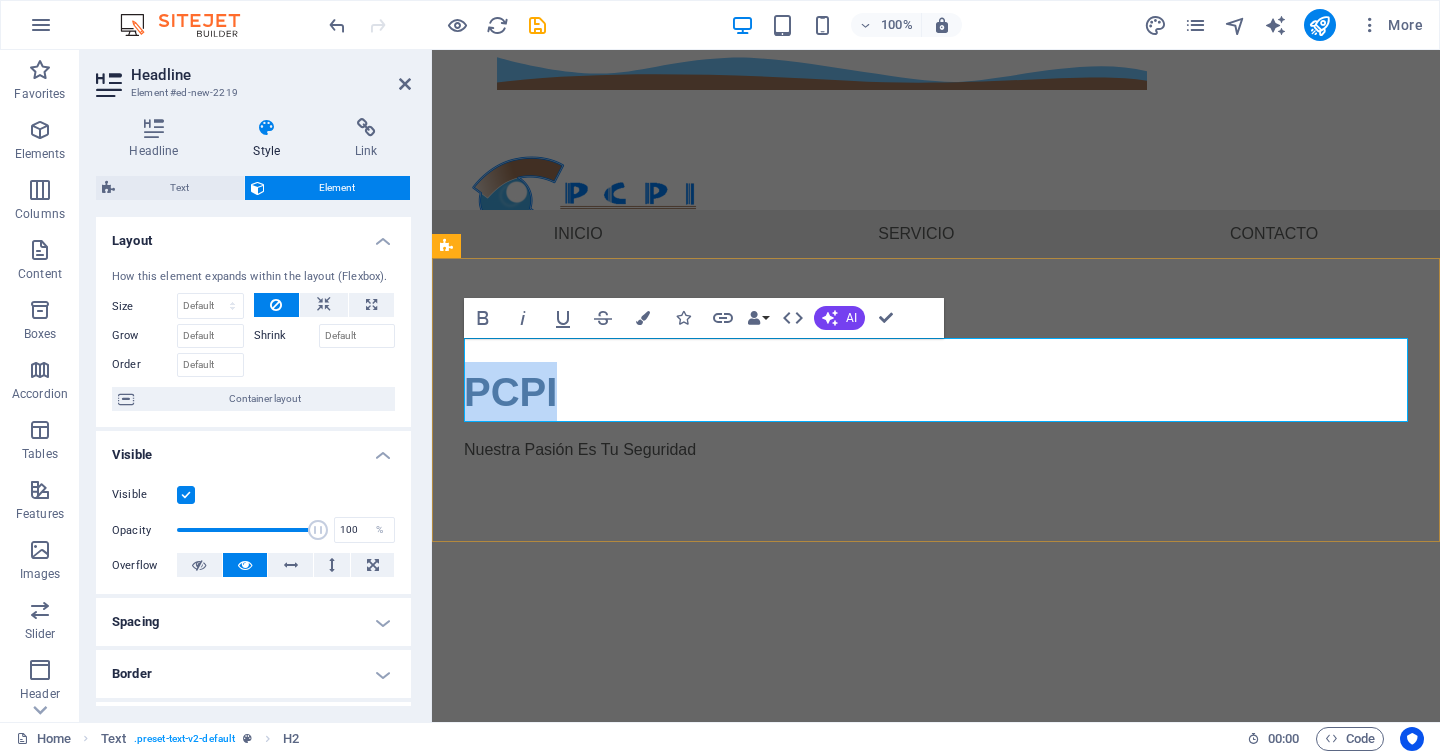 drag, startPoint x: 601, startPoint y: 393, endPoint x: 479, endPoint y: 377, distance: 123.04471 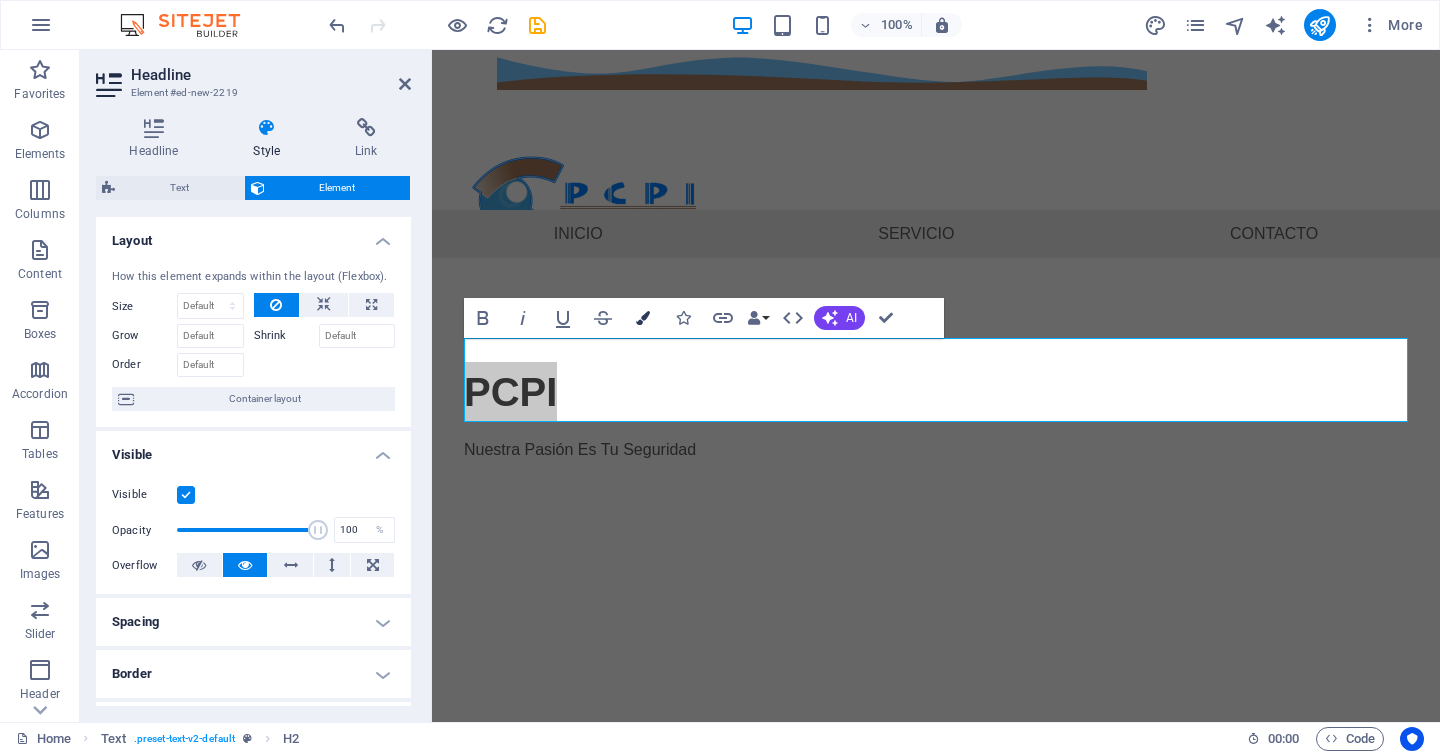 click at bounding box center (643, 318) 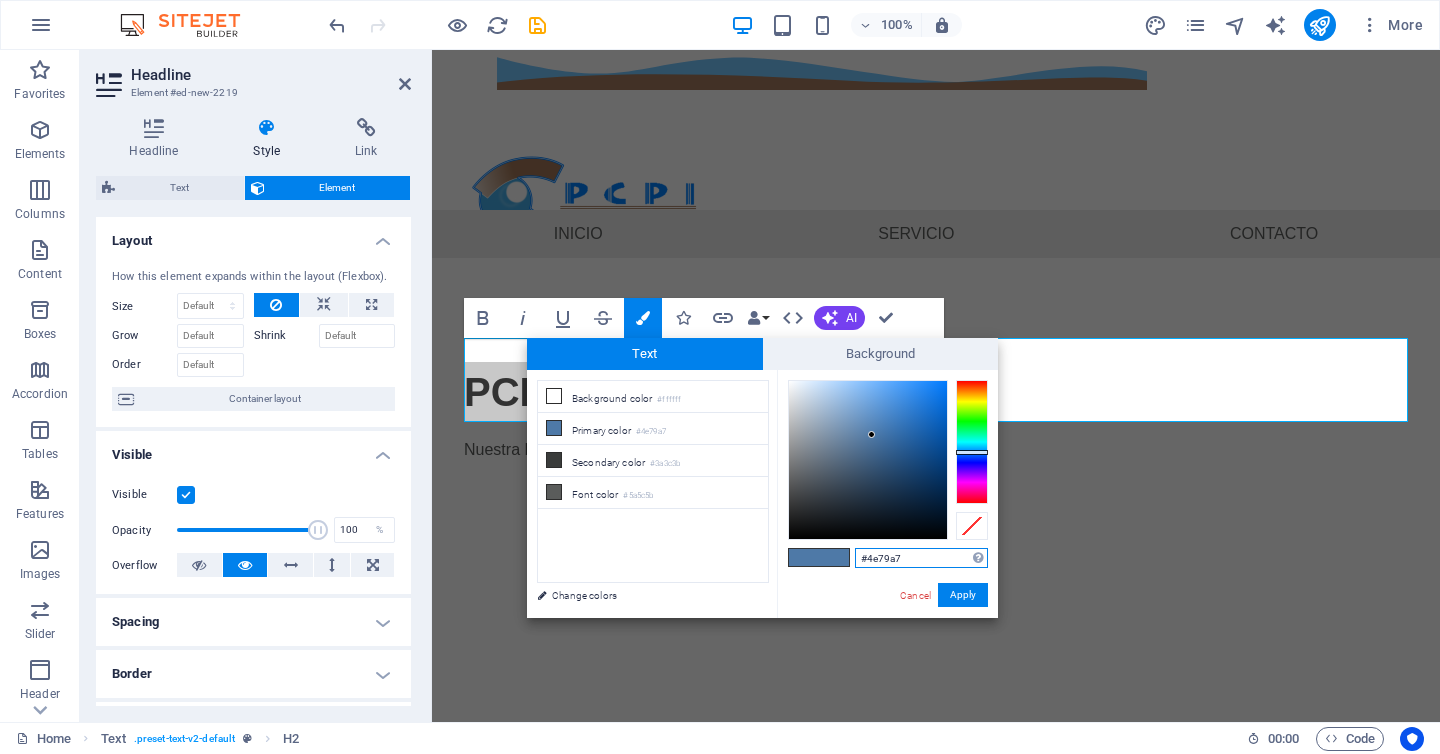 click on "#4e79a7" at bounding box center (921, 558) 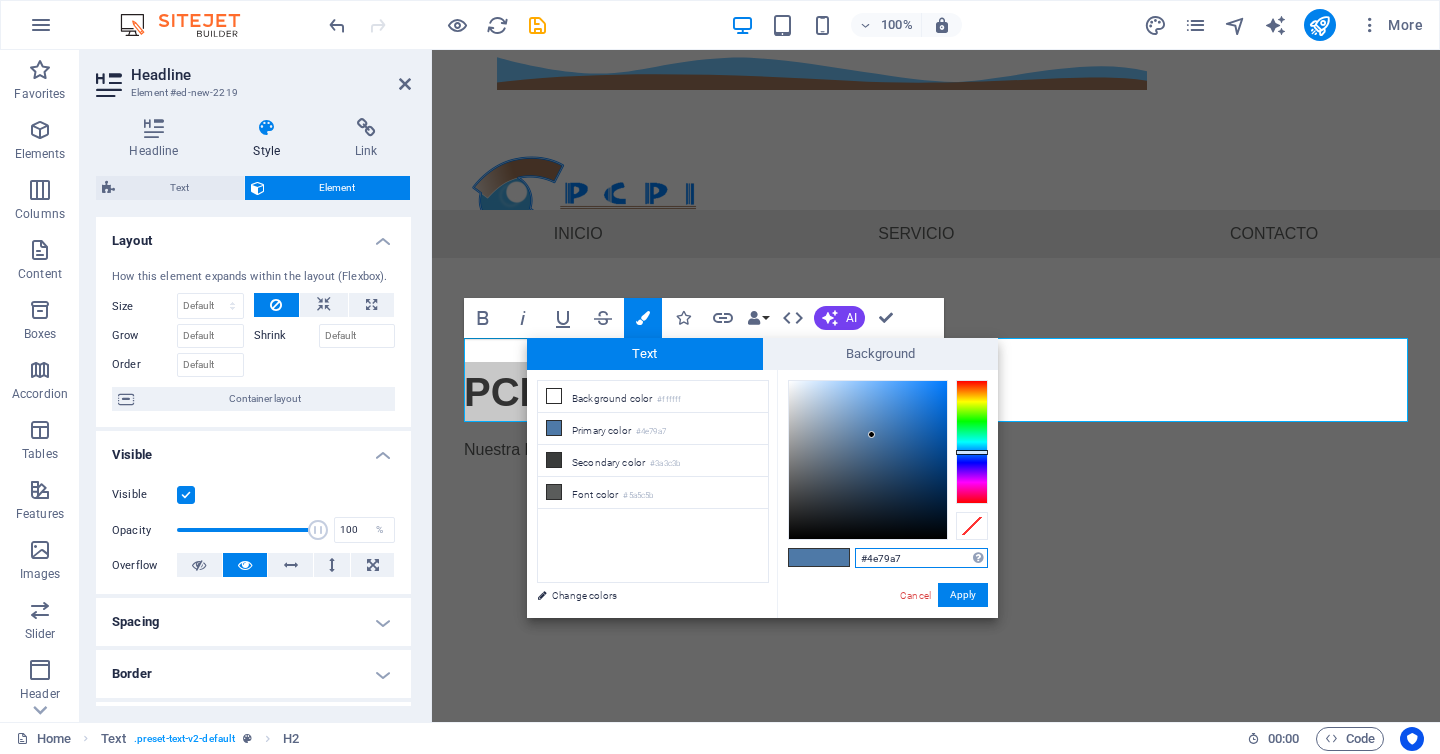 click on "#4e79a7" at bounding box center [921, 558] 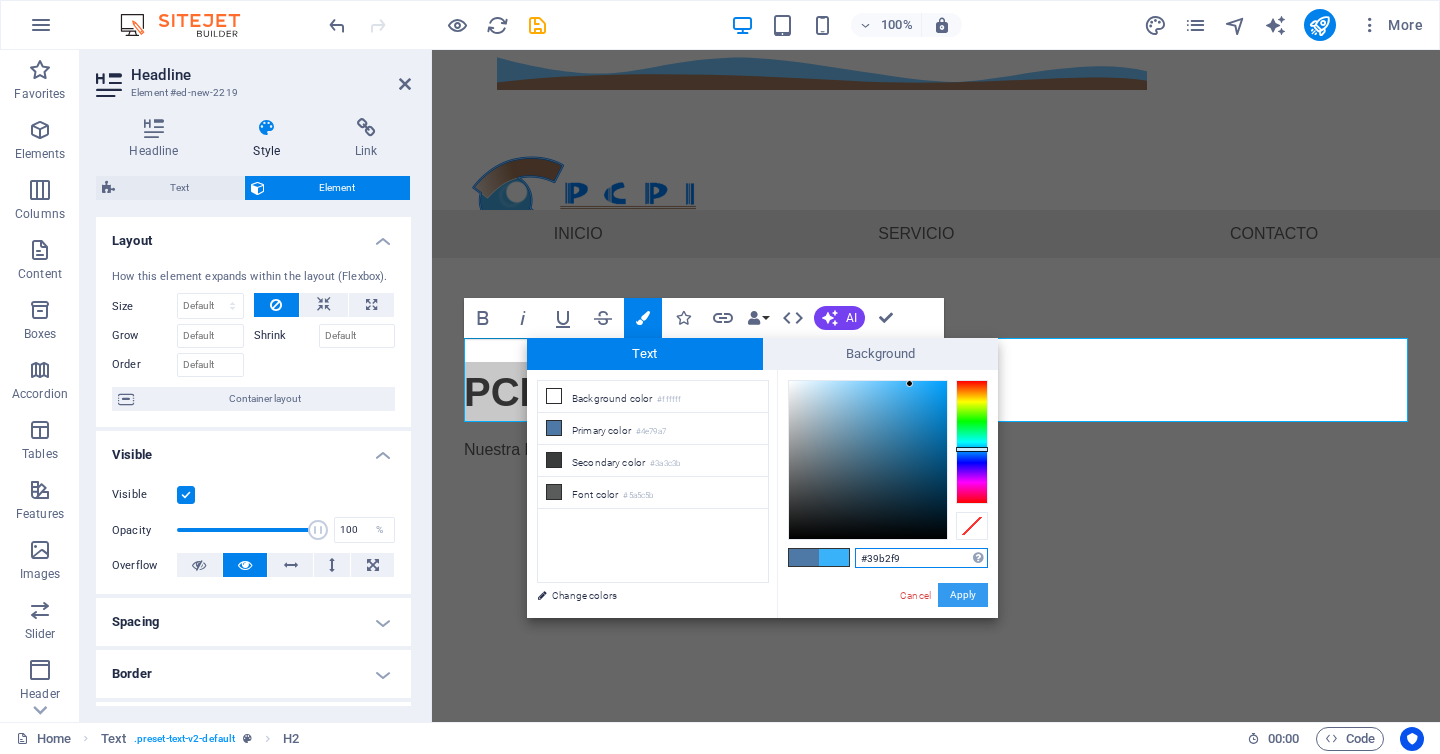 drag, startPoint x: 961, startPoint y: 595, endPoint x: 529, endPoint y: 545, distance: 434.88388 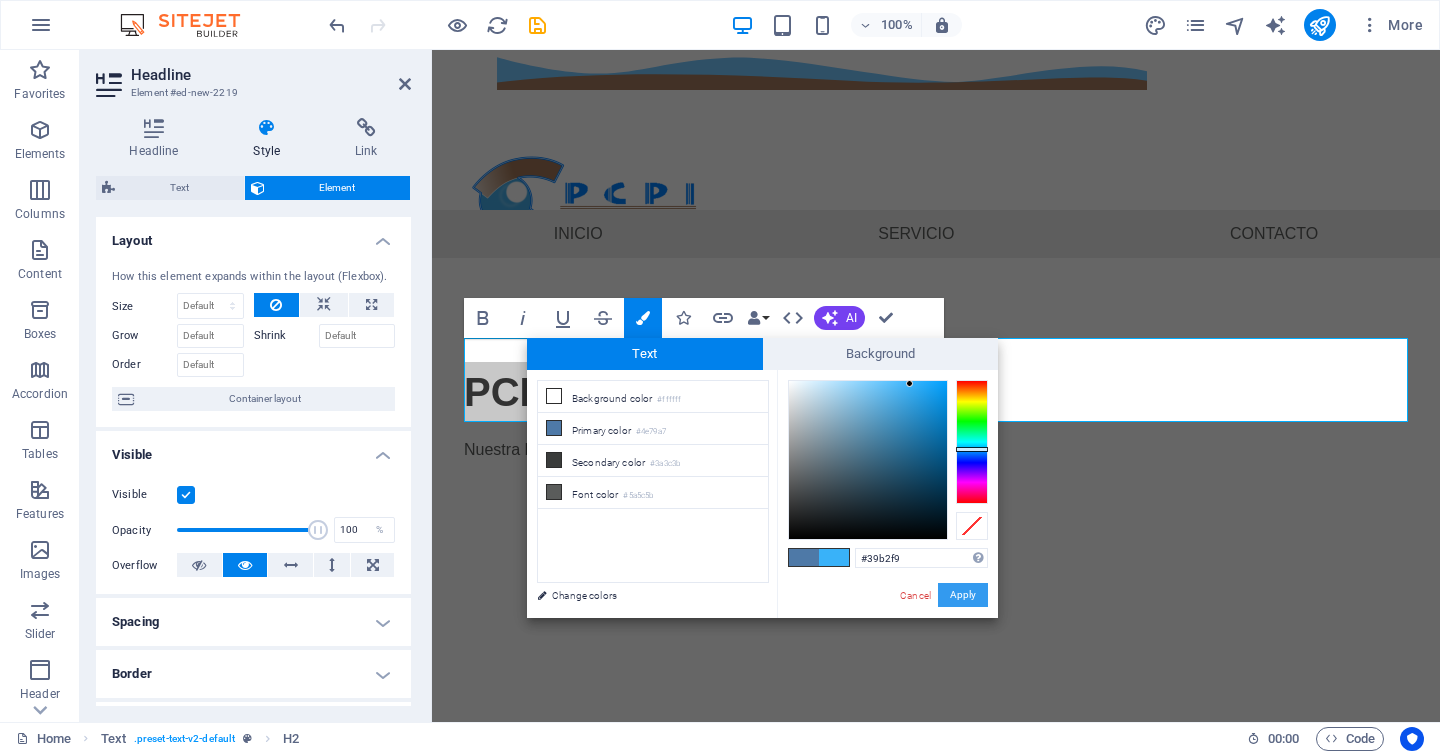 click on "Apply" at bounding box center (963, 595) 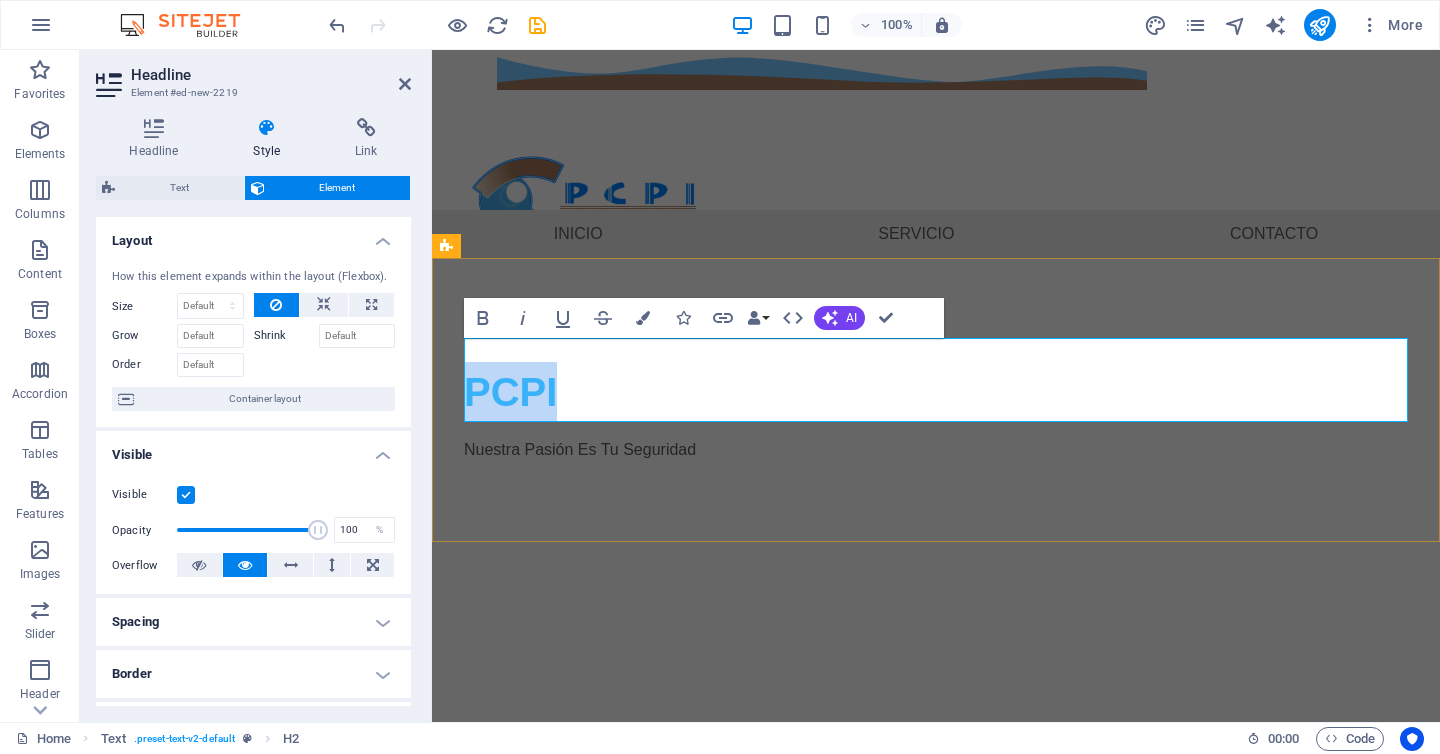 click on "PCPI" at bounding box center (936, 392) 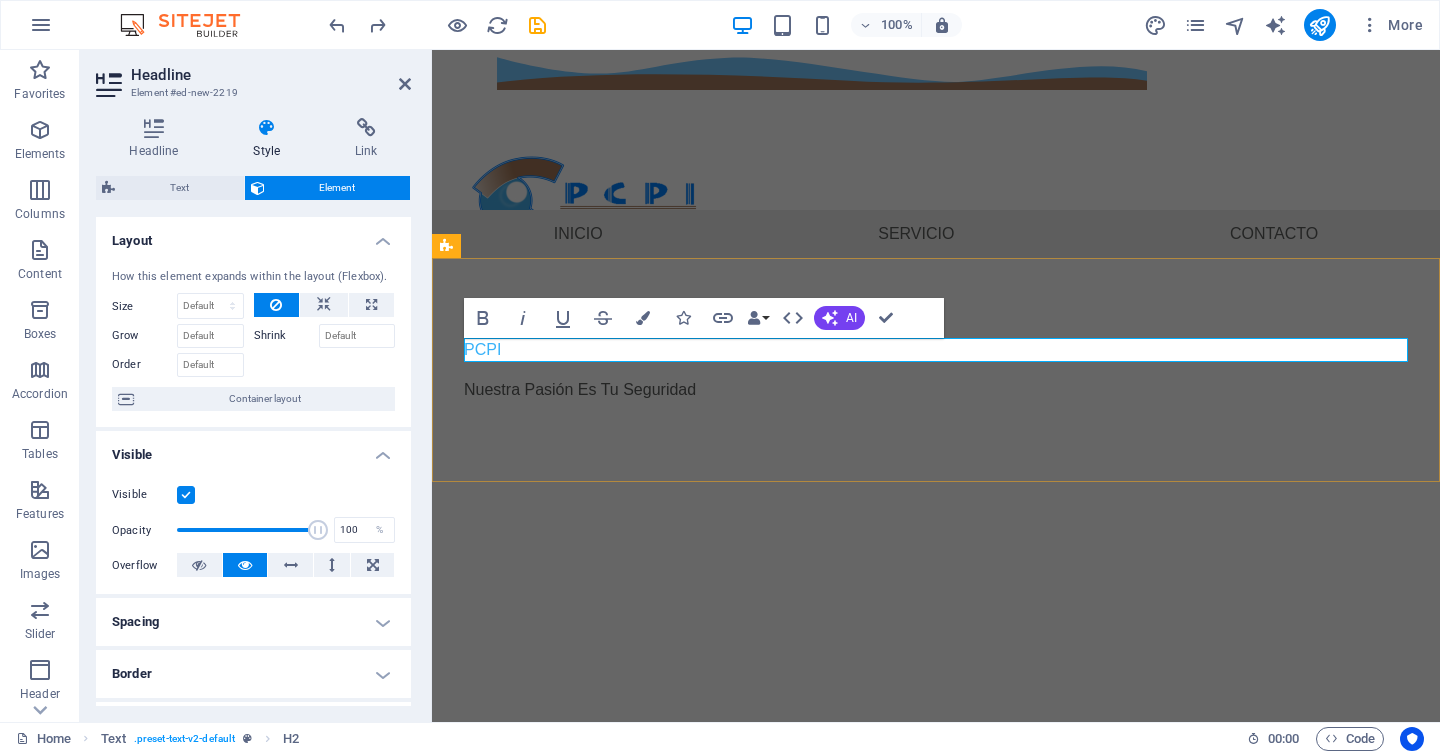 click on "​ ​ PCPI" at bounding box center (936, 350) 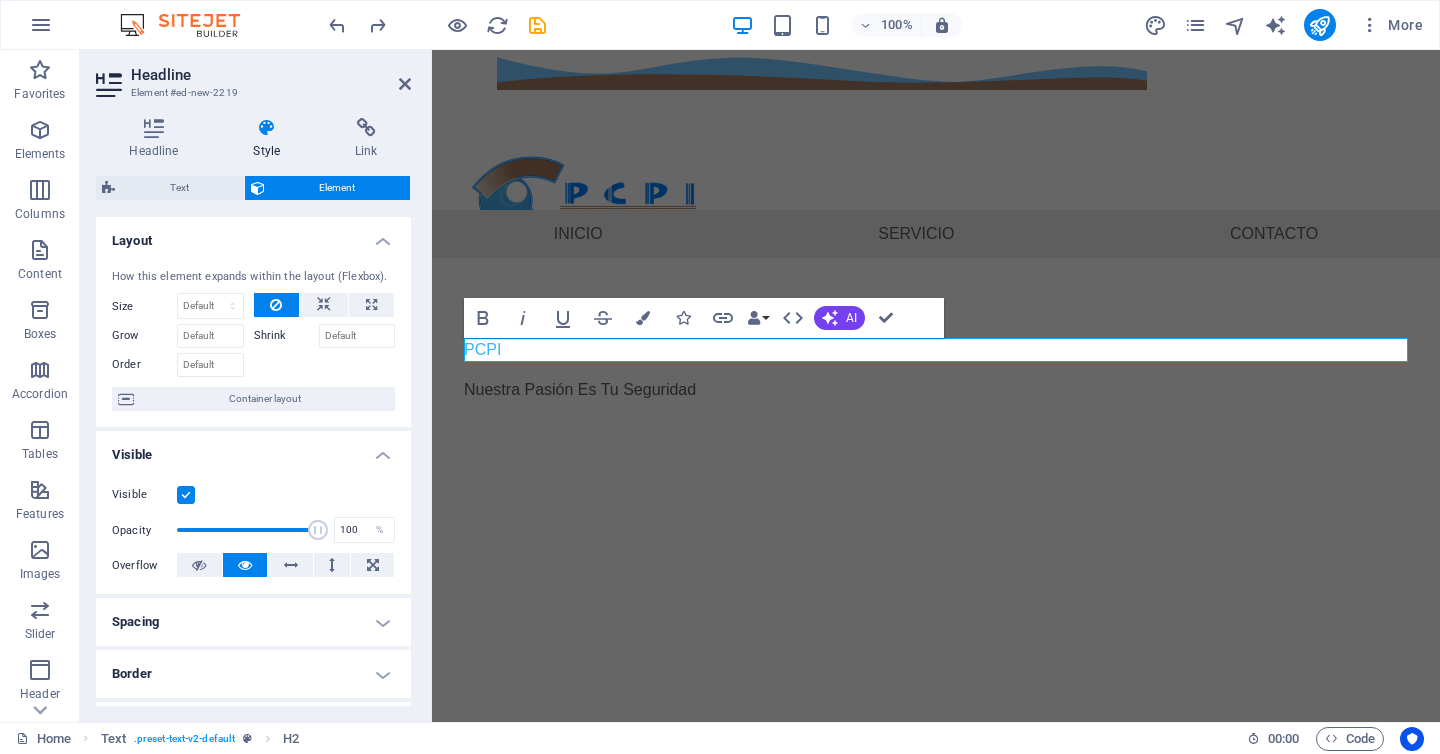 click on "Skip to main content
8183454327 ISAAC GARZA 1208 PTE, COL. CENTRO ,  Monterrey   64000 Menu Inicio Servicio Contacto ​ ​ PCPI Nuestra Pasión Es Tu Seguridad" at bounding box center (936, 266) 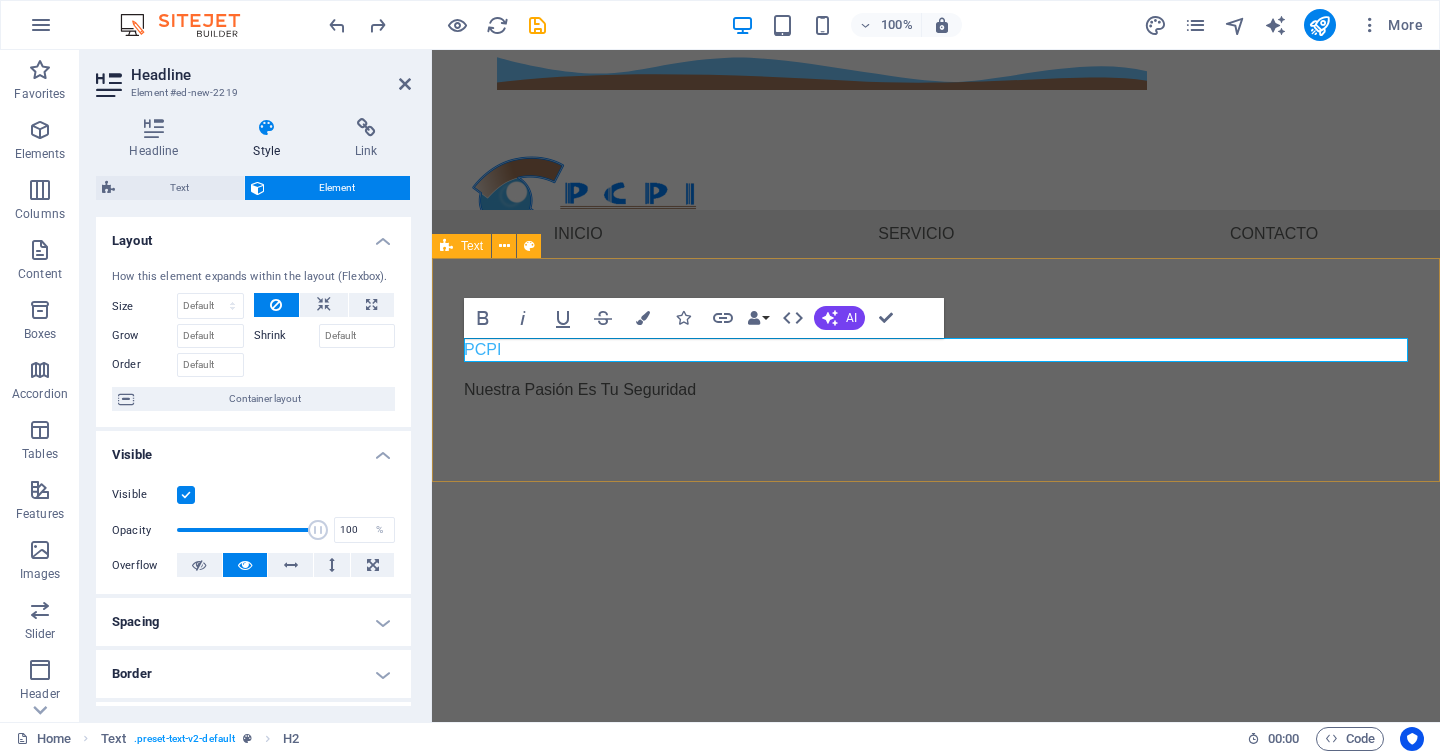 click on "​ ​ PCPI Nuestra Pasión Es Tu Seguridad" at bounding box center (936, 370) 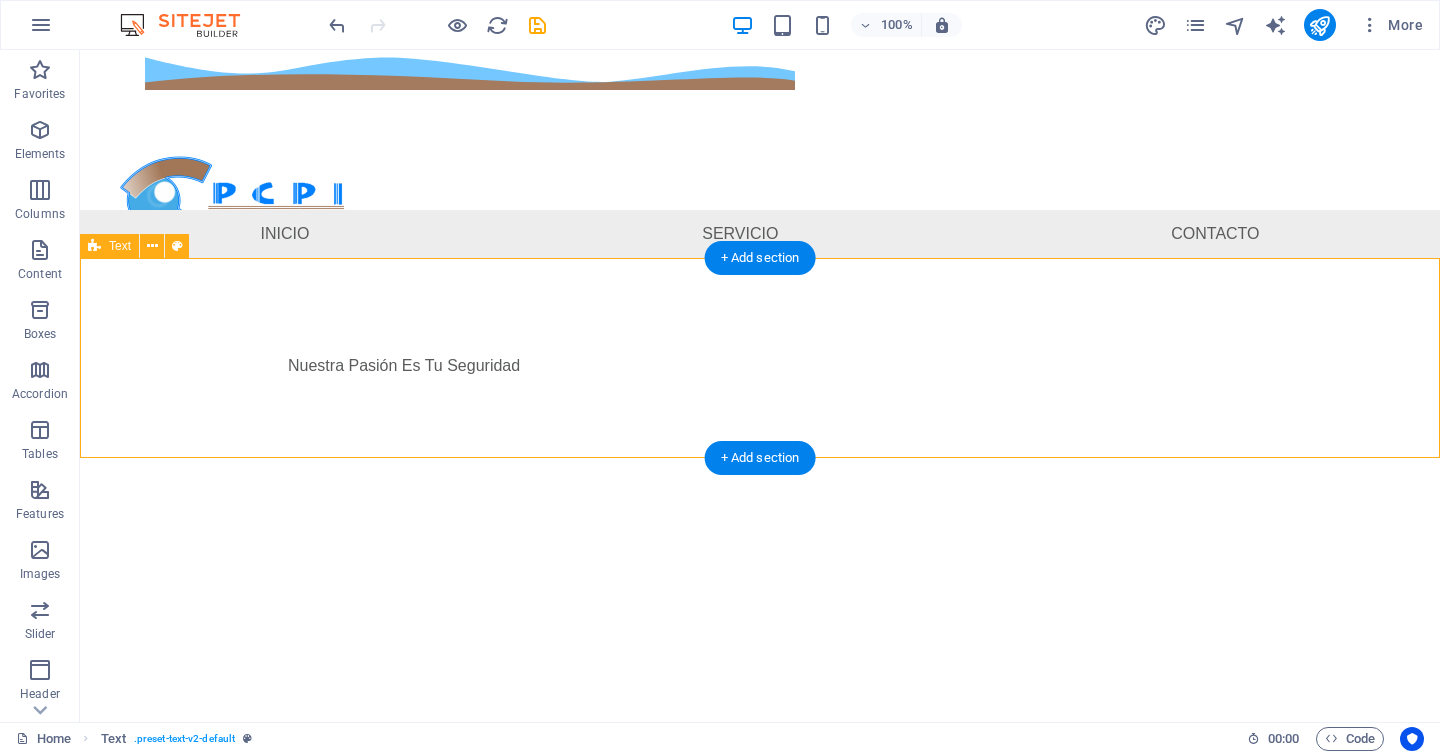 click on "Nuestra Pasión Es Tu Seguridad" at bounding box center [760, 358] 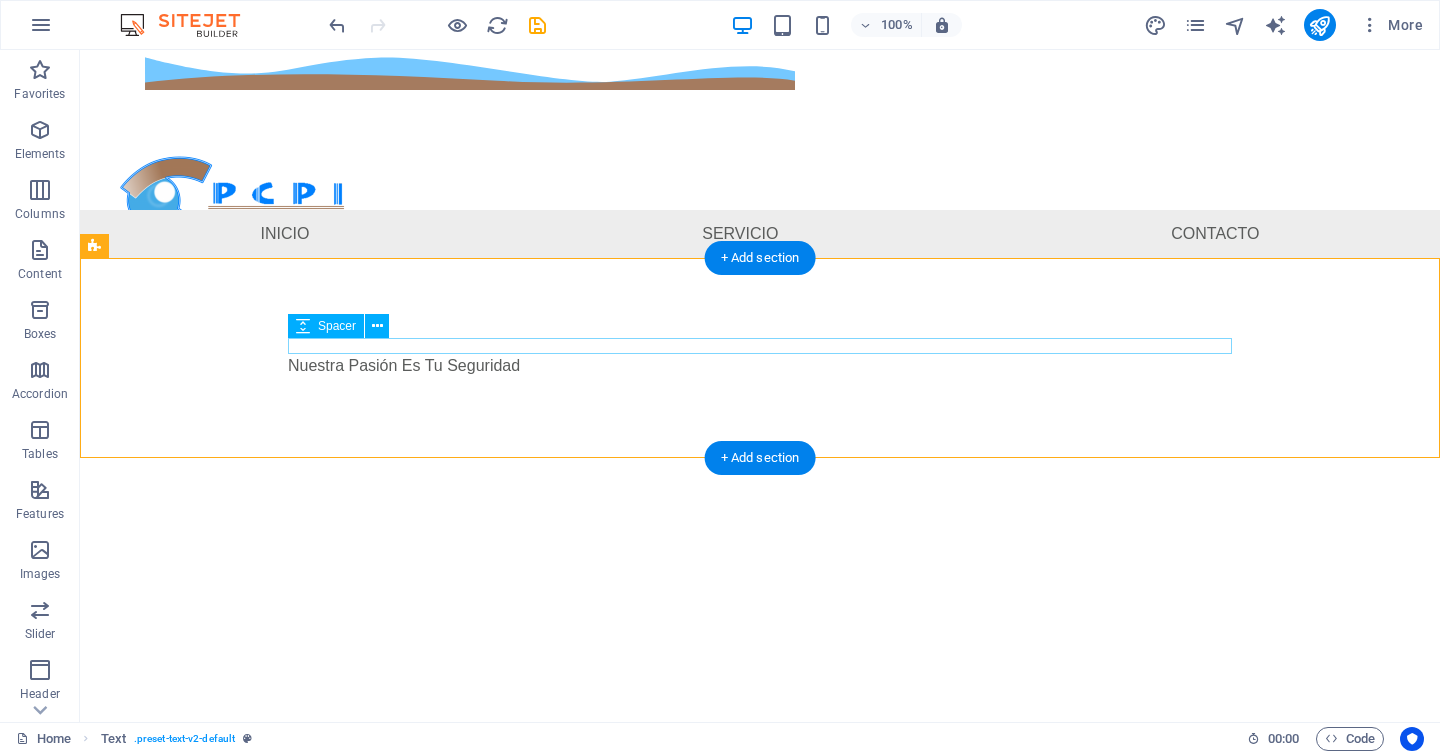 click at bounding box center [760, 346] 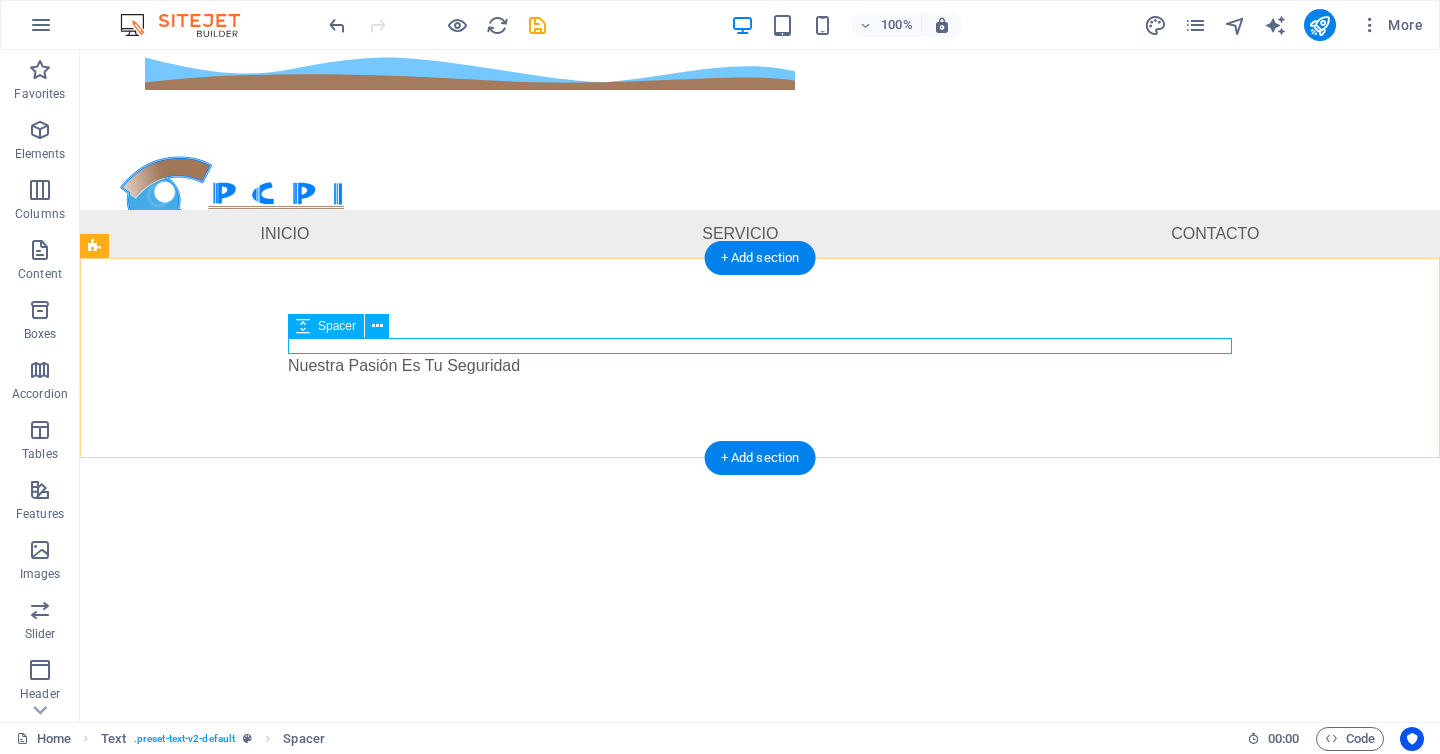 click at bounding box center [760, 346] 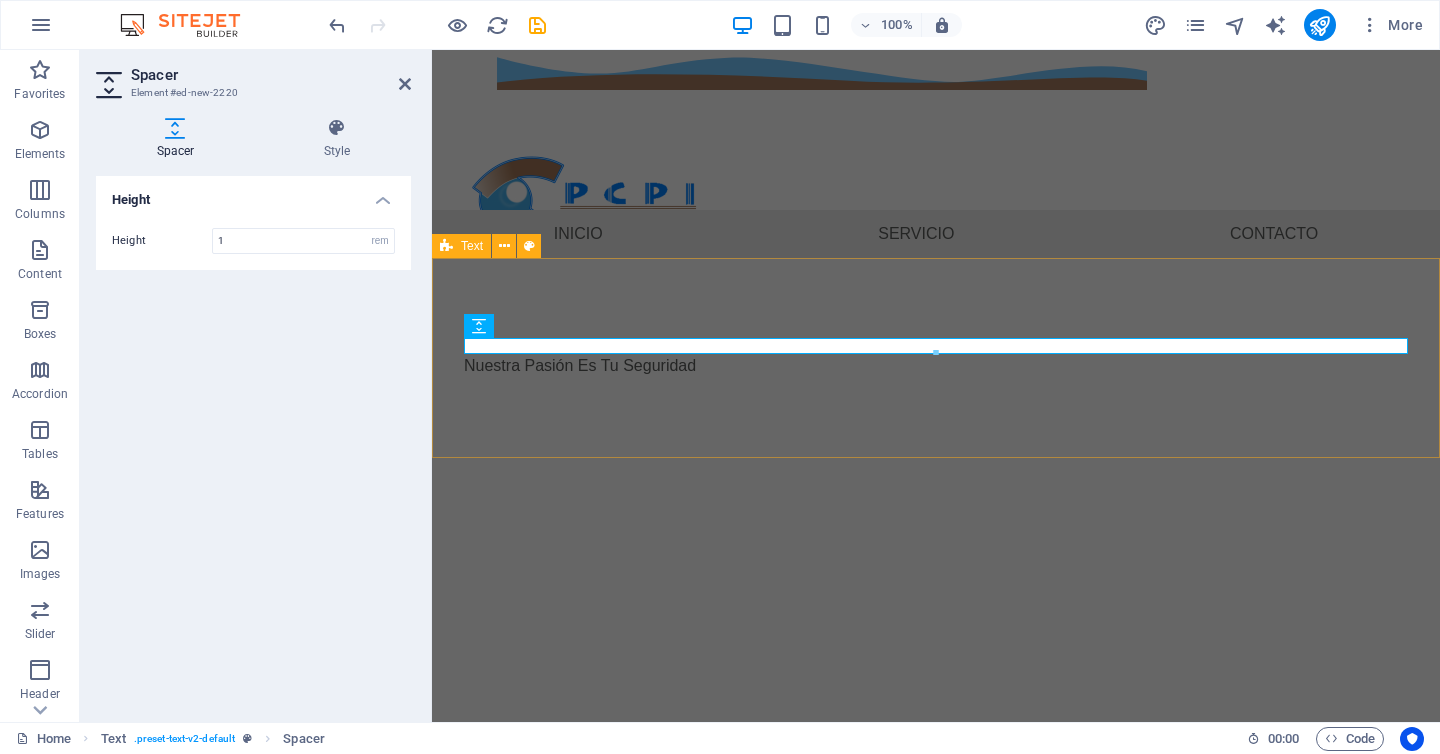 click on "Nuestra Pasión Es Tu Seguridad" at bounding box center [936, 358] 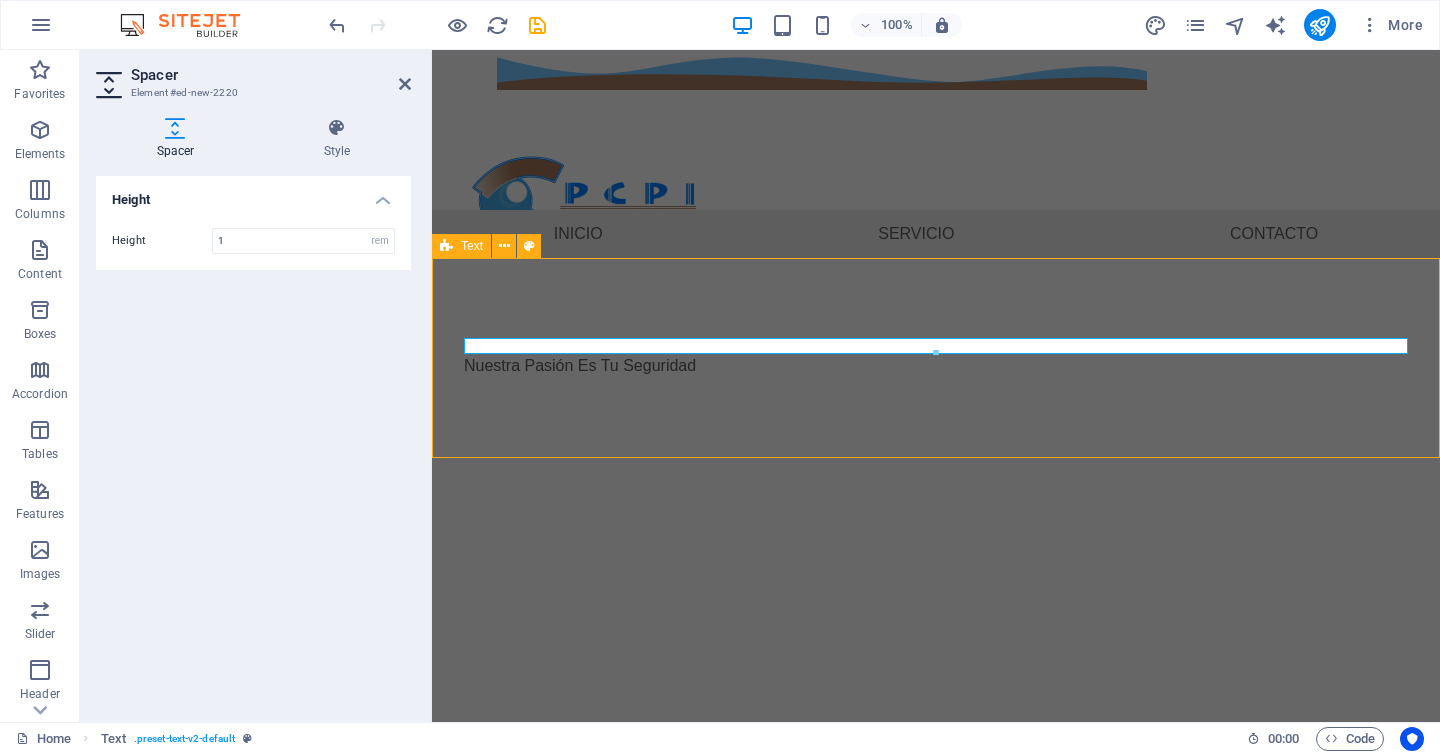 click on "Nuestra Pasión Es Tu Seguridad" at bounding box center [936, 358] 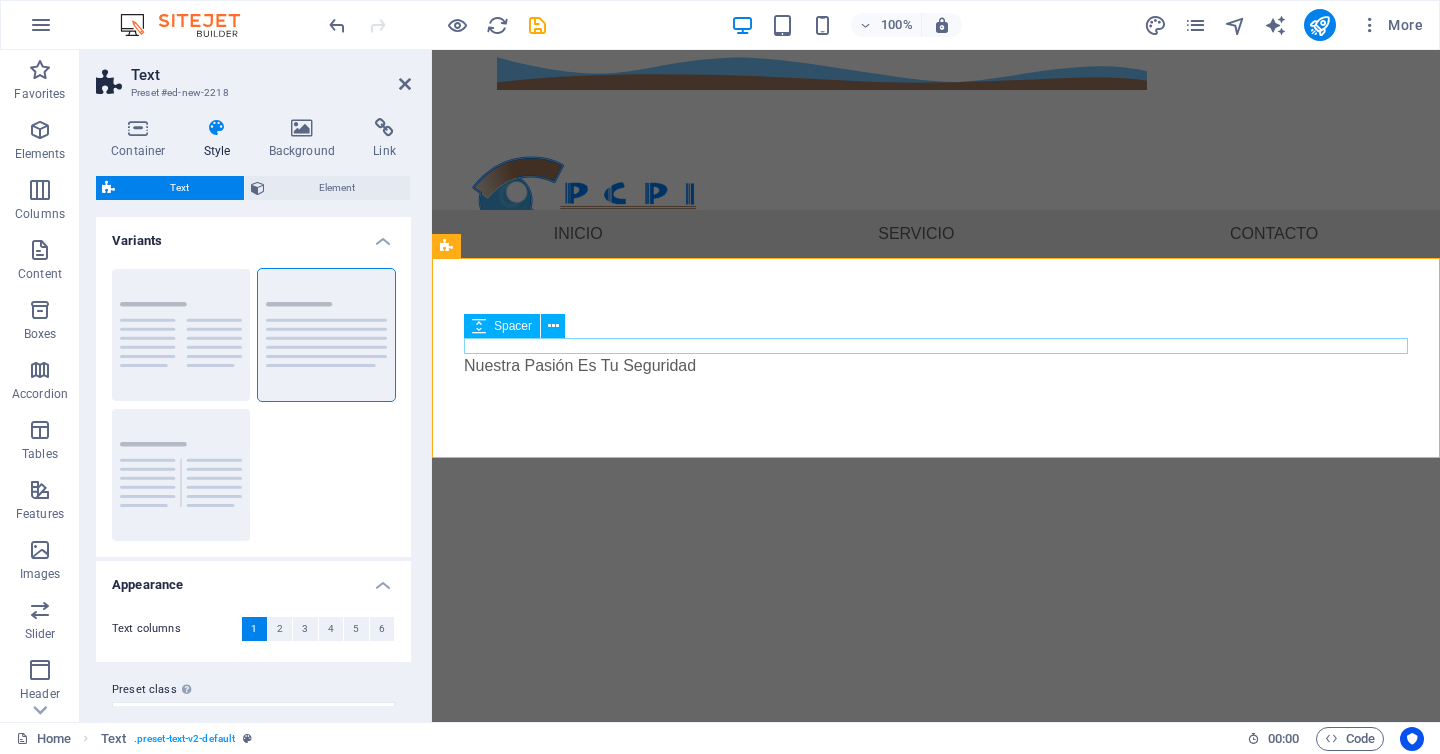 click at bounding box center [936, 346] 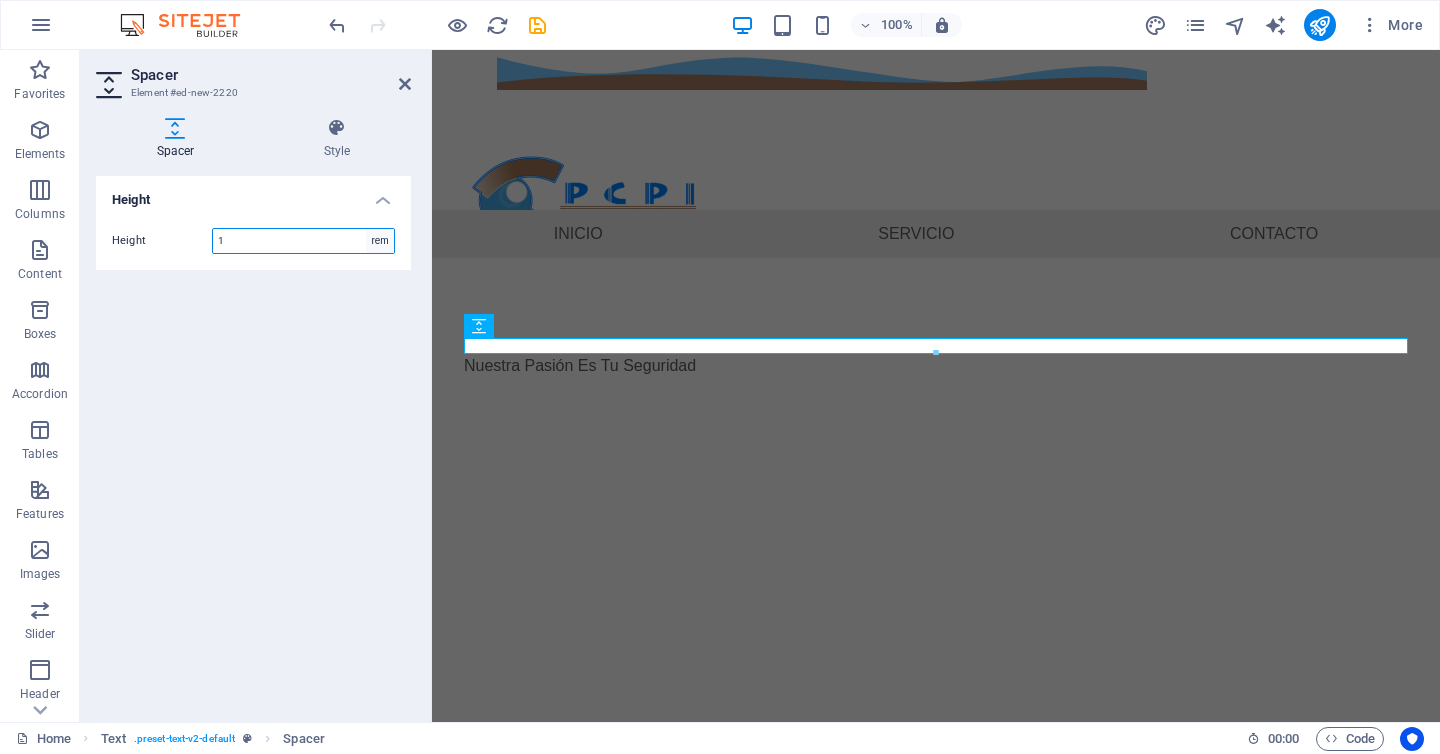 click on "px rem vh vw" at bounding box center [380, 241] 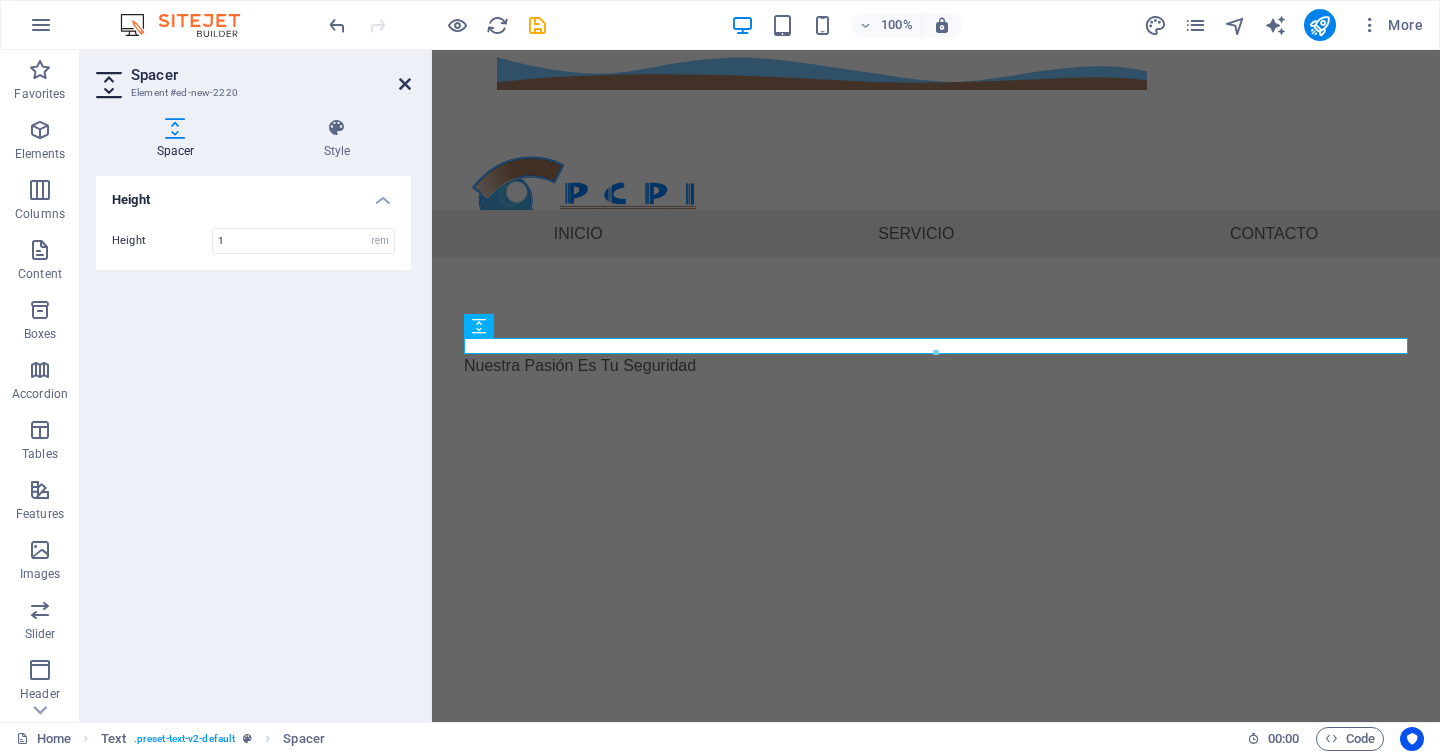 click at bounding box center [405, 84] 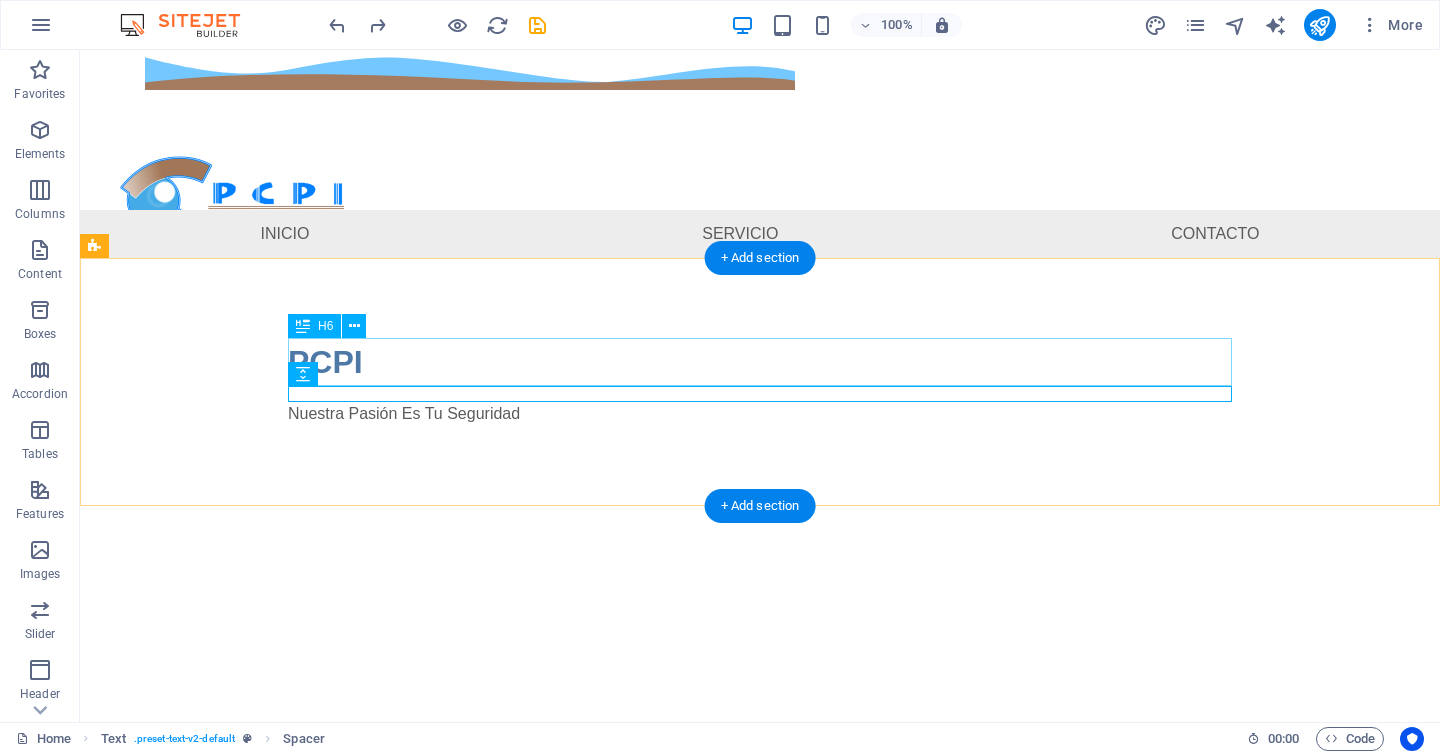 click on "PCPI" at bounding box center (760, 362) 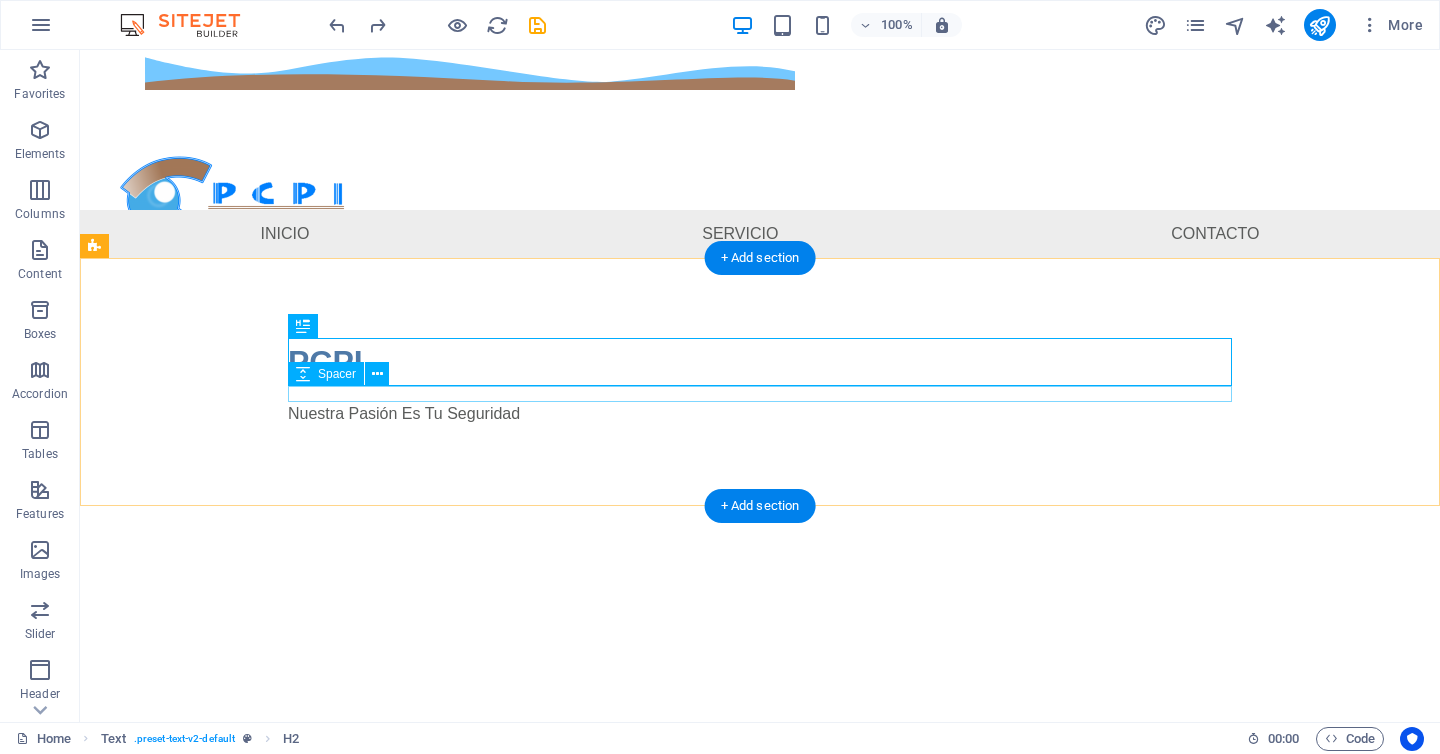 click at bounding box center [760, 394] 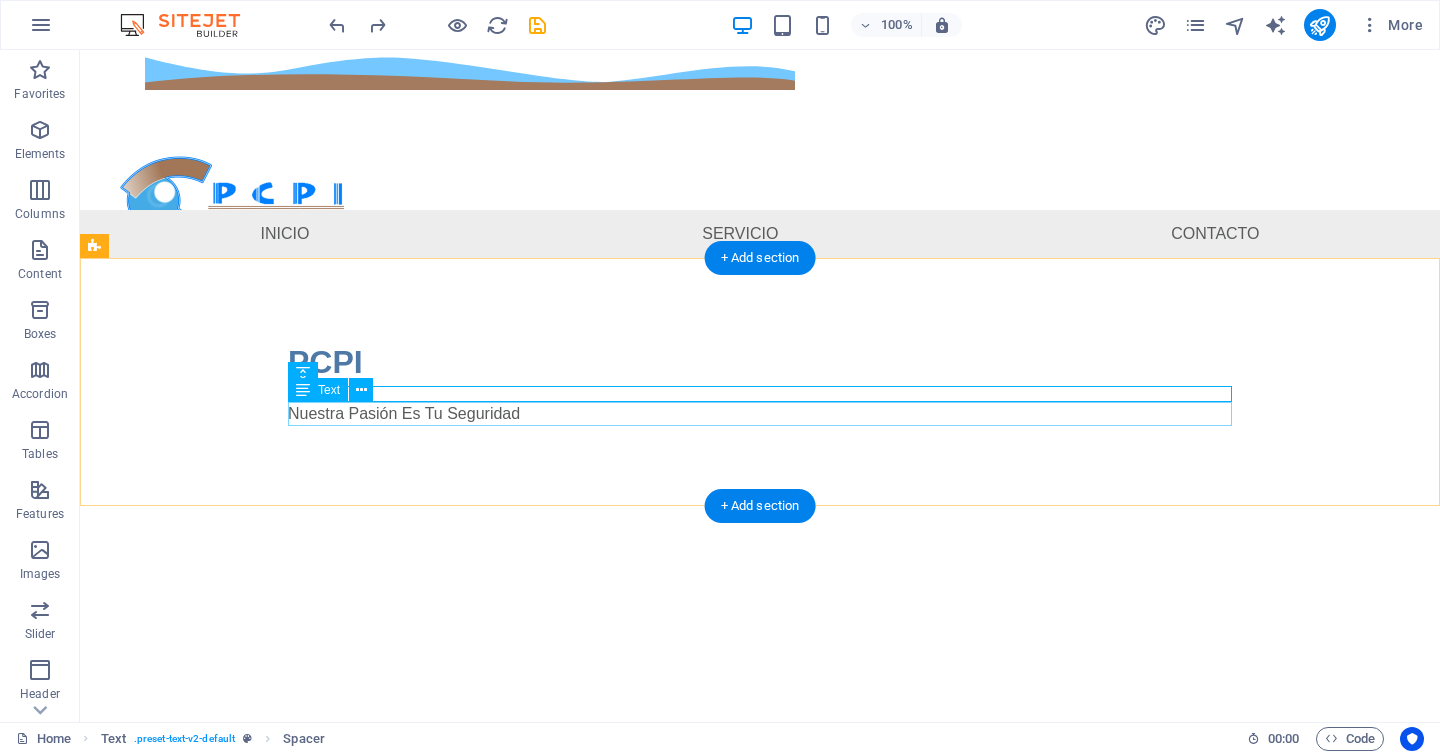 click on "Nuestra Pasión Es Tu Seguridad" at bounding box center [760, 414] 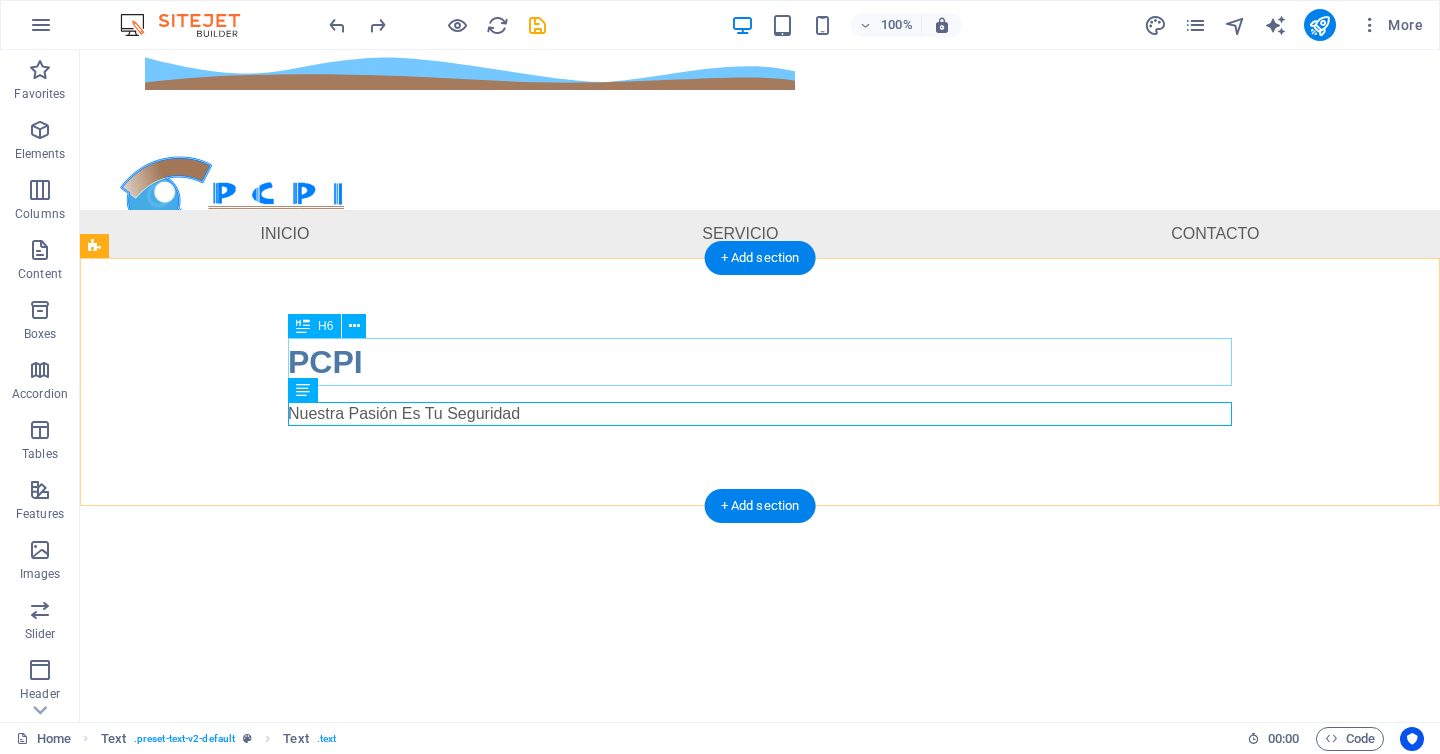 click on "PCPI" at bounding box center [760, 362] 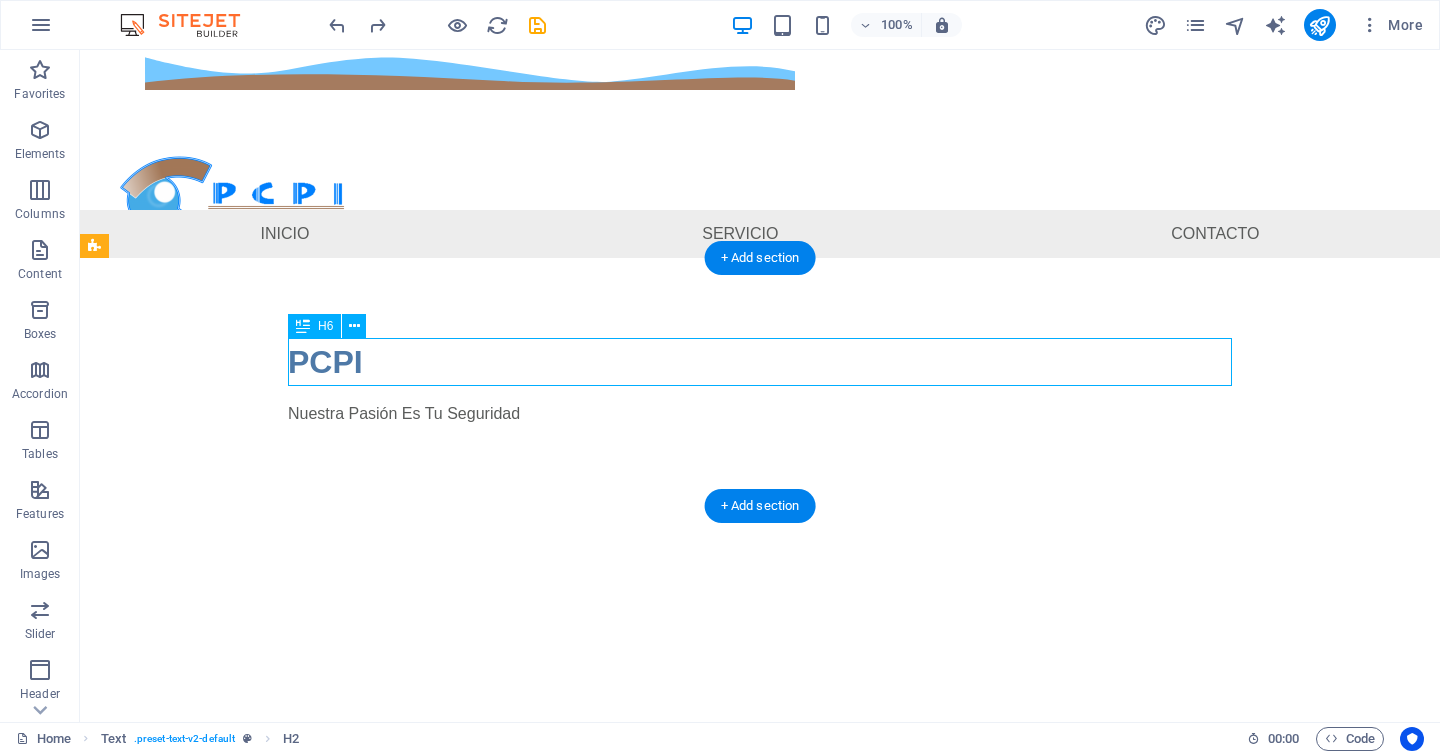 click on "PCPI" at bounding box center (760, 362) 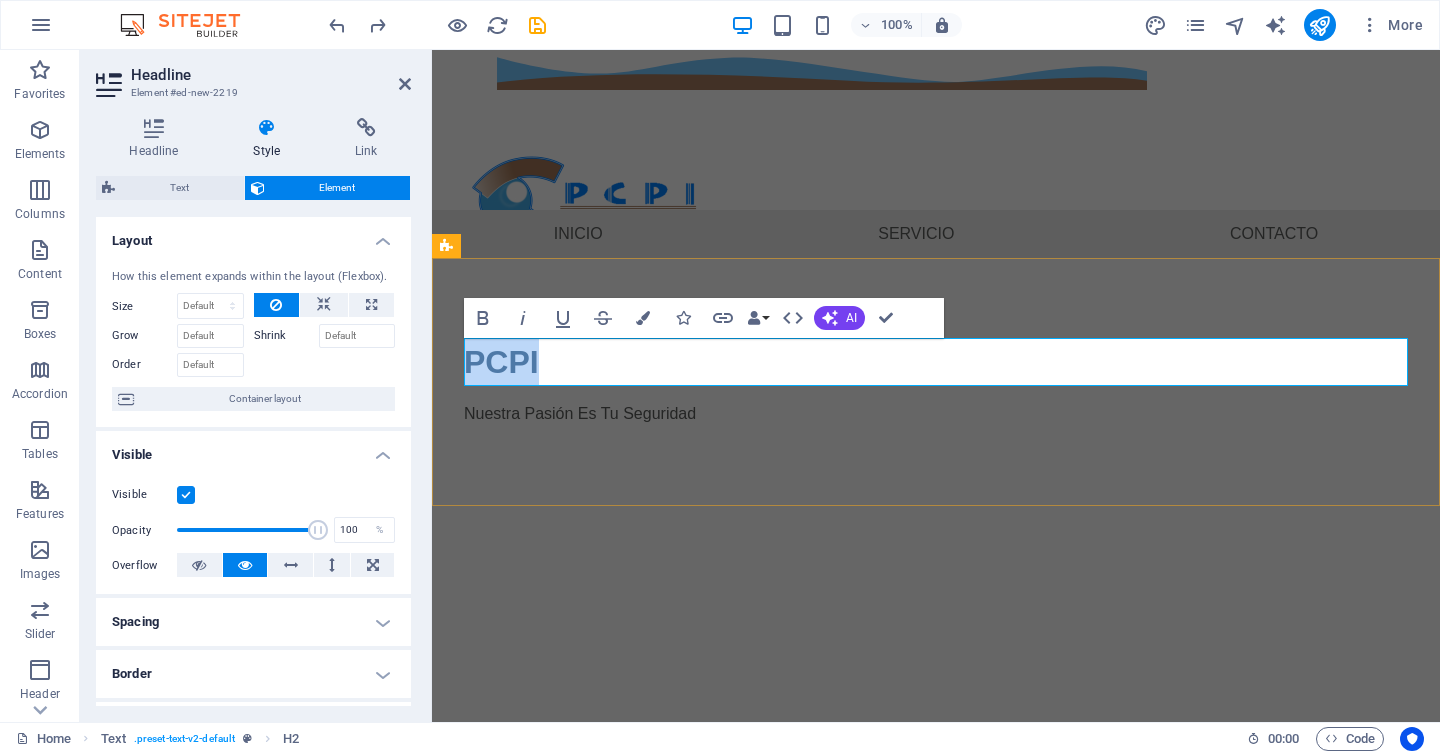 click on "PCPI" at bounding box center (936, 362) 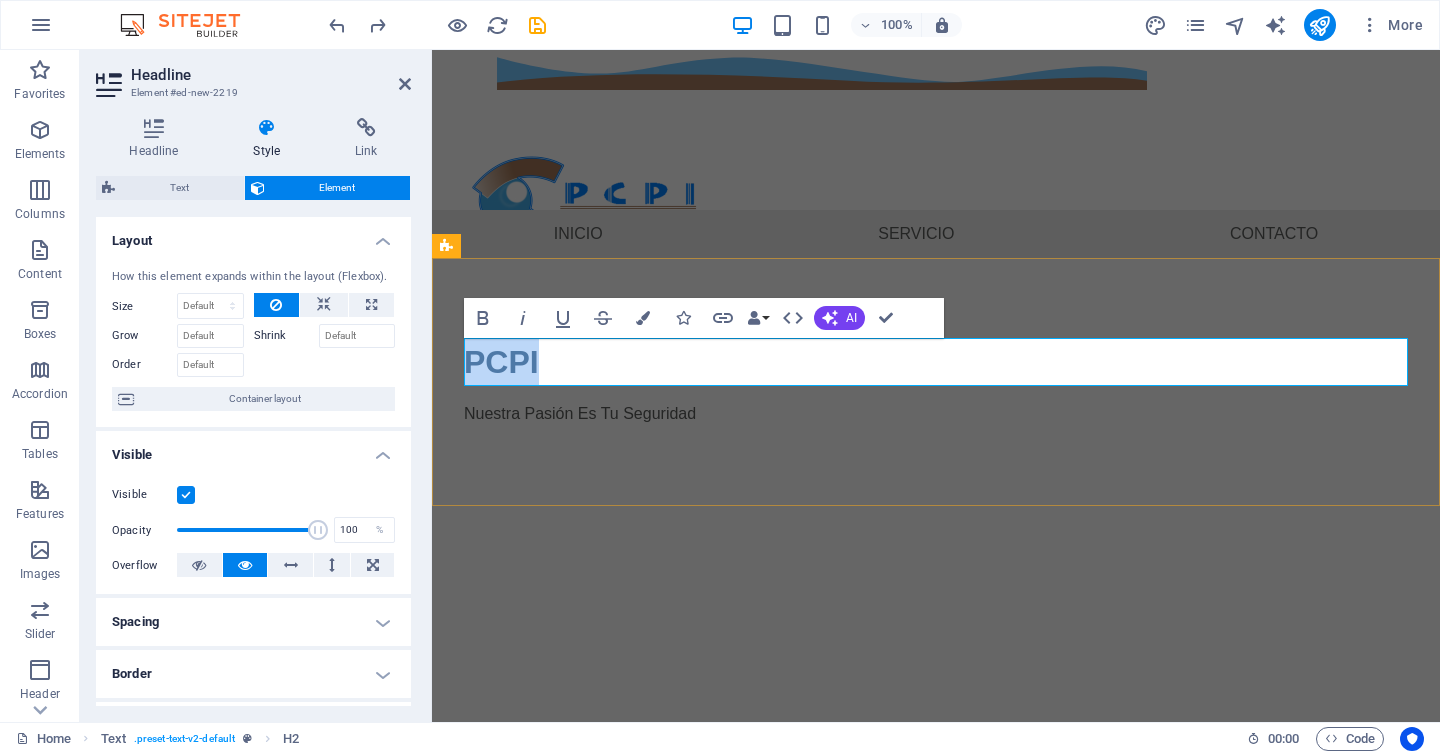drag, startPoint x: 580, startPoint y: 357, endPoint x: 460, endPoint y: 346, distance: 120.50311 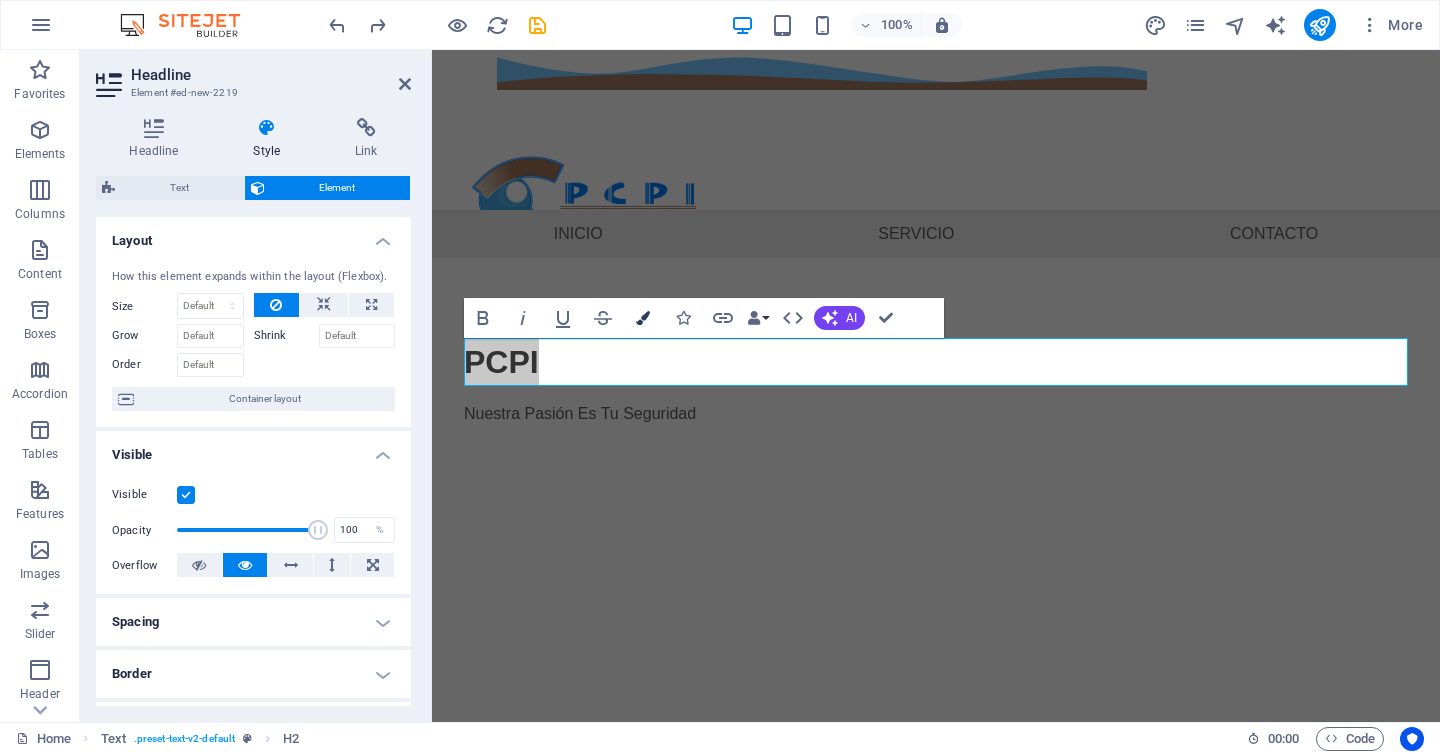 click at bounding box center [643, 318] 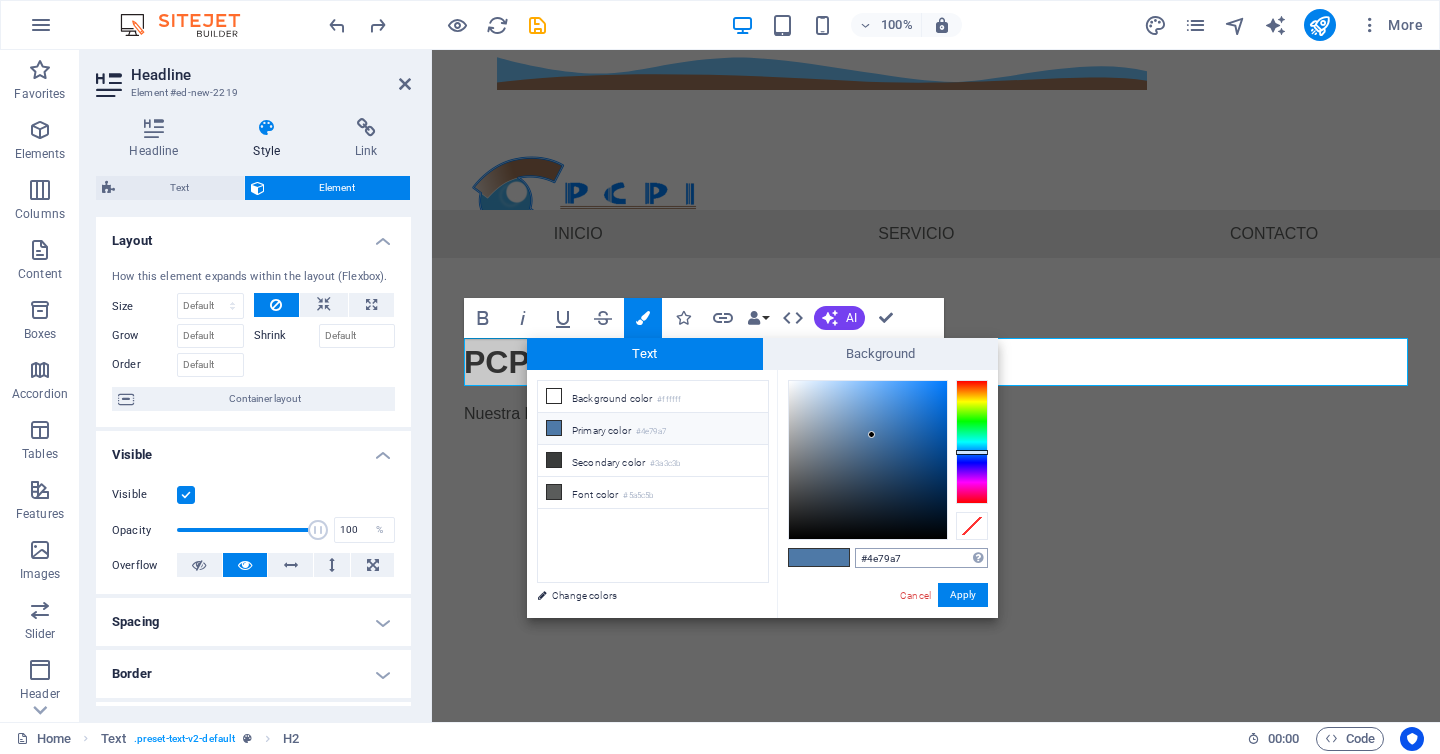 click on "#4e79a7" at bounding box center (921, 558) 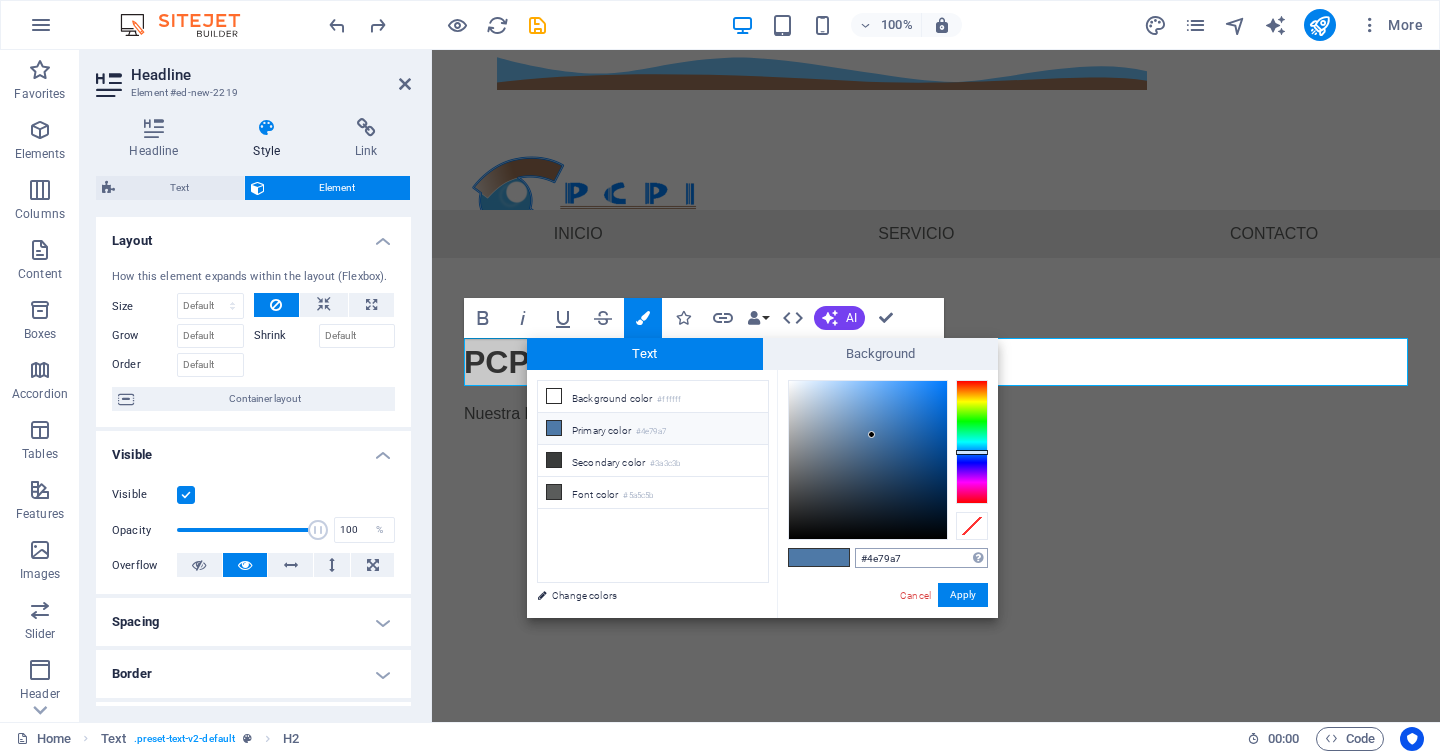 click on "#4e79a7" at bounding box center (921, 558) 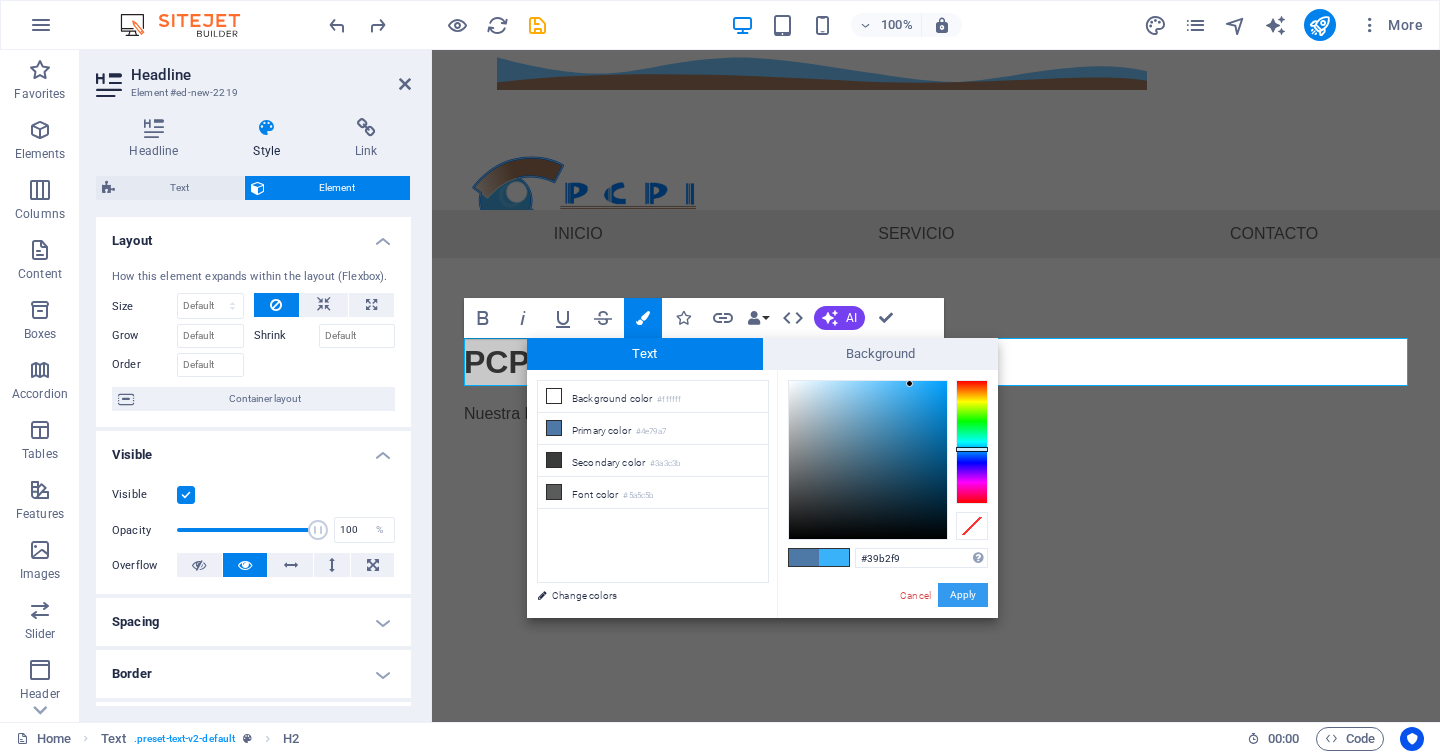 click on "Apply" at bounding box center (963, 595) 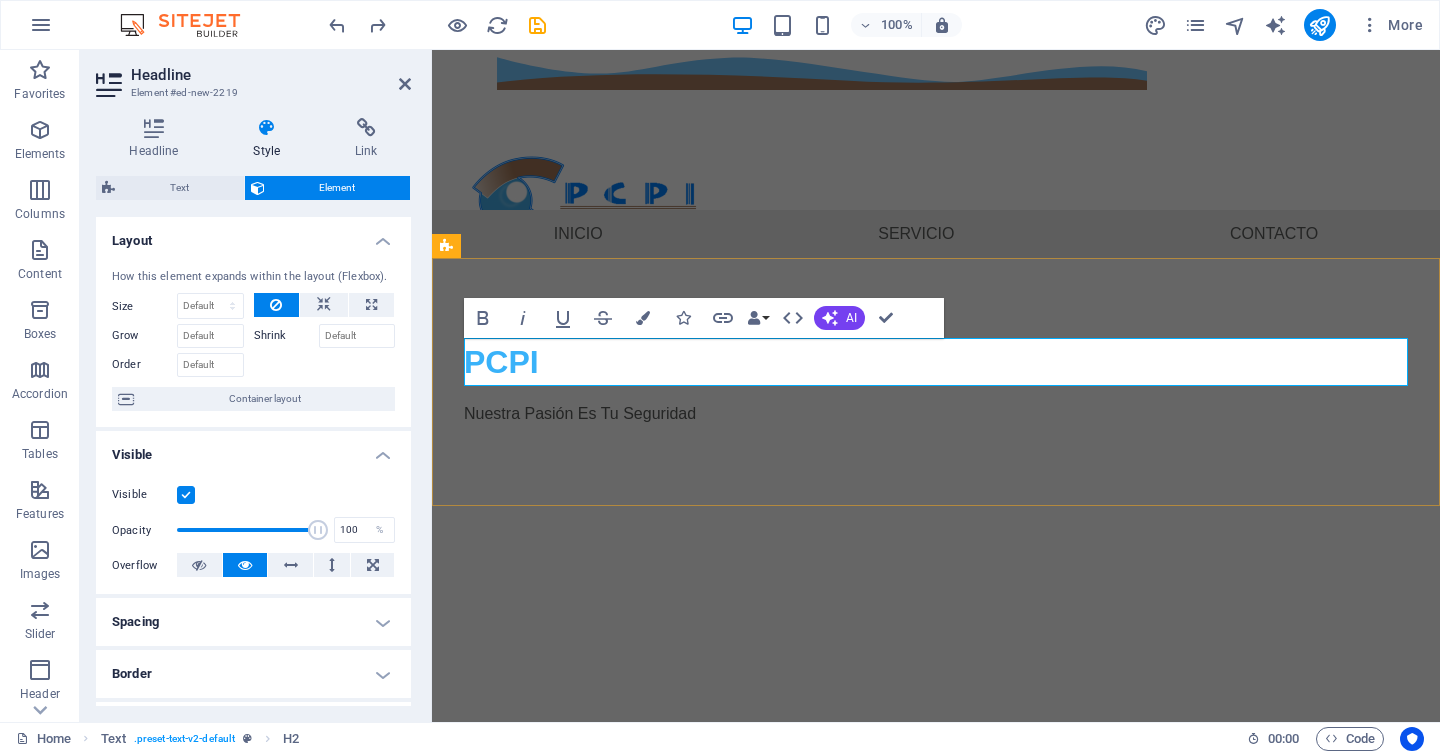 click on "PCPI" at bounding box center [936, 362] 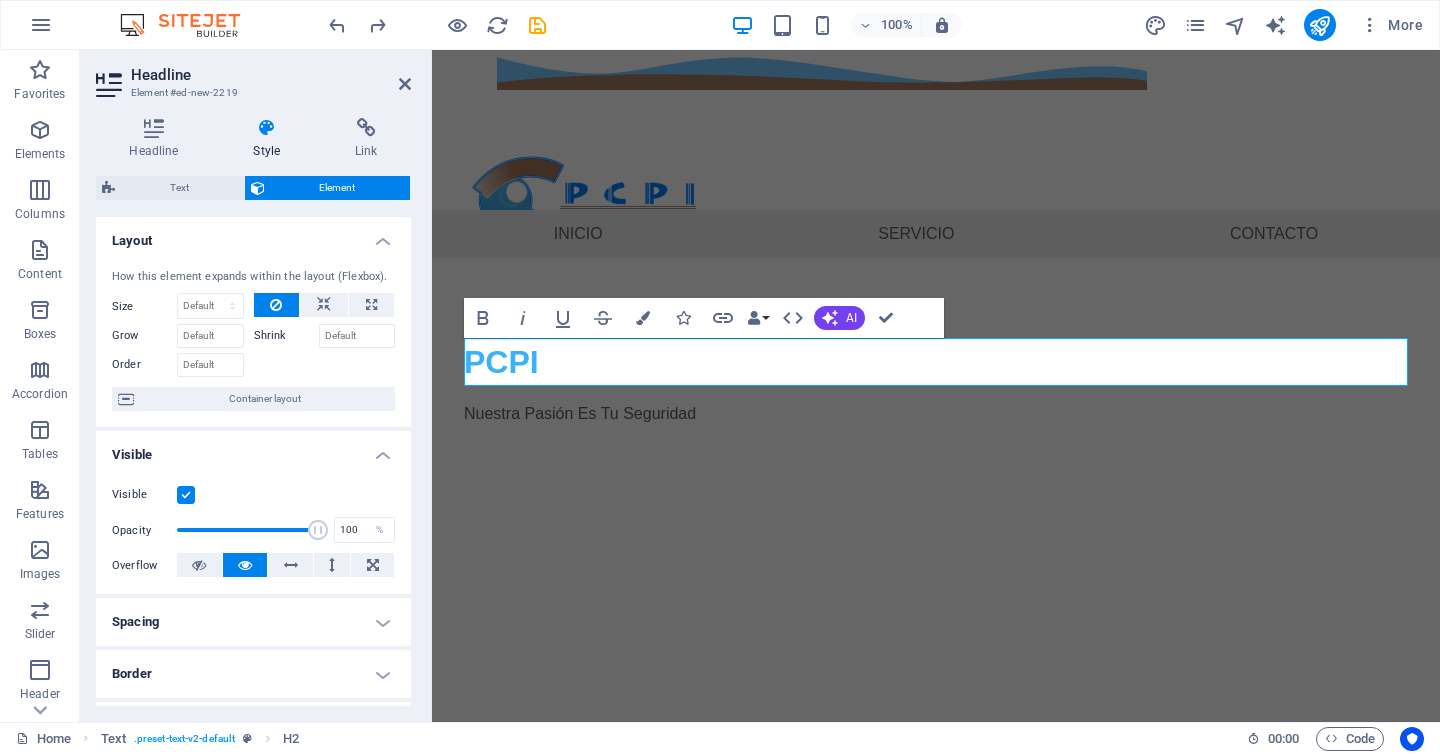 click on "Skip to main content
8183454327 ISAAC GARZA 1208 PTE, COL. CENTRO ,  Monterrey   64000 Menu Inicio Servicio Contacto PCPI Nuestra Pasión Es Tu Seguridad" at bounding box center [936, 278] 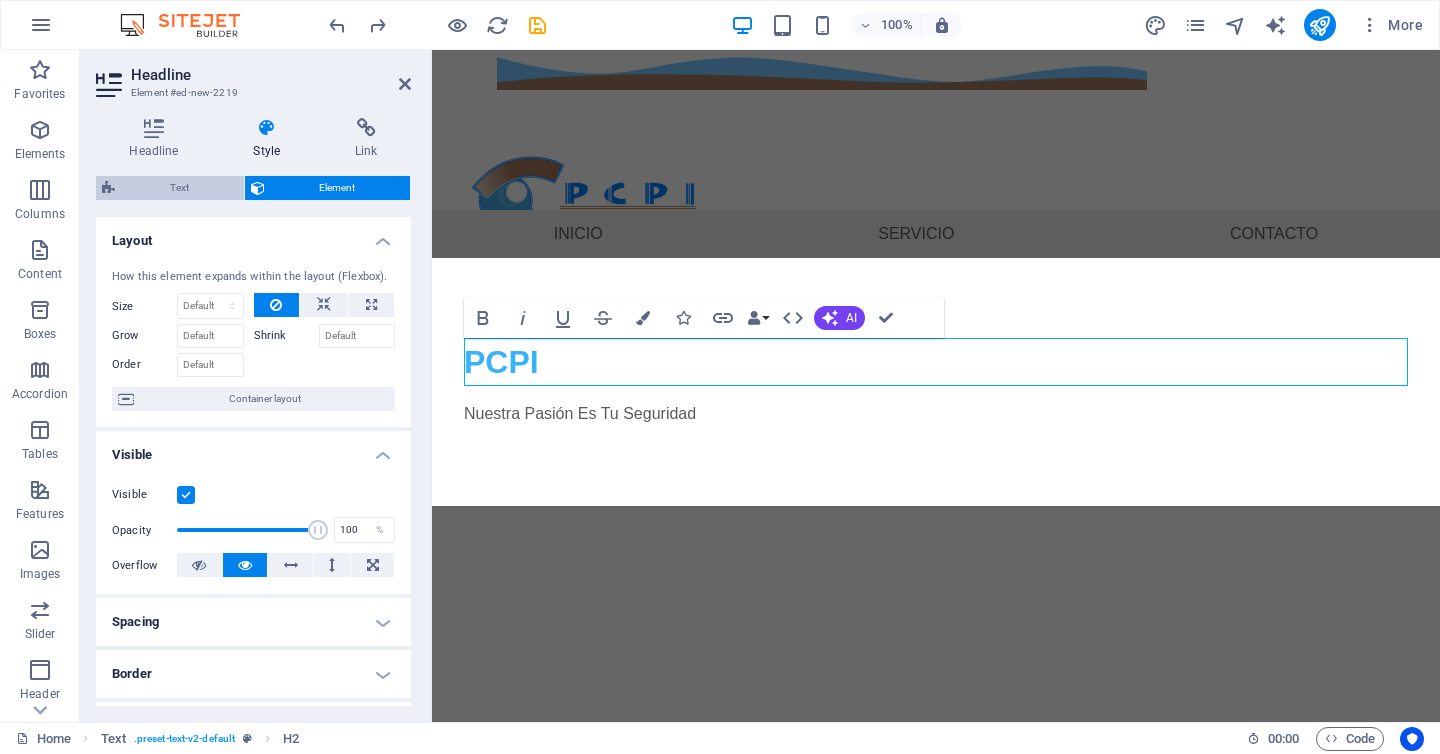 click on "Text" at bounding box center [179, 188] 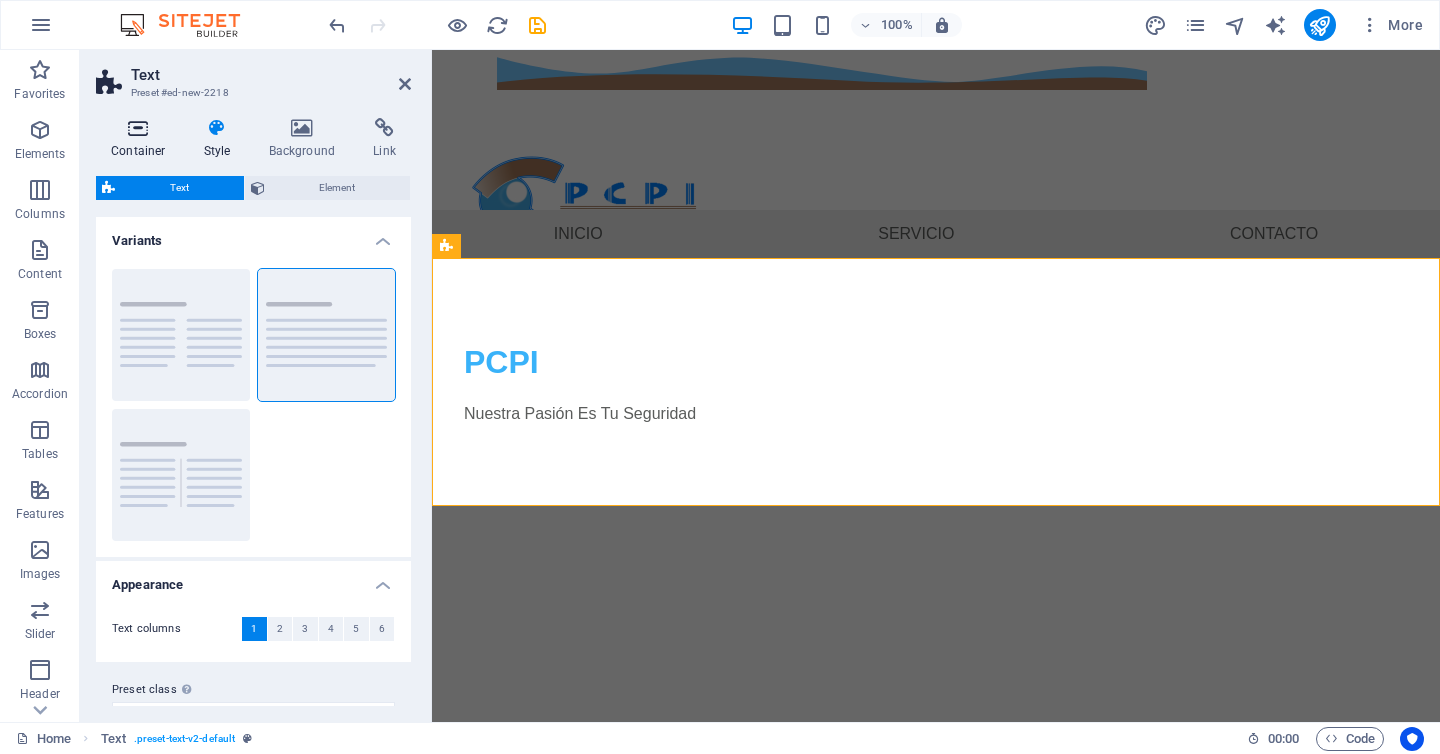 click at bounding box center [138, 128] 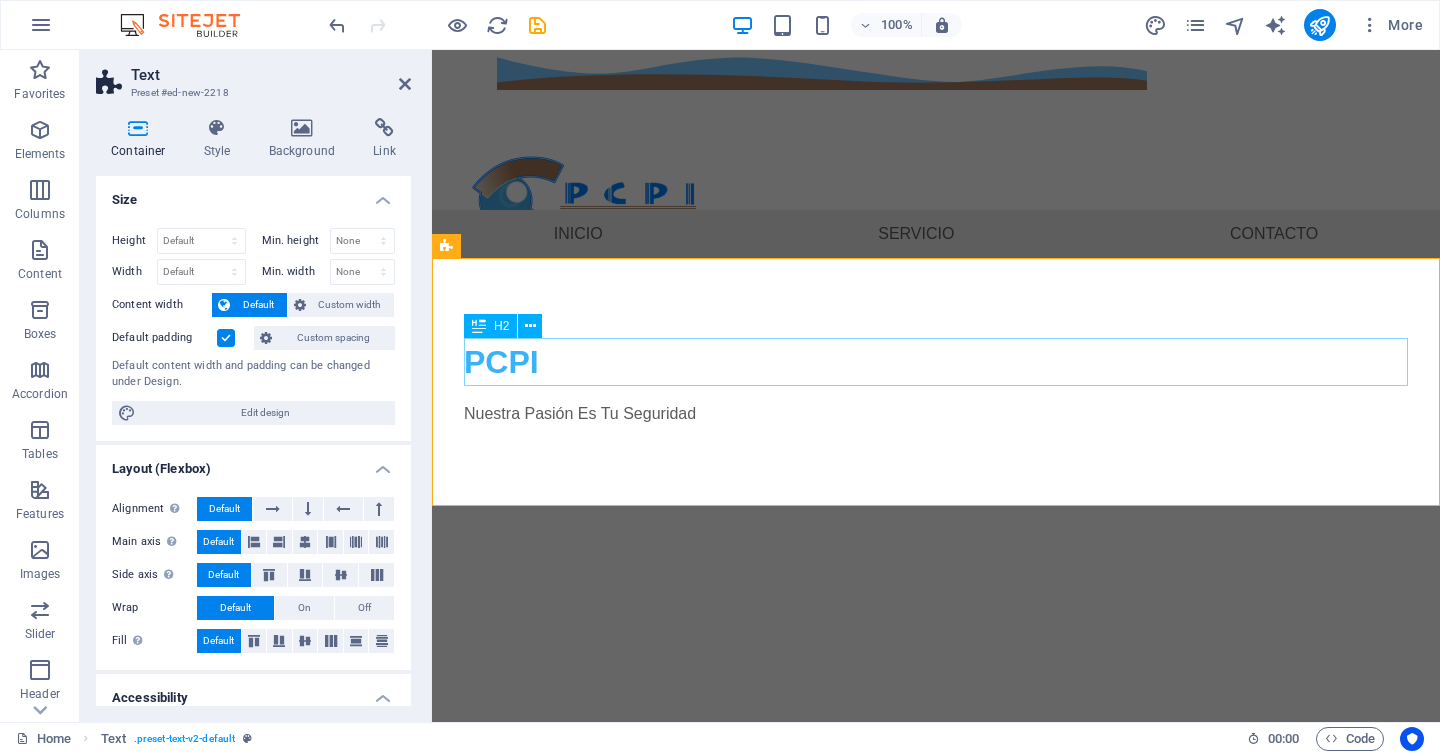 click on "PCPI" at bounding box center (936, 362) 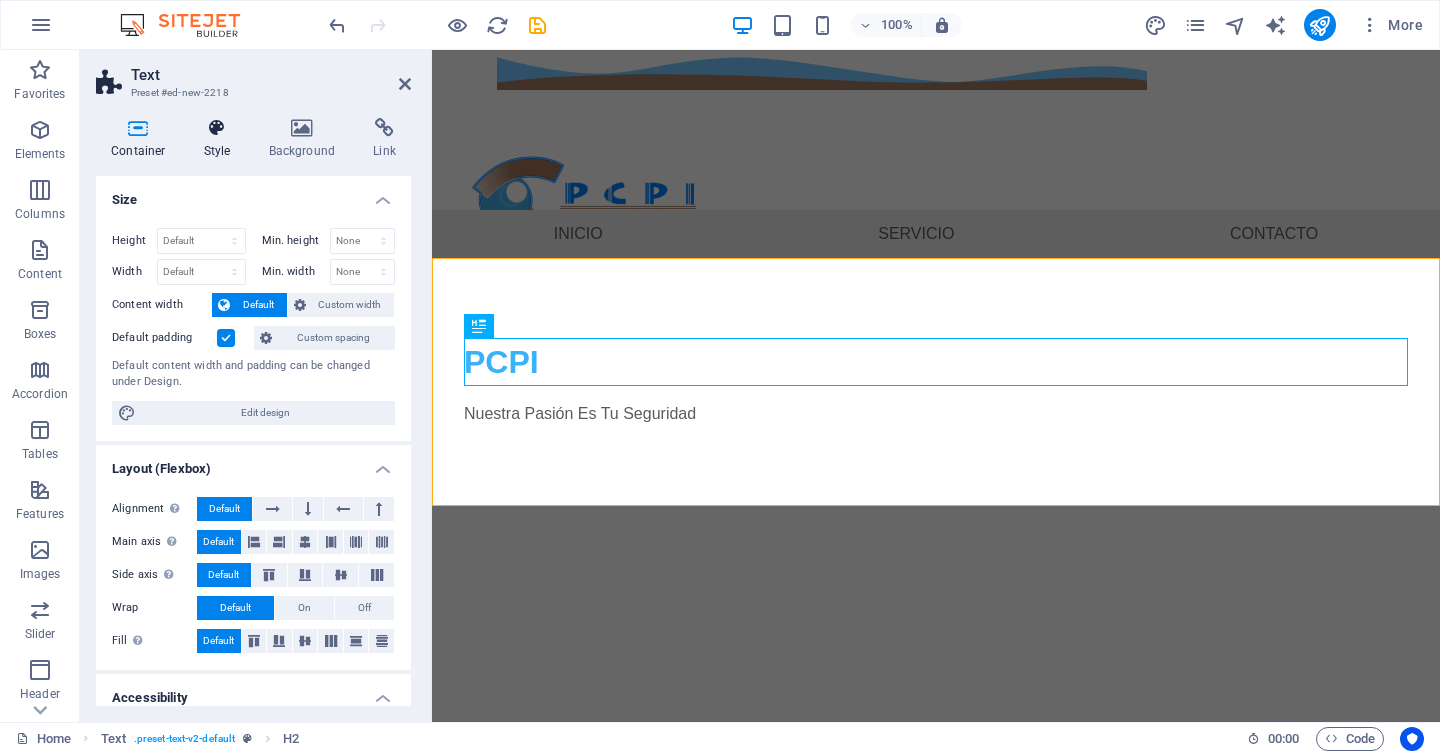 click at bounding box center [217, 128] 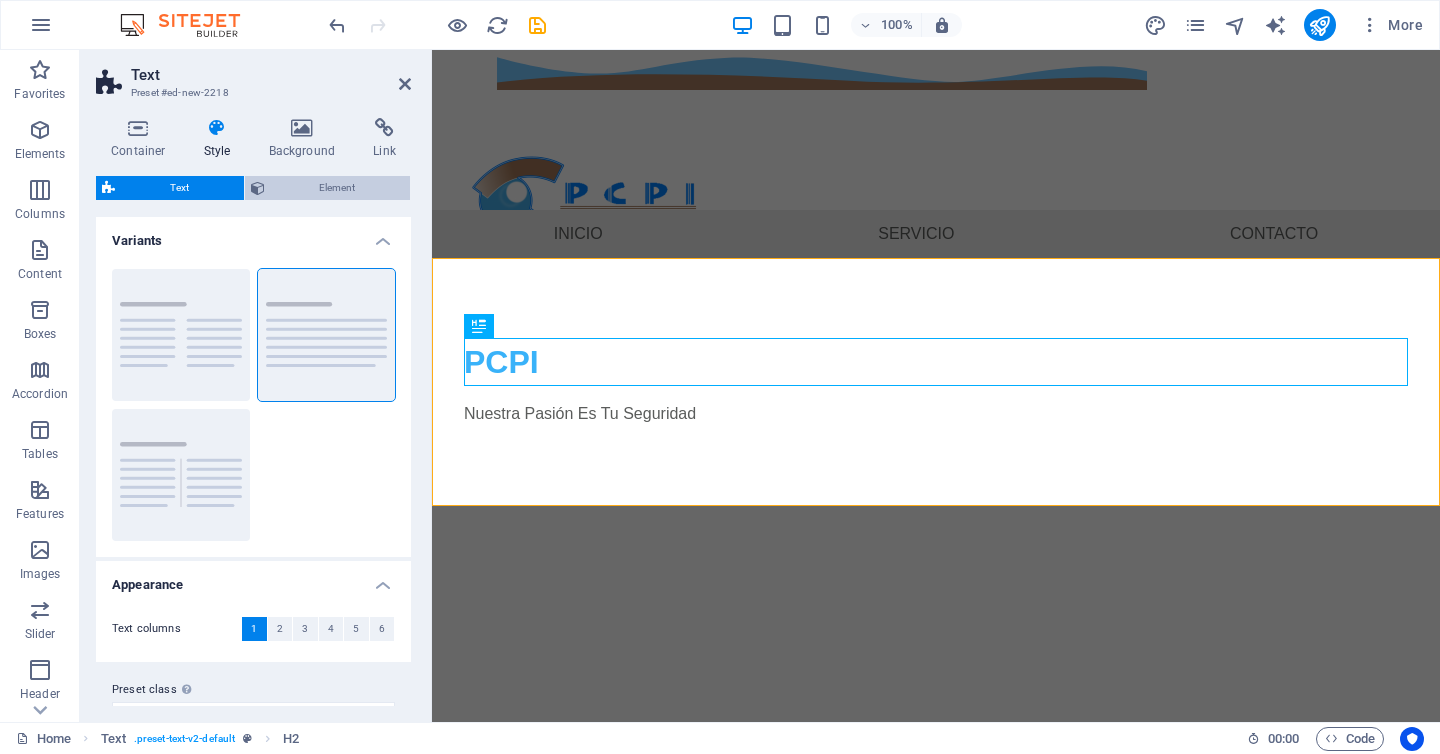 click on "Element" at bounding box center [338, 188] 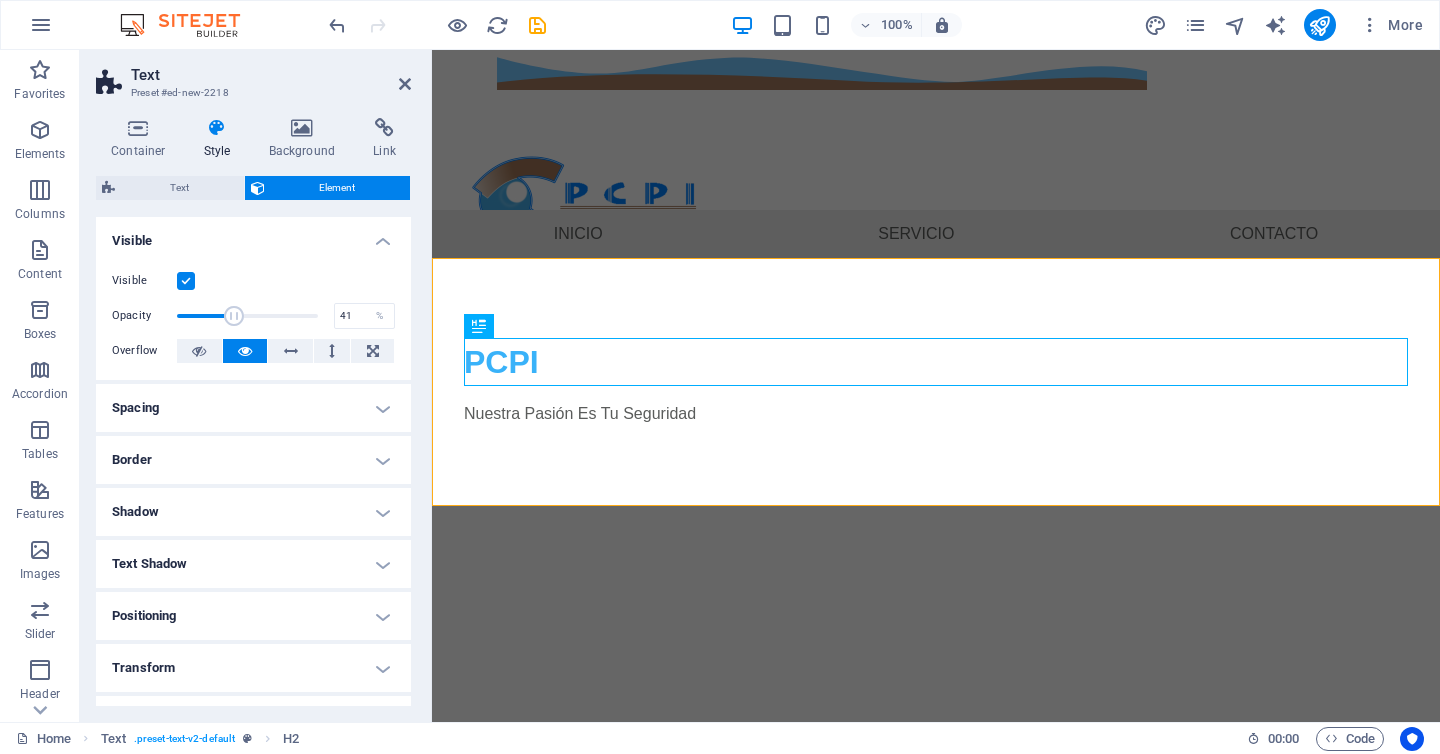 drag, startPoint x: 317, startPoint y: 314, endPoint x: 232, endPoint y: 311, distance: 85.052925 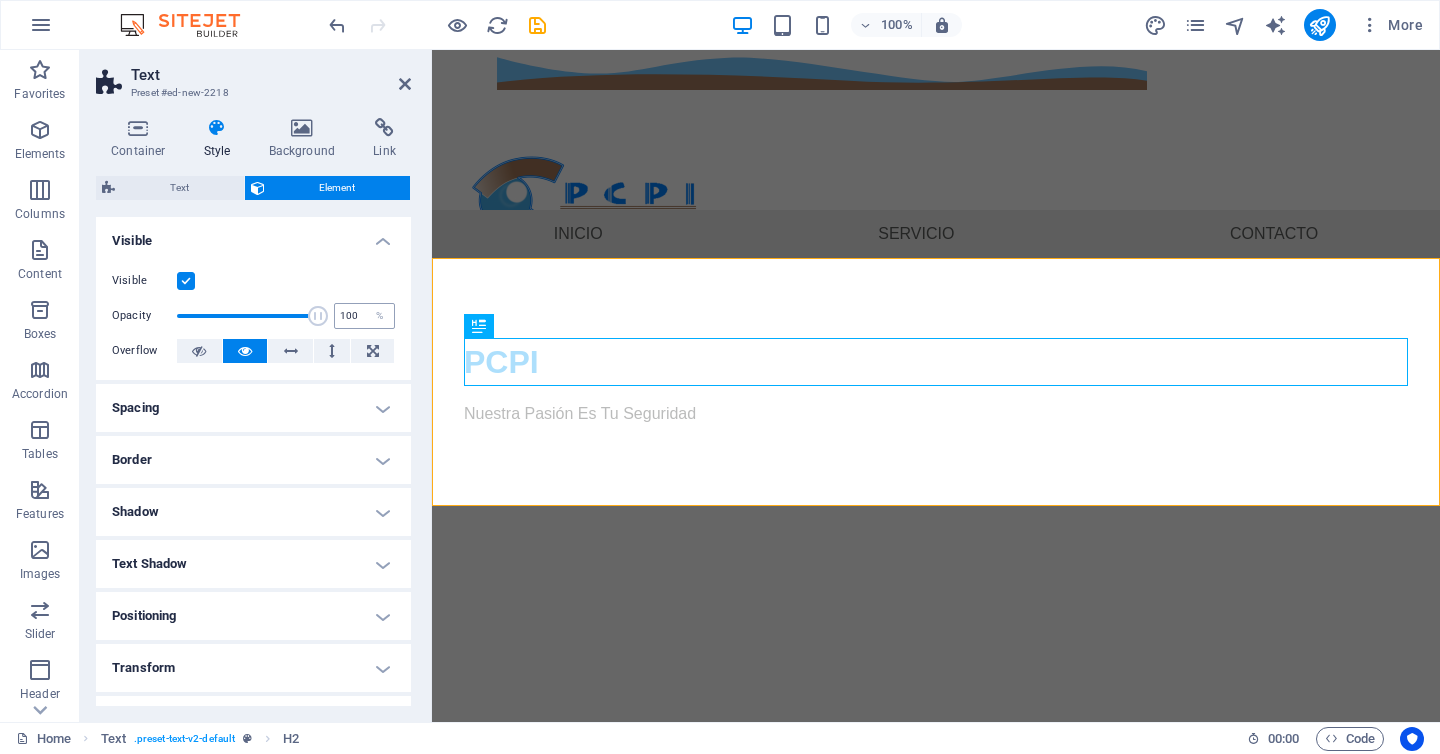 drag, startPoint x: 233, startPoint y: 311, endPoint x: 349, endPoint y: 311, distance: 116 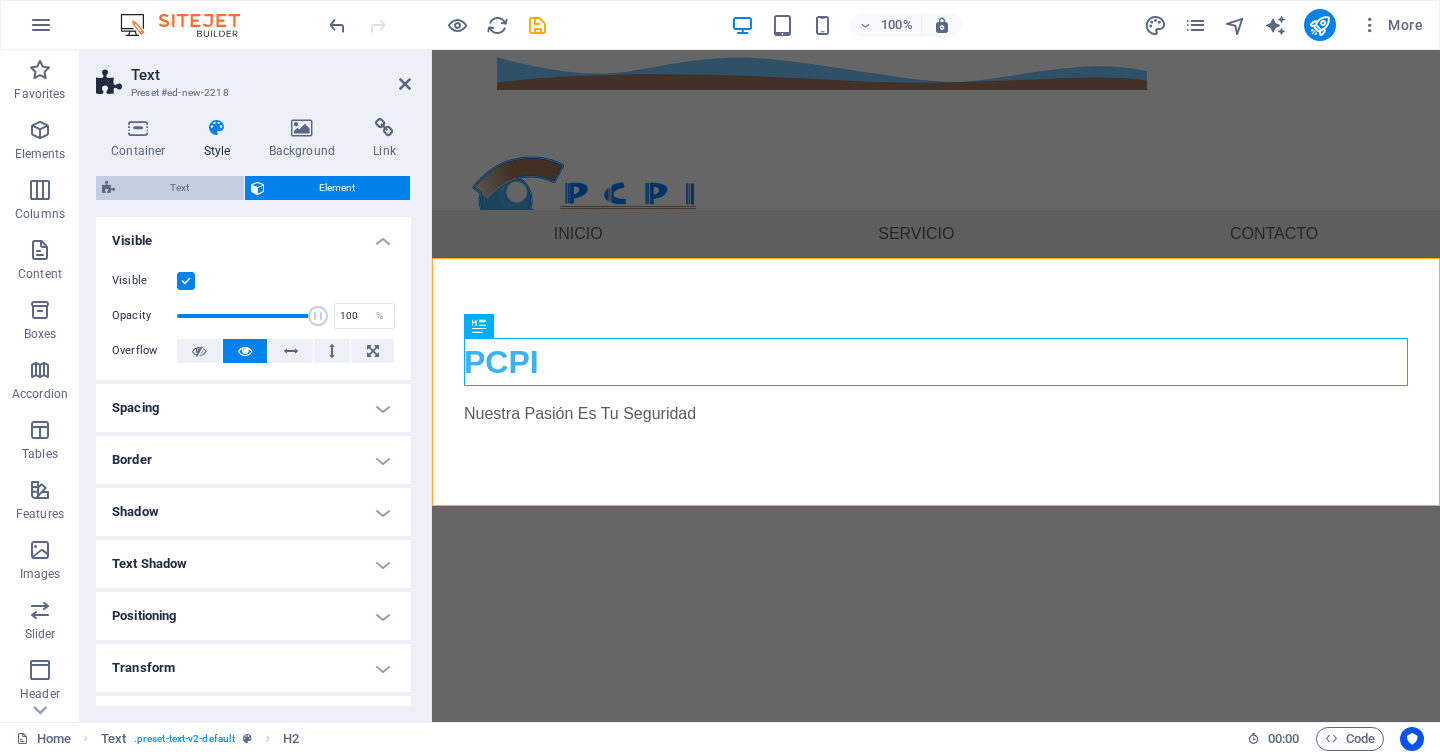 click on "Text" at bounding box center [179, 188] 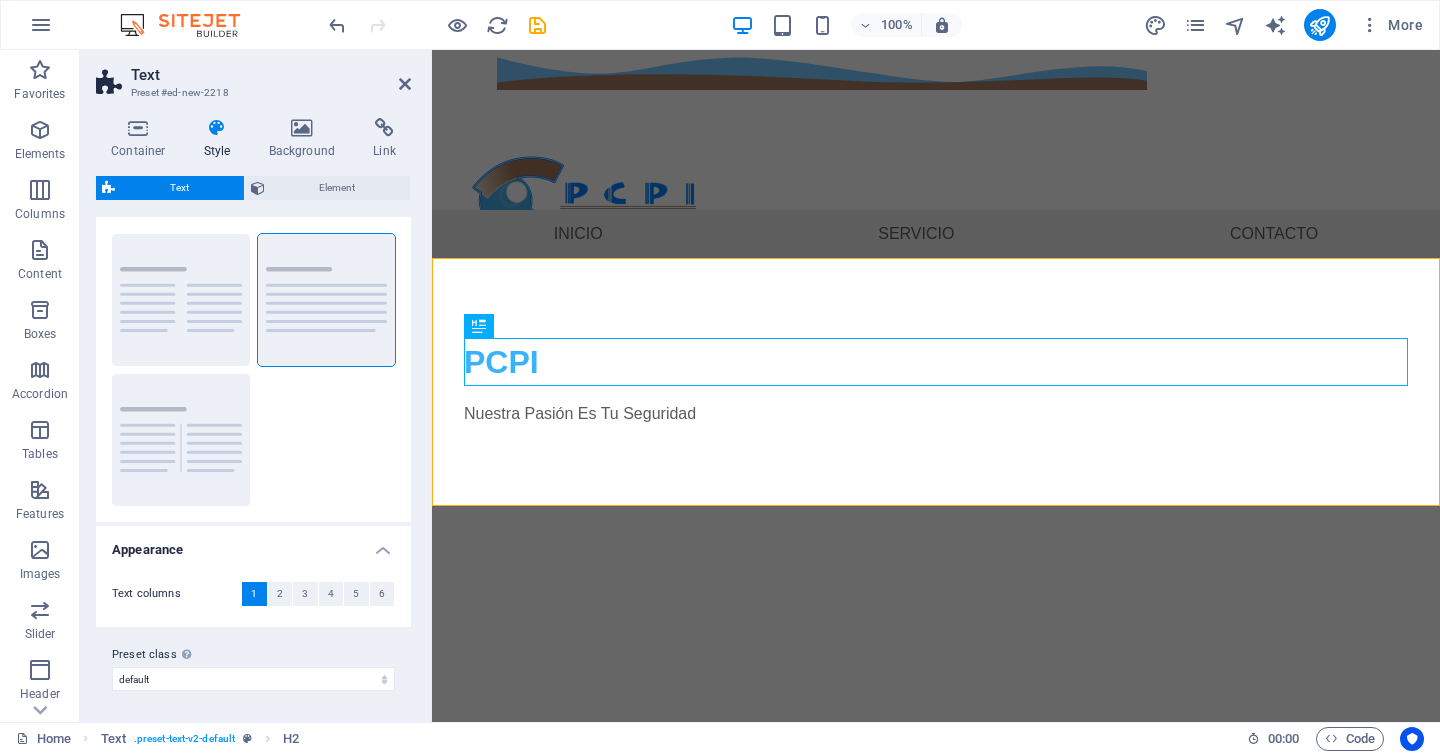 scroll, scrollTop: 0, scrollLeft: 0, axis: both 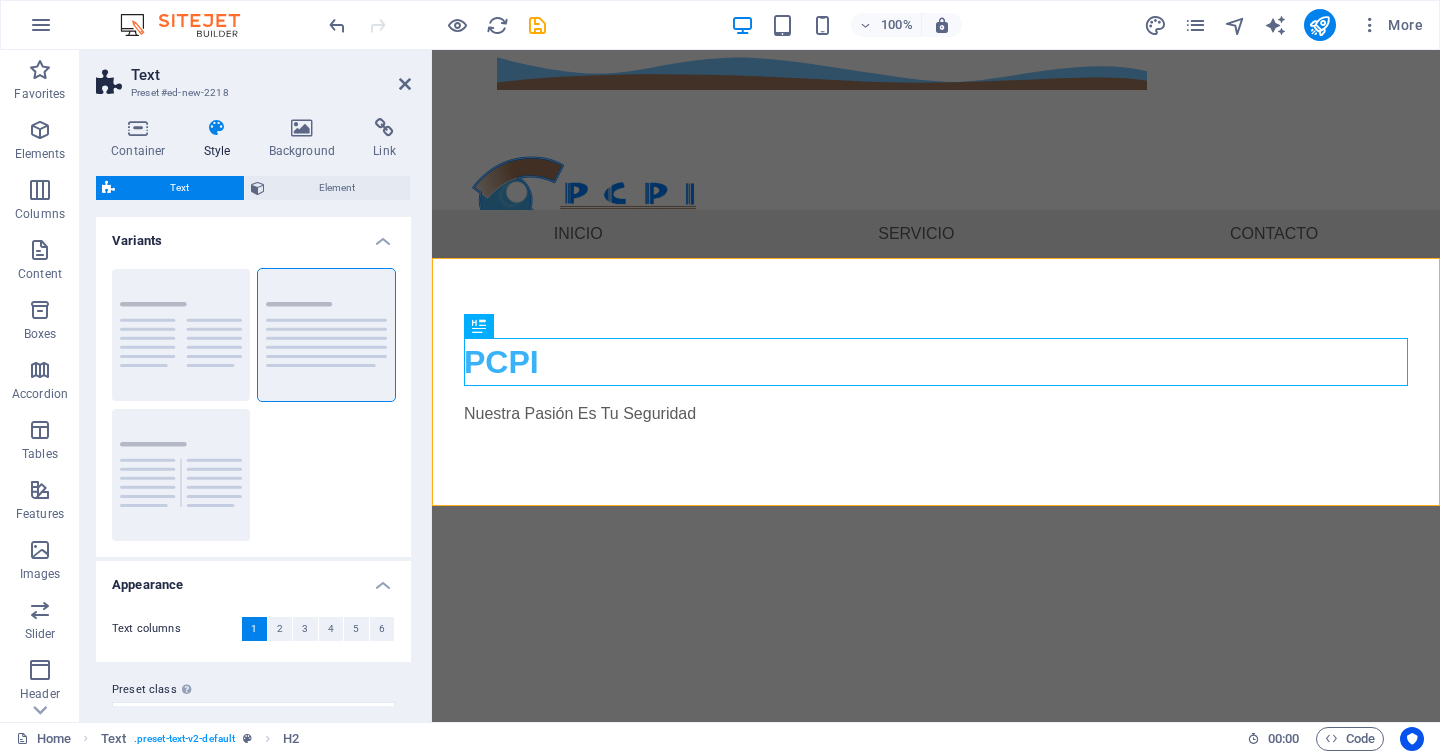 click on "Appearance" at bounding box center [253, 579] 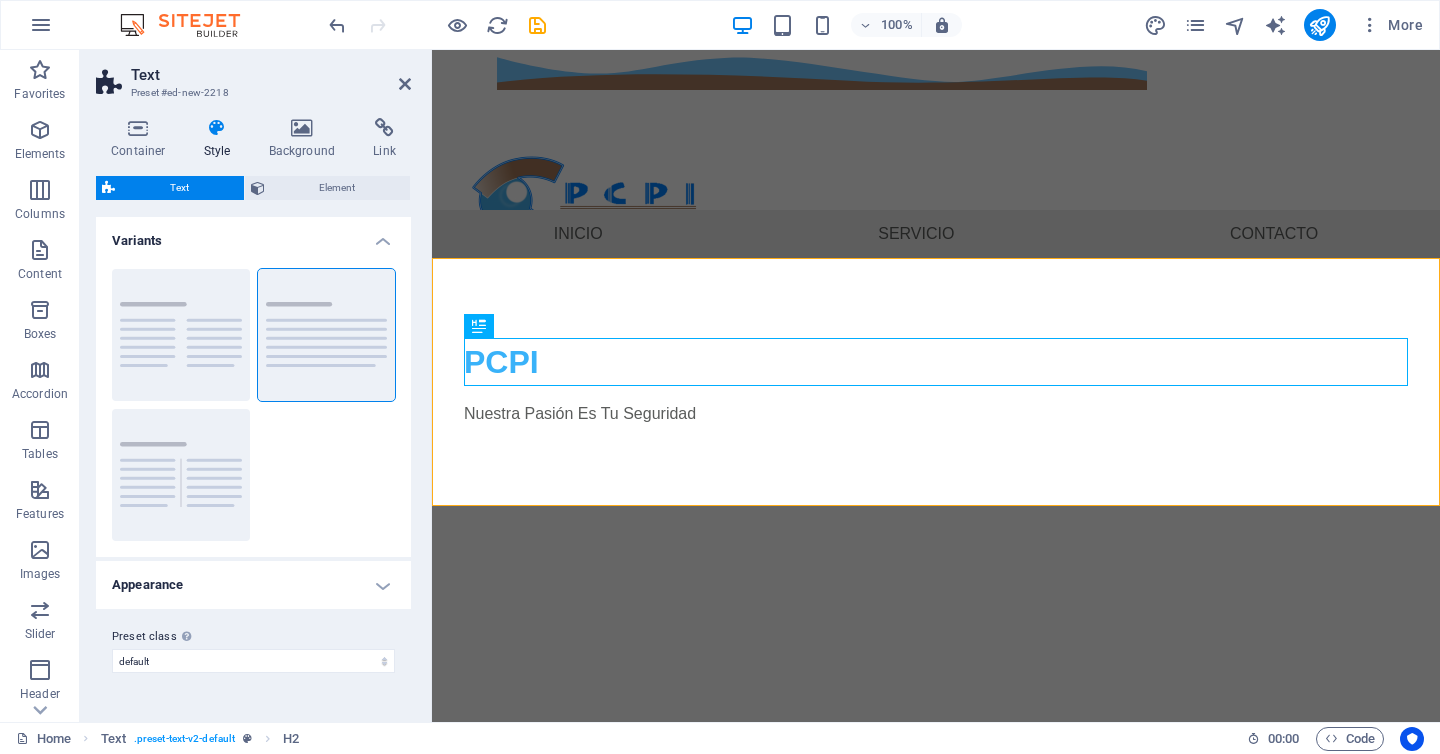 click on "Variants" at bounding box center [253, 235] 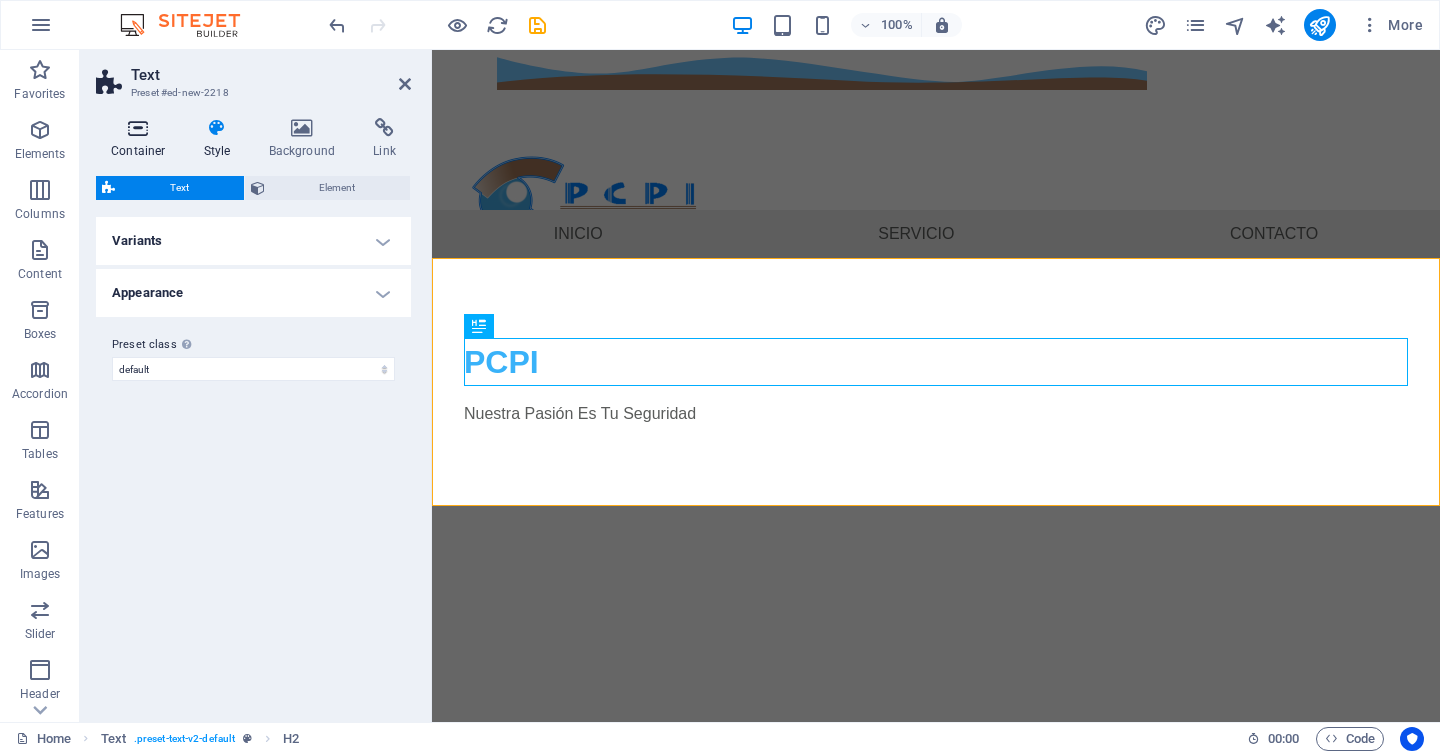 click at bounding box center [138, 128] 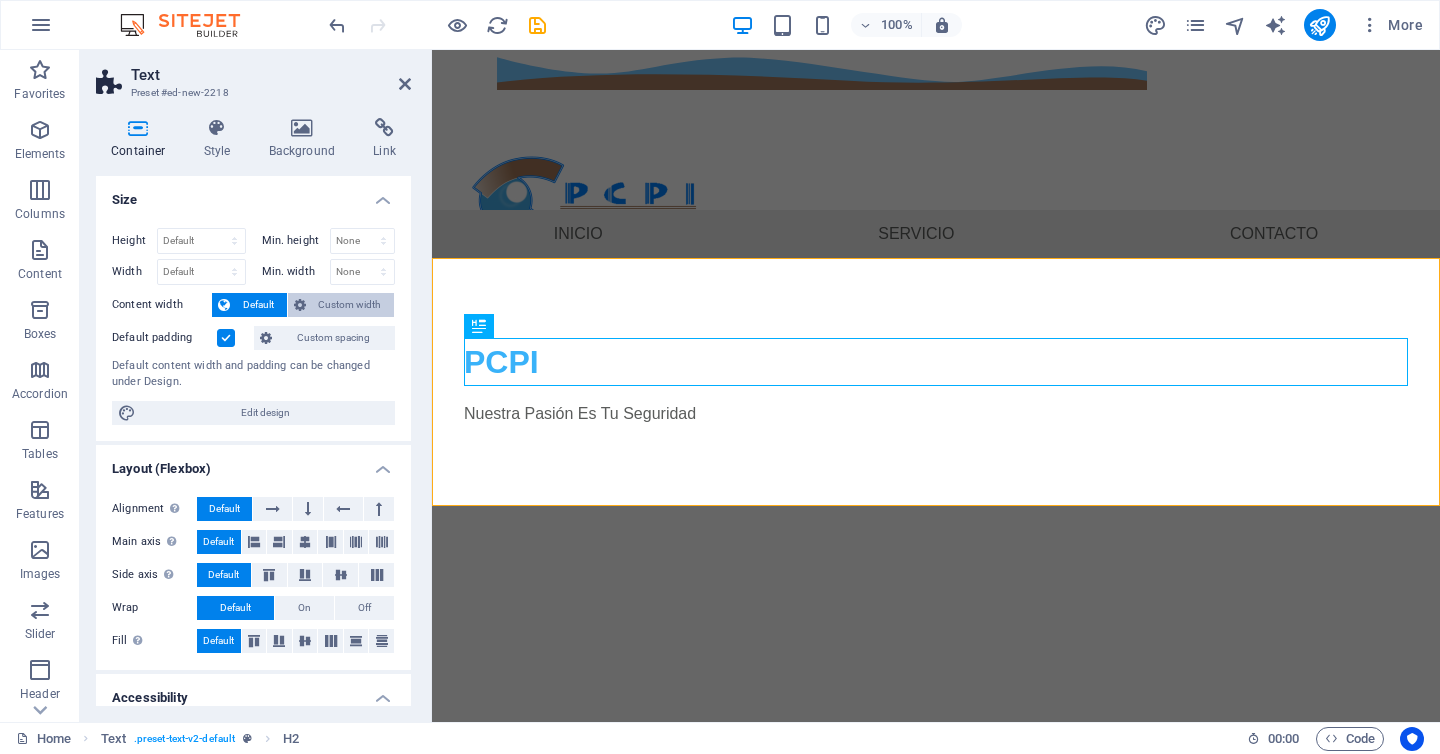 click on "Custom width" at bounding box center (350, 305) 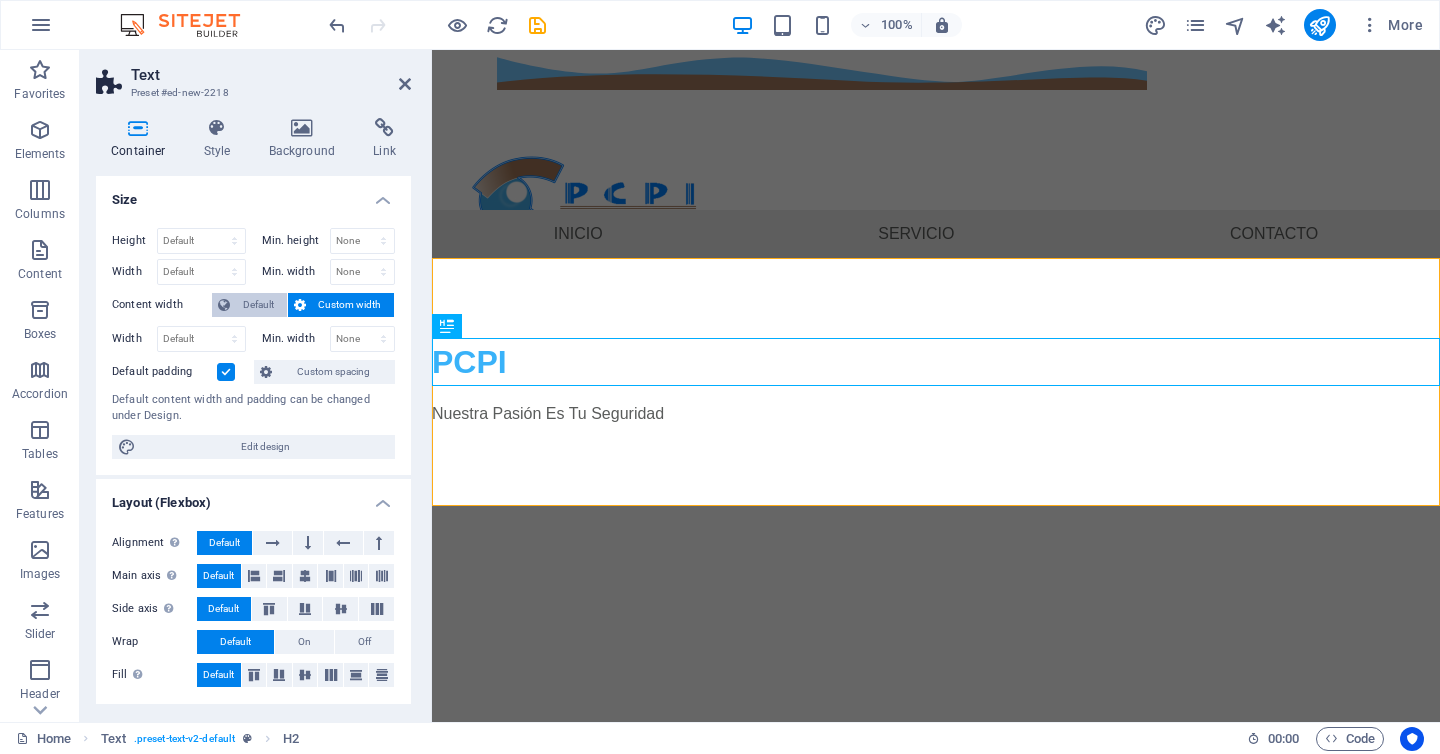 click on "Default" at bounding box center (258, 305) 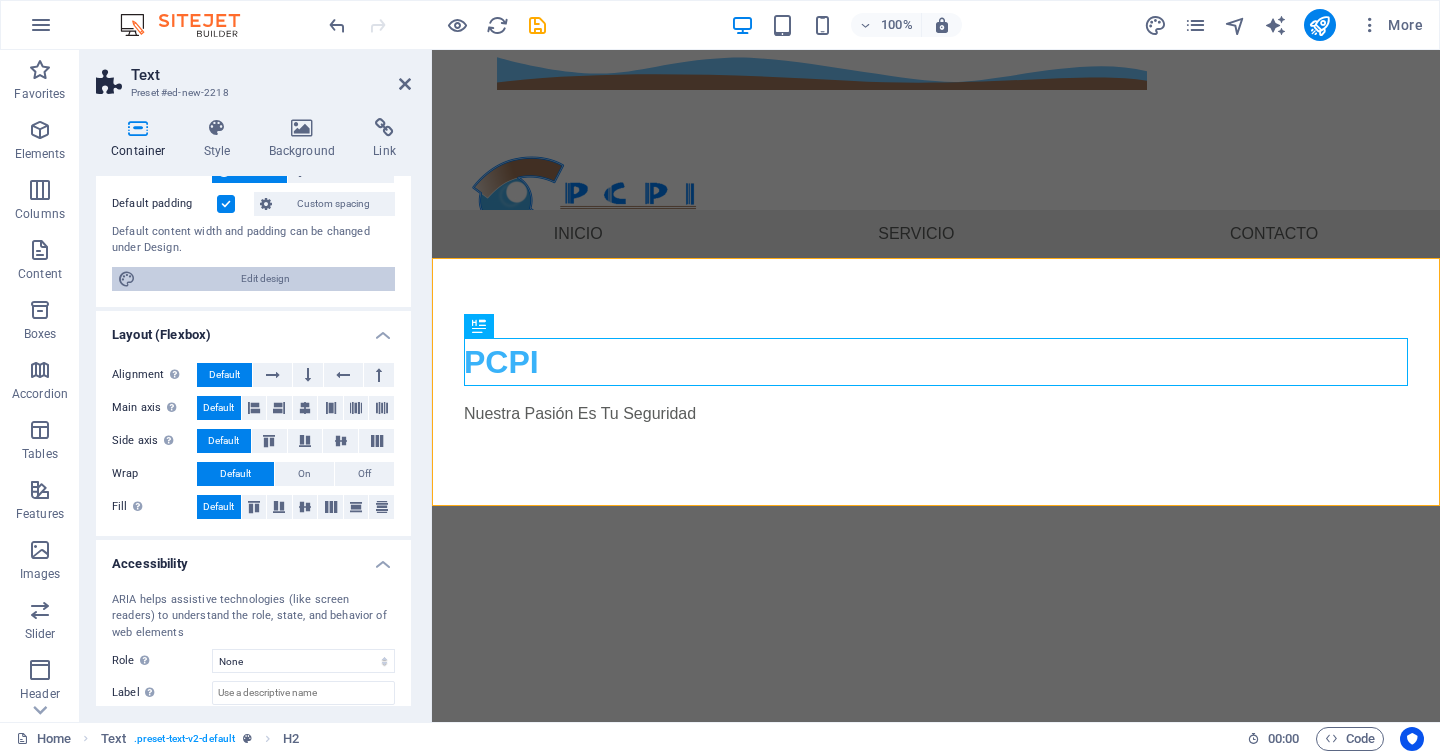 scroll, scrollTop: 138, scrollLeft: 0, axis: vertical 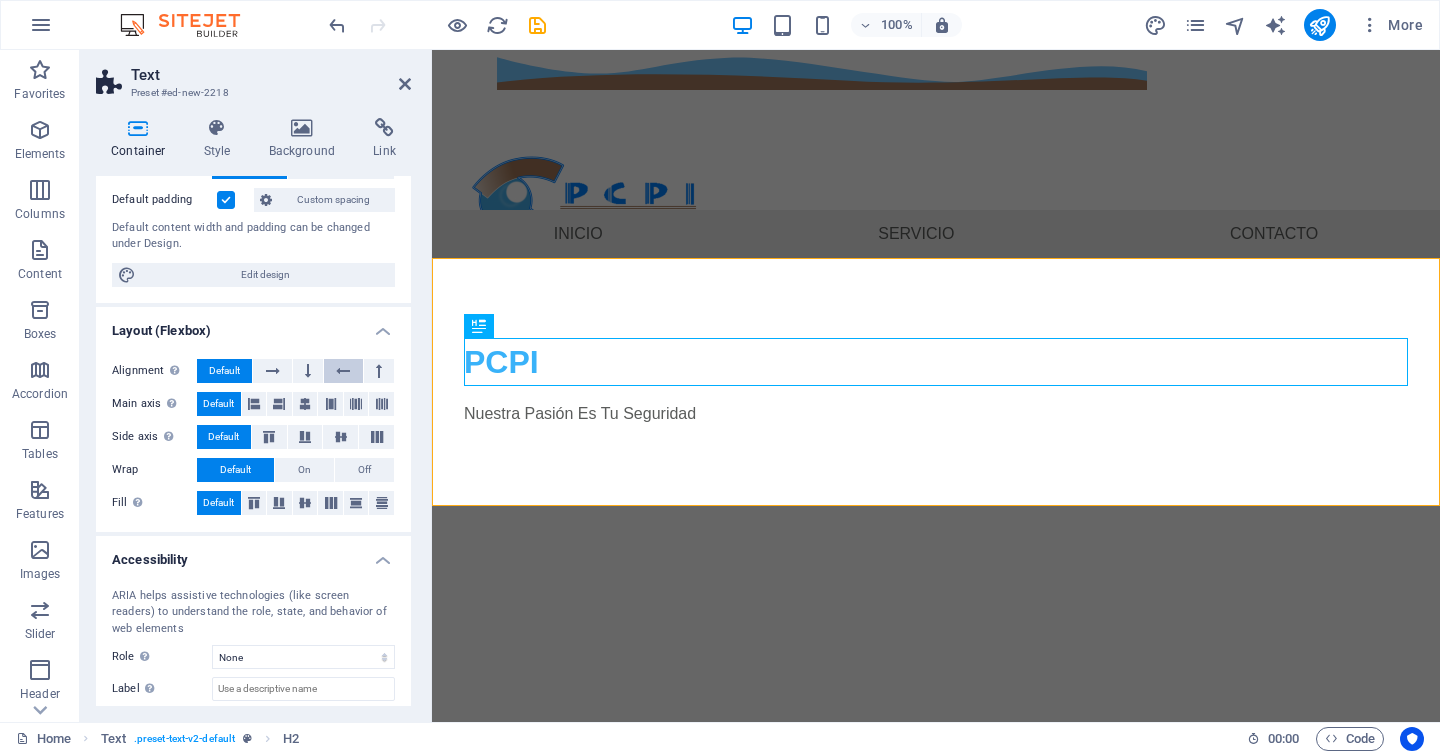 click at bounding box center [343, 371] 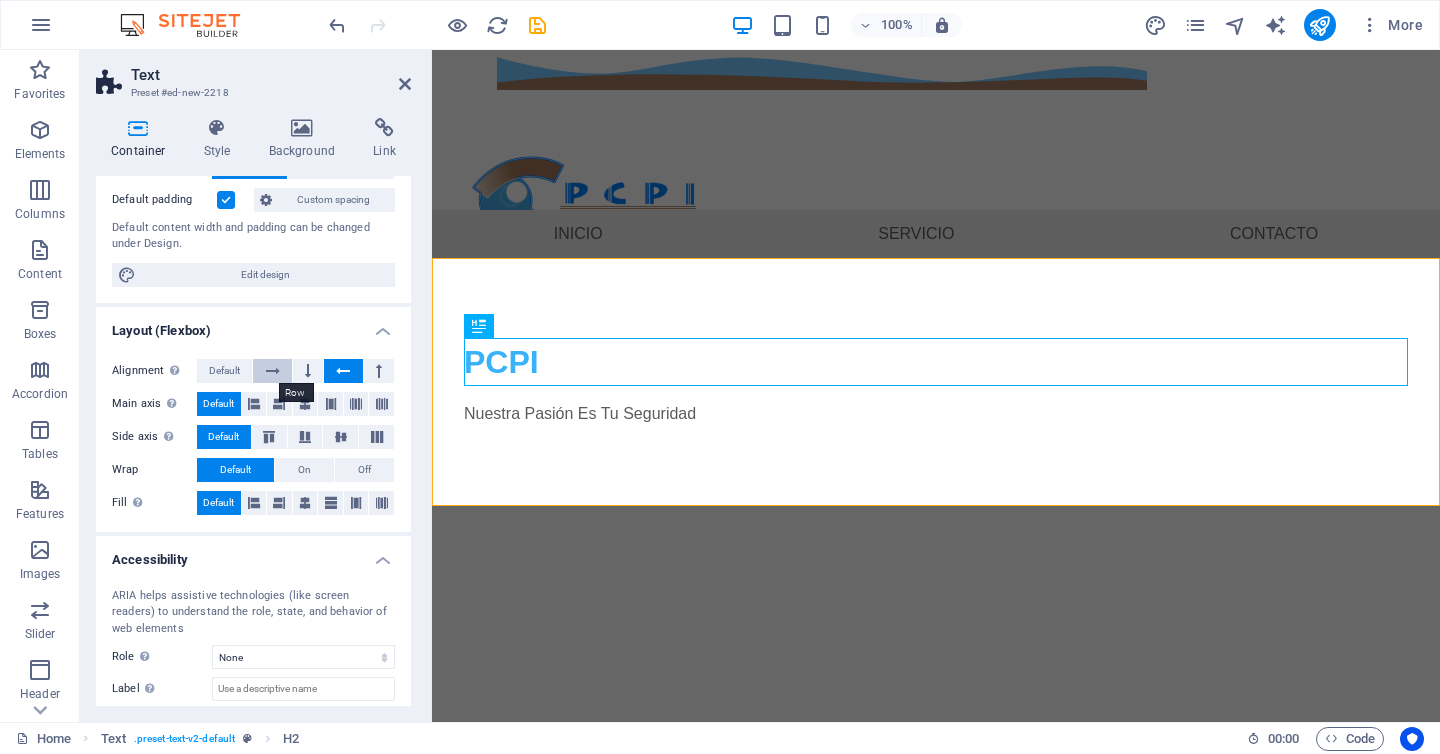 click at bounding box center [272, 371] 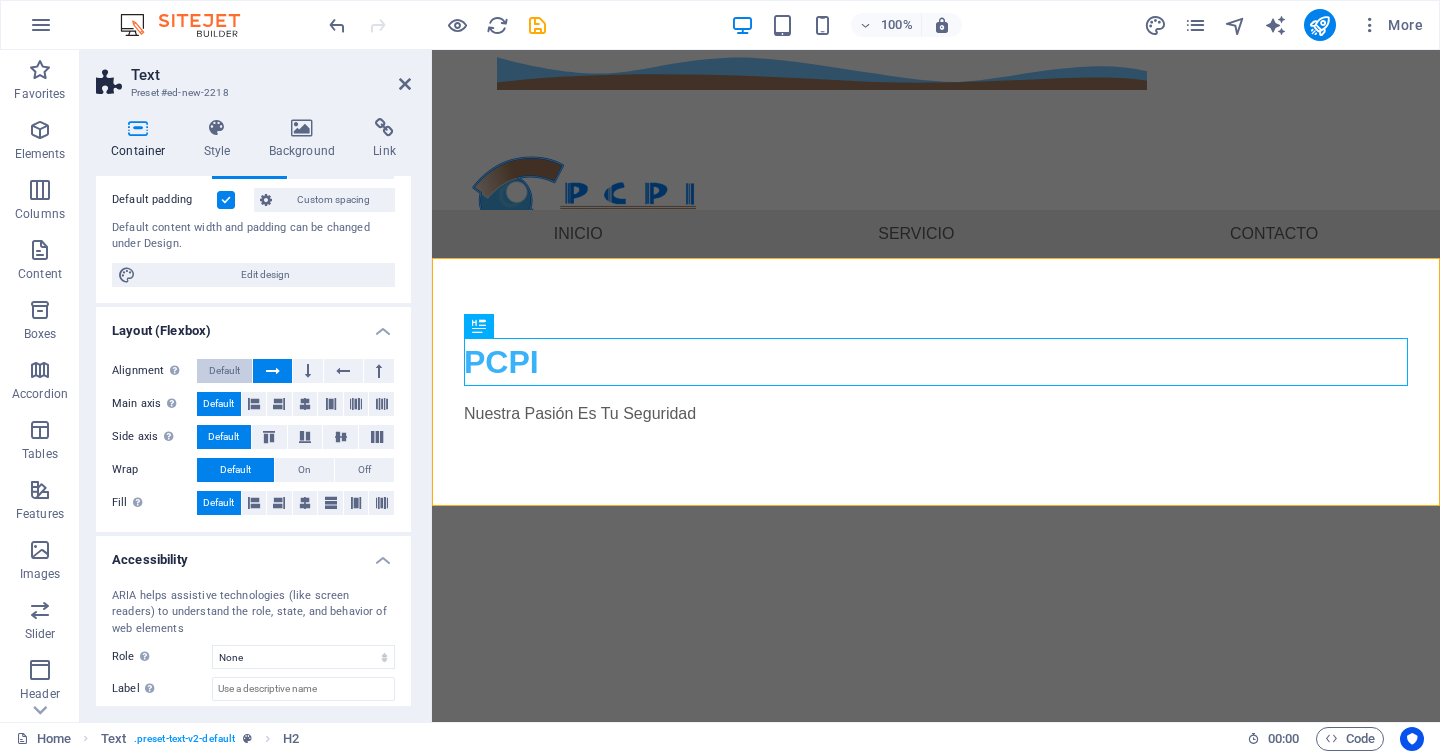 click on "Default" at bounding box center (224, 371) 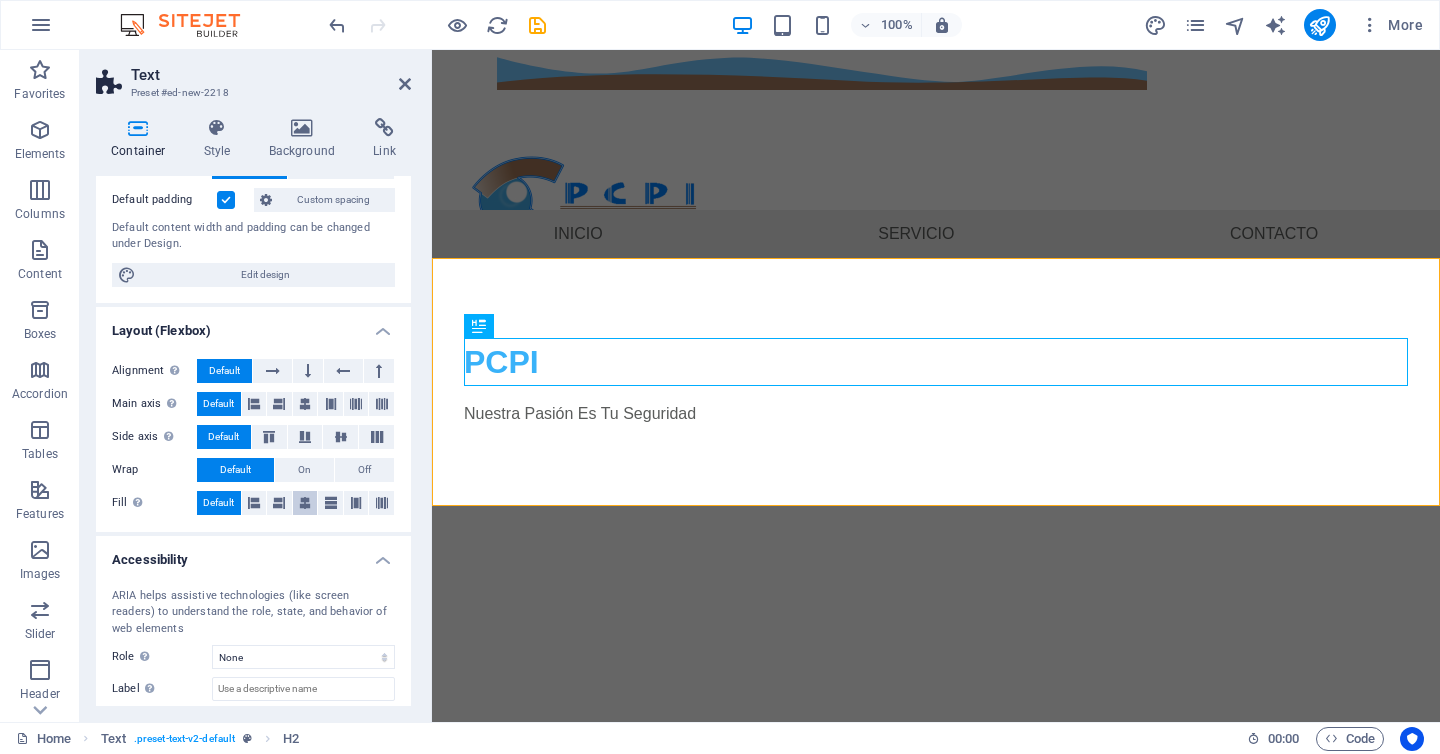 scroll, scrollTop: 245, scrollLeft: 0, axis: vertical 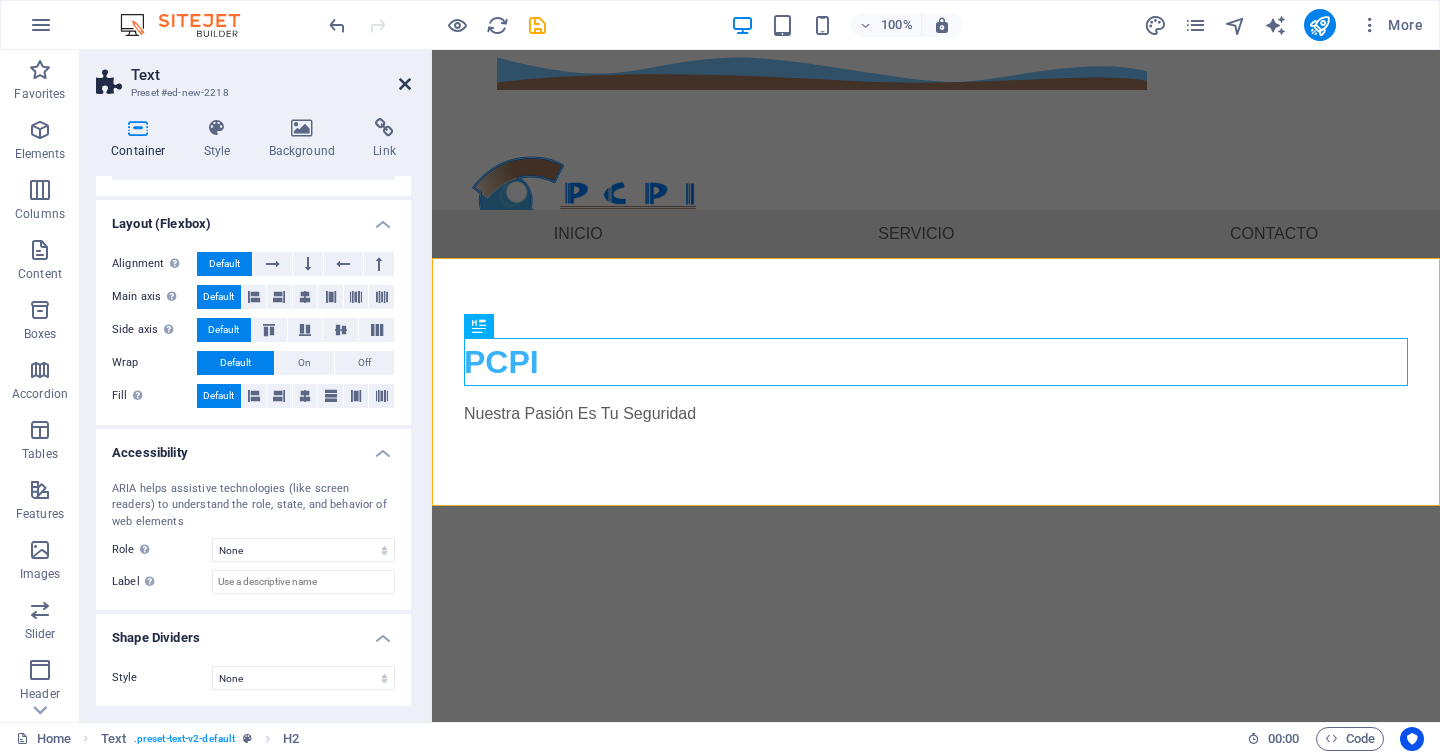 drag, startPoint x: 402, startPoint y: 79, endPoint x: 321, endPoint y: 40, distance: 89.89995 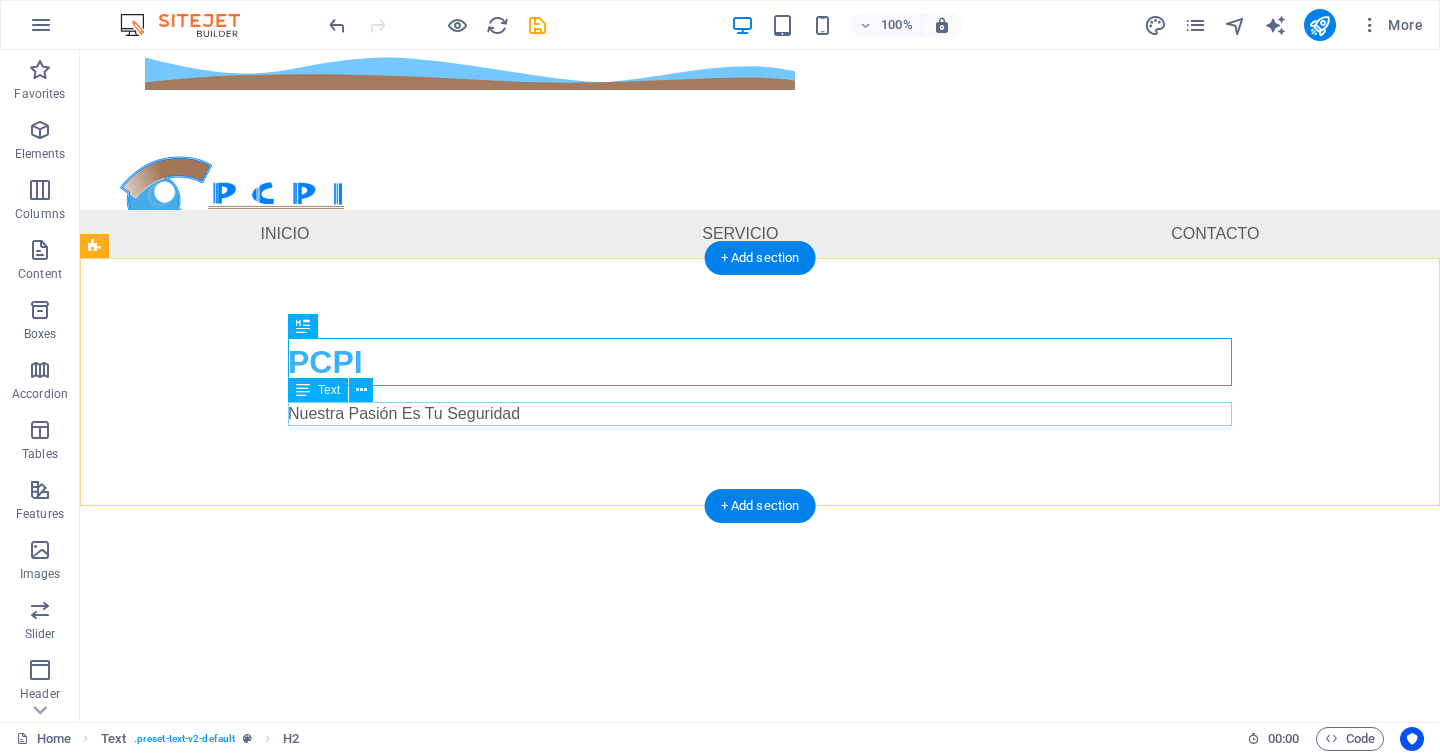click on "Nuestra Pasión Es Tu Seguridad" at bounding box center [760, 414] 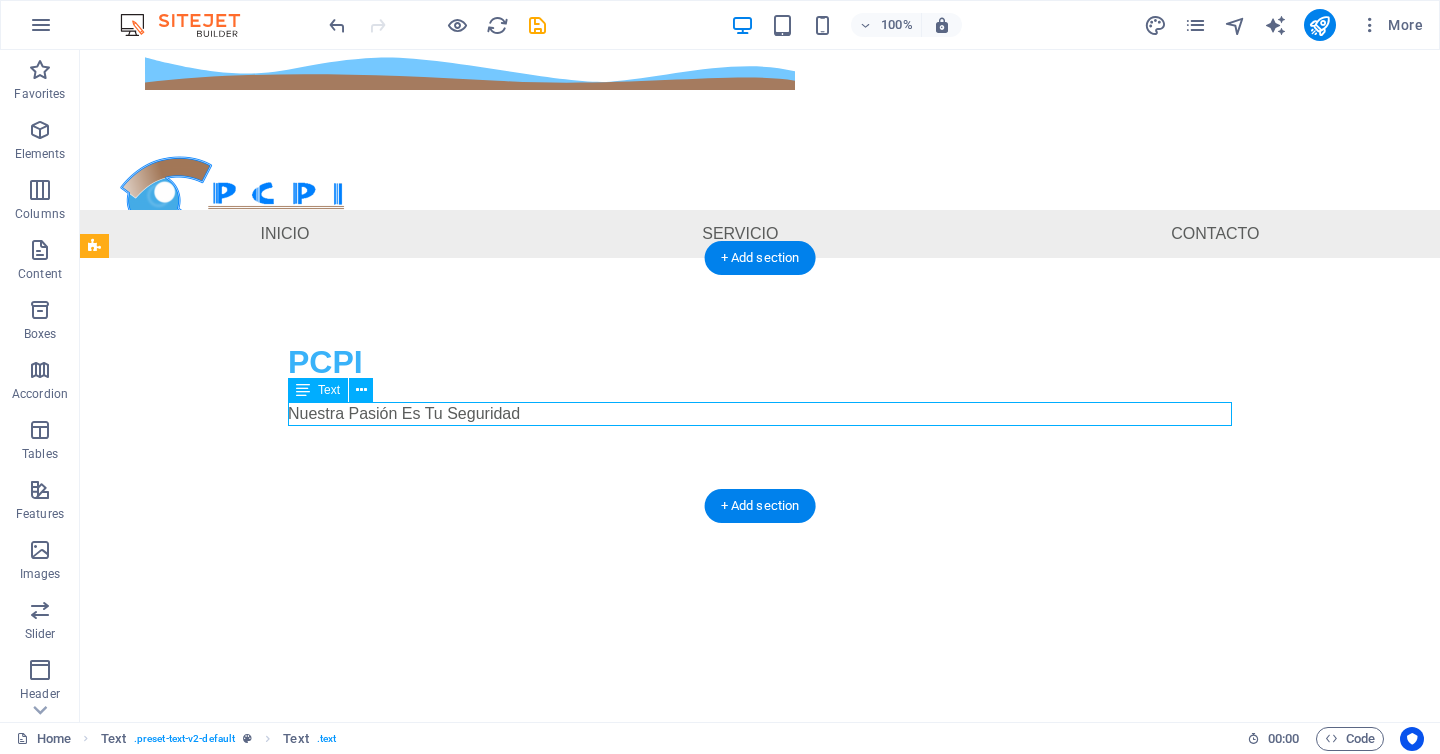 click on "Nuestra Pasión Es Tu Seguridad" at bounding box center (760, 414) 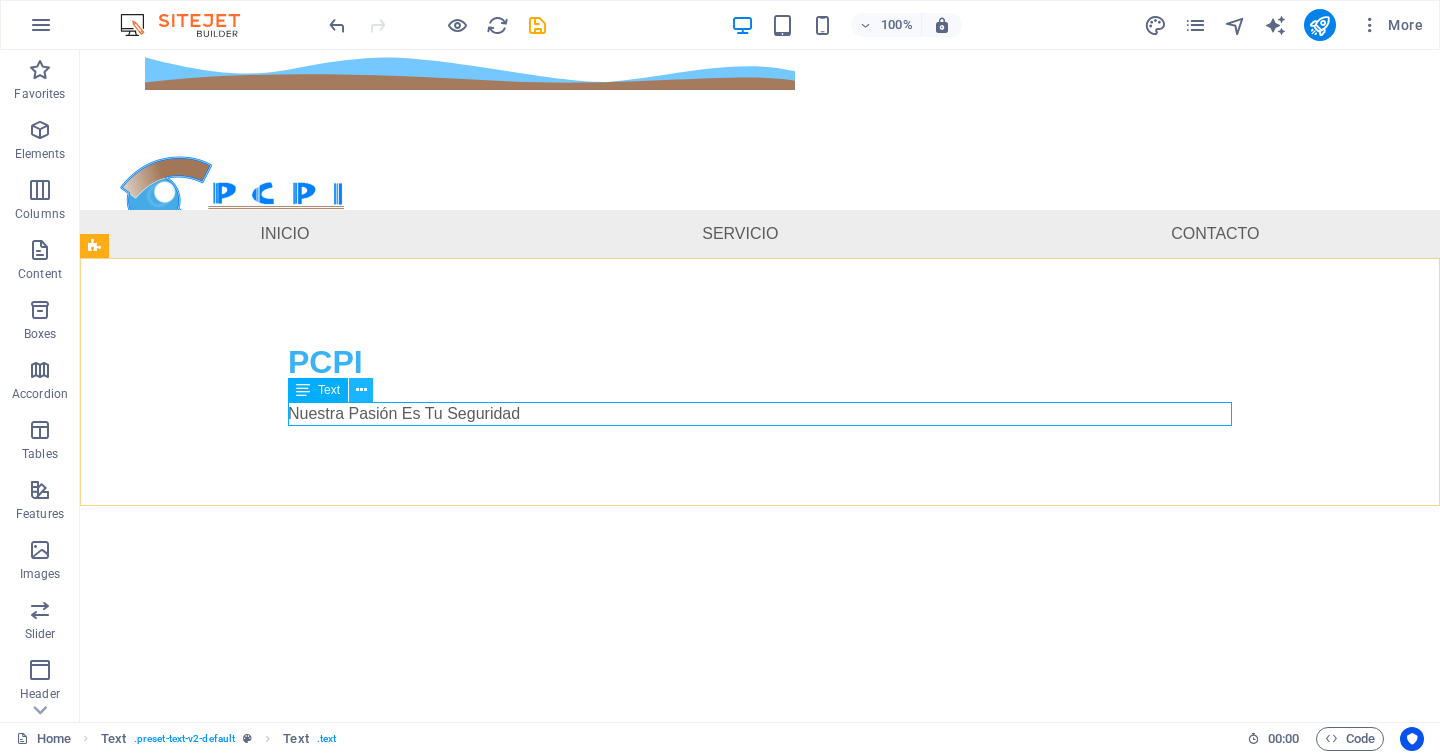 click at bounding box center [361, 390] 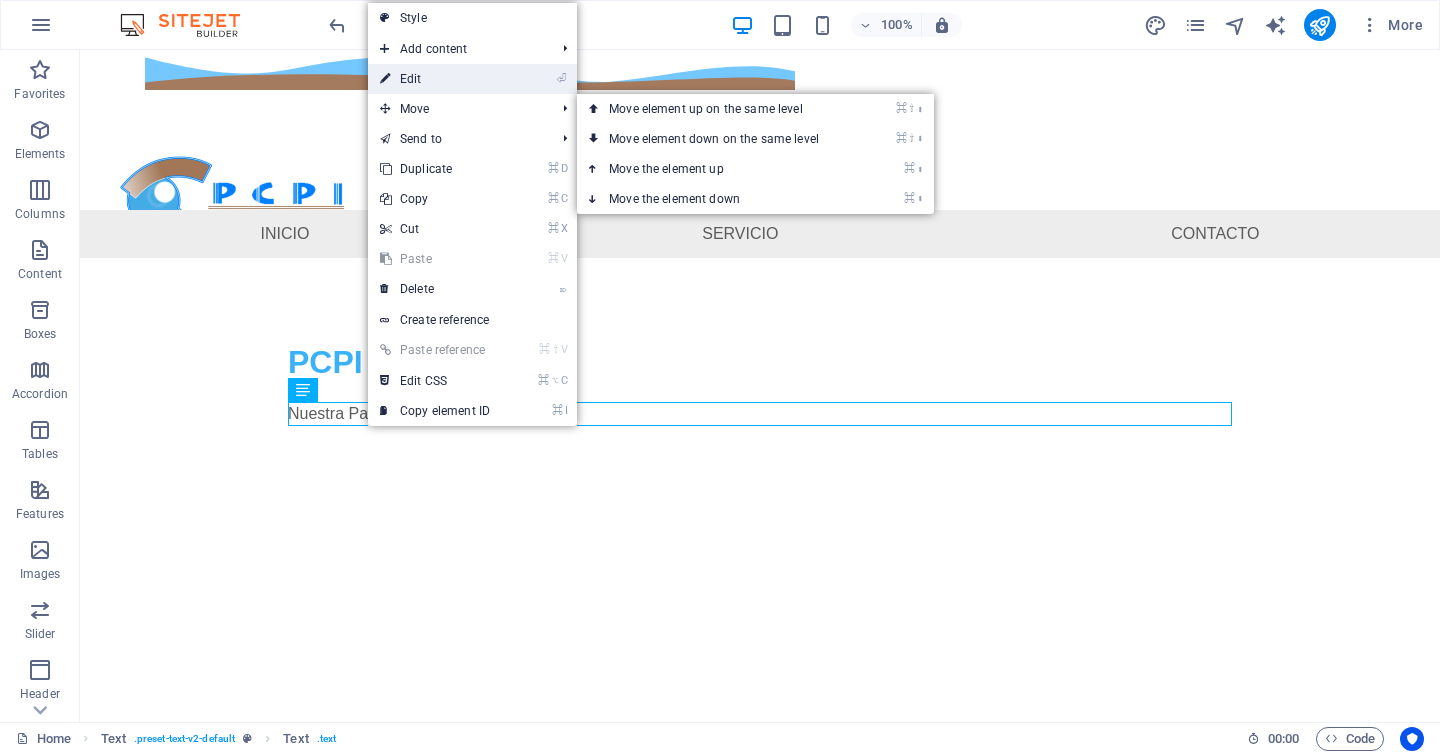 click on "⏎  Edit" at bounding box center [435, 79] 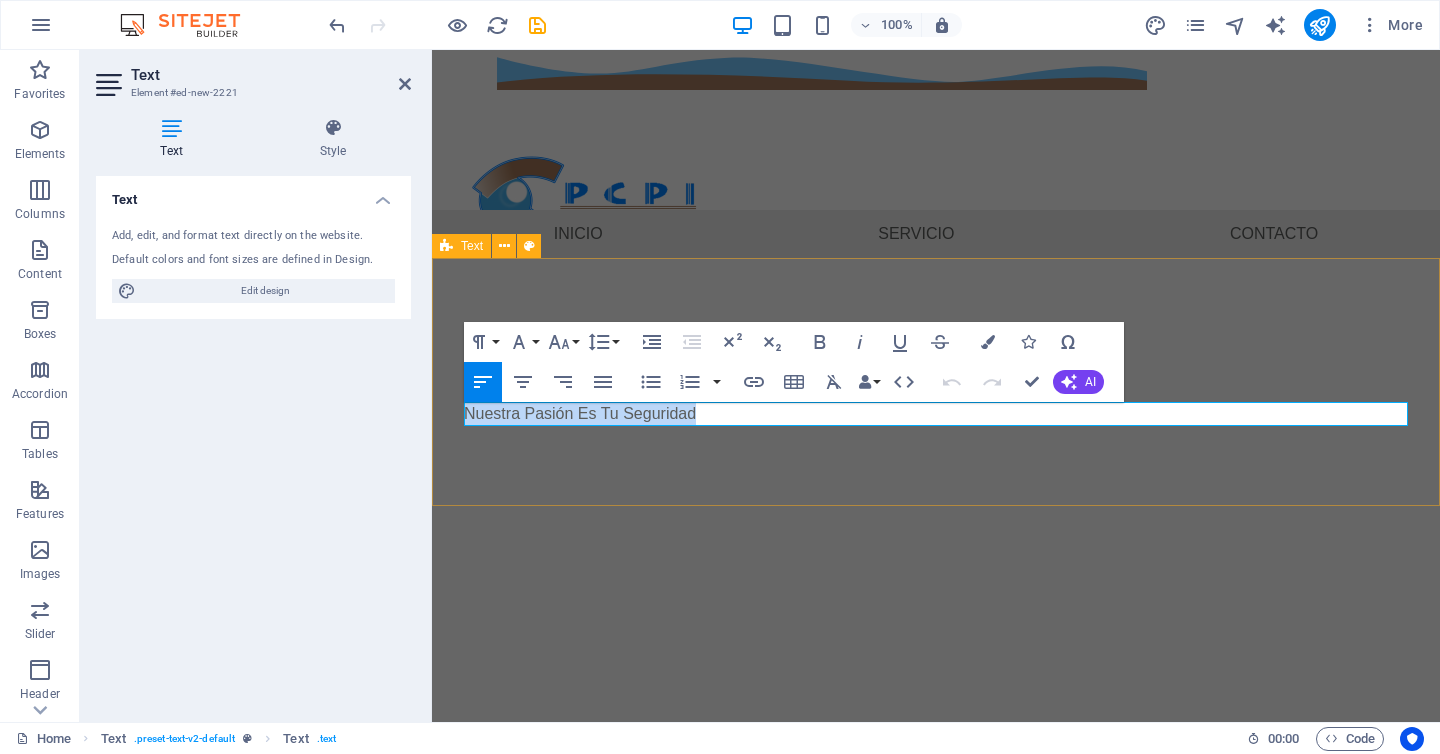 drag, startPoint x: 710, startPoint y: 411, endPoint x: 443, endPoint y: 414, distance: 267.01685 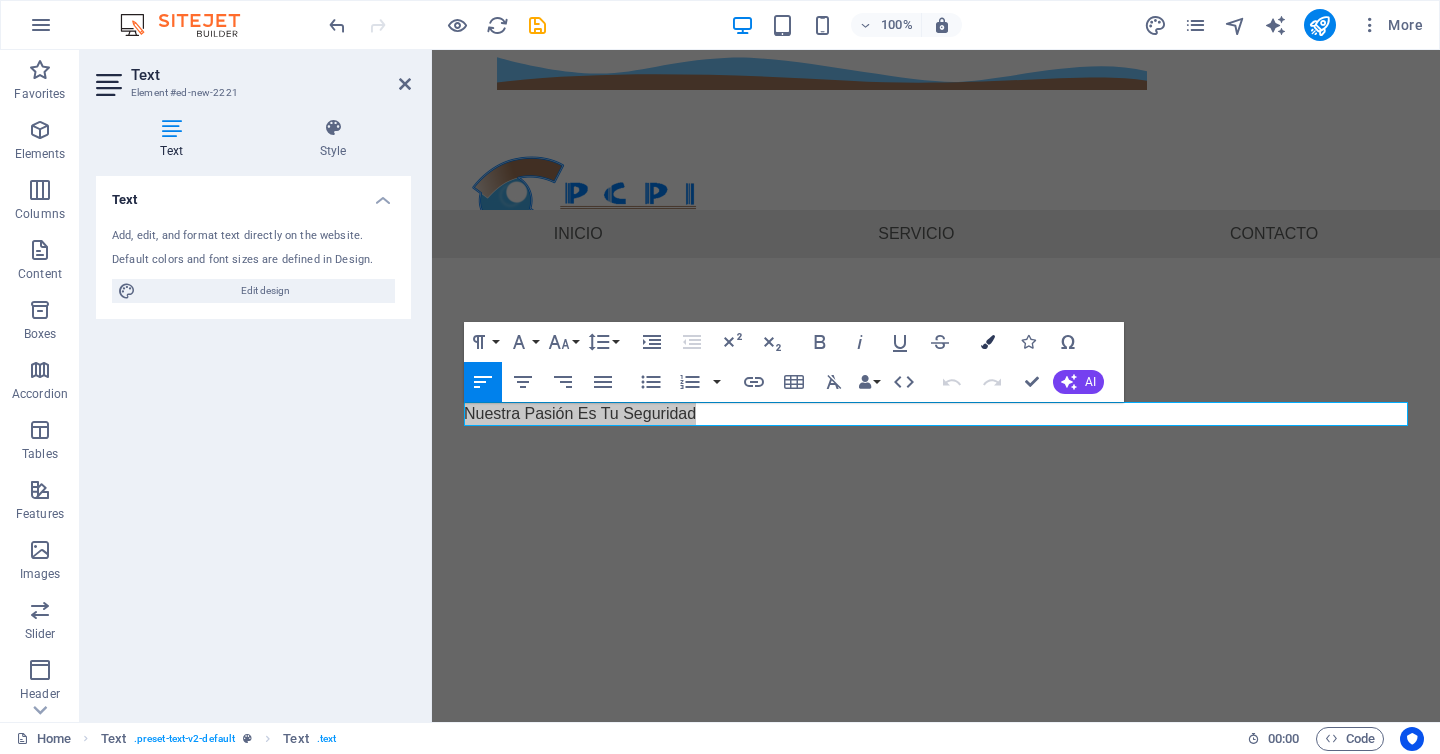 click at bounding box center [988, 342] 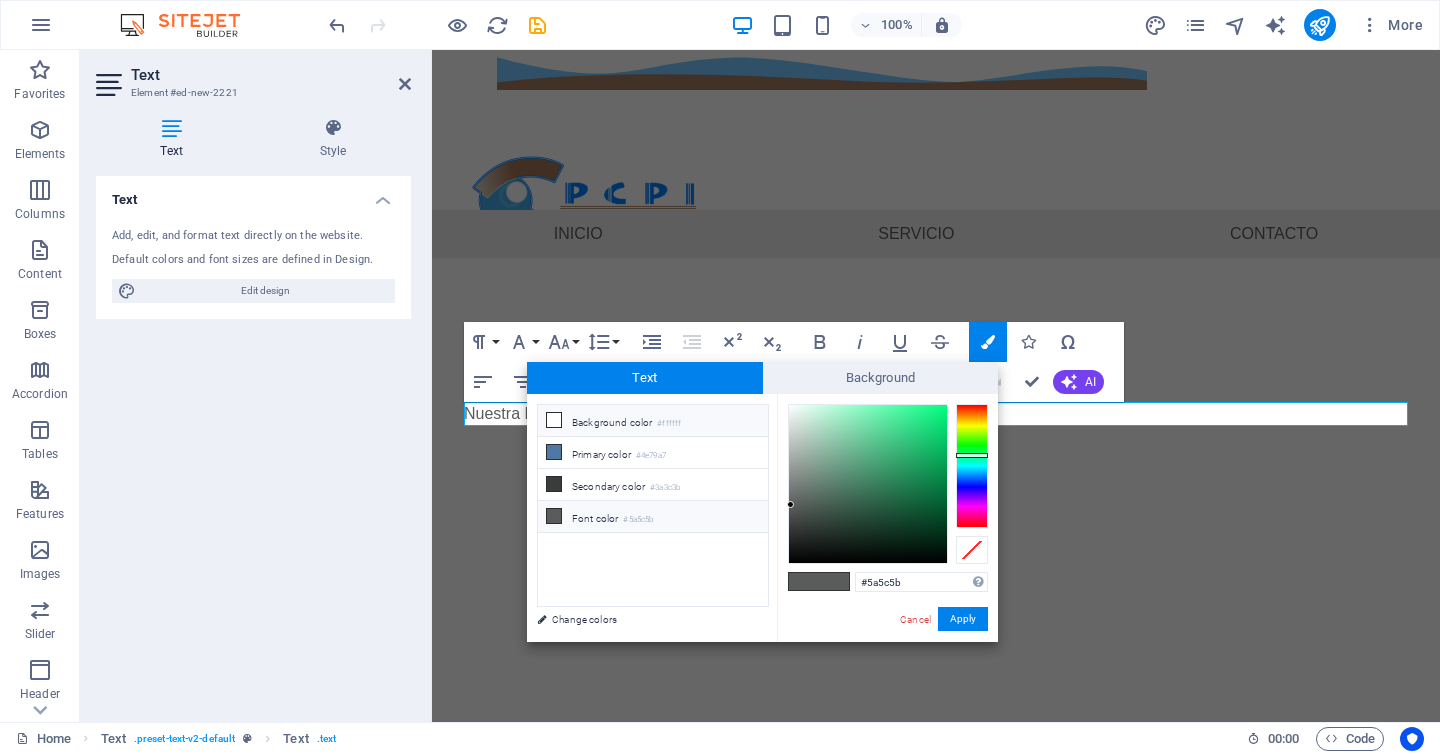 click at bounding box center [554, 420] 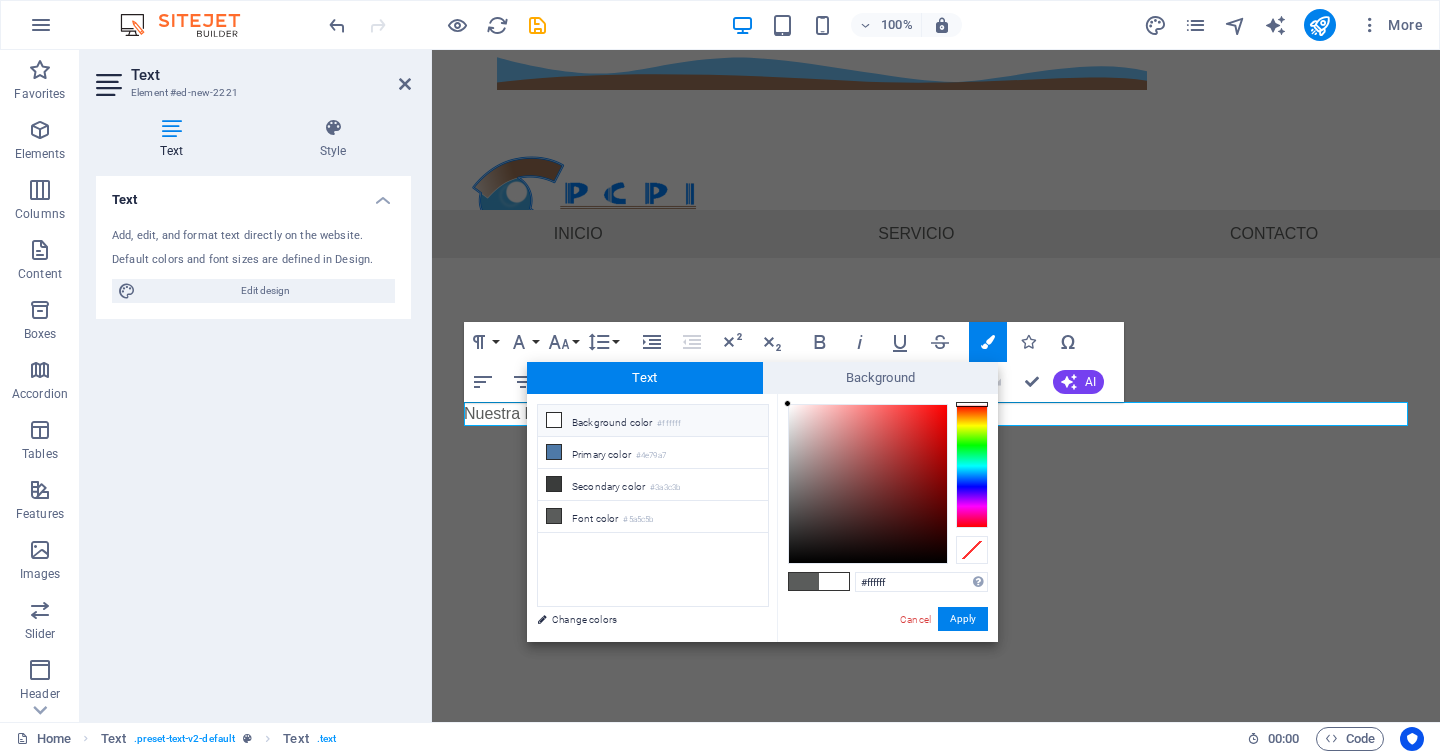 click at bounding box center [554, 420] 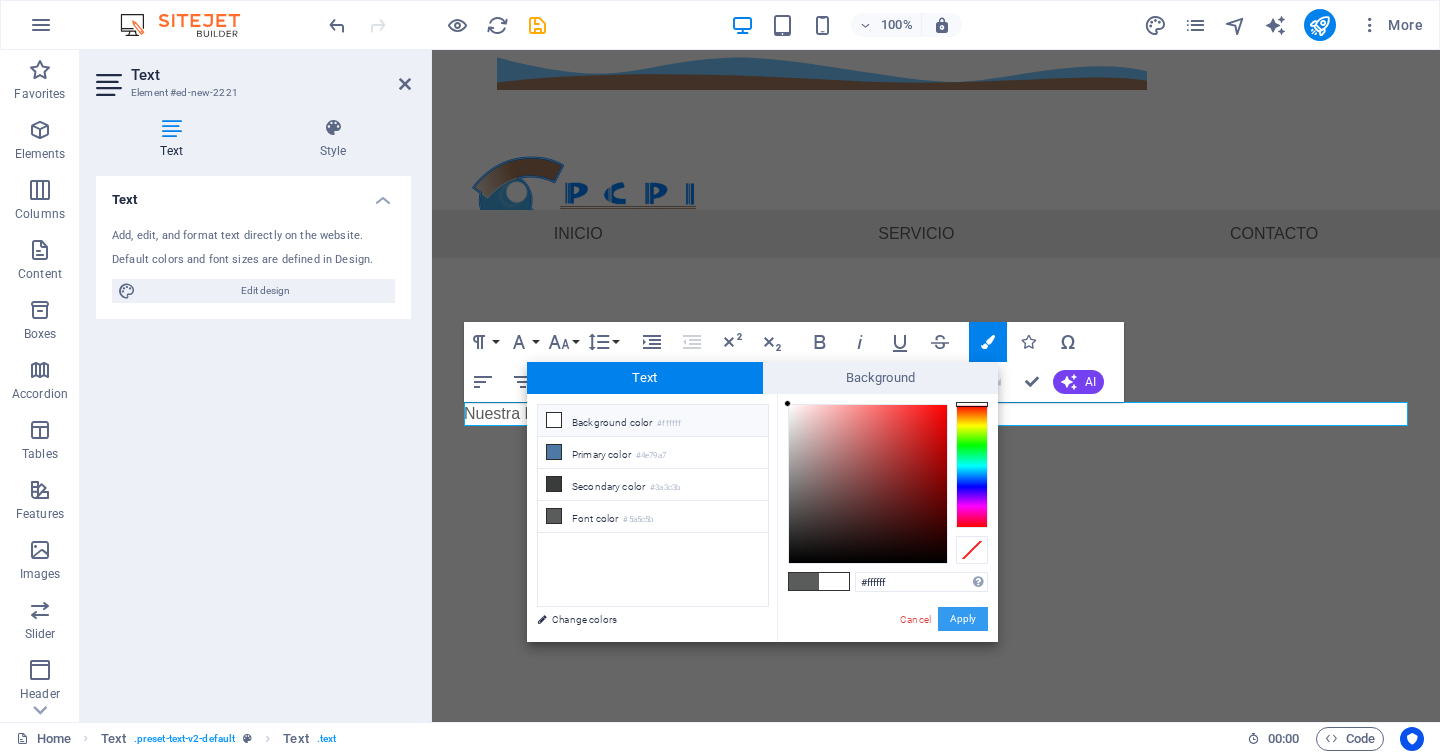 click on "Apply" at bounding box center (963, 619) 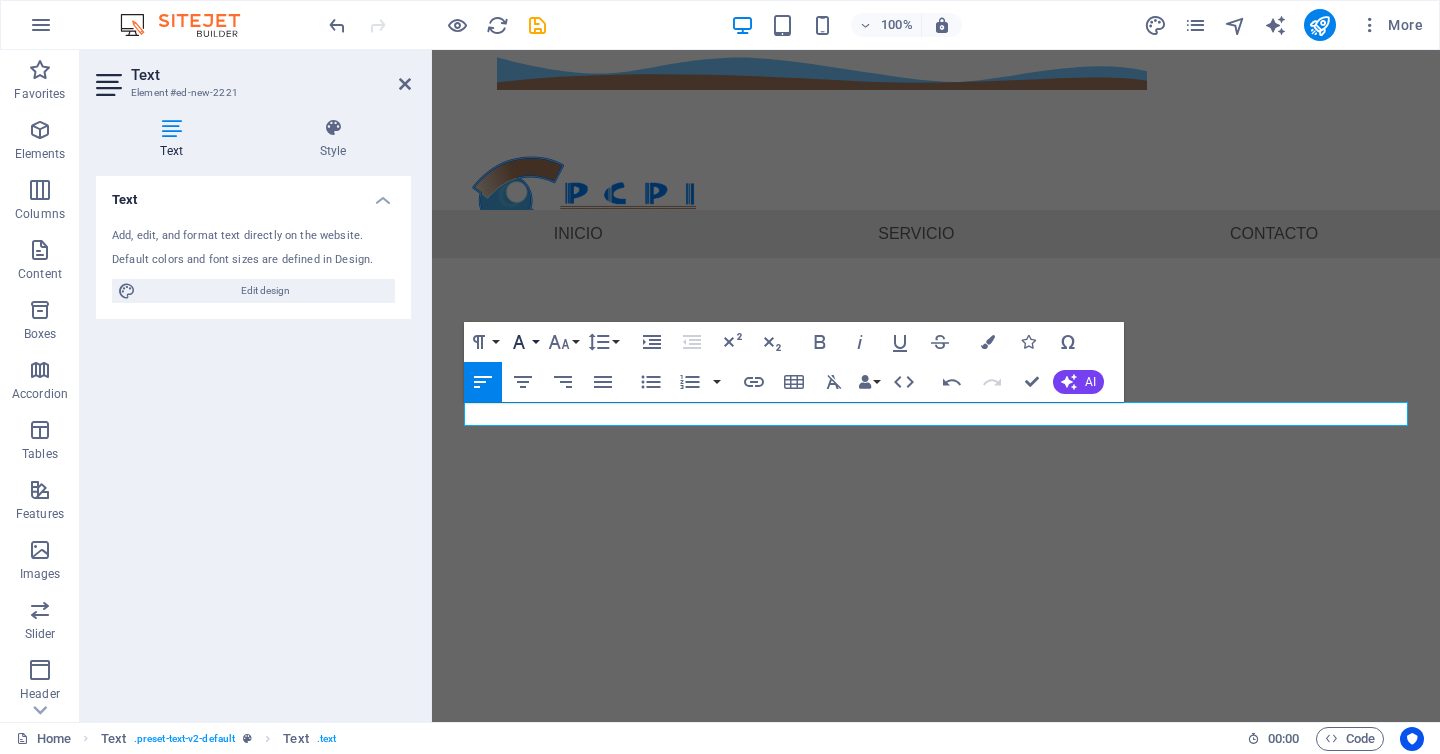 click 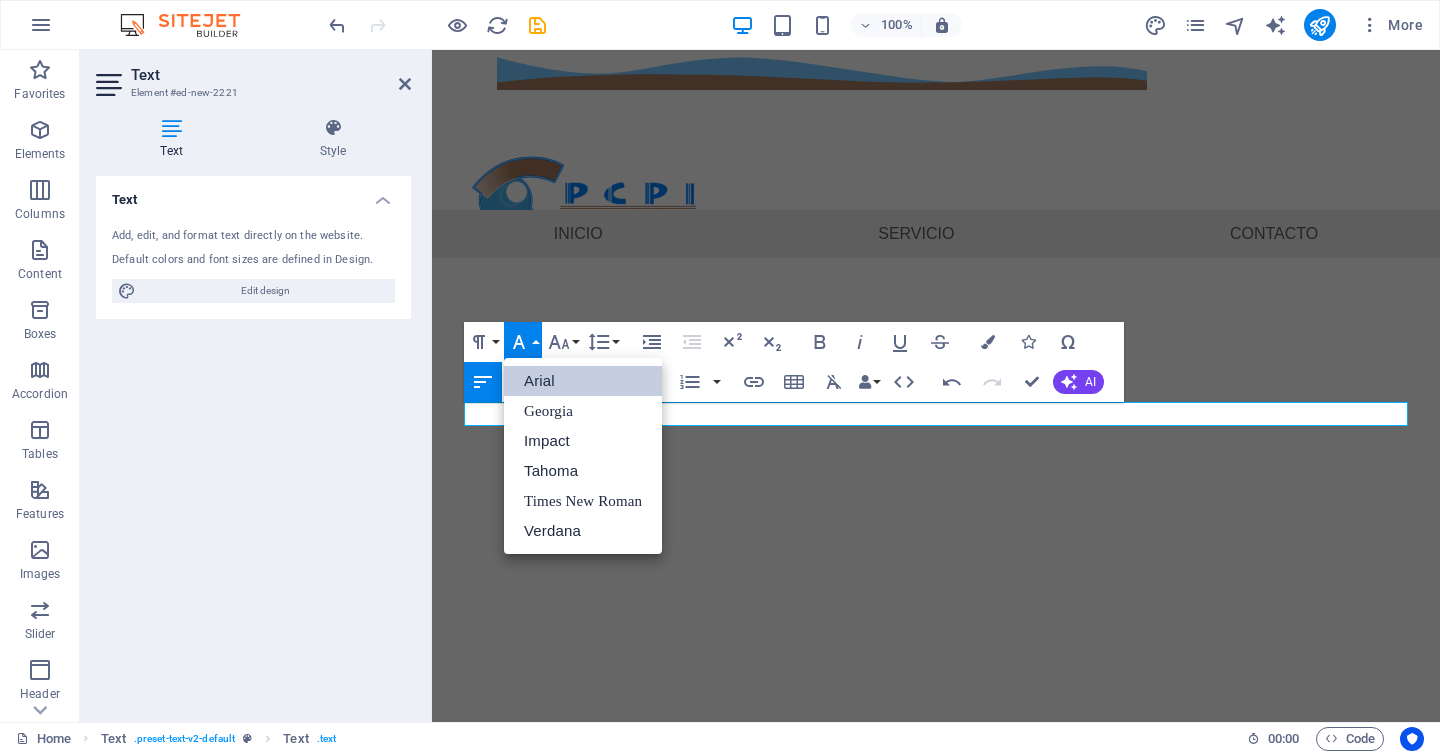 click 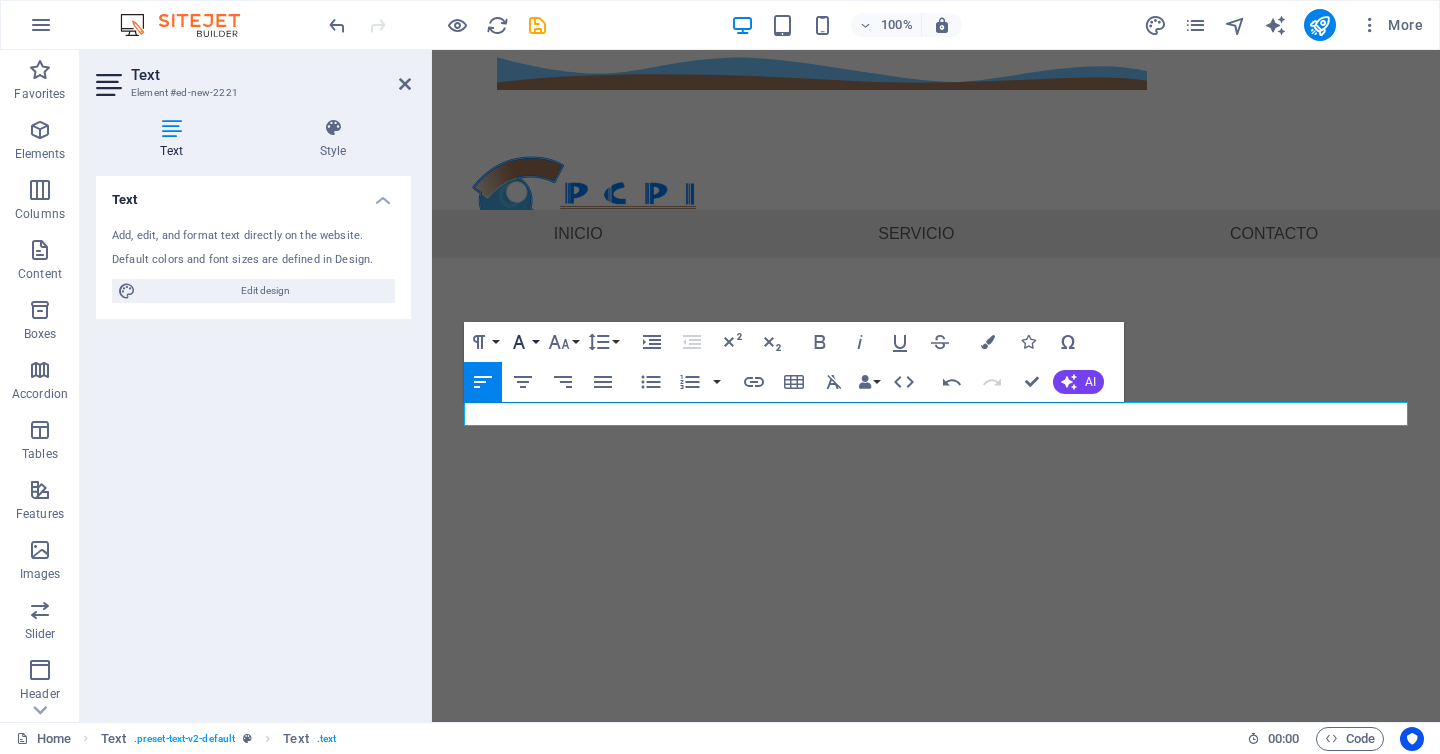 scroll, scrollTop: 9, scrollLeft: 0, axis: vertical 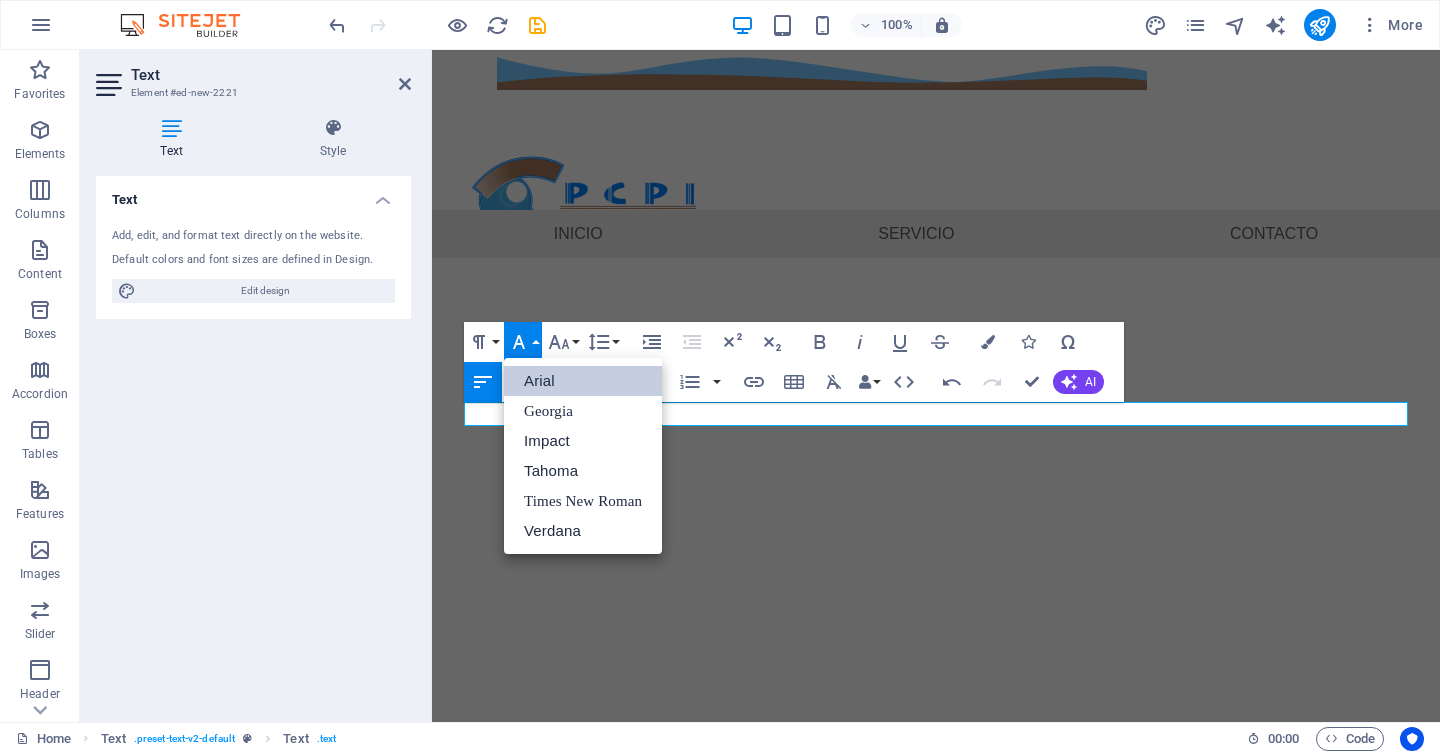 click 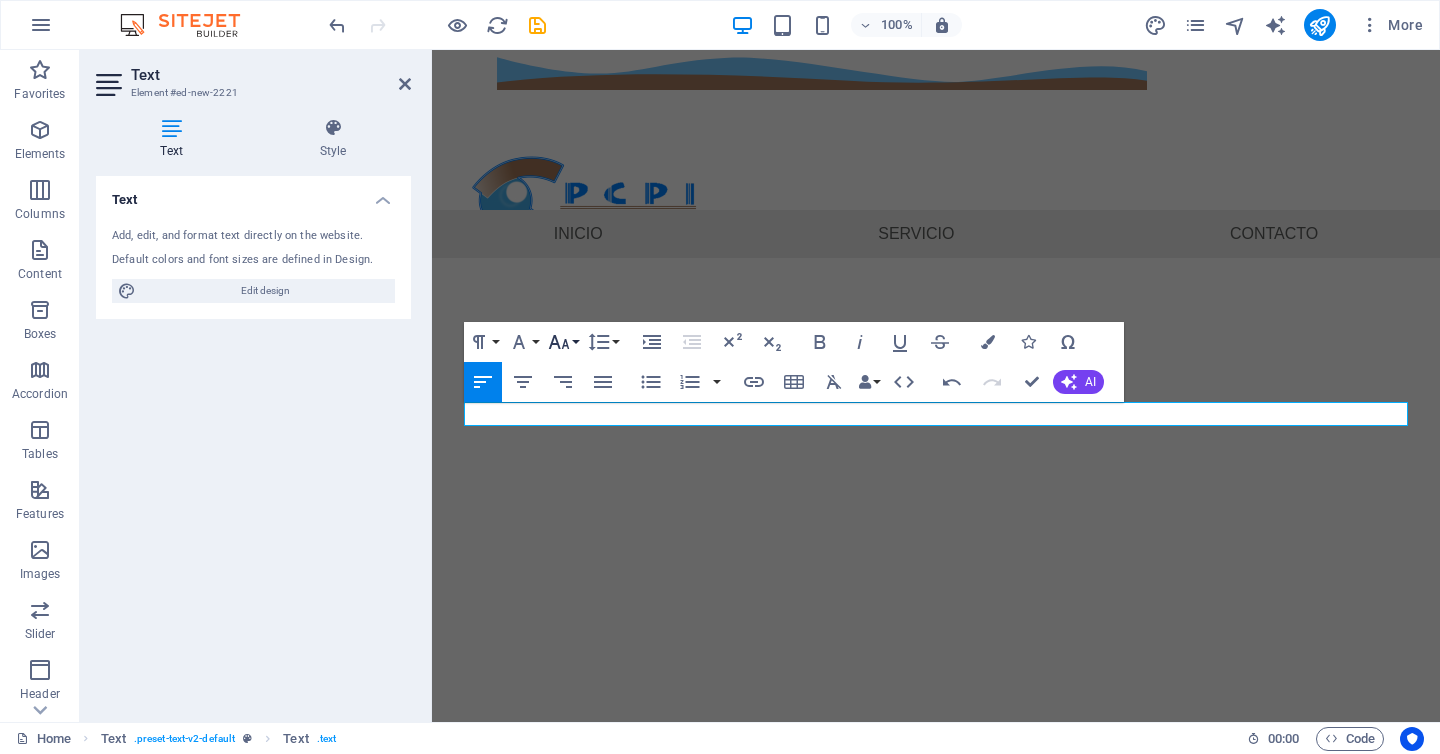 click 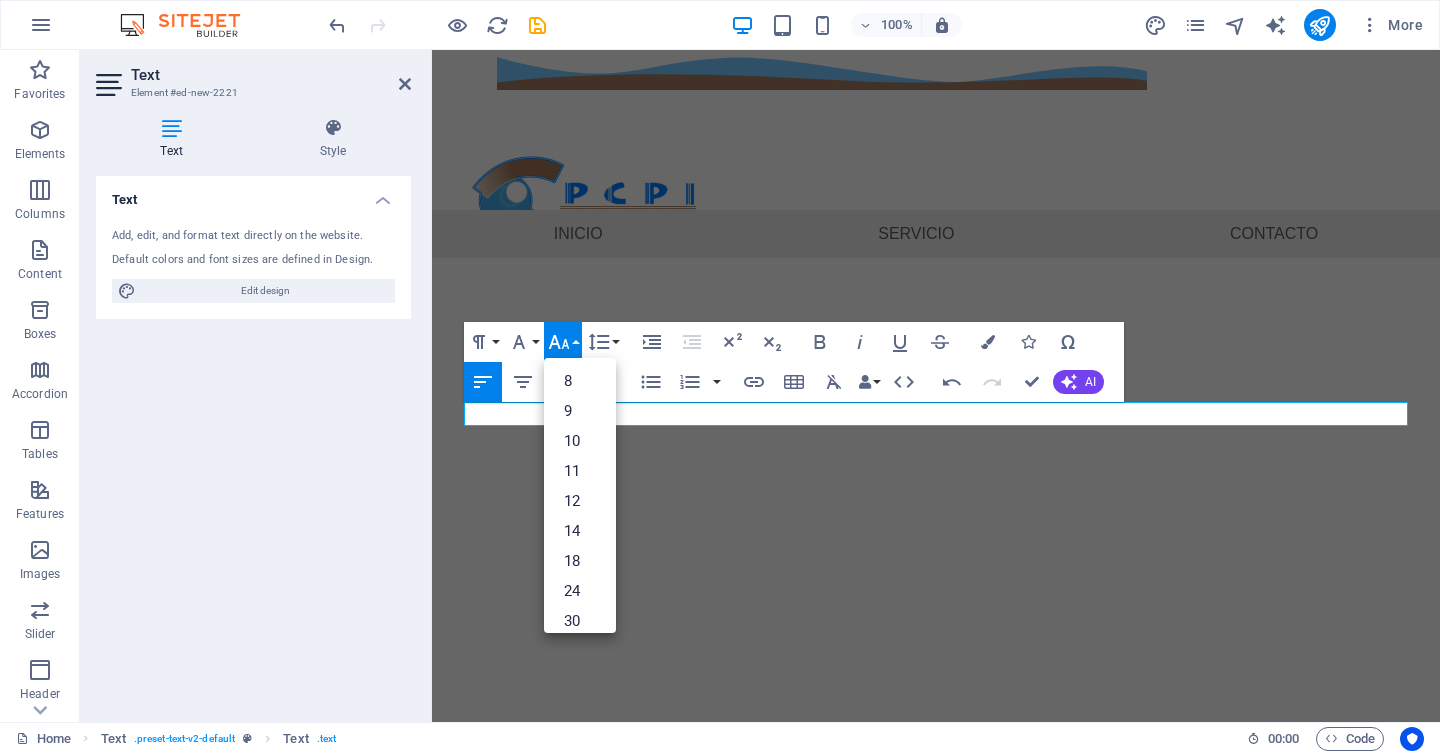 click 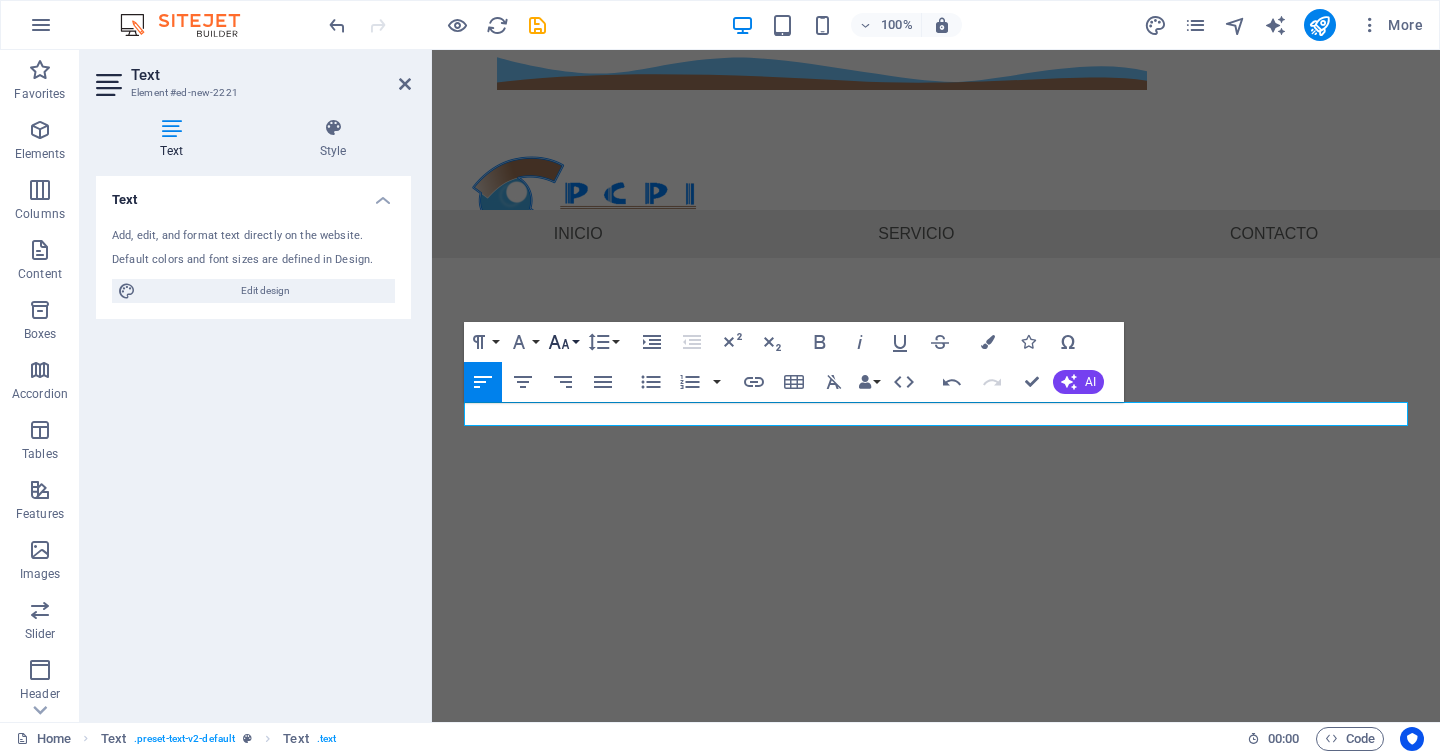 click 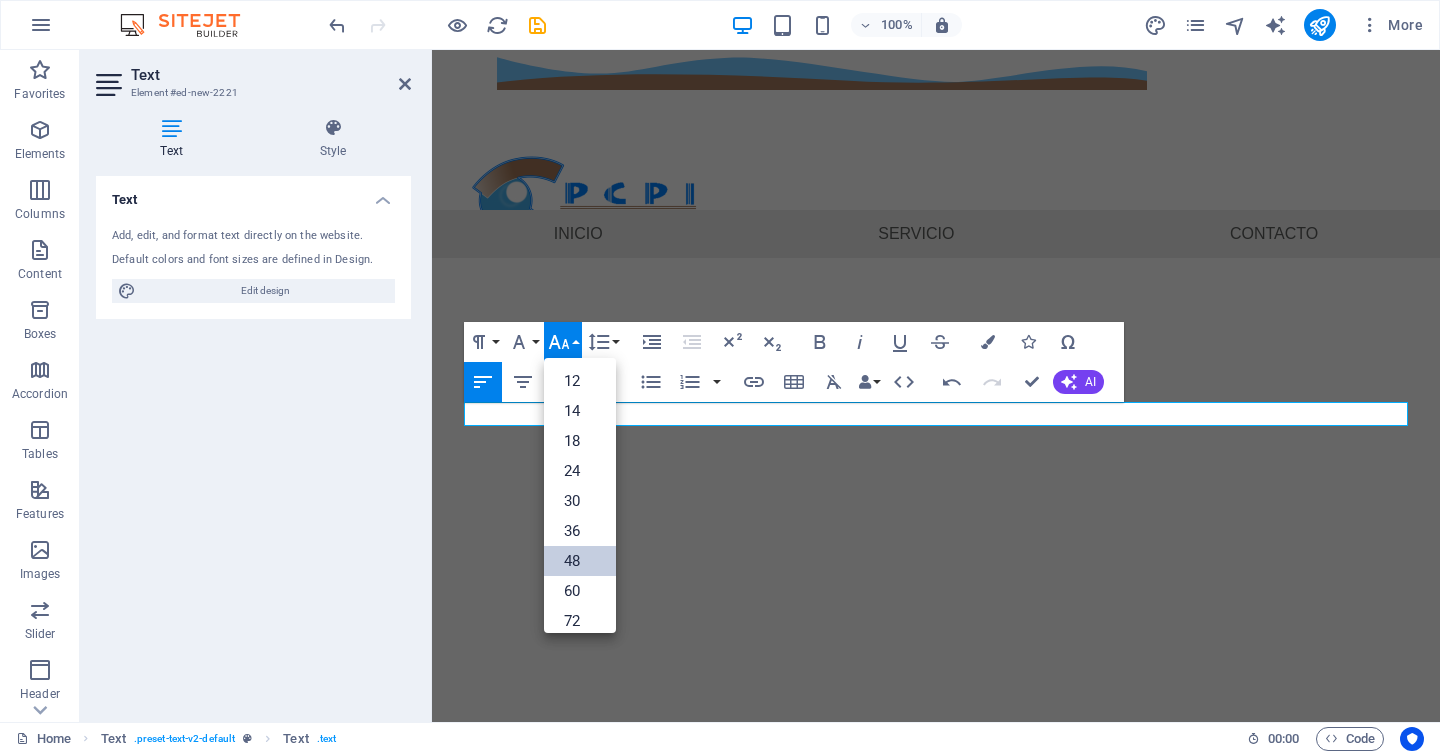 scroll, scrollTop: 142, scrollLeft: 0, axis: vertical 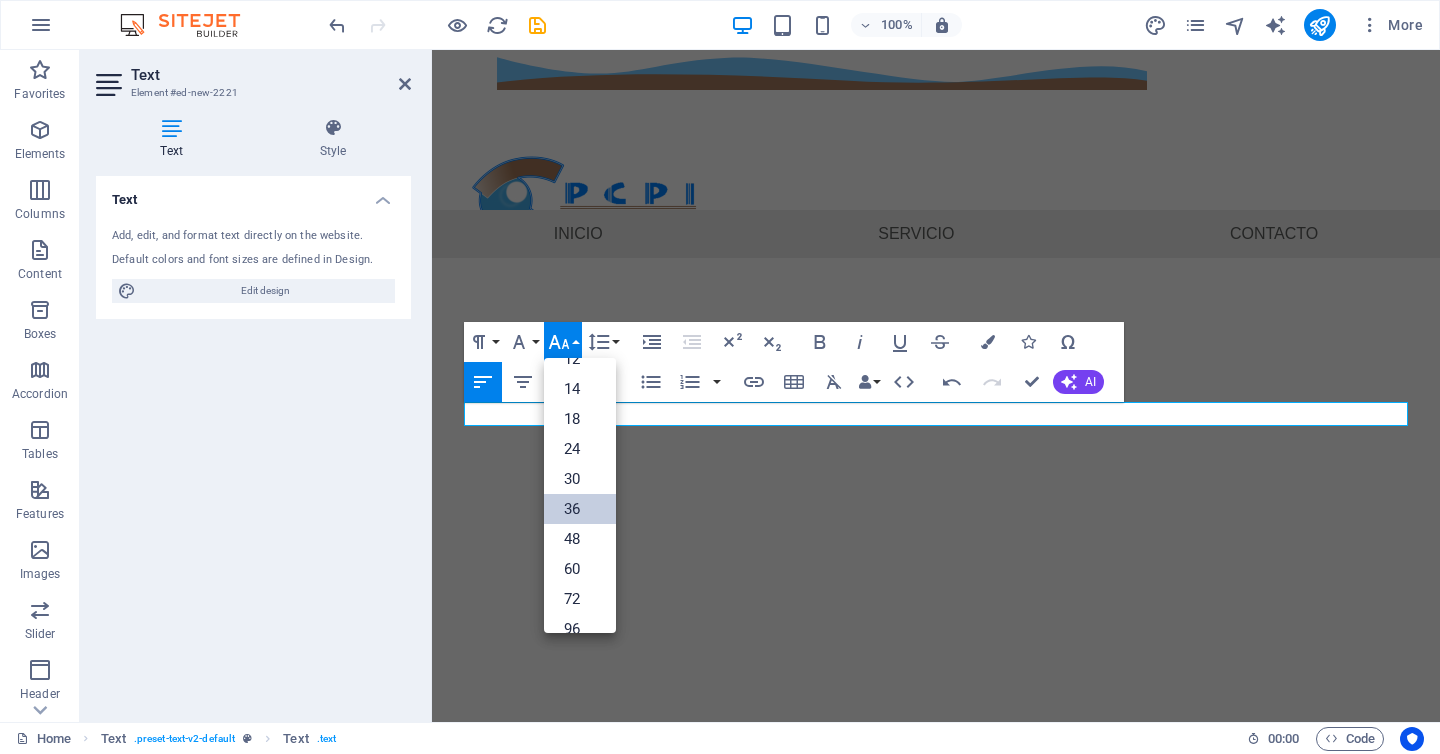 click on "36" at bounding box center (580, 509) 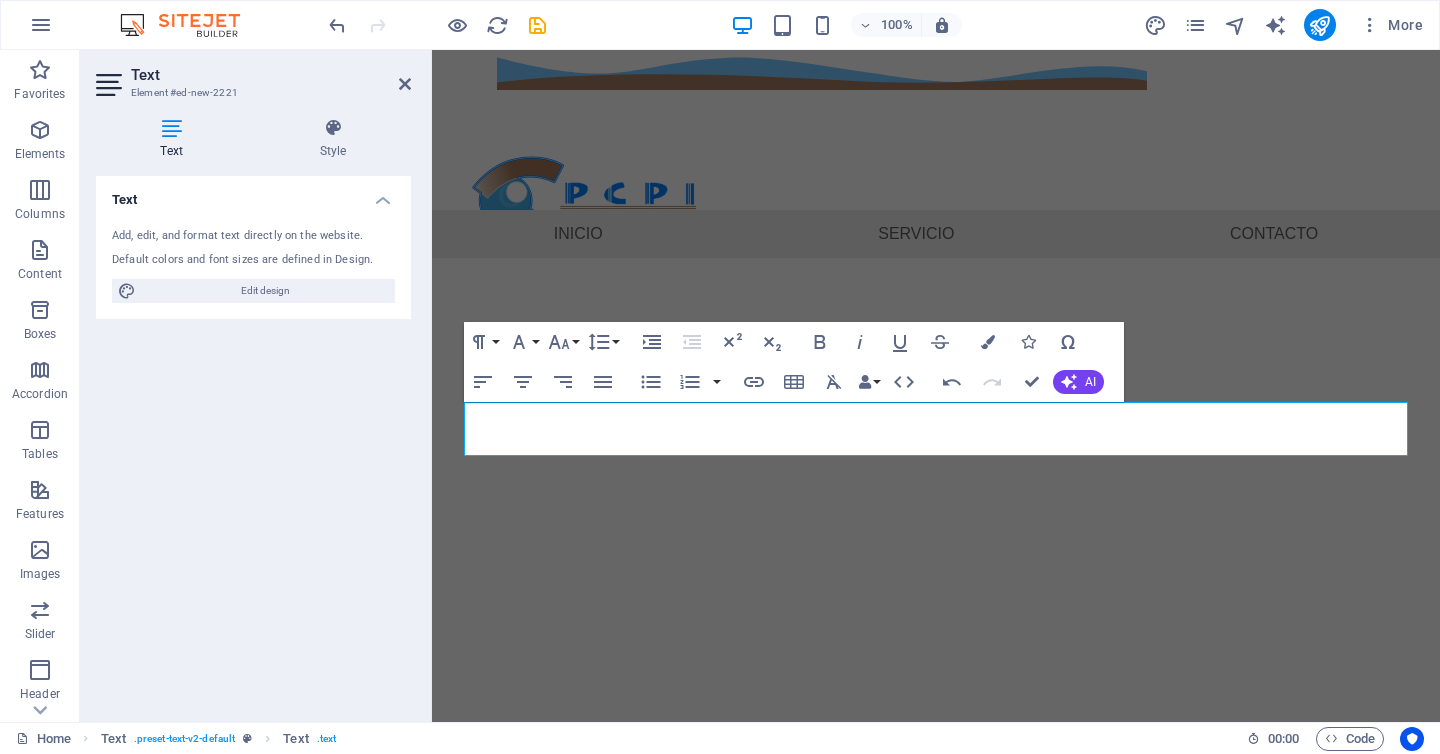 click on "Skip to main content
8183454327 ISAAC GARZA 1208 PTE, COL. CENTRO ,  Monterrey   64000 Menu Inicio Servicio Contacto PCPI Nuestra Pasión Es Tu Seguridad" at bounding box center (936, 293) 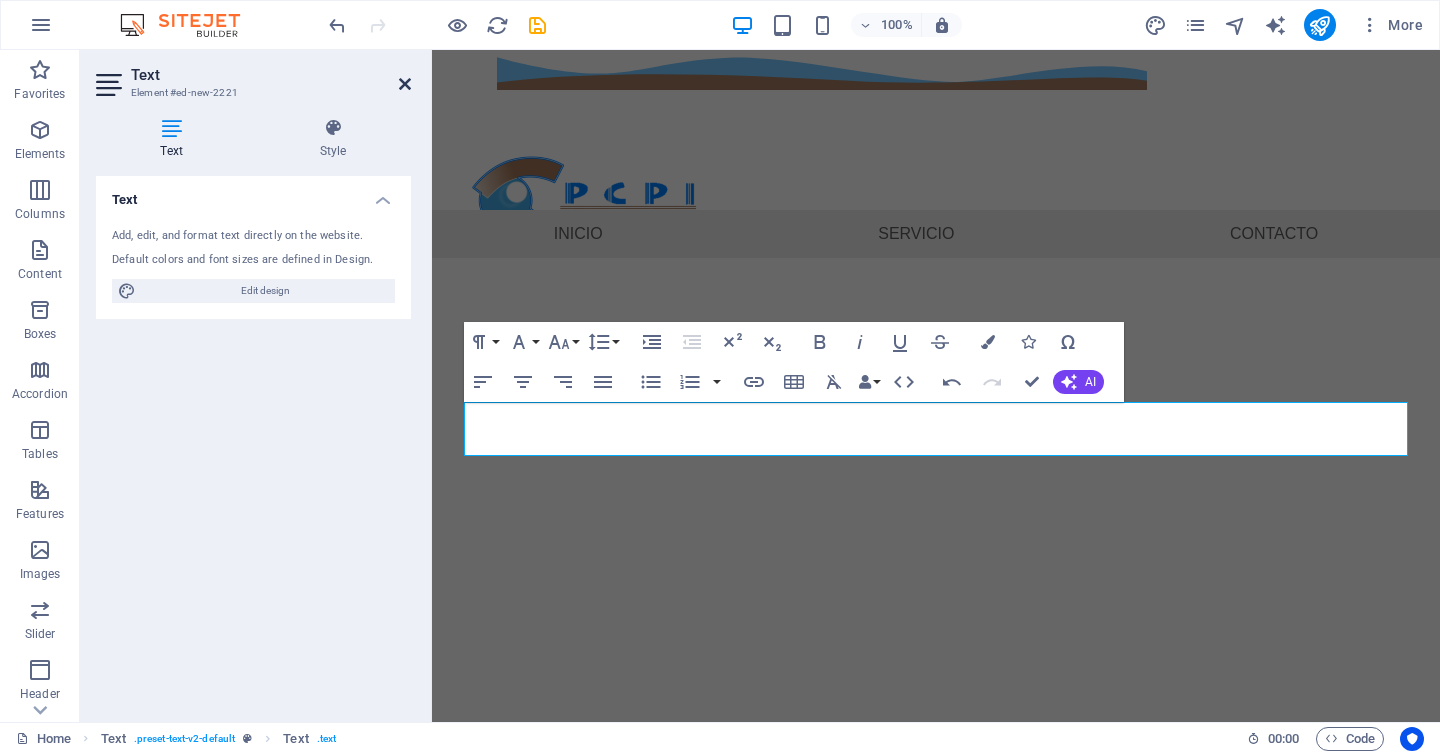 click at bounding box center [405, 84] 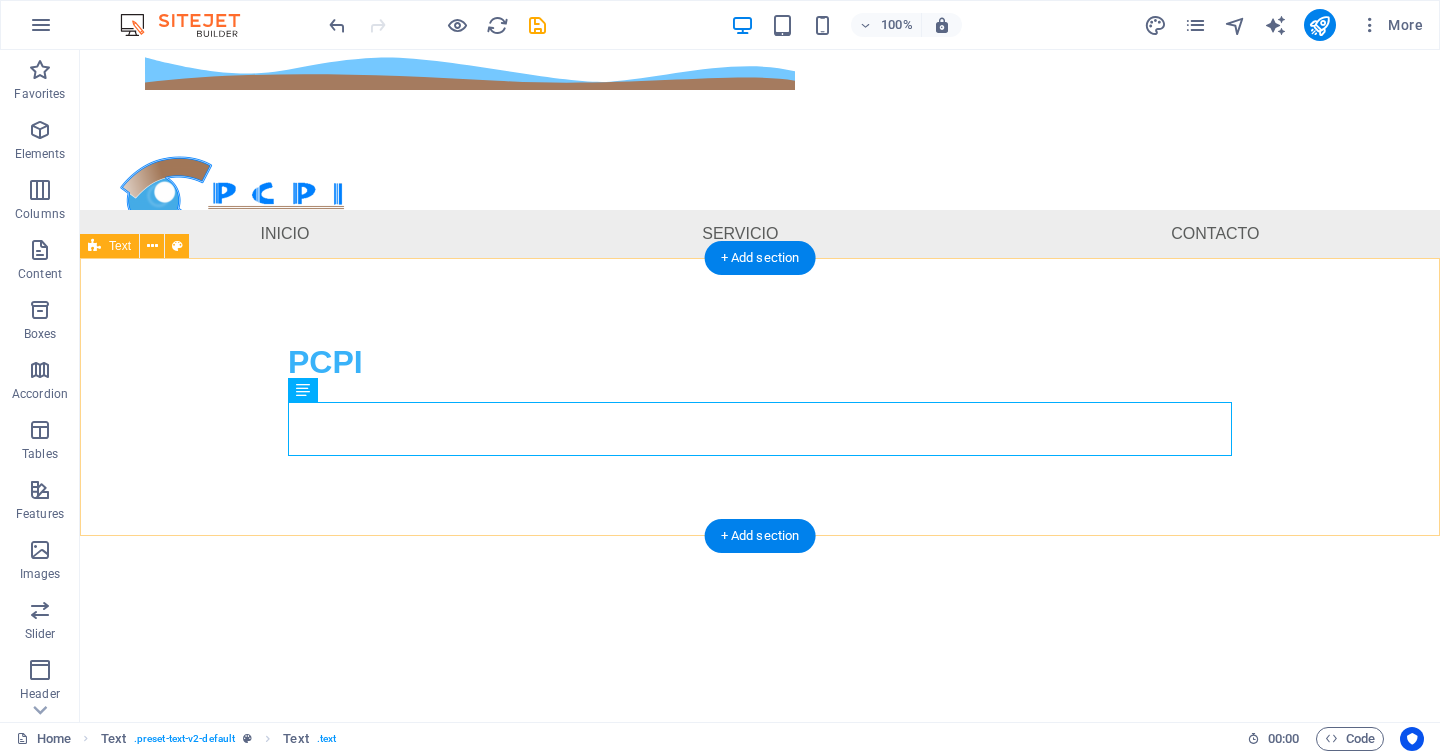 click on "PCPI Nuestra Pasión Es Tu Seguridad" at bounding box center [760, 397] 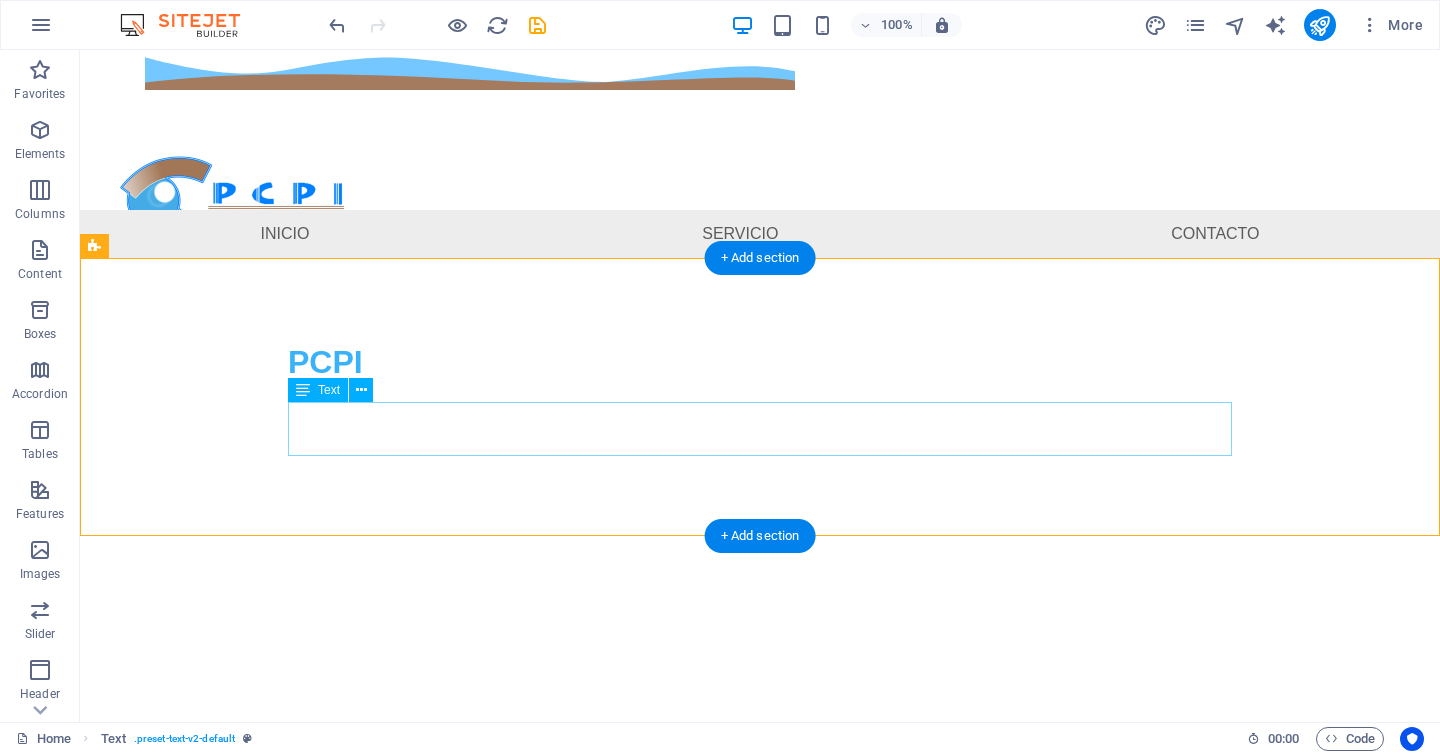click on "Nuestra Pasión Es Tu Seguridad" at bounding box center [760, 429] 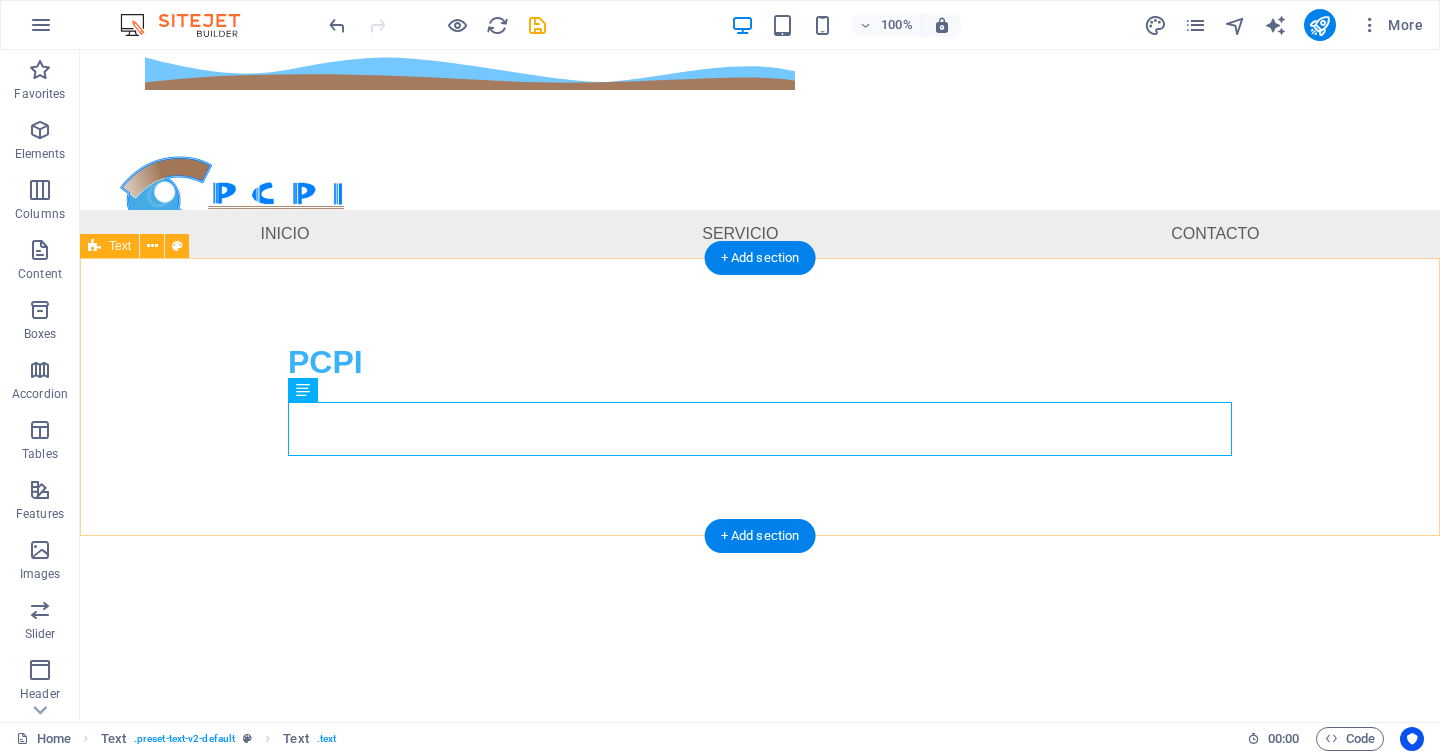 click on "PCPI Nuestra Pasión Es Tu Seguridad" at bounding box center (760, 397) 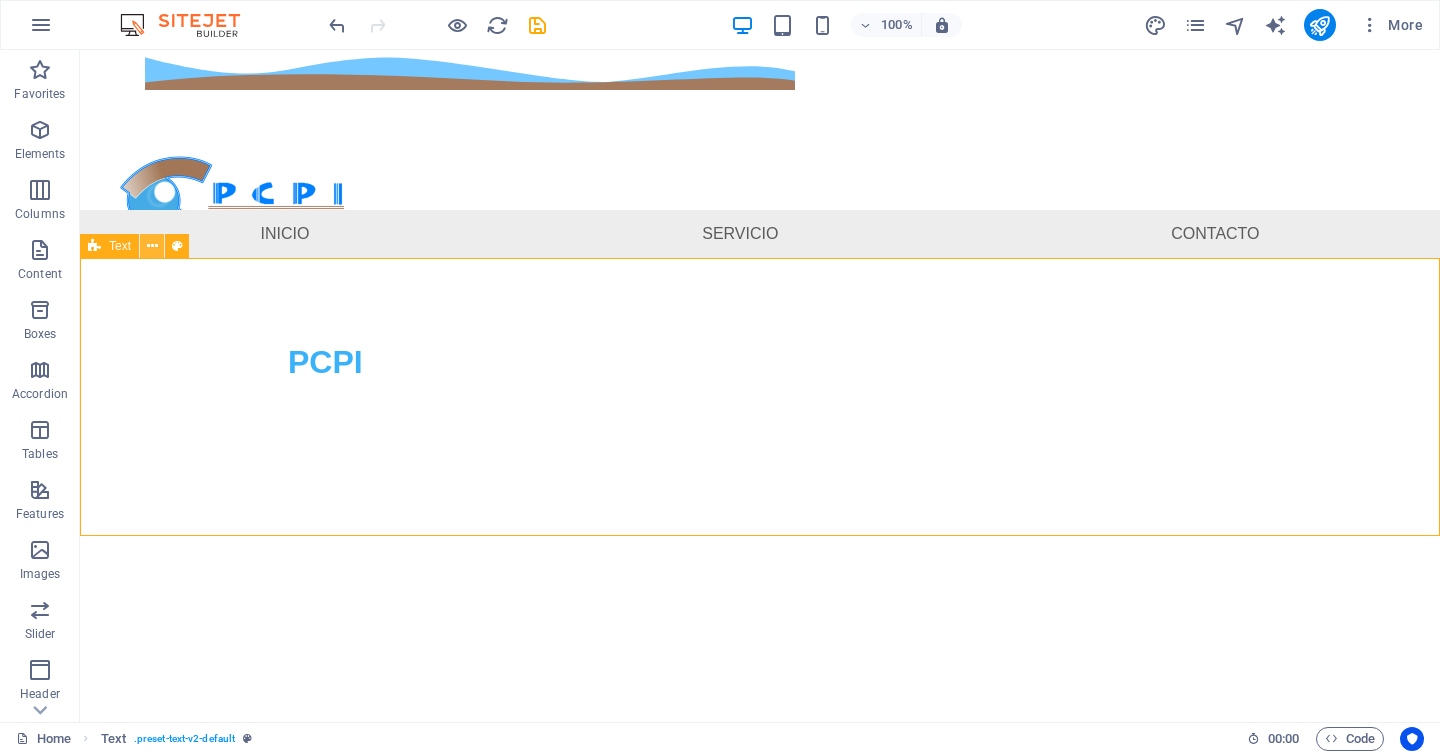 click at bounding box center [152, 246] 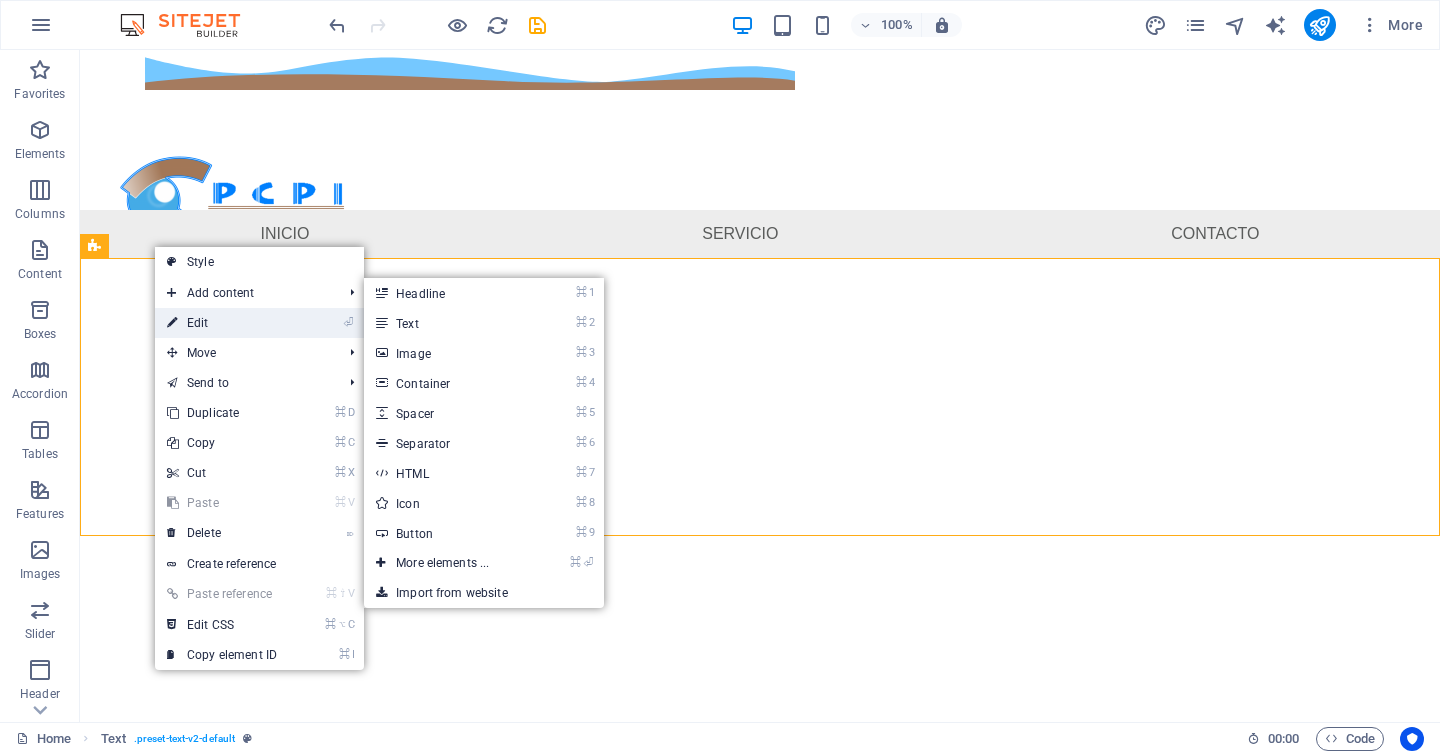 click on "⏎  Edit" at bounding box center [222, 323] 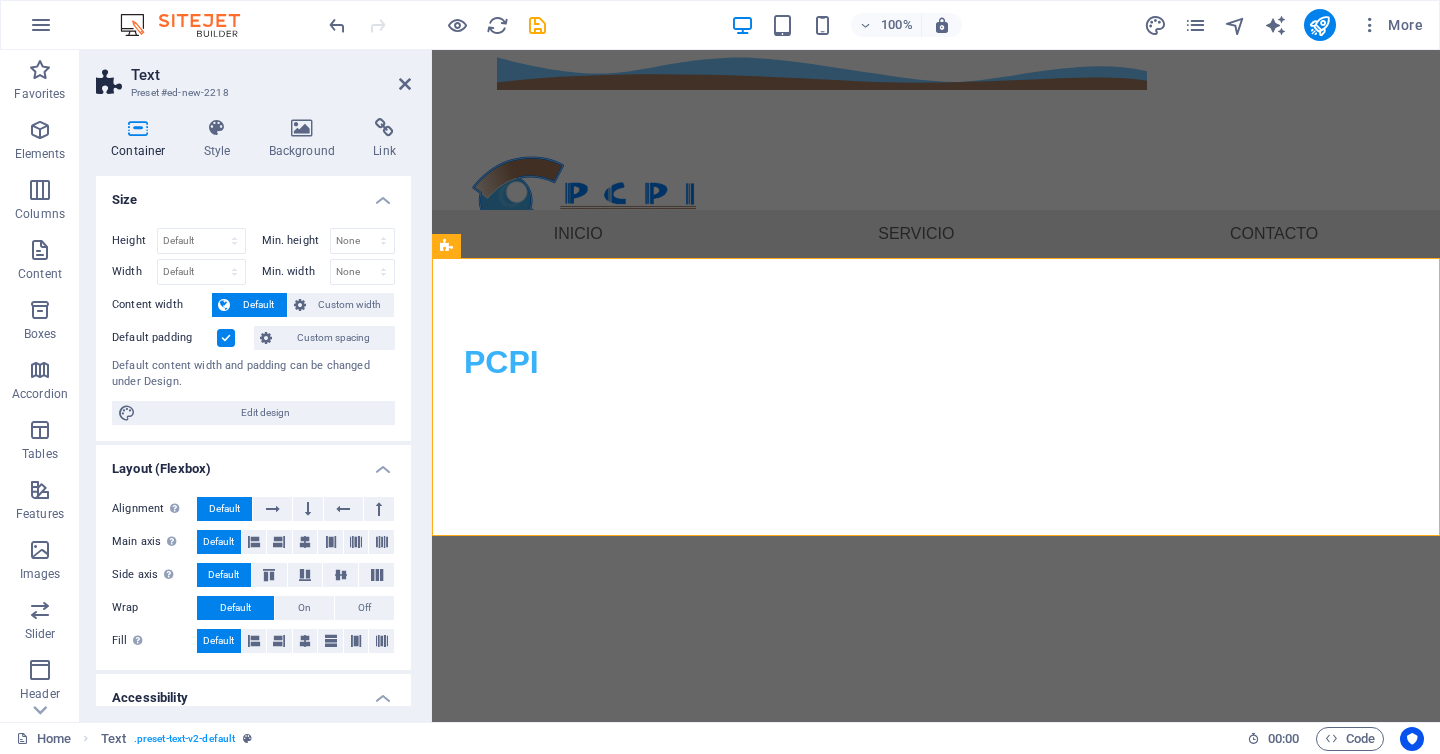 click on "Container Style Background Link Size Height Default px rem % vh vw Min. height None px rem % vh vw Width Default px rem % em vh vw Min. width None px rem % vh vw Content width Default Custom width Width Default px rem % em vh vw Min. width None px rem % vh vw Default padding Custom spacing Default content width and padding can be changed under Design. Edit design Layout (Flexbox) Alignment Determines the flex direction. Default Main axis Determine how elements should behave along the main axis inside this container (justify content). Default Side axis Control the vertical direction of the element inside of the container (align items). Default Wrap Default On Off Fill Controls the distances and direction of elements on the y-axis across several lines (align content). Default Accessibility ARIA helps assistive technologies (like screen readers) to understand the role, state, and behavior of web elements Role The ARIA role defines the purpose of an element.  None Alert Article Banner Comment Fan" at bounding box center (253, 412) 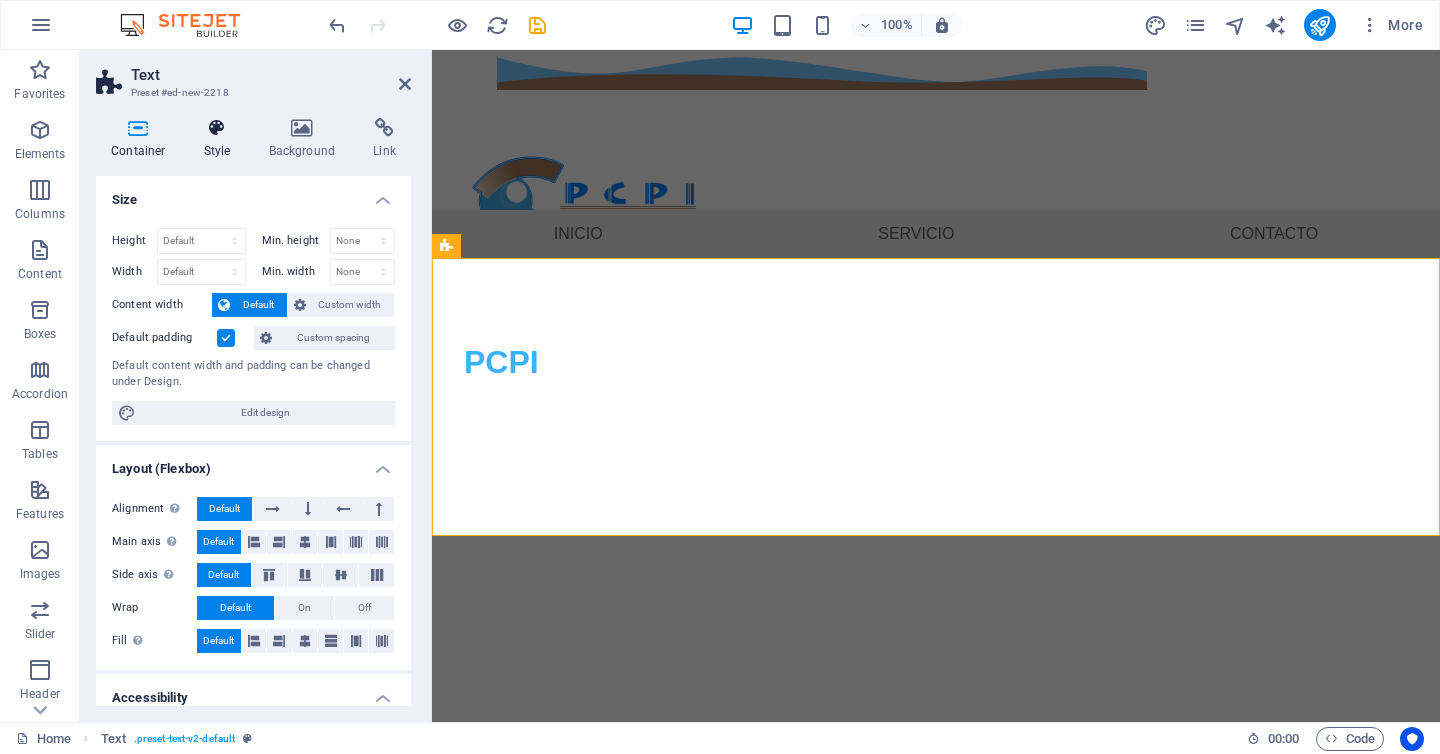 click at bounding box center (217, 128) 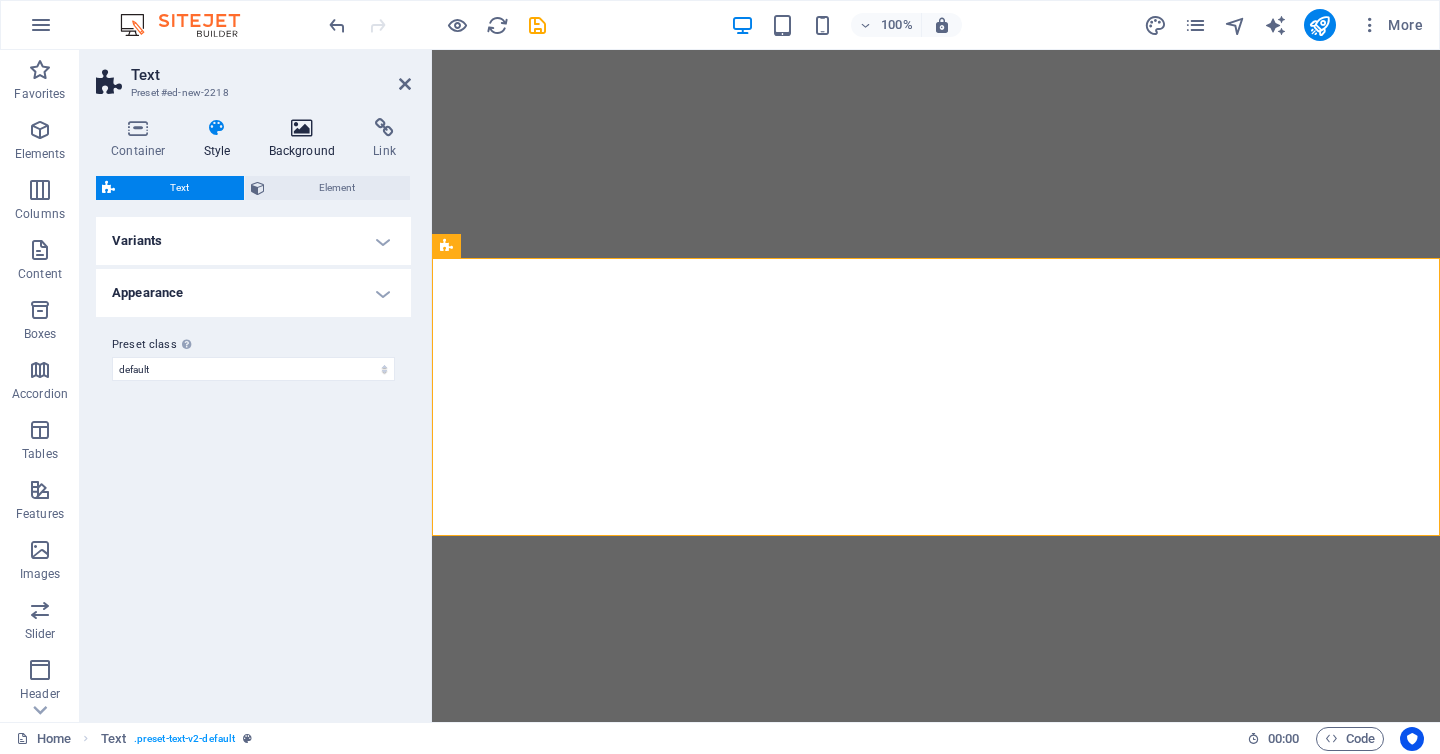 scroll, scrollTop: 0, scrollLeft: 0, axis: both 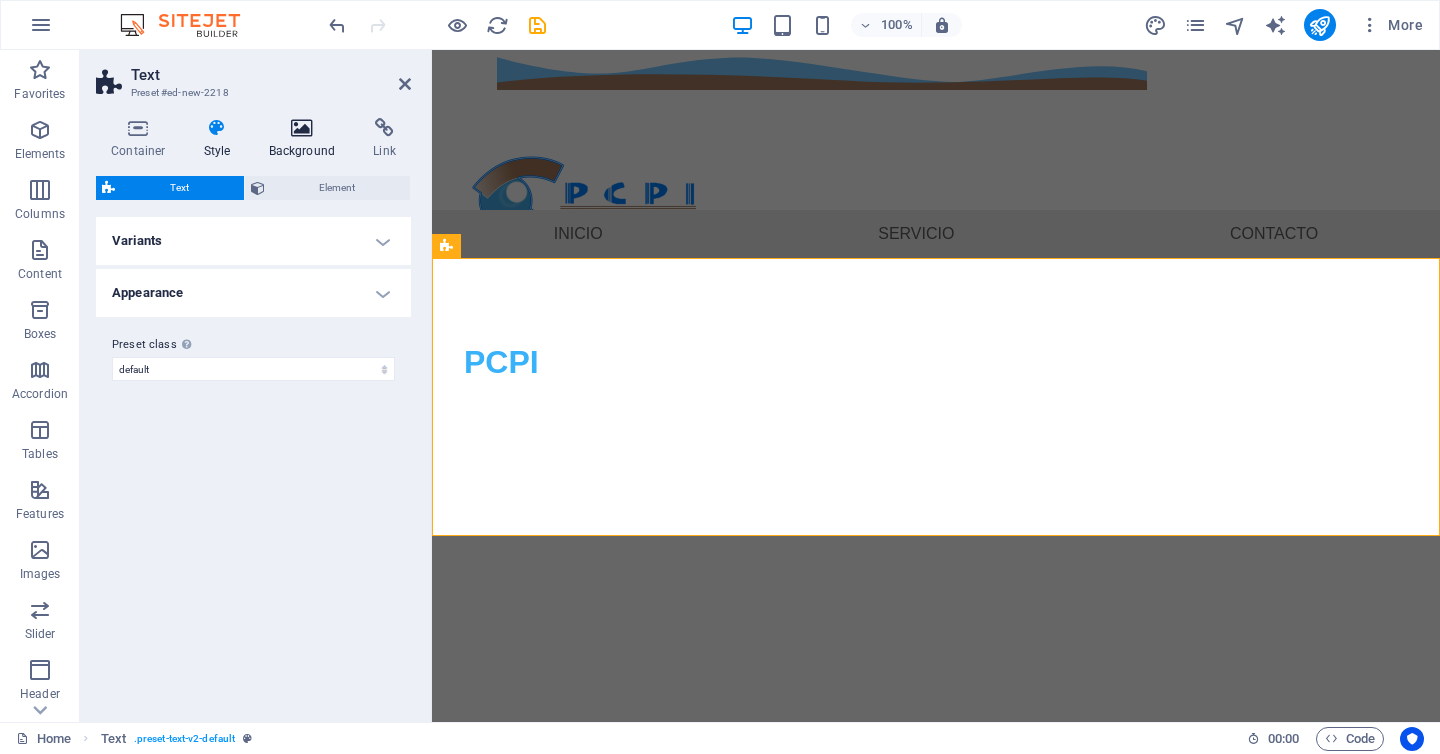 click at bounding box center [302, 128] 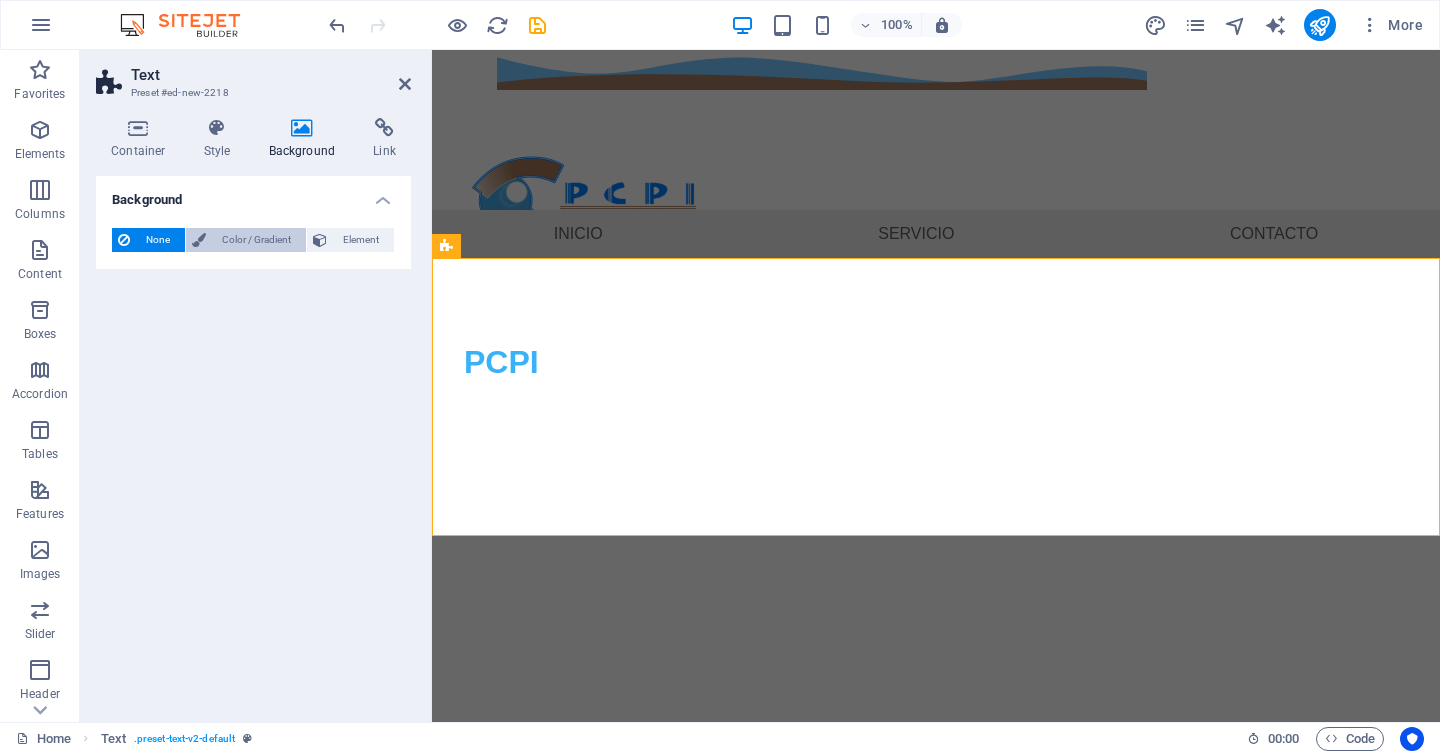 click on "Color / Gradient" at bounding box center (256, 240) 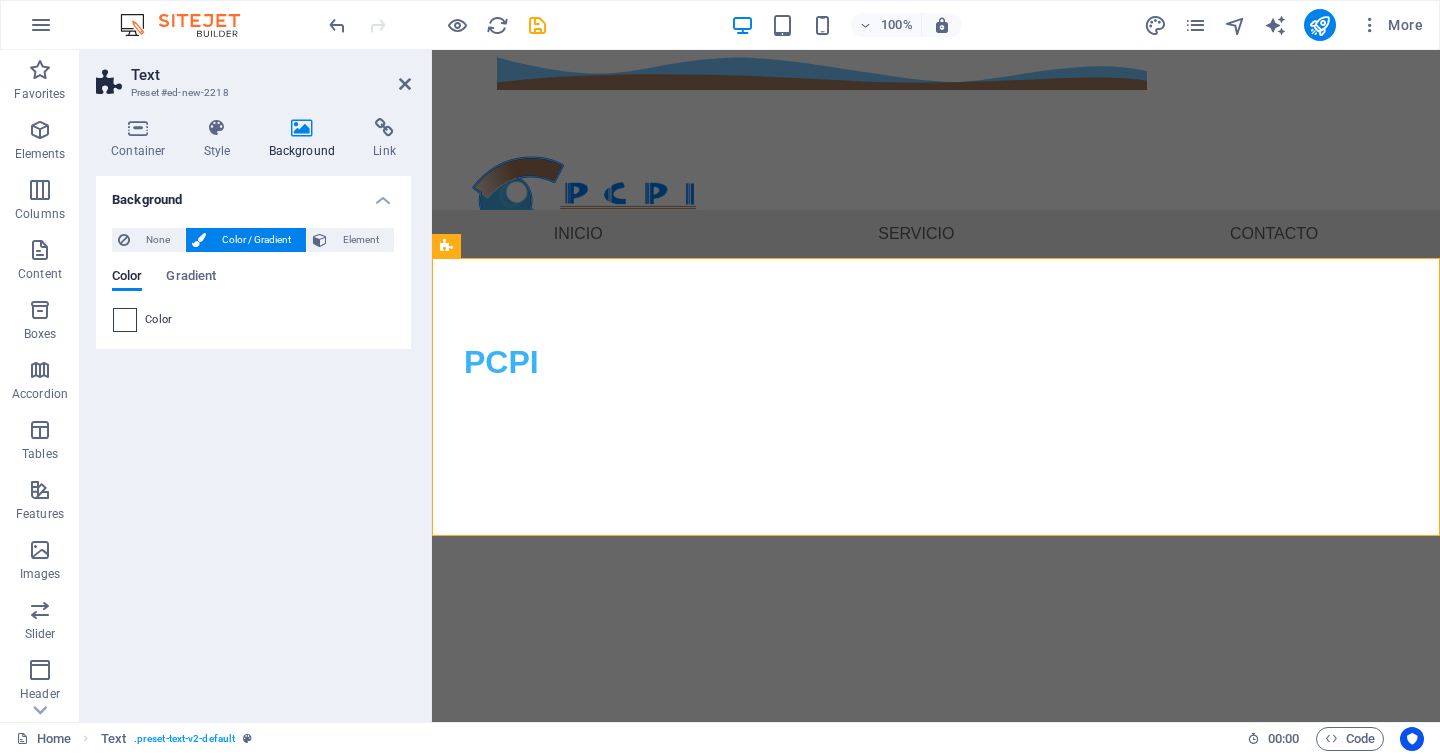 click at bounding box center (125, 320) 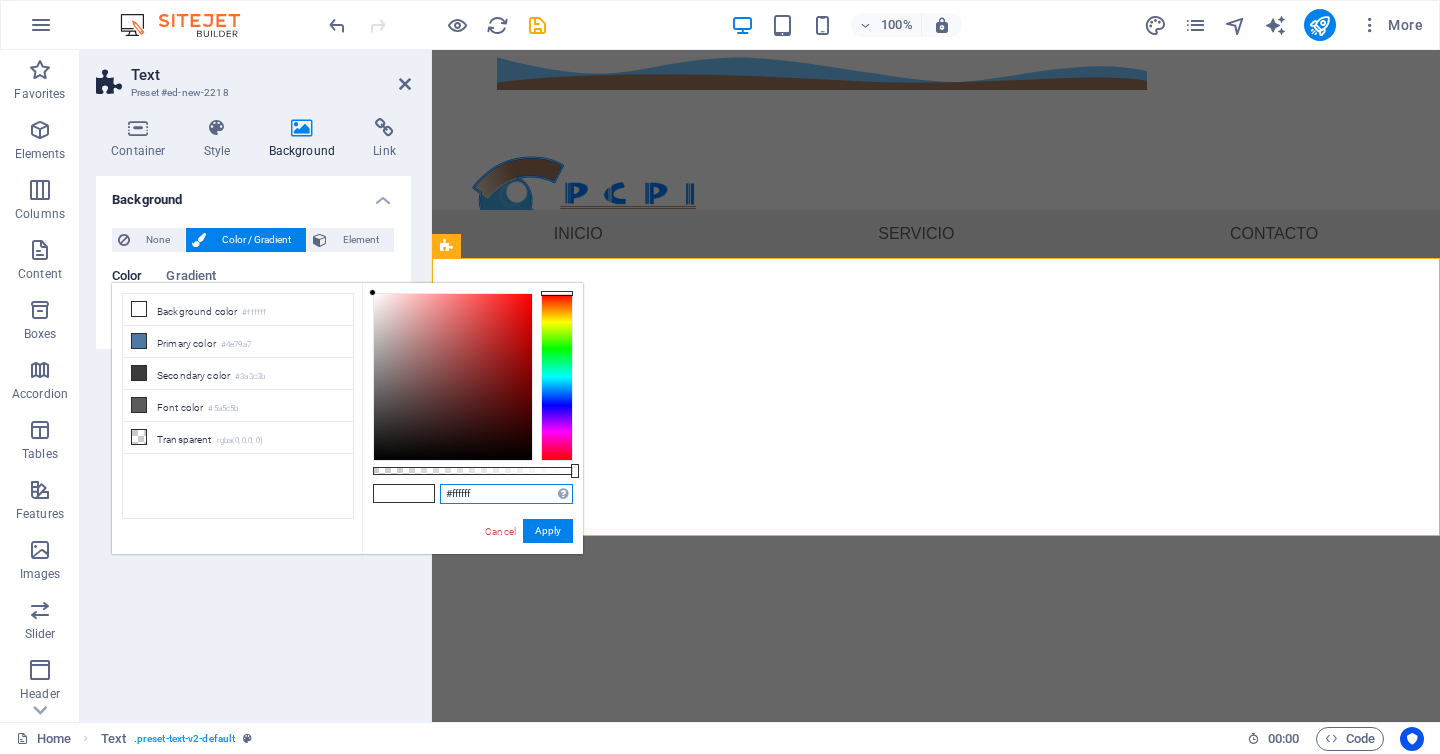 click on "#ffffff" at bounding box center (506, 494) 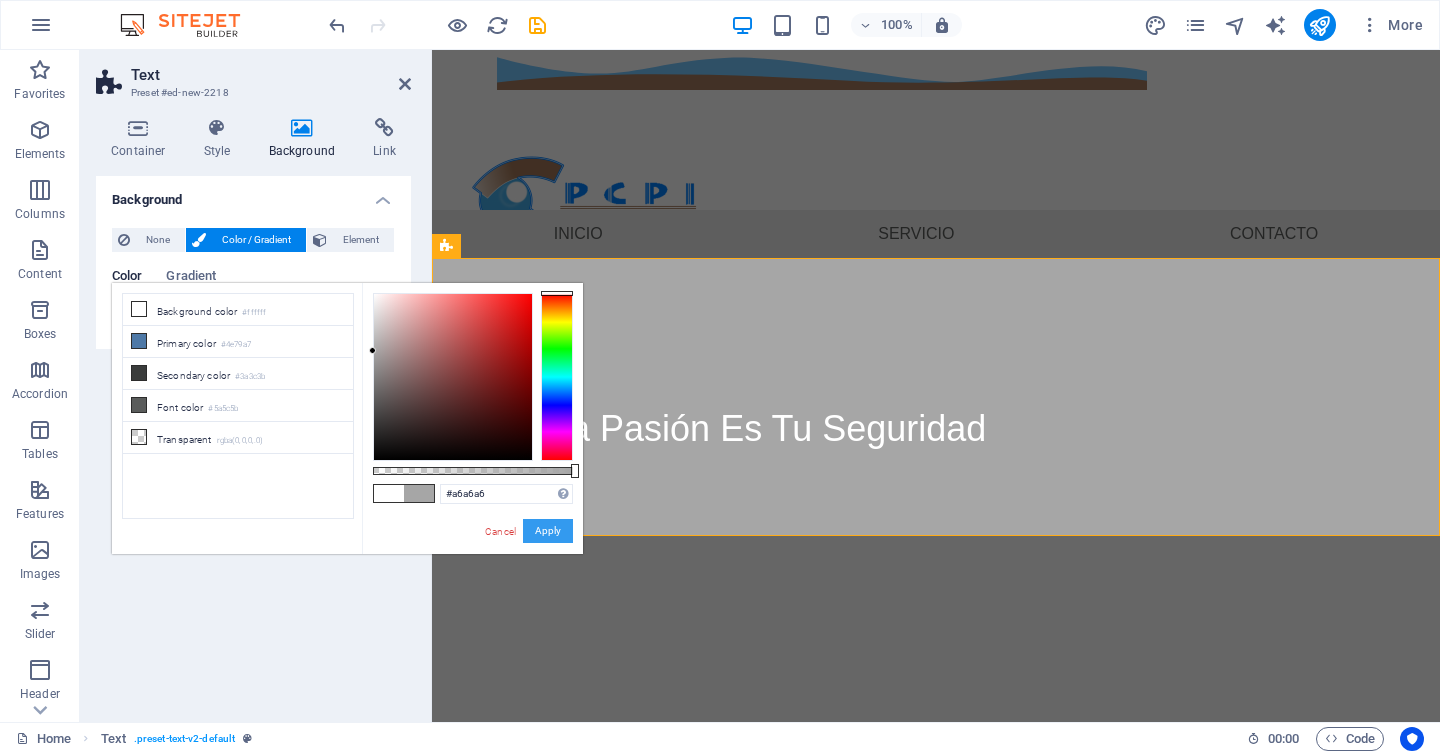 click on "Apply" at bounding box center [548, 531] 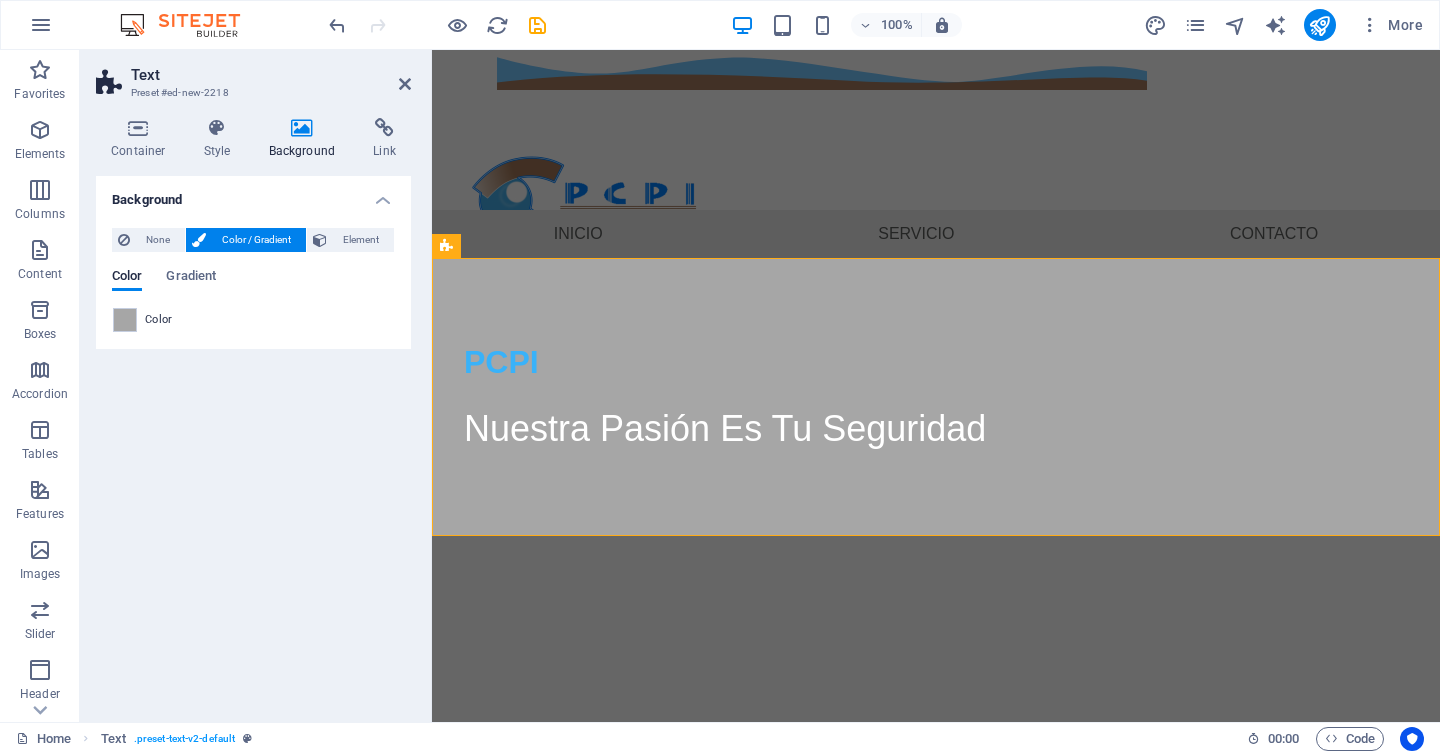 click on "Skip to main content
[PHONE] [FIRST] [LAST] [NUMBER] [STREET], [CITY] [POSTAL_CODE] Menu Inicio Servicio Contacto PCPI Nuestra Pasión Es Tu Seguridad" at bounding box center (936, 293) 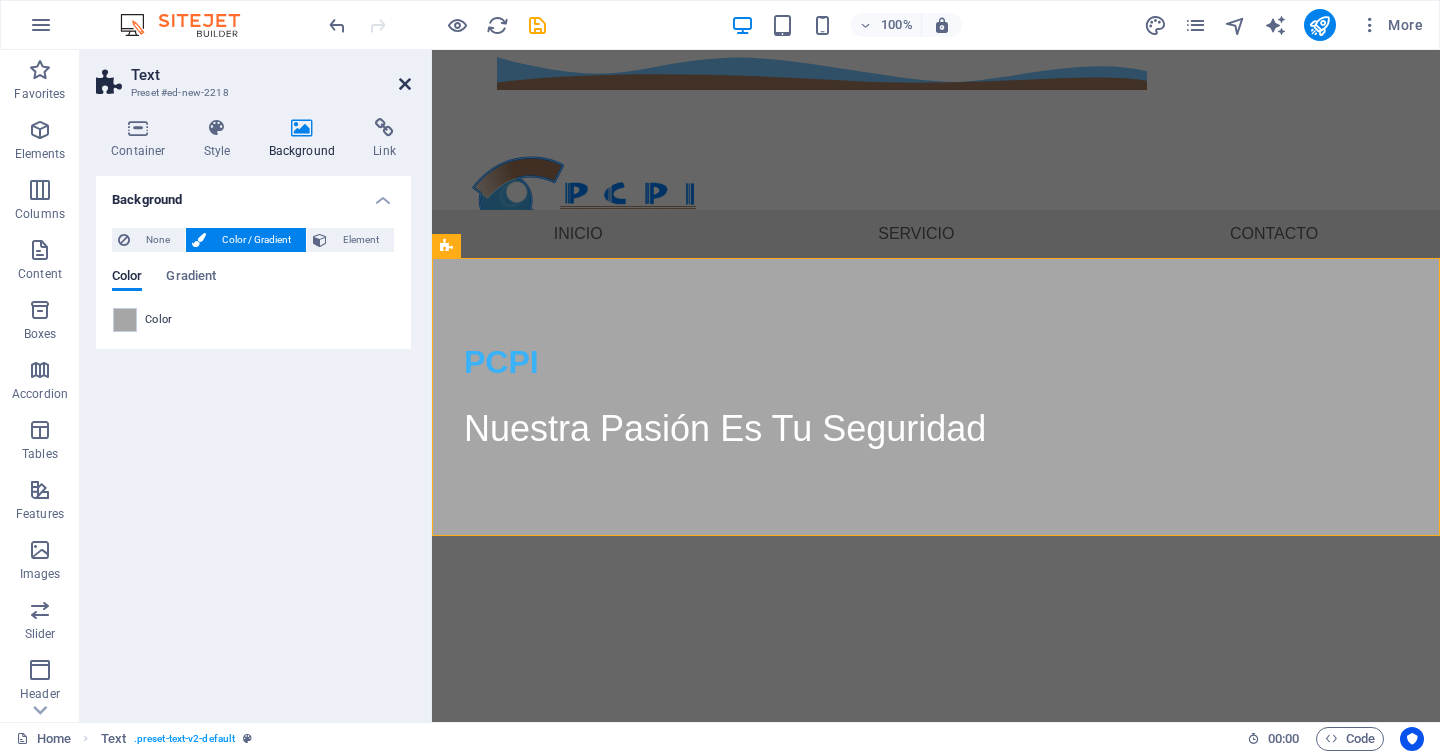 click at bounding box center (405, 84) 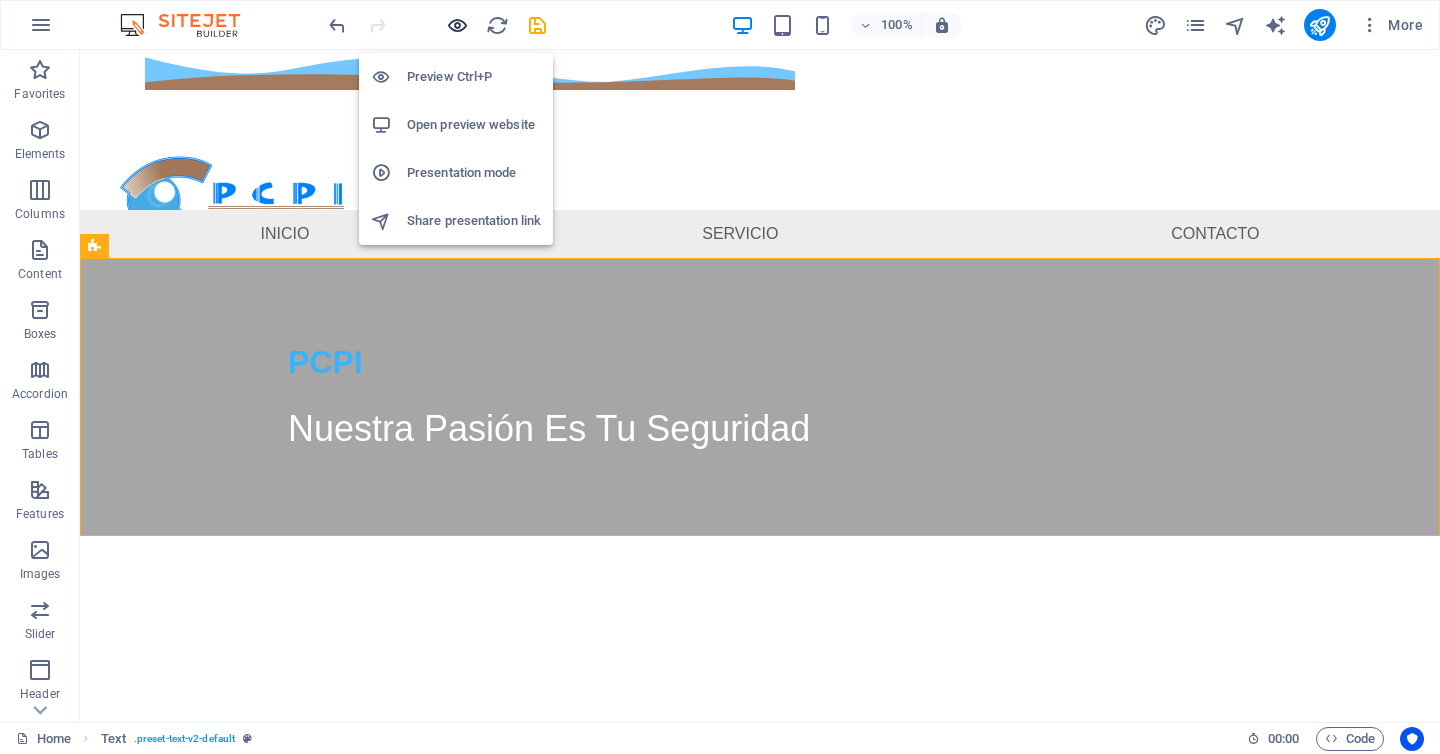 click at bounding box center [457, 25] 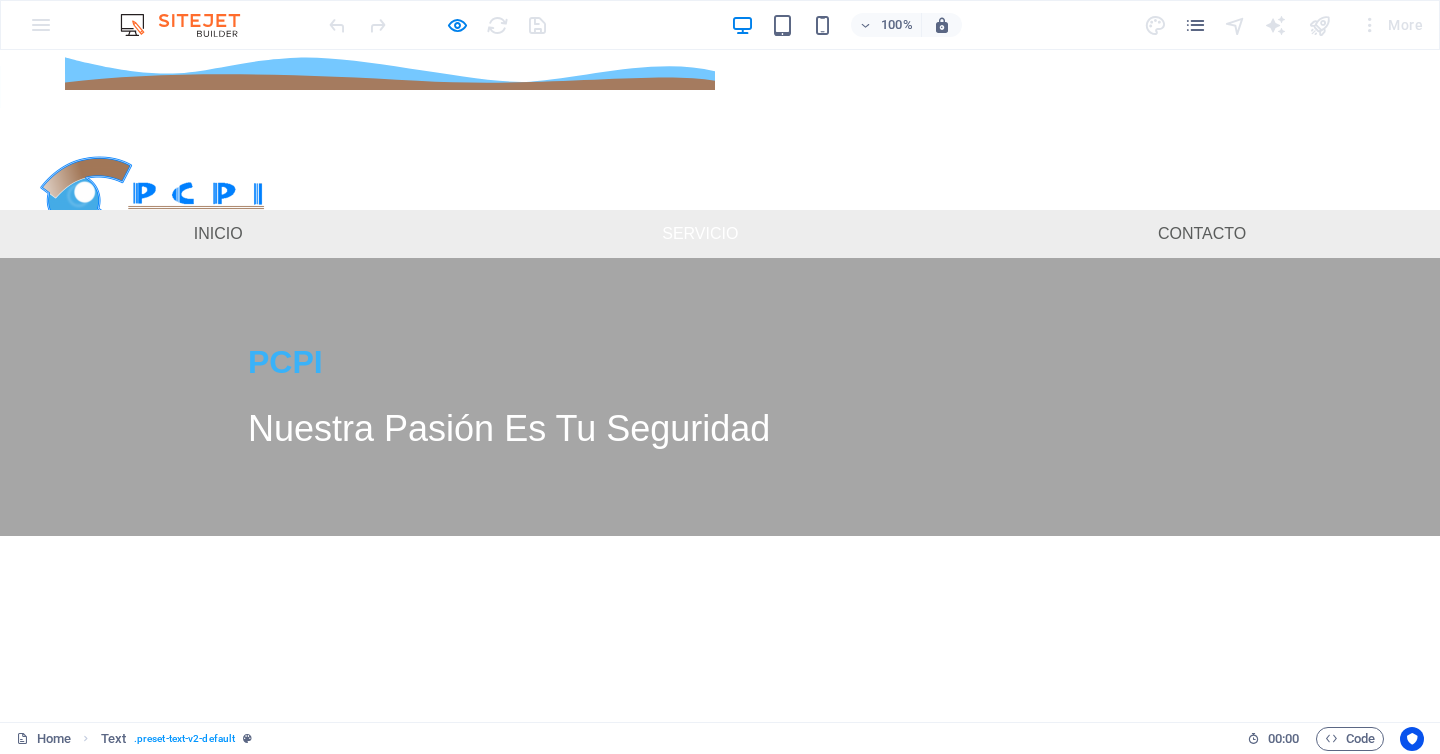 click on "Servicio" at bounding box center (700, 234) 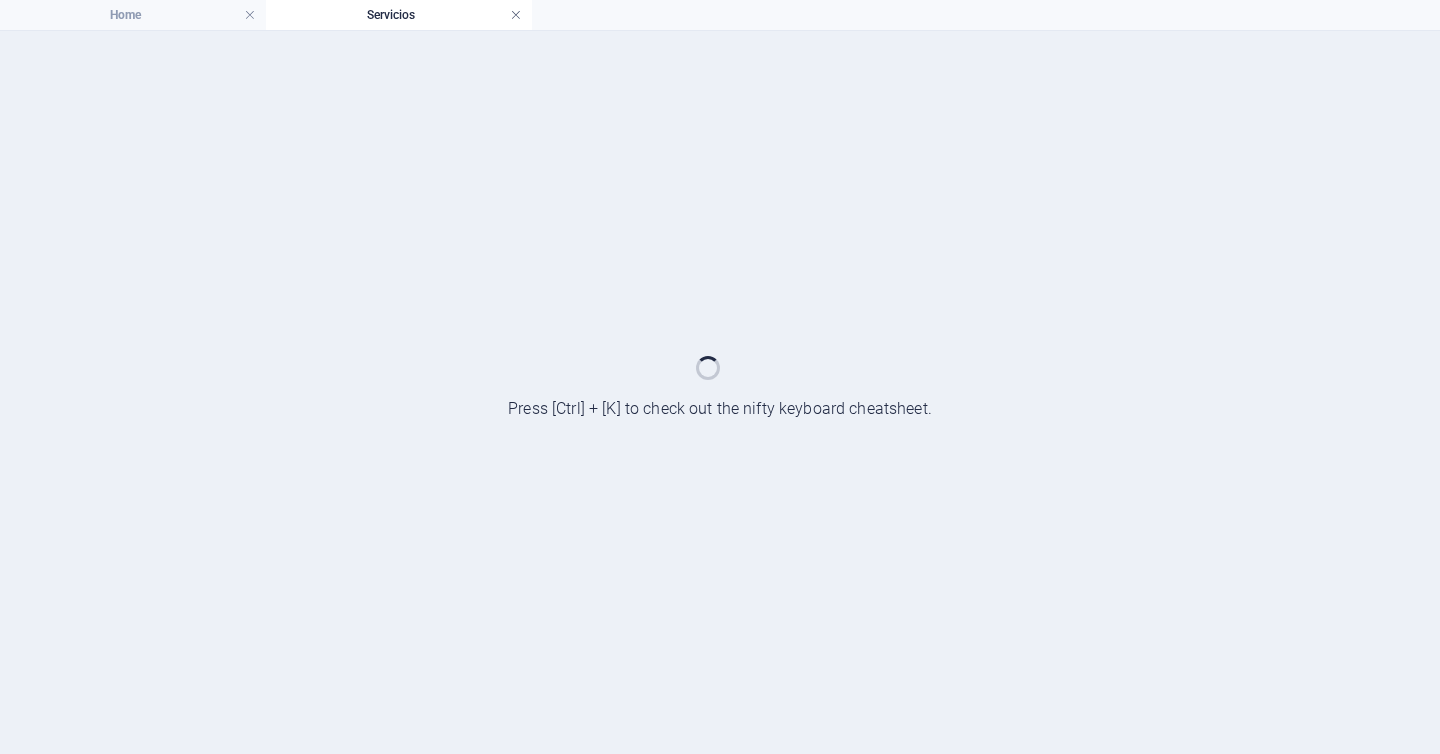 click at bounding box center [516, 15] 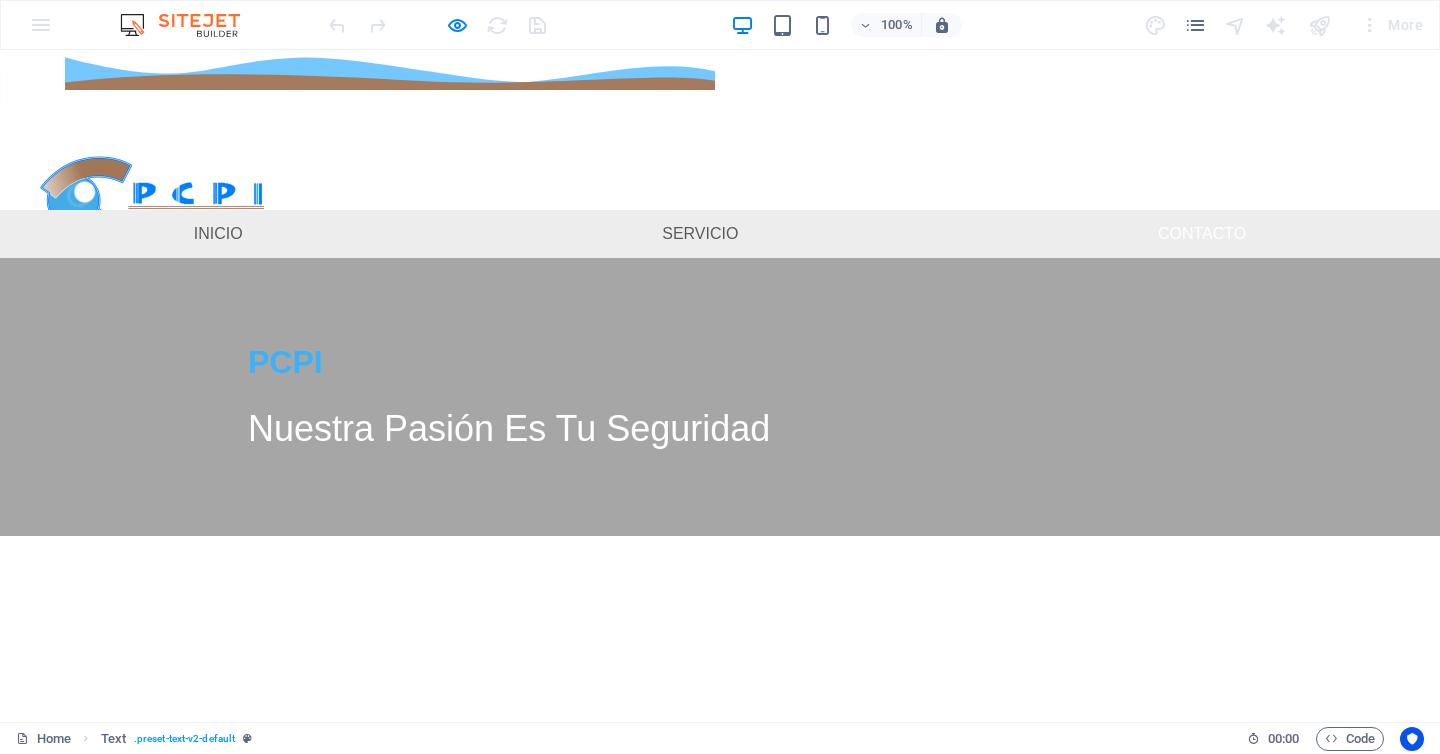 click on "Contacto" at bounding box center [1202, 234] 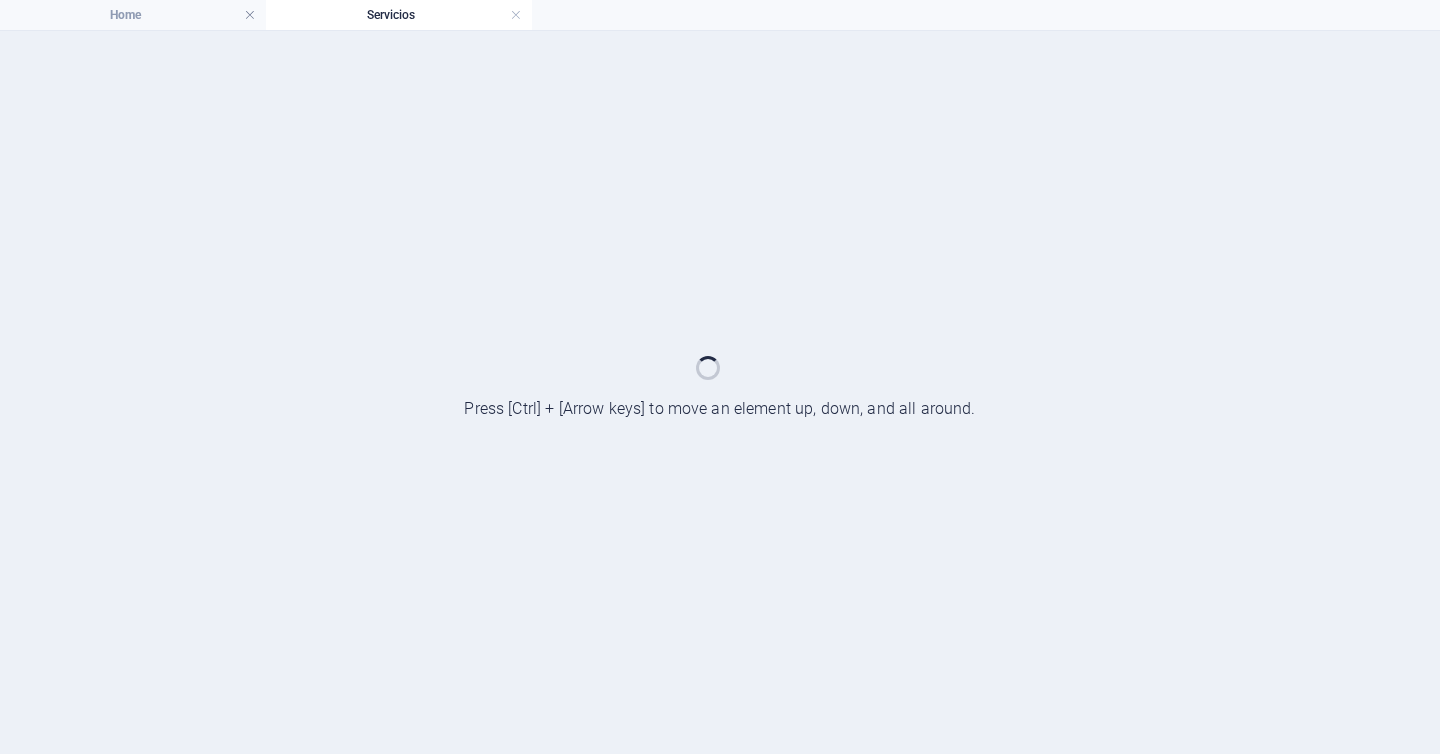 click at bounding box center (516, 15) 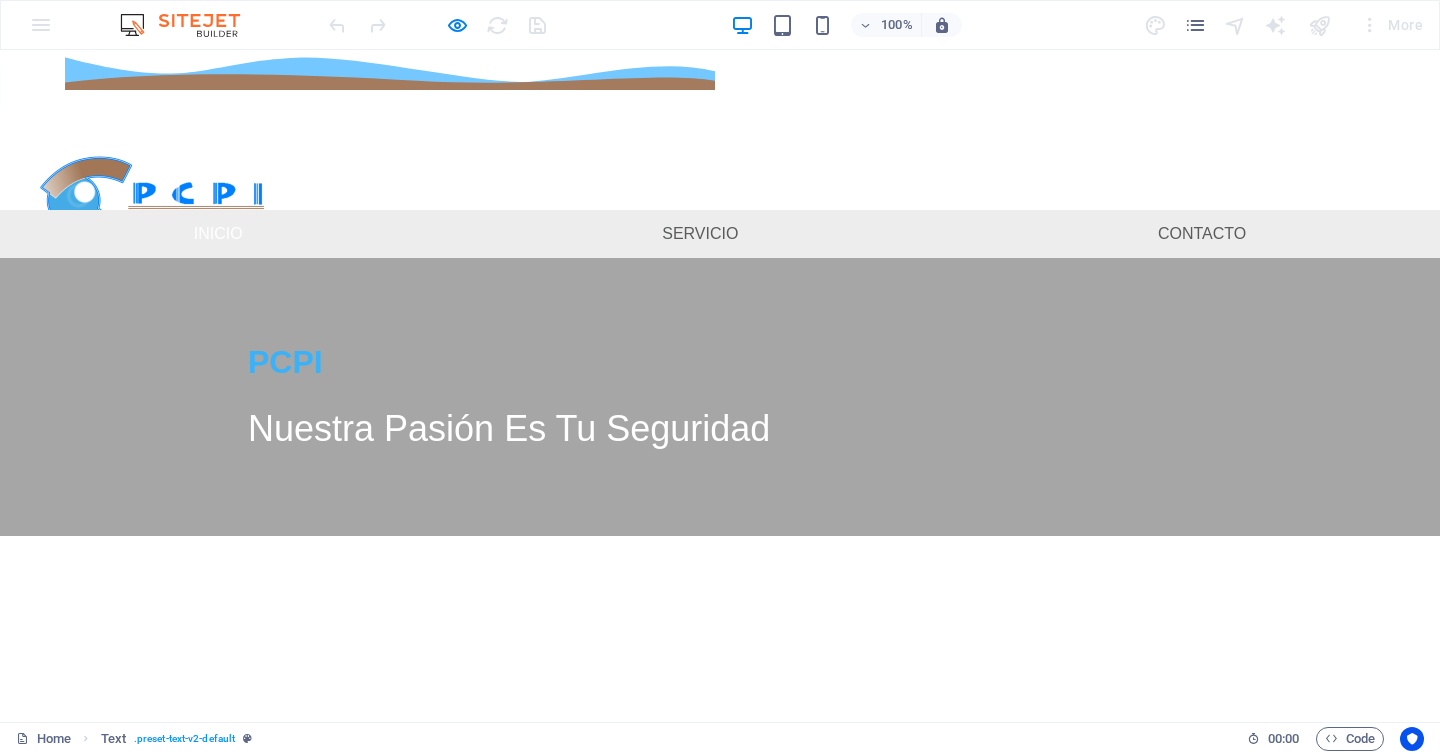 click on "Inicio" at bounding box center (218, 234) 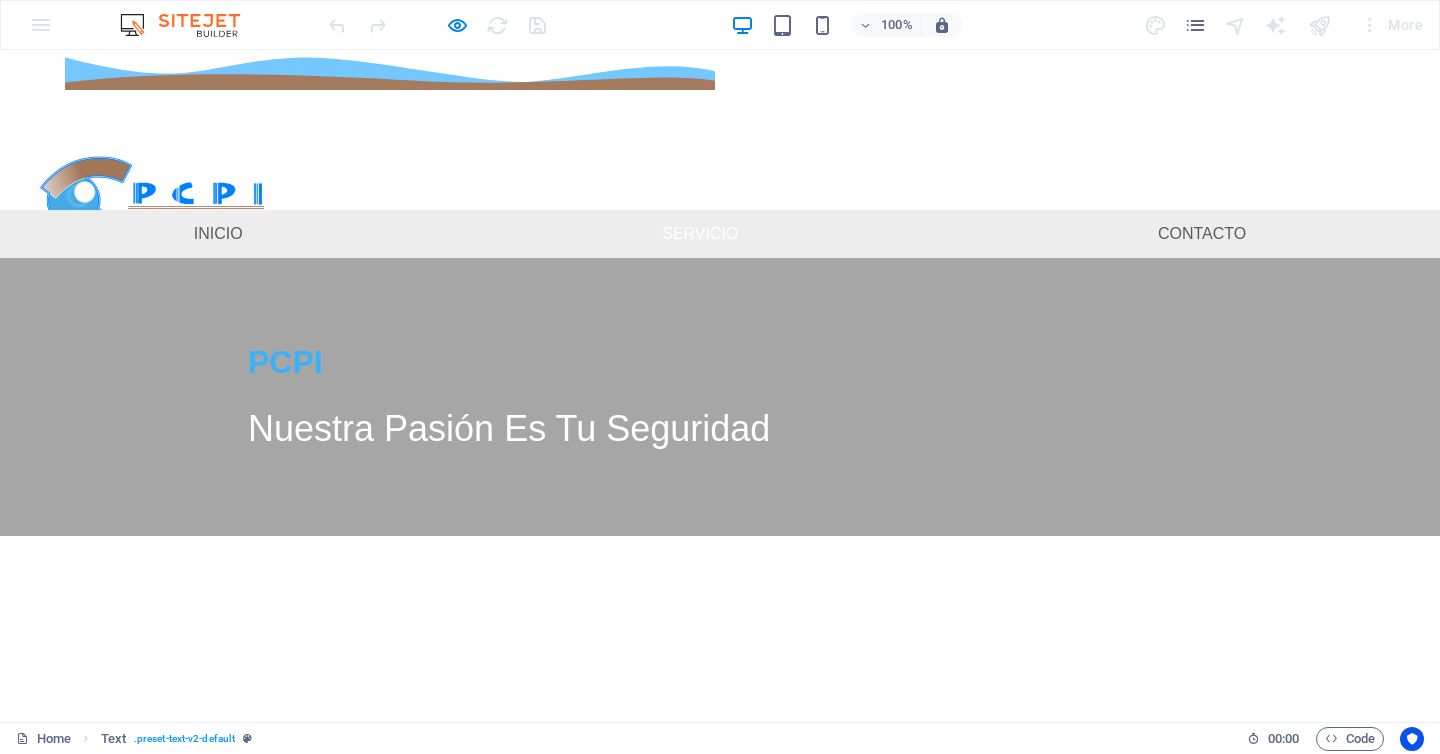 click on "Servicio" at bounding box center [700, 234] 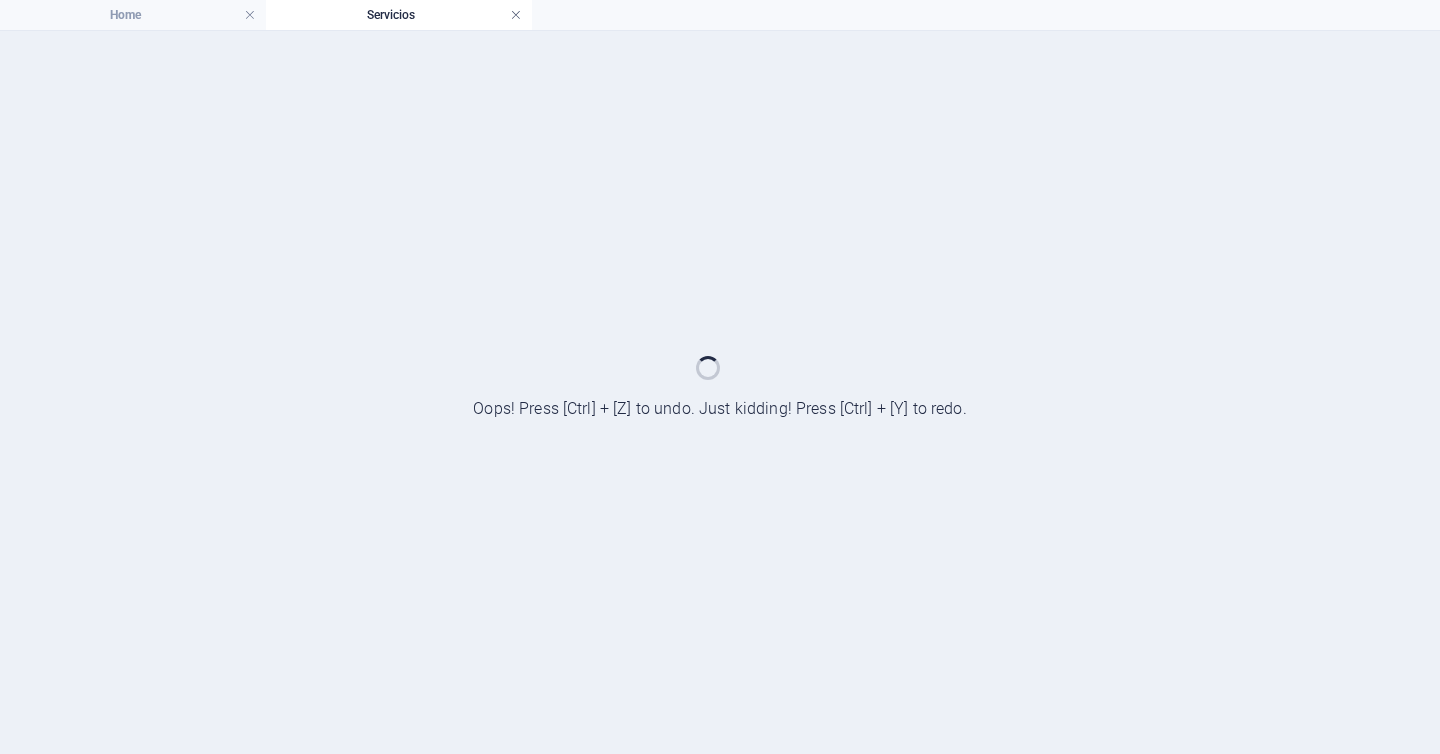 click at bounding box center (516, 15) 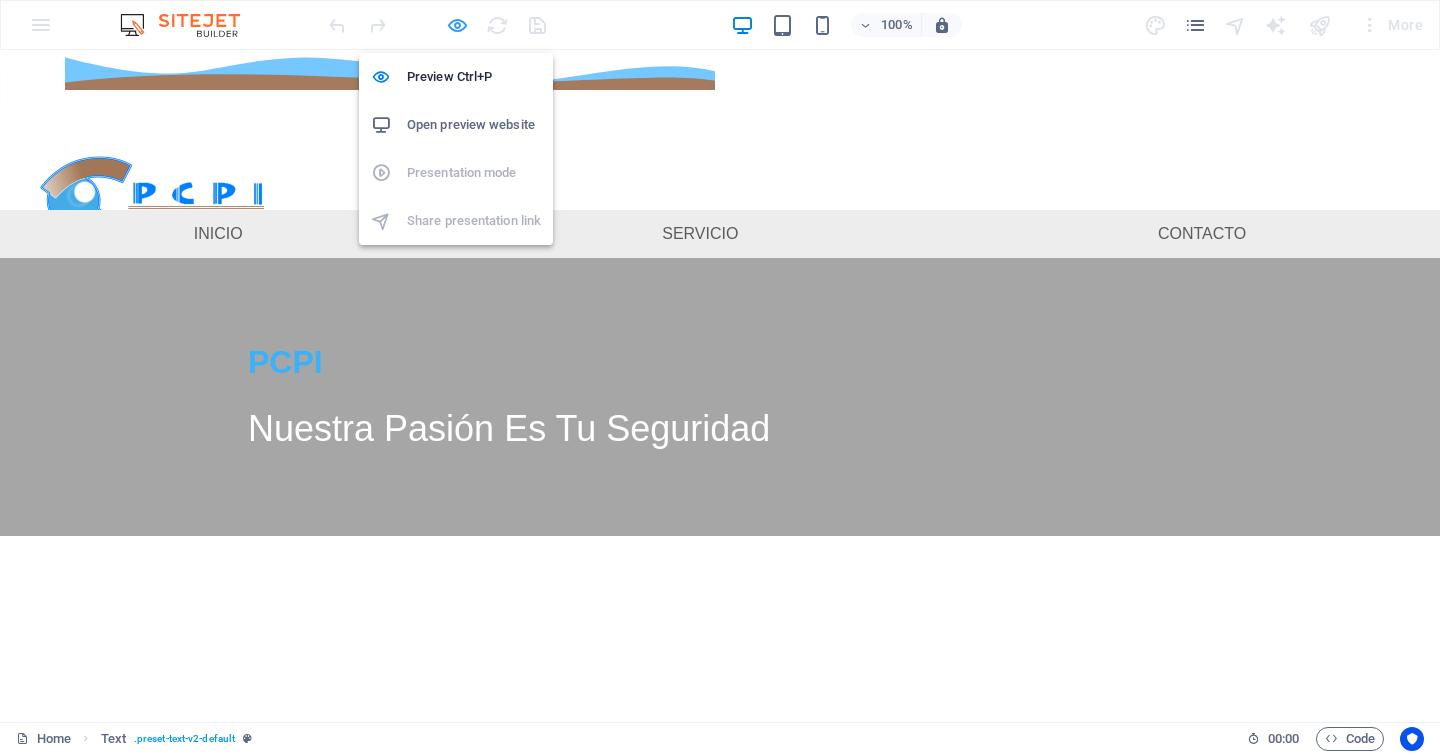 click at bounding box center (457, 25) 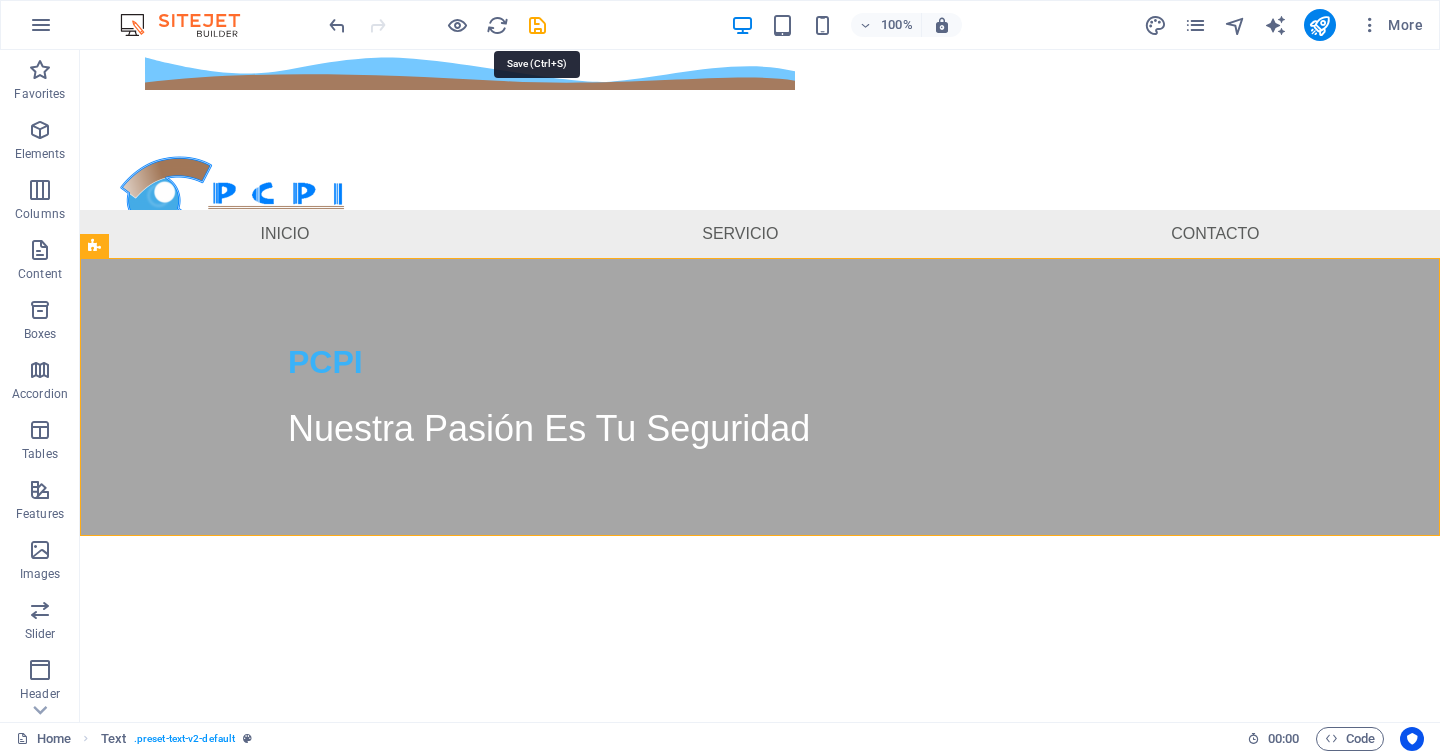 click at bounding box center [537, 25] 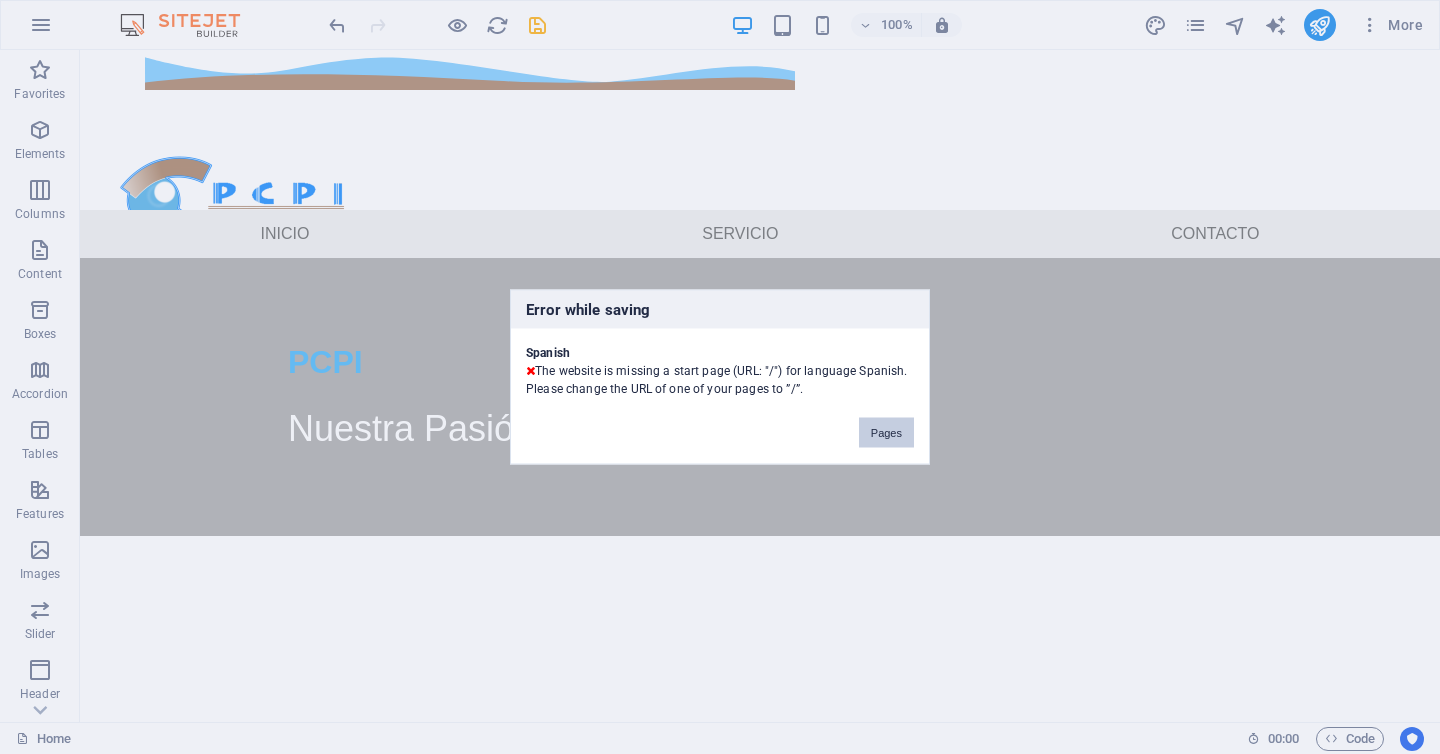click on "Pages" at bounding box center (886, 433) 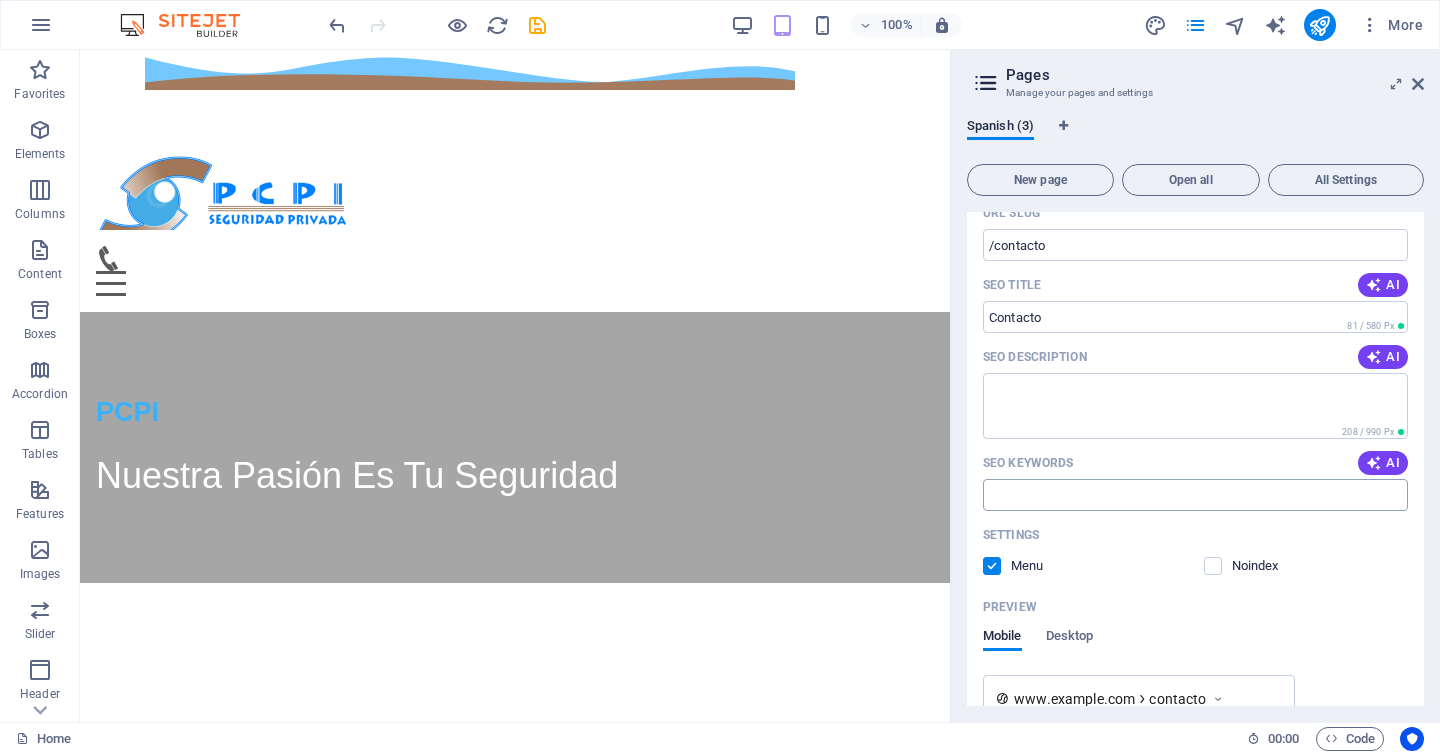 scroll, scrollTop: 1186, scrollLeft: 0, axis: vertical 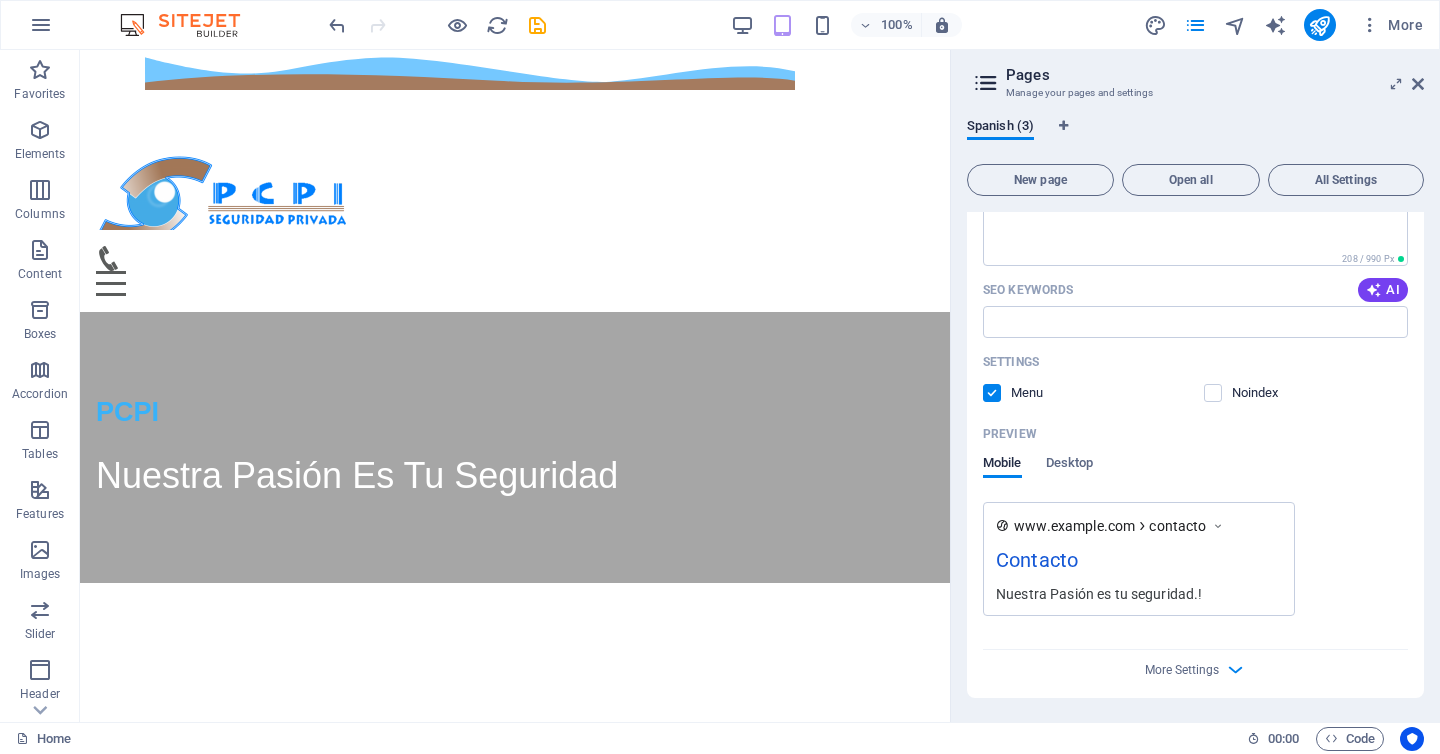 click at bounding box center (1216, -283) 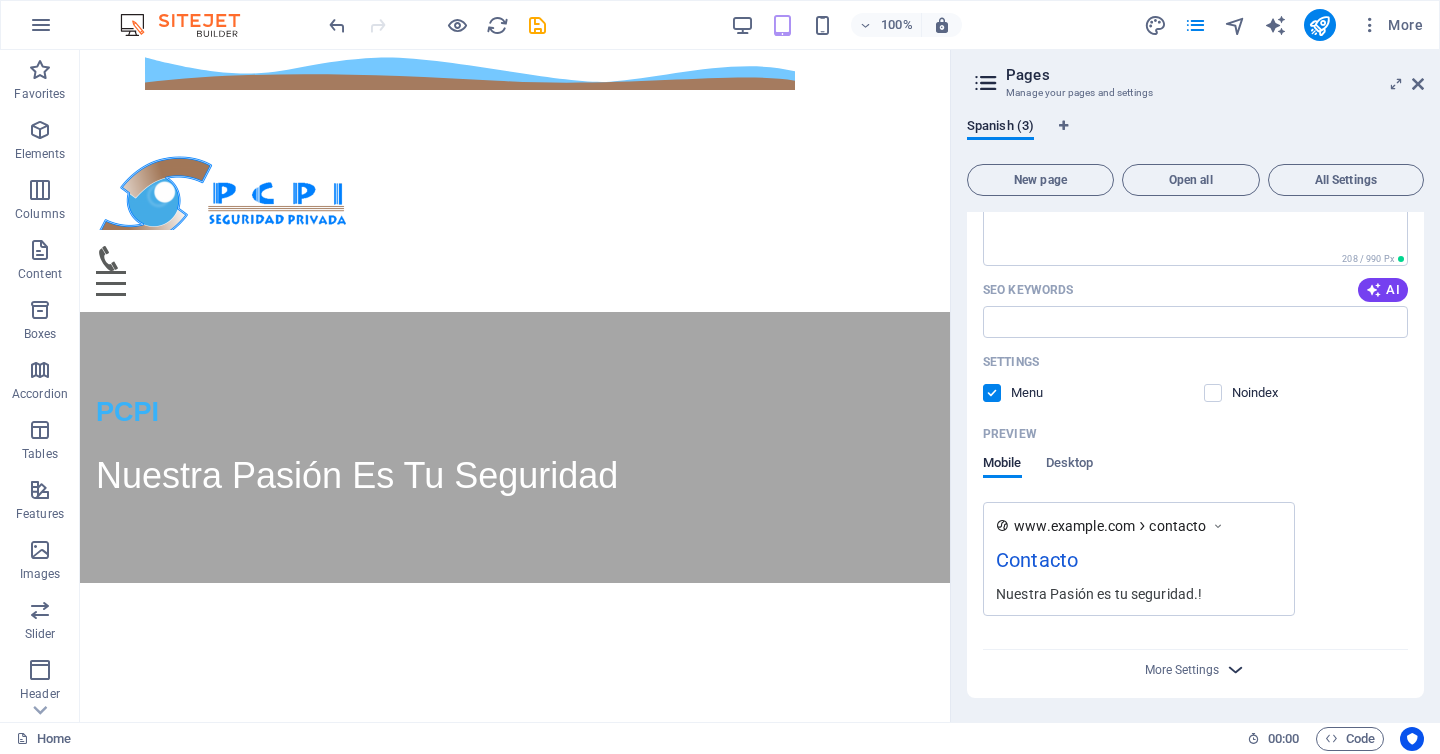 click at bounding box center [1235, 669] 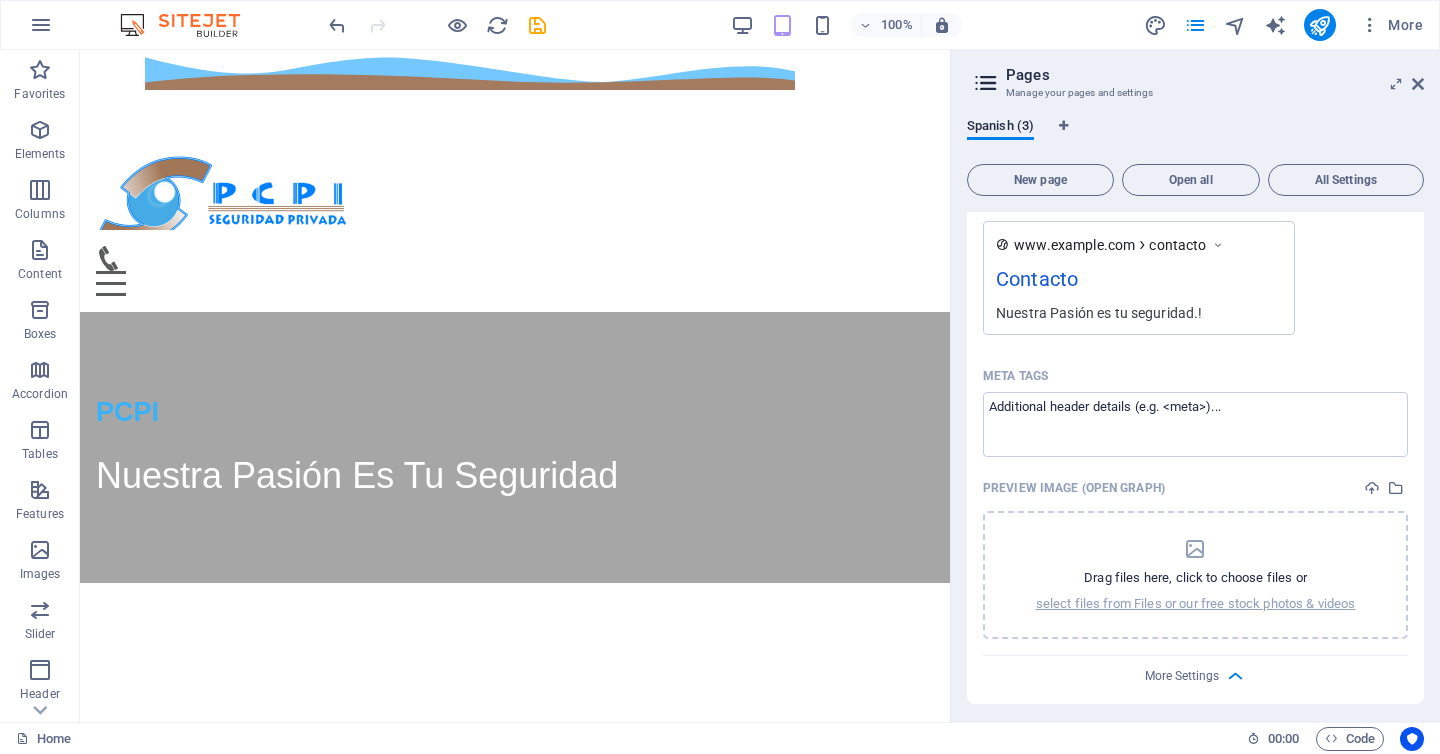 scroll, scrollTop: 1473, scrollLeft: 0, axis: vertical 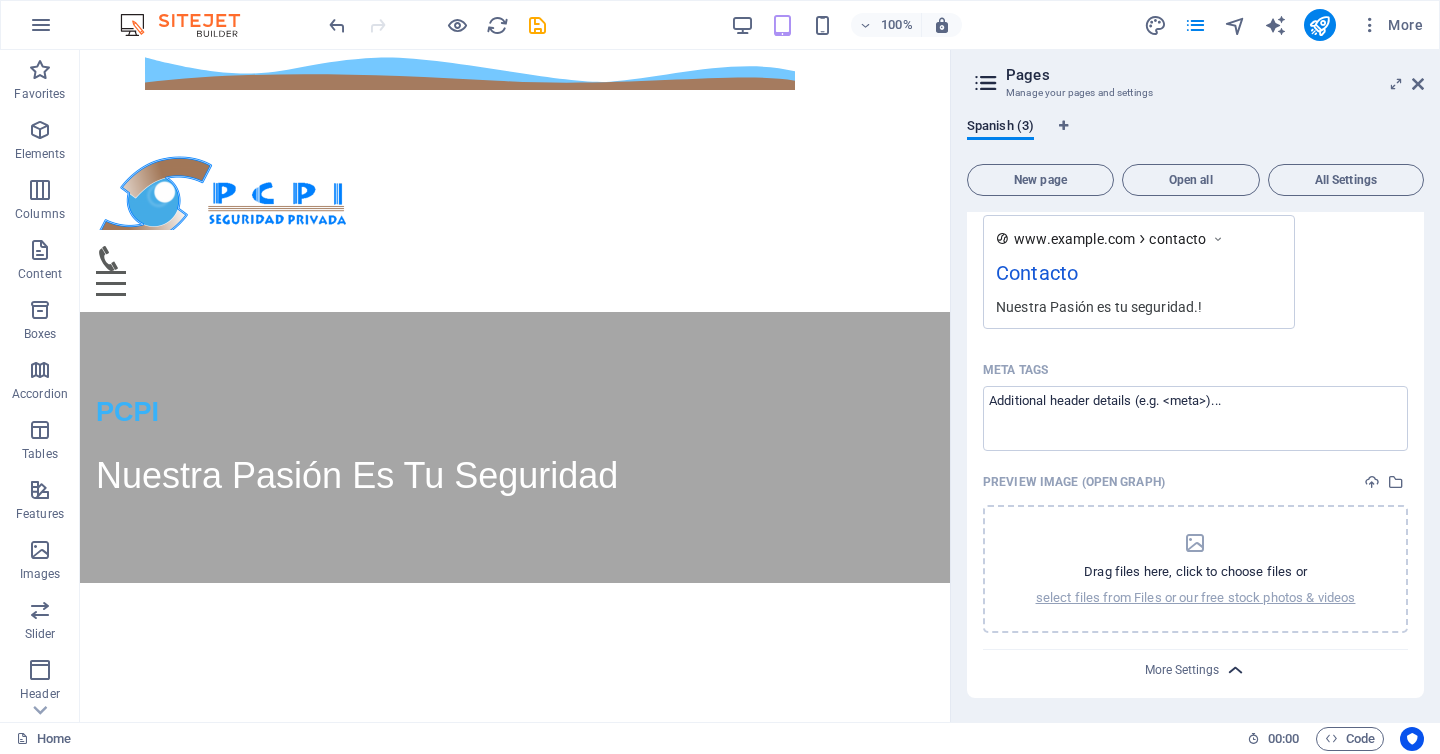 click at bounding box center [1235, 670] 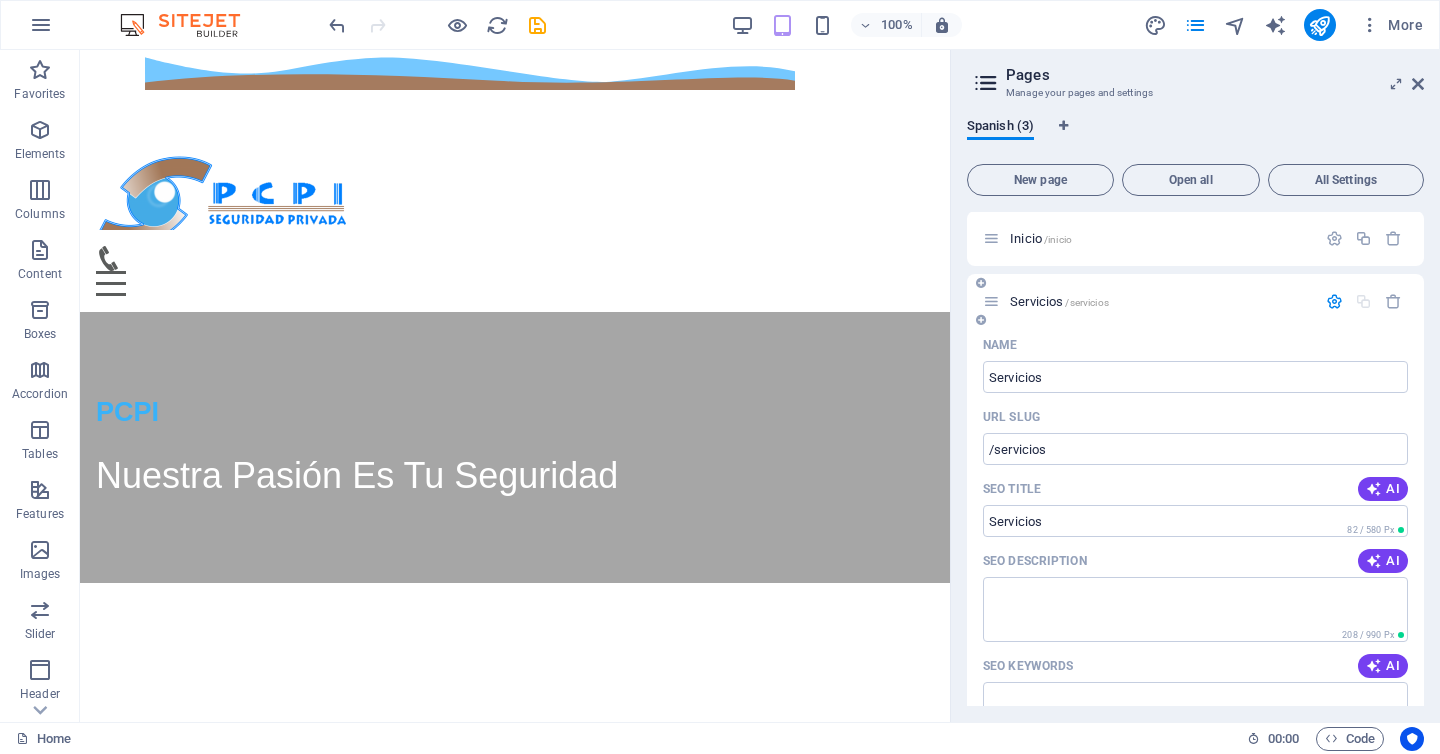 scroll, scrollTop: 0, scrollLeft: 0, axis: both 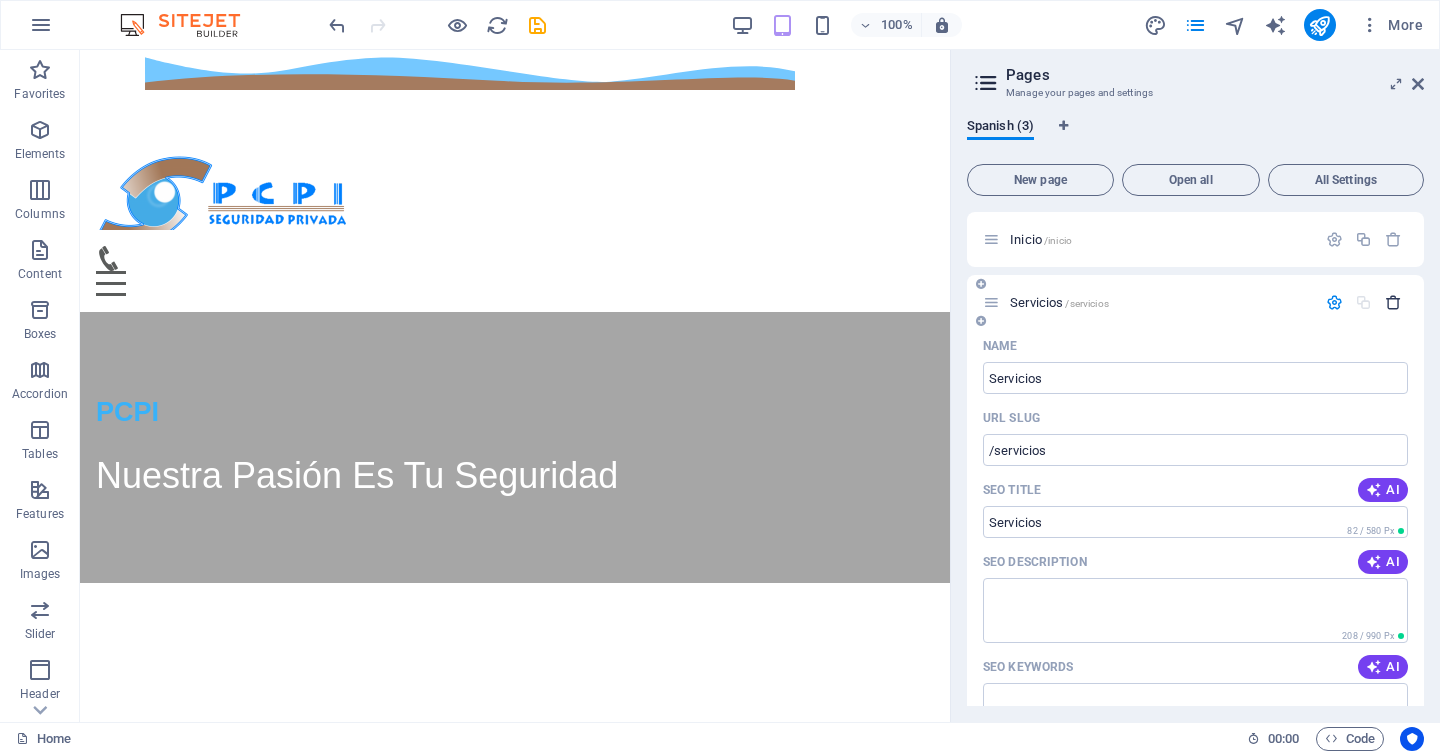 click at bounding box center [1393, 302] 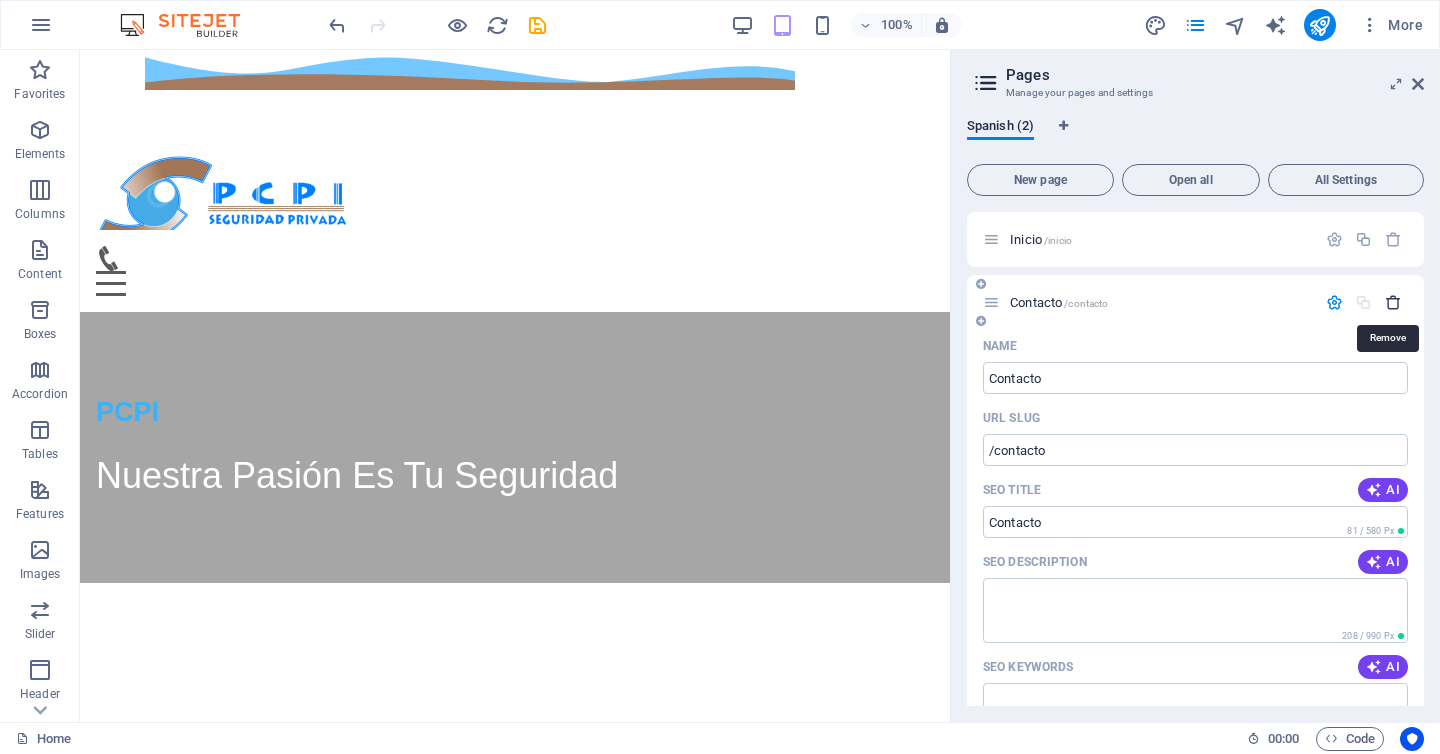 click at bounding box center [1393, 302] 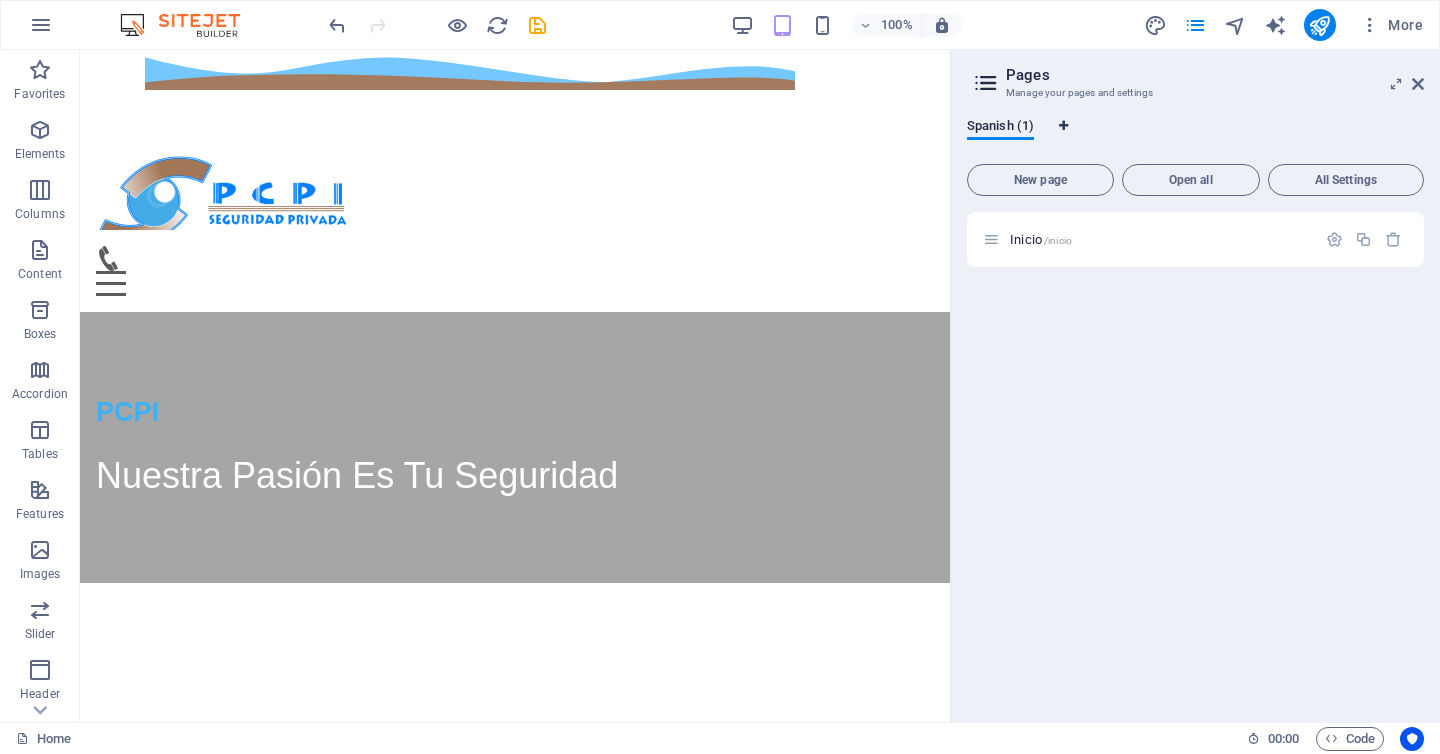 click at bounding box center (1063, 126) 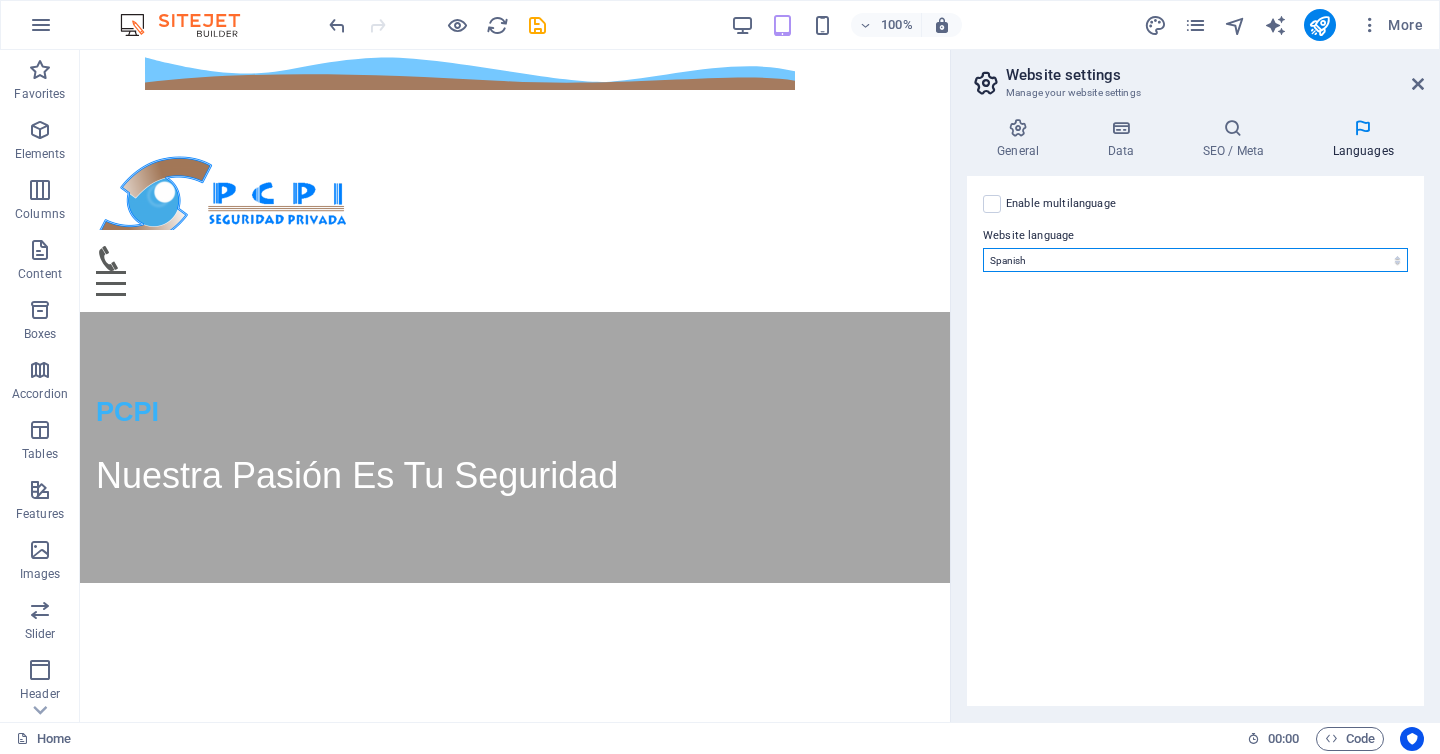 click on "Abkhazian Afar Afrikaans Akan Albanian Amharic Arabic Aragonese Armenian Assamese Avaric Avestan Aymara Azerbaijani Bambara Bashkir Basque Belarusian Bengali Bihari languages Bislama Bokmål Bosnian Breton Bulgarian Burmese Catalan Central Khmer Chamorro Chechen Chinese Church Slavic Chuvash Cornish Corsican Cree Croatian Czech Danish Dutch Dzongkha English Esperanto Estonian Ewe Faroese Farsi (Persian) Fijian Finnish French Fulah Gaelic Galician Ganda Georgian German Greek Greenlandic Guaraní Gujarati Haitian Creole Hausa Hebrew Herero Hindi Hiri Motu Hungarian Icelandic Ido Igbo Indonesian Interlingua Interlingue Inuktitut Inupiaq Irish Italian Japanese Javanese Kannada Kanuri Kashmiri Kazakh Kikuyu Kinyarwanda Komi Kongo Korean Kurdish Kwanyama Kyrgyz Lao Latin Latvian Limburgish Lingala Lithuanian Luba-Katanga Luxembourgish Macedonian Malagasy Malay Malayalam Maldivian Maltese Manx Maori Marathi Marshallese Mongolian Nauru Navajo Ndonga Nepali North Ndebele Northern Sami Norwegian Norwegian Nynorsk Nuosu" at bounding box center [1195, 260] 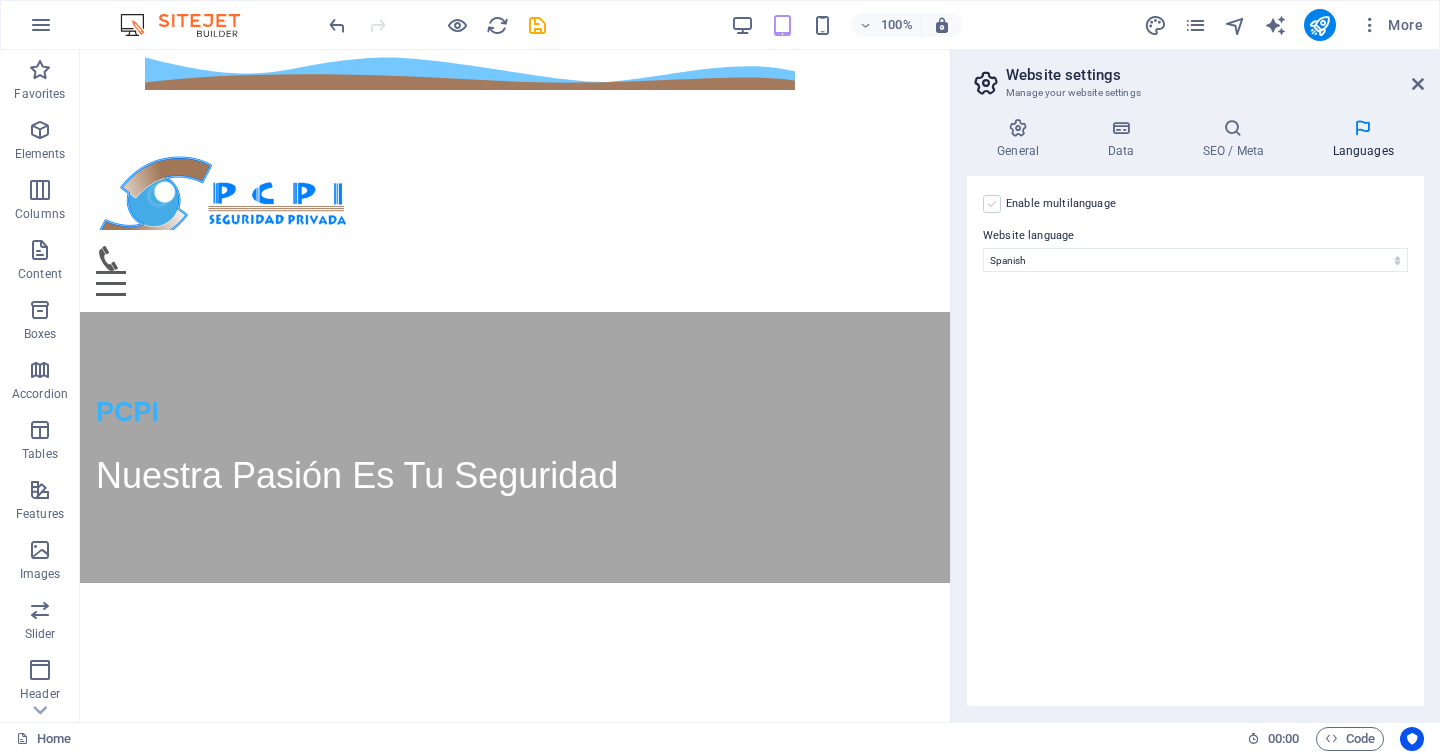 click at bounding box center [992, 204] 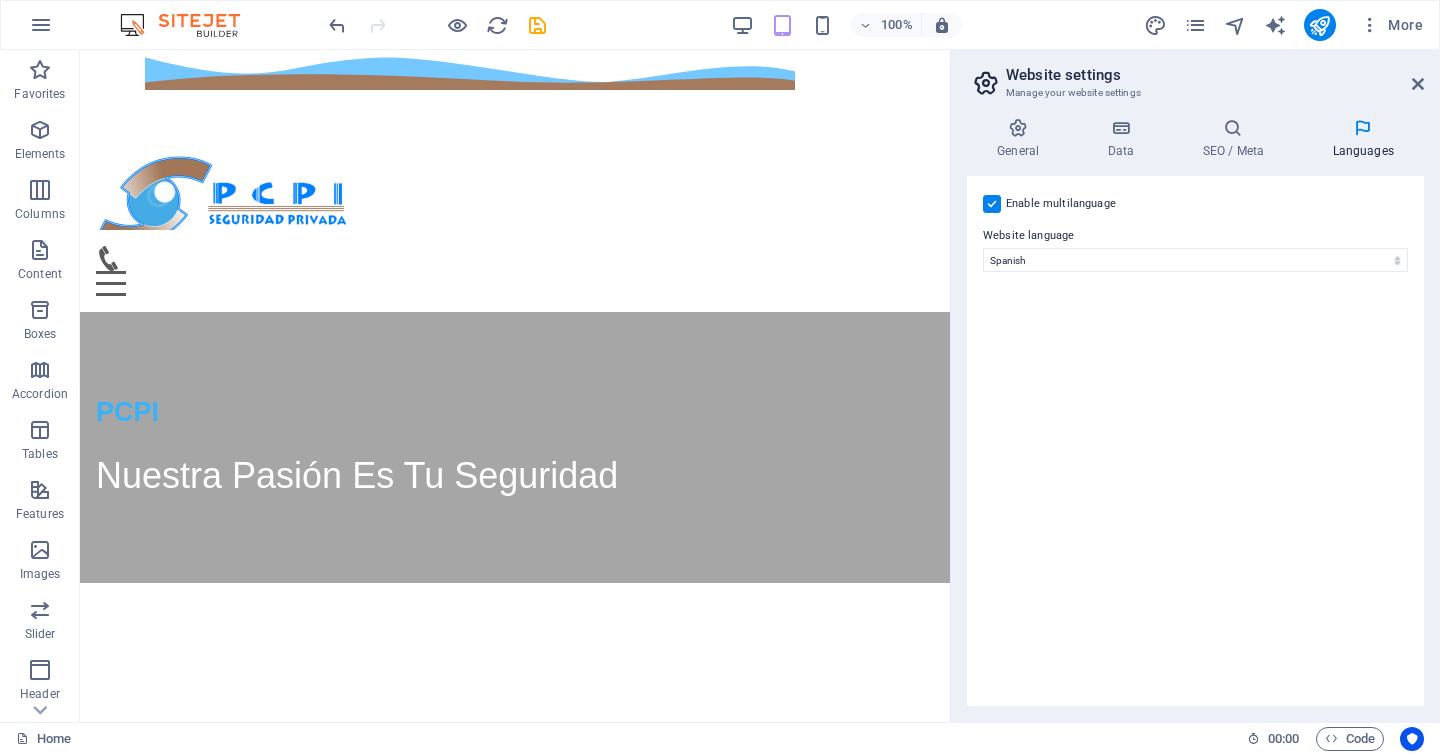 select 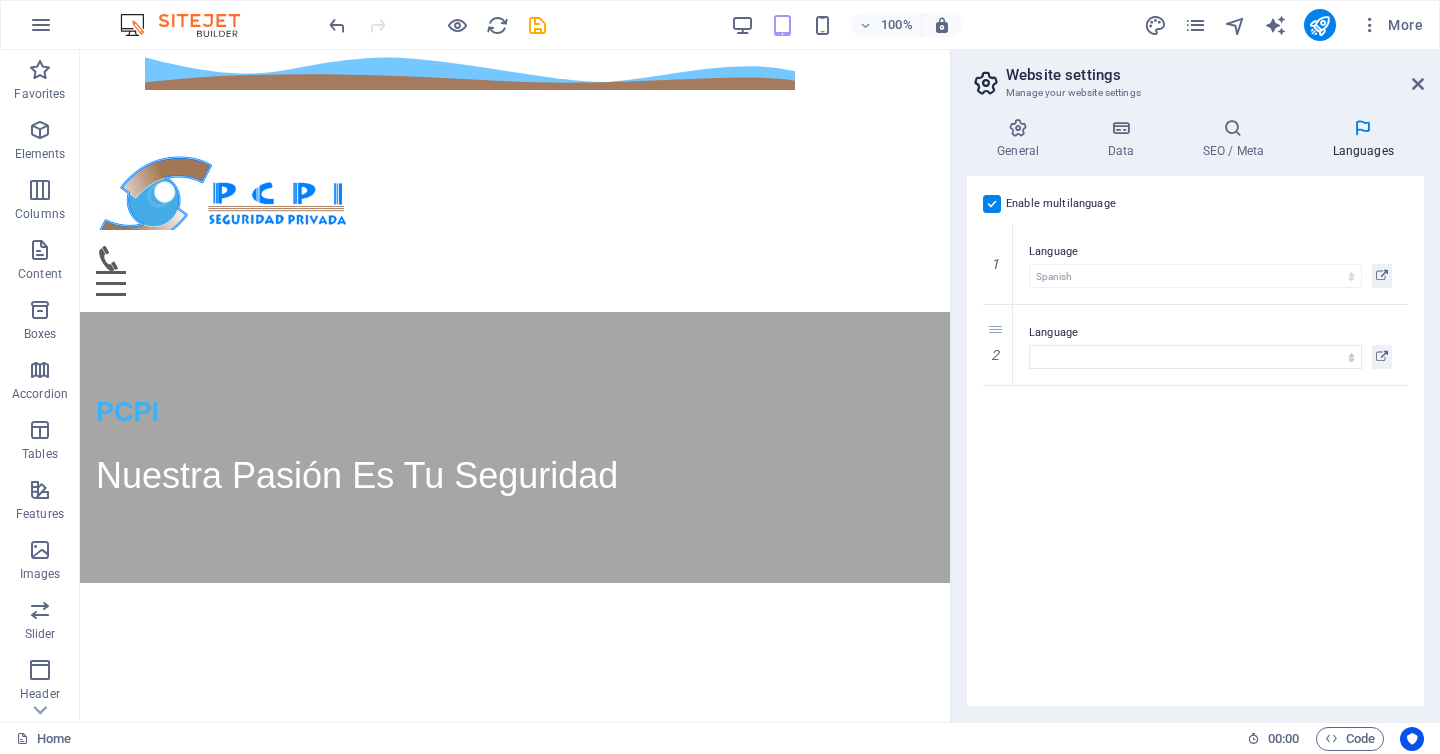 click at bounding box center [992, 204] 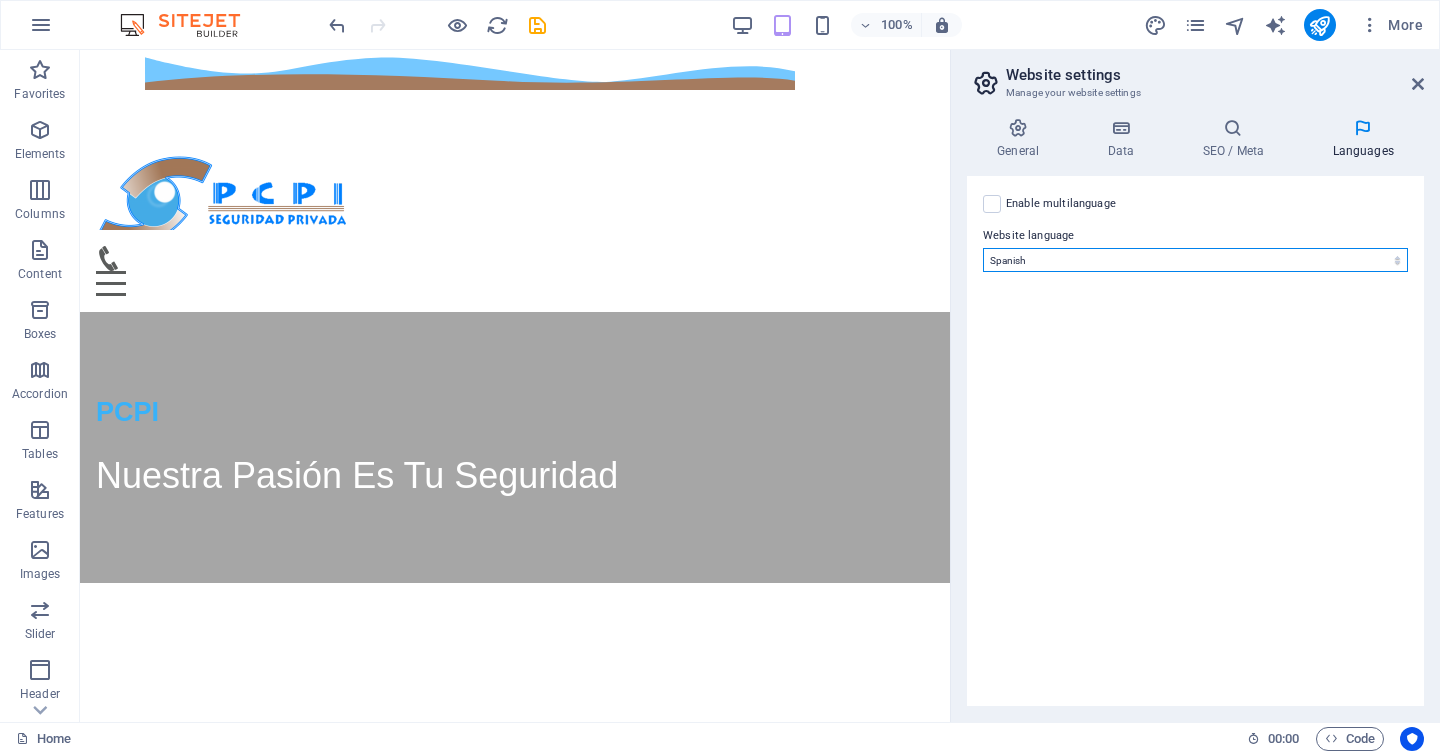 click on "Abkhazian Afar Afrikaans Akan Albanian Amharic Arabic Aragonese Armenian Assamese Avaric Avestan Aymara Azerbaijani Bambara Bashkir Basque Belarusian Bengali Bihari languages Bislama Bokmål Bosnian Breton Bulgarian Burmese Catalan Central Khmer Chamorro Chechen Chinese Church Slavic Chuvash Cornish Corsican Cree Croatian Czech Danish Dutch Dzongkha English Esperanto Estonian Ewe Faroese Farsi (Persian) Fijian Finnish French Fulah Gaelic Galician Ganda Georgian German Greek Greenlandic Guaraní Gujarati Haitian Creole Hausa Hebrew Herero Hindi Hiri Motu Hungarian Icelandic Ido Igbo Indonesian Interlingua Interlingue Inuktitut Inupiaq Irish Italian Japanese Javanese Kannada Kanuri Kashmiri Kazakh Kikuyu Kinyarwanda Komi Kongo Korean Kurdish Kwanyama Kyrgyz Lao Latin Latvian Limburgish Lingala Lithuanian Luba-Katanga Luxembourgish Macedonian Malagasy Malay Malayalam Maldivian Maltese Manx Maori Marathi Marshallese Mongolian Nauru Navajo Ndonga Nepali North Ndebele Northern Sami Norwegian Norwegian Nynorsk Nuosu" at bounding box center [1195, 260] 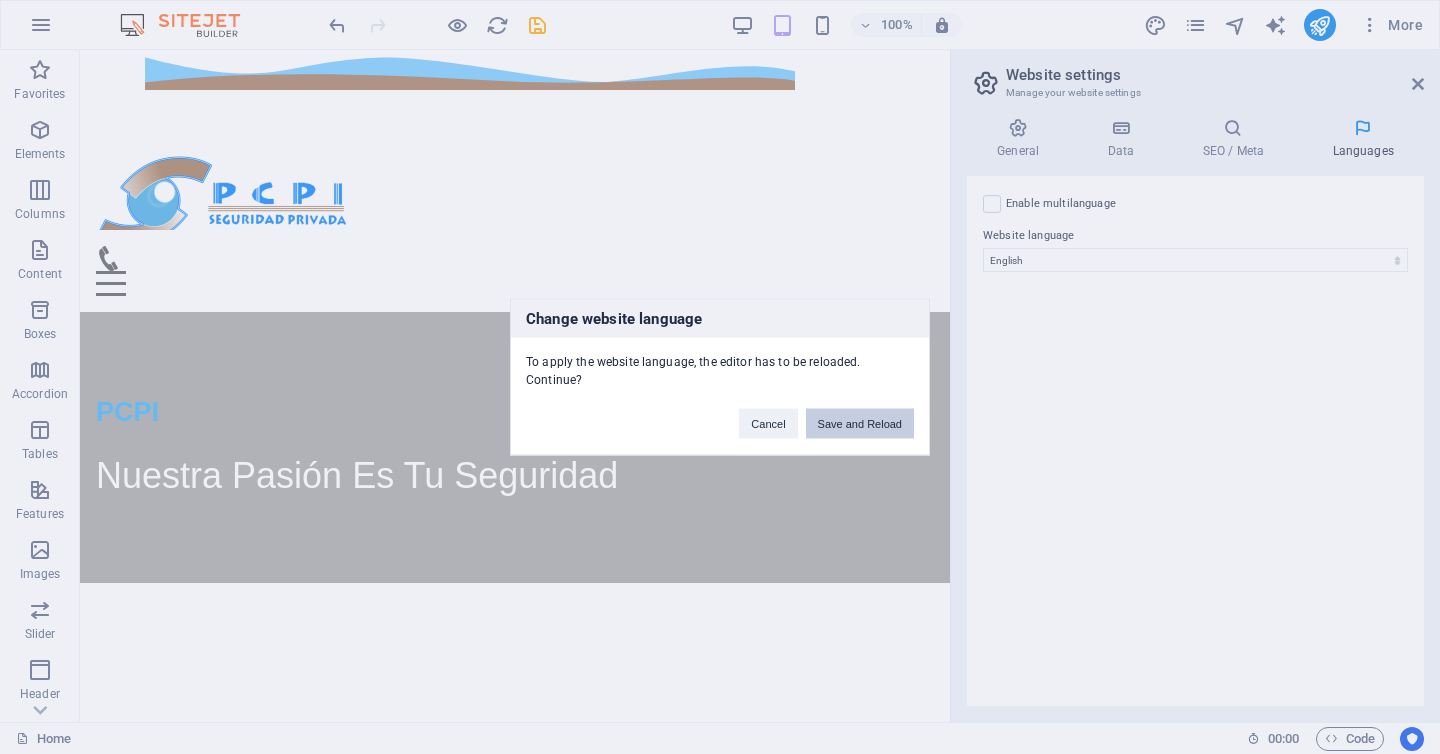 drag, startPoint x: 787, startPoint y: 373, endPoint x: 868, endPoint y: 423, distance: 95.189285 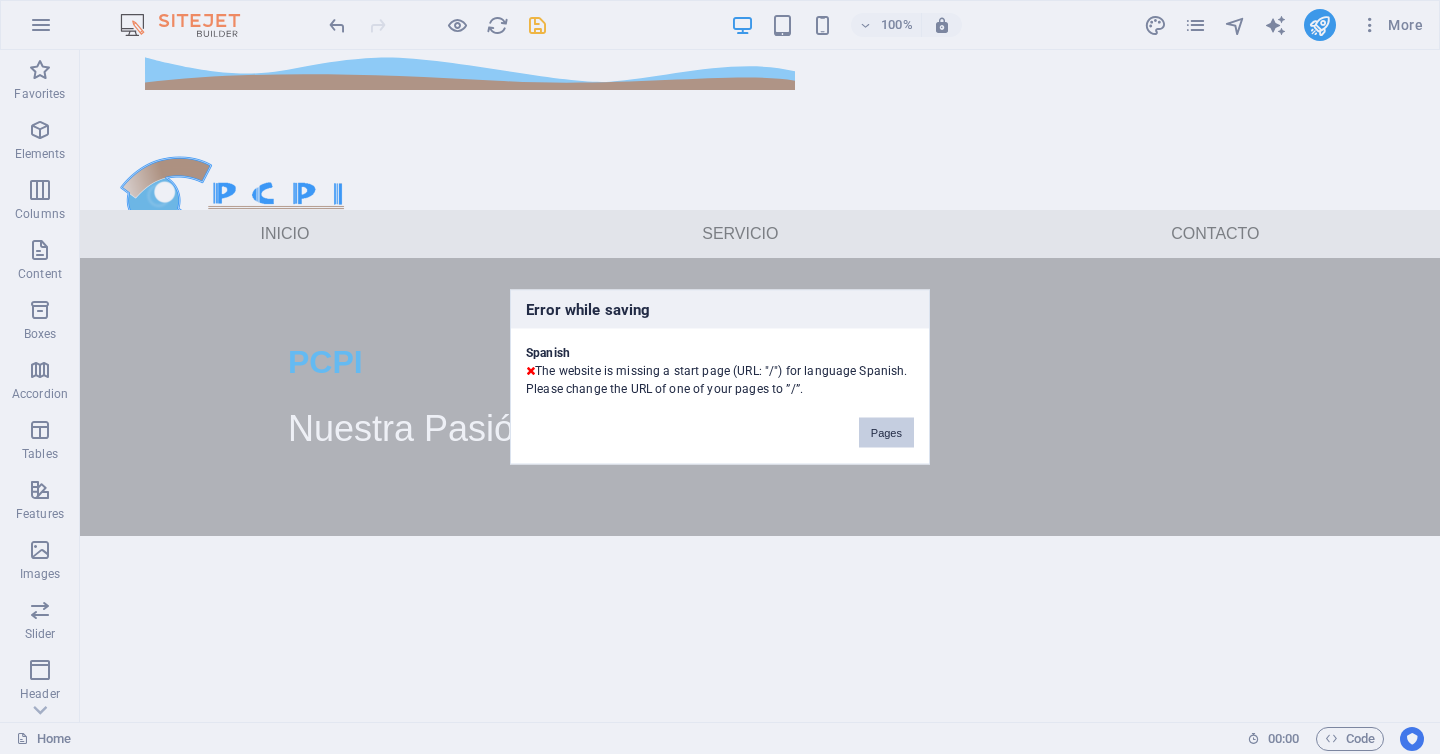 click on "Pages" at bounding box center [886, 433] 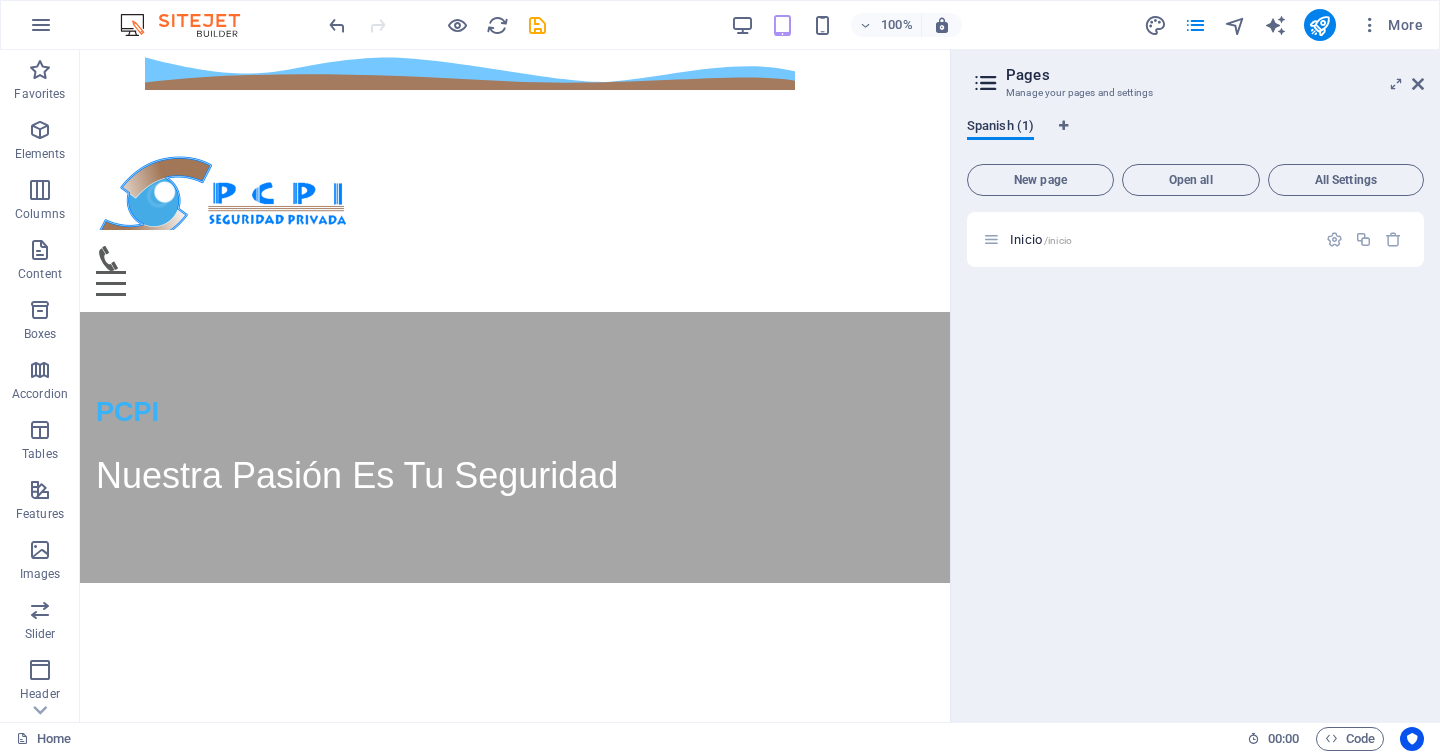 click on "Spanish (1)" at bounding box center (1000, 128) 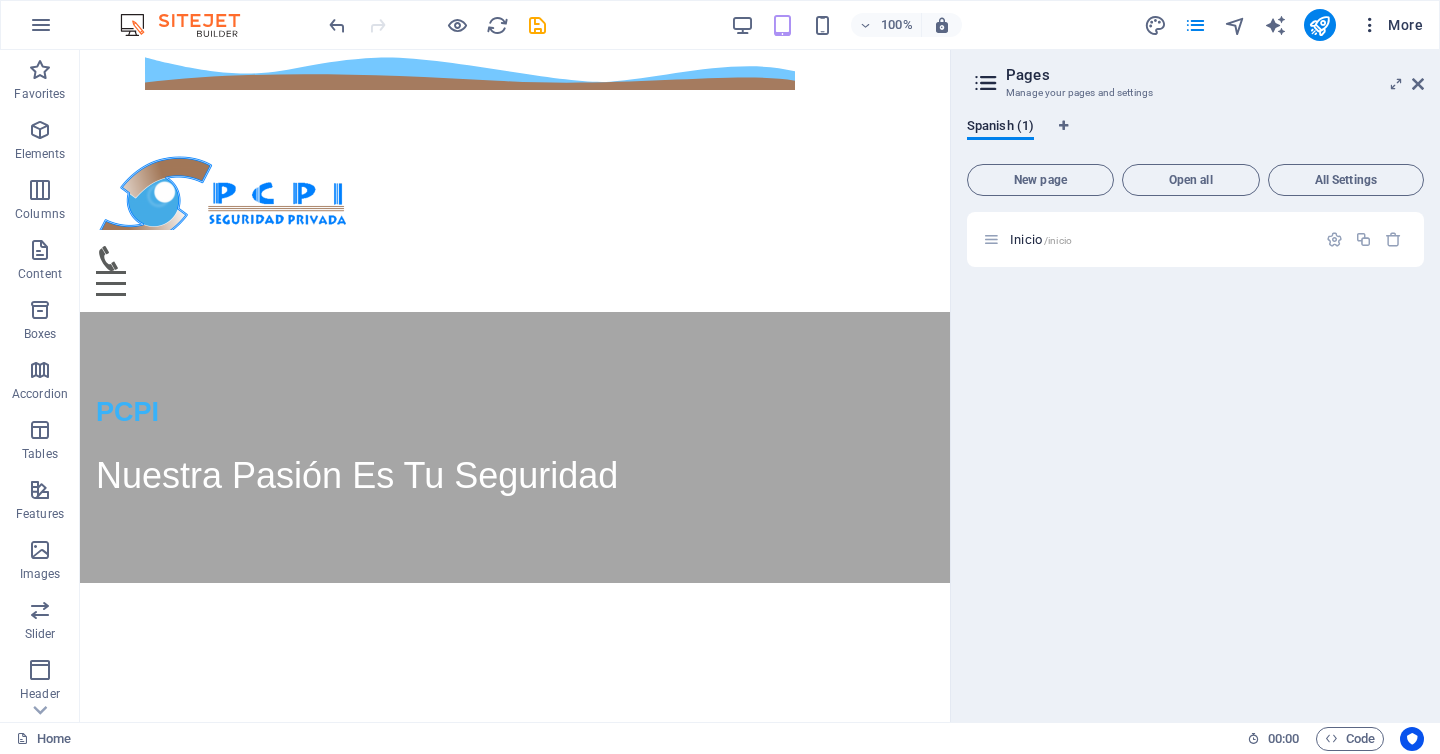 click on "More" at bounding box center [1391, 25] 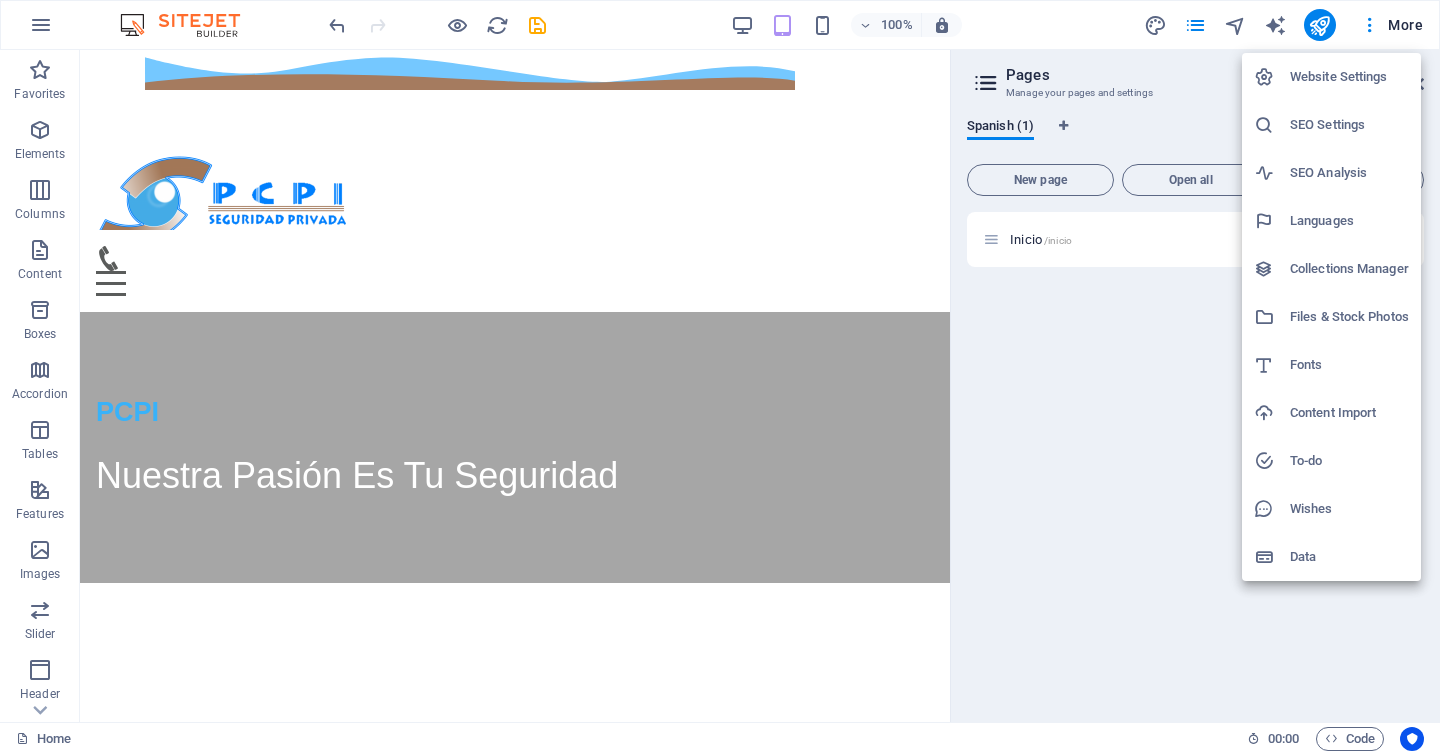 click on "Website Settings" at bounding box center (1349, 77) 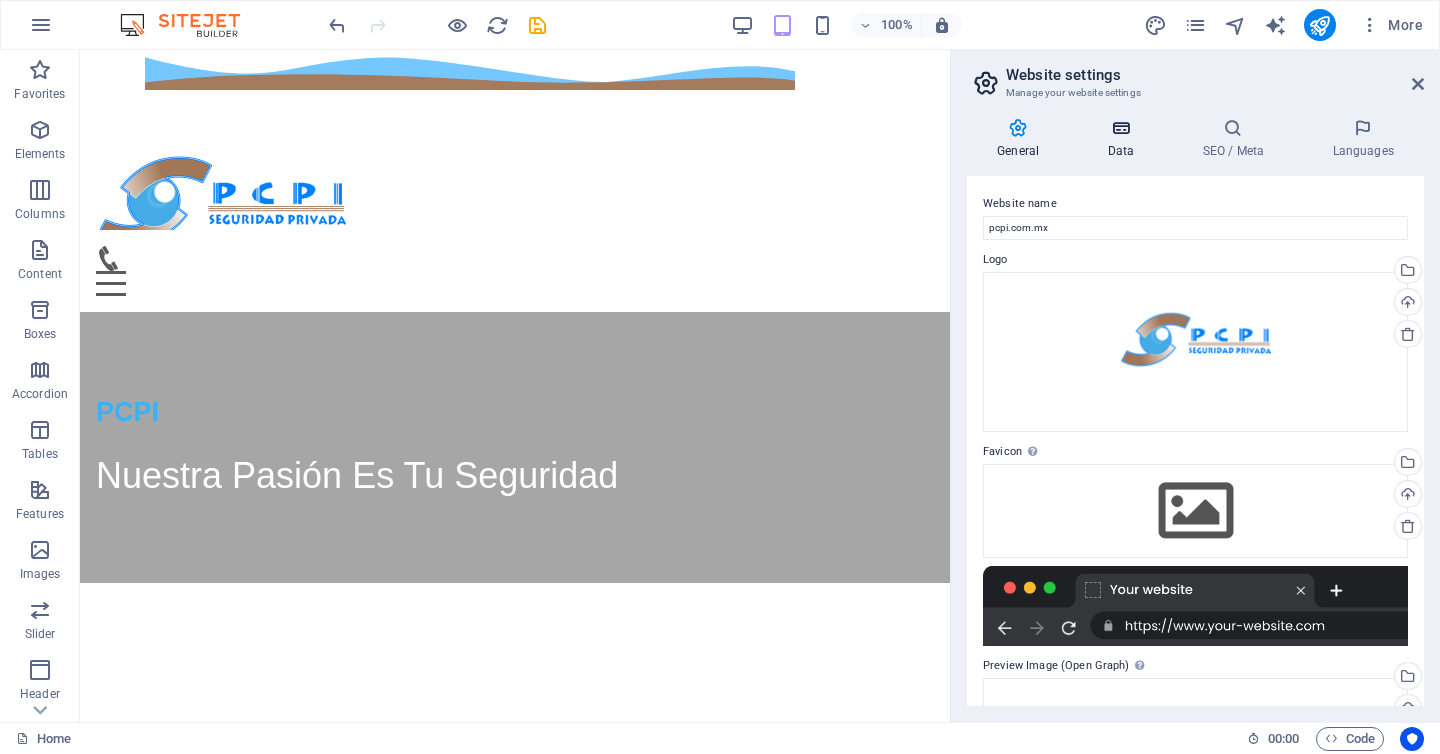 click at bounding box center (1120, 128) 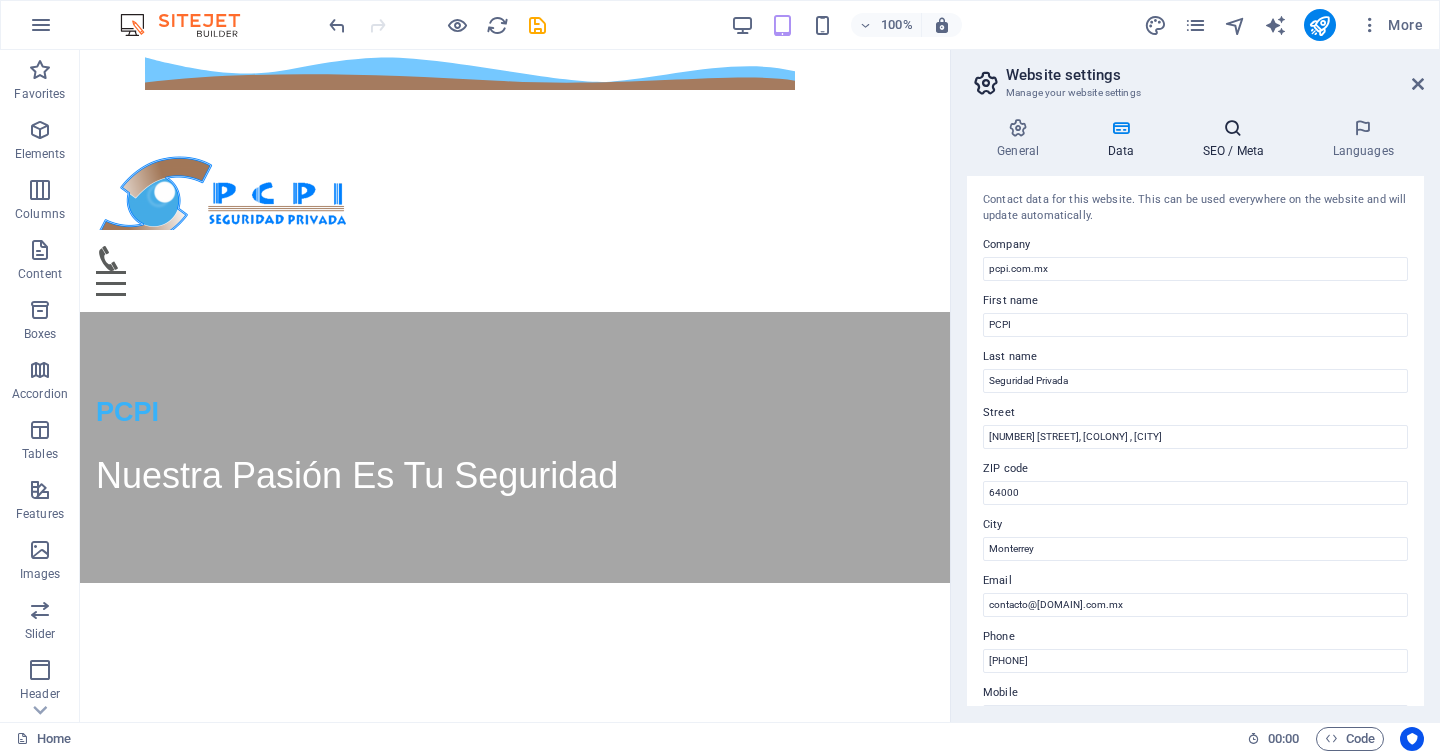 click on "SEO / Meta" at bounding box center (1237, 139) 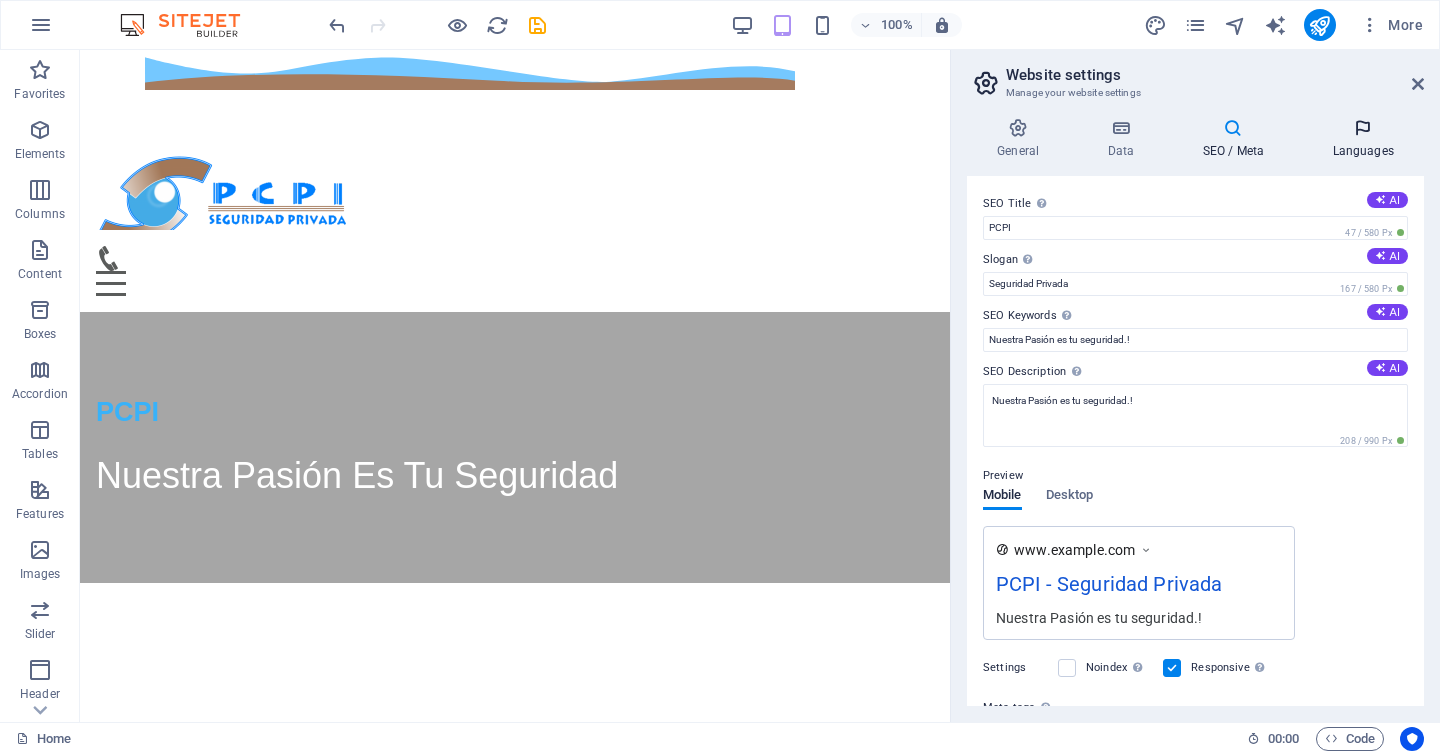 click on "Languages" at bounding box center (1363, 139) 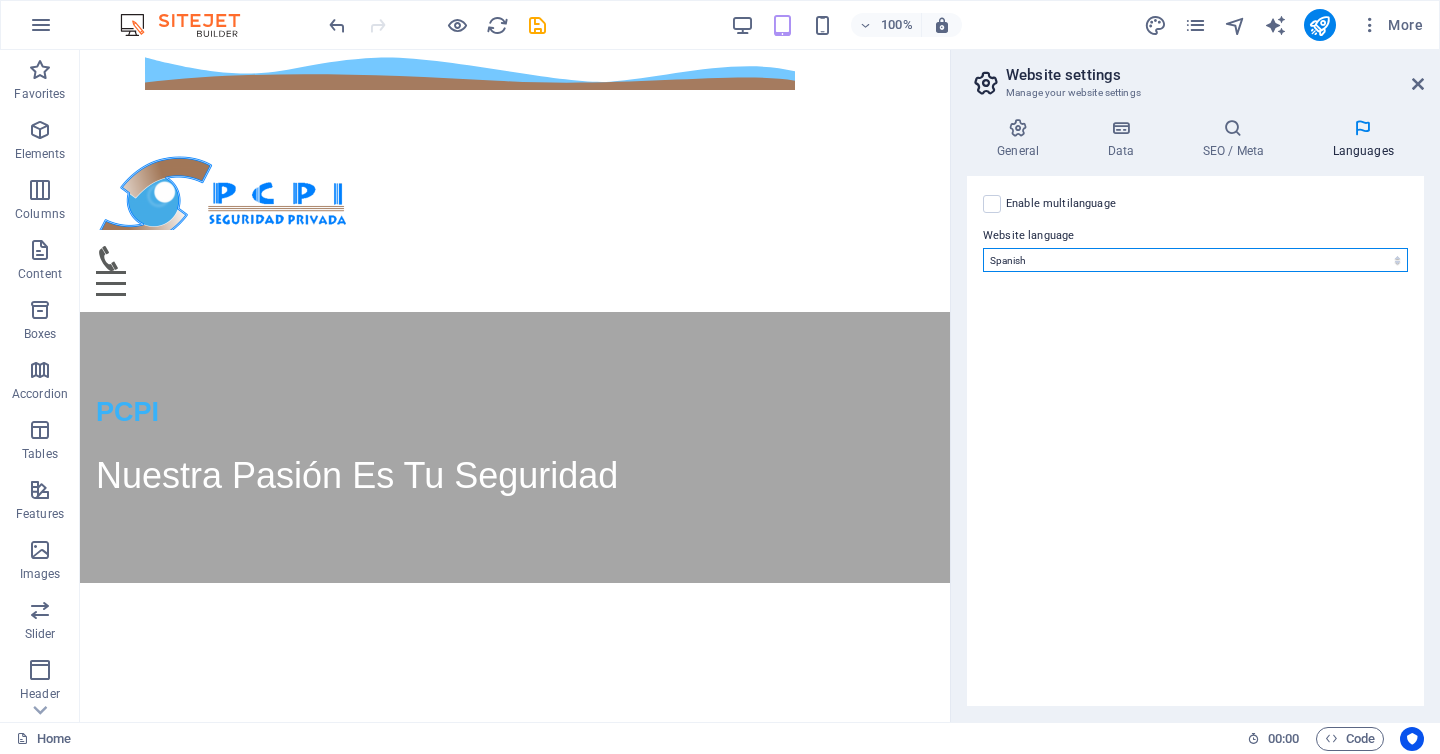 click on "Abkhazian Afar Afrikaans Akan Albanian Amharic Arabic Aragonese Armenian Assamese Avaric Avestan Aymara Azerbaijani Bambara Bashkir Basque Belarusian Bengali Bihari languages Bislama Bokmål Bosnian Breton Bulgarian Burmese Catalan Central Khmer Chamorro Chechen Chinese Church Slavic Chuvash Cornish Corsican Cree Croatian Czech Danish Dutch Dzongkha English Esperanto Estonian Ewe Faroese Farsi (Persian) Fijian Finnish French Fulah Gaelic Galician Ganda Georgian German Greek Greenlandic Guaraní Gujarati Haitian Creole Hausa Hebrew Herero Hindi Hiri Motu Hungarian Icelandic Ido Igbo Indonesian Interlingua Interlingue Inuktitut Inupiaq Irish Italian Japanese Javanese Kannada Kanuri Kashmiri Kazakh Kikuyu Kinyarwanda Komi Kongo Korean Kurdish Kwanyama Kyrgyz Lao Latin Latvian Limburgish Lingala Lithuanian Luba-Katanga Luxembourgish Macedonian Malagasy Malay Malayalam Maldivian Maltese Manx Maori Marathi Marshallese Mongolian Nauru Navajo Ndonga Nepali North Ndebele Northern Sami Norwegian Norwegian Nynorsk Nuosu" at bounding box center (1195, 260) 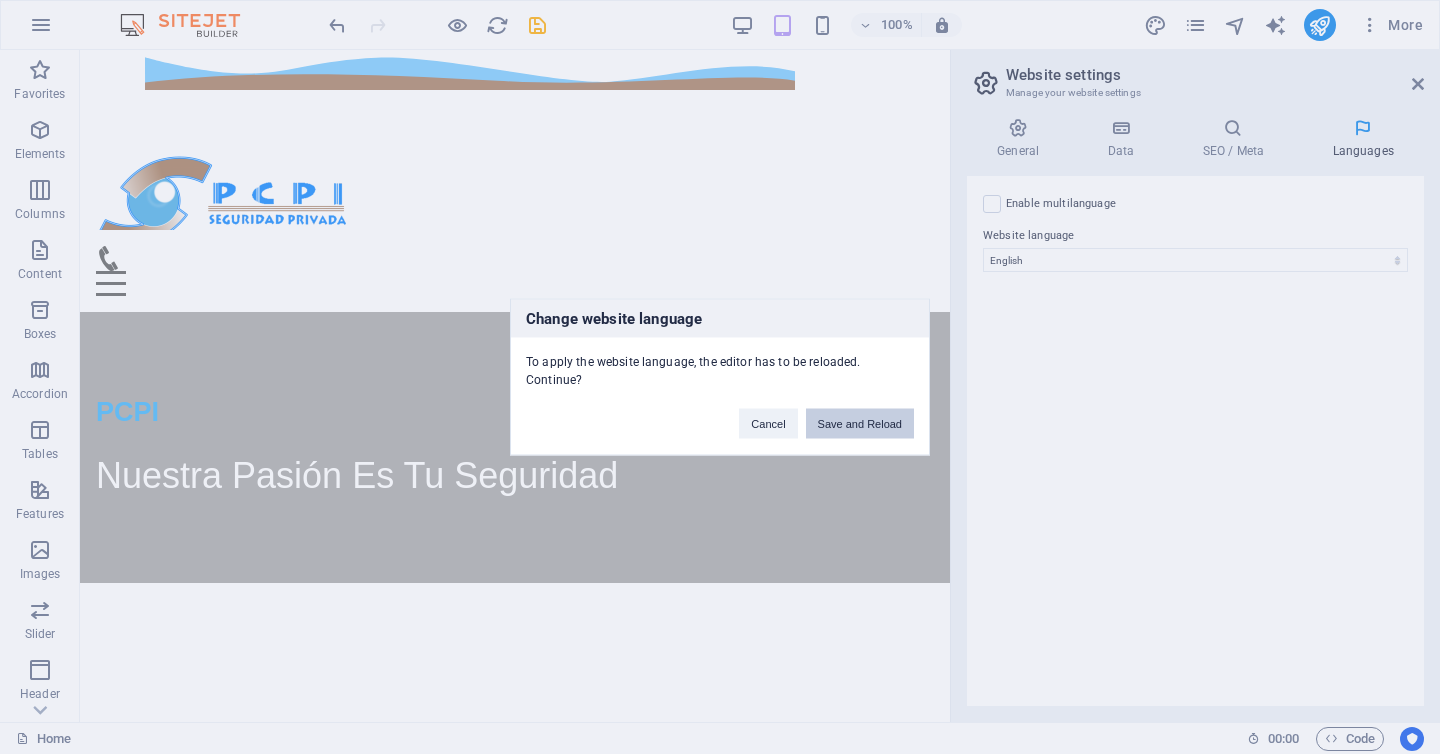 click on "Save and Reload" at bounding box center (860, 424) 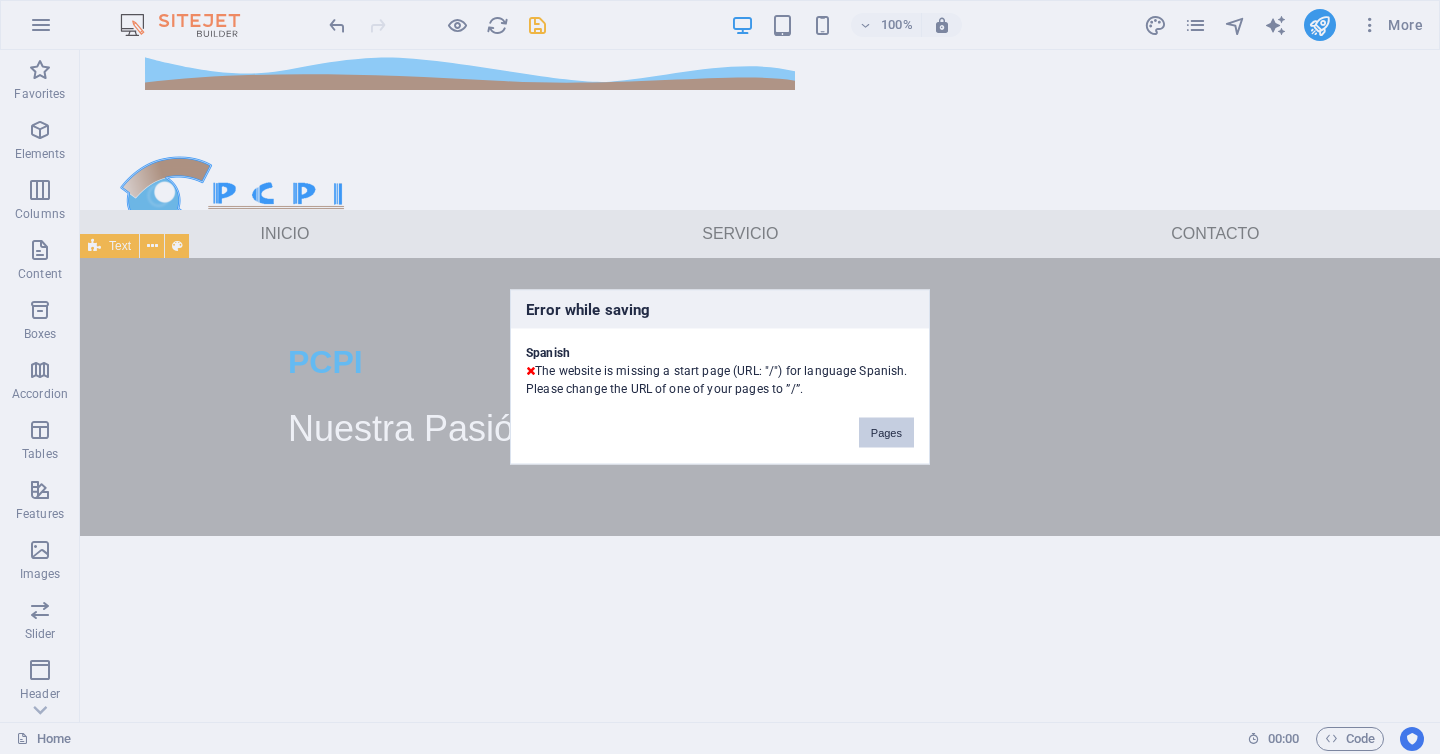 click on "Pages" at bounding box center (886, 433) 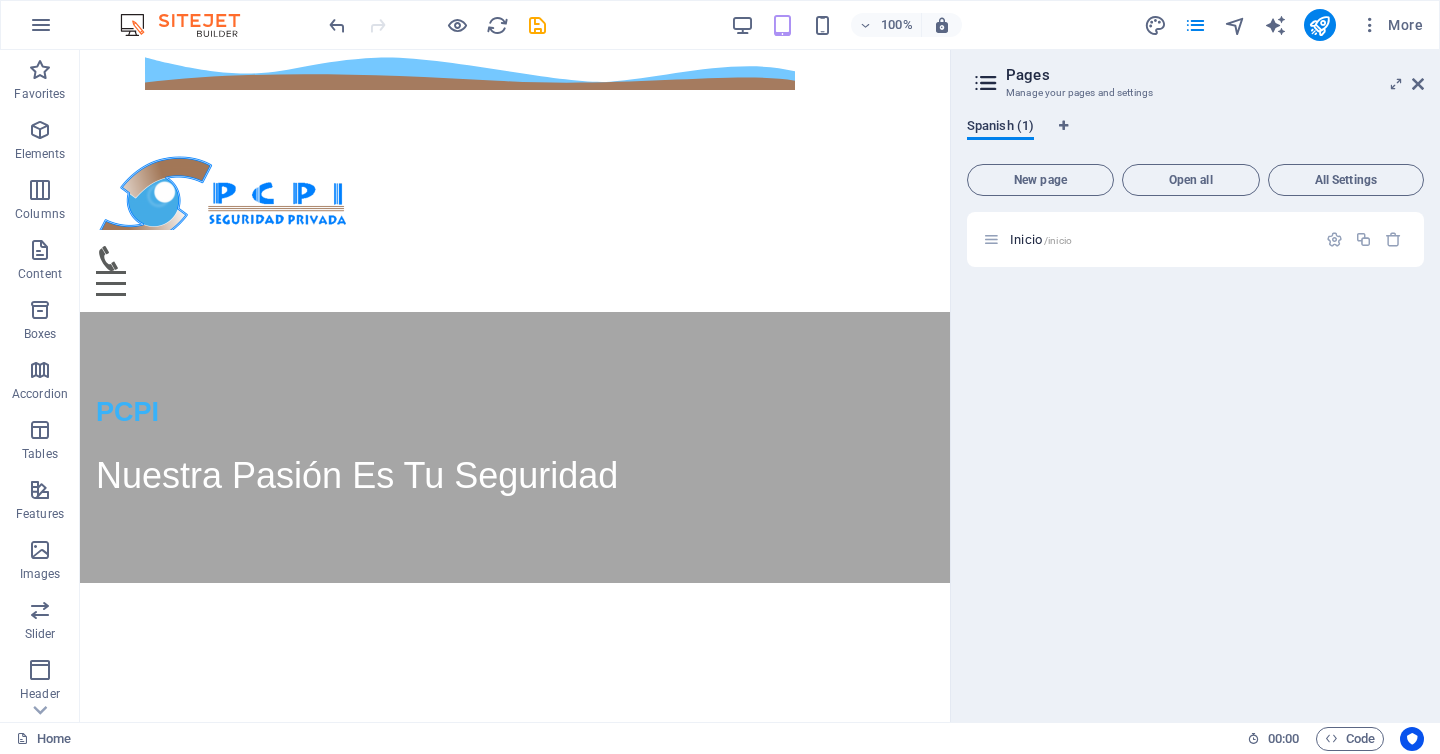 click on "Spanish (1)" at bounding box center (1000, 128) 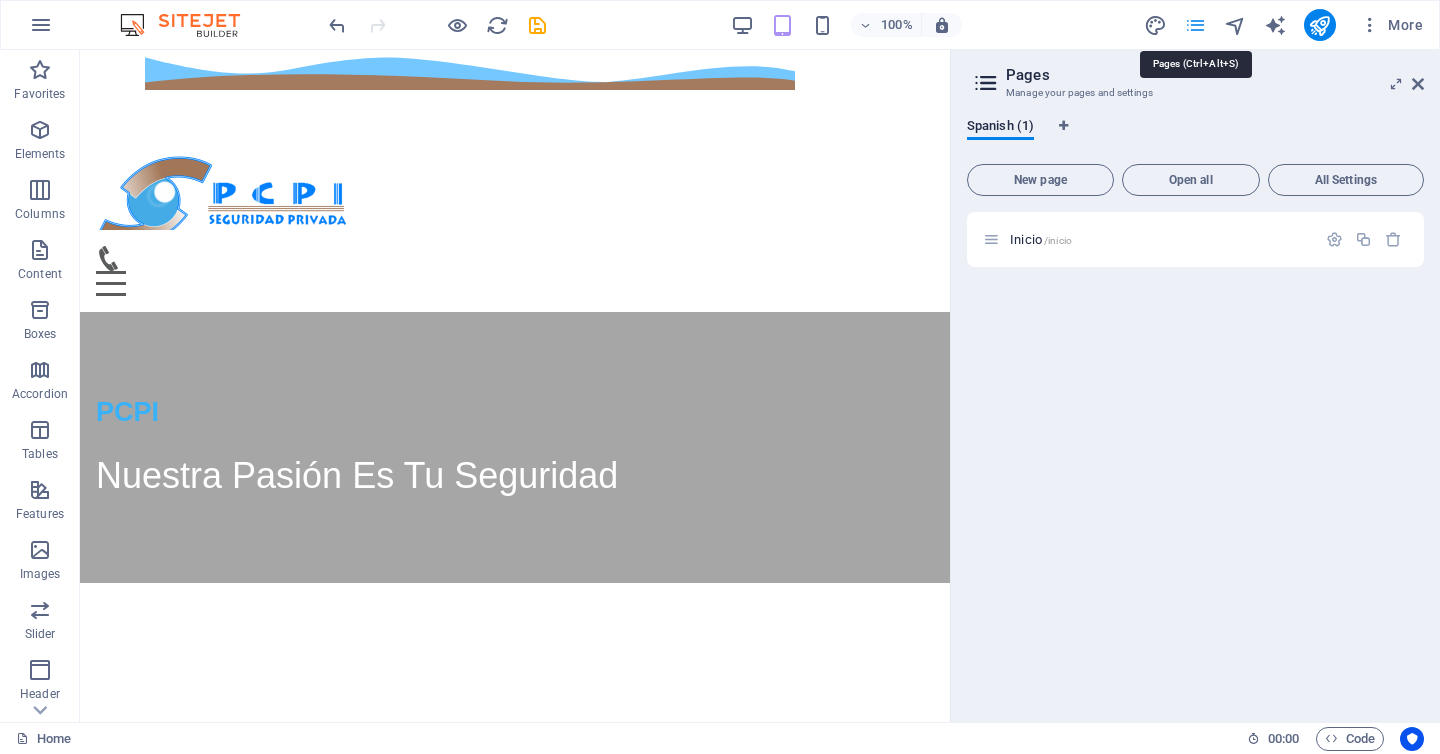 click at bounding box center [1195, 25] 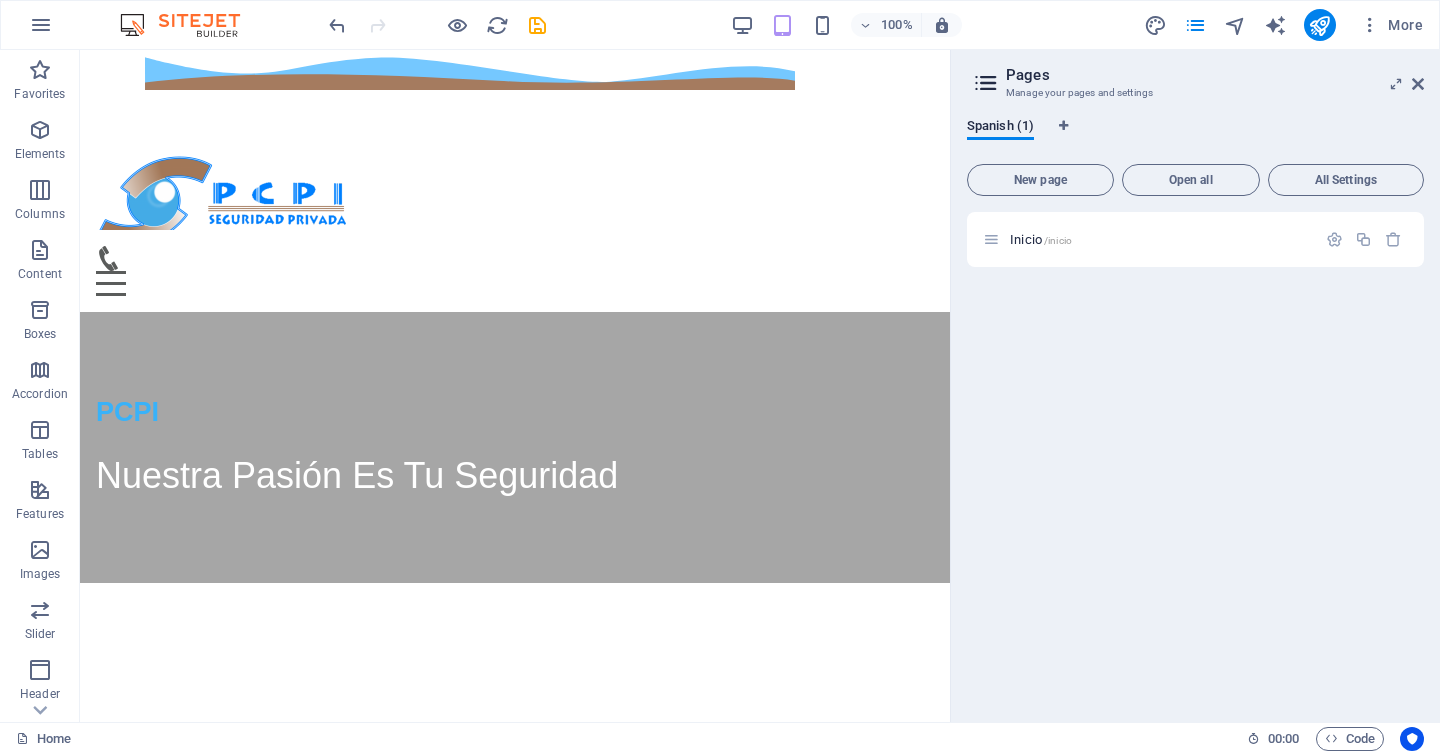 click on "Pages Manage your pages and settings" at bounding box center (1197, 76) 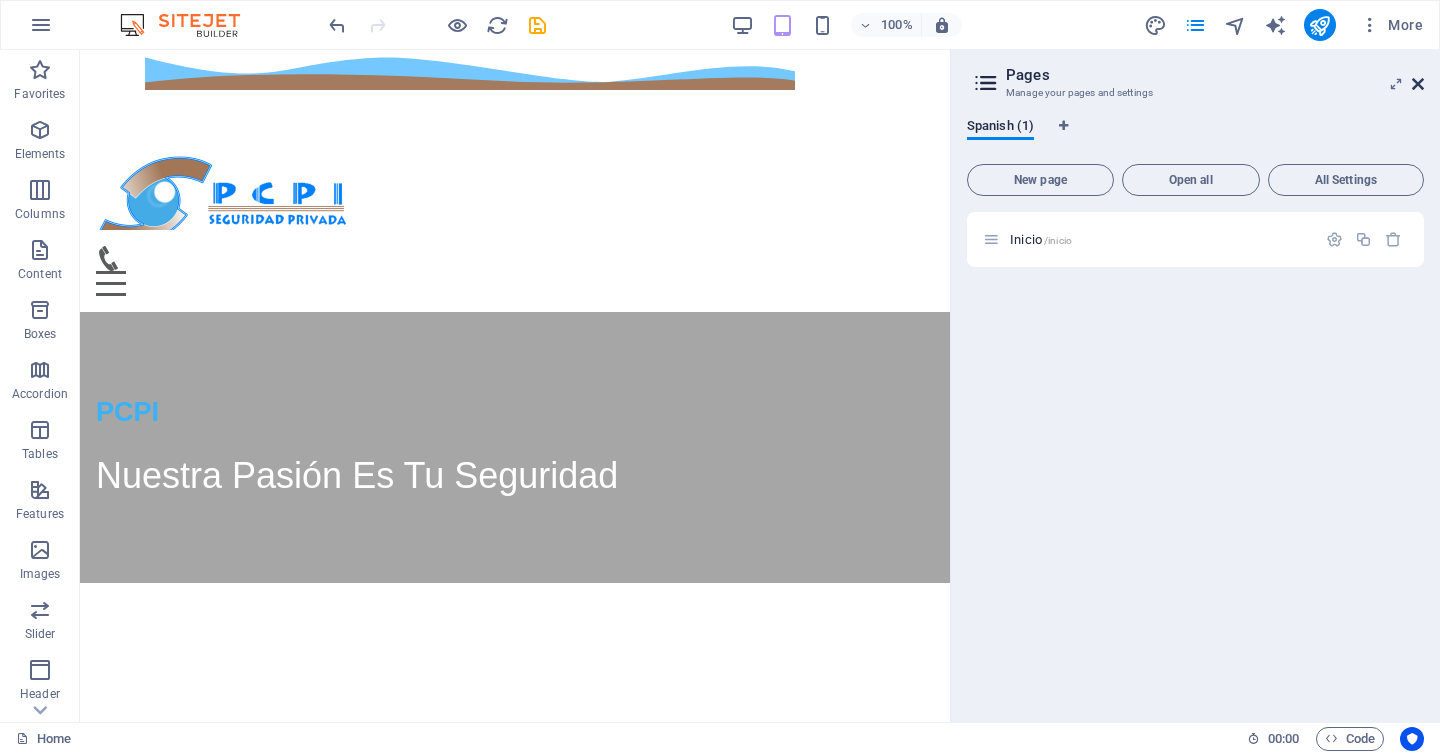 click at bounding box center (1418, 84) 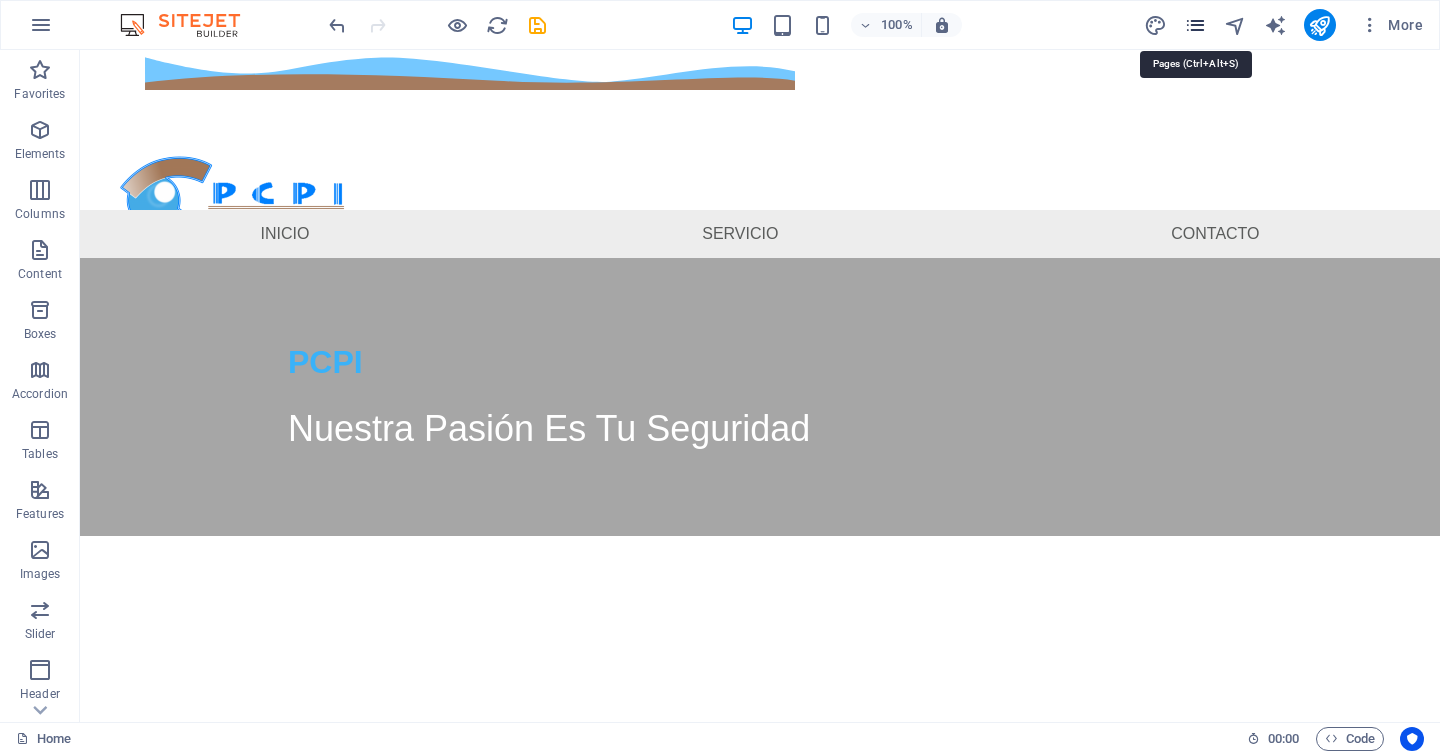 click at bounding box center (1195, 25) 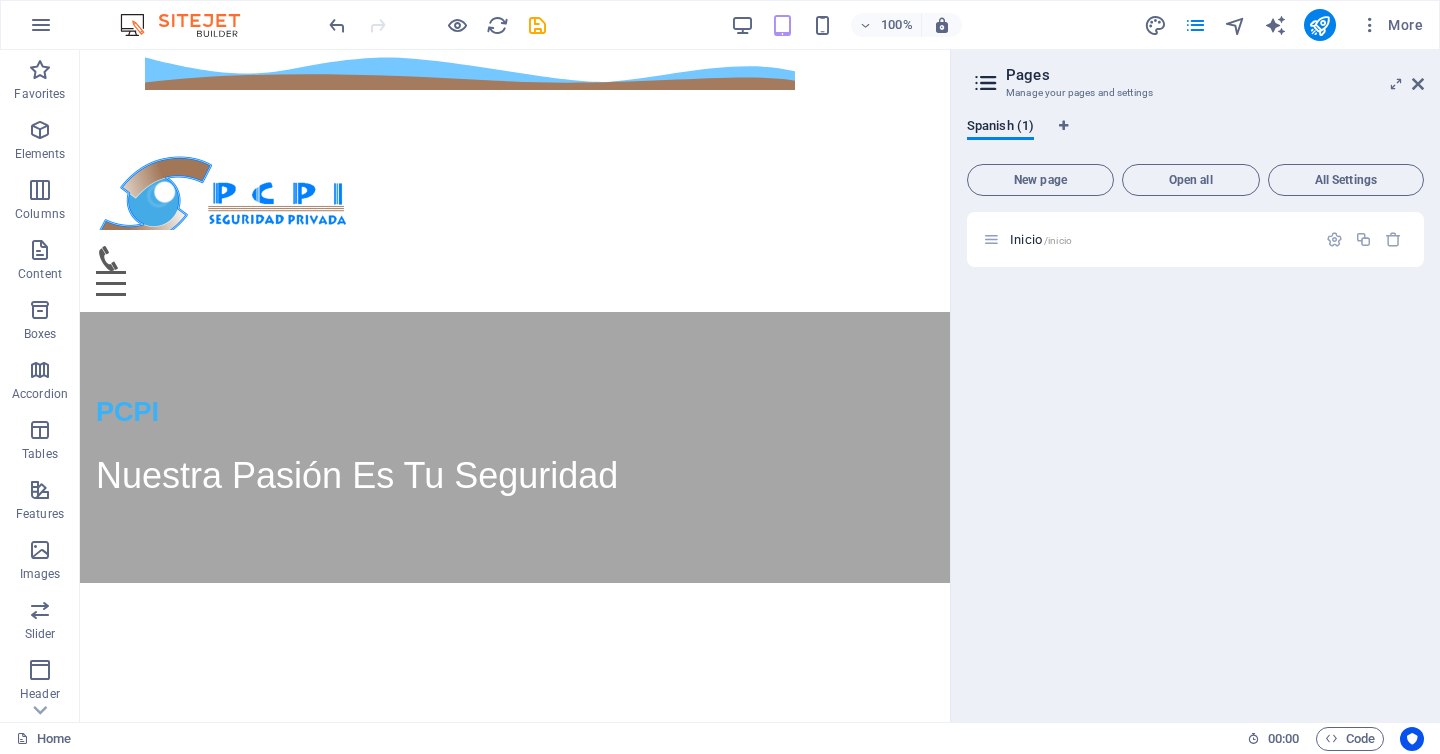 click at bounding box center [986, 83] 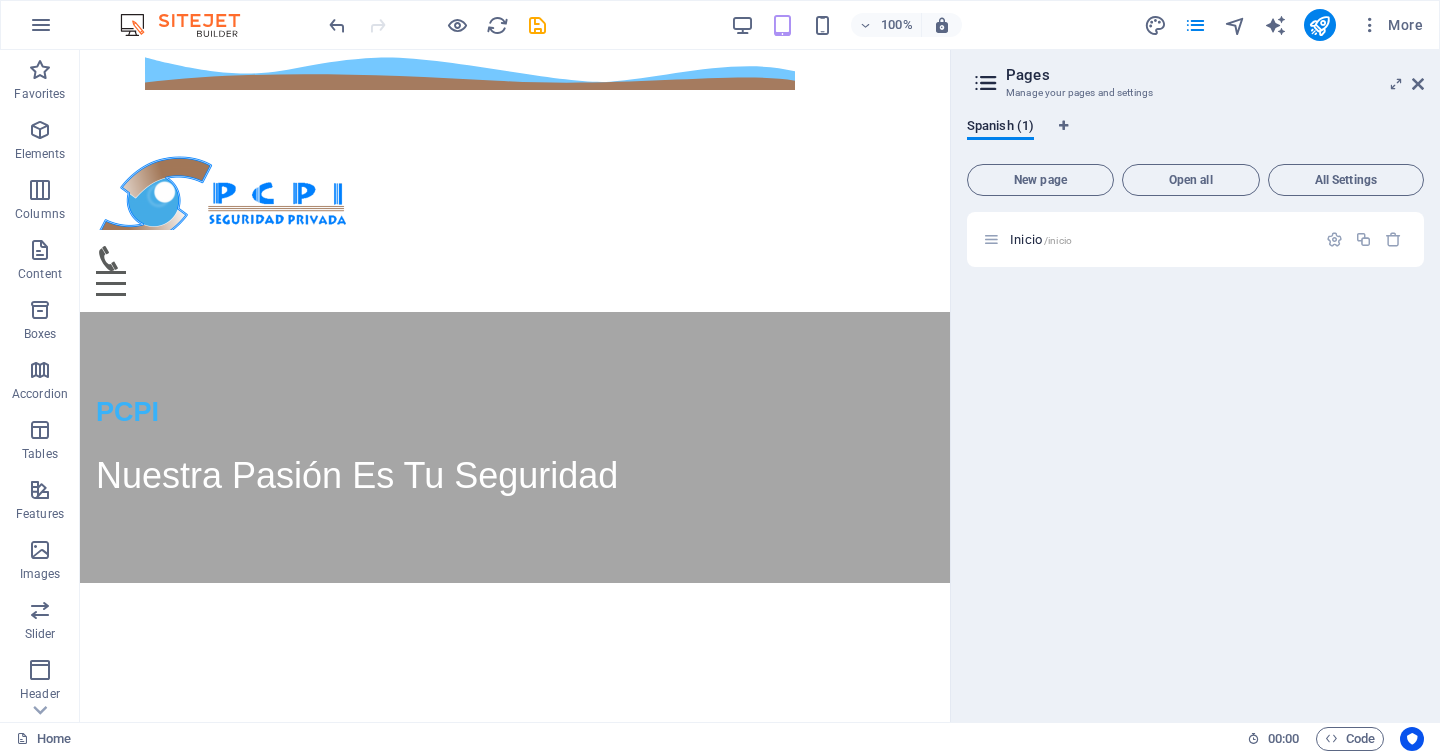 click on "All Settings" at bounding box center [1346, 180] 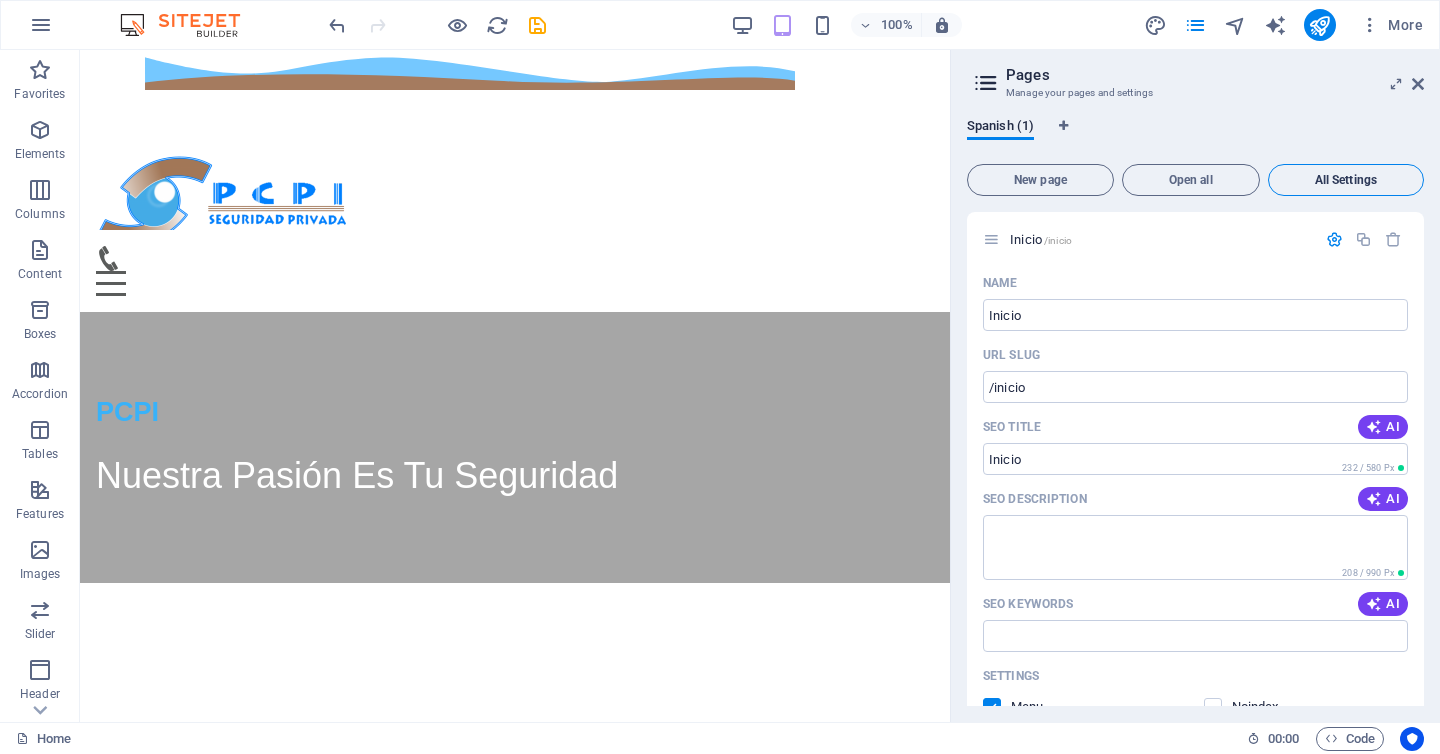 drag, startPoint x: 1344, startPoint y: 181, endPoint x: 1331, endPoint y: 182, distance: 13.038404 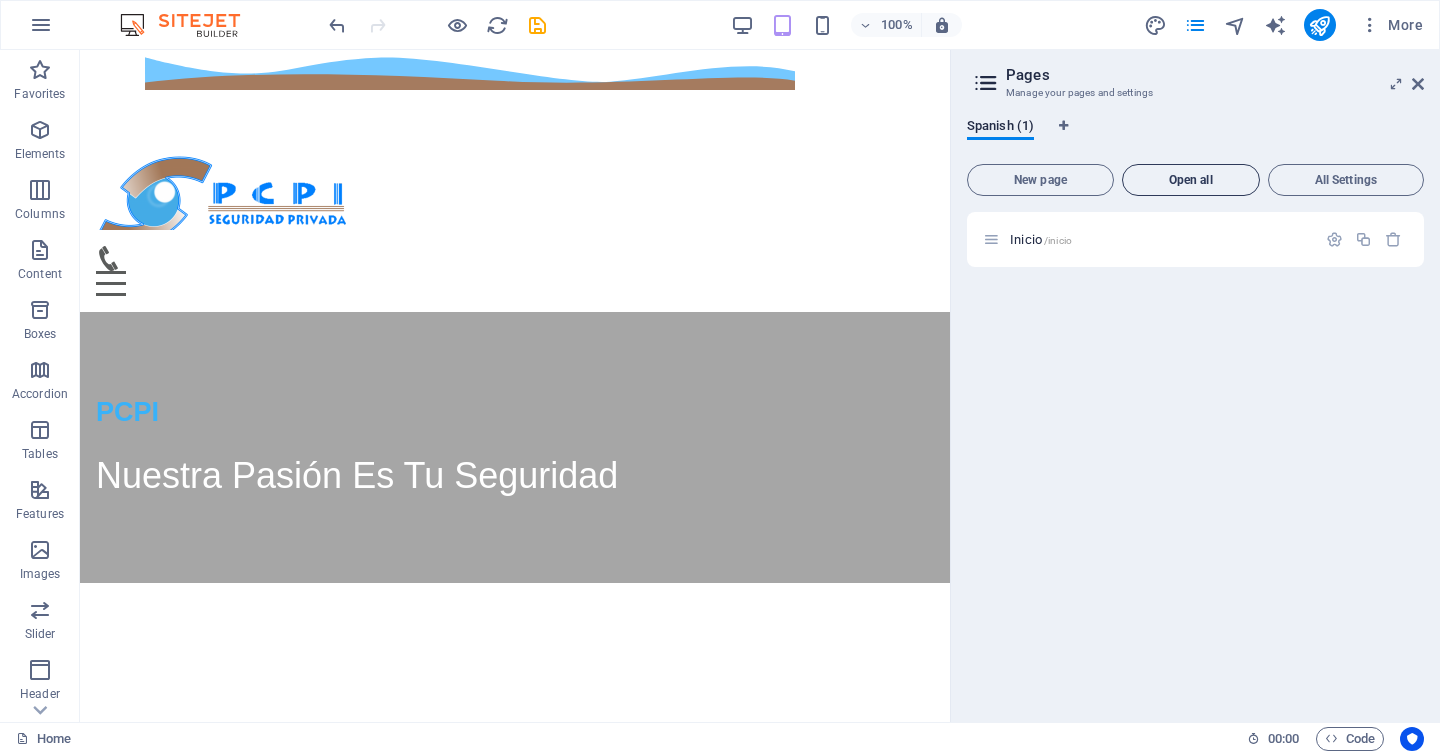 click on "Open all" at bounding box center [1191, 180] 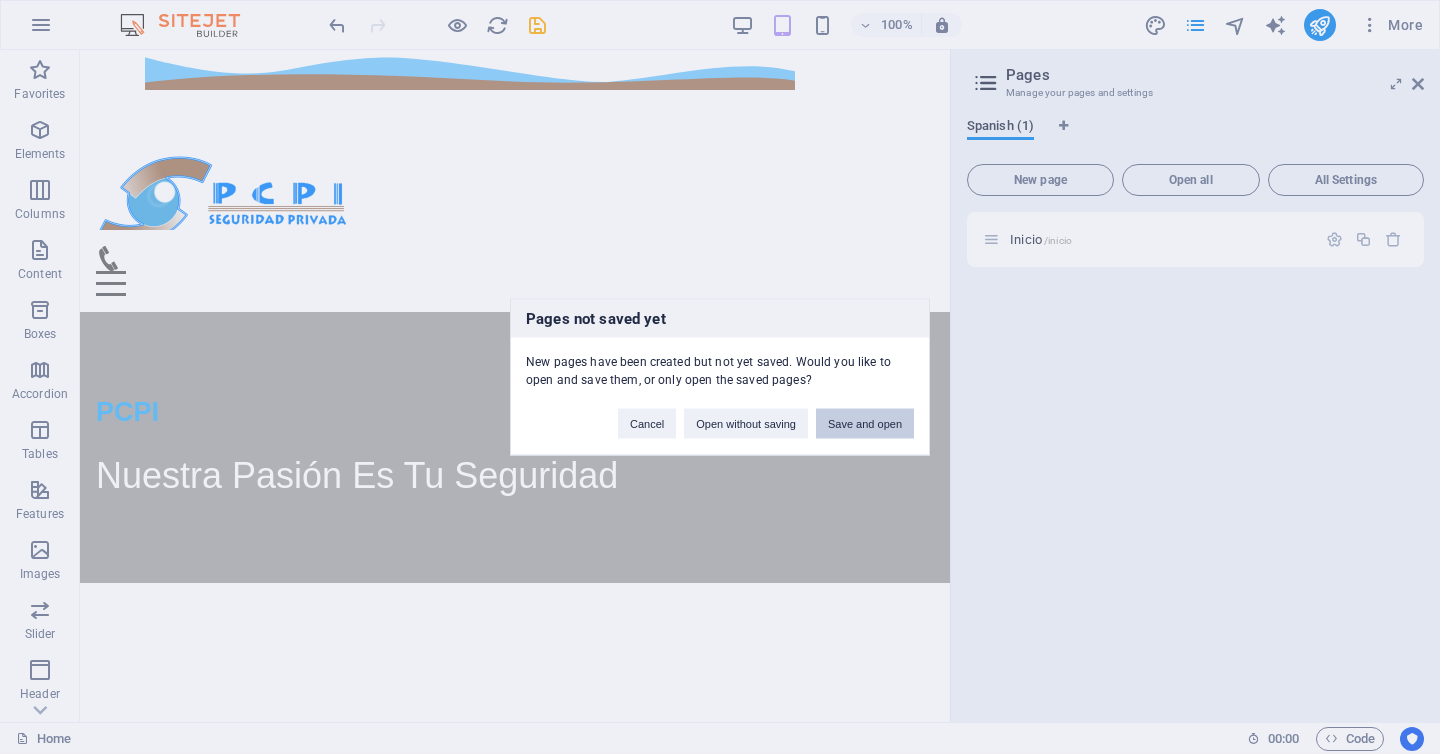 click on "Save and open" at bounding box center (865, 424) 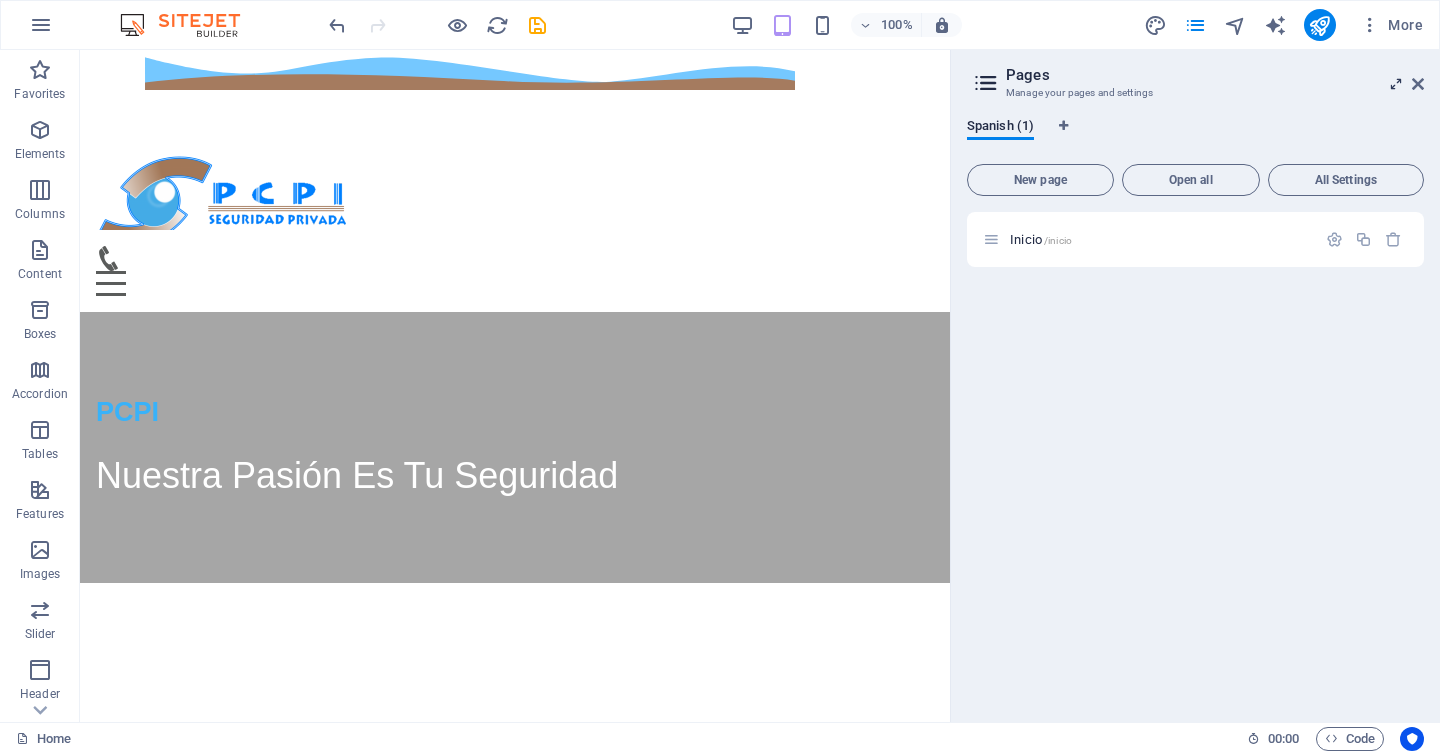 click at bounding box center (1396, 84) 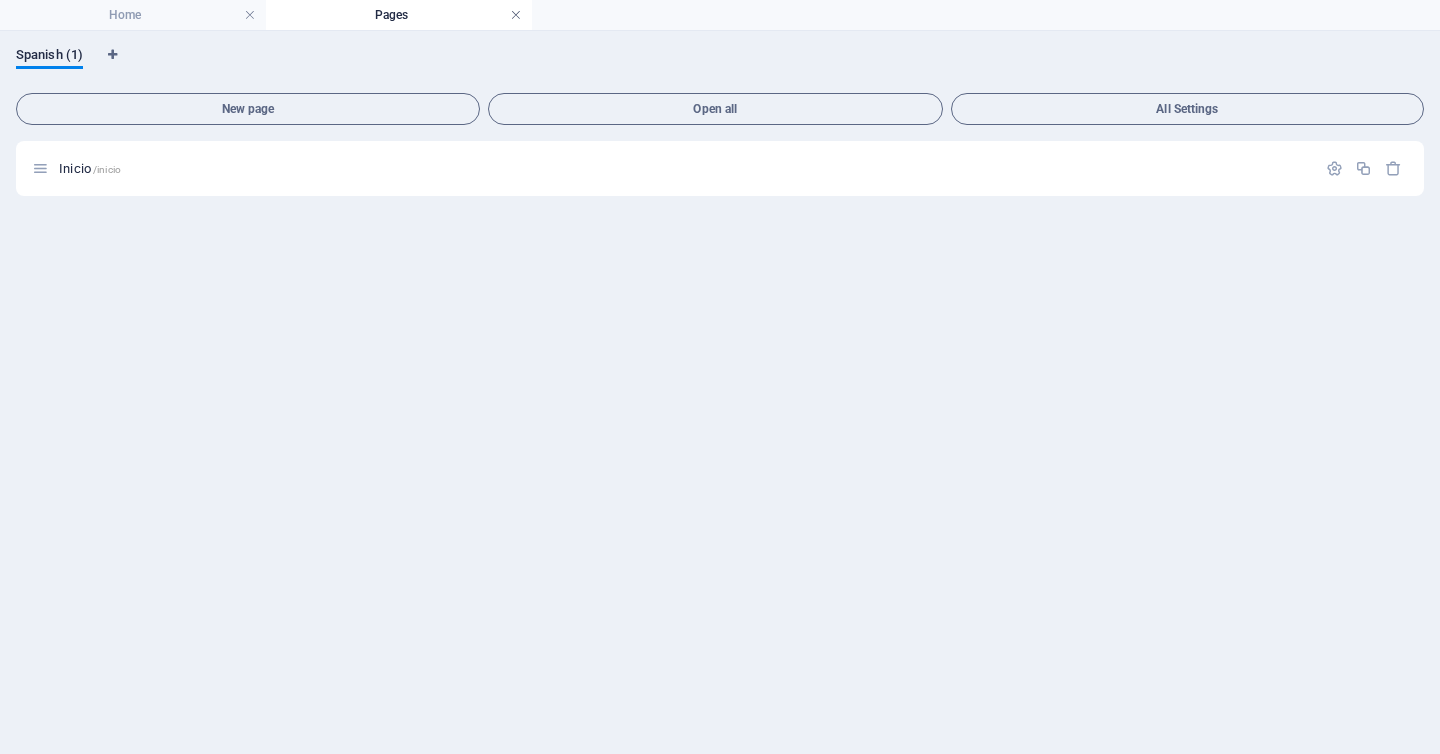 click at bounding box center [516, 15] 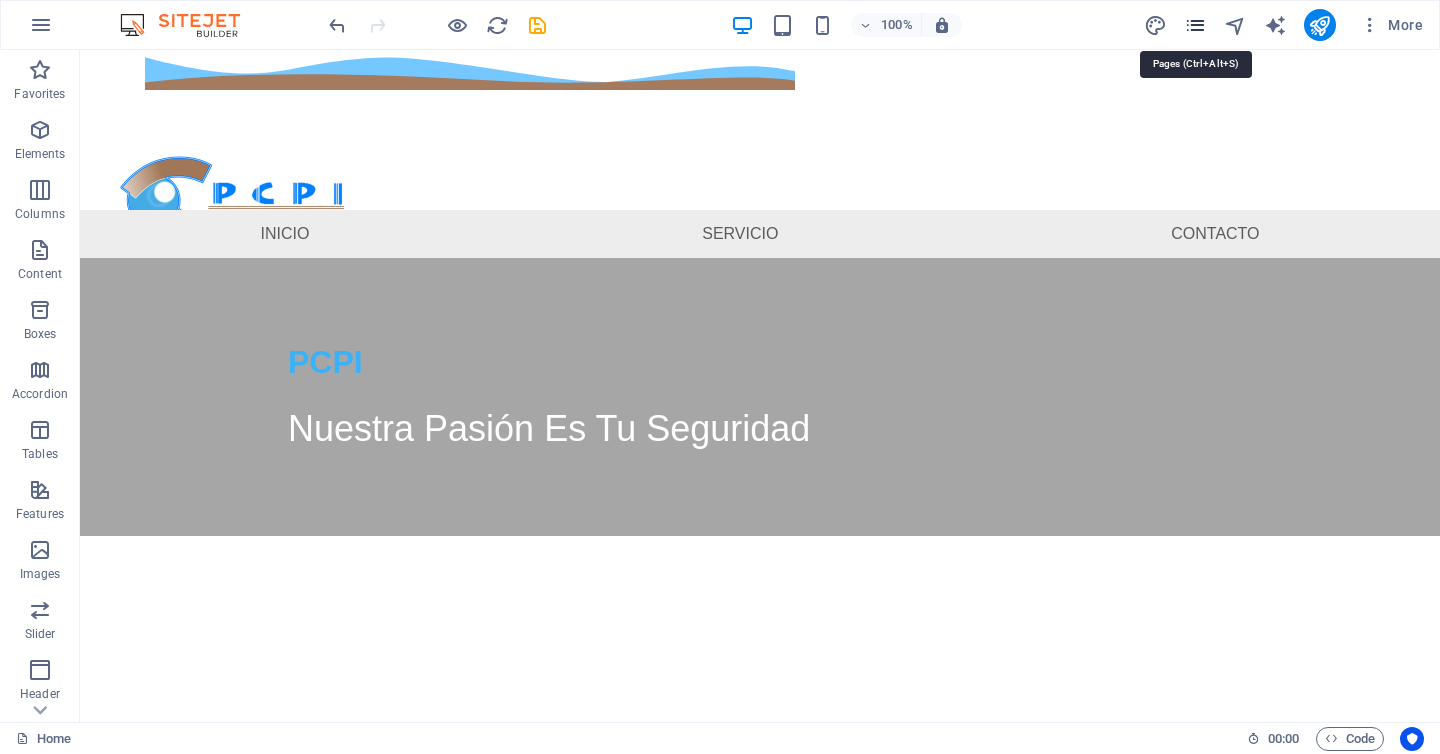 click at bounding box center [1195, 25] 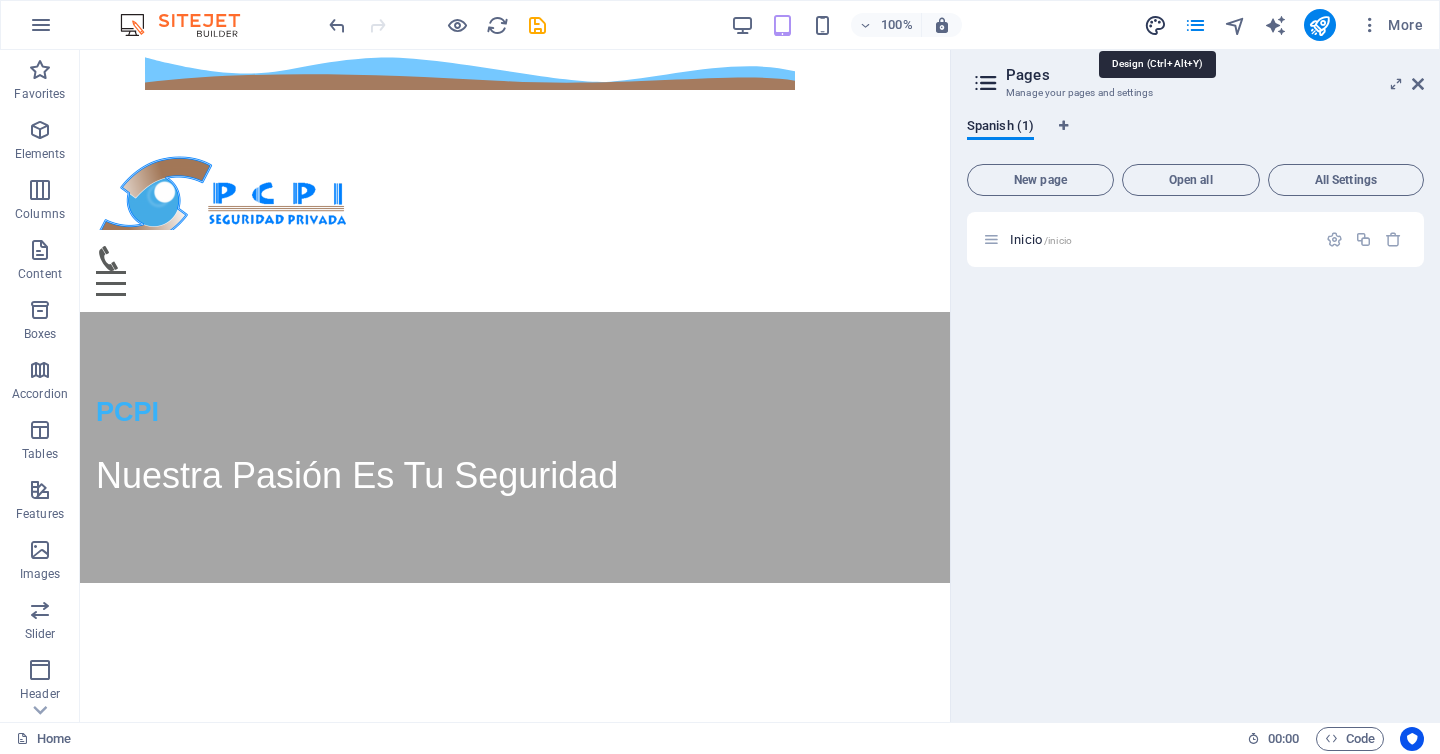 click at bounding box center [1155, 25] 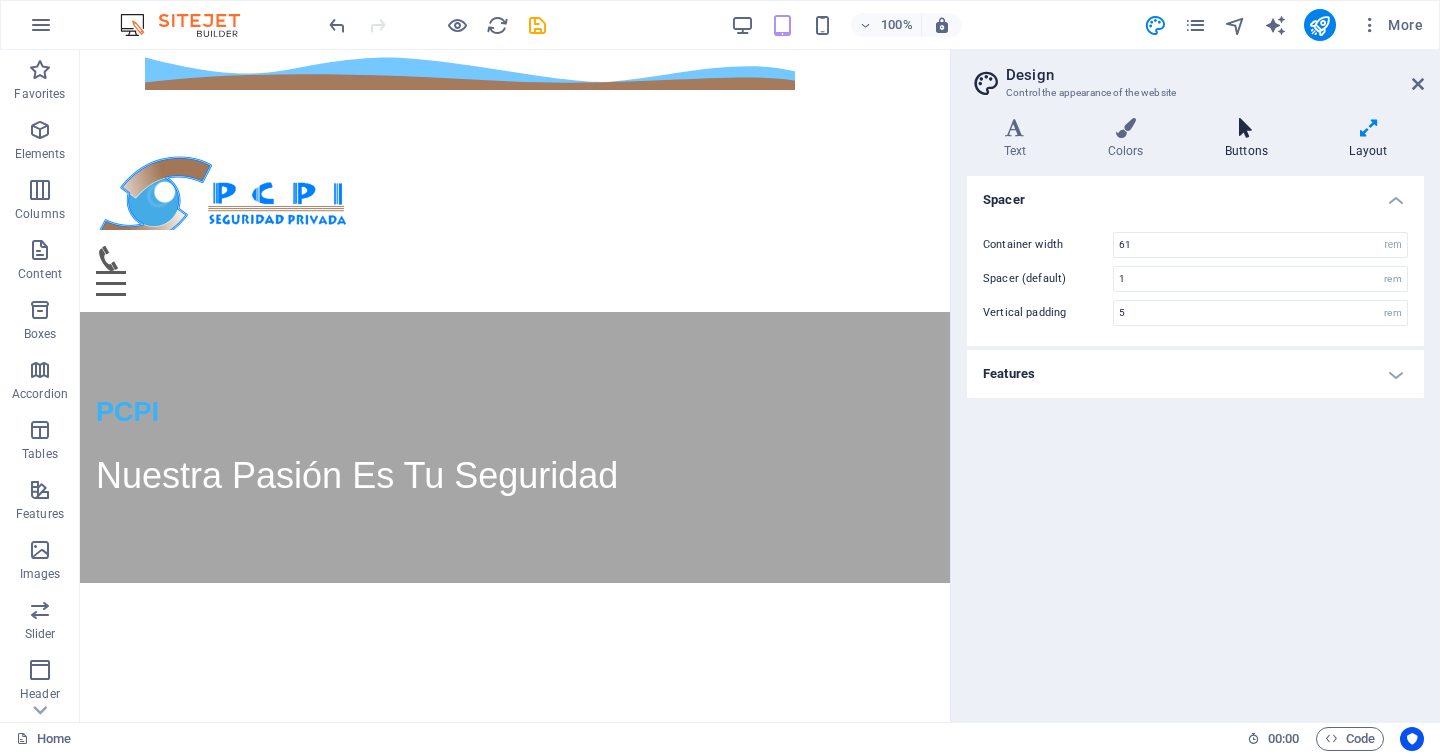 click on "Buttons" at bounding box center (1250, 139) 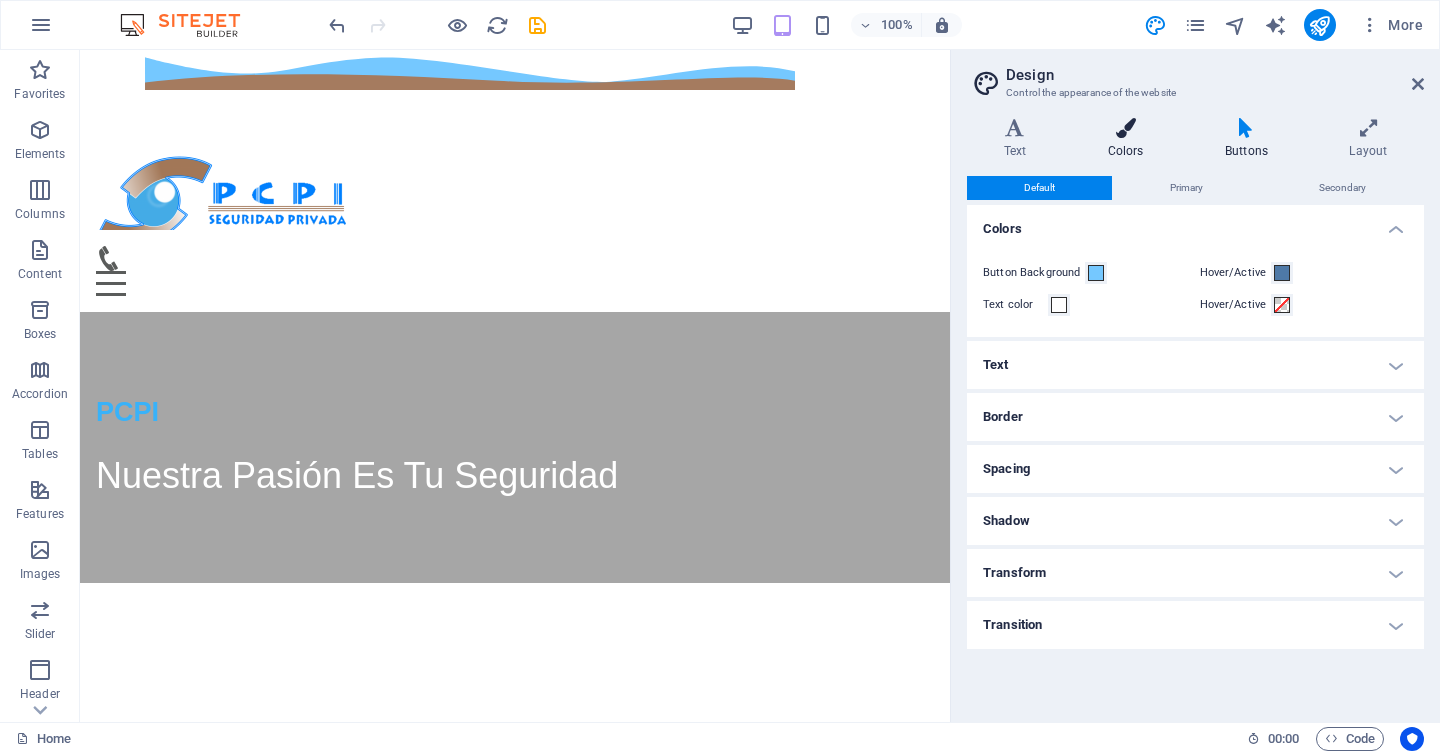 click on "Colors" at bounding box center [1129, 139] 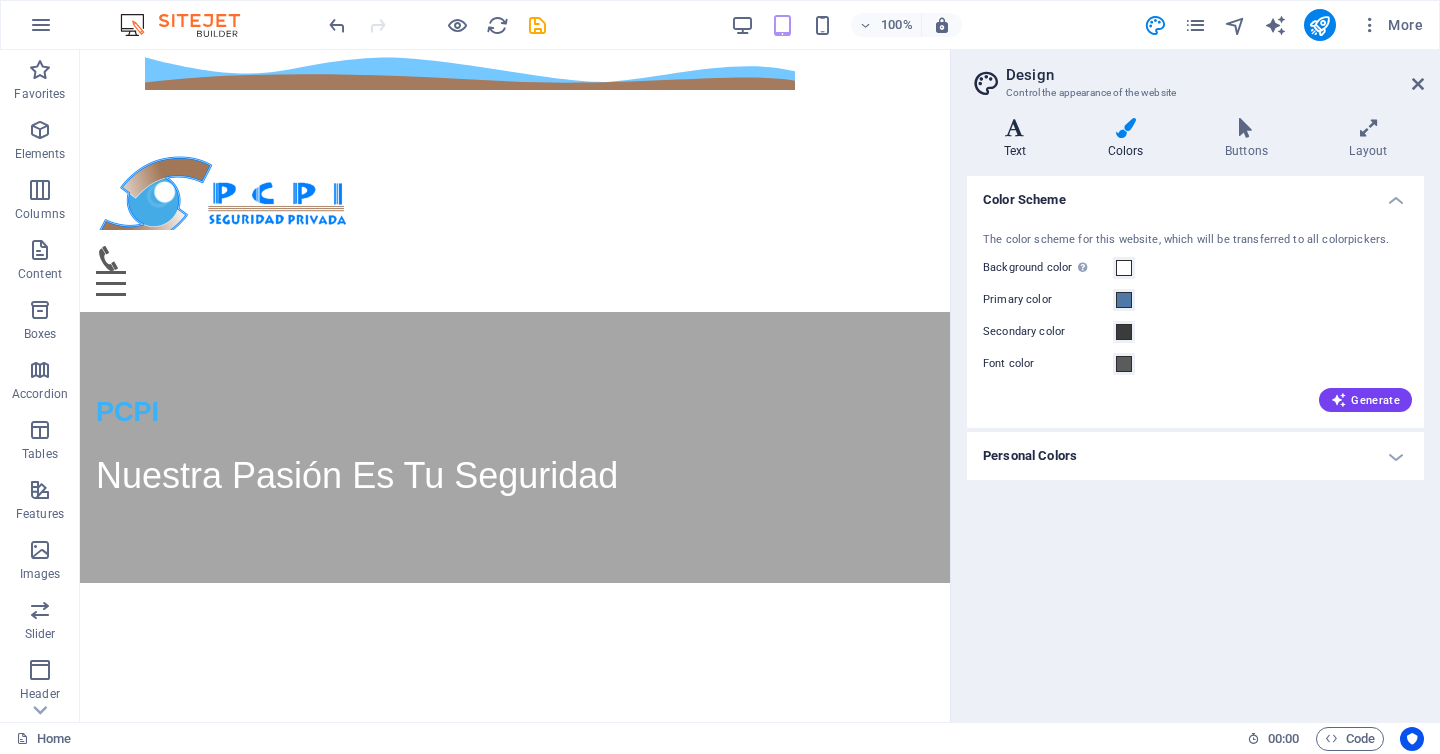 click at bounding box center (1015, 128) 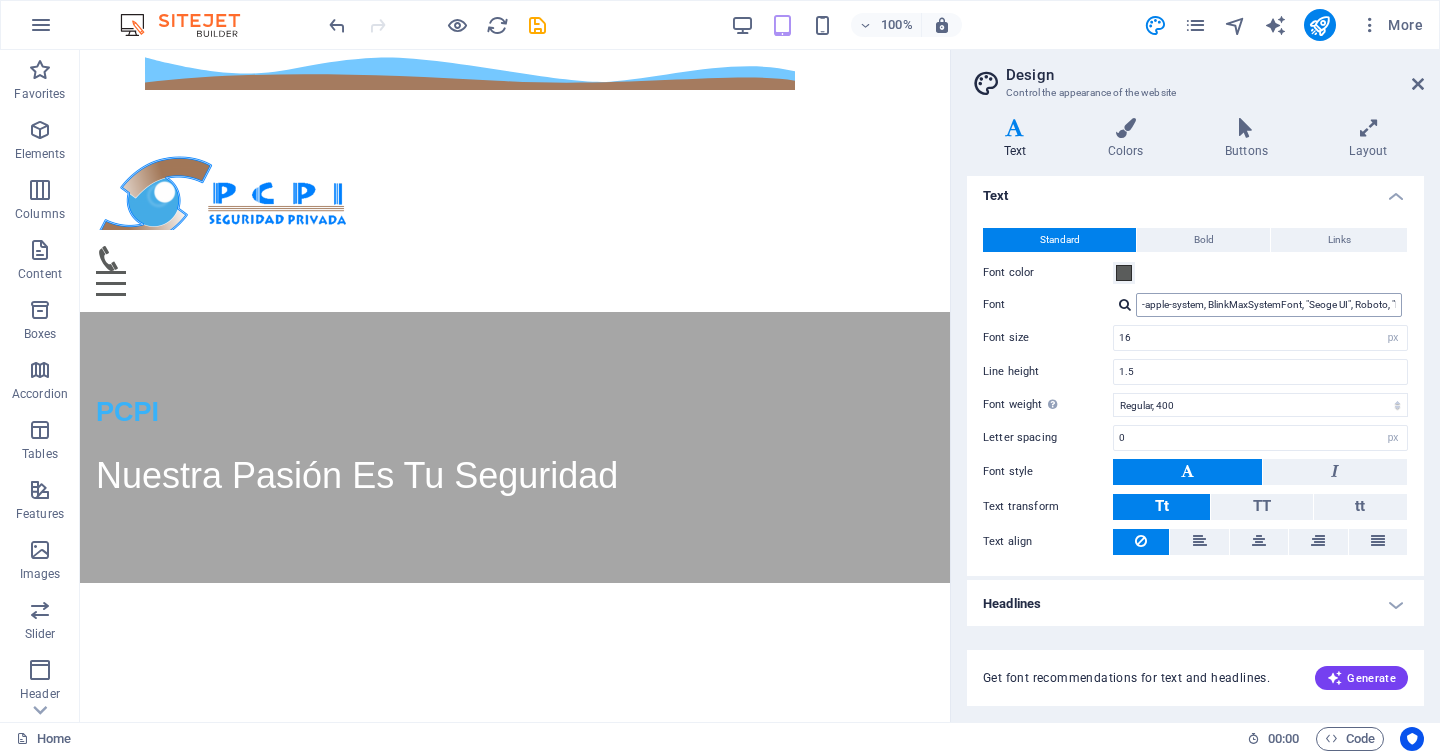 scroll, scrollTop: 0, scrollLeft: 0, axis: both 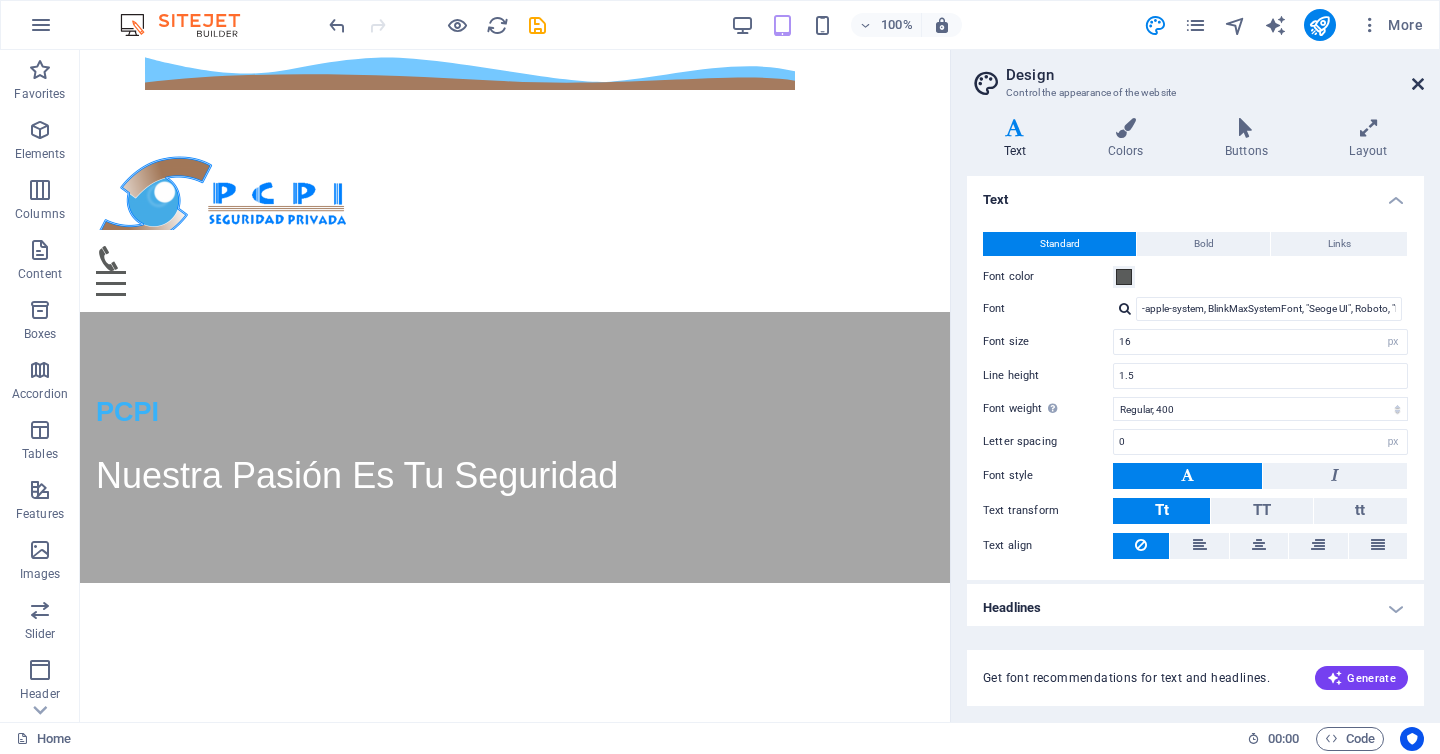click on "Design Control the appearance of the website Variants  Text  Colors  Buttons  Layout Text Standard Bold Links Font color Font -apple-system, BlinkMaxSystemFont, "Seoge UI", Roboto, "Helvetica Neue", Arial, sans-serif Font size 16 rem px Line height 1.5 Font weight To display the font weight correctly, it may need to be enabled.  Manage Fonts Thin, 100 Extra-light, 200 Light, 300 Regular, 400 Medium, 500 Semi-bold, 600 Bold, 700 Extra-bold, 800 Black, 900 Letter spacing 0 rem px Font style Text transform Tt TT tt Text align Font weight To display the font weight correctly, it may need to be enabled.  Manage Fonts Thin, 100 Extra-light, 200 Light, 300 Regular, 400 Medium, 500 Semi-bold, 600 Bold, 700 Extra-bold, 800 Black, 900 Default Hover / Active Font color Font color Decoration None Decoration None Transition duration 0.3 s Transition function Ease Ease In Ease Out Ease In/Ease Out Linear Headlines All H1 / Textlogo H2 H3 H4 H5 H6 Font color Font Line height 1.5 Font weight Manage Fonts Thin, 100 Light, 300" at bounding box center (1195, 386) 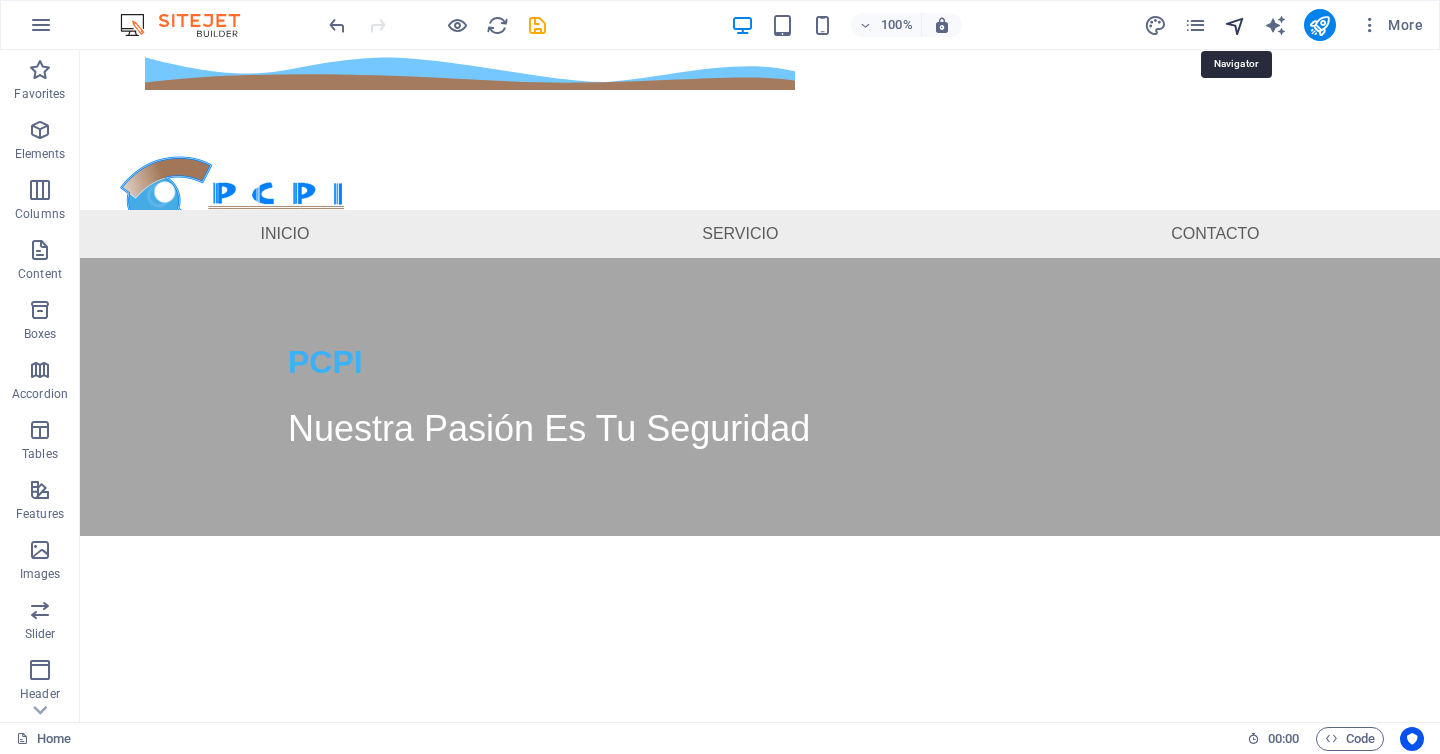 click at bounding box center (1235, 25) 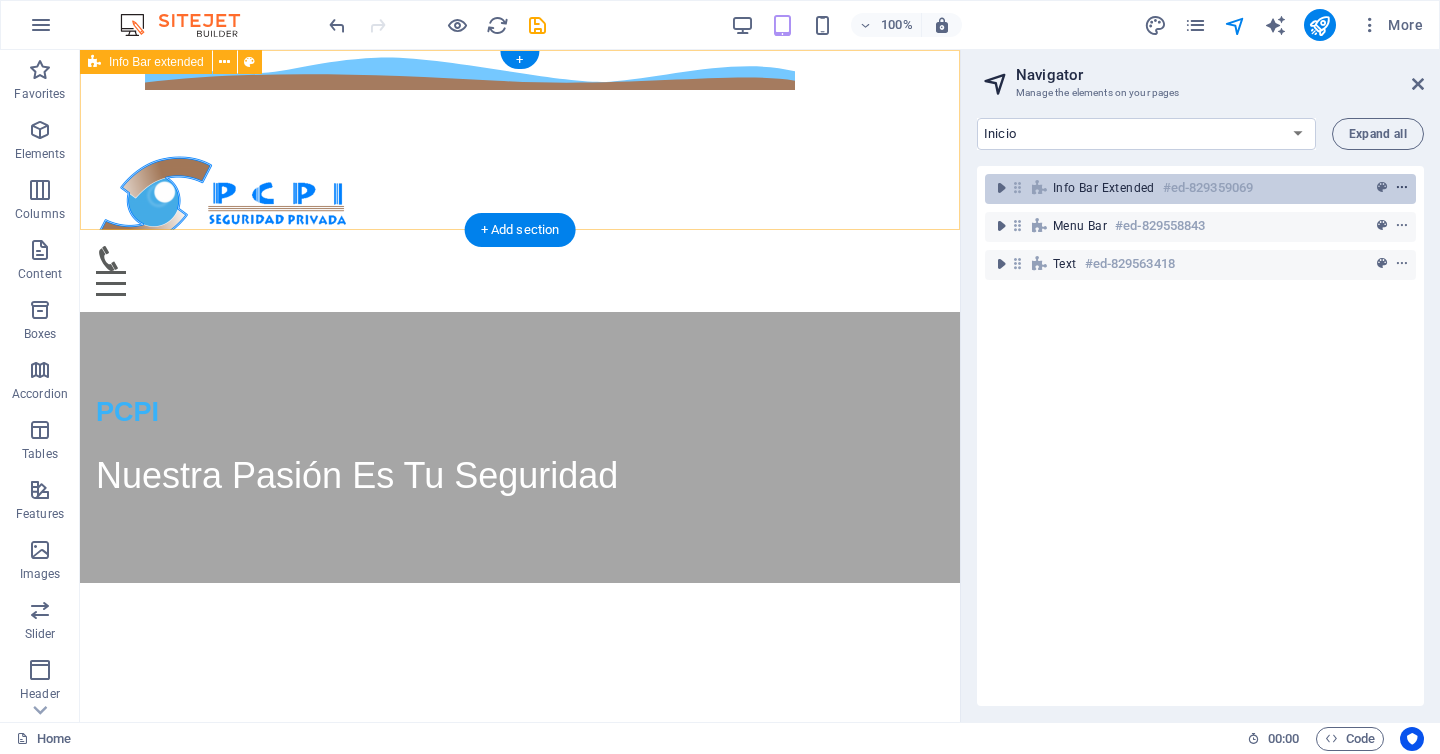 click at bounding box center (1402, 188) 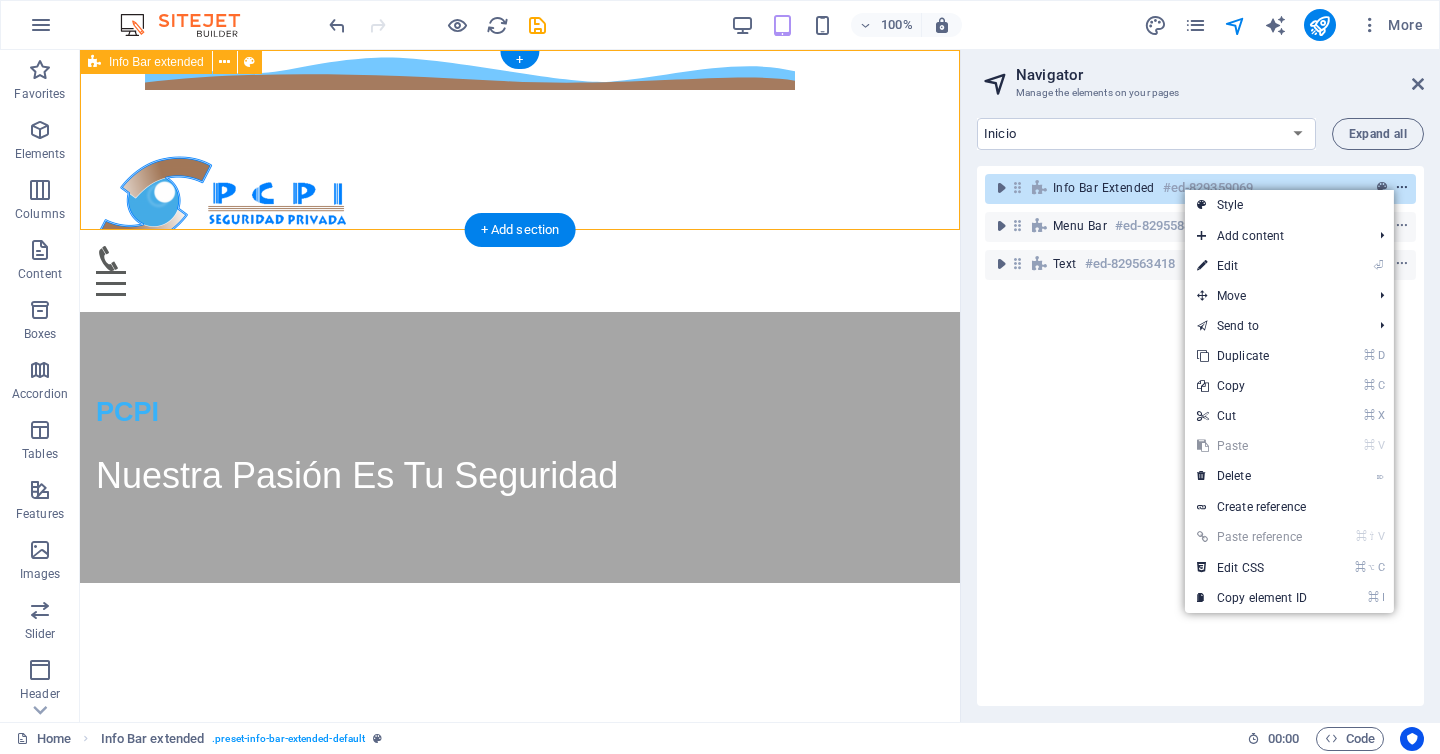 click at bounding box center (1402, 188) 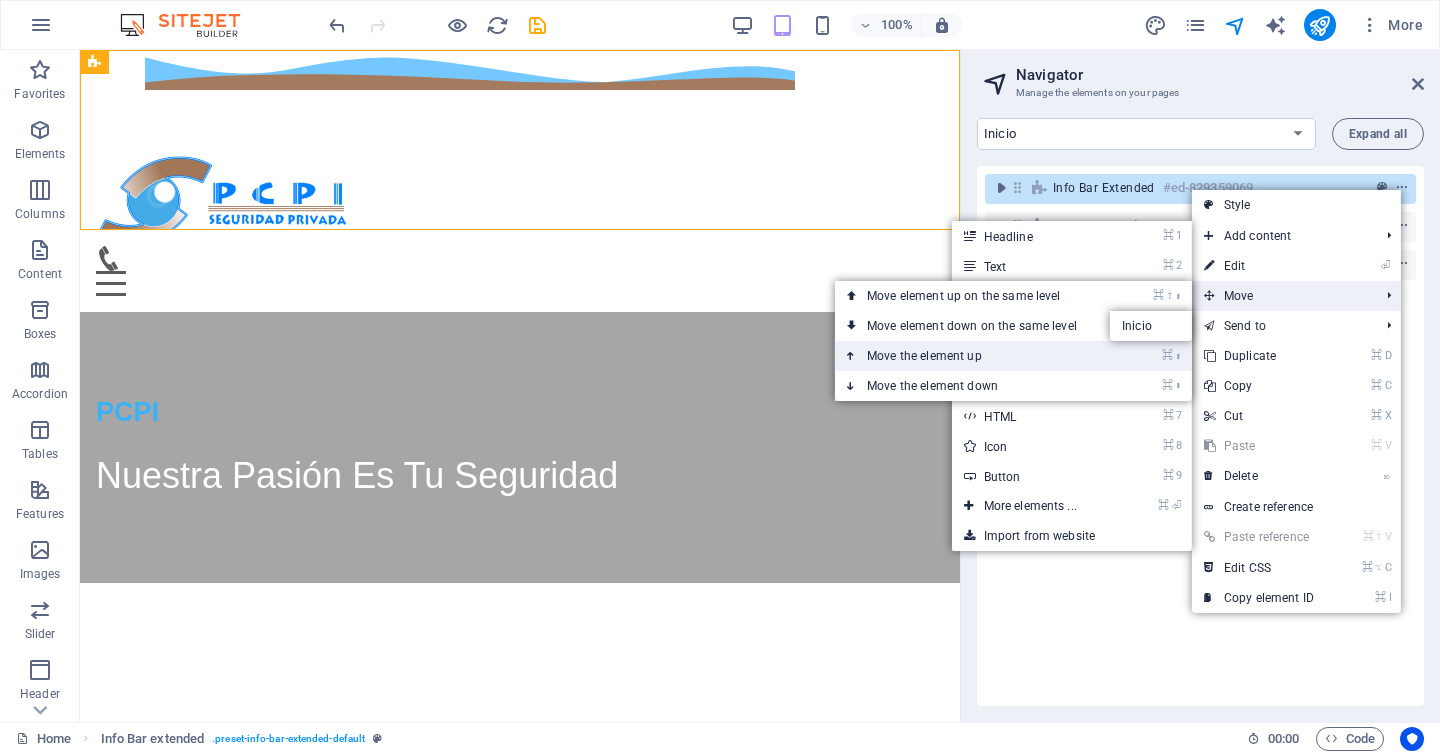 click on "⌘ ⬆  Move the element up" at bounding box center [976, 356] 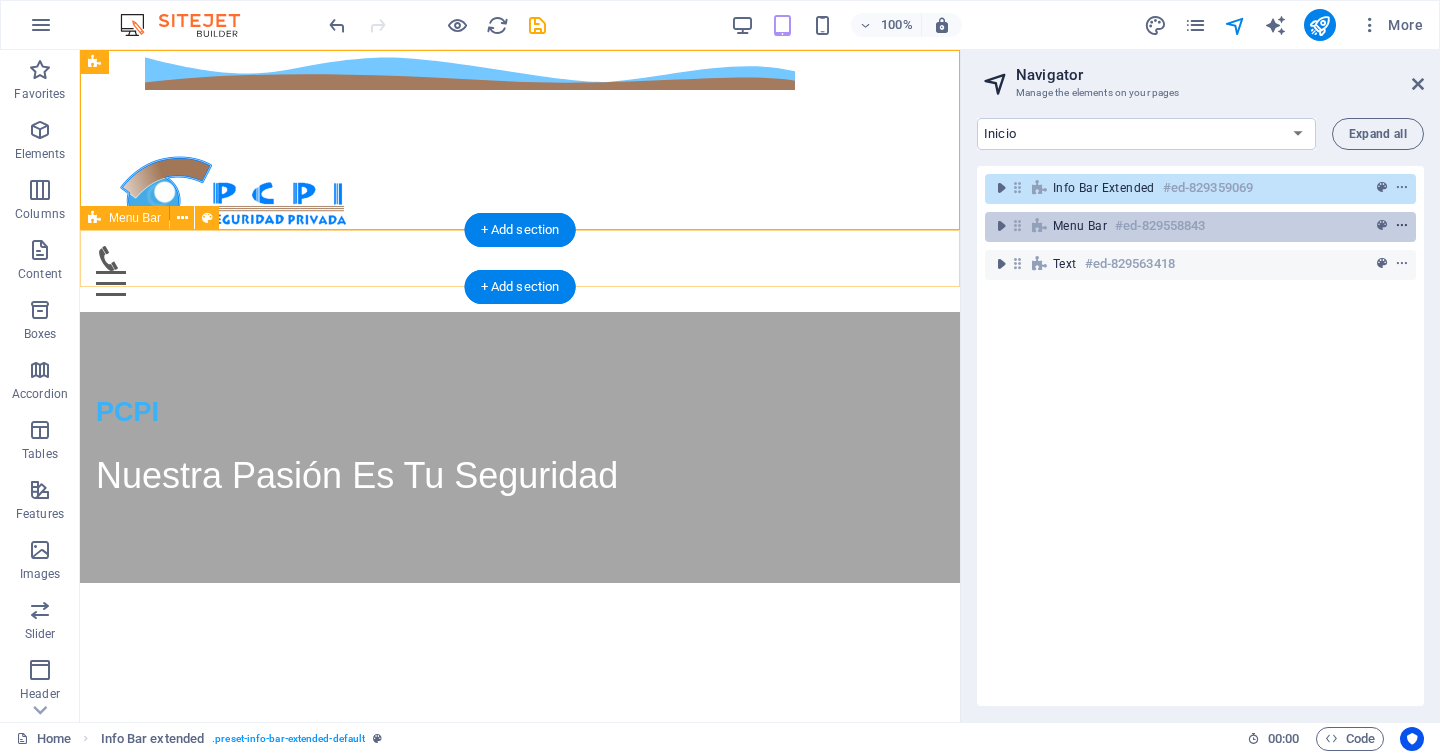 click at bounding box center (1402, 226) 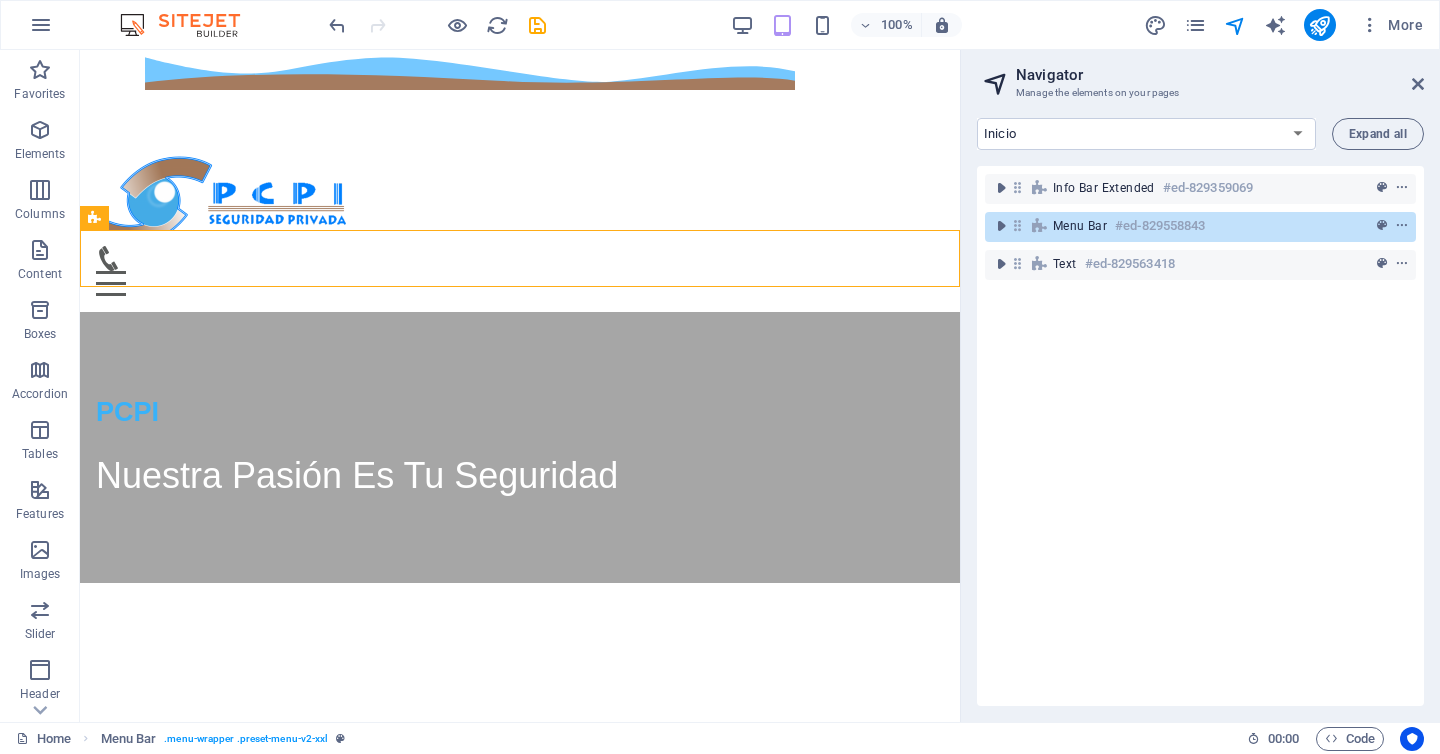 click on "Info Bar extended #ed-829359069 Menu Bar #ed-829558843 Text #ed-829563418" at bounding box center (1200, 436) 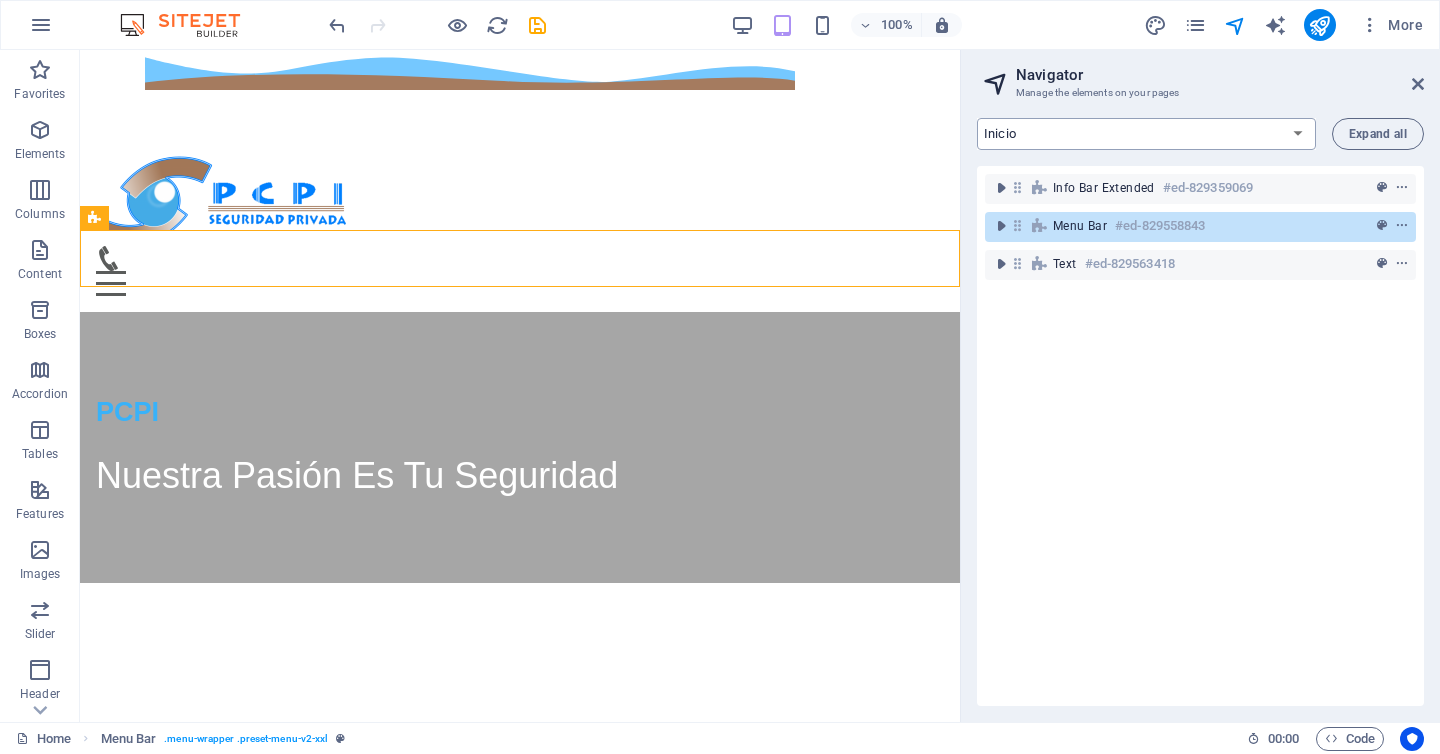 click on "Inicio" at bounding box center [1146, 134] 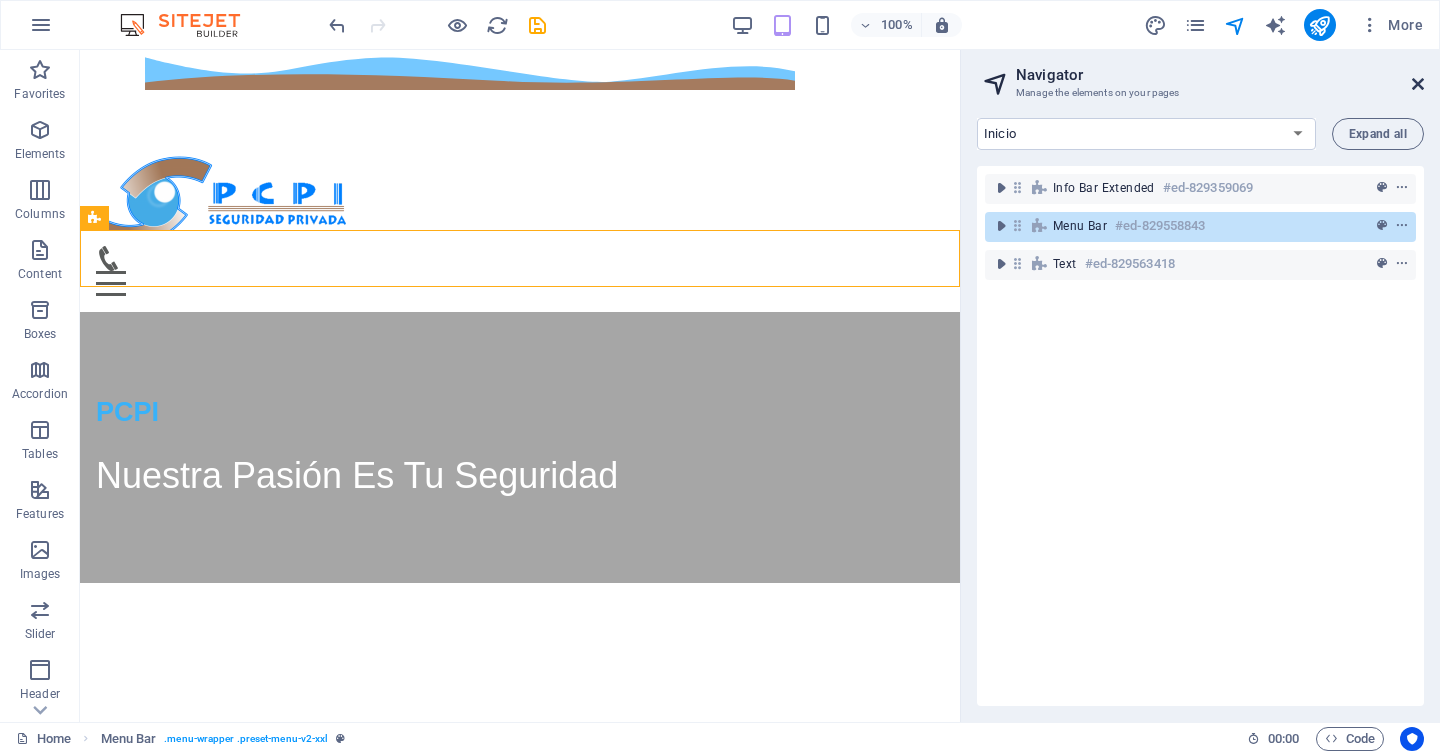 click at bounding box center [1418, 84] 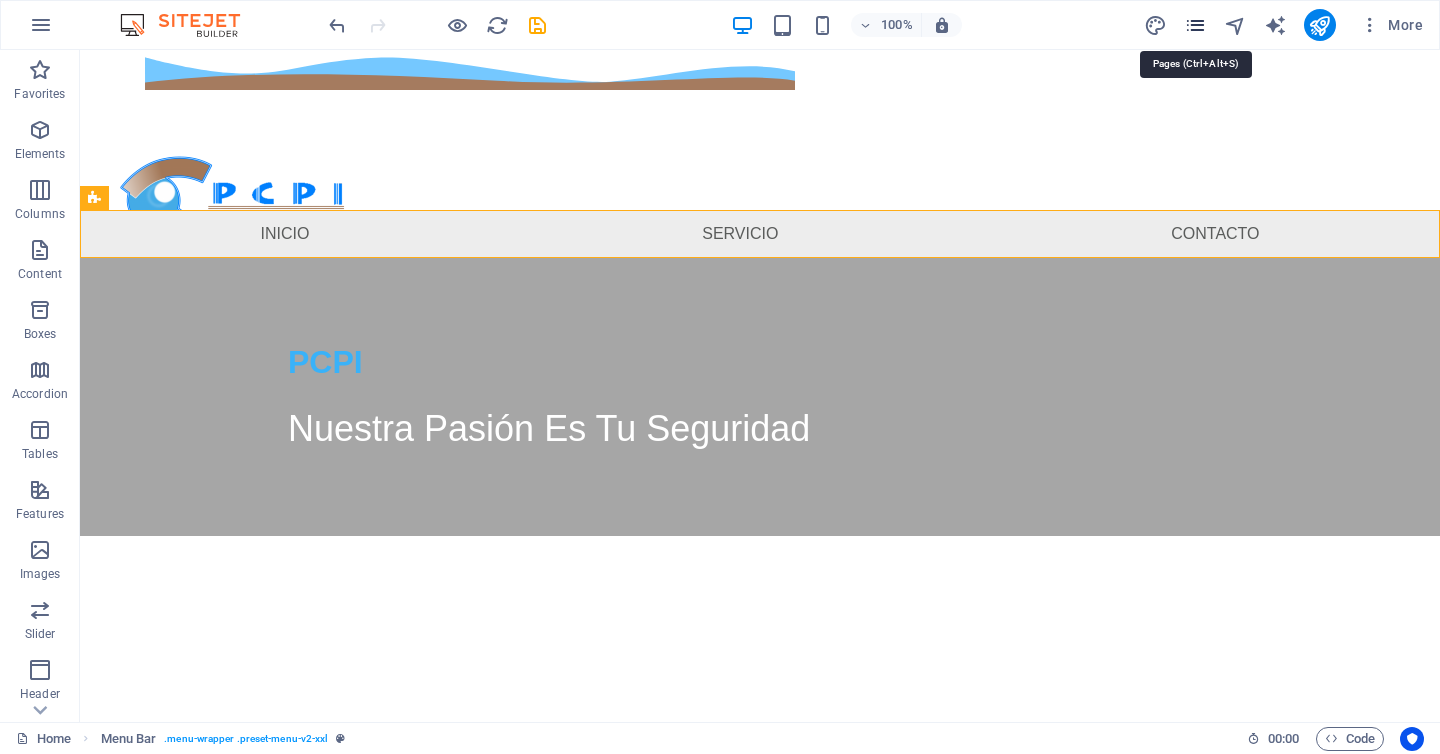 click at bounding box center (1195, 25) 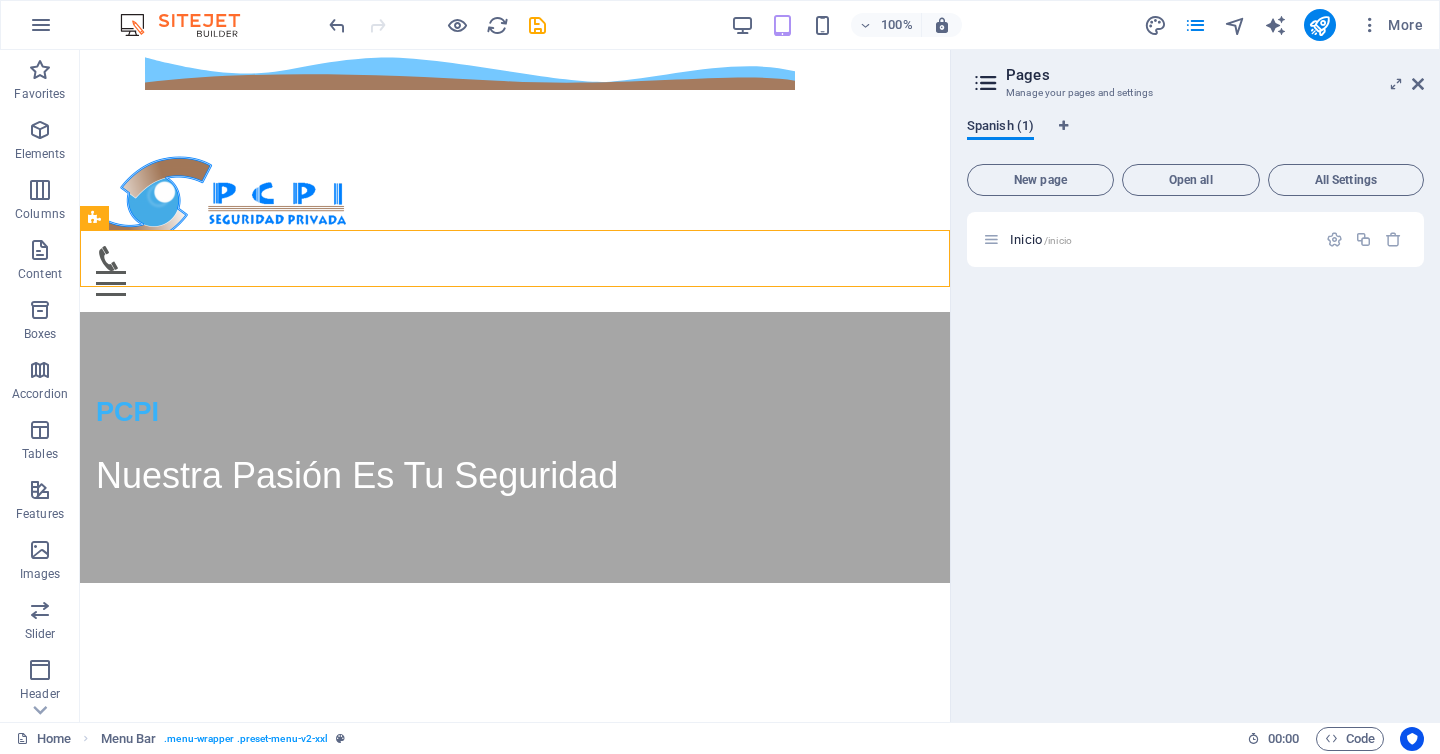 click on "Spanish (1)" at bounding box center (1000, 128) 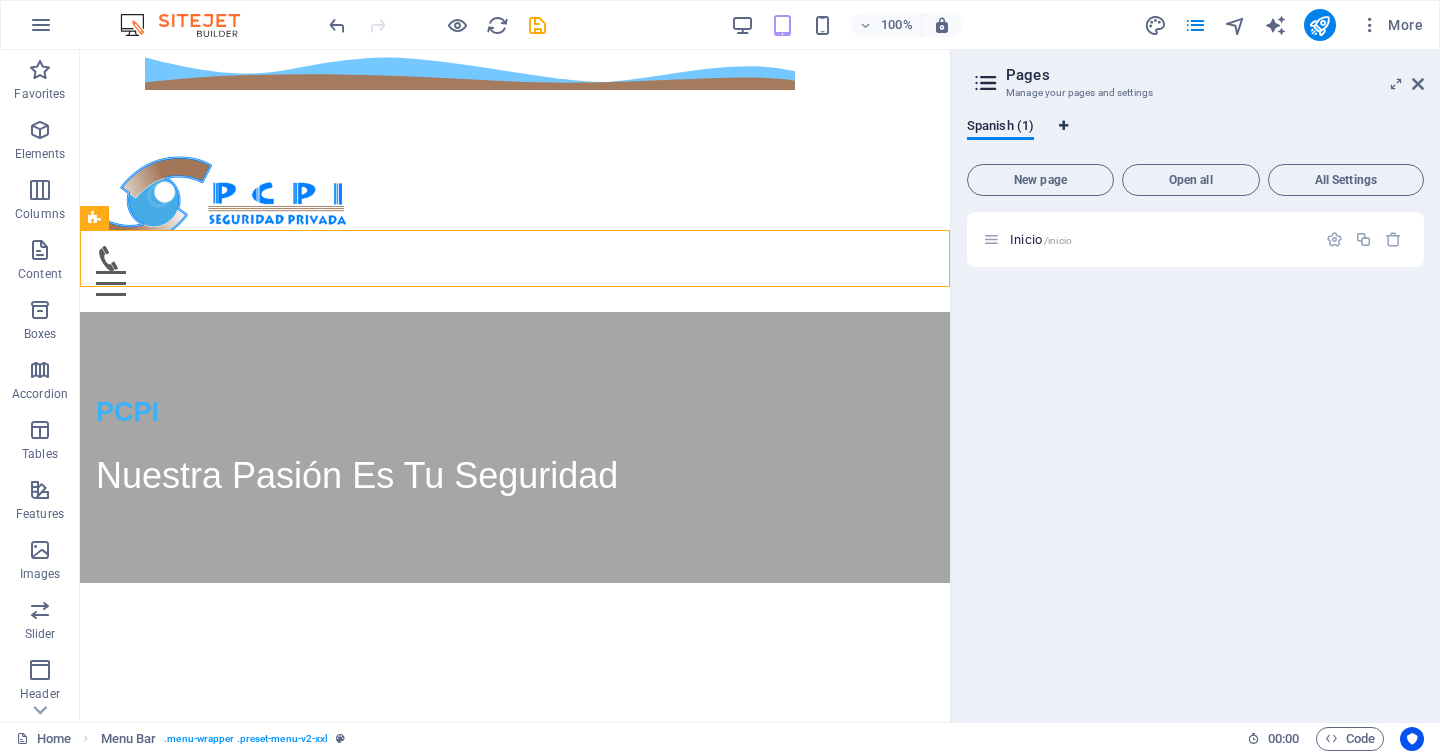 click at bounding box center (1063, 126) 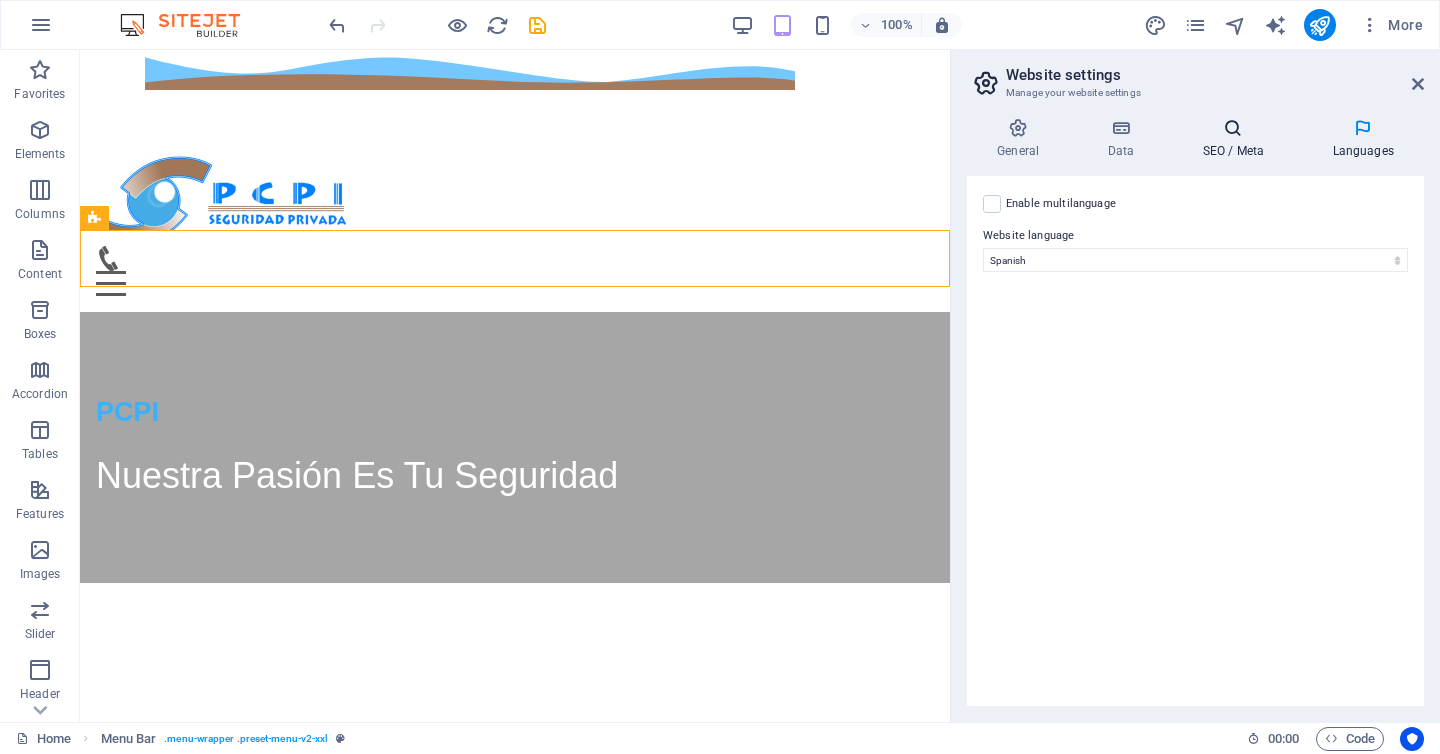 click on "SEO / Meta" at bounding box center [1237, 139] 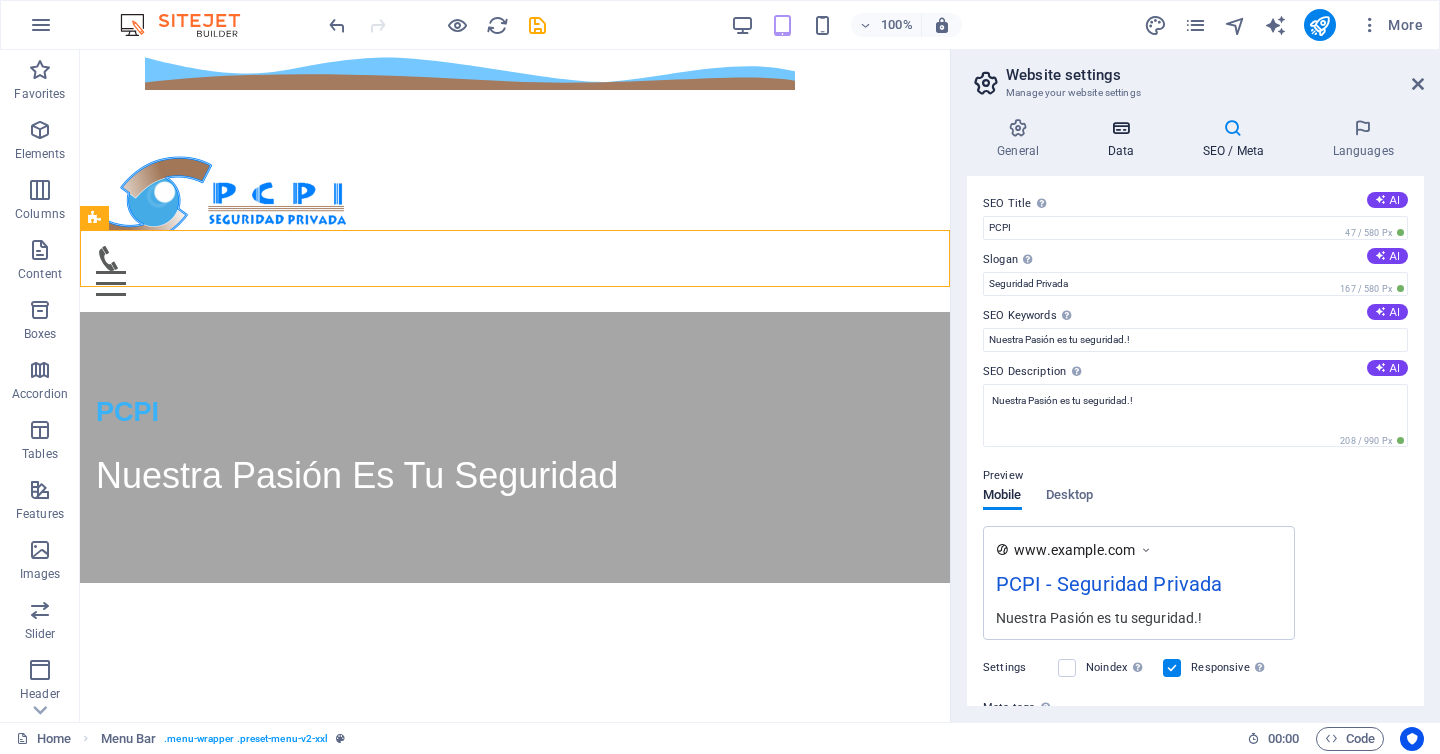 click on "Data" at bounding box center [1124, 139] 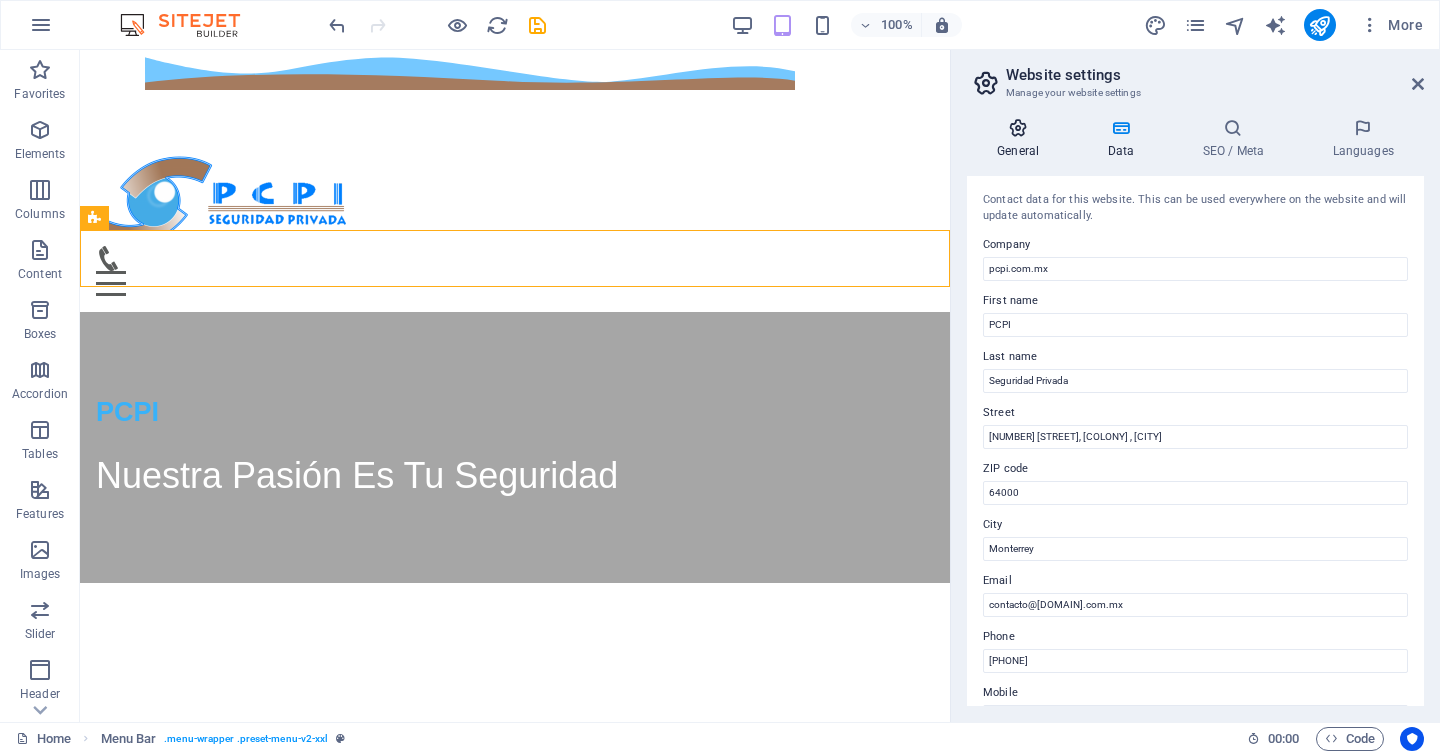 click at bounding box center [1018, 128] 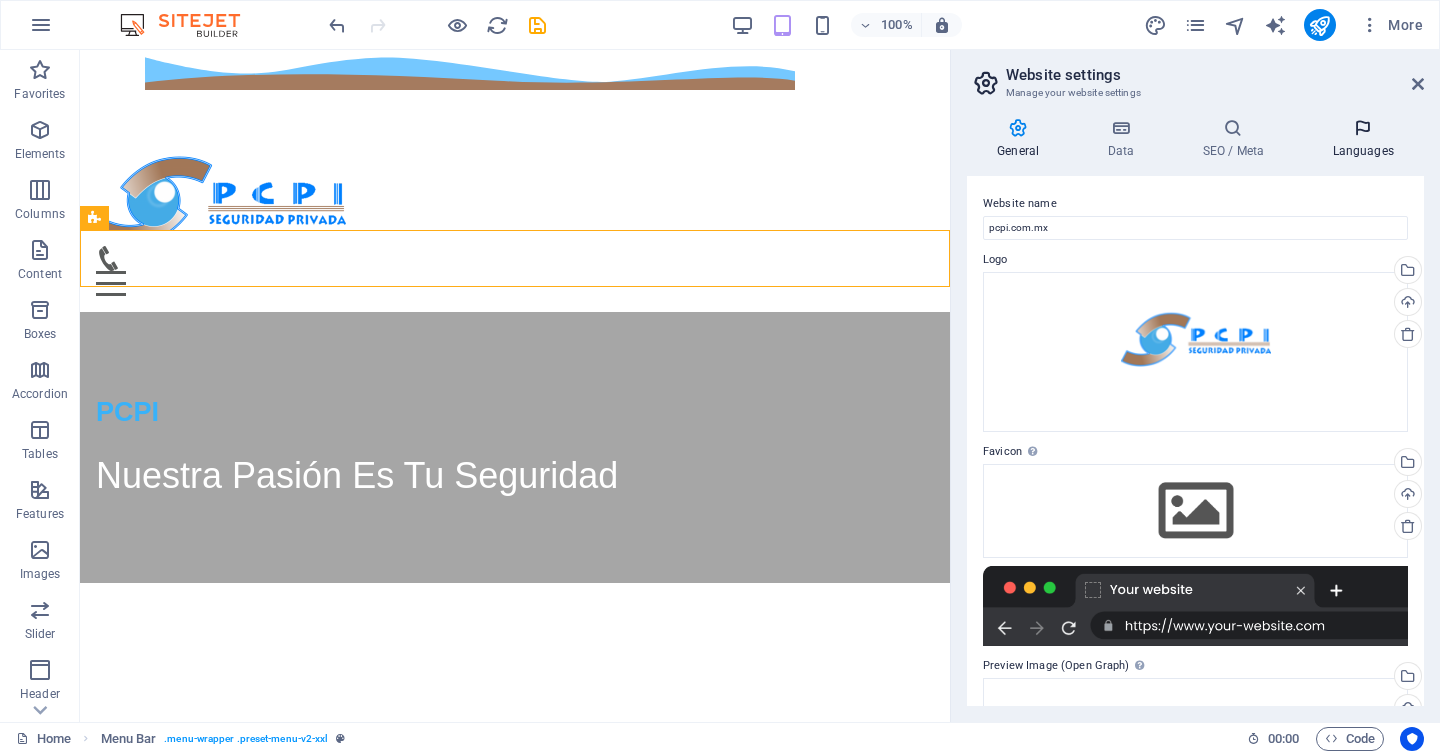 click at bounding box center [1363, 128] 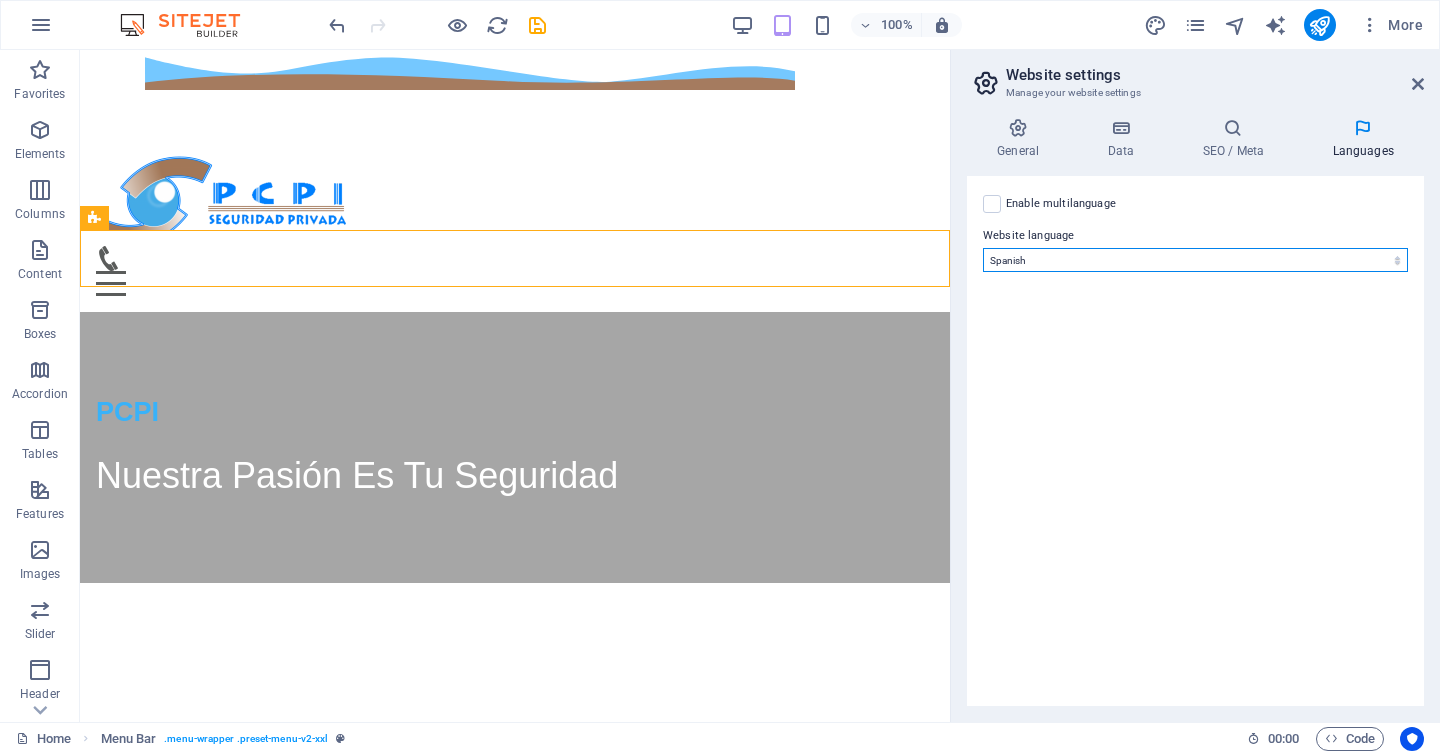 click on "Abkhazian Afar Afrikaans Akan Albanian Amharic Arabic Aragonese Armenian Assamese Avaric Avestan Aymara Azerbaijani Bambara Bashkir Basque Belarusian Bengali Bihari languages Bislama Bokmål Bosnian Breton Bulgarian Burmese Catalan Central Khmer Chamorro Chechen Chinese Church Slavic Chuvash Cornish Corsican Cree Croatian Czech Danish Dutch Dzongkha English Esperanto Estonian Ewe Faroese Farsi (Persian) Fijian Finnish French Fulah Gaelic Galician Ganda Georgian German Greek Greenlandic Guaraní Gujarati Haitian Creole Hausa Hebrew Herero Hindi Hiri Motu Hungarian Icelandic Ido Igbo Indonesian Interlingua Interlingue Inuktitut Inupiaq Irish Italian Japanese Javanese Kannada Kanuri Kashmiri Kazakh Kikuyu Kinyarwanda Komi Kongo Korean Kurdish Kwanyama Kyrgyz Lao Latin Latvian Limburgish Lingala Lithuanian Luba-Katanga Luxembourgish Macedonian Malagasy Malay Malayalam Maldivian Maltese Manx Maori Marathi Marshallese Mongolian Nauru Navajo Ndonga Nepali North Ndebele Northern Sami Norwegian Norwegian Nynorsk Nuosu" at bounding box center (1195, 260) 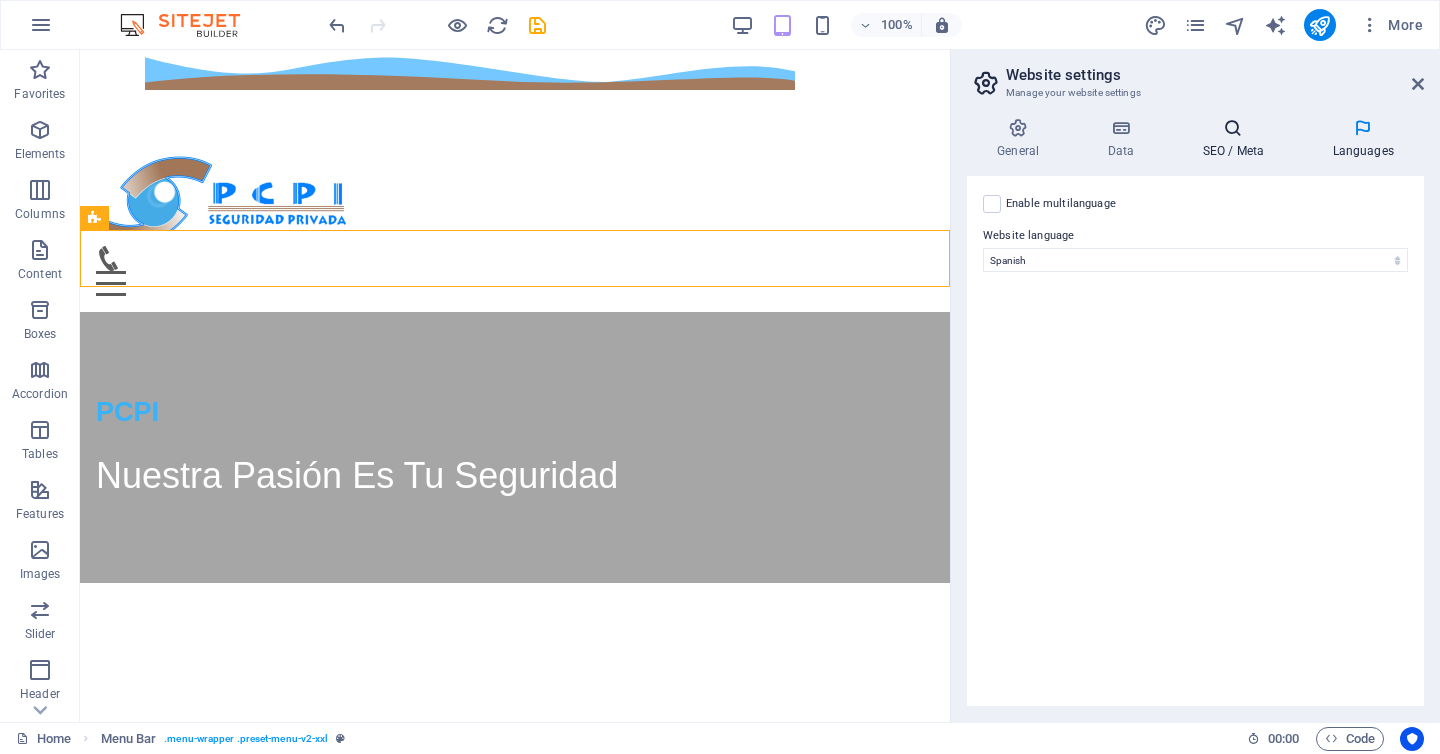 click at bounding box center (1233, 128) 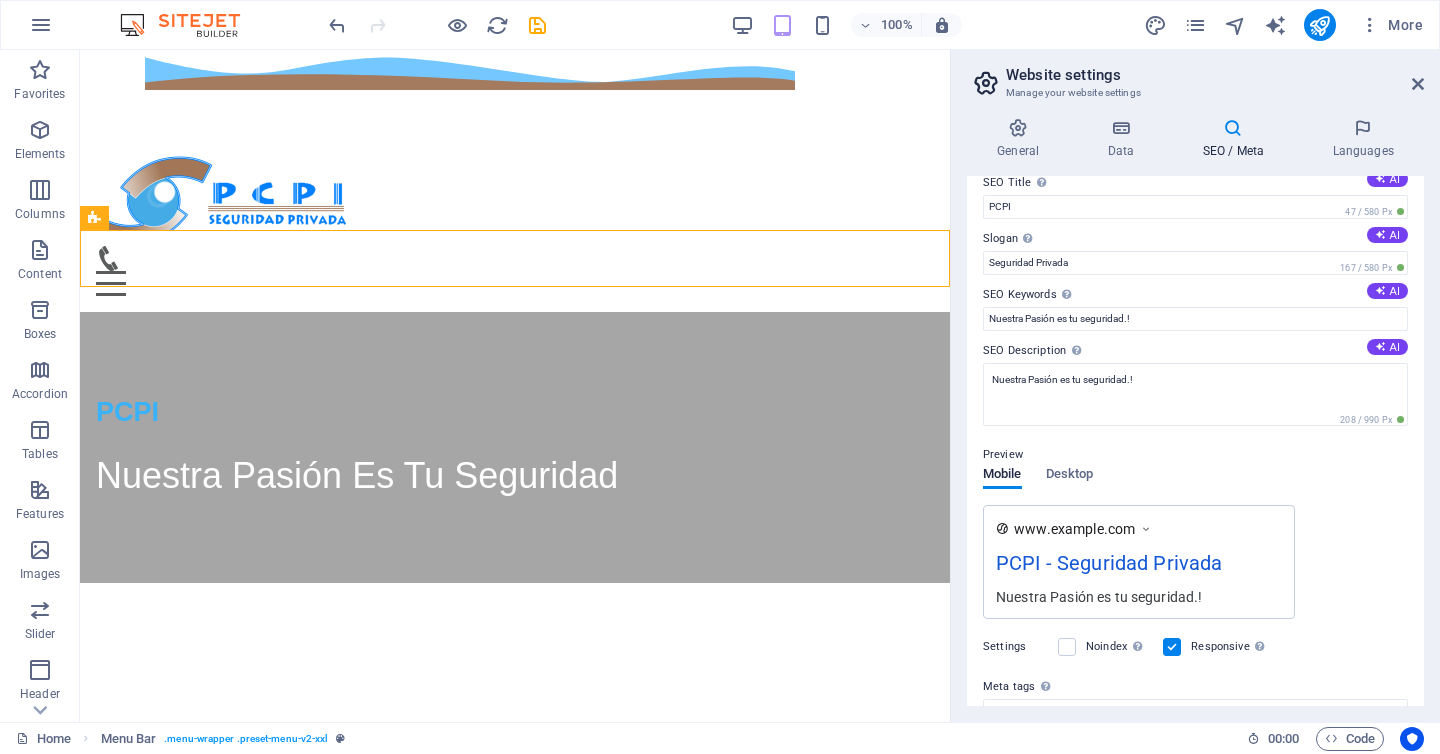 scroll, scrollTop: 0, scrollLeft: 0, axis: both 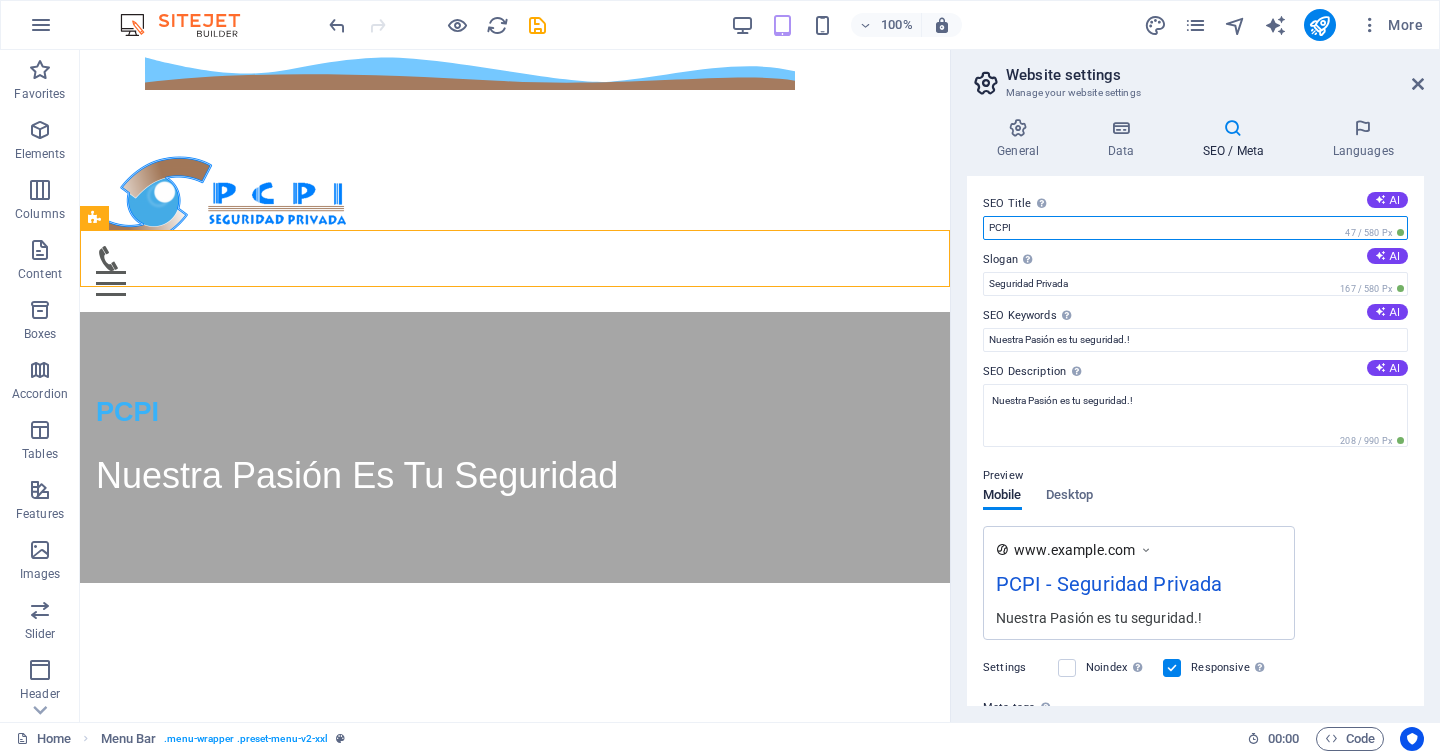 click on "PCPI" at bounding box center [1195, 228] 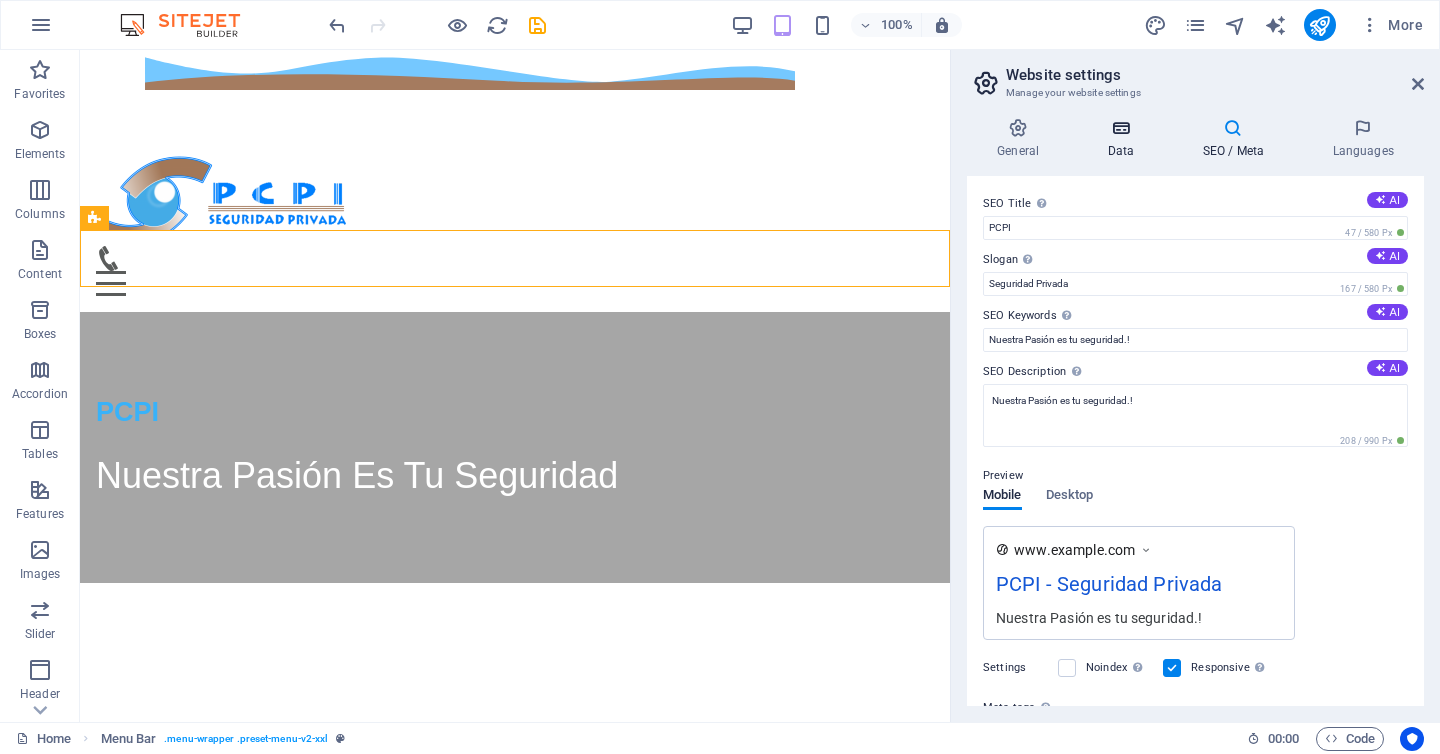click at bounding box center (1120, 128) 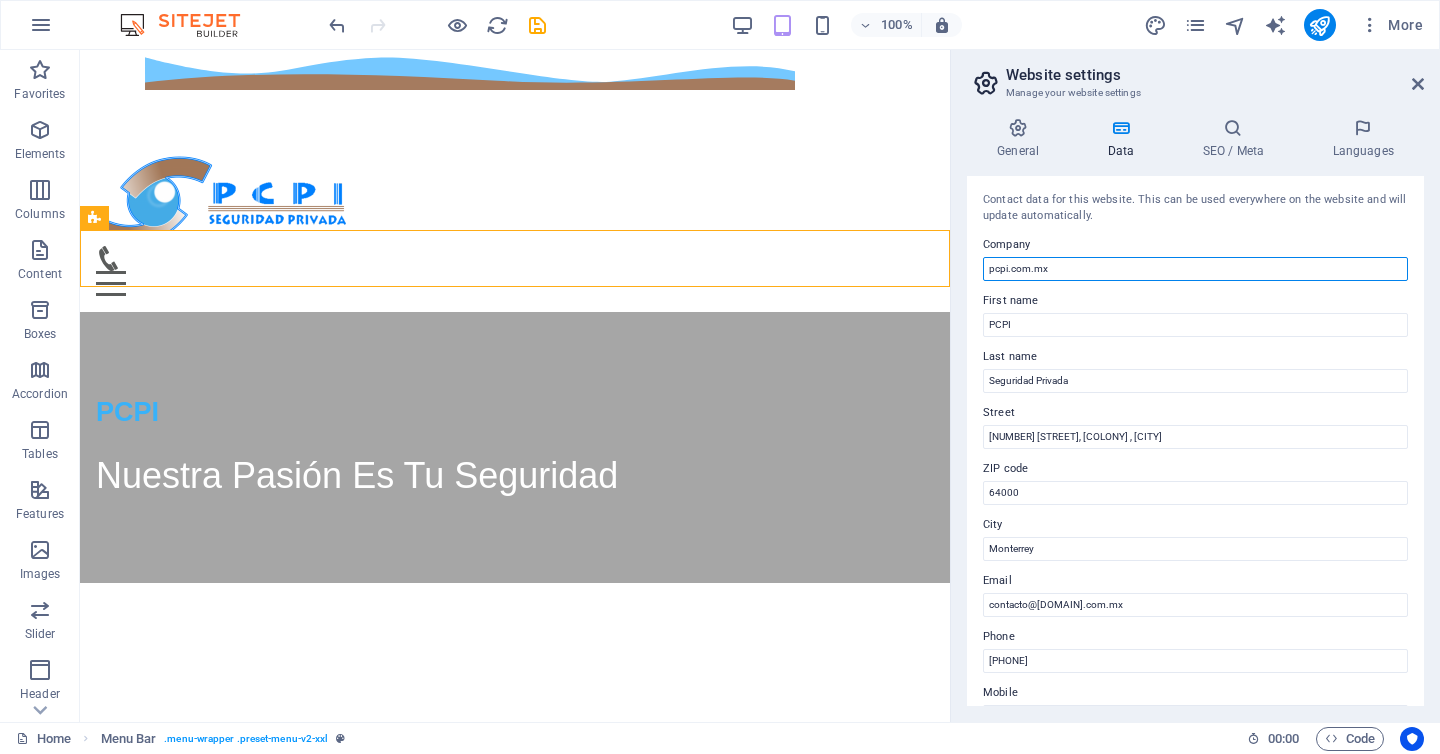 click on "pcpi.com.mx" at bounding box center (1195, 269) 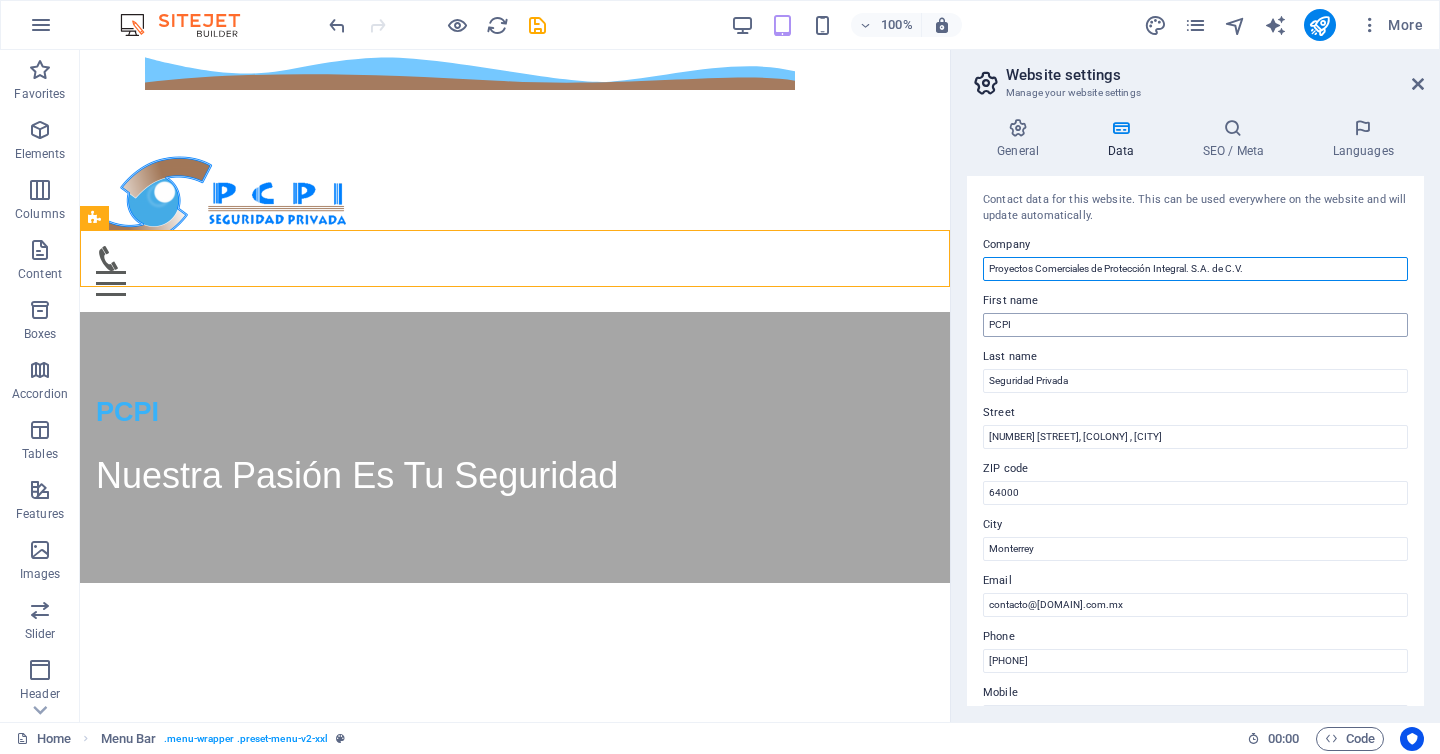 type on "Proyectos Comerciales de Protección Integral. S.A. de C.V." 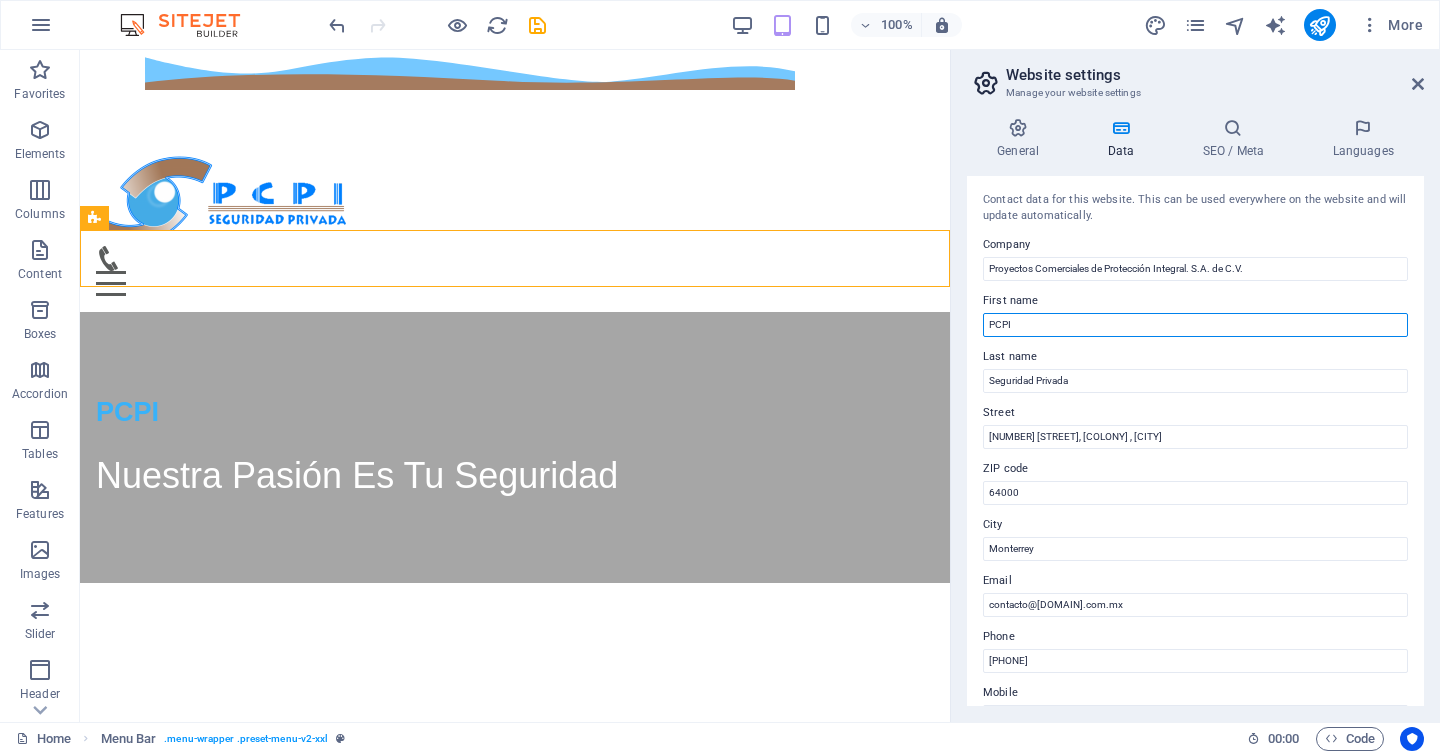 click on "PCPI" at bounding box center (1195, 325) 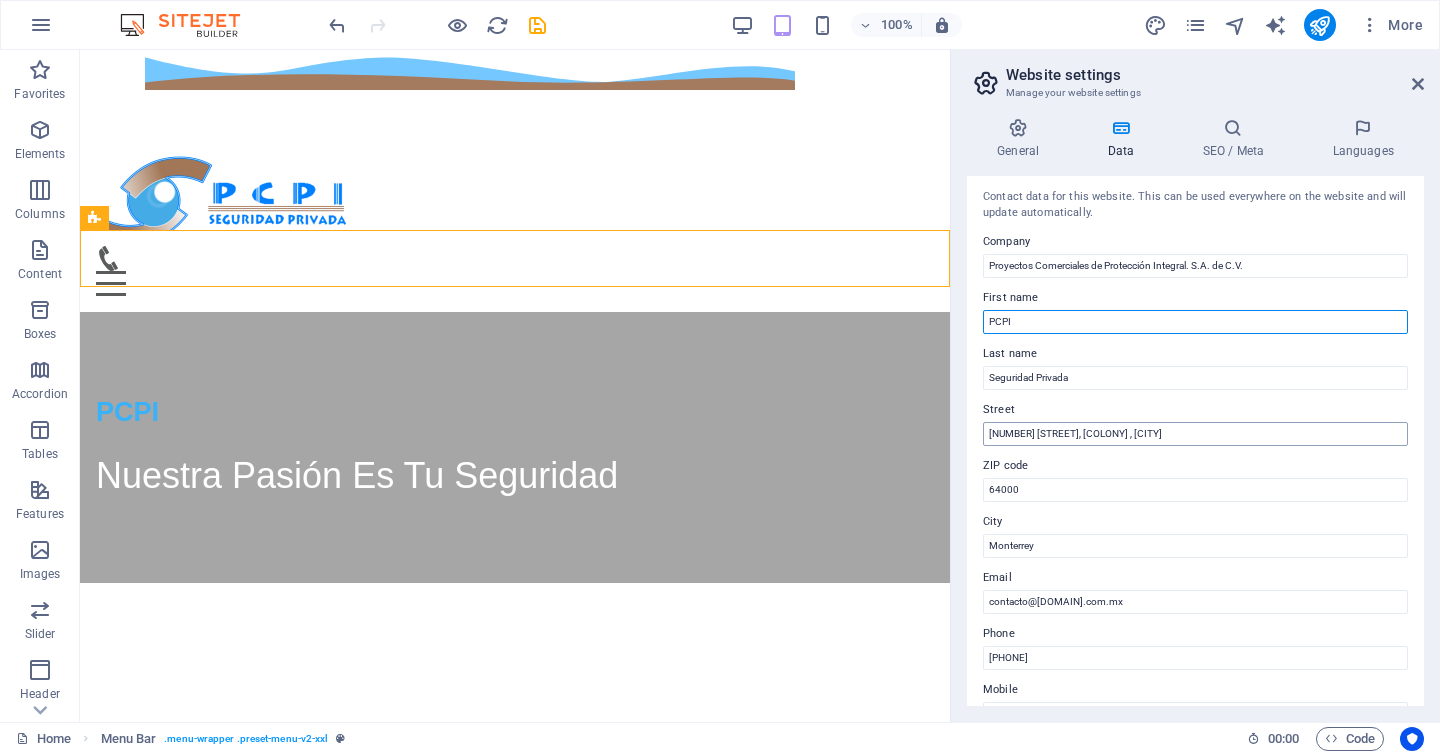 scroll, scrollTop: 0, scrollLeft: 0, axis: both 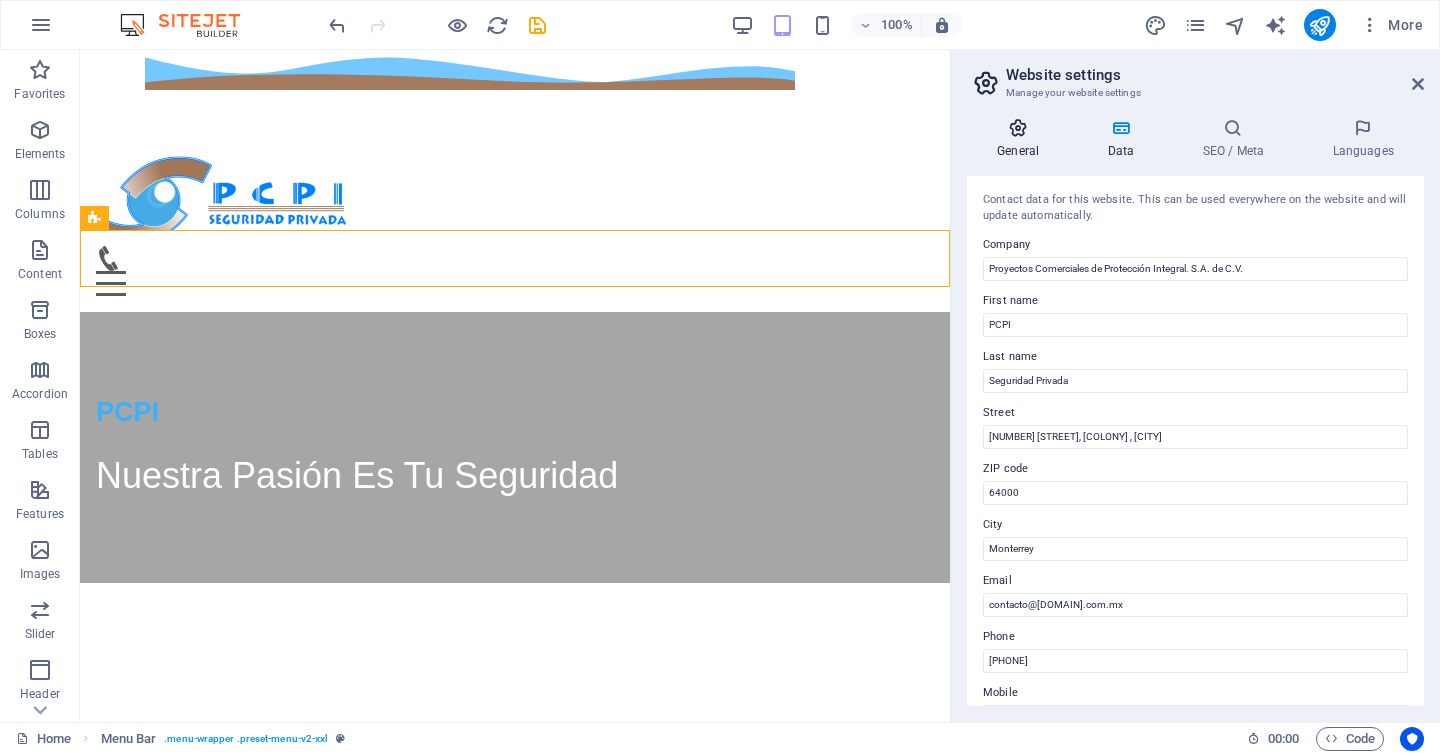 click on "General" at bounding box center [1022, 139] 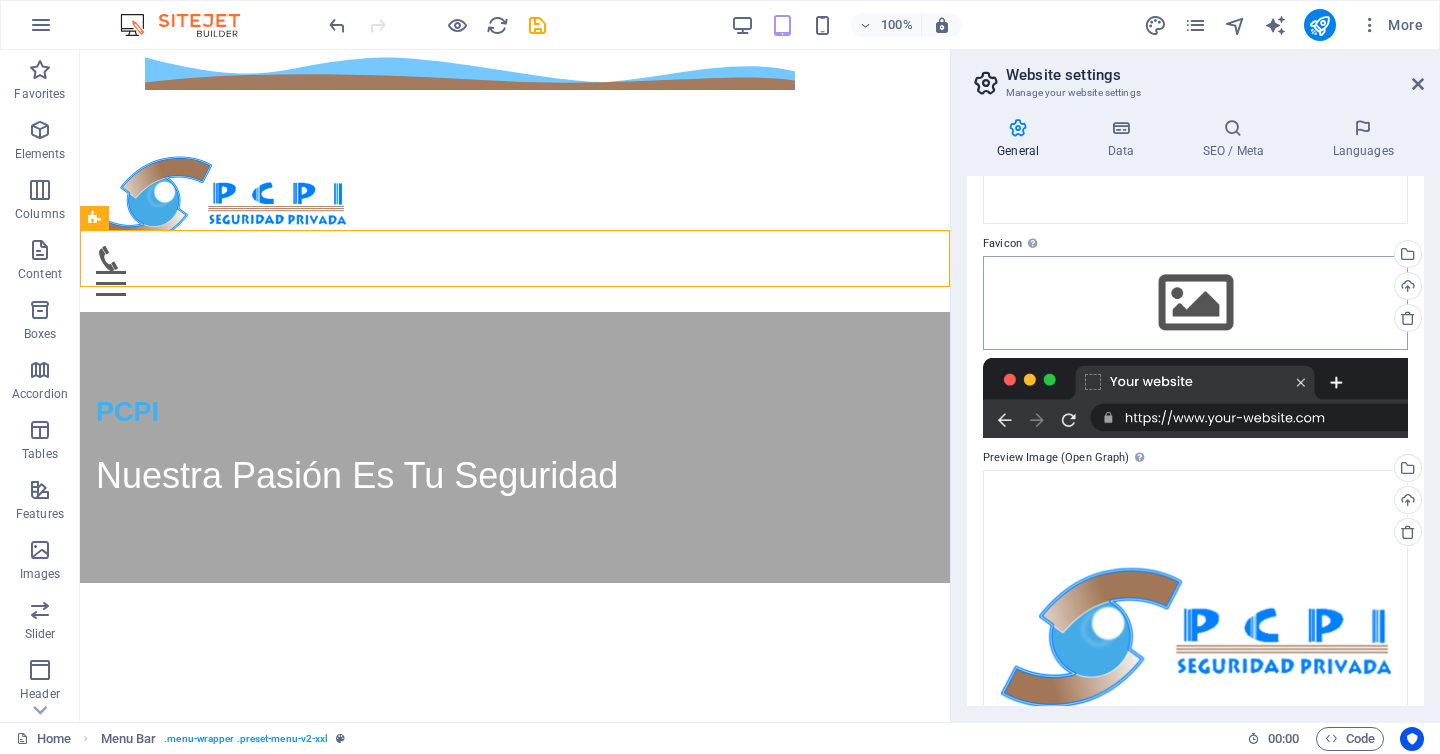 scroll, scrollTop: 209, scrollLeft: 0, axis: vertical 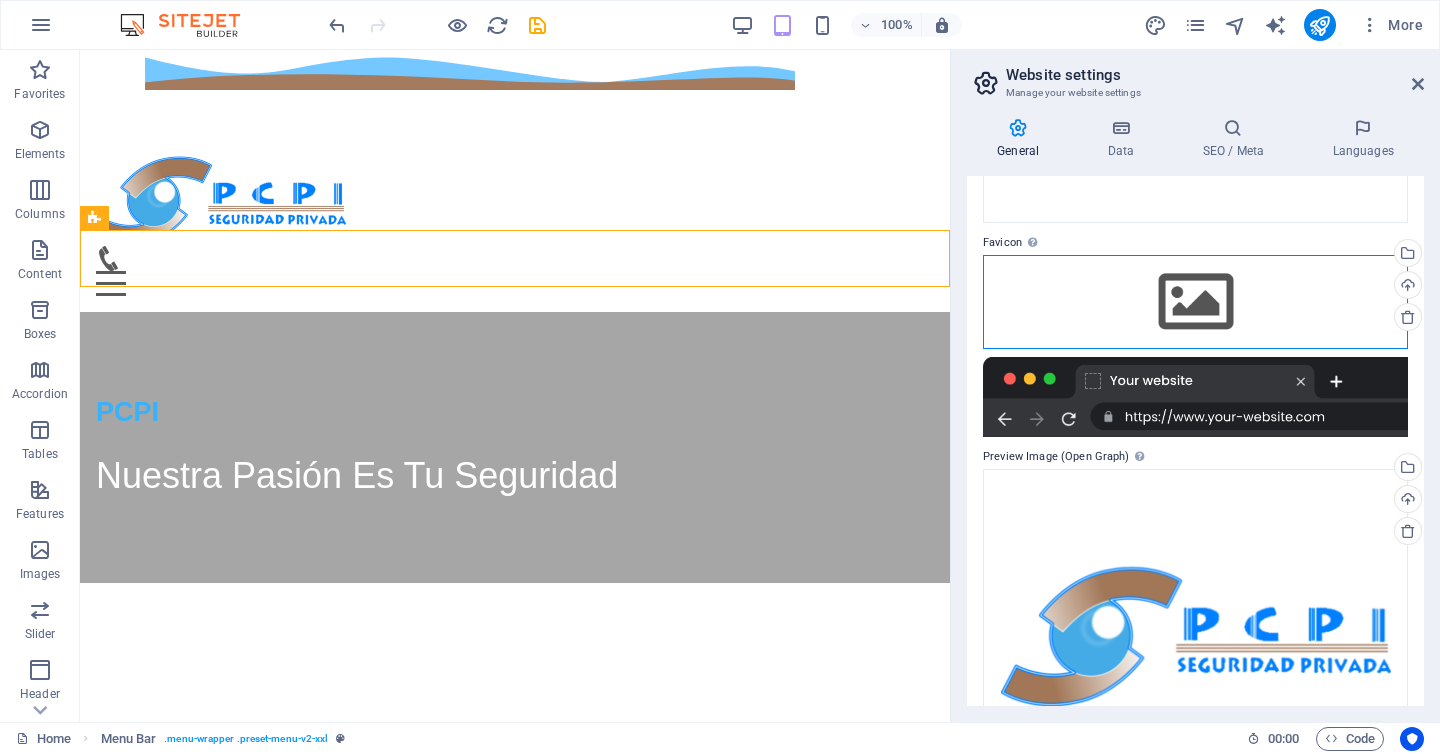 click on "Drag files here, click to choose files or select files from Files or our free stock photos & videos" at bounding box center (1195, 302) 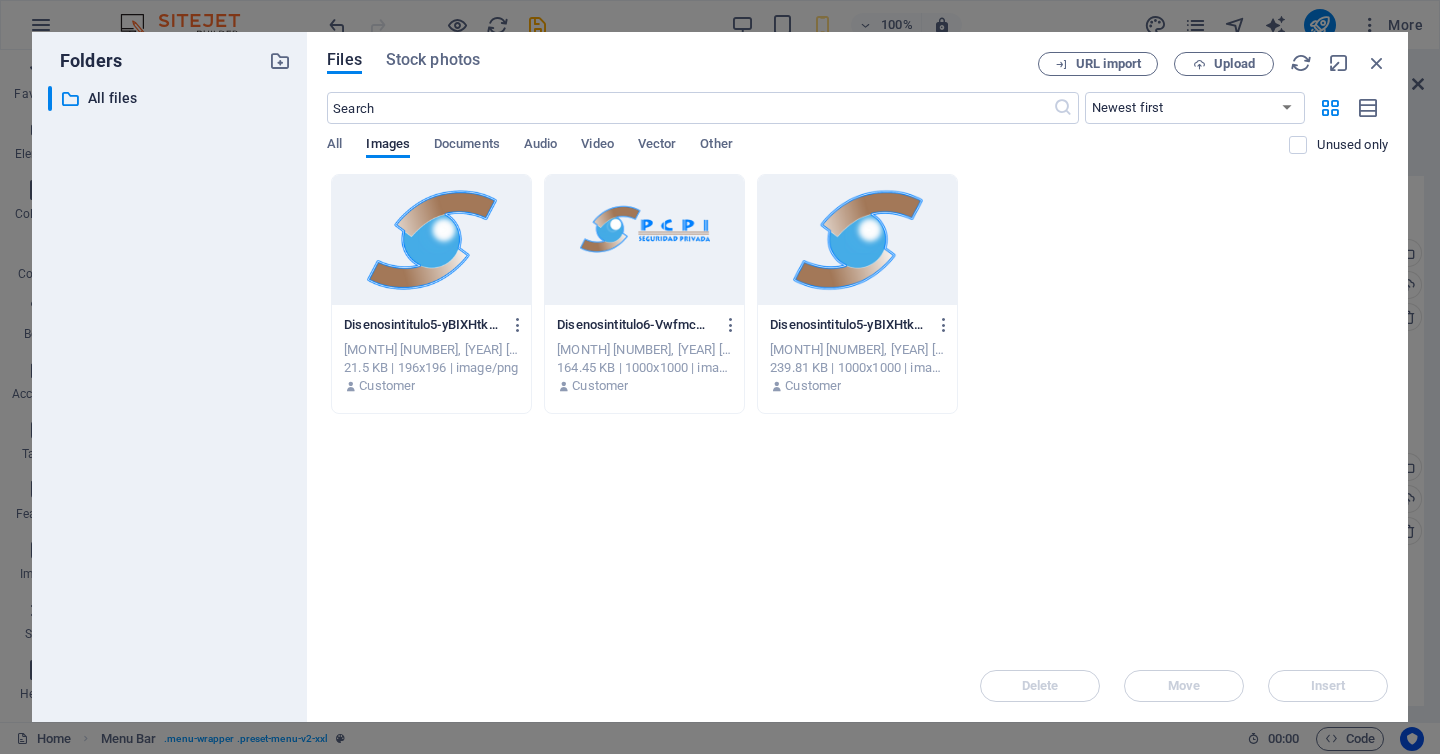 drag, startPoint x: 865, startPoint y: 248, endPoint x: 784, endPoint y: 198, distance: 95.189285 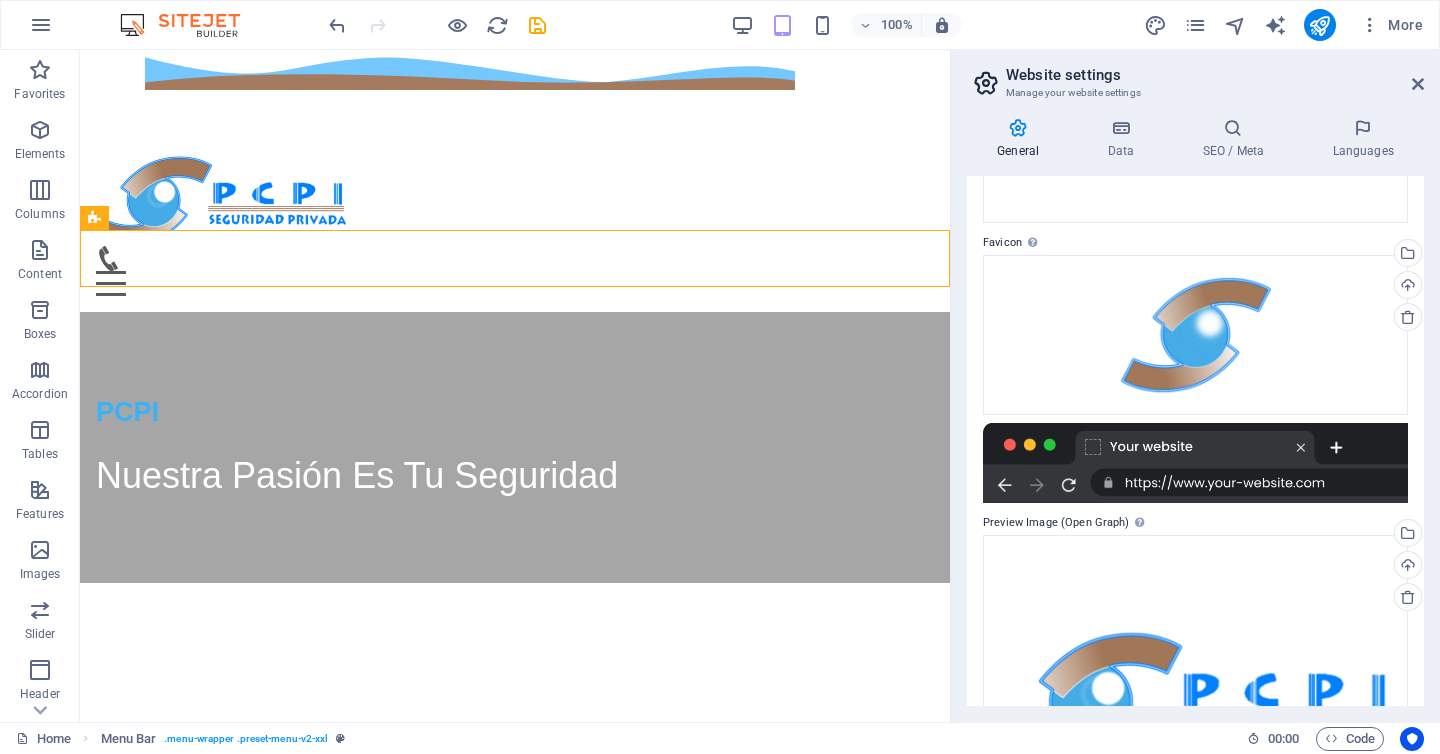 click at bounding box center [1195, 463] 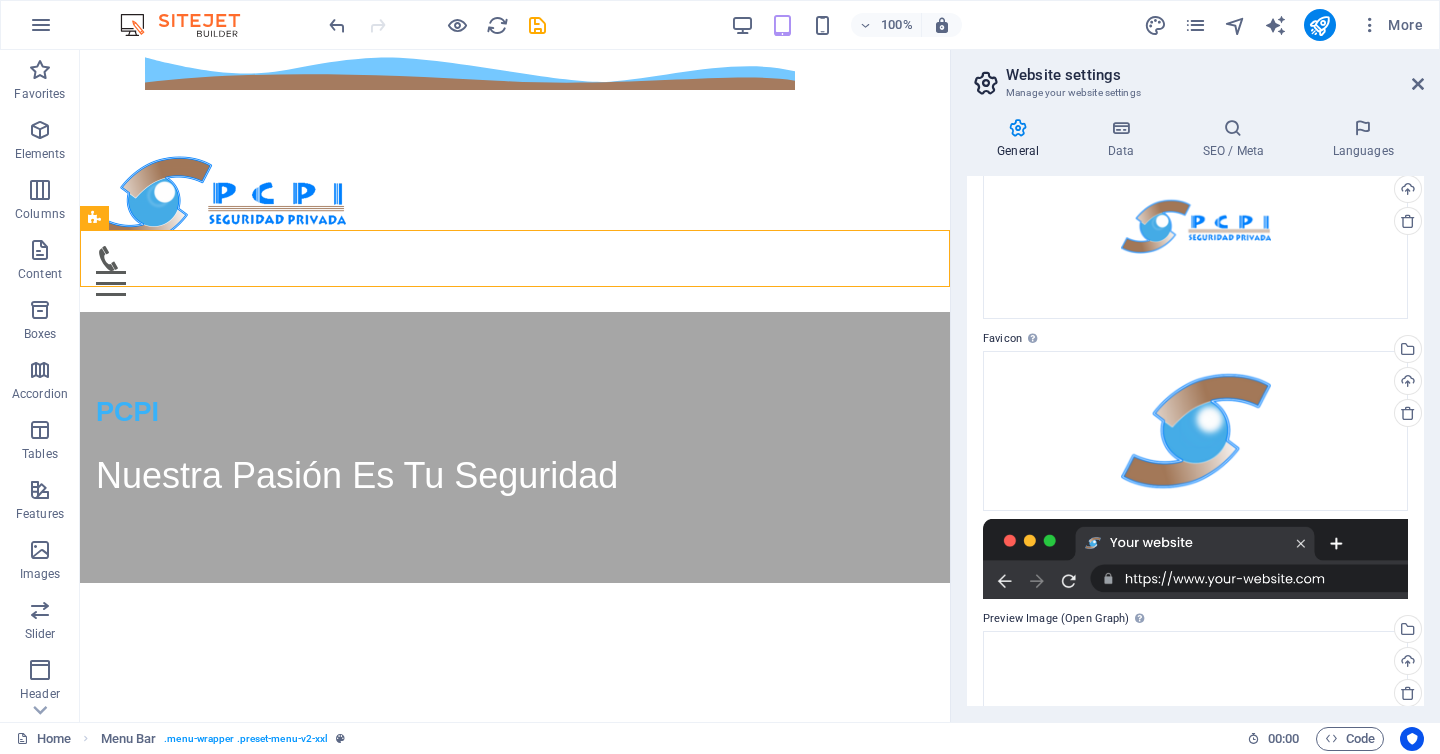 scroll, scrollTop: 97, scrollLeft: 0, axis: vertical 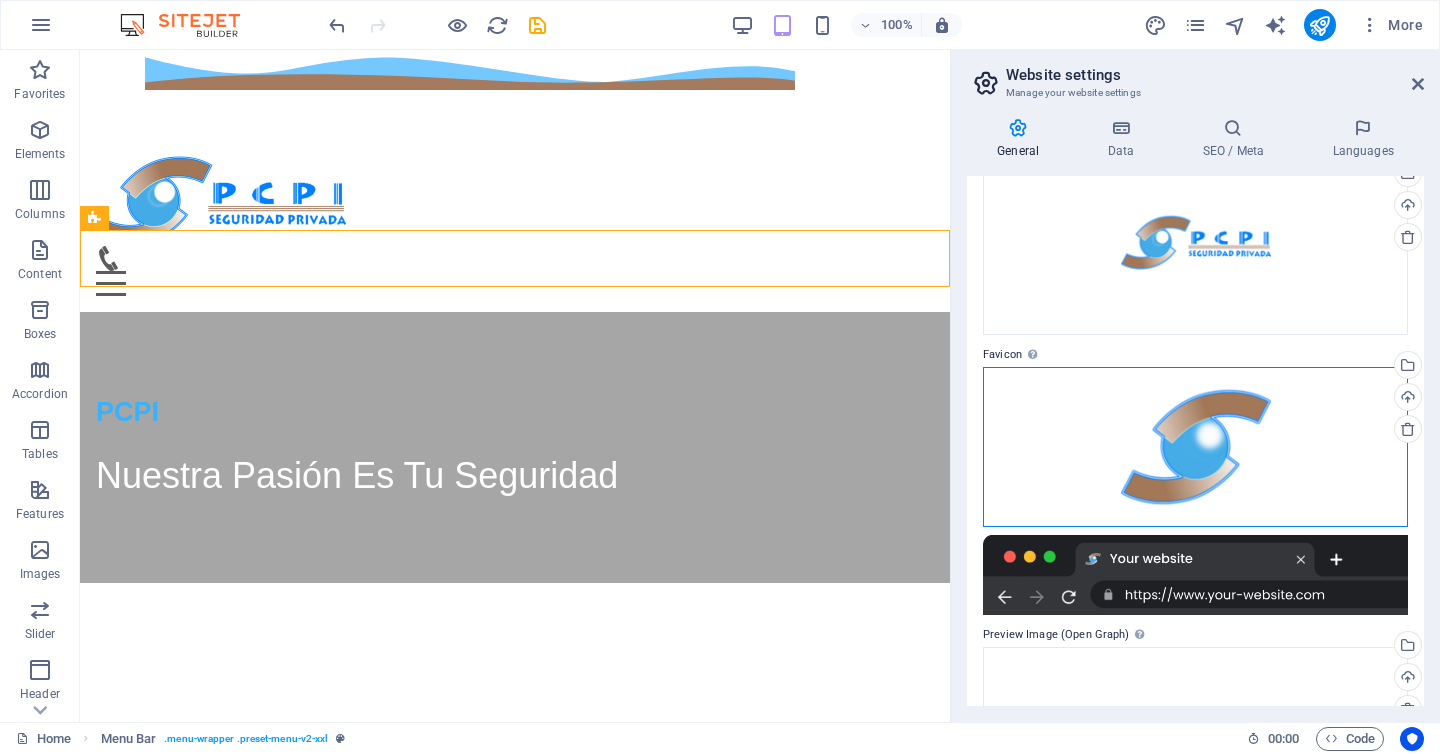 click on "Drag files here, click to choose files or select files from Files or our free stock photos & videos" at bounding box center [1195, 447] 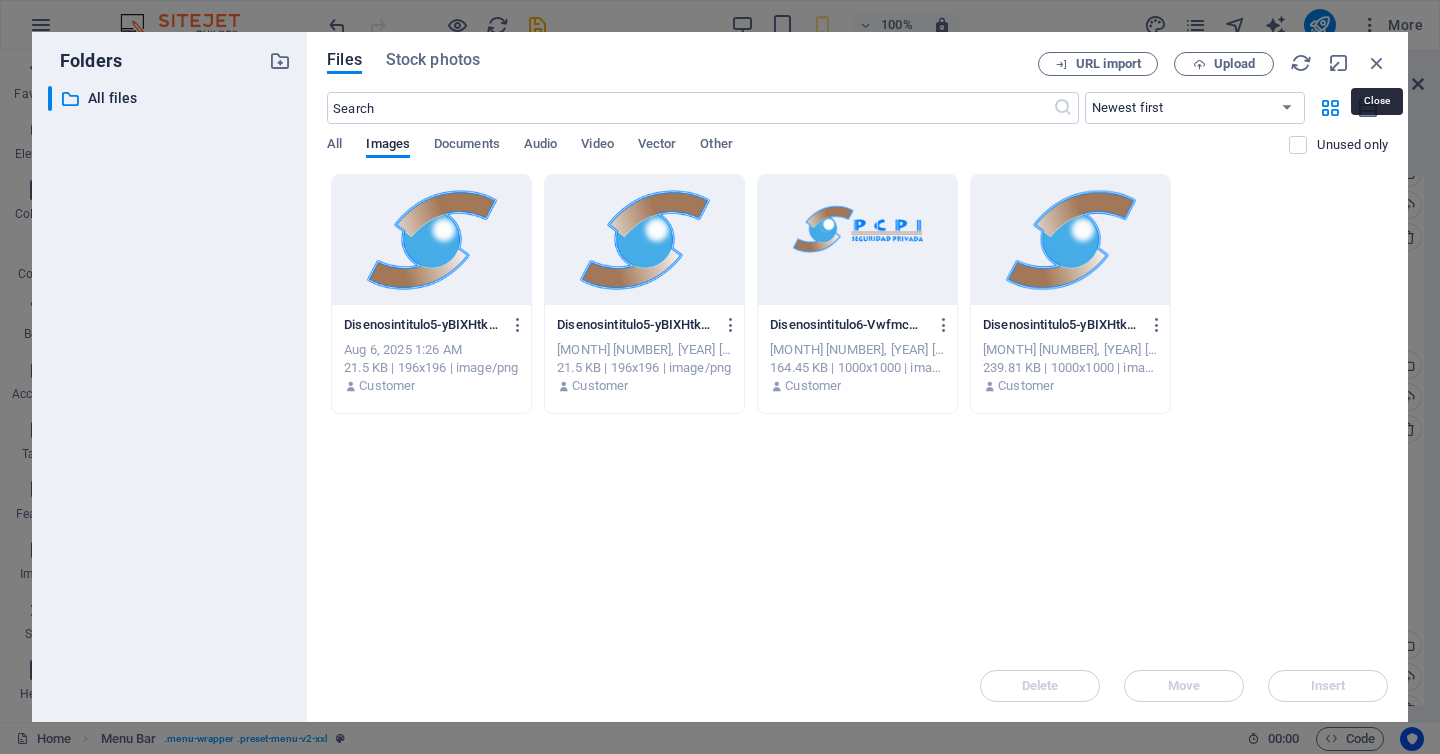 click at bounding box center (1377, 63) 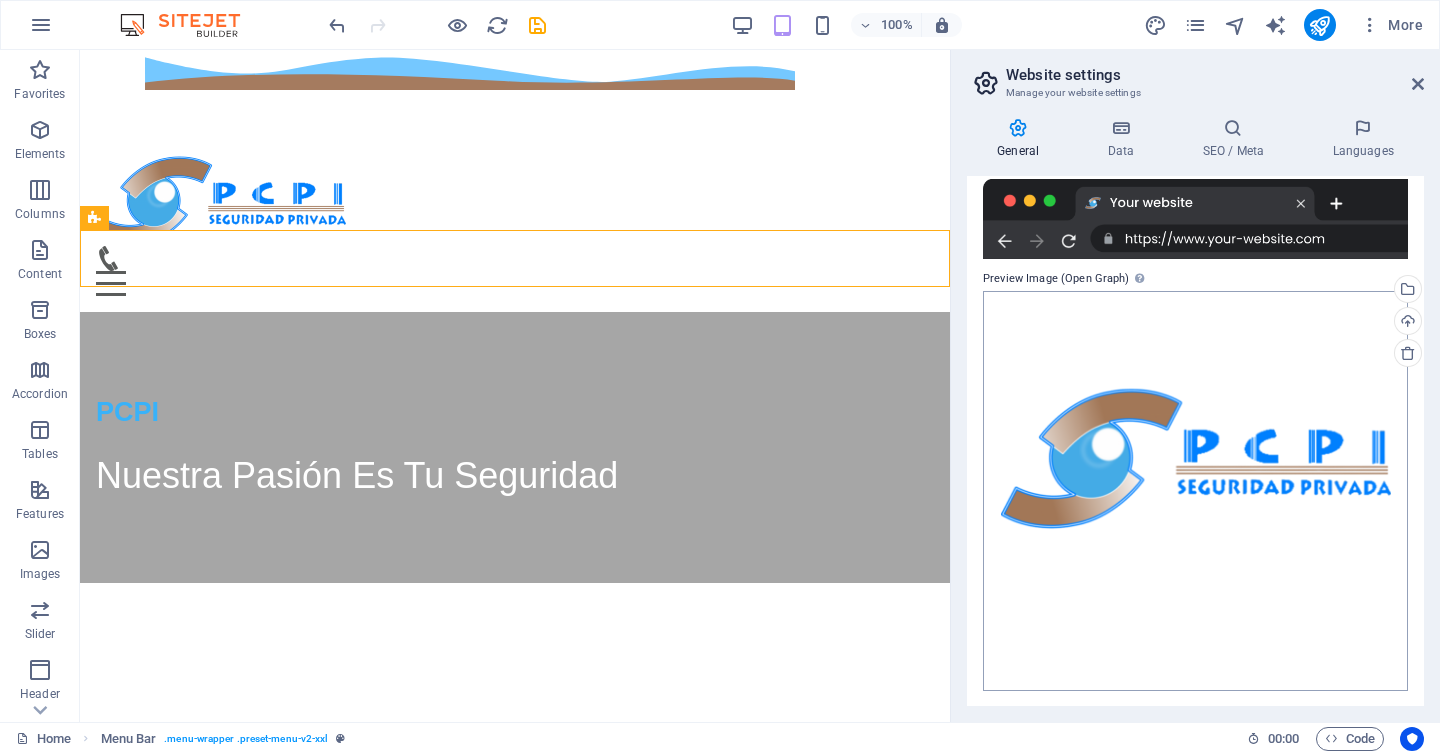 scroll, scrollTop: 0, scrollLeft: 0, axis: both 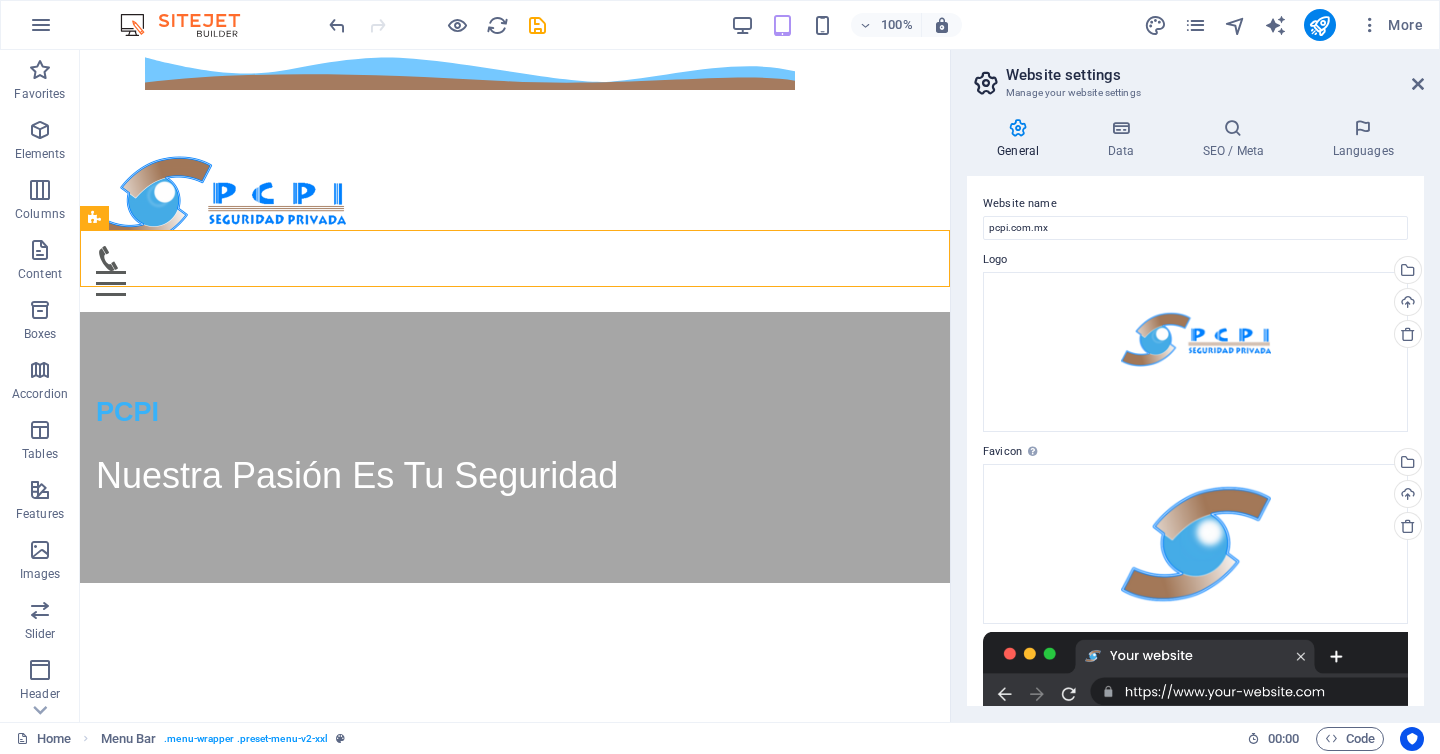 click on "Website settings" at bounding box center (1215, 75) 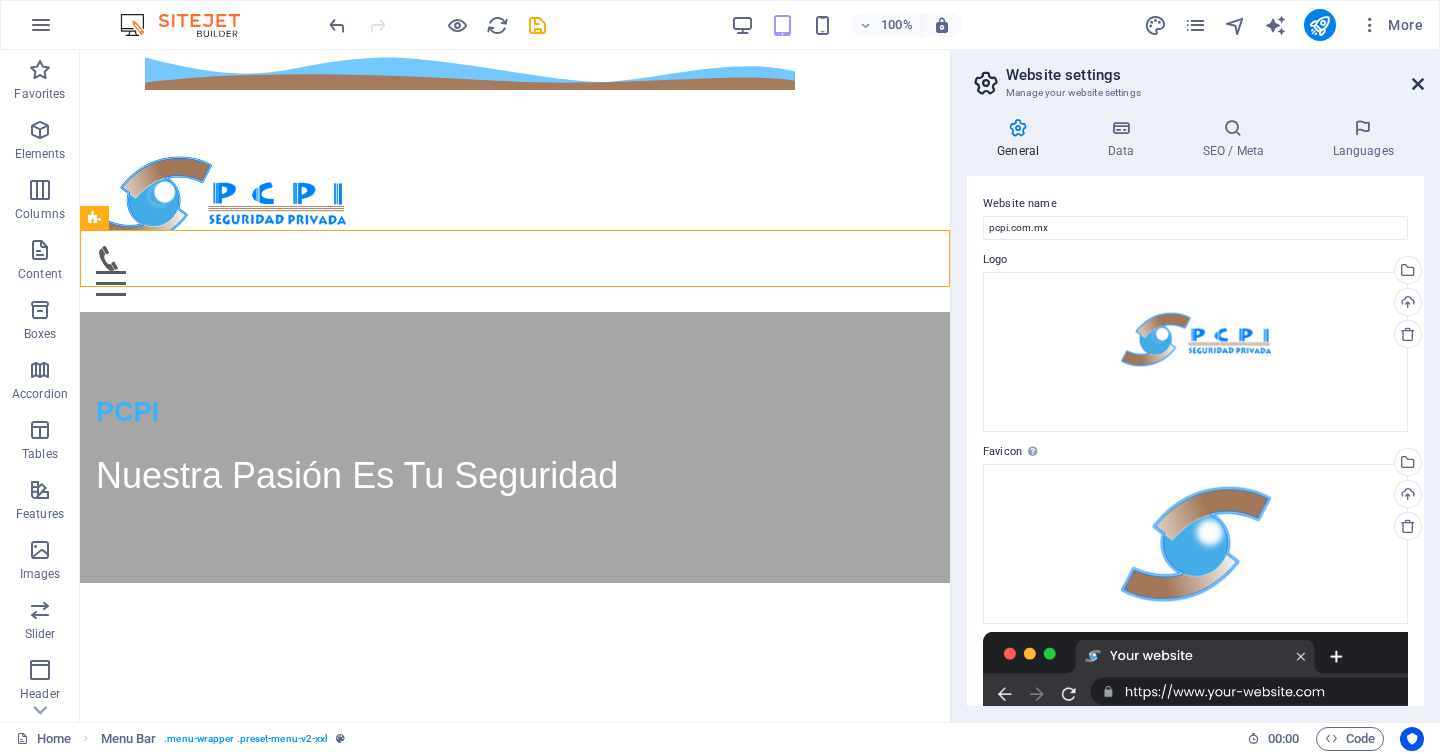 click at bounding box center (1418, 84) 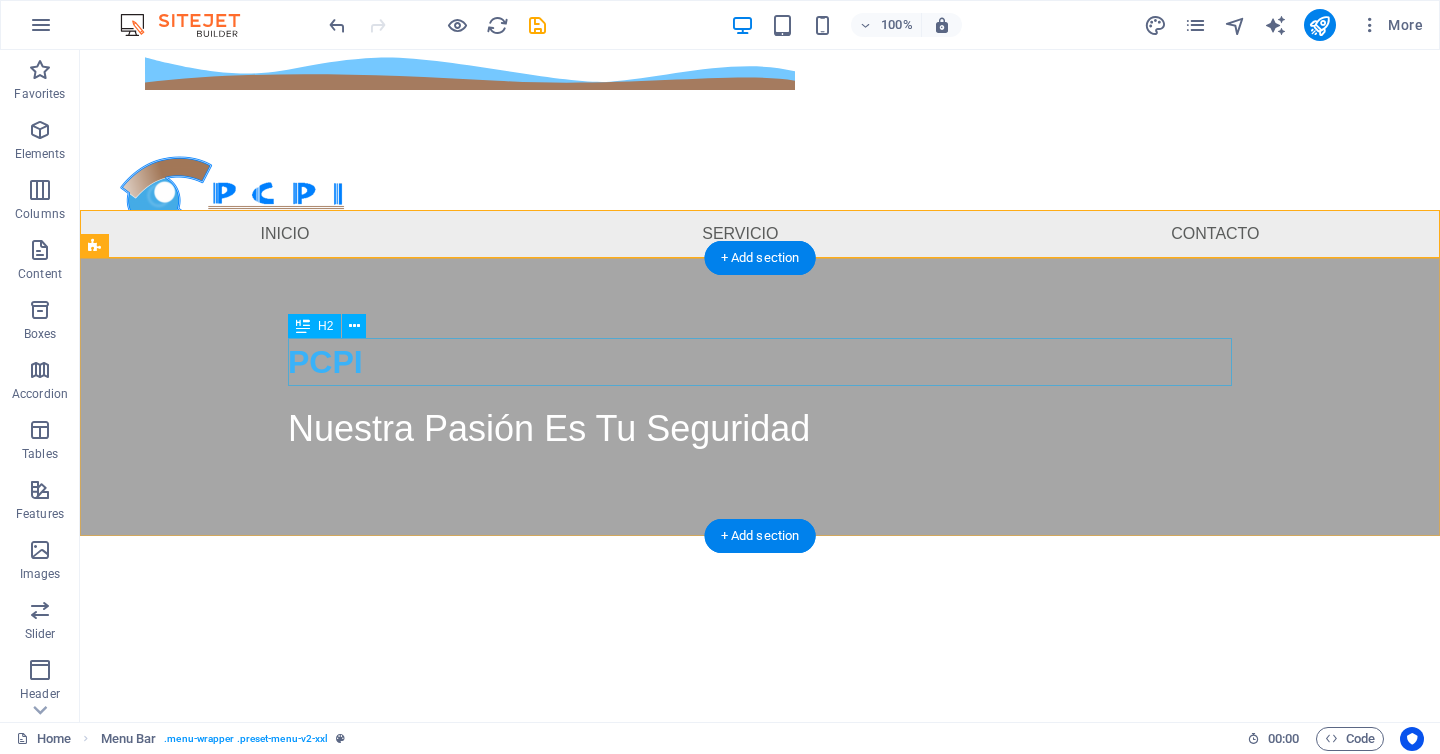 click on "PCPI" at bounding box center (760, 362) 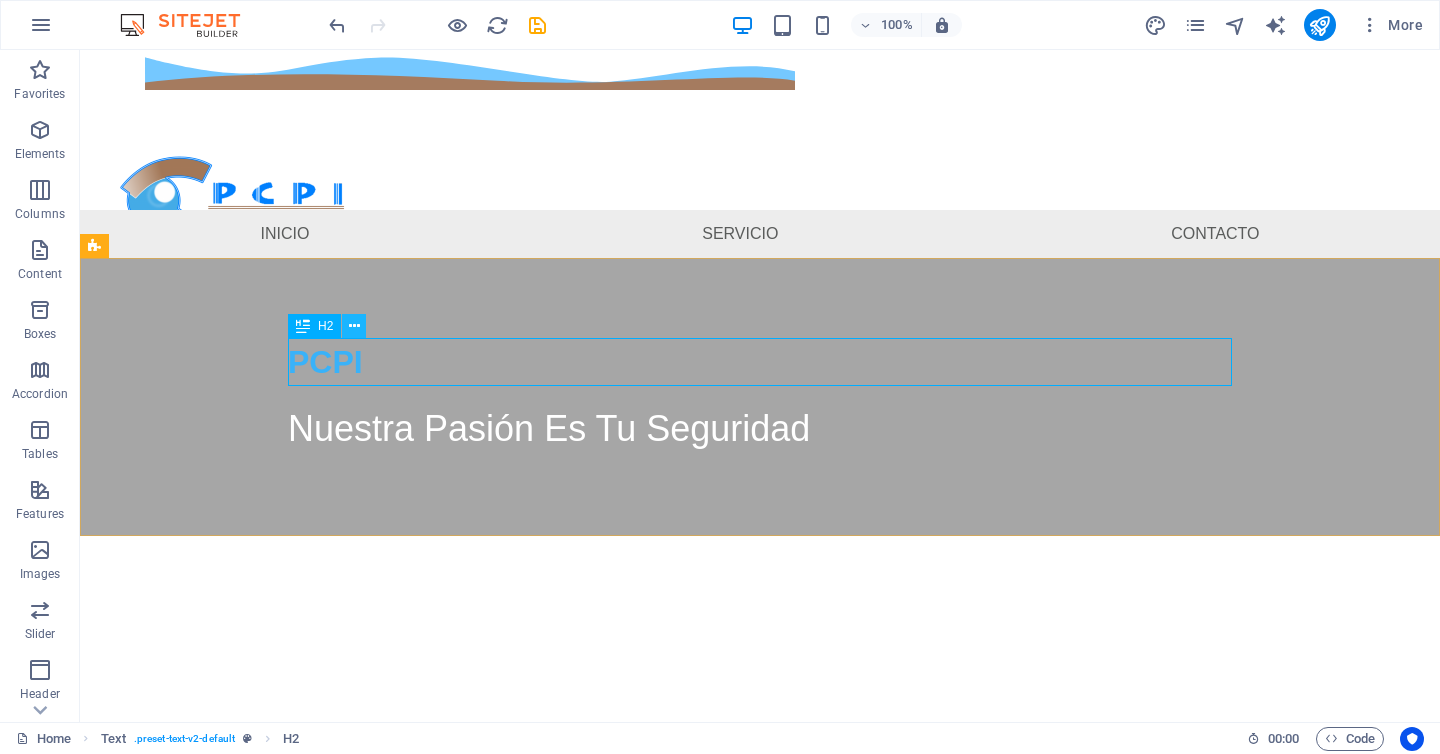 click at bounding box center (354, 326) 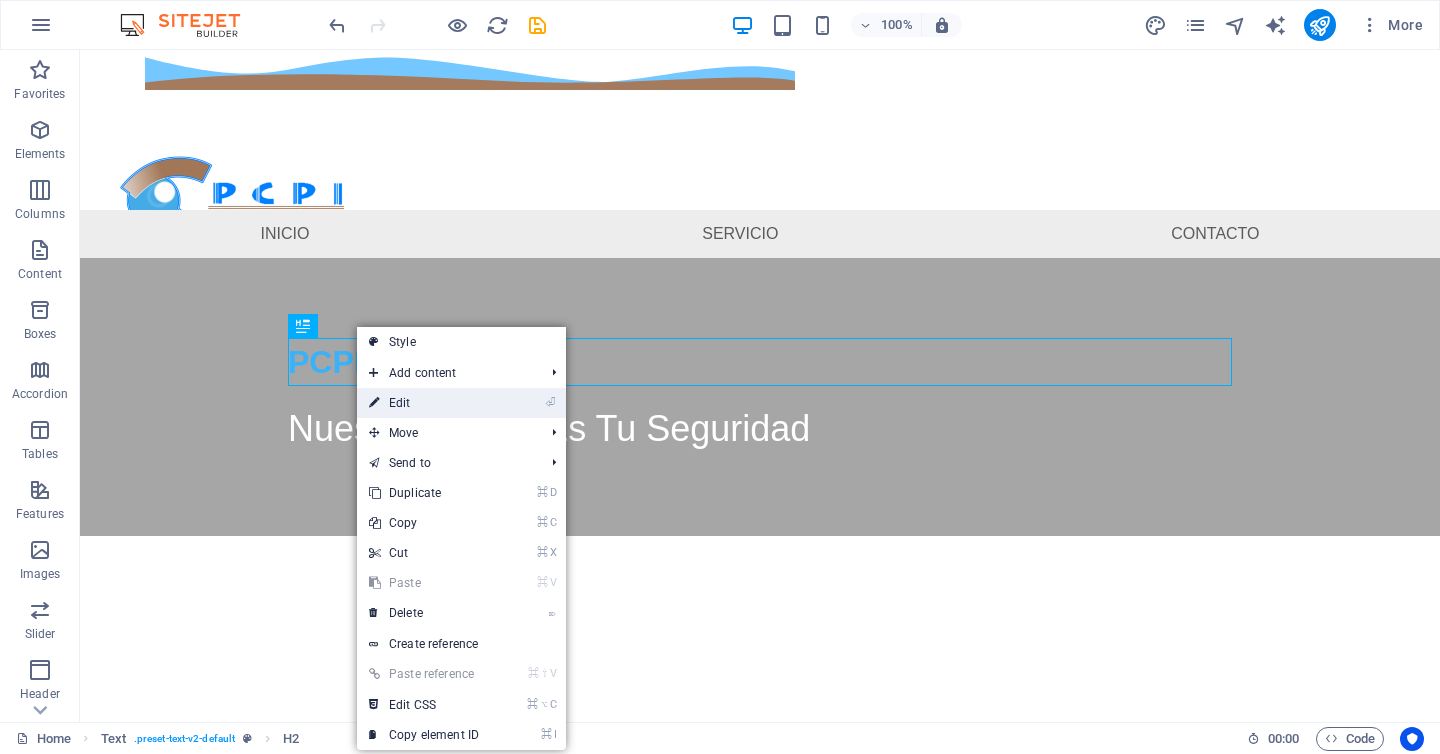 click on "⏎  Edit" at bounding box center [424, 403] 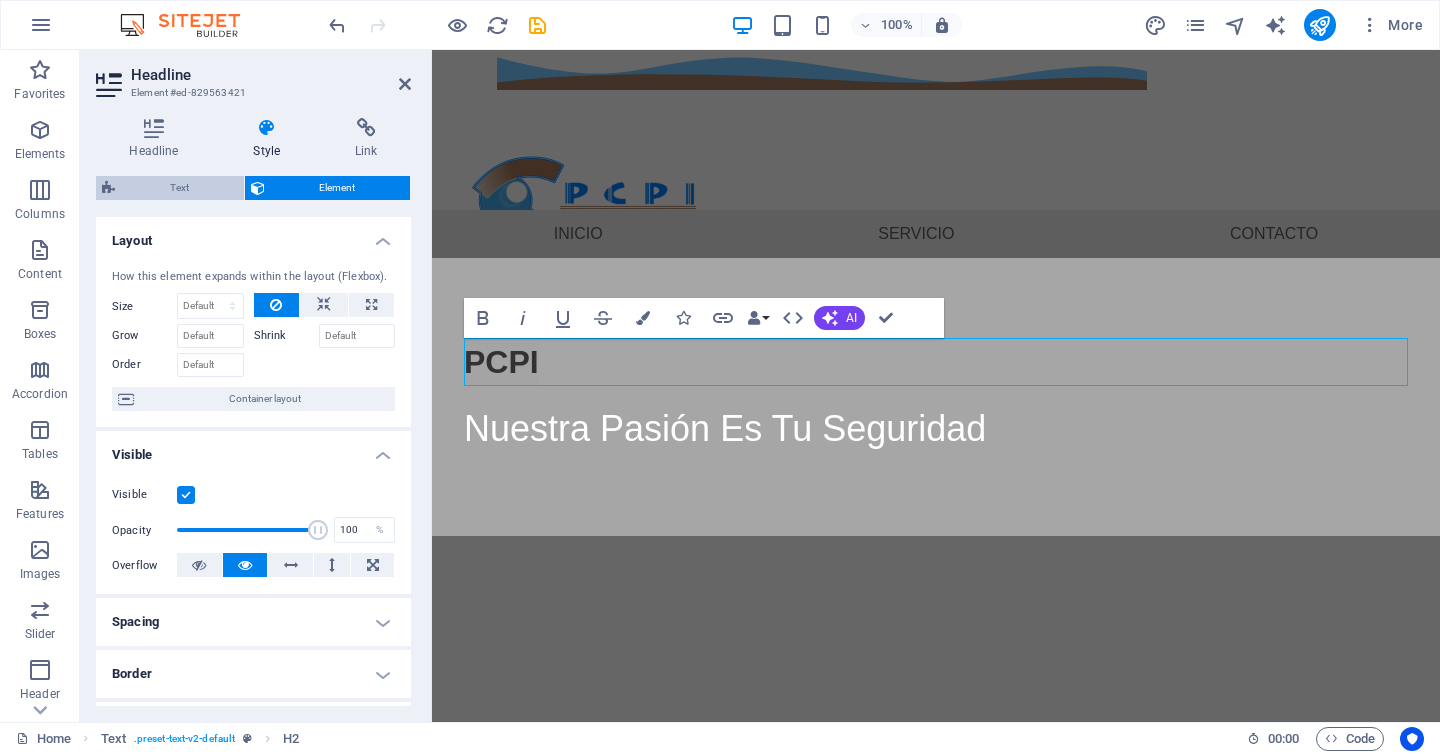 click on "Text" at bounding box center [179, 188] 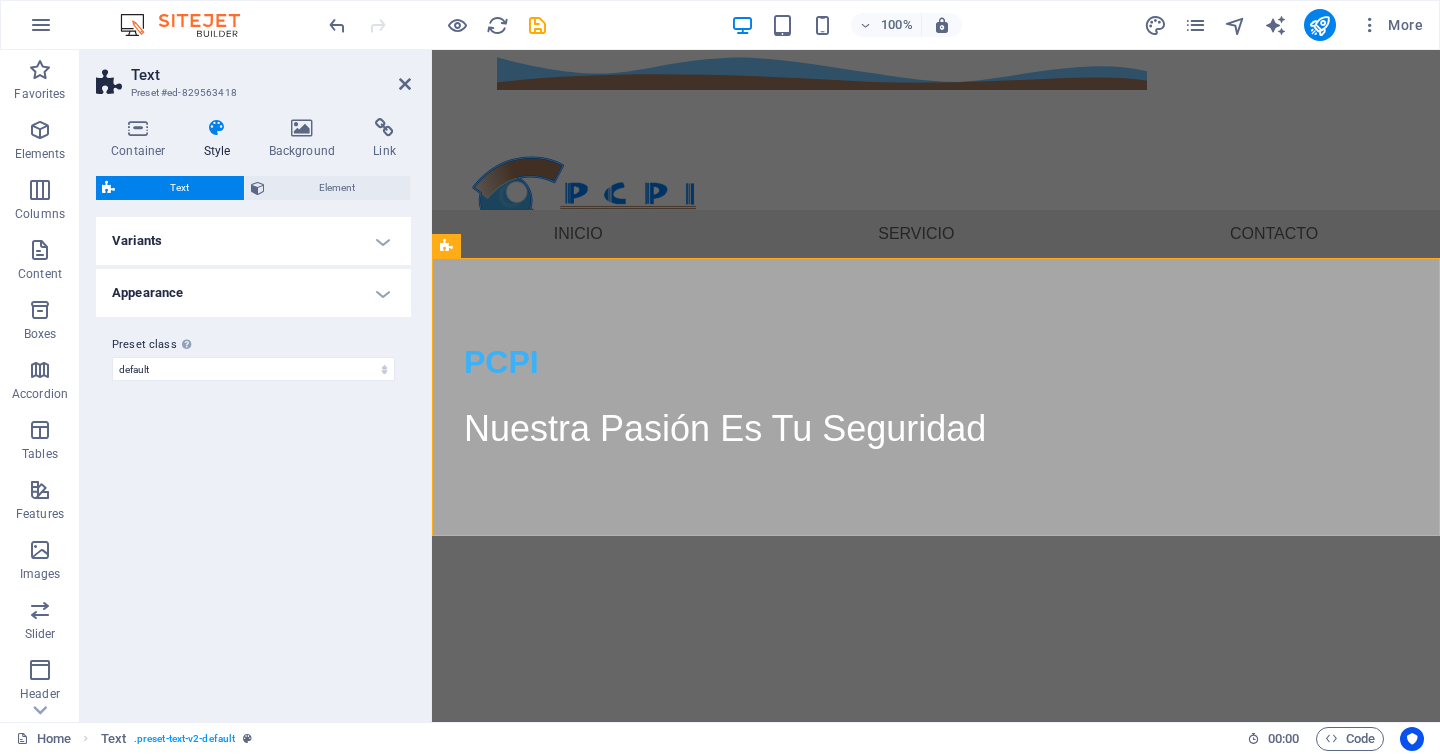 click on "Variants" at bounding box center (253, 241) 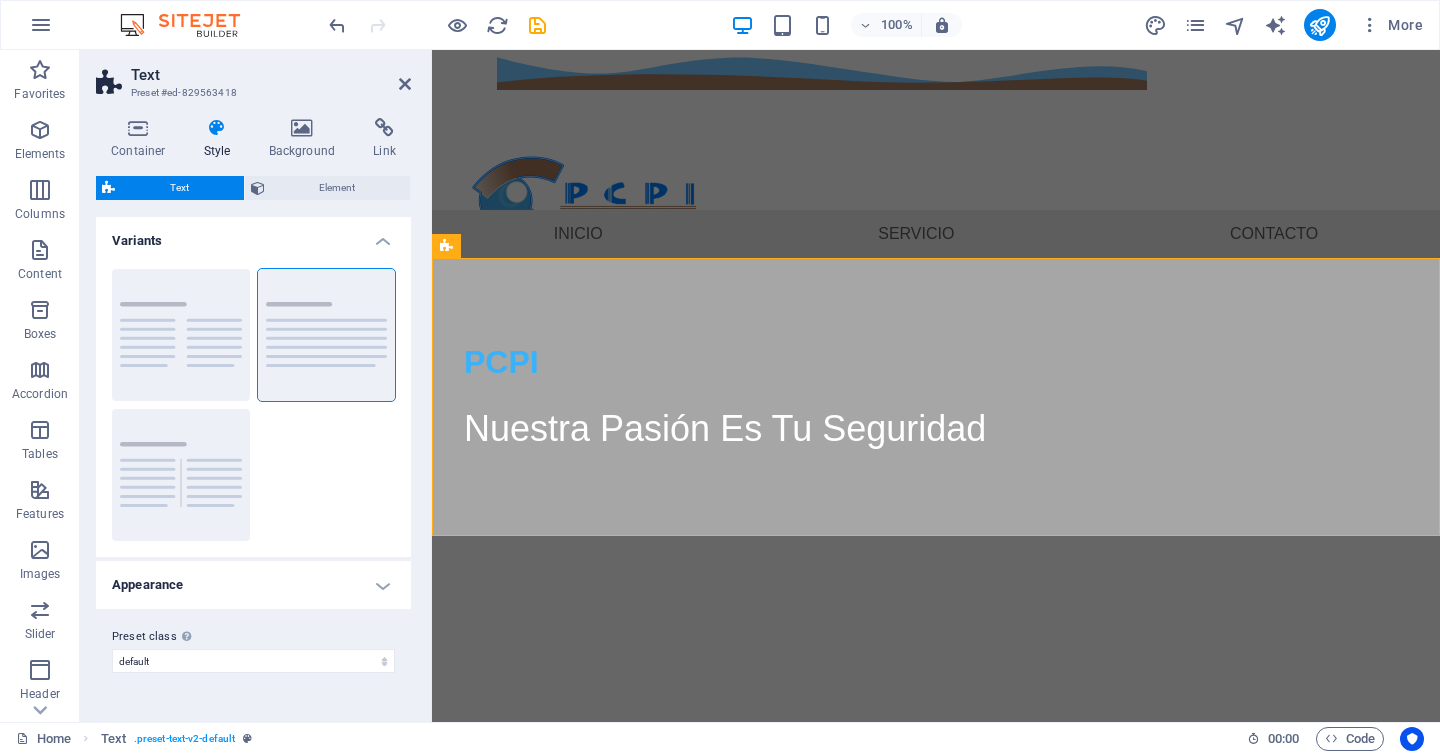 click on "Variants" at bounding box center [253, 235] 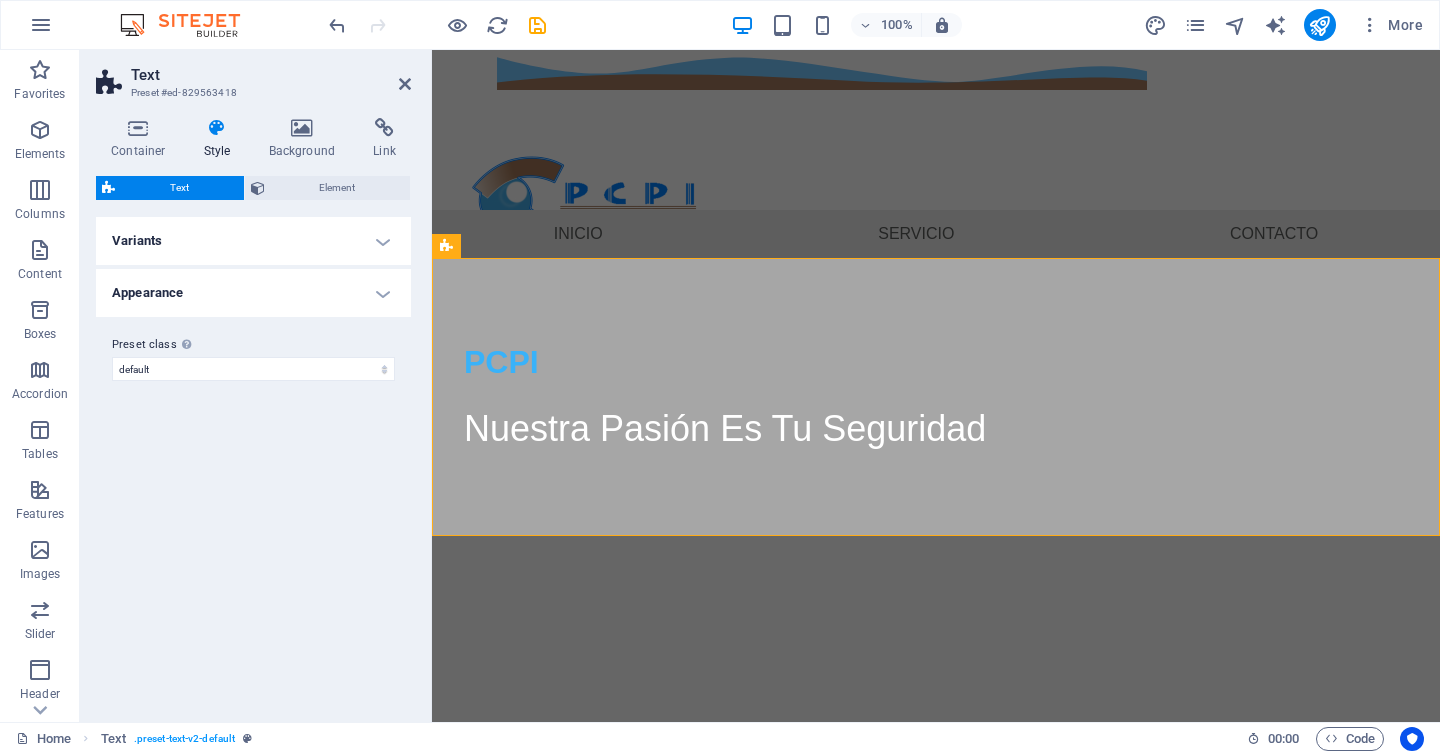click on "Appearance" at bounding box center [253, 293] 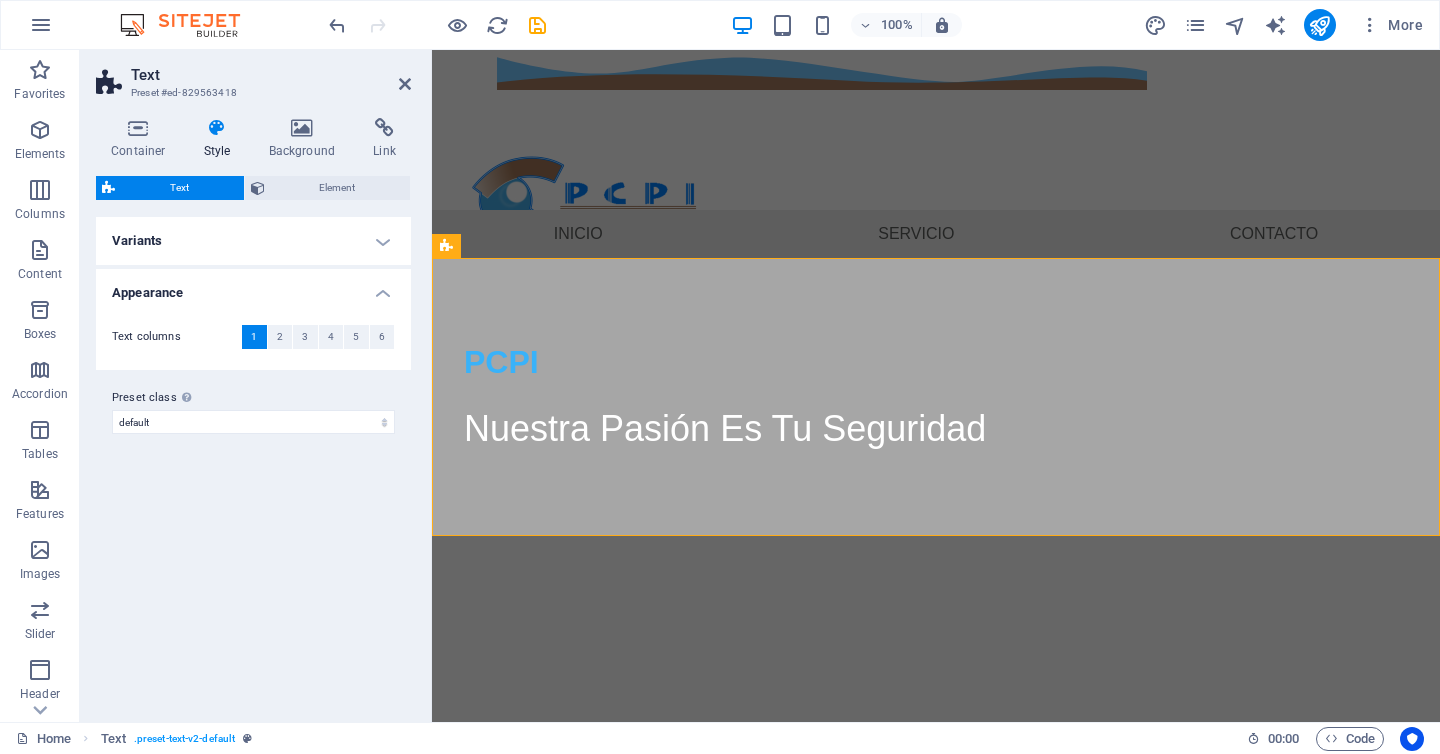 click on "Appearance" at bounding box center [253, 287] 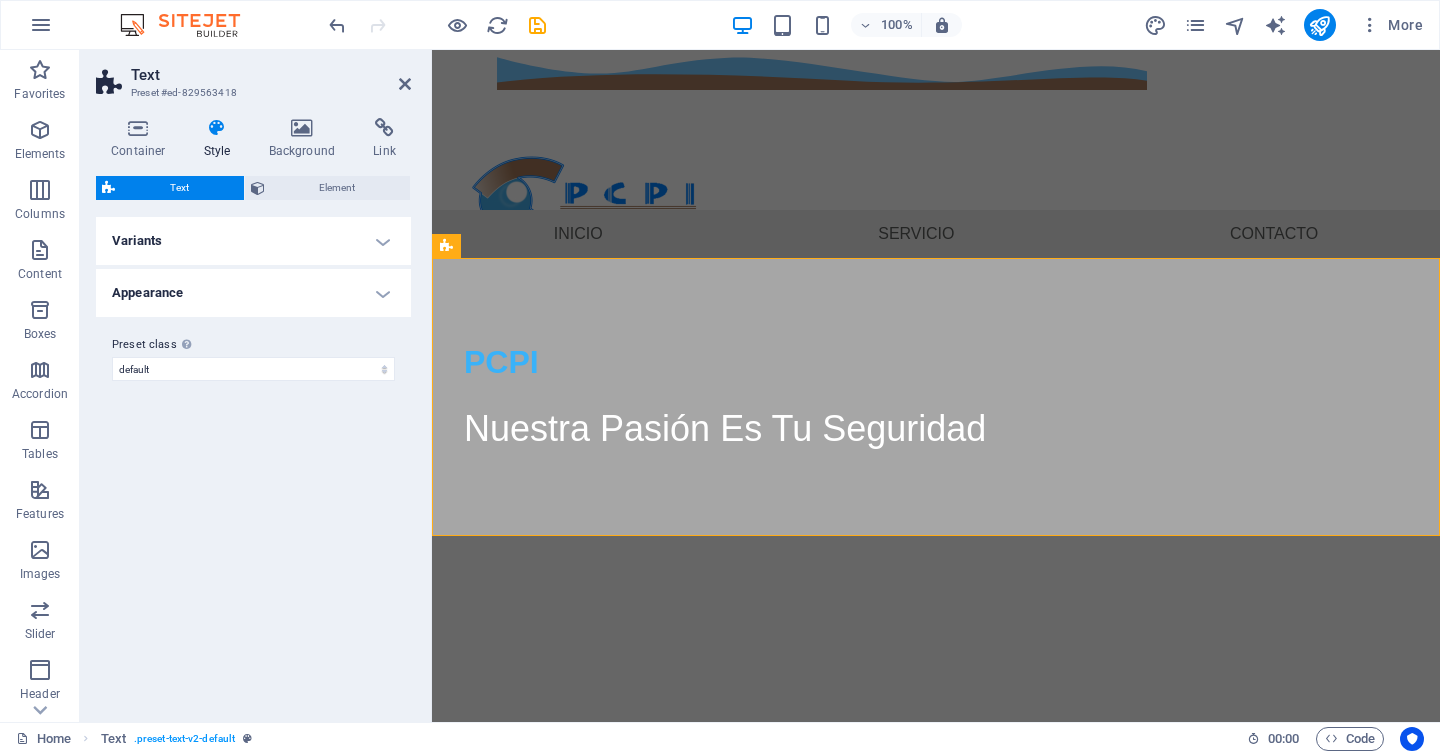 click on "Container Style Background Link Size Height Default px rem % vh vw Min. height None px rem % vh vw Width Default px rem % em vh vw Min. width None px rem % vh vw Content width Default Custom width Width Default px rem % em vh vw Min. width None px rem % vh vw Default padding Custom spacing Default content width and padding can be changed under Design. Edit design Layout (Flexbox) Alignment Determines the flex direction. Default Main axis Determine how elements should behave along the main axis inside this container (justify content). Default Side axis Control the vertical direction of the element inside of the container (align items). Default Wrap Default On Off Fill Controls the distances and direction of elements on the y-axis across several lines (align content). Default Accessibility ARIA helps assistive technologies (like screen readers) to understand the role, state, and behavior of web elements Role The ARIA role defines the purpose of an element.  None Alert Article Banner Comment Fan" at bounding box center [253, 412] 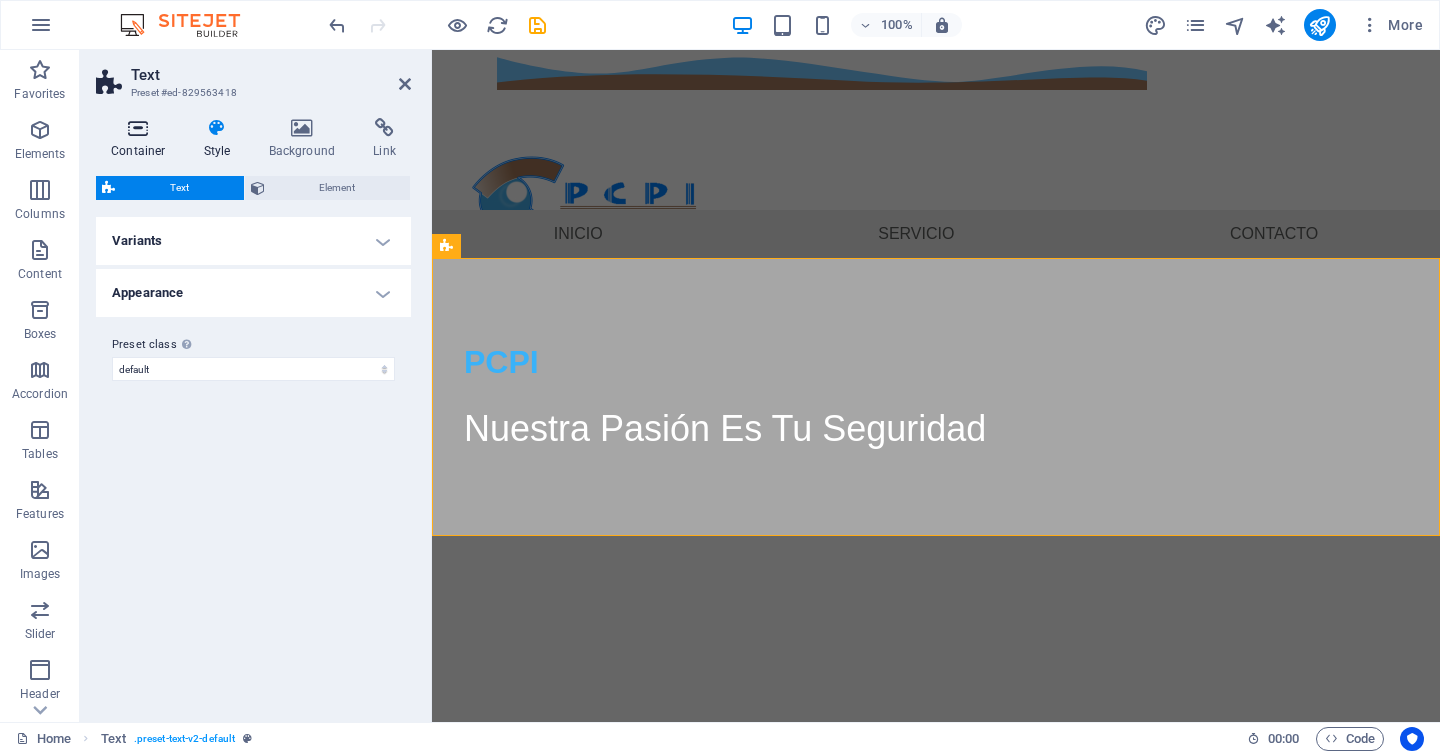 click at bounding box center [138, 128] 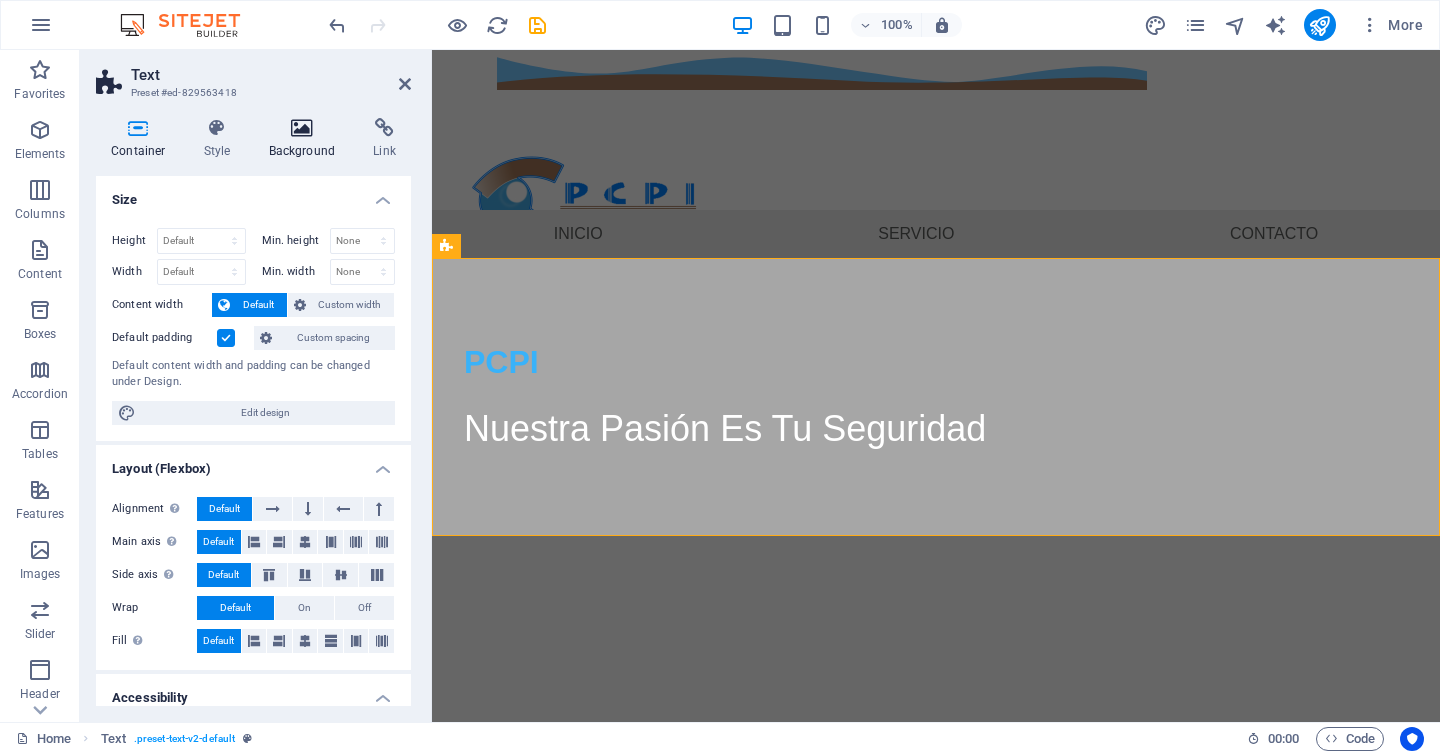 click on "Background" at bounding box center (306, 139) 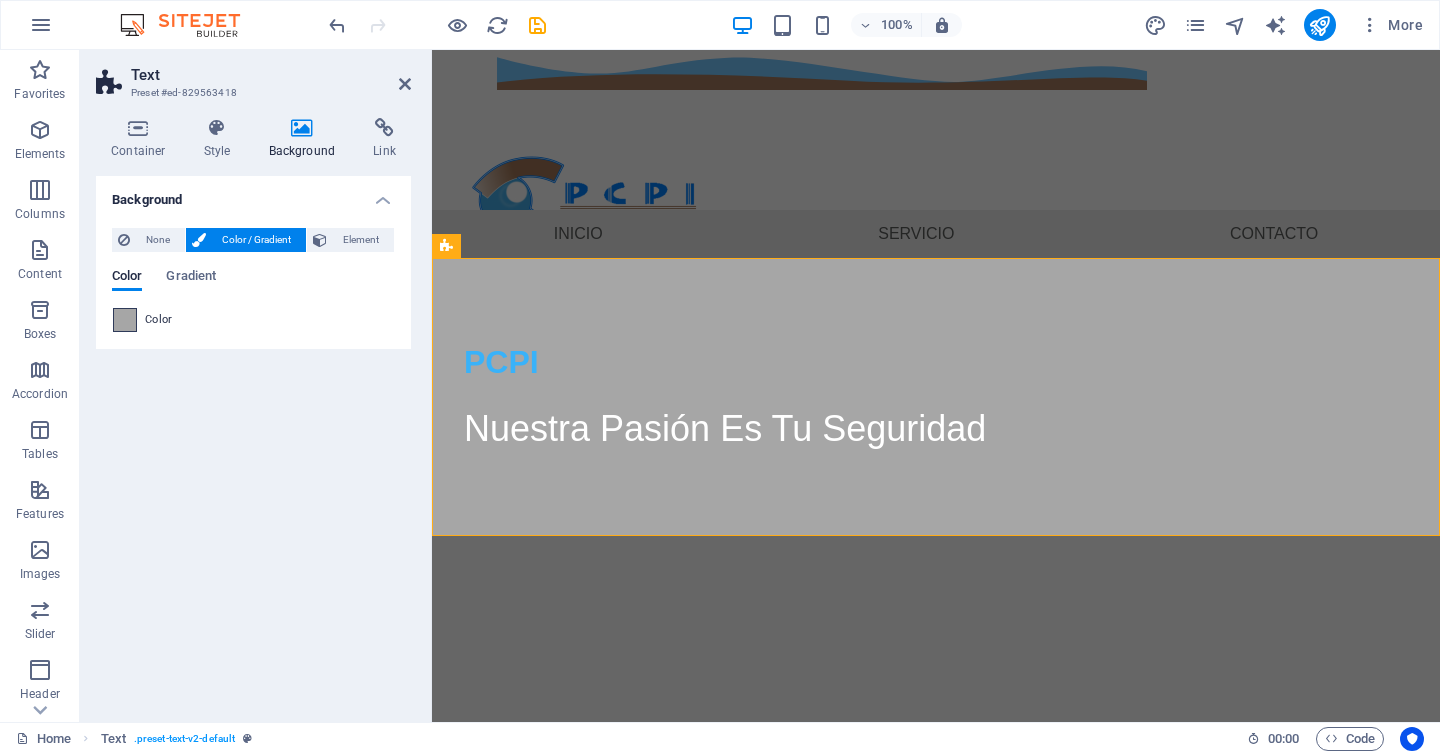 click at bounding box center [125, 320] 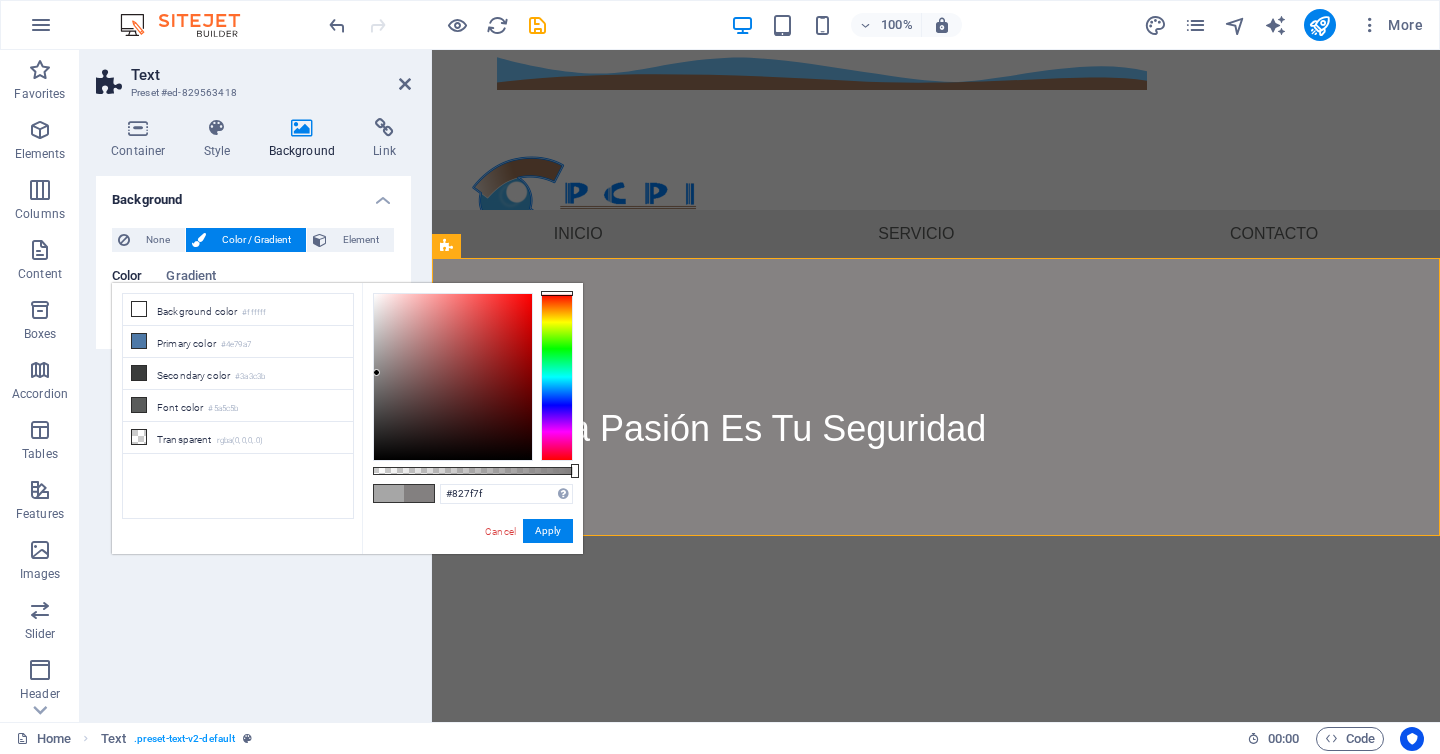 type on "#807d7d" 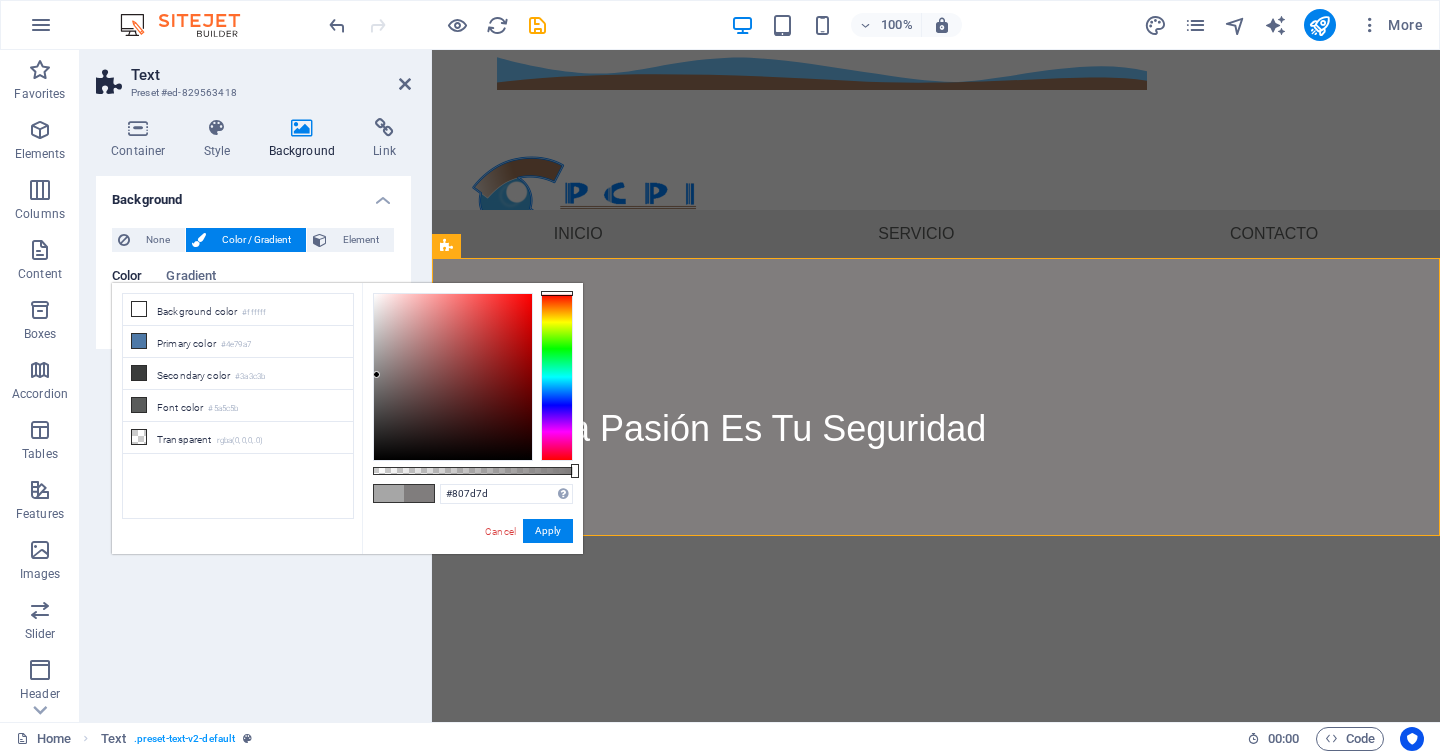 drag, startPoint x: 373, startPoint y: 348, endPoint x: 377, endPoint y: 375, distance: 27.294687 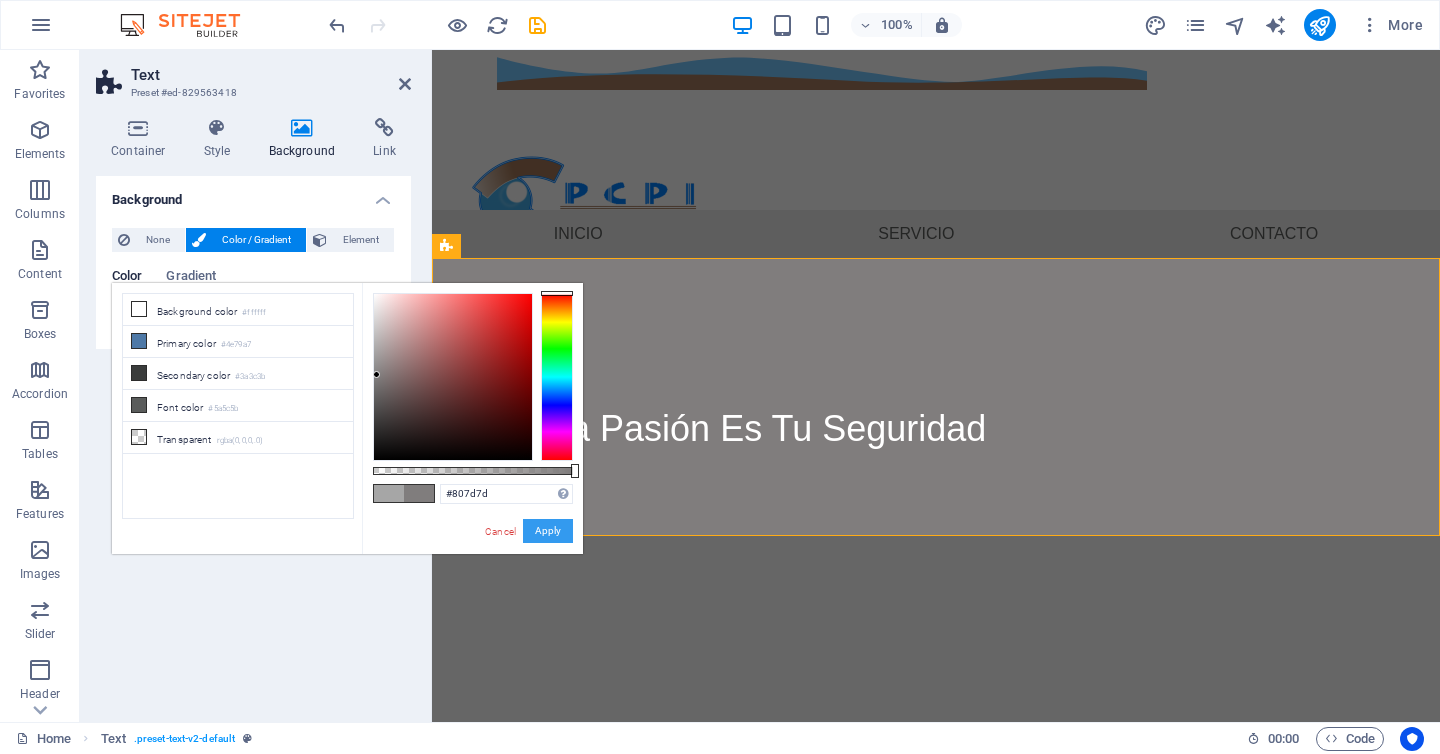 click on "Apply" at bounding box center (548, 531) 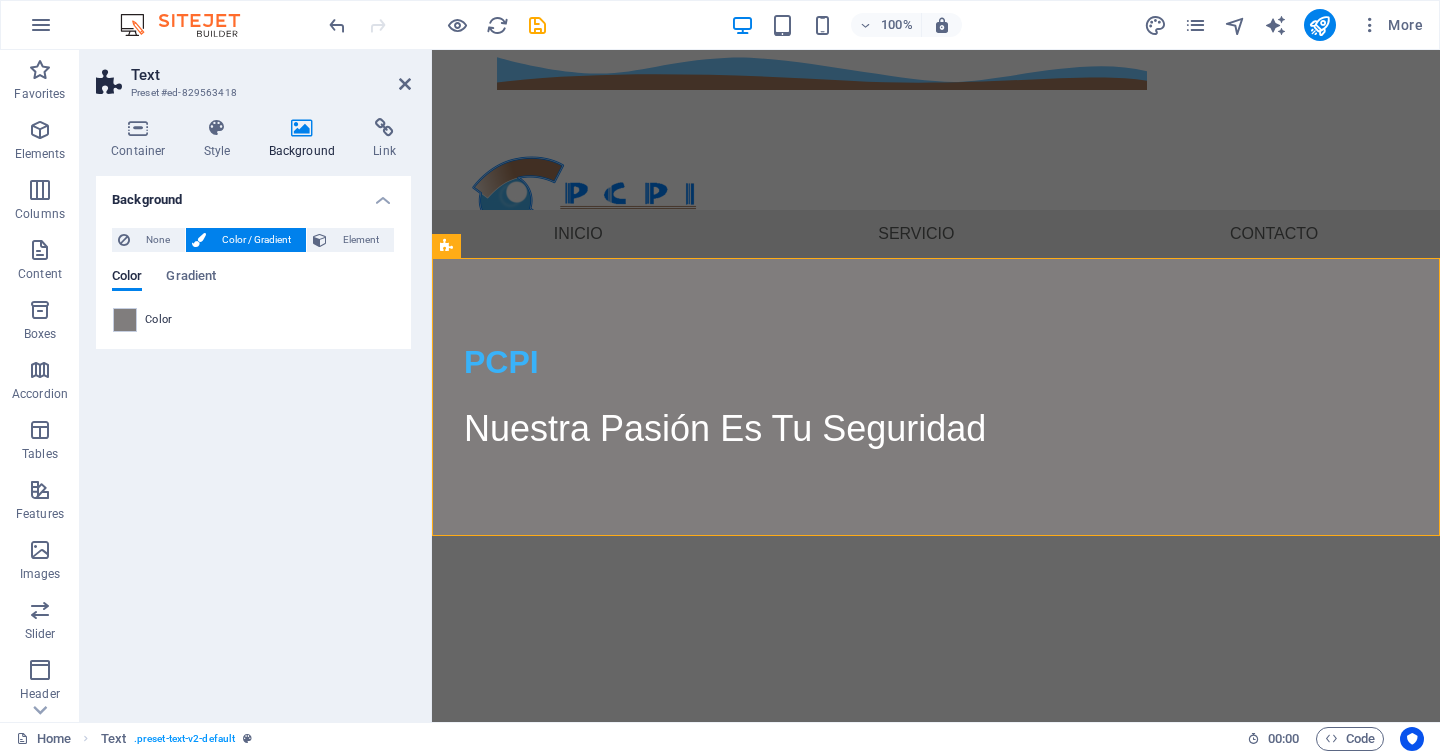 click on "Skip to main content
8183454327 ISAAC GARZA 1208 PTE, COL. CENTRO ,  Monterrey   64000 Menu Inicio Servicio Contacto PCPI Nuestra Pasión Es Tu Seguridad" at bounding box center (936, 293) 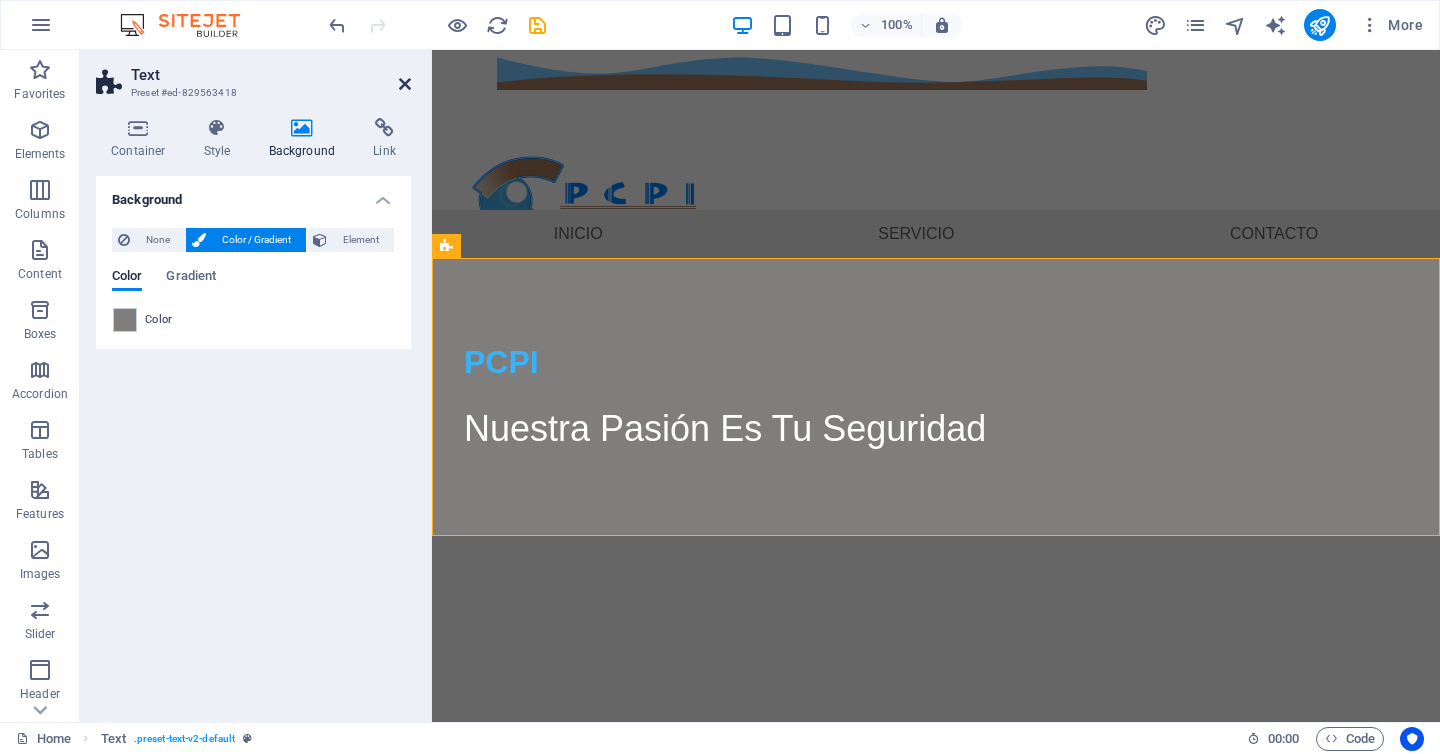 click at bounding box center (405, 84) 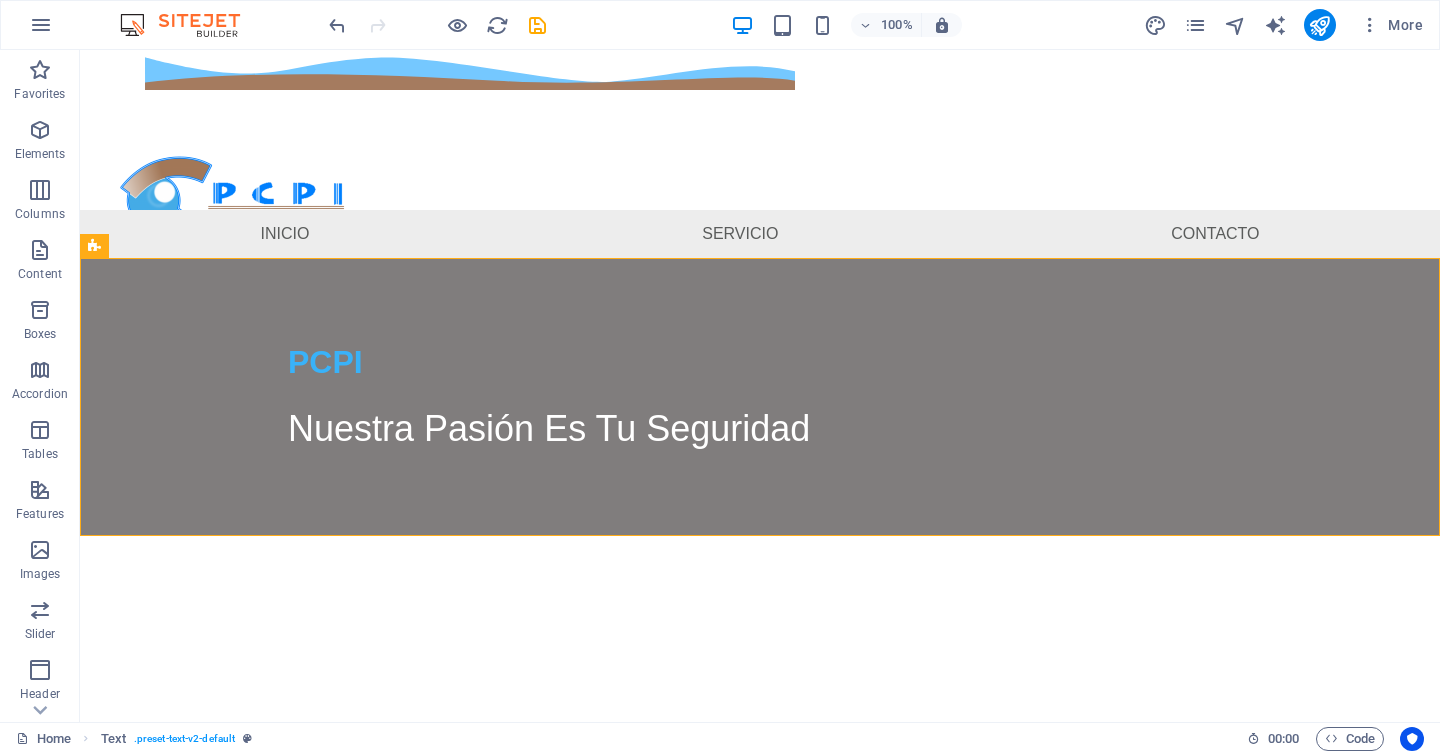 click on "Skip to main content
8183454327 ISAAC GARZA 1208 PTE, COL. CENTRO ,  Monterrey   64000 Menu Inicio Servicio Contacto PCPI Nuestra Pasión Es Tu Seguridad" at bounding box center [760, 293] 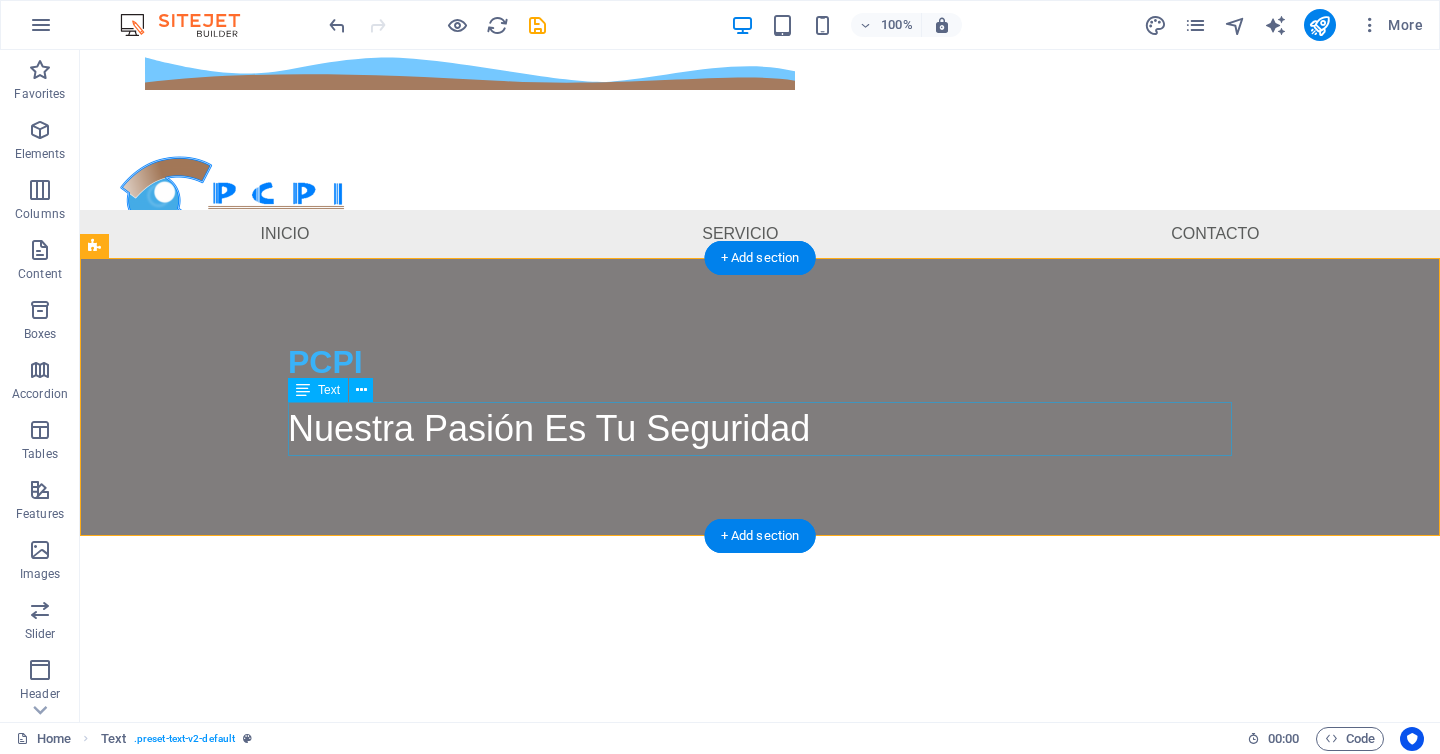 click on "Nuestra Pasión Es Tu Seguridad" at bounding box center [760, 429] 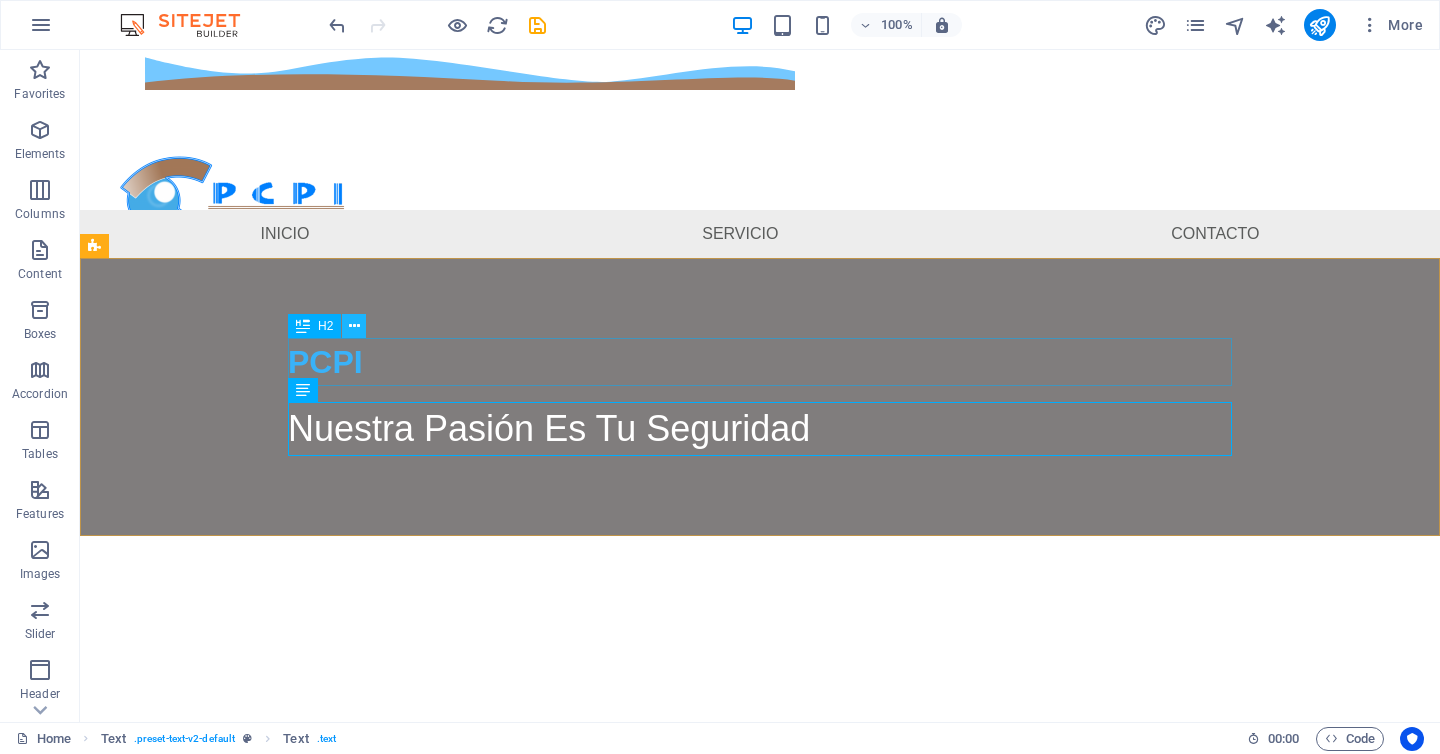 click at bounding box center [354, 326] 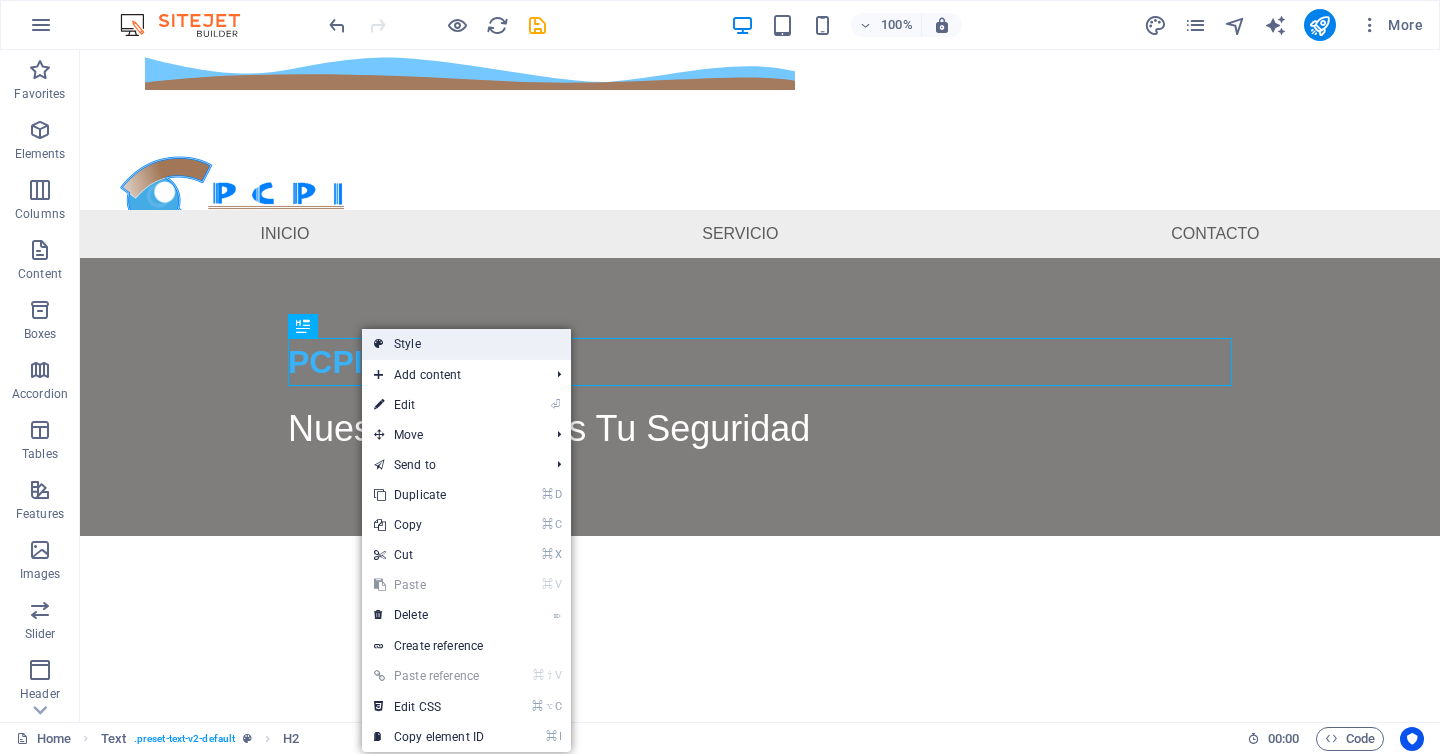 drag, startPoint x: 463, startPoint y: 342, endPoint x: 31, endPoint y: 292, distance: 434.88388 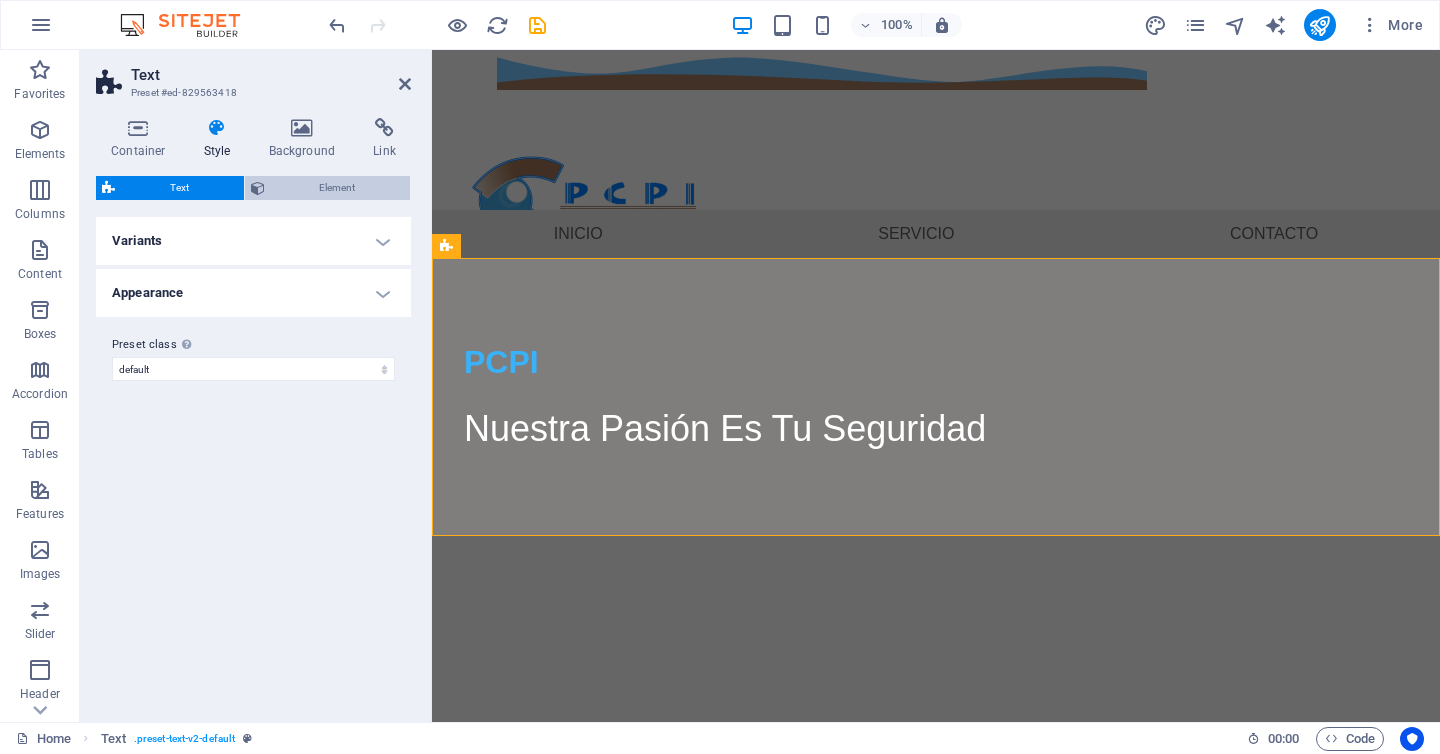 click on "Element" at bounding box center (338, 188) 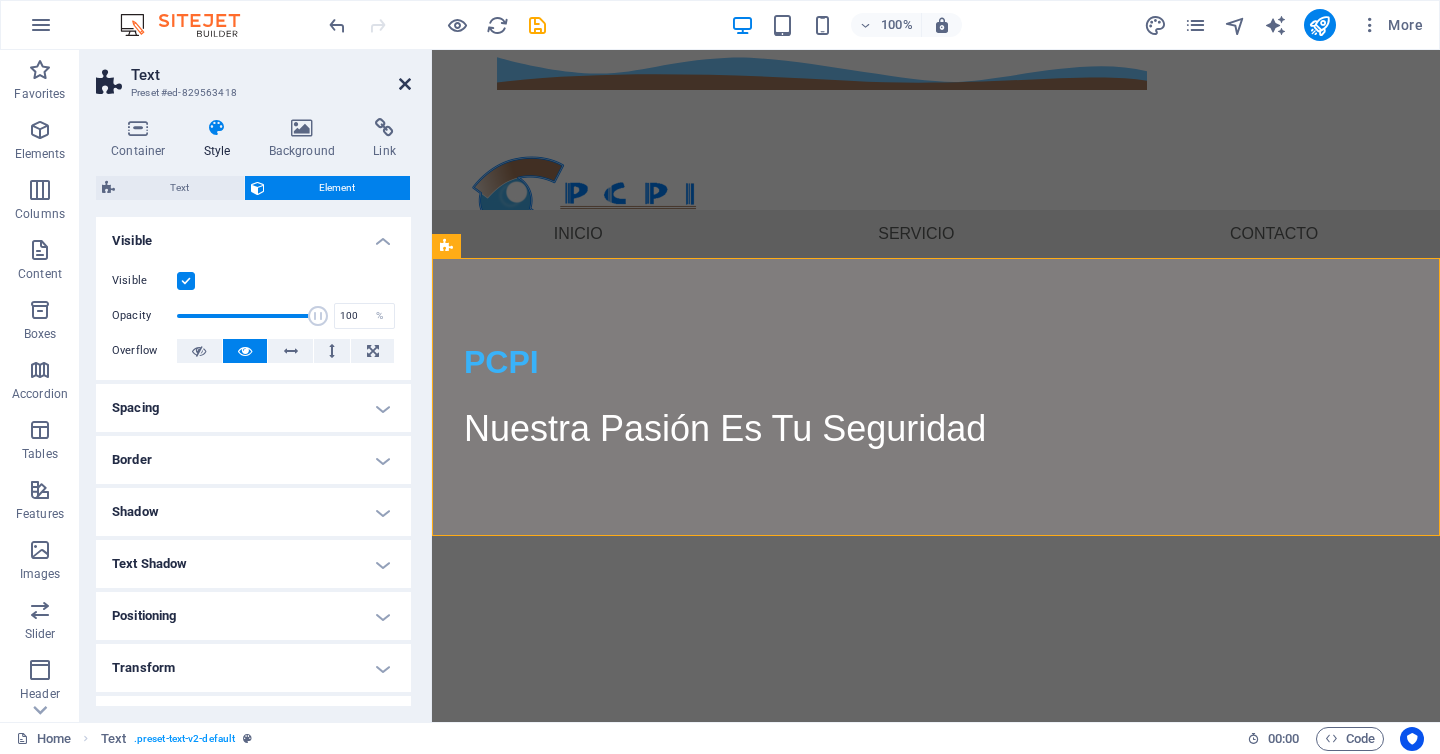 click at bounding box center [405, 84] 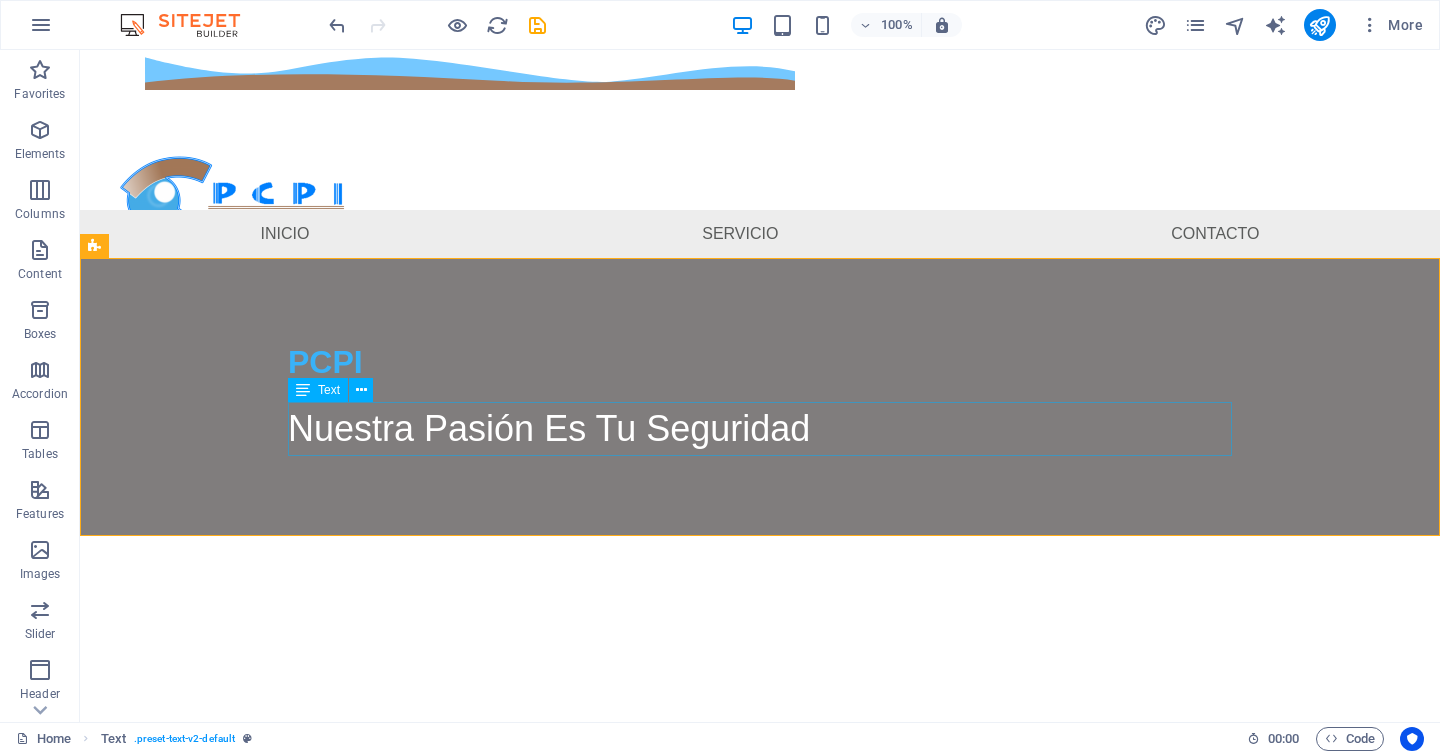click on "Text" at bounding box center (318, 390) 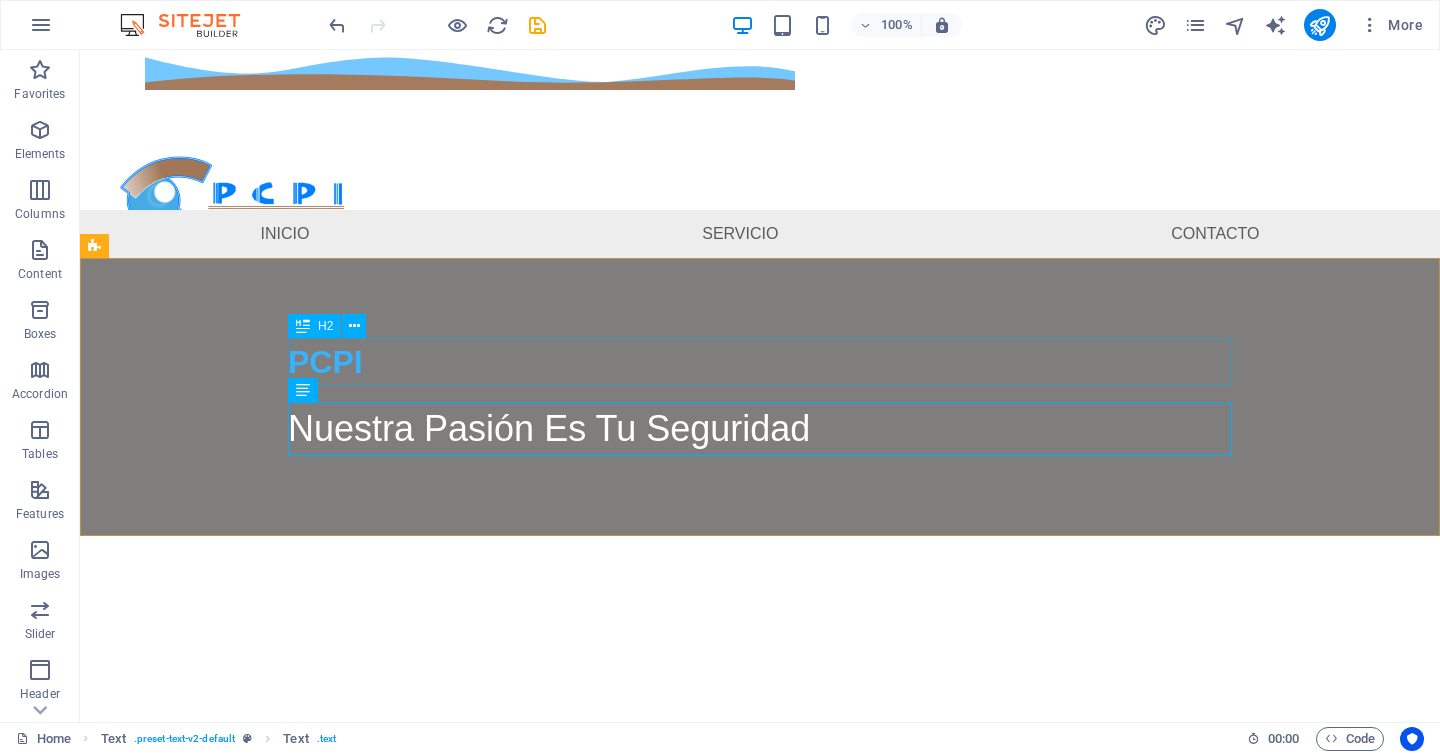 click at bounding box center (303, 326) 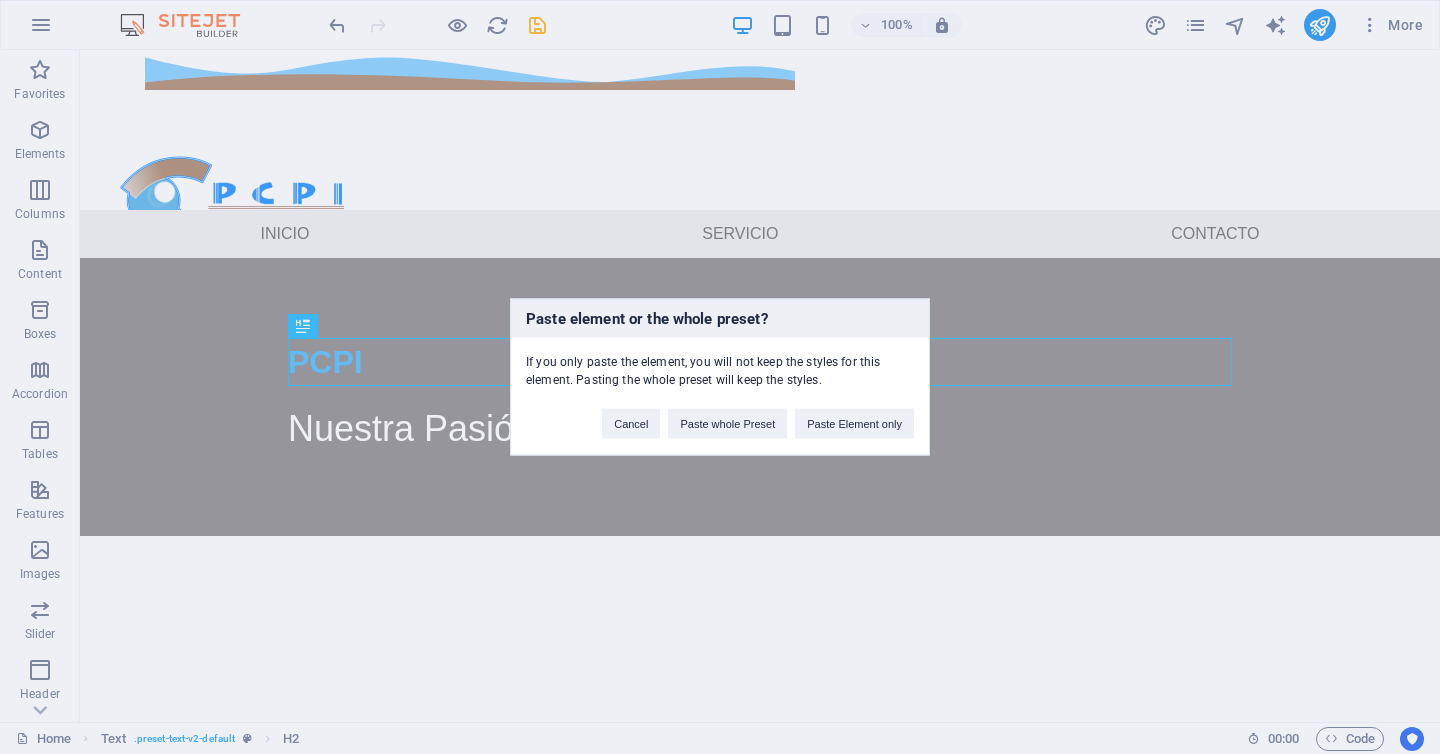 type 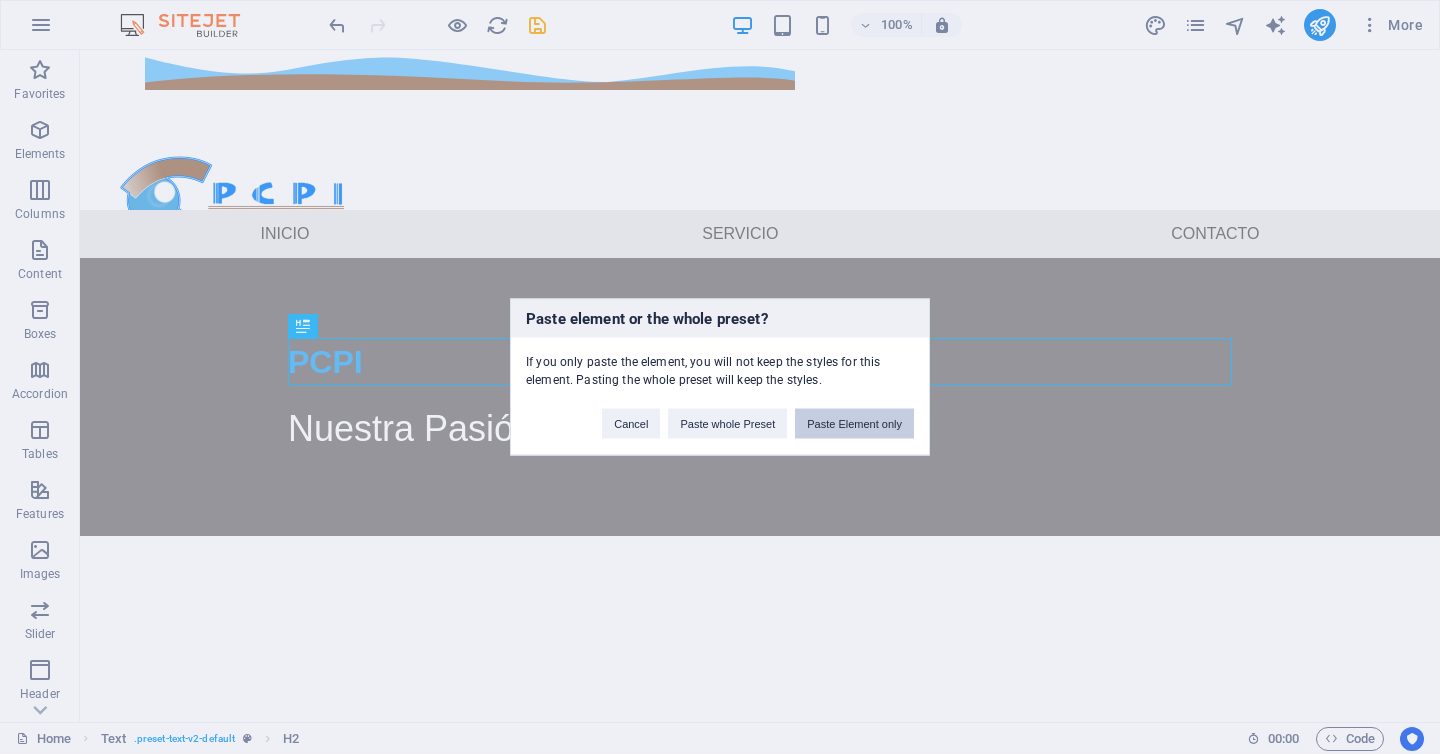 click on "Paste Element only" at bounding box center [854, 424] 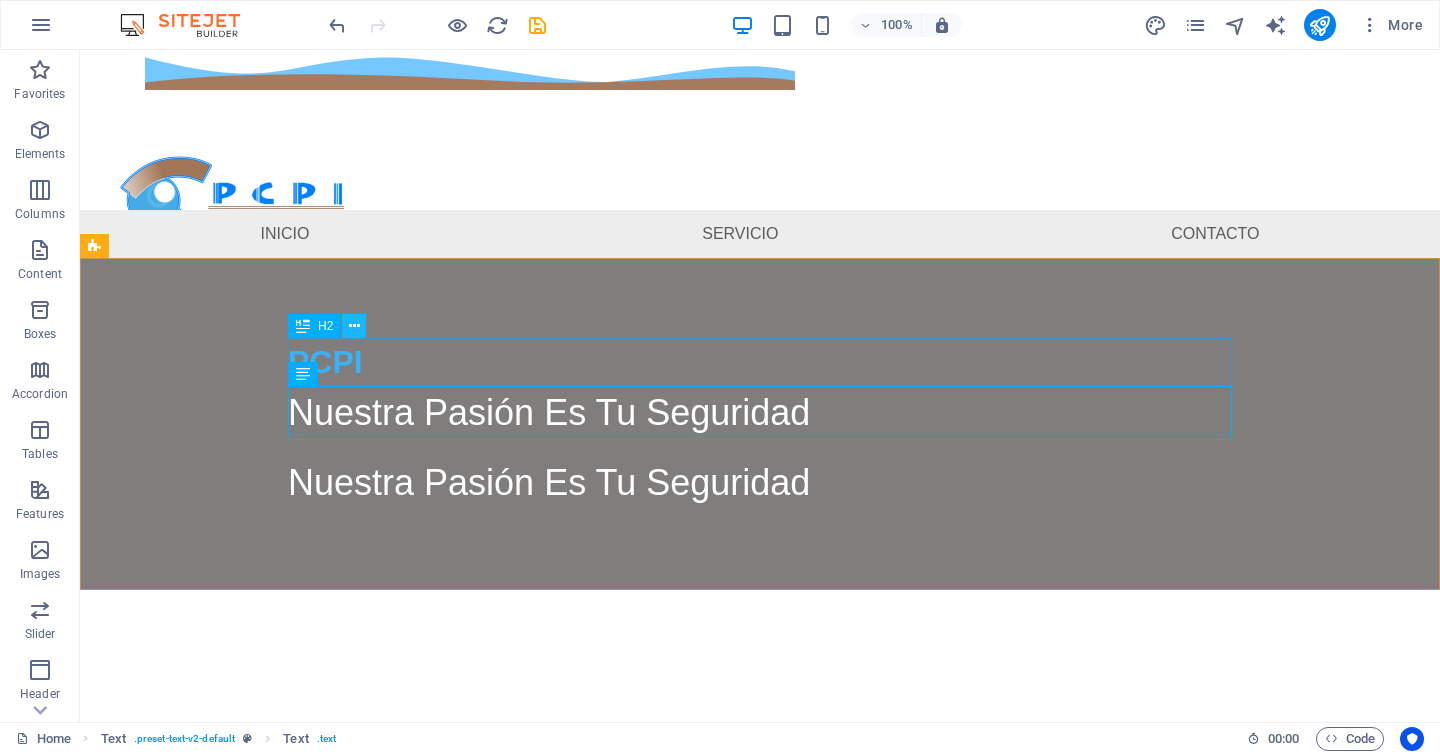 click at bounding box center (354, 326) 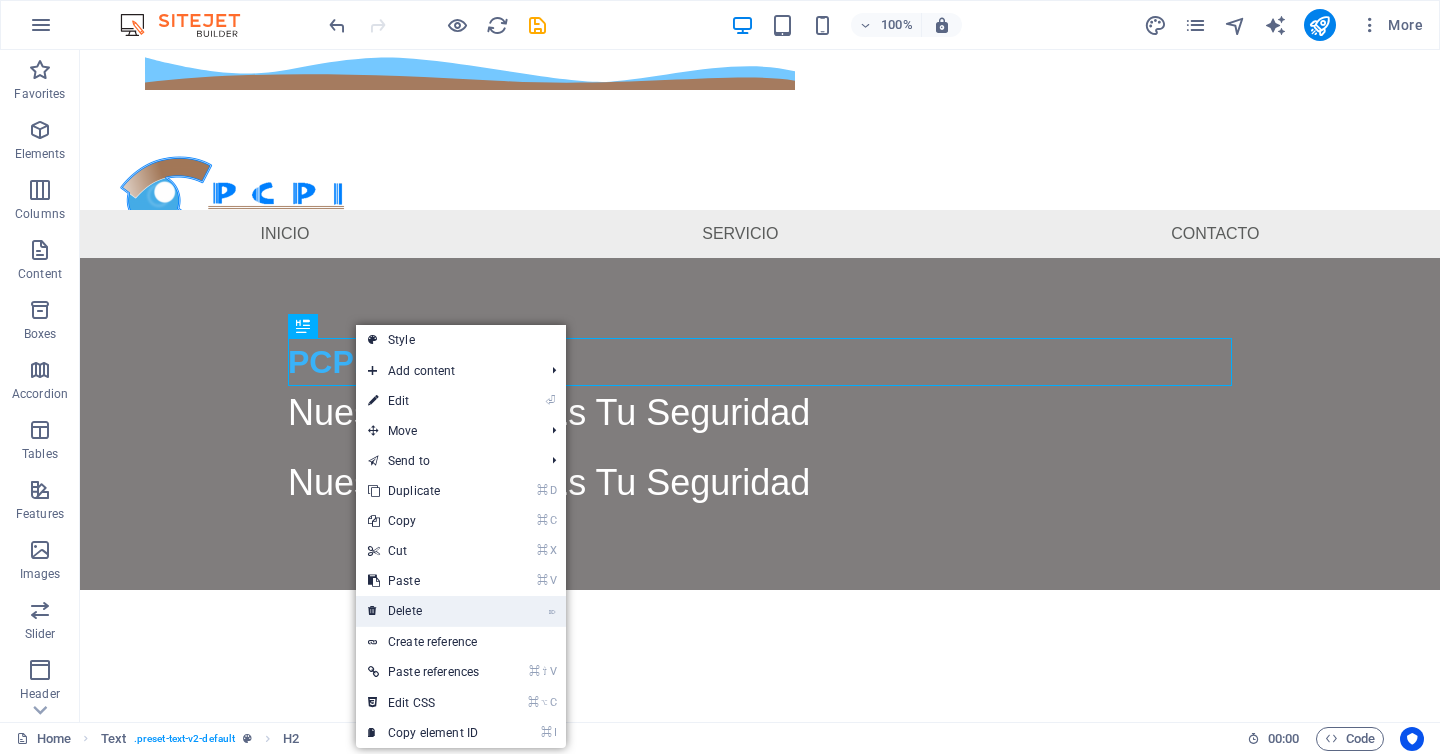 click on "⌦  Delete" at bounding box center (423, 611) 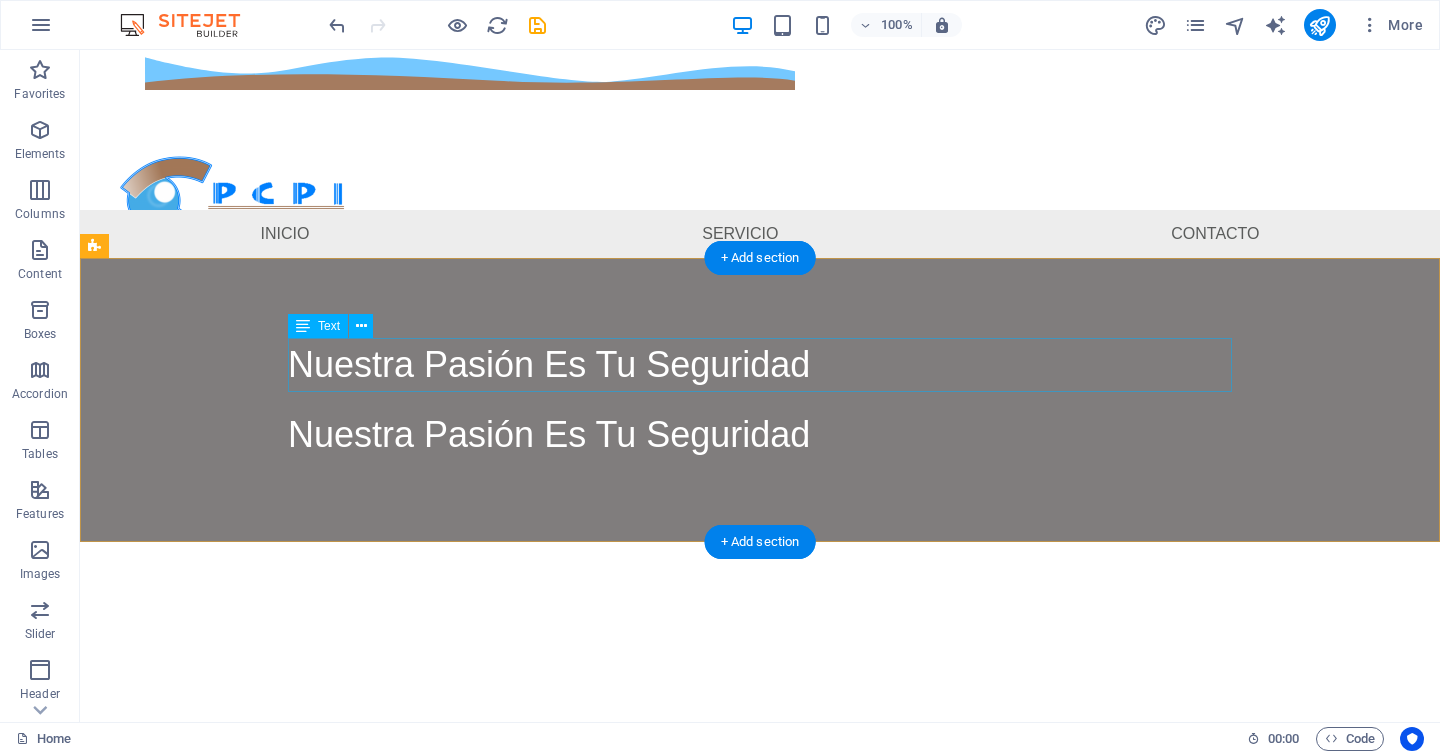 click on "Nuestra Pasión Es Tu Seguridad" at bounding box center (760, 365) 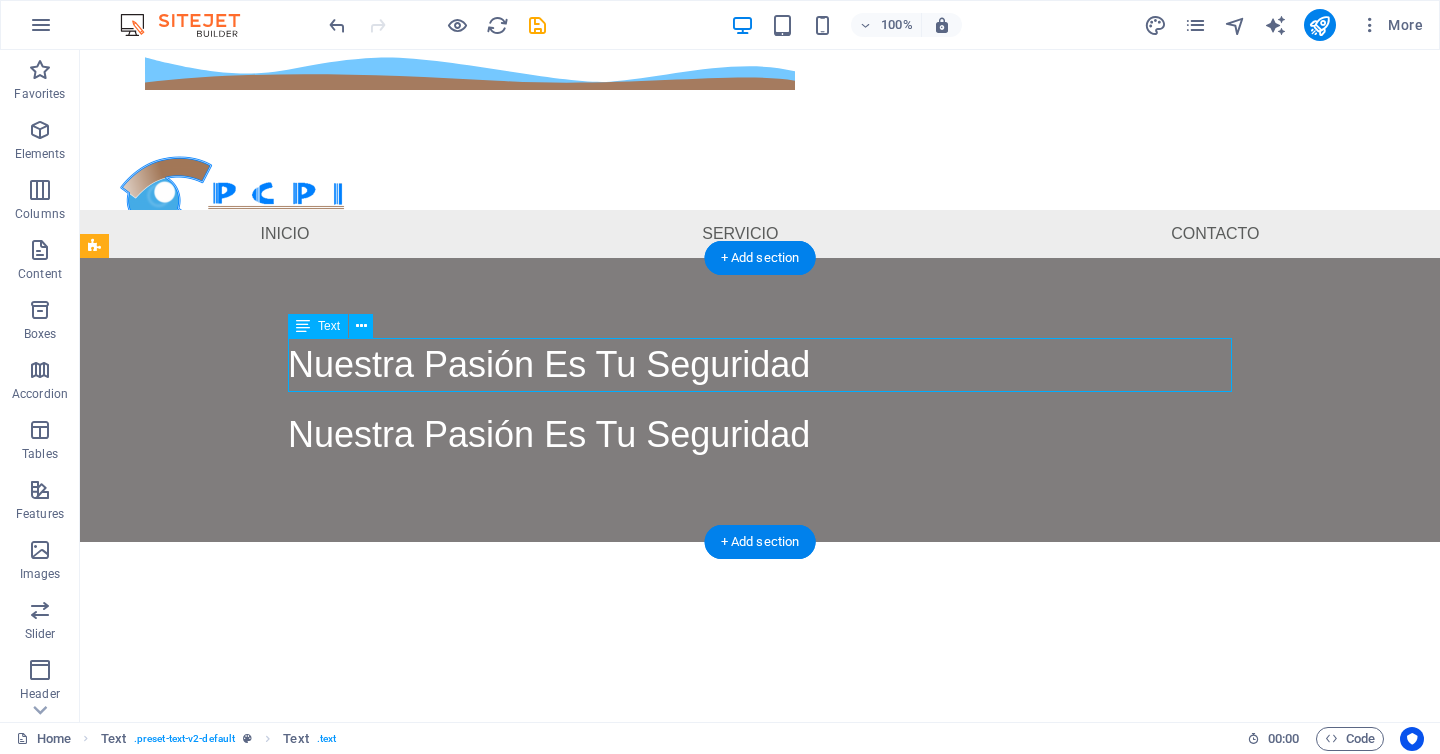 click on "Nuestra Pasión Es Tu Seguridad" at bounding box center [760, 365] 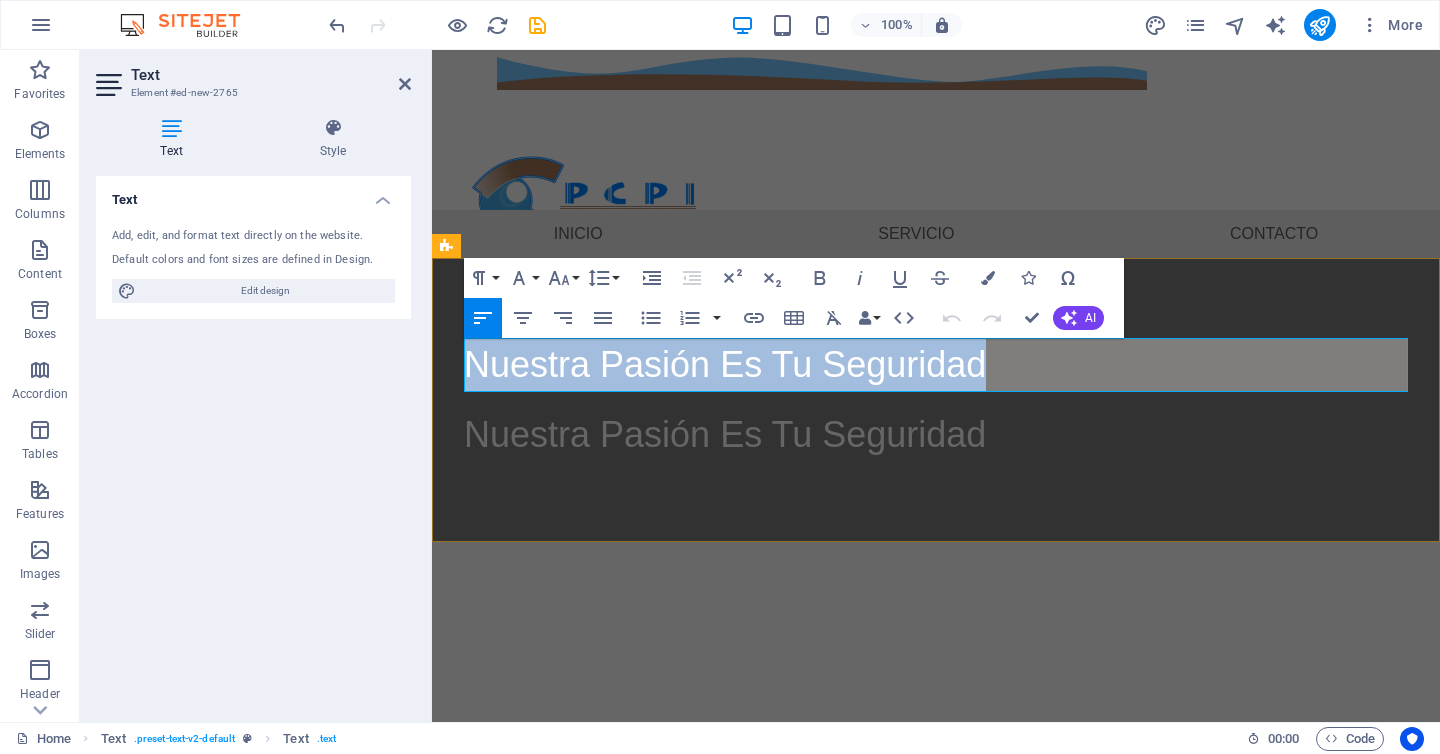 type 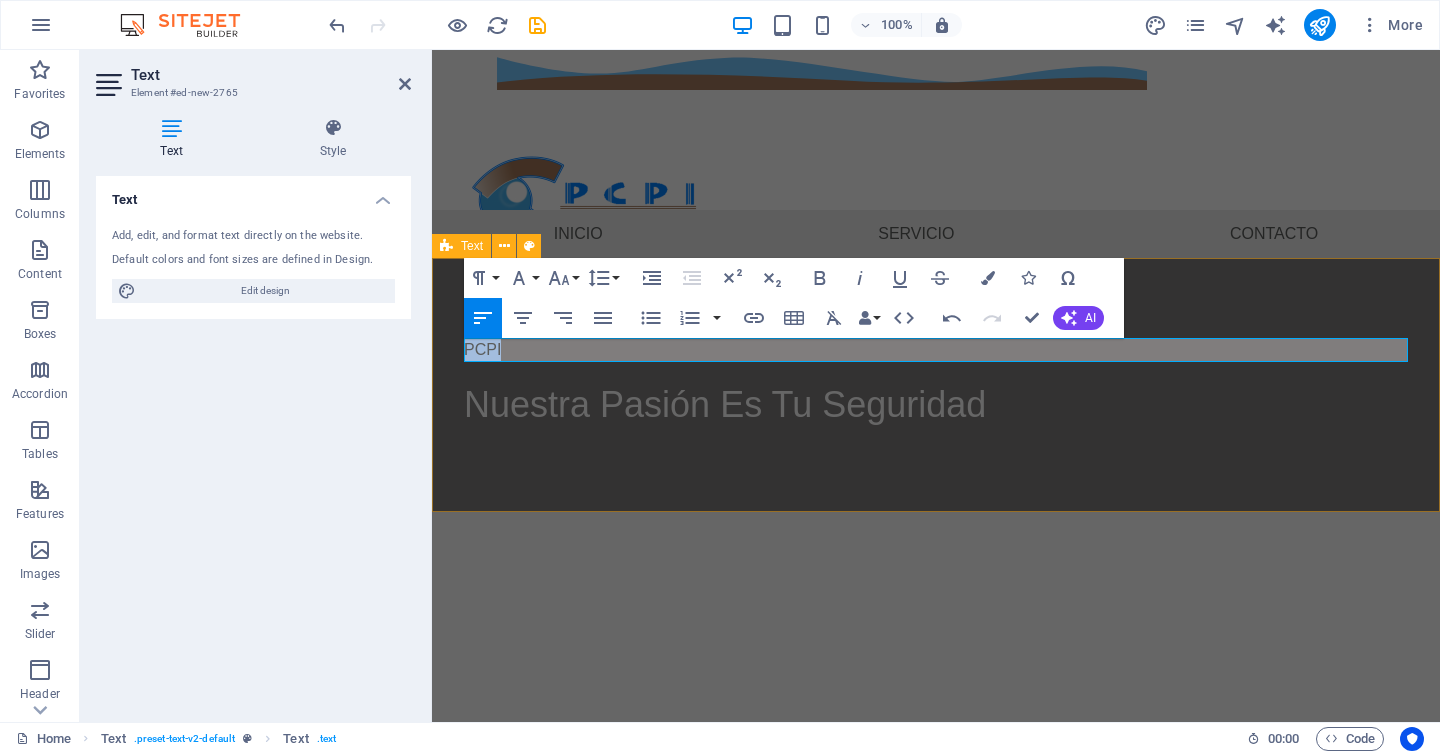 drag, startPoint x: 539, startPoint y: 351, endPoint x: 442, endPoint y: 346, distance: 97.128784 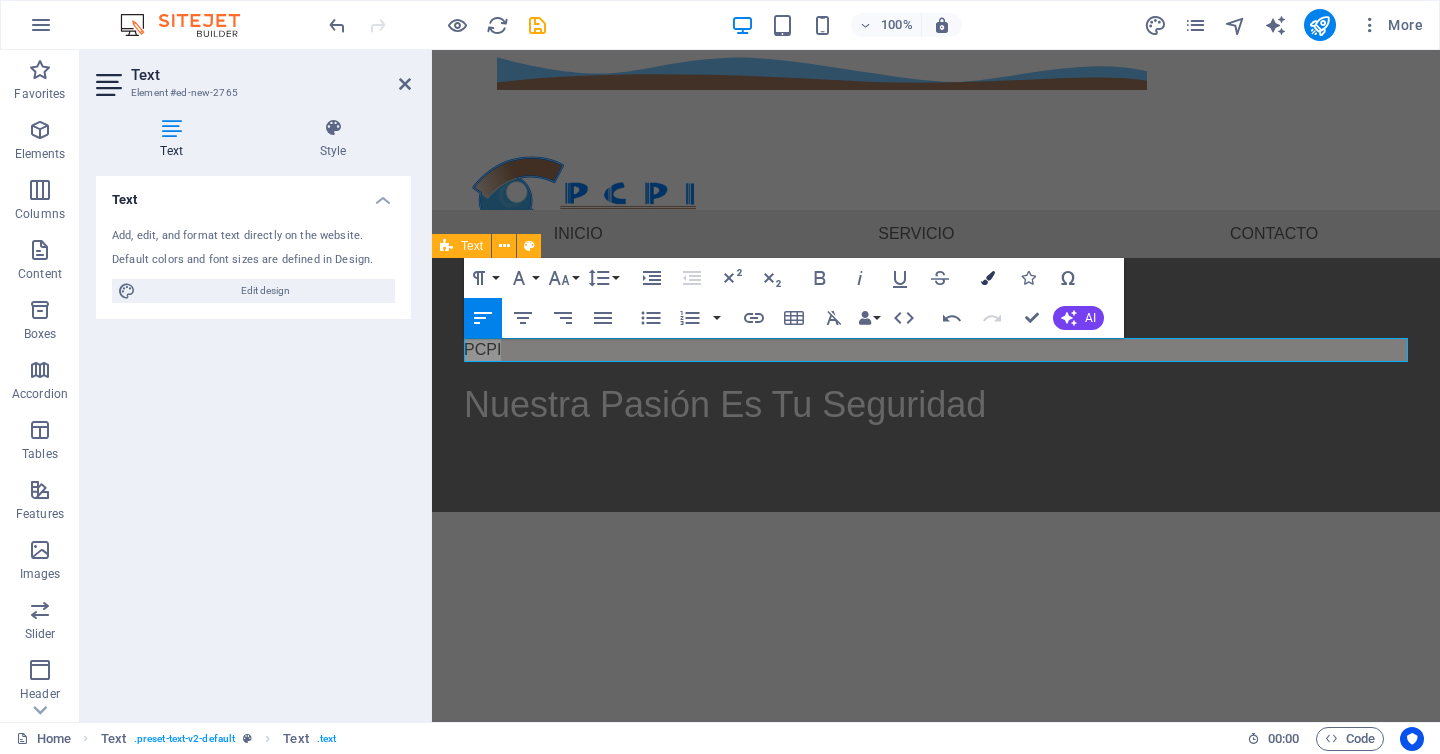 click at bounding box center [988, 278] 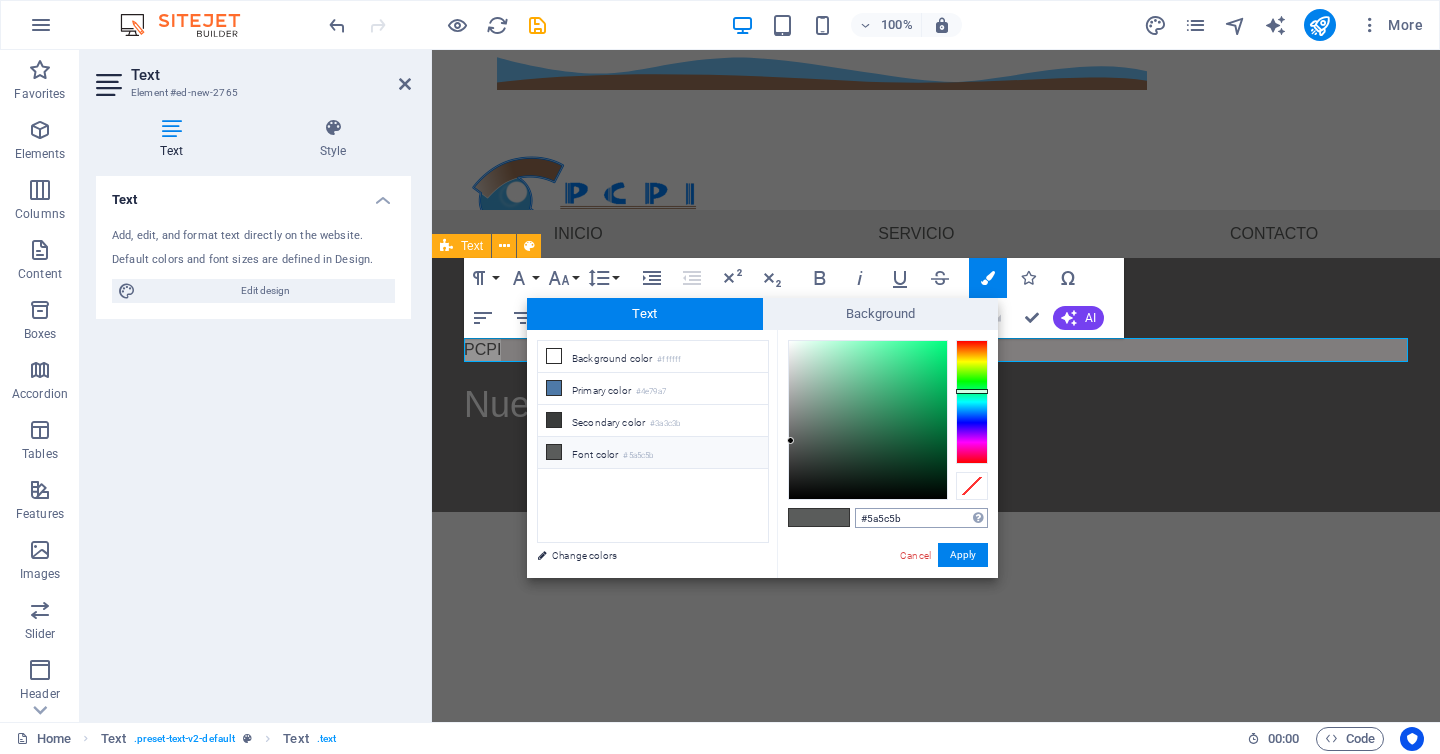 click on "#5a5c5b" at bounding box center [921, 518] 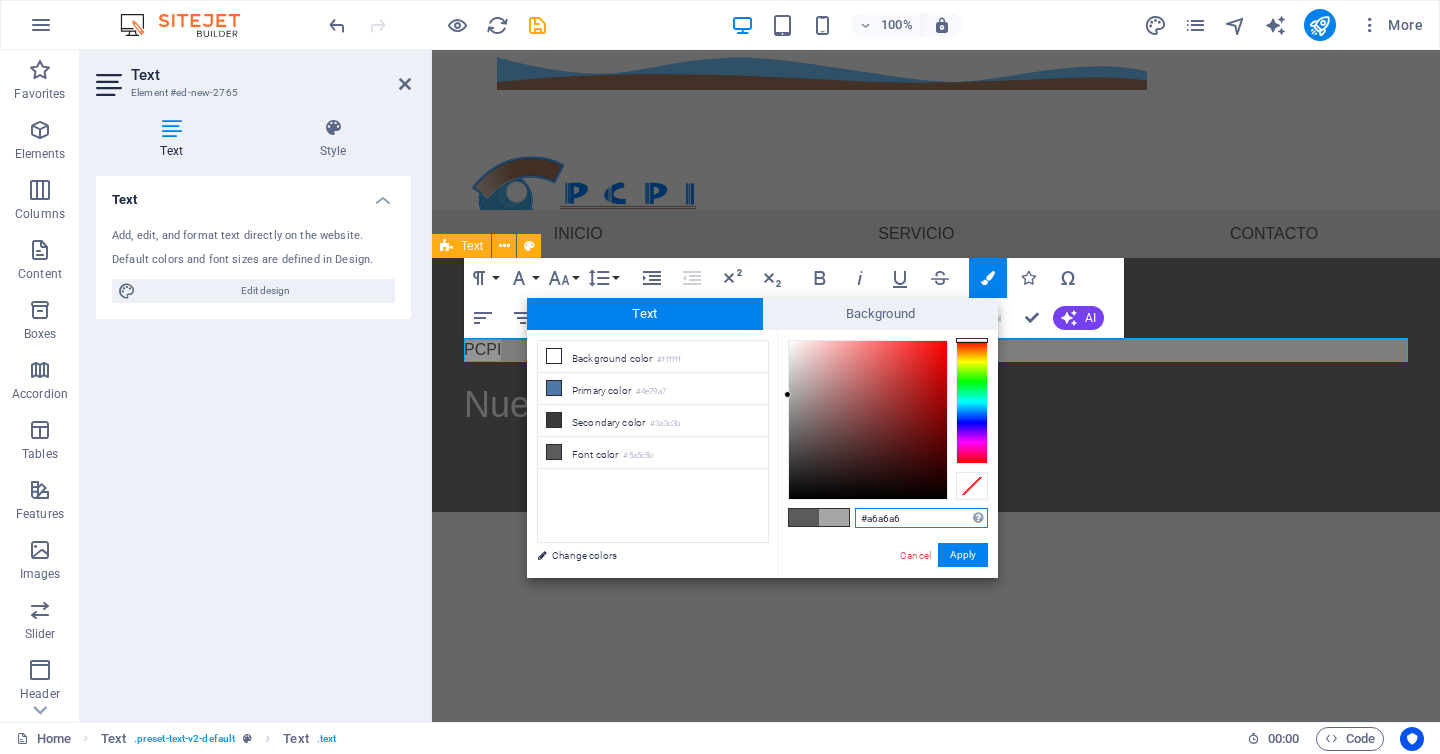 click on "#a6a6a6" at bounding box center [921, 518] 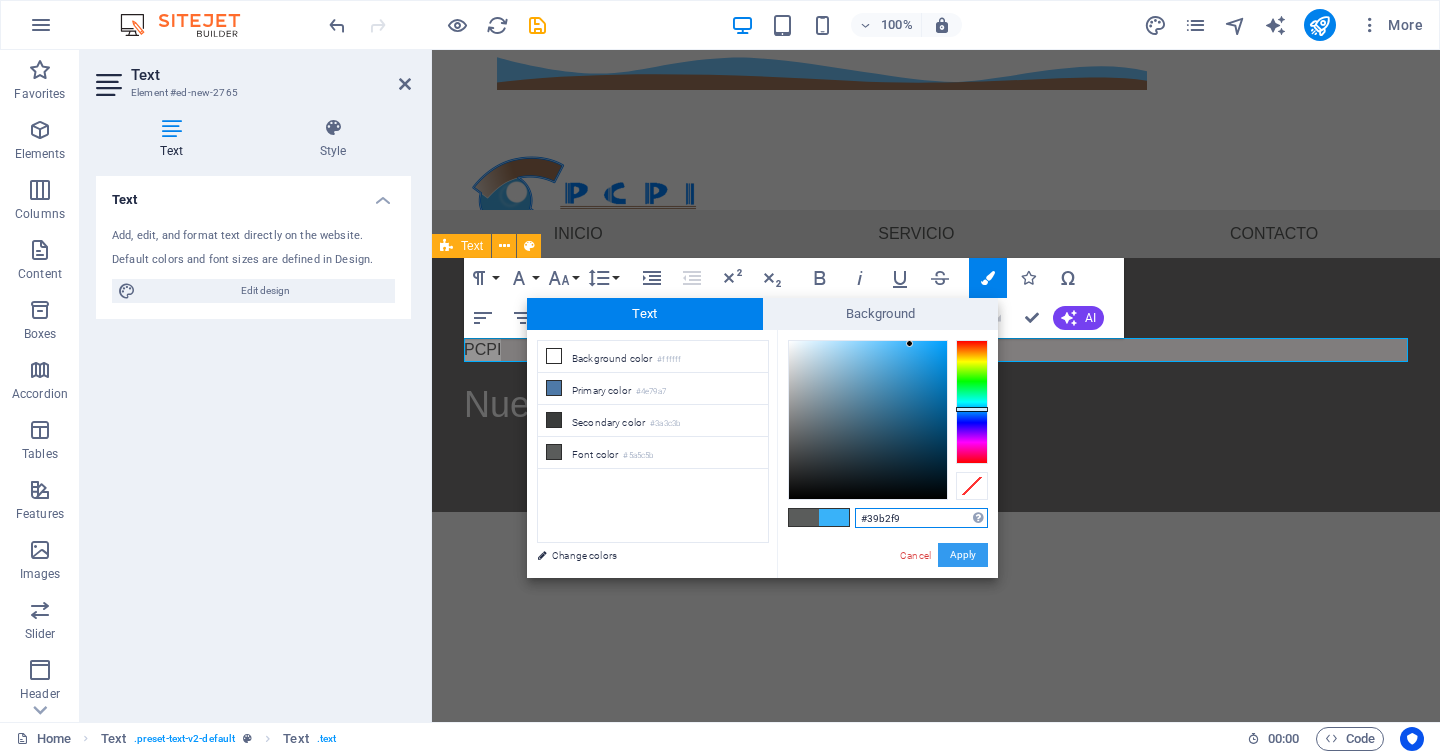 drag, startPoint x: 967, startPoint y: 555, endPoint x: 535, endPoint y: 505, distance: 434.88388 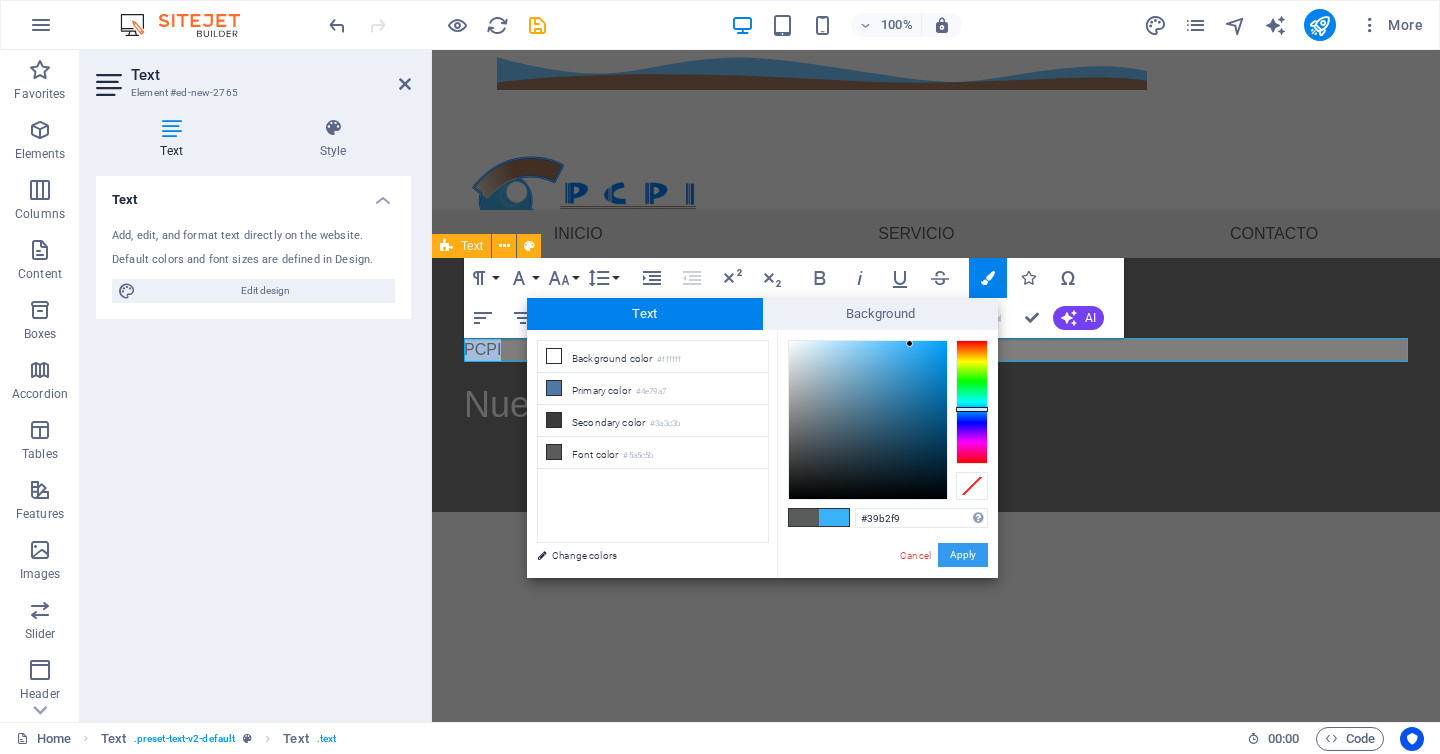 click on "Apply" at bounding box center [963, 555] 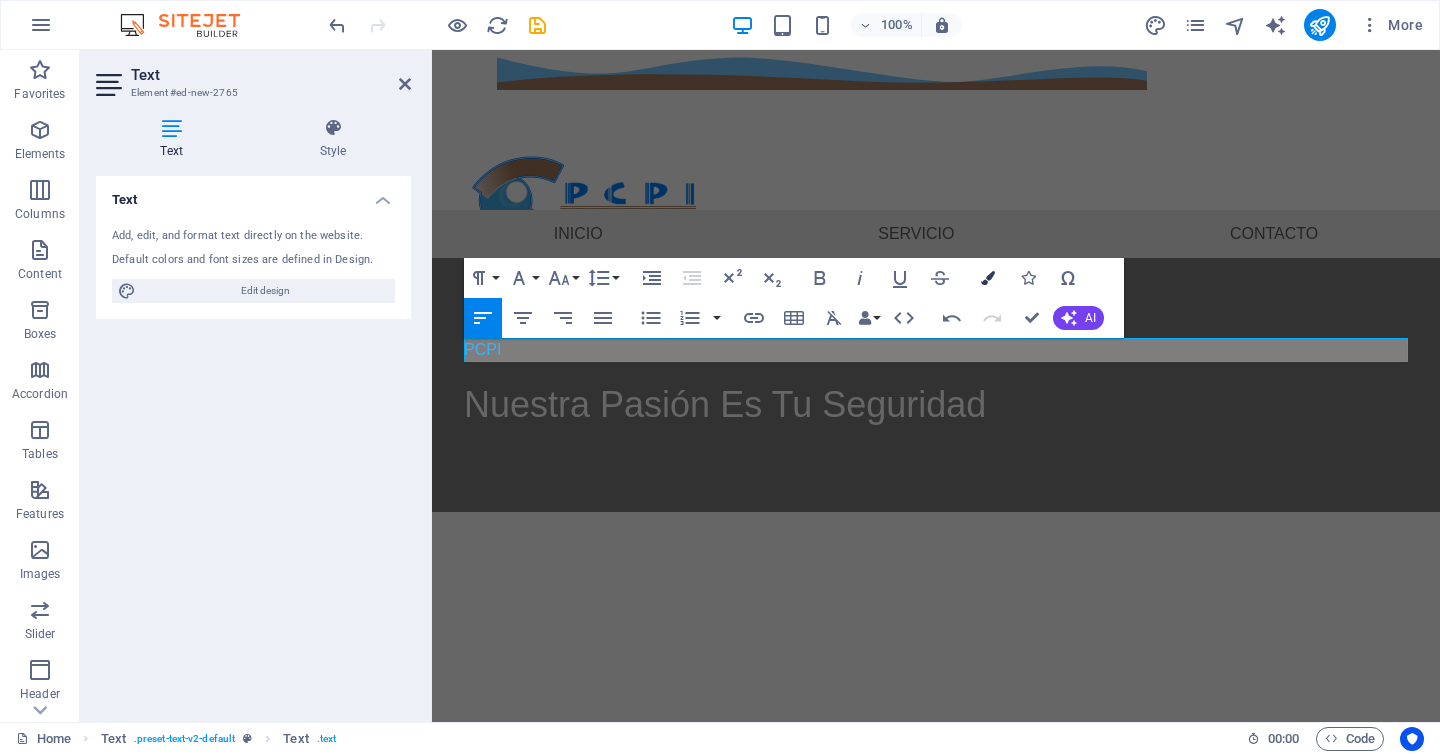 click at bounding box center [988, 278] 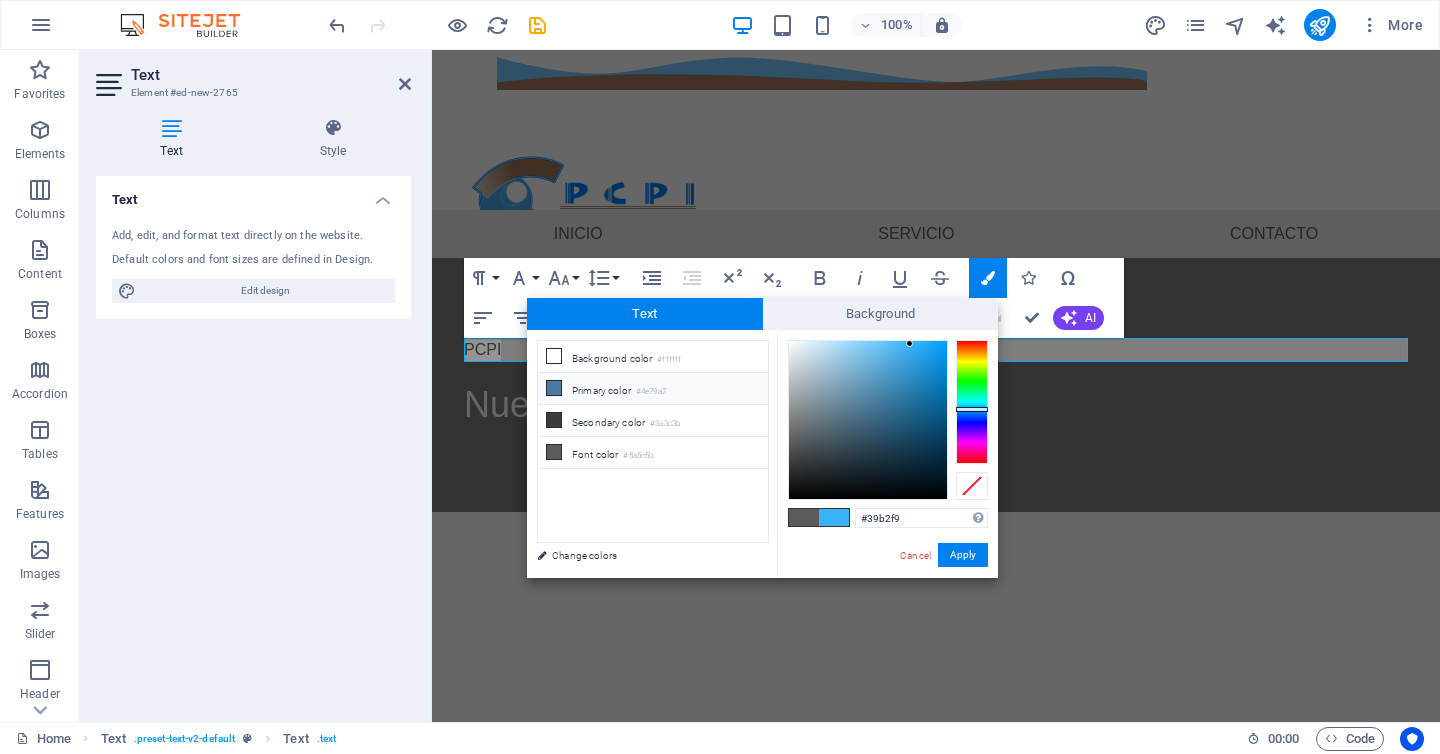 click on "Primary color
#4e79a7" at bounding box center [653, 389] 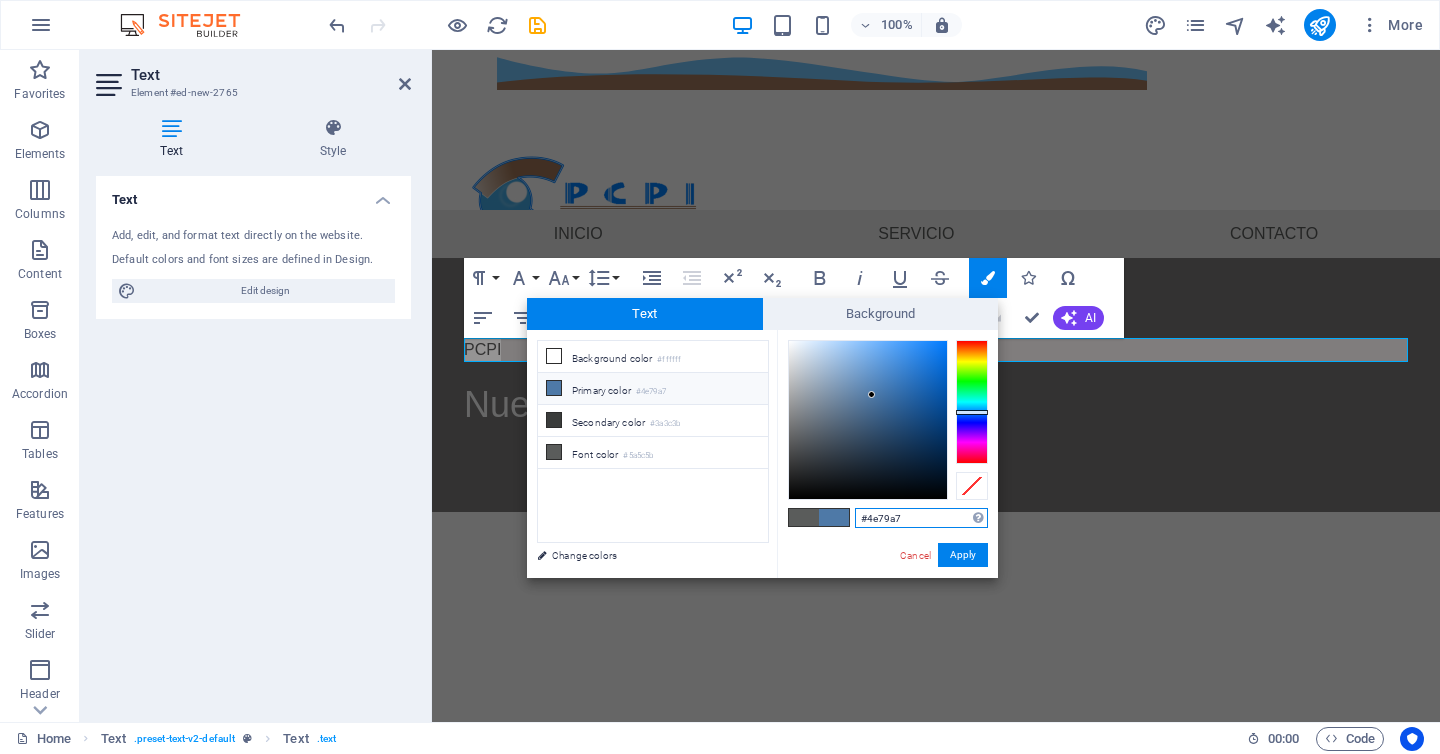 click on "#4e79a7" at bounding box center (921, 518) 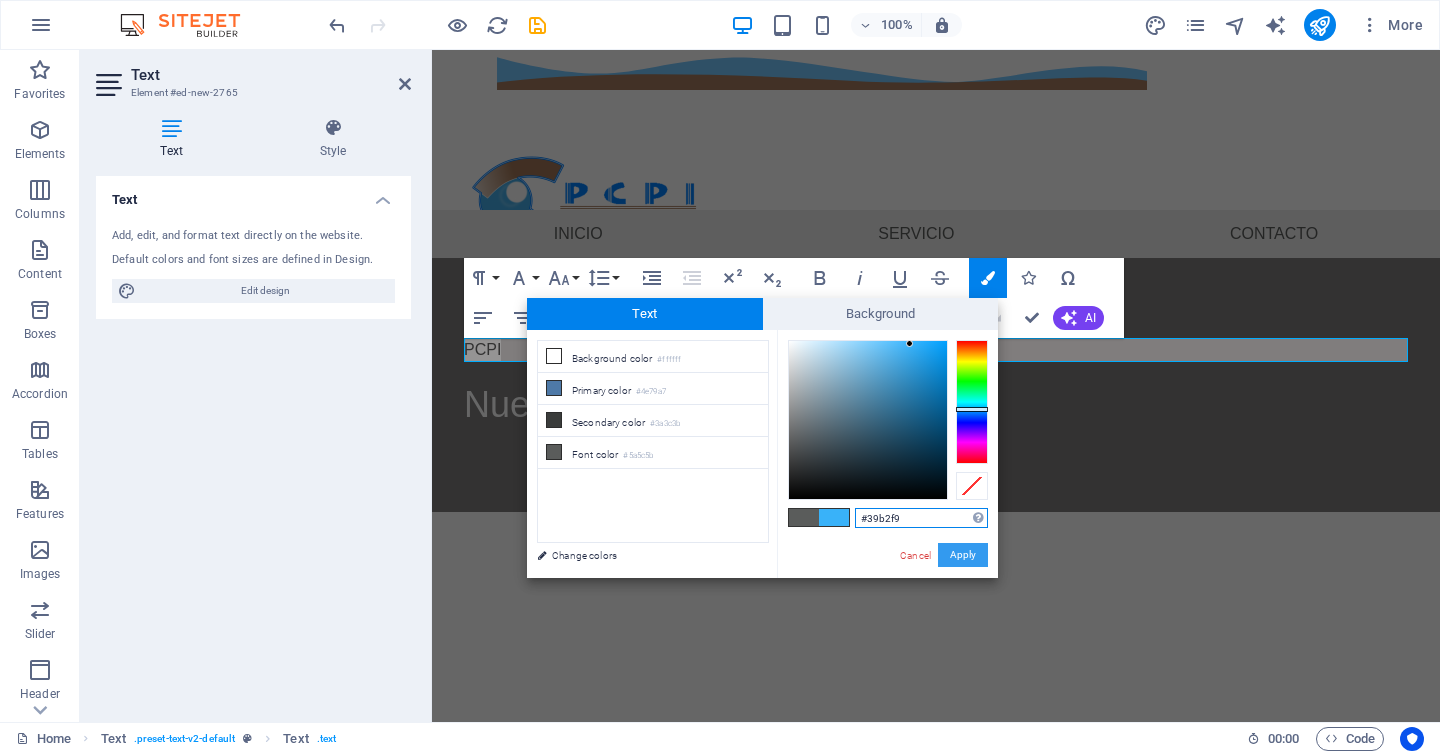 drag, startPoint x: 966, startPoint y: 553, endPoint x: 533, endPoint y: 503, distance: 435.8773 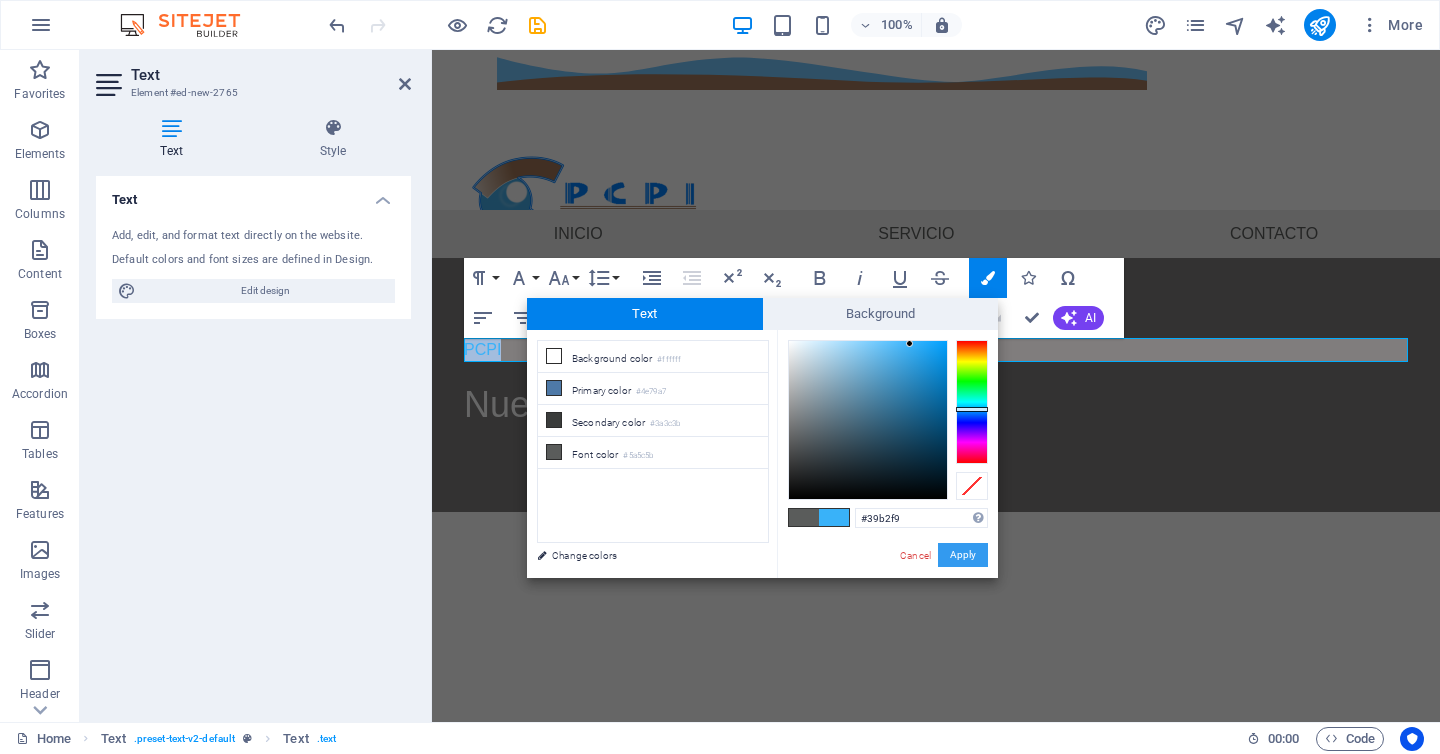 click on "Apply" at bounding box center [963, 555] 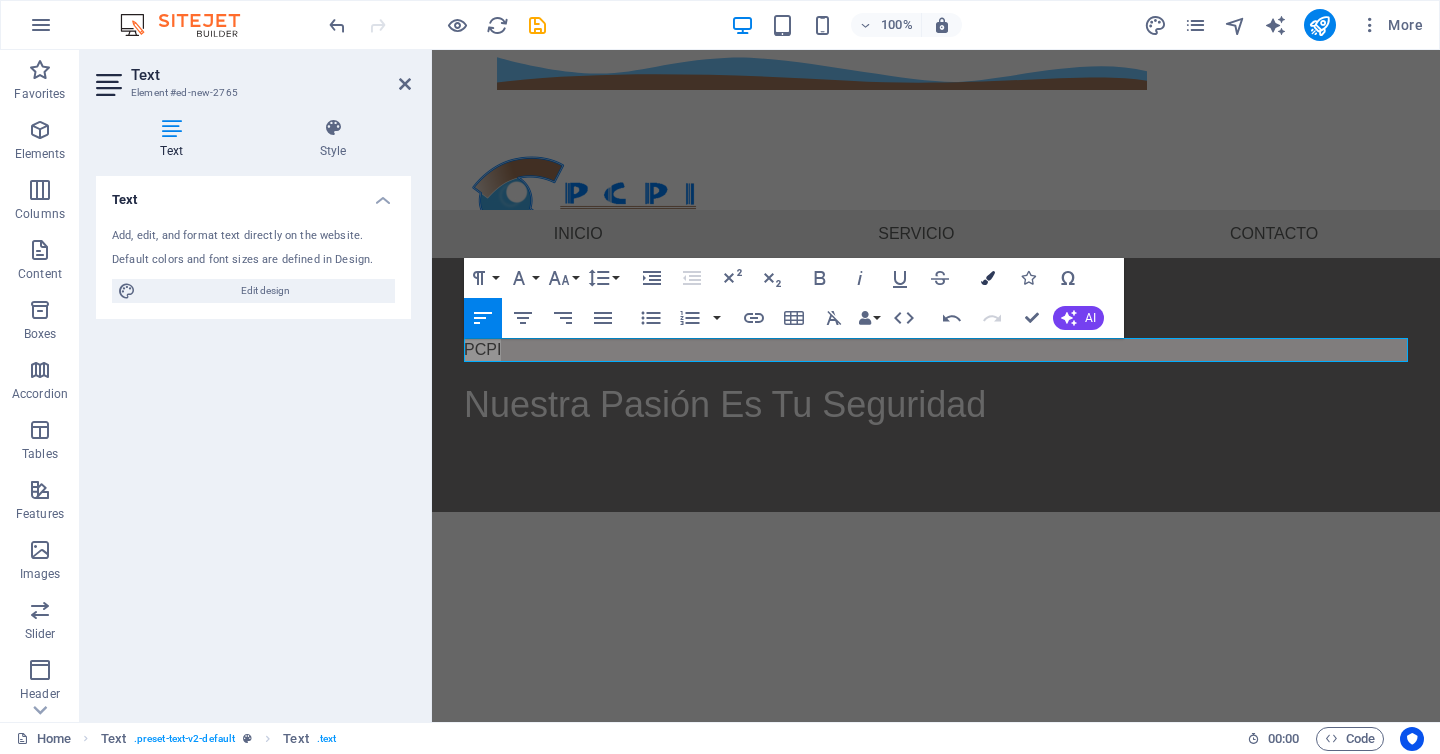 click at bounding box center [988, 278] 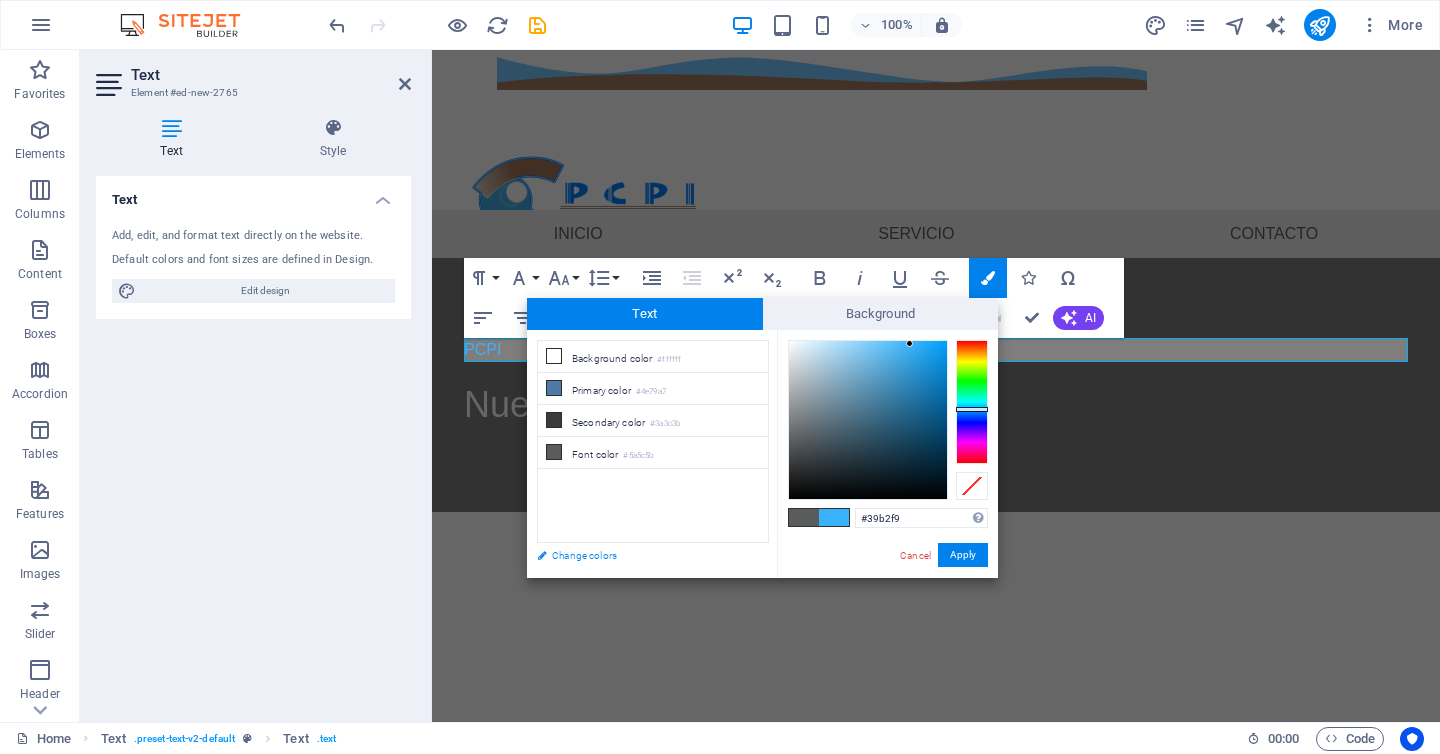 click on "Change colors" at bounding box center (643, 555) 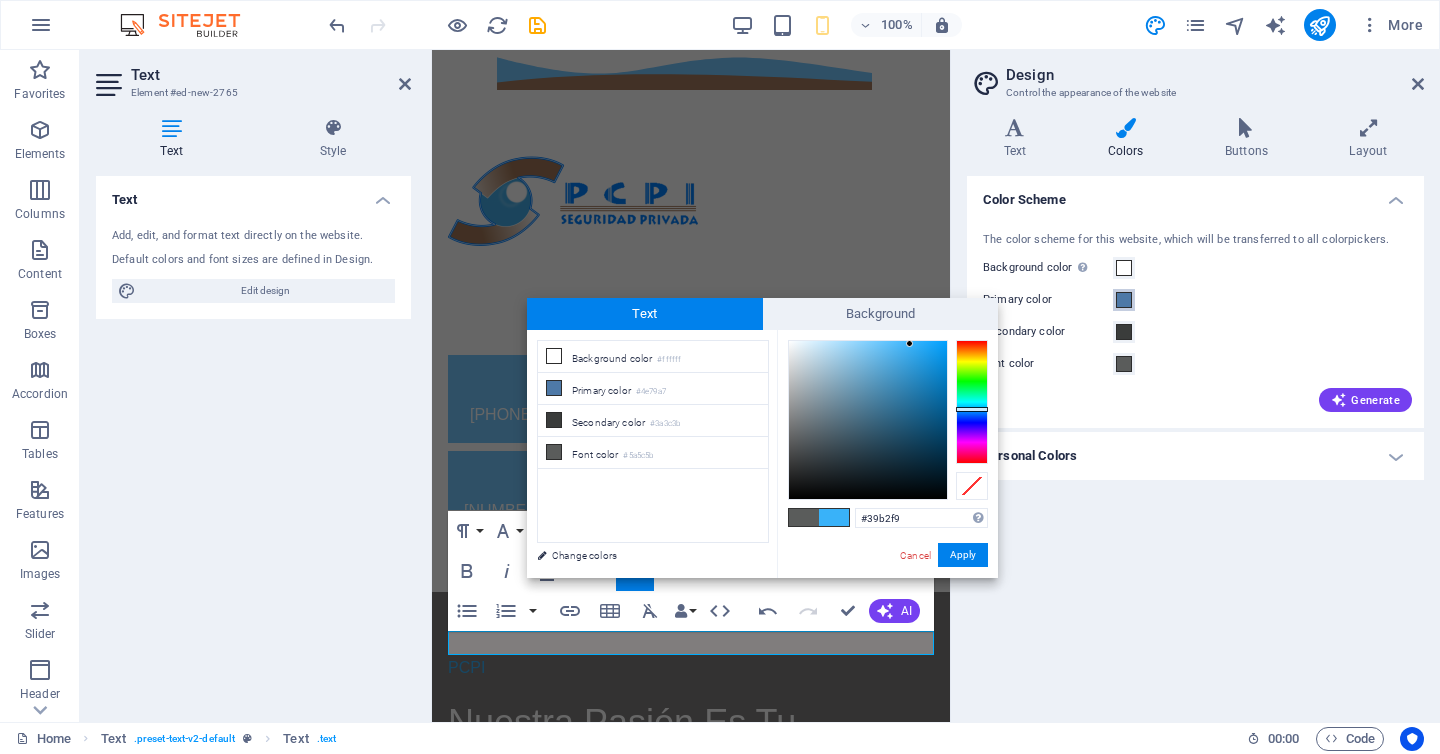 click at bounding box center (1124, 300) 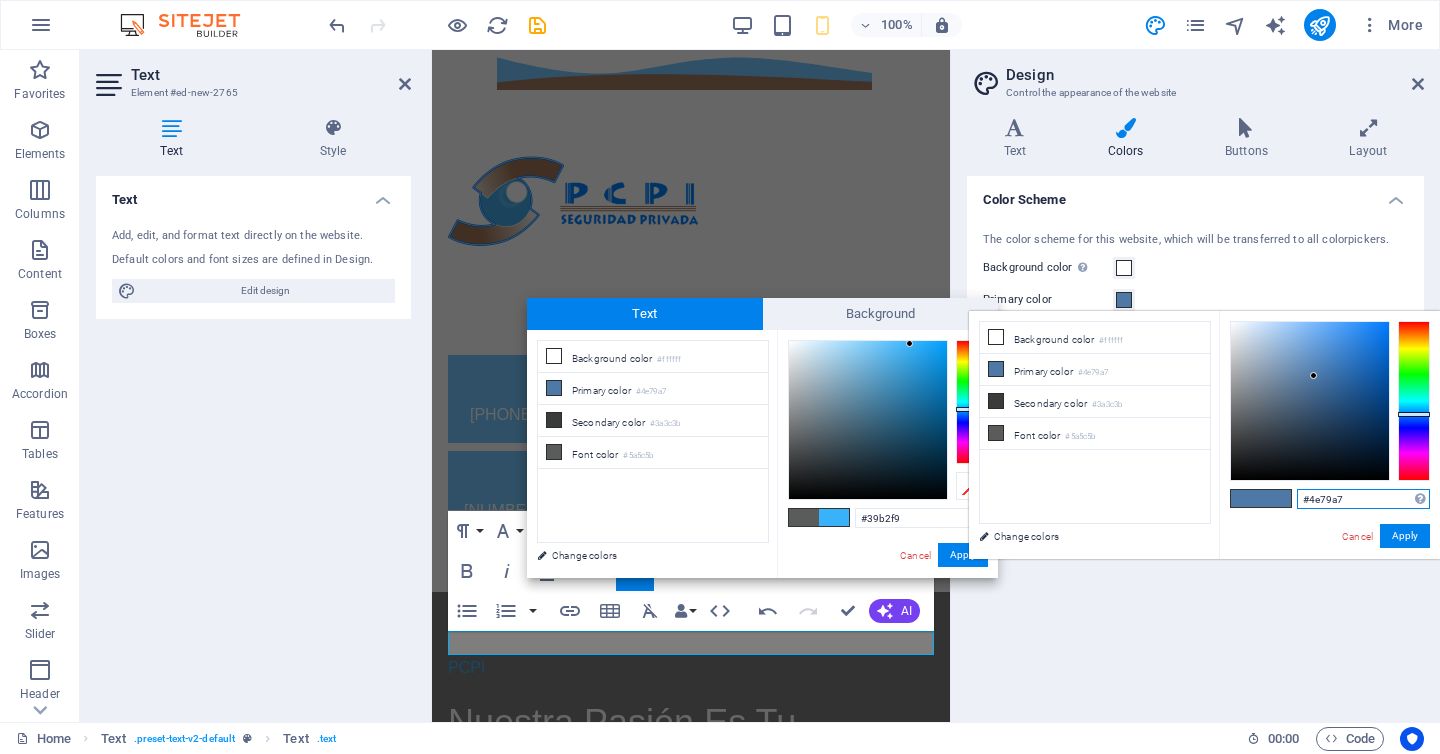 click on "#4e79a7" at bounding box center [1363, 499] 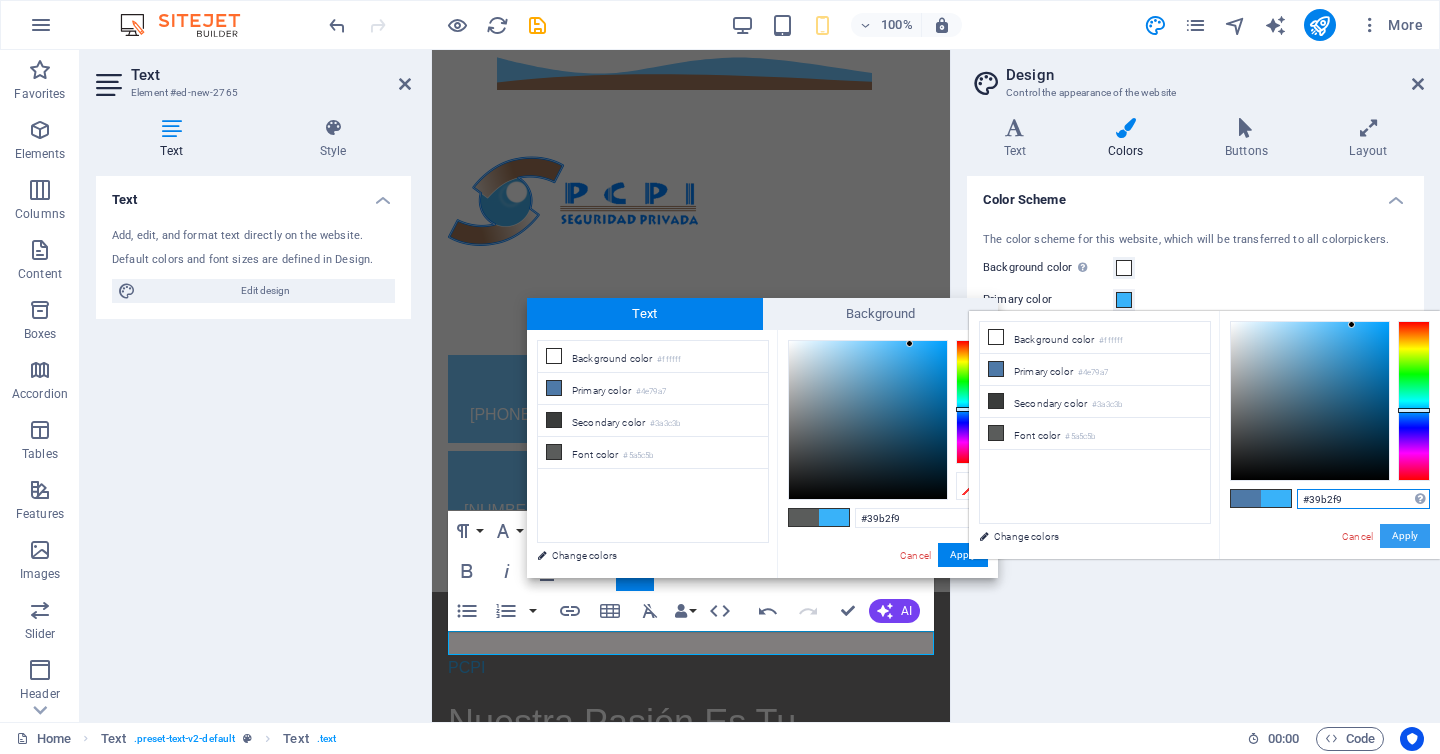 type on "#39b2f9" 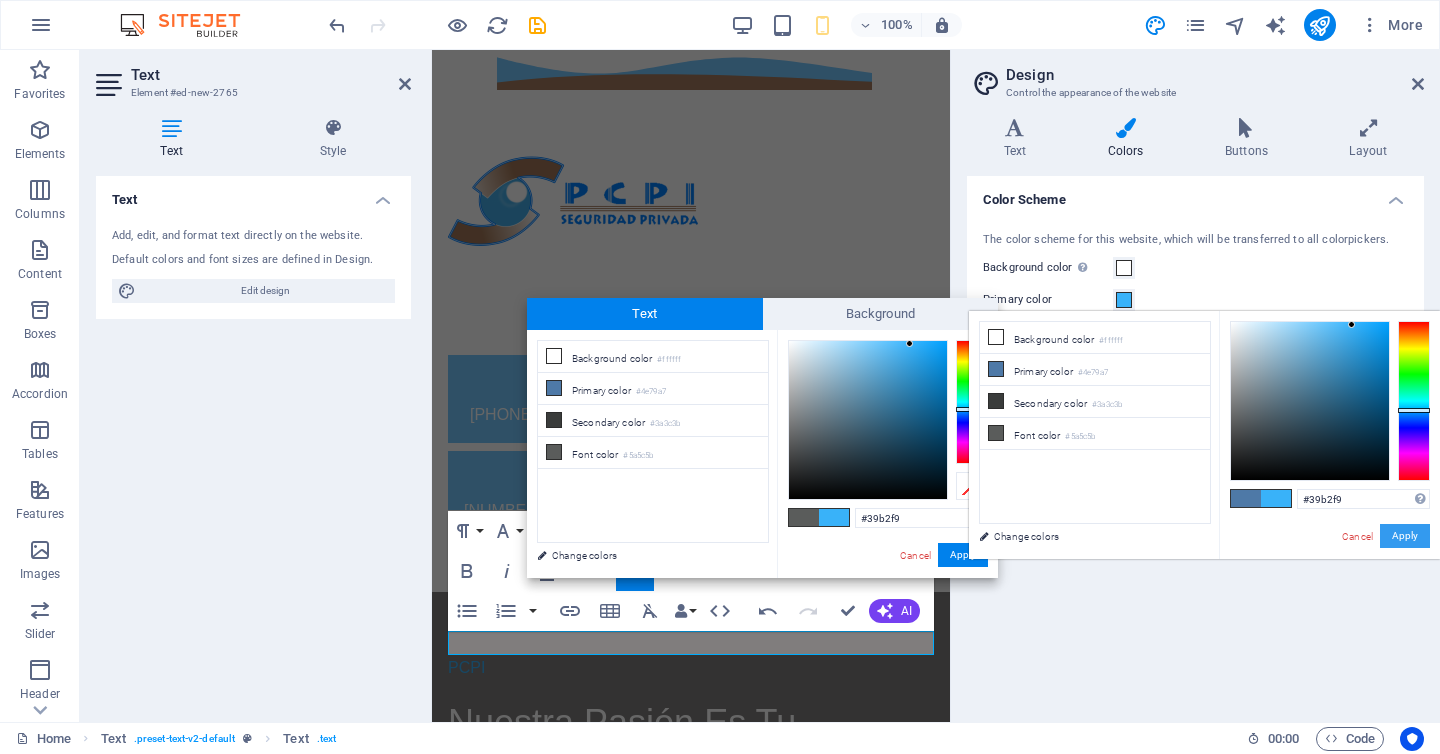 click on "Apply" at bounding box center (1405, 536) 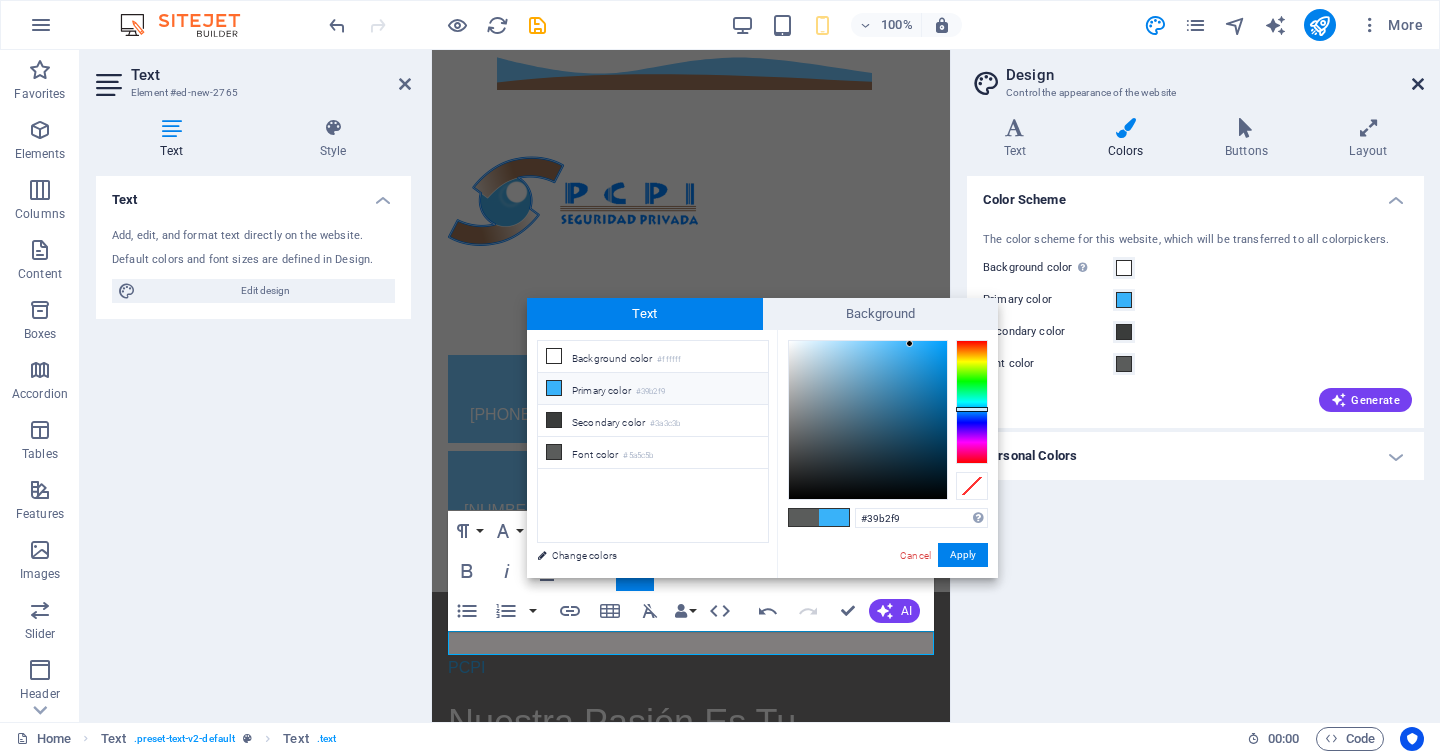 click at bounding box center [1418, 84] 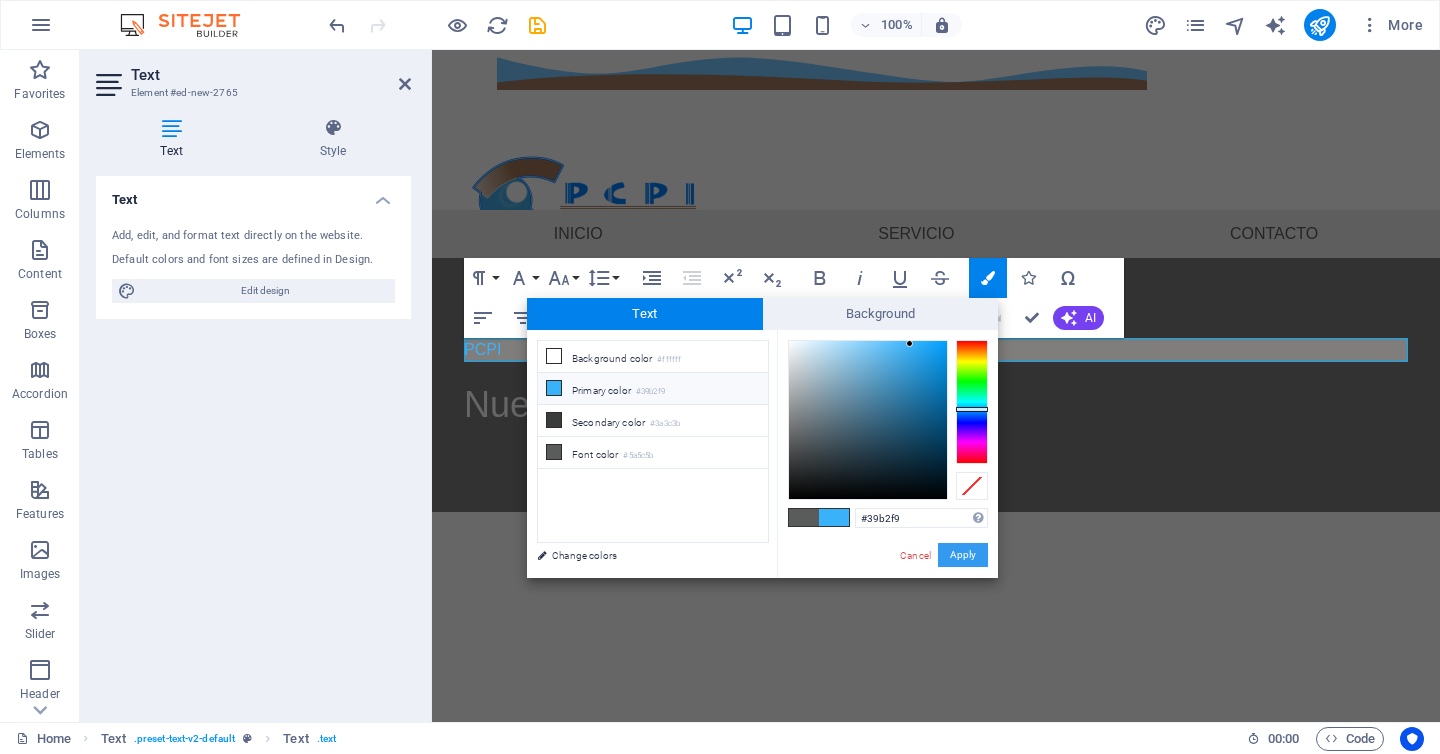 click on "Apply" at bounding box center [963, 555] 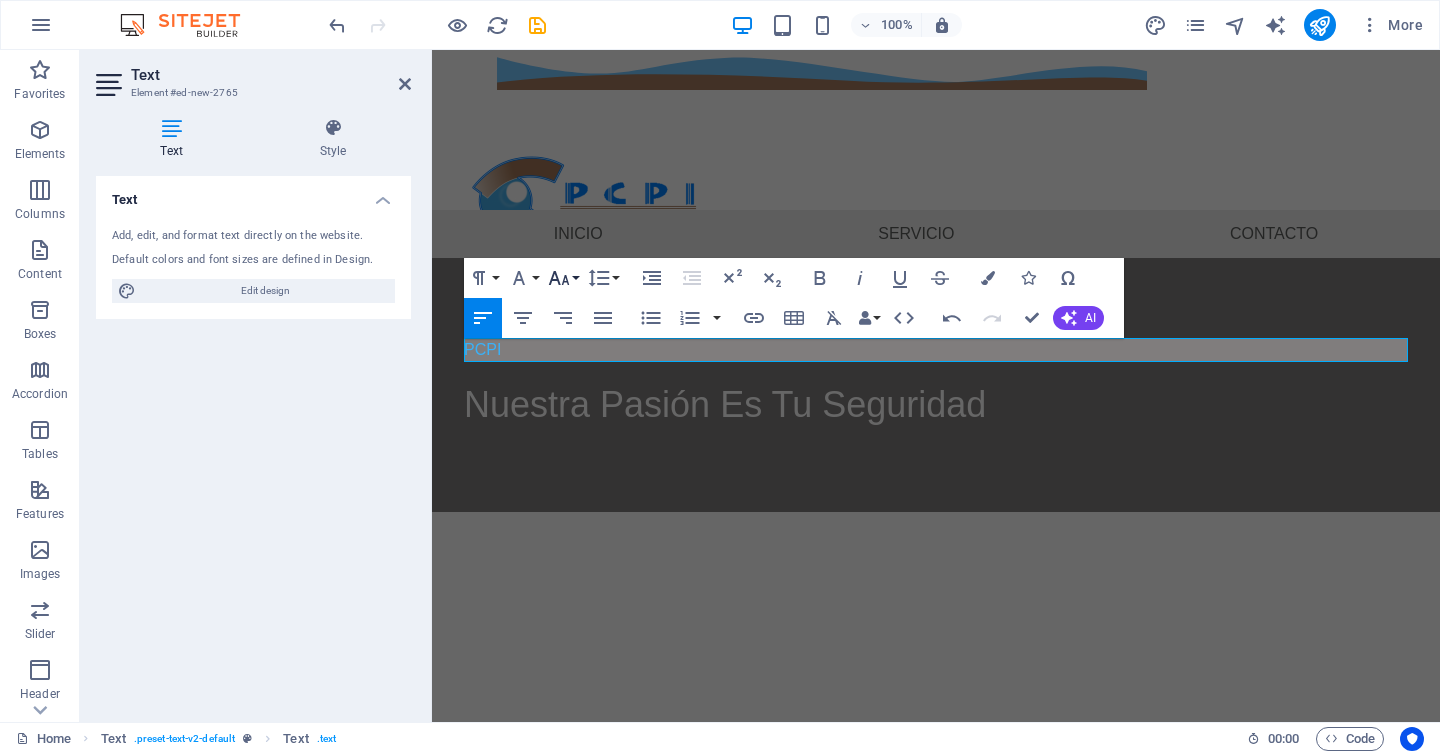 click on "Font Size" at bounding box center [563, 278] 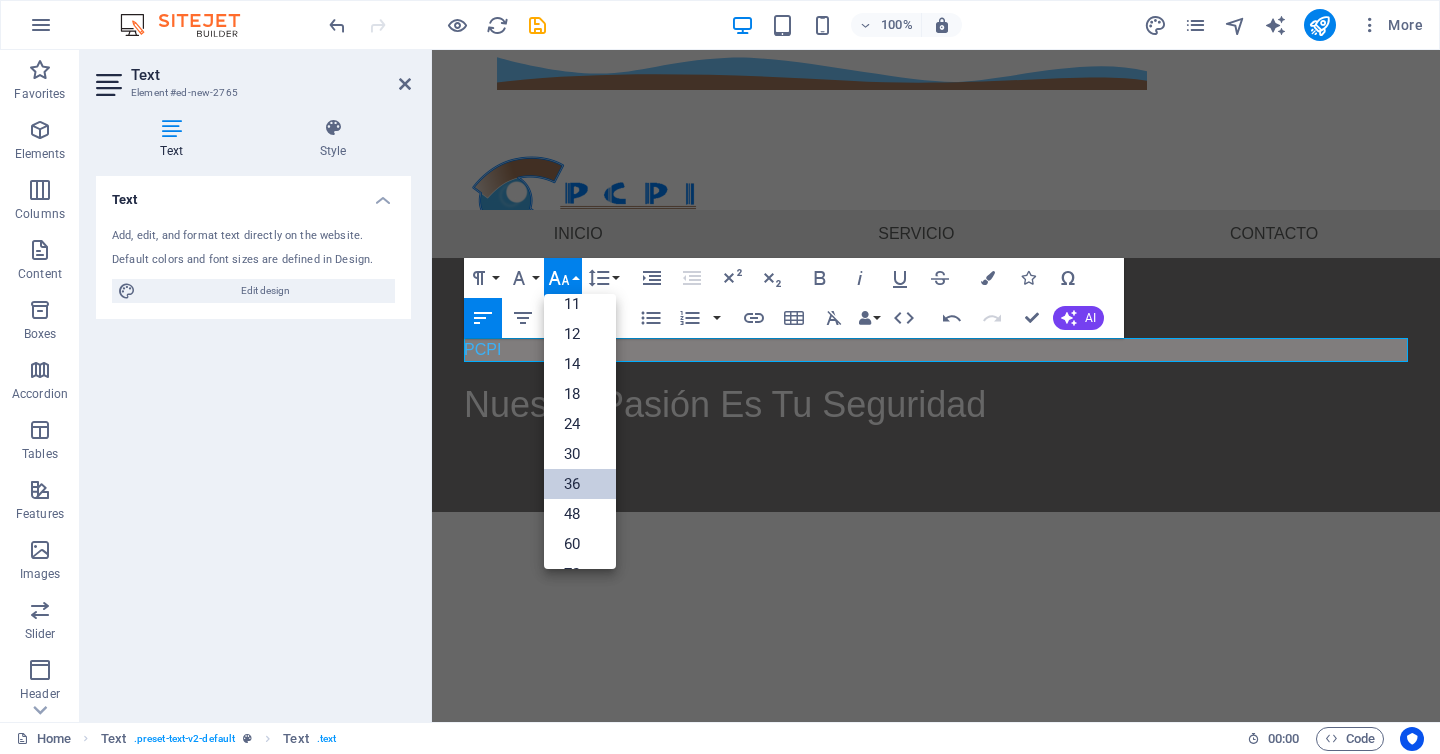 scroll, scrollTop: 161, scrollLeft: 0, axis: vertical 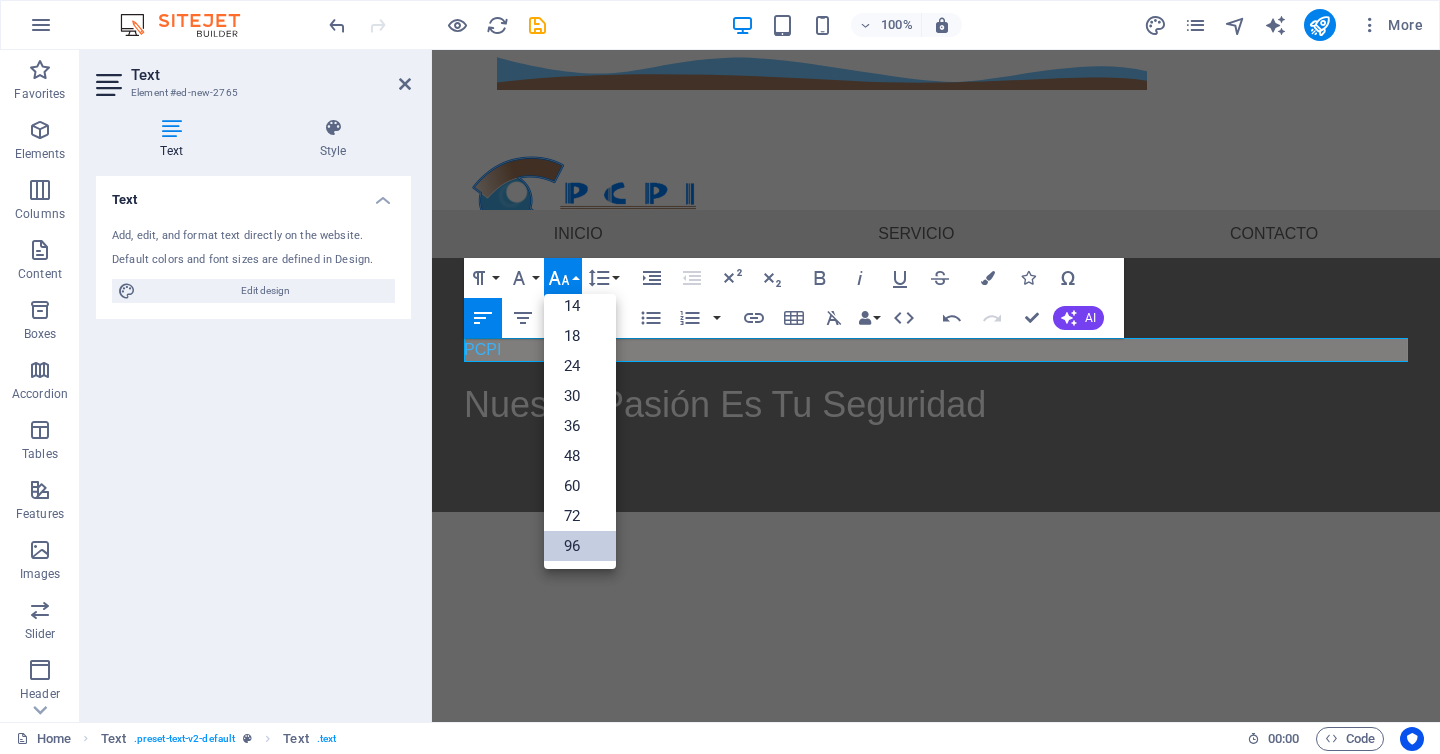 click on "96" at bounding box center [580, 546] 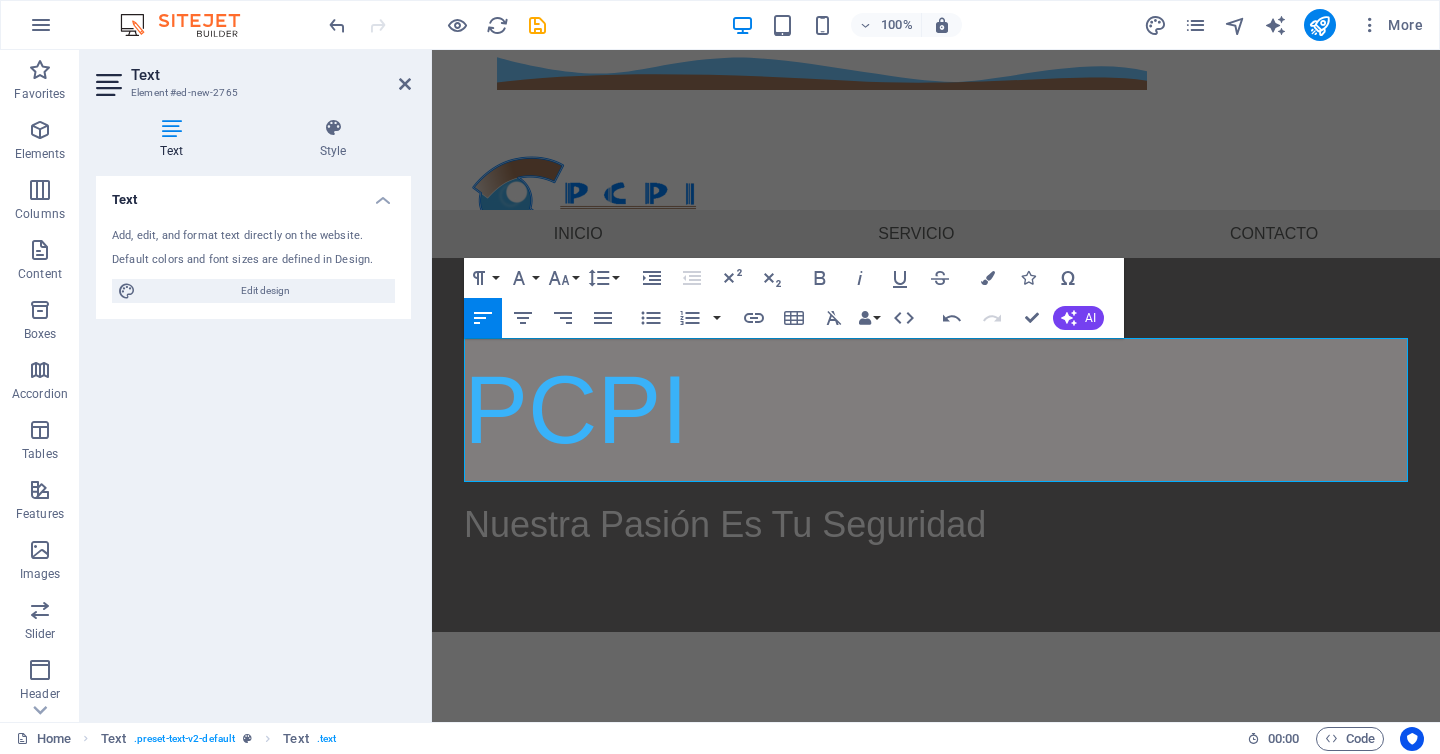 click on "Skip to main content
8183454327 ISAAC GARZA 1208 PTE, COL. CENTRO ,  Monterrey   64000 Menu Inicio Servicio Contacto PCPI Nuestra Pasión Es Tu Seguridad" at bounding box center (936, 341) 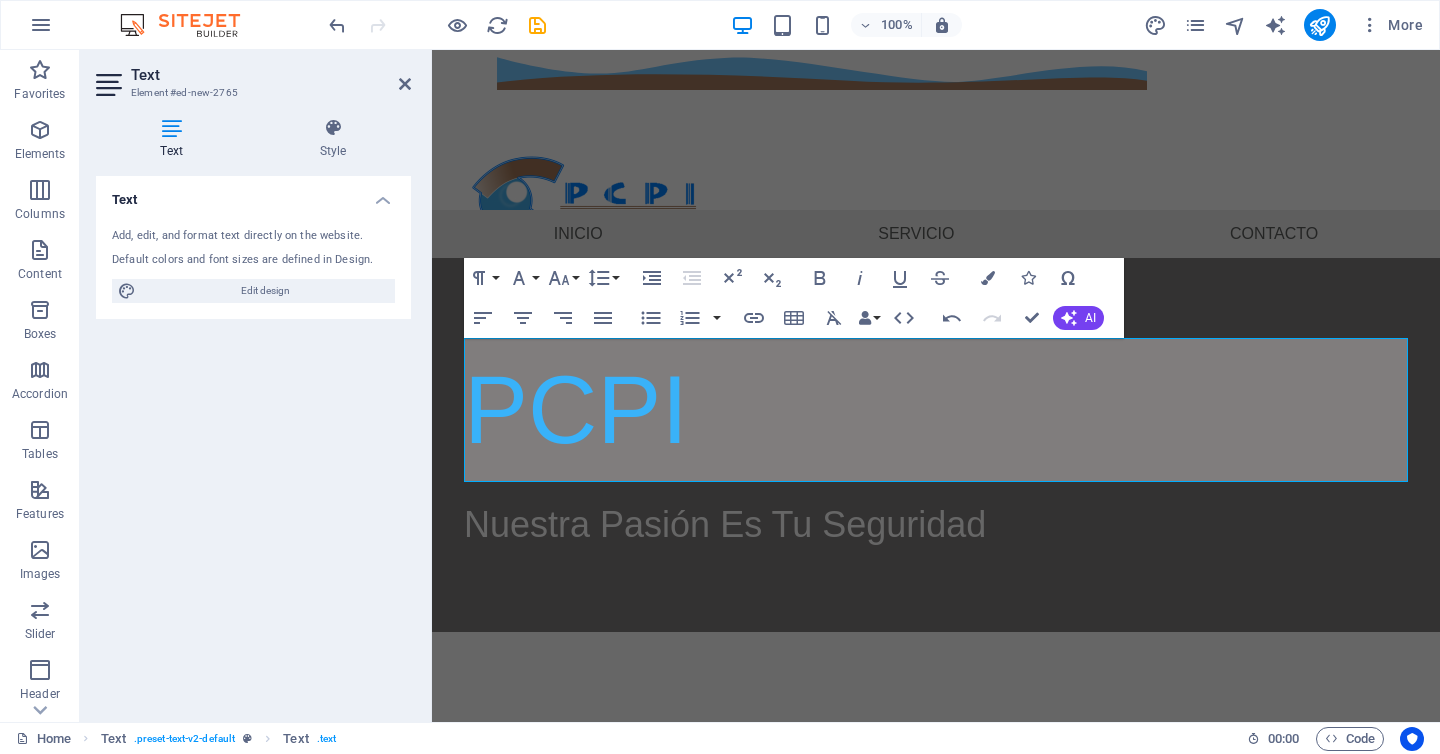 click on "Skip to main content
8183454327 ISAAC GARZA 1208 PTE, COL. CENTRO ,  Monterrey   64000 Menu Inicio Servicio Contacto PCPI Nuestra Pasión Es Tu Seguridad" at bounding box center (936, 341) 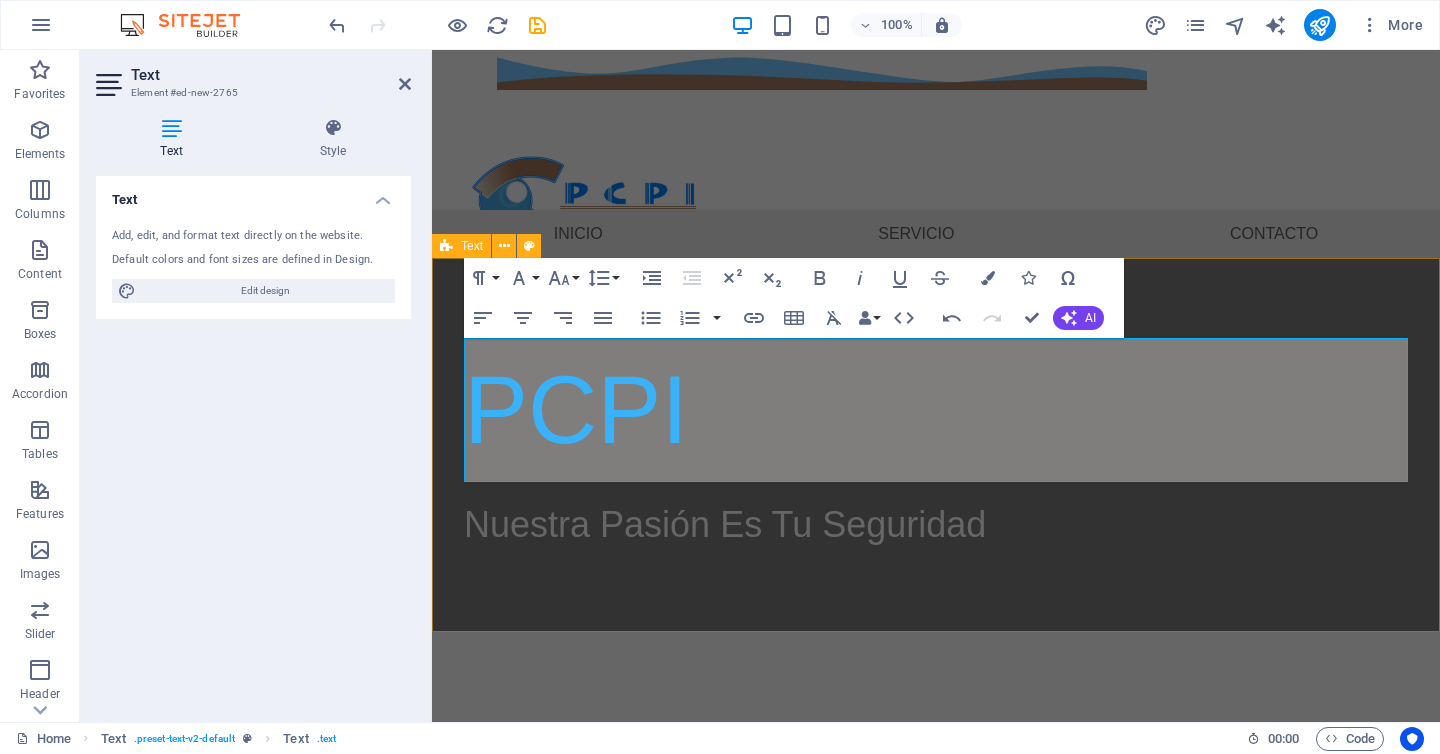click on "PCPI Nuestra Pasión Es Tu Seguridad" at bounding box center [936, 445] 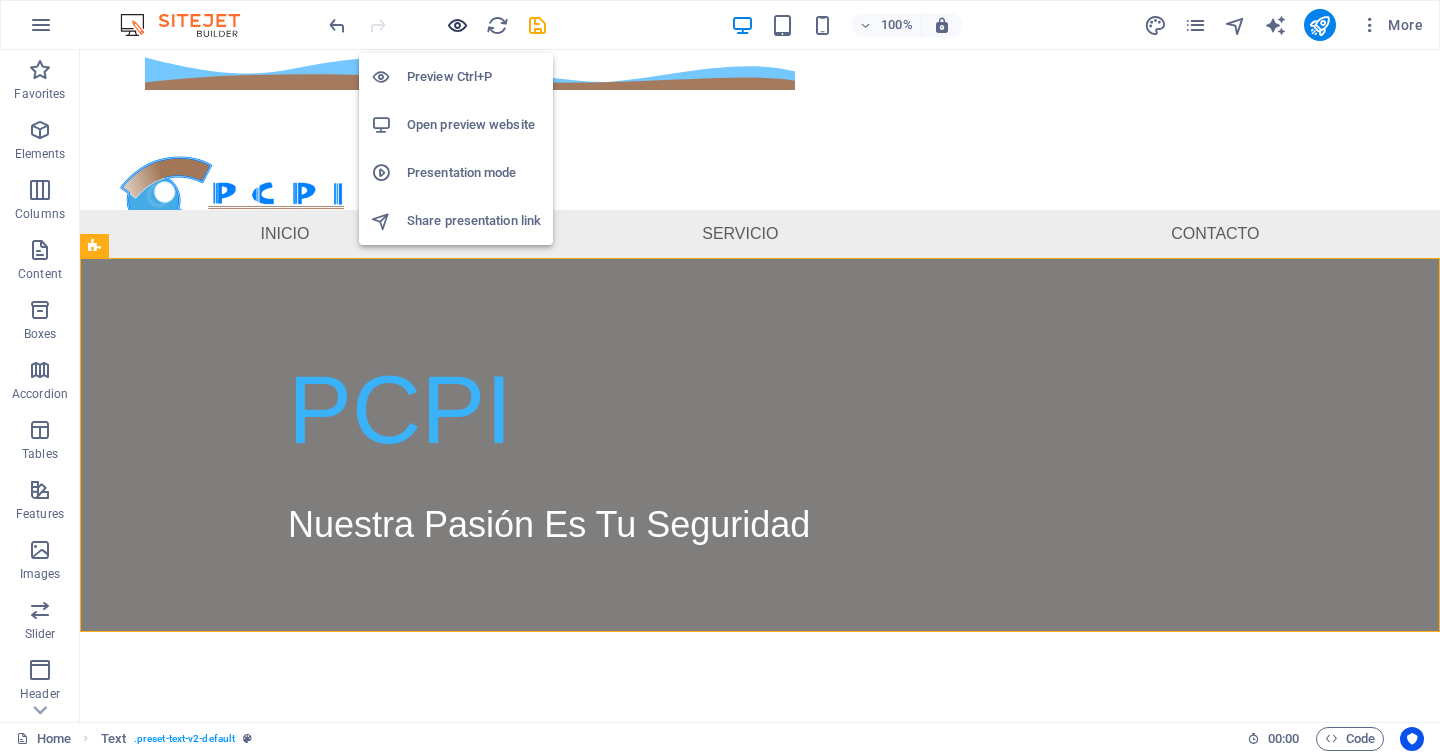 click at bounding box center [457, 25] 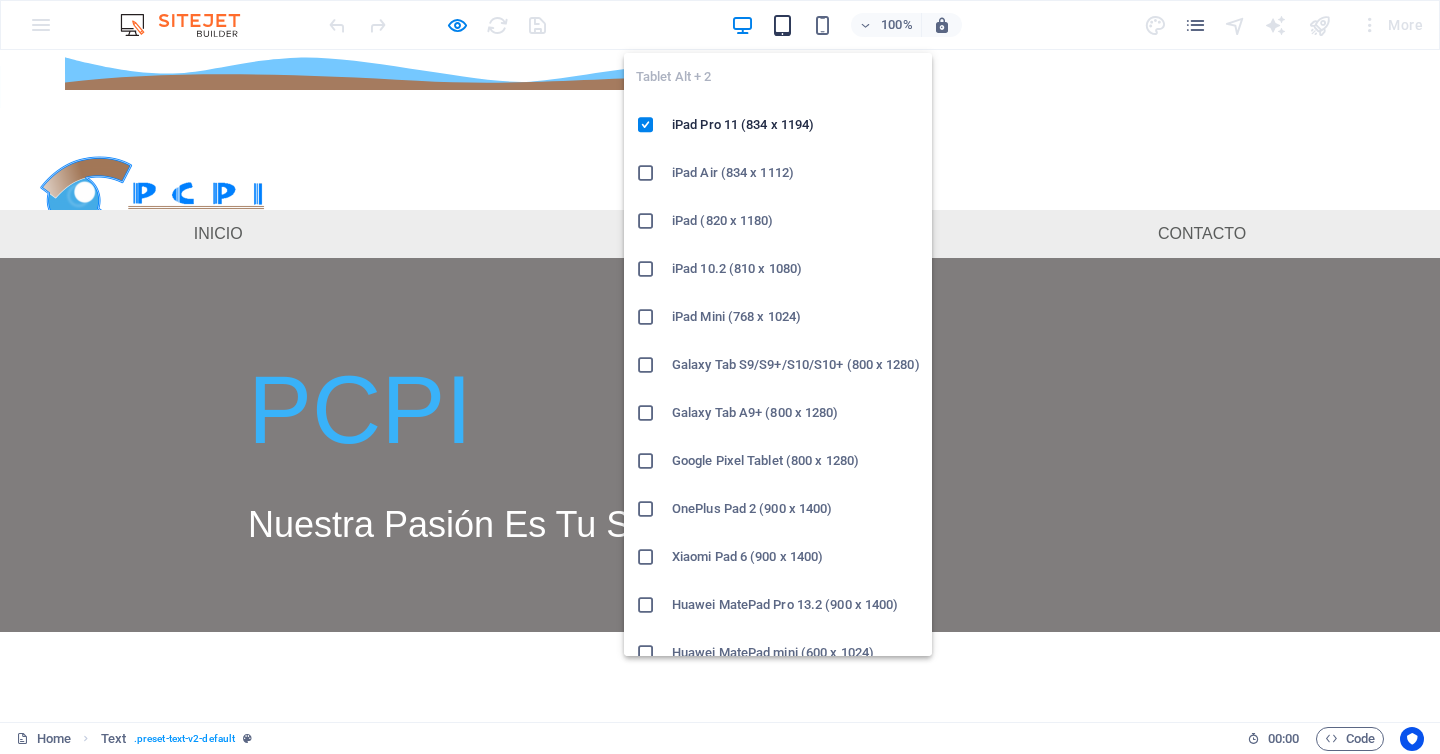 click at bounding box center (782, 25) 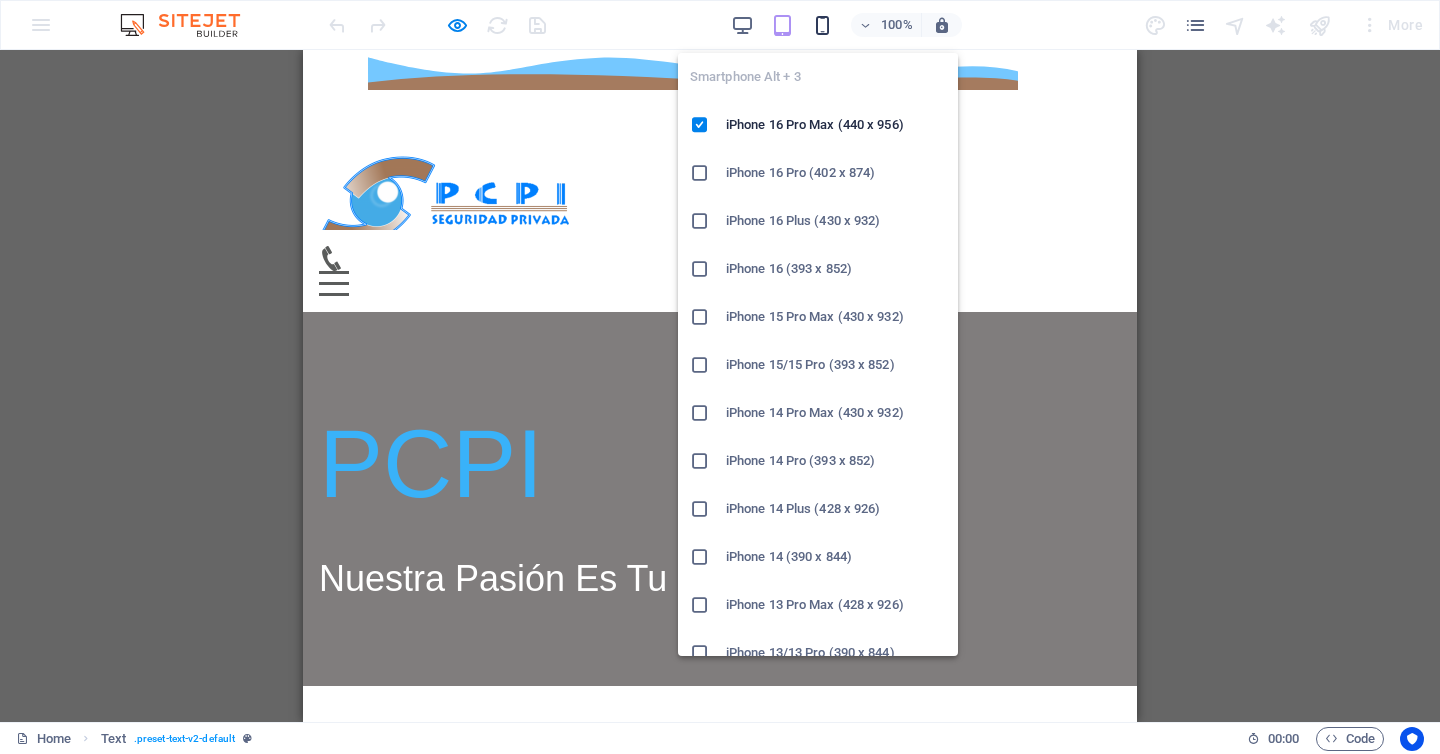 click at bounding box center (822, 25) 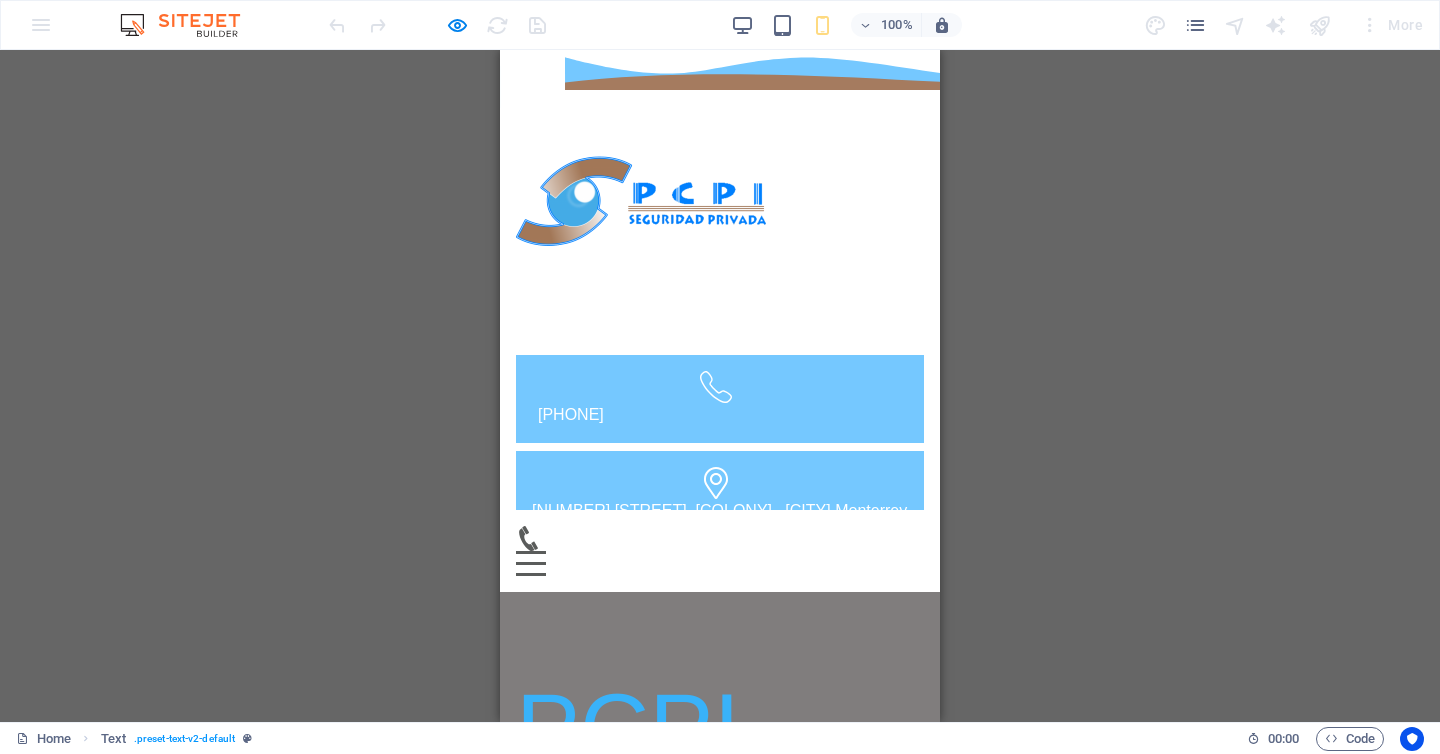 scroll, scrollTop: 241, scrollLeft: 0, axis: vertical 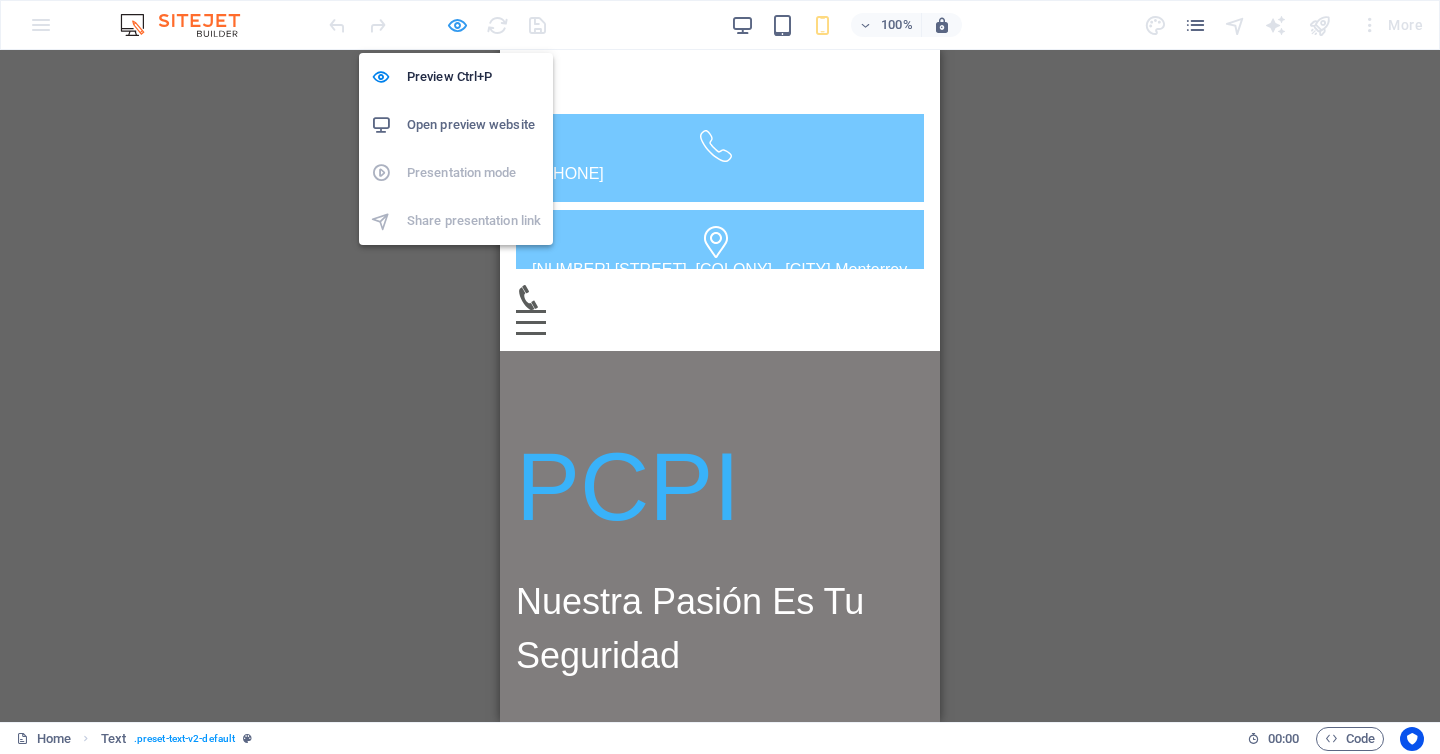 click at bounding box center (457, 25) 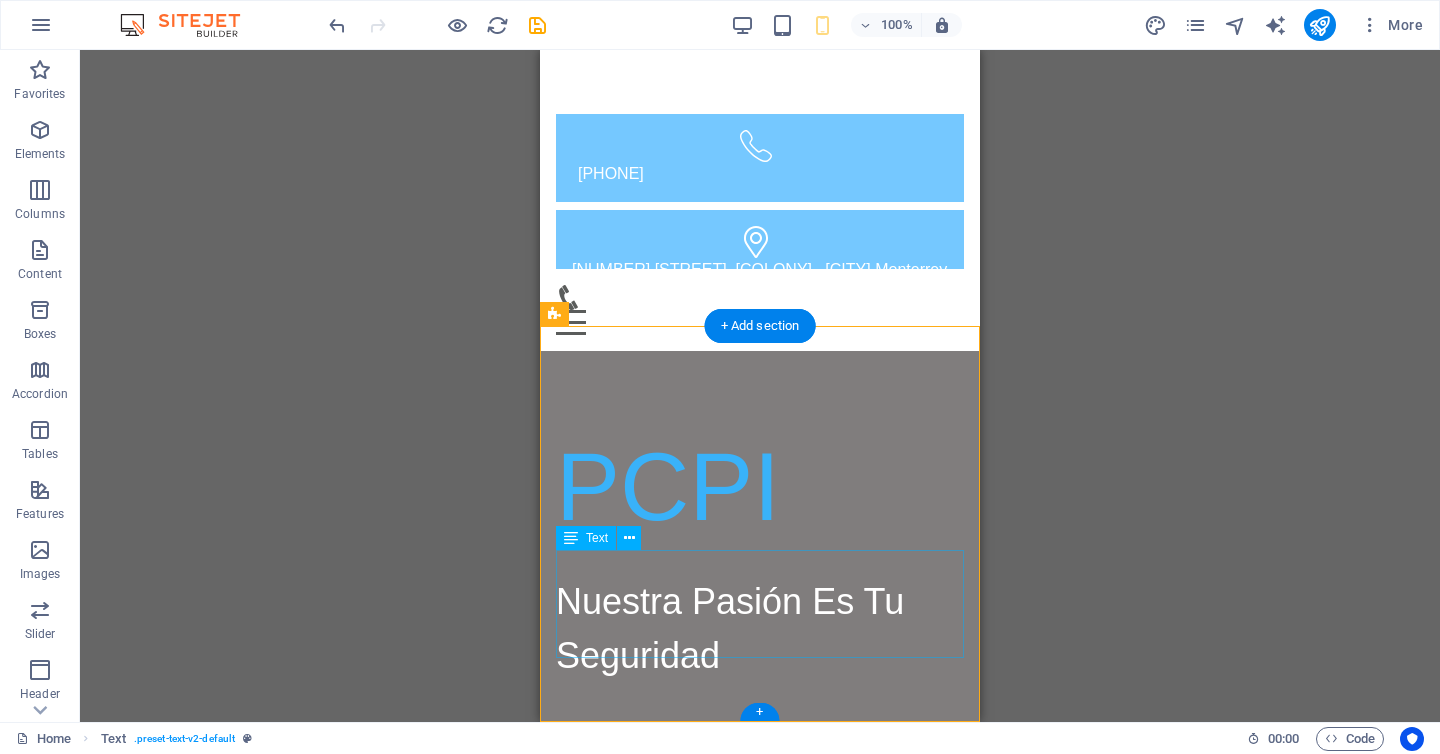 click on "Nuestra Pasión Es Tu Seguridad" at bounding box center [760, 629] 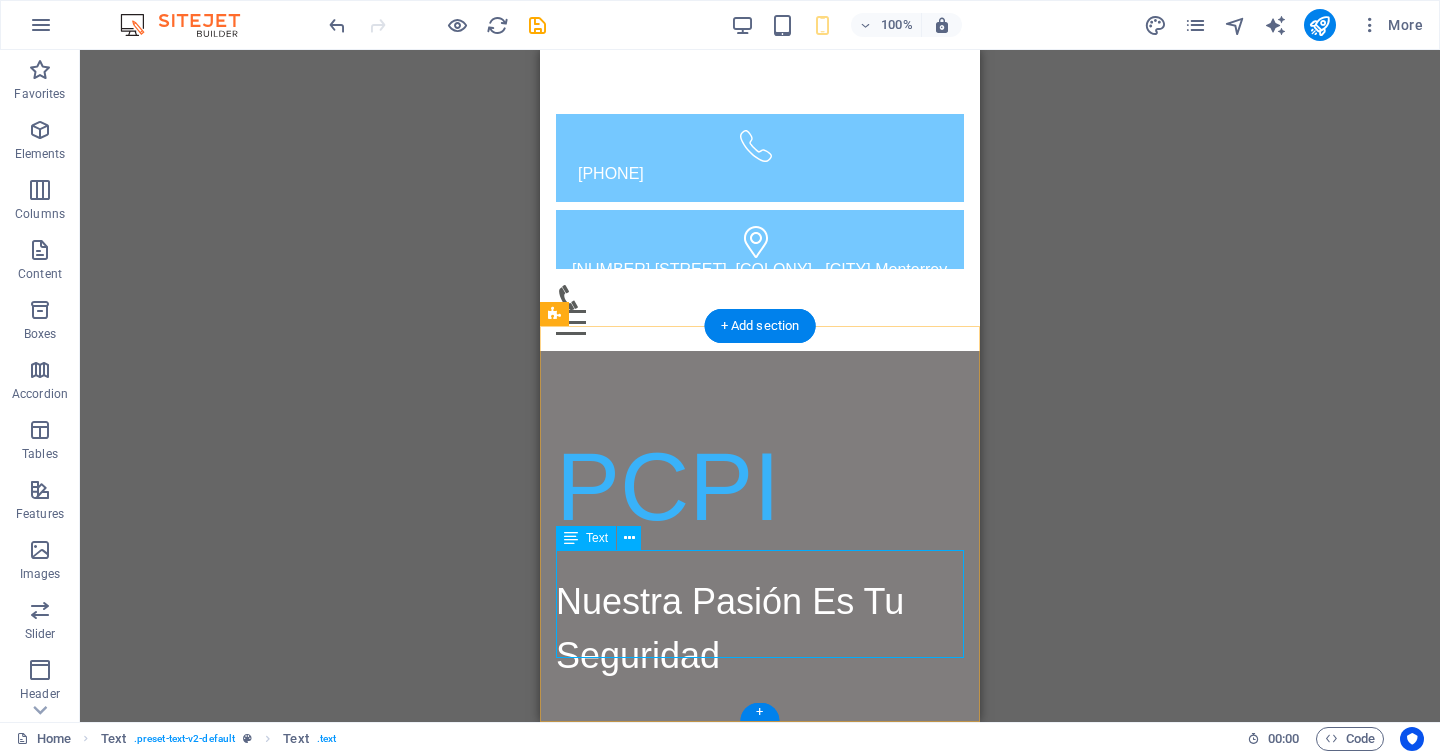 click on "Nuestra Pasión Es Tu Seguridad" at bounding box center (760, 629) 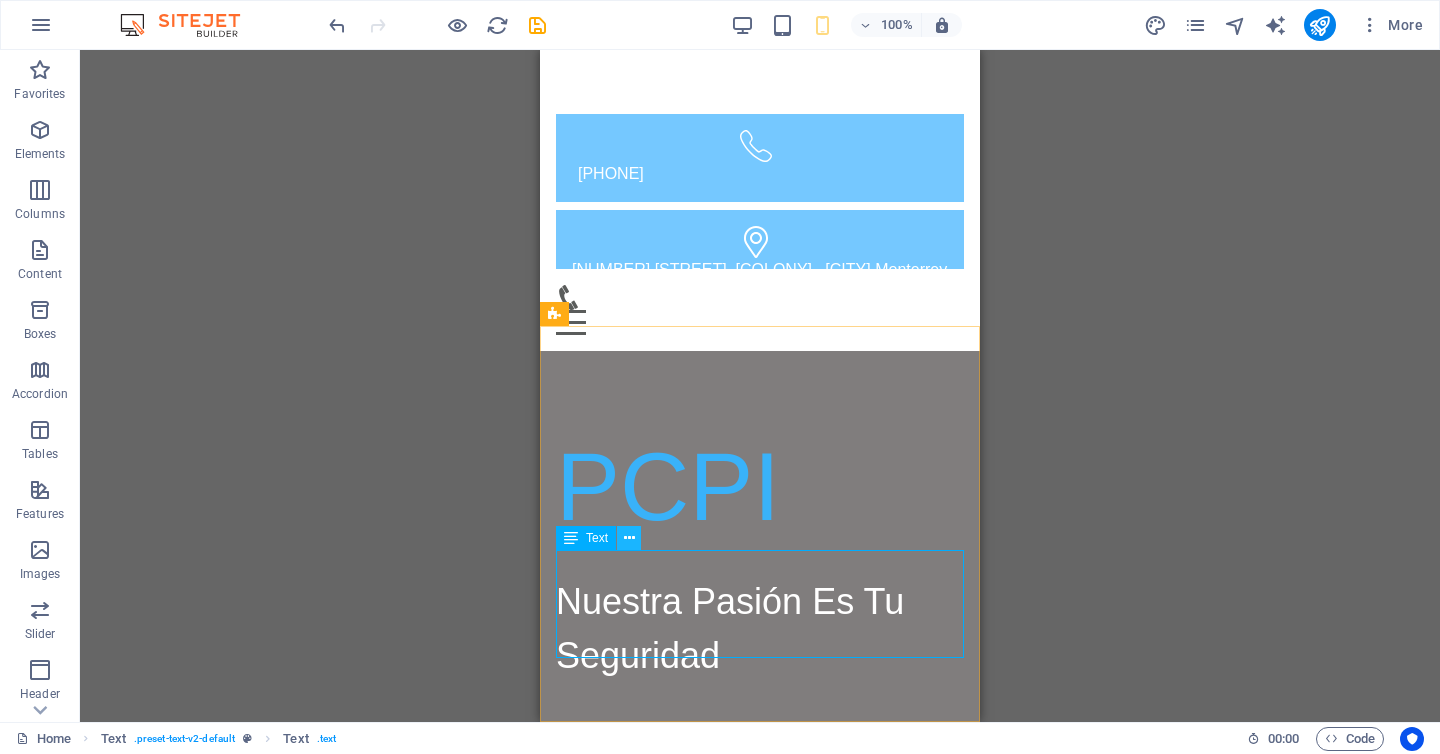 click at bounding box center [629, 538] 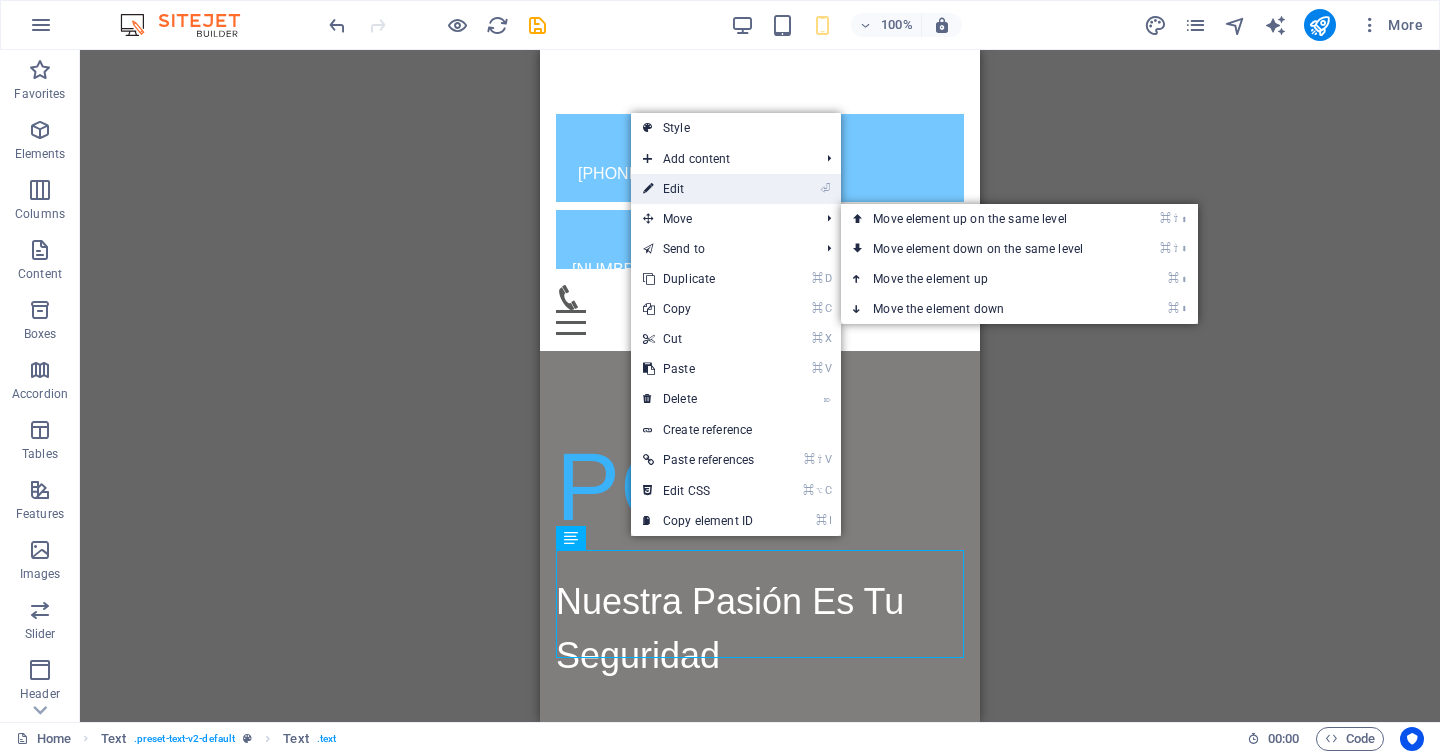 click on "⏎  Edit" at bounding box center [698, 189] 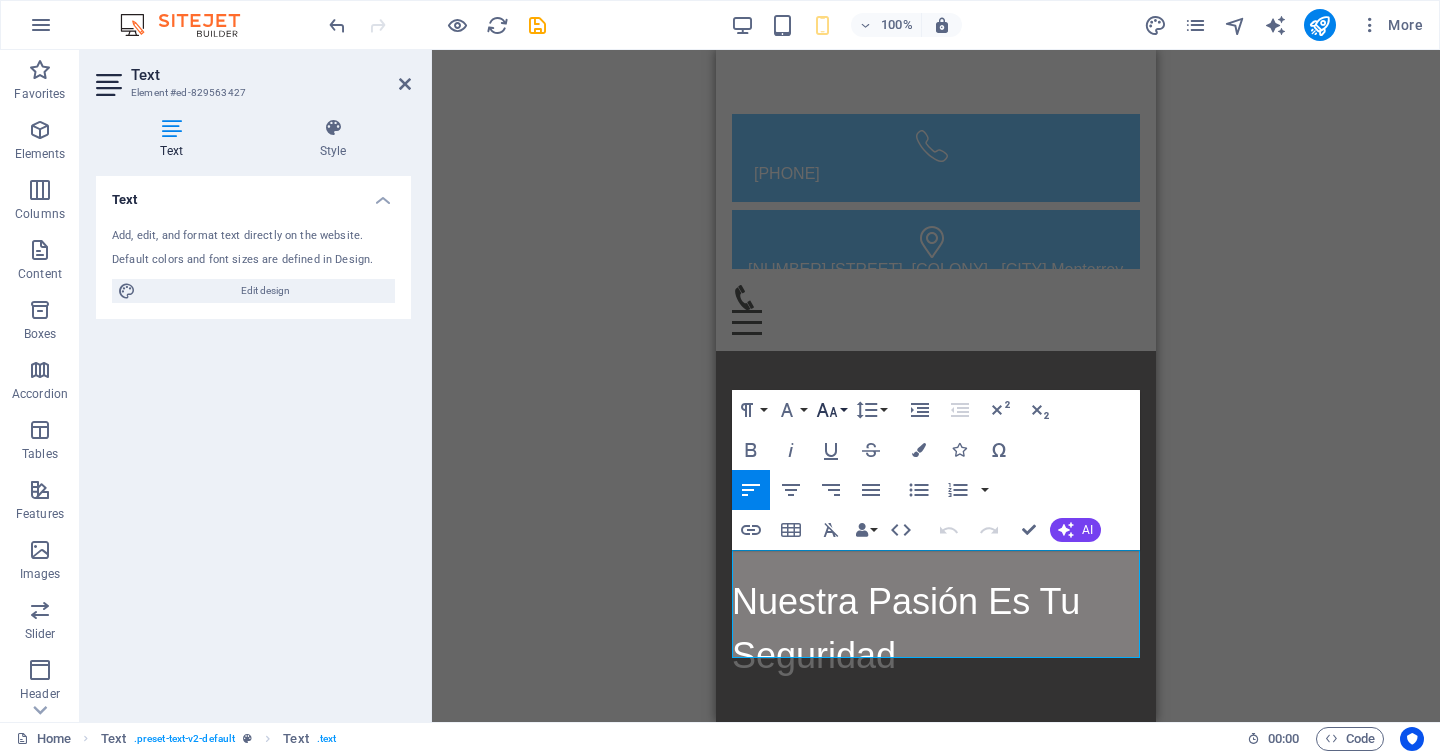 click on "Font Size" at bounding box center (831, 410) 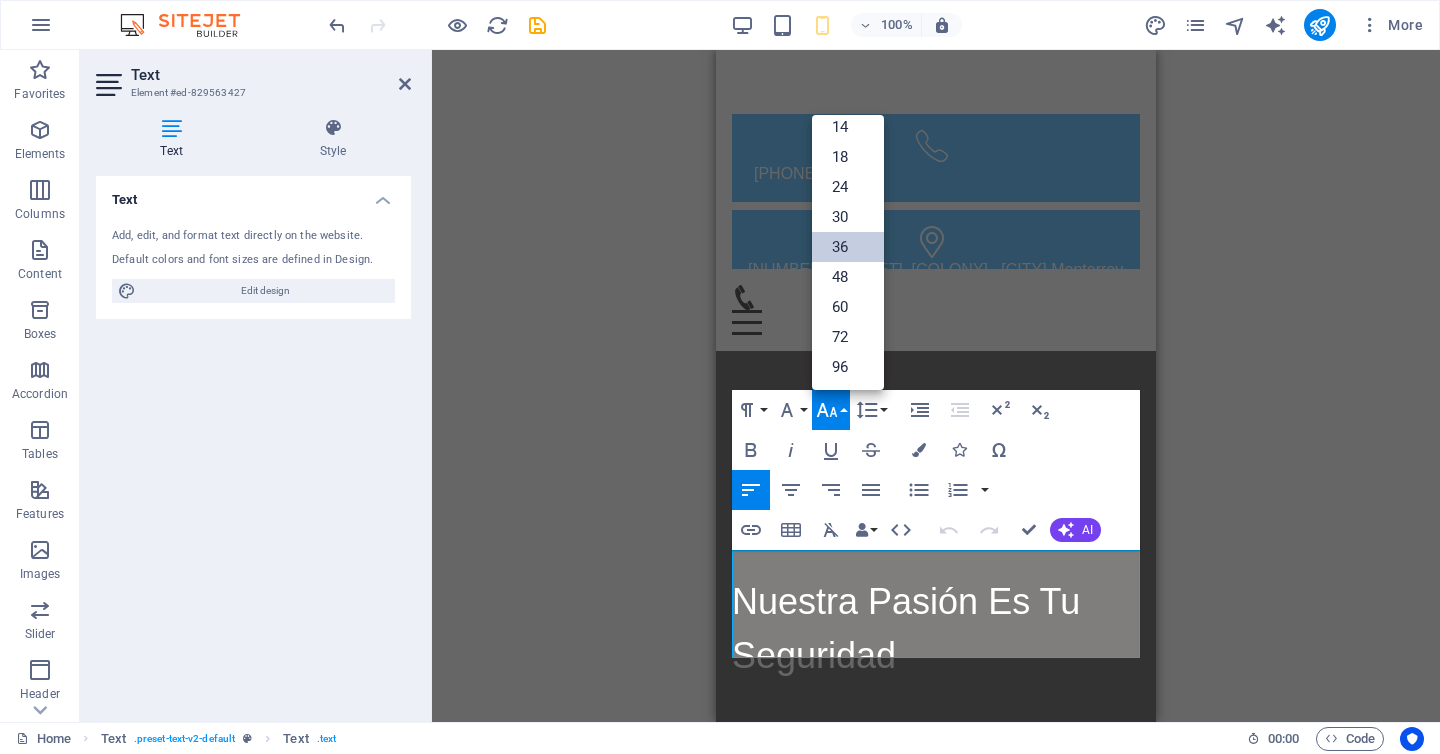 scroll, scrollTop: 161, scrollLeft: 0, axis: vertical 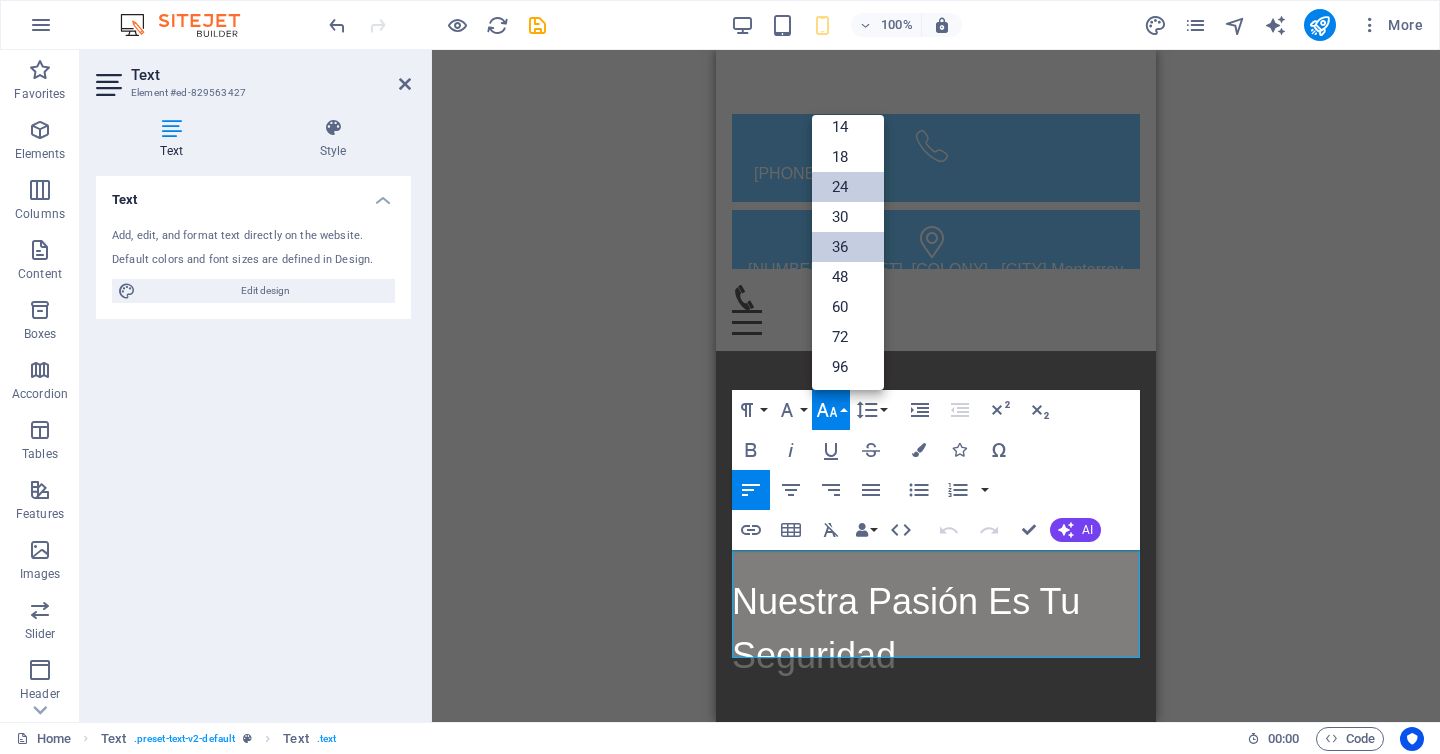 click on "24" at bounding box center (848, 187) 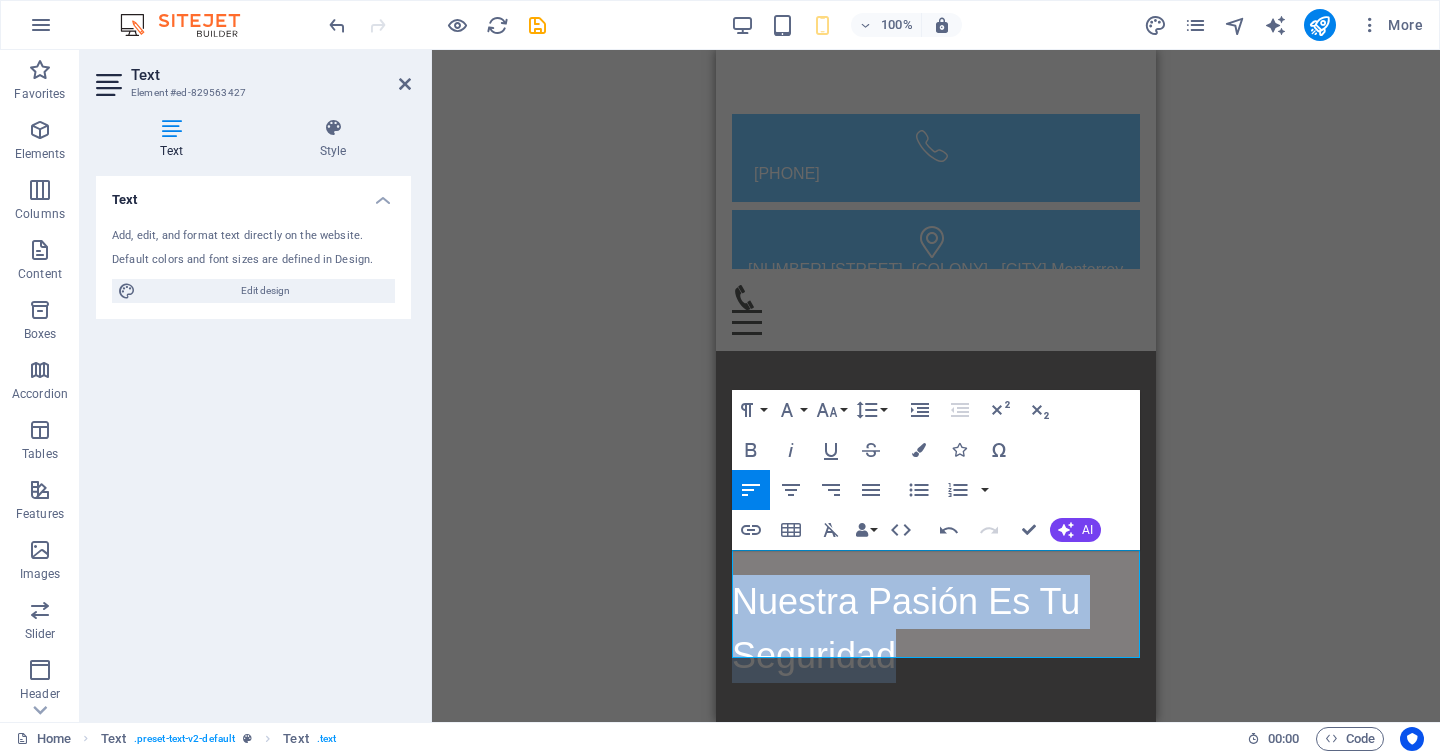 drag, startPoint x: 921, startPoint y: 638, endPoint x: 657, endPoint y: 543, distance: 280.57263 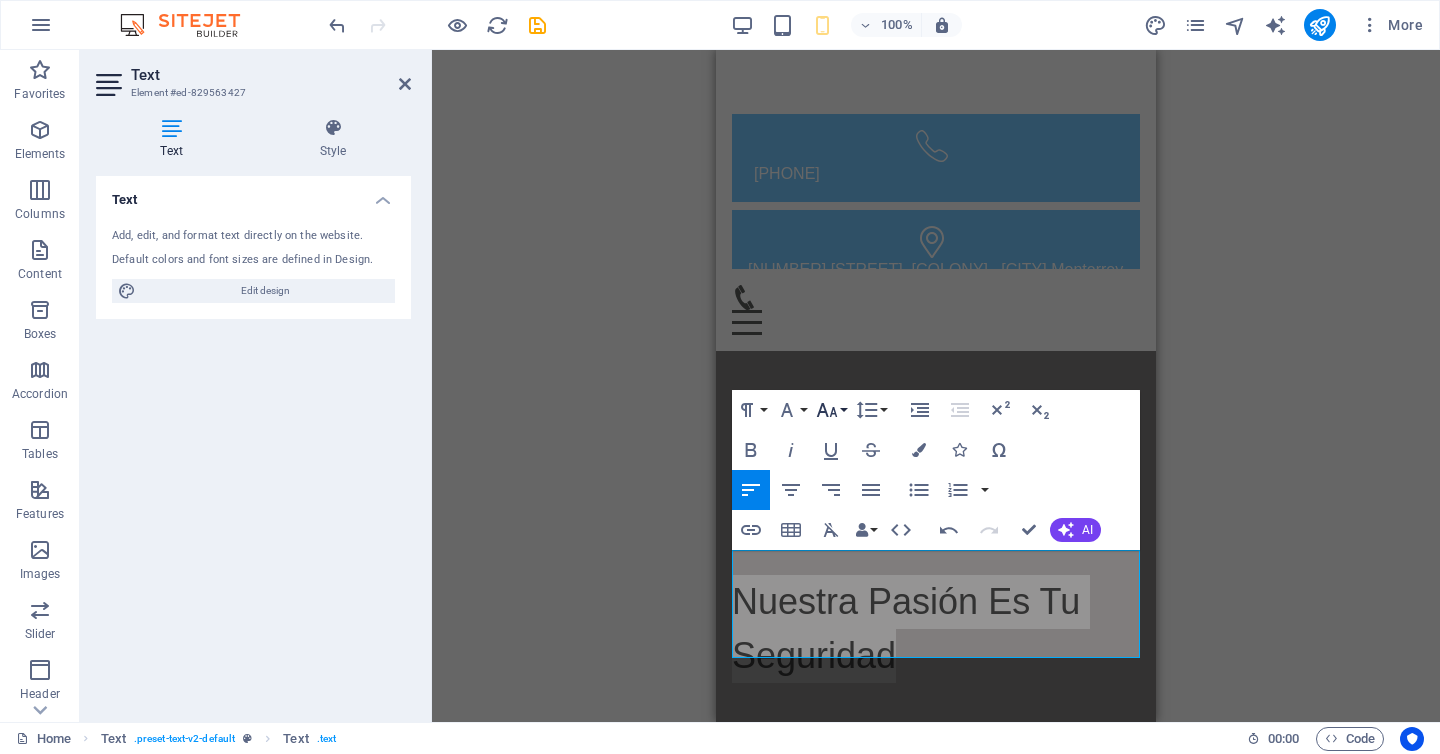 click 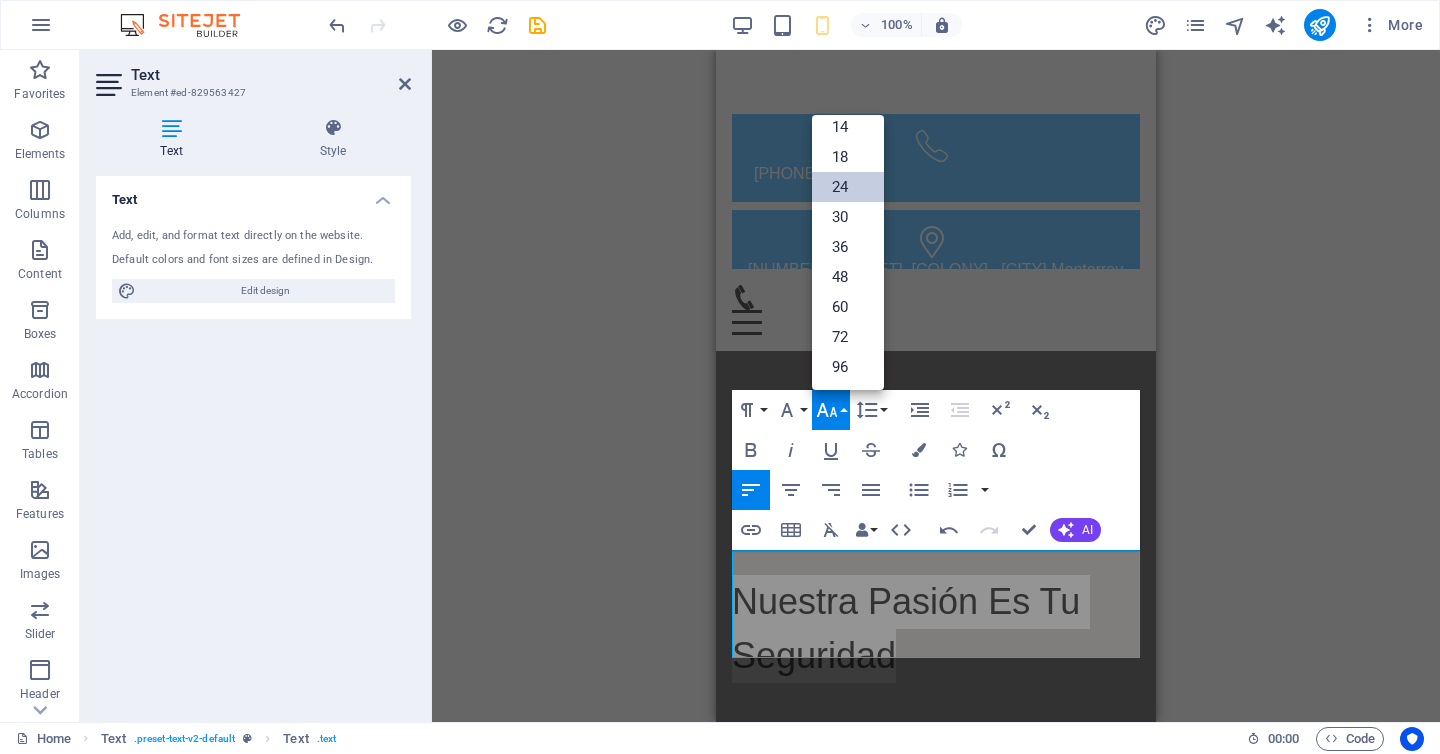 scroll, scrollTop: 161, scrollLeft: 0, axis: vertical 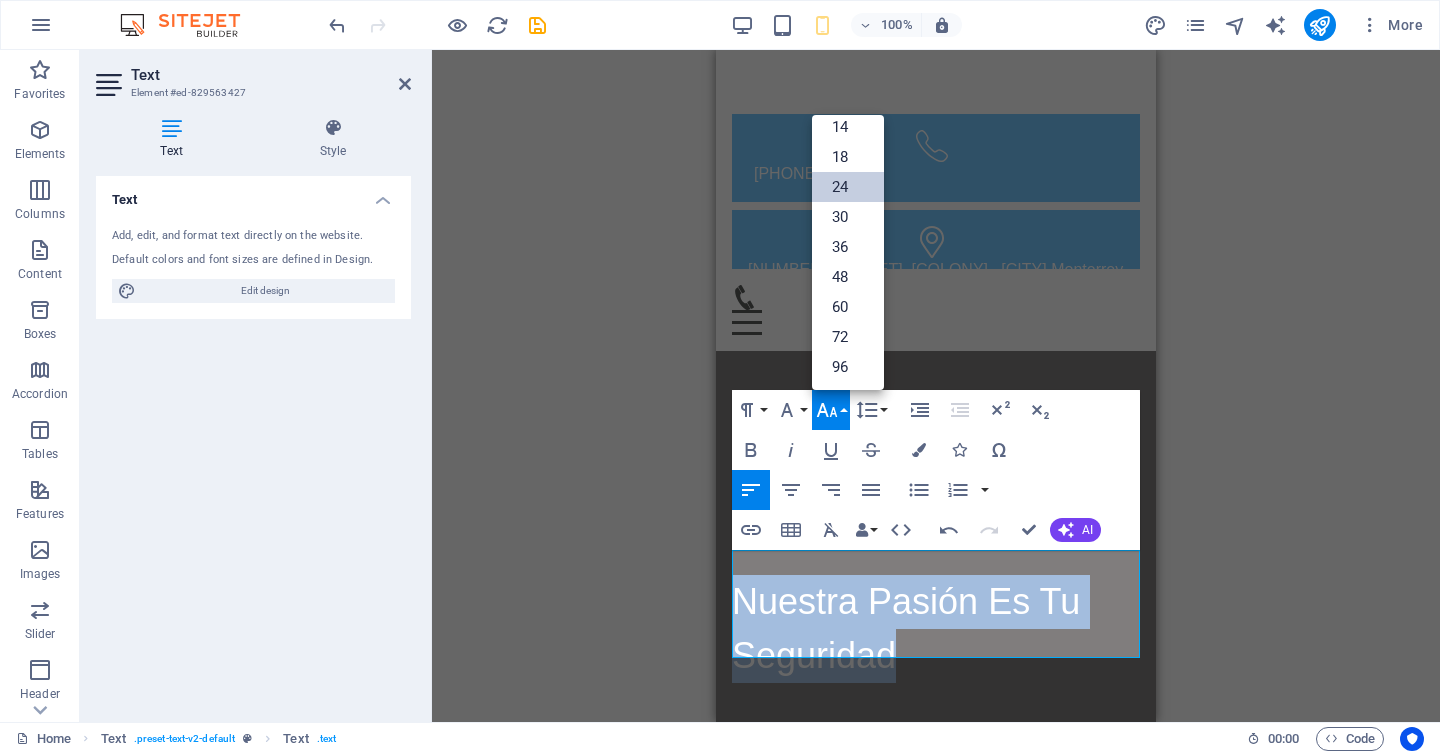 click on "24" at bounding box center (848, 187) 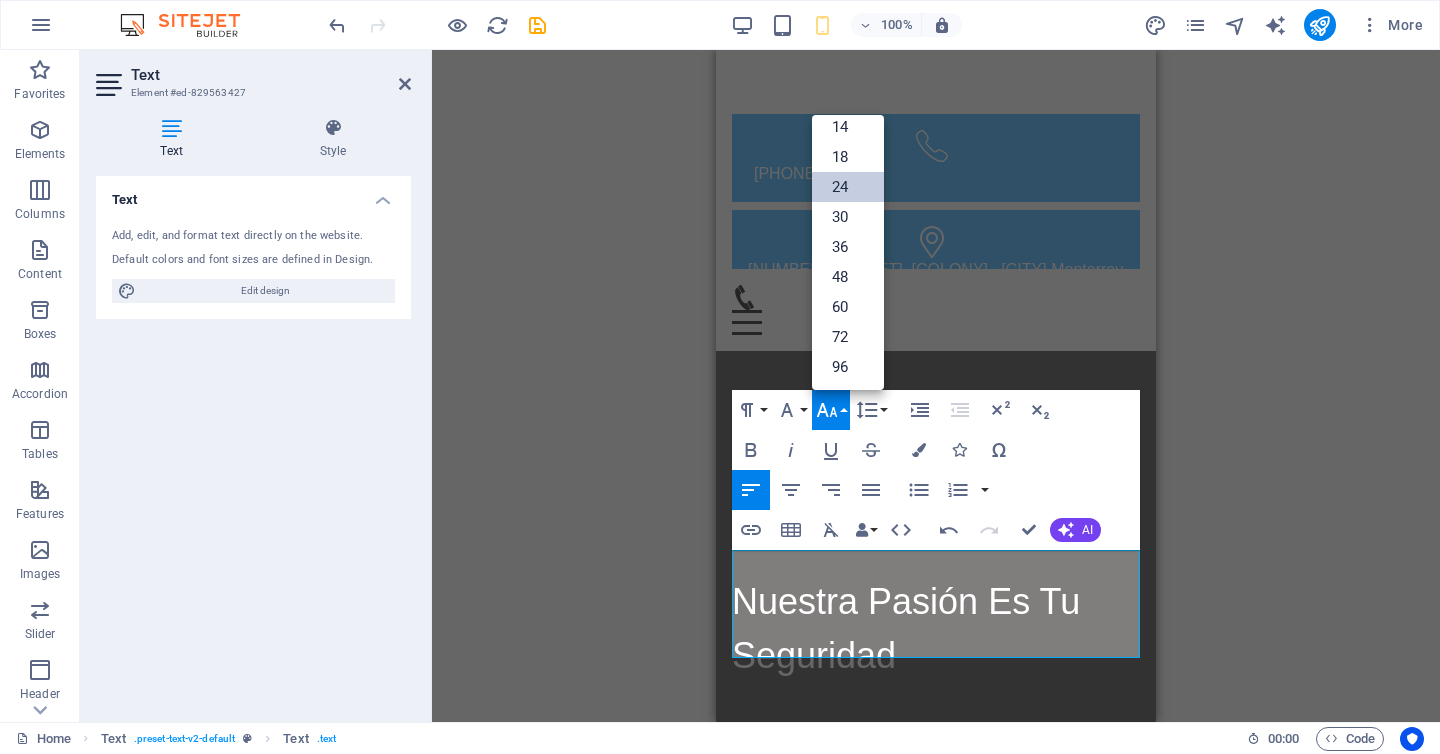 scroll, scrollTop: 169, scrollLeft: 0, axis: vertical 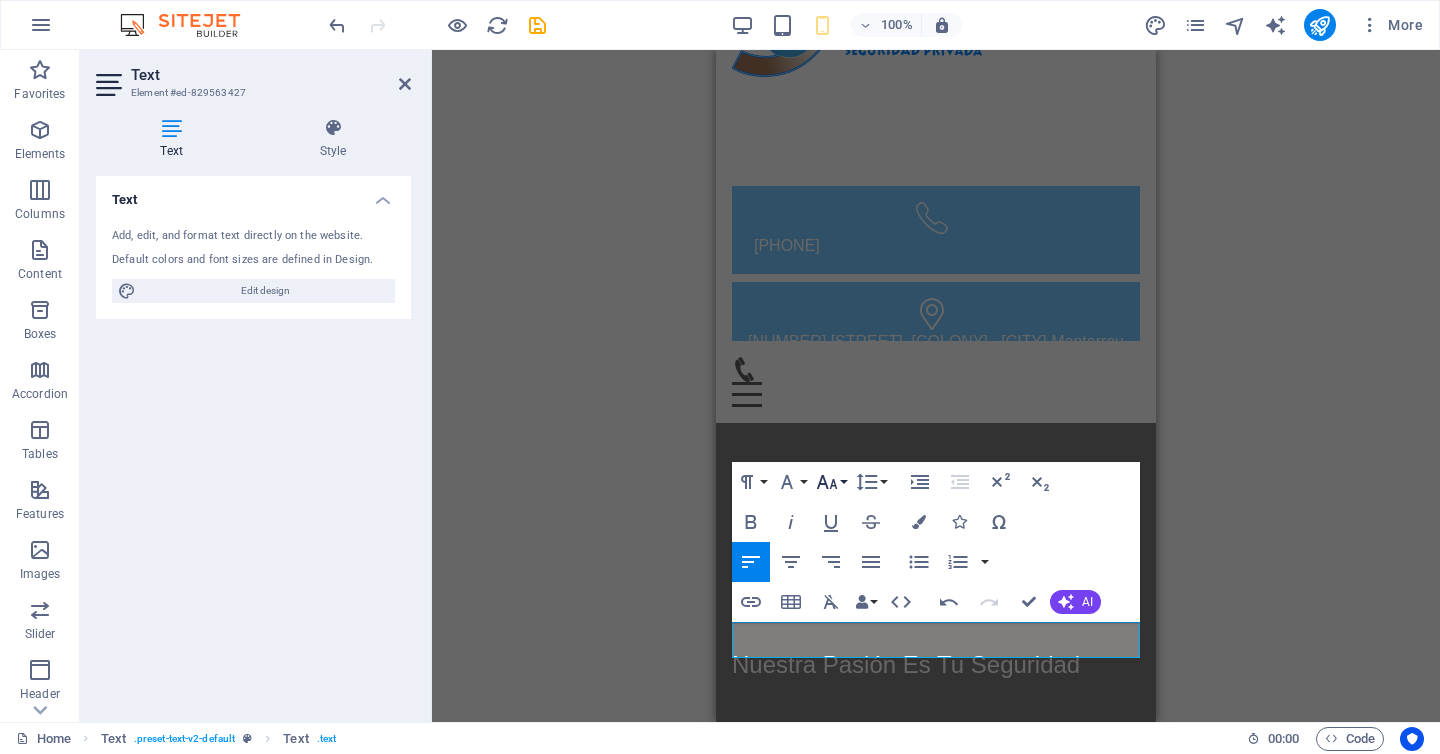 click 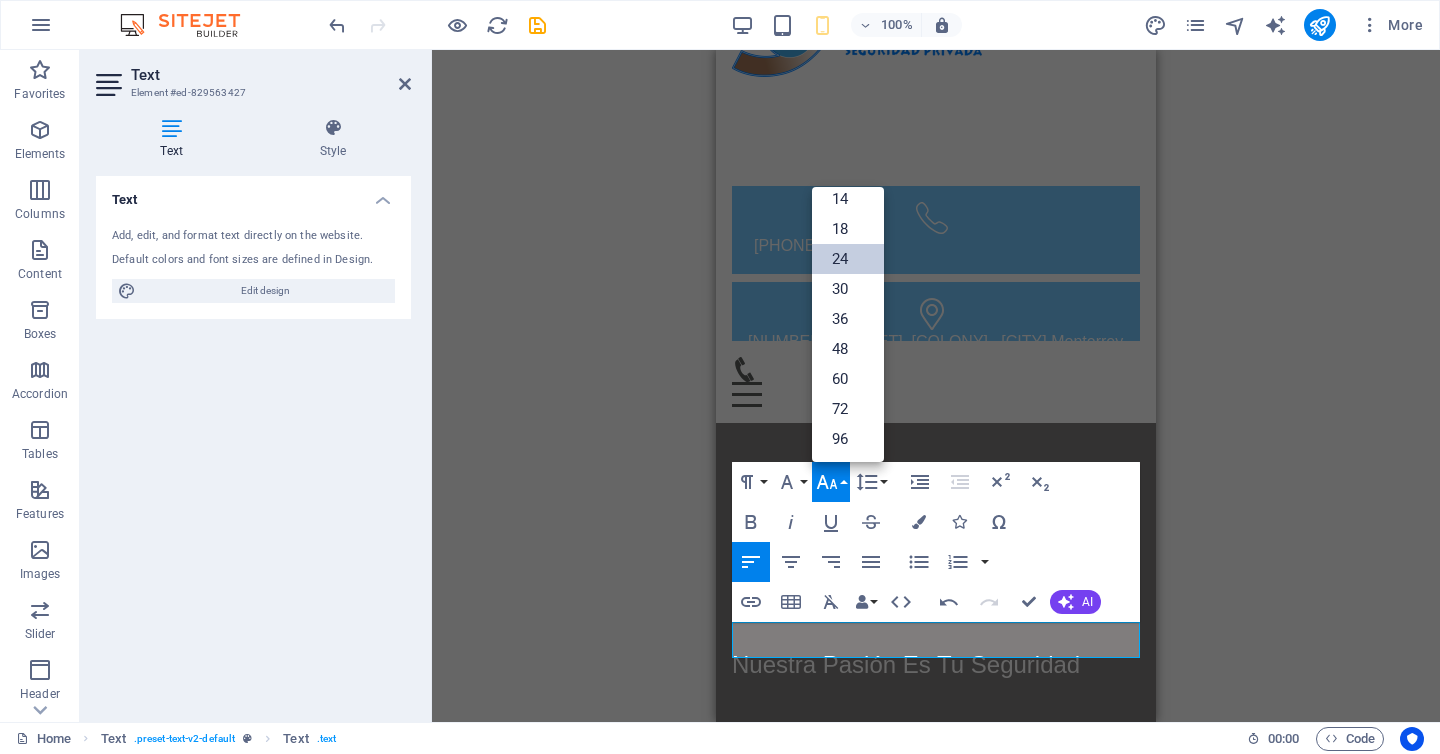 scroll, scrollTop: 161, scrollLeft: 0, axis: vertical 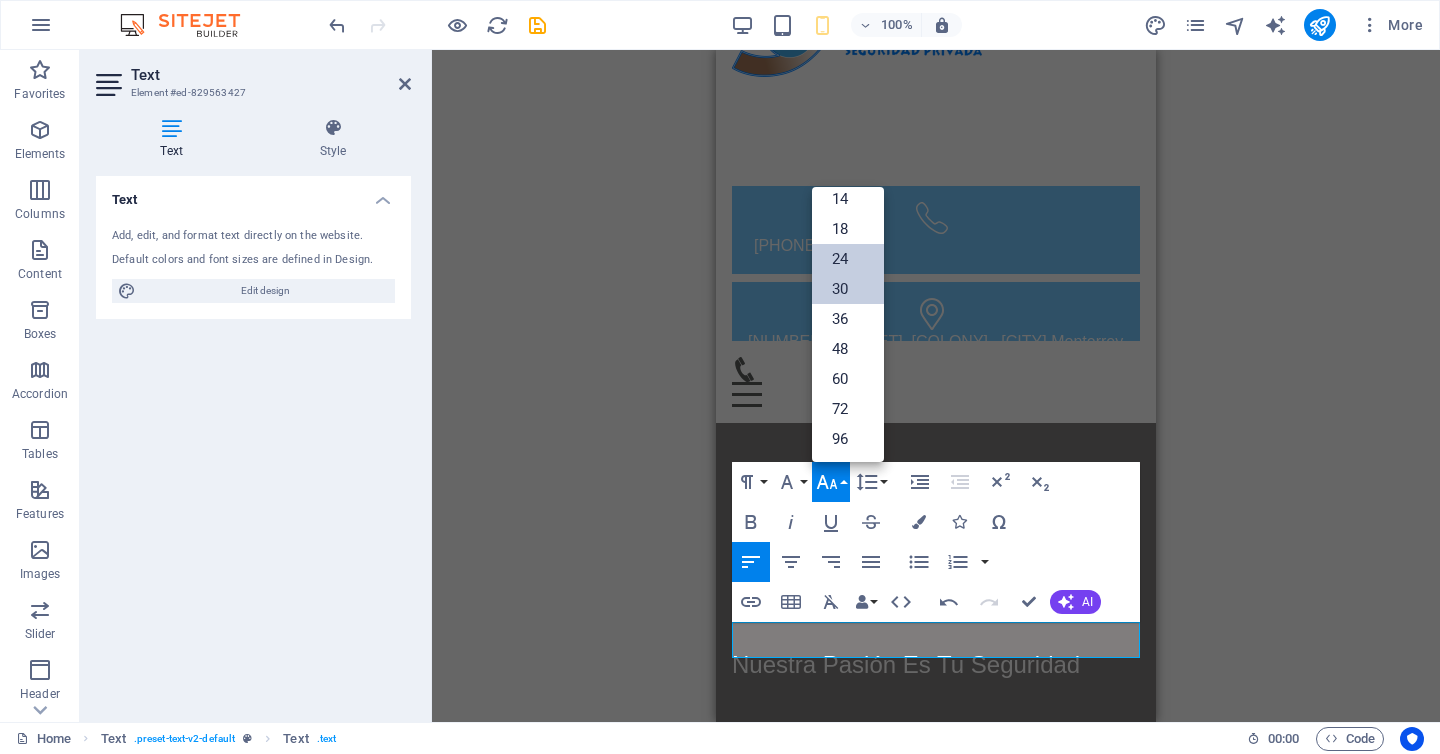 click on "30" at bounding box center [848, 289] 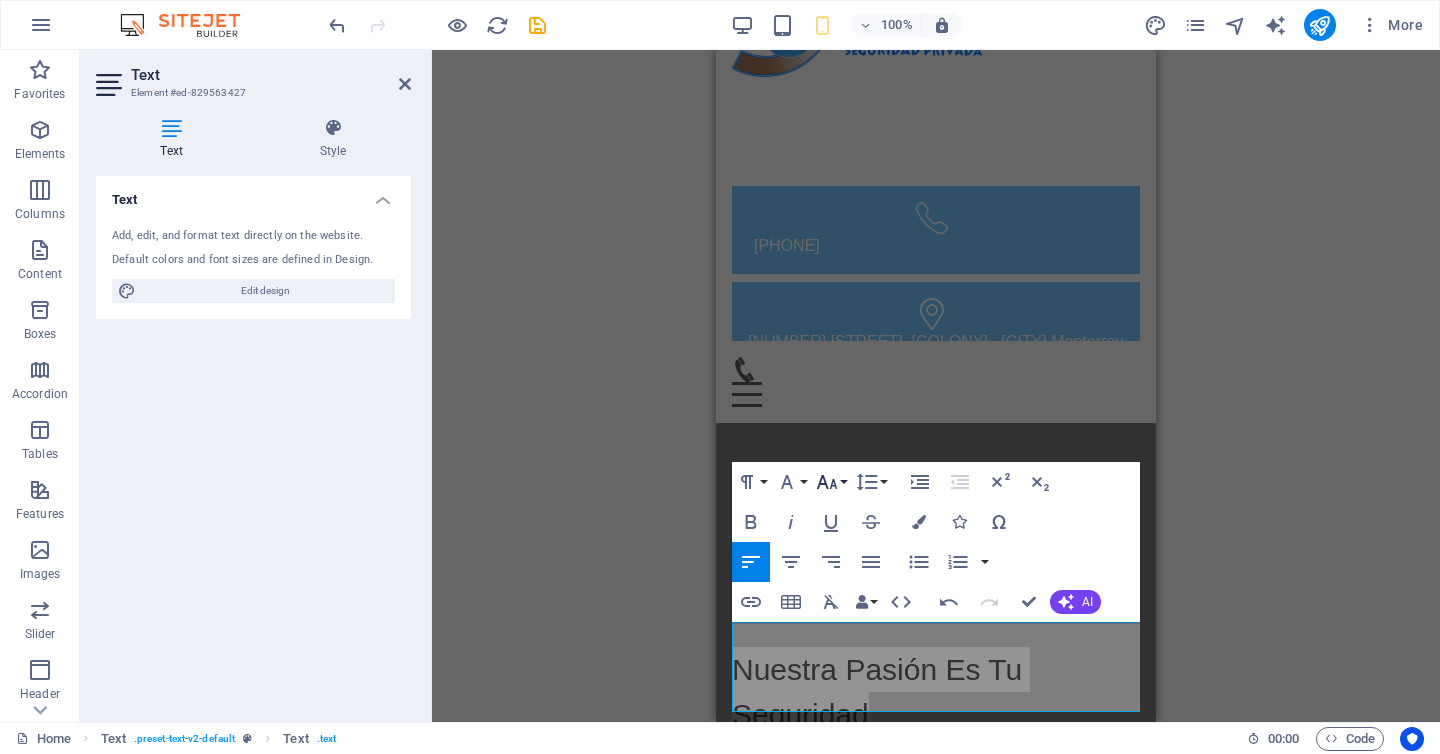 click 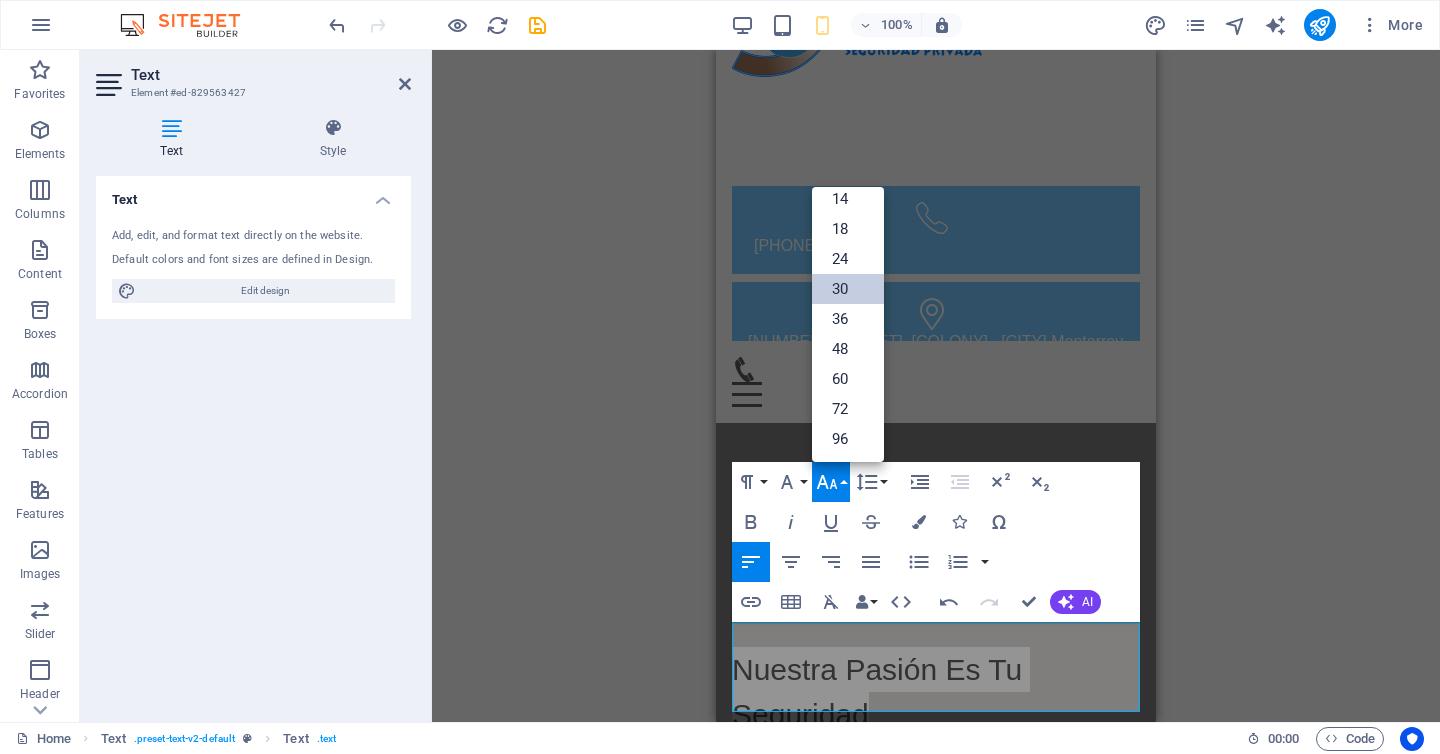 scroll, scrollTop: 161, scrollLeft: 0, axis: vertical 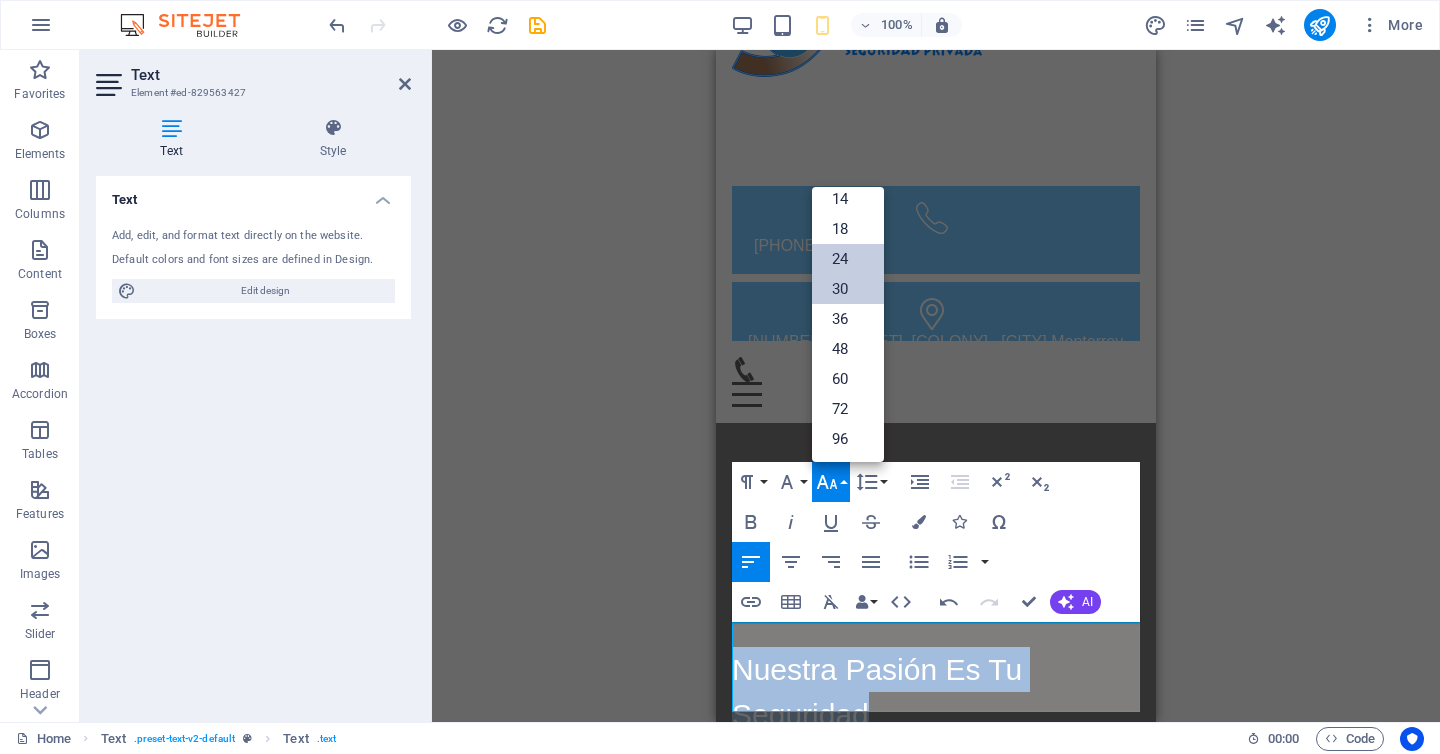 click on "24" at bounding box center [848, 259] 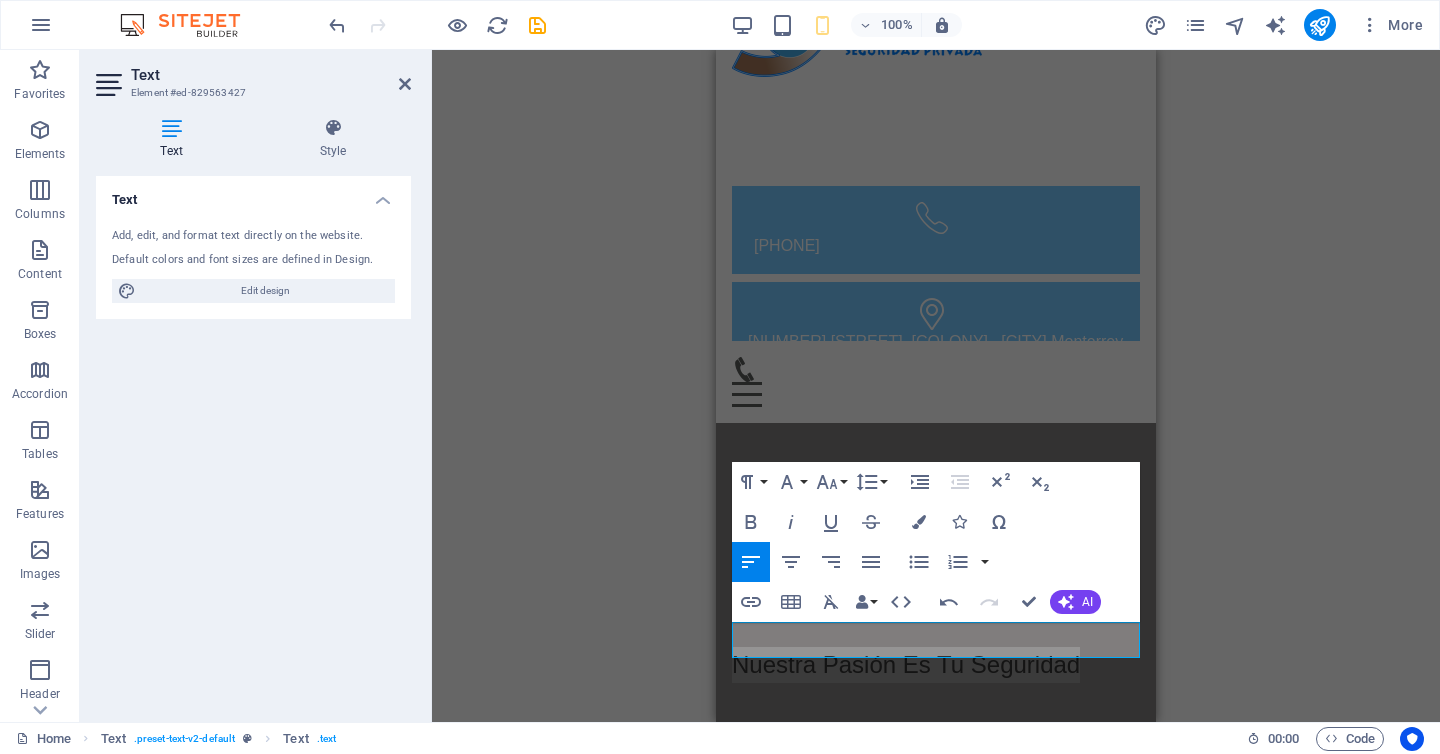 click on "Info Bar extended   Container   Container   Logo   Container   Container   Text   Icon   Text   Menu Bar   Menu Bar   Logo   Menu   Menu Bar   Container   Menu Bar   Menu Bar   Menu   HTML   Menu Bar   Menu Bar   Logo   Icon   Menu Bar   Container   Menu Bar   Menu   Icon   Menu Bar   Menu Bar   Container   Menu Bar   Menu   Text   H2   Spacer   Text   Text   Text   H2   Spacer   Icon   Text Paragraph Format Normal Heading 1 Heading 2 Heading 3 Heading 4 Heading 5 Heading 6 Code Font Family Arial Georgia Impact Tahoma Times New Roman Verdana Font Size 8 9 10 11 12 14 18 24 30 36 48 60 72 96 Line Height Default Single 1.15 1.5 Double Increase Indent Decrease Indent Superscript Subscript Bold Italic Underline Strikethrough Colors Icons Special Characters Align Left Align Center Align Right Align Justify Unordered List   Default Circle Disc Square    Ordered List   Default Lower Alpha Lower Greek Lower Roman Upper Alpha Upper Roman    Insert Link Insert Table Clear Formatting Data Bindings AI" at bounding box center (936, 386) 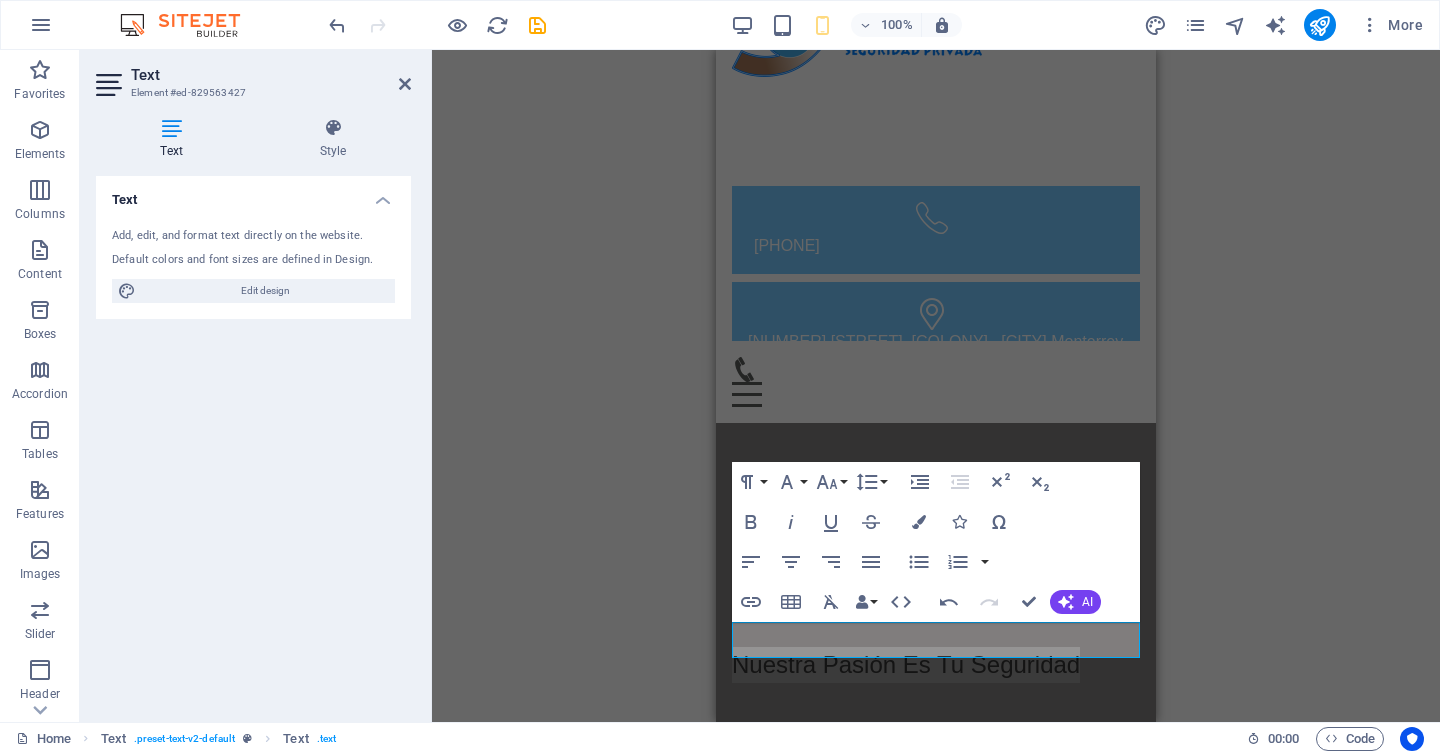 click at bounding box center (405, 84) 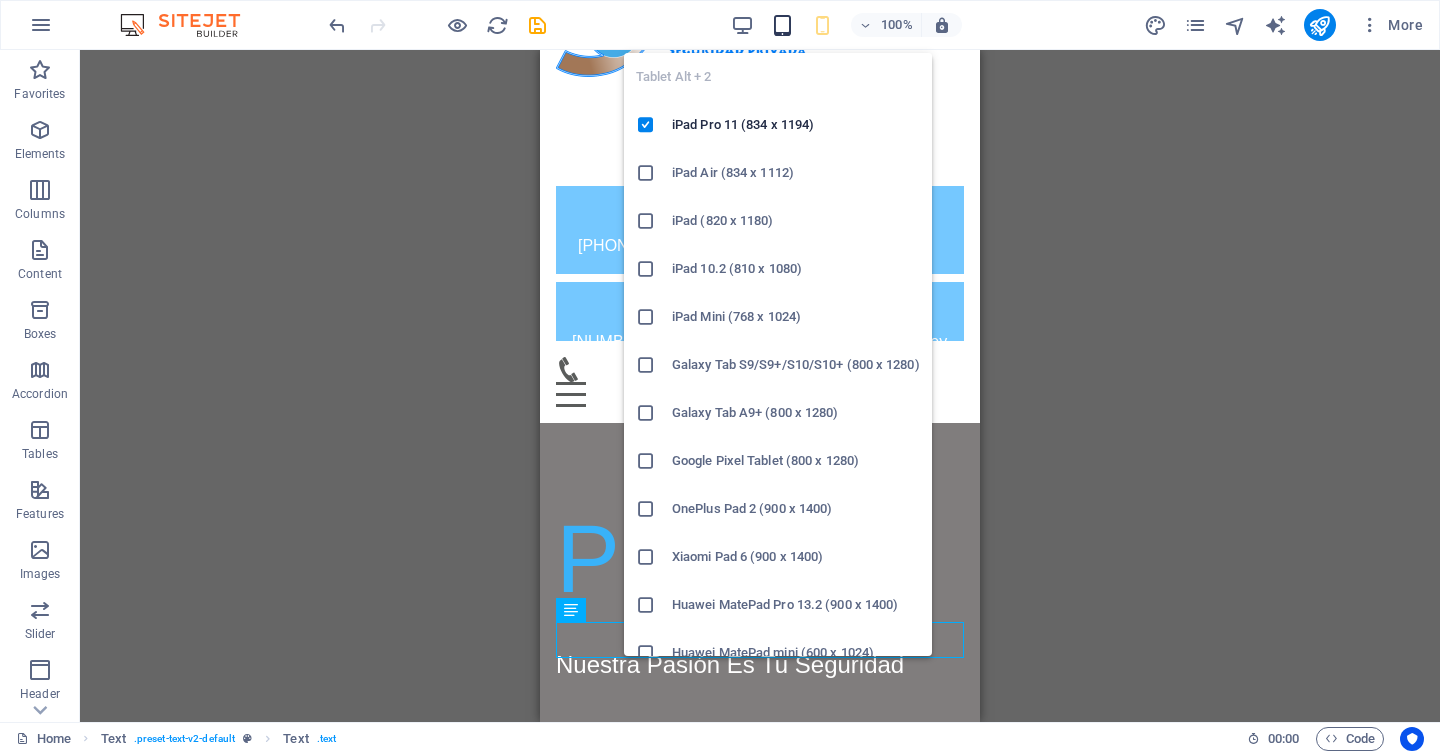 click at bounding box center (782, 25) 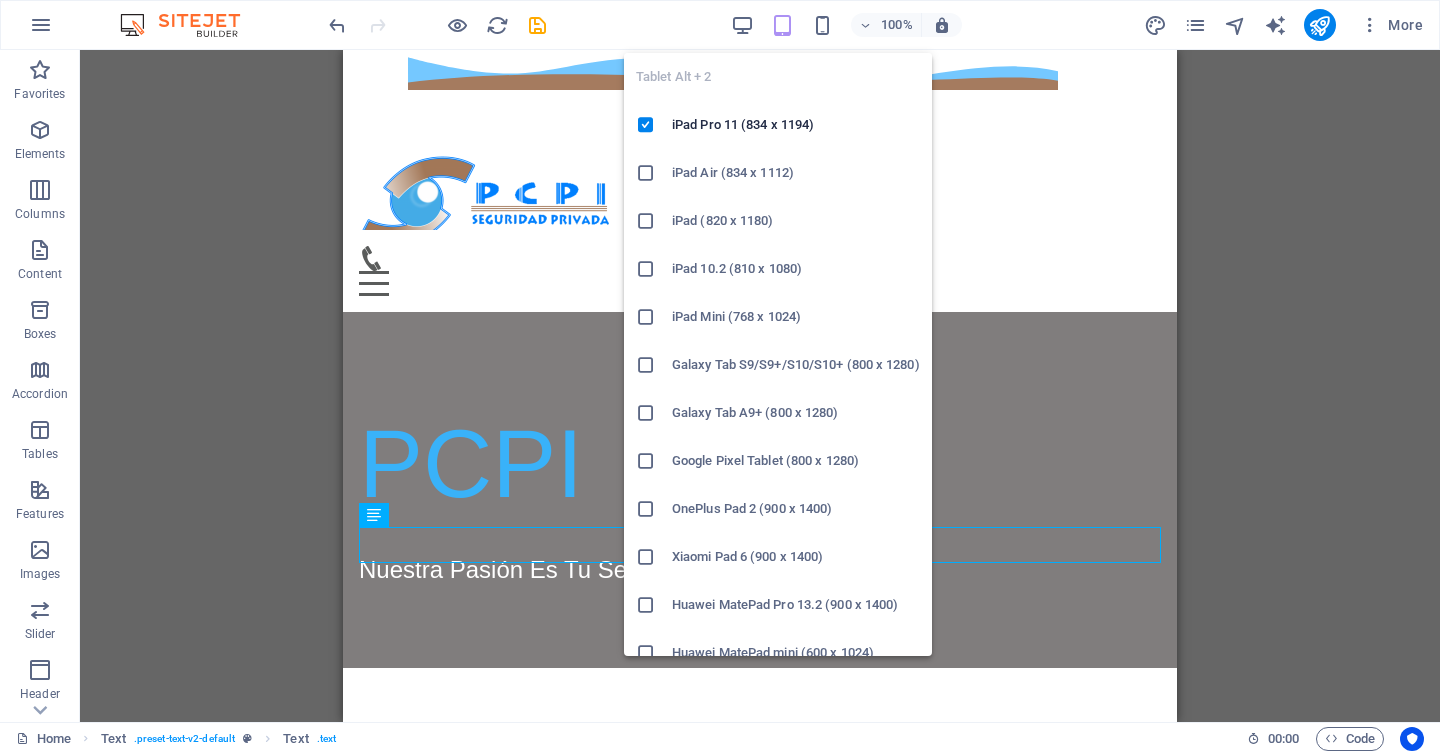 scroll, scrollTop: 0, scrollLeft: 0, axis: both 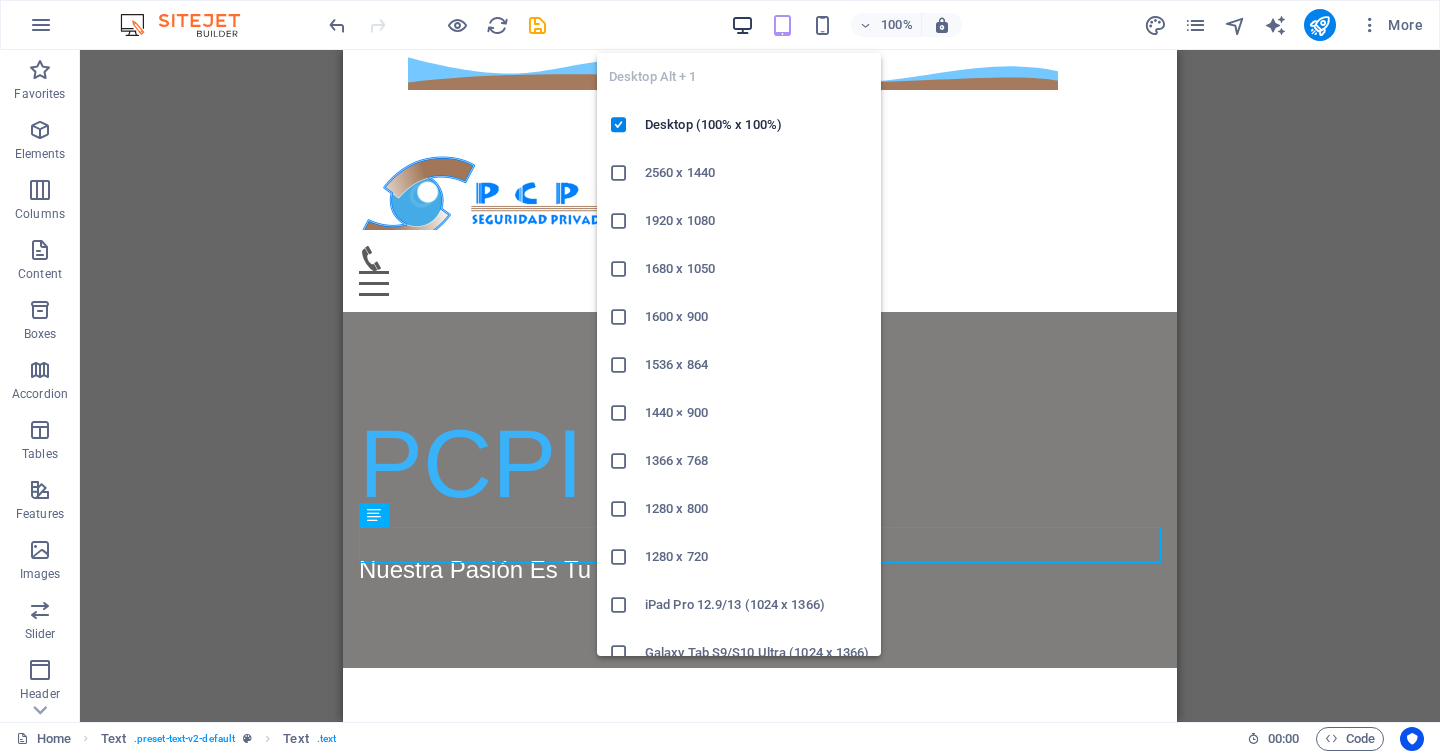 click at bounding box center [742, 25] 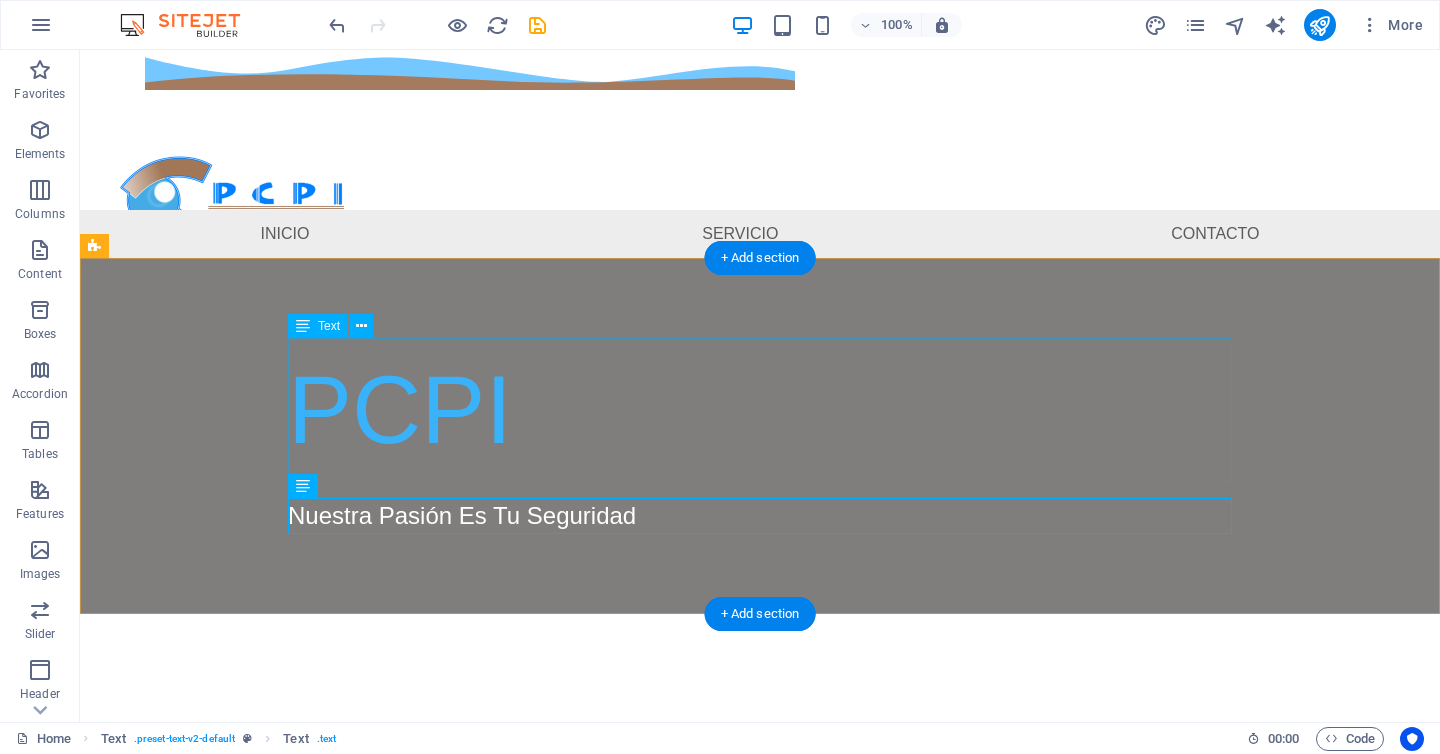click on "PCPI" at bounding box center (760, 410) 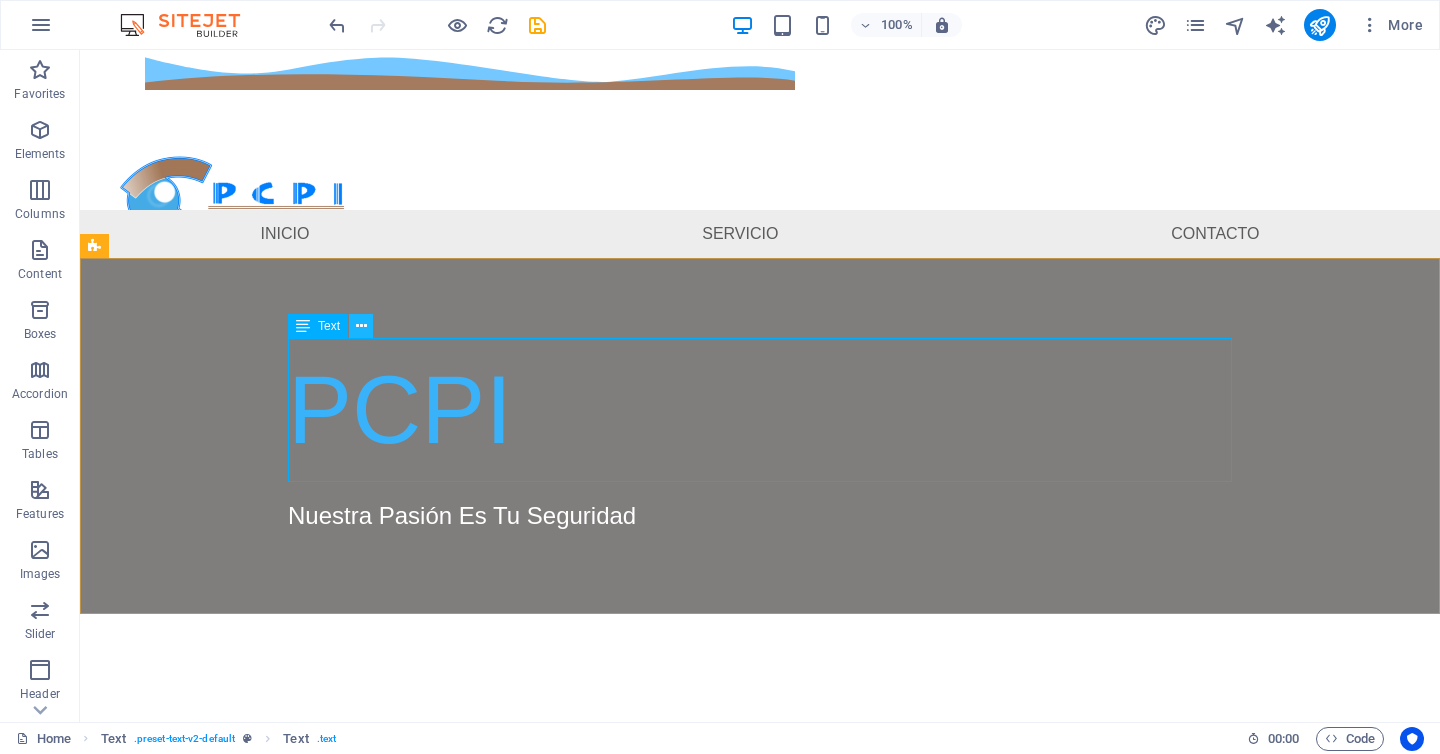 click at bounding box center [361, 326] 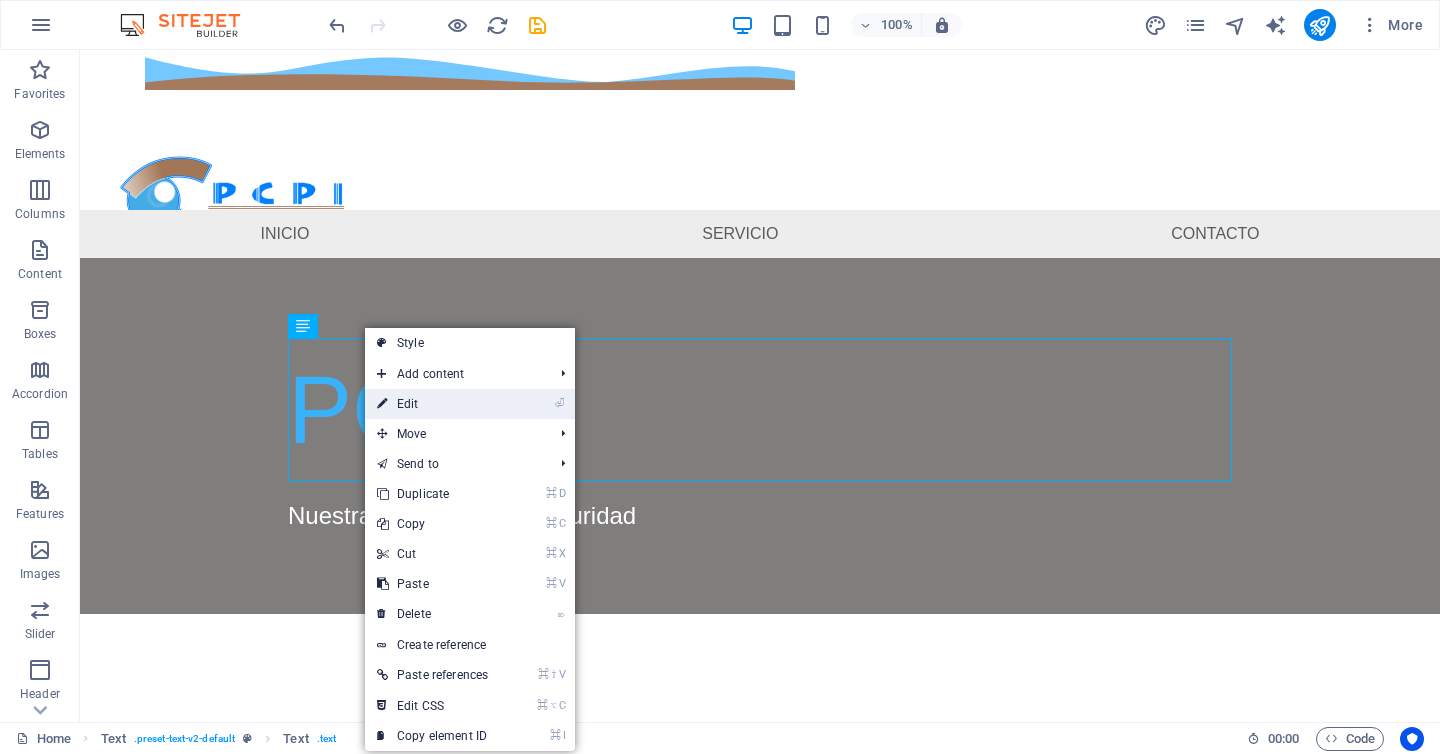 click on "⏎  Edit" at bounding box center (432, 404) 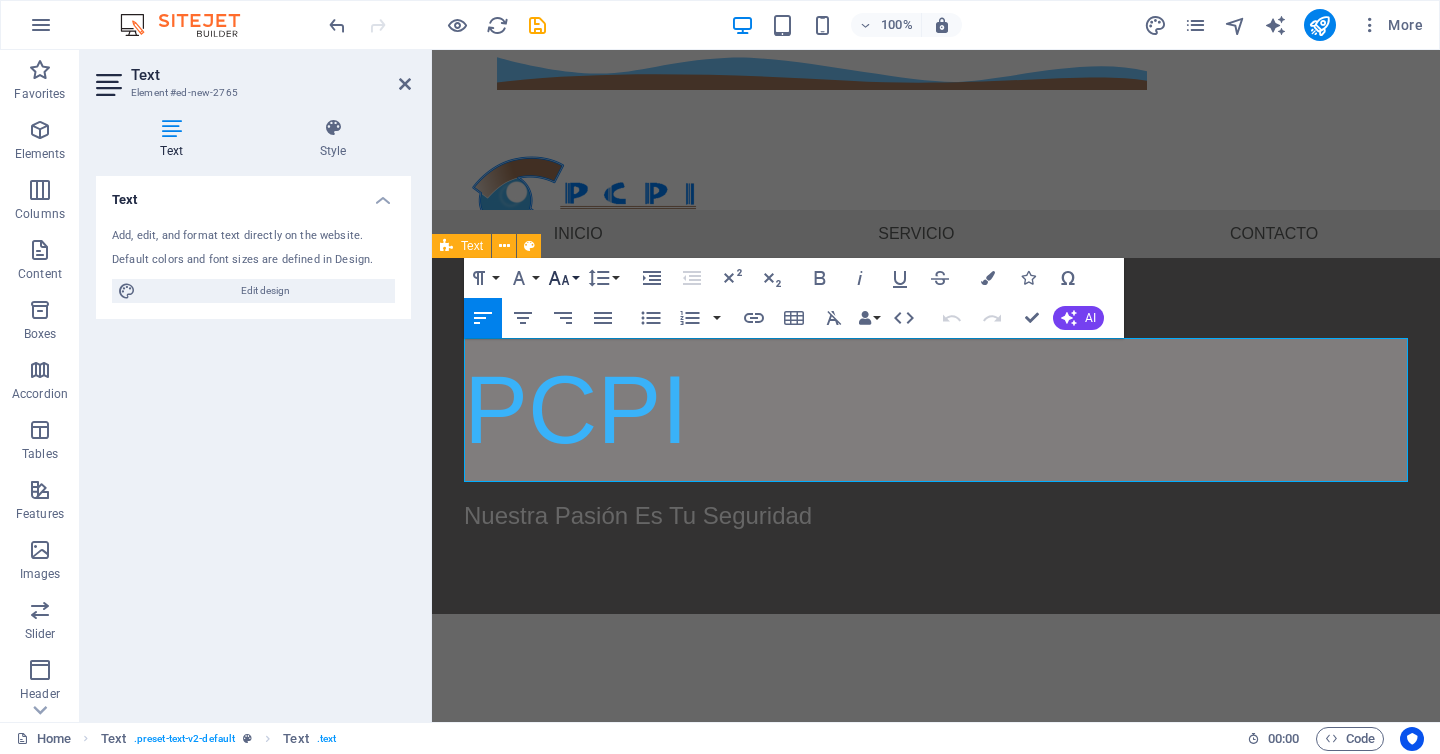 click on "Font Size" at bounding box center (563, 278) 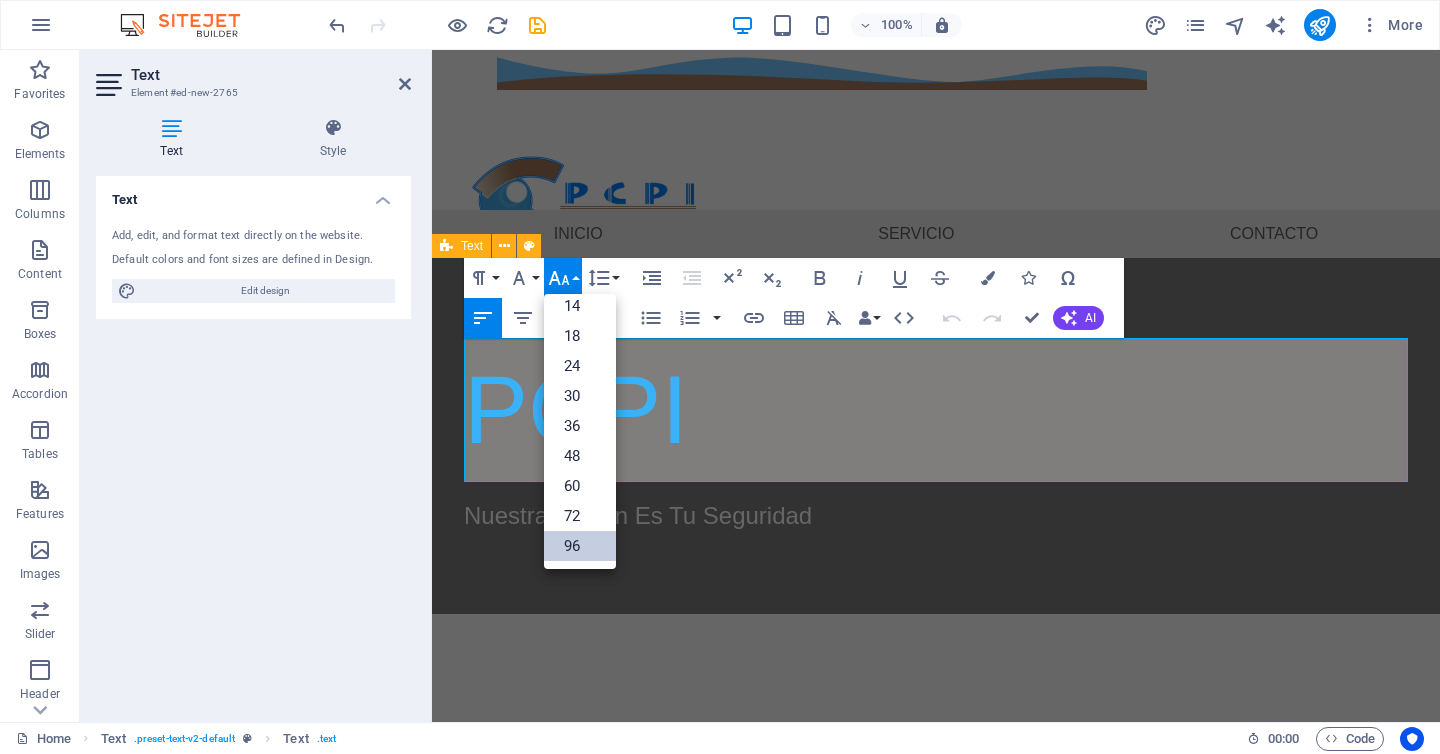 scroll, scrollTop: 161, scrollLeft: 0, axis: vertical 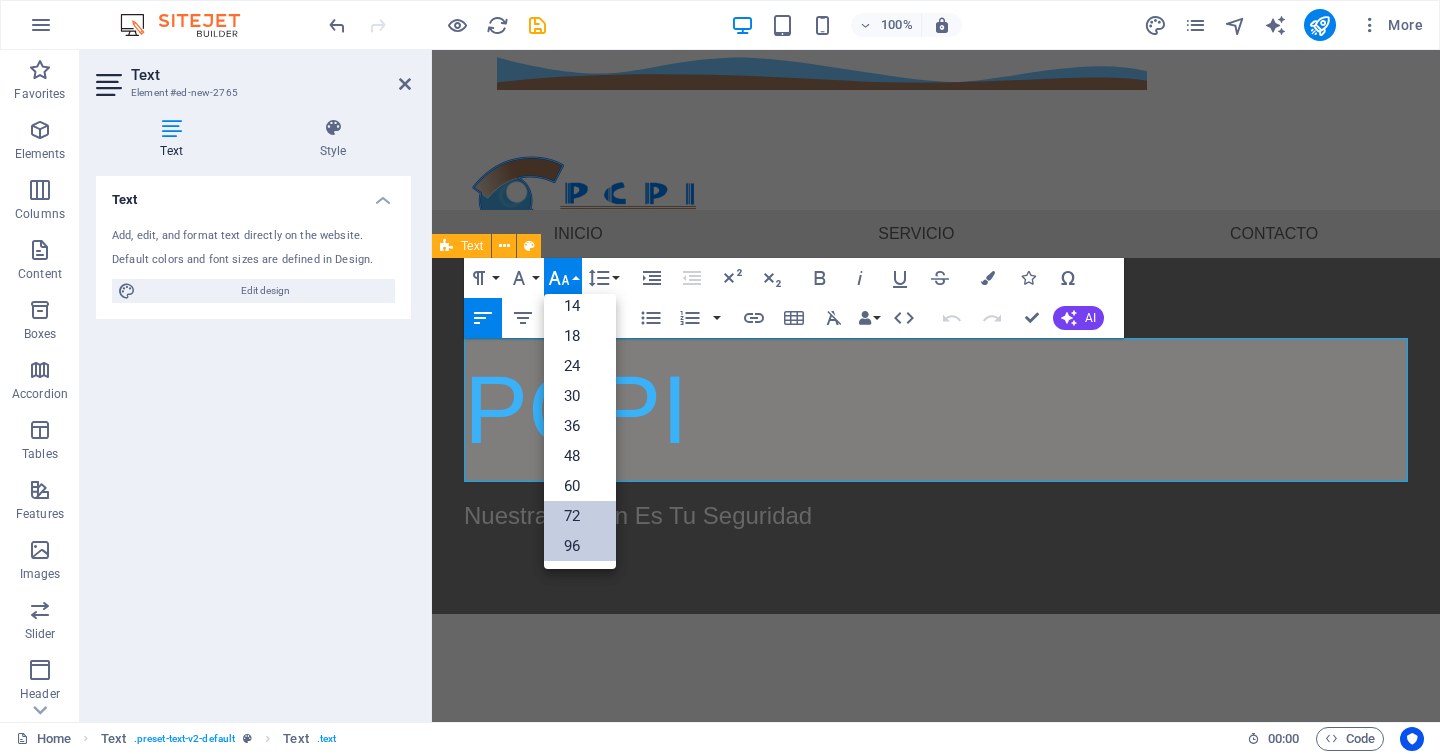 click on "72" at bounding box center (580, 516) 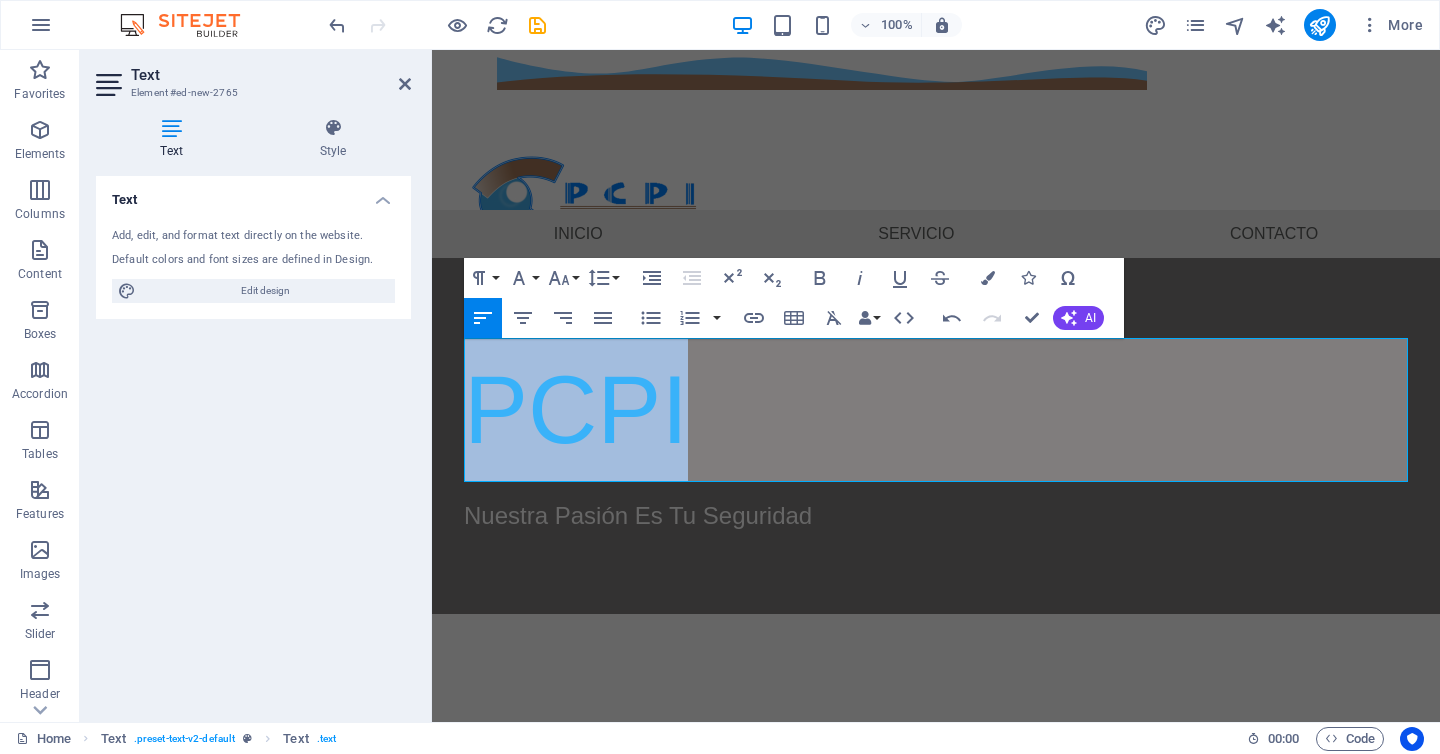 drag, startPoint x: 710, startPoint y: 428, endPoint x: 390, endPoint y: 398, distance: 321.40317 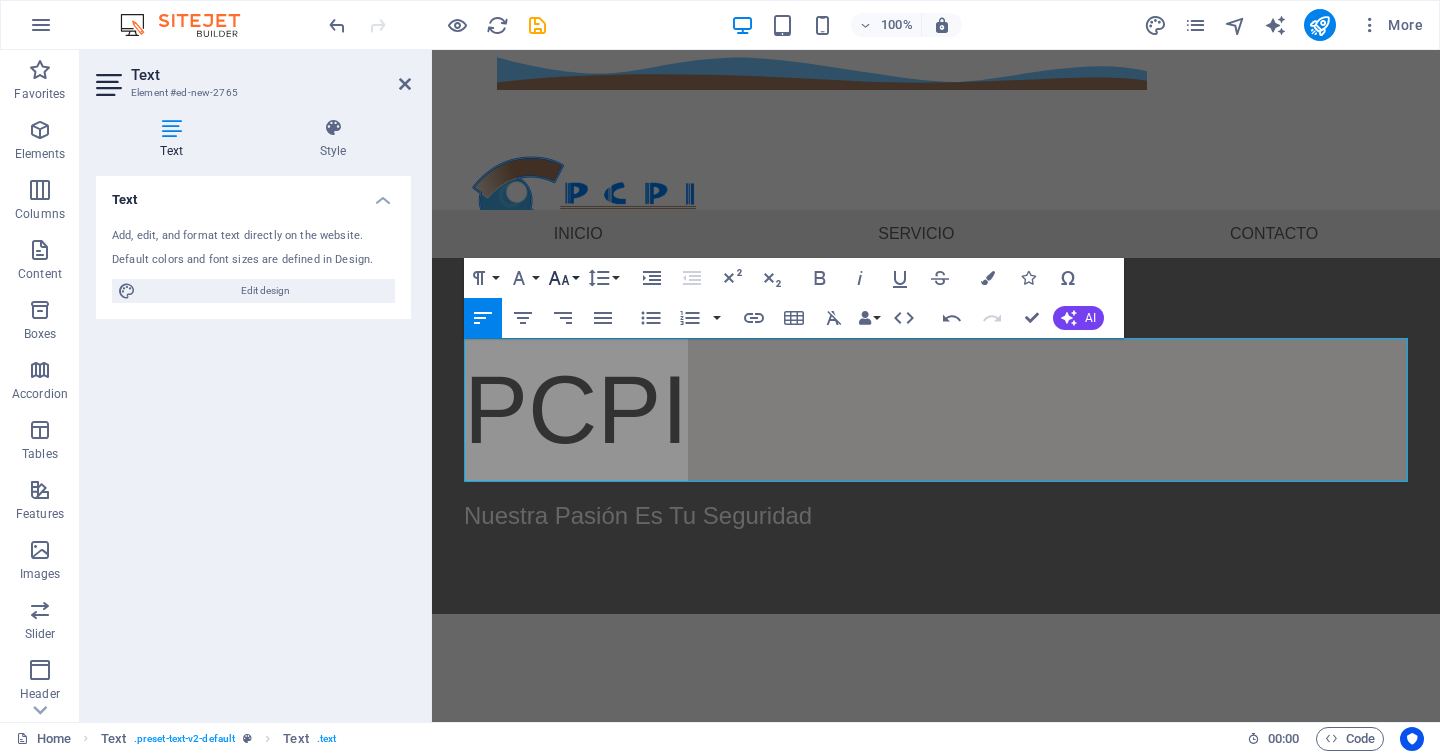 click 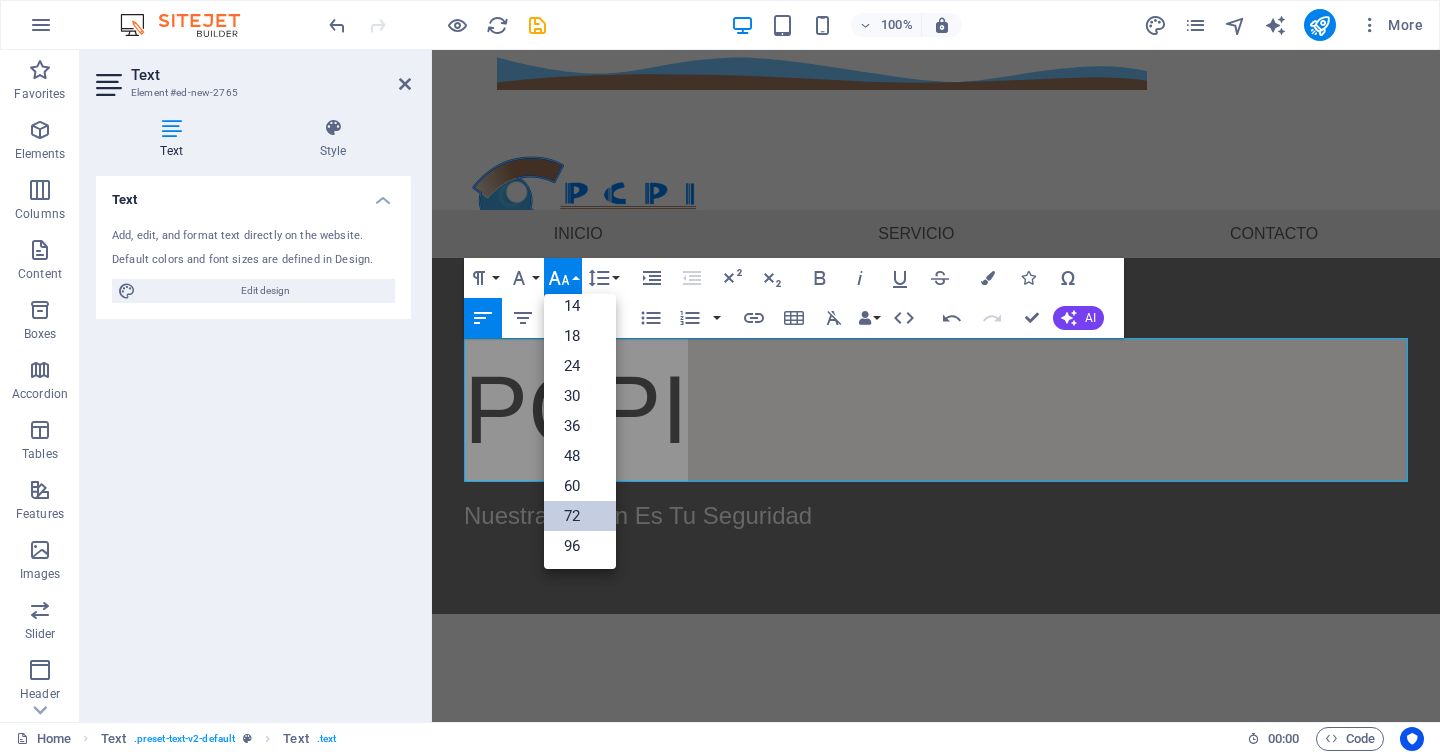 scroll, scrollTop: 161, scrollLeft: 0, axis: vertical 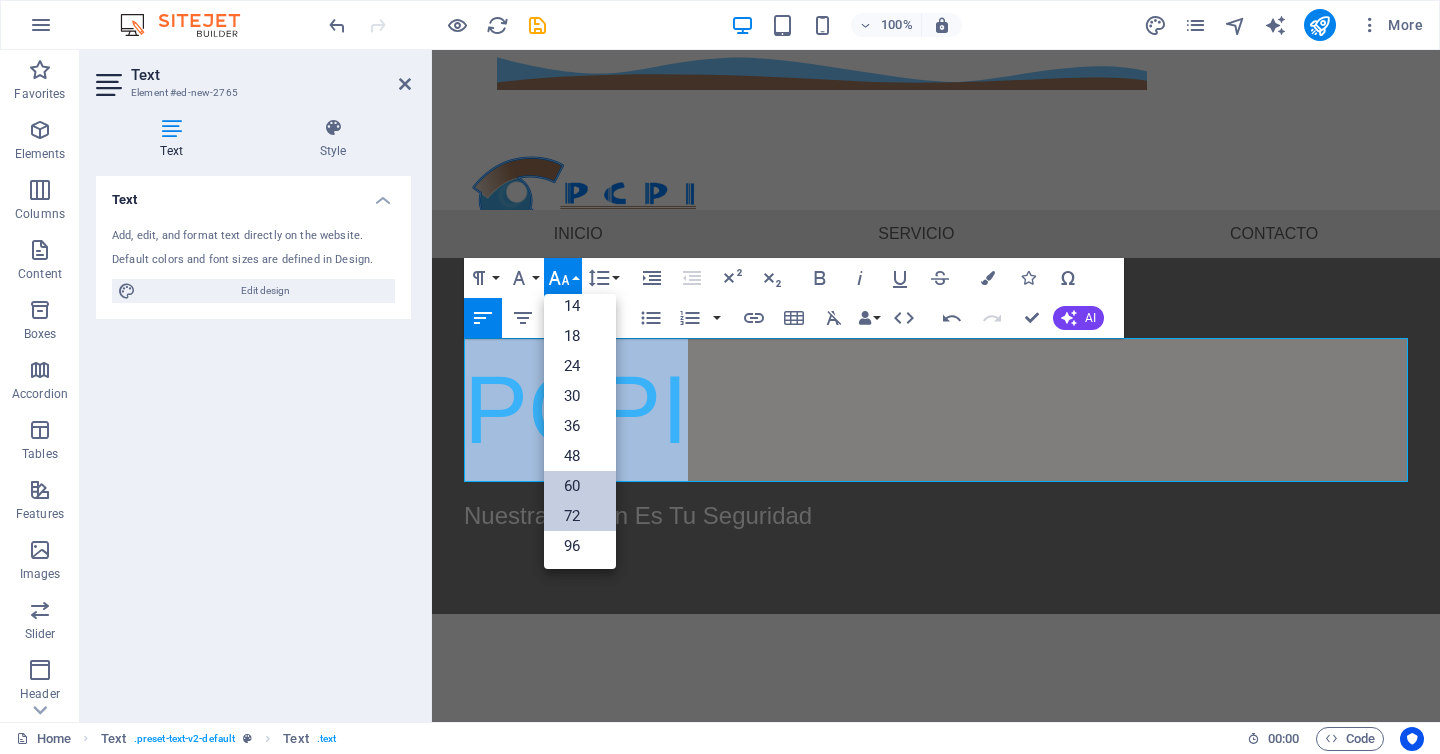 click on "60" at bounding box center (580, 486) 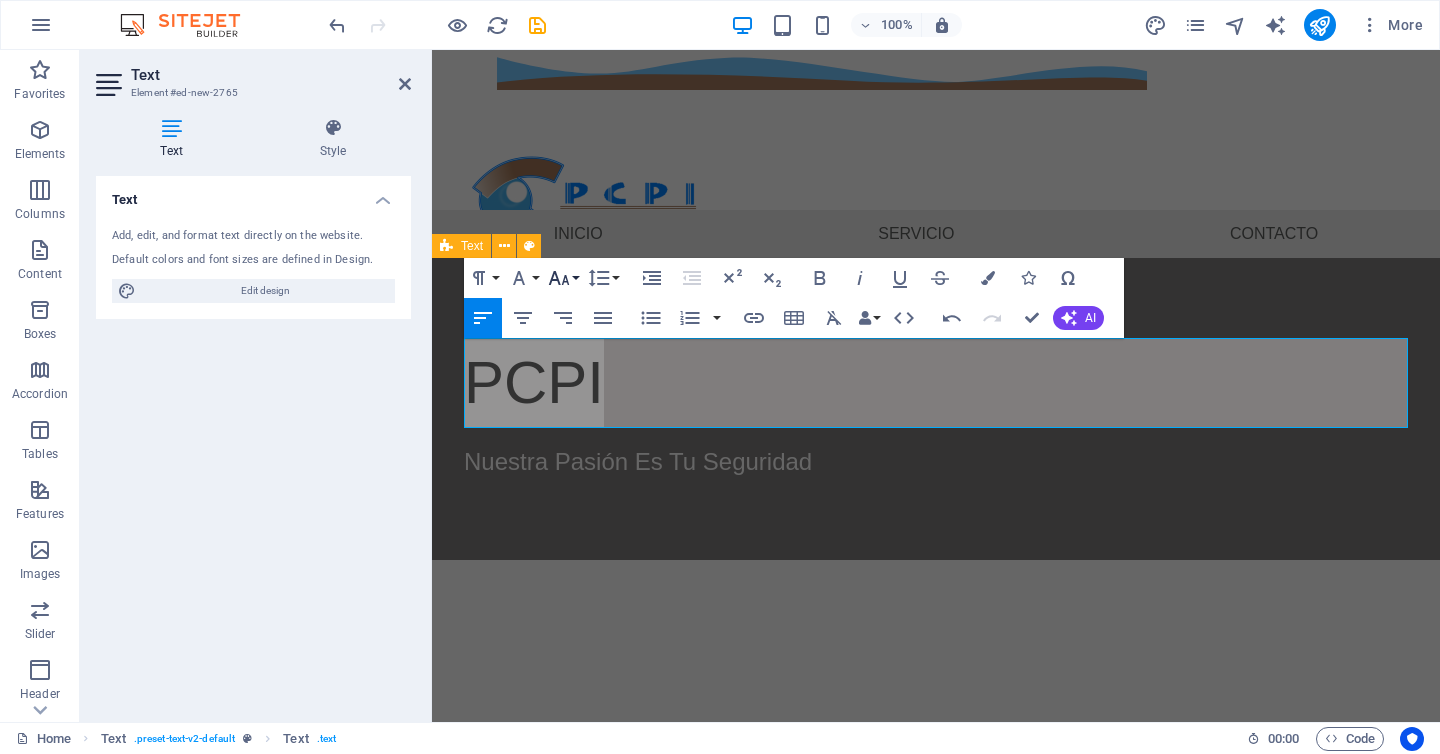 click 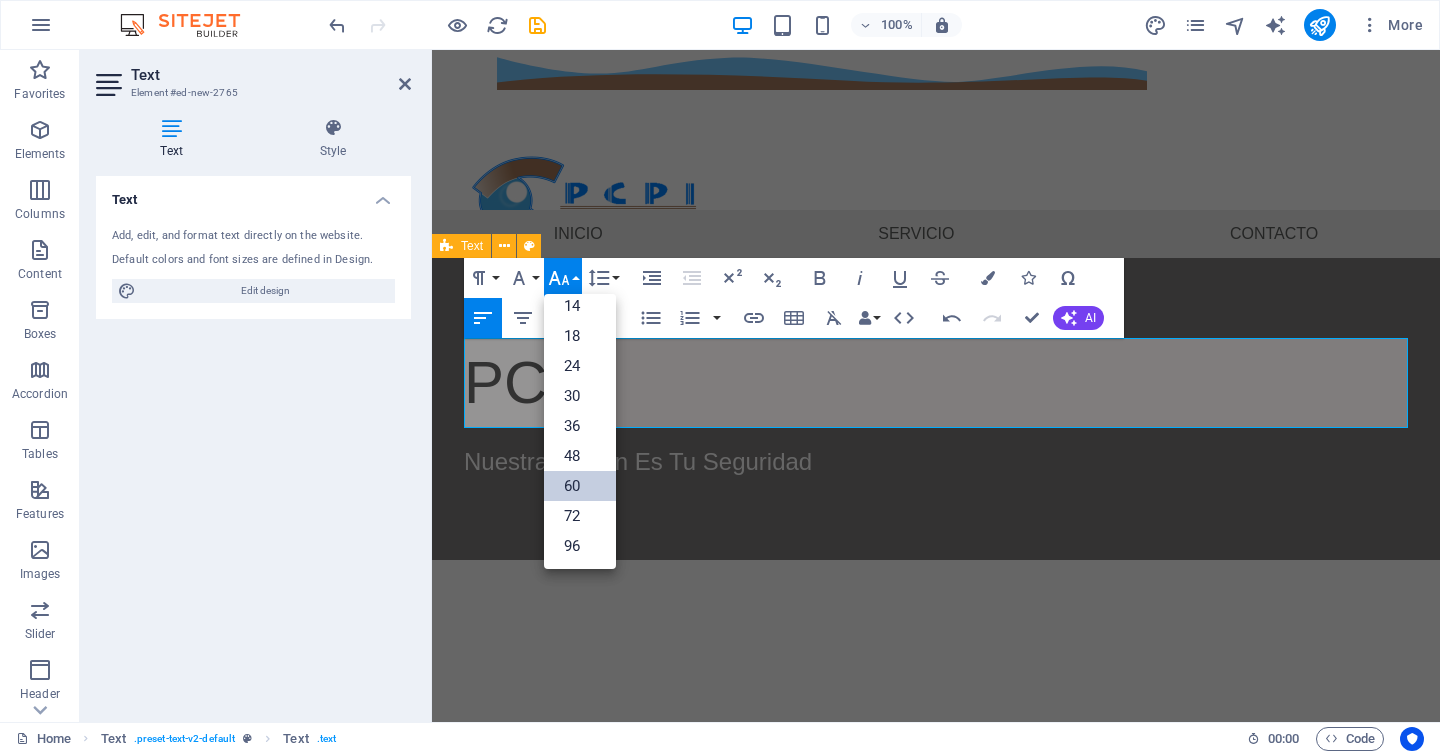 scroll, scrollTop: 161, scrollLeft: 0, axis: vertical 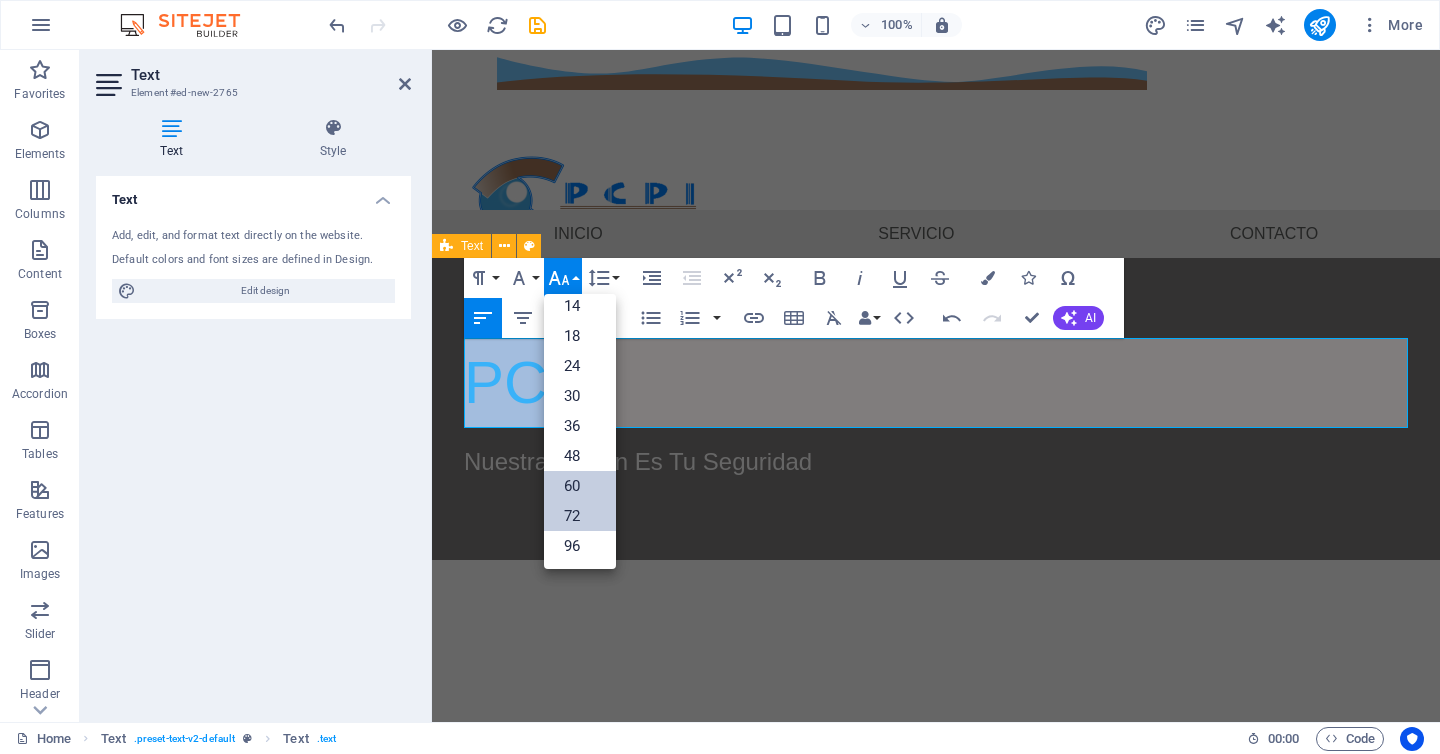 click on "72" at bounding box center (580, 516) 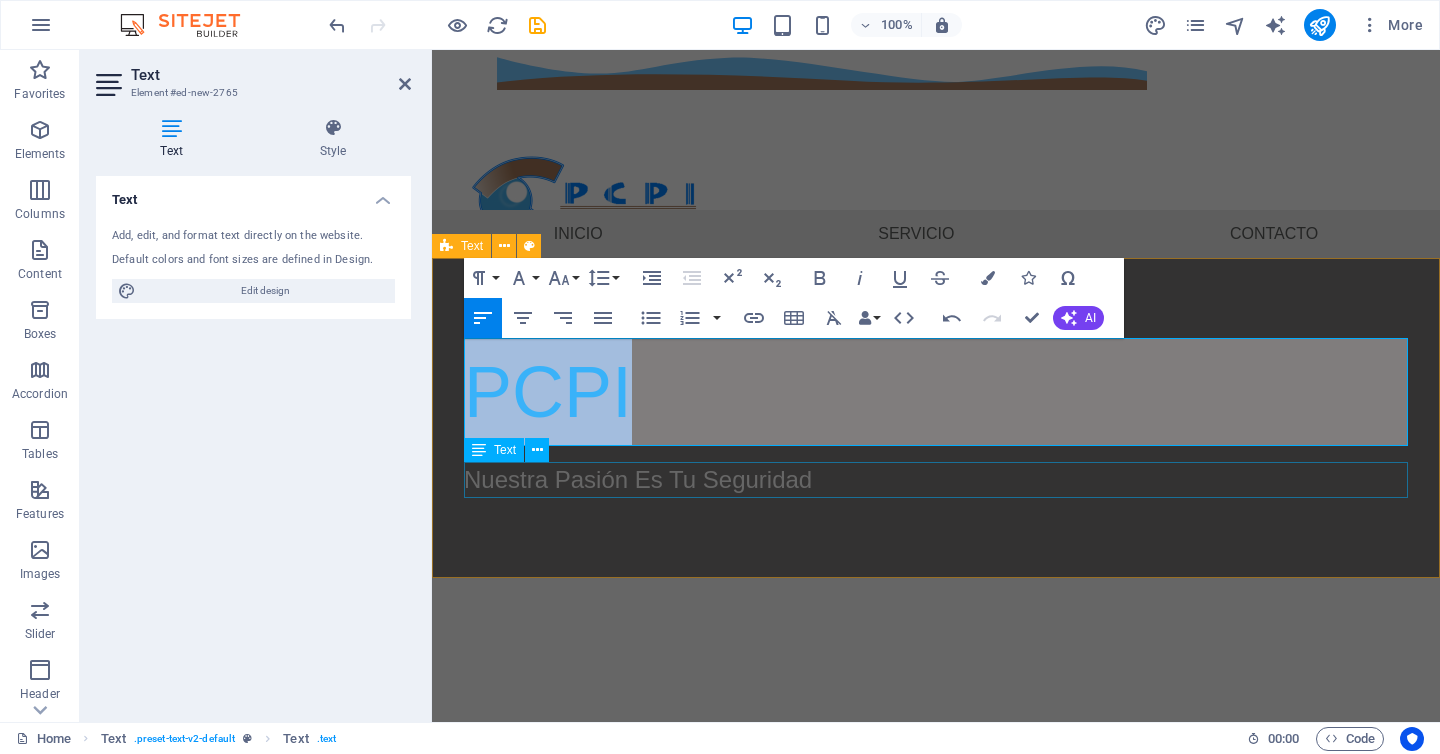 click on "Nuestra Pasión Es Tu Seguridad" at bounding box center (936, 480) 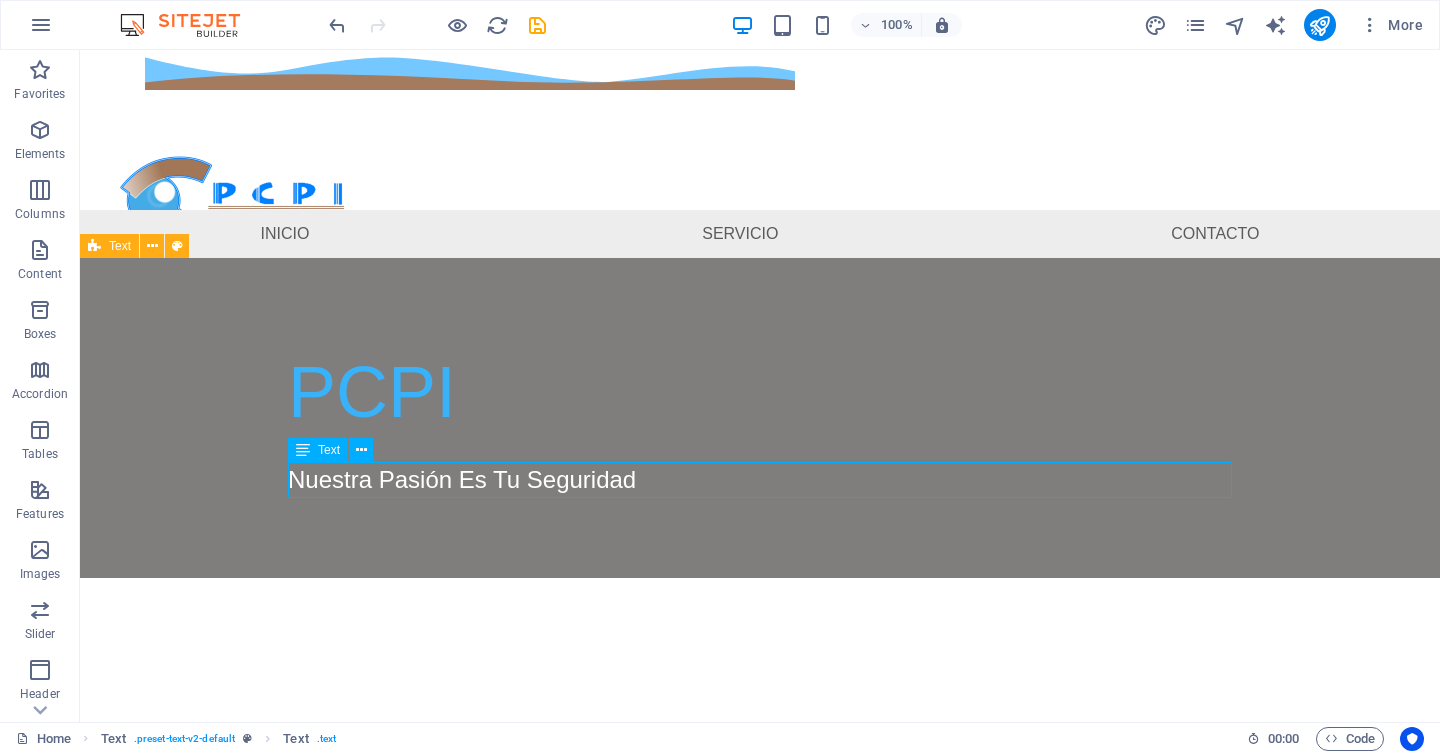 click on "Nuestra Pasión Es Tu Seguridad" at bounding box center (760, 480) 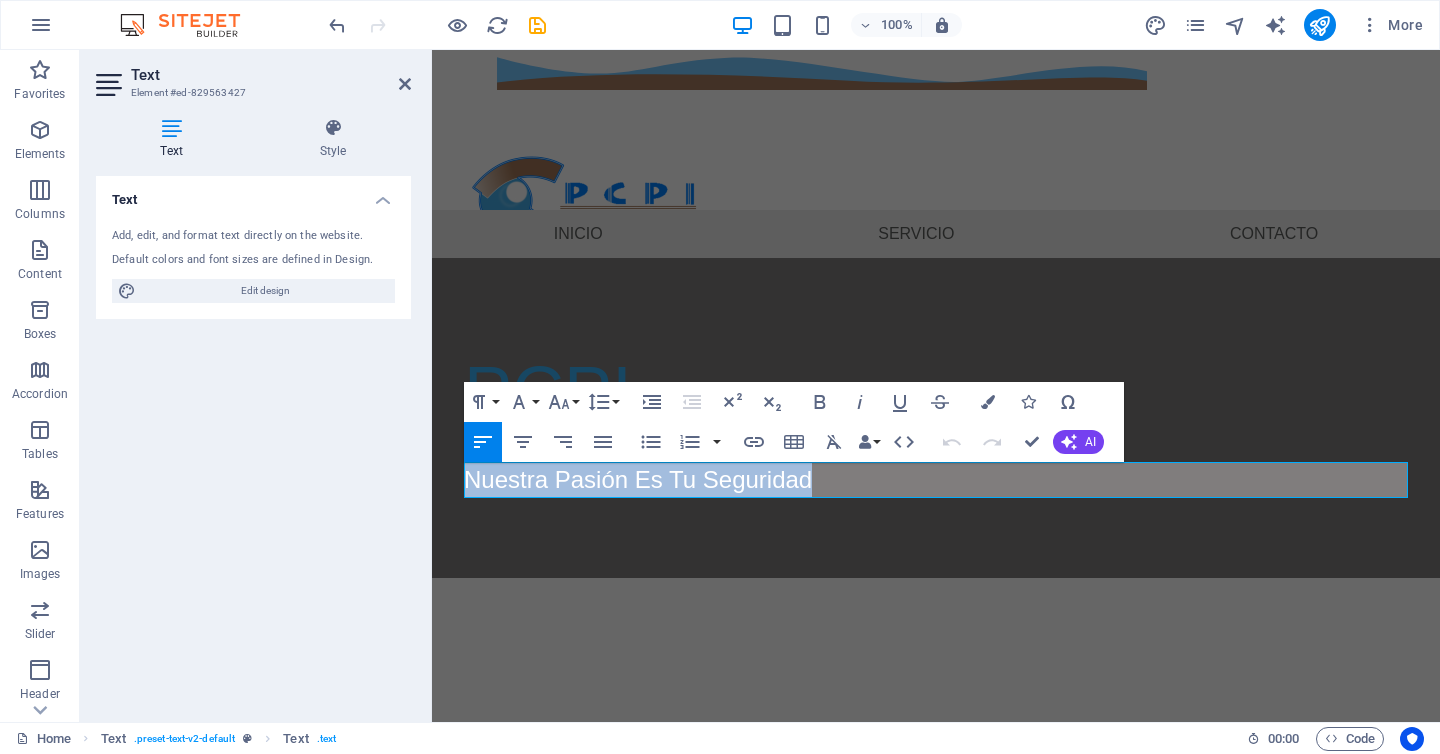 drag, startPoint x: 831, startPoint y: 482, endPoint x: 442, endPoint y: 447, distance: 390.57138 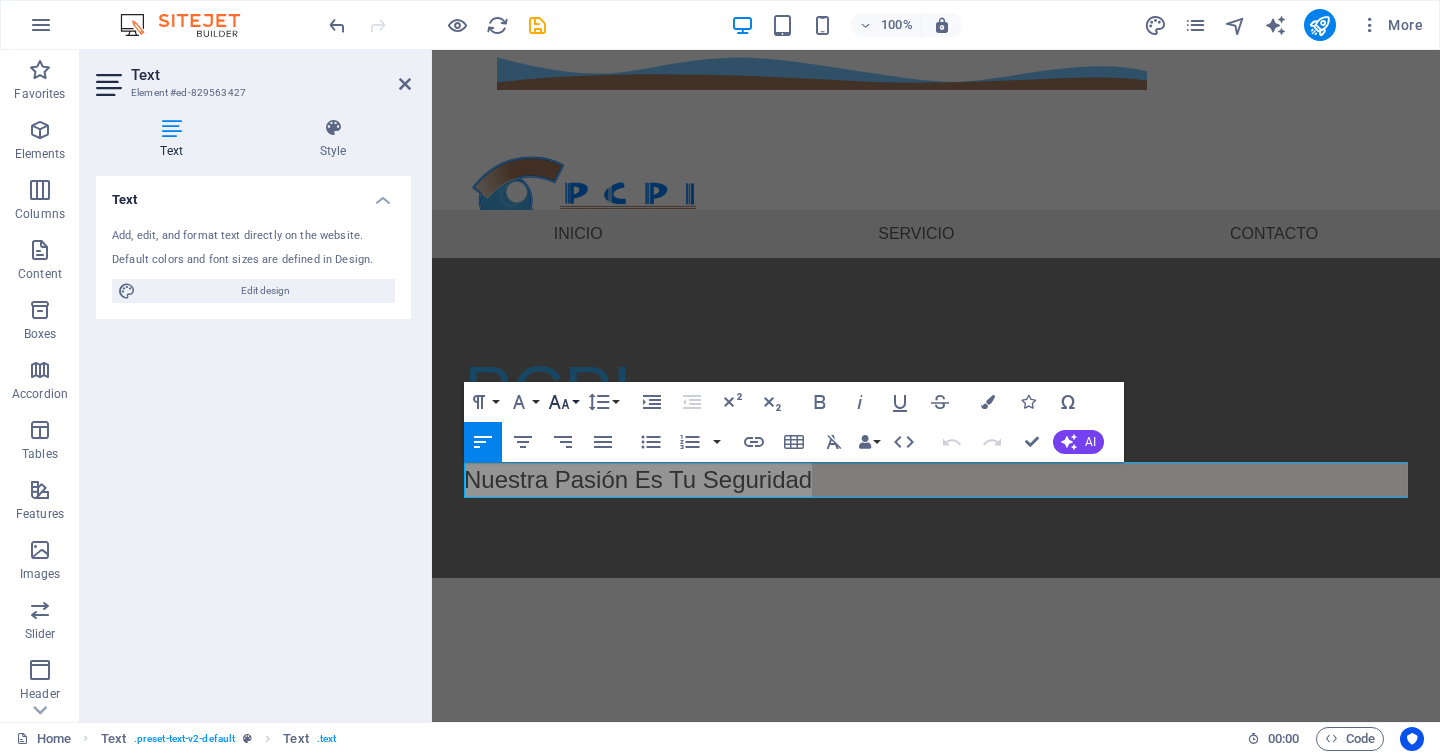 click 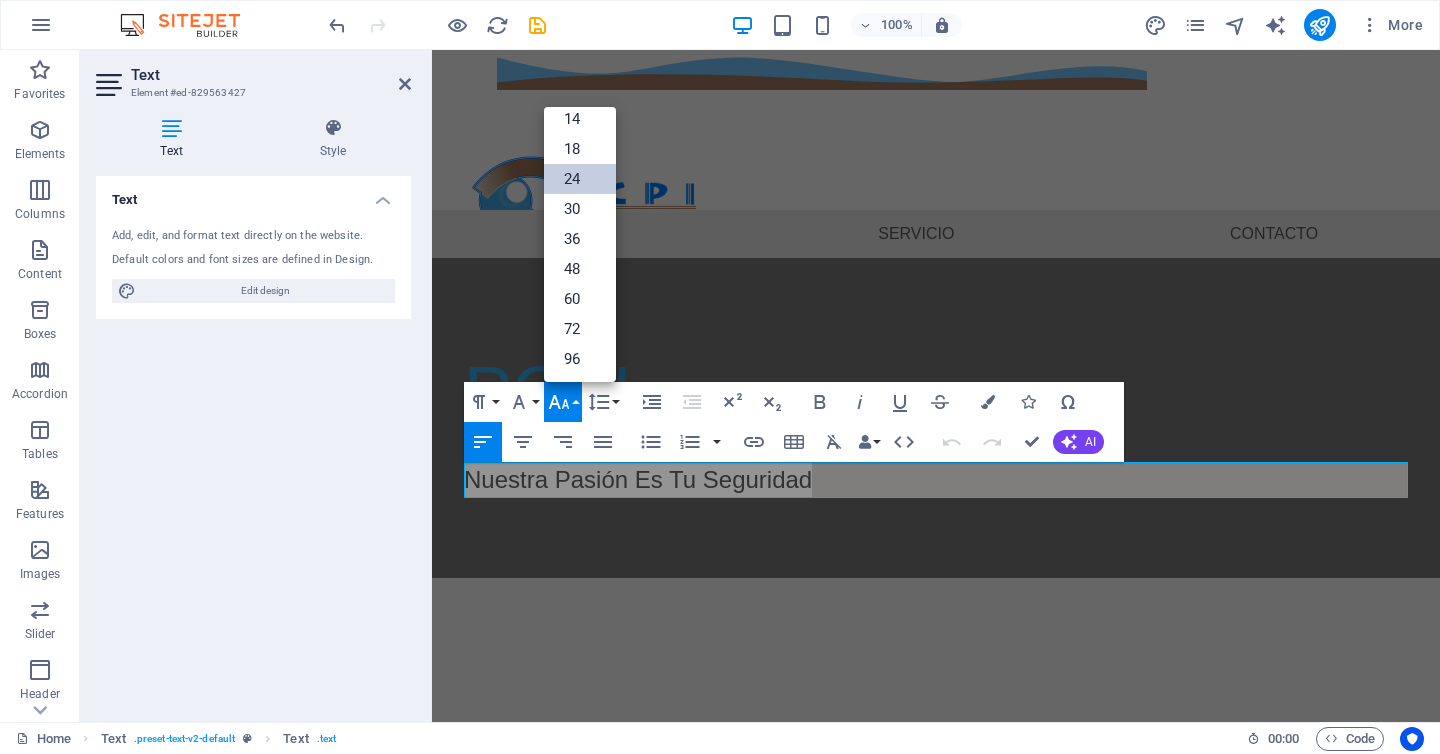 scroll, scrollTop: 161, scrollLeft: 0, axis: vertical 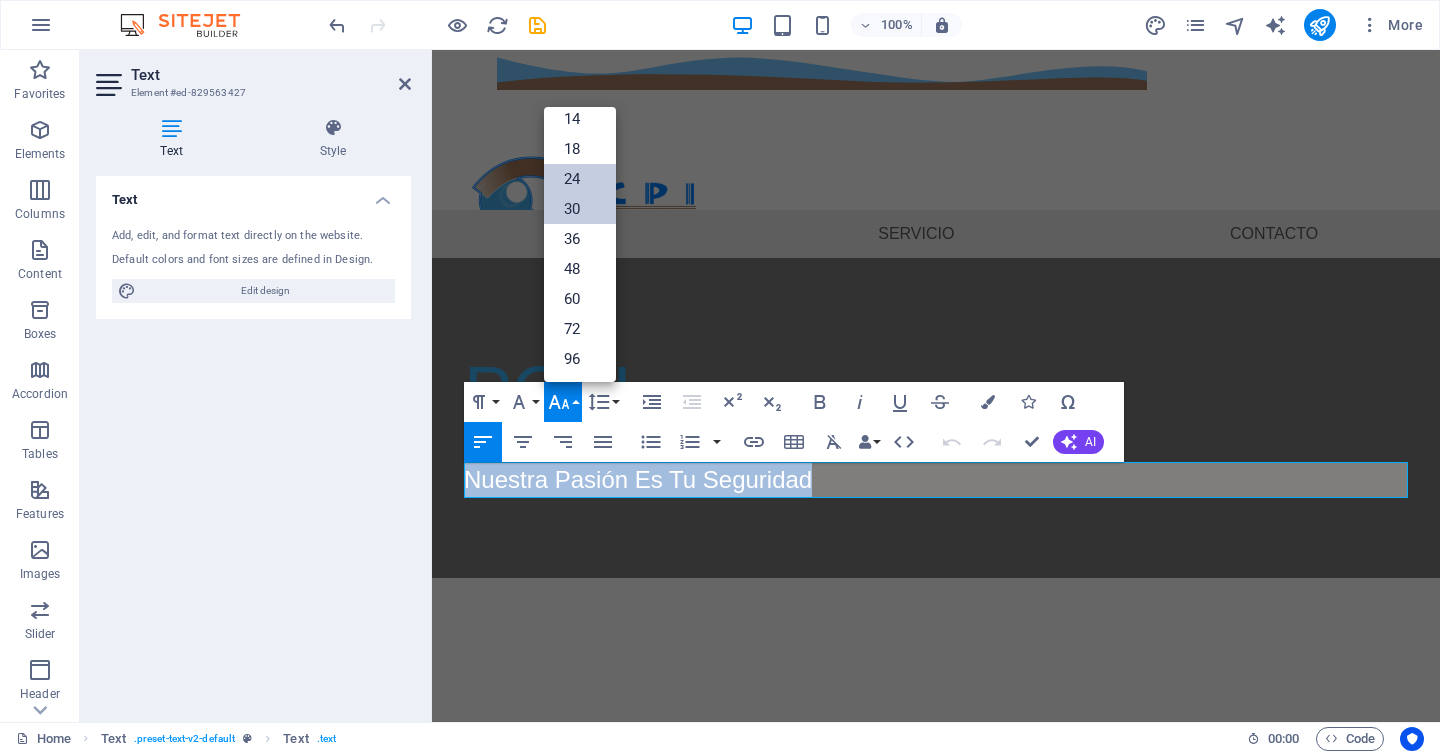 click on "30" at bounding box center [580, 209] 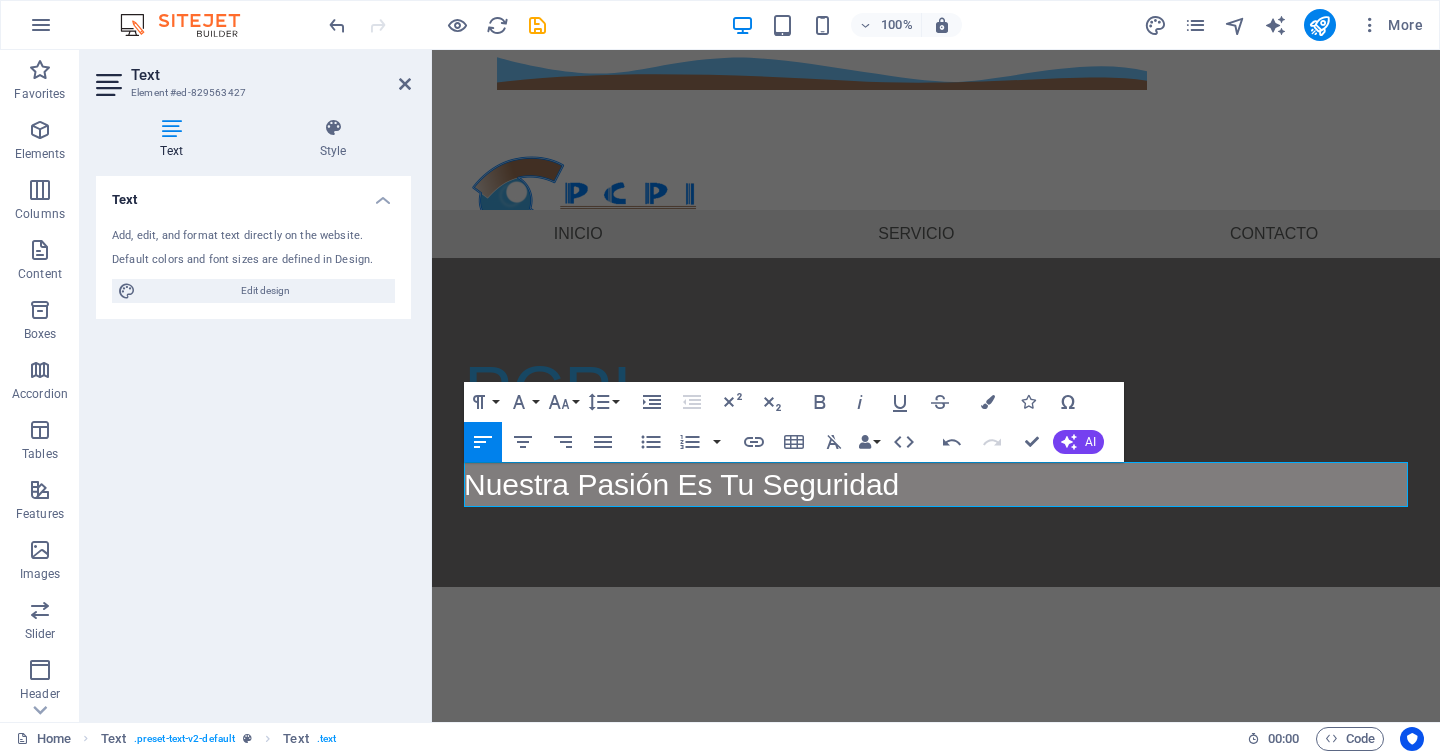 click on "Skip to main content
8183454327 ISAAC GARZA 1208 PTE, COL. CENTRO ,  Monterrey   64000 Menu Inicio Servicio Contacto PCPI Nuestra Pasión Es Tu Seguridad" at bounding box center [936, 318] 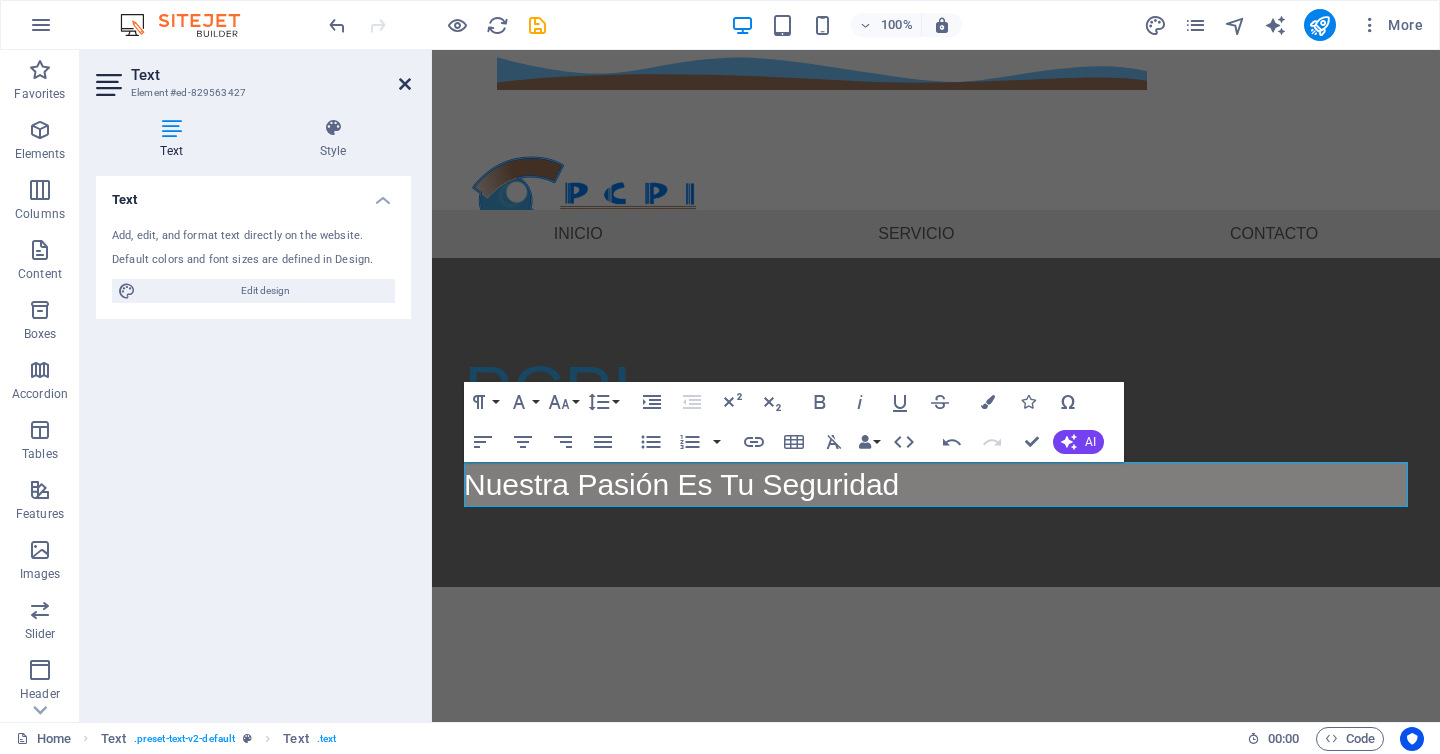 drag, startPoint x: 321, startPoint y: 33, endPoint x: 401, endPoint y: 83, distance: 94.33981 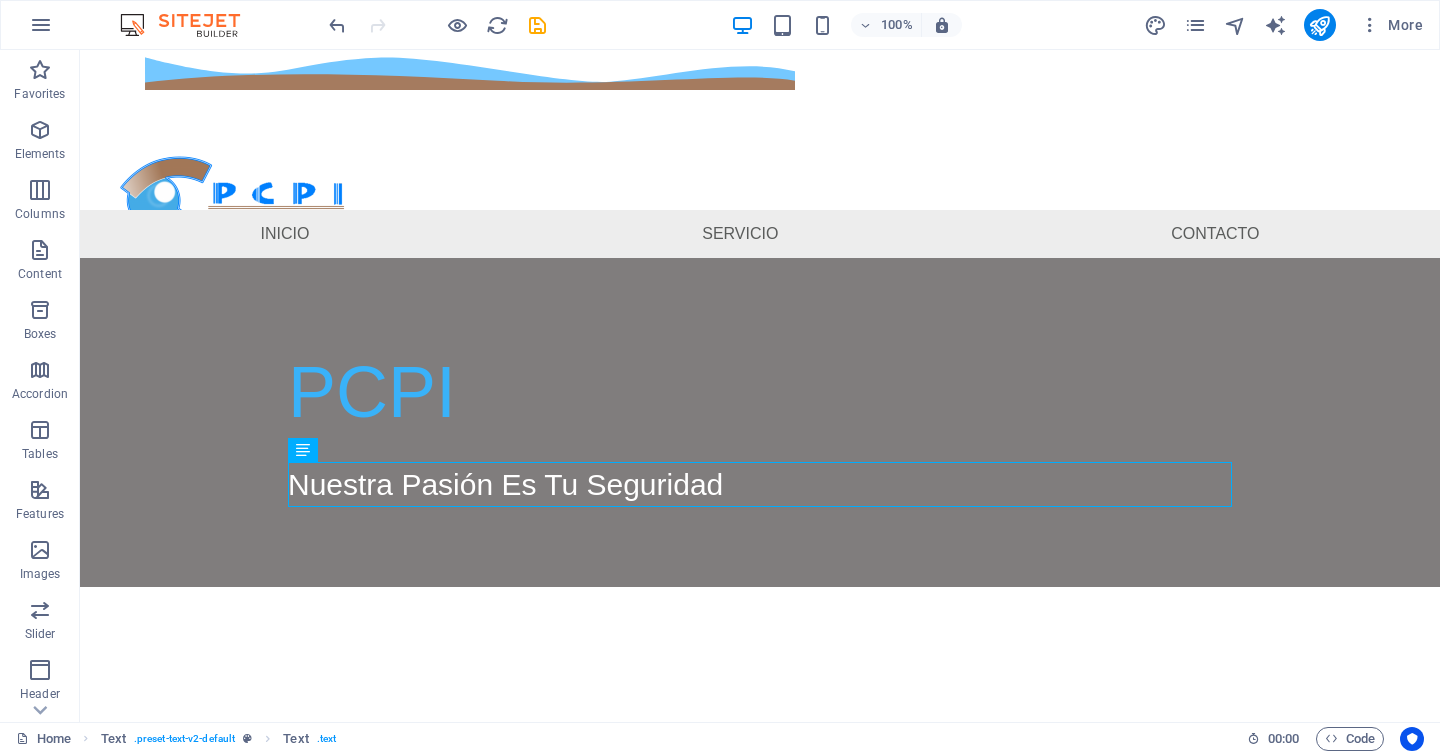 click on "Skip to main content
8183454327 ISAAC GARZA 1208 PTE, COL. CENTRO ,  Monterrey   64000 Menu Inicio Servicio Contacto PCPI Nuestra Pasión Es Tu Seguridad" at bounding box center (760, 318) 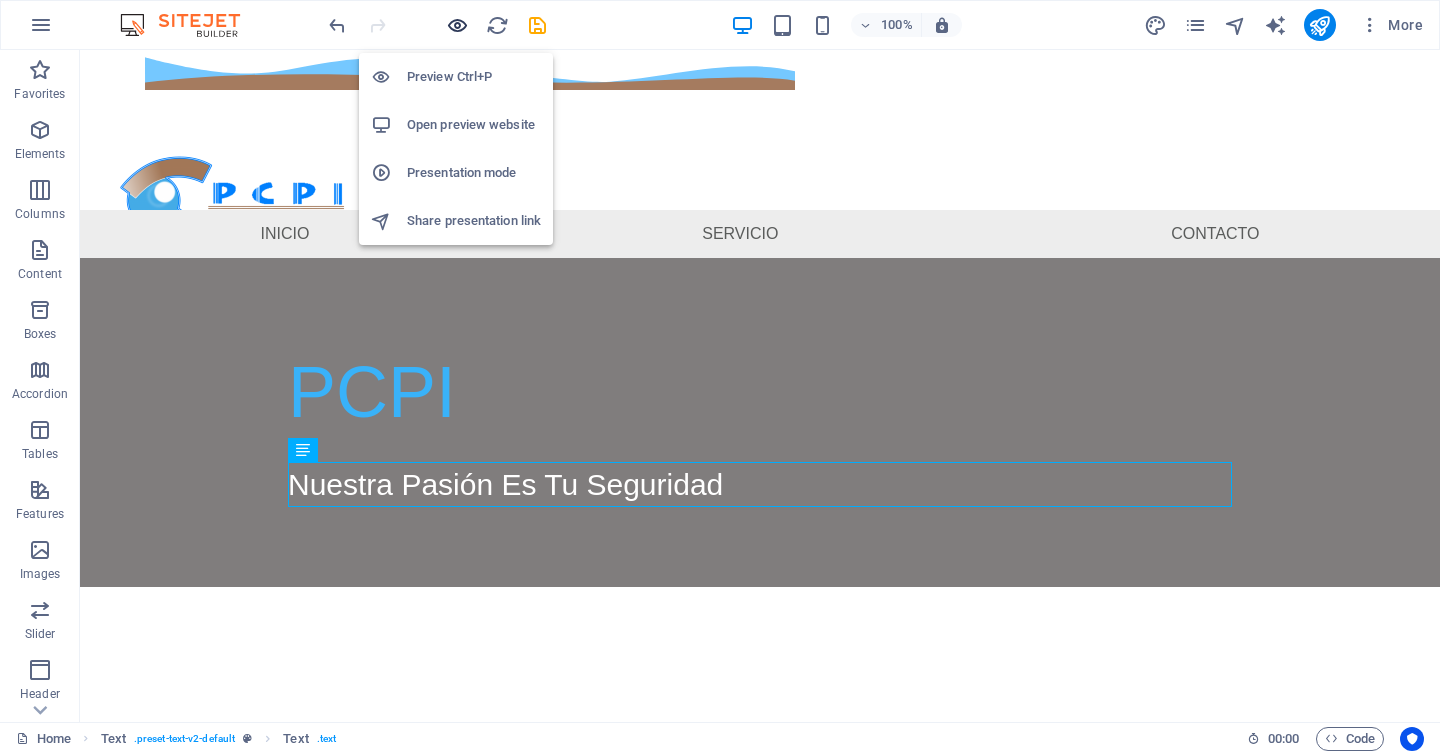 click at bounding box center [457, 25] 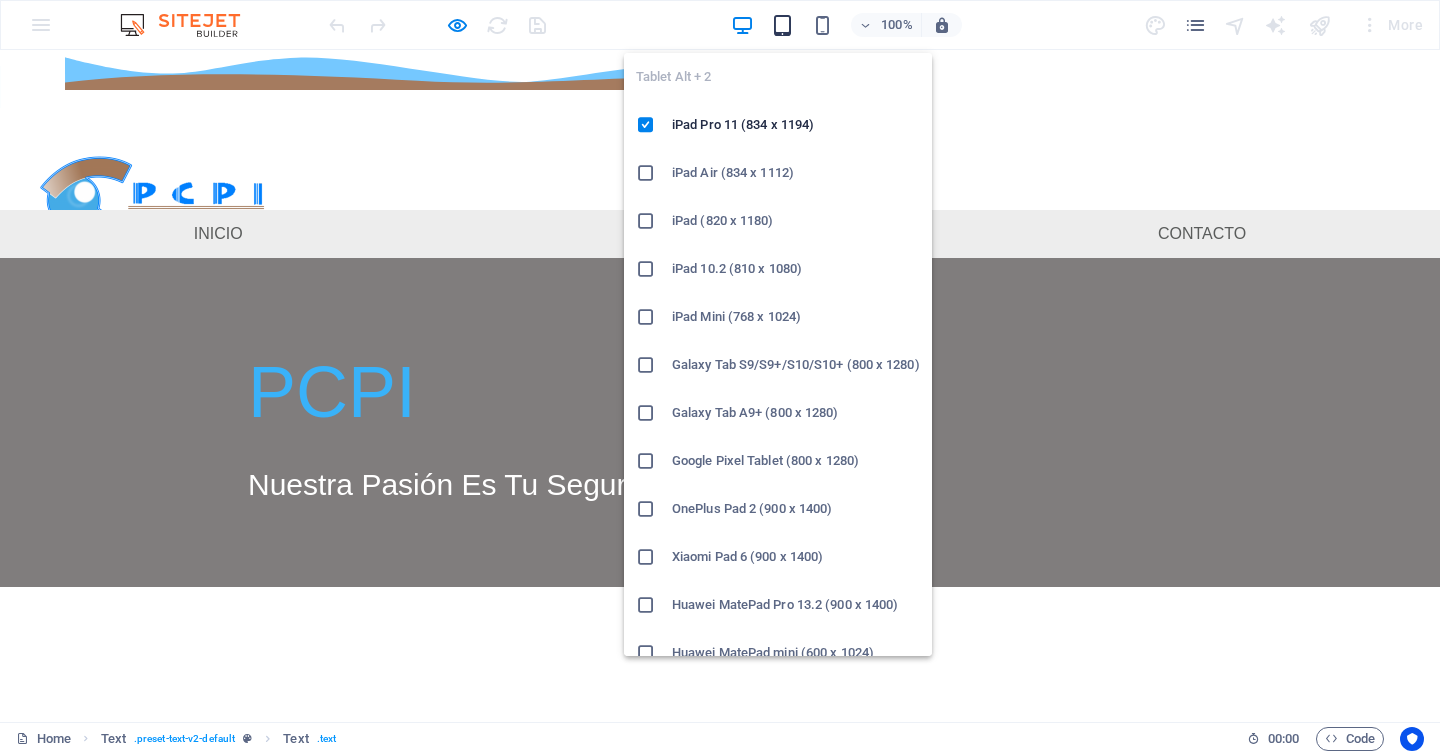 click at bounding box center (782, 25) 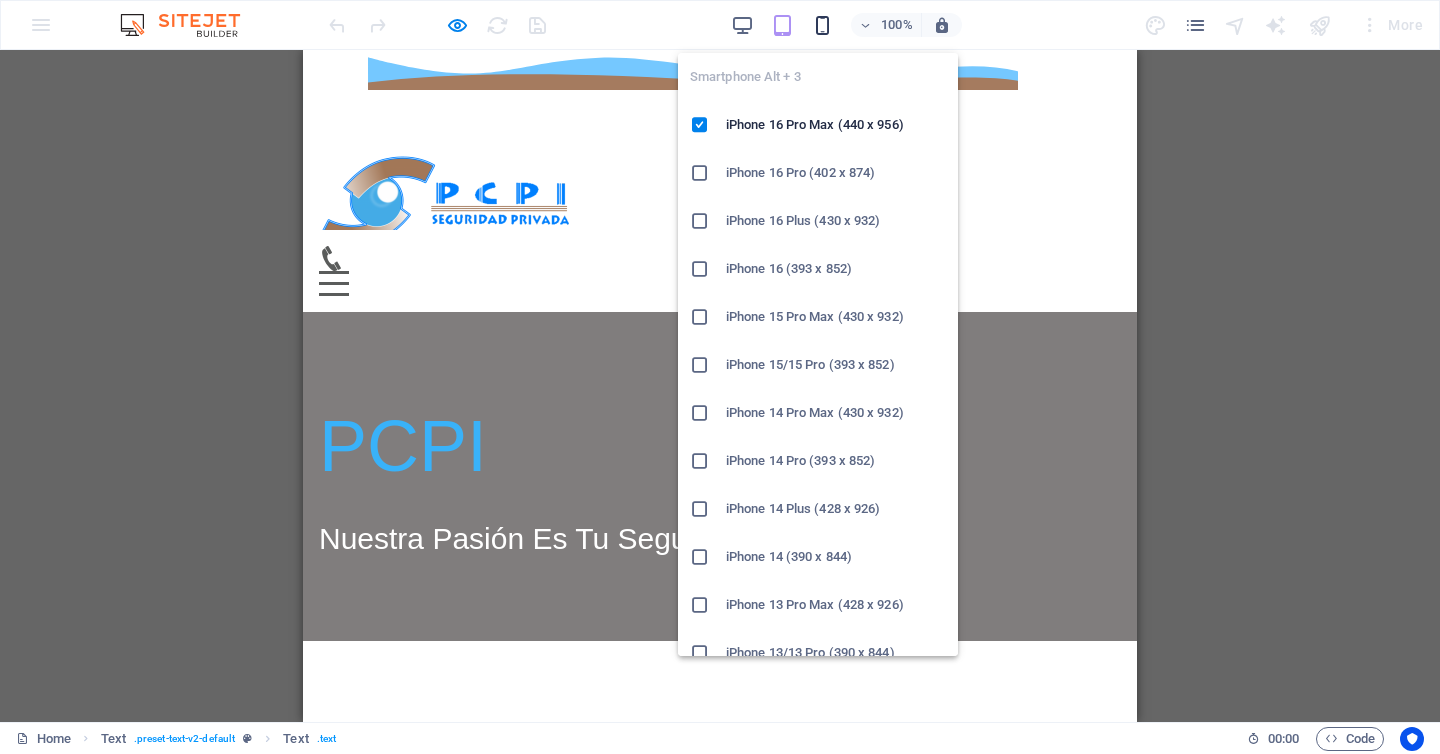 click at bounding box center (822, 25) 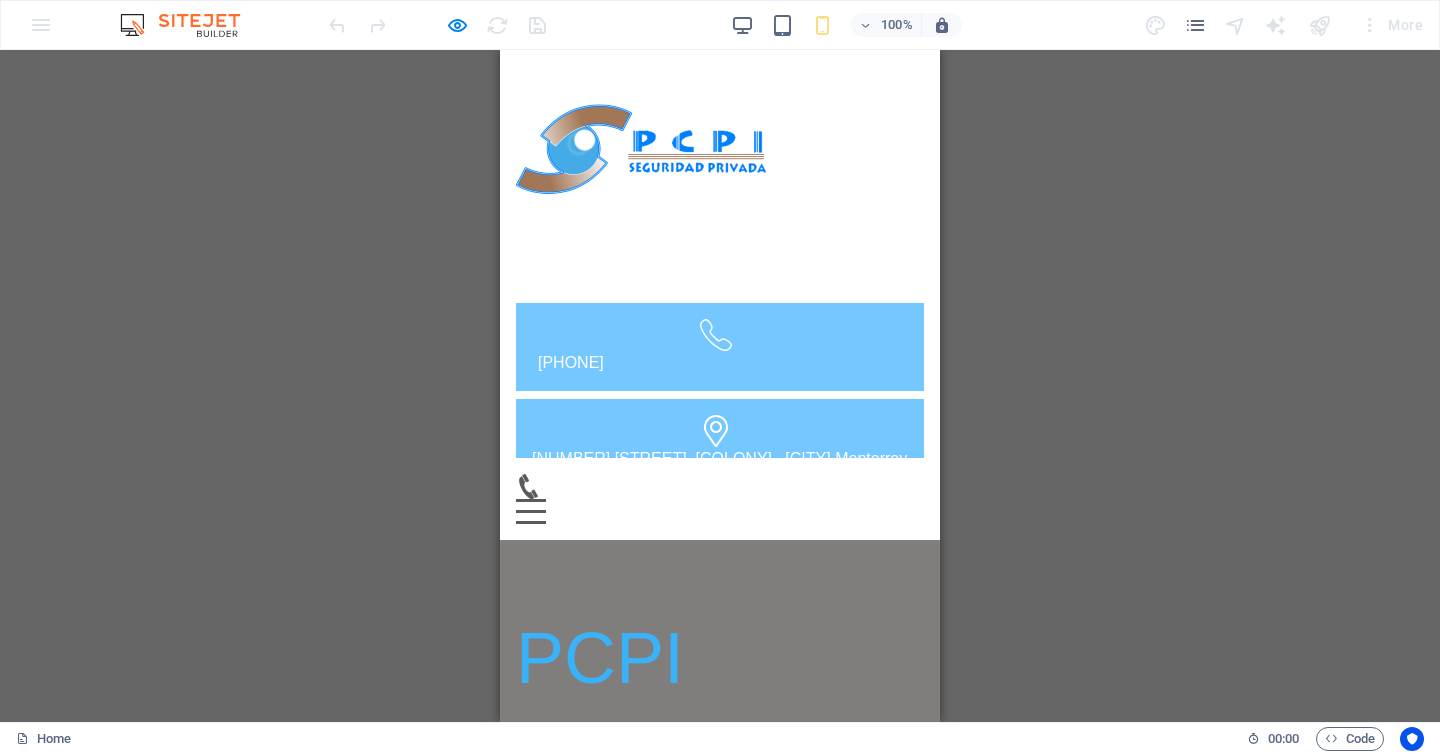 scroll, scrollTop: 0, scrollLeft: 0, axis: both 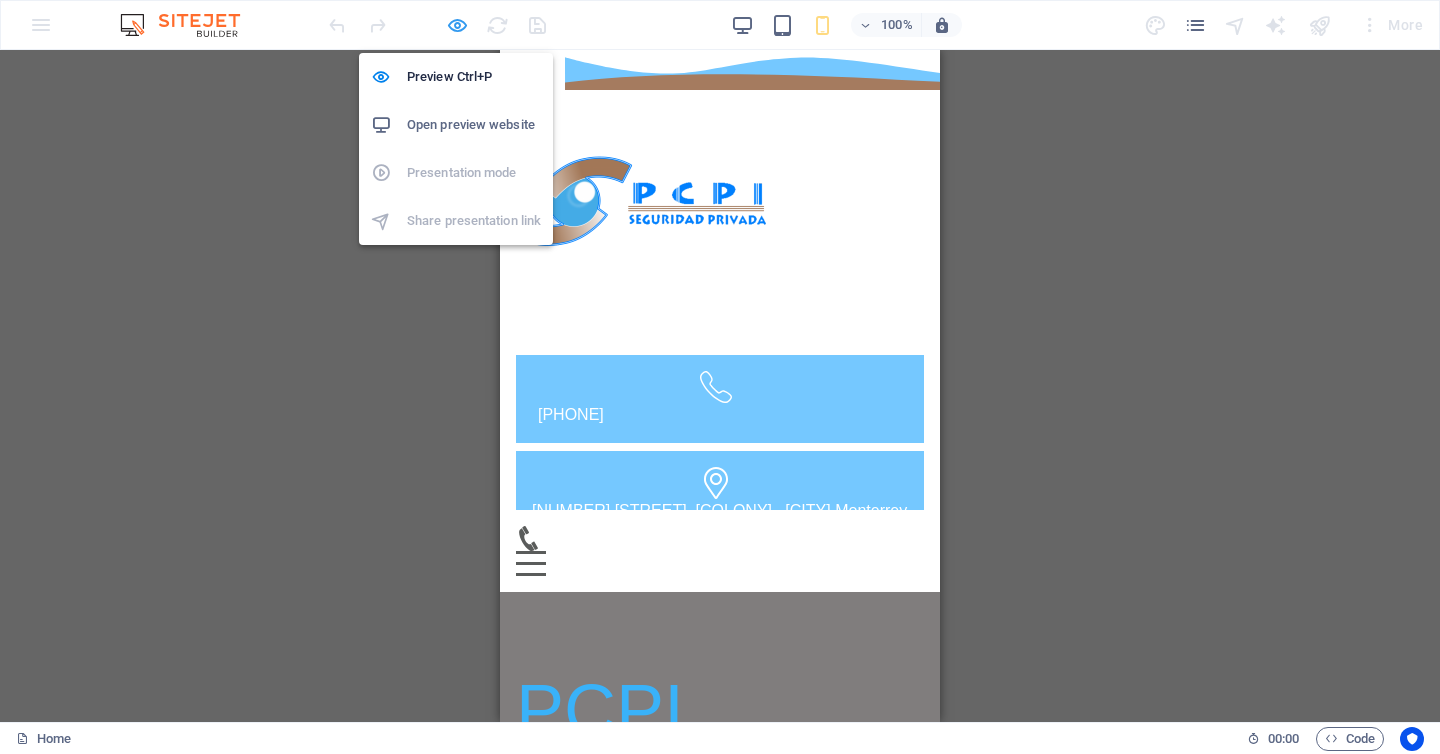 click at bounding box center (457, 25) 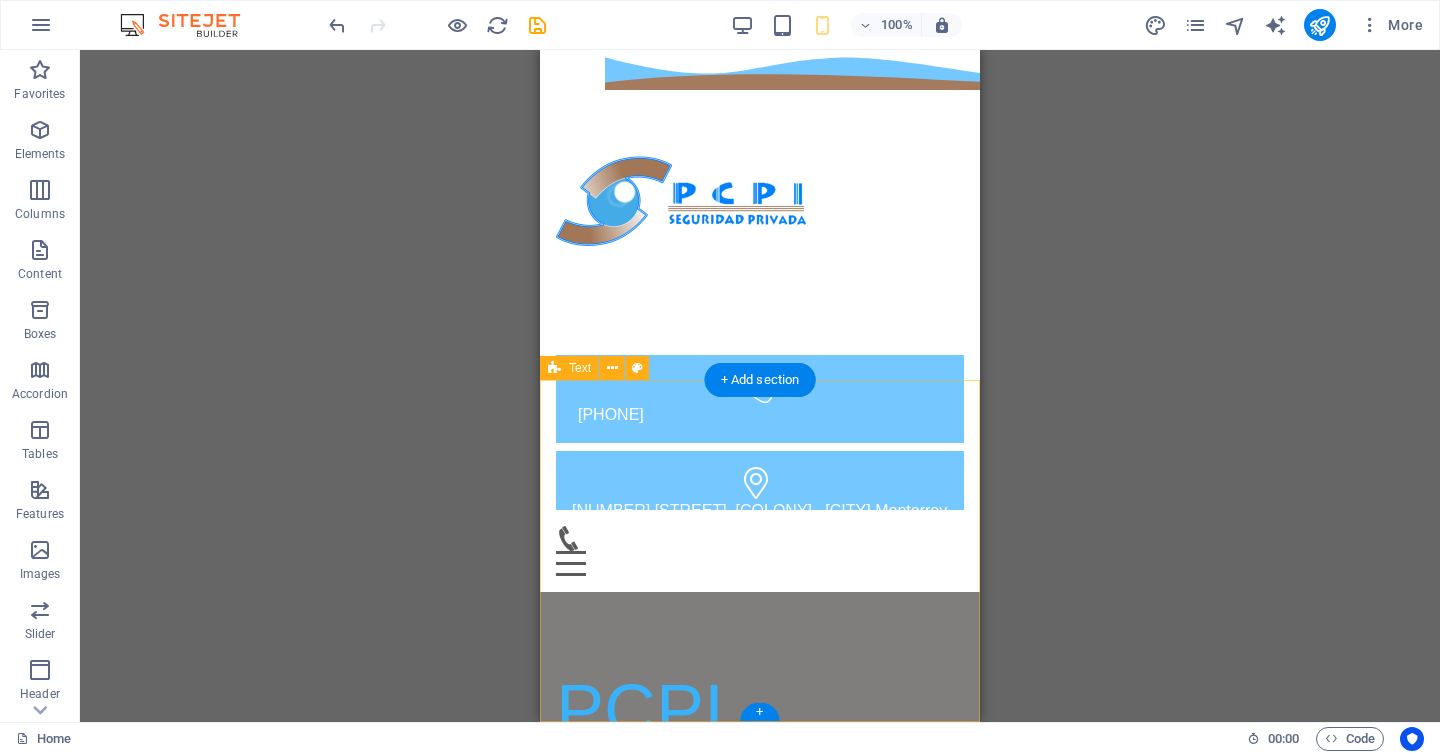 scroll, scrollTop: 187, scrollLeft: 0, axis: vertical 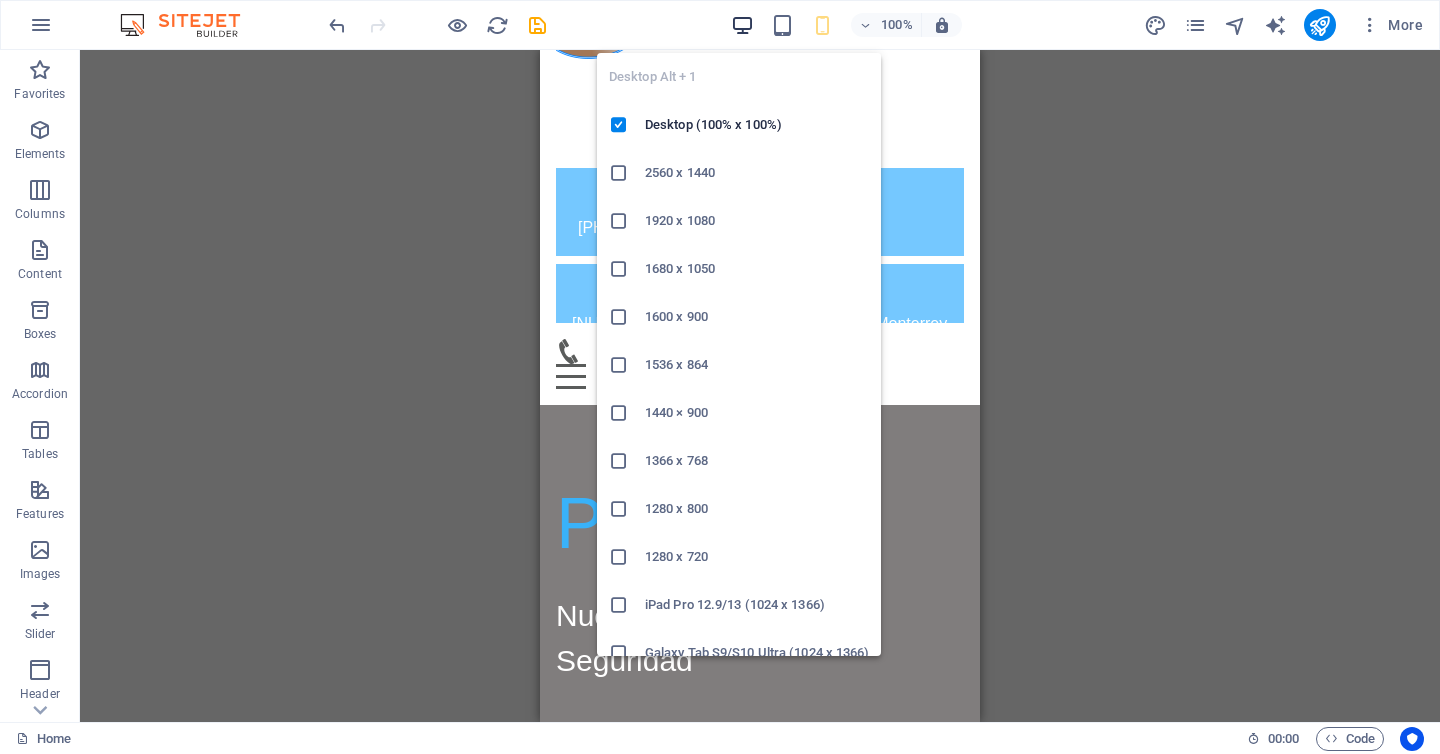 click at bounding box center [742, 25] 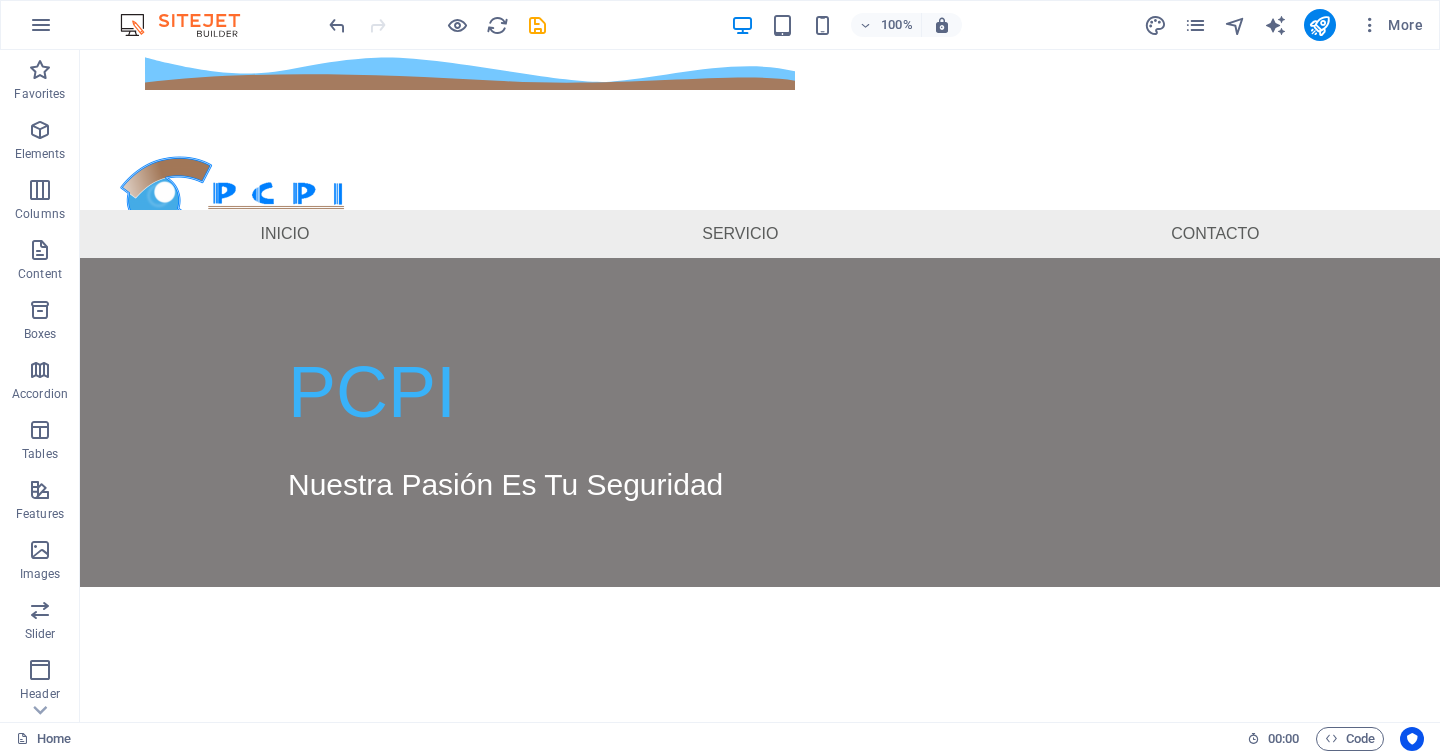 click on "Skip to main content
8183454327 ISAAC GARZA 1208 PTE, COL. CENTRO ,  Monterrey   64000 Menu Inicio Servicio Contacto PCPI Nuestra Pasión Es Tu Seguridad" at bounding box center [760, 318] 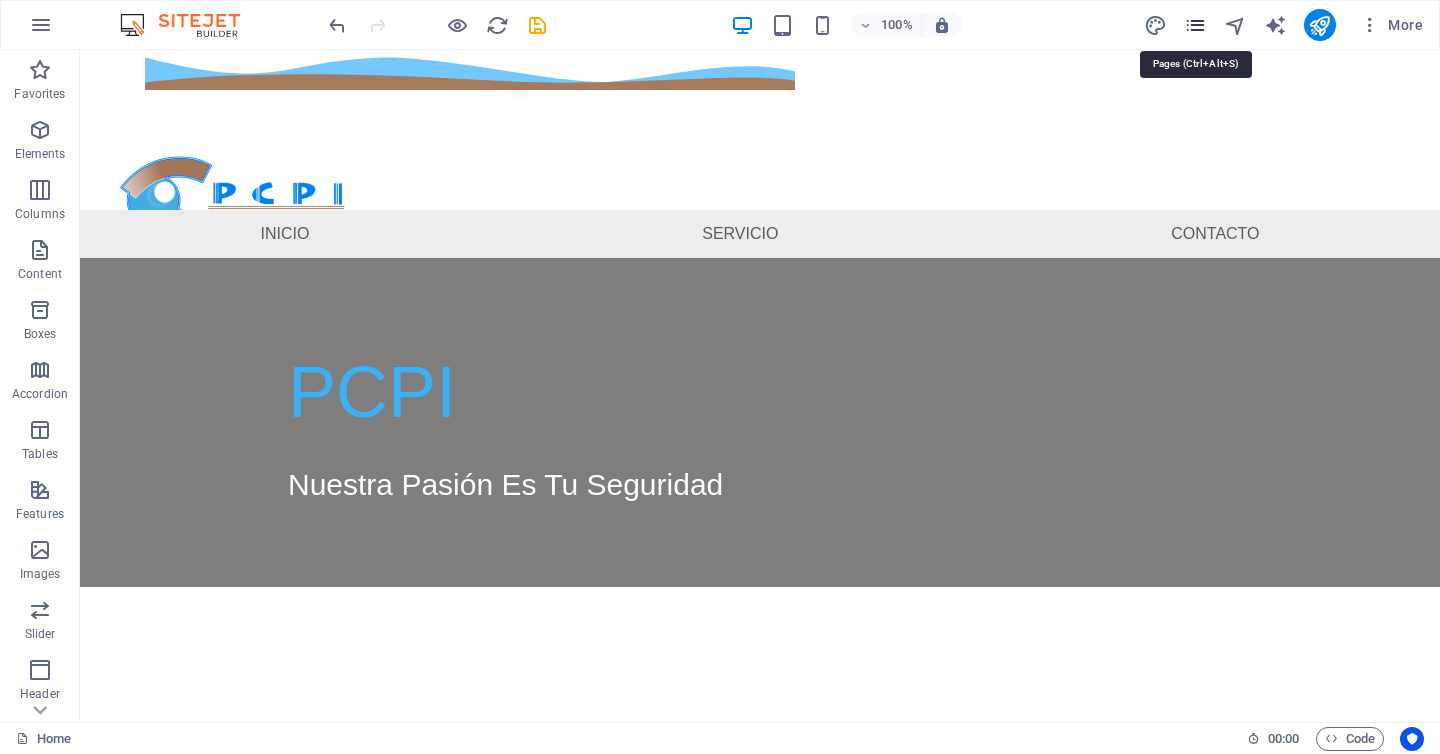 click at bounding box center [1195, 25] 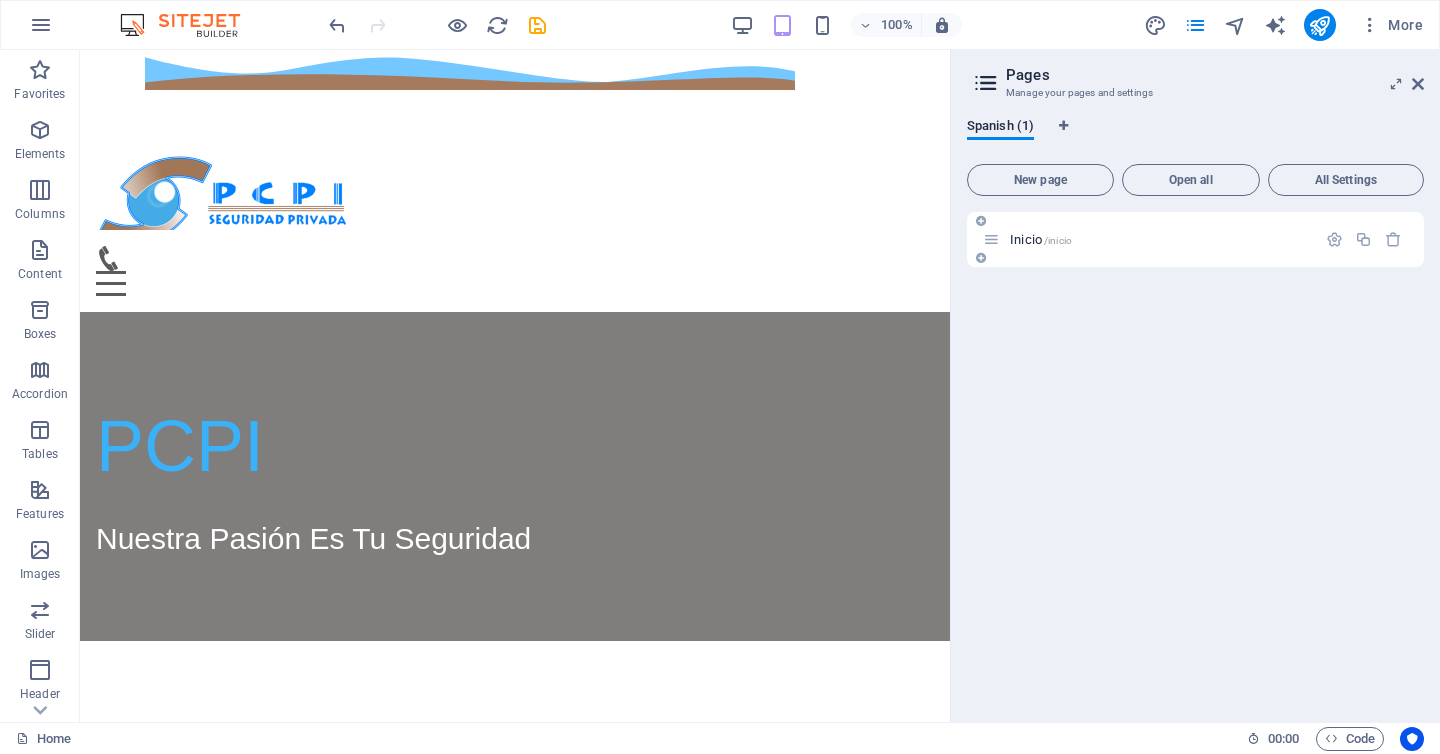 click on "Inicio /inicio" at bounding box center (1160, 239) 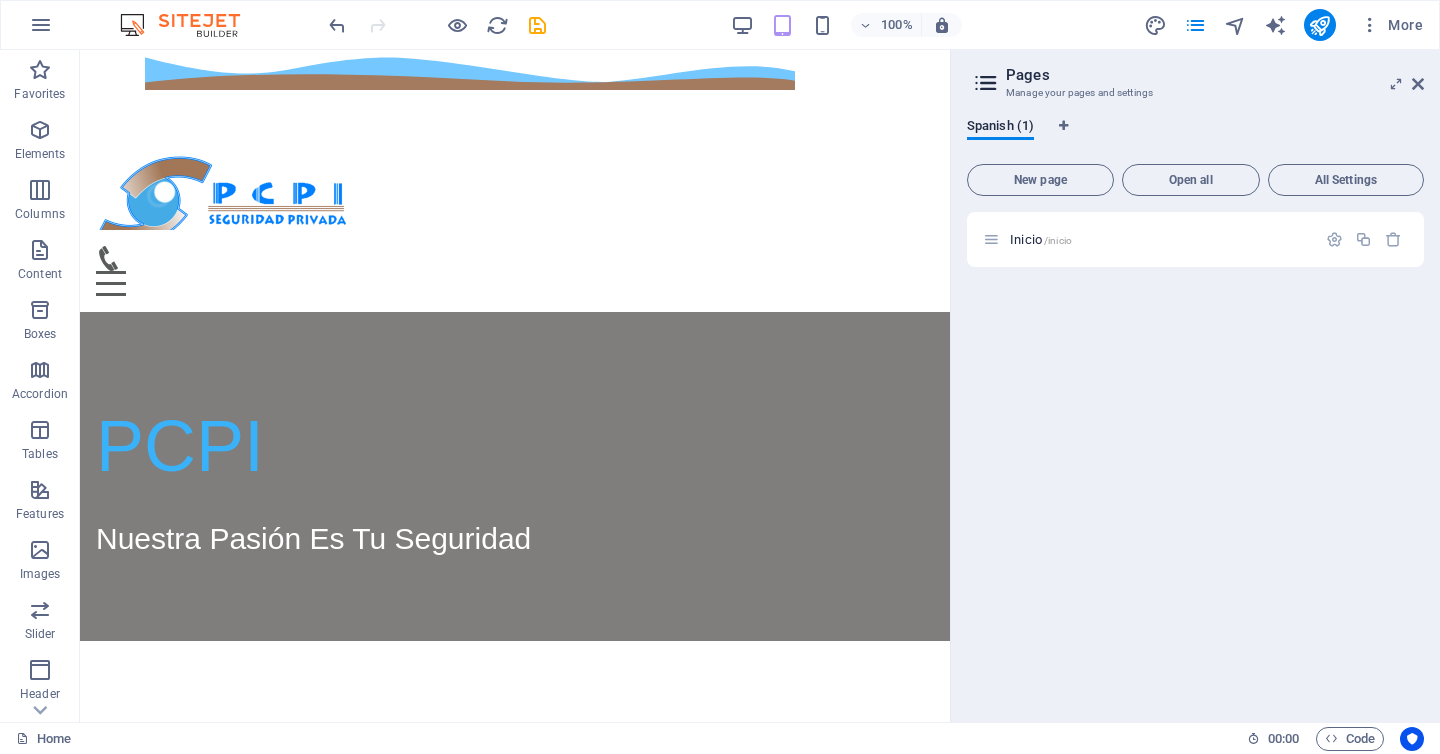 click at bounding box center [986, 83] 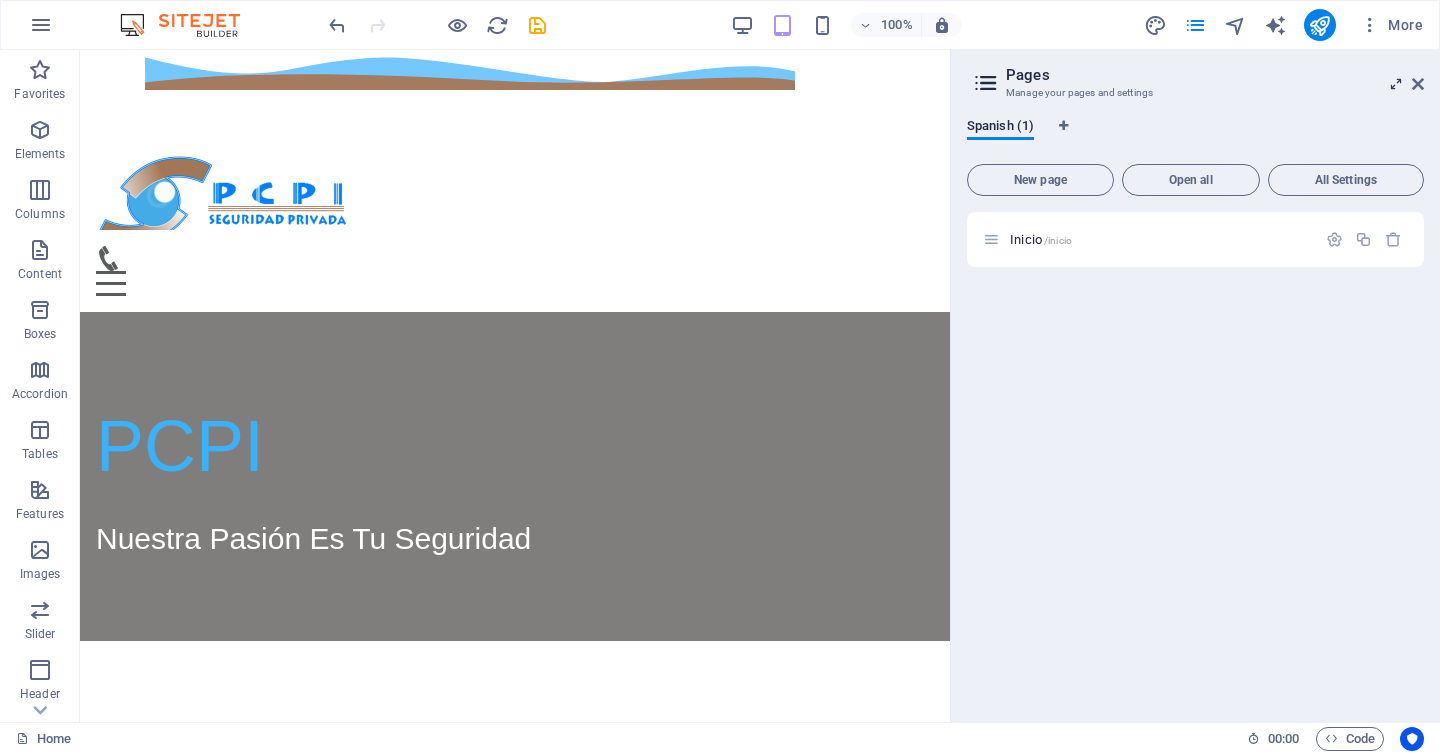 click at bounding box center (1396, 84) 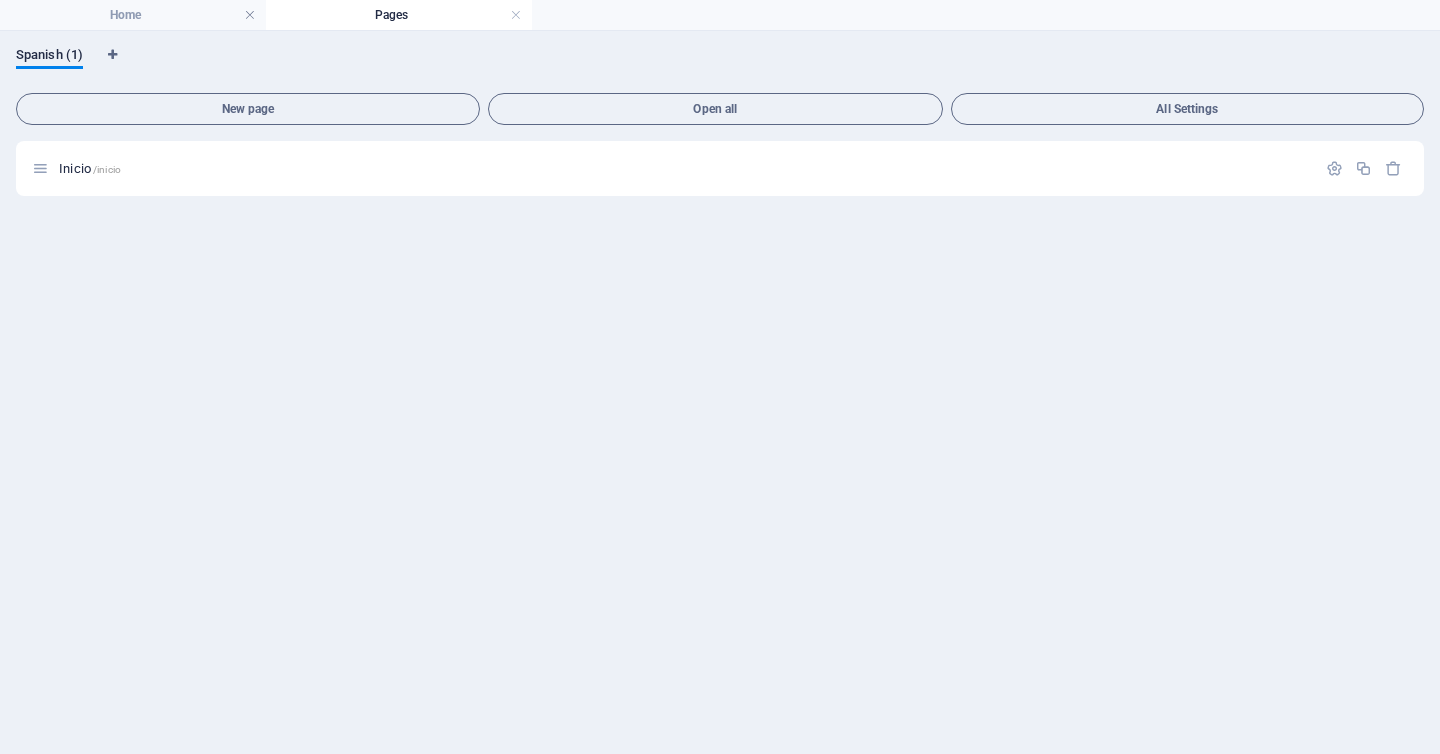 click on "Pages" at bounding box center (399, 15) 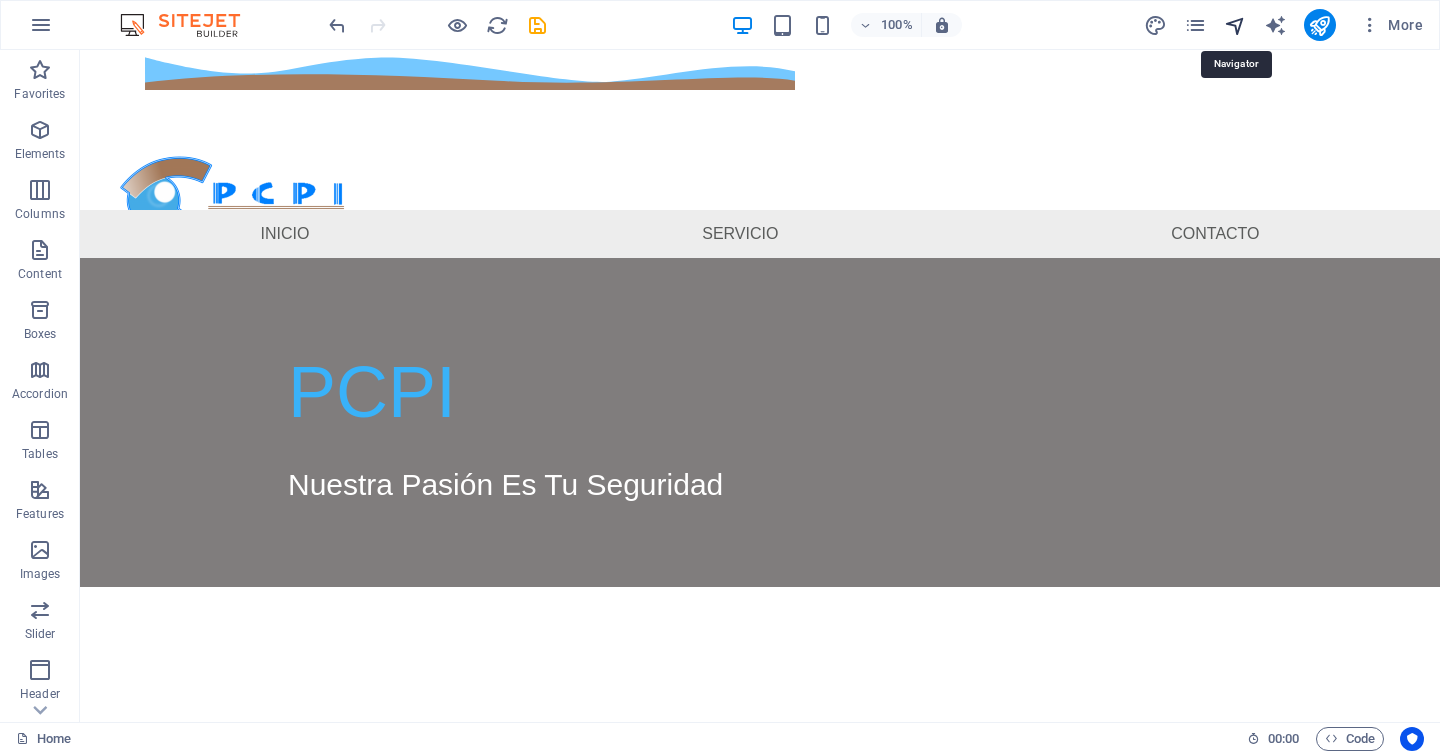click at bounding box center [1235, 25] 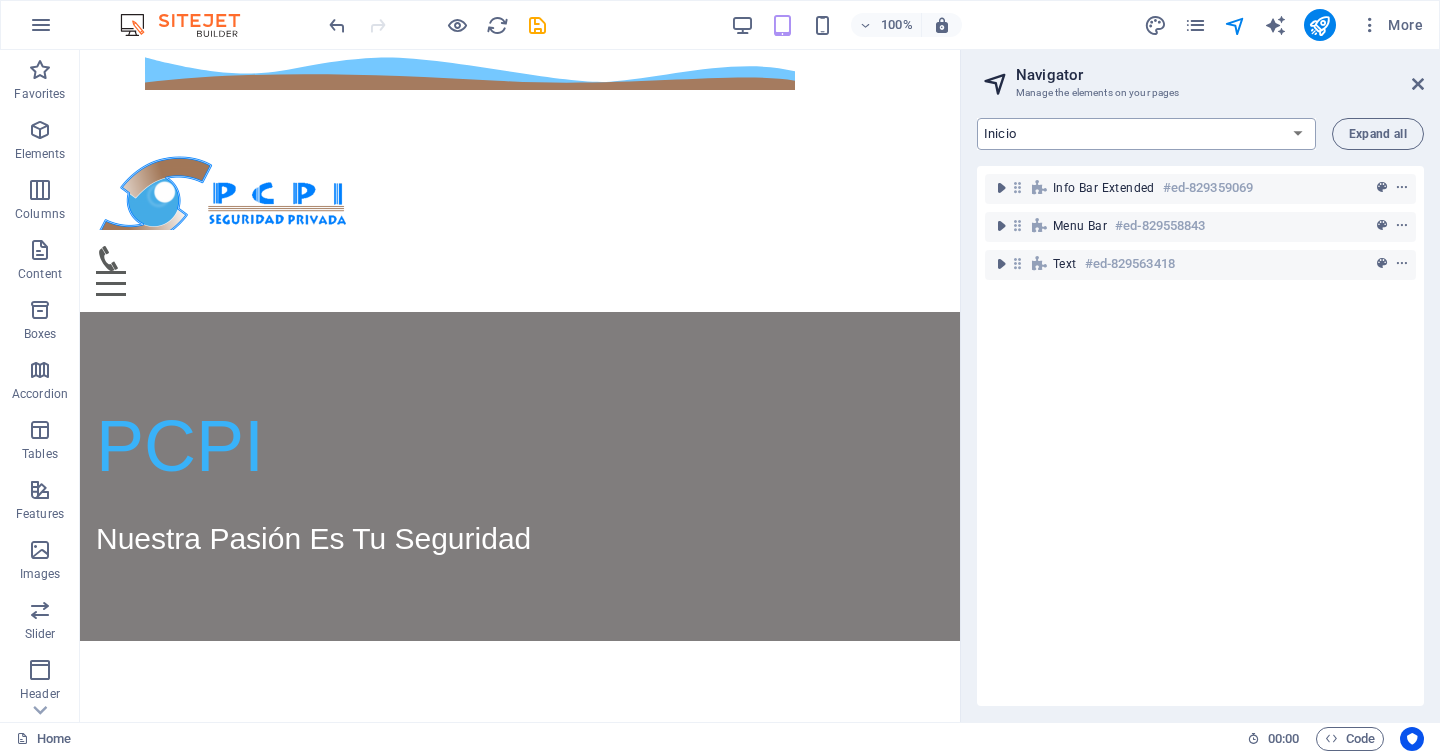 click on "Inicio" at bounding box center (1146, 134) 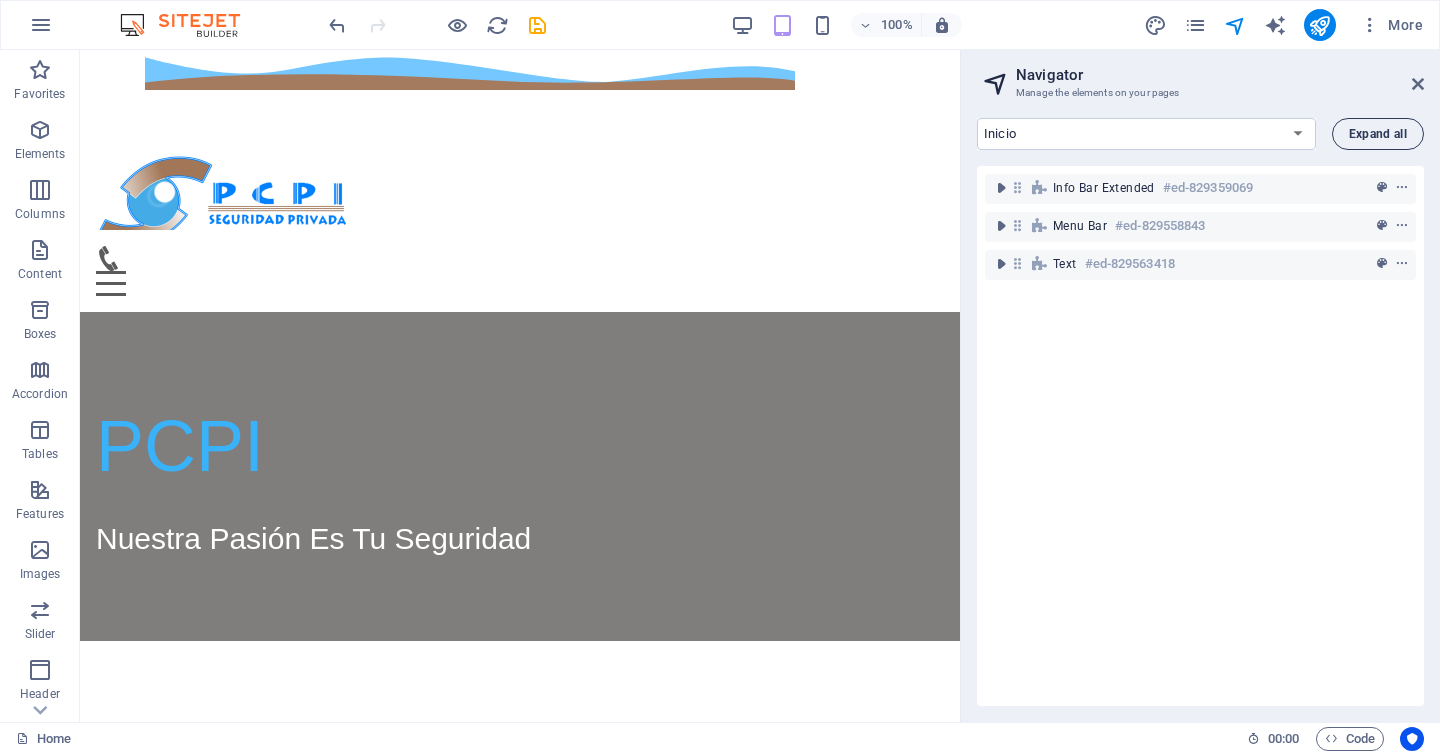 click on "Expand all" at bounding box center [1378, 134] 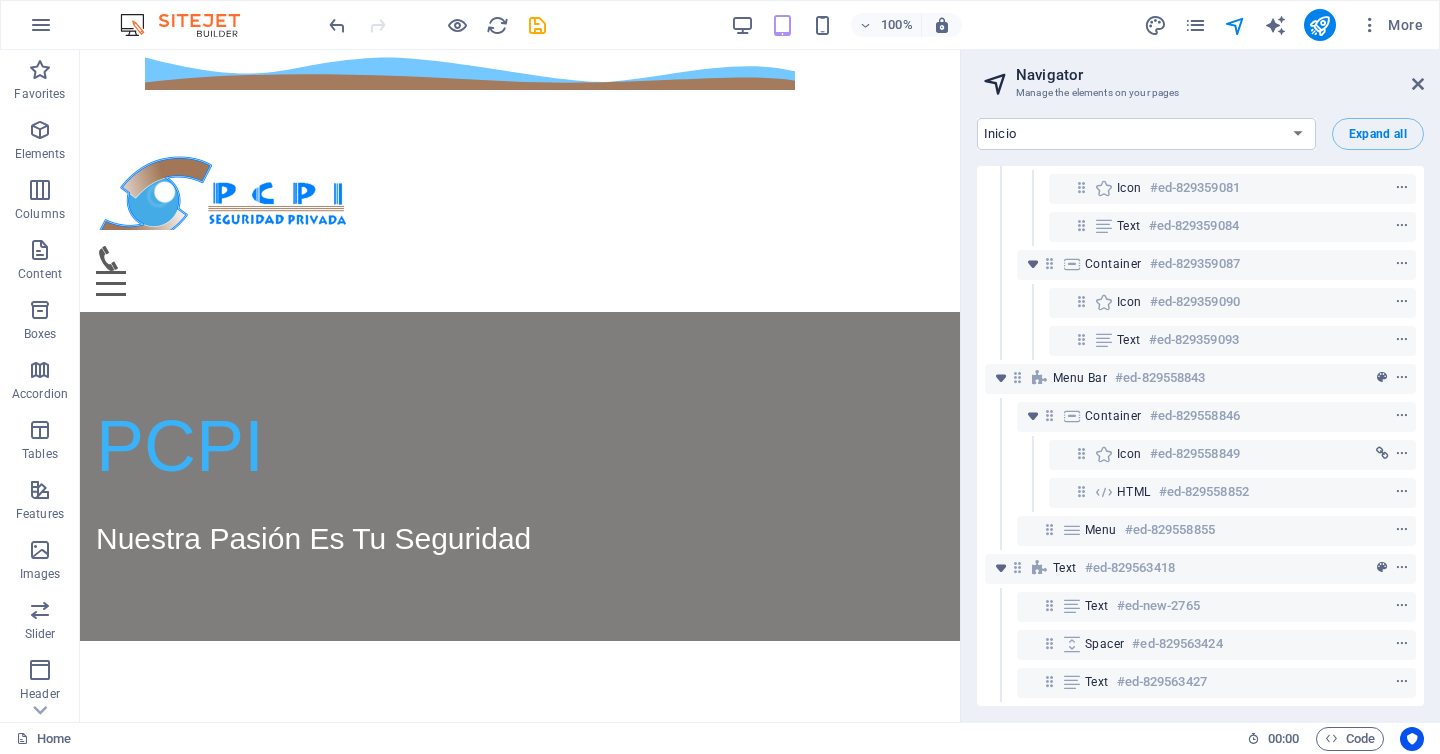 scroll, scrollTop: 0, scrollLeft: 0, axis: both 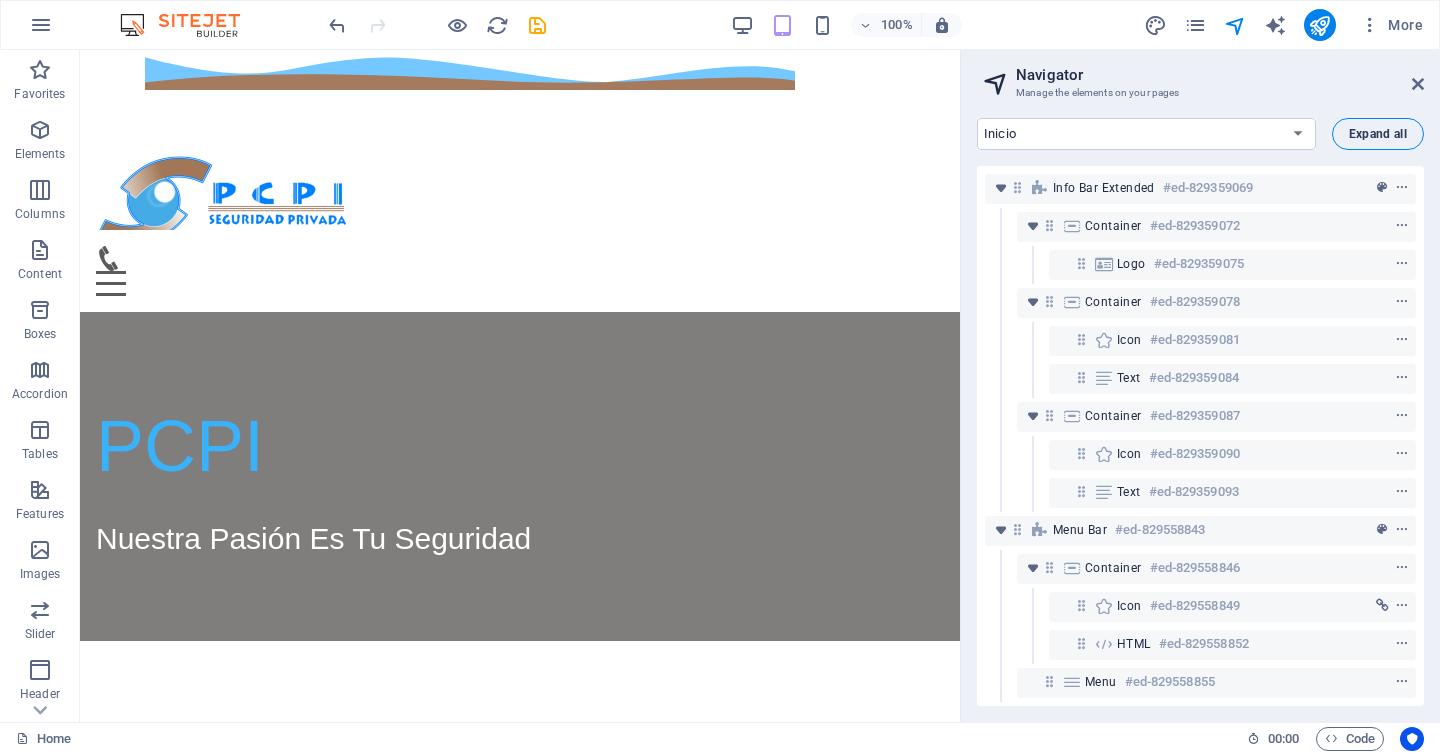 click on "Expand all" at bounding box center (1378, 134) 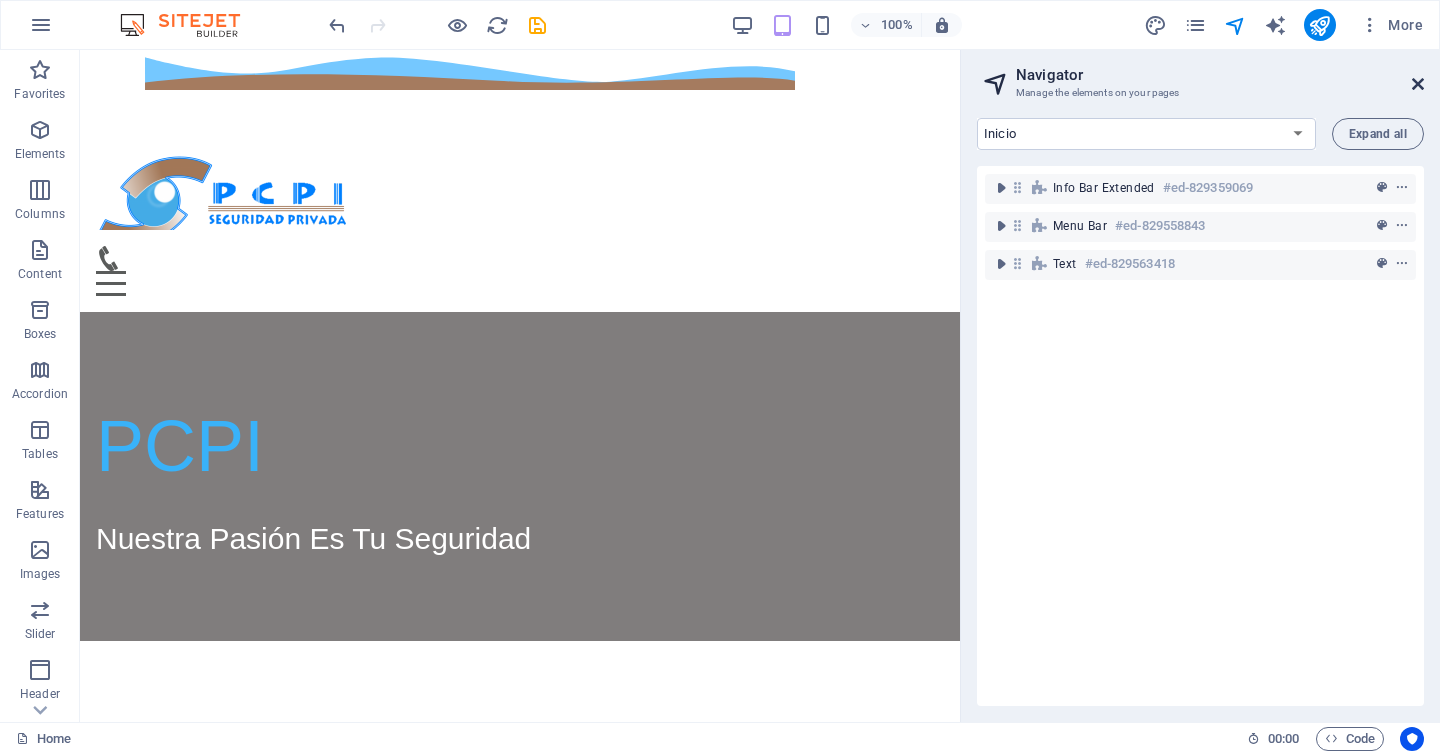 drag, startPoint x: 1335, startPoint y: 33, endPoint x: 1415, endPoint y: 83, distance: 94.33981 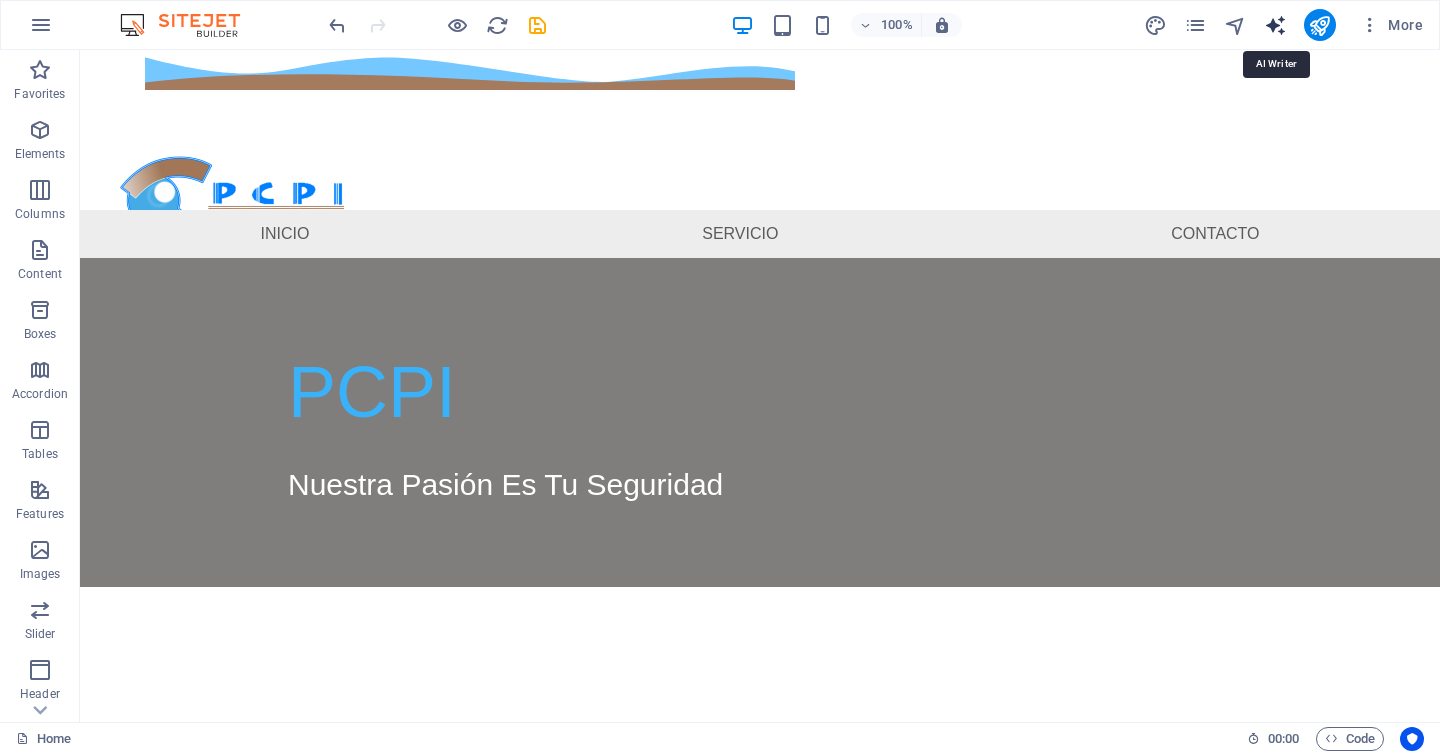 click at bounding box center [1275, 25] 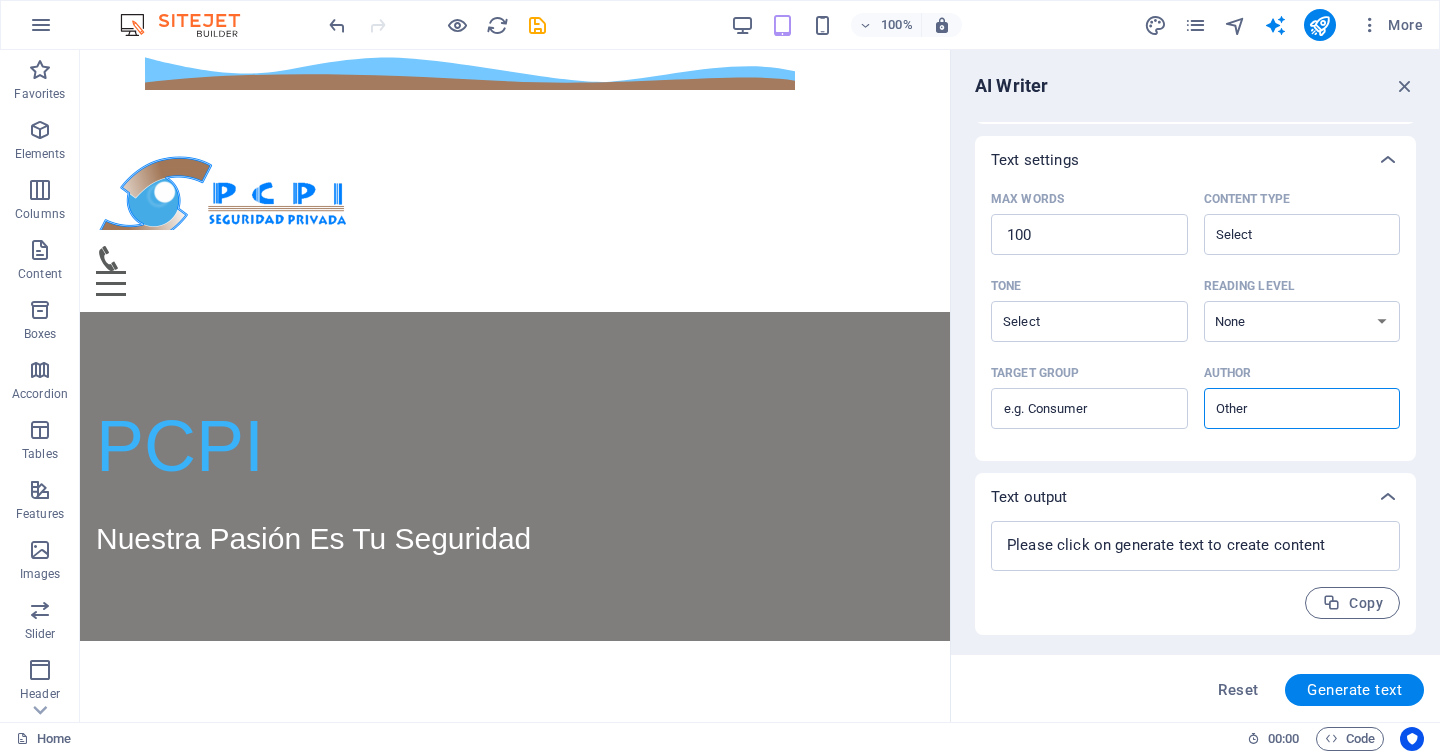 scroll, scrollTop: 0, scrollLeft: 0, axis: both 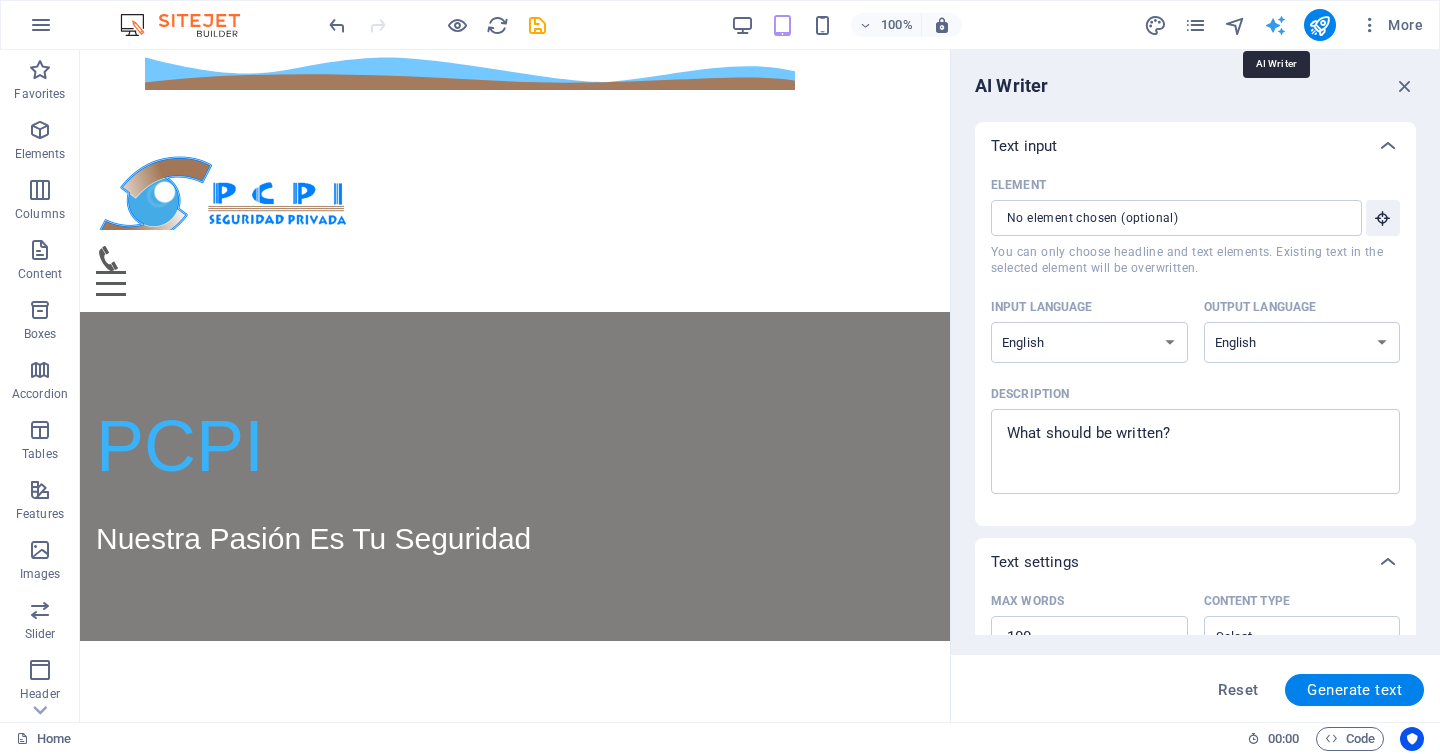 click at bounding box center [1275, 25] 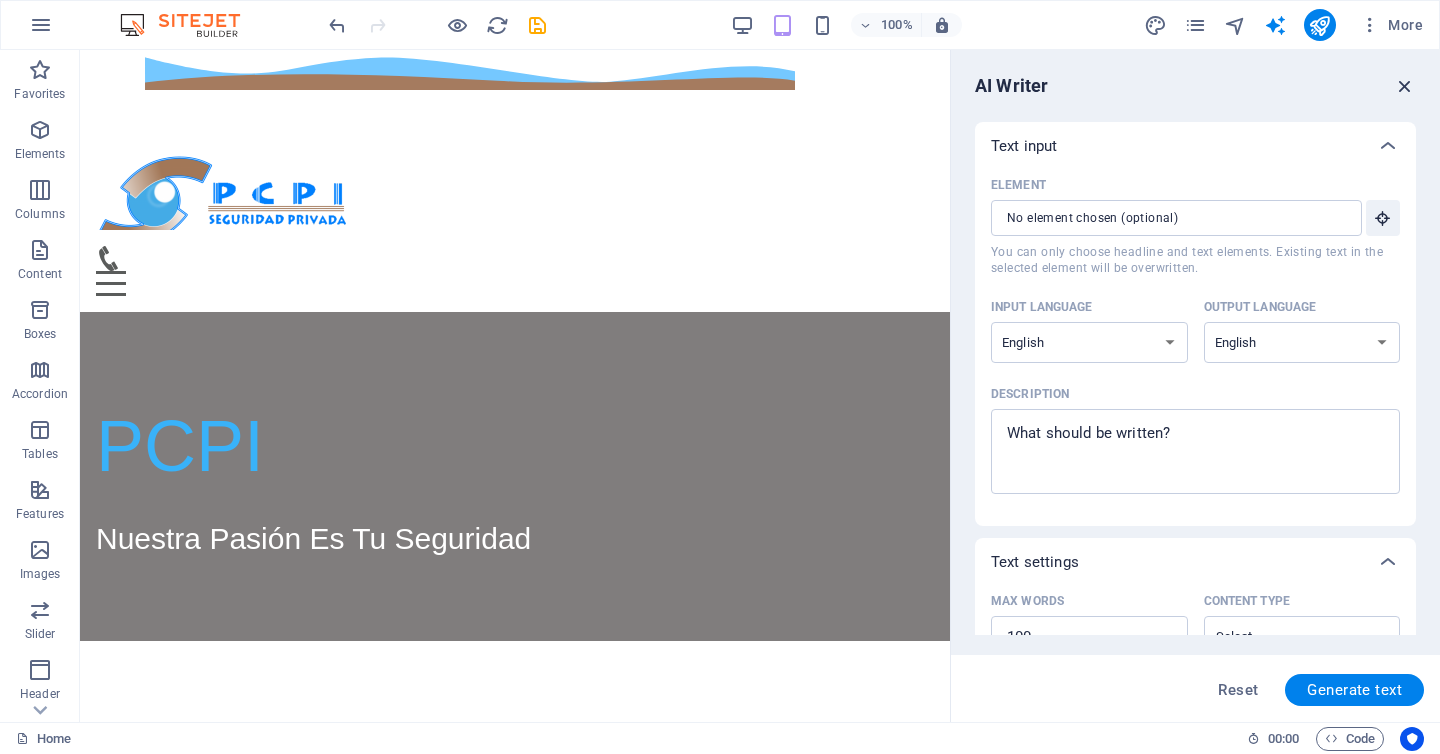 click at bounding box center (1405, 86) 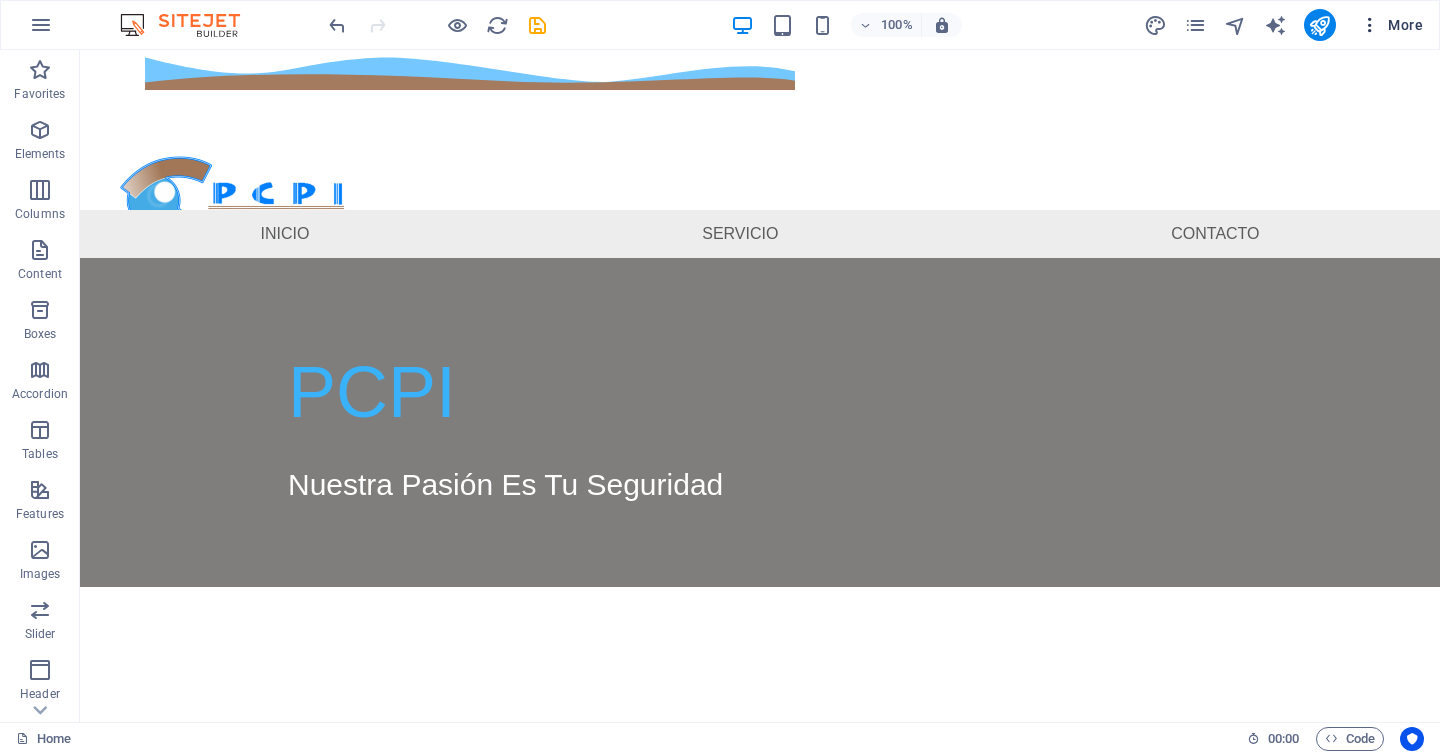 click on "More" at bounding box center [1391, 25] 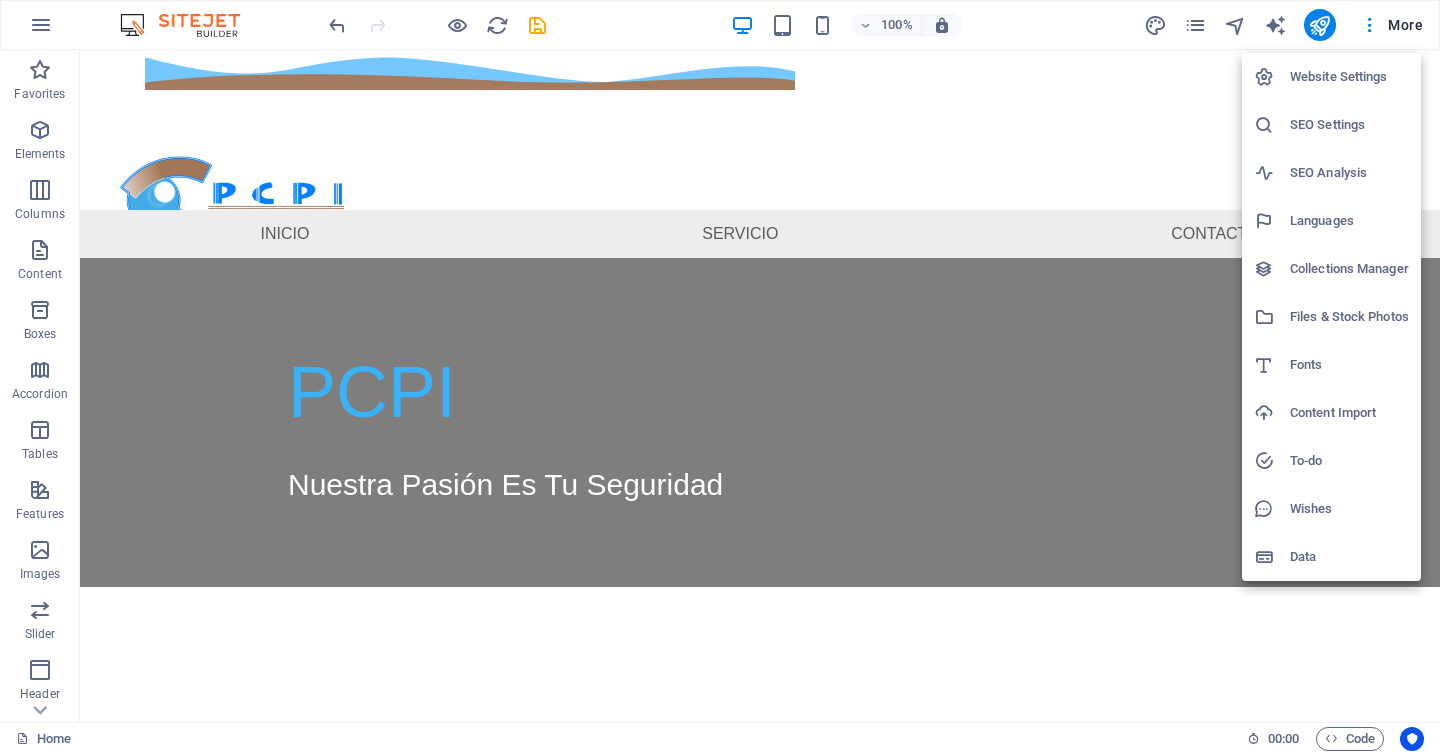 click on "Website Settings" at bounding box center [1349, 77] 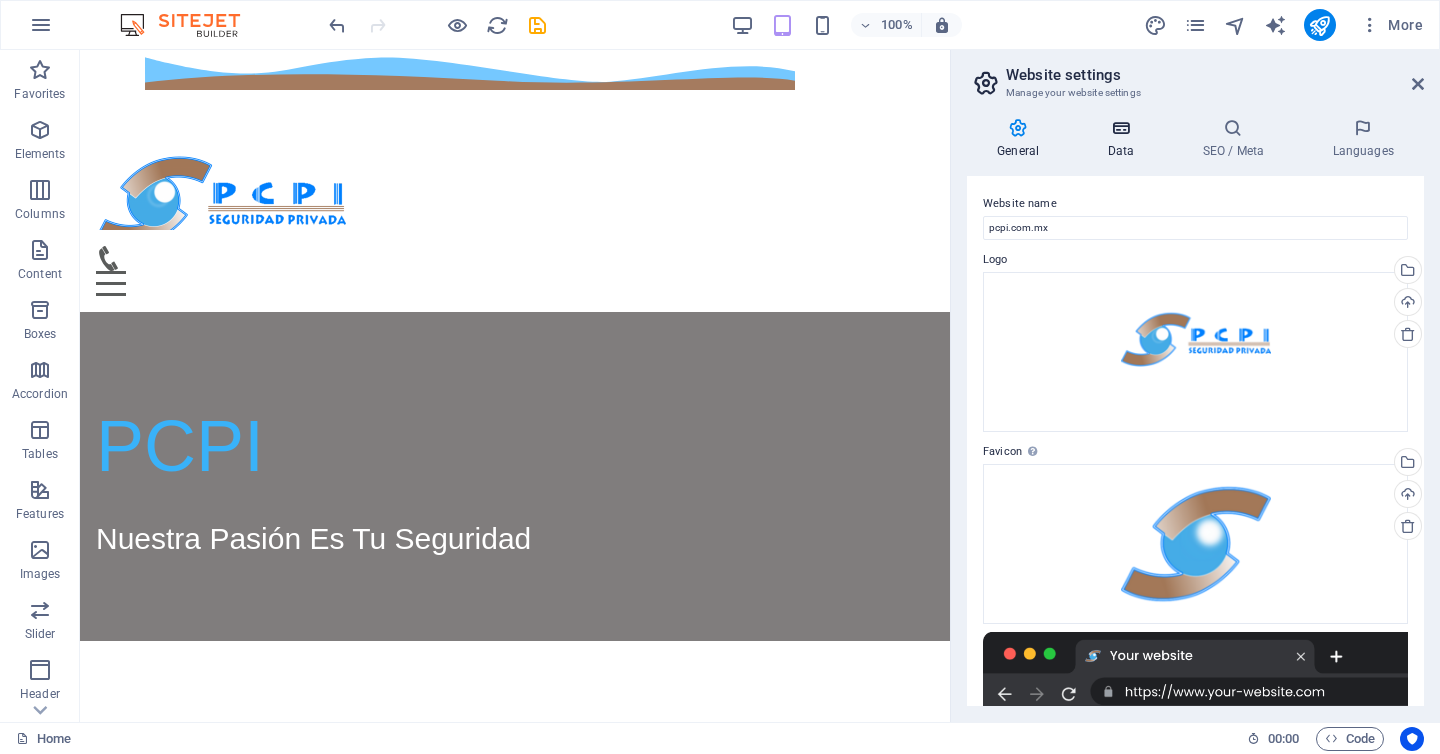 click at bounding box center (1120, 128) 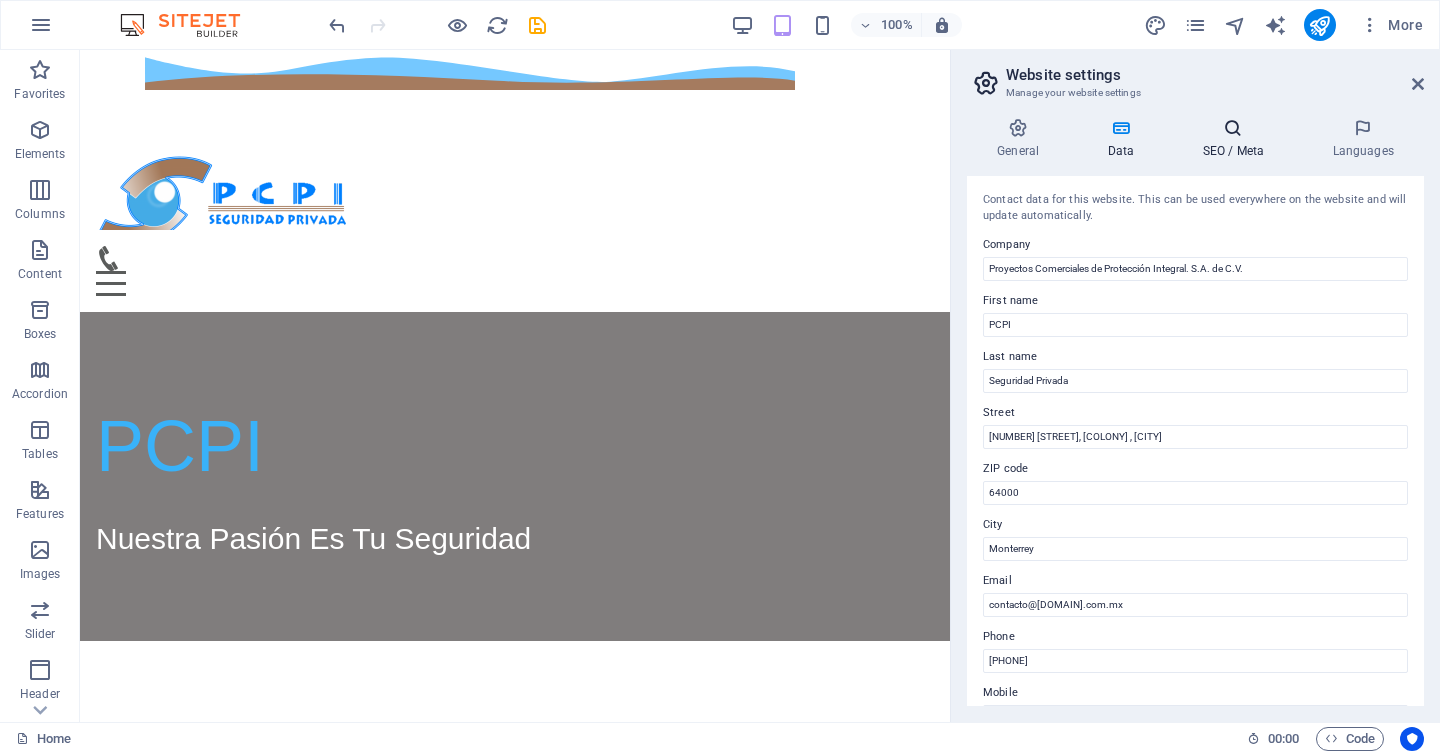 click at bounding box center [1233, 128] 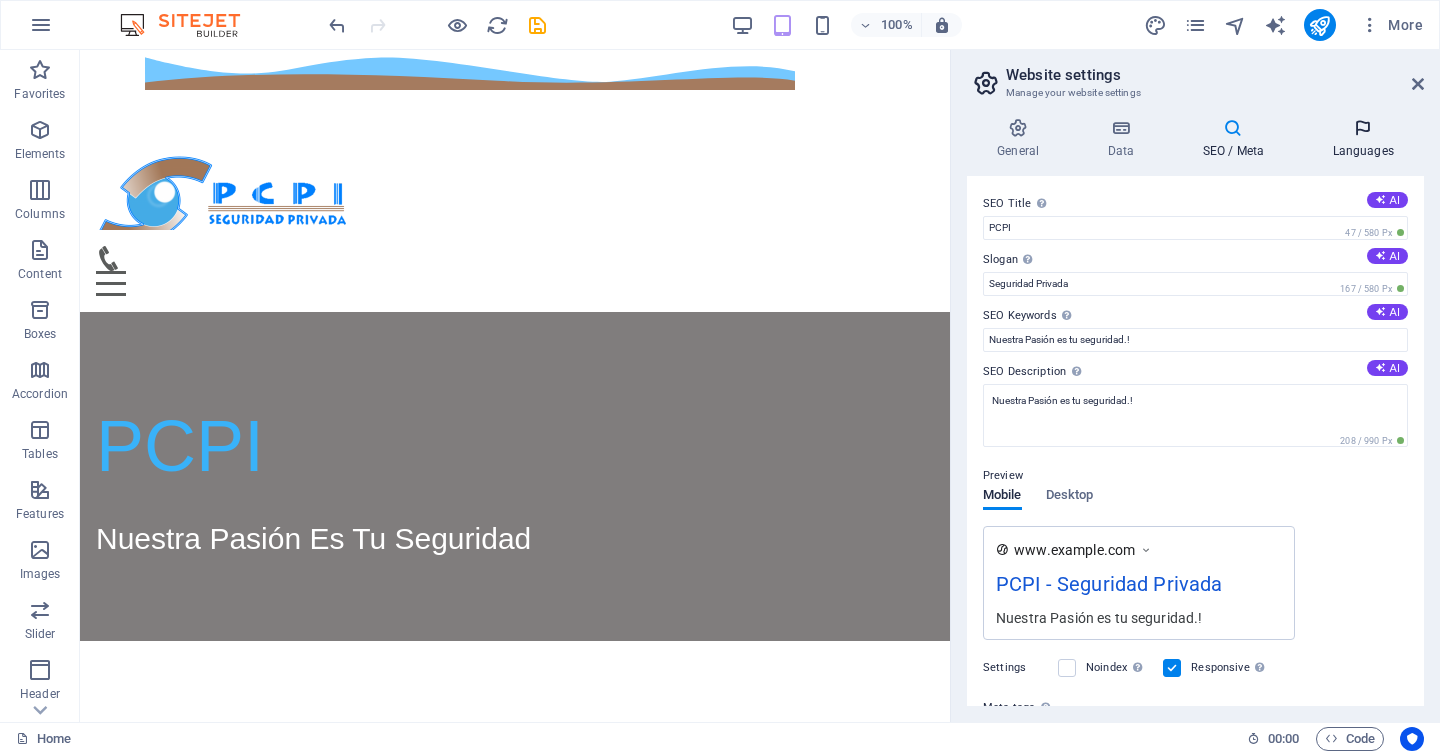 click at bounding box center (1363, 128) 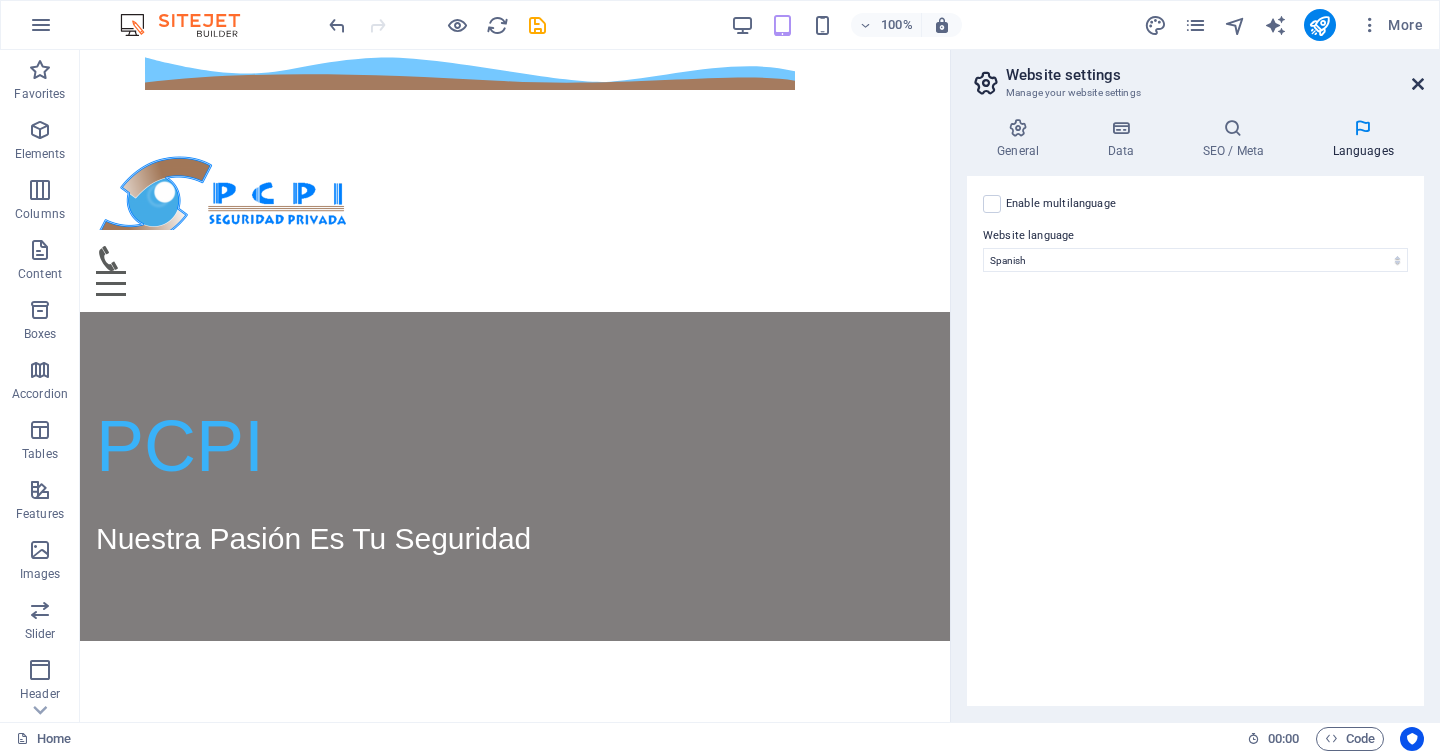 click at bounding box center [1418, 84] 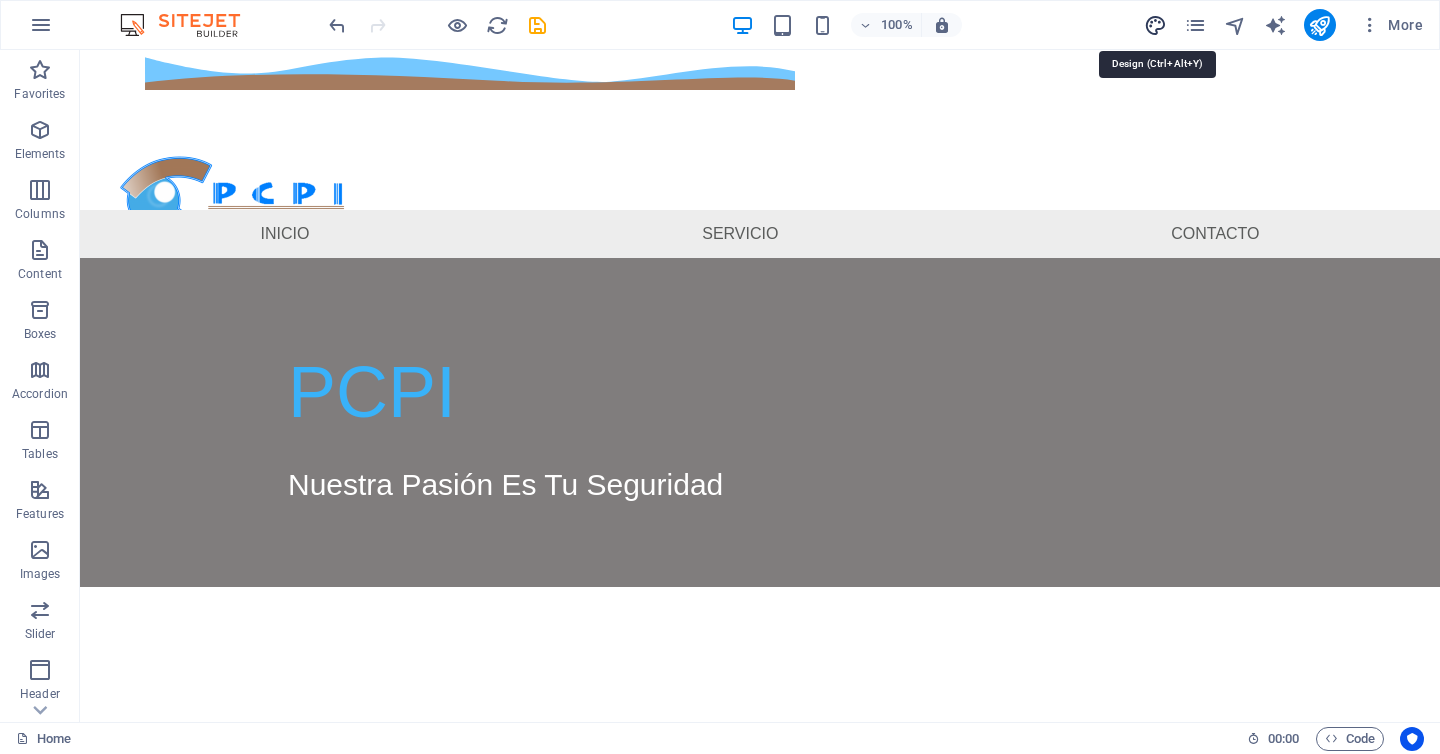 click at bounding box center (1155, 25) 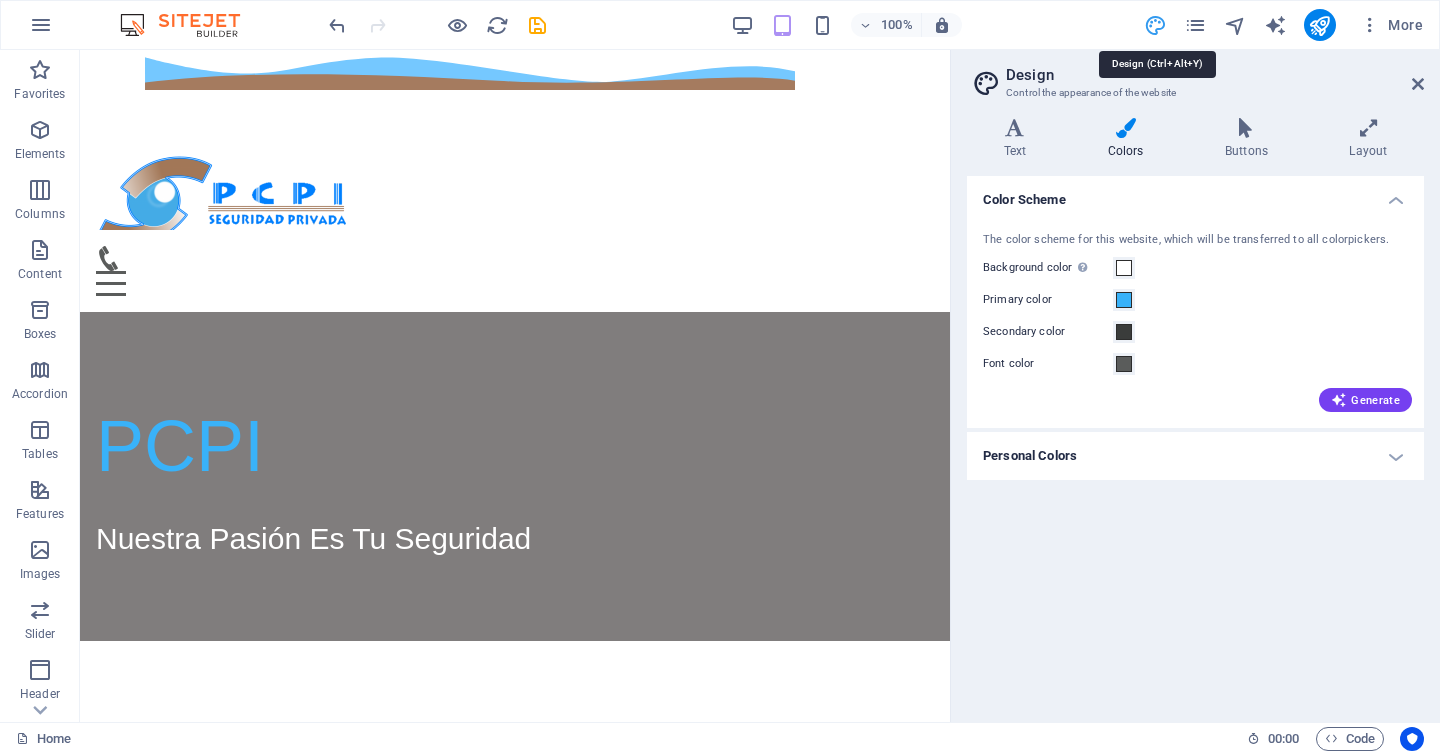 click at bounding box center (1155, 25) 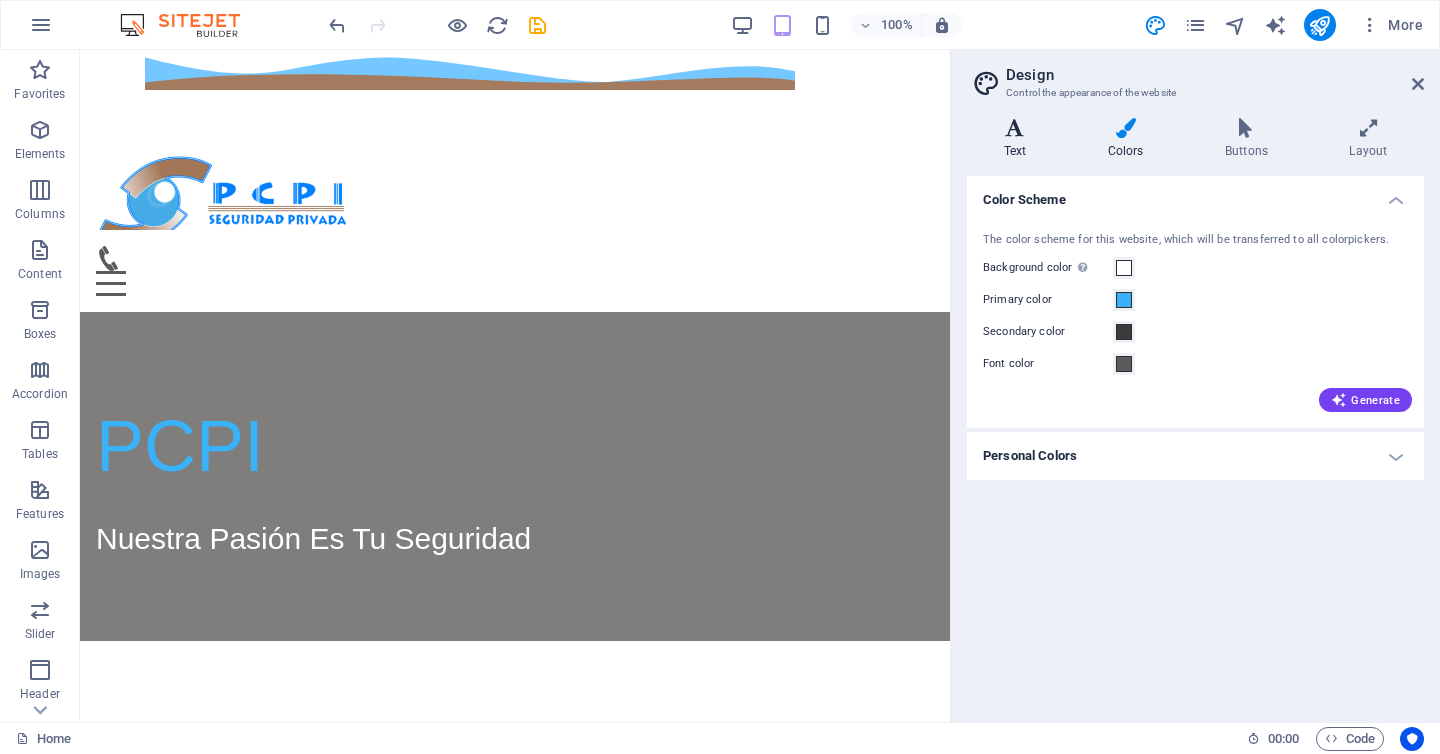 click at bounding box center (1015, 128) 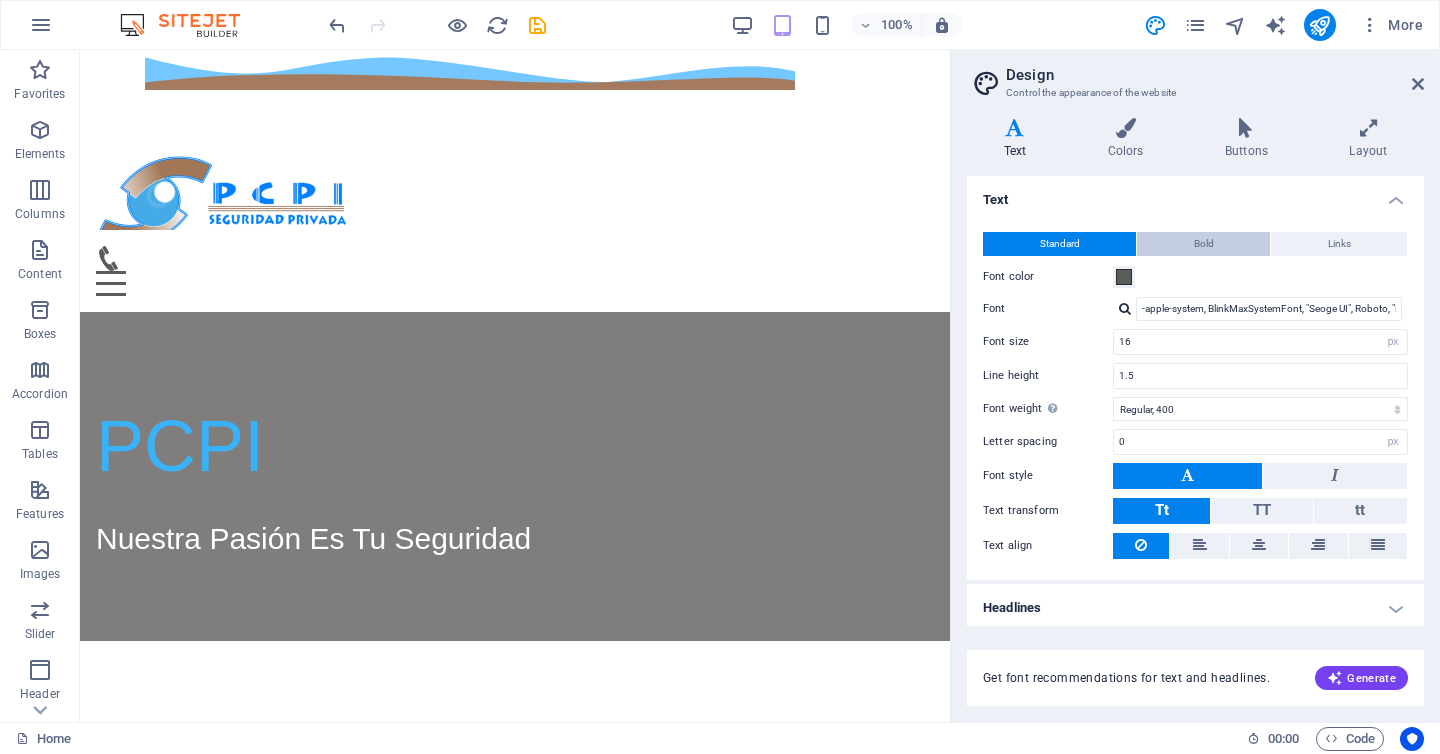 click on "Bold" at bounding box center [1204, 244] 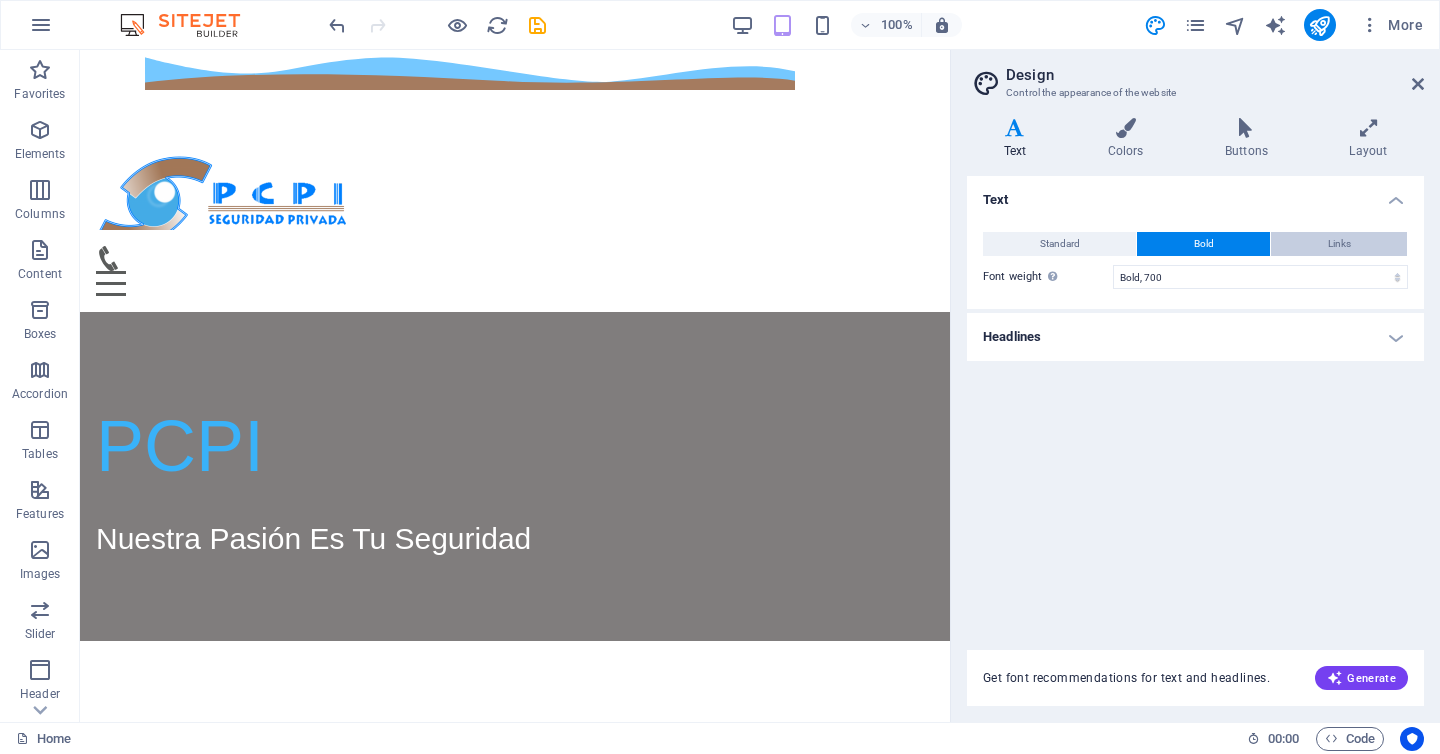 click on "Links" at bounding box center [1339, 244] 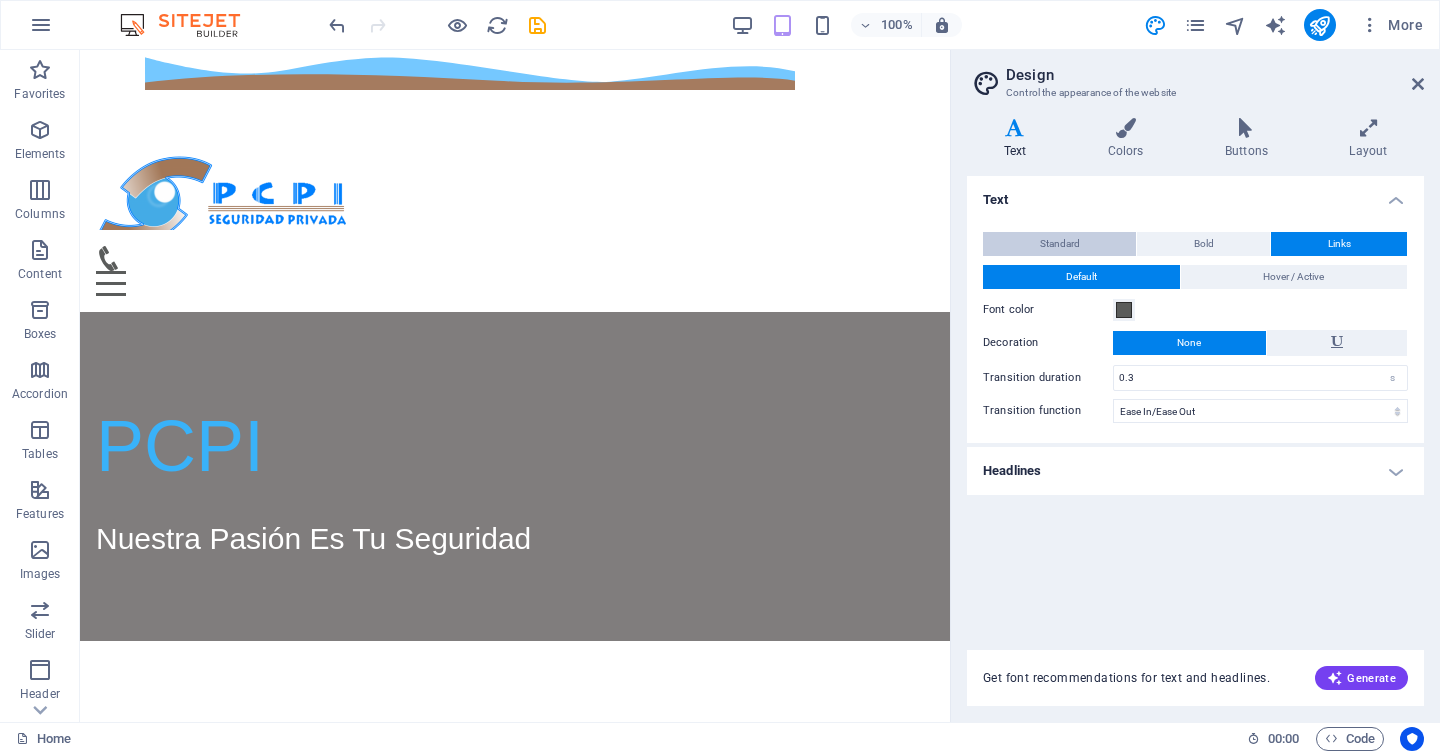 click on "Standard" at bounding box center (1060, 244) 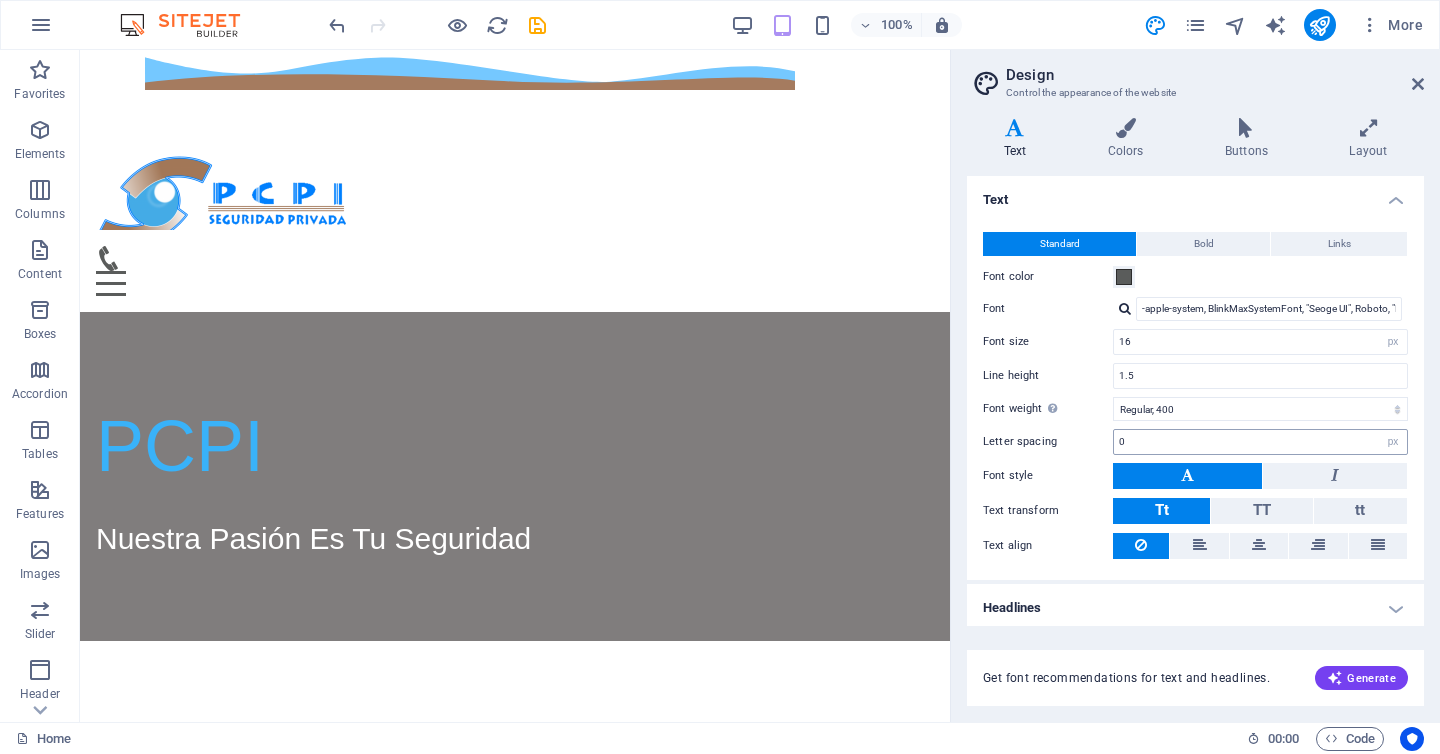 scroll, scrollTop: 4, scrollLeft: 0, axis: vertical 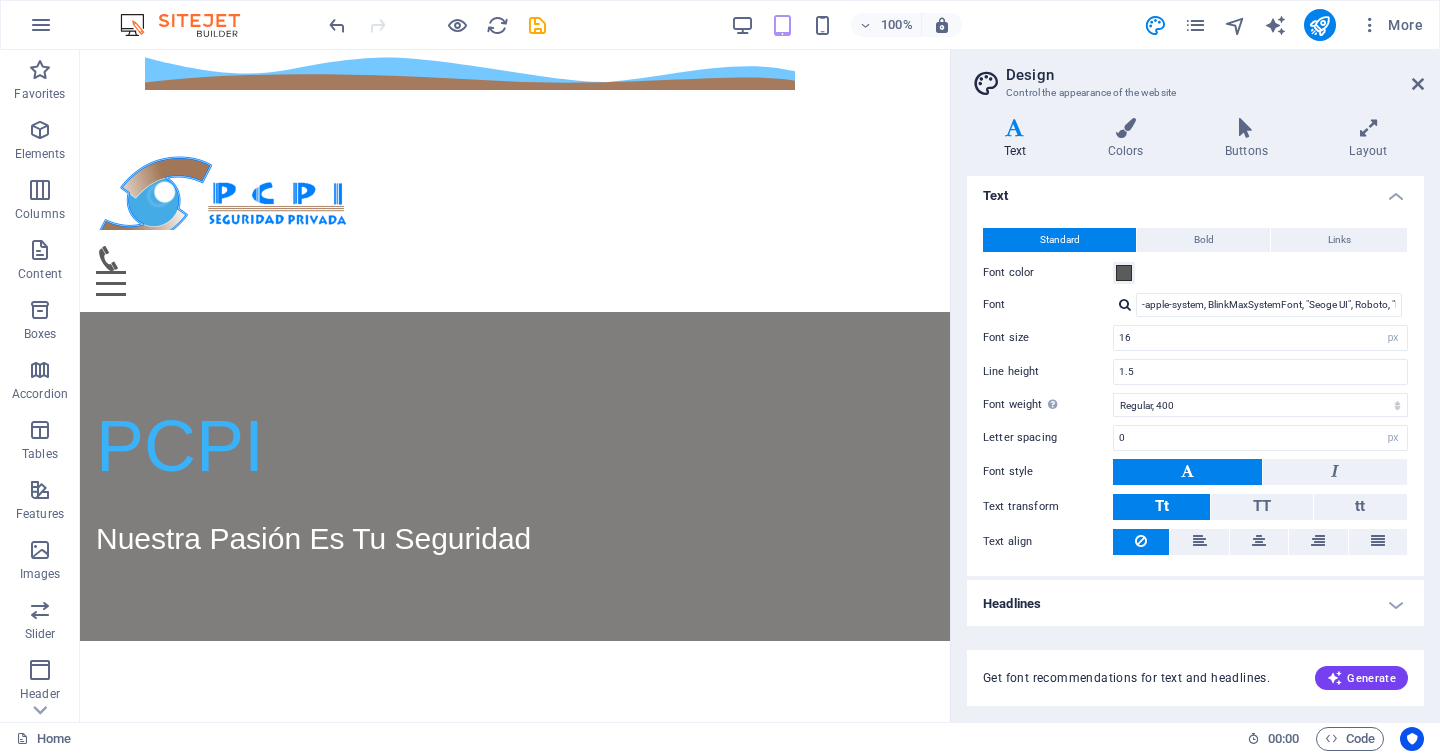 click on "Headlines" at bounding box center [1195, 604] 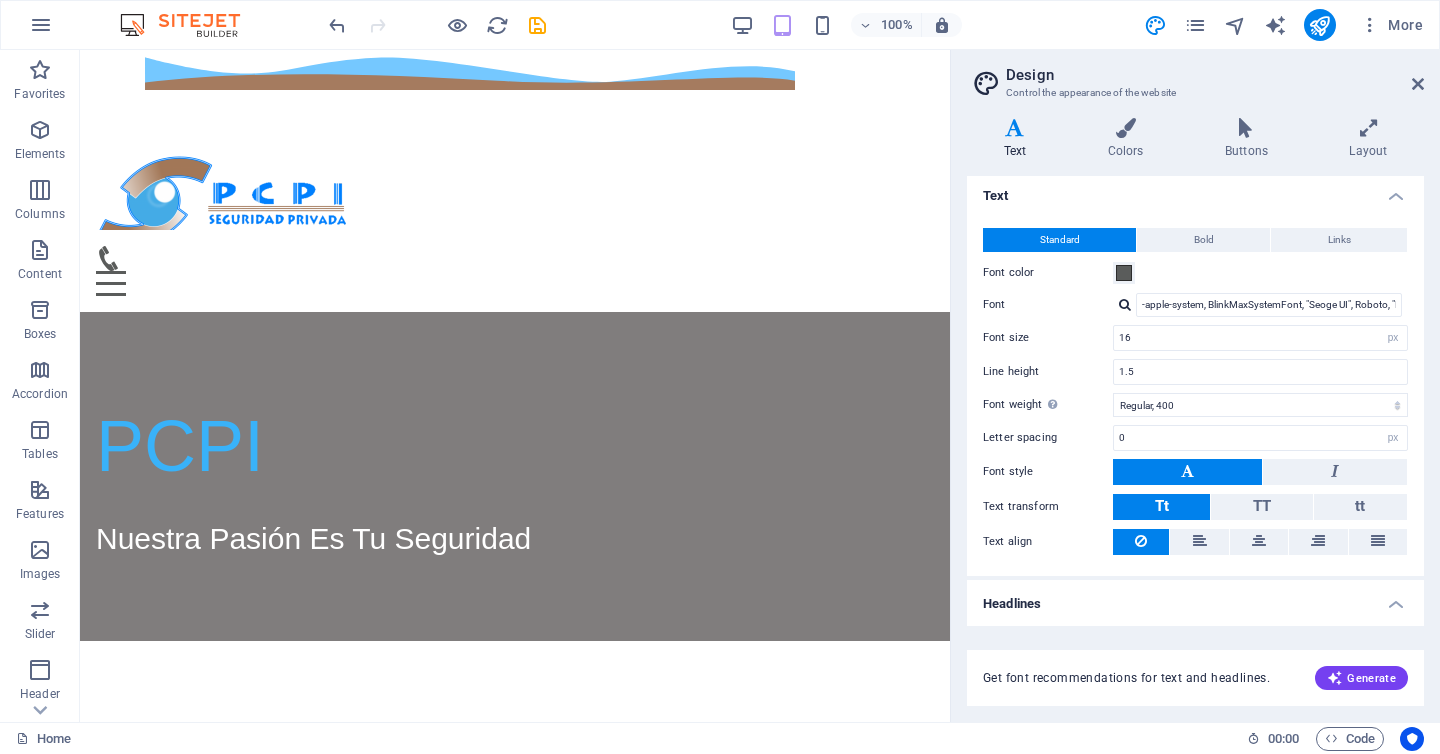 click on "Headlines" at bounding box center (1195, 598) 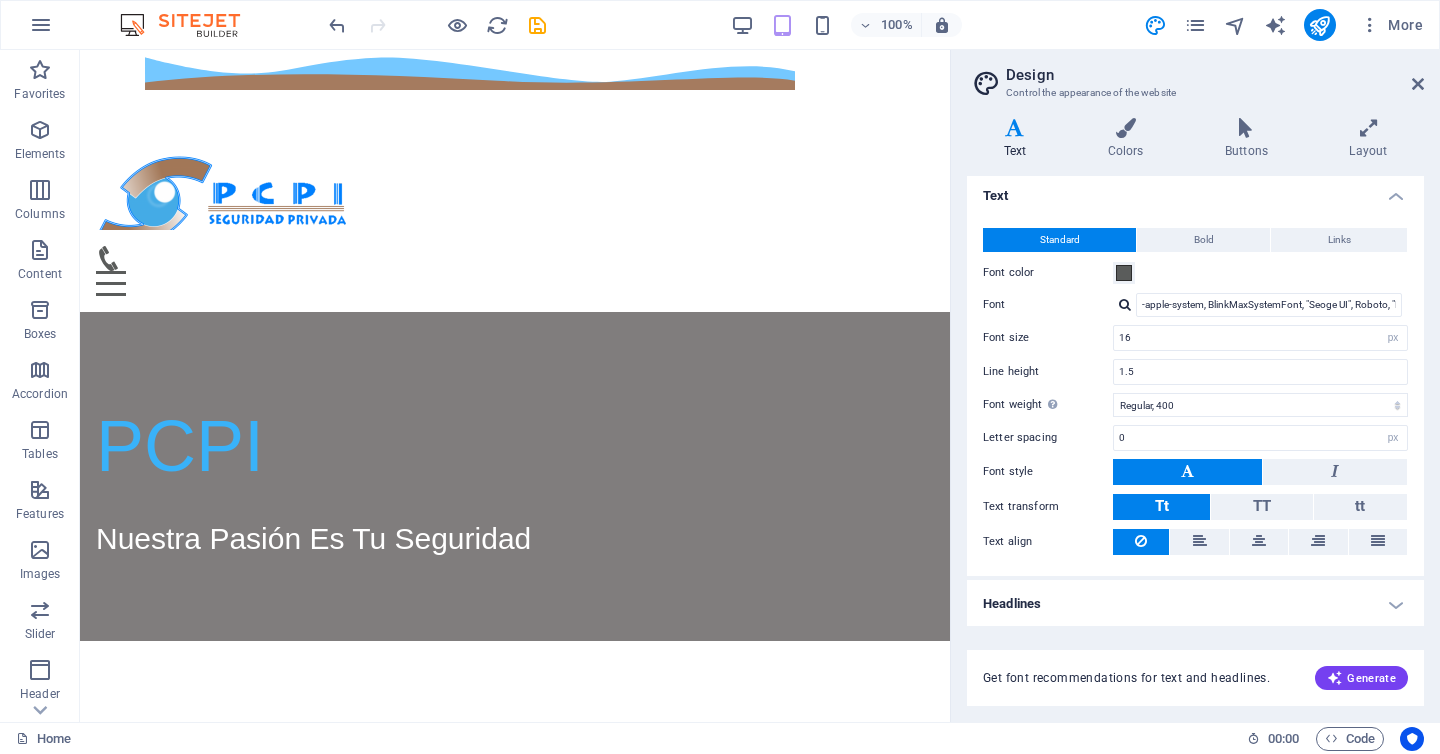 click on "Headlines" at bounding box center (1195, 604) 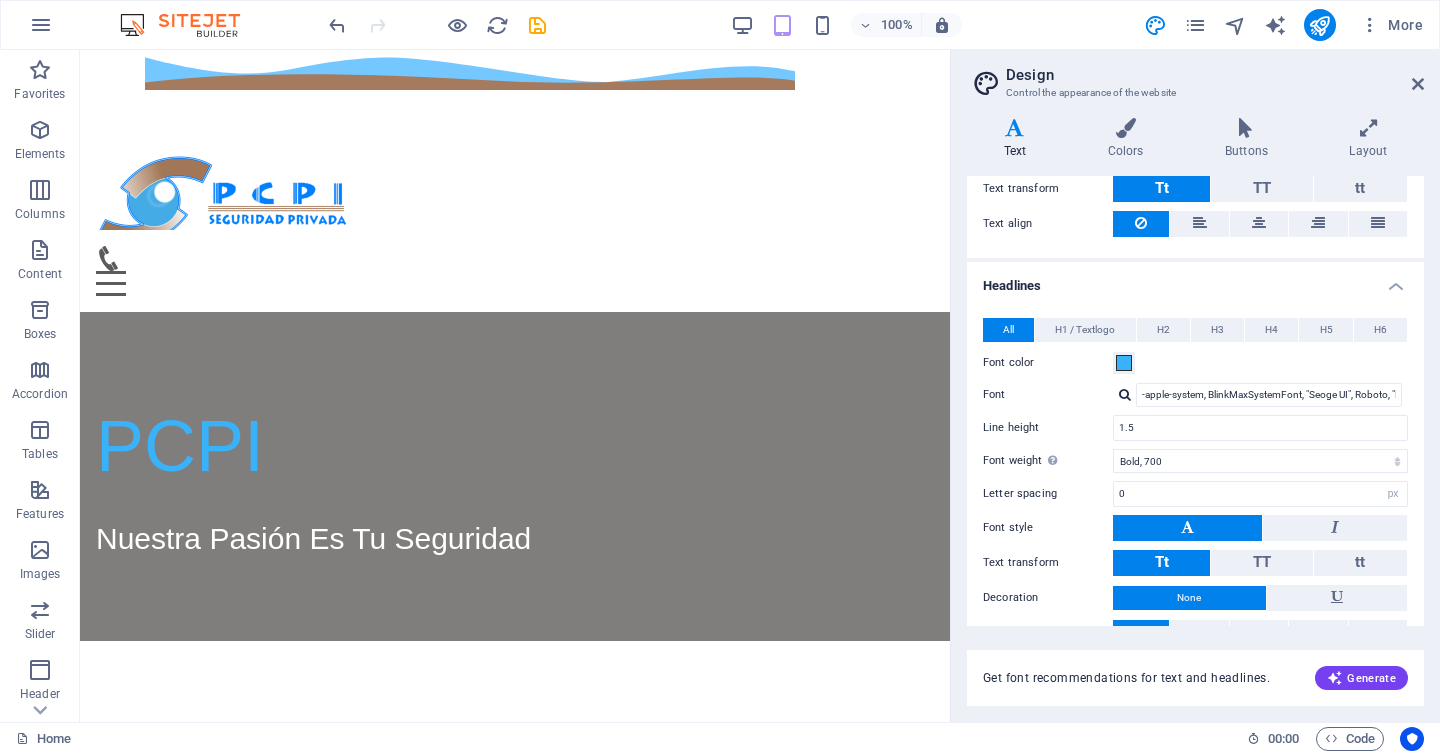 scroll, scrollTop: 393, scrollLeft: 0, axis: vertical 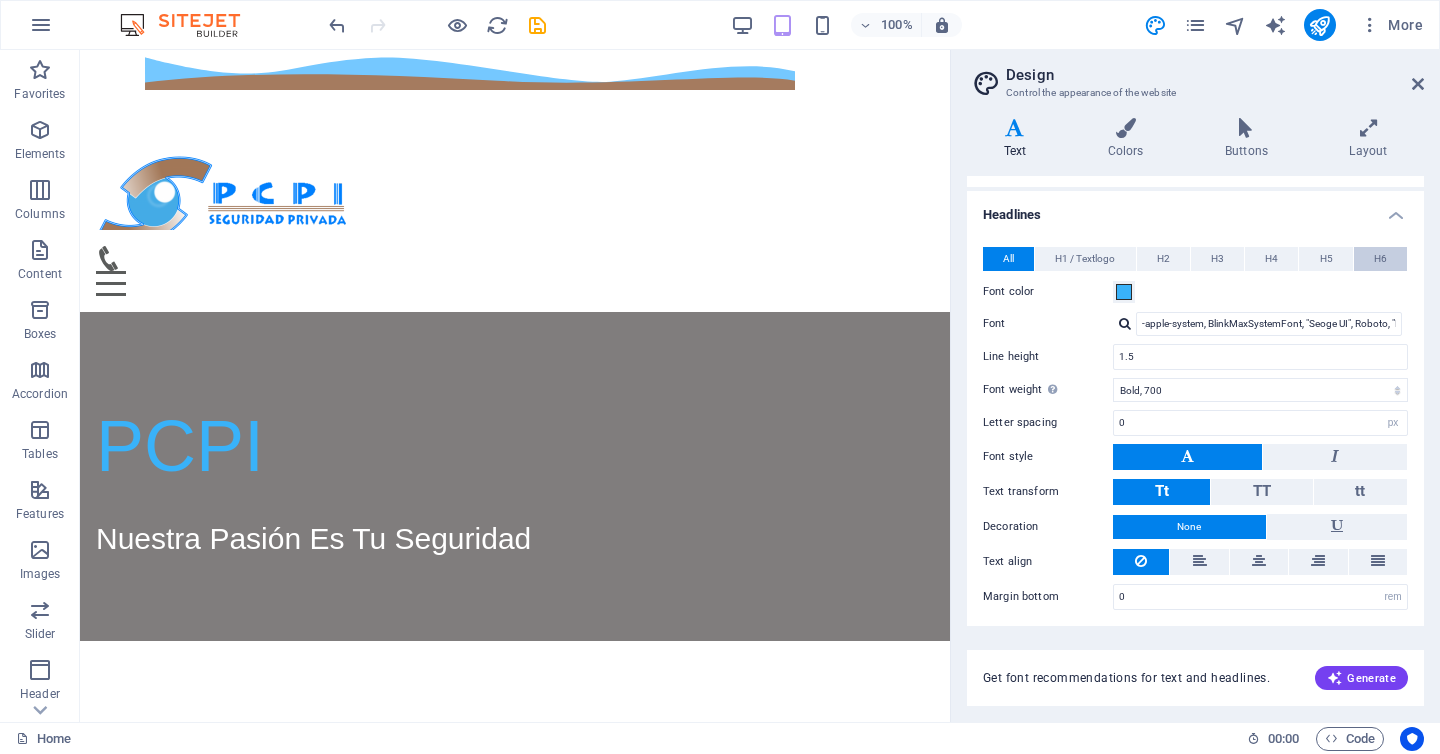 click on "H6" at bounding box center [1380, 259] 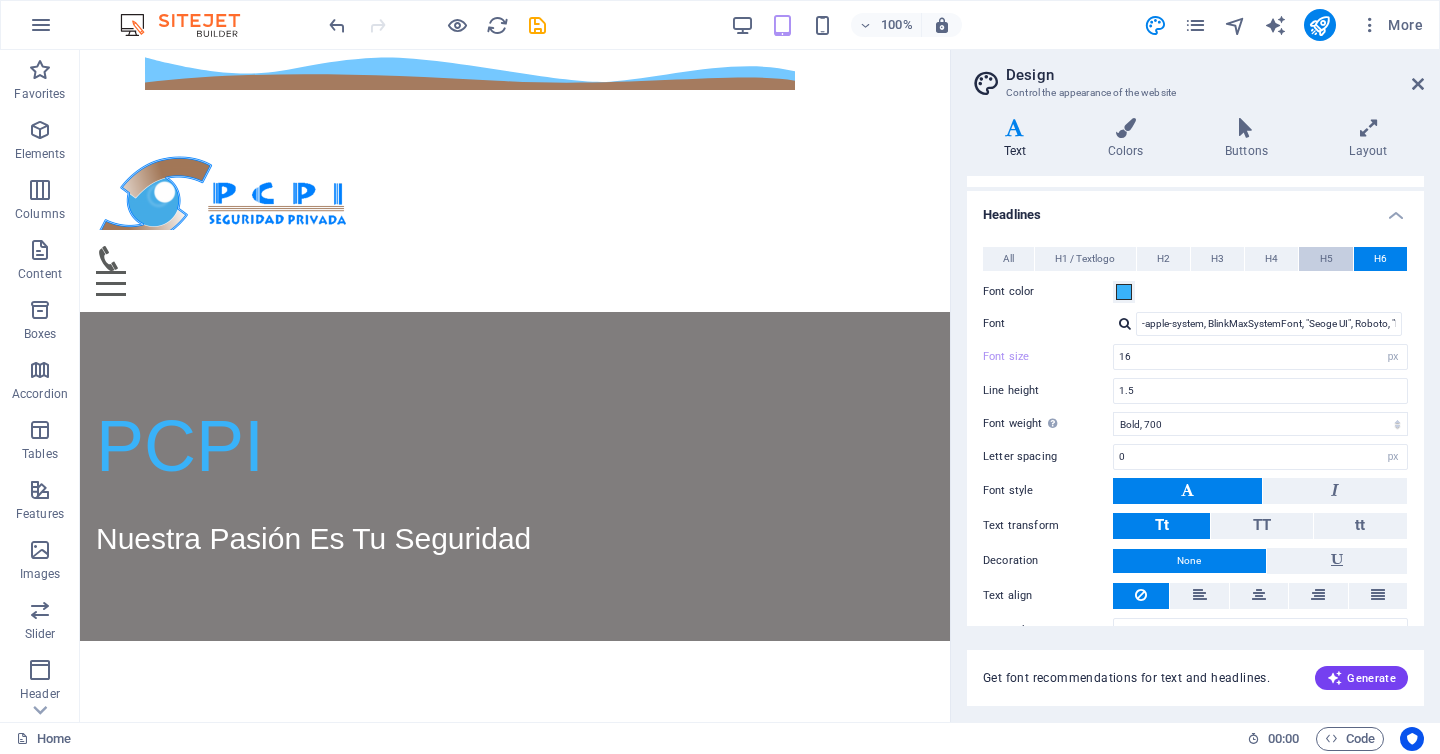 click on "H5" at bounding box center [1326, 259] 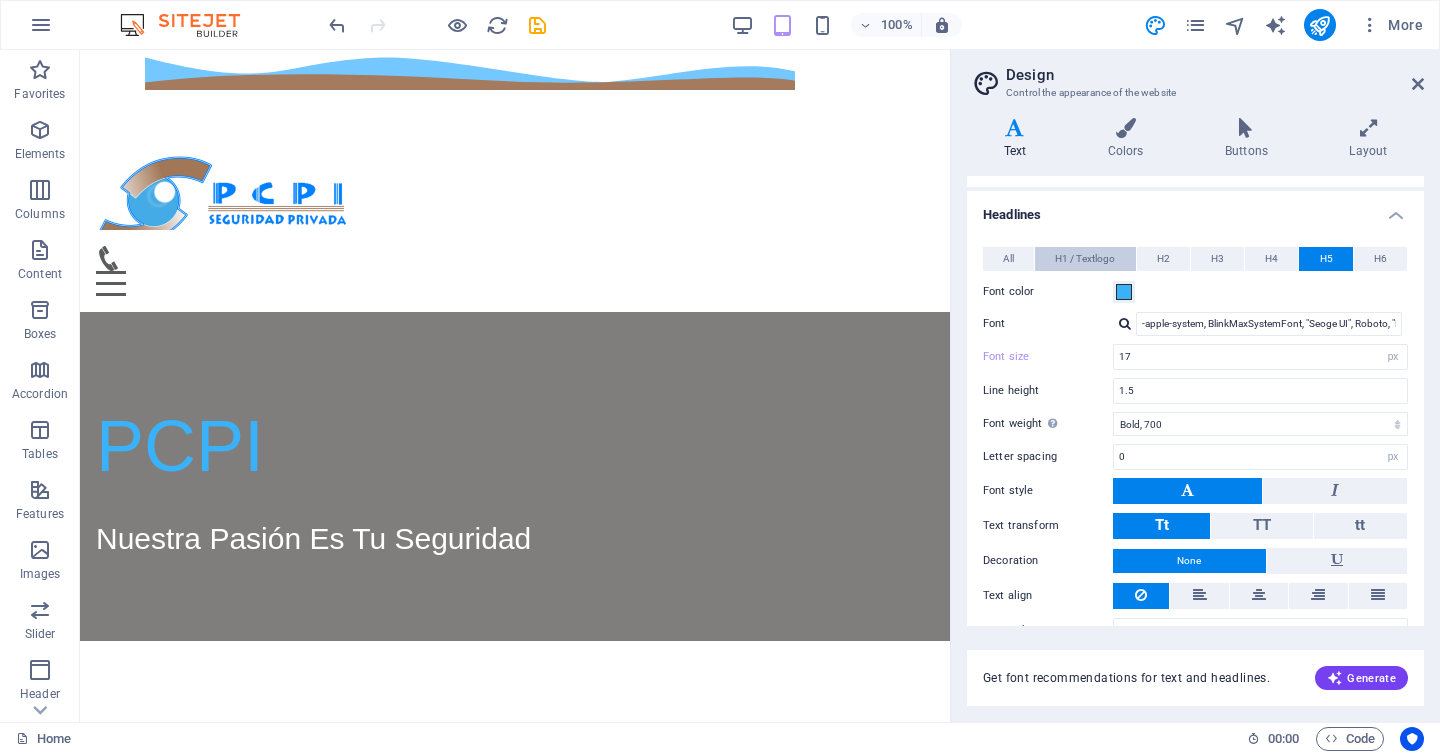 click on "H1 / Textlogo" at bounding box center (1085, 259) 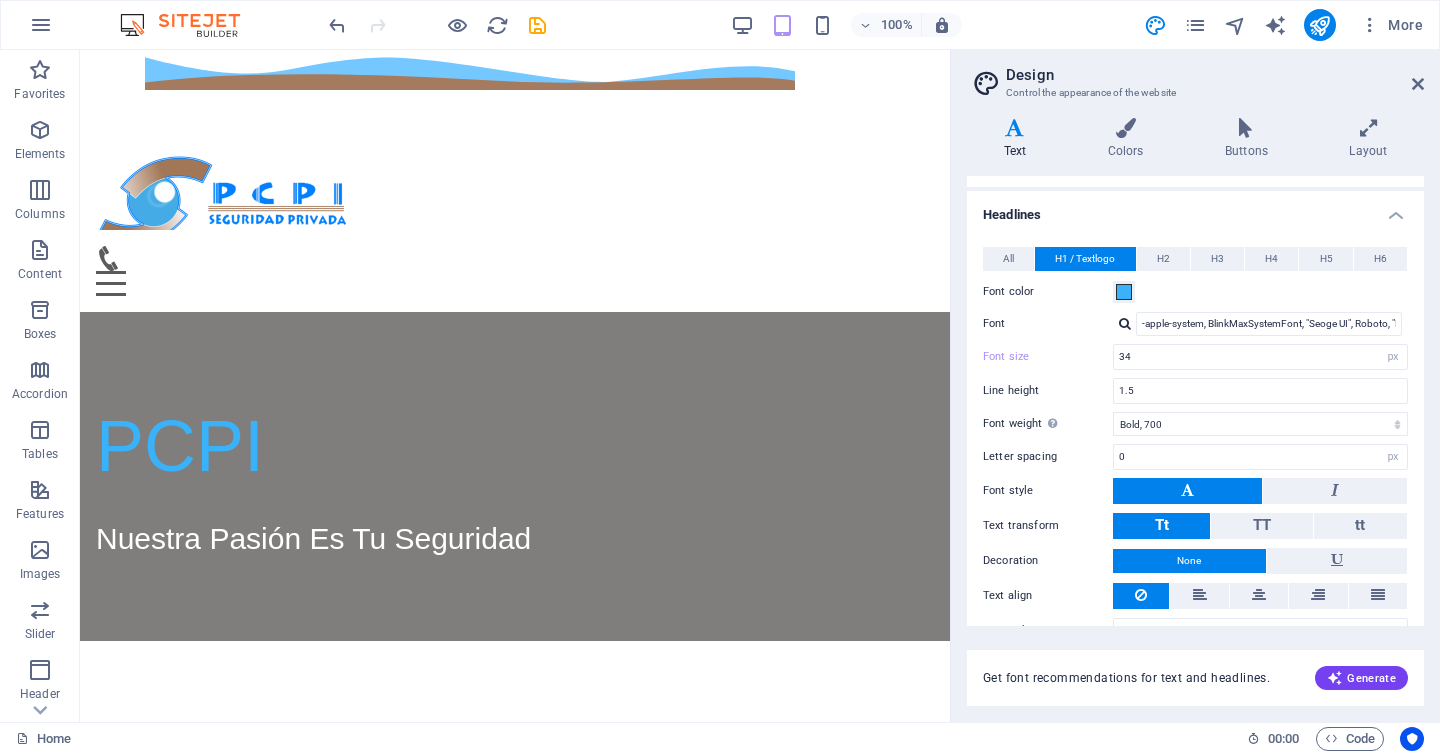 click on "All" at bounding box center (1008, 259) 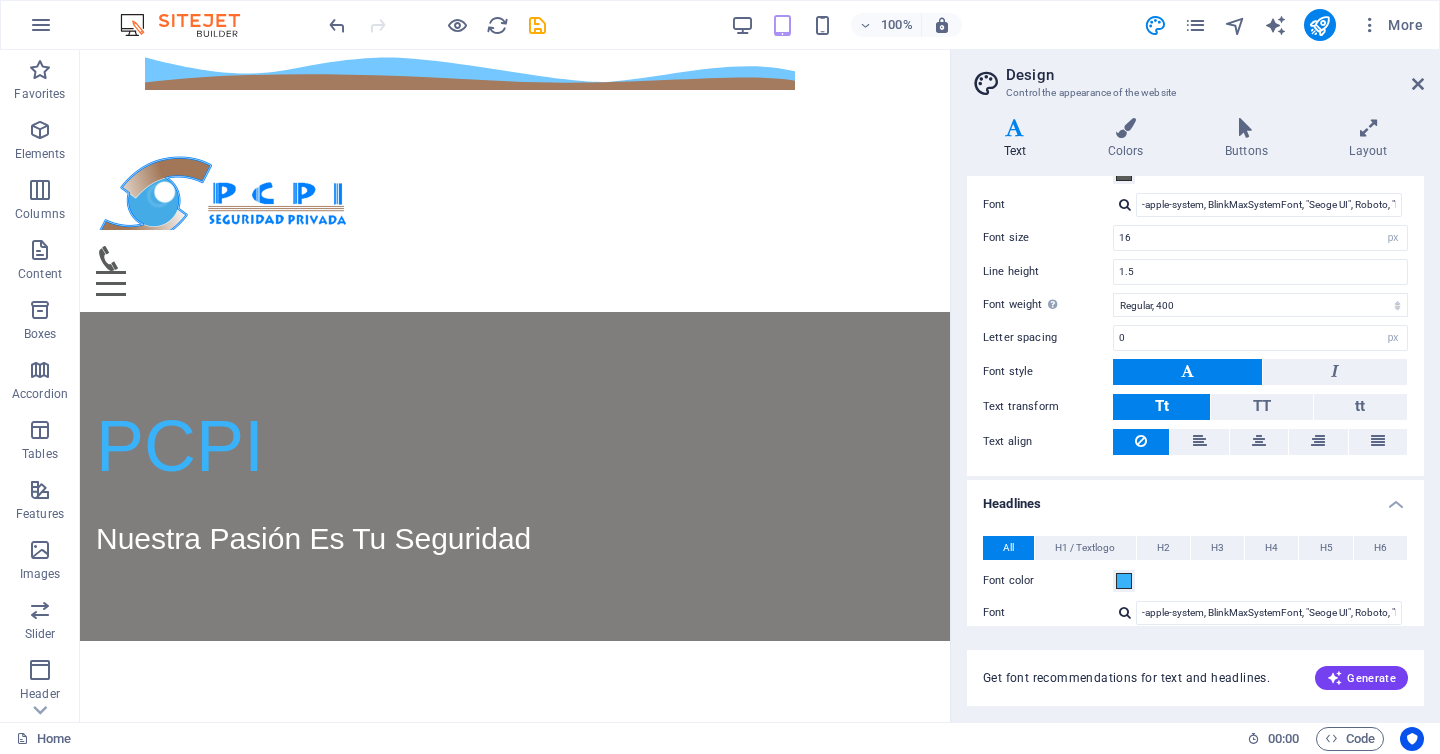 scroll, scrollTop: 0, scrollLeft: 0, axis: both 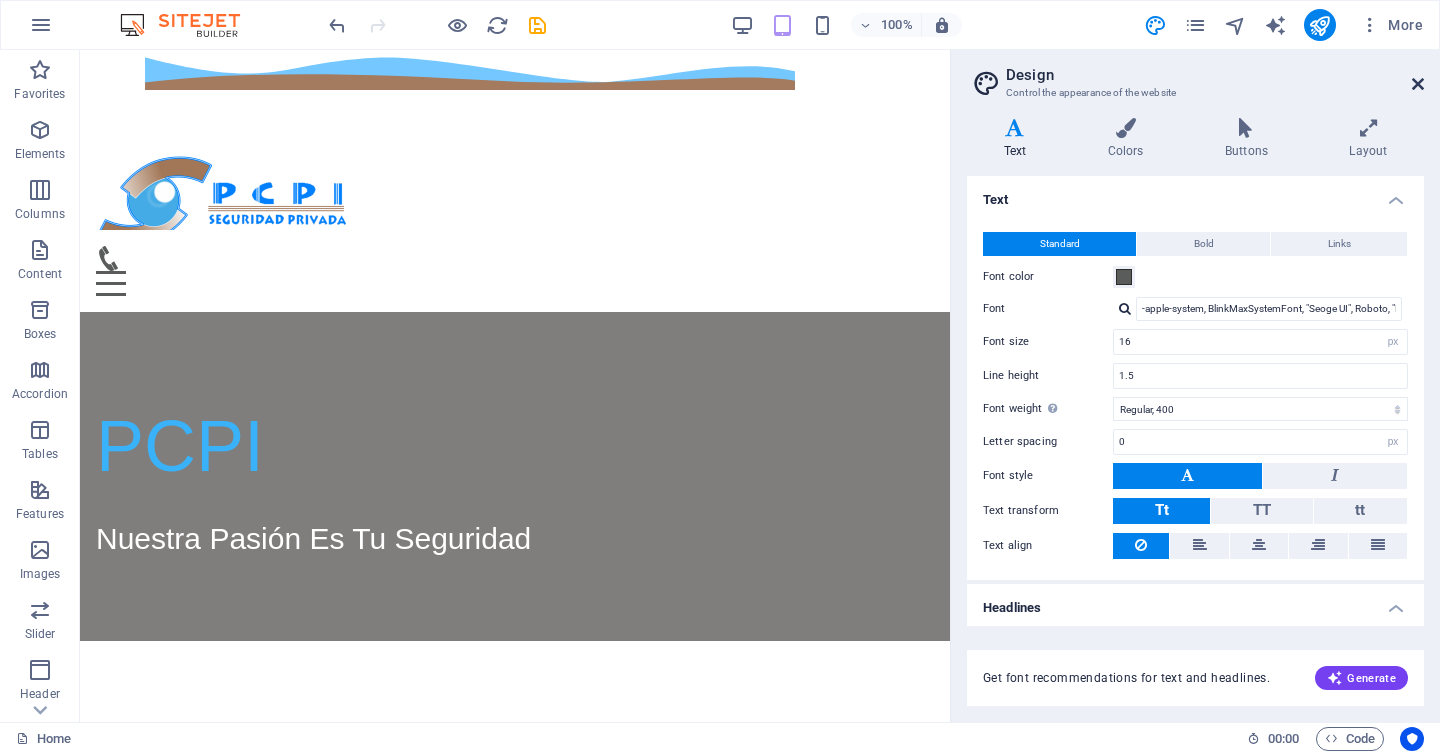 click at bounding box center [1418, 84] 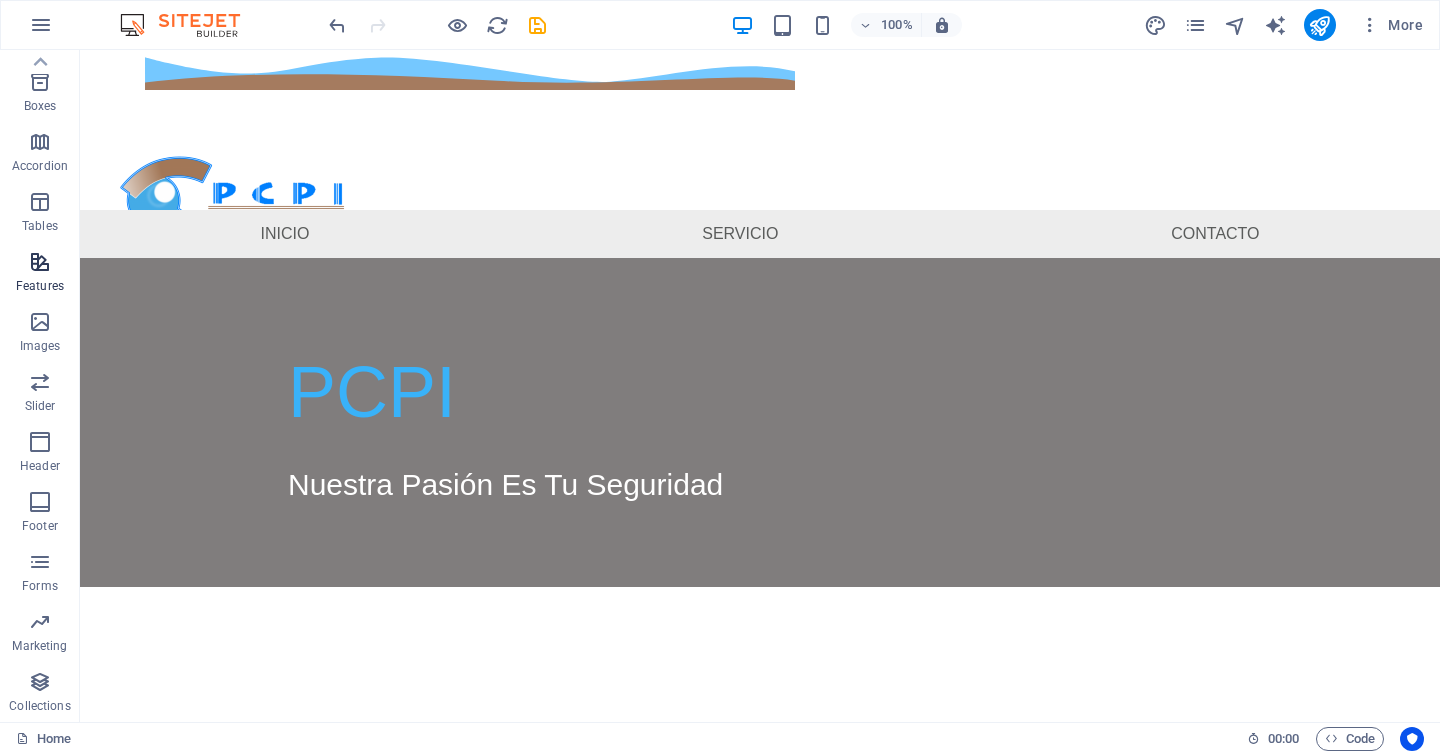 scroll, scrollTop: 0, scrollLeft: 0, axis: both 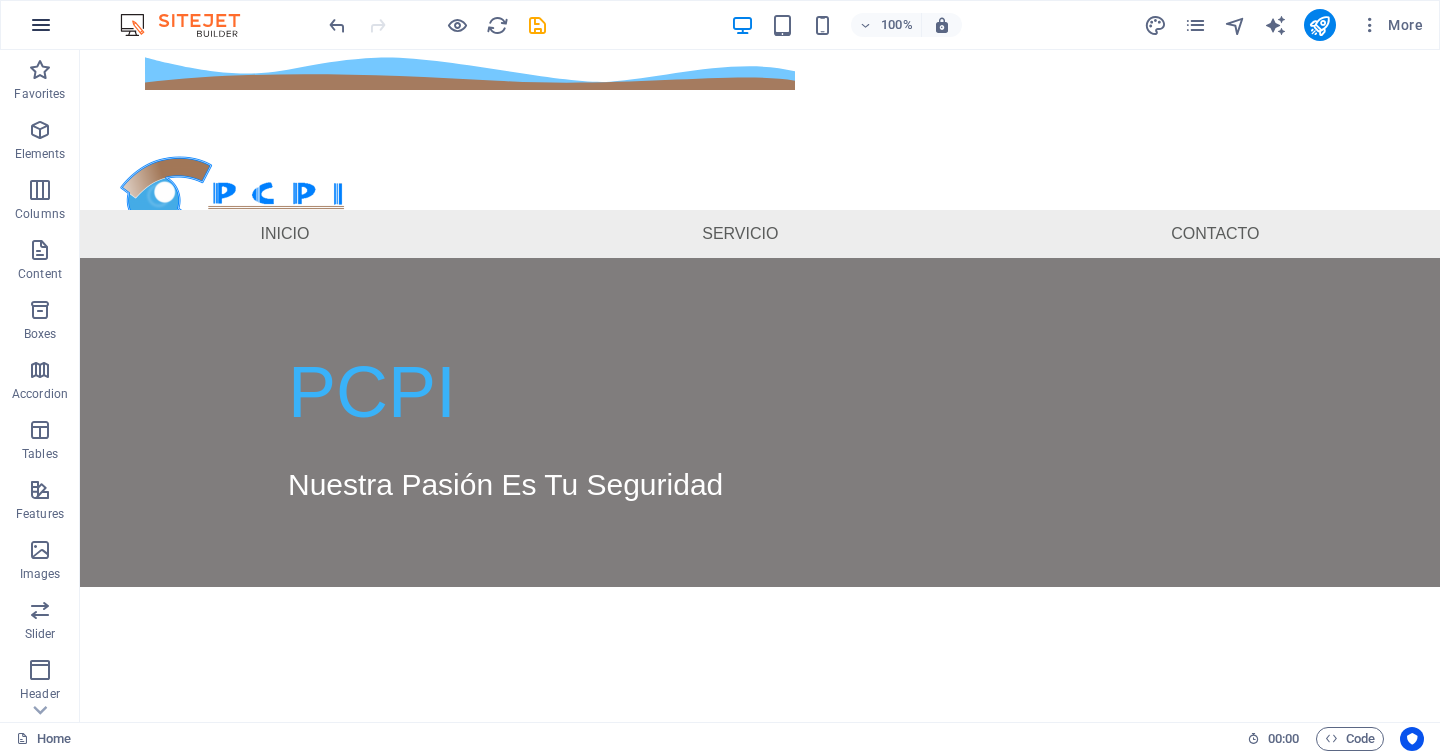 click at bounding box center (41, 25) 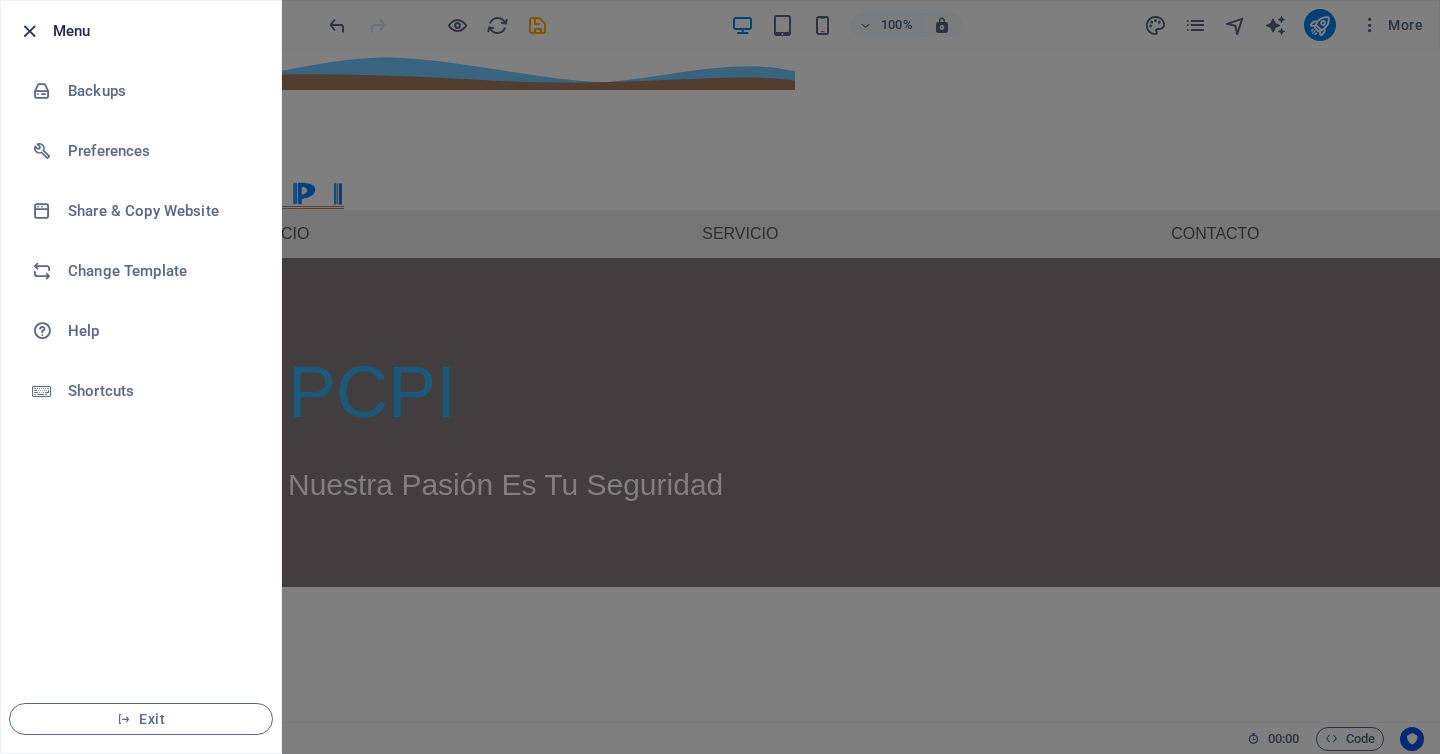 click at bounding box center [29, 31] 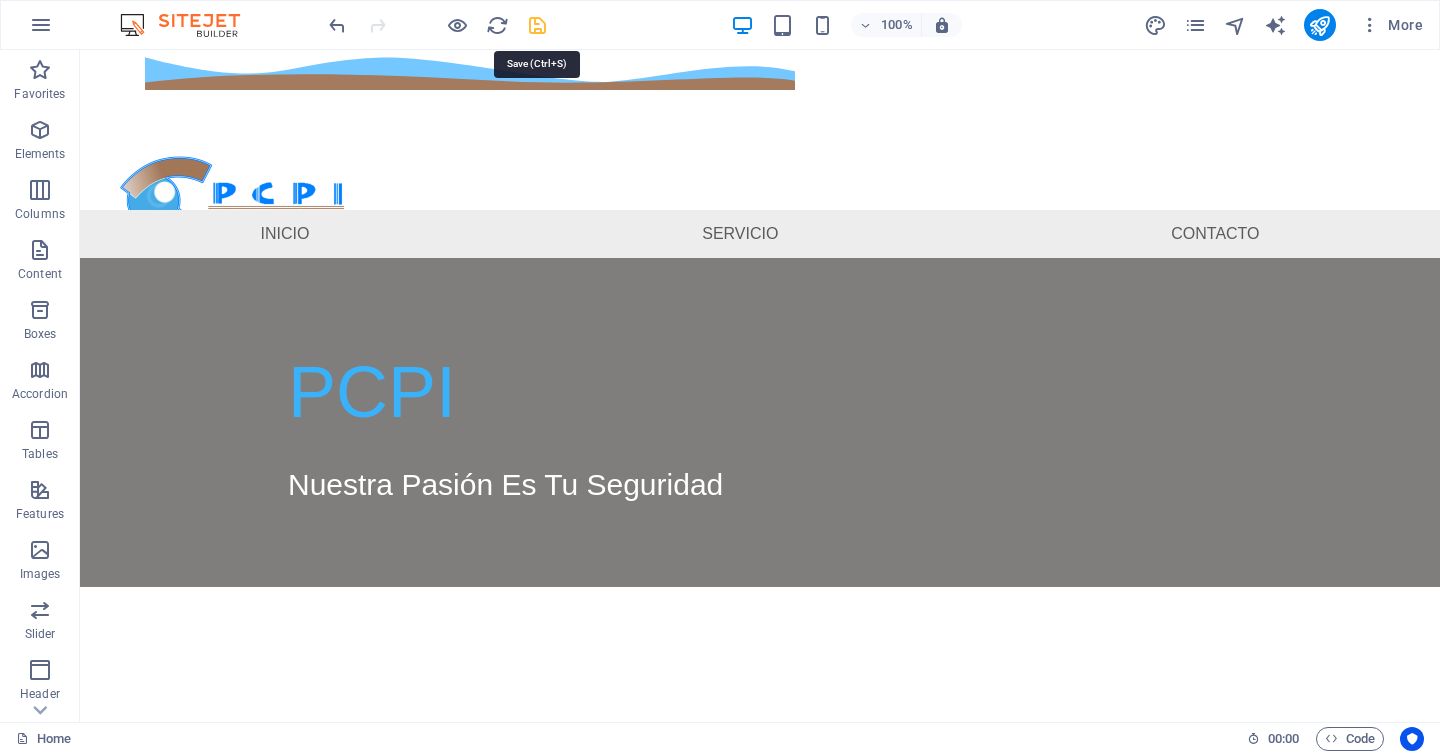 click at bounding box center [537, 25] 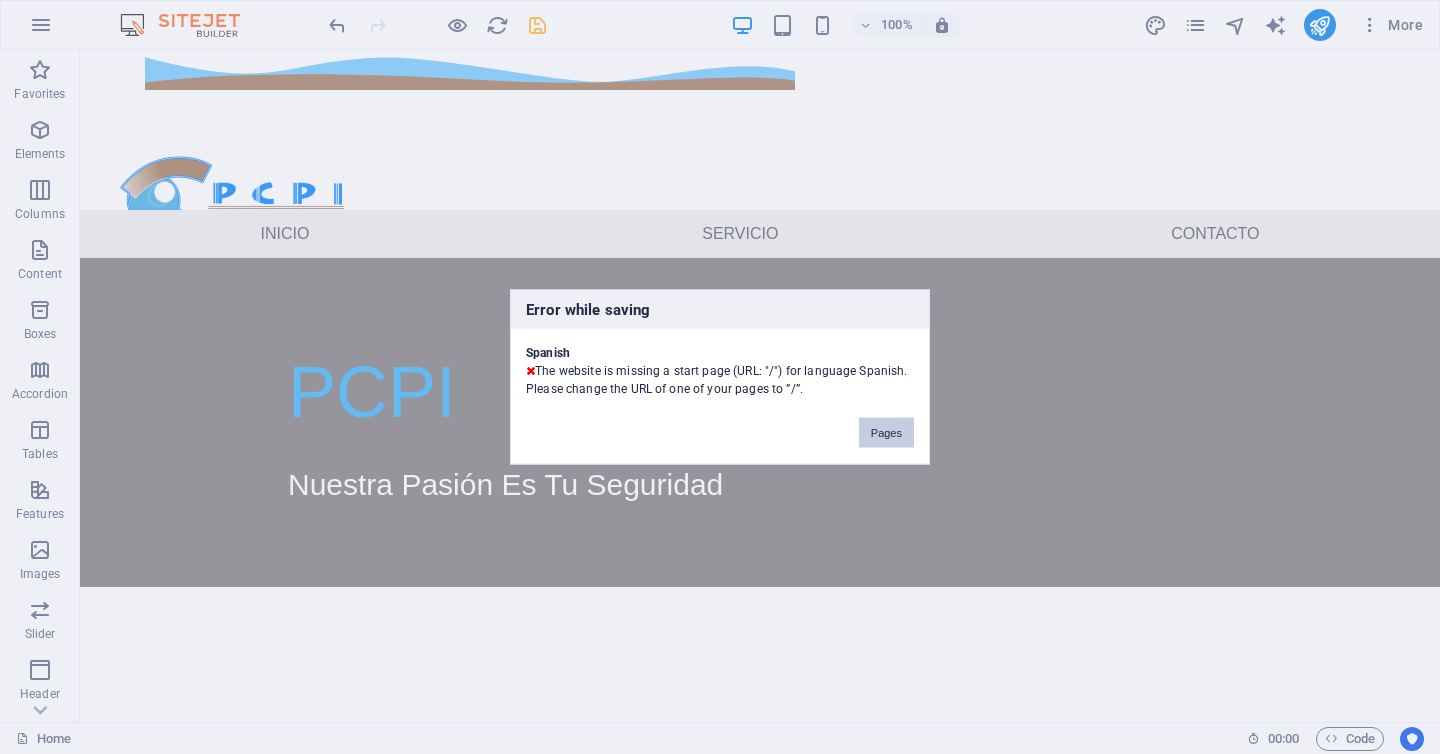 click on "Pages" at bounding box center [886, 433] 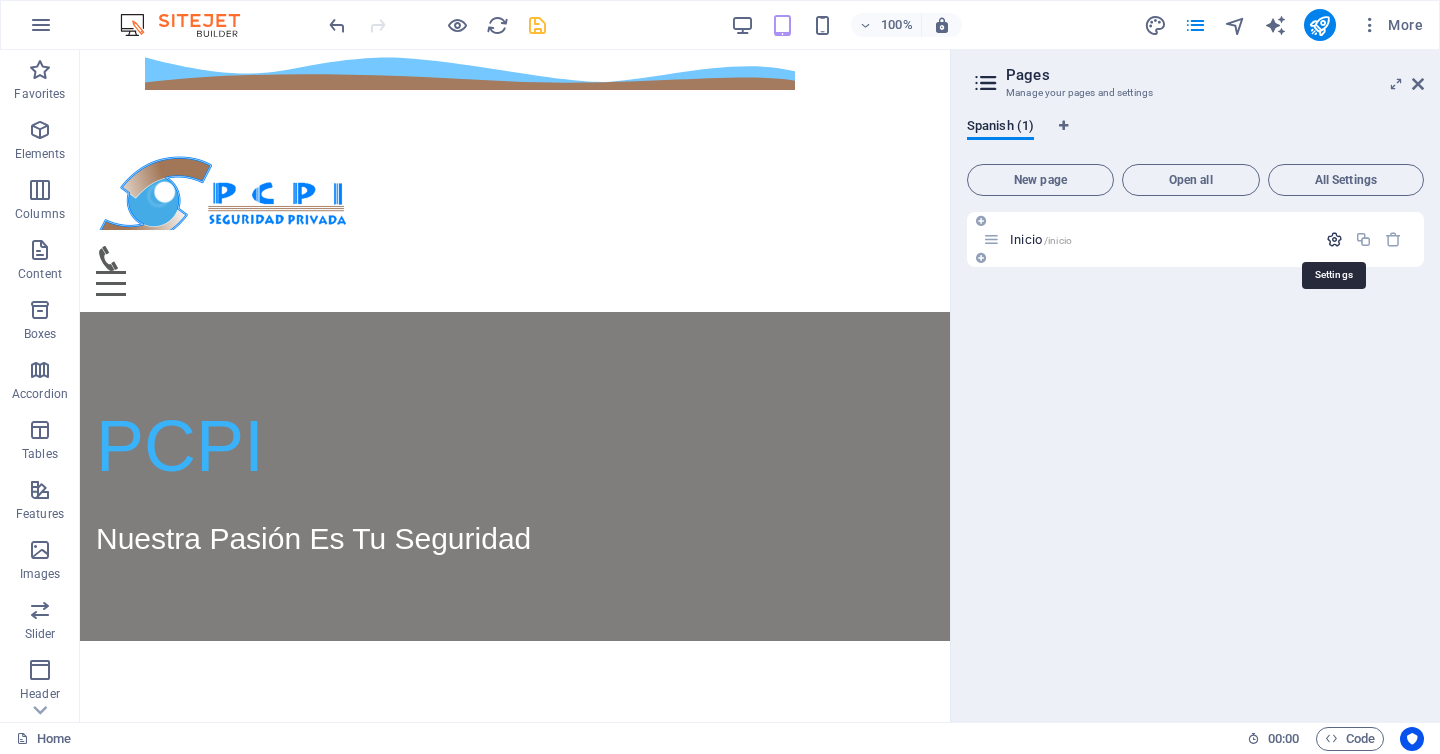 click at bounding box center (1334, 239) 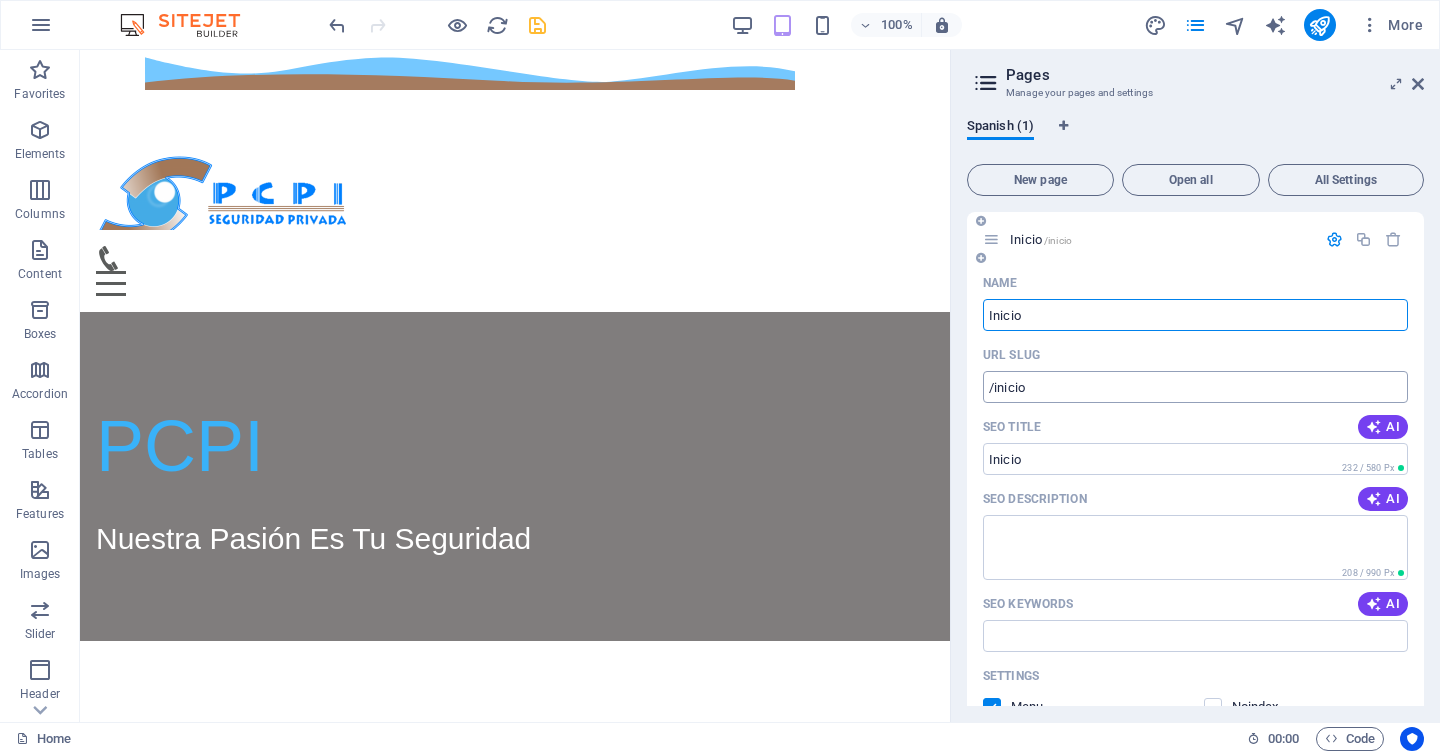 click on "/inicio" at bounding box center [1195, 387] 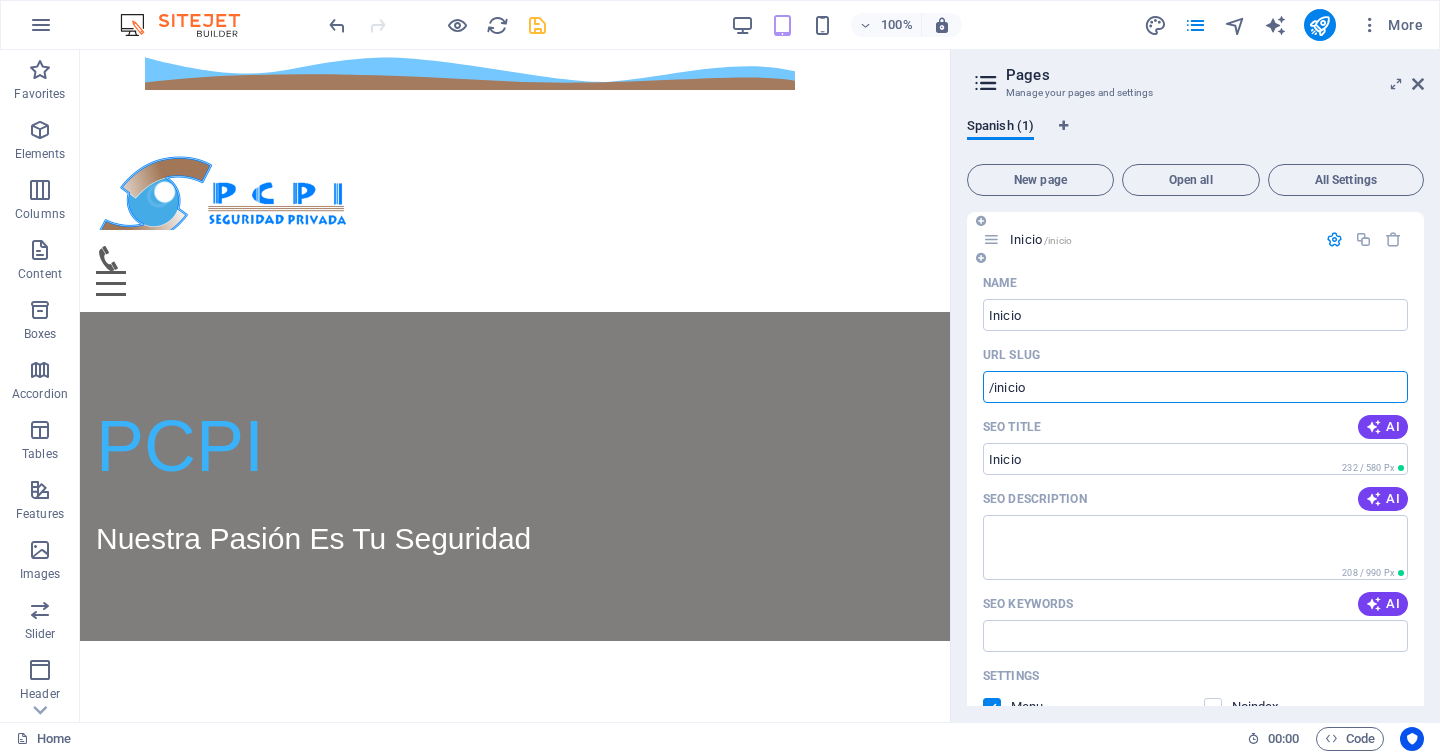 click at bounding box center [981, 258] 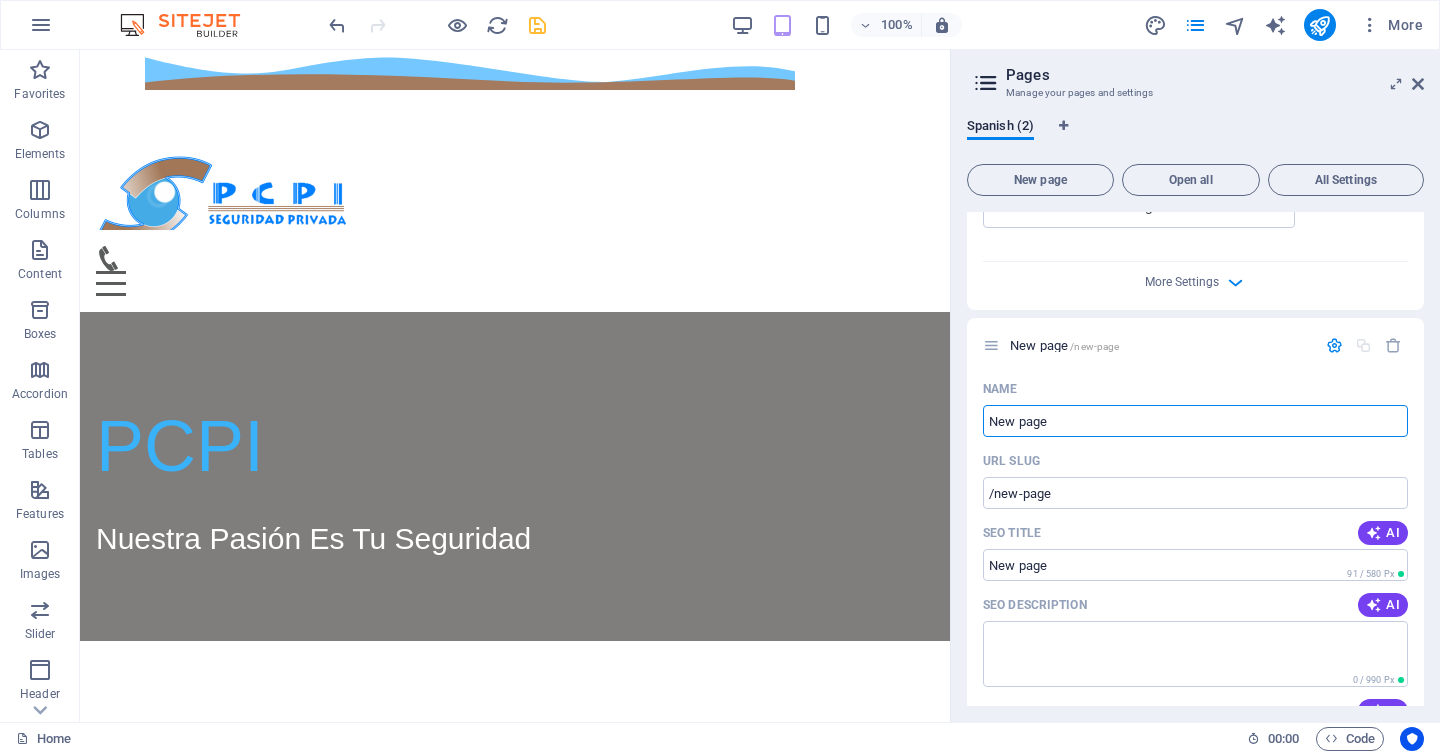 scroll, scrollTop: 705, scrollLeft: 0, axis: vertical 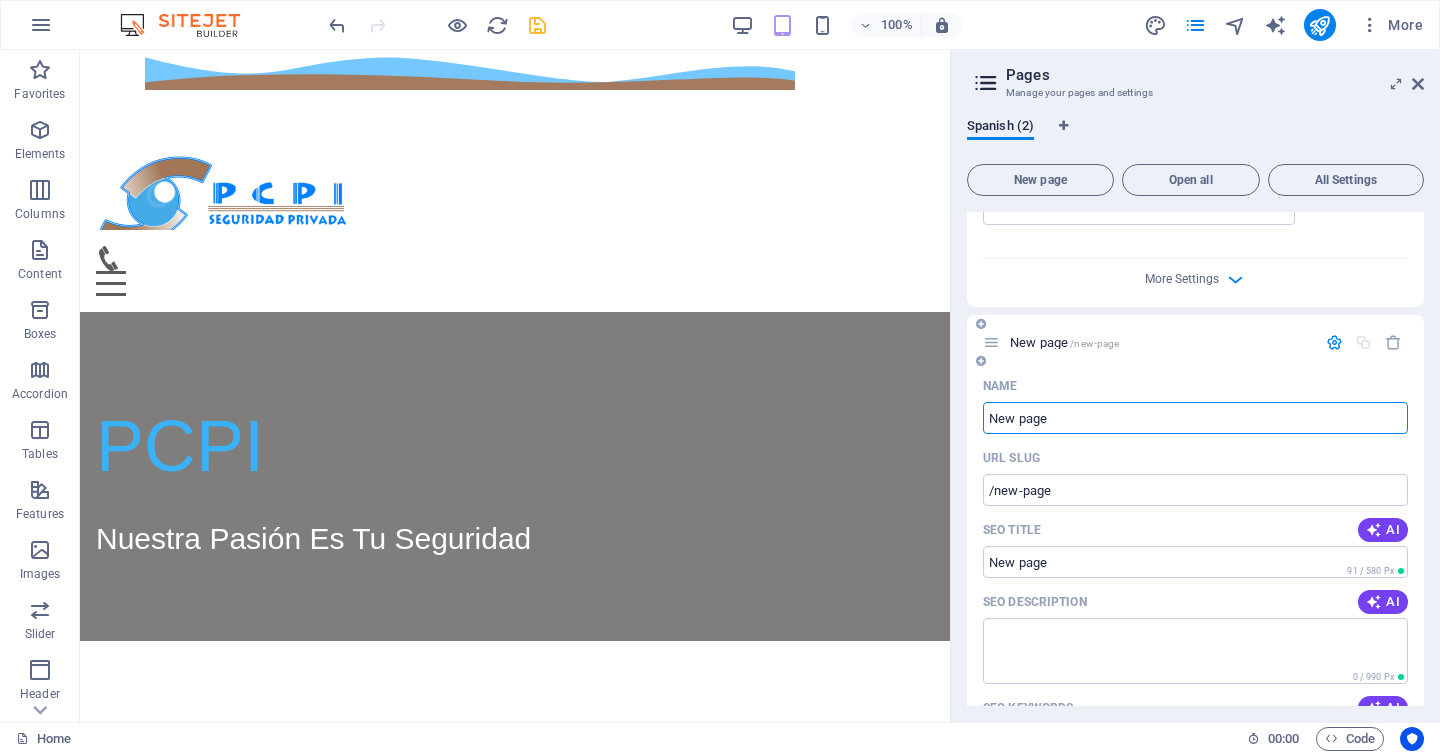 click on "New page" at bounding box center [1195, 418] 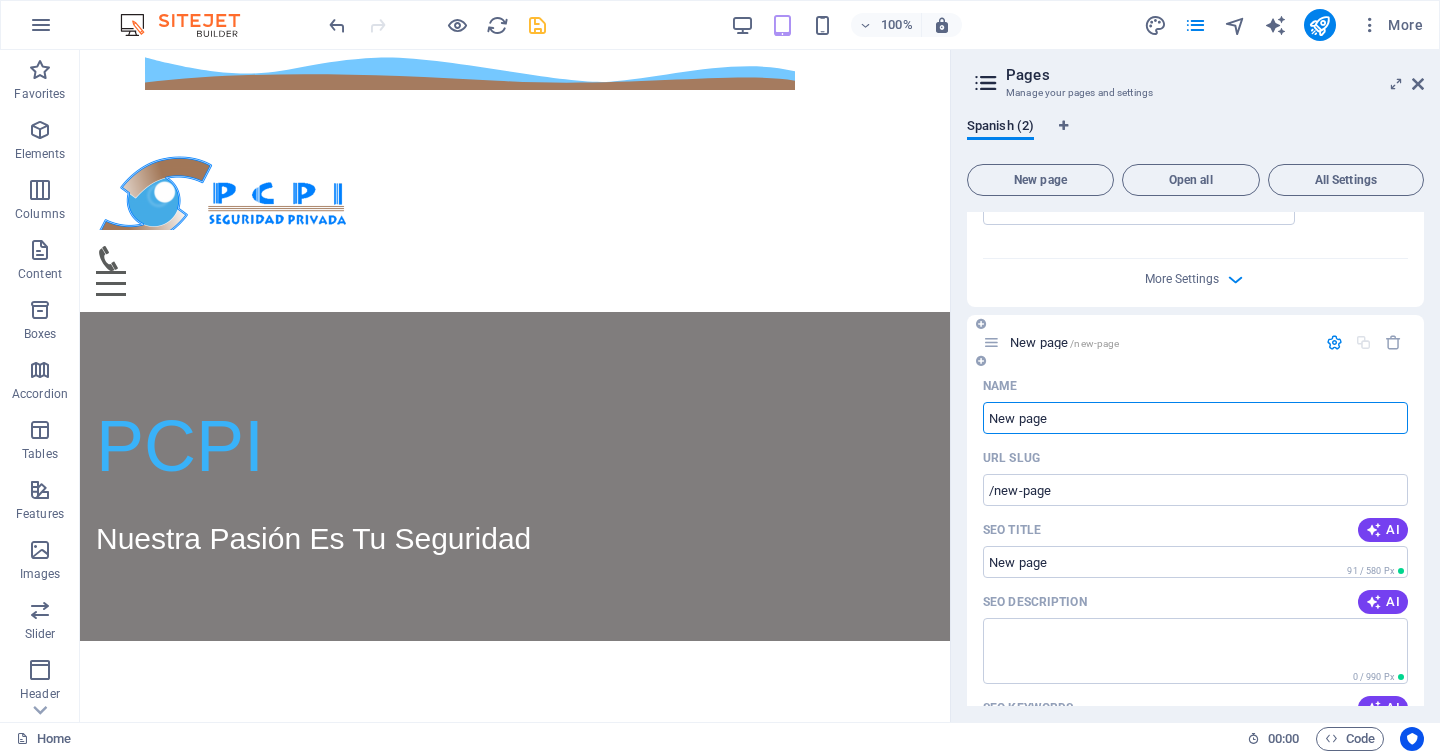 click on "New page" at bounding box center (1195, 418) 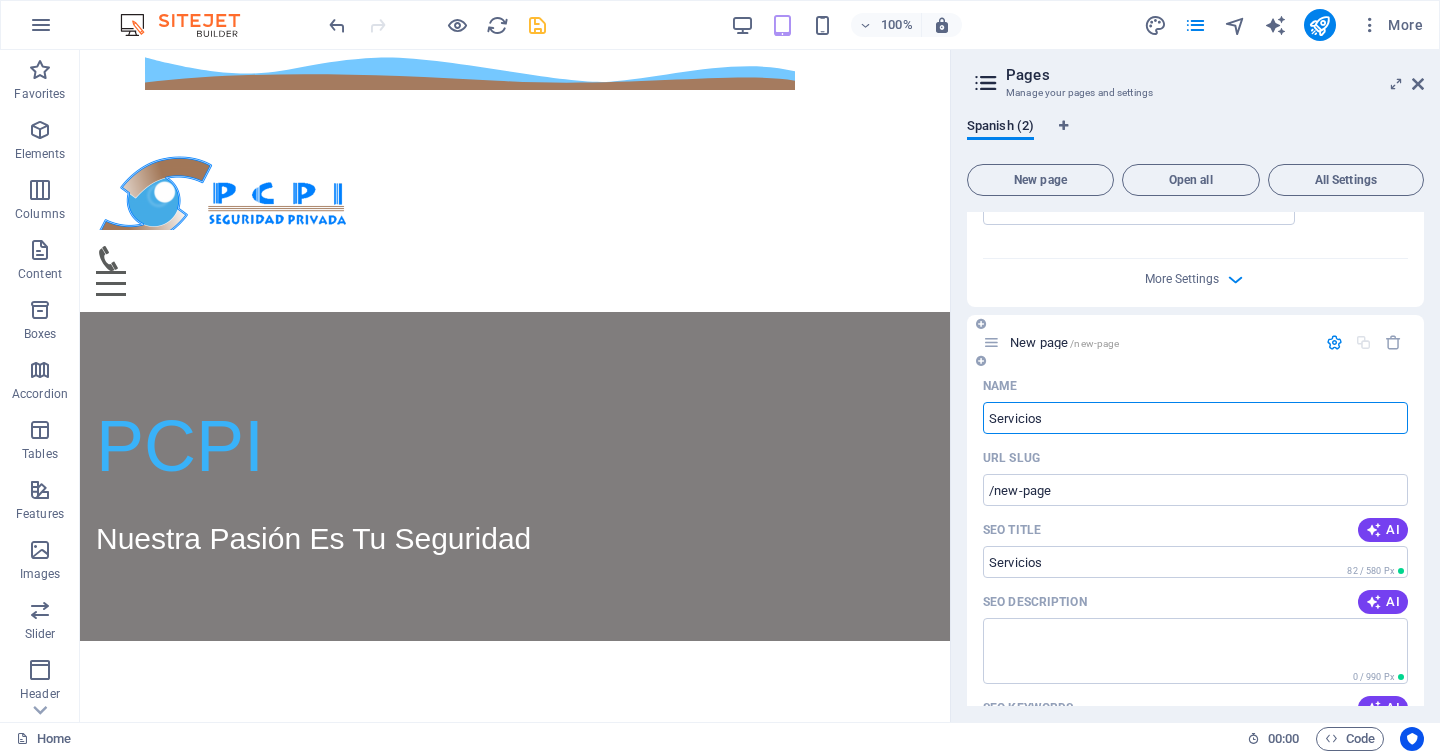 type on "Servicios" 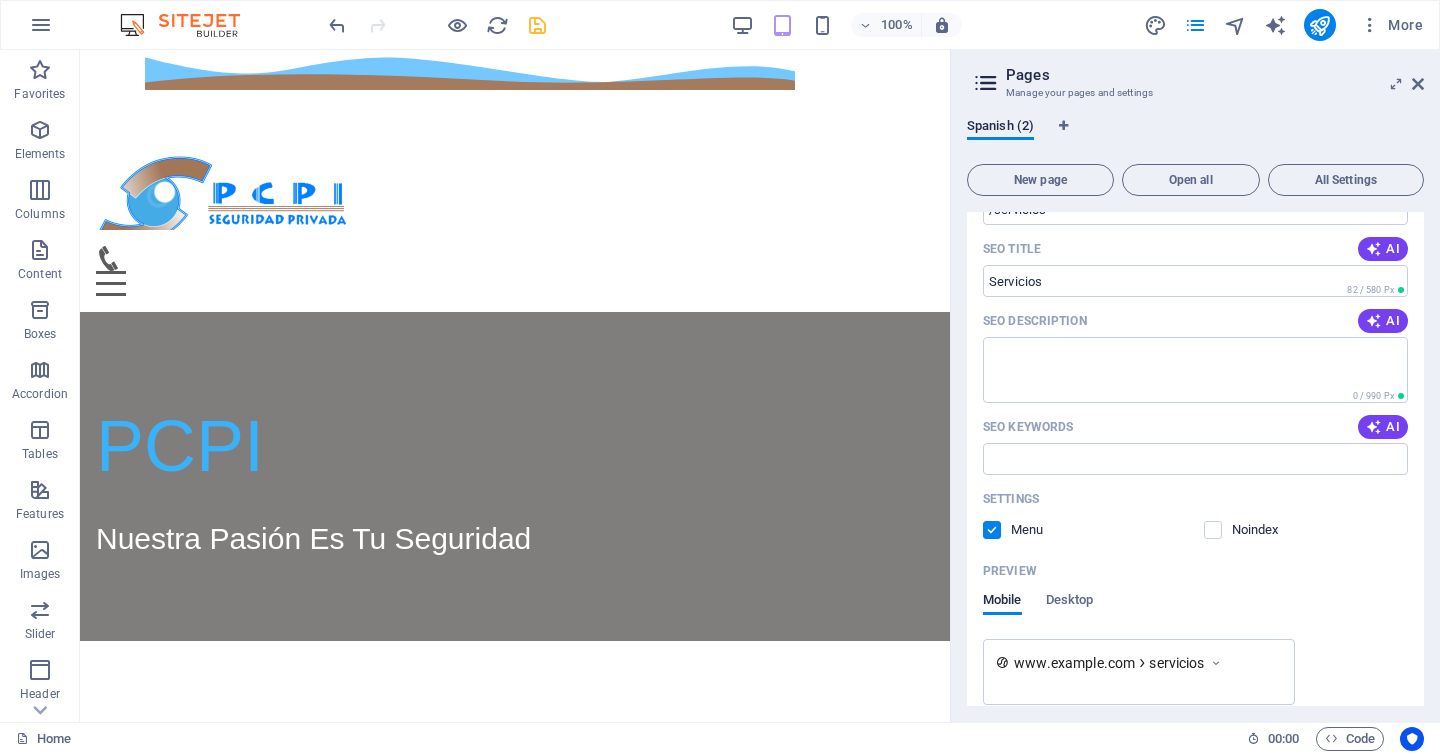 scroll, scrollTop: 1075, scrollLeft: 0, axis: vertical 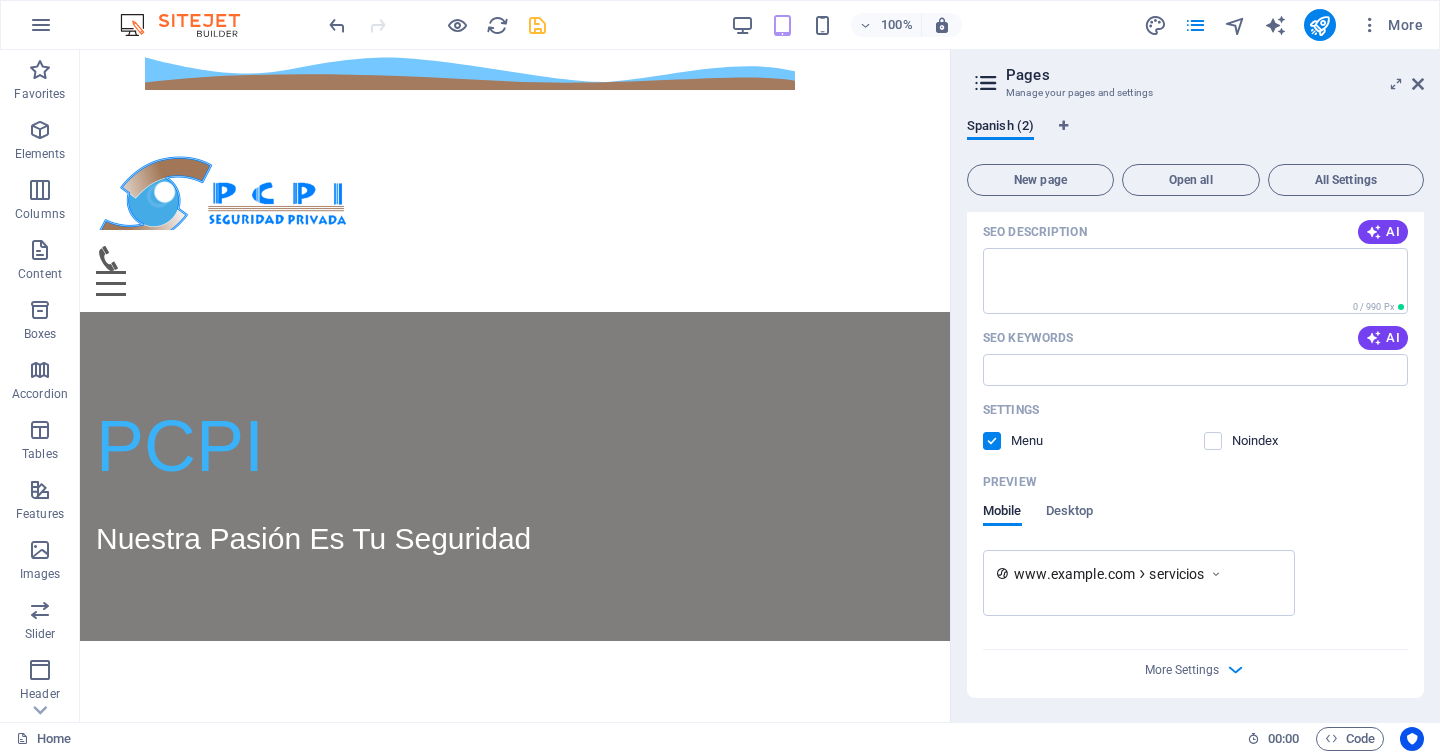 type on "Servicios" 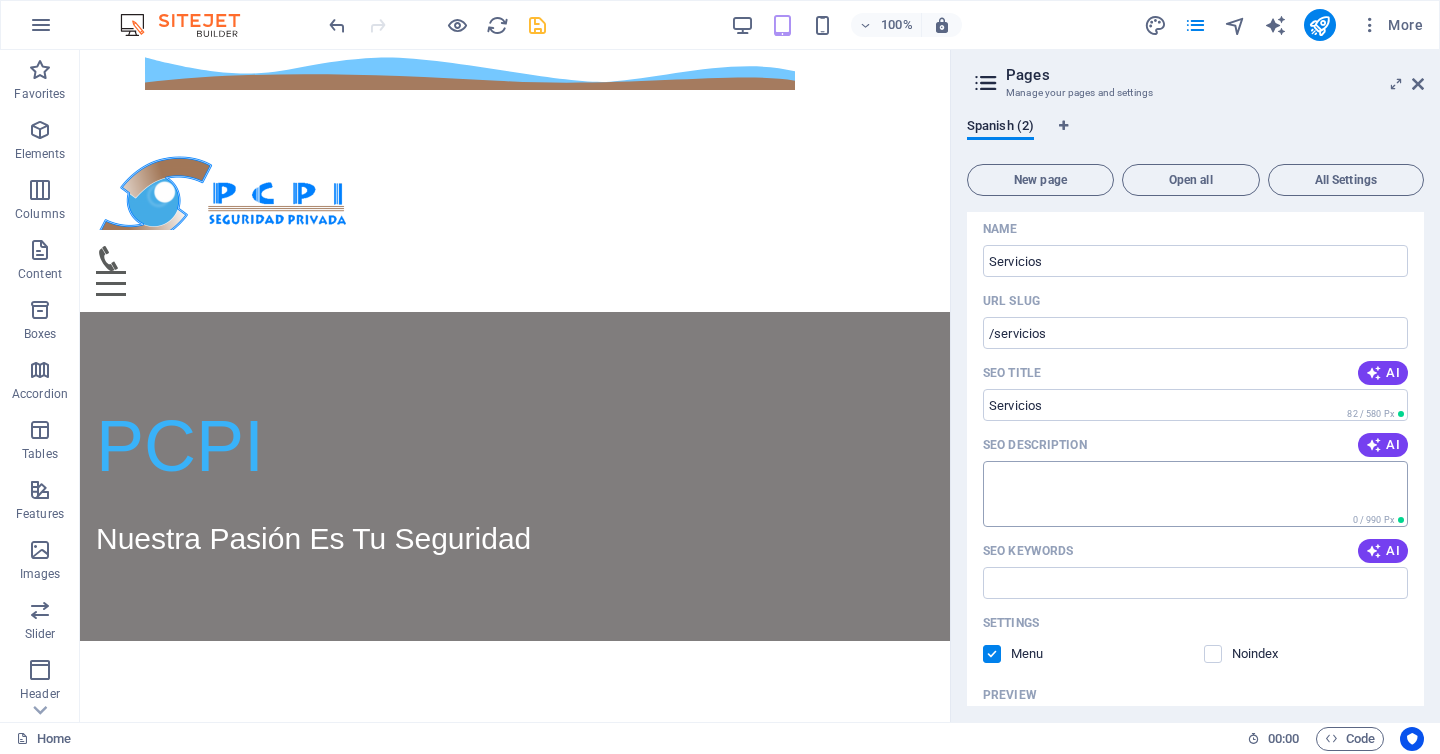 scroll, scrollTop: 867, scrollLeft: 0, axis: vertical 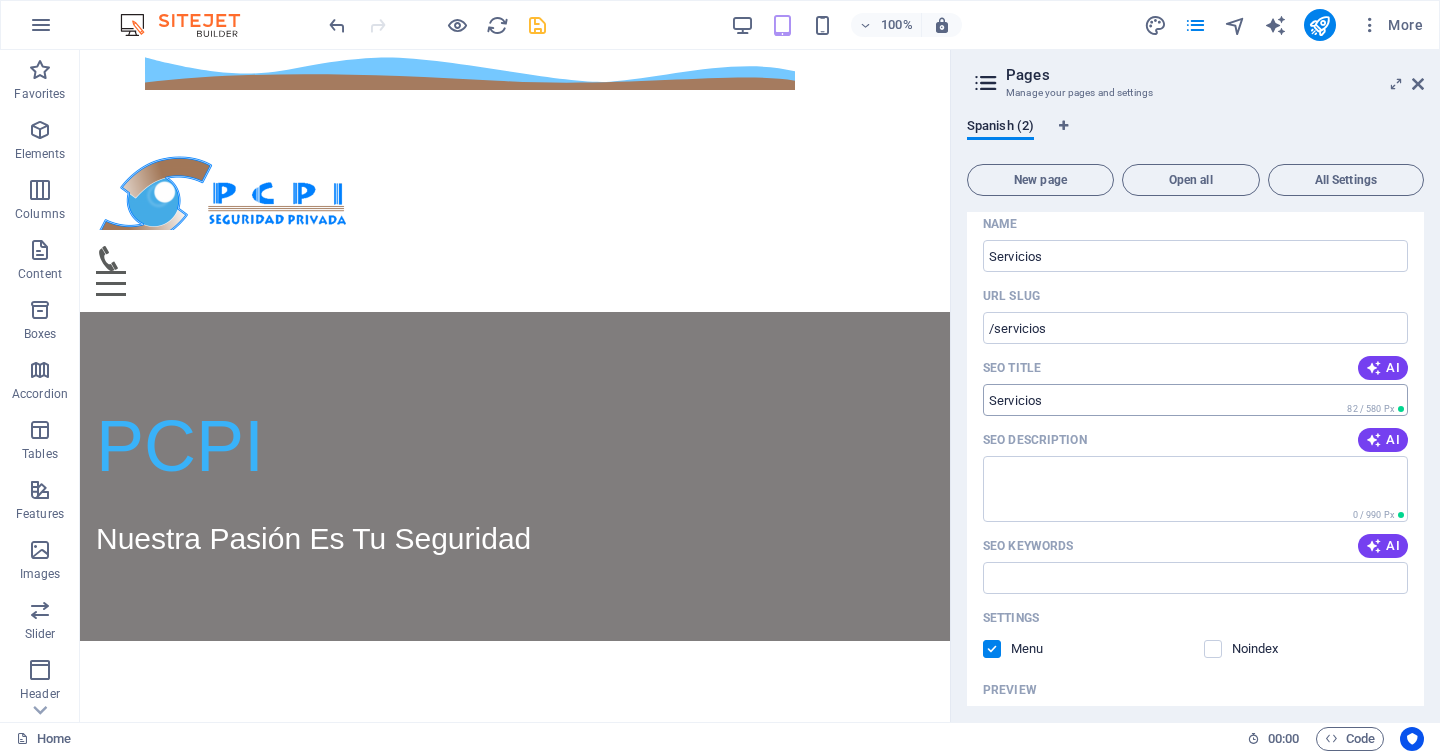 click on "SEO Title" at bounding box center (1195, 400) 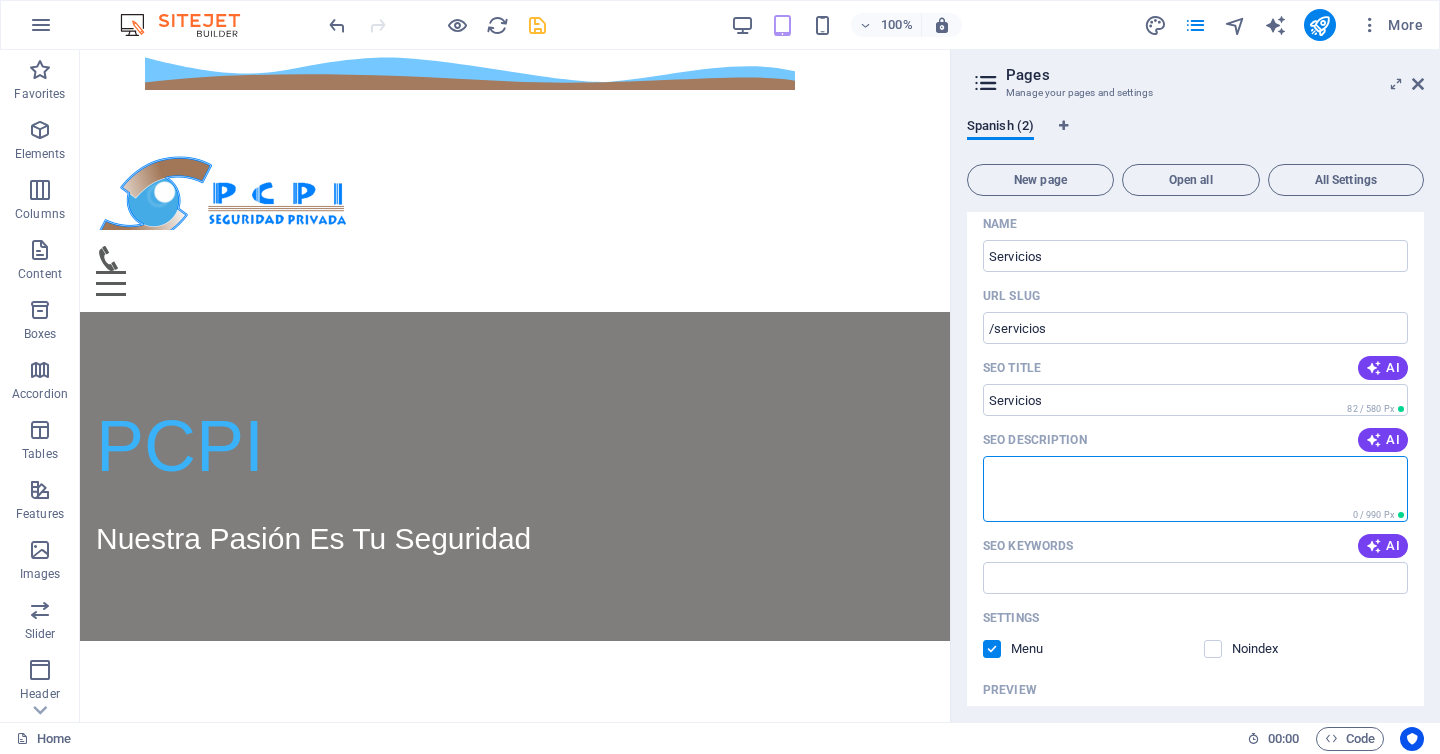 click on "SEO Description" at bounding box center (1195, 488) 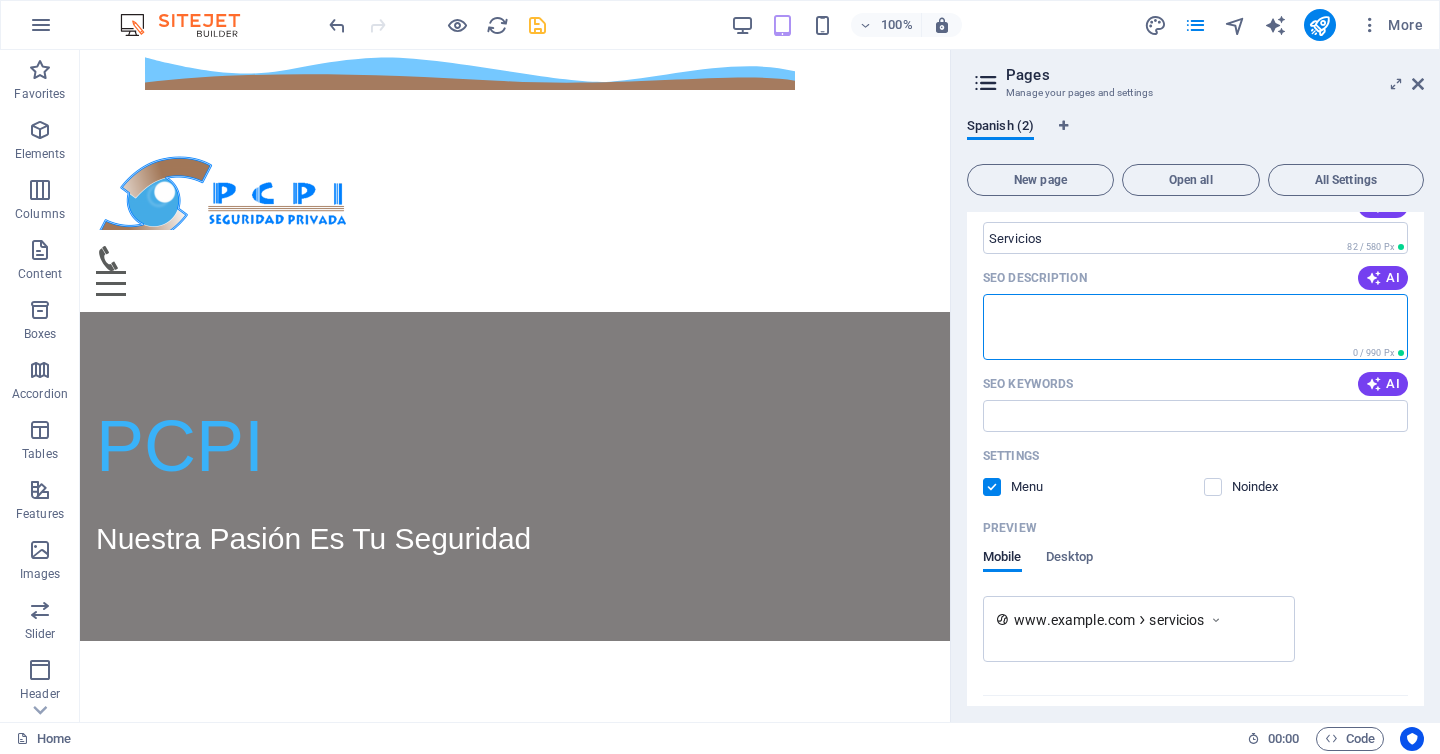scroll, scrollTop: 1075, scrollLeft: 0, axis: vertical 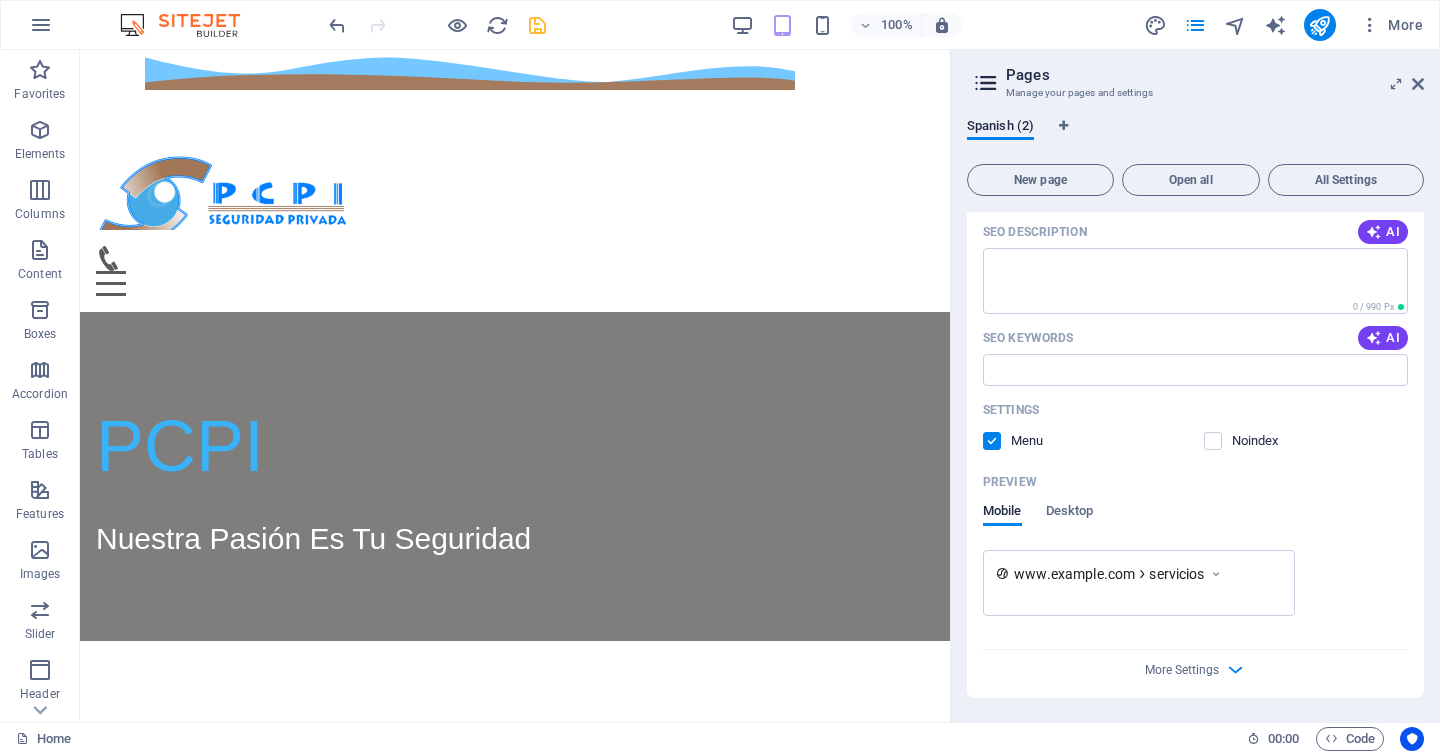 click at bounding box center (1216, 574) 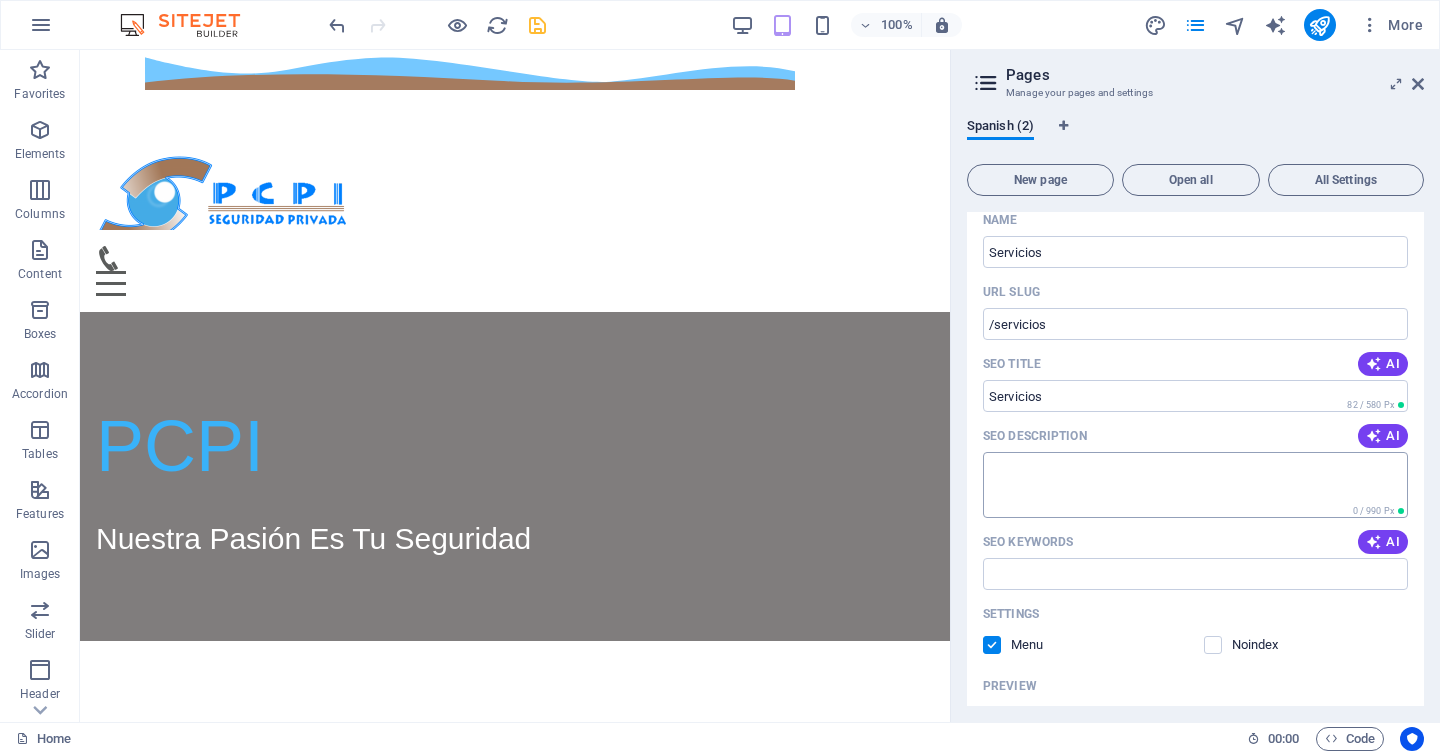 scroll, scrollTop: 868, scrollLeft: 0, axis: vertical 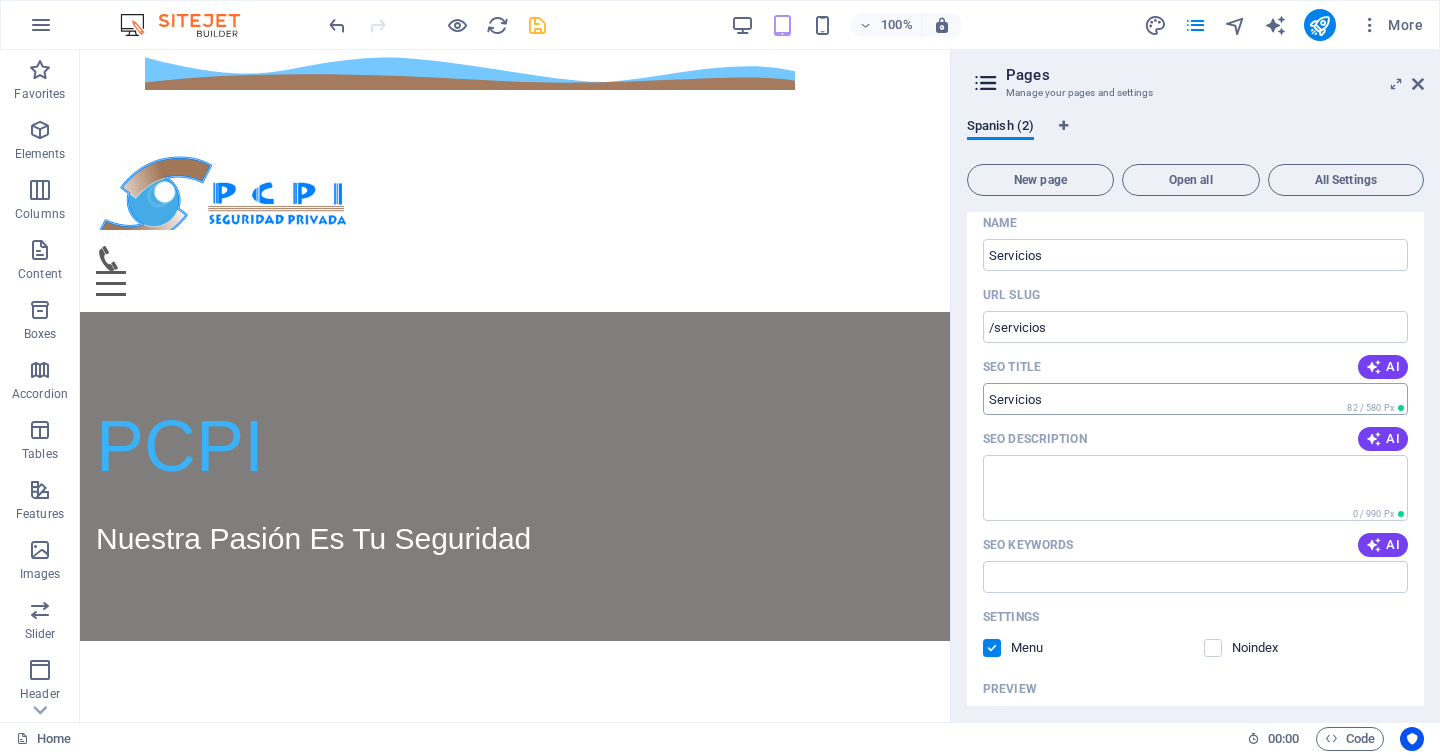 click on "SEO Title" at bounding box center [1195, 399] 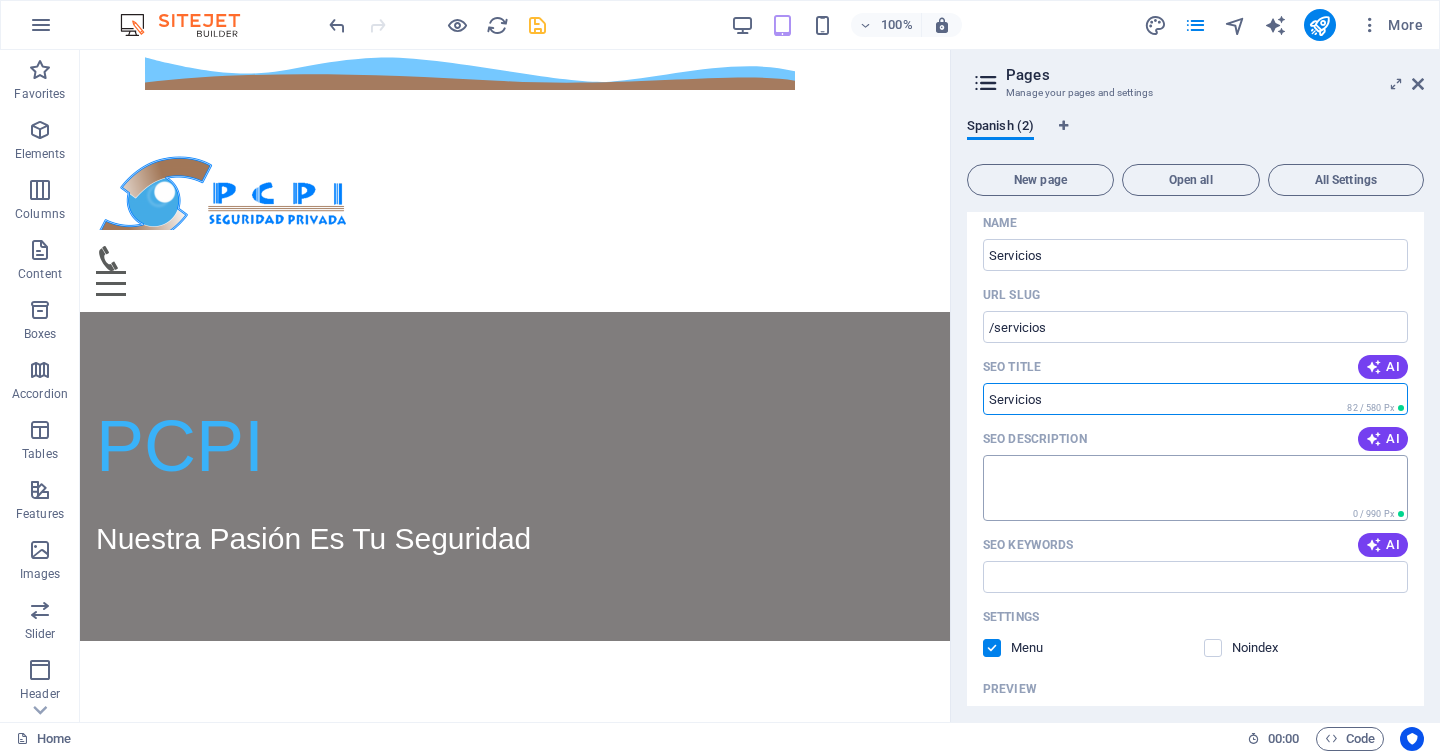 click on "SEO Description" at bounding box center [1195, 487] 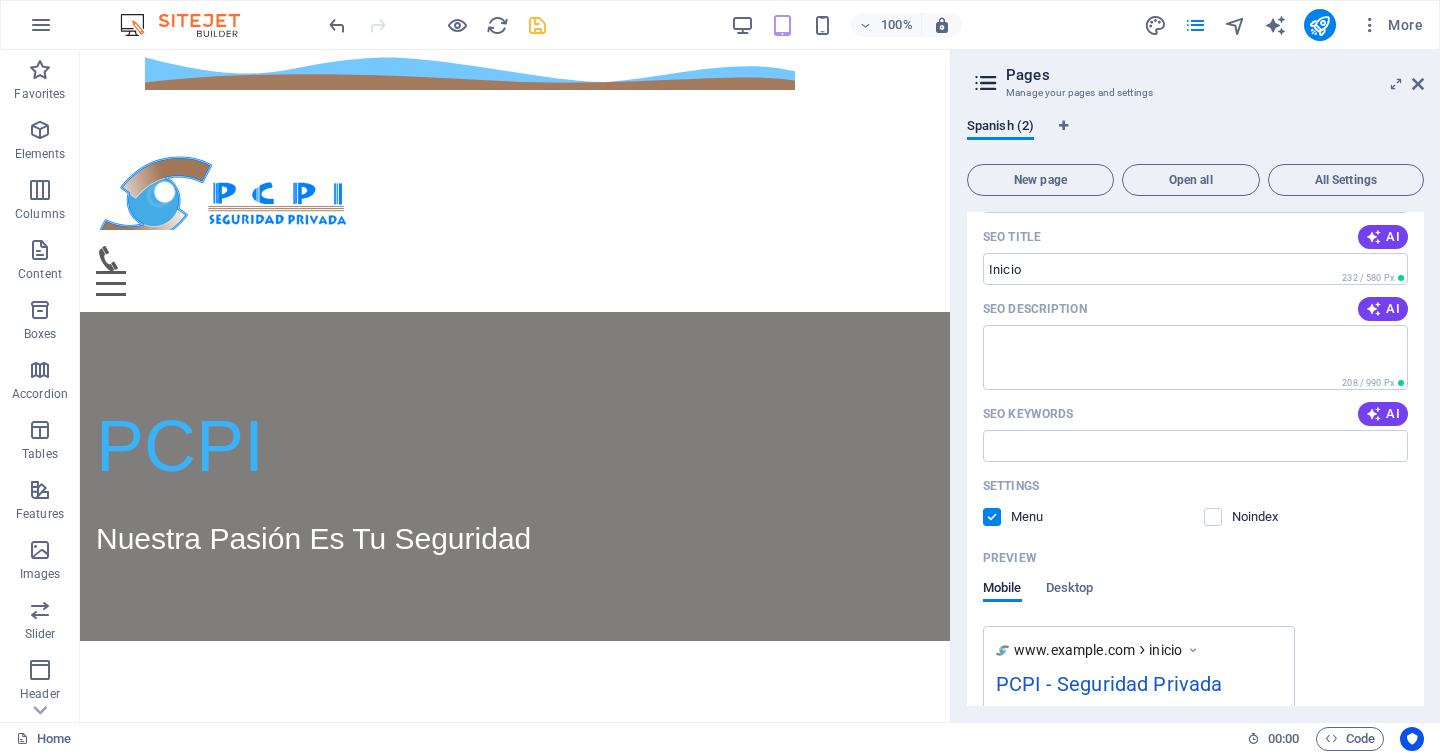 scroll, scrollTop: 0, scrollLeft: 0, axis: both 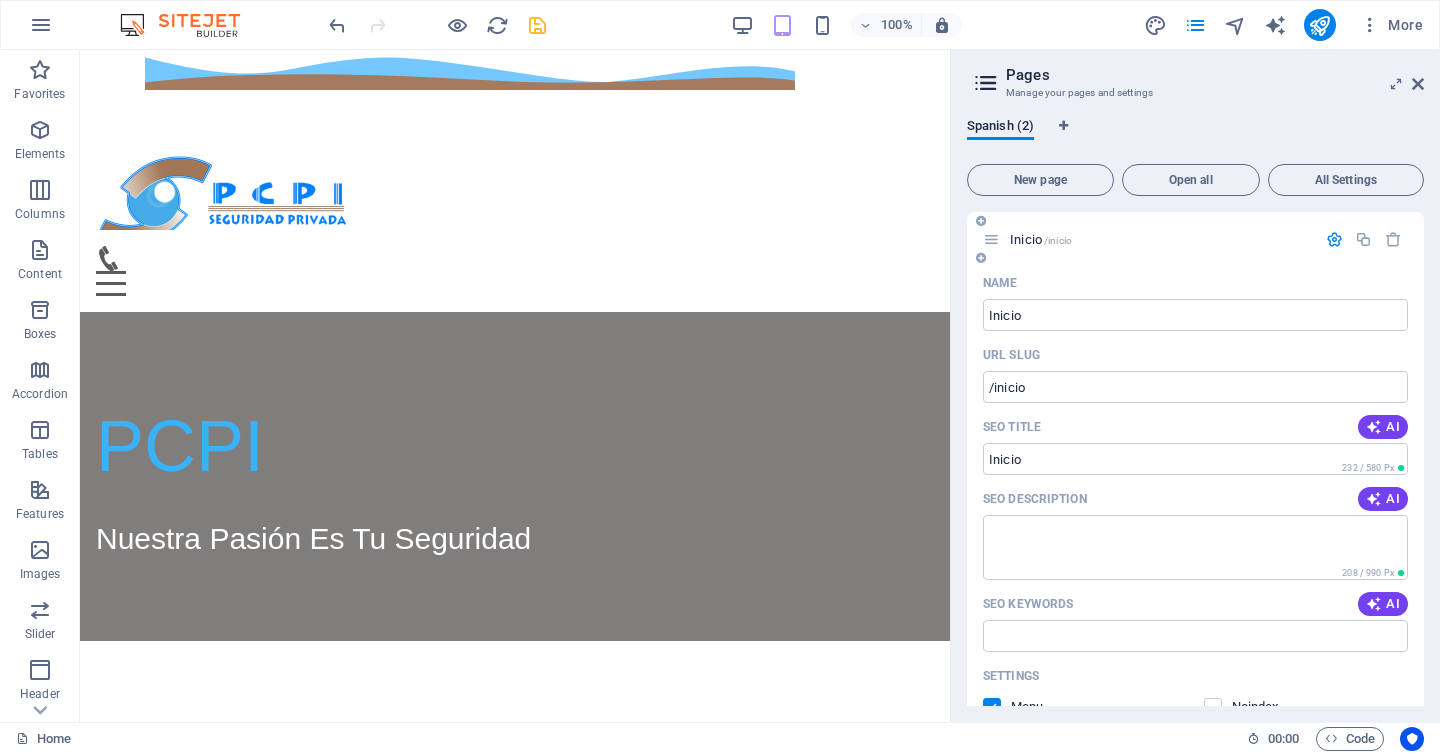 click at bounding box center (1334, 239) 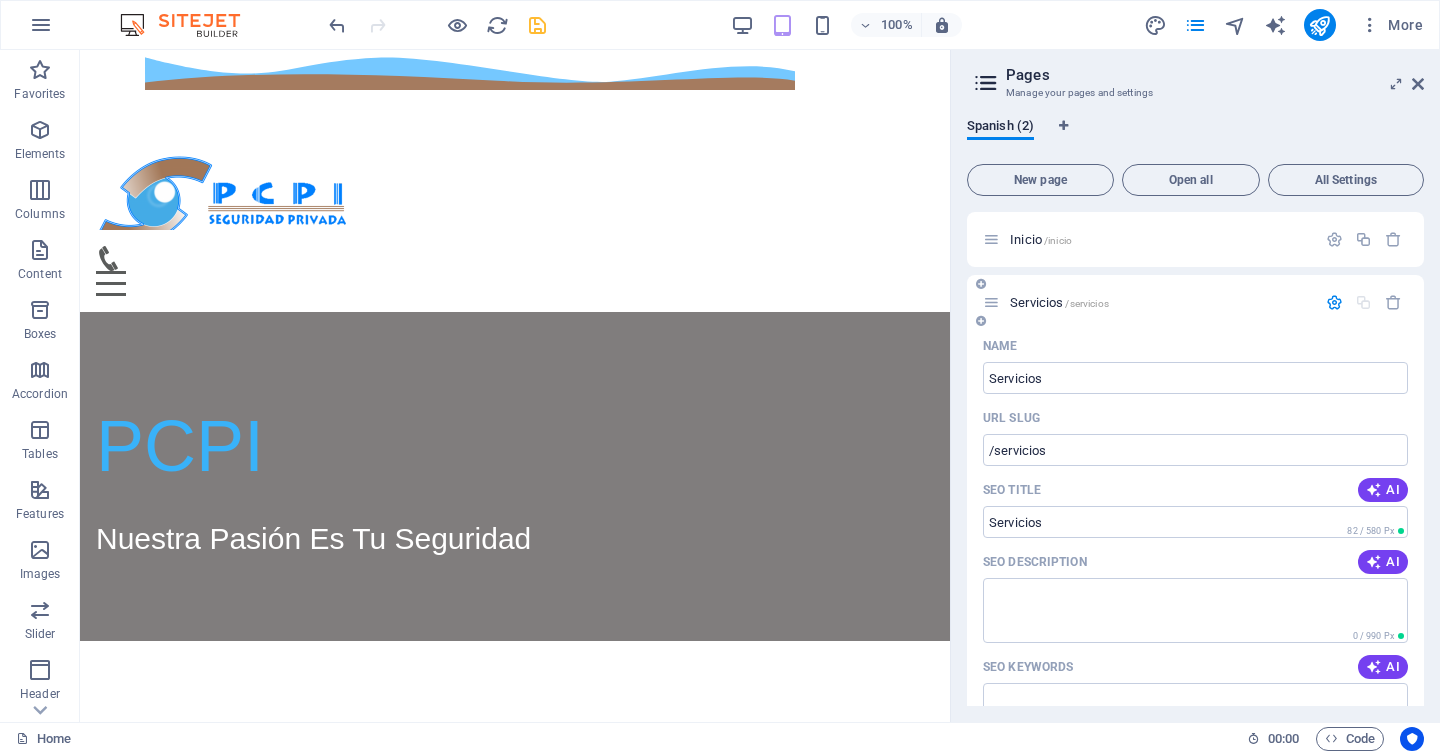 click at bounding box center [1334, 302] 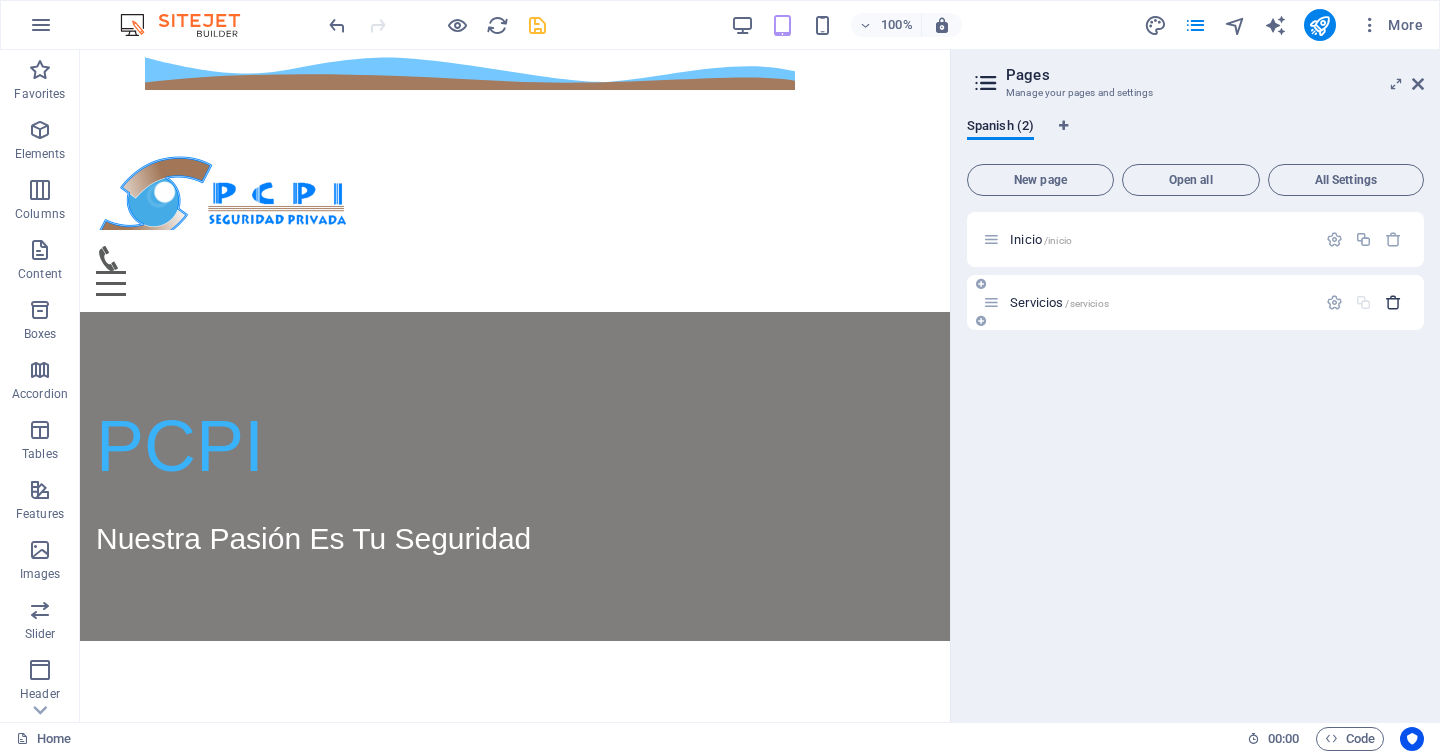 click at bounding box center [1393, 302] 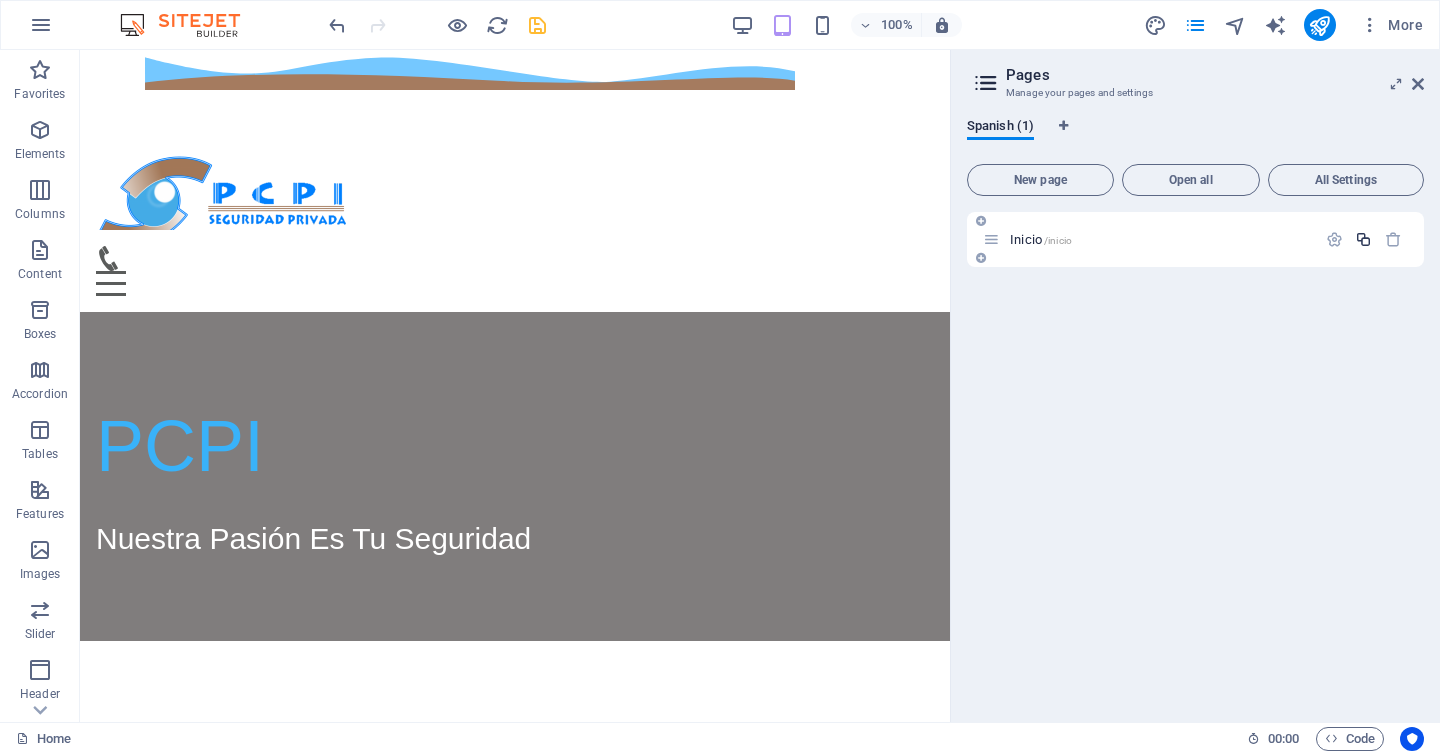 click at bounding box center [1363, 239] 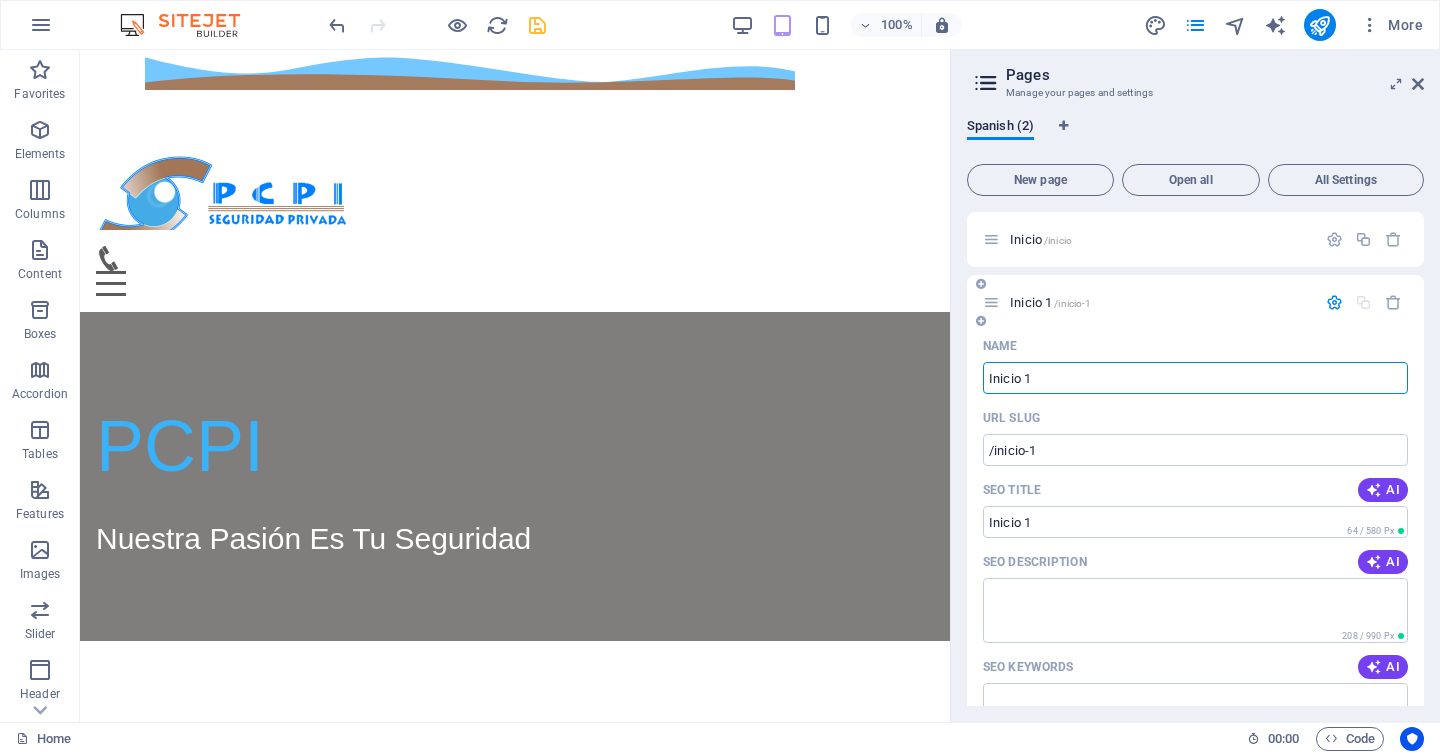 click on "Inicio 1" at bounding box center [1195, 378] 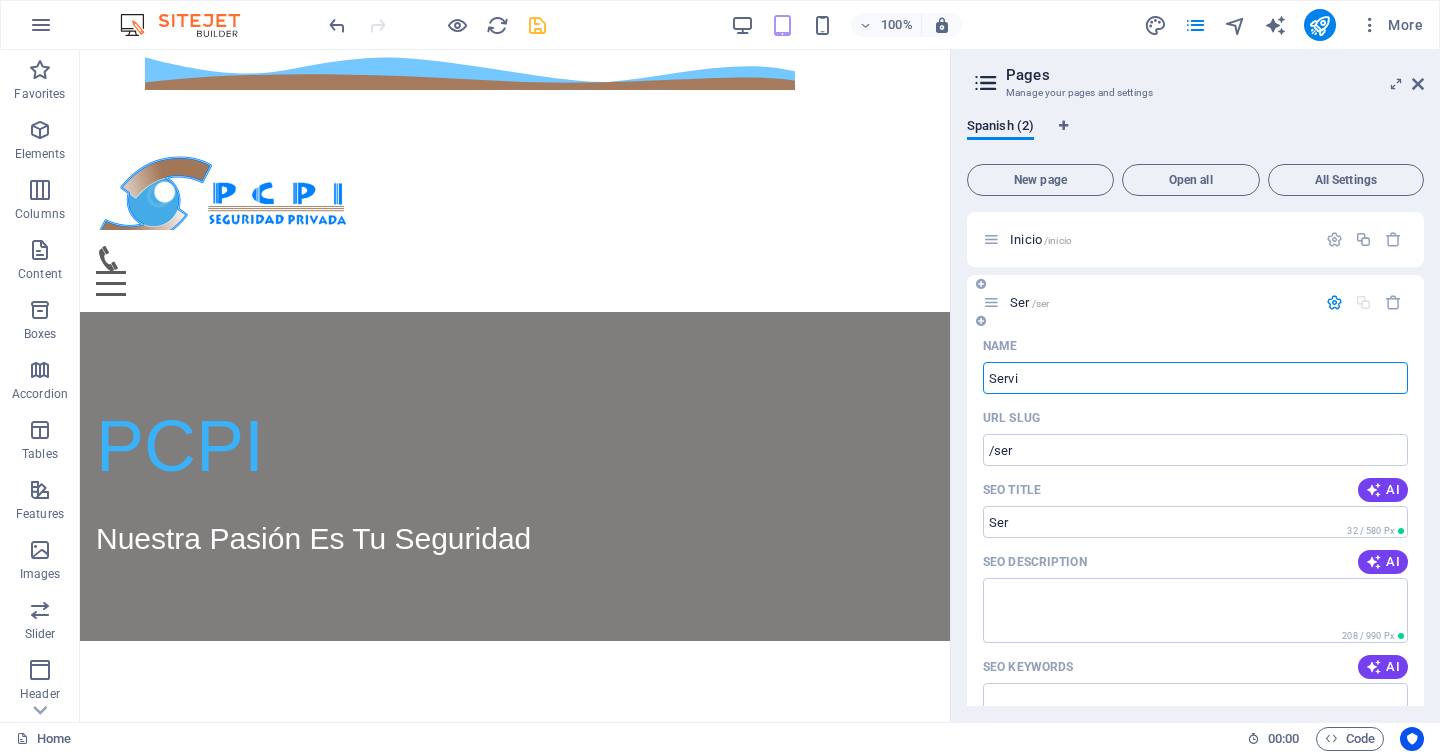 type on "Servic" 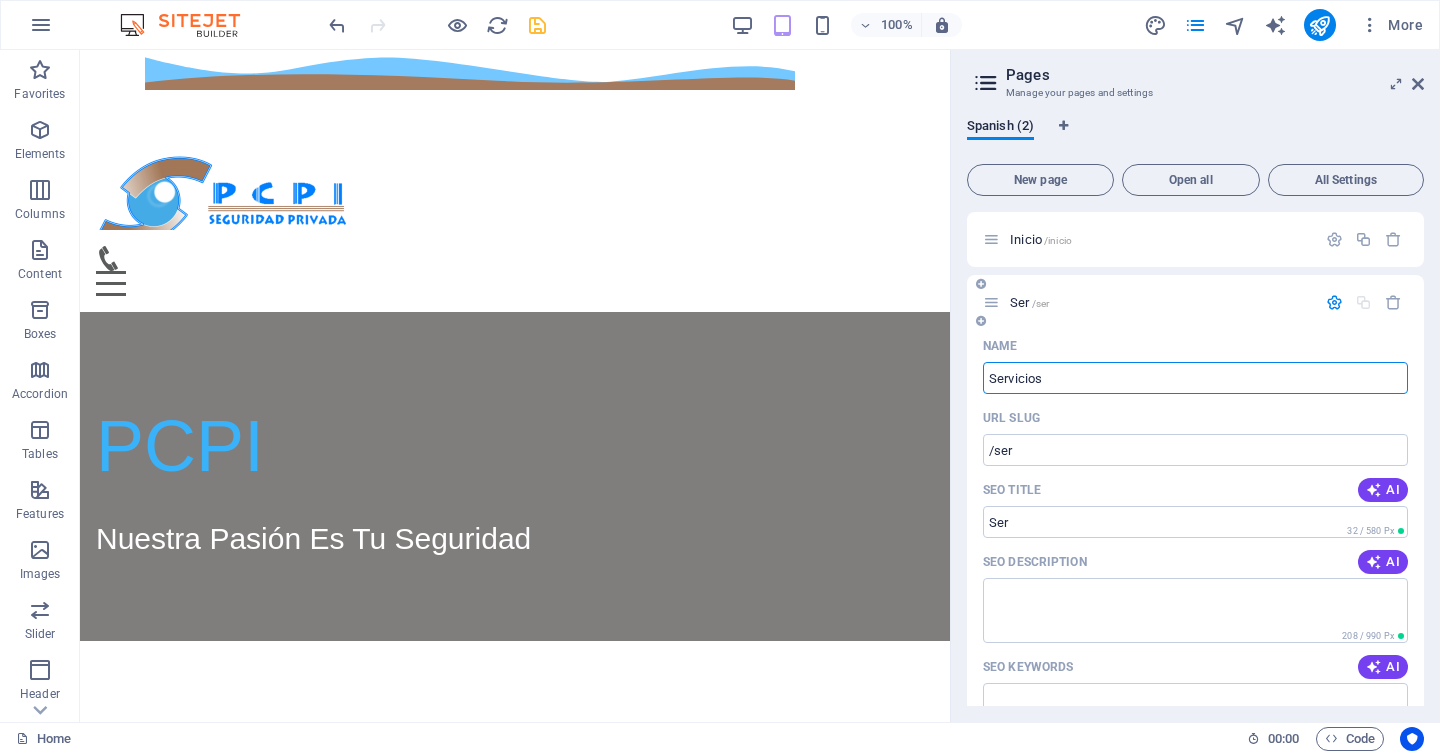 type on "Servicios" 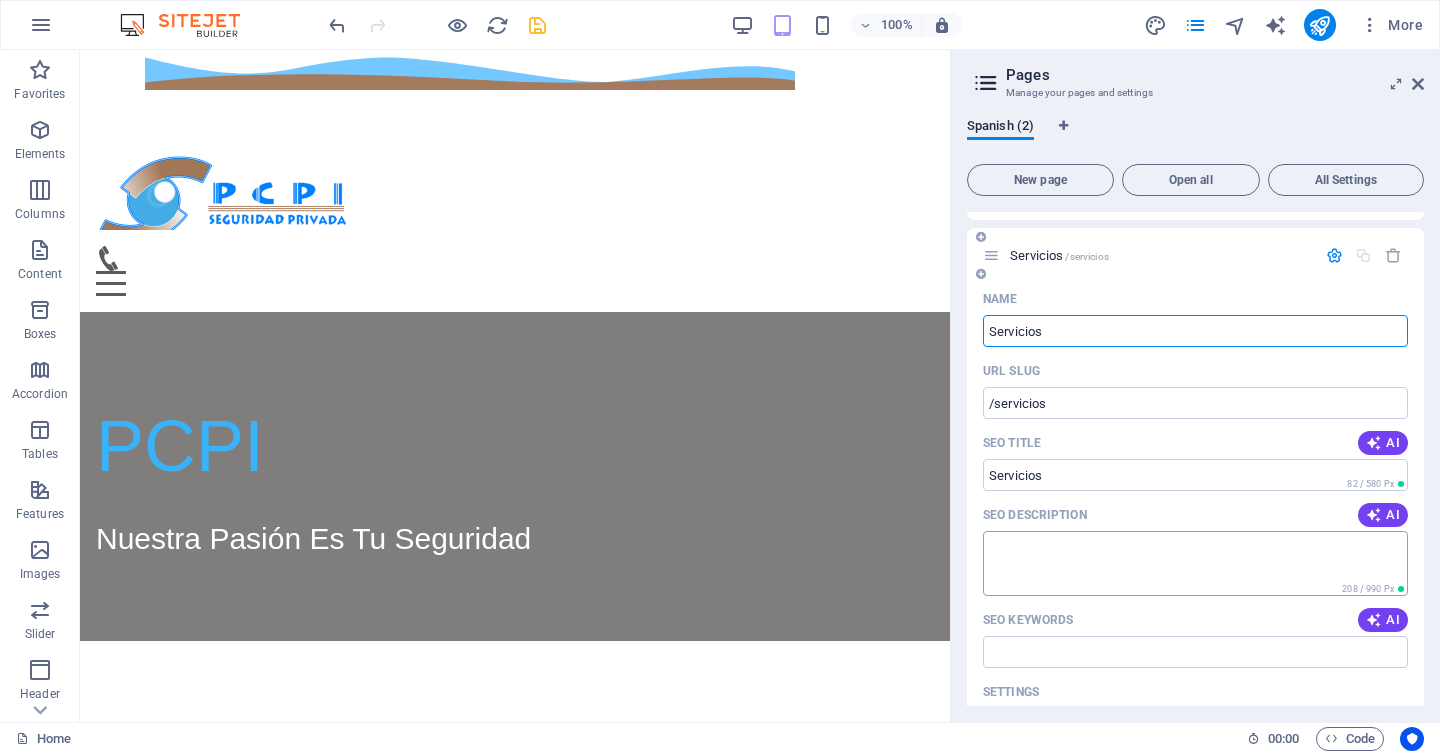 scroll, scrollTop: 0, scrollLeft: 0, axis: both 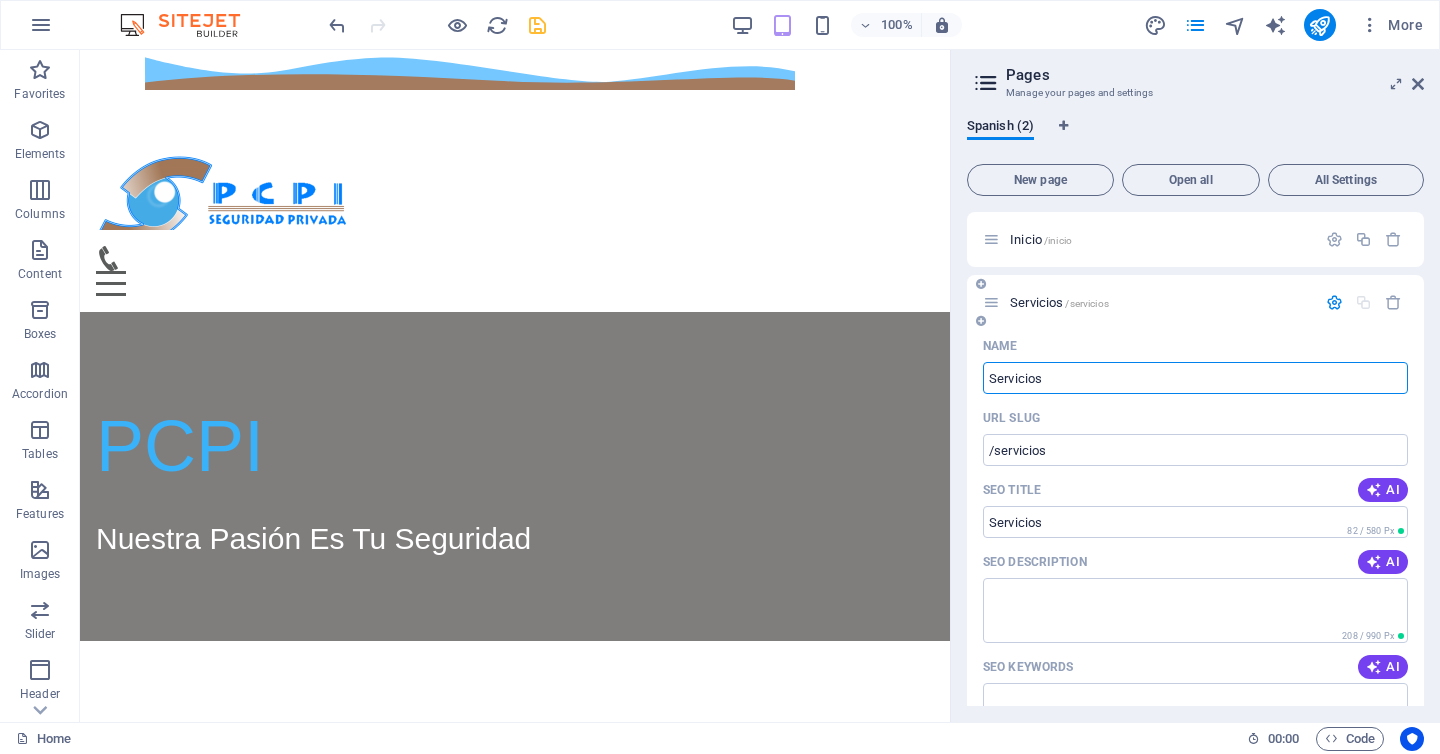 type on "Servicios" 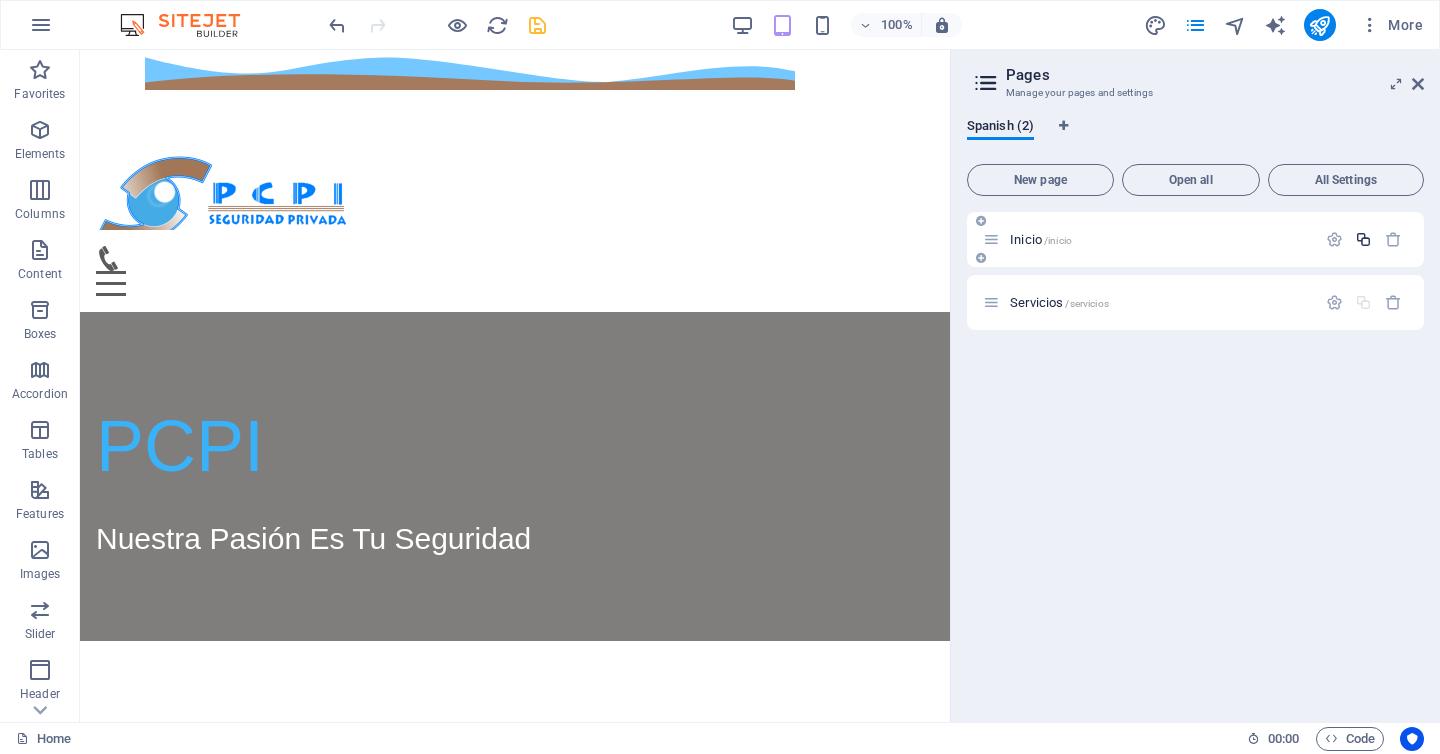 click at bounding box center [1363, 239] 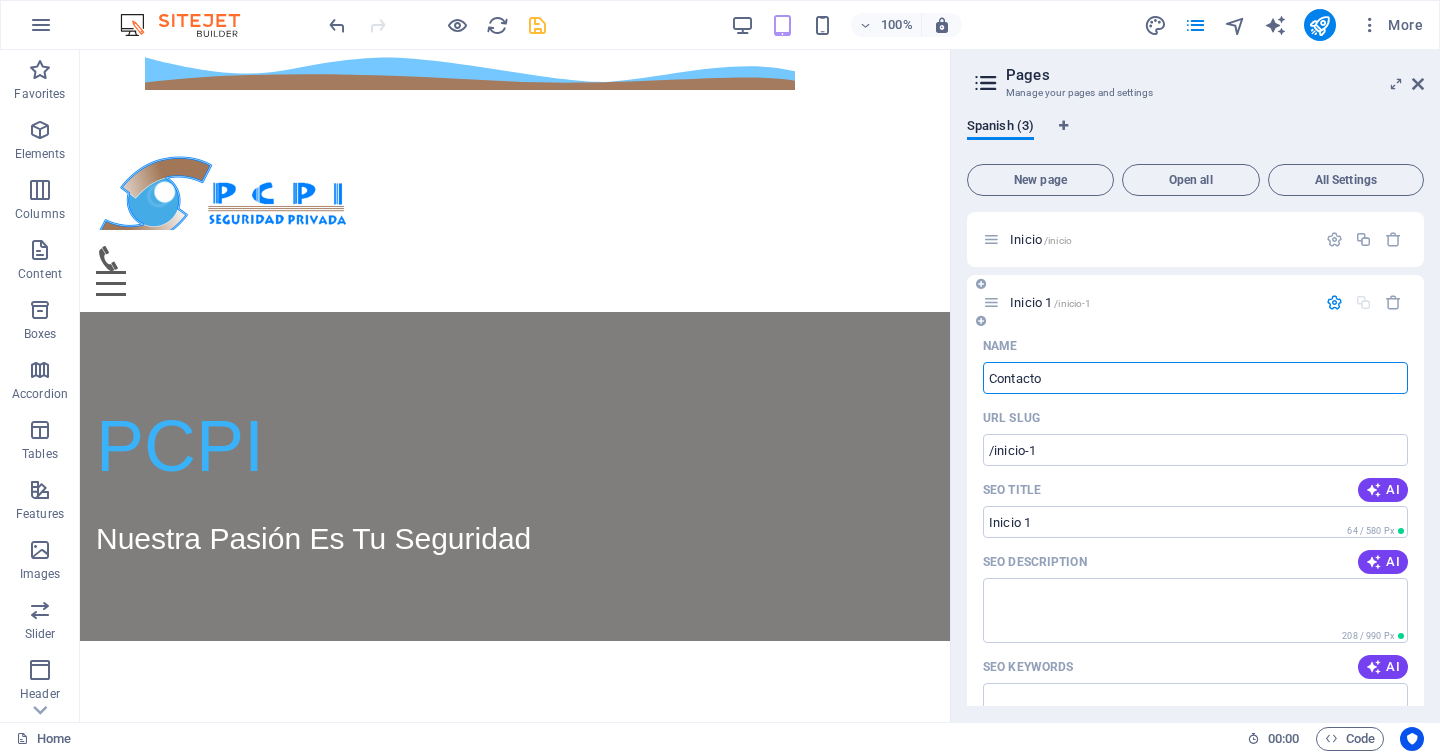 type on "Contacto" 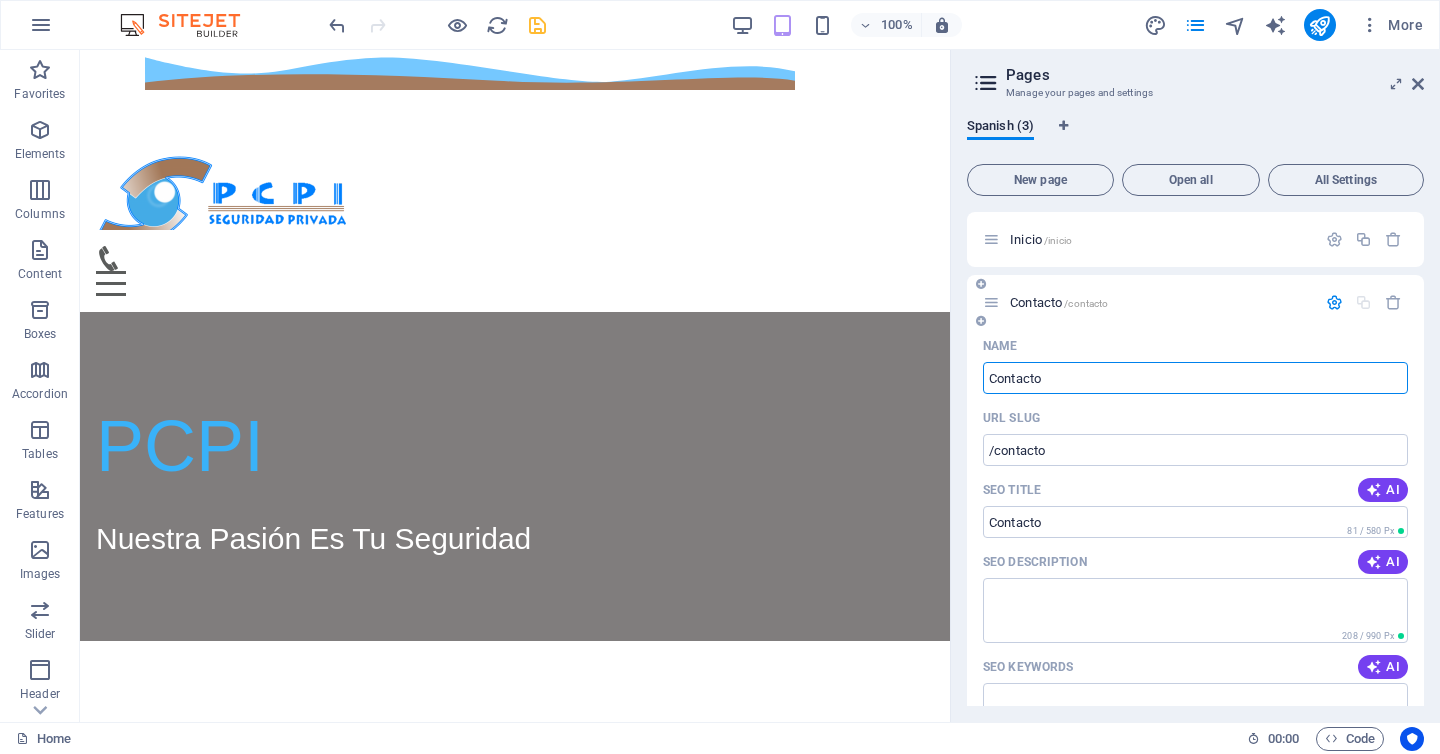scroll, scrollTop: 8, scrollLeft: 0, axis: vertical 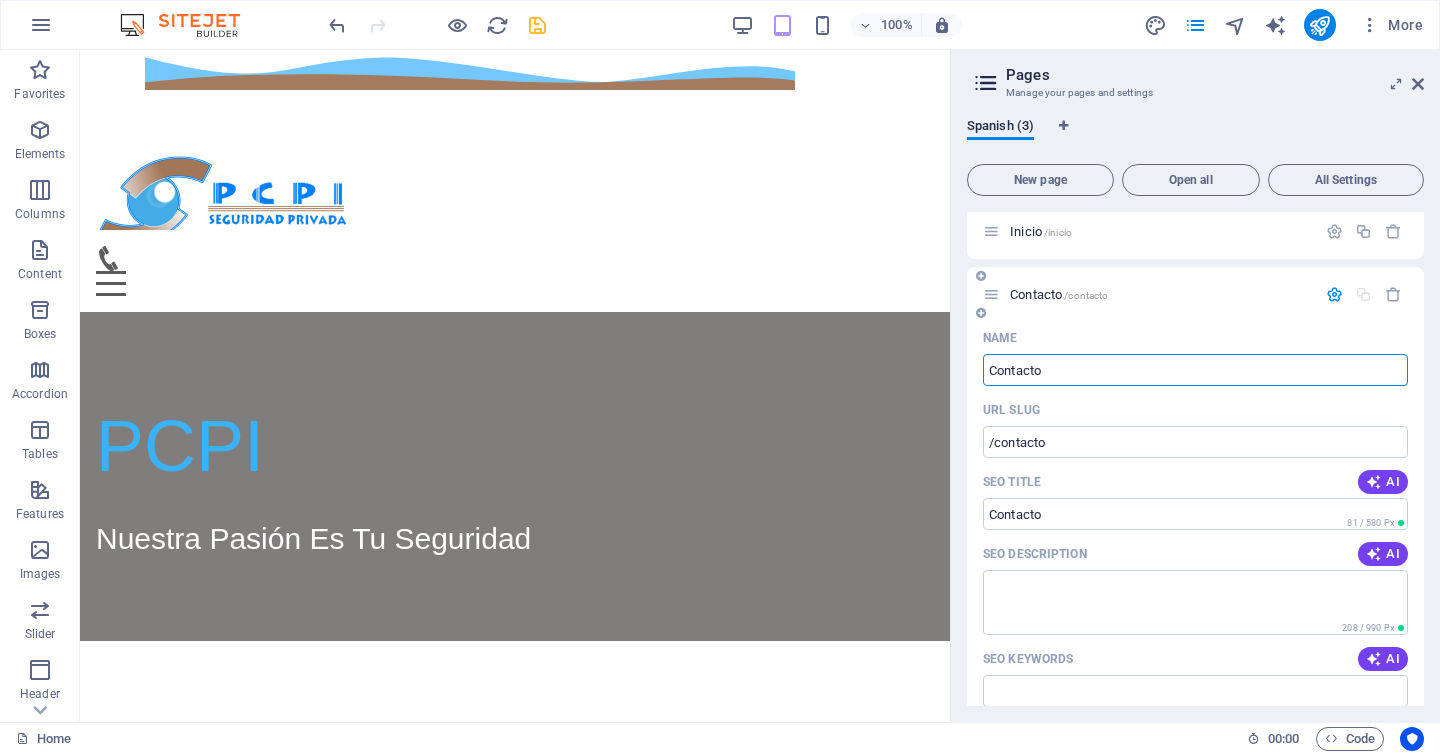 type on "Contacto" 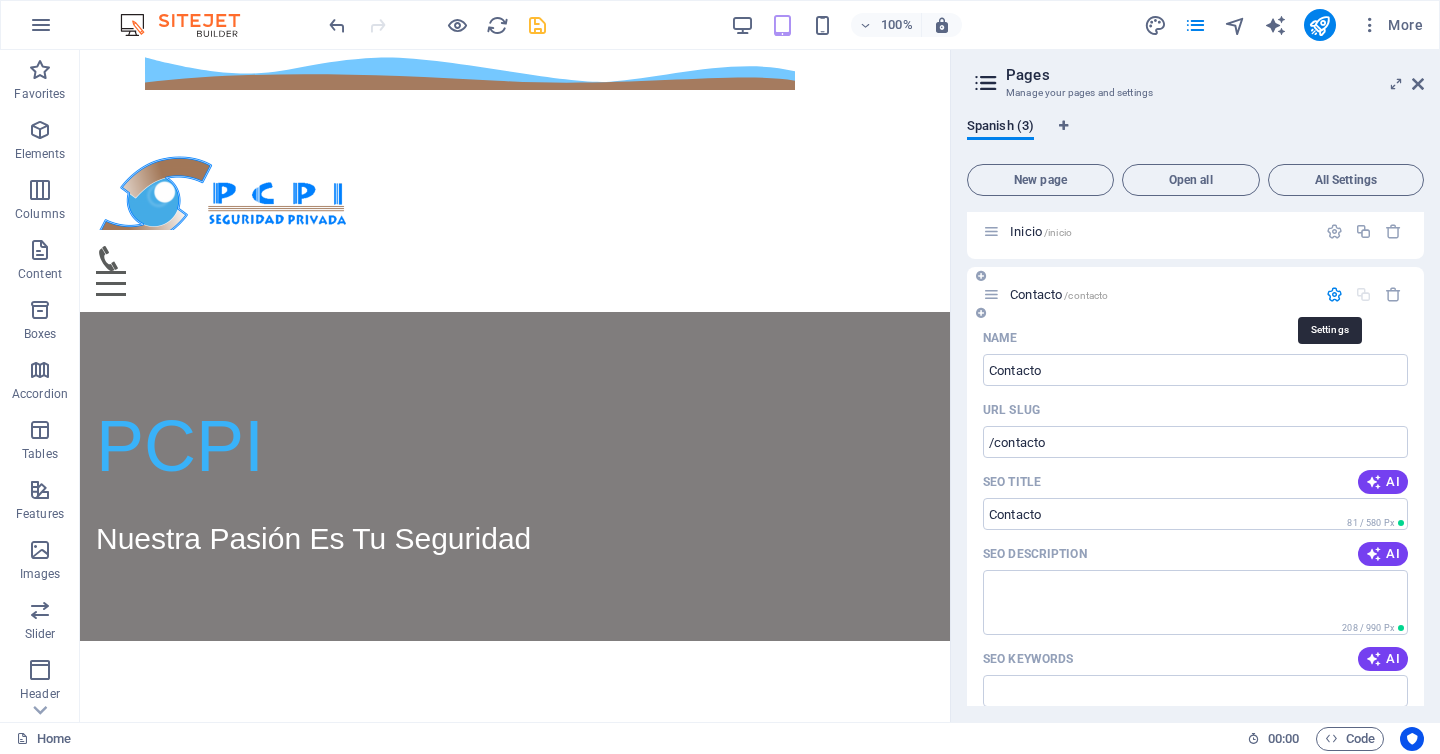 click at bounding box center (1334, 294) 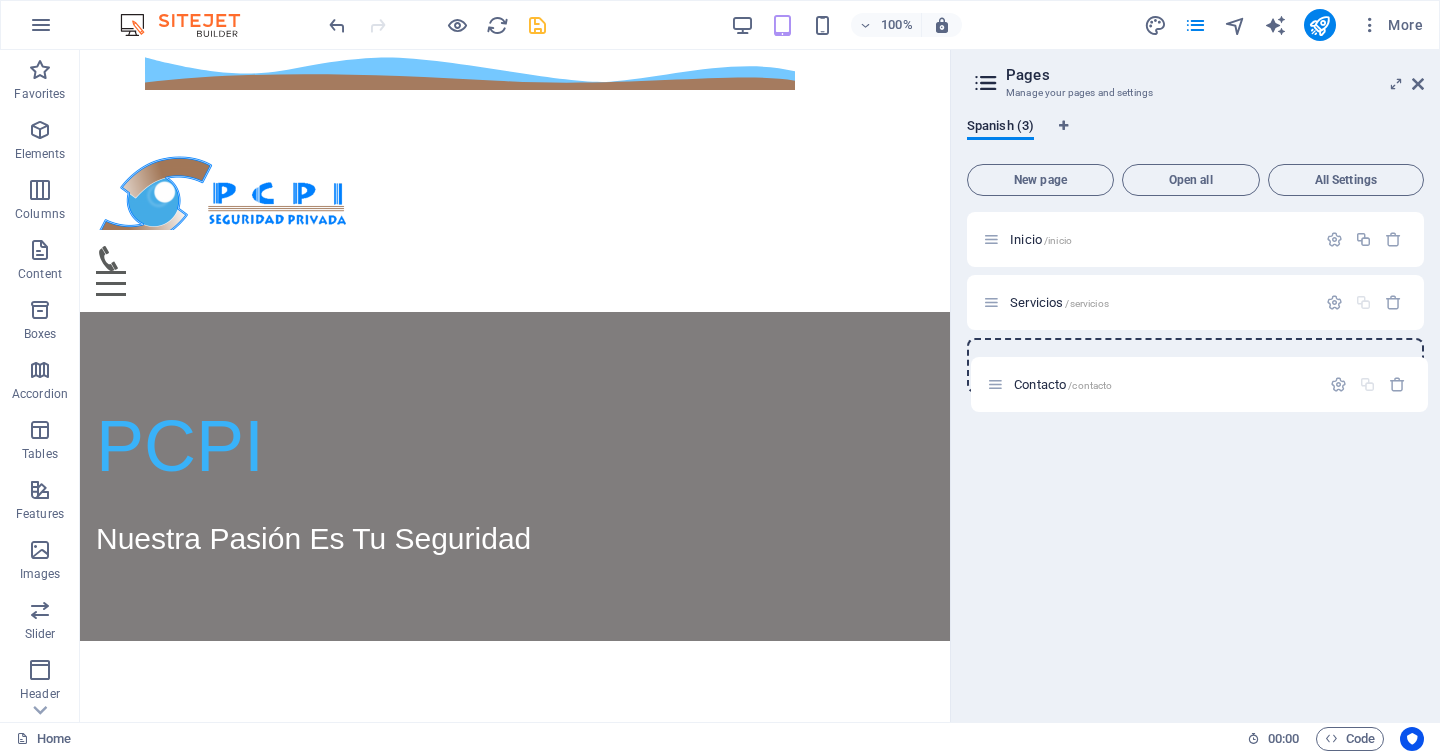 drag, startPoint x: 993, startPoint y: 300, endPoint x: 998, endPoint y: 386, distance: 86.145226 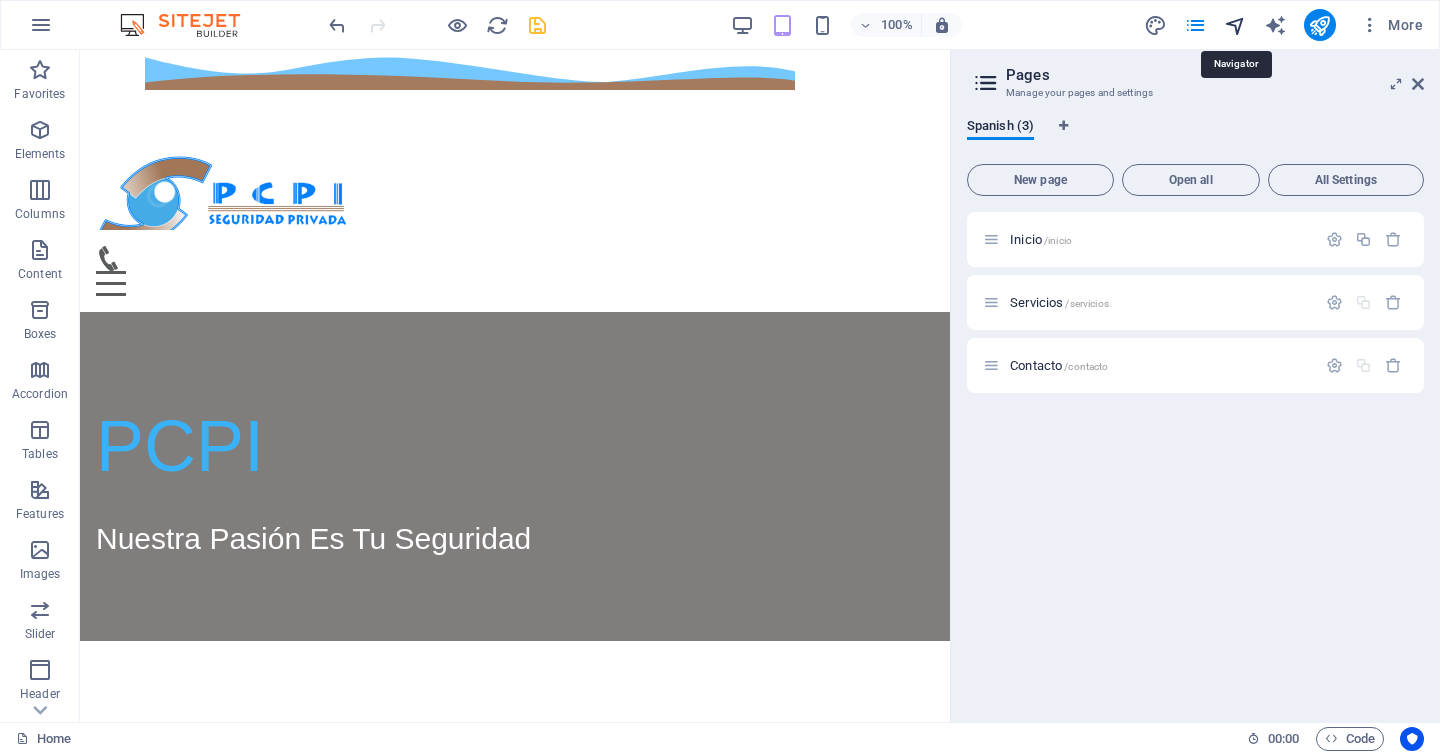 click at bounding box center (1235, 25) 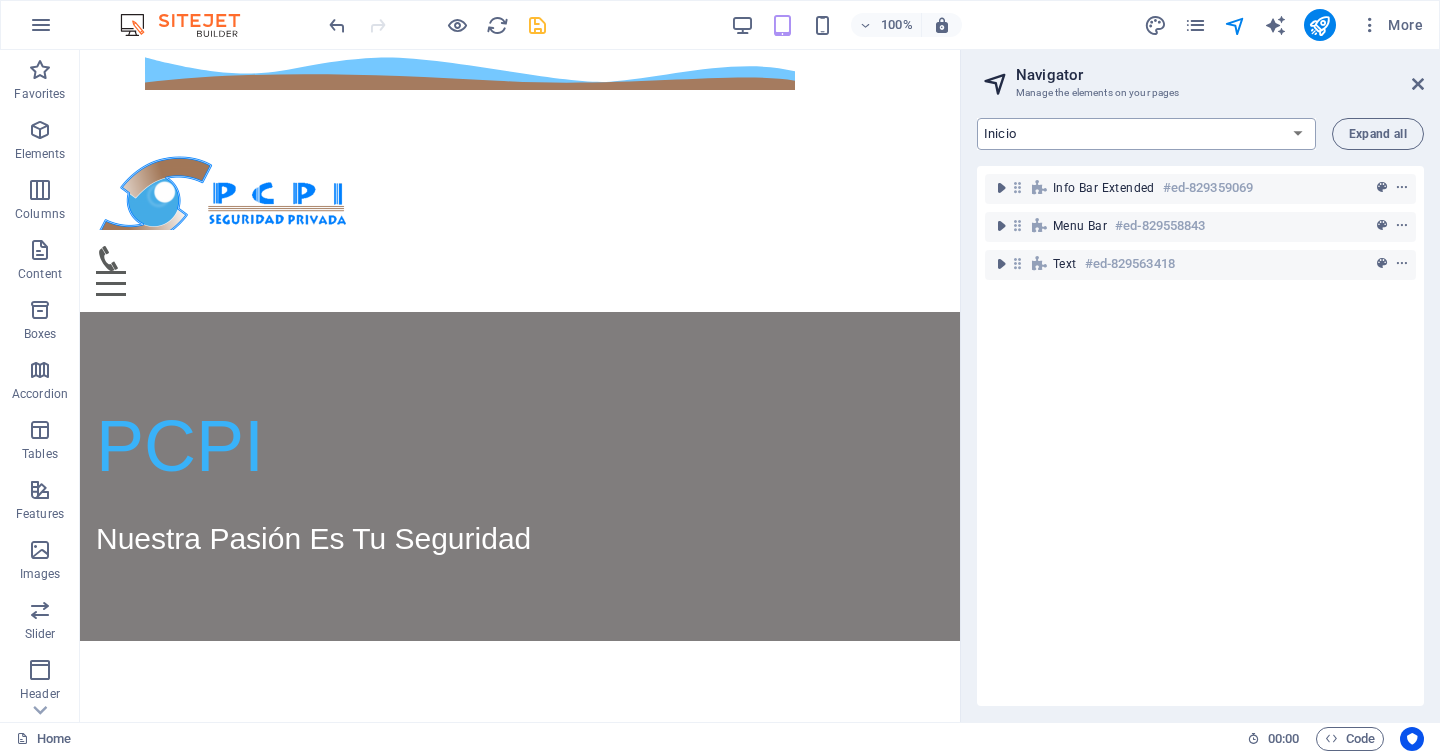 click on "Inicio  Servicios  Contacto" at bounding box center [1146, 134] 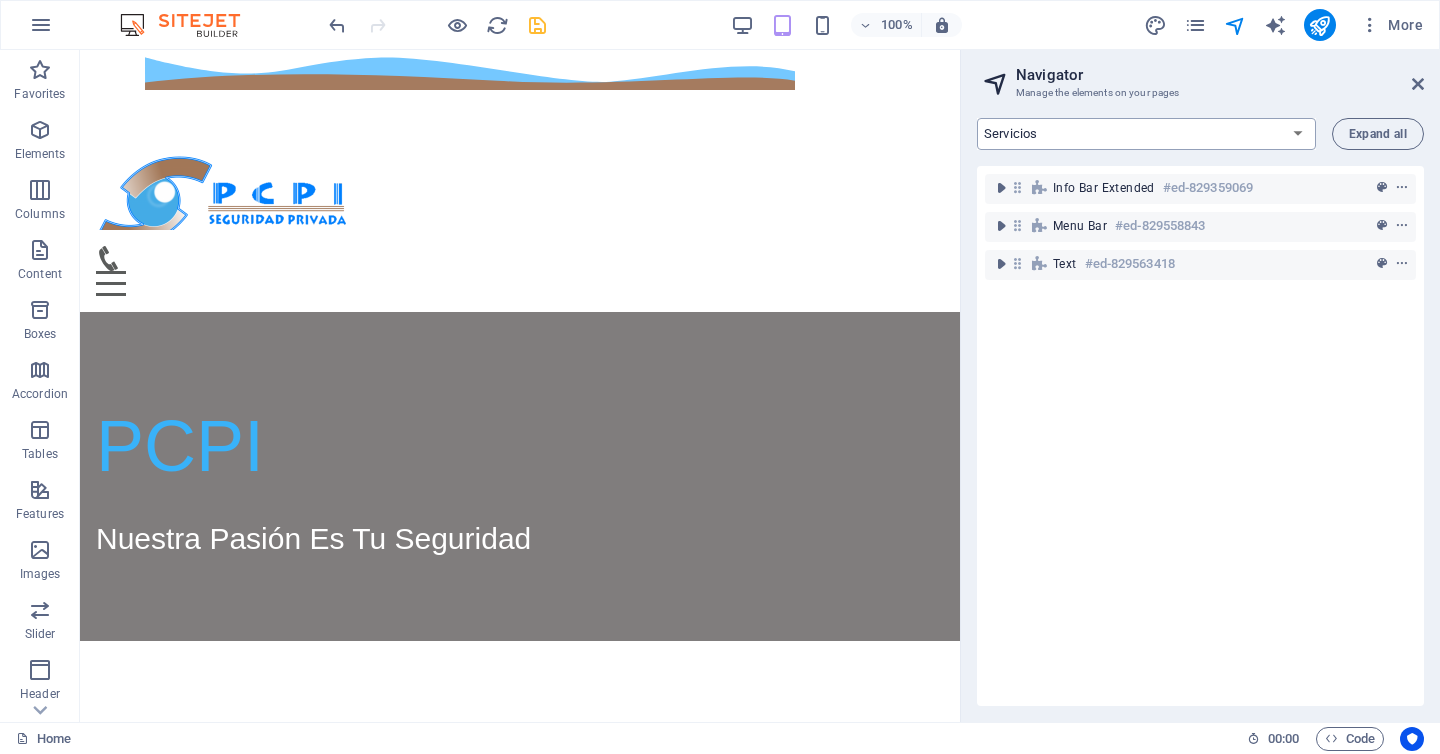 select on "15951729-es" 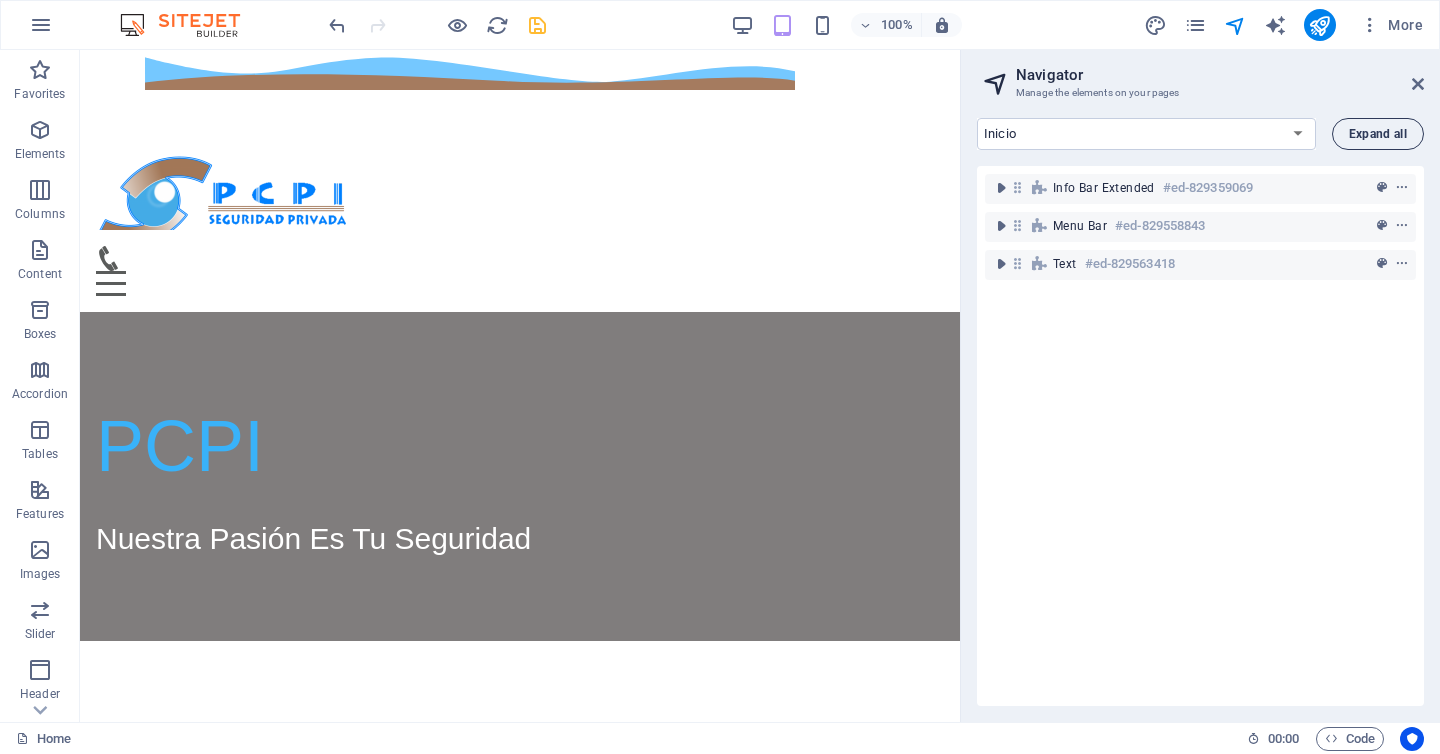 click on "Expand all" at bounding box center [1378, 134] 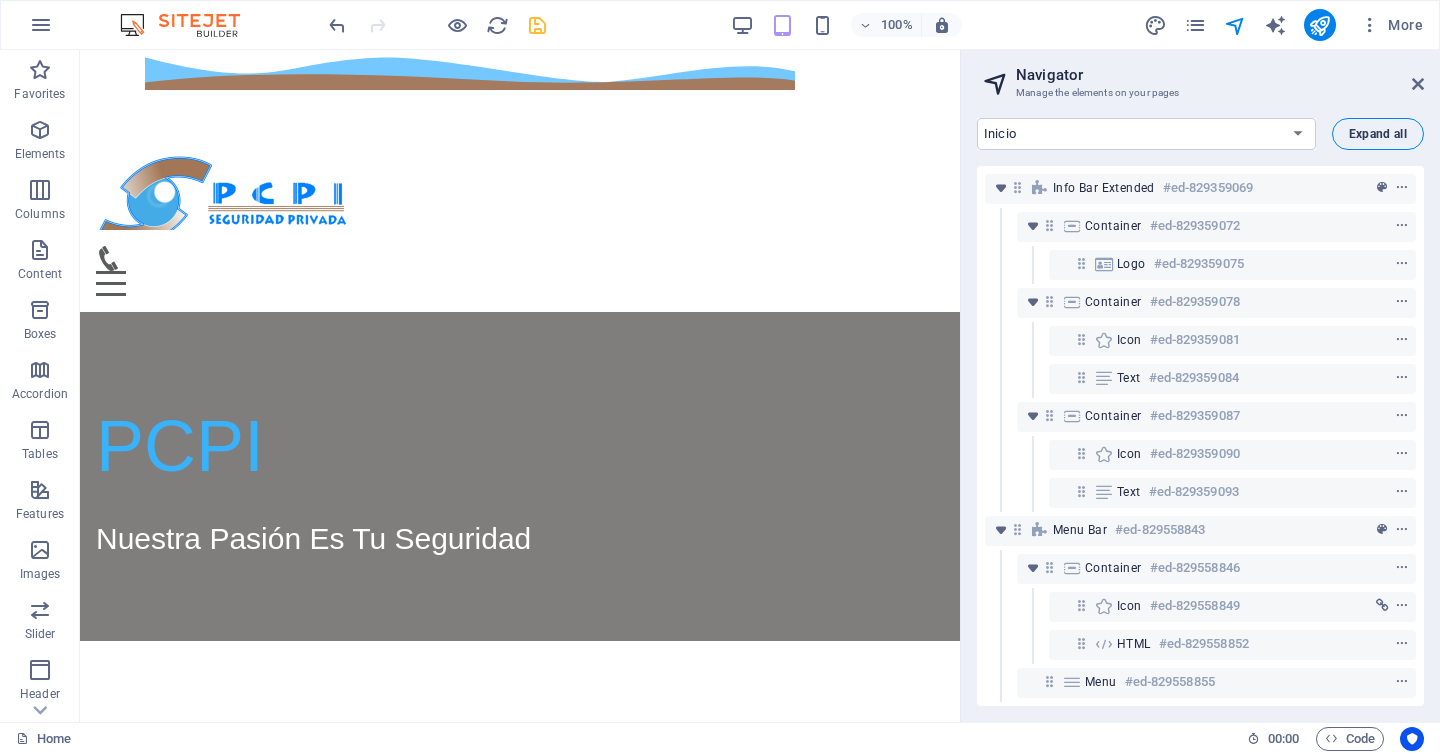 click on "Expand all" at bounding box center [1378, 134] 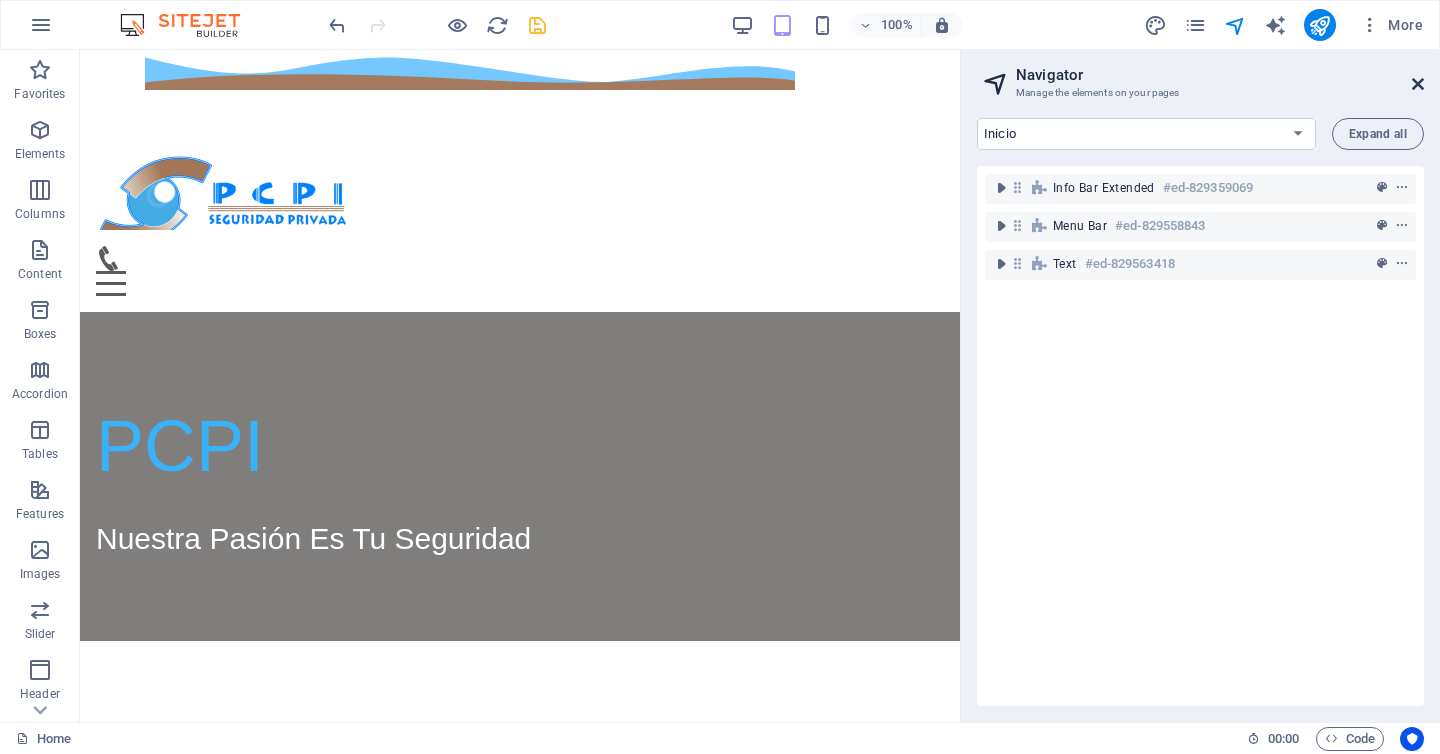 click at bounding box center (1418, 84) 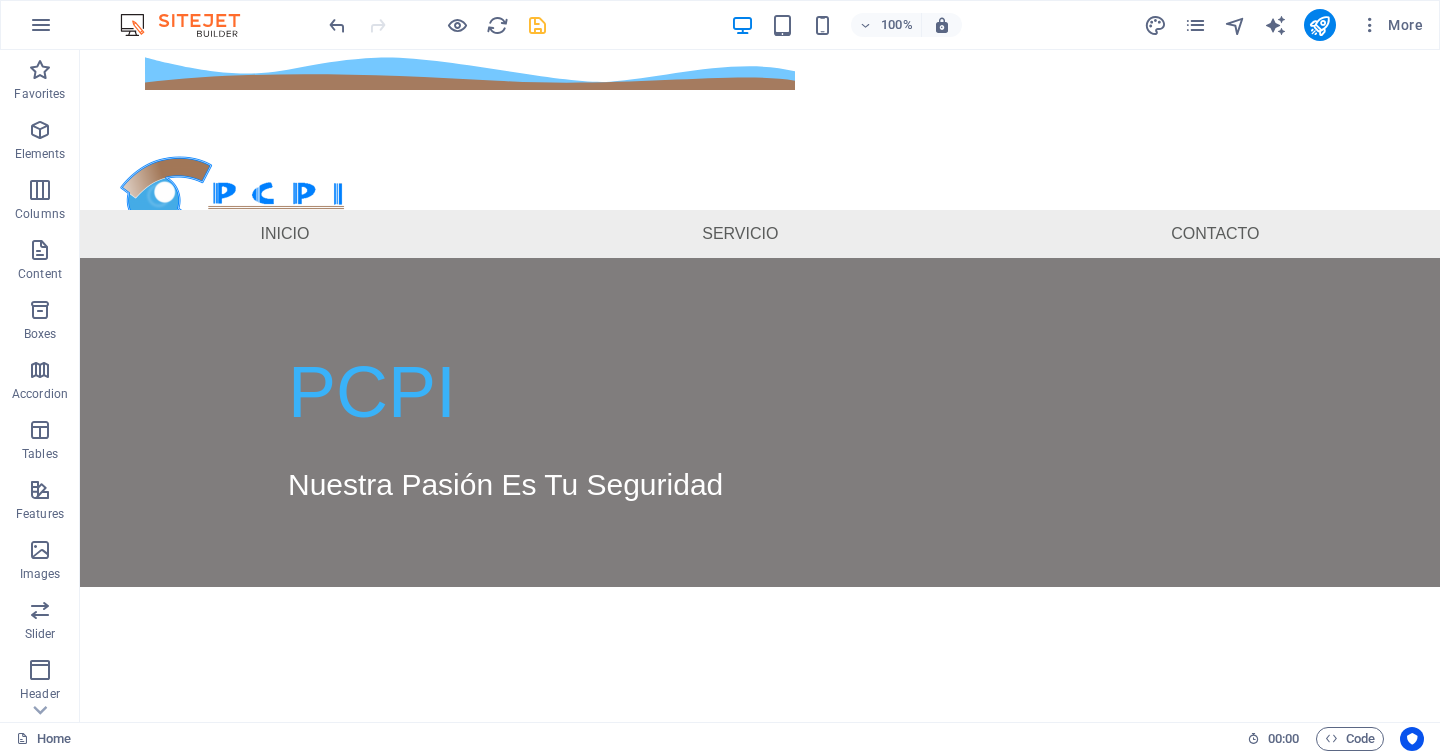 click at bounding box center [537, 25] 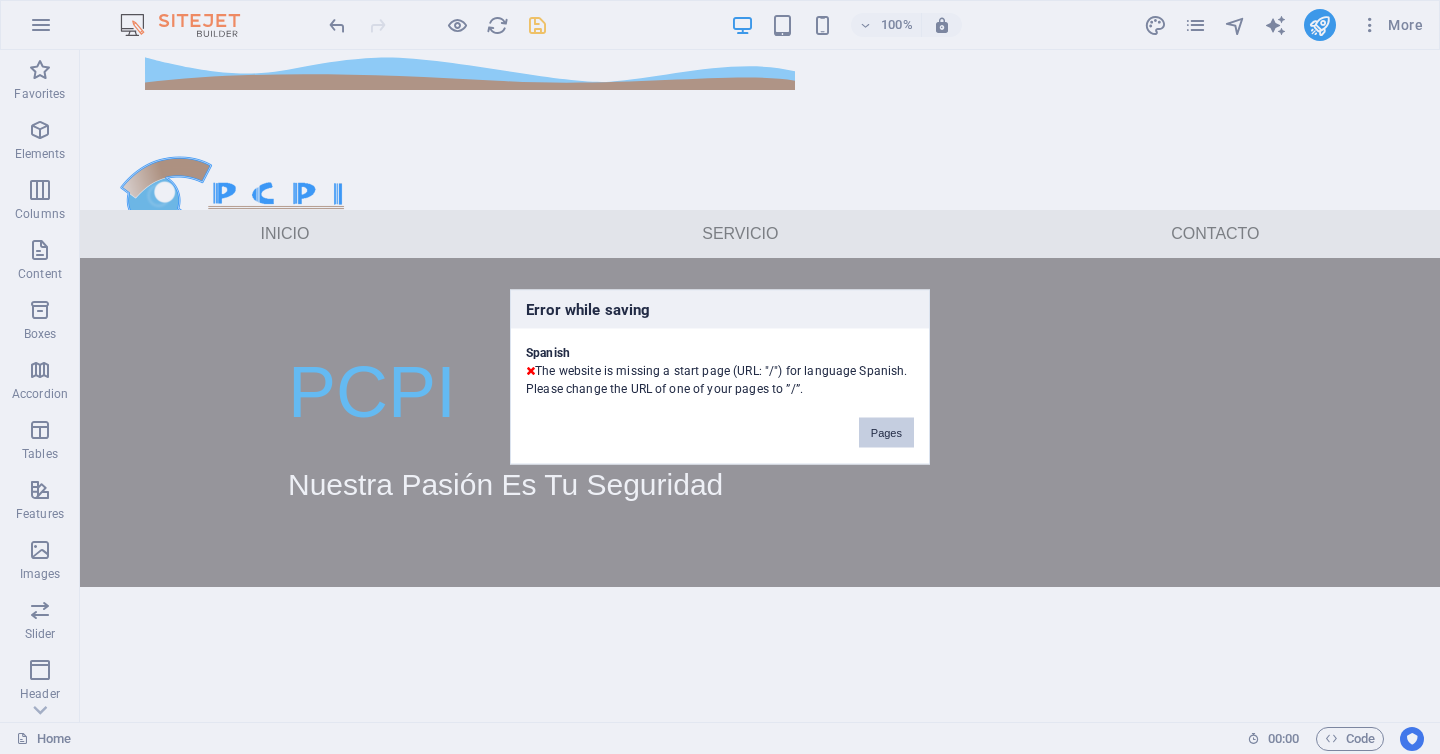 click on "Pages" at bounding box center (886, 433) 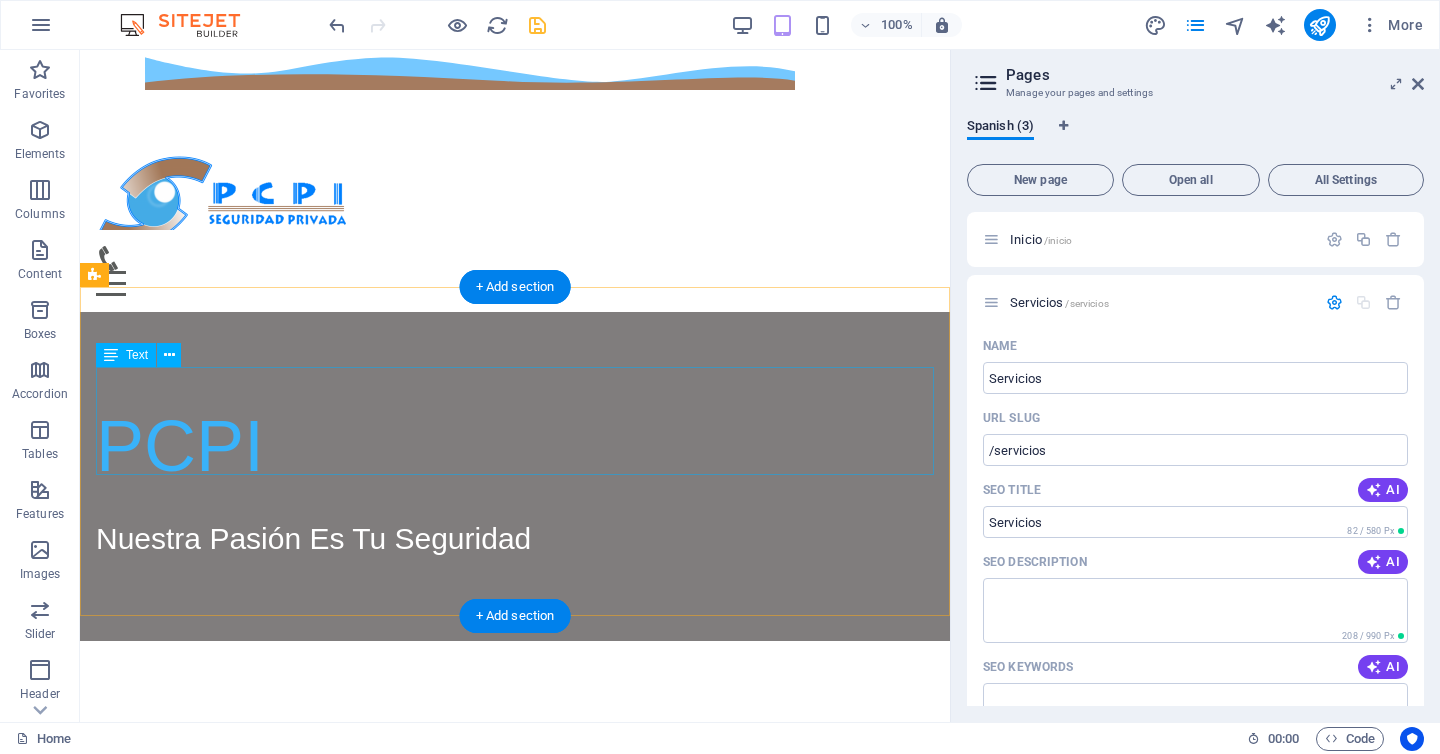 scroll, scrollTop: 727, scrollLeft: 0, axis: vertical 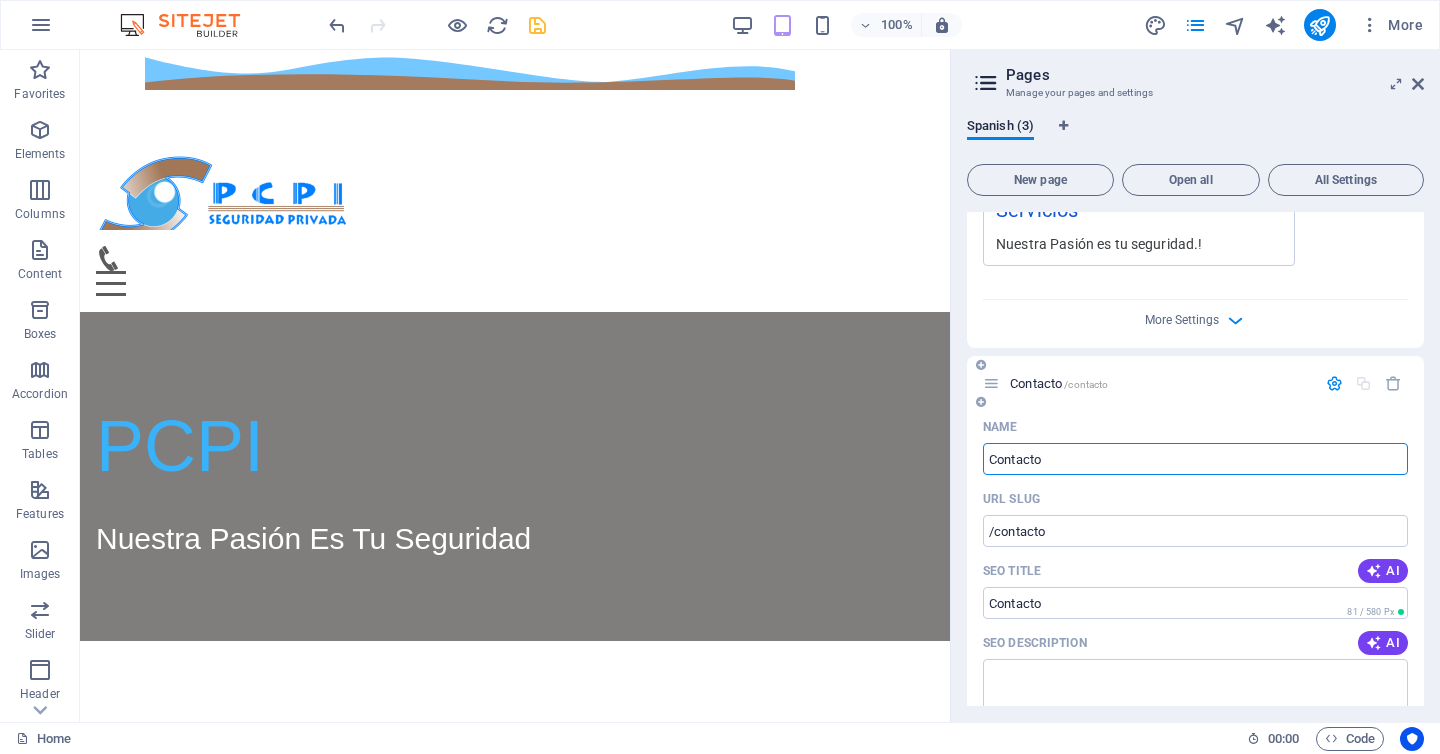 click on "Contacto" at bounding box center (1195, 459) 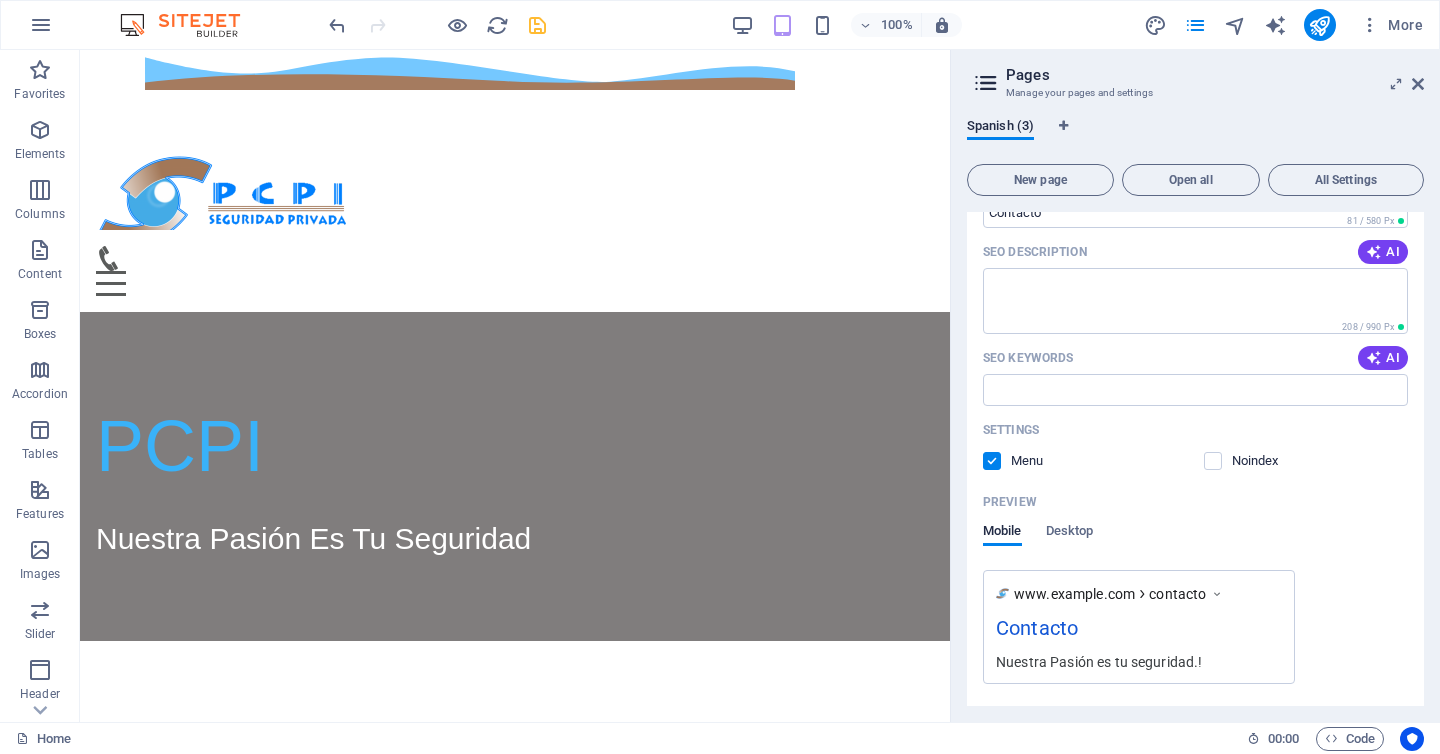 scroll, scrollTop: 1186, scrollLeft: 0, axis: vertical 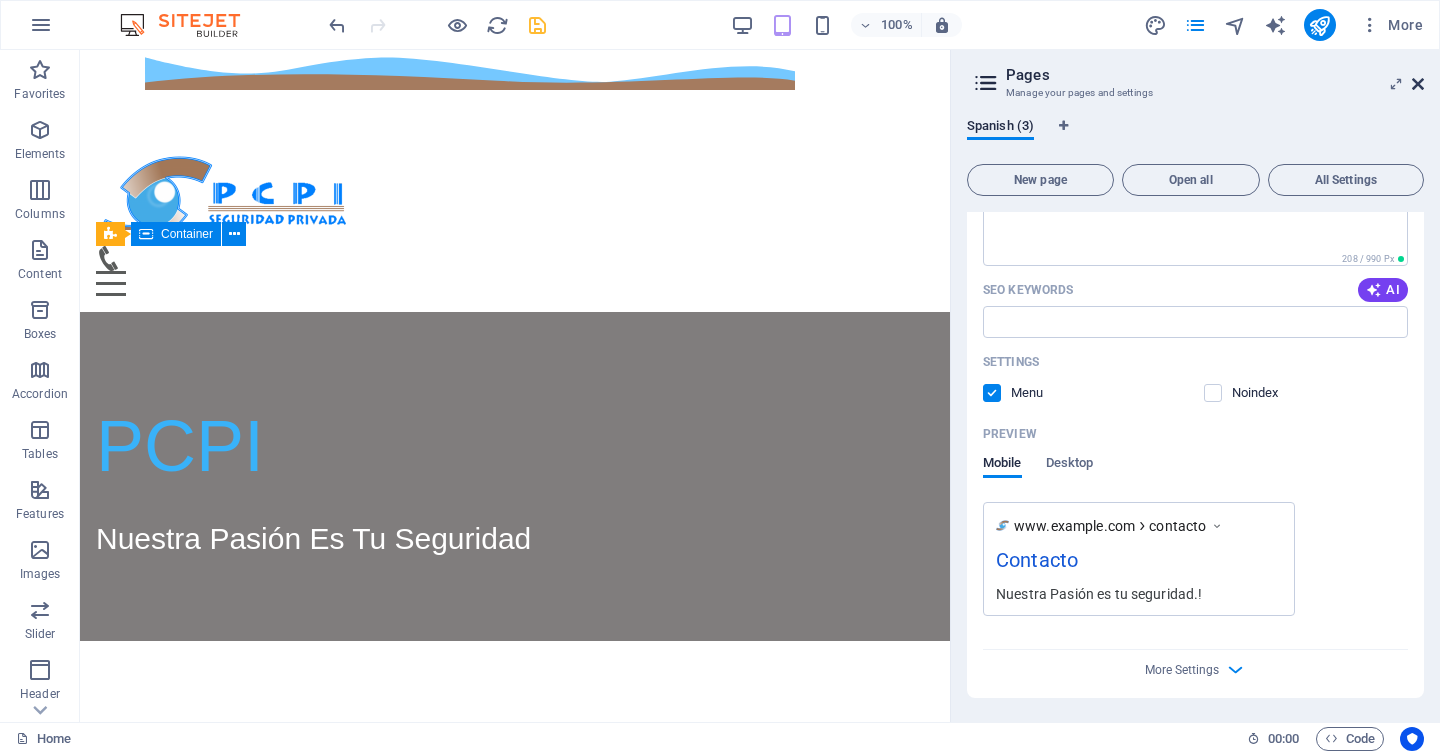 click at bounding box center [1418, 84] 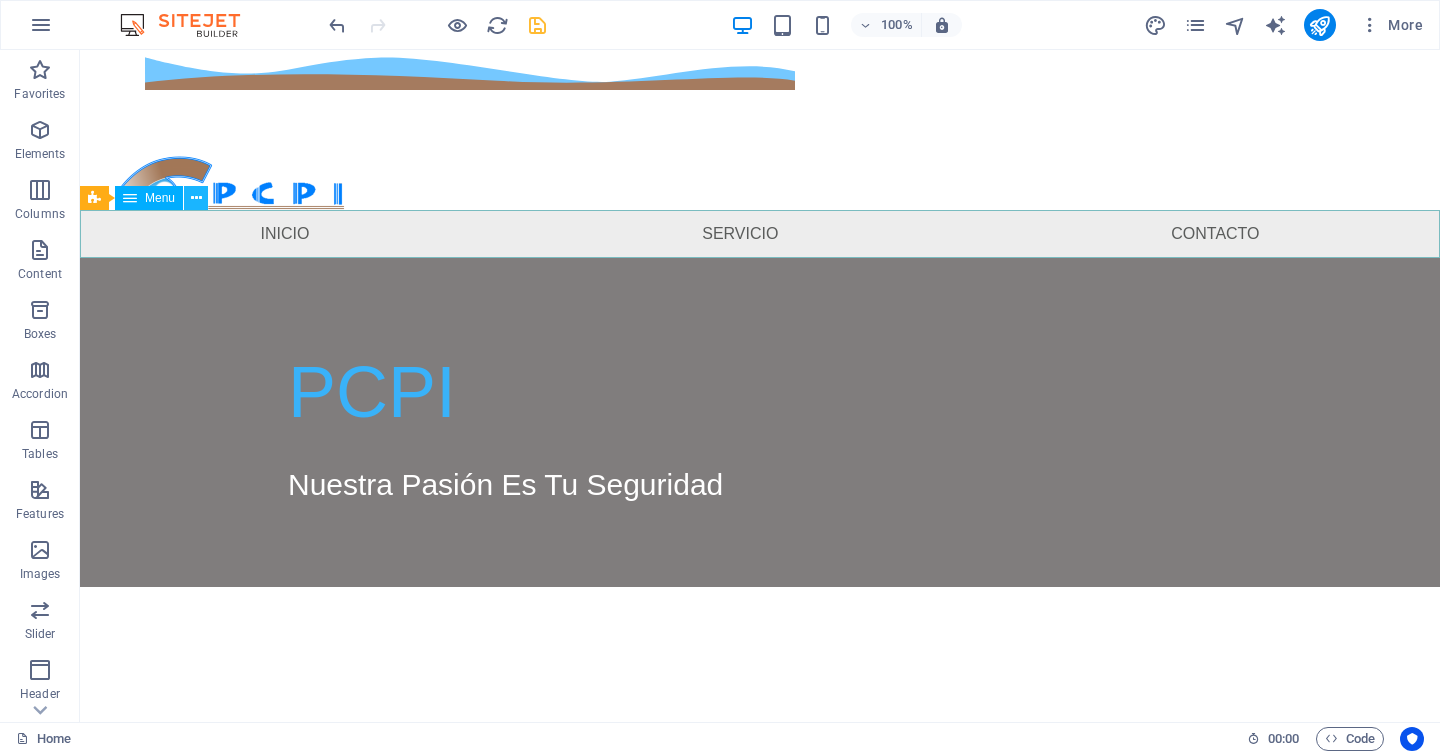 click at bounding box center [196, 198] 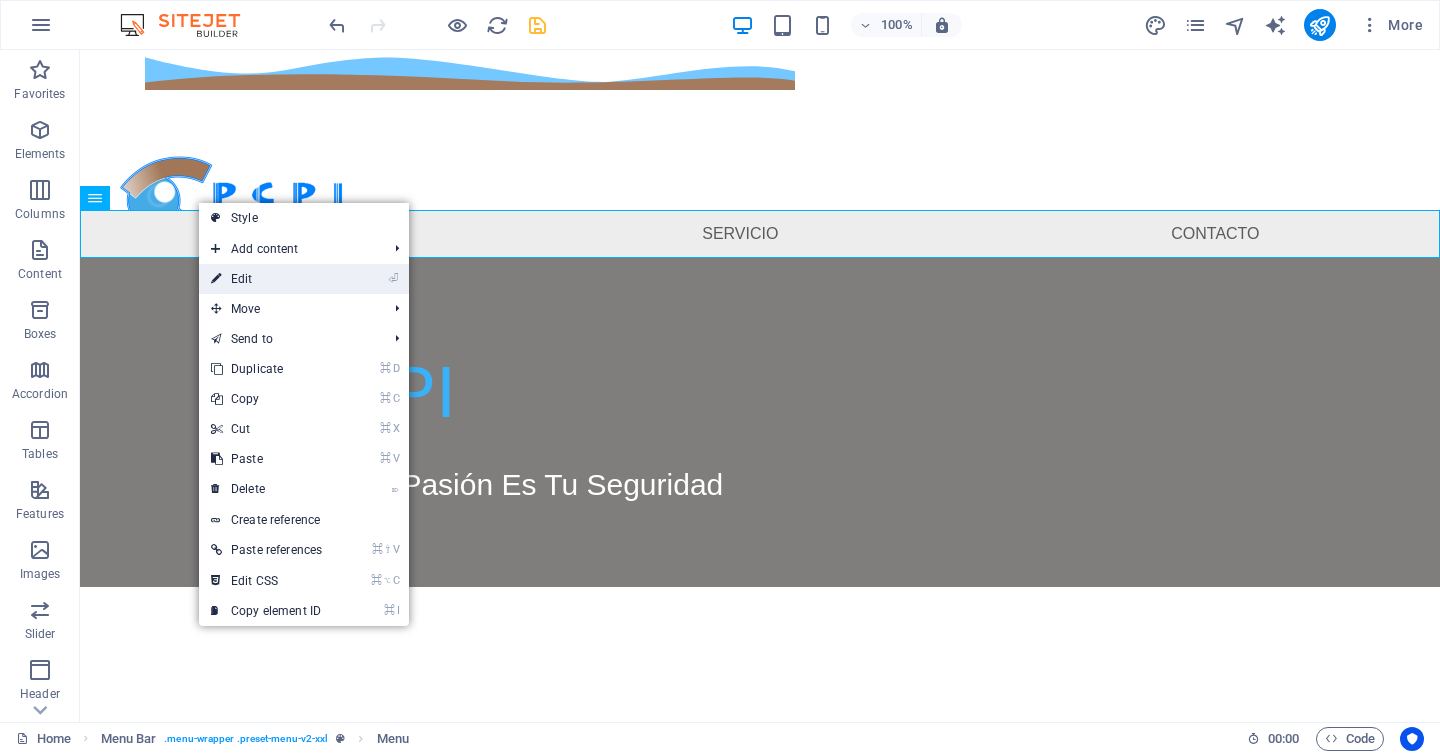 click on "⏎  Edit" at bounding box center (266, 279) 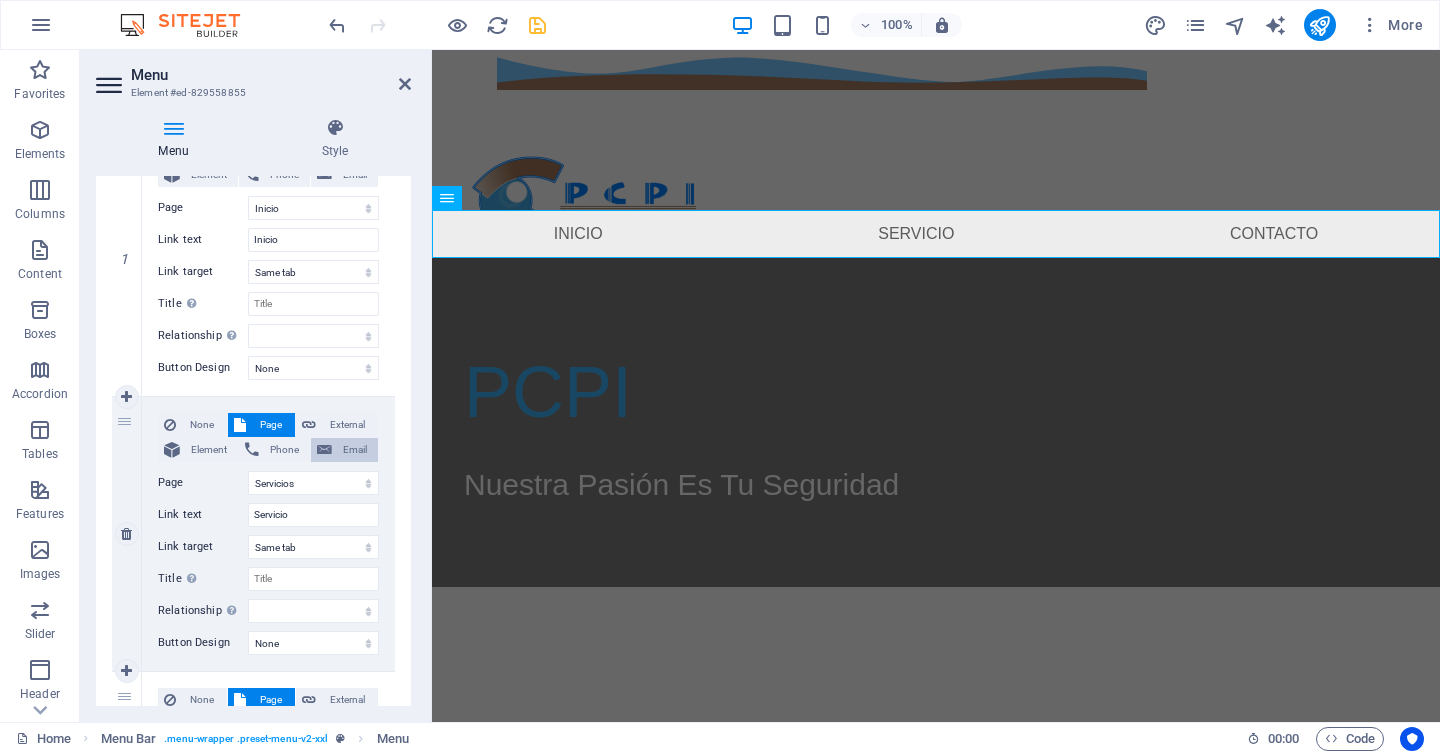 scroll, scrollTop: 306, scrollLeft: 0, axis: vertical 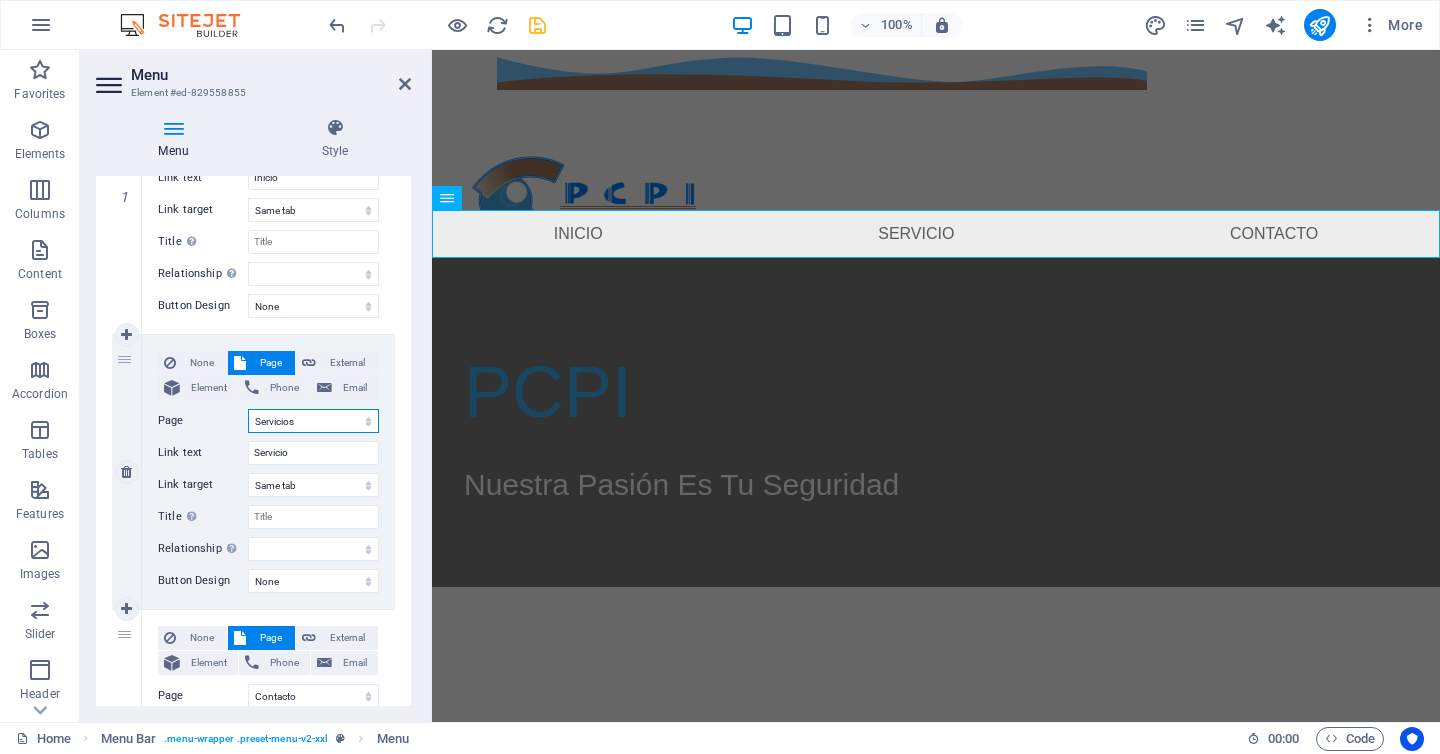 click on "Inicio Servicios Contacto" at bounding box center (313, 421) 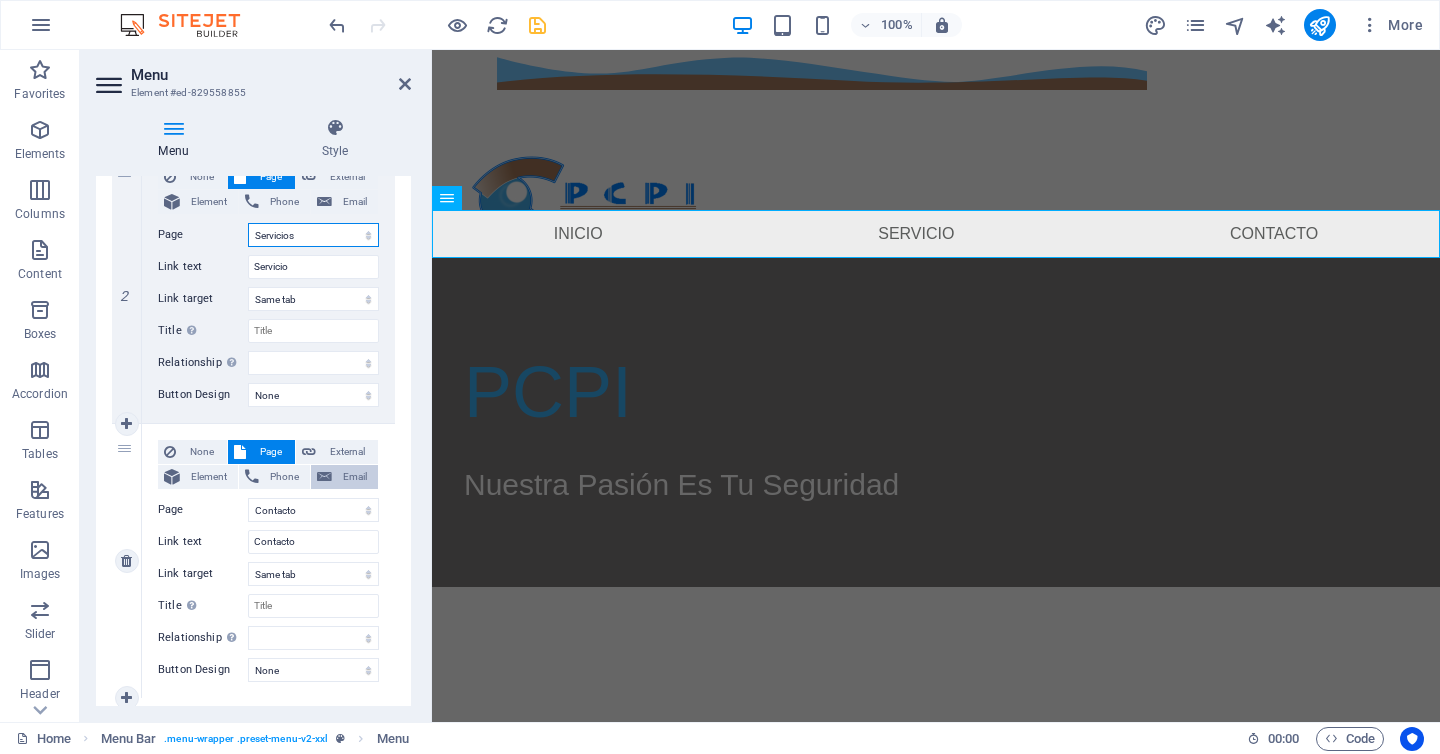 scroll, scrollTop: 540, scrollLeft: 0, axis: vertical 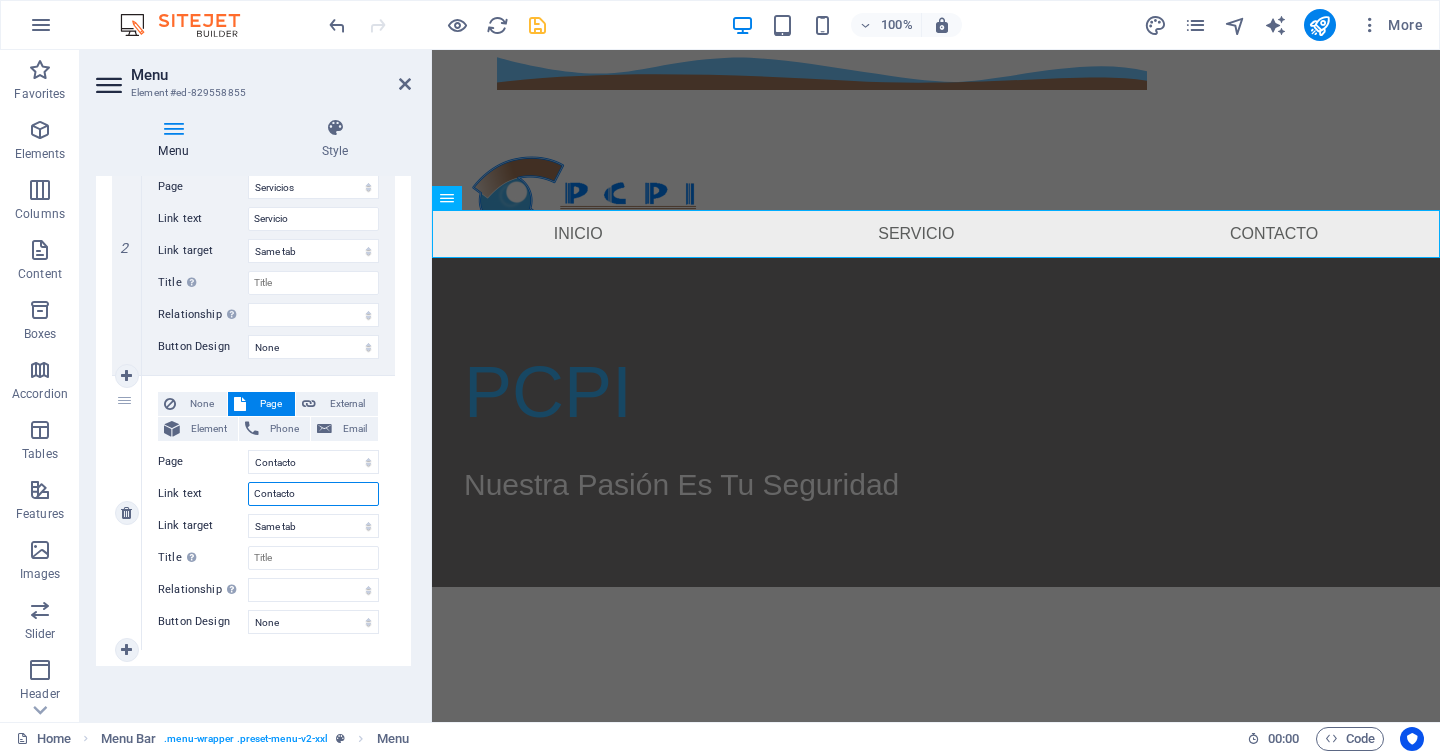 click on "Contacto" at bounding box center (313, 494) 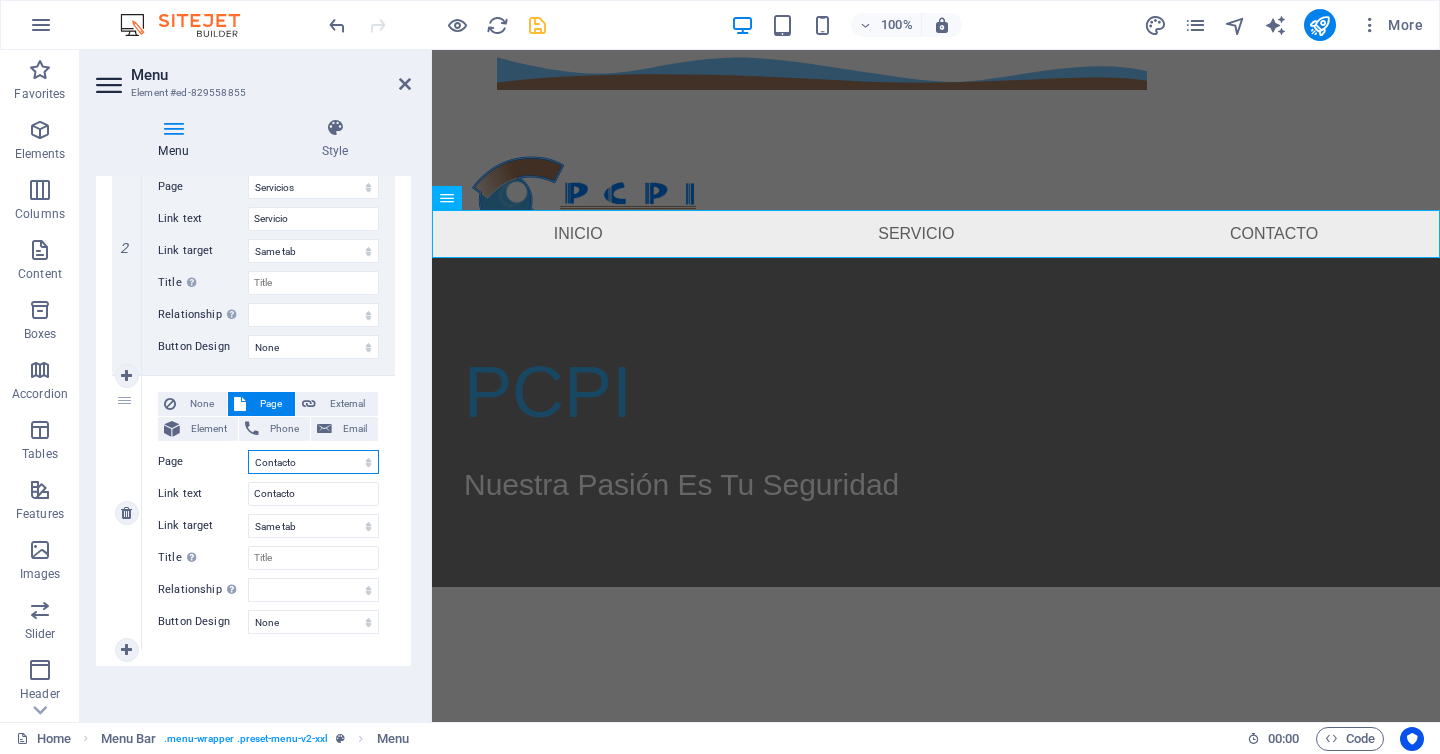 click on "Inicio Servicios Contacto" at bounding box center (313, 462) 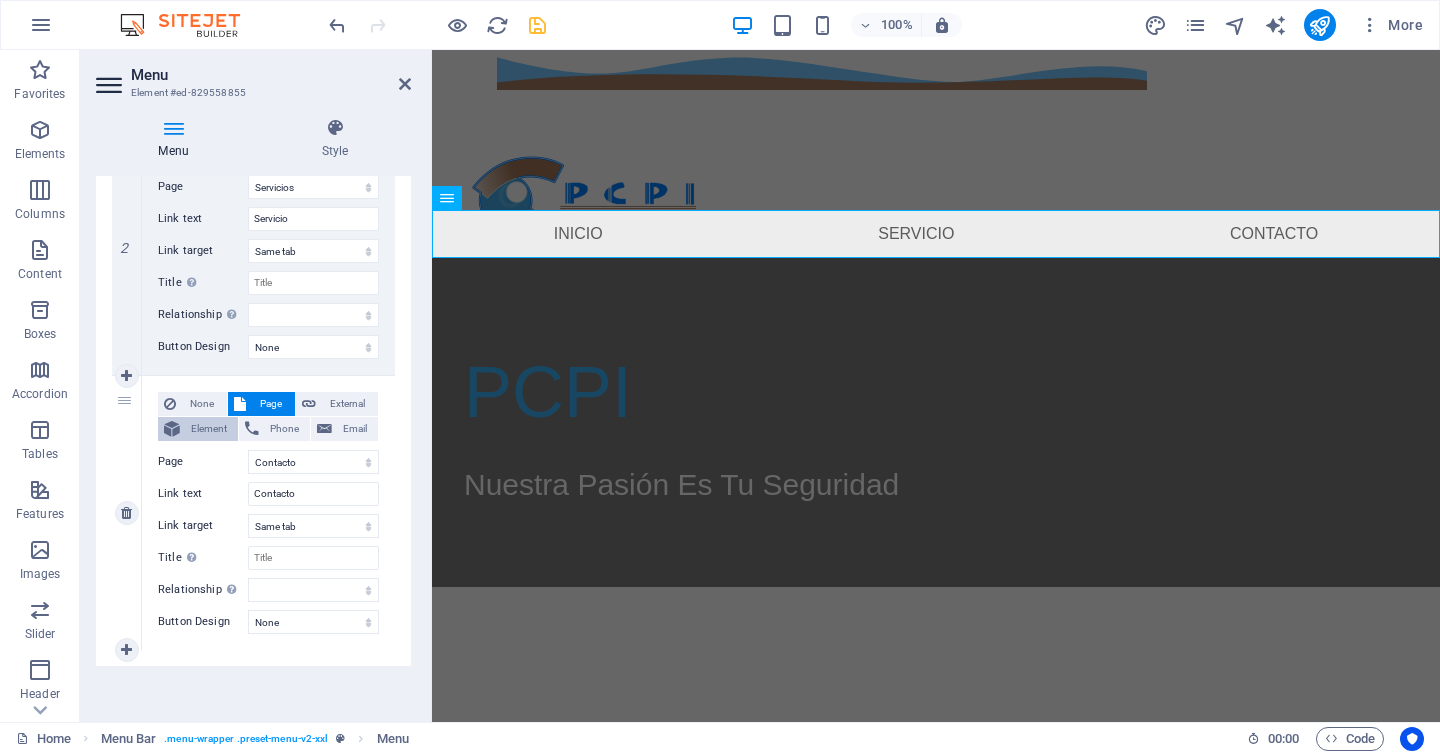click on "Element" at bounding box center [209, 429] 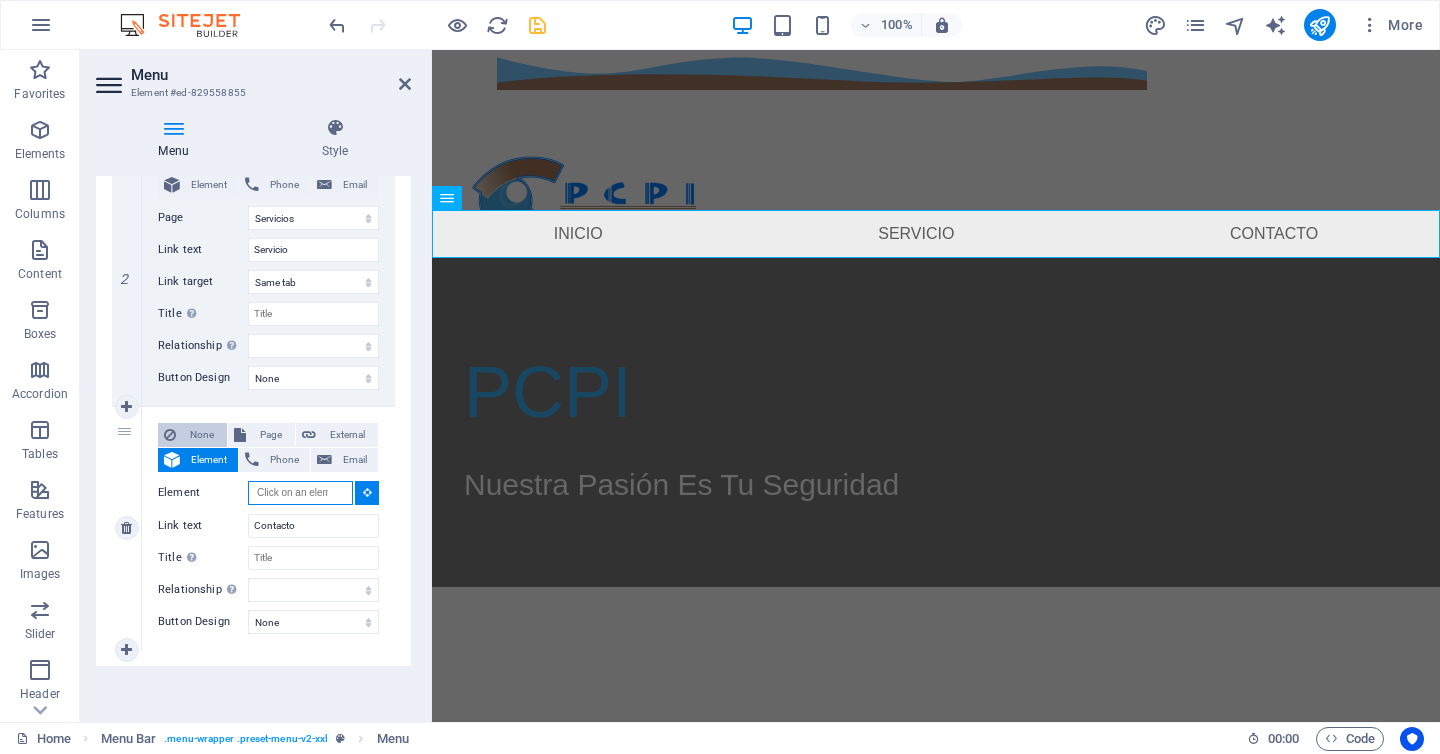 scroll, scrollTop: 509, scrollLeft: 0, axis: vertical 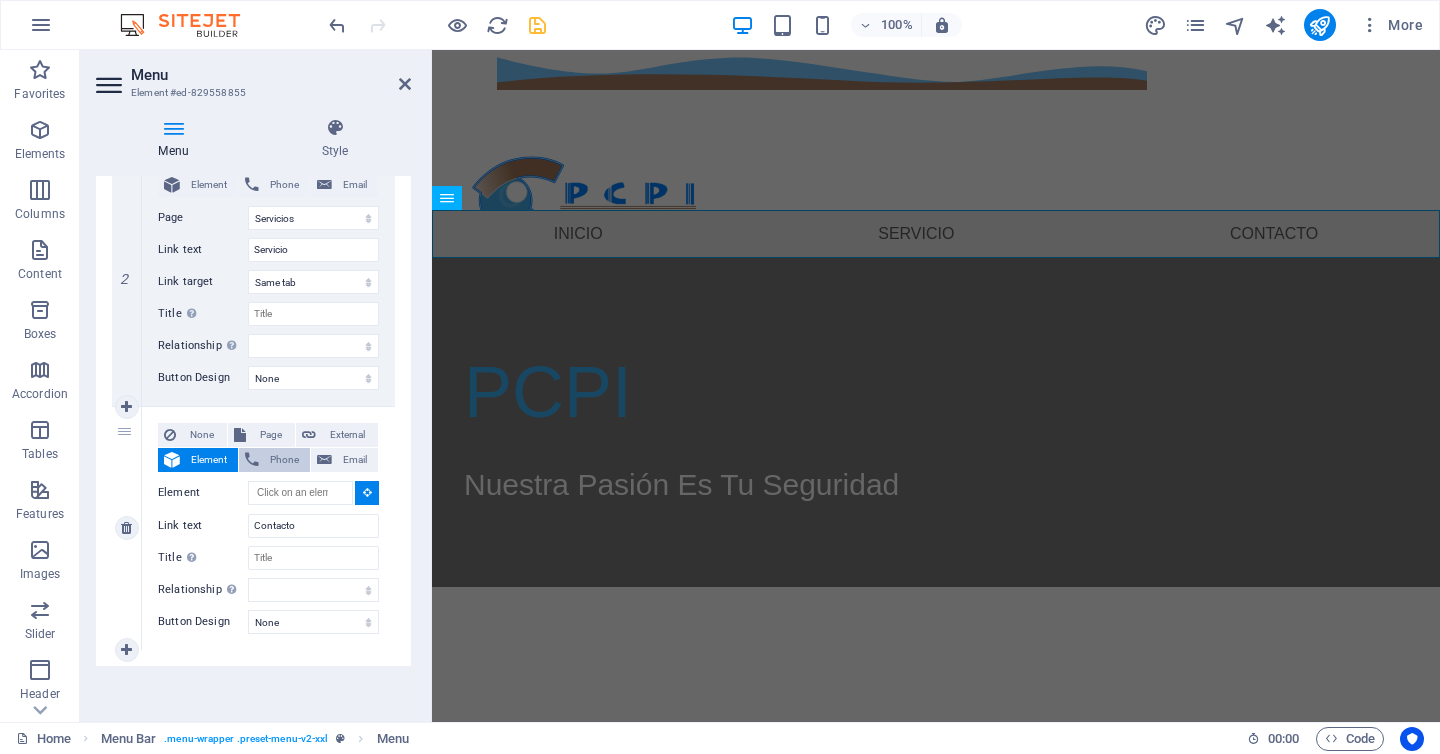 click on "Phone" at bounding box center (274, 460) 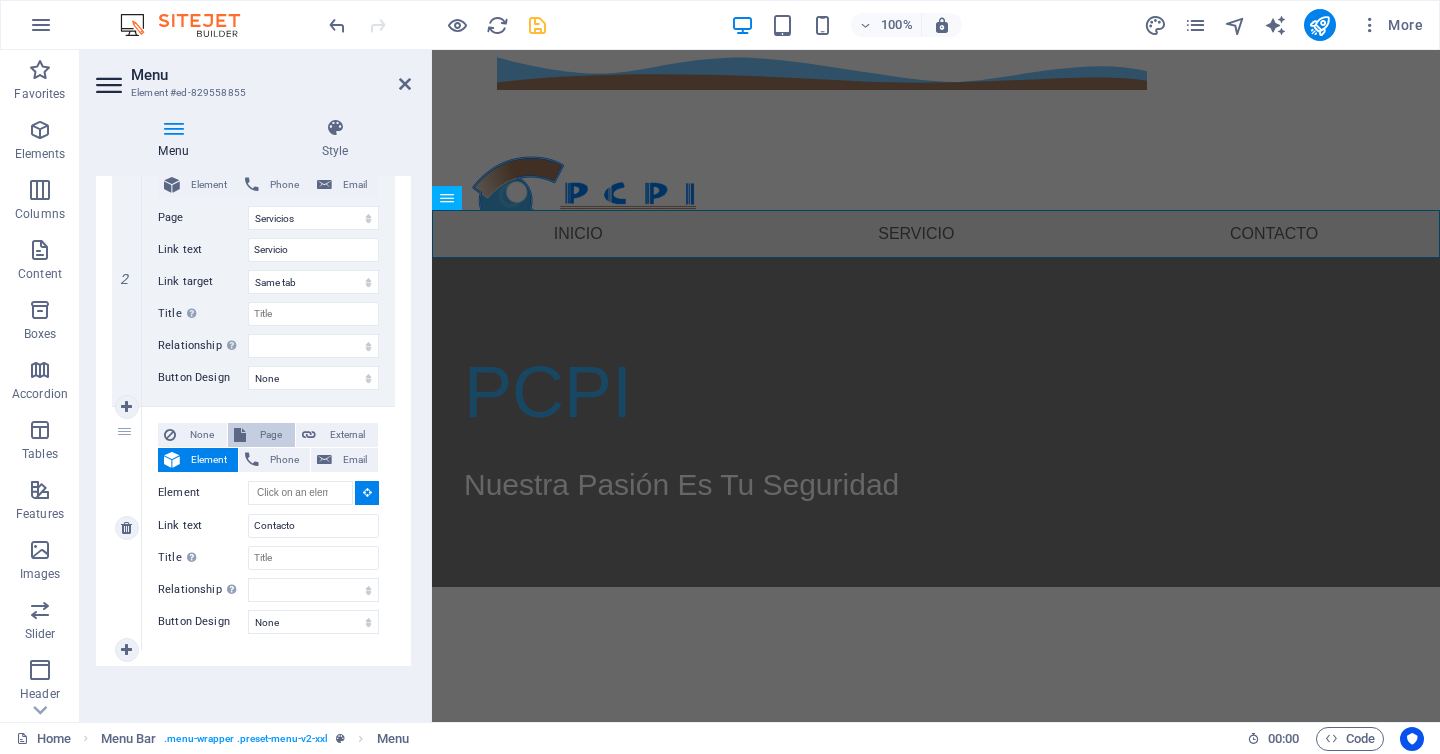 select 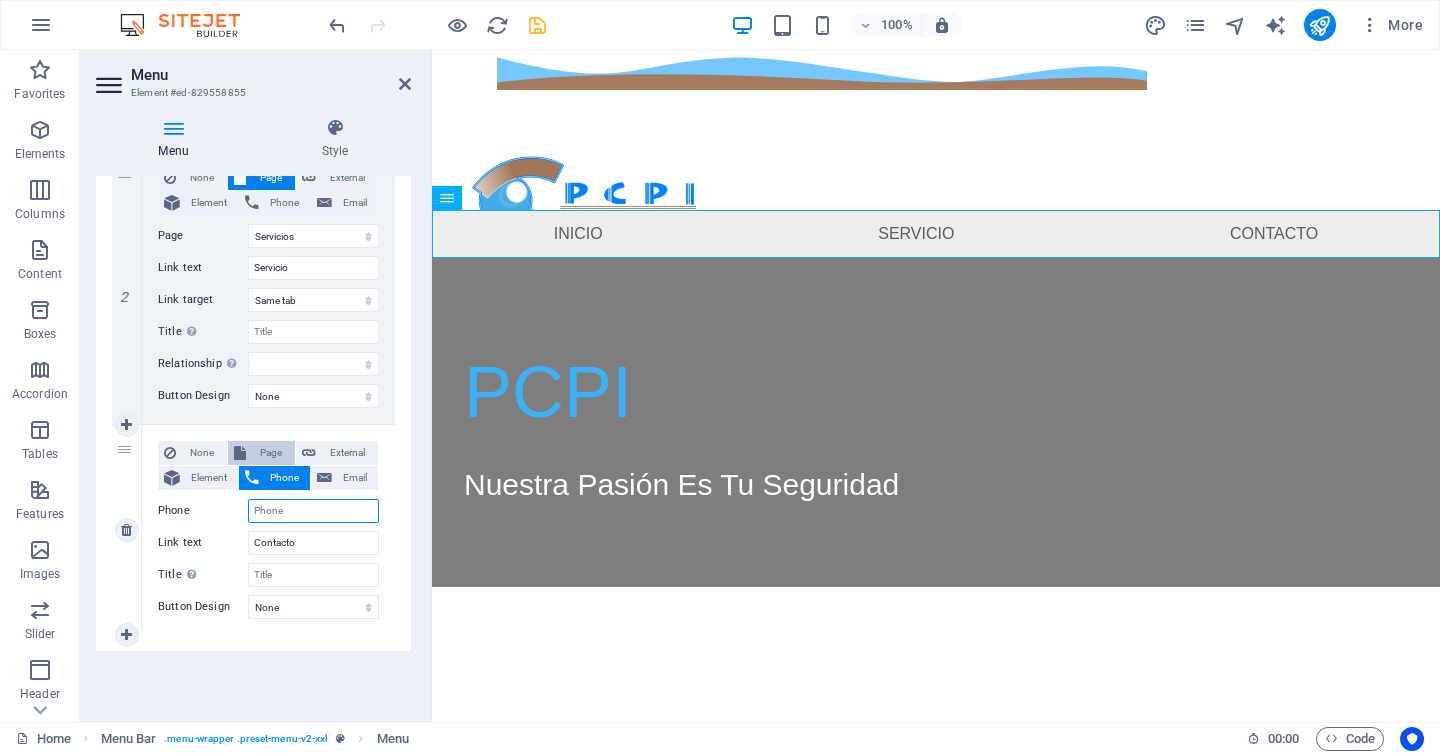 scroll, scrollTop: 491, scrollLeft: 0, axis: vertical 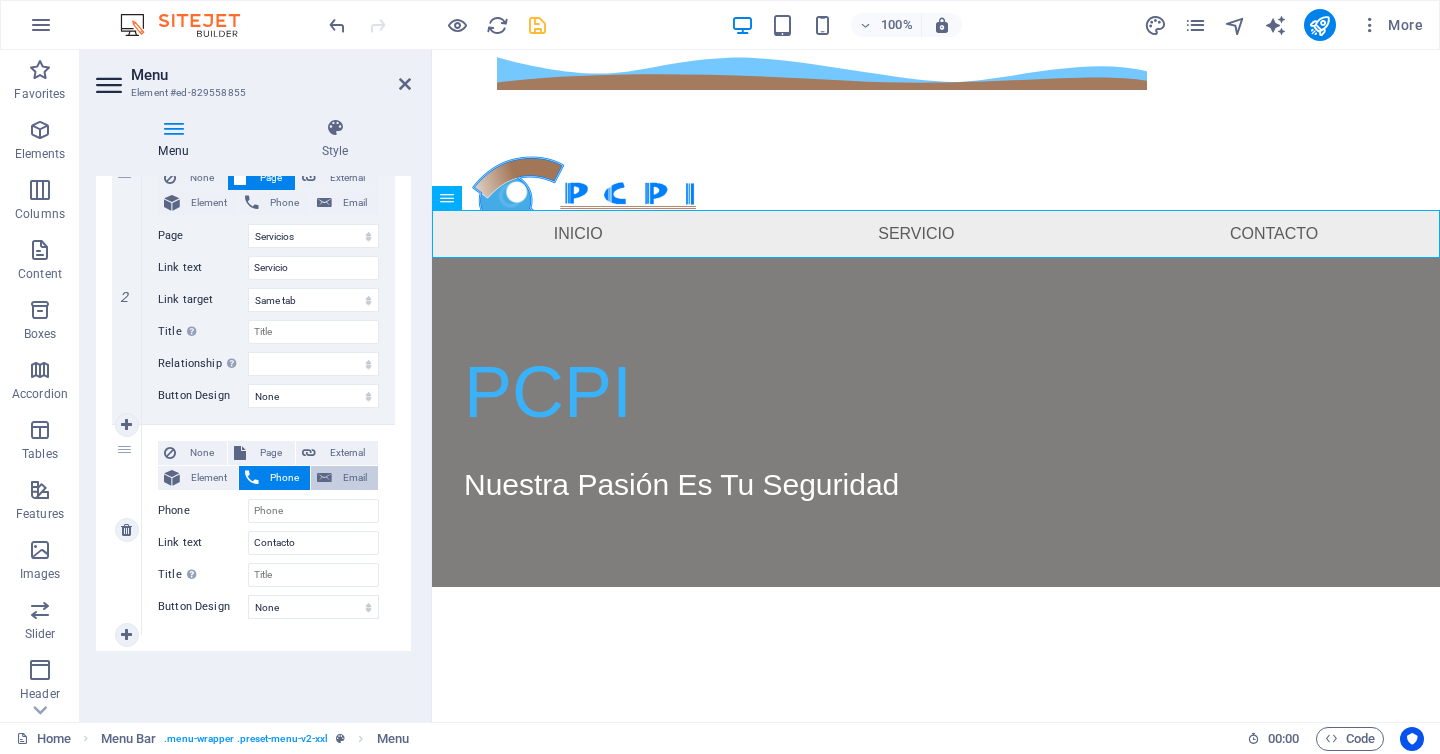 click on "Email" at bounding box center (355, 478) 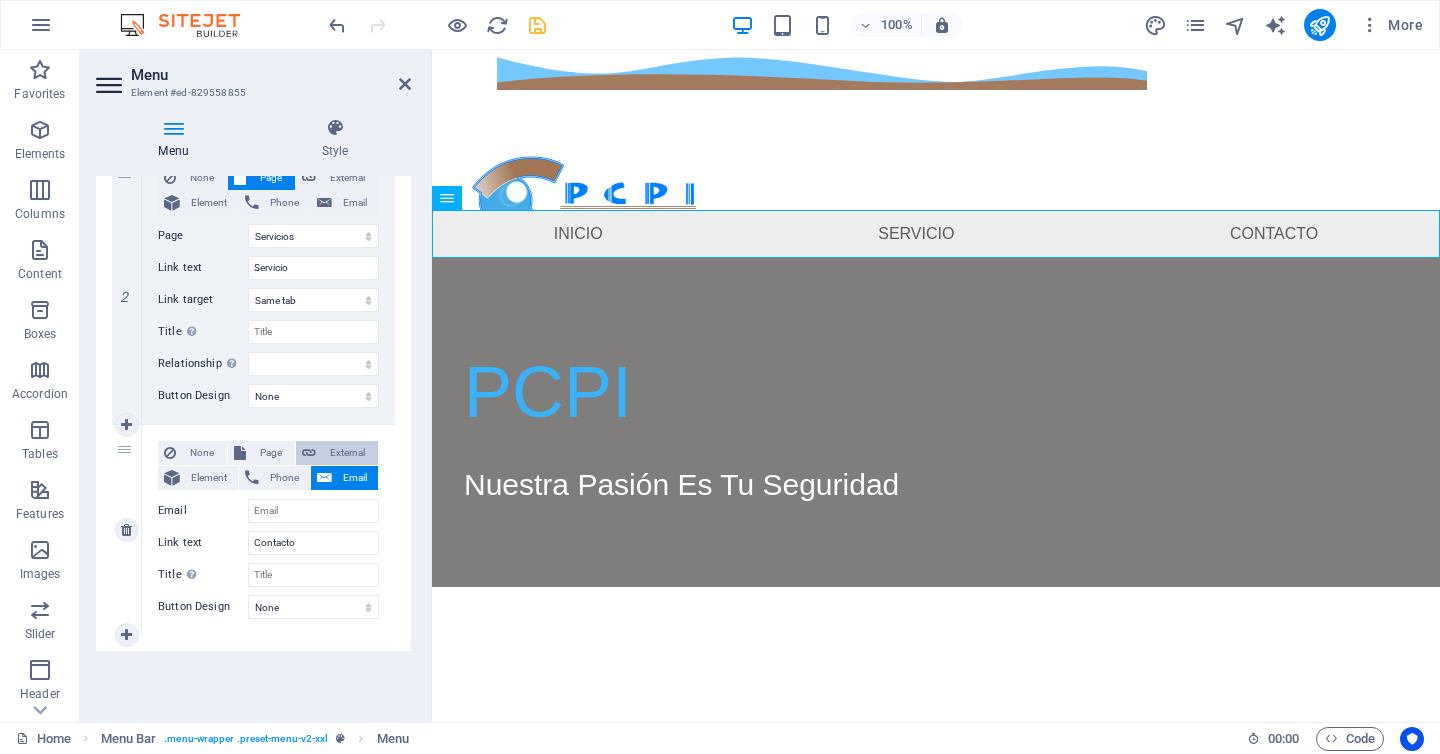 click on "External" at bounding box center (347, 453) 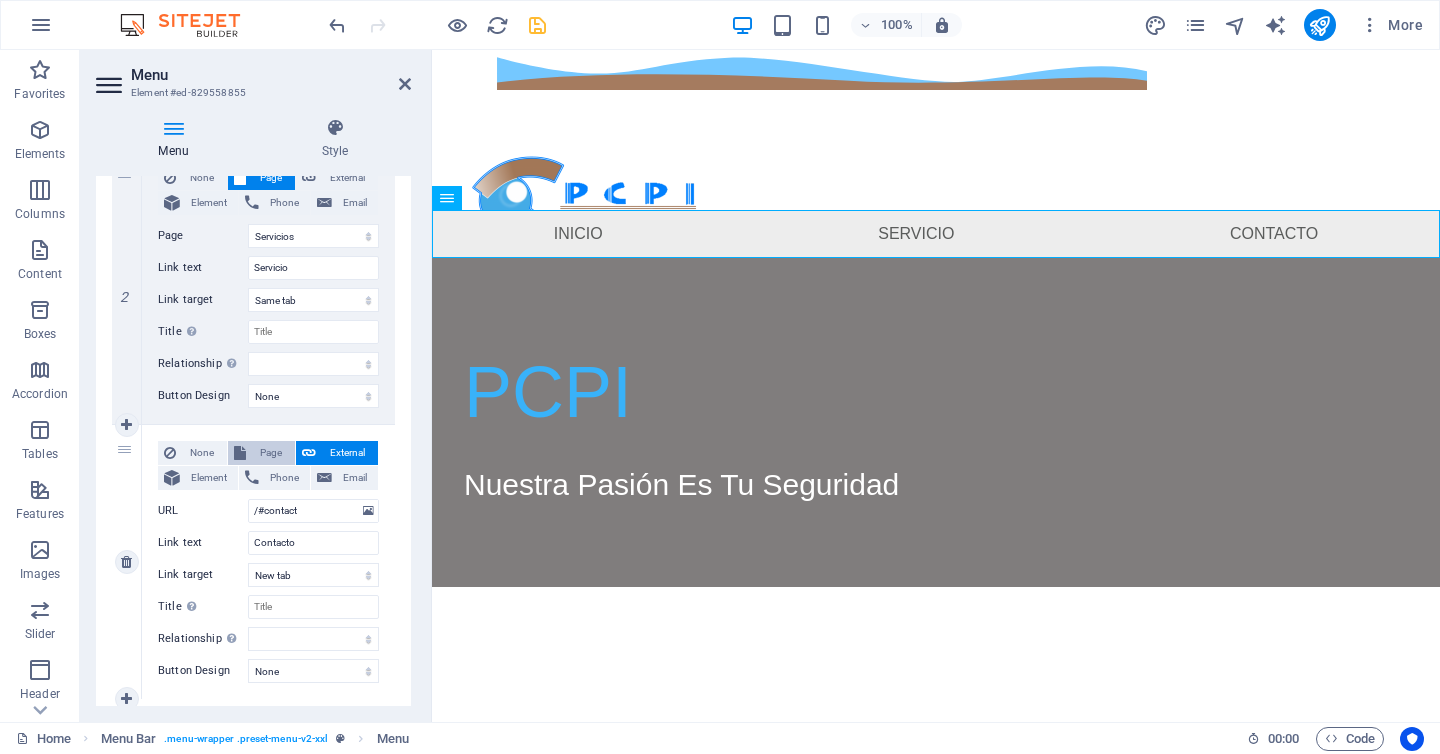 click on "Page" at bounding box center (270, 453) 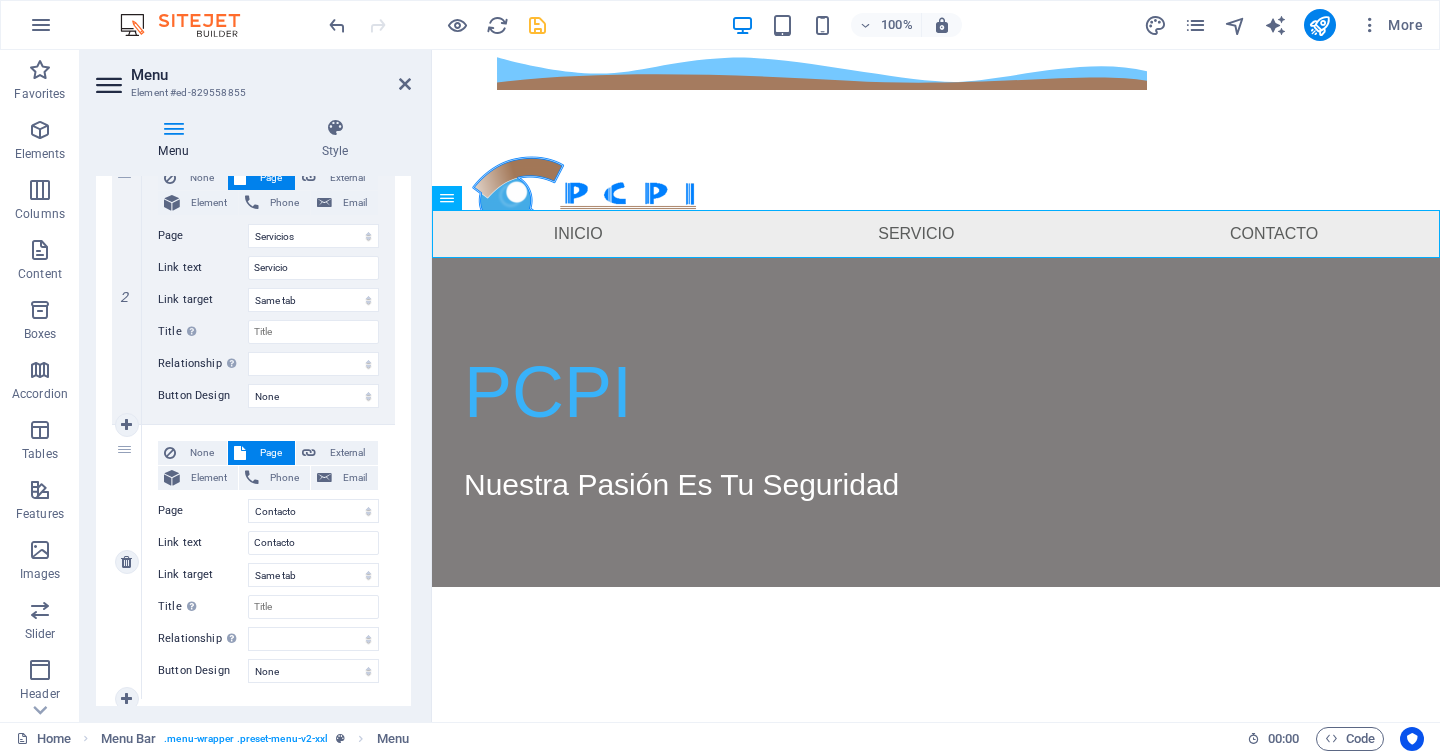 click on "None Page External Element Phone Email Page Inicio Servicios Contacto Element
URL /#contact Phone Email Link text Contacto Link target New tab Same tab Overlay Title Additional link description, should not be the same as the link text. The title is most often shown as a tooltip text when the mouse moves over the element. Leave empty if uncertain. Relationship Sets the  relationship of this link to the link target . For example, the value "nofollow" instructs search engines not to follow the link. Can be left empty. alternate author bookmark external help license next nofollow noreferrer noopener prev search tag Button Design None Default Primary Secondary" at bounding box center [268, 562] 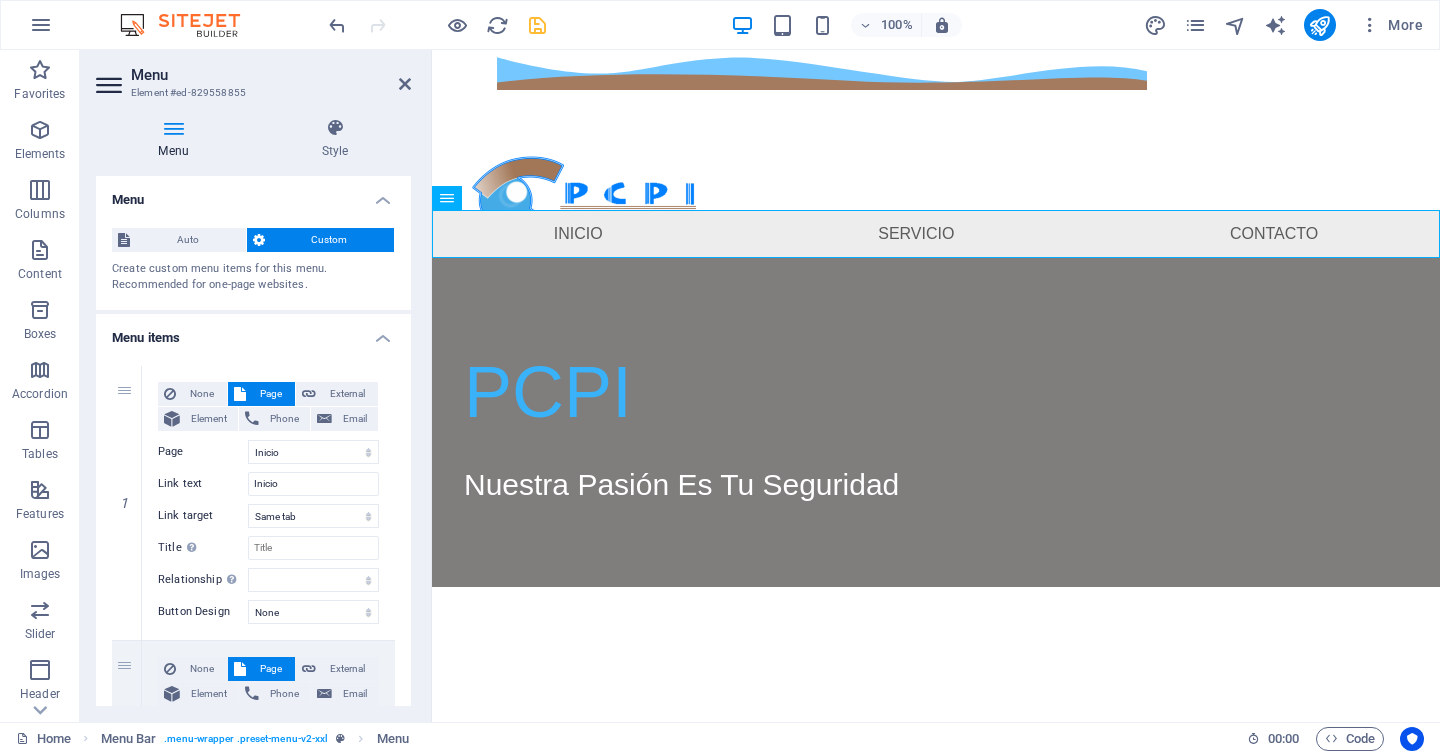 scroll, scrollTop: 52, scrollLeft: 0, axis: vertical 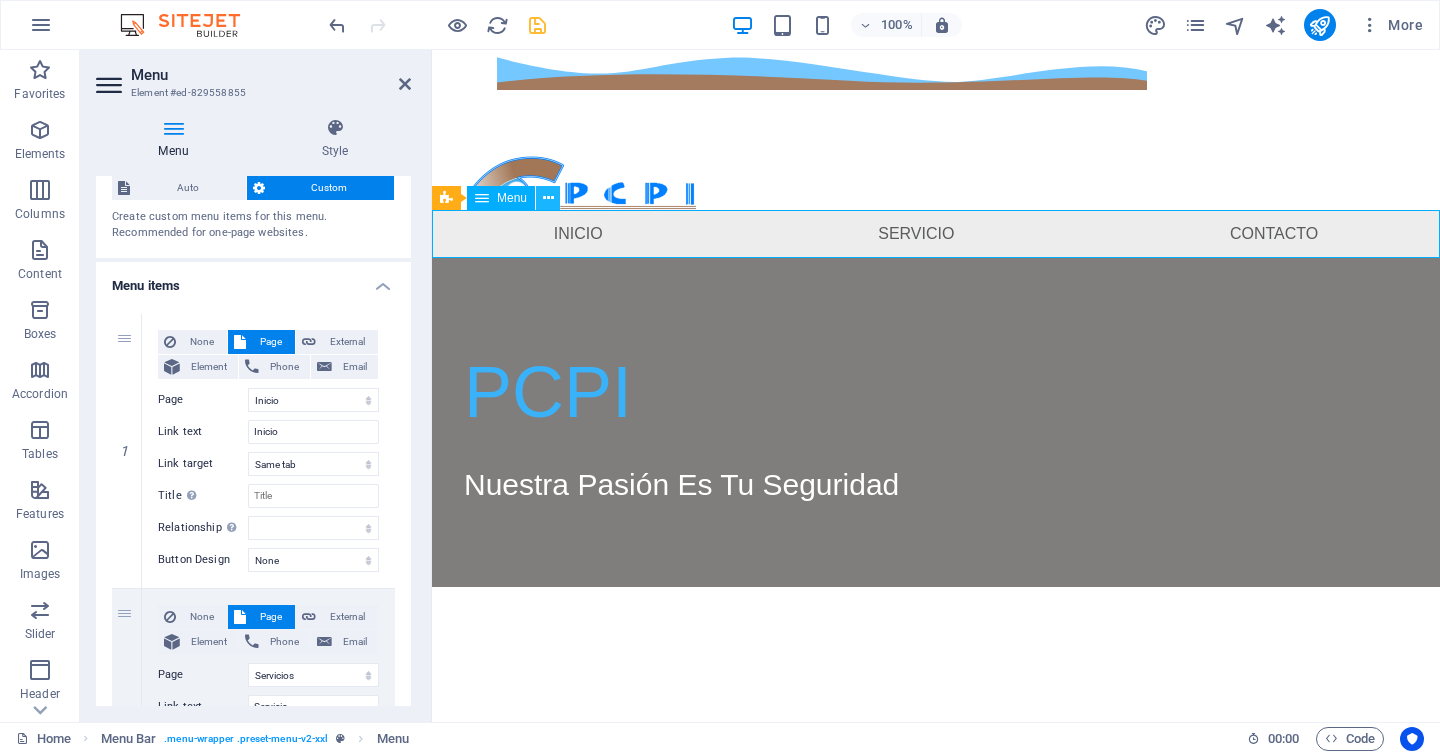 click at bounding box center (548, 198) 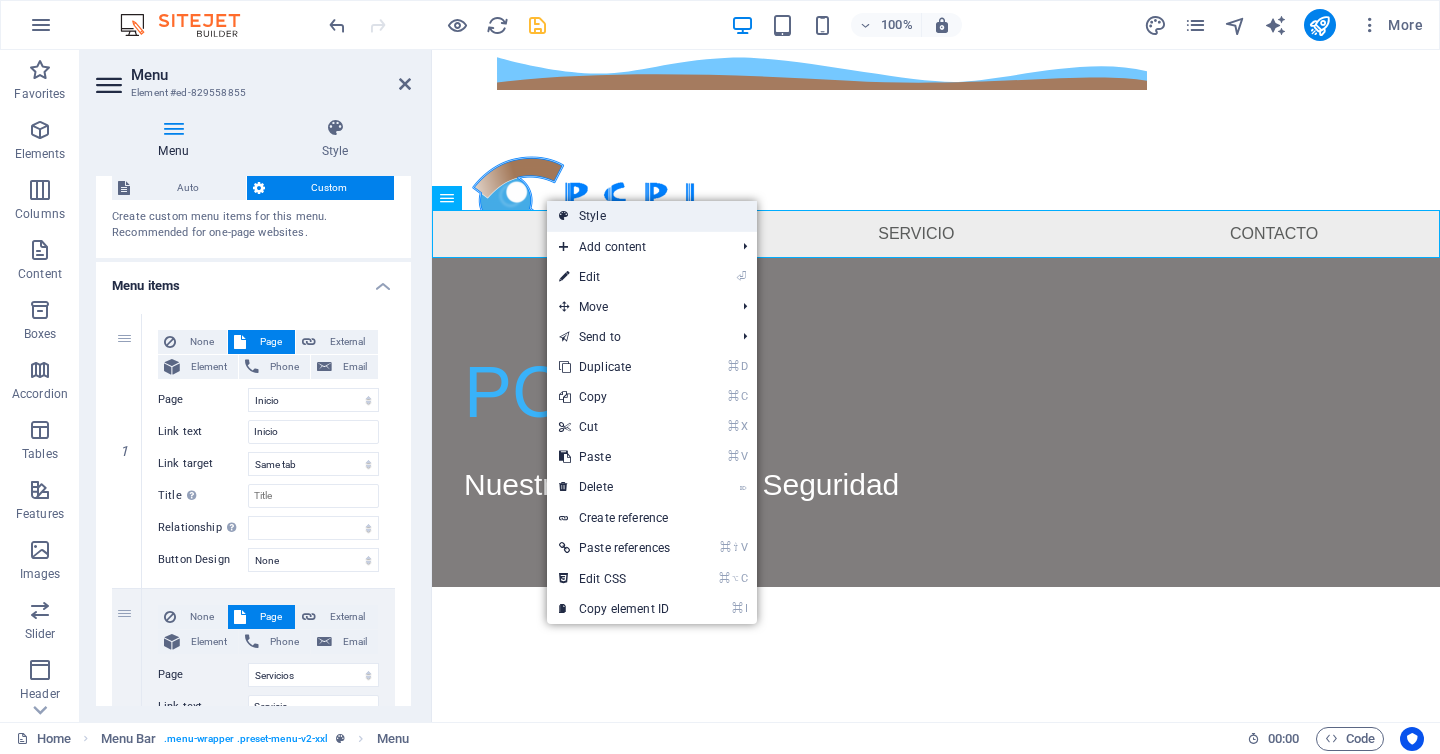 drag, startPoint x: 571, startPoint y: 210, endPoint x: 137, endPoint y: 160, distance: 436.8707 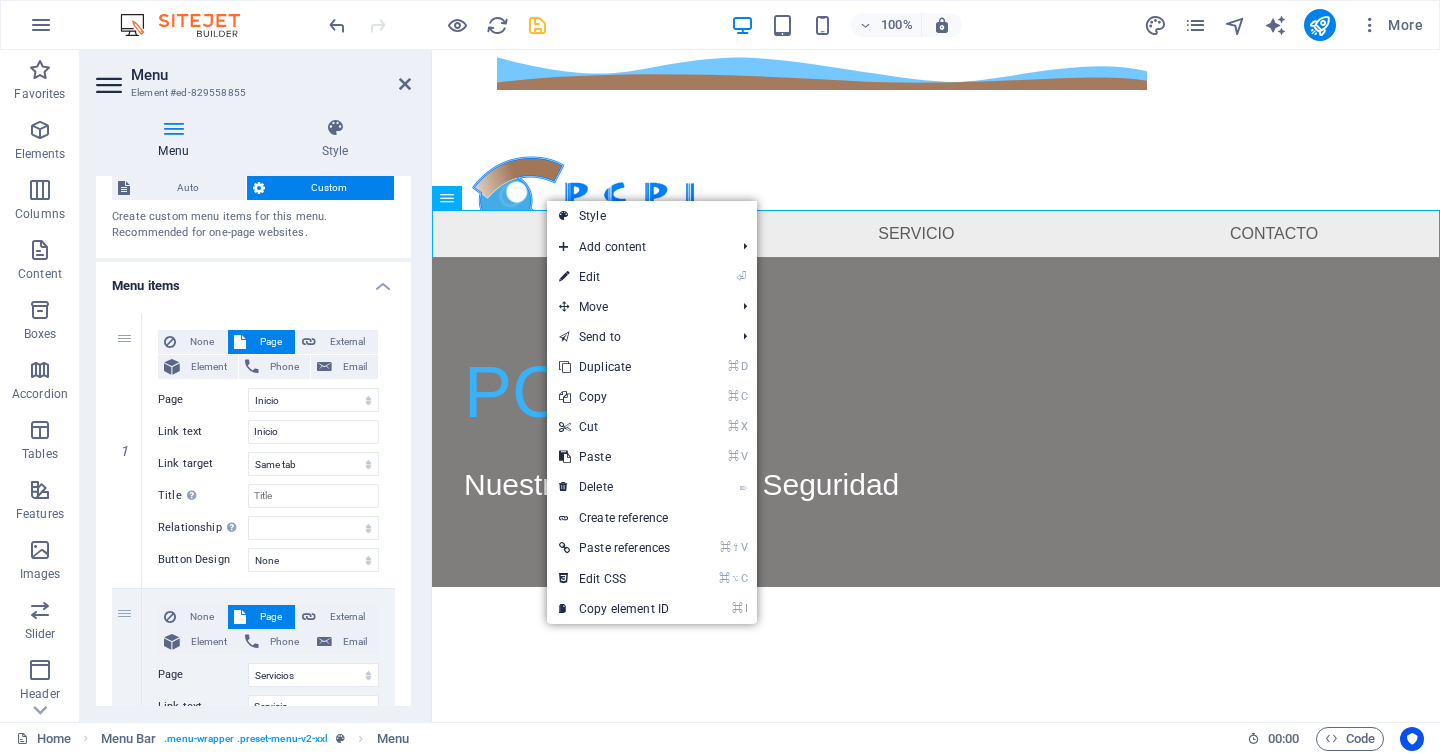select on "rem" 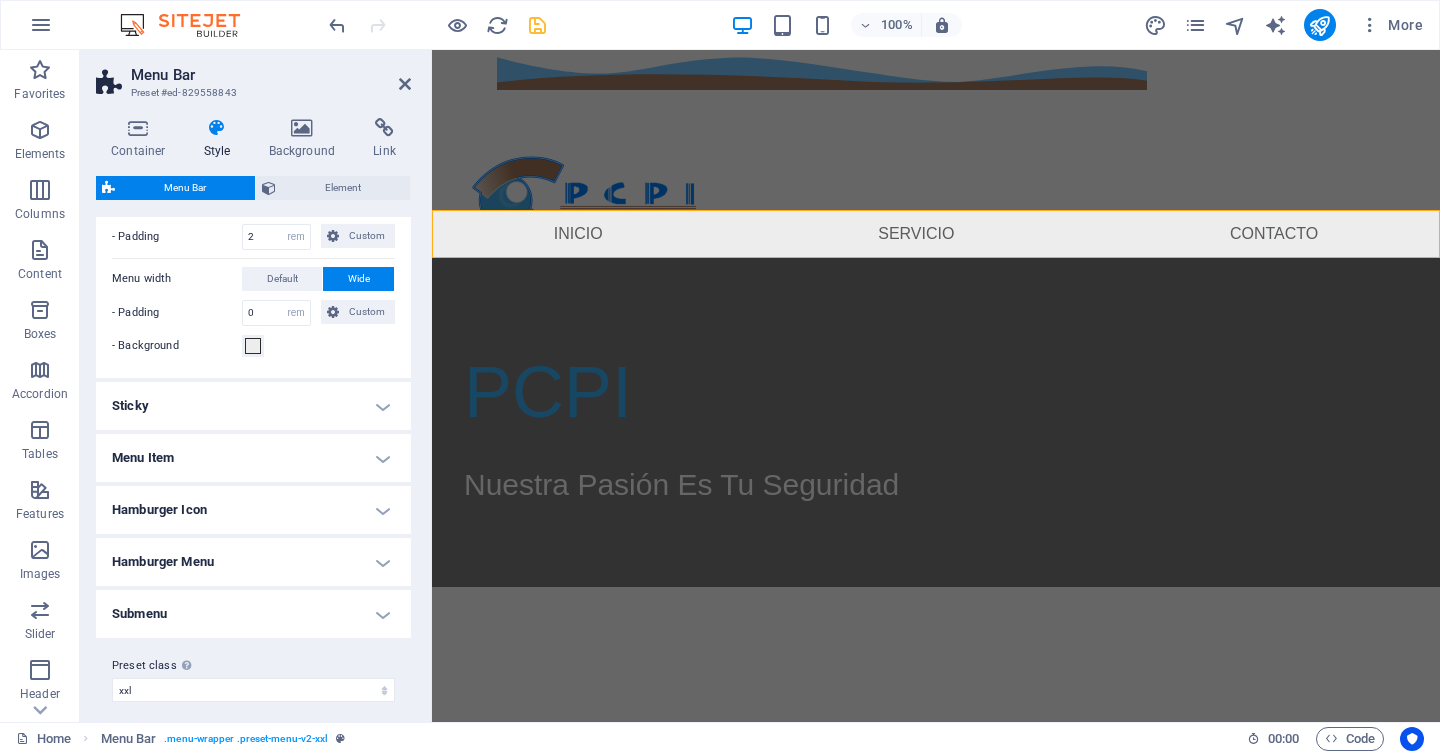 scroll, scrollTop: 818, scrollLeft: 0, axis: vertical 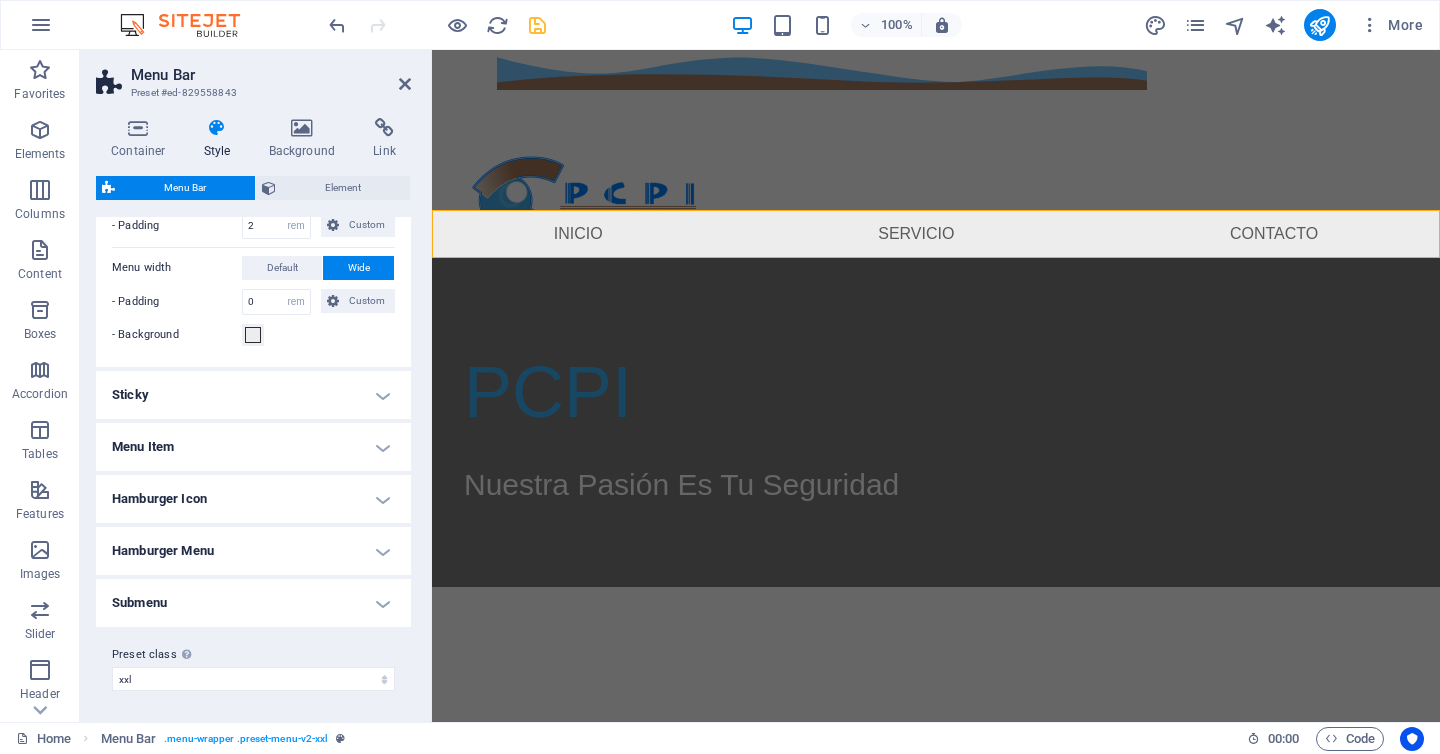 click on "Sticky" at bounding box center (253, 395) 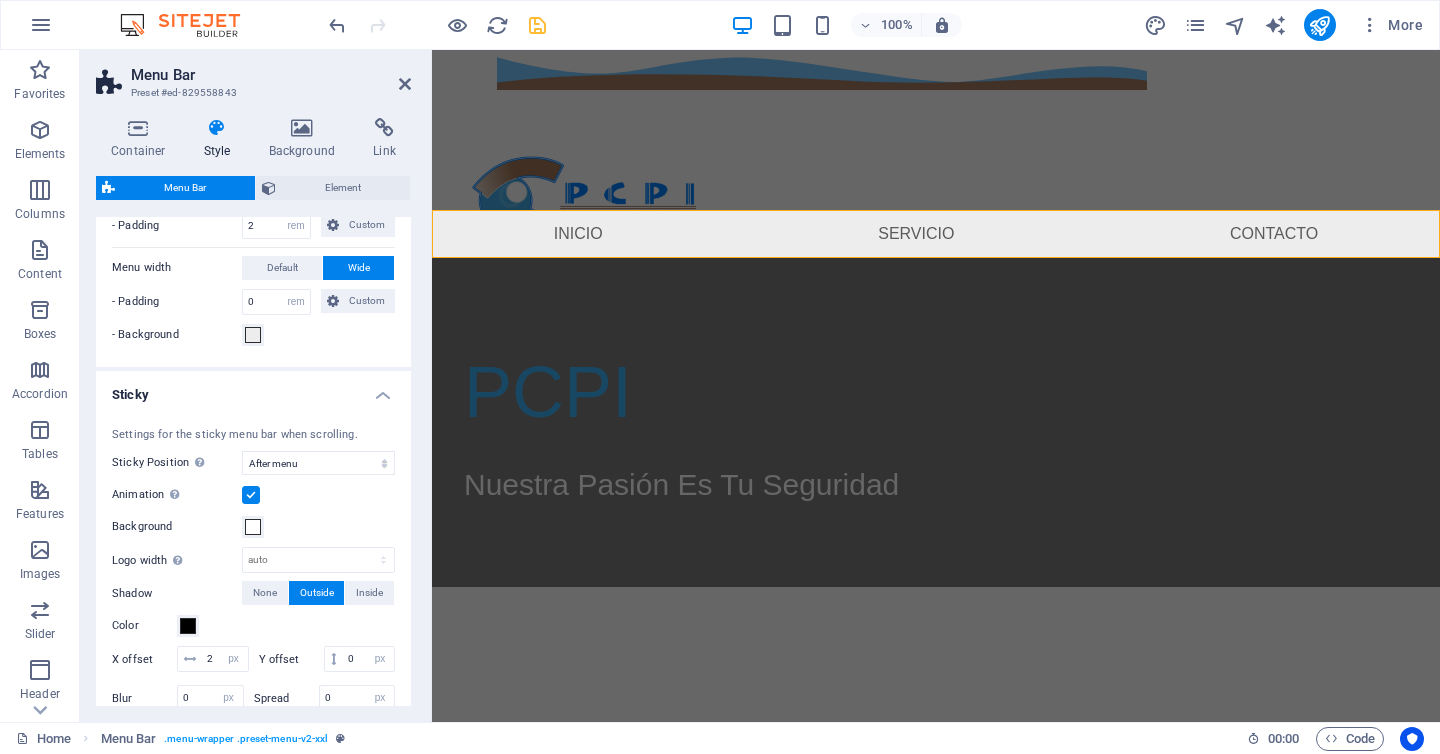 click on "Sticky" at bounding box center [253, 389] 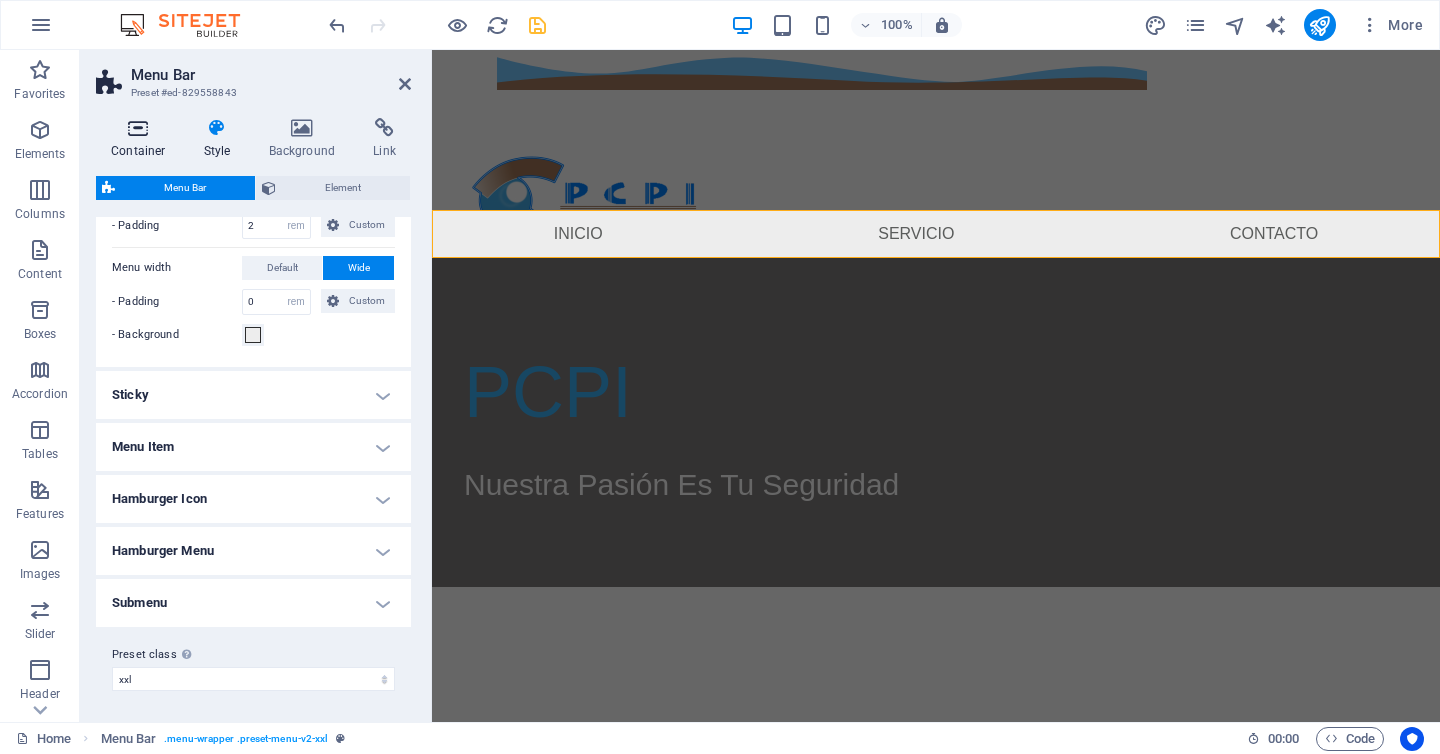 click at bounding box center (138, 128) 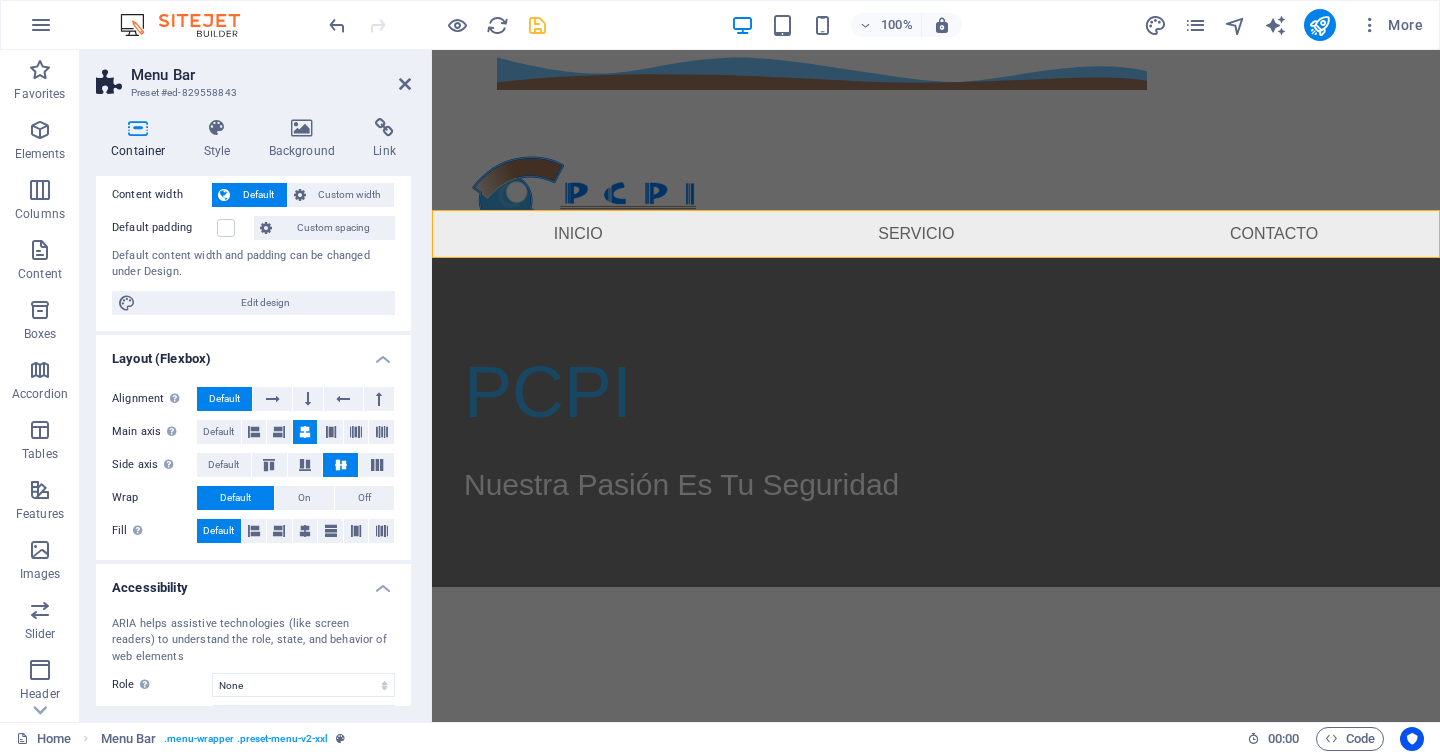 scroll, scrollTop: 119, scrollLeft: 0, axis: vertical 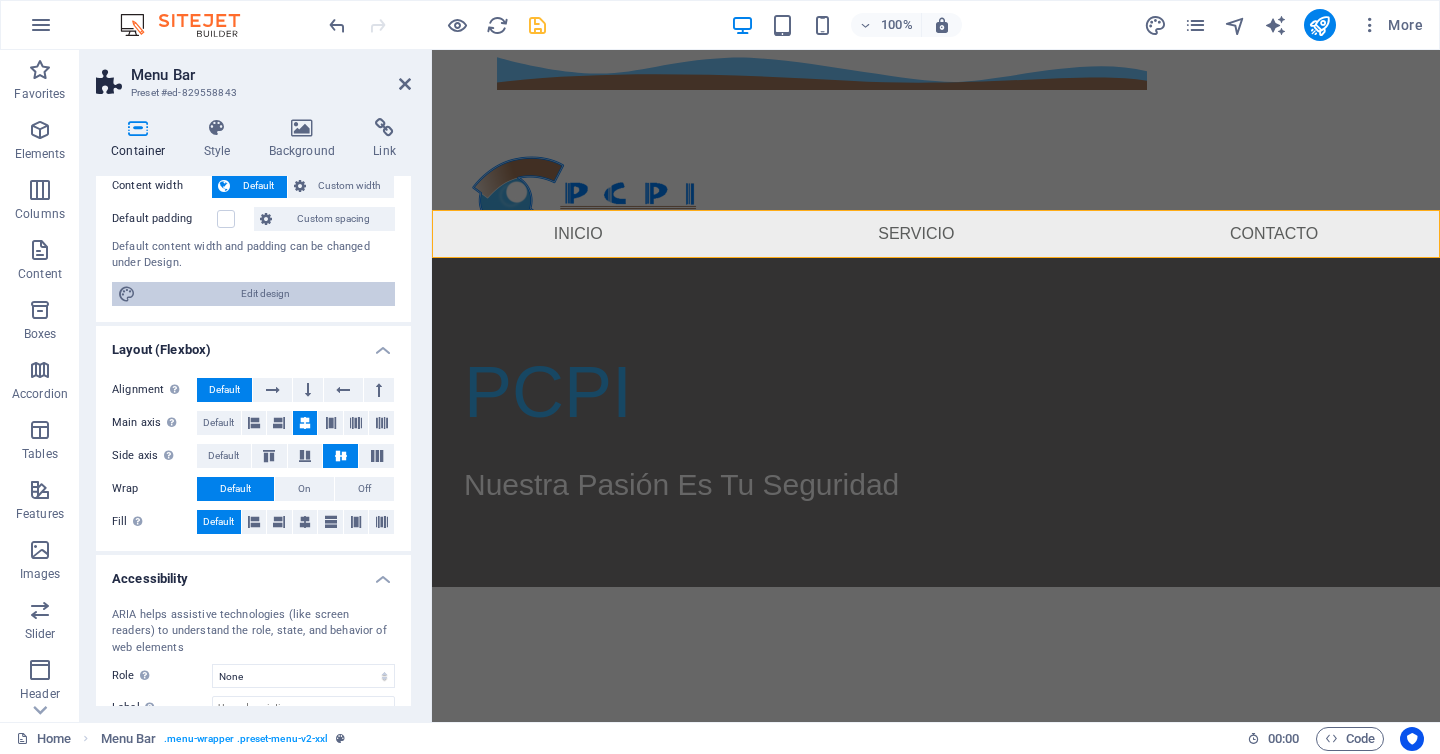 click on "Edit design" at bounding box center (265, 294) 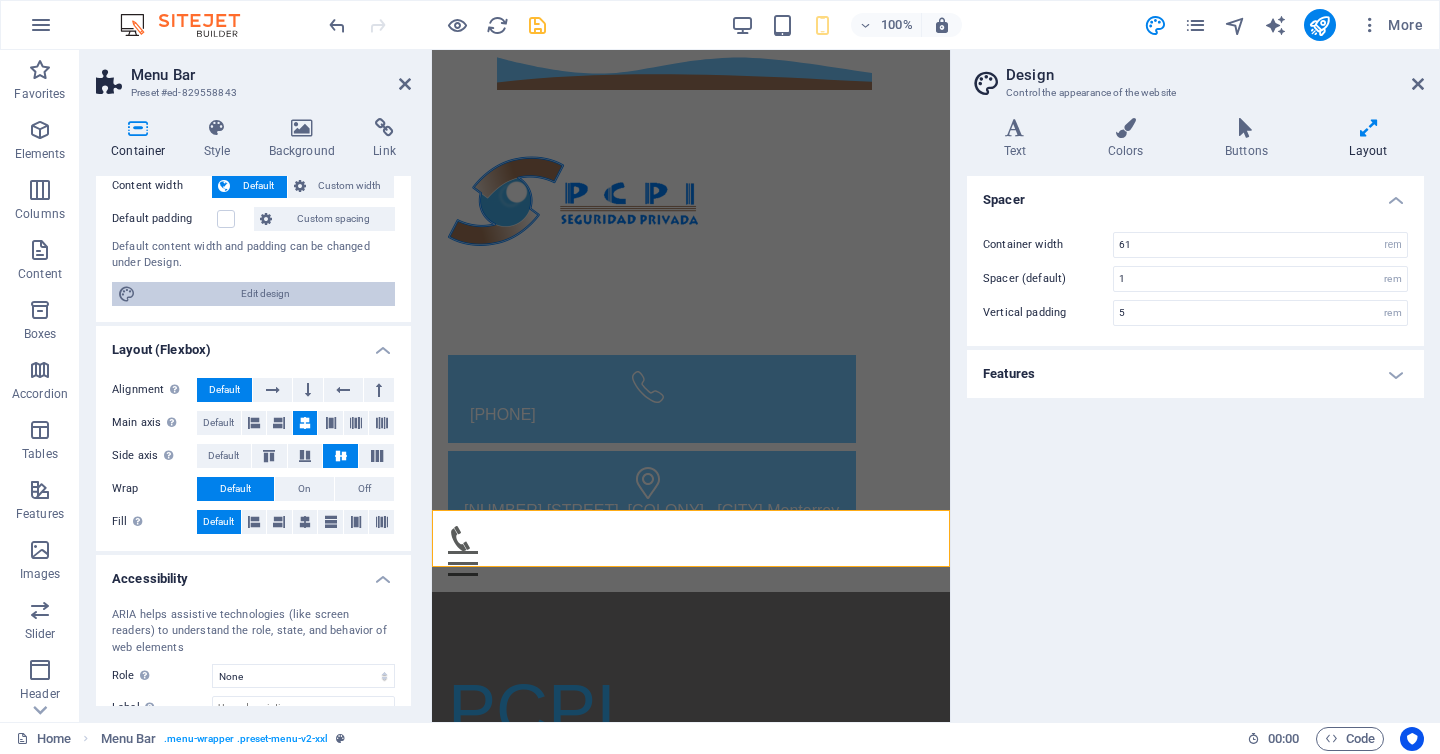 type on "4" 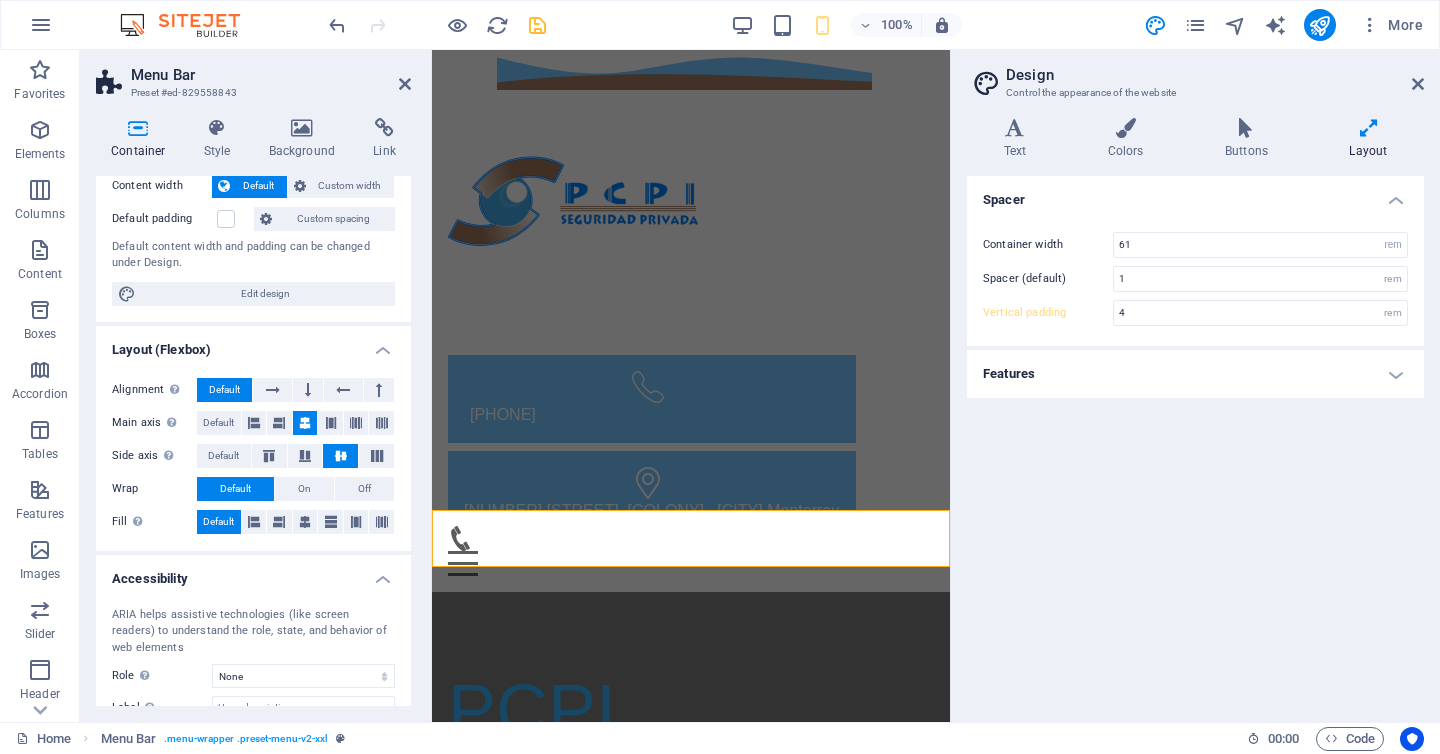 scroll, scrollTop: 245, scrollLeft: 0, axis: vertical 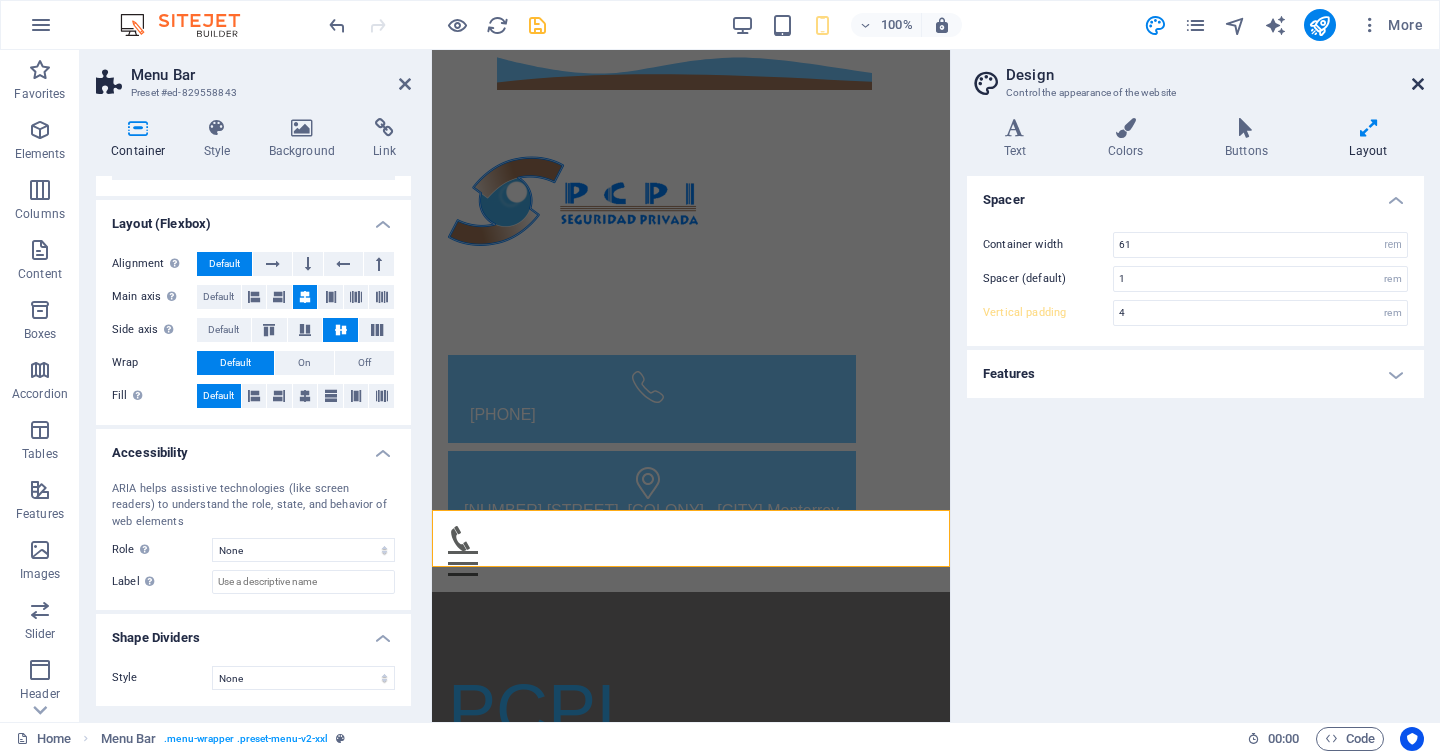 click at bounding box center (1418, 84) 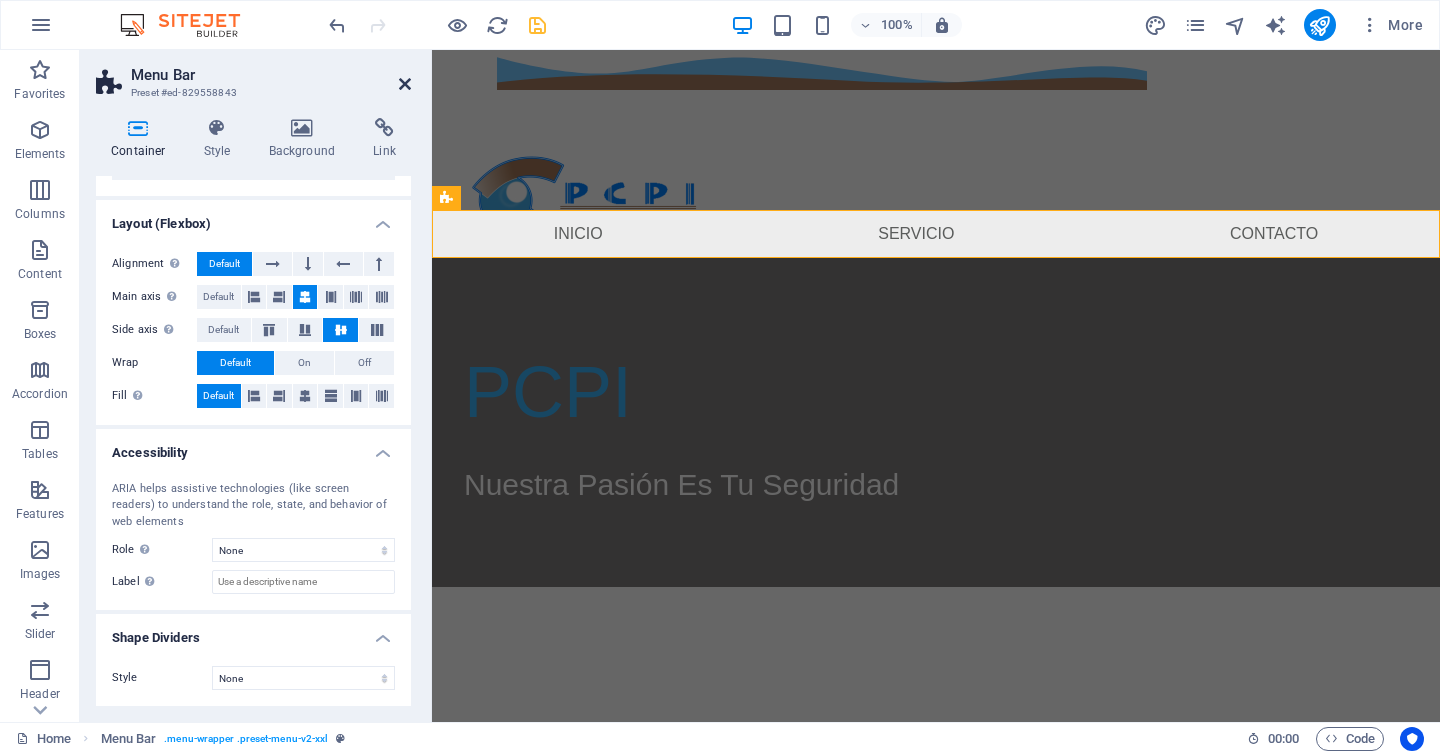 click at bounding box center (405, 84) 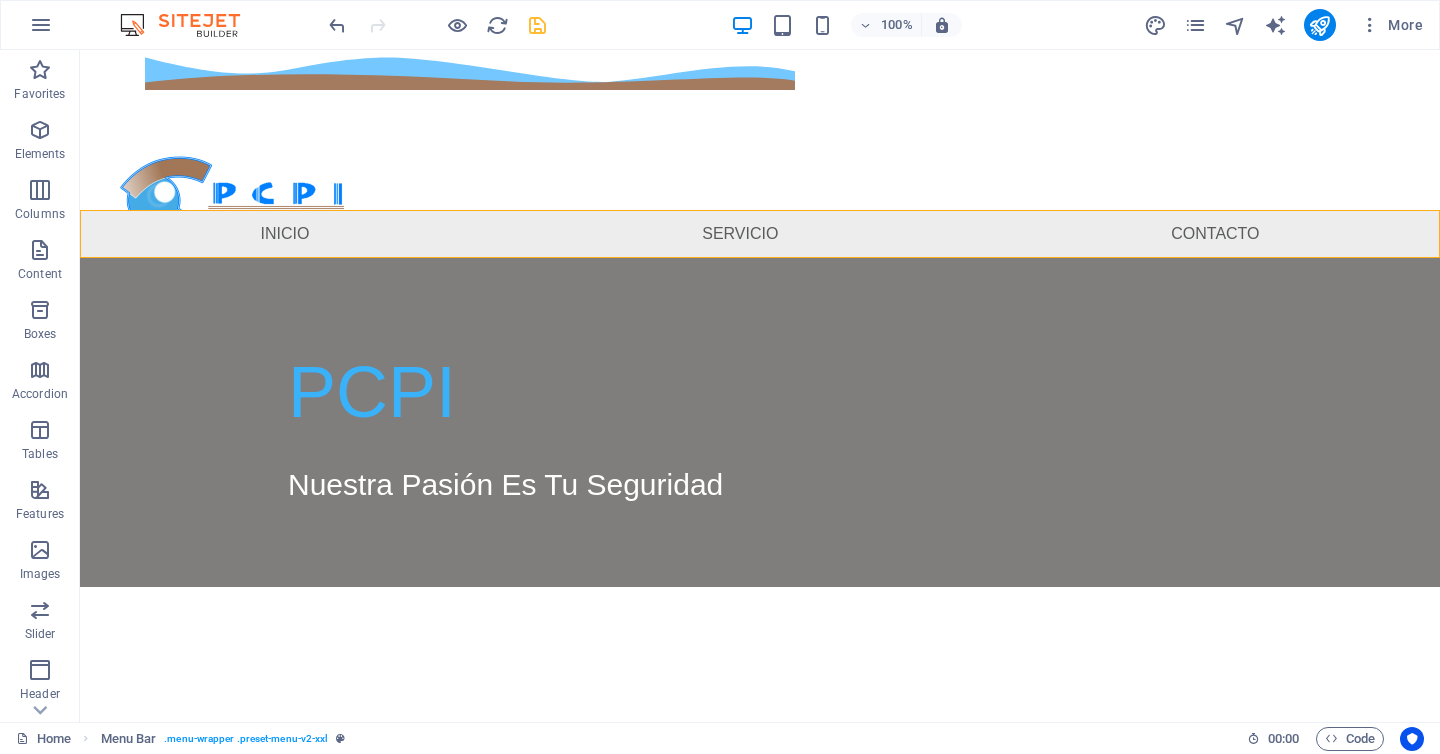 click at bounding box center (1236, 25) 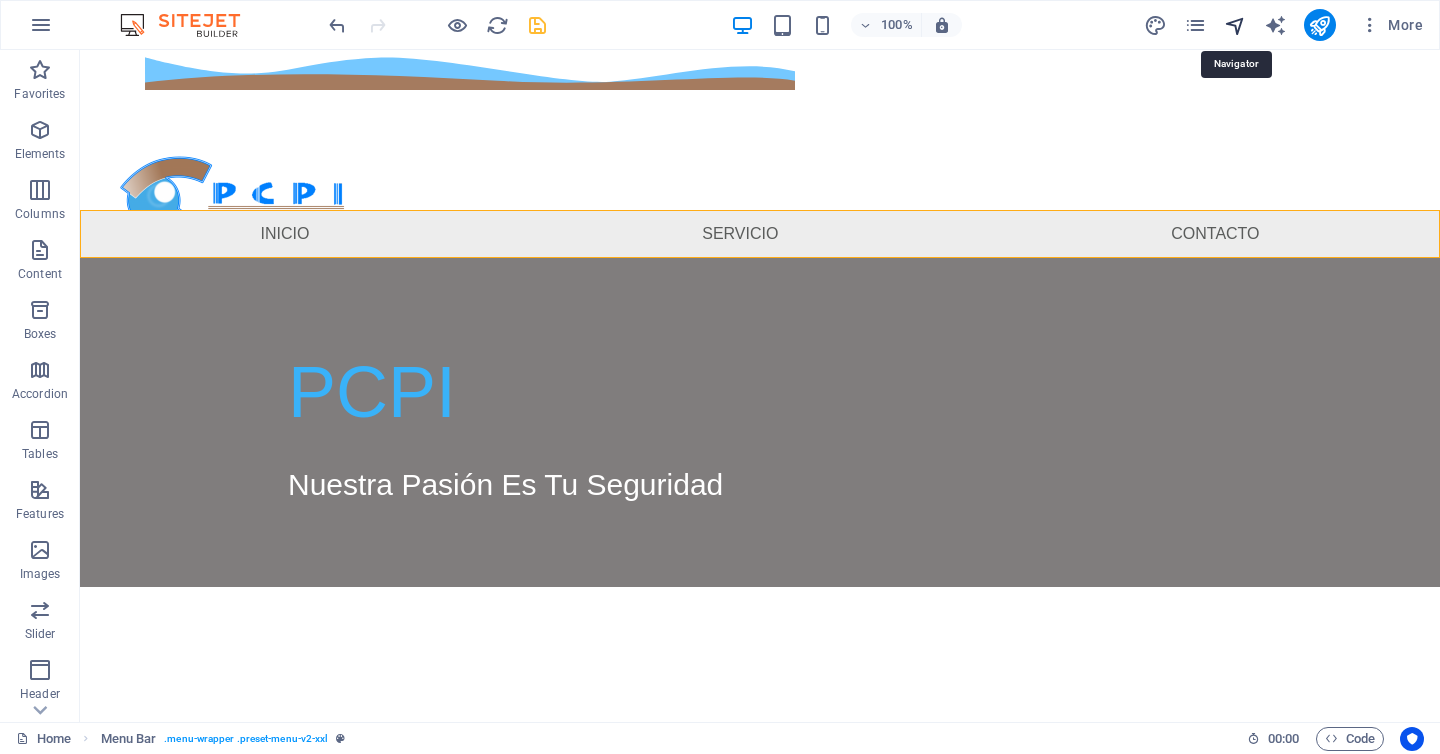 click at bounding box center (1235, 25) 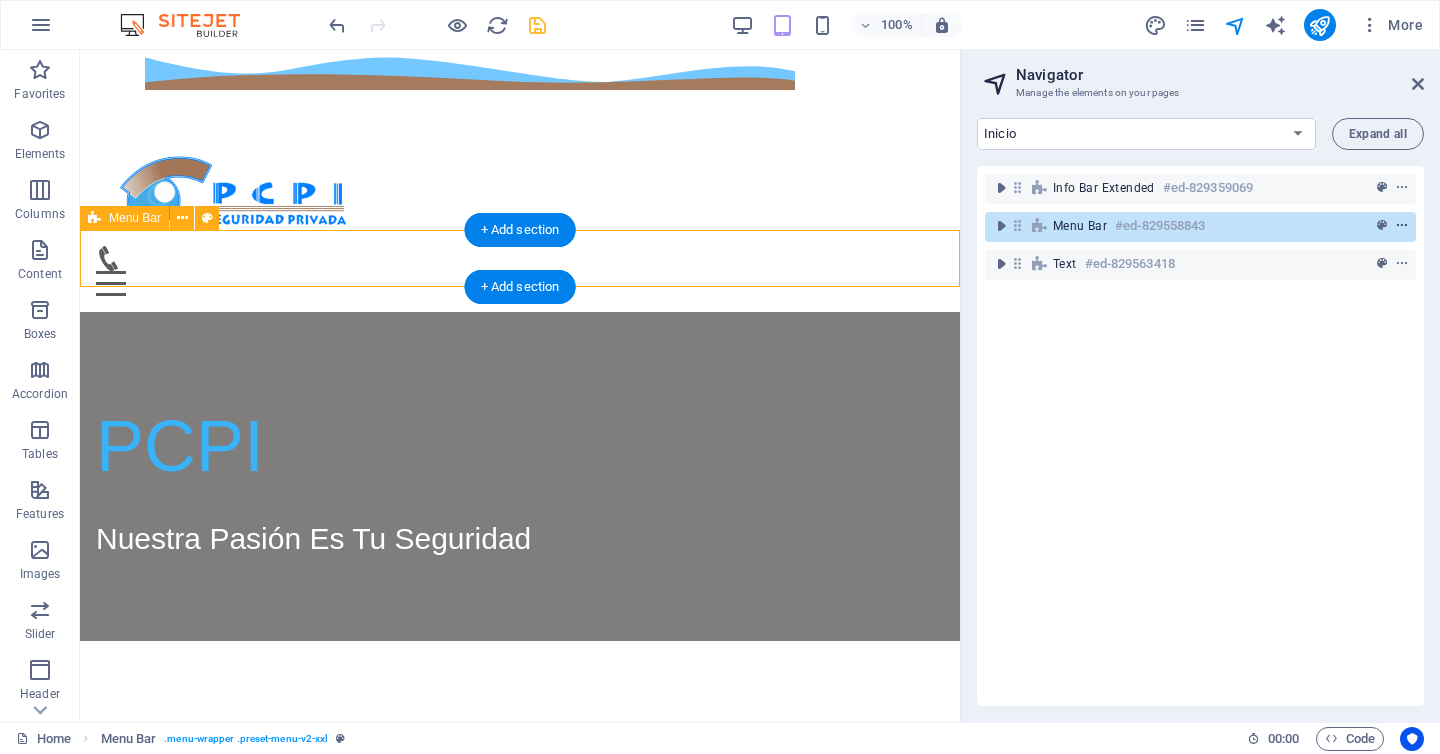 click at bounding box center (1402, 226) 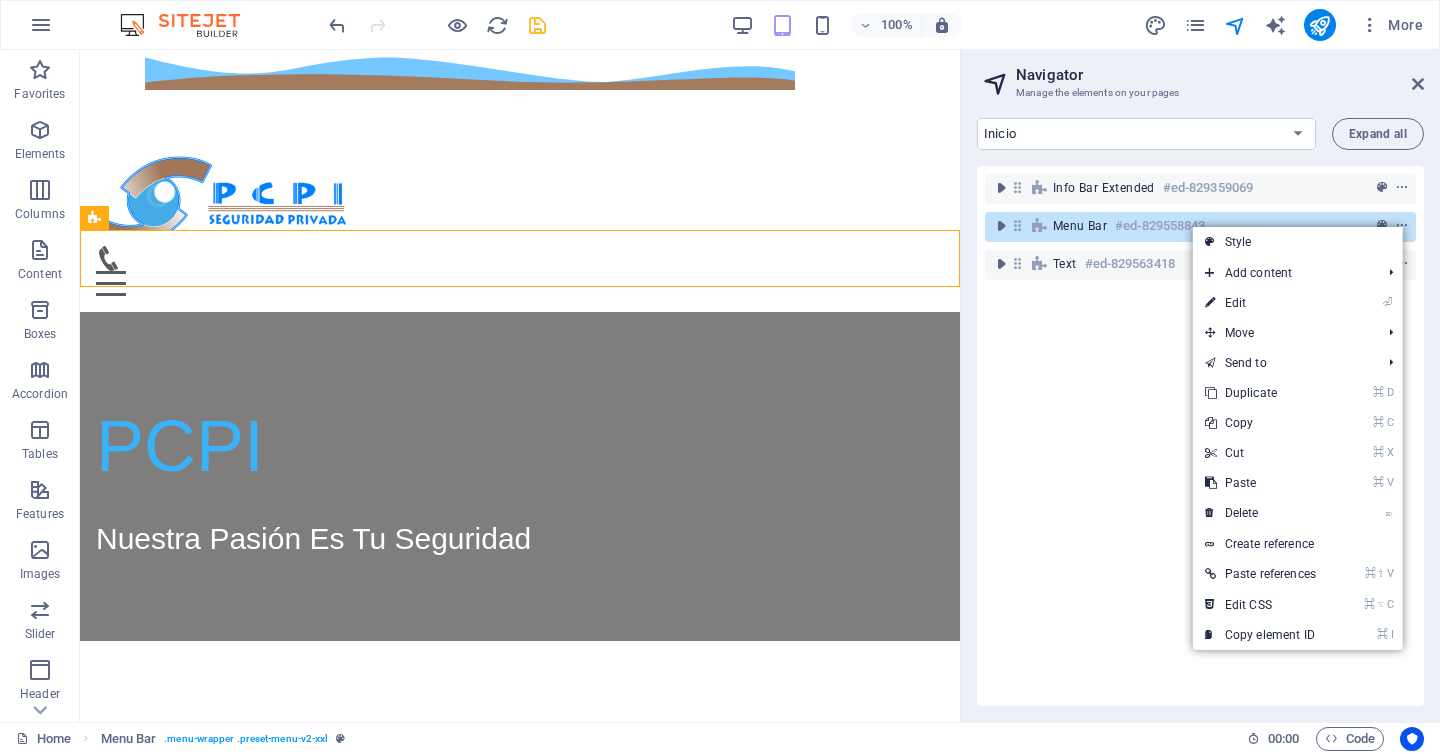 click on "Info Bar extended #ed-829359069 Menu Bar #ed-829558843 Text #ed-829563418" at bounding box center [1200, 436] 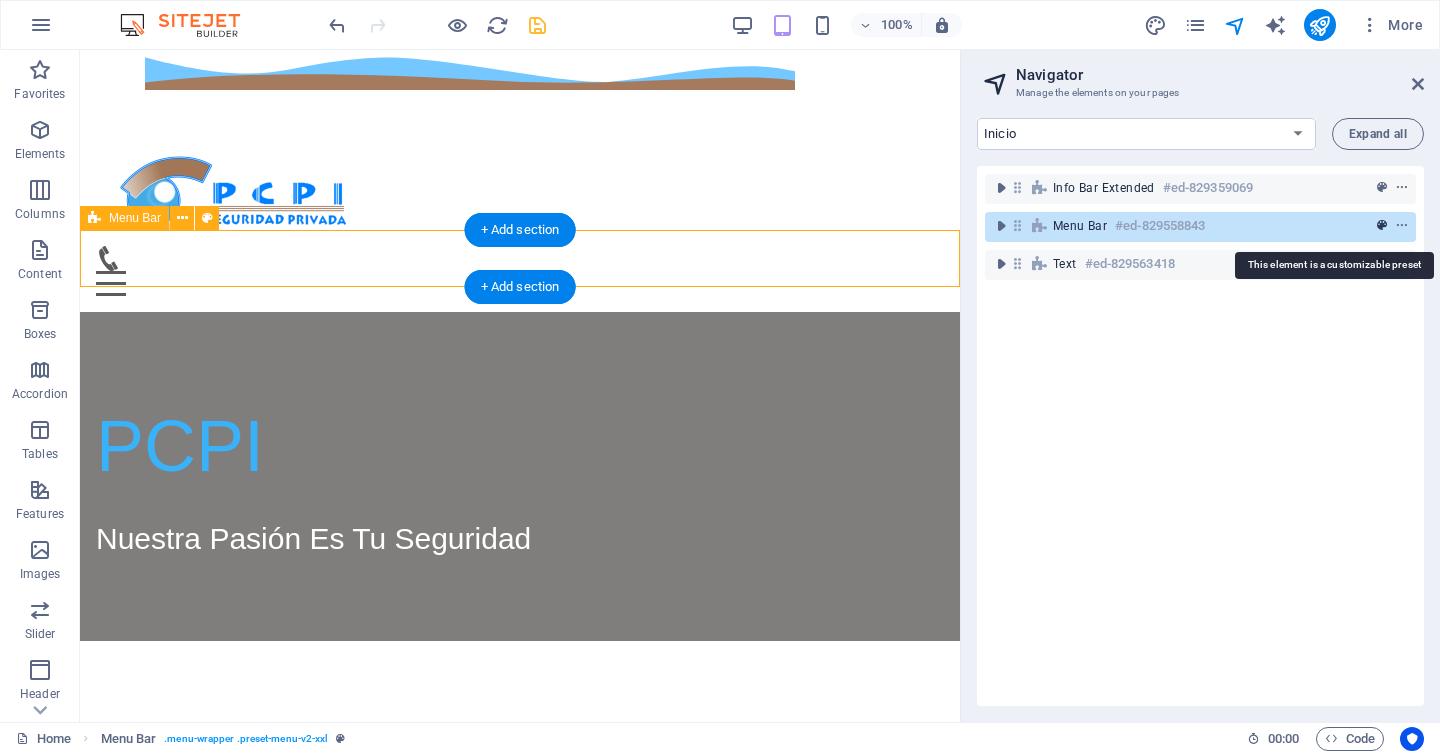 click at bounding box center (1382, 226) 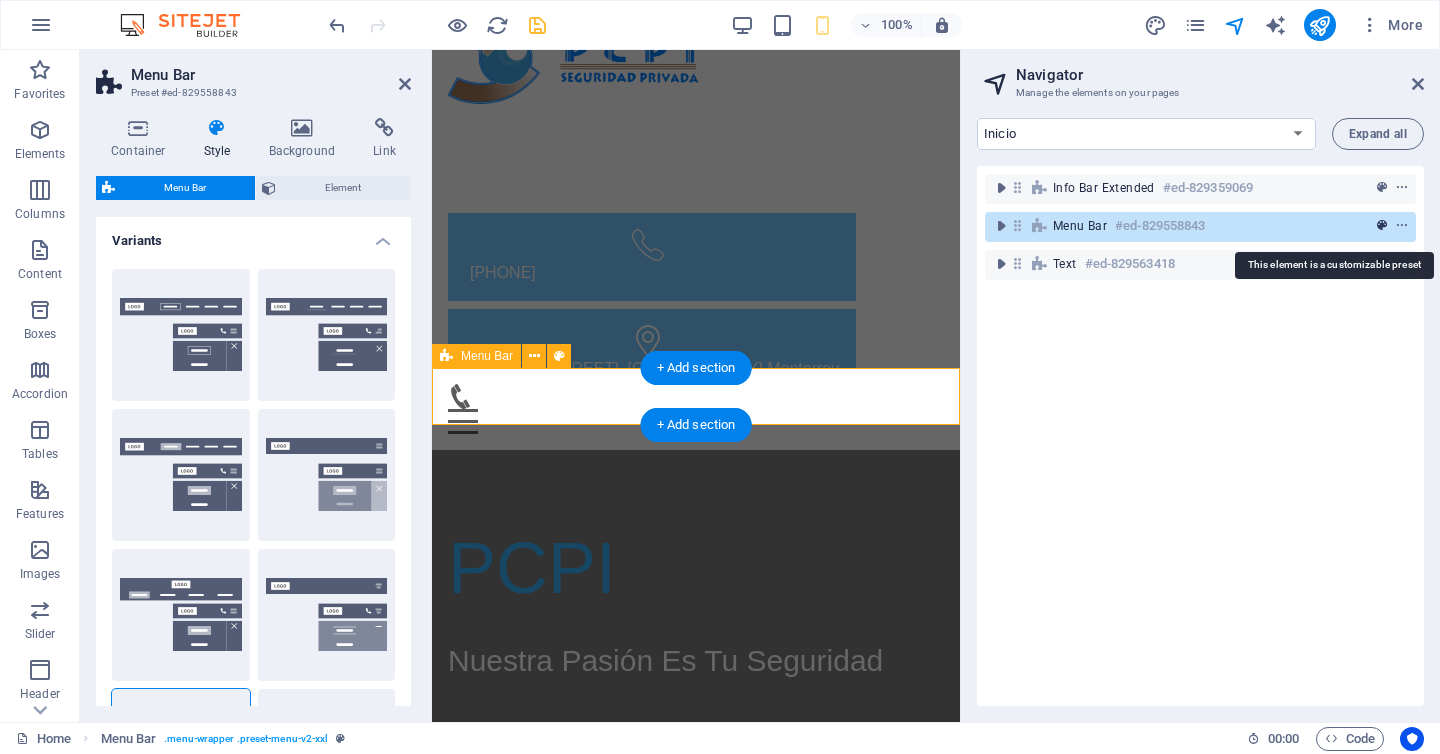 type on "1" 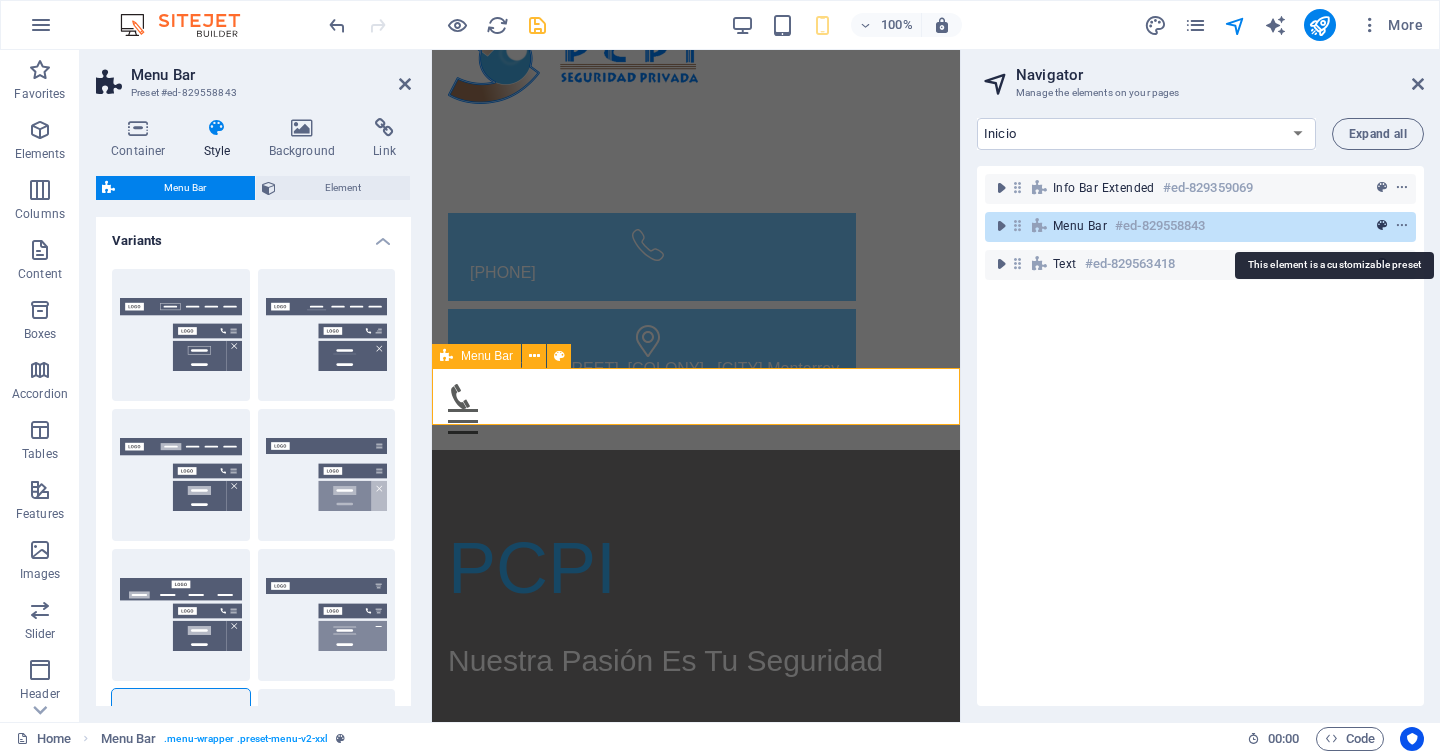 click at bounding box center (1382, 226) 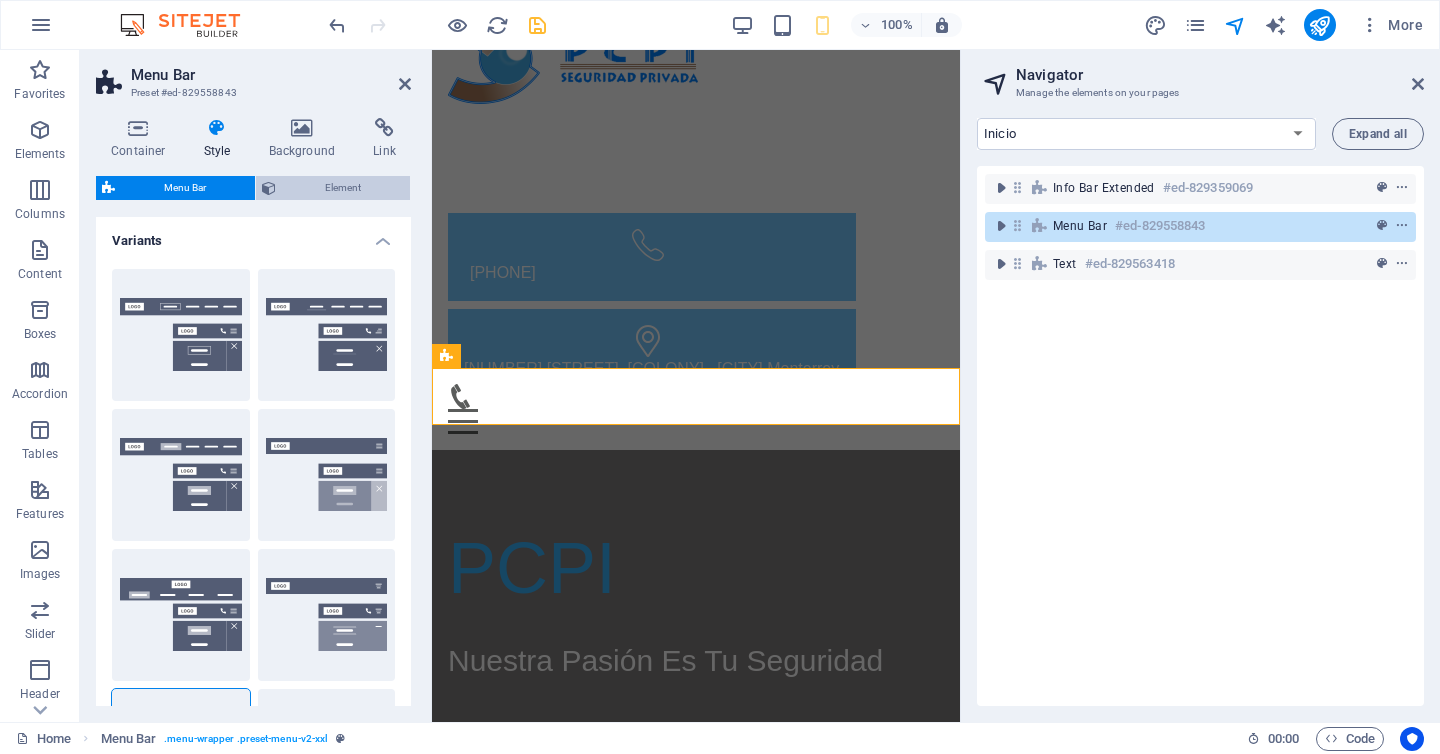 click on "Element" at bounding box center (343, 188) 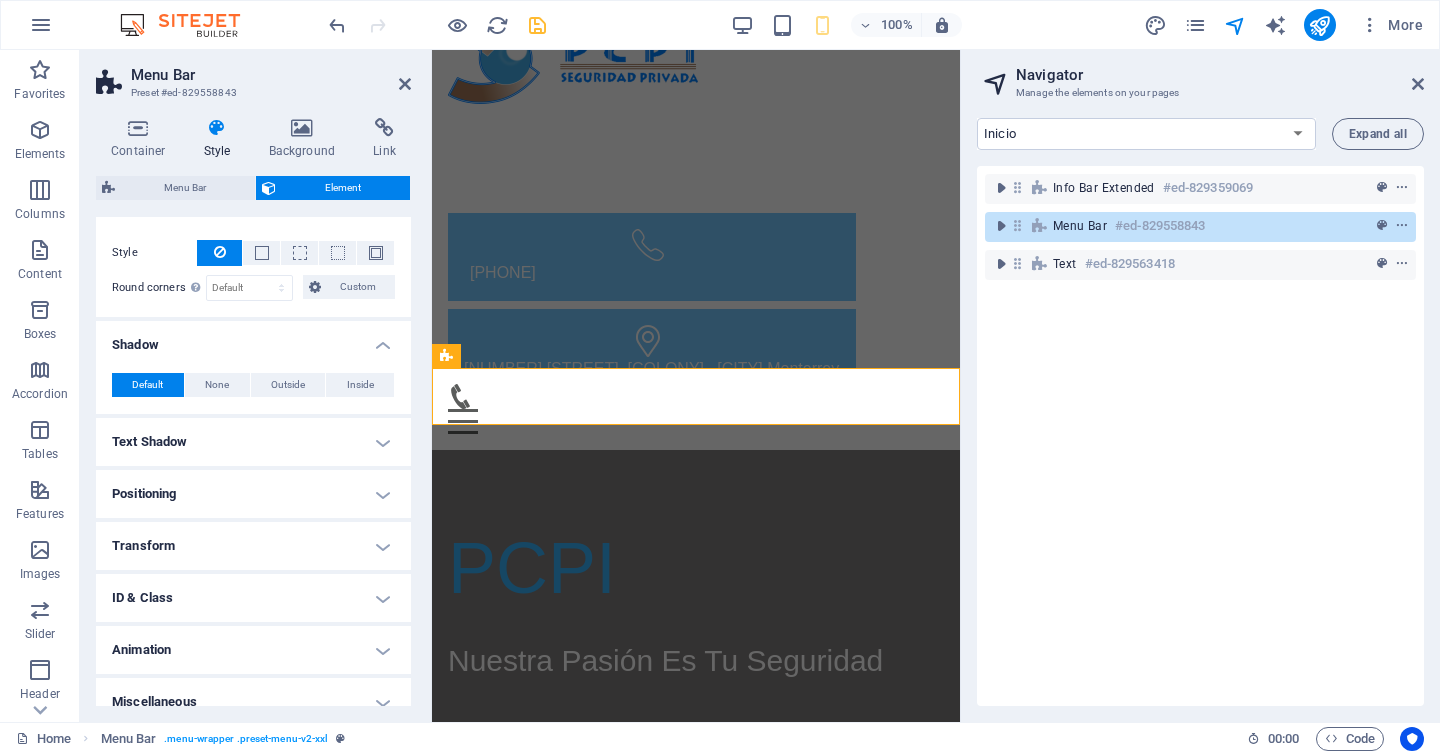 scroll, scrollTop: 347, scrollLeft: 0, axis: vertical 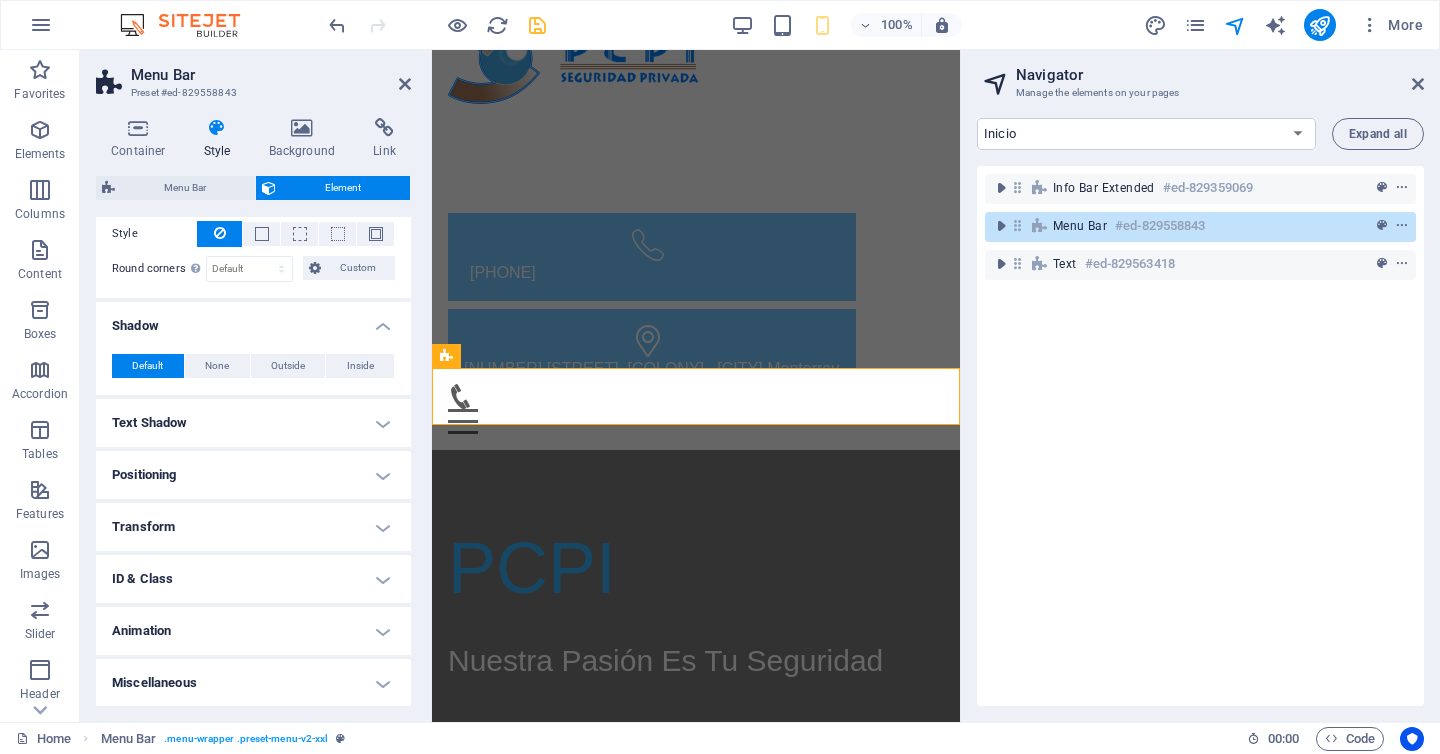 click on "Transform" at bounding box center [253, 527] 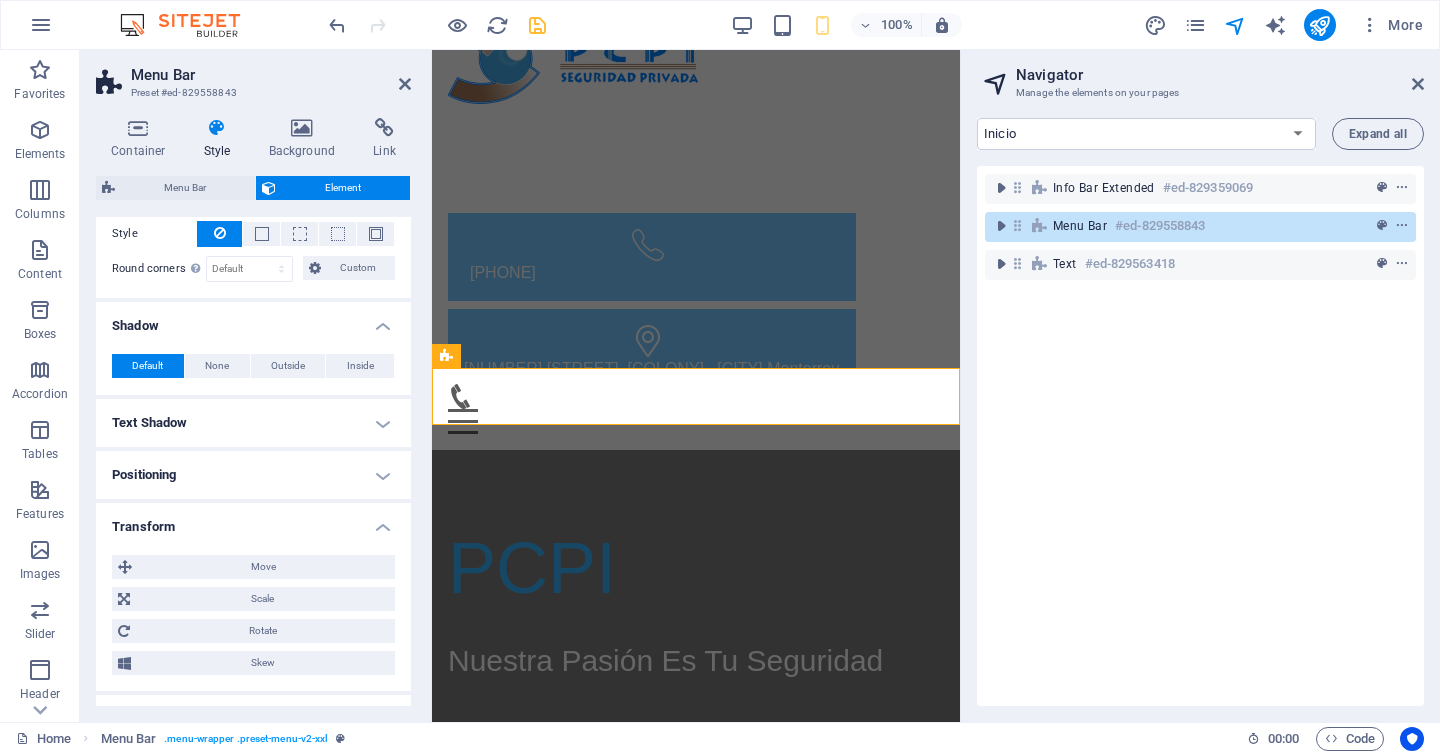 click on "Transform" at bounding box center (253, 521) 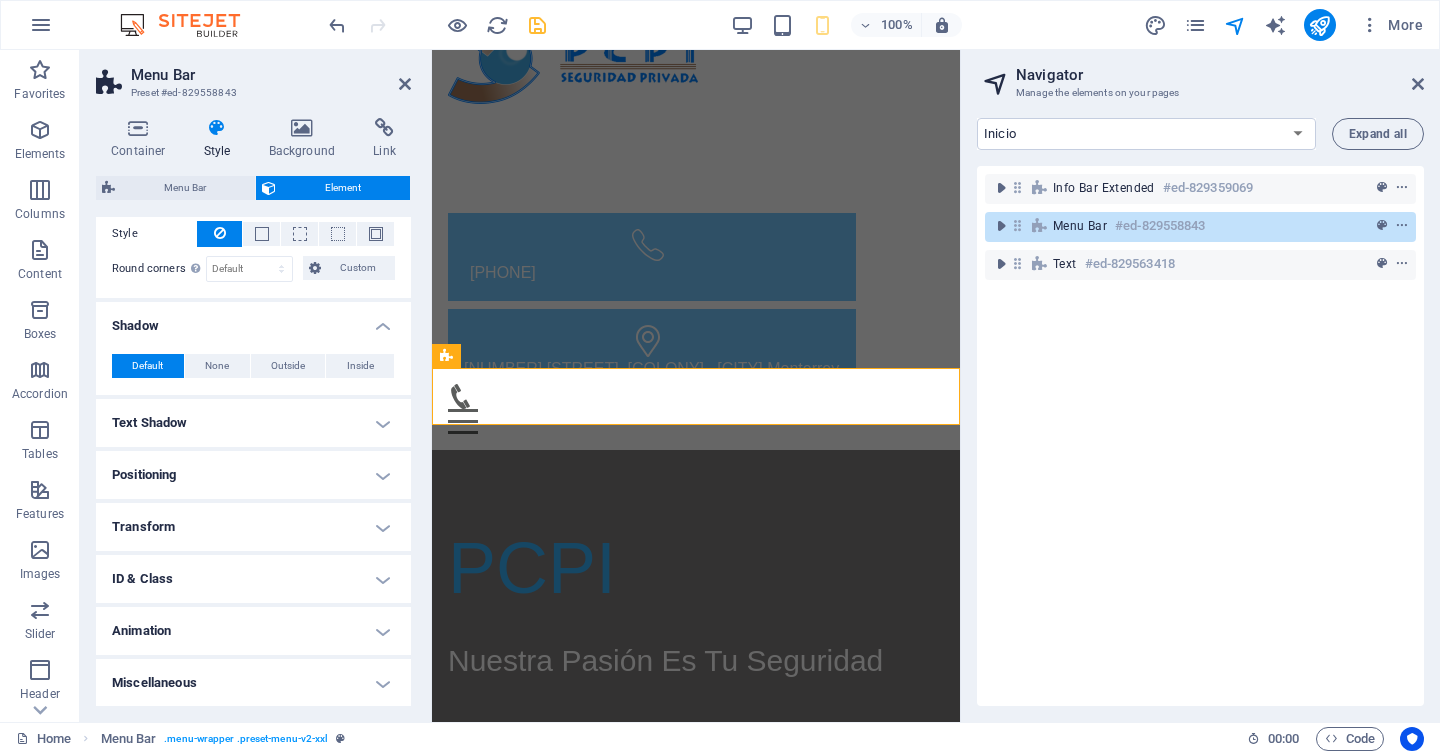 click on "Animation" at bounding box center (253, 631) 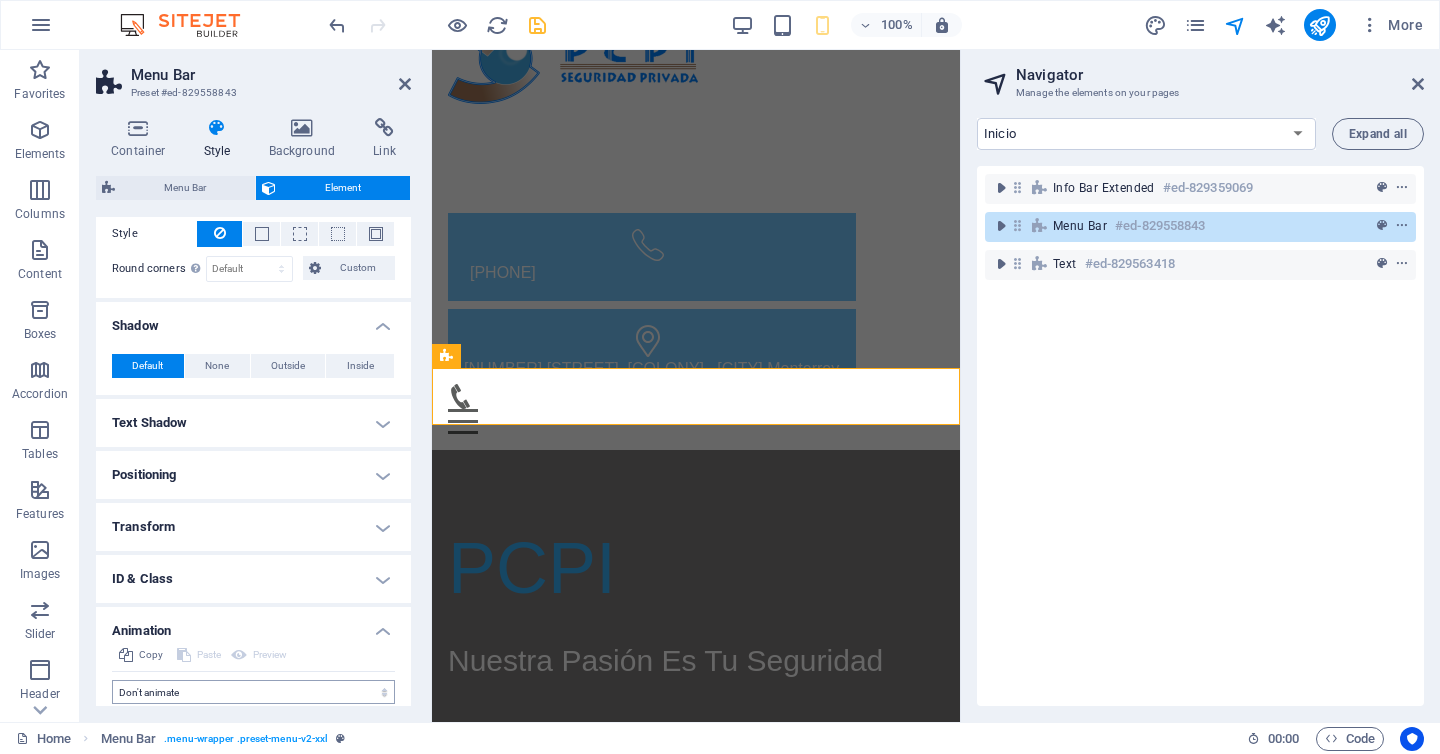 scroll, scrollTop: 412, scrollLeft: 0, axis: vertical 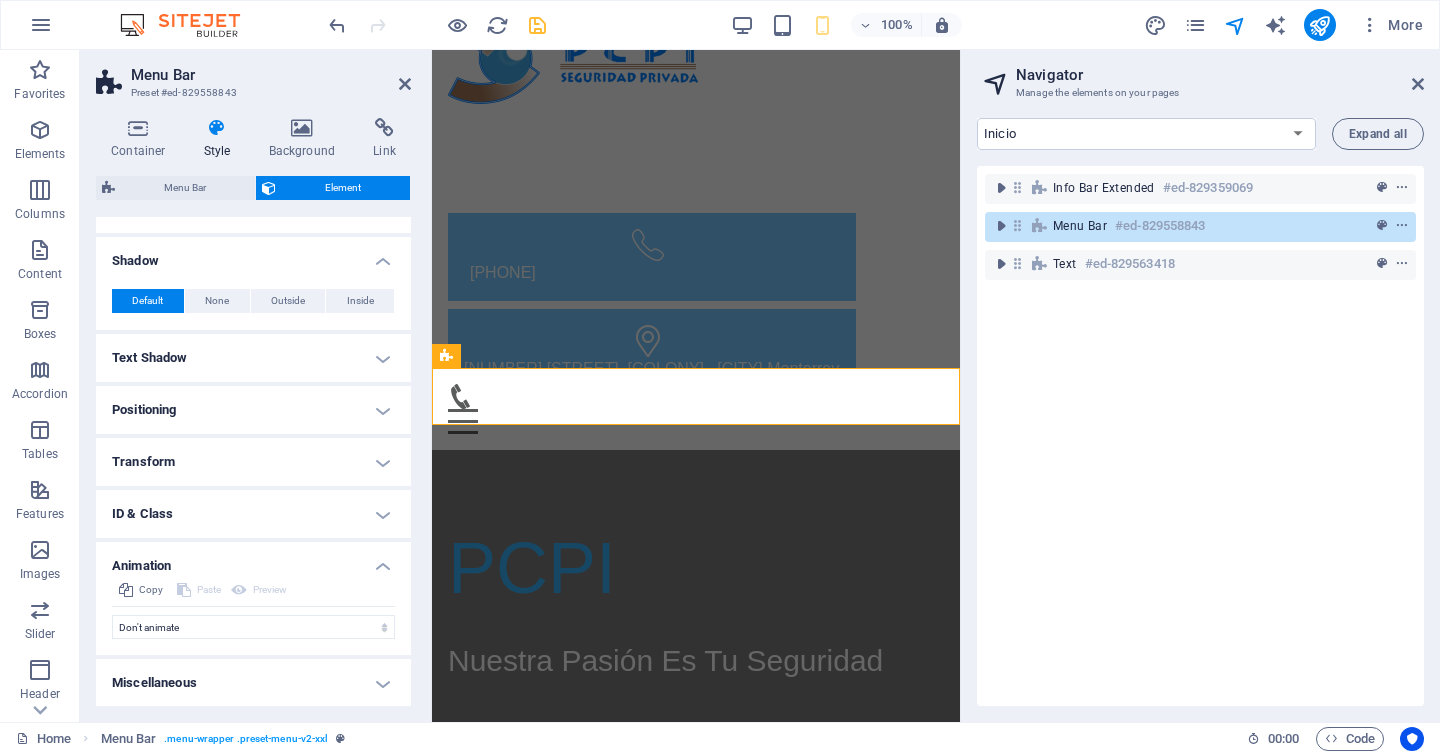 click on "Animation" at bounding box center [253, 560] 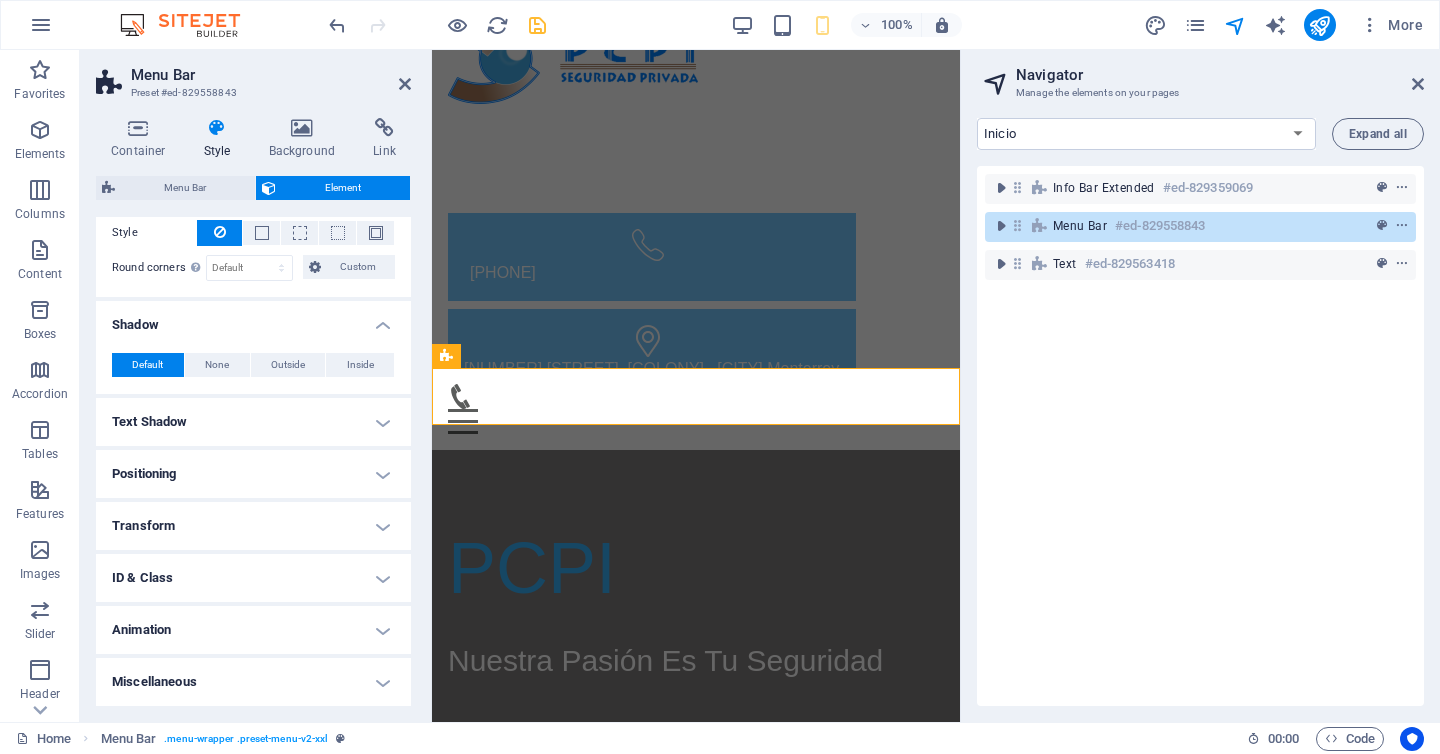 scroll, scrollTop: 347, scrollLeft: 0, axis: vertical 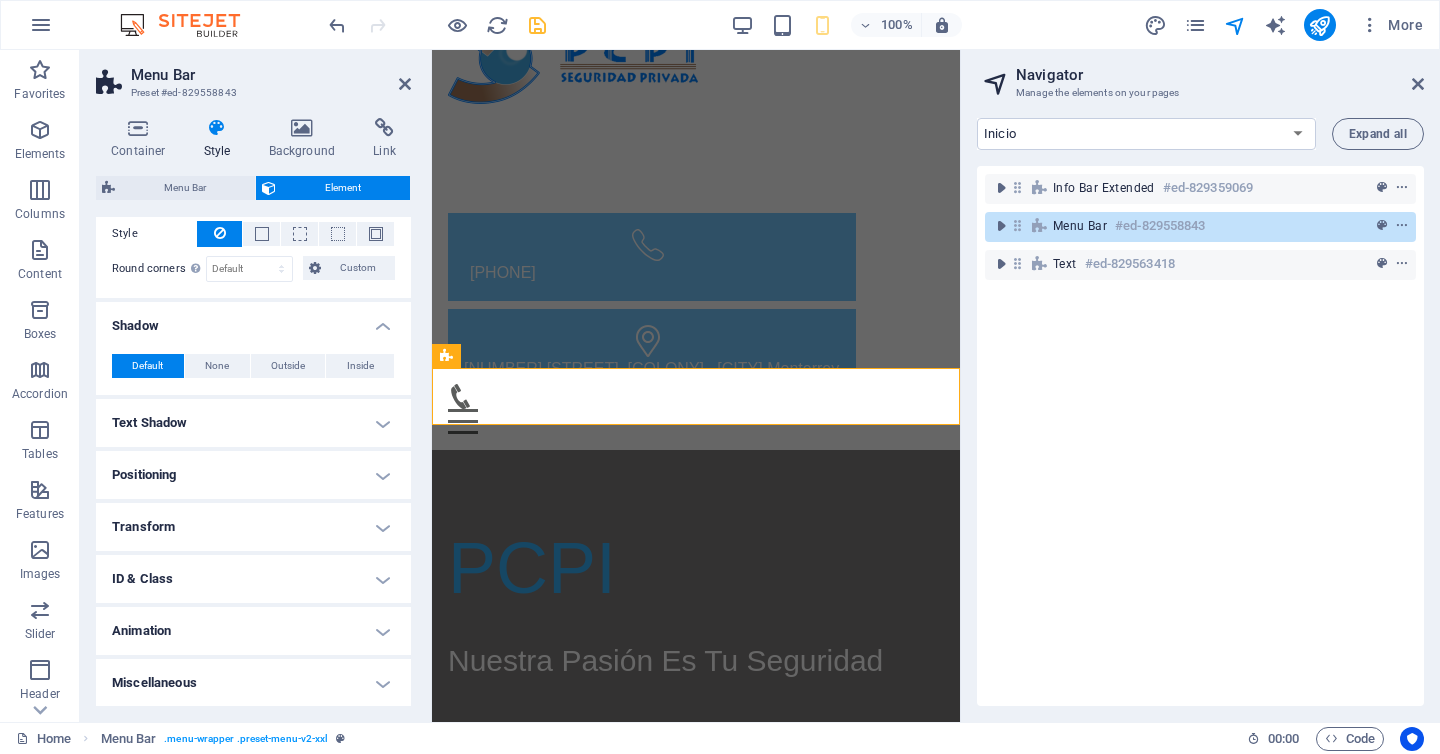 click on "Positioning" at bounding box center (253, 475) 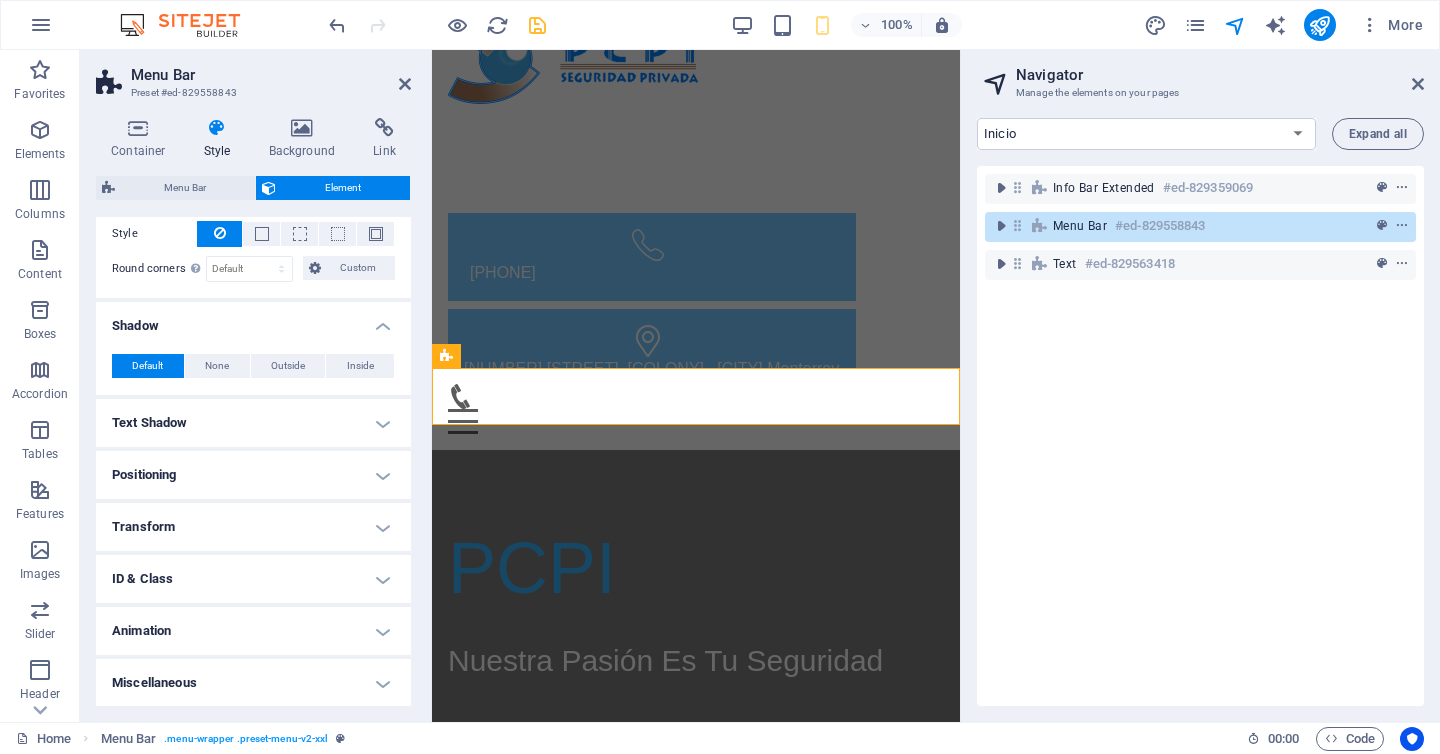 scroll, scrollTop: 412, scrollLeft: 0, axis: vertical 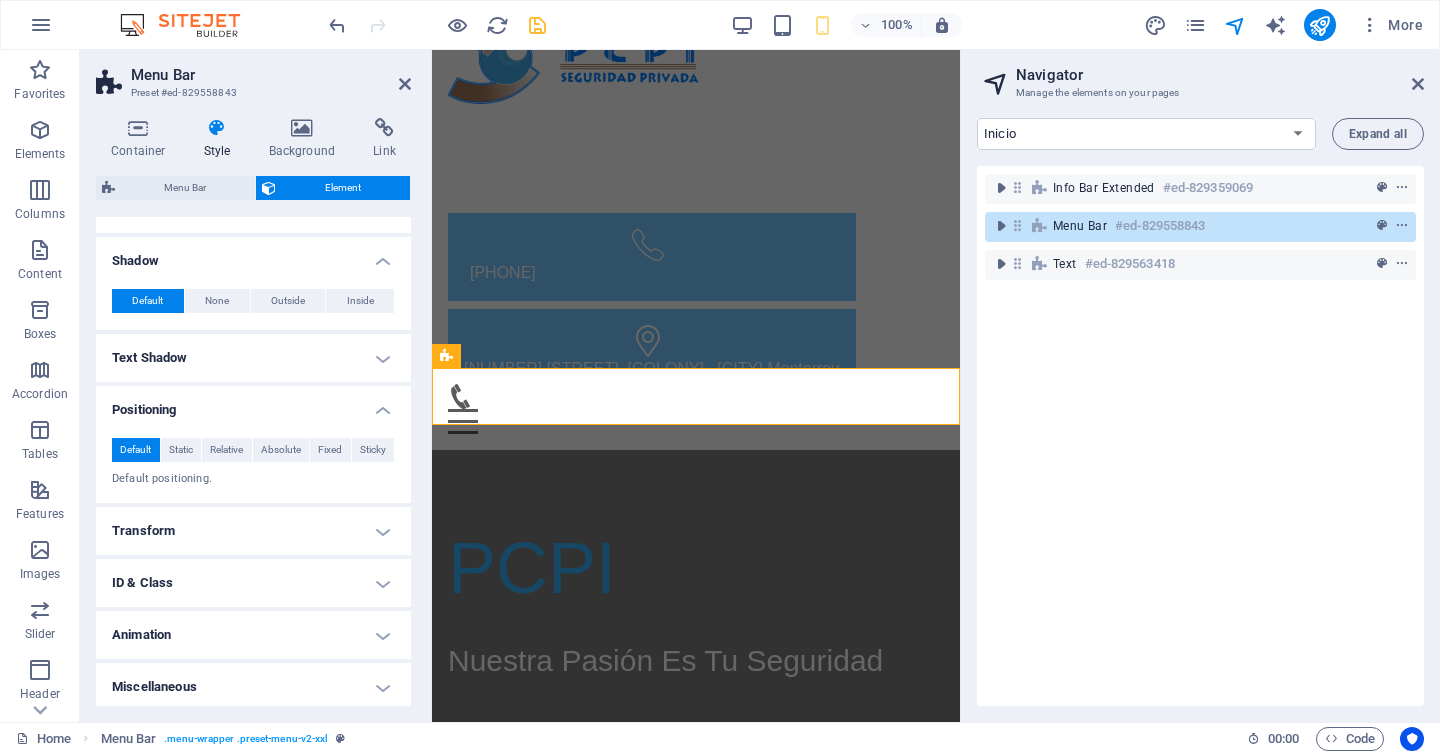 click on "Positioning" at bounding box center [253, 404] 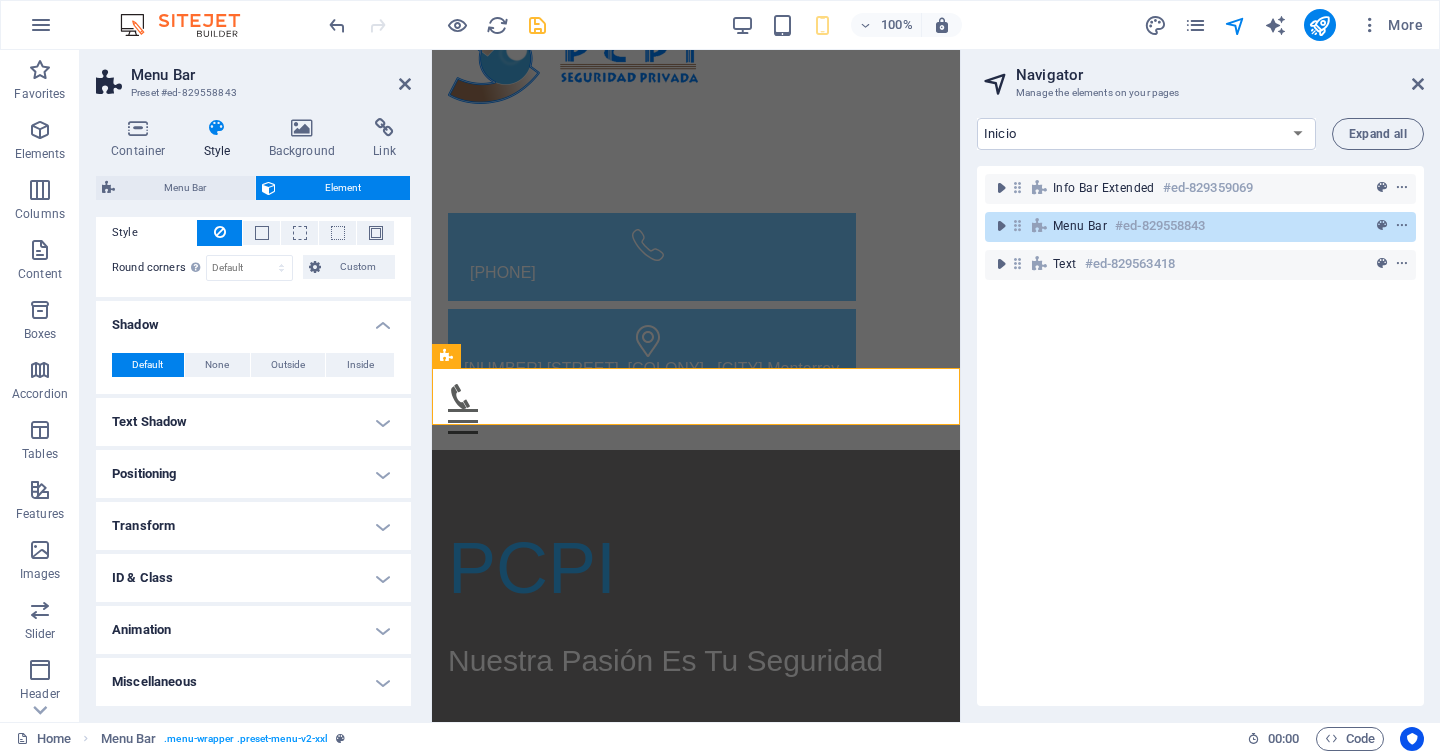 scroll, scrollTop: 347, scrollLeft: 0, axis: vertical 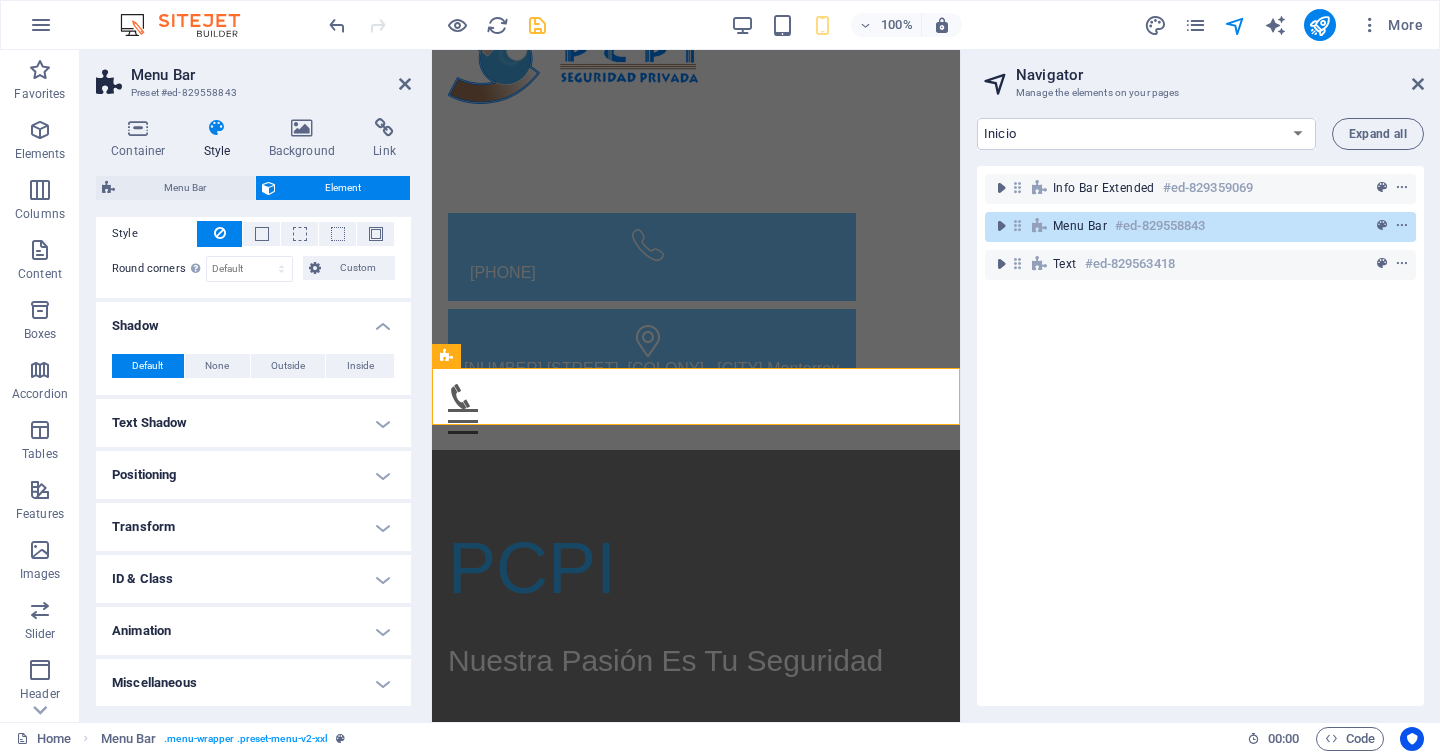 click on "Text Shadow" at bounding box center (253, 423) 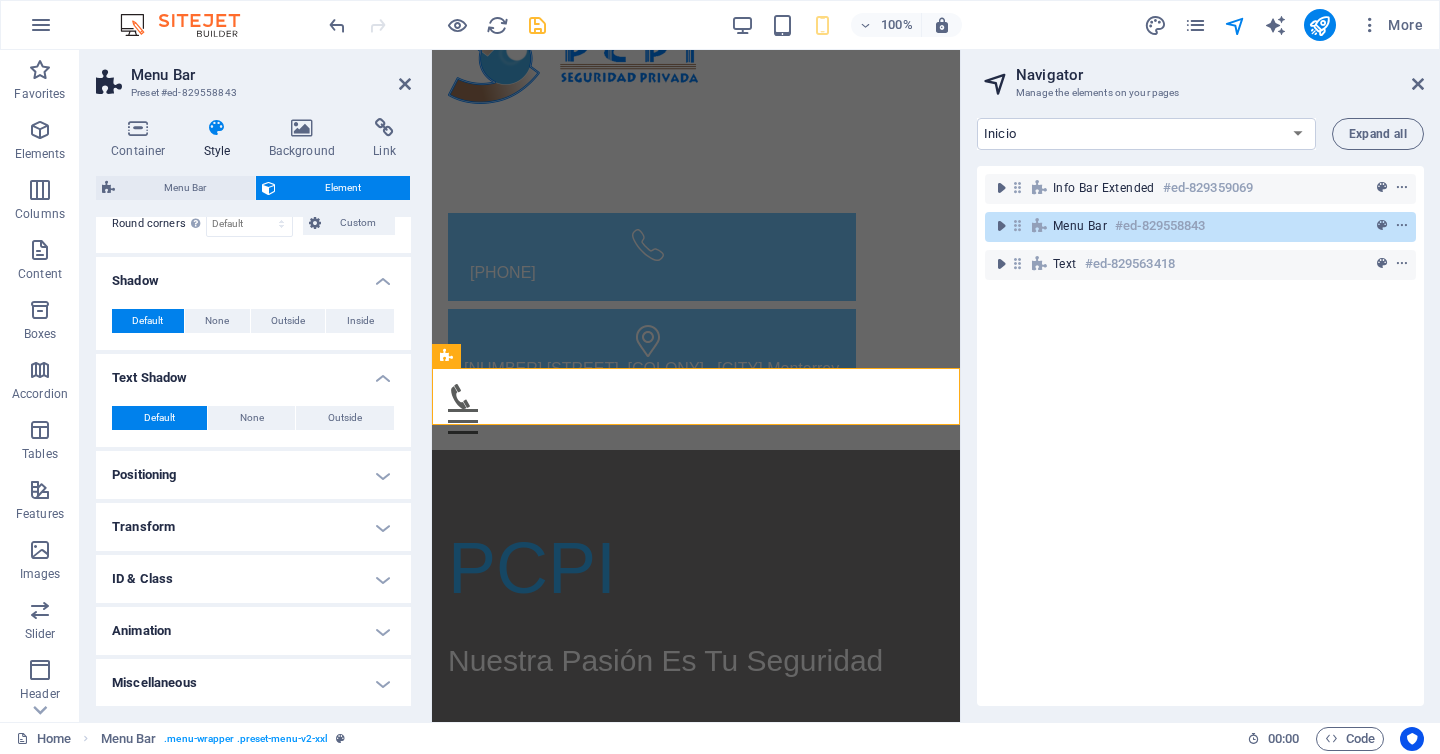 click on "Text Shadow" at bounding box center (253, 372) 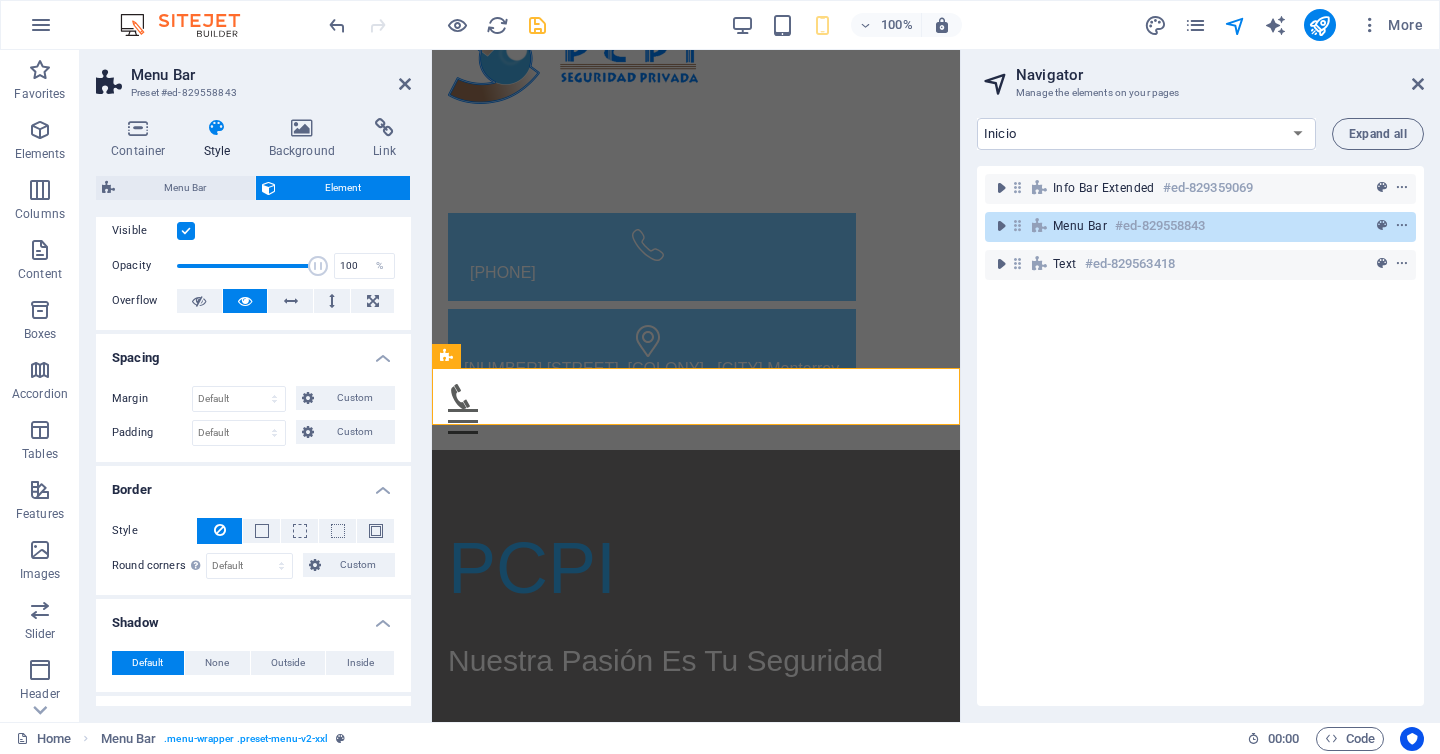 scroll, scrollTop: 0, scrollLeft: 0, axis: both 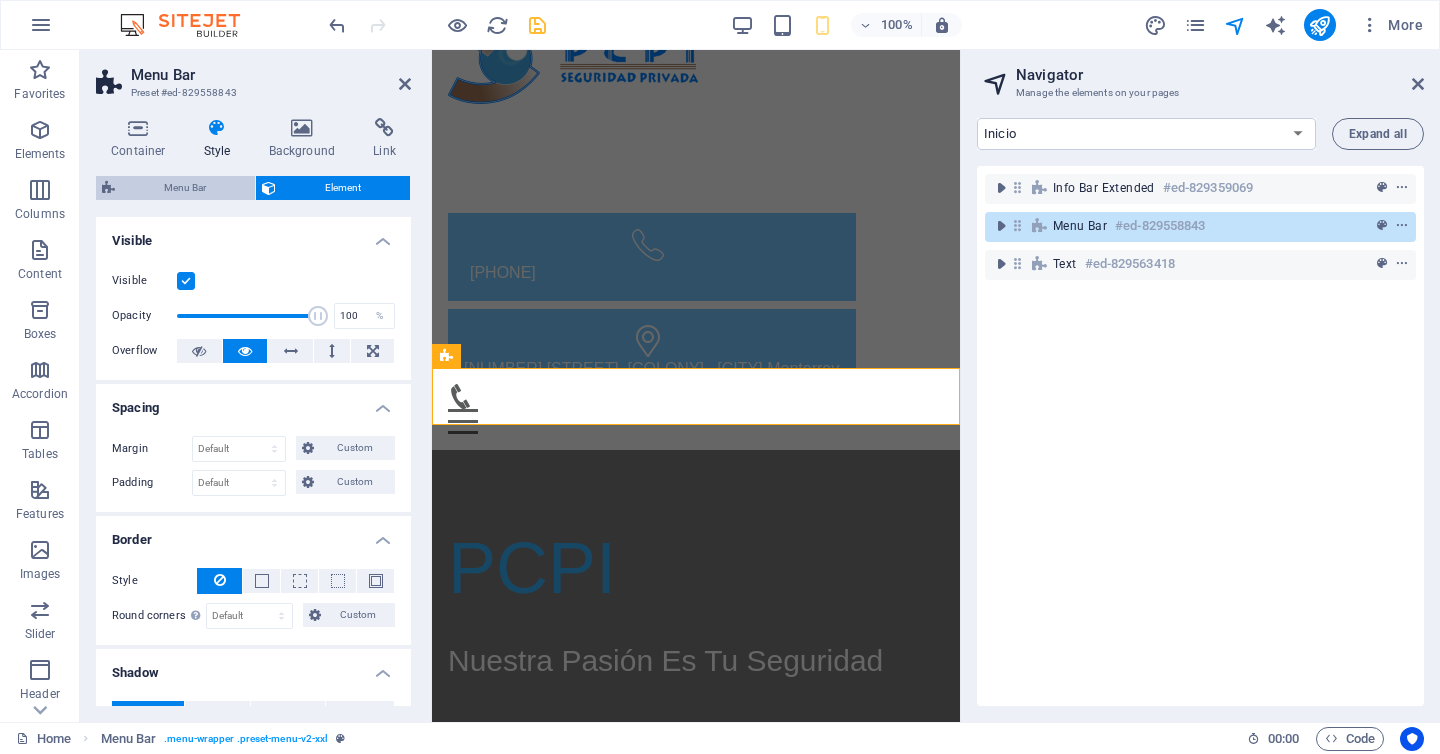 click on "Menu Bar" at bounding box center (185, 188) 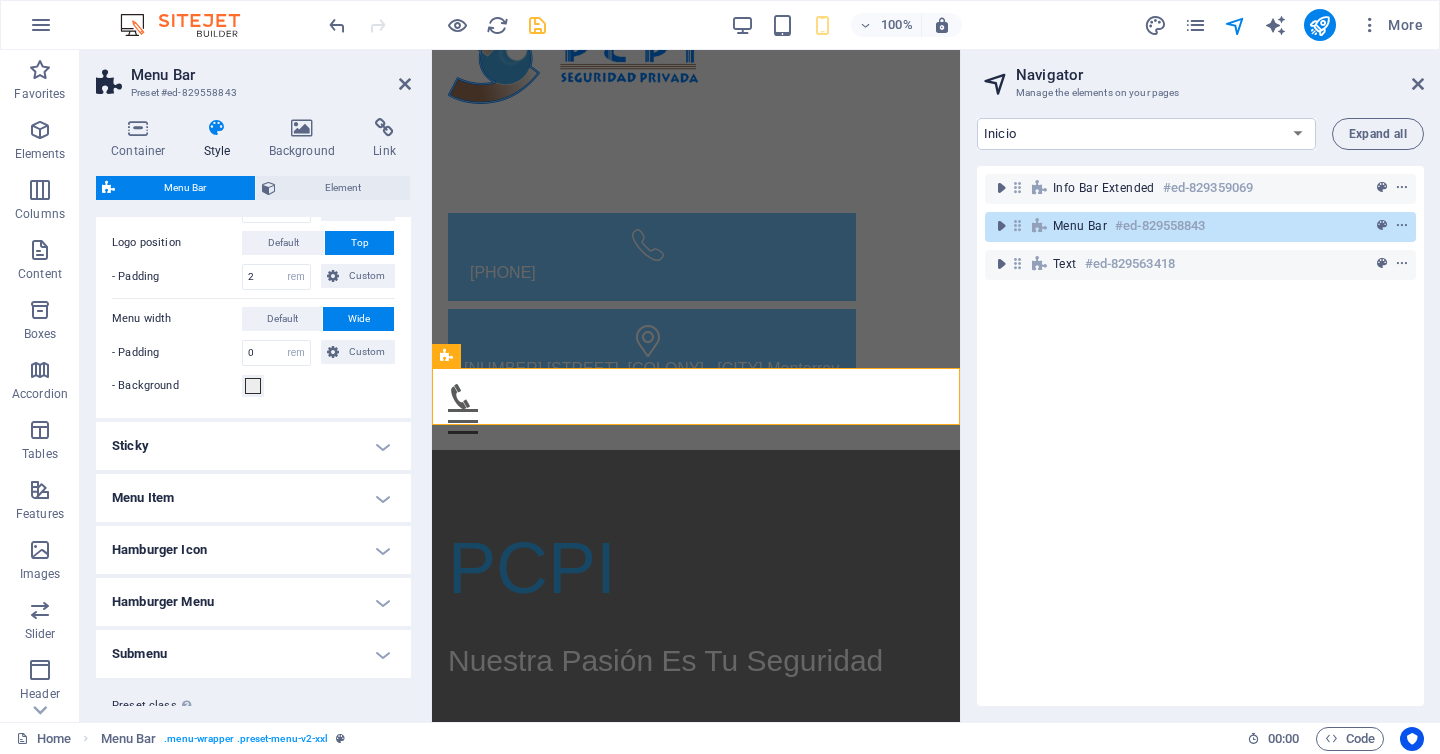 scroll, scrollTop: 768, scrollLeft: 0, axis: vertical 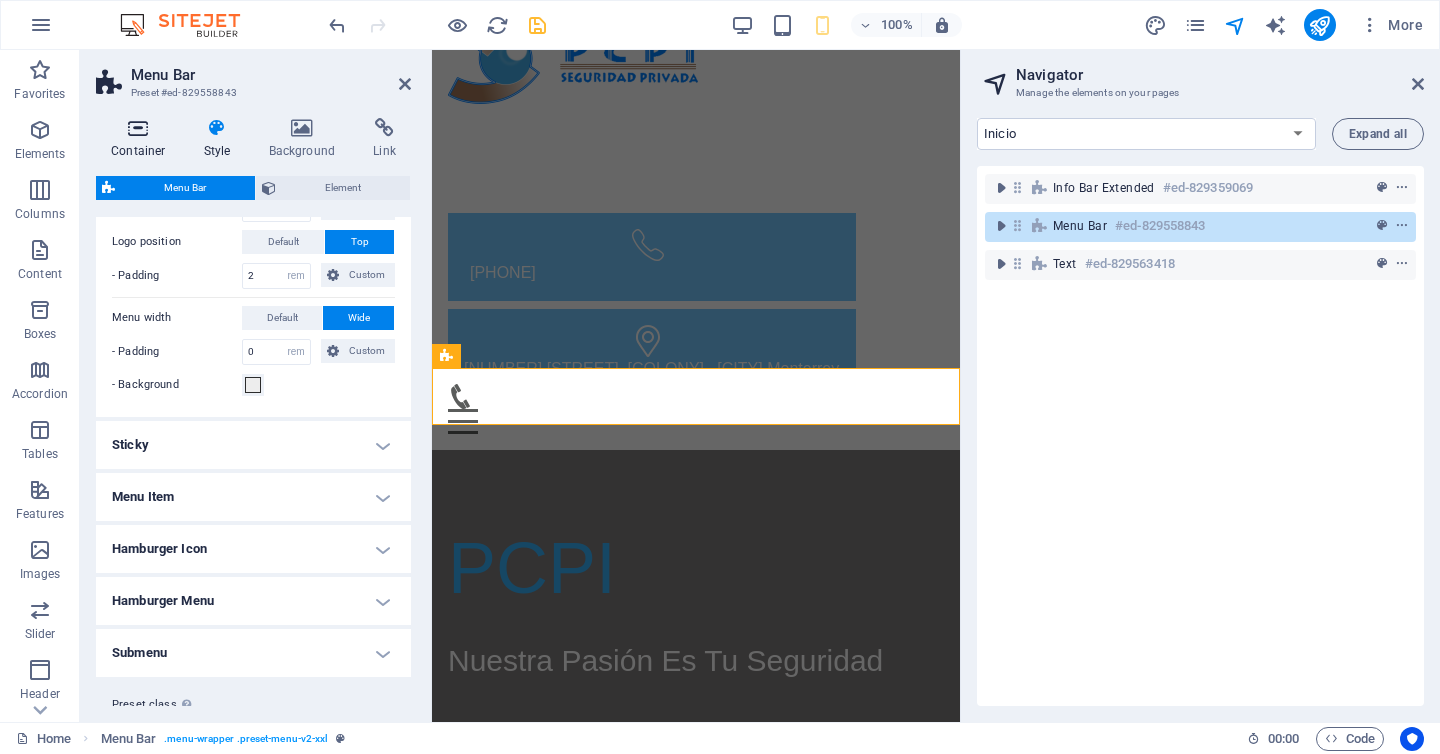 click at bounding box center [138, 128] 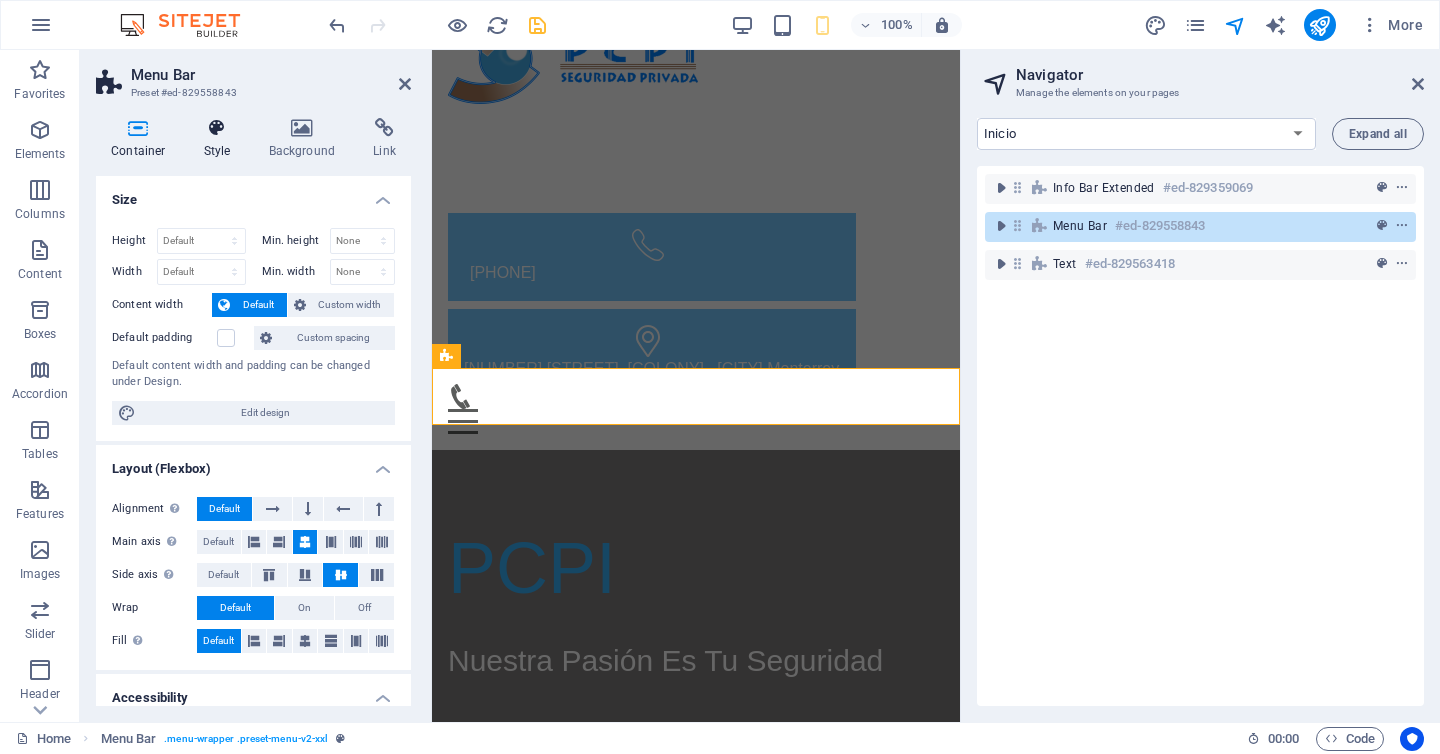 click at bounding box center [217, 128] 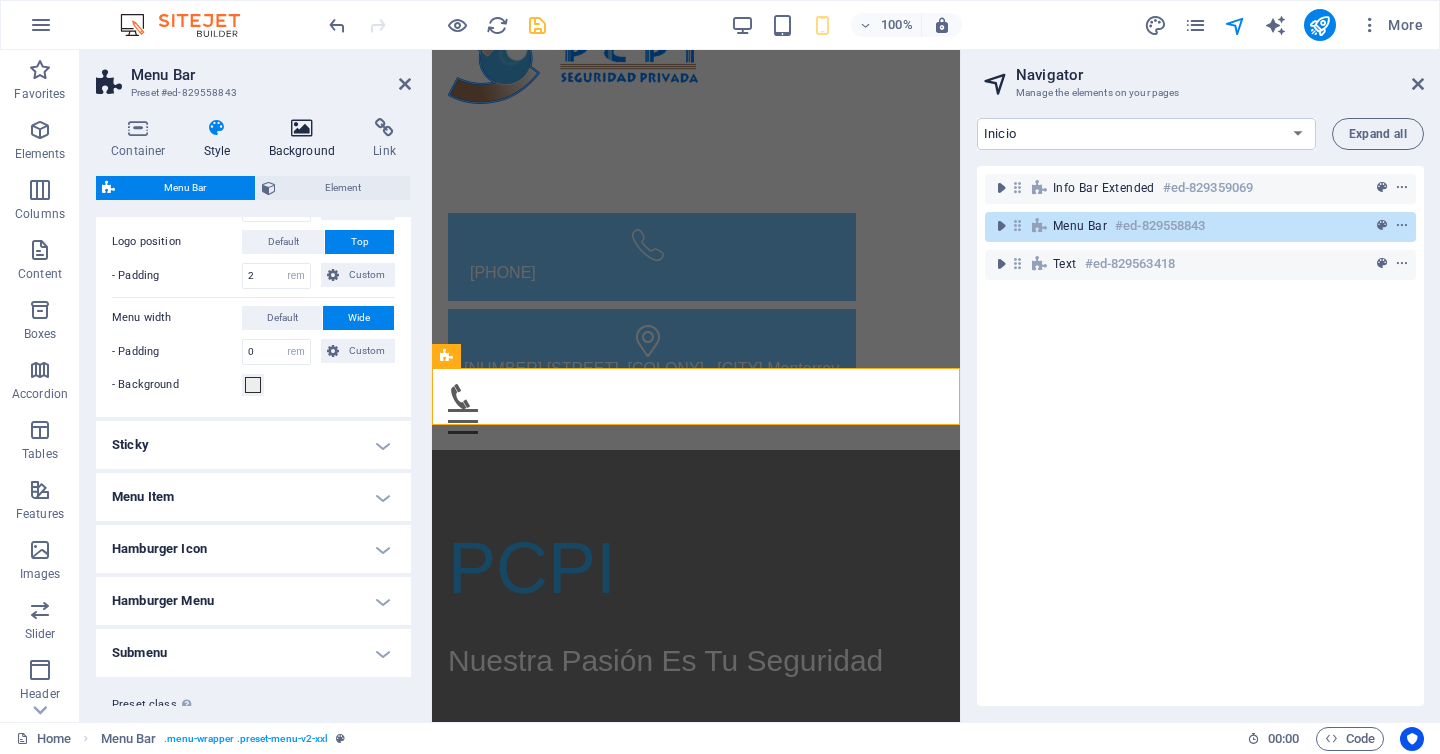 click at bounding box center [302, 128] 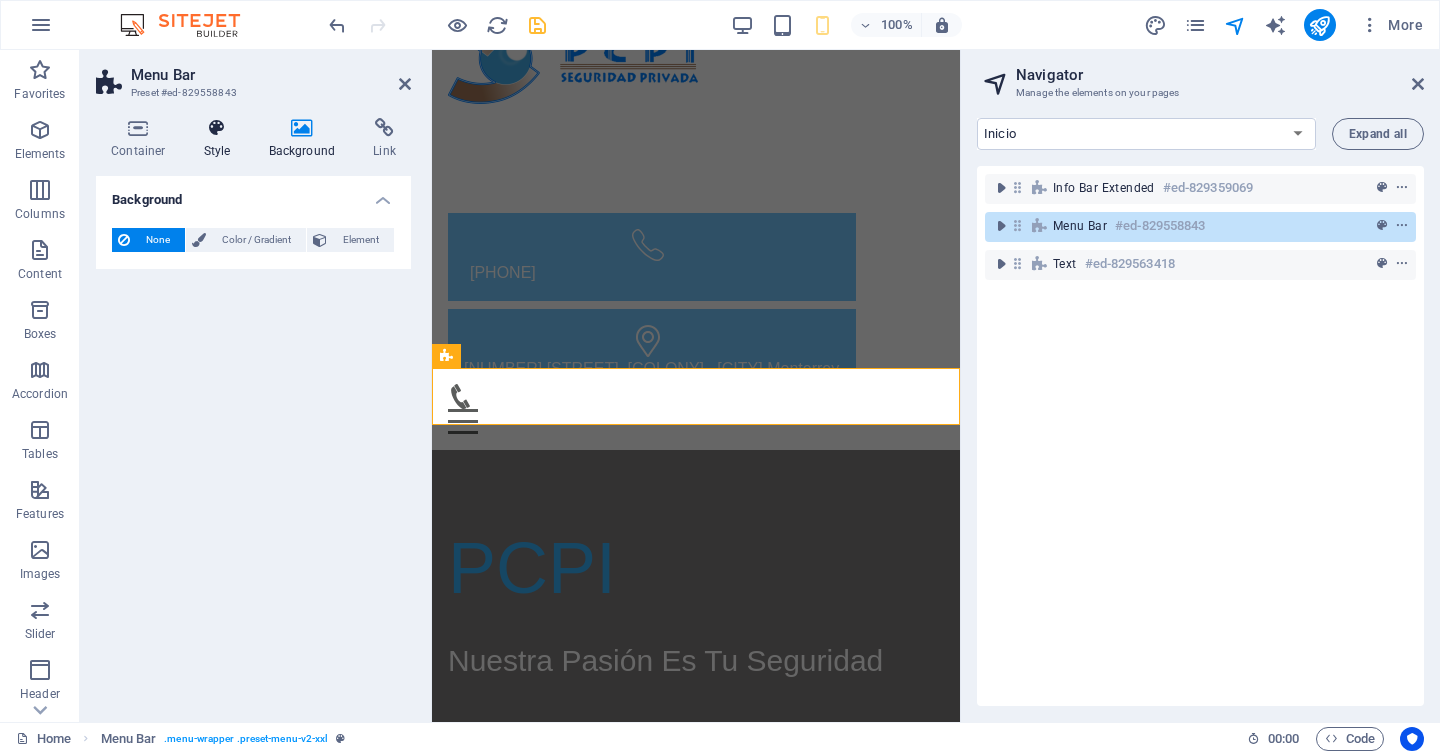 click at bounding box center [217, 128] 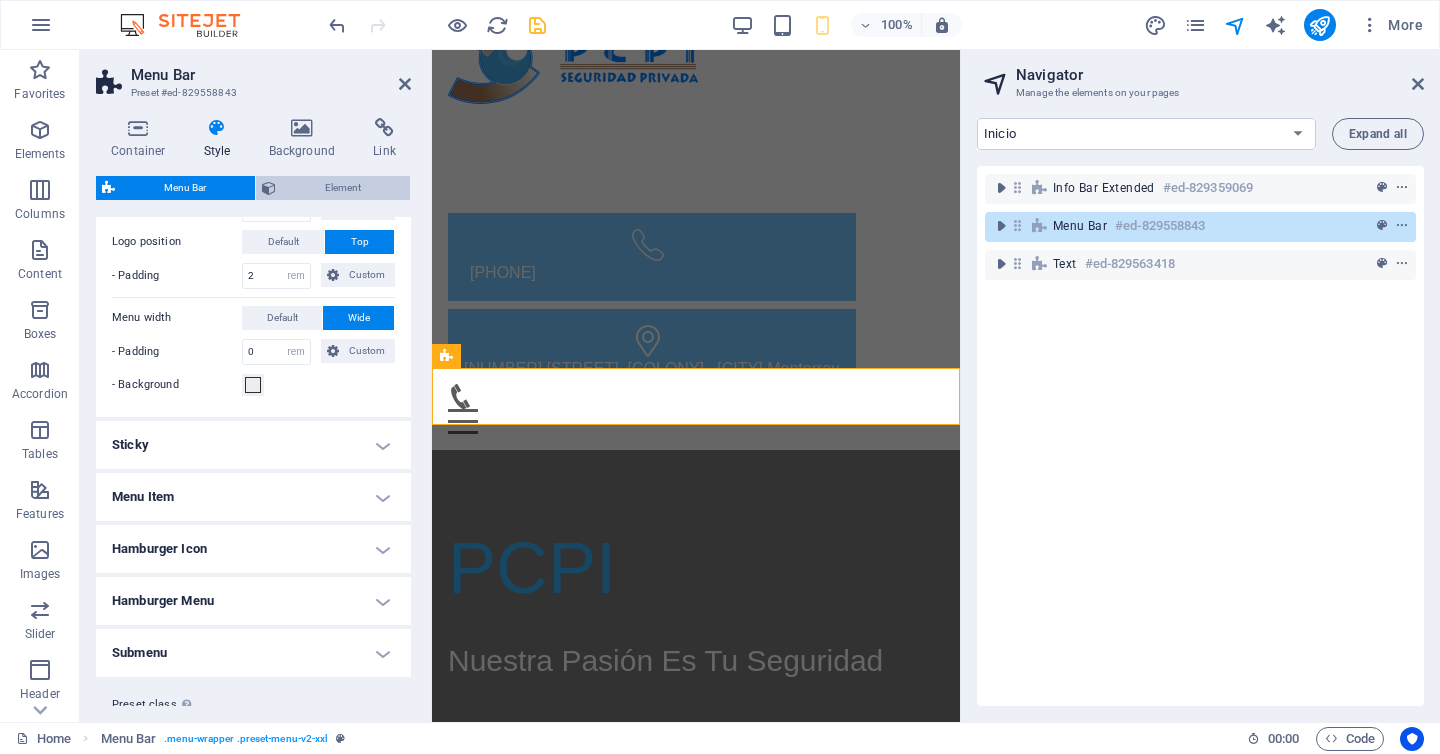click on "Element" at bounding box center [343, 188] 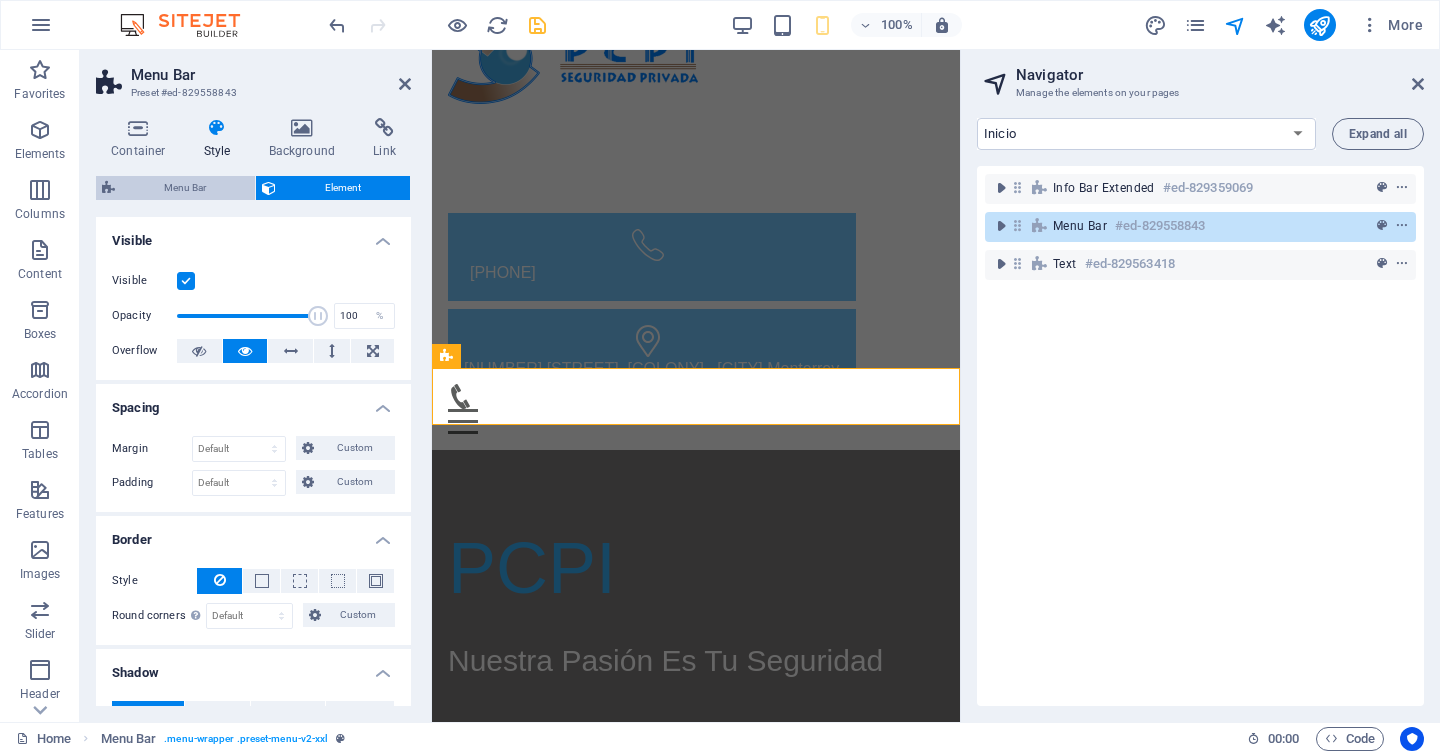 click on "Menu Bar" at bounding box center (185, 188) 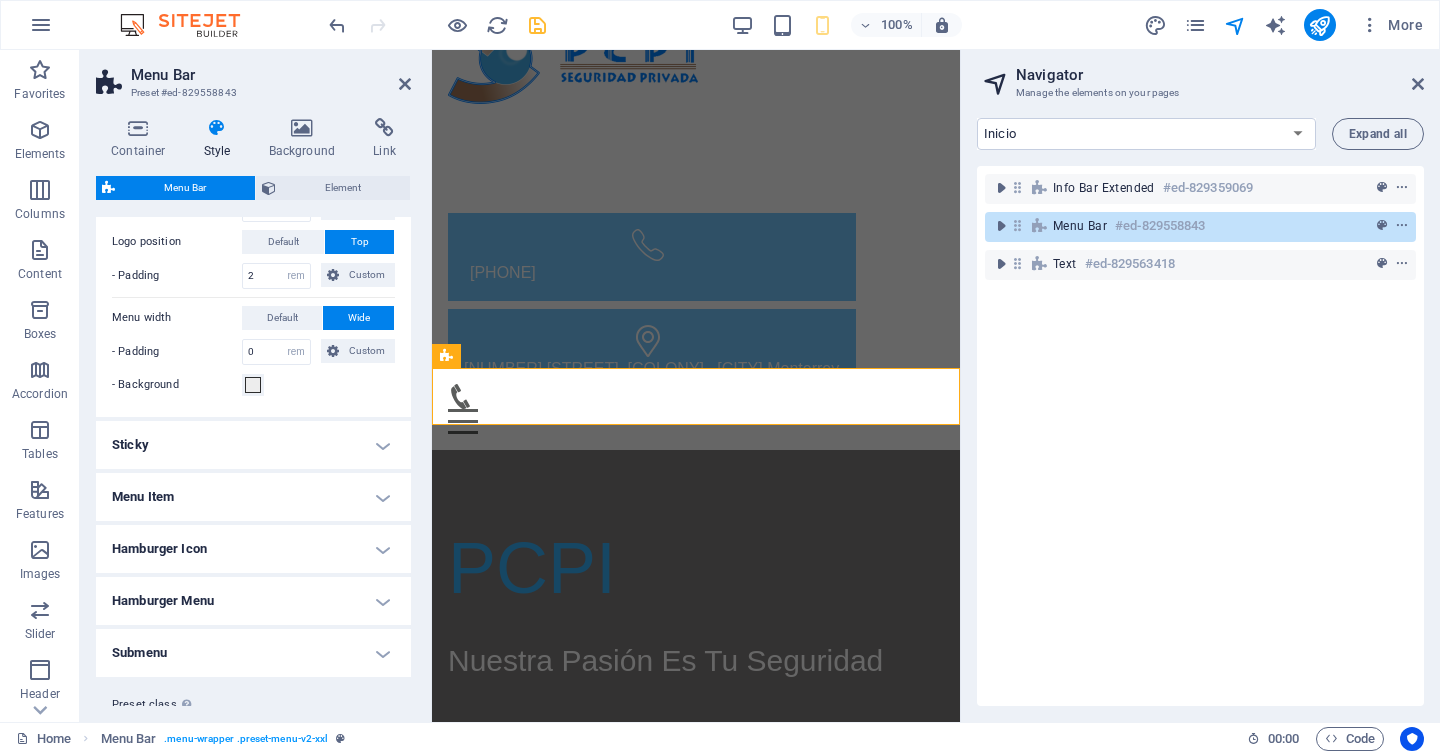 scroll, scrollTop: 818, scrollLeft: 0, axis: vertical 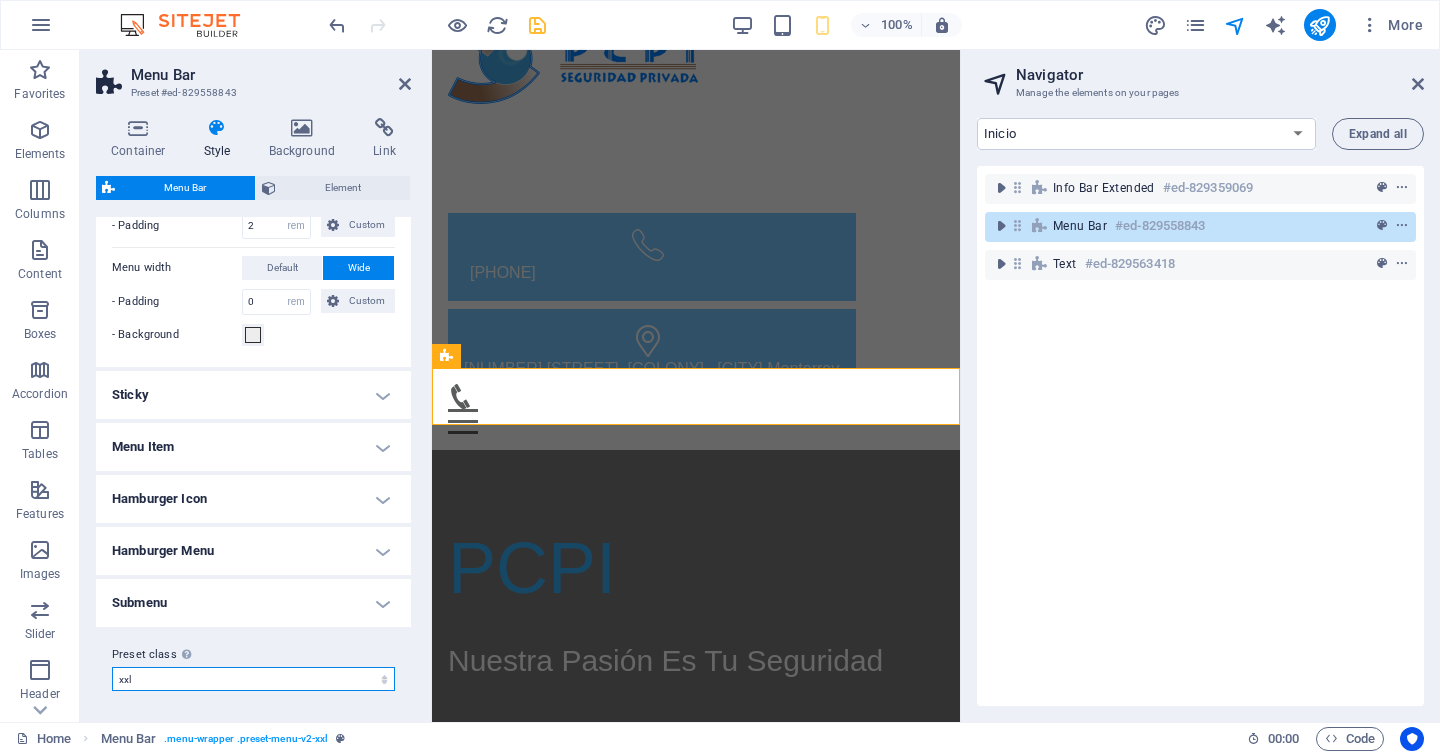 click on "border default wide loki xxl Add preset class" at bounding box center [253, 679] 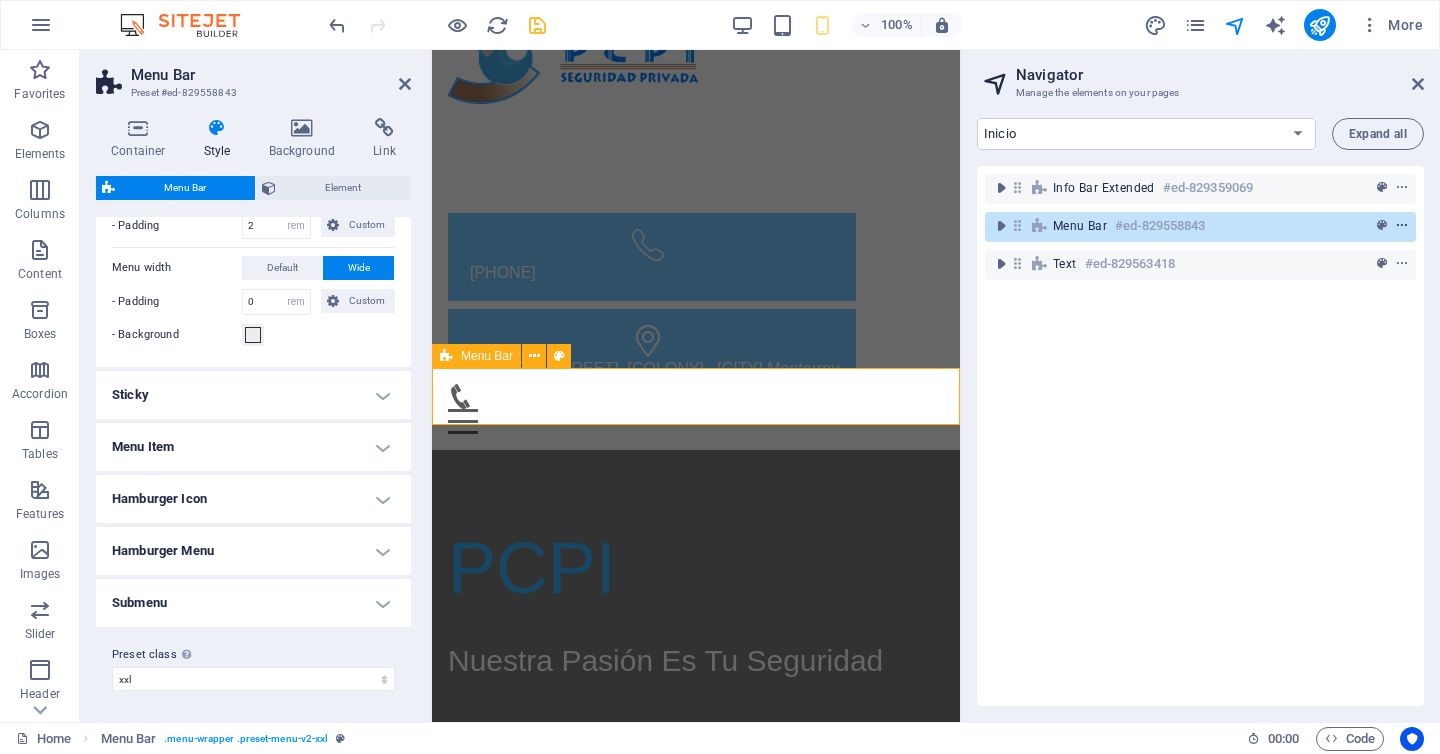 click at bounding box center [1402, 226] 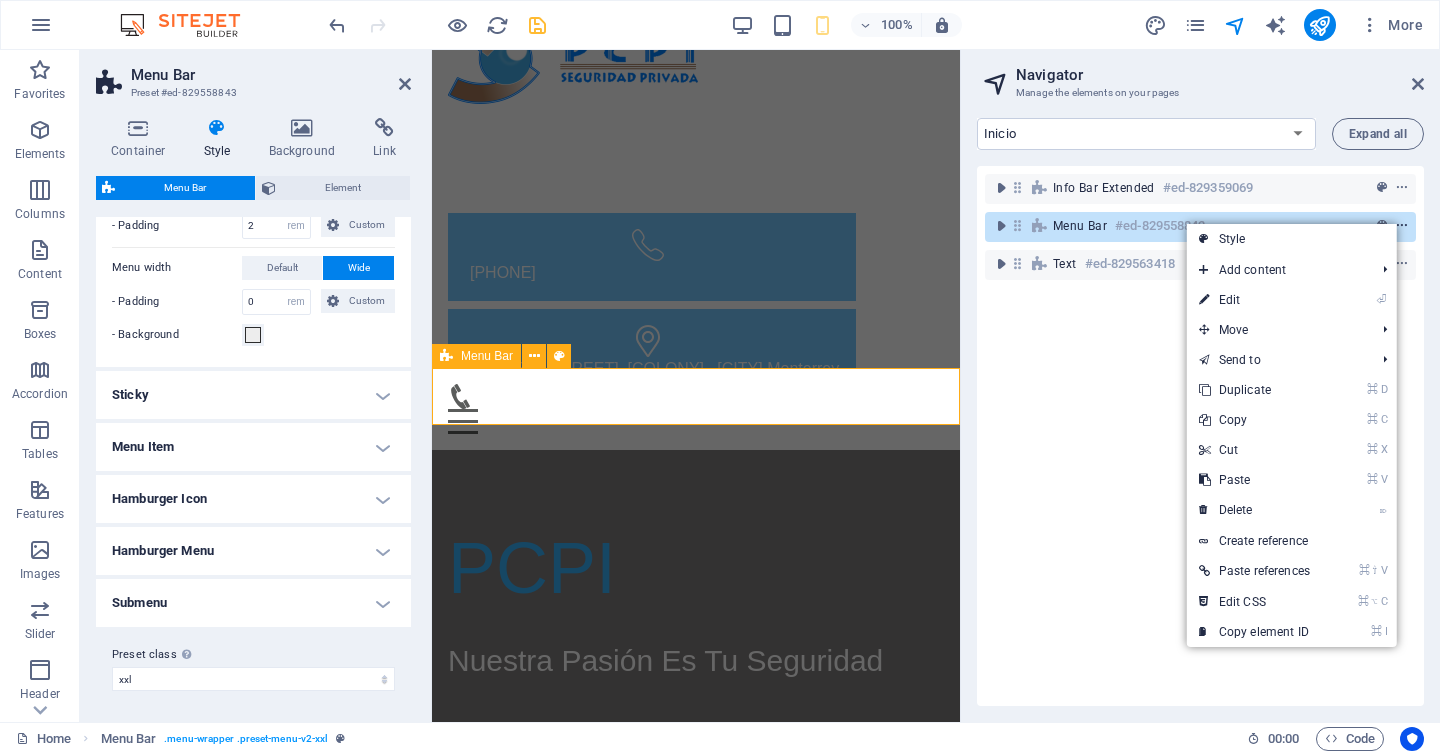 click at bounding box center (1402, 226) 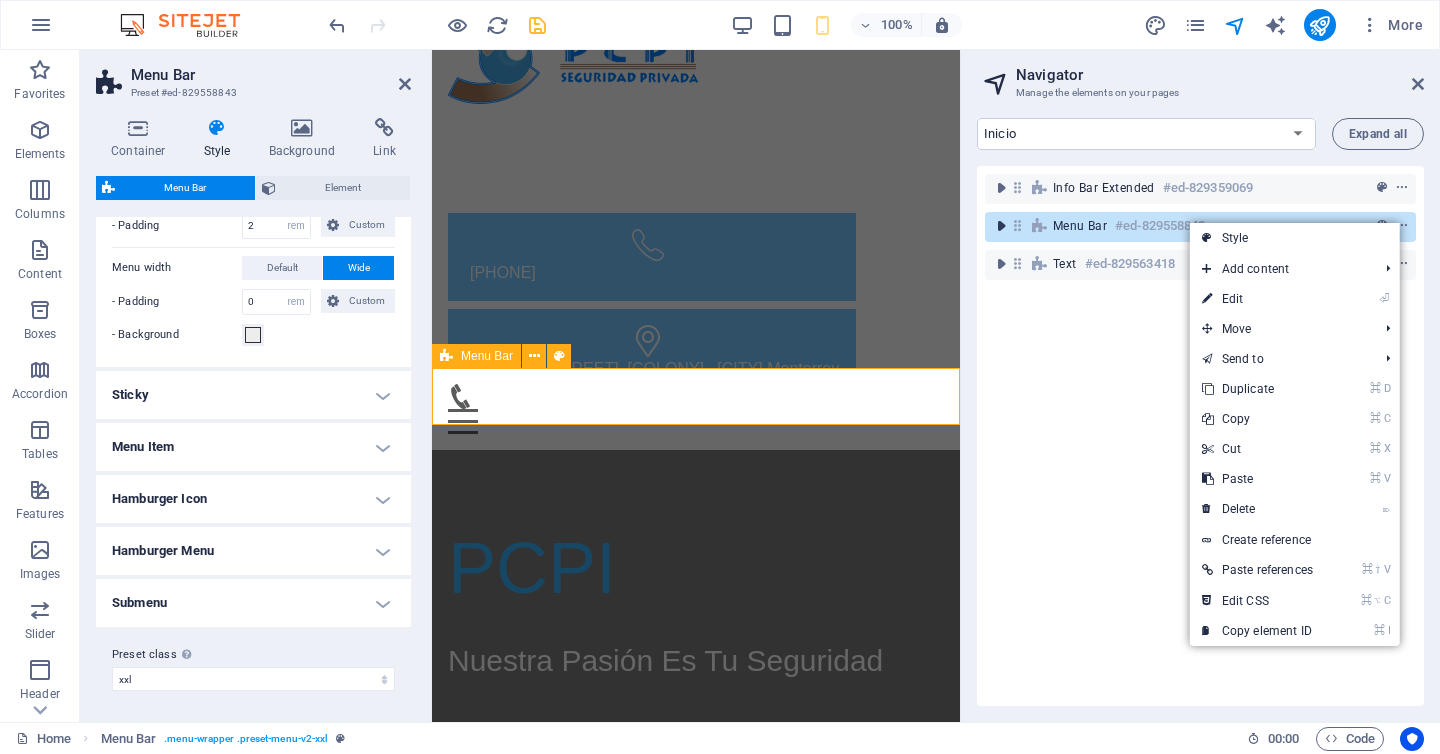 click at bounding box center (1001, 226) 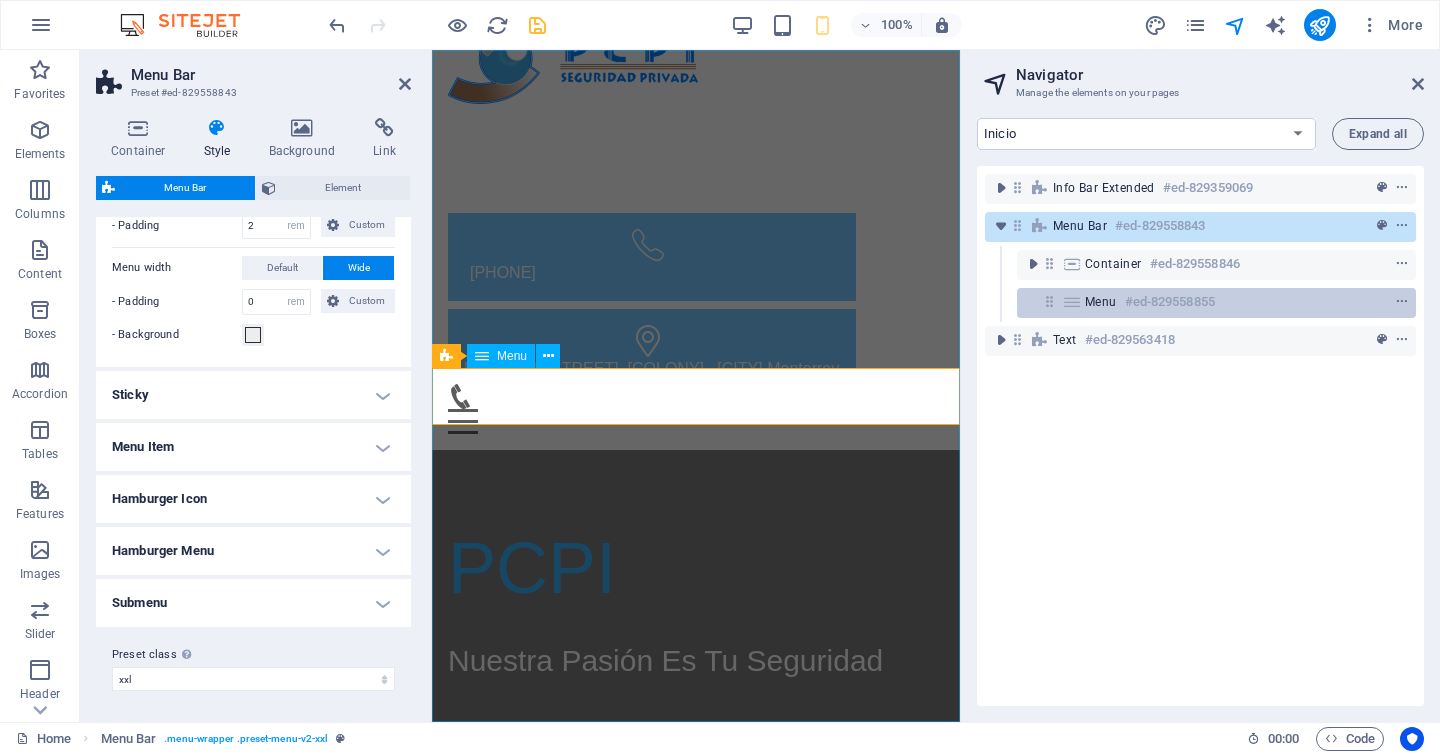 click at bounding box center (1049, 301) 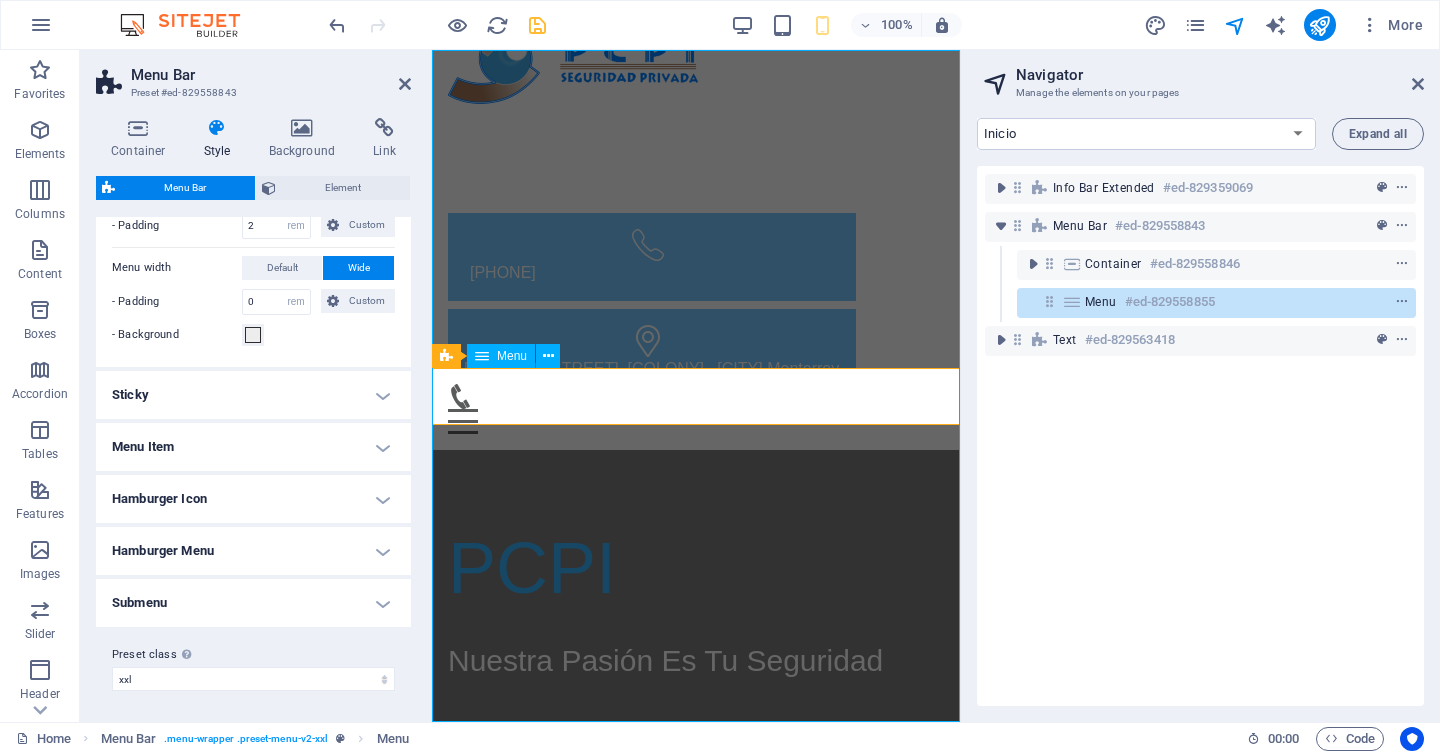 click at bounding box center (1072, 302) 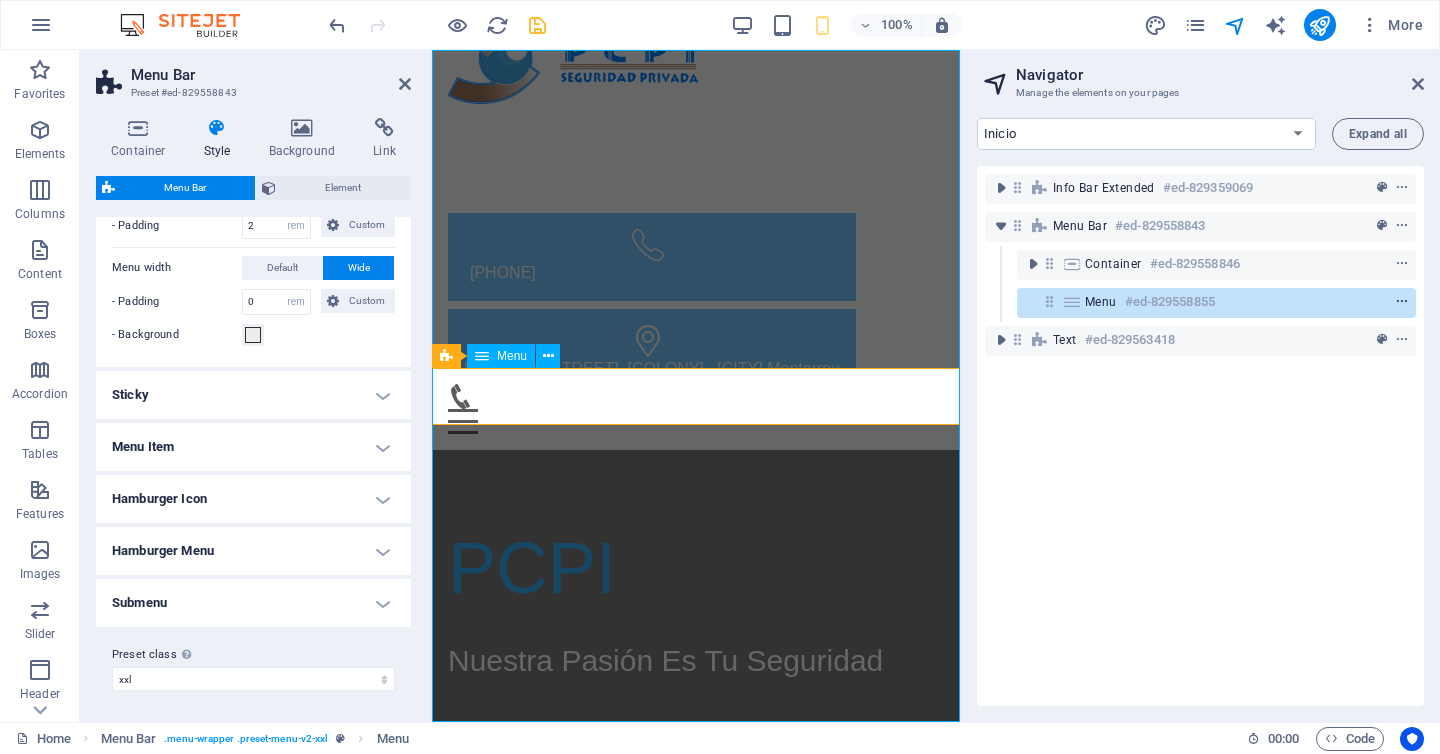 click at bounding box center (1402, 302) 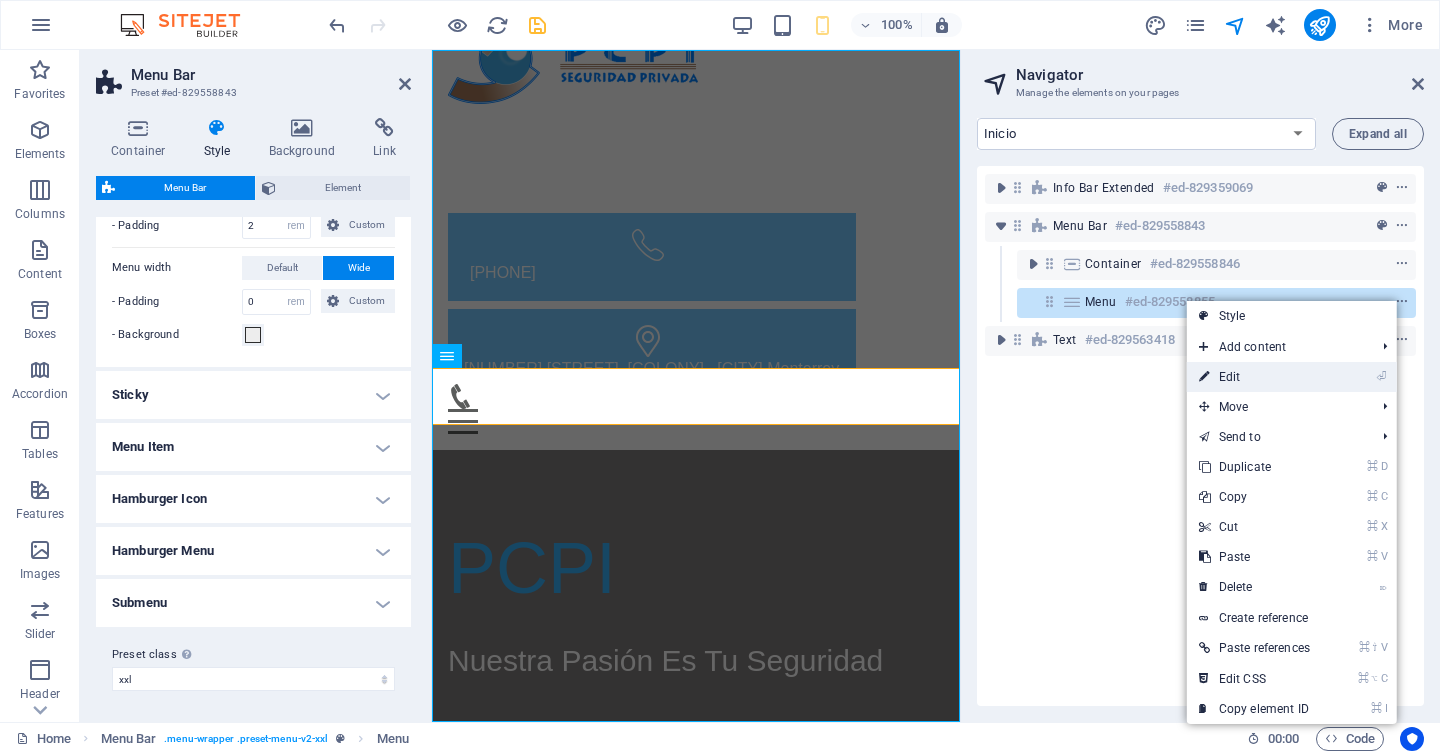 click on "⏎  Edit" at bounding box center [1254, 377] 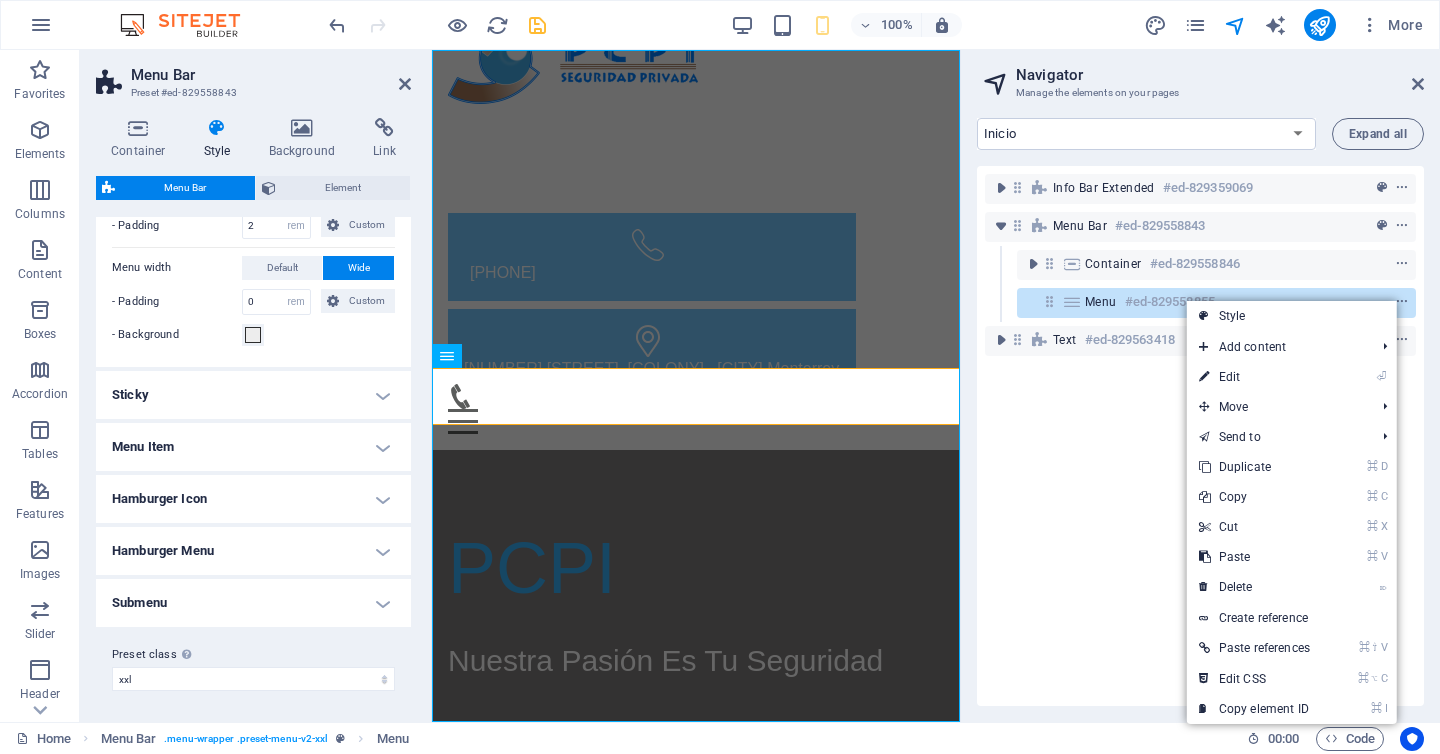 scroll, scrollTop: 0, scrollLeft: 0, axis: both 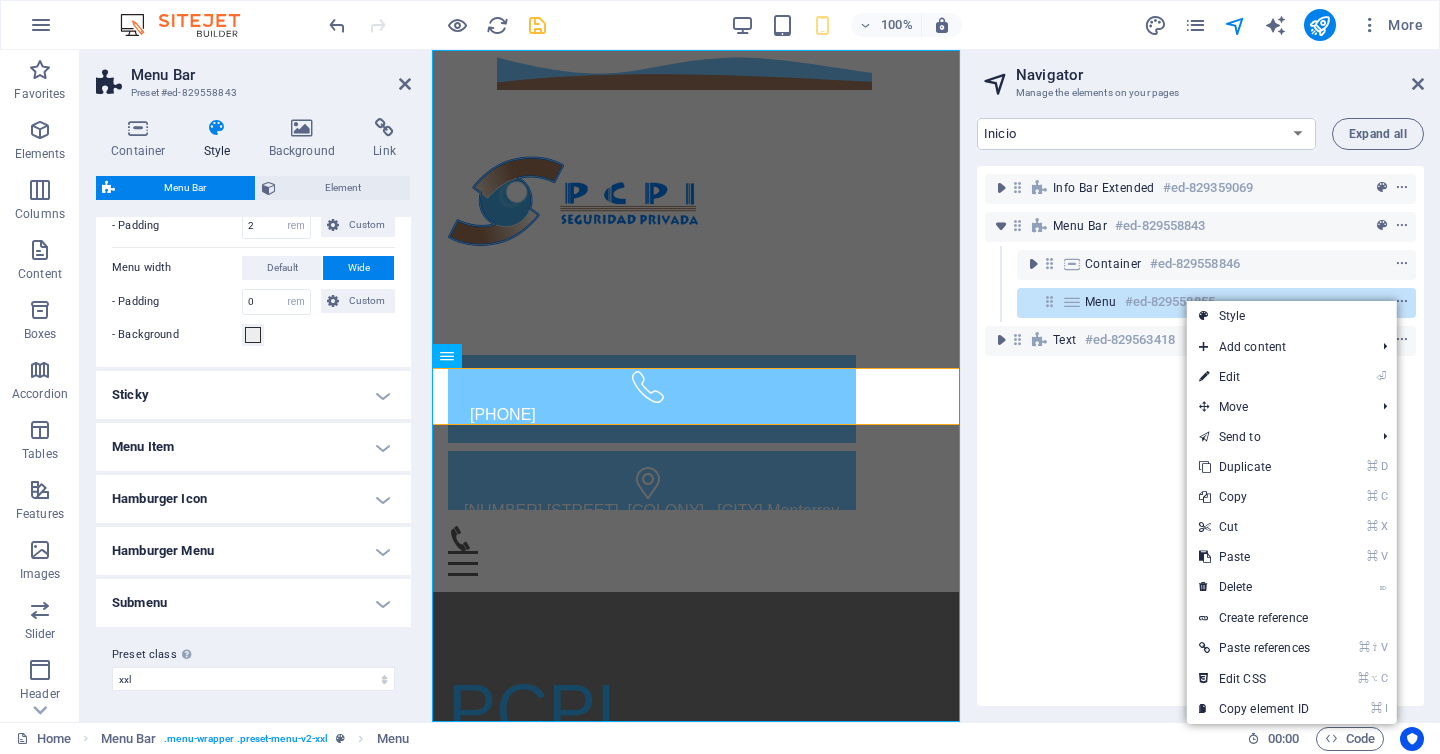 select 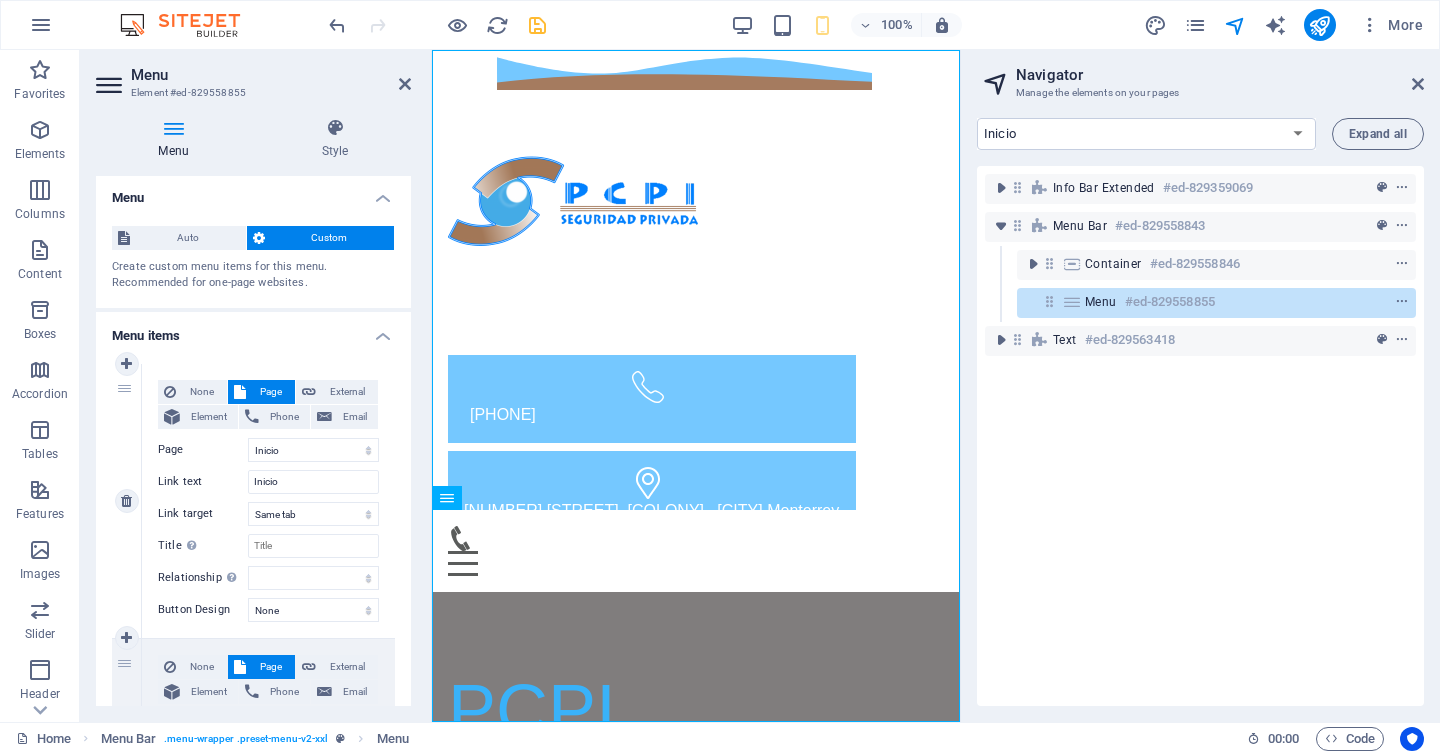 scroll, scrollTop: 0, scrollLeft: 0, axis: both 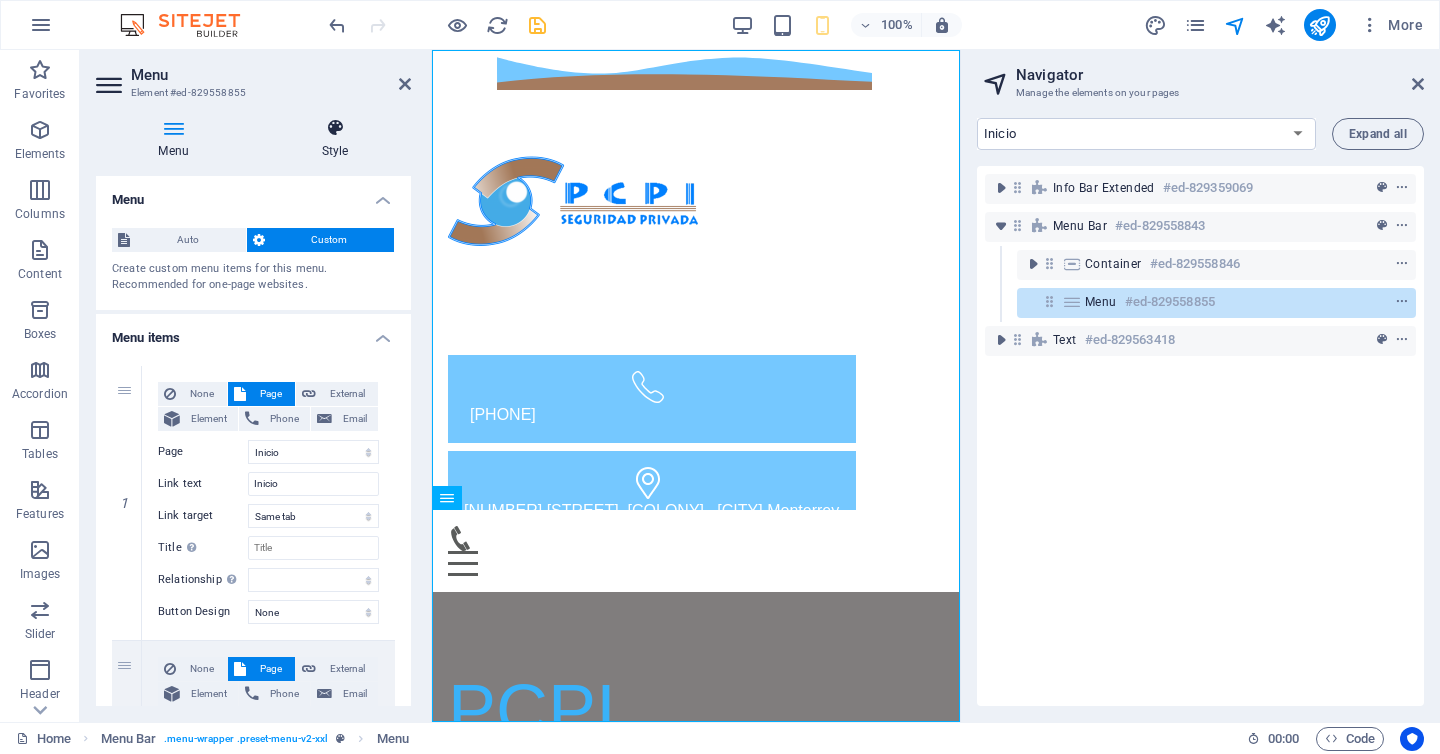 click on "Style" at bounding box center (335, 139) 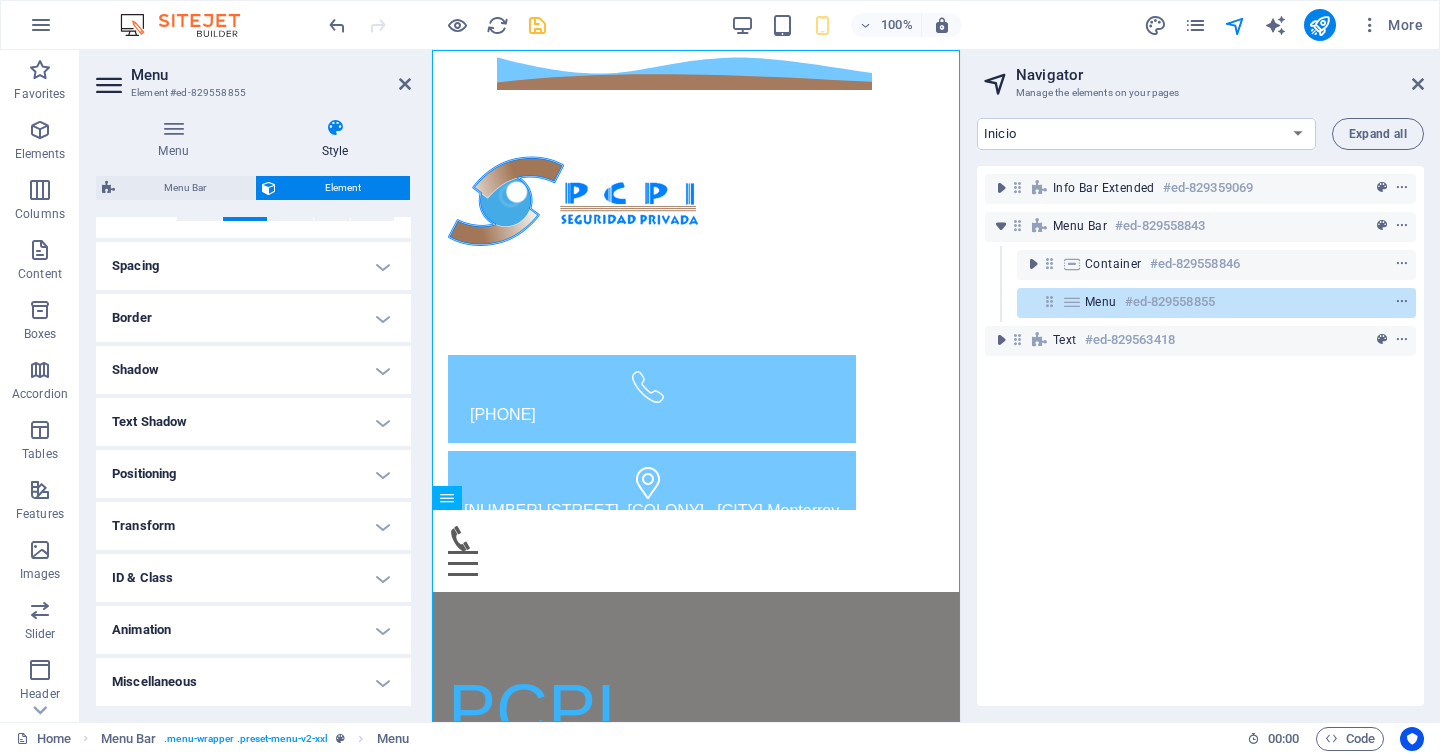 scroll, scrollTop: 0, scrollLeft: 0, axis: both 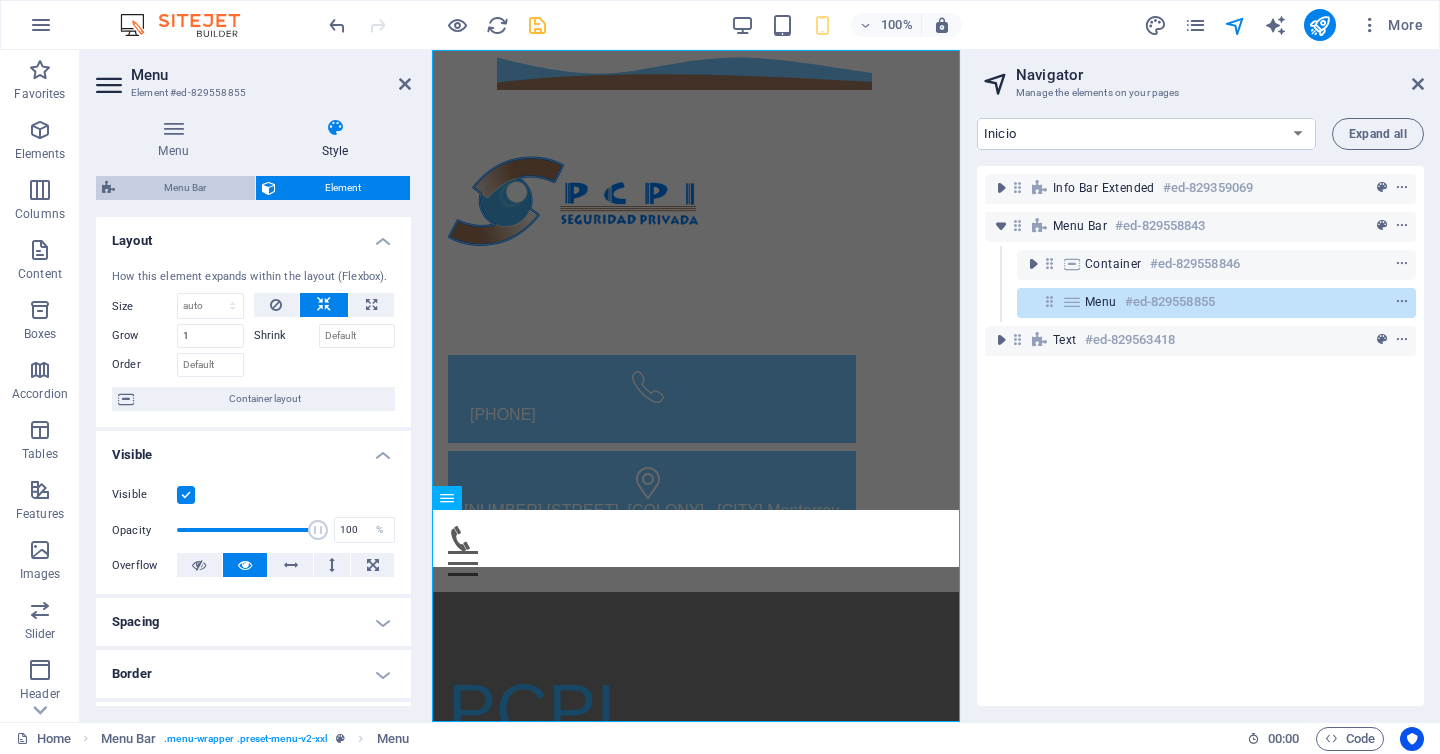 click on "Menu Bar" at bounding box center [185, 188] 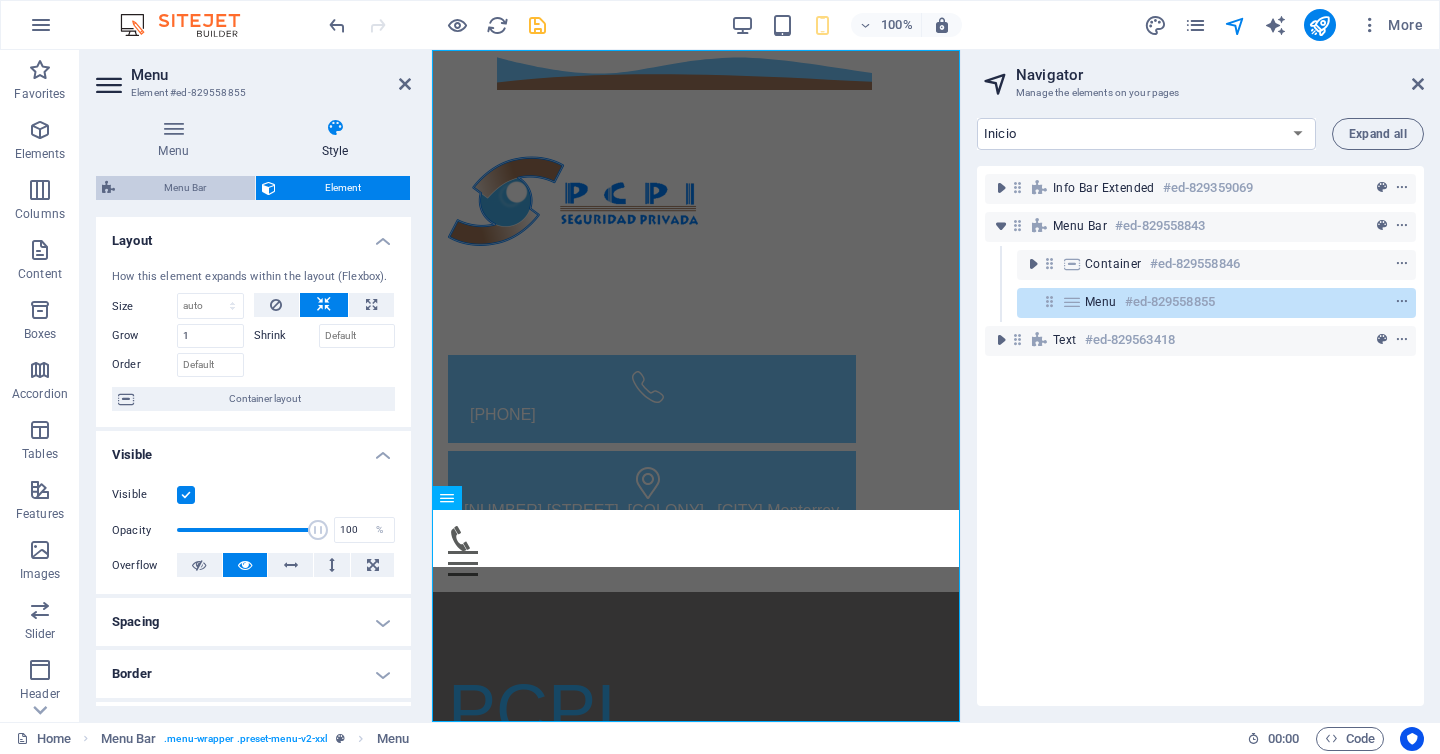 select on "rem" 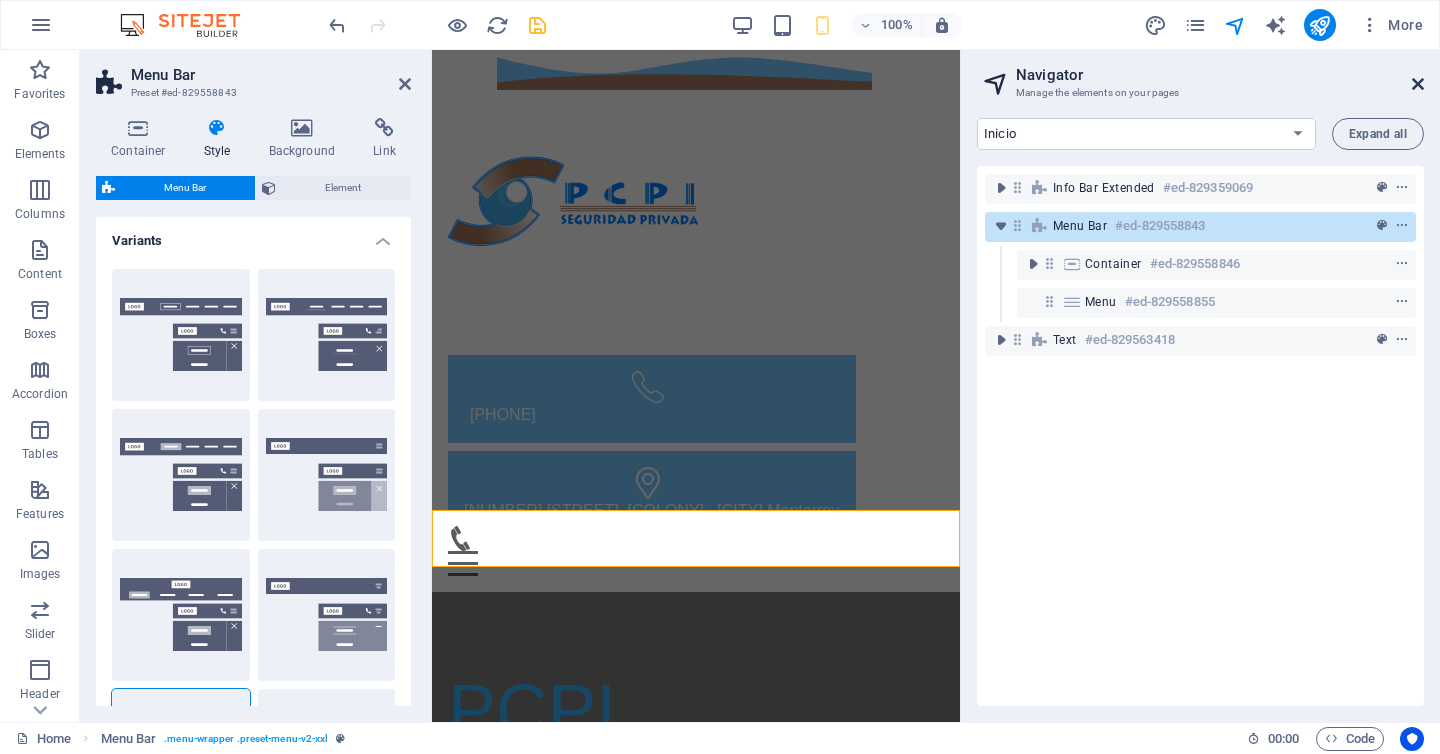 click at bounding box center [1418, 84] 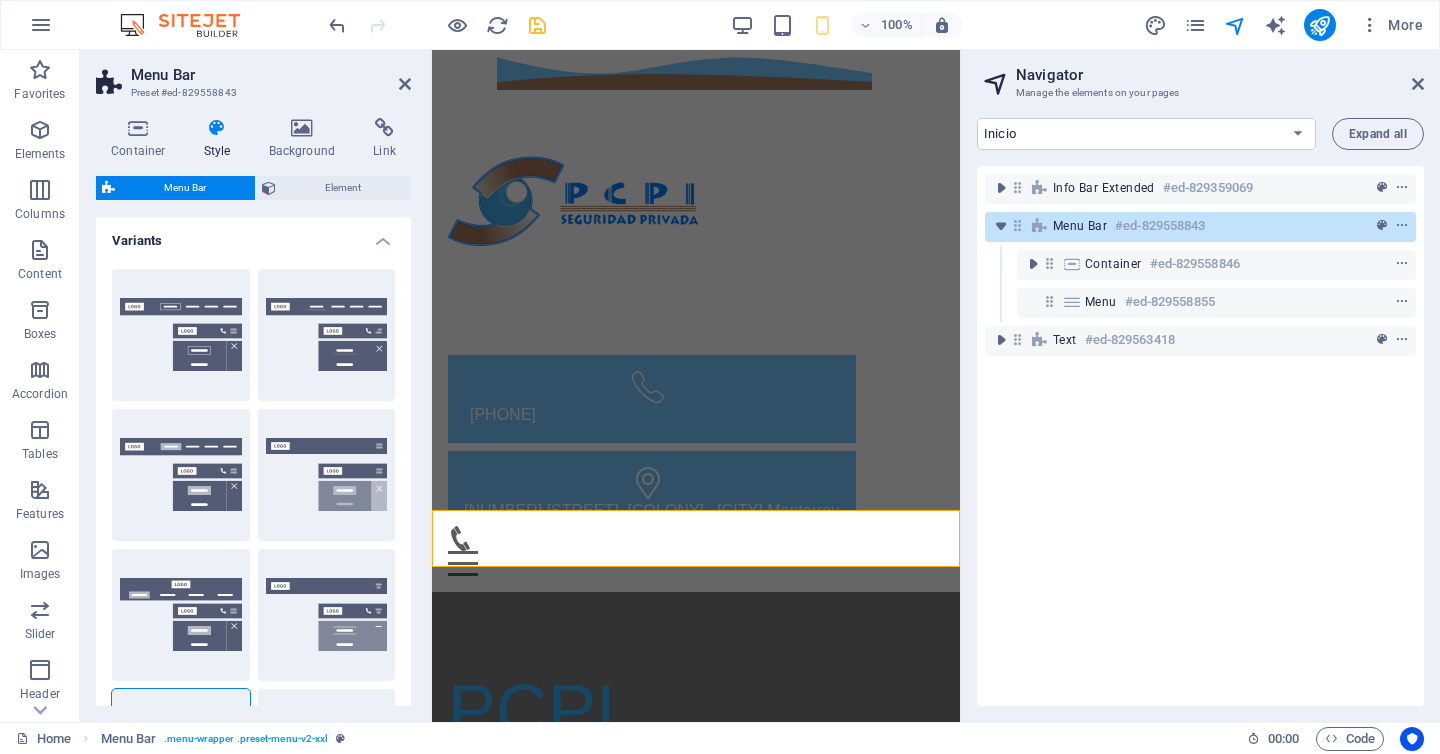 type on "0" 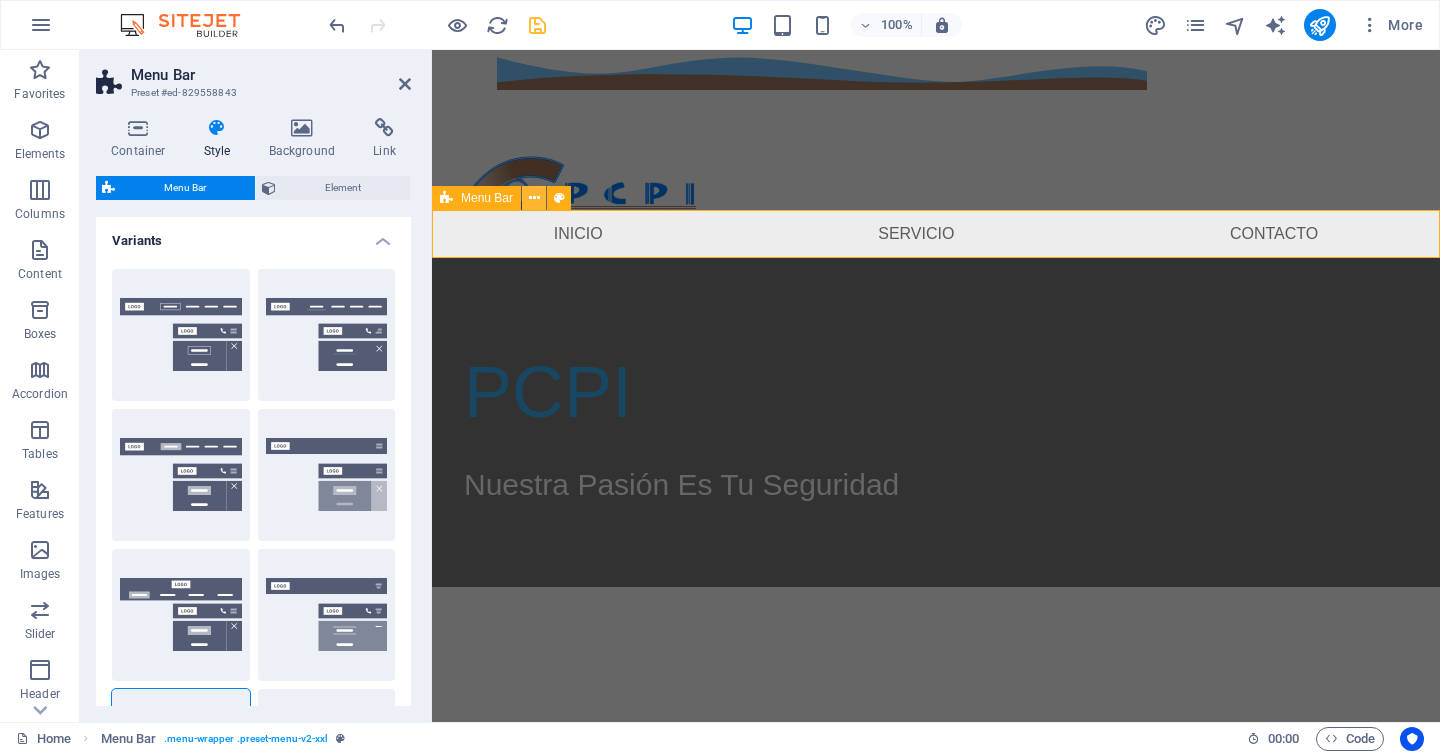click at bounding box center (534, 198) 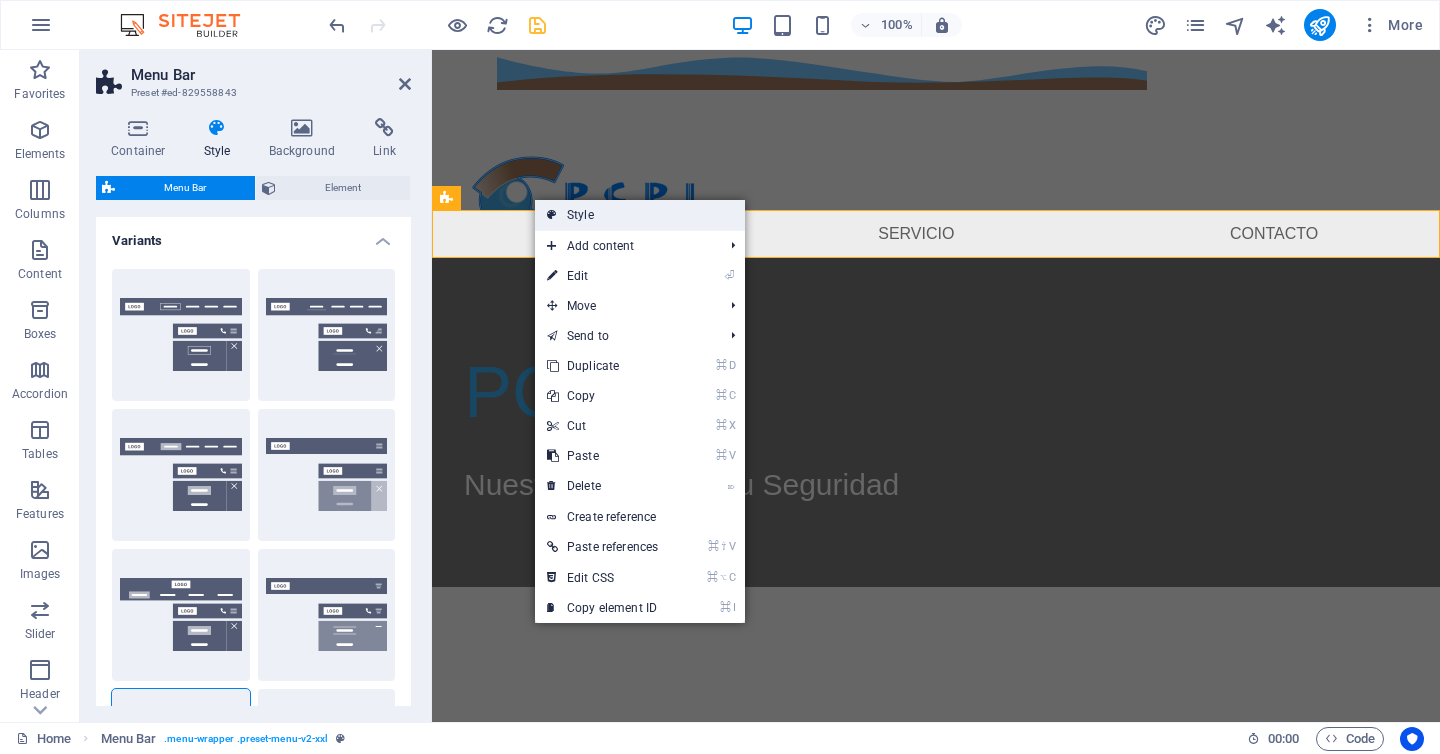 drag, startPoint x: 553, startPoint y: 206, endPoint x: 121, endPoint y: 156, distance: 434.88388 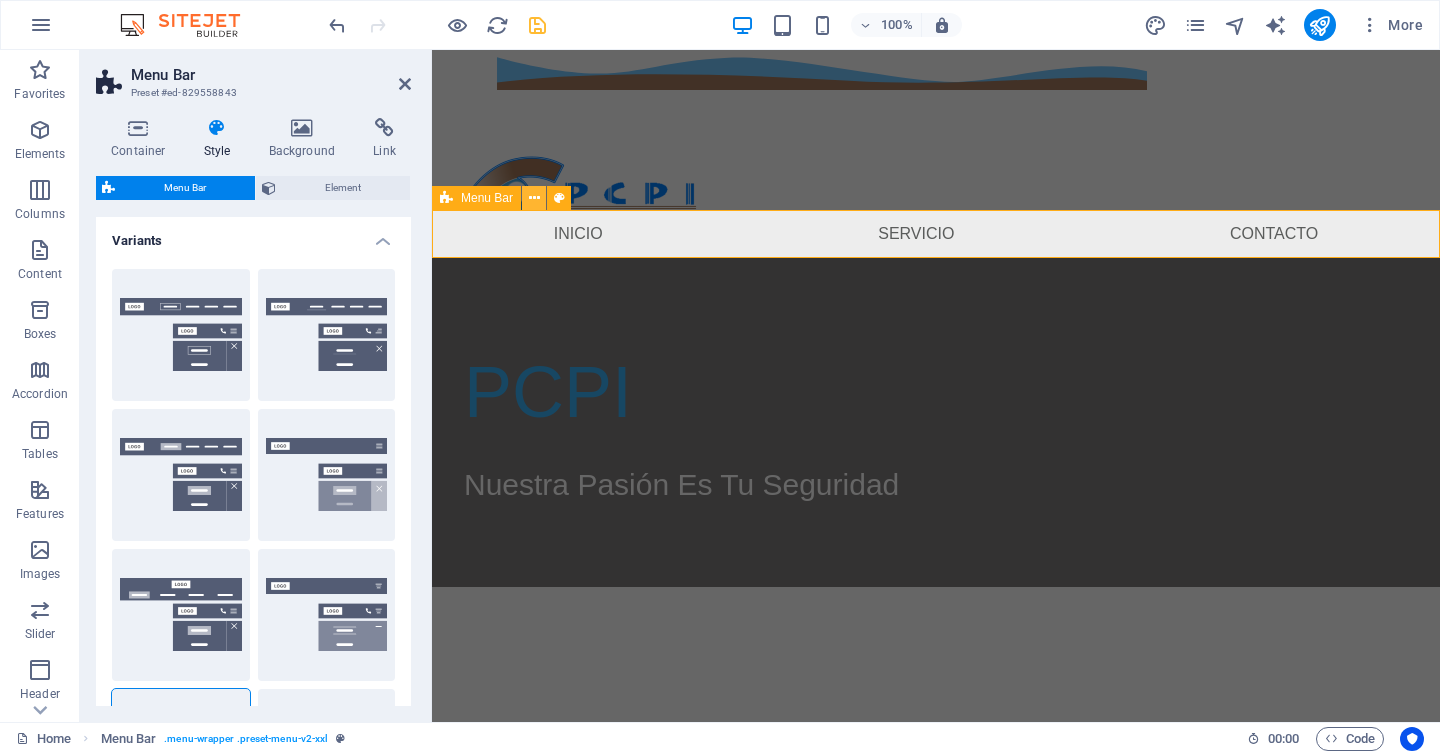 click at bounding box center [534, 198] 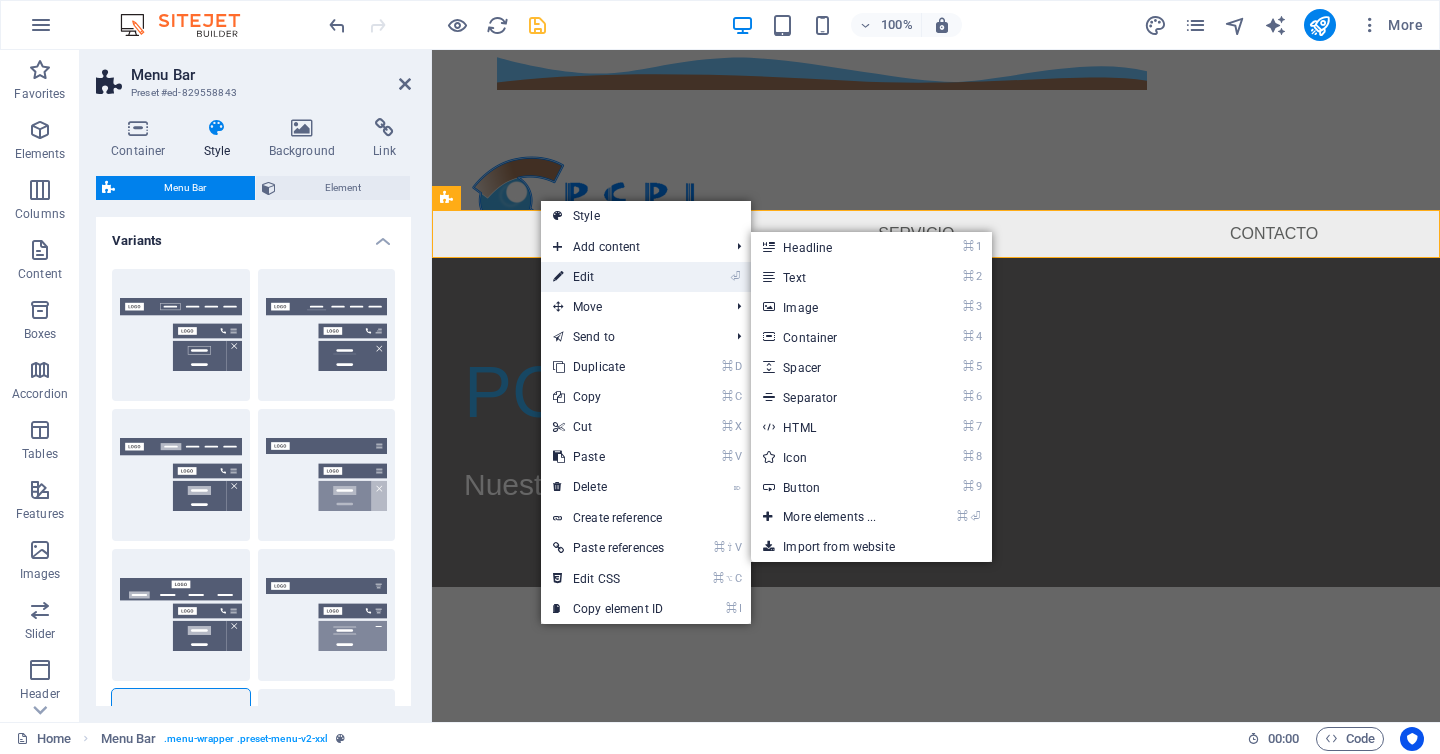 click on "⏎  Edit" at bounding box center (608, 277) 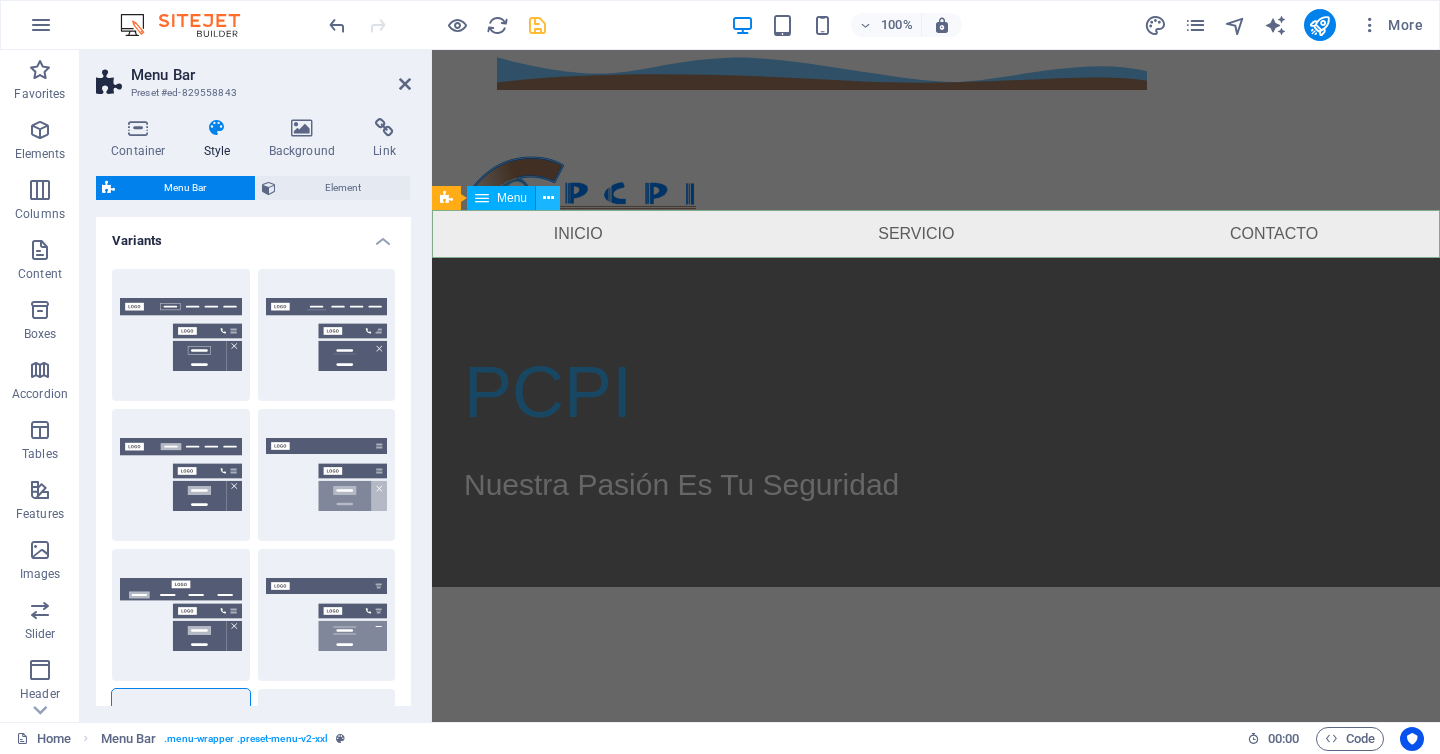 click at bounding box center [548, 198] 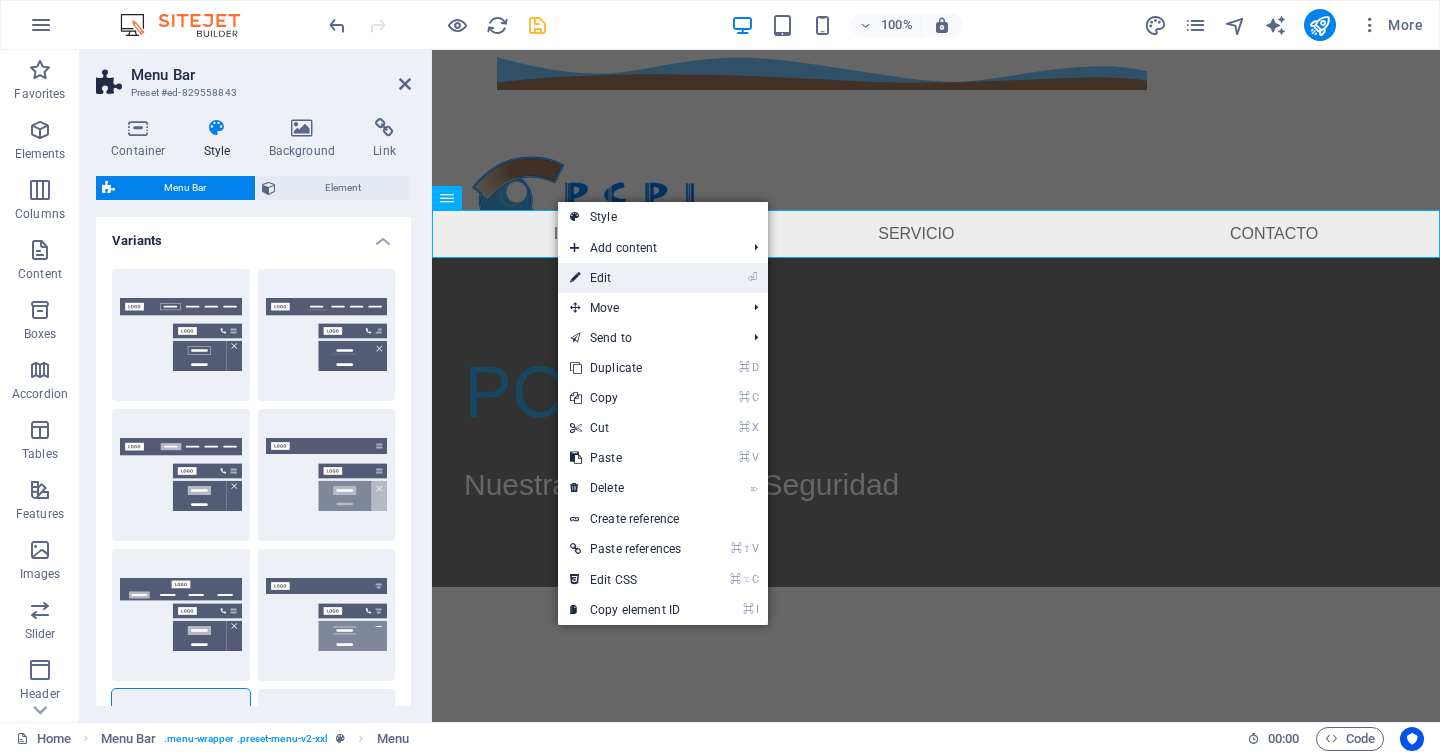 click on "⏎  Edit" at bounding box center [625, 278] 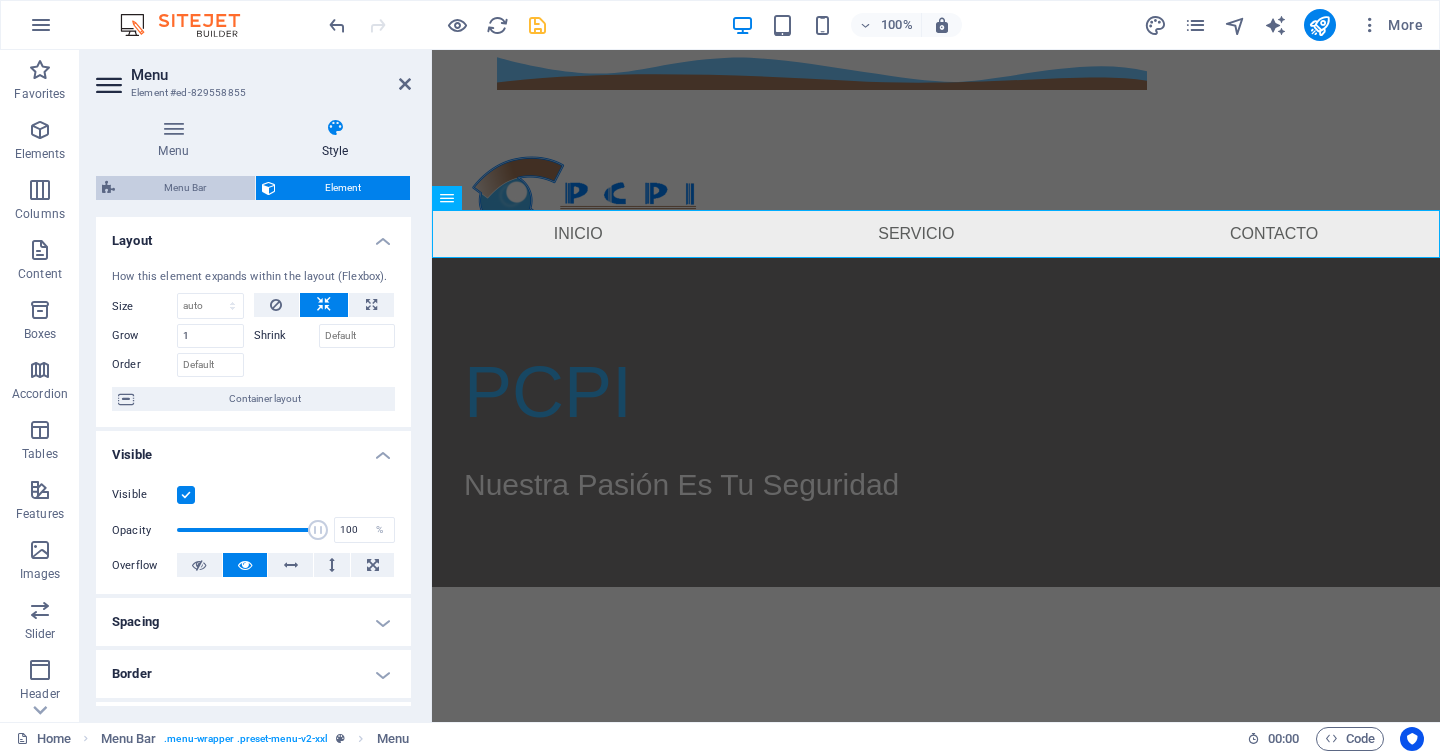 click on "Menu Bar" at bounding box center [185, 188] 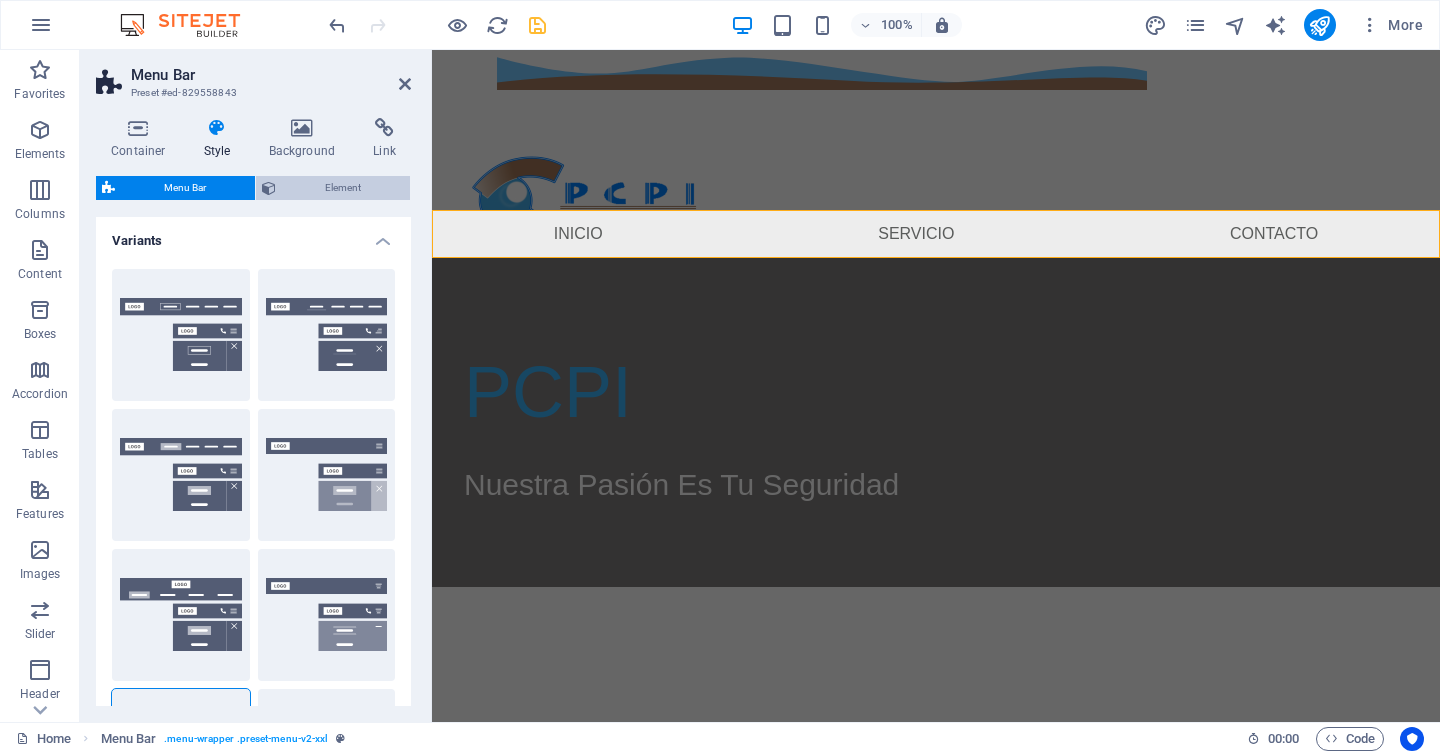 click on "Element" at bounding box center [343, 188] 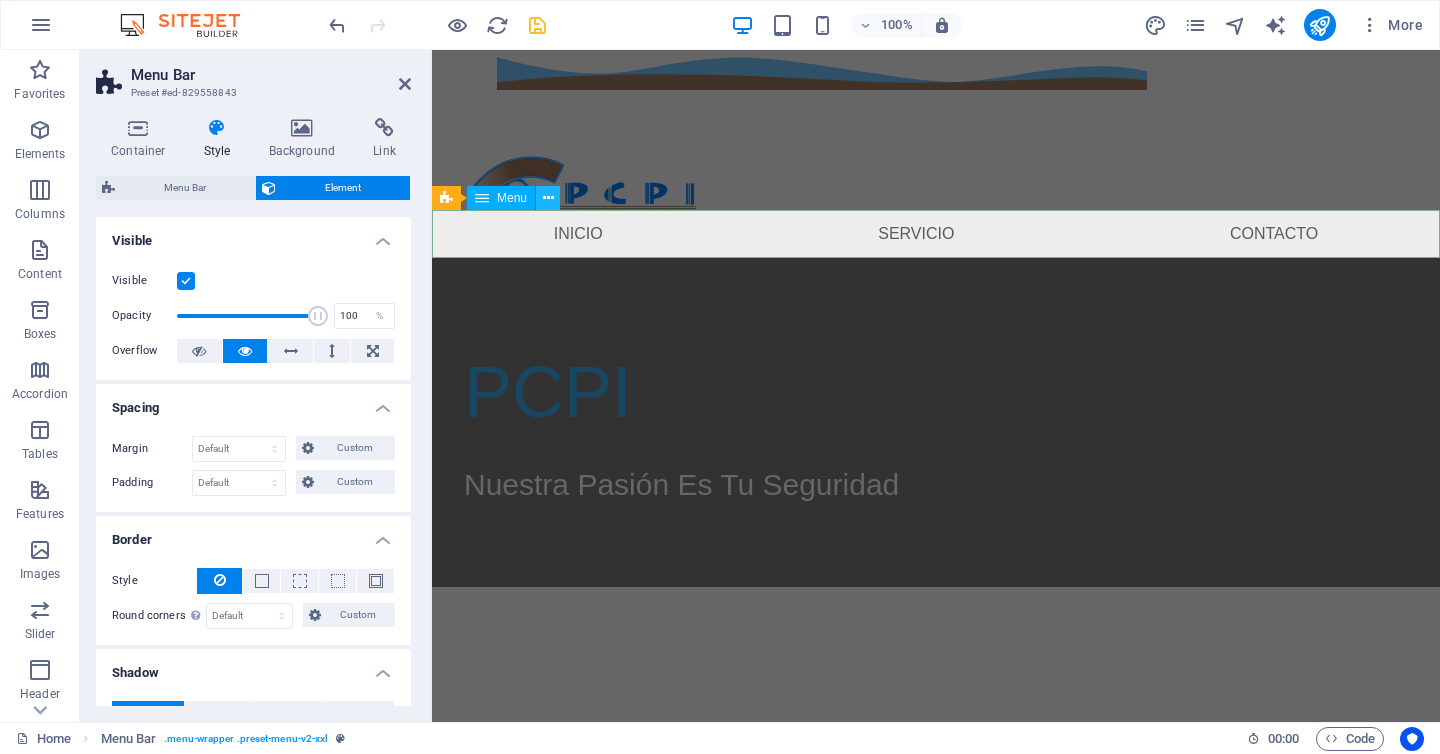 click at bounding box center [548, 198] 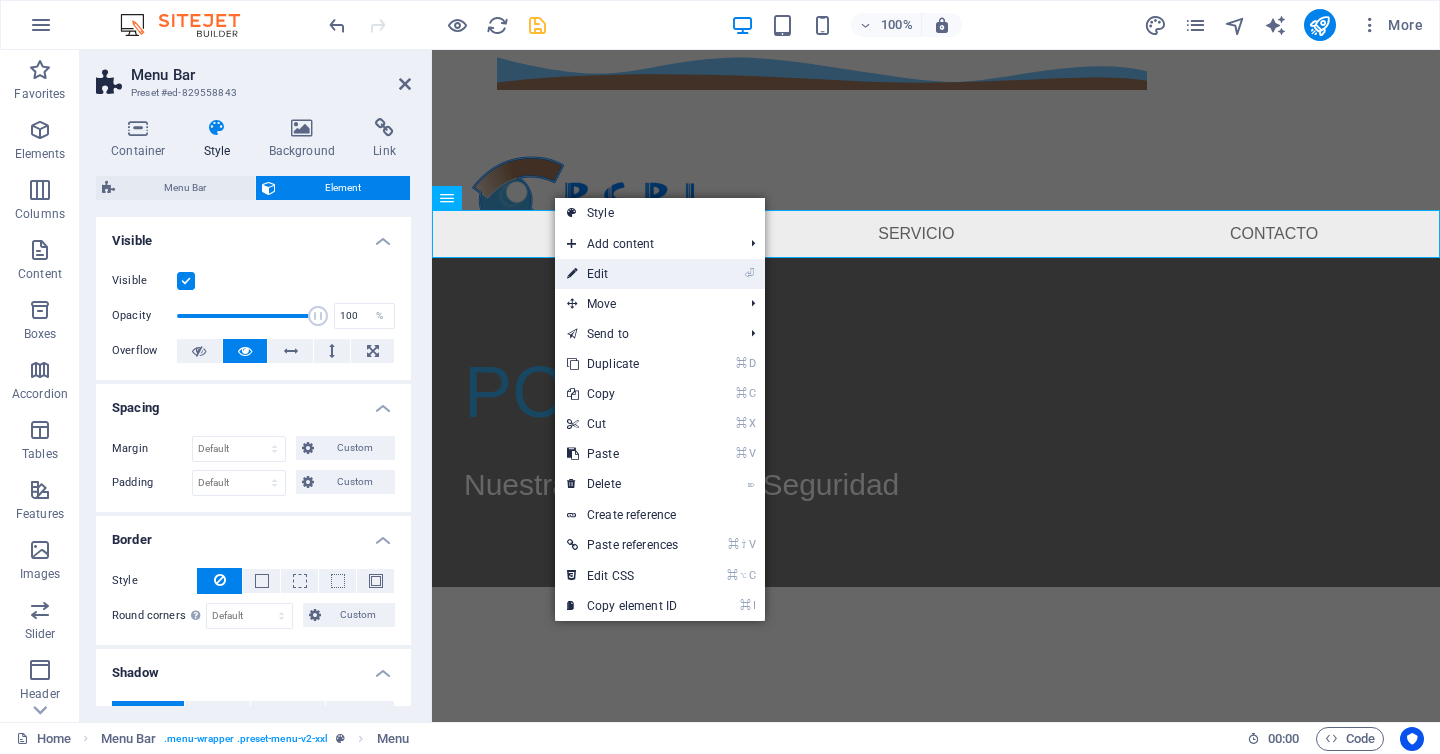 drag, startPoint x: 629, startPoint y: 279, endPoint x: 196, endPoint y: 229, distance: 435.8773 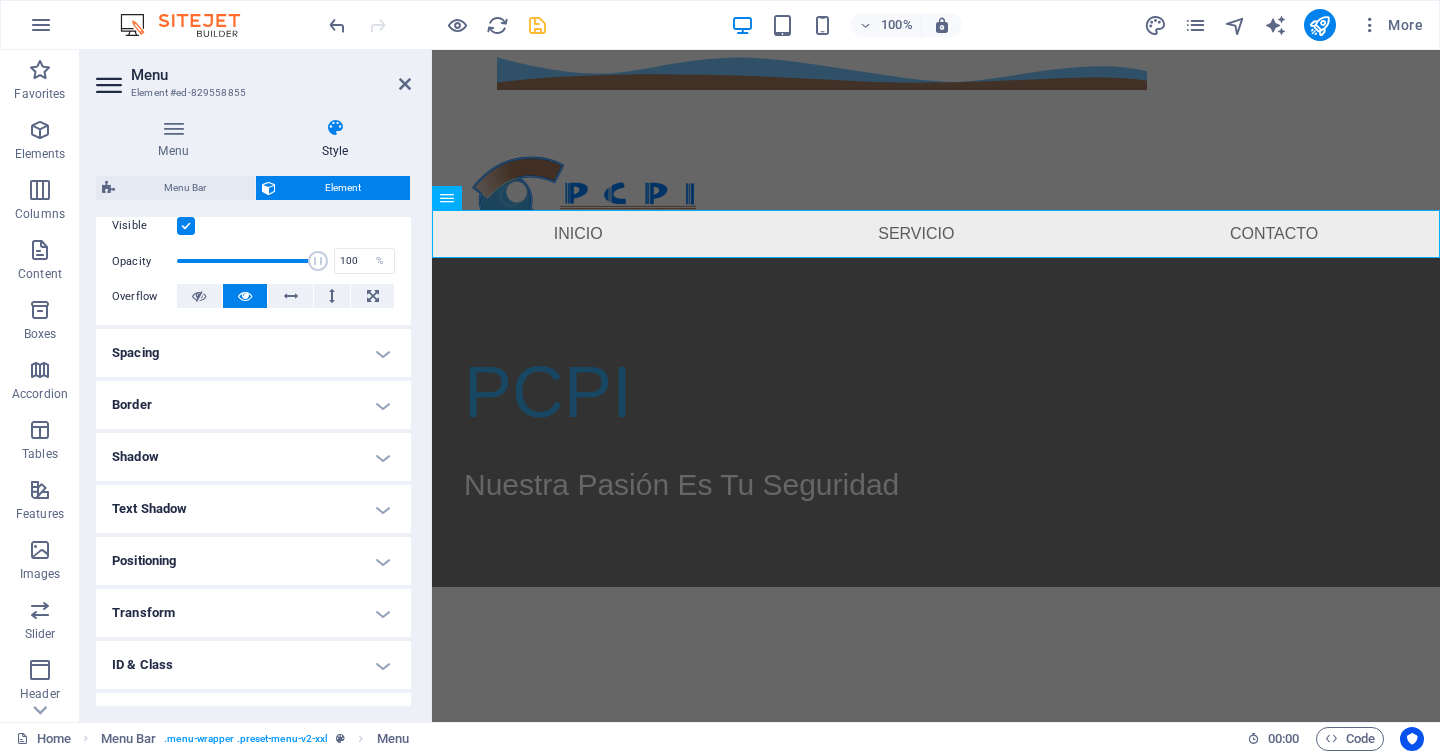 scroll, scrollTop: 0, scrollLeft: 0, axis: both 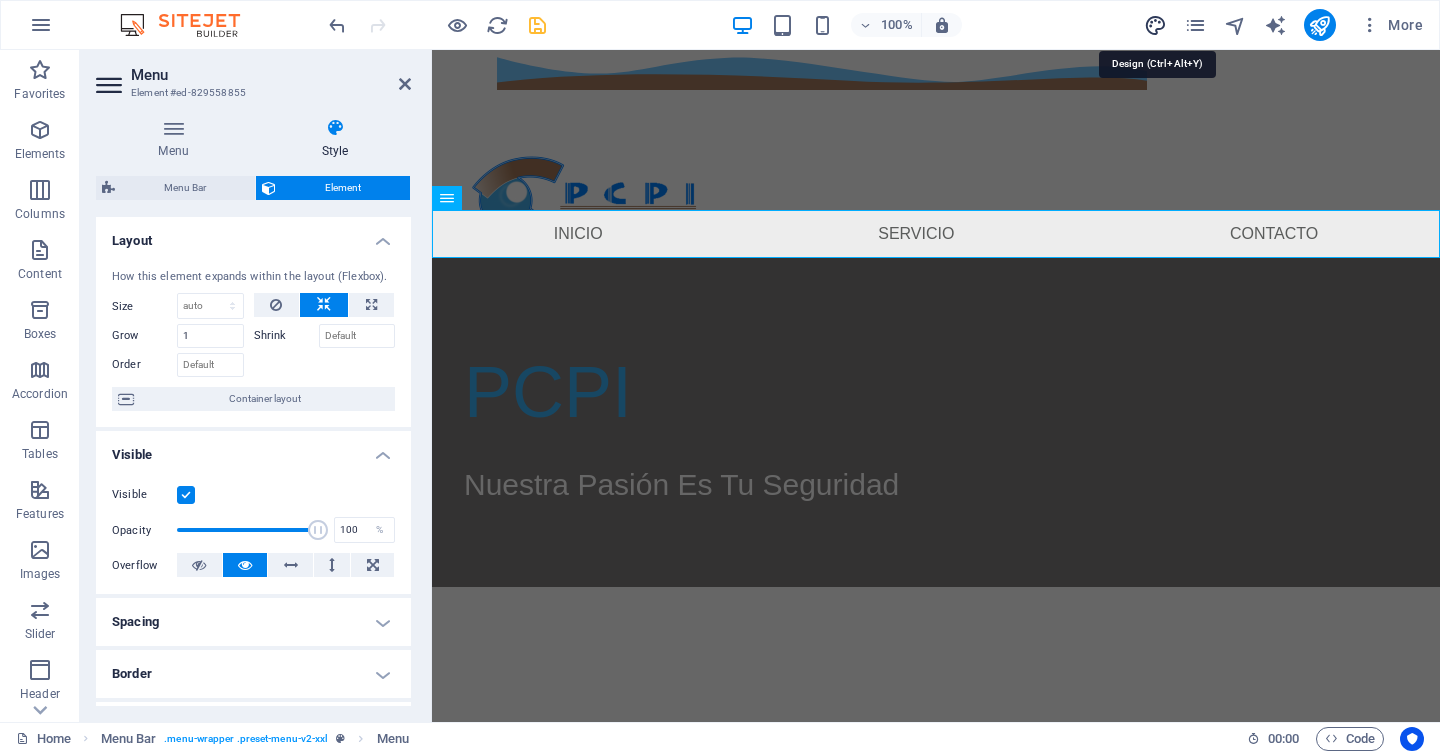 click at bounding box center [1155, 25] 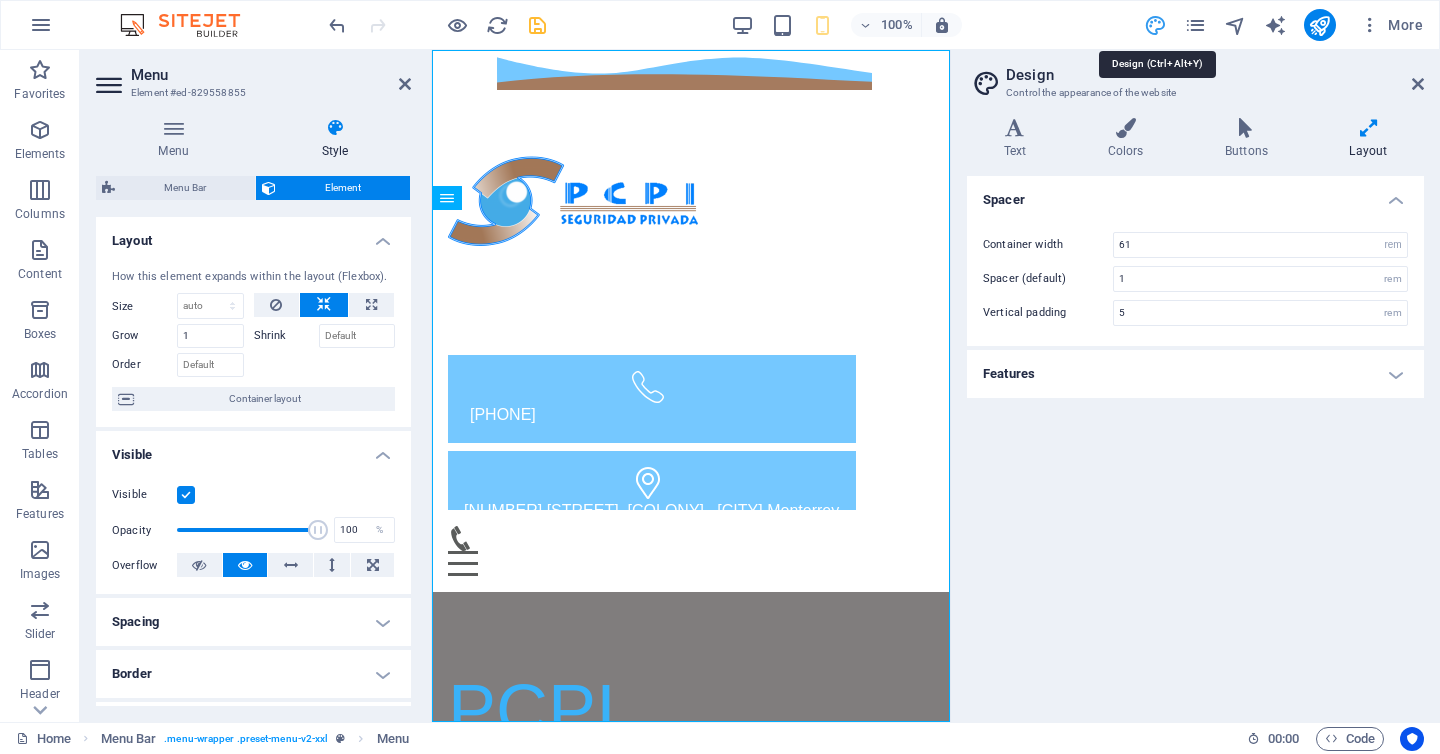 type on "4" 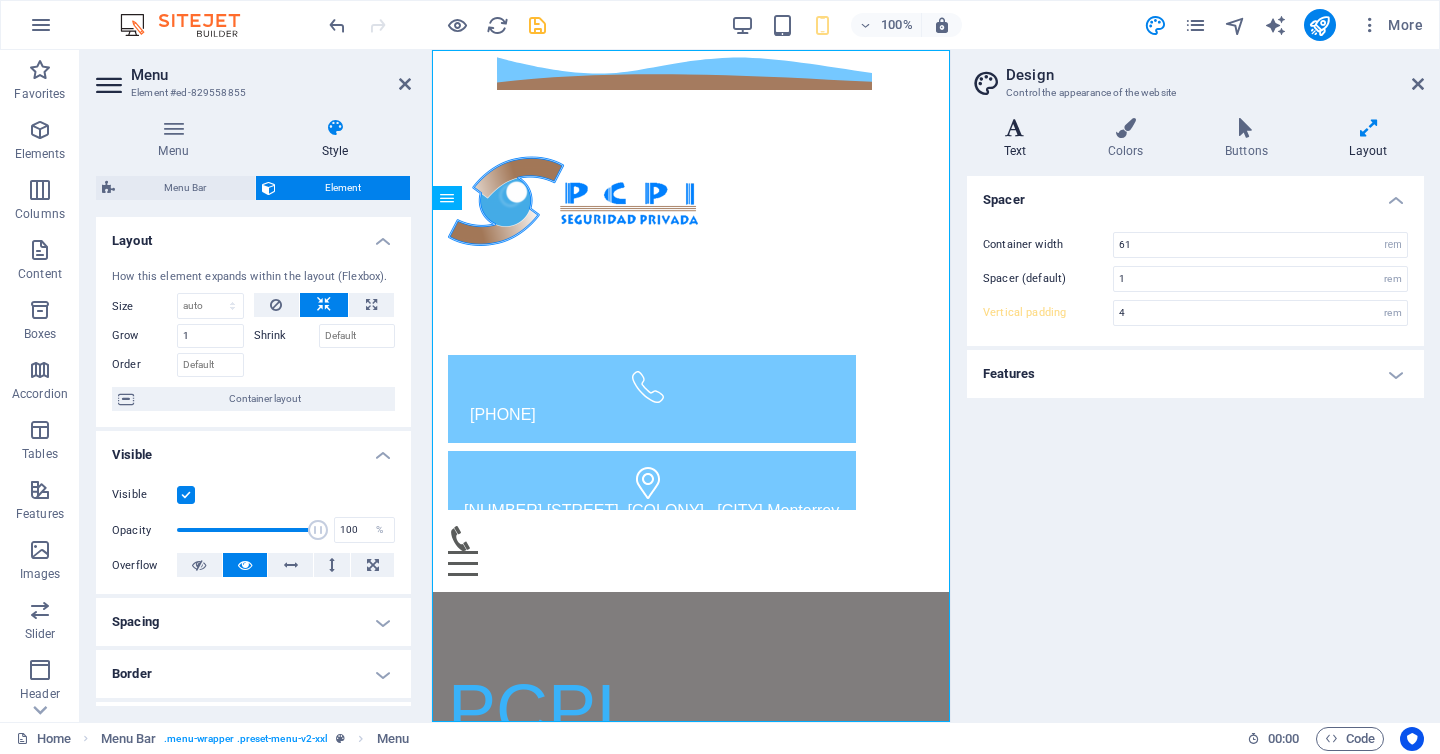 click at bounding box center [1015, 128] 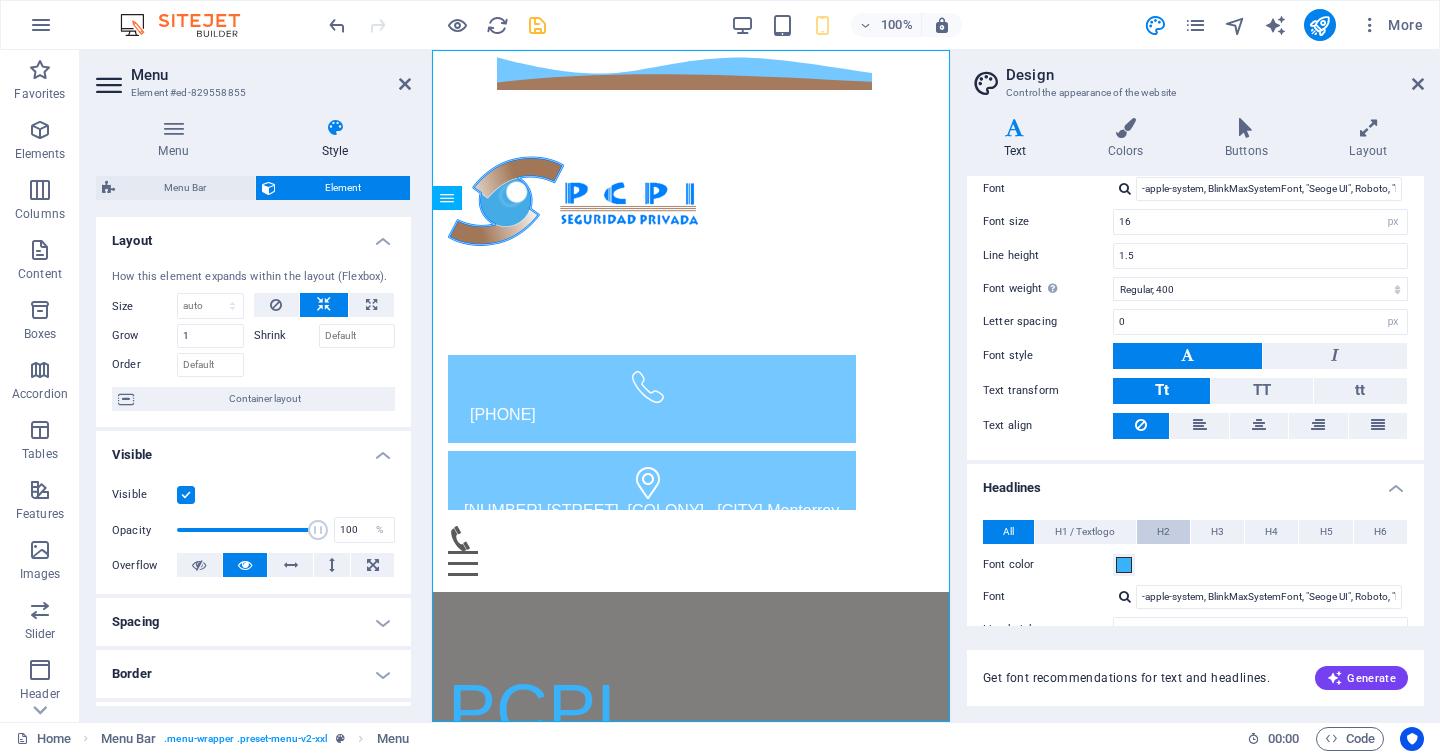 scroll, scrollTop: 235, scrollLeft: 0, axis: vertical 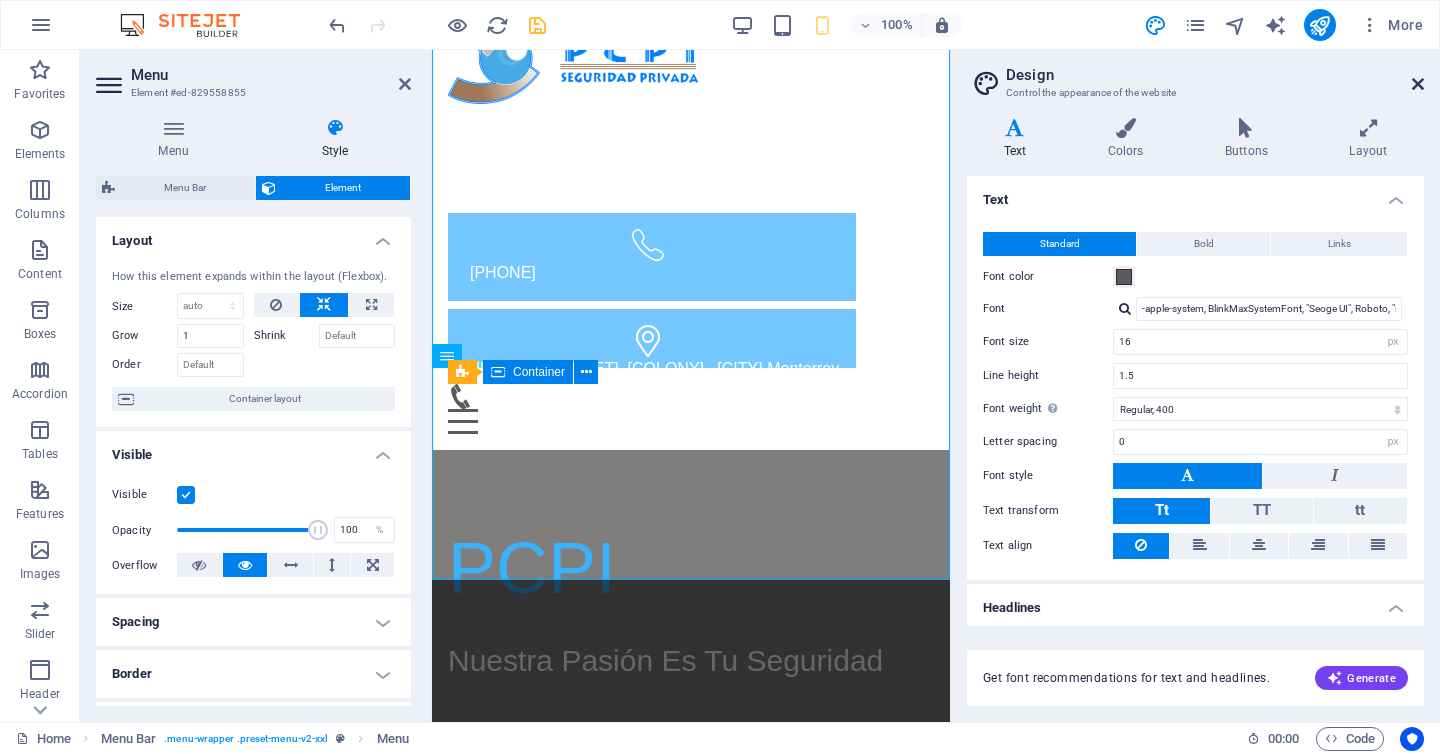 click at bounding box center (1418, 84) 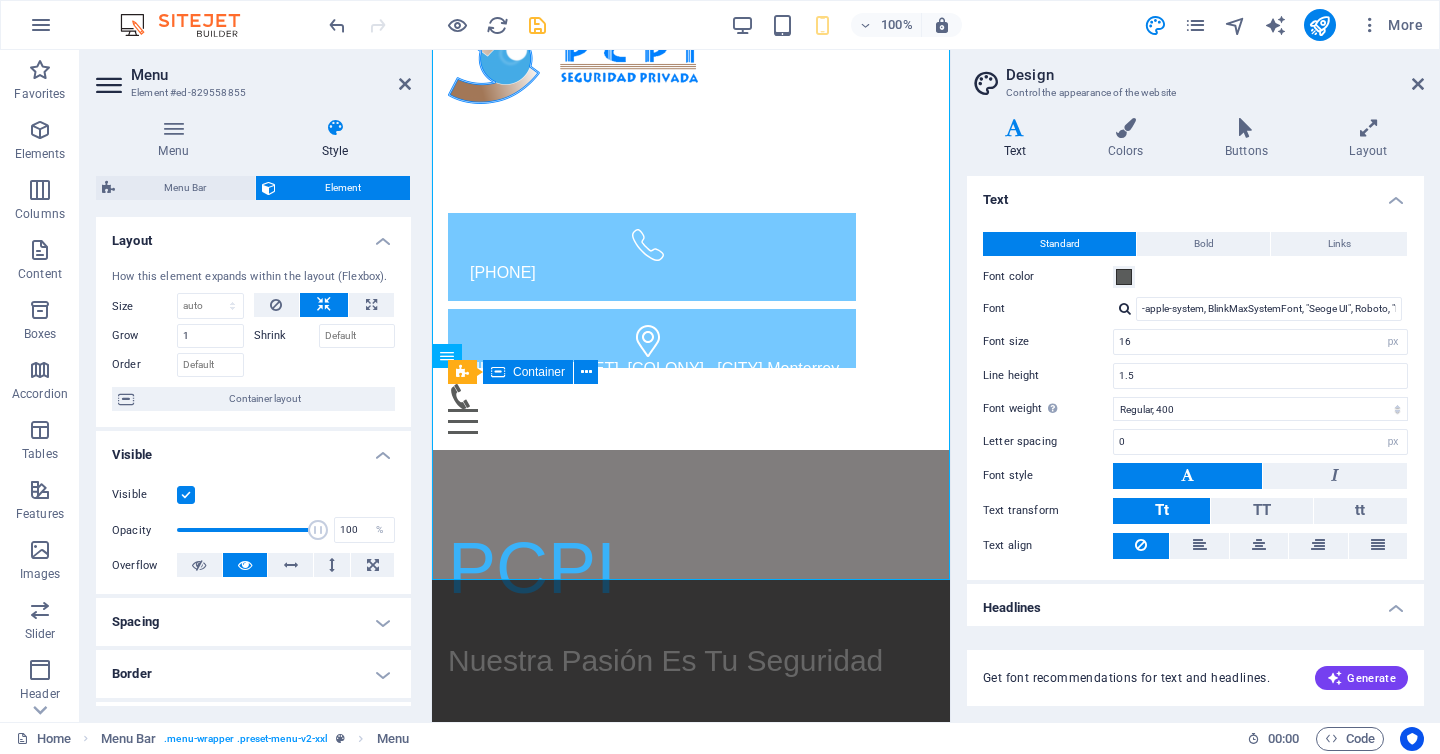 scroll, scrollTop: 0, scrollLeft: 0, axis: both 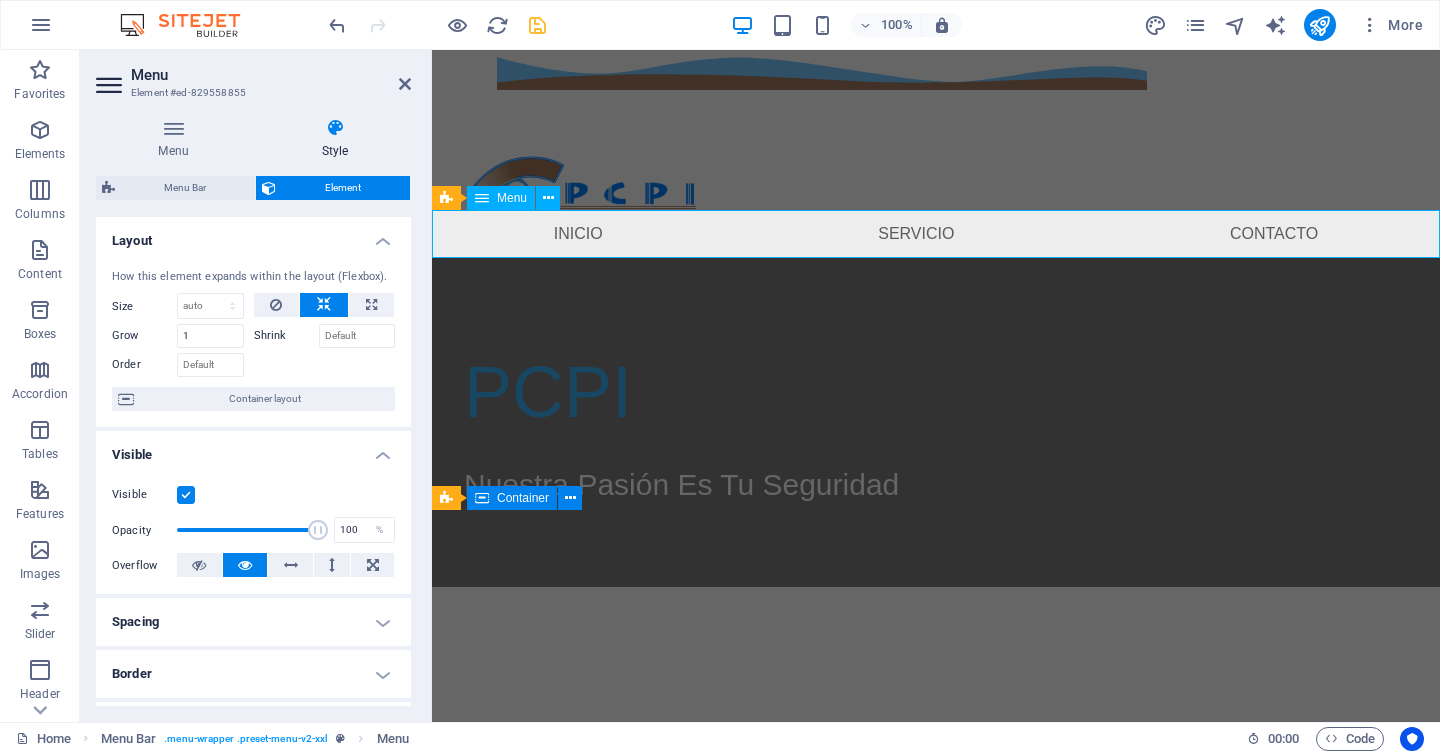 click on "Inicio Servicio Contacto" at bounding box center (936, 234) 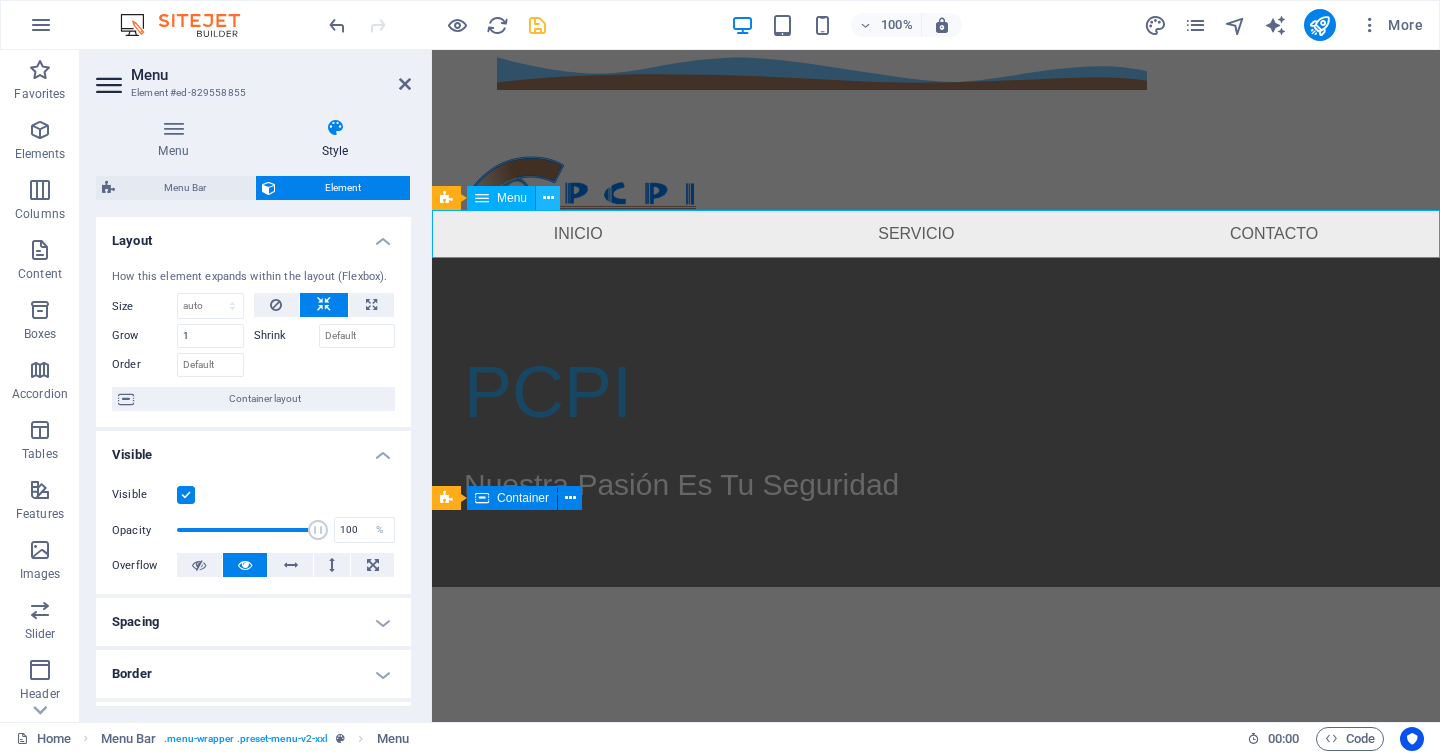 click at bounding box center [548, 198] 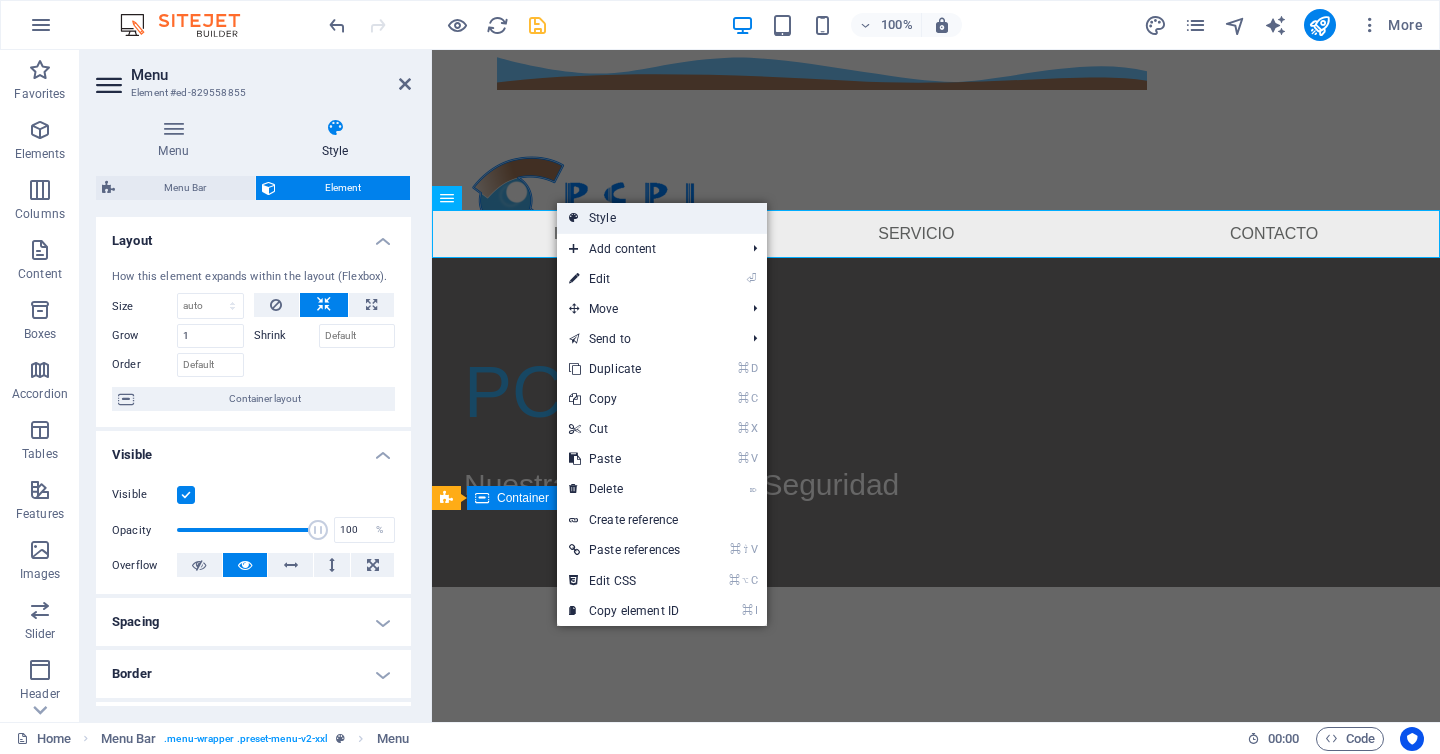 click on "Style" at bounding box center (662, 218) 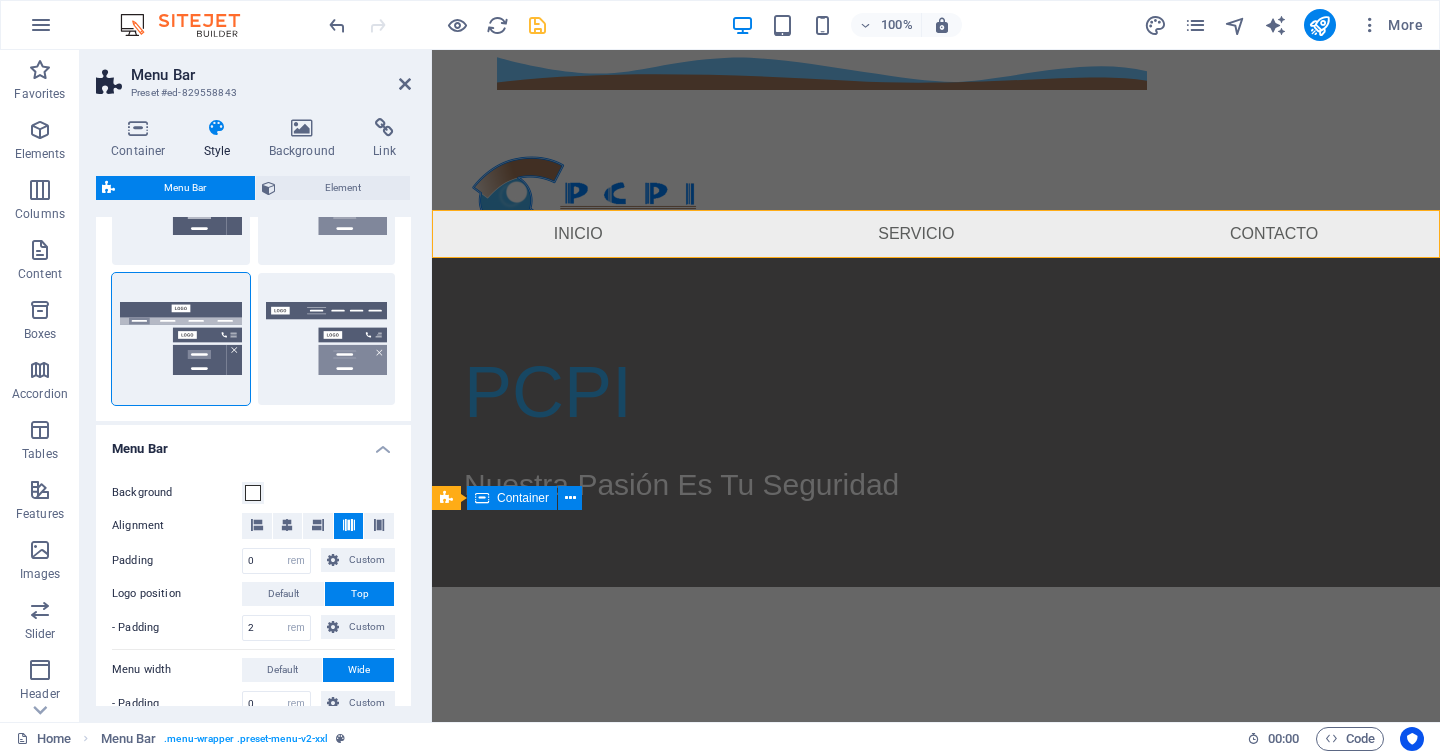 scroll, scrollTop: 417, scrollLeft: 0, axis: vertical 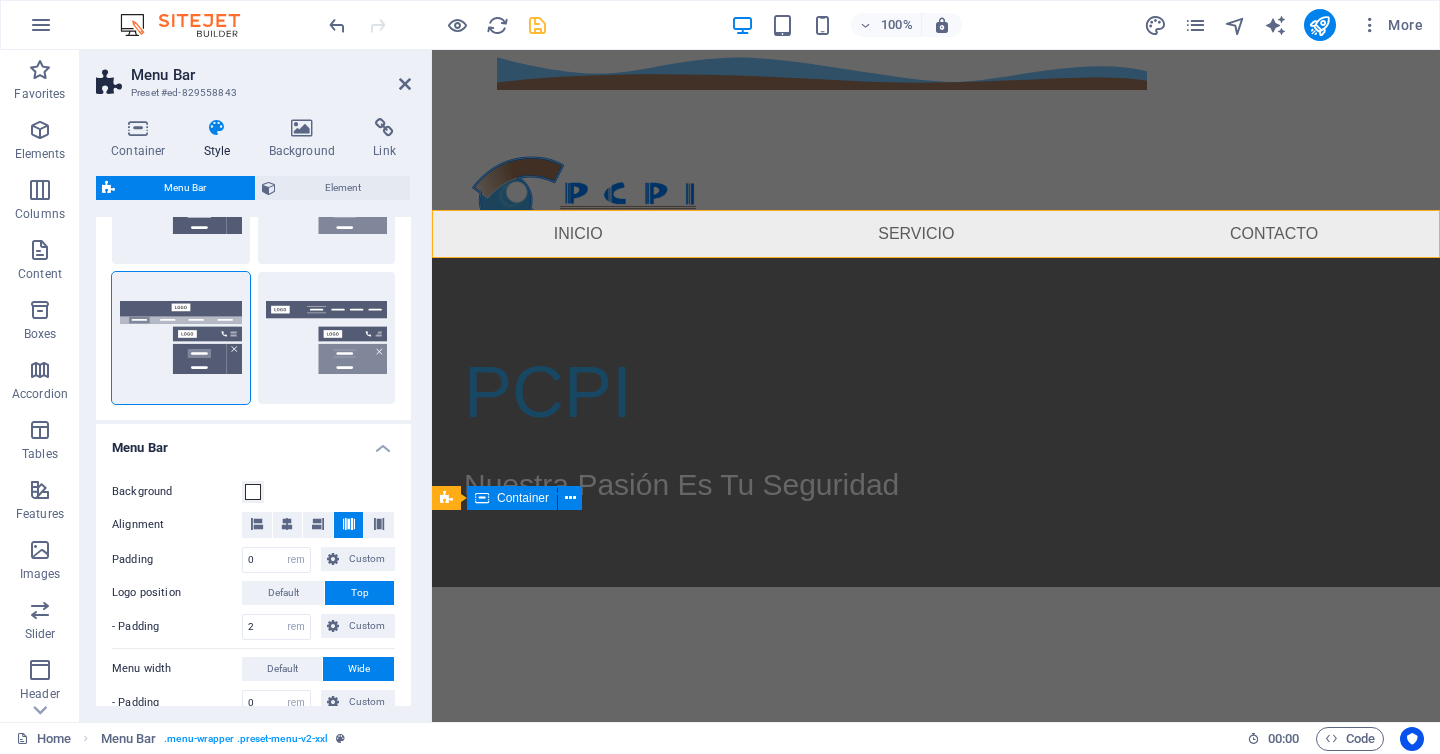 click on "Menu Bar" at bounding box center (253, 442) 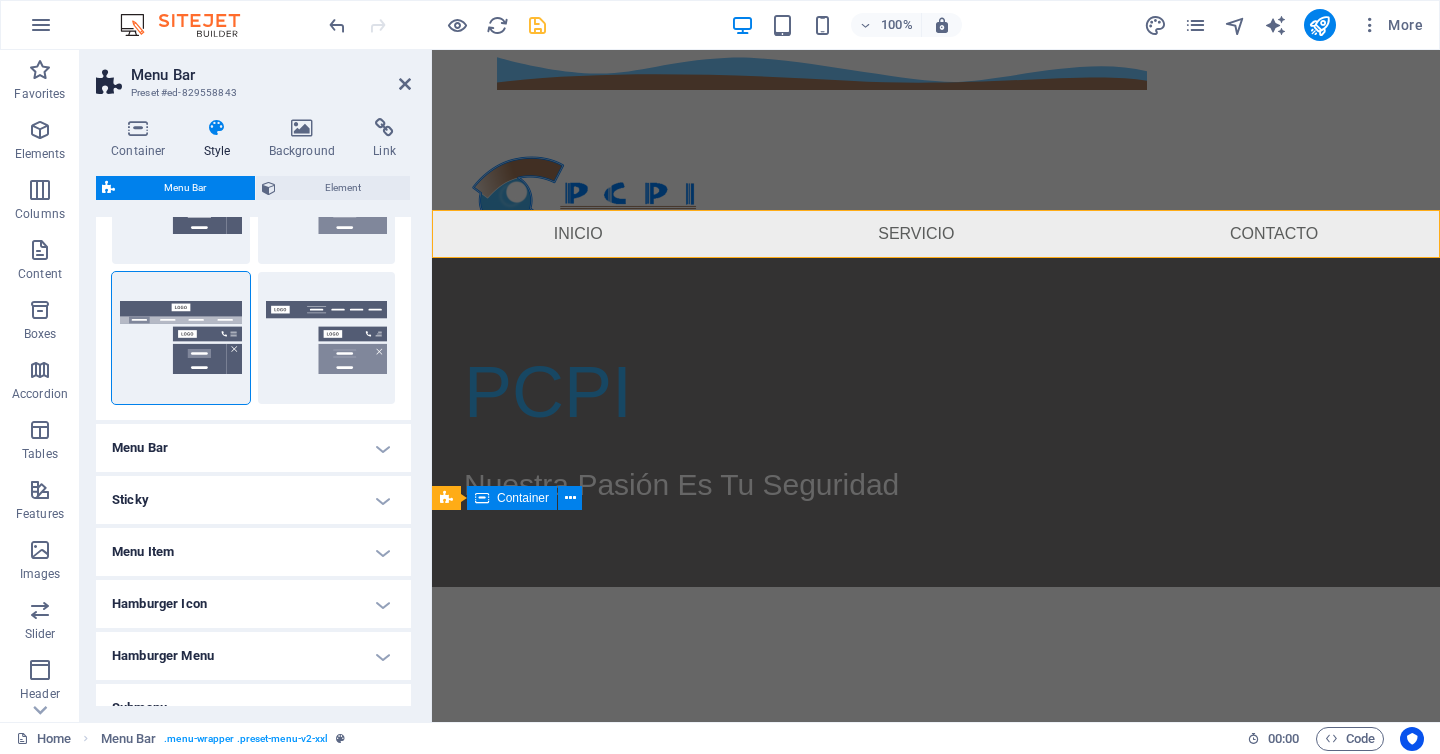 click on "Menu Bar" at bounding box center (253, 448) 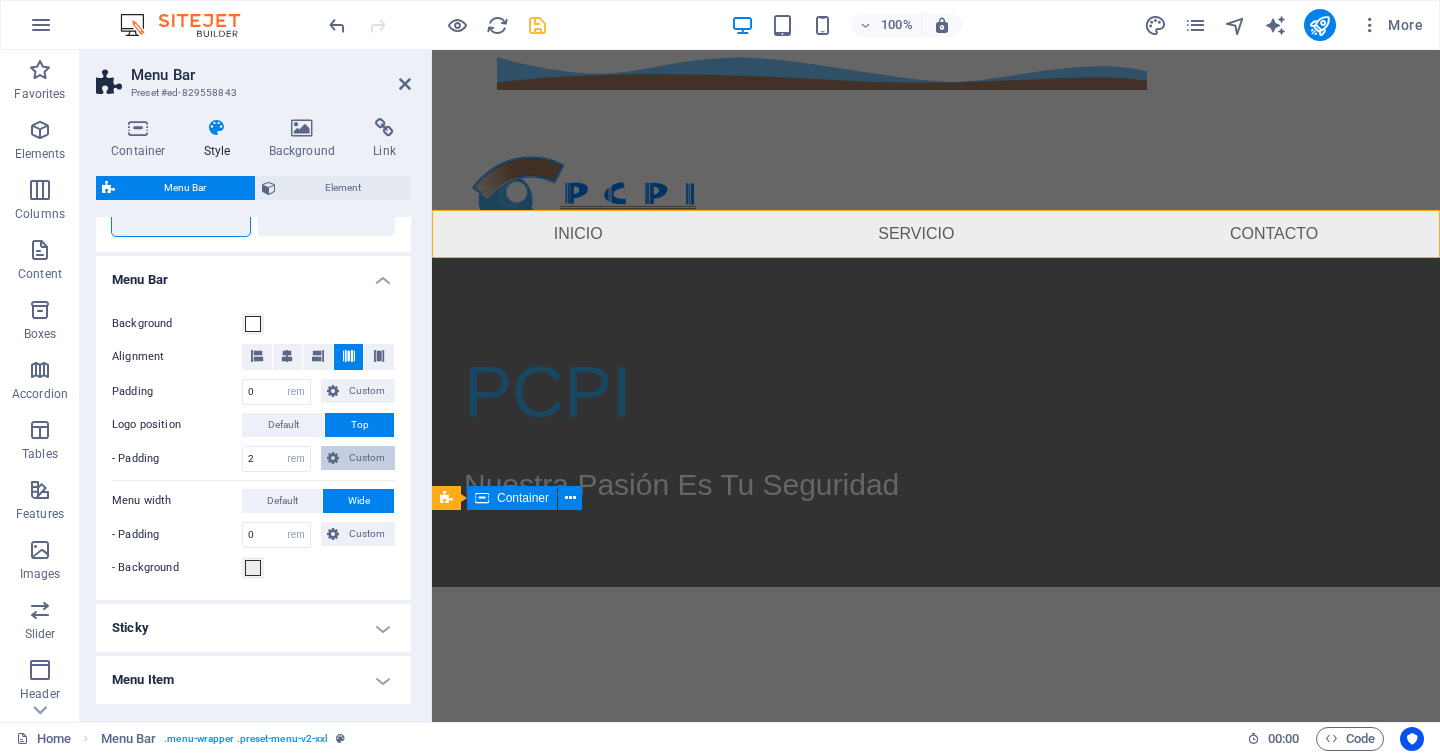 scroll, scrollTop: 586, scrollLeft: 0, axis: vertical 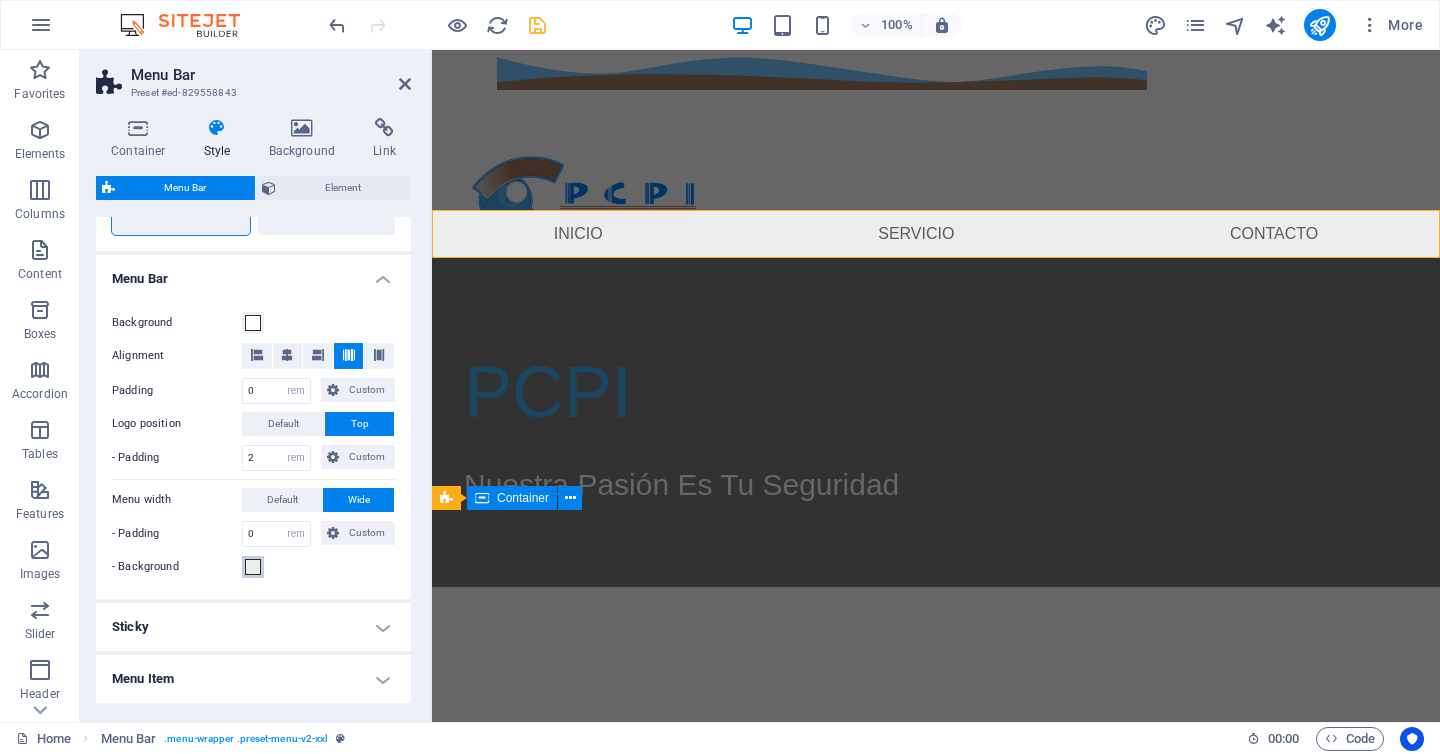 click at bounding box center (253, 567) 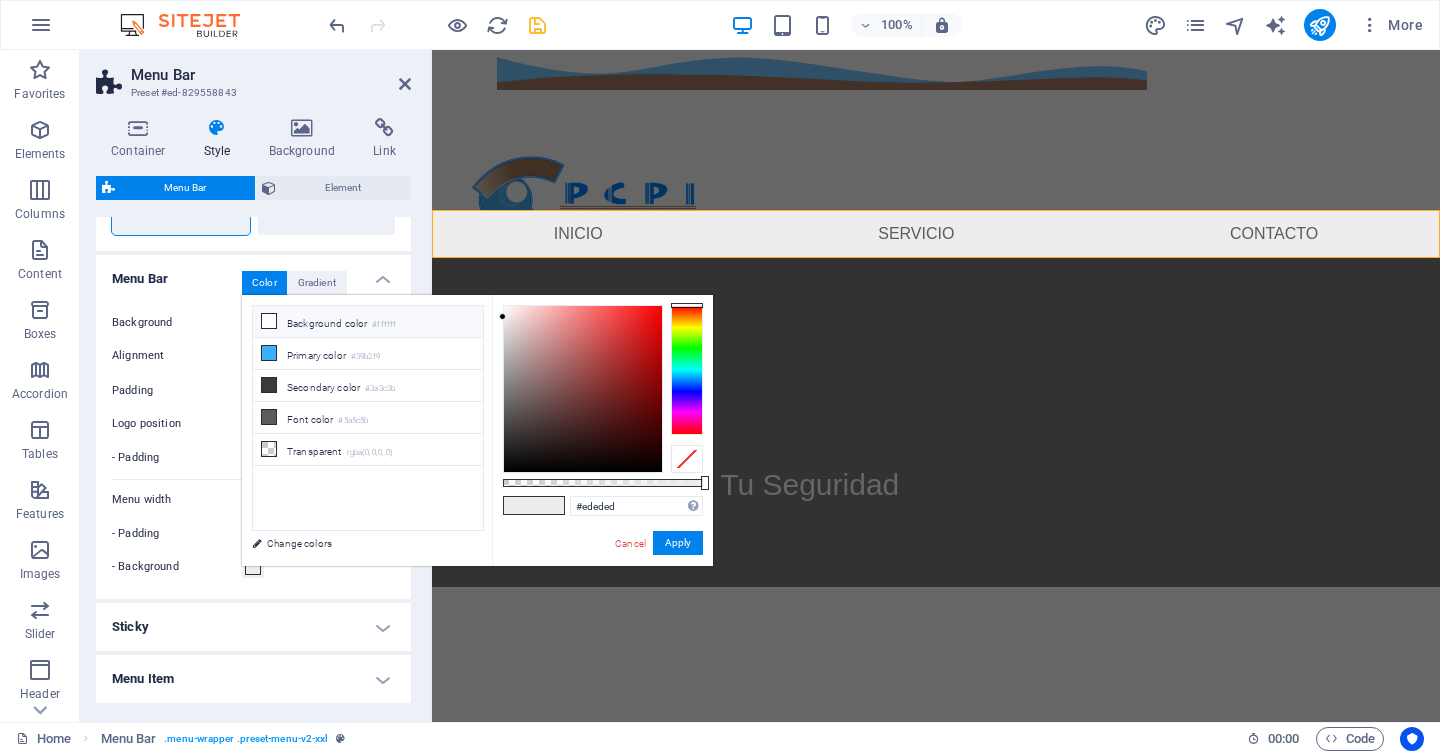 click at bounding box center [269, 321] 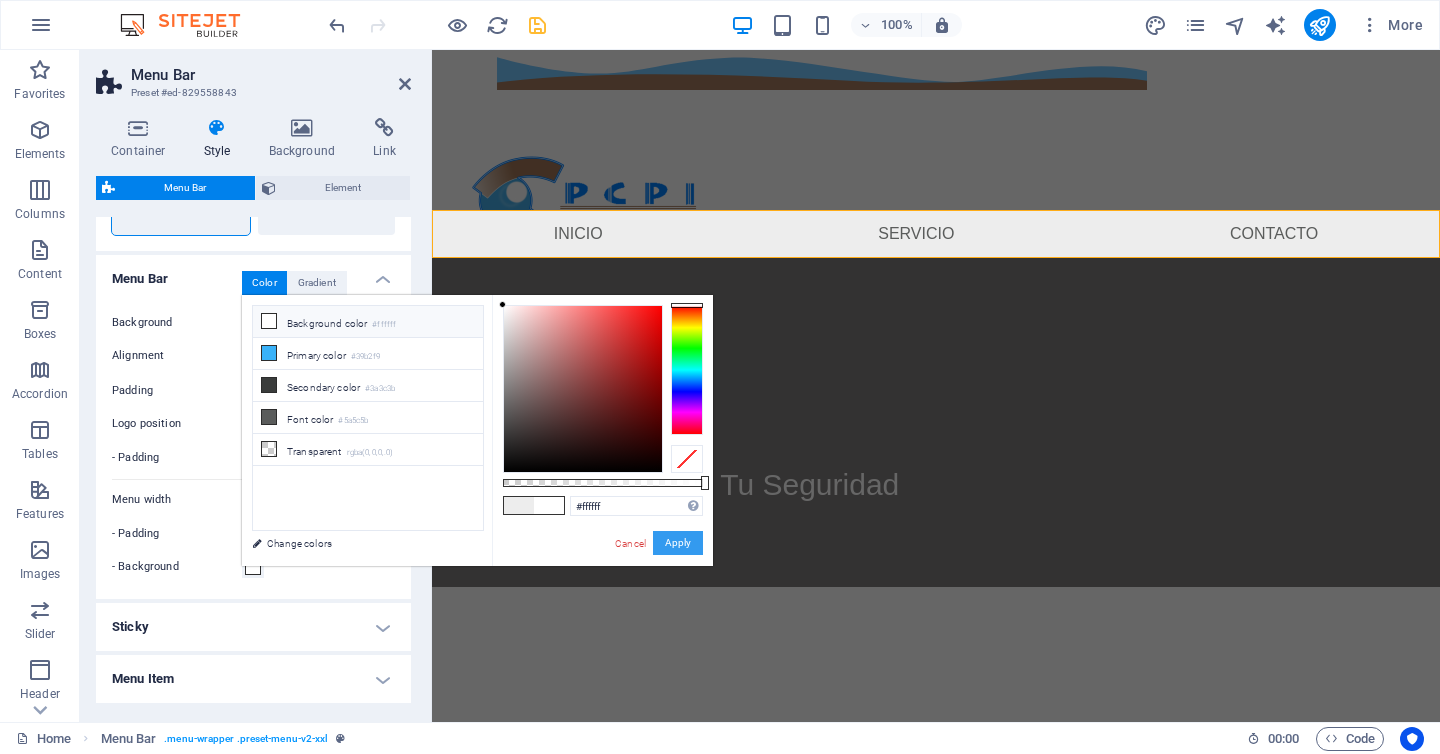 click on "Apply" at bounding box center [678, 543] 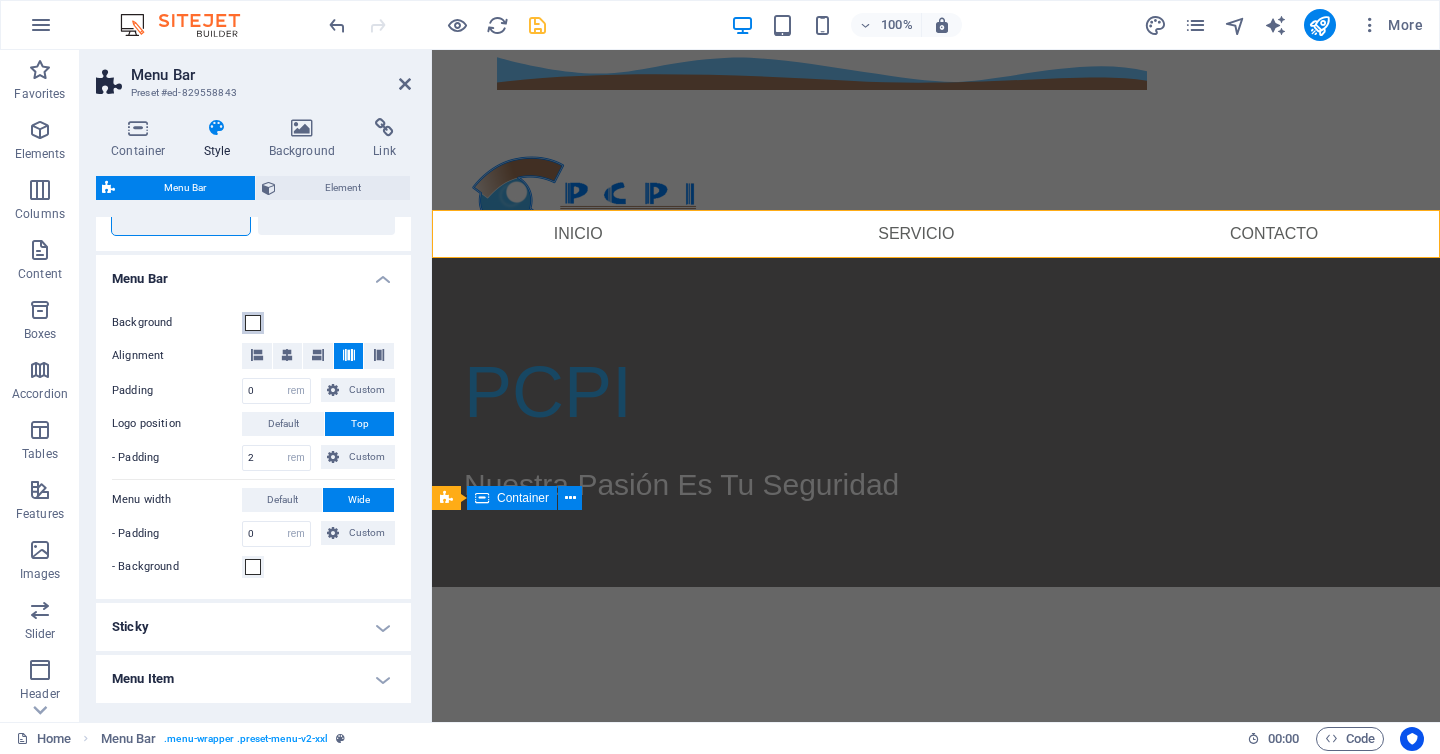 click at bounding box center (253, 323) 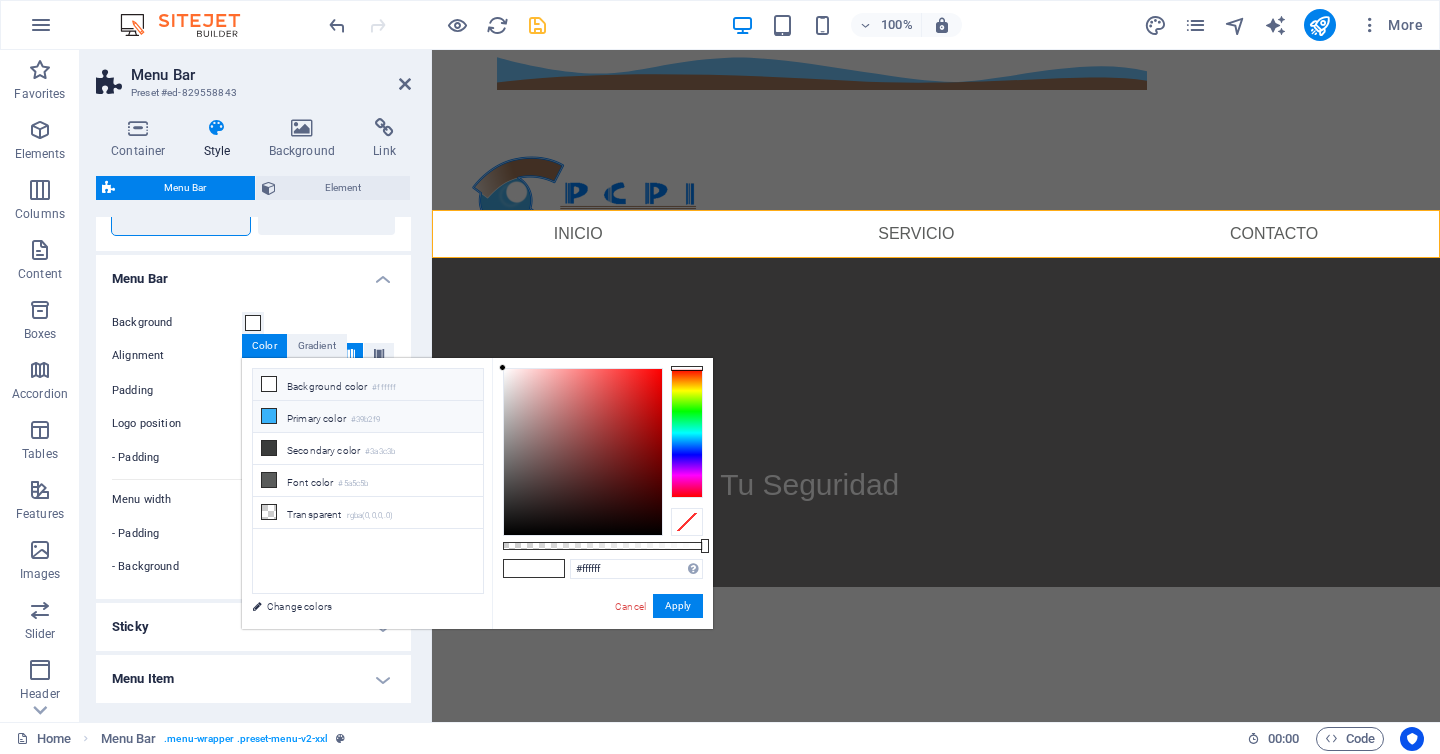 click at bounding box center (269, 416) 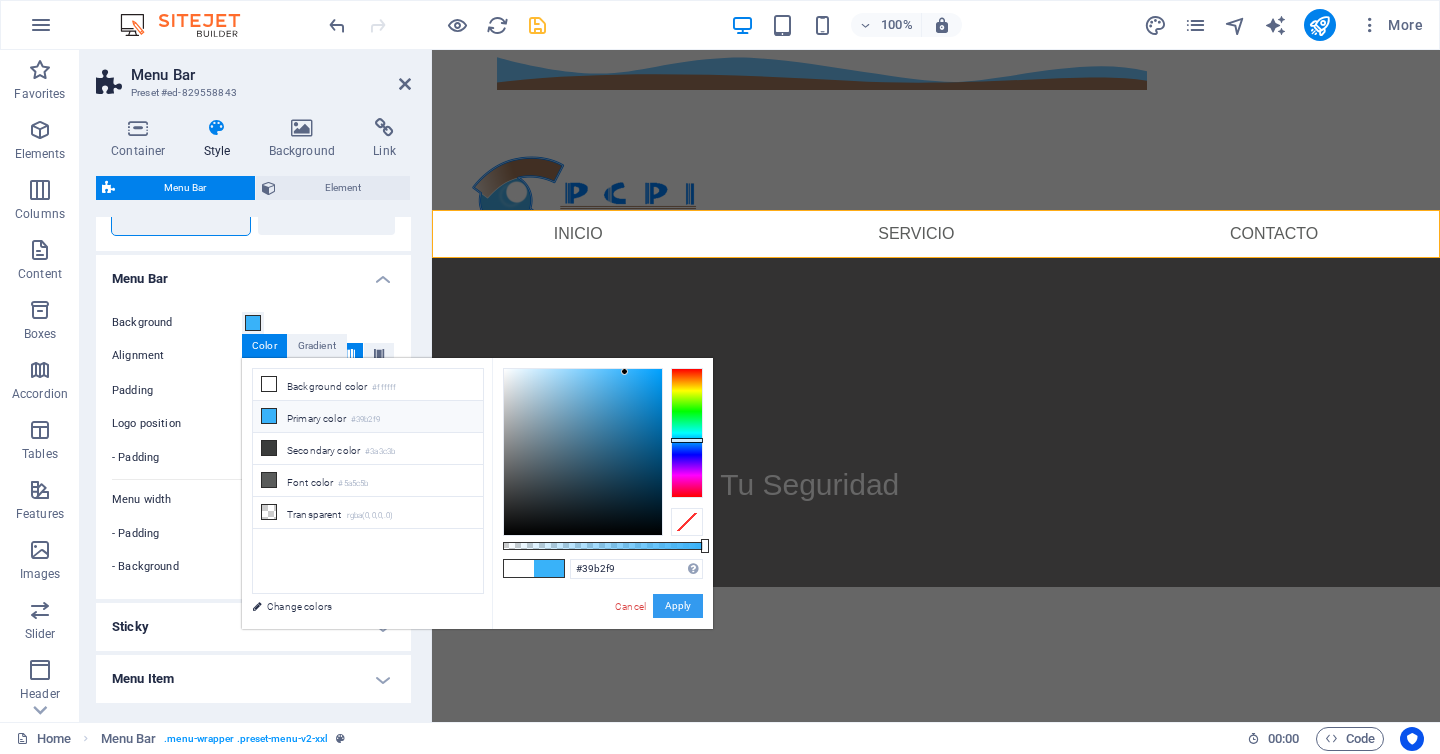 click on "Apply" at bounding box center (678, 606) 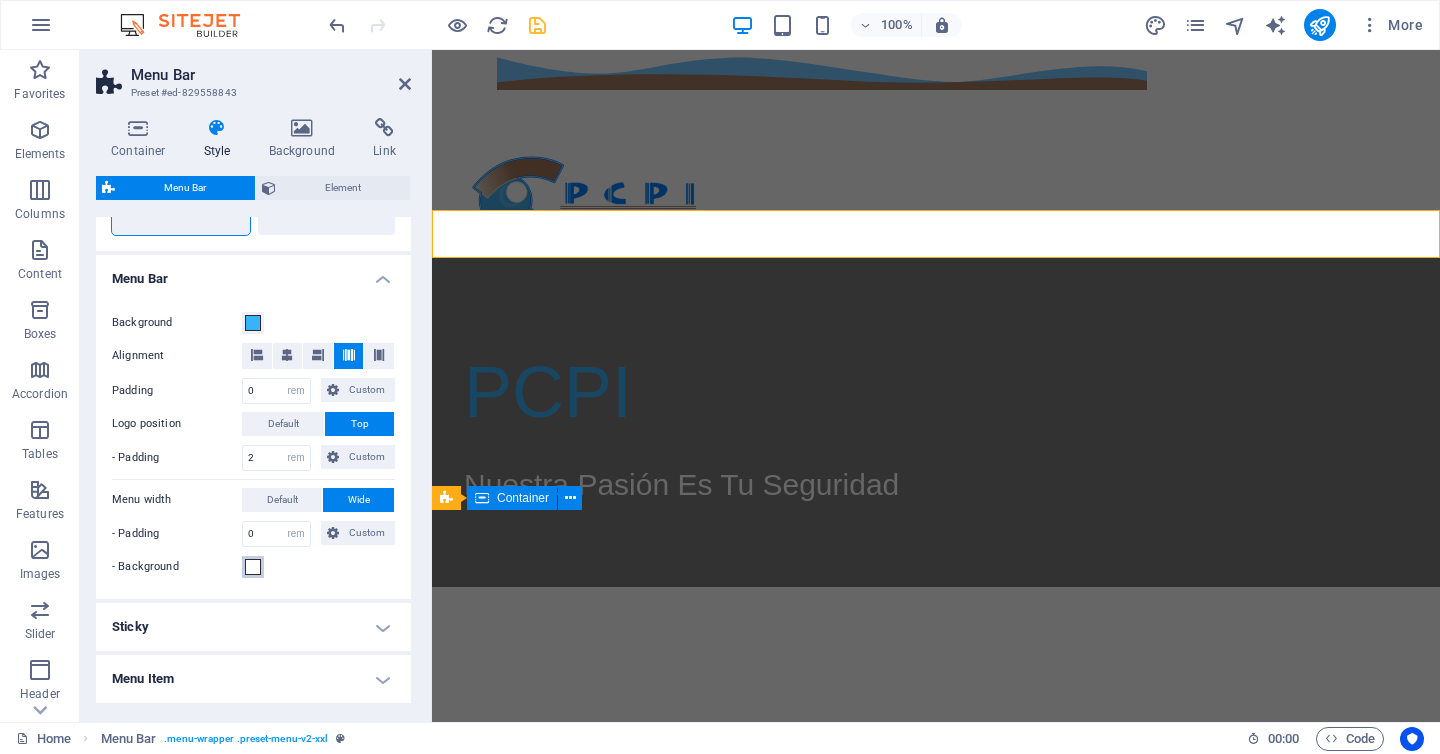 click at bounding box center [253, 567] 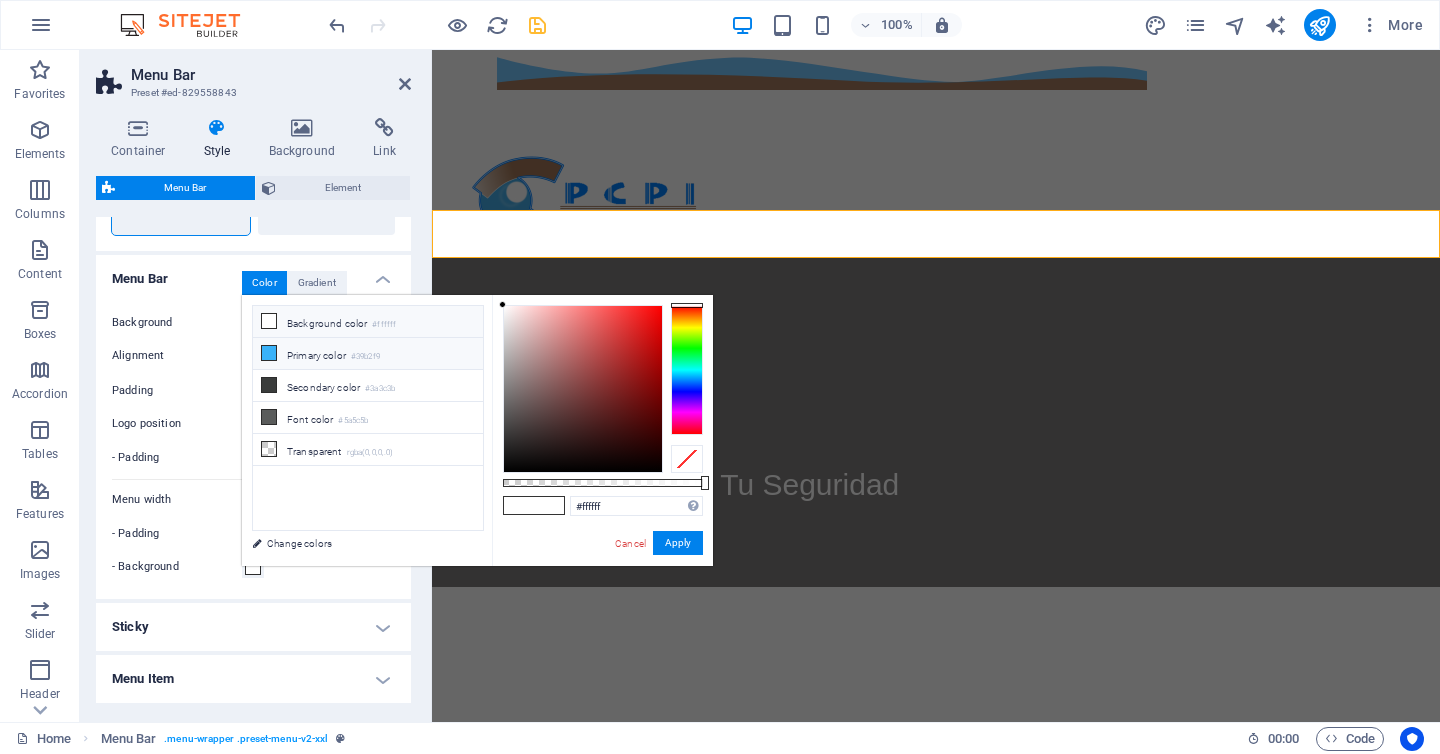 click at bounding box center [269, 353] 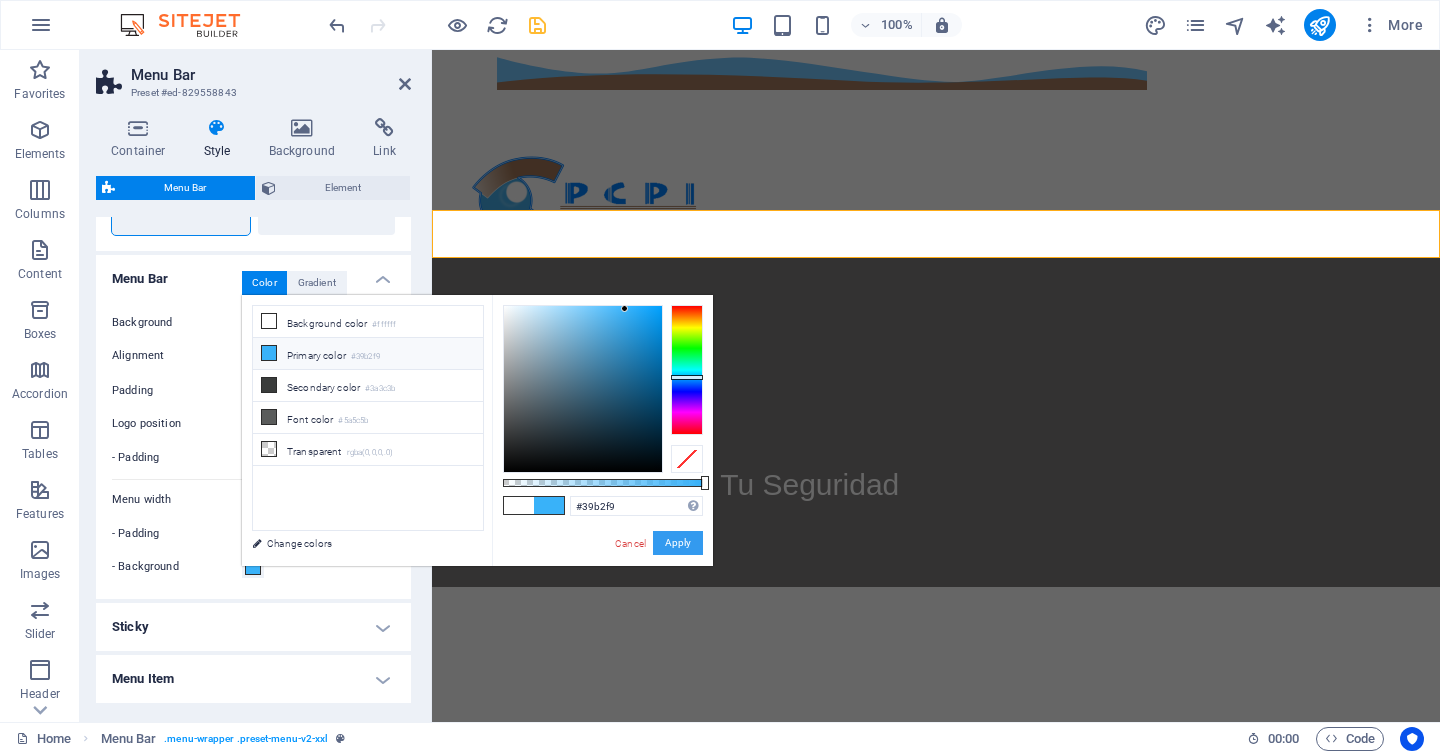 click on "Apply" at bounding box center (678, 543) 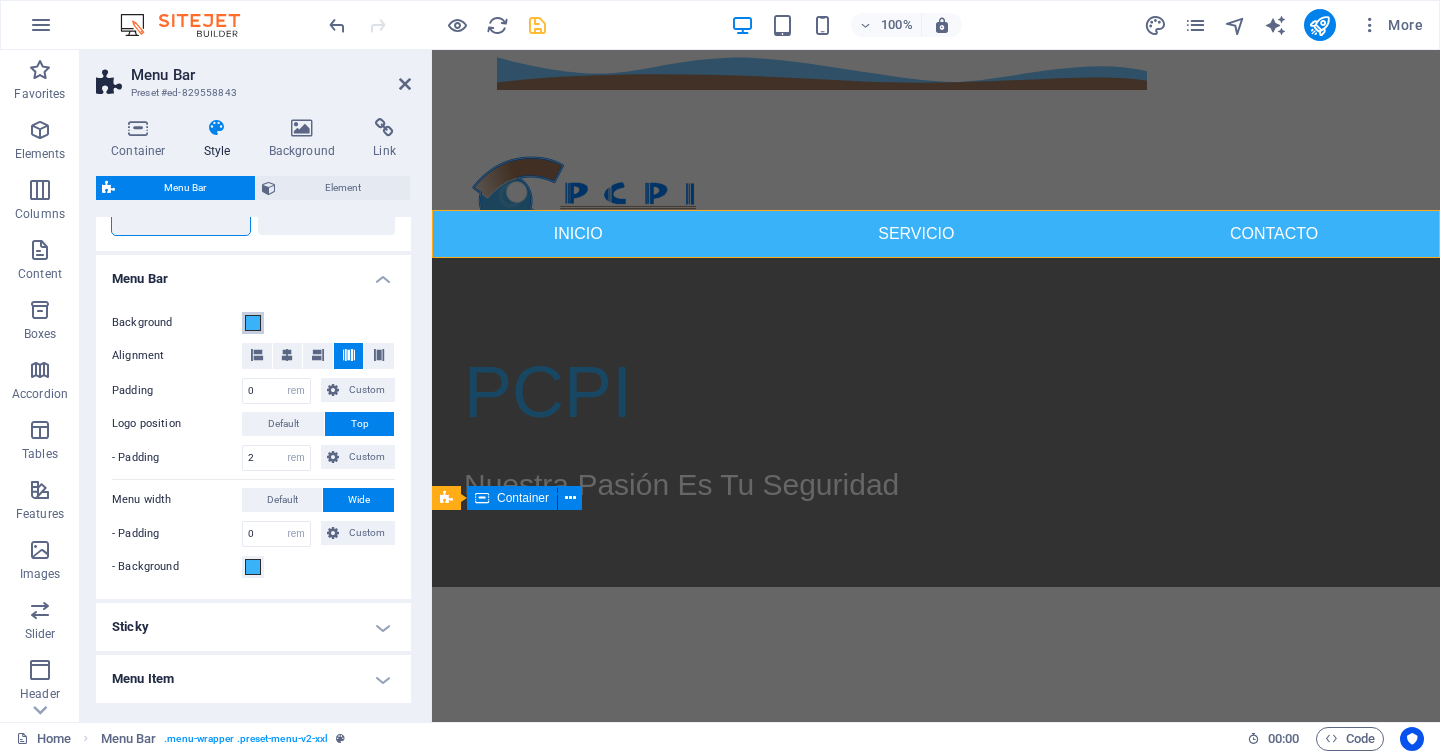 click at bounding box center [253, 323] 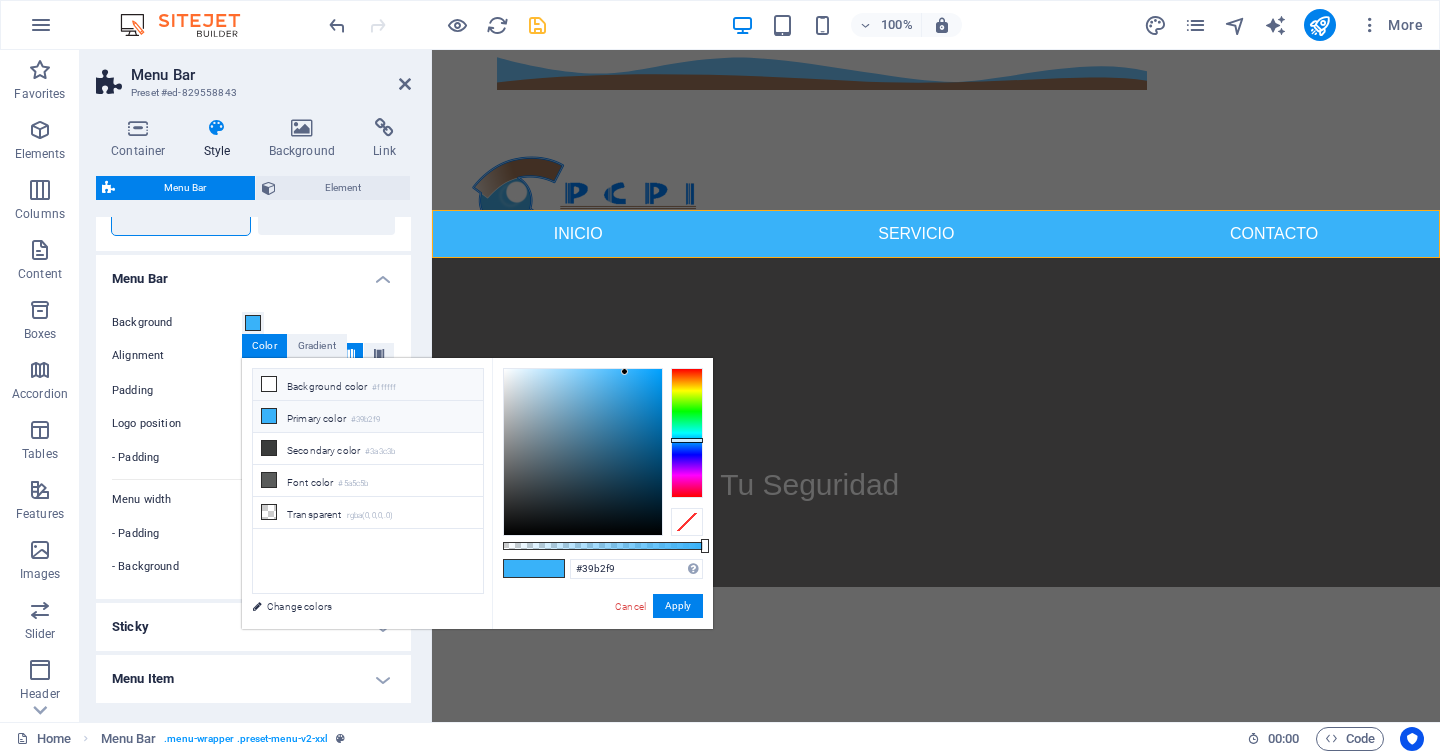 click on "Background color
#ffffff" at bounding box center (368, 385) 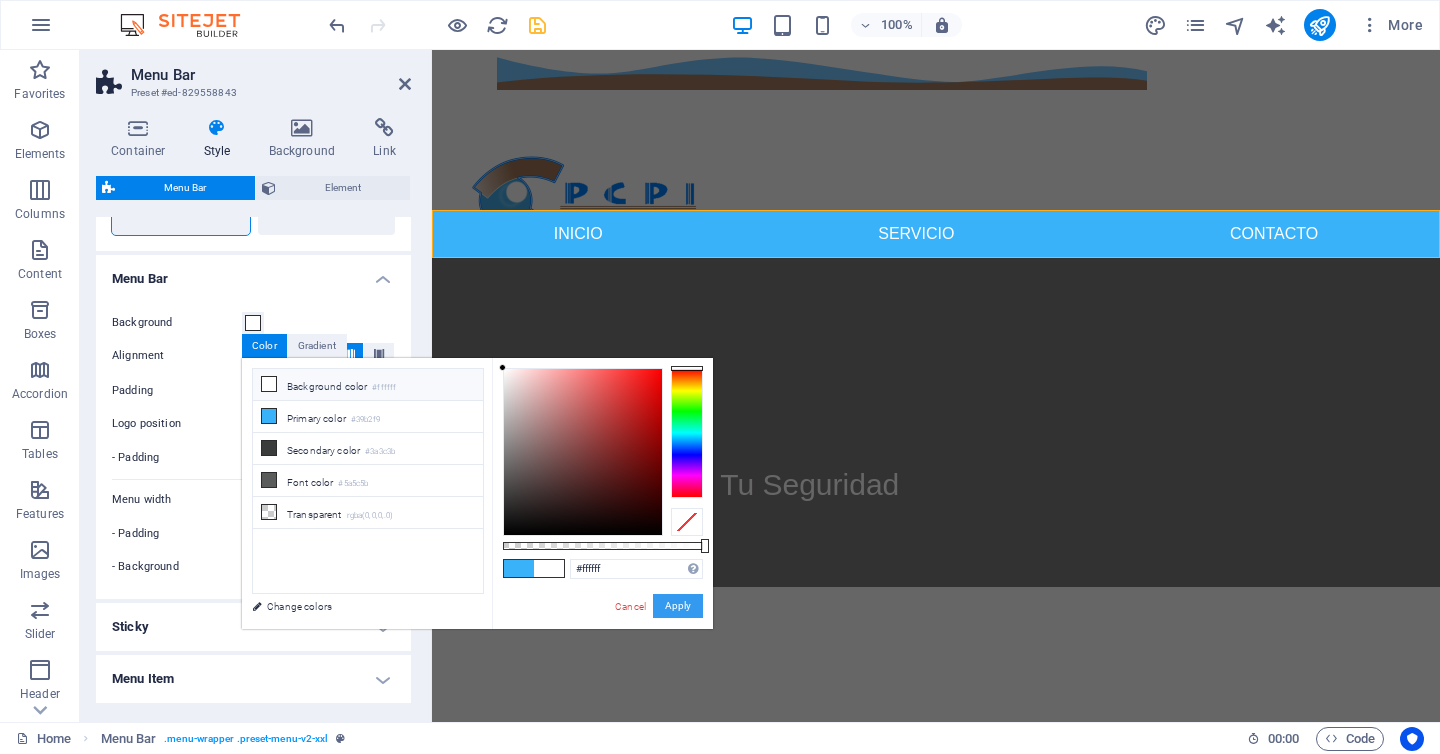 click on "Apply" at bounding box center [678, 606] 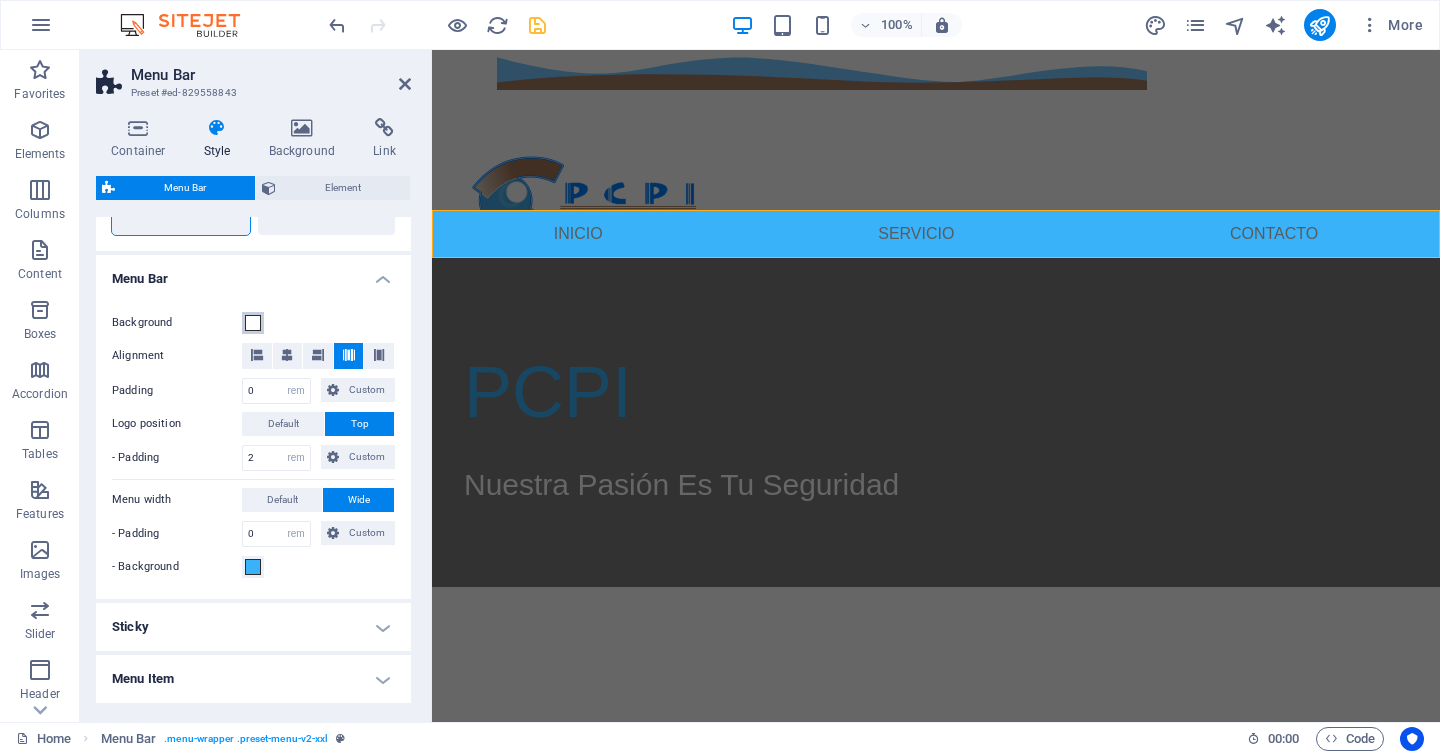 click at bounding box center (253, 323) 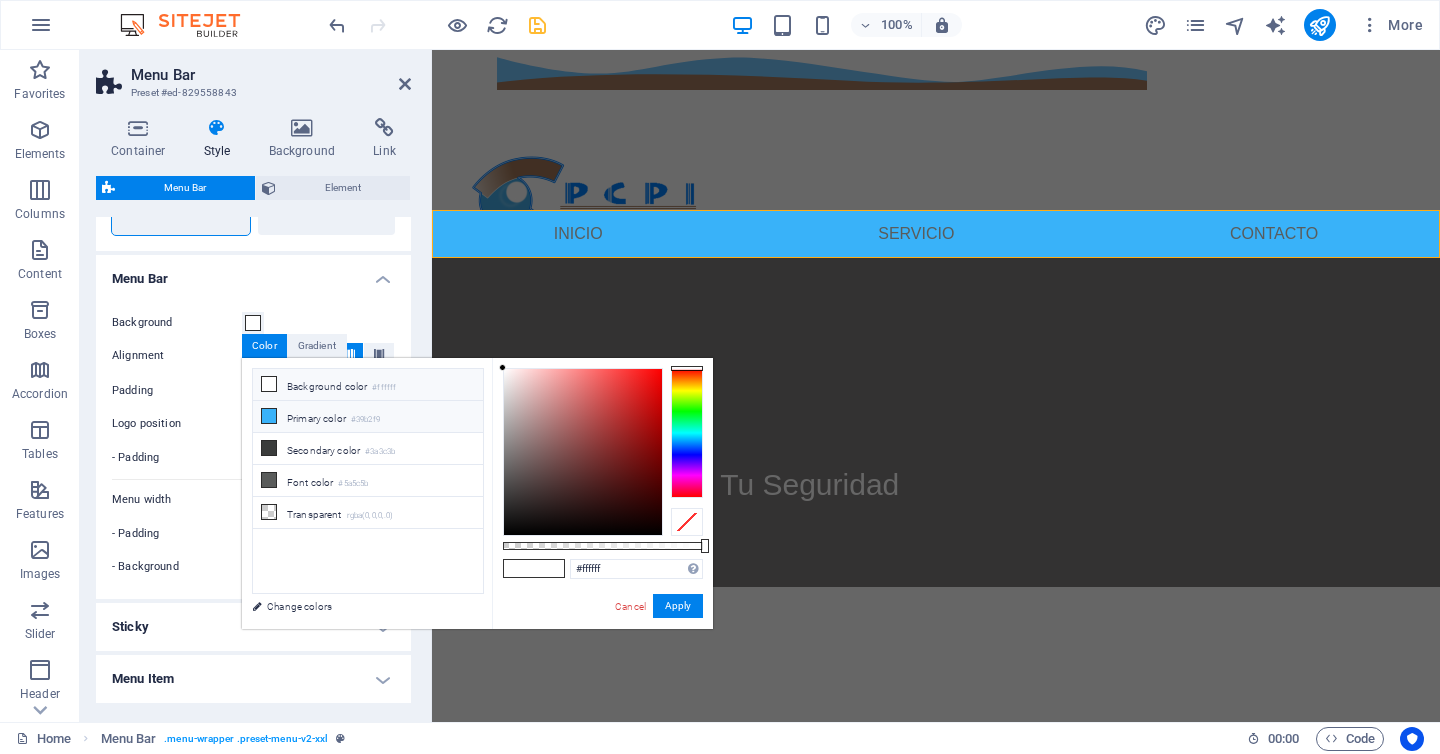 click on "Primary color
#39b2f9" at bounding box center [368, 417] 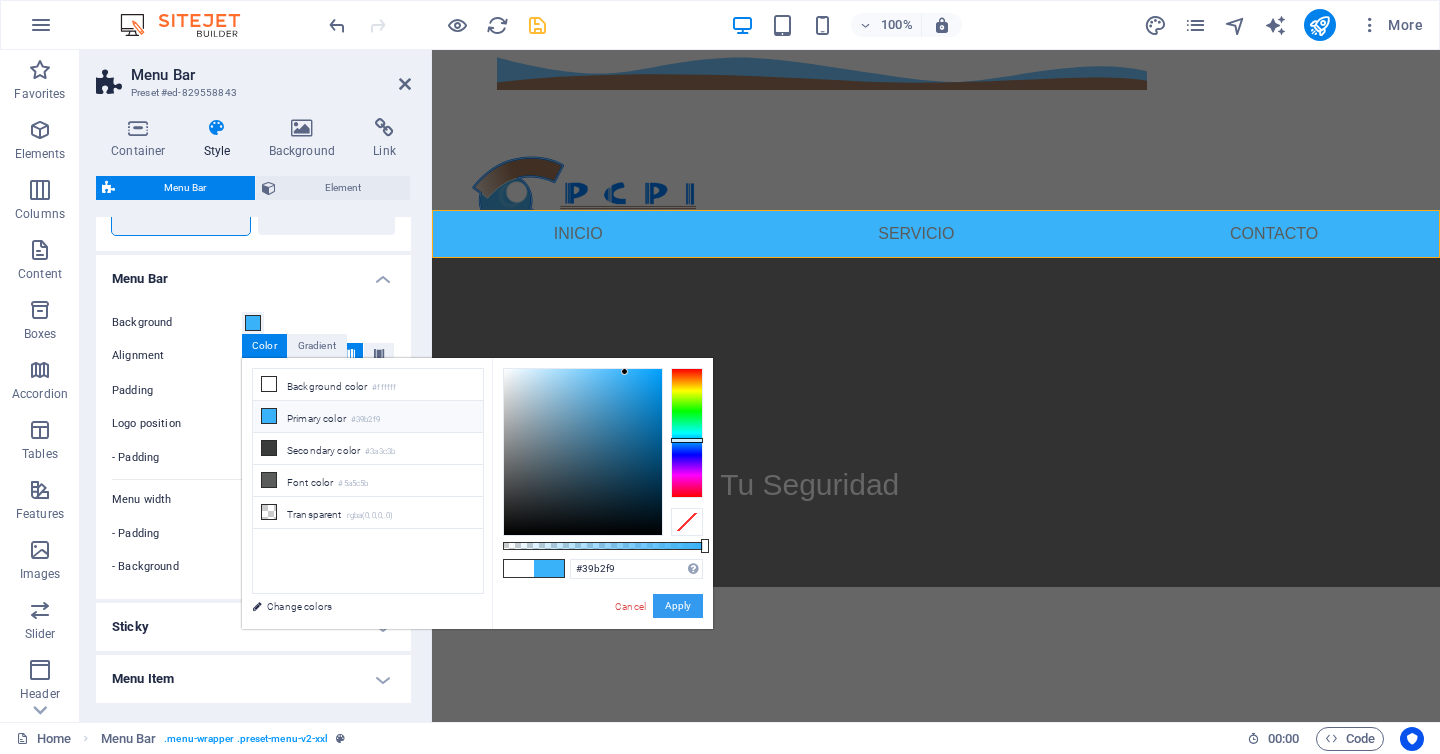 click on "Apply" at bounding box center [678, 606] 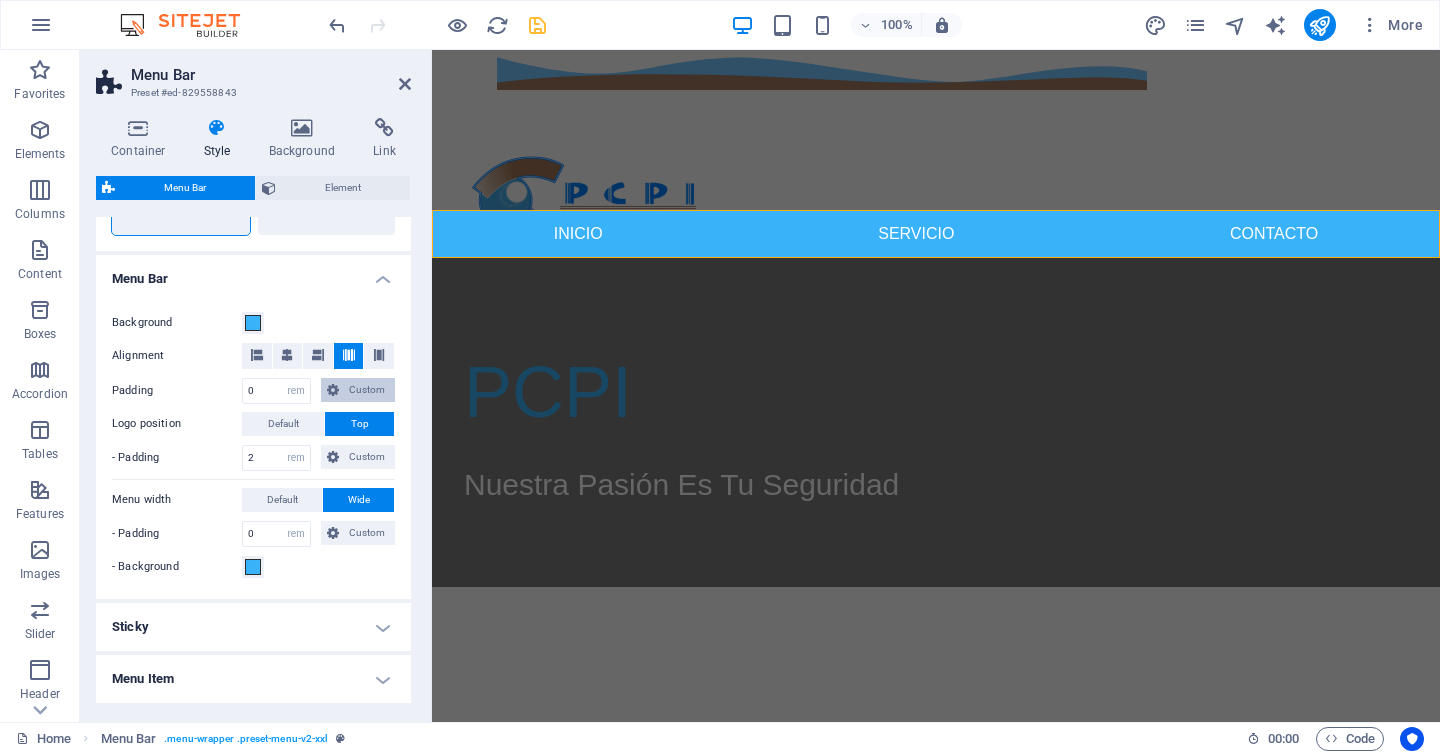 click on "Custom" at bounding box center (367, 390) 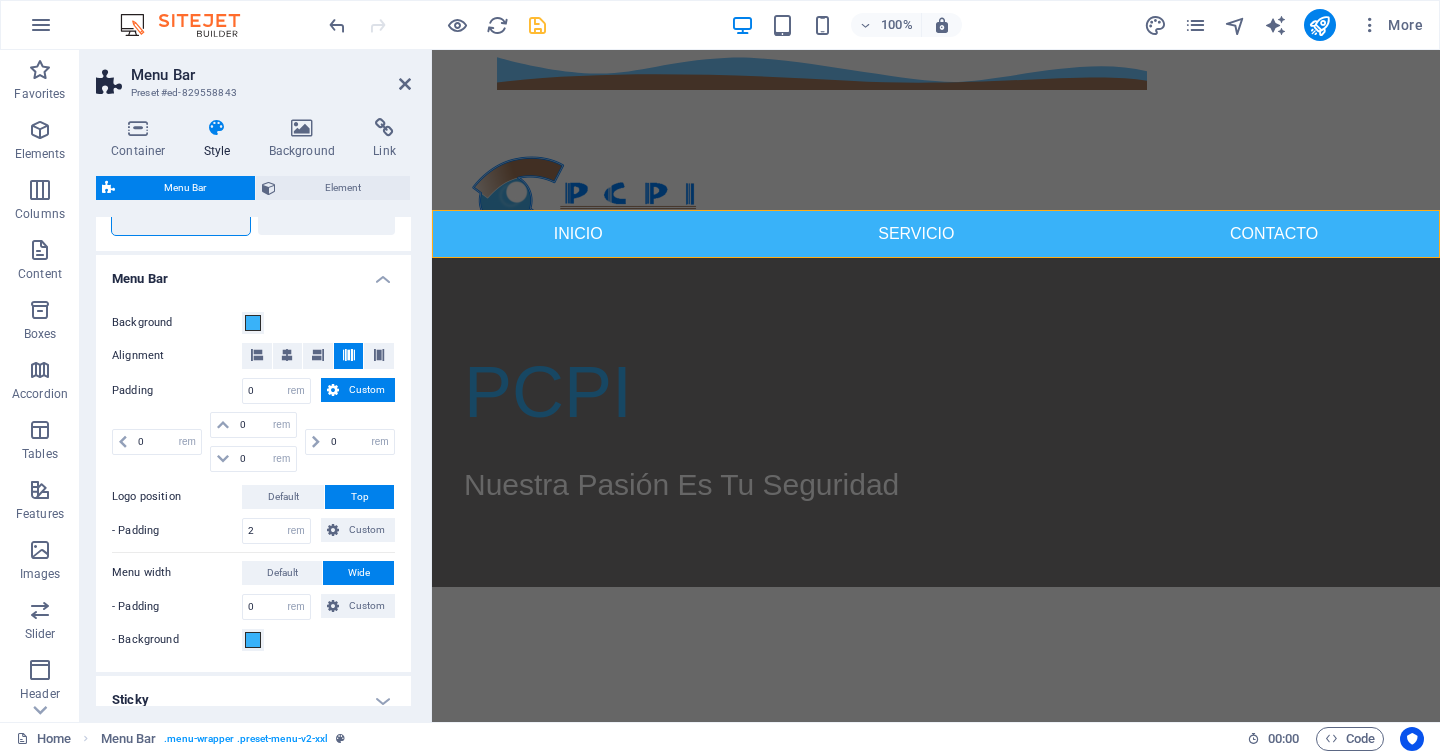 click on "Custom" at bounding box center (367, 390) 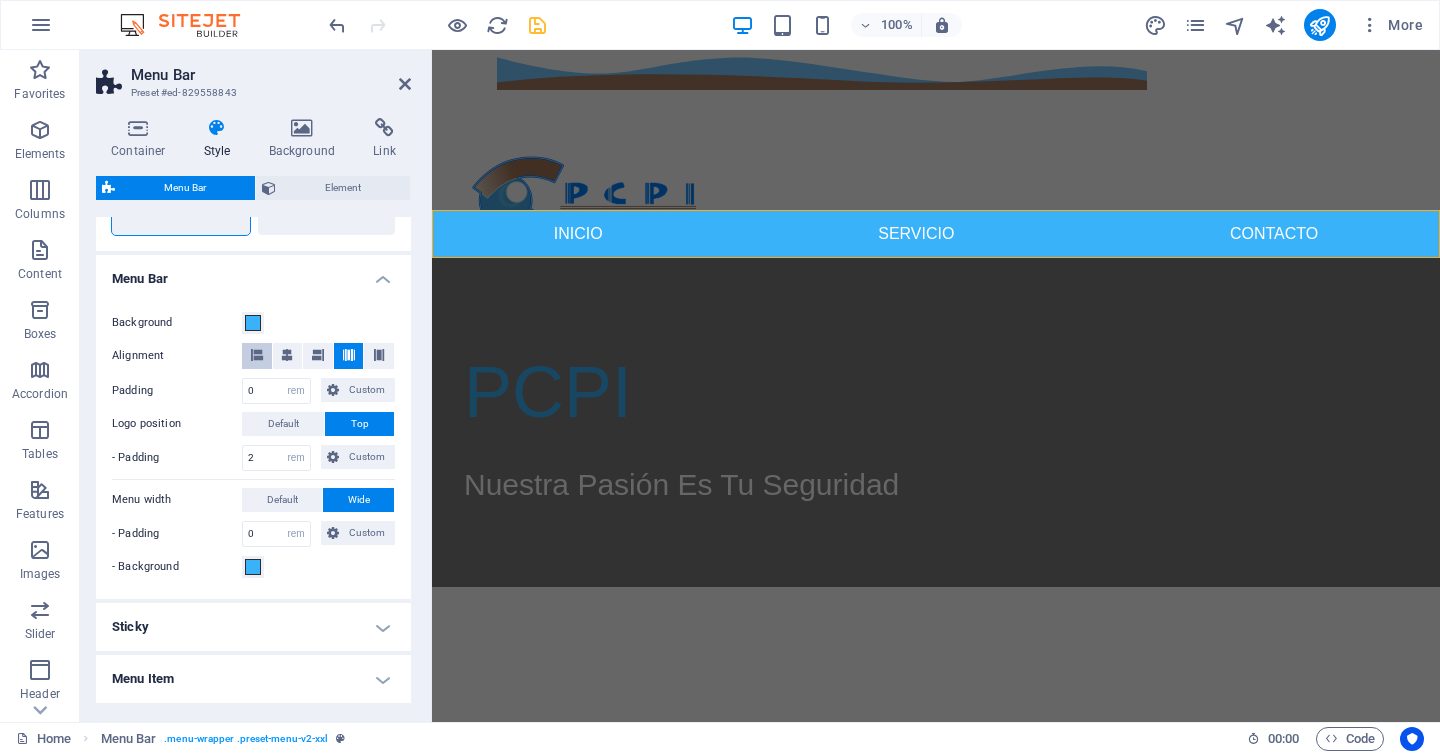 click at bounding box center [257, 356] 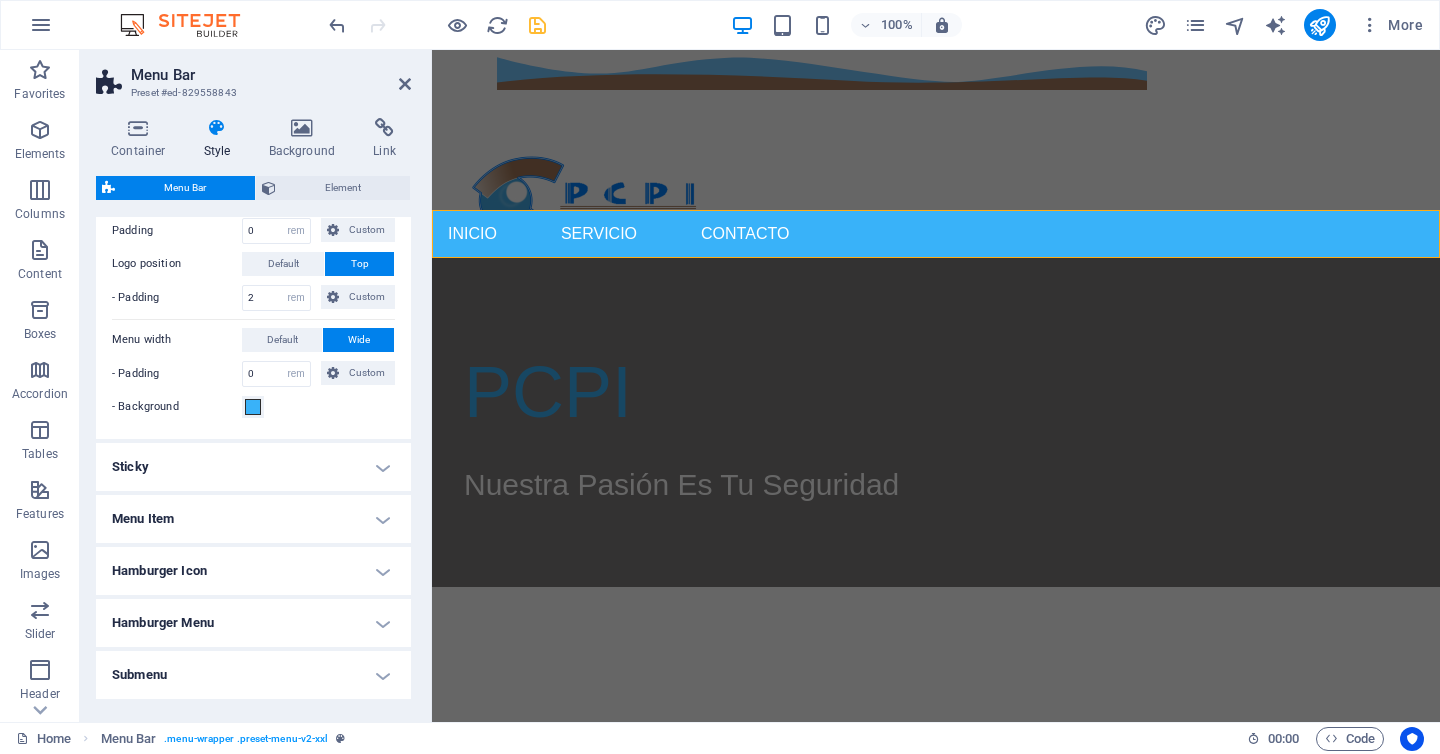 scroll, scrollTop: 748, scrollLeft: 0, axis: vertical 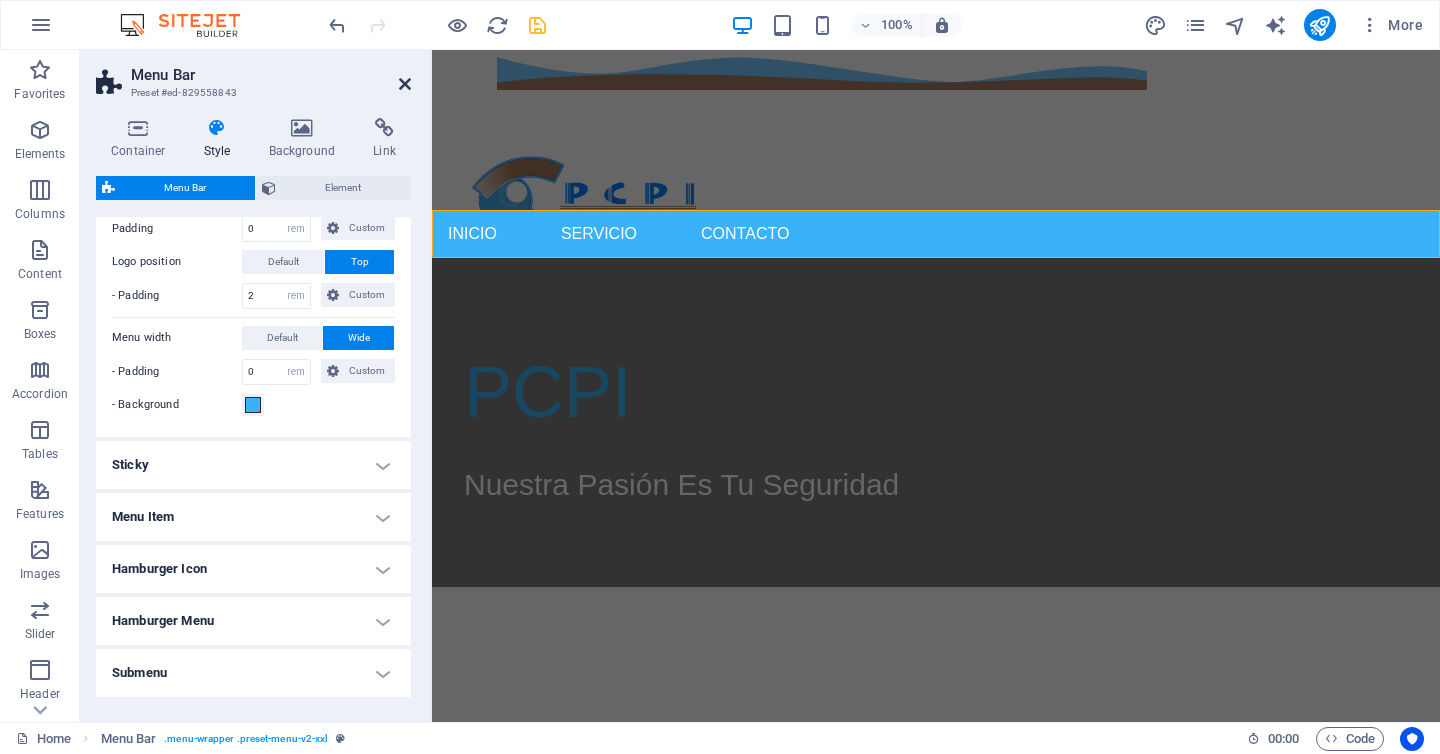 drag, startPoint x: 325, startPoint y: 37, endPoint x: 405, endPoint y: 87, distance: 94.33981 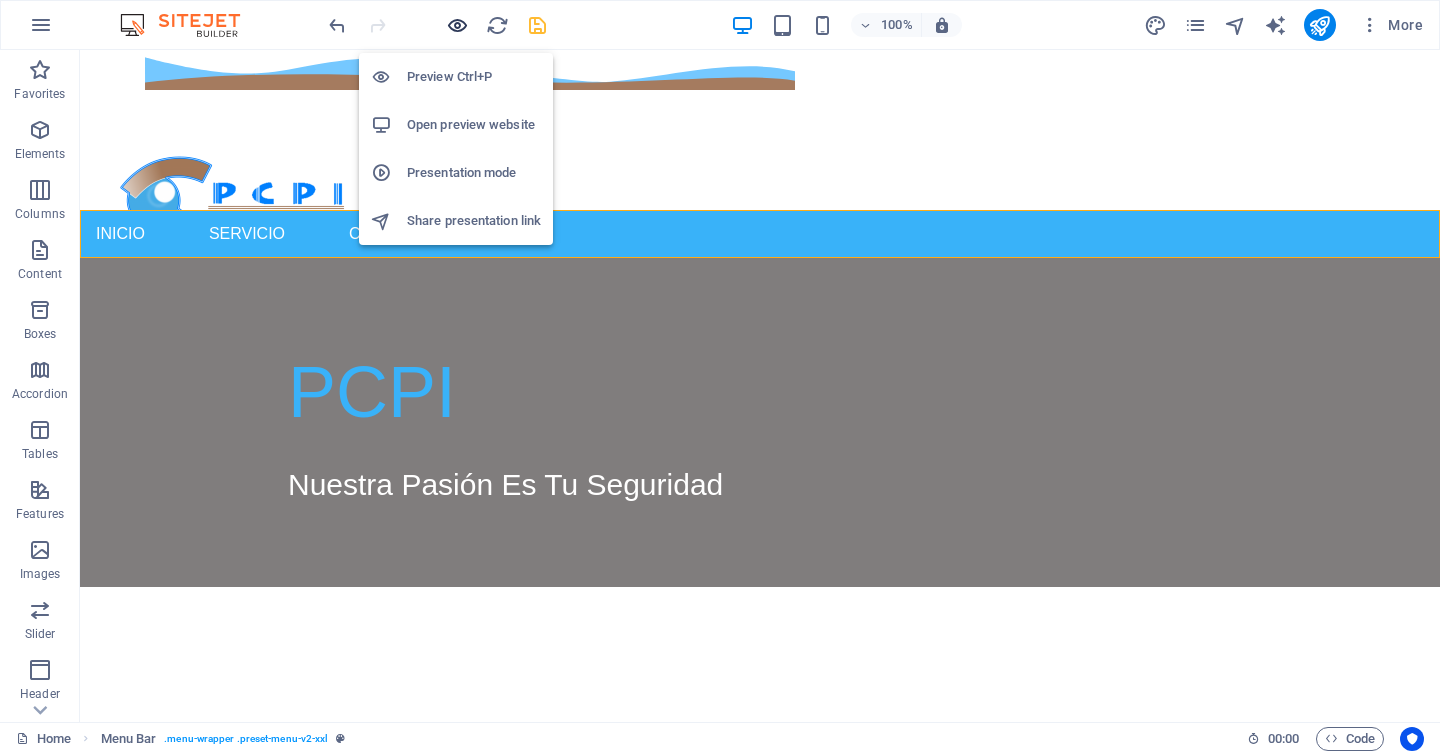 click at bounding box center [457, 25] 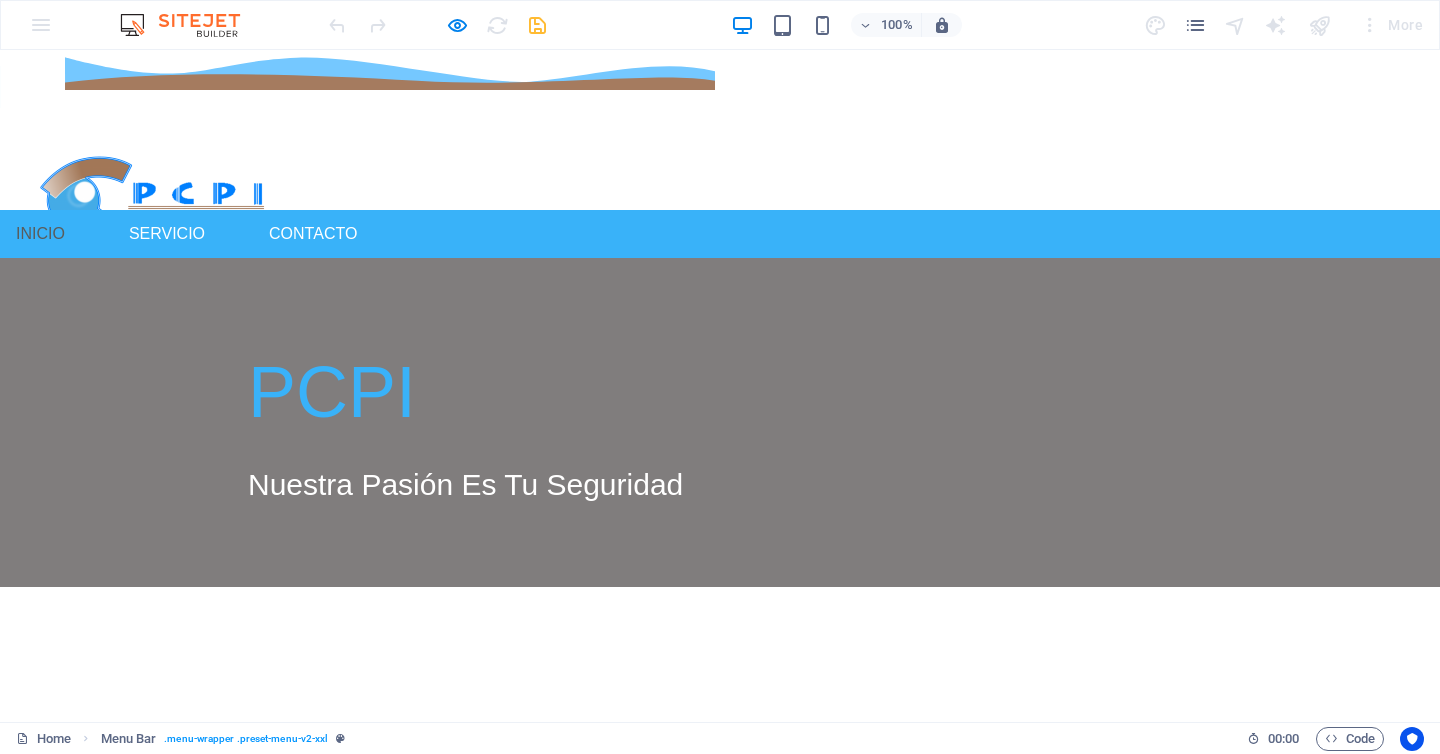 click on "Inicio" at bounding box center [40, 234] 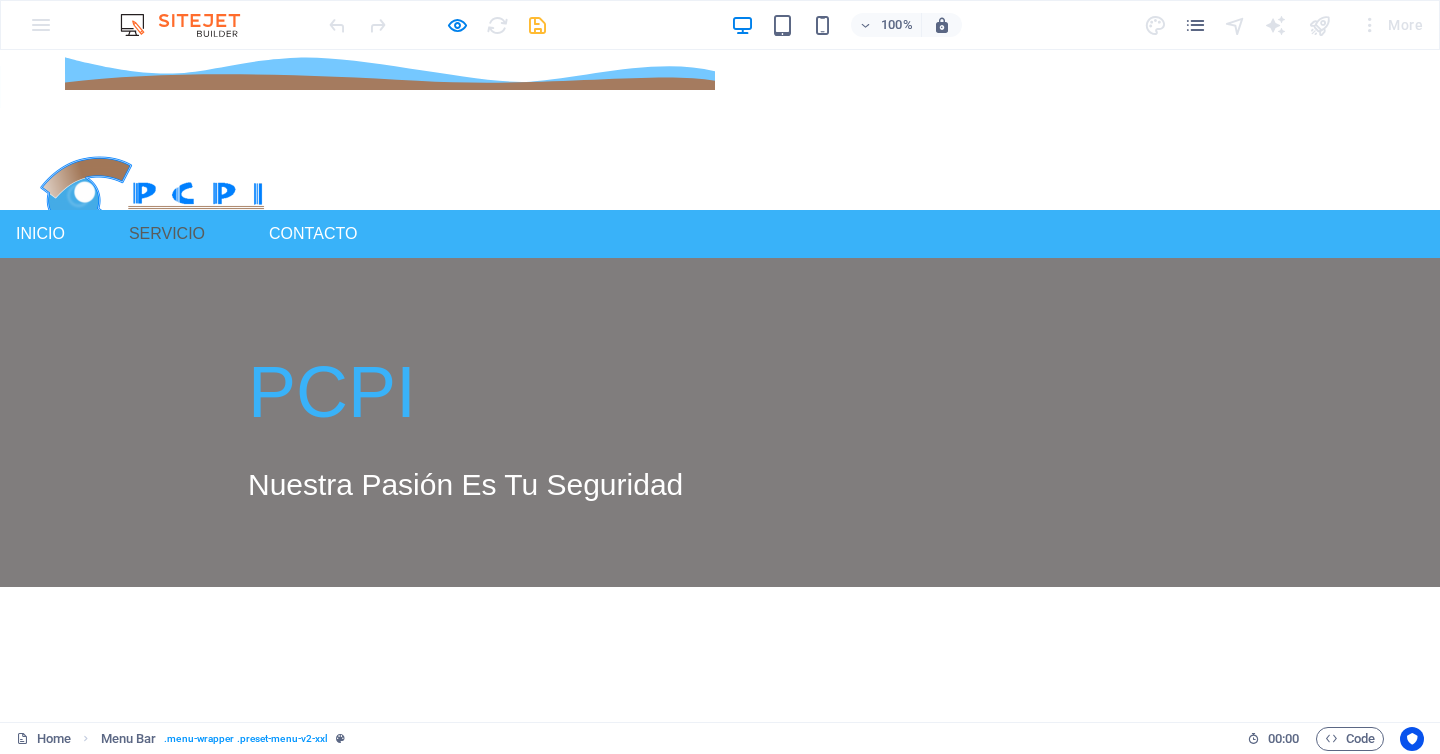 click on "Servicio" at bounding box center (167, 234) 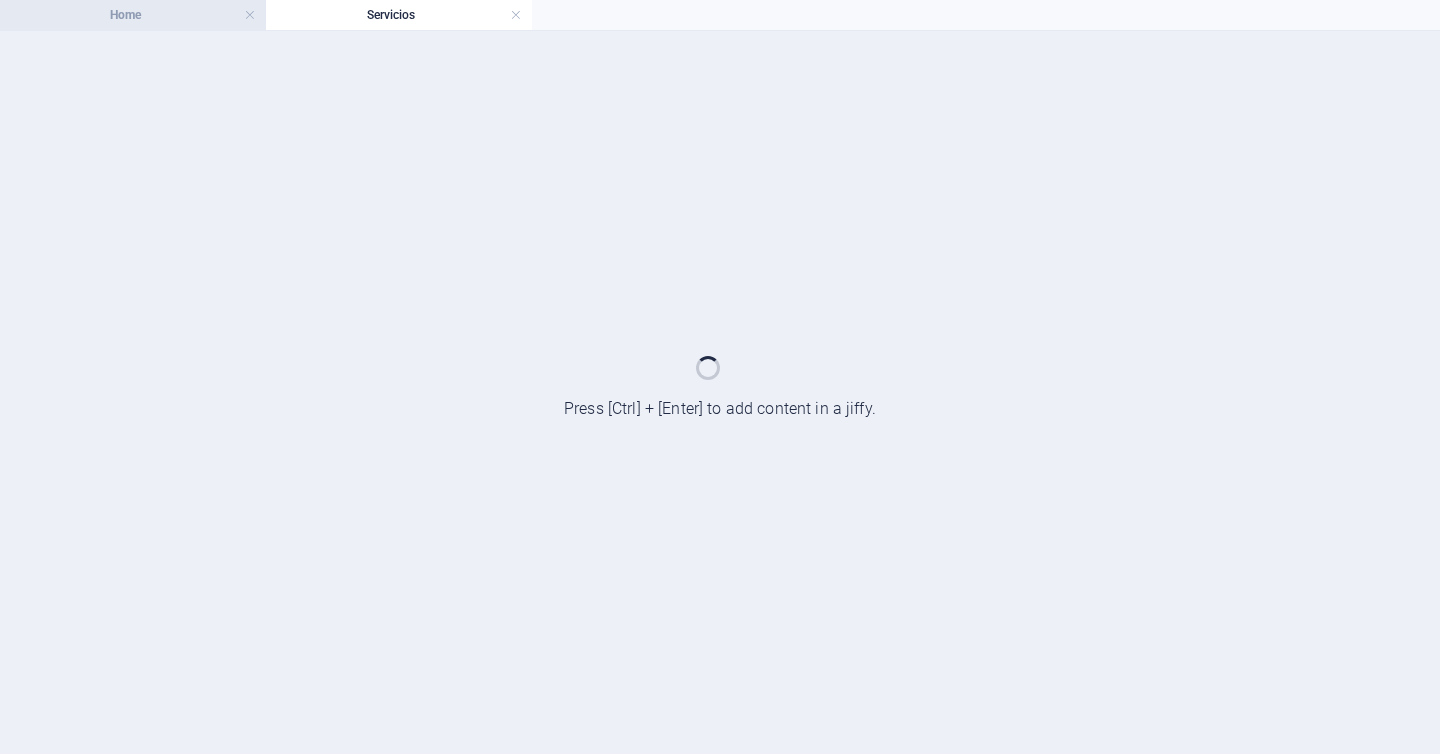 click on "Home" at bounding box center (133, 15) 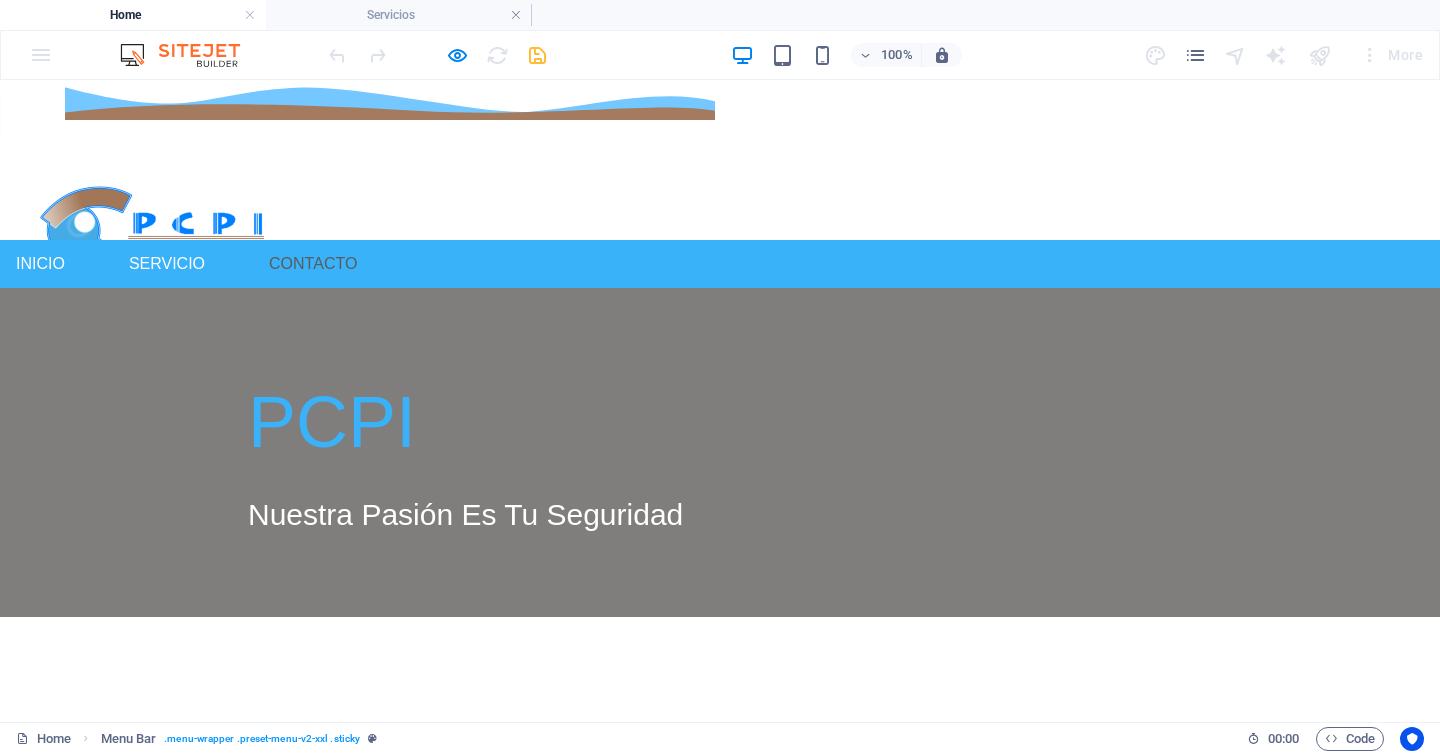 click on "Contacto" at bounding box center (313, 264) 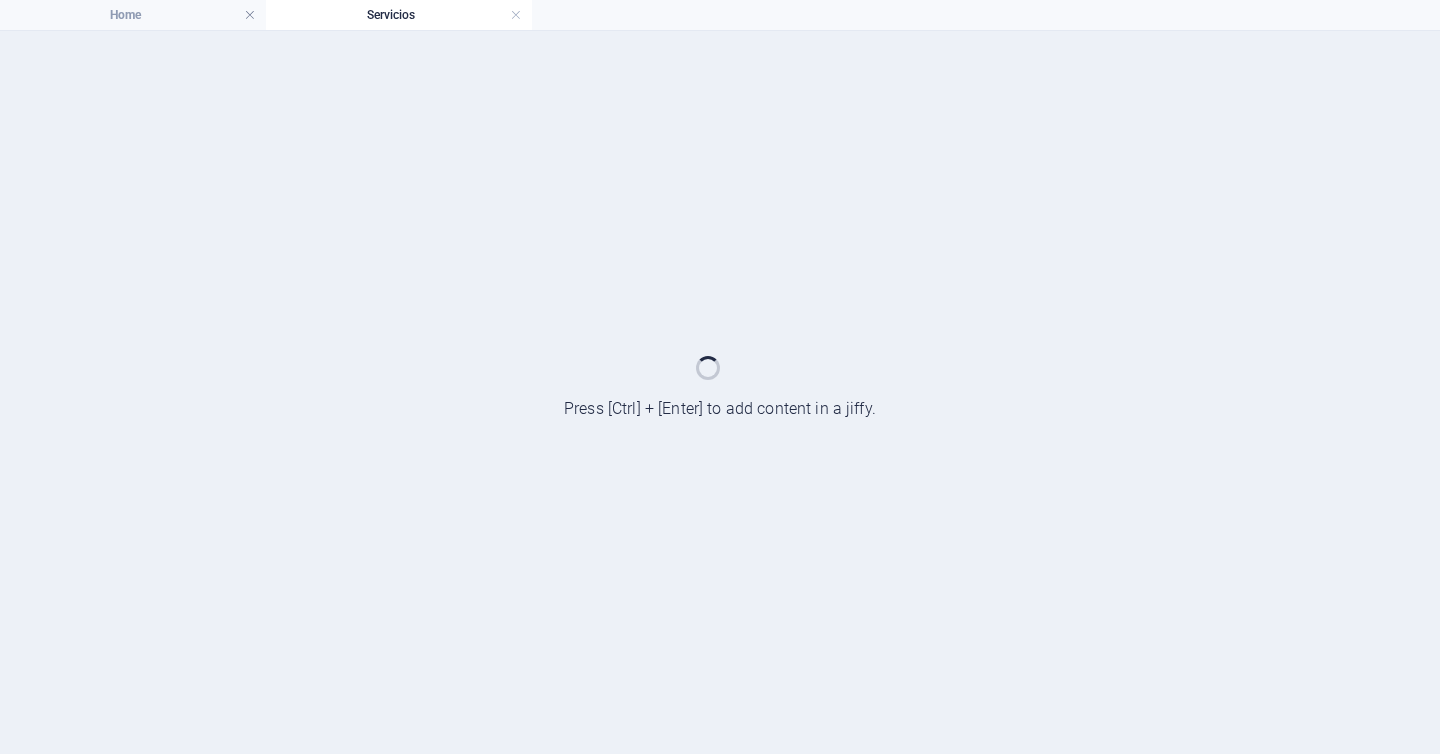 click at bounding box center [720, 392] 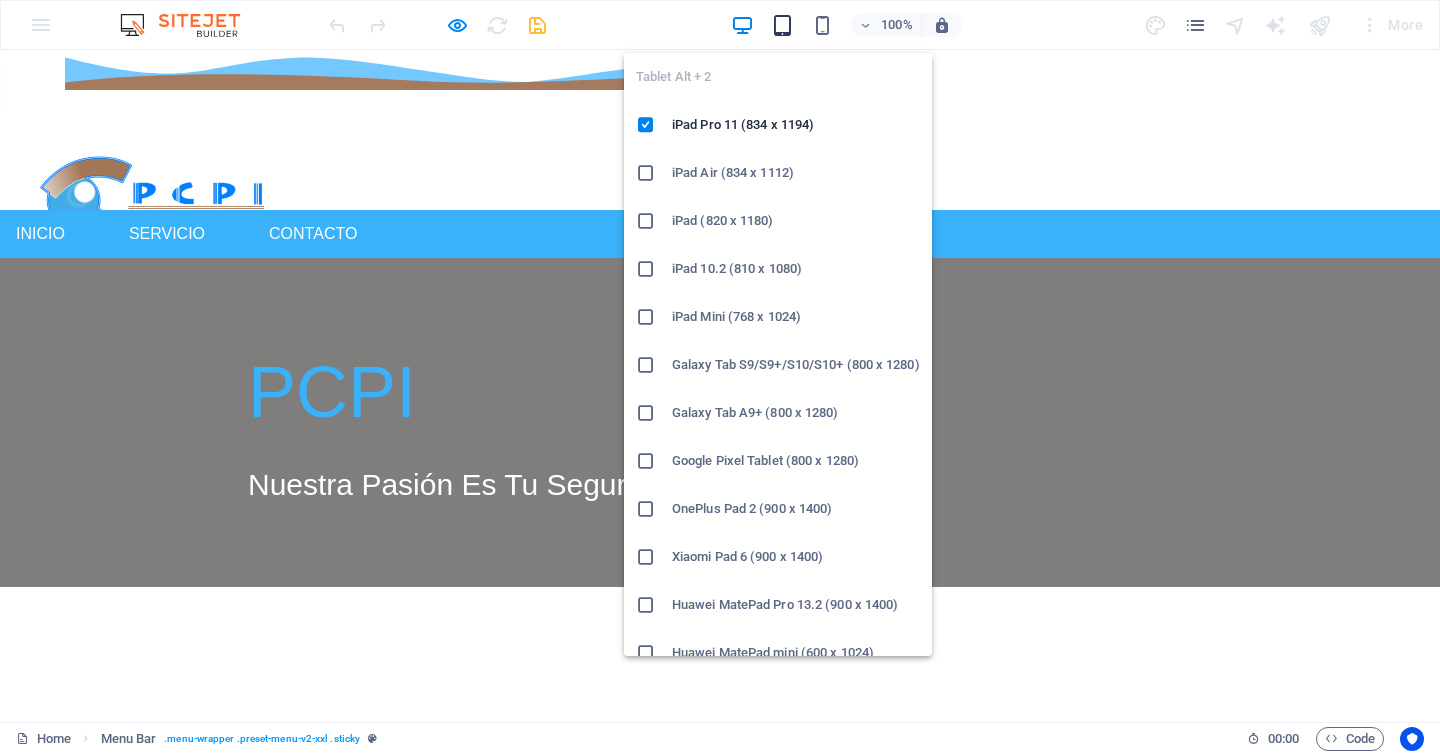 click at bounding box center [782, 25] 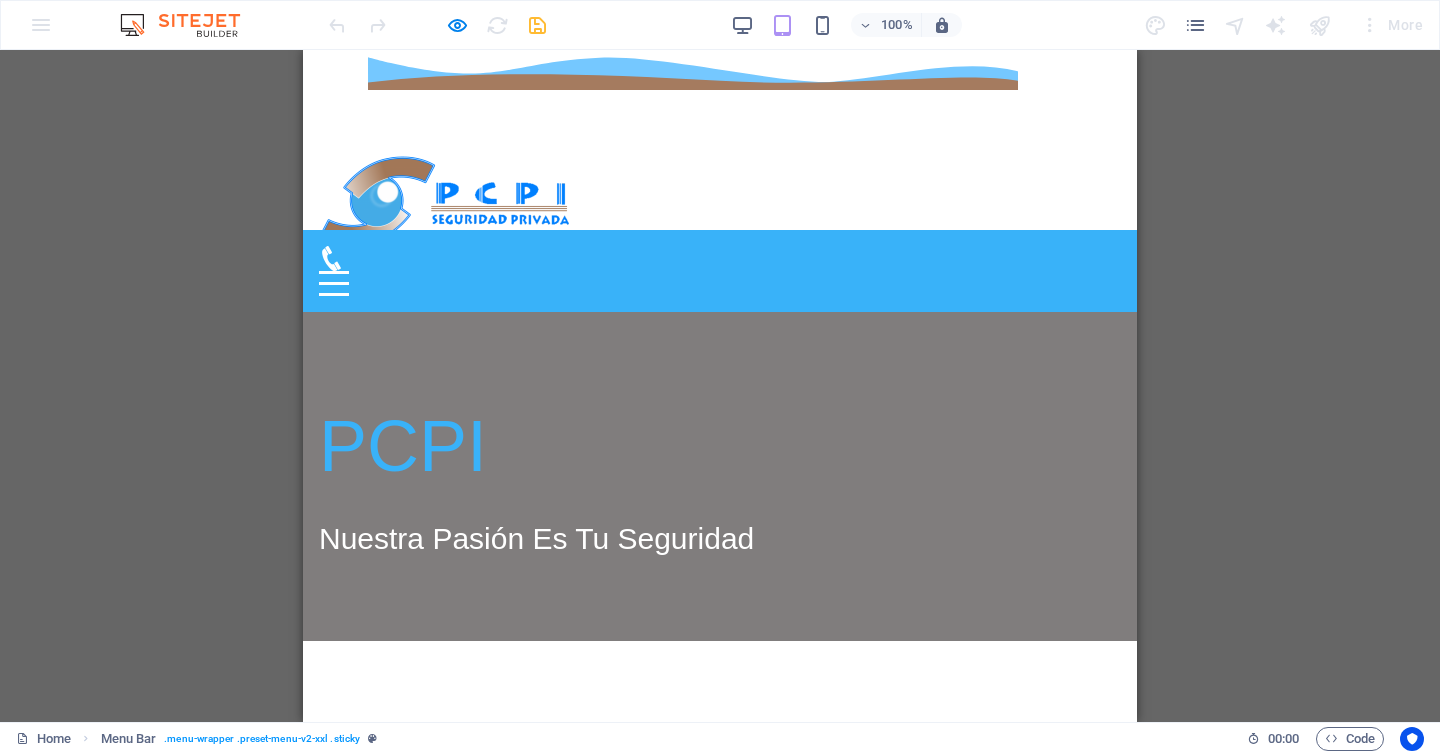 click on "Menu" at bounding box center (334, 283) 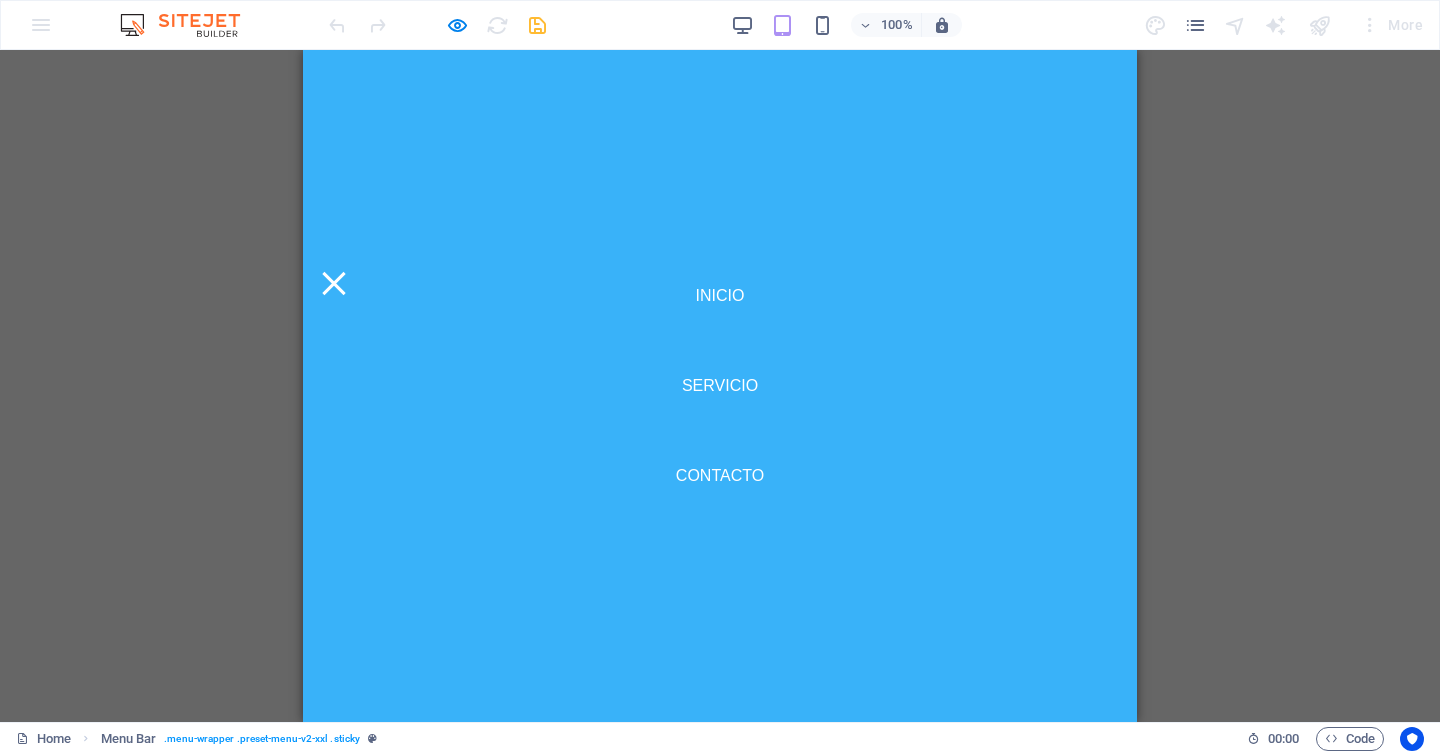 click on "Menu" at bounding box center (334, 283) 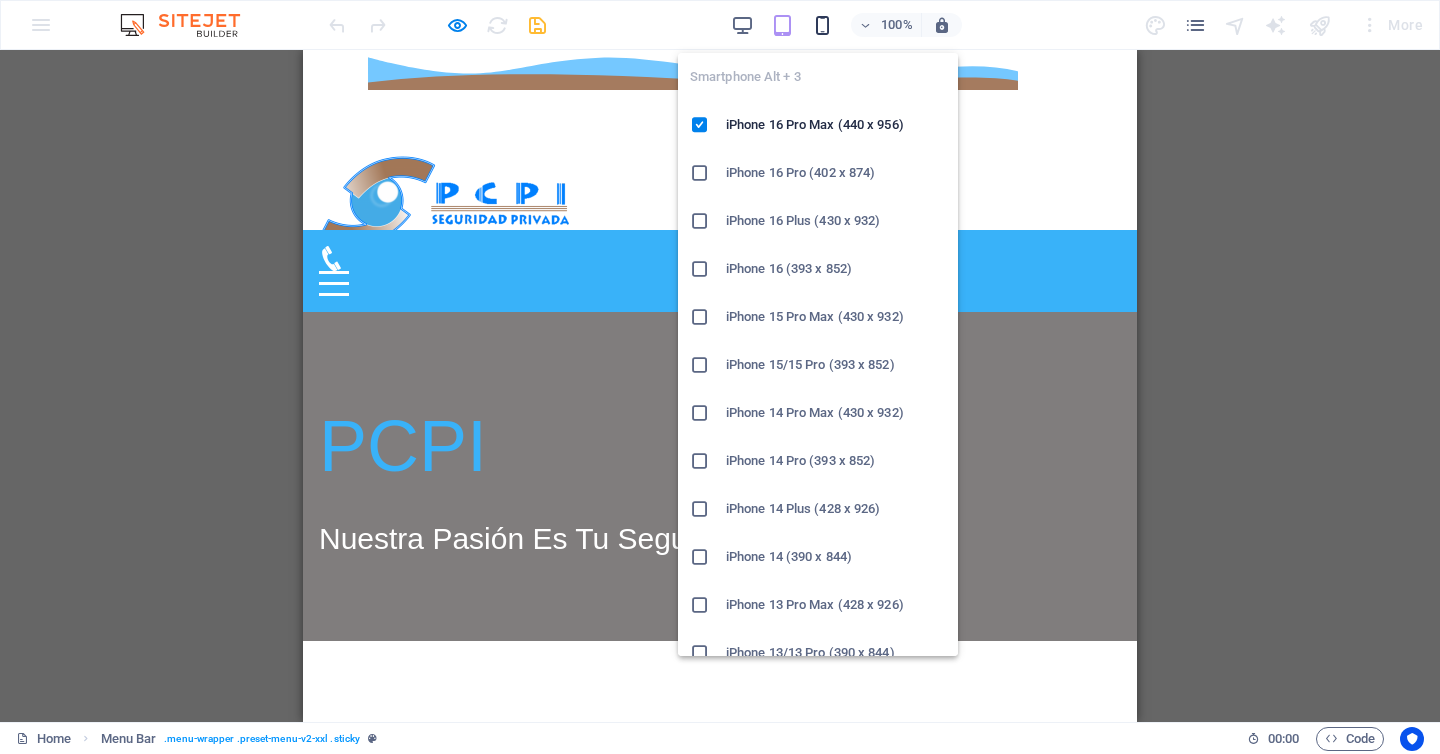 click at bounding box center [822, 25] 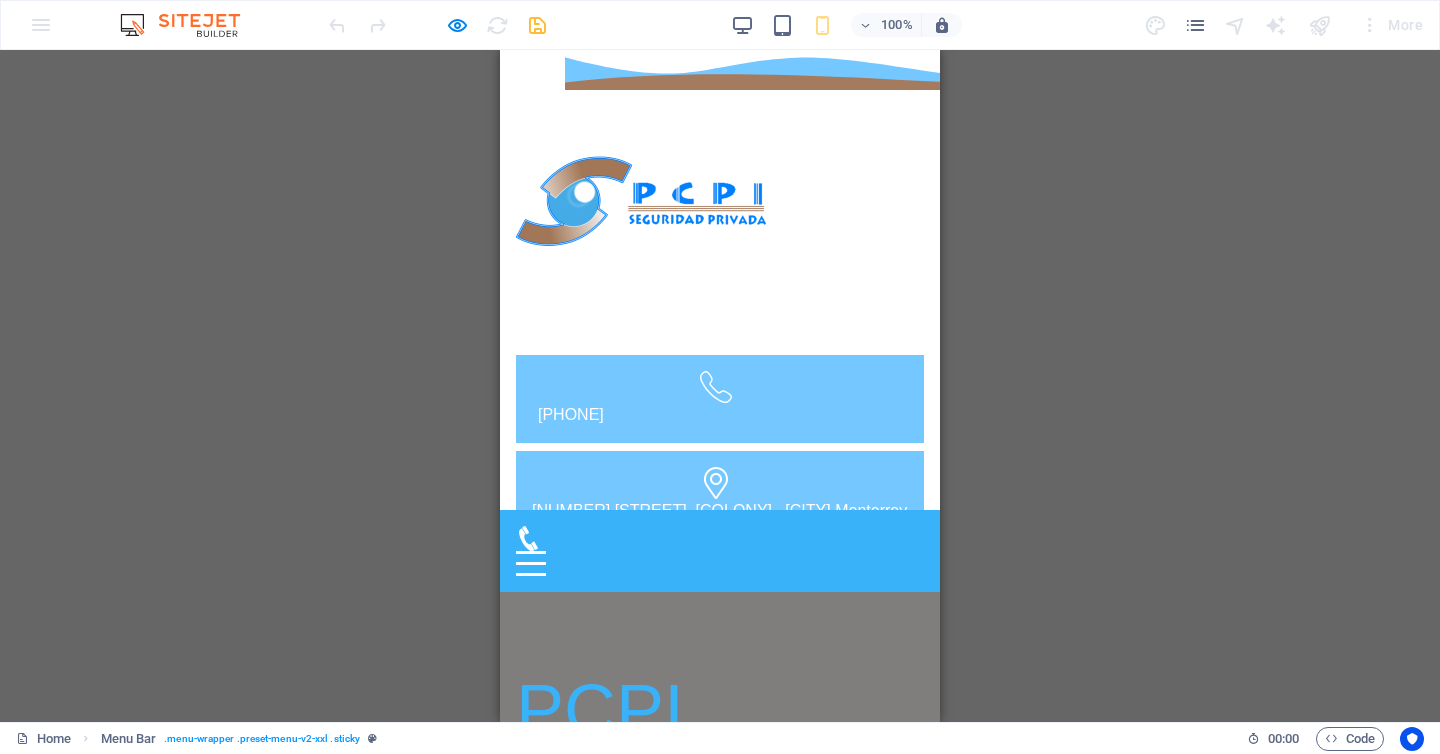 click on "Menu" at bounding box center (531, 563) 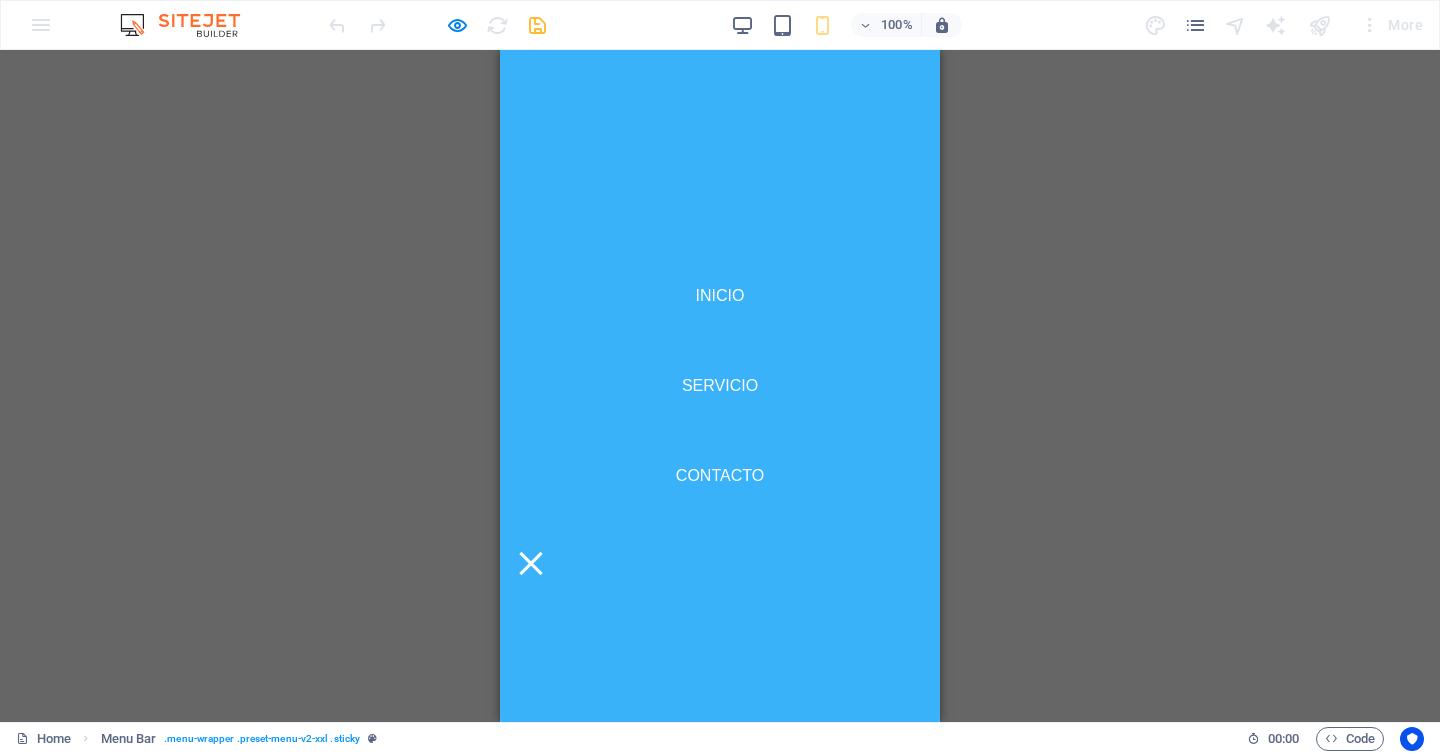 click on "Menu" at bounding box center [531, 563] 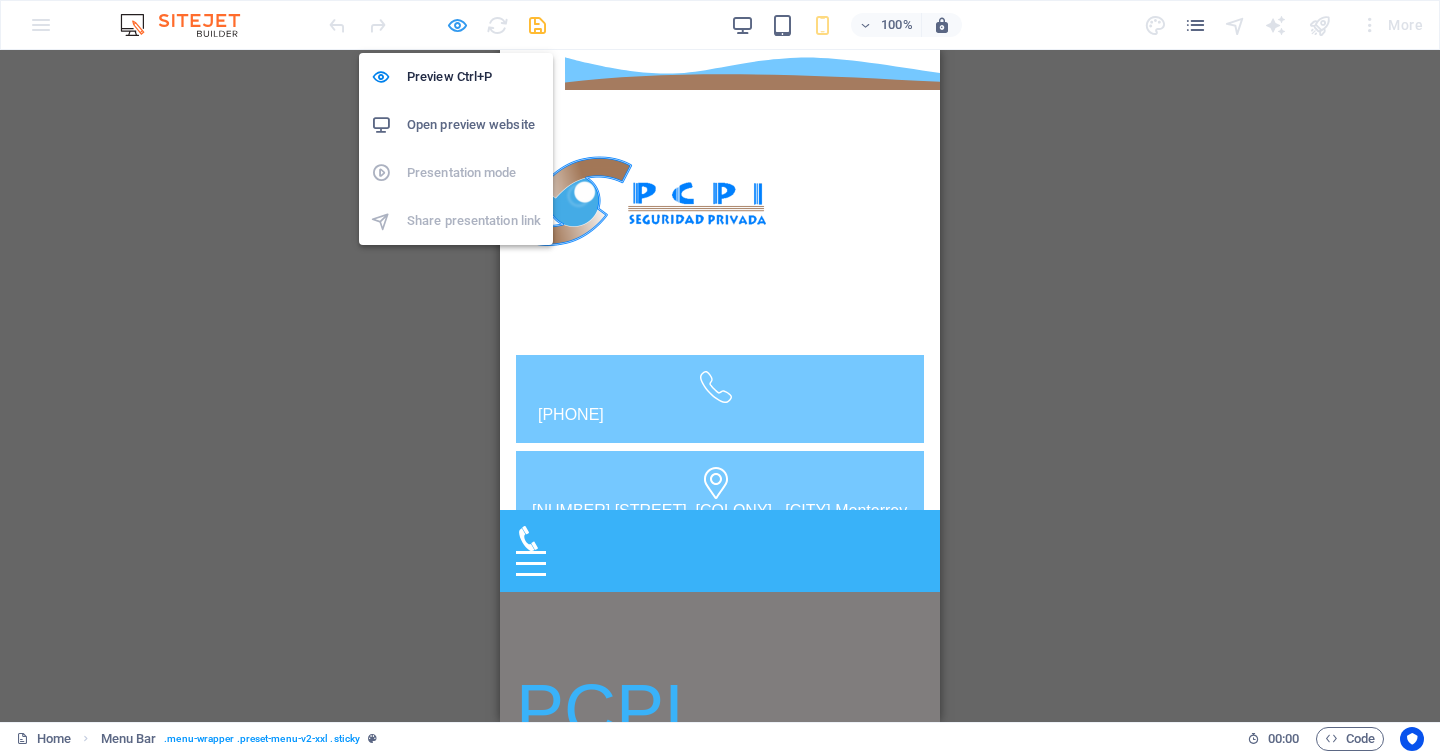 click at bounding box center [457, 25] 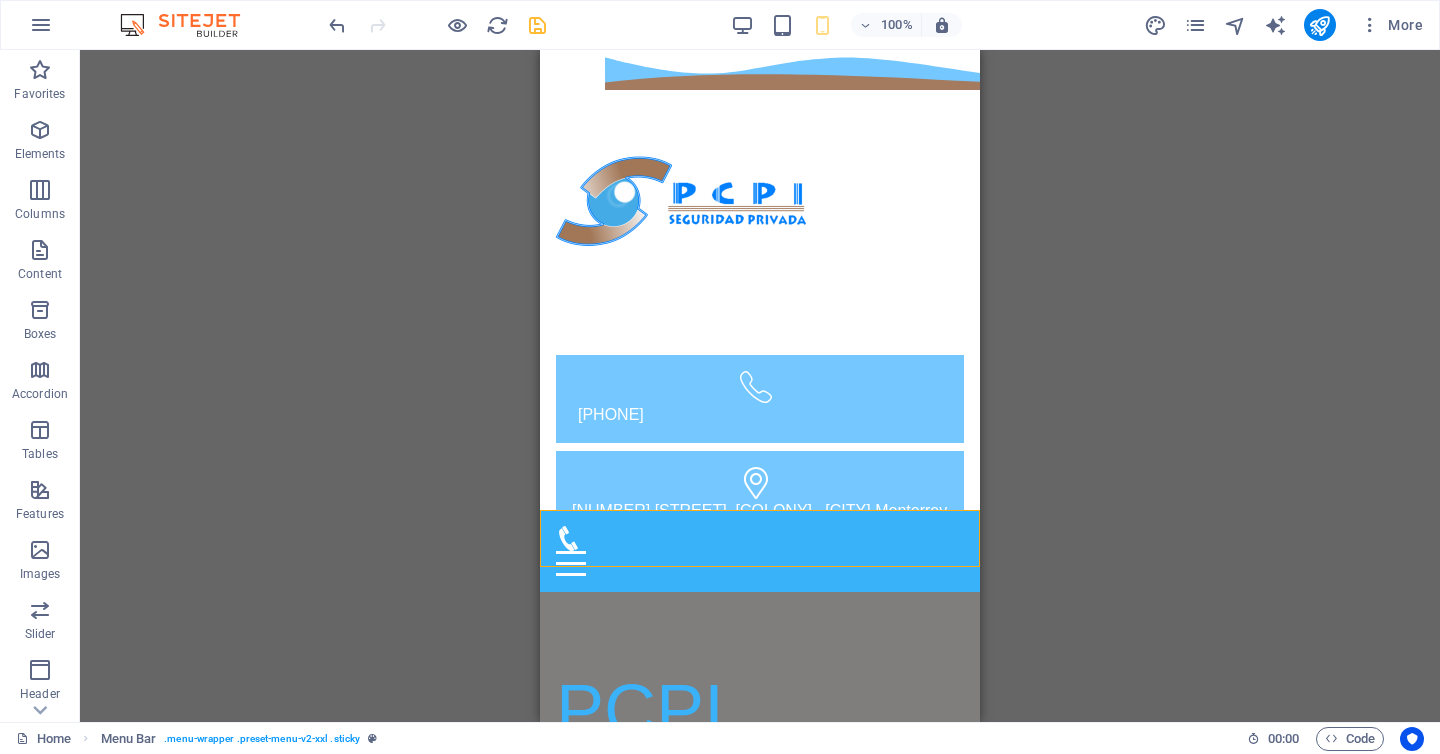 click on "100%" at bounding box center (846, 25) 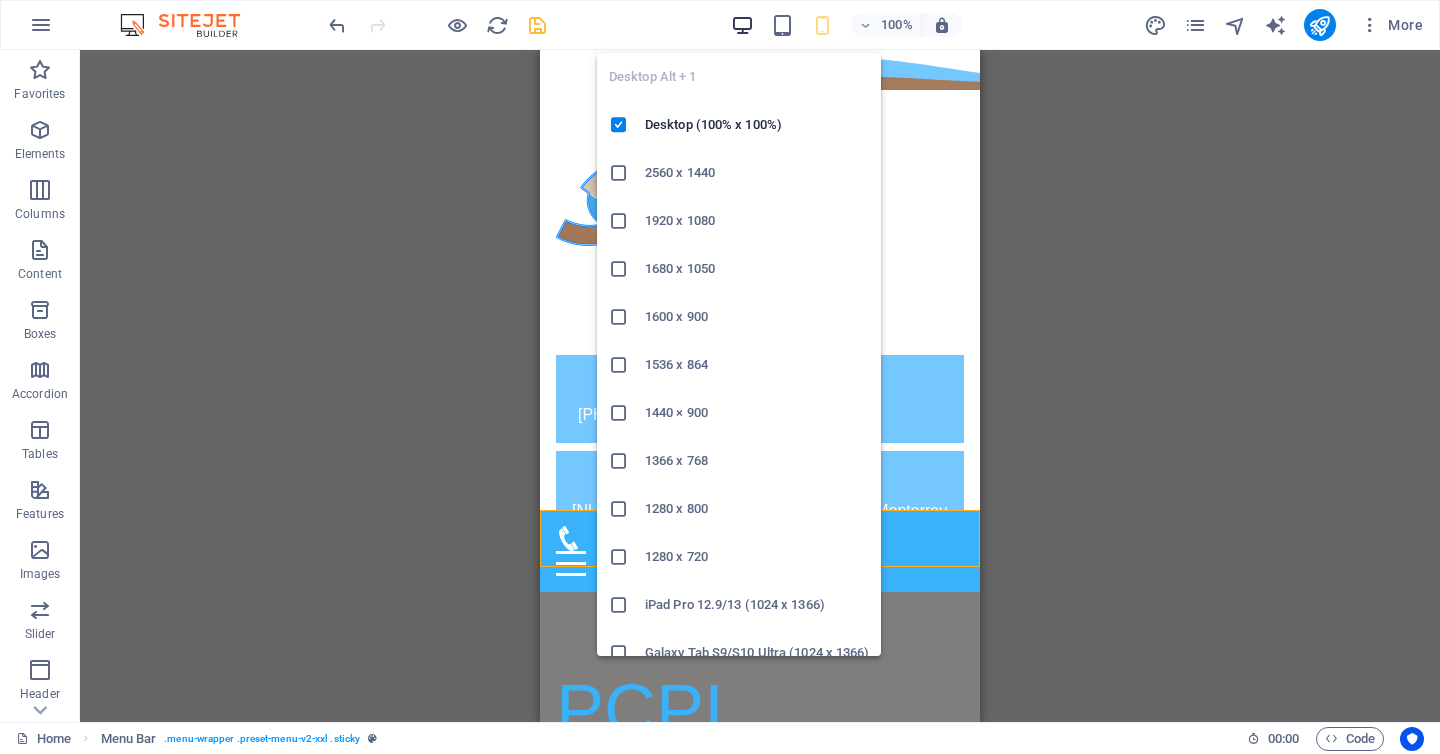 click at bounding box center [742, 25] 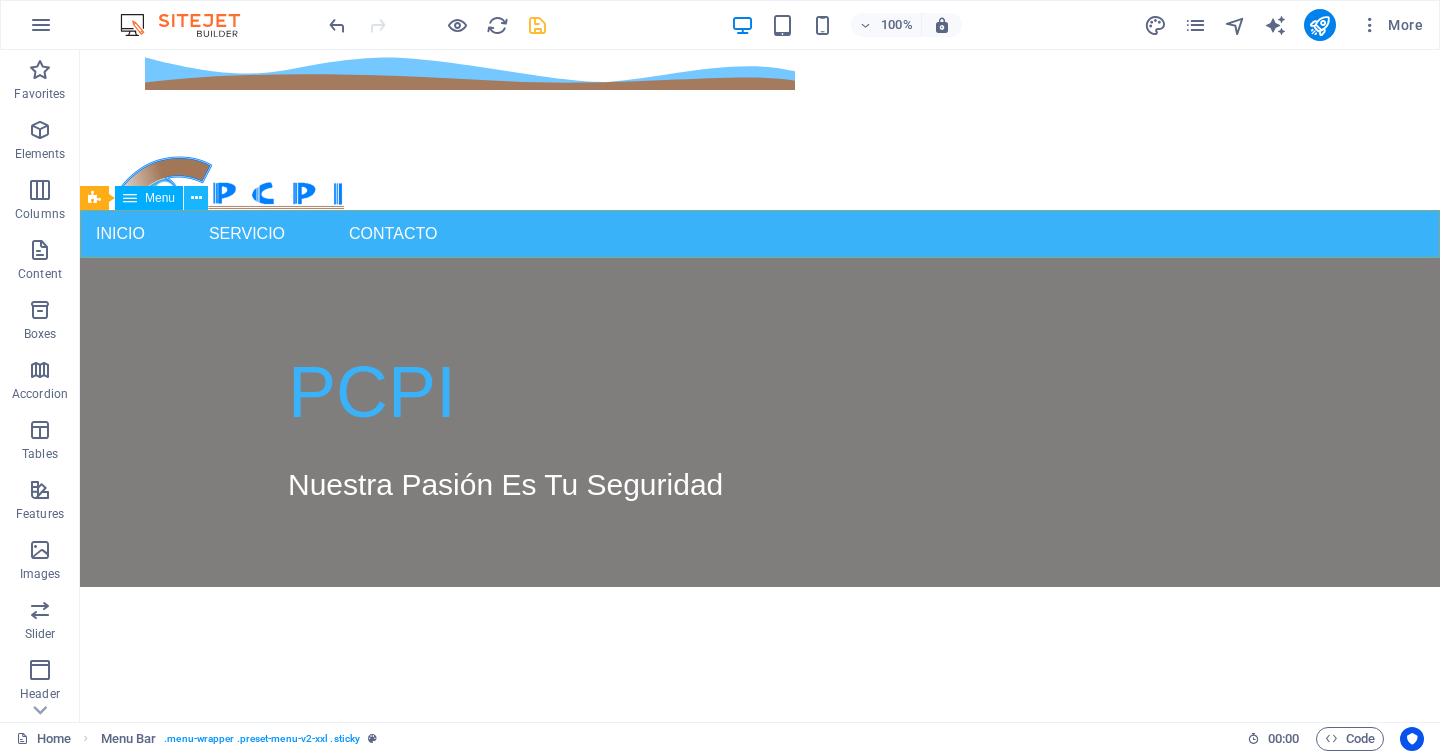 click at bounding box center (196, 198) 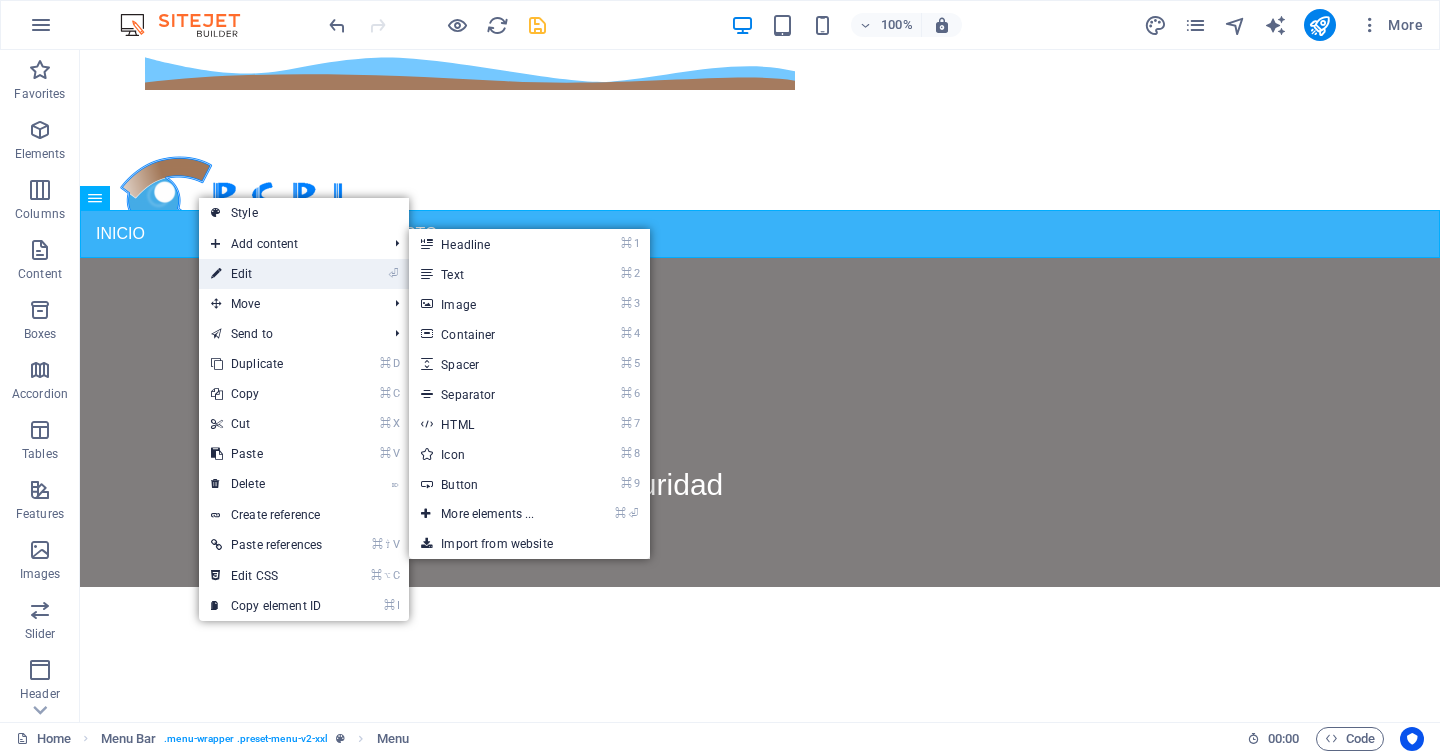 click on "⏎  Edit" at bounding box center (266, 274) 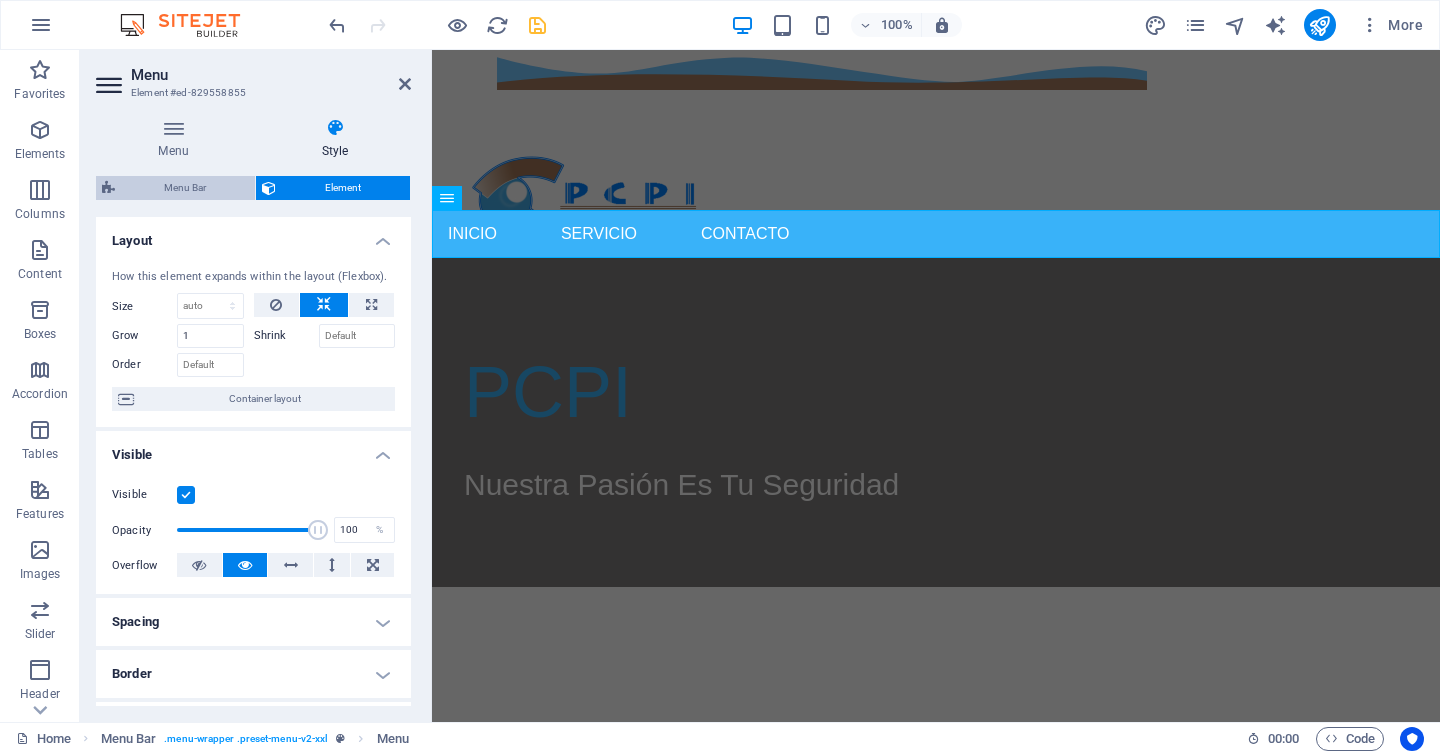 click on "Menu Bar" at bounding box center (185, 188) 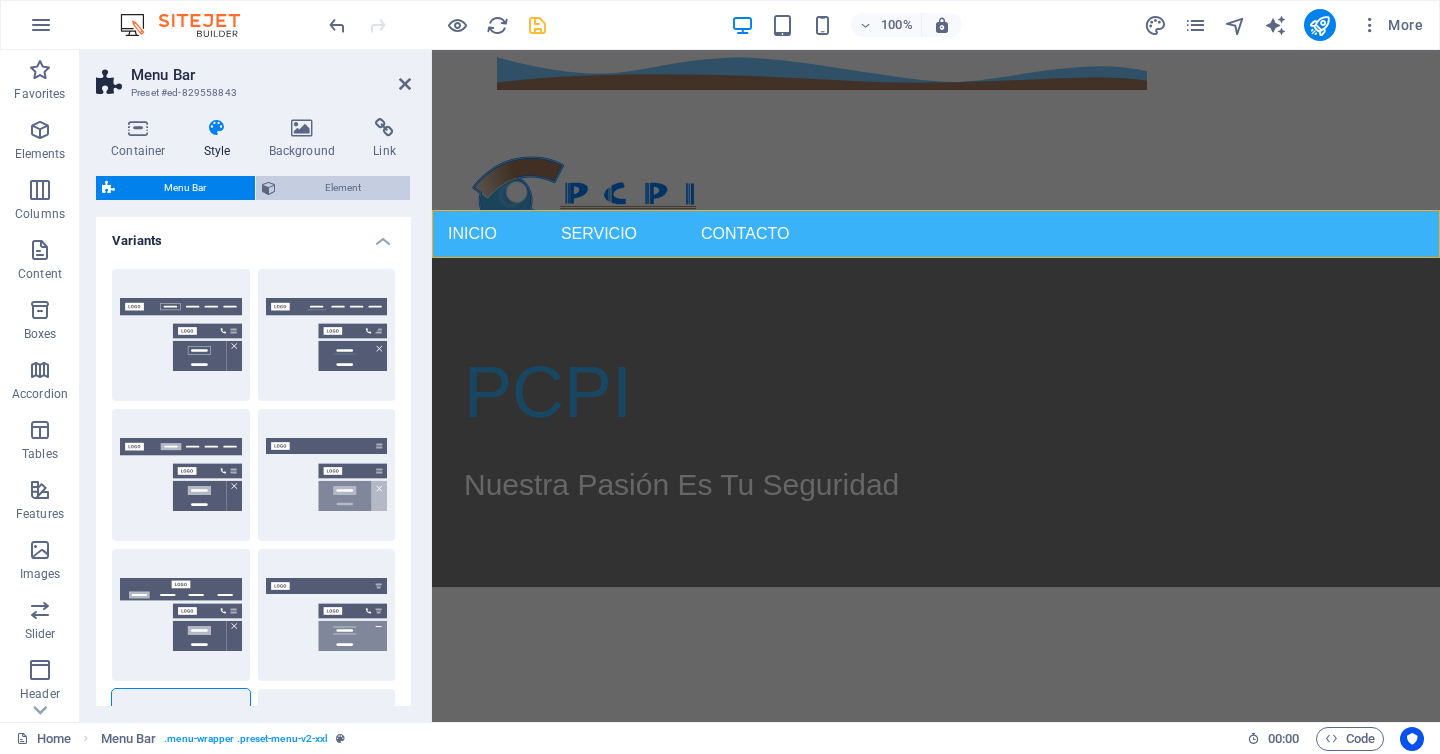 click on "Element" at bounding box center (343, 188) 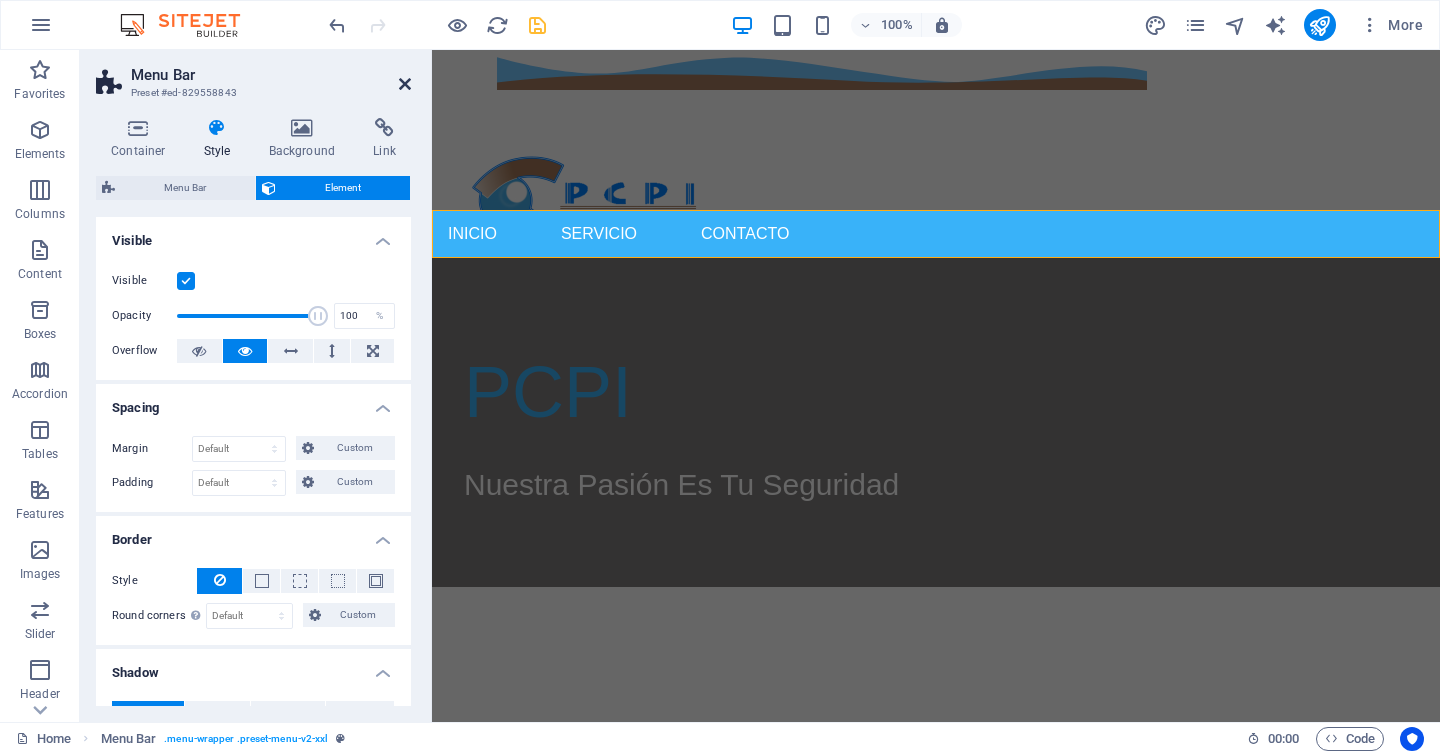 click at bounding box center (405, 84) 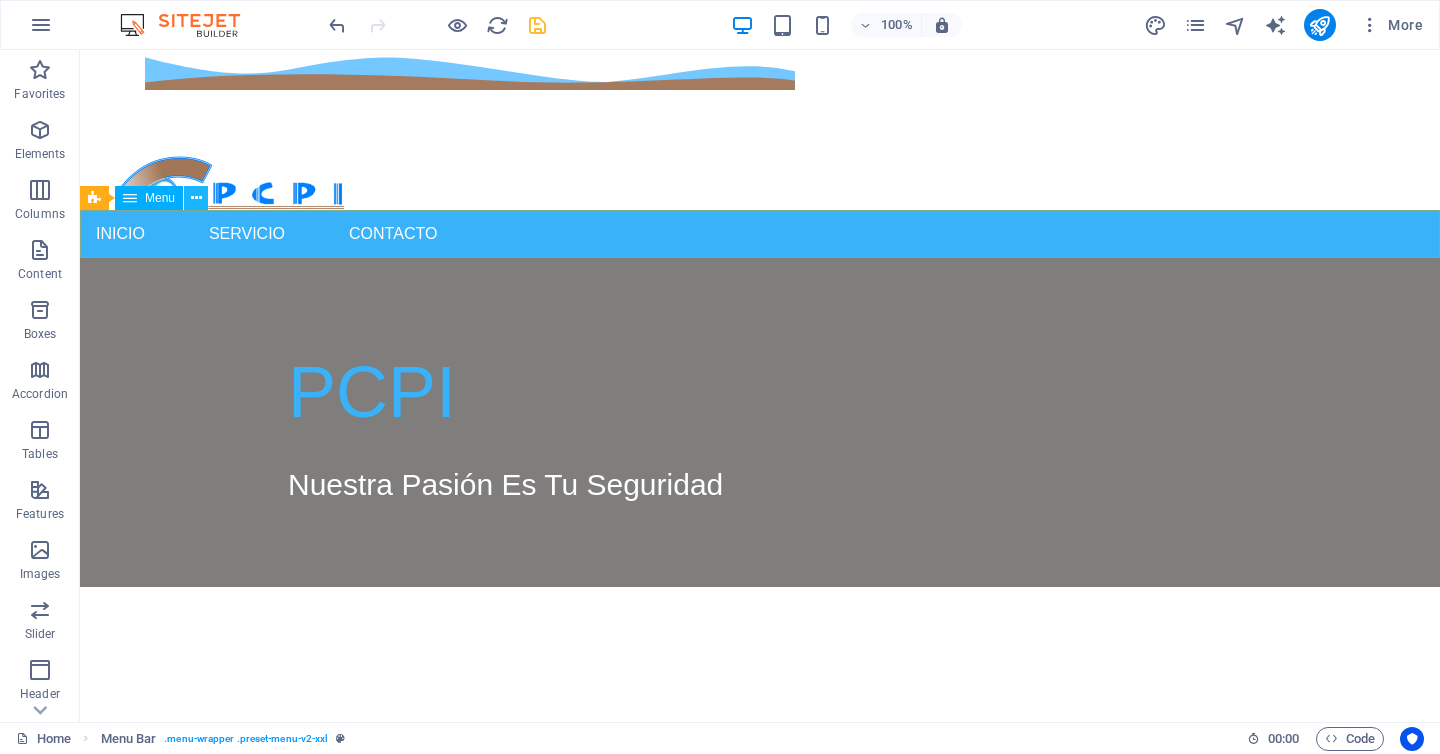click at bounding box center [196, 198] 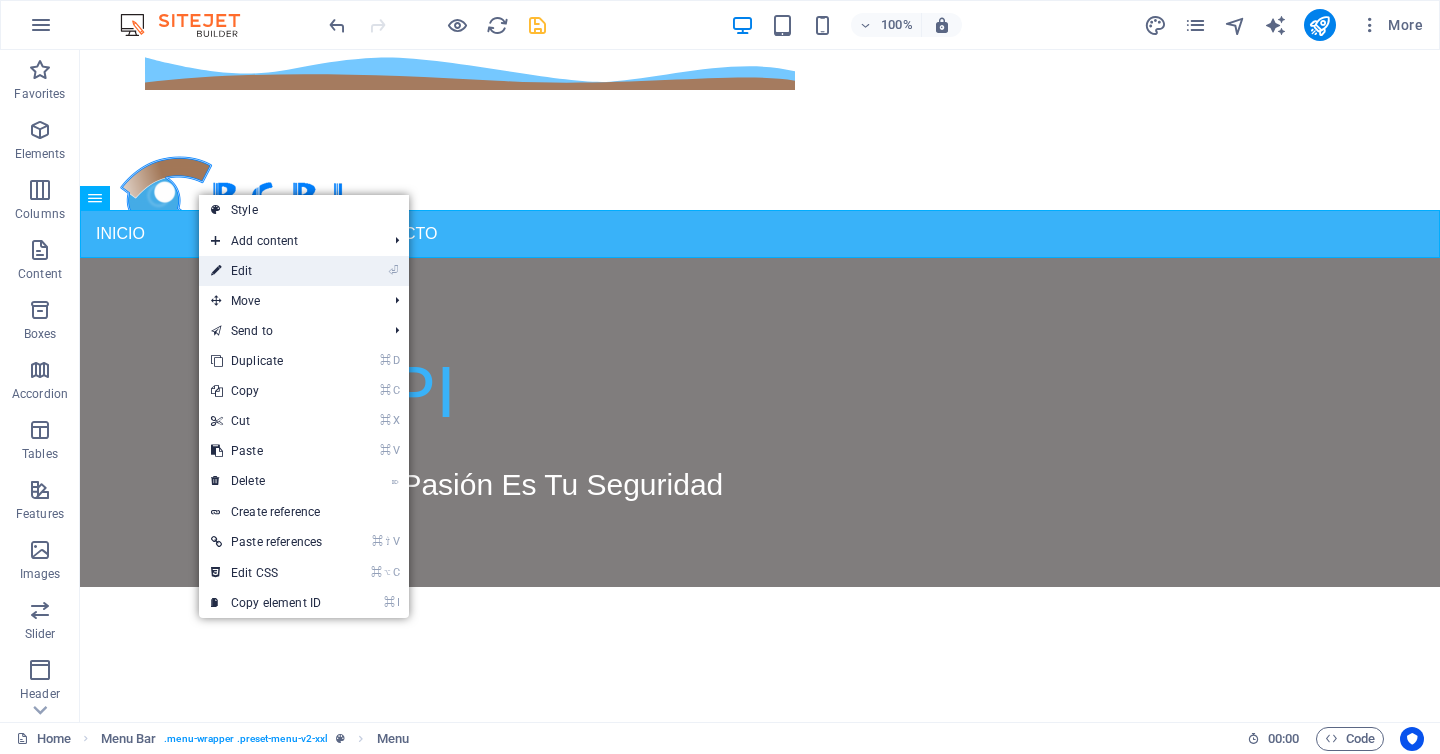 click on "⏎  Edit" at bounding box center [266, 271] 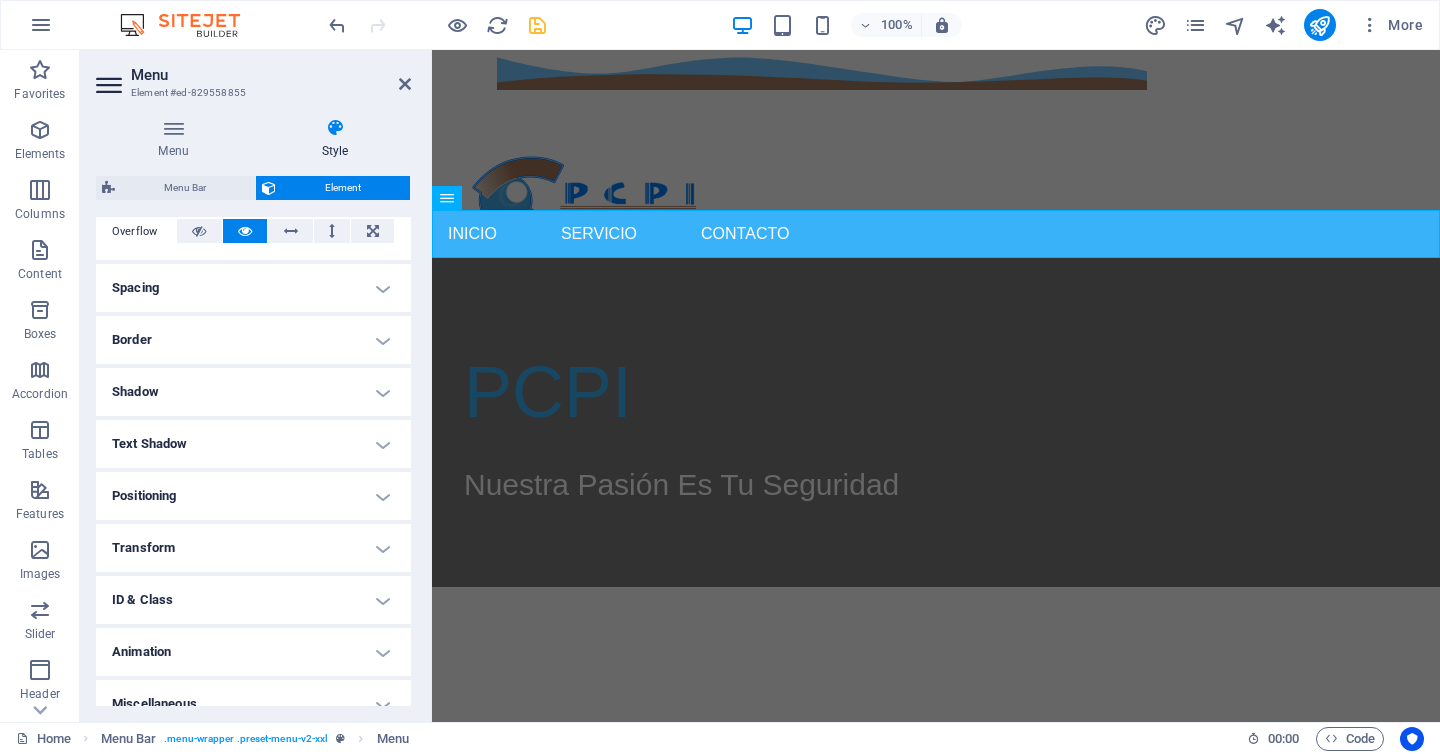 scroll, scrollTop: 0, scrollLeft: 0, axis: both 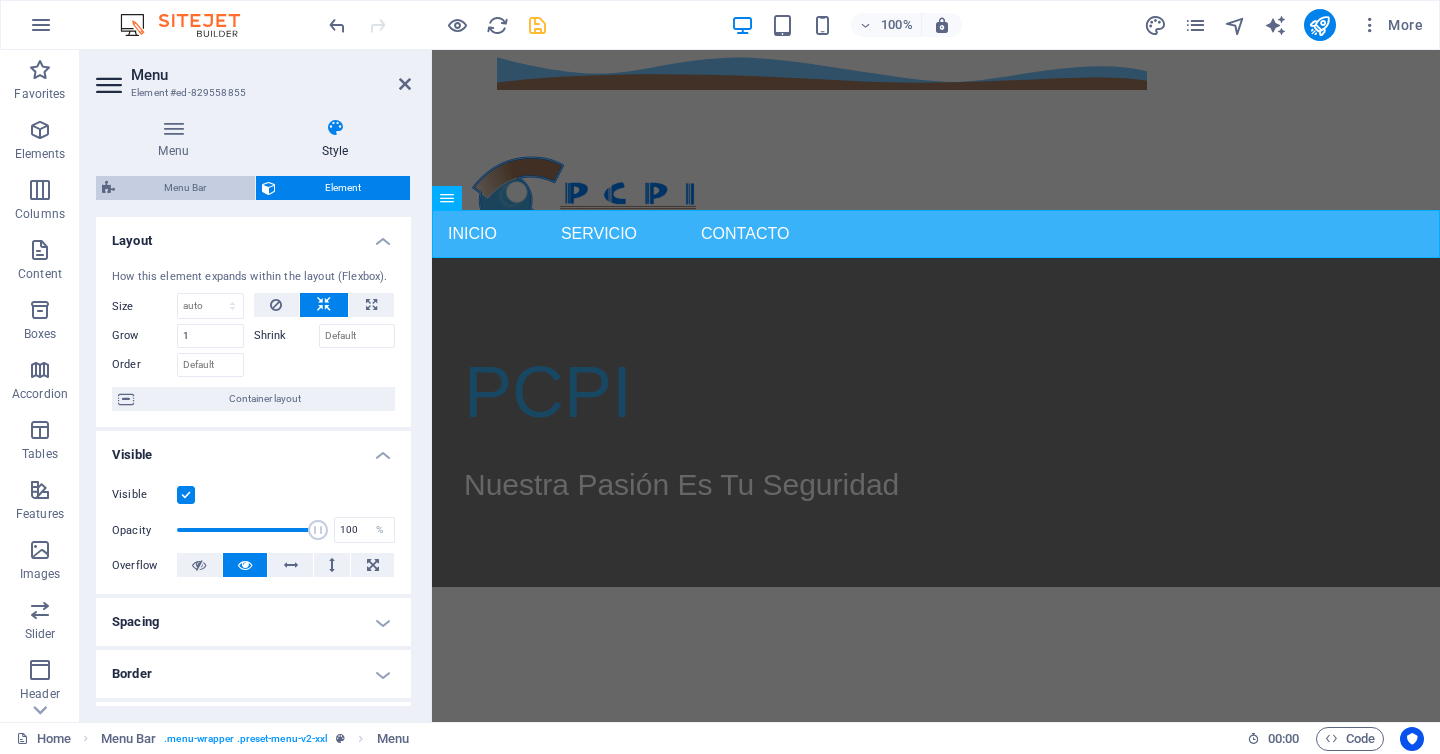 click on "Menu Bar" at bounding box center (185, 188) 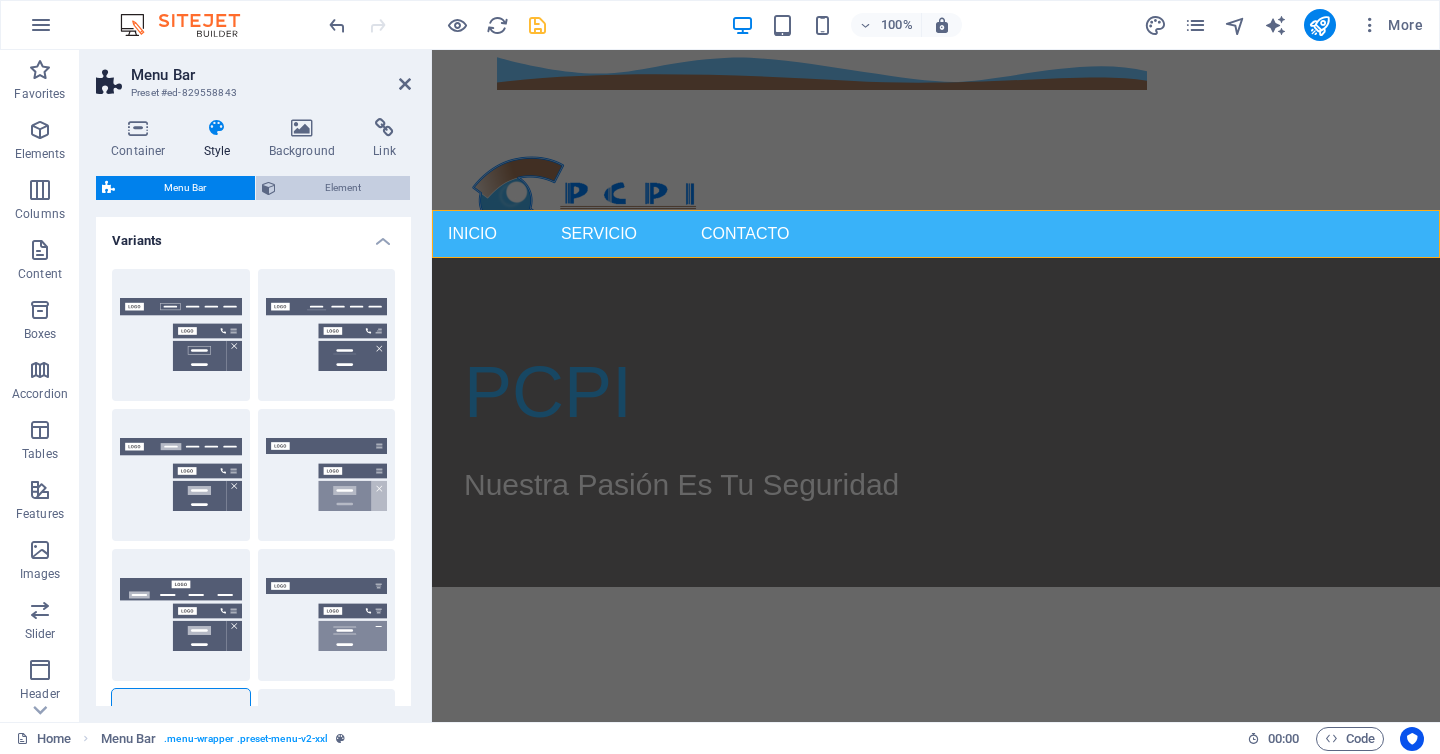 click on "Element" at bounding box center [343, 188] 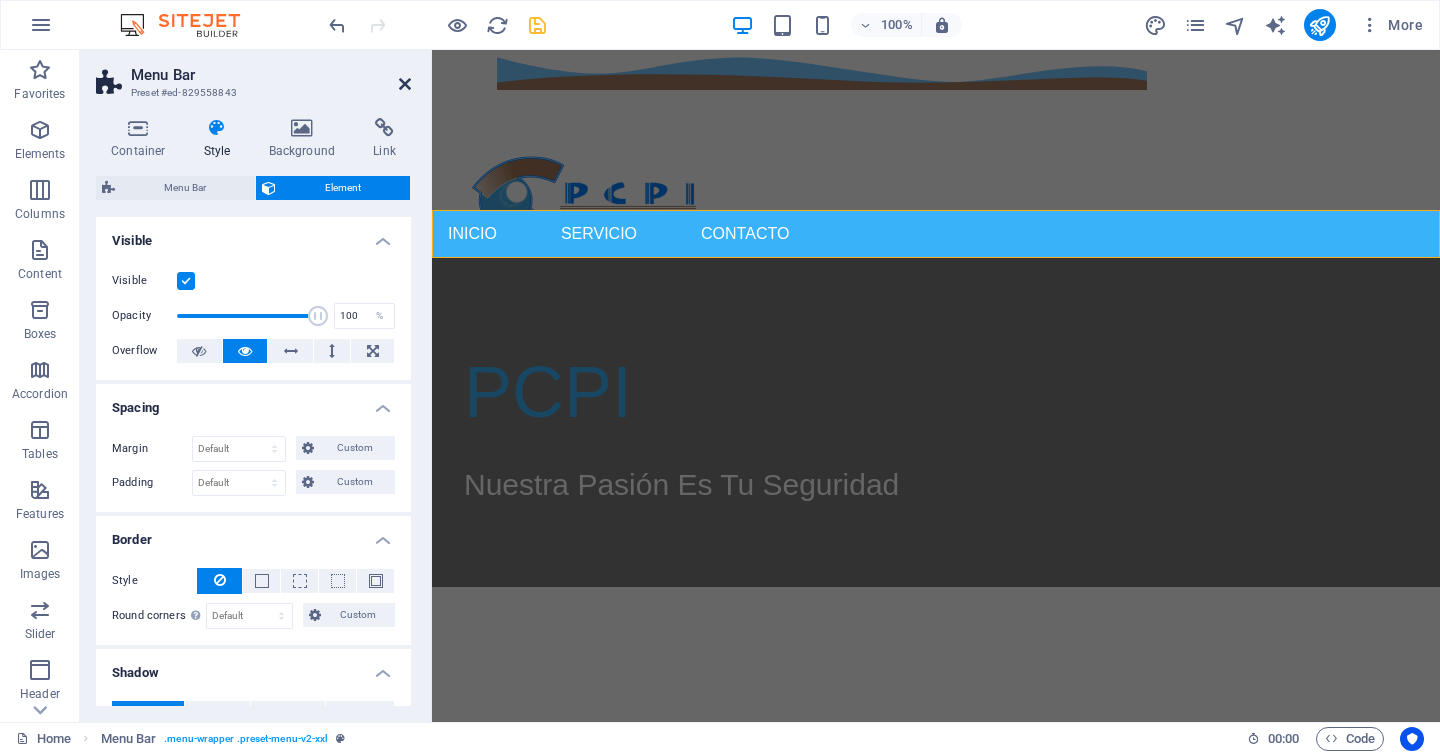 click at bounding box center (405, 84) 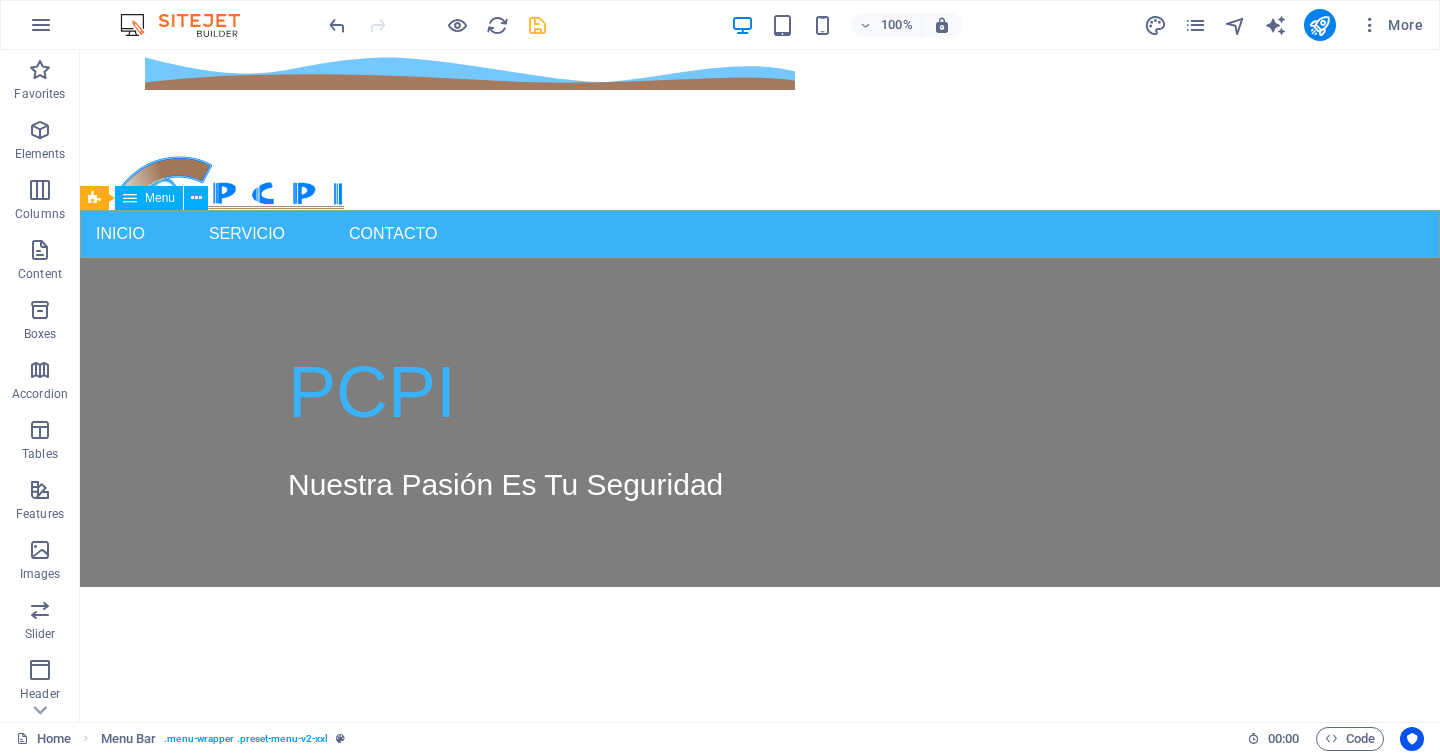 click on "Menu" at bounding box center [160, 198] 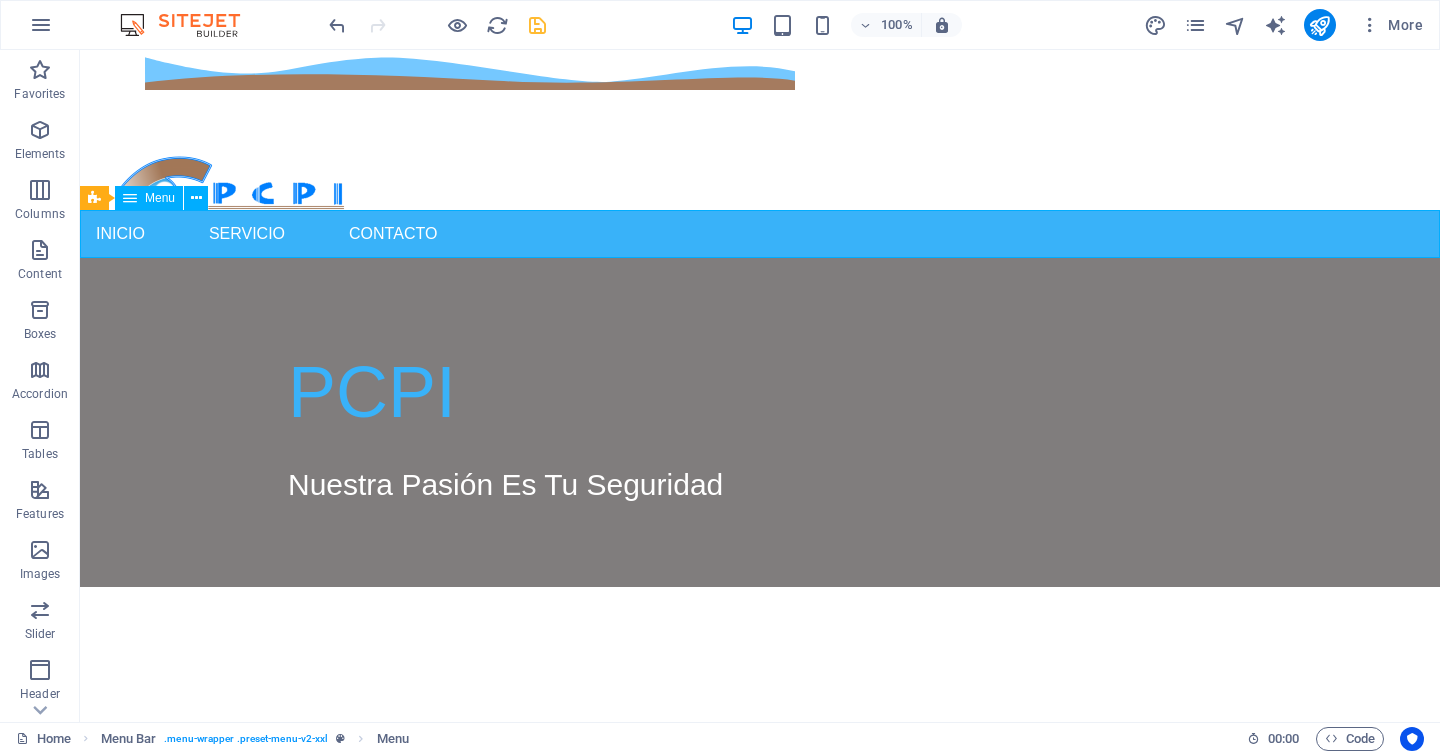 click on "Menu" at bounding box center [160, 198] 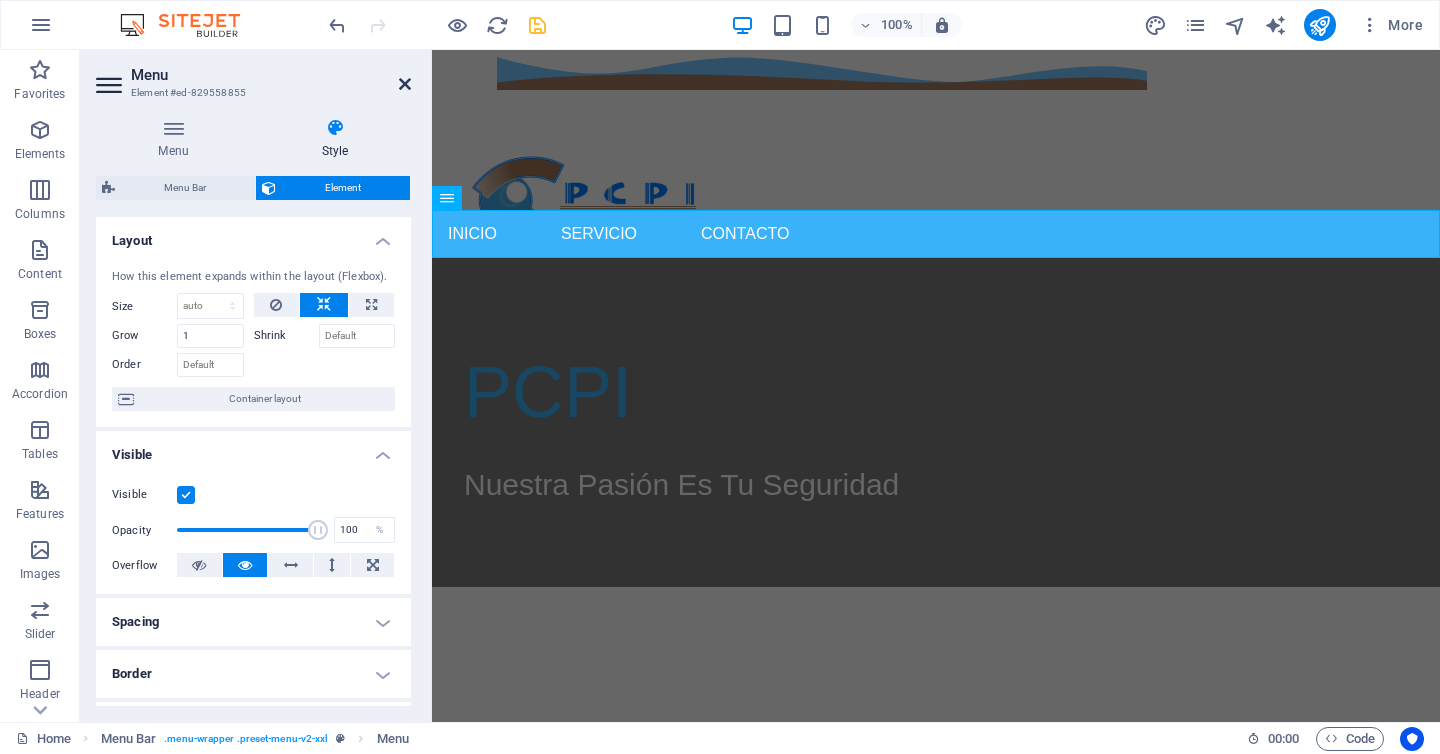click at bounding box center [405, 84] 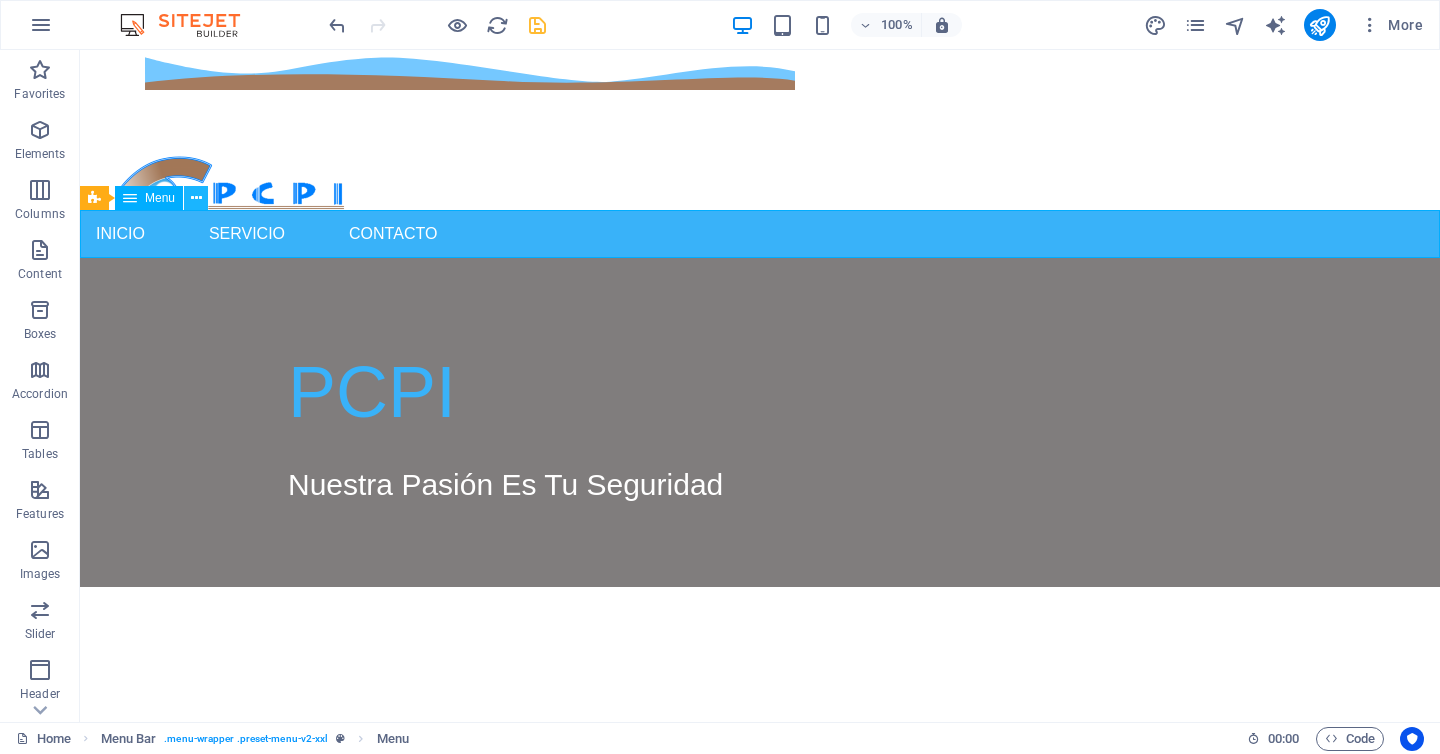 click at bounding box center (196, 198) 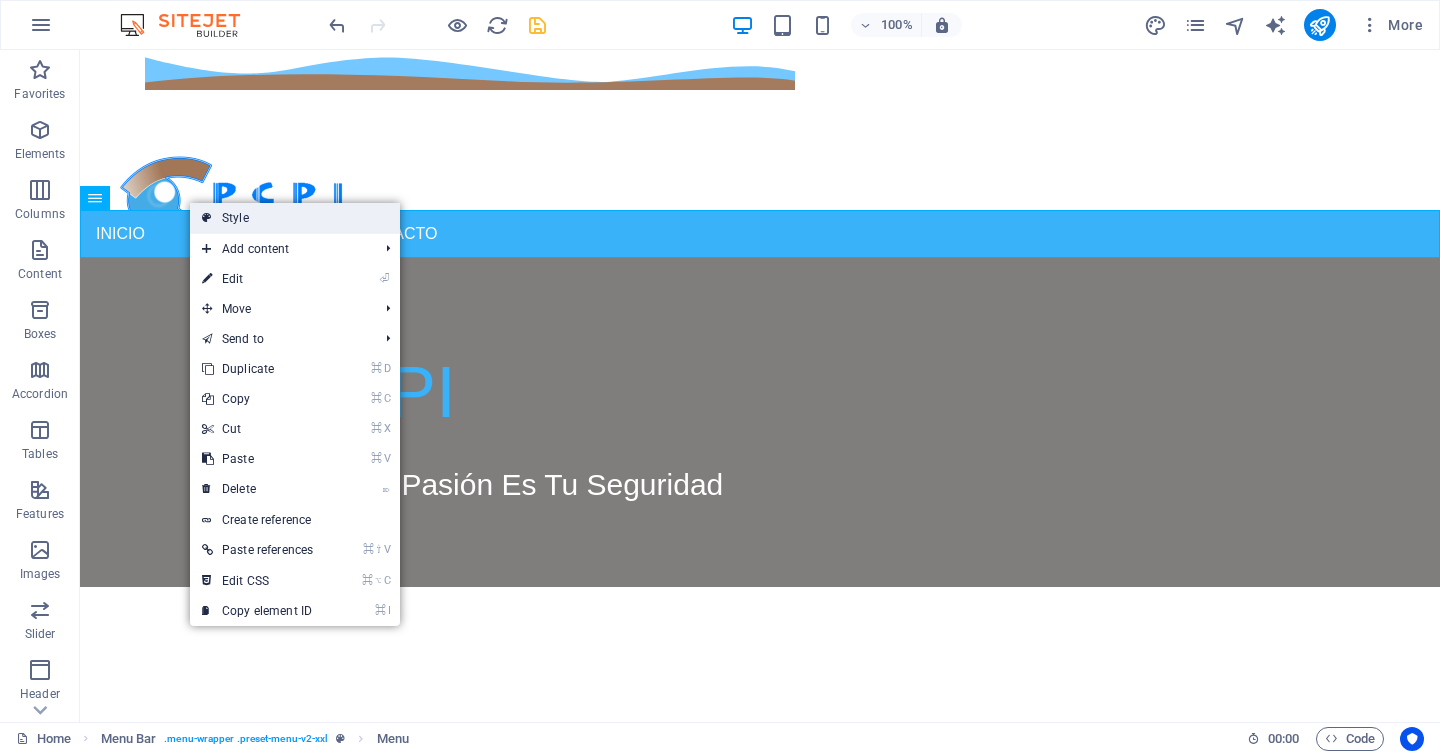 click on "Style" at bounding box center (295, 218) 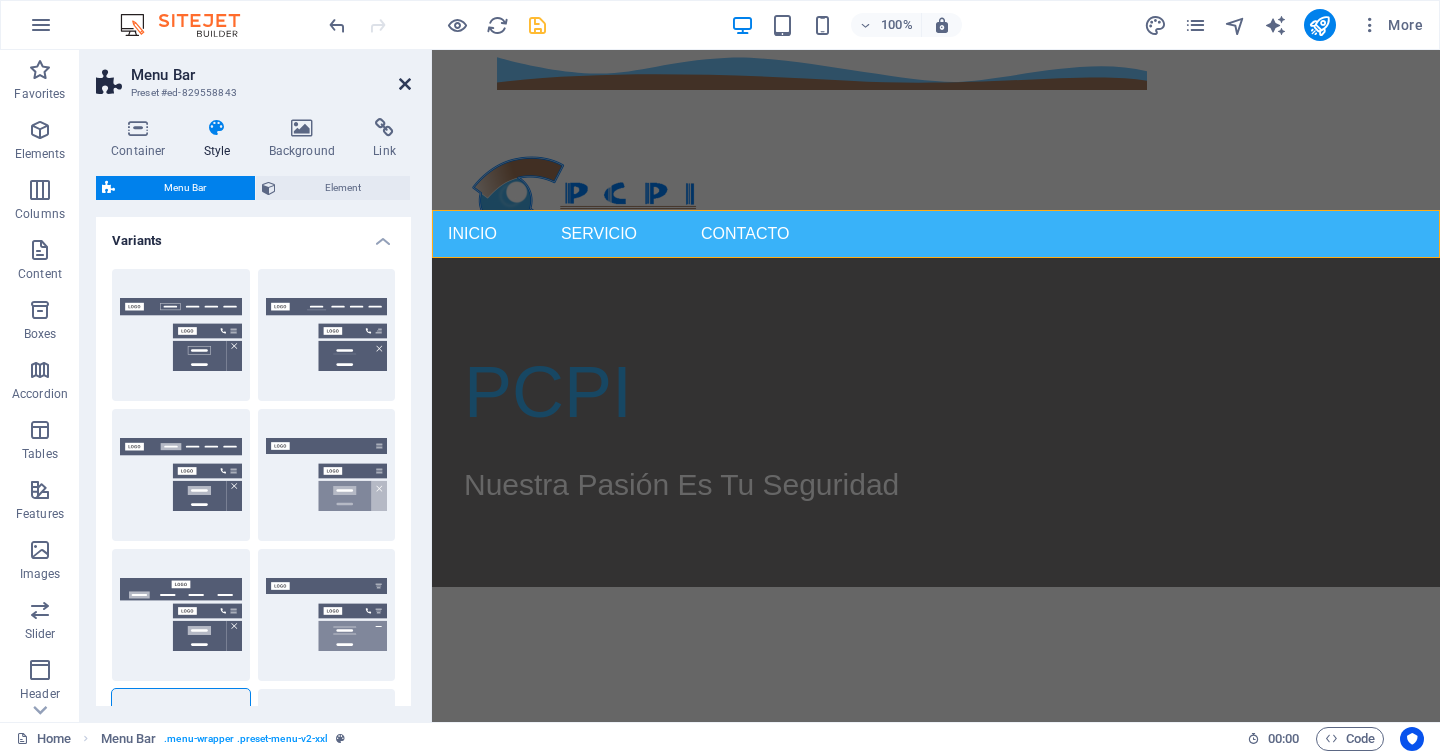 click at bounding box center [405, 84] 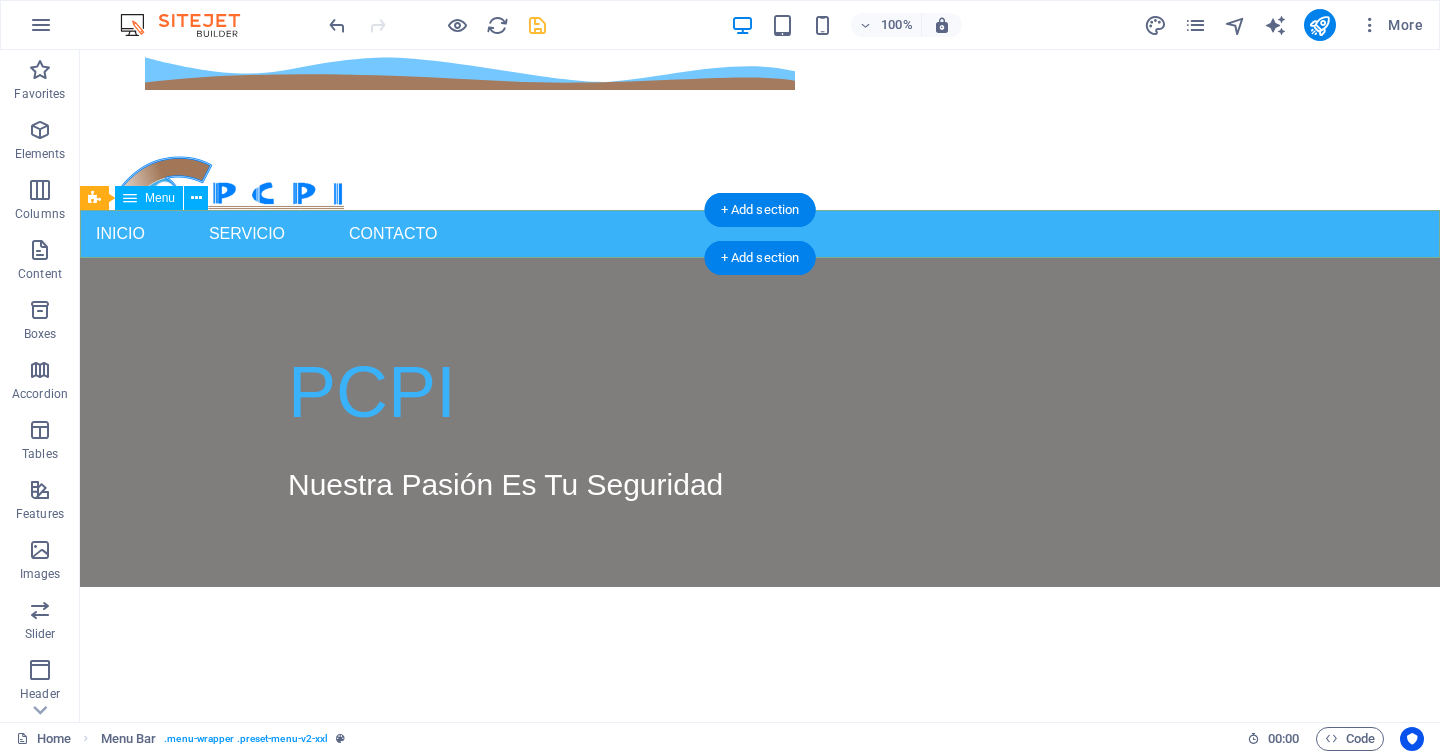 click on "Inicio Servicio Contacto" at bounding box center (760, 234) 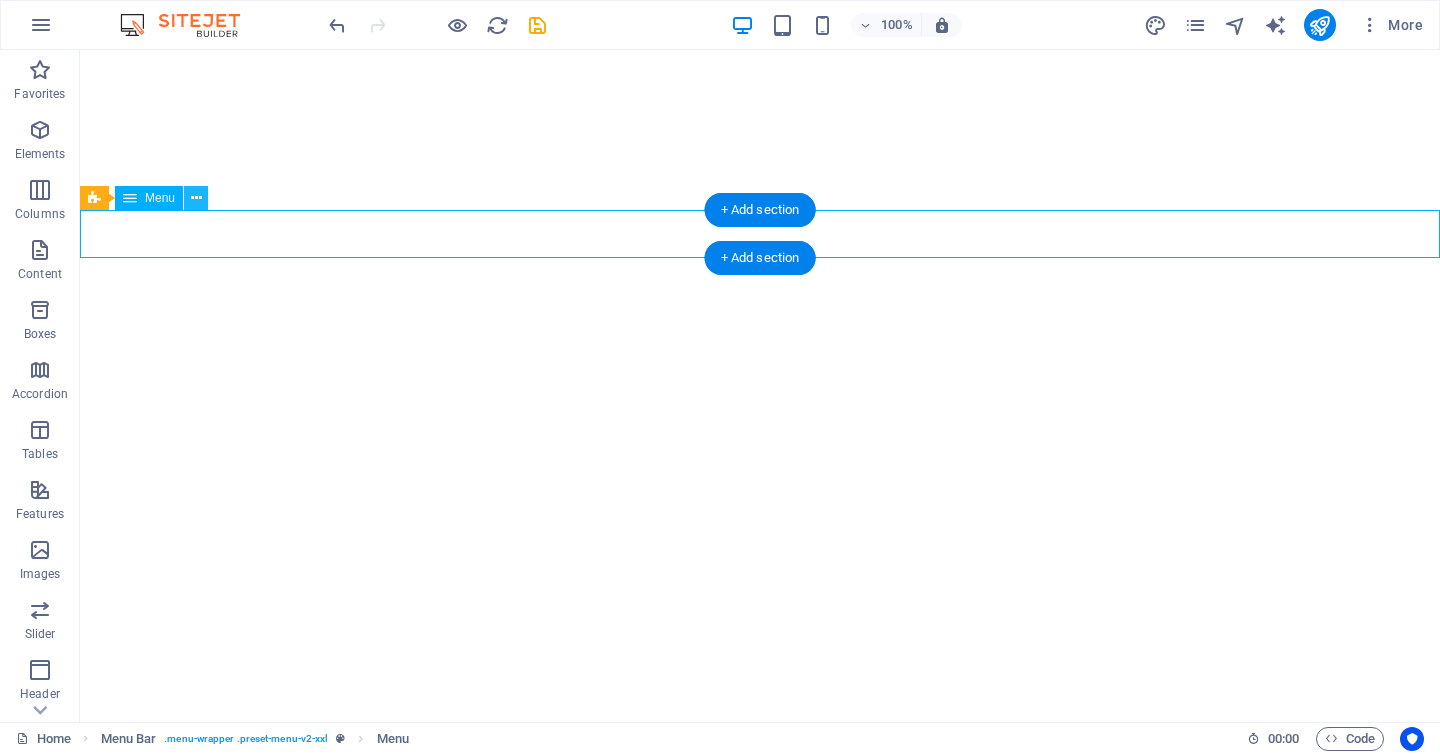 scroll, scrollTop: 0, scrollLeft: 0, axis: both 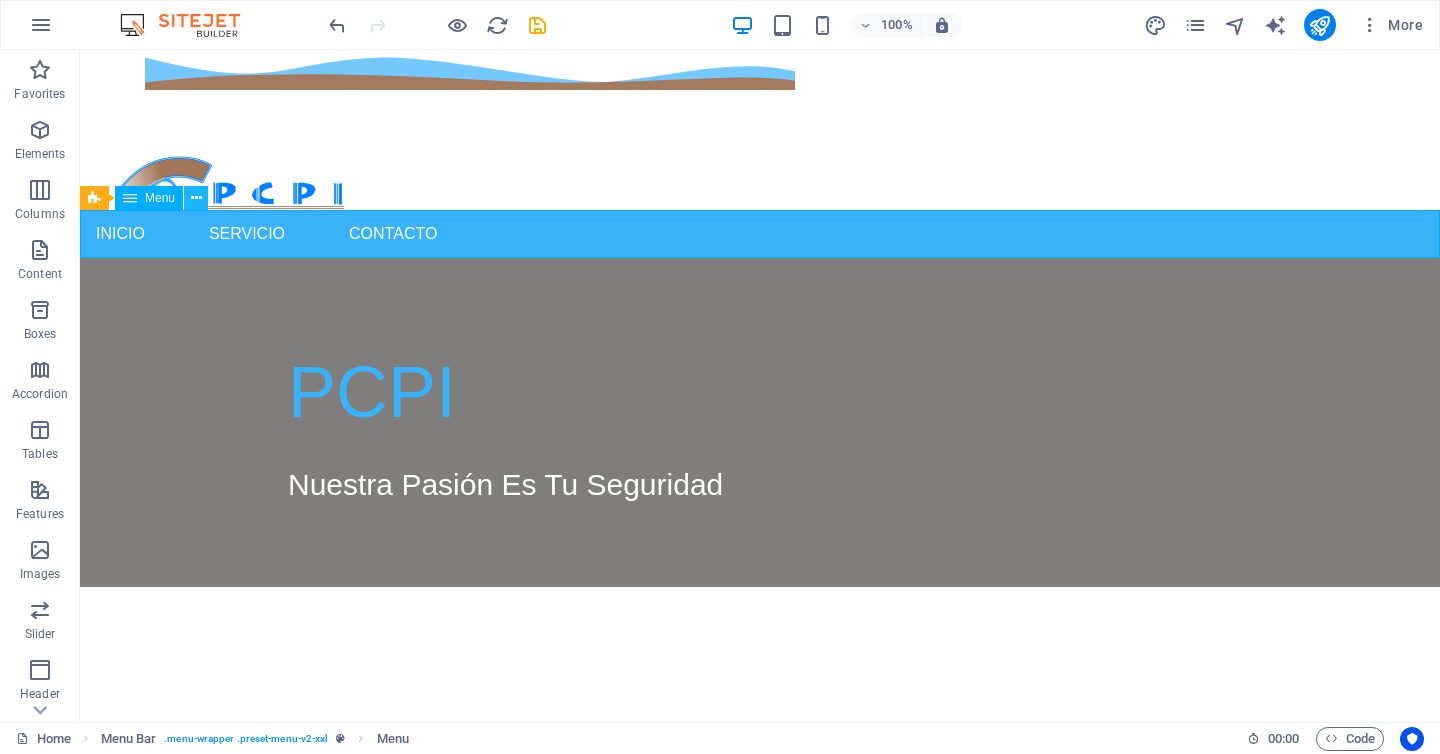 click at bounding box center (196, 198) 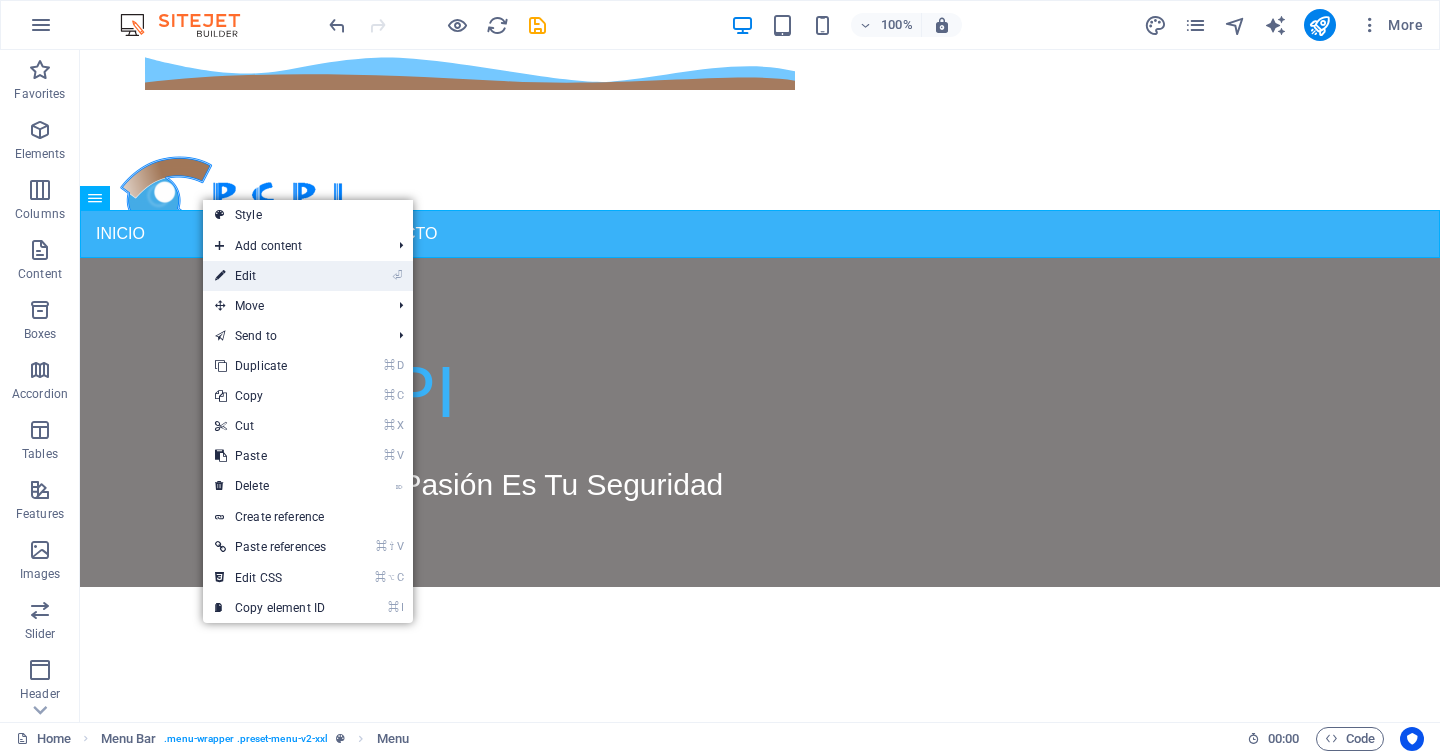 click on "⏎  Edit" at bounding box center [308, 276] 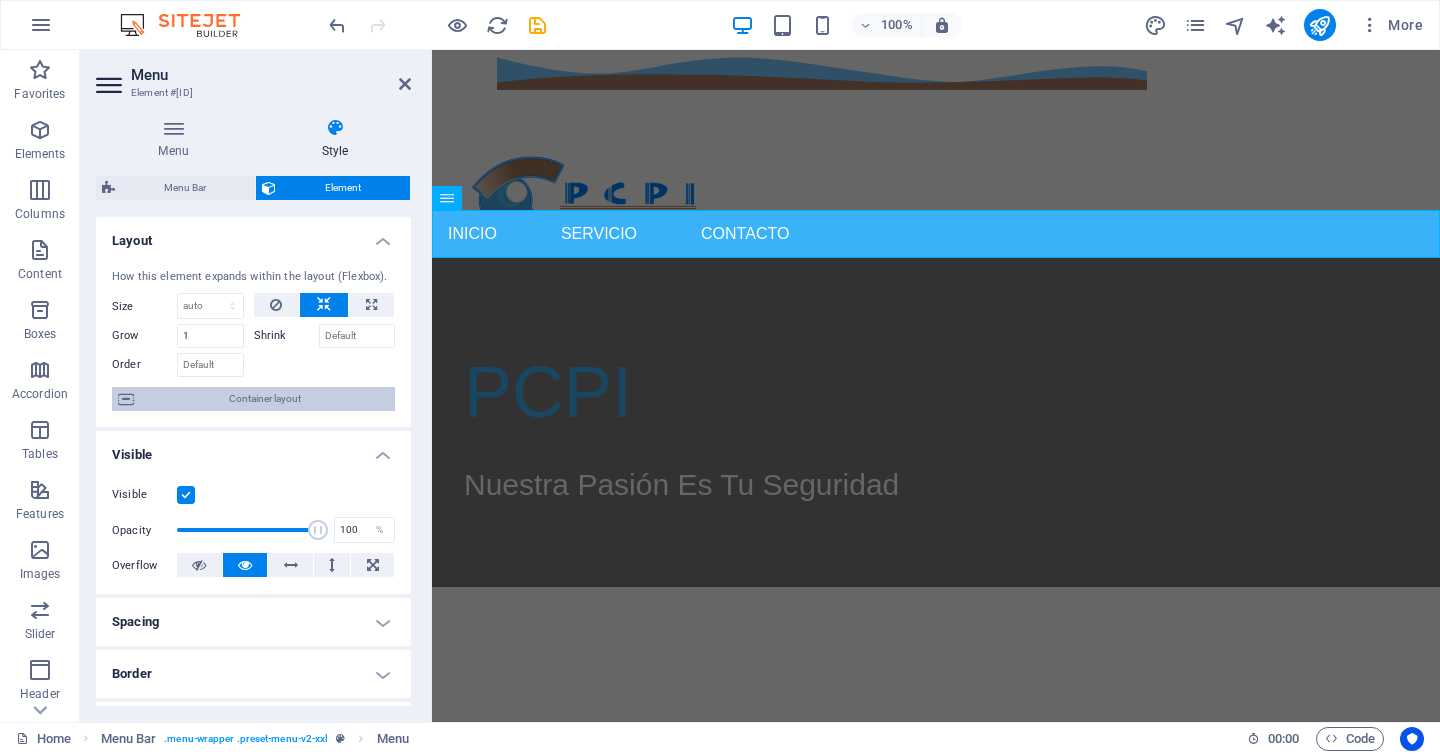 click on "Container layout" at bounding box center [264, 399] 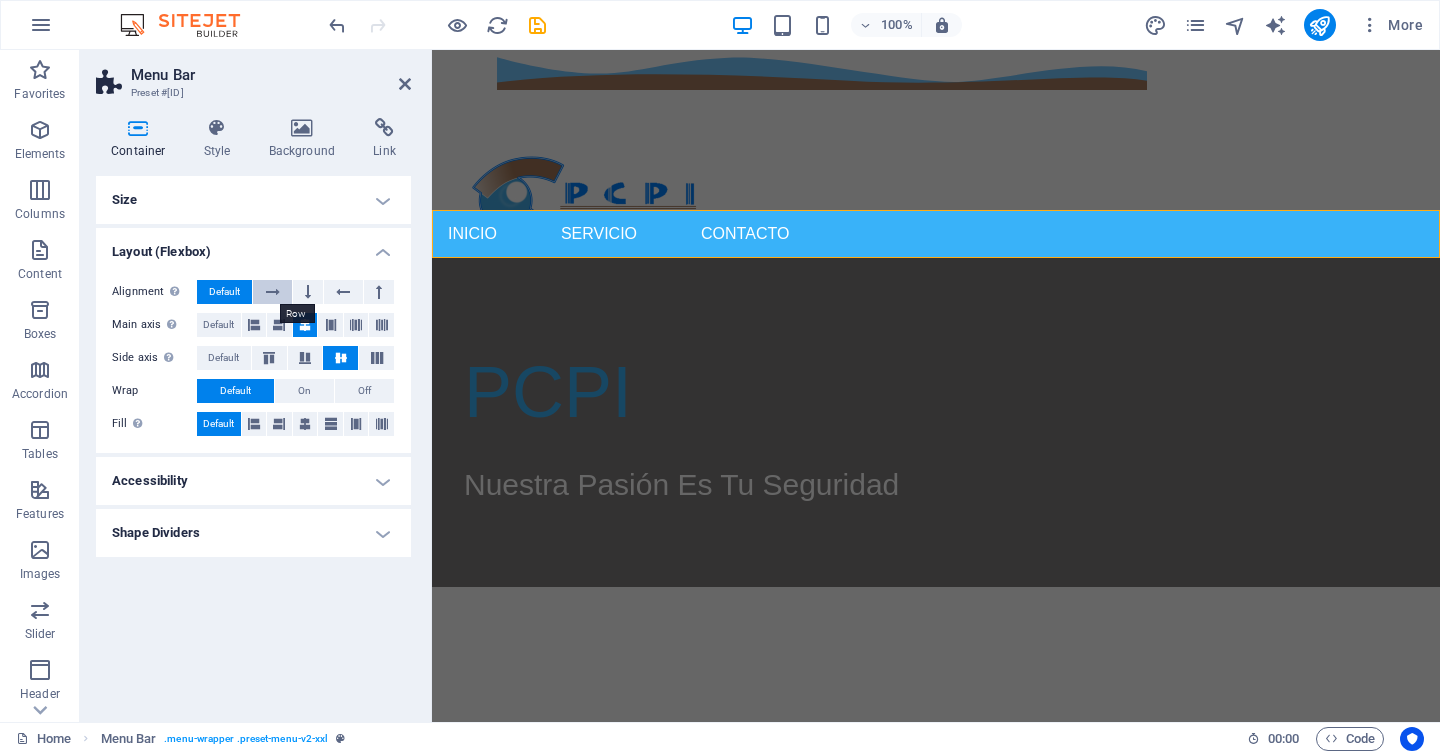 click at bounding box center [273, 292] 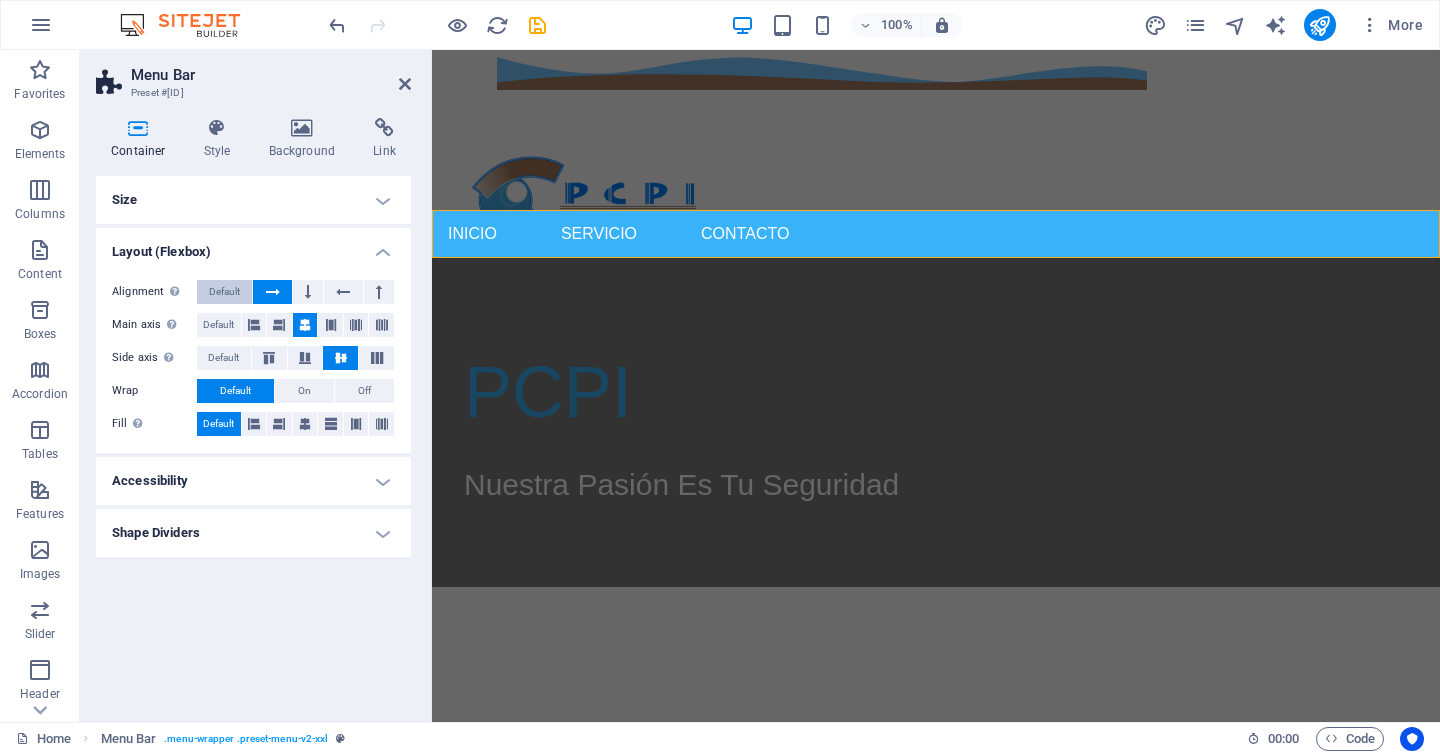click on "Default" at bounding box center (224, 292) 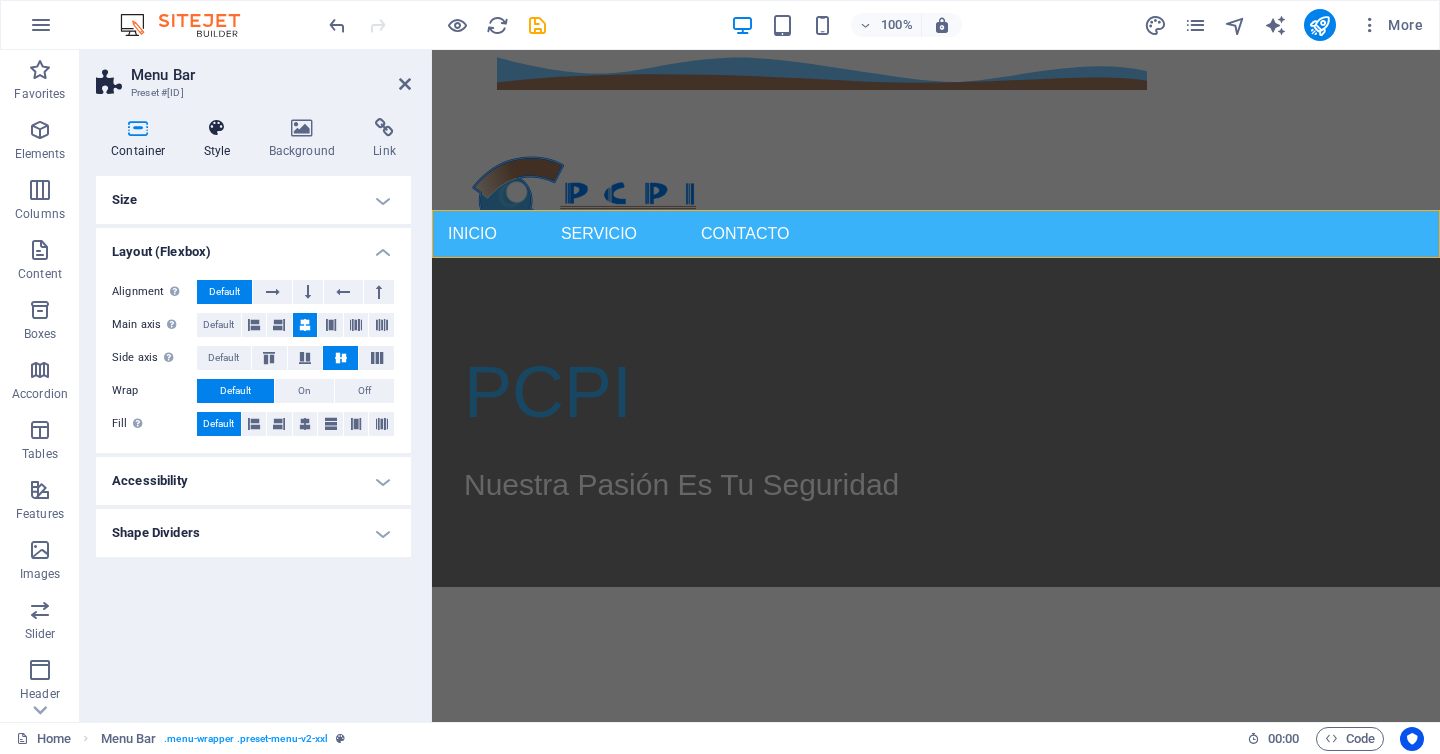 click at bounding box center (217, 128) 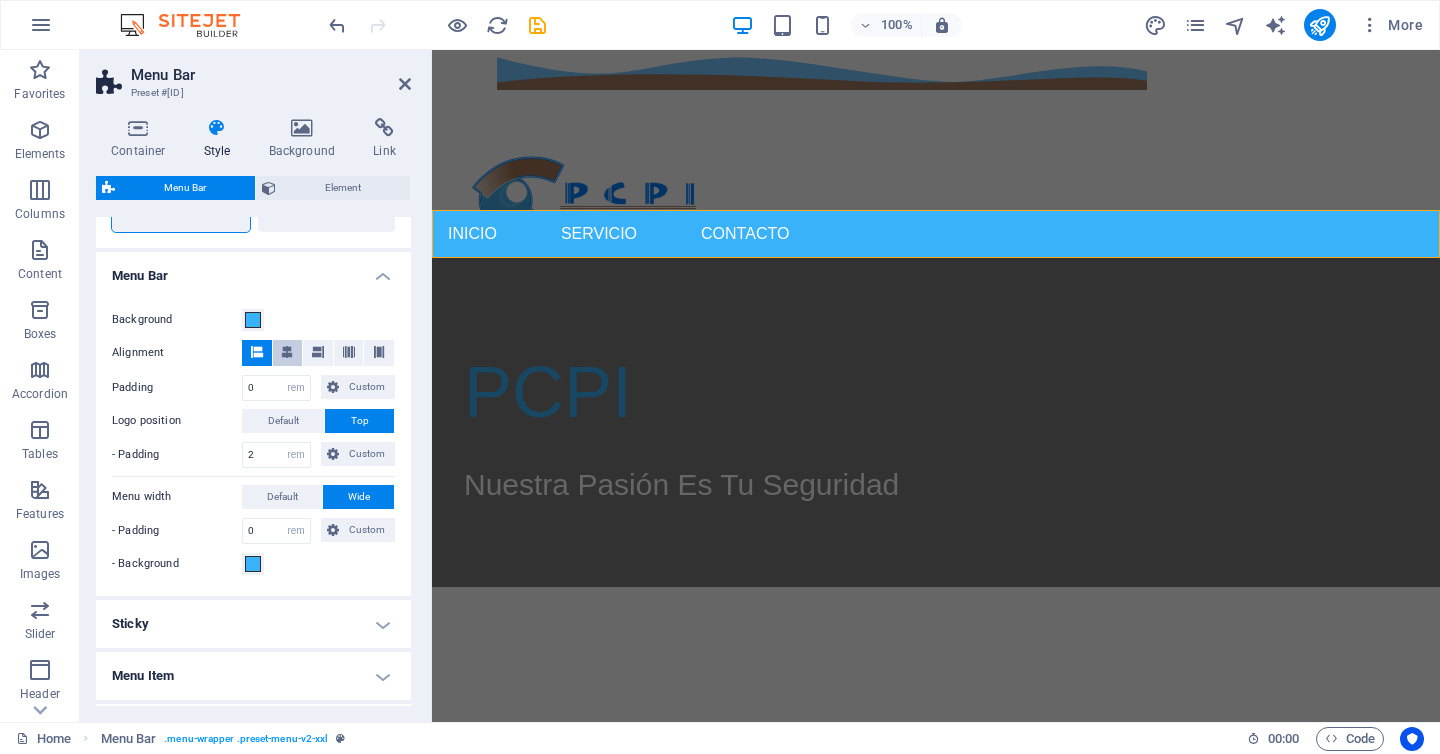 scroll, scrollTop: 610, scrollLeft: 0, axis: vertical 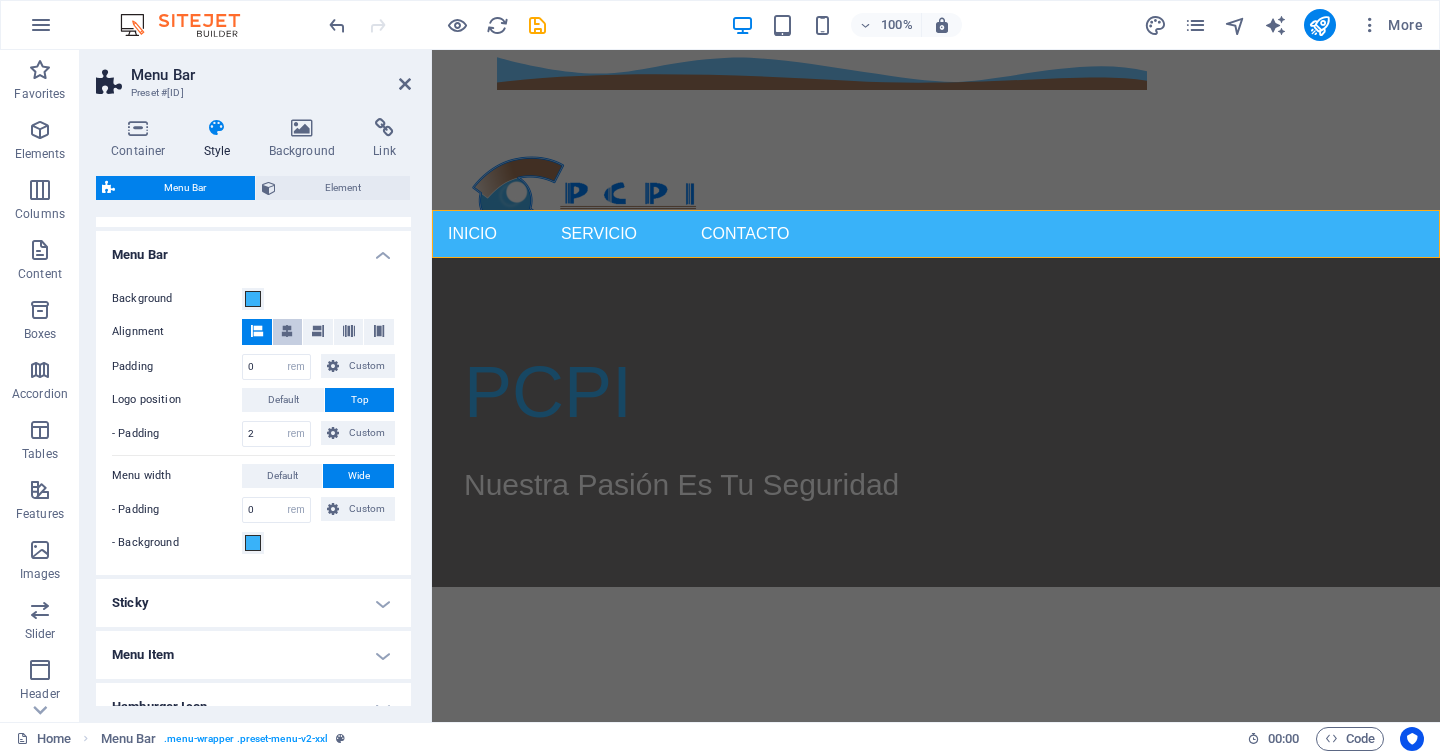 click at bounding box center (287, 331) 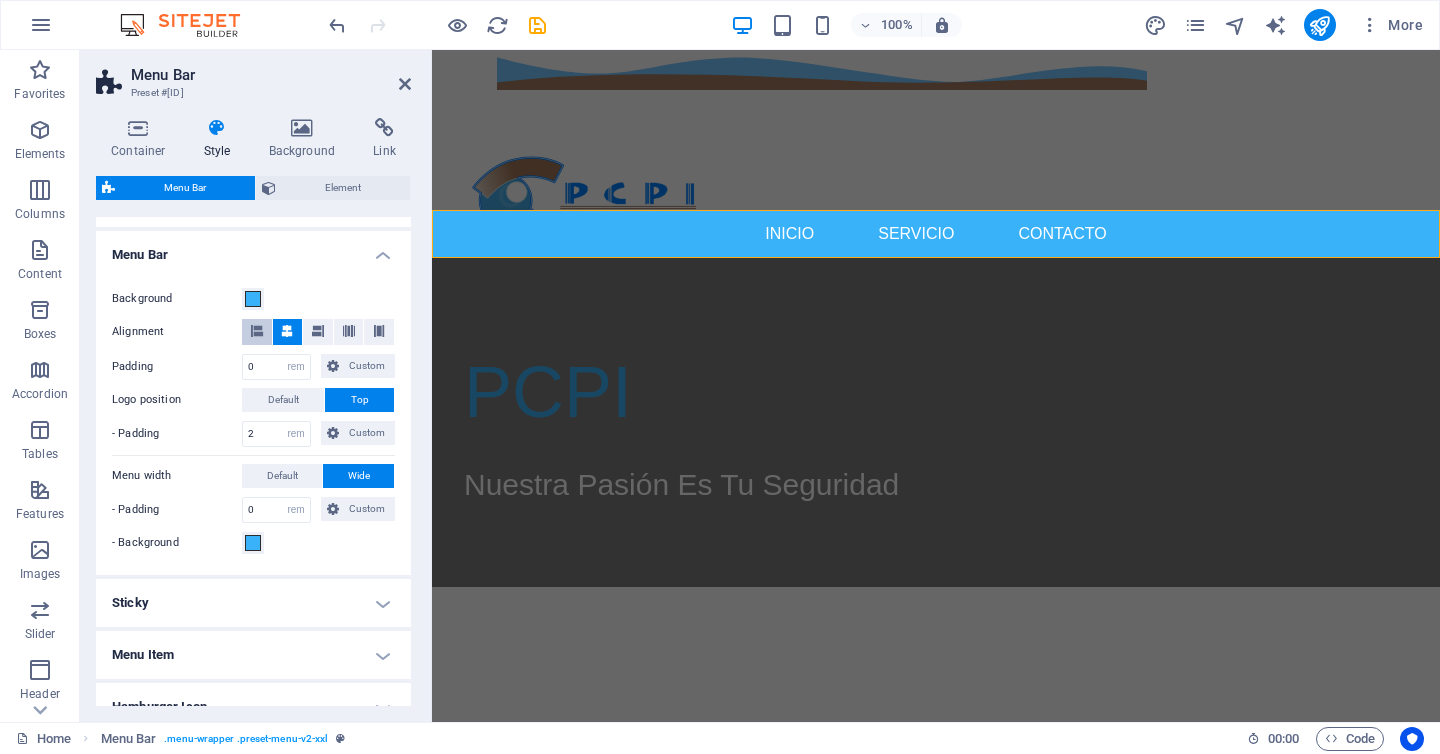 click at bounding box center [257, 331] 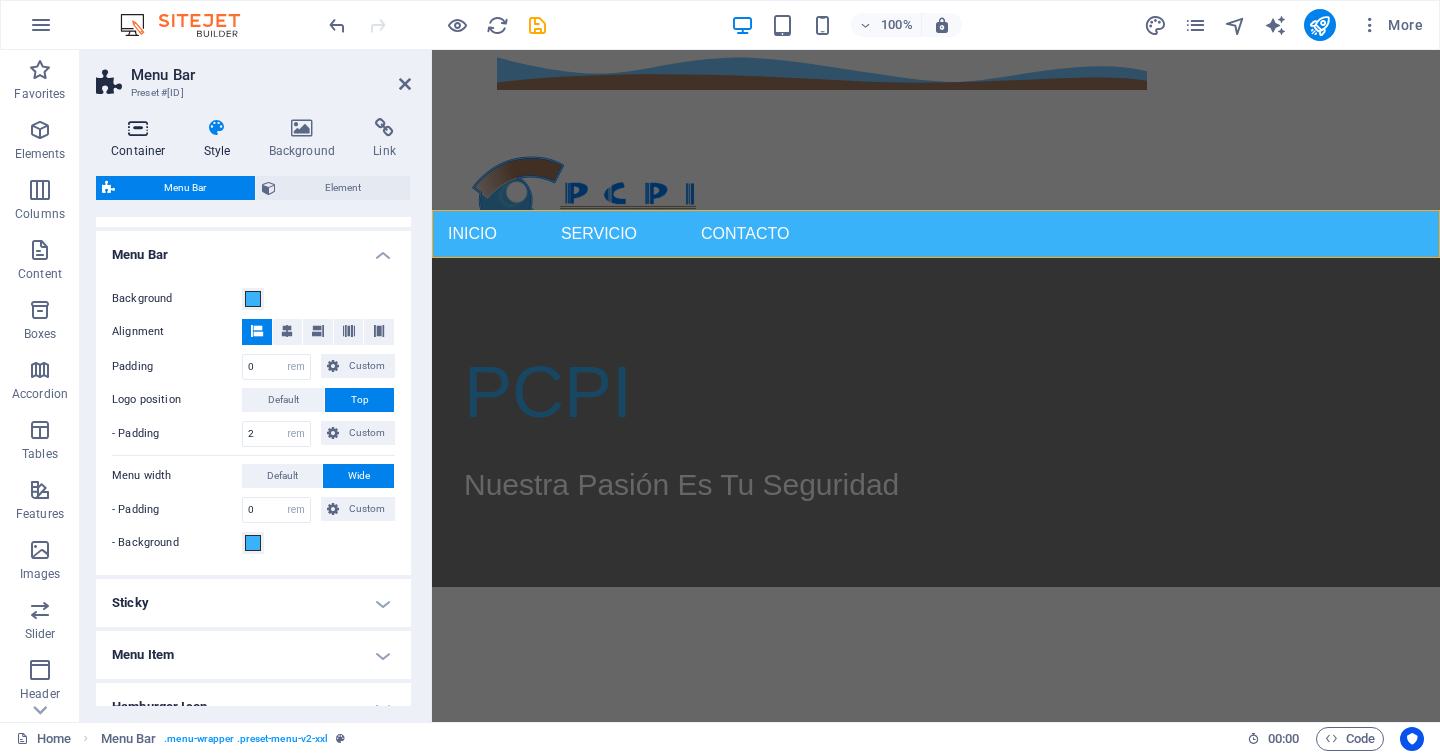 click at bounding box center (138, 128) 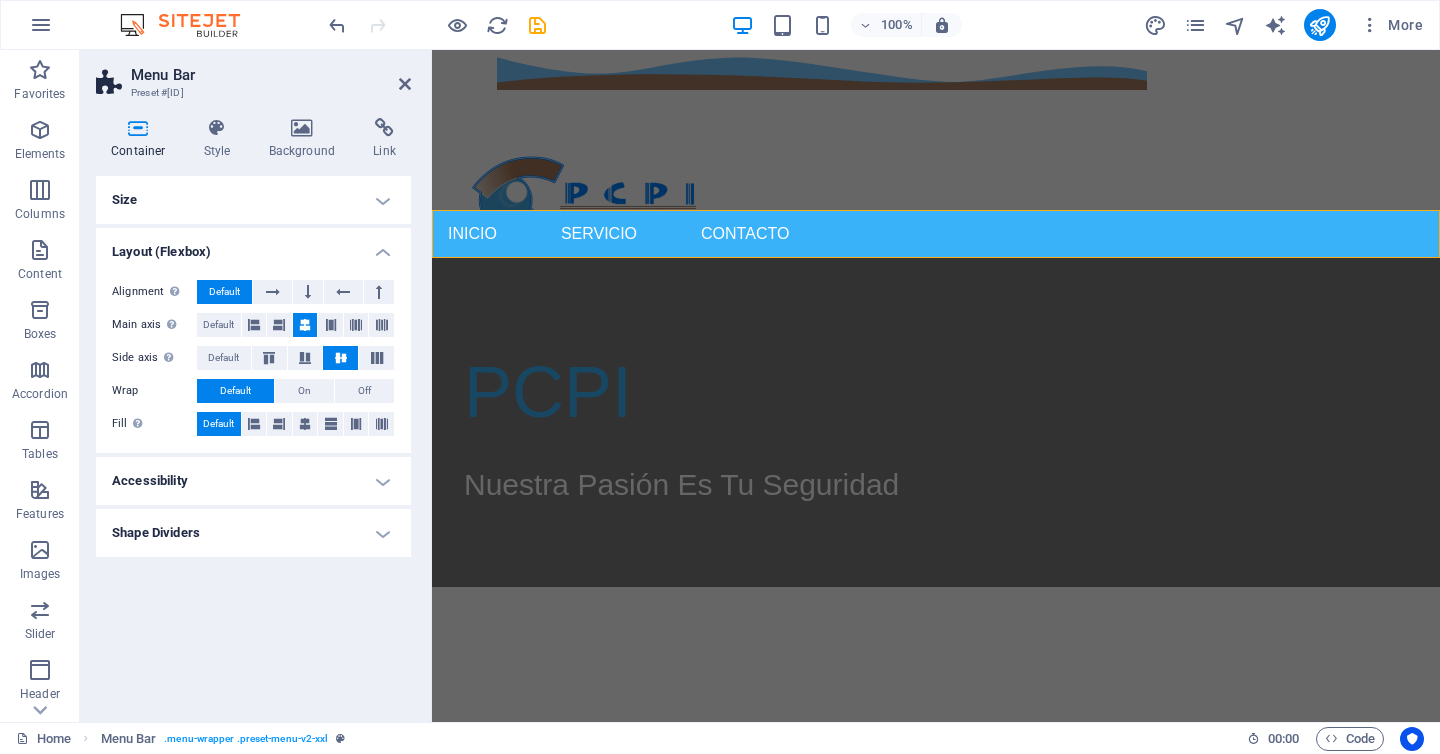 click on "Size" at bounding box center [253, 200] 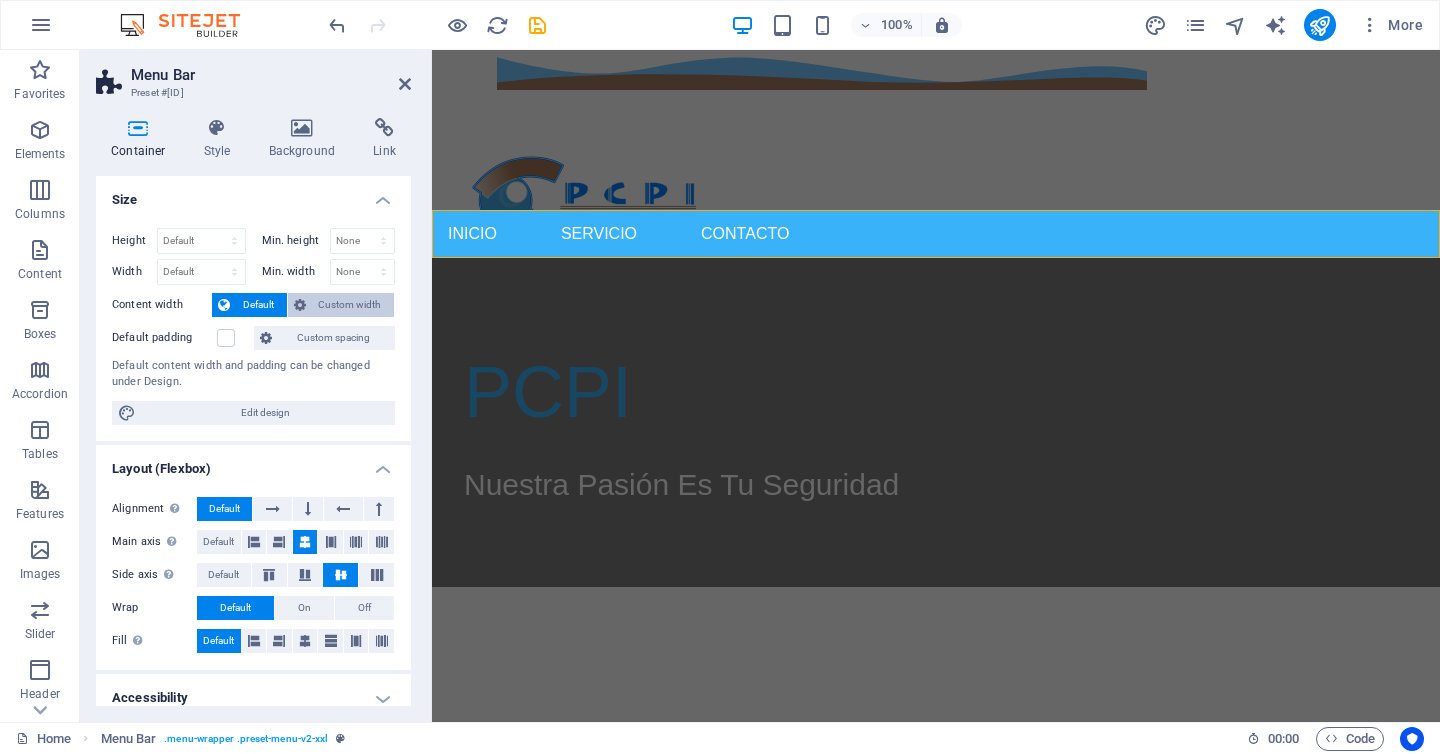 click on "Custom width" at bounding box center [350, 305] 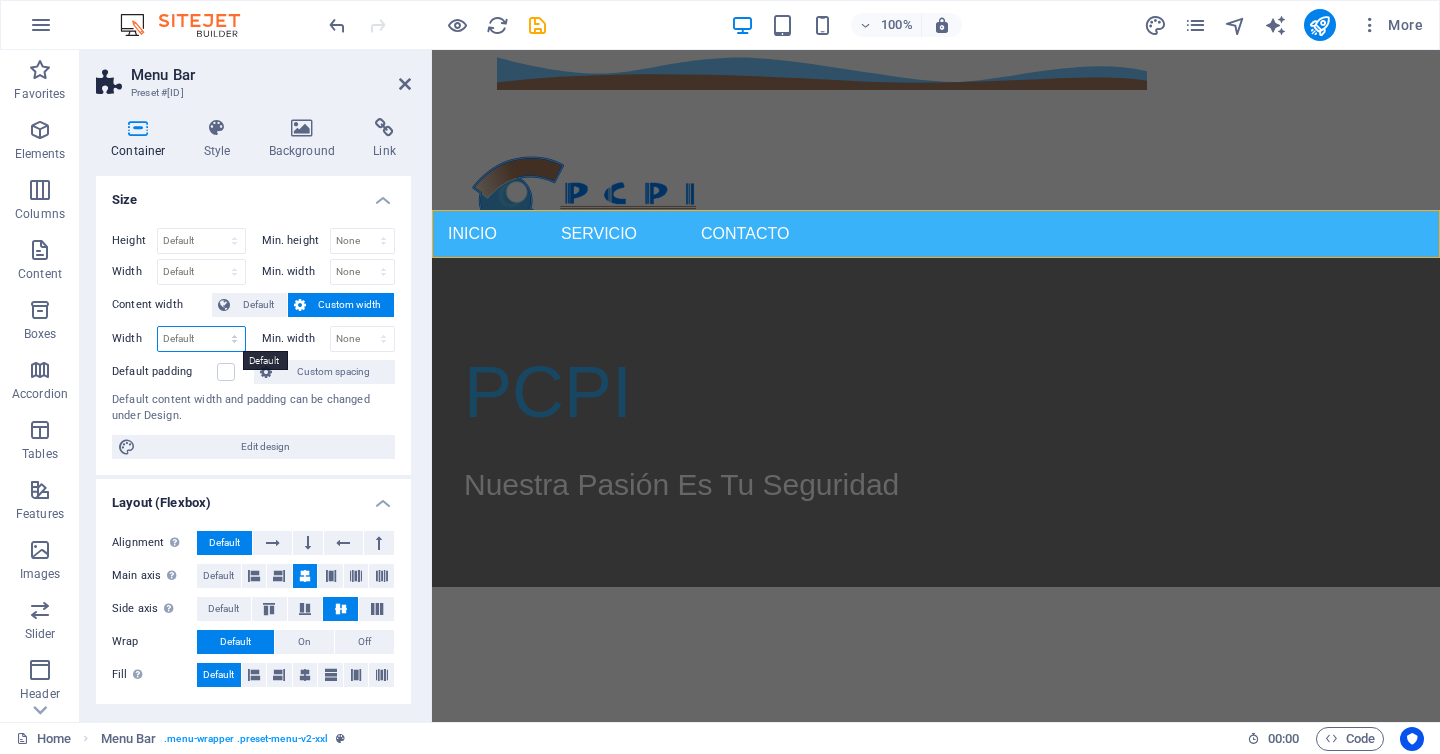 click on "Default px rem % em vh vw" at bounding box center (201, 339) 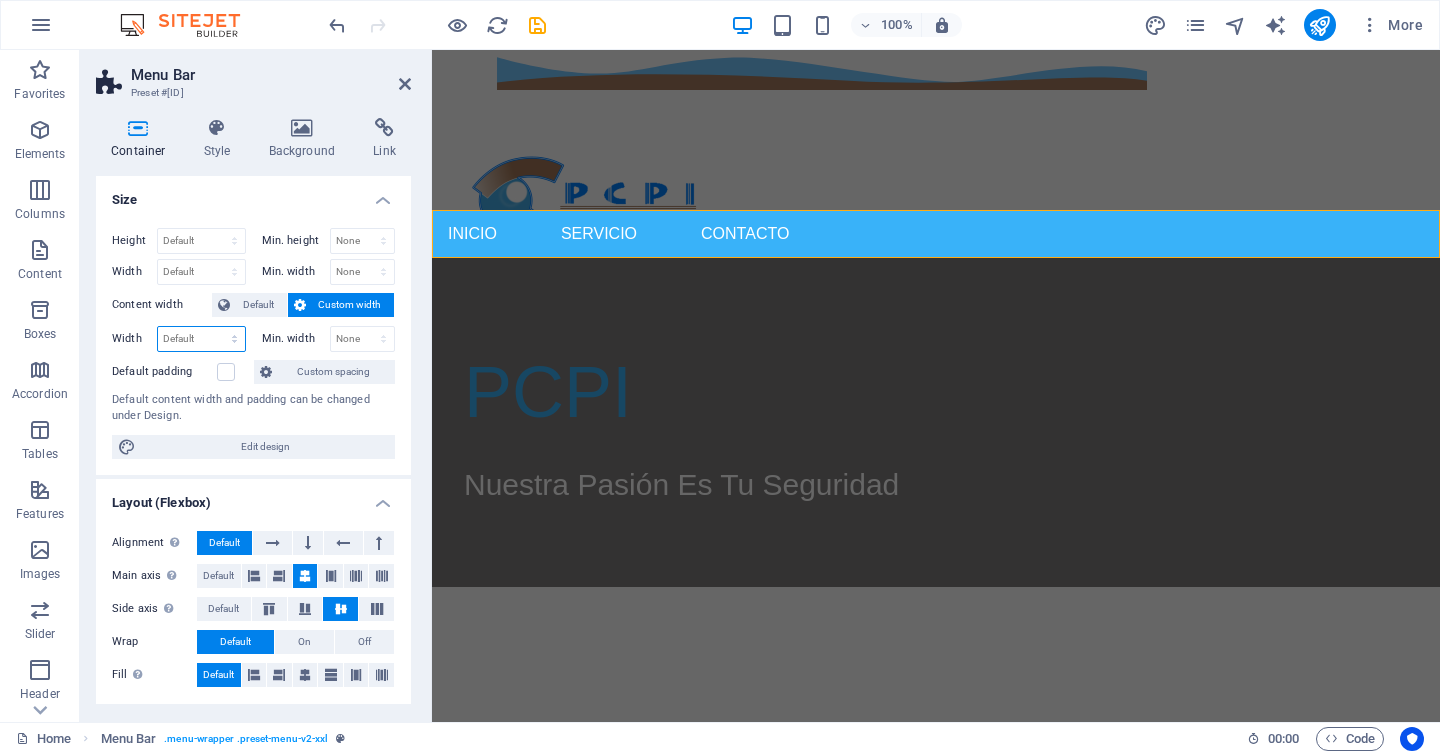 select on "px" 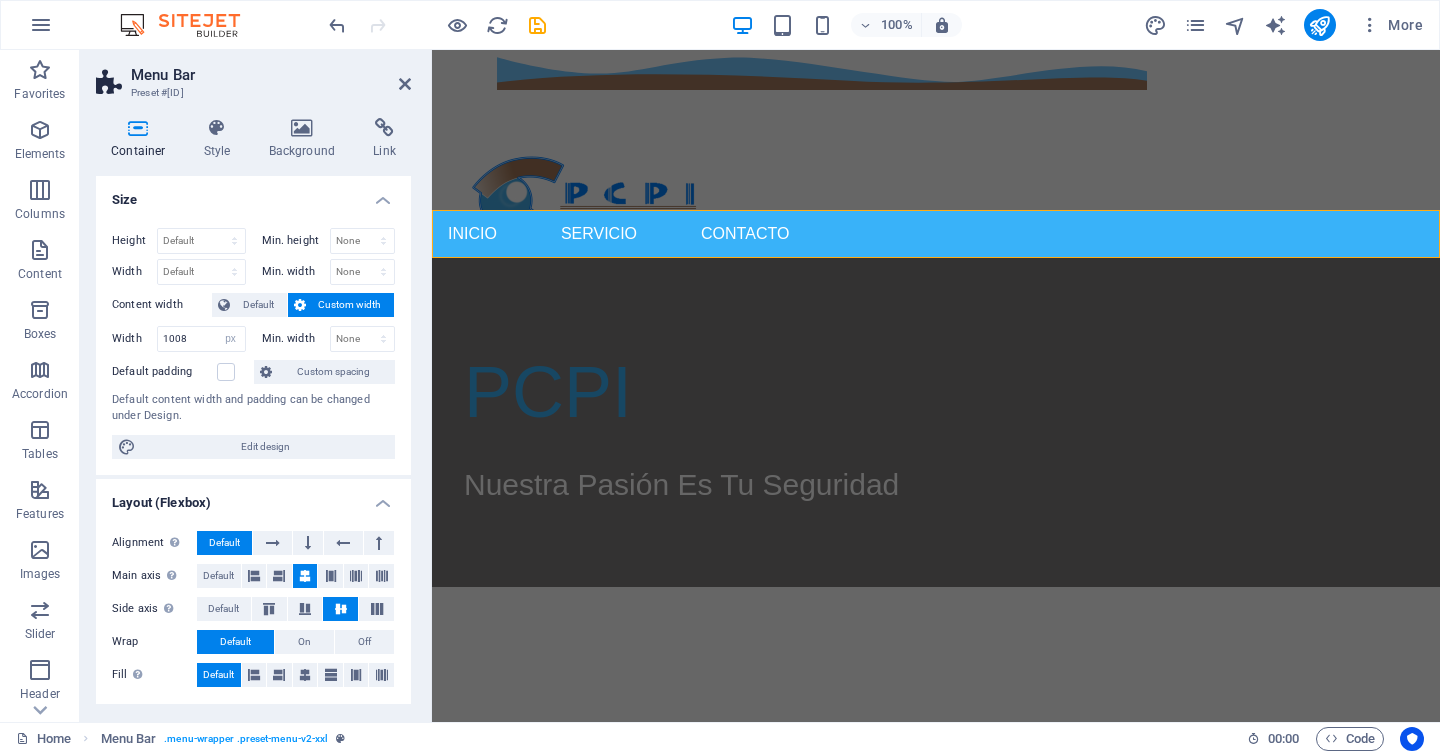 click on "Height Default px rem % vh vw Min. height None px rem % vh vw Width Default px rem % em vh vw Min. width None px rem % vh vw Content width Default Custom width Width Default px rem % em vh vw Min. width None px rem % vh vw Default padding Custom spacing Default content width and padding can be changed under Design. Edit design" at bounding box center (253, 343) 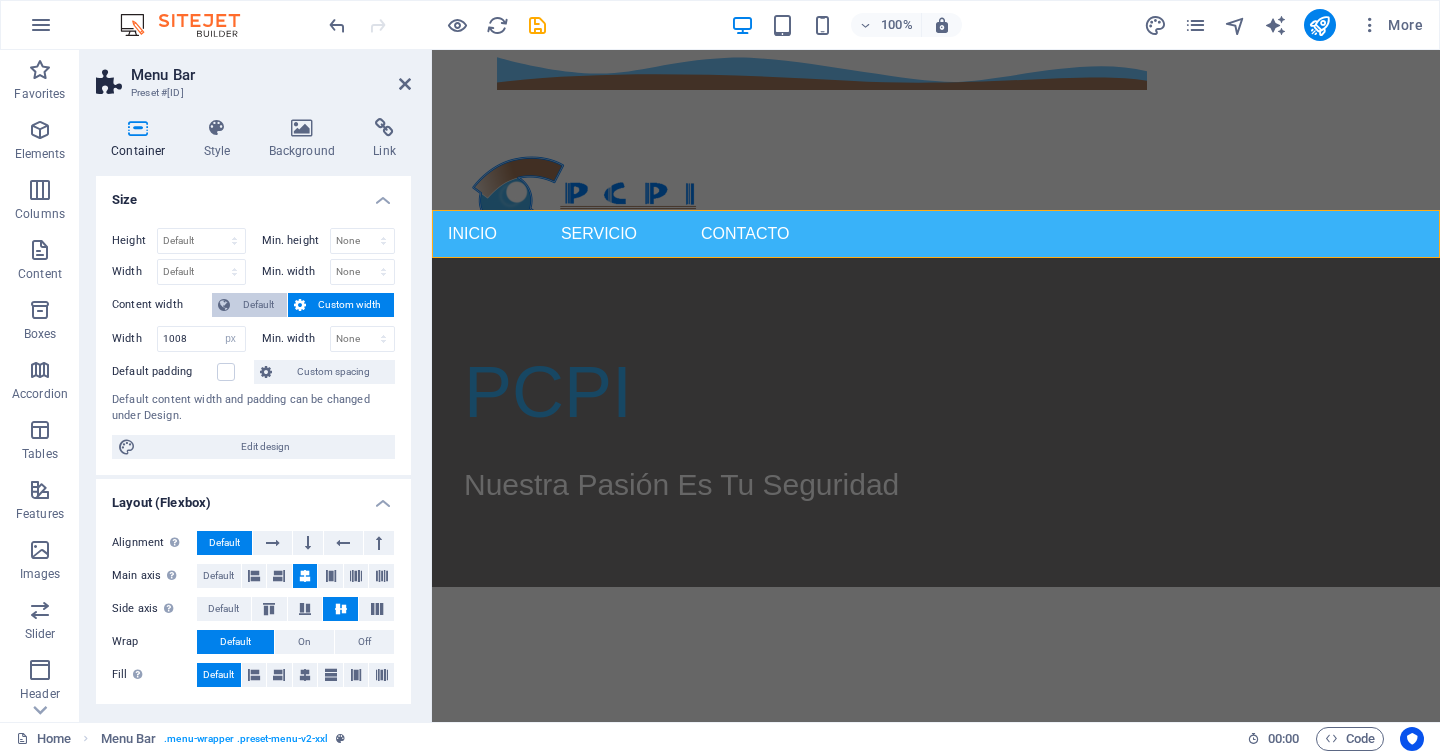 click on "Default" at bounding box center [258, 305] 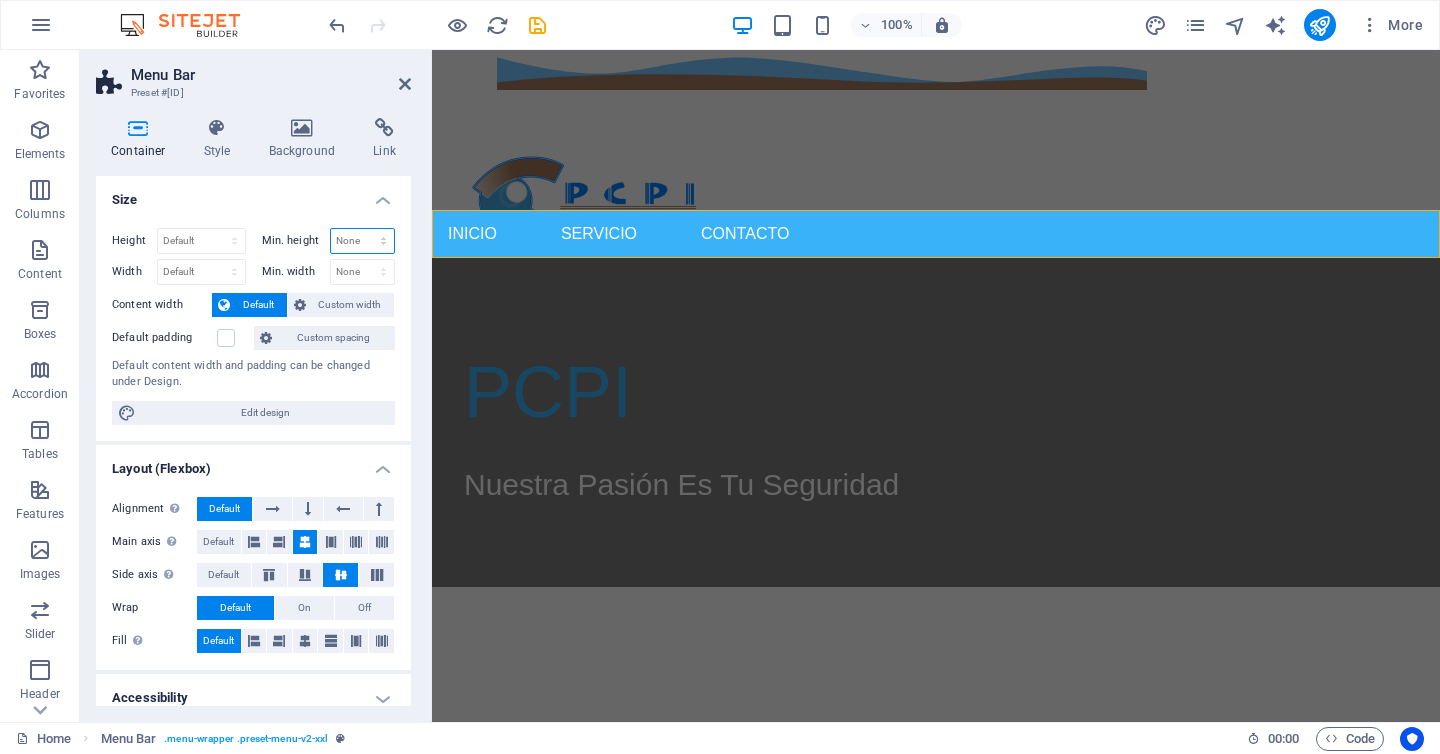 click on "None px rem % vh vw" at bounding box center (363, 241) 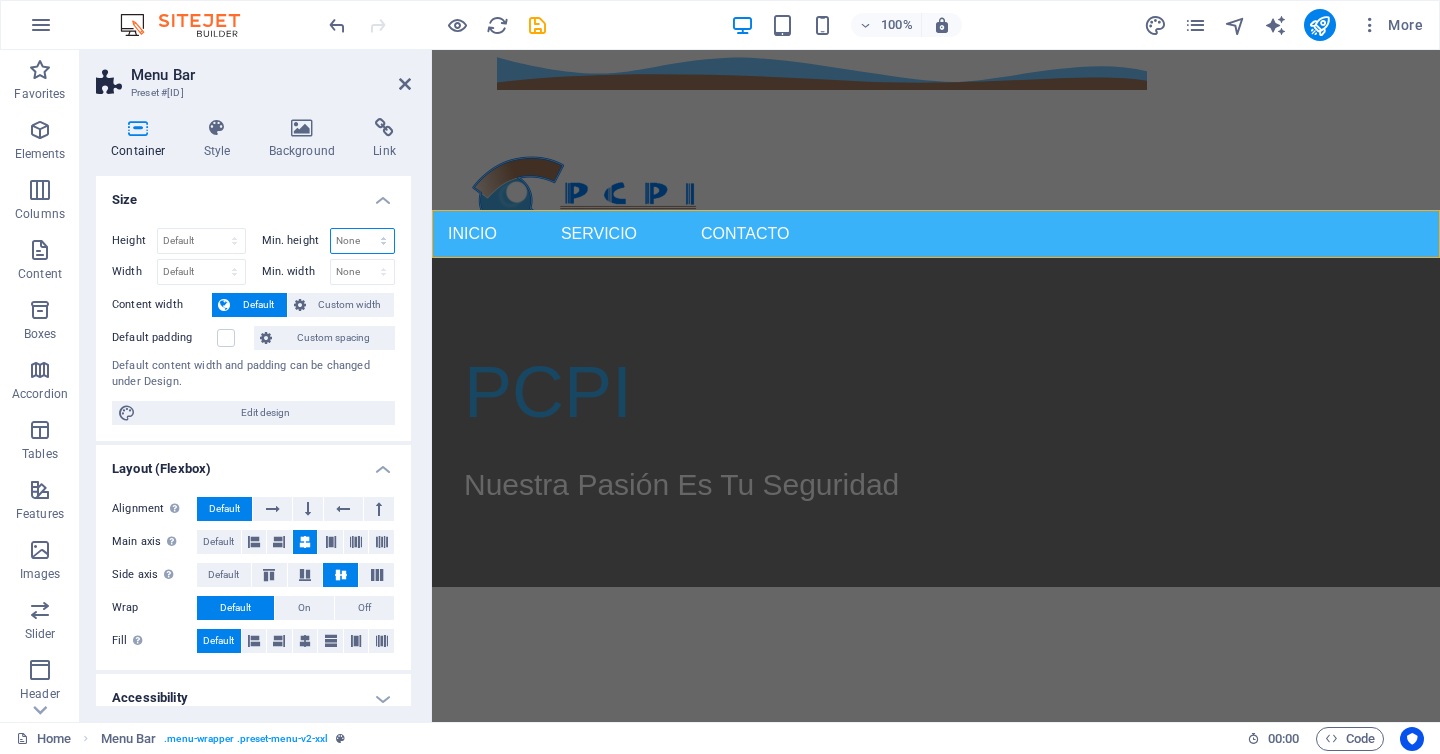 select on "px" 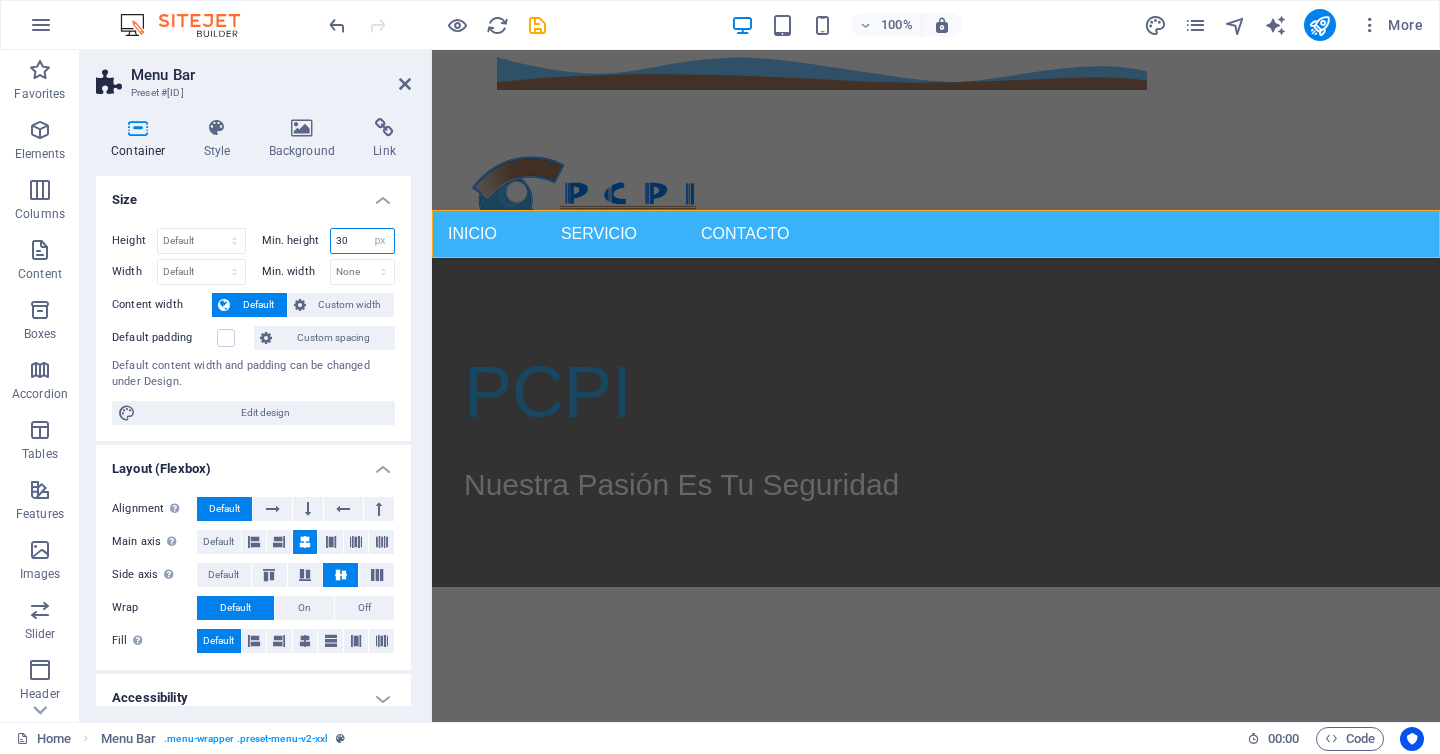 type on "30" 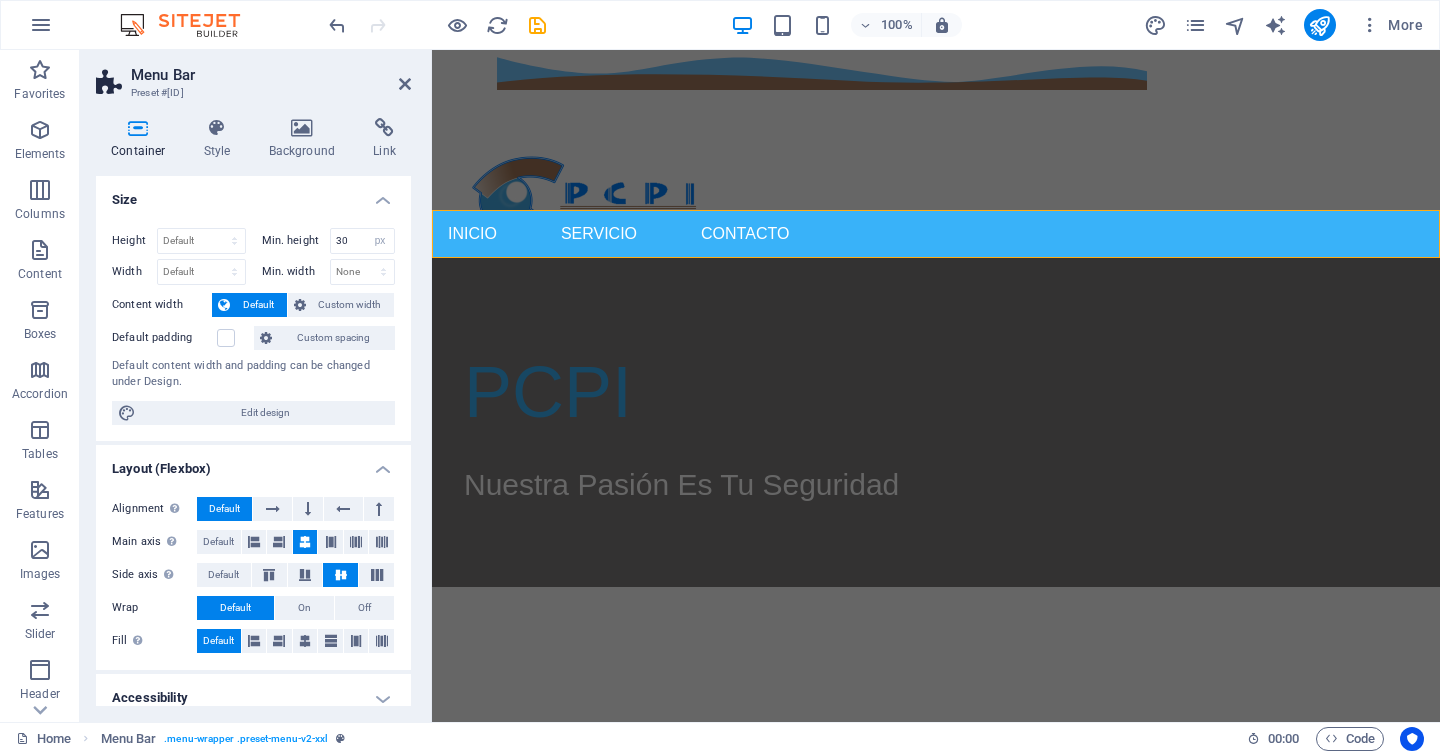 click on "Size" at bounding box center (253, 194) 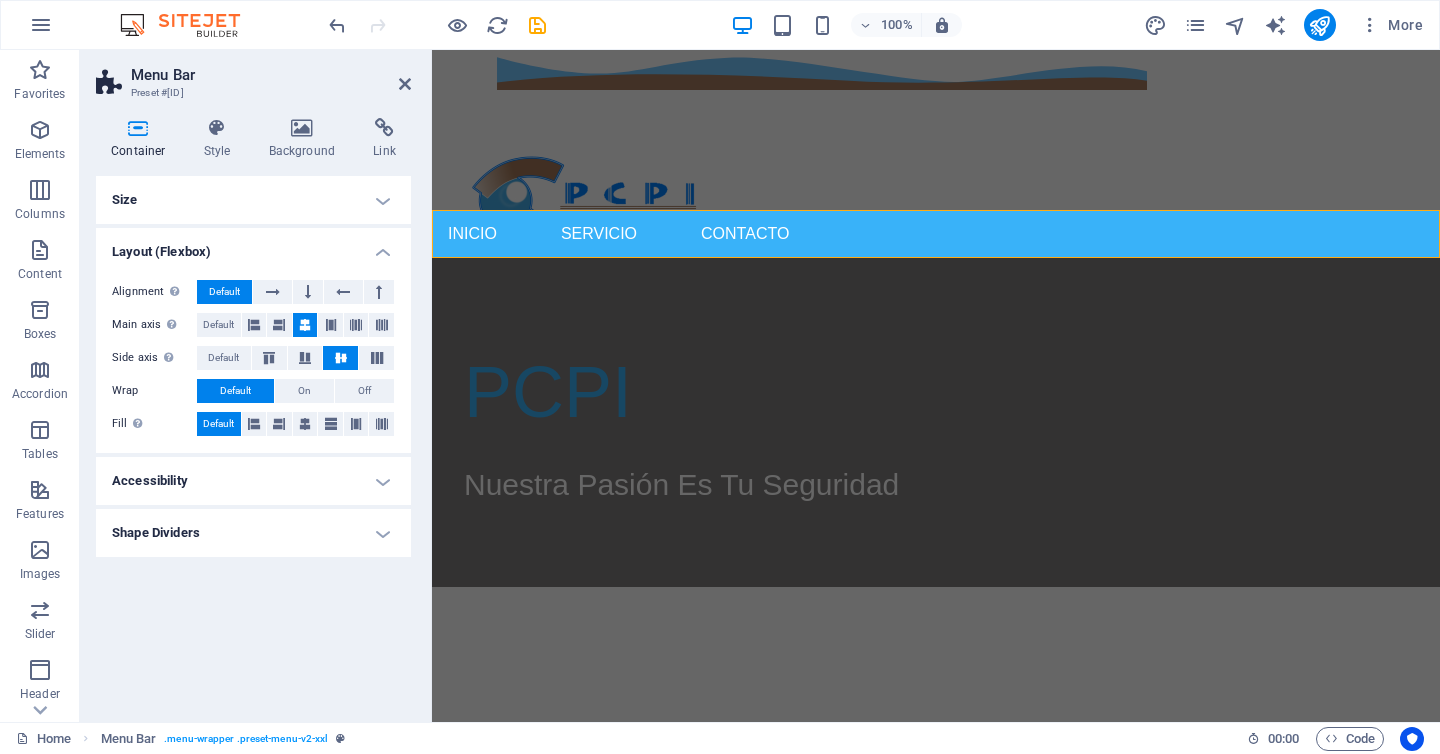 click on "Size" at bounding box center (253, 200) 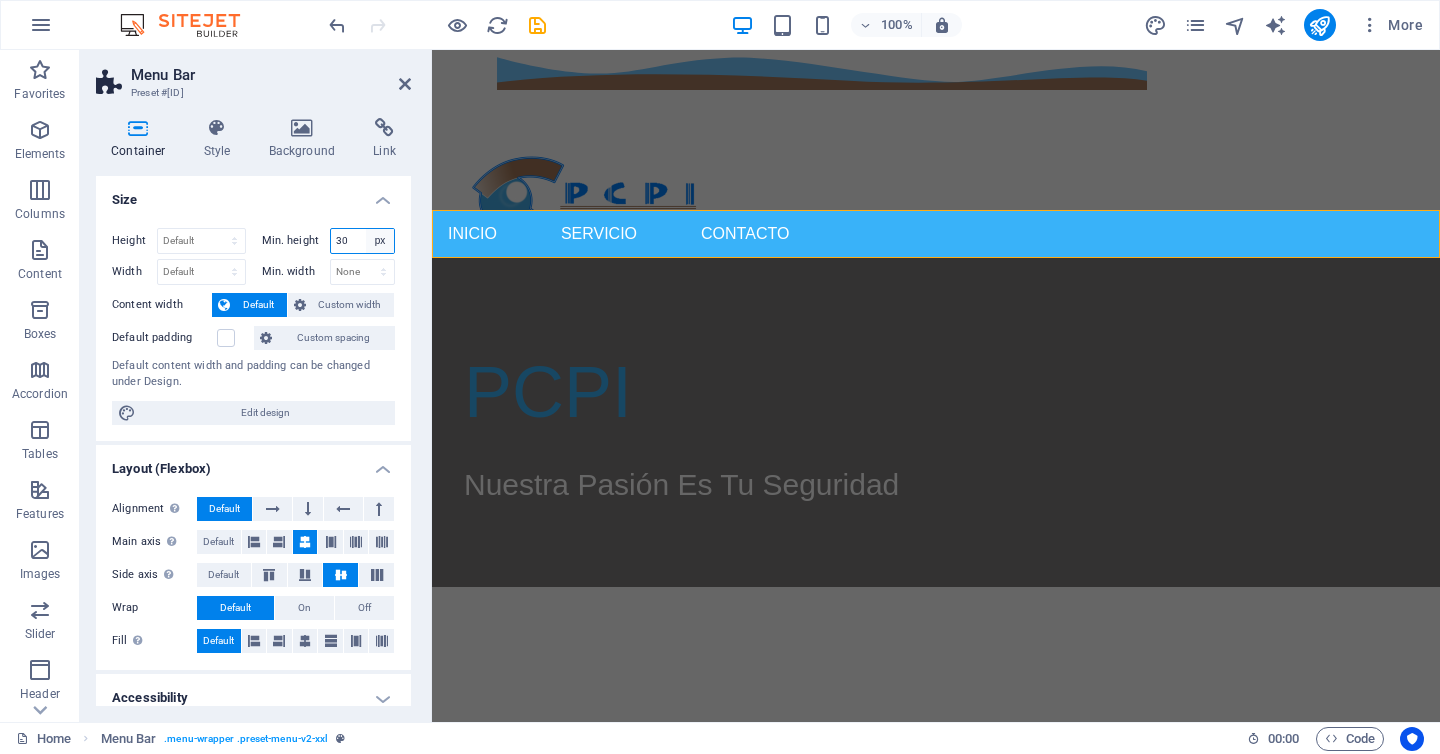 click on "None px rem % vh vw" at bounding box center [380, 241] 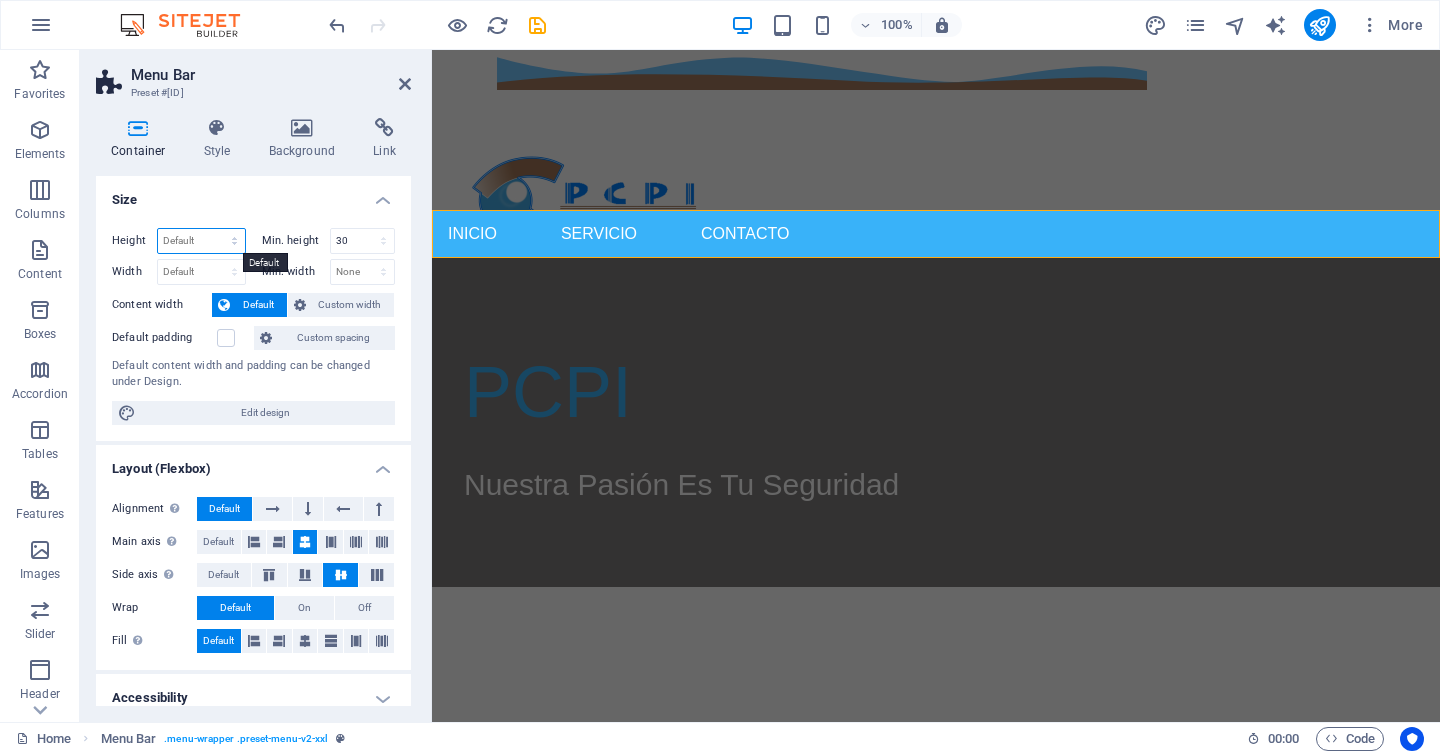 click on "Default px rem % vh vw" at bounding box center [201, 241] 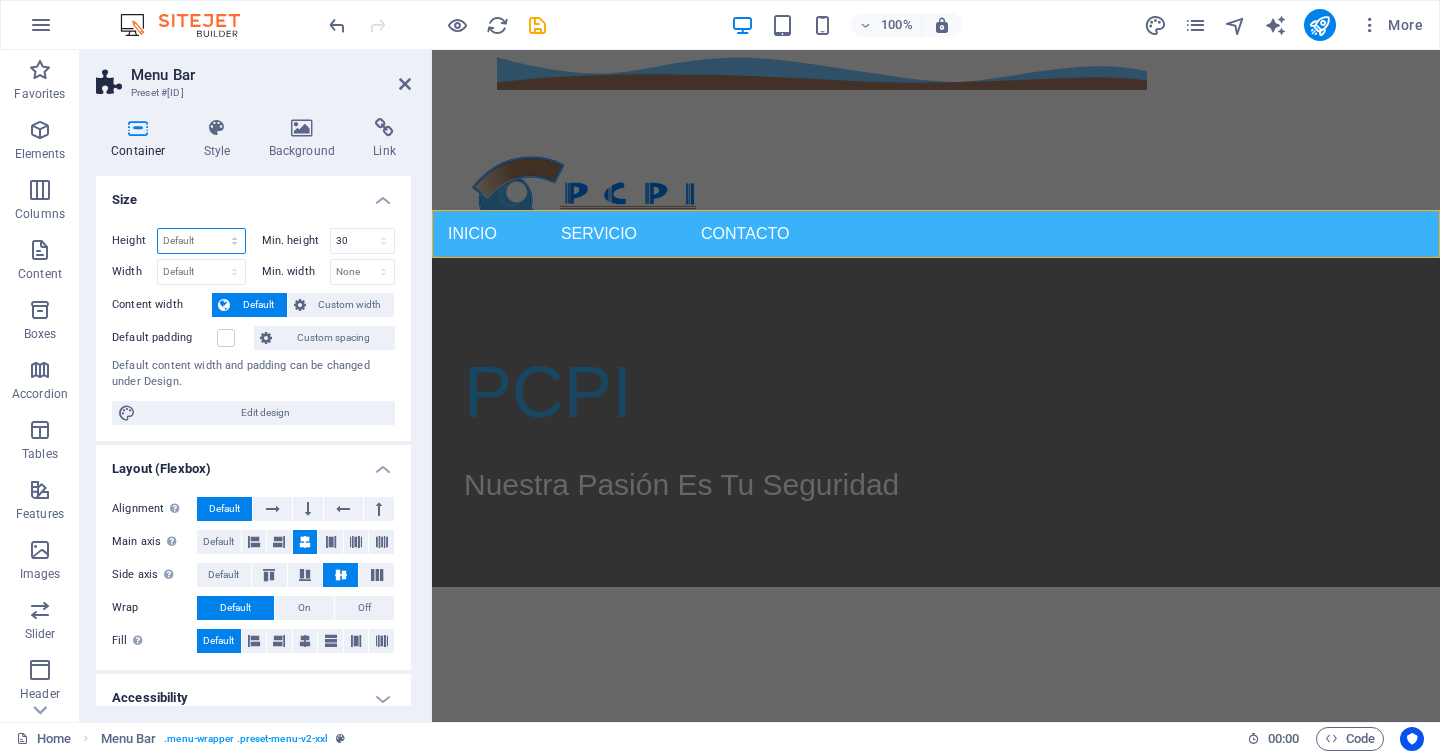 select on "px" 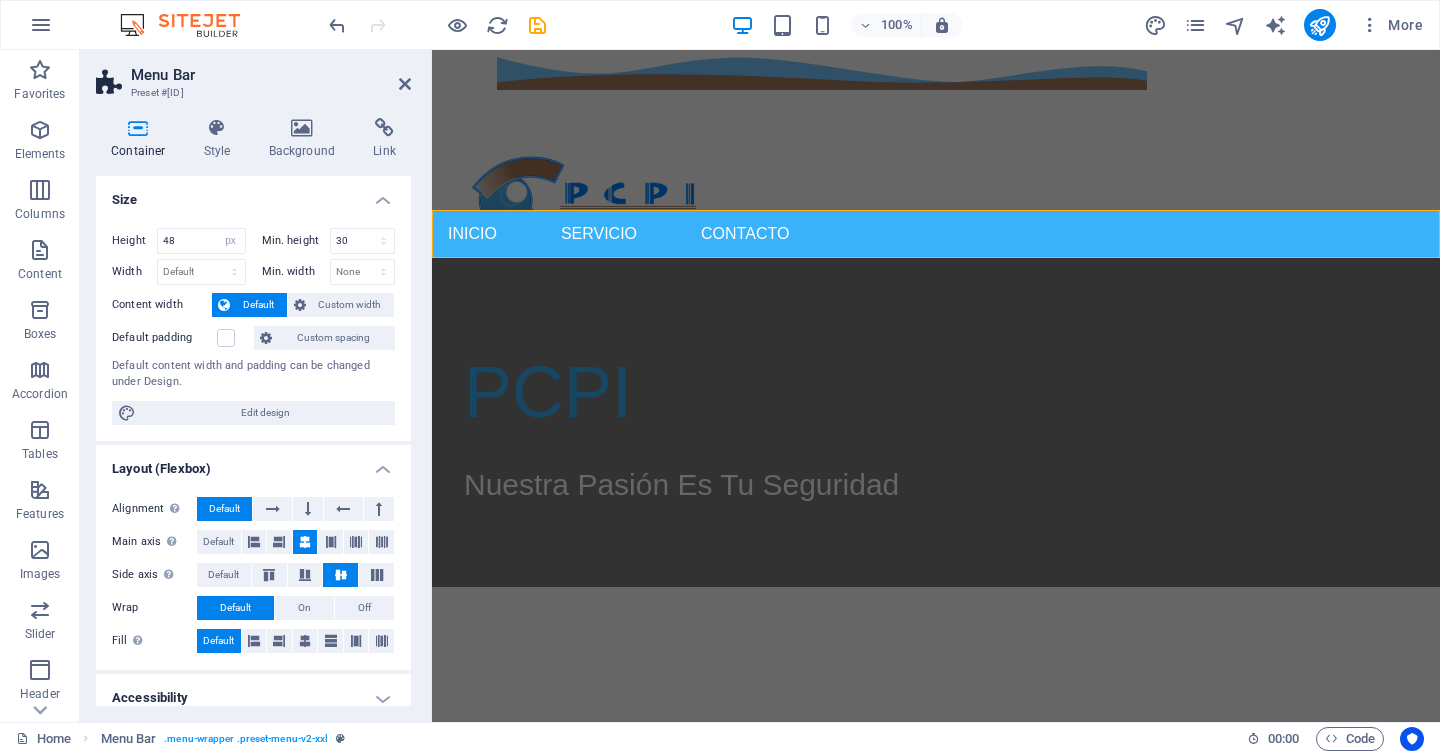 click on "Size" at bounding box center (253, 194) 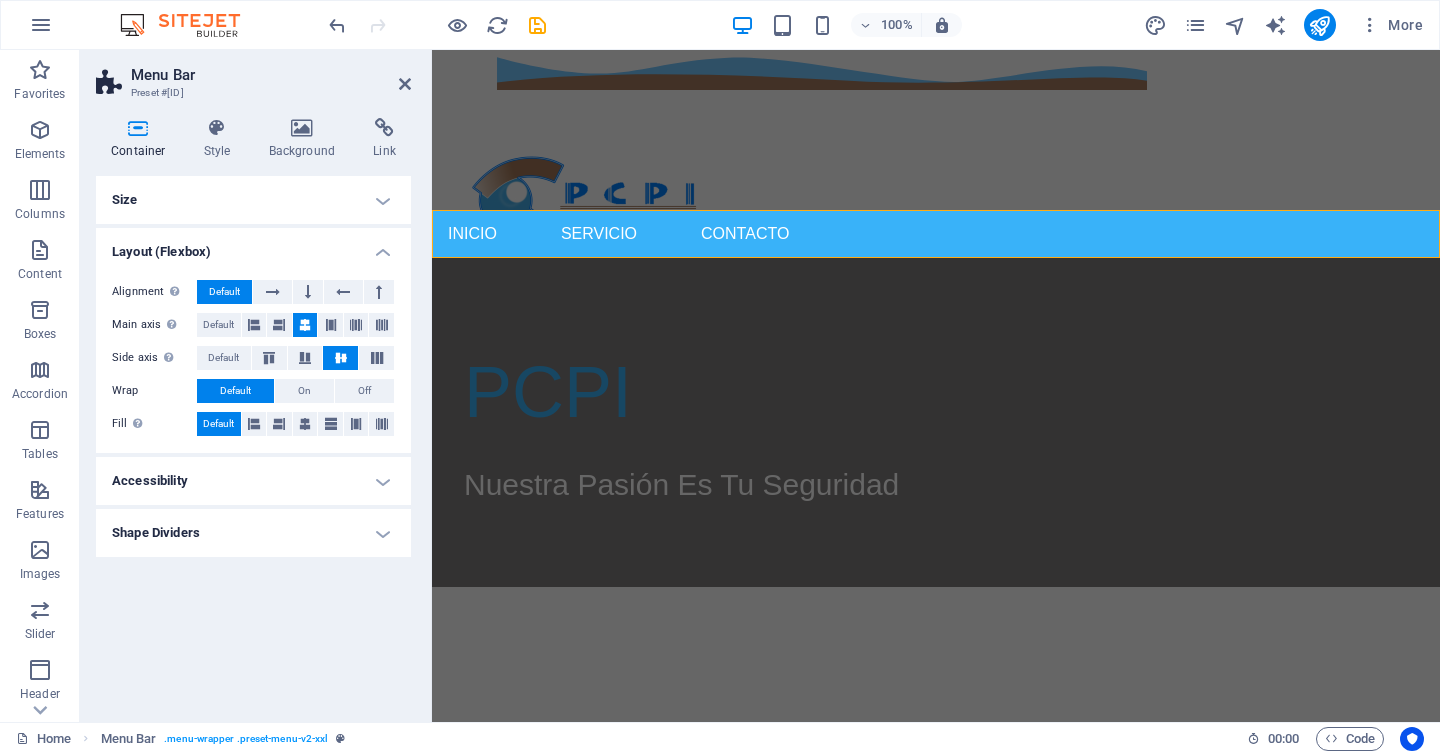click on "Size" at bounding box center (253, 200) 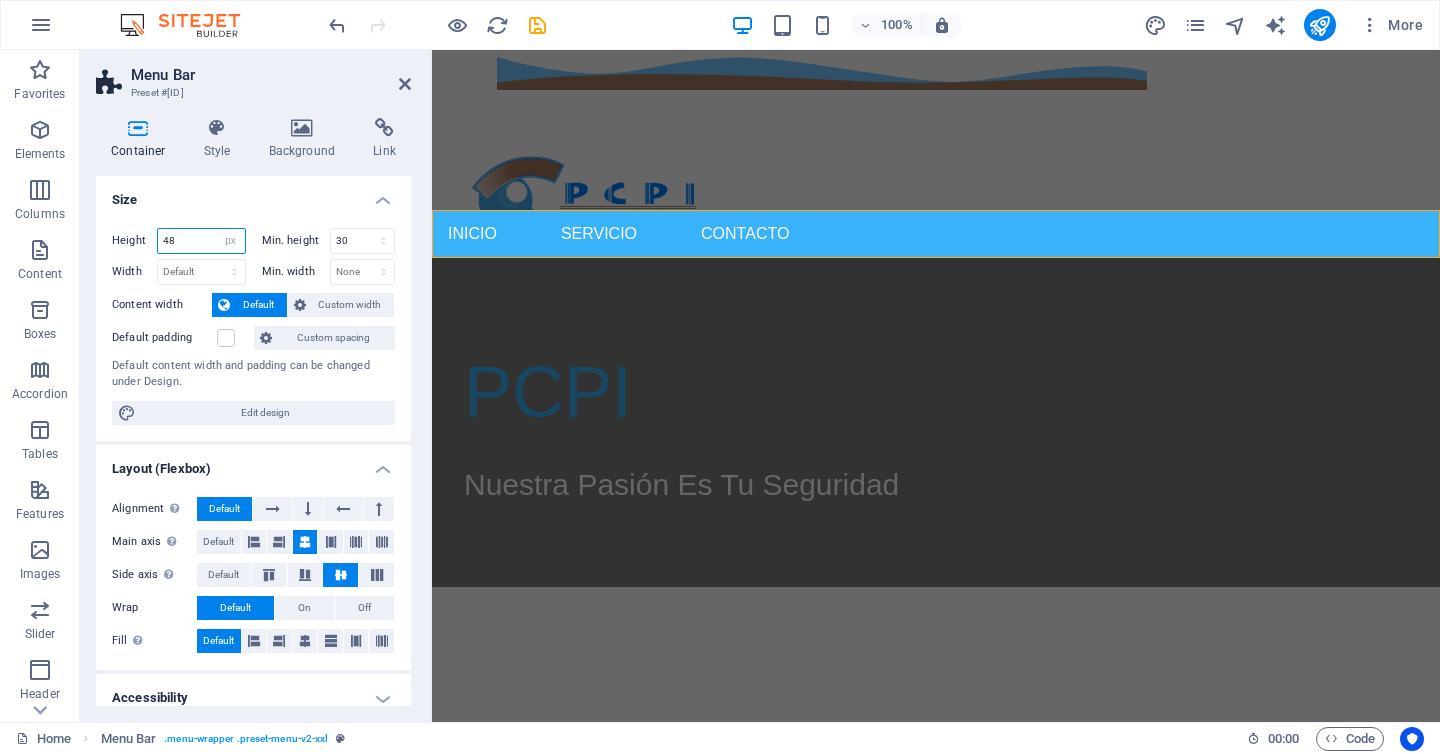 click at bounding box center [201, 241] 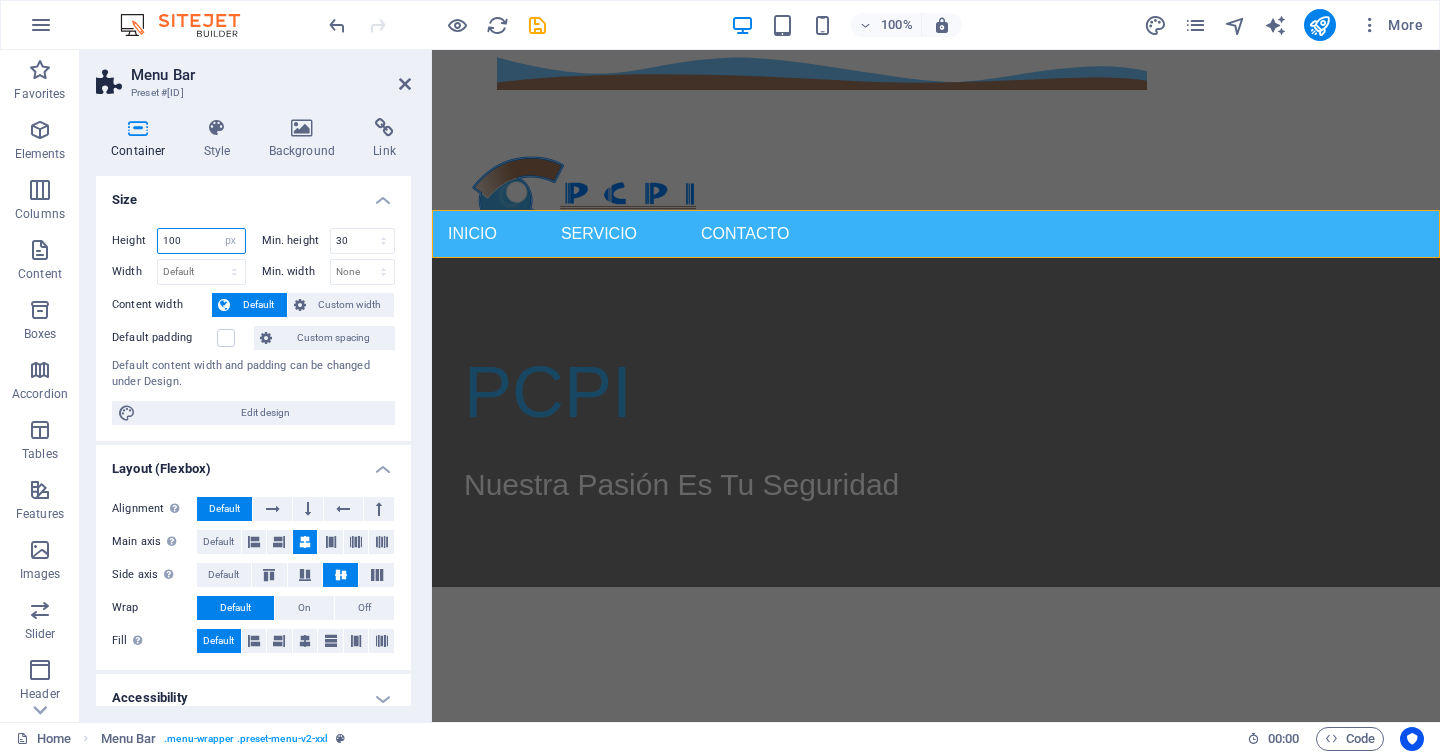 type on "100" 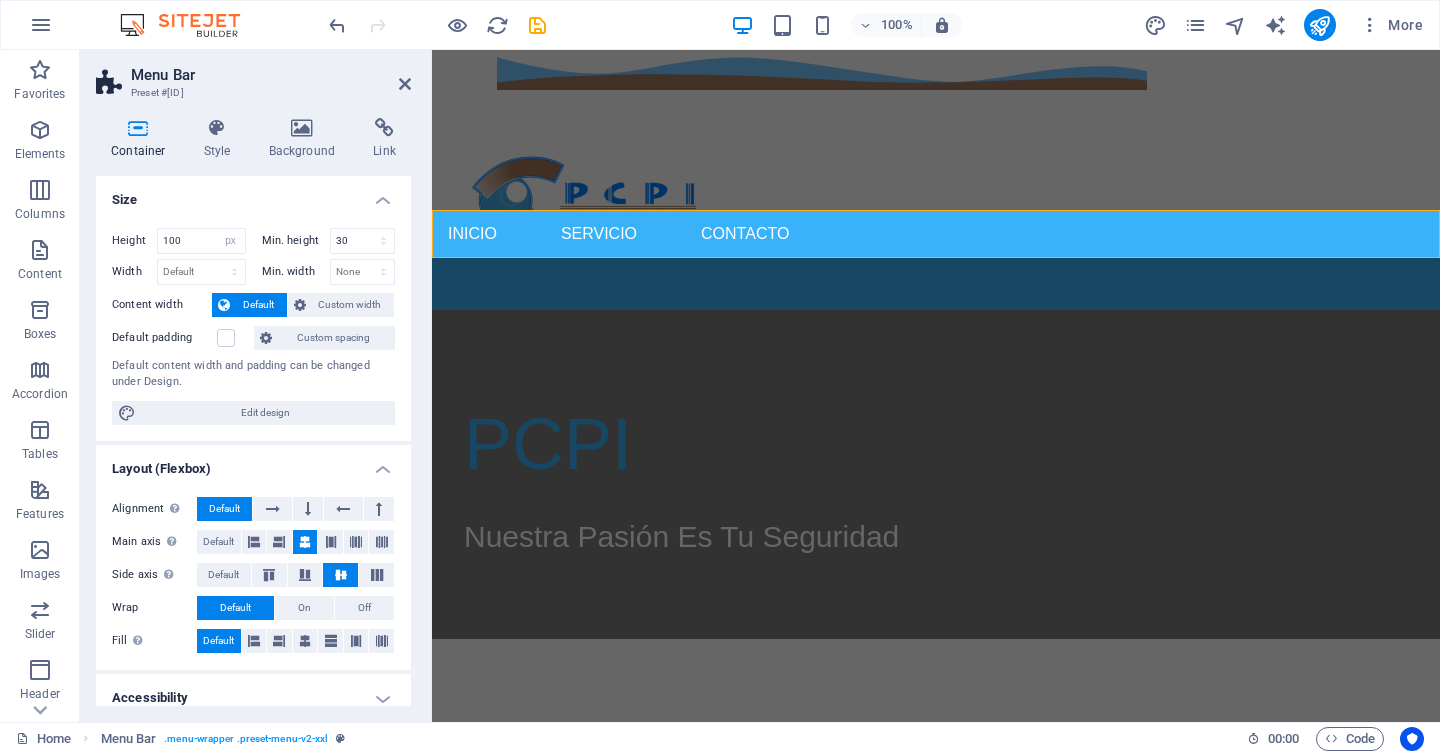 click on "Height 100 Default px rem % vh vw Min. height 30 None px rem % vh vw Width Default px rem % em vh vw Min. width None px rem % vh vw Content width Default Custom width Width Default px rem % em vh vw Min. width None px rem % vh vw Default padding Custom spacing Default content width and padding can be changed under Design. Edit design" at bounding box center [253, 326] 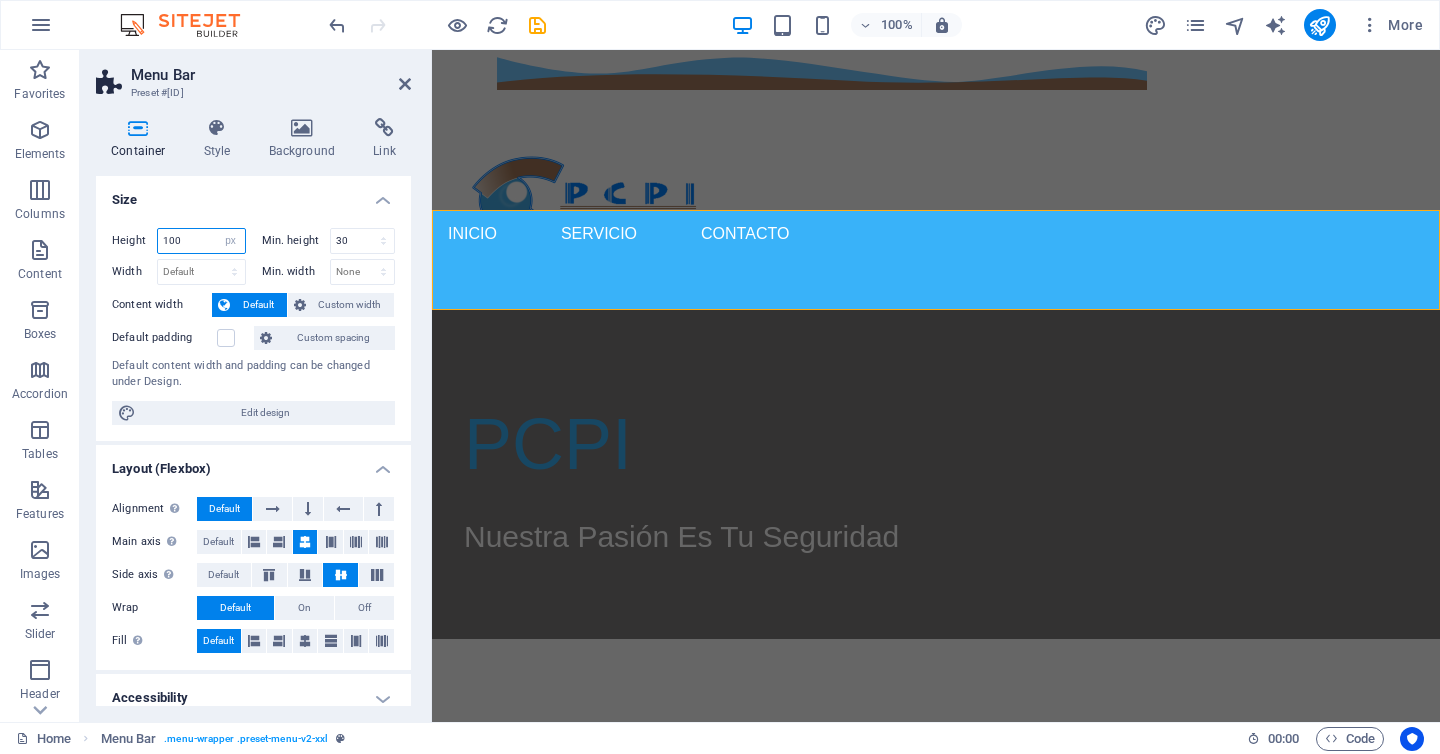 click on "100" at bounding box center [201, 241] 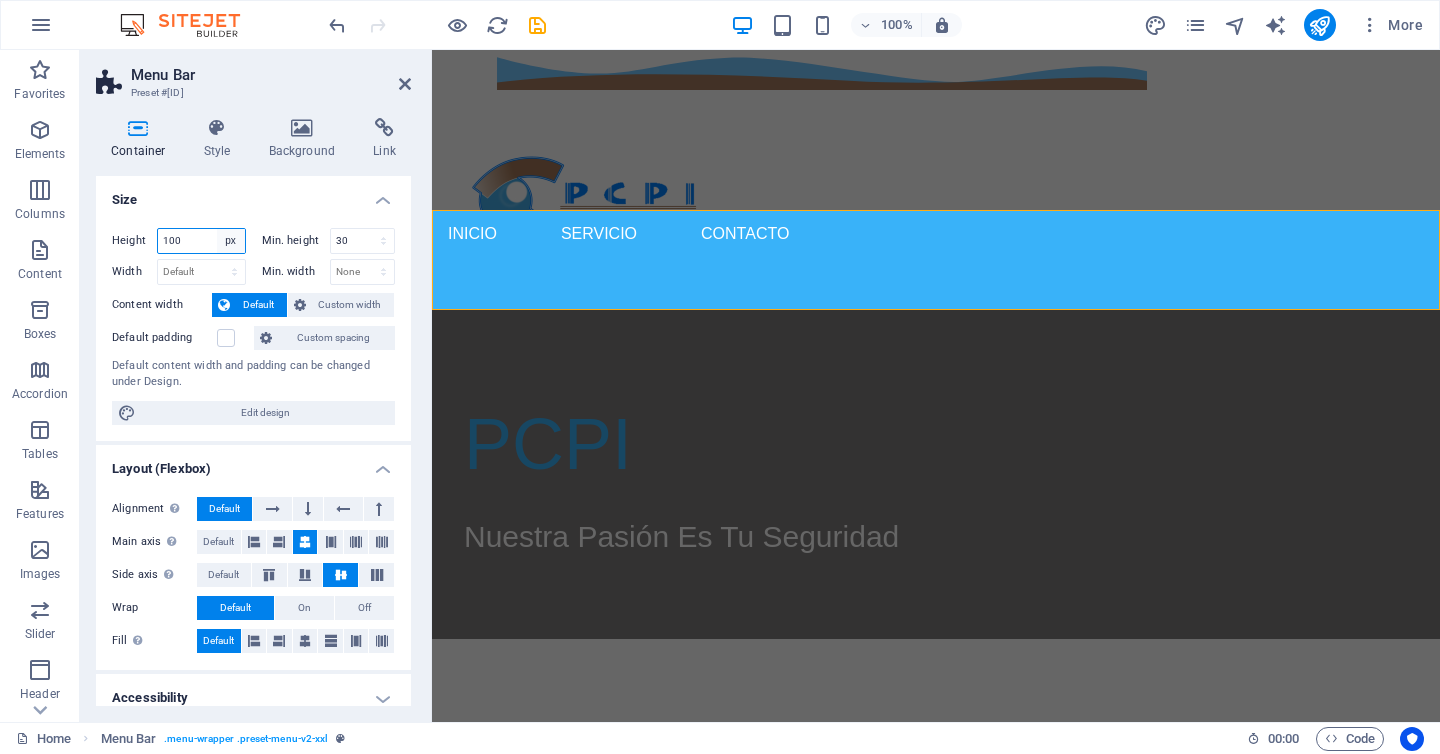 click on "Default px rem % vh vw" at bounding box center (231, 241) 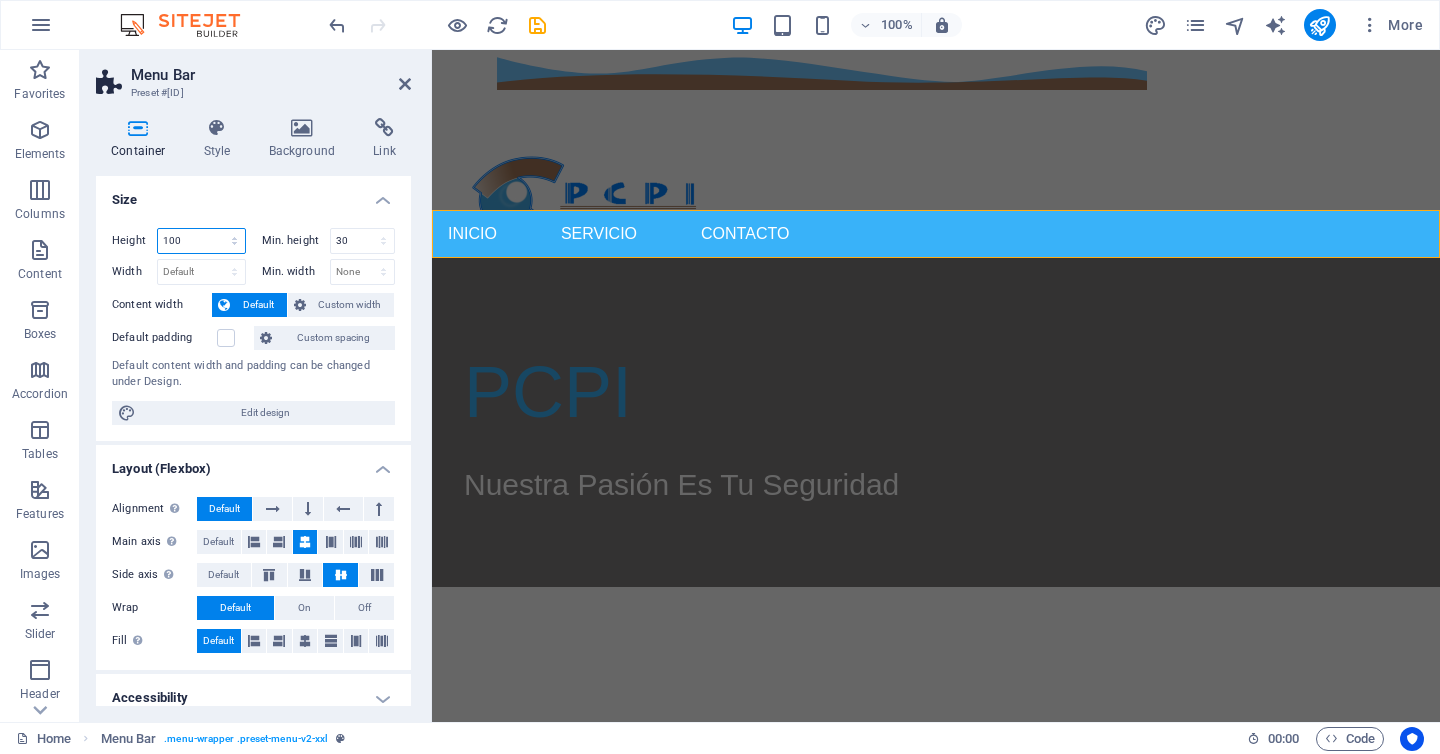 click on "Default px rem % vh vw" at bounding box center [201, 241] 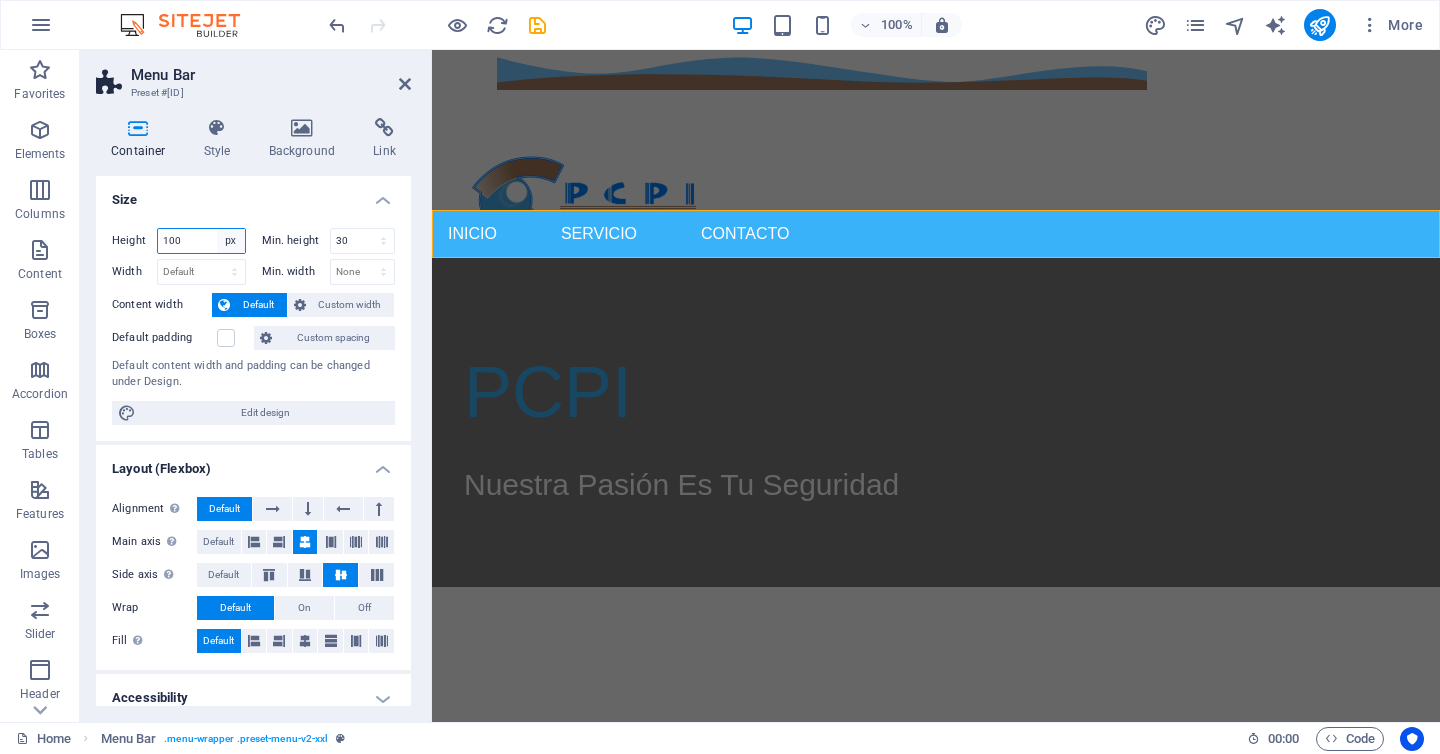 click on "Default px rem % vh vw" at bounding box center (231, 241) 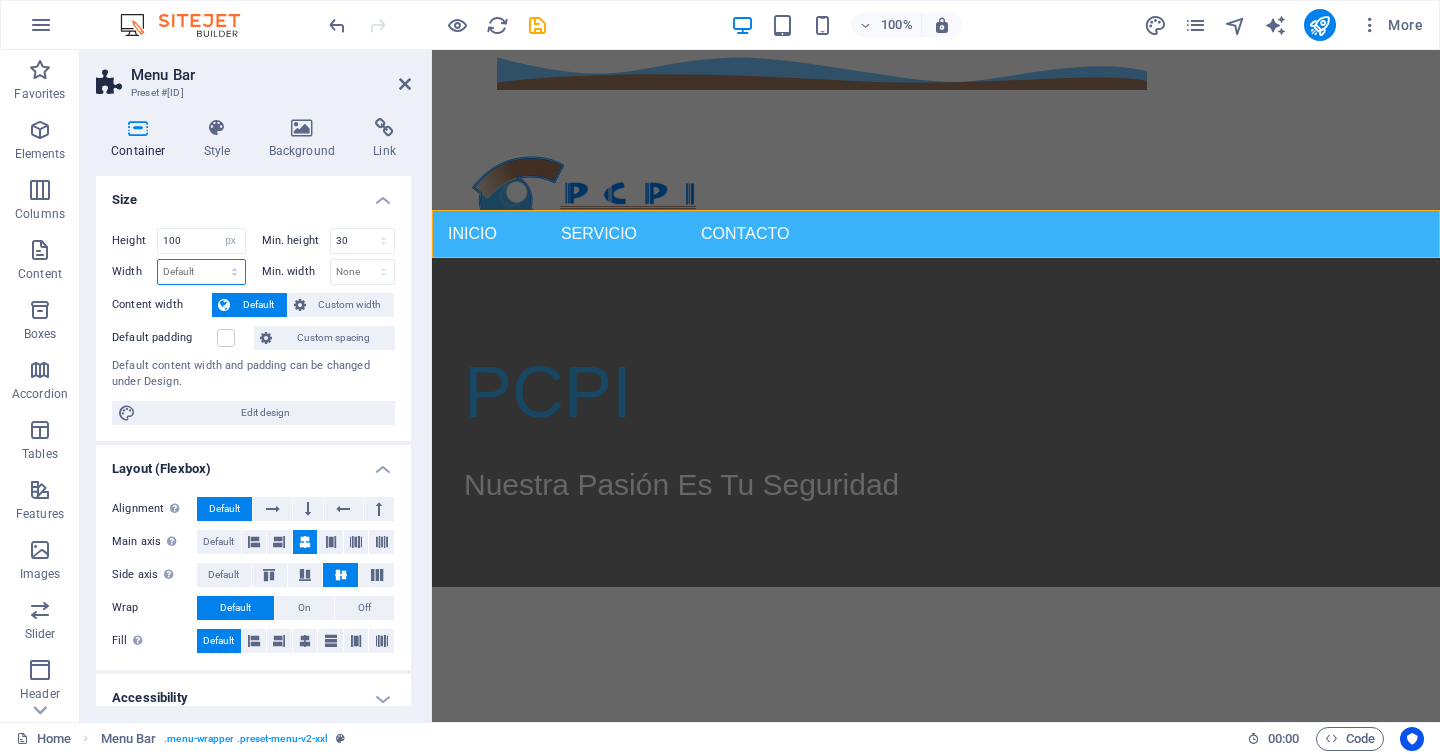 click on "Default px rem % em vh vw" at bounding box center (201, 272) 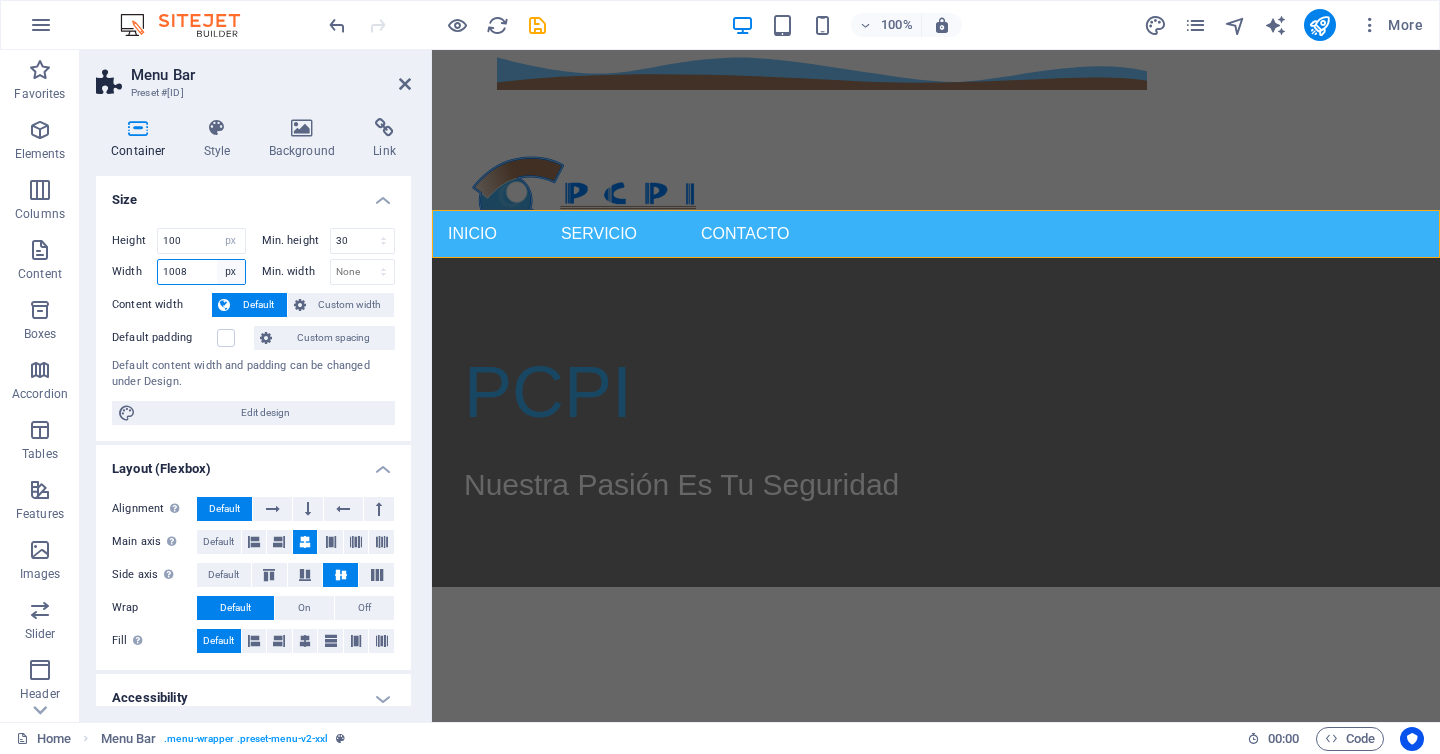 click on "Default px rem % em vh vw" at bounding box center (231, 272) 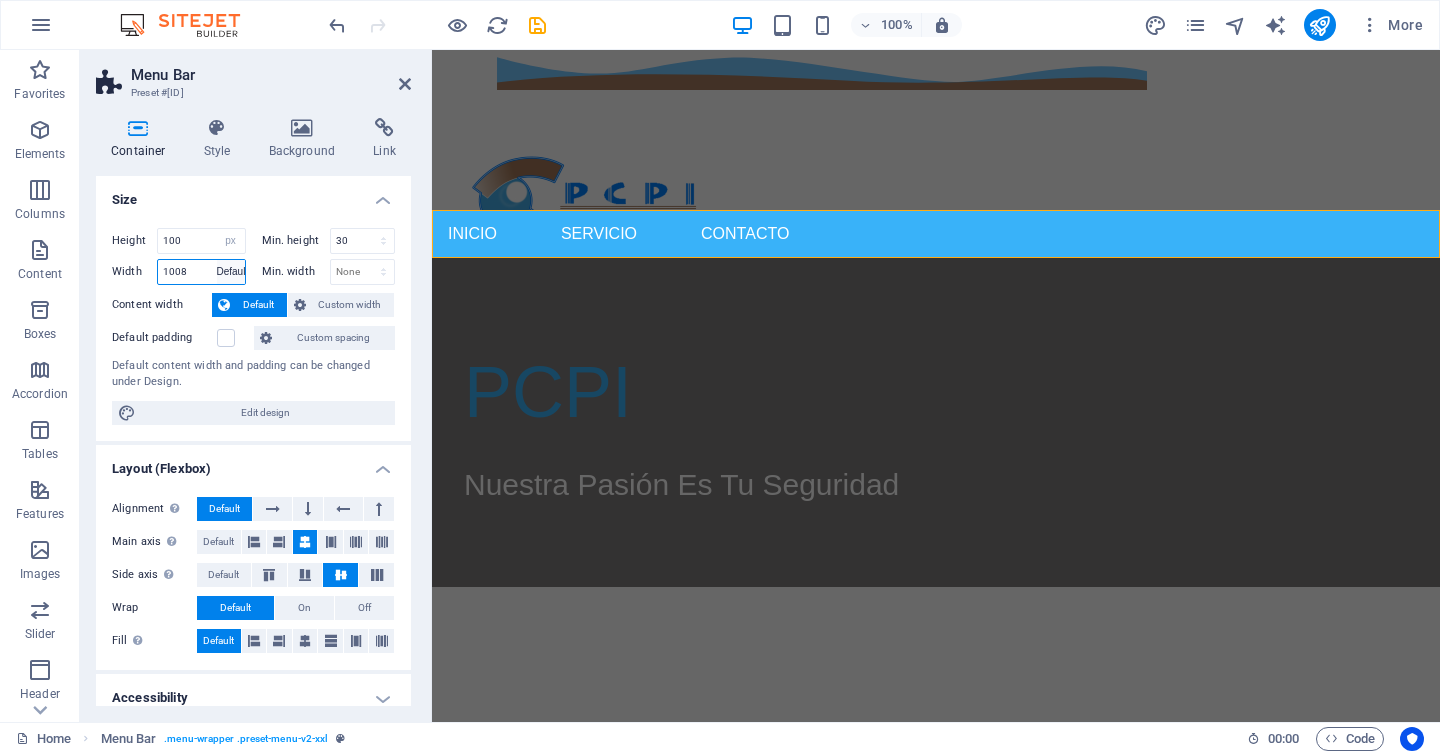 select on "DISABLED_OPTION_VALUE" 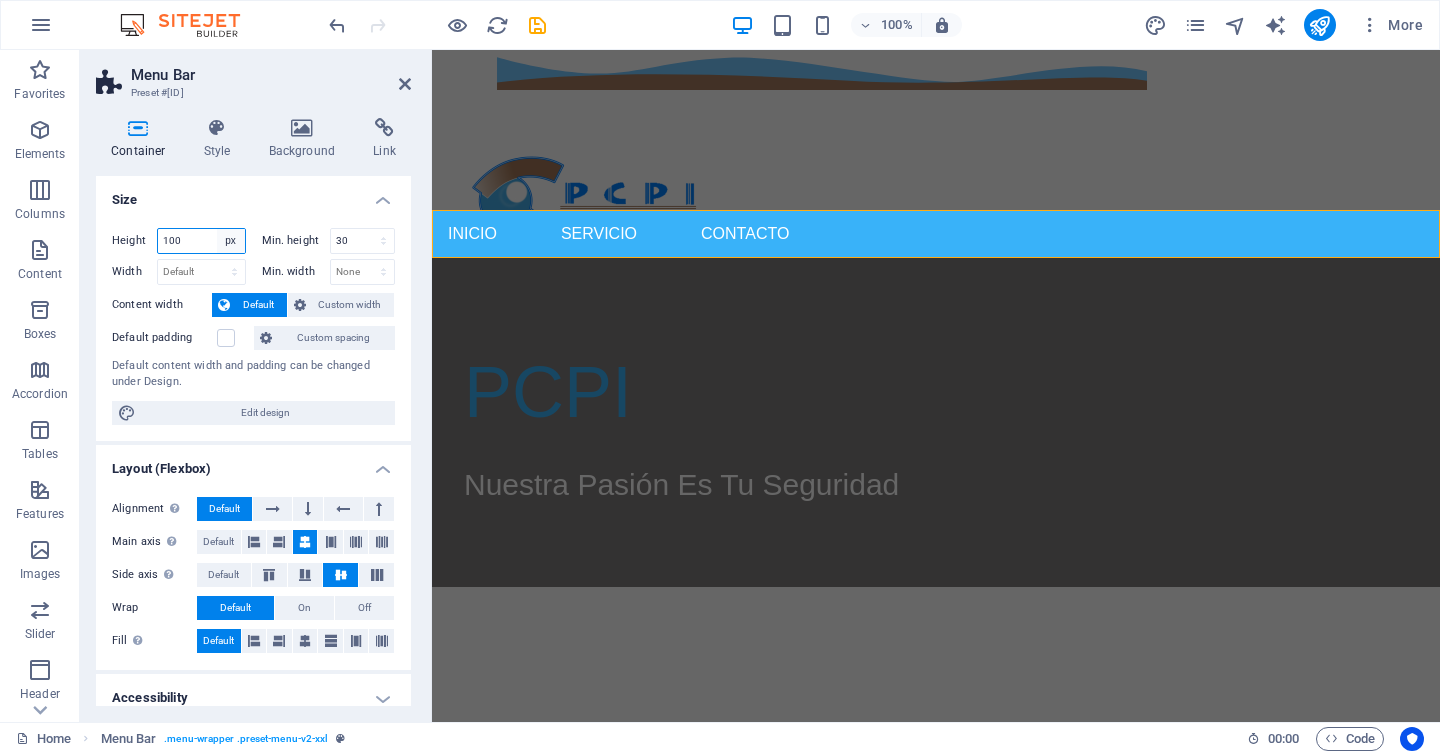click on "Default px rem % vh vw" at bounding box center [231, 241] 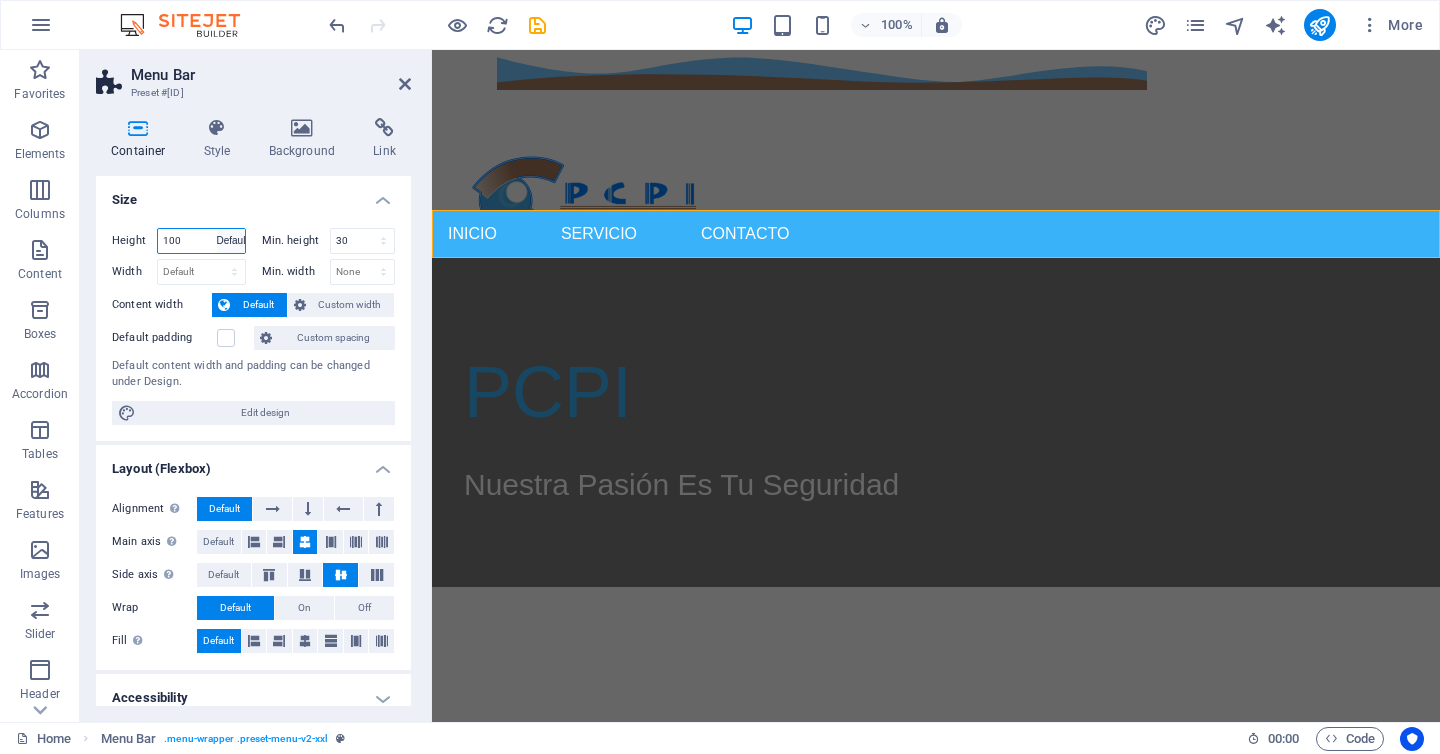 select on "DISABLED_OPTION_VALUE" 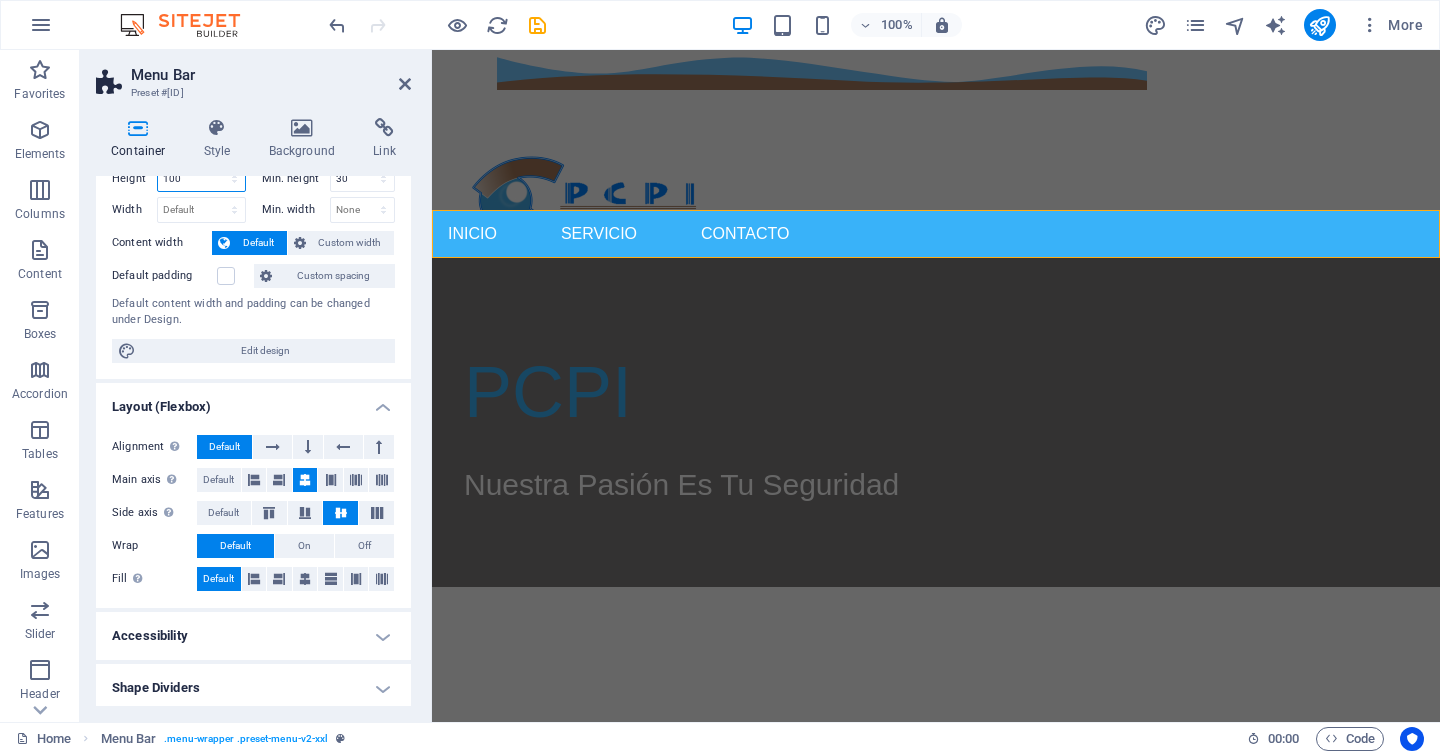 scroll, scrollTop: 67, scrollLeft: 0, axis: vertical 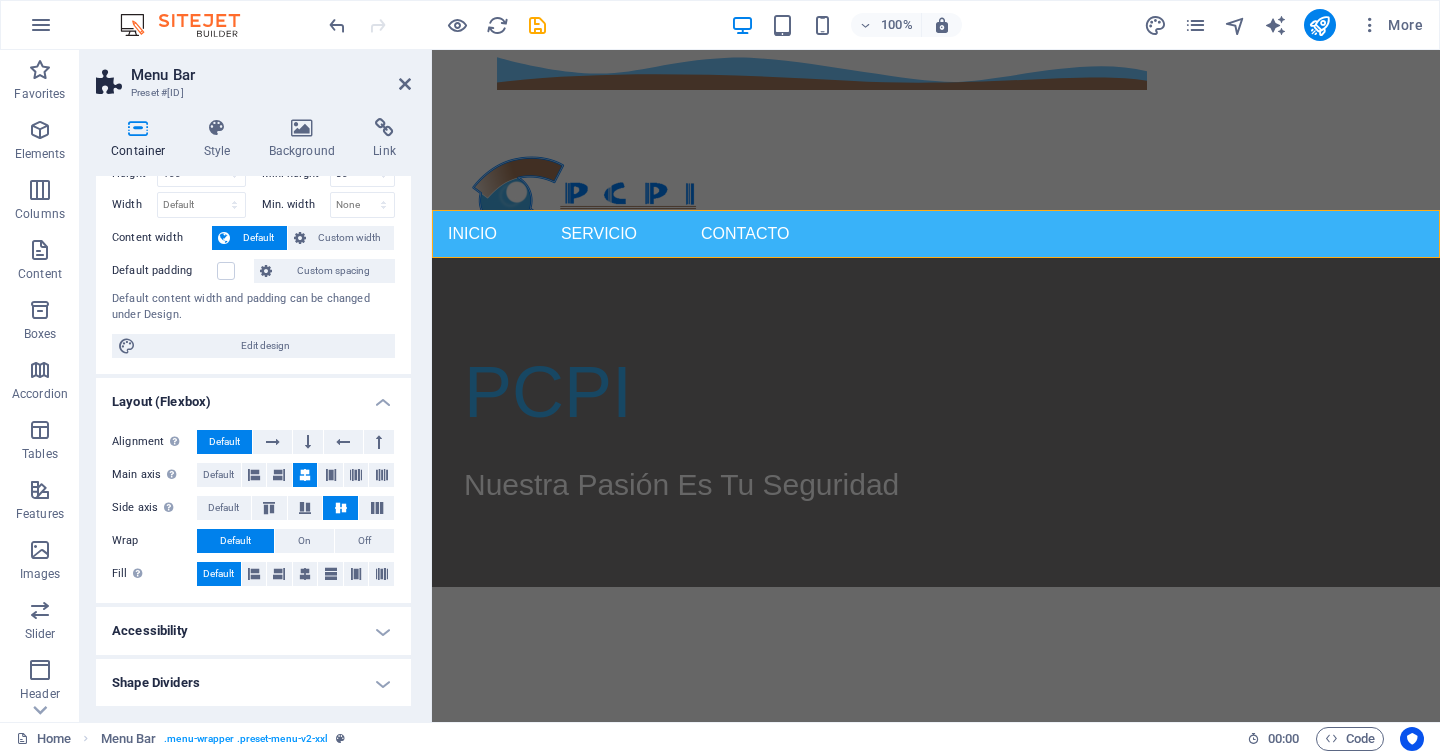 click on "Accessibility" at bounding box center (253, 631) 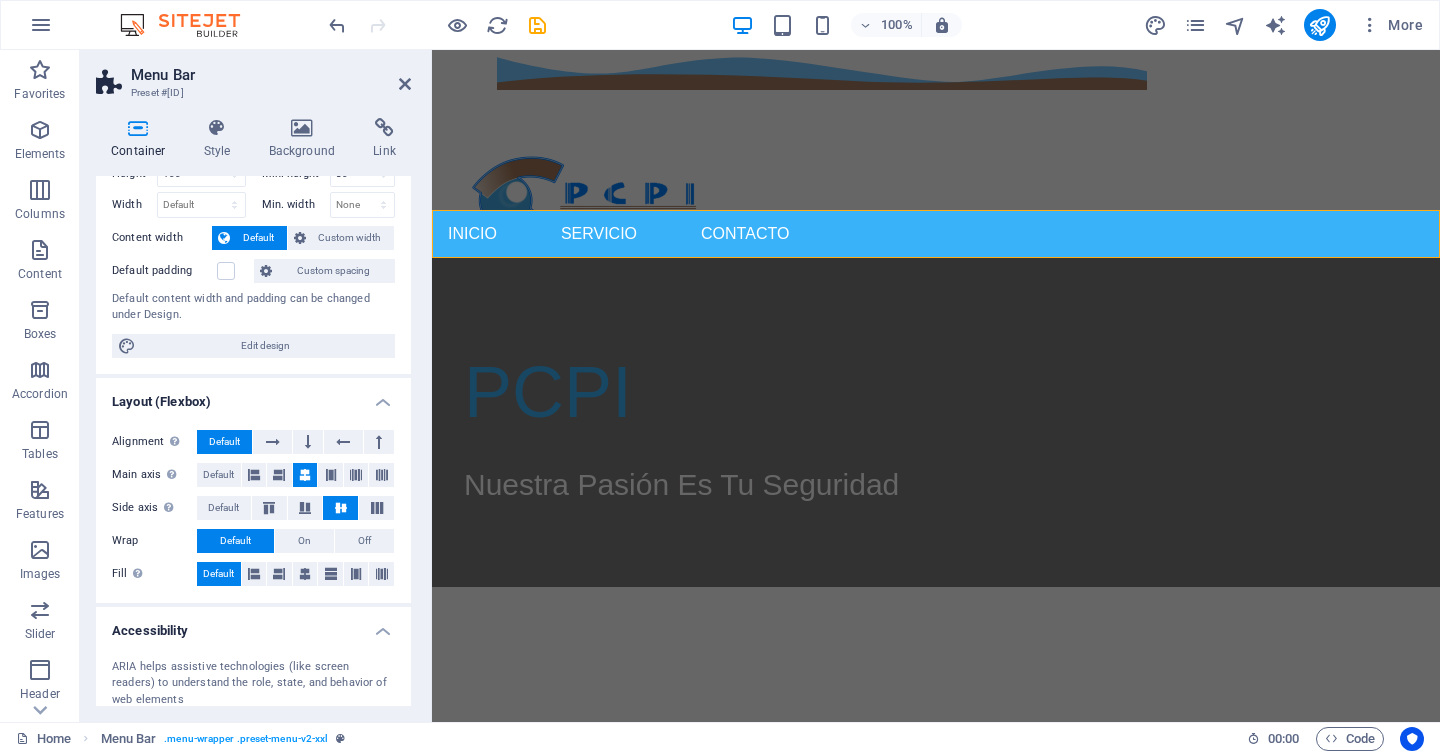 scroll, scrollTop: 201, scrollLeft: 0, axis: vertical 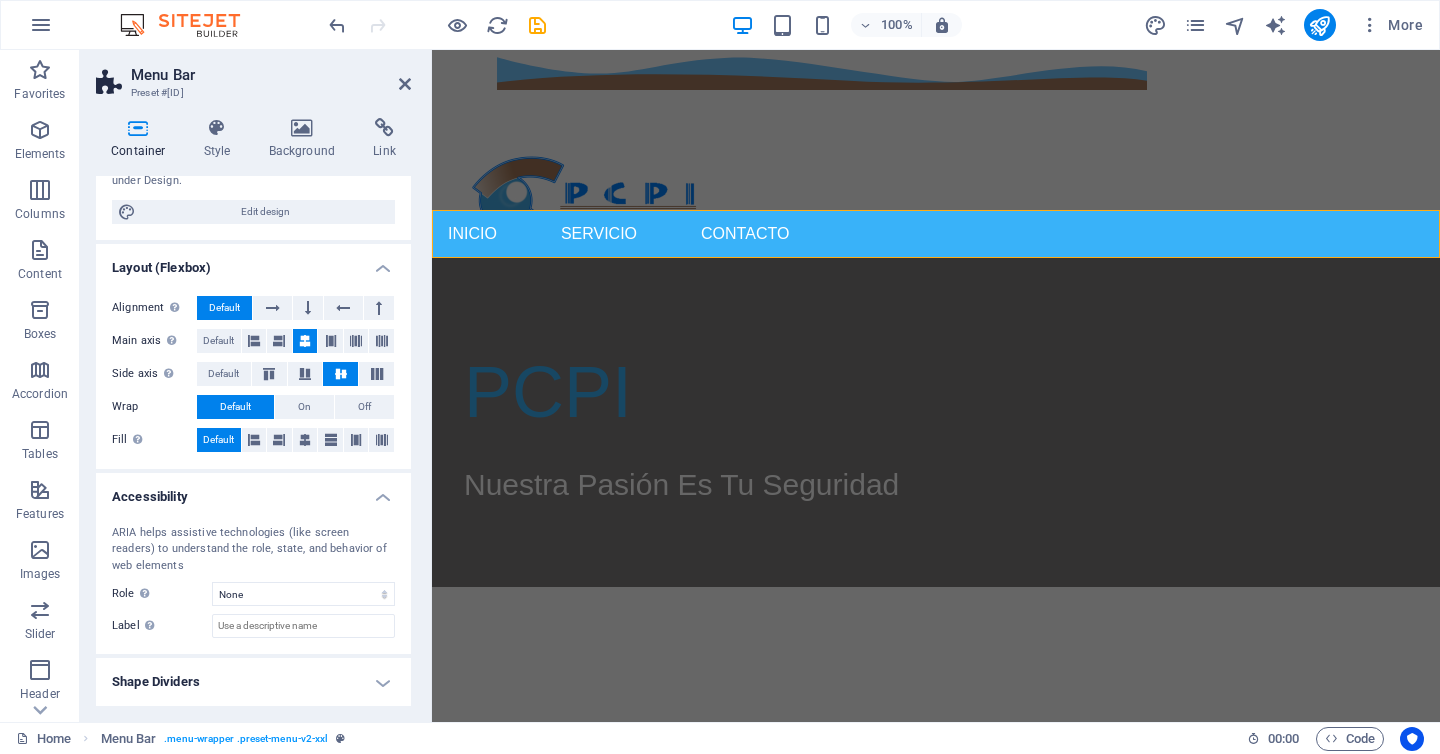 click on "Shape Dividers" at bounding box center (253, 682) 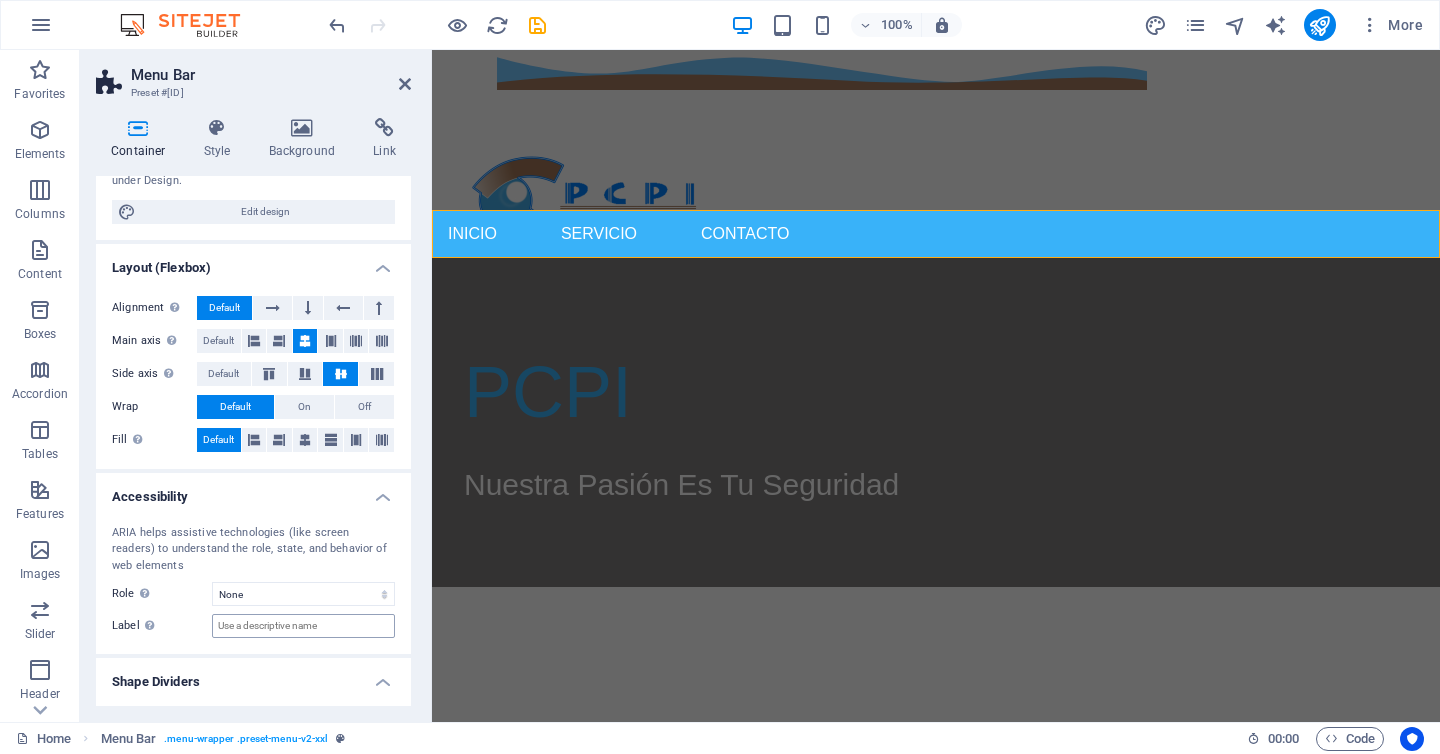 scroll, scrollTop: 245, scrollLeft: 0, axis: vertical 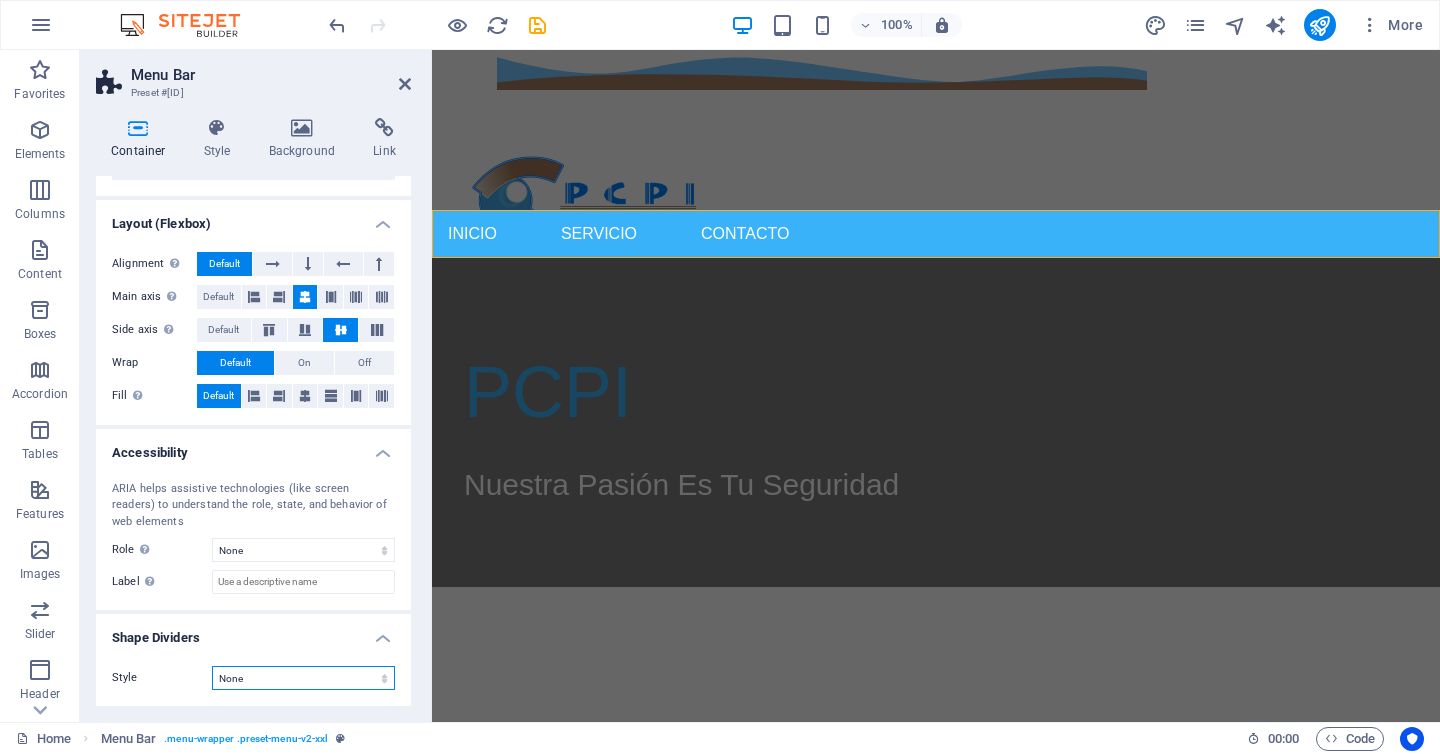click on "None Triangle Square Diagonal Polygon 1 Polygon 2 Zigzag Multiple Zigzags Waves Multiple Waves Half Circle Circle Circle Shadow Blocks Hexagons Clouds Multiple Clouds Fan Pyramids Book Paint Drip Fire Shredded Paper Arrow" at bounding box center [303, 678] 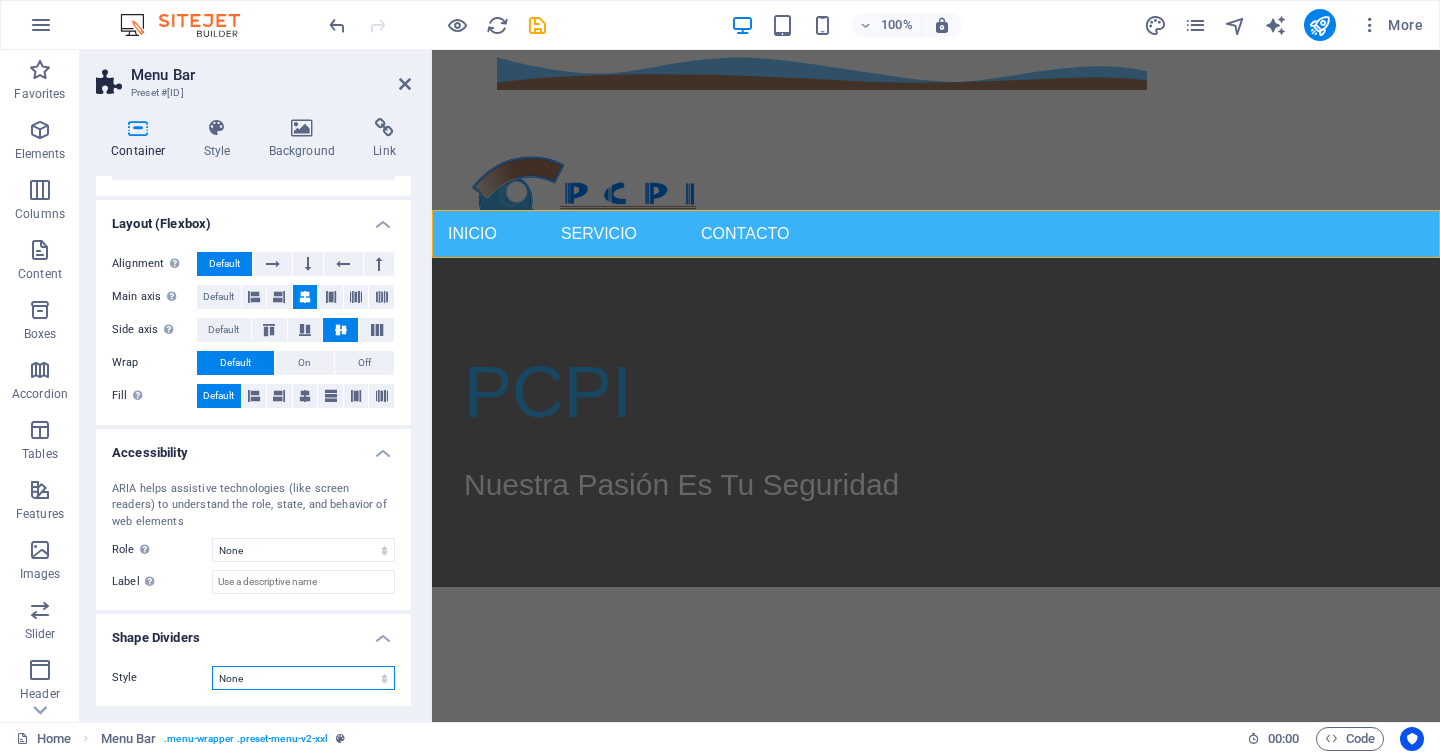 click on "None Triangle Square Diagonal Polygon 1 Polygon 2 Zigzag Multiple Zigzags Waves Multiple Waves Half Circle Circle Circle Shadow Blocks Hexagons Clouds Multiple Clouds Fan Pyramids Book Paint Drip Fire Shredded Paper Arrow" at bounding box center [303, 678] 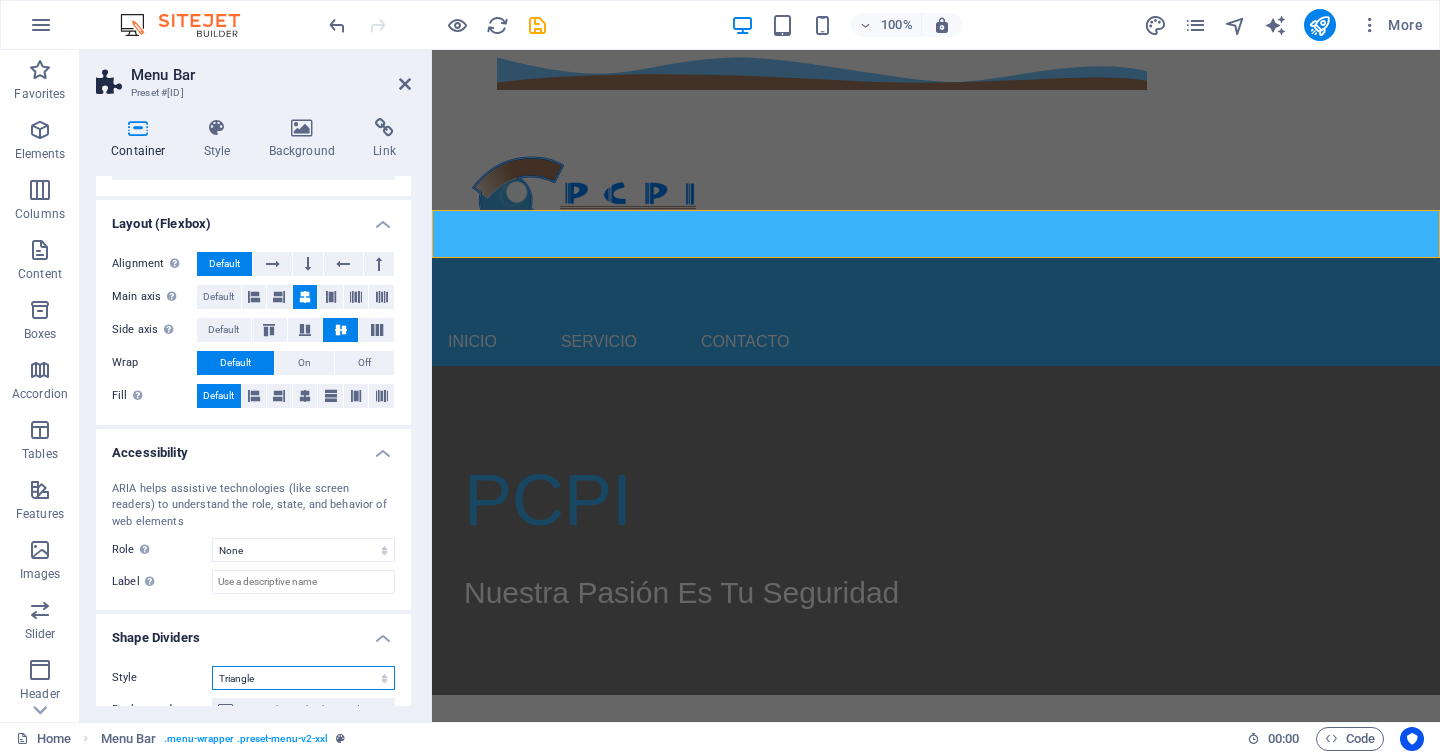 click on "None Triangle Square Diagonal Polygon 1 Polygon 2 Zigzag Multiple Zigzags Waves Multiple Waves Half Circle Circle Circle Shadow Blocks Hexagons Clouds Multiple Clouds Fan Pyramids Book Paint Drip Fire Shredded Paper Arrow" at bounding box center (303, 678) 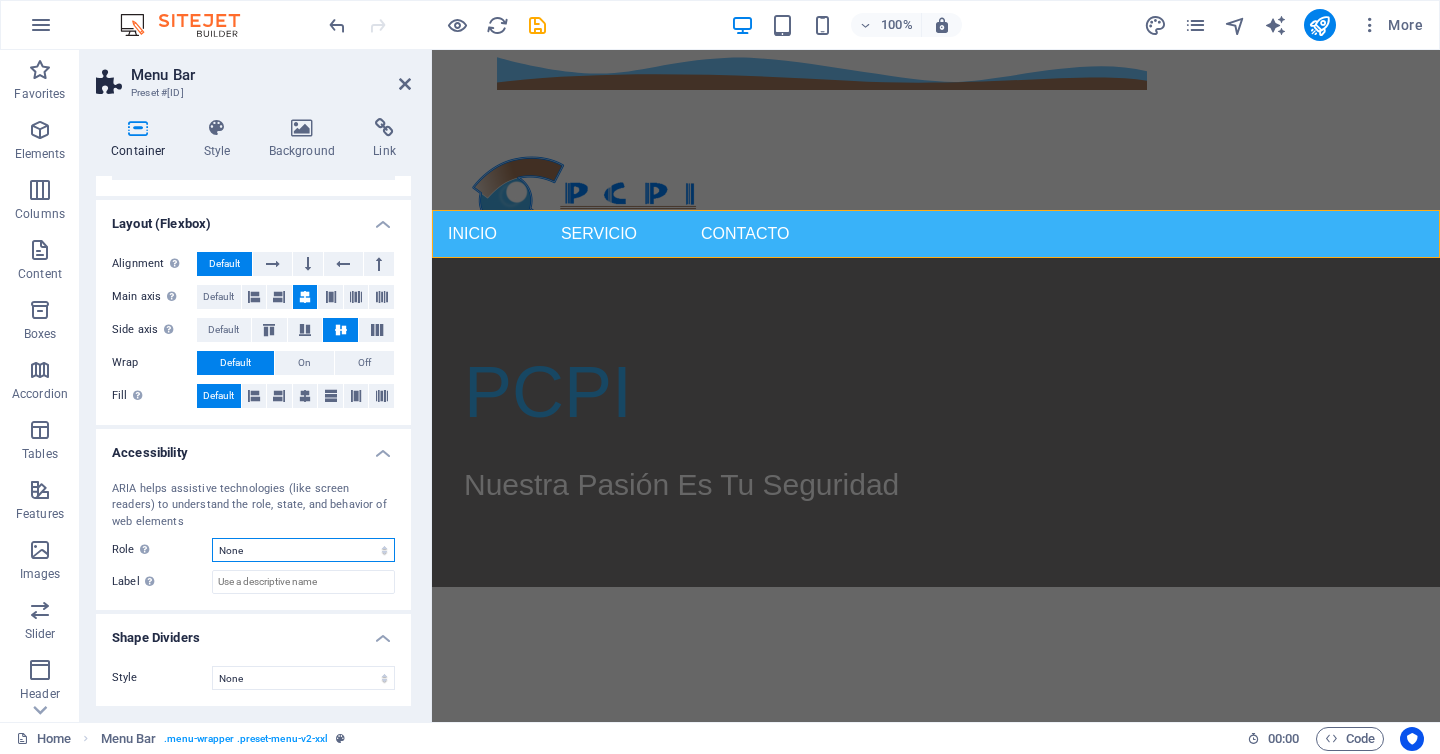 click on "None Alert Article Banner Comment Complementary Dialog Footer Header Marquee Presentation Region Section Separator Status Timer" at bounding box center (303, 550) 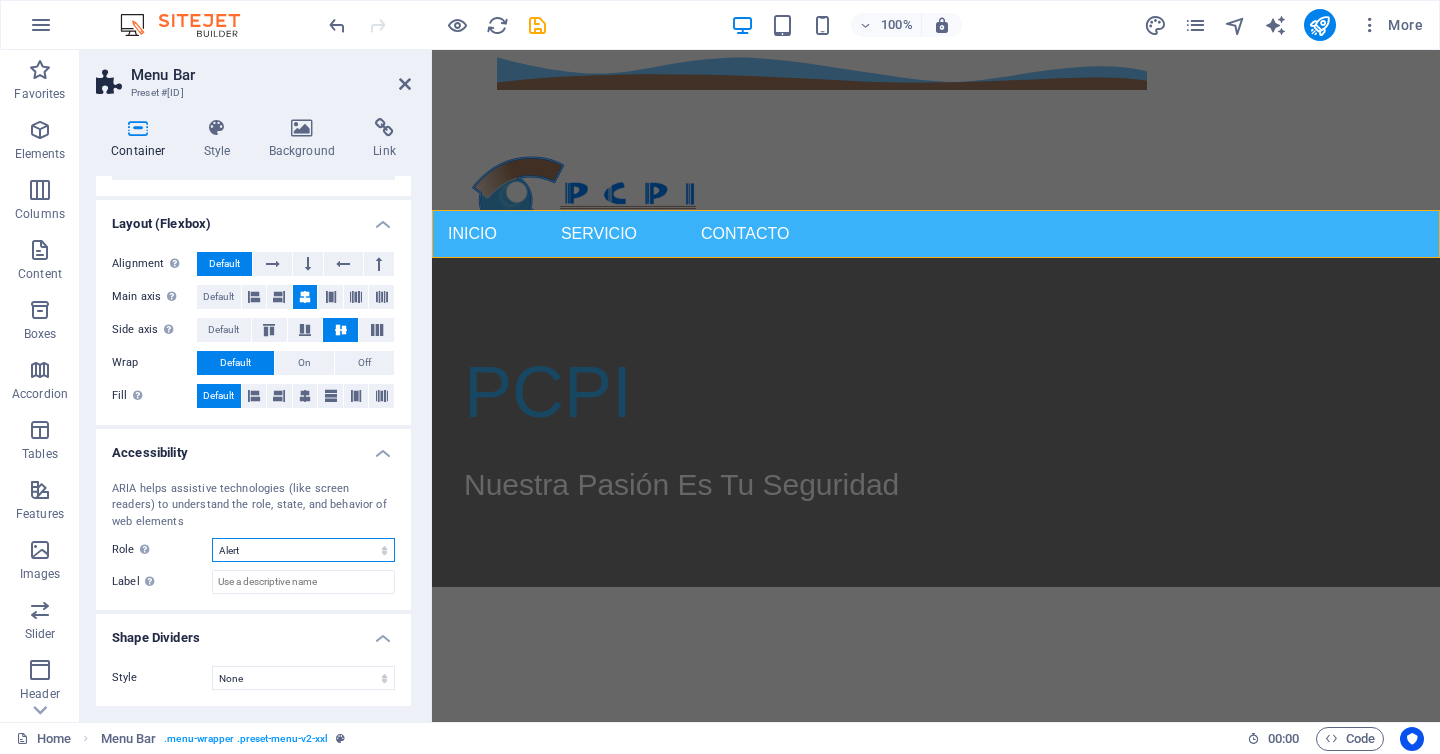 click on "None Alert Article Banner Comment Complementary Dialog Footer Header Marquee Presentation Region Section Separator Status Timer" at bounding box center [303, 550] 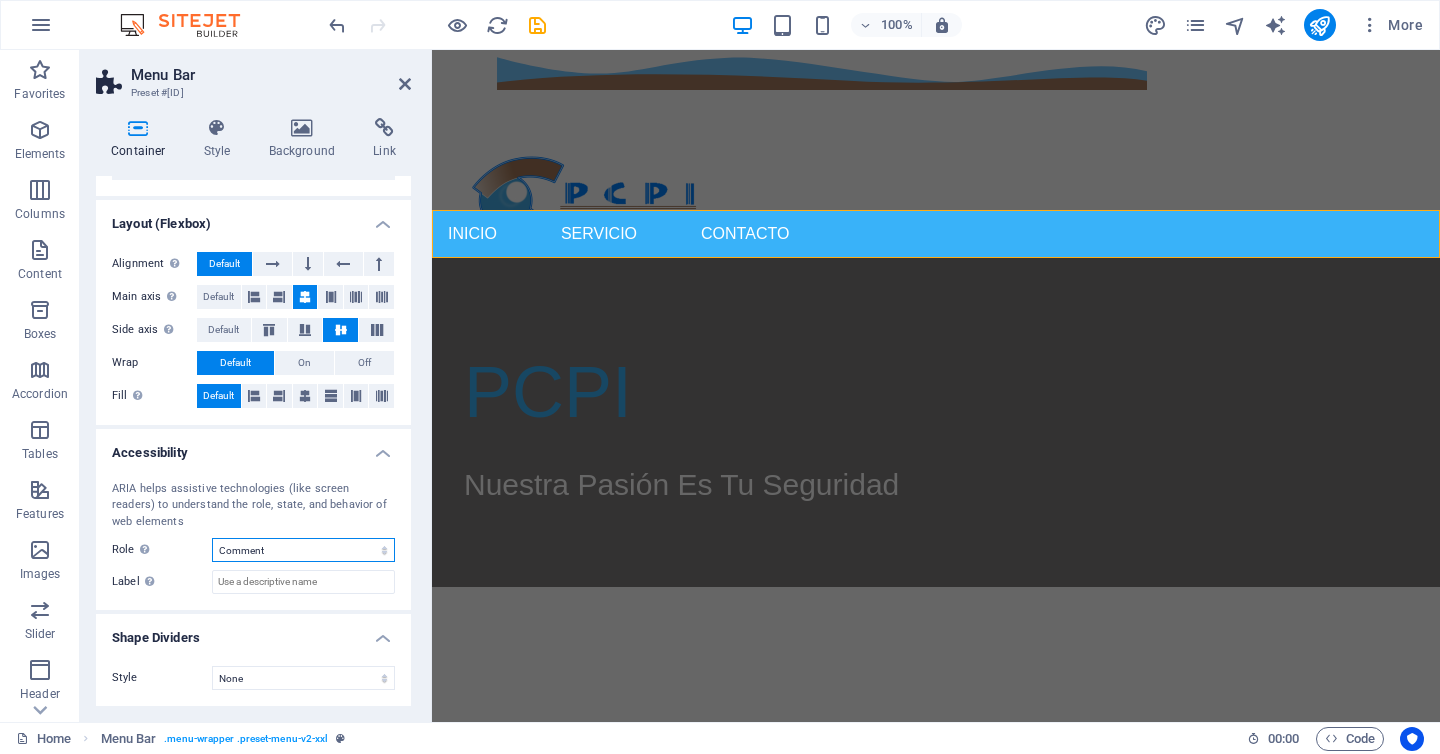click on "None Alert Article Banner Comment Complementary Dialog Footer Header Marquee Presentation Region Section Separator Status Timer" at bounding box center [303, 550] 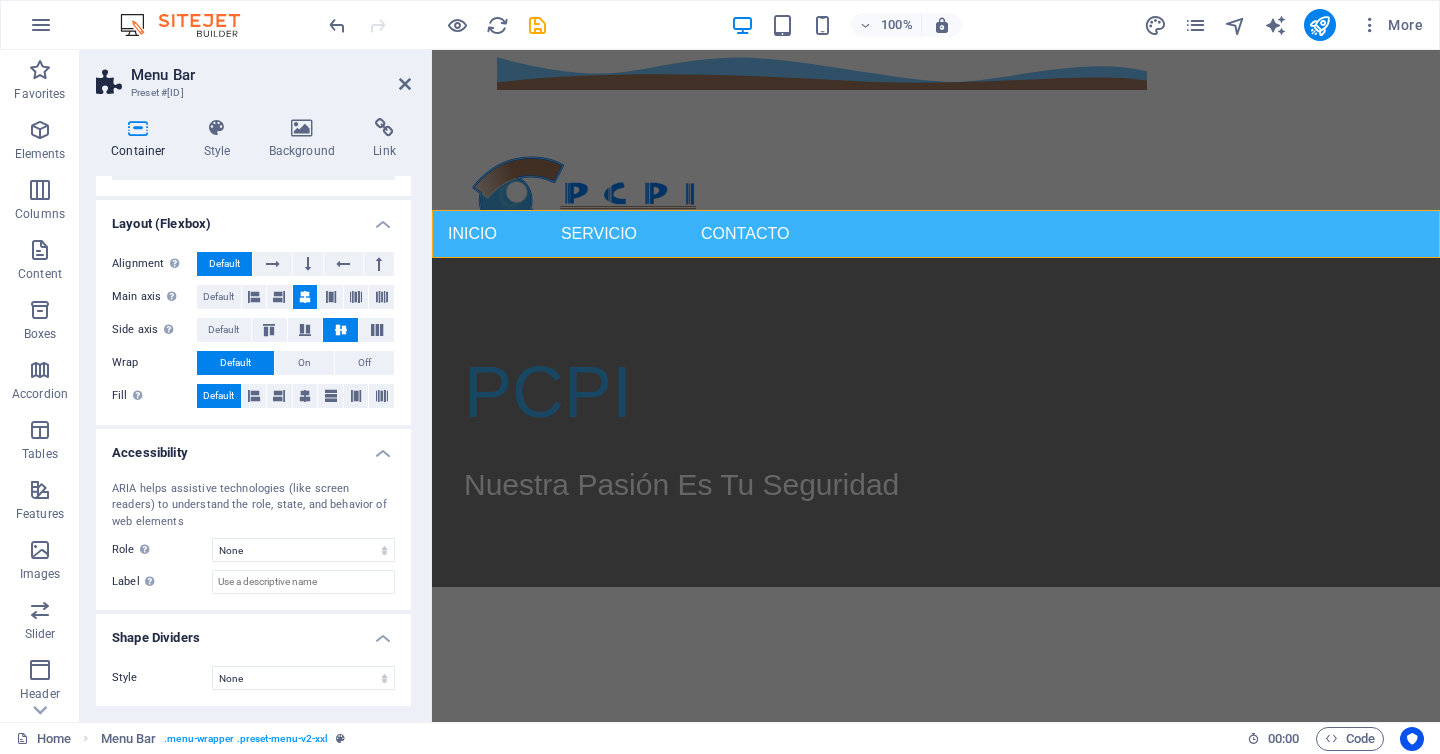 click on "Accessibility" at bounding box center (253, 447) 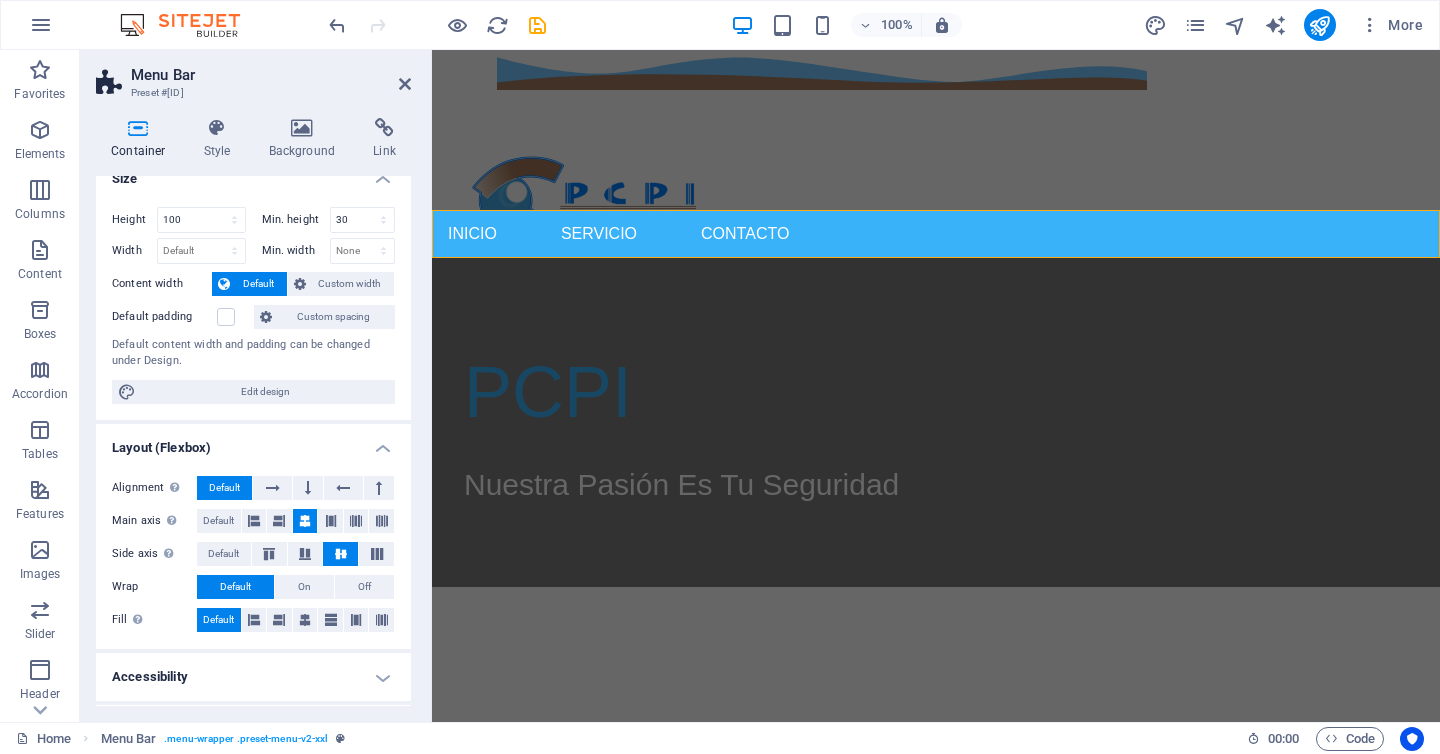 scroll, scrollTop: 0, scrollLeft: 0, axis: both 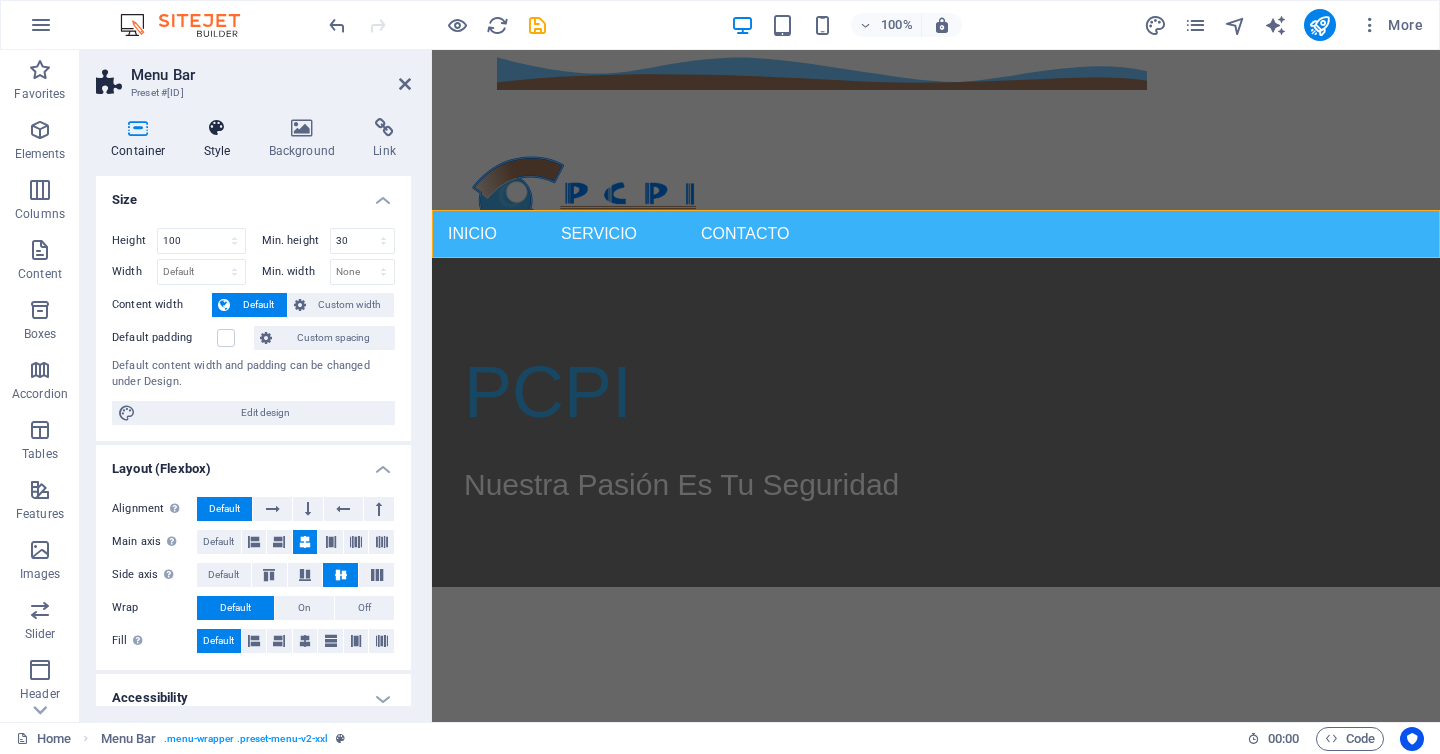 click at bounding box center [217, 128] 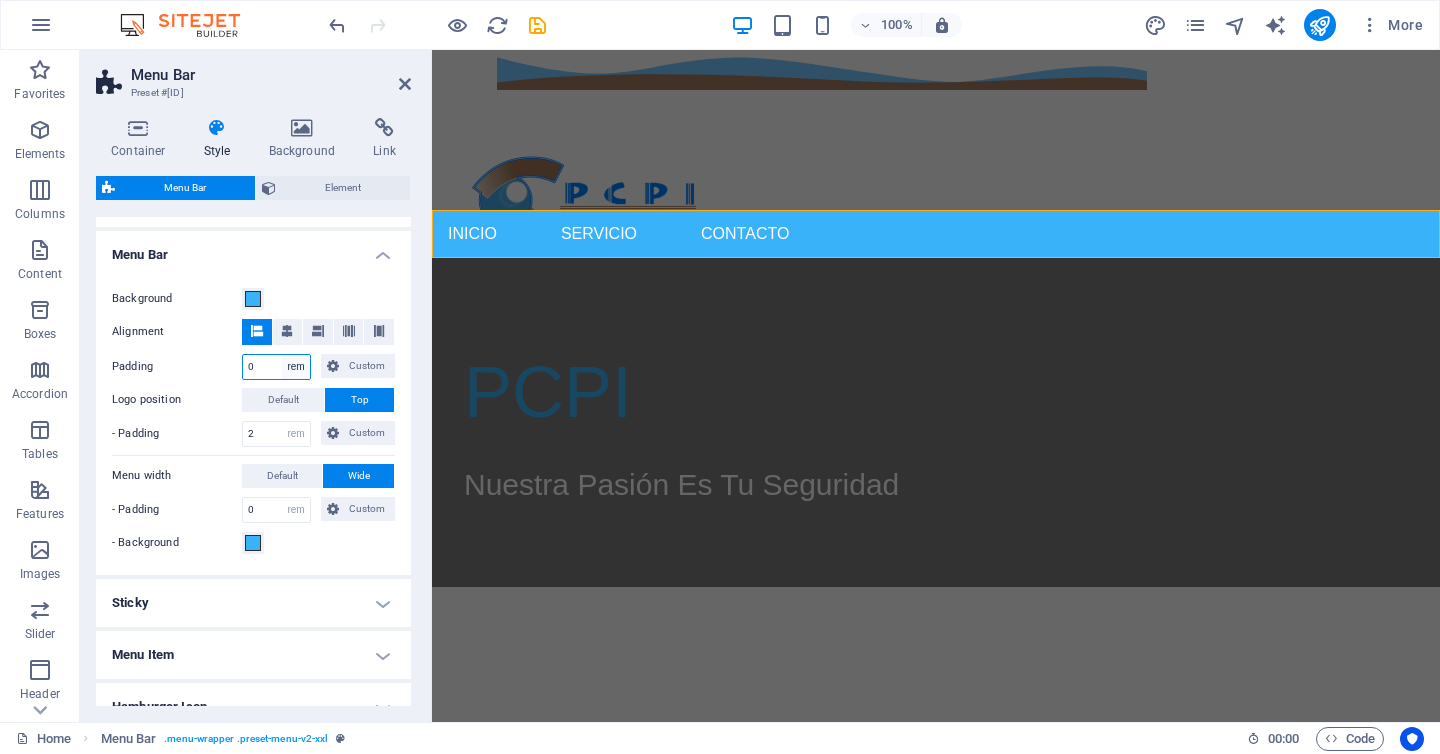 click on "px rem % vh vw Custom" at bounding box center [296, 367] 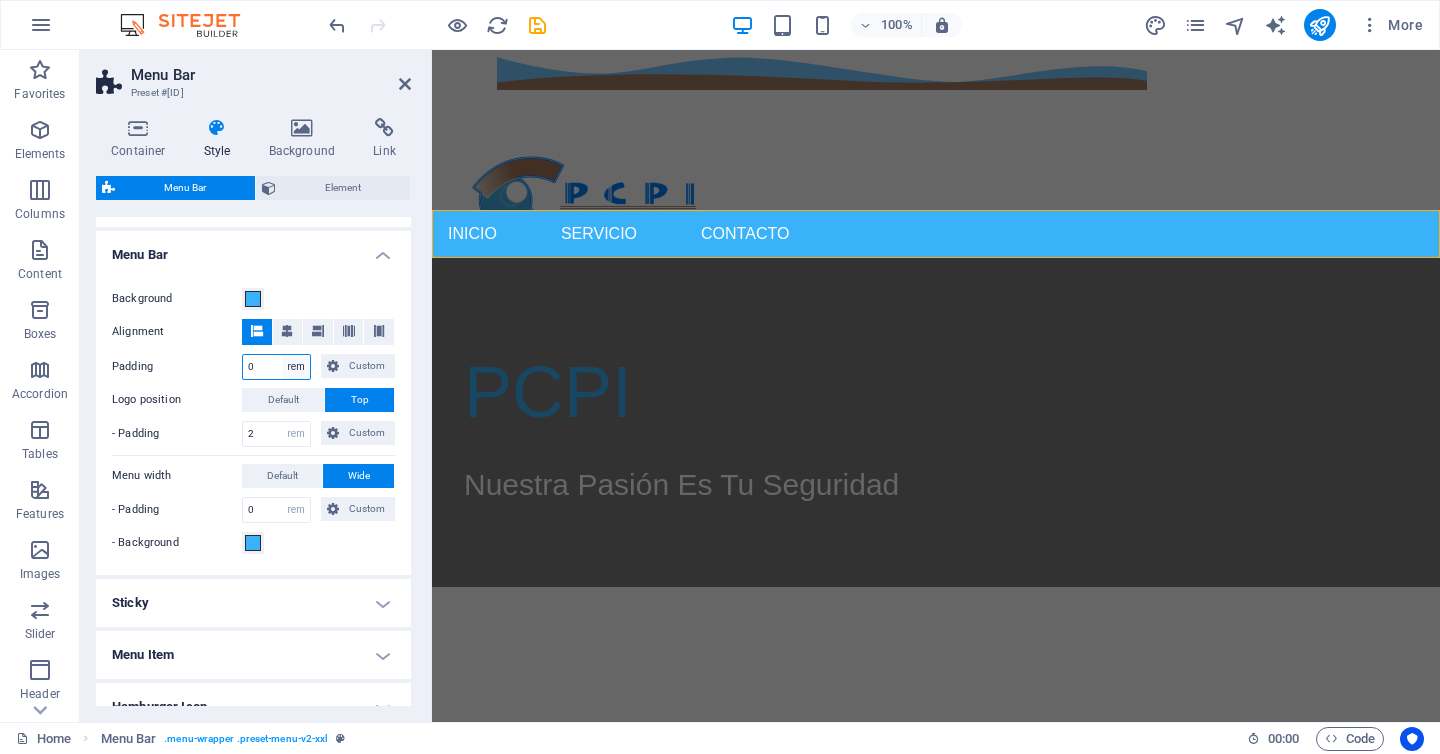 select on "px" 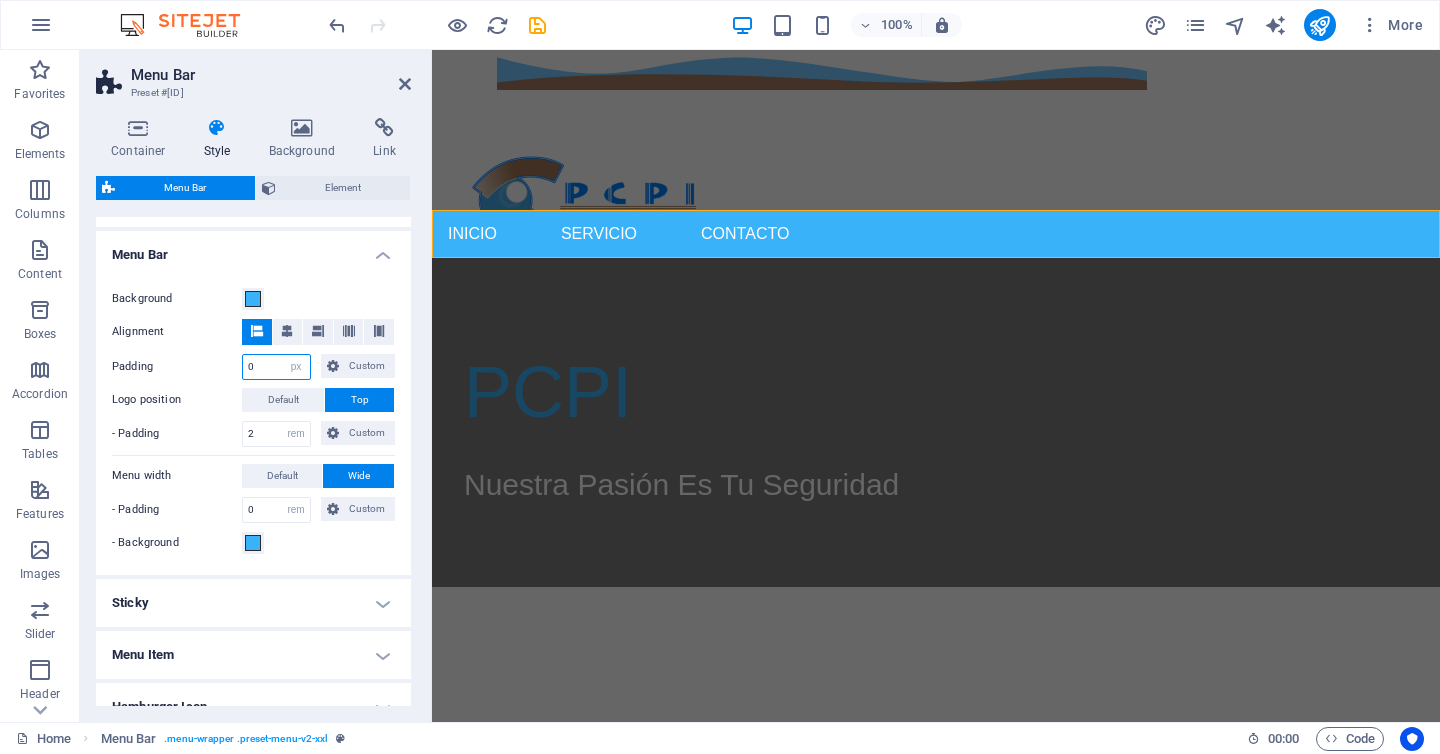 drag, startPoint x: 265, startPoint y: 361, endPoint x: 235, endPoint y: 363, distance: 30.066593 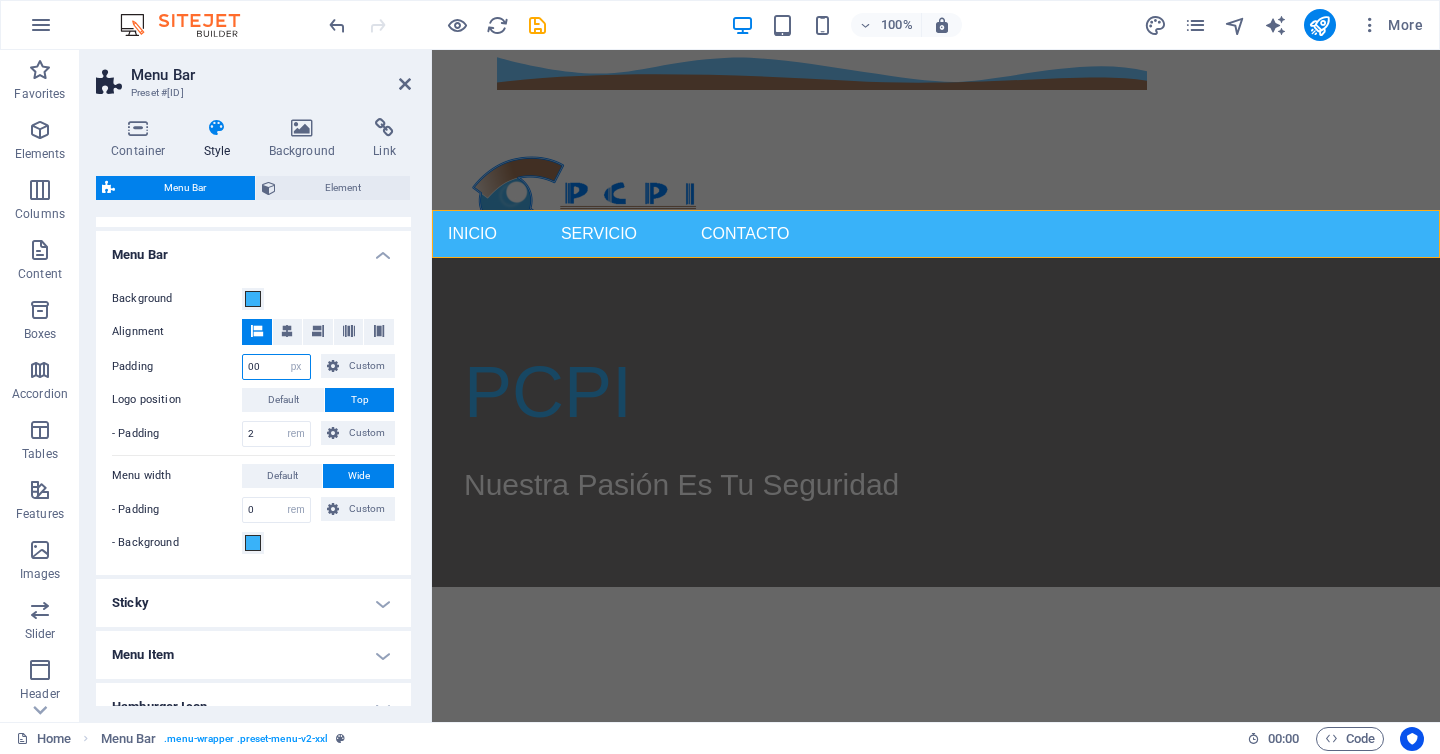 type on "0" 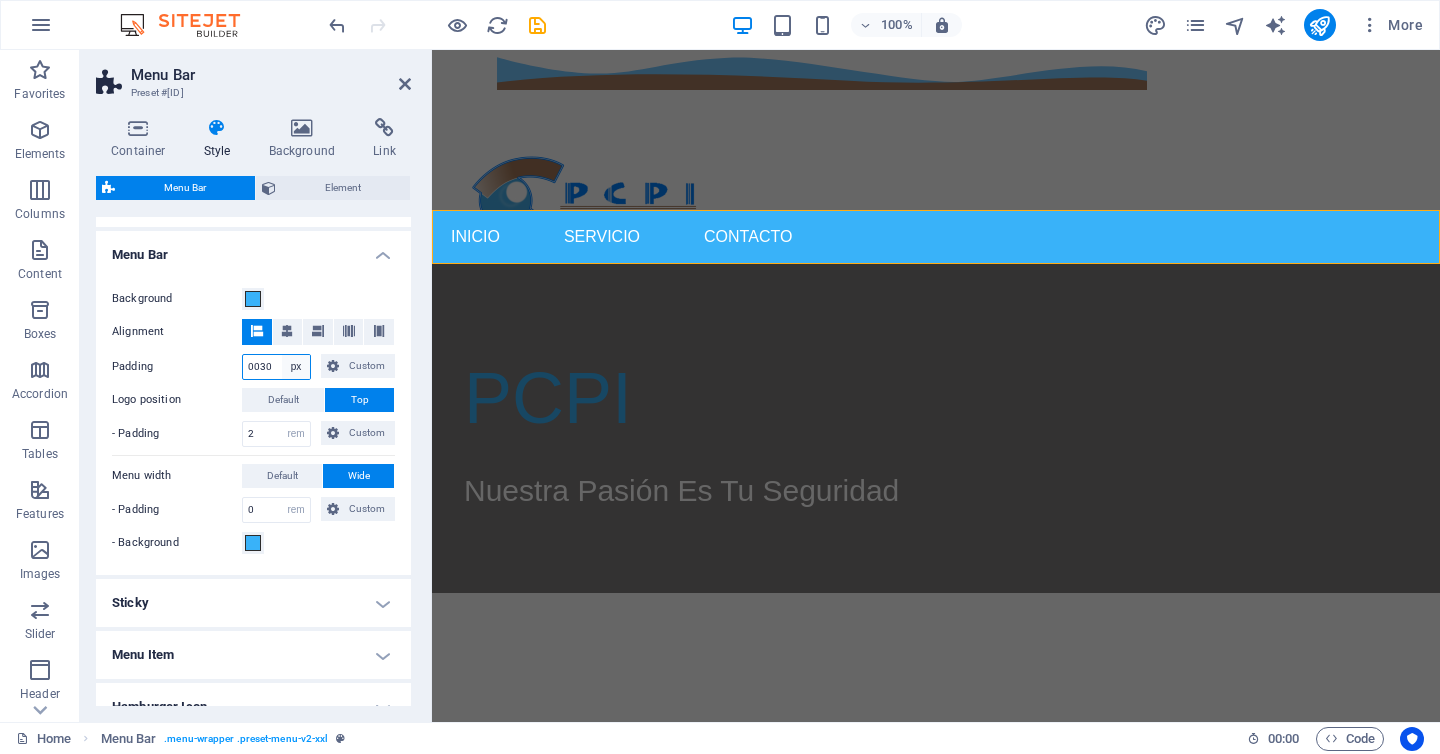 type on "0030" 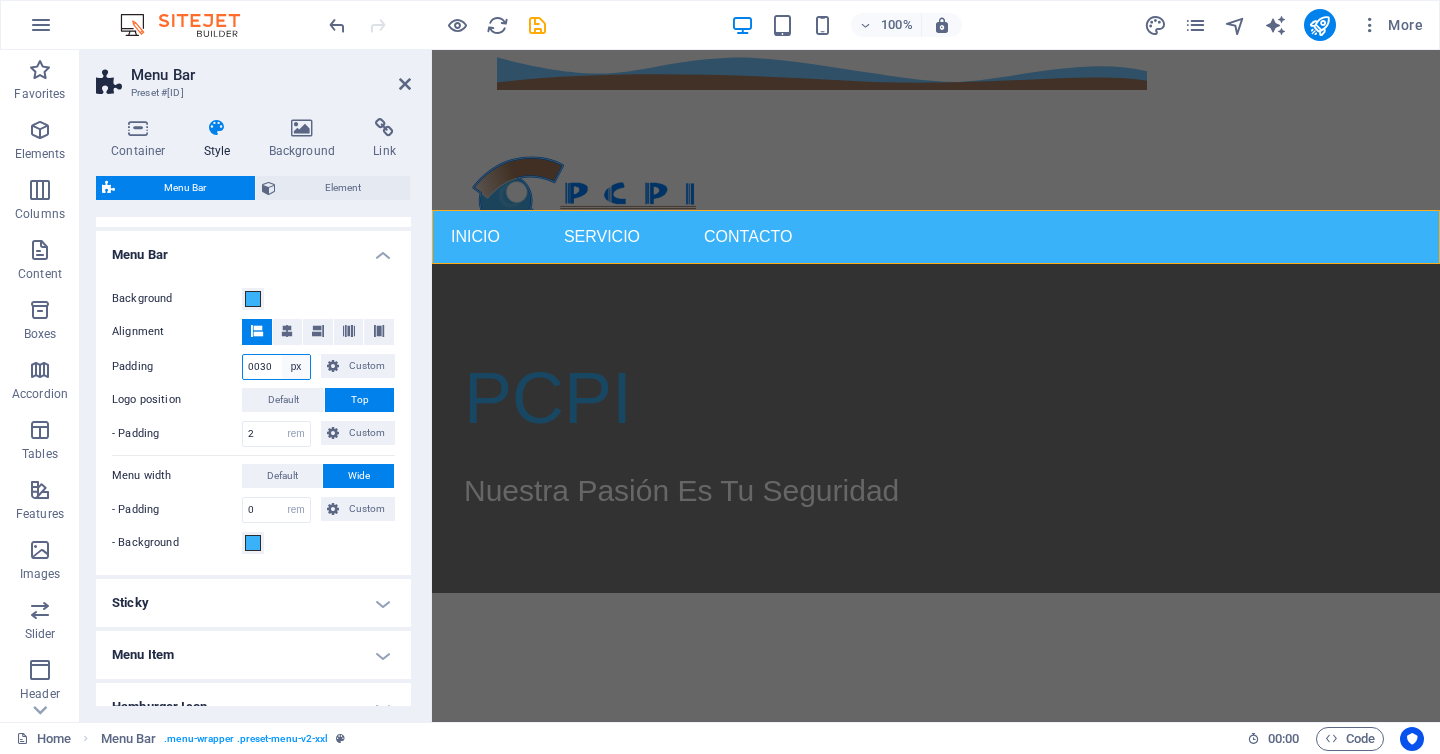 click on "px rem % vh vw Custom" at bounding box center [296, 367] 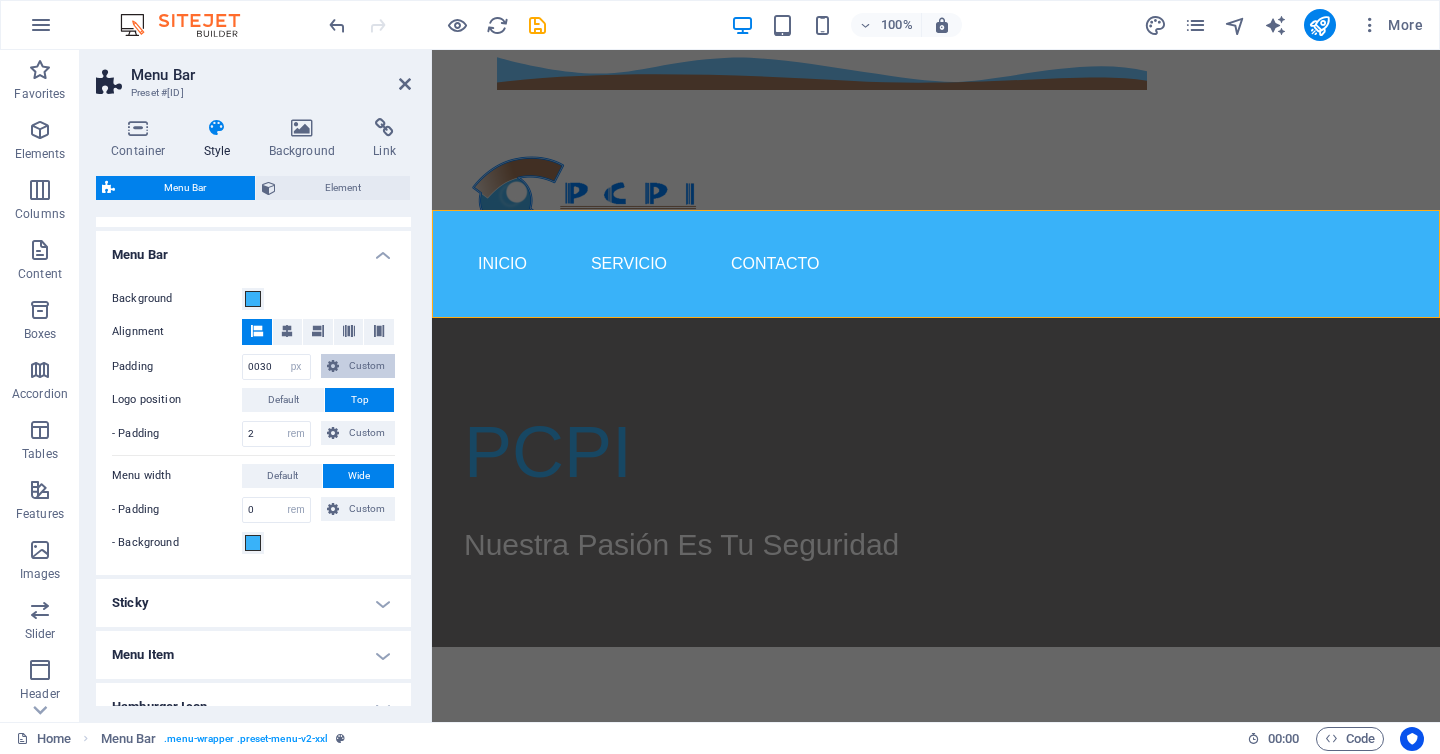 click on "Custom" at bounding box center (367, 366) 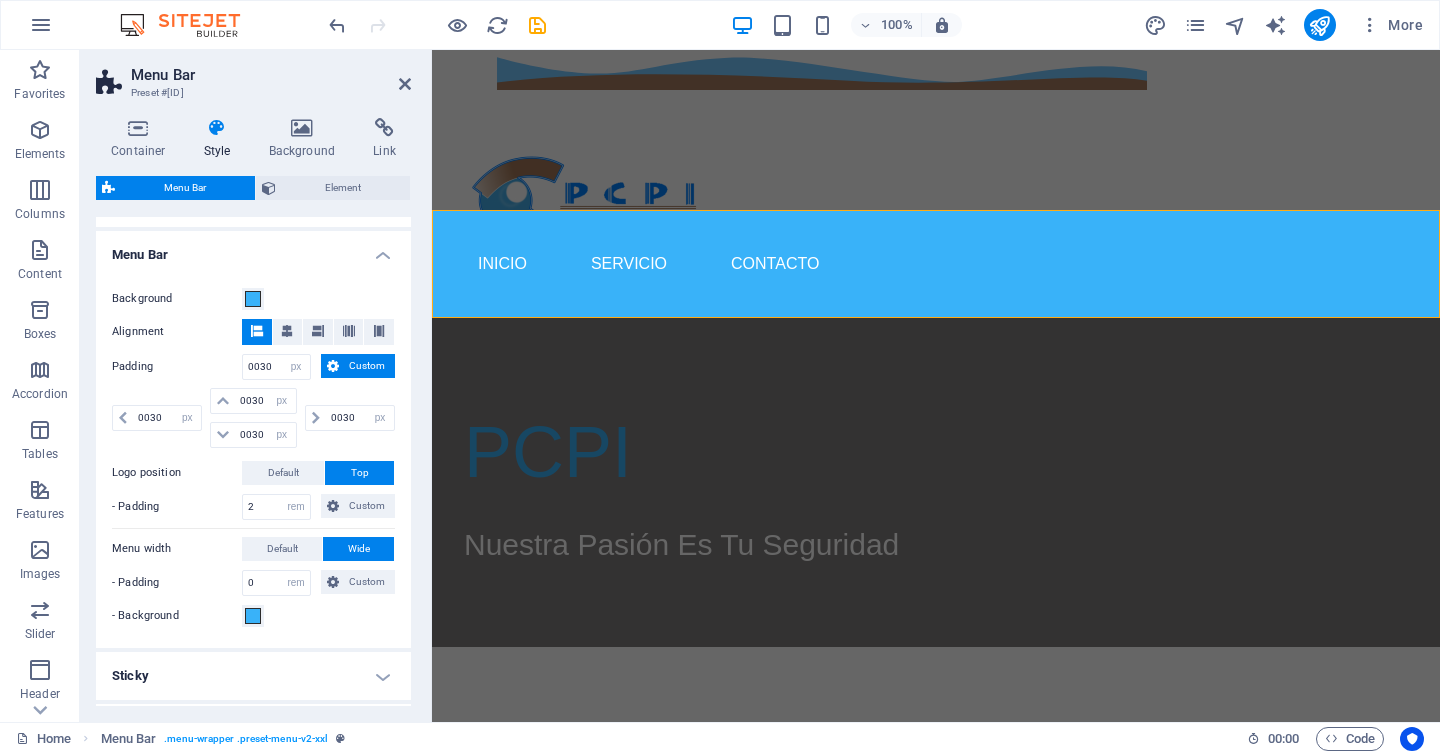 click on "Custom" at bounding box center (367, 366) 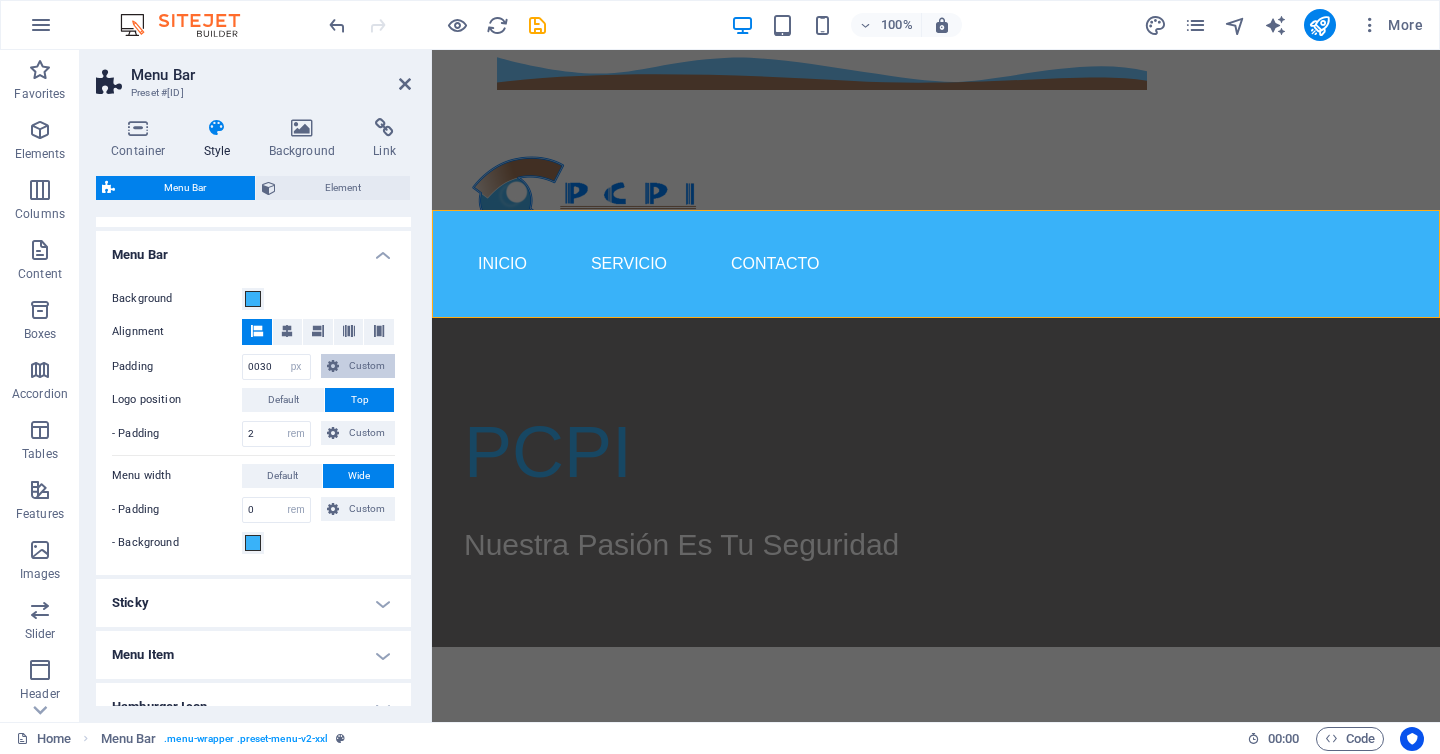 click on "Custom" at bounding box center [367, 366] 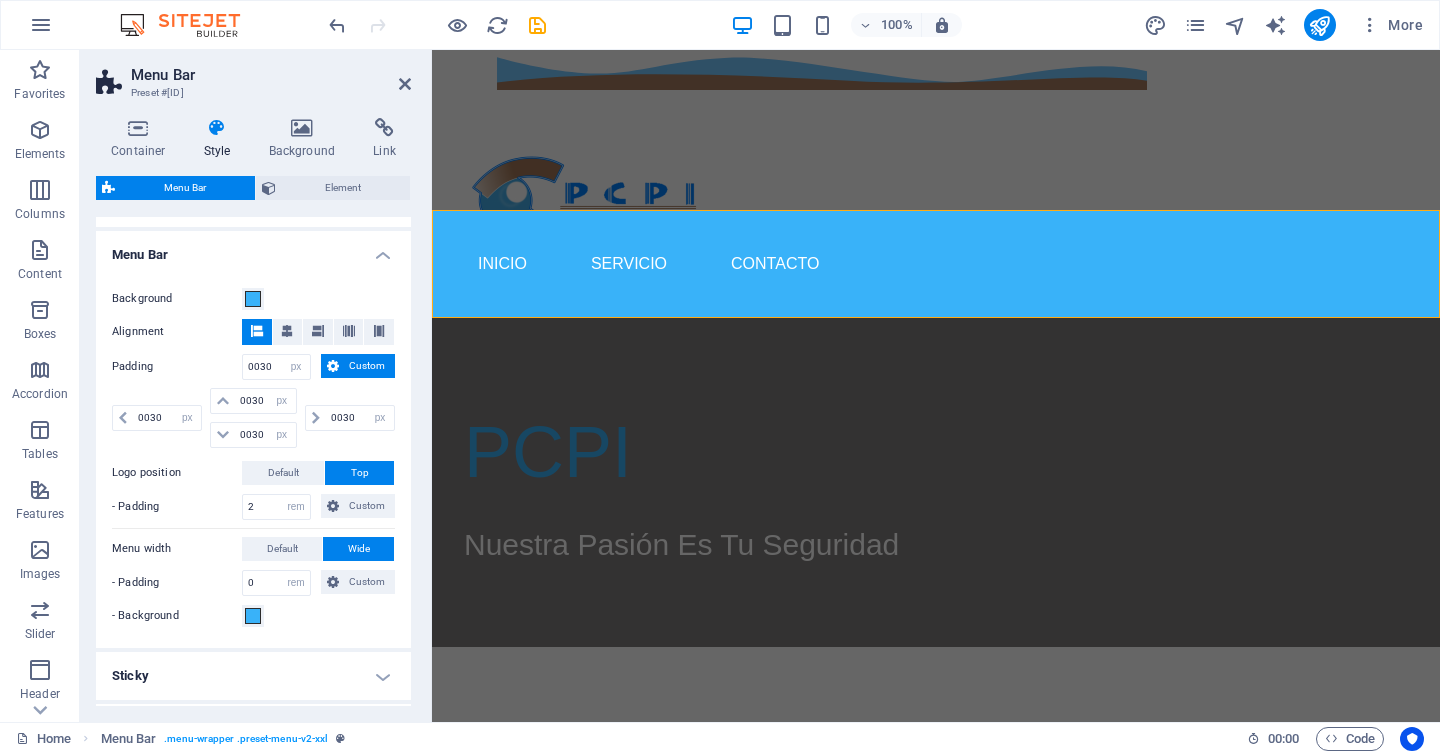 click on "Custom" at bounding box center (367, 366) 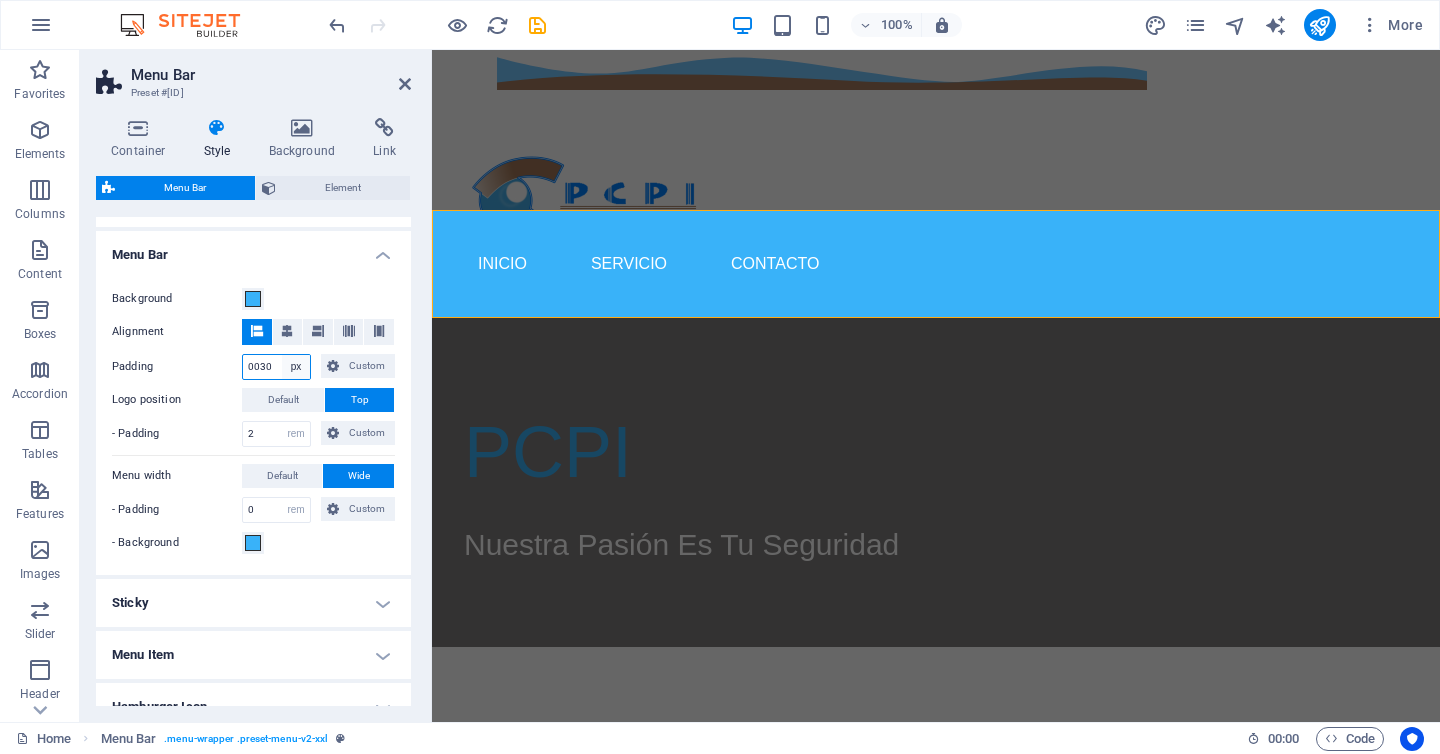 click on "px rem % vh vw Custom" at bounding box center (296, 367) 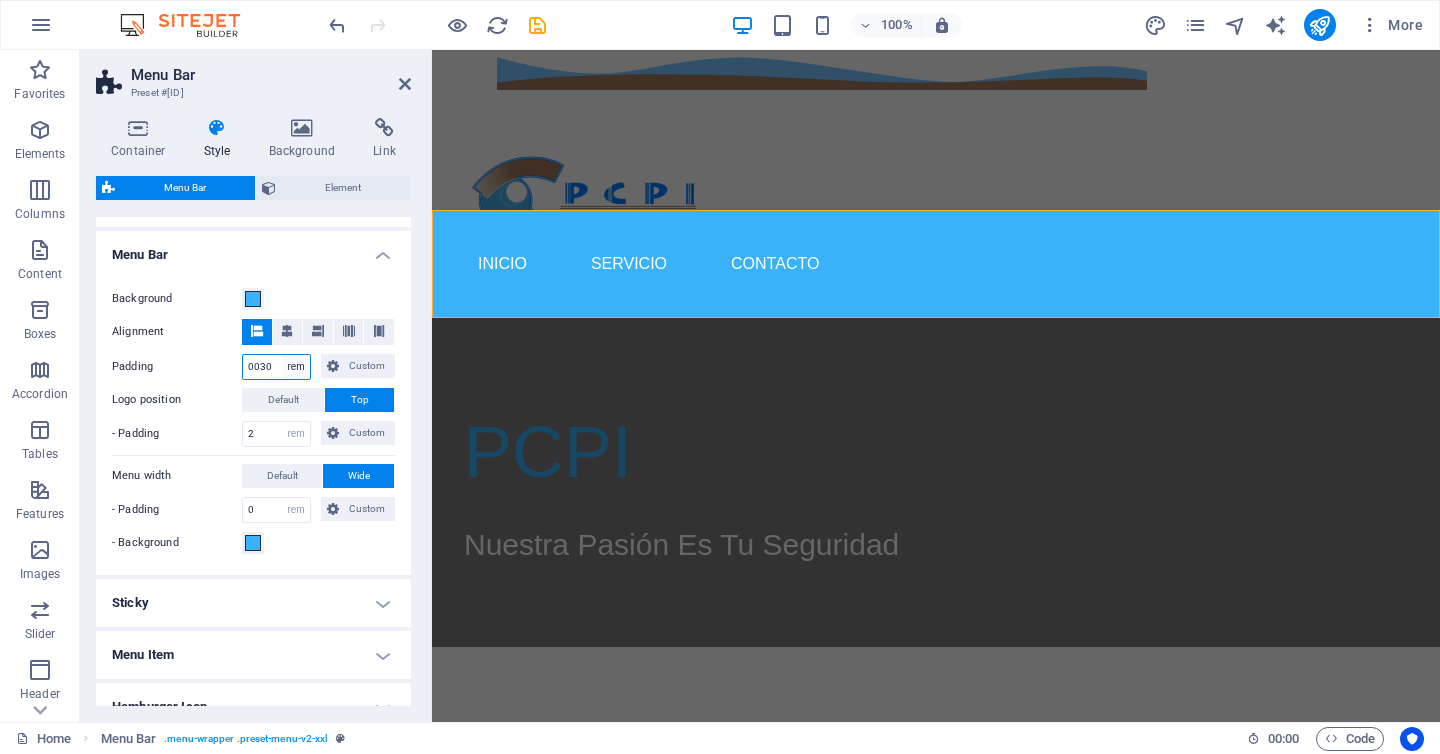 click on "px rem % vh vw Custom" at bounding box center (296, 367) 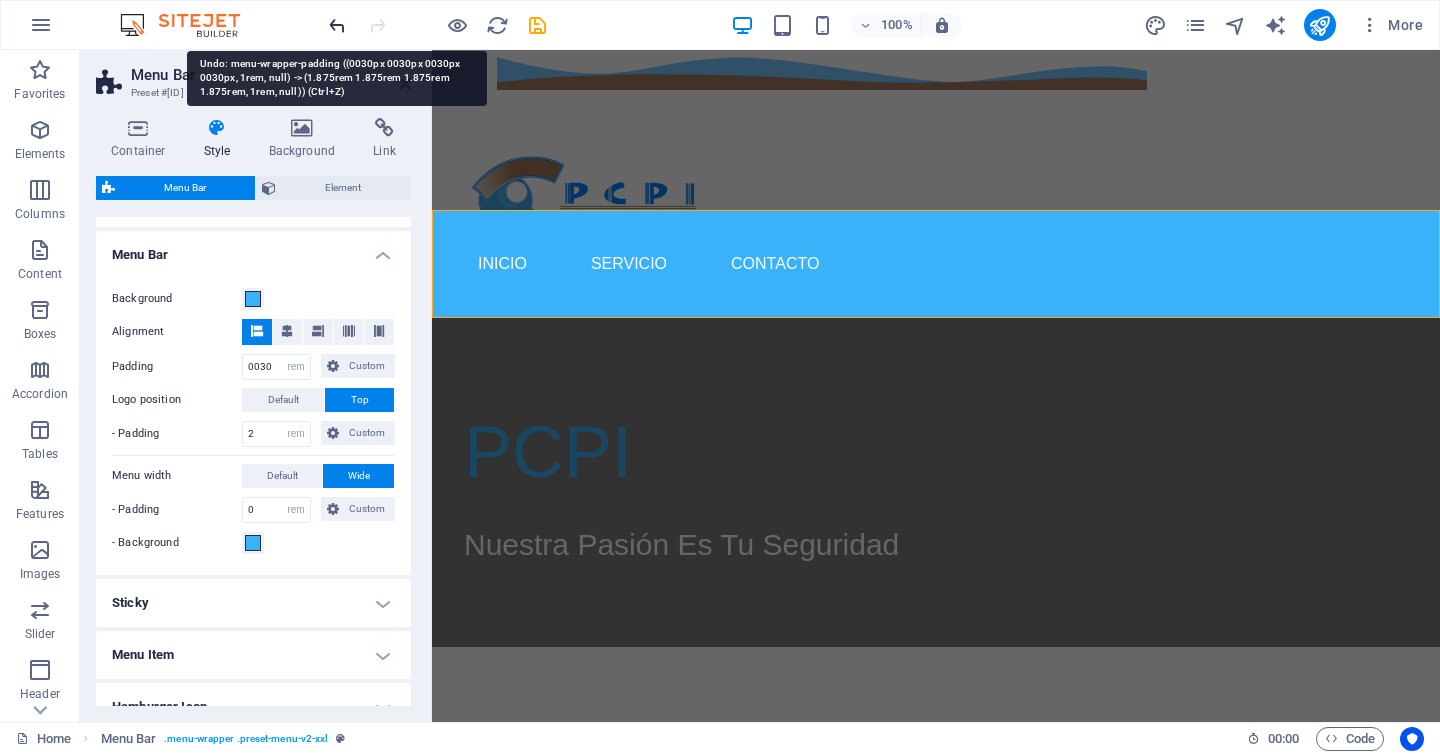 click at bounding box center (337, 25) 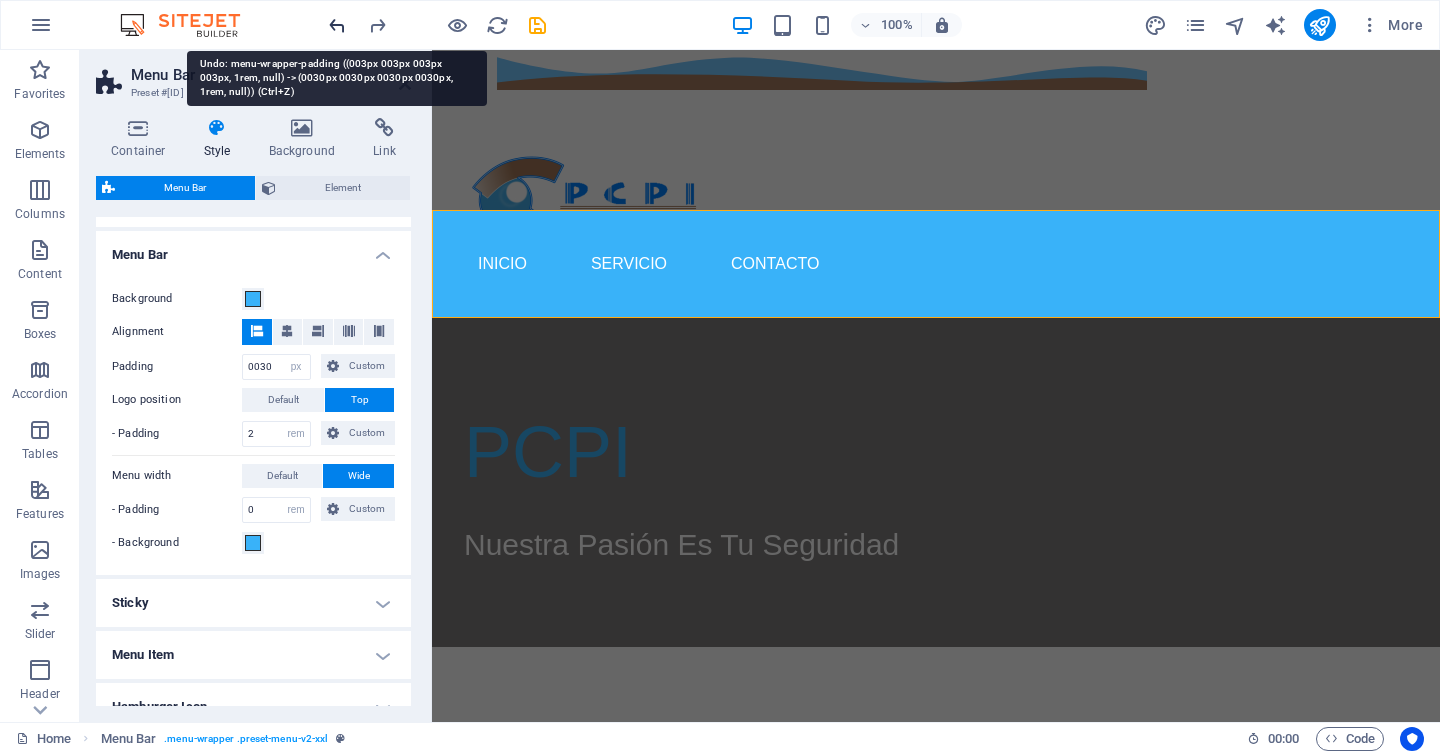 click at bounding box center [337, 25] 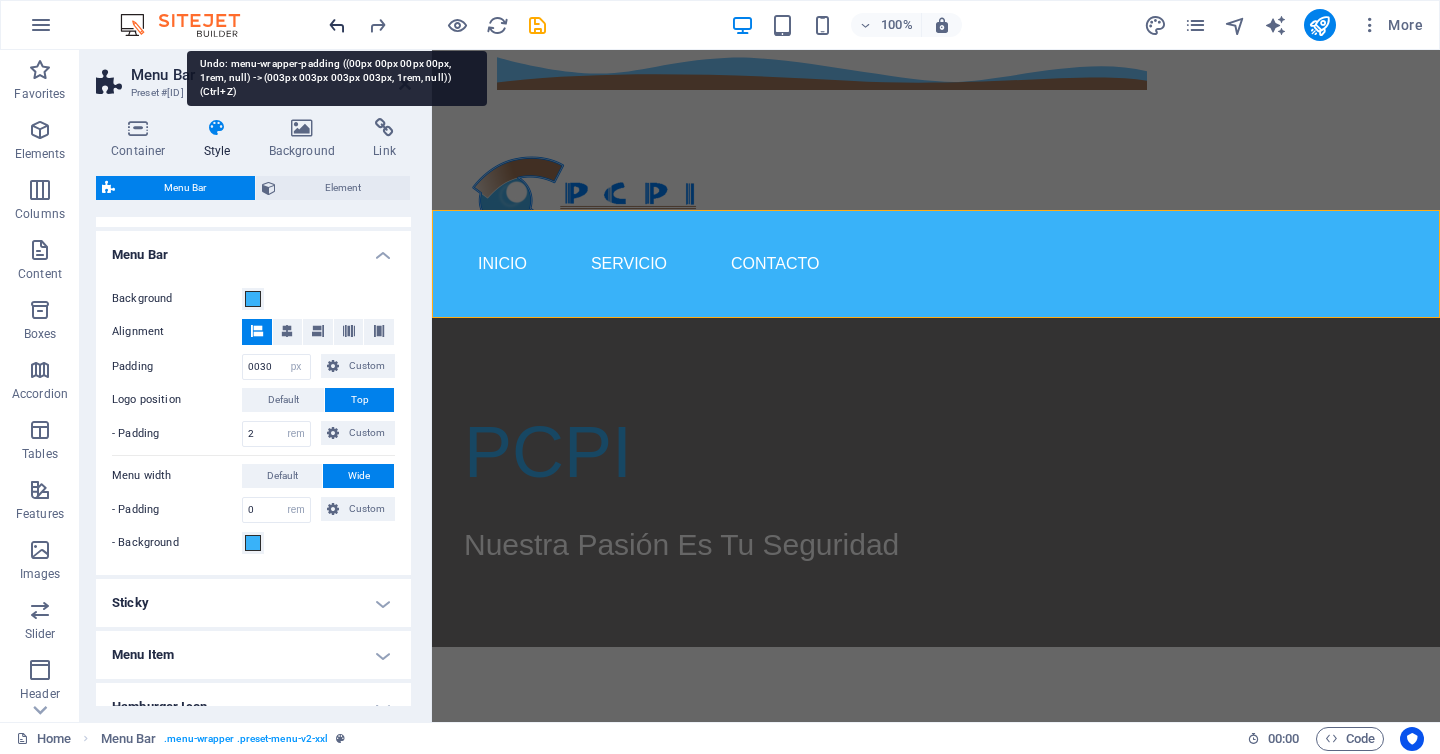 click at bounding box center (337, 25) 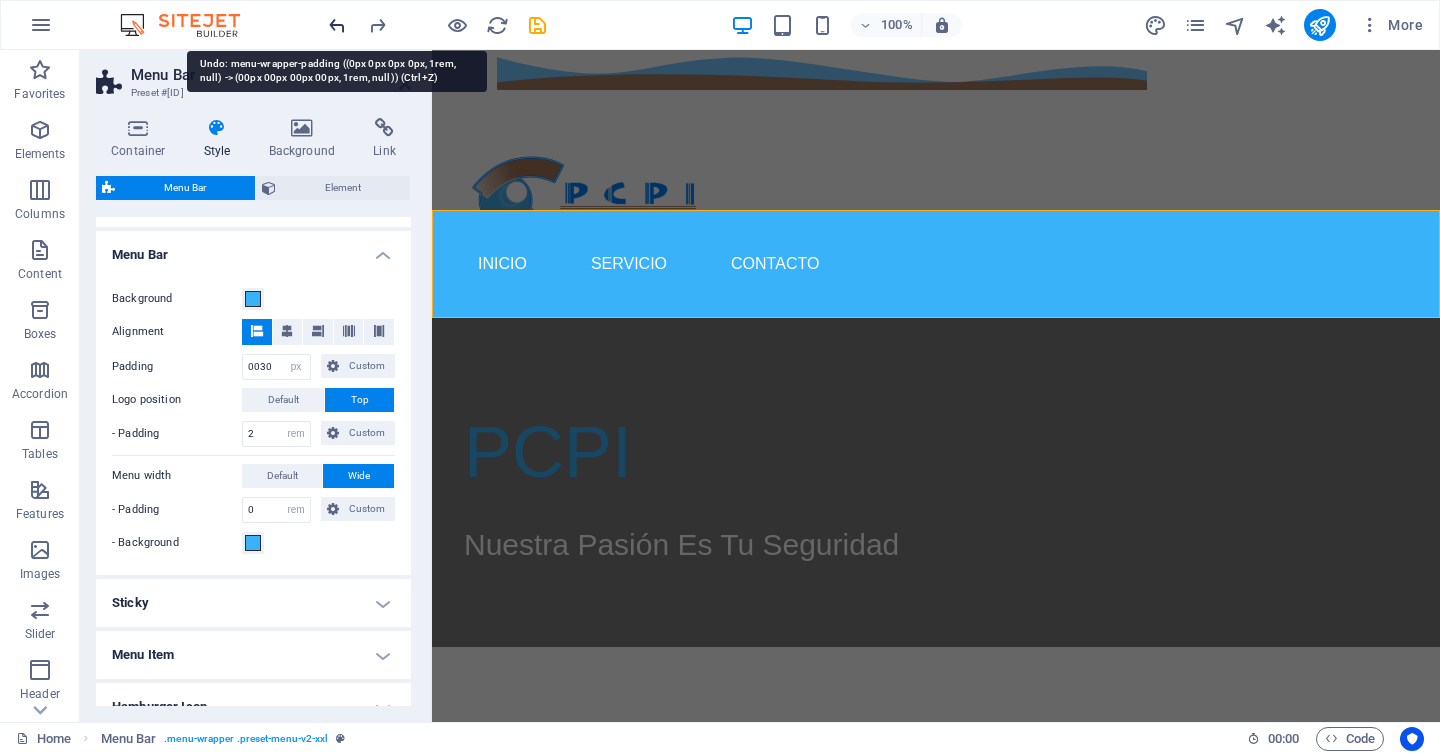 click at bounding box center [337, 25] 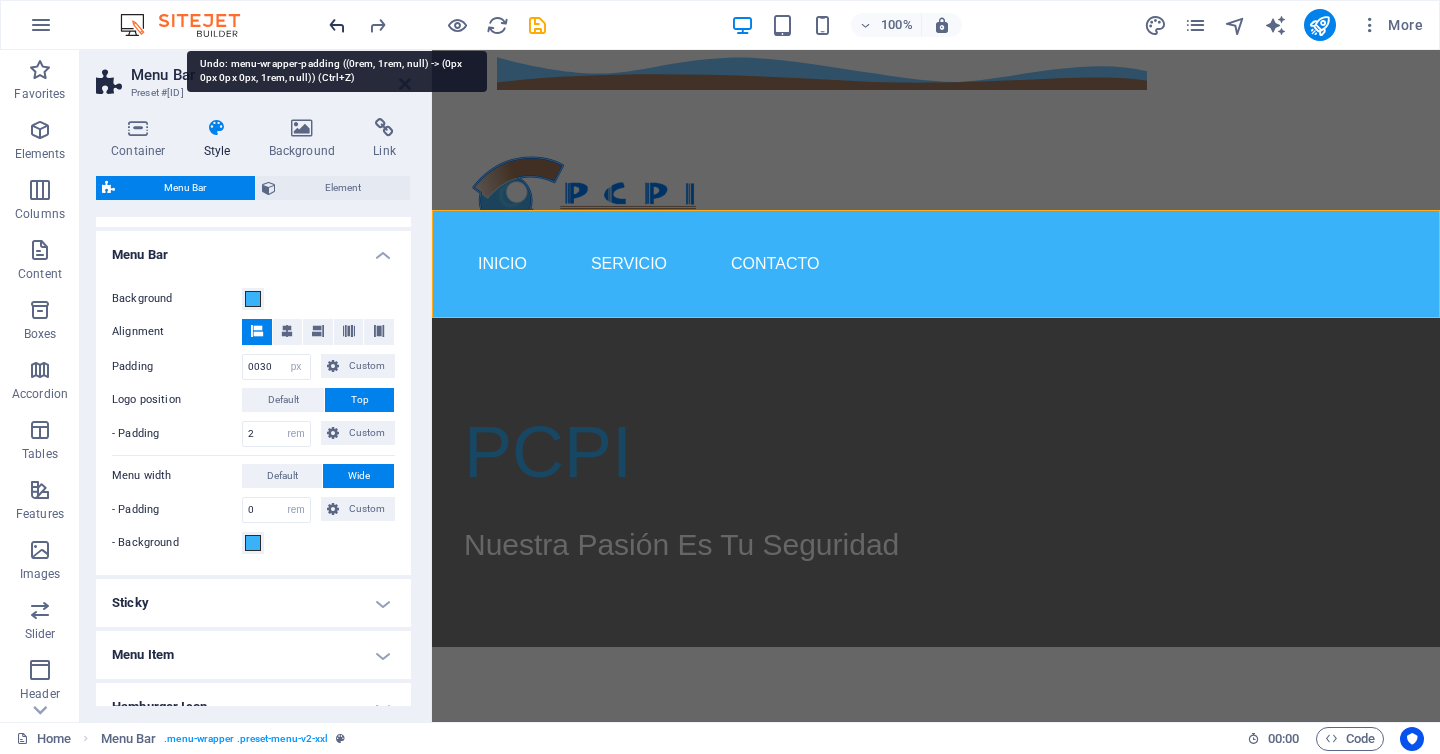 click at bounding box center [337, 25] 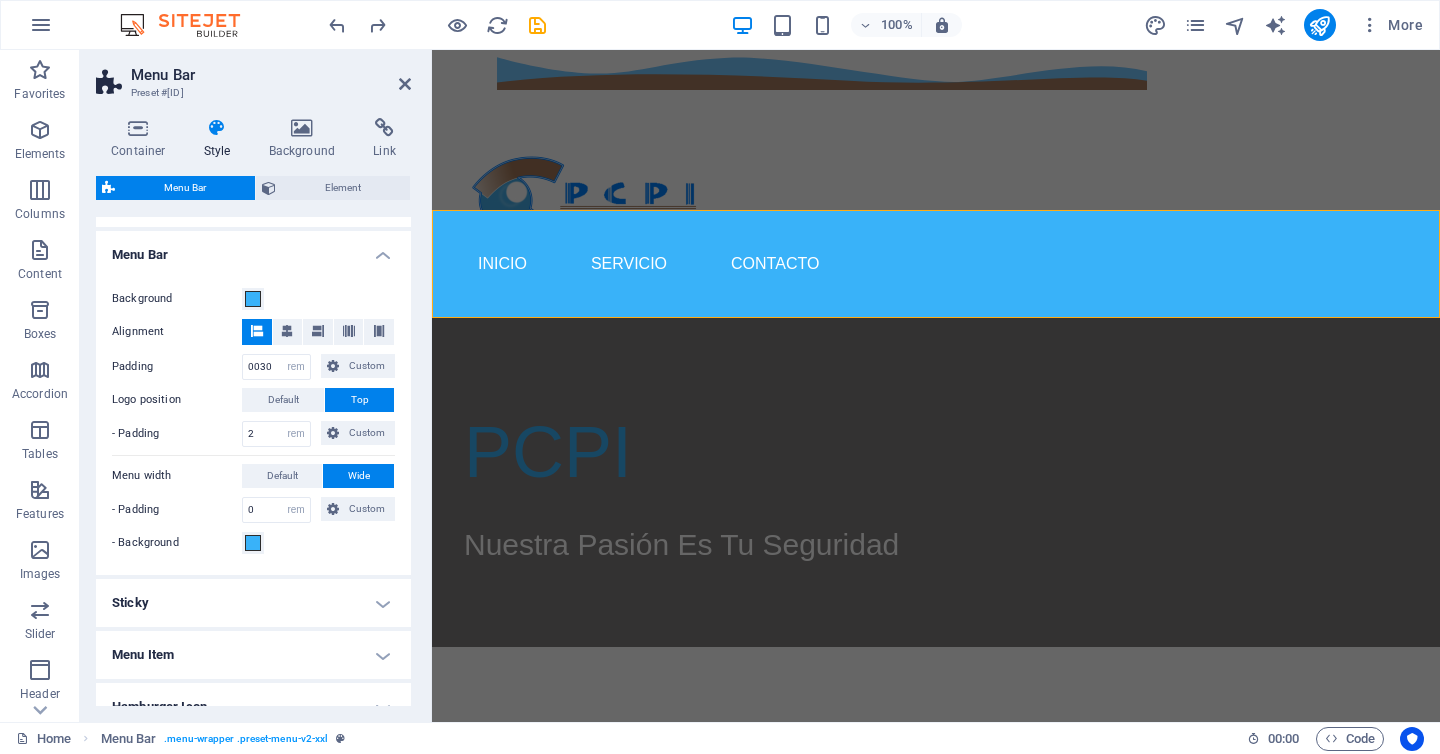 click on "Menu Bar" at bounding box center [253, 249] 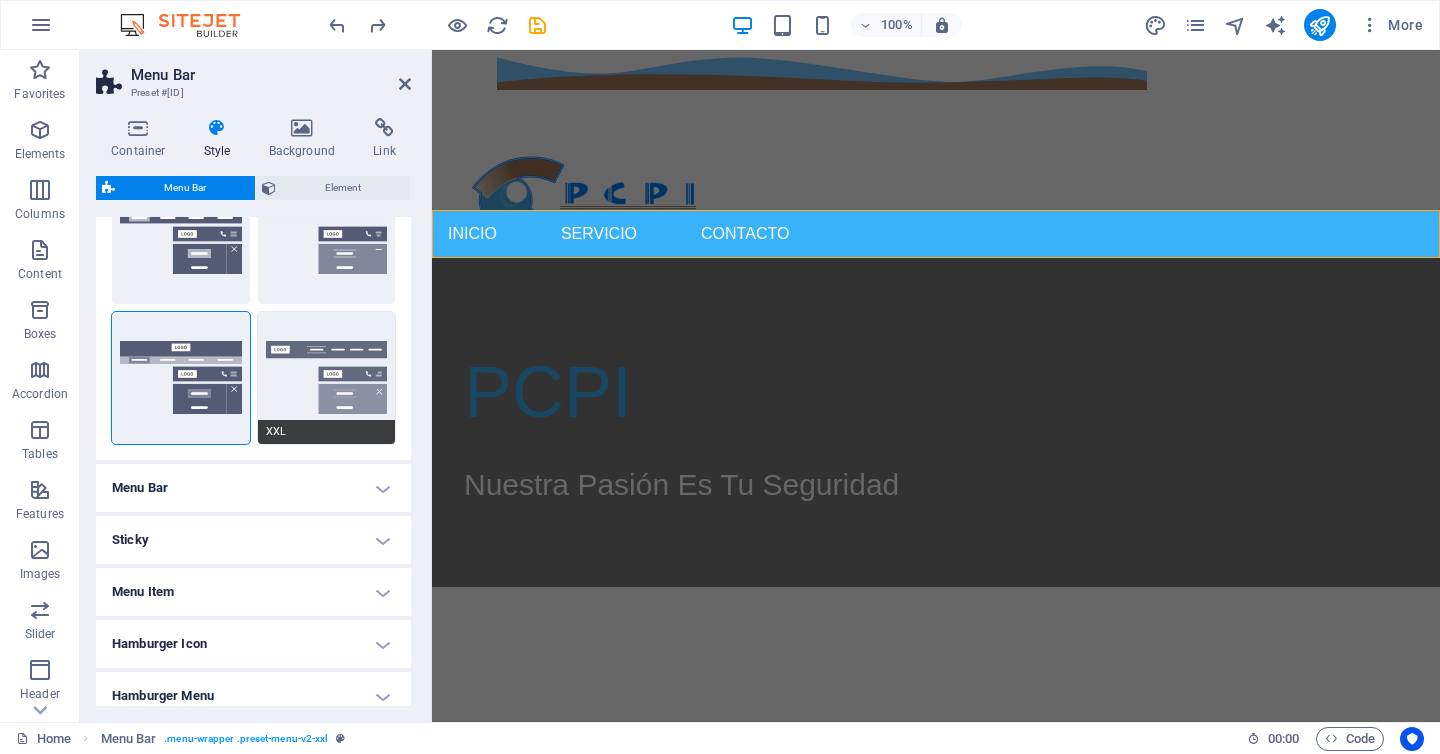 scroll, scrollTop: 381, scrollLeft: 0, axis: vertical 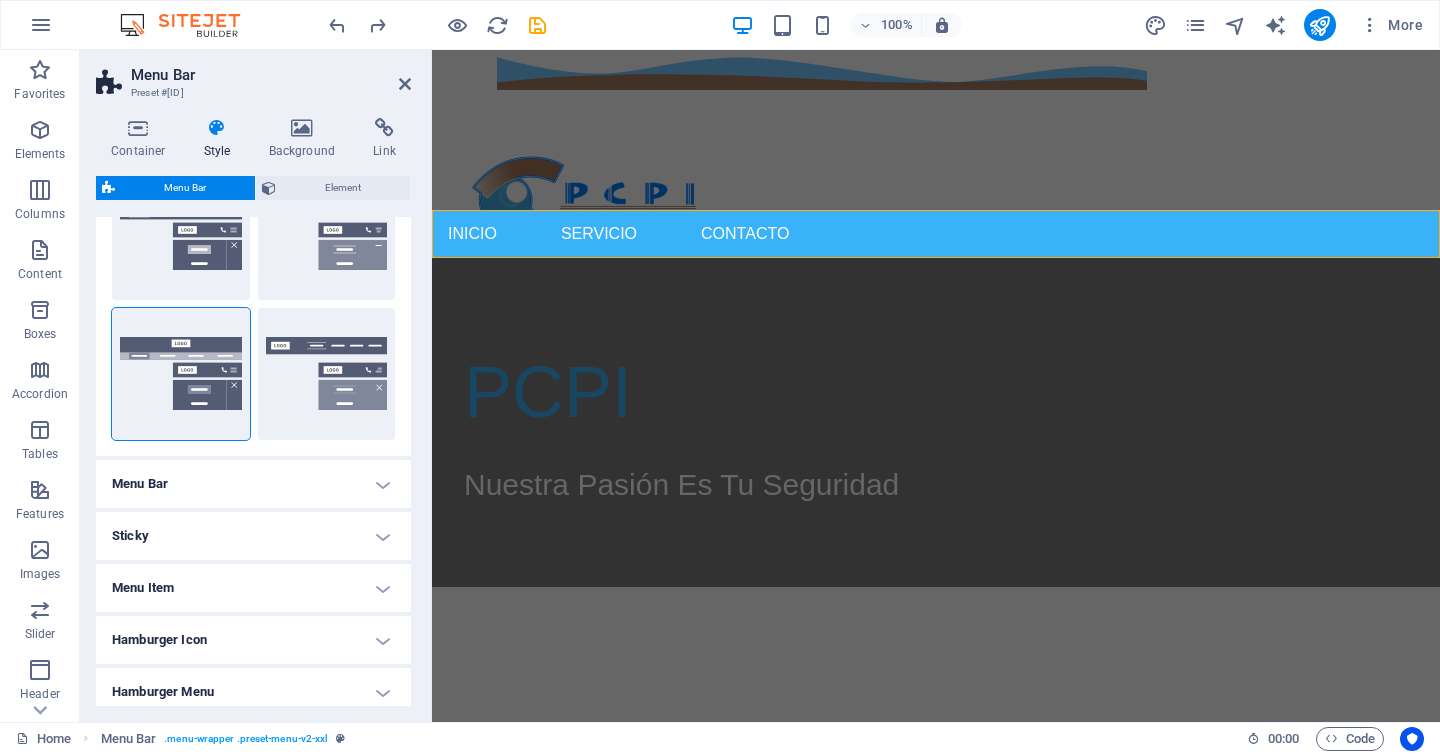 click on "Menu Bar" at bounding box center [253, 484] 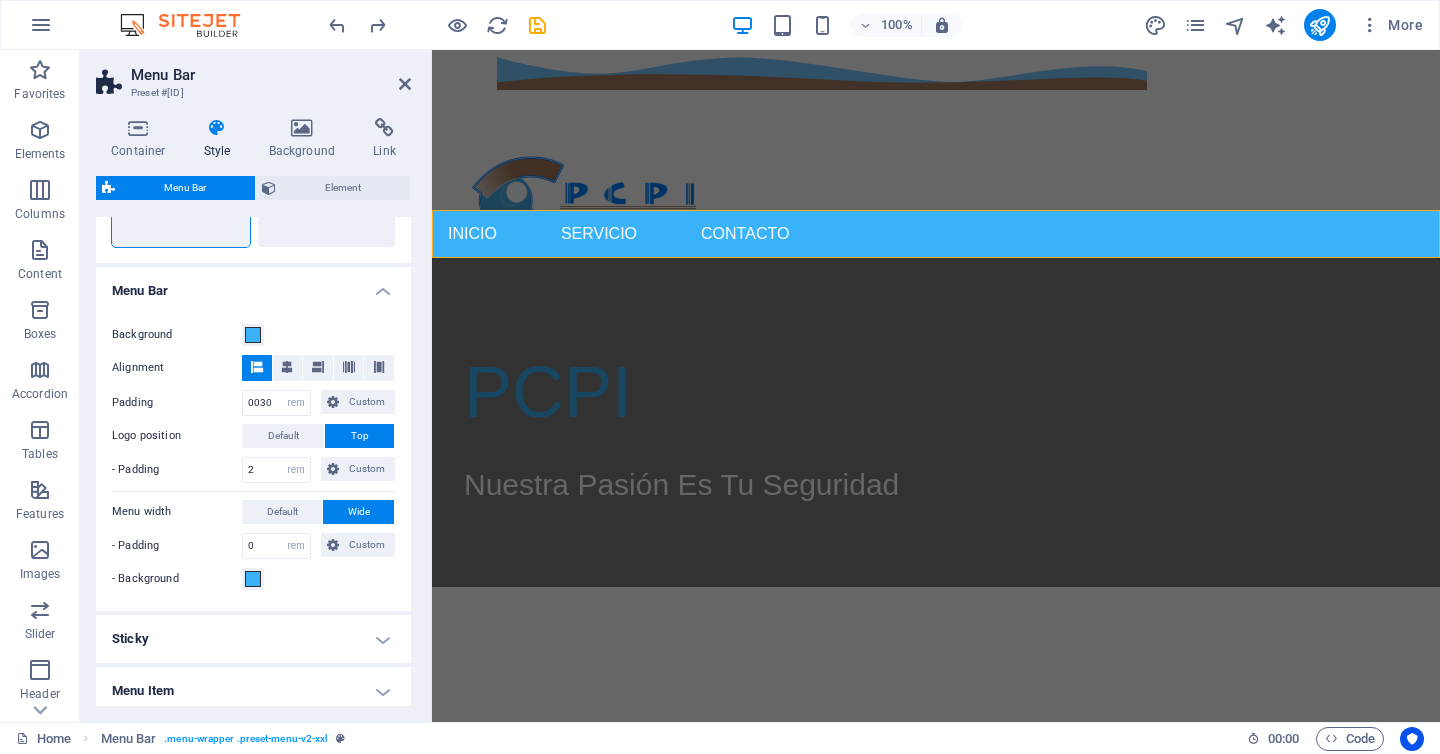 scroll, scrollTop: 584, scrollLeft: 0, axis: vertical 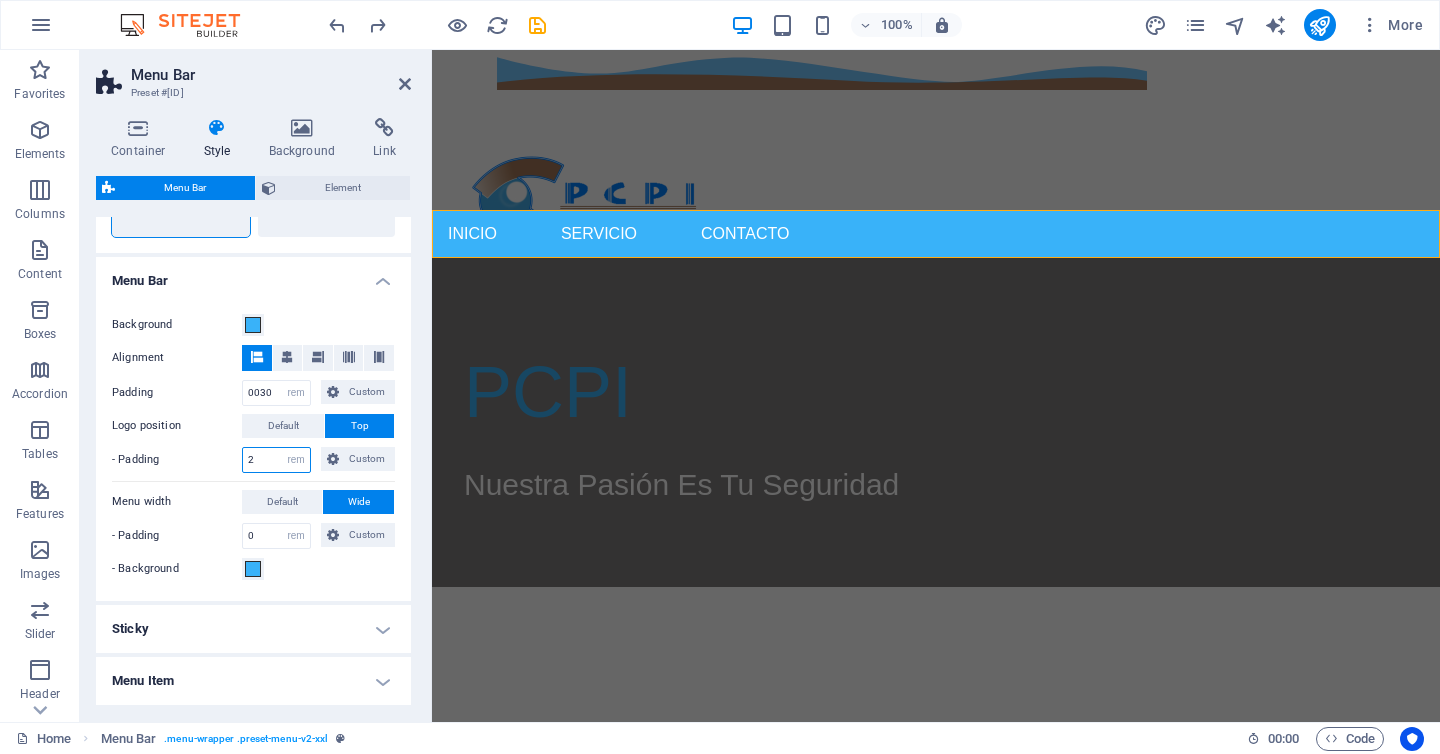 drag, startPoint x: 257, startPoint y: 459, endPoint x: 239, endPoint y: 458, distance: 18.027756 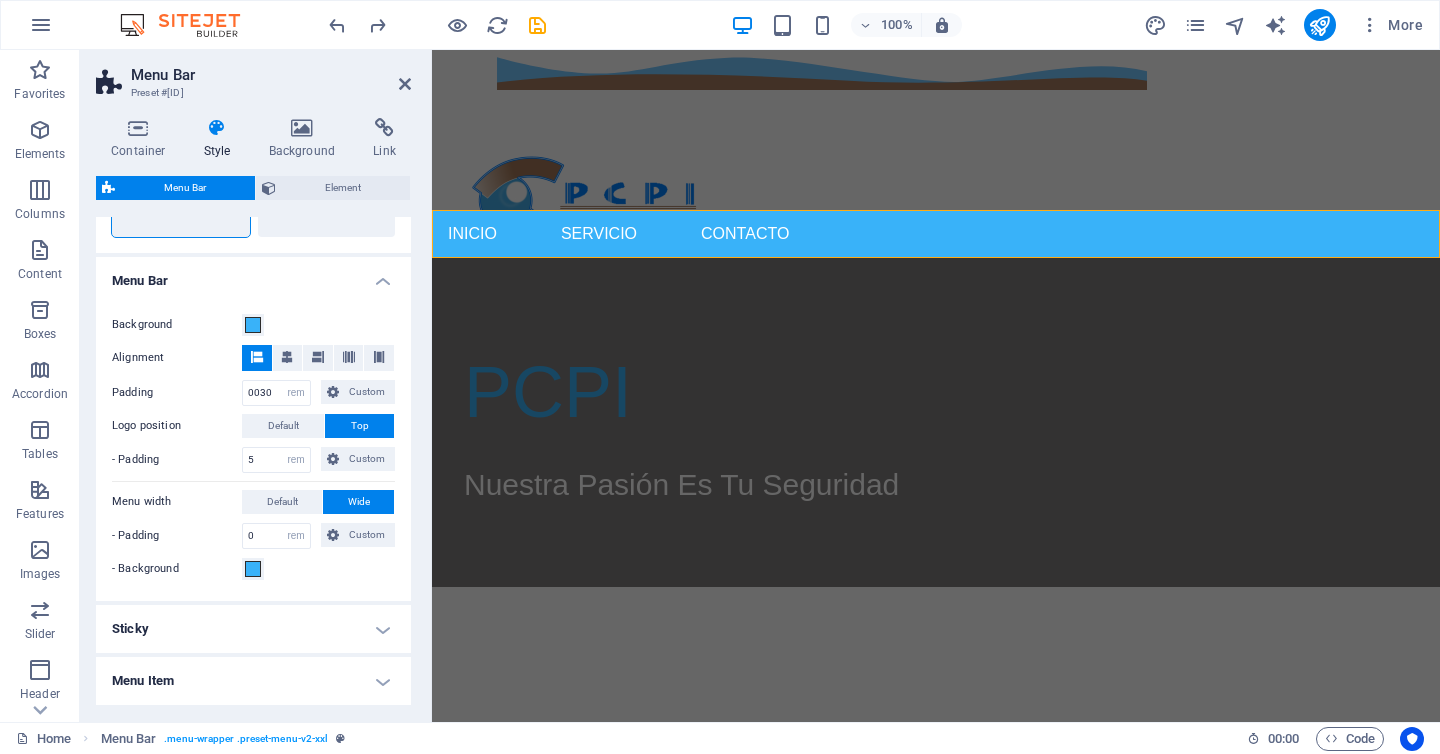 click on "Background Alignment Padding 0030 px rem % vh vw Custom Custom 0 px rem % vh vw 0 px rem % vh vw 0 px rem % vh vw 0 px rem % vh vw Logo position Default Top  - Padding 5 px rem % vh vw Custom Custom 2 px rem % vh vw 2 px rem % vh vw 2 px rem % vh vw 2 px rem % vh vw Menu width Default Wide  - Padding 0 px rem % vh vw Custom Custom 0 px rem % vh vw 0 px rem % vh vw 0 px rem % vh vw 0 px rem % vh vw  - Background" at bounding box center [253, 447] 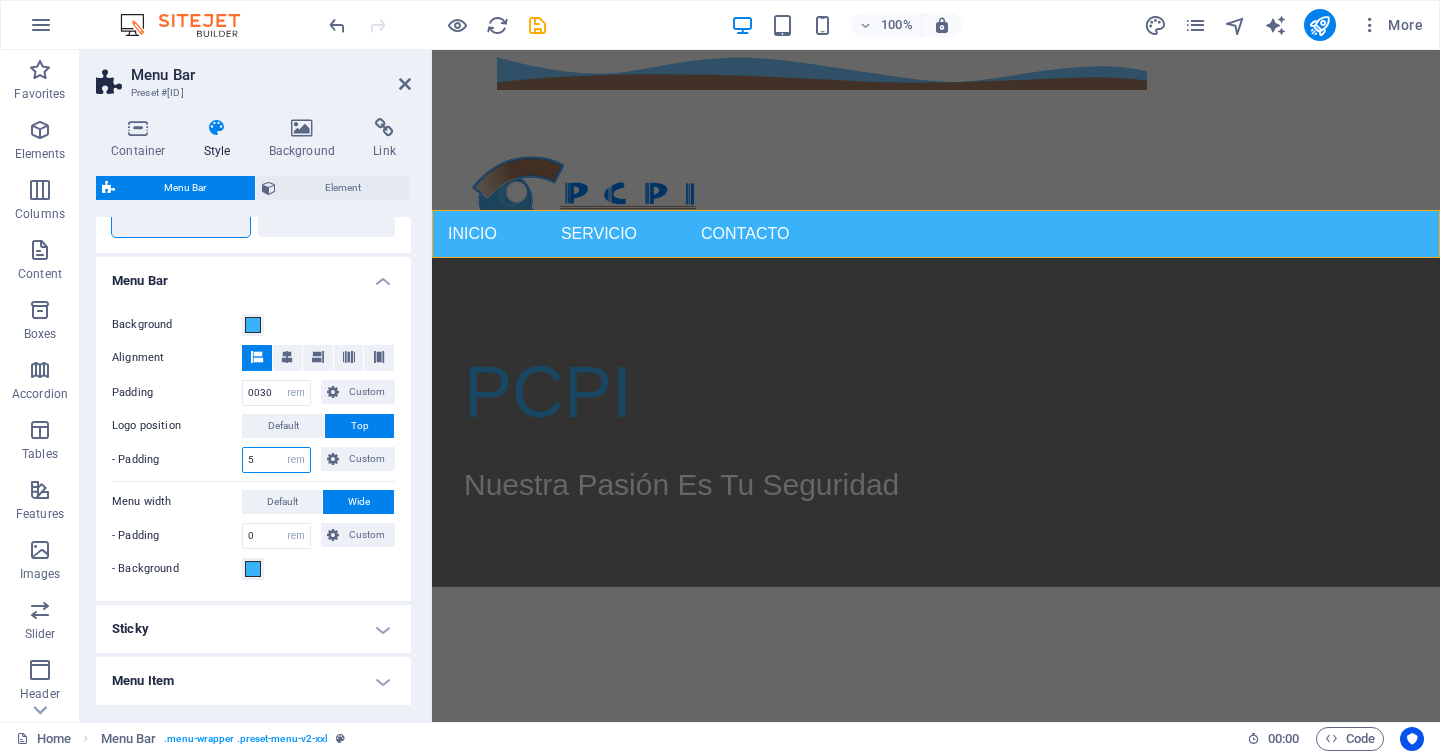 drag, startPoint x: 263, startPoint y: 458, endPoint x: 235, endPoint y: 456, distance: 28.071337 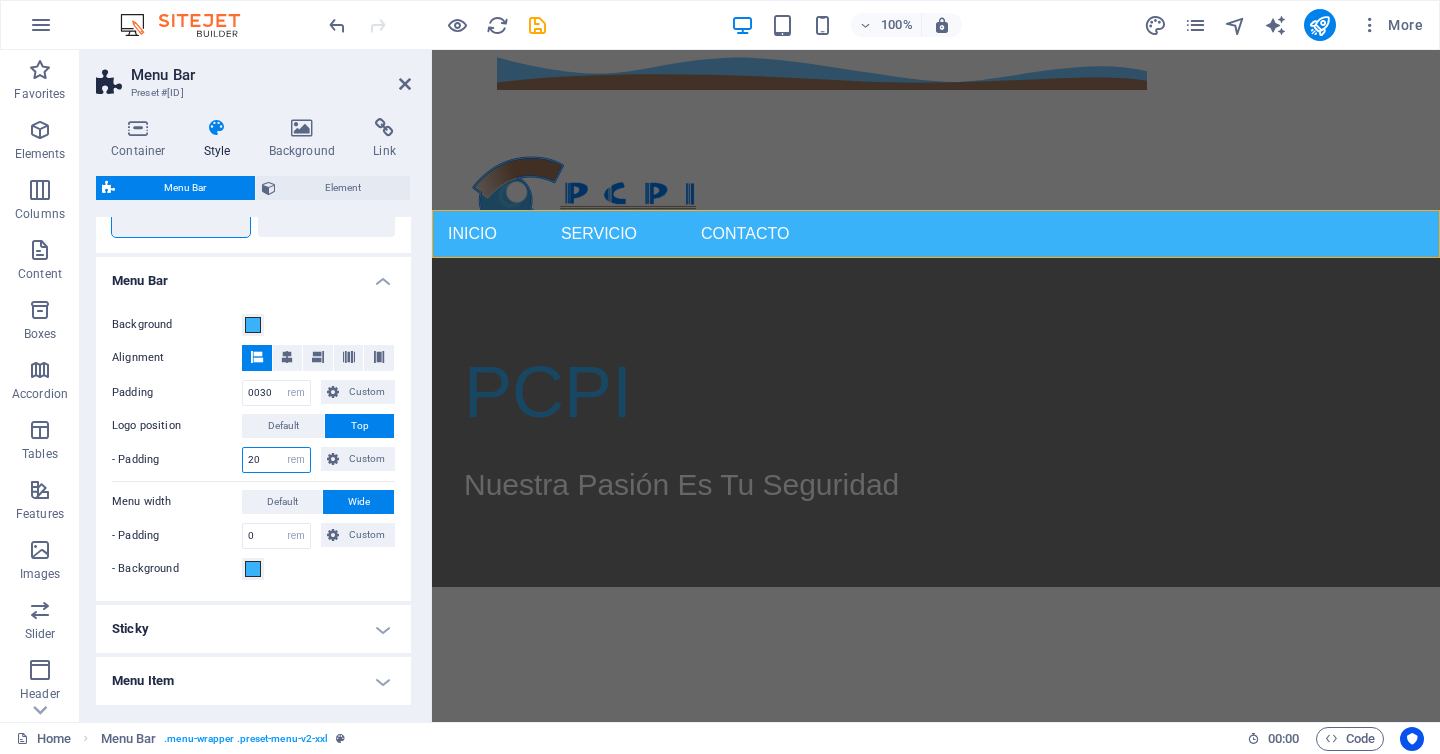 type on "20" 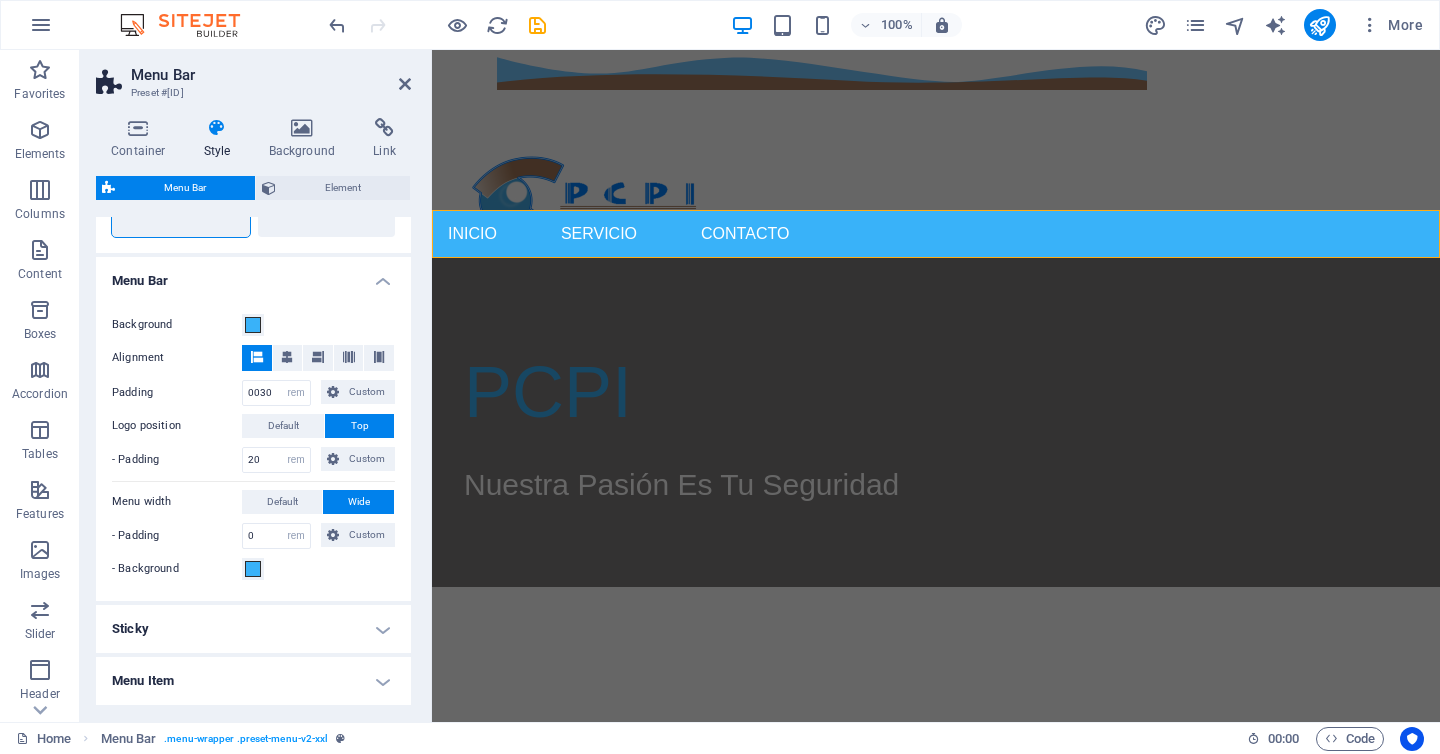 click on "Background Alignment Padding 0030 px rem % vh vw Custom Custom 0 px rem % vh vw 0 px rem % vh vw 0 px rem % vh vw 0 px rem % vh vw Logo position Default Top  - Padding 20 px rem % vh vw Custom Custom 2 px rem % vh vw 2 px rem % vh vw 2 px rem % vh vw 2 px rem % vh vw Menu width Default Wide  - Padding 0 px rem % vh vw Custom Custom 0 px rem % vh vw 0 px rem % vh vw 0 px rem % vh vw 0 px rem % vh vw  - Background" at bounding box center (253, 447) 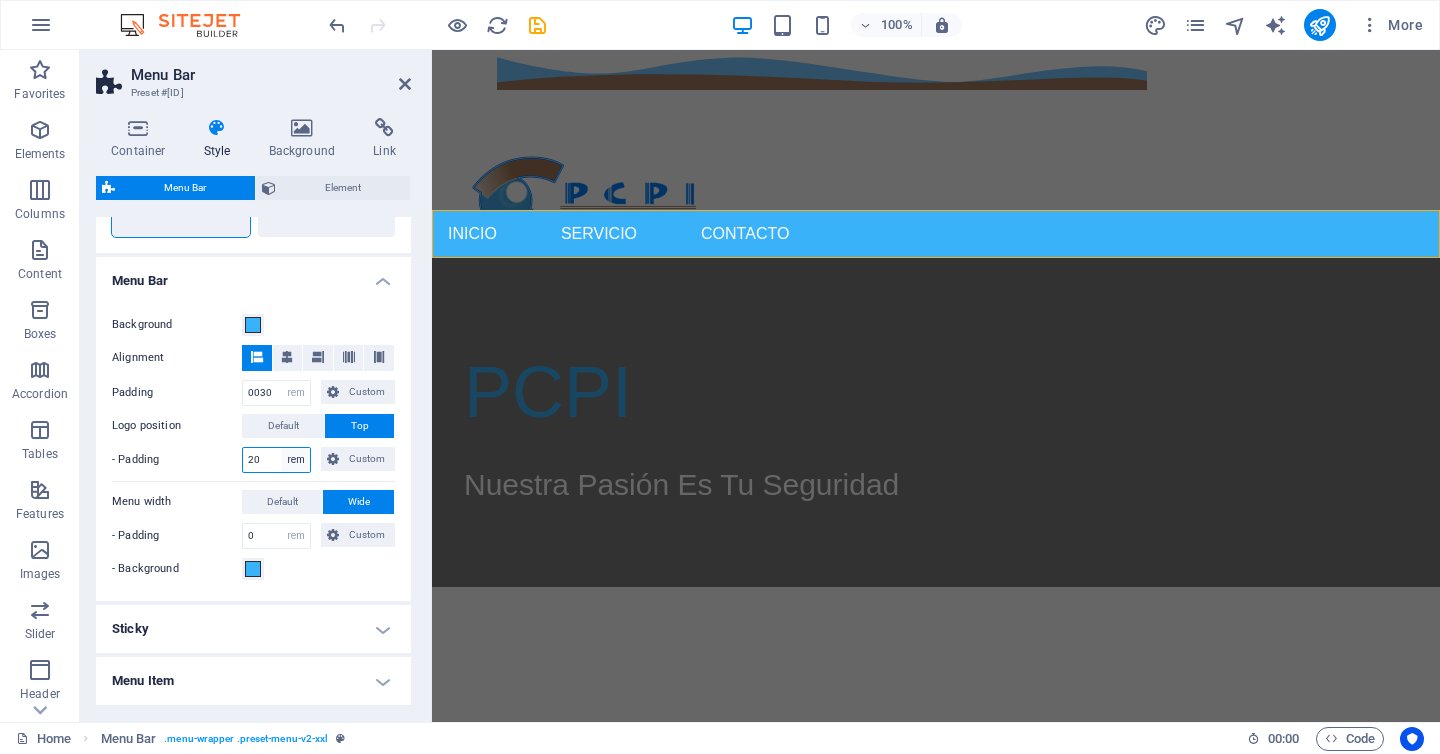 click on "px rem % vh vw Custom" at bounding box center [296, 460] 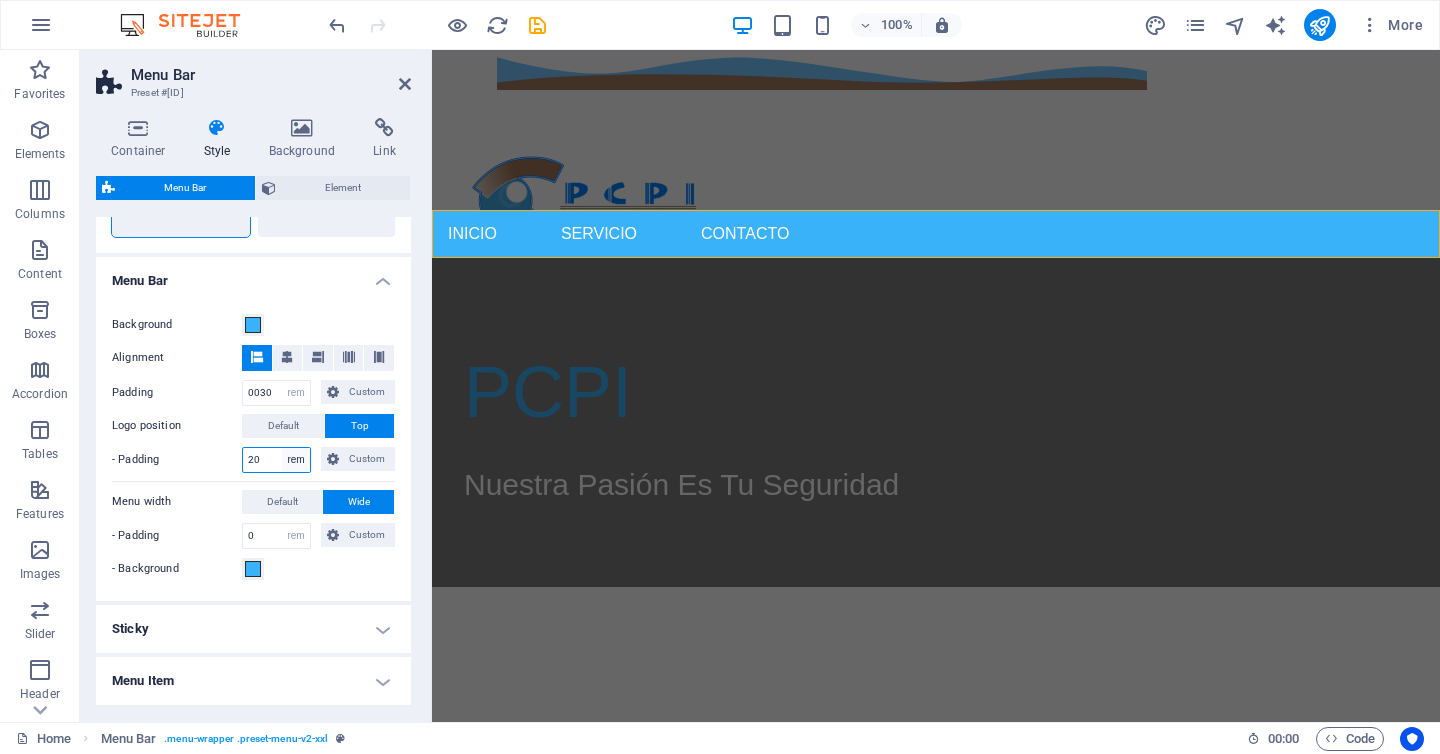 select on "px" 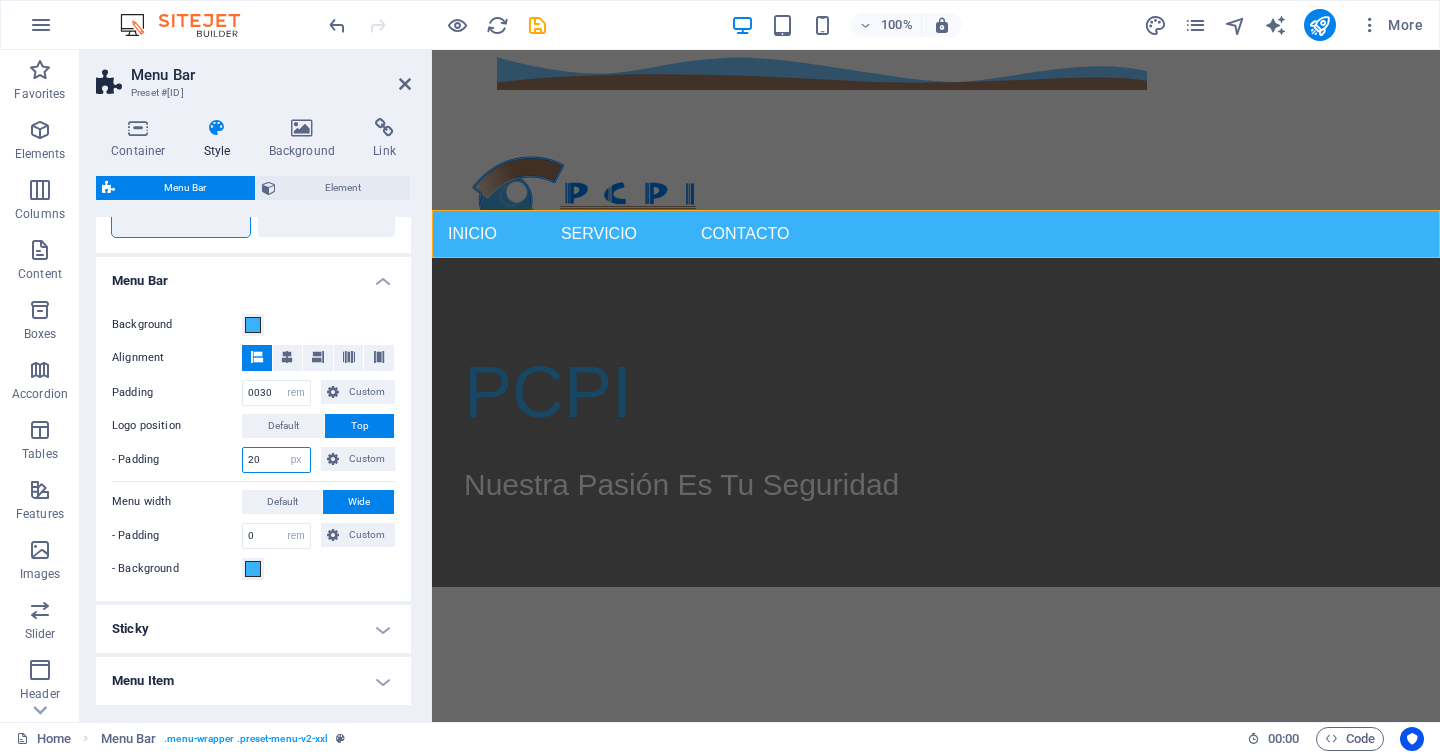 drag, startPoint x: 273, startPoint y: 456, endPoint x: 242, endPoint y: 456, distance: 31 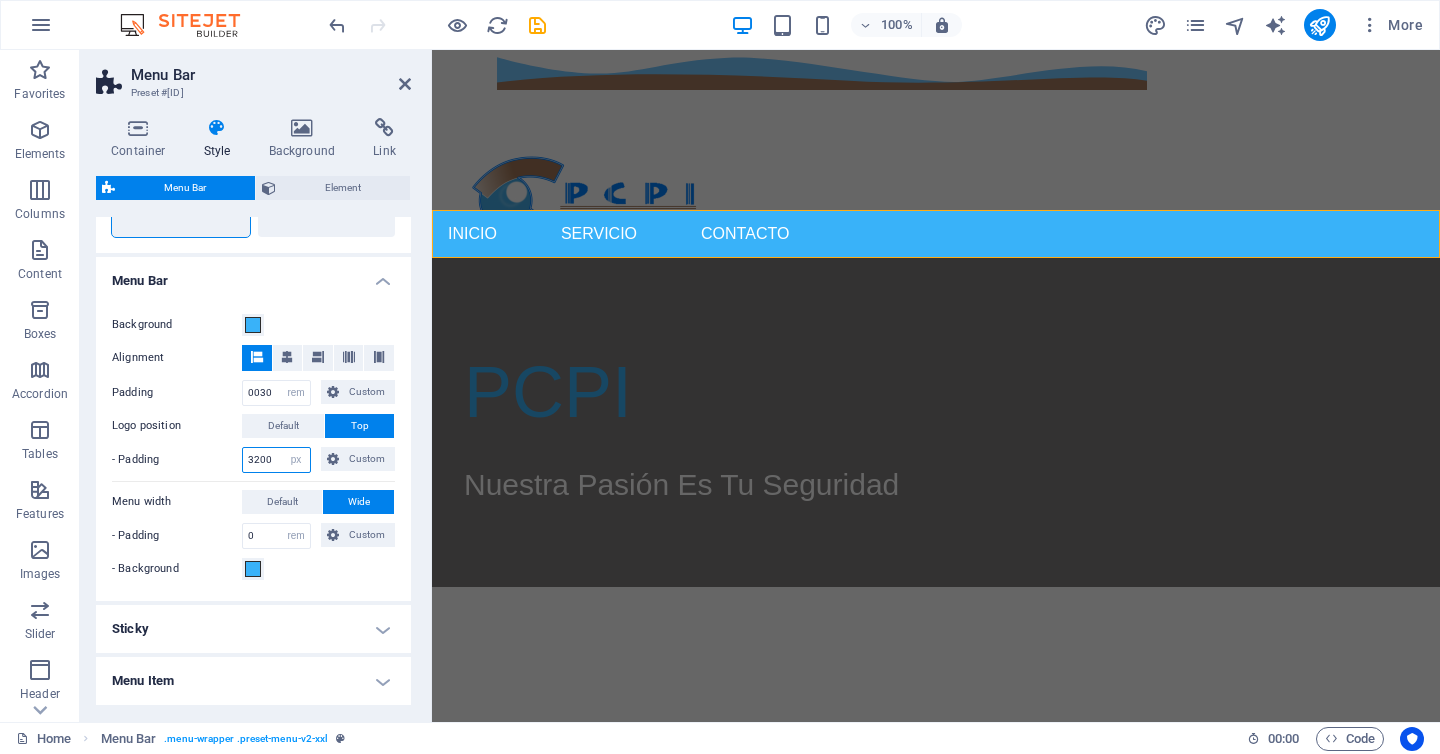 type on "3200" 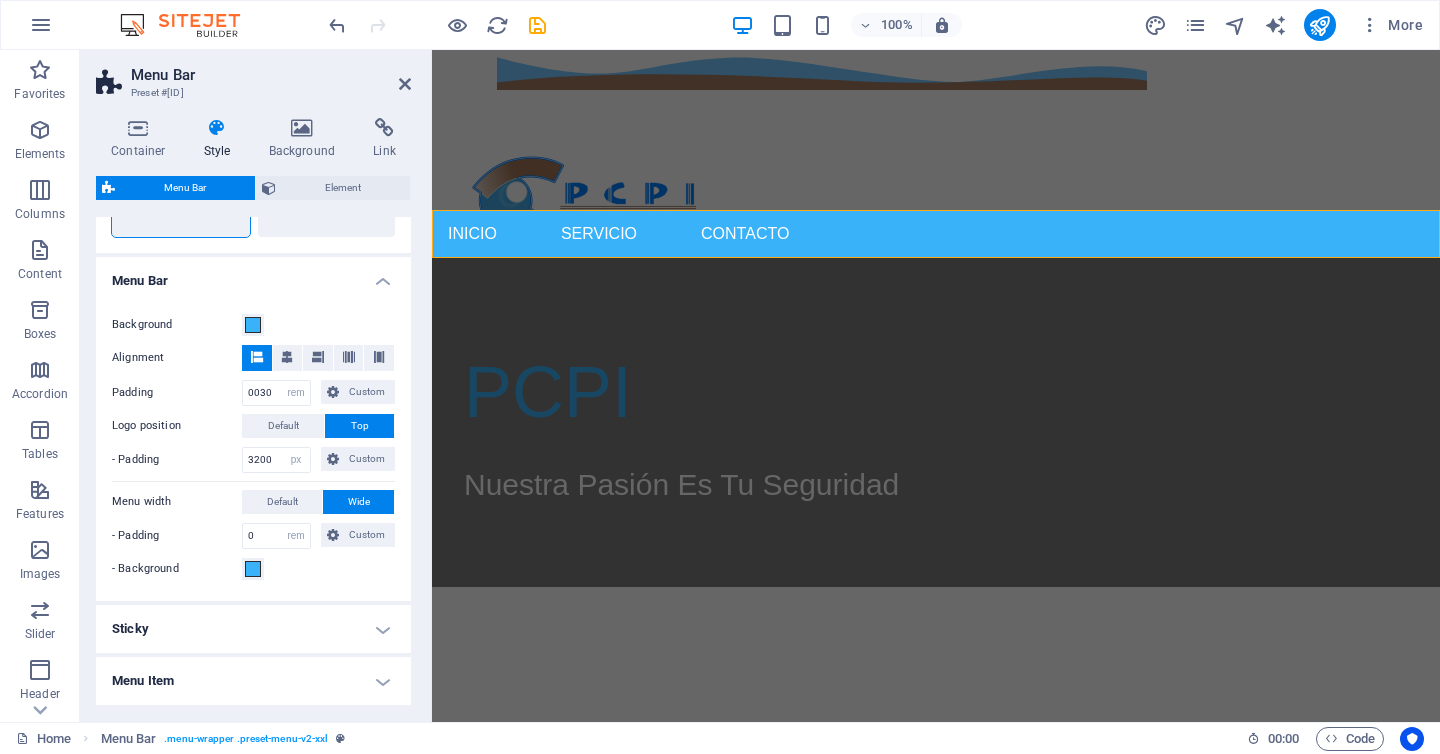 click on "- Padding 3200 px rem % vh vw Custom Custom" at bounding box center (253, 460) 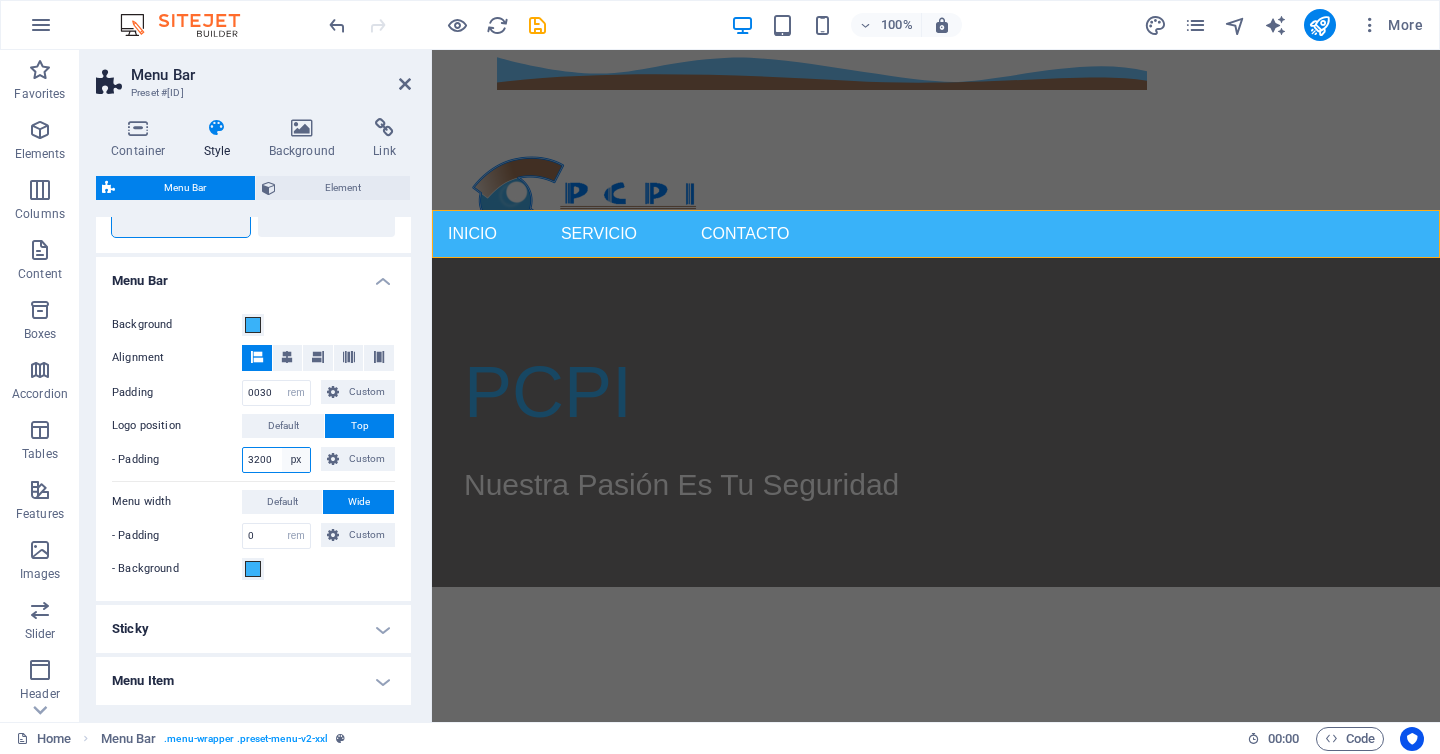 click on "px rem % vh vw Custom" at bounding box center [296, 460] 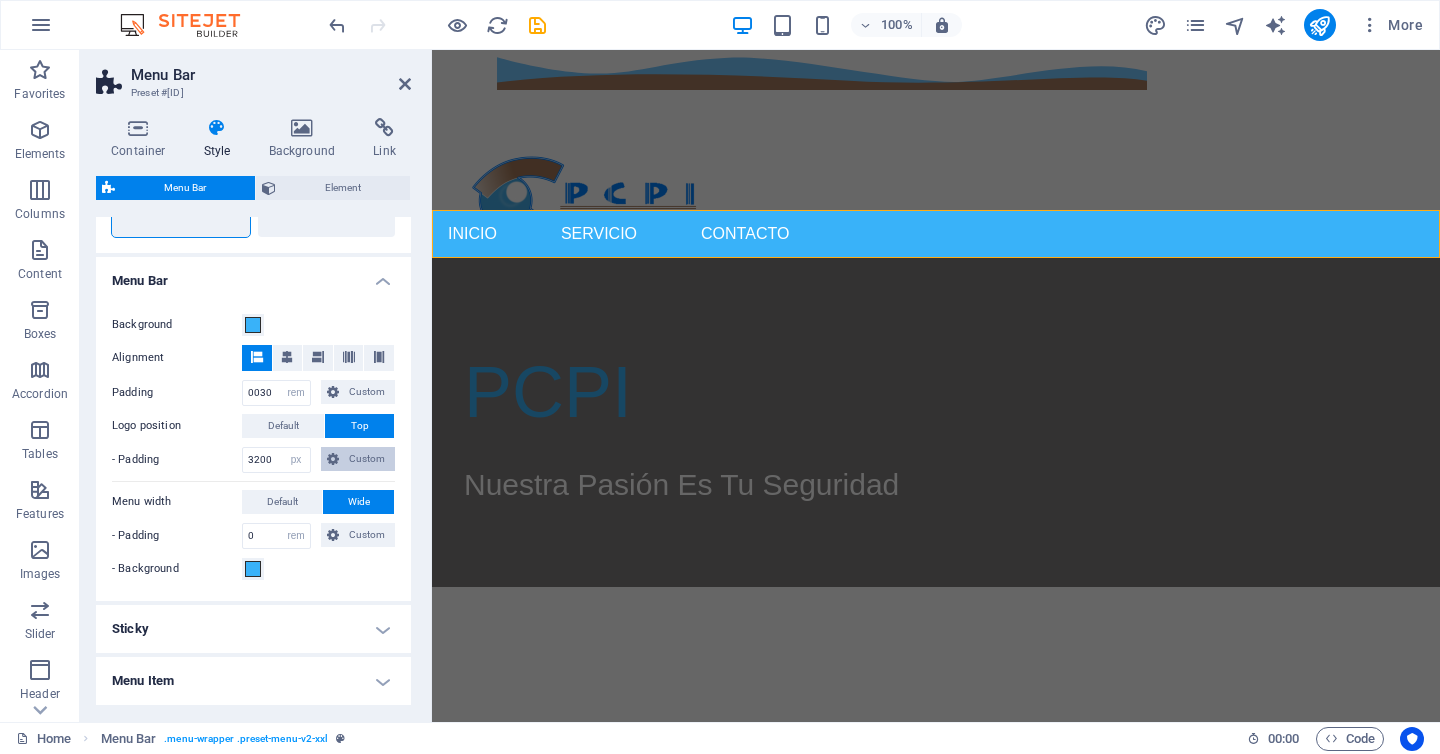 click on "Custom" at bounding box center [367, 459] 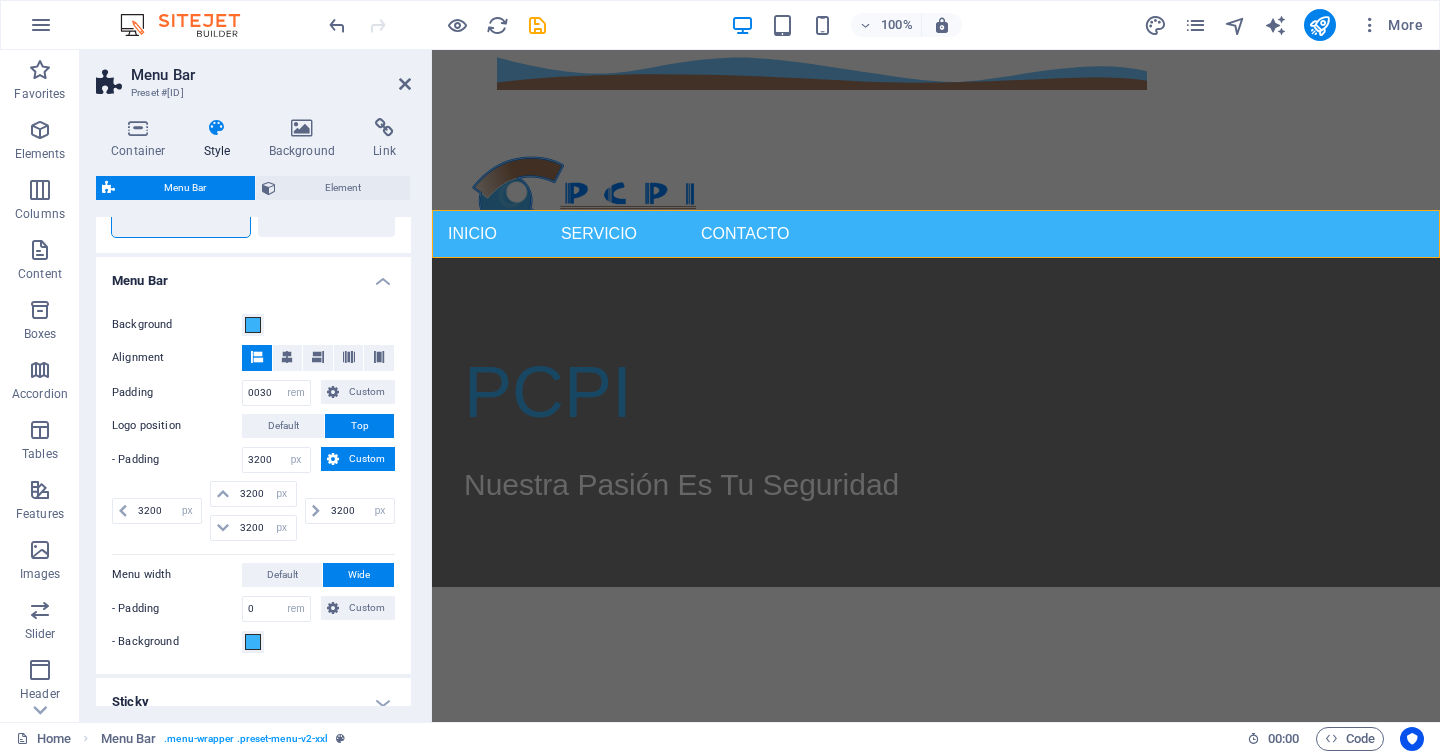 click on "Custom" at bounding box center [367, 459] 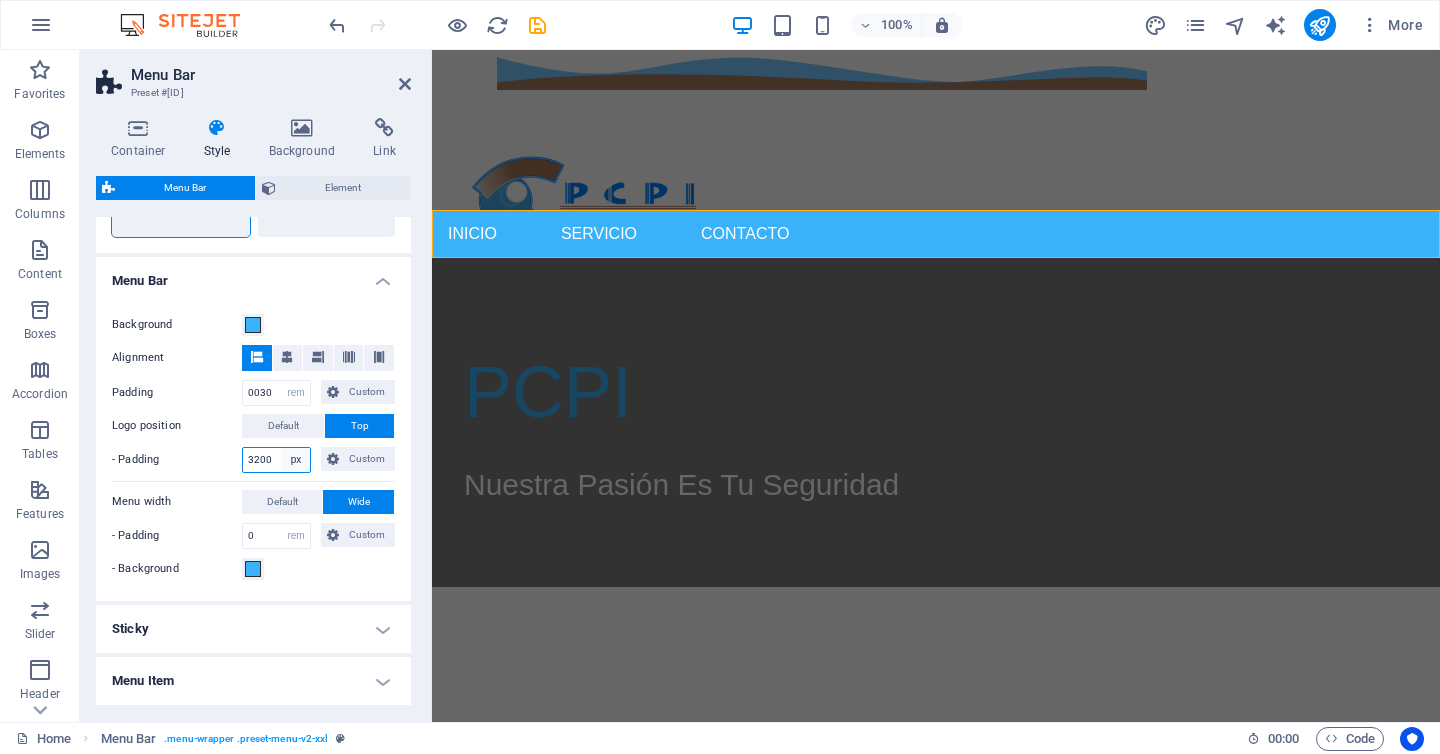 click on "px rem % vh vw Custom" at bounding box center [296, 460] 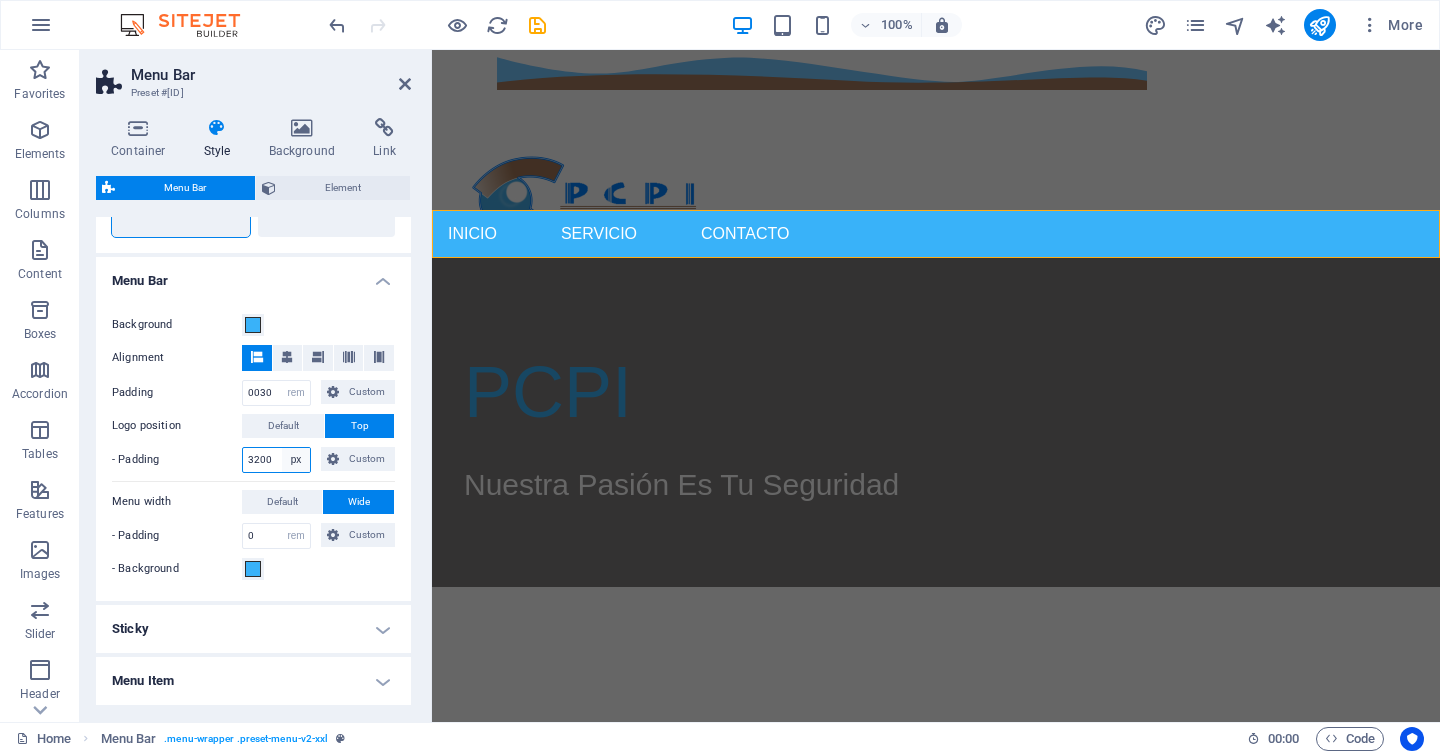 select on "rem" 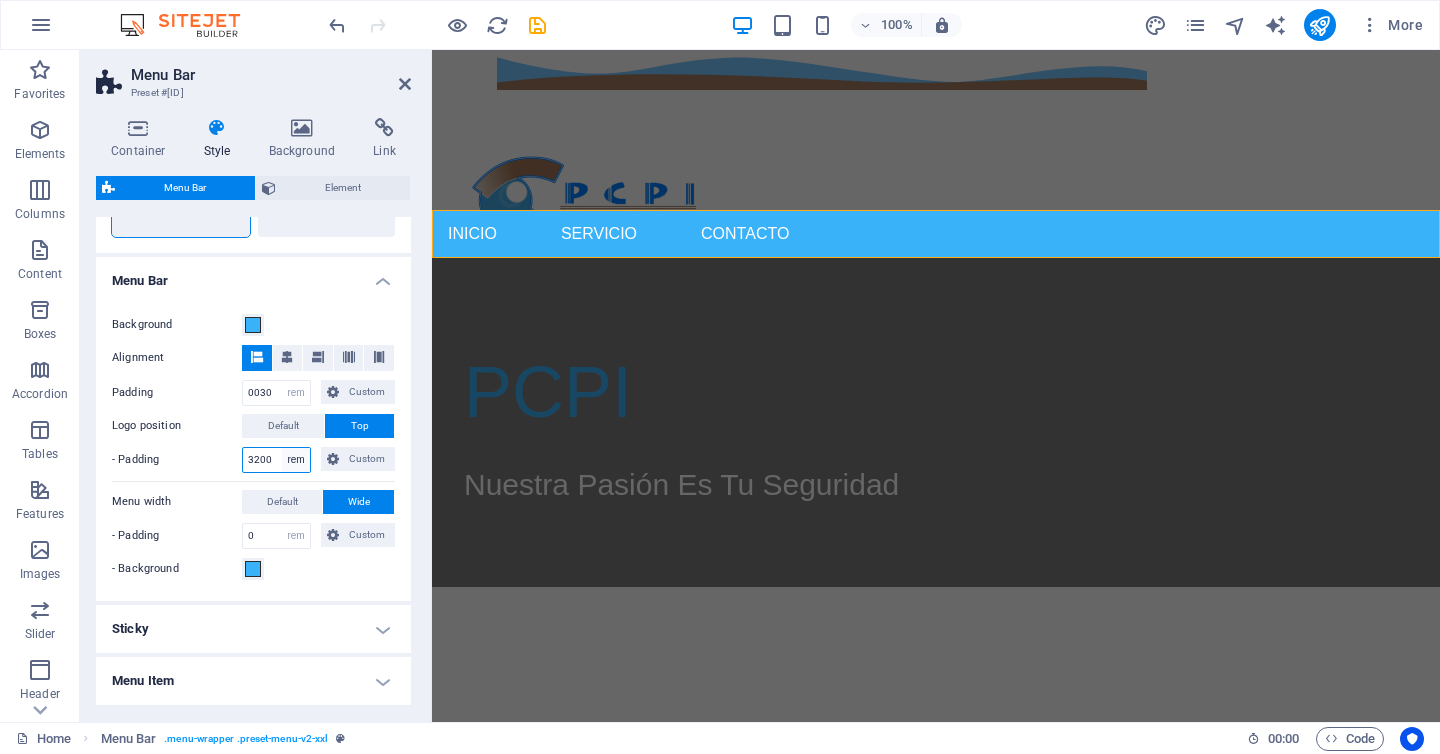 click on "px rem % vh vw Custom" at bounding box center [296, 460] 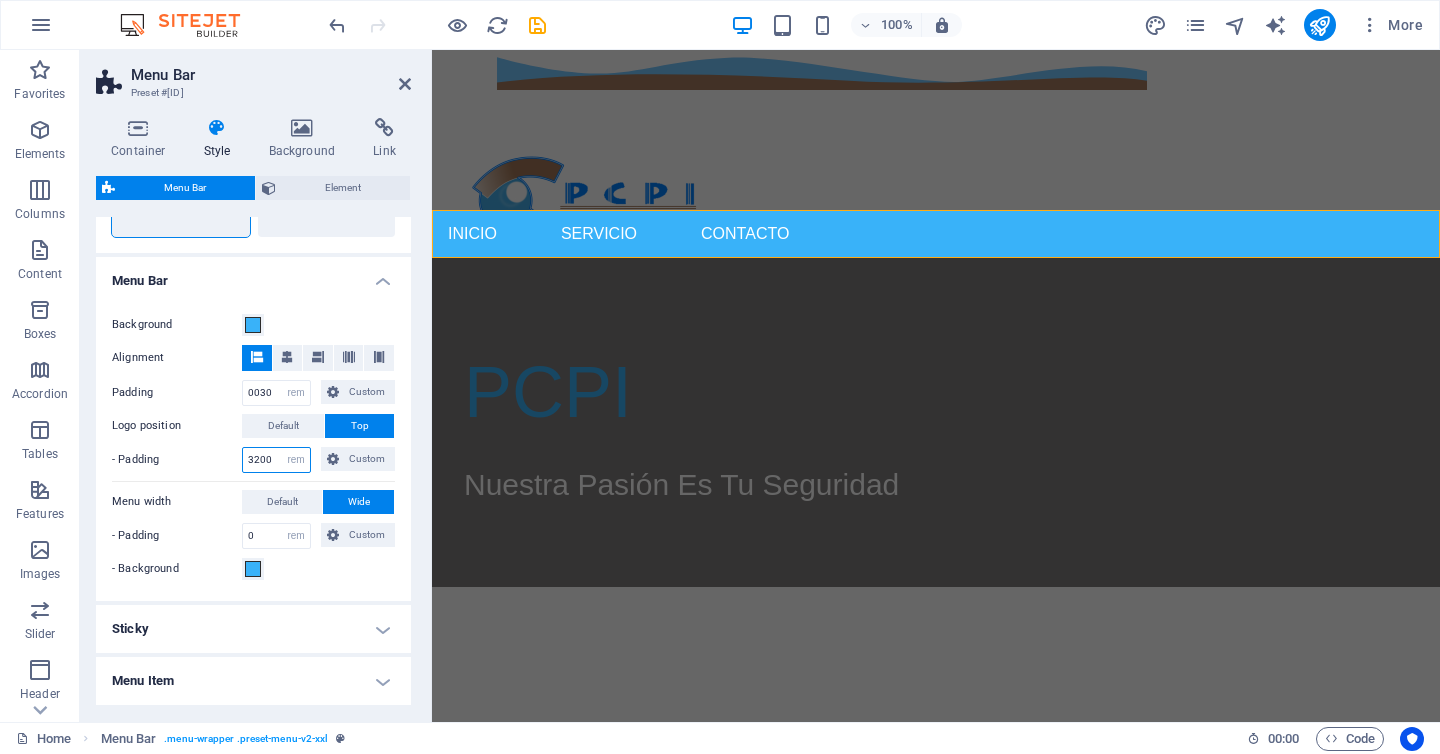 click on "3200" at bounding box center [276, 460] 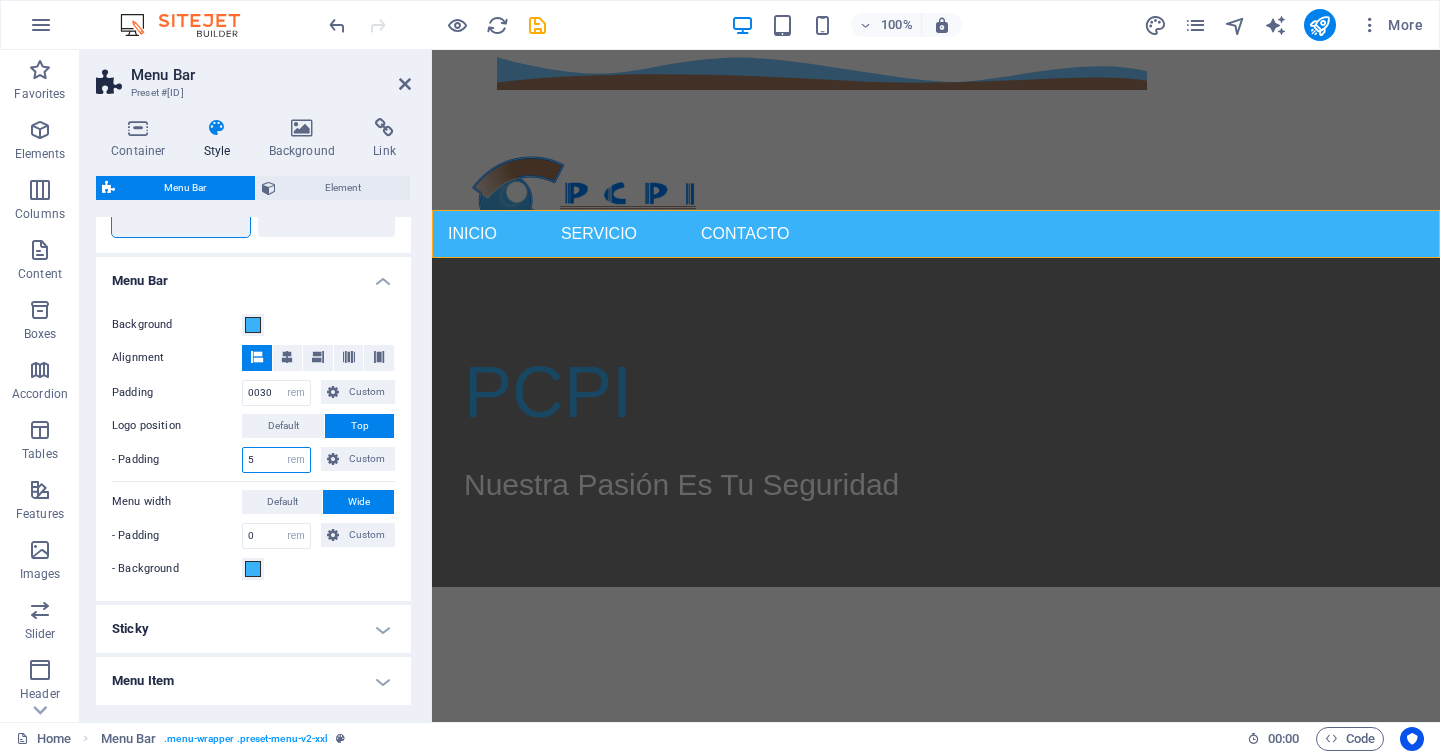 type on "5" 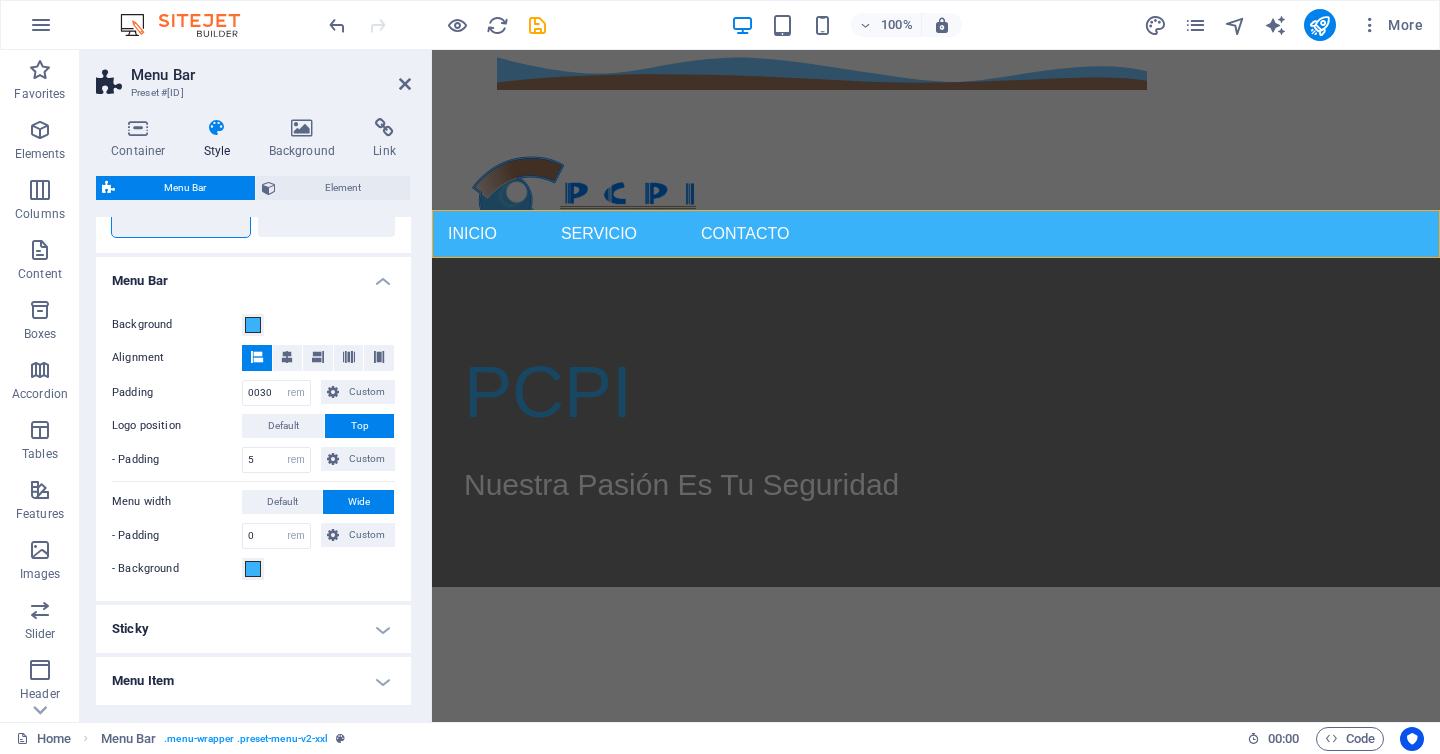 click on "- Padding" at bounding box center (177, 460) 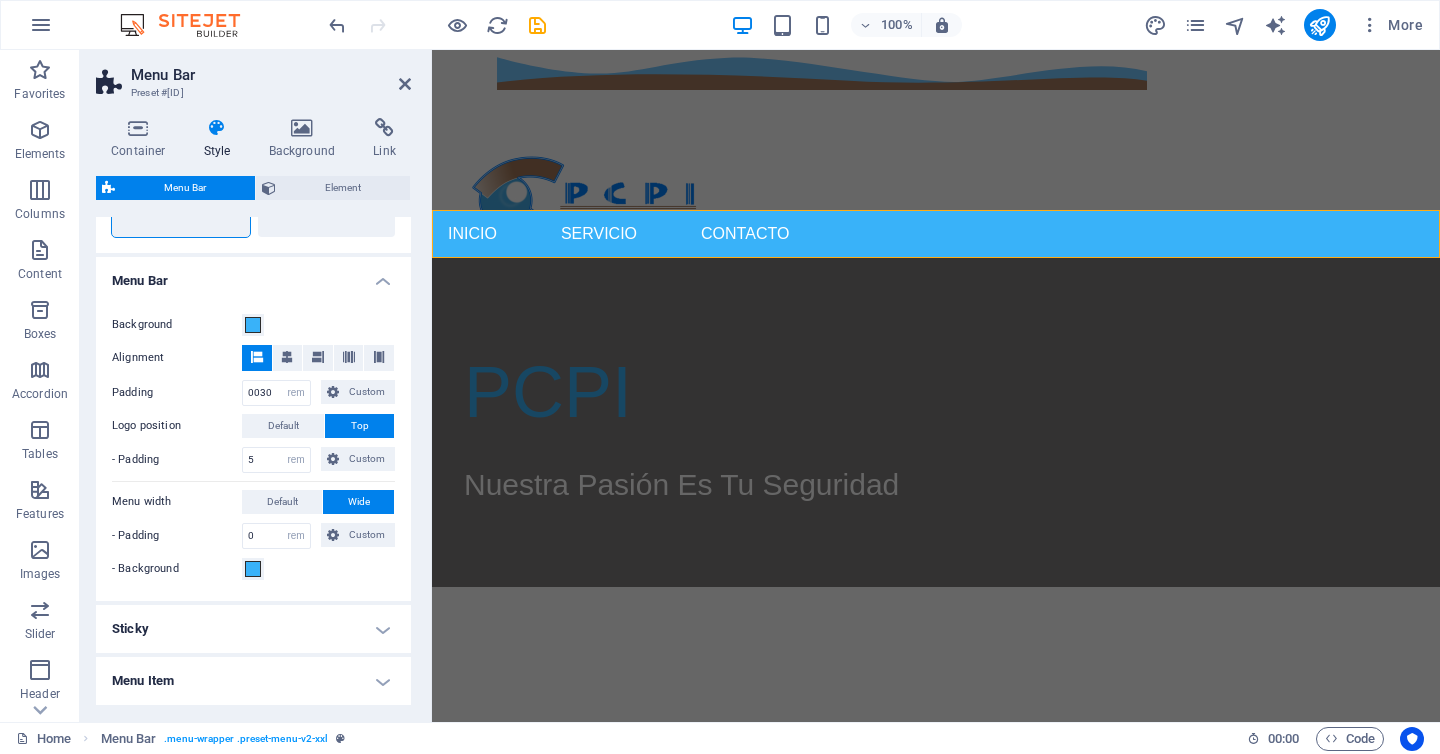 scroll, scrollTop: 646, scrollLeft: 0, axis: vertical 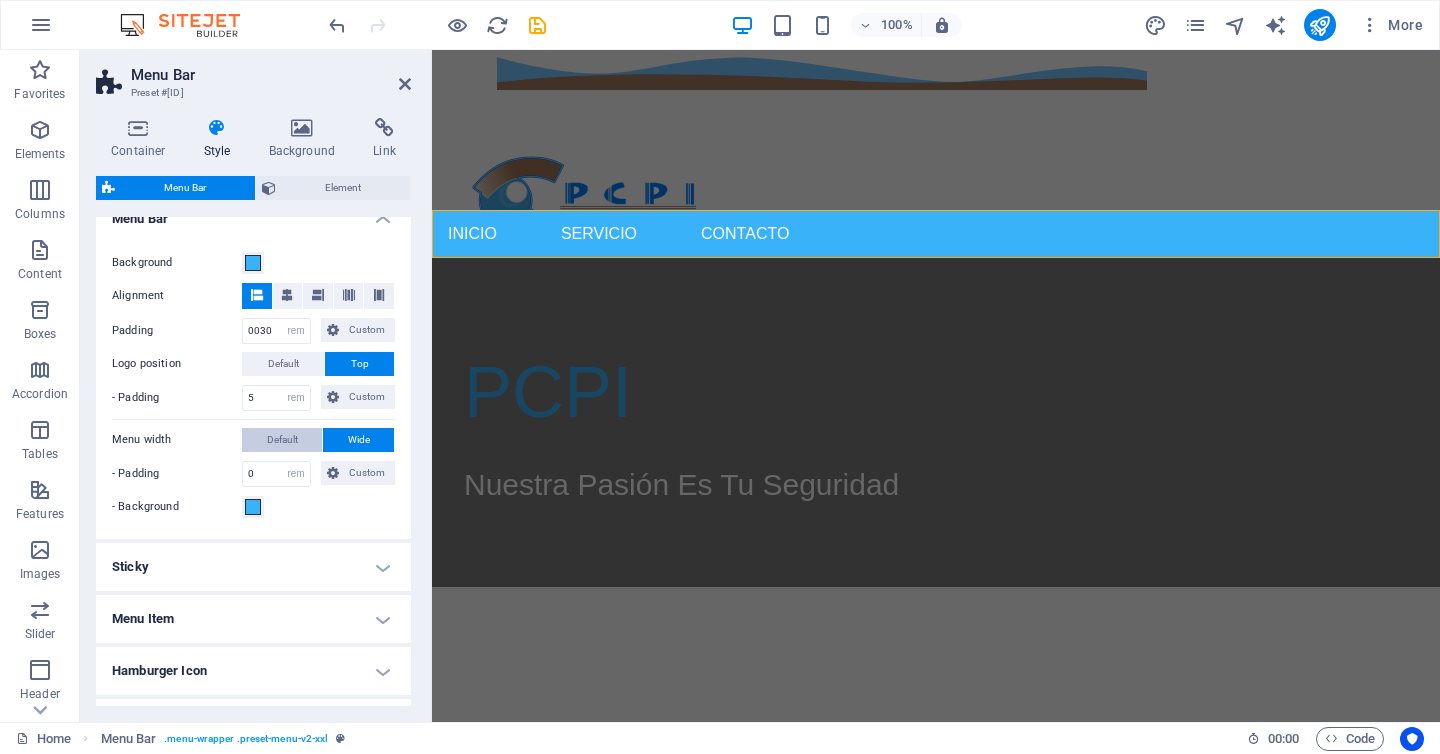 click on "Default" at bounding box center (282, 440) 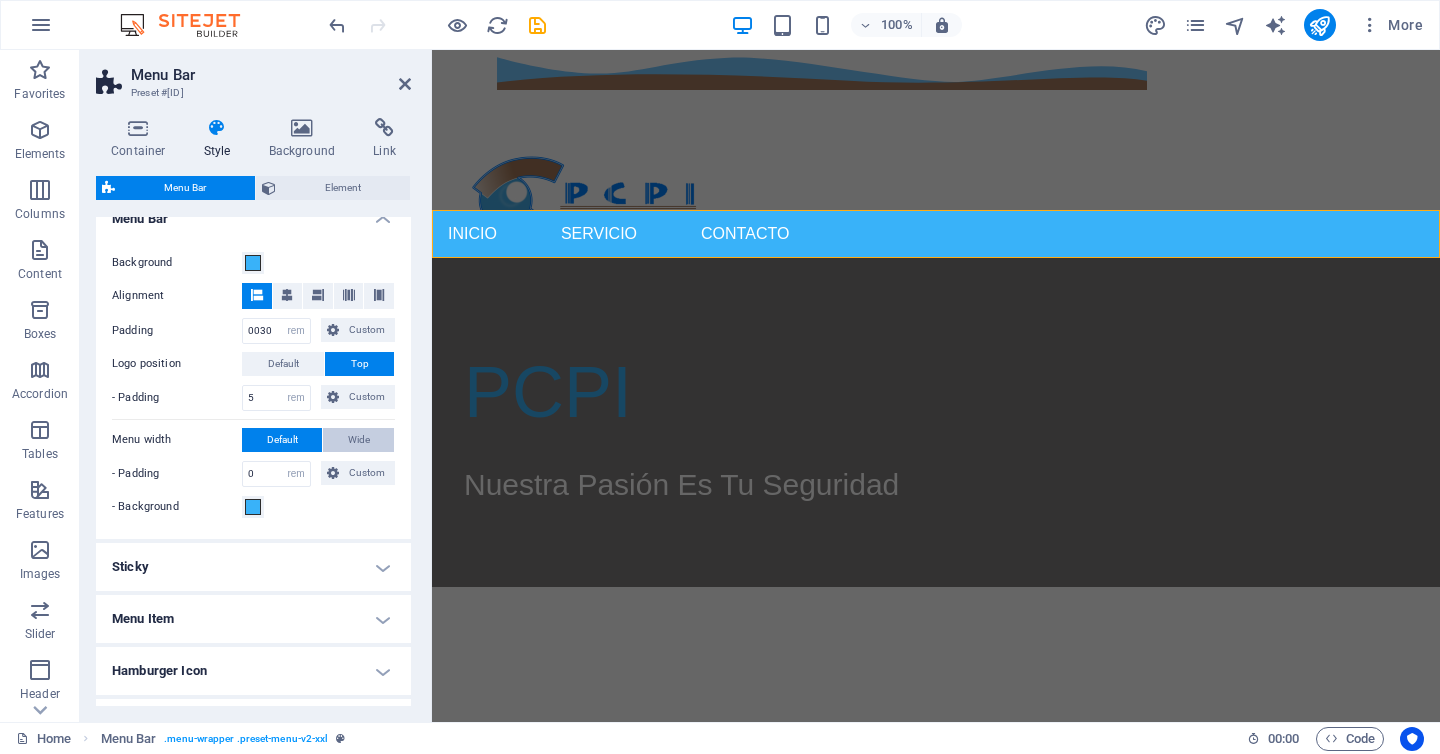 click on "Wide" at bounding box center [359, 440] 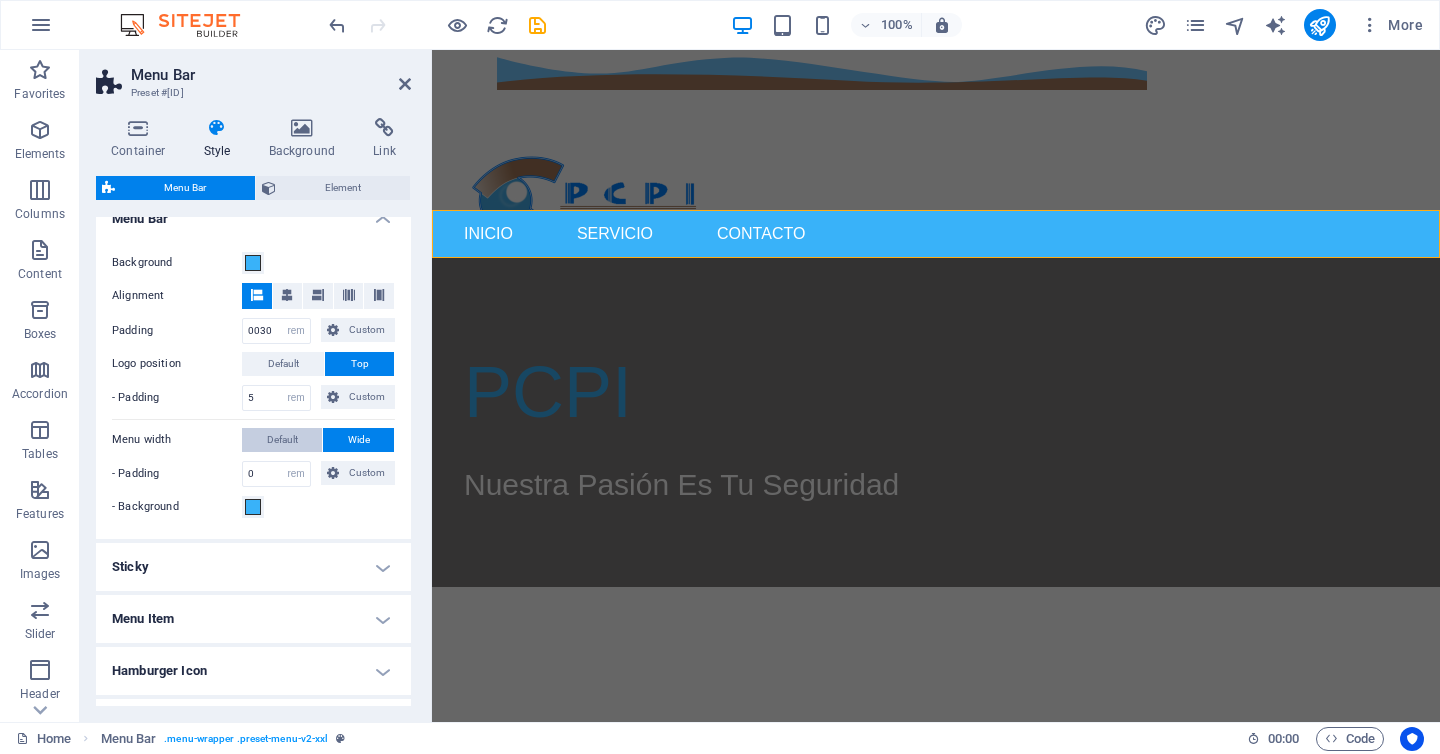 click on "Default" at bounding box center [282, 440] 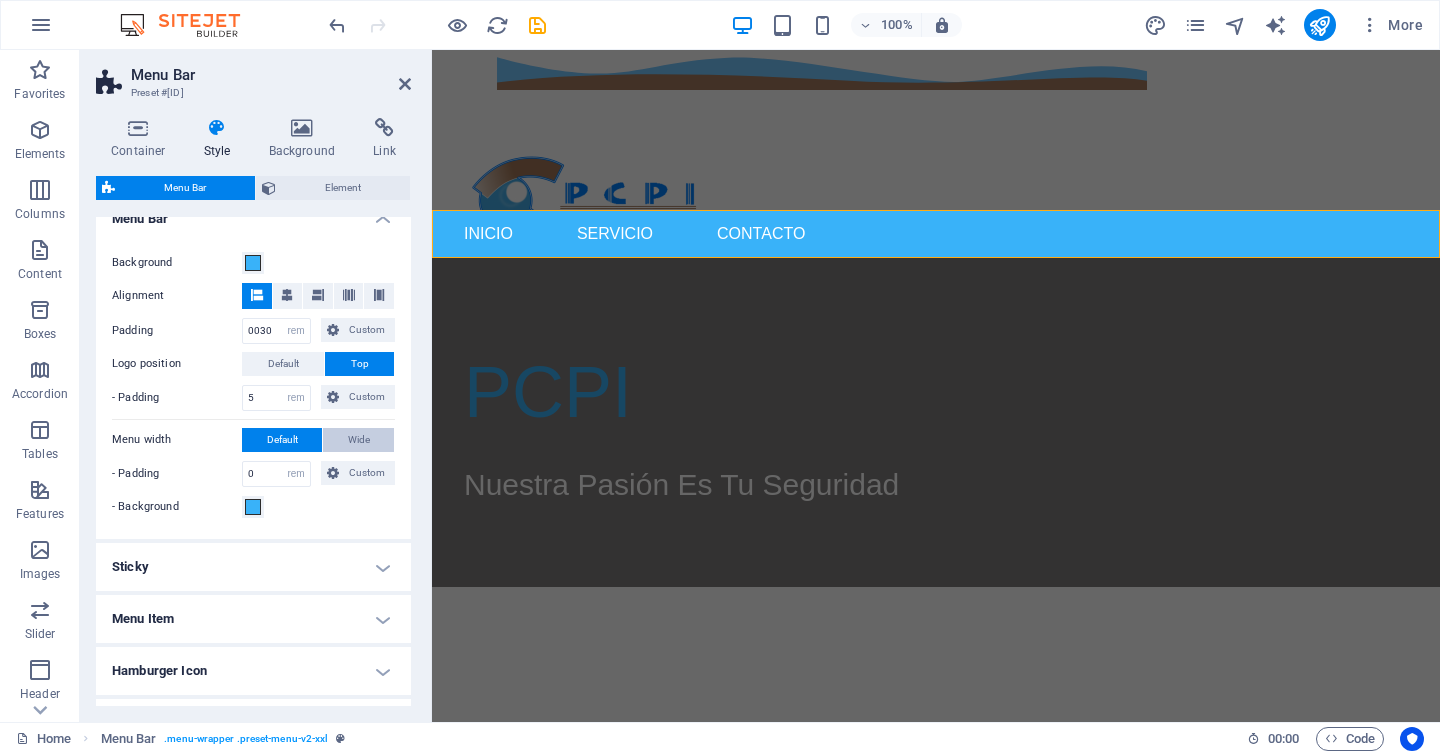 click on "Wide" at bounding box center (359, 440) 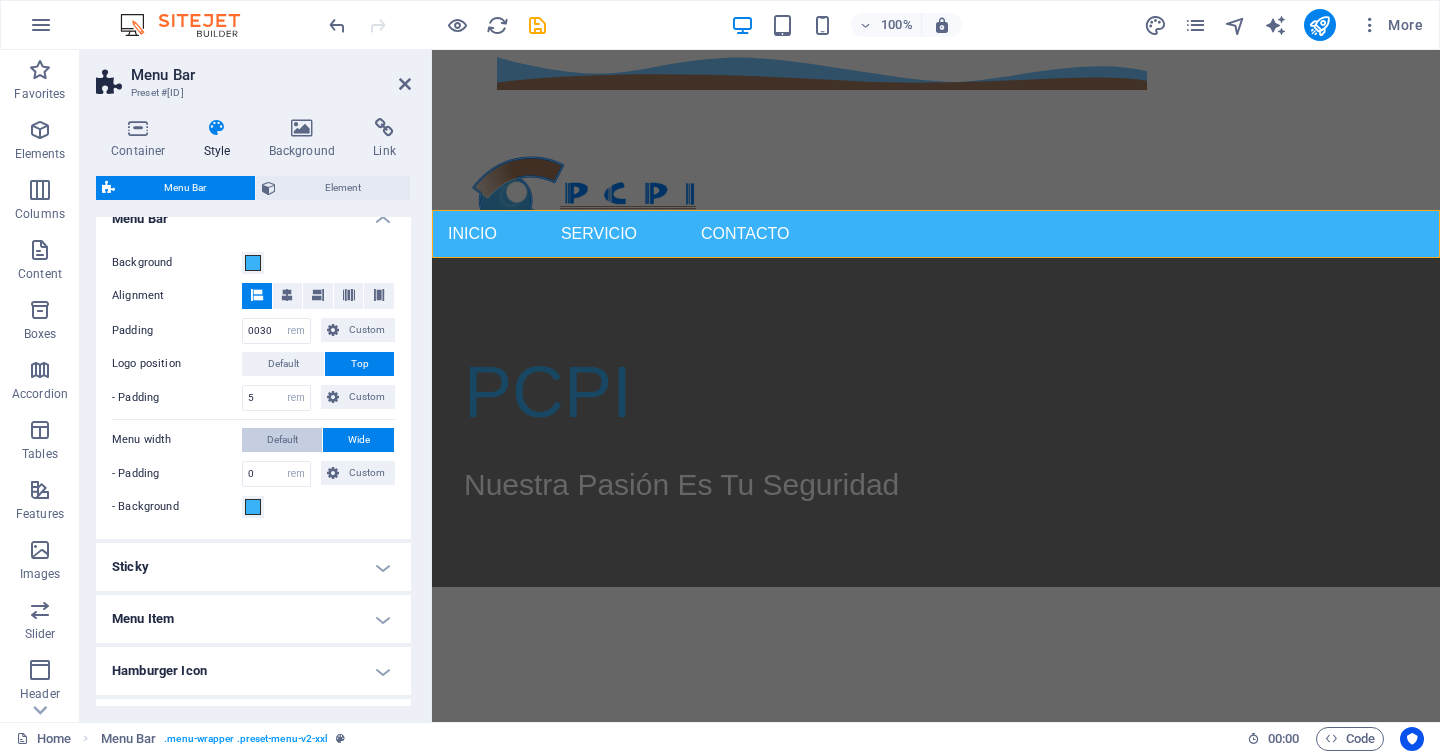click on "Default" at bounding box center (282, 440) 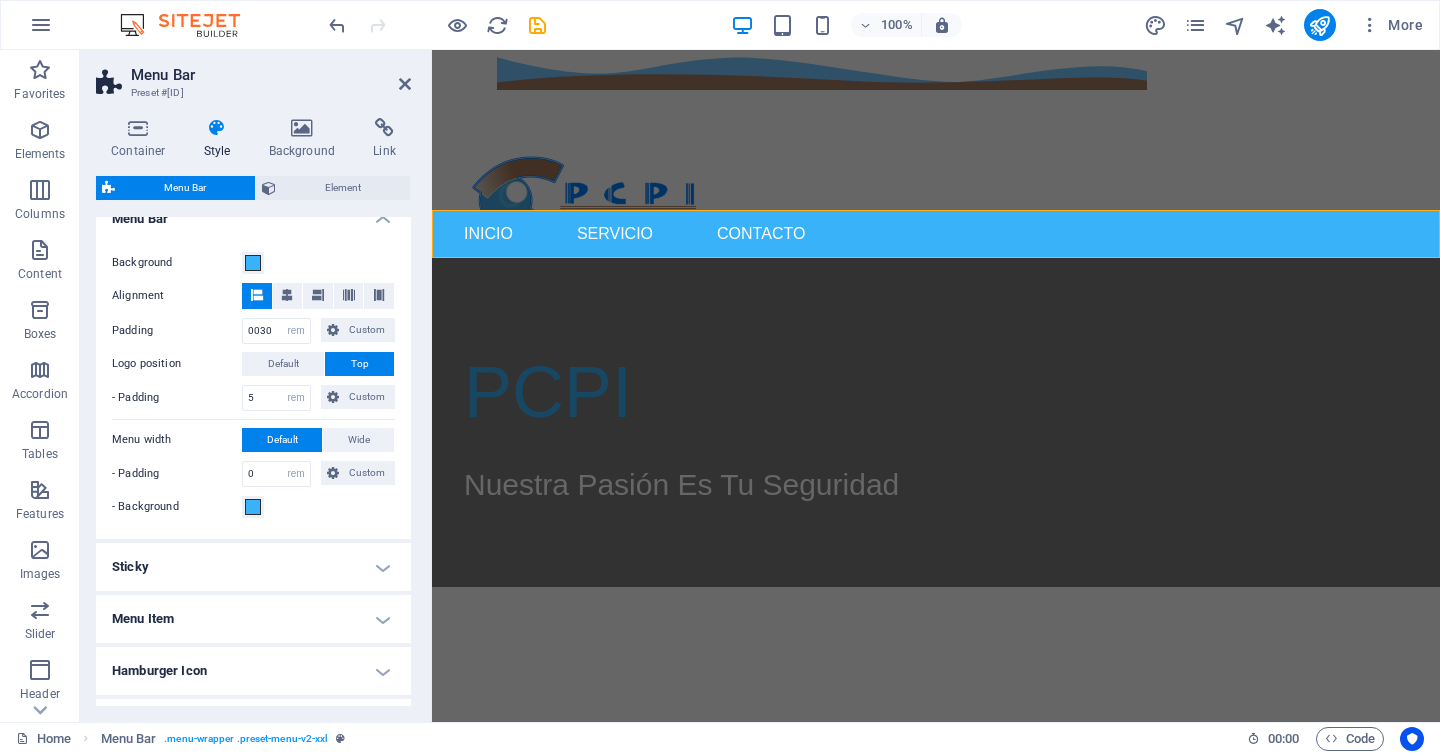 click on "Menu Bar Preset #ed-829558843
Container Style Background Link Size Height 100 Default px rem % vh vw Min. height 30 None px rem % vh vw Width Default px rem % em vh vw Min. width None px rem % vh vw Content width Default Custom width Width Default px rem % em vh vw Min. width None px rem % vh vw Default padding Custom spacing Default content width and padding can be changed under Design. Edit design Layout (Flexbox) Alignment Determines the flex direction. Default Main axis Determine how elements should behave along the main axis inside this container (justify content). Default Side axis Control the vertical direction of the element inside of the container (align items). Default Wrap Default On Off Fill Controls the distances and direction of elements on the y-axis across several lines (align content). Default Accessibility ARIA helps assistive technologies (like screen readers) to understand the role, state, and behavior of web elements Role The ARIA role defines the purpose of an element." at bounding box center [256, 386] 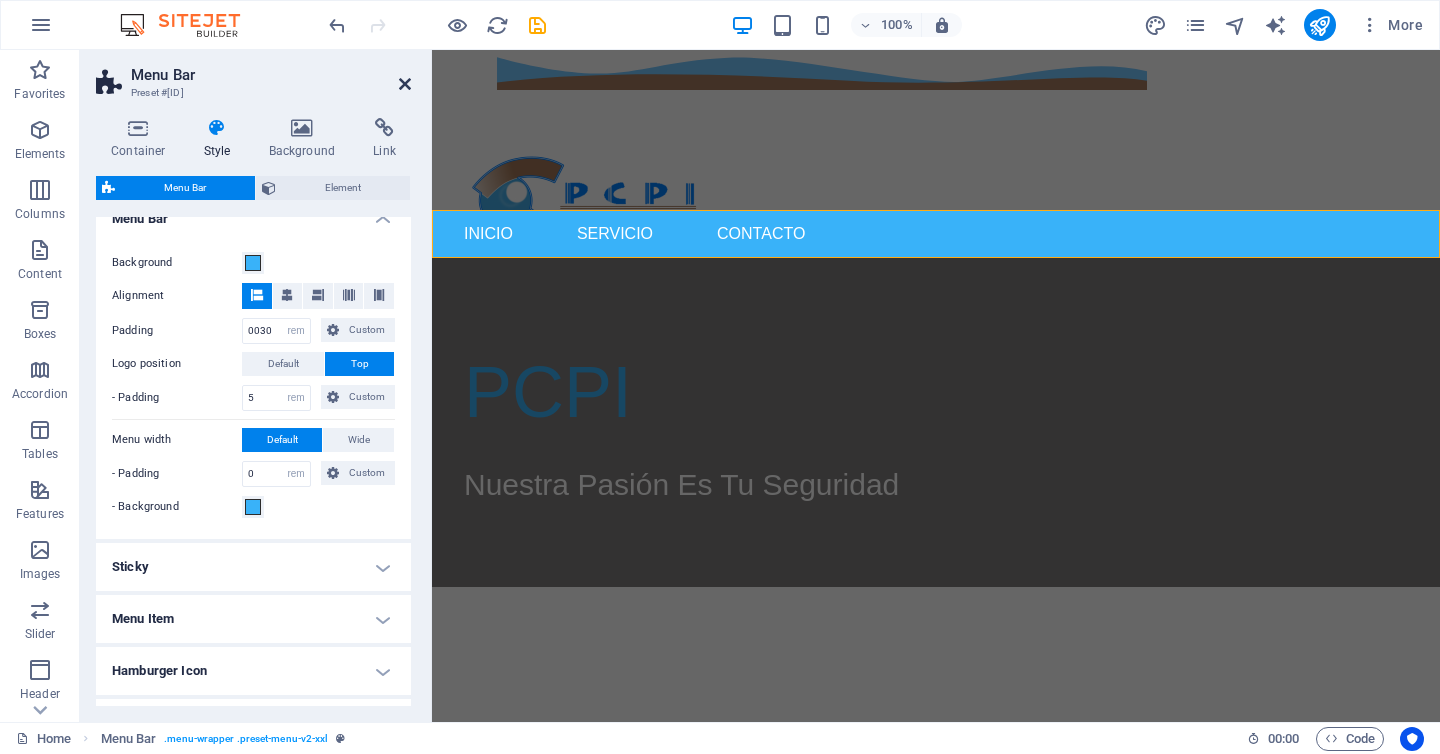 click at bounding box center (405, 84) 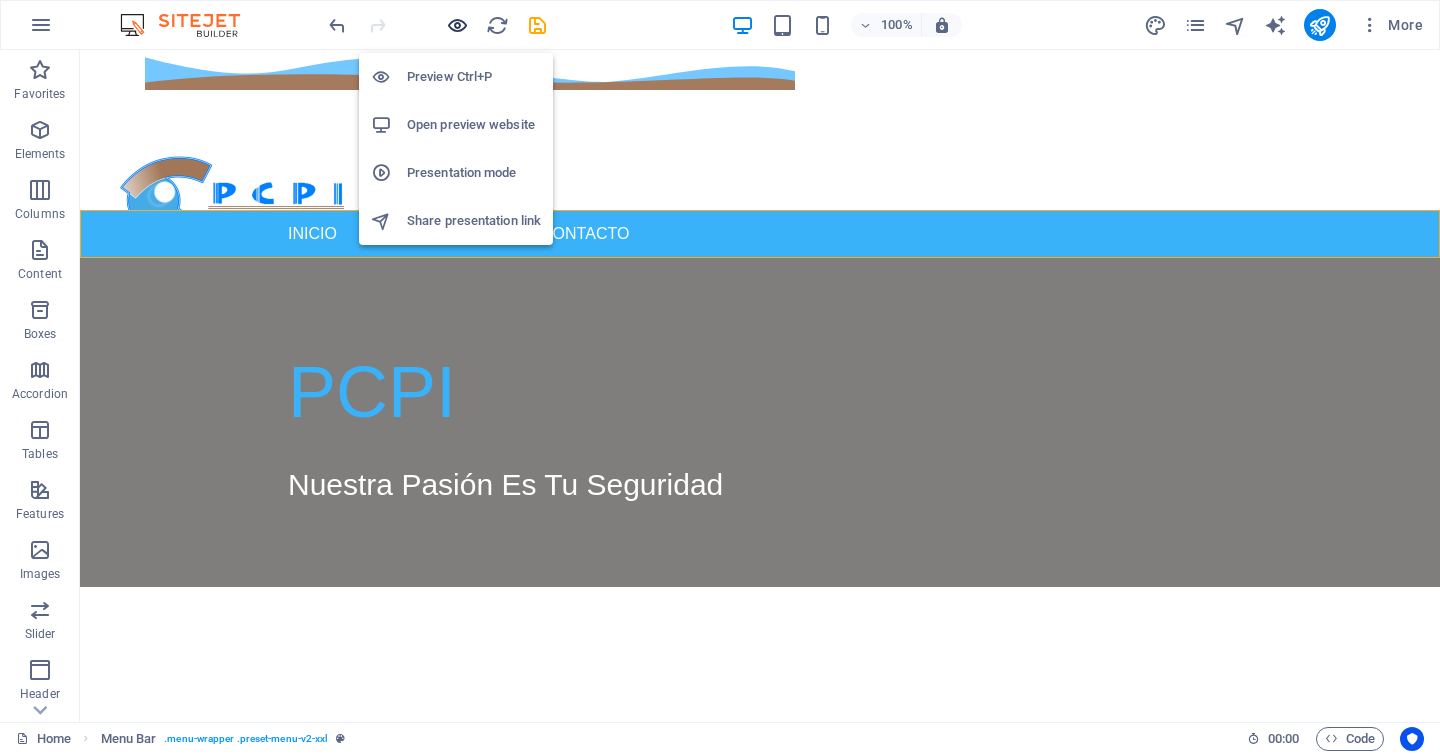 click at bounding box center [457, 25] 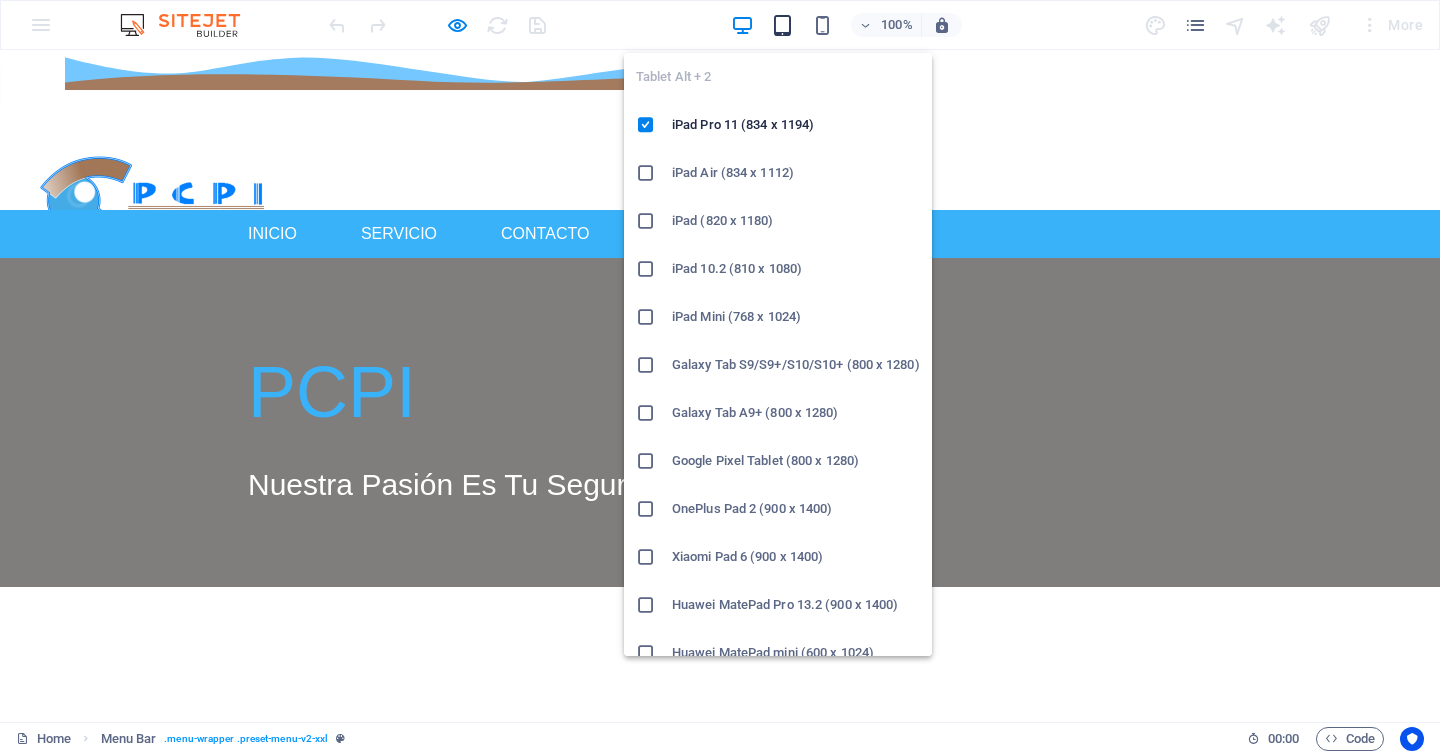 click at bounding box center (782, 25) 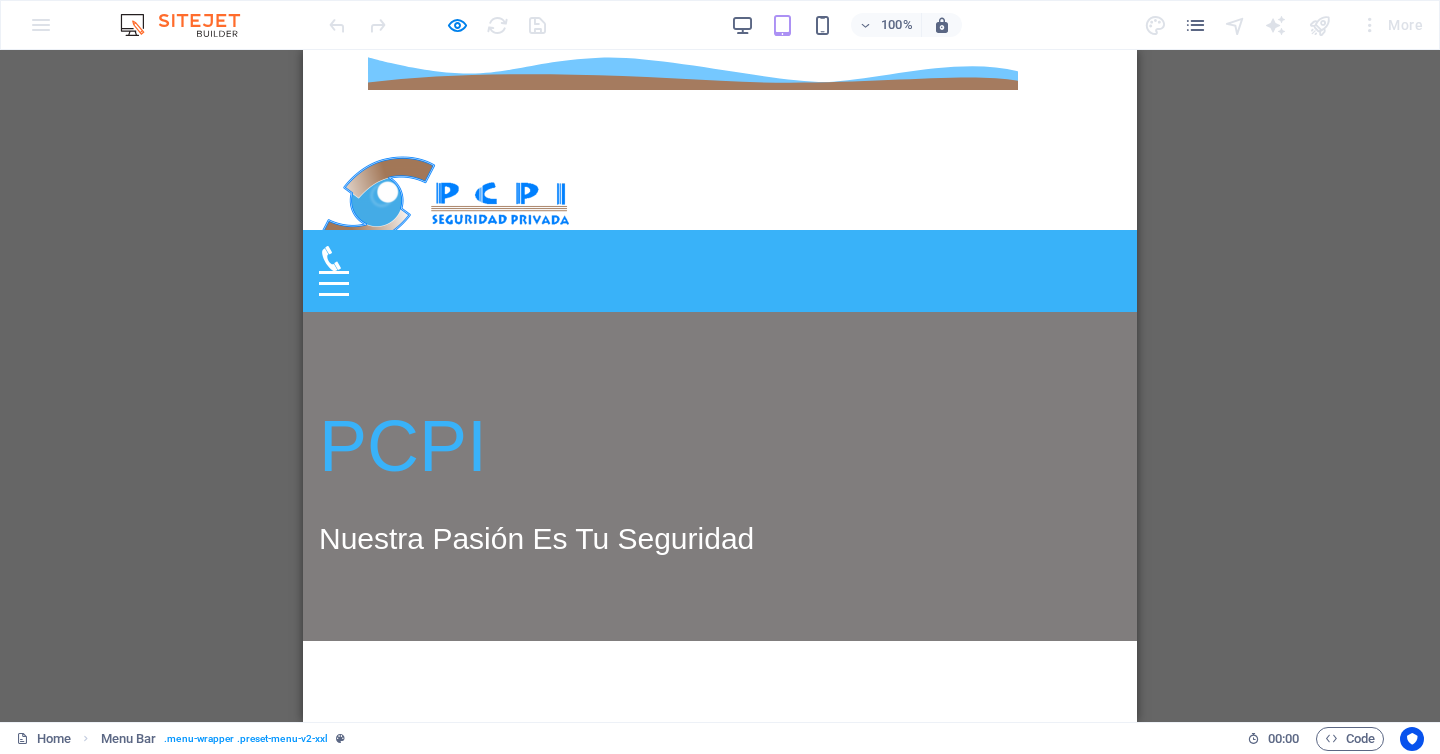 click on "Menu" at bounding box center [334, 283] 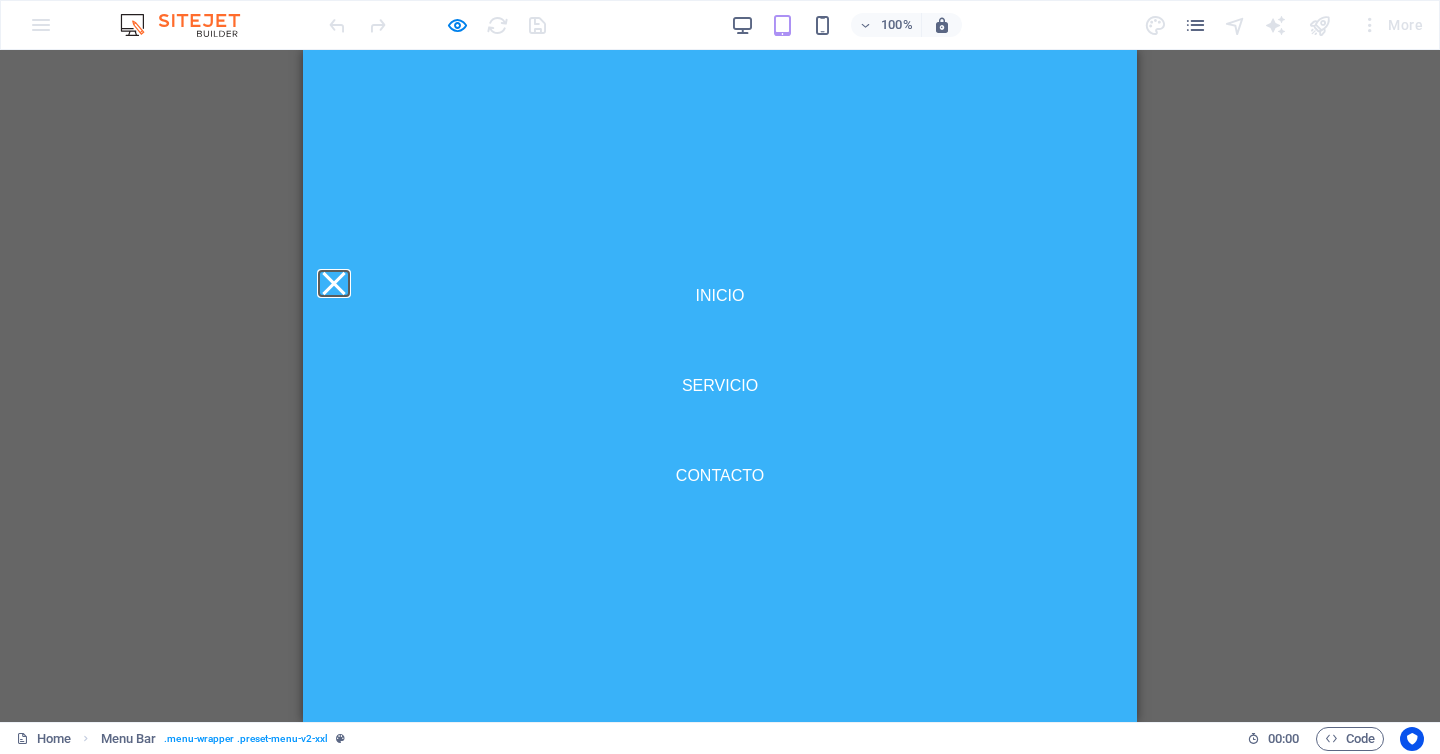 click on "Menu" at bounding box center (333, 283) 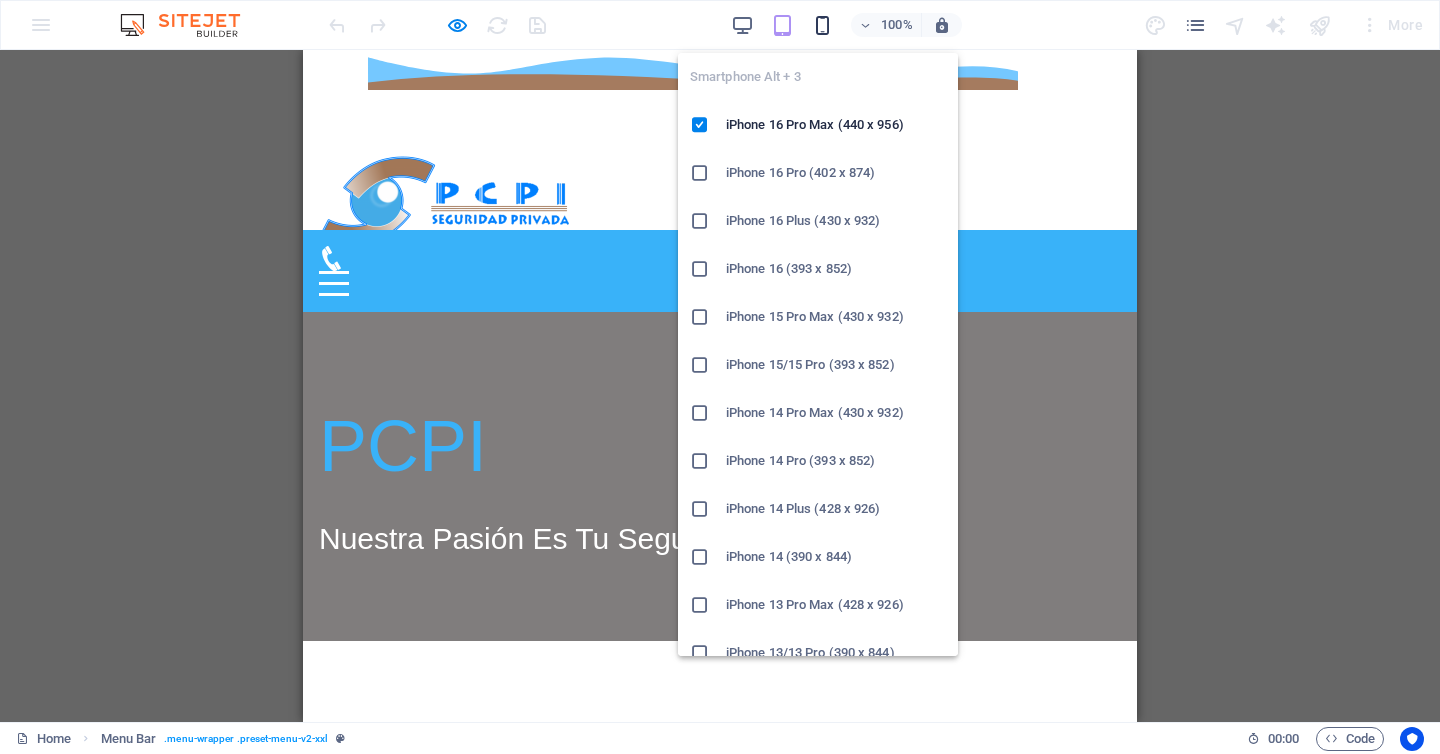 click at bounding box center (822, 25) 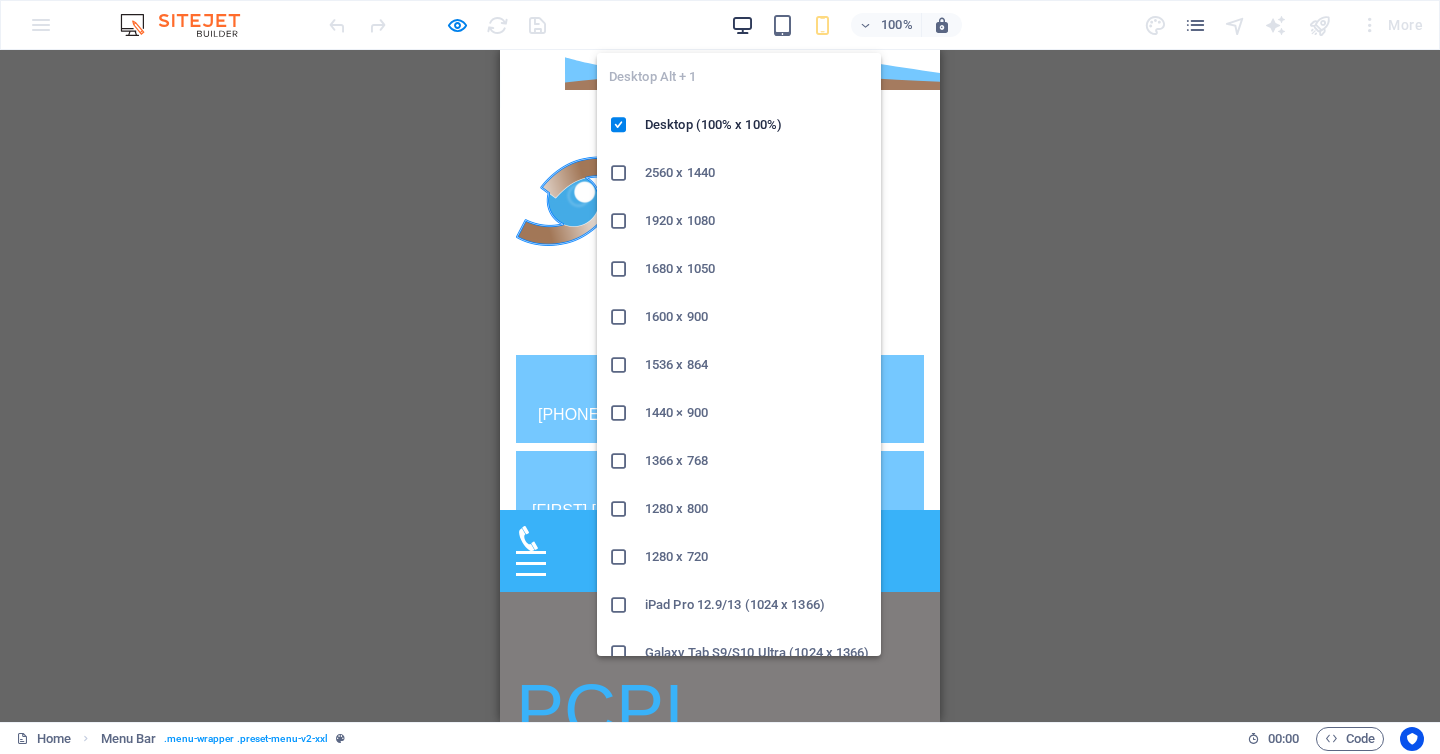 click at bounding box center (742, 25) 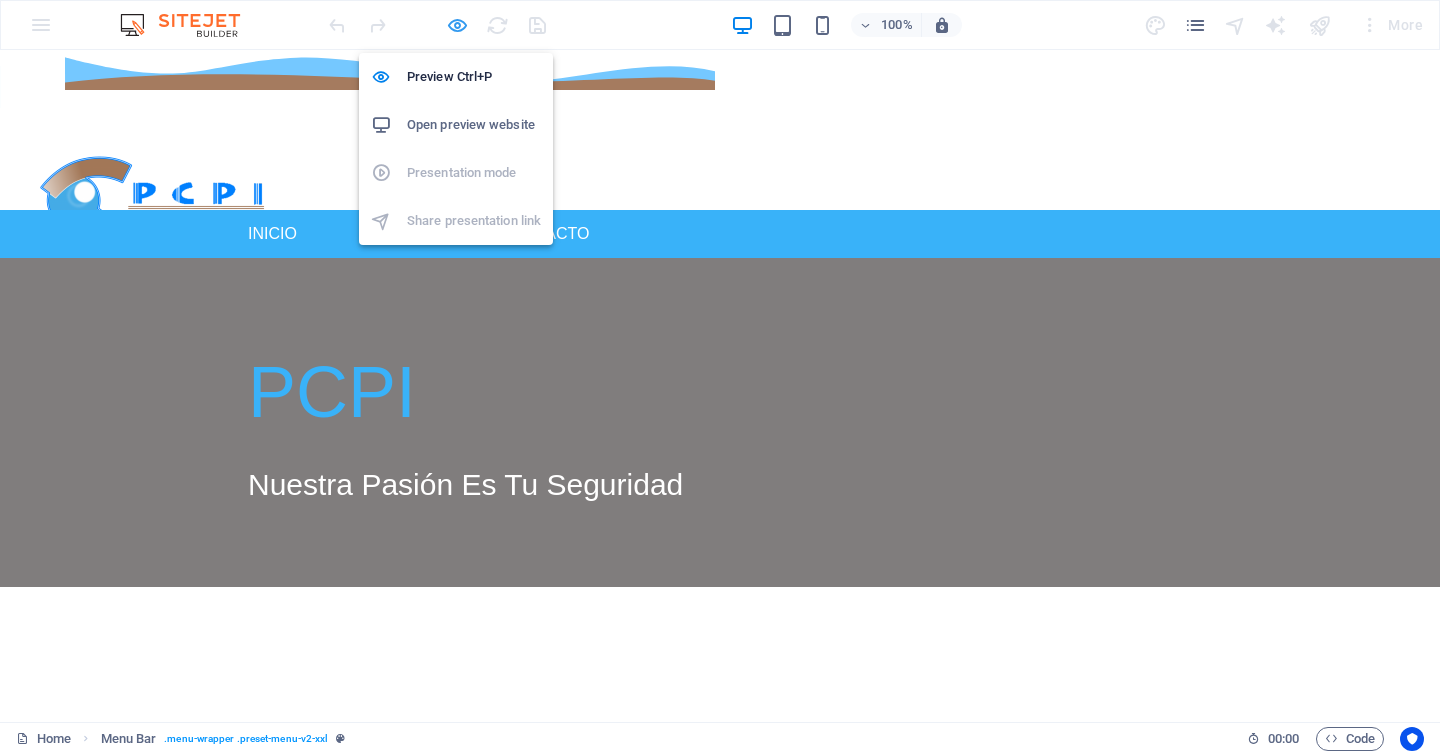 click at bounding box center (457, 25) 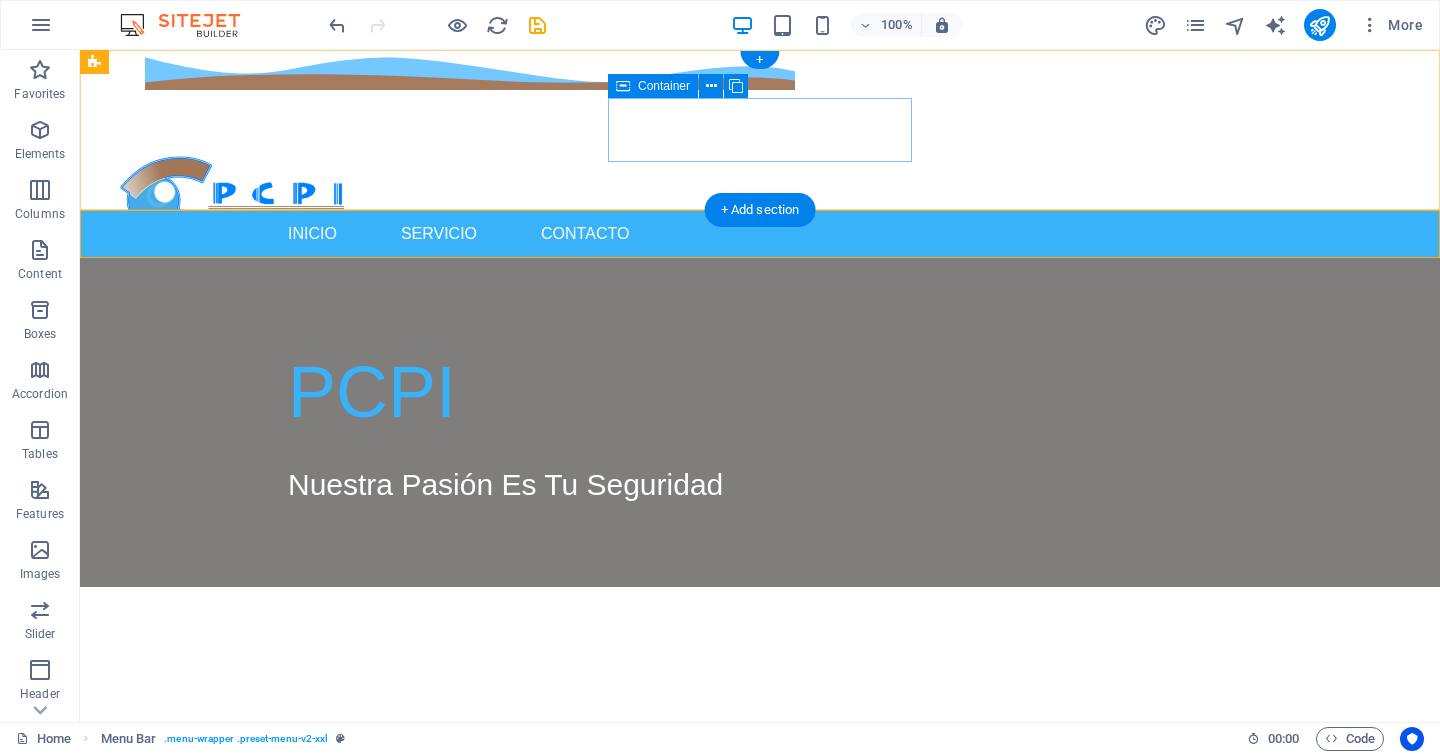 click on "8183454327" at bounding box center (568, 399) 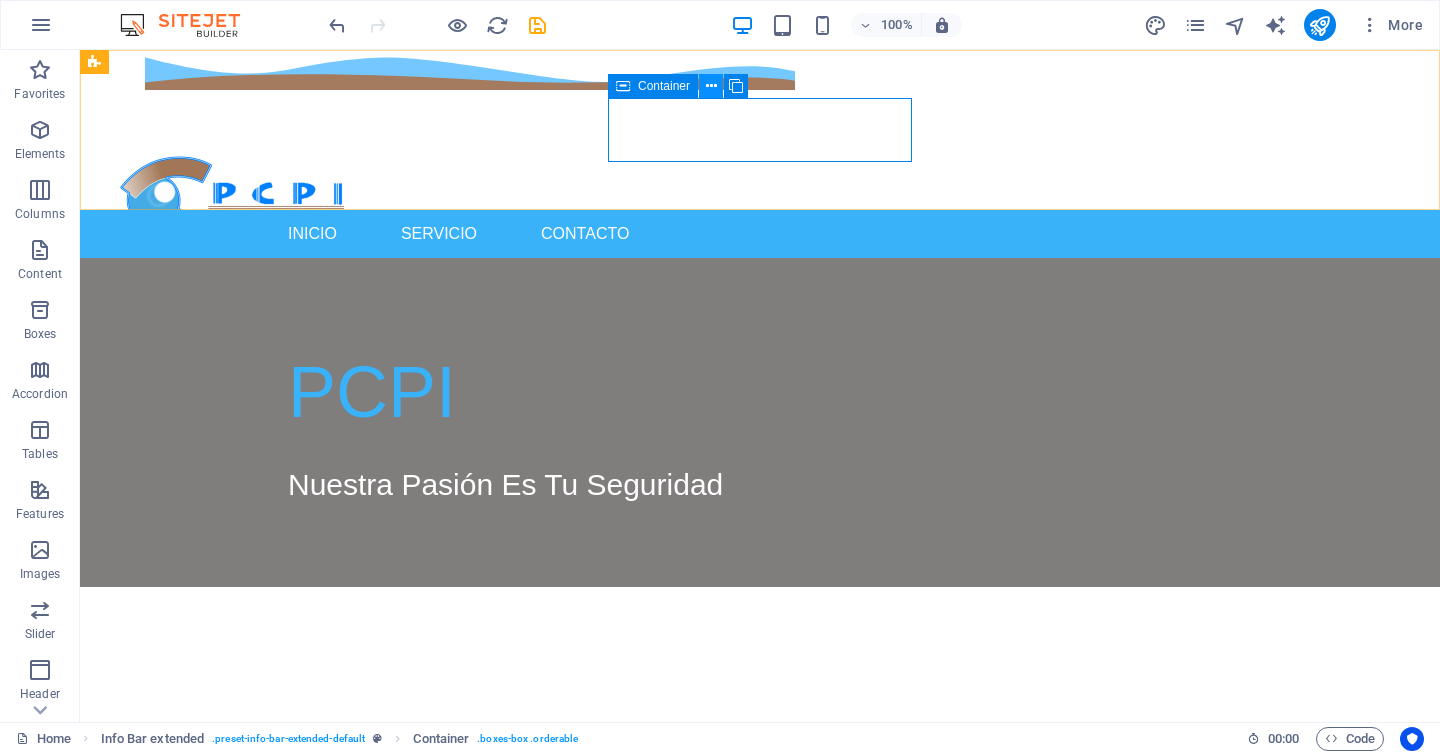 click at bounding box center (711, 86) 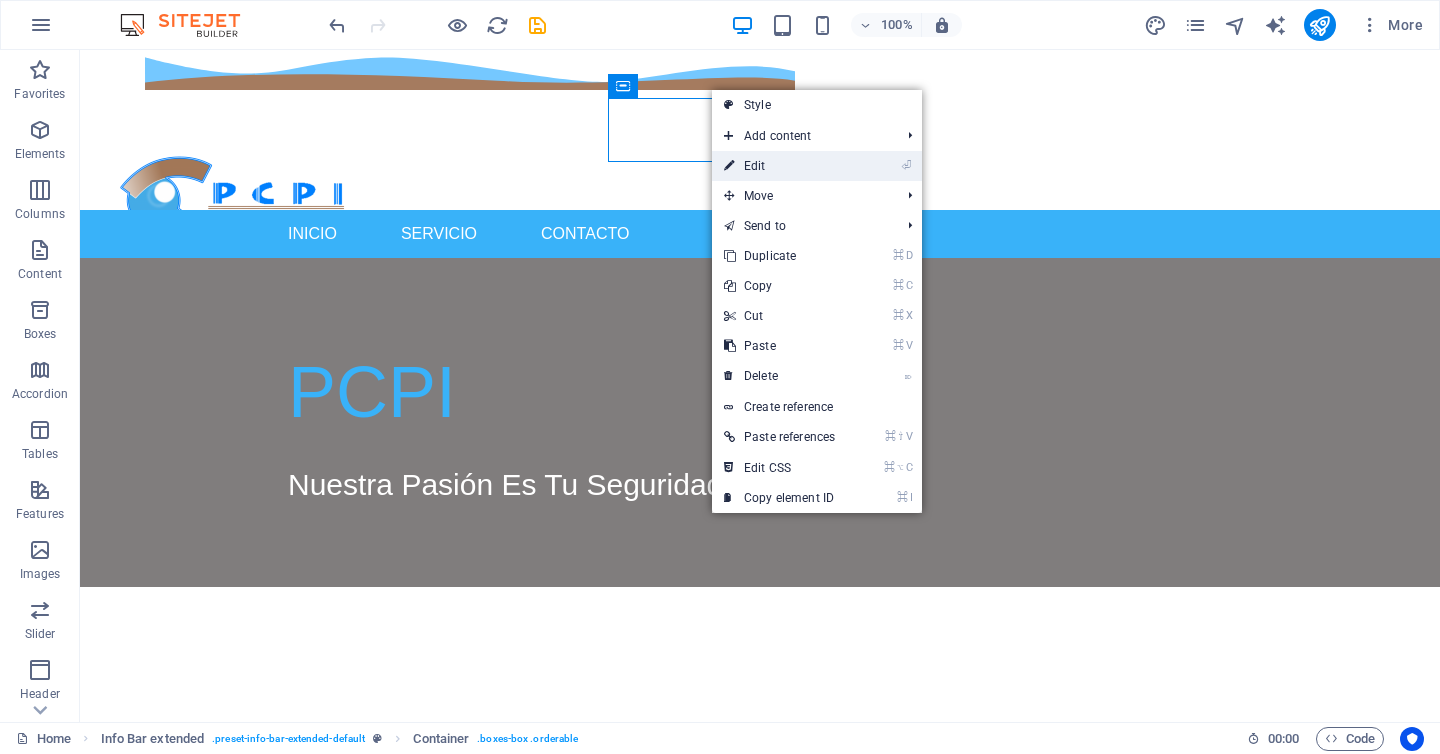 click on "⏎  Edit" at bounding box center [779, 166] 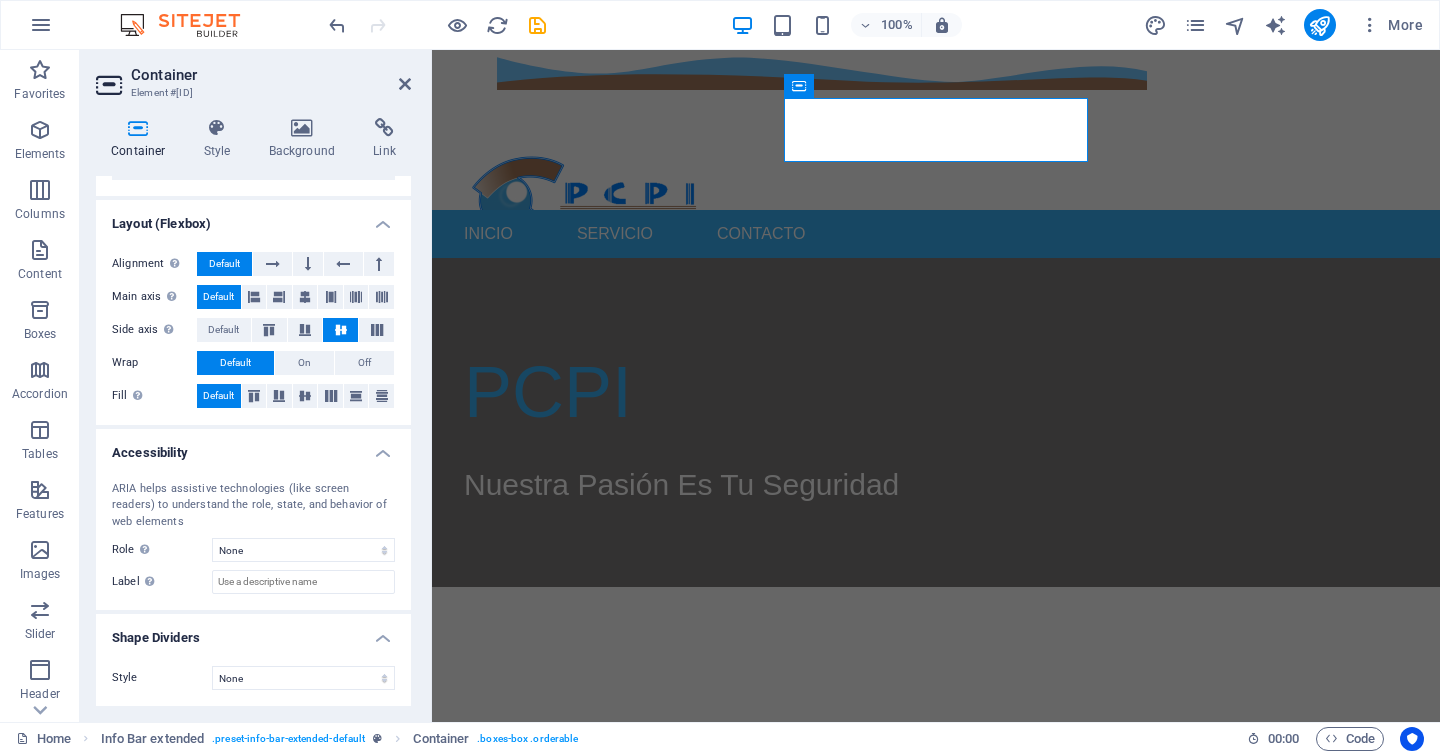scroll, scrollTop: 0, scrollLeft: 0, axis: both 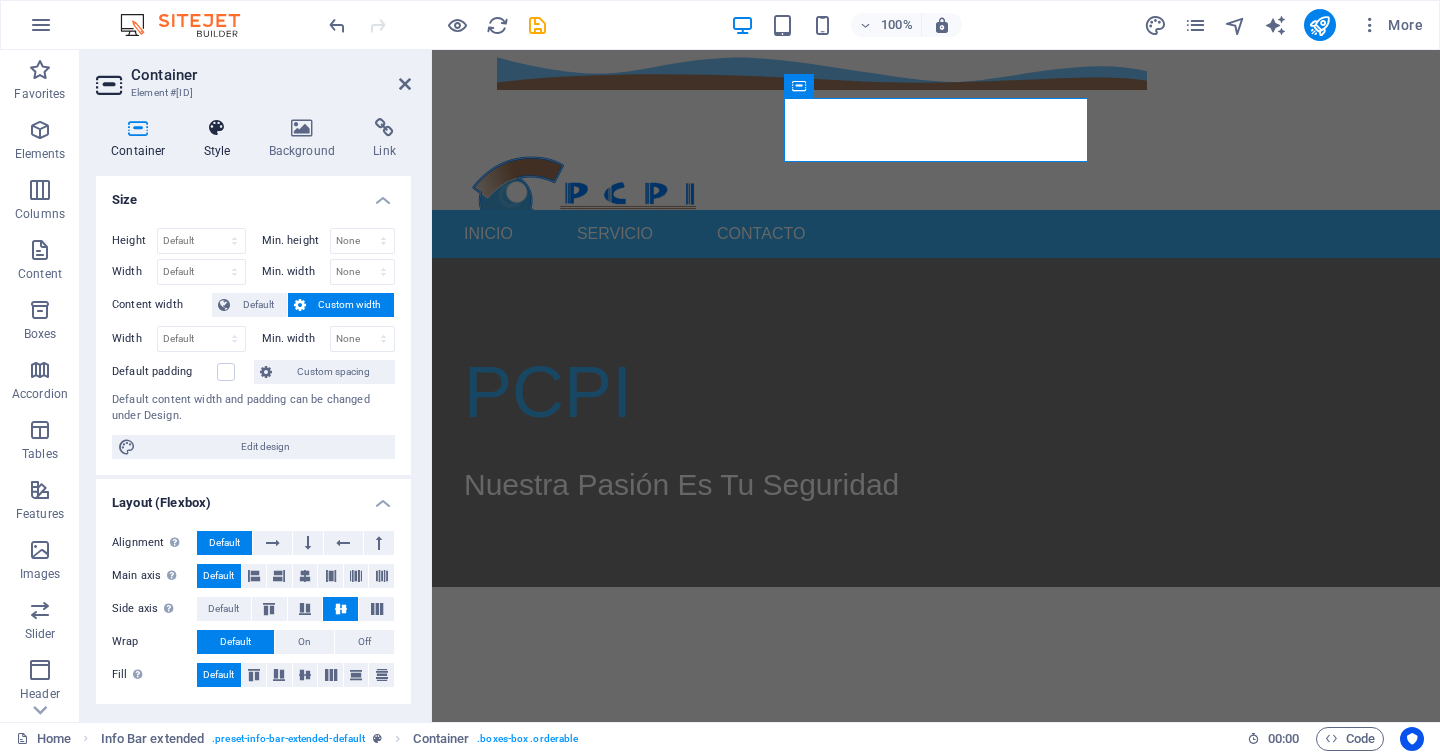 click at bounding box center [217, 128] 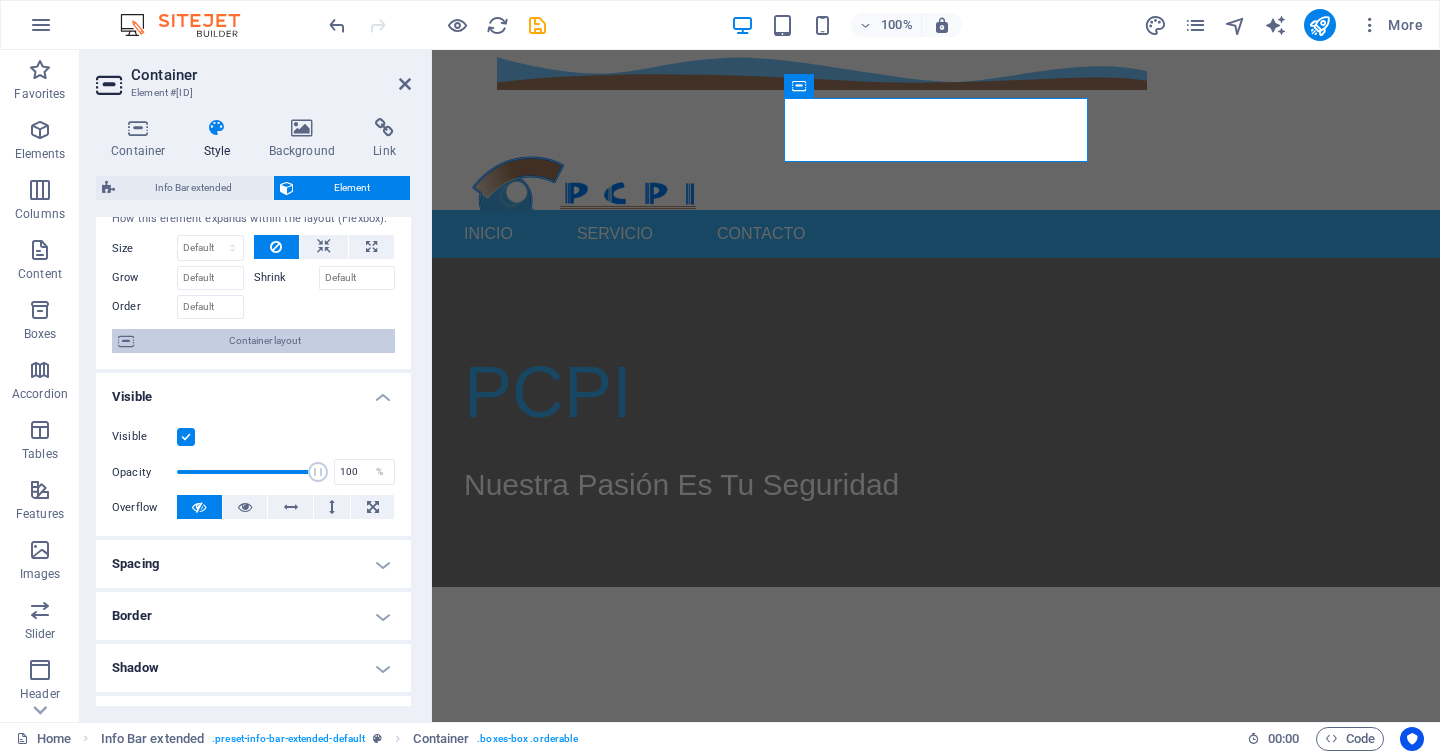 scroll, scrollTop: 59, scrollLeft: 0, axis: vertical 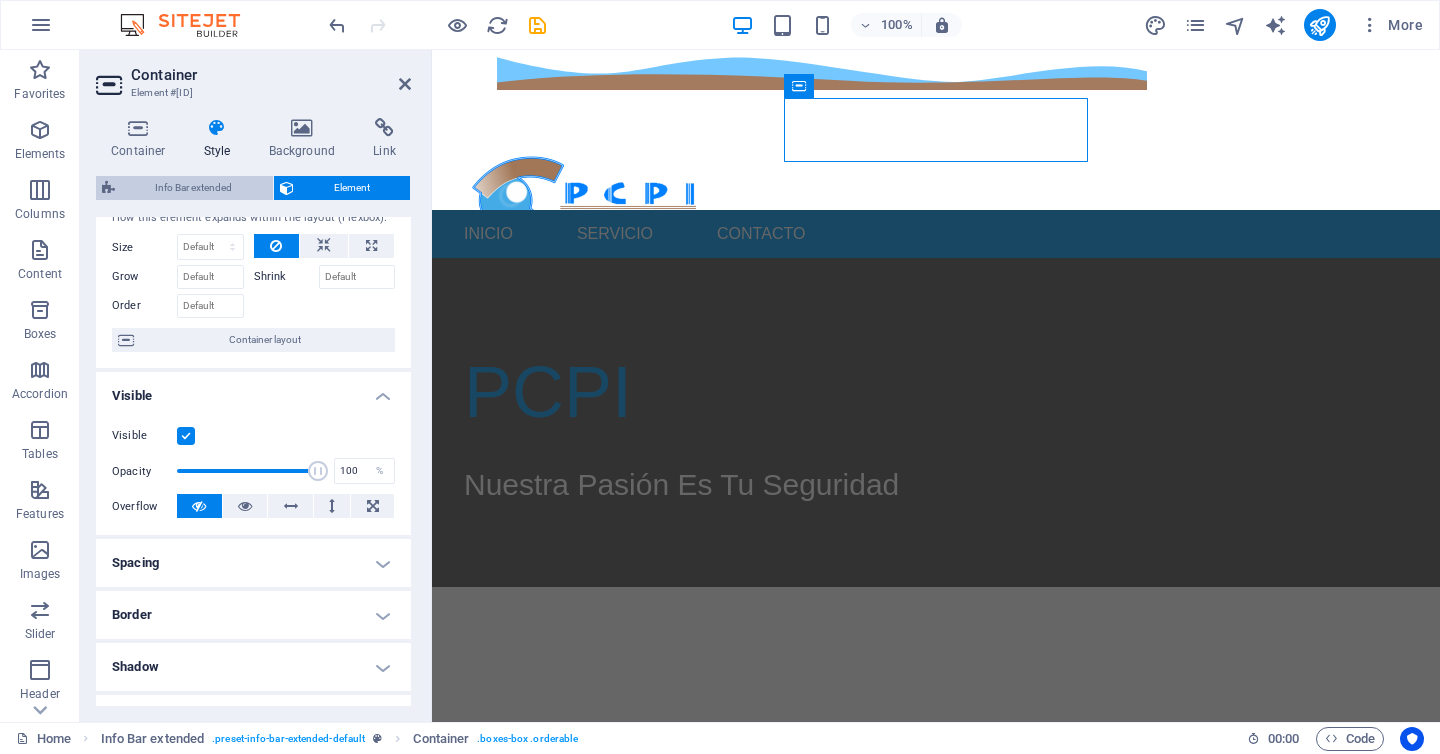 click on "Info Bar extended" at bounding box center (194, 188) 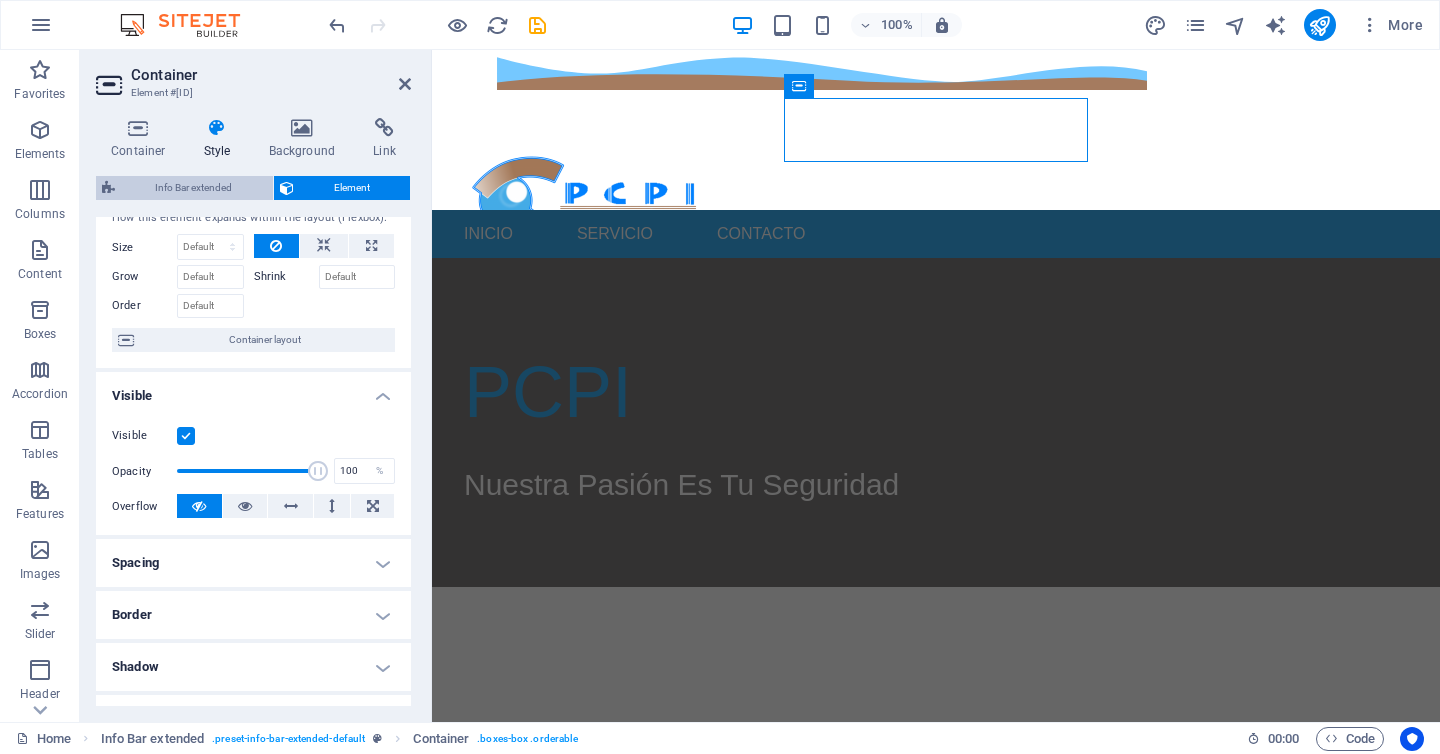 select on "preset-info-bar-extended-default" 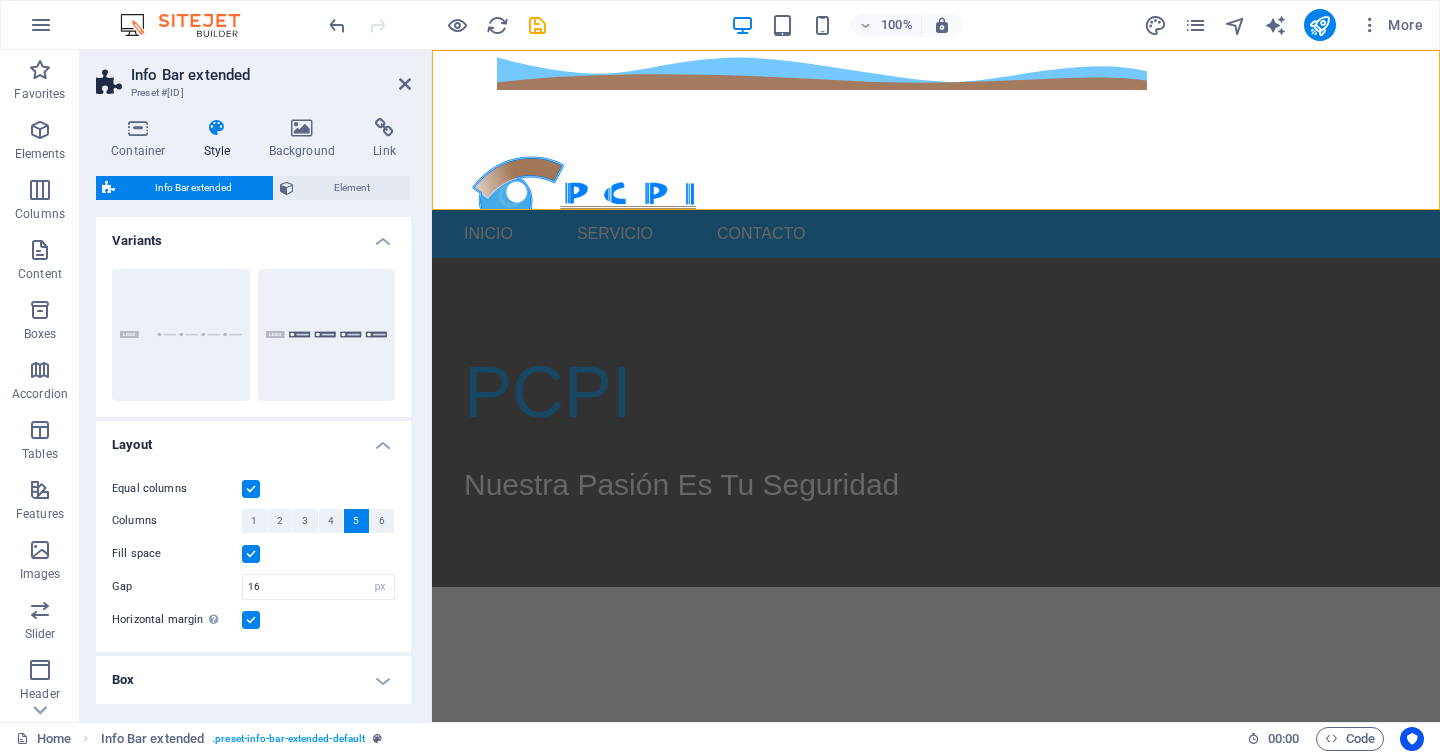 scroll, scrollTop: 129, scrollLeft: 0, axis: vertical 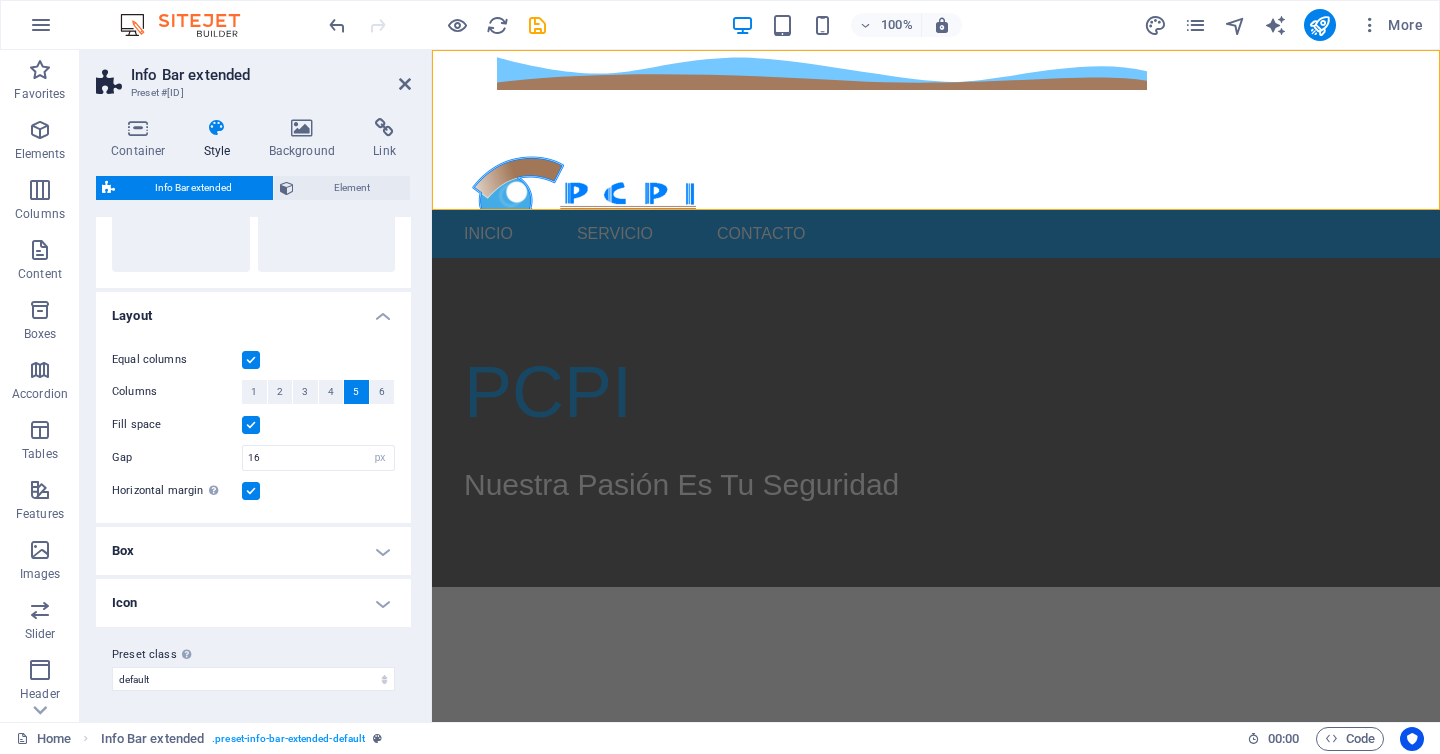 click on "Box" at bounding box center [253, 551] 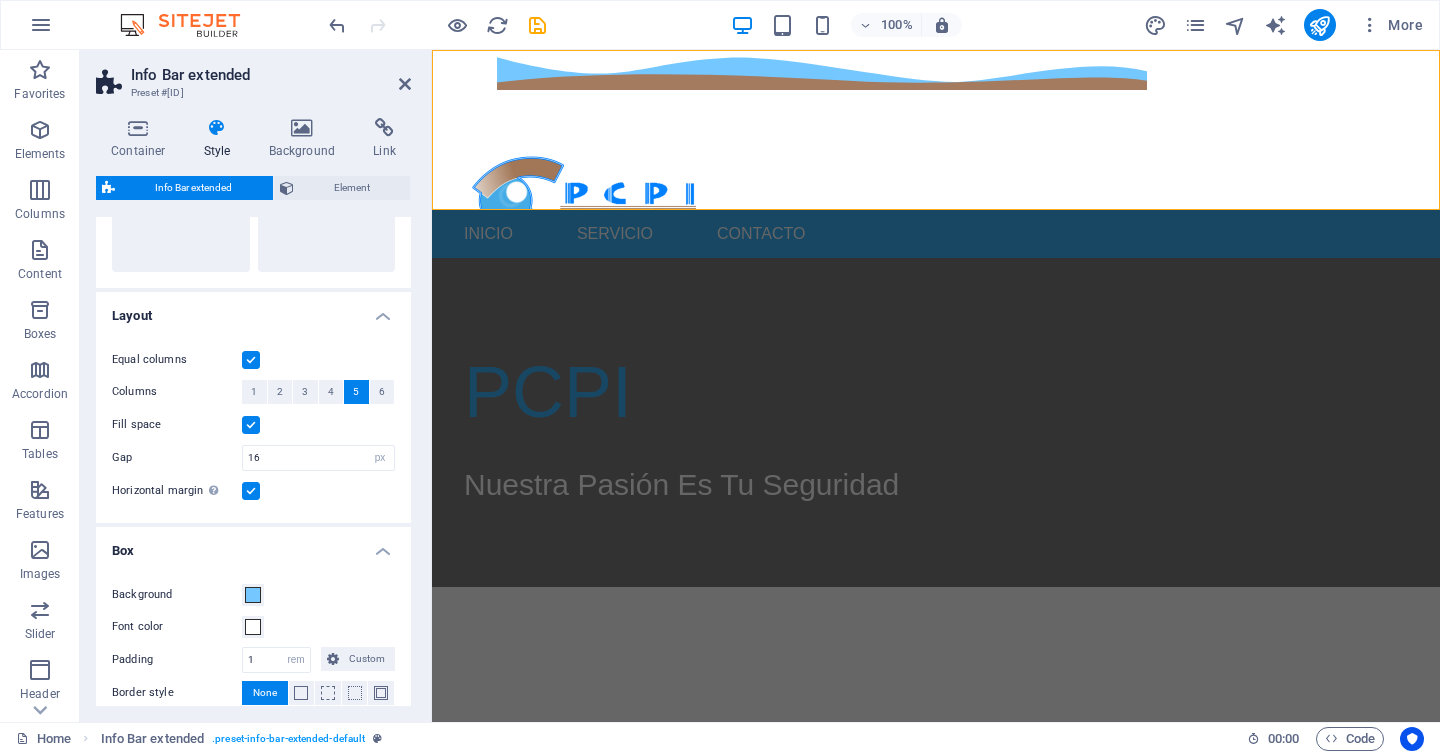 scroll, scrollTop: 245, scrollLeft: 0, axis: vertical 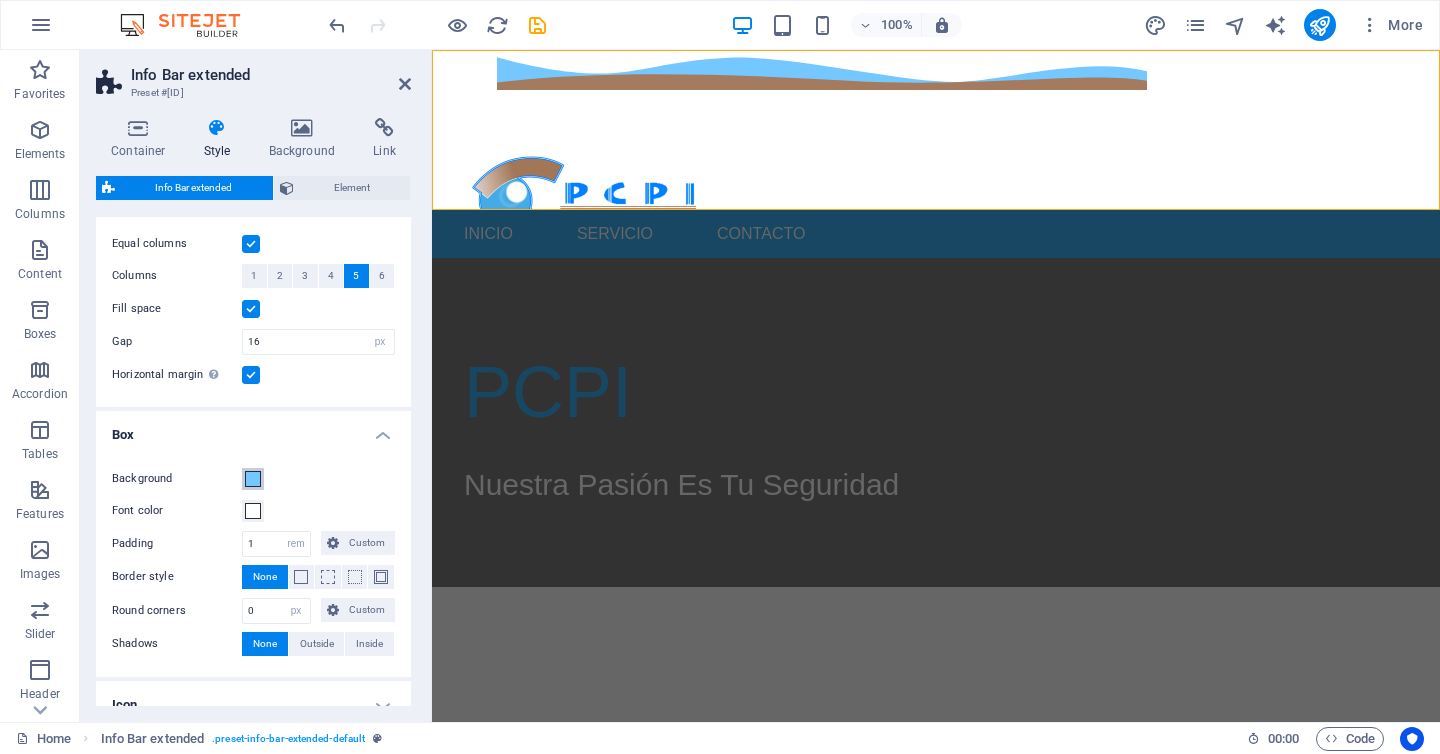 click at bounding box center [253, 479] 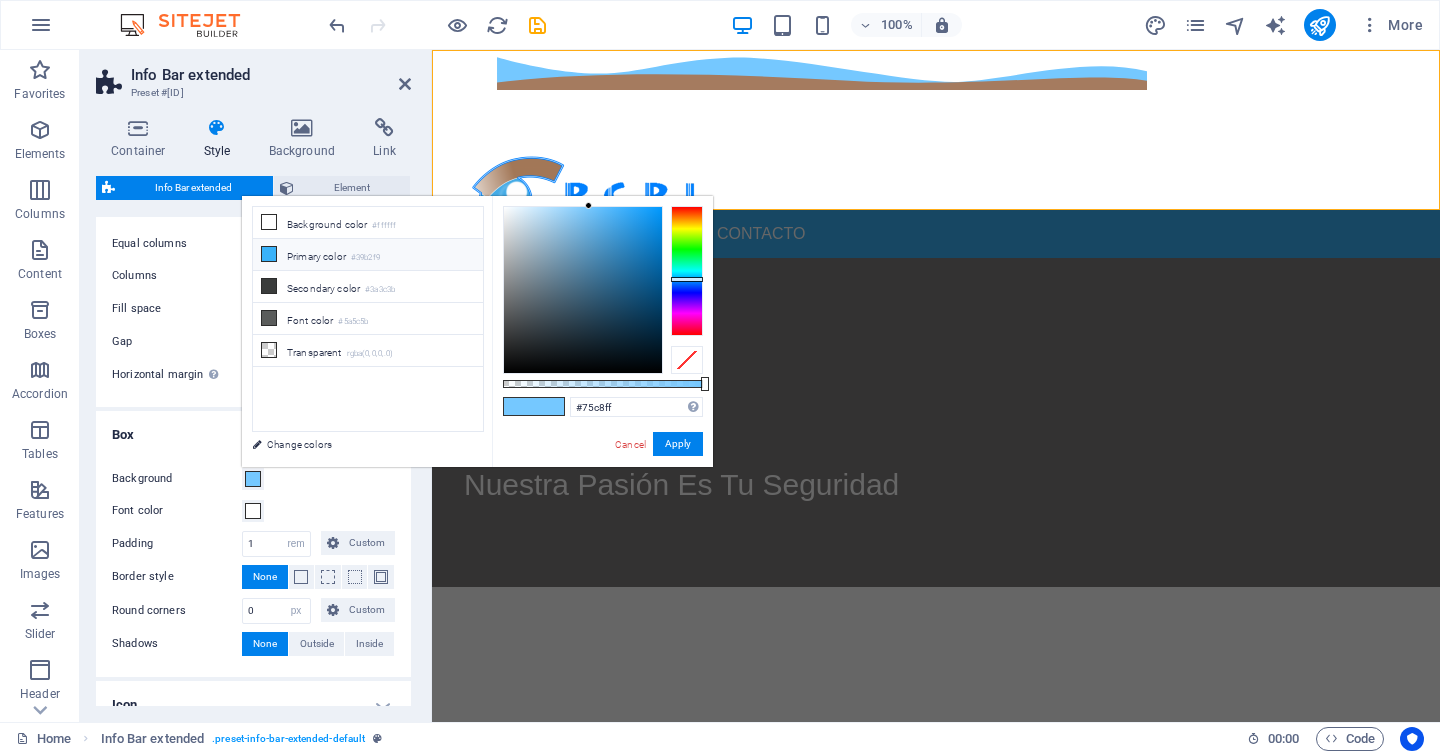 click at bounding box center (269, 254) 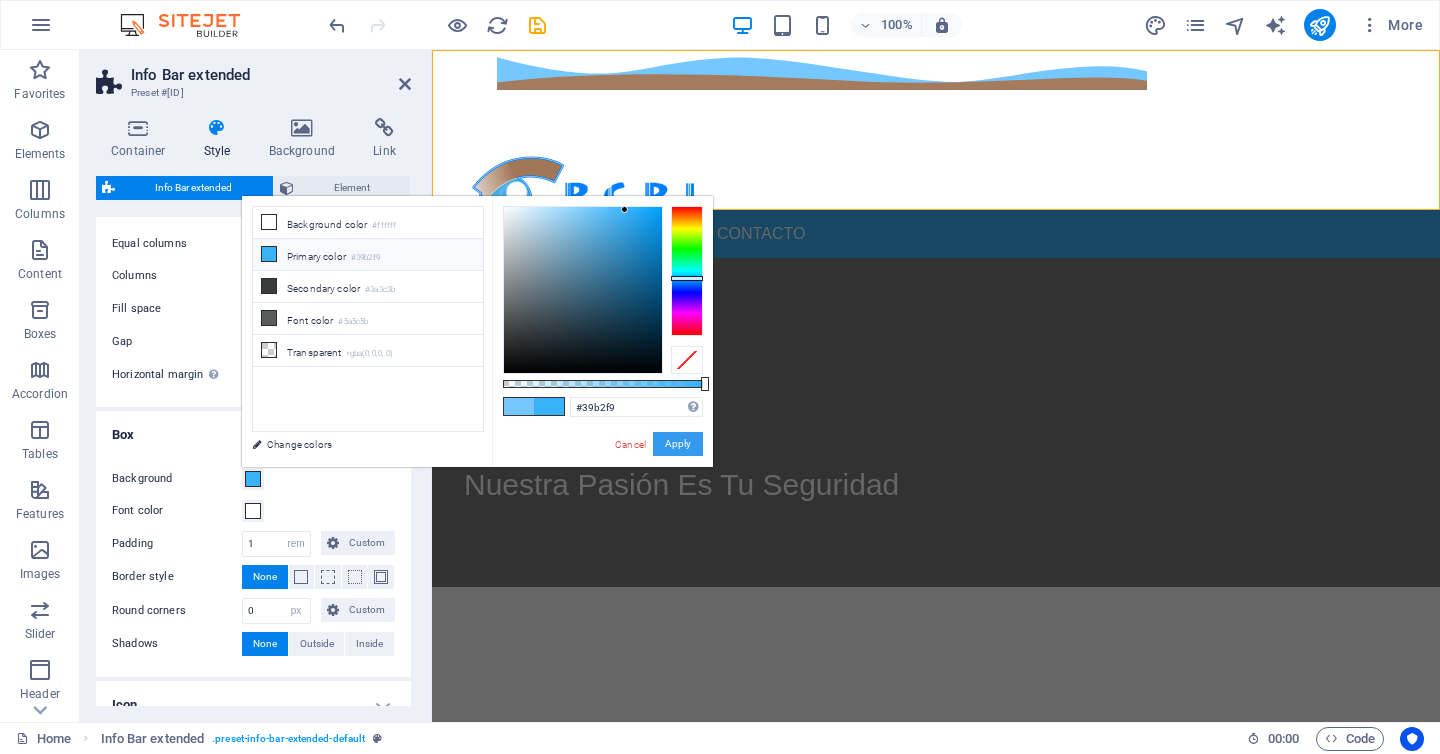 click on "Apply" at bounding box center [678, 444] 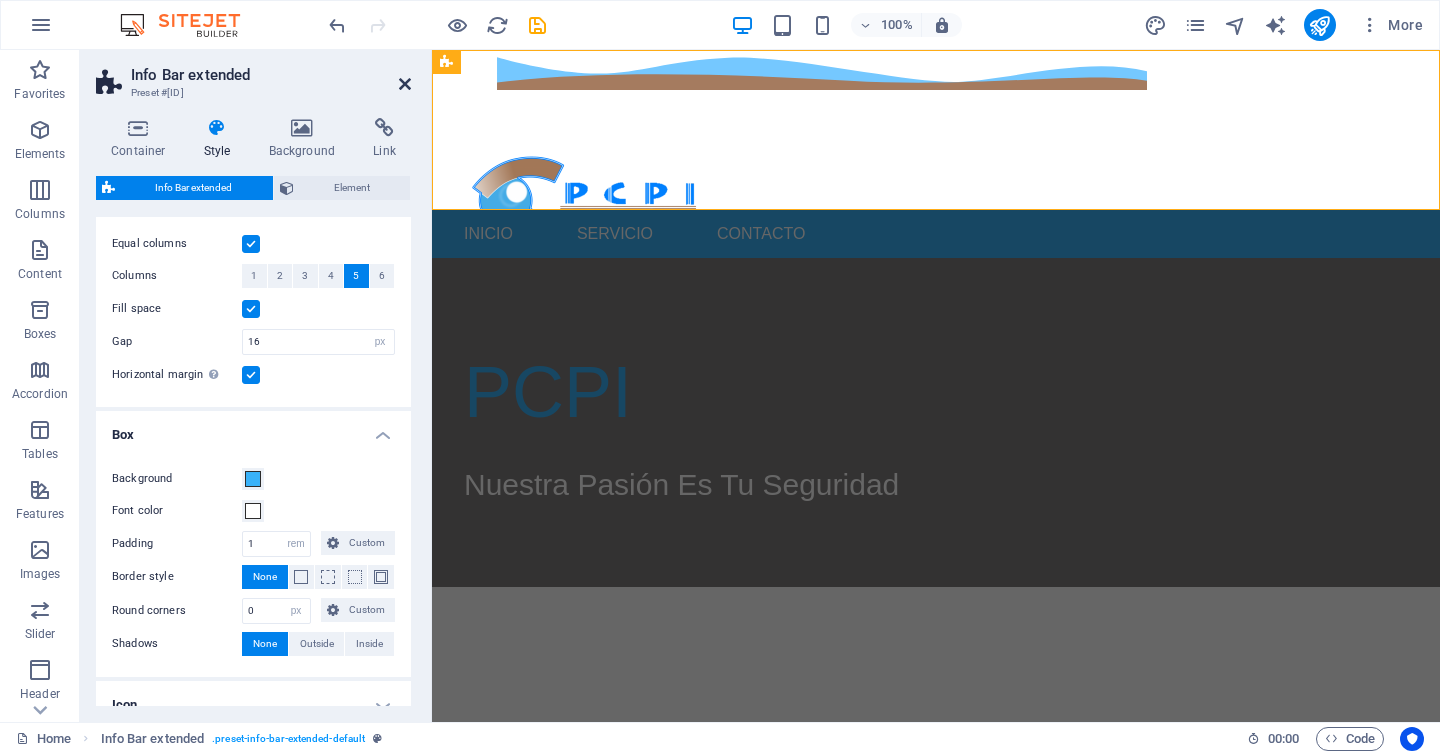 click at bounding box center (405, 84) 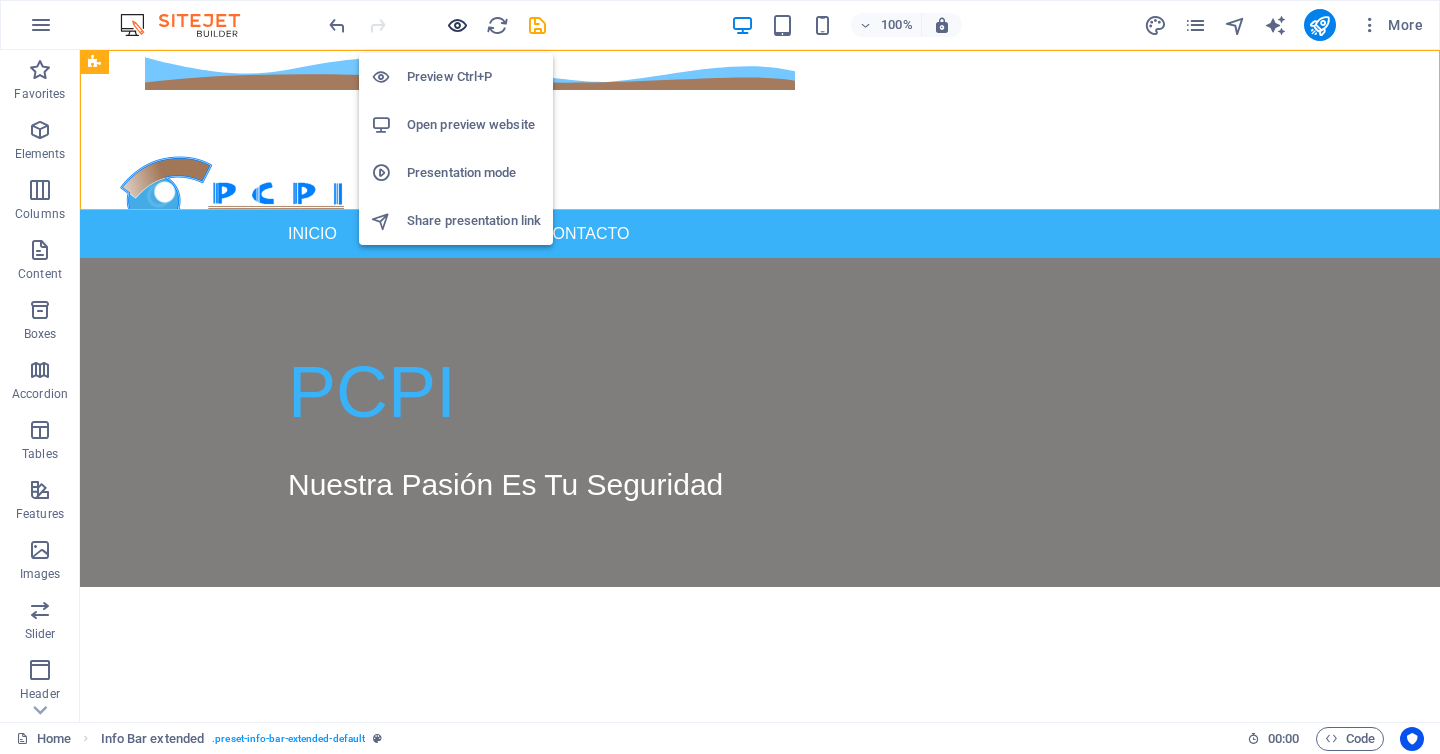 click at bounding box center [457, 25] 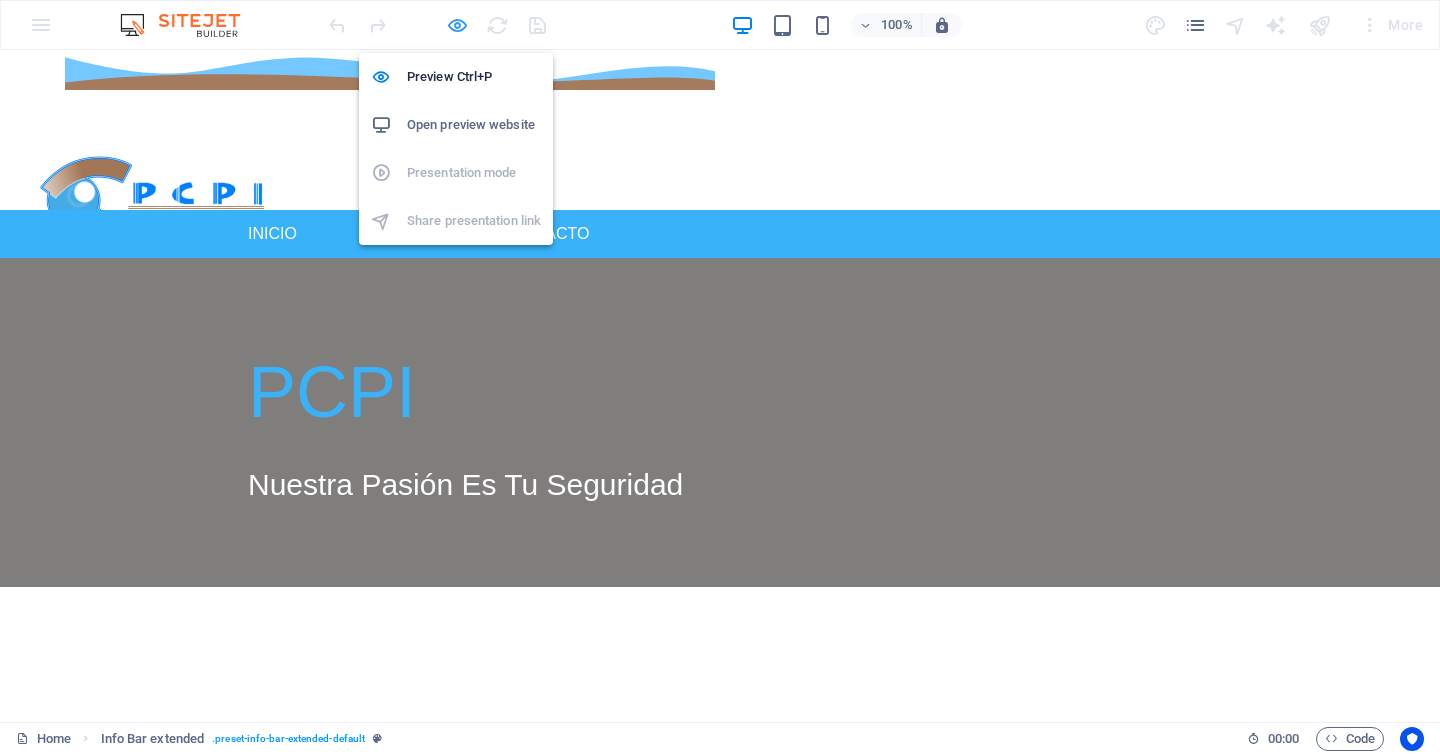 click at bounding box center (457, 25) 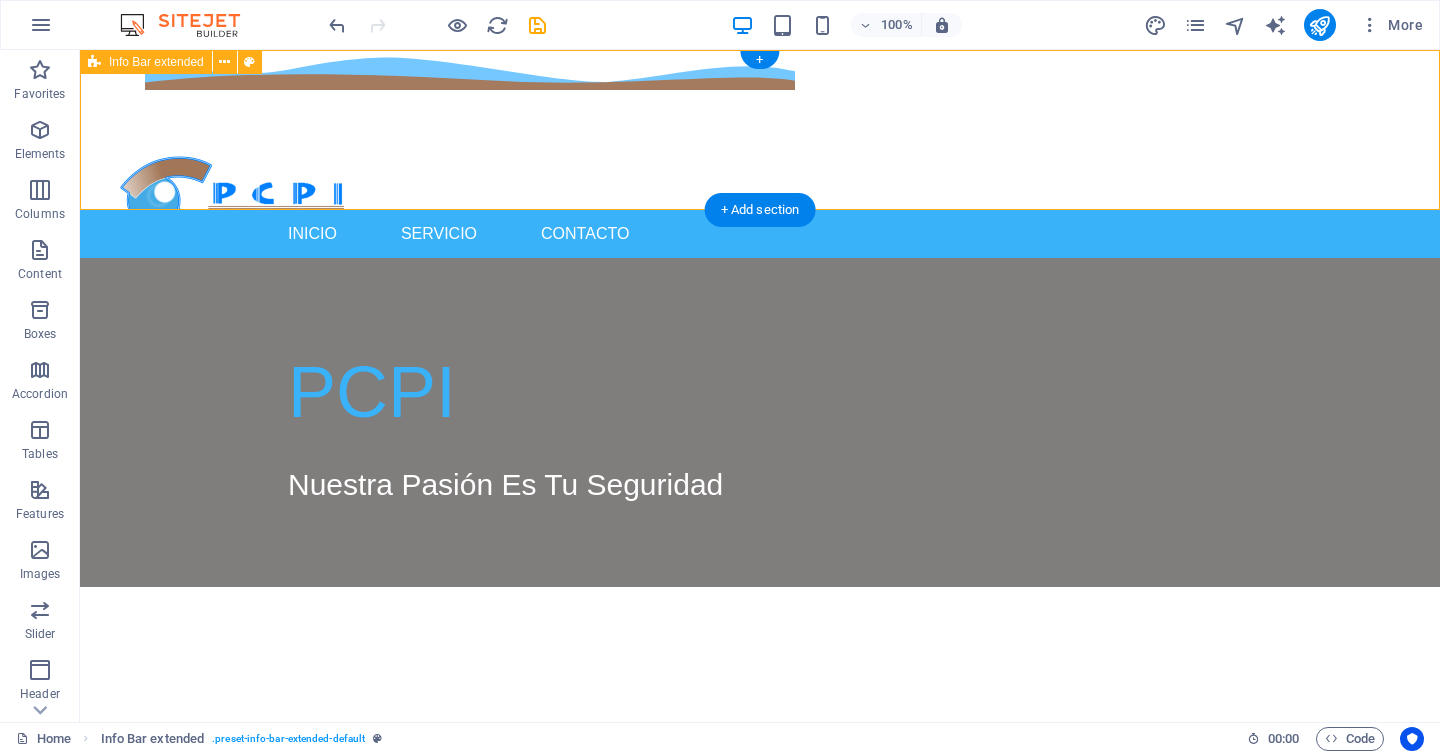 click on "8183454327 ISAAC GARZA 1208 PTE, COL. CENTRO ,  Monterrey   64000" at bounding box center (760, 130) 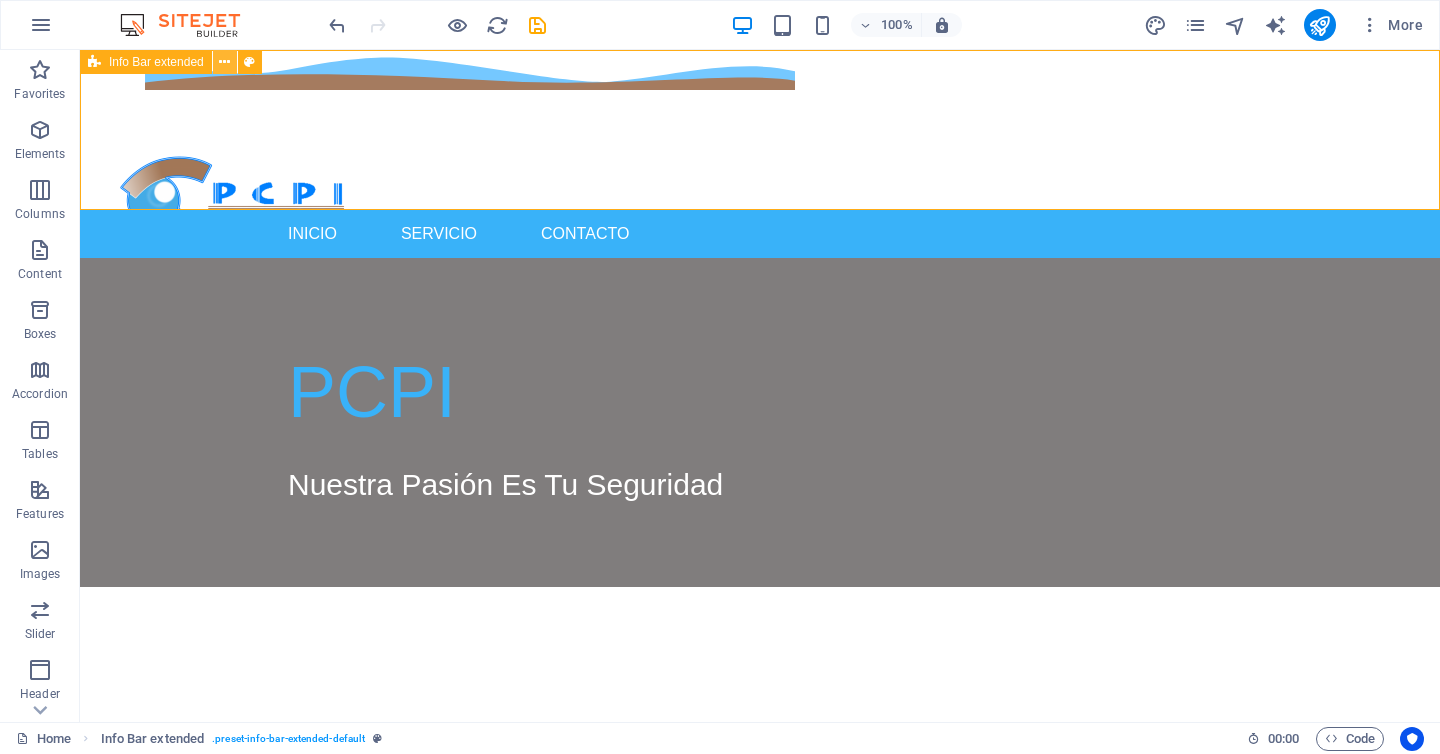 click at bounding box center (224, 62) 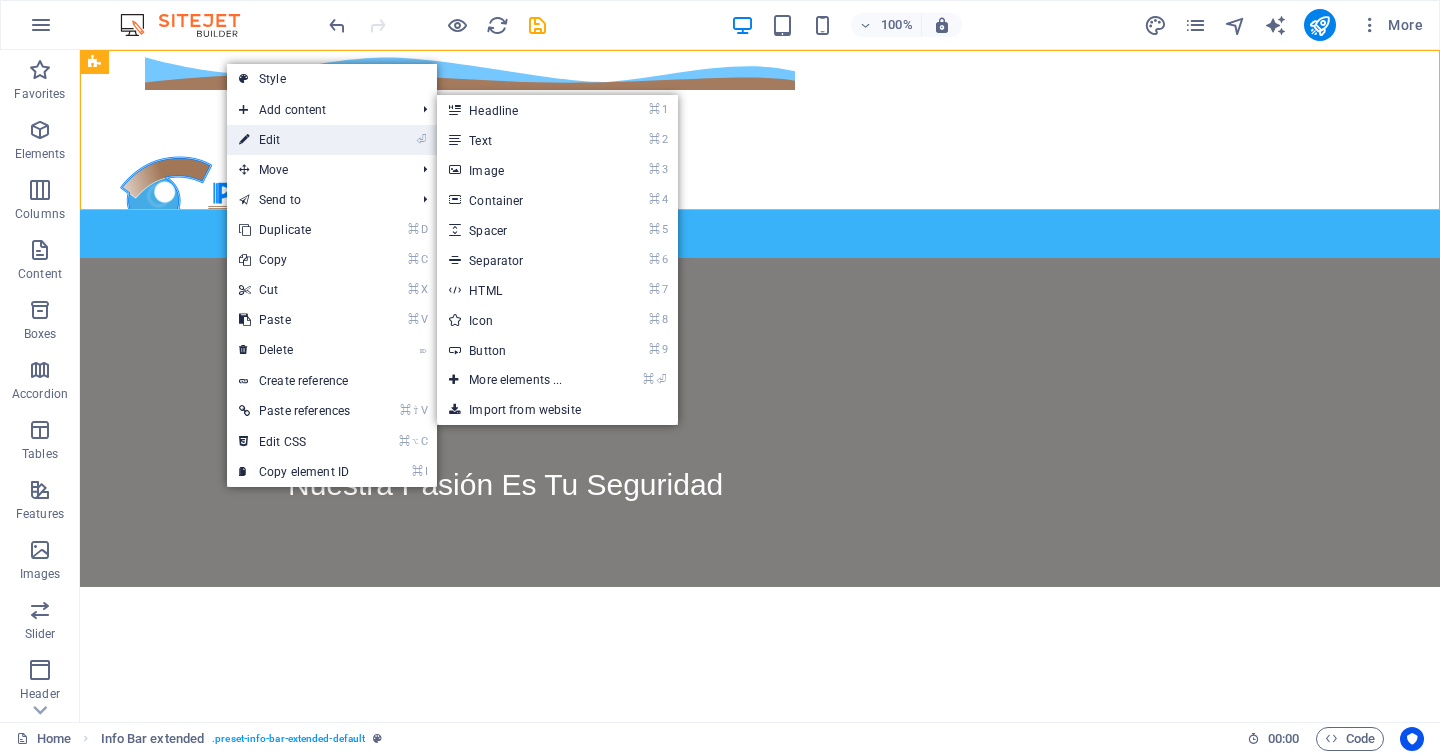 click on "⏎  Edit" at bounding box center [294, 140] 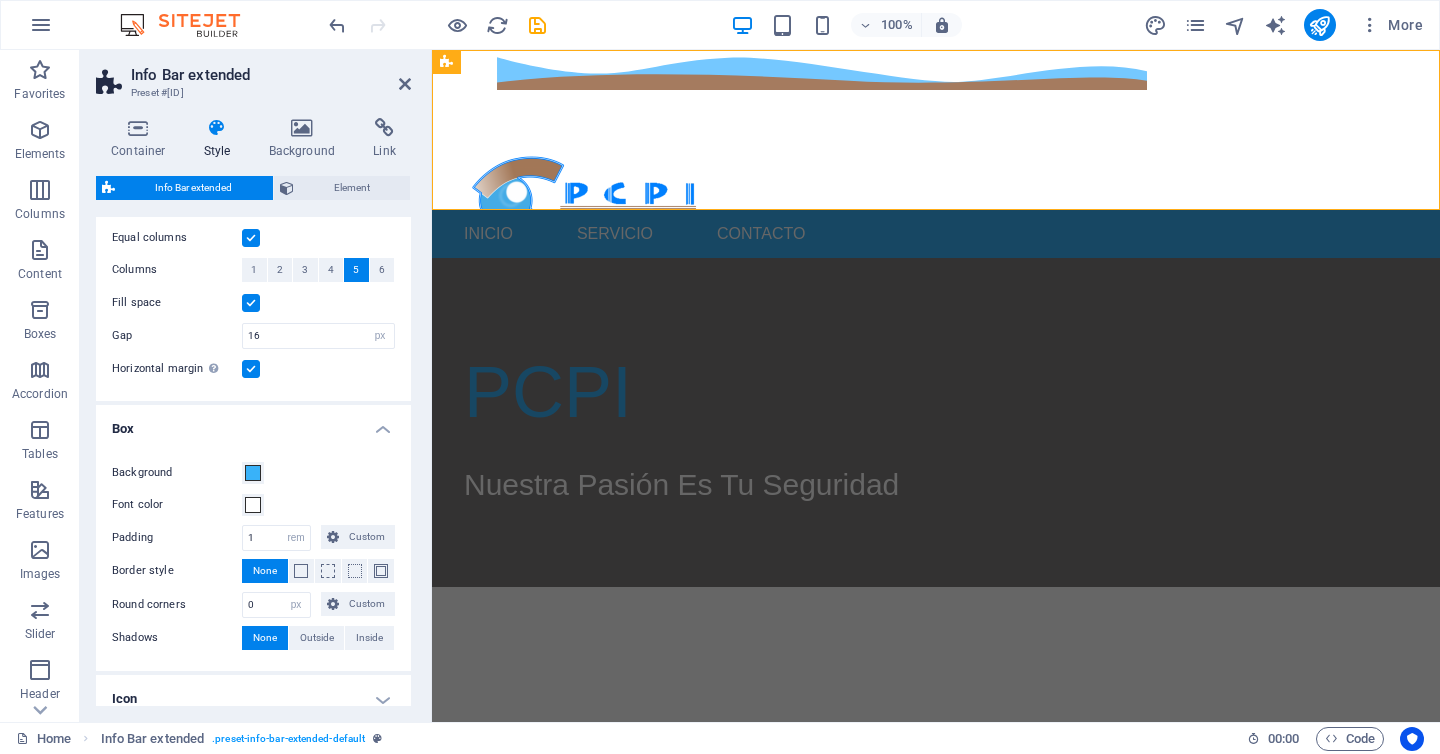 scroll, scrollTop: 347, scrollLeft: 0, axis: vertical 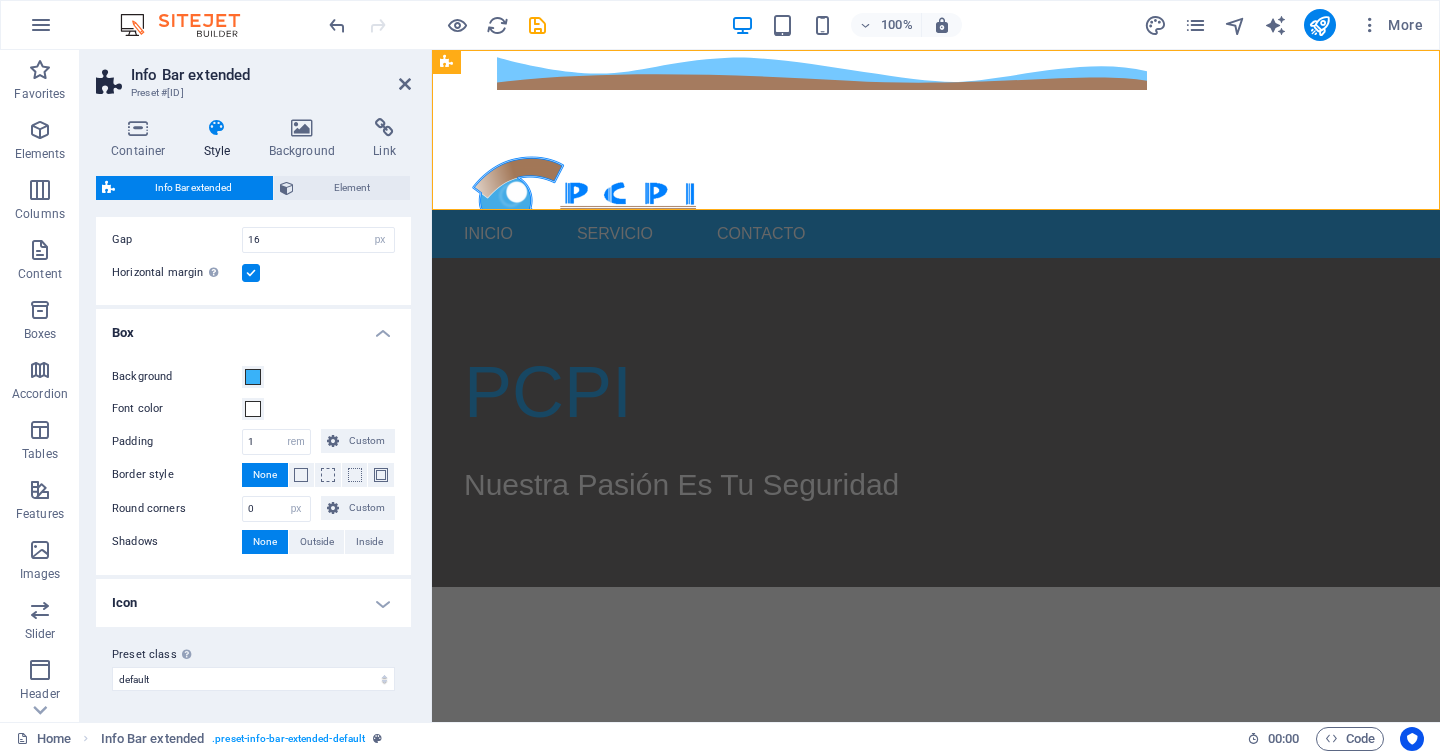 click on "Icon" at bounding box center (253, 603) 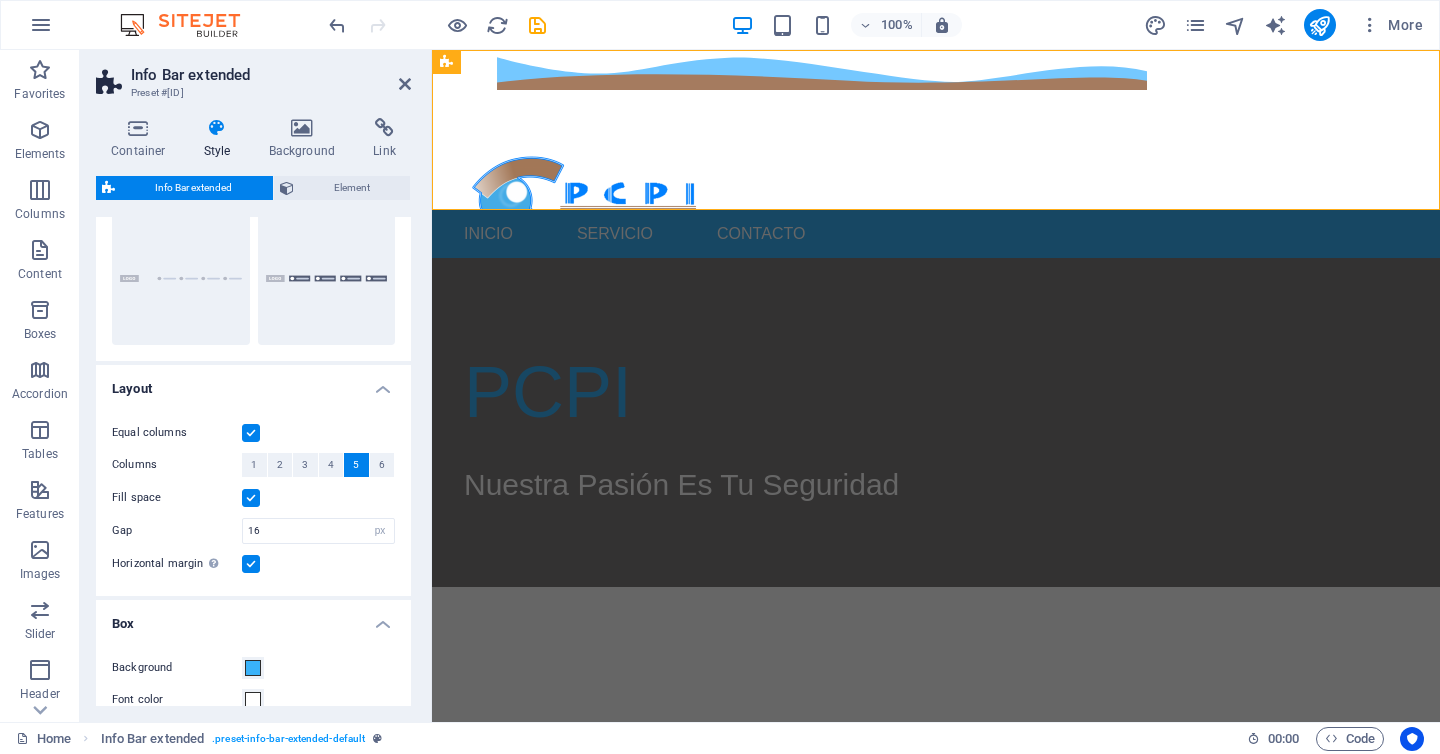scroll, scrollTop: 57, scrollLeft: 0, axis: vertical 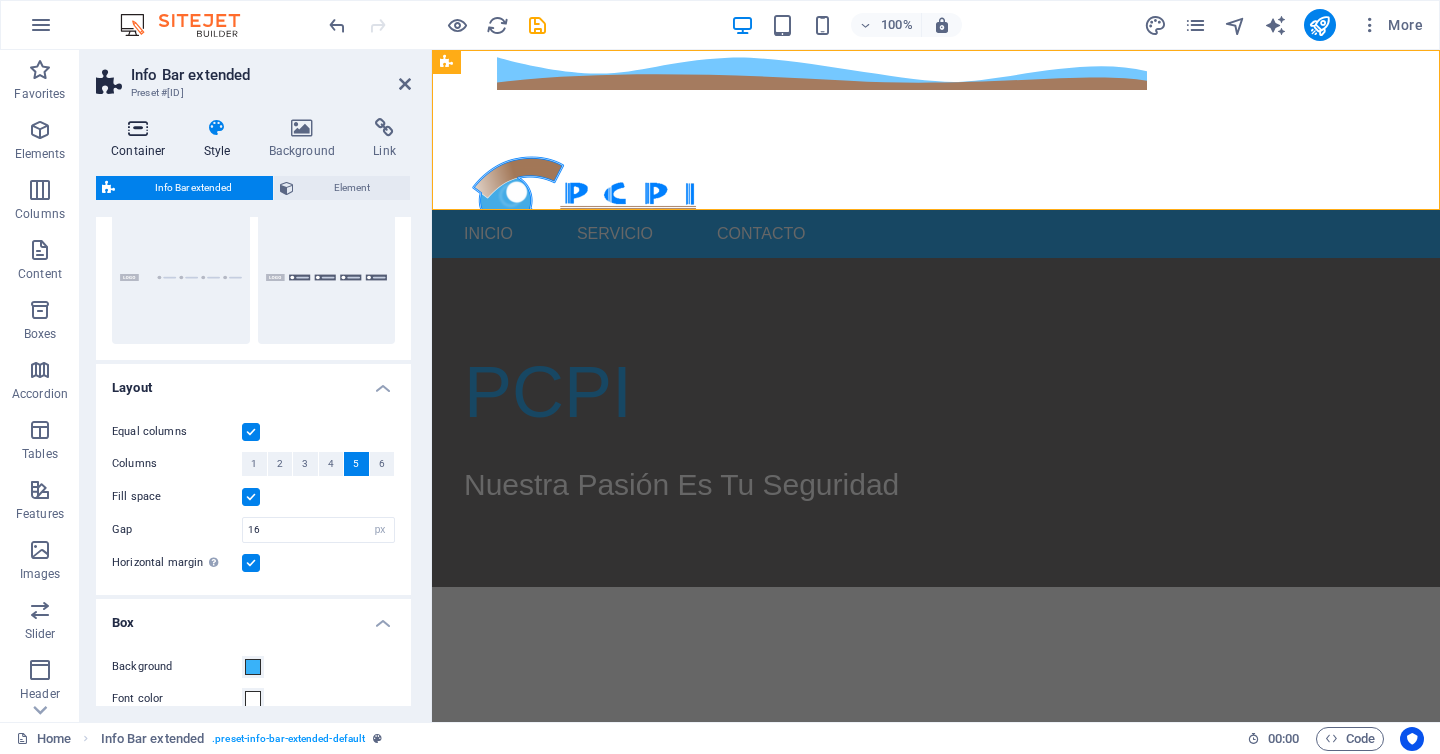 click at bounding box center [138, 128] 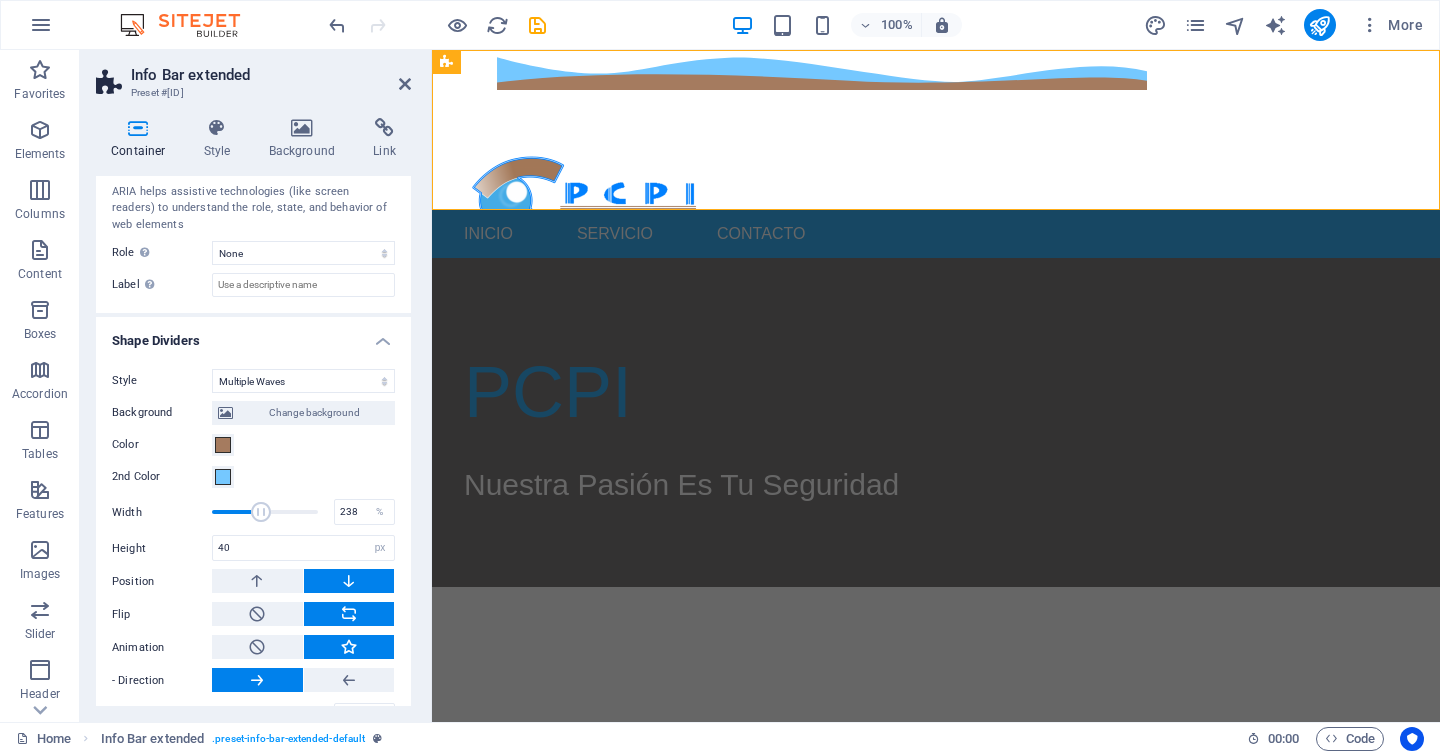 scroll, scrollTop: 583, scrollLeft: 0, axis: vertical 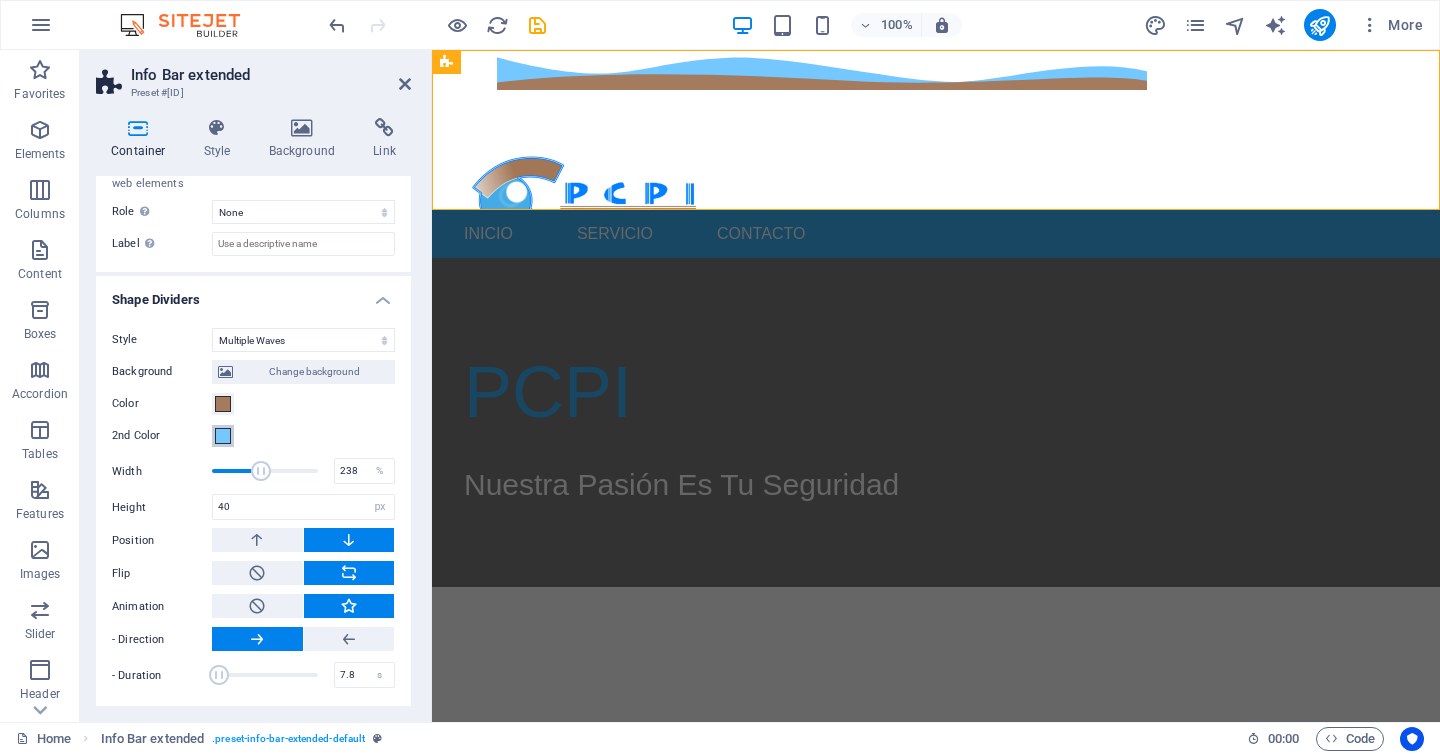 click at bounding box center (223, 436) 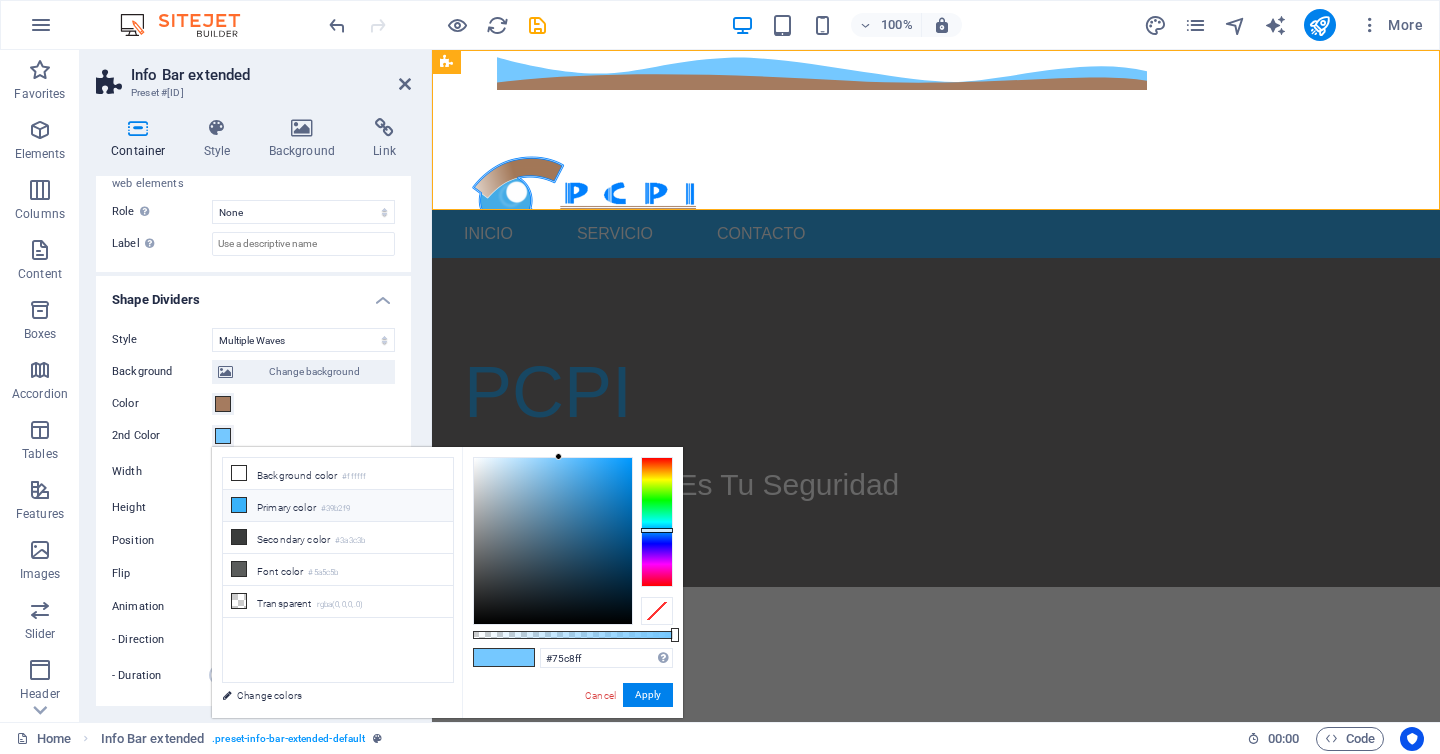 click at bounding box center [239, 505] 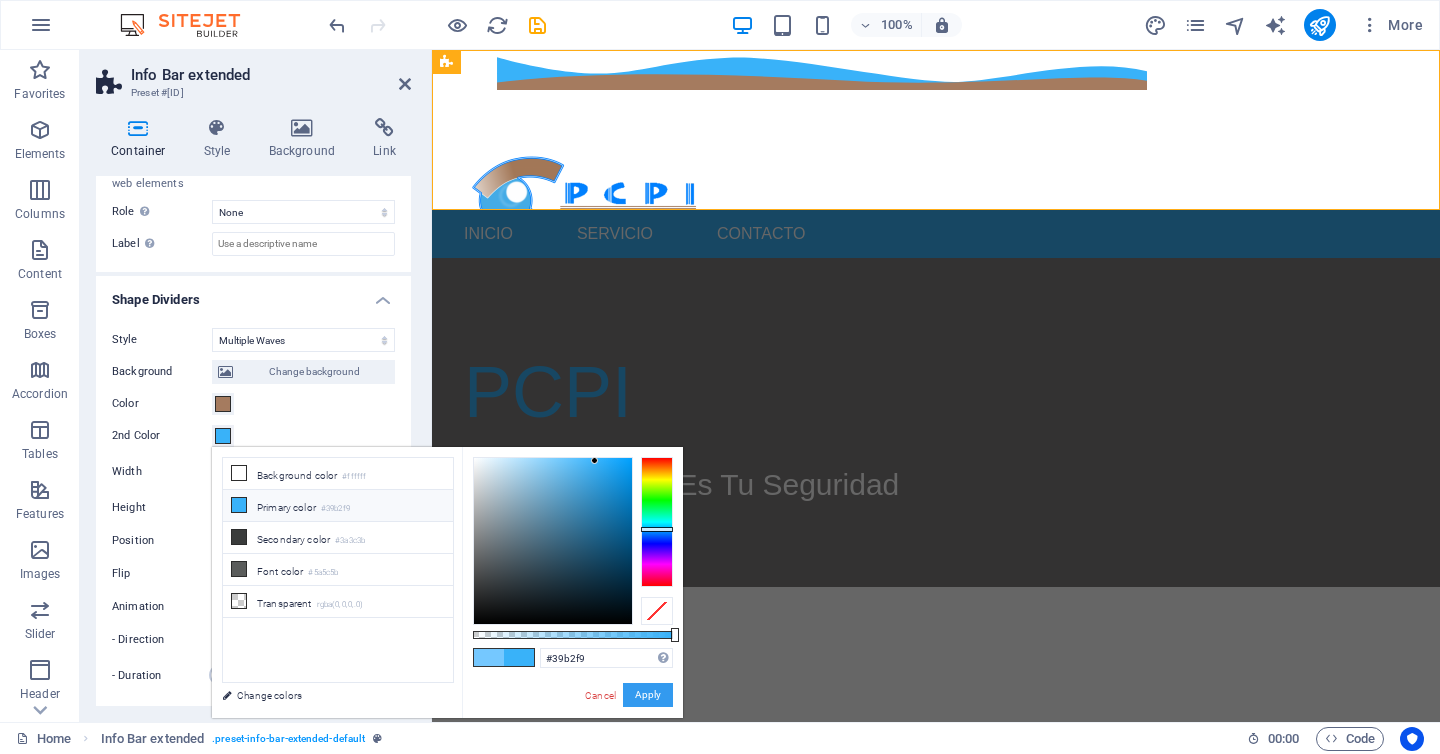 click on "Apply" at bounding box center [648, 695] 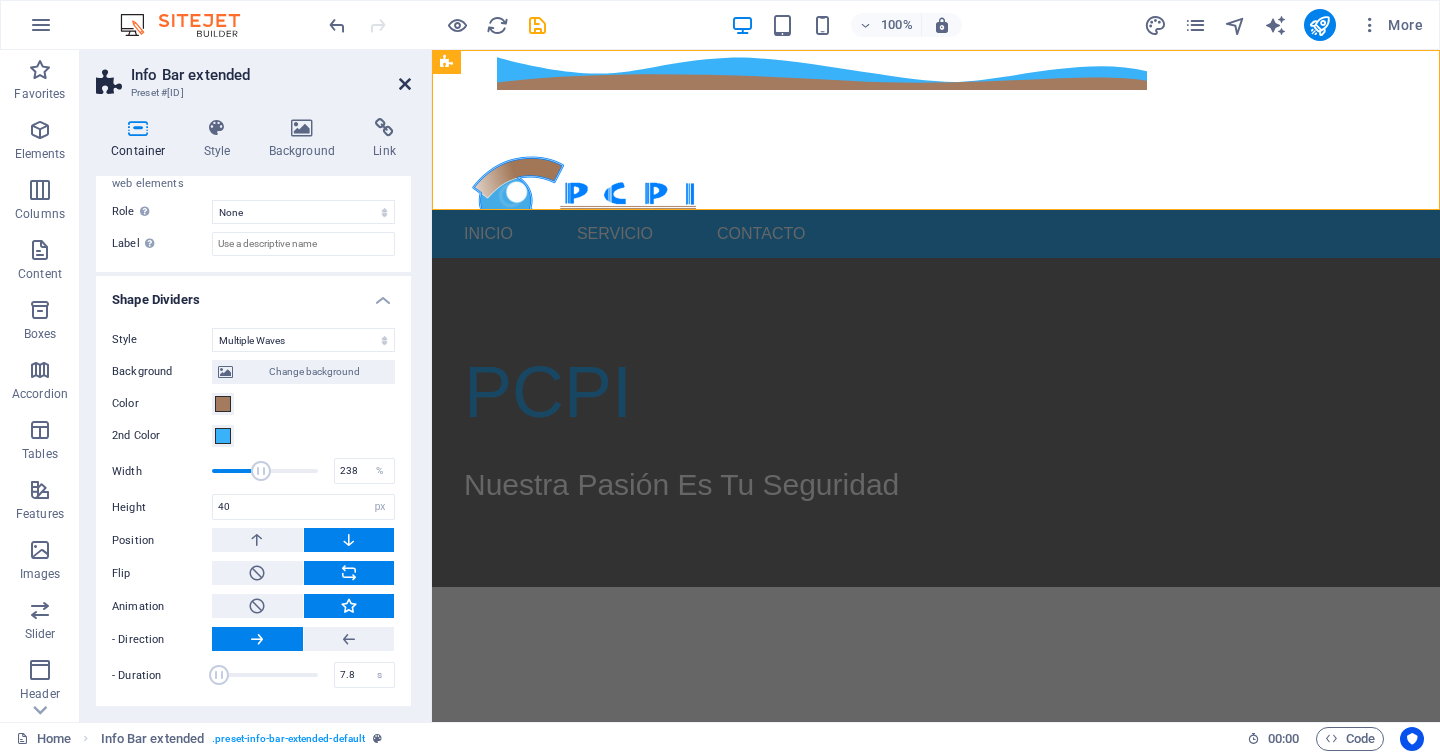 drag, startPoint x: 410, startPoint y: 82, endPoint x: 330, endPoint y: 32, distance: 94.33981 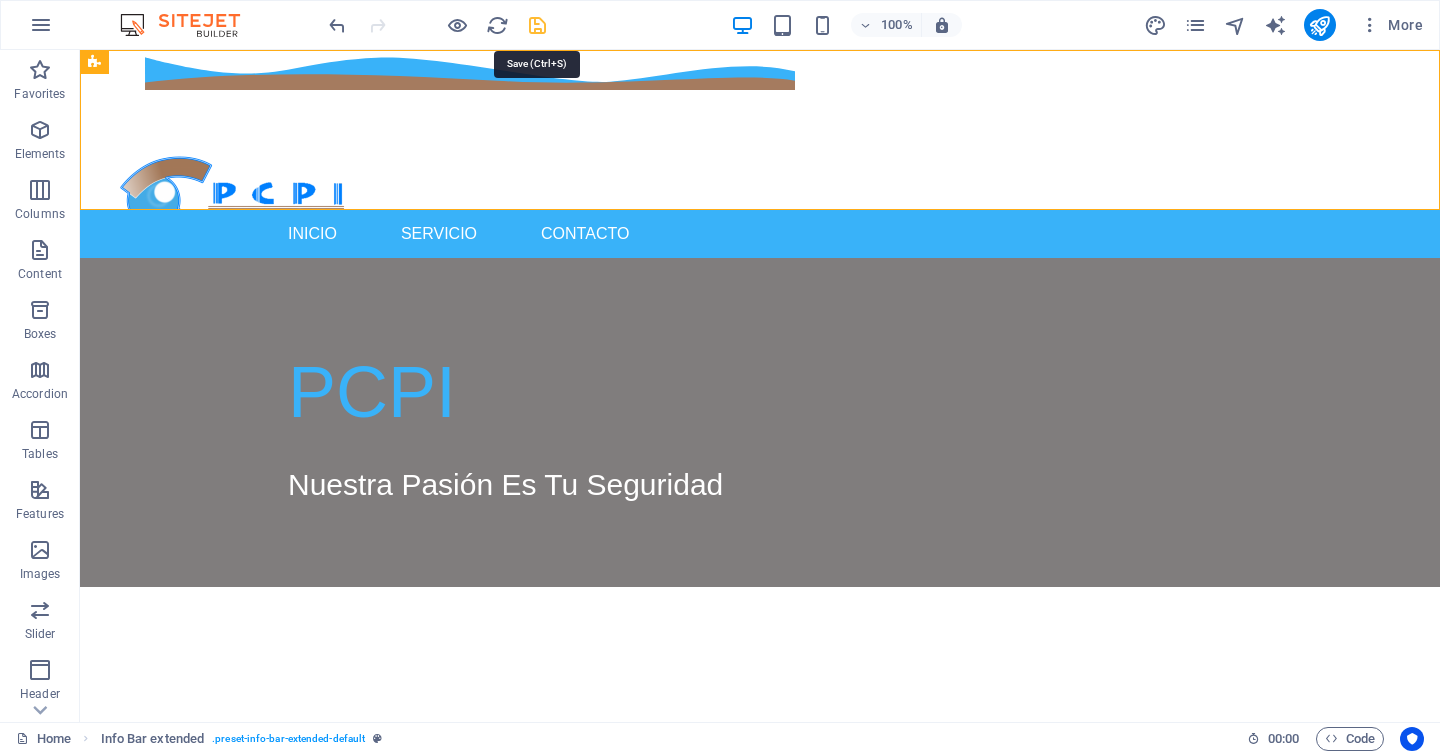 click at bounding box center (537, 25) 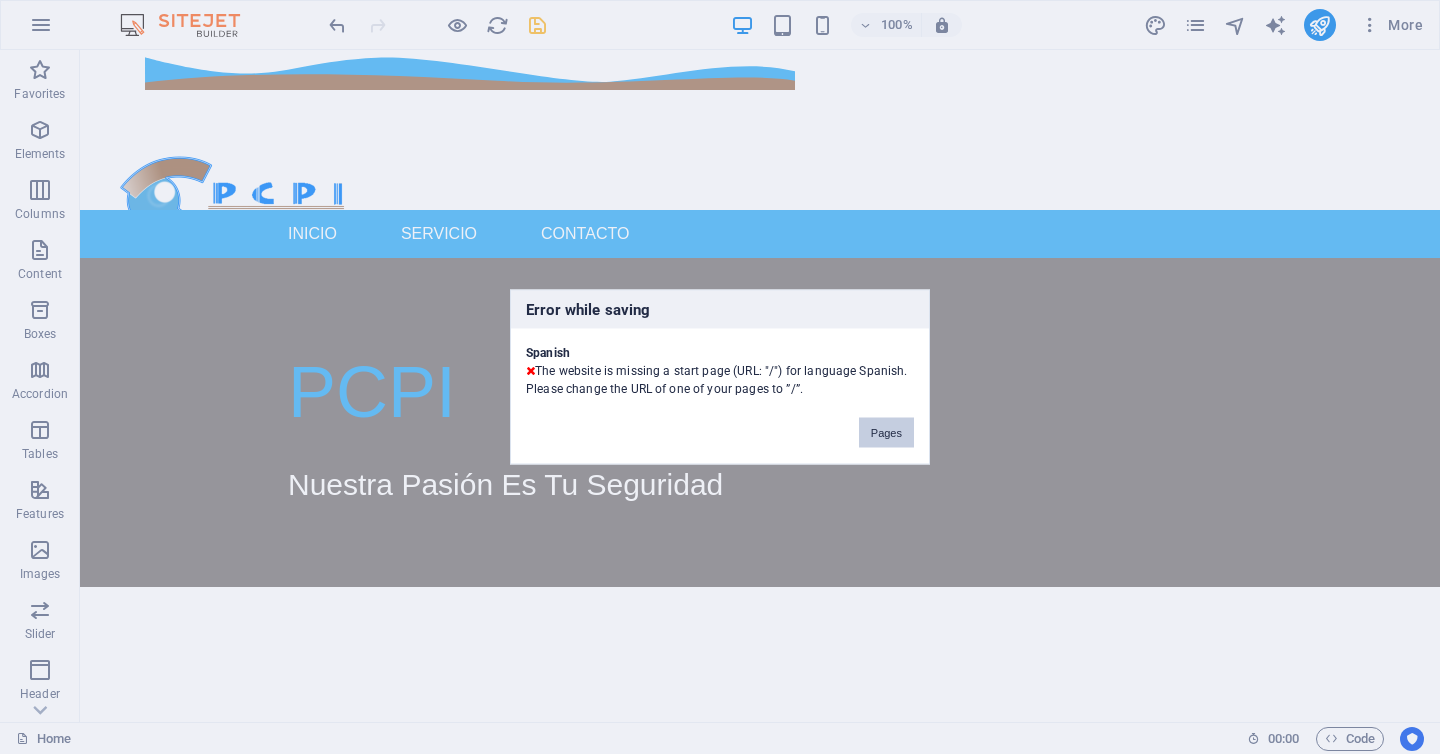 drag, startPoint x: 898, startPoint y: 433, endPoint x: 818, endPoint y: 383, distance: 94.33981 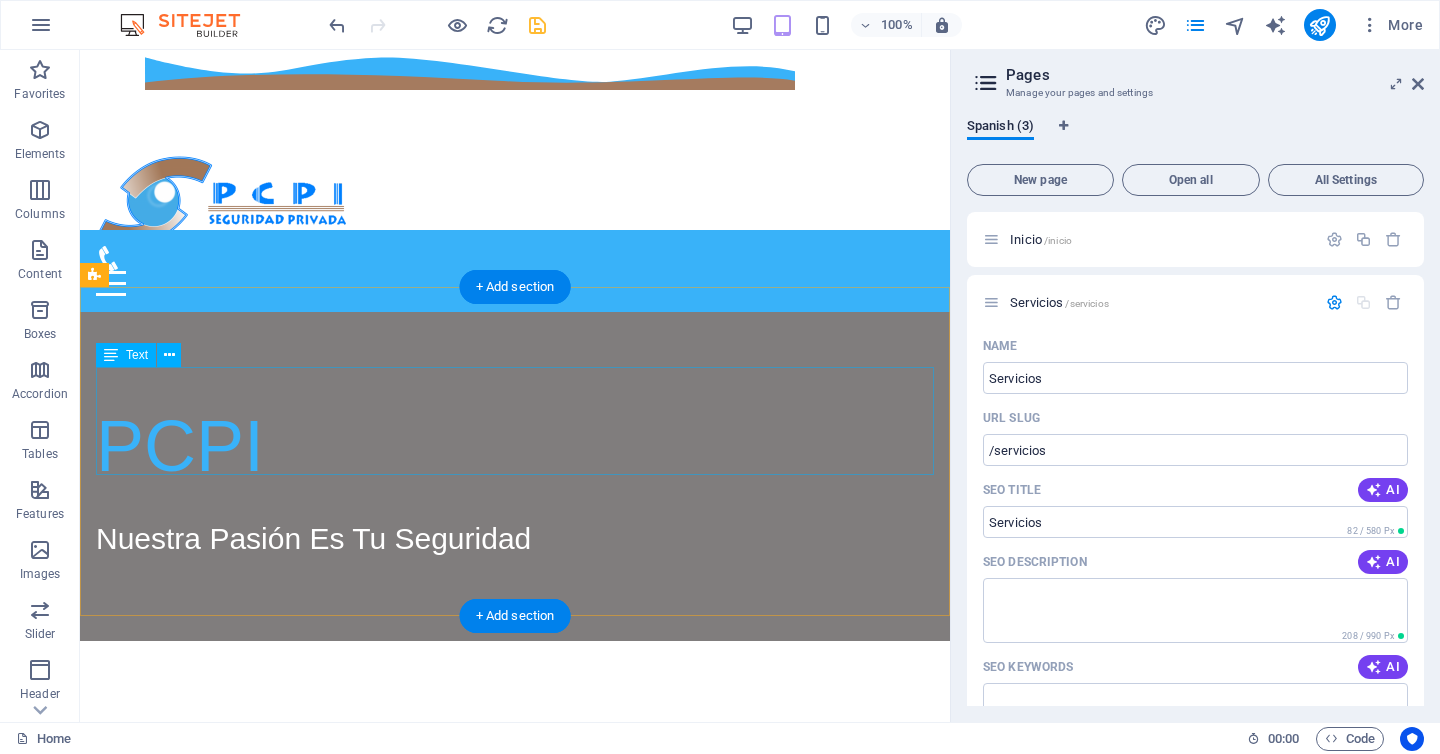 scroll, scrollTop: 727, scrollLeft: 0, axis: vertical 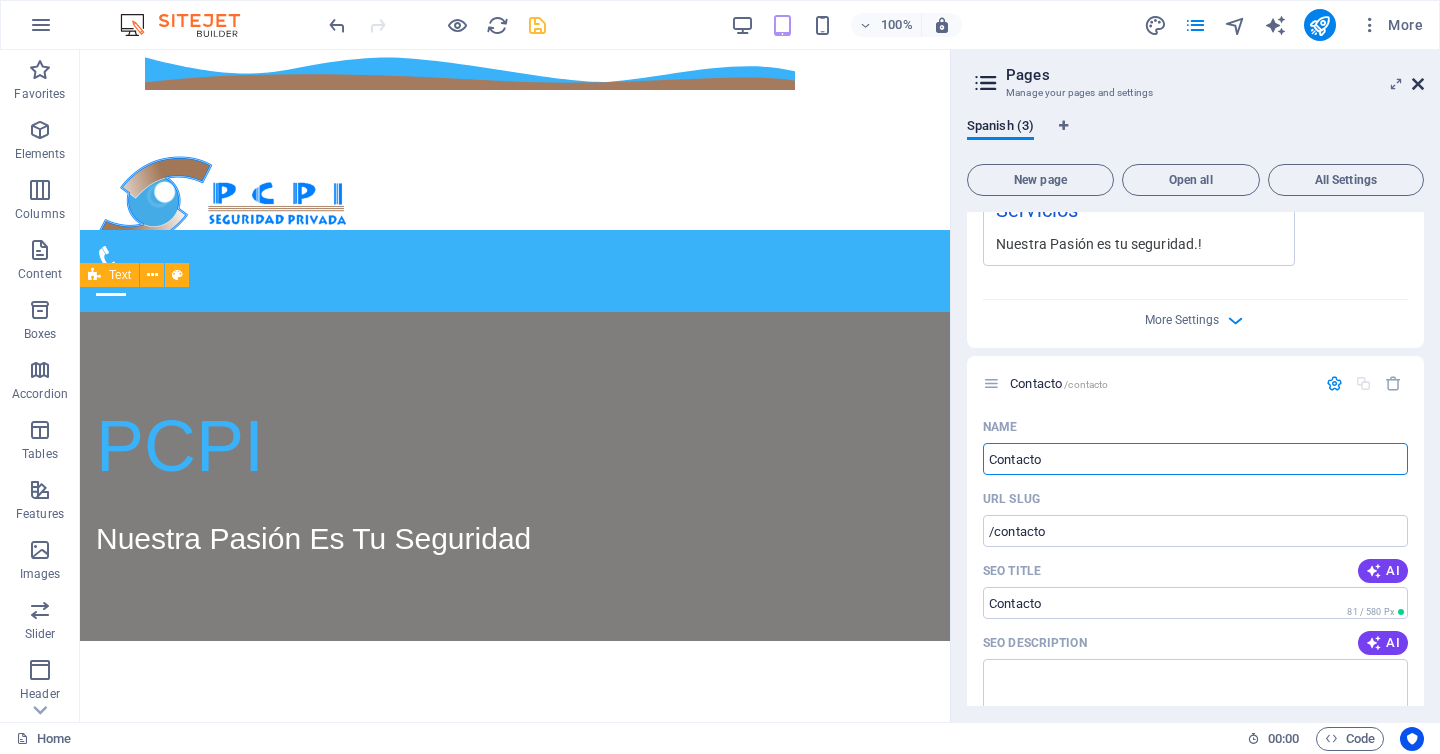 click at bounding box center [1418, 84] 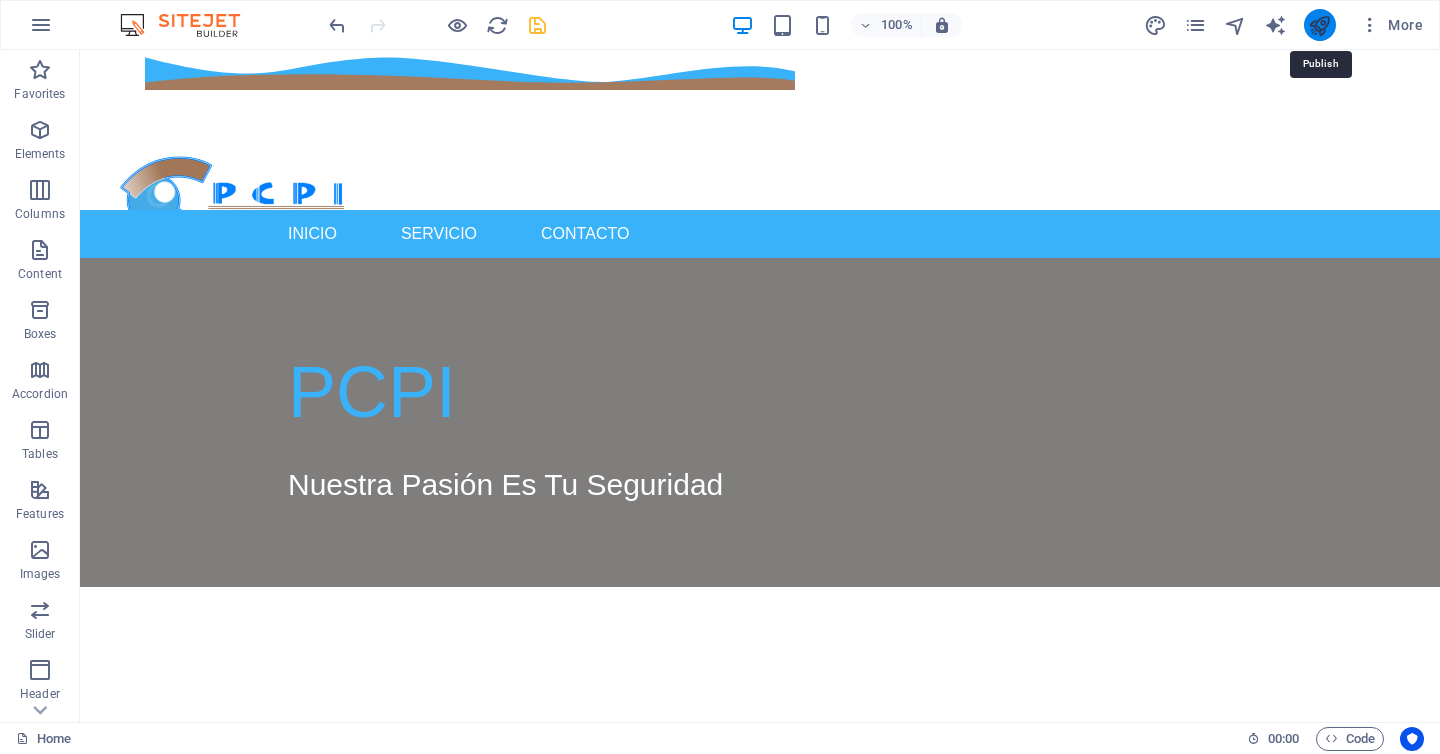 click at bounding box center [1319, 25] 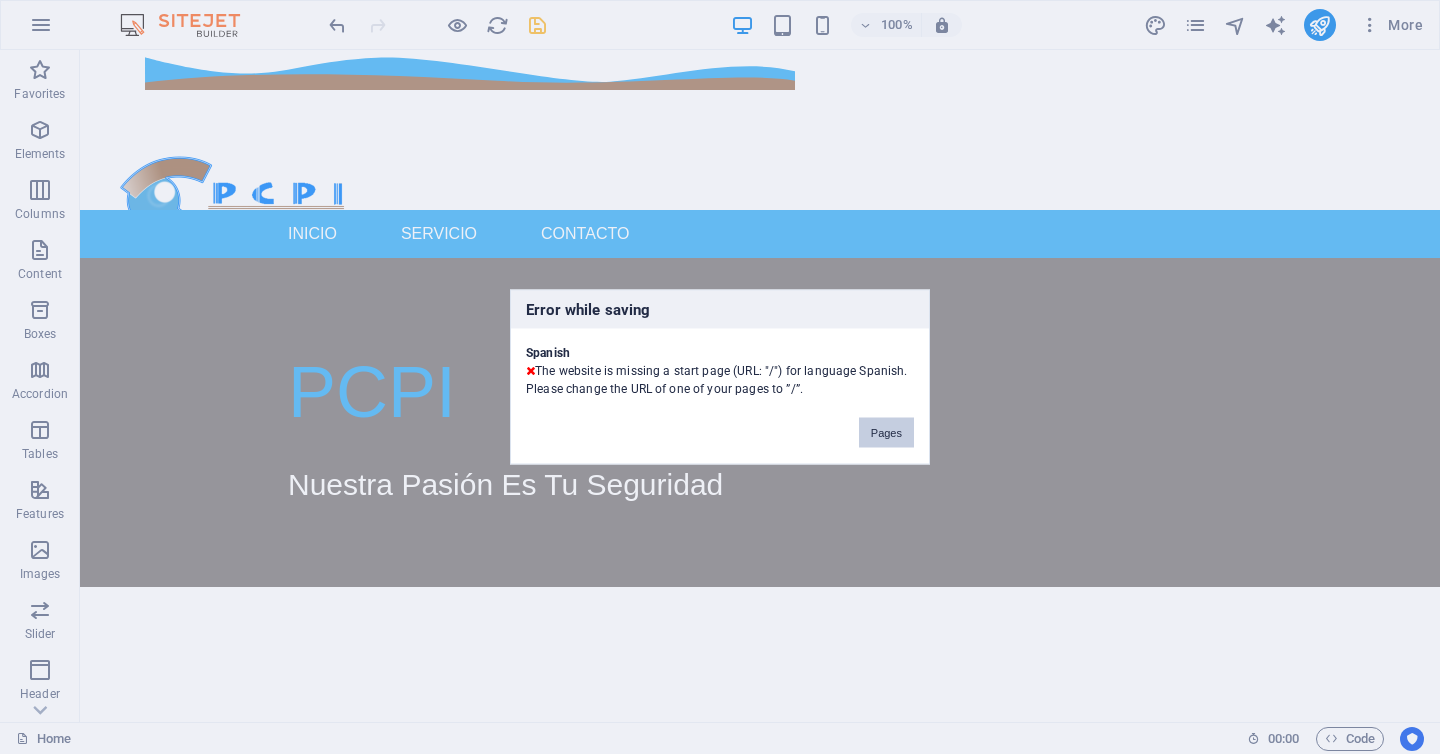 click on "Pages" at bounding box center [886, 433] 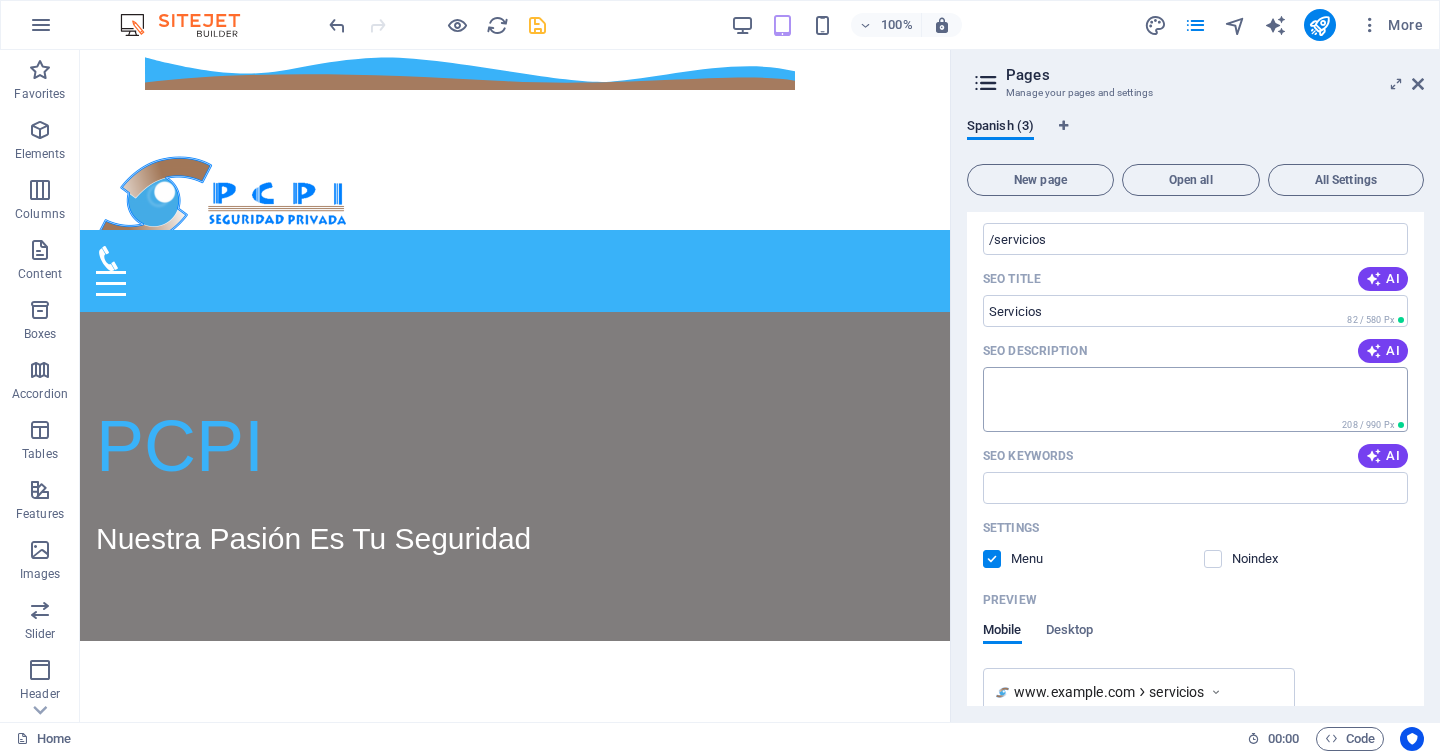 scroll, scrollTop: 0, scrollLeft: 0, axis: both 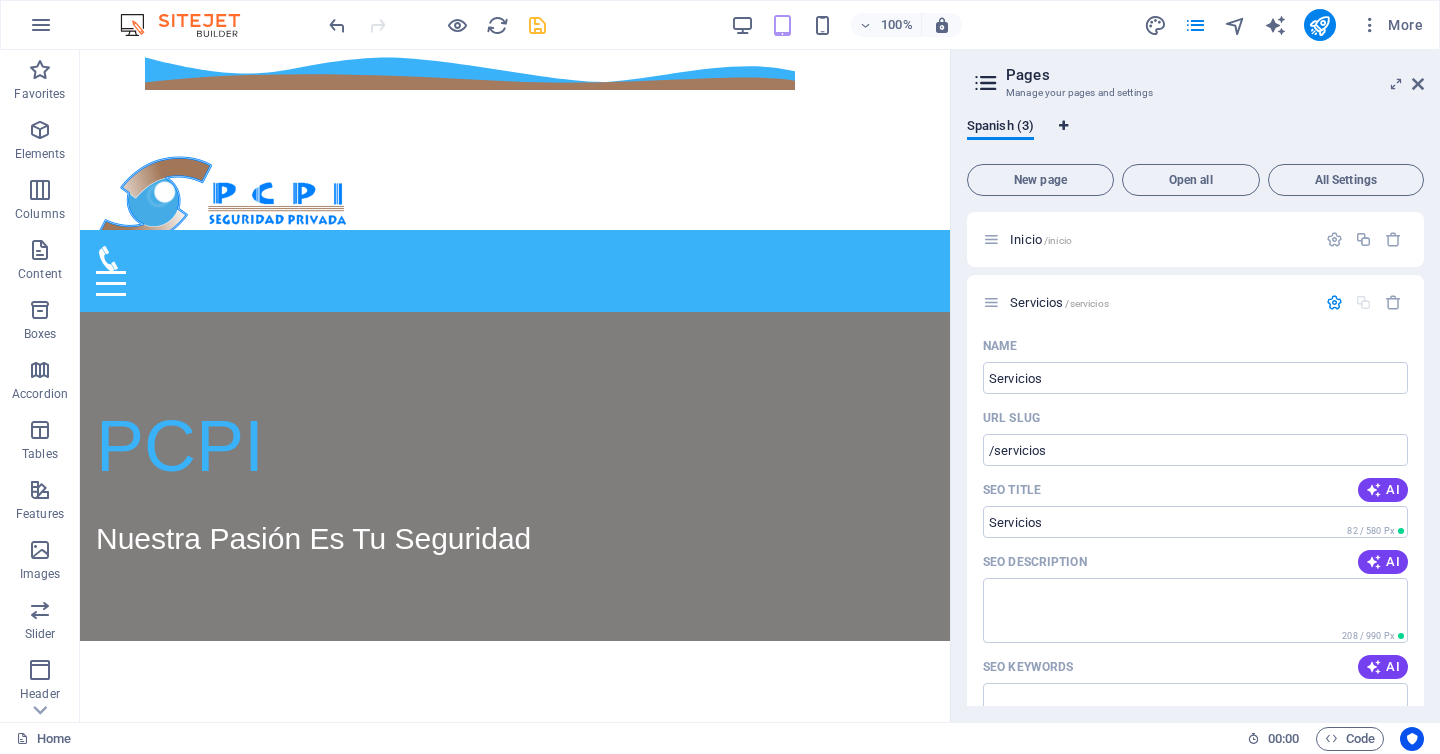 click at bounding box center [1063, 126] 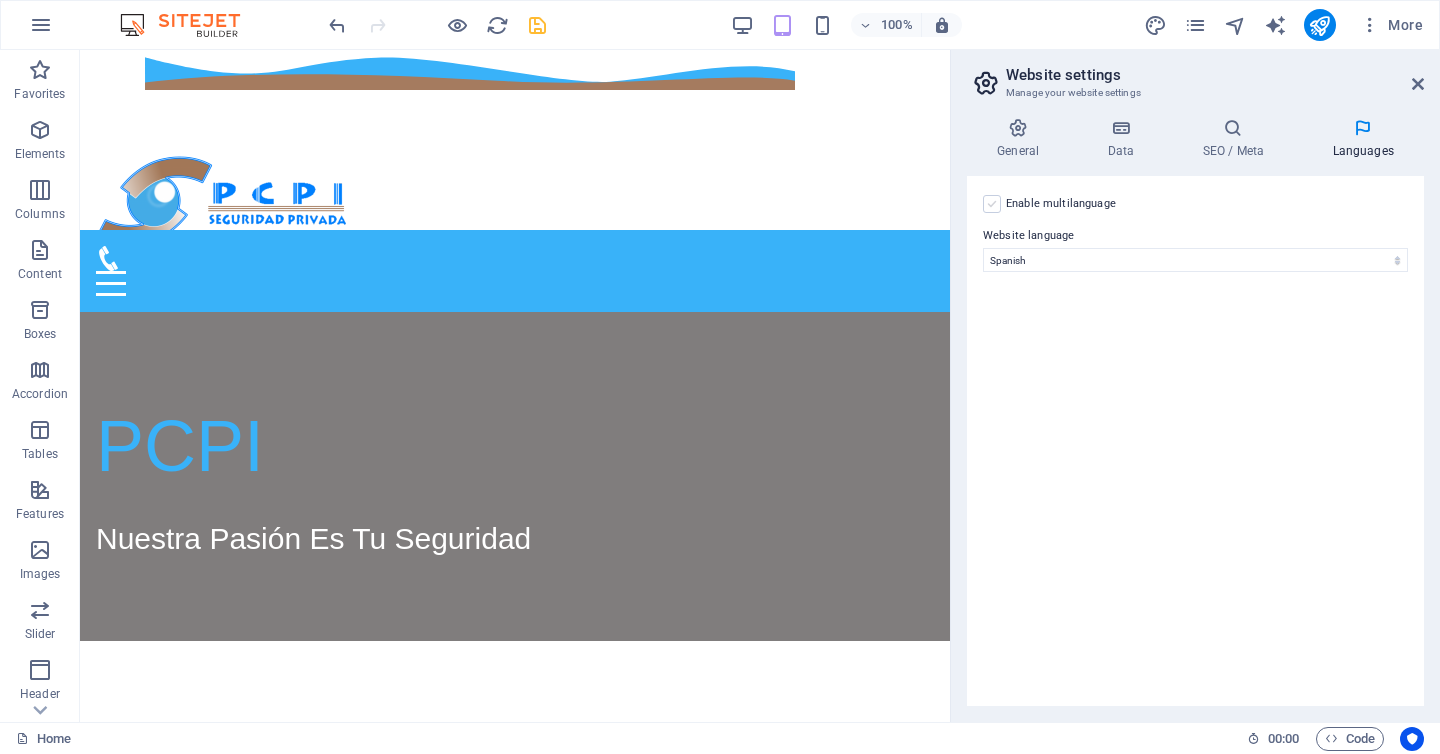 click at bounding box center [992, 204] 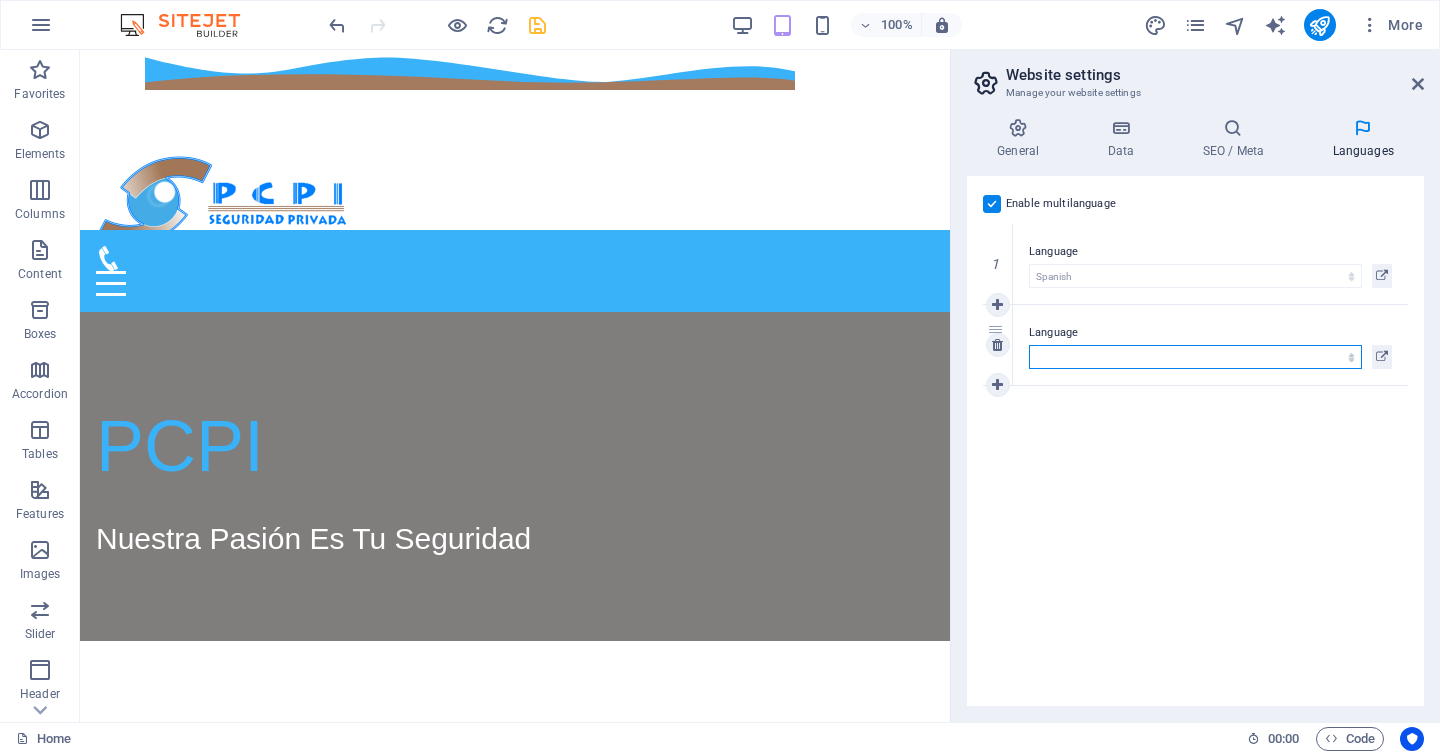 click on "Abkhazian Afar Afrikaans Akan Albanian Amharic Arabic Aragonese Armenian Assamese Avaric Avestan Aymara Azerbaijani Bambara Bashkir Basque Belarusian Bengali Bihari languages Bislama Bokmål Bosnian Breton Bulgarian Burmese Catalan Central Khmer Chamorro Chechen Chinese Church Slavic Chuvash Cornish Corsican Cree Croatian Czech Danish Dutch Dzongkha English Esperanto Estonian Ewe Faroese Farsi (Persian) Fijian Finnish French Fulah Gaelic Galician Ganda Georgian German Greek Greenlandic Guaraní Gujarati Haitian Creole Hausa Hebrew Herero Hindi Hiri Motu Hungarian Icelandic Ido Igbo Indonesian Interlingua Interlingue Inuktitut Inupiaq Irish Italian Japanese Javanese Kannada Kanuri Kashmiri Kazakh Kikuyu Kinyarwanda Komi Kongo Korean Kurdish Kwanyama Kyrgyz Lao Latin Latvian Limburgish Lingala Lithuanian Luba-Katanga Luxembourgish Macedonian Malagasy Malay Malayalam Maldivian Maltese Manx Maori Marathi Marshallese Mongolian Nauru Navajo Ndonga Nepali North Ndebele Northern Sami Norwegian Norwegian Nynorsk Nuosu" at bounding box center (1195, 357) 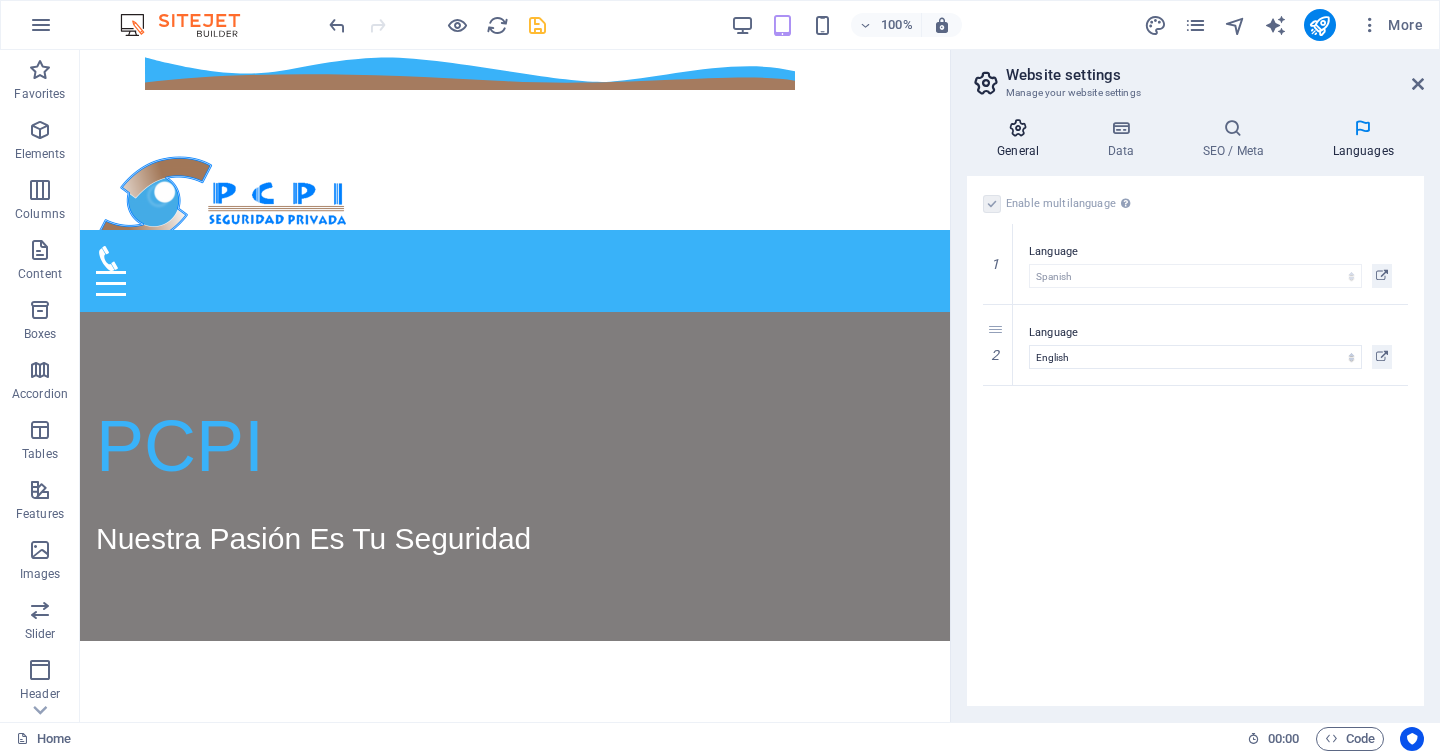 click on "General" at bounding box center [1022, 139] 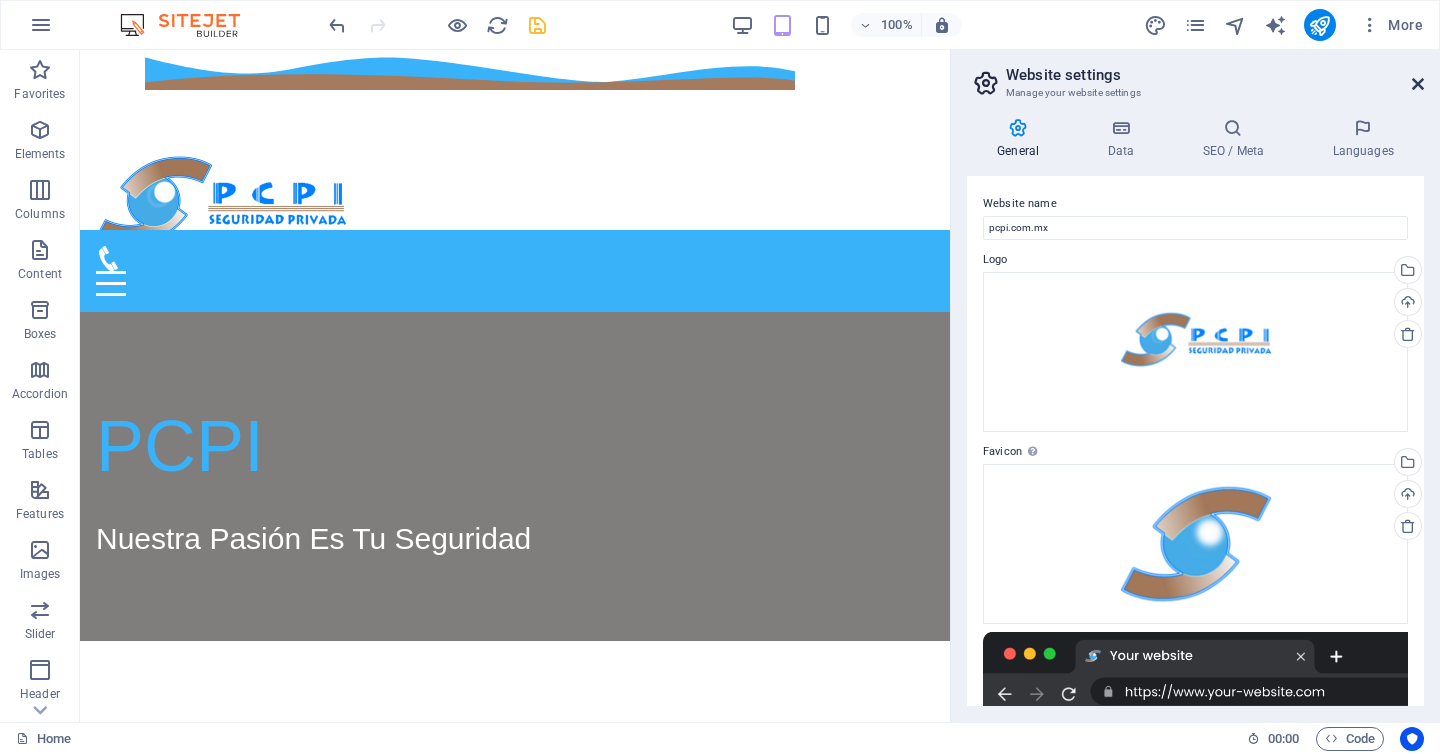 click at bounding box center [1418, 84] 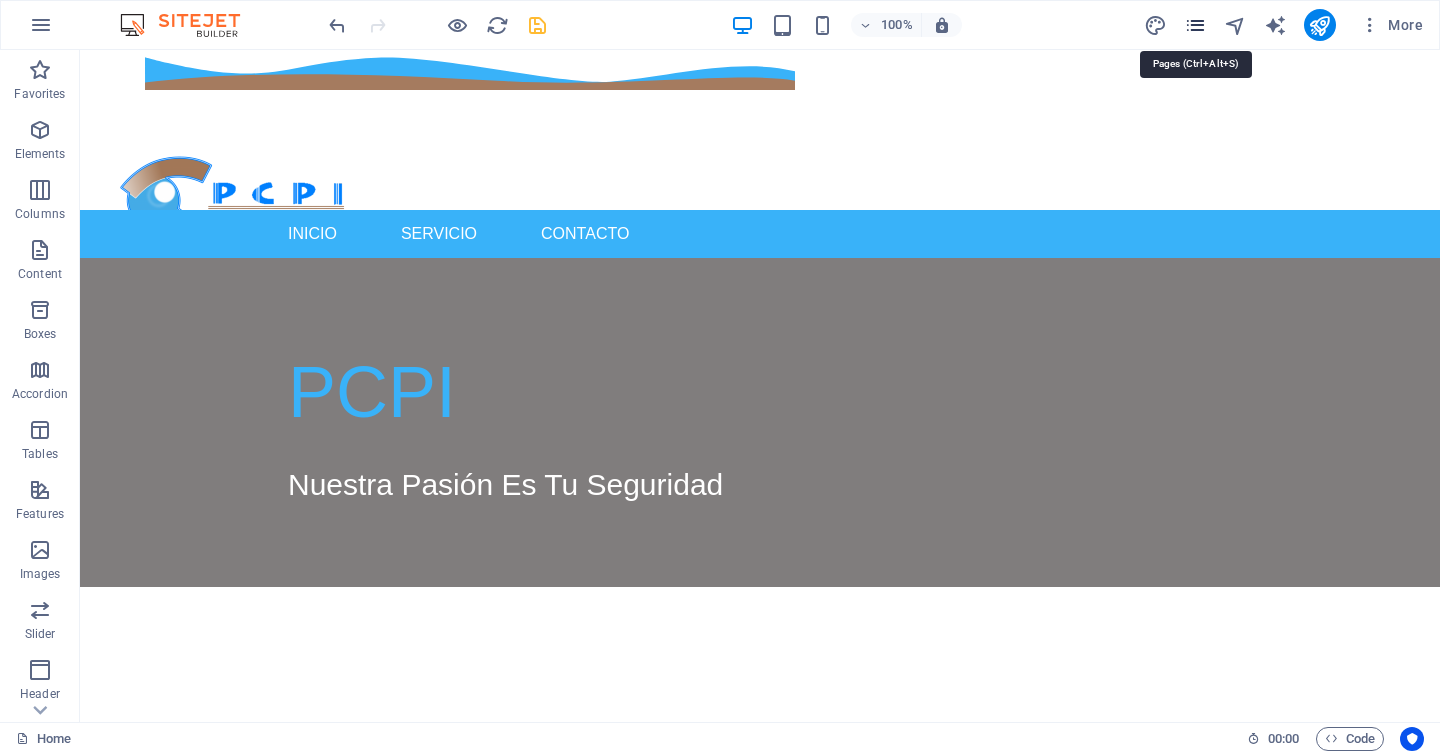 click at bounding box center (1195, 25) 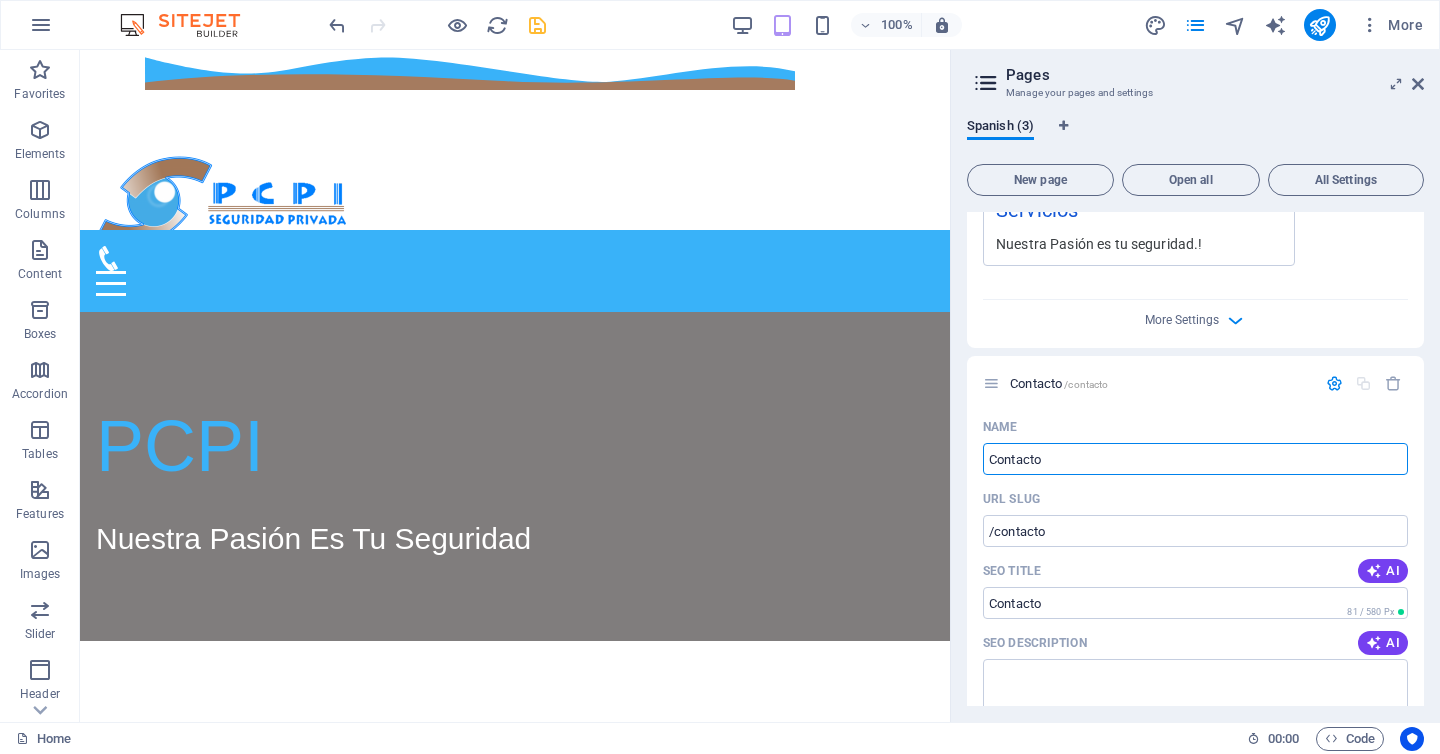 scroll, scrollTop: 0, scrollLeft: 0, axis: both 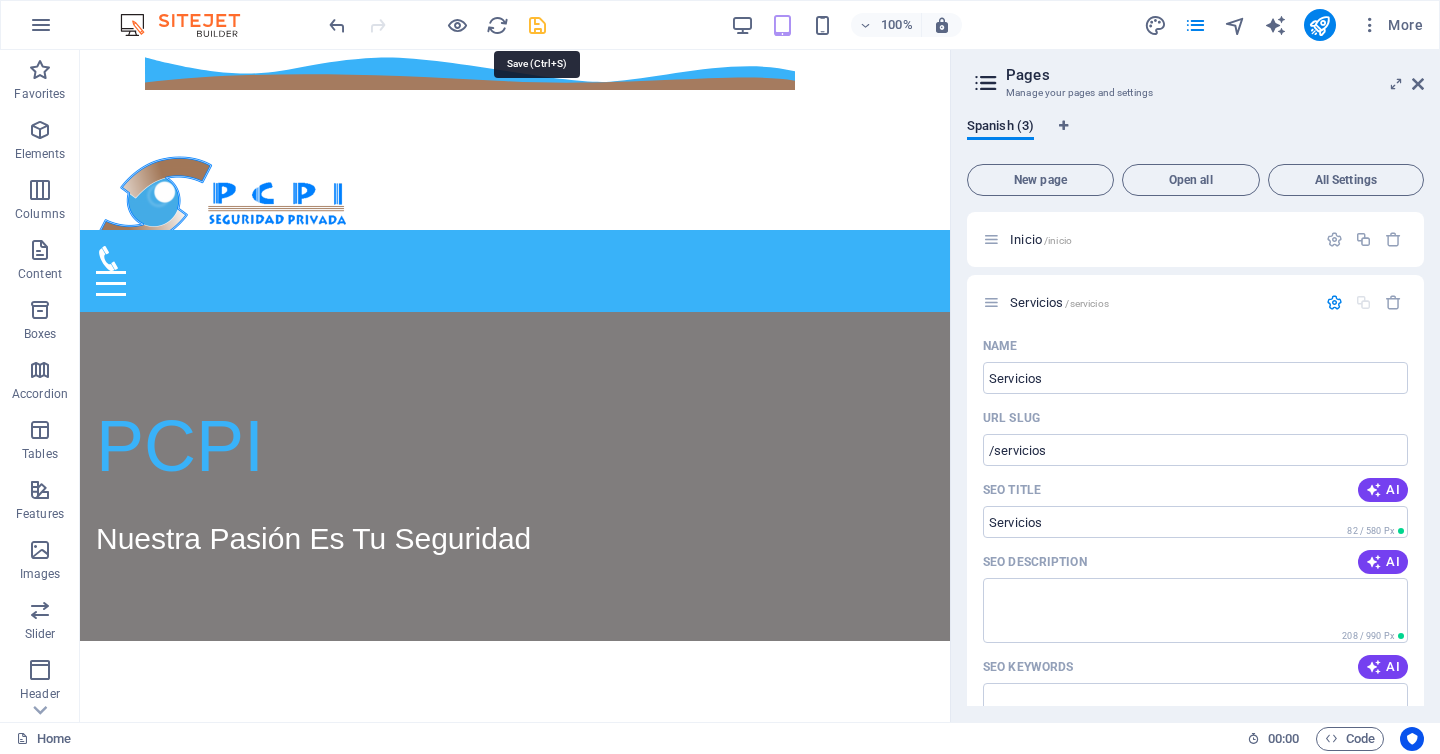 click at bounding box center (537, 25) 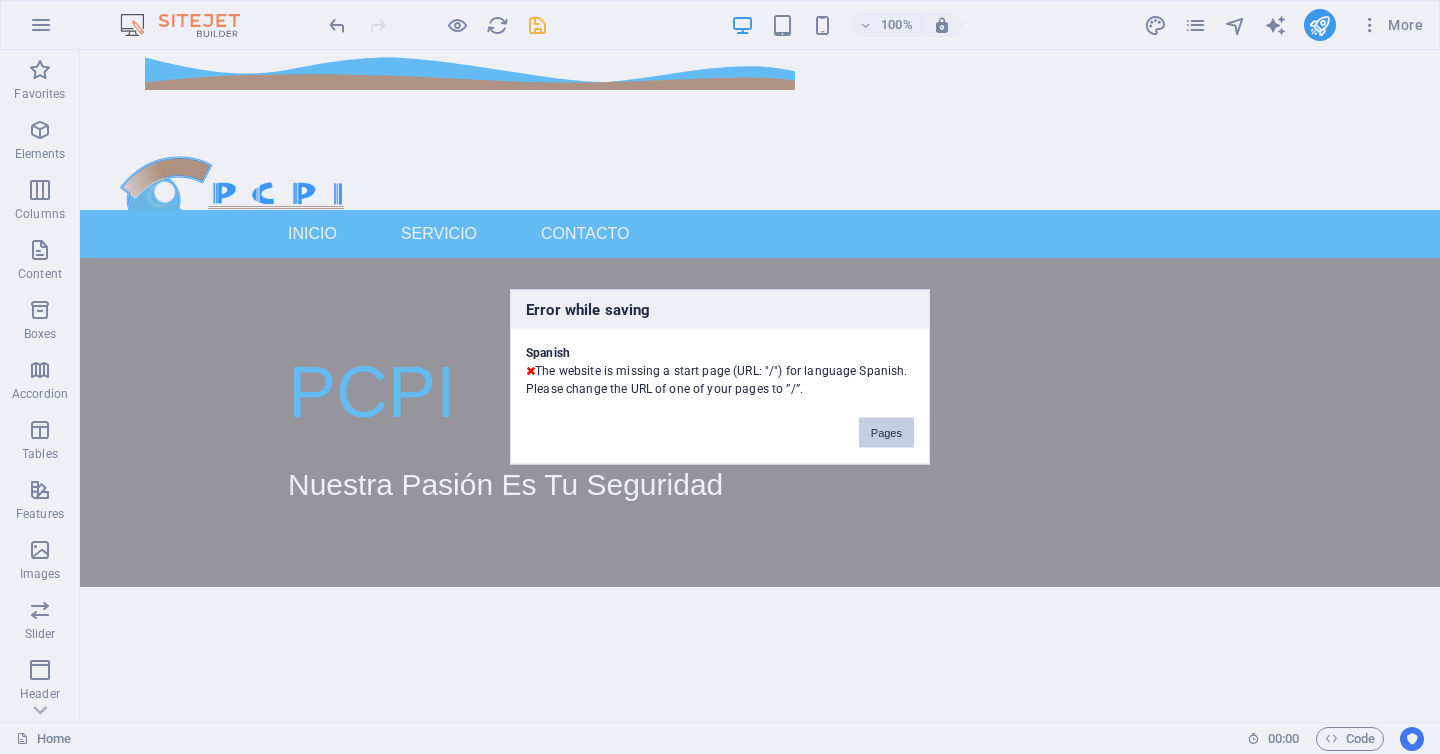 drag, startPoint x: 877, startPoint y: 429, endPoint x: 797, endPoint y: 379, distance: 94.33981 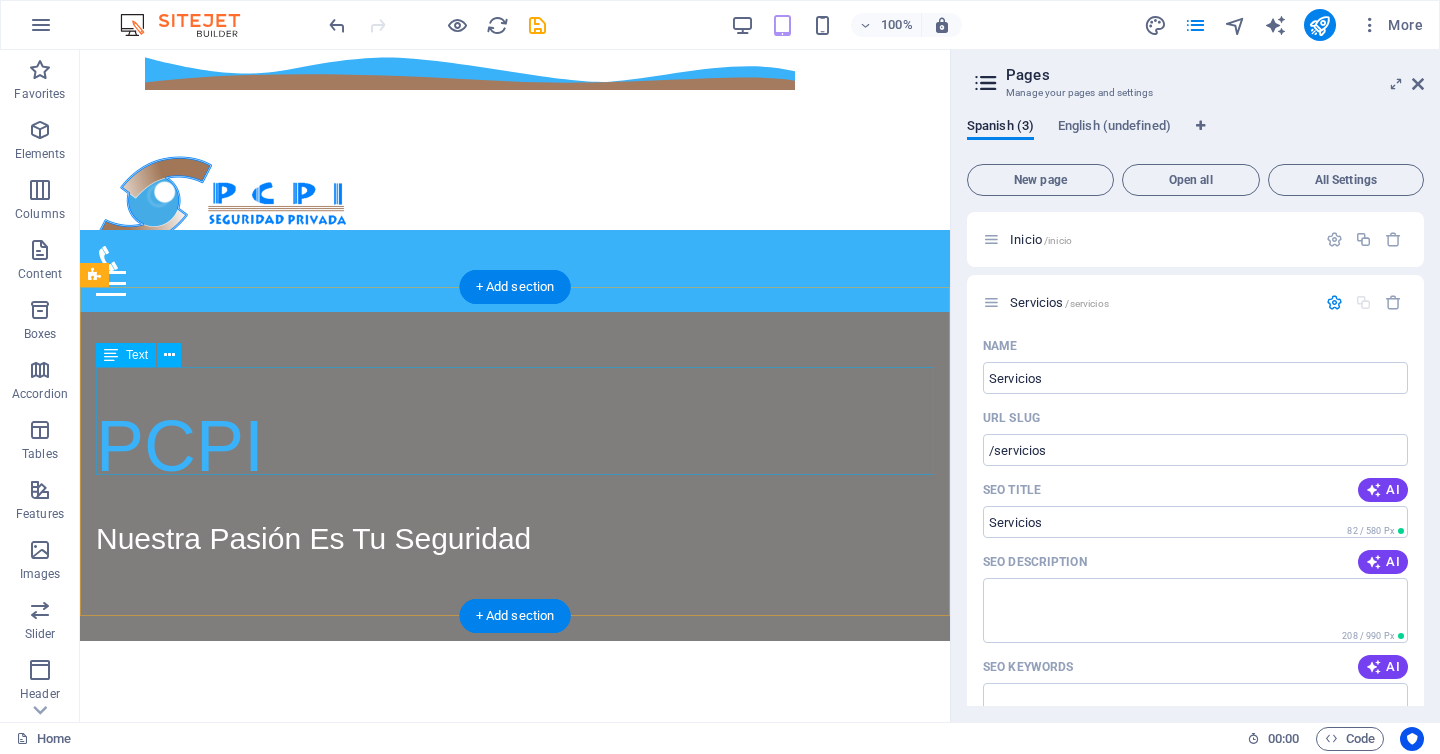 scroll, scrollTop: 727, scrollLeft: 0, axis: vertical 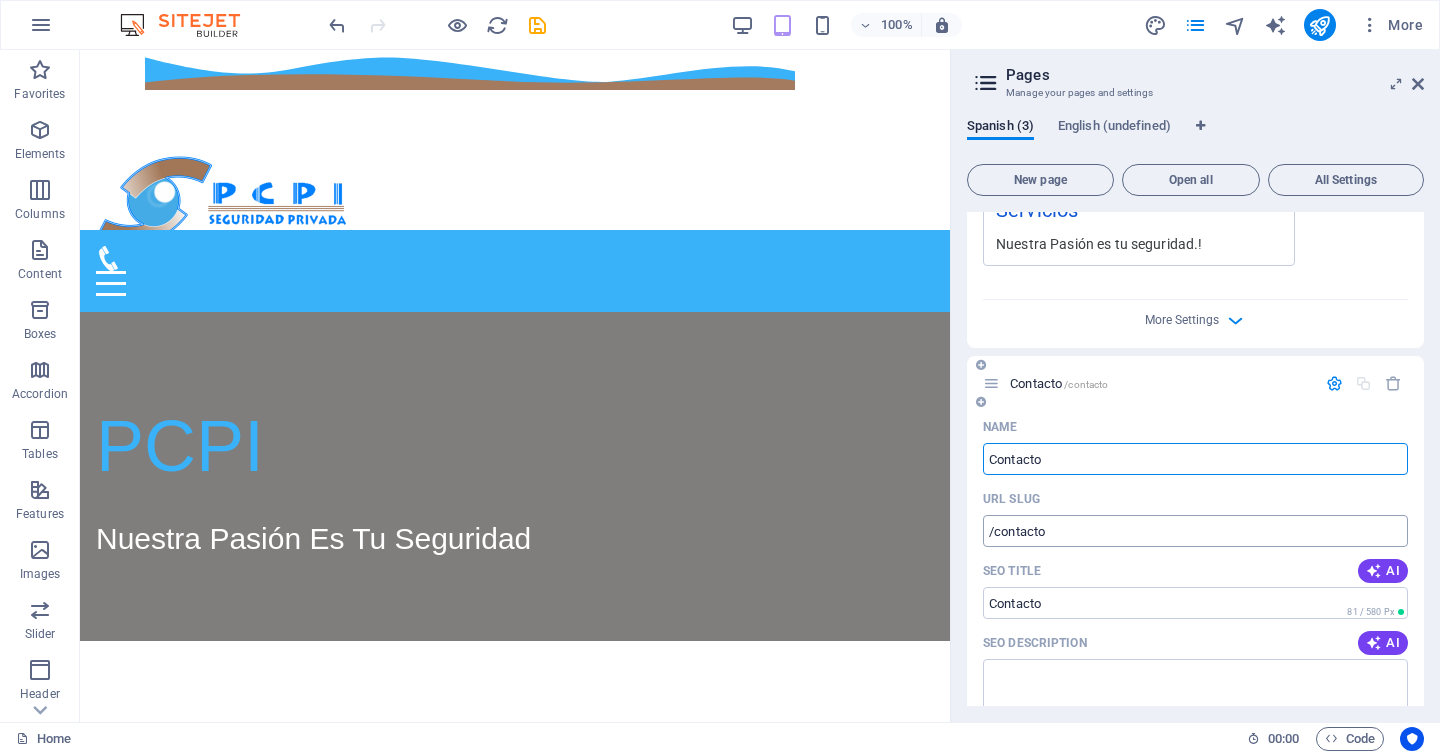 click on "/contacto" at bounding box center (1195, -277) 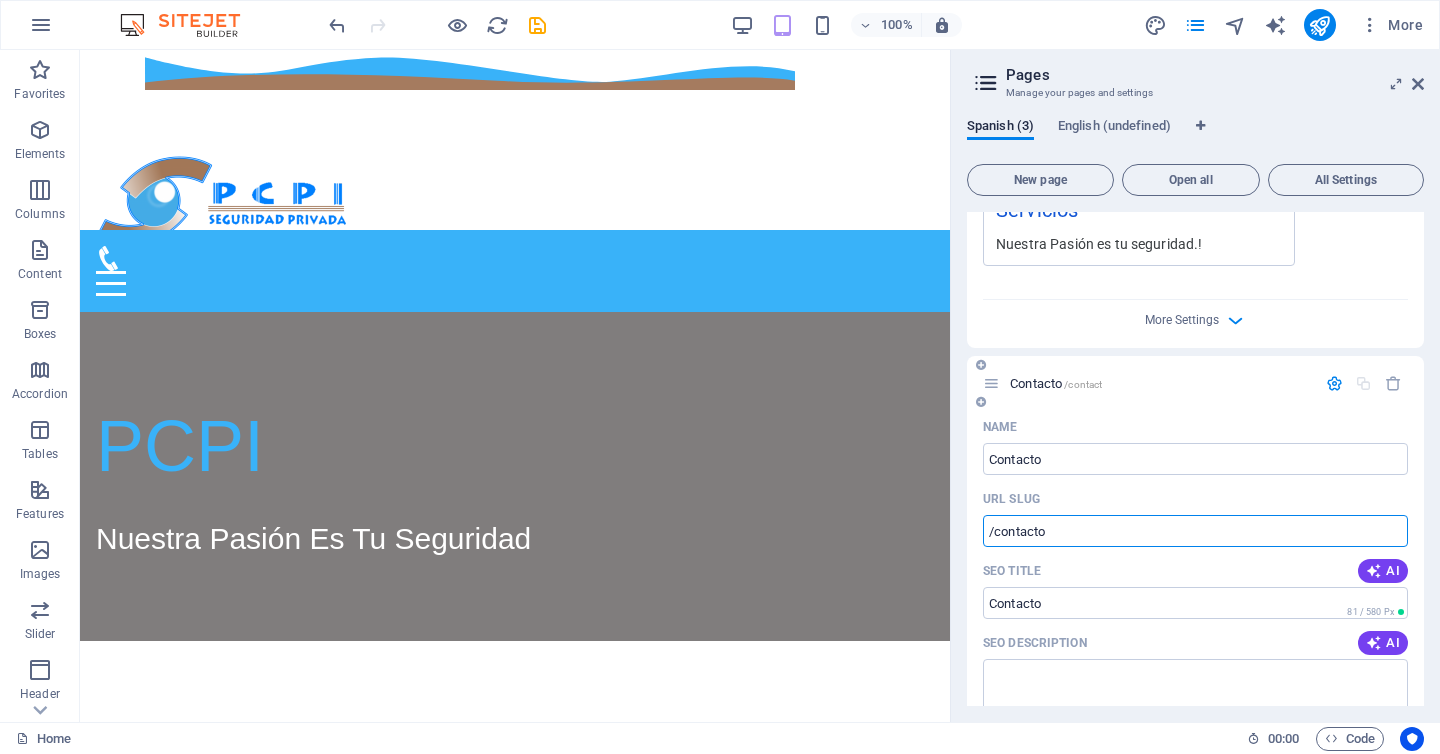 type on "/contacto" 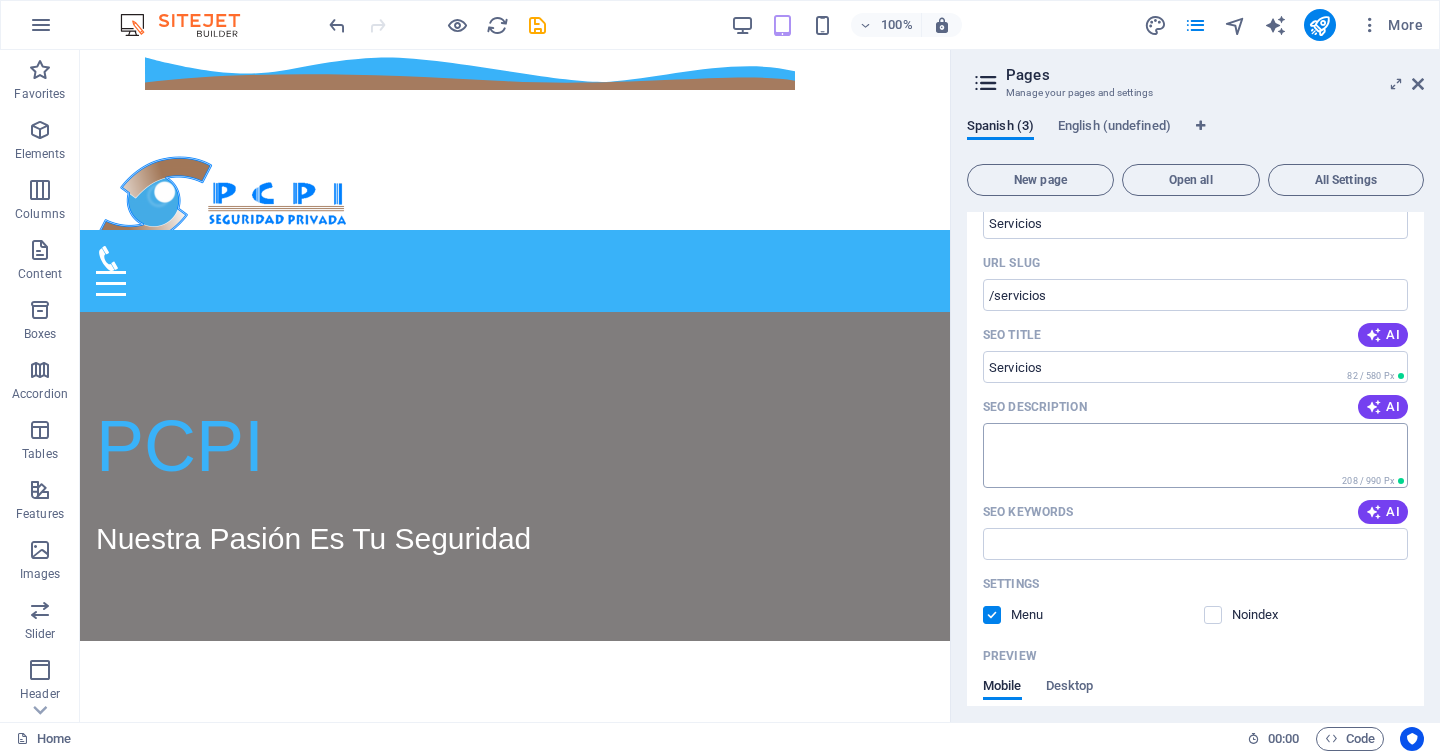 scroll, scrollTop: 0, scrollLeft: 0, axis: both 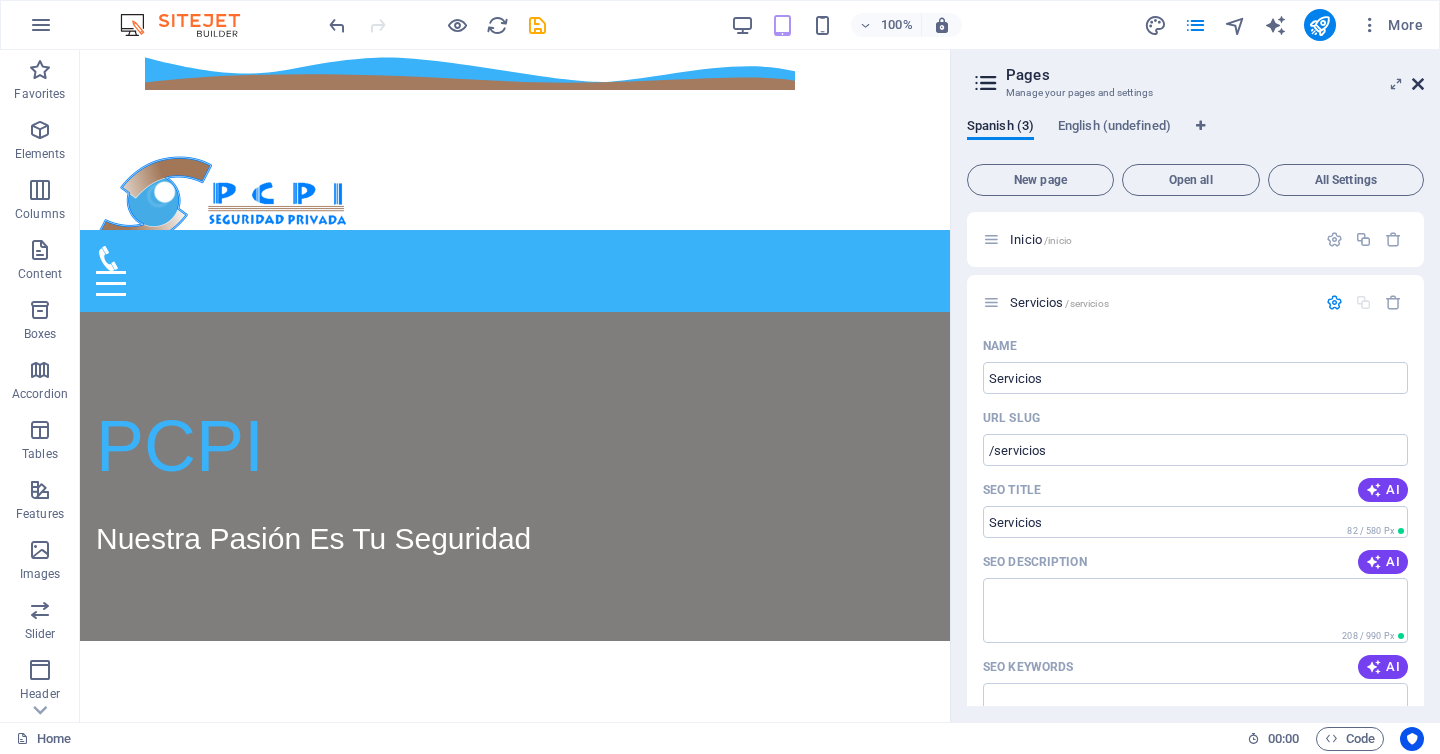 click at bounding box center [1418, 84] 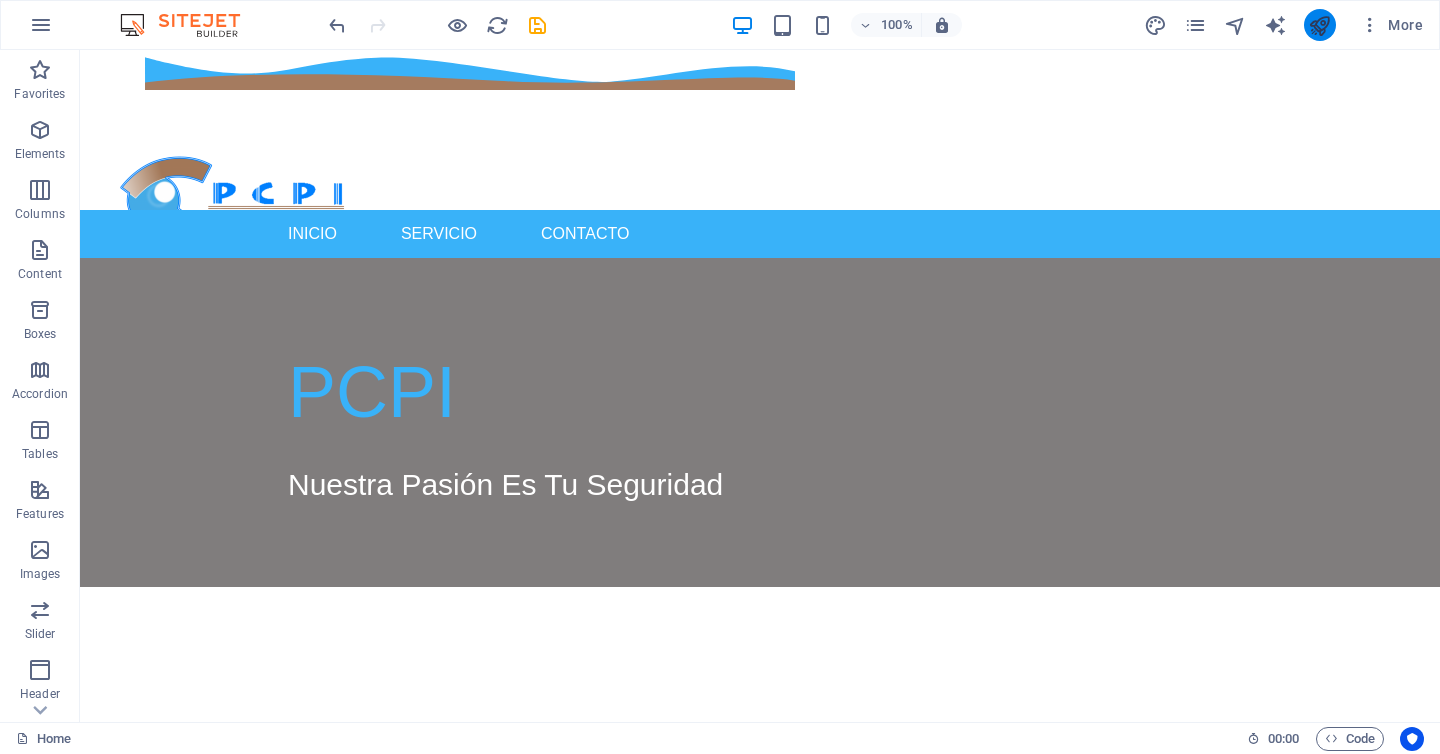 click at bounding box center [1320, 25] 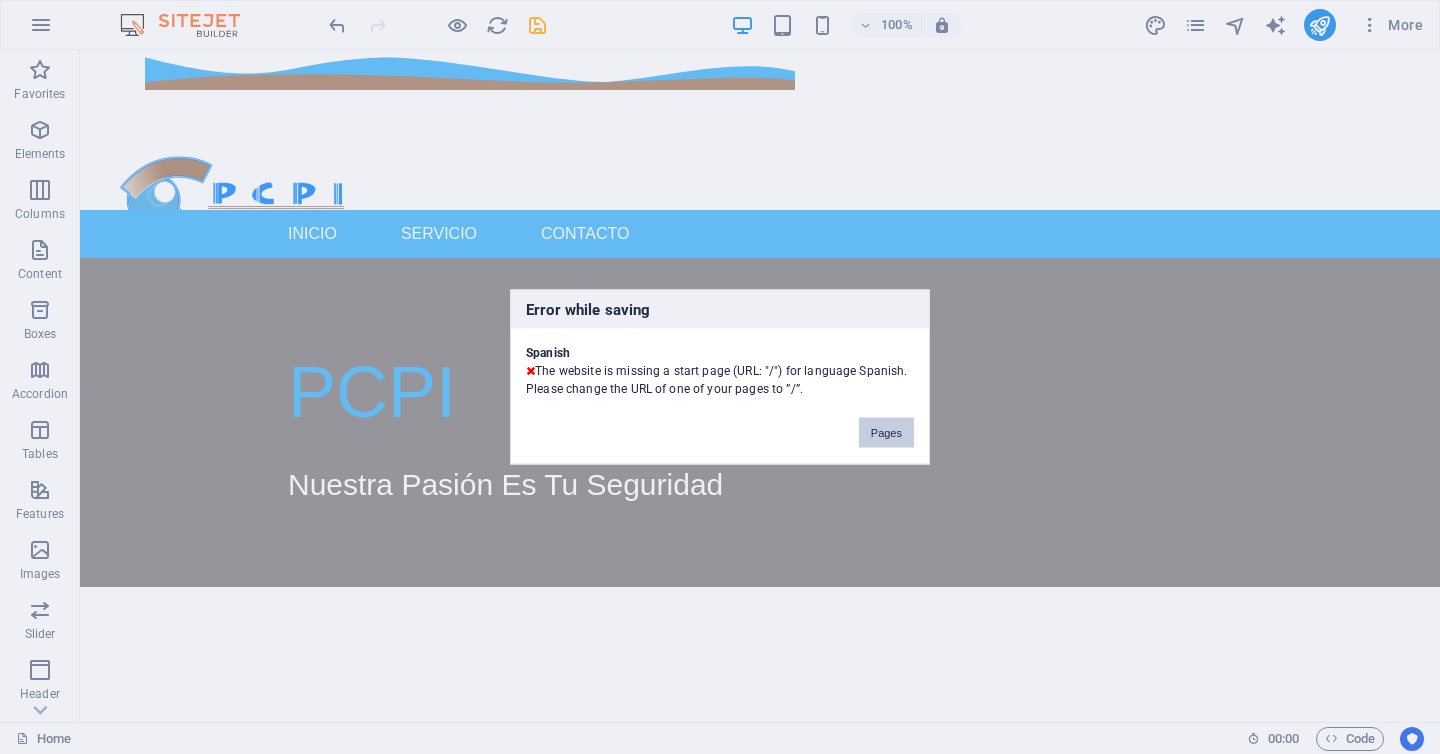 drag, startPoint x: 885, startPoint y: 428, endPoint x: 618, endPoint y: 450, distance: 267.90485 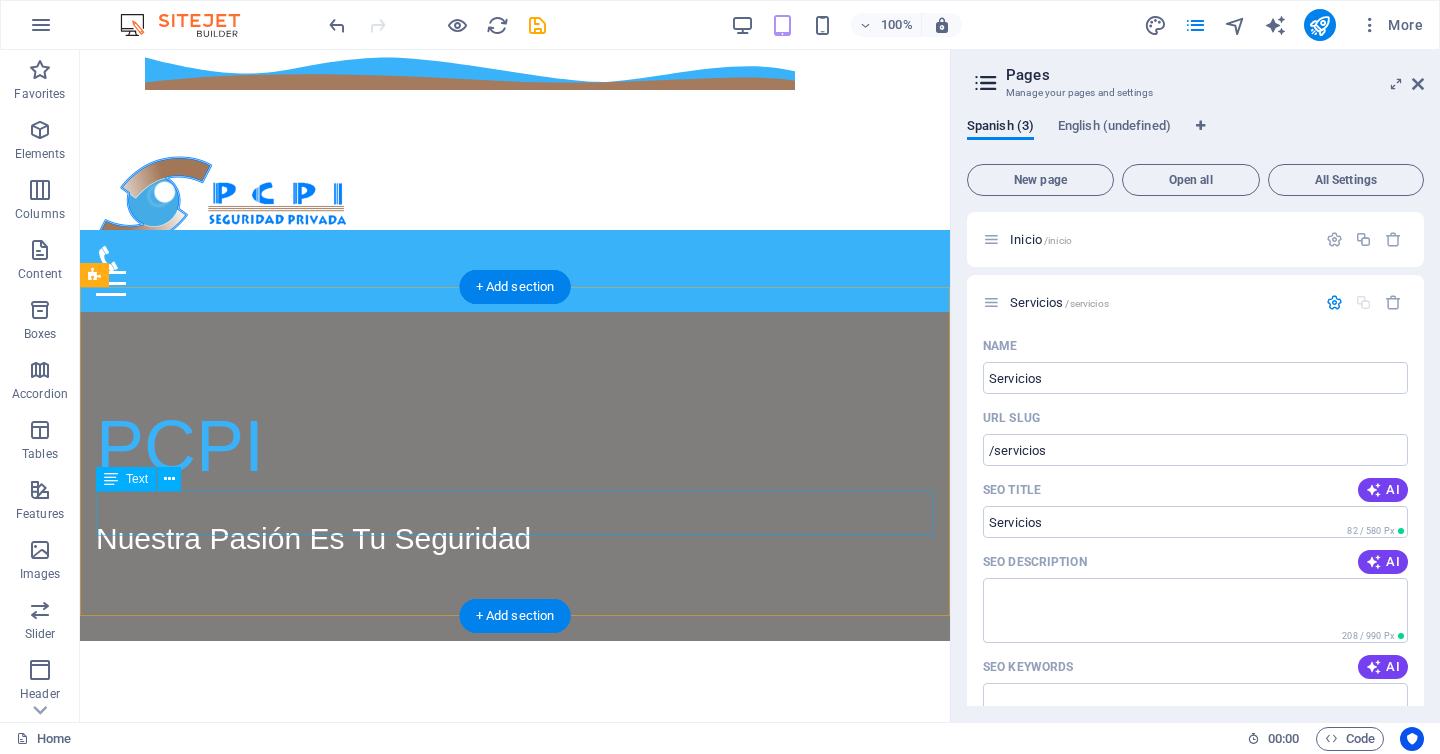scroll, scrollTop: 727, scrollLeft: 0, axis: vertical 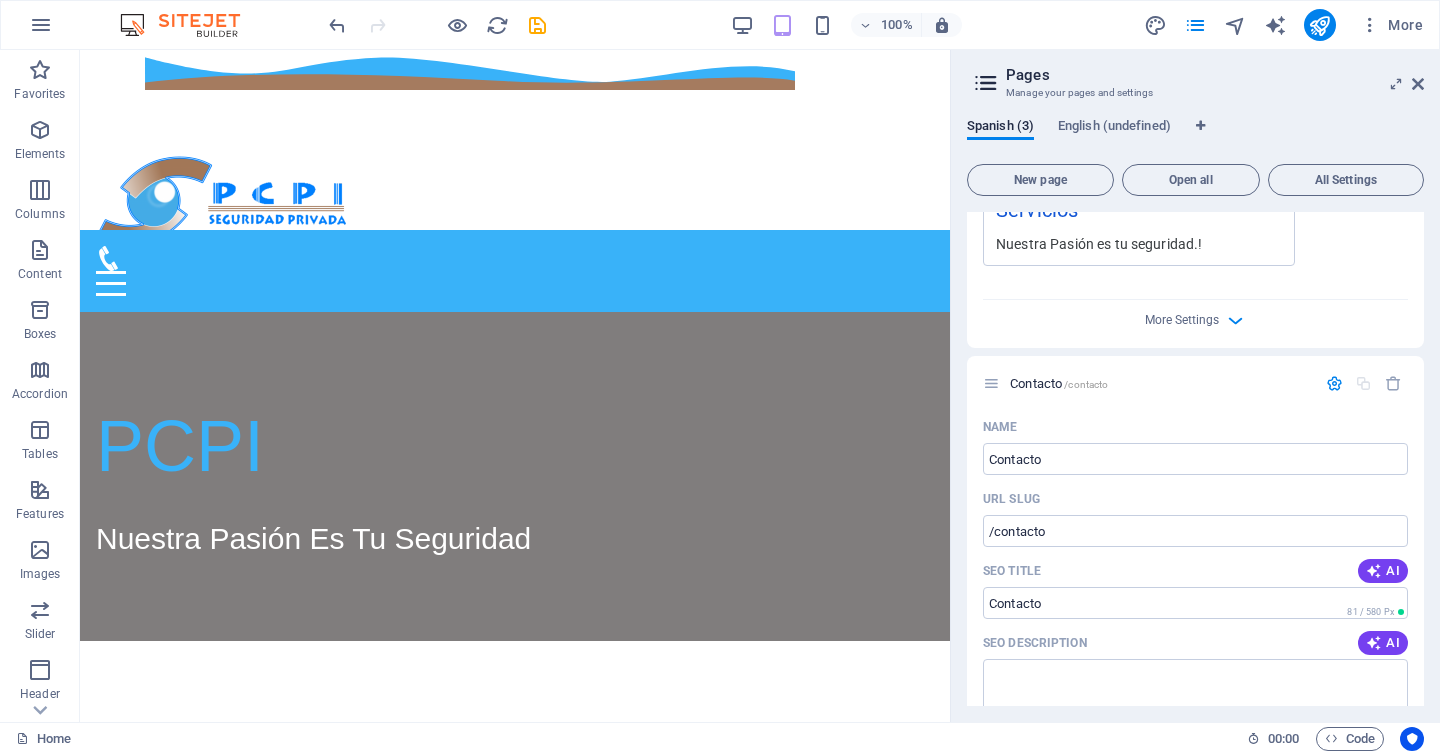 click on "Pages Manage your pages and settings Spanish (3) English (undefined) New page Open all All Settings Inicio /inicio Servicios /servicios Name Servicios ​ URL SLUG /servicios ​ SEO Title AI Servicios ​ 82 / 580 Px SEO Description AI ​ 208 / 990 Px SEO Keywords AI ​ Settings Menu Noindex Preview Mobile Desktop www.example.com servicios Servicios Nuestra Pasión es tu seguridad.! Meta tags ​ Preview Image (Open Graph) Drag files here, click to choose files or select files from Files or our free stock photos & videos More Settings Contacto /contacto Name Contacto ​ URL SLUG /contacto ​ SEO Title AI Contacto ​ 81 / 580 Px SEO Description AI ​ 208 / 990 Px SEO Keywords AI ​ Settings Menu Noindex Preview Mobile Desktop www.example.com contacto Contacto Nuestra Pasión es tu seguridad.! Meta tags ​ Preview Image (Open Graph) Drag files here, click to choose files or select files from Files or our free stock photos & videos More Settings" at bounding box center [1195, 386] 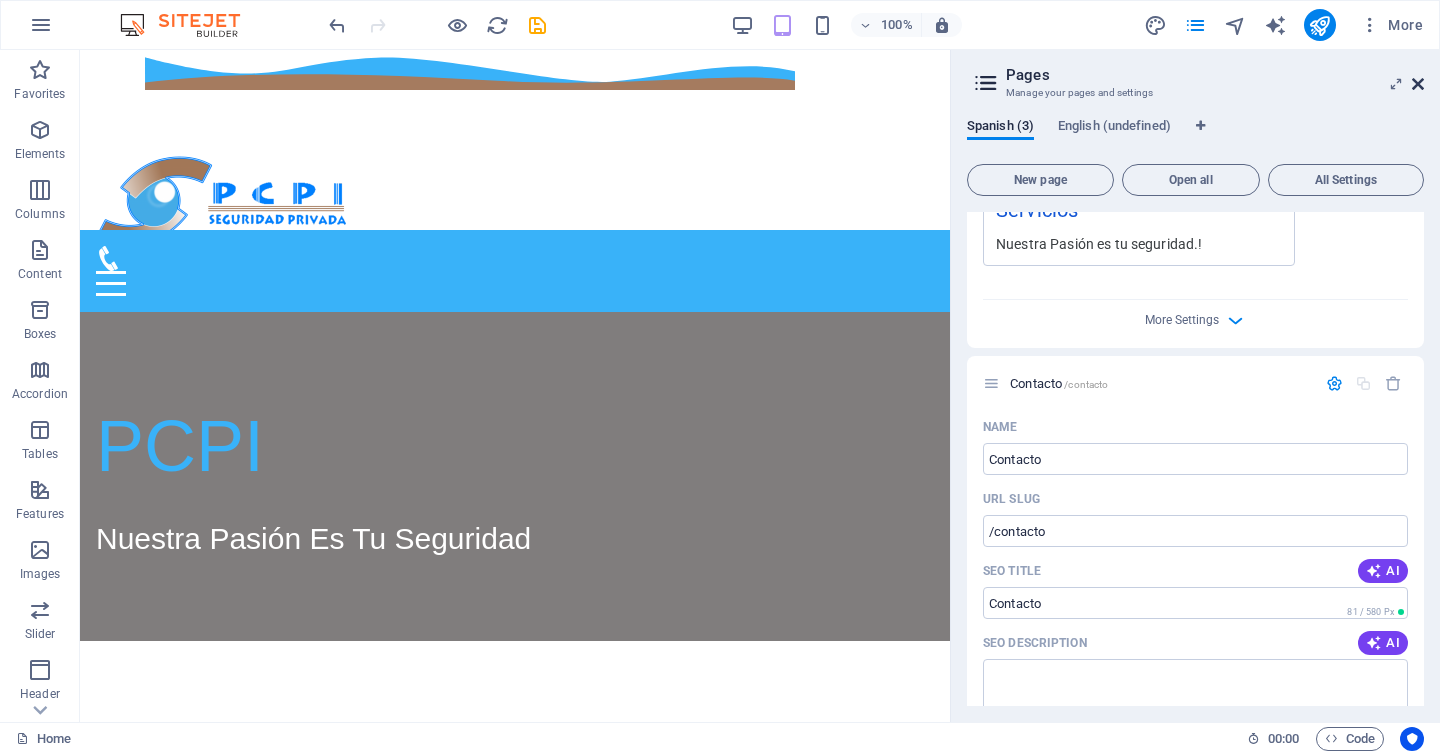 click at bounding box center (1418, 84) 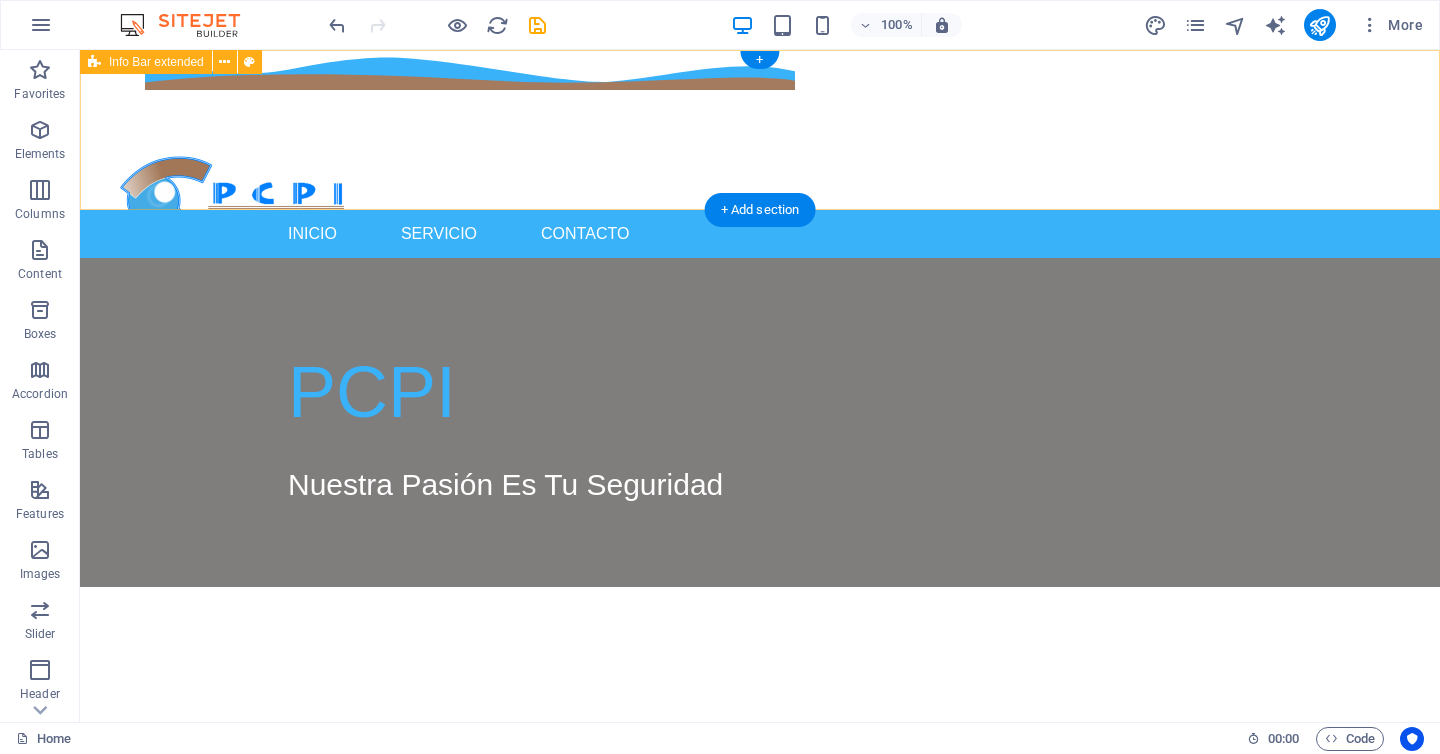 click on "8183454327 ISAAC GARZA 1208 PTE, COL. CENTRO ,  Monterrey   64000" at bounding box center [760, 130] 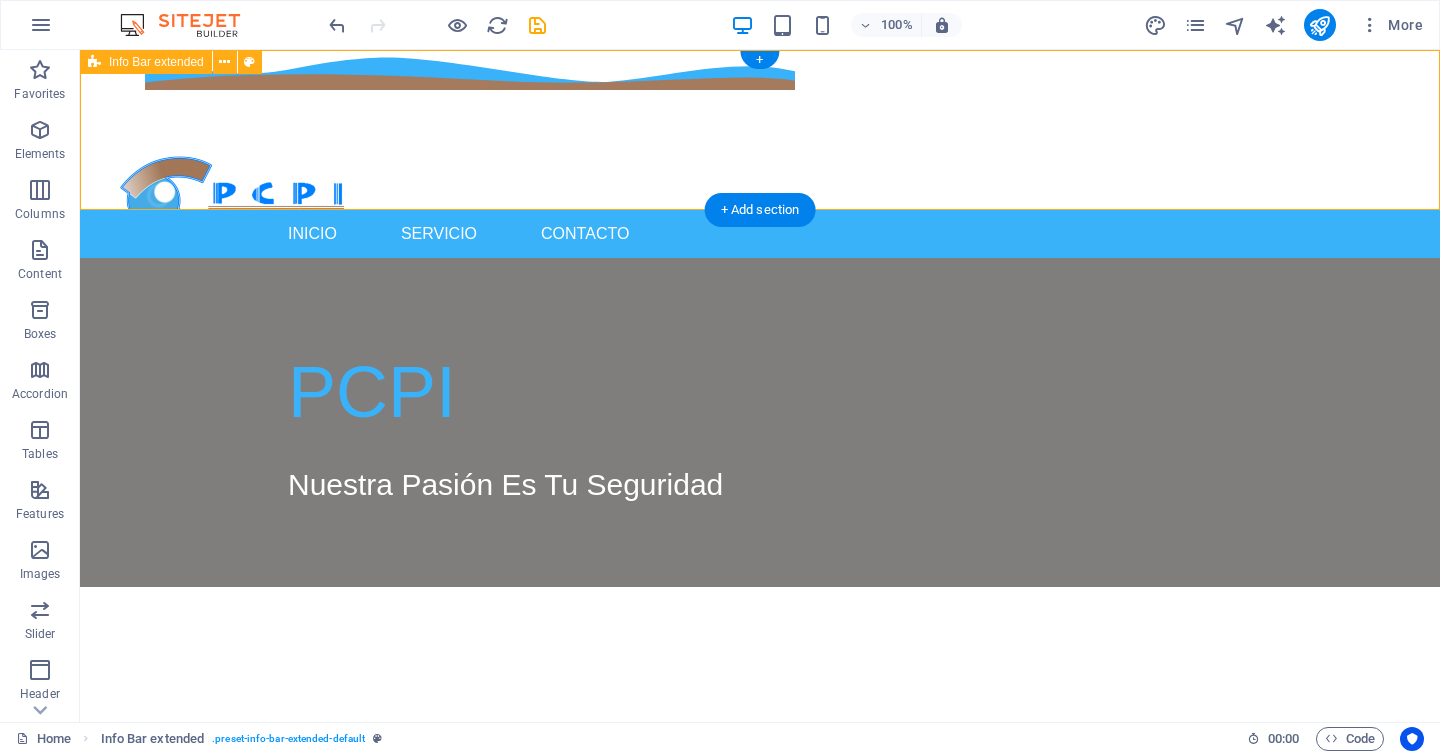 click on "8183454327 ISAAC GARZA 1208 PTE, COL. CENTRO ,  Monterrey   64000" at bounding box center (760, 130) 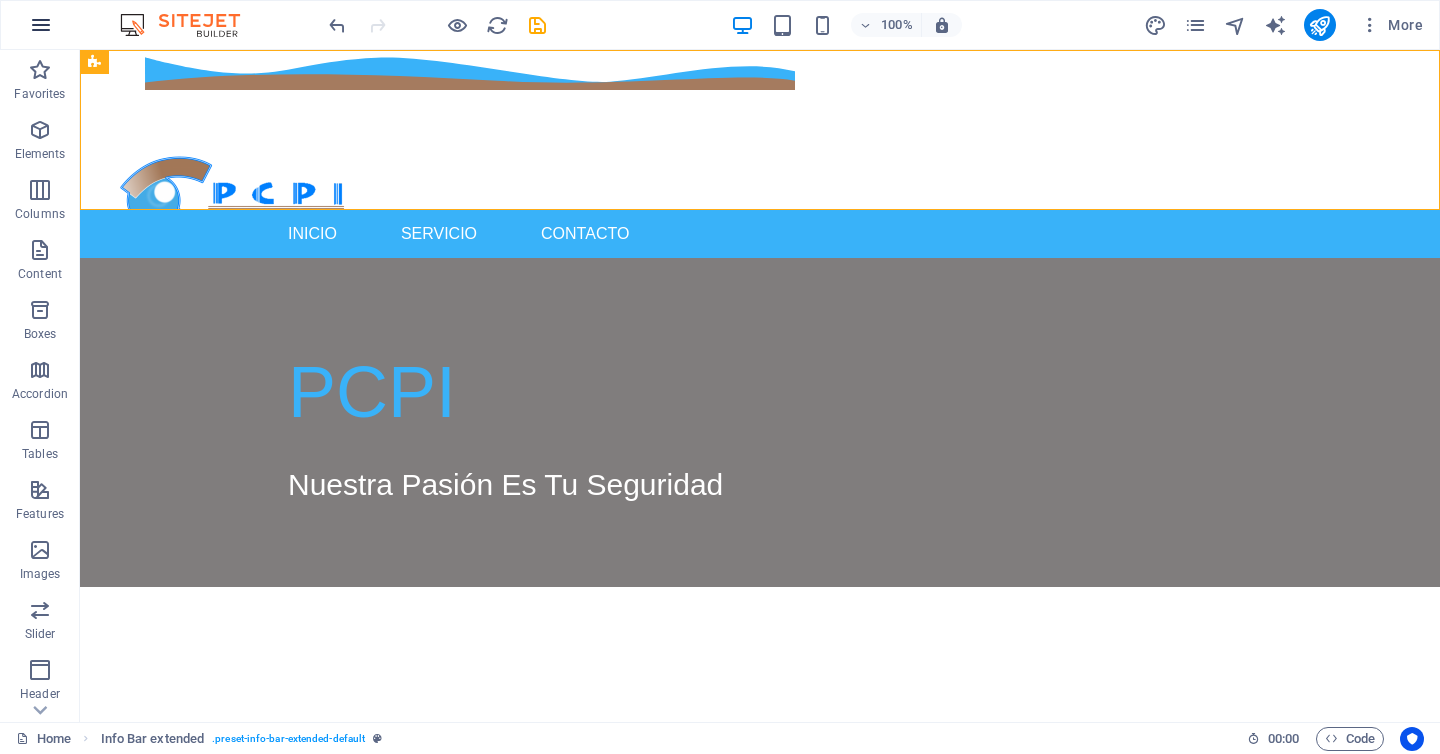click at bounding box center [41, 25] 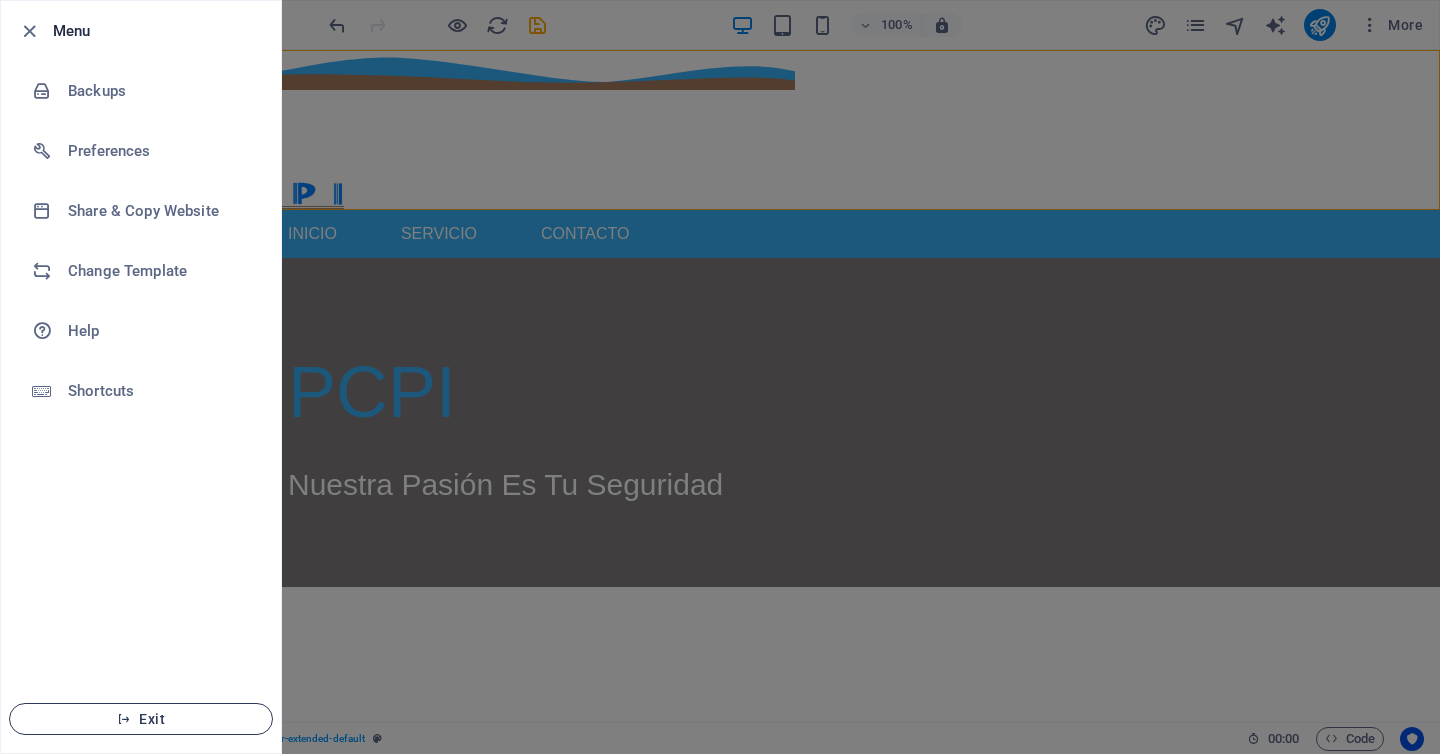 click on "Exit" at bounding box center (141, 719) 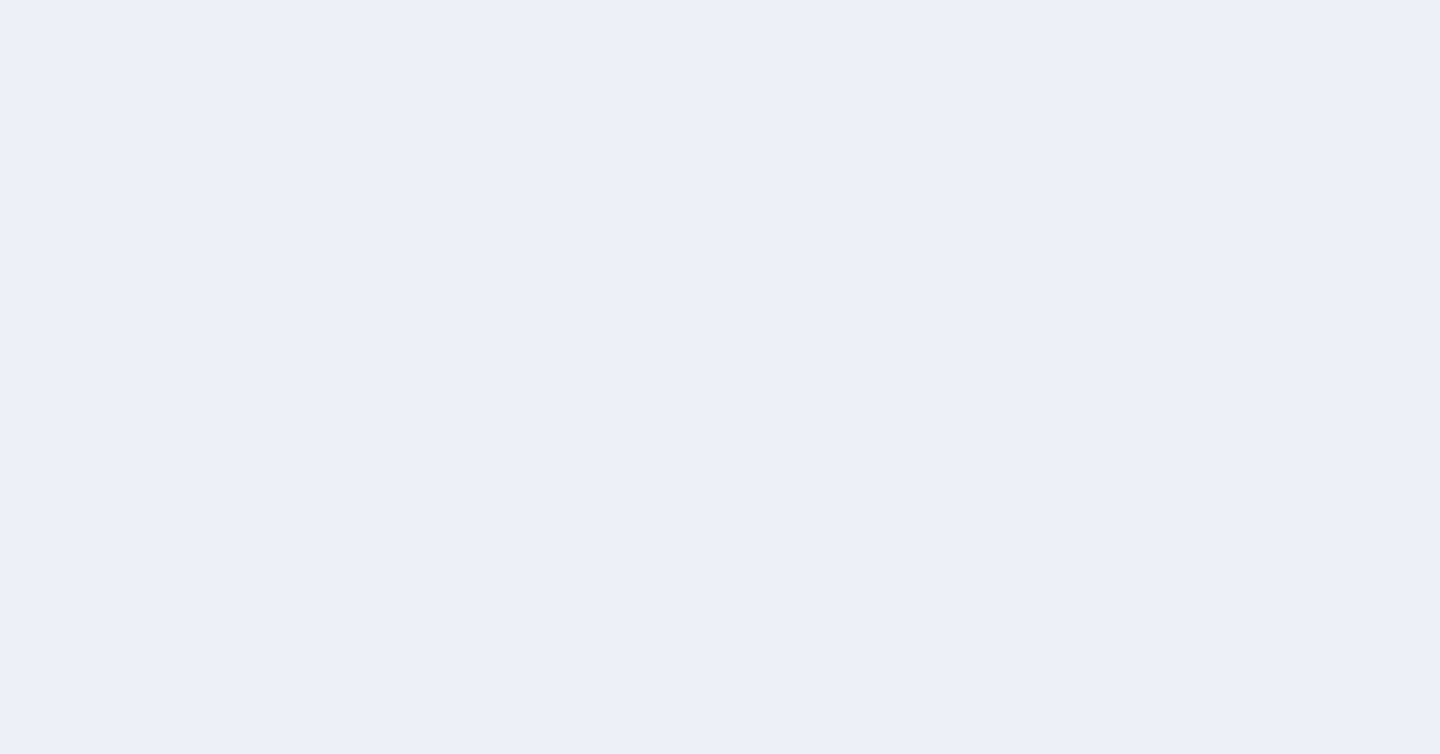 scroll, scrollTop: 0, scrollLeft: 0, axis: both 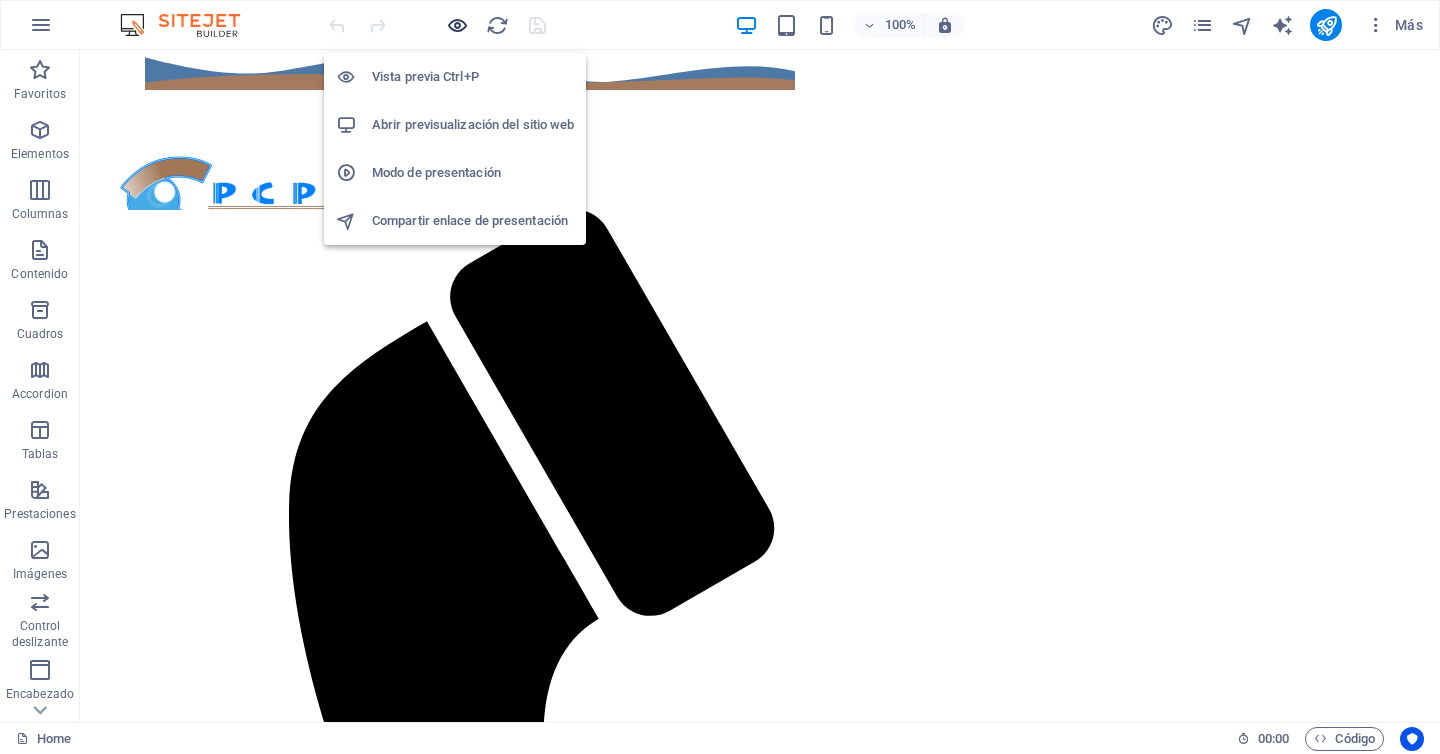 click at bounding box center (457, 25) 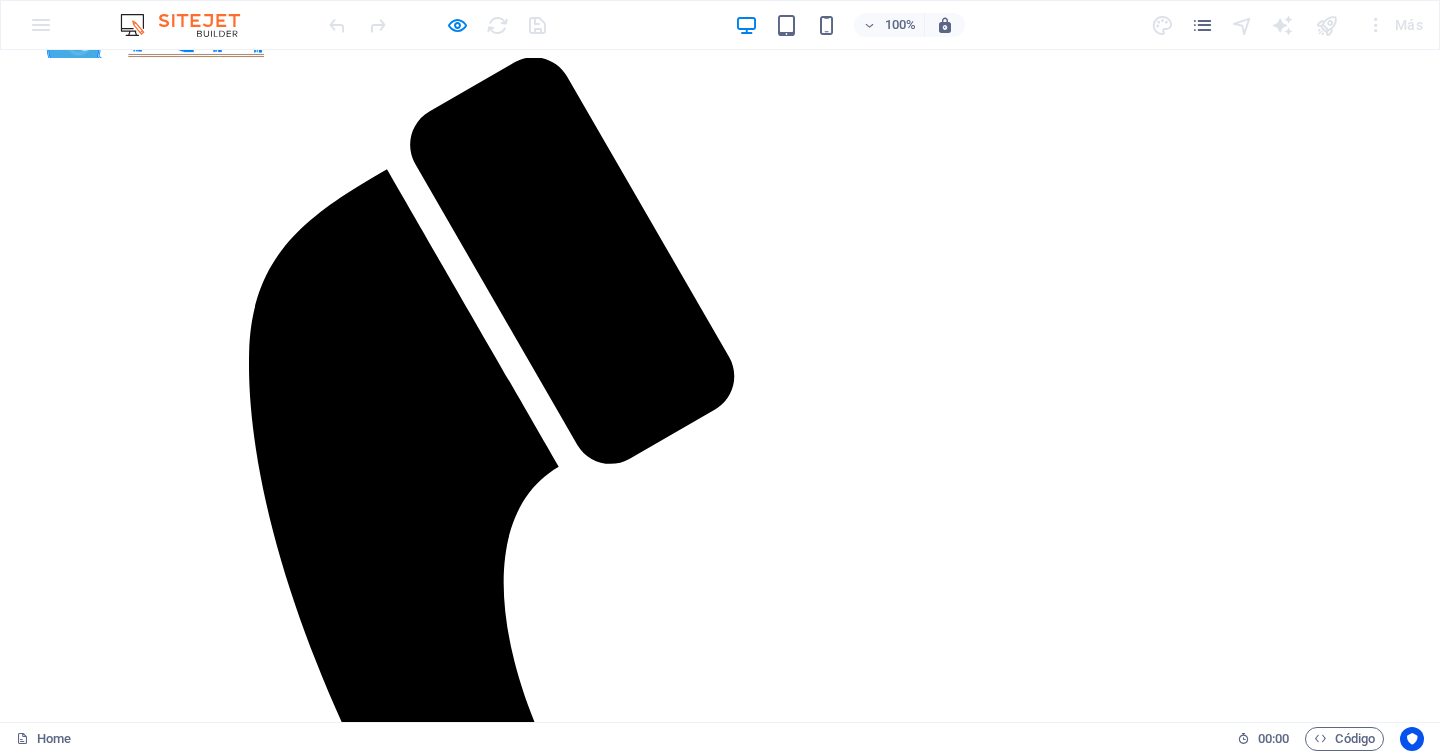 scroll, scrollTop: 199, scrollLeft: 0, axis: vertical 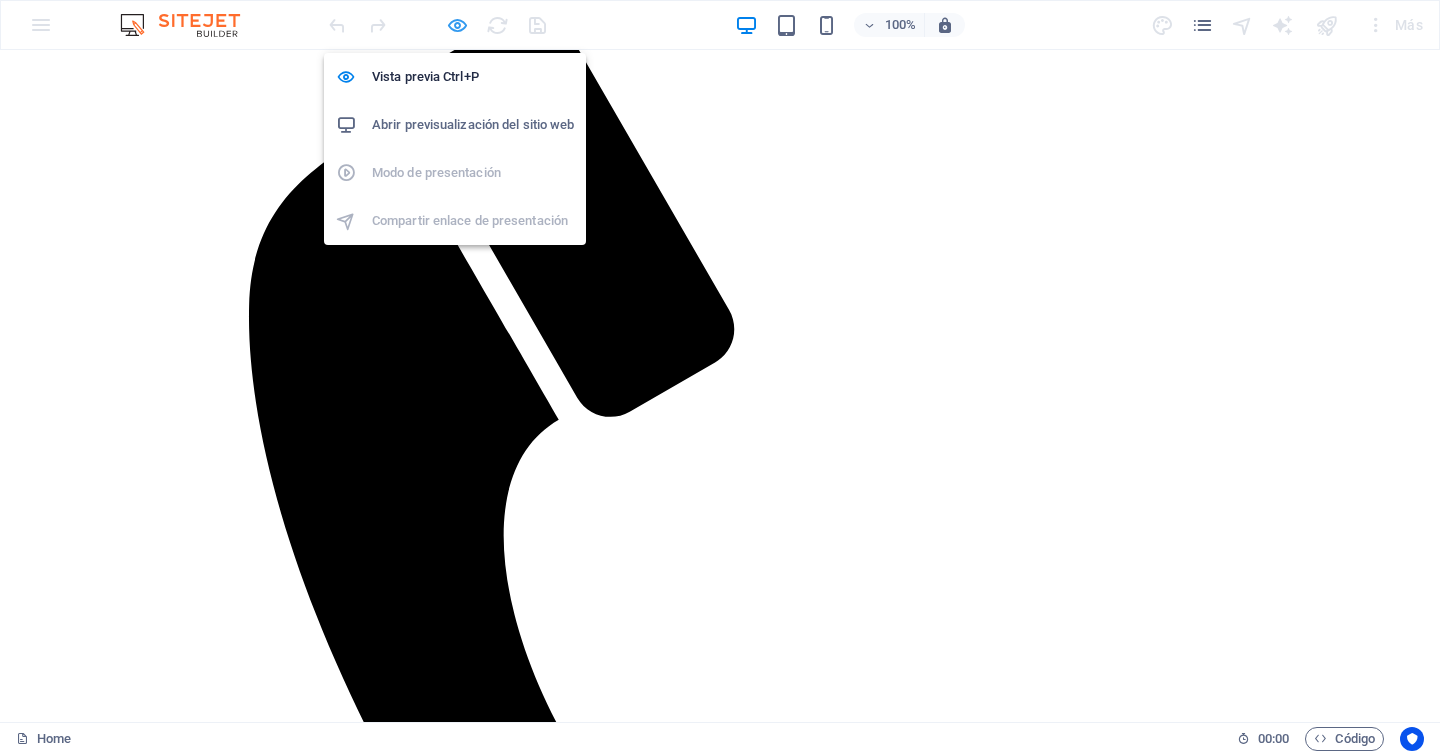 click at bounding box center [457, 25] 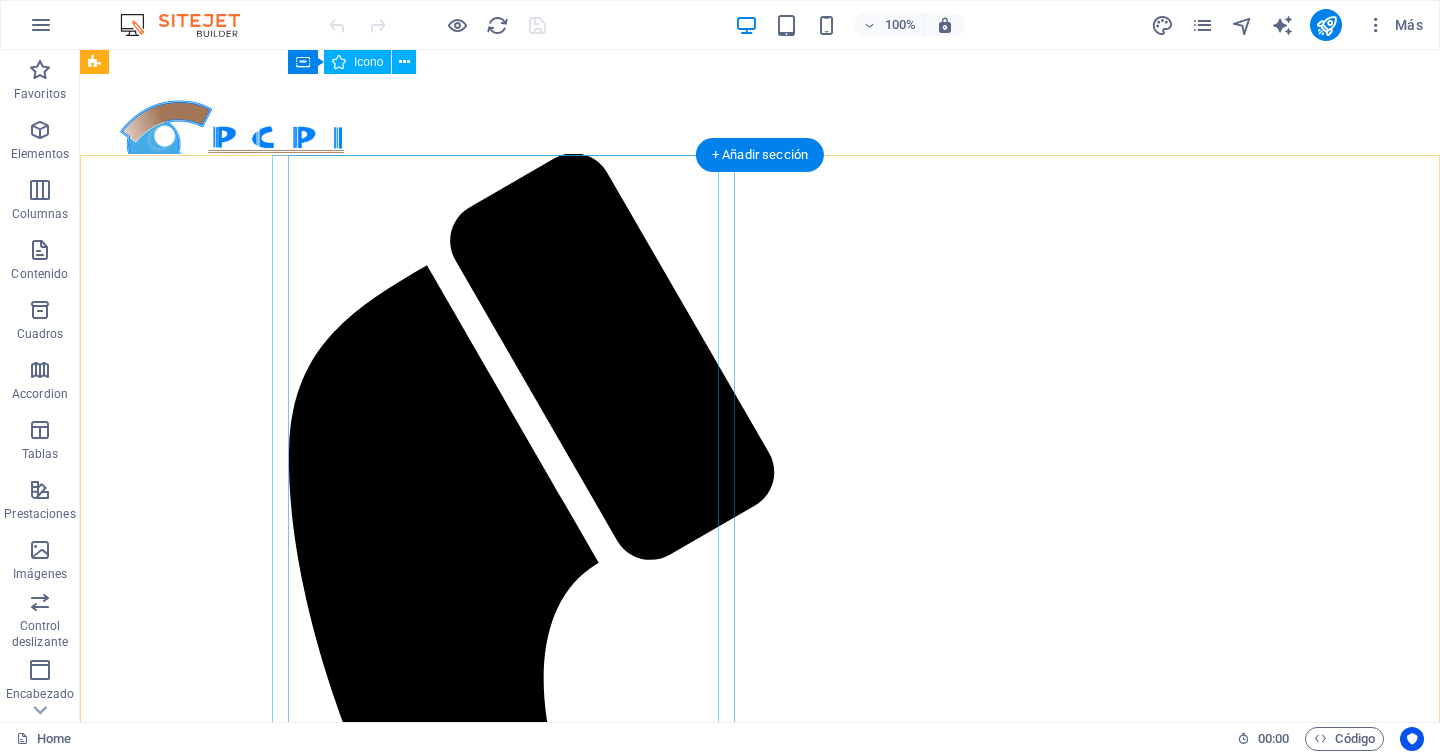 scroll, scrollTop: 55, scrollLeft: 0, axis: vertical 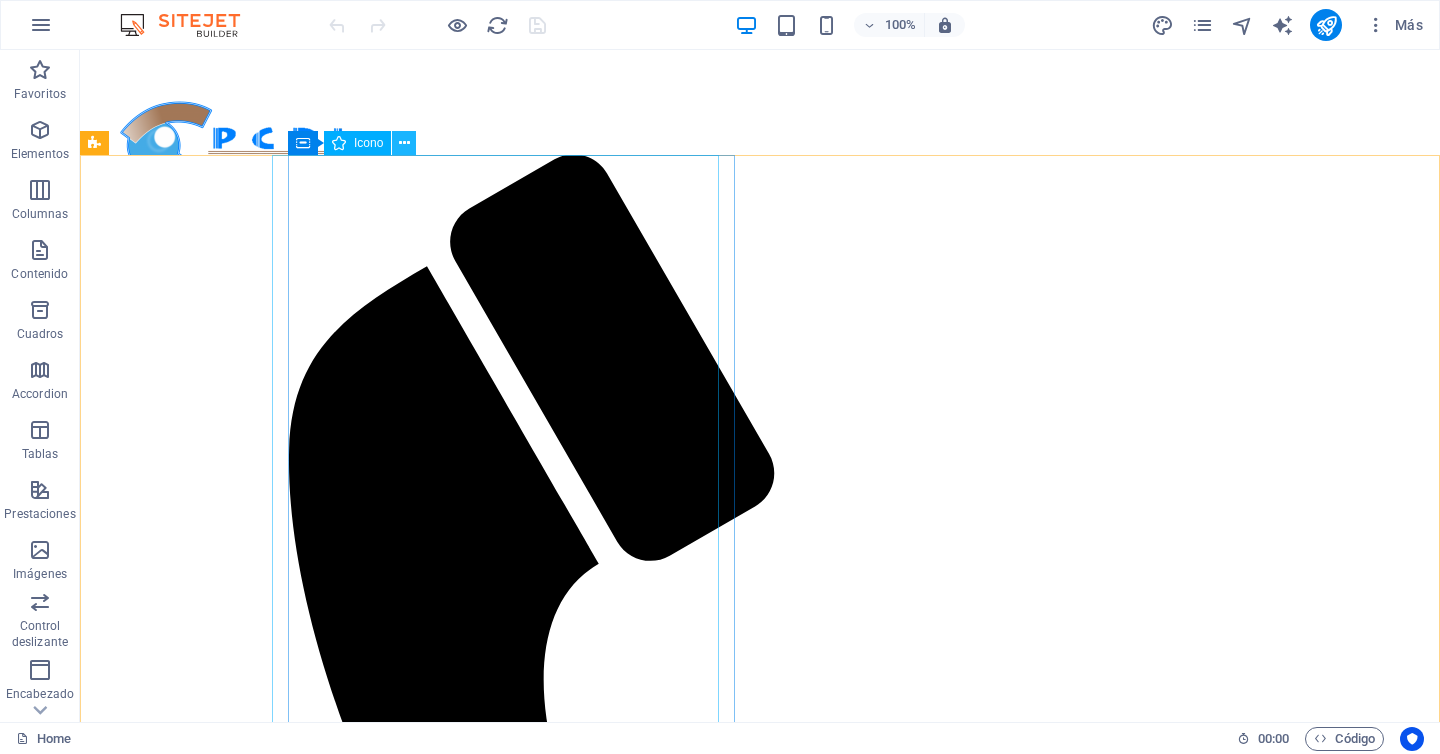 click at bounding box center [404, 143] 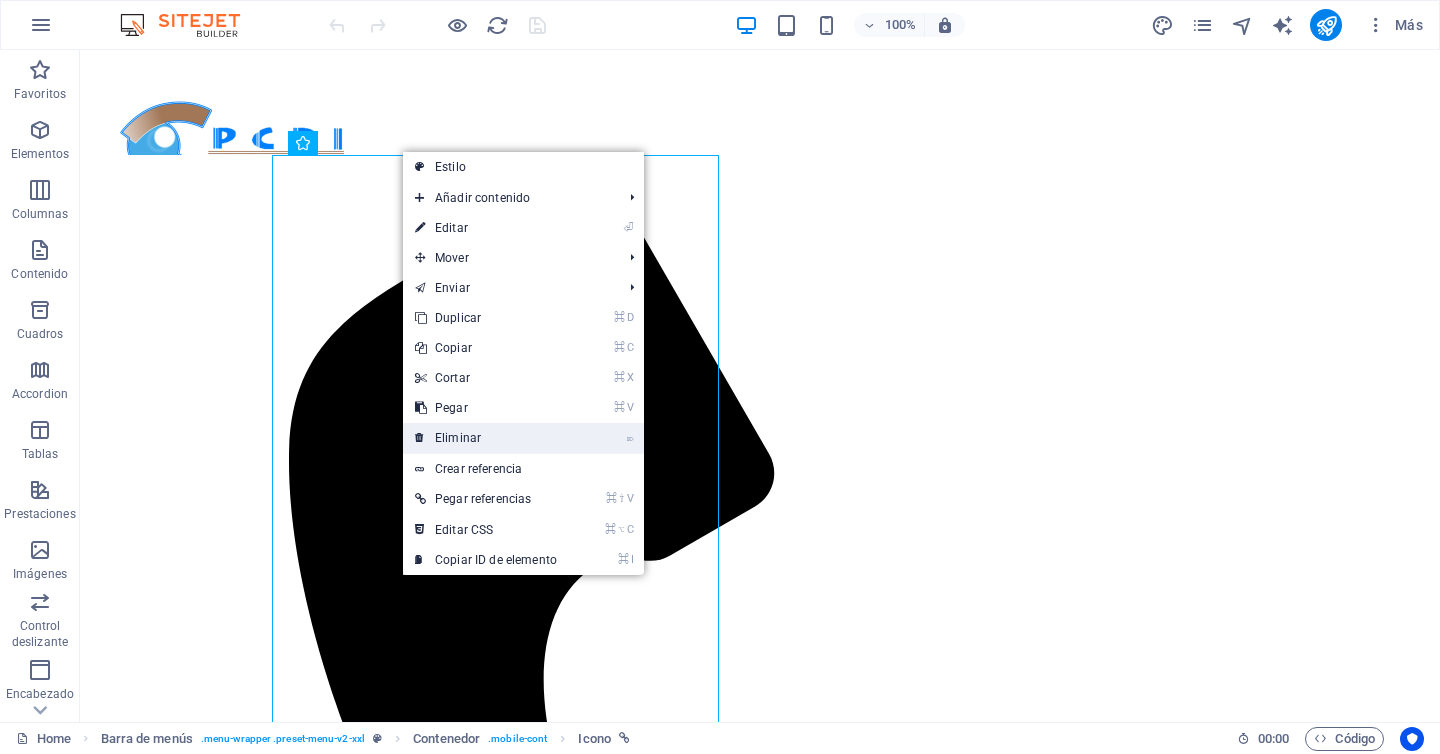 click on "⌦  Eliminar" at bounding box center (486, 438) 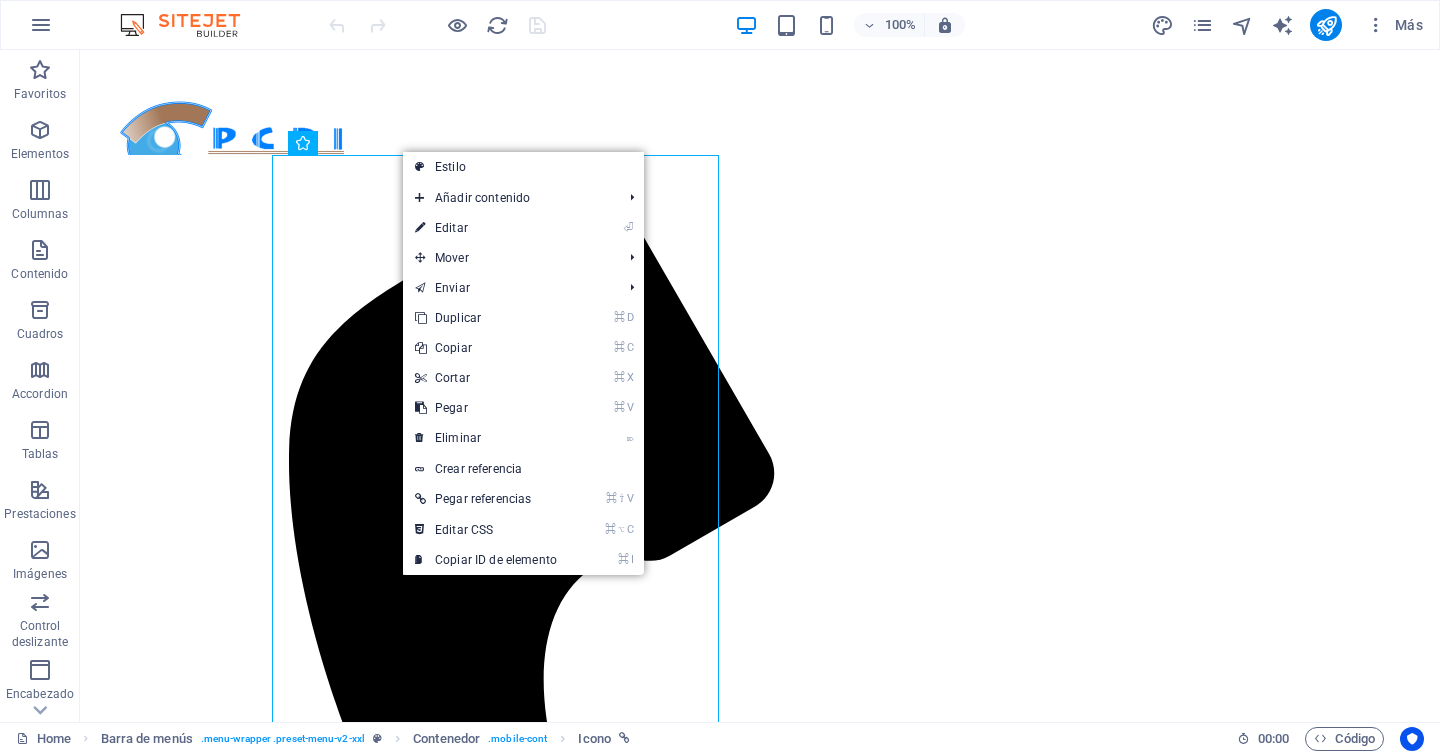 scroll, scrollTop: 0, scrollLeft: 0, axis: both 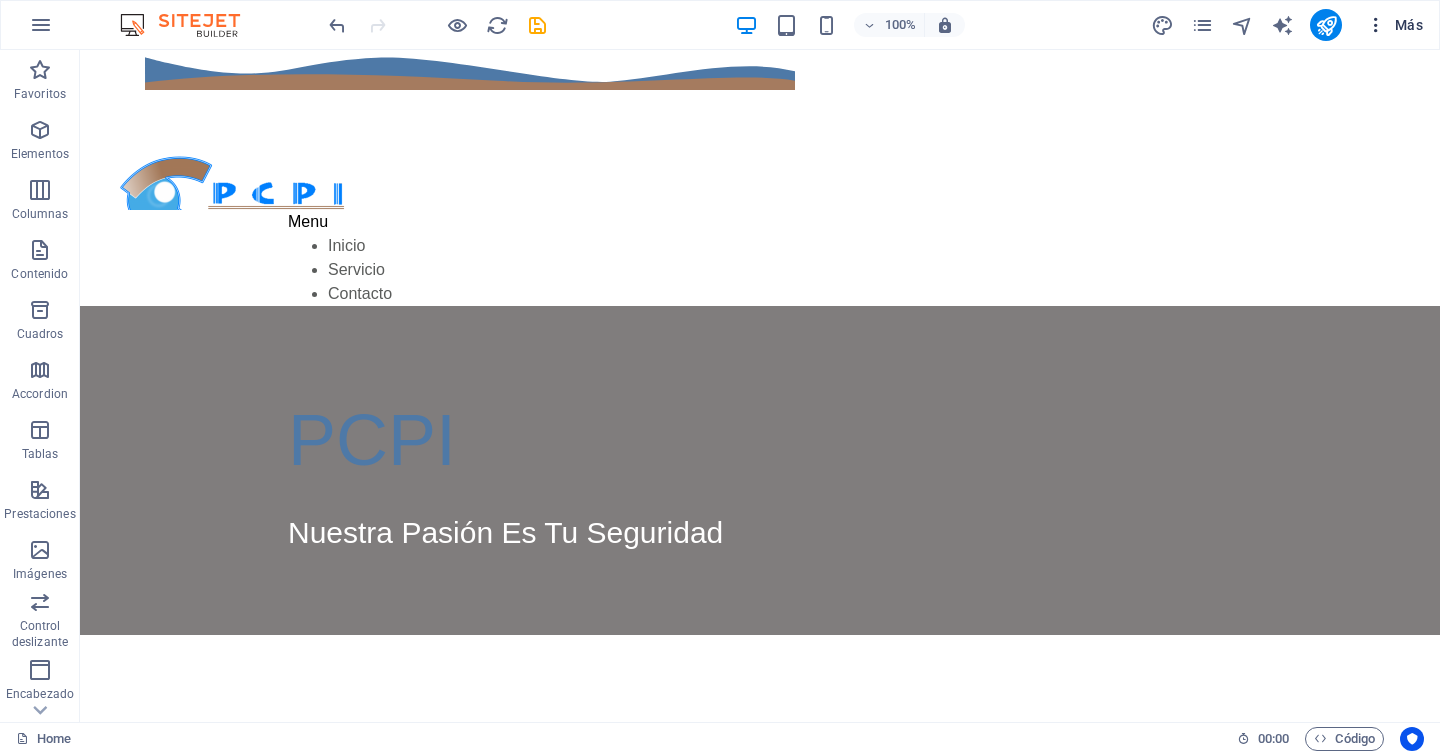 click on "Más" at bounding box center (1394, 25) 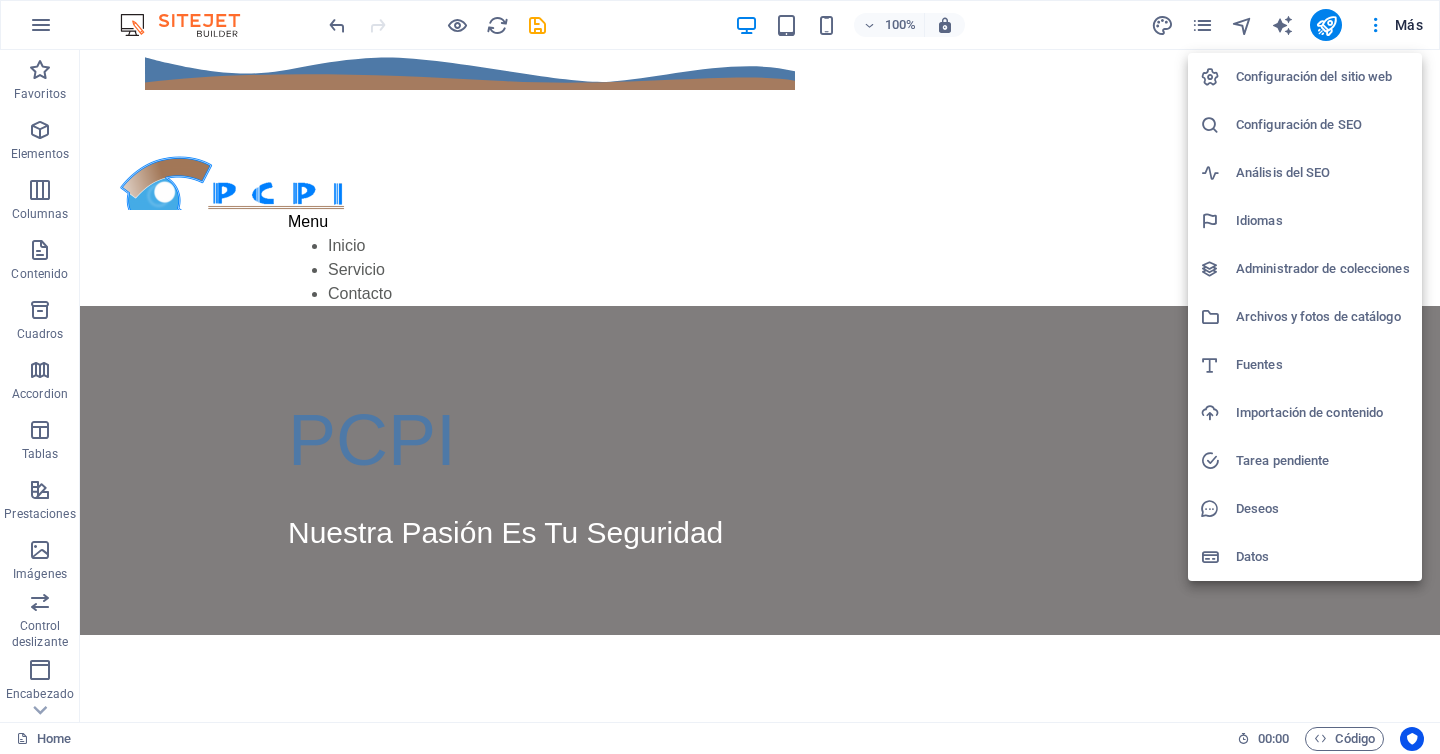 click on "Configuración del sitio web" at bounding box center (1323, 77) 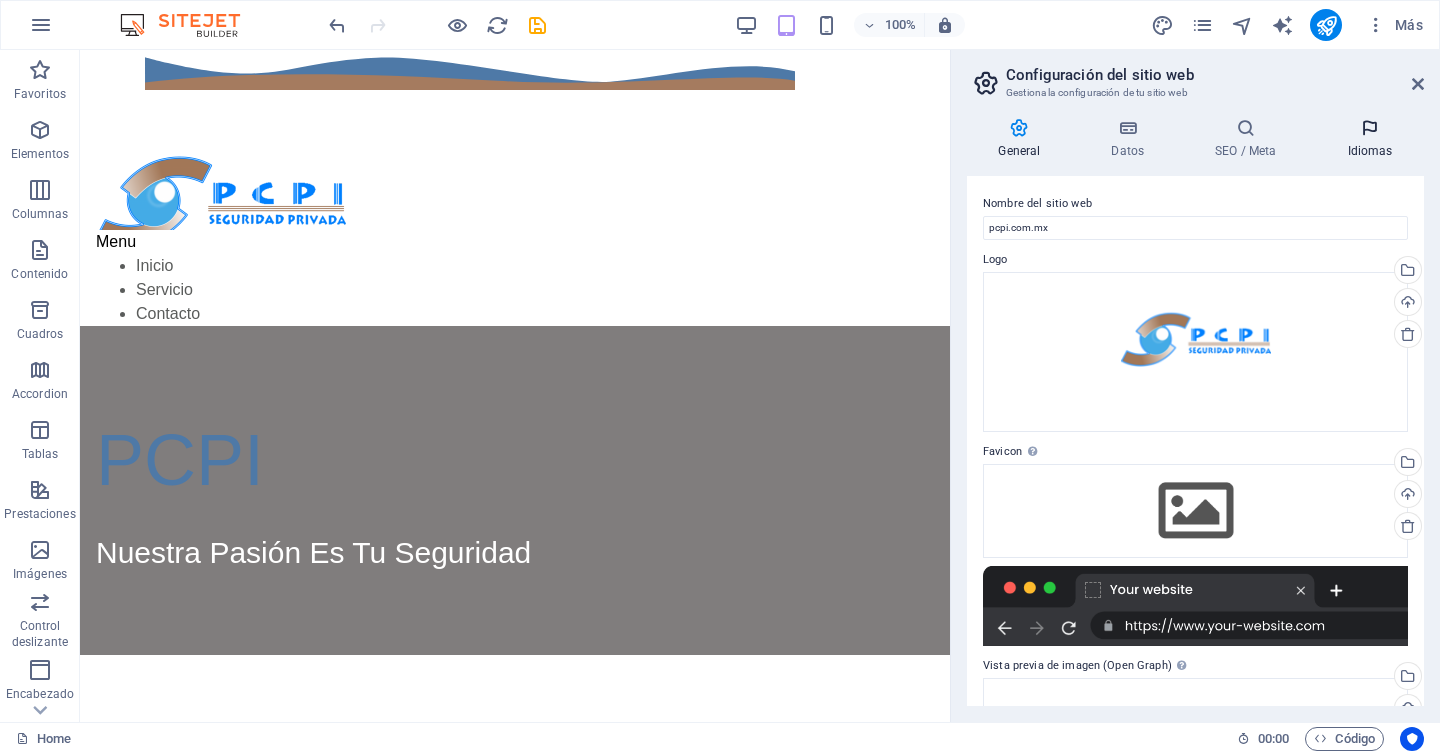 click on "Idiomas" at bounding box center (1370, 139) 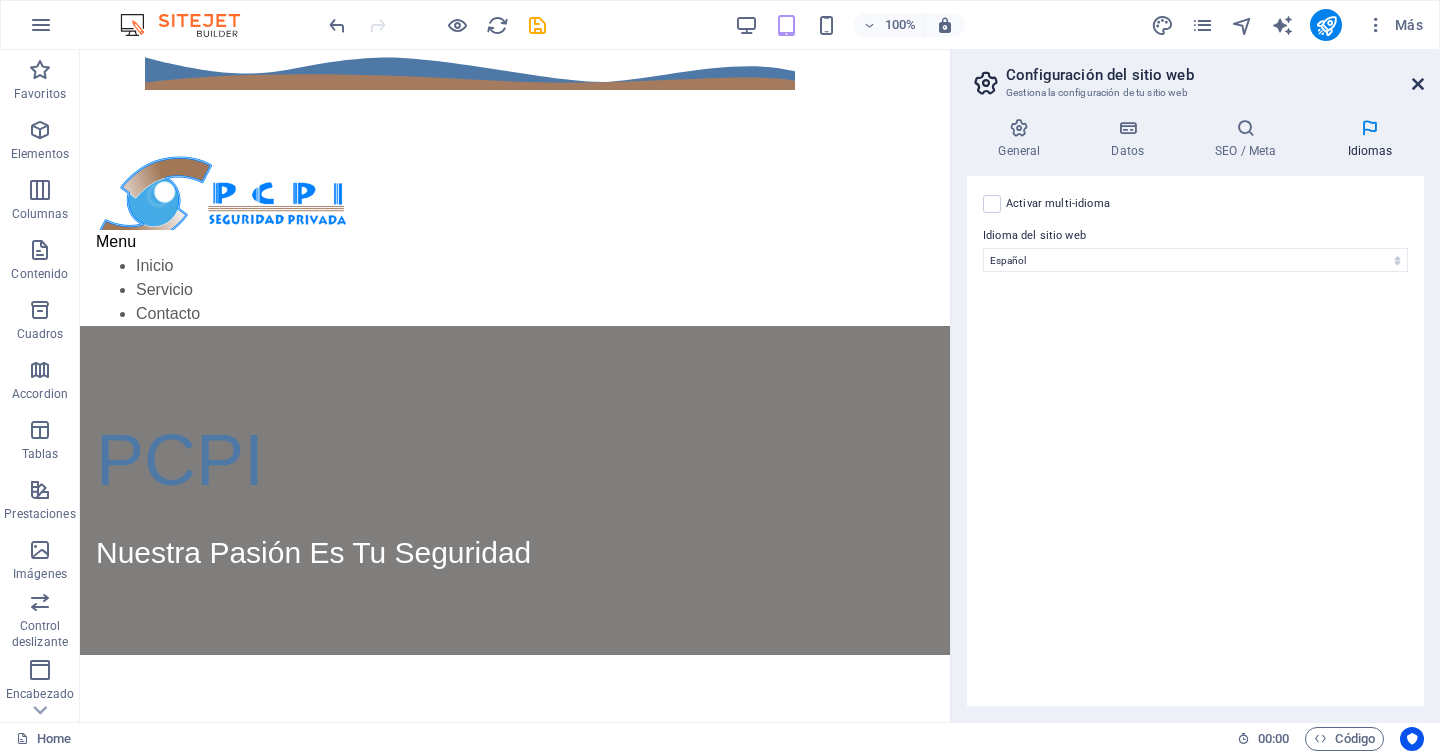 click at bounding box center (1418, 84) 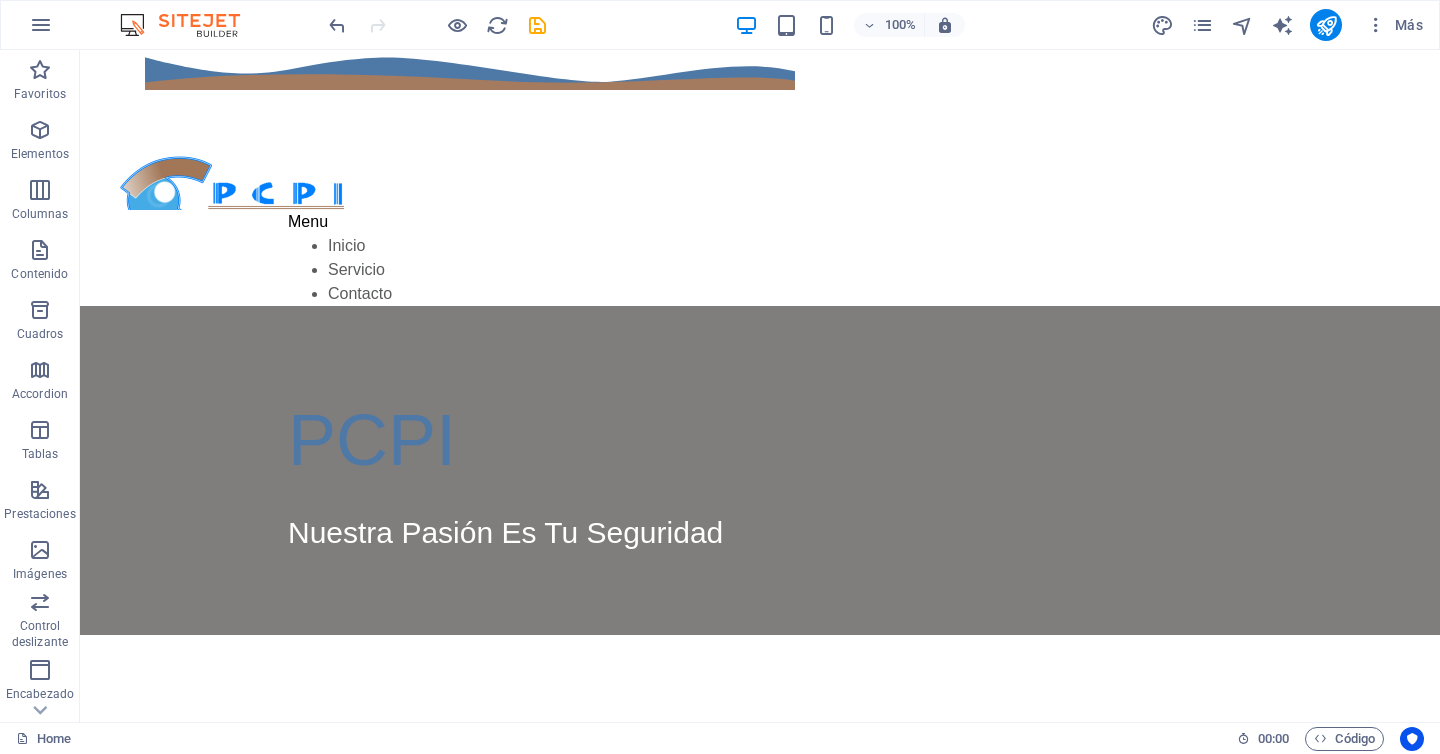 click at bounding box center [537, 25] 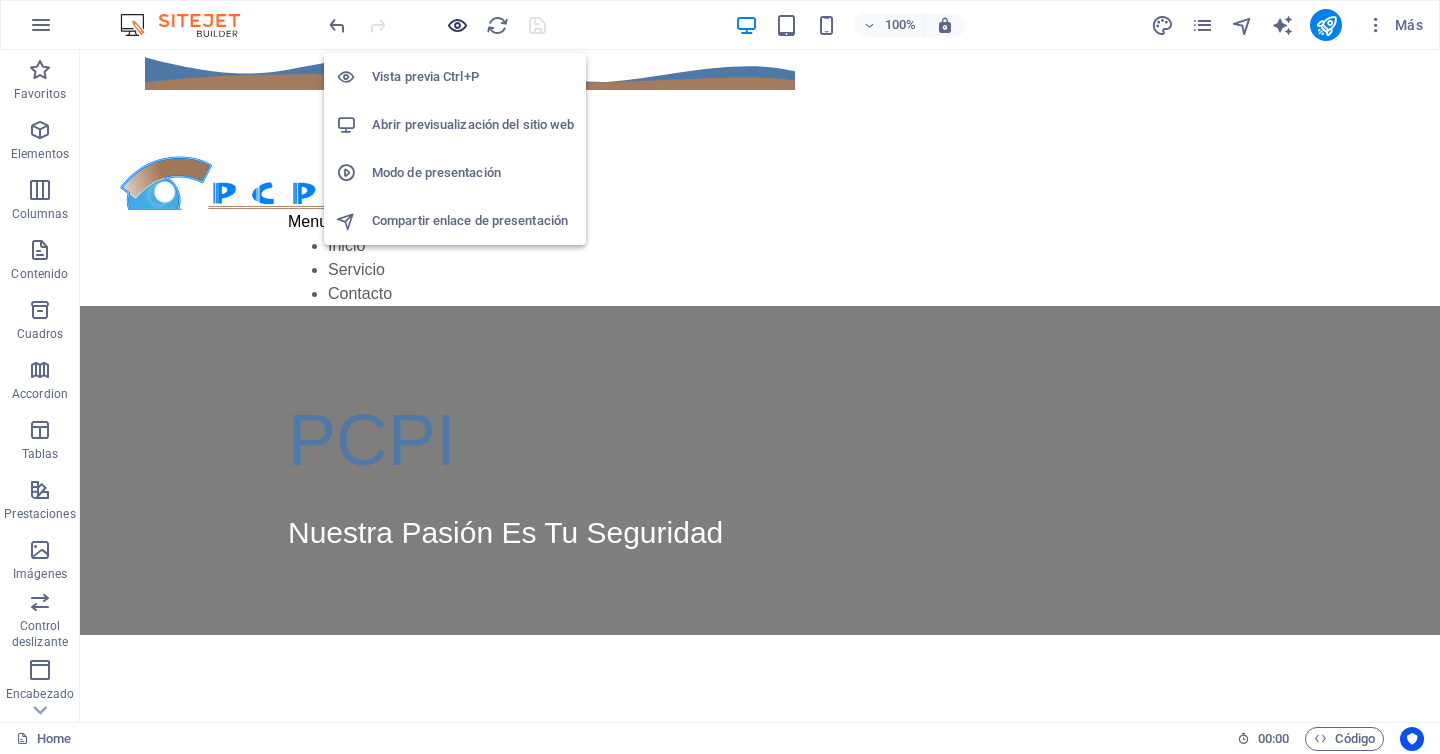 click at bounding box center [457, 25] 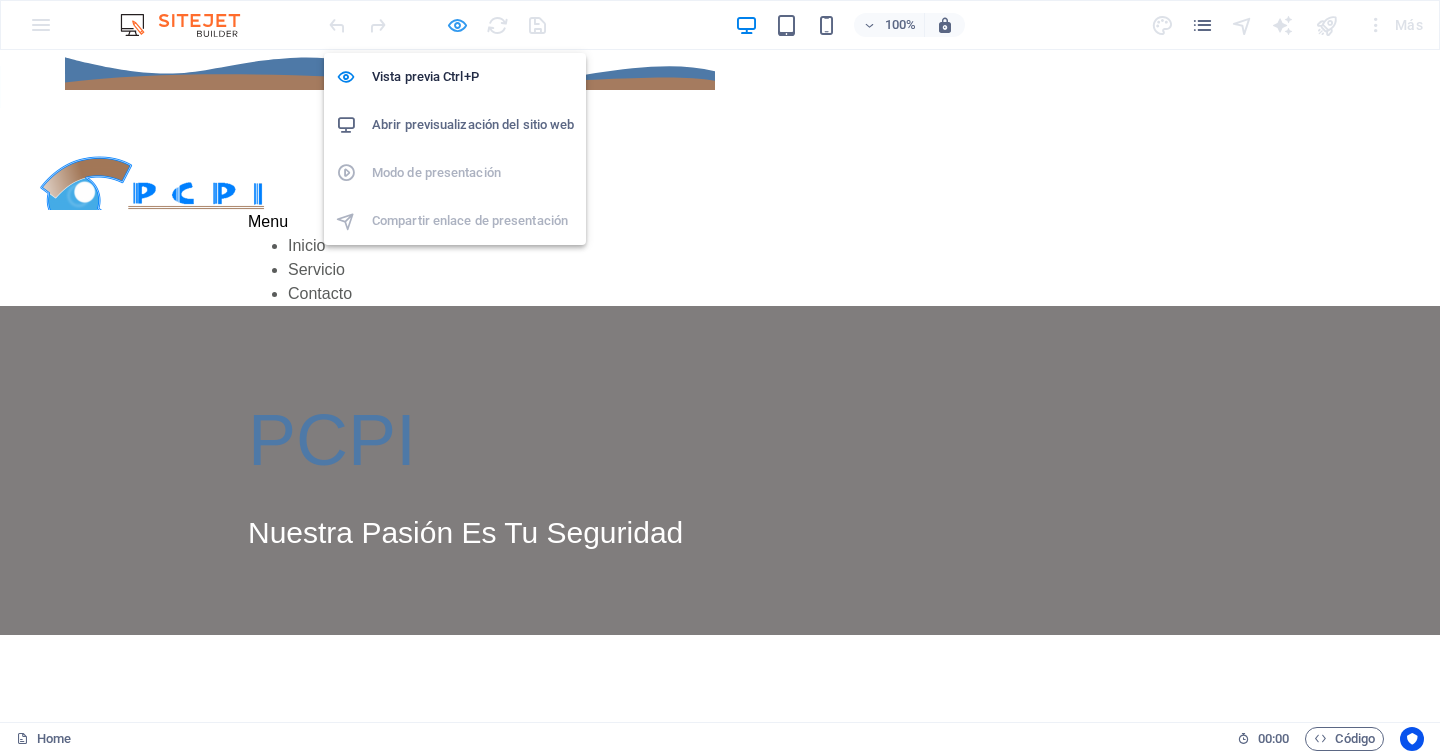 click at bounding box center (457, 25) 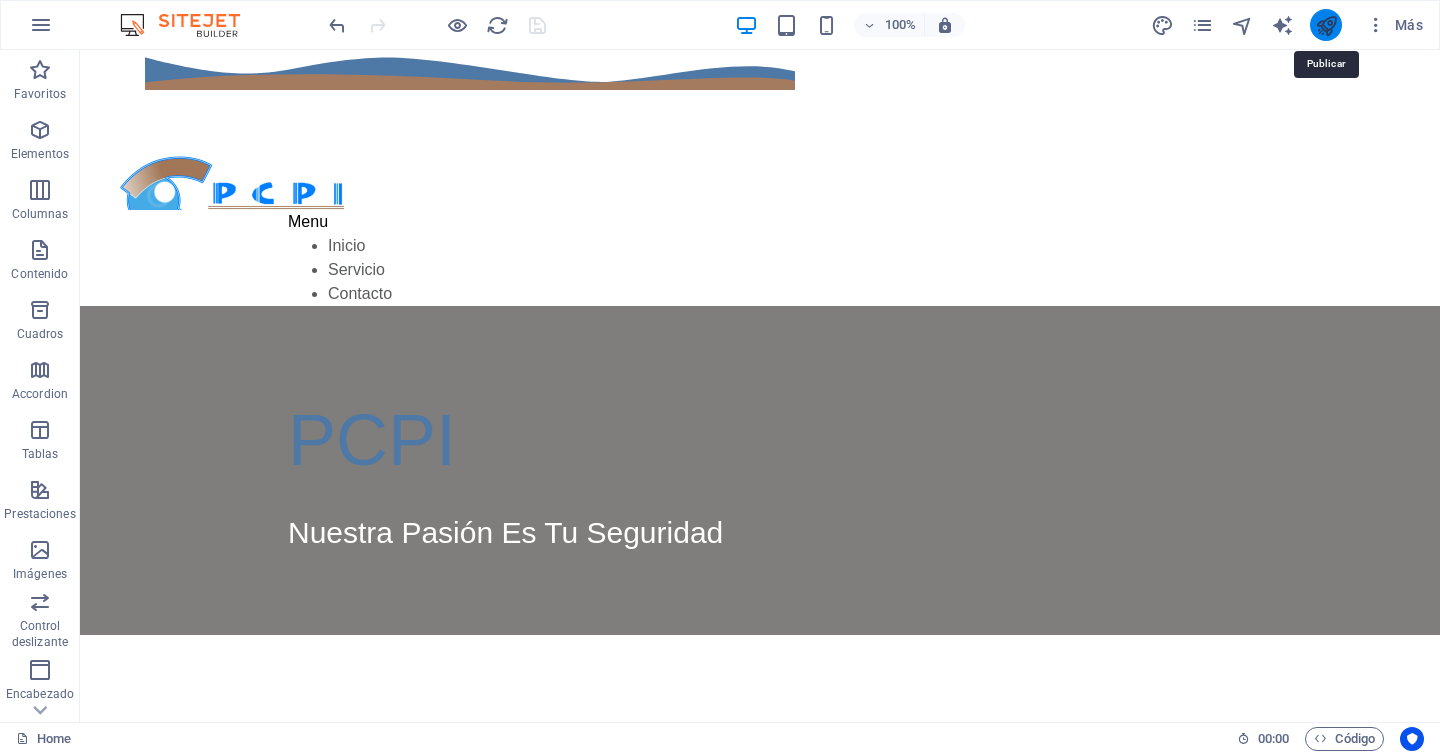 click at bounding box center (1326, 25) 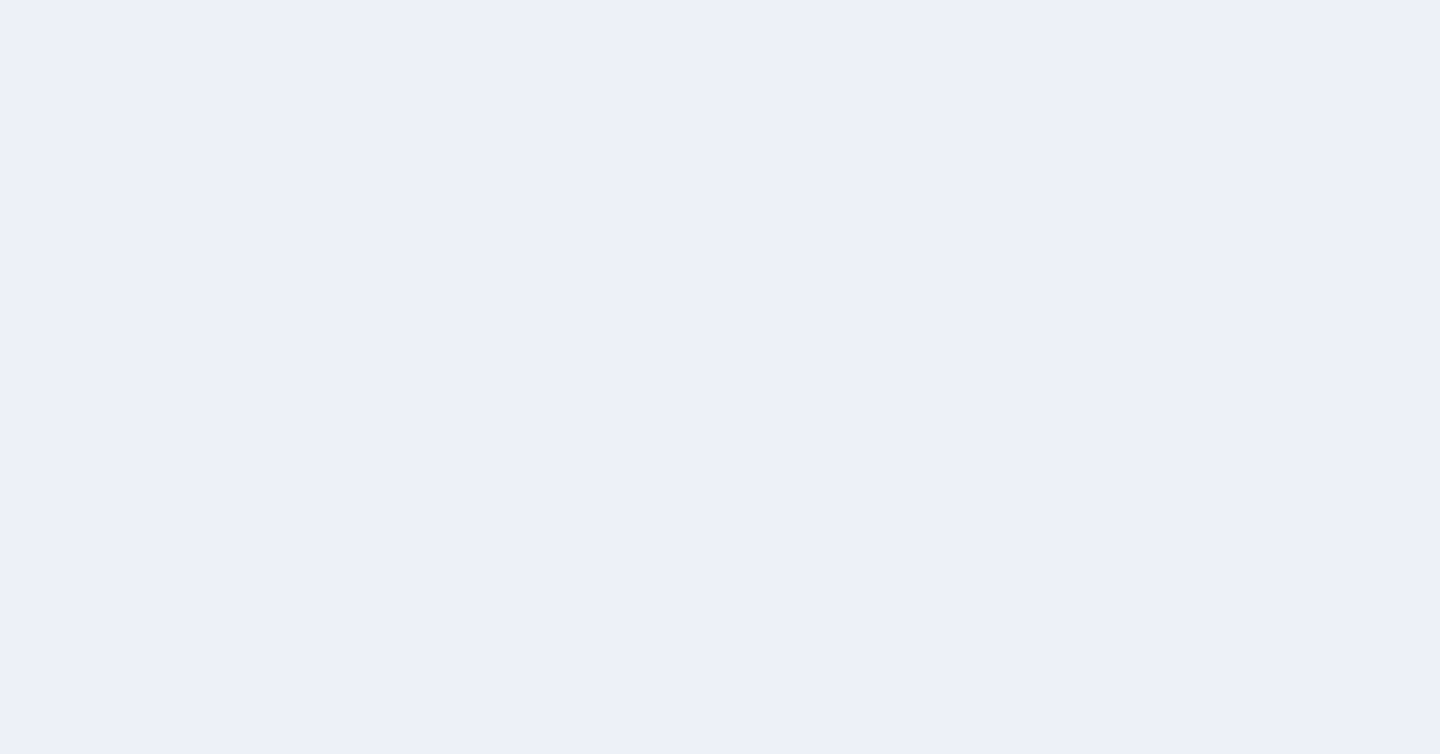 scroll, scrollTop: 0, scrollLeft: 0, axis: both 